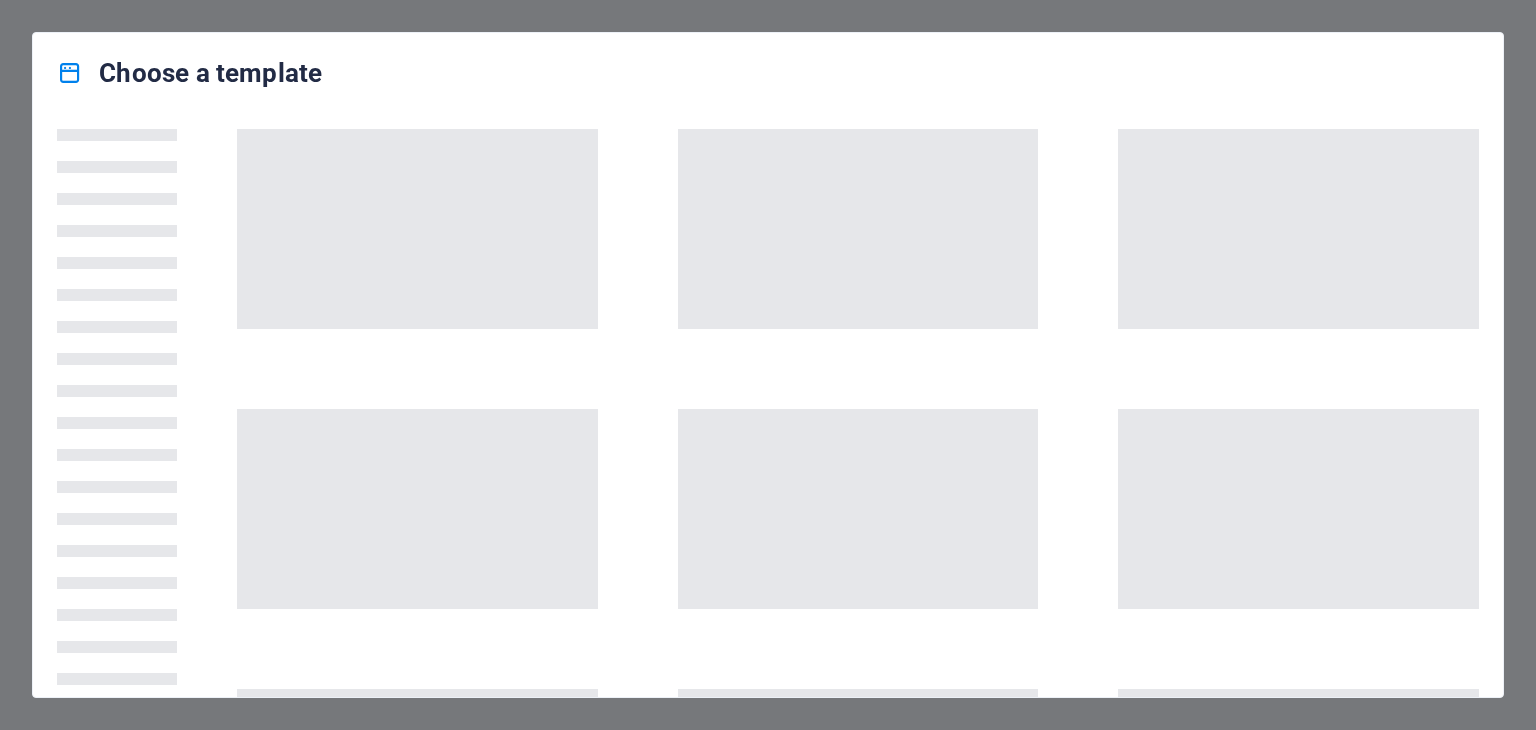 scroll, scrollTop: 0, scrollLeft: 0, axis: both 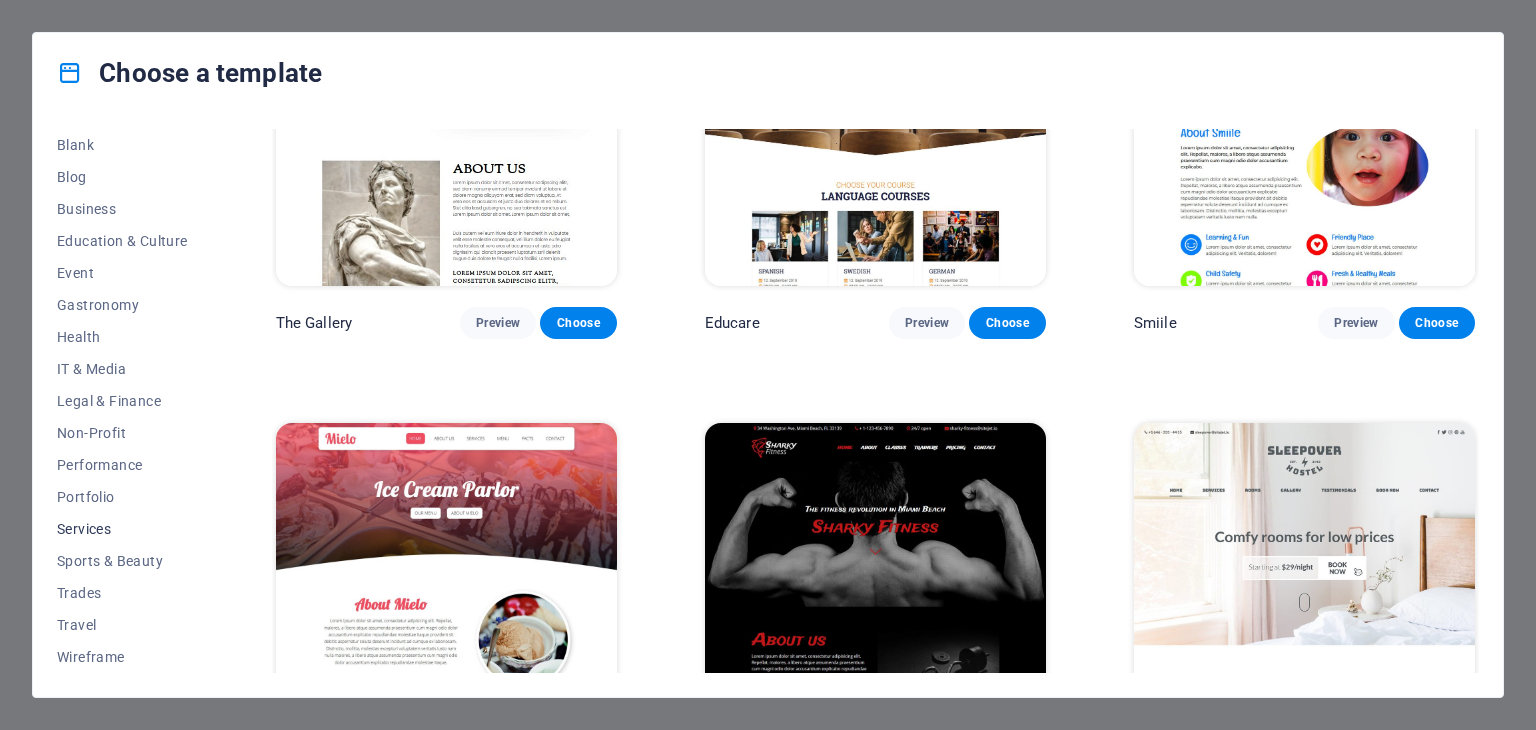 click on "Services" at bounding box center [122, 529] 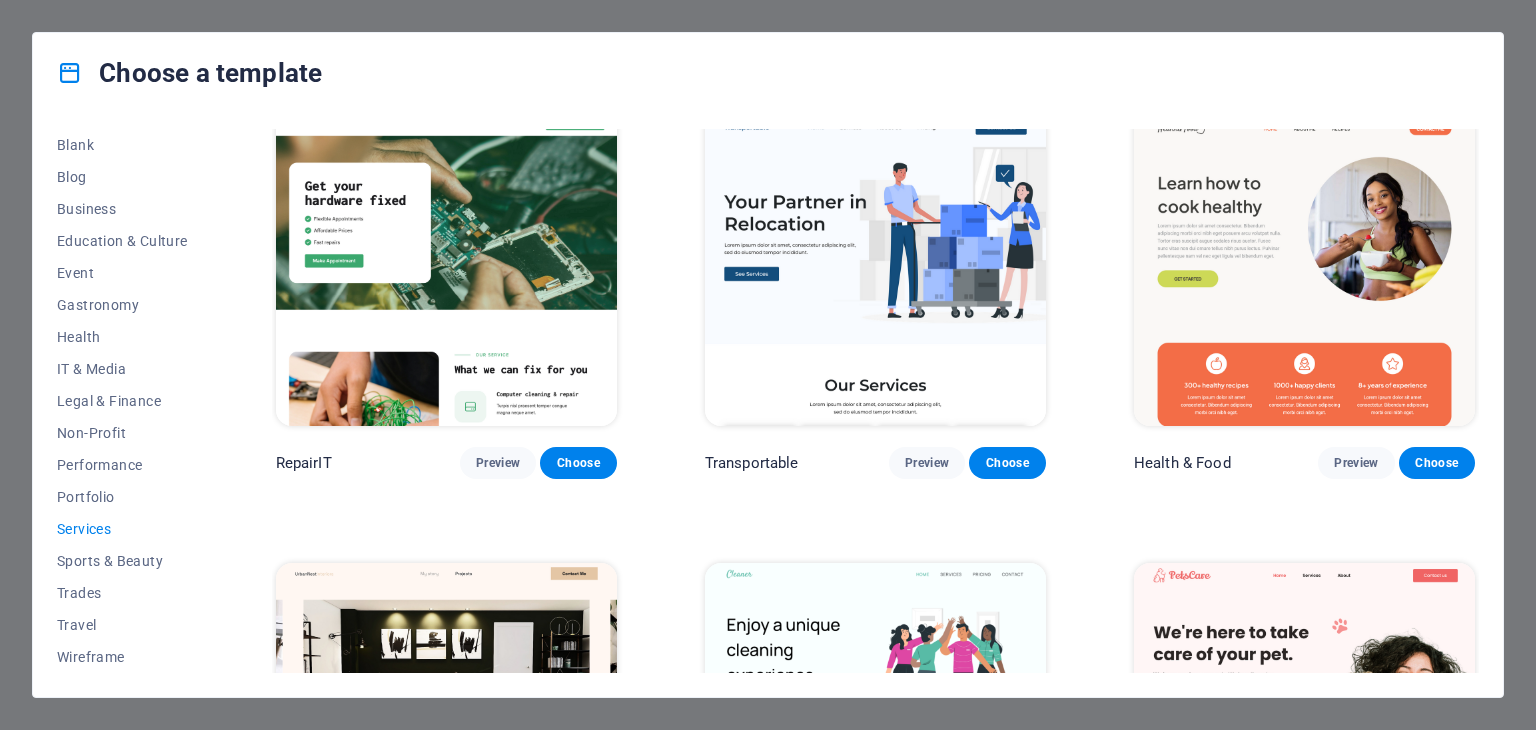 scroll, scrollTop: 0, scrollLeft: 0, axis: both 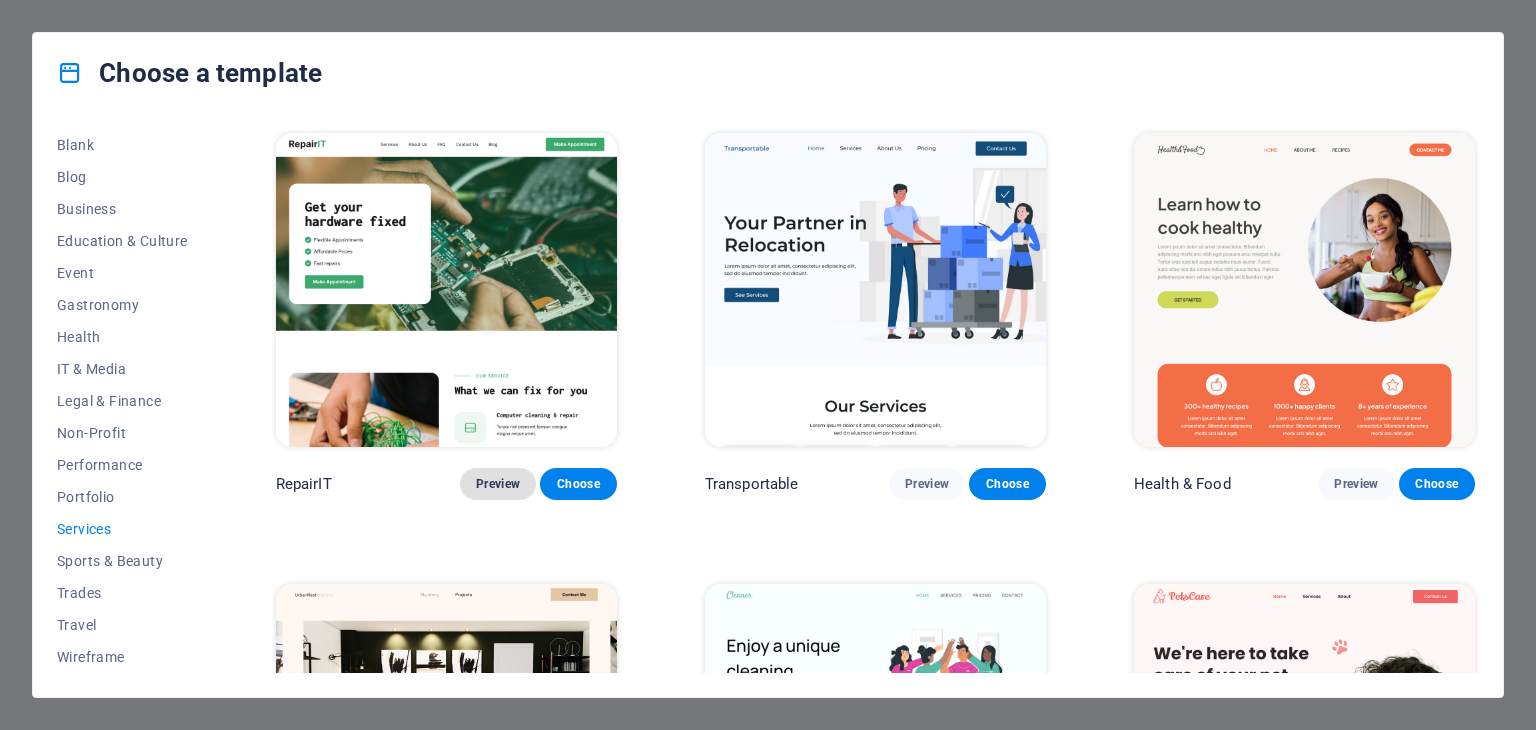 click on "Preview" at bounding box center (498, 484) 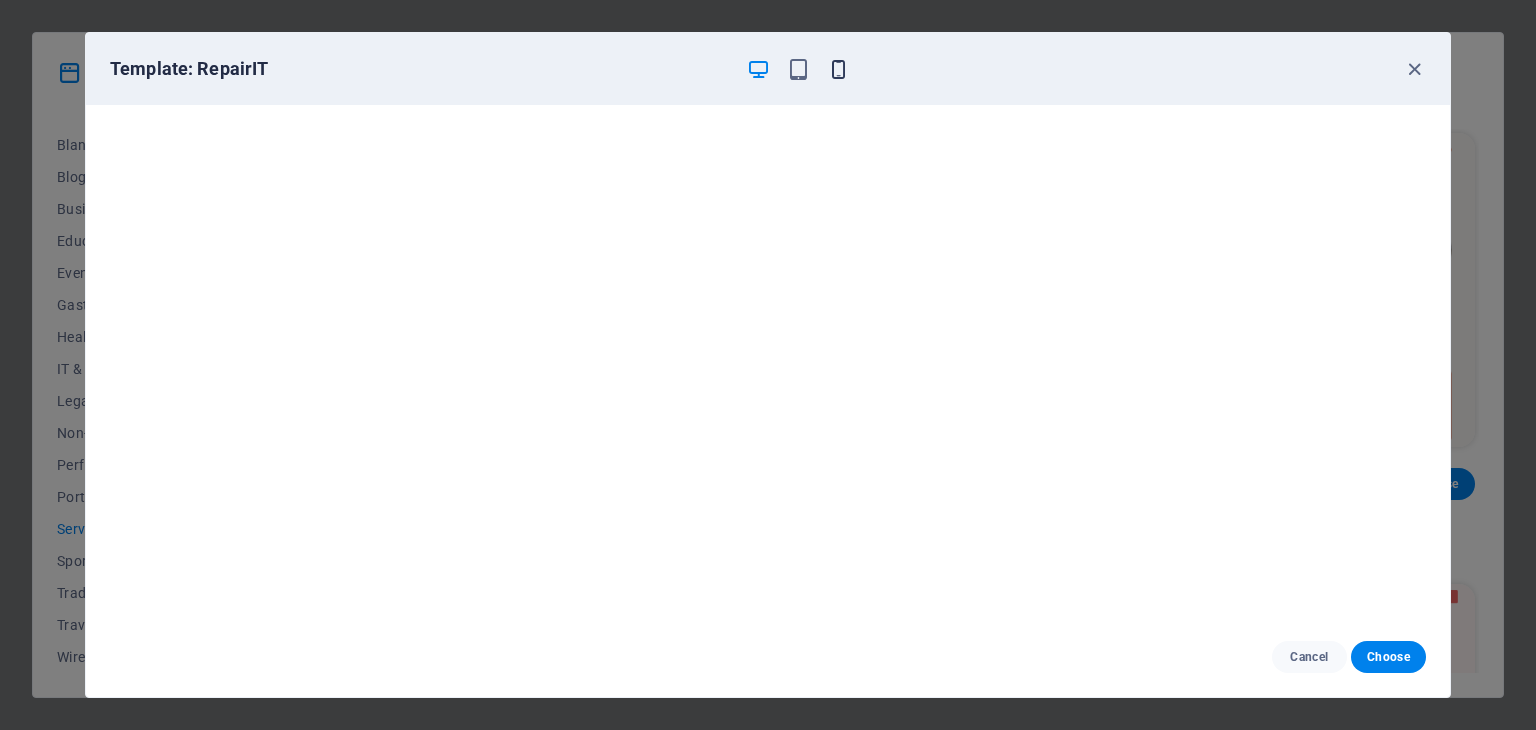 click at bounding box center (838, 69) 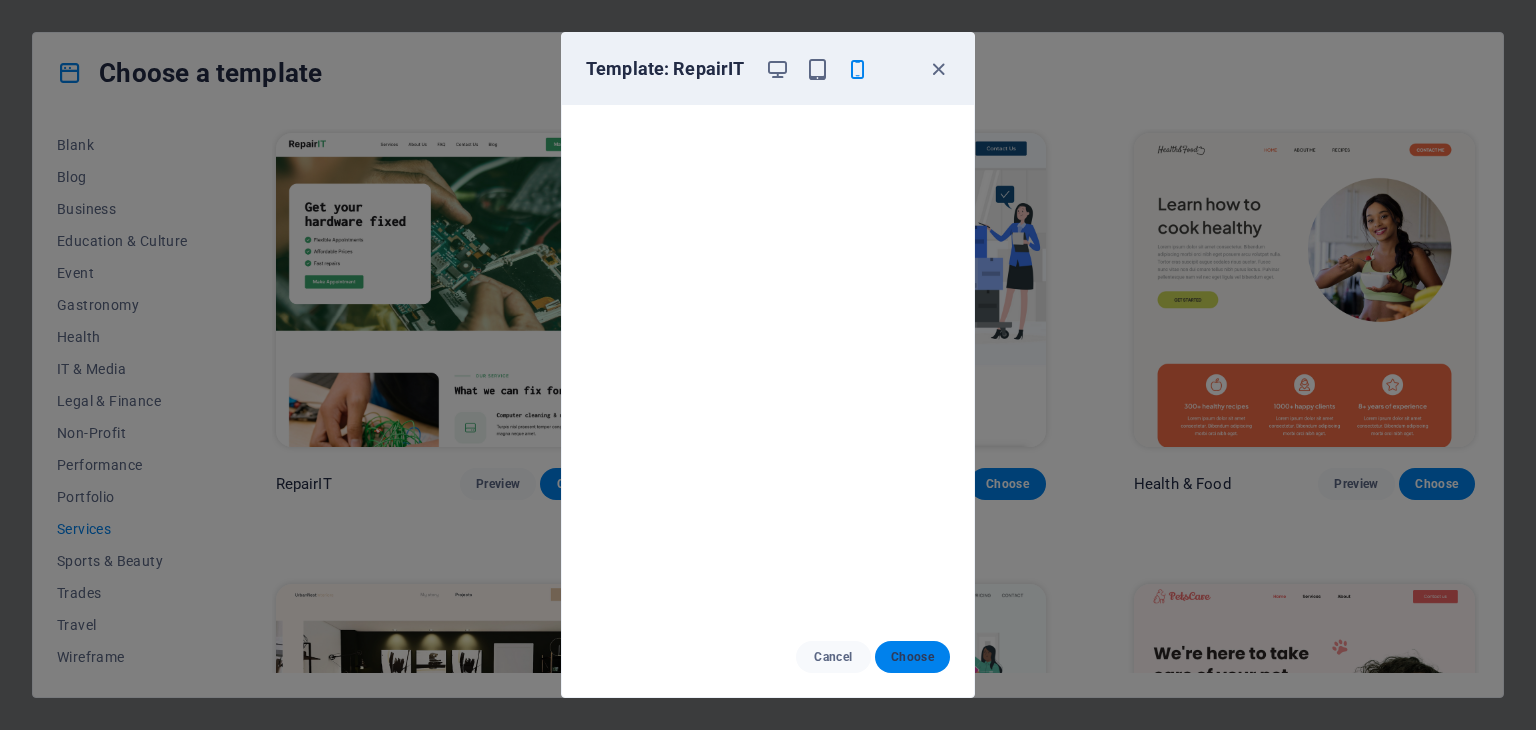 click on "Choose" at bounding box center [912, 657] 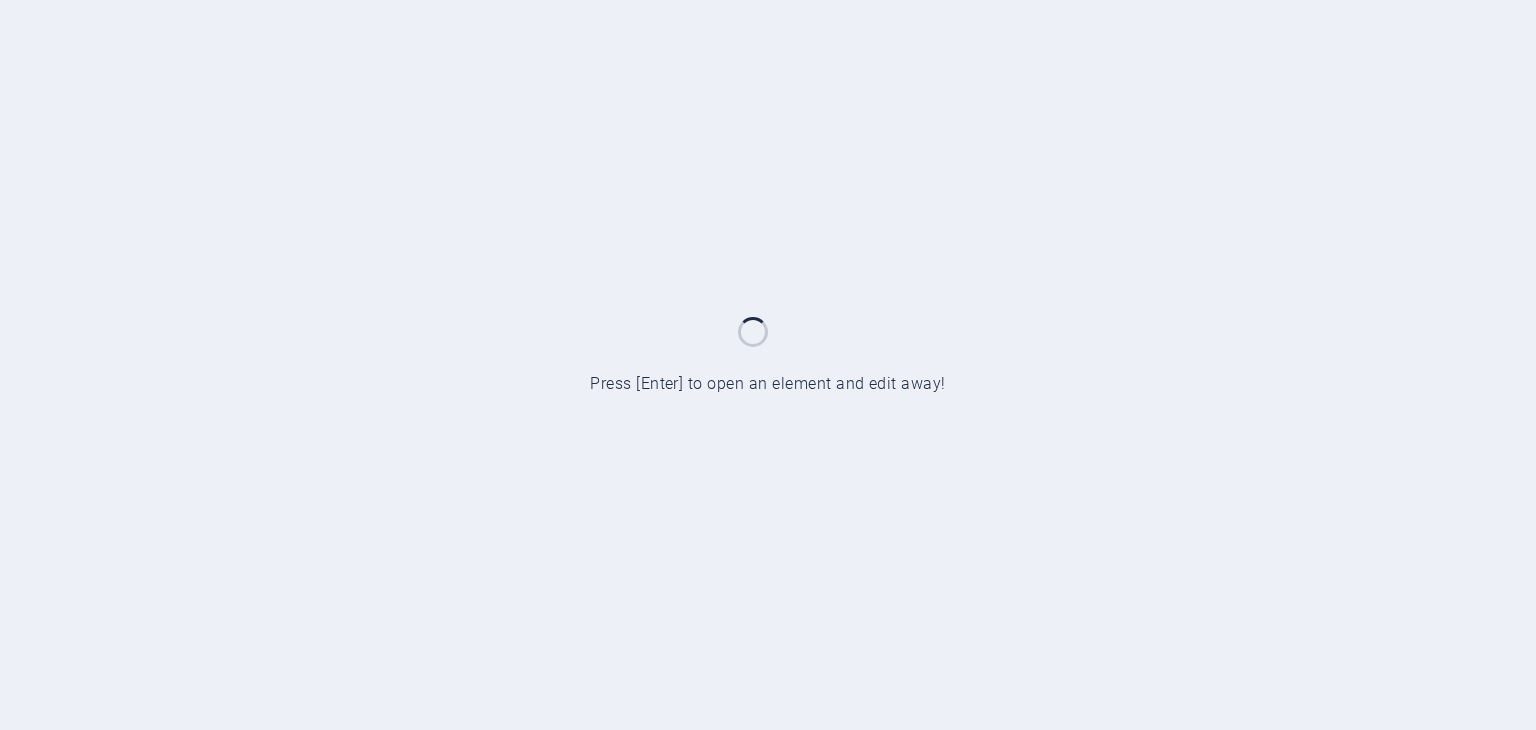 scroll, scrollTop: 0, scrollLeft: 0, axis: both 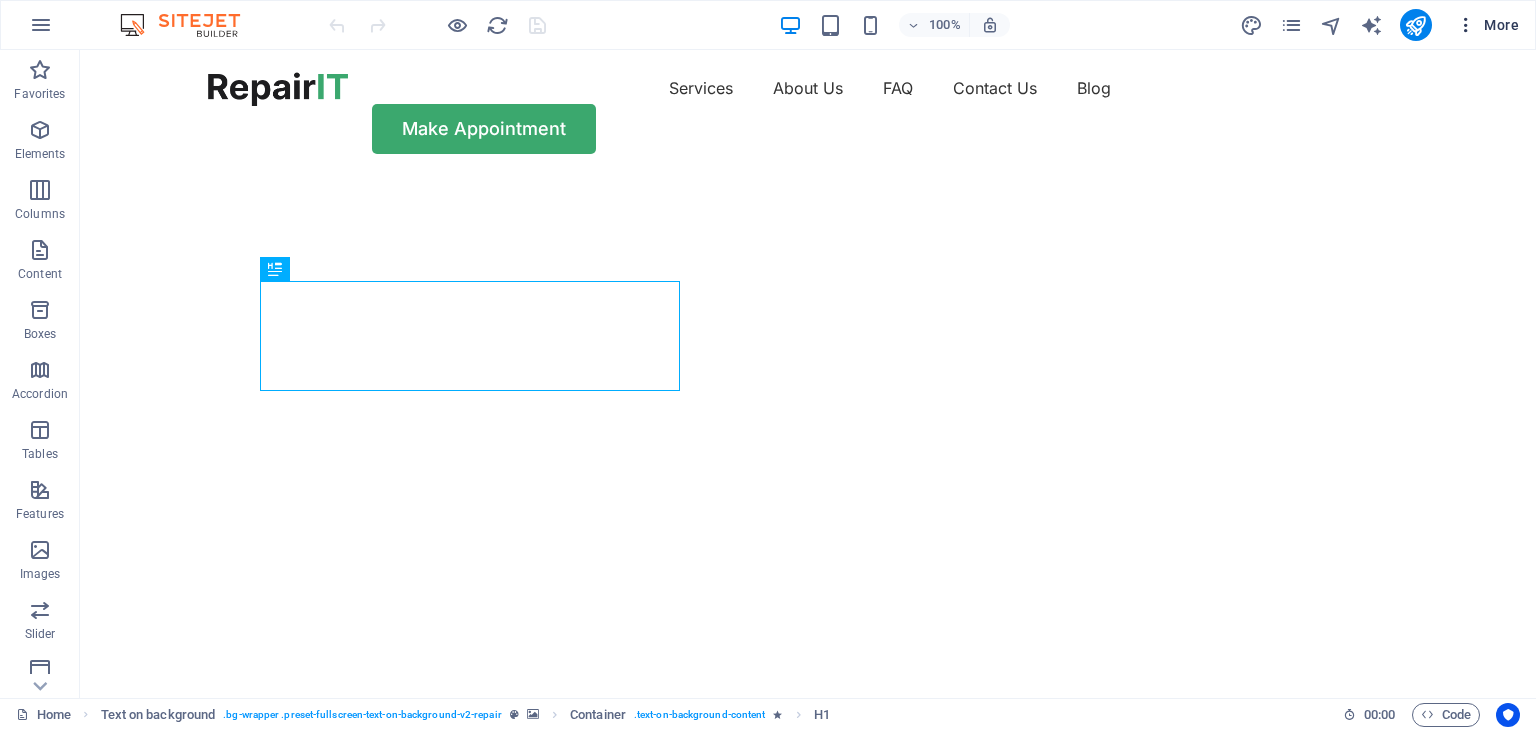 click at bounding box center (1466, 25) 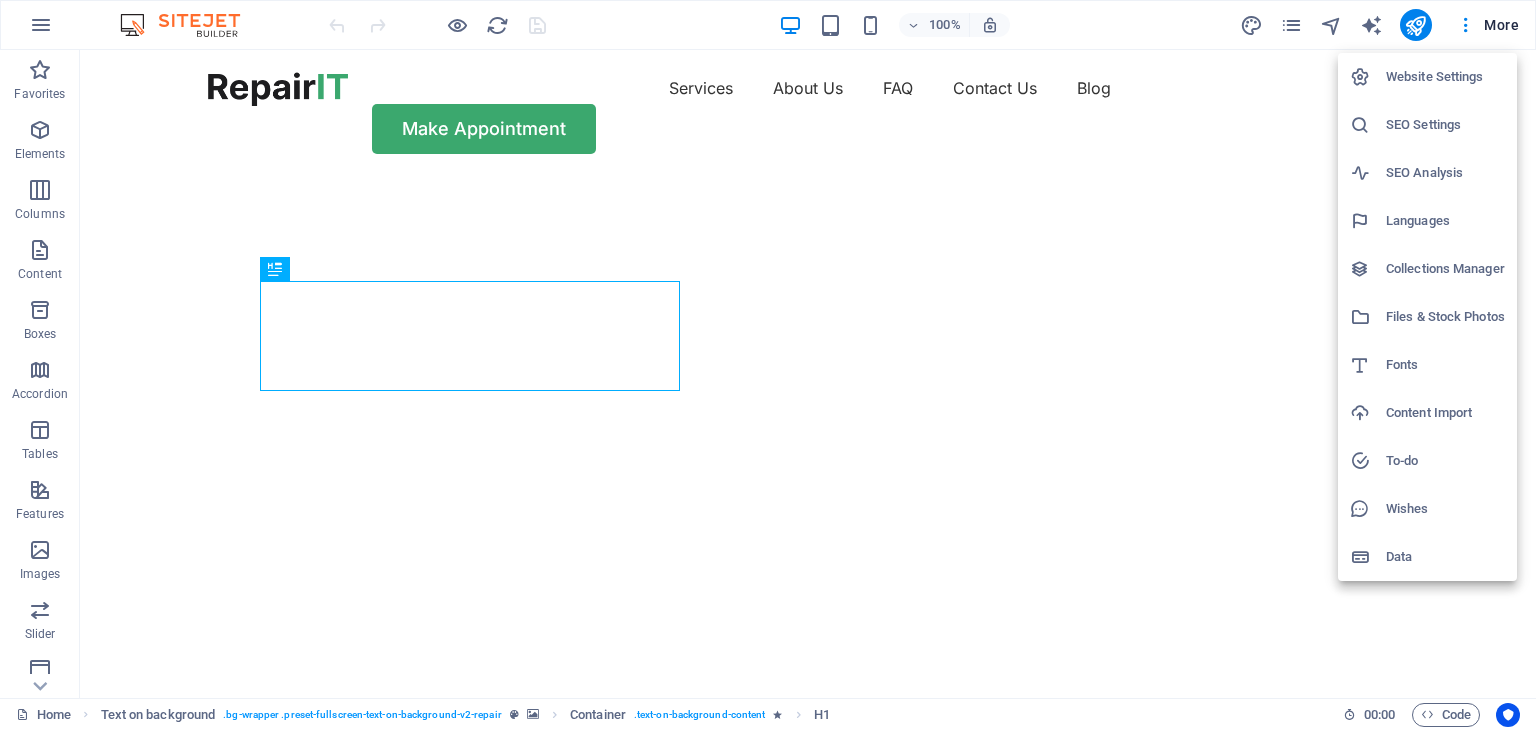 click on "Languages" at bounding box center [1445, 221] 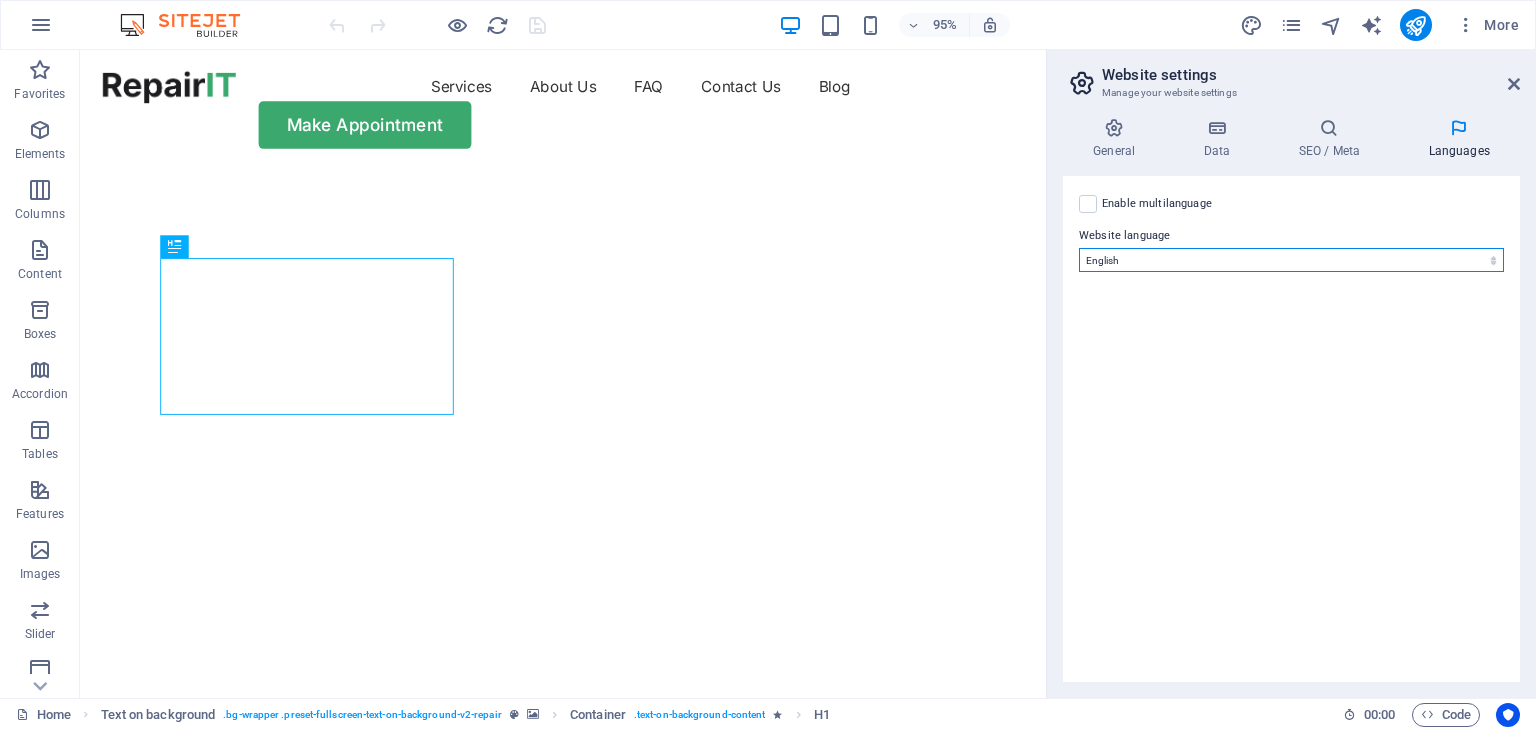 click on "Abkhazian Afar Afrikaans Akan Albanian Amharic Arabic Aragonese Armenian Assamese Avaric Avestan Aymara Azerbaijani Bambara Bashkir Basque Belarusian Bengali Bihari languages Bislama Bokmål Bosnian Breton Bulgarian Burmese Catalan Central Khmer Chamorro Chechen Chinese Church Slavic Chuvash Cornish Corsican Cree Croatian Czech Danish Dutch Dzongkha English Esperanto Estonian Ewe Faroese Farsi (Persian) Fijian Finnish French Fulah Gaelic Galician Ganda Georgian German Greek Greenlandic Guaraní Gujarati Haitian Creole Hausa Hebrew Herero Hindi Hiri Motu Hungarian Icelandic Ido Igbo Indonesian Interlingua Interlingue Inuktitut Inupiaq Irish Italian Japanese Javanese Kannada Kanuri Kashmiri Kazakh Kikuyu Kinyarwanda Komi Kongo Korean Kurdish Kwanyama Kyrgyz Lao Latin Latvian Limburgish Lingala Lithuanian Luba-Katanga Luxembourgish Macedonian Malagasy Malay Malayalam Maldivian Maltese Manx Maori Marathi Marshallese Mongolian Nauru Navajo Ndonga Nepali North Ndebele Northern Sami Norwegian Norwegian Nynorsk Nuosu" at bounding box center [1291, 260] 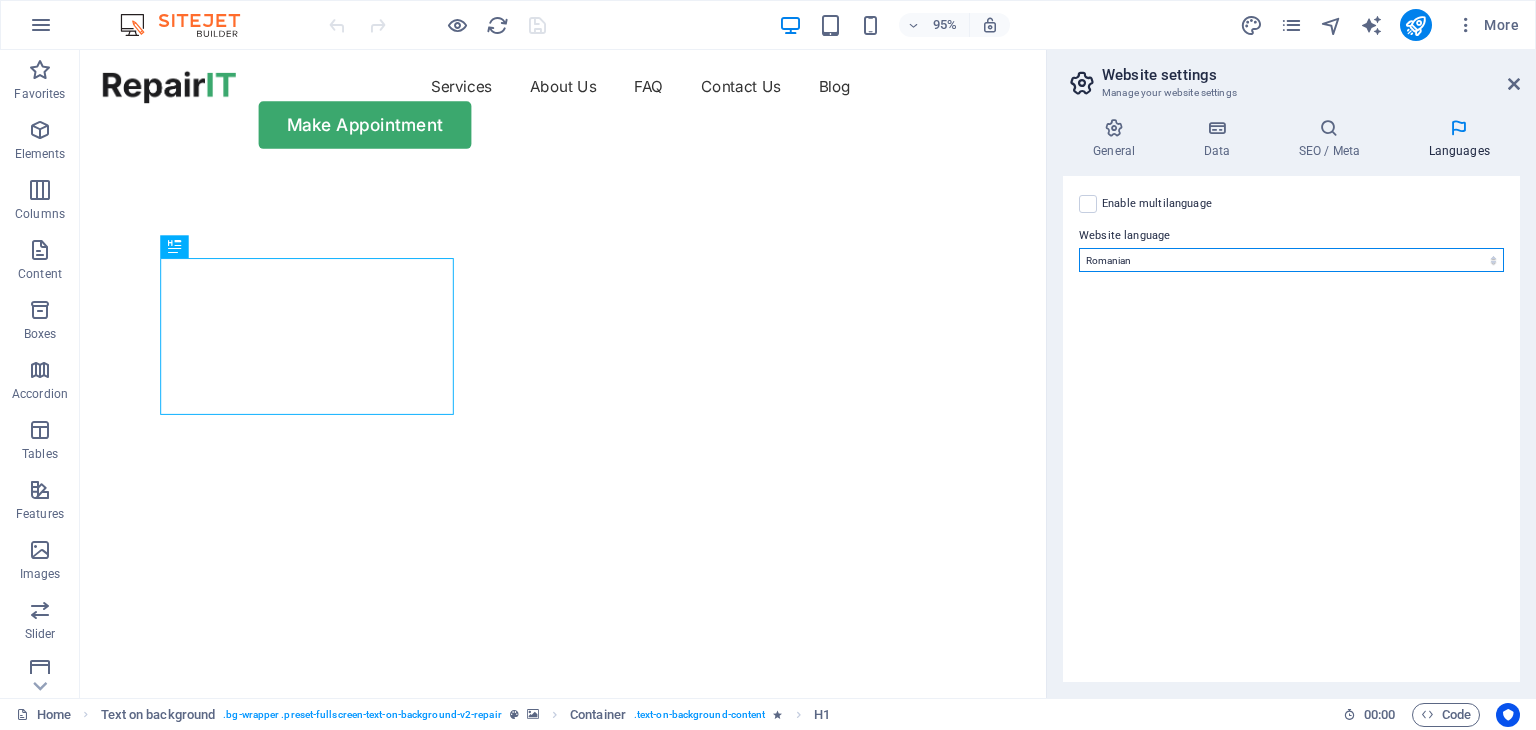 click on "Abkhazian Afar Afrikaans Akan Albanian Amharic Arabic Aragonese Armenian Assamese Avaric Avestan Aymara Azerbaijani Bambara Bashkir Basque Belarusian Bengali Bihari languages Bislama Bokmål Bosnian Breton Bulgarian Burmese Catalan Central Khmer Chamorro Chechen Chinese Church Slavic Chuvash Cornish Corsican Cree Croatian Czech Danish Dutch Dzongkha English Esperanto Estonian Ewe Faroese Farsi (Persian) Fijian Finnish French Fulah Gaelic Galician Ganda Georgian German Greek Greenlandic Guaraní Gujarati Haitian Creole Hausa Hebrew Herero Hindi Hiri Motu Hungarian Icelandic Ido Igbo Indonesian Interlingua Interlingue Inuktitut Inupiaq Irish Italian Japanese Javanese Kannada Kanuri Kashmiri Kazakh Kikuyu Kinyarwanda Komi Kongo Korean Kurdish Kwanyama Kyrgyz Lao Latin Latvian Limburgish Lingala Lithuanian Luba-Katanga Luxembourgish Macedonian Malagasy Malay Malayalam Maldivian Maltese Manx Maori Marathi Marshallese Mongolian Nauru Navajo Ndonga Nepali North Ndebele Northern Sami Norwegian Norwegian Nynorsk Nuosu" at bounding box center (1291, 260) 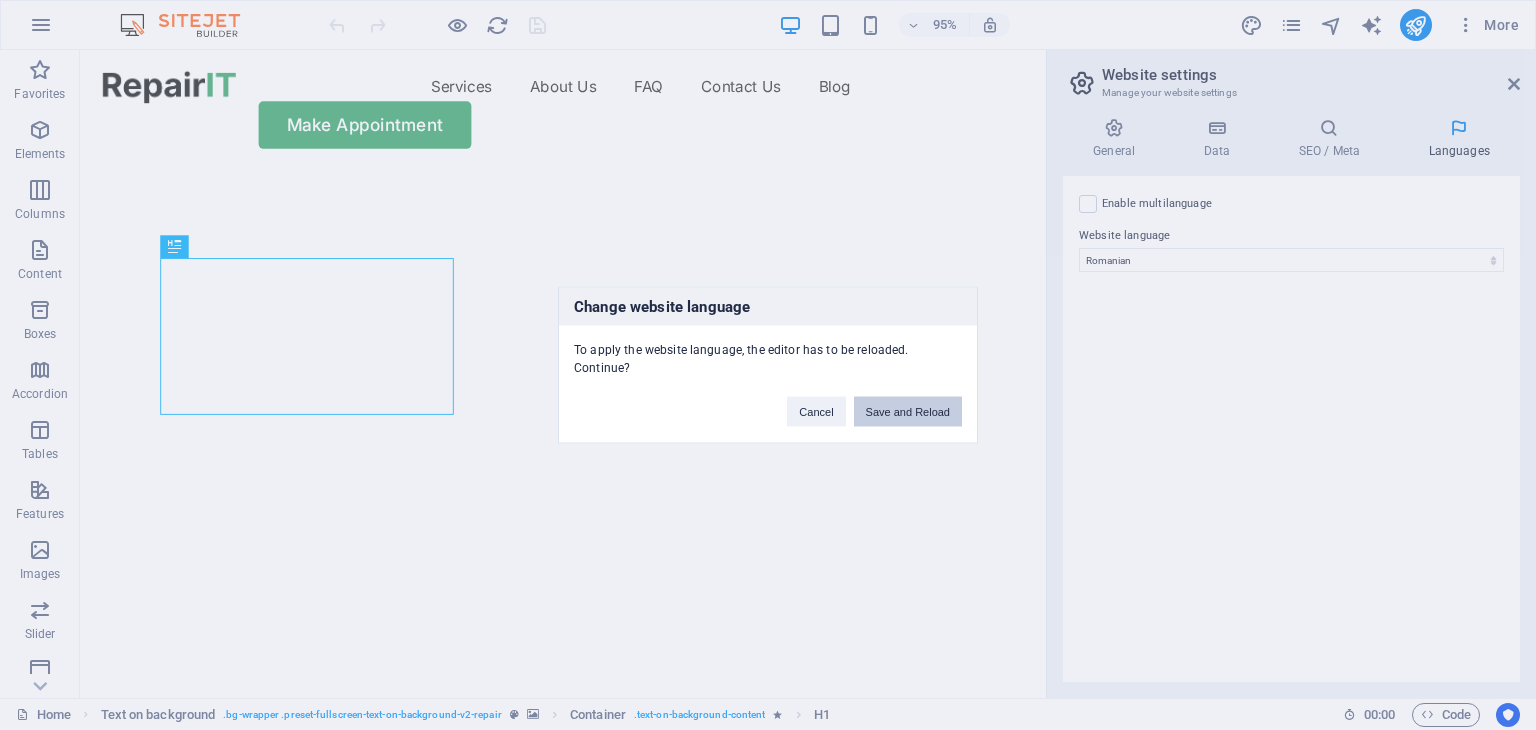 click on "Save and Reload" at bounding box center (908, 412) 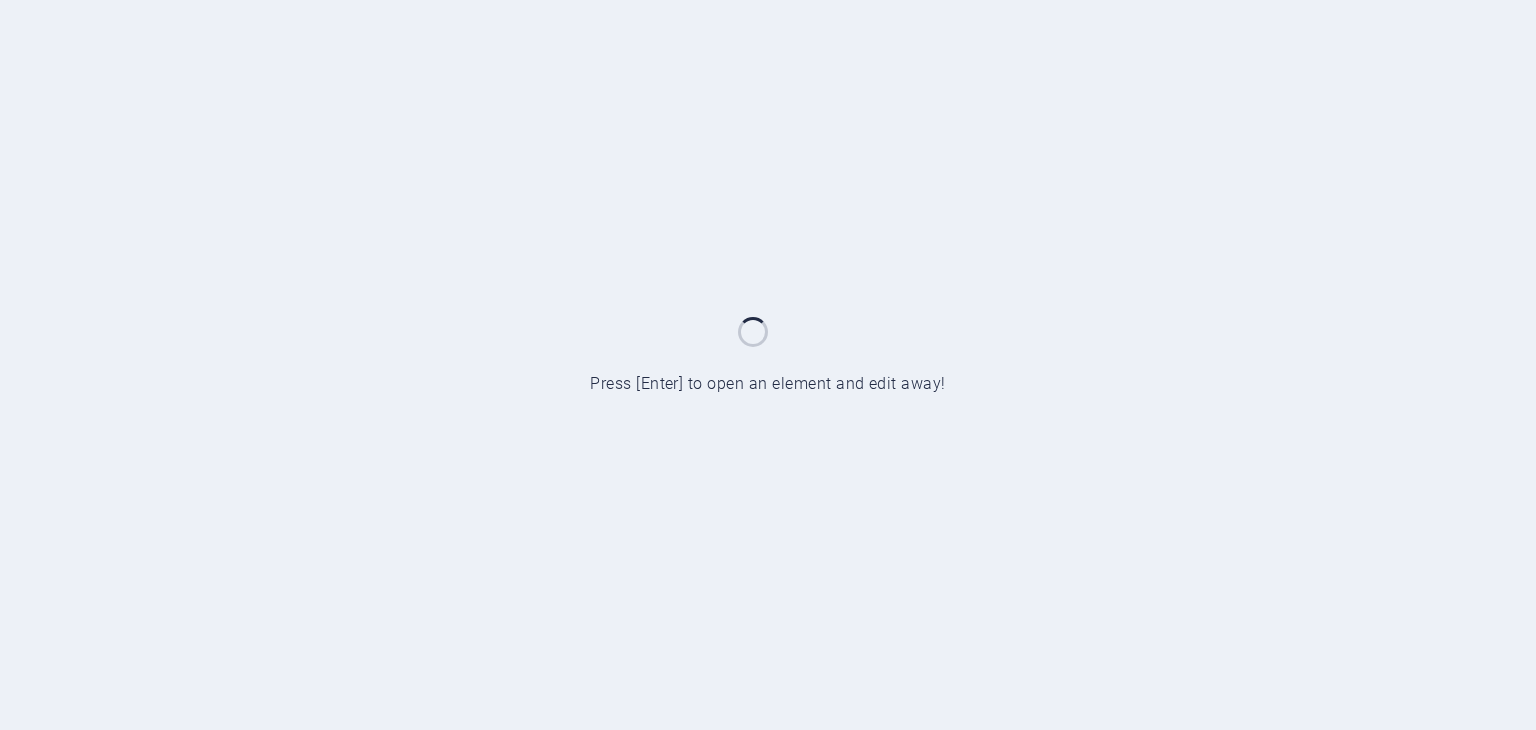 scroll, scrollTop: 0, scrollLeft: 0, axis: both 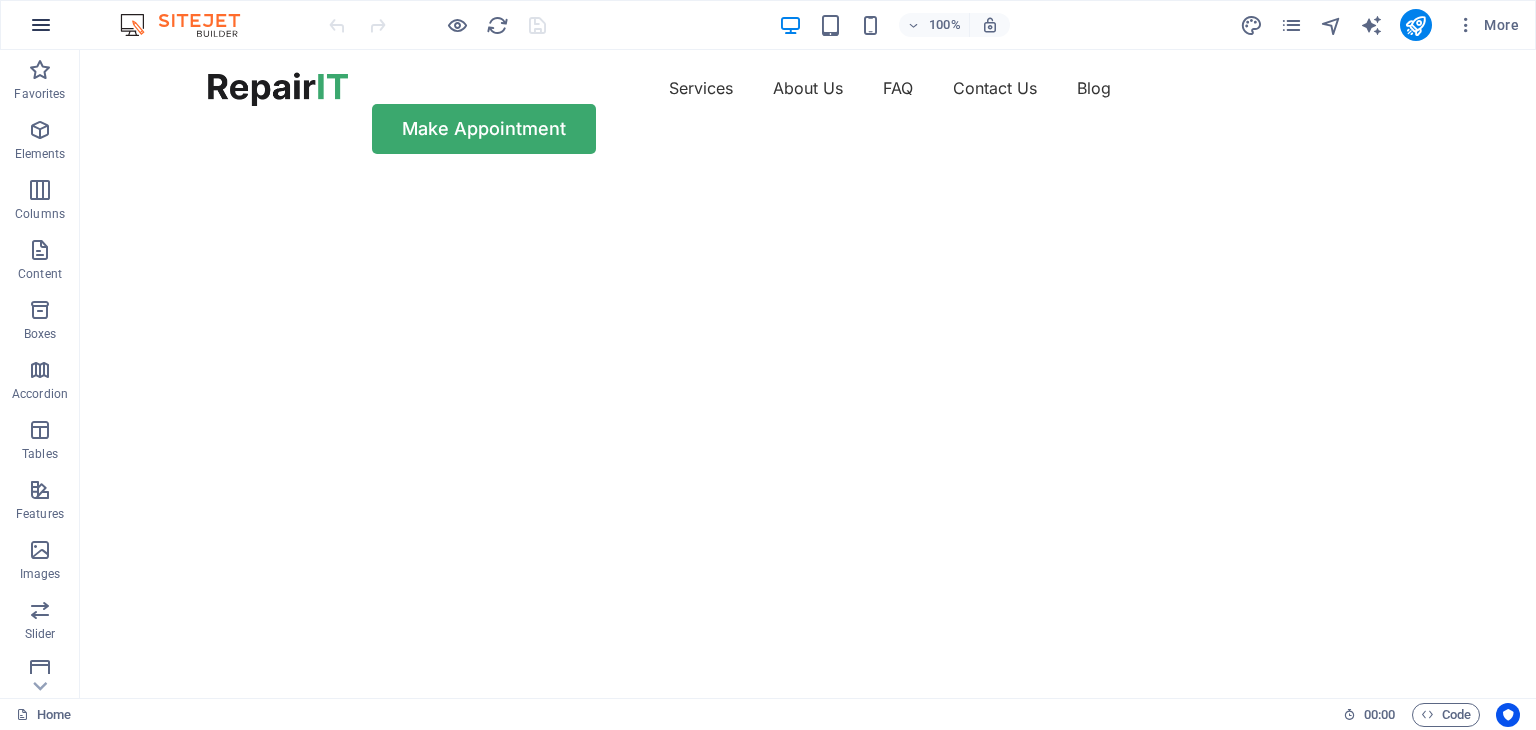 click at bounding box center [41, 25] 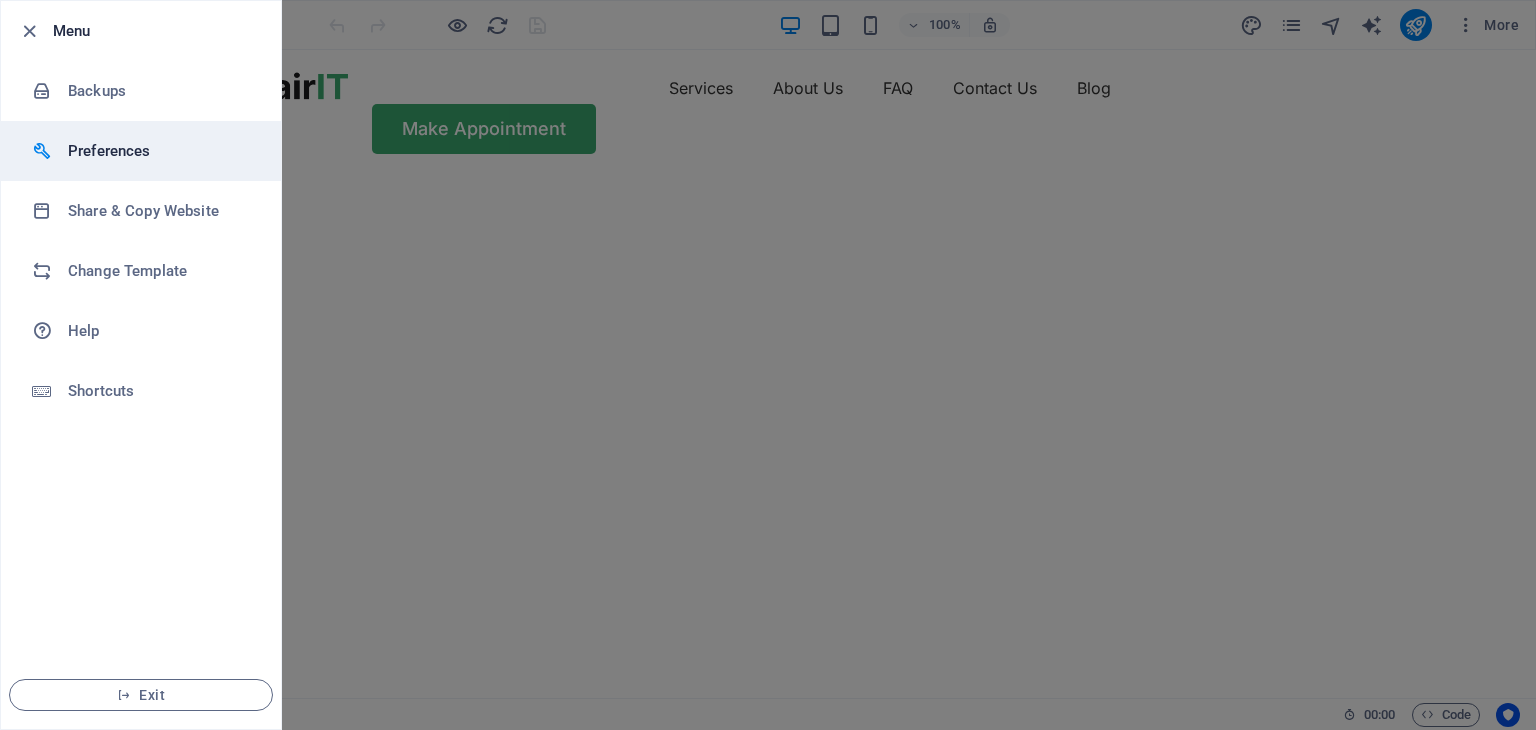 click on "Preferences" at bounding box center (160, 151) 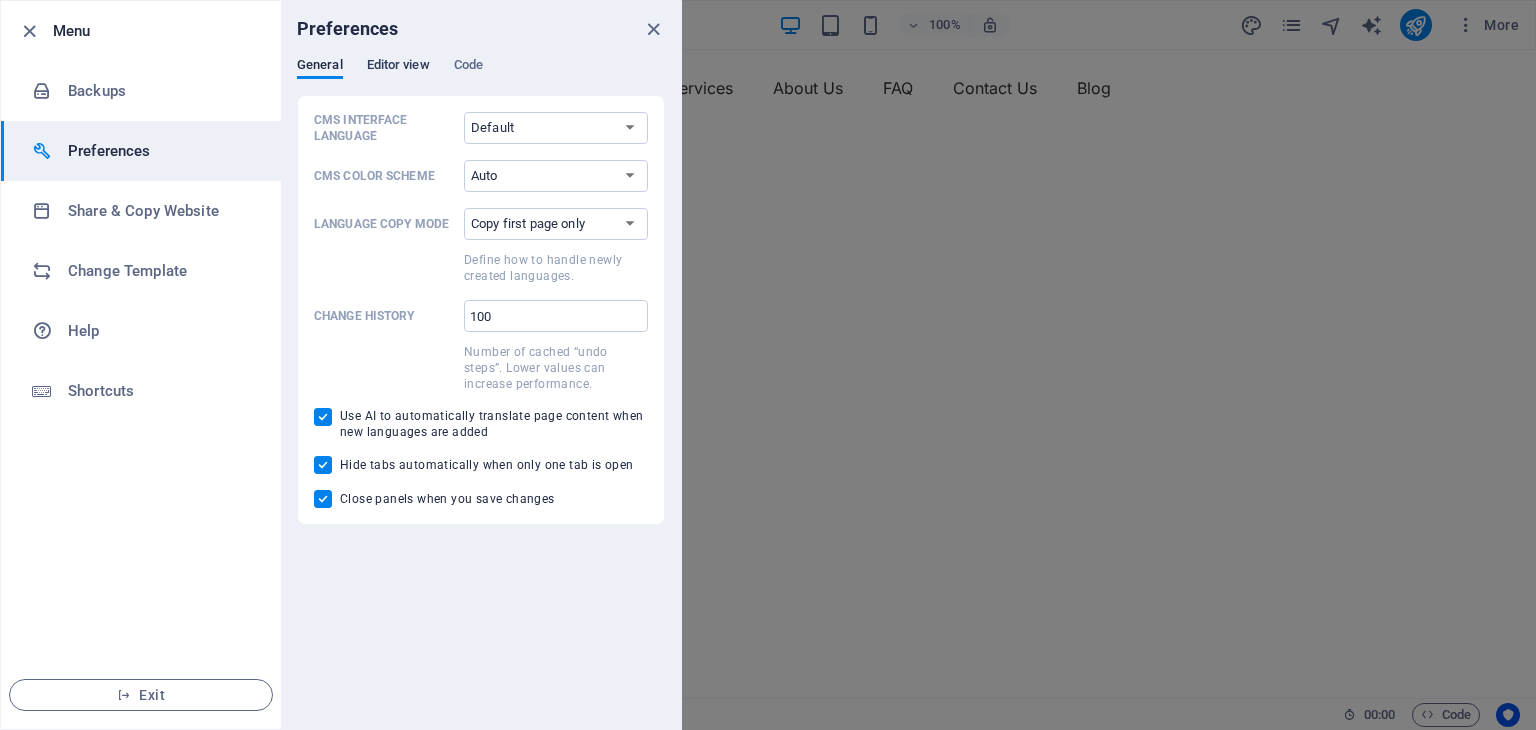 click on "Editor view" at bounding box center [398, 67] 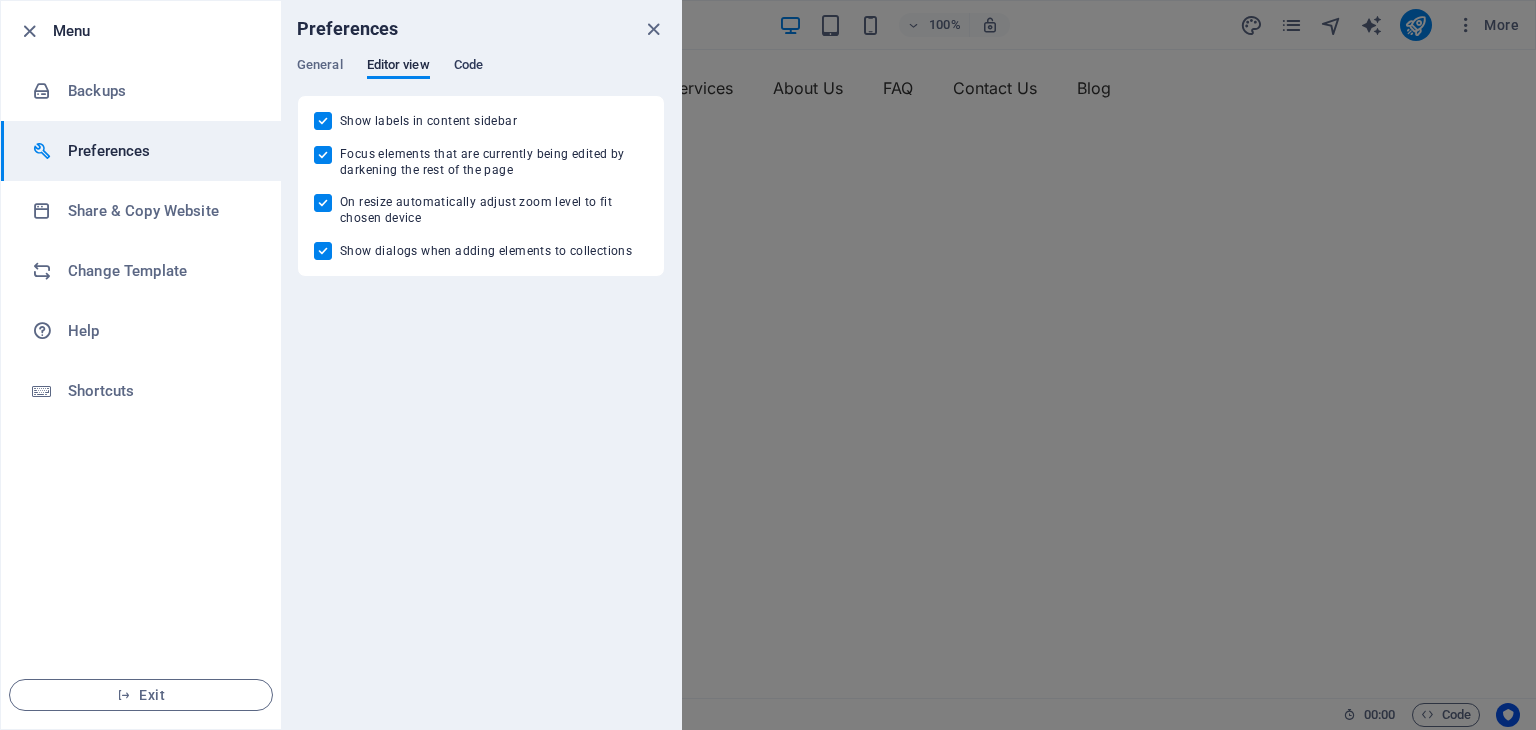 click on "Code" at bounding box center (468, 67) 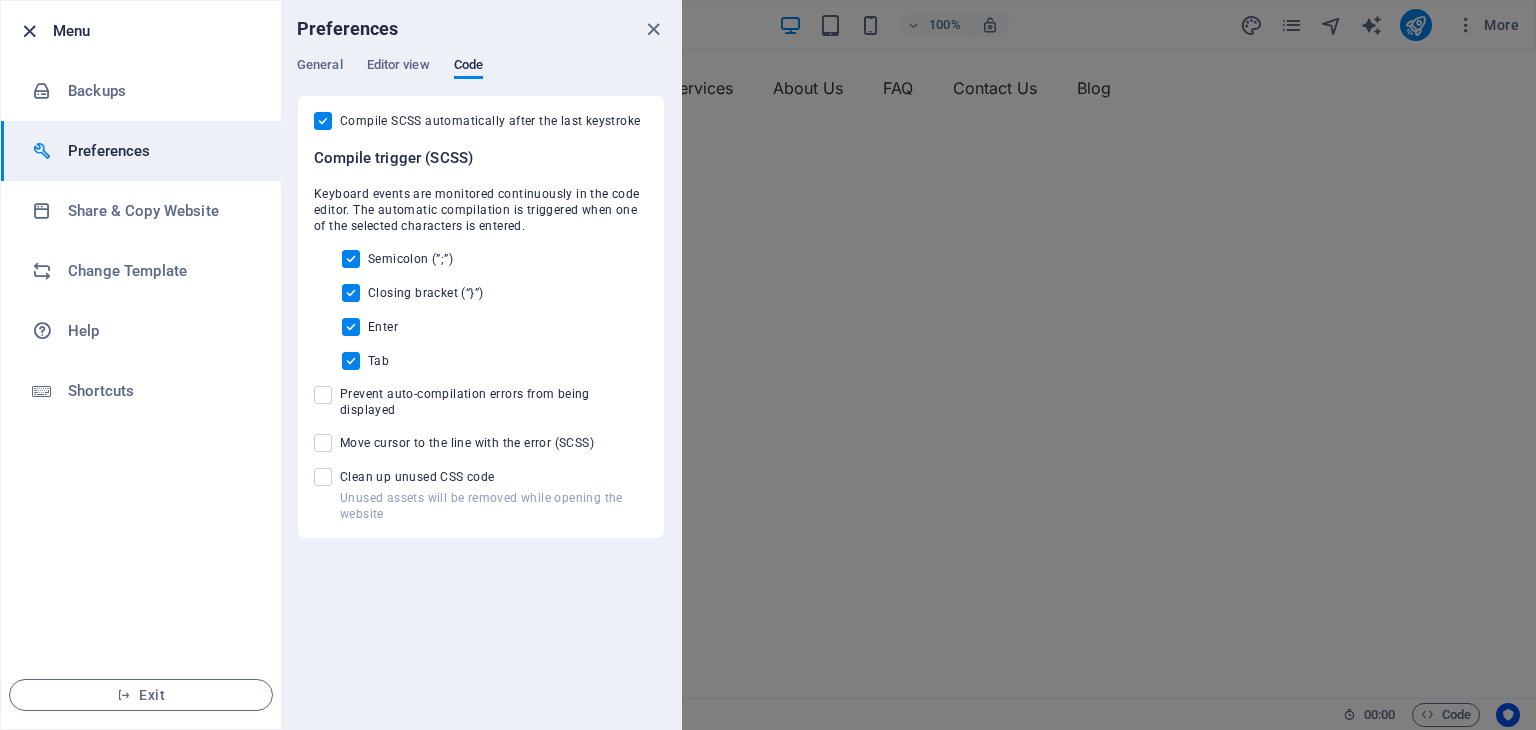 click at bounding box center [29, 31] 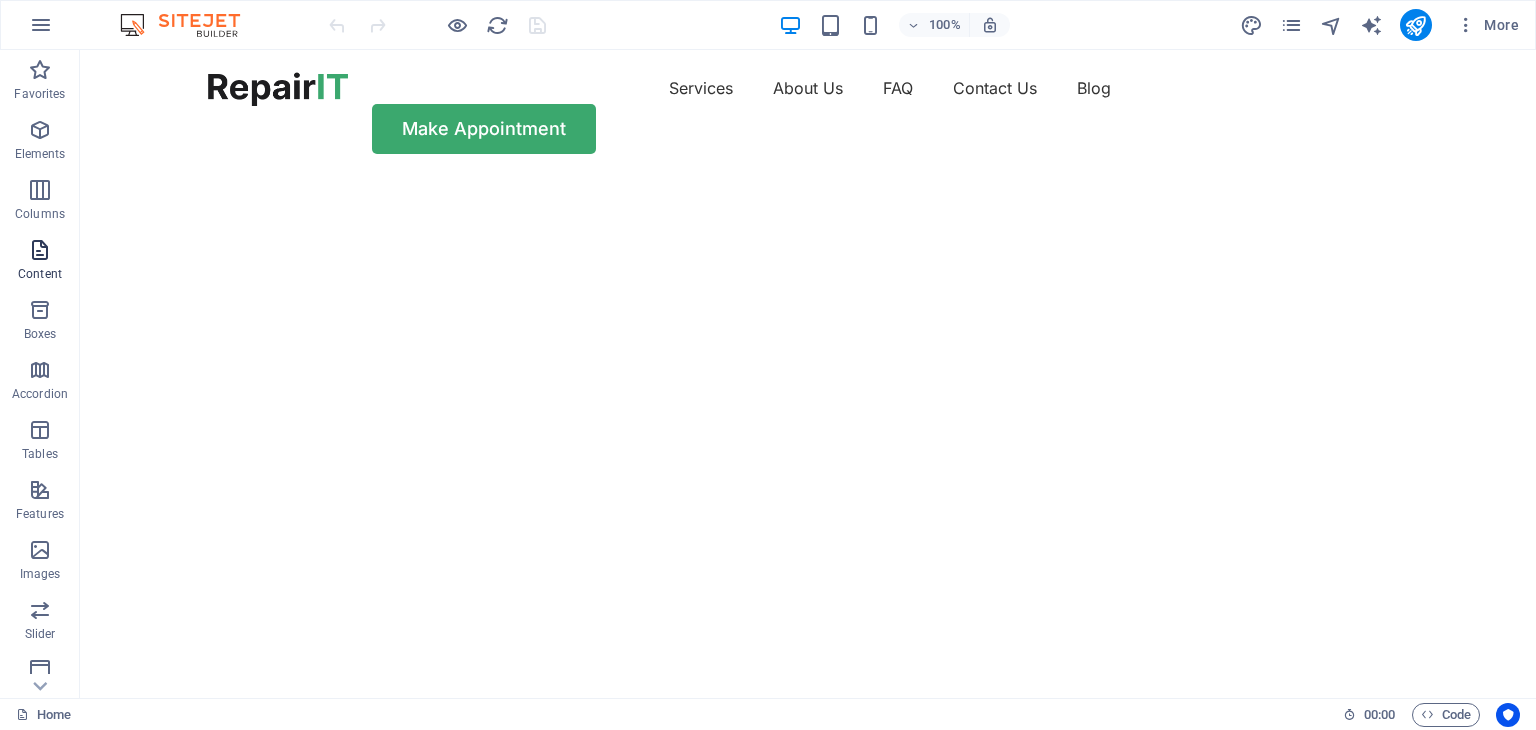click at bounding box center [40, 250] 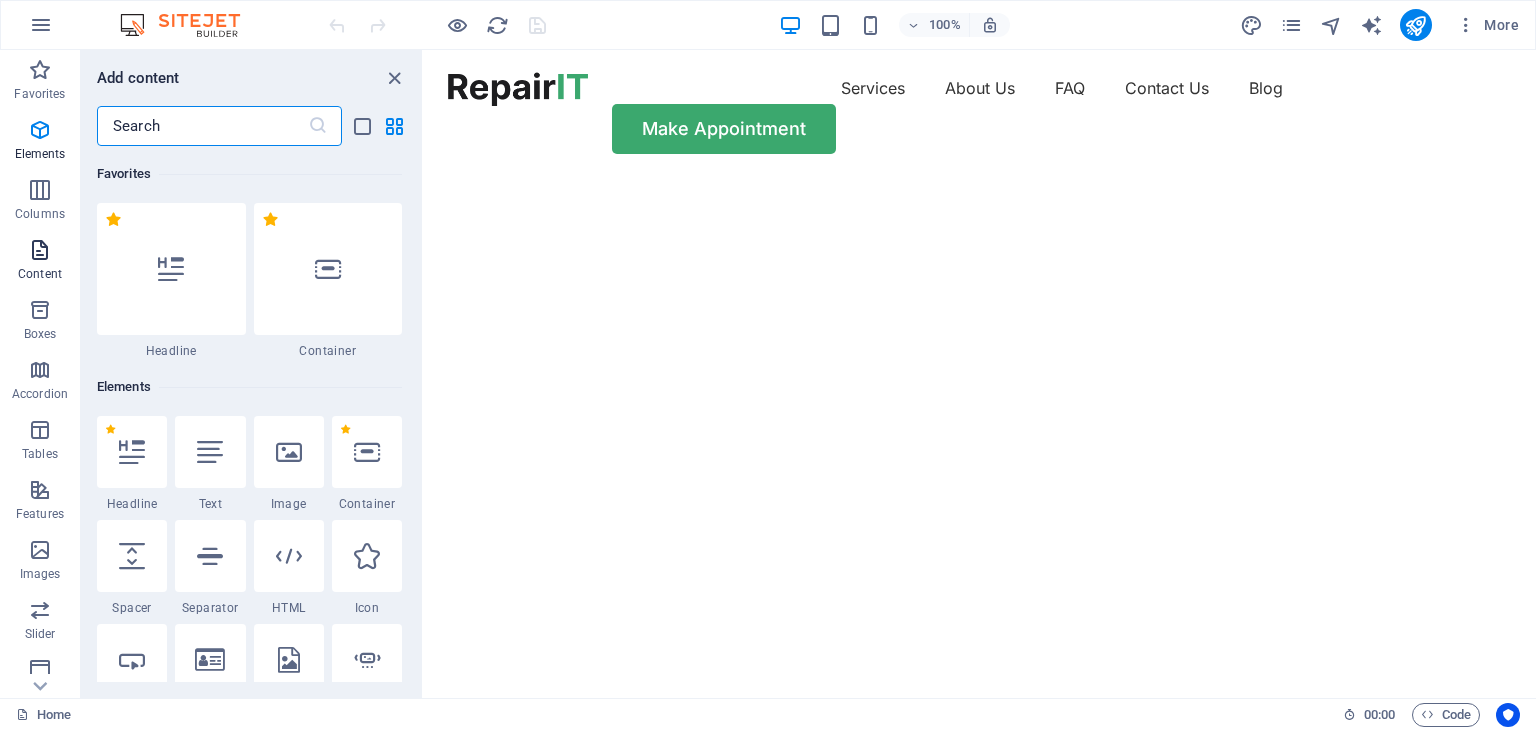 scroll, scrollTop: 3499, scrollLeft: 0, axis: vertical 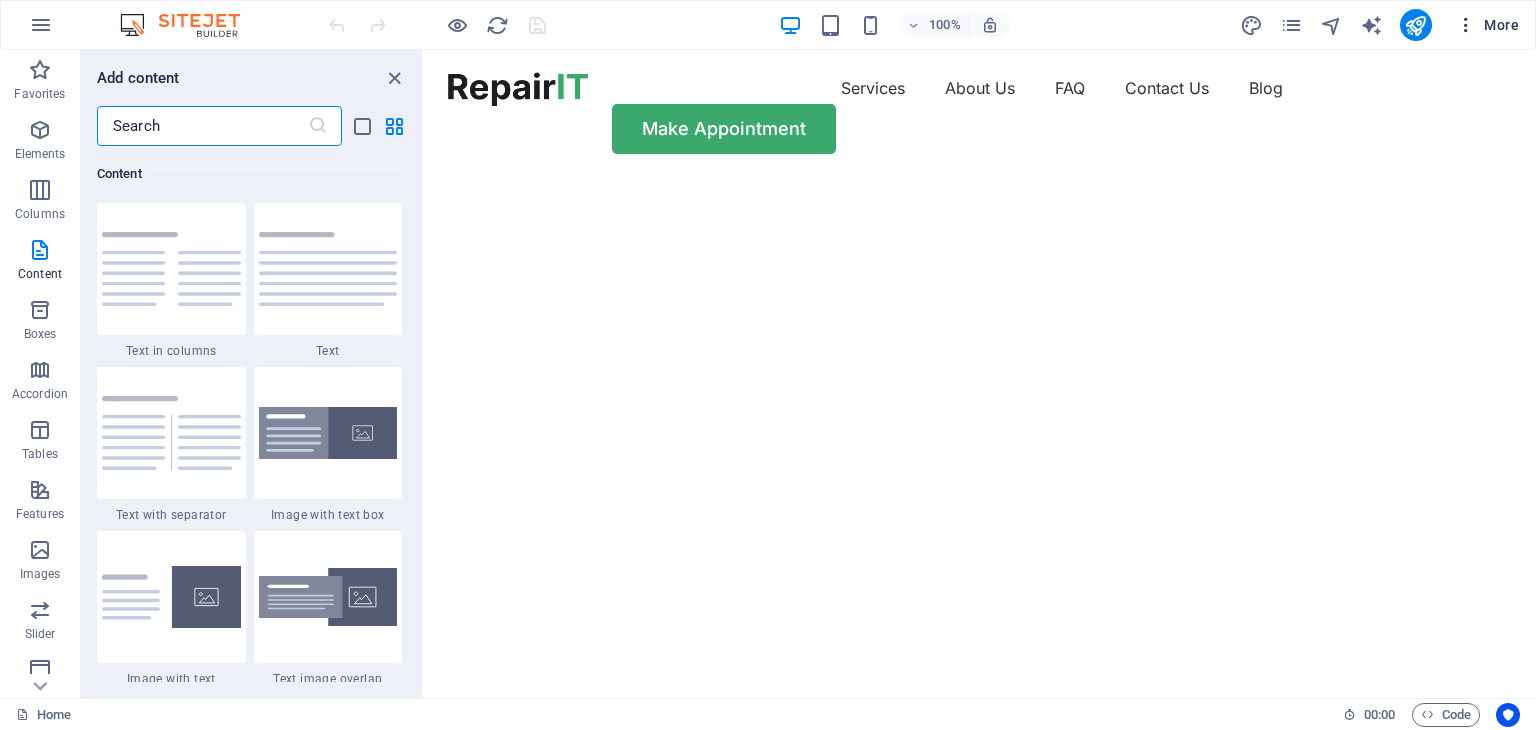 click at bounding box center (1466, 25) 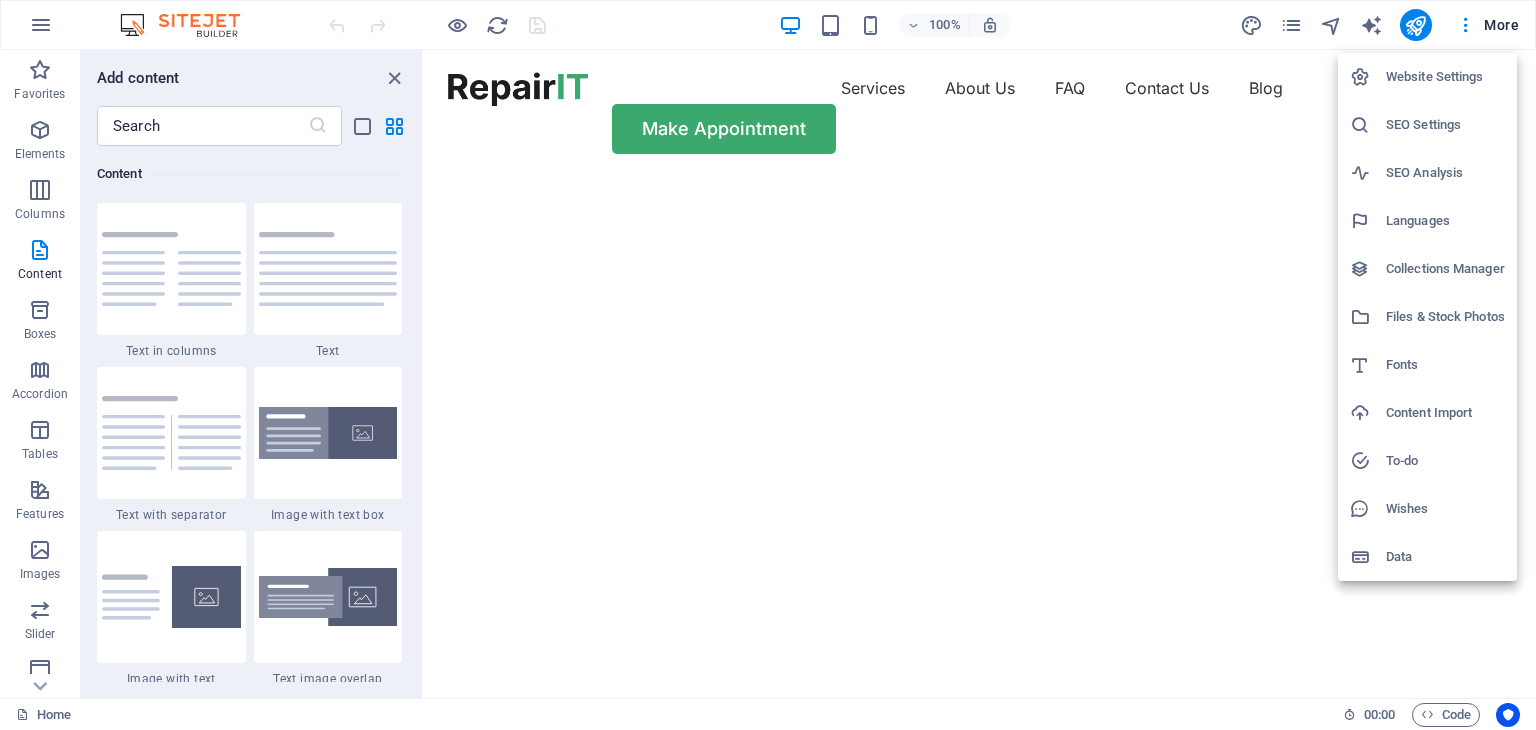 click on "Languages" at bounding box center [1445, 221] 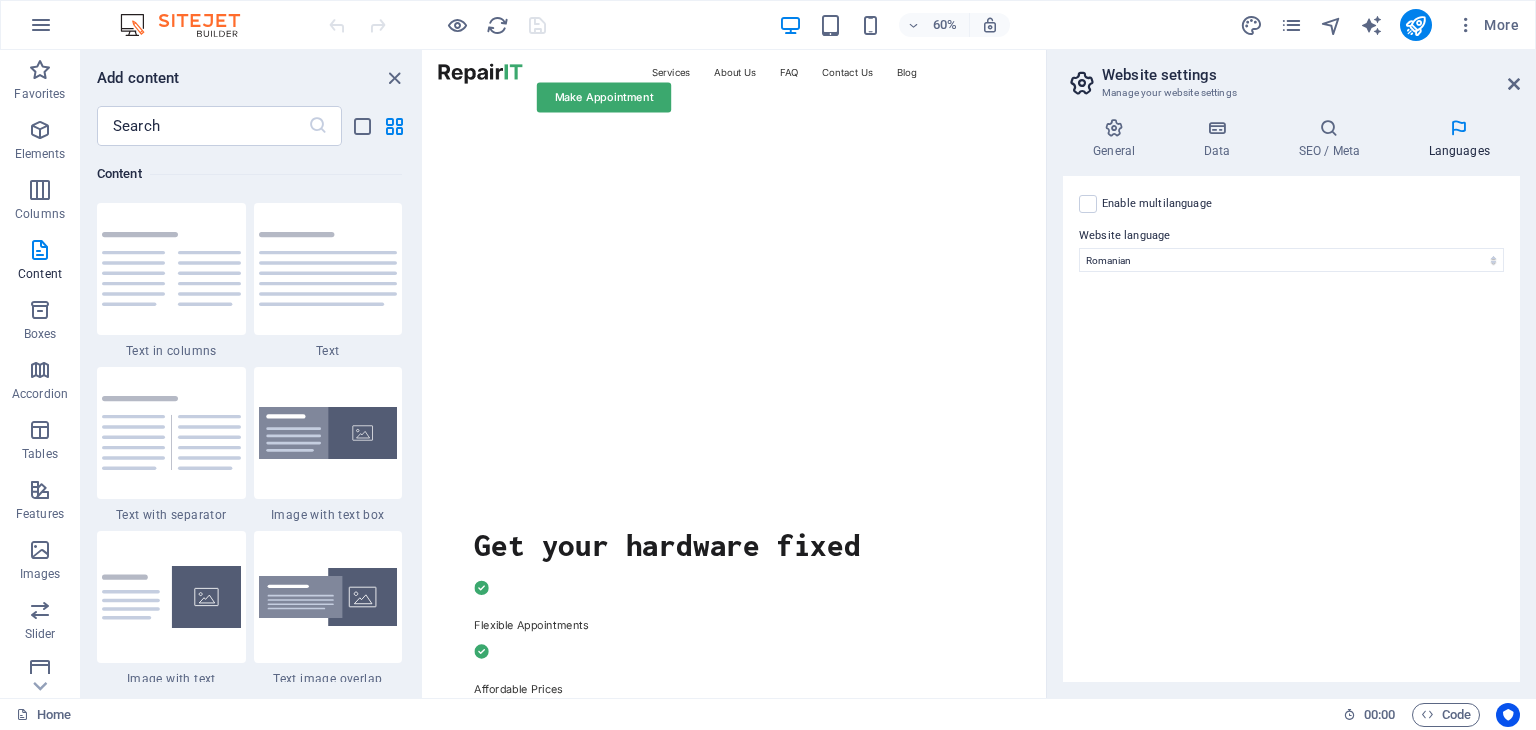 click on "Languages" at bounding box center (1459, 139) 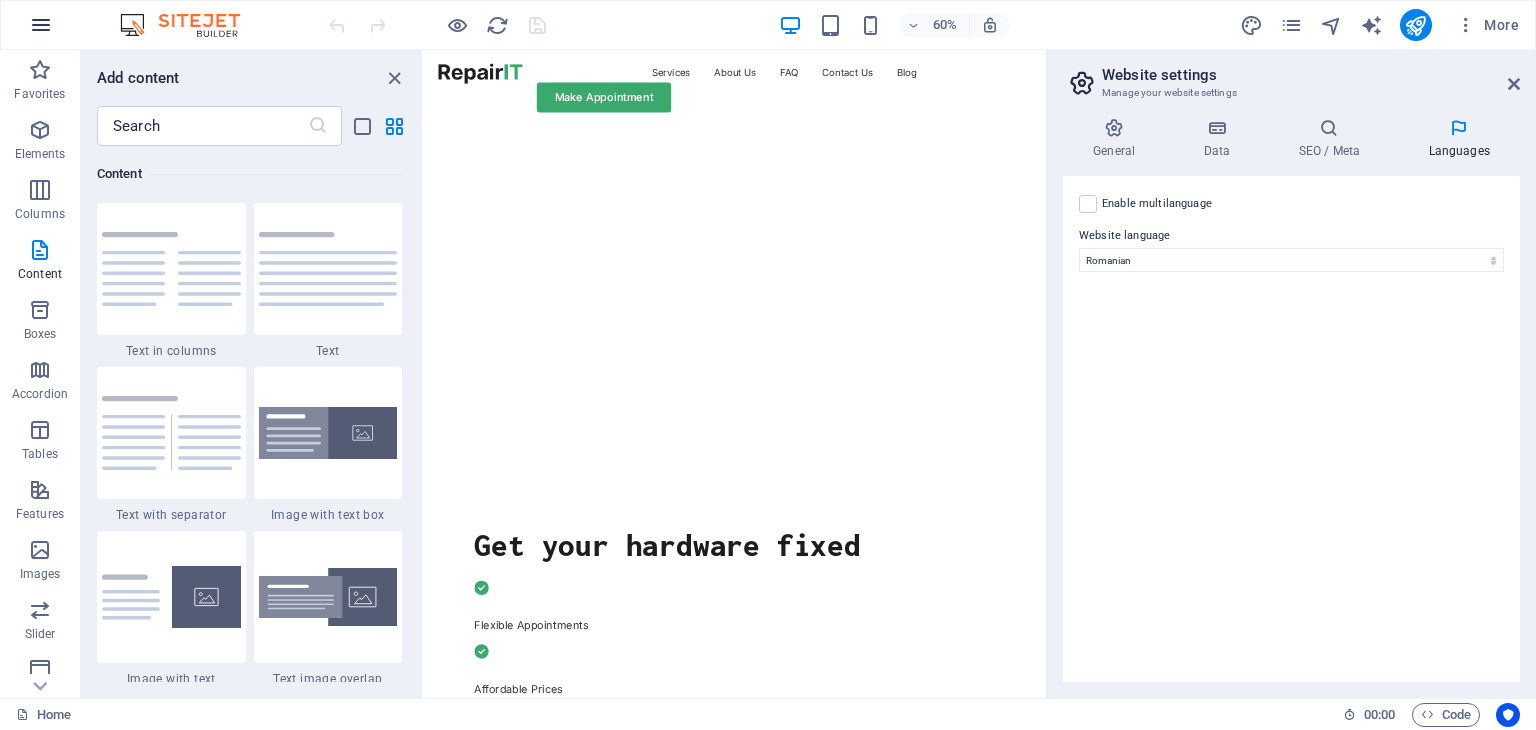 click at bounding box center (41, 25) 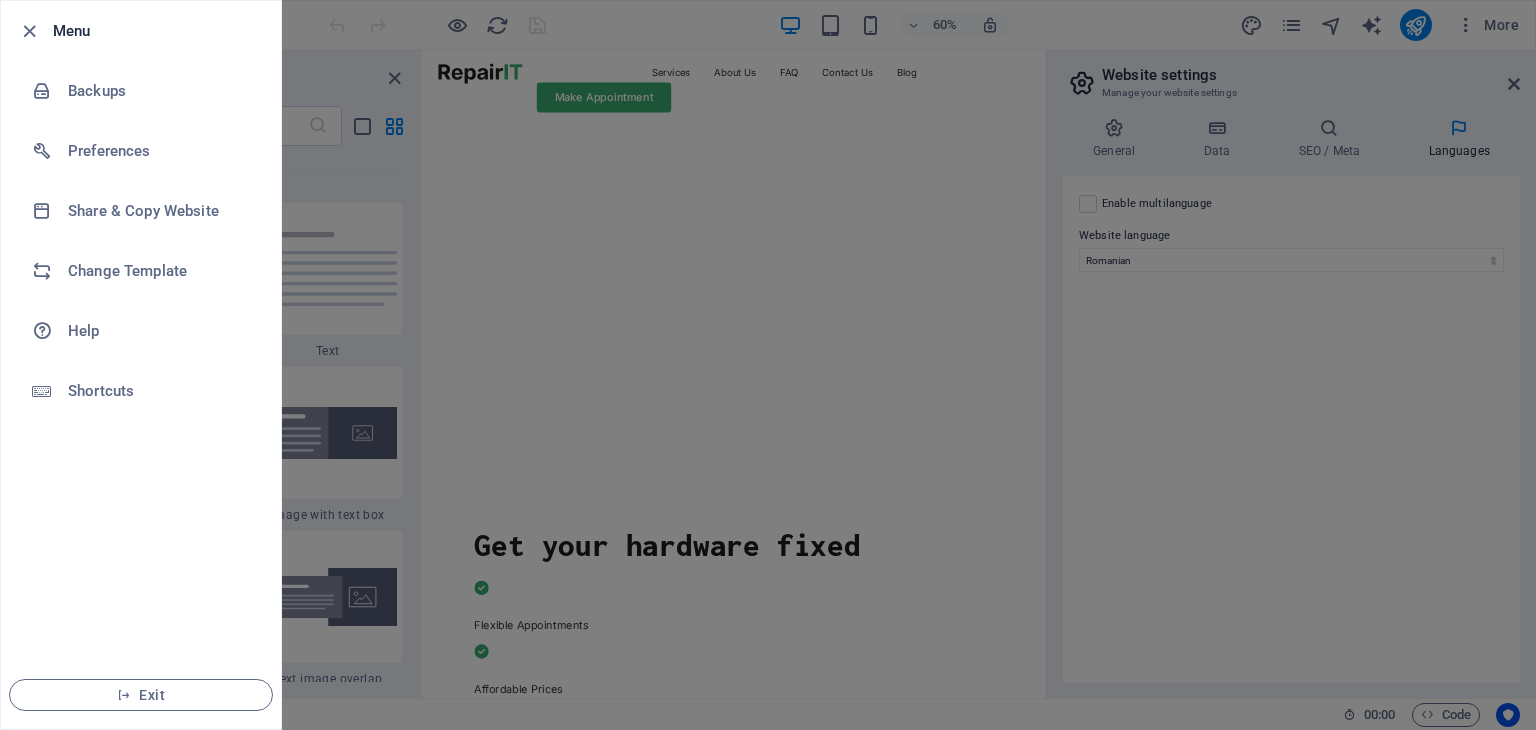 click at bounding box center [768, 365] 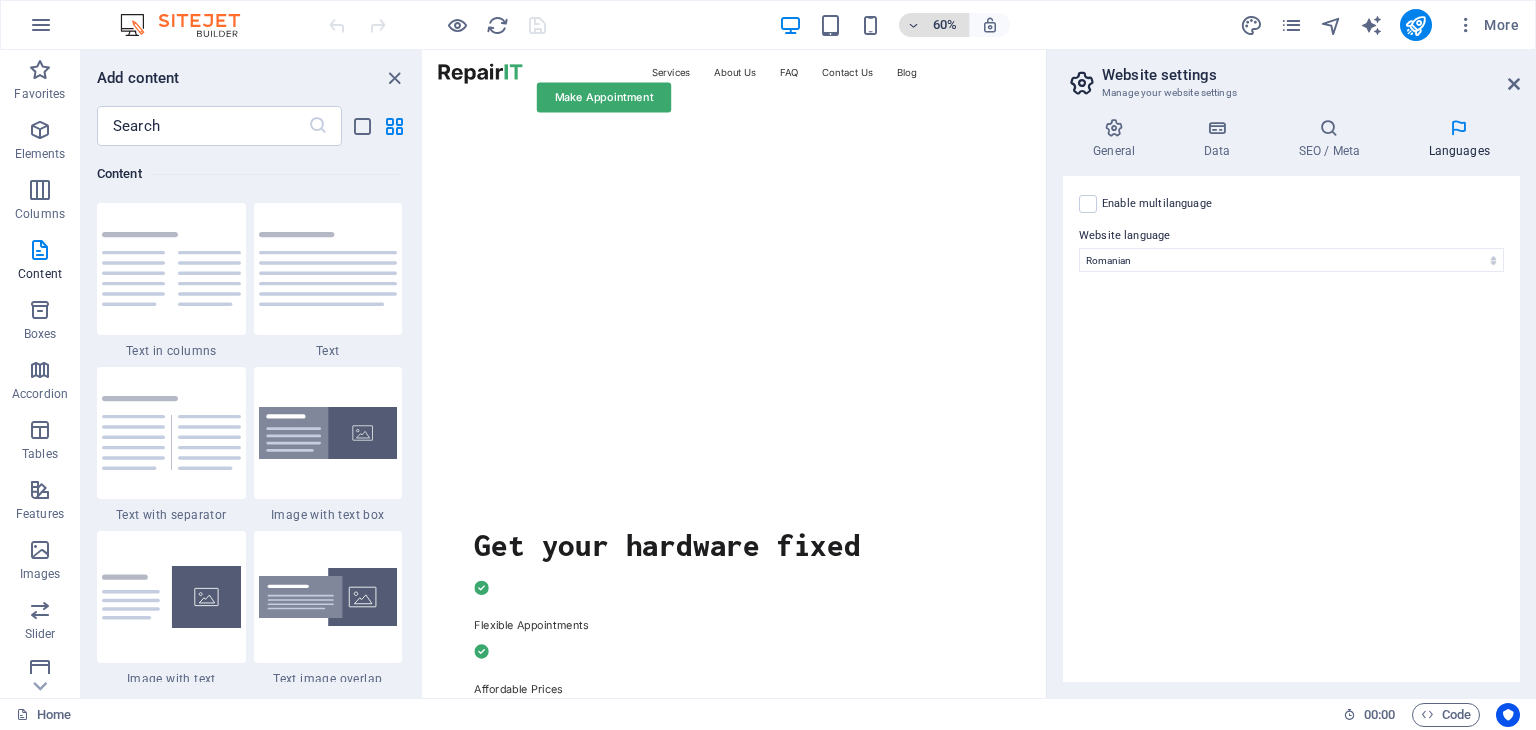 click at bounding box center [914, 25] 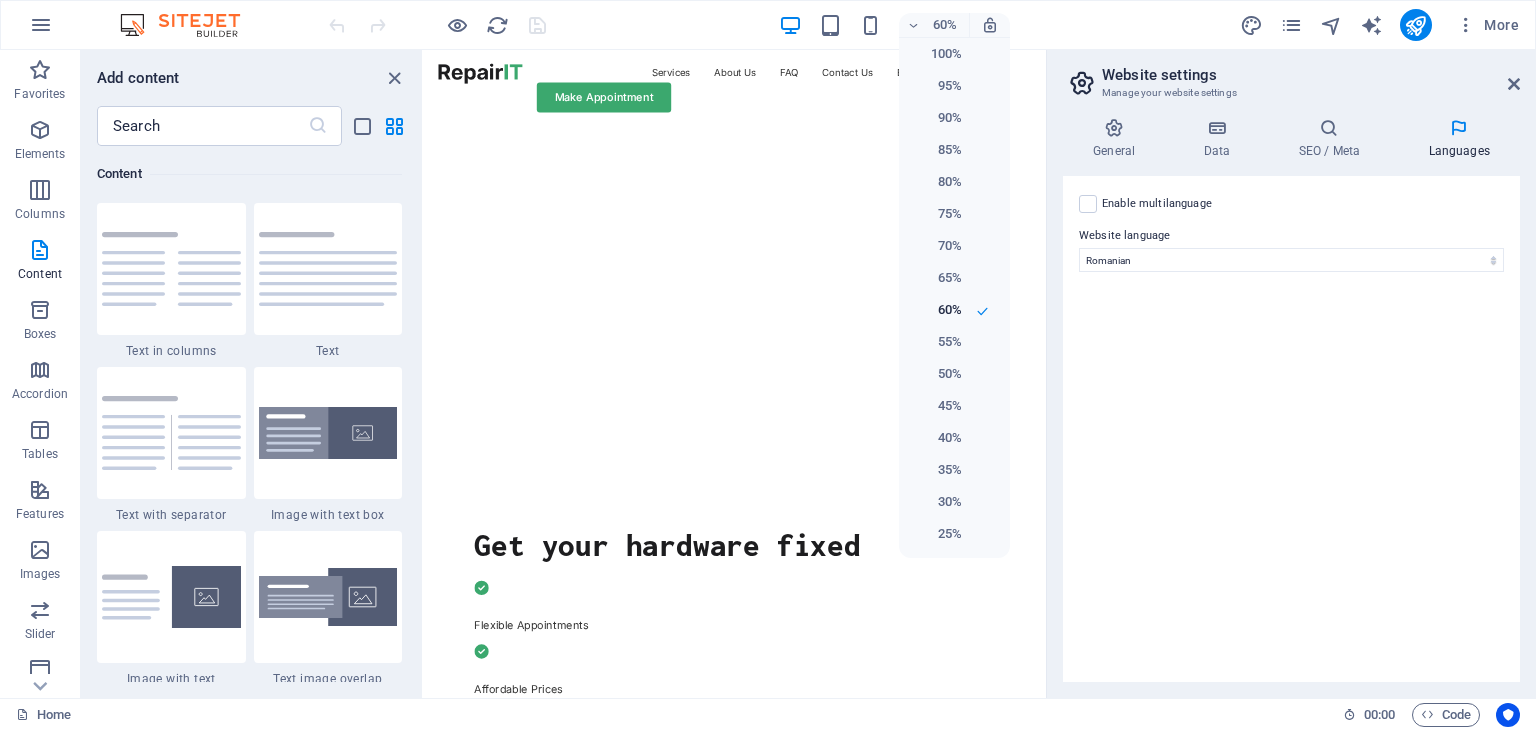 click at bounding box center (768, 365) 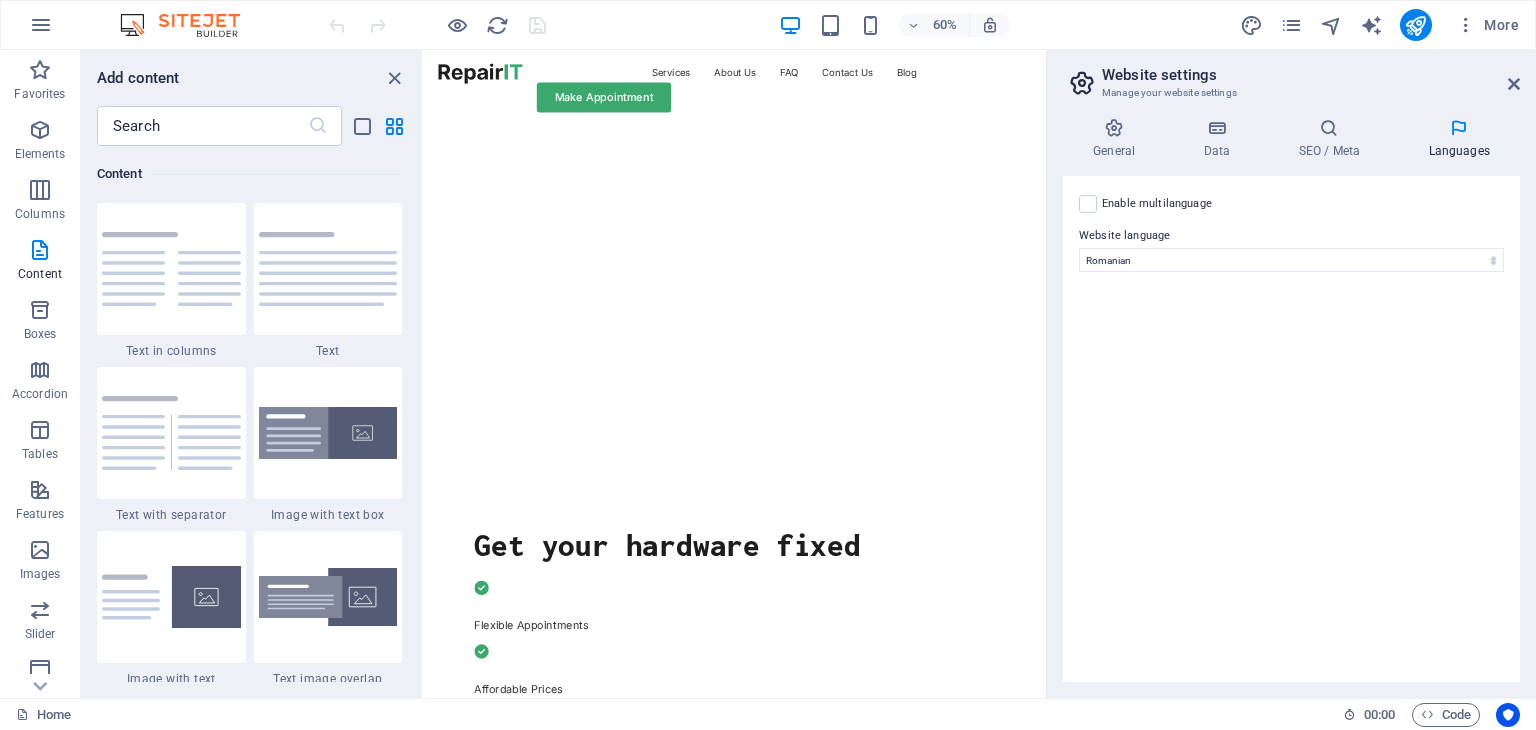 click on "Enable multilanguage To disable multilanguage delete all languages until only one language remains. Website language Abkhazian Afar Afrikaans Akan Albanian Amharic Arabic Aragonese Armenian Assamese Avaric Avestan Aymara Azerbaijani Bambara Bashkir Basque Belarusian Bengali Bihari languages Bislama Bokmål Bosnian Breton Bulgarian Burmese Catalan Central Khmer Chamorro Chechen Chinese Church Slavic Chuvash Cornish Corsican Cree Croatian Czech Danish Dutch Dzongkha English Esperanto Estonian Ewe Faroese Farsi (Persian) Fijian Finnish French Fulah Gaelic Galician Ganda Georgian German Greek Greenlandic Guaraní Gujarati Haitian Creole Hausa Hebrew Herero Hindi Hiri Motu Hungarian Icelandic Ido Igbo Indonesian Interlingua Interlingue Inuktitut Inupiaq Irish Italian Japanese Javanese Kannada Kanuri Kashmiri Kazakh Kikuyu Kinyarwanda Komi Kongo Korean Kurdish Kwanyama Kyrgyz Lao Latin Latvian Limburgish Lingala Lithuanian Luba-Katanga Luxembourgish Macedonian Malagasy Malay Malayalam Maldivian Maltese Manx Maori 1" at bounding box center (1291, 429) 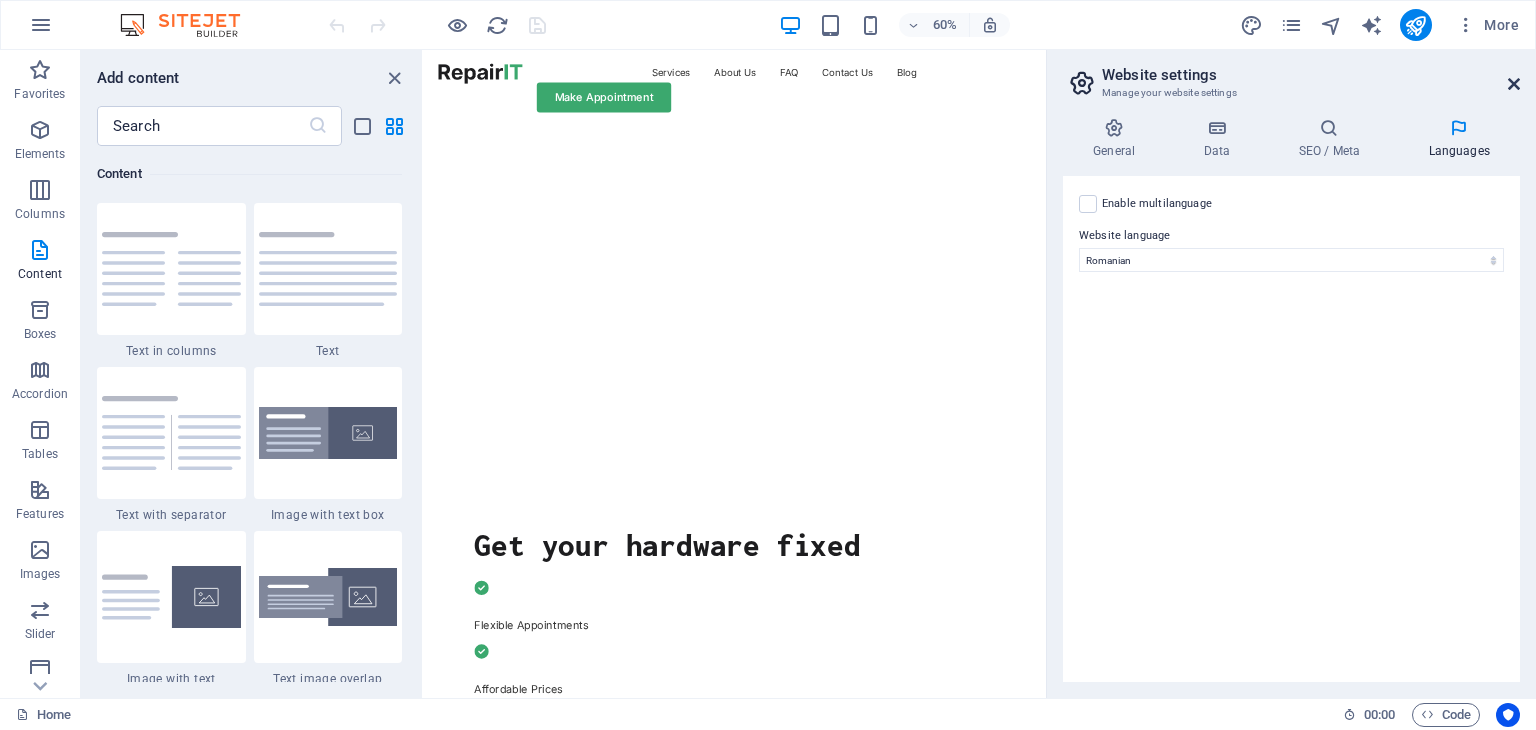 click at bounding box center [1514, 84] 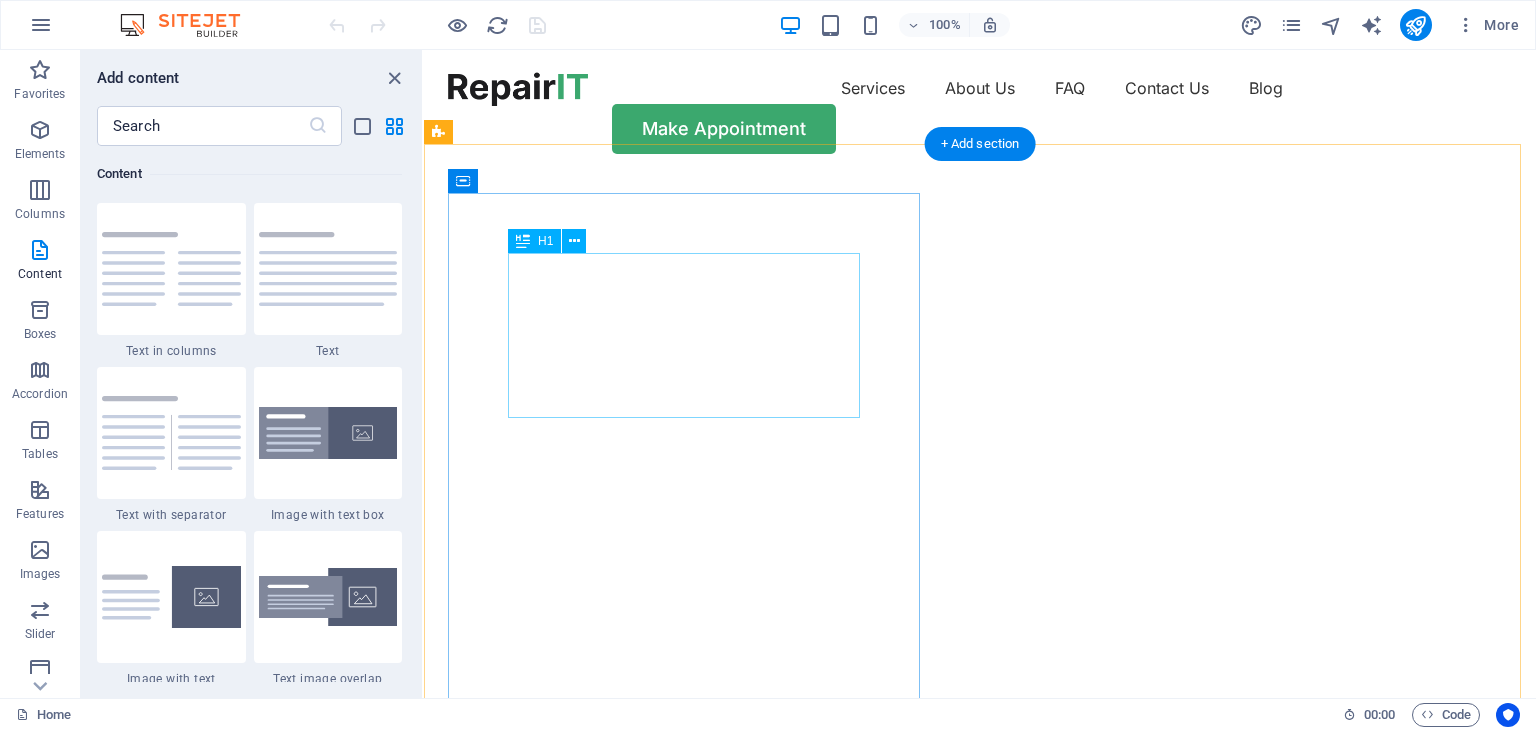 click on "Get your hardware fixed" at bounding box center [980, 875] 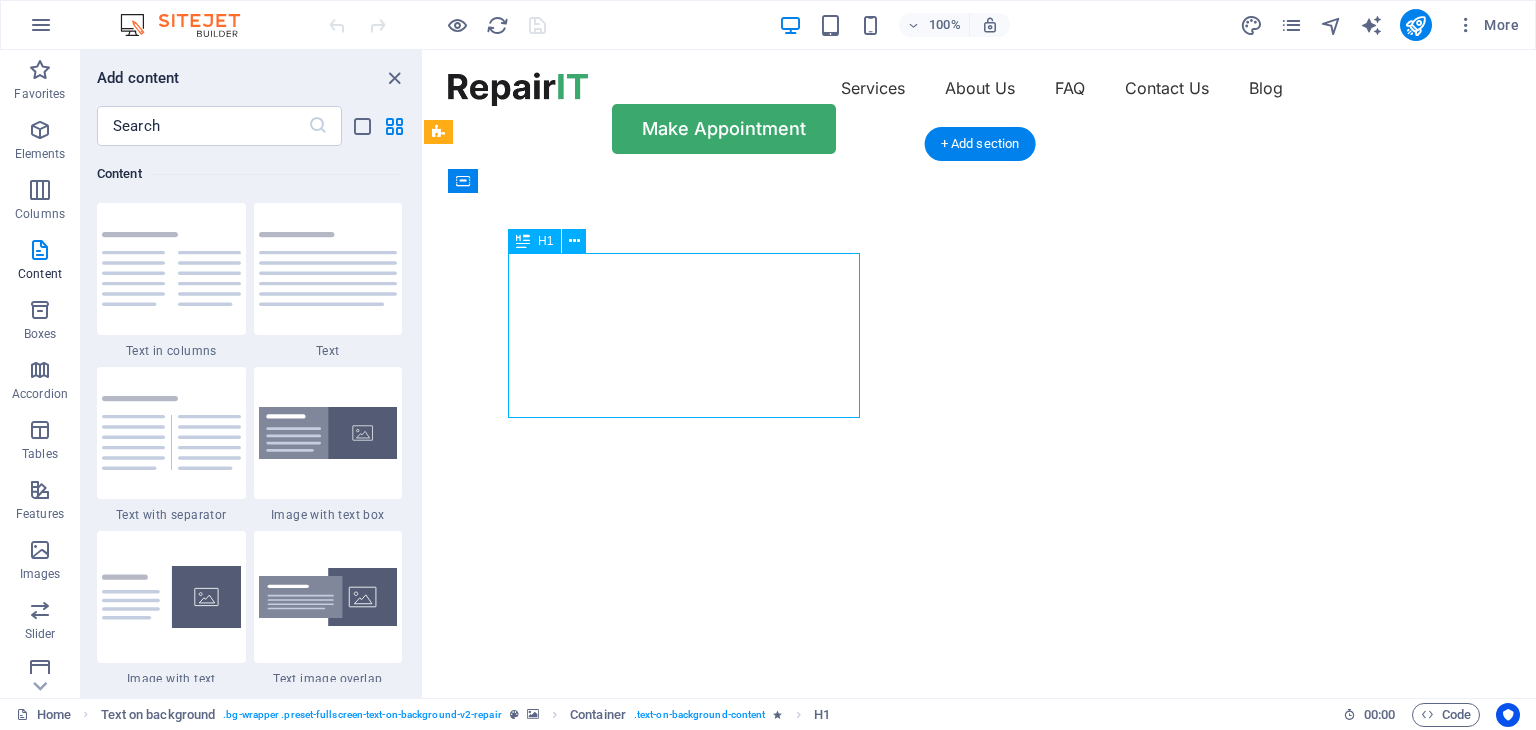 click on "Get your hardware fixed" at bounding box center (980, 875) 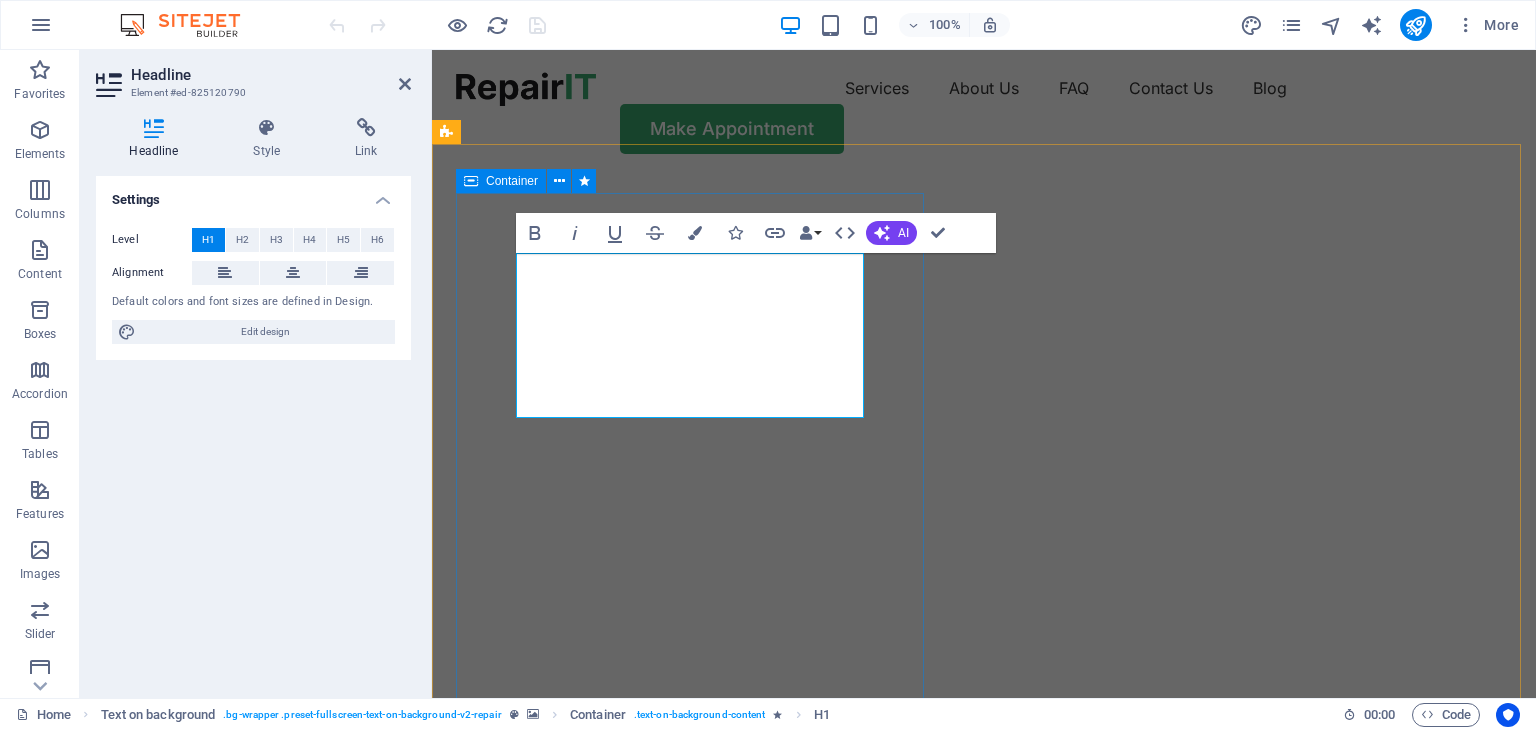 click on "Get your hardware fixed Flexible Appointments Affordable Prices Fast repairs Make Appointment" at bounding box center [984, 1082] 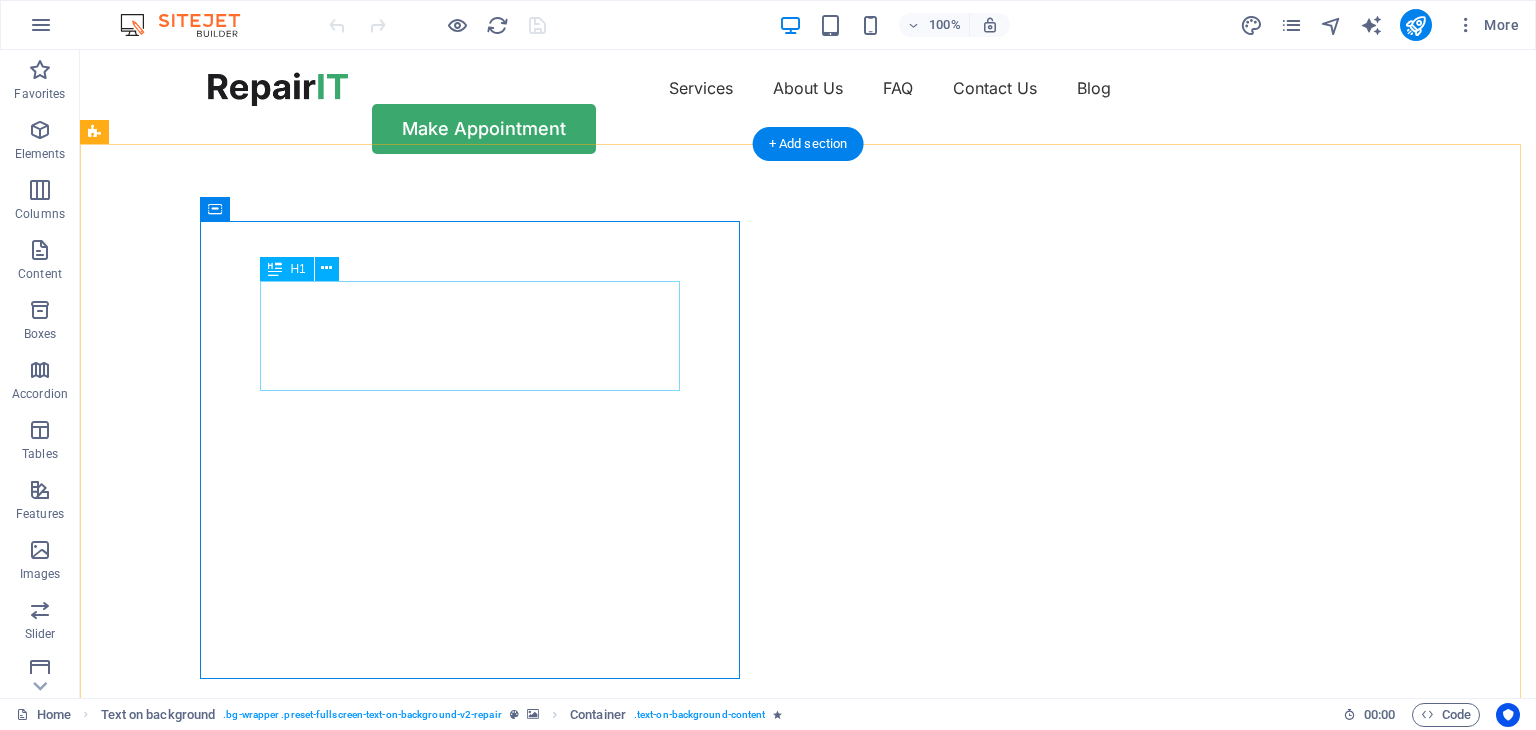 click on "Get your hardware fixed" at bounding box center [808, 875] 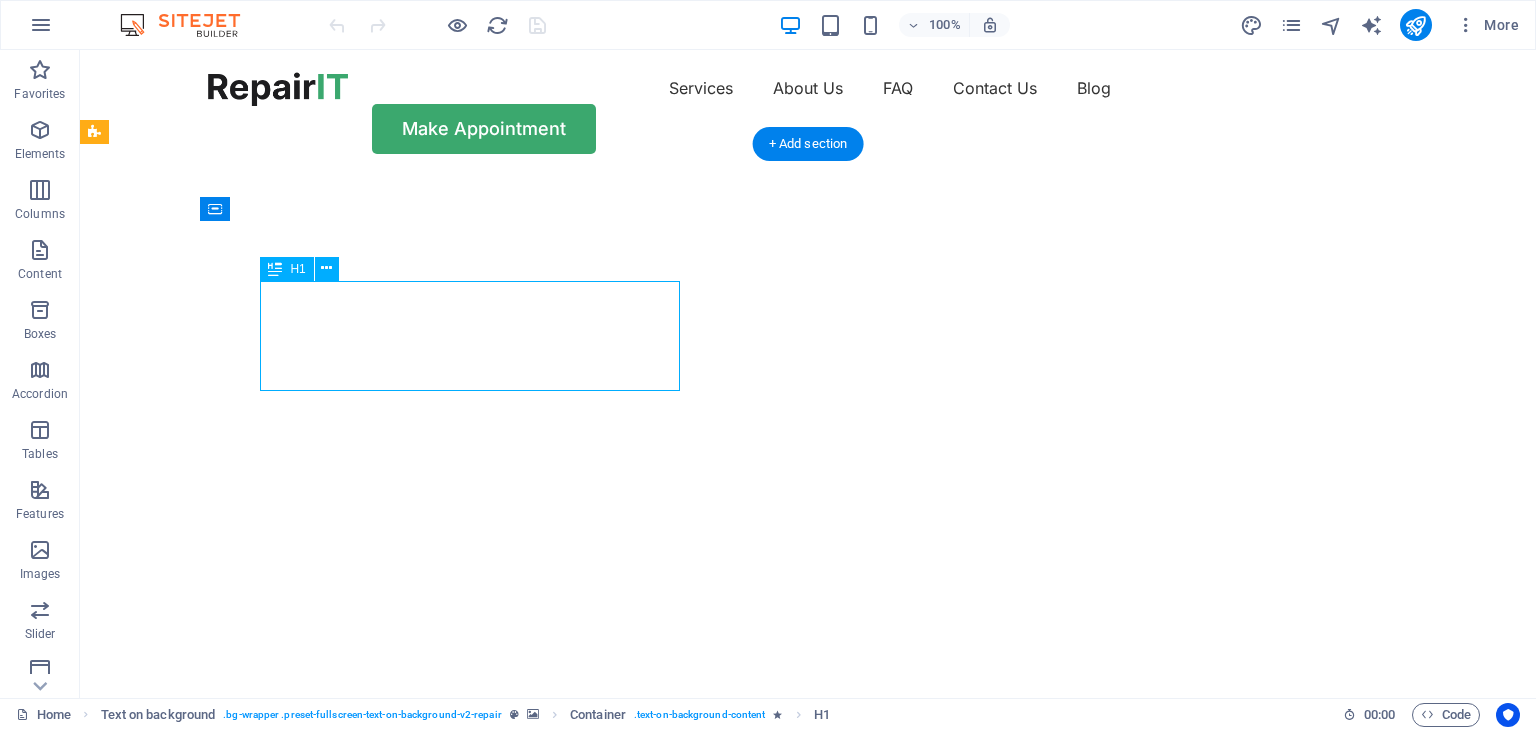 click on "Get your hardware fixed" at bounding box center (808, 875) 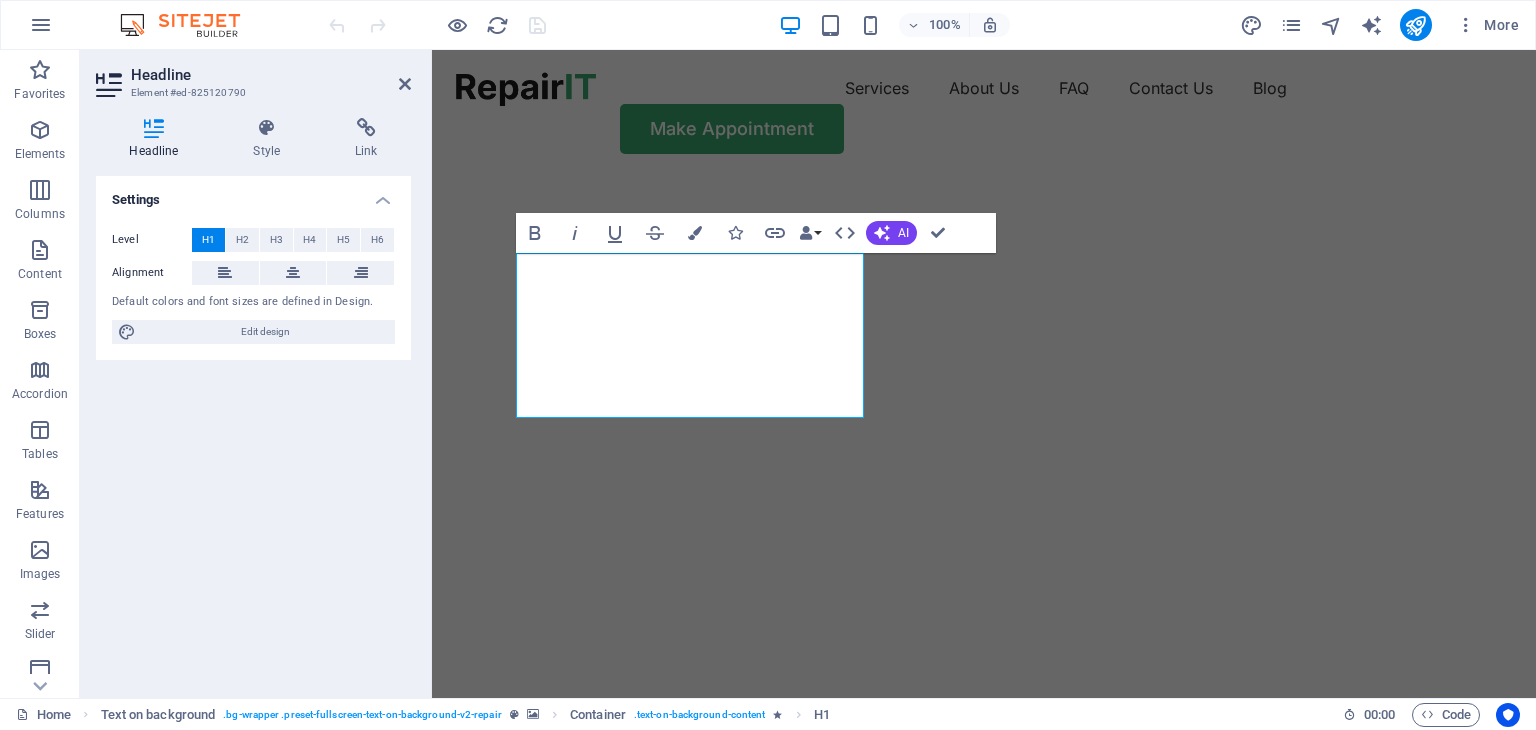 type 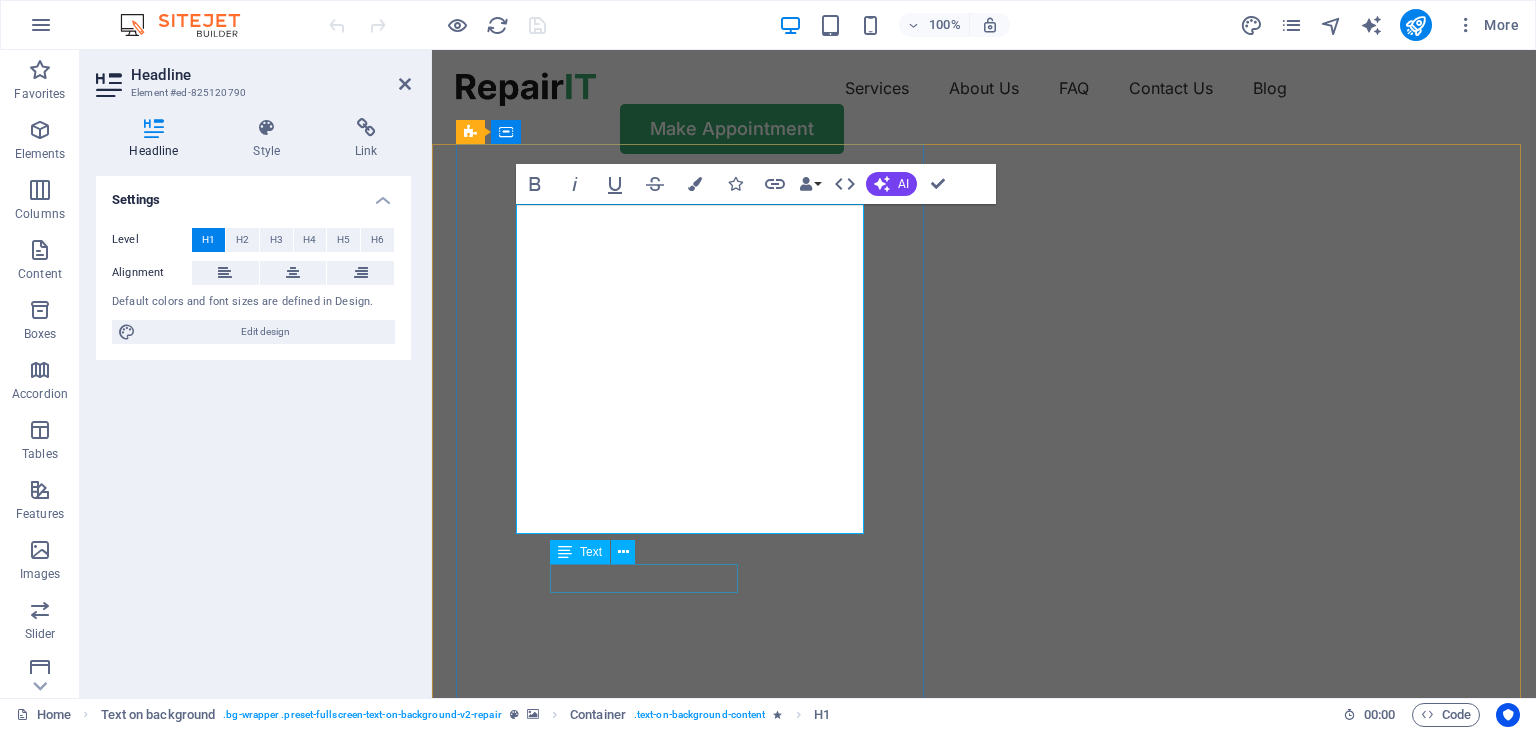 click on "Flexible Appointments" at bounding box center [984, 1130] 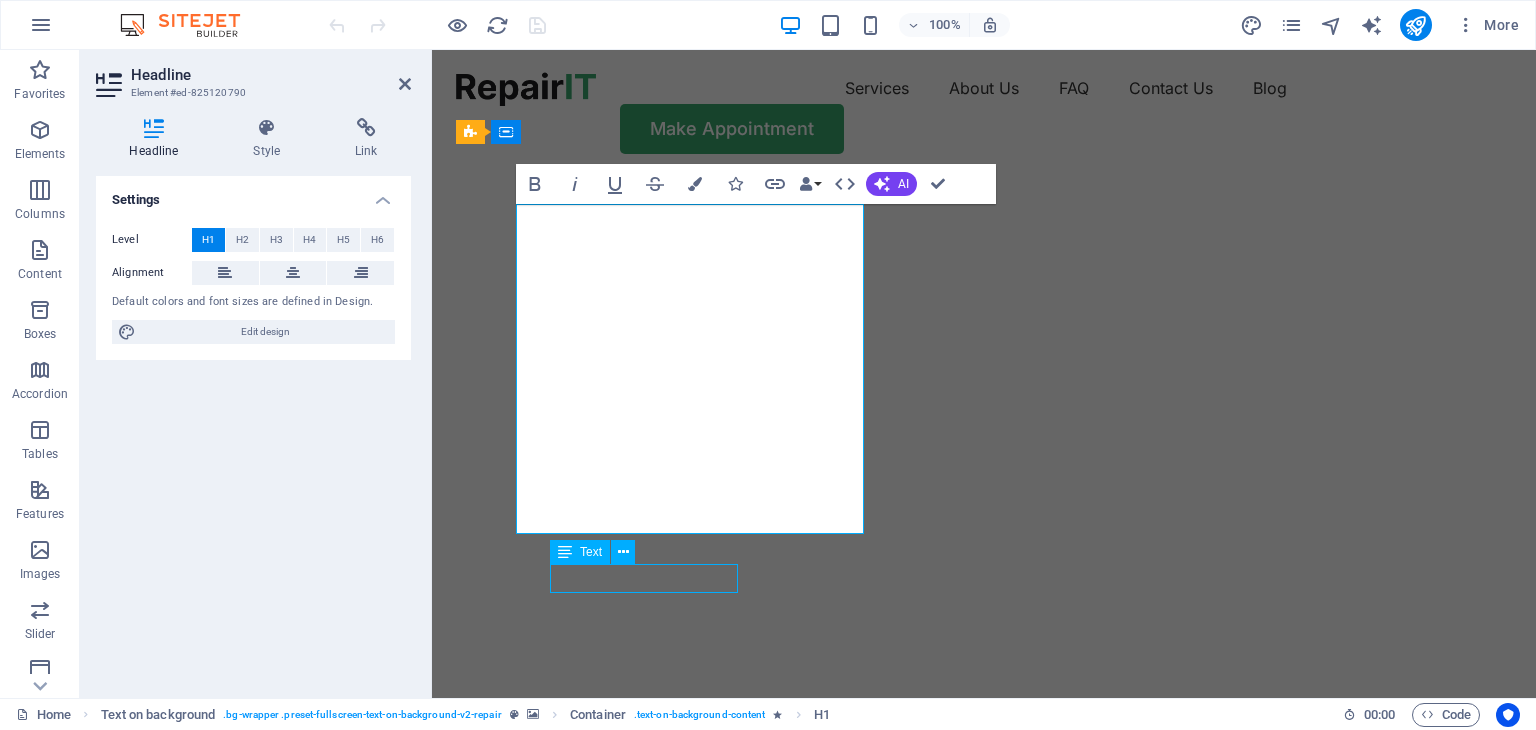 click on "Flexible Appointments" at bounding box center (984, 1130) 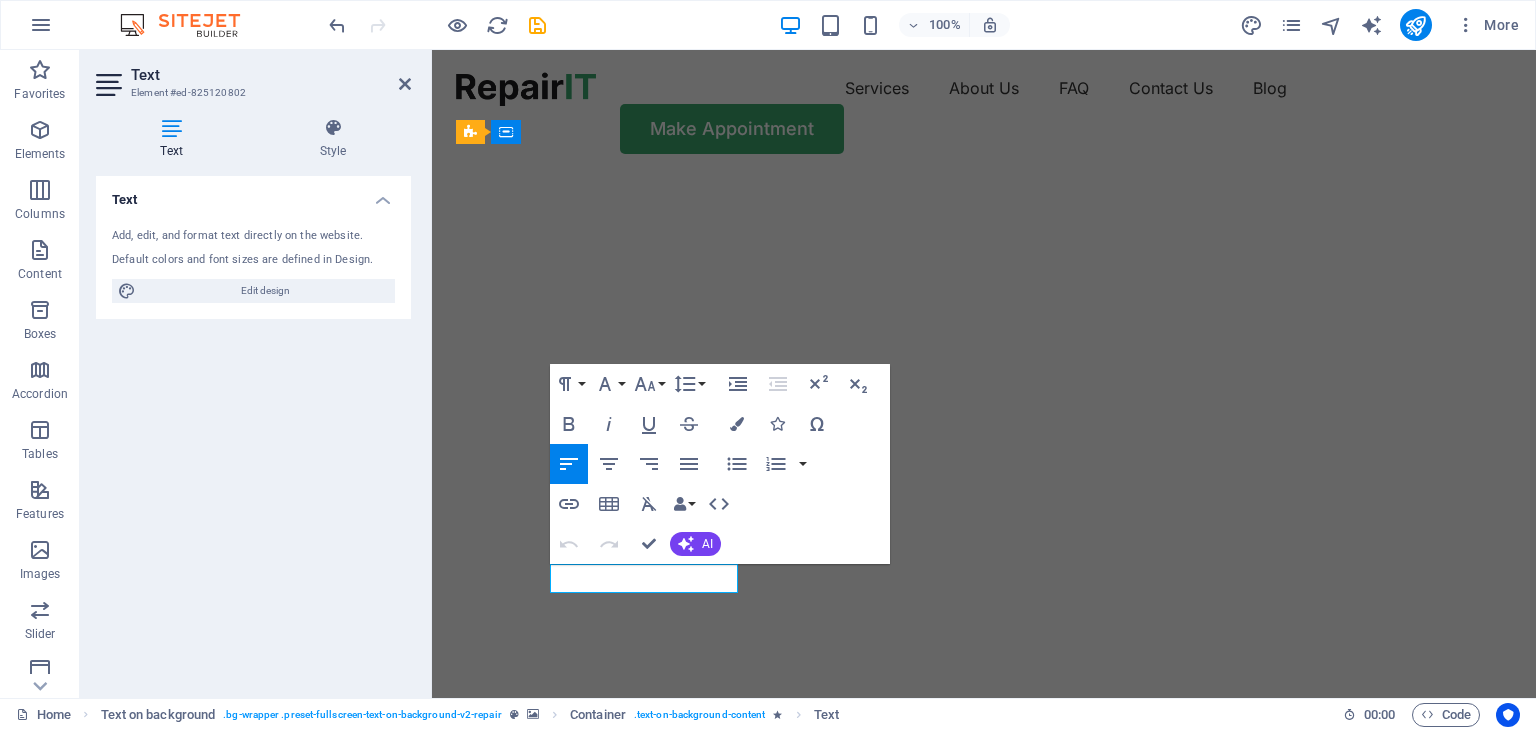 click on "Flexible Appointments" at bounding box center [611, 1129] 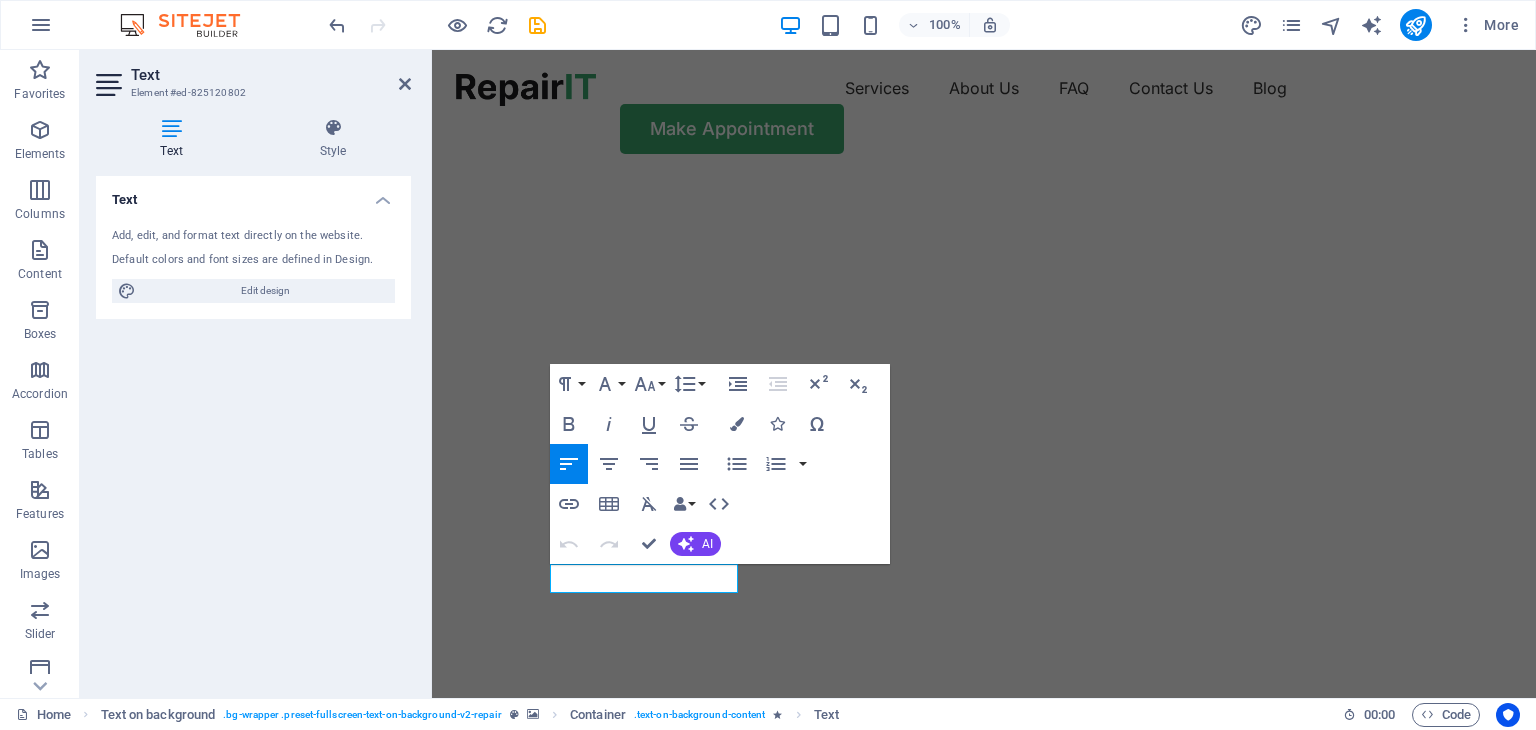 type 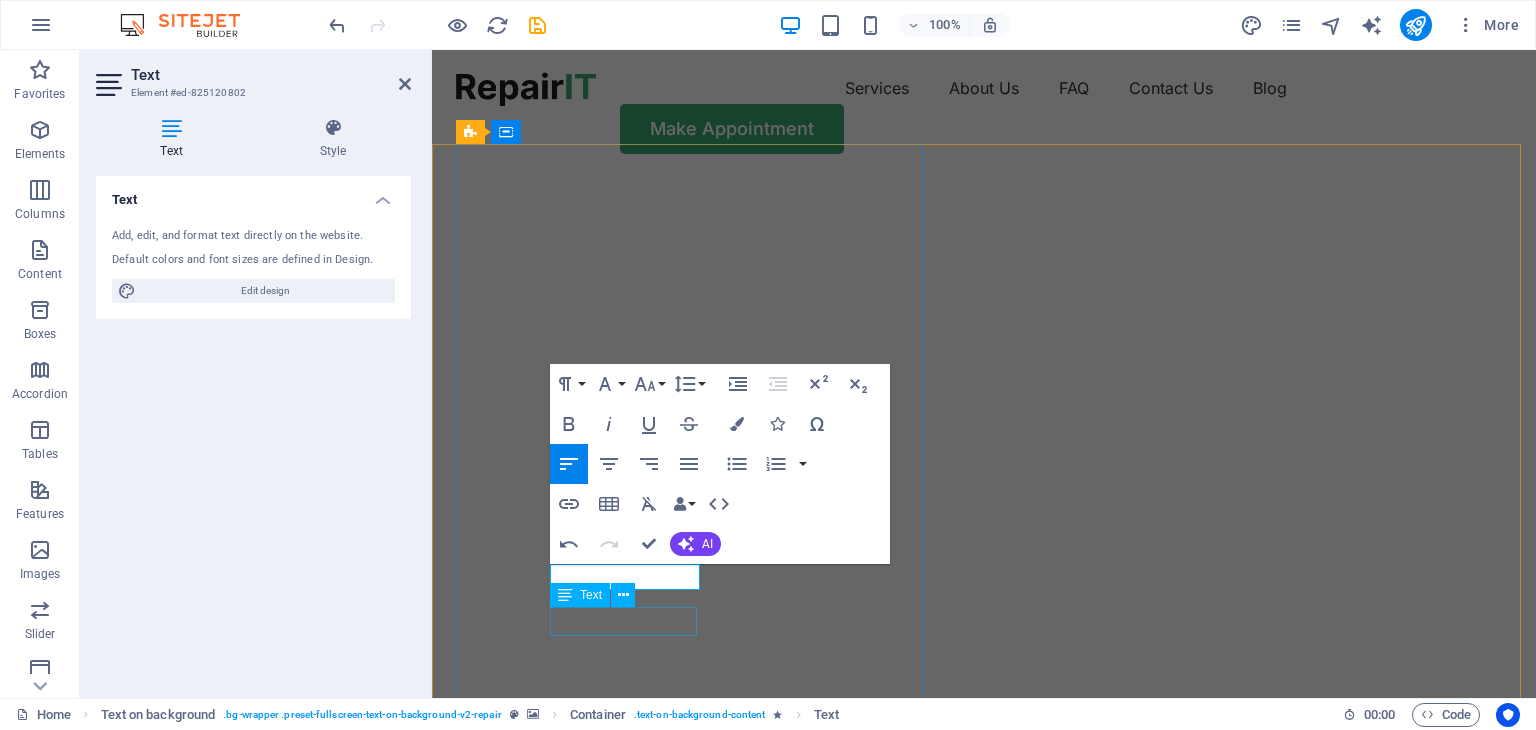 click on "Affordable Prices" at bounding box center [984, 1232] 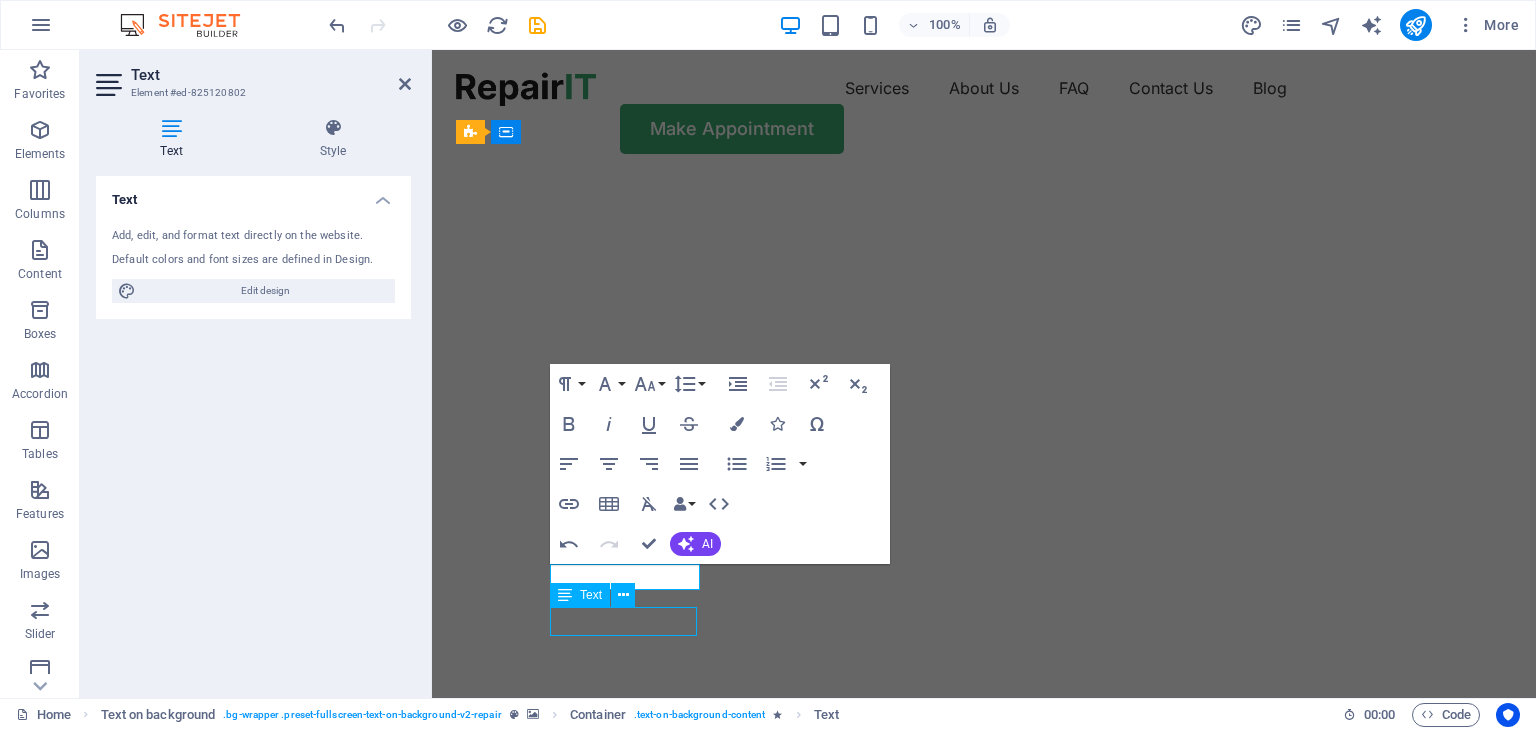 click on "Affordable Prices" at bounding box center (984, 1232) 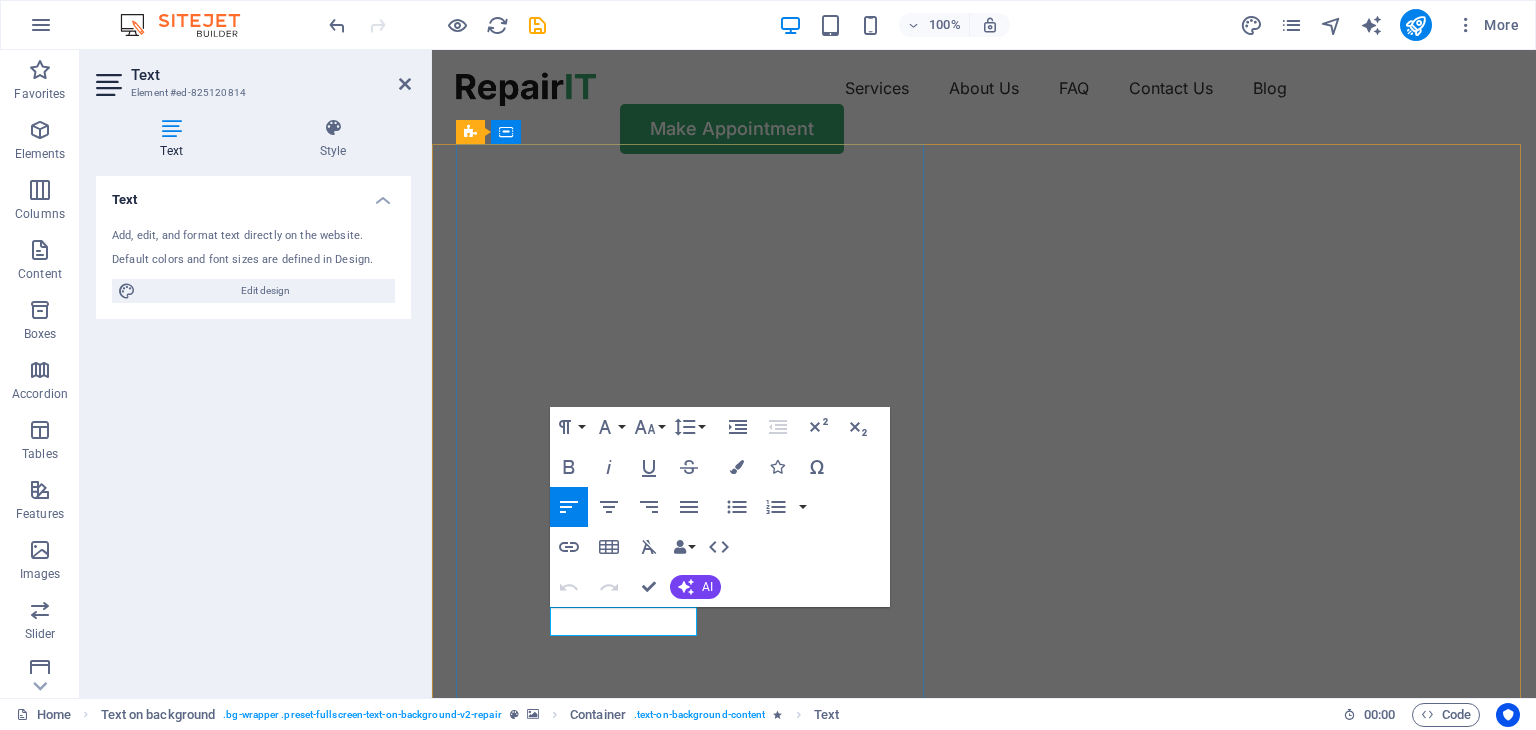 type 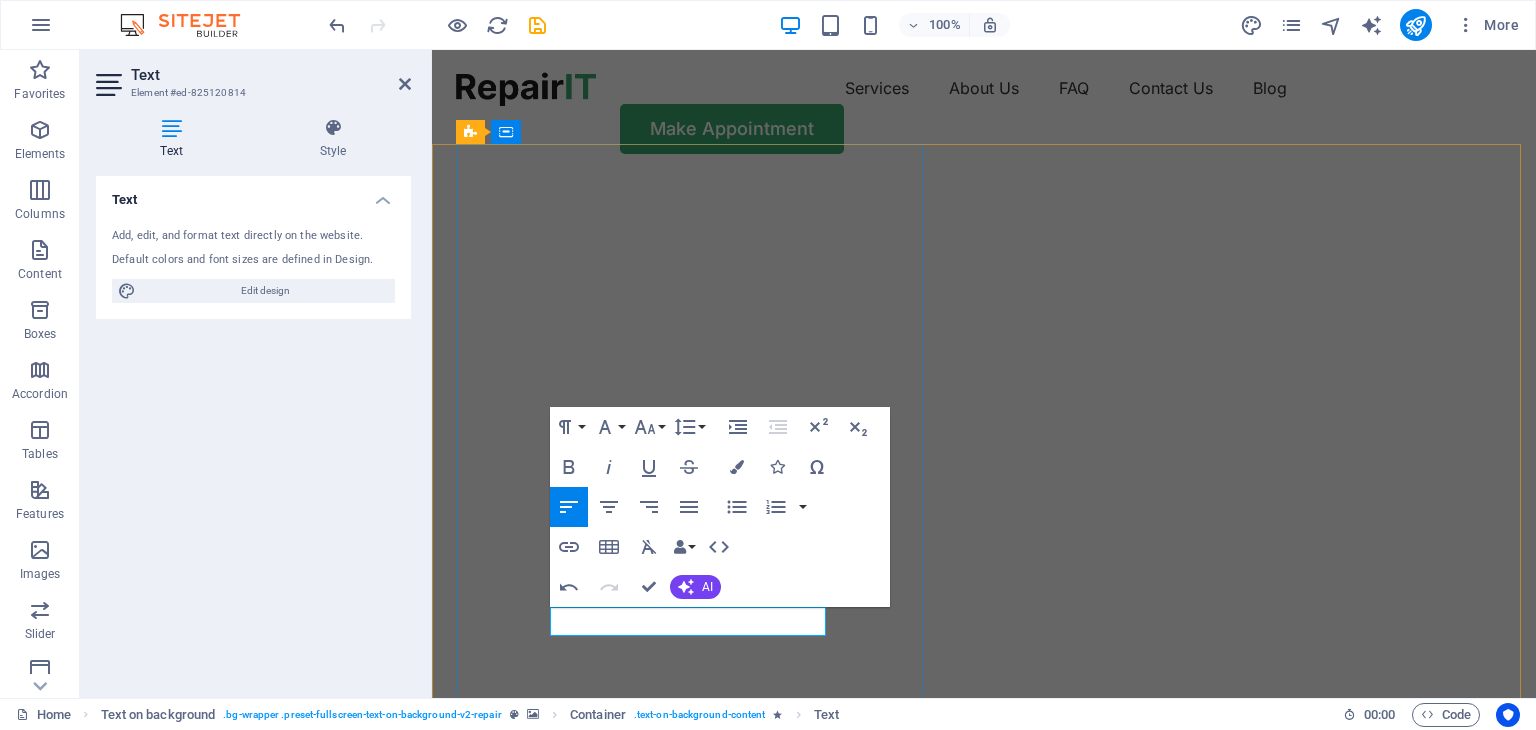 click on "Prețuri Corecte Affordable Prices" at bounding box center (655, 1231) 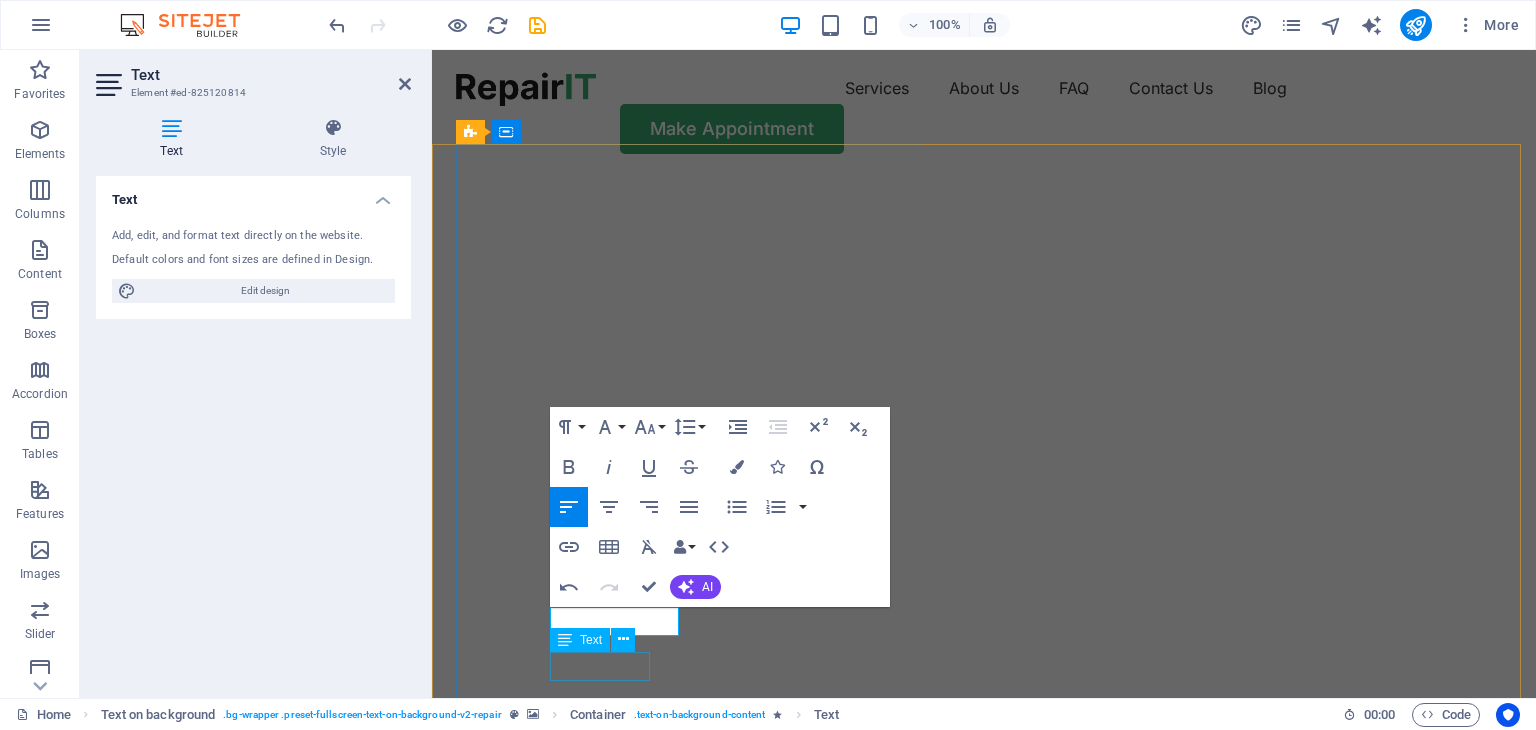 click on "Fast repairs" at bounding box center (984, 1338) 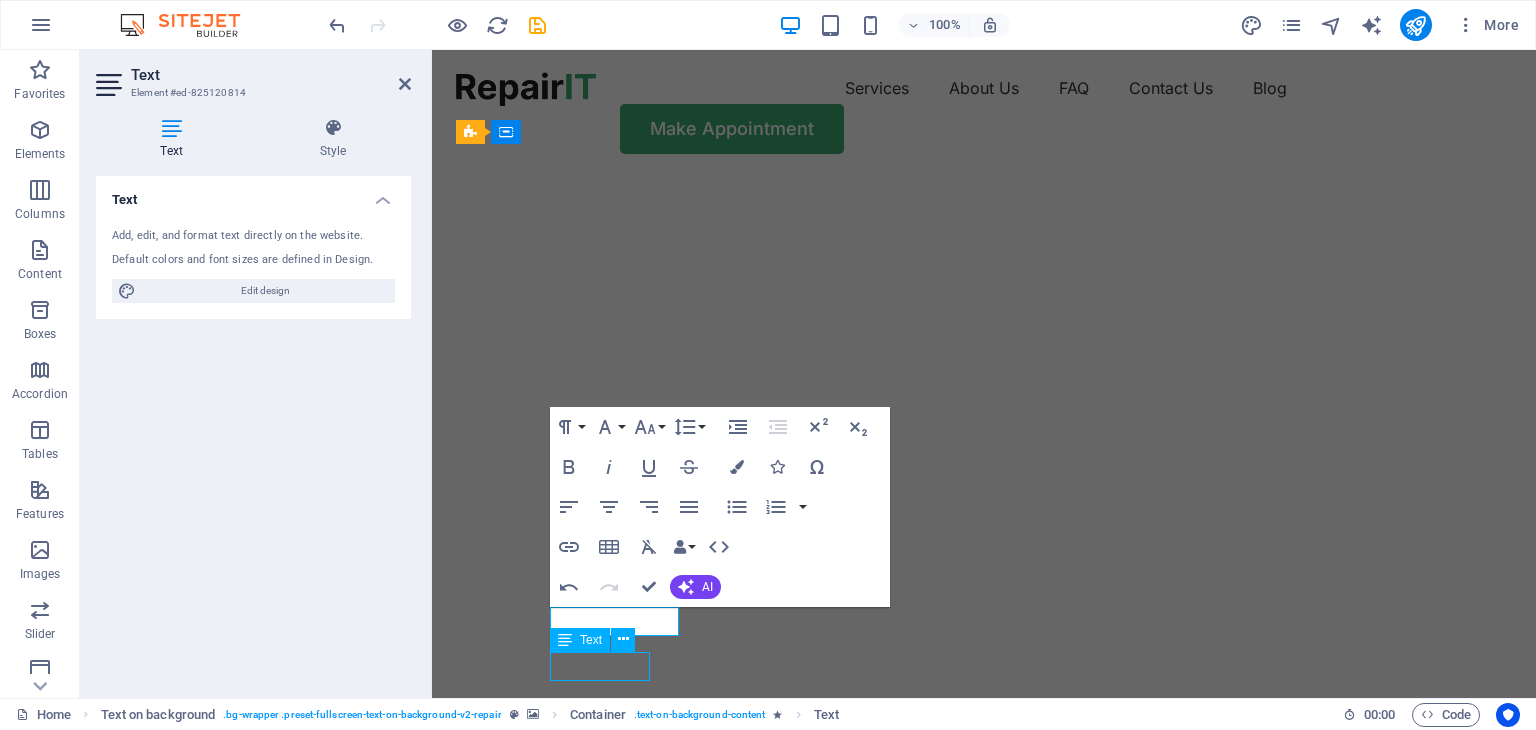 click on "Fast repairs" at bounding box center [984, 1338] 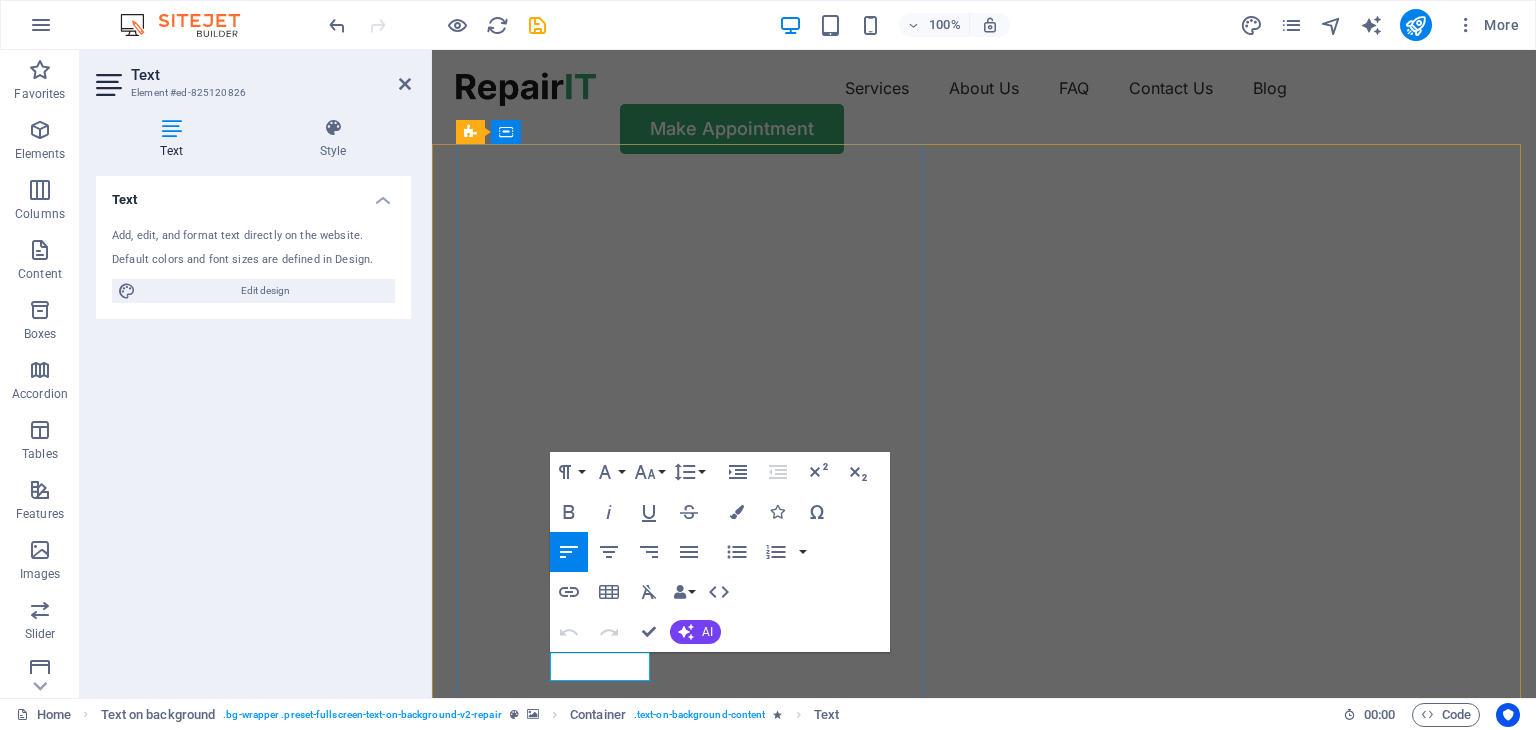 type 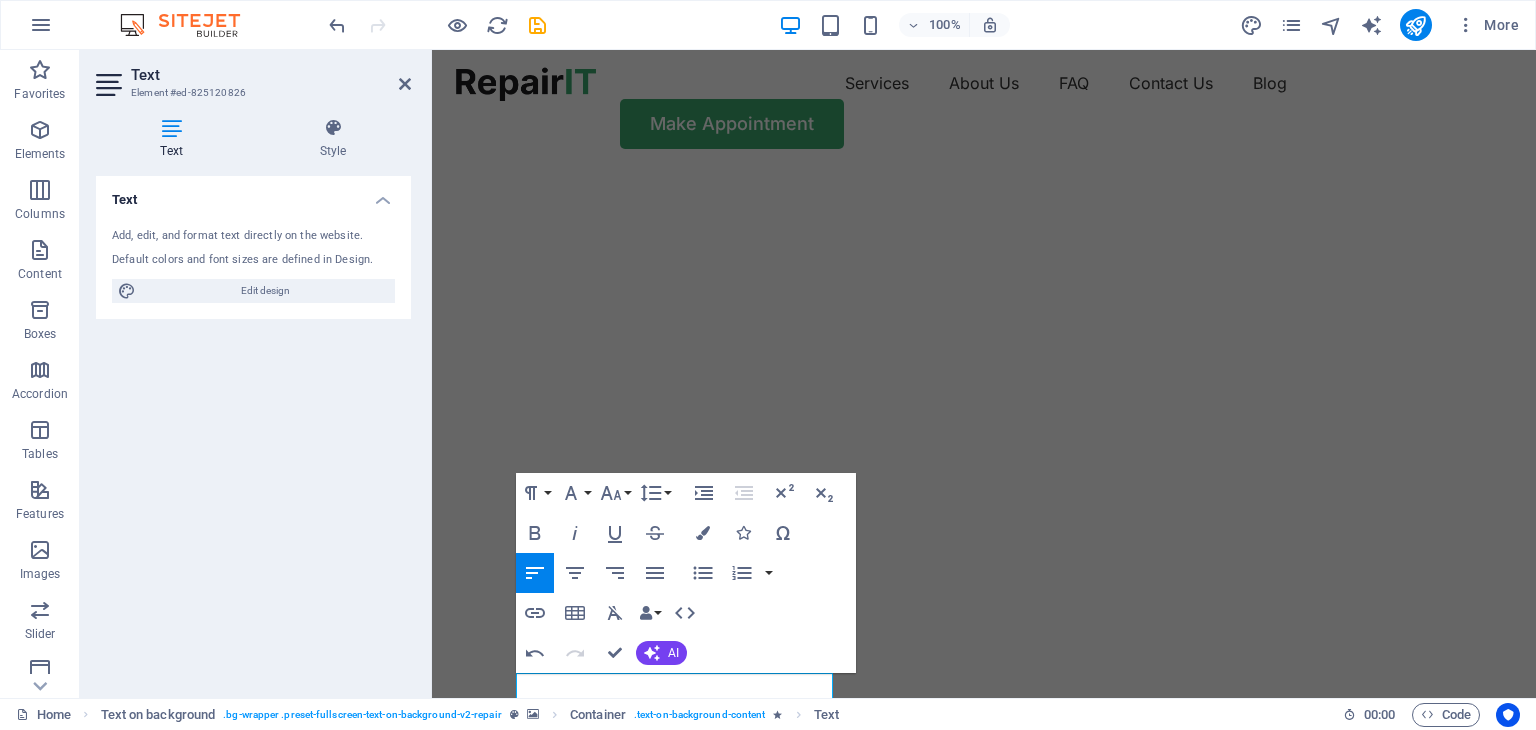 scroll, scrollTop: 0, scrollLeft: 0, axis: both 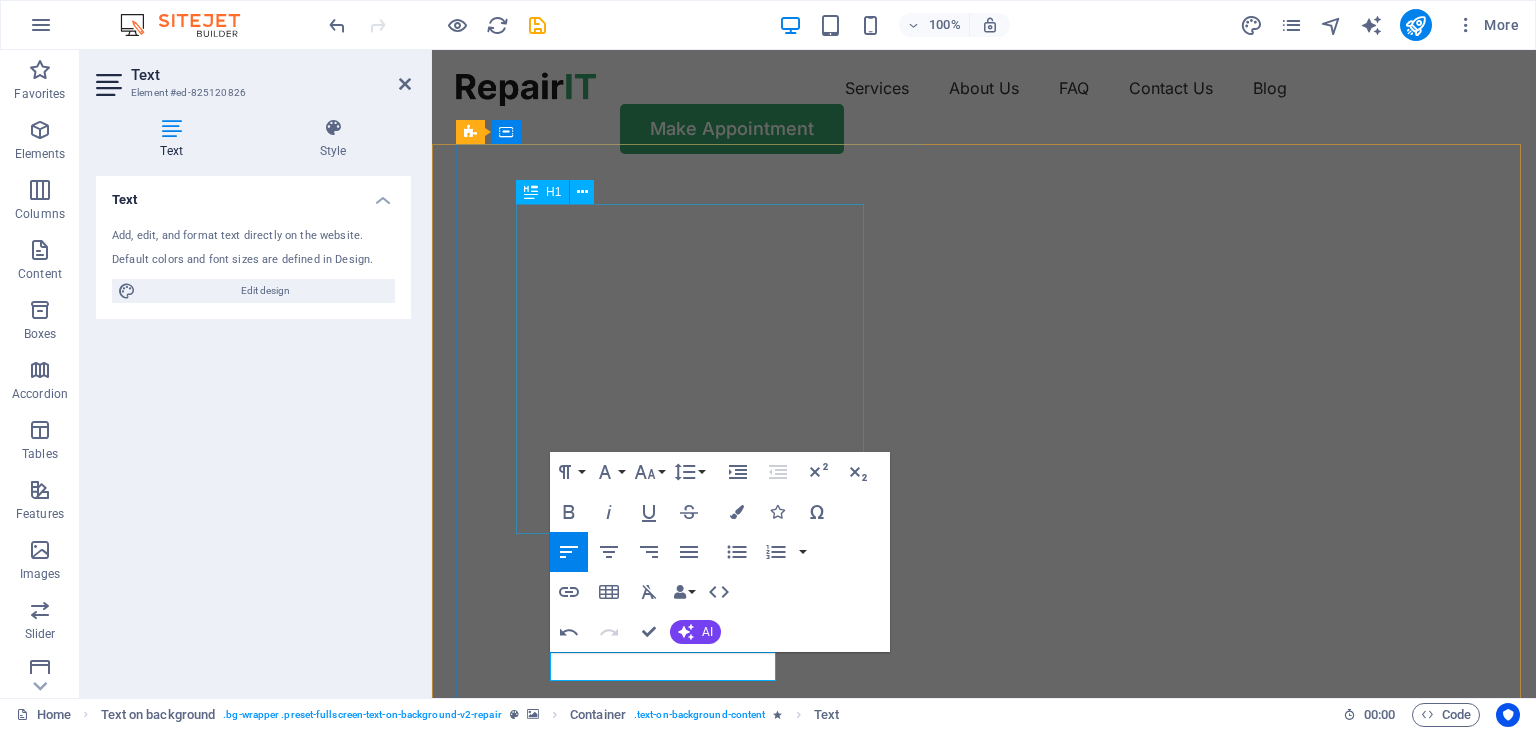 click on "Servicii complete de instalații electrice civile și industriale" at bounding box center [984, 968] 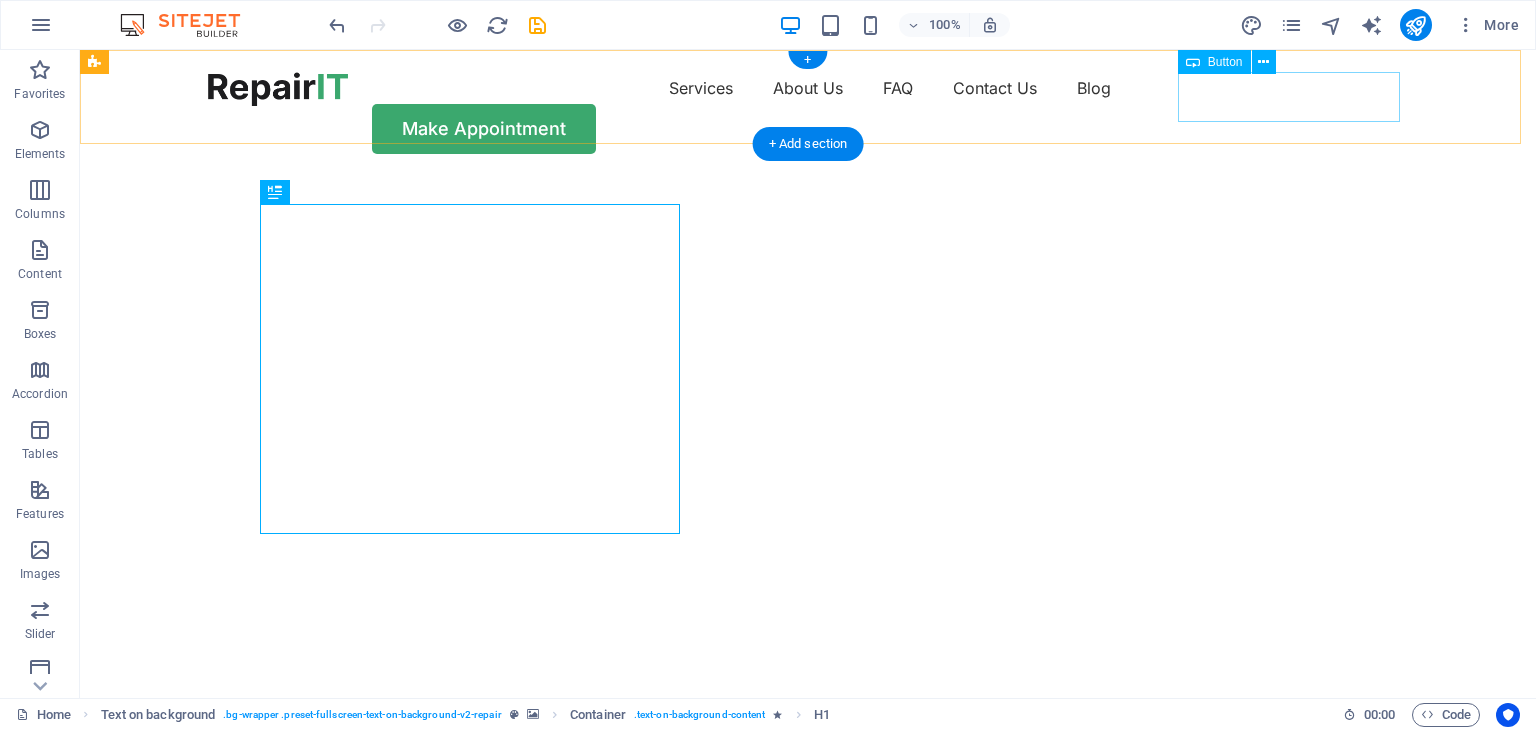 click on "Make Appointment" at bounding box center [808, 129] 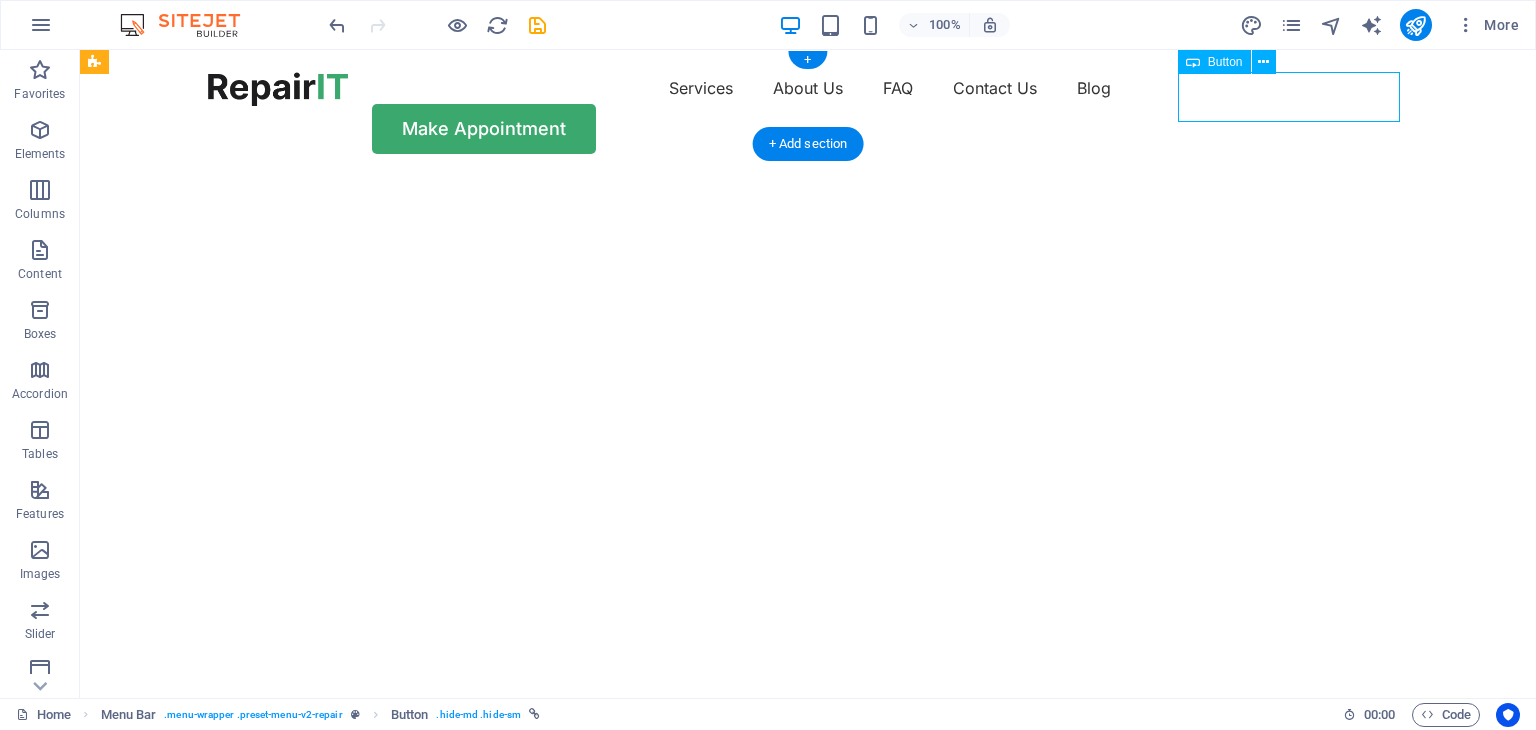 click on "Make Appointment" at bounding box center (808, 129) 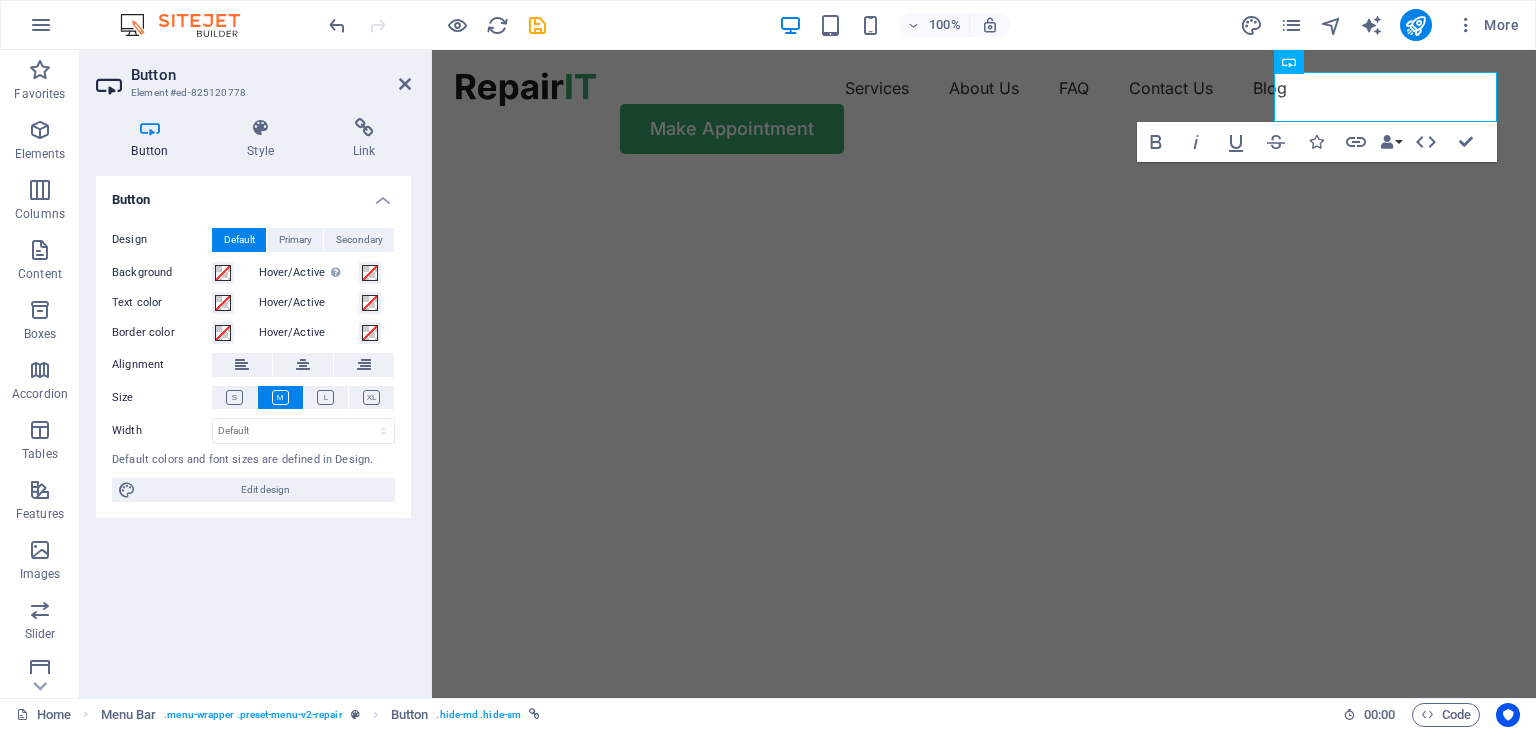 type 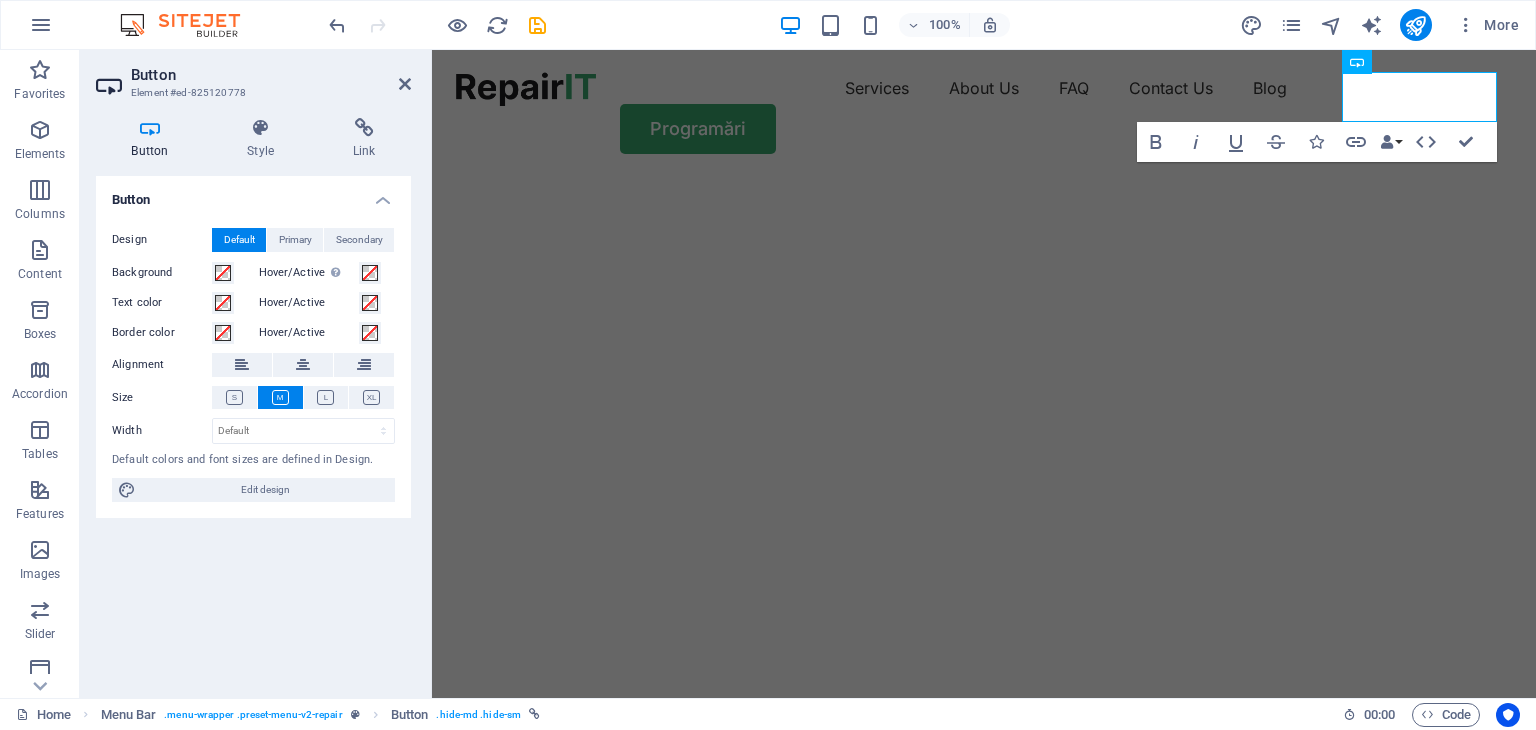 click at bounding box center [-113, 176] 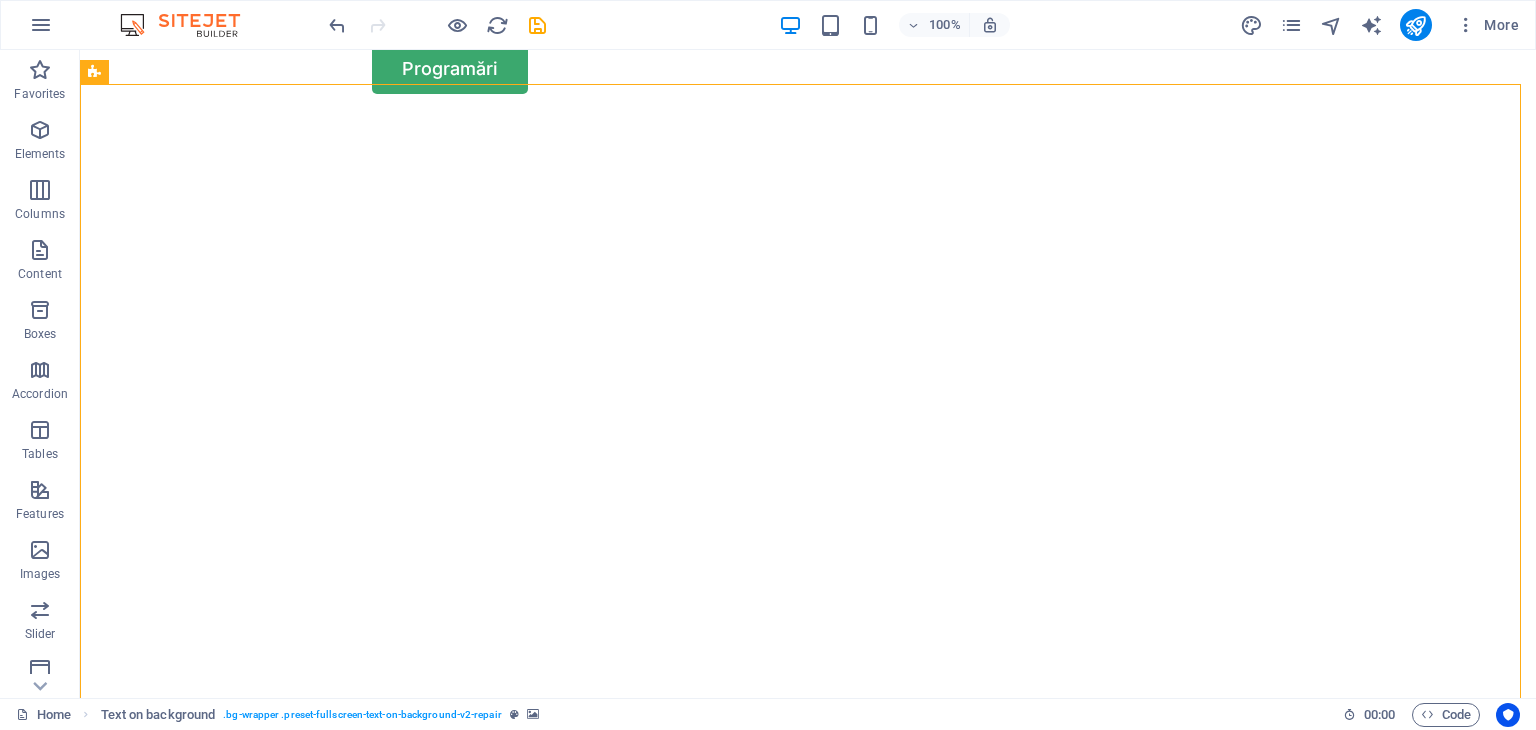 scroll, scrollTop: 0, scrollLeft: 0, axis: both 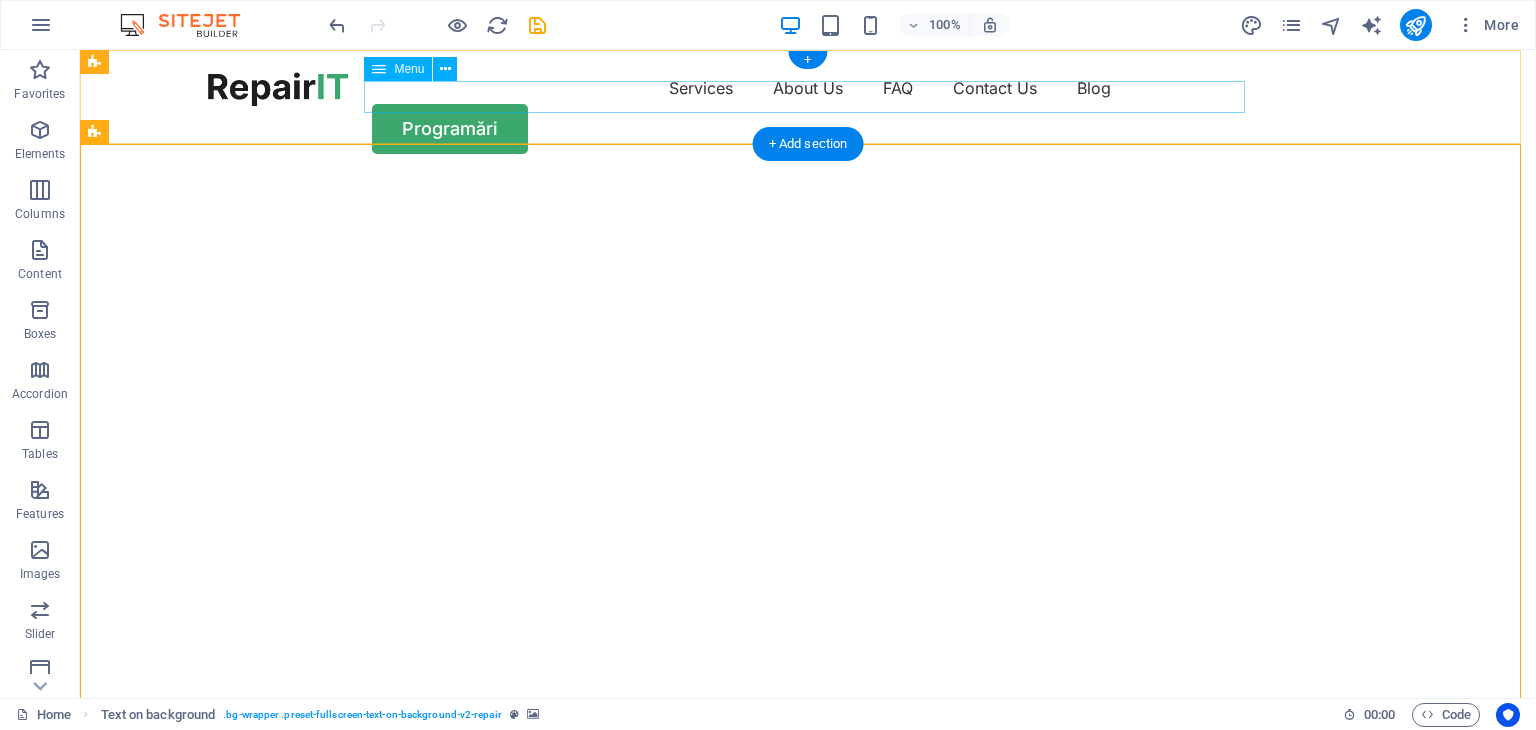 click on "Services About Us FAQ Contact Us Blog" at bounding box center (808, 88) 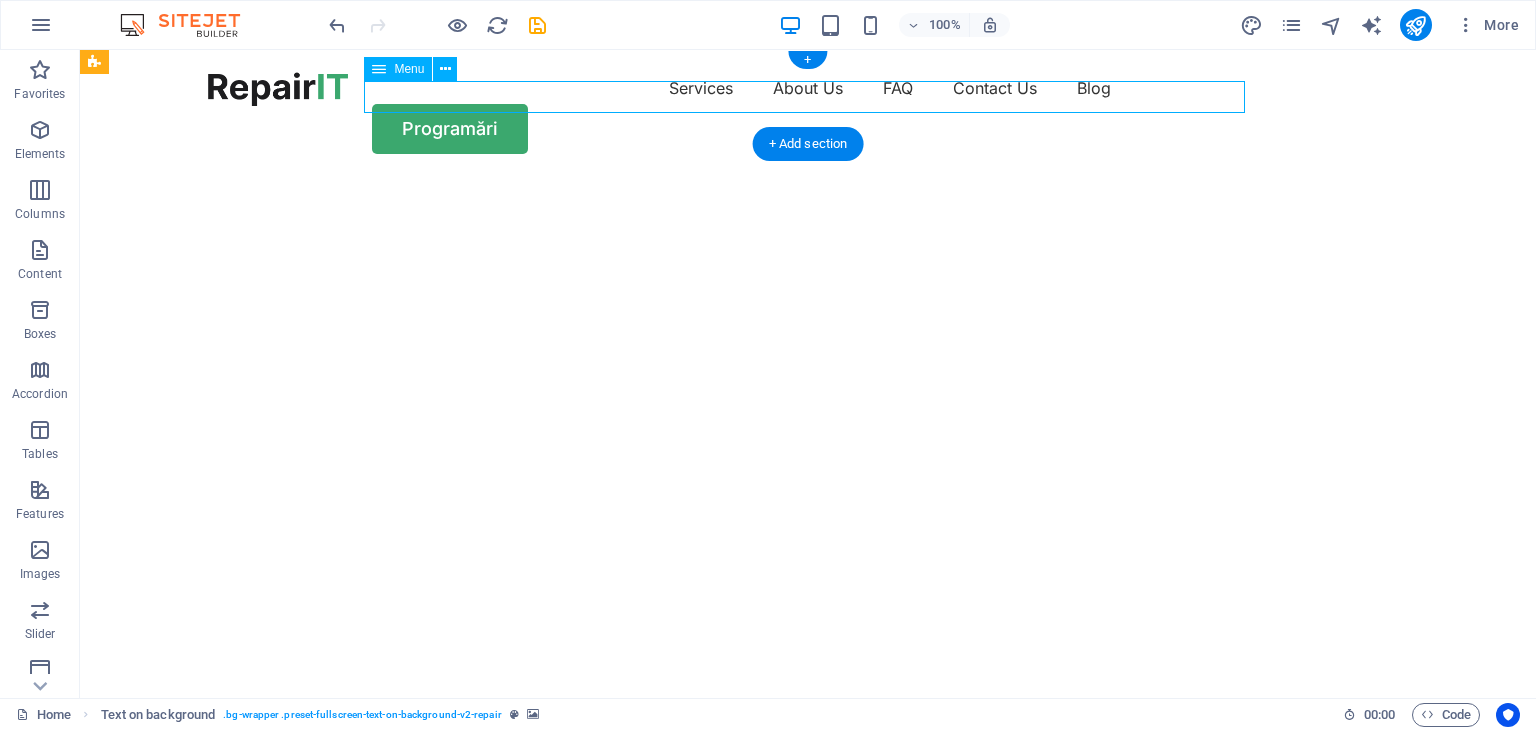 click on "Services About Us FAQ Contact Us Blog" at bounding box center [808, 88] 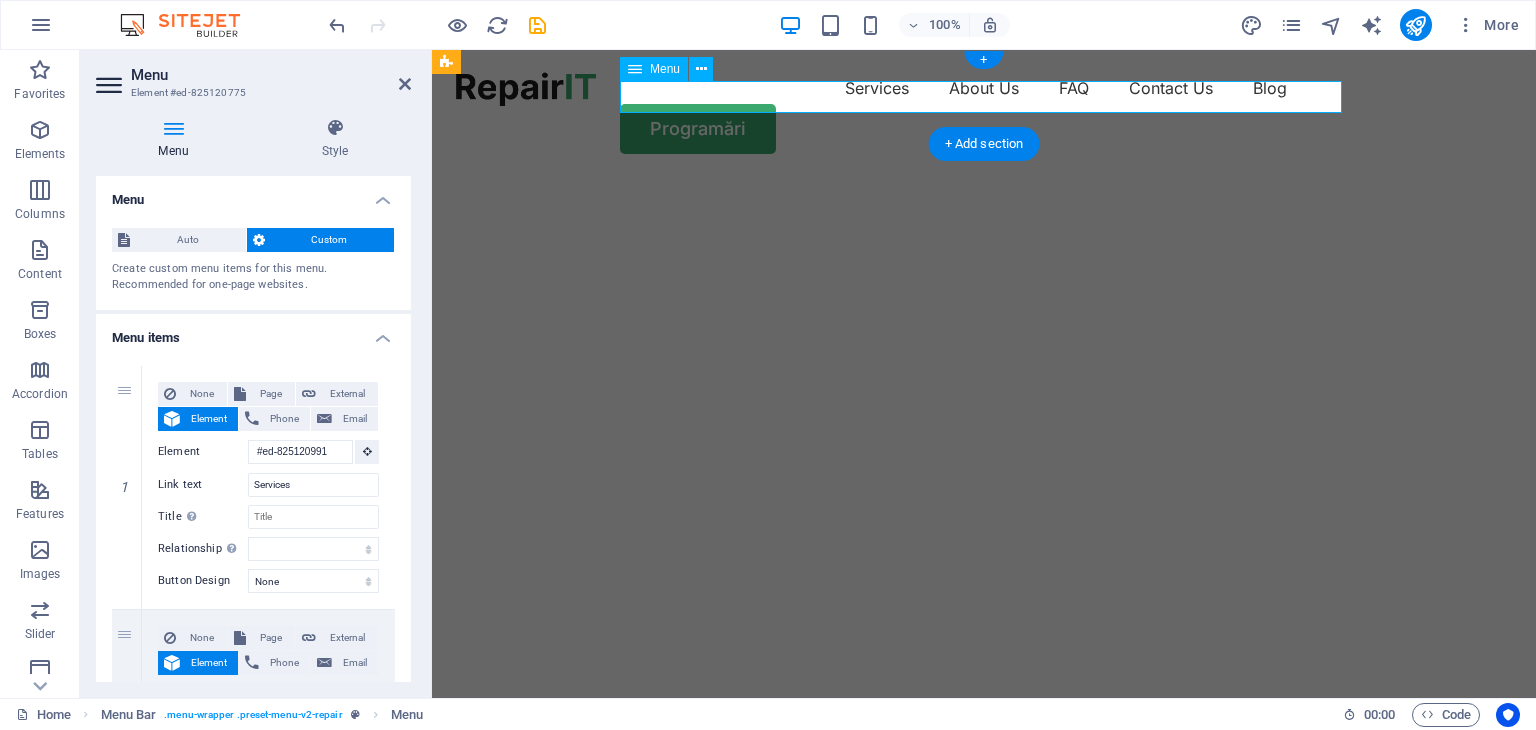 click on "Services About Us FAQ Contact Us Blog" at bounding box center (984, 88) 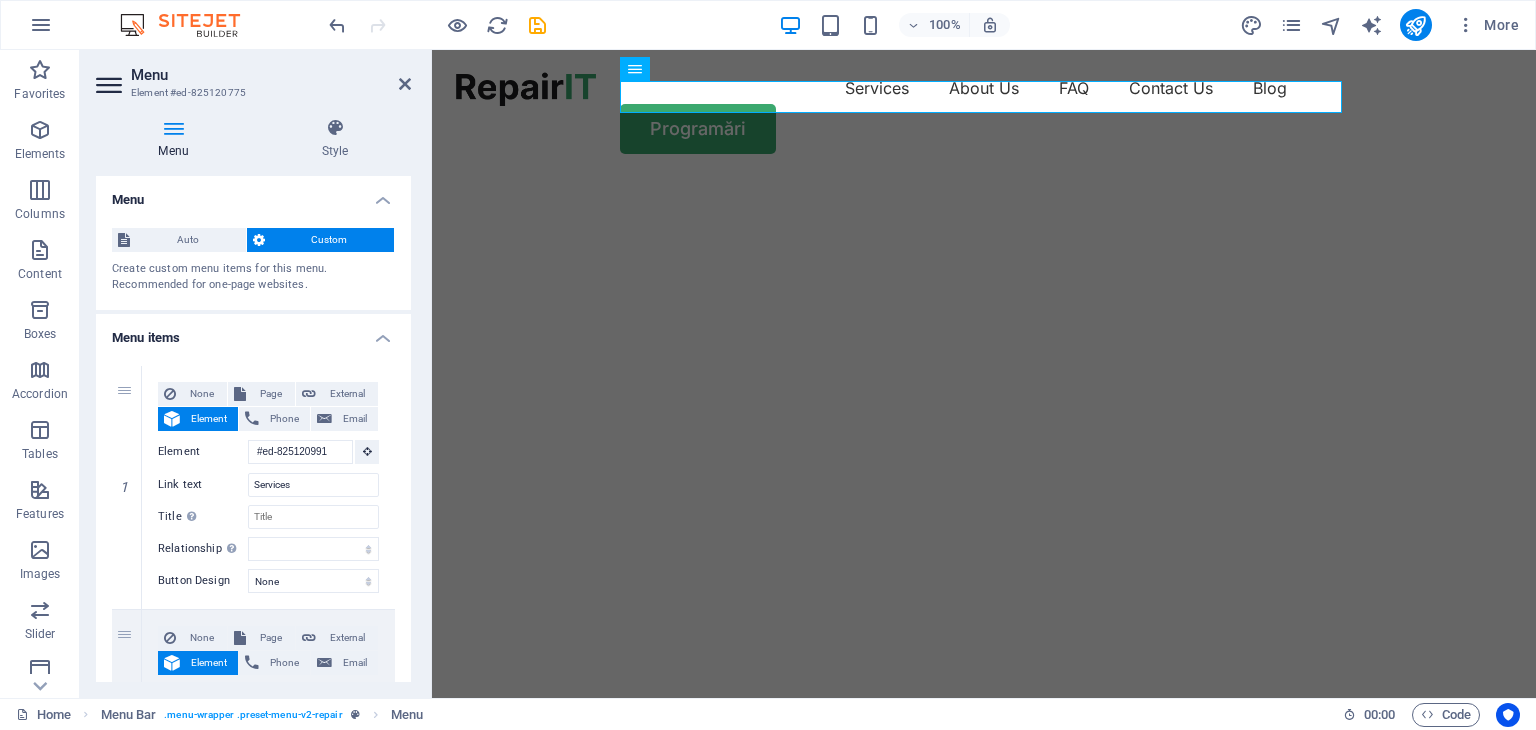 scroll, scrollTop: 72, scrollLeft: 0, axis: vertical 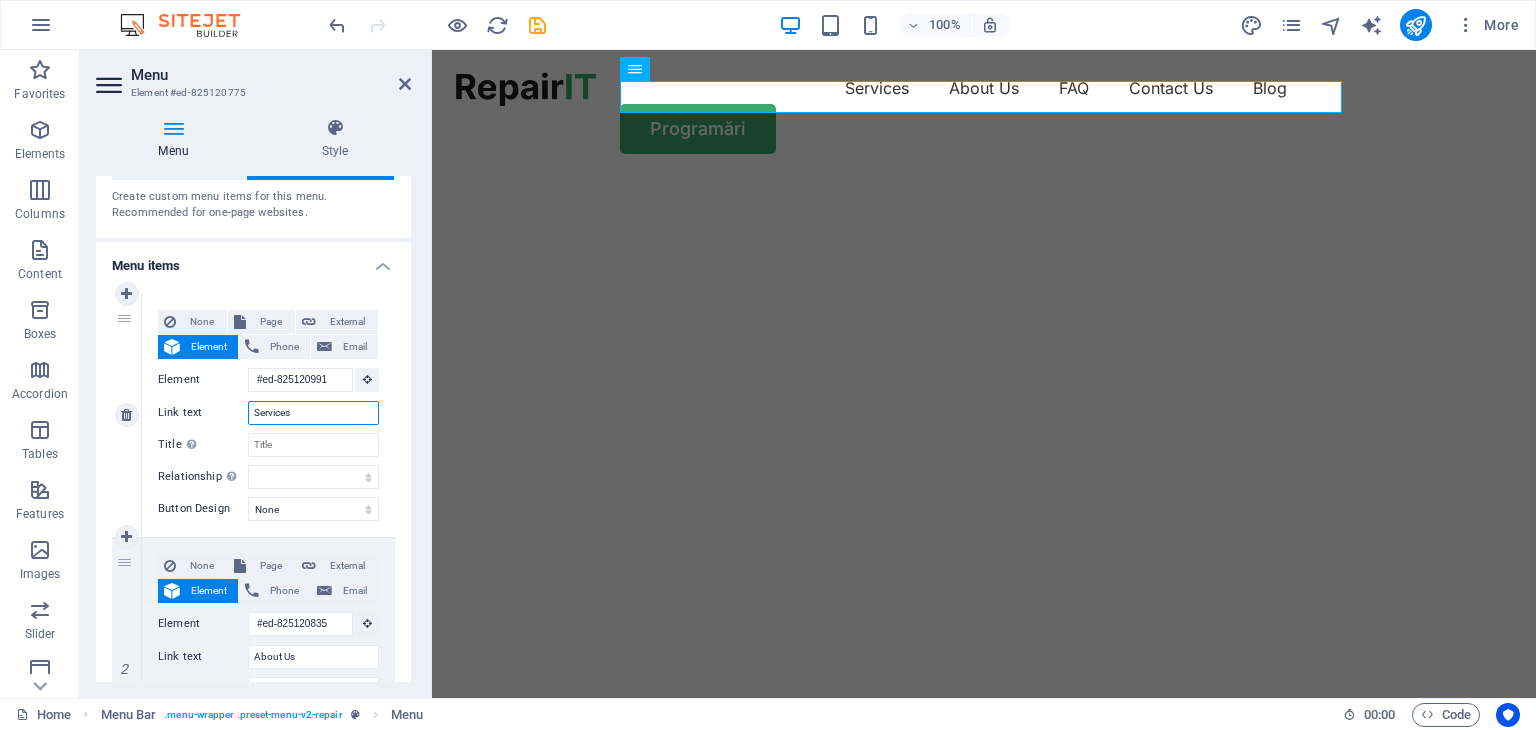 click on "Services" at bounding box center [313, 413] 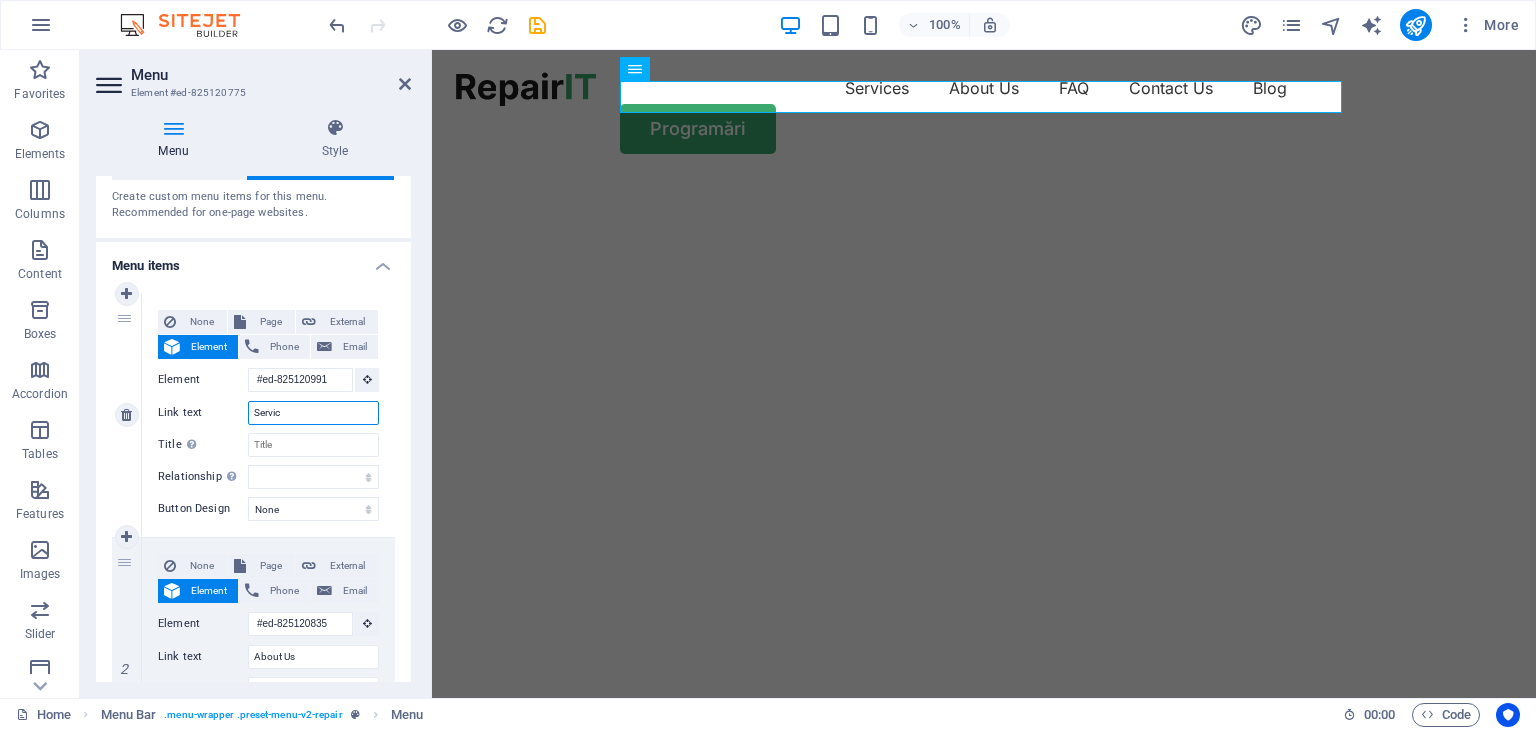 type on "Servi" 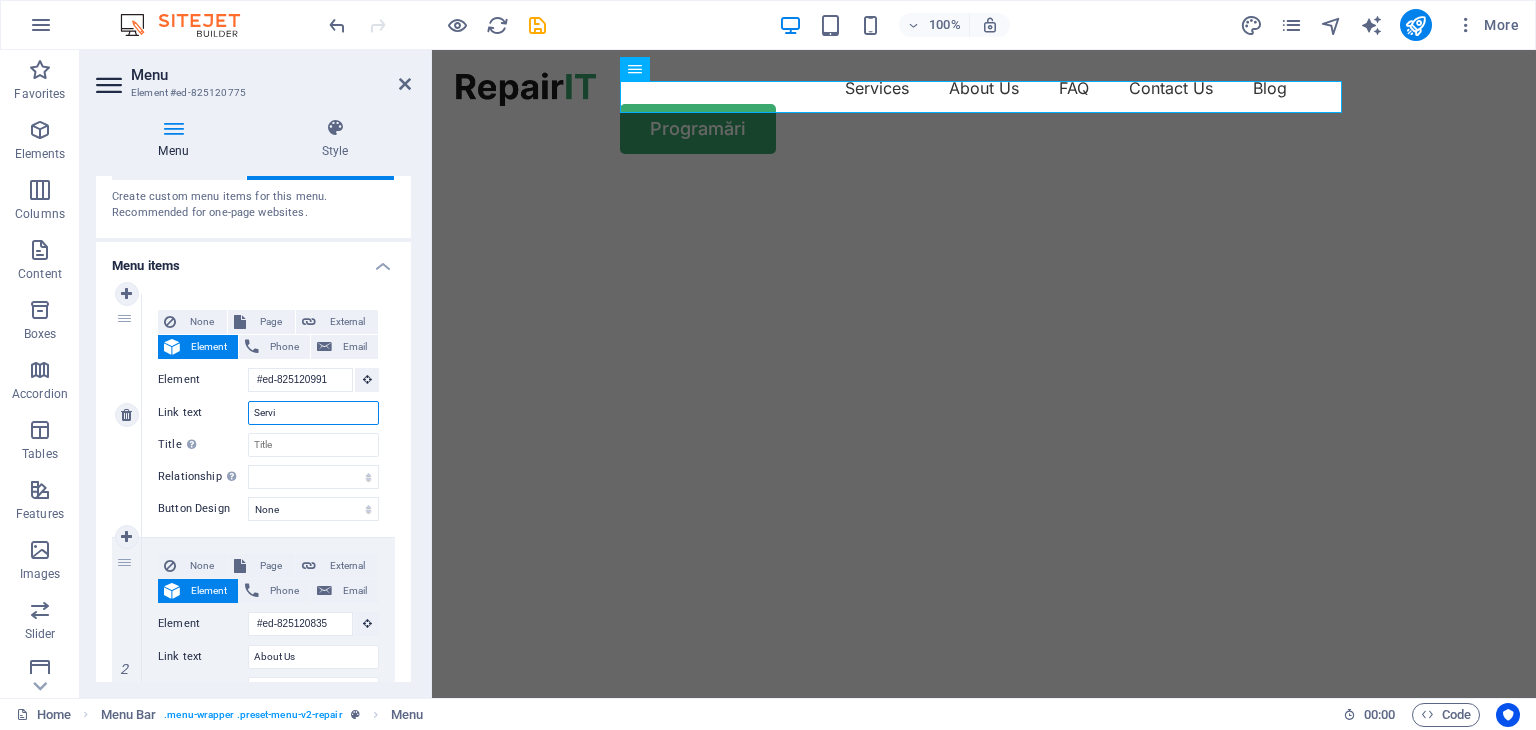 select 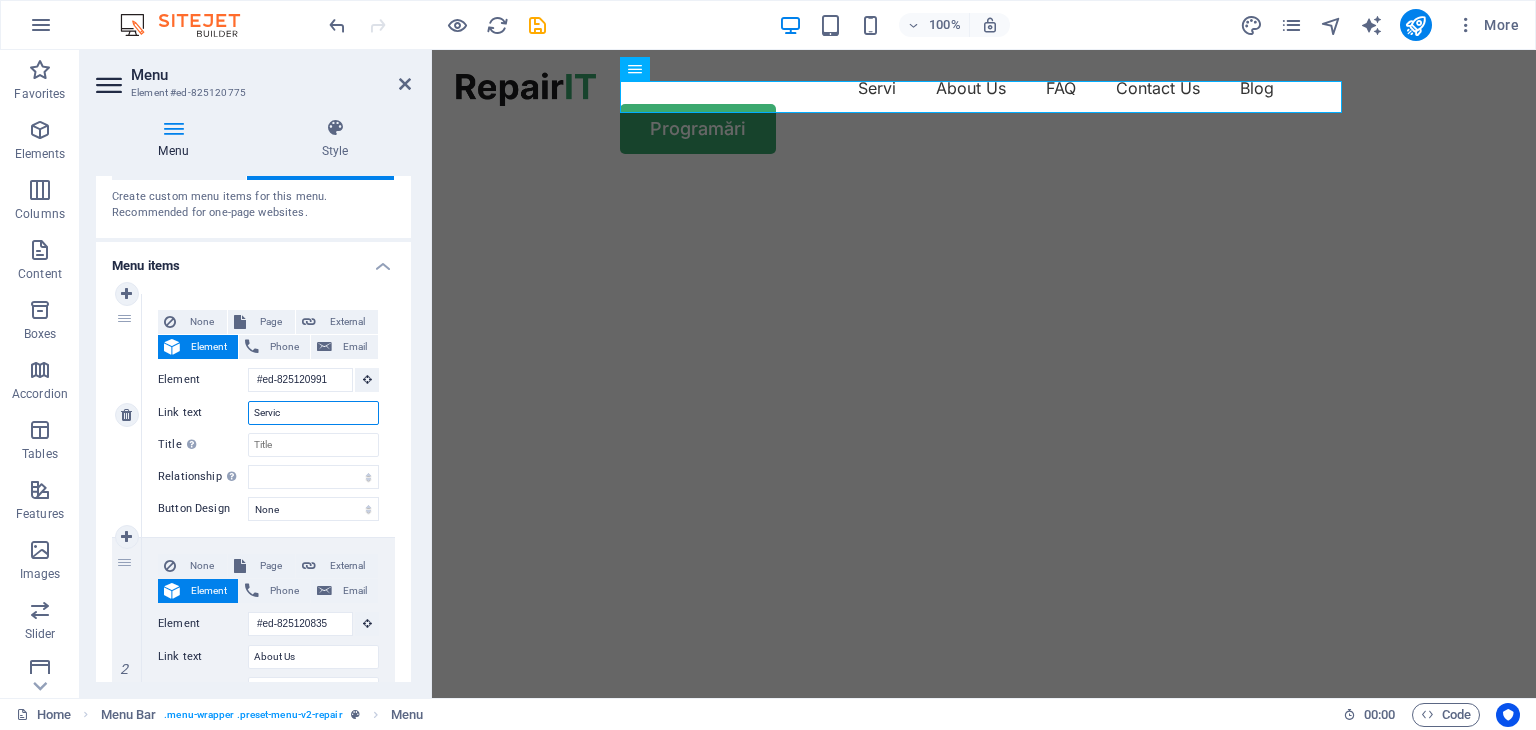 type on "Servici" 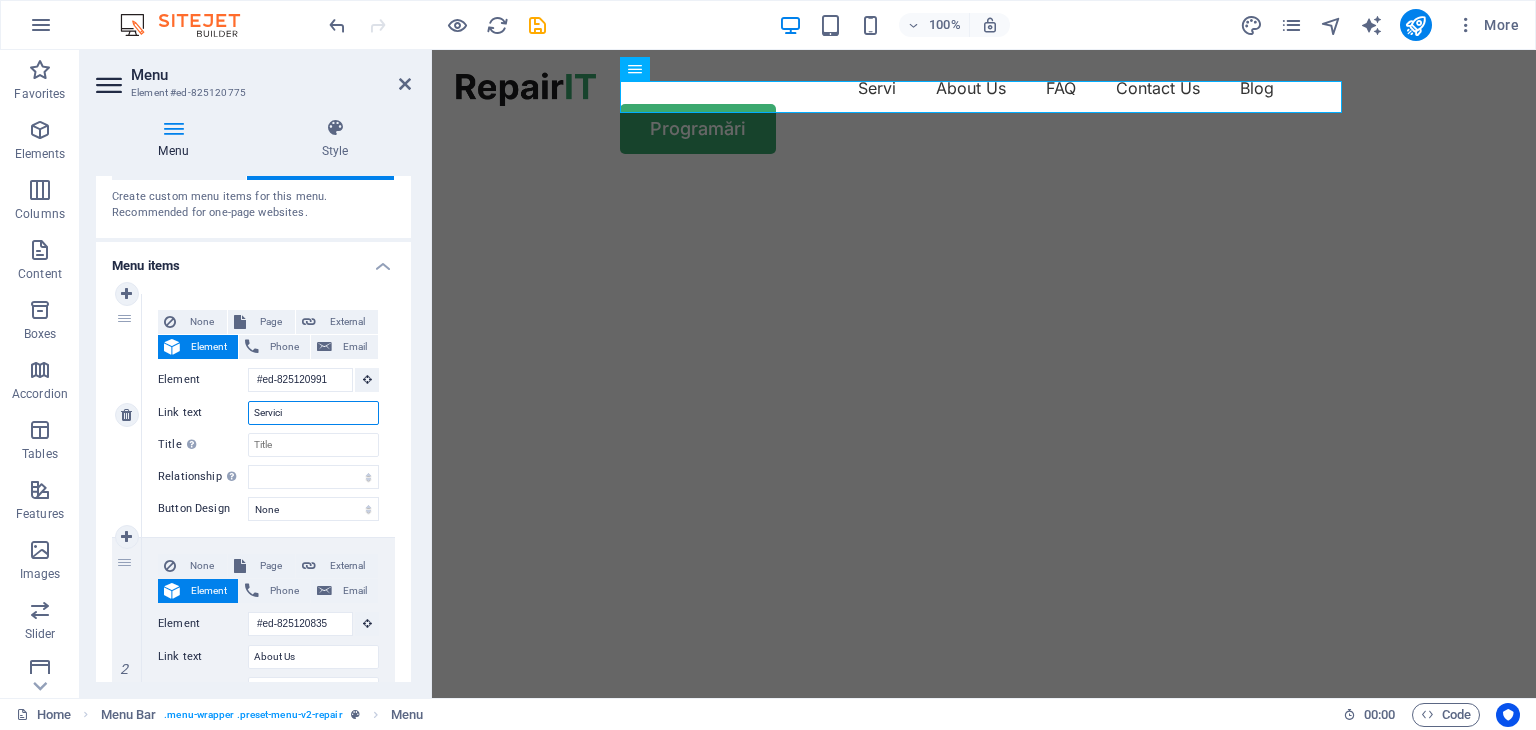 select 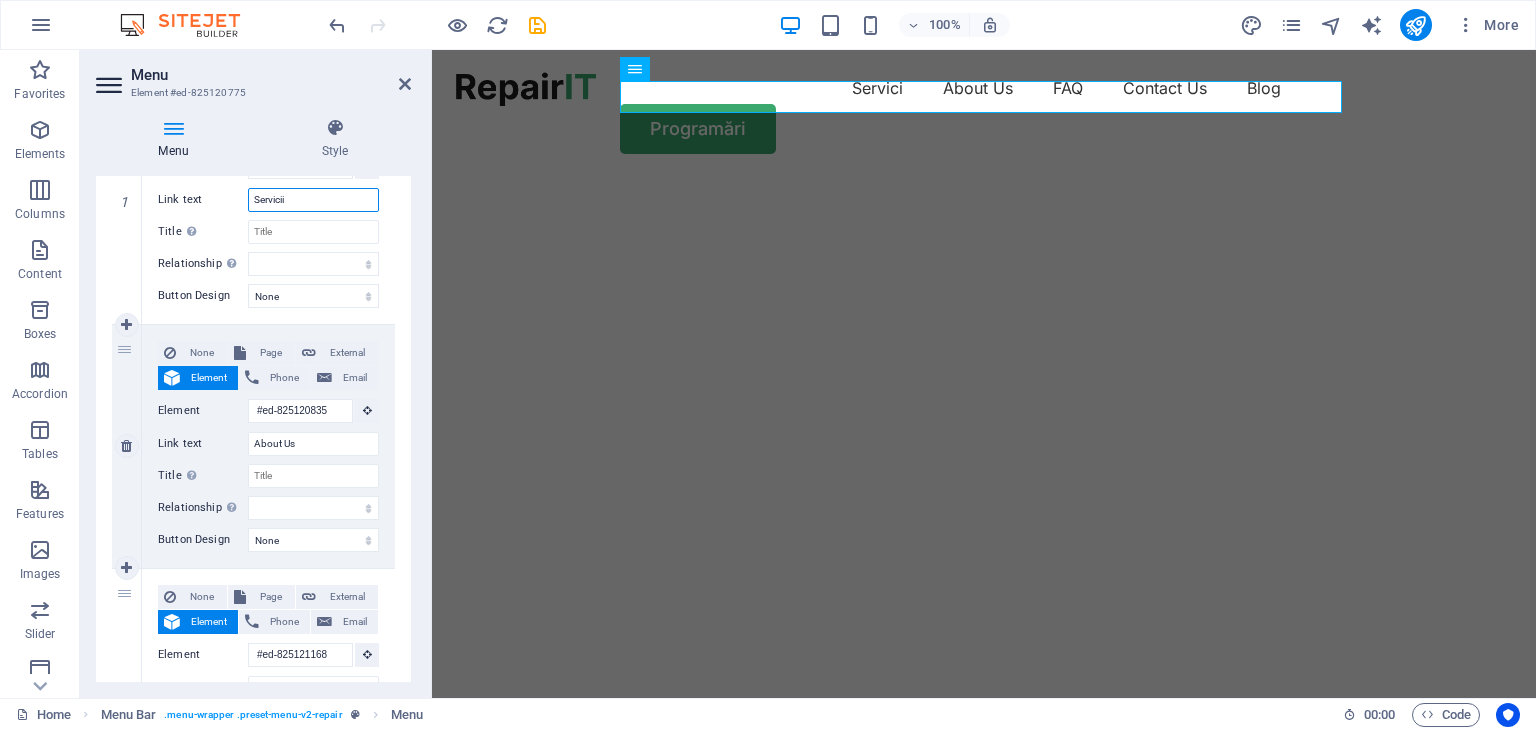 scroll, scrollTop: 0, scrollLeft: 0, axis: both 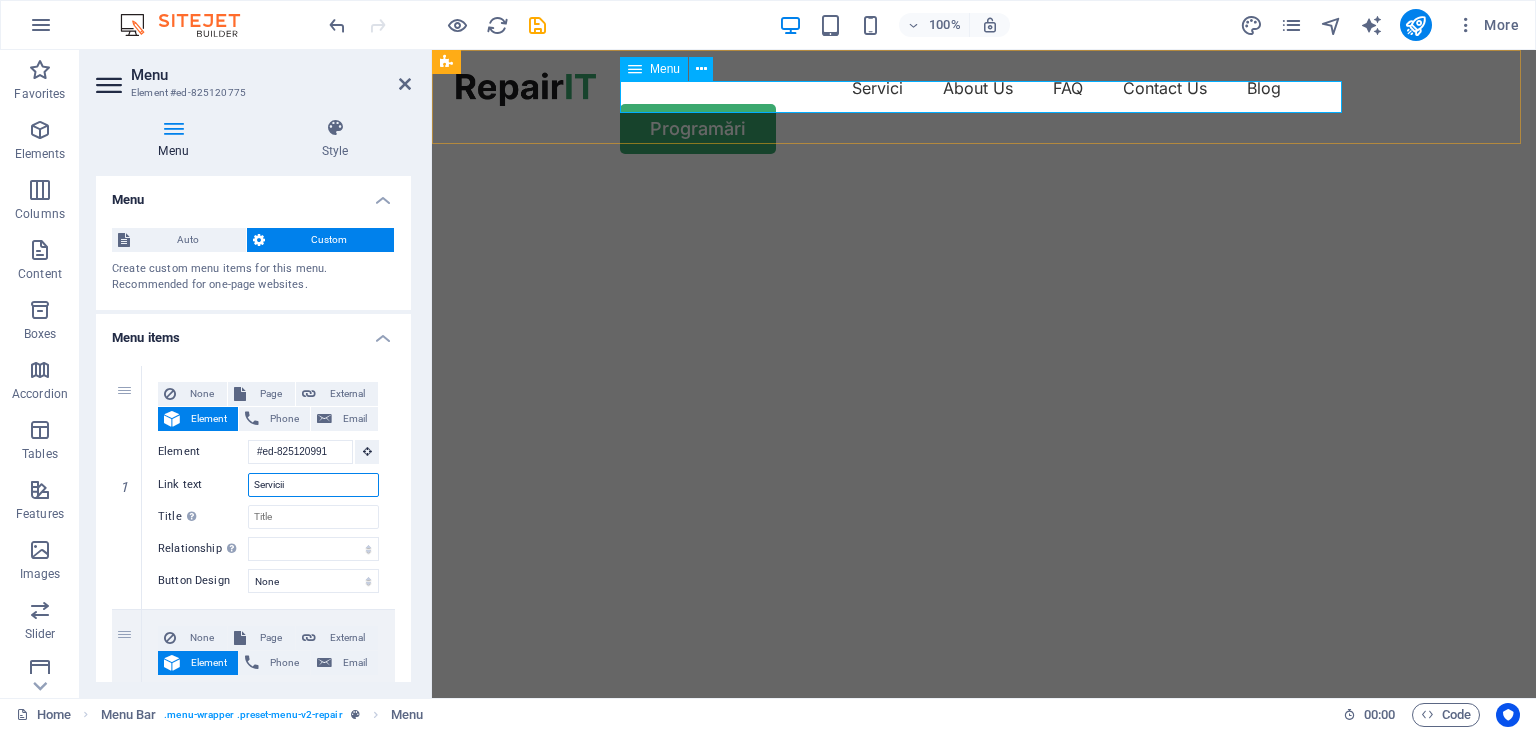 type on "Servicii" 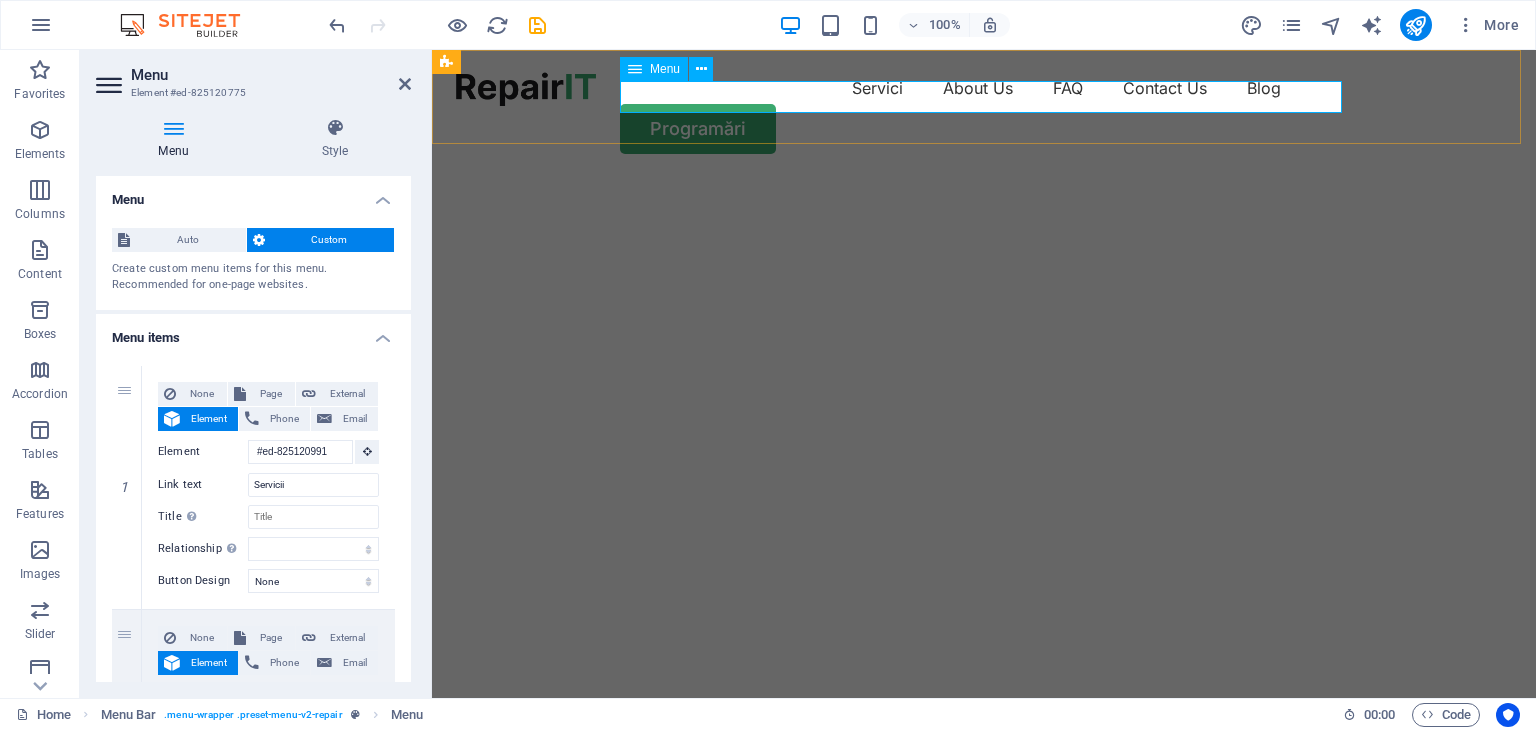 select 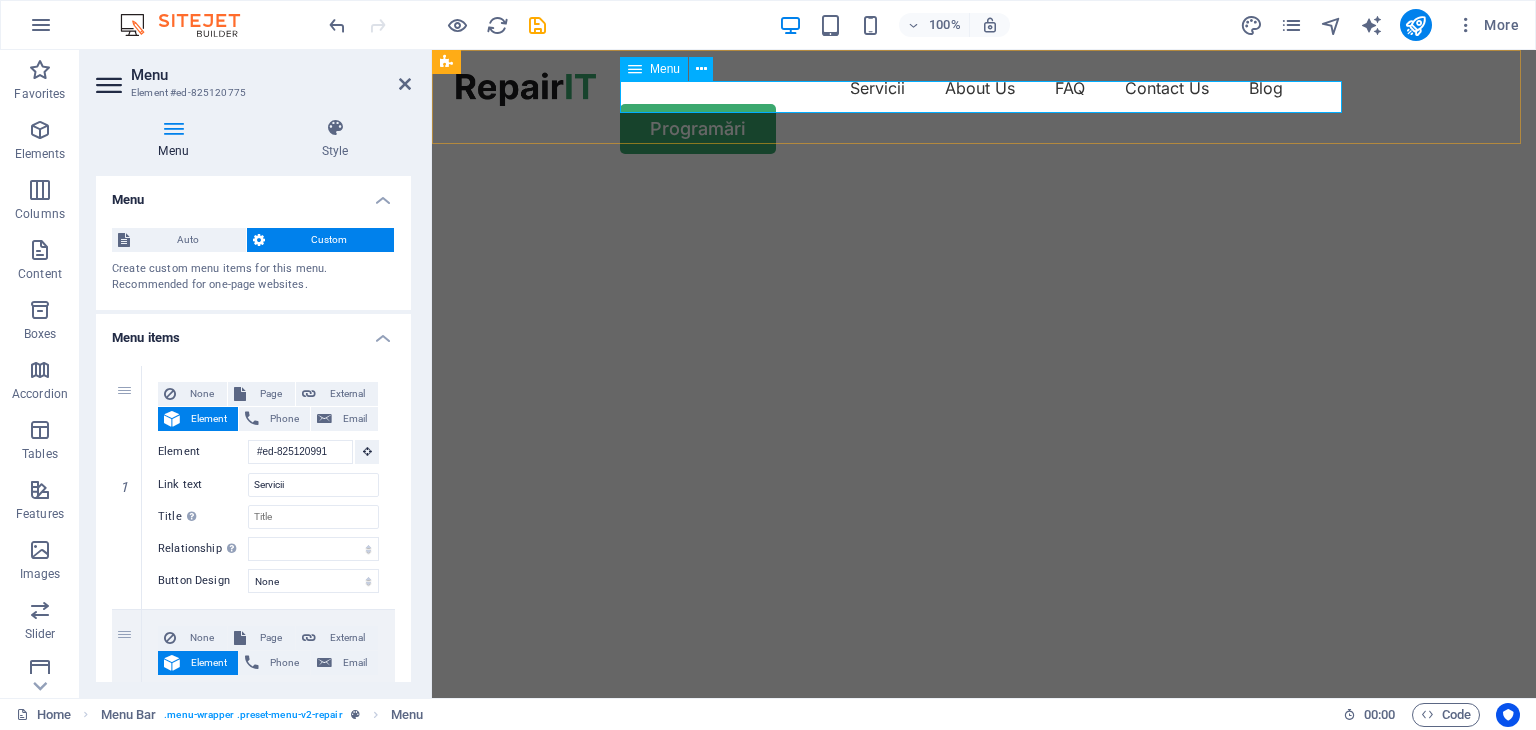 click on "Servicii  About Us FAQ Contact Us Blog" at bounding box center (984, 88) 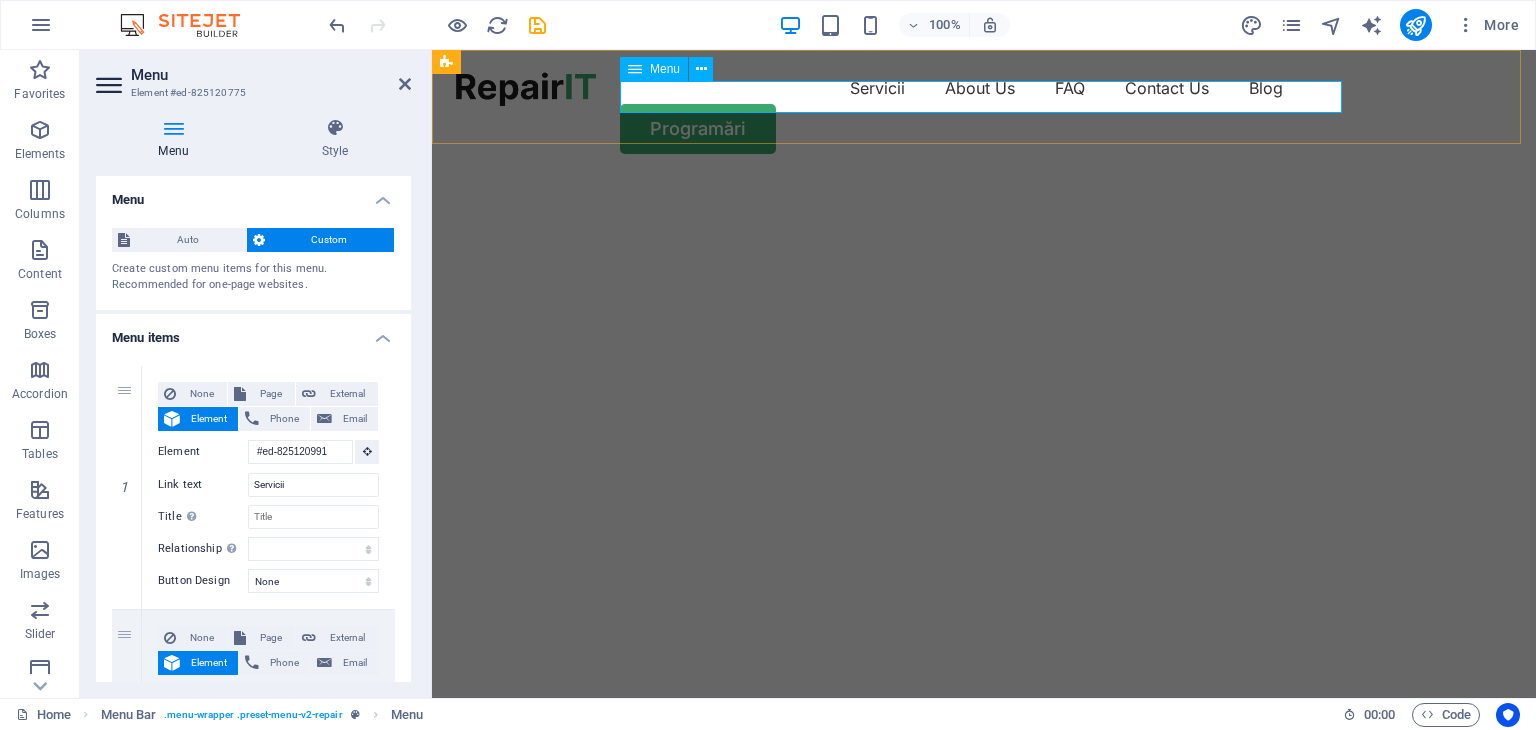 click on "Servicii  About Us FAQ Contact Us Blog" at bounding box center [984, 88] 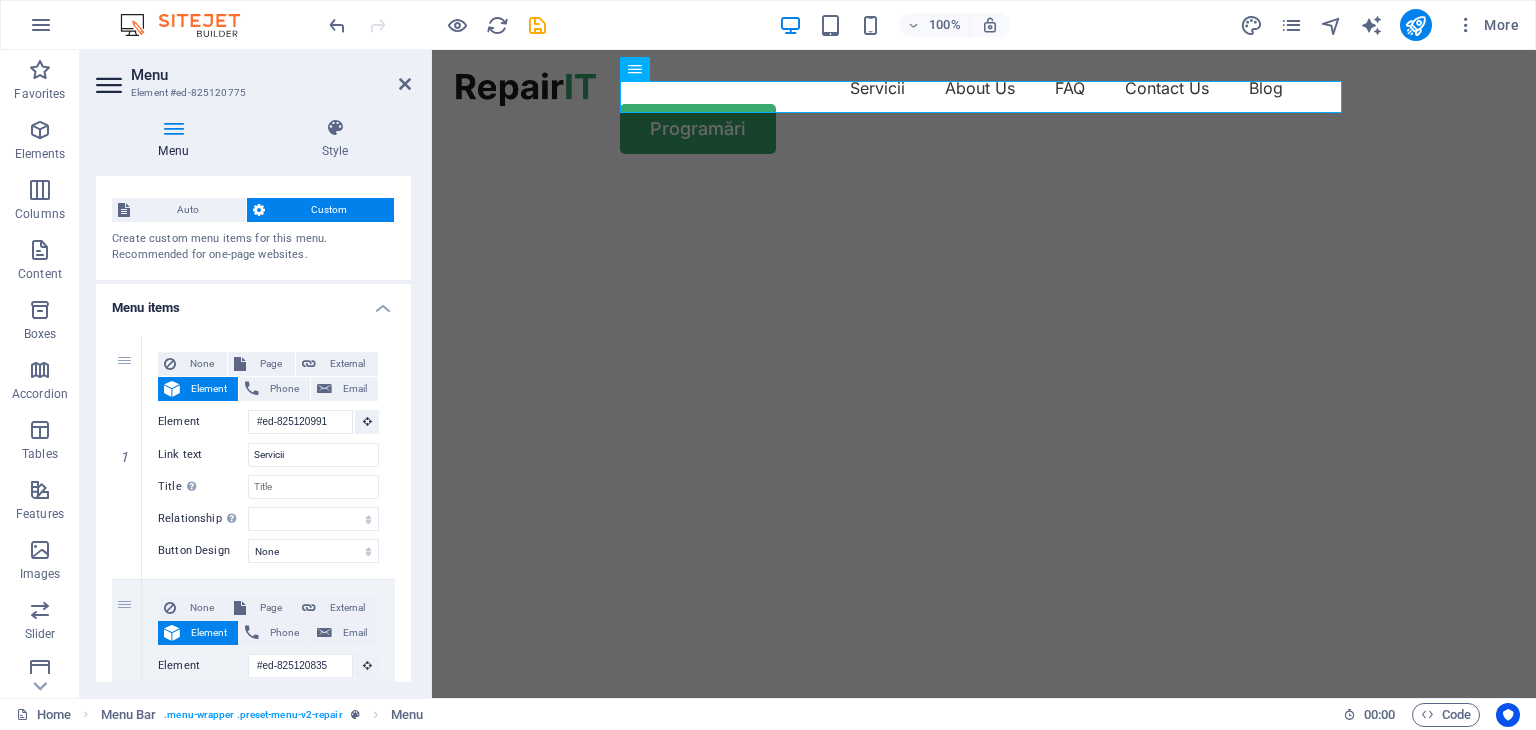 scroll, scrollTop: 0, scrollLeft: 0, axis: both 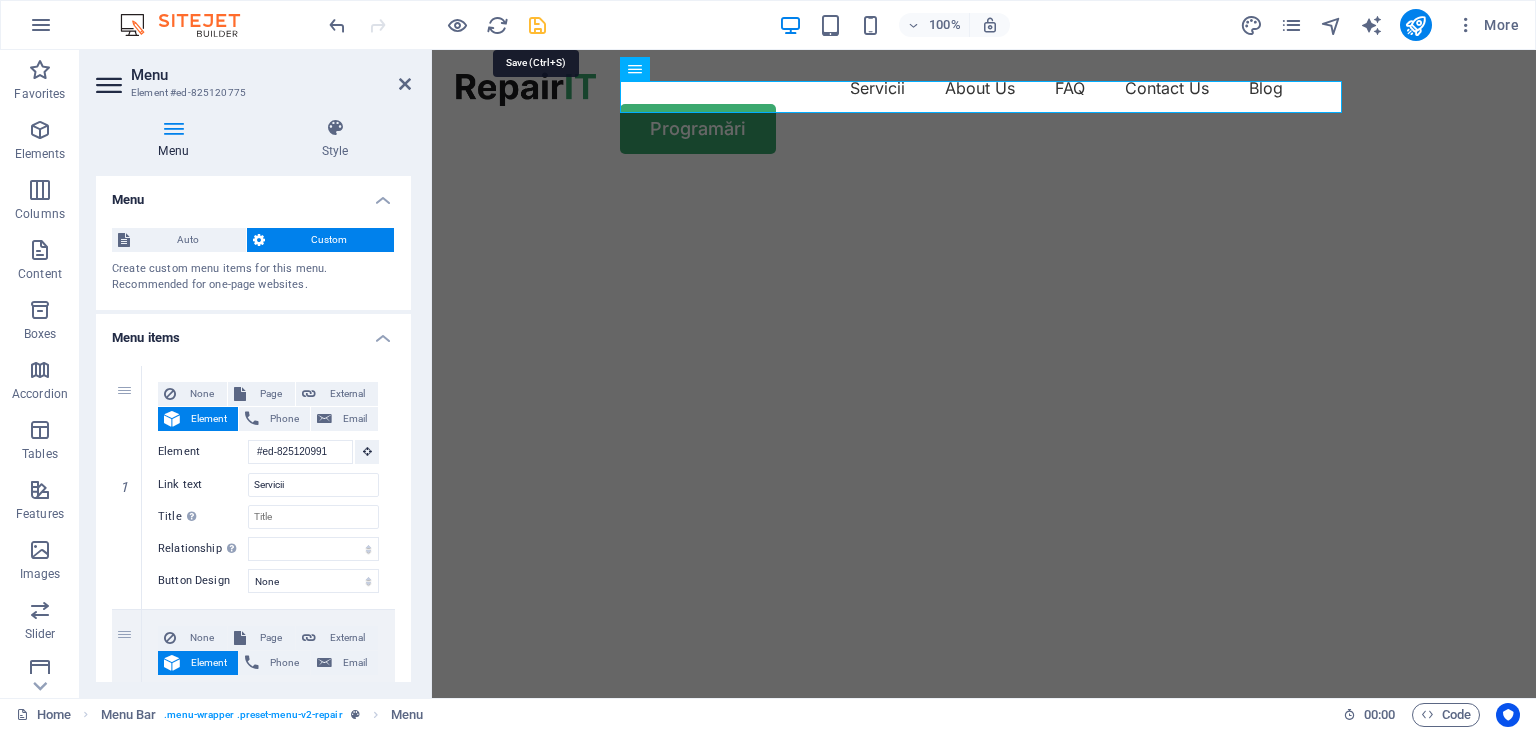 click at bounding box center [537, 25] 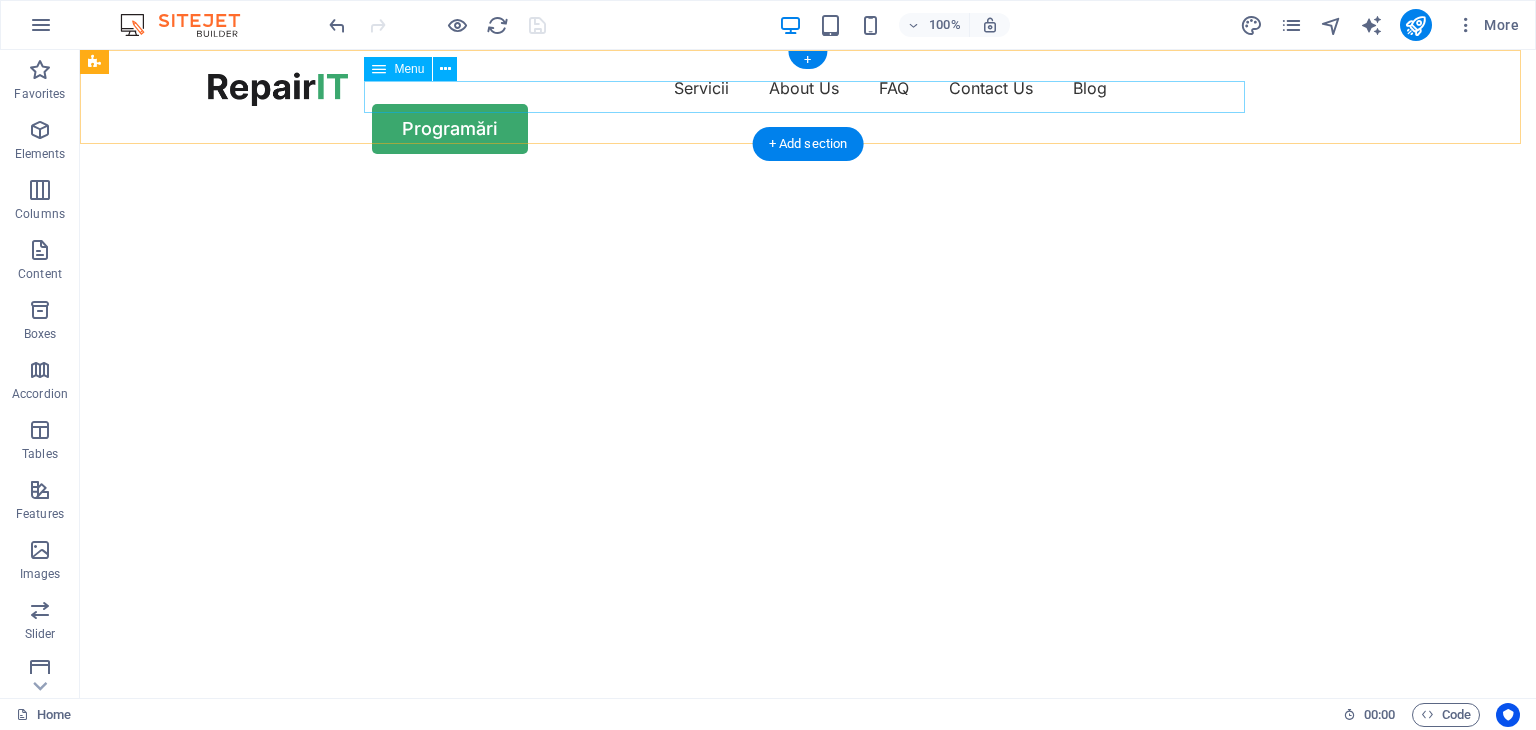 click on "Servicii  About Us FAQ Contact Us Blog" at bounding box center (808, 88) 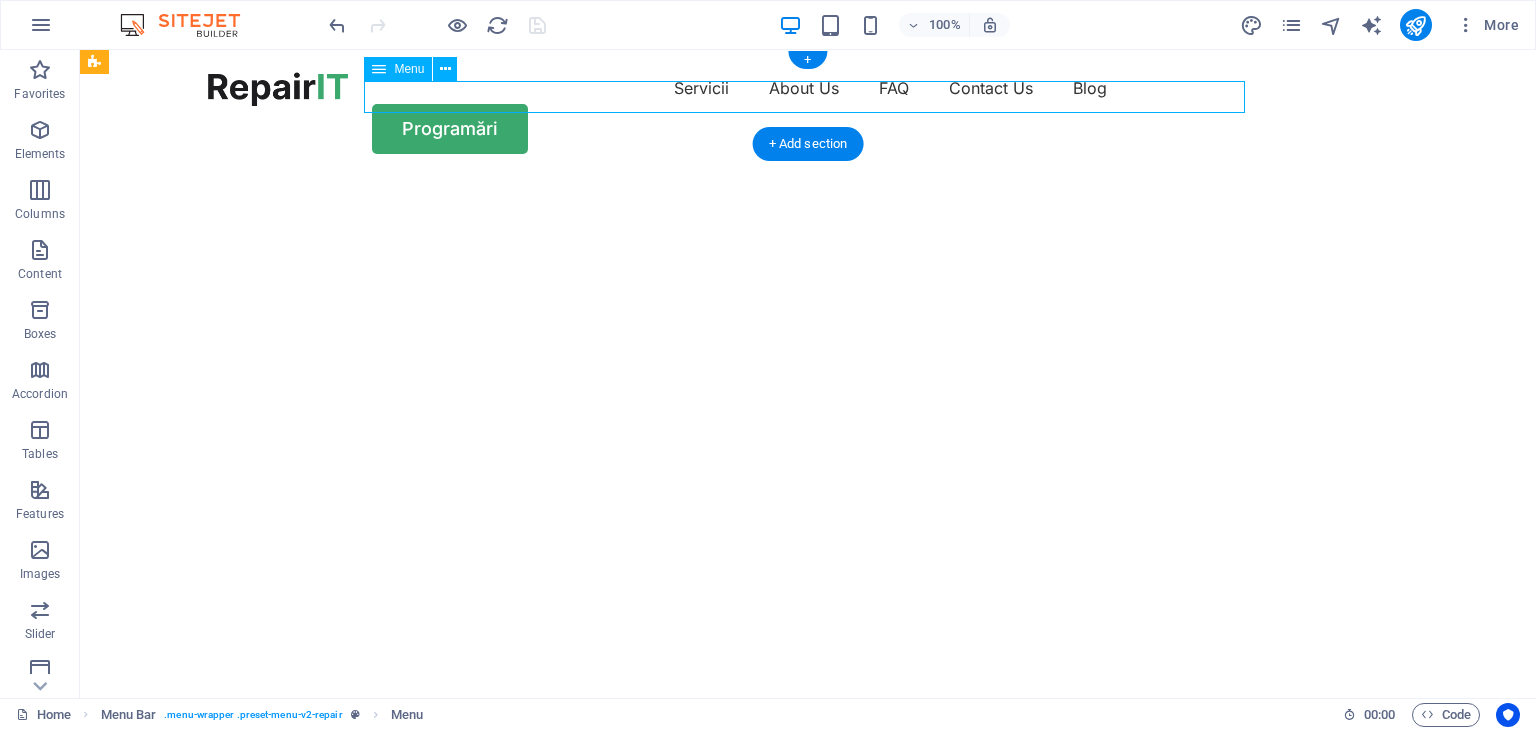 click on "Servicii  About Us FAQ Contact Us Blog" at bounding box center [808, 88] 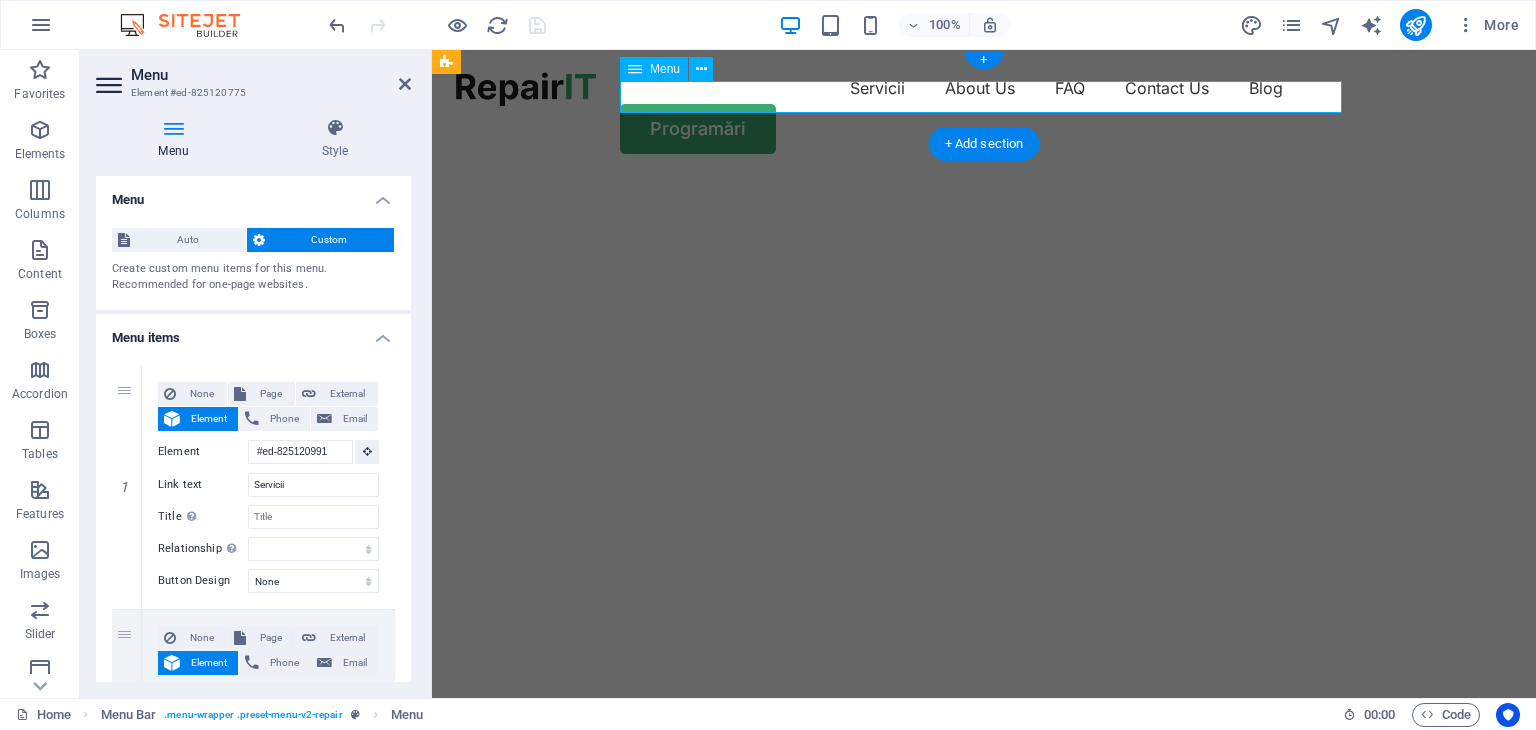 click on "Servicii  About Us FAQ Contact Us Blog" at bounding box center [984, 88] 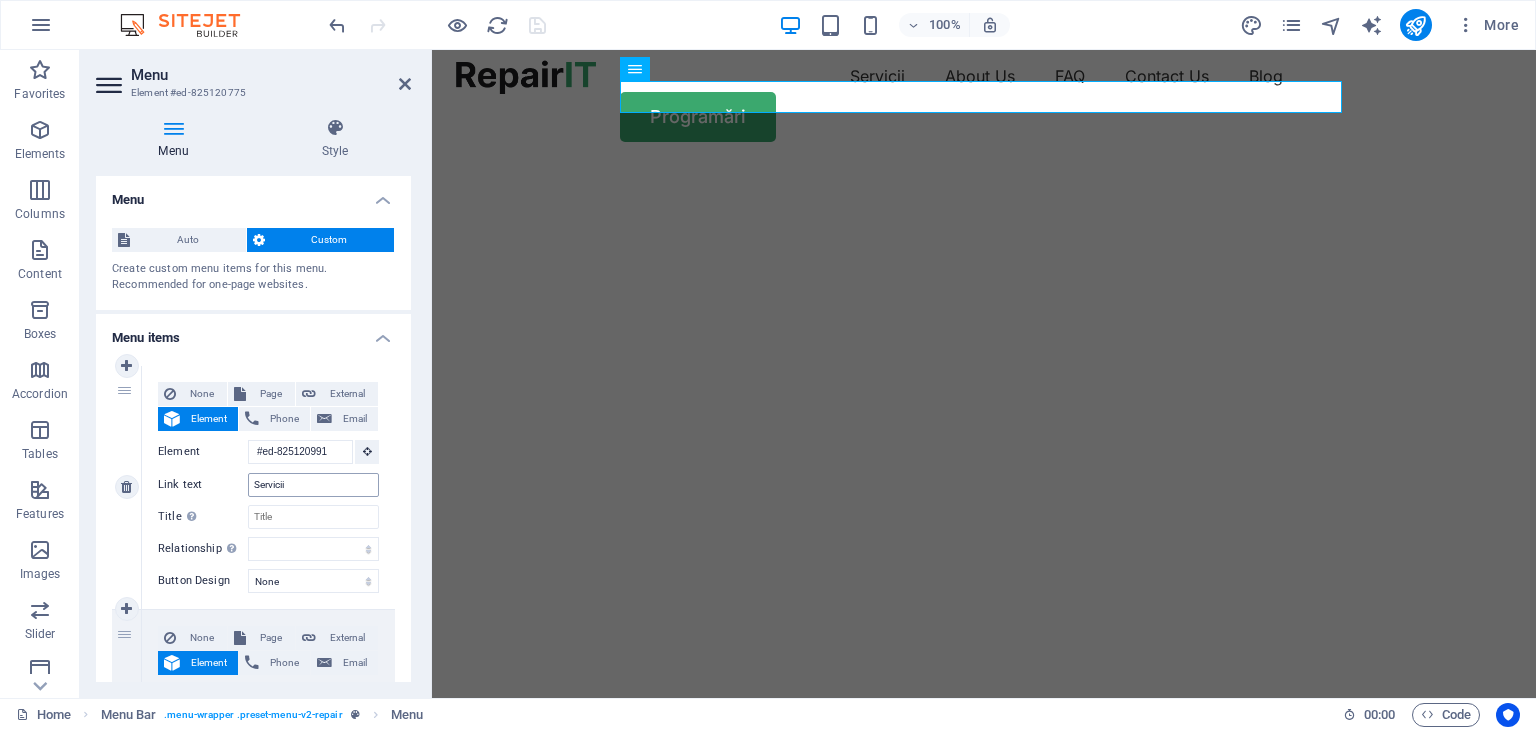 scroll, scrollTop: 0, scrollLeft: 0, axis: both 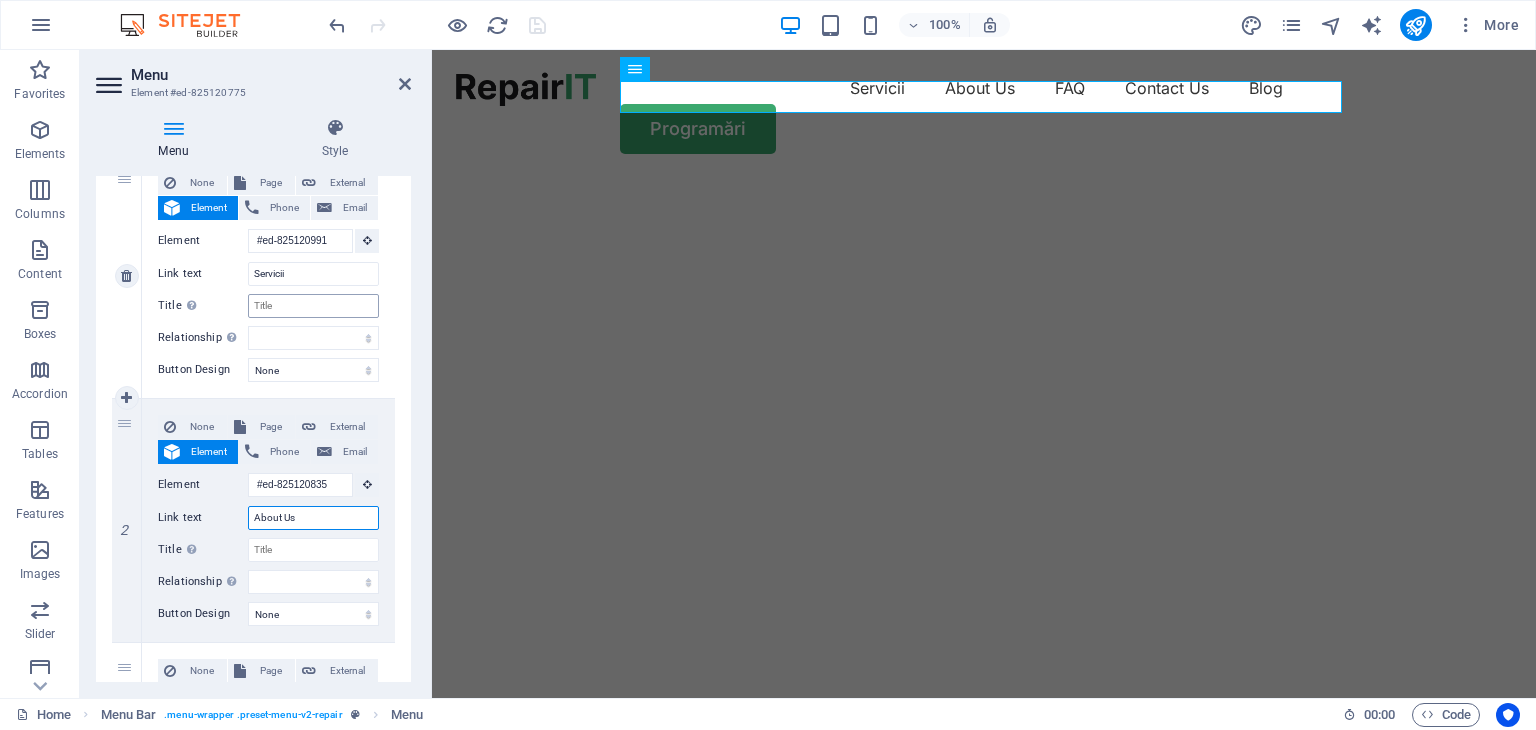 click on "About Us" at bounding box center (313, 518) 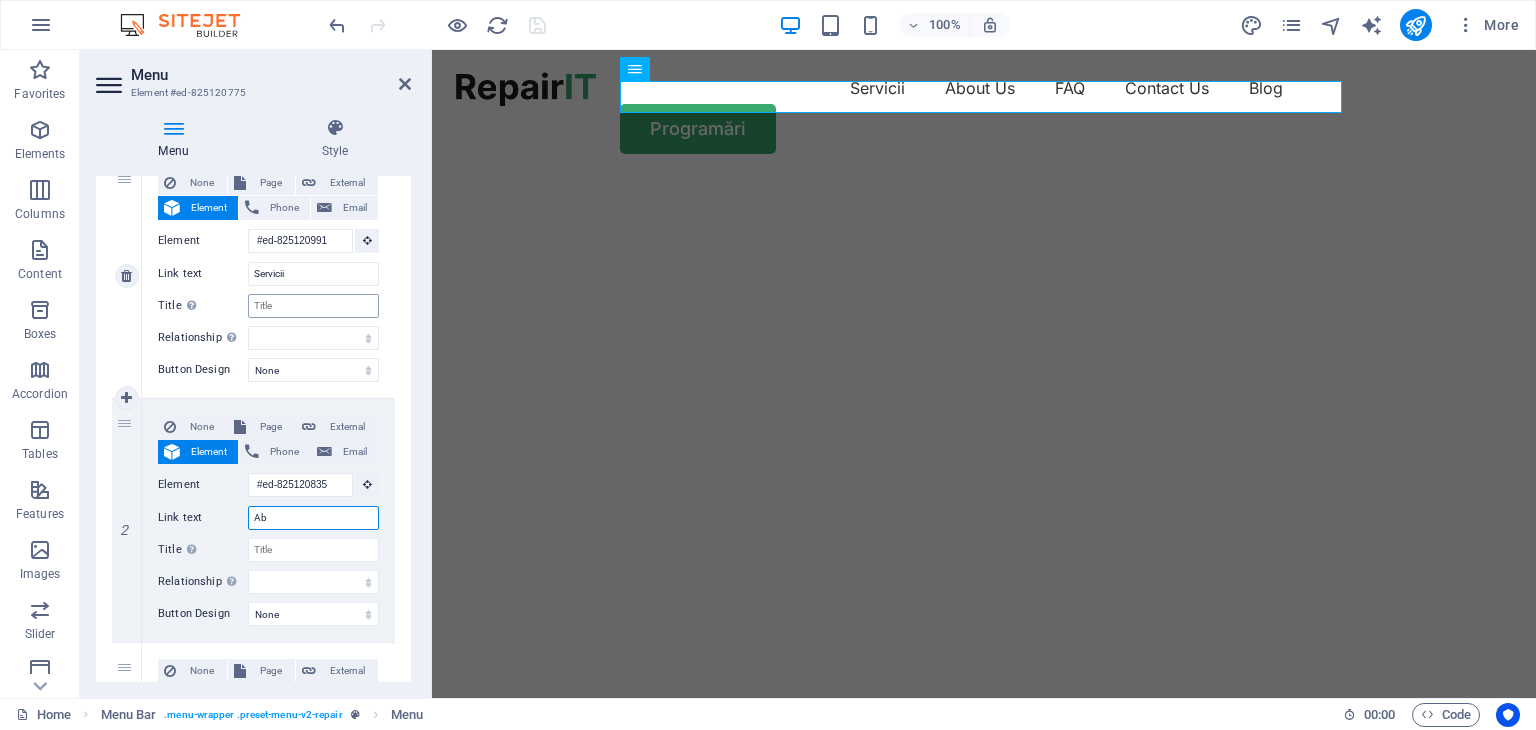 type on "A" 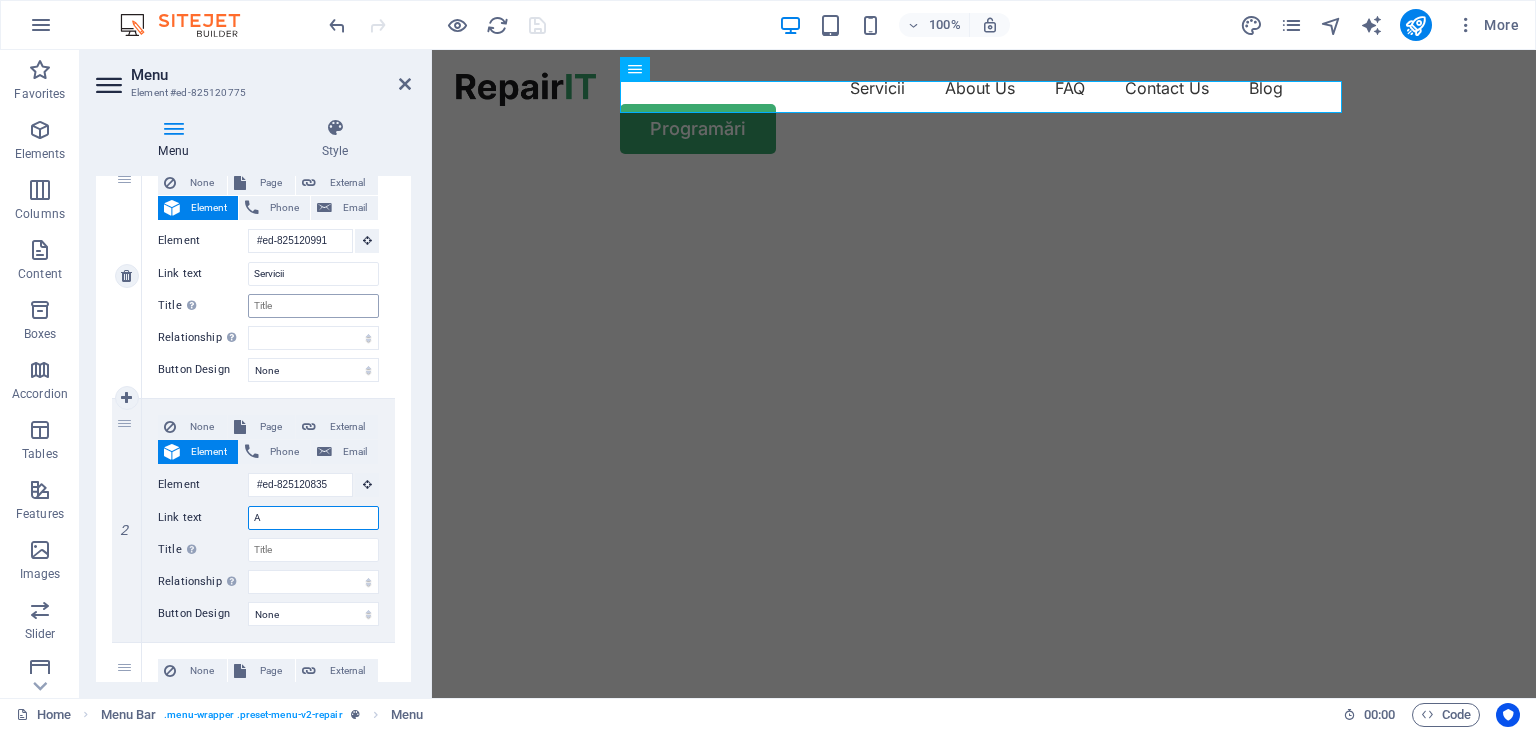 type 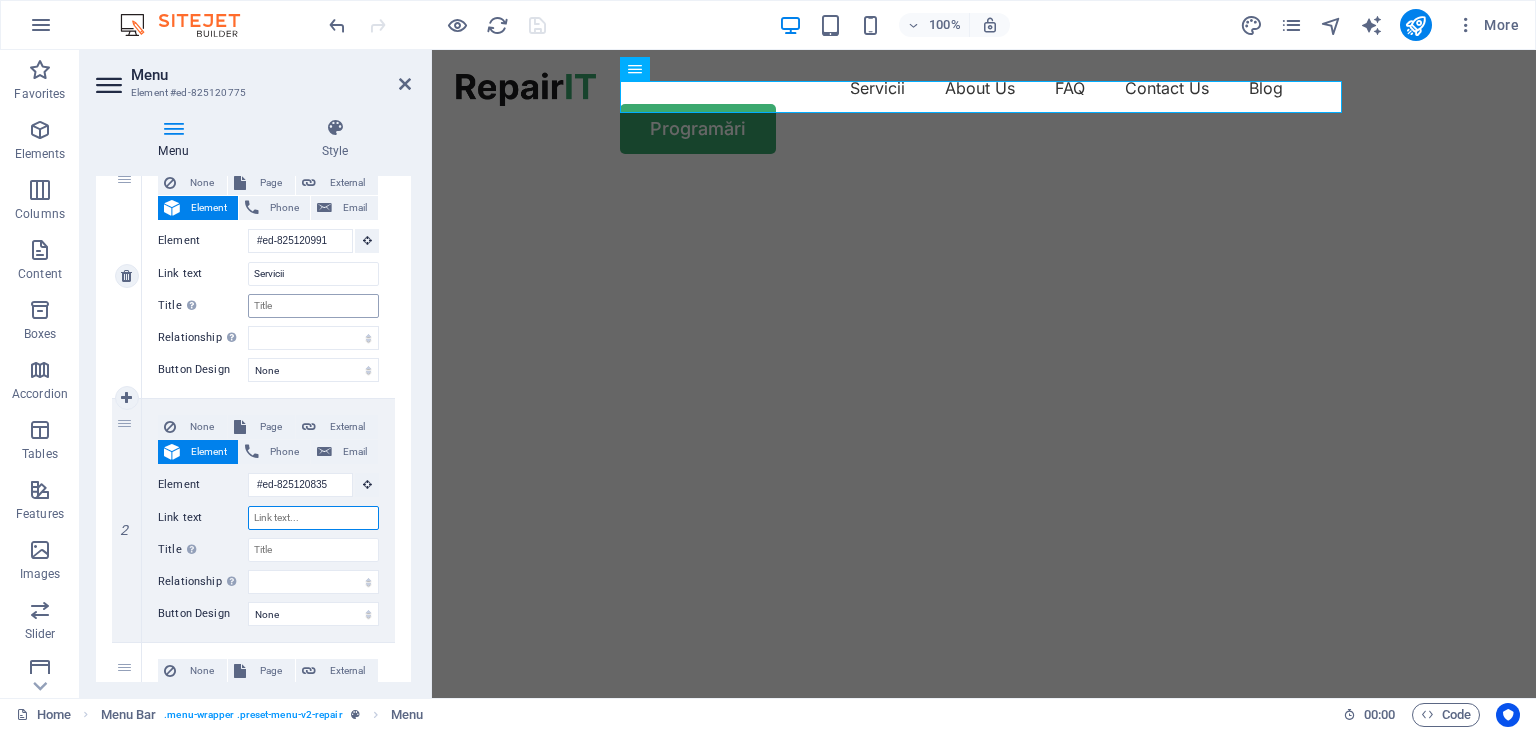 select 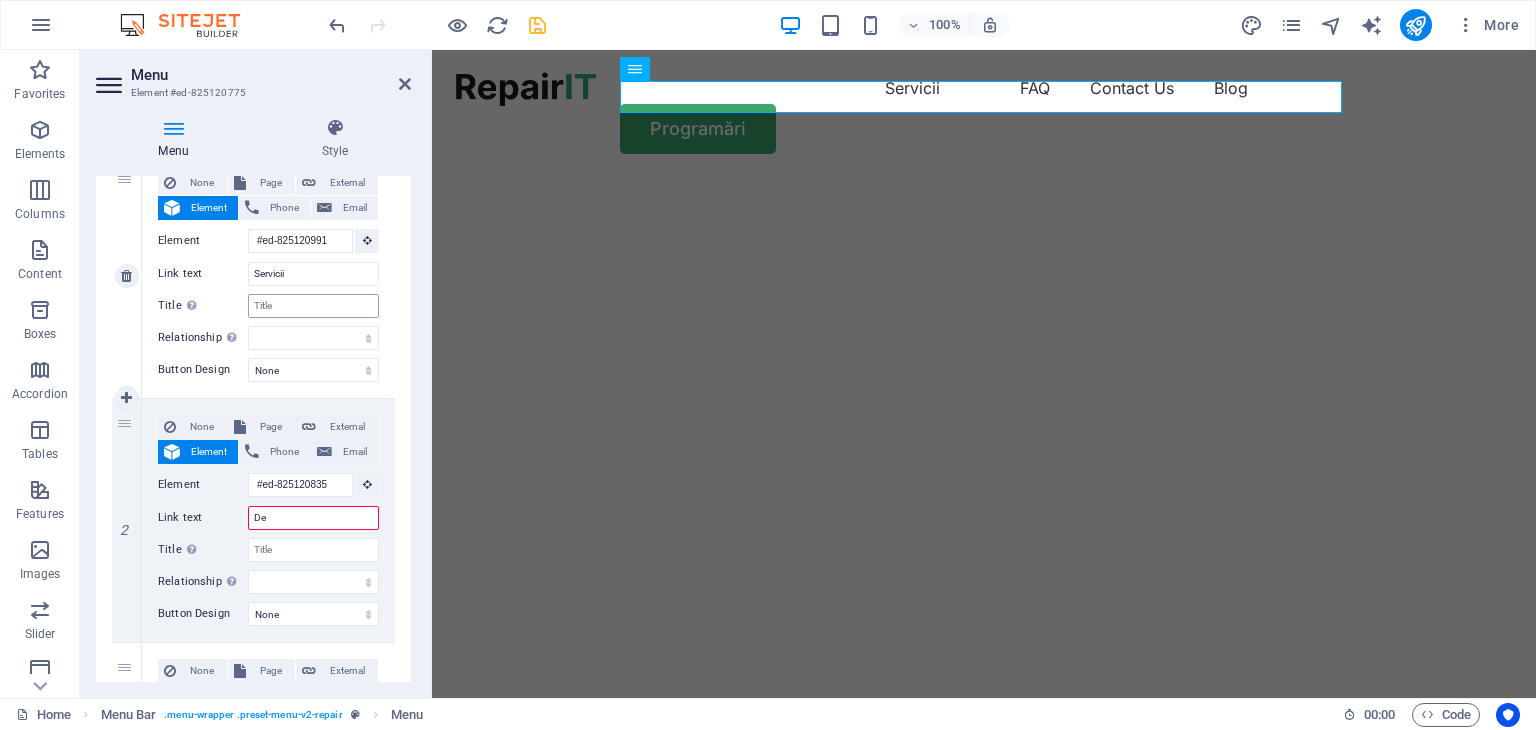 type on "Des" 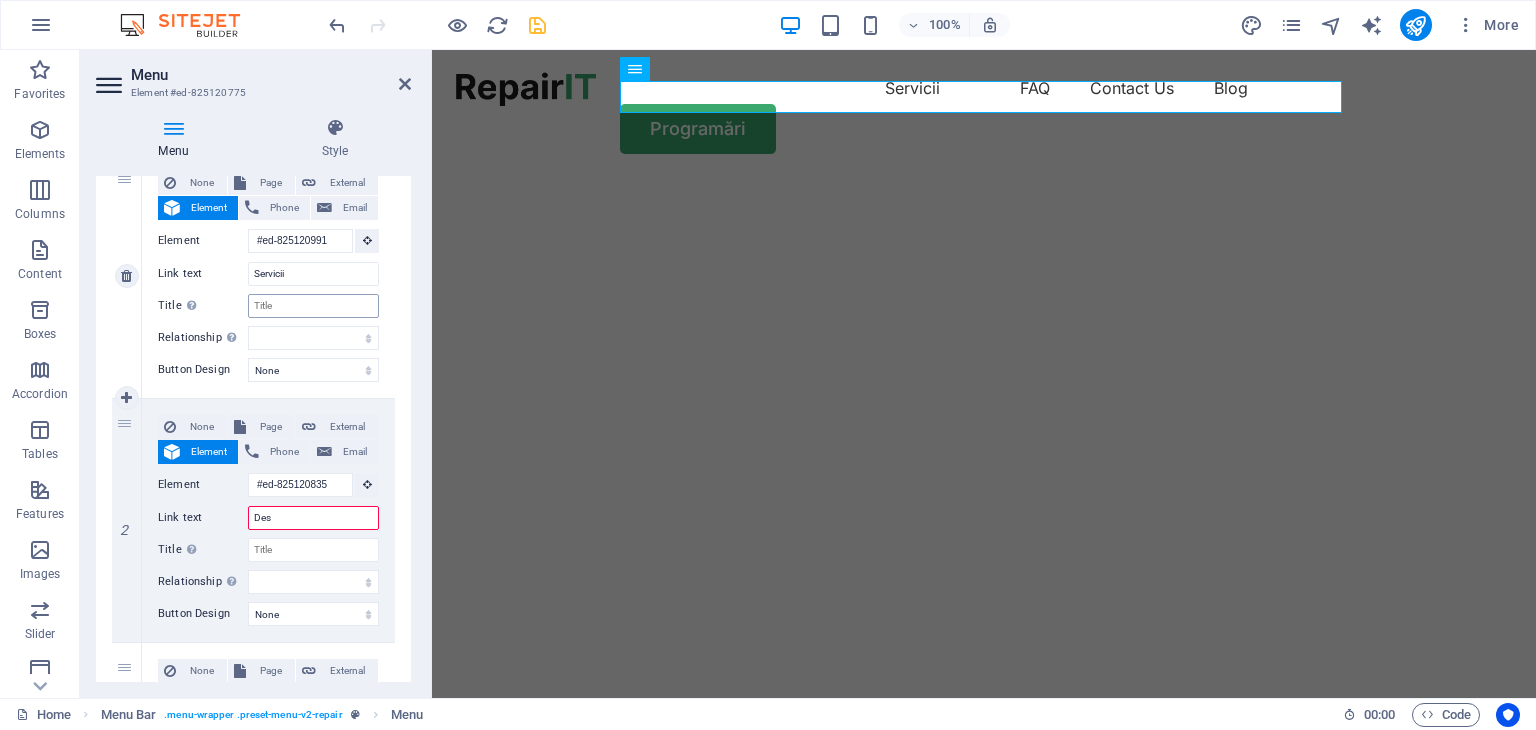select 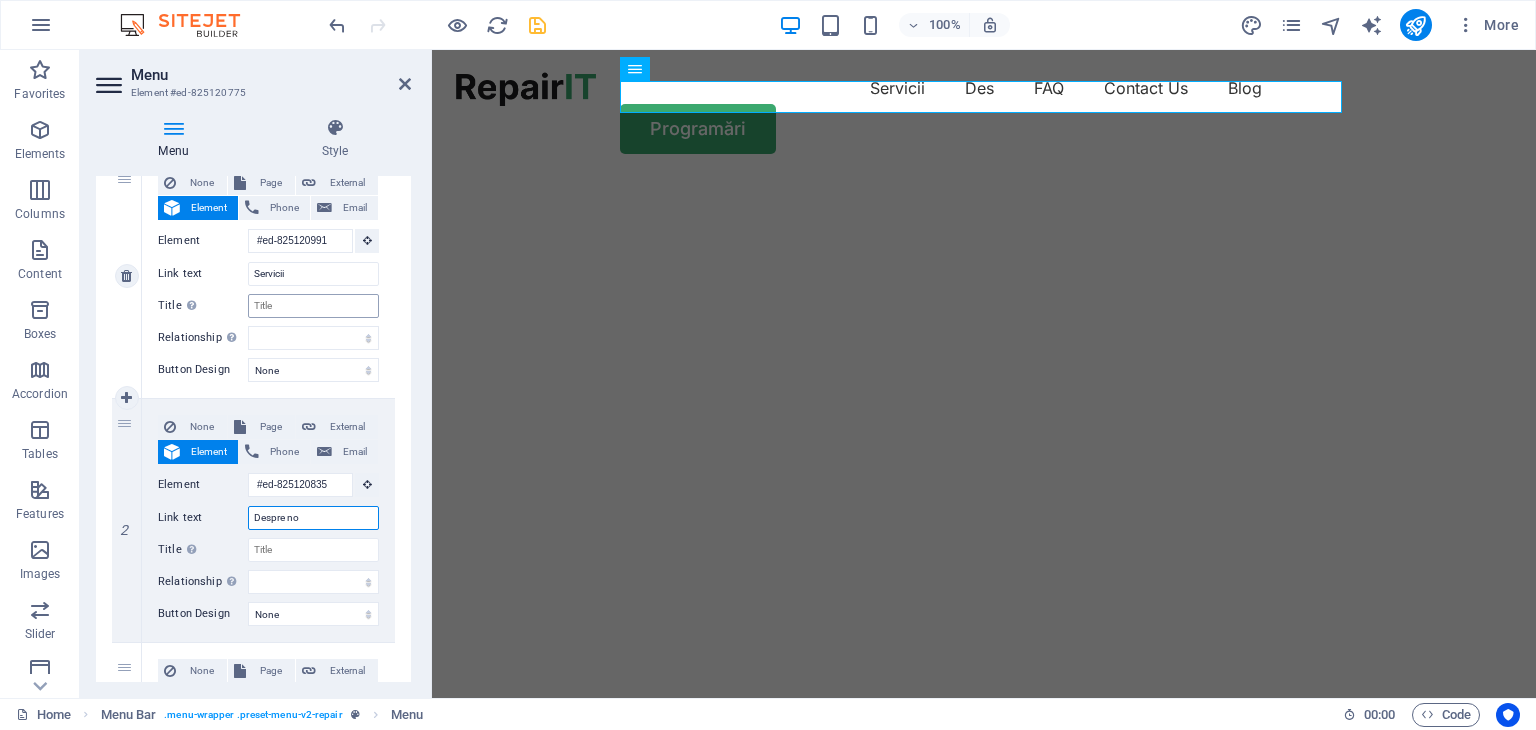 type on "Despre noi" 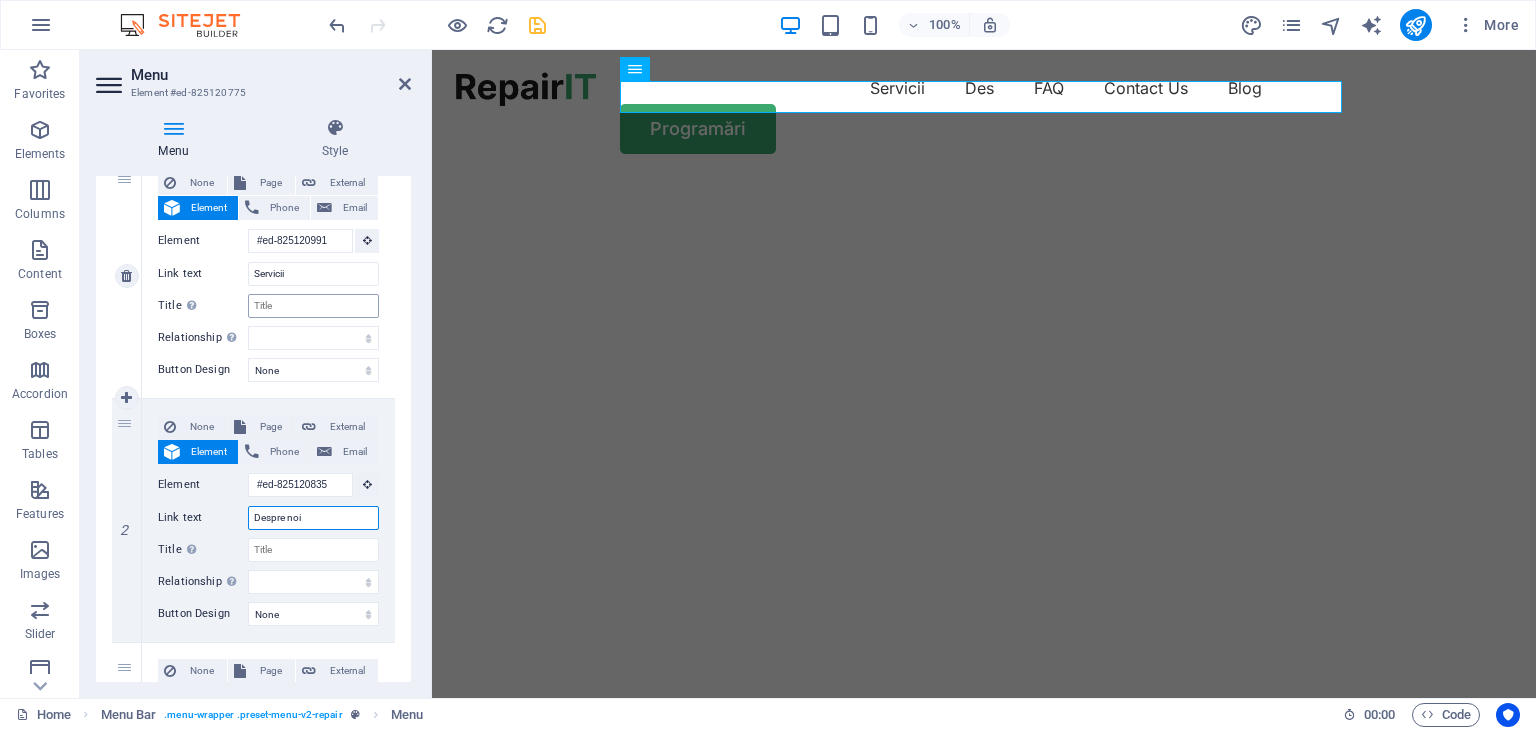 select 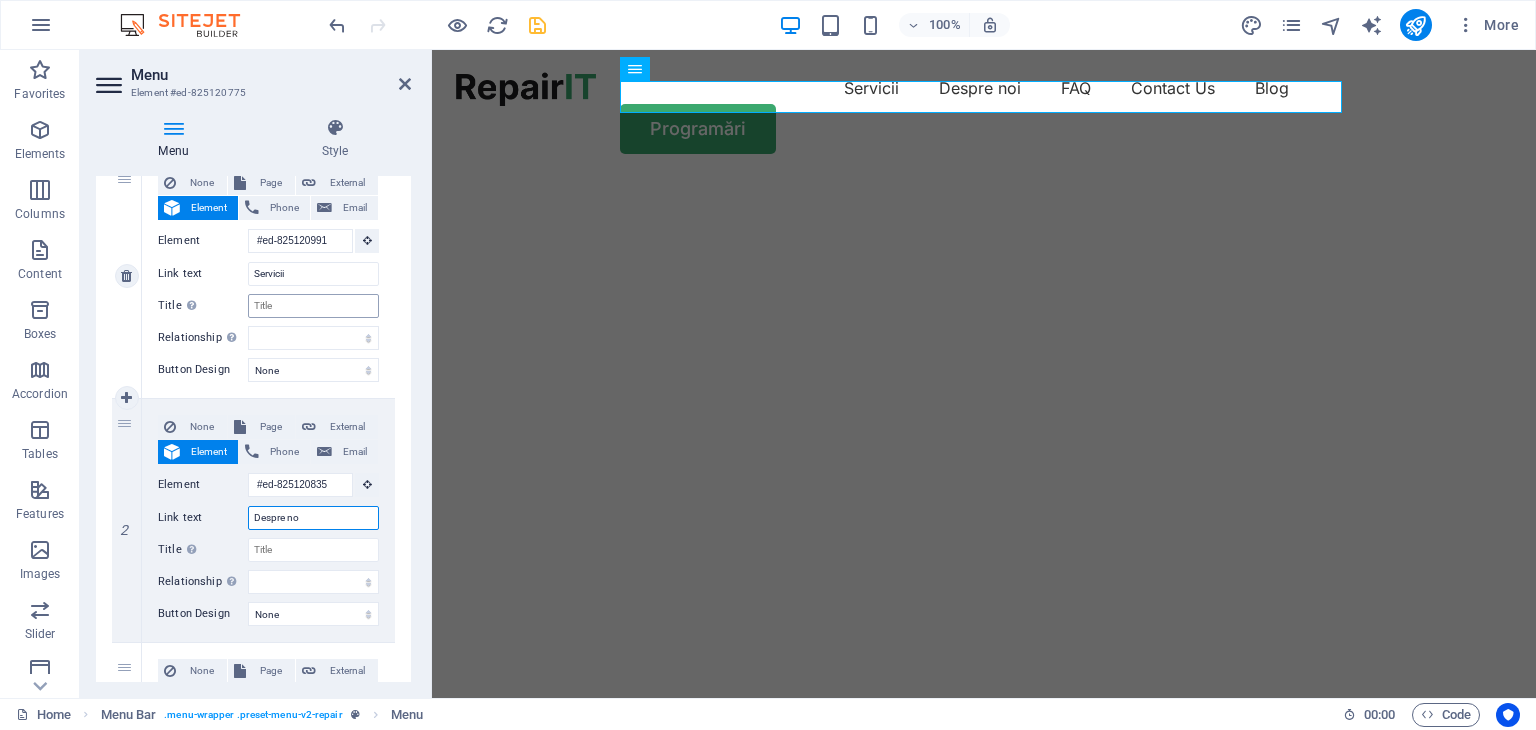 type on "Despre n" 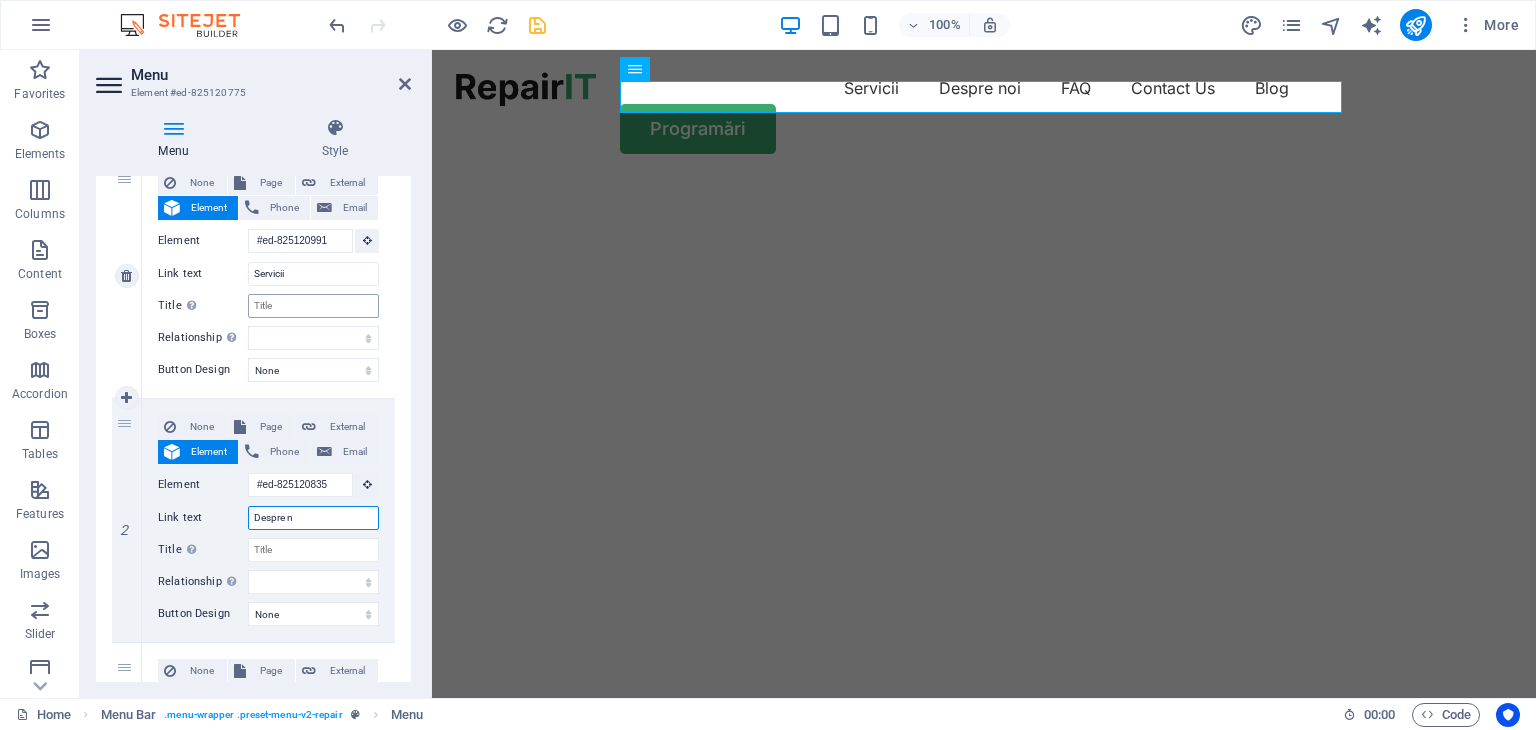 select 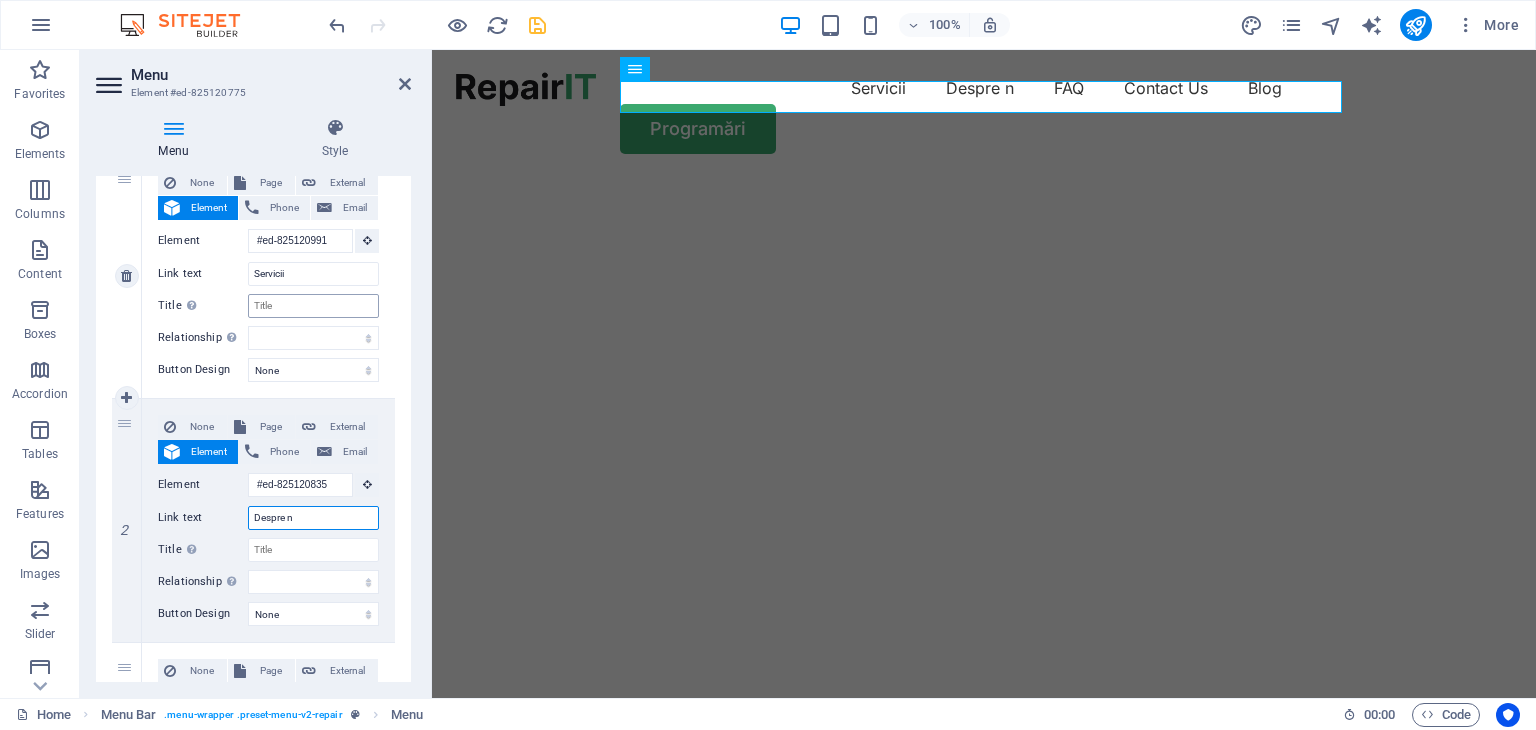type on "Despre" 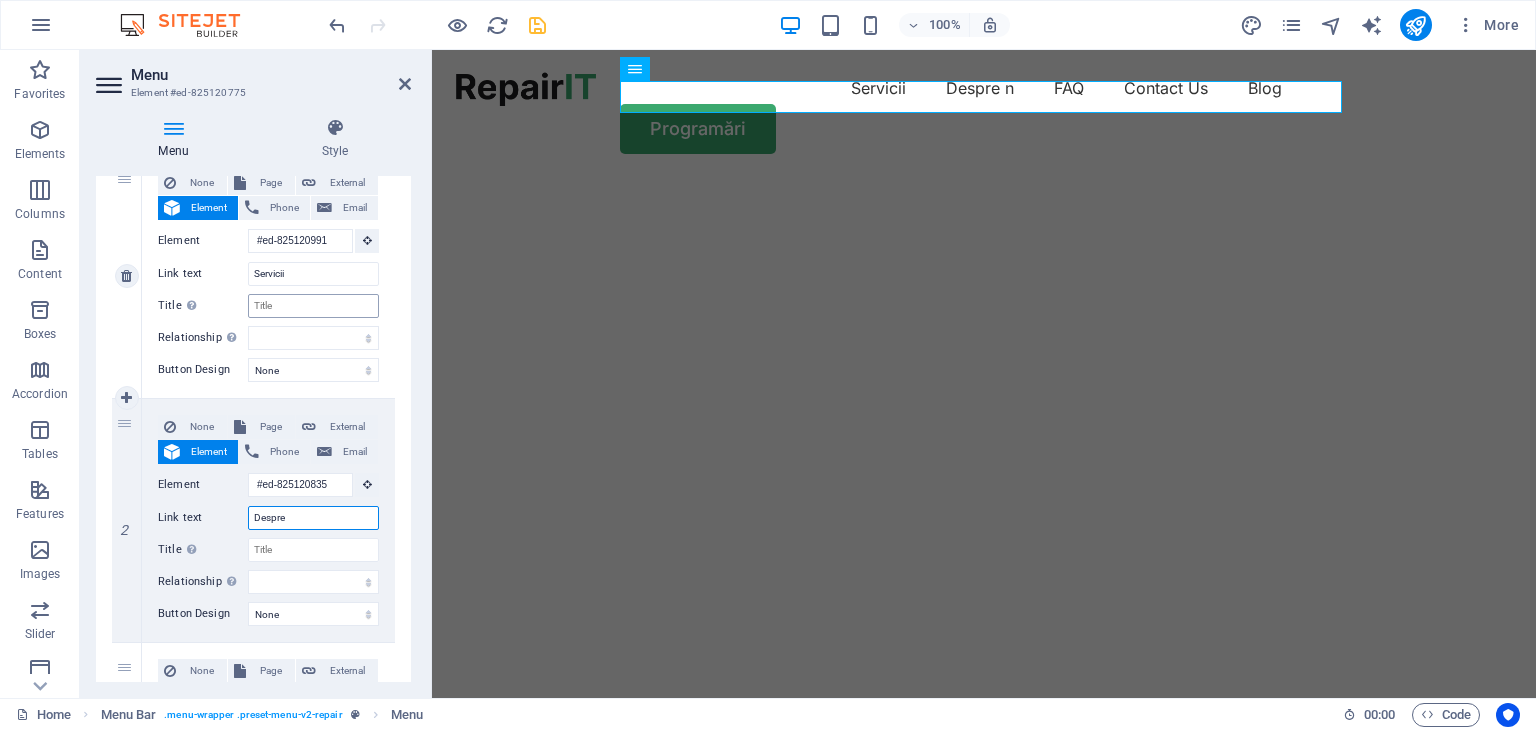 select 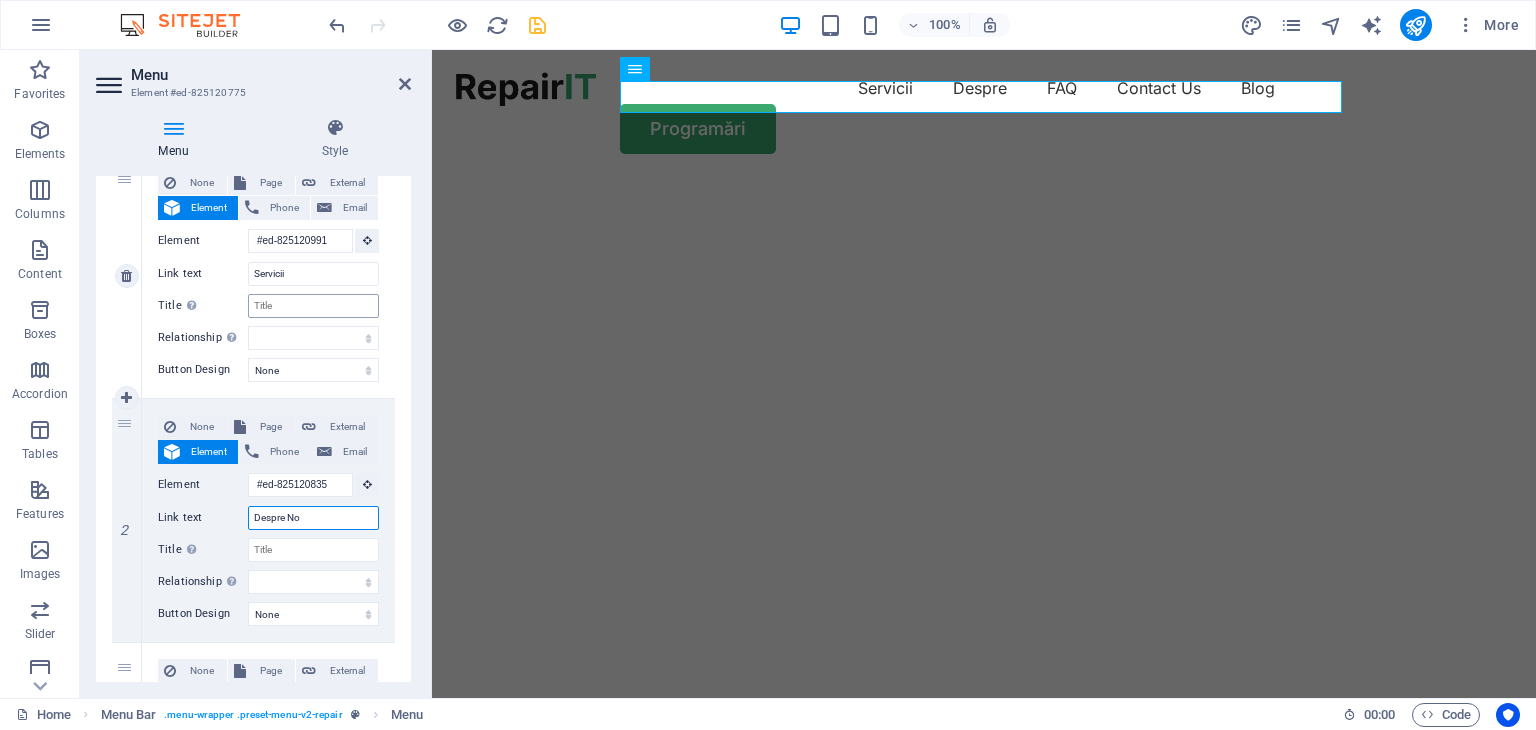 type on "Despre Noi" 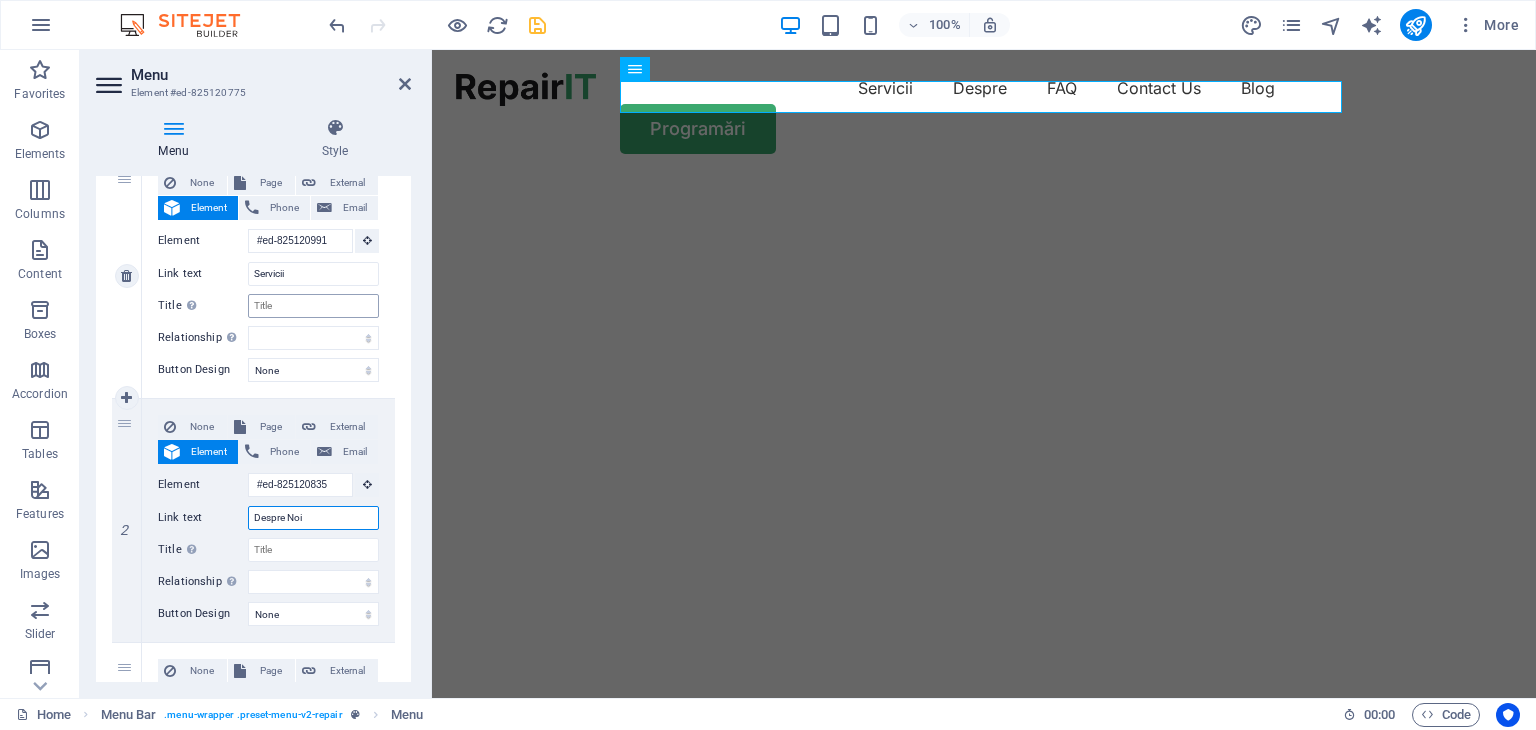 select 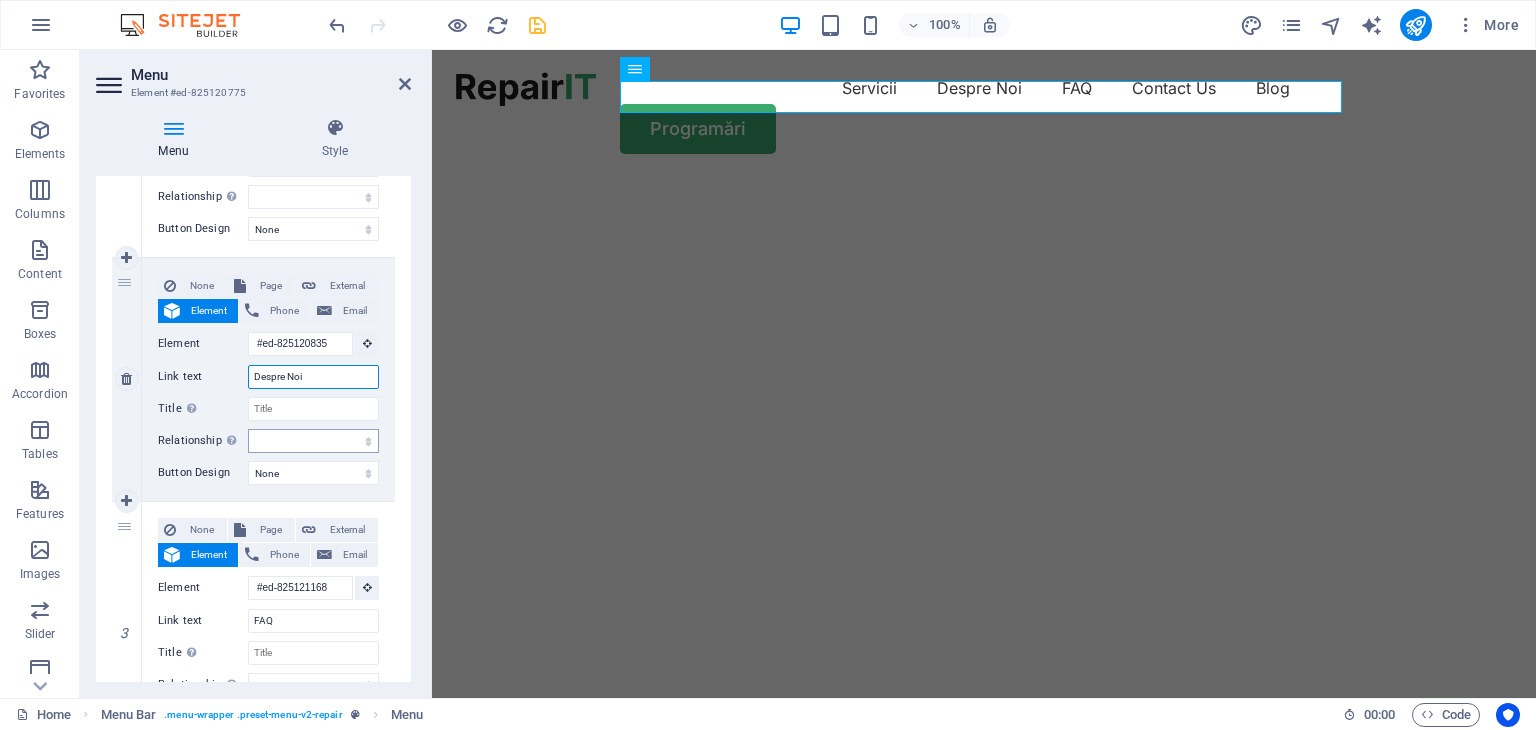 scroll, scrollTop: 356, scrollLeft: 0, axis: vertical 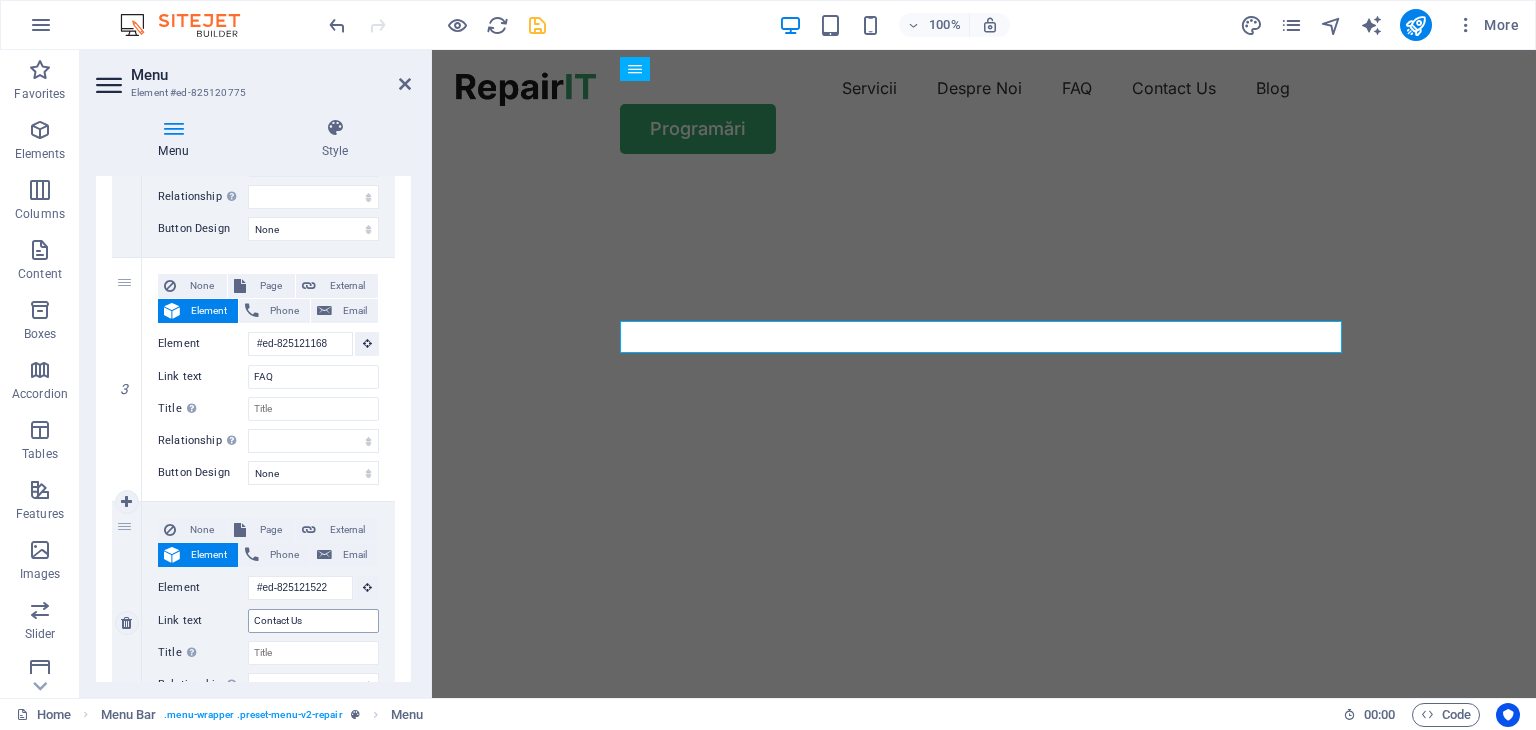 type on "Despre Noi" 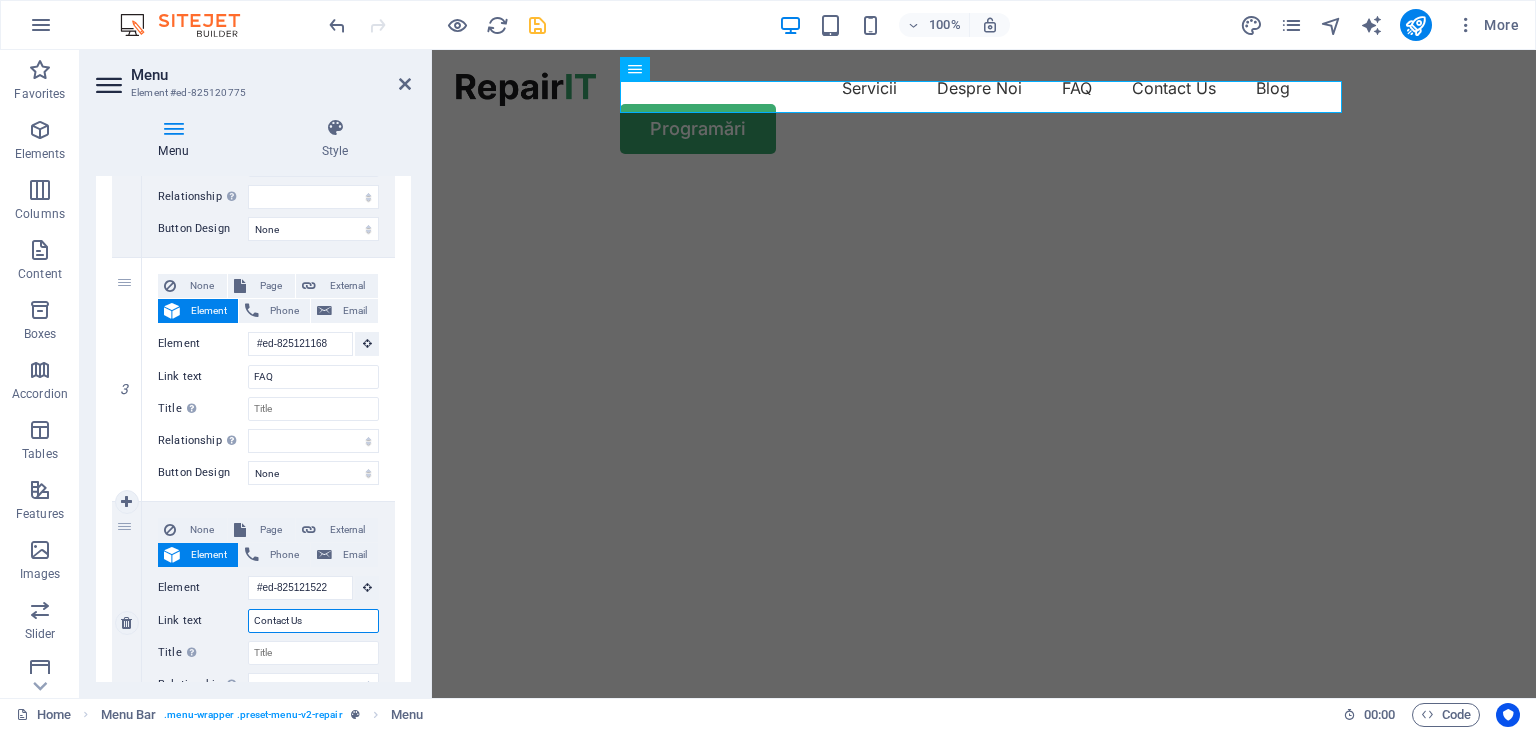 click on "Contact Us" at bounding box center (313, 621) 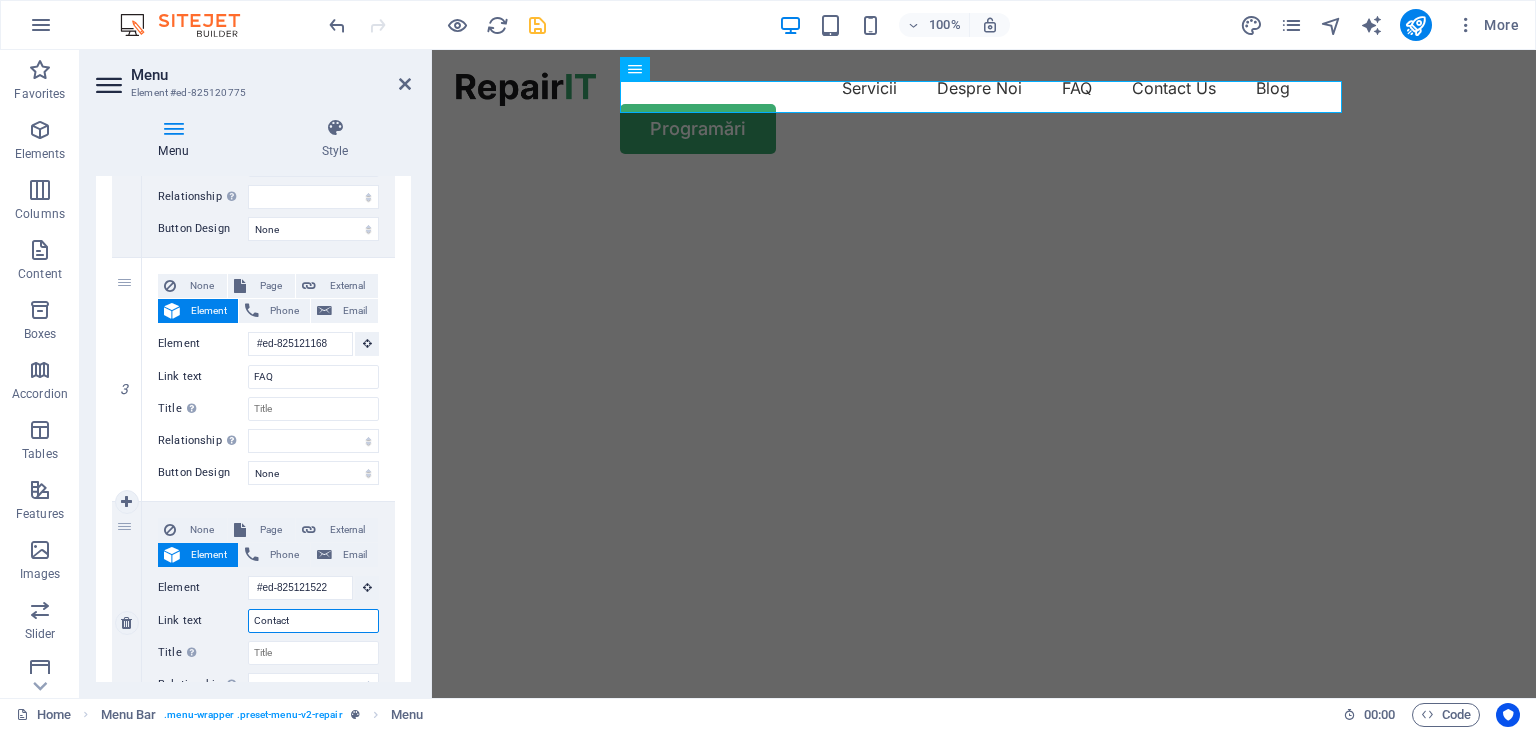 type on "Contact" 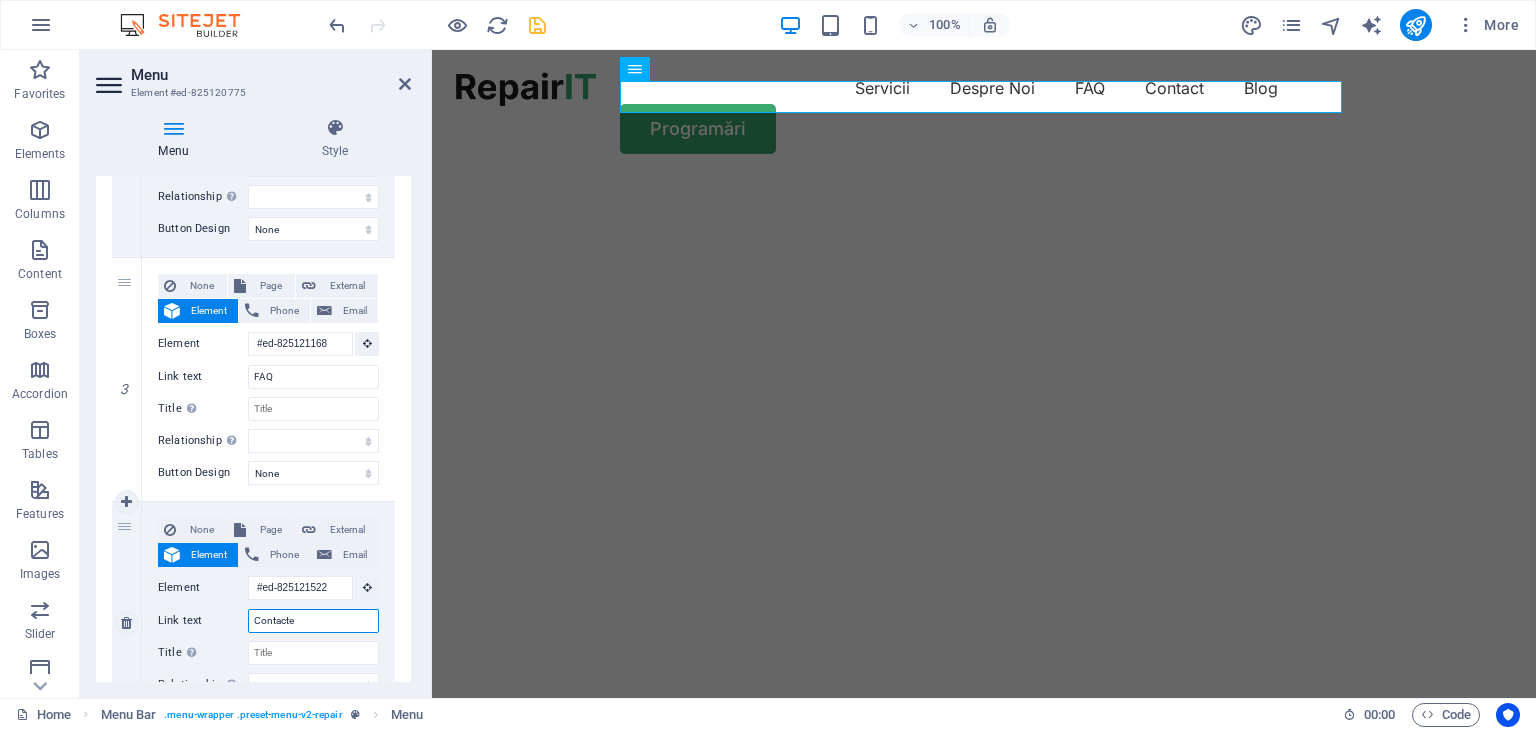 type on "Contactea" 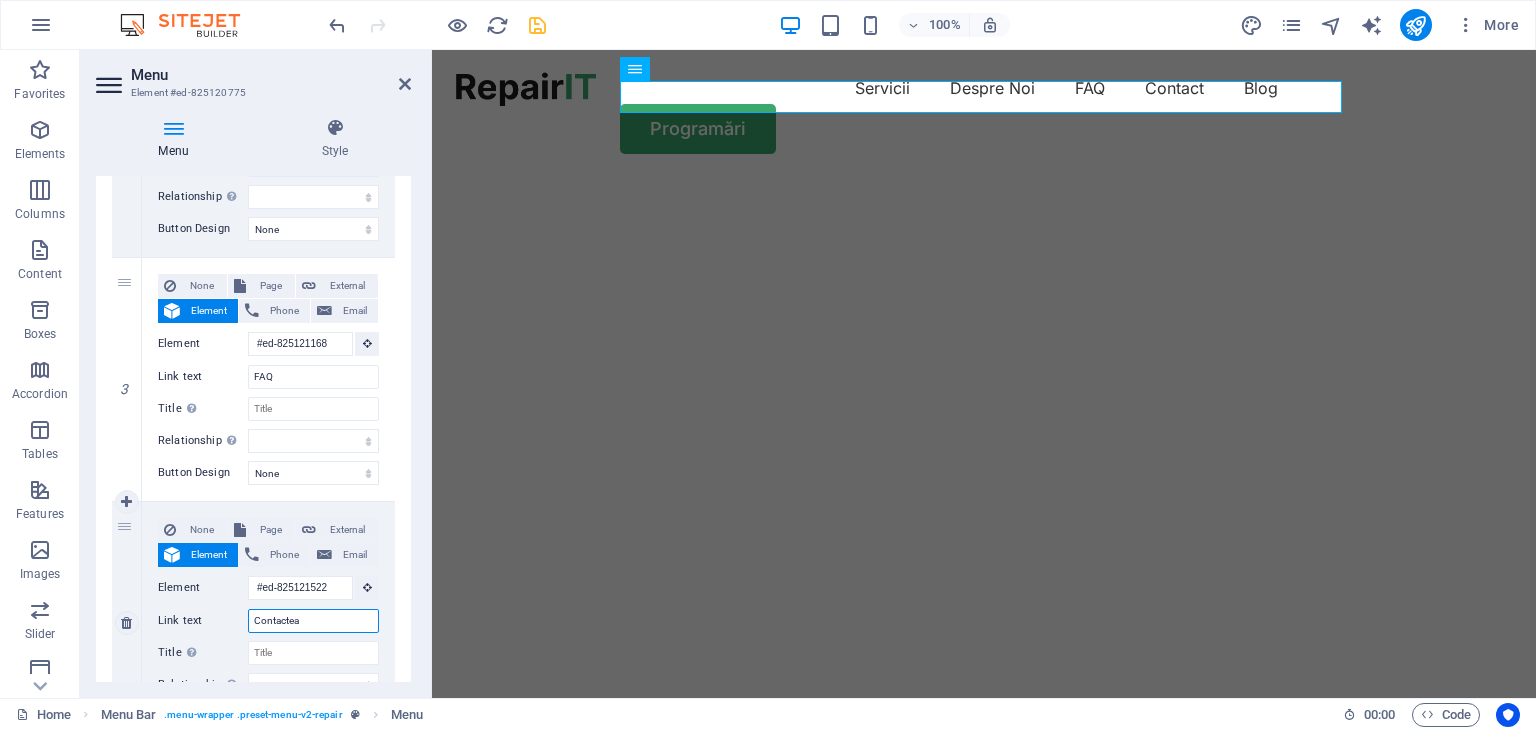 select 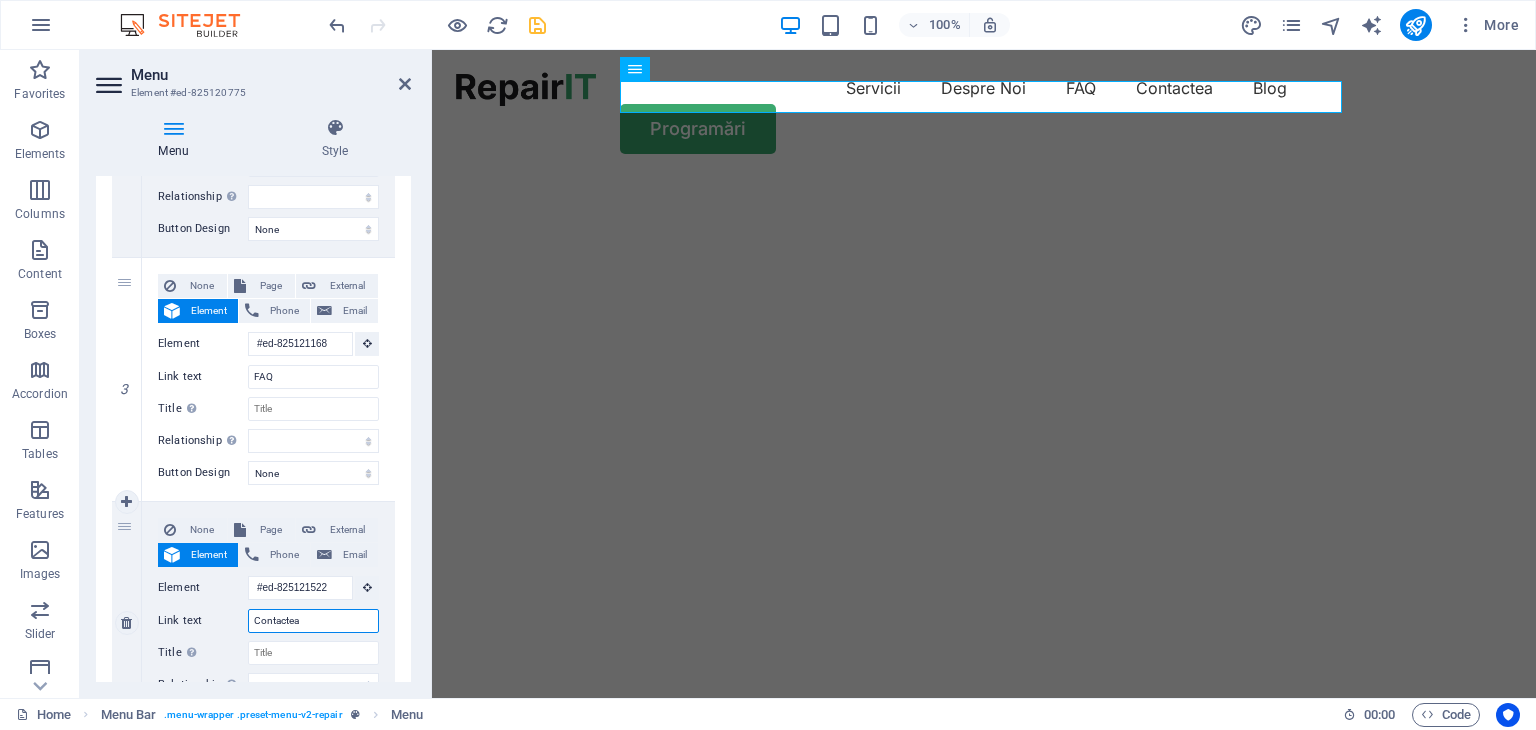 type on "Contacteaz" 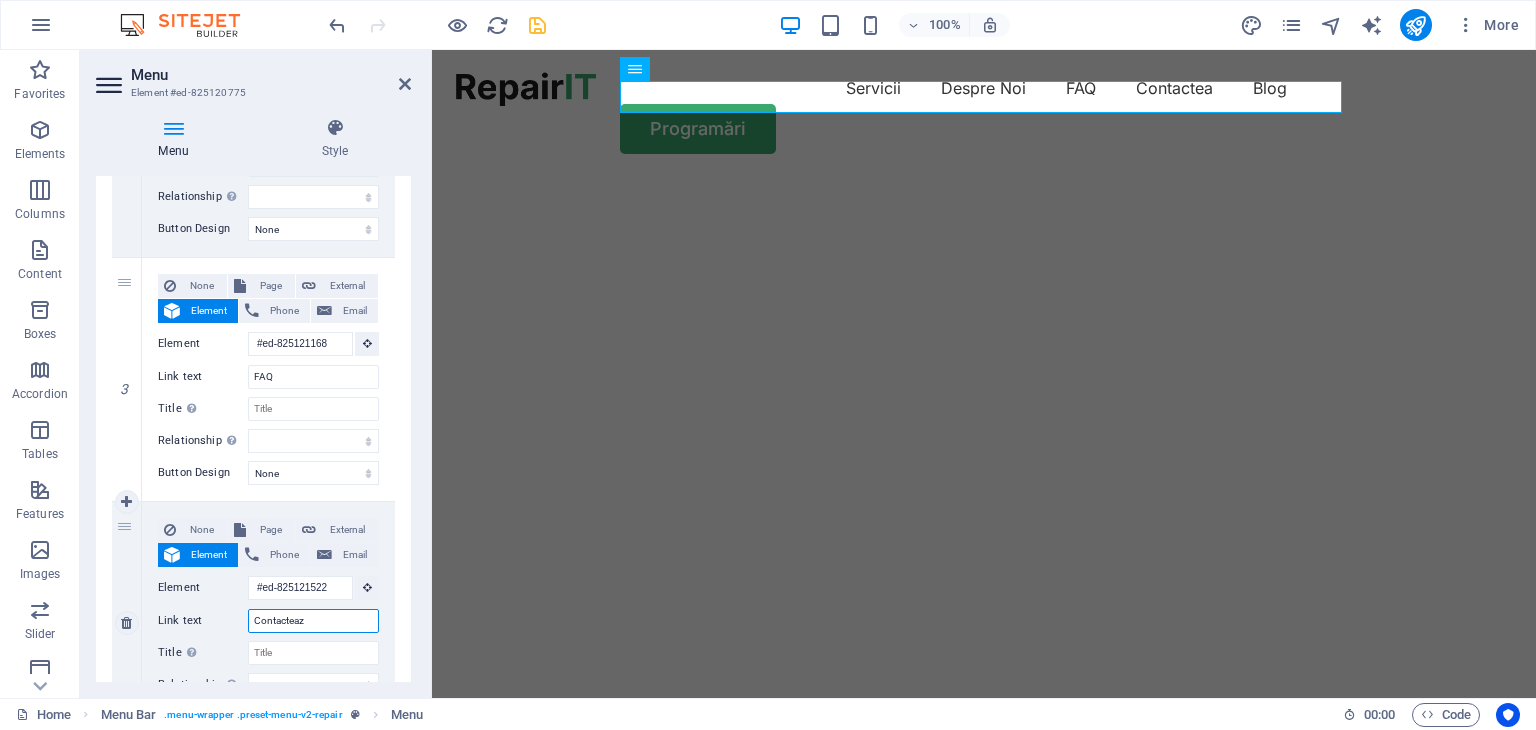 select 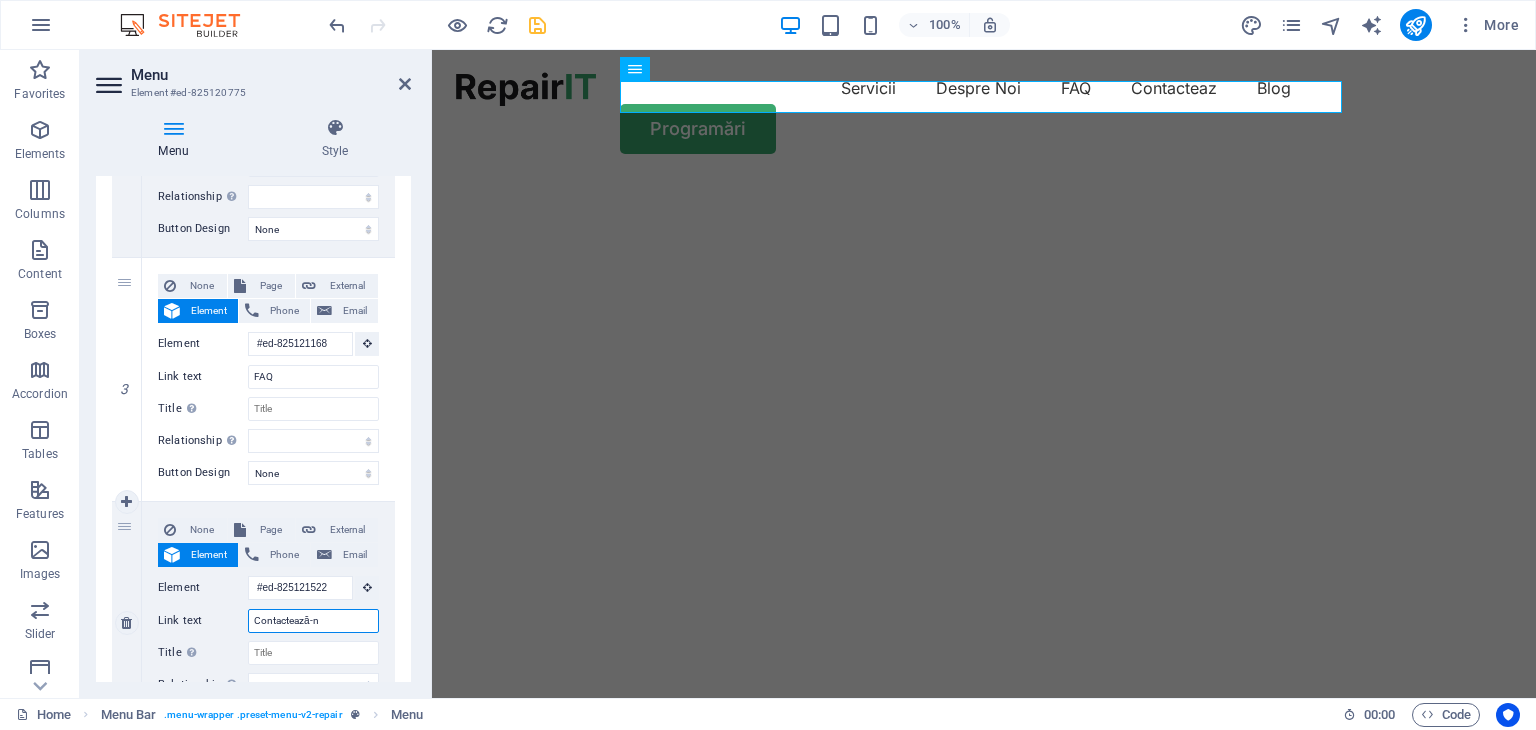 type on "Contactează-ne" 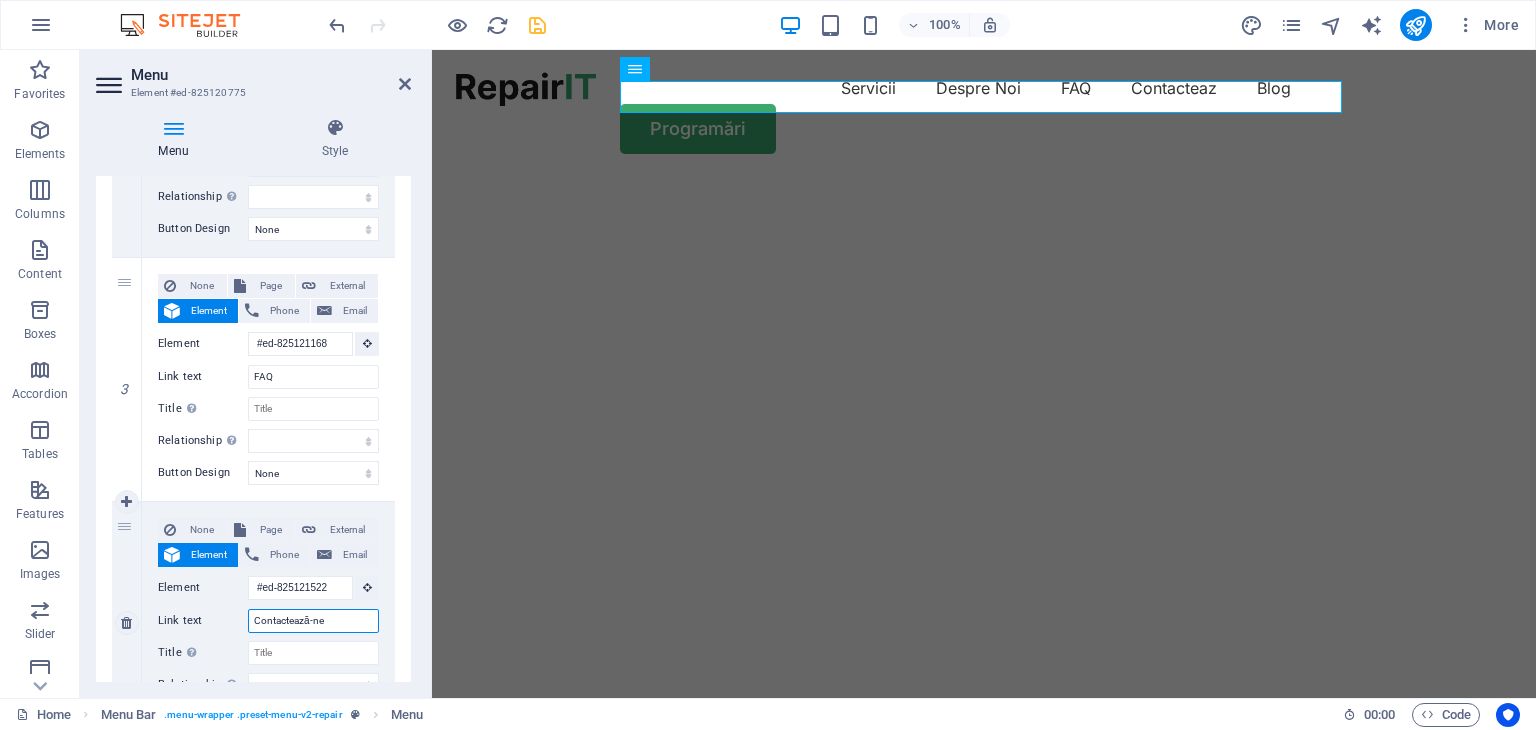 select 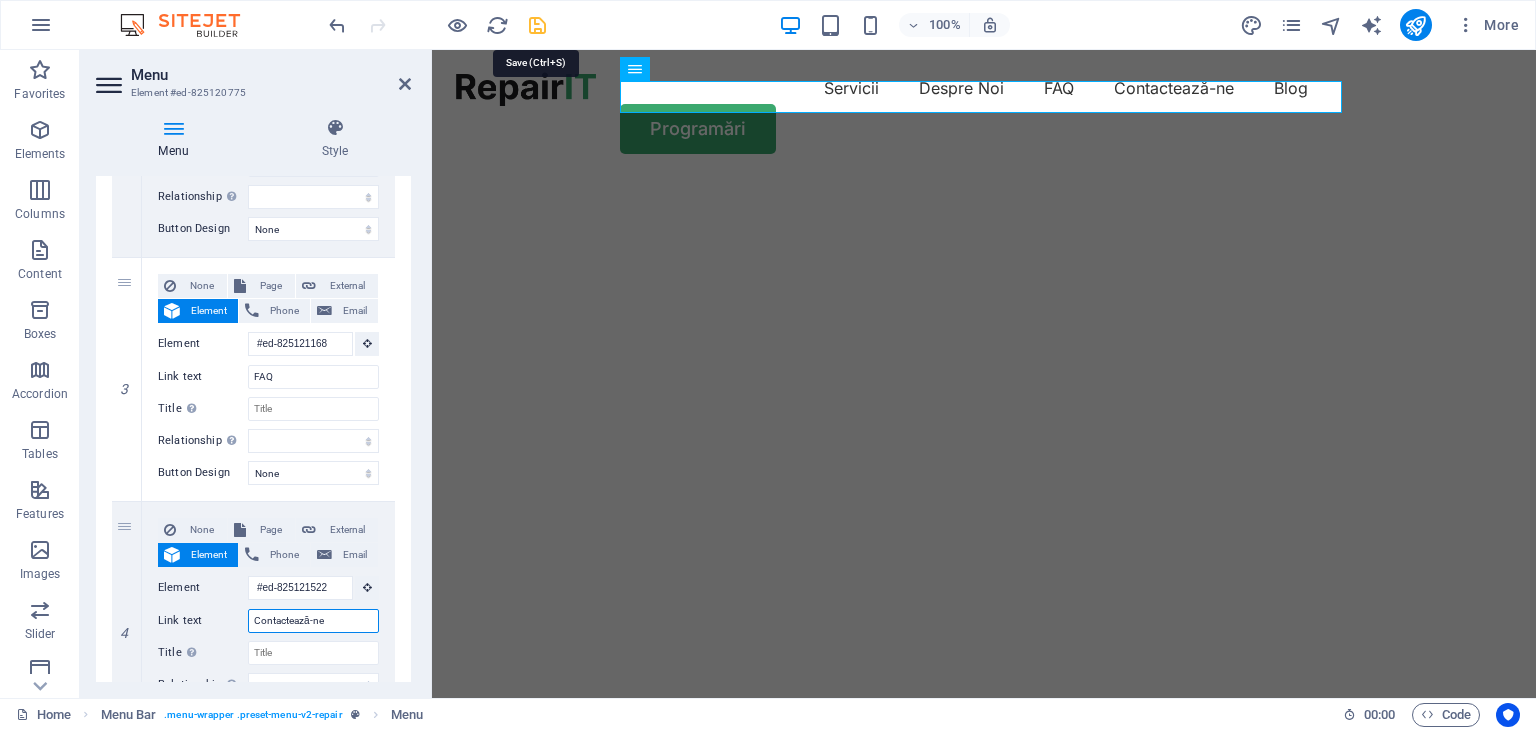 type on "Contactează-ne" 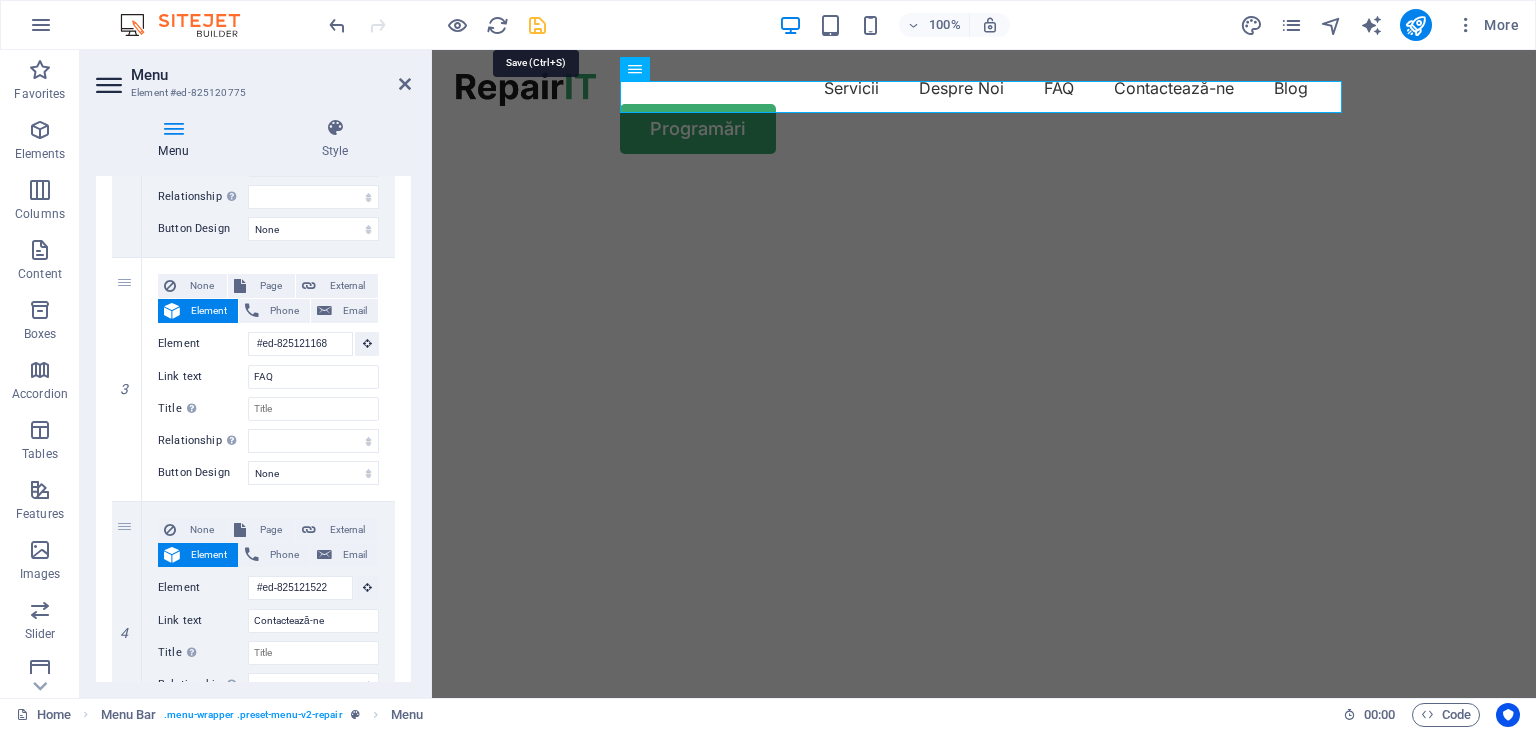 click at bounding box center [537, 25] 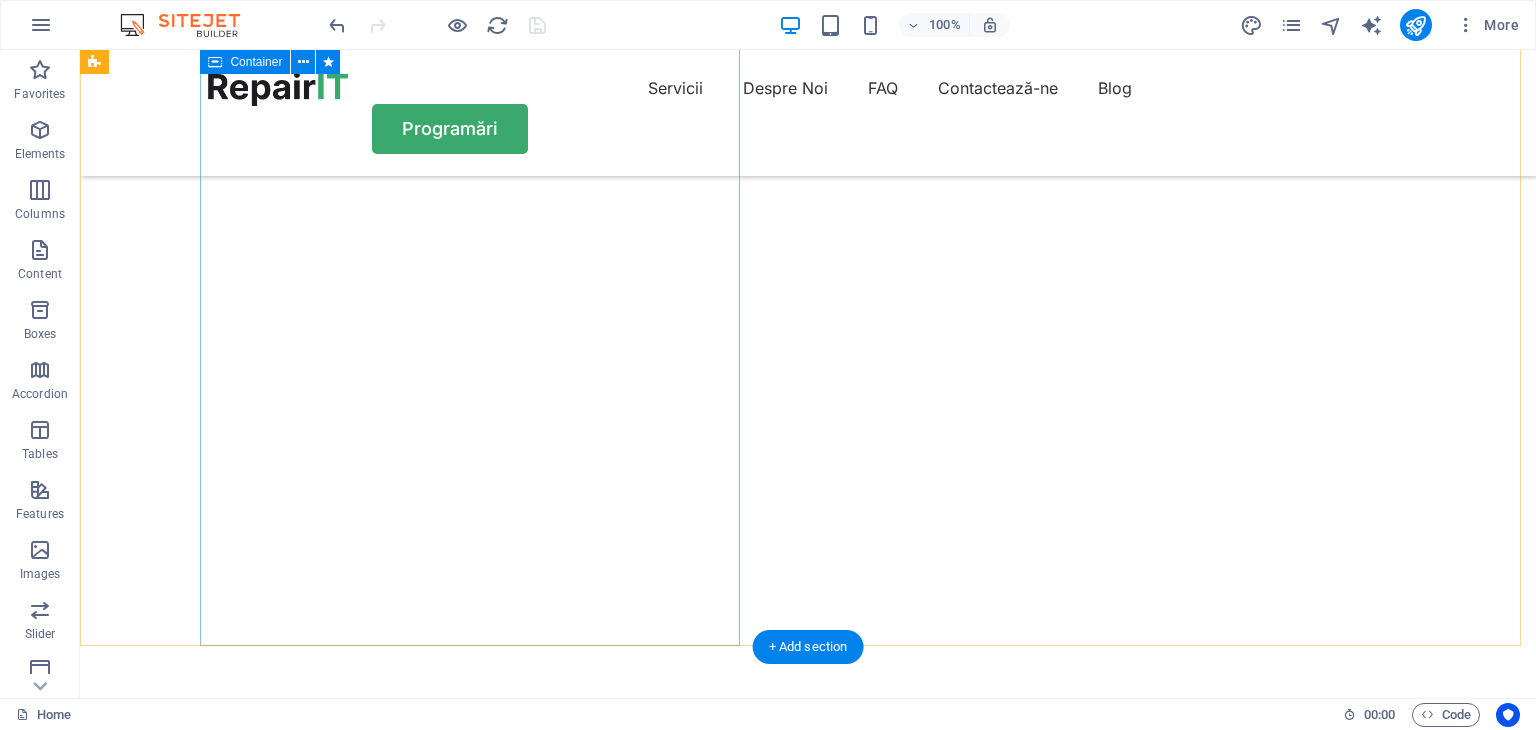 scroll, scrollTop: 0, scrollLeft: 0, axis: both 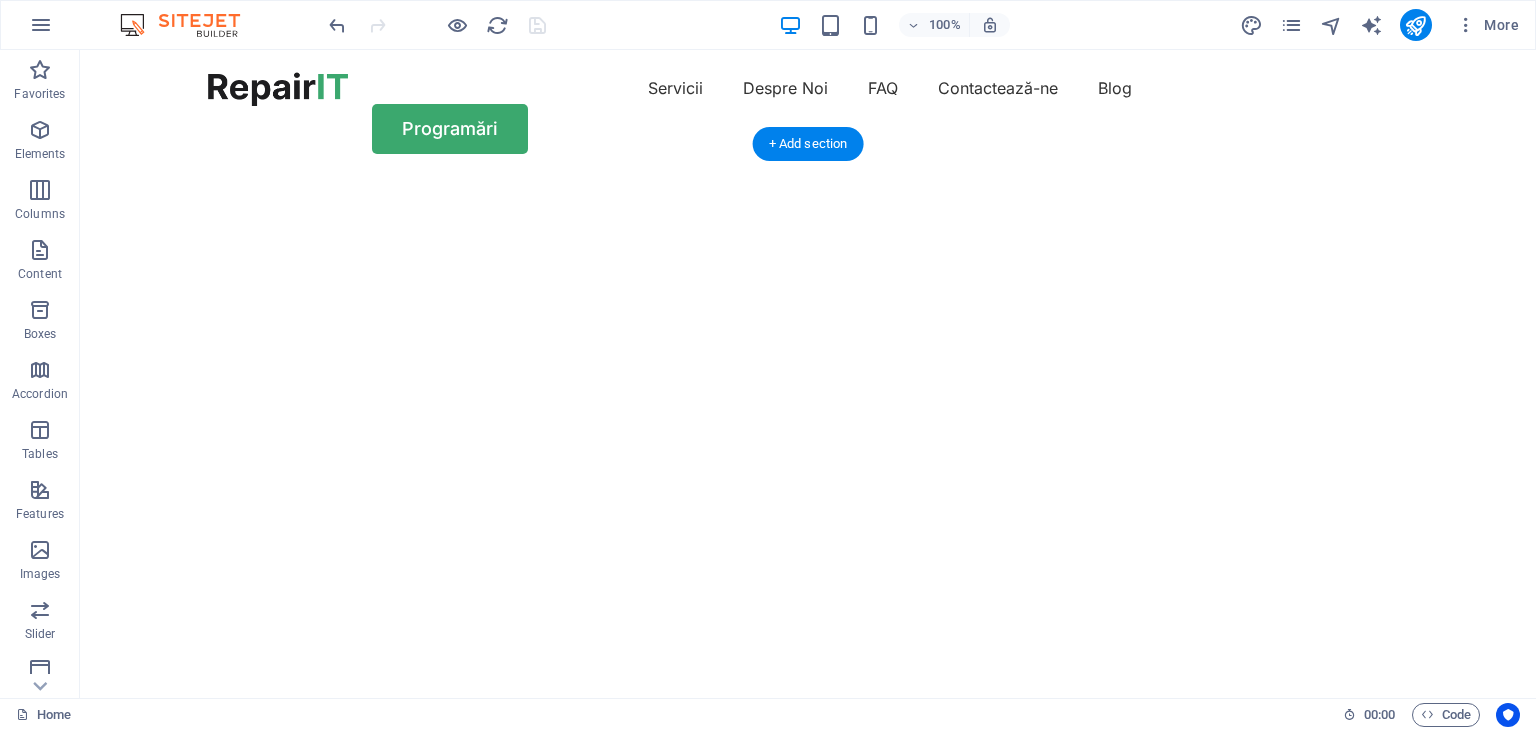 click at bounding box center (-641, 176) 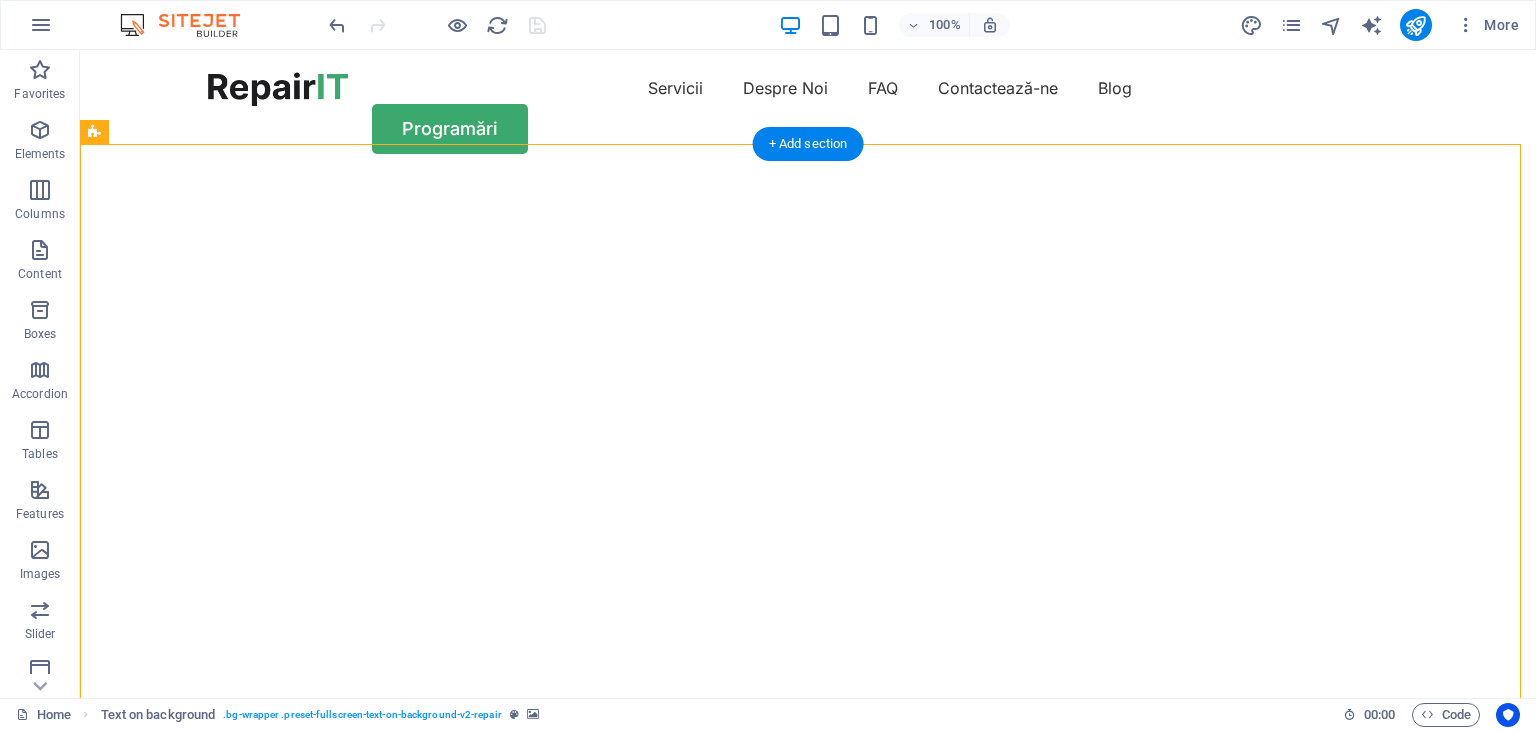 click at bounding box center [-641, 176] 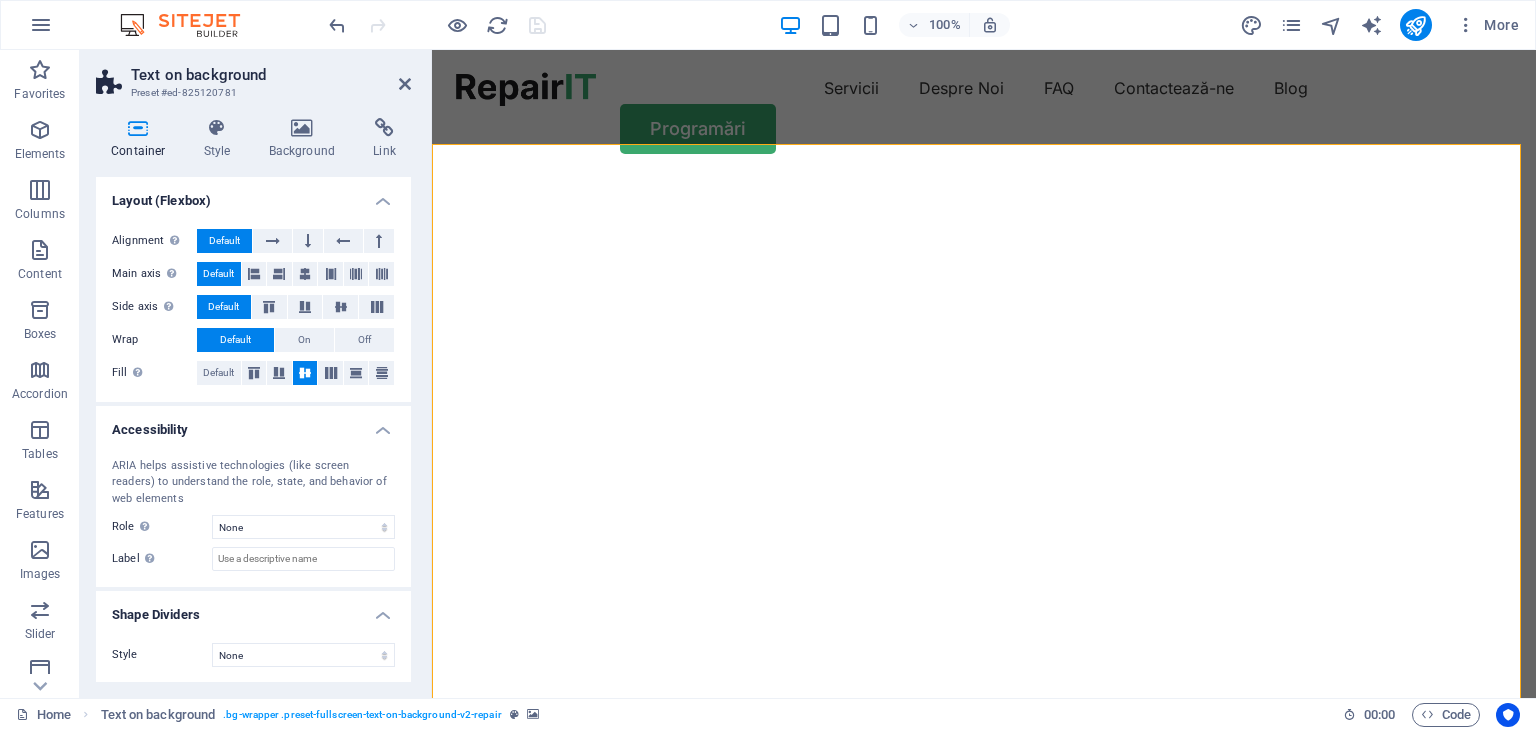 scroll, scrollTop: 0, scrollLeft: 0, axis: both 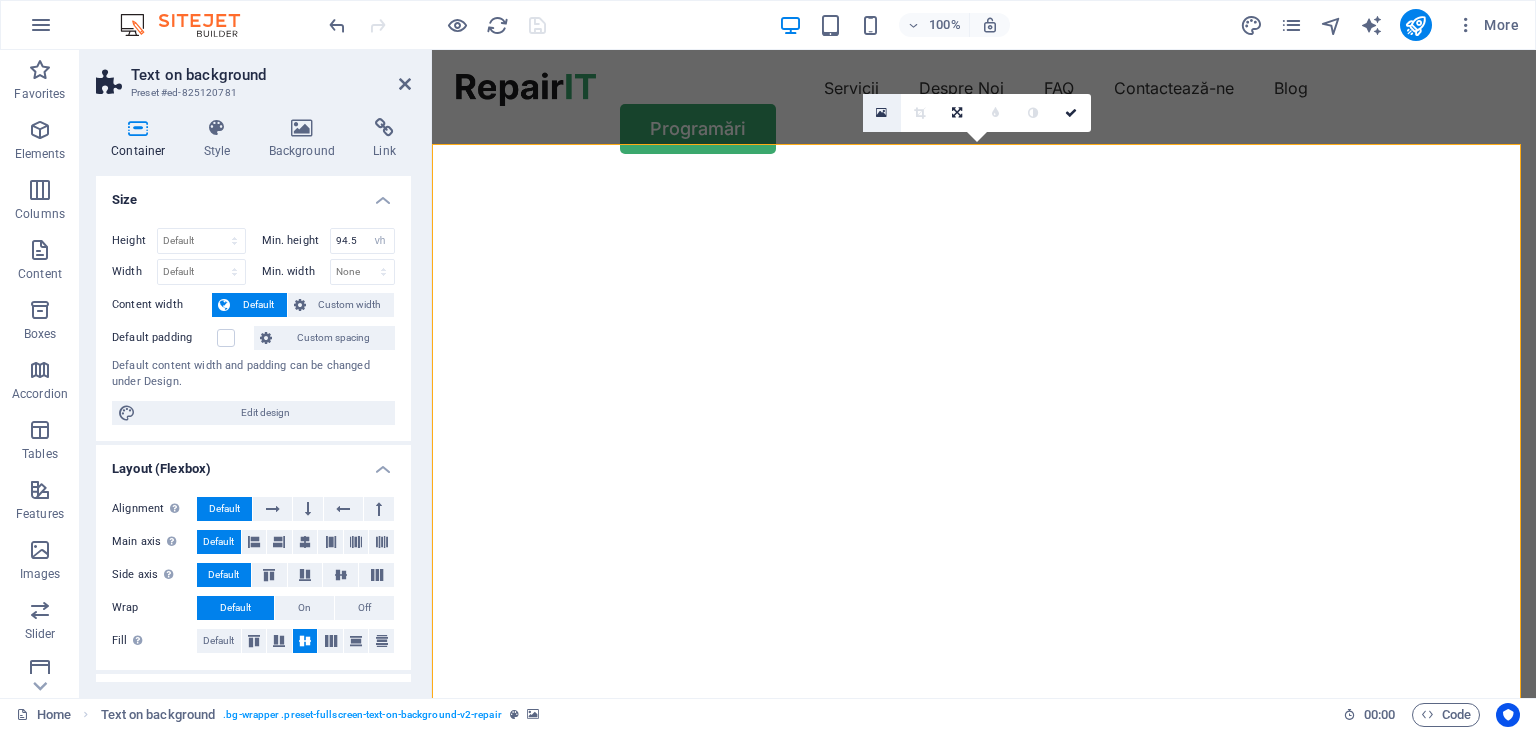 click at bounding box center [881, 113] 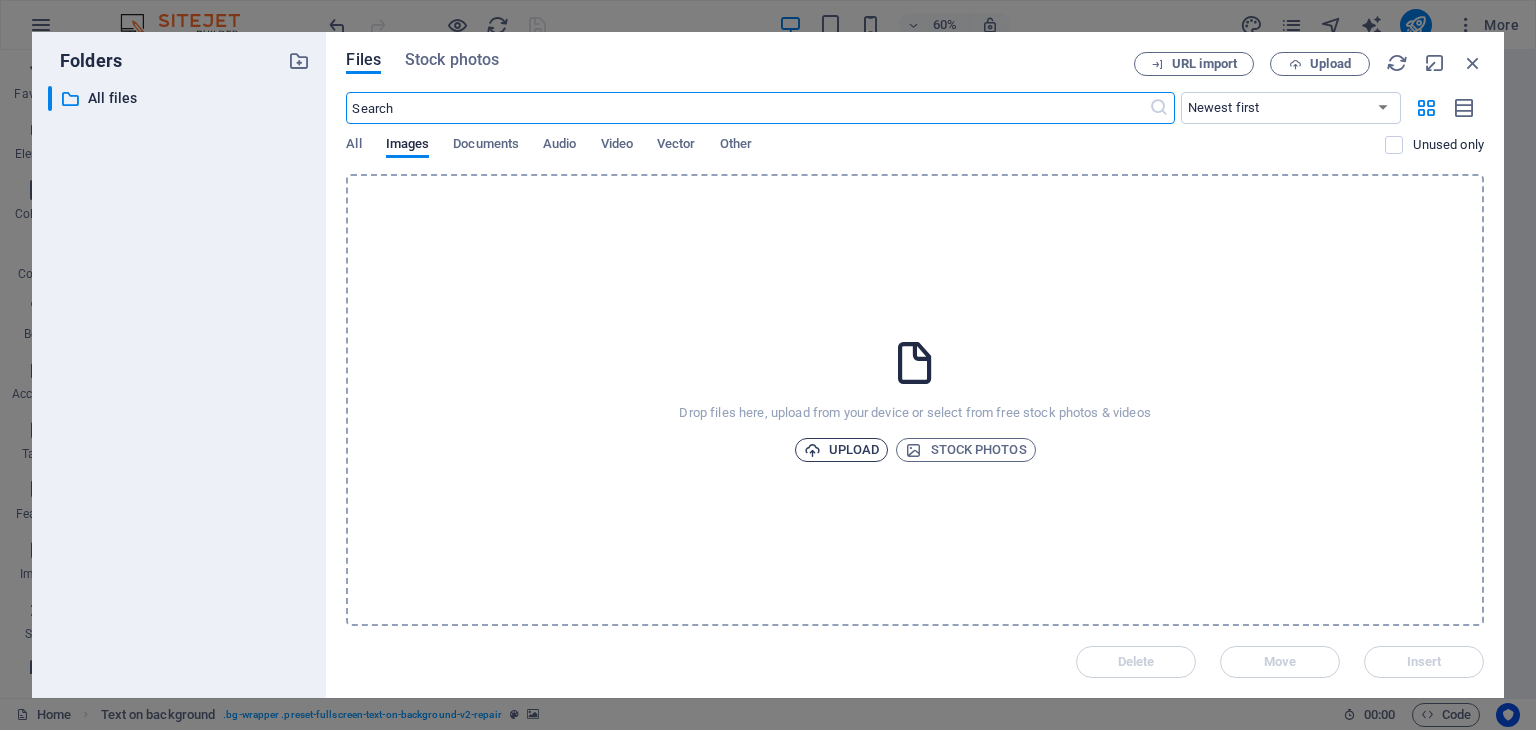 click on "Upload" at bounding box center (842, 450) 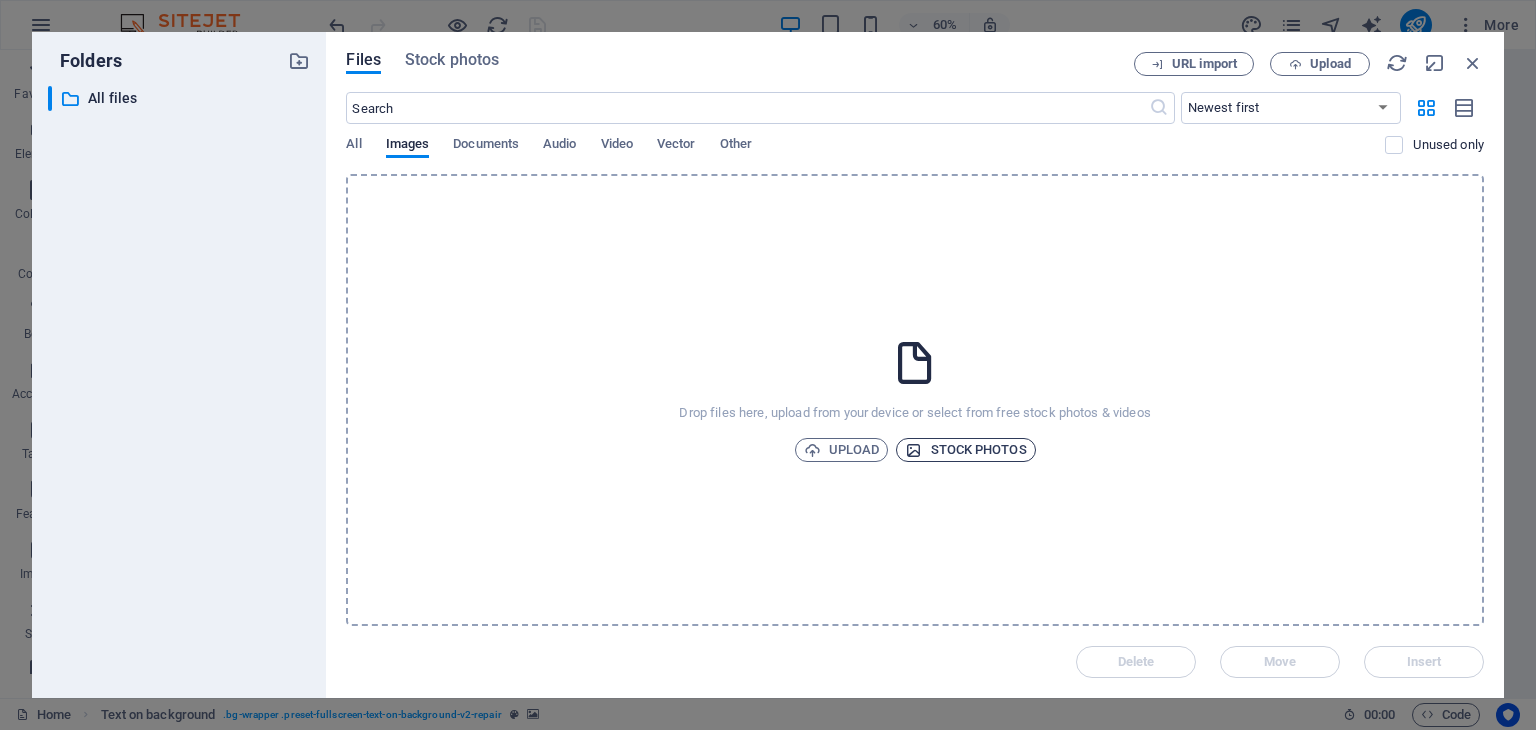 click on "Stock photos" at bounding box center (965, 450) 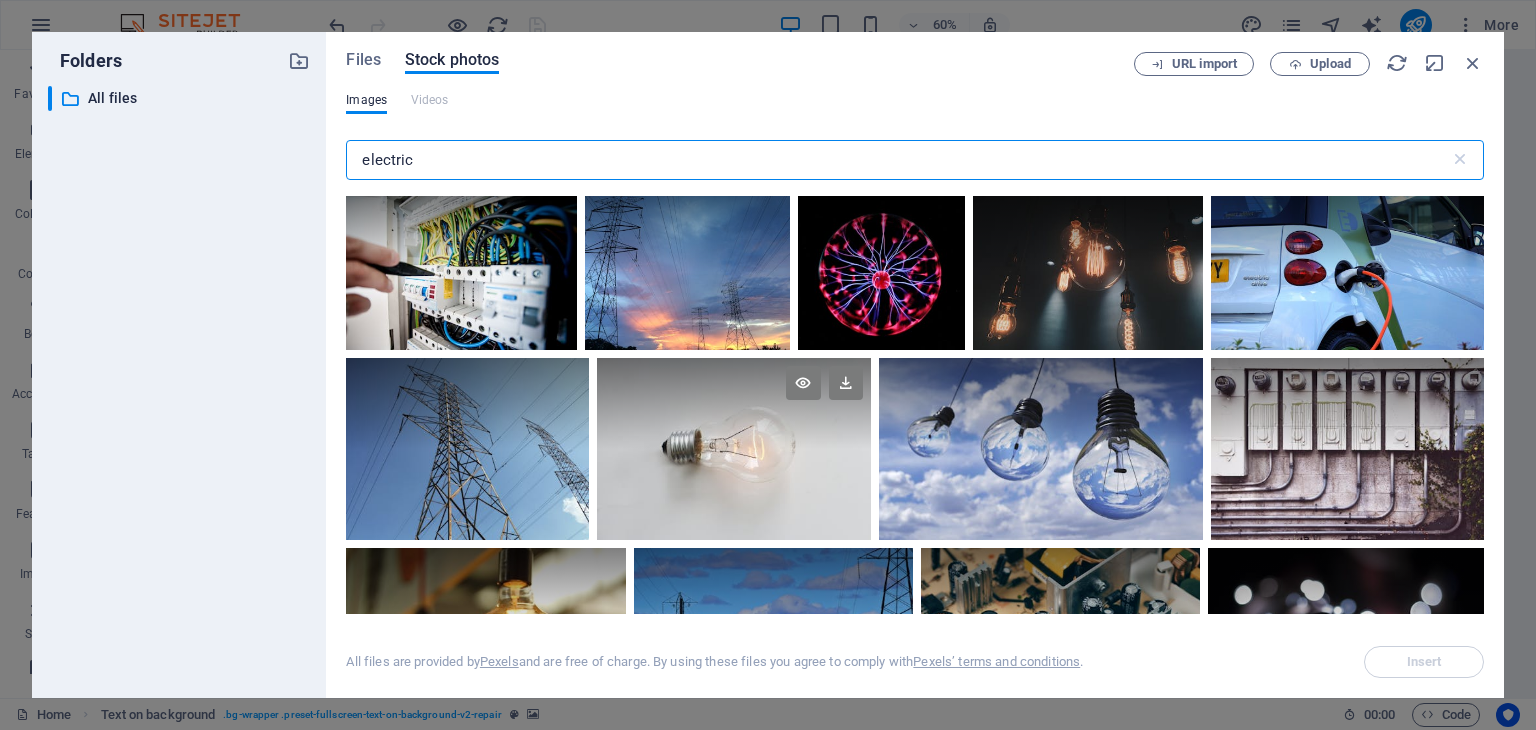 scroll, scrollTop: 0, scrollLeft: 0, axis: both 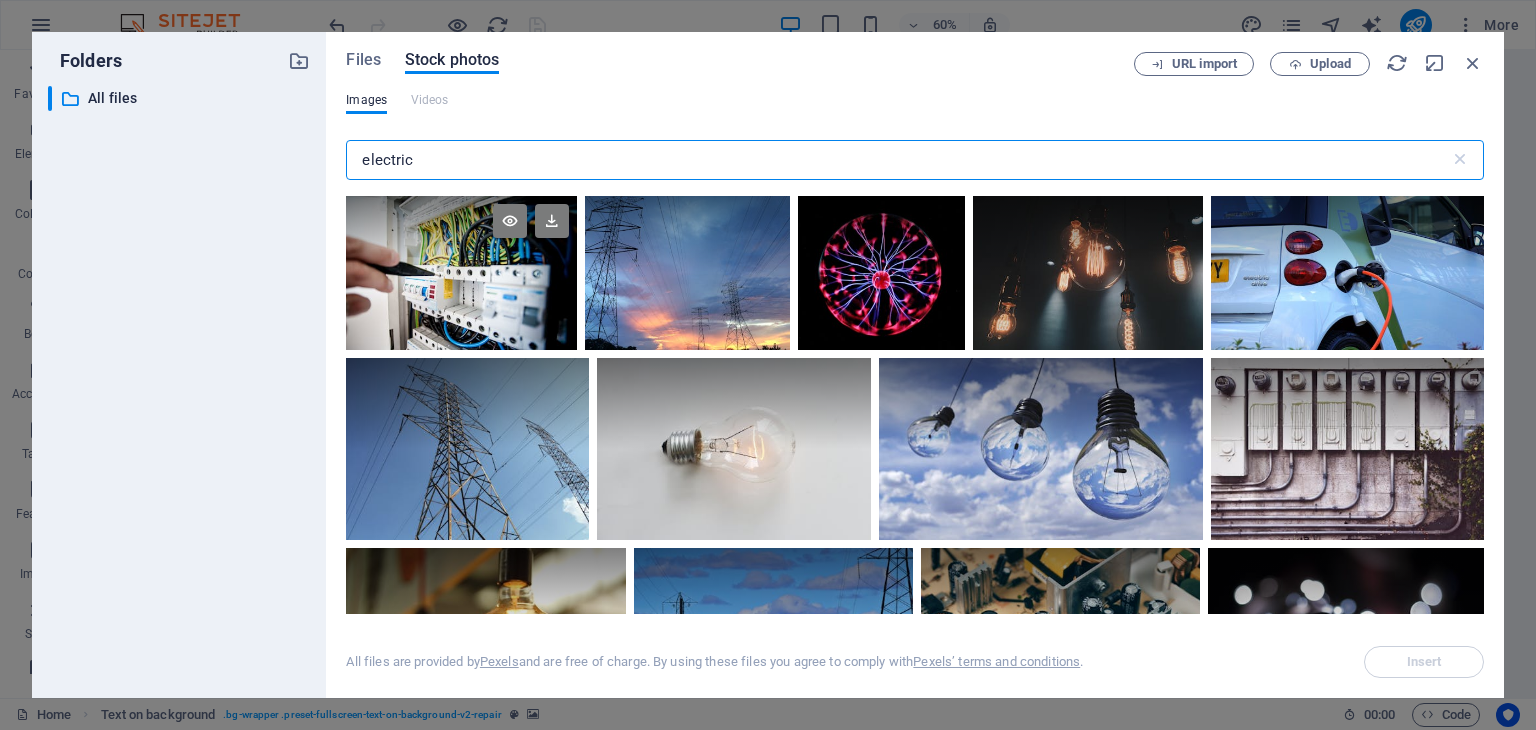 type on "electric" 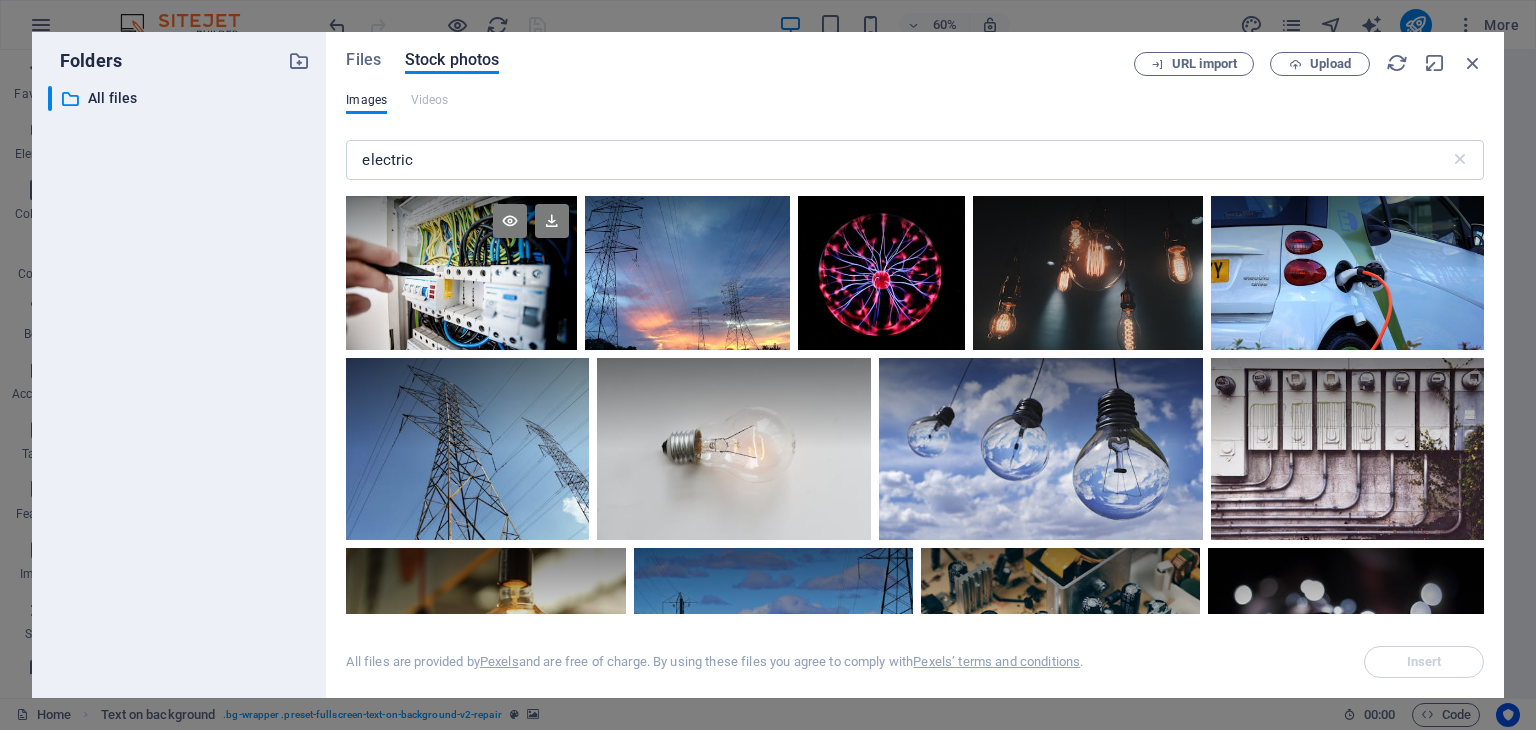 click at bounding box center [461, 234] 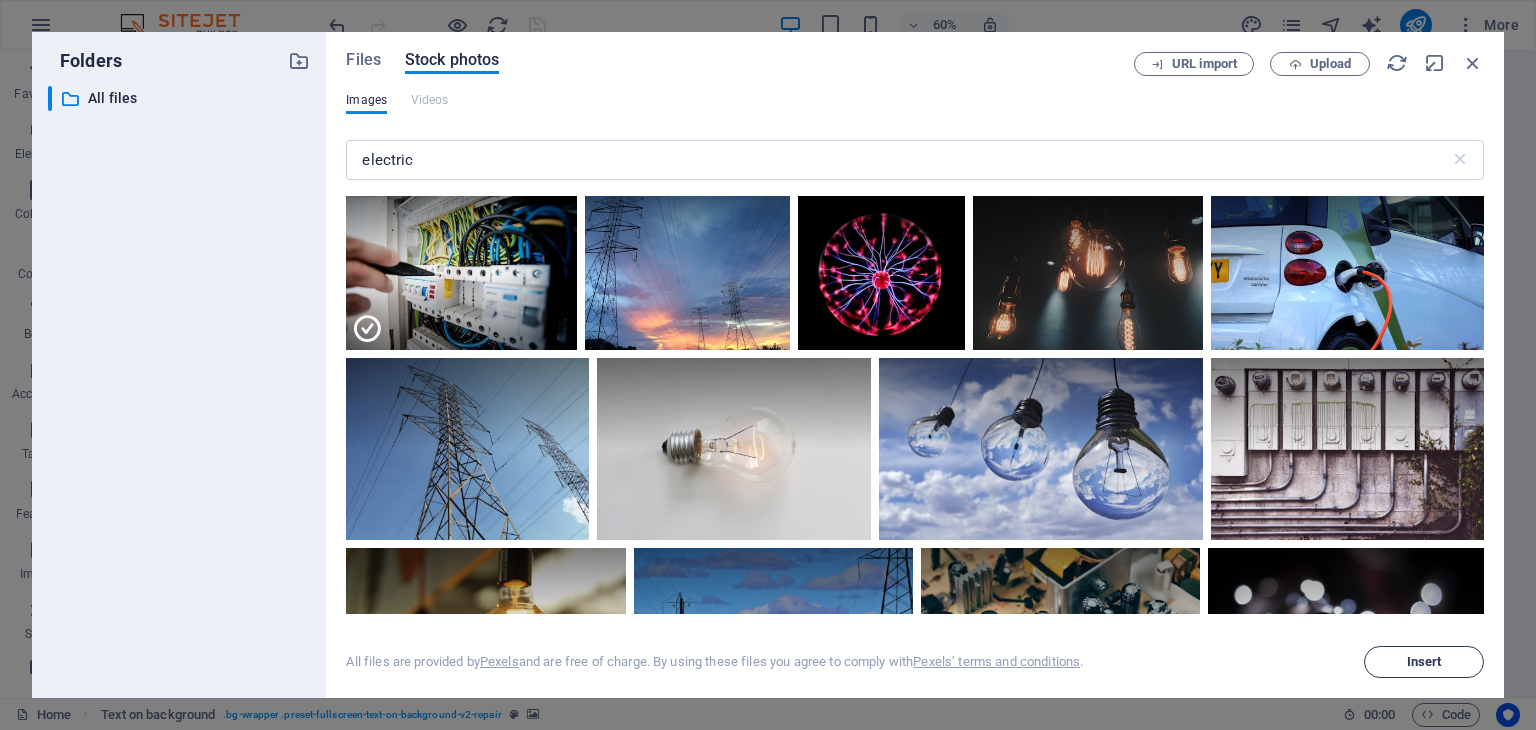 click on "Insert" at bounding box center [1424, 662] 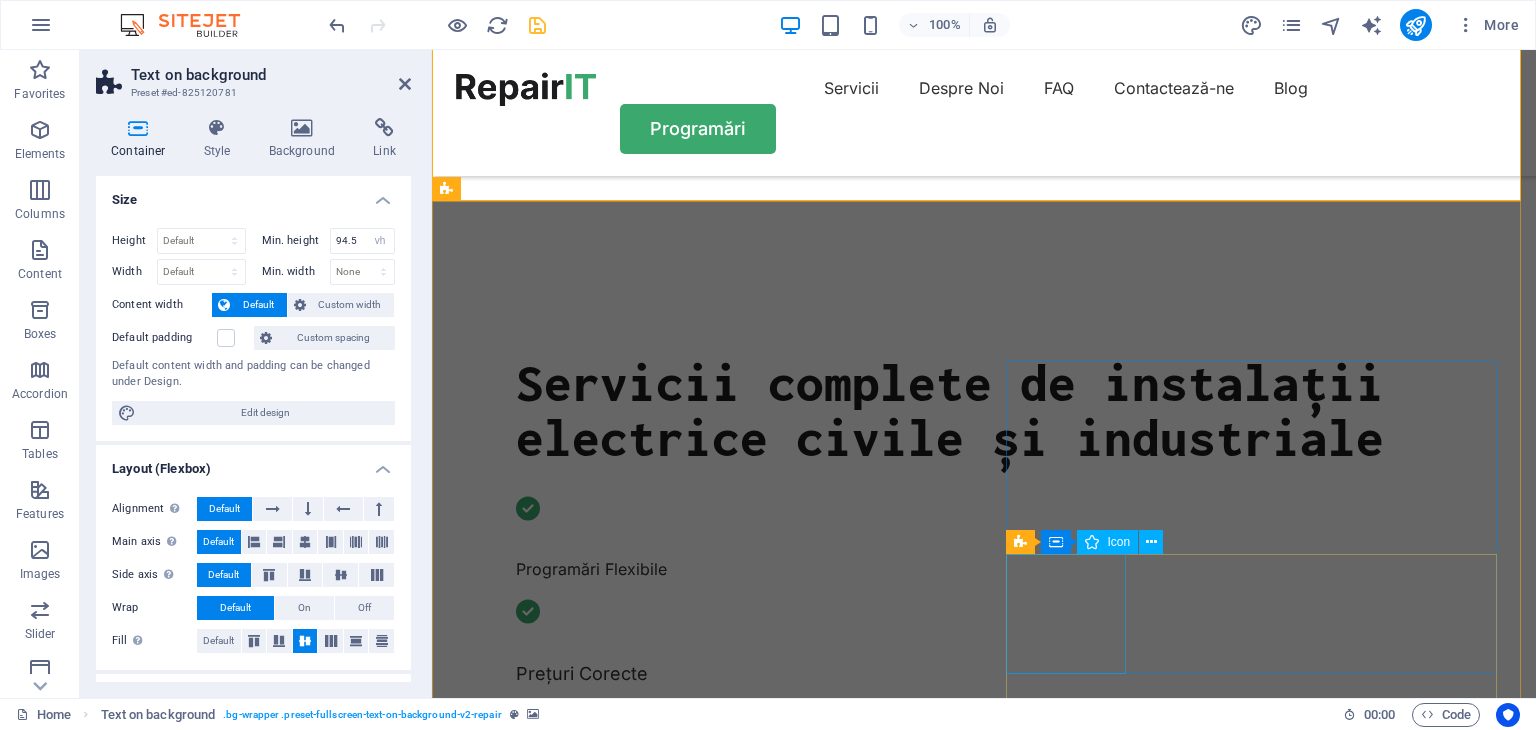 scroll, scrollTop: 626, scrollLeft: 0, axis: vertical 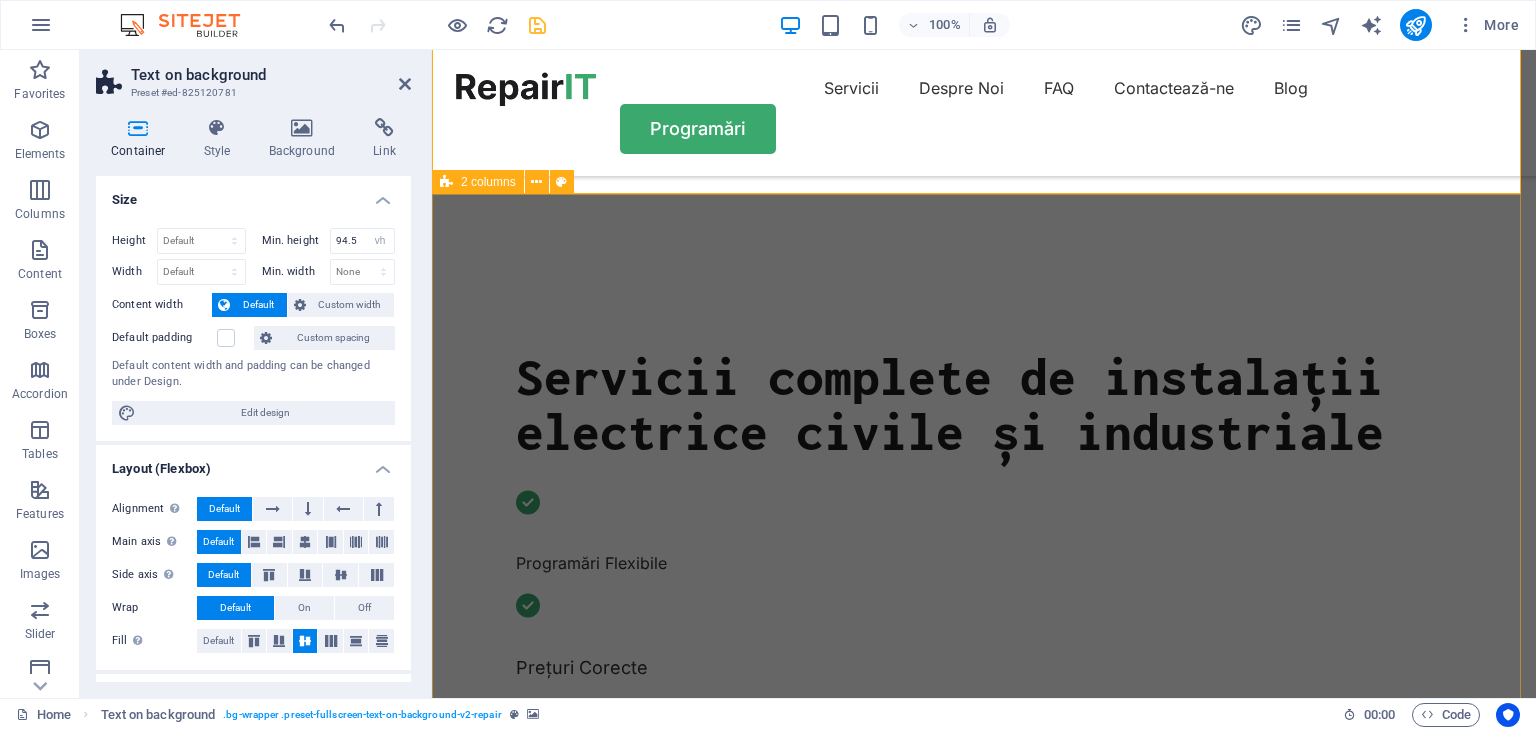 click on "Drop content here or  Add elements  Paste clipboard OUR SERVICE What we can fix for you Computer cleaning & repair Turpis nisl praesent tempor congue magna neque amet. Mobile cleaning & repair Turpis nisl praesent tempor congue magna neque amet. Data recovery Turpis nisl praesent tempor congue magna neque amet. OUR PROCESS How it works Tell us your issue Turpis nisl praesent tempor congue magna neque amet. Bring your device Turpis nisl praesent tempor congue magna neque amet. Get your fixed device Turpis nisl praesent tempor congue magna neque amet. Drop content here or  Add elements  Paste clipboard" at bounding box center [984, 2766] 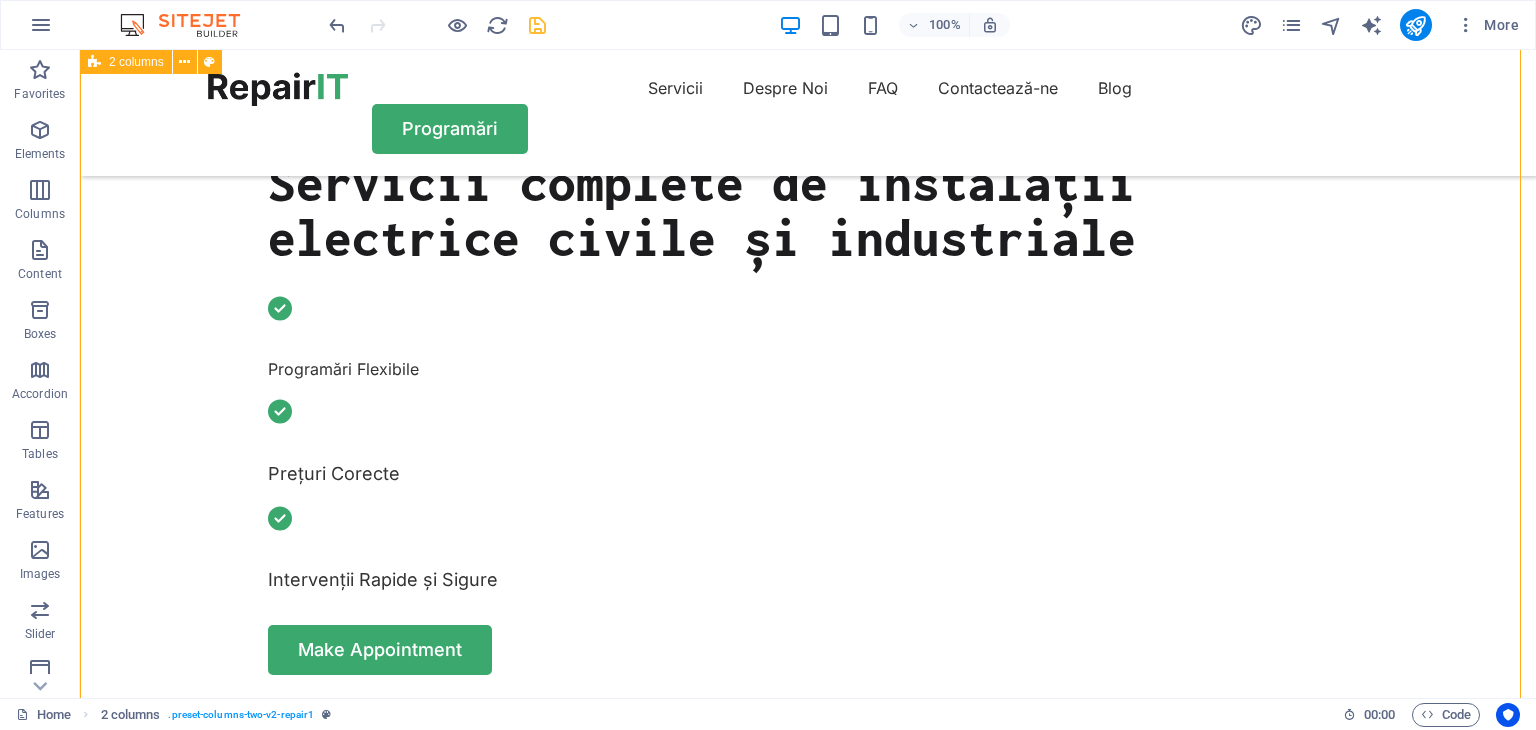 scroll, scrollTop: 819, scrollLeft: 0, axis: vertical 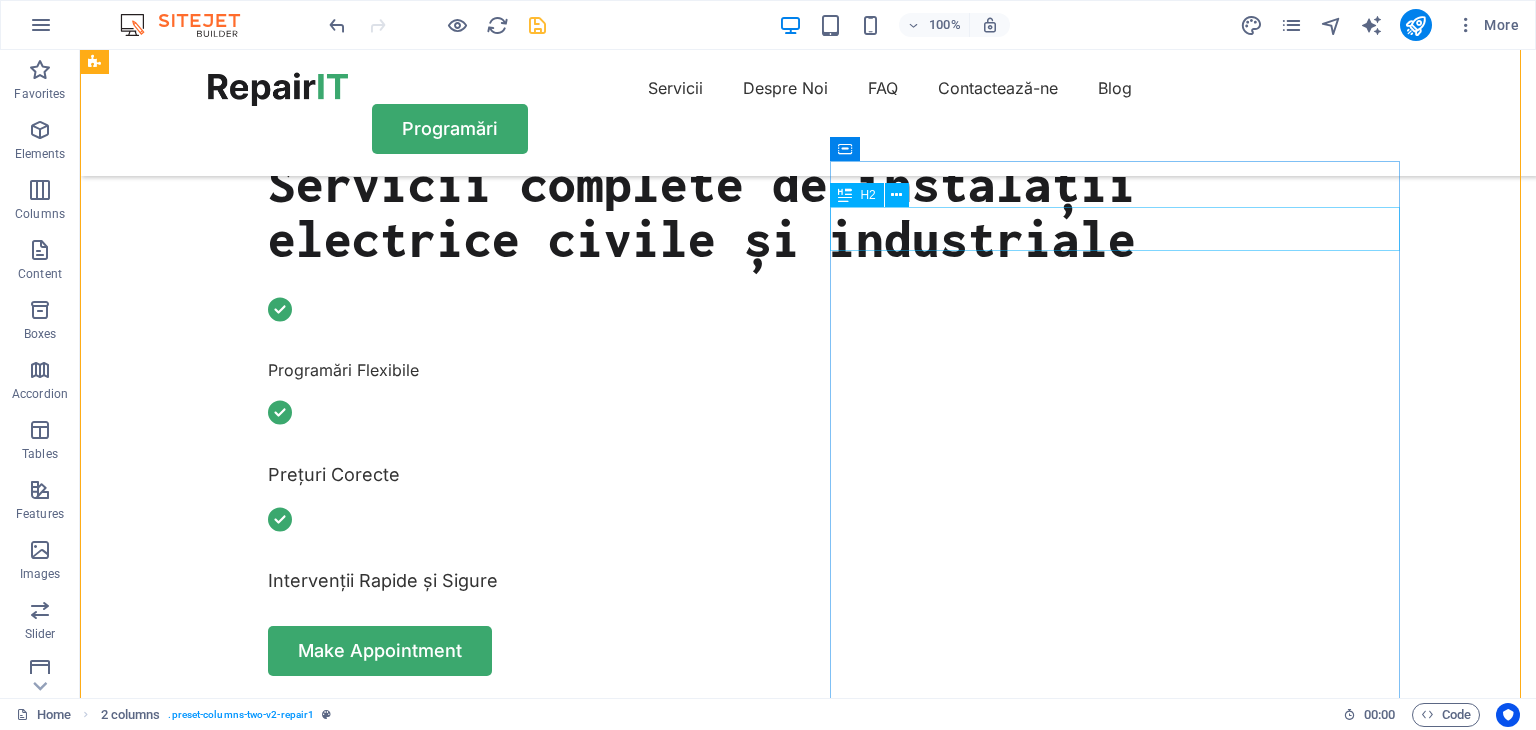 click on "What we can fix for you" at bounding box center (389, 1809) 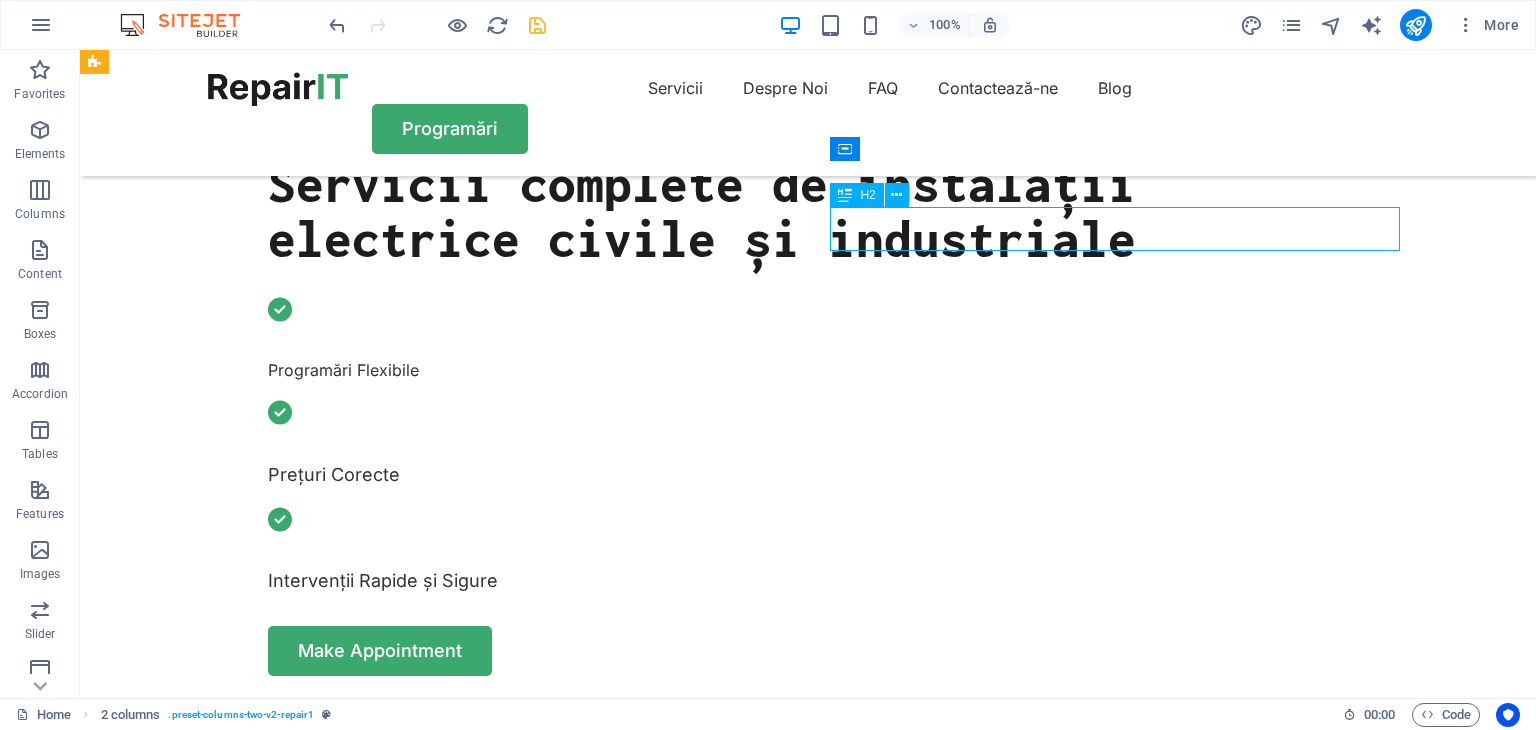 click on "What we can fix for you" at bounding box center [389, 1809] 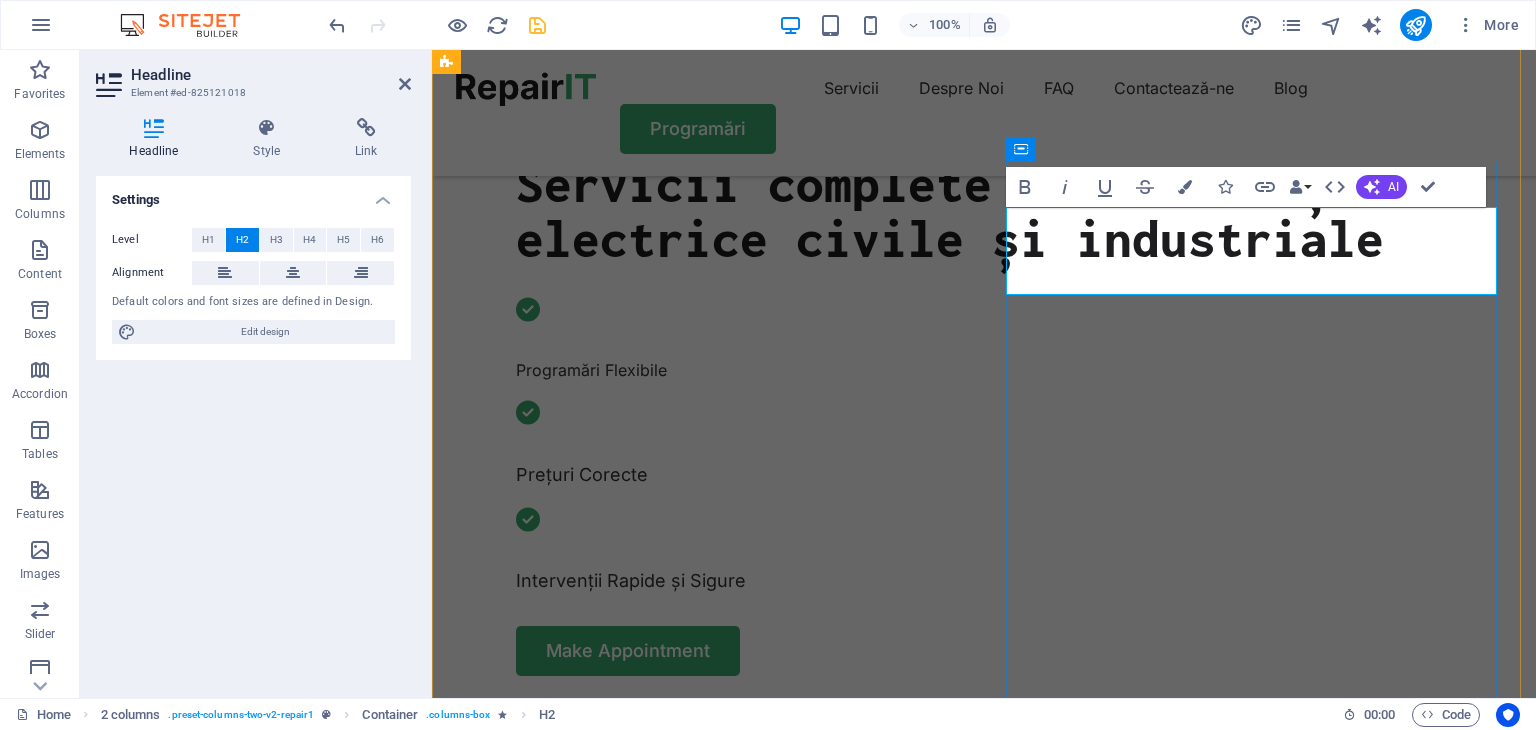 type 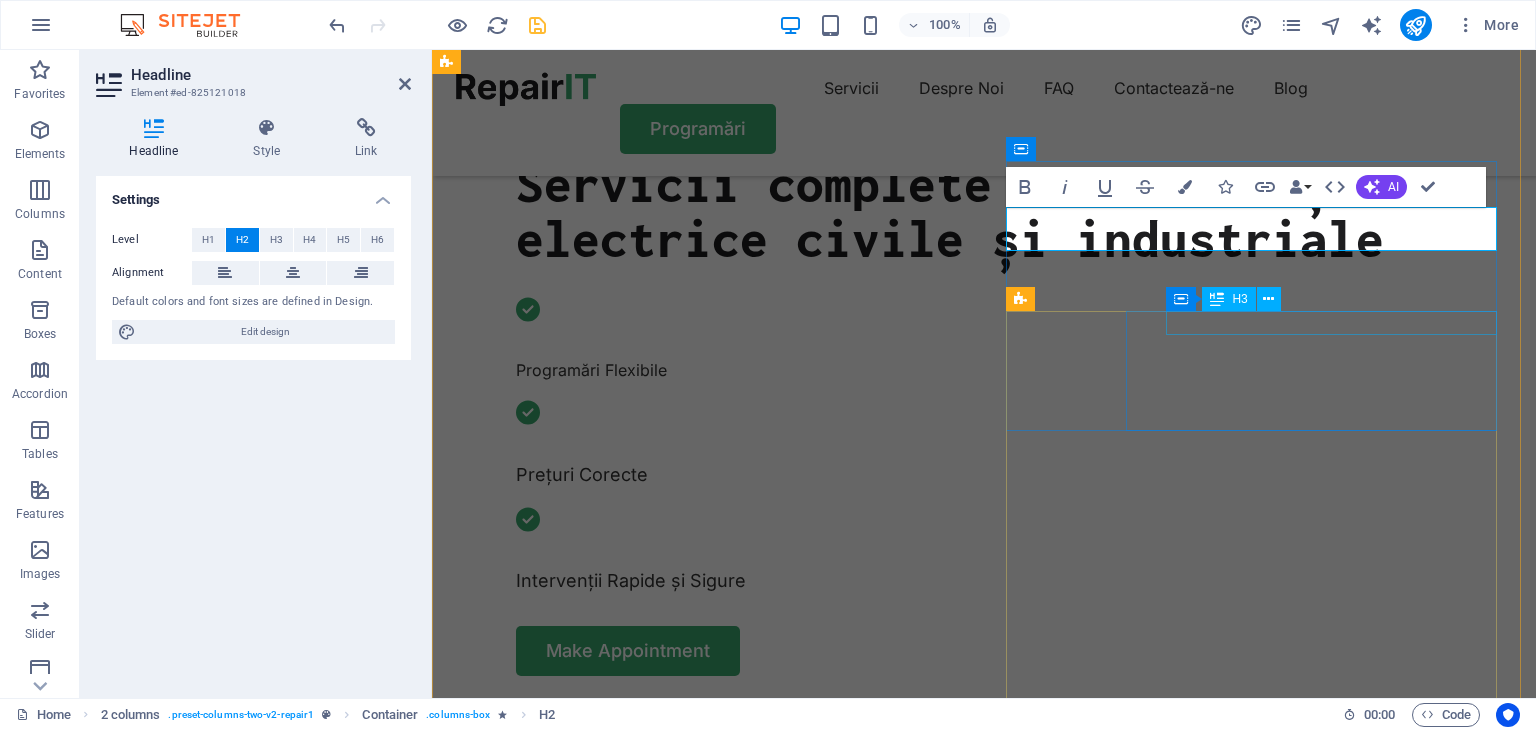 click on "Computer cleaning & repair" at bounding box center (725, 2023) 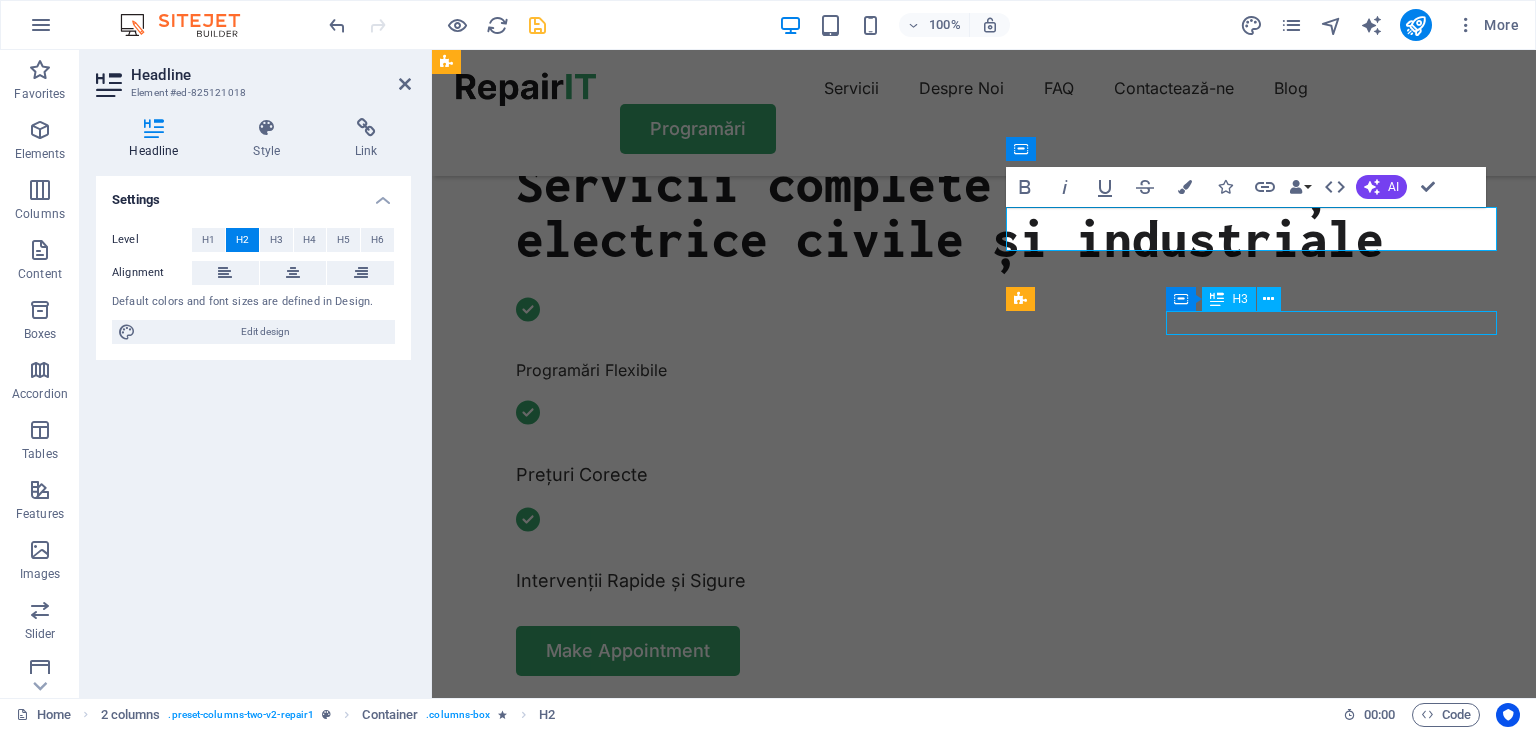 click on "Computer cleaning & repair" at bounding box center [725, 2023] 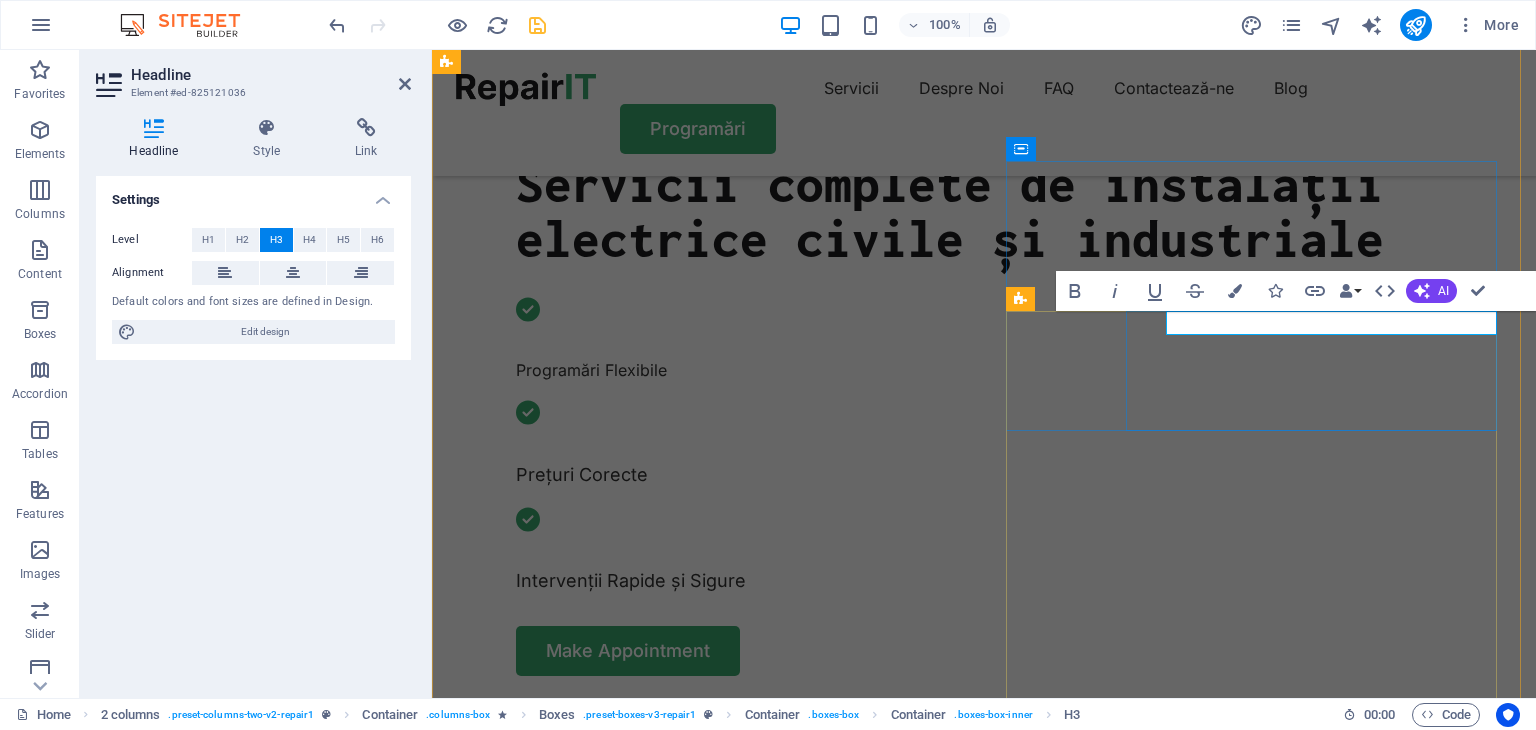 type 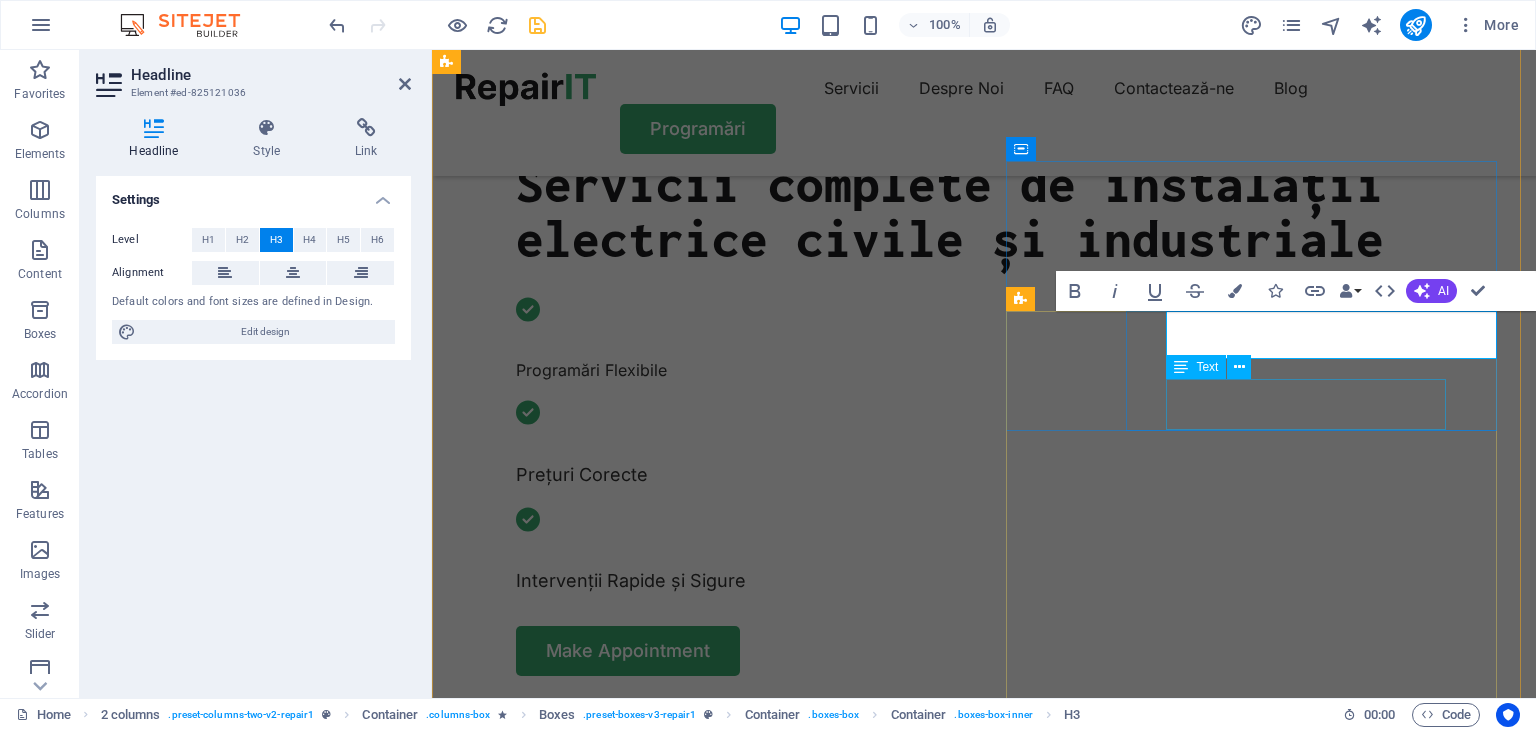 click on "Turpis nisl praesent tempor congue magna neque amet." at bounding box center [725, 2092] 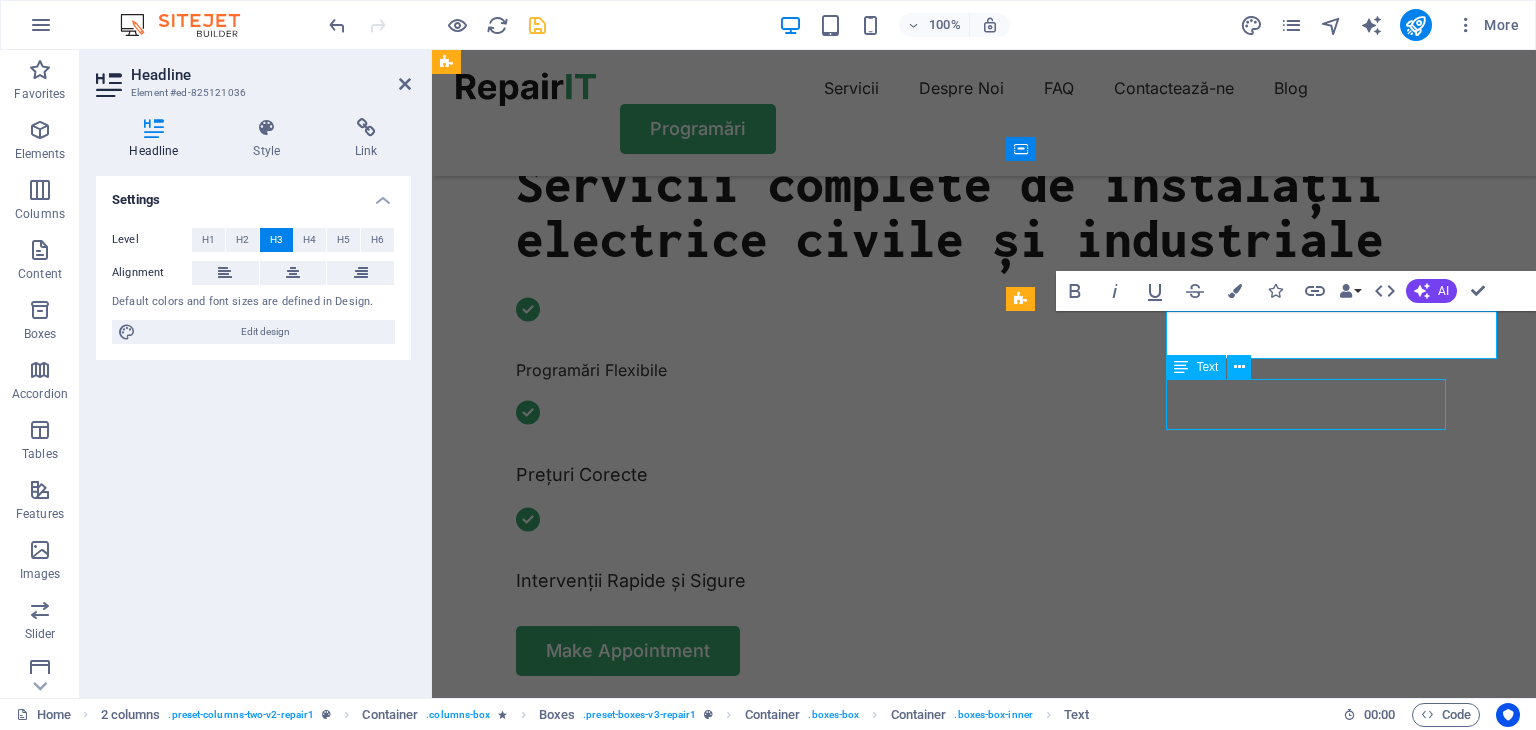 click on "Turpis nisl praesent tempor congue magna neque amet." at bounding box center (725, 2092) 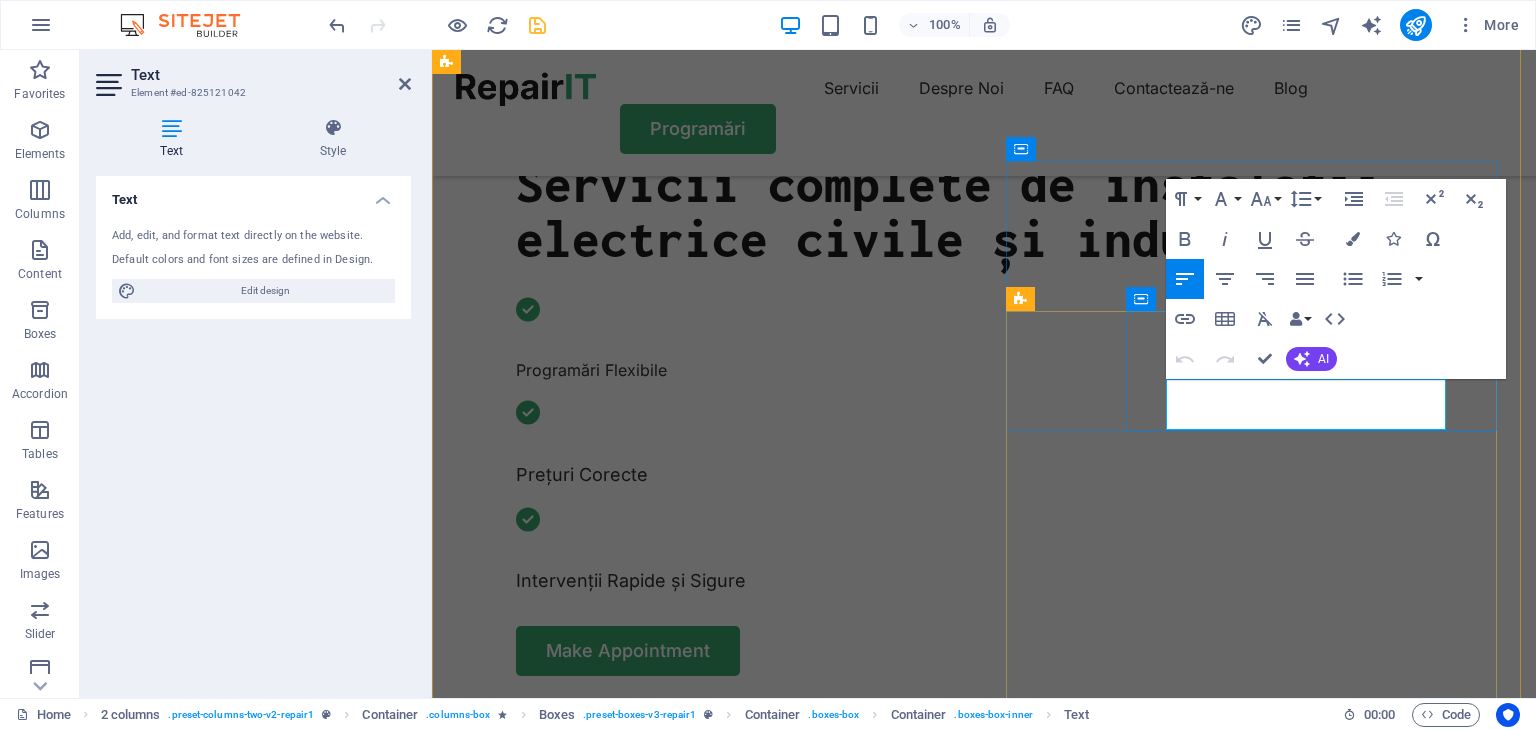 click on "Turpis nisl praesent tempor congue magna neque amet." at bounding box center (725, 2092) 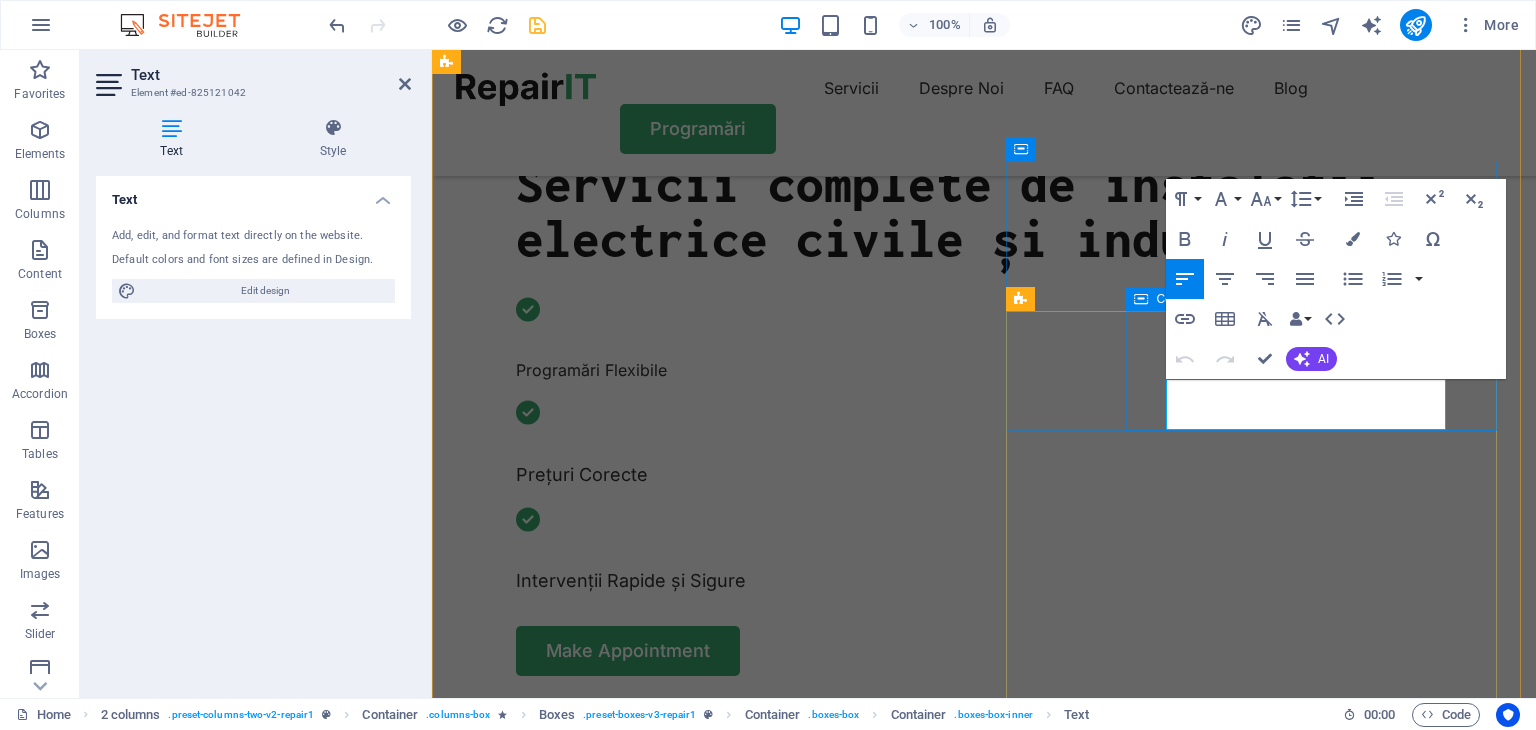 drag, startPoint x: 1333, startPoint y: 427, endPoint x: 1165, endPoint y: 393, distance: 171.40594 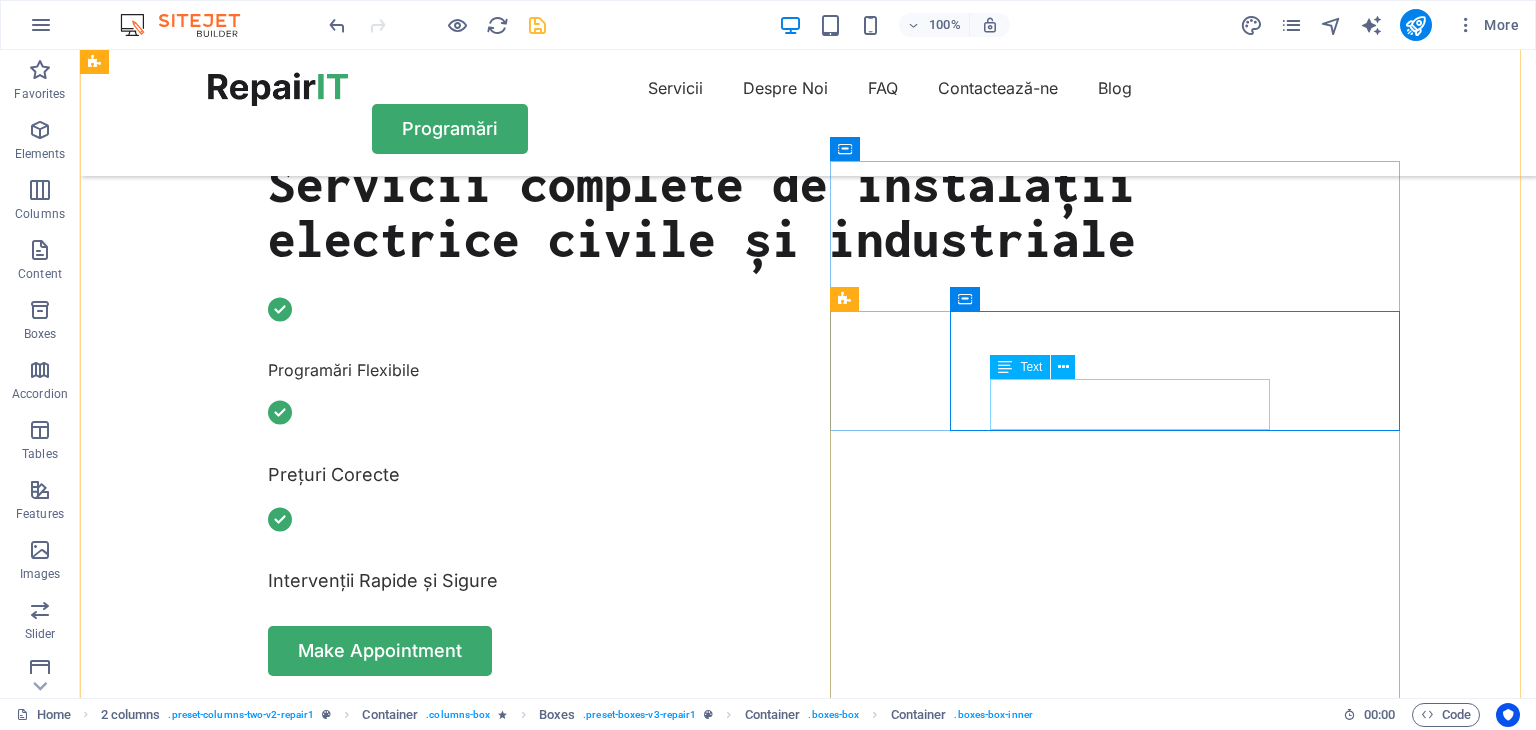 click on "Turpis nisl praesent tempor congue magna neque amet." at bounding box center (409, 2092) 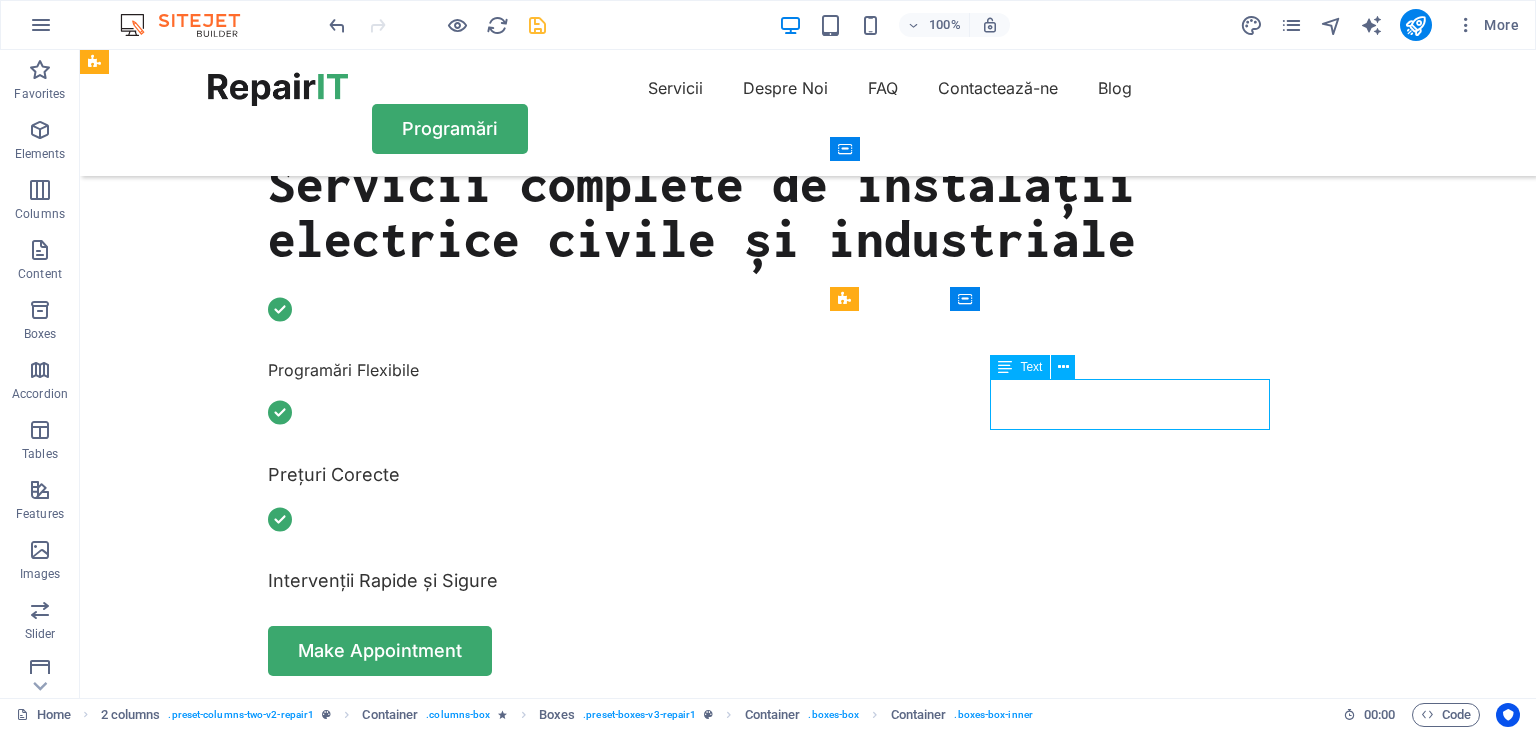 click on "Turpis nisl praesent tempor congue magna neque amet." at bounding box center [409, 2092] 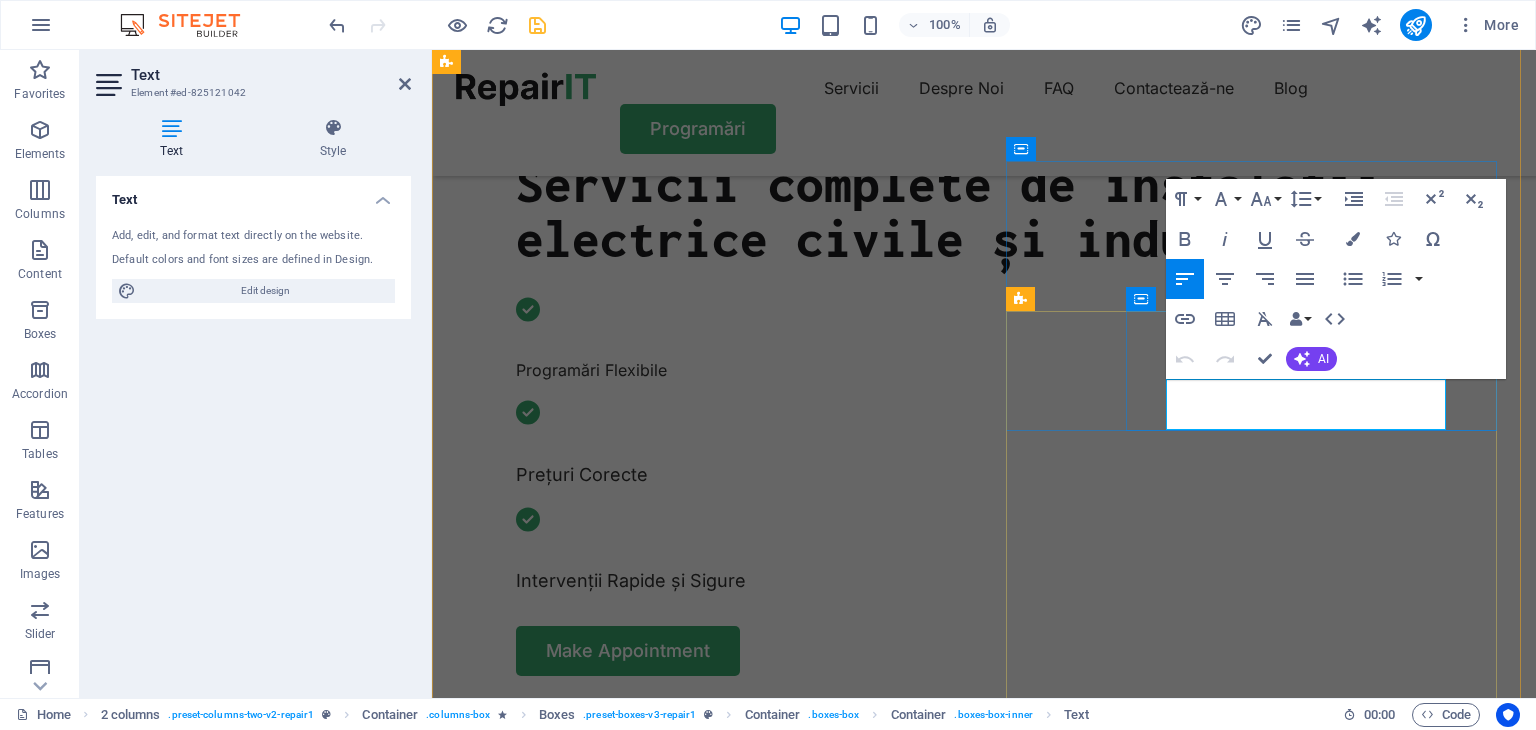 click on "Turpis nisl praesent tempor congue magna neque amet." at bounding box center (725, 2092) 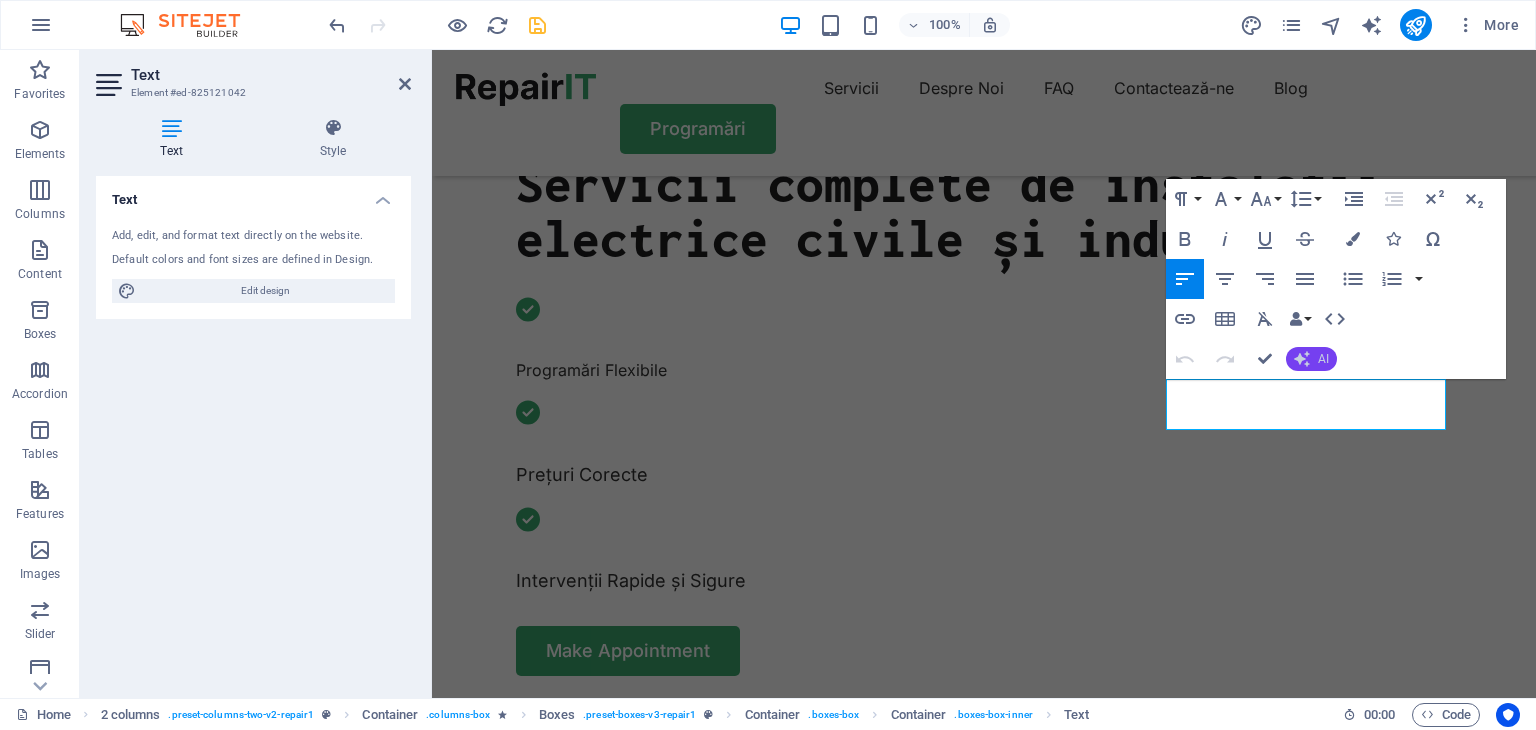 click 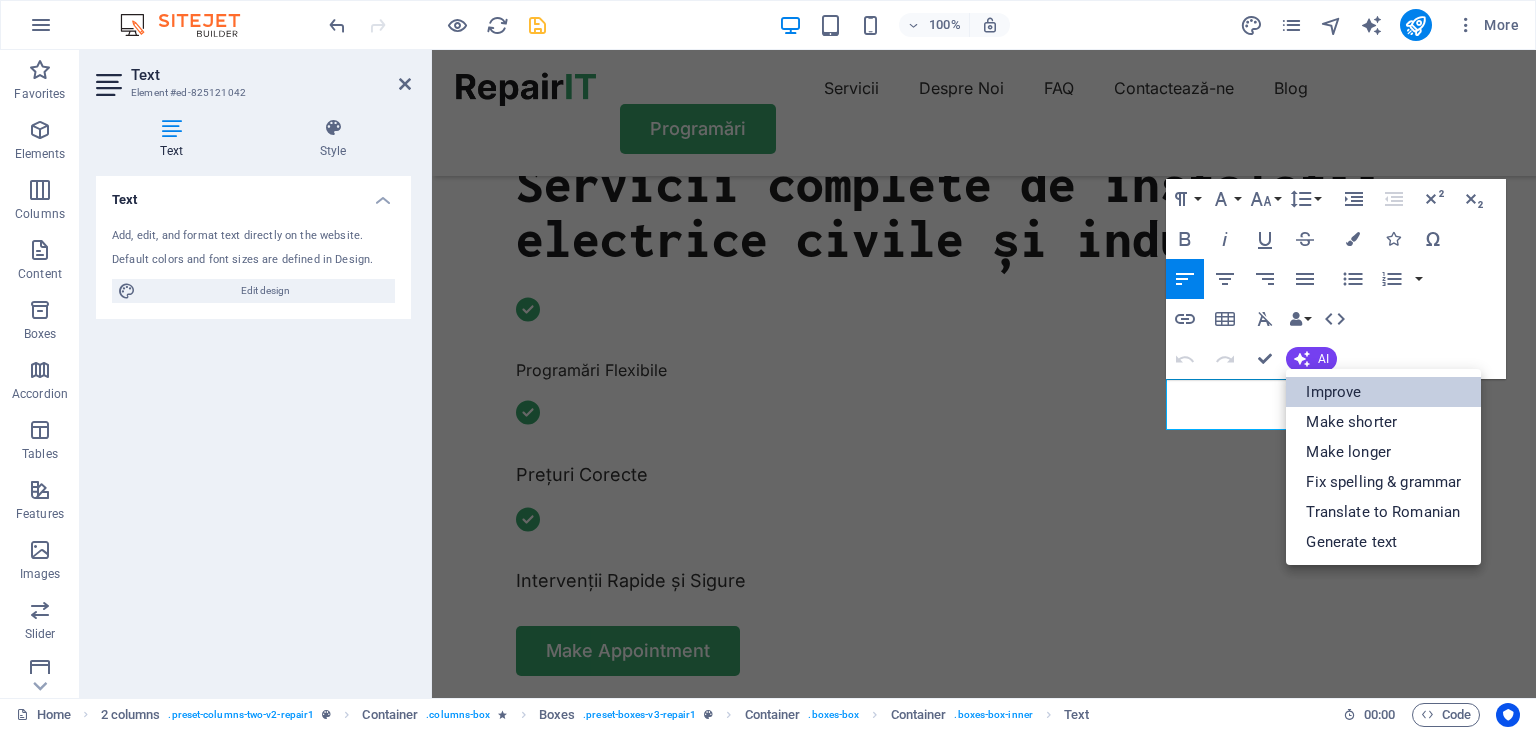 click on "Improve" at bounding box center [1383, 392] 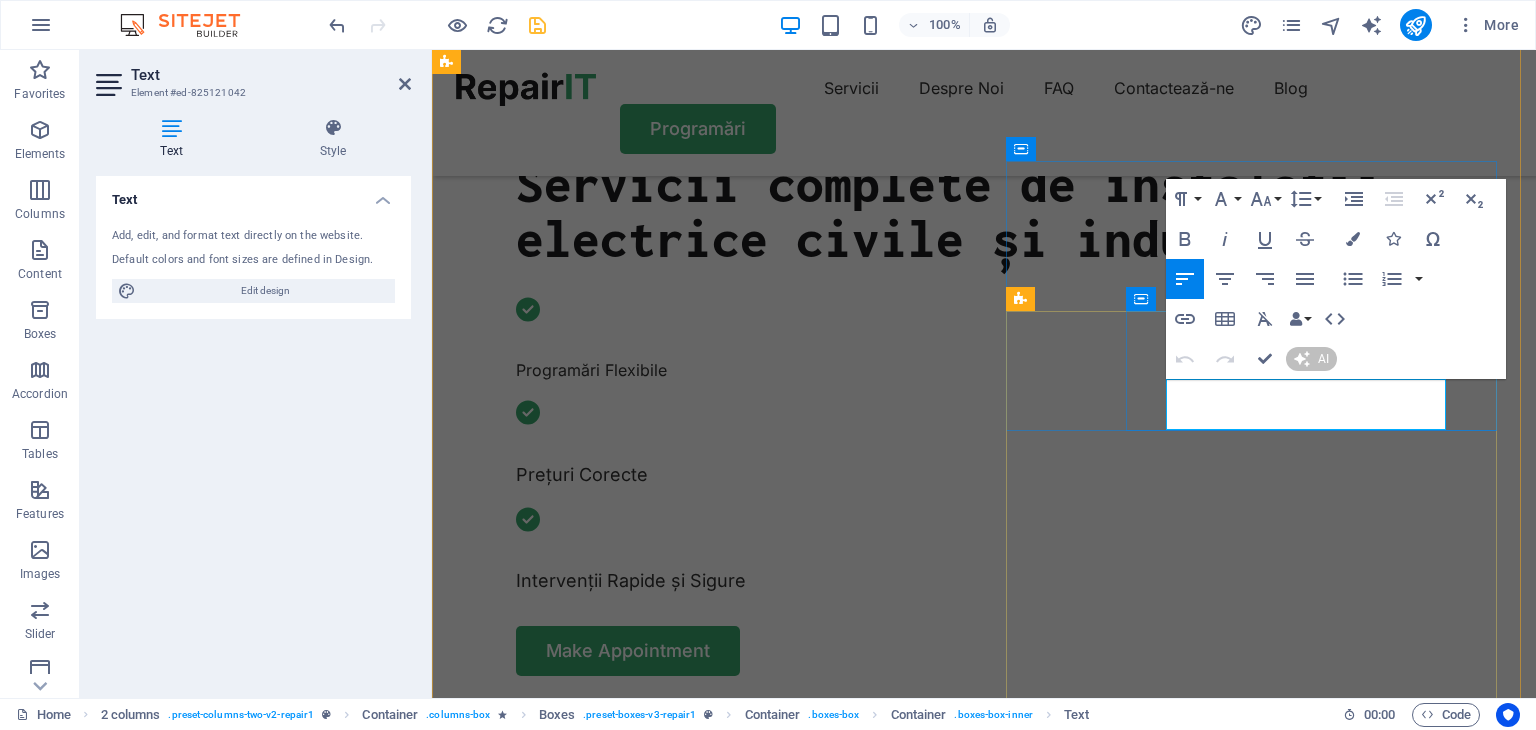 type 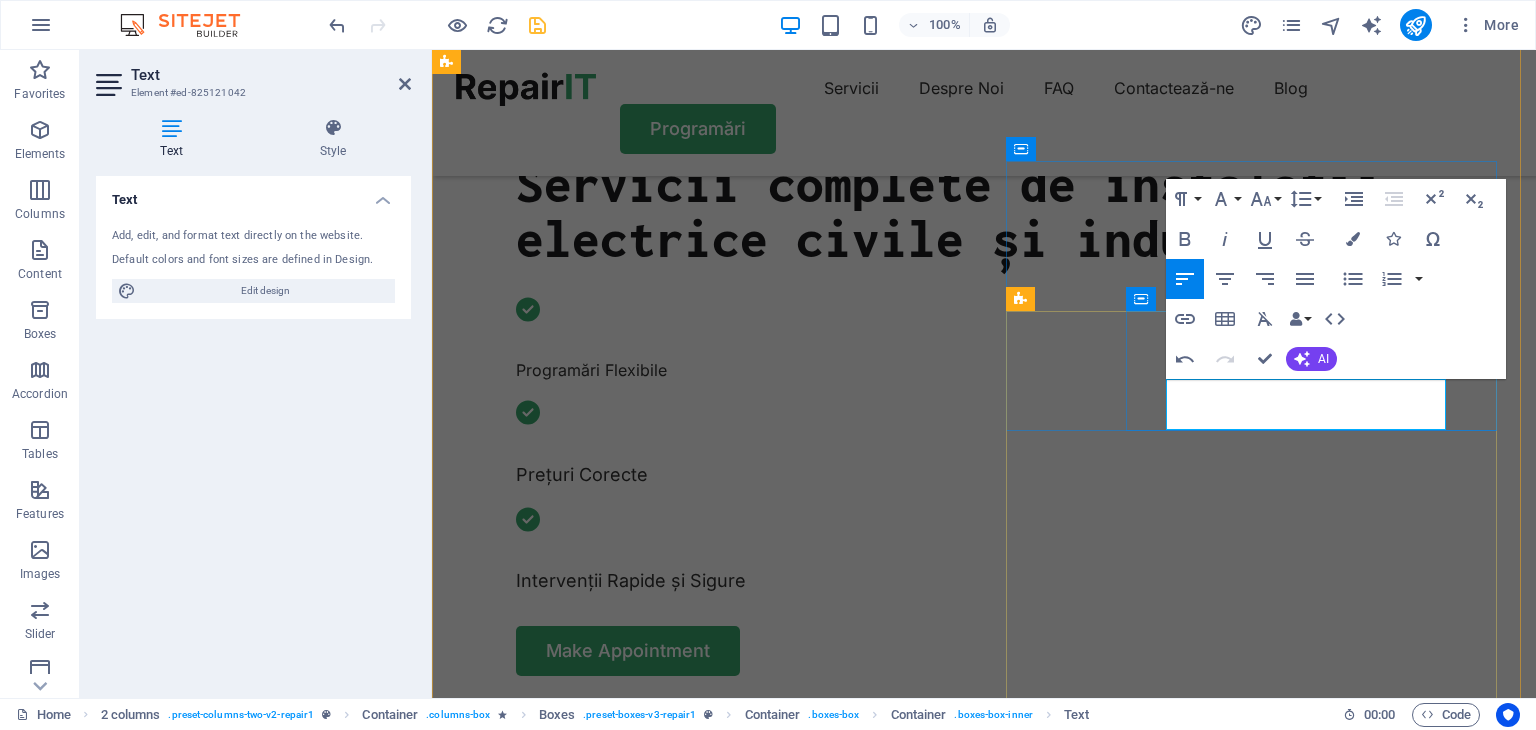 drag, startPoint x: 1333, startPoint y: 417, endPoint x: 1168, endPoint y: 385, distance: 168.07439 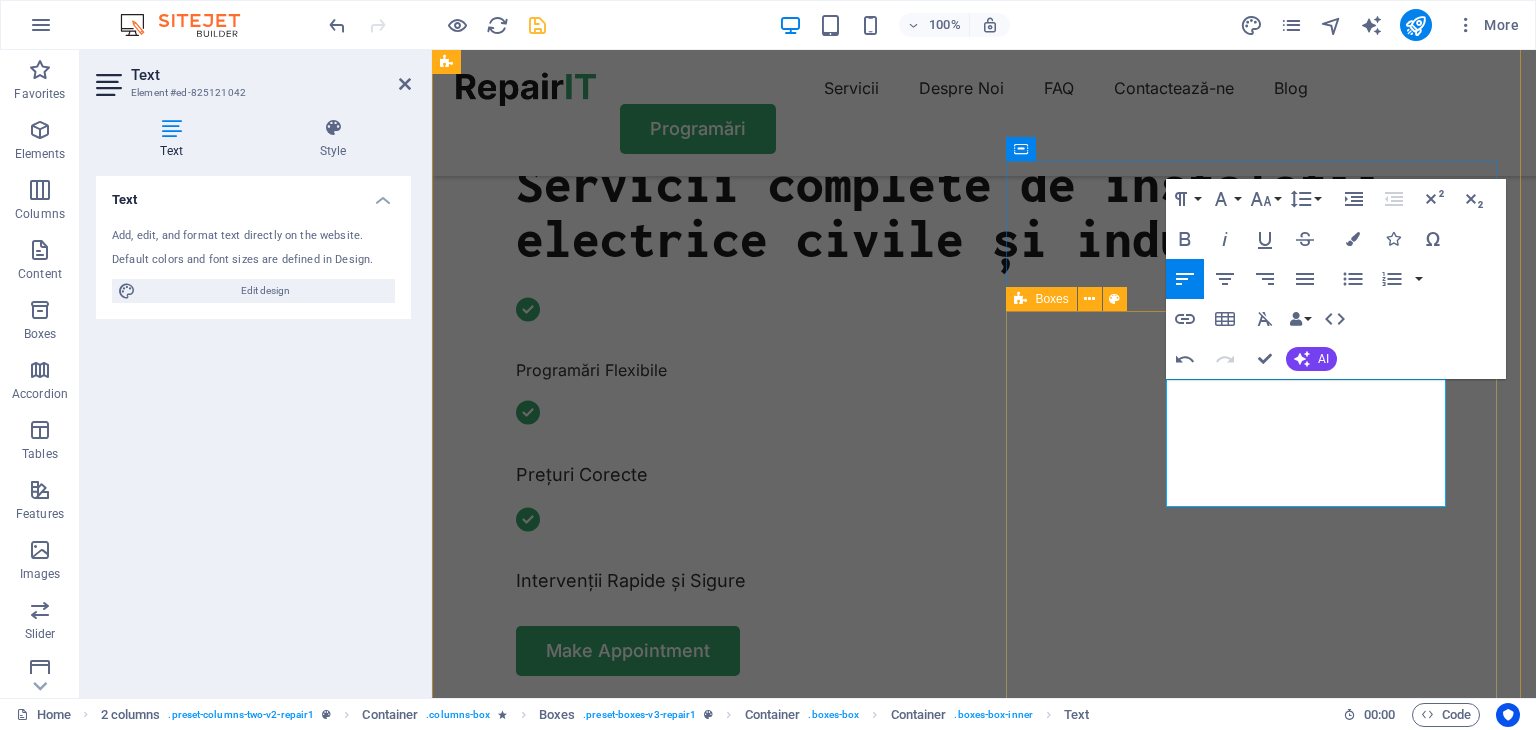 click on "Instalații electrice interioare pentru locuințe Executăm instalații complete în apartamente, case și spații comerciale, cu materiale de calitate și echipamente de protecție conforme. Executăm instalații complete în apartamente, case și spații comerciale, cu materiale de calitate și echipamente de protecție conforme. Mobile cleaning & repair Turpis nisl praesent tempor congue magna neque amet. Data recovery Turpis nisl praesent tempor congue magna neque amet." at bounding box center [705, 2309] 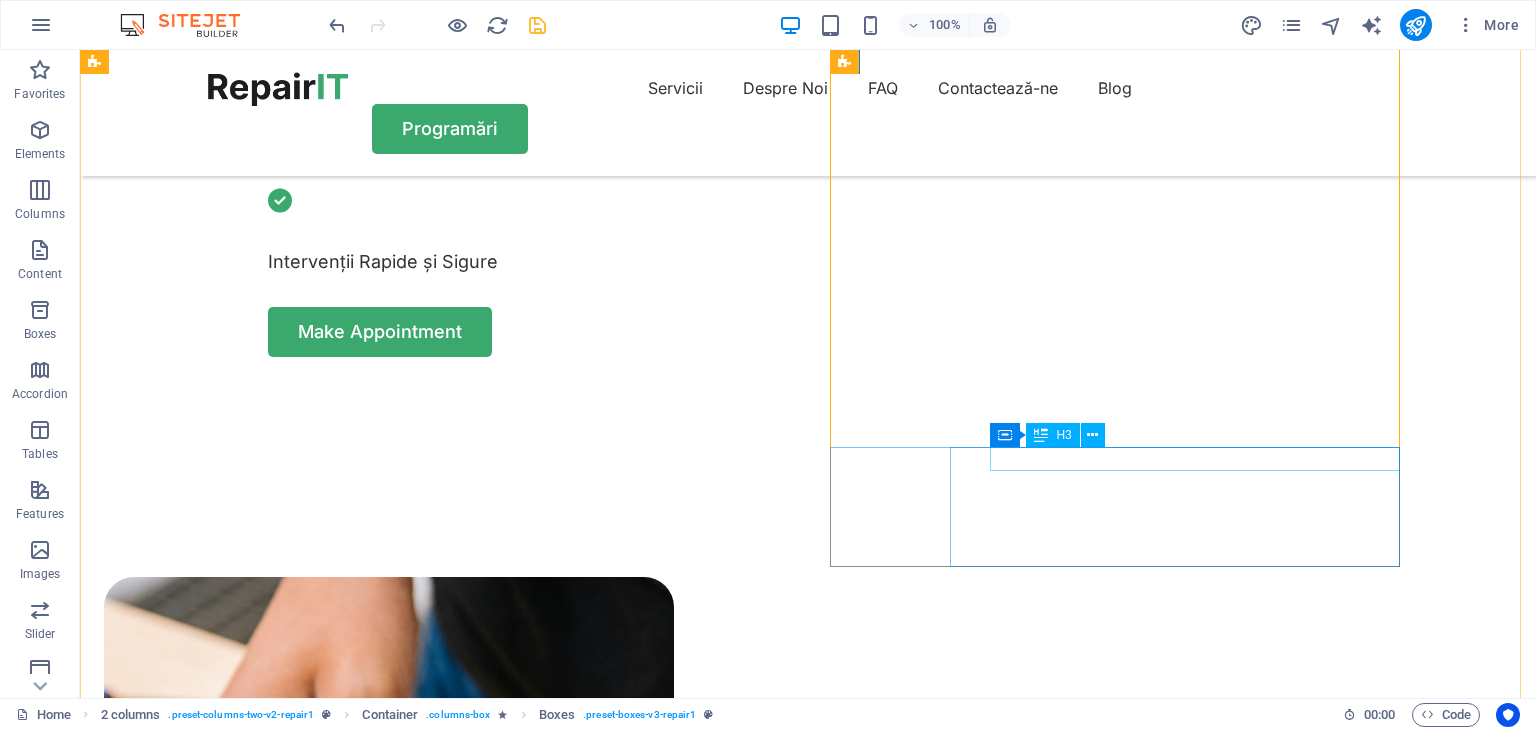 scroll, scrollTop: 1119, scrollLeft: 0, axis: vertical 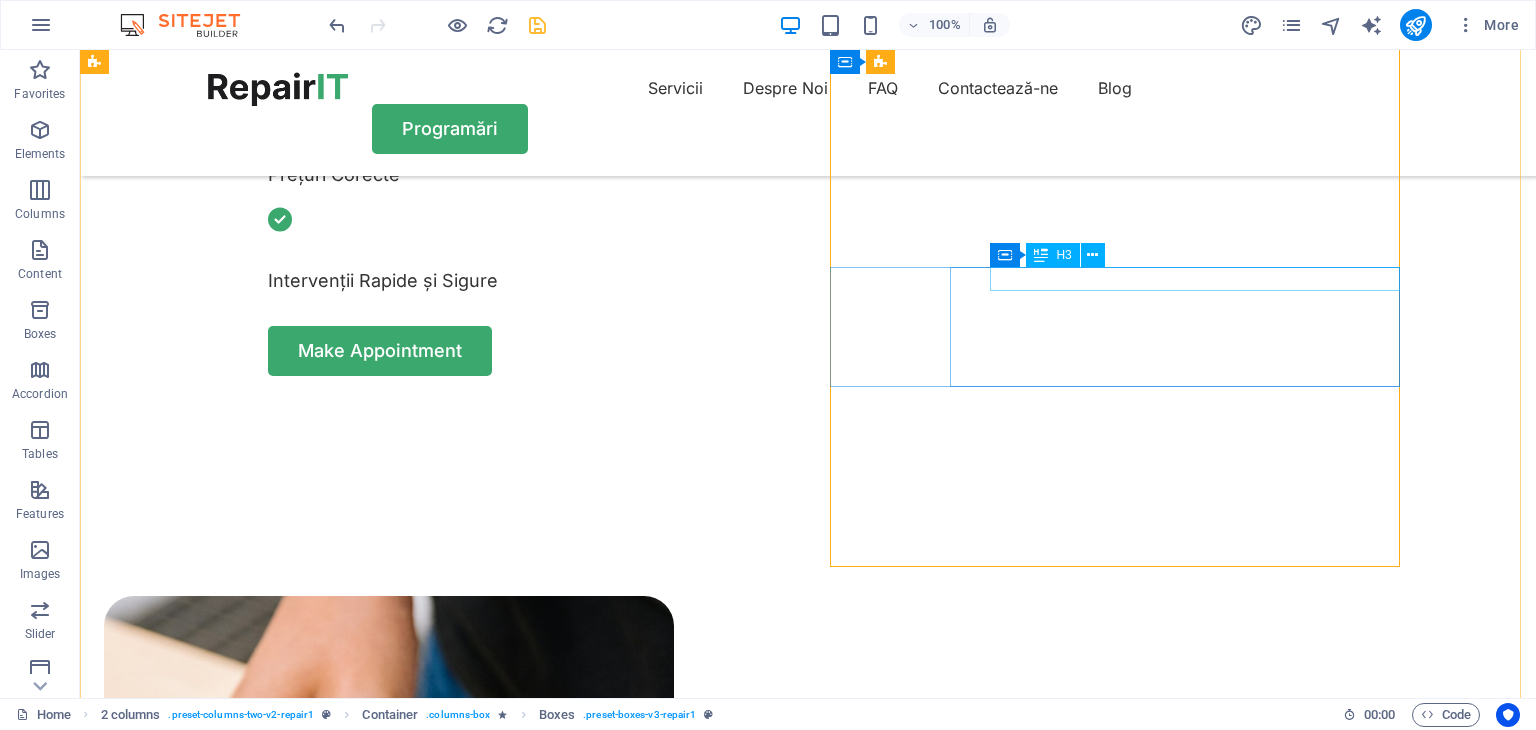 click on "Mobile cleaning & repair" at bounding box center [409, 2083] 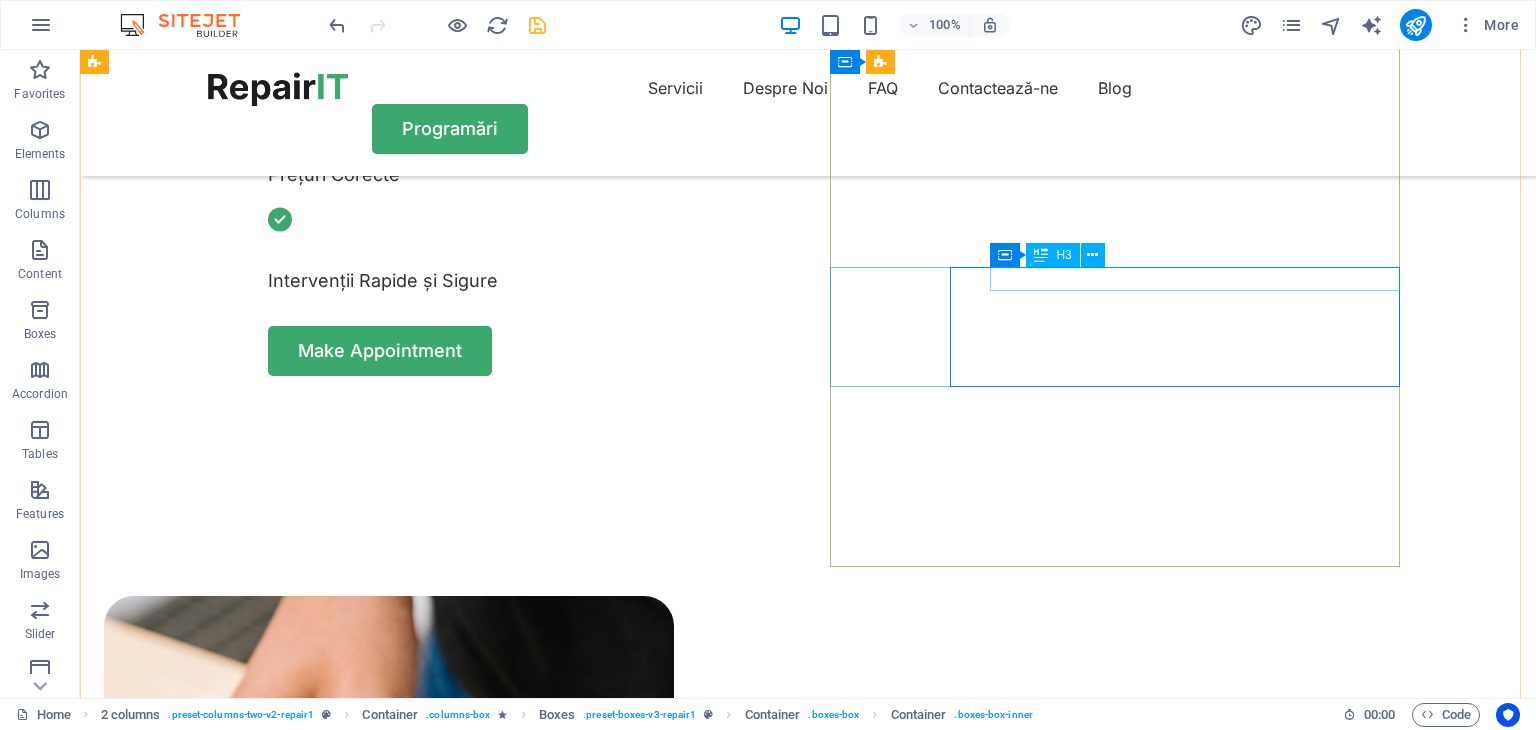 click on "Mobile cleaning & repair" at bounding box center (409, 2083) 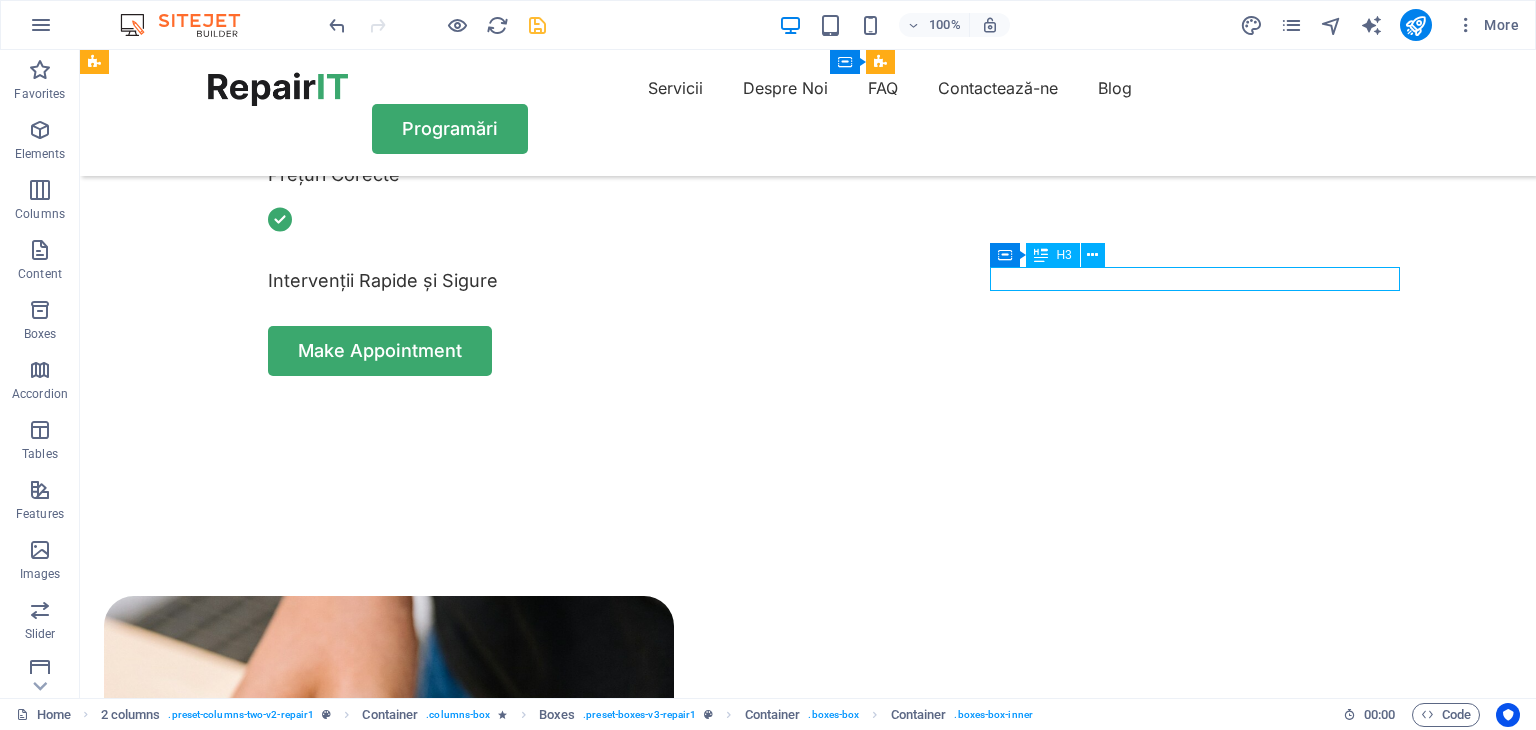 click on "Mobile cleaning & repair" at bounding box center (409, 2083) 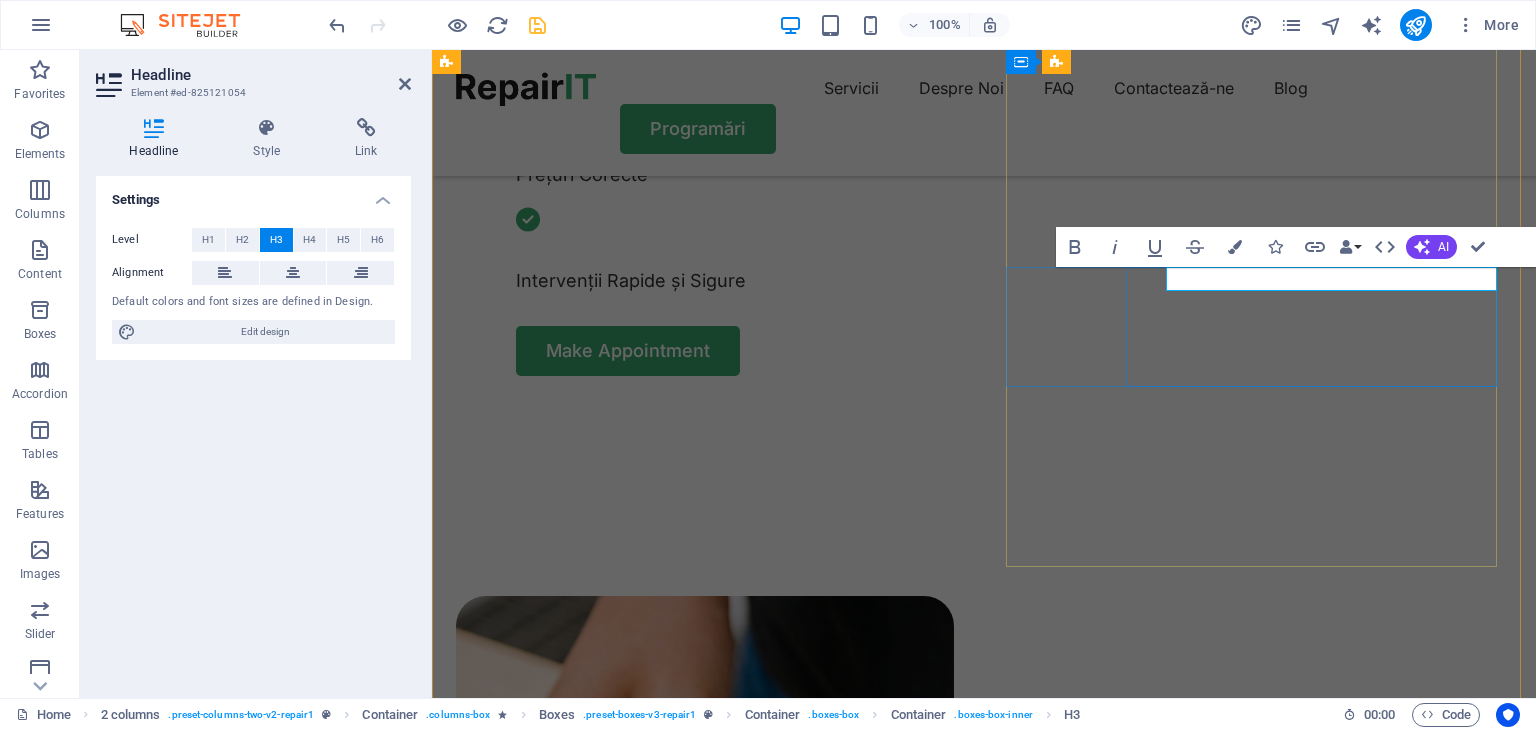 scroll, scrollTop: 44, scrollLeft: 8, axis: both 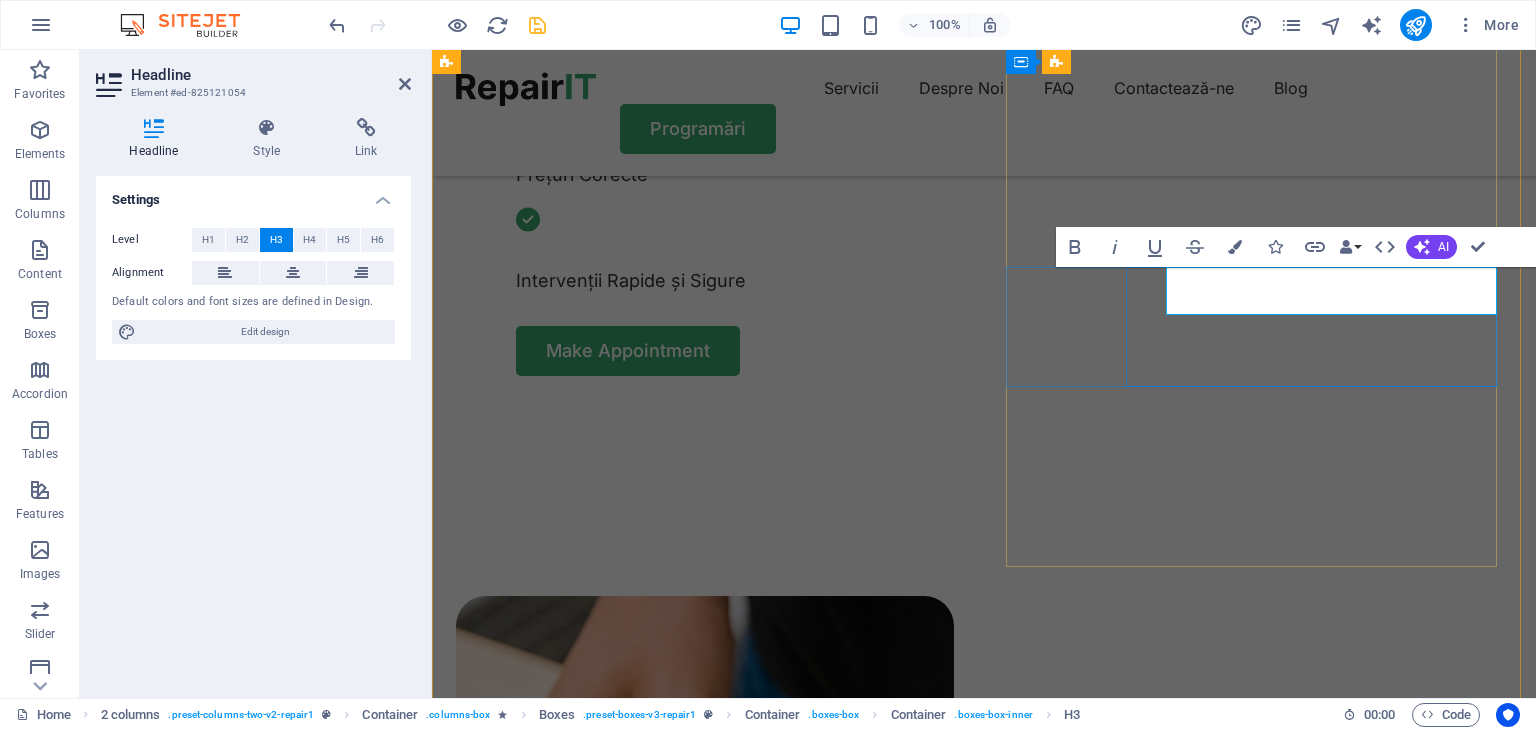 click on "„Instalații electrice industriale" at bounding box center (725, 2083) 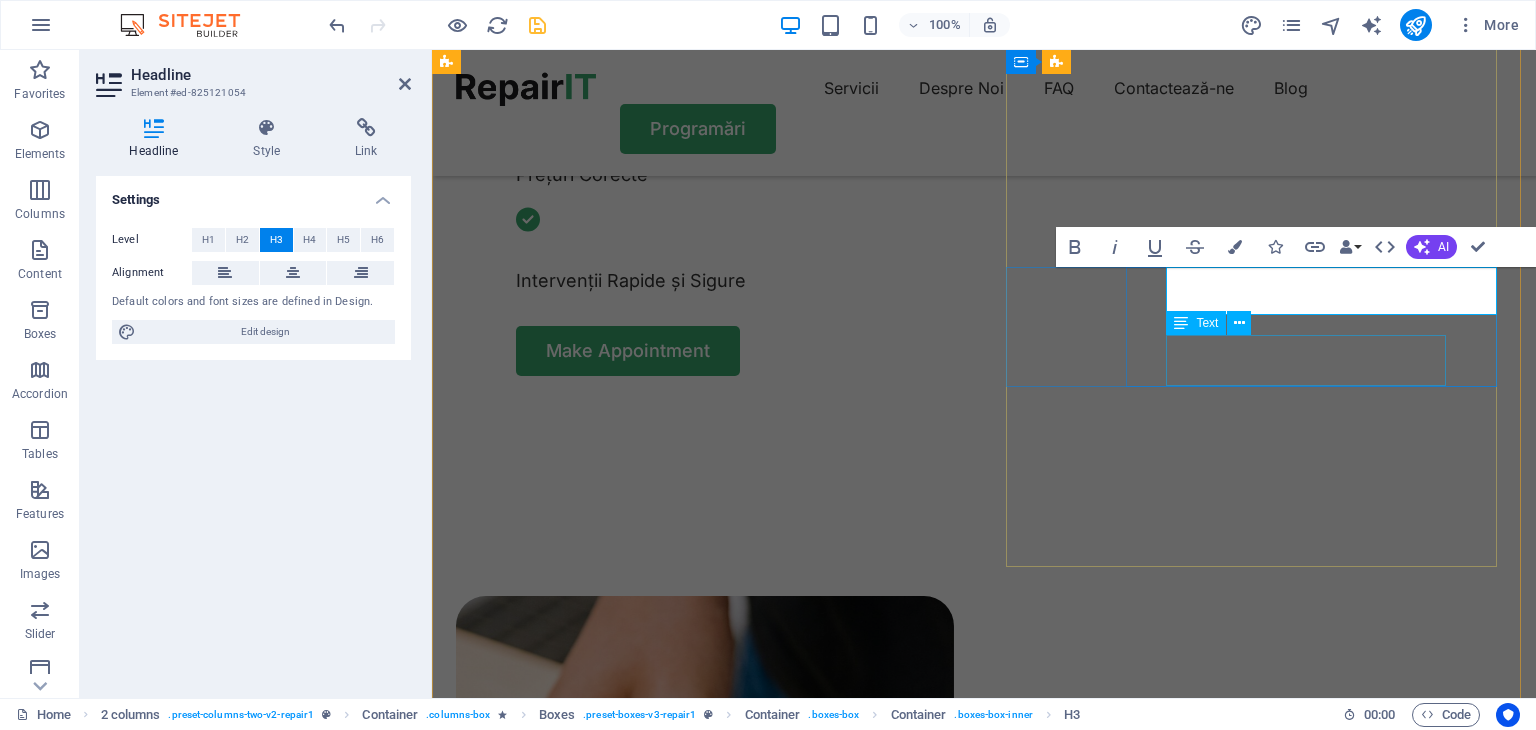 click on "Turpis nisl praesent tempor congue magna neque amet." at bounding box center (725, 2128) 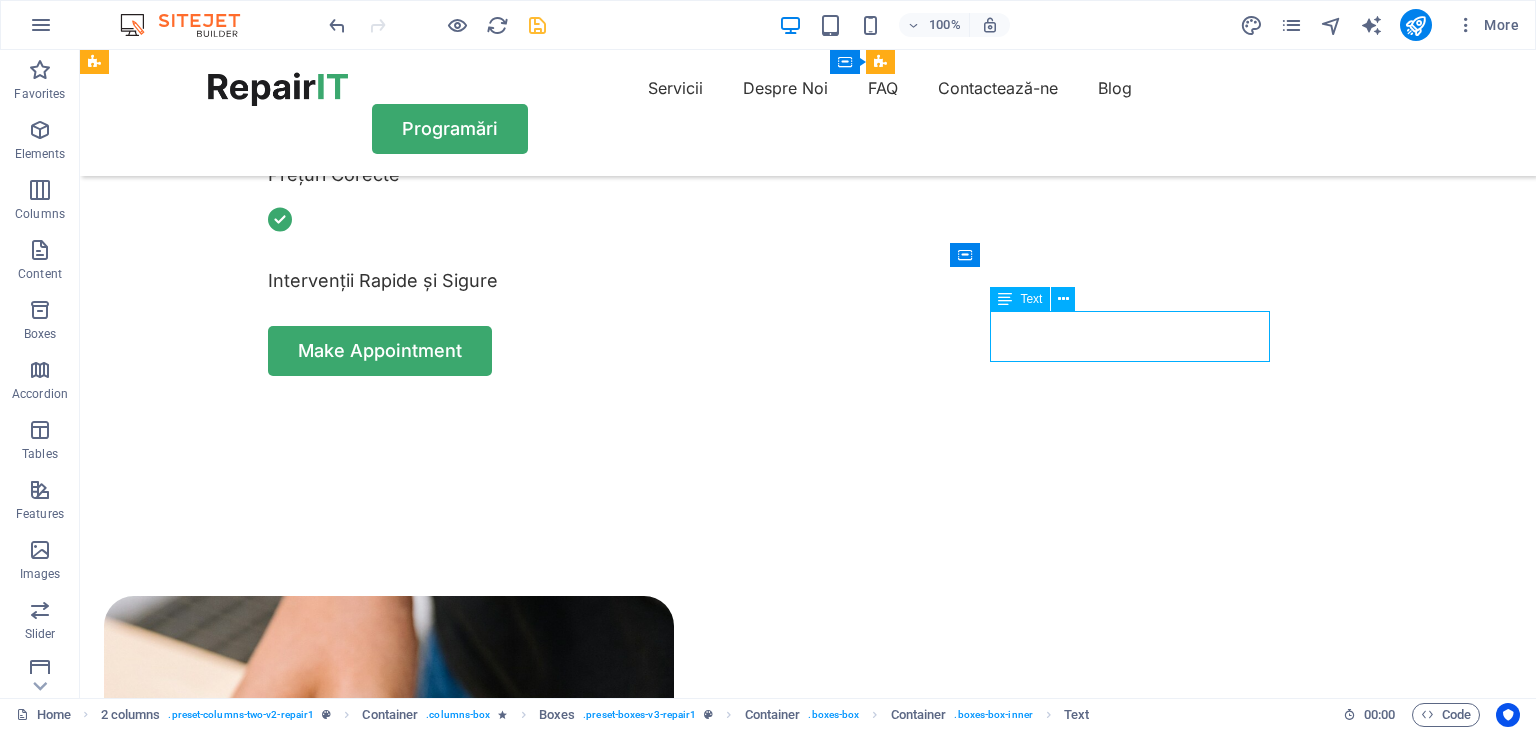 click on "Turpis nisl praesent tempor congue magna neque amet." at bounding box center (409, 2128) 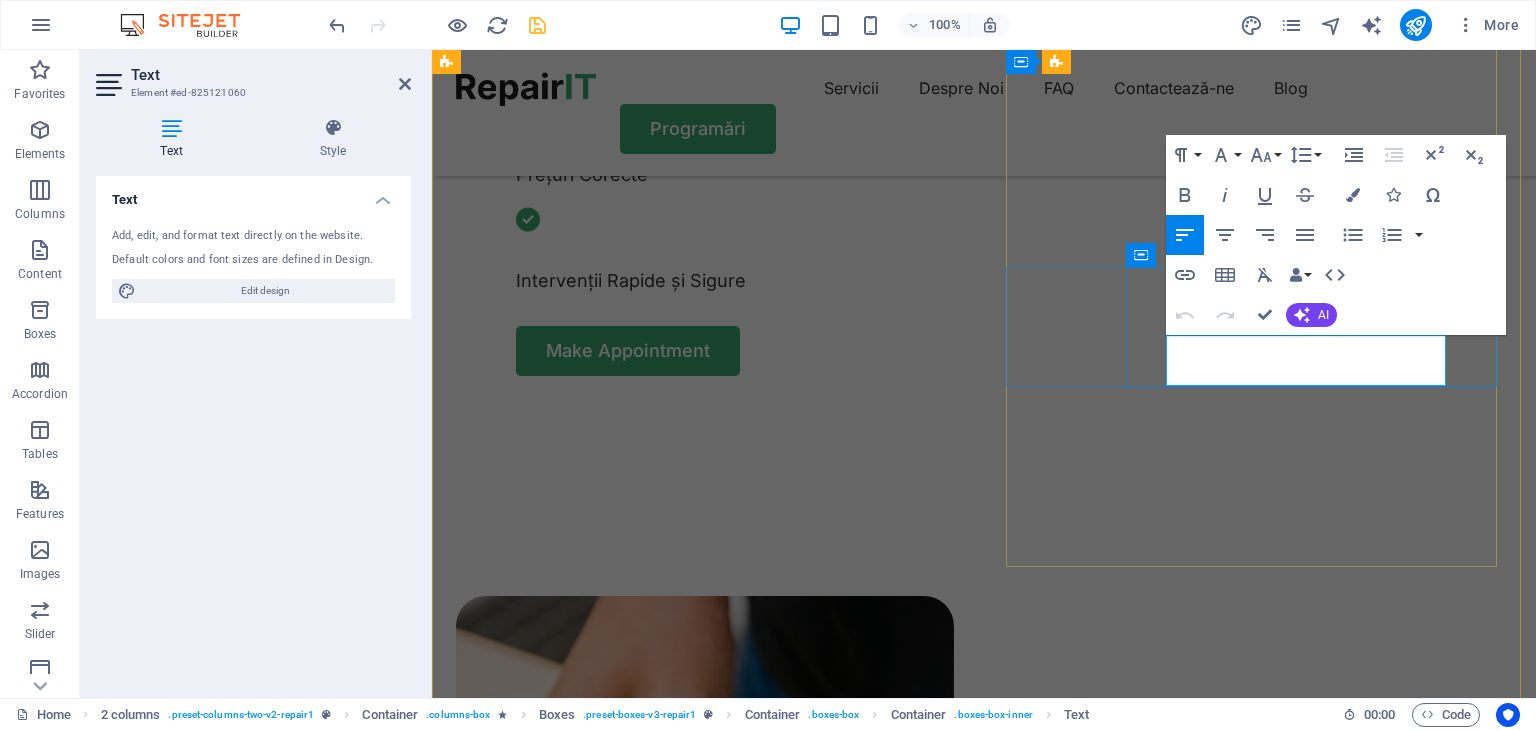 click on "Turpis nisl praesent tempor congue magna neque amet." at bounding box center (725, 2128) 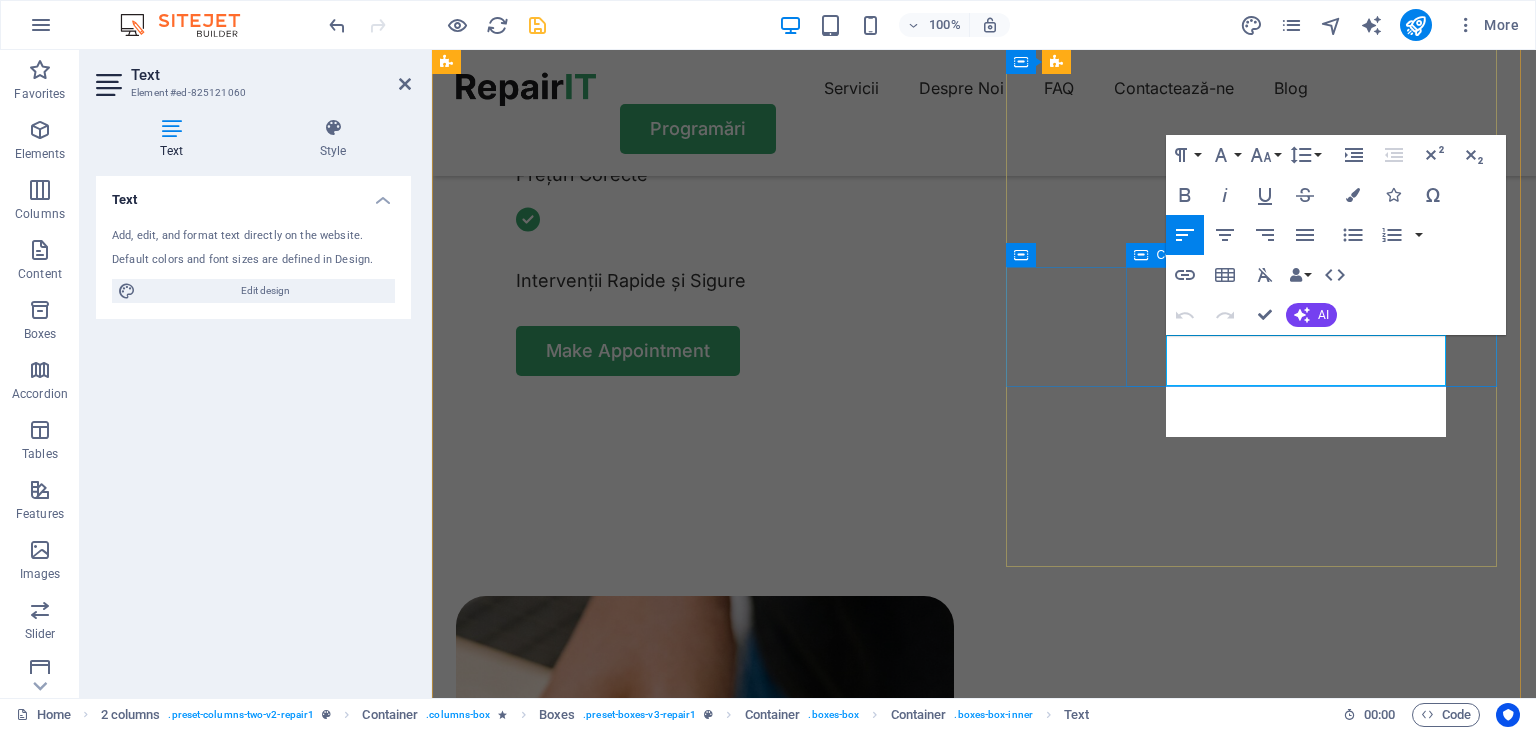 scroll, scrollTop: 1635, scrollLeft: 3, axis: both 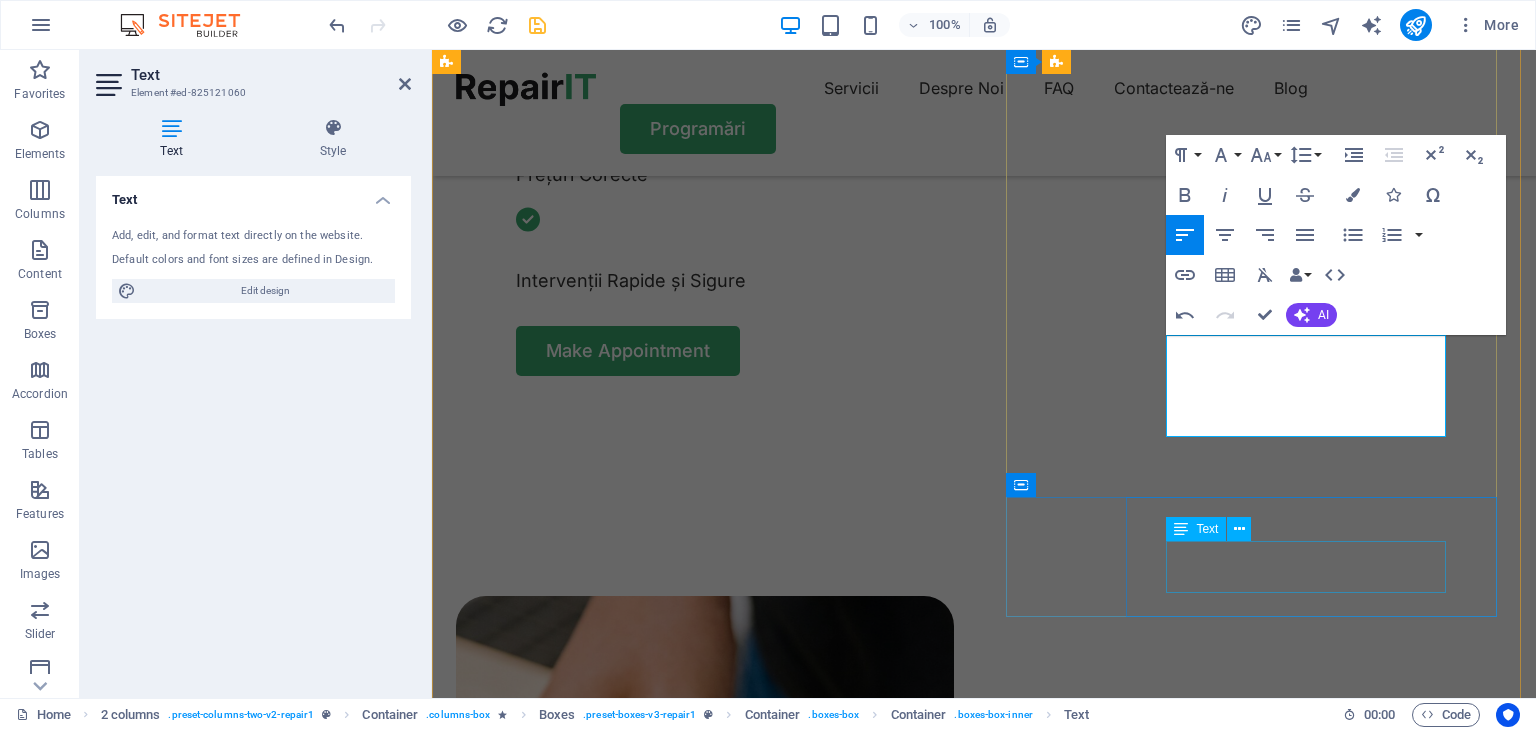 click on "Turpis nisl praesent tempor congue magna neque amet." at bounding box center (725, 2424) 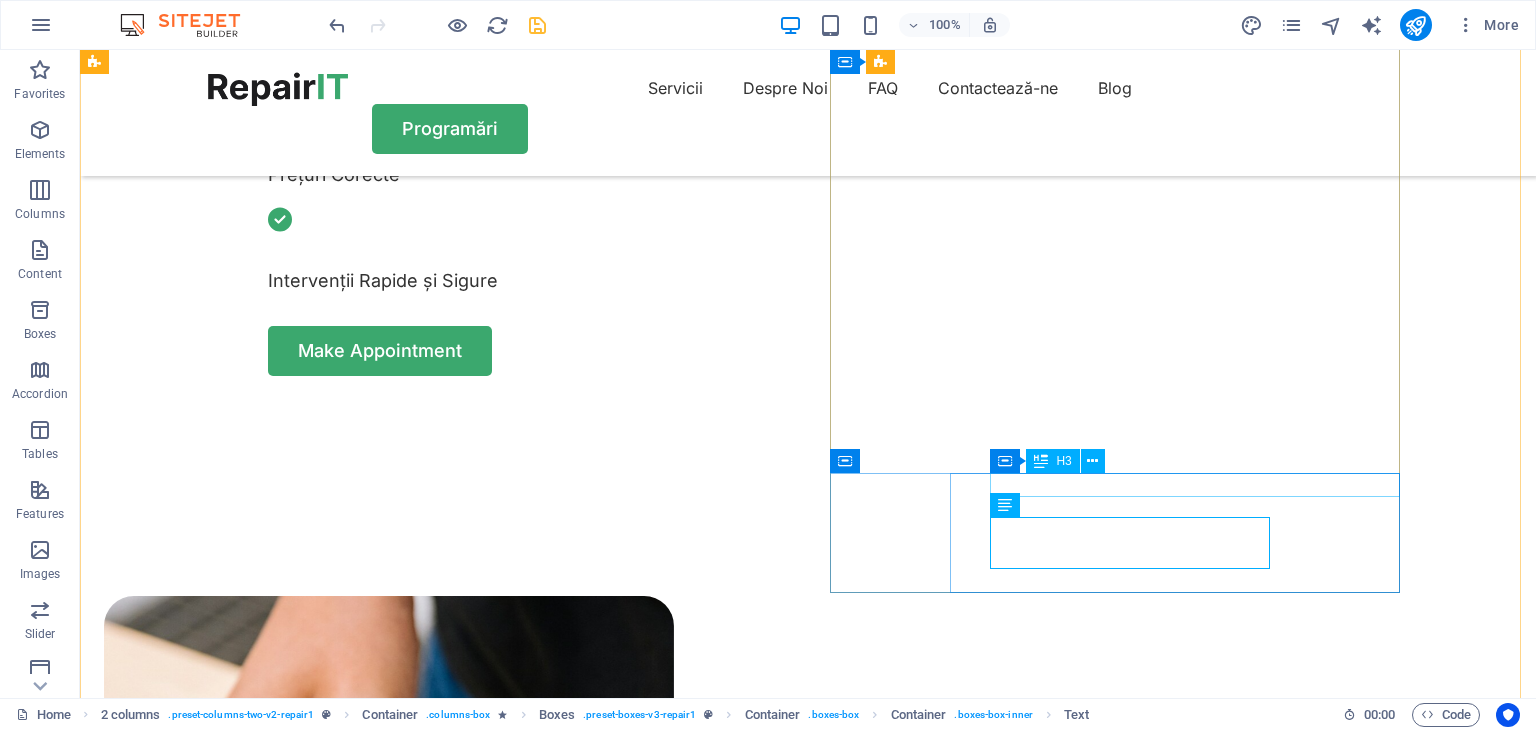 click on "Data recovery" at bounding box center (409, 2355) 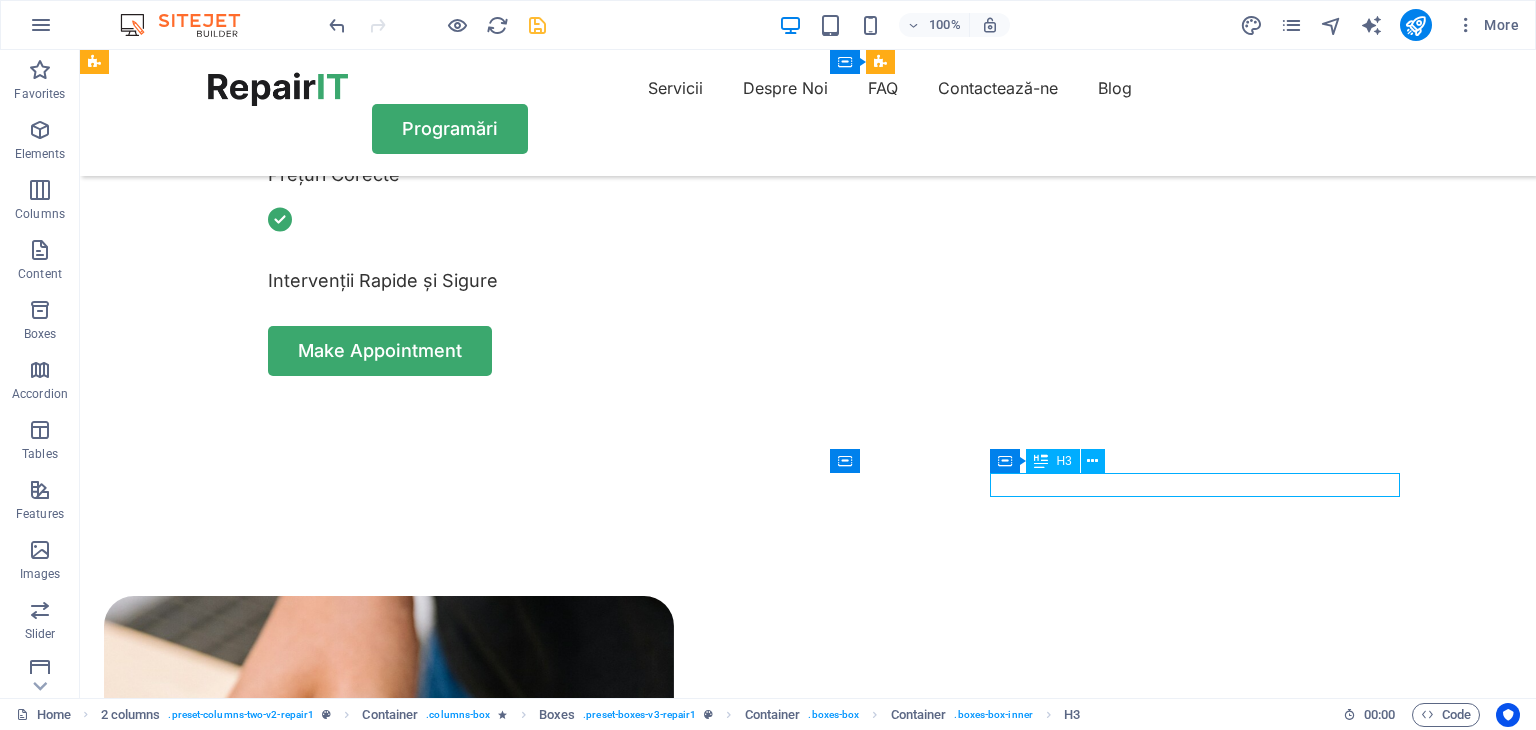 click on "Data recovery" at bounding box center (409, 2355) 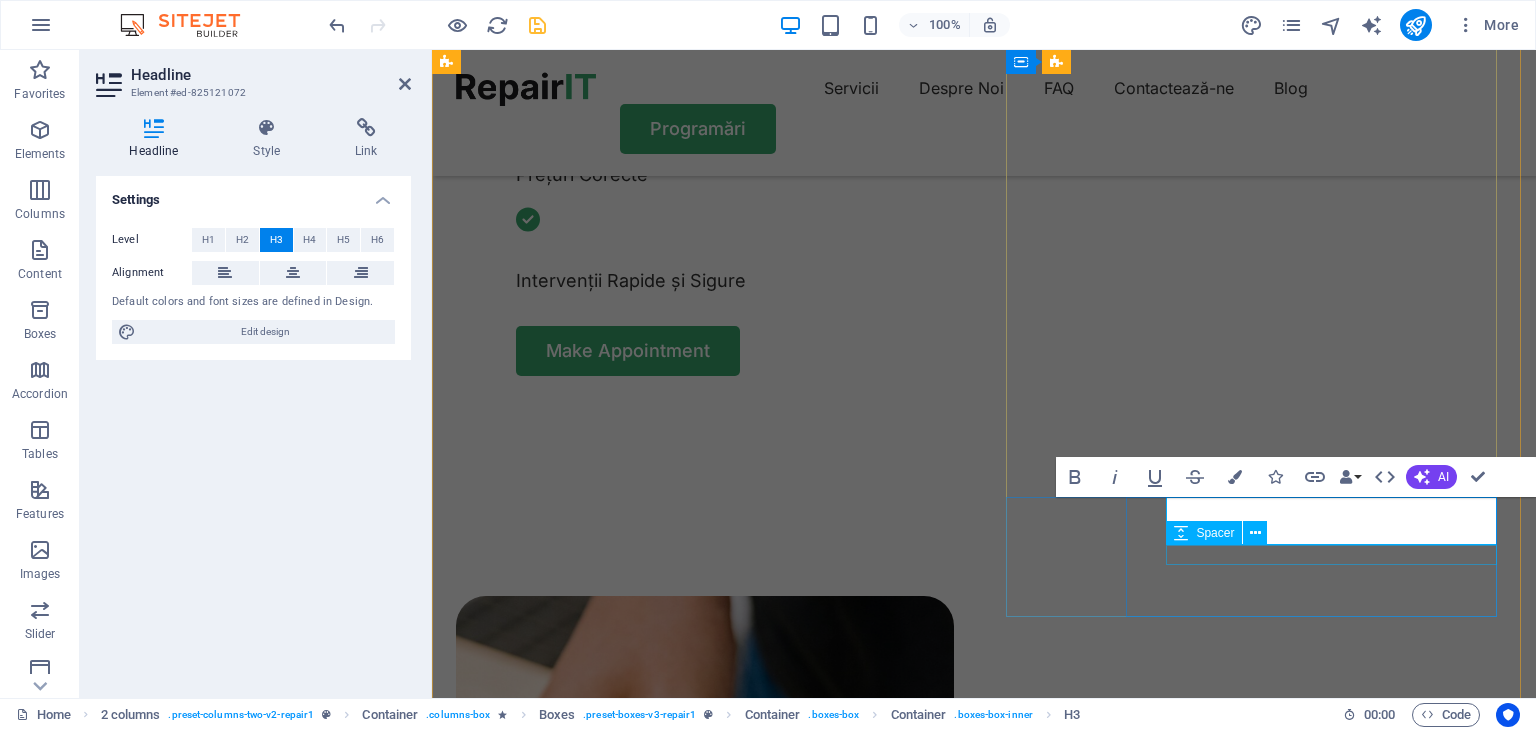 scroll, scrollTop: 179, scrollLeft: 8, axis: both 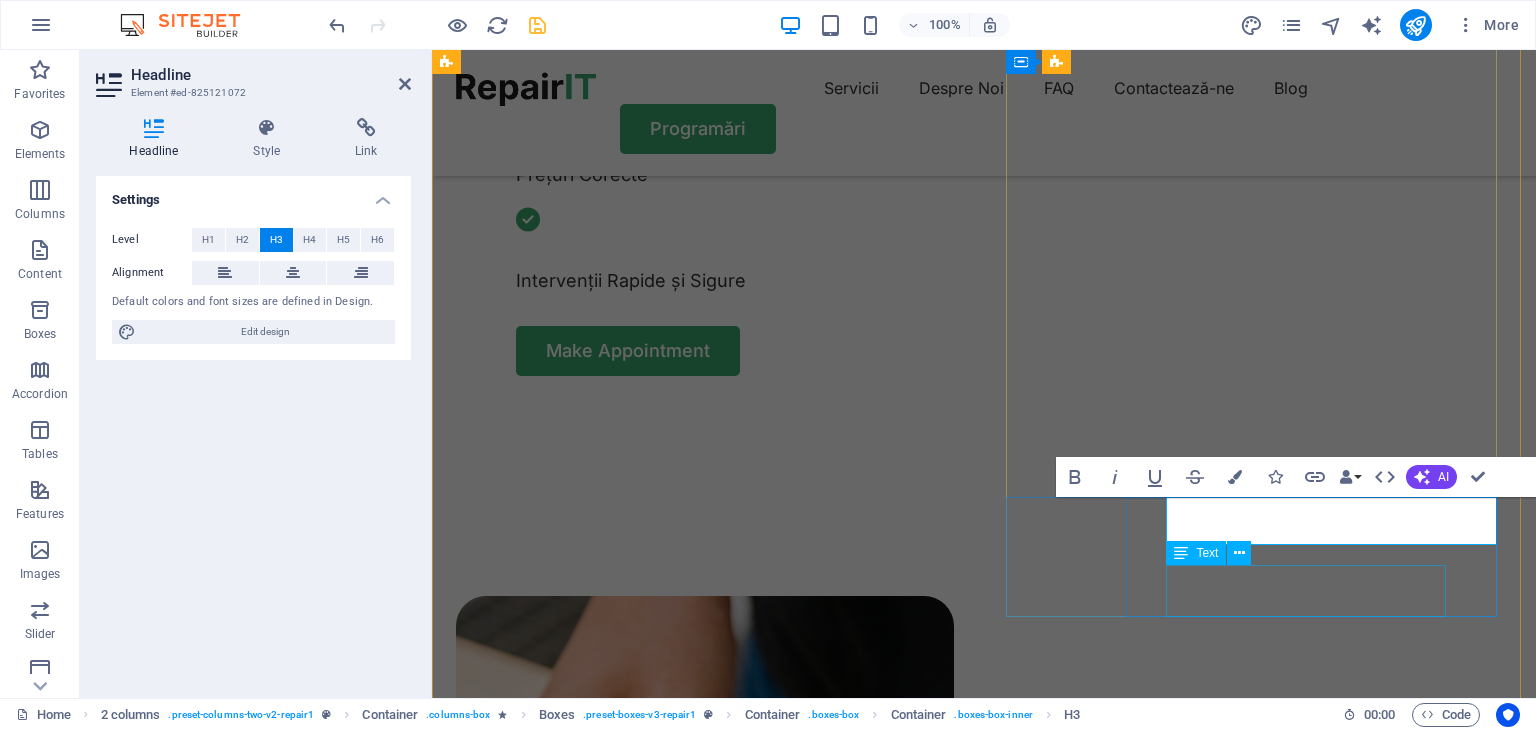click on "Turpis nisl praesent tempor congue magna neque amet." at bounding box center [725, 2448] 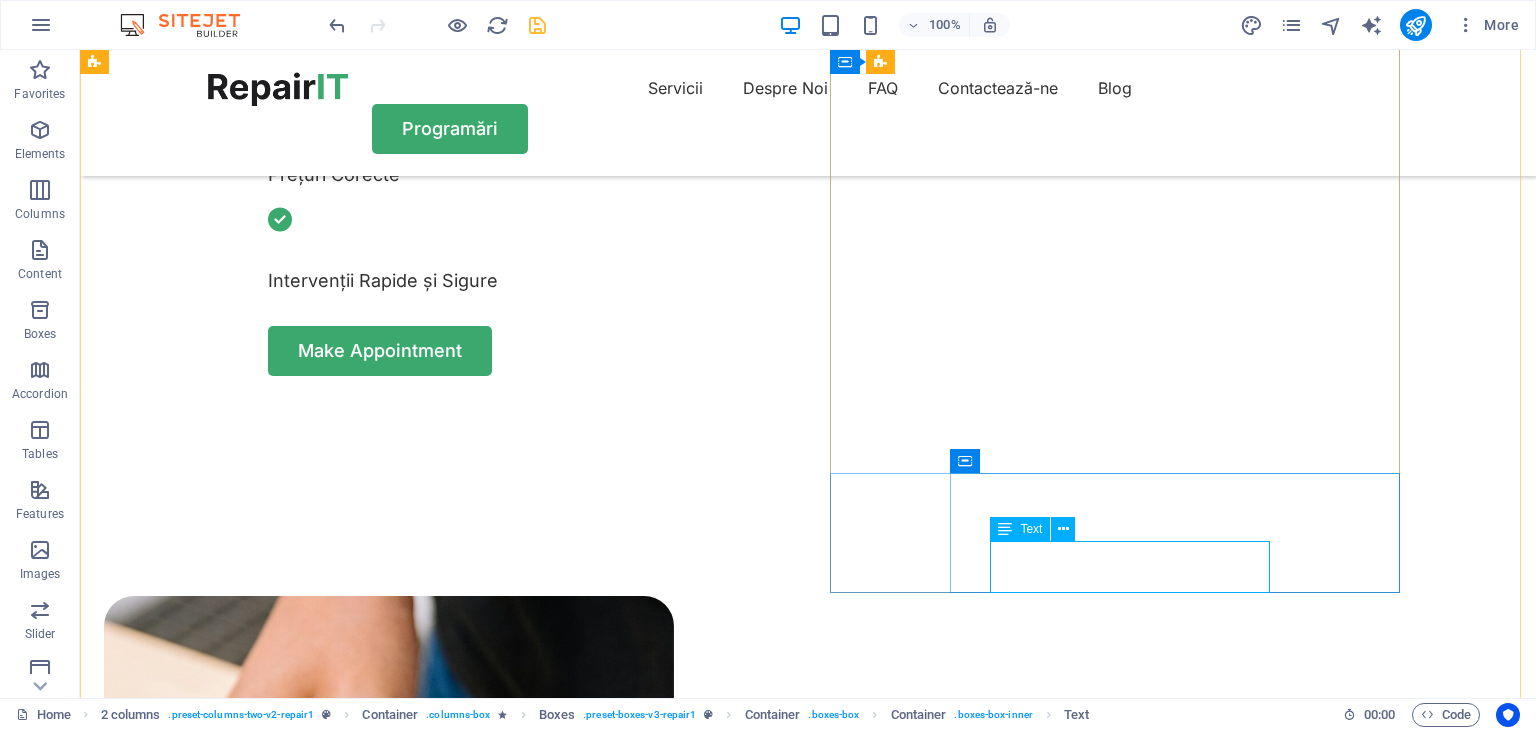 click on "Turpis nisl praesent tempor congue magna neque amet." at bounding box center (409, 2400) 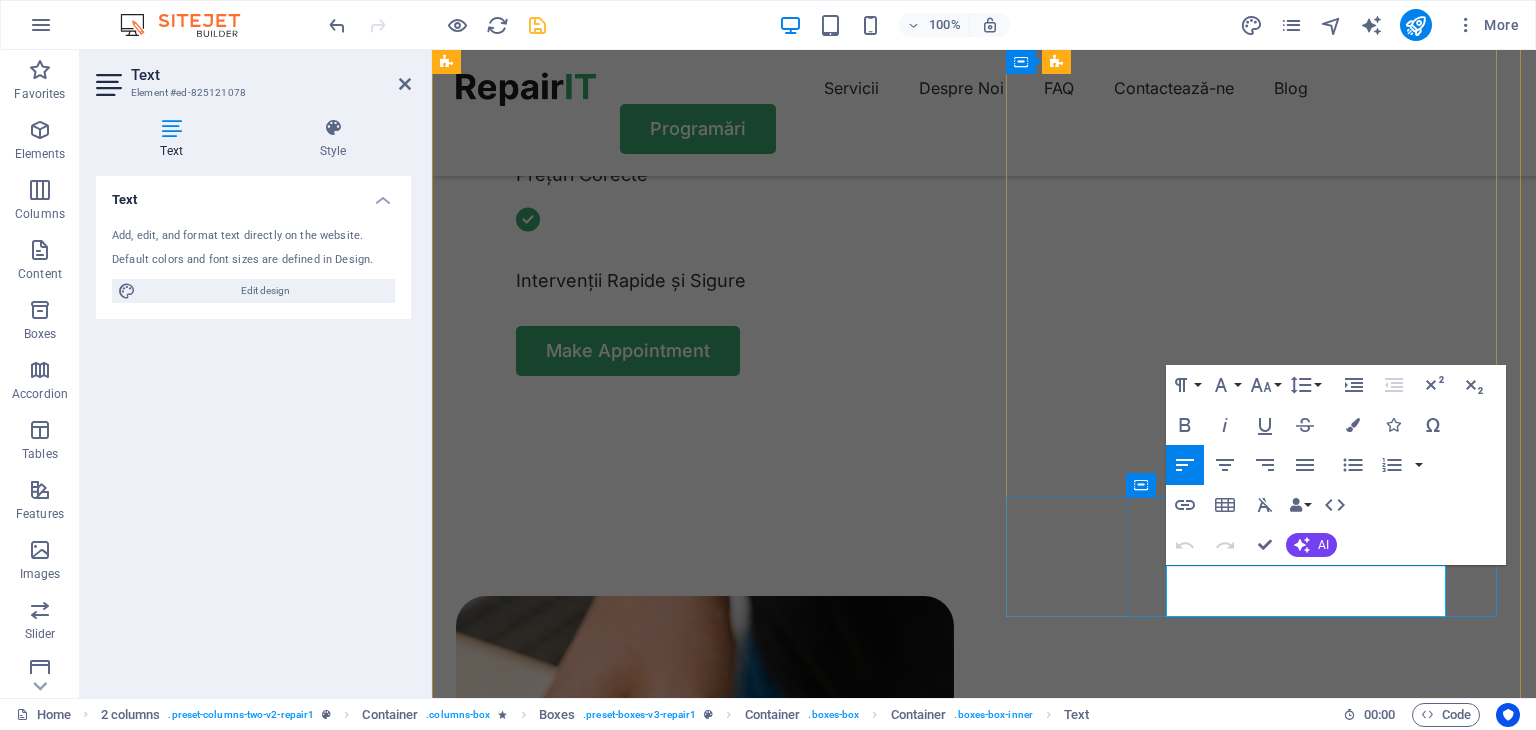 click on "Turpis nisl praesent tempor congue magna neque amet." at bounding box center (725, 2424) 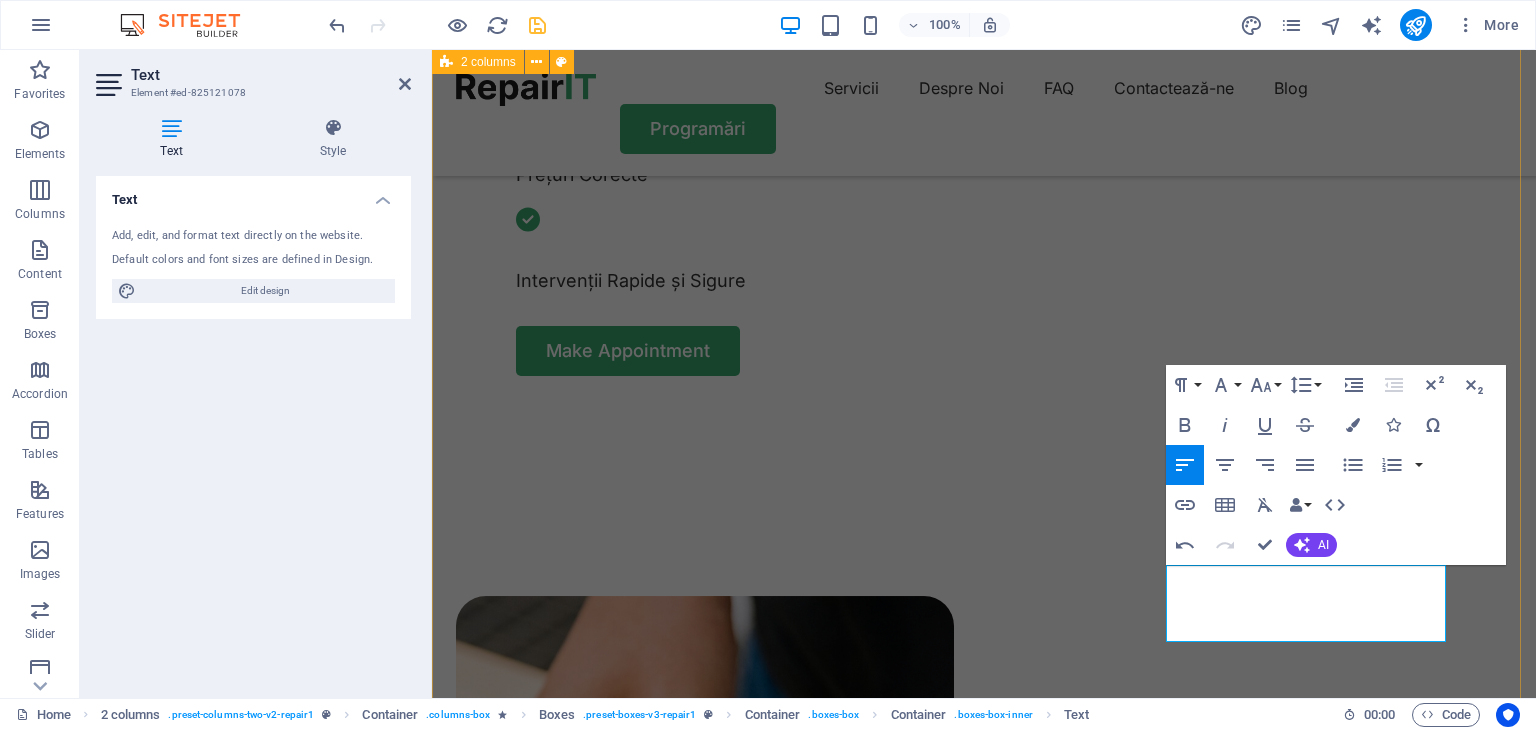 scroll, scrollTop: 1120, scrollLeft: 3, axis: both 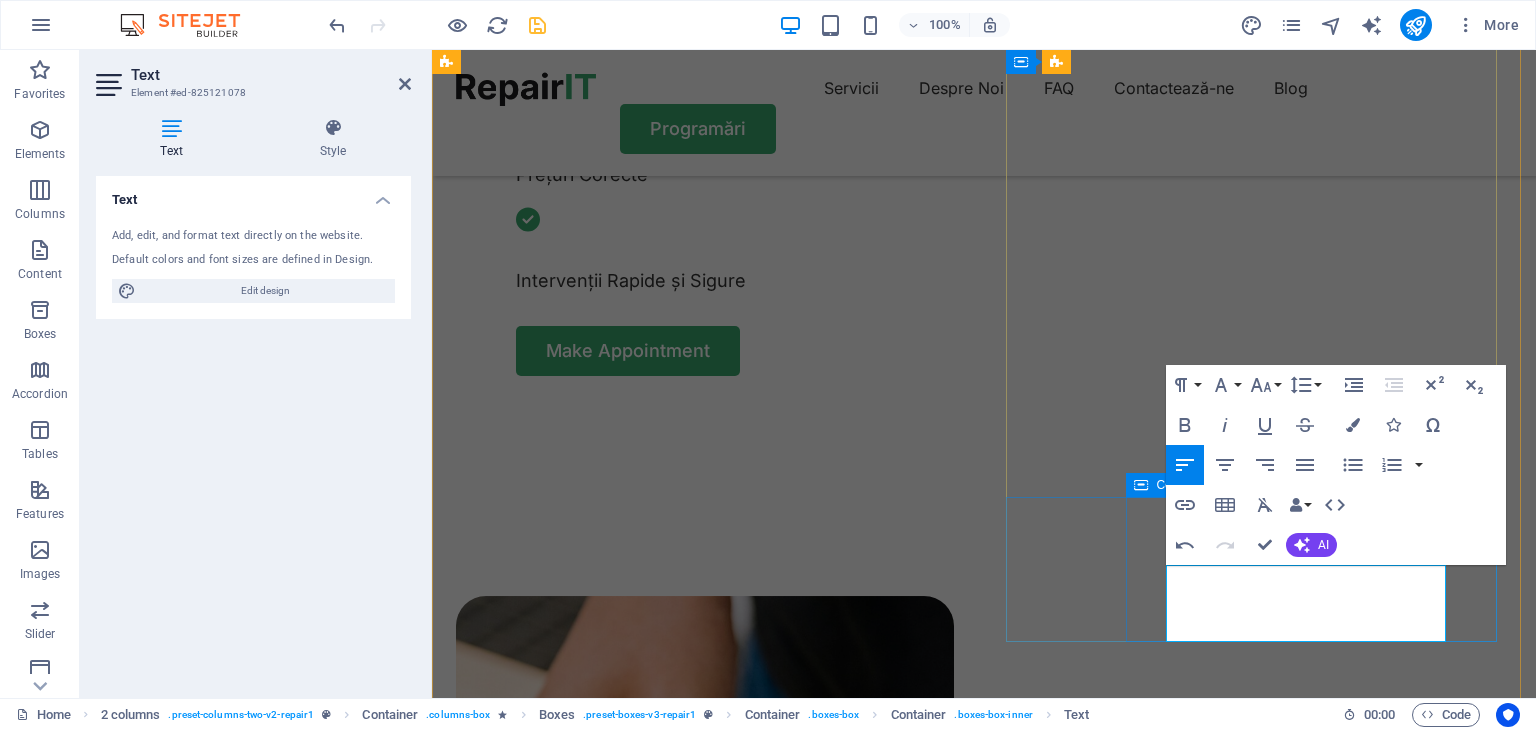 click on "Revizii și reparații instalații existente Verificări, înlocuiri de siguranțe, prize, tablouri și remedierea problemelor electrice. Verificări, înlocuiri de siguranțe, prize, tablouri și remedierea problemelor electrice." at bounding box center [705, 2451] 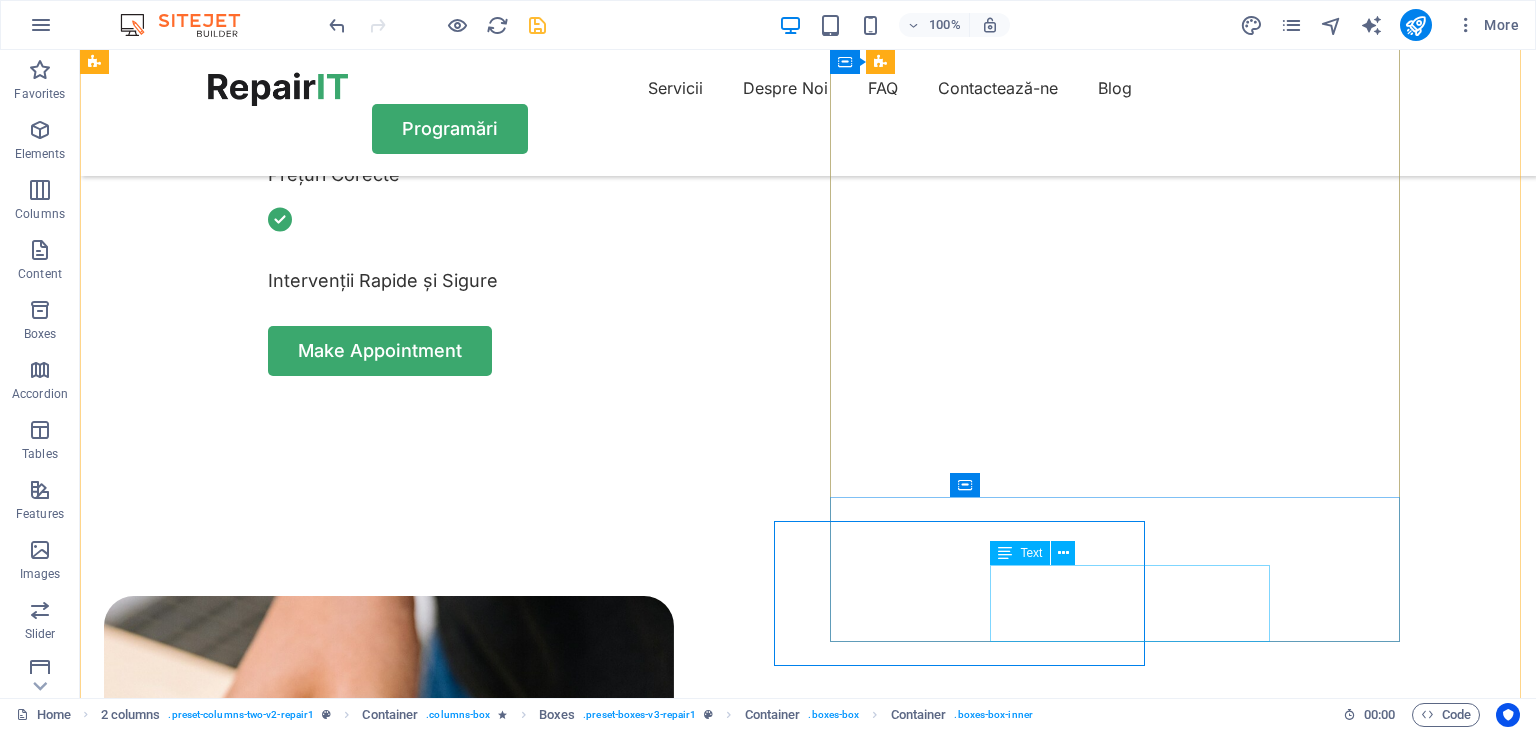 scroll, scrollTop: 1095, scrollLeft: 0, axis: vertical 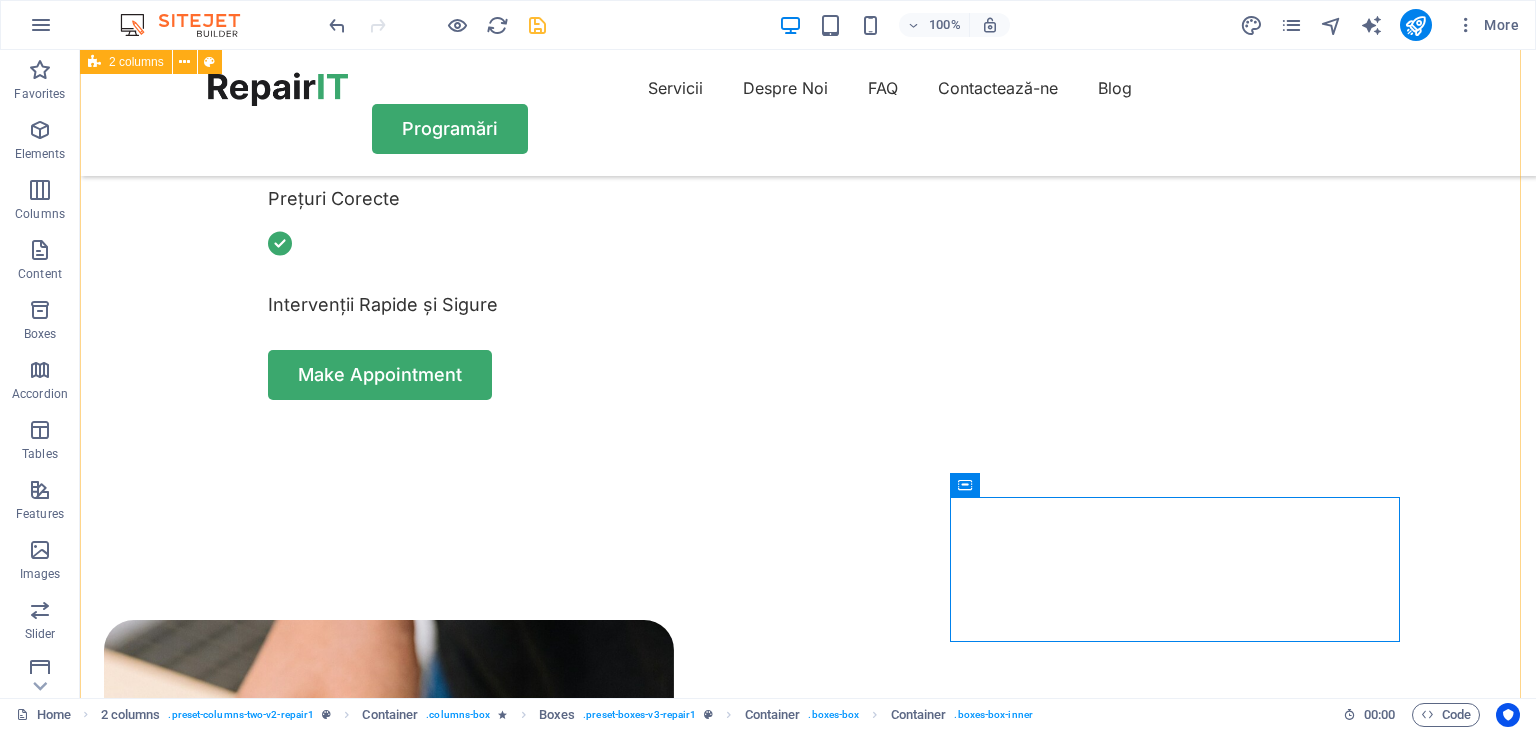 click on "Drop content here or  Add elements  Paste clipboard OUR SERVICE Serviciile Noastre Instalații electrice interioare pentru locuințe Executăm instalații complete în apartamente, case și spații comerciale, cu materiale de calitate și echipamente de protecție conforme. Instalații electrice industriale Soluții profesionale pentru hale, spații de producție, panouri de distribuție, automatizări și iluminat industrial. Revizii și reparații instalații existente Verificări, înlocuiri de siguranțe, prize, tablouri și remedierea problemelor electrice. OUR PROCESS How it works Tell us your issue Turpis nisl praesent tempor congue magna neque amet. Bring your device Turpis nisl praesent tempor congue magna neque amet. Get your fixed device Turpis nisl praesent tempor congue magna neque amet. Drop content here or  Add elements  Paste clipboard" at bounding box center (808, 2380) 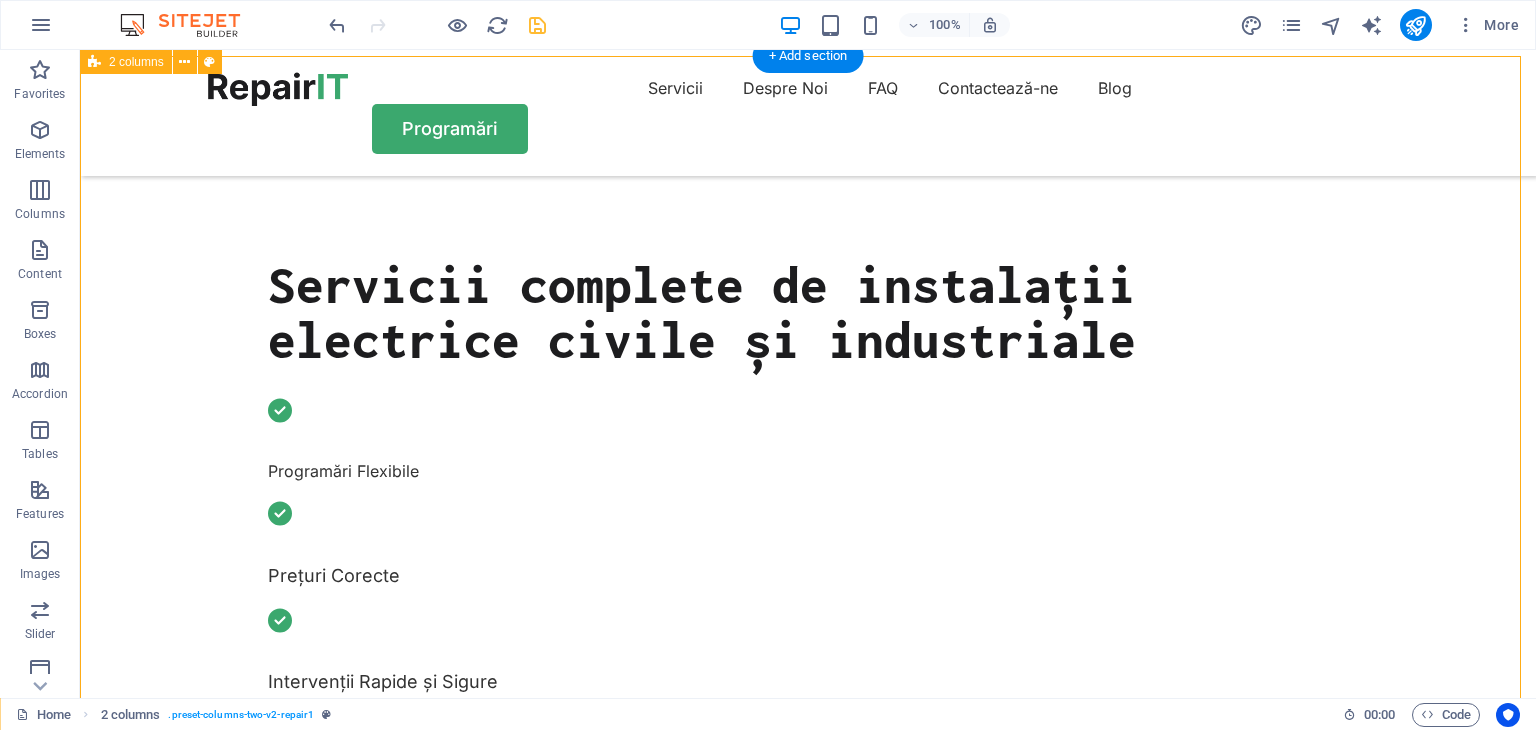 scroll, scrollTop: 695, scrollLeft: 0, axis: vertical 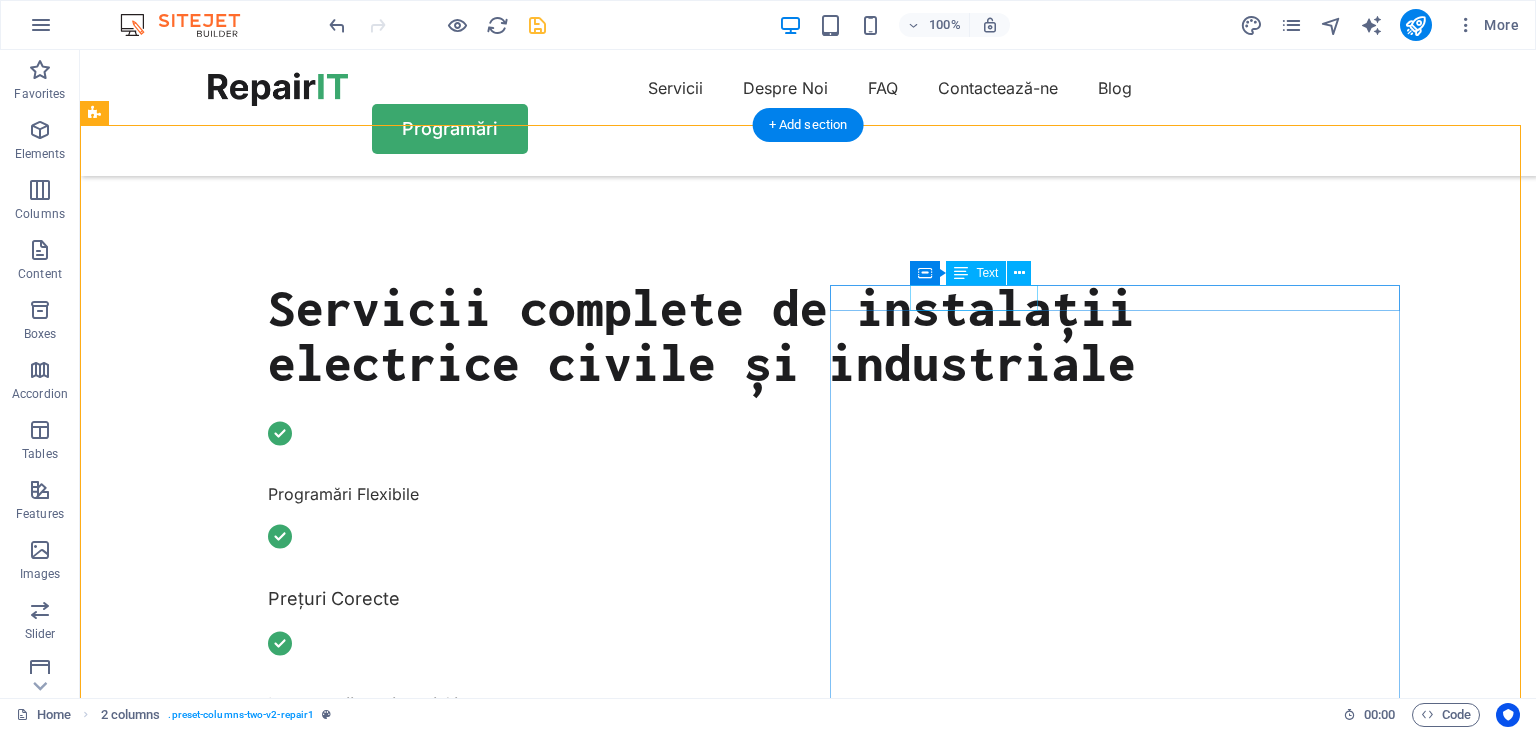 click on "OUR SERVICE" at bounding box center [389, 1995] 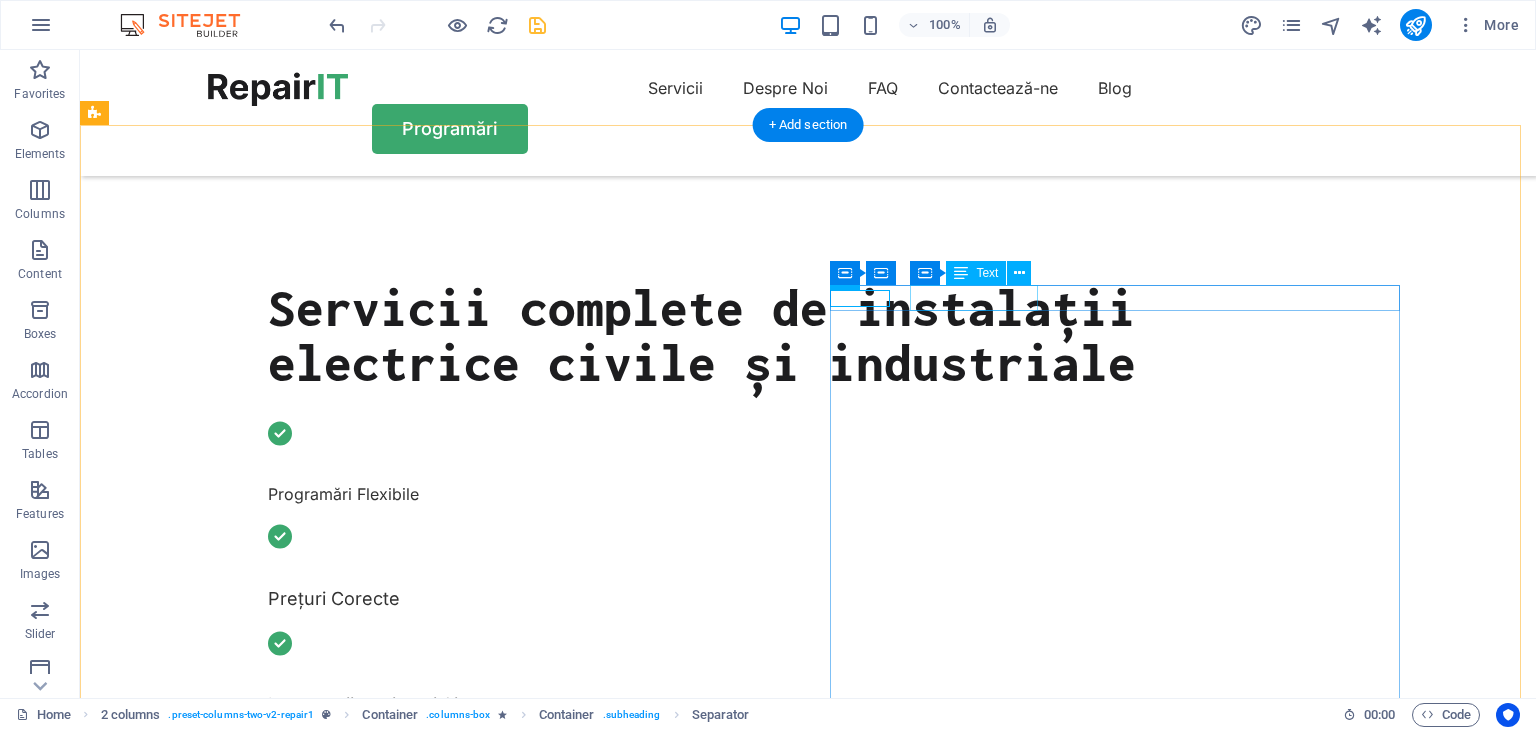 click on "OUR SERVICE" at bounding box center (389, 1995) 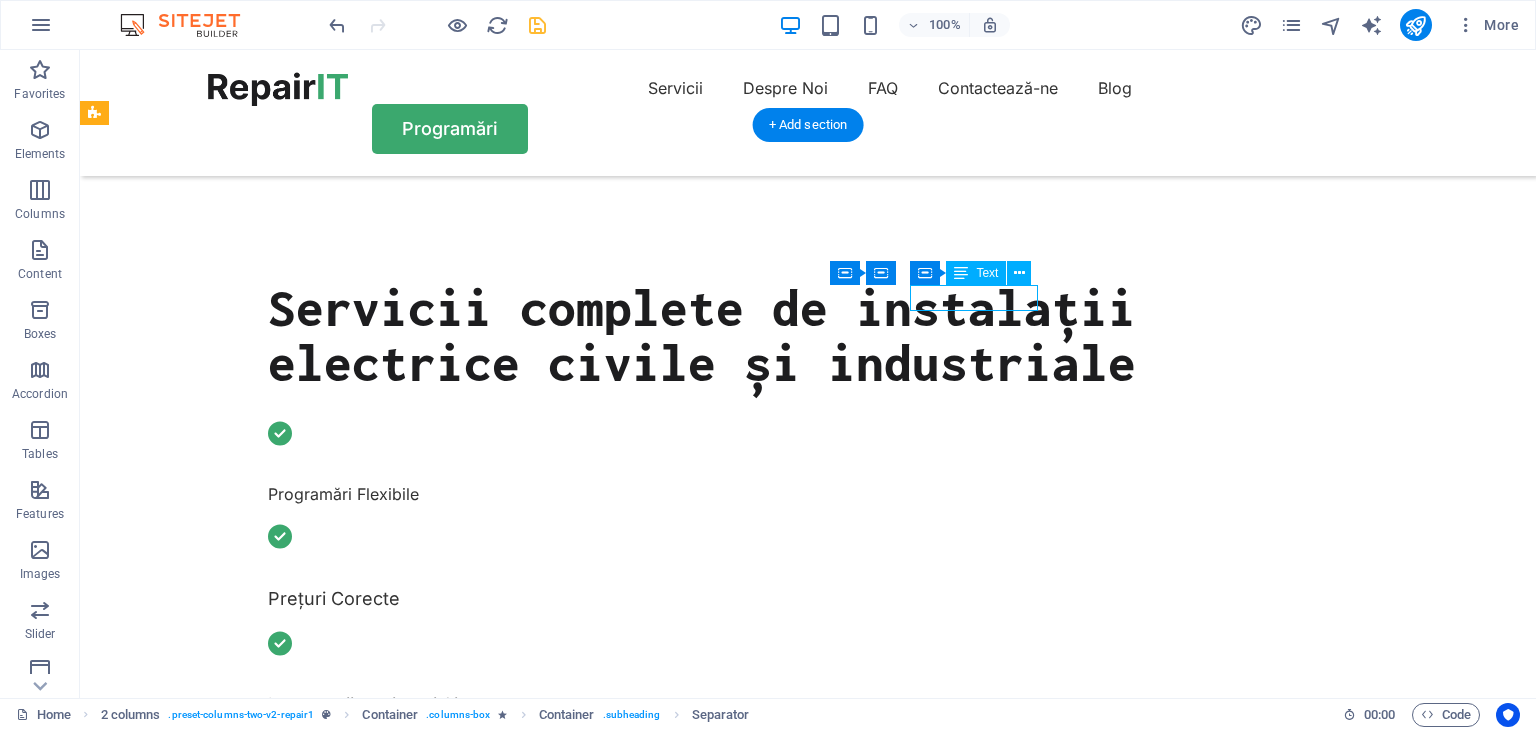 click on "OUR SERVICE" at bounding box center (389, 1995) 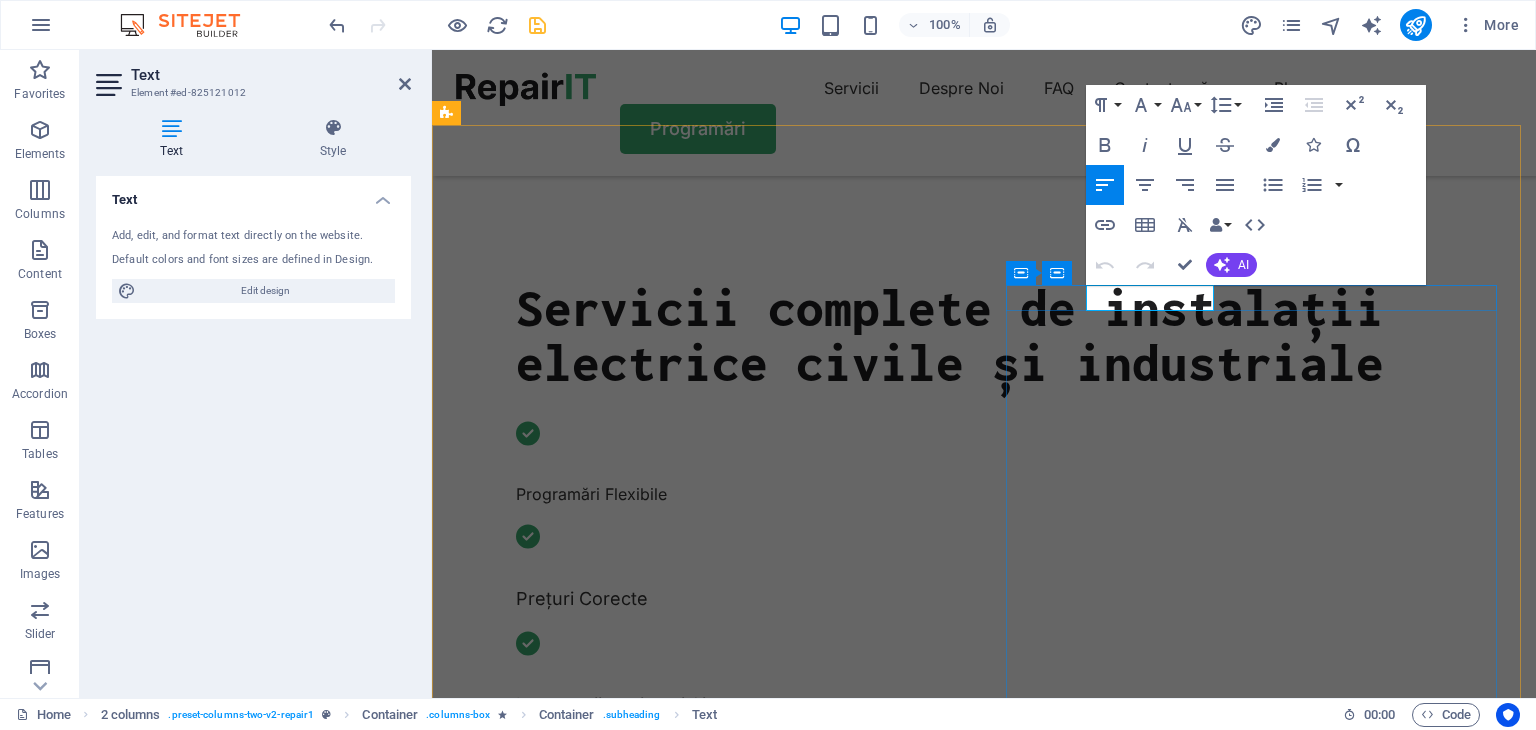 click on "OUR SERVICE" at bounding box center [520, 1994] 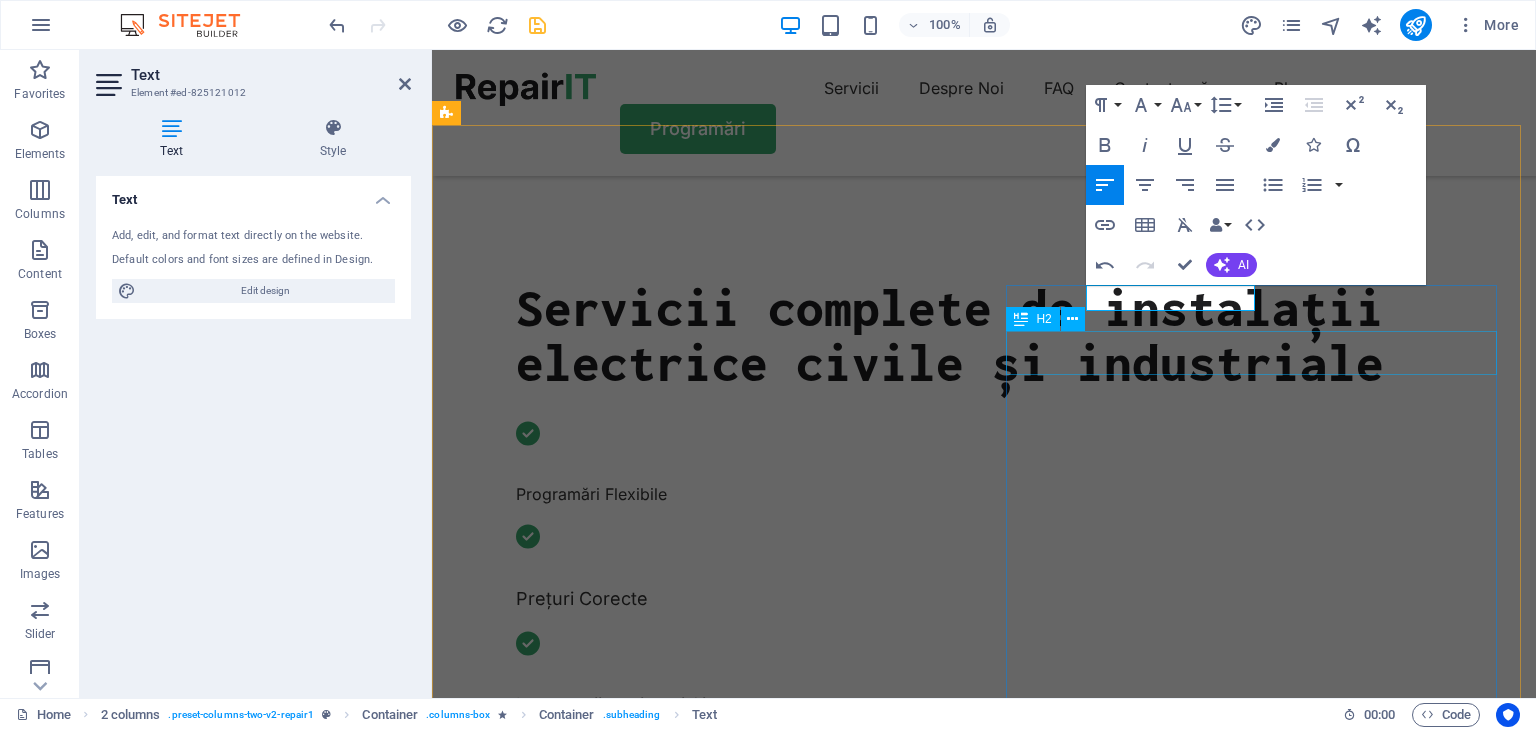 click on "Serviciile Noastre" at bounding box center (705, 2074) 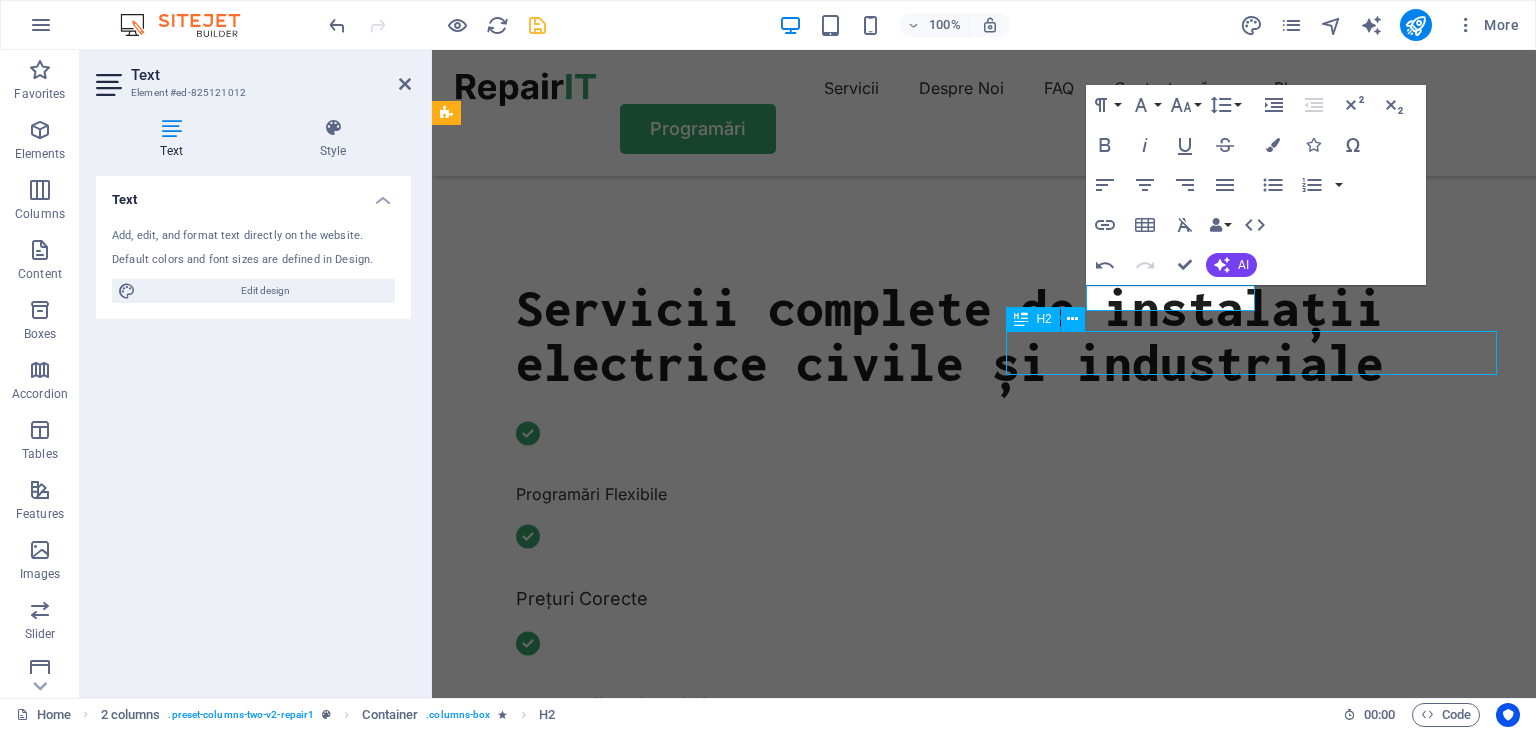 click on "Serviciile Noastre" at bounding box center [705, 2074] 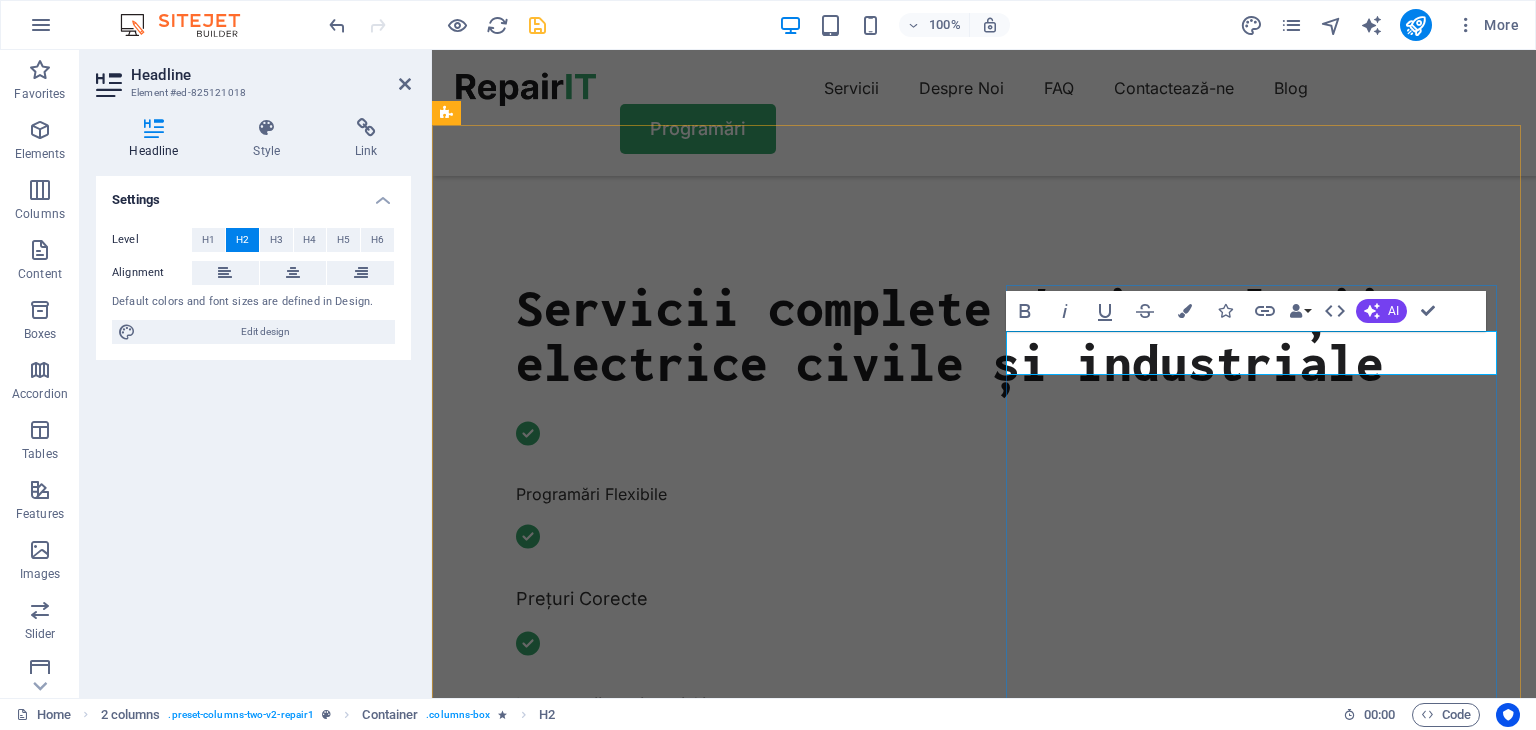 type 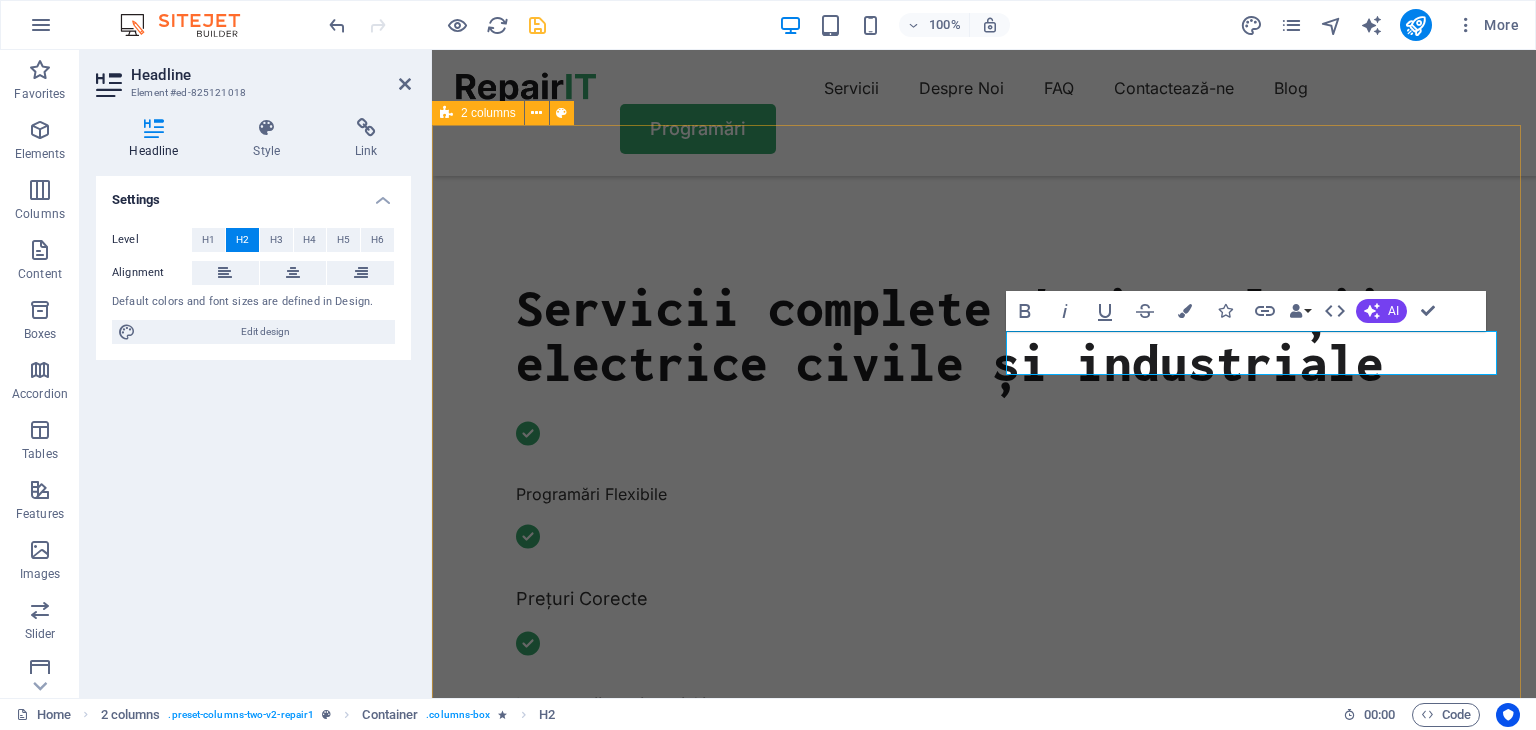 click on "Drop content here or  Add elements  Paste clipboard Serviciile Noastre Ce putem face Instalații electrice interioare pentru locuințe Executăm instalații complete în apartamente, case și spații comerciale, cu materiale de calitate și echipamente de protecție conforme. Instalații electrice industriale Soluții profesionale pentru hale, spații de producție, panouri de distribuție, automatizări și iluminat industrial. Revizii și reparații instalații existente Verificări, înlocuiri de siguranțe, prize, tablouri și remedierea problemelor electrice. OUR PROCESS How it works Tell us your issue Turpis nisl praesent tempor congue magna neque amet. Bring your device Turpis nisl praesent tempor congue magna neque amet. Get your fixed device Turpis nisl praesent tempor congue magna neque amet. Drop content here or  Add elements  Paste clipboard" at bounding box center (984, 2804) 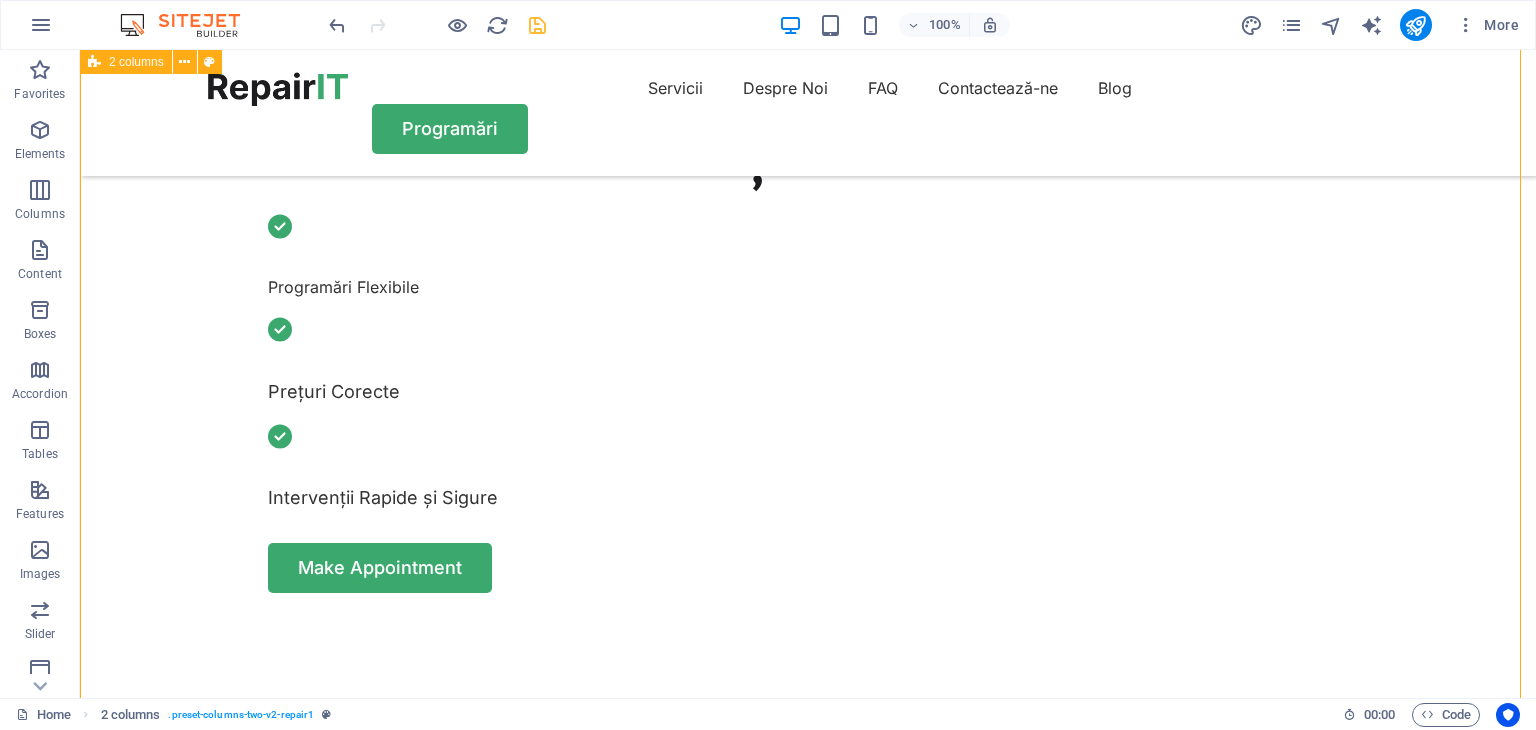 scroll, scrollTop: 895, scrollLeft: 0, axis: vertical 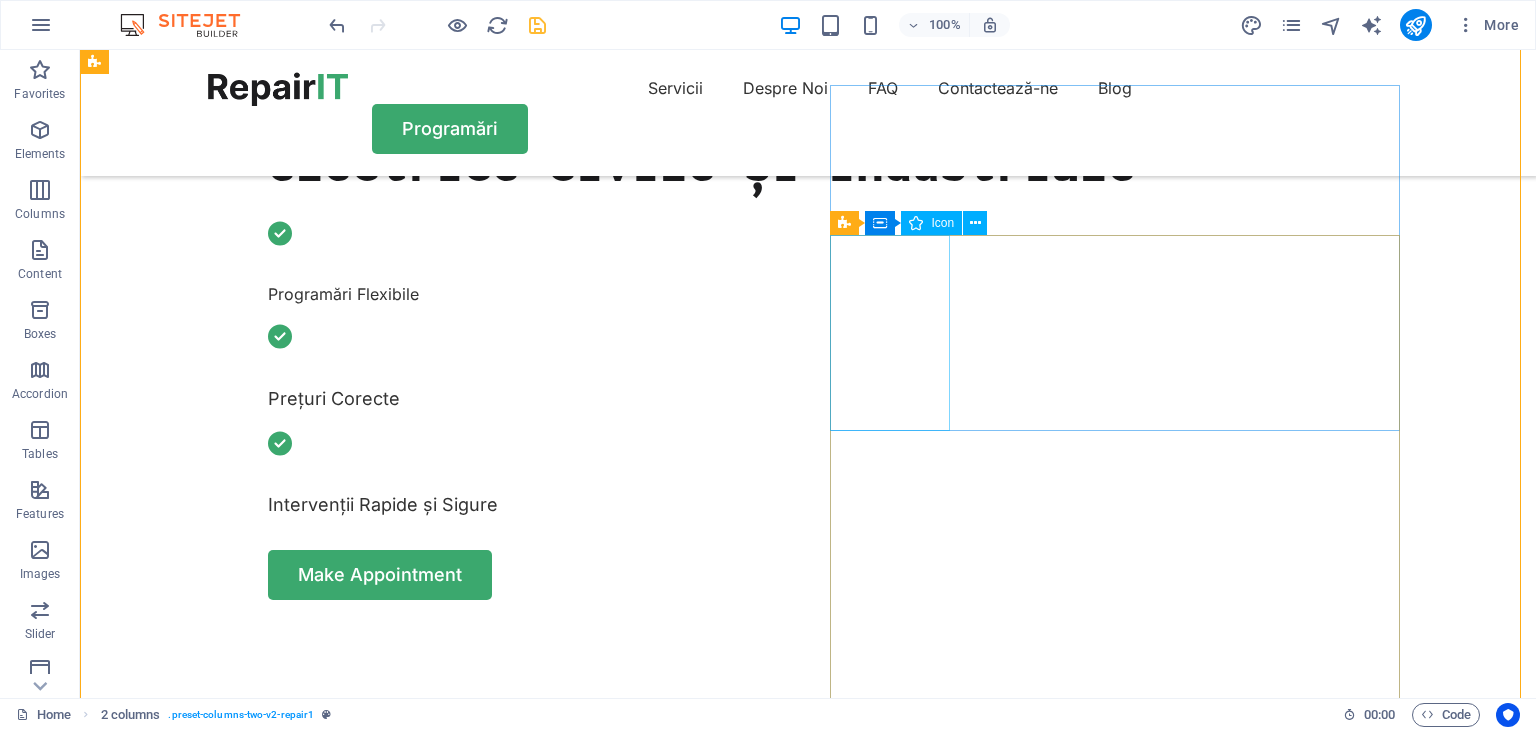 click at bounding box center [389, 1992] 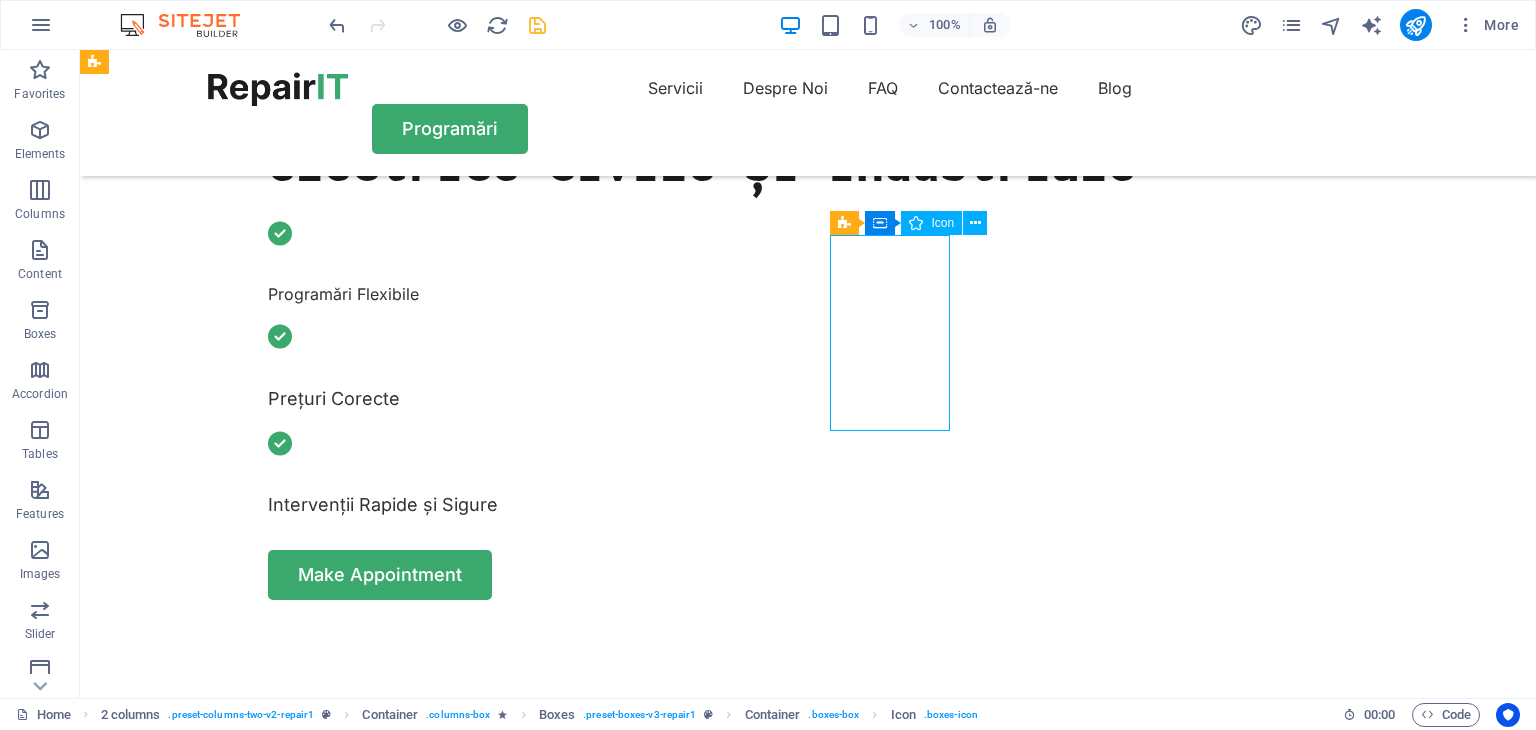 click at bounding box center [389, 1992] 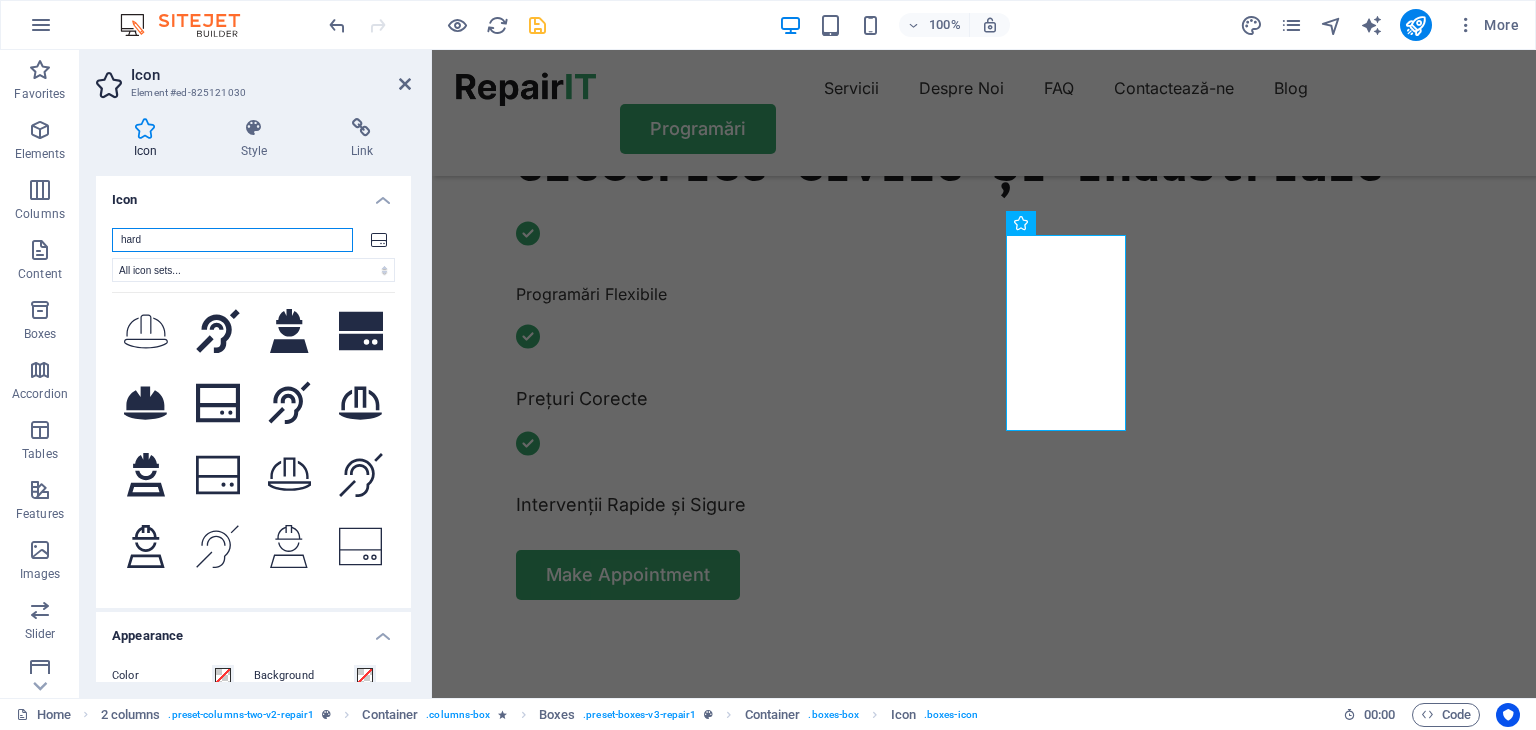 scroll, scrollTop: 414, scrollLeft: 0, axis: vertical 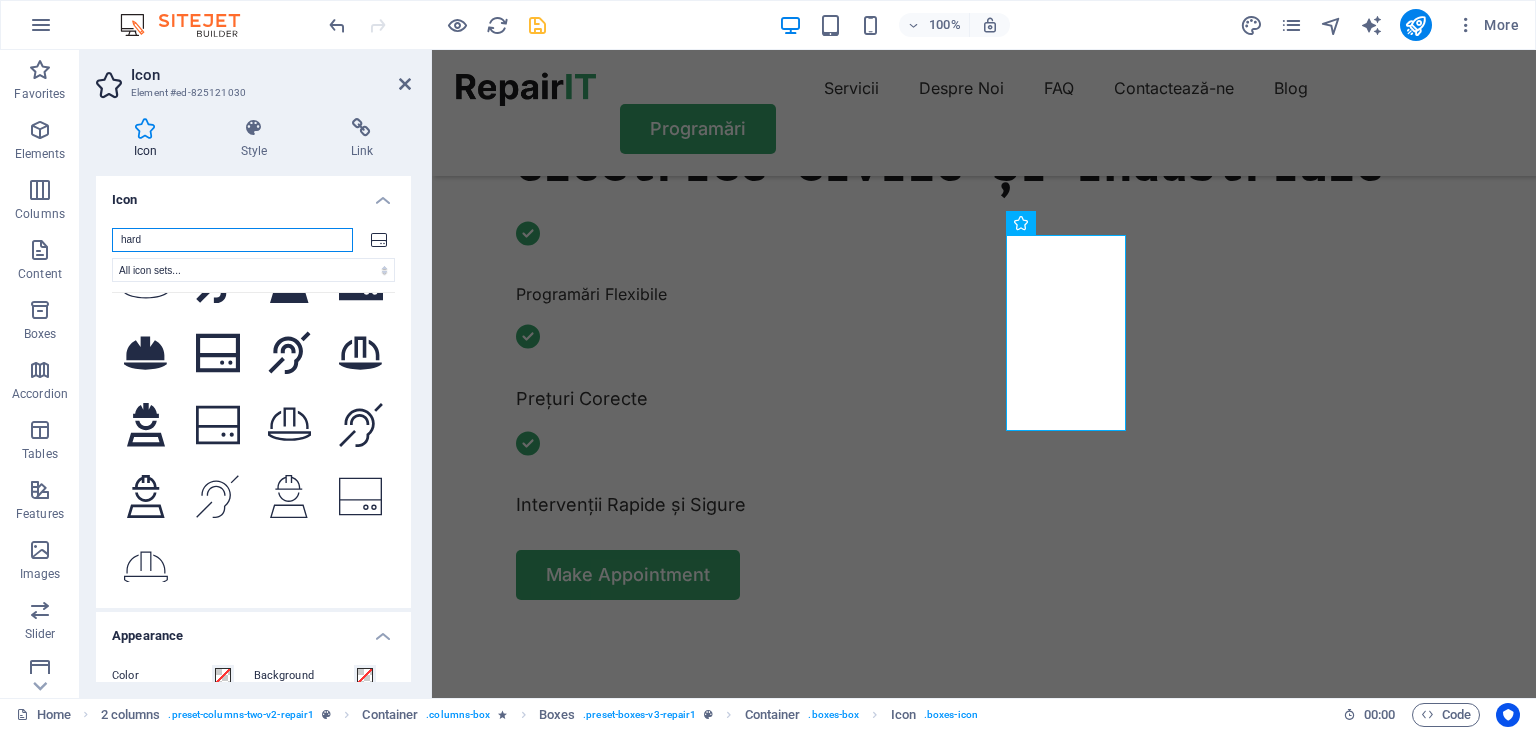 click on "hard" at bounding box center (232, 240) 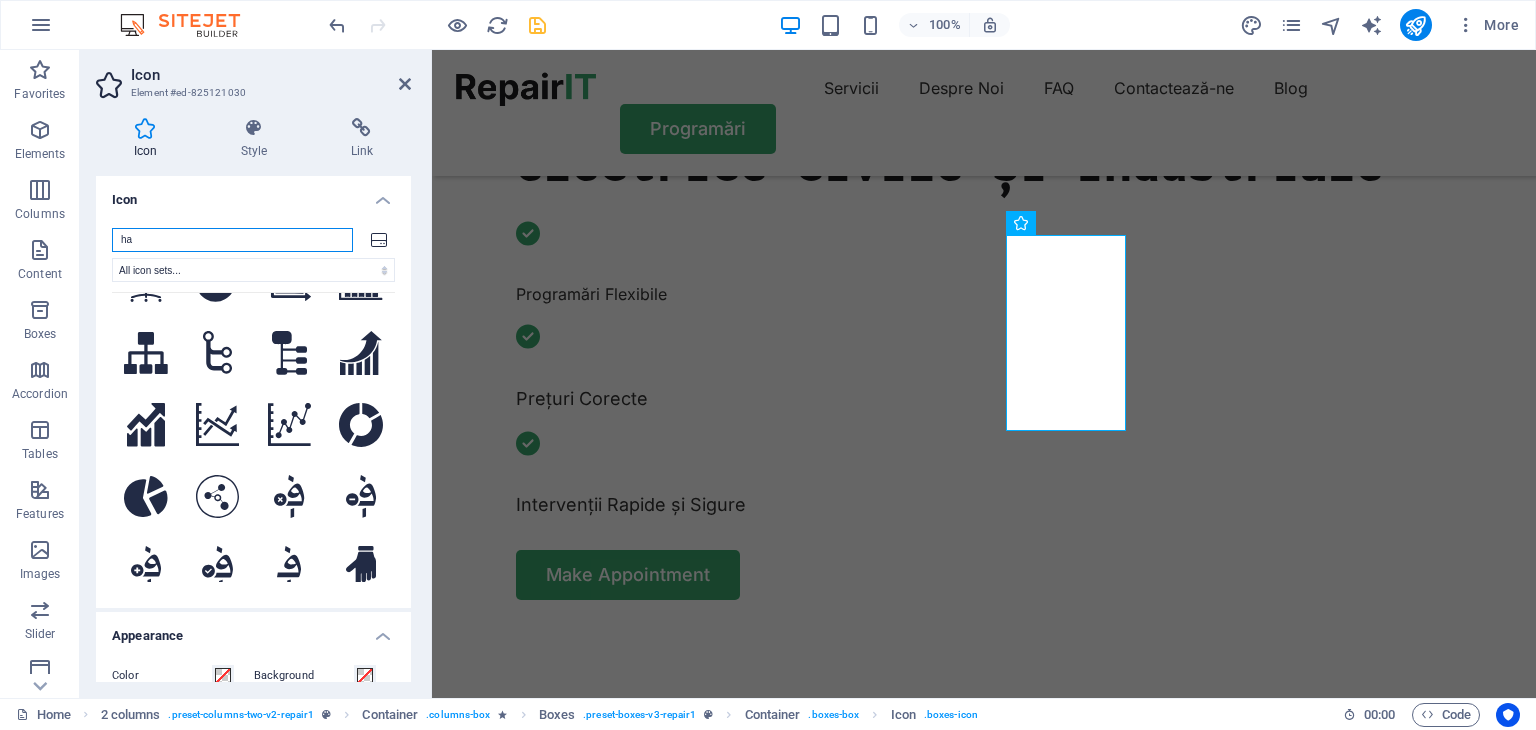 type on "h" 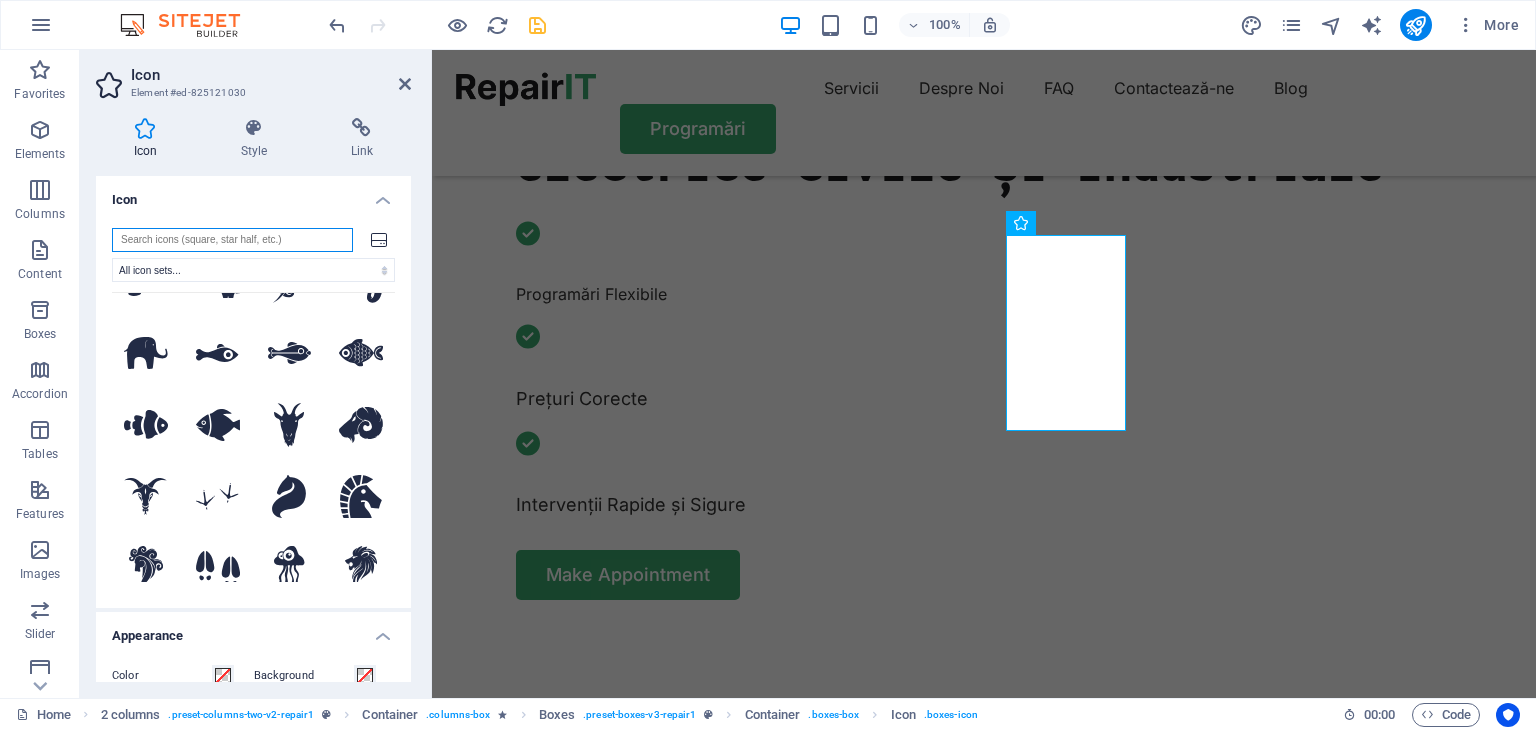 scroll, scrollTop: 0, scrollLeft: 0, axis: both 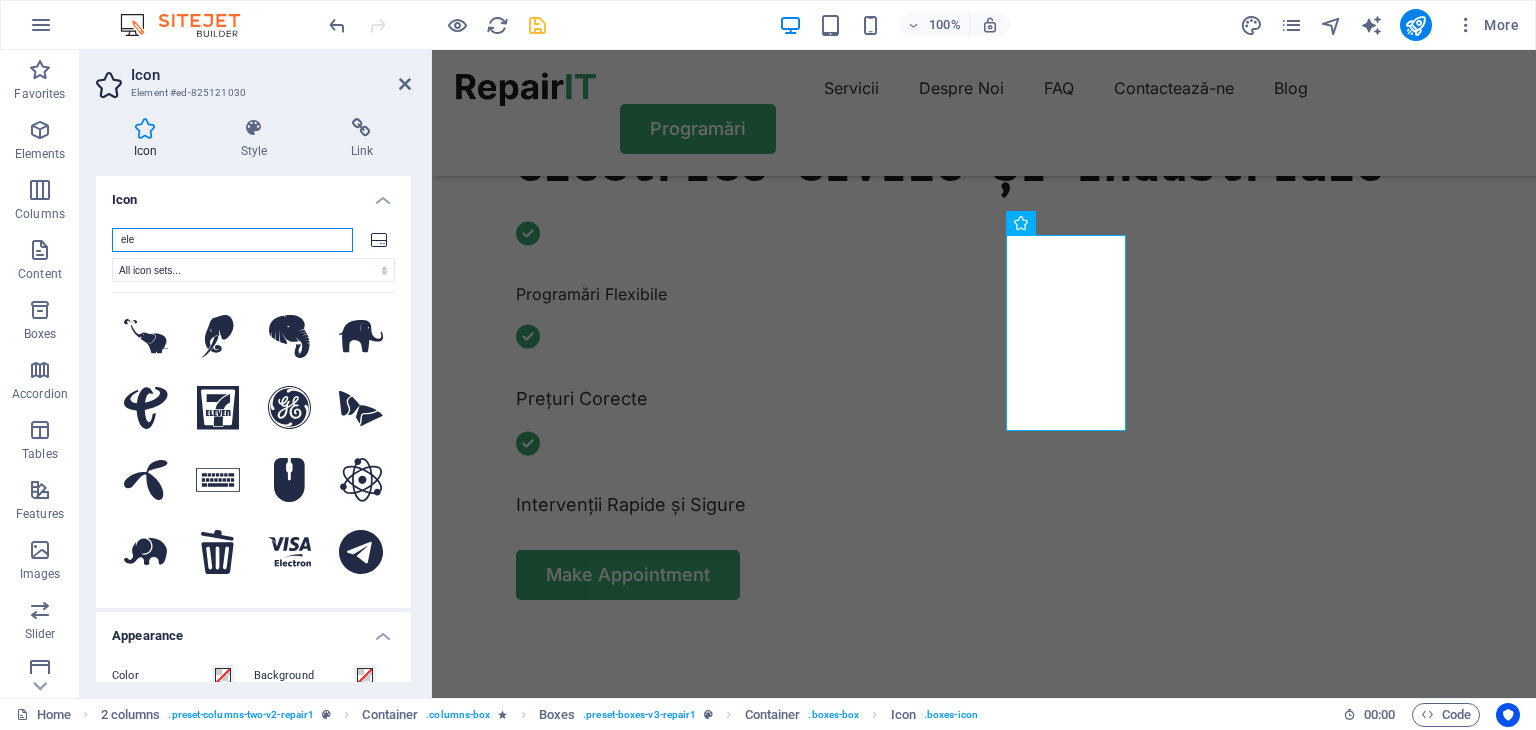 type on "el" 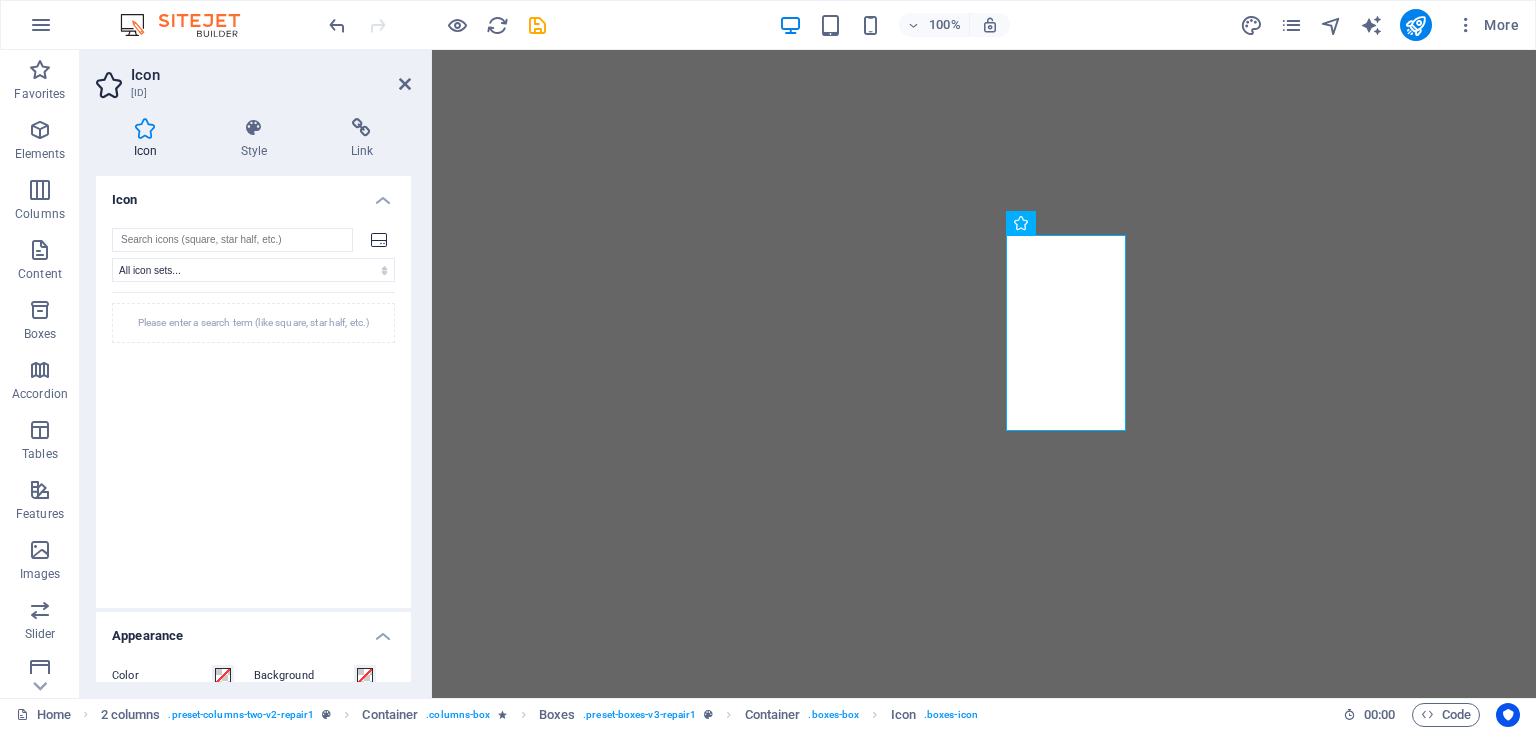 select on "xMidYMid" 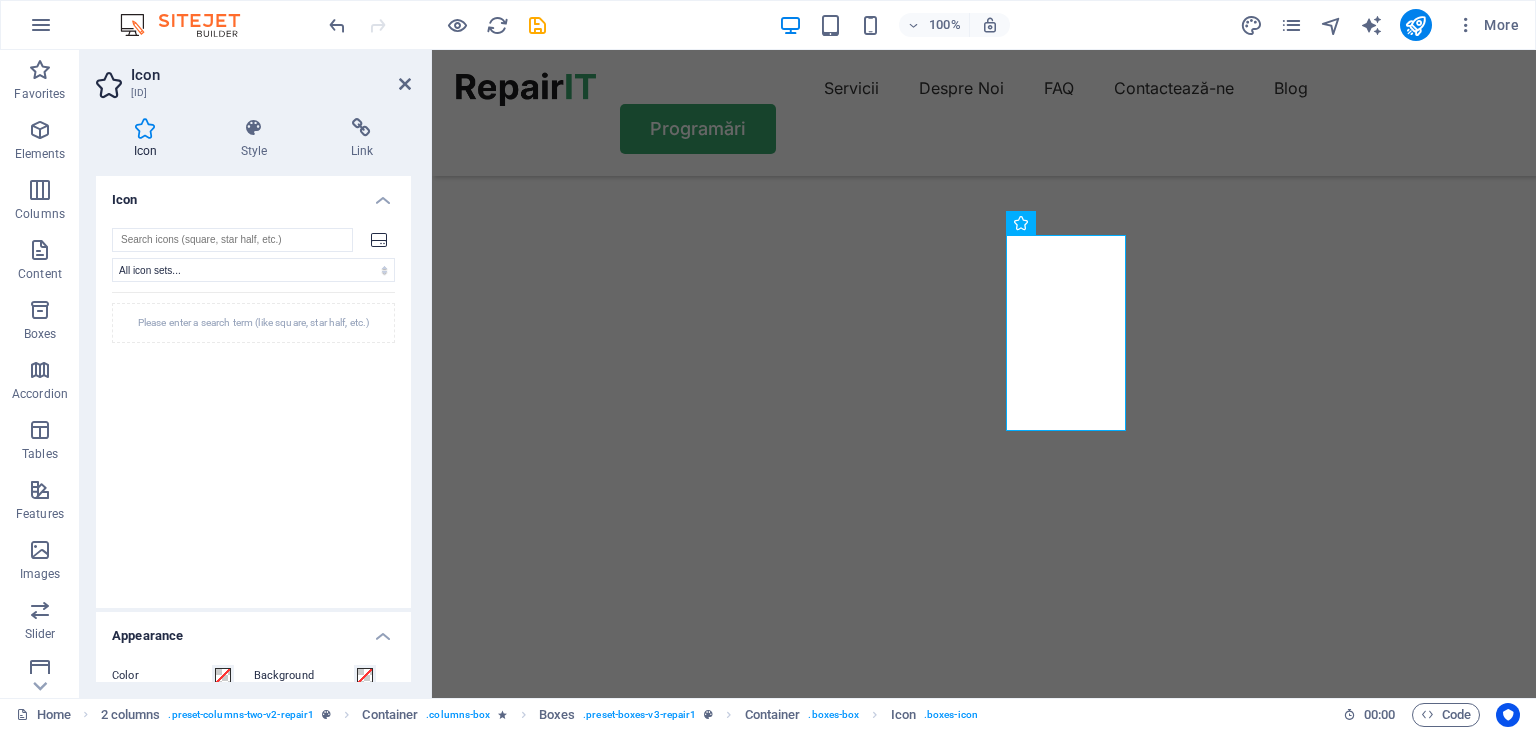 scroll, scrollTop: 0, scrollLeft: 0, axis: both 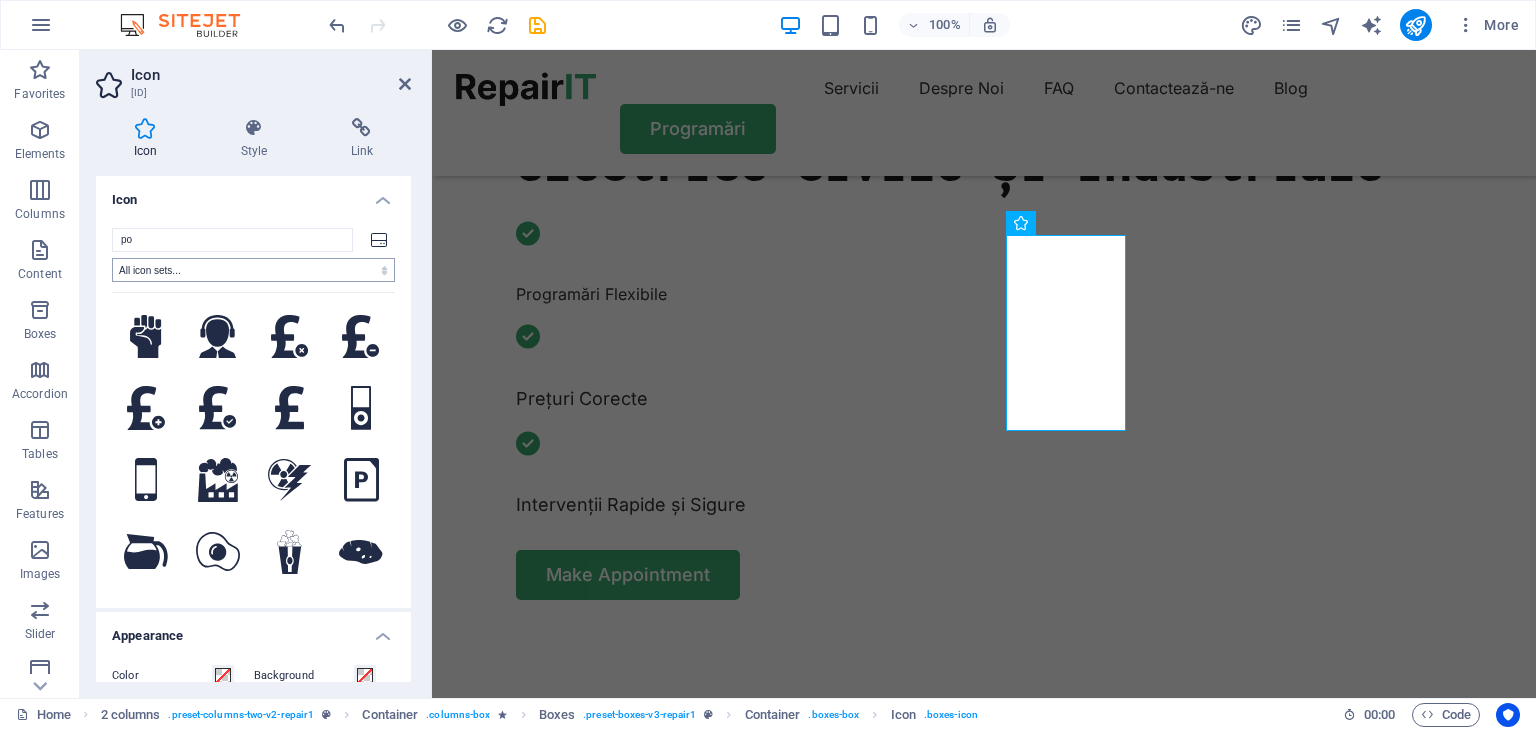 type on "p" 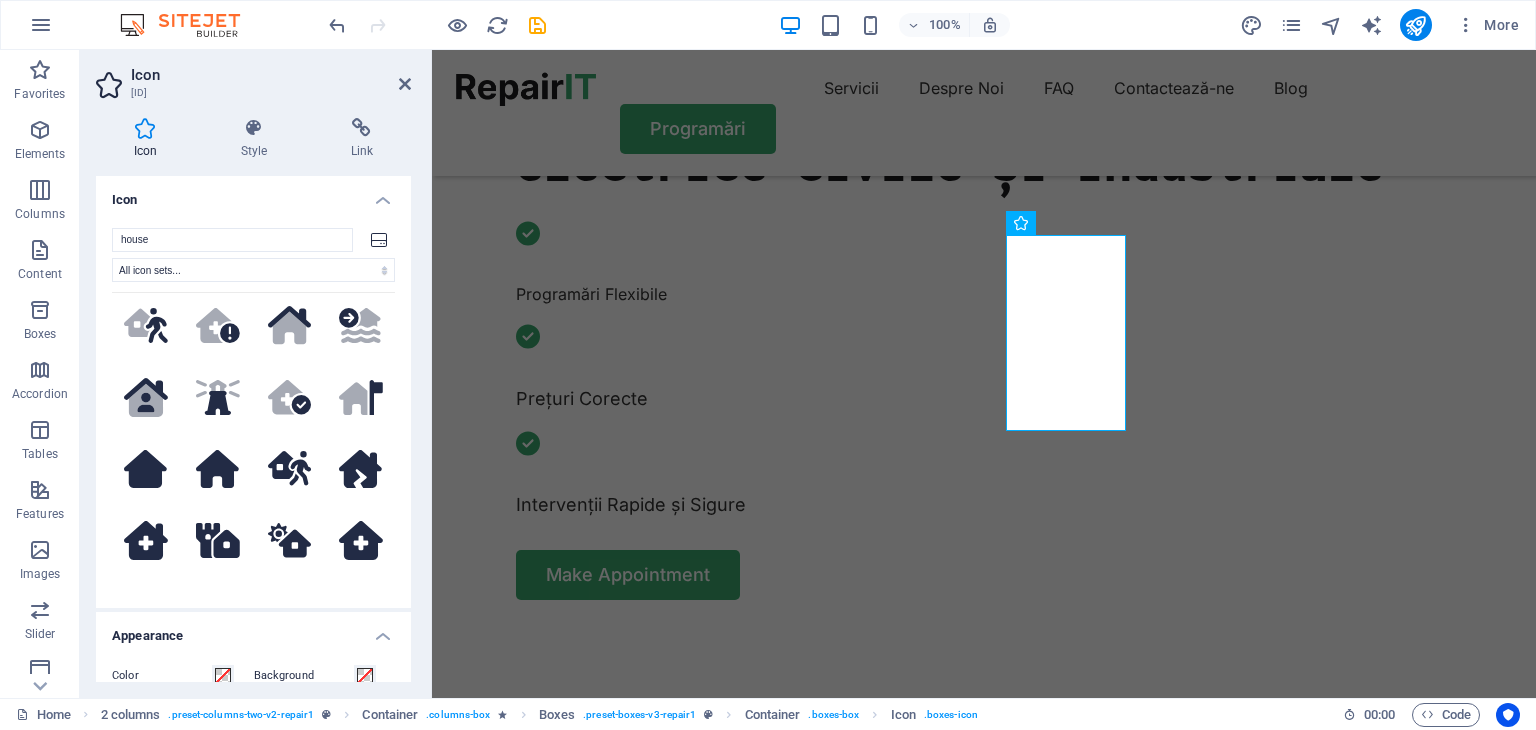 scroll, scrollTop: 600, scrollLeft: 0, axis: vertical 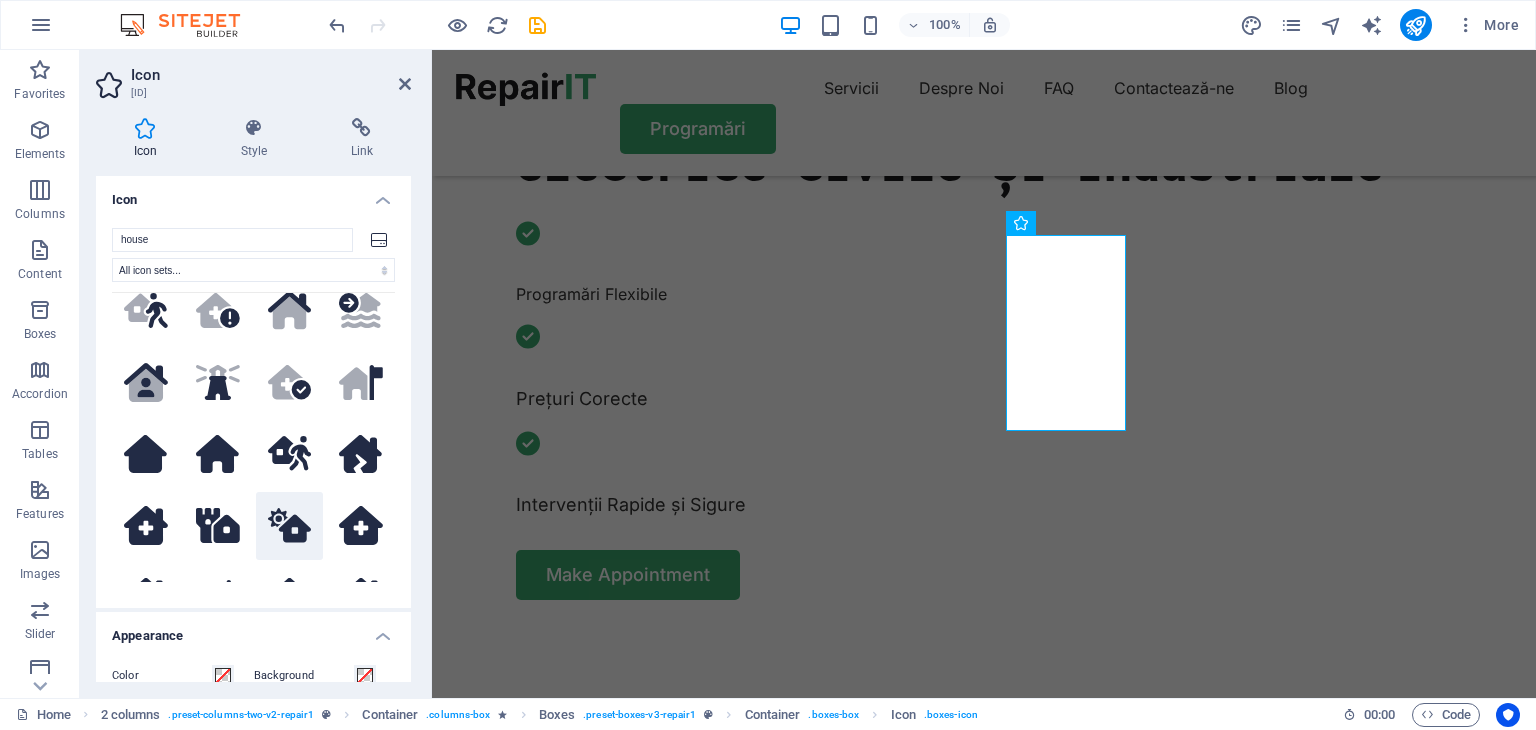 type on "house" 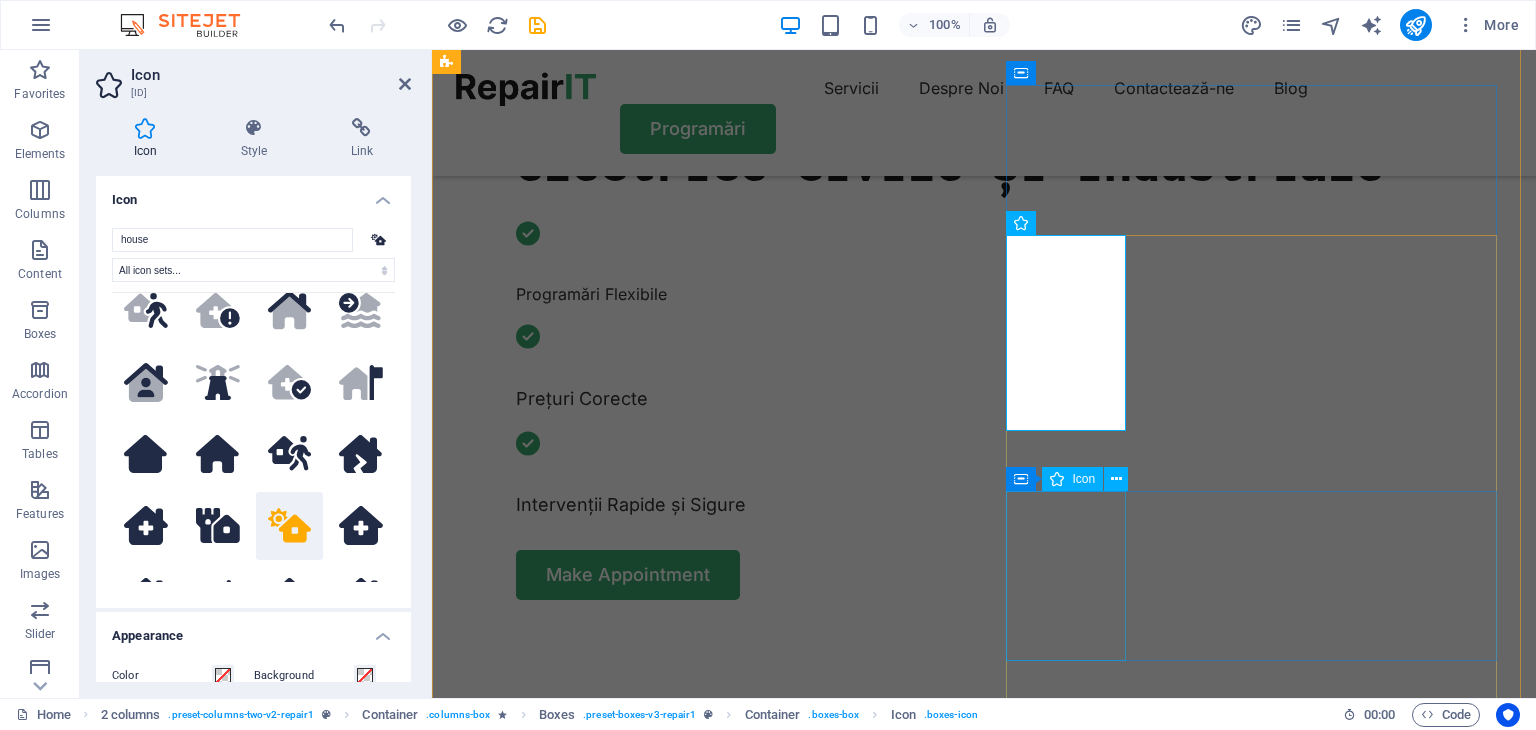 click at bounding box center (705, 2310) 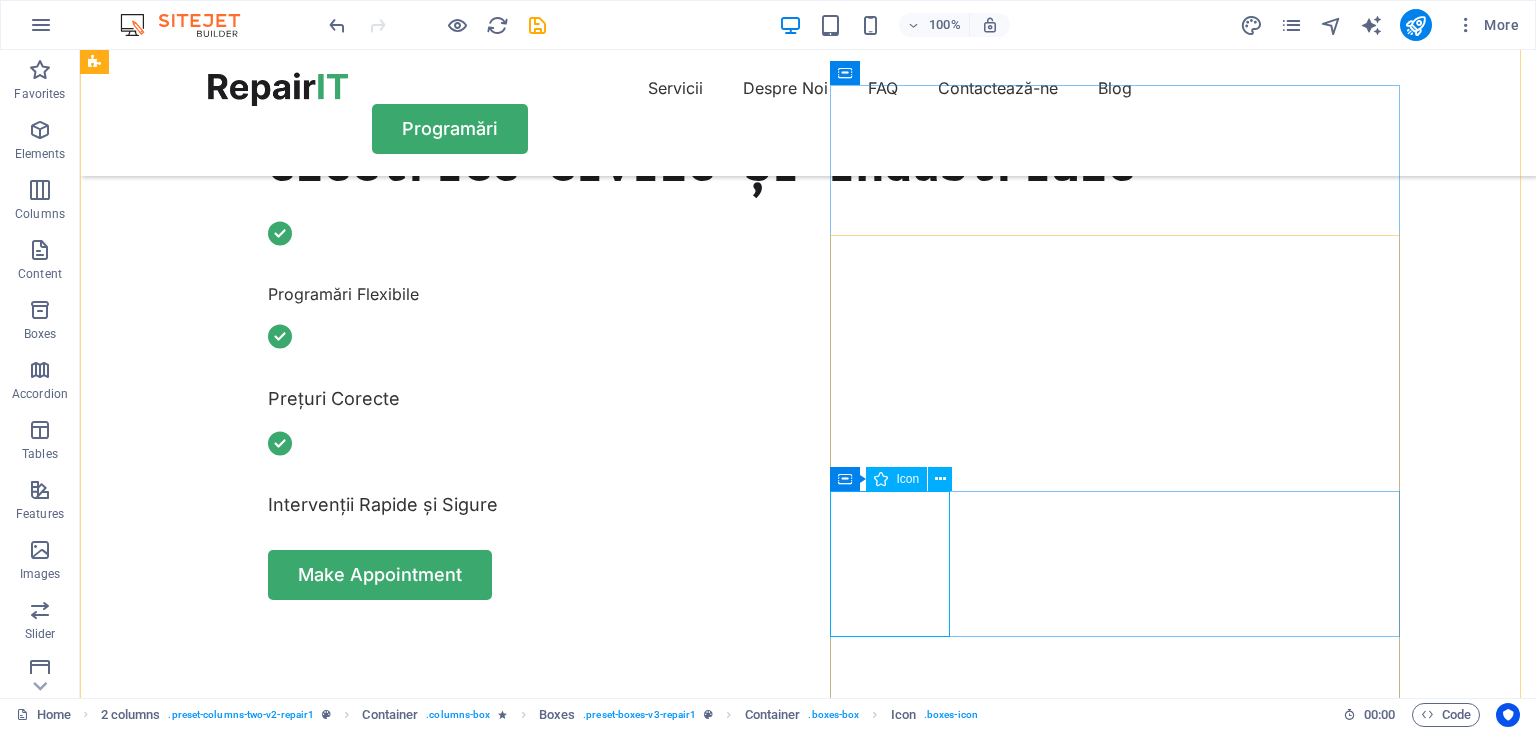 click at bounding box center [389, 2310] 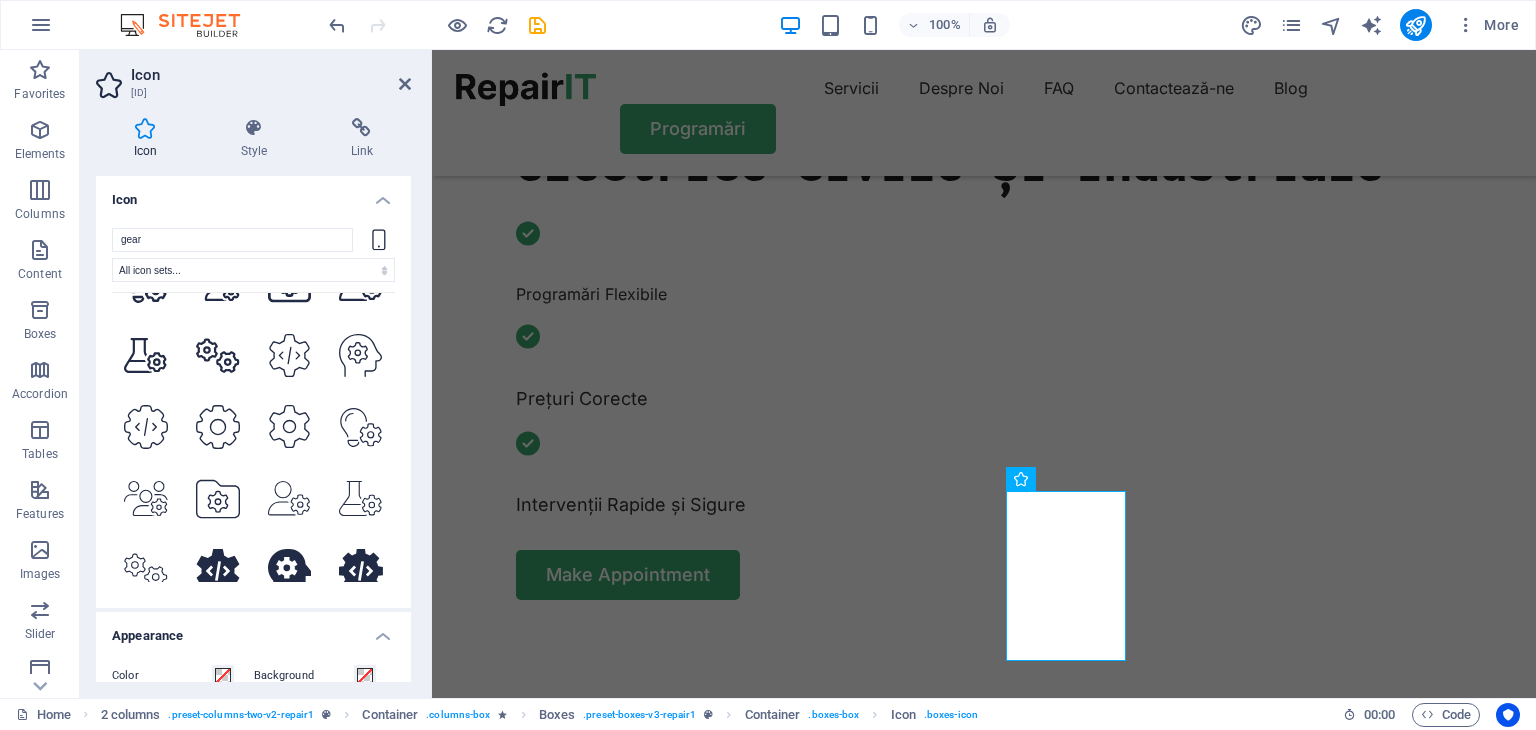 scroll, scrollTop: 1200, scrollLeft: 0, axis: vertical 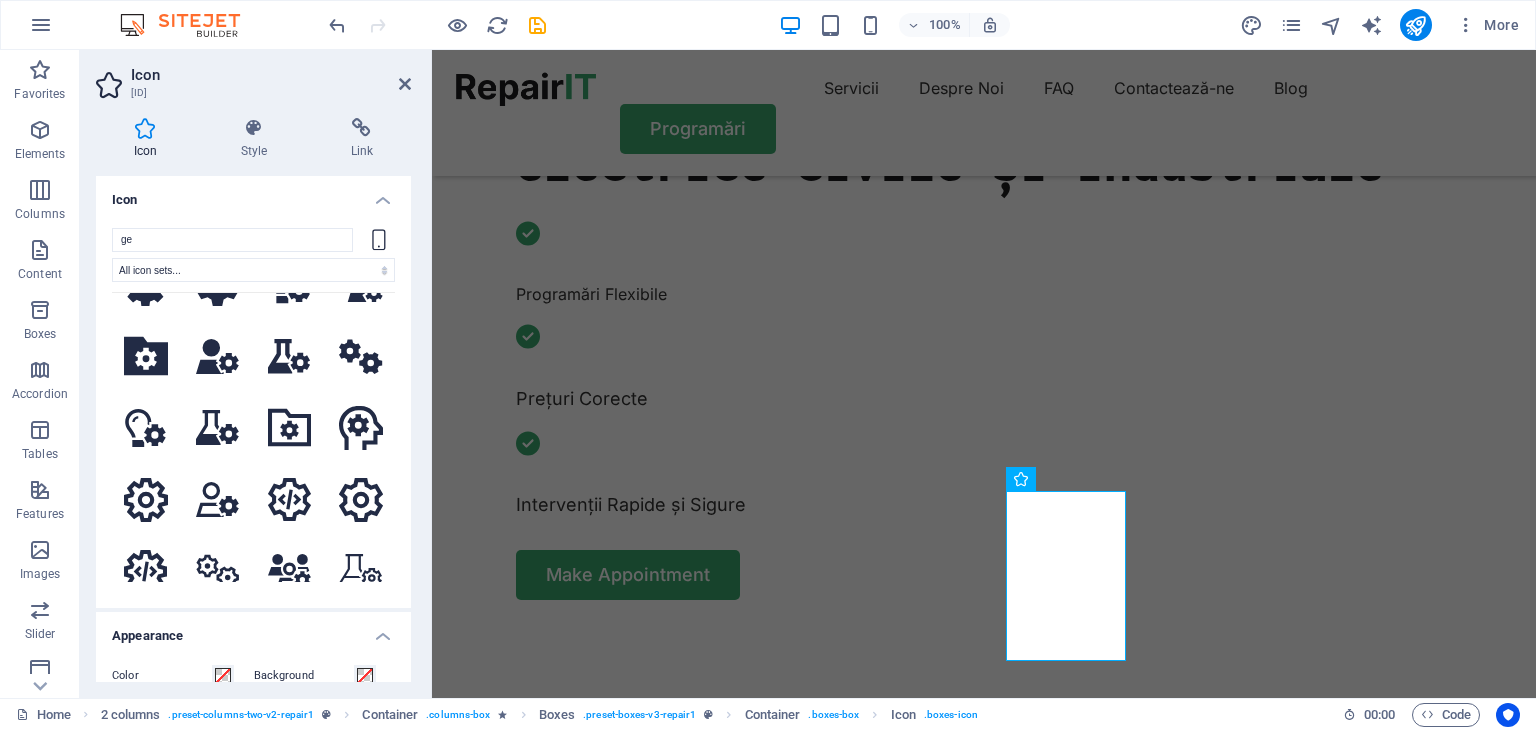 type on "g" 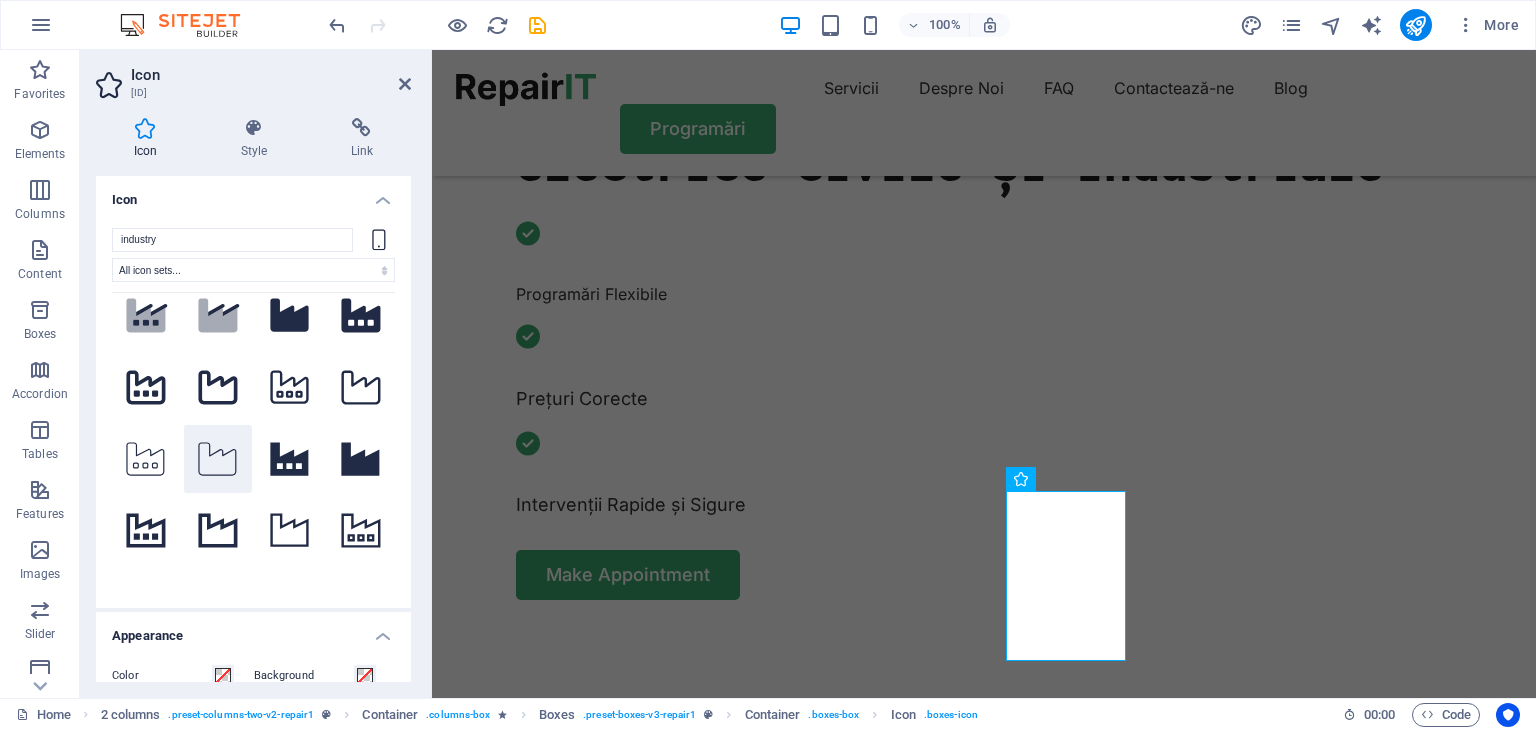 scroll, scrollTop: 0, scrollLeft: 0, axis: both 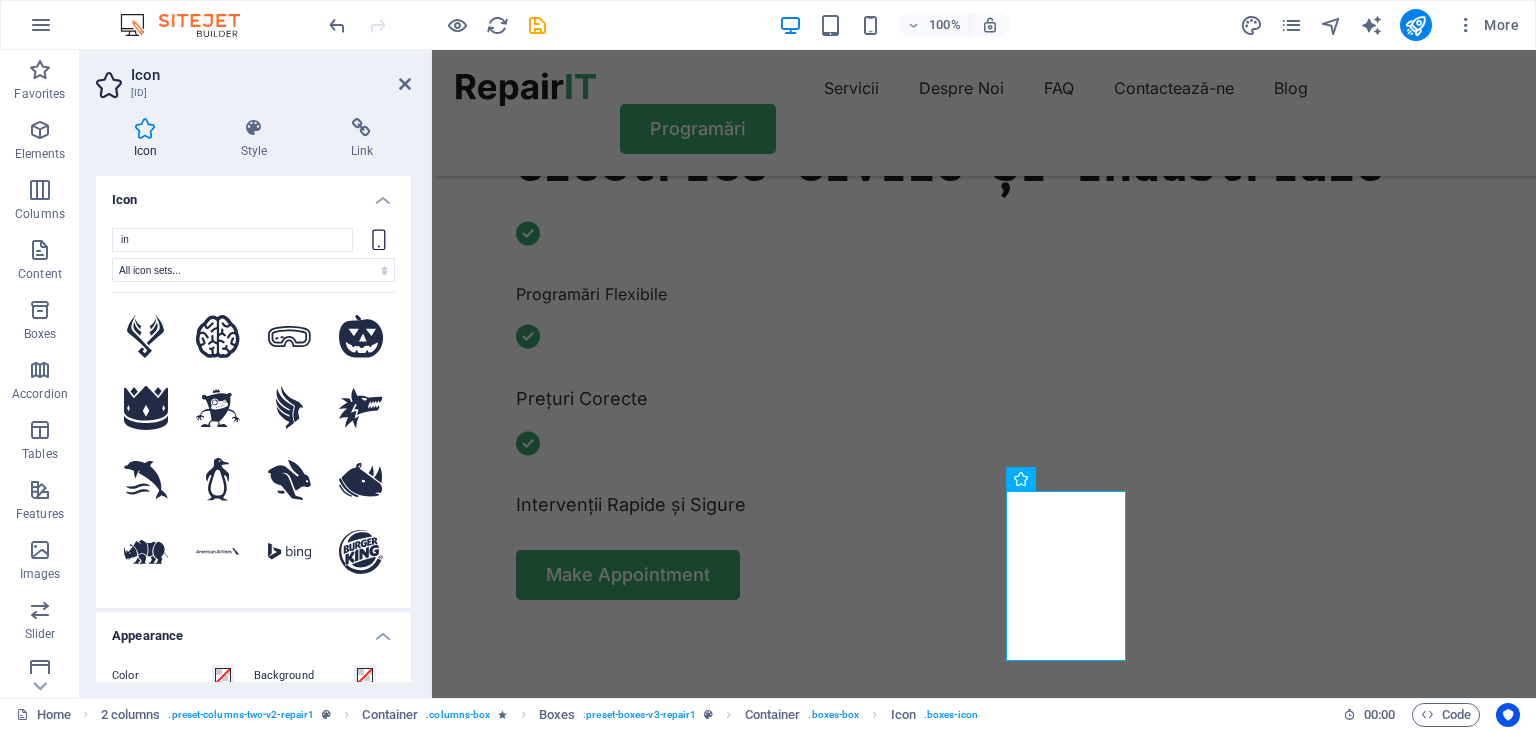 type on "i" 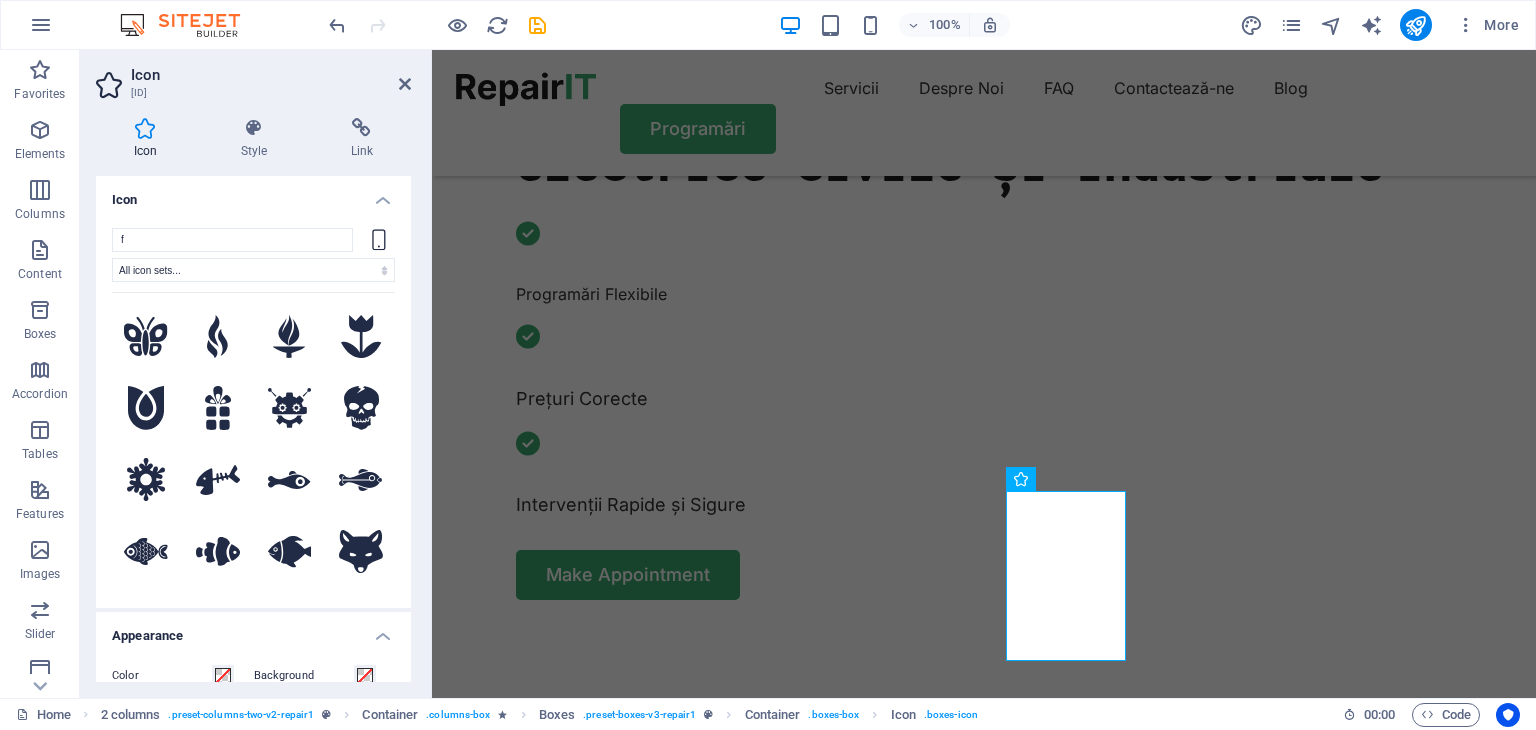 type on "fa" 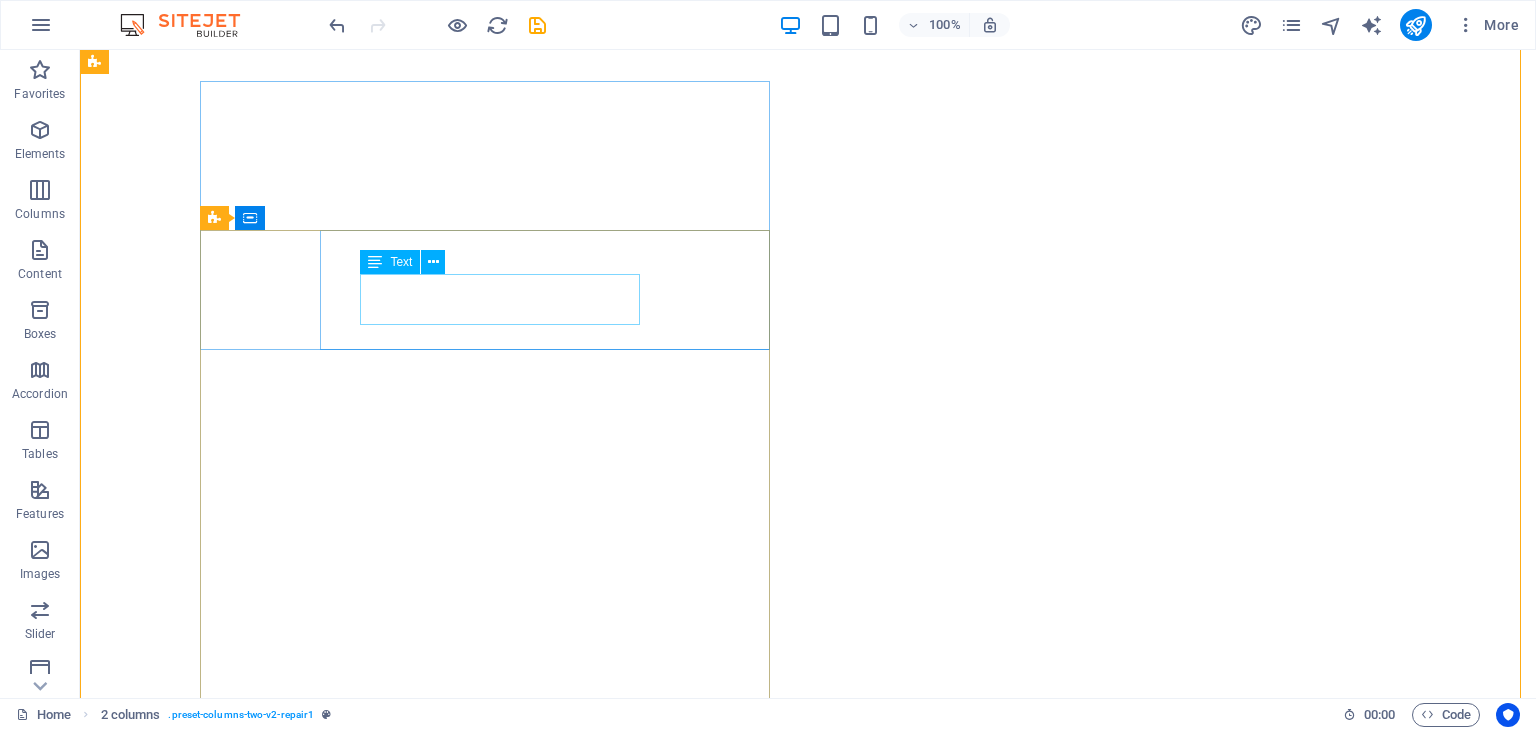 scroll, scrollTop: 0, scrollLeft: 0, axis: both 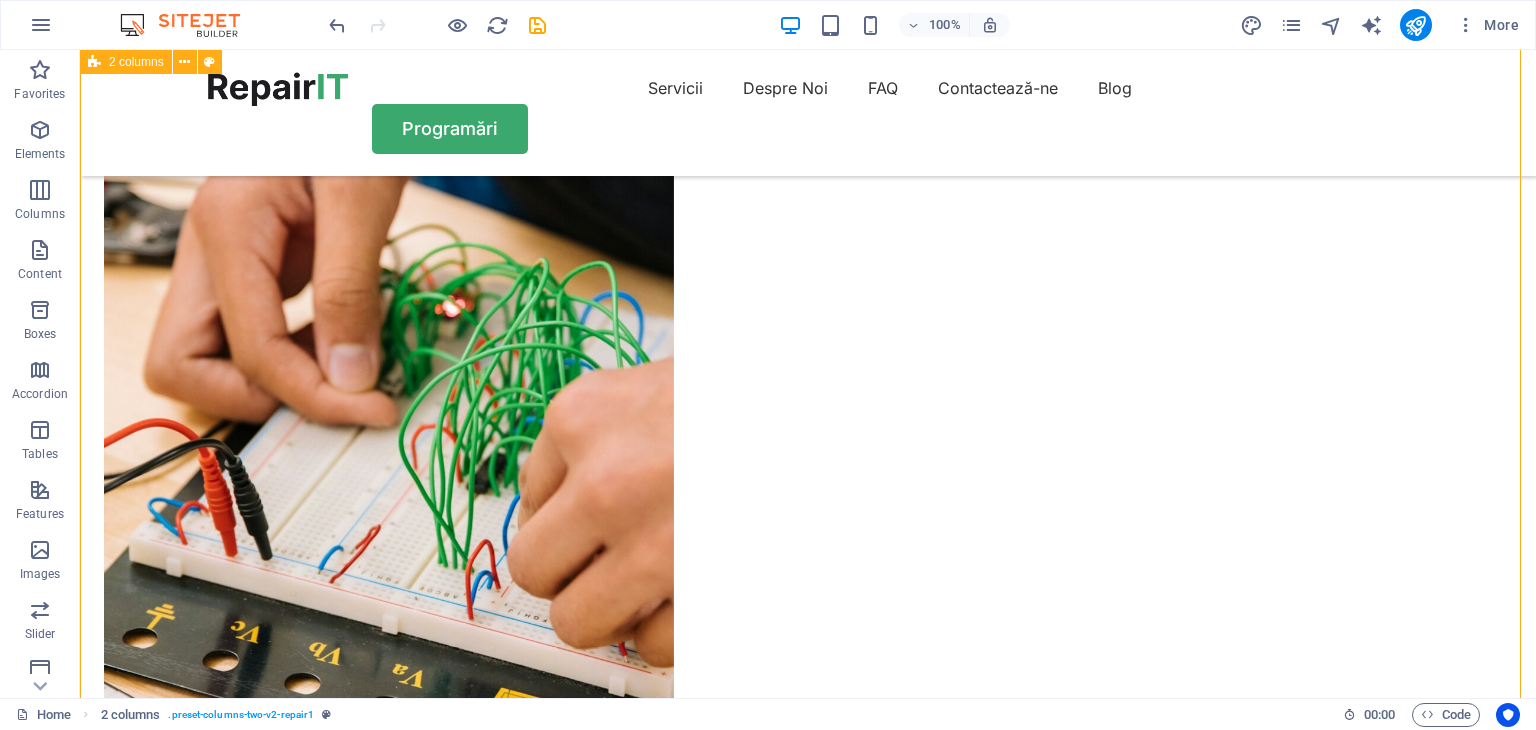 click on "Drop content here or  Add elements  Paste clipboard Serviciile Noastre Ce putem face Instalații electrice interioare pentru locuințe Executăm instalații complete în apartamente, case și spații comerciale, cu materiale de calitate și echipamente de protecție conforme. Instalații electrice industriale Soluții profesionale pentru hale, spații de producție, panouri de distribuție, automatizări și iluminat industrial. Revizii și reparații instalații existente Verificări, înlocuiri de siguranțe, prize, tablouri și remedierea problemelor electrice. OUR PROCESS Cum lucrăm Tell us your issue Turpis nisl praesent tempor congue magna neque amet. Bring your device Turpis nisl praesent tempor congue magna neque amet. Get your fixed device Turpis nisl praesent tempor congue magna neque amet. Drop content here or  Add elements  Paste clipboard" at bounding box center (808, 1807) 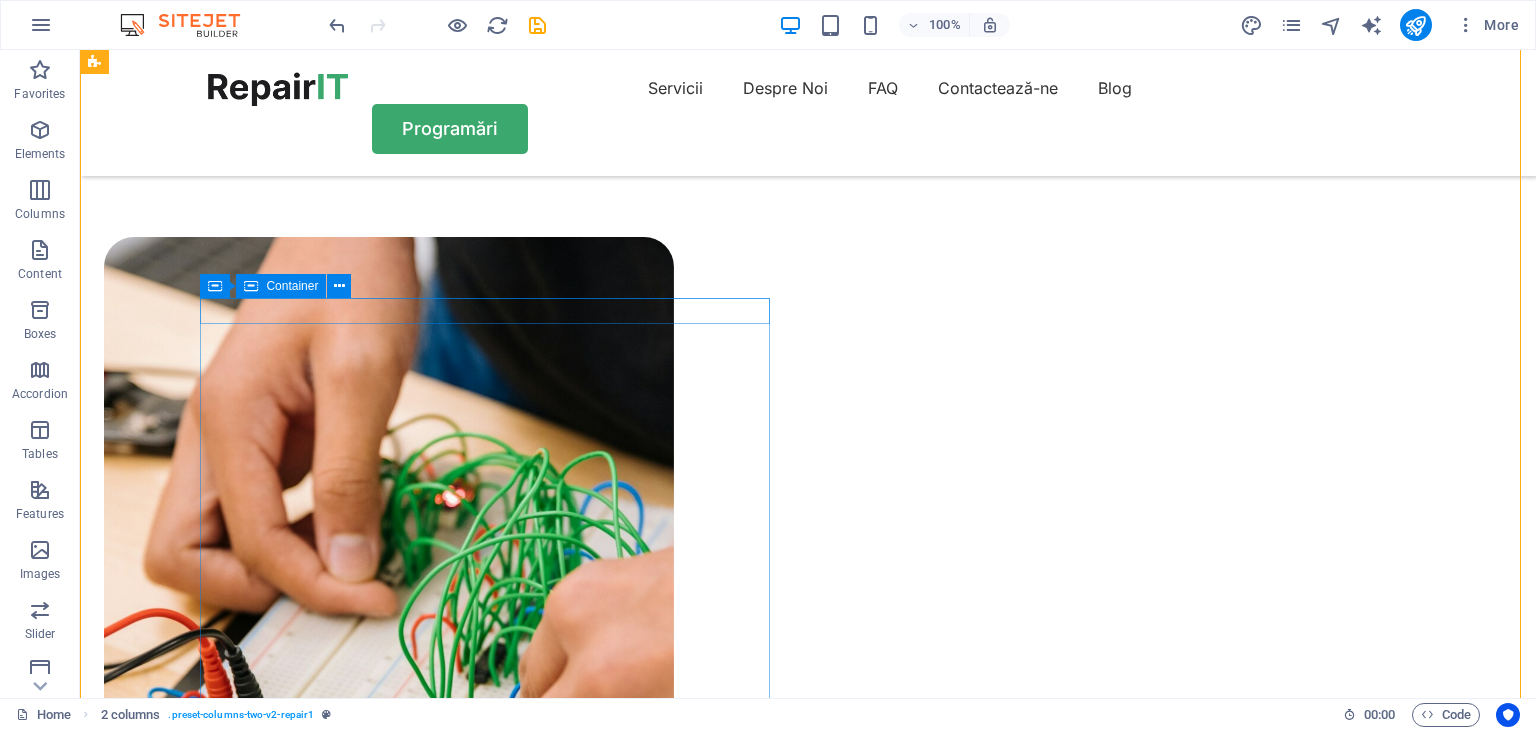 scroll, scrollTop: 1468, scrollLeft: 0, axis: vertical 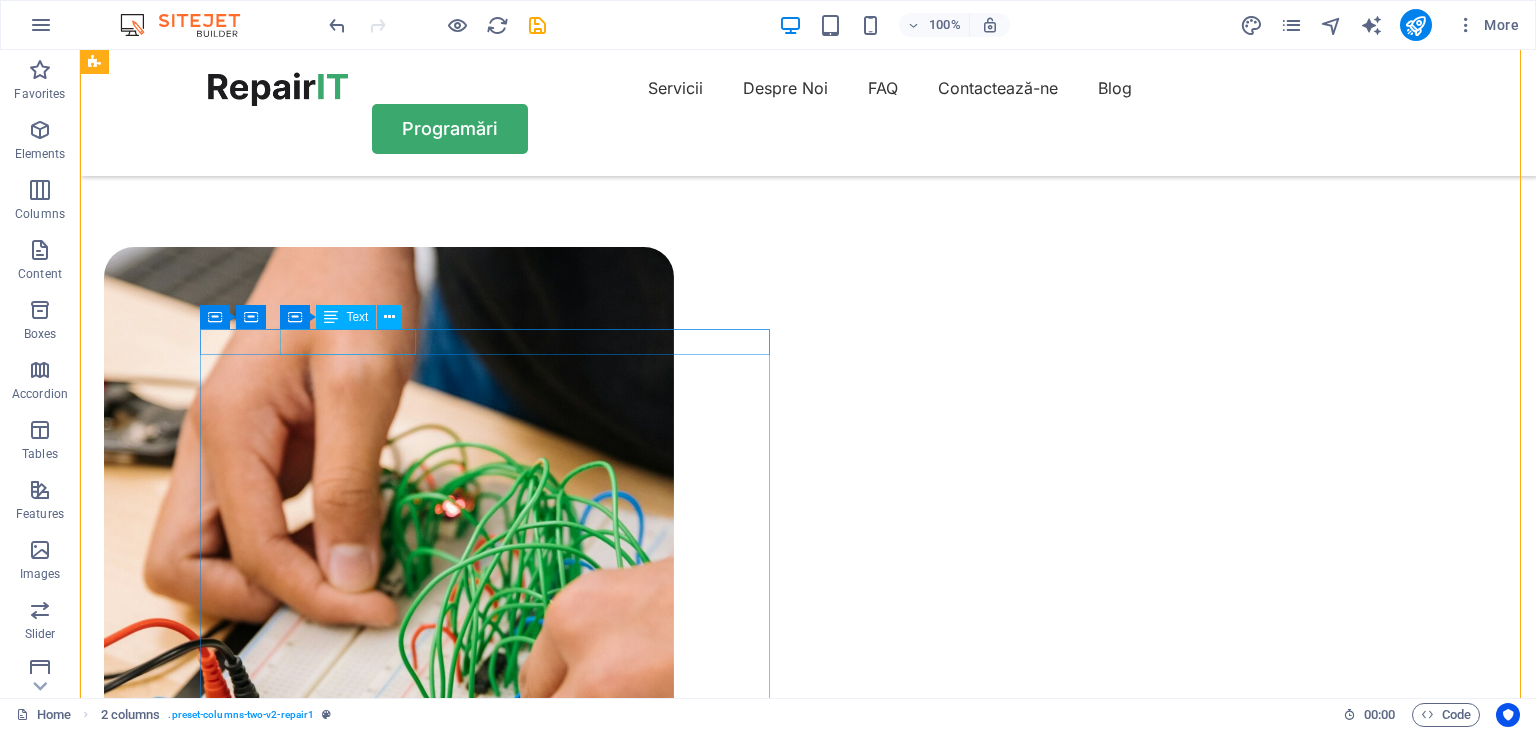 click on "OUR PROCESS" at bounding box center [389, 2190] 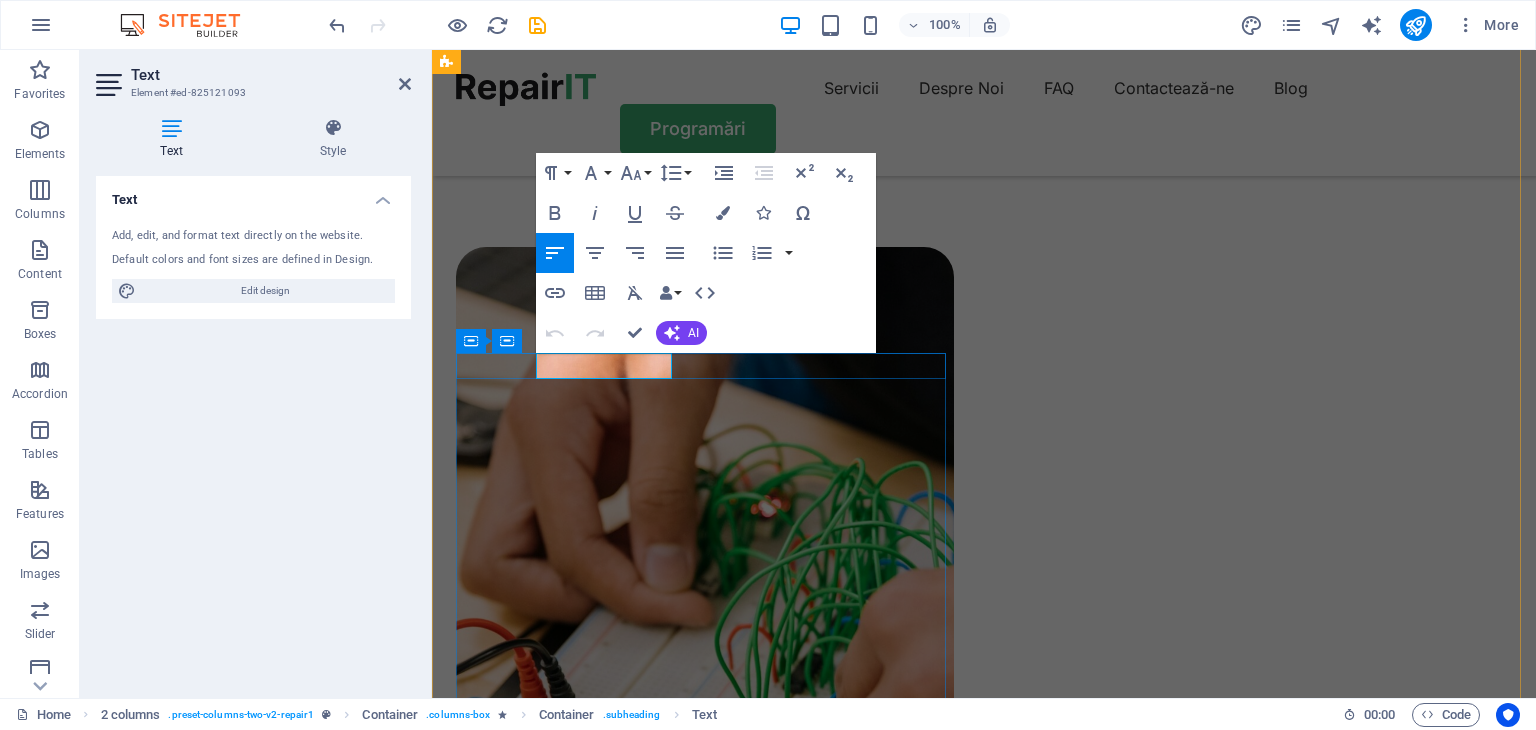 click on "OUR PROCESS" at bounding box center [523, 2213] 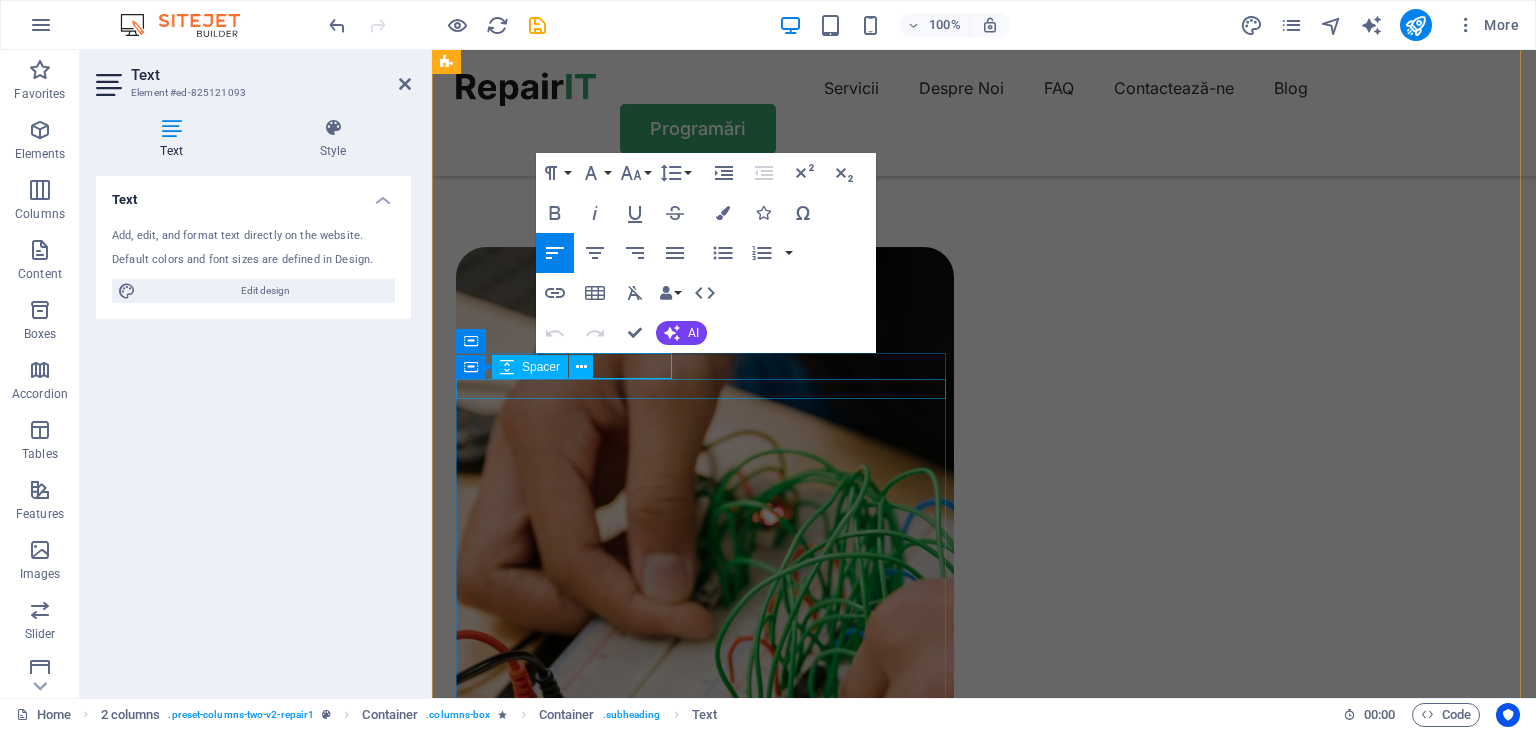 type 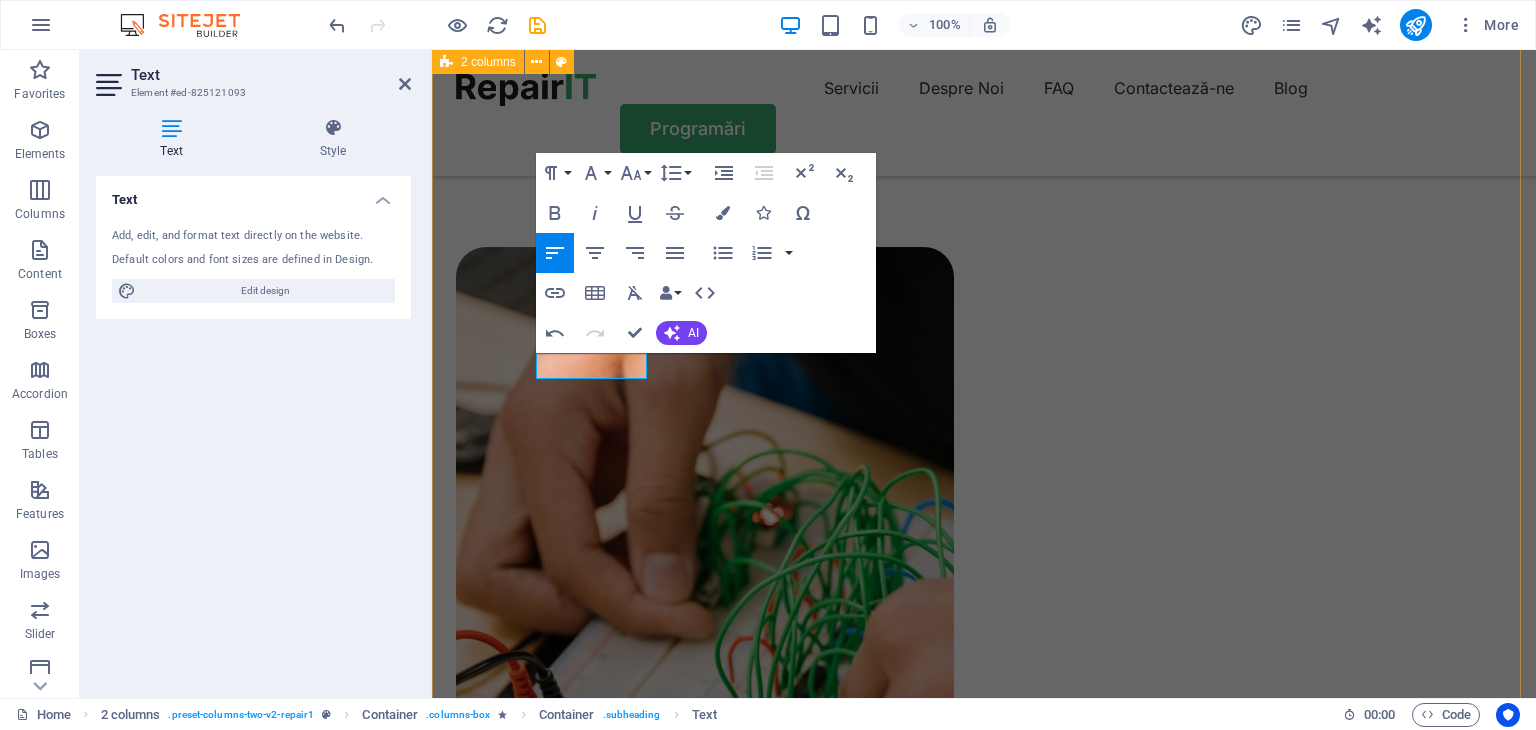click on "Drop content here or  Add elements  Paste clipboard Serviciile Noastre Ce putem face Instalații electrice interioare pentru locuințe Executăm instalații complete în apartamente, case și spații comerciale, cu materiale de calitate și echipamente de protecție conforme. Instalații electrice industriale Soluții profesionale pentru hale, spații de producție, panouri de distribuție, automatizări și iluminat industrial. Revizii și reparații instalații existente Verificări, înlocuiri de siguranțe, prize, tablouri și remedierea problemelor electrice. Cum lucrăm Cum lucrăm Tell us your issue Turpis nisl praesent tempor congue magna neque amet. Bring your device Turpis nisl praesent tempor congue magna neque amet. Get your fixed device Turpis nisl praesent tempor congue magna neque amet. Drop content here or  Add elements  Paste clipboard" at bounding box center (984, 2031) 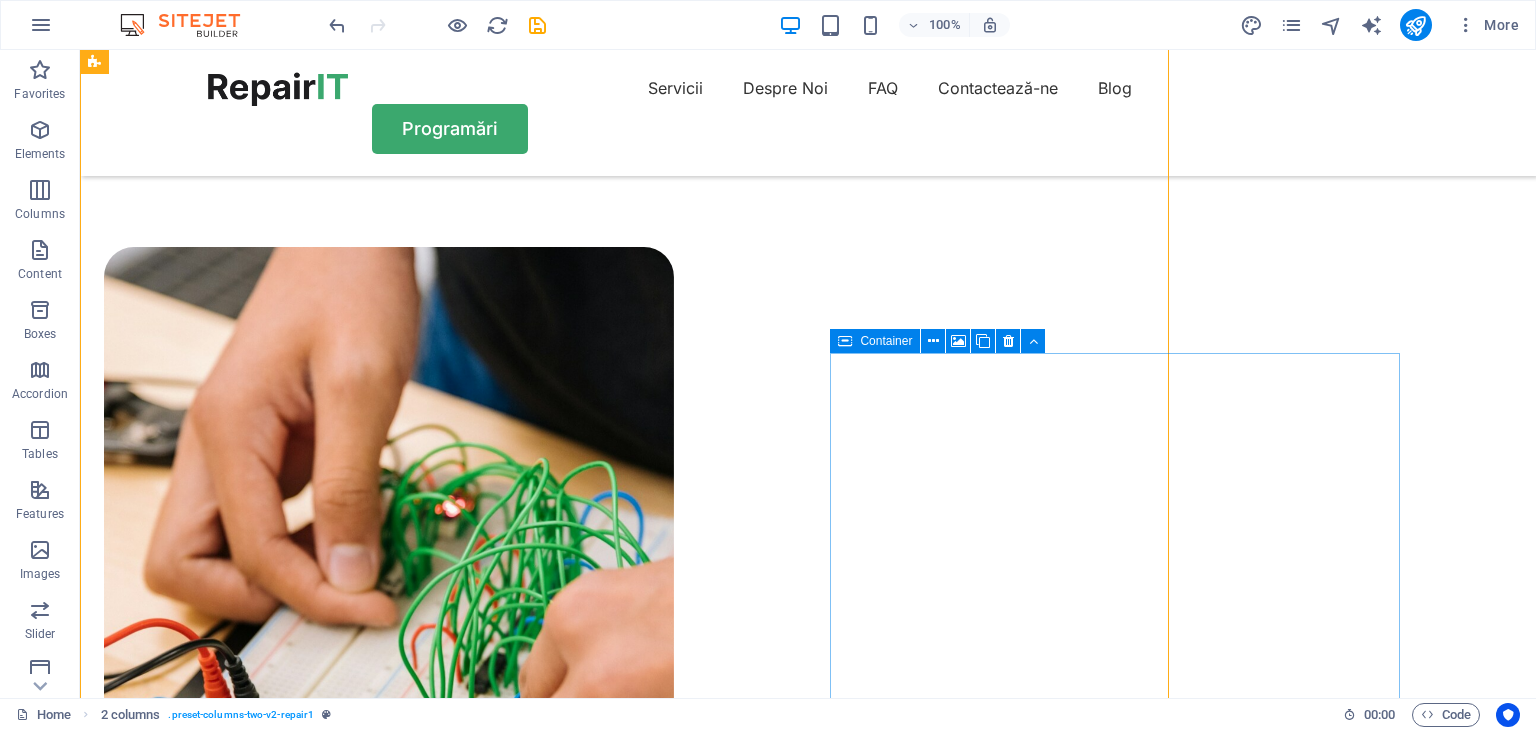 scroll, scrollTop: 1444, scrollLeft: 0, axis: vertical 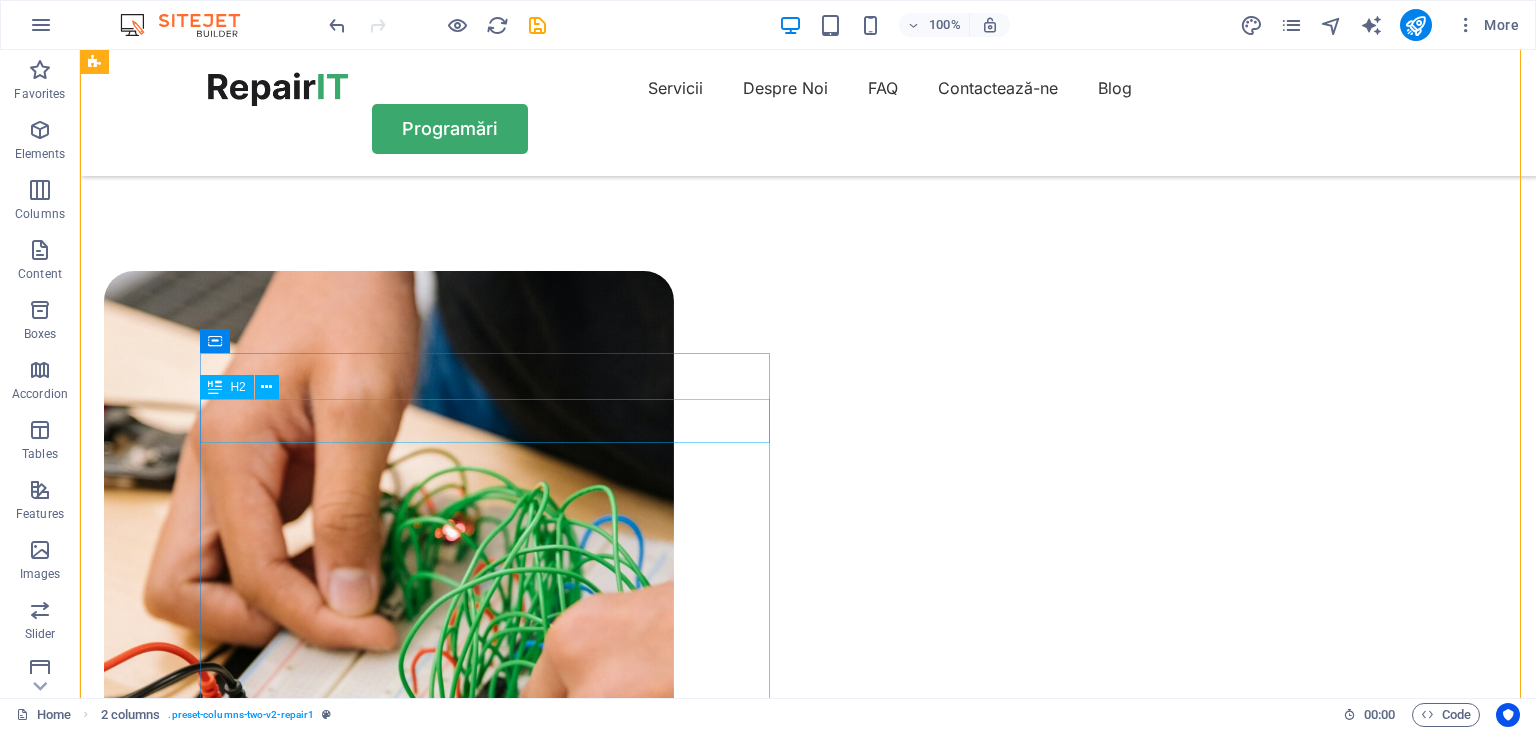 click on "Cum lucrăm" at bounding box center [389, 2268] 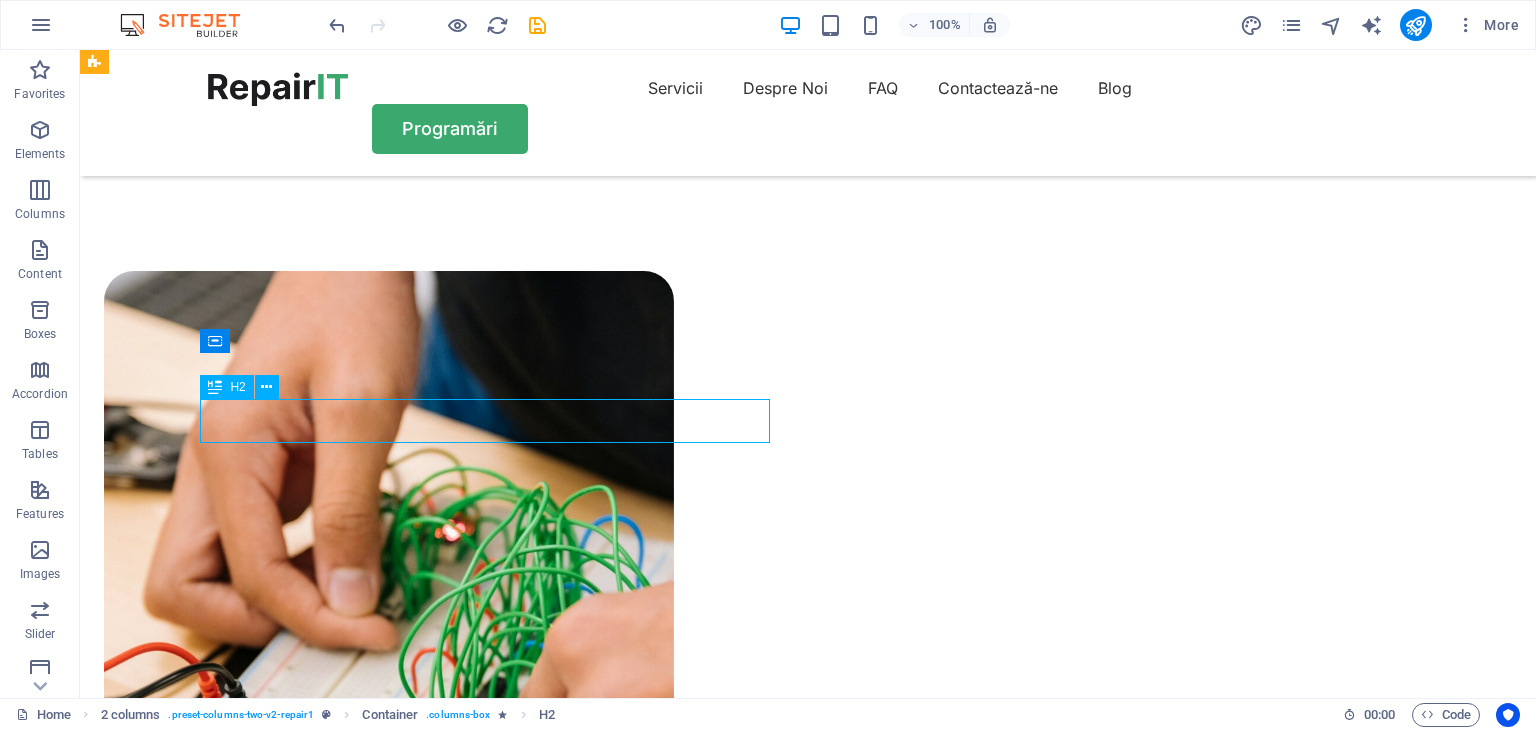 click on "Cum lucrăm" at bounding box center [389, 2268] 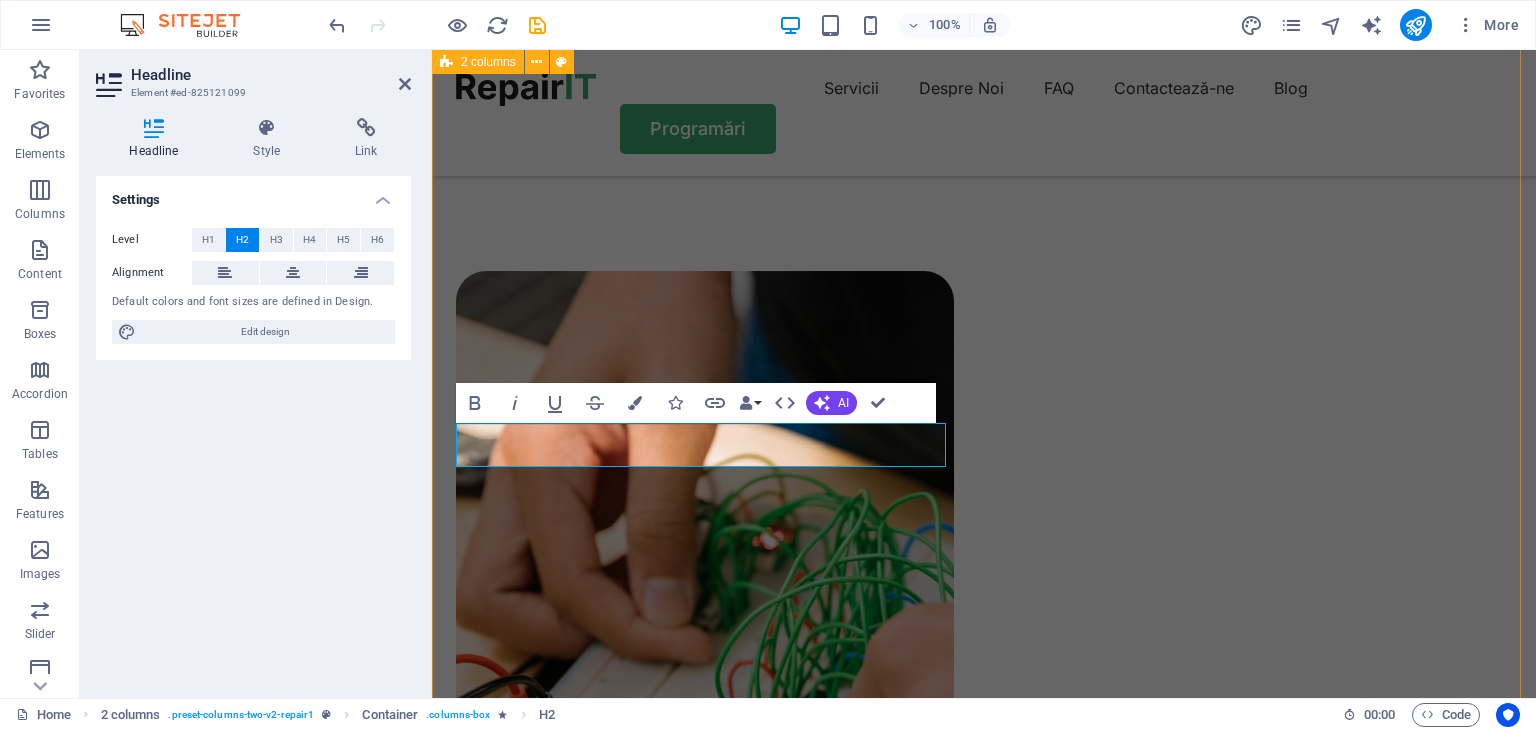 type 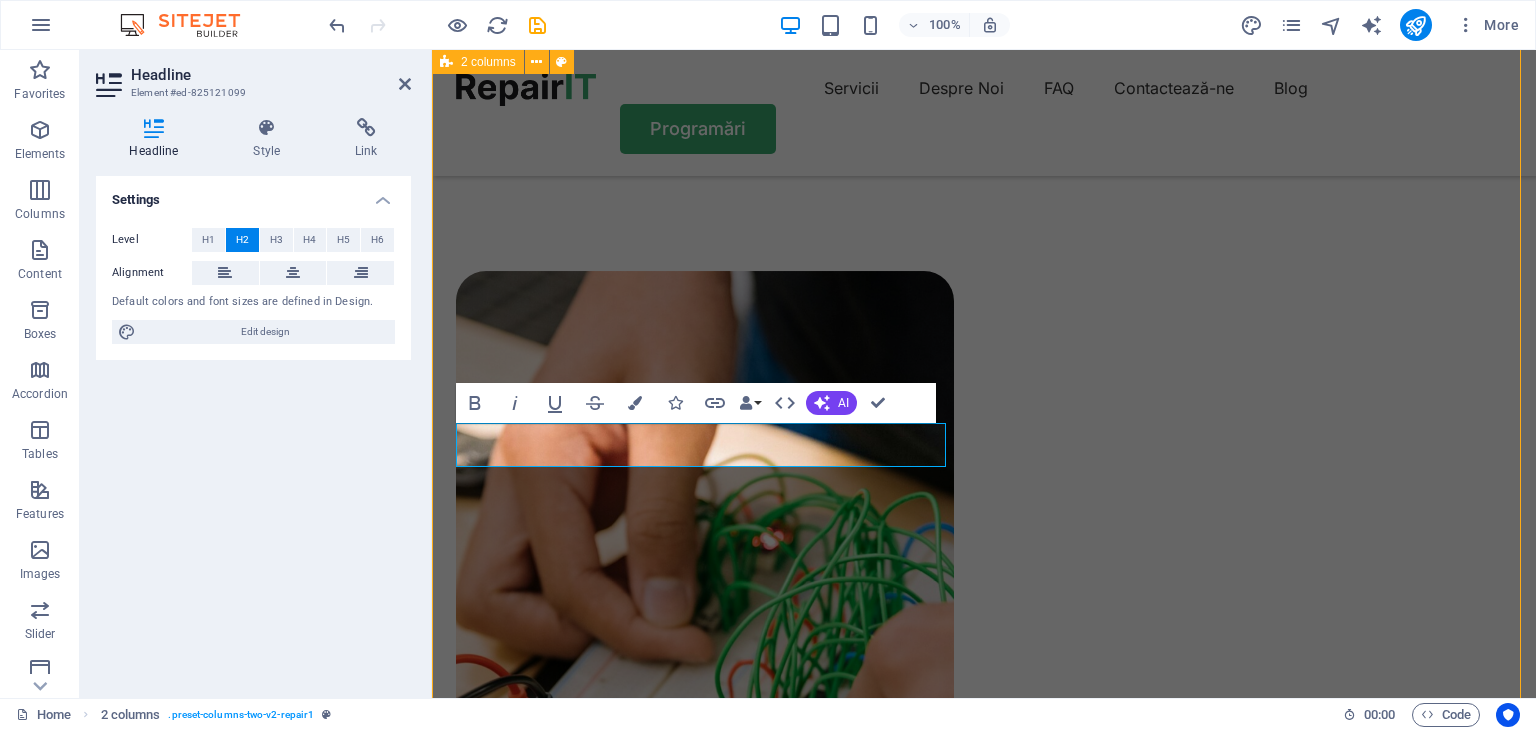 scroll, scrollTop: 1420, scrollLeft: 0, axis: vertical 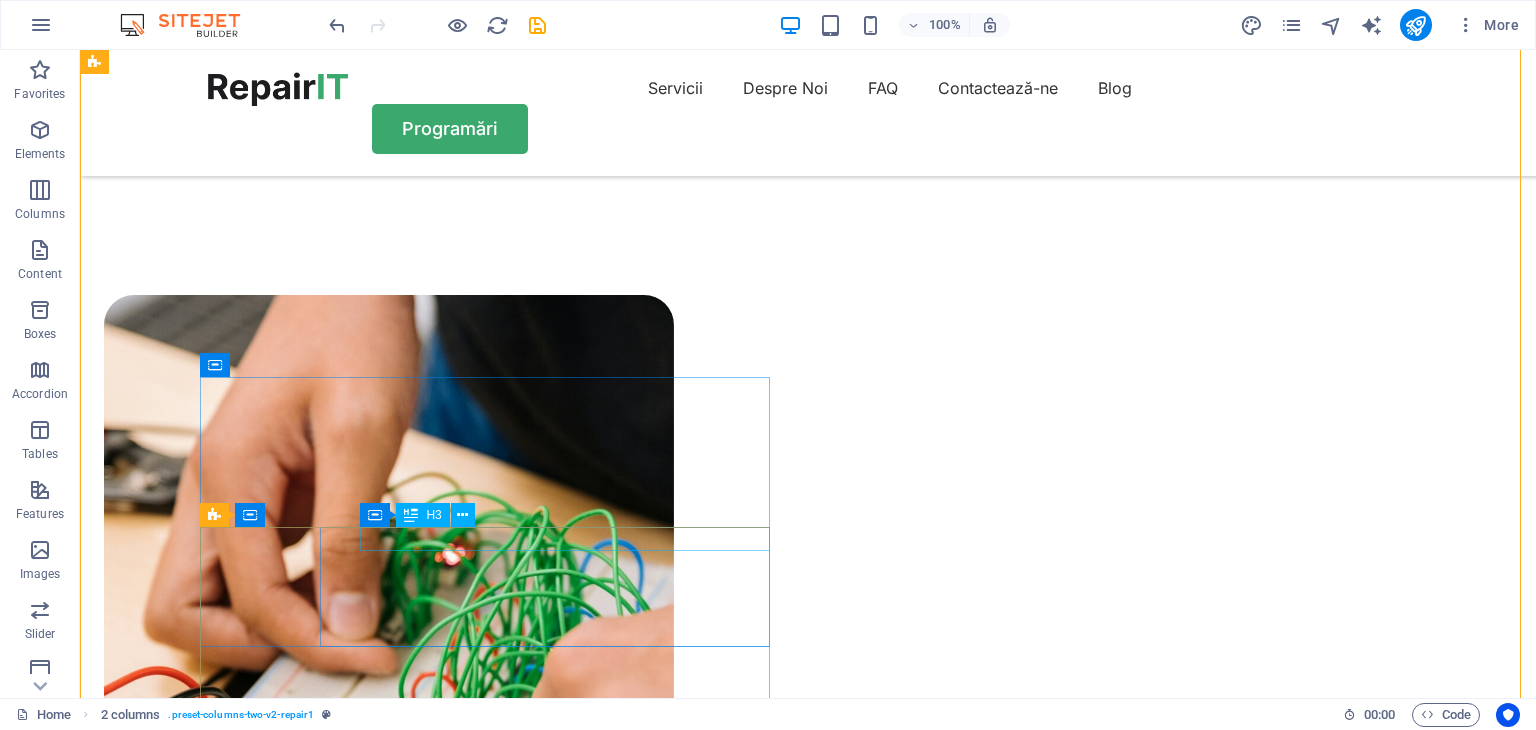 click on "Tell us your issue" at bounding box center (409, 2506) 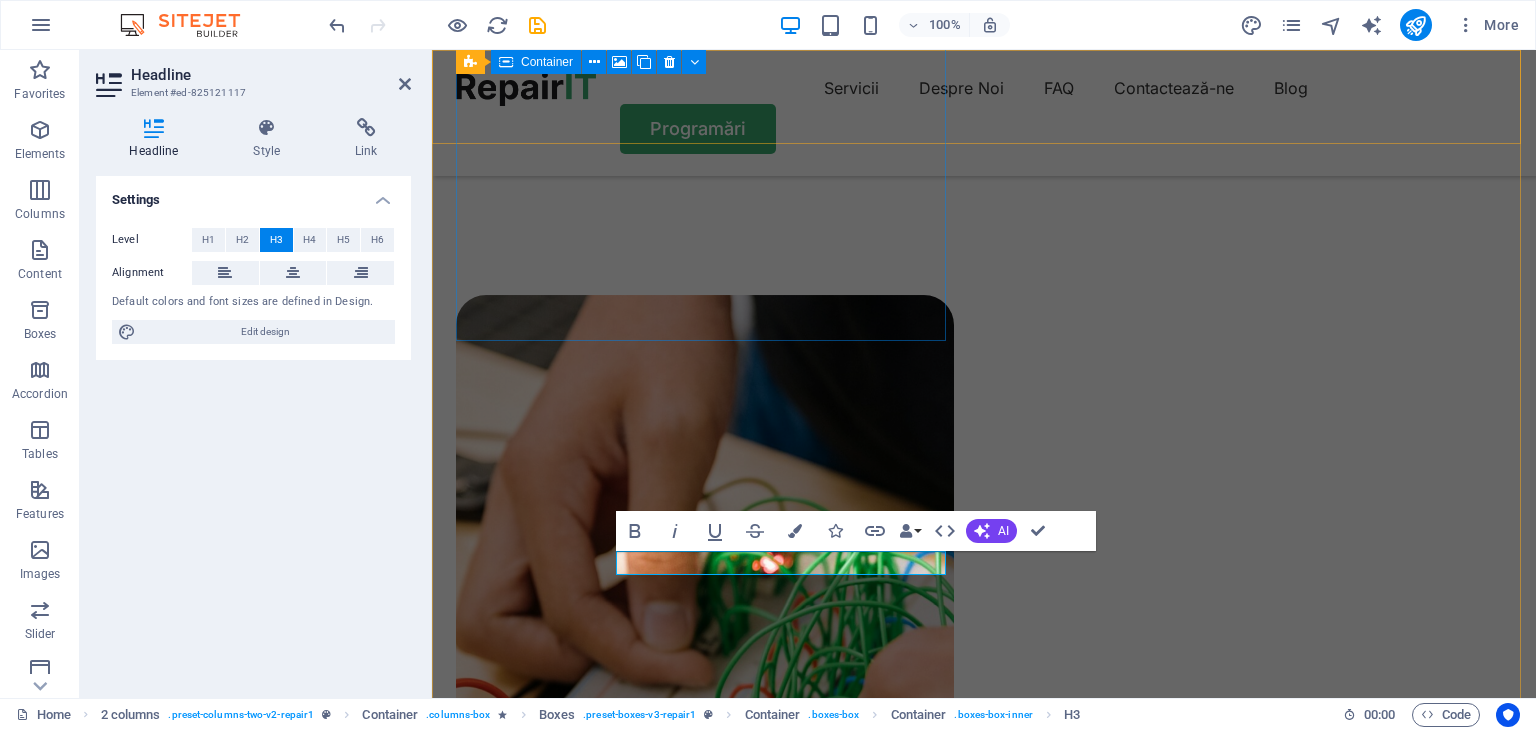 type 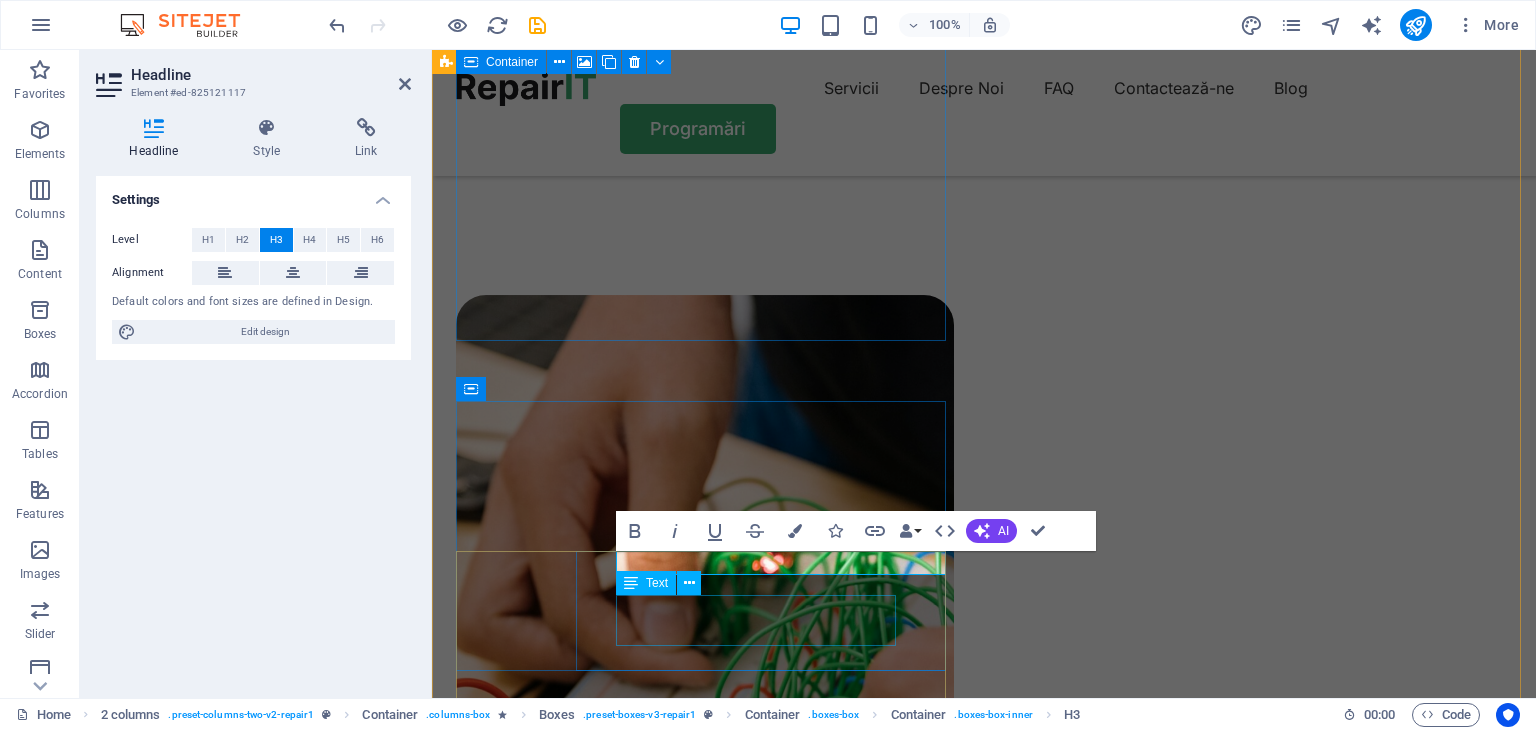 click on "Turpis nisl praesent tempor congue magna neque amet." at bounding box center [725, 2599] 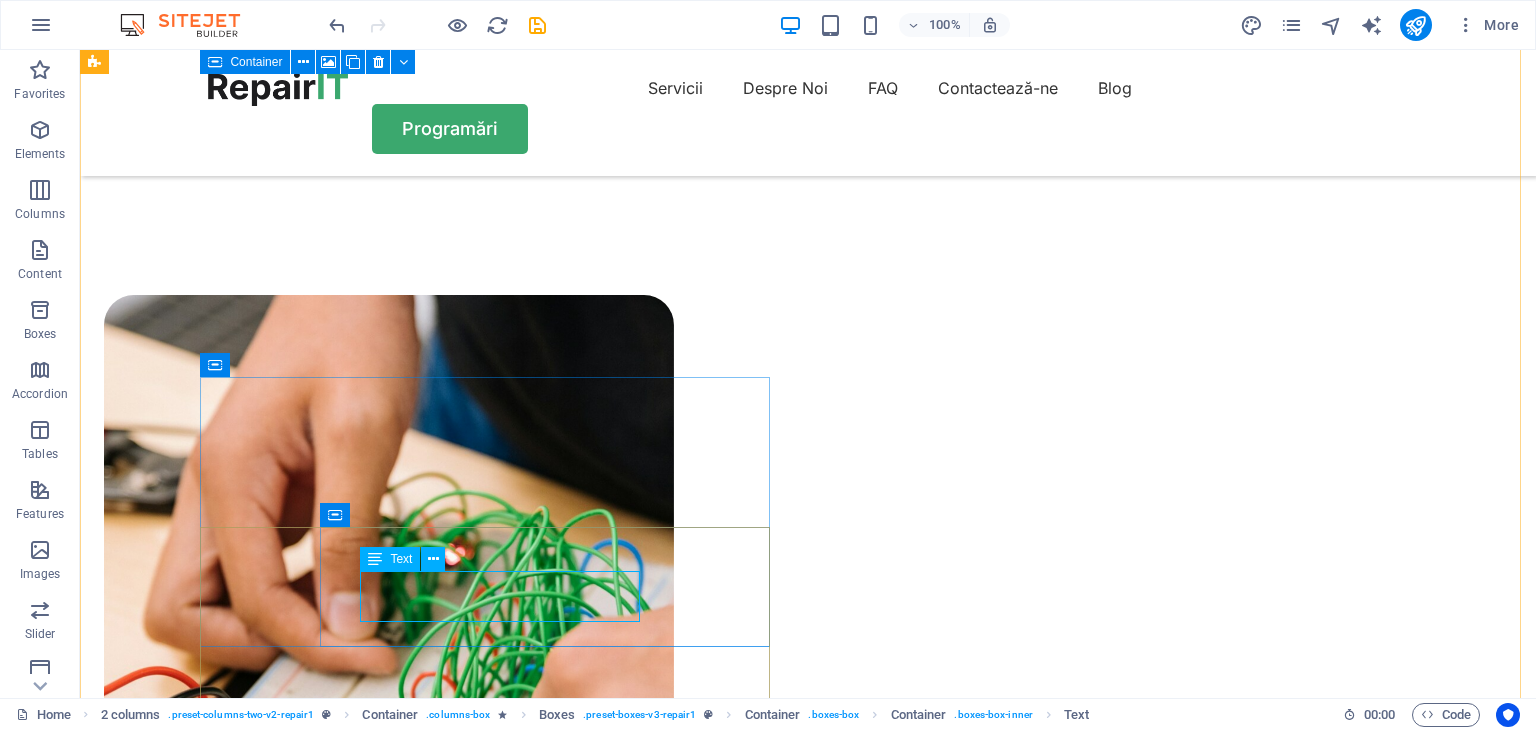 click on "Turpis nisl praesent tempor congue magna neque amet." at bounding box center (409, 2551) 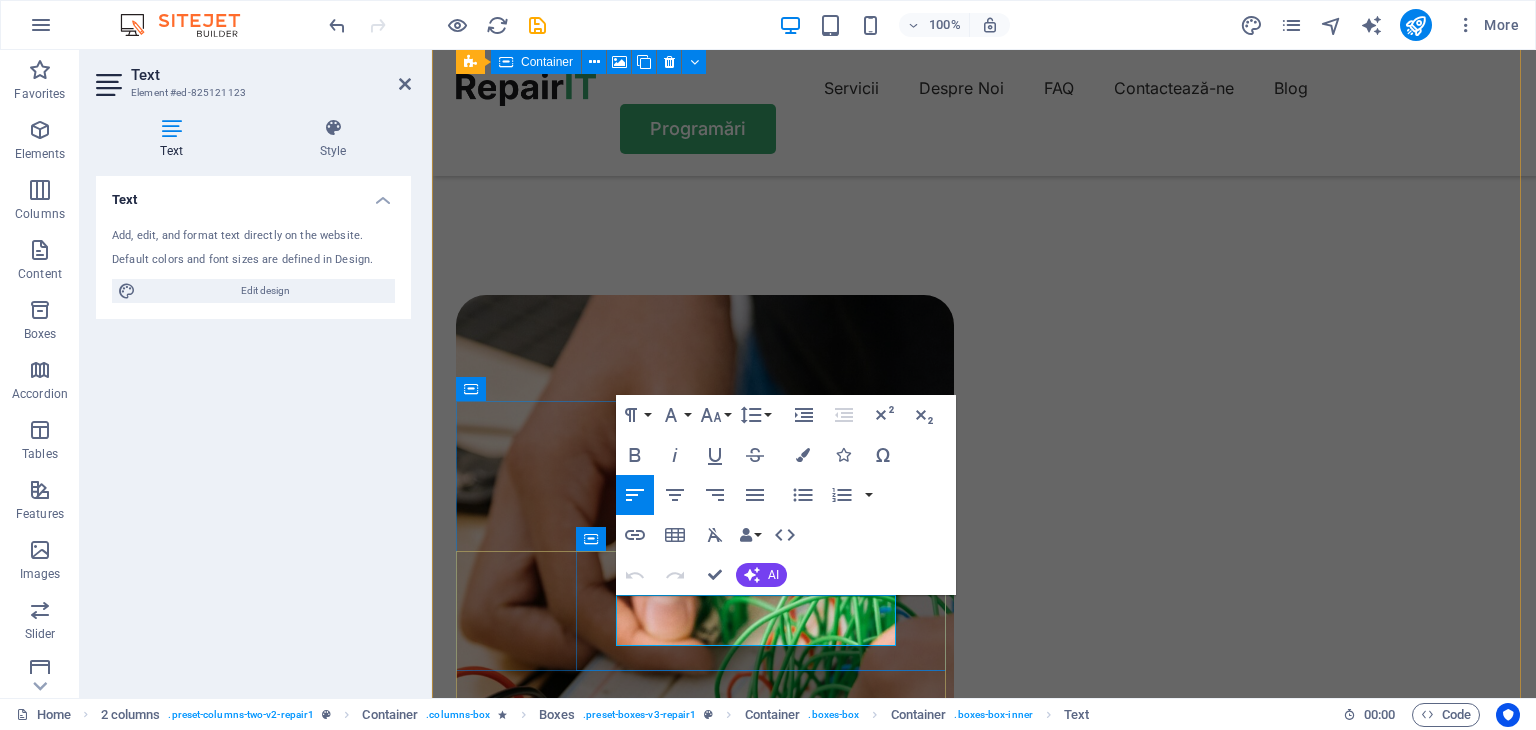 click on "Turpis nisl praesent tempor congue magna neque amet." at bounding box center [725, 2575] 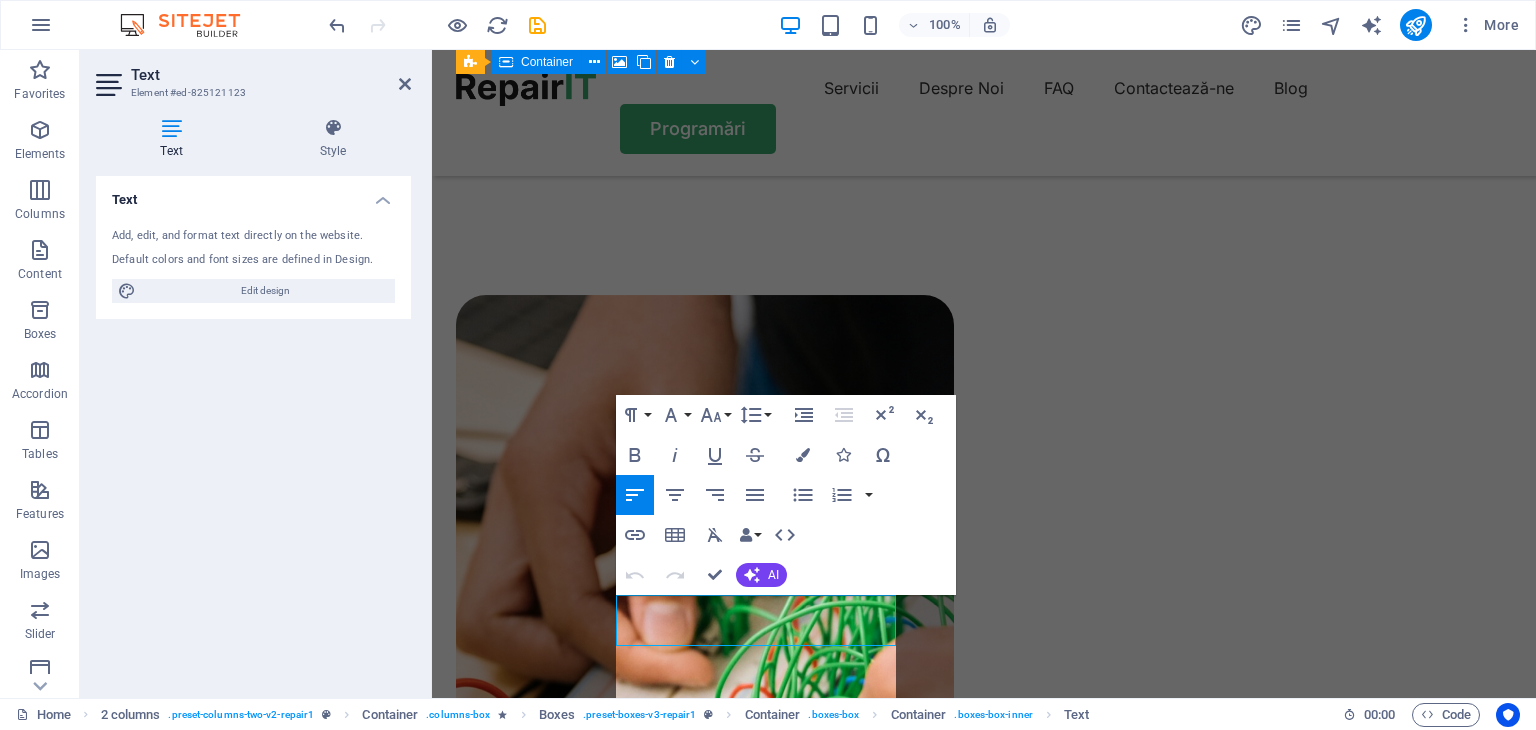 scroll, scrollTop: 2150, scrollLeft: 0, axis: vertical 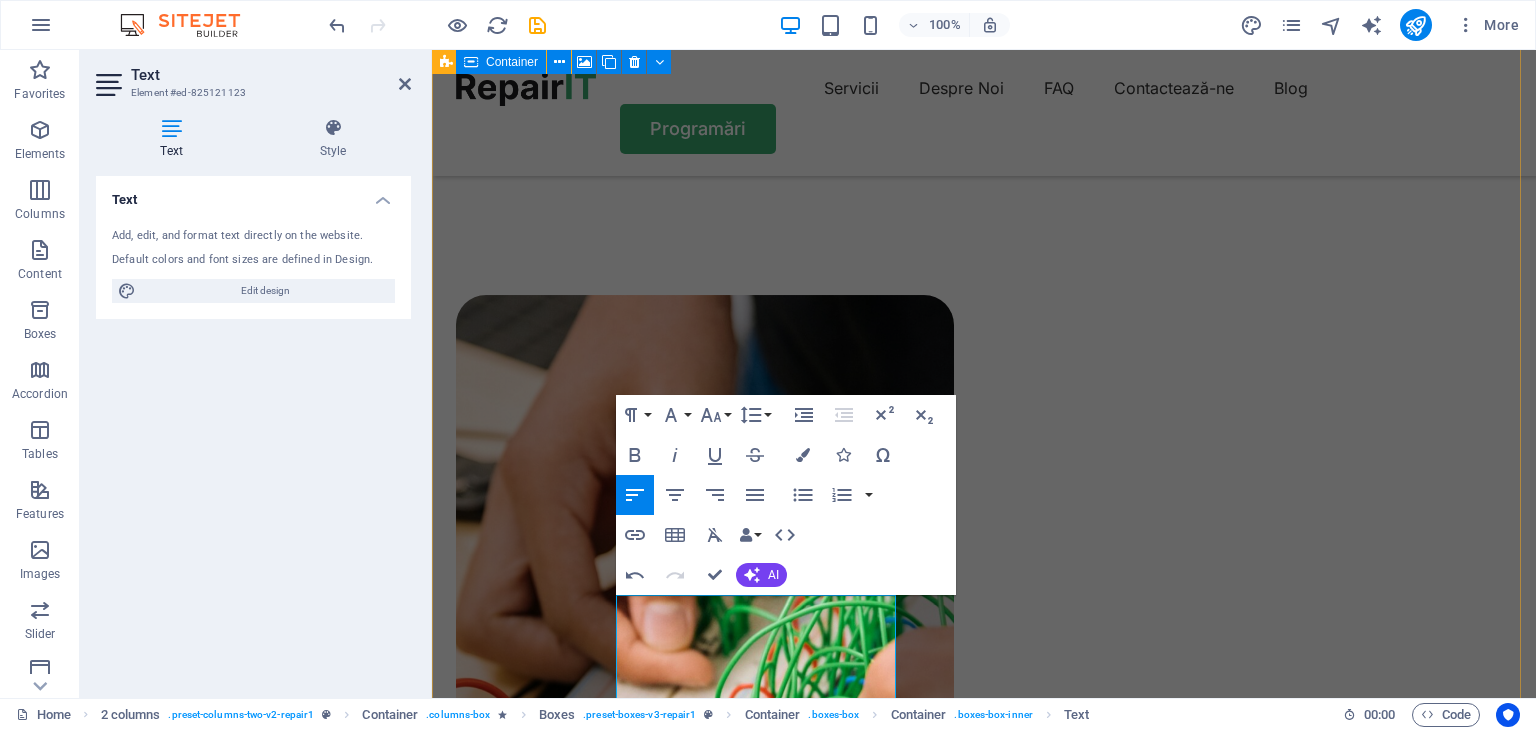 click on "Drop content here or  Add elements  Paste clipboard Serviciile Noastre Ce putem face Instalații electrice interioare pentru locuințe Executăm instalații complete în apartamente, case și spații comerciale, cu materiale de calitate și echipamente de protecție conforme. Instalații electrice industriale Soluții profesionale pentru hale, spații de producție, panouri de distribuție, automatizări și iluminat industrial. Revizii și reparații instalații existente Verificări, înlocuiri de siguranțe, prize, tablouri și remedierea problemelor electrice. Cum lucrăm Procedura Ne contactezi Trimite o cerere de ofertă Ne poți suna sau completa formularul online. Spune-ne ce ai nevoie: instalație electrică nouă, reparație, revizie etc. Trimite o cerere de ofertă Ne poți suna sau completa formularul online. Spune-ne ce ai nevoie: instalație electrică nouă, reparație, revizie etc. Bring your device Turpis nisl praesent tempor congue magna neque amet. Get your fixed device Drop content here" at bounding box center (984, 2151) 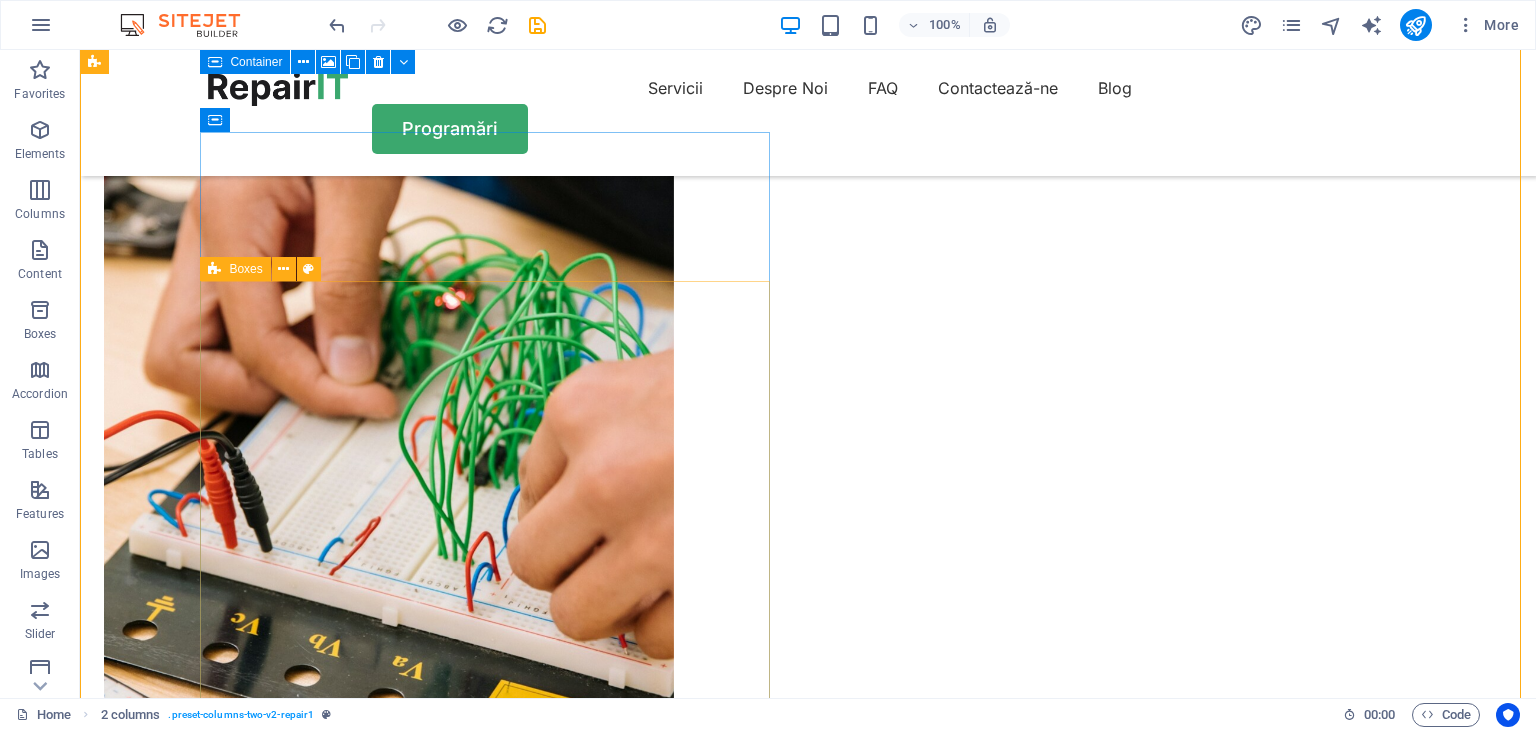 scroll, scrollTop: 1696, scrollLeft: 0, axis: vertical 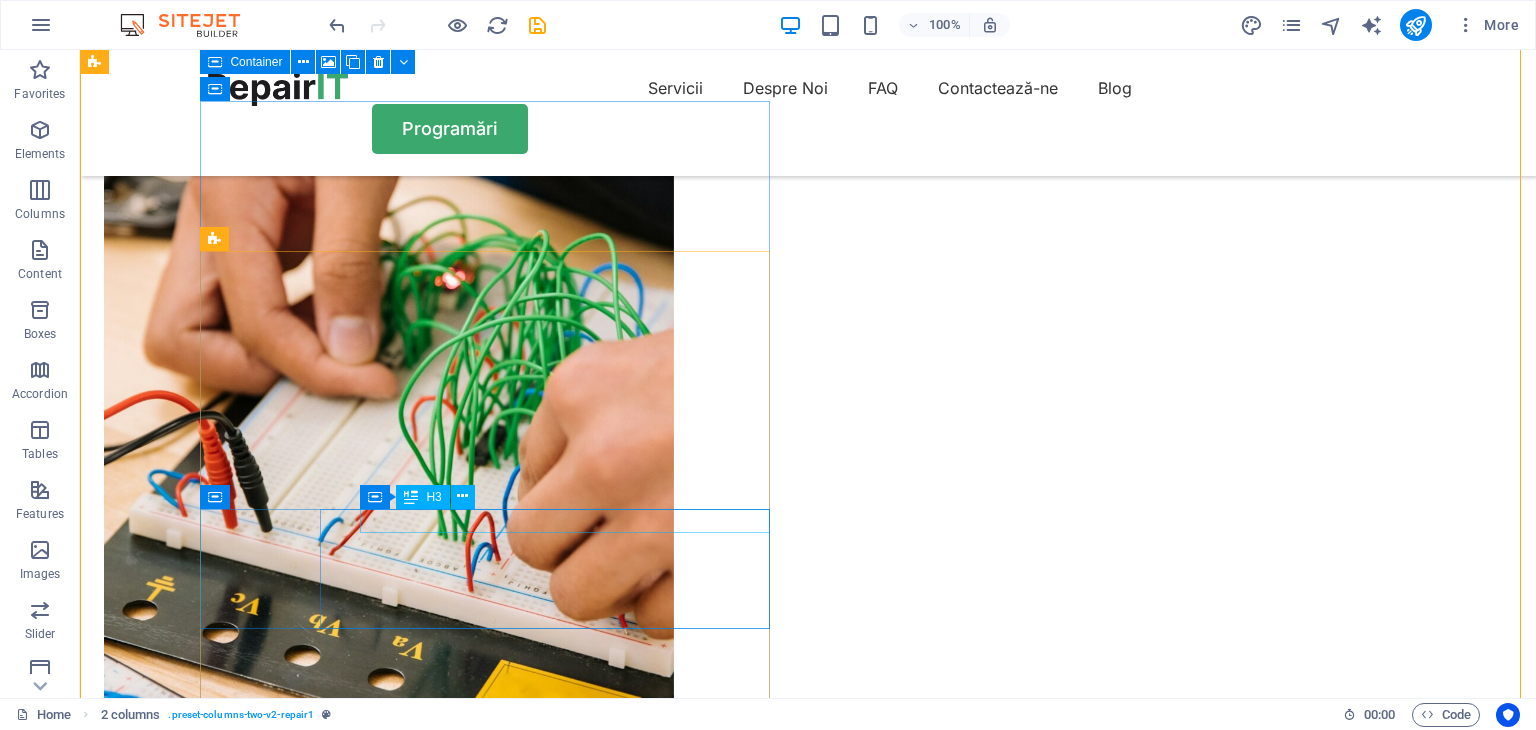 click on "Bring your device" at bounding box center (409, 2527) 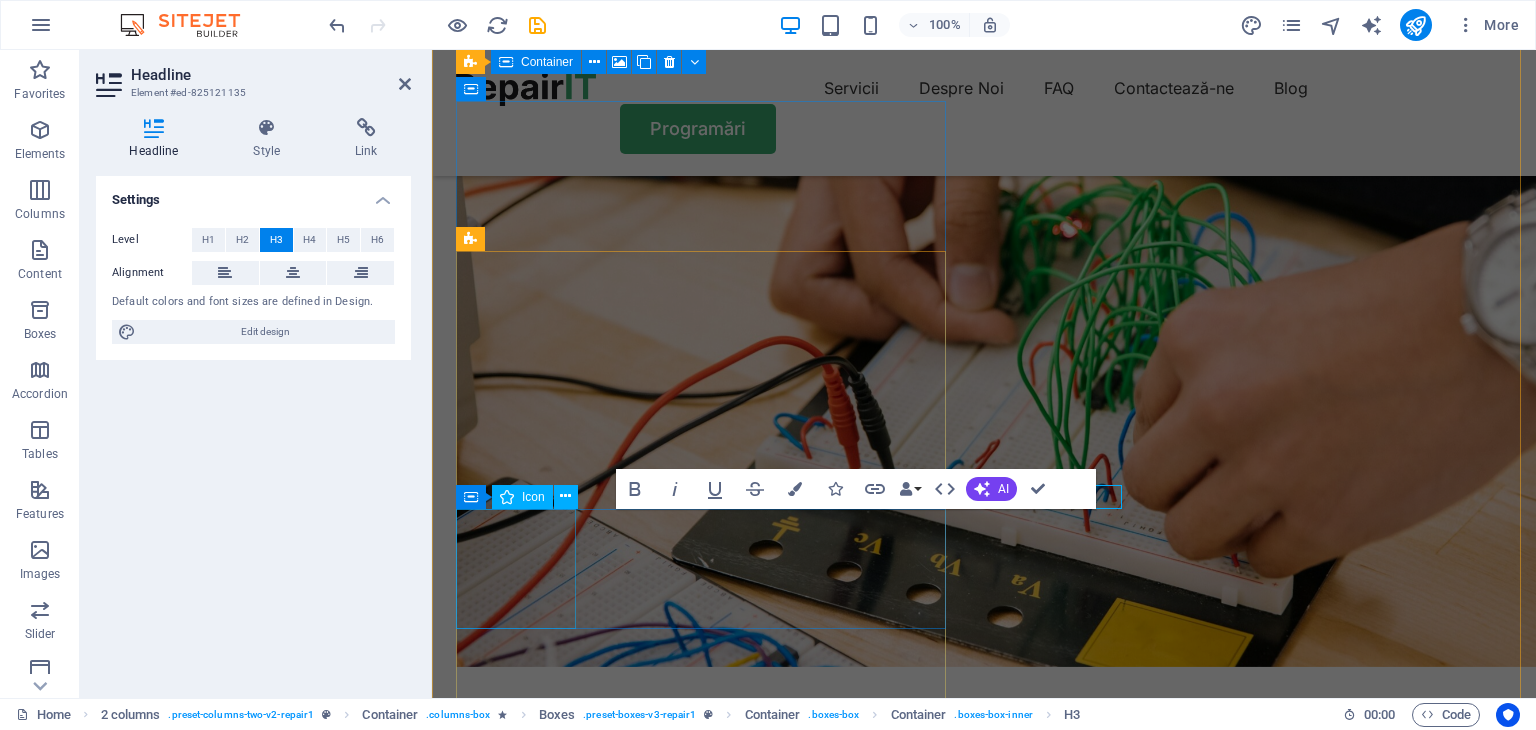 scroll, scrollTop: 1720, scrollLeft: 0, axis: vertical 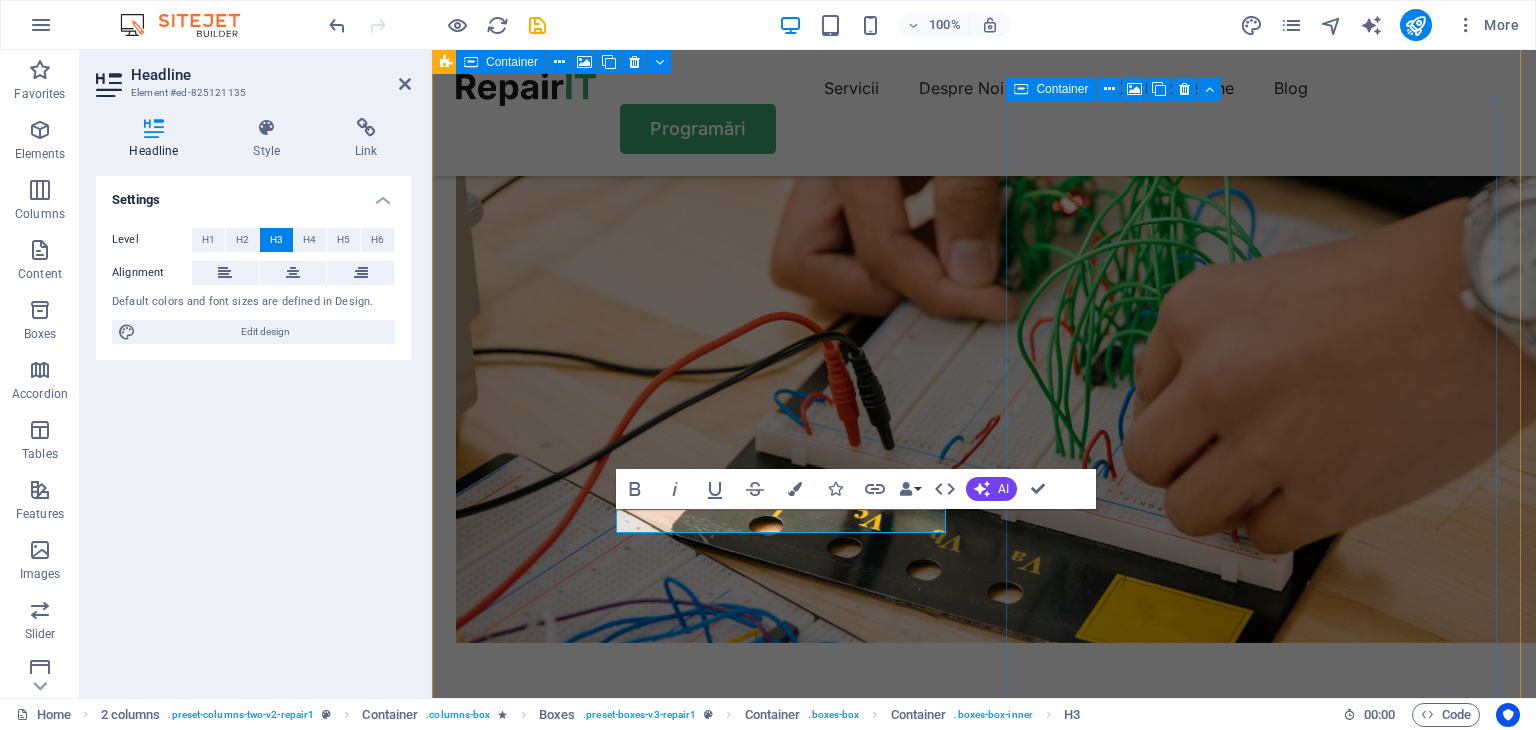 type 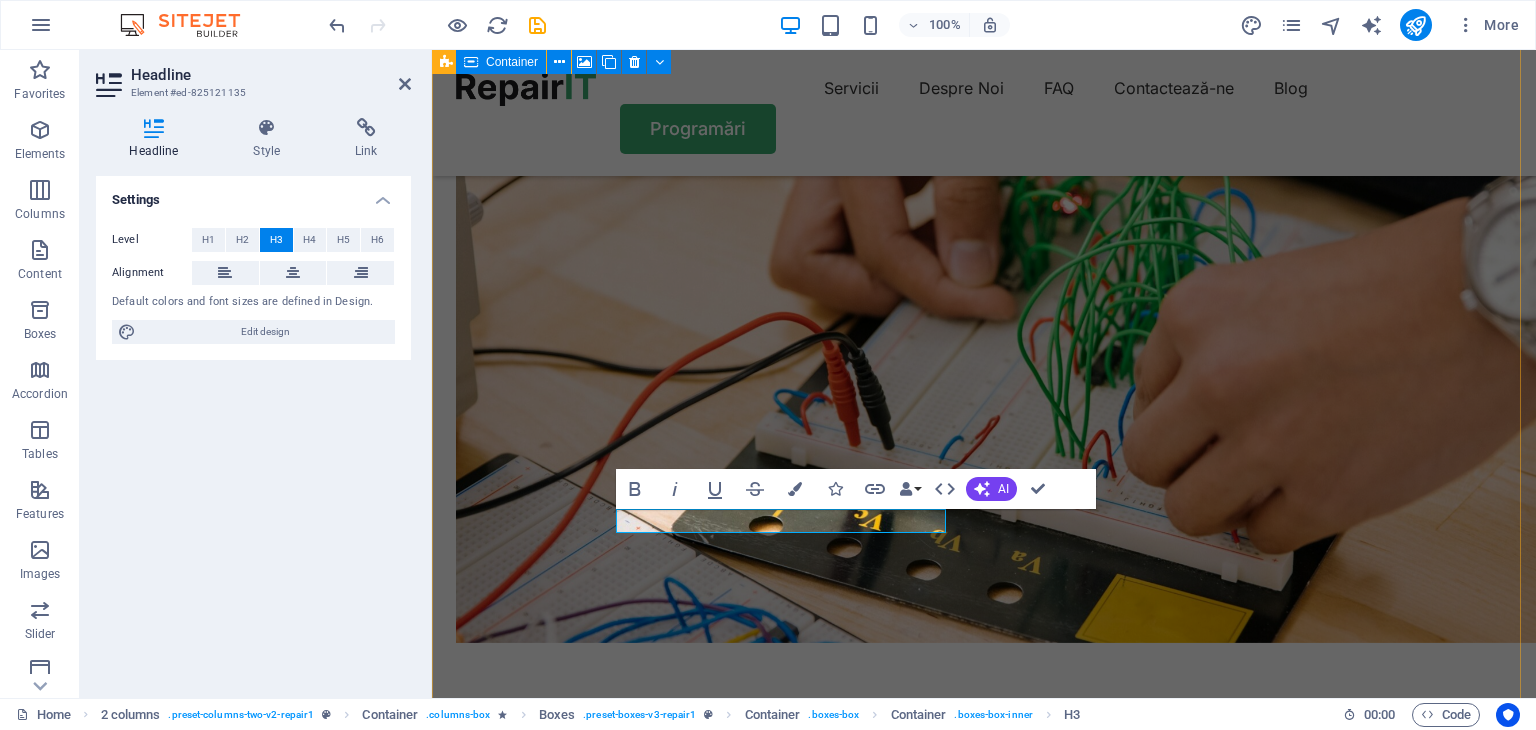 click on "Drop content here or  Add elements  Paste clipboard Serviciile Noastre Ce putem face Instalații electrice interioare pentru locuințe Executăm instalații complete în apartamente, case și spații comerciale, cu materiale de calitate și echipamente de protecție conforme. Instalații electrice industriale Soluții profesionale pentru hale, spații de producție, panouri de distribuție, automatizări și iluminat industrial. Revizii și reparații instalații existente Verificări, înlocuiri de siguranțe, prize, tablouri și remedierea problemelor electrice. Cum lucrăm Procedura Ne contactezi Trimite o cerere de ofertă Ne poți suna sau completa formularul online. Spune-ne ce ai nevoie: instalație electrică nouă, reparație, revizie etc. Evaluăm și oferim prețul Turpis nisl praesent tempor congue magna neque amet. Get your fixed device Turpis nisl praesent tempor congue magna neque amet. Drop content here or  Add elements  Paste clipboard" at bounding box center (984, 1851) 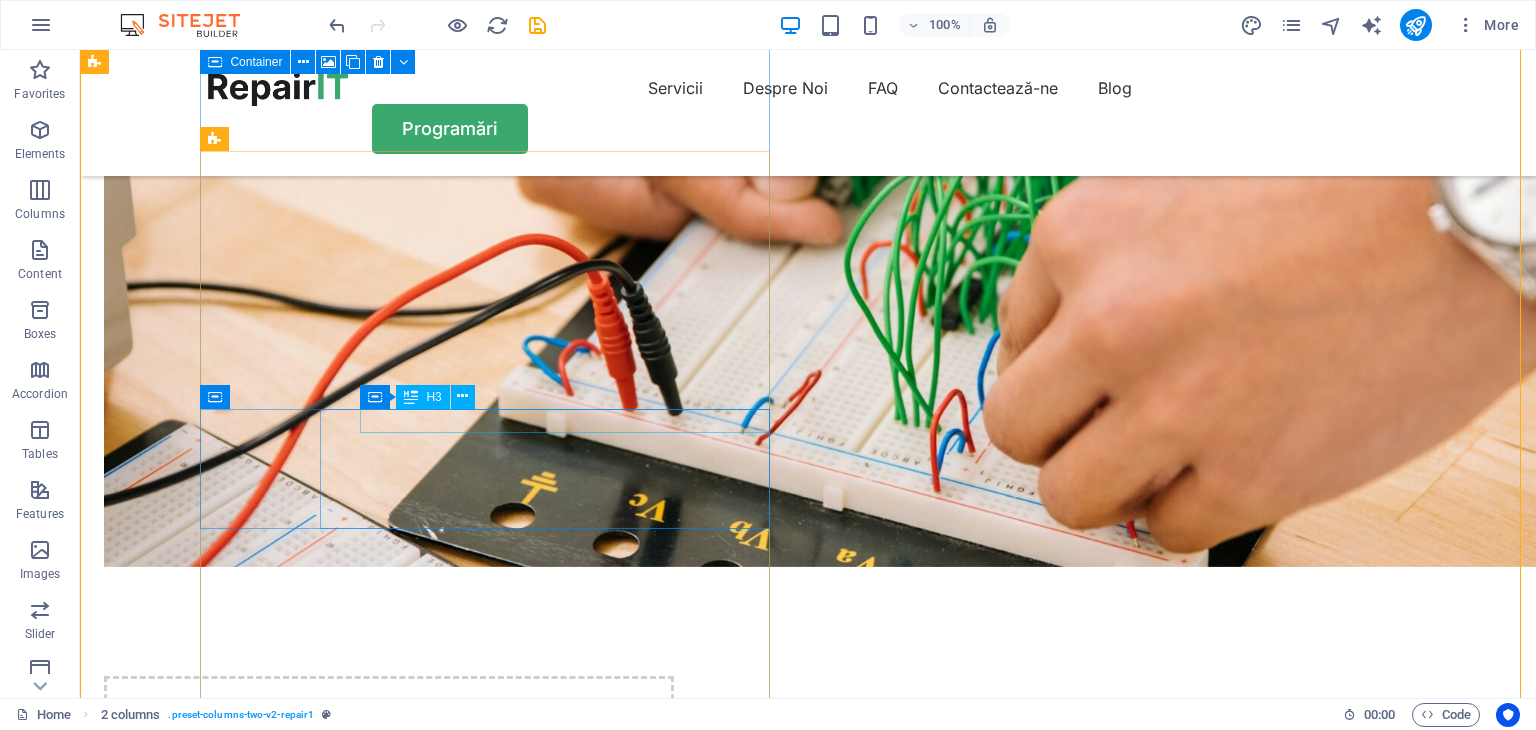 scroll, scrollTop: 1896, scrollLeft: 0, axis: vertical 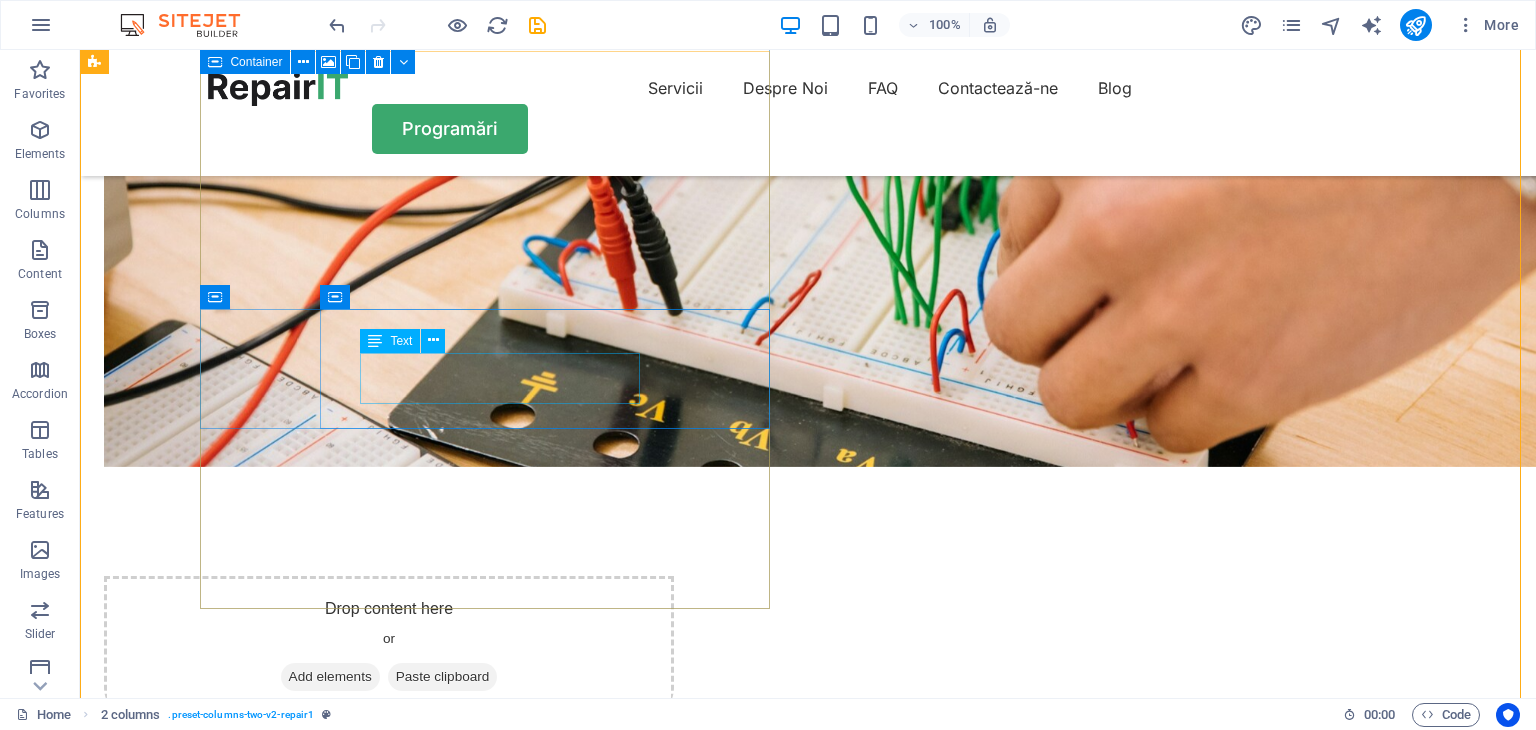 click on "Turpis nisl praesent tempor congue magna neque amet." at bounding box center (409, 2372) 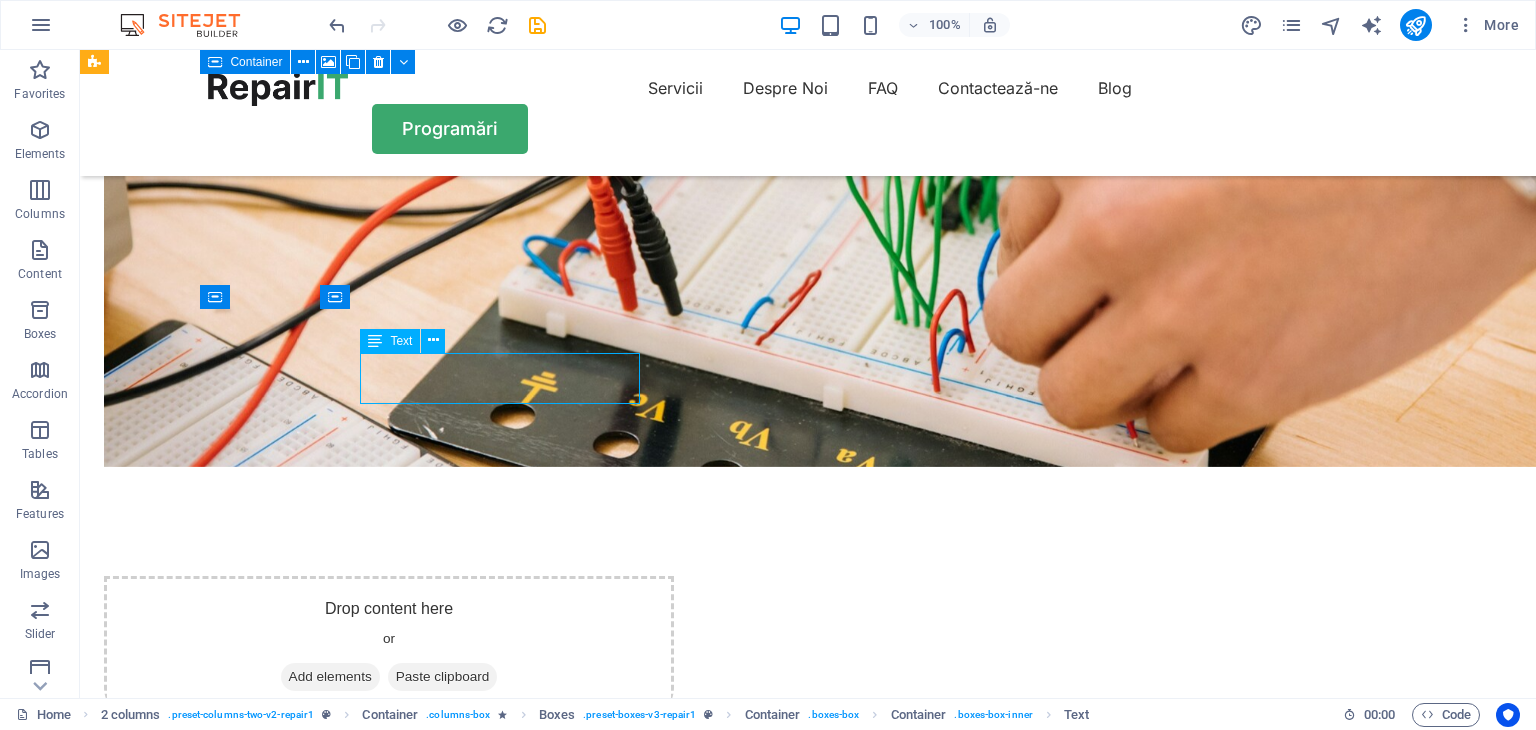 click on "Turpis nisl praesent tempor congue magna neque amet." at bounding box center (409, 2372) 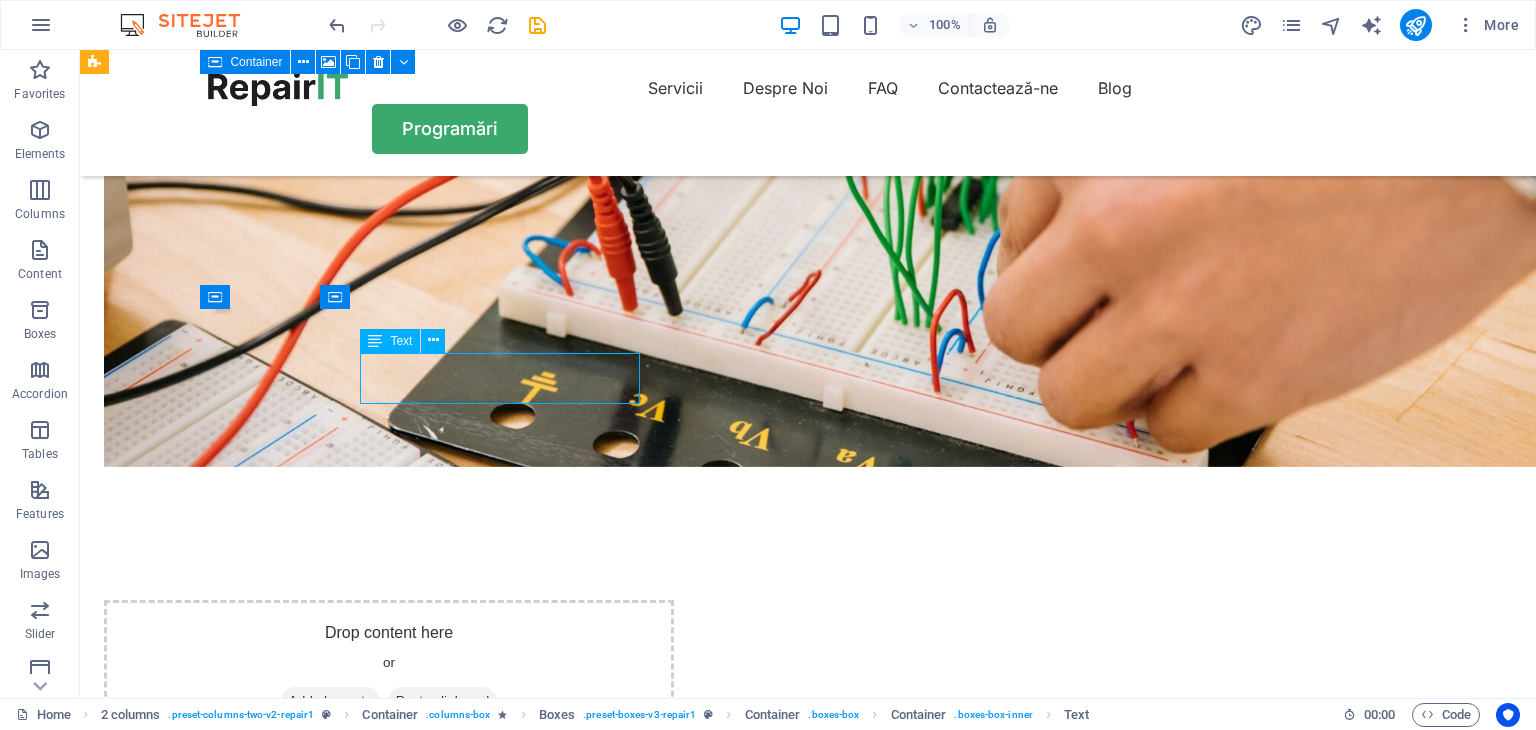 scroll, scrollTop: 1920, scrollLeft: 0, axis: vertical 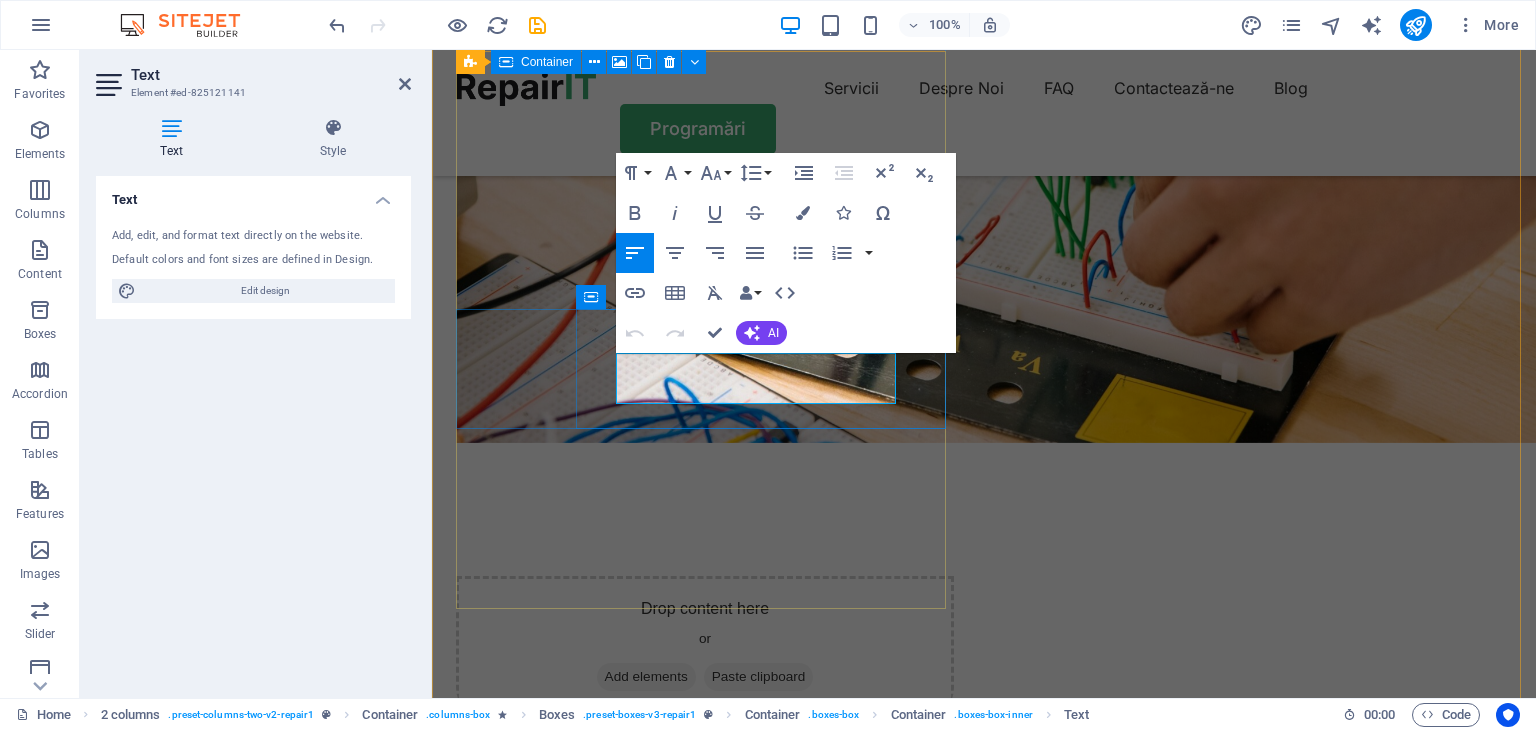 click on "Turpis nisl praesent tempor congue magna neque amet." at bounding box center (725, 2396) 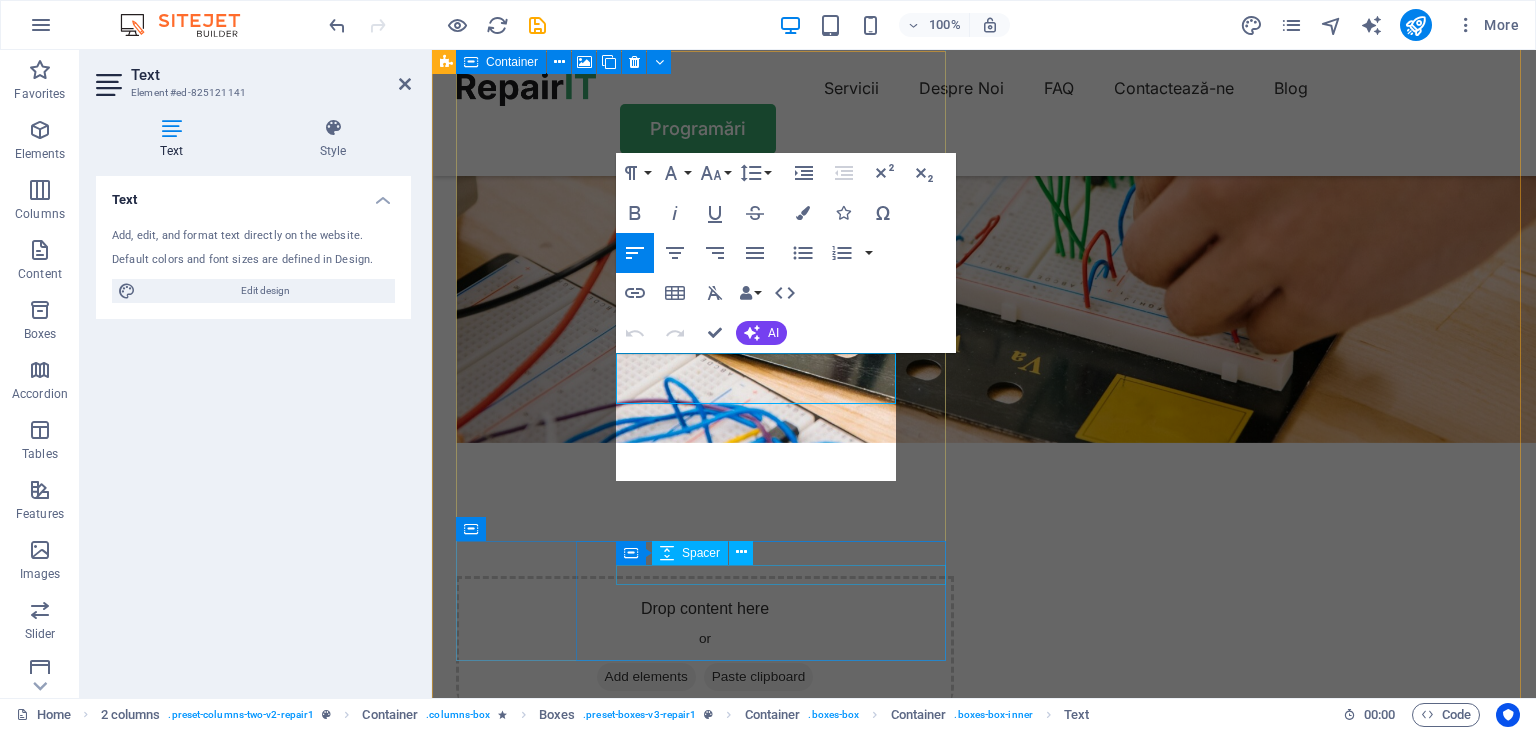 scroll, scrollTop: 1500, scrollLeft: 0, axis: vertical 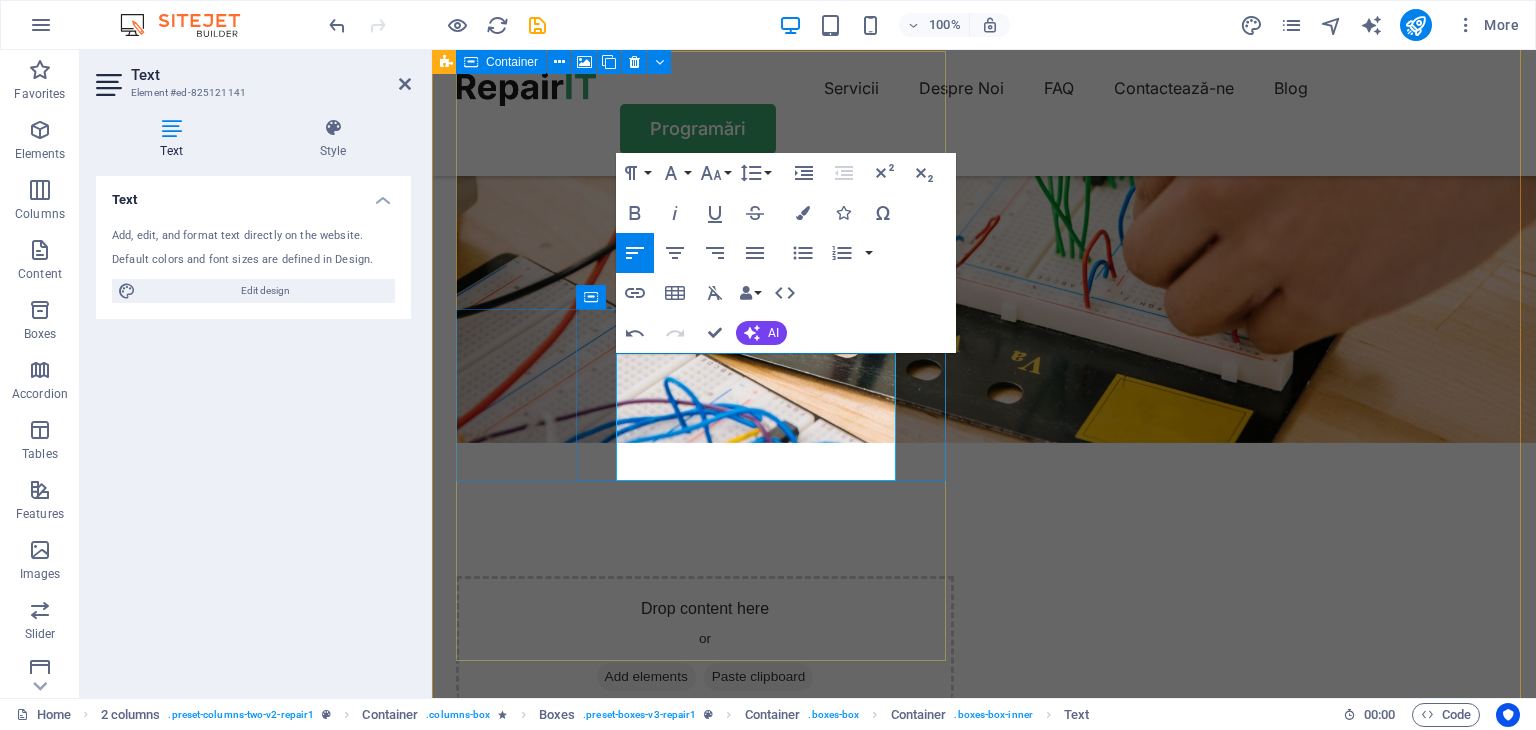 click at bounding box center (725, 2472) 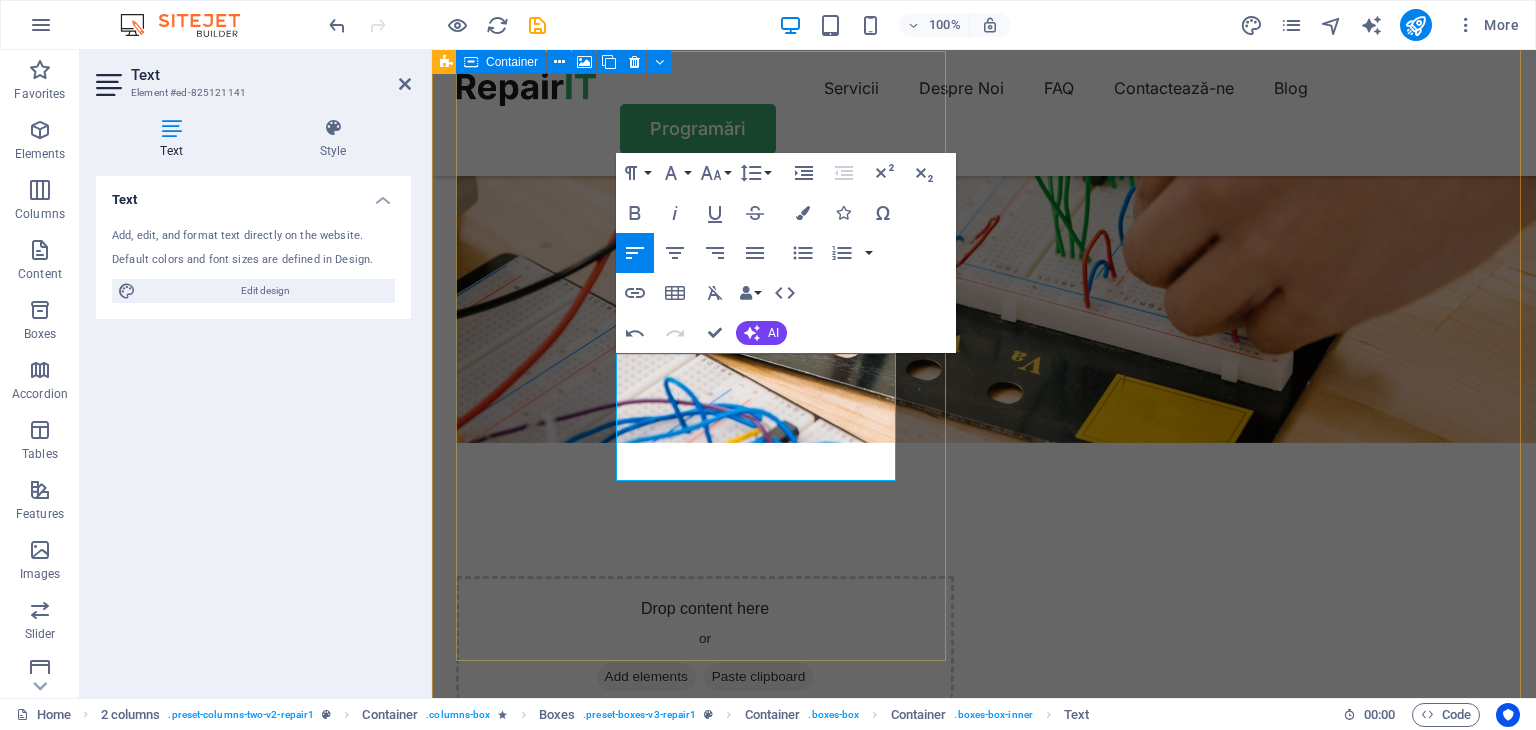 click on "Ne contactezi Trimite o cerere de ofertă Ne poți suna sau completa formularul online. Spune-ne ce ai nevoie: instalație electrică nouă, reparație, revizie etc. Evaluăm și oferim prețul Venim la fața locului (dacă e nevoie) Evaluăm lucrarea și îți trimitem oferta. Totul clar, fără costuri ascunse. Venim la fața locului (dacă e nevoie) Evaluăm lucrarea și îți trimitem oferta. Totul clar, fără costuri ascunse. Get your fixed device Turpis nisl praesent tempor congue magna neque amet." at bounding box center (705, 2313) 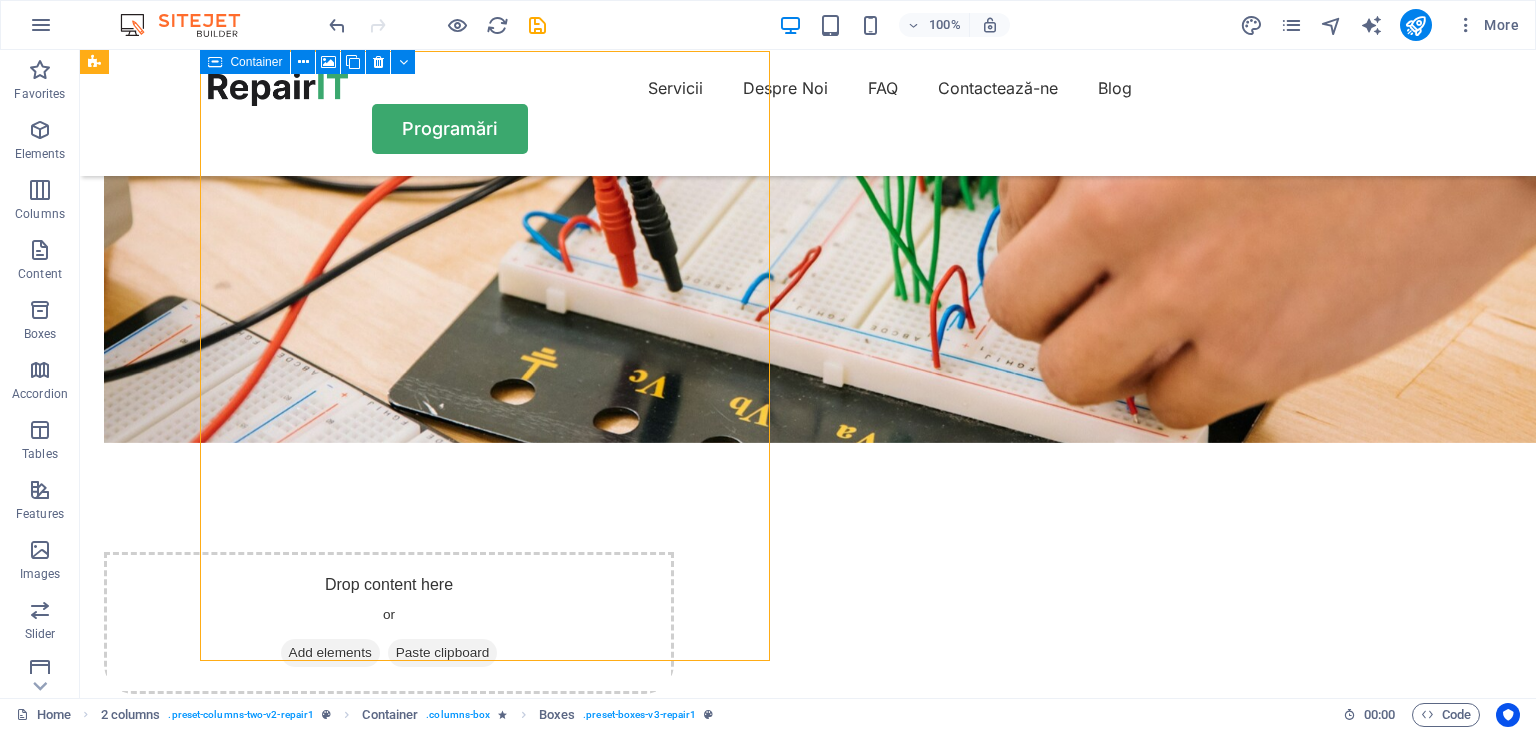 scroll, scrollTop: 1896, scrollLeft: 0, axis: vertical 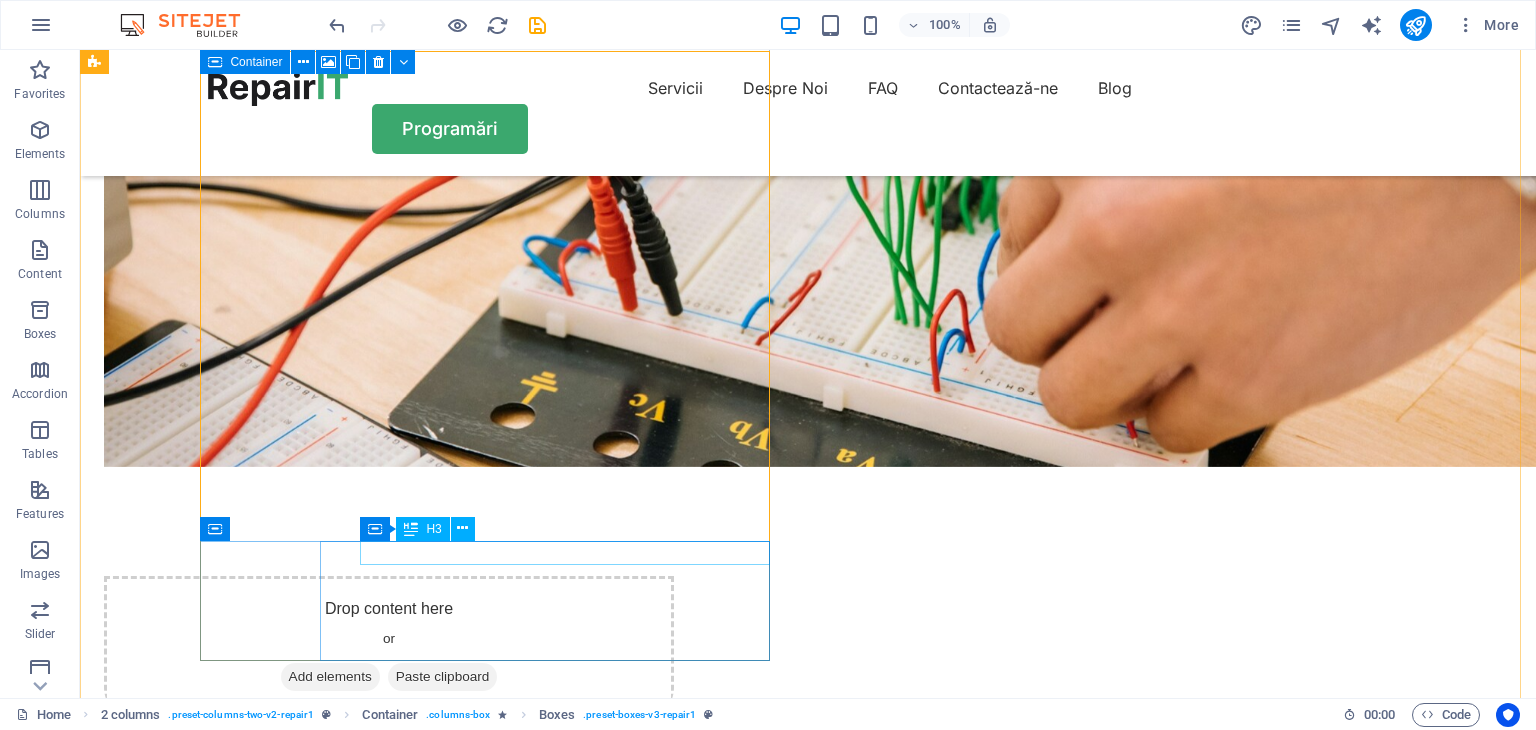 click on "Get your fixed device" at bounding box center [409, 2597] 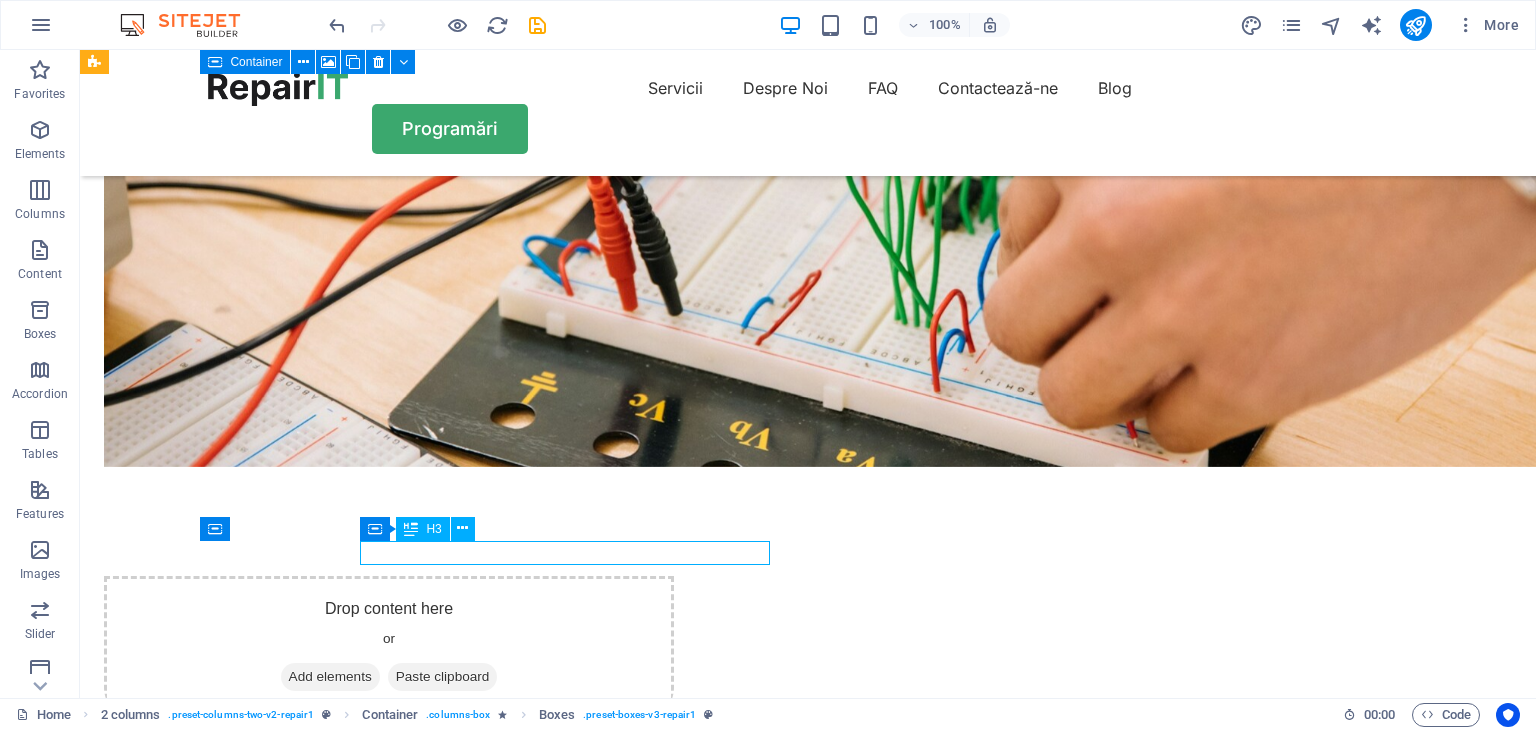 click on "Get your fixed device" at bounding box center [409, 2597] 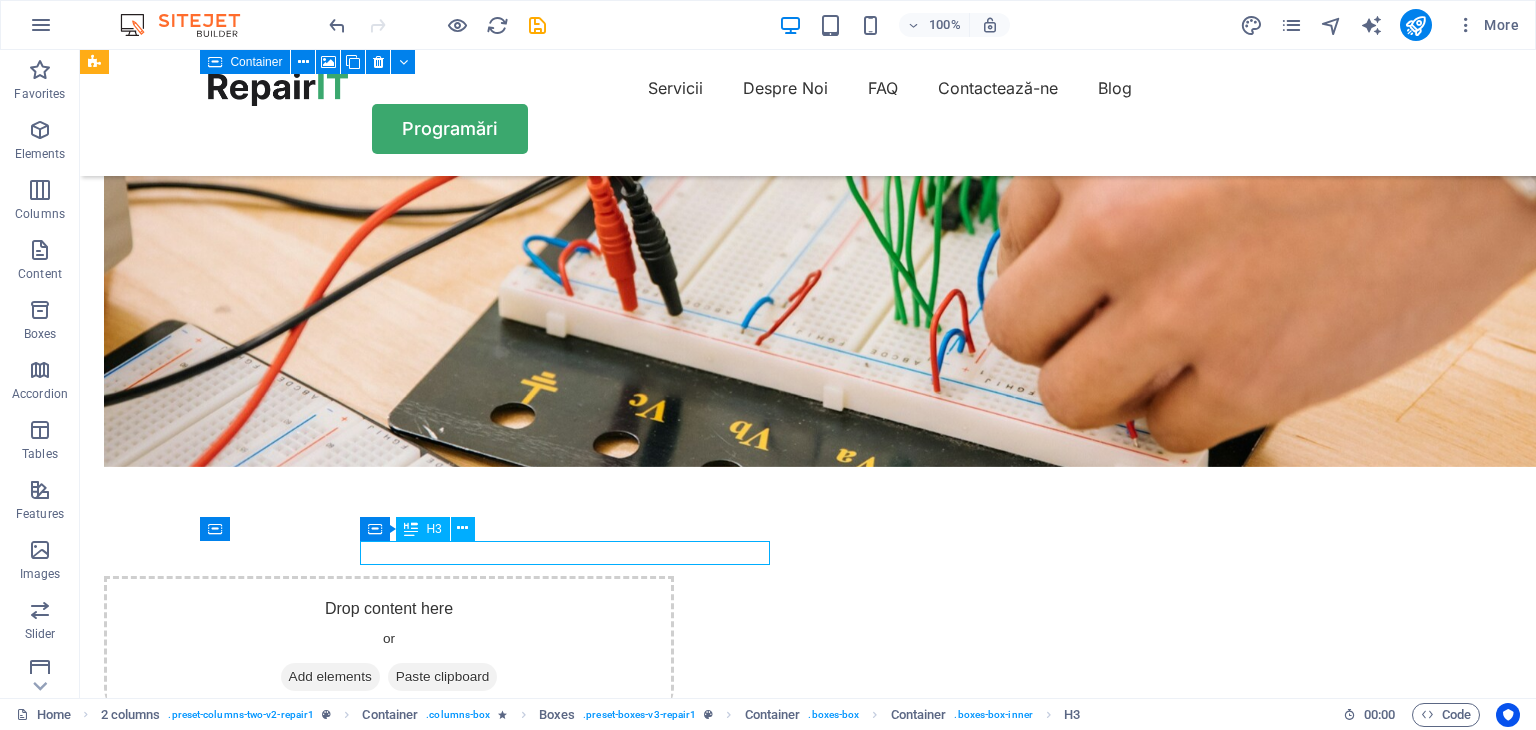 click on "Get your fixed device" at bounding box center (409, 2597) 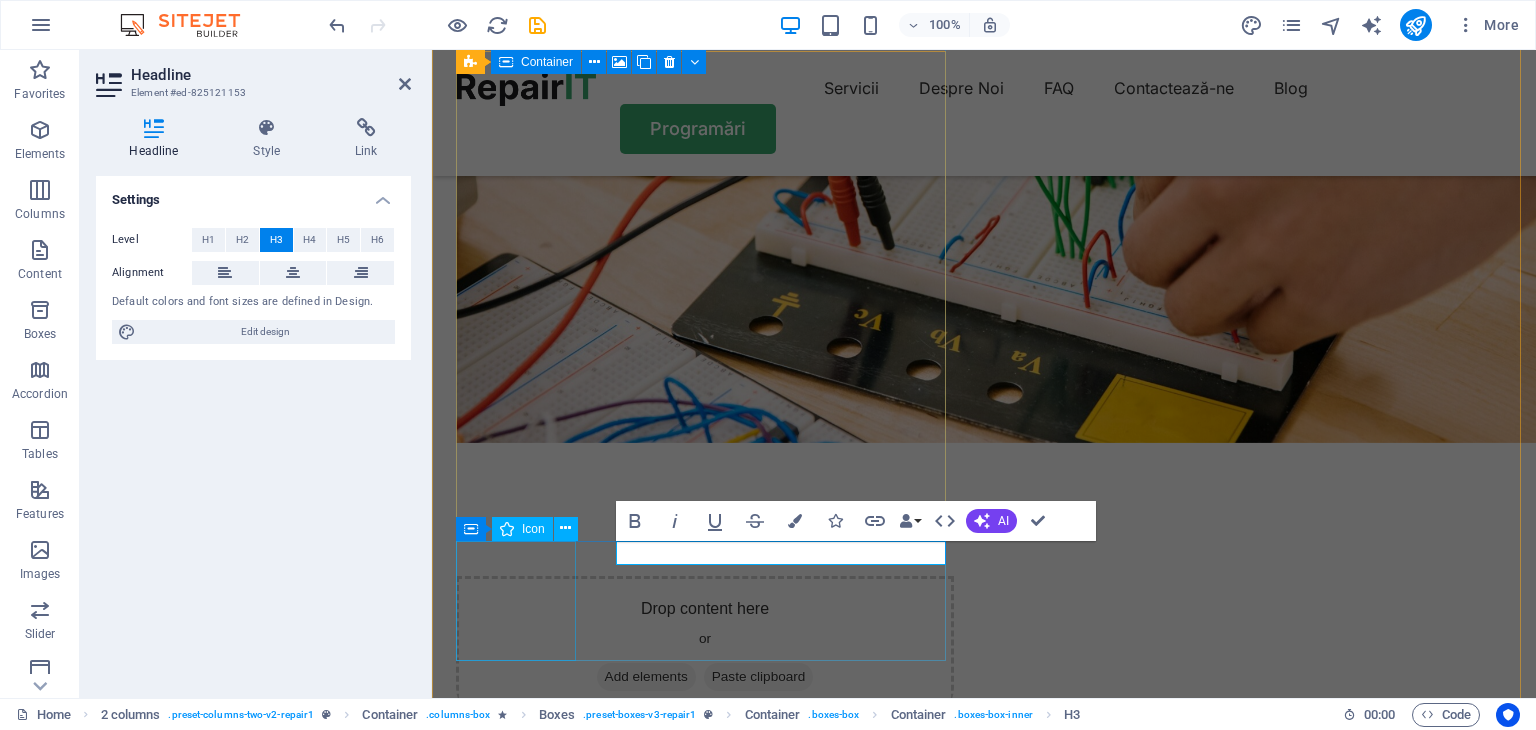 type 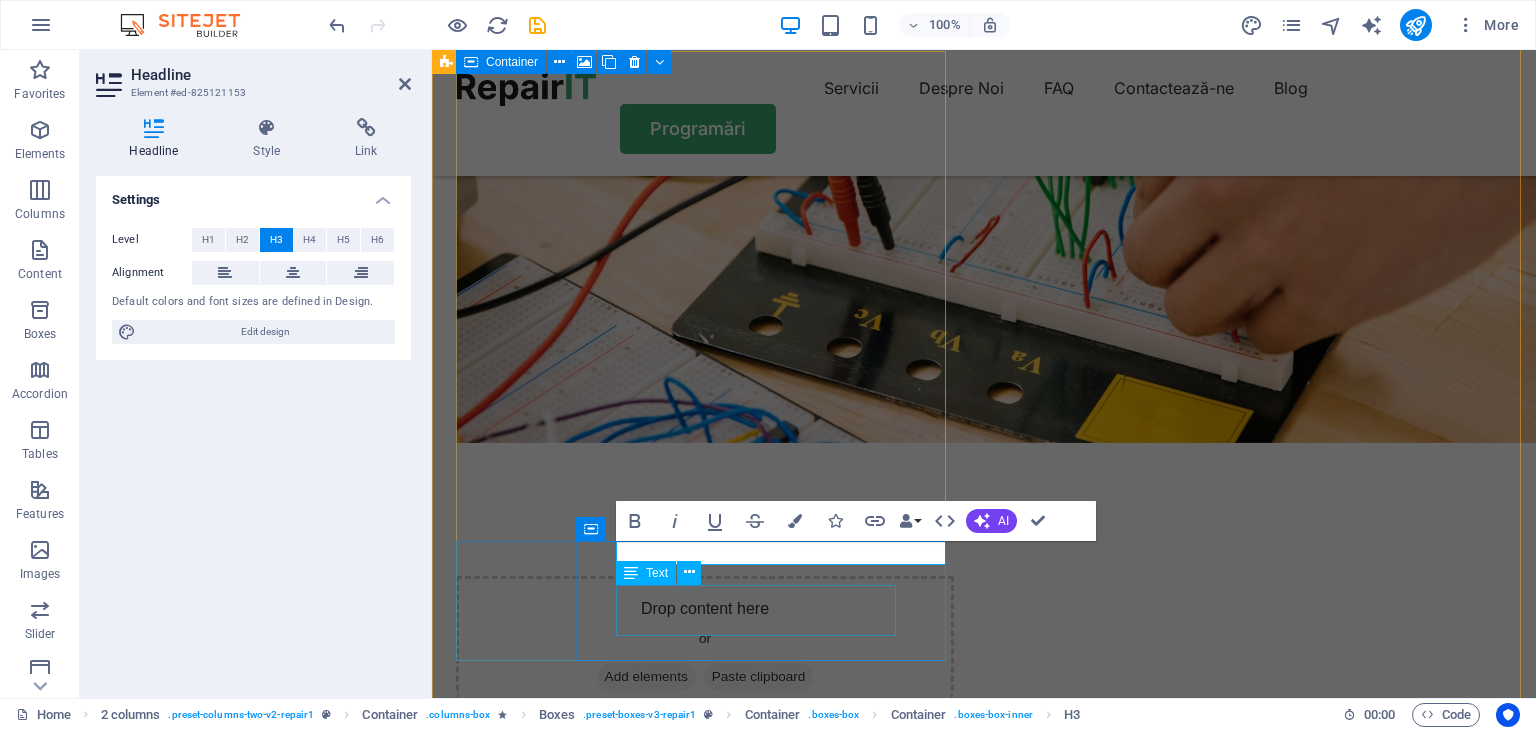 click on "Turpis nisl praesent tempor congue magna neque amet." at bounding box center (725, 2692) 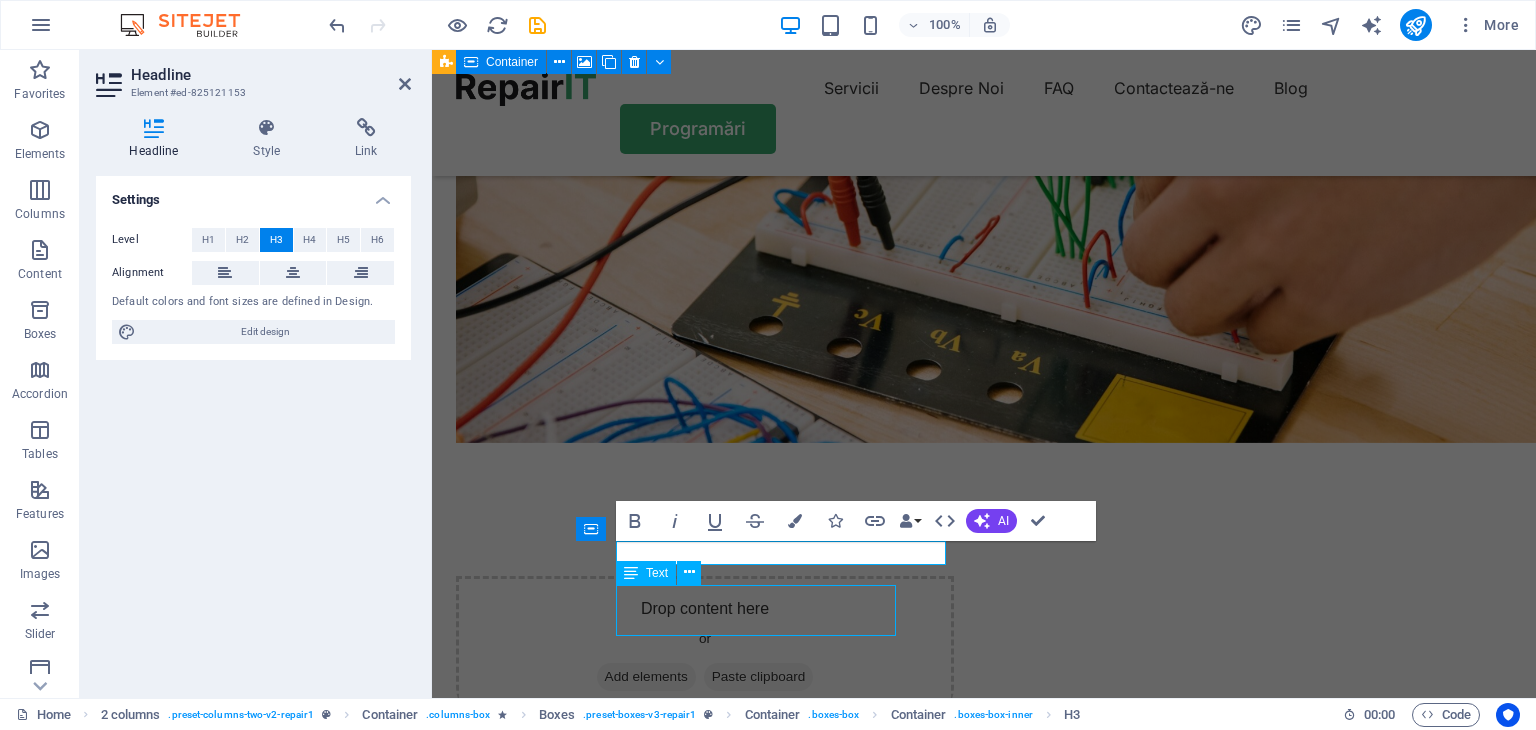 click on "Turpis nisl praesent tempor congue magna neque amet." at bounding box center (725, 2692) 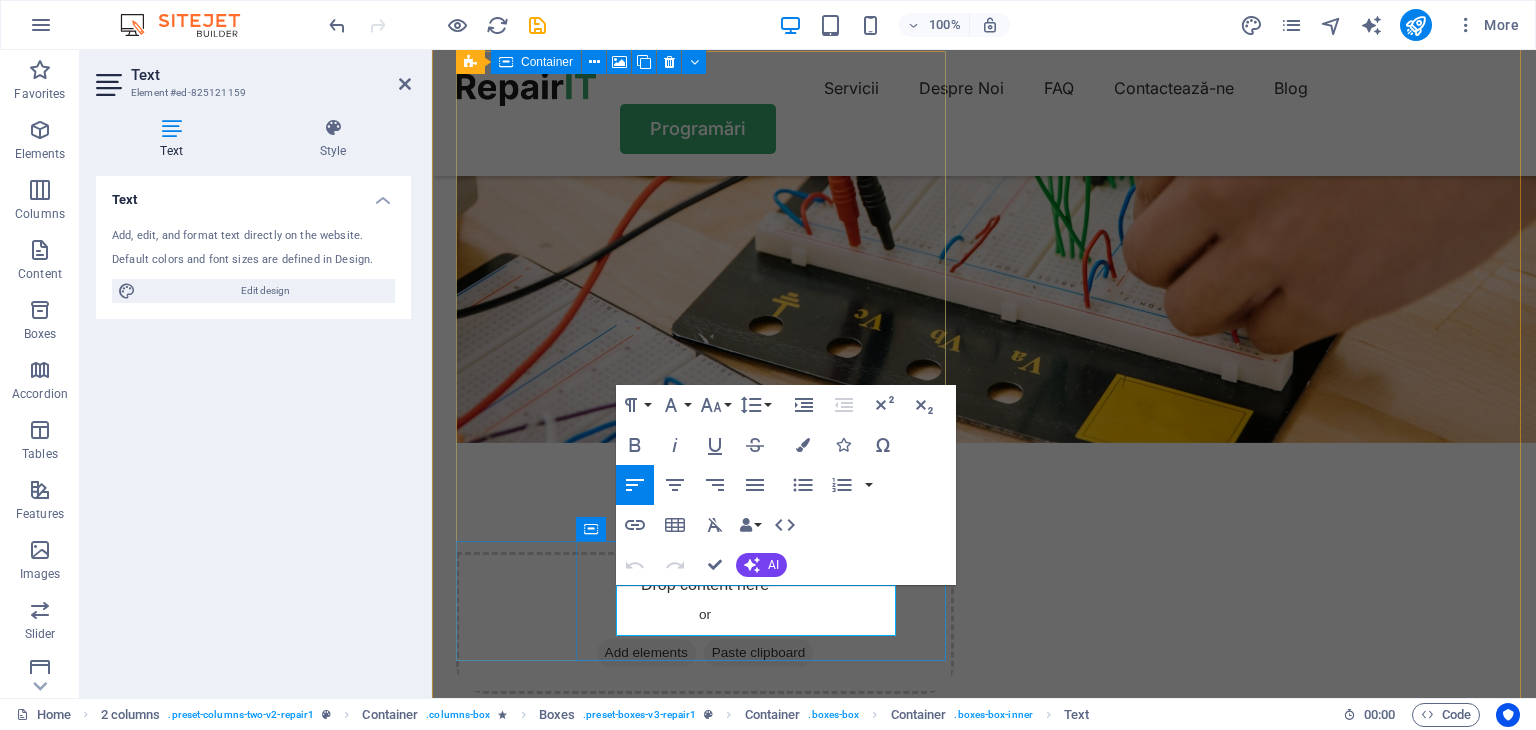 click on "Turpis nisl praesent tempor congue magna neque amet." at bounding box center [725, 2668] 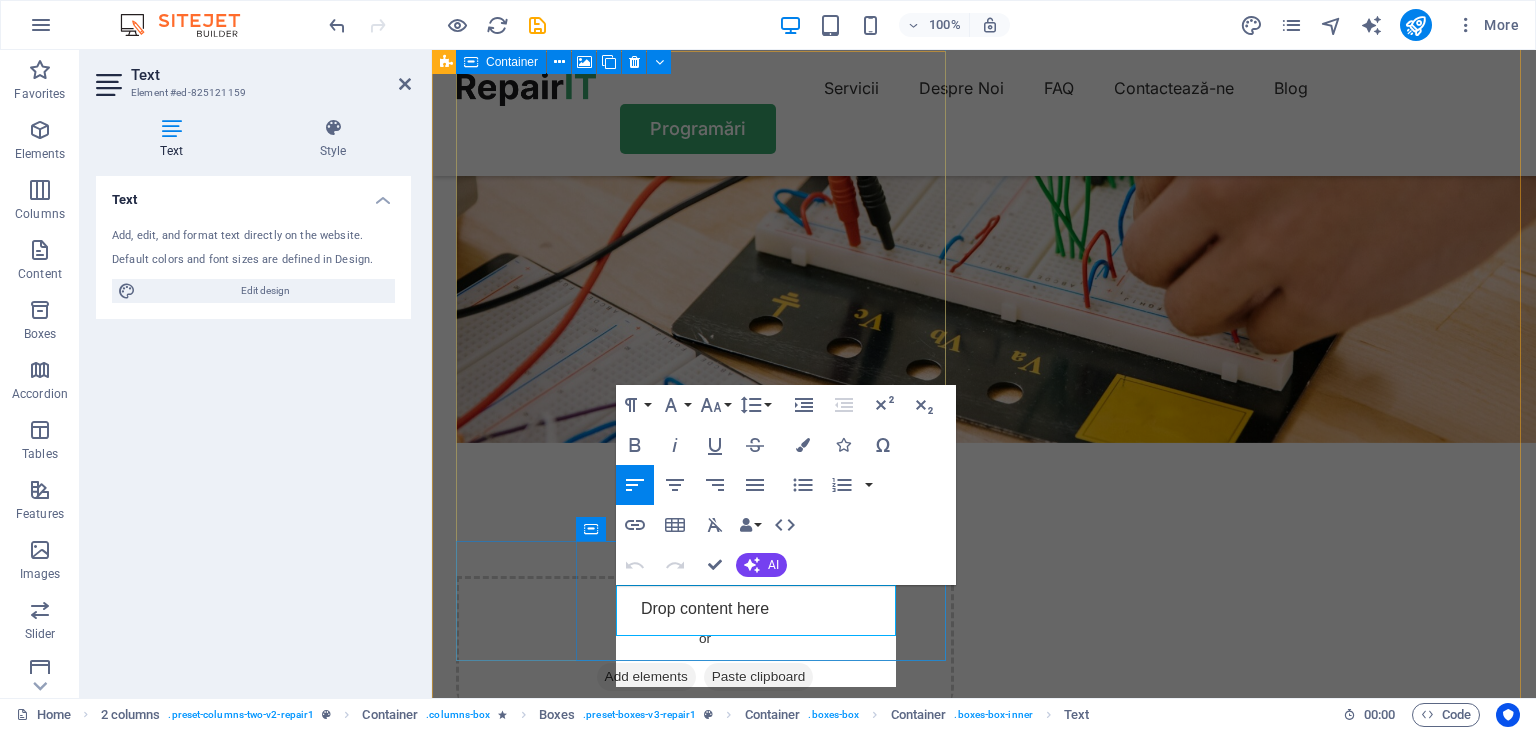 scroll, scrollTop: 1859, scrollLeft: 4, axis: both 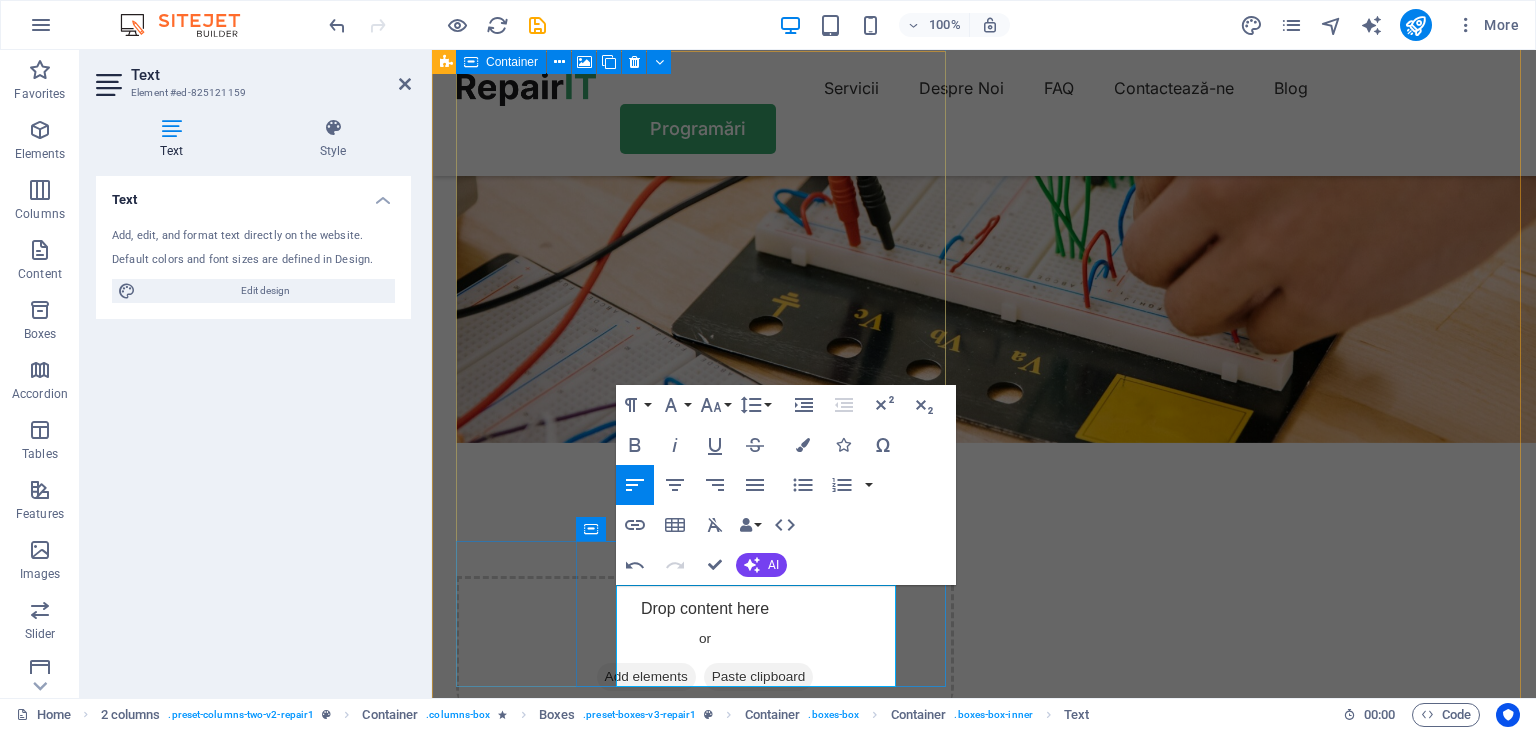type 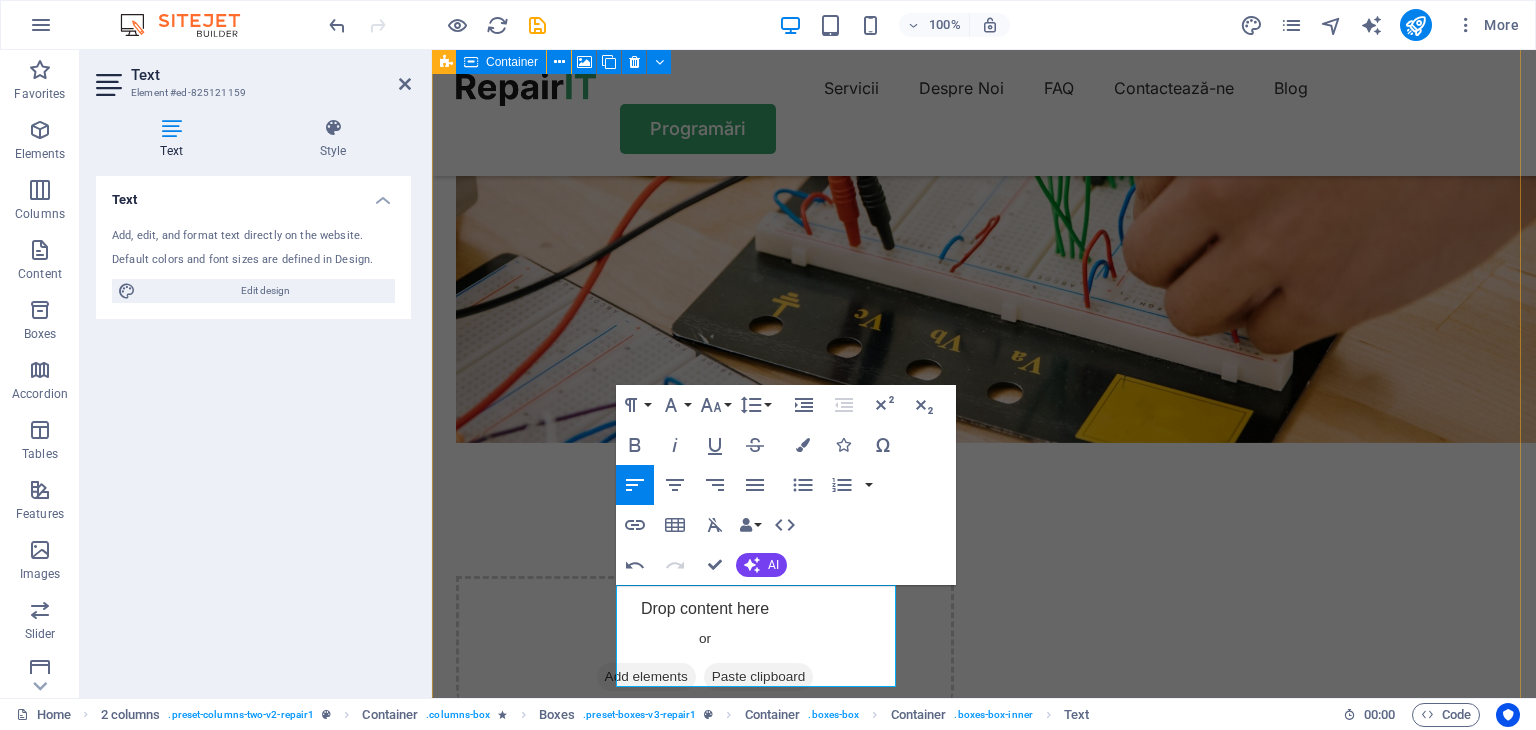 click on "Drop content here or  Add elements  Paste clipboard Serviciile Noastre Ce putem face Instalații electrice interioare pentru locuințe Executăm instalații complete în apartamente, case și spații comerciale, cu materiale de calitate și echipamente de protecție conforme. Instalații electrice industriale Soluții profesionale pentru hale, spații de producție, panouri de distribuție, automatizări și iluminat industrial. Revizii și reparații instalații existente Verificări, înlocuiri de siguranțe, prize, tablouri și remedierea problemelor electrice. Cum lucrăm Procedura Ne contactezi Trimite o cerere de ofertă Ne poți suna sau completa formularul online. Spune-ne ce ai nevoie: instalație electrică nouă, reparație, revizie etc. Evaluăm și oferim prețul Venim la fața locului (dacă e nevoie) Evaluăm lucrarea și îți trimitem oferta. Totul clar, fără costuri ascunse. Executăm lucrarea Realizăm totul la termen, cu garanție Realizăm totul la termen, cu garanție or" at bounding box center [984, 1754] 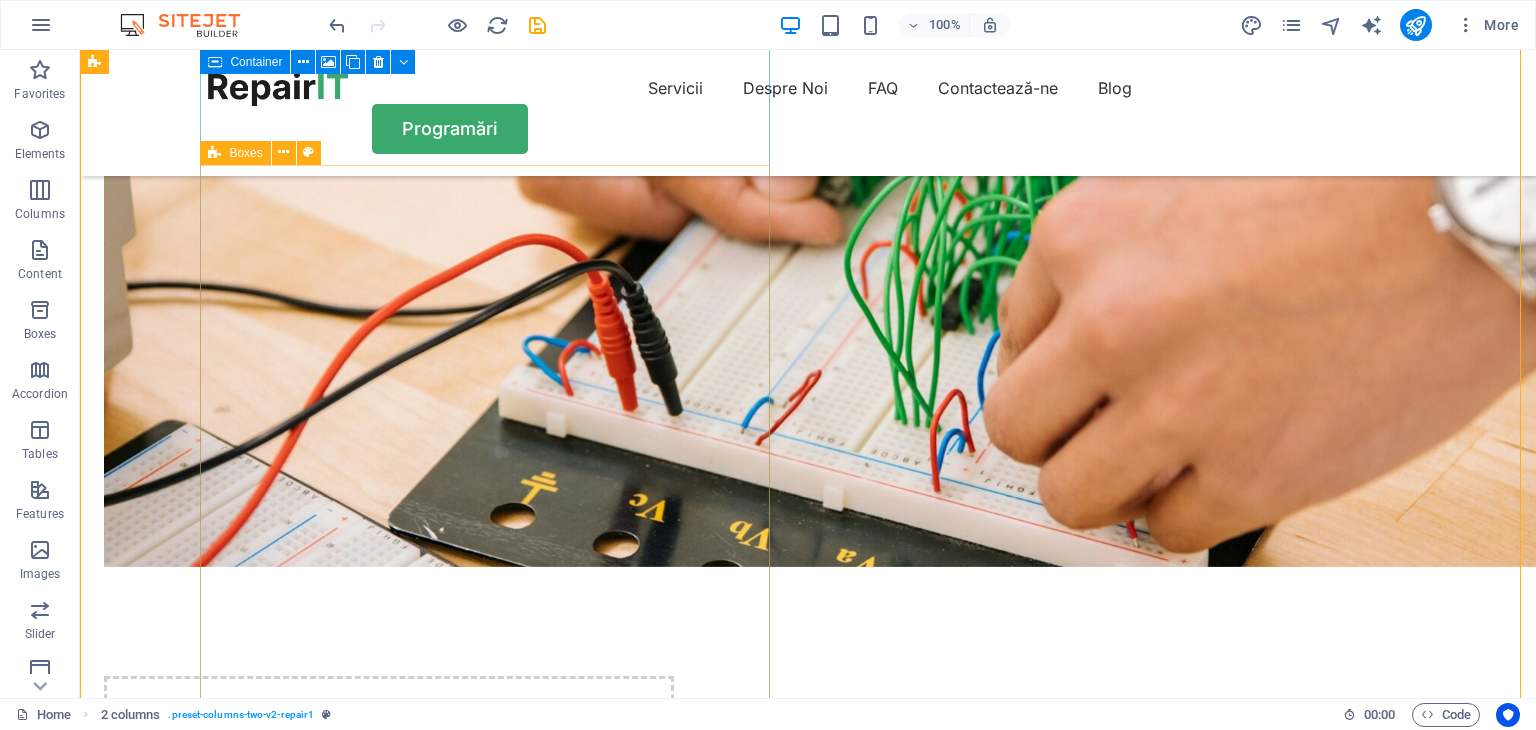 scroll, scrollTop: 1696, scrollLeft: 0, axis: vertical 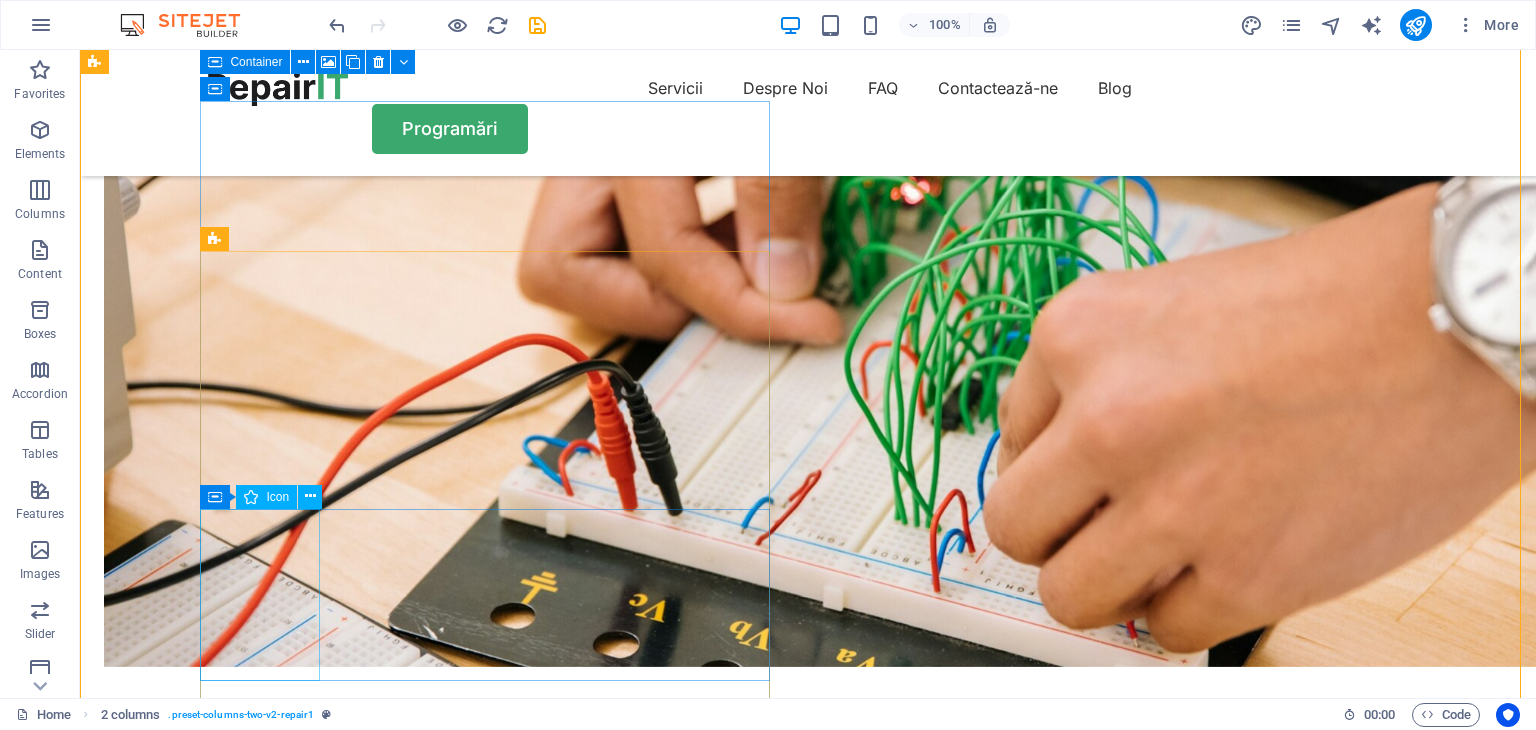 click at bounding box center (389, 2455) 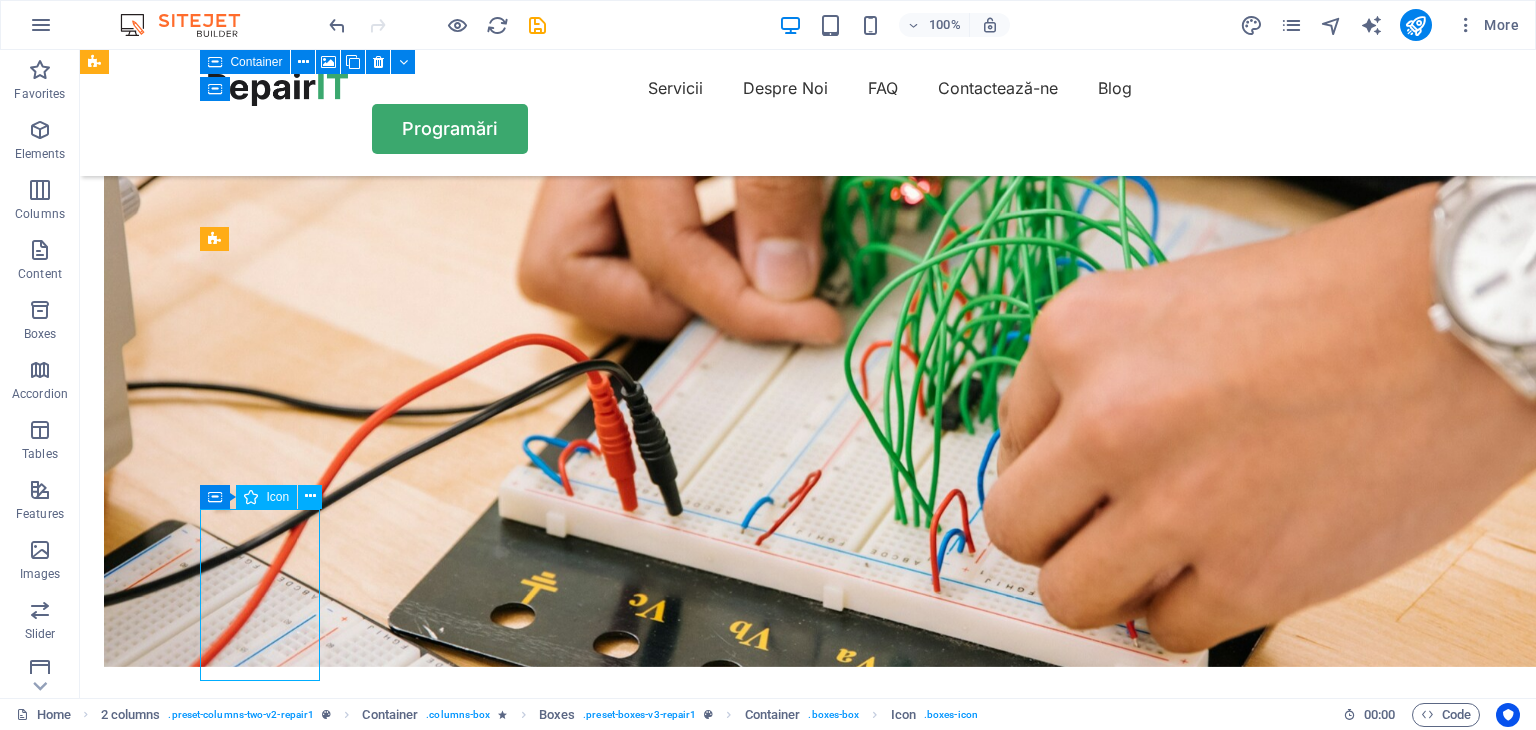 click at bounding box center (389, 2455) 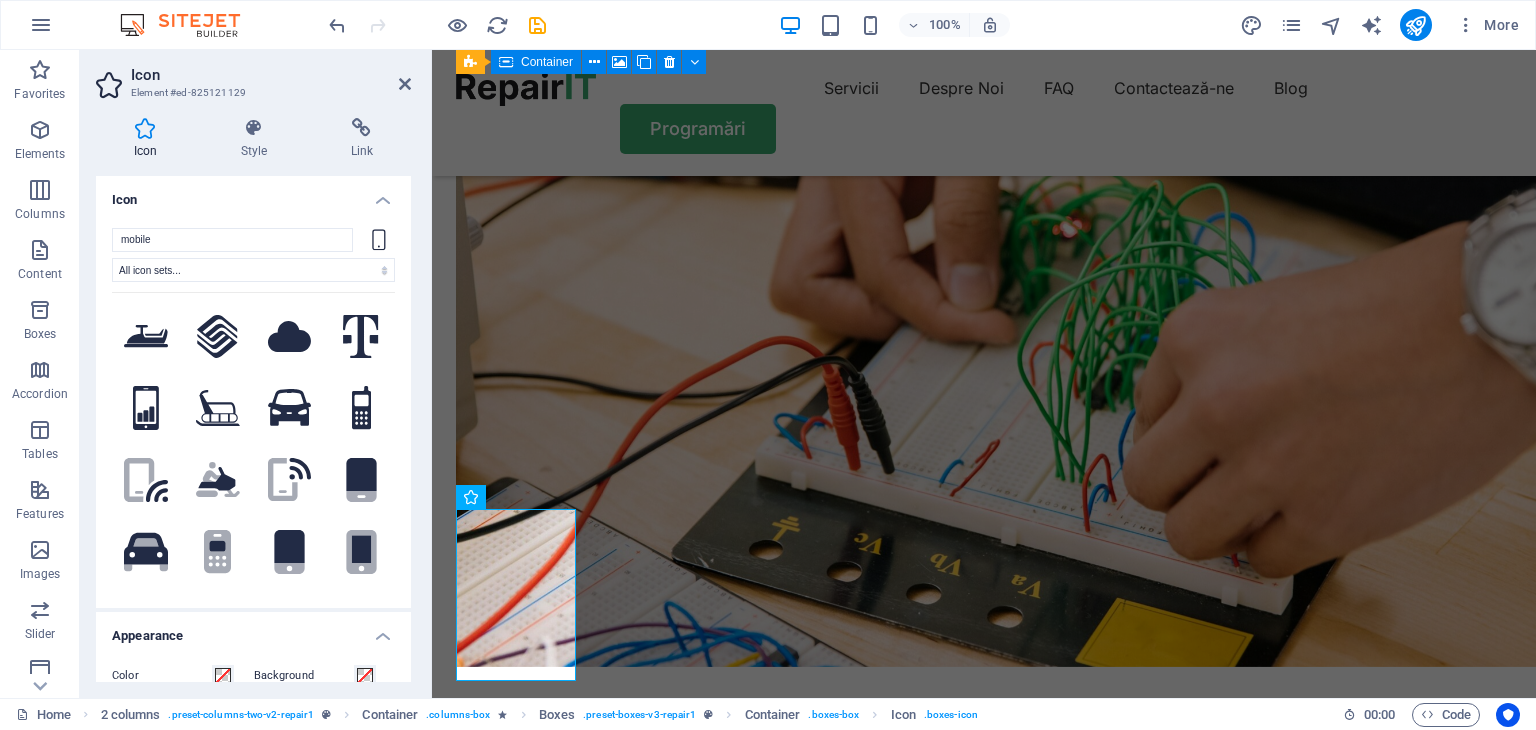 scroll, scrollTop: 1720, scrollLeft: 0, axis: vertical 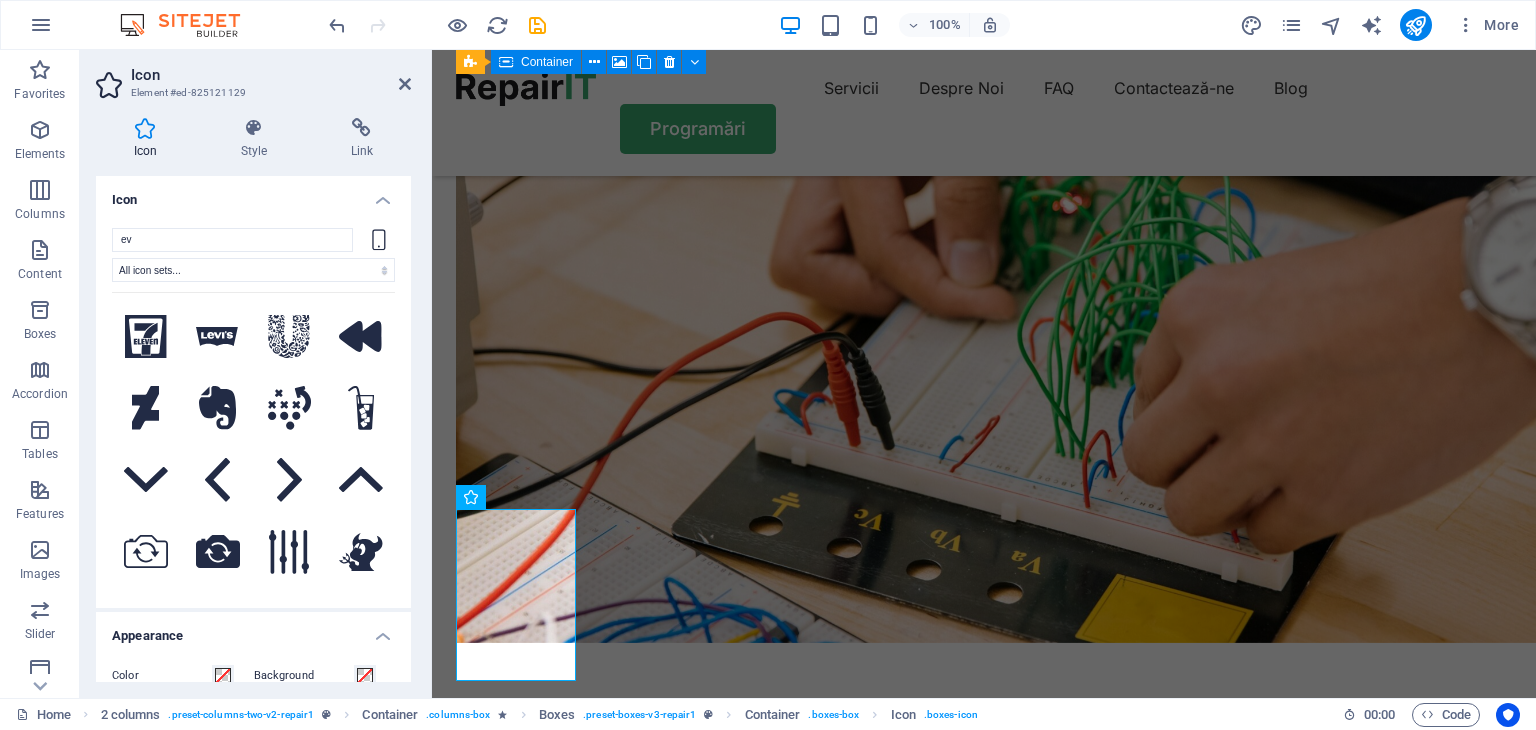 type on "e" 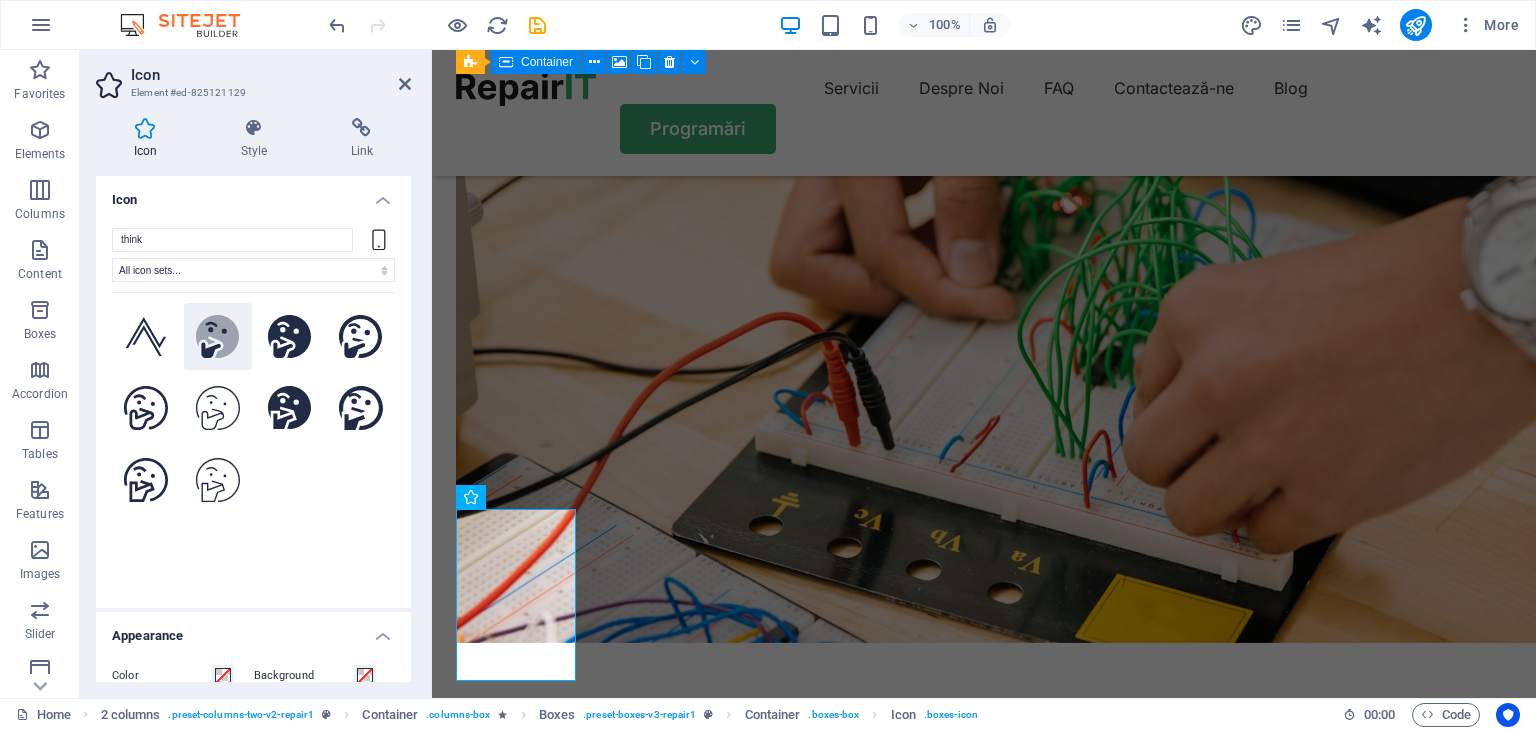 type on "think" 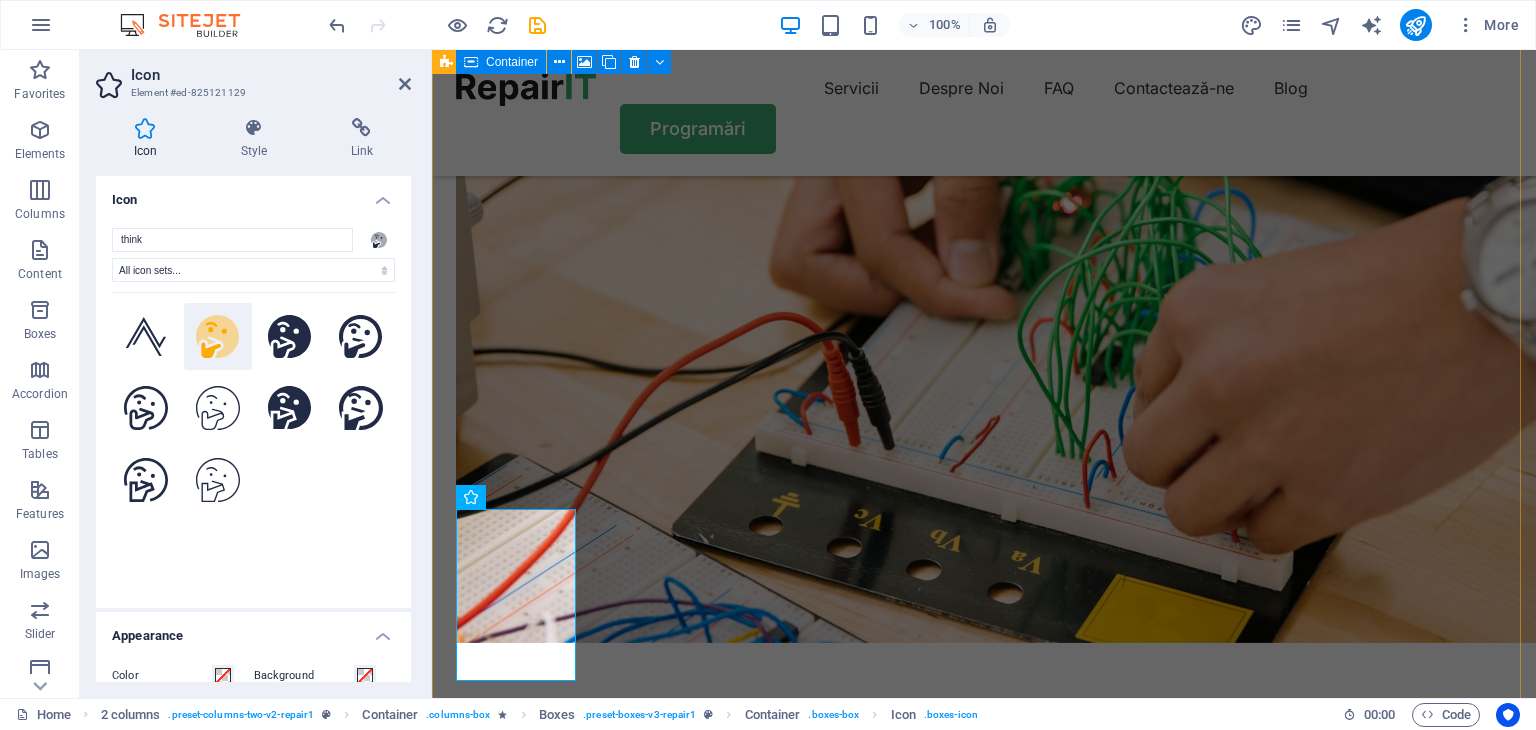 click on "Drop content here or  Add elements  Paste clipboard Serviciile Noastre Ce putem face Instalații electrice interioare pentru locuințe Executăm instalații complete în apartamente, case și spații comerciale, cu materiale de calitate și echipamente de protecție conforme. Instalații electrice industriale Soluții profesionale pentru hale, spații de producție, panouri de distribuție, automatizări și iluminat industrial. Revizii și reparații instalații existente Verificări, înlocuiri de siguranțe, prize, tablouri și remedierea problemelor electrice. Cum lucrăm Procedura Ne contactezi Trimite o cerere de ofertă Ne poți suna sau completa formularul online. Spune-ne ce ai nevoie: instalație electrică nouă, reparație, revizie etc. .fa-secondary{opacity:.4} Evaluăm și oferim prețul Venim la fața locului (dacă e nevoie) Evaluăm lucrarea și îți trimitem oferta. Totul clar, fără costuri ascunse. Executăm lucrarea Realizăm totul la termen, cu garanție Drop content here or" at bounding box center (984, 1954) 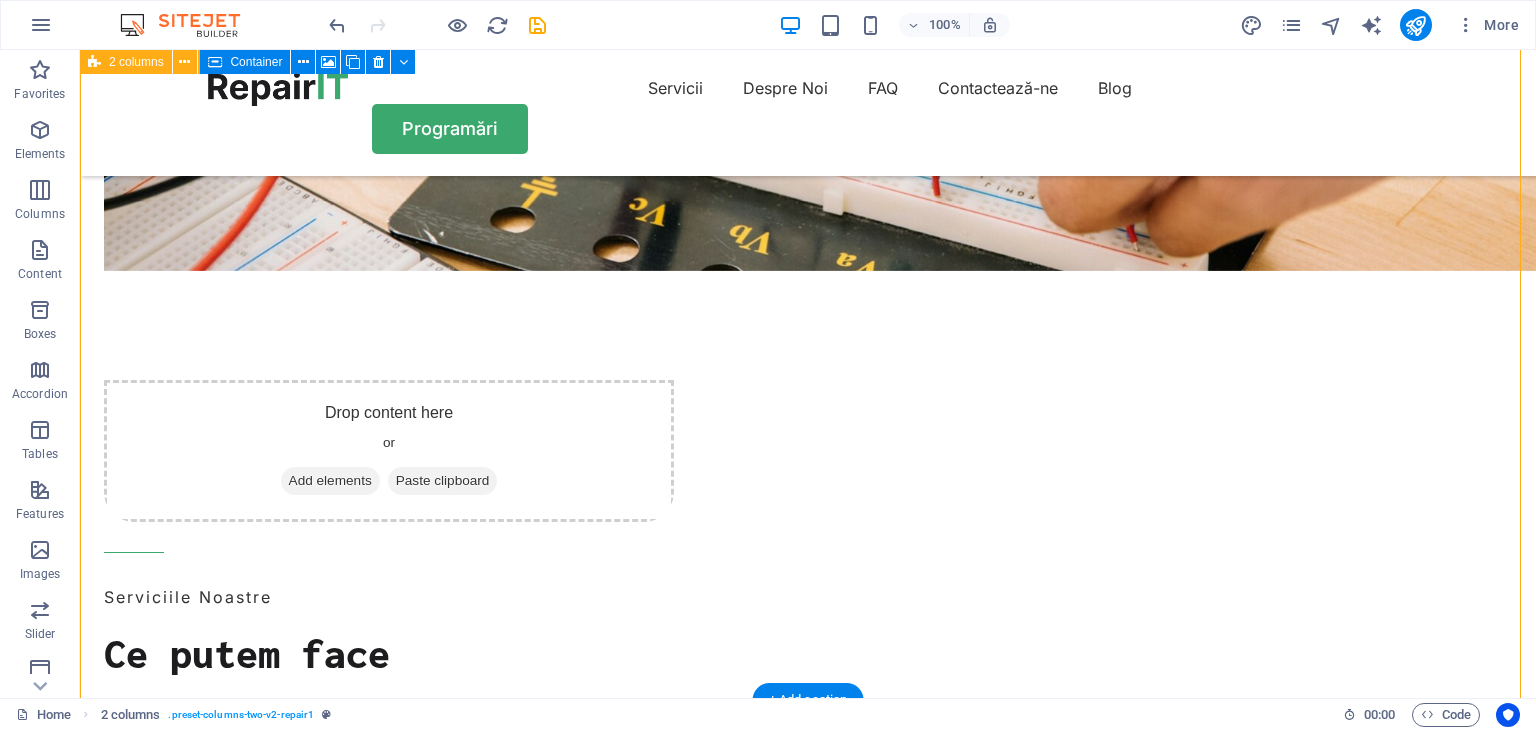 scroll, scrollTop: 2096, scrollLeft: 0, axis: vertical 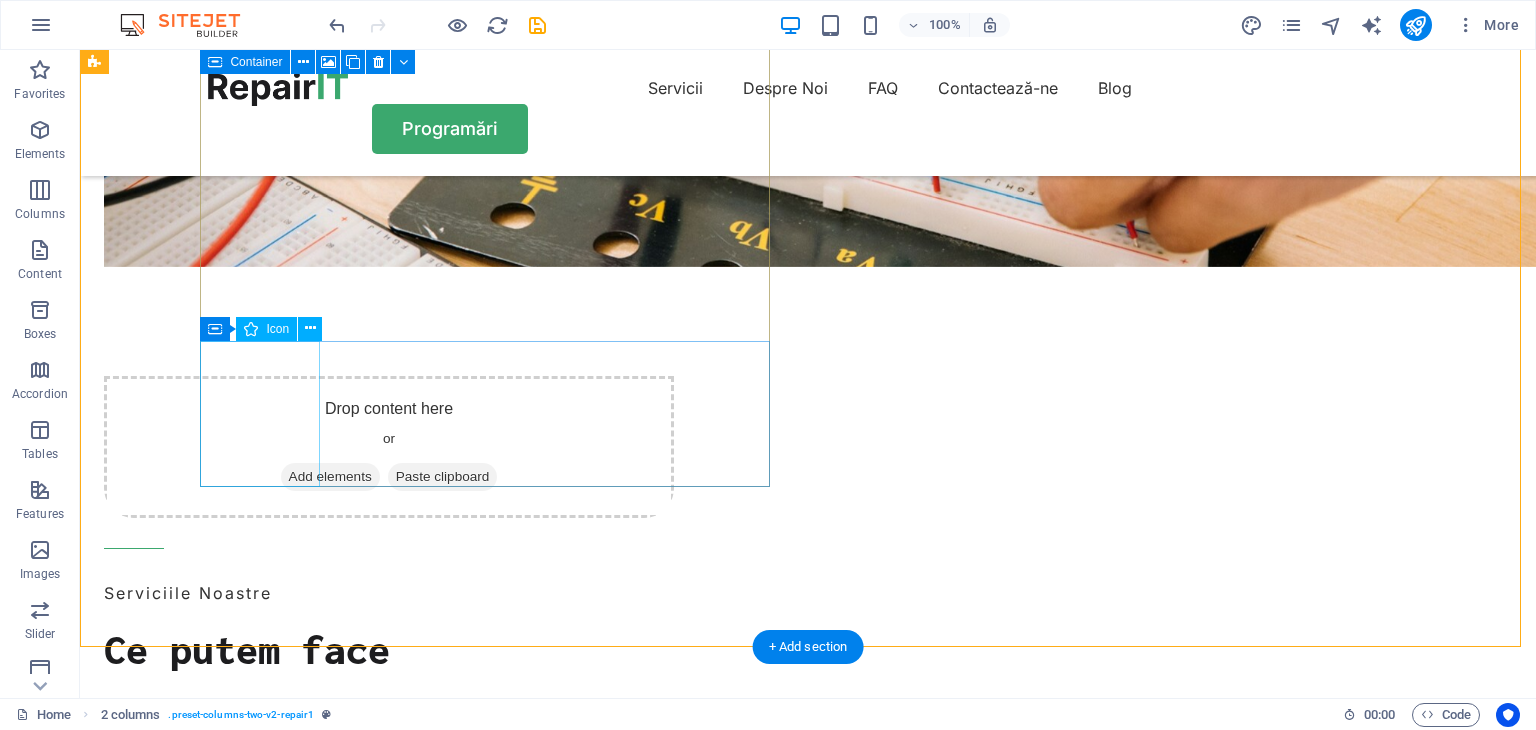 click at bounding box center [389, 2325] 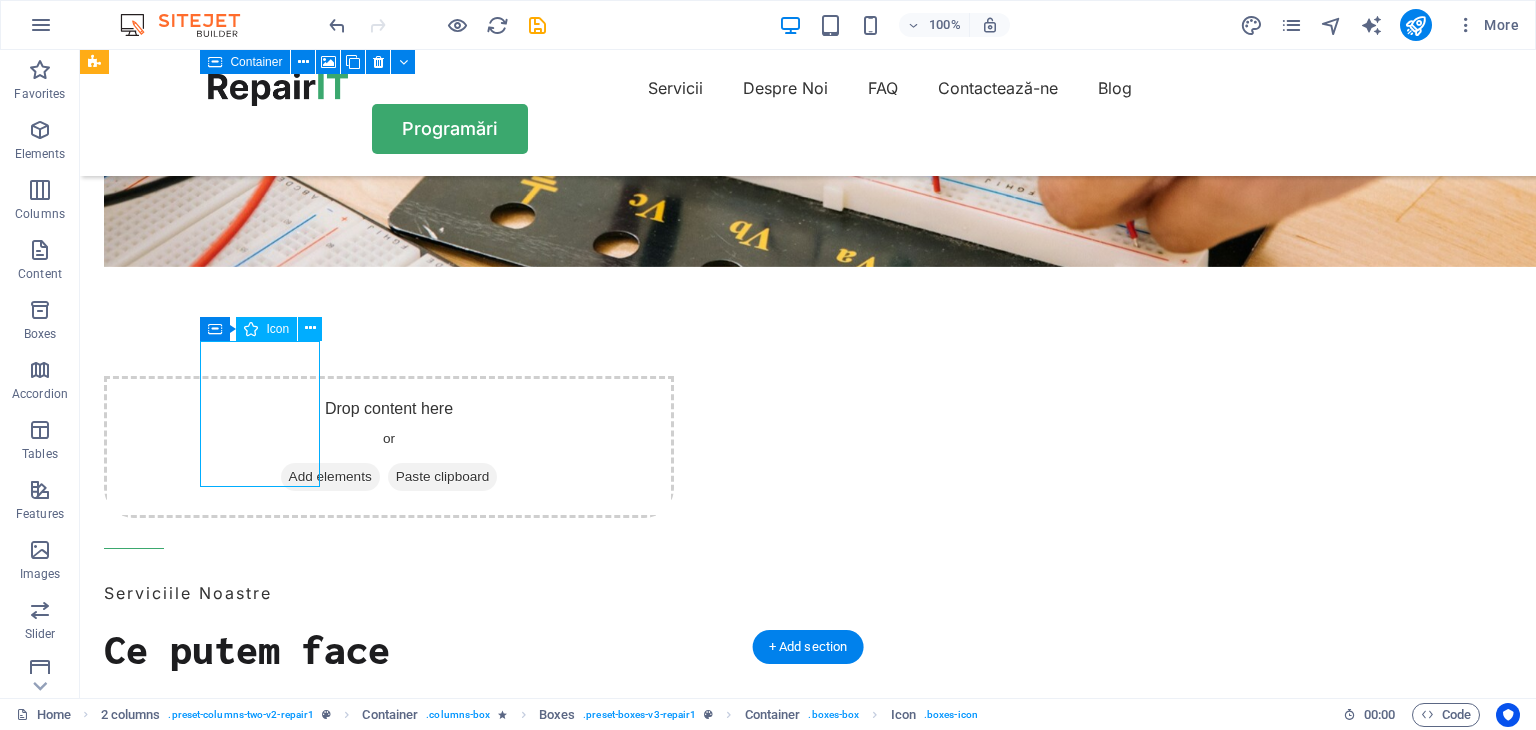 click at bounding box center (389, 2325) 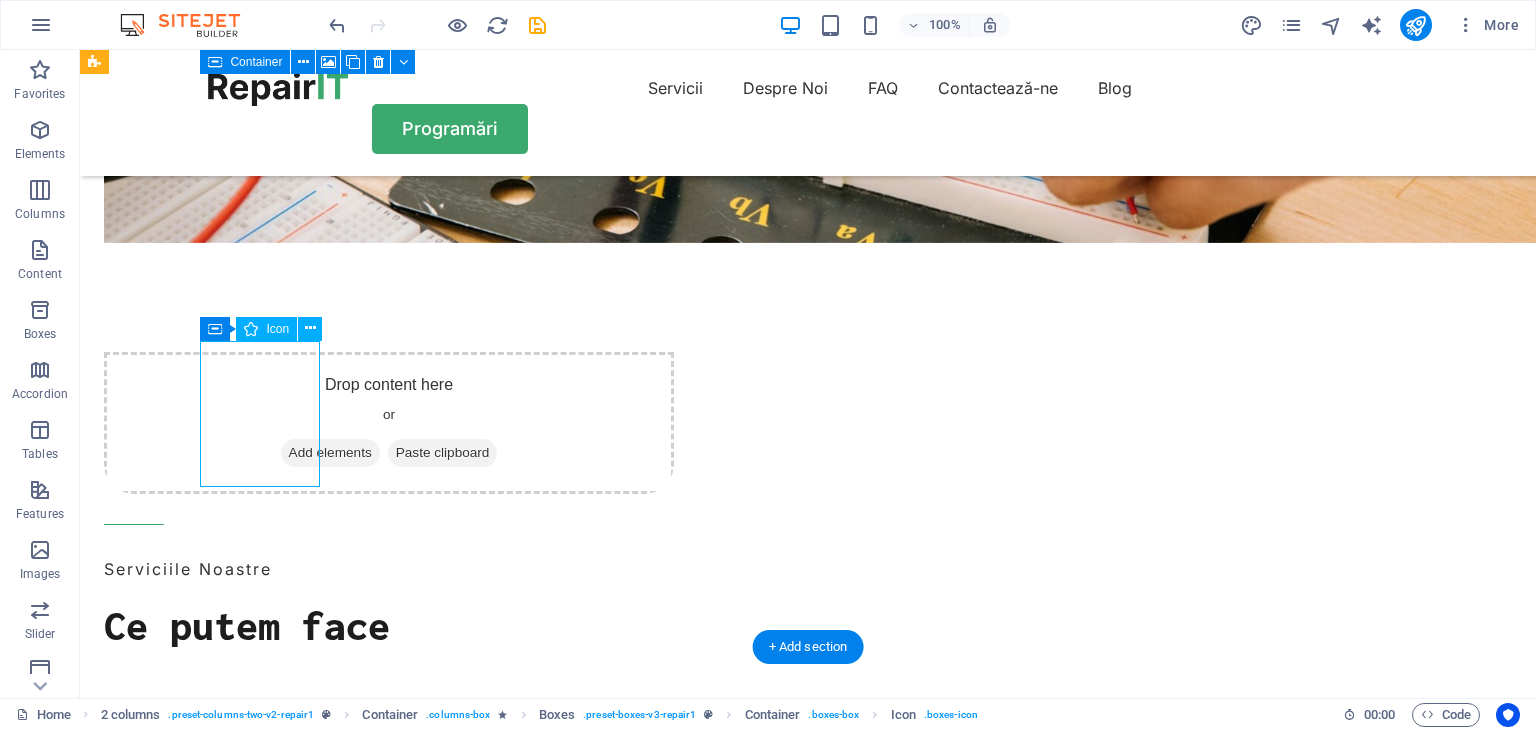 select on "xMidYMid" 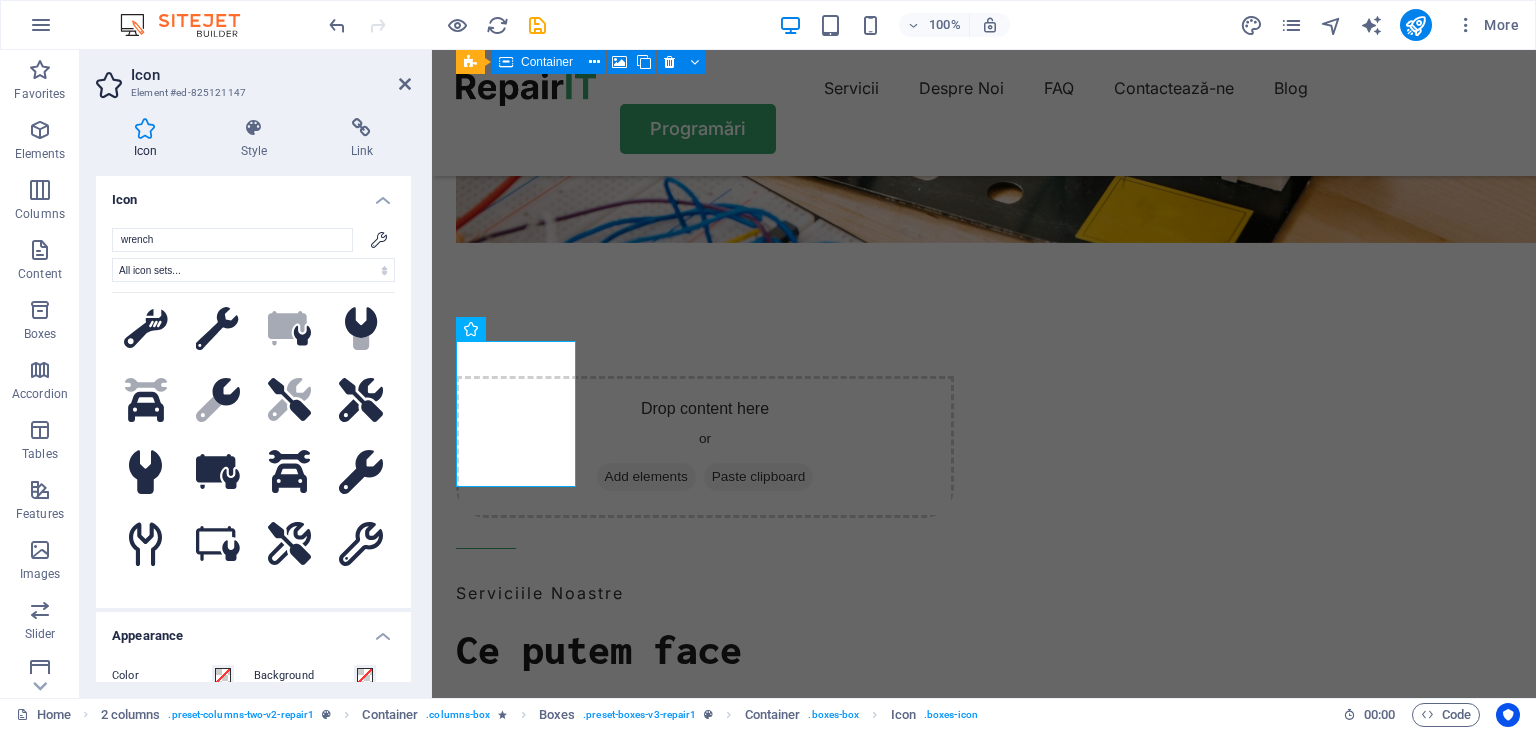 scroll, scrollTop: 0, scrollLeft: 0, axis: both 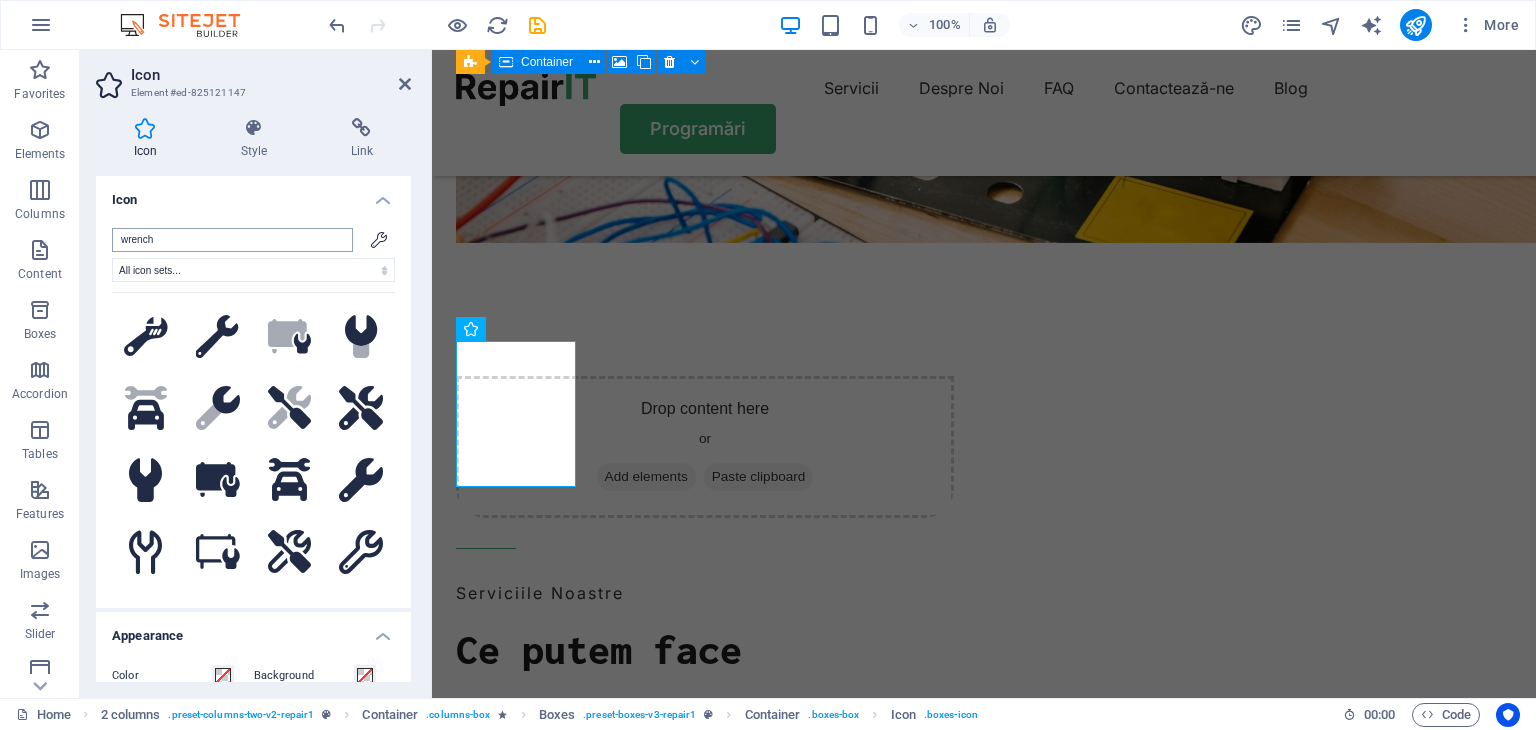 click on "wrench" at bounding box center (232, 240) 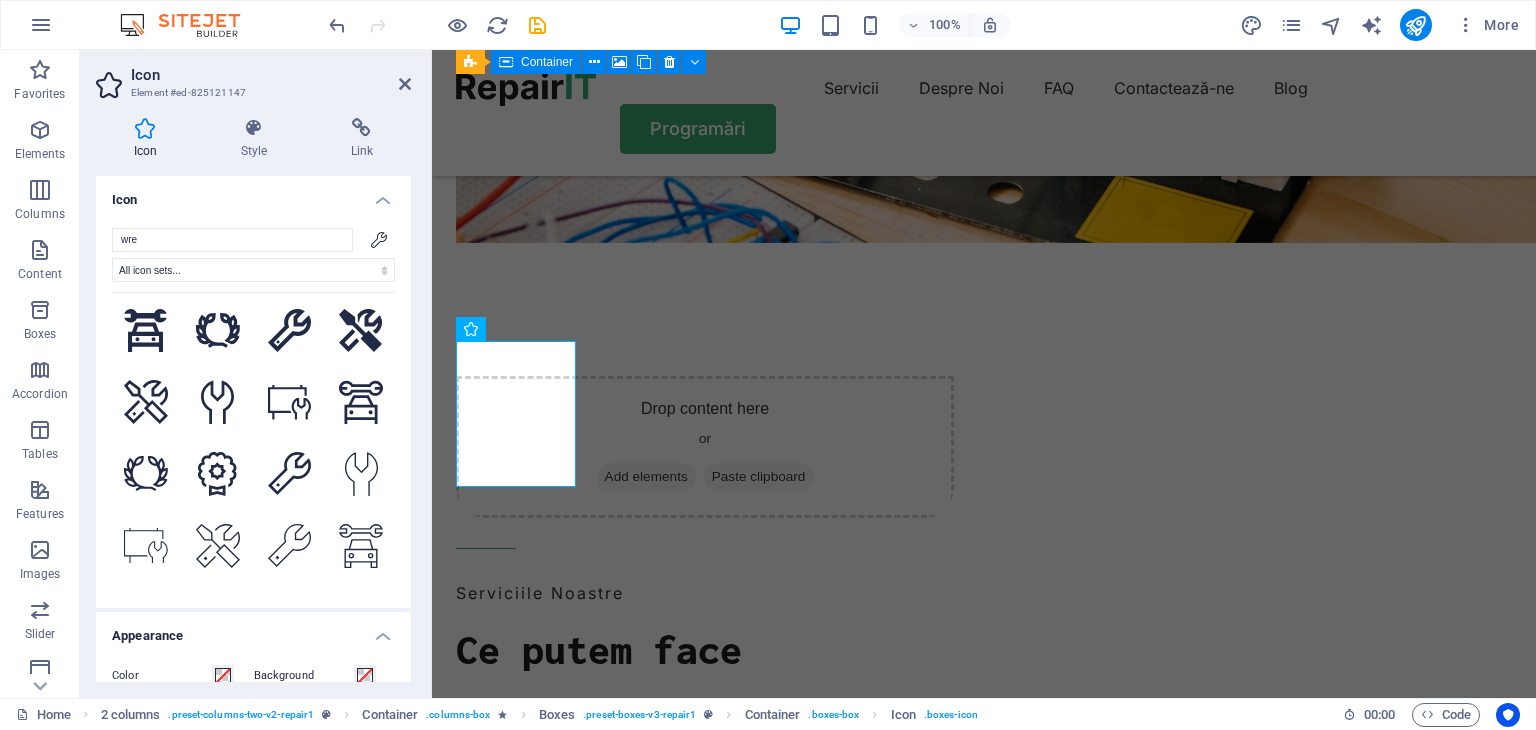 scroll, scrollTop: 903, scrollLeft: 0, axis: vertical 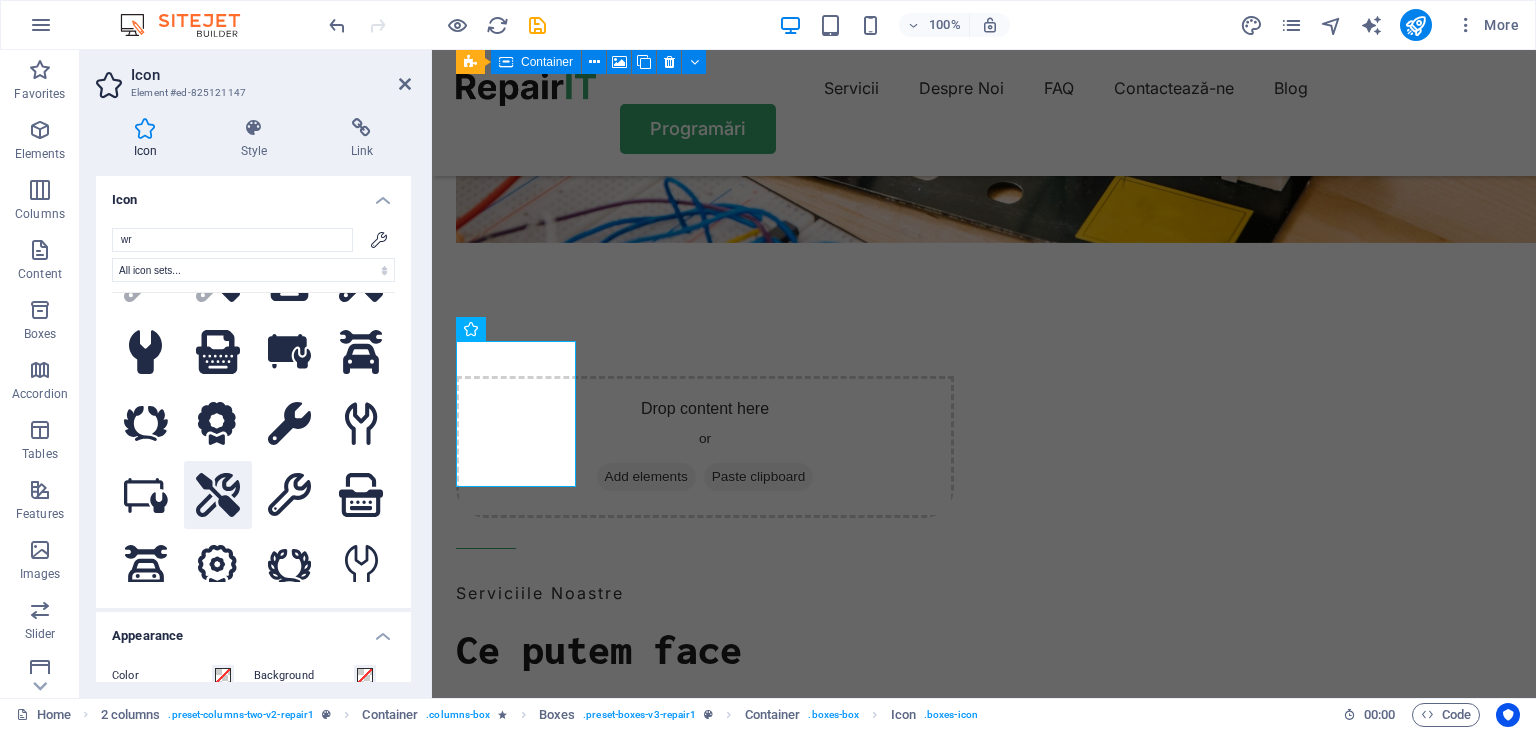 type on "wr" 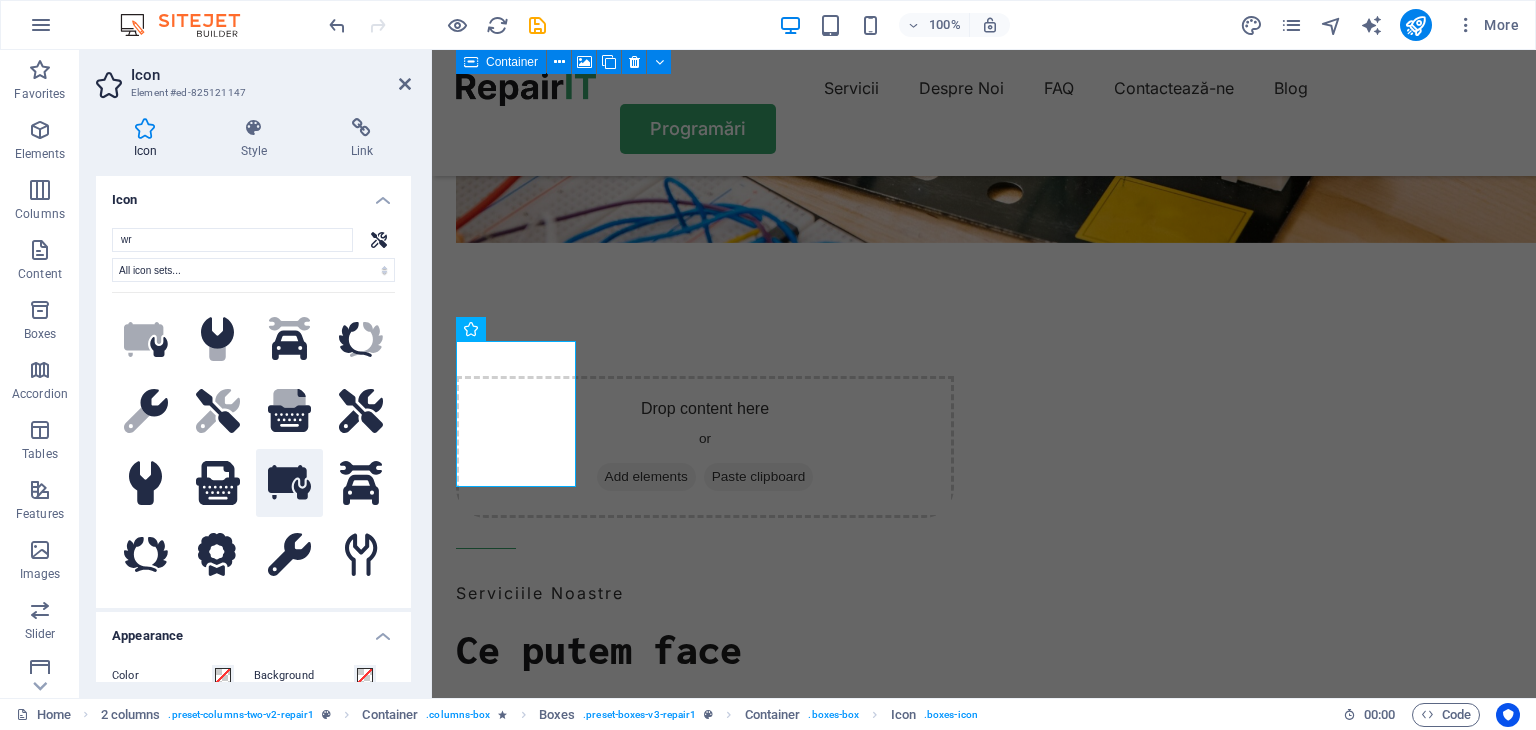 scroll, scrollTop: 0, scrollLeft: 0, axis: both 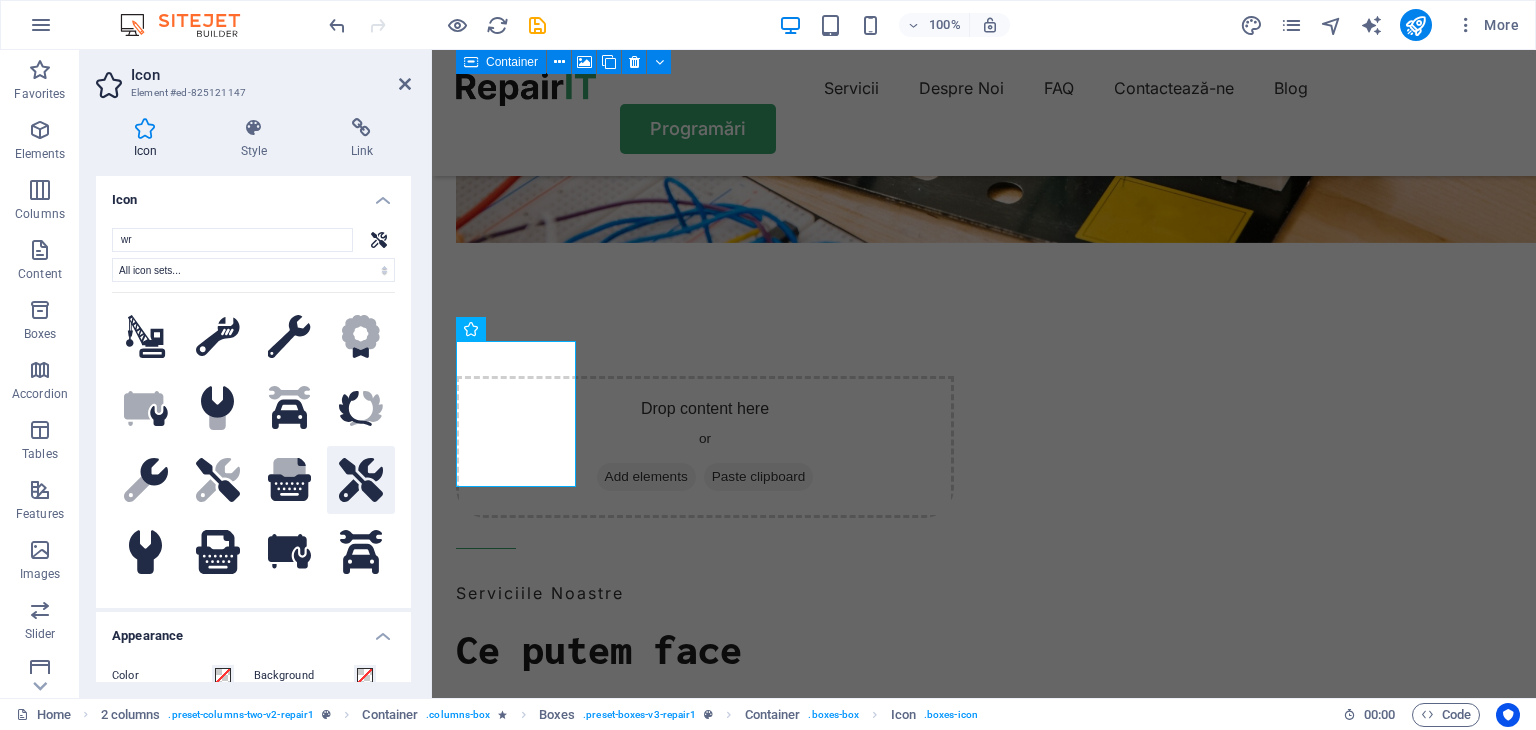 click 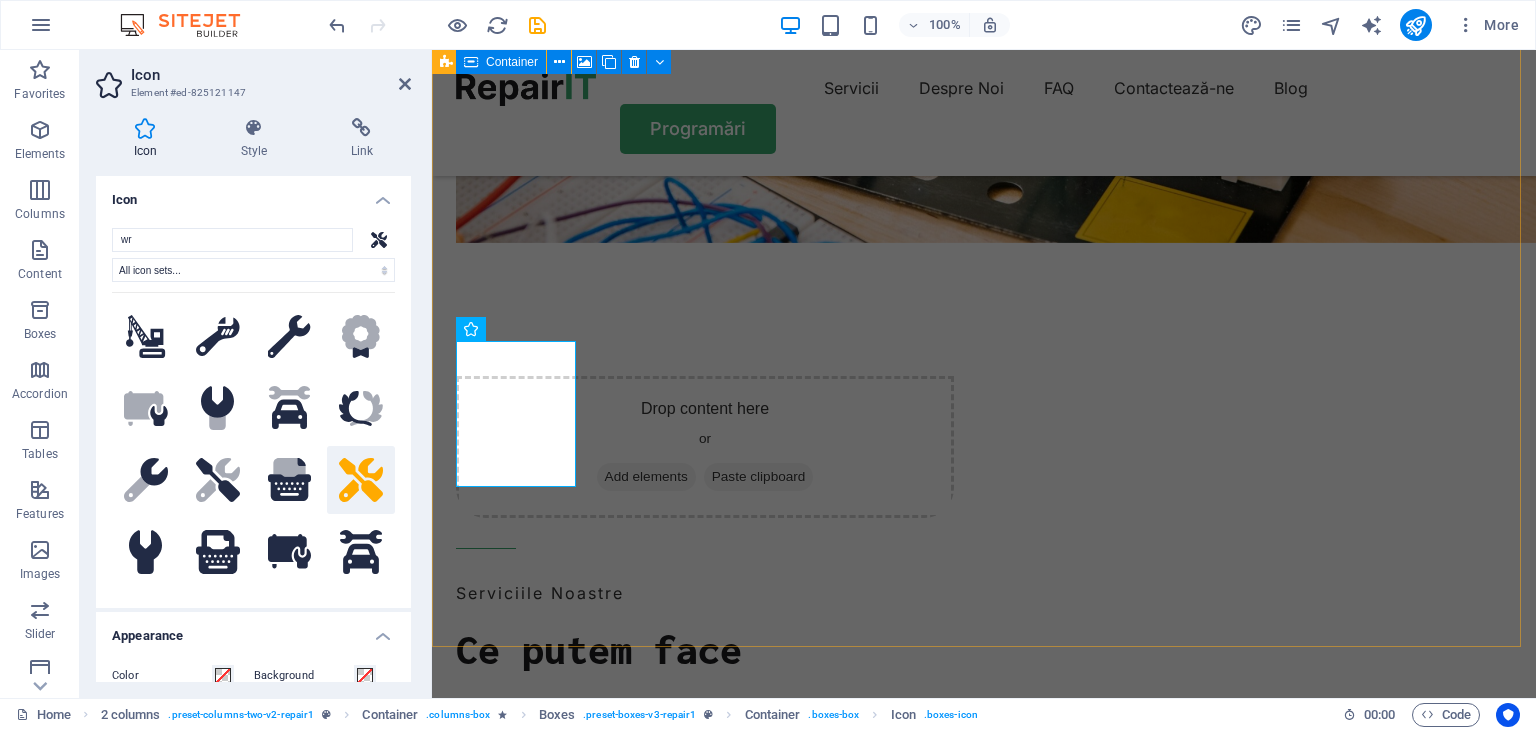 click on "Drop content here or  Add elements  Paste clipboard Serviciile Noastre Ce putem face Instalații electrice interioare pentru locuințe Executăm instalații complete în apartamente, case și spații comerciale, cu materiale de calitate și echipamente de protecție conforme. Instalații electrice industriale Soluții profesionale pentru hale, spații de producție, panouri de distribuție, automatizări și iluminat industrial. Revizii și reparații instalații existente Verificări, înlocuiri de siguranțe, prize, tablouri și remedierea problemelor electrice. Cum lucrăm Procedura Ne contactezi Trimite o cerere de ofertă Ne poți suna sau completa formularul online. Spune-ne ce ai nevoie: instalație electrică nouă, reparație, revizie etc. .fa-secondary{opacity:.4} Evaluăm și oferim prețul Venim la fața locului (dacă e nevoie) Evaluăm lucrarea și îți trimitem oferta. Totul clar, fără costuri ascunse. Executăm lucrarea Realizăm totul la termen, cu garanție Drop content here or" at bounding box center (984, 1554) 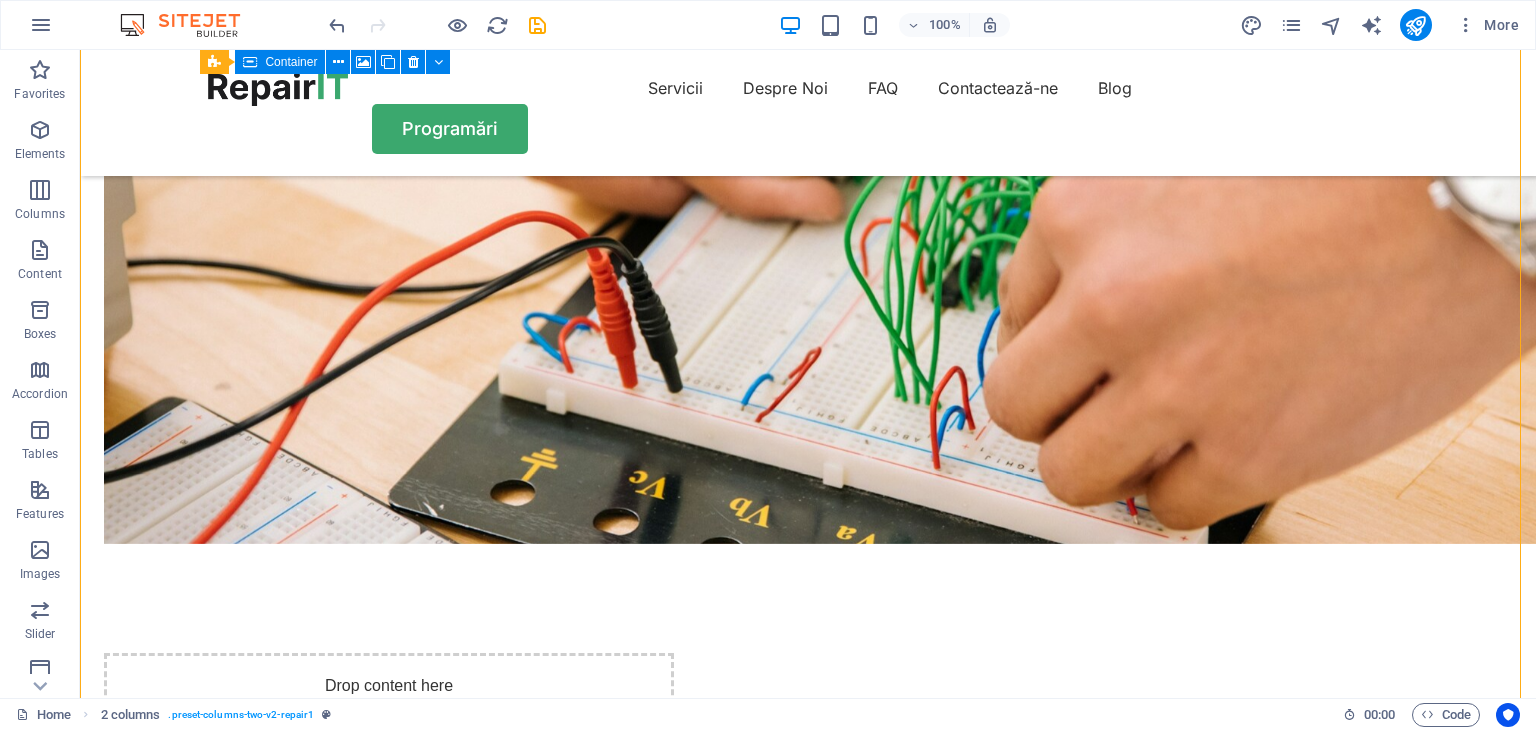 scroll, scrollTop: 1896, scrollLeft: 0, axis: vertical 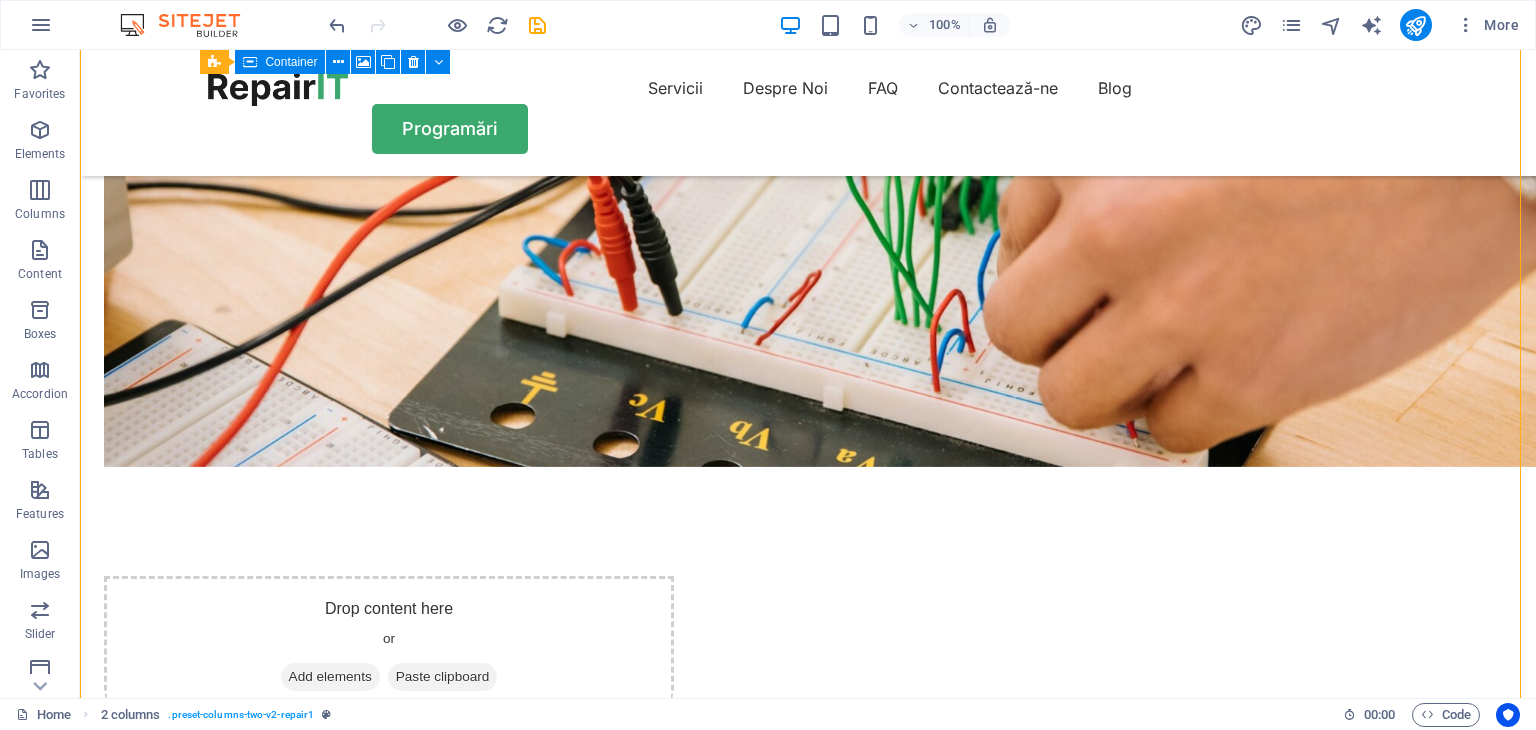 click at bounding box center (389, 3129) 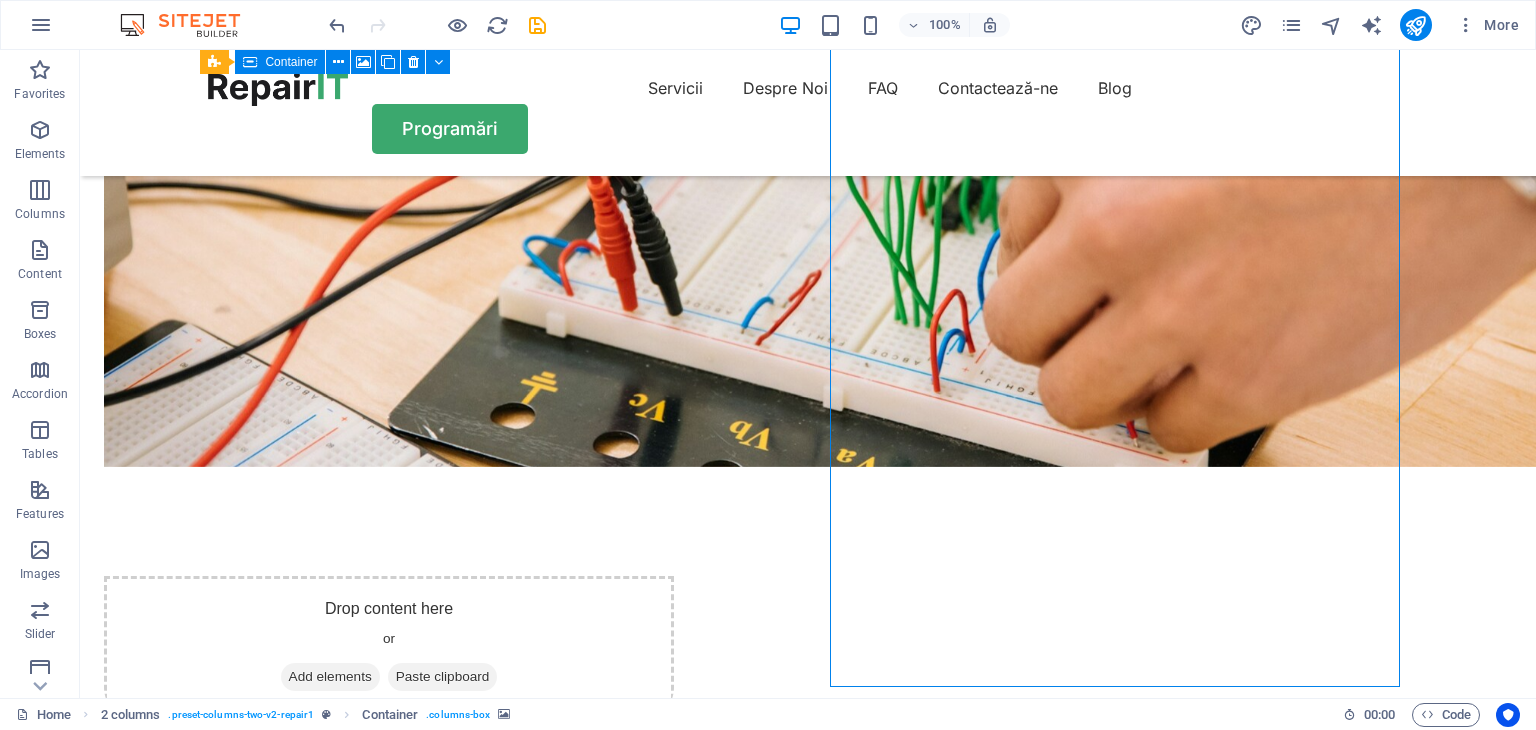 click at bounding box center (389, 3129) 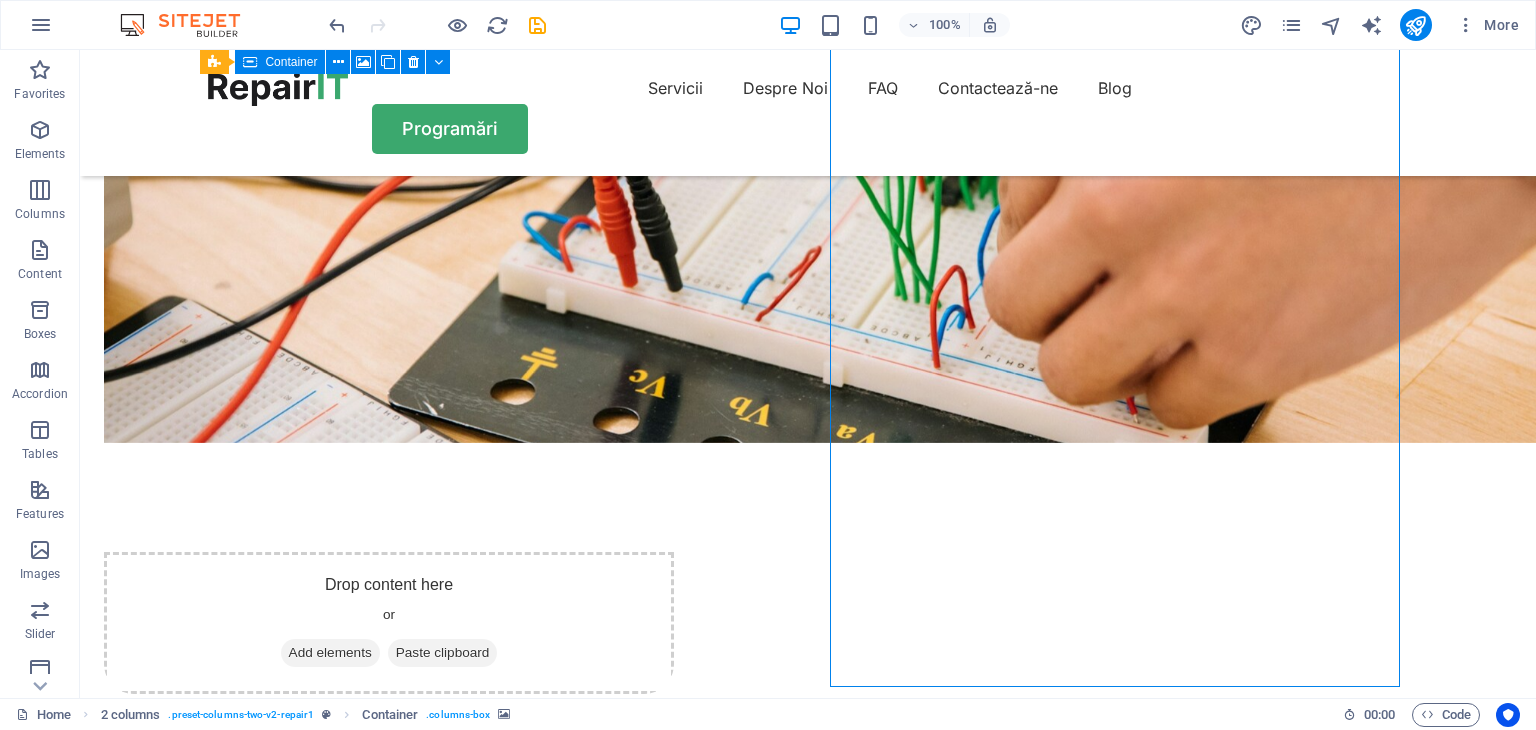 select on "px" 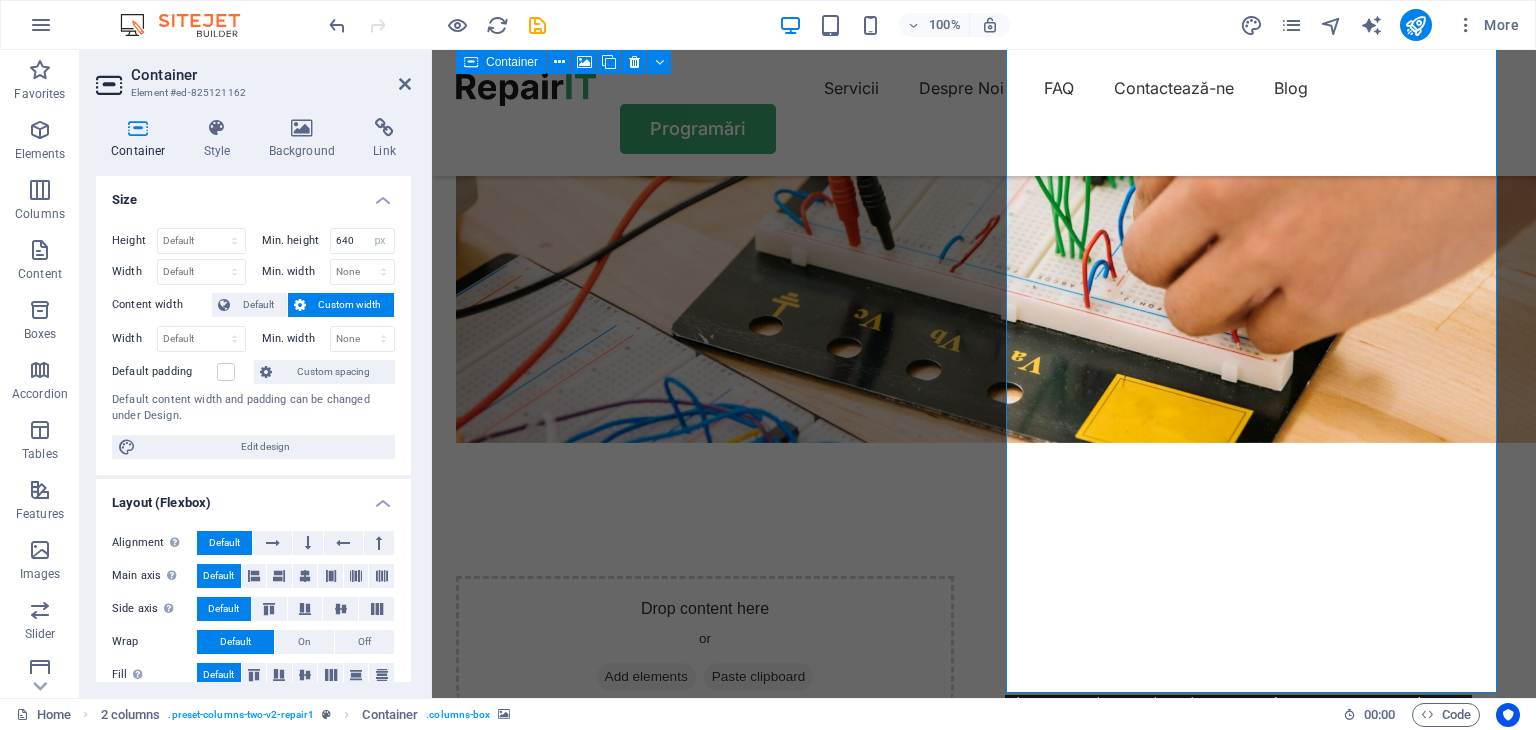 scroll, scrollTop: 1820, scrollLeft: 0, axis: vertical 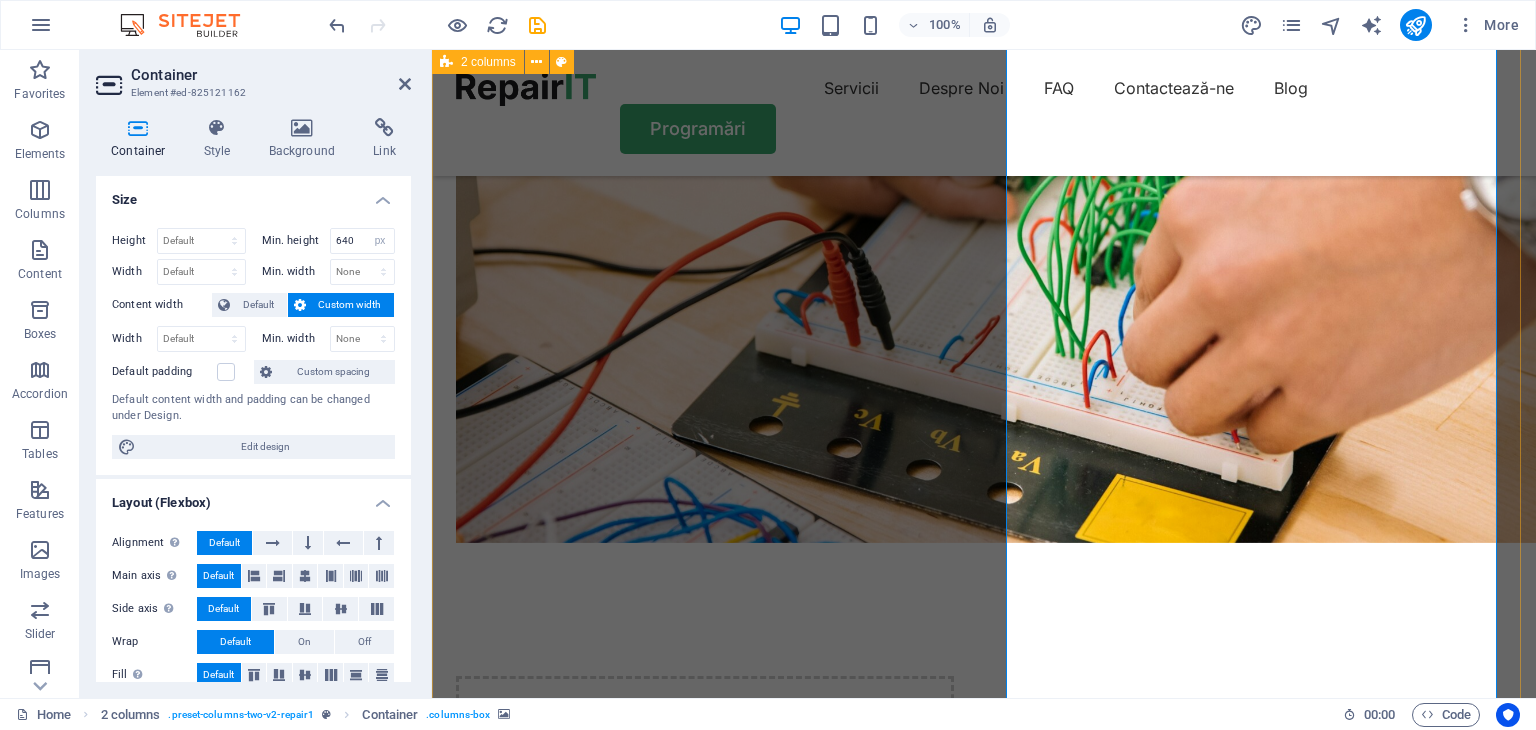 click at bounding box center [705, 3279] 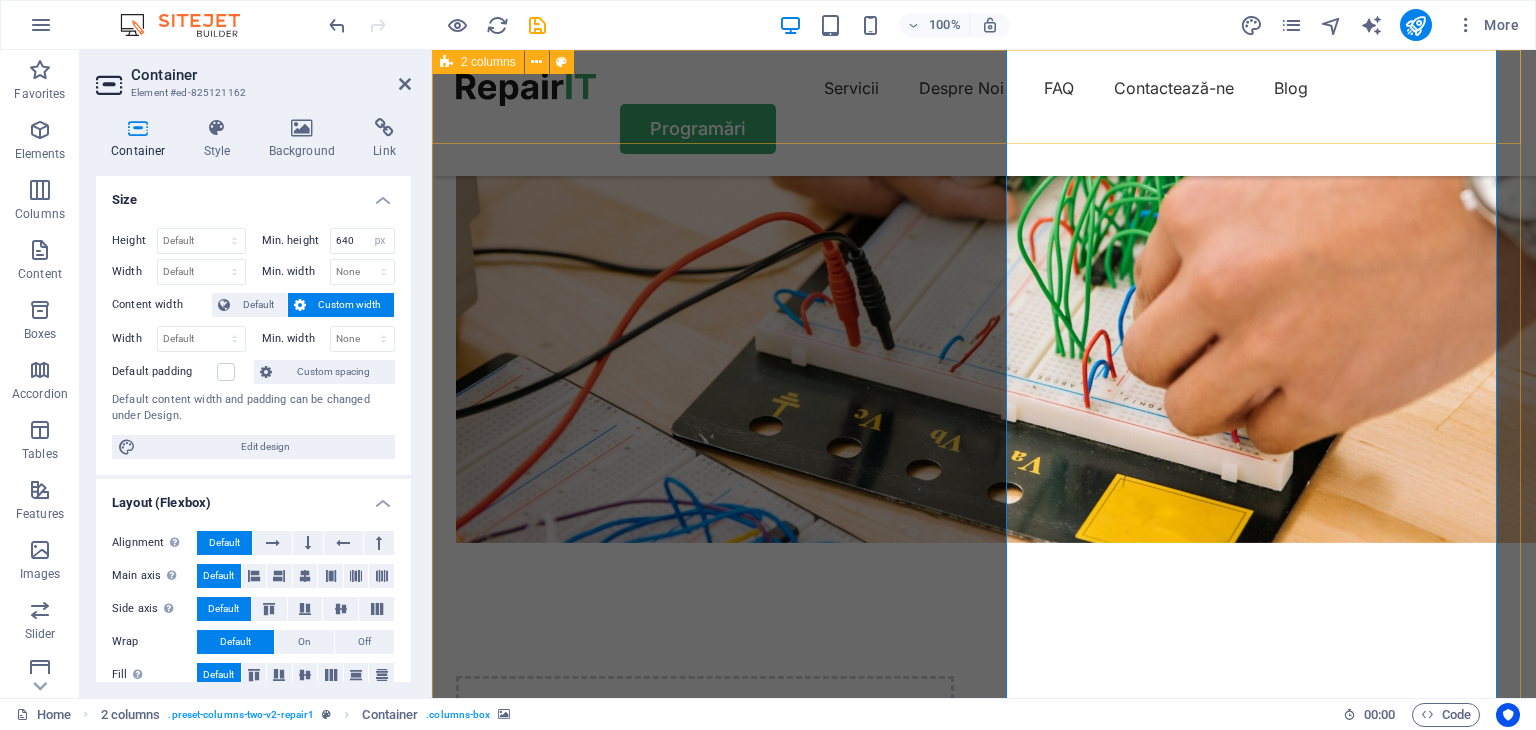 click on "Servicii  Despre Noi FAQ Contactează-ne Blog Programări" at bounding box center (984, 113) 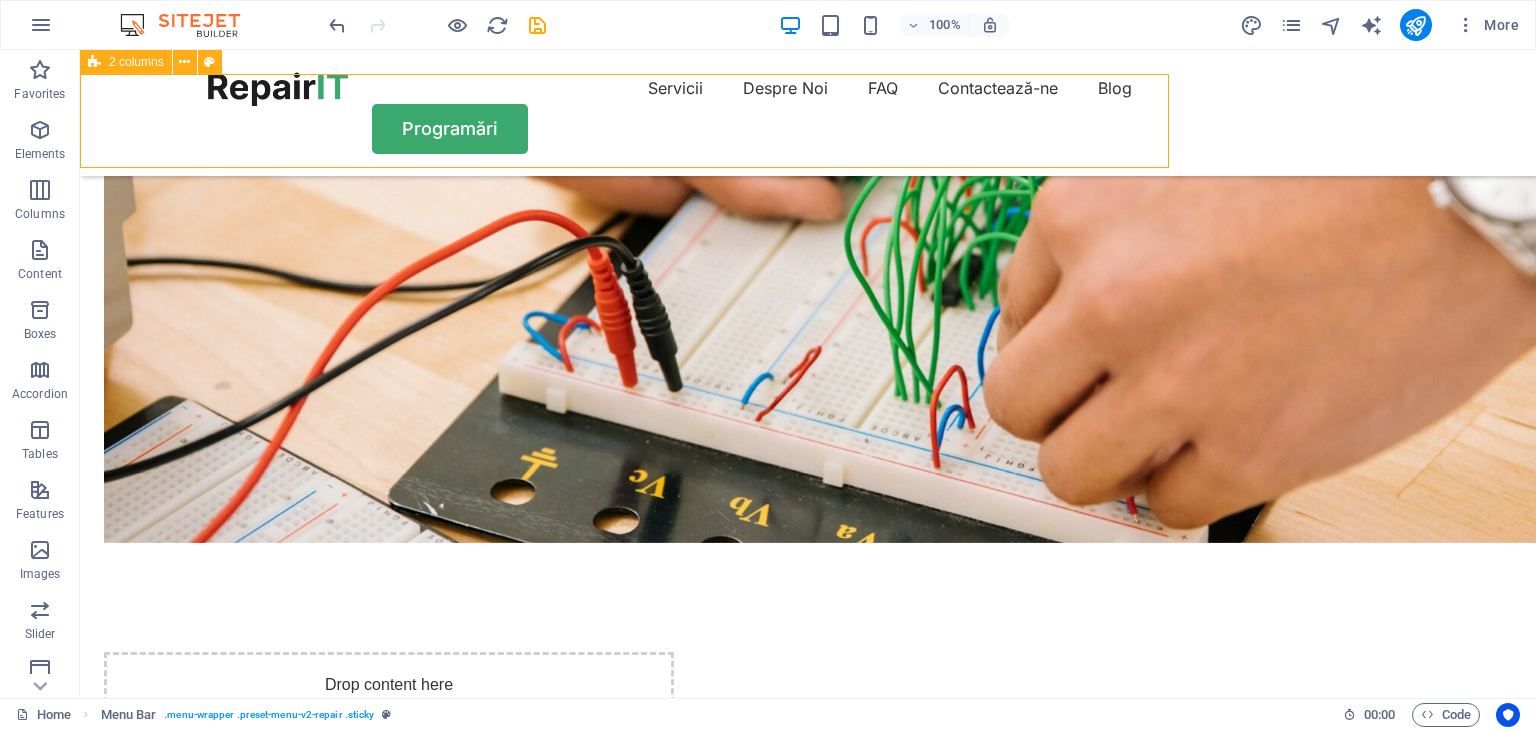 scroll, scrollTop: 1796, scrollLeft: 0, axis: vertical 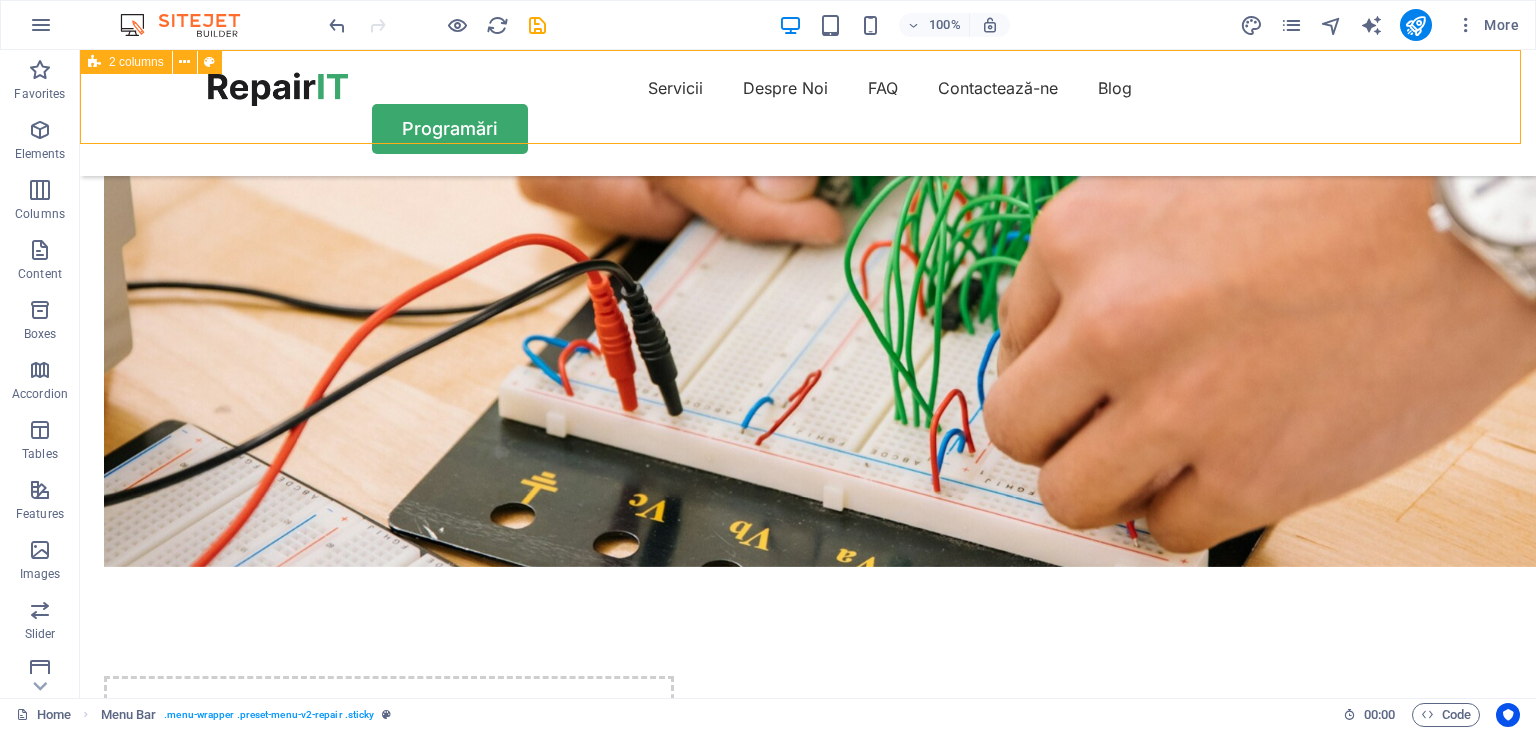 click at bounding box center (389, 3229) 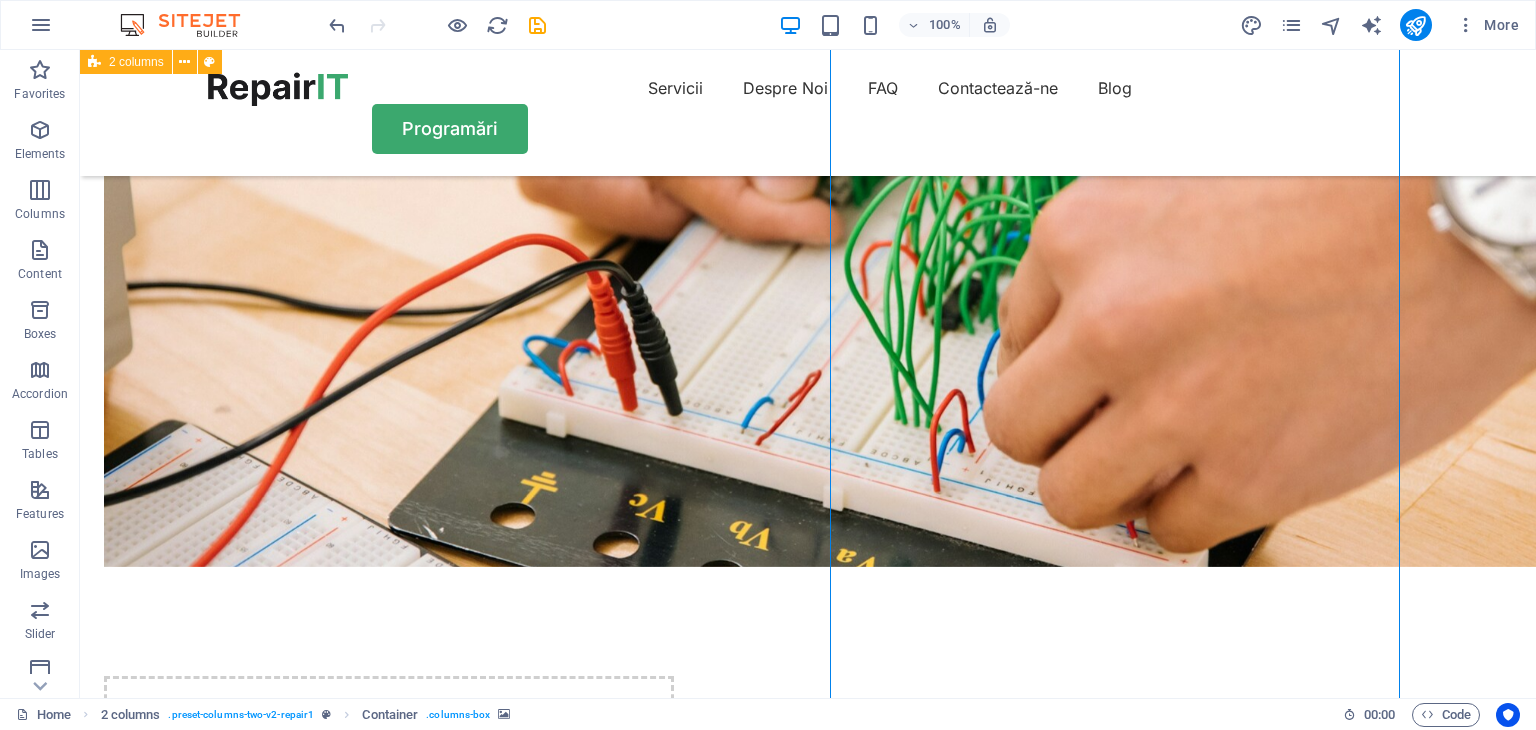 click at bounding box center (389, 3229) 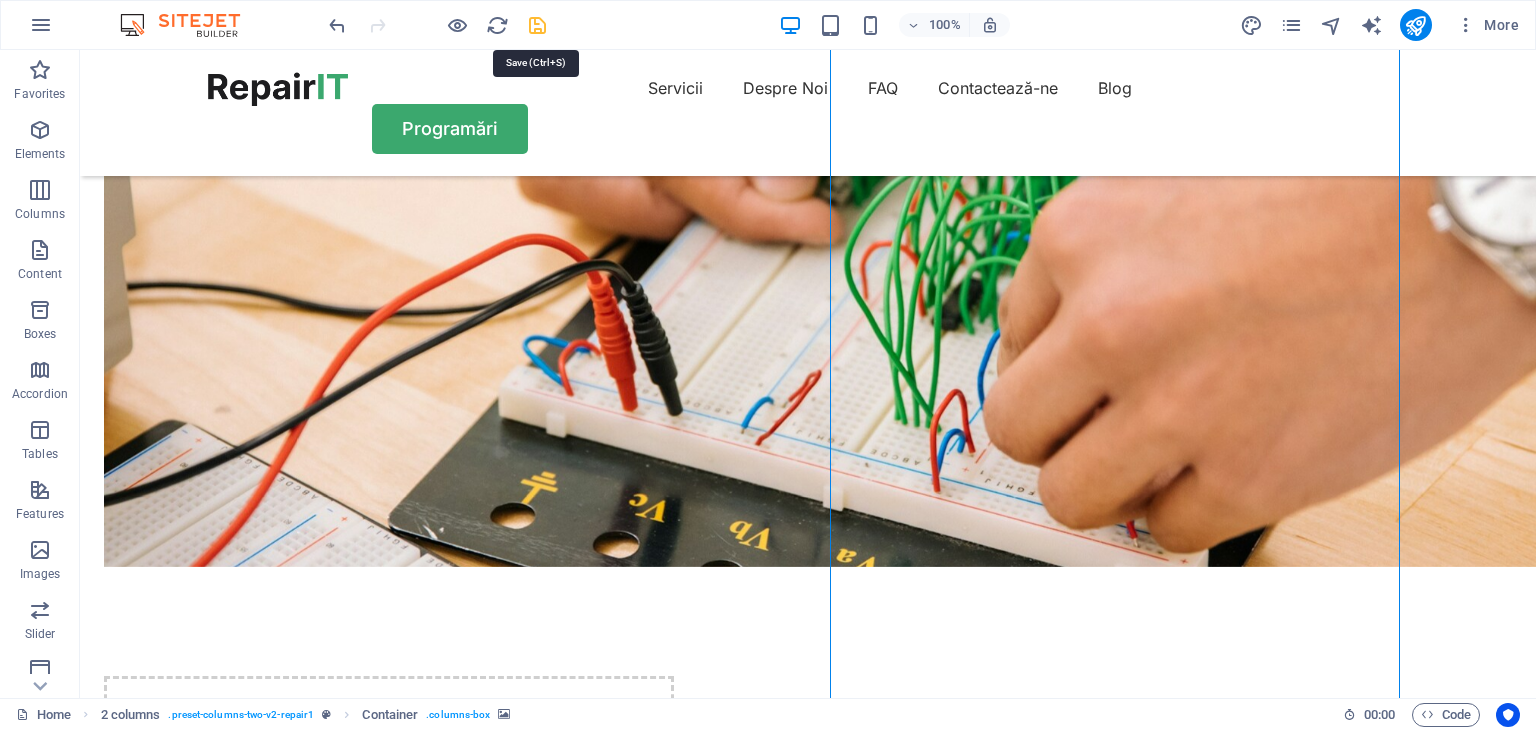 click at bounding box center (537, 25) 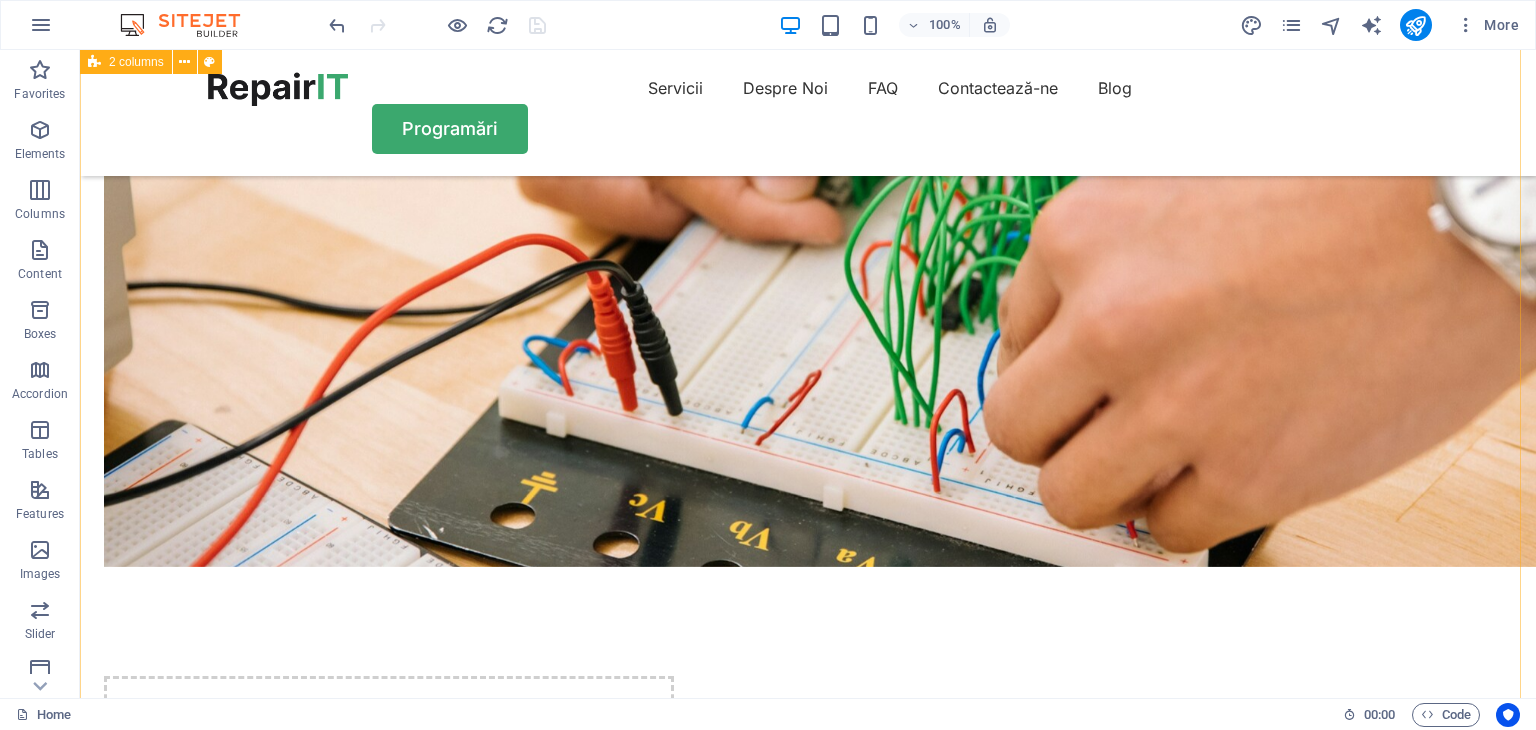 click at bounding box center [389, 3229] 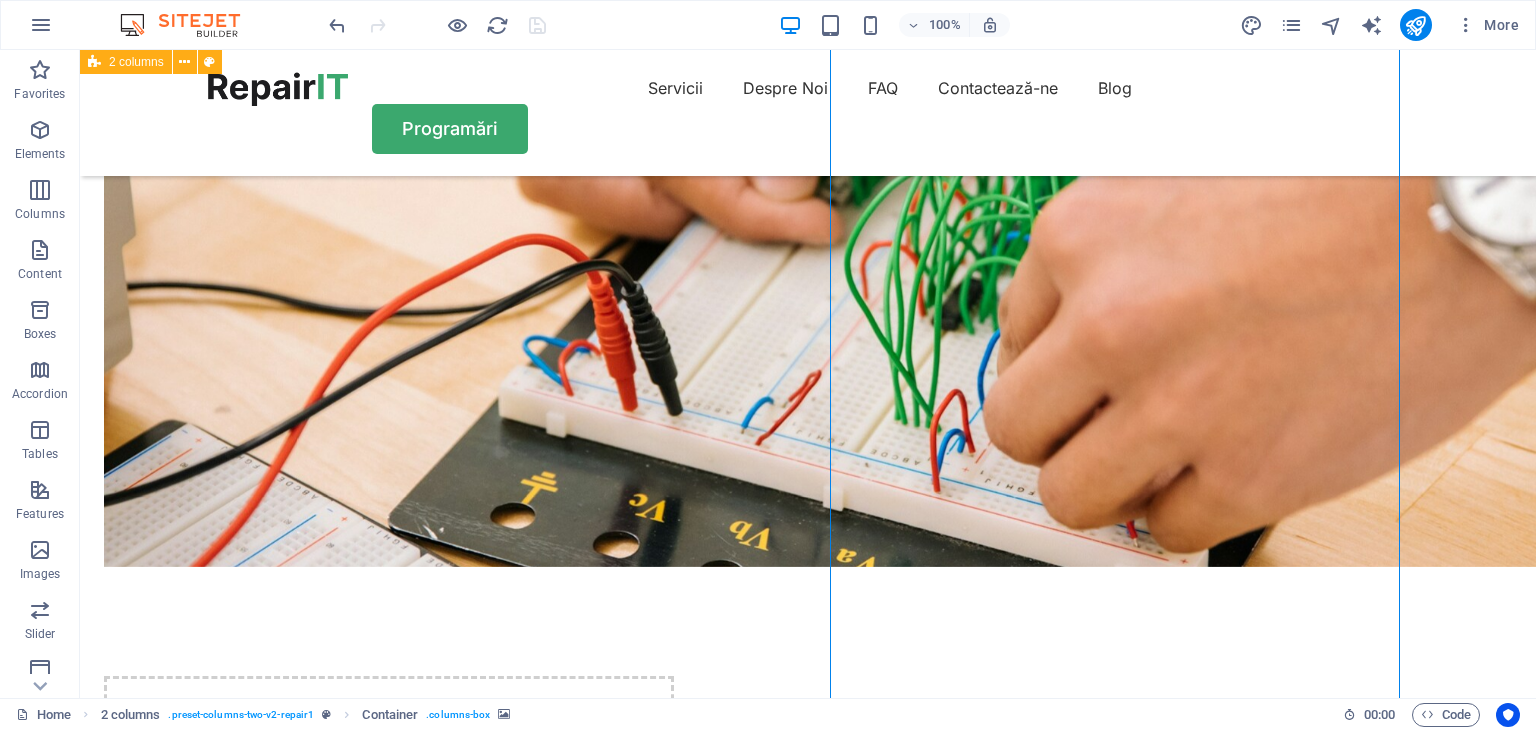 click at bounding box center (389, 3229) 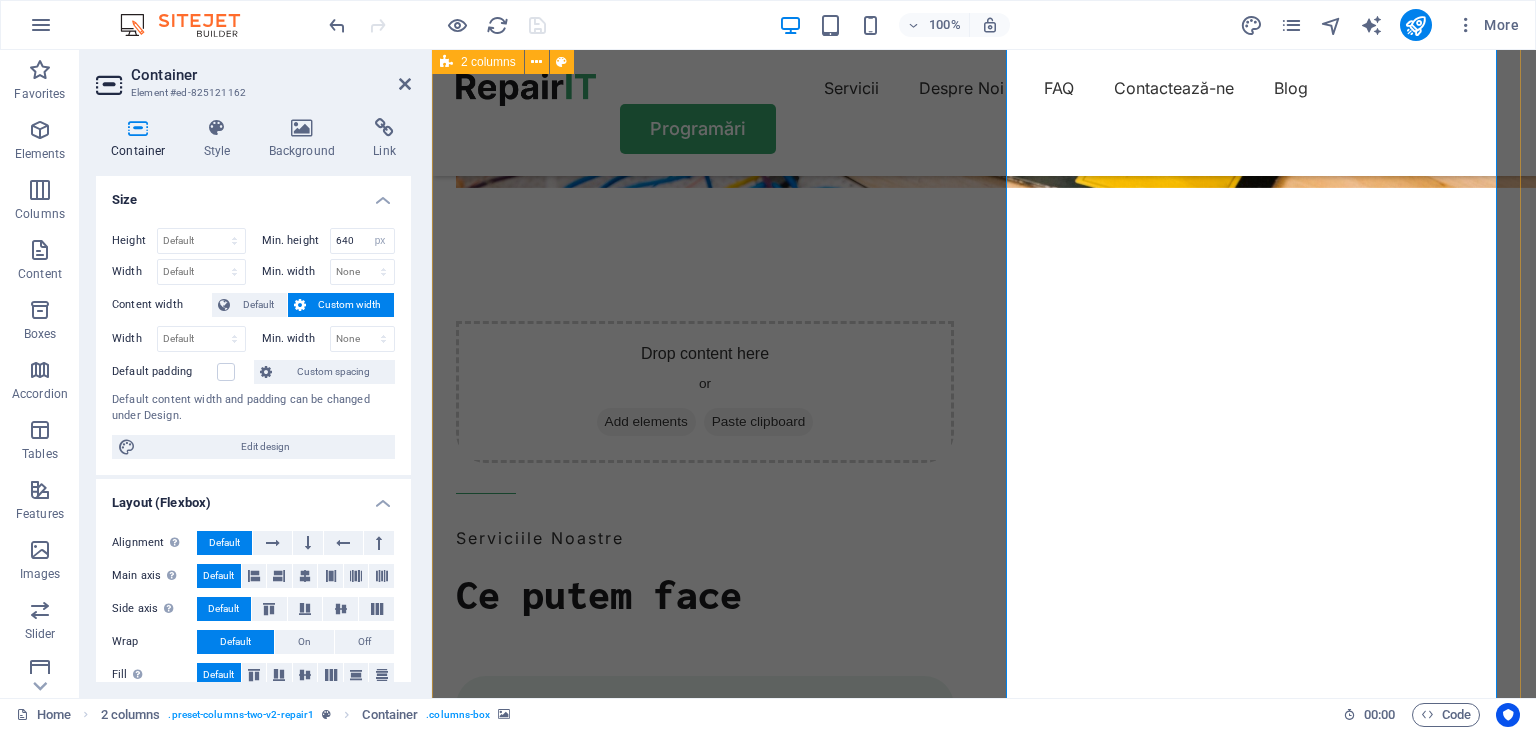 scroll, scrollTop: 2320, scrollLeft: 0, axis: vertical 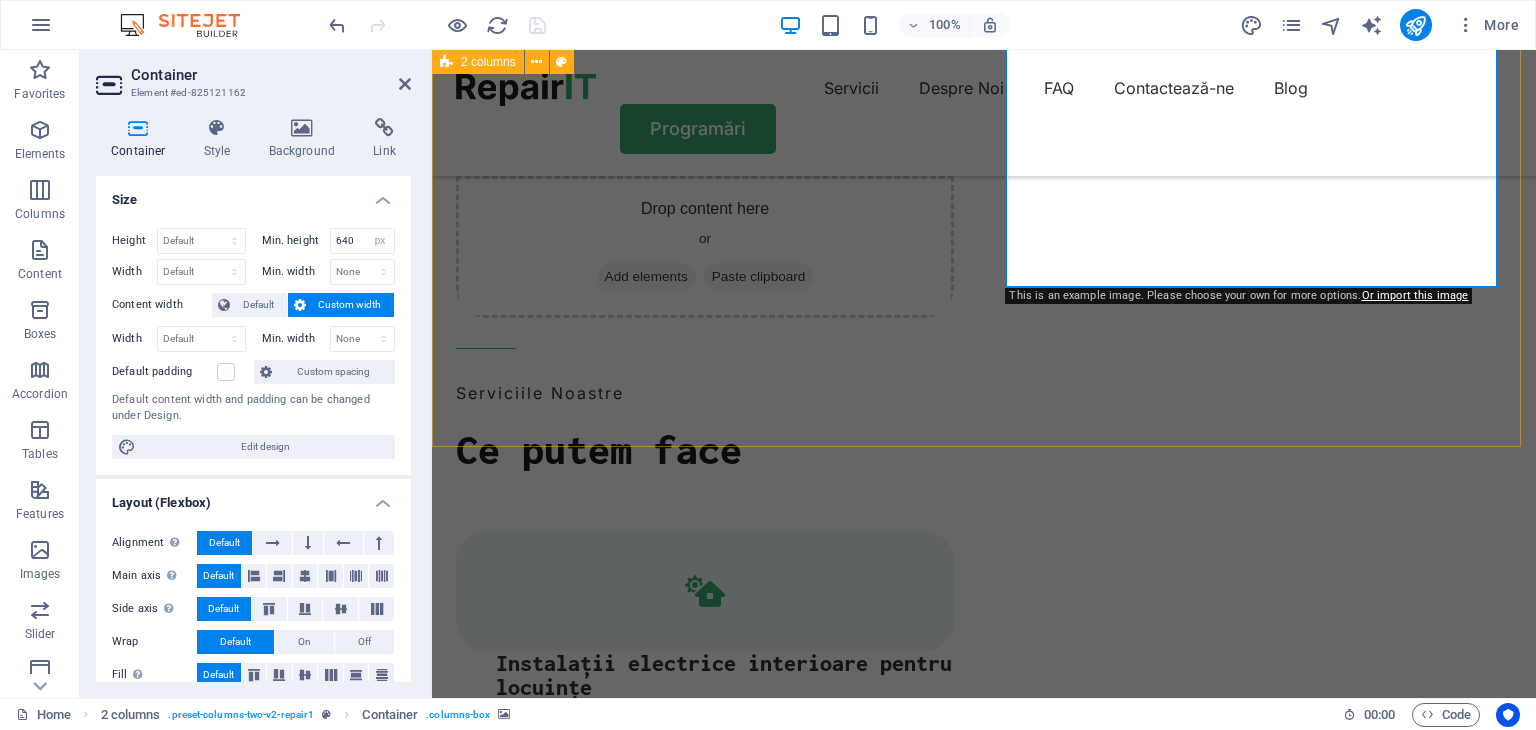 click at bounding box center (705, 2779) 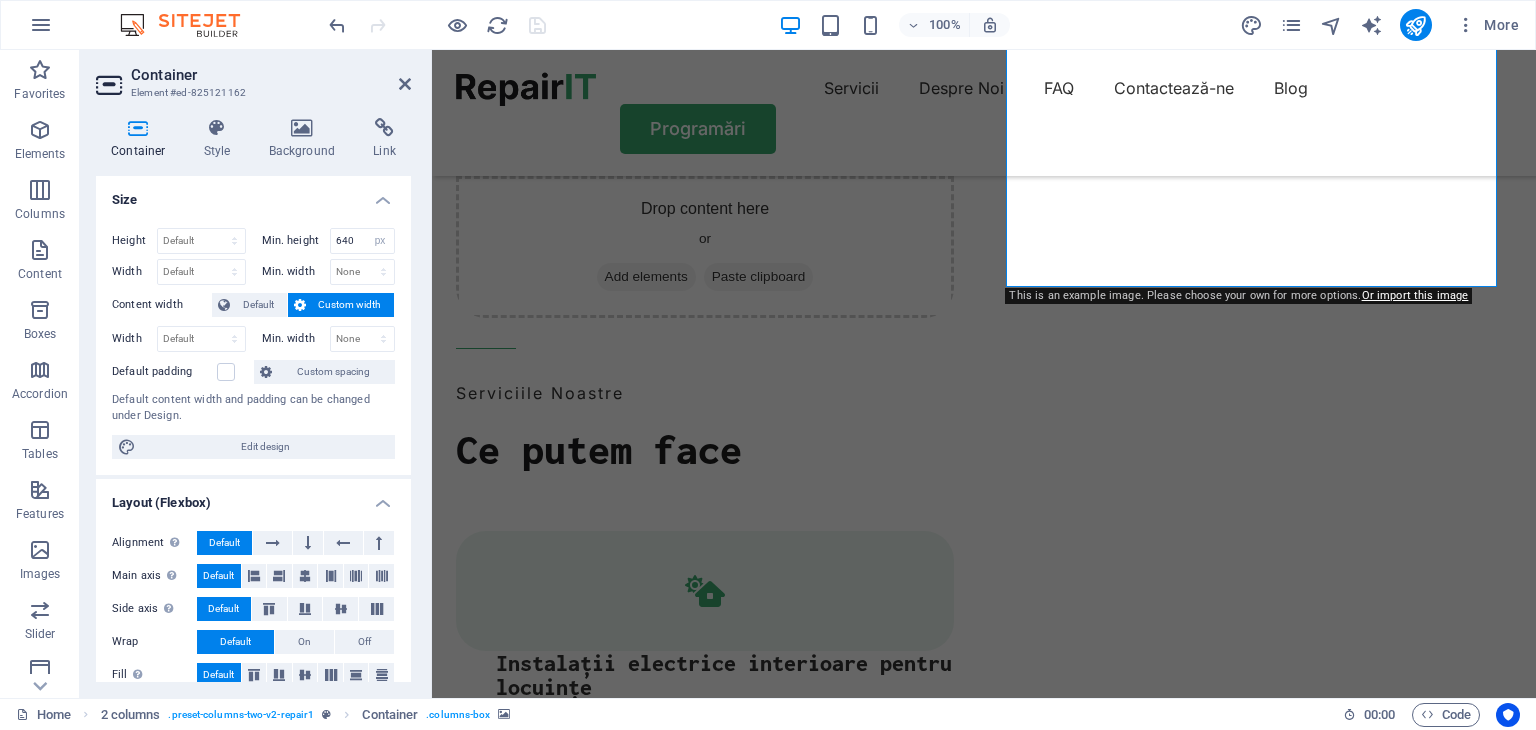 click at bounding box center (138, 128) 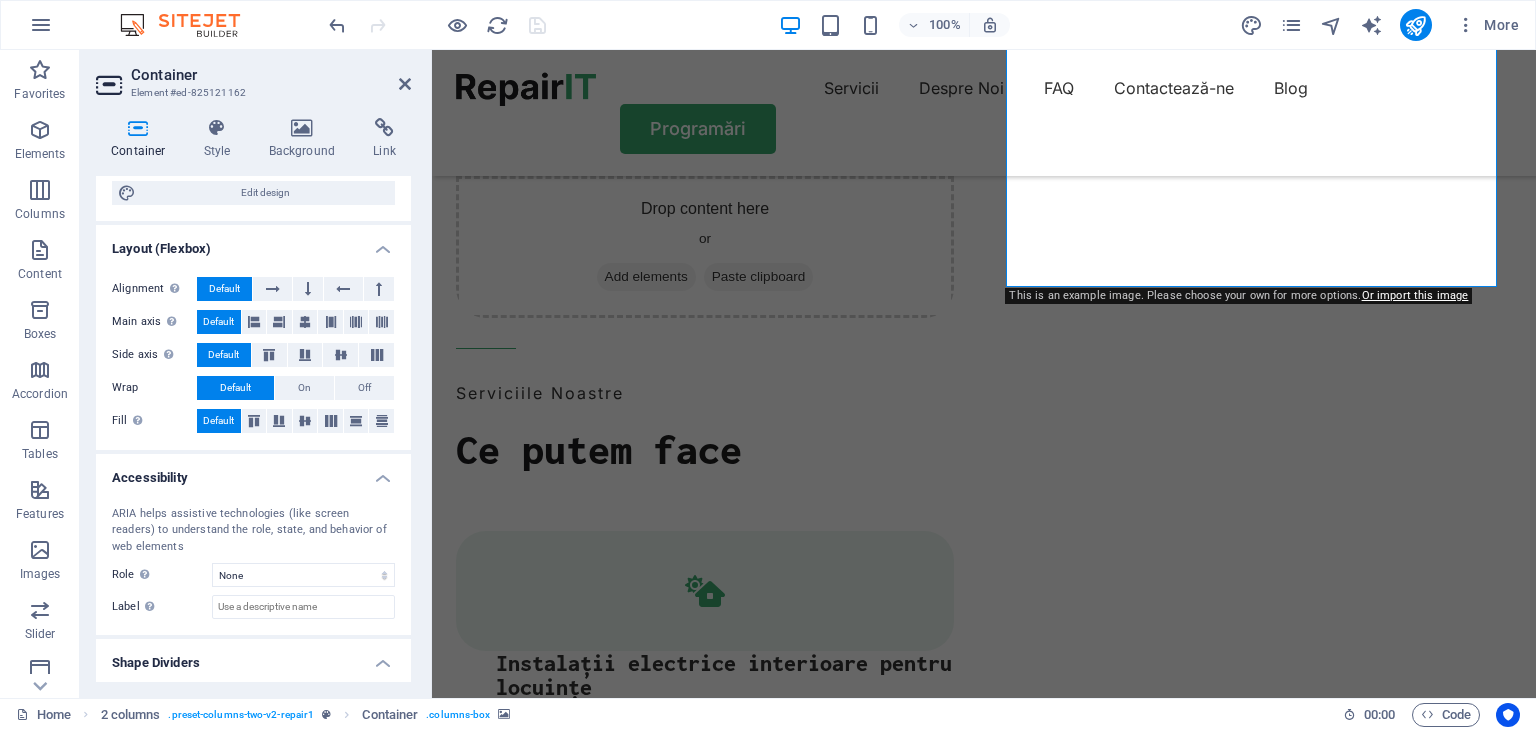 scroll, scrollTop: 301, scrollLeft: 0, axis: vertical 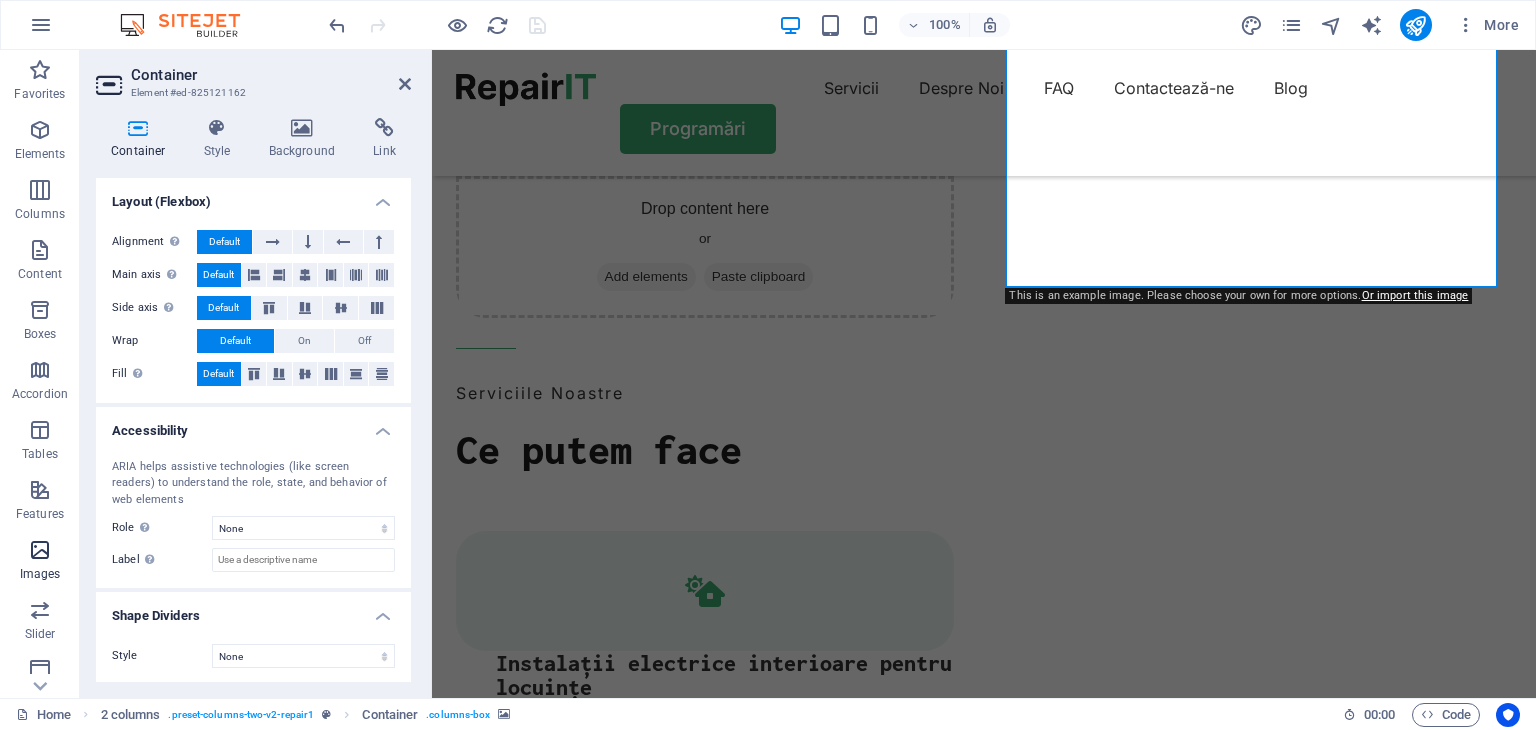 click at bounding box center [40, 550] 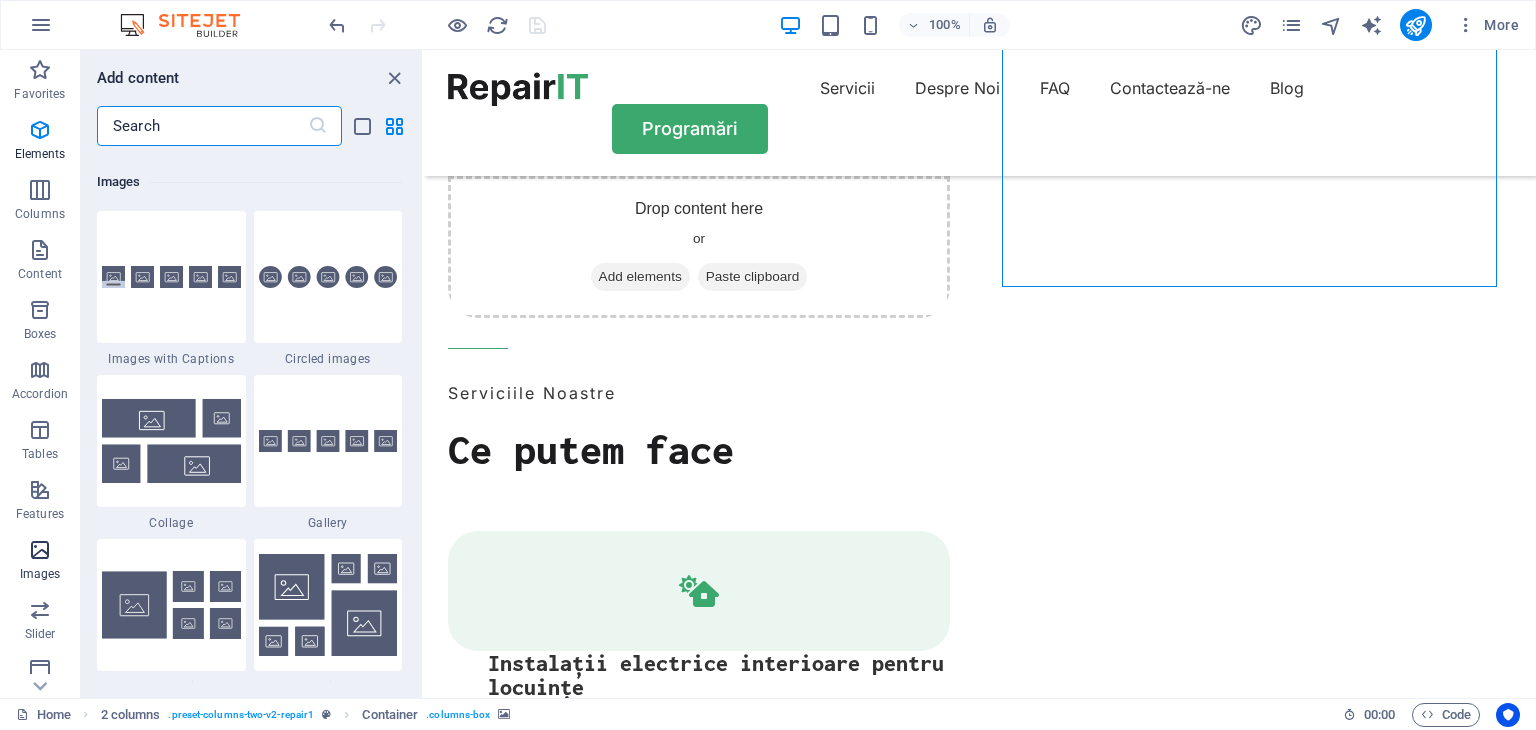 scroll, scrollTop: 10140, scrollLeft: 0, axis: vertical 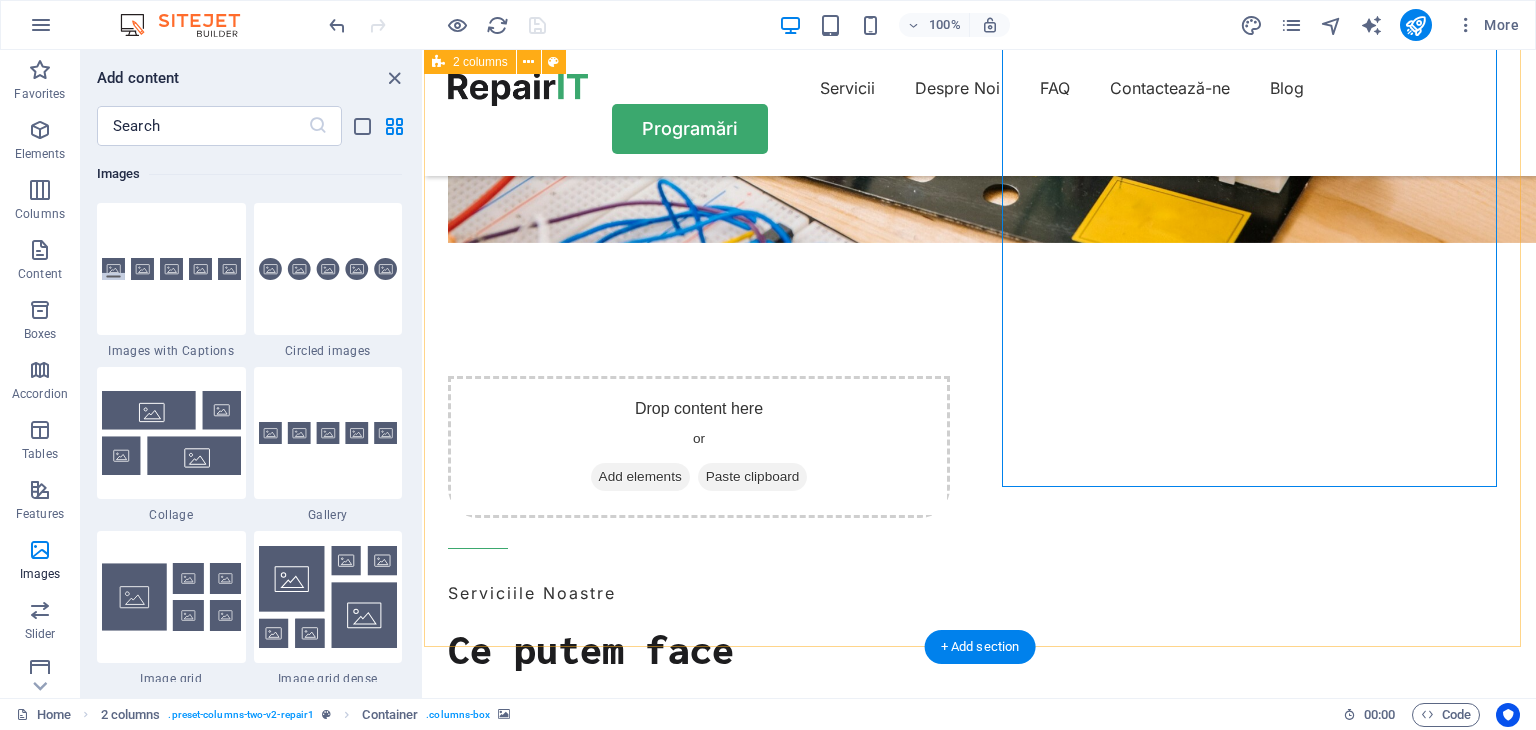 click at bounding box center [699, 2979] 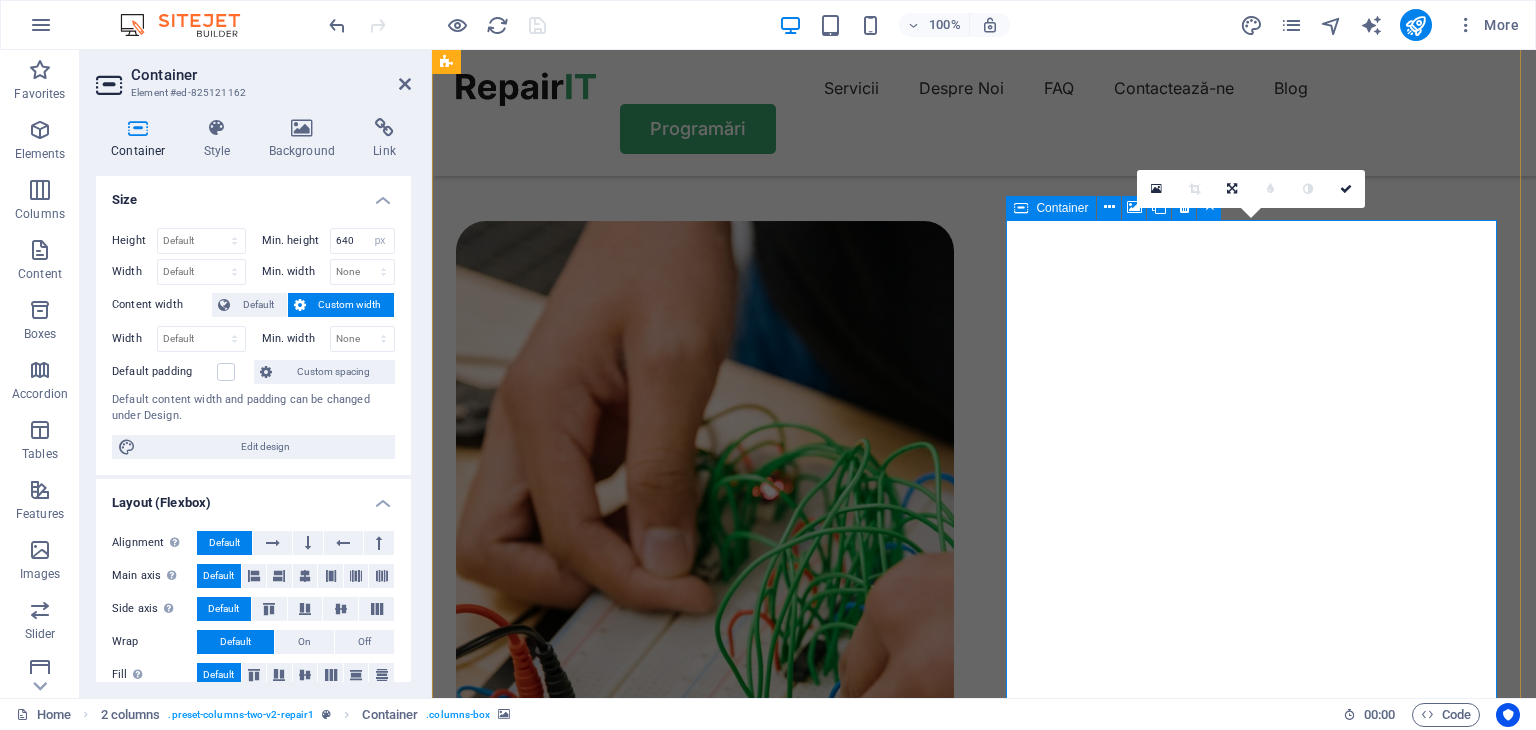 scroll, scrollTop: 1420, scrollLeft: 0, axis: vertical 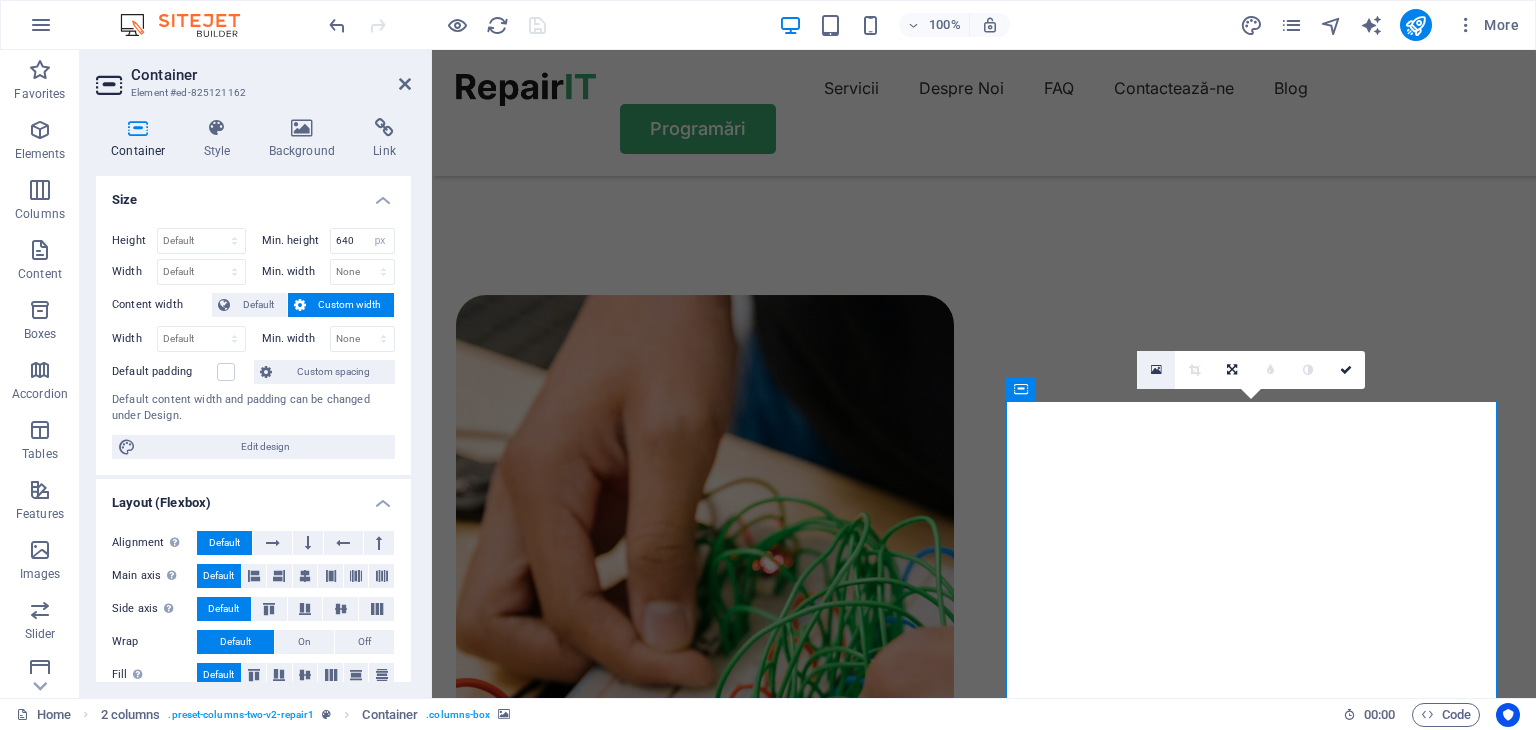 click at bounding box center (1156, 370) 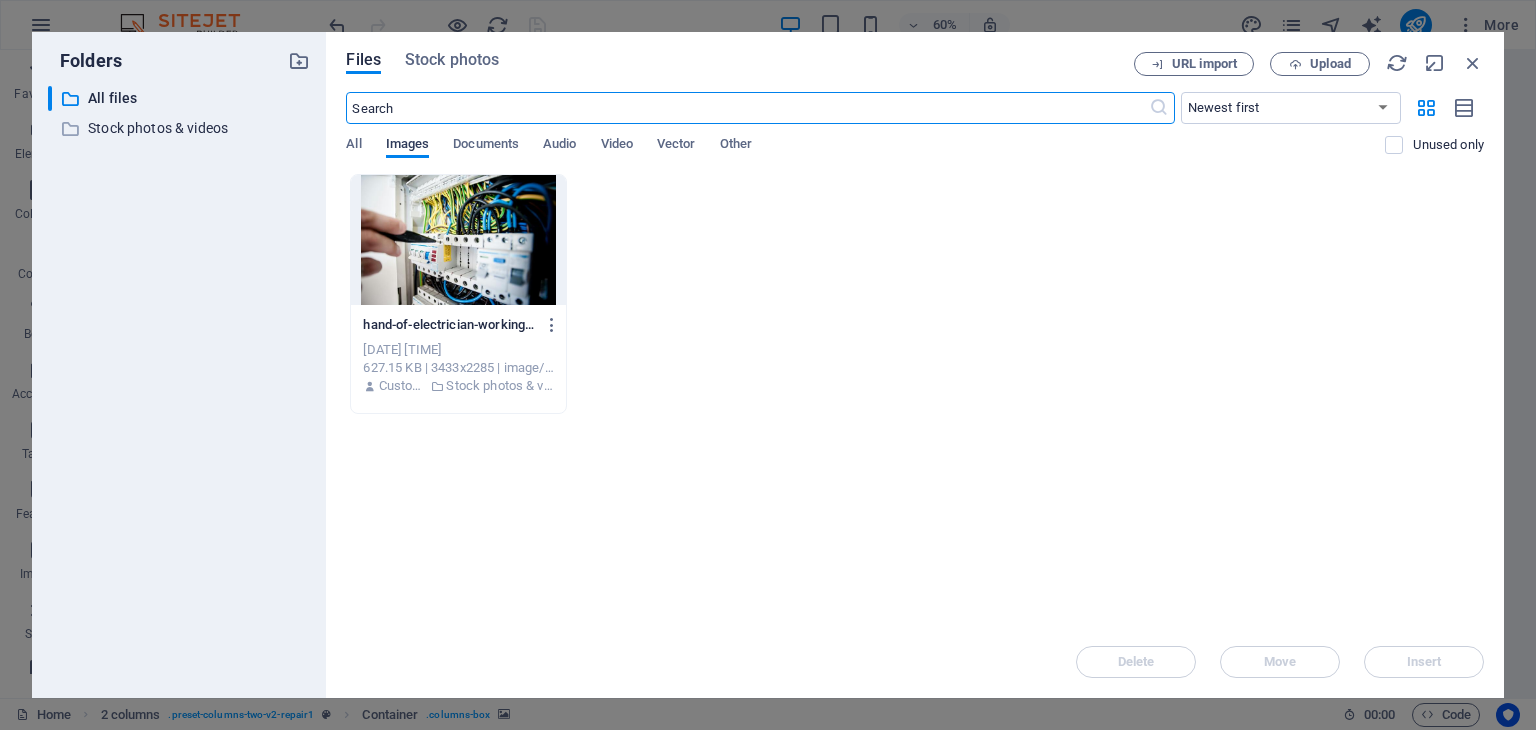 click on "Images" at bounding box center [408, 146] 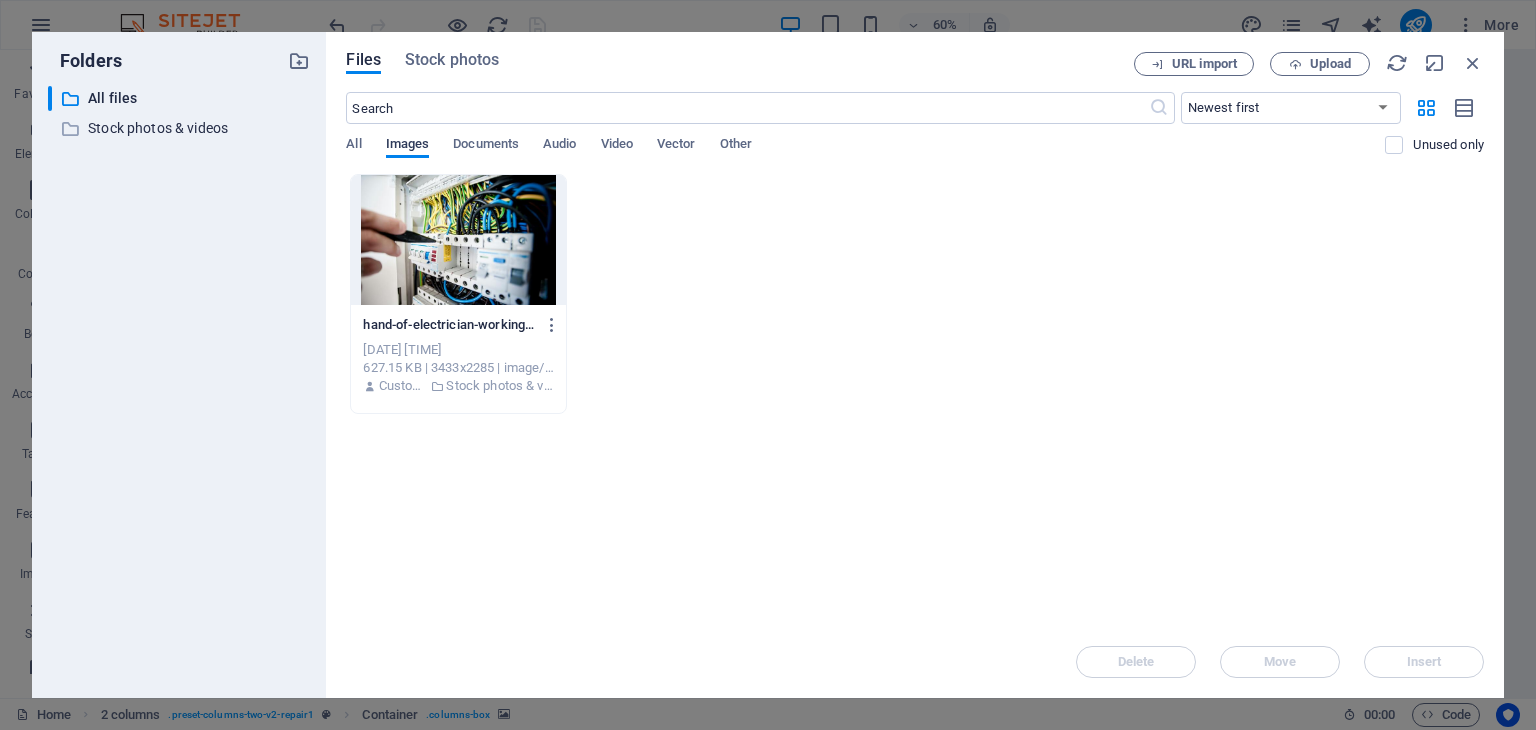 click on "Images" at bounding box center (408, 146) 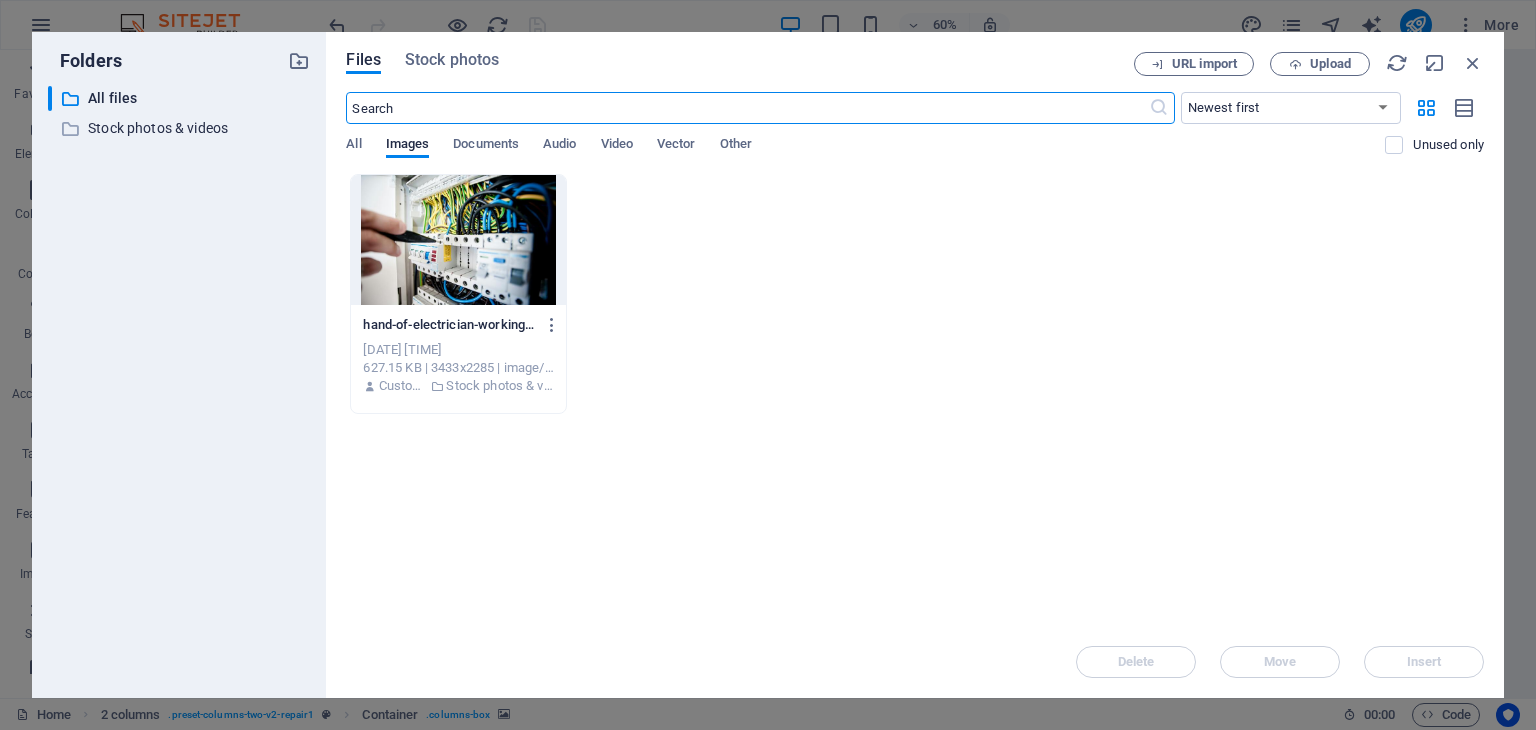click at bounding box center [747, 108] 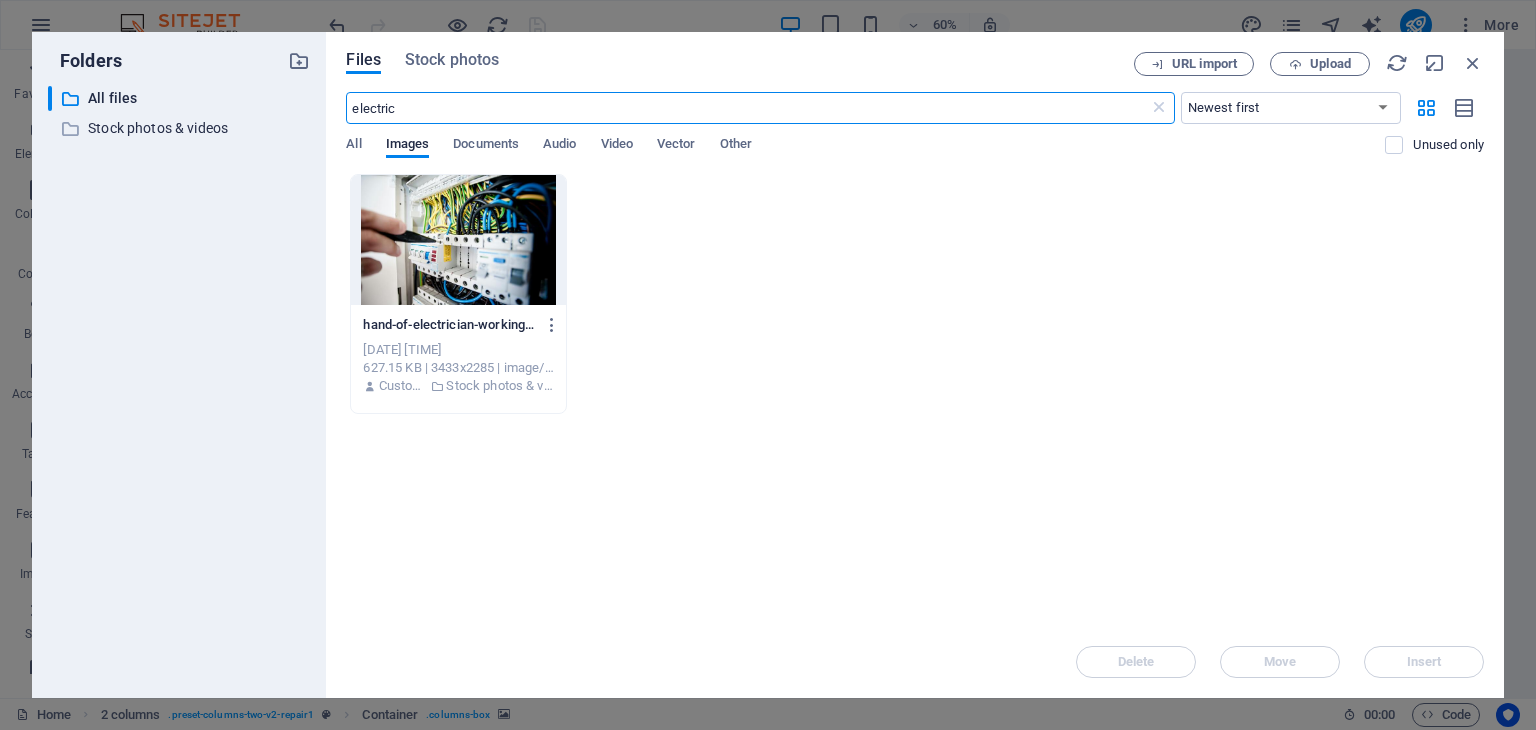 type on "electric" 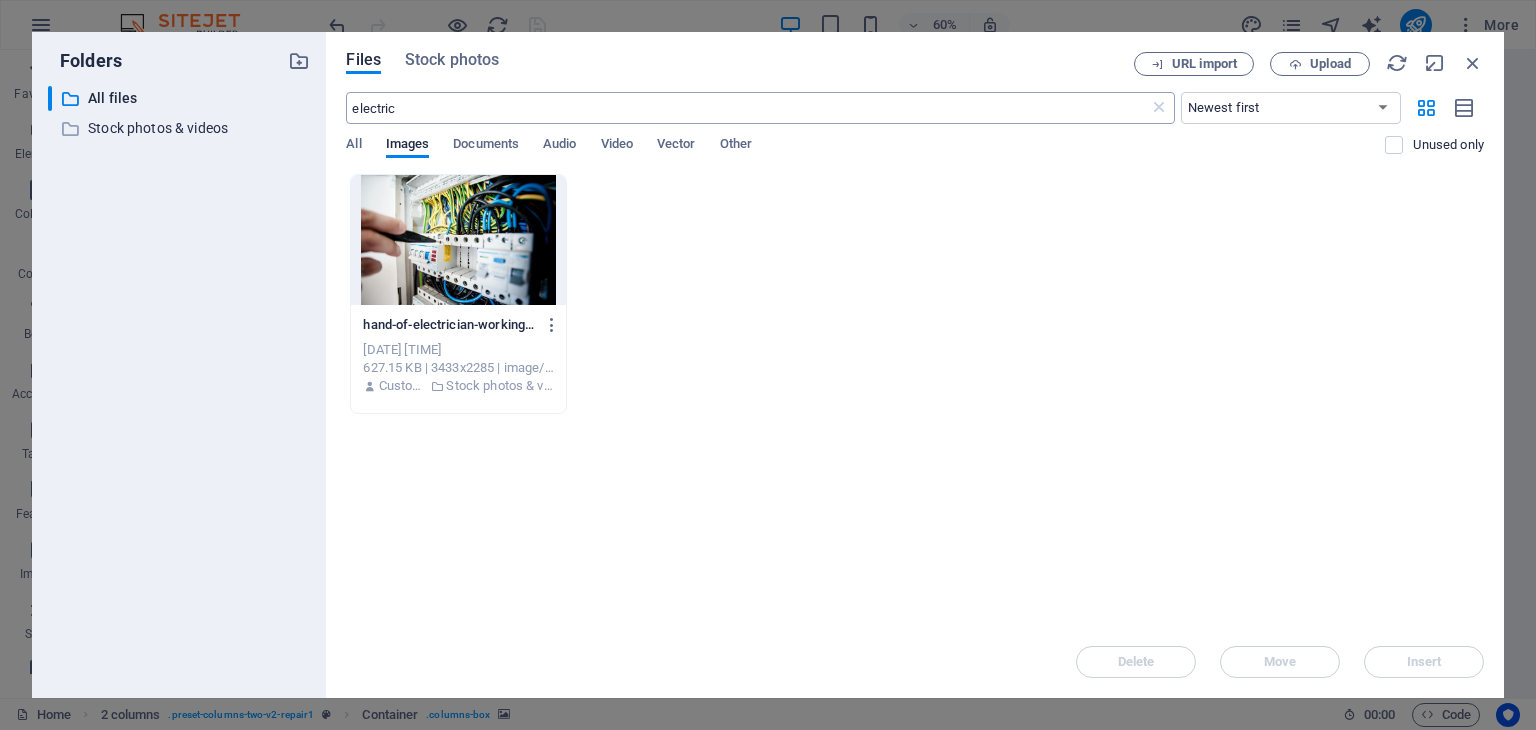 click on "electric" at bounding box center [747, 108] 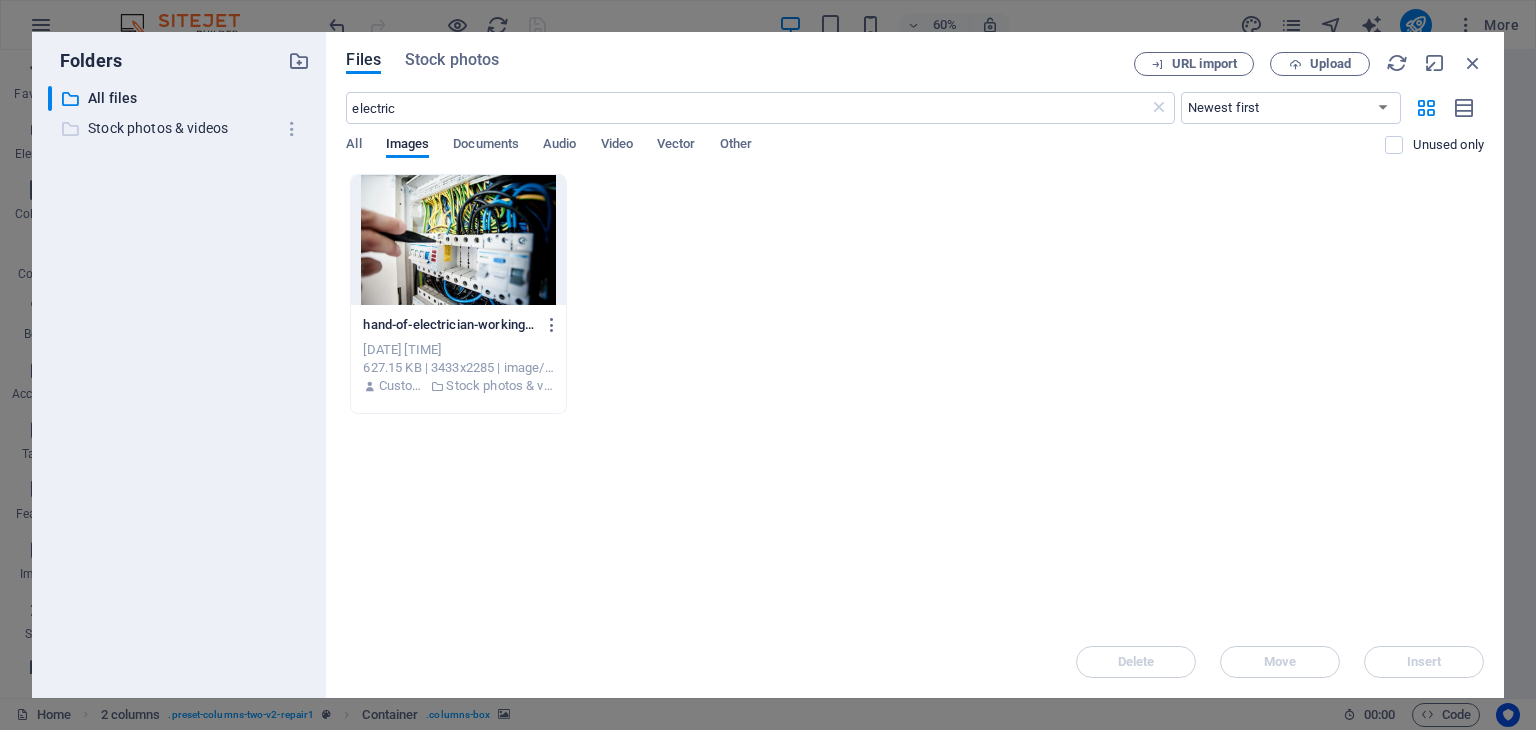 click on "Stock photos & videos" at bounding box center (181, 128) 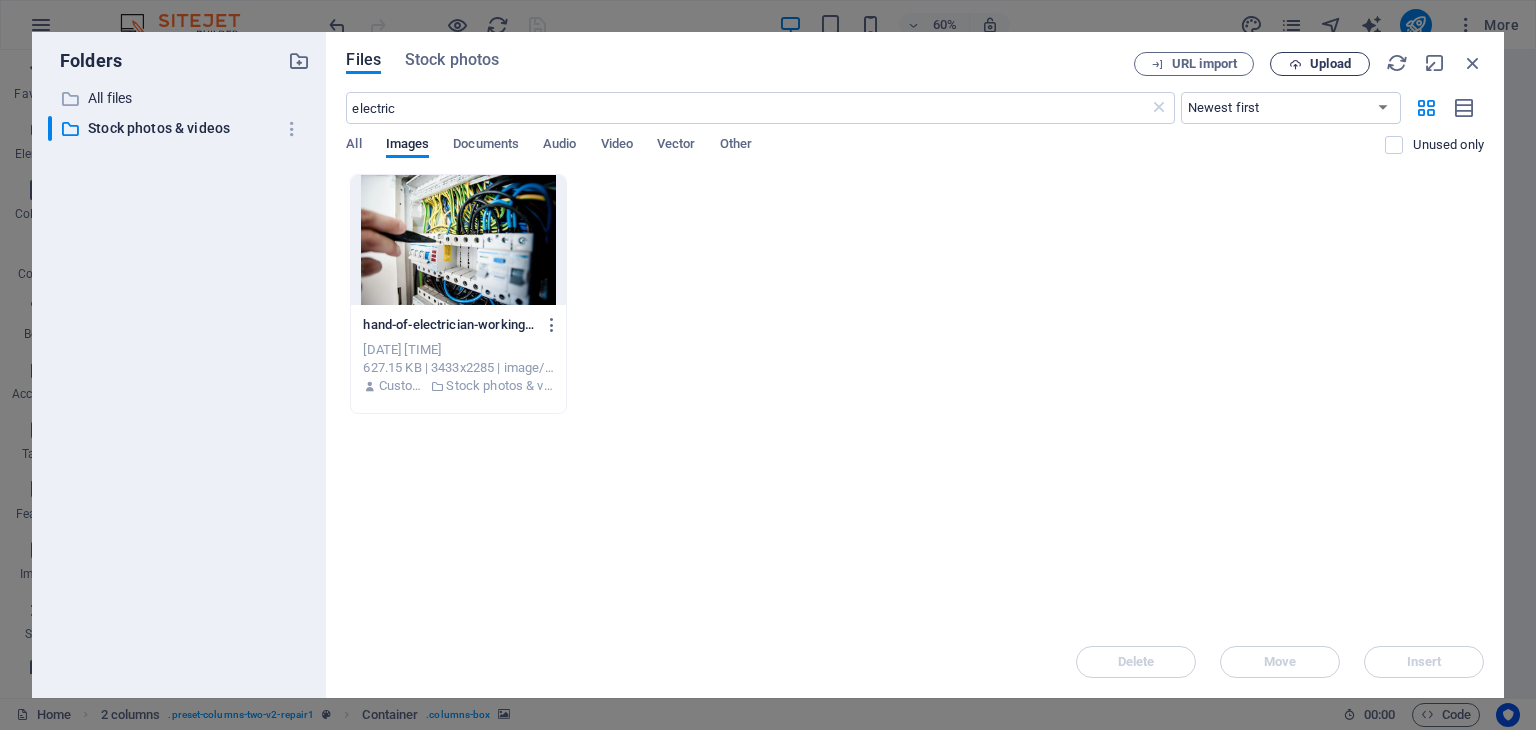 click at bounding box center (1295, 64) 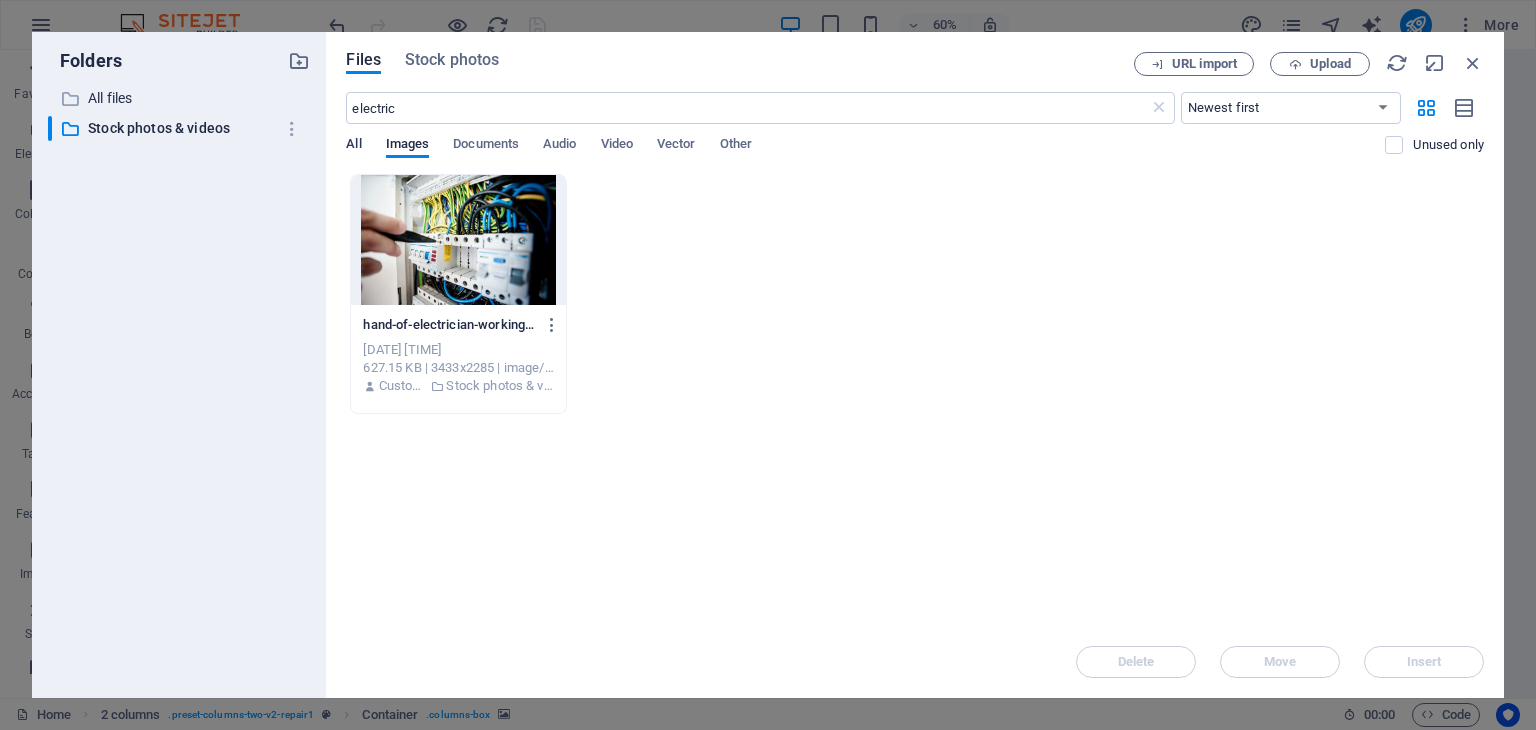 click on "All" at bounding box center [353, 146] 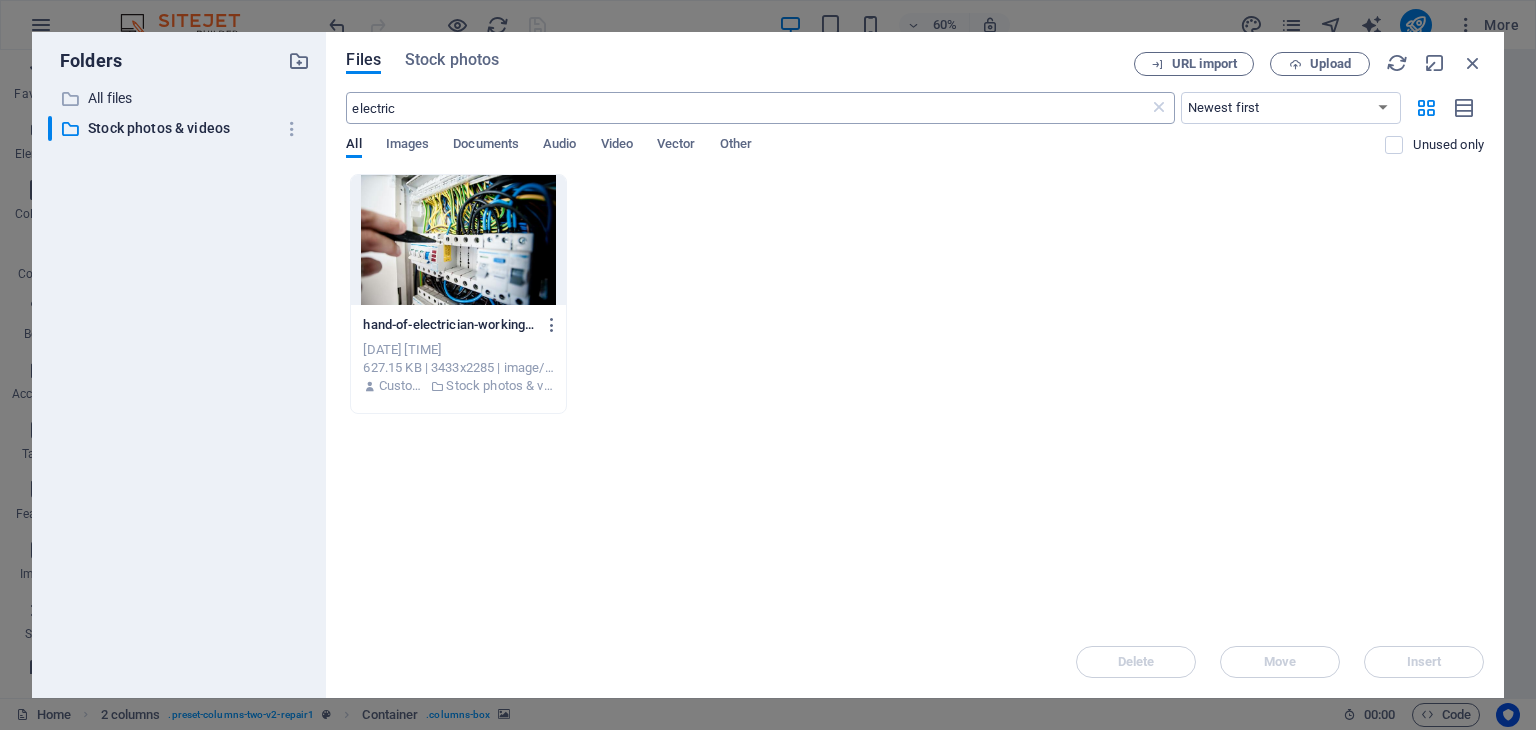 click on "electric" at bounding box center (747, 108) 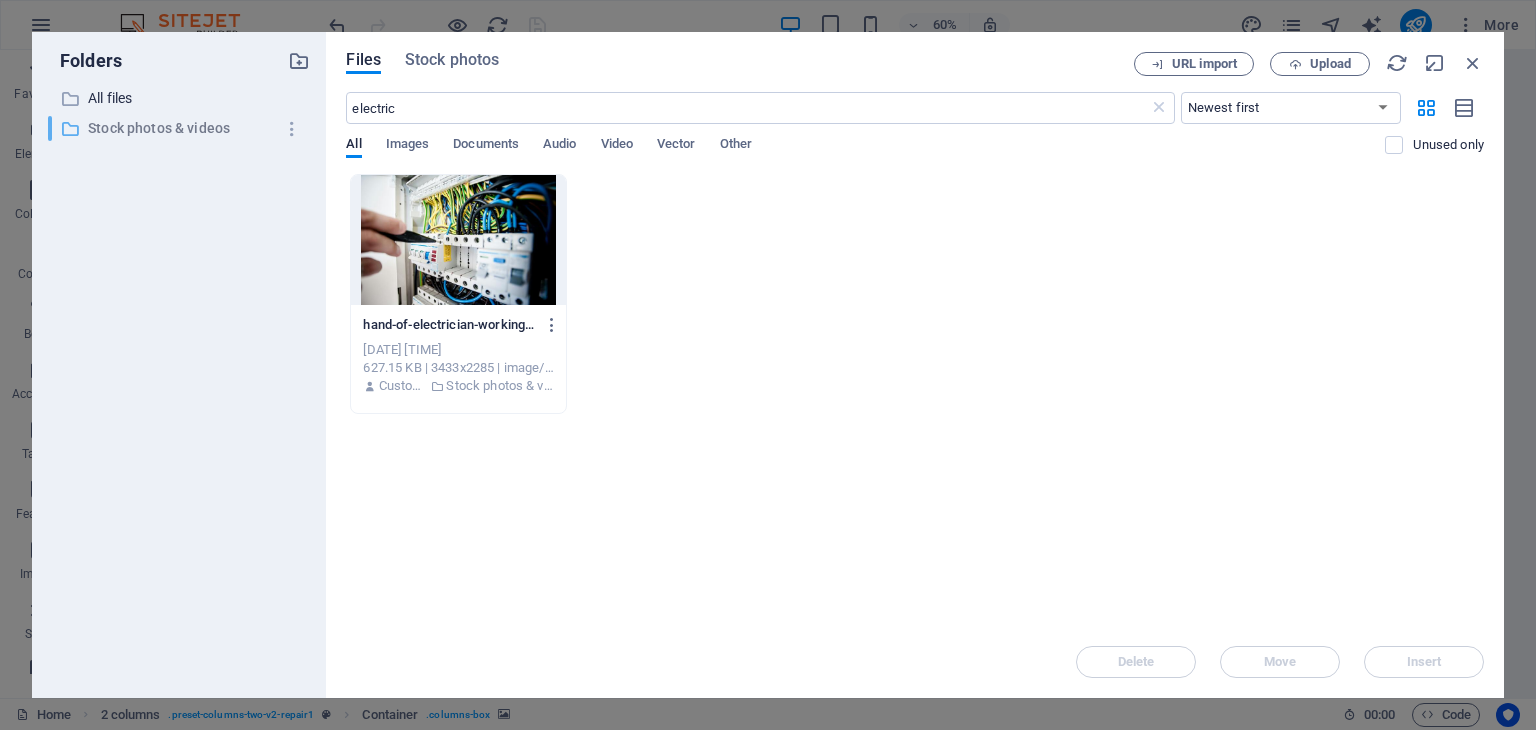 click on "Stock photos & videos" at bounding box center (181, 128) 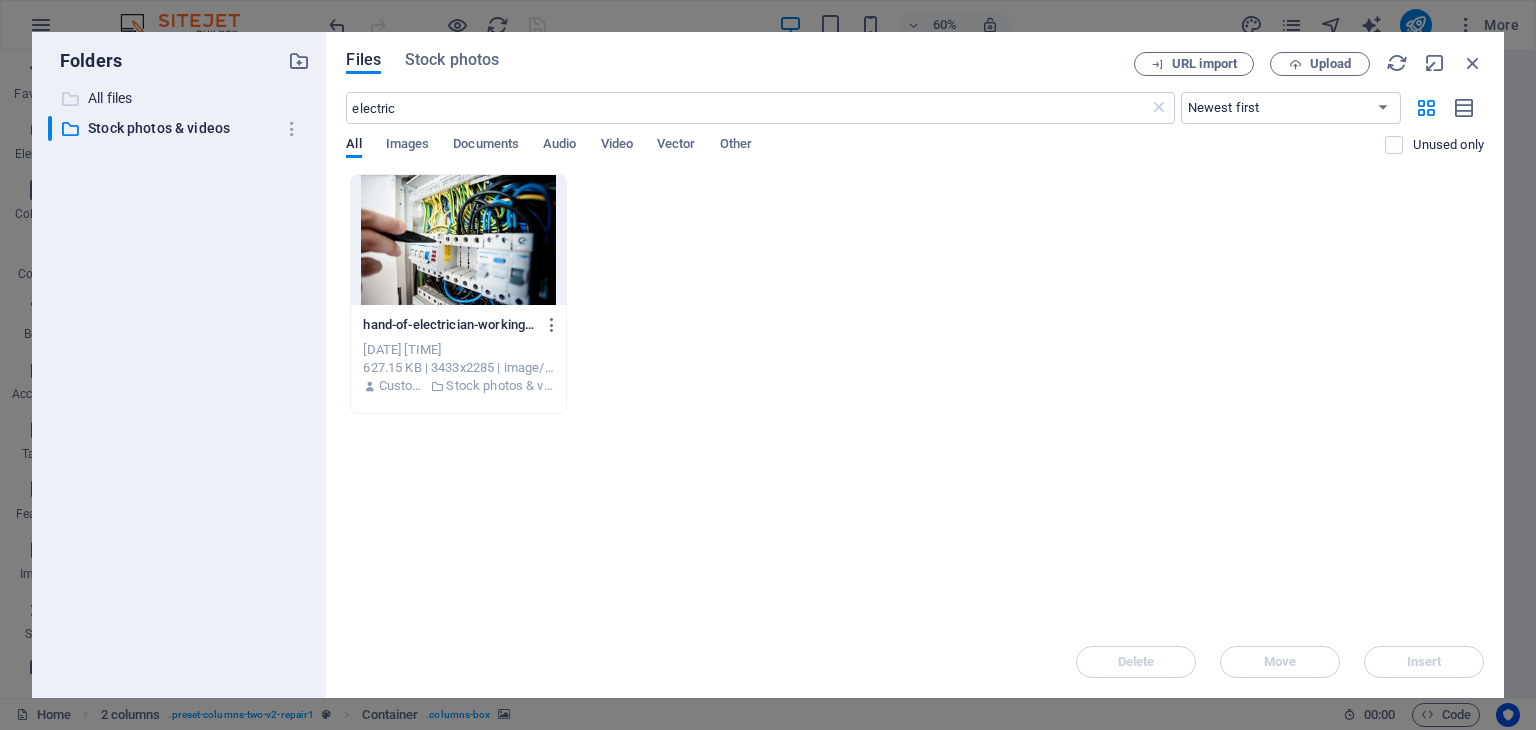 click on "All files" at bounding box center (181, 98) 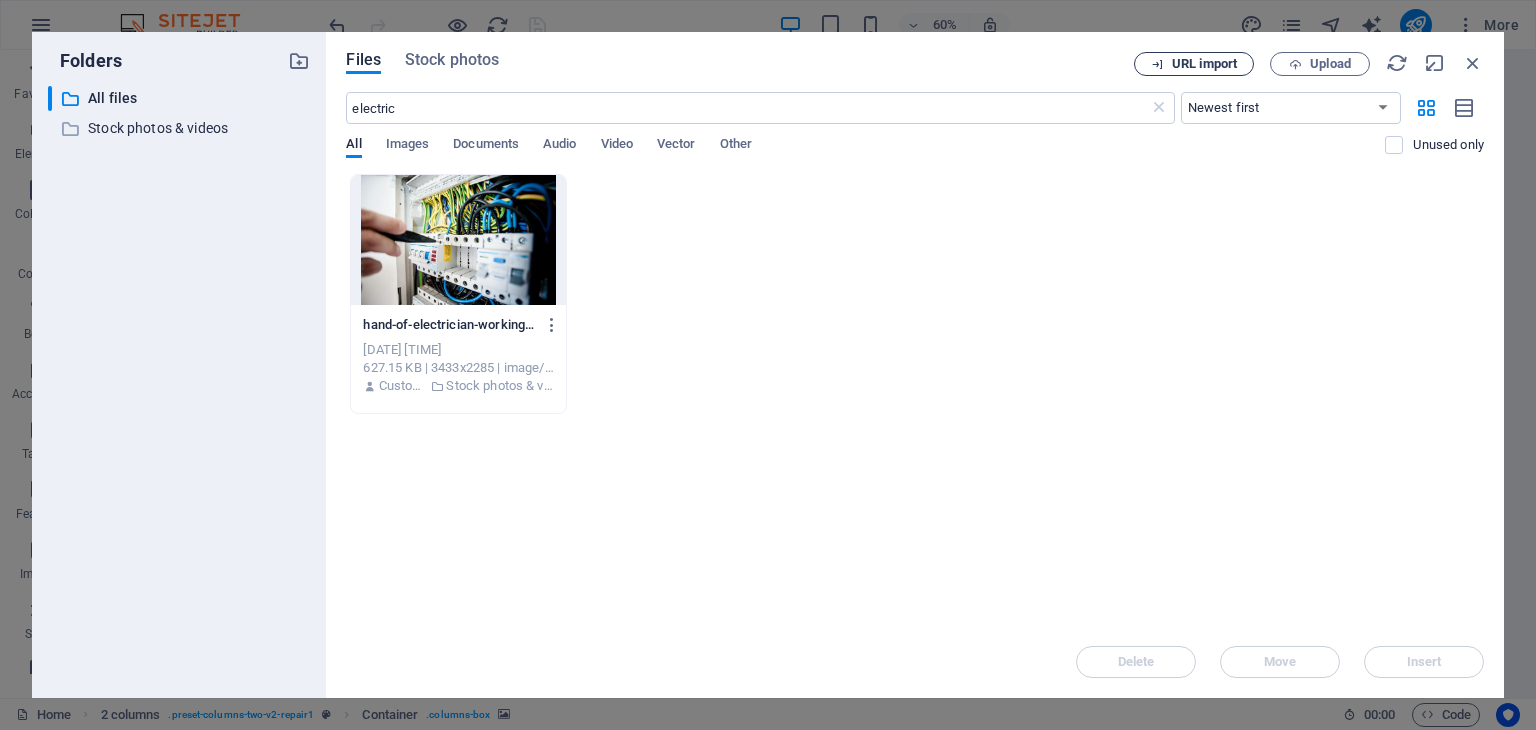 click on "URL import" at bounding box center (1204, 64) 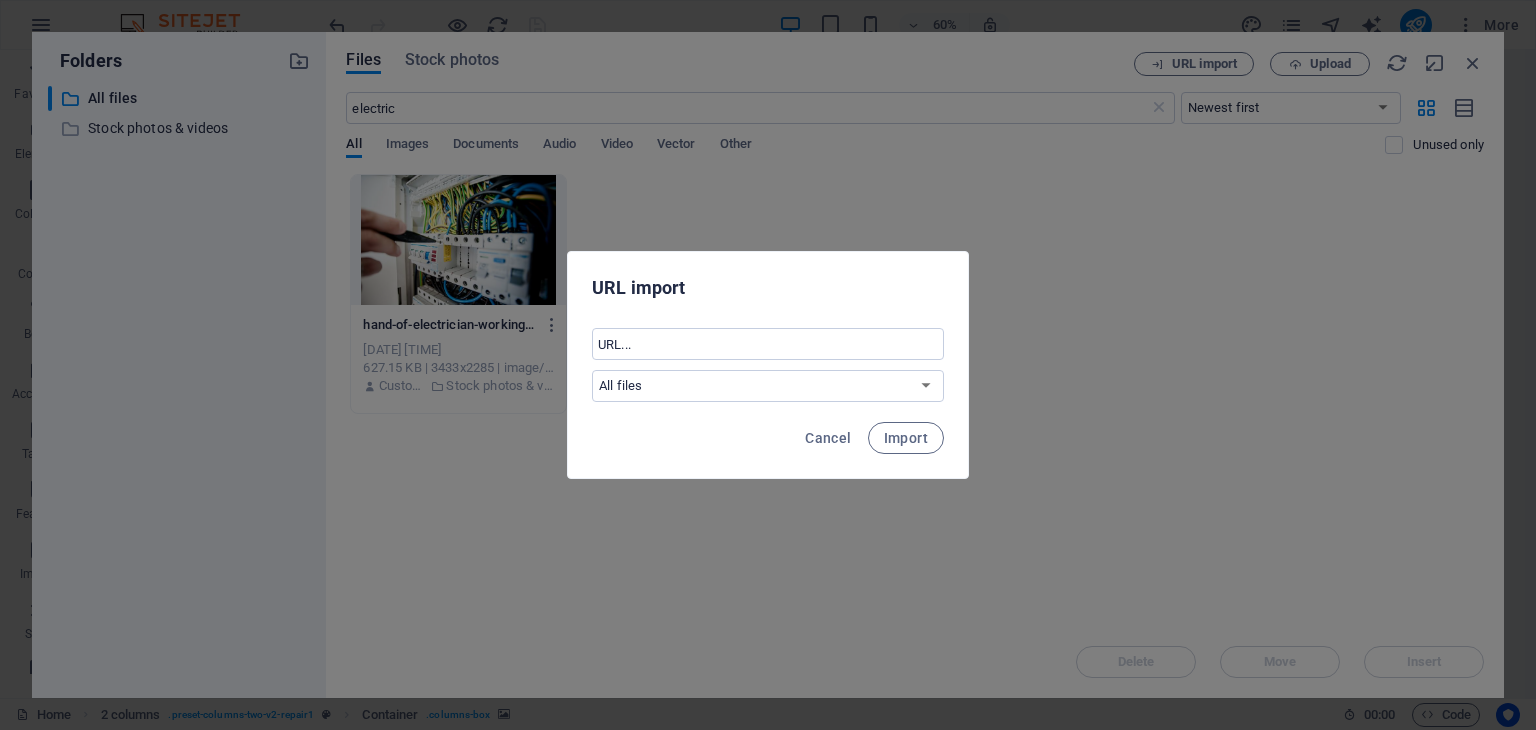 click on "URL import ​ All files Stock photos & videos Cancel Import" at bounding box center (768, 365) 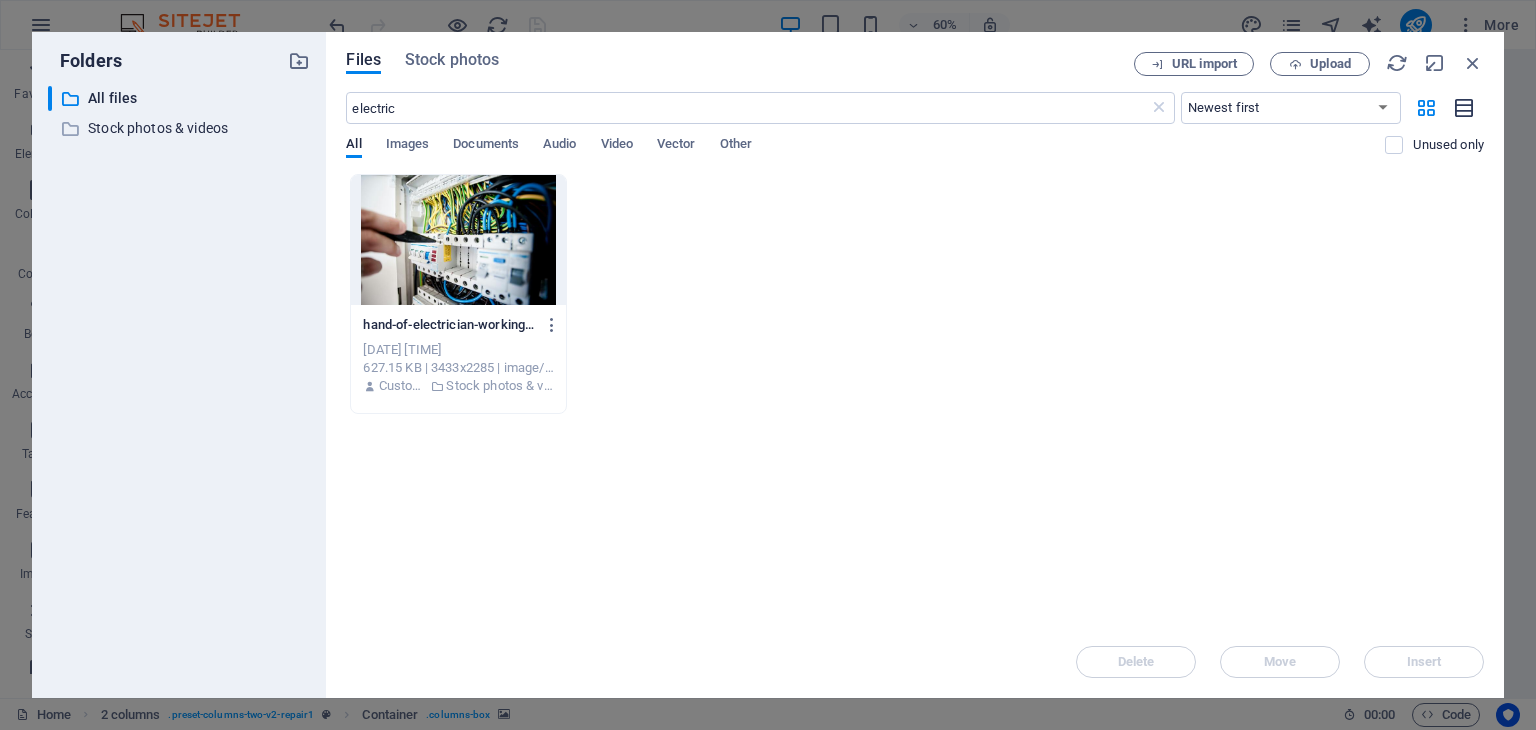 click at bounding box center (1465, 108) 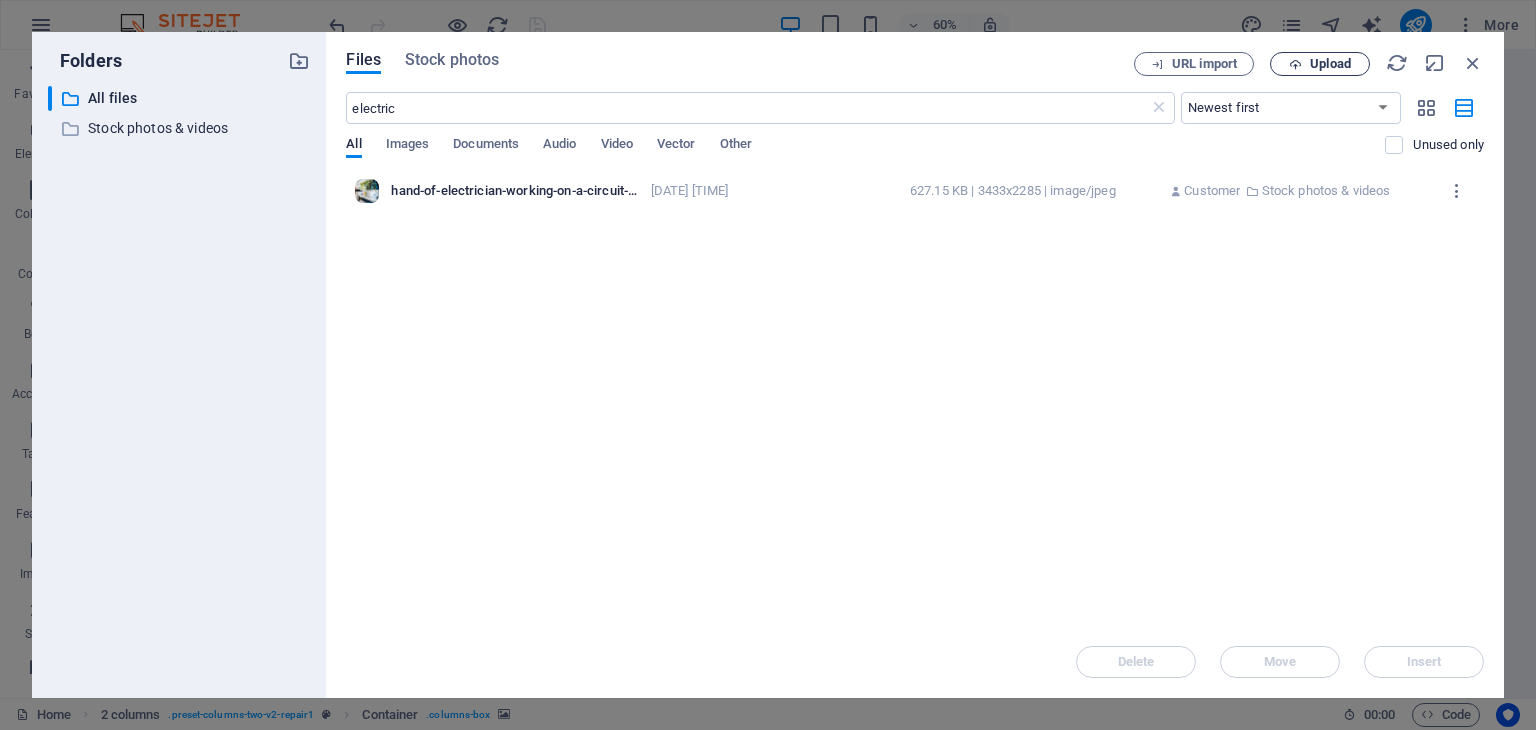 click on "Upload" at bounding box center [1330, 64] 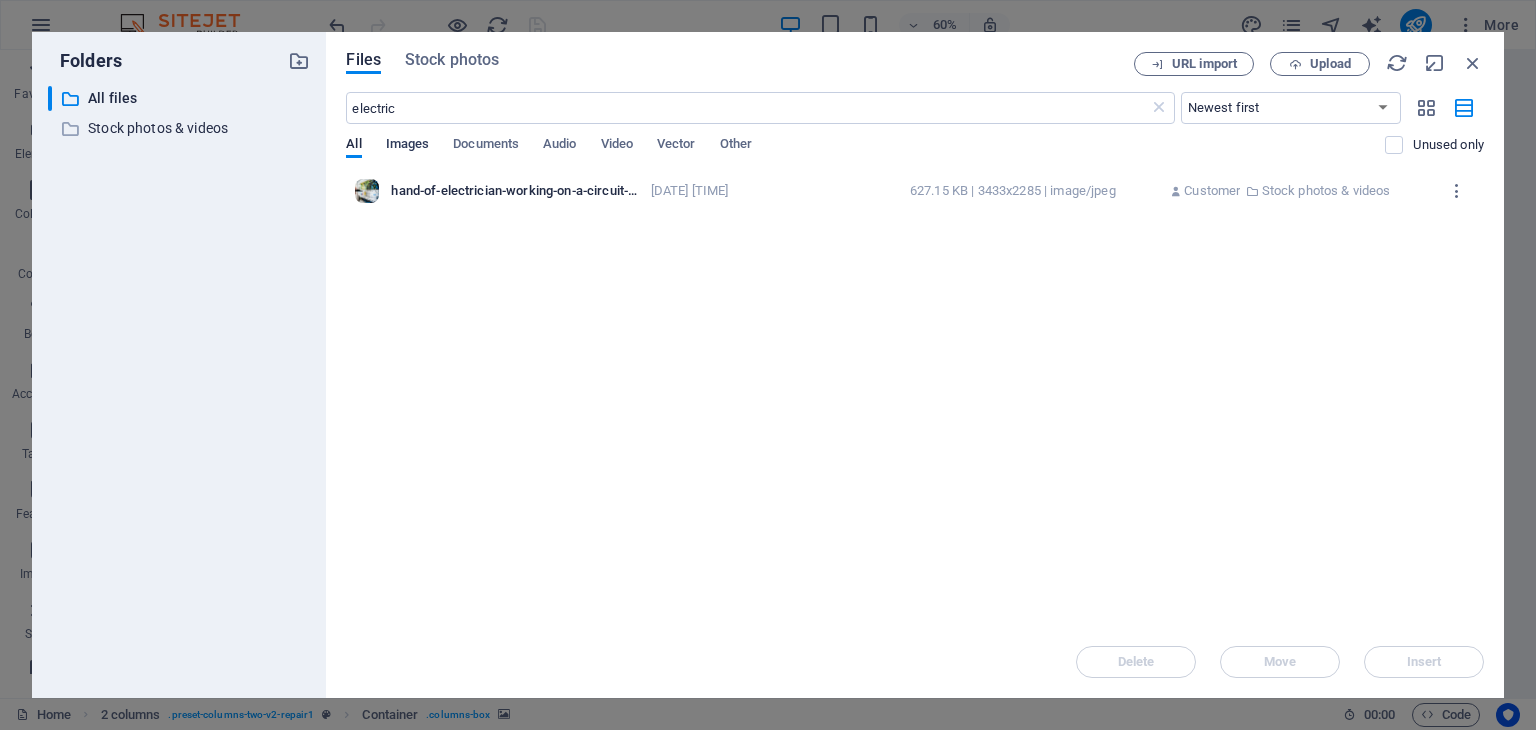 click on "Images" at bounding box center [408, 146] 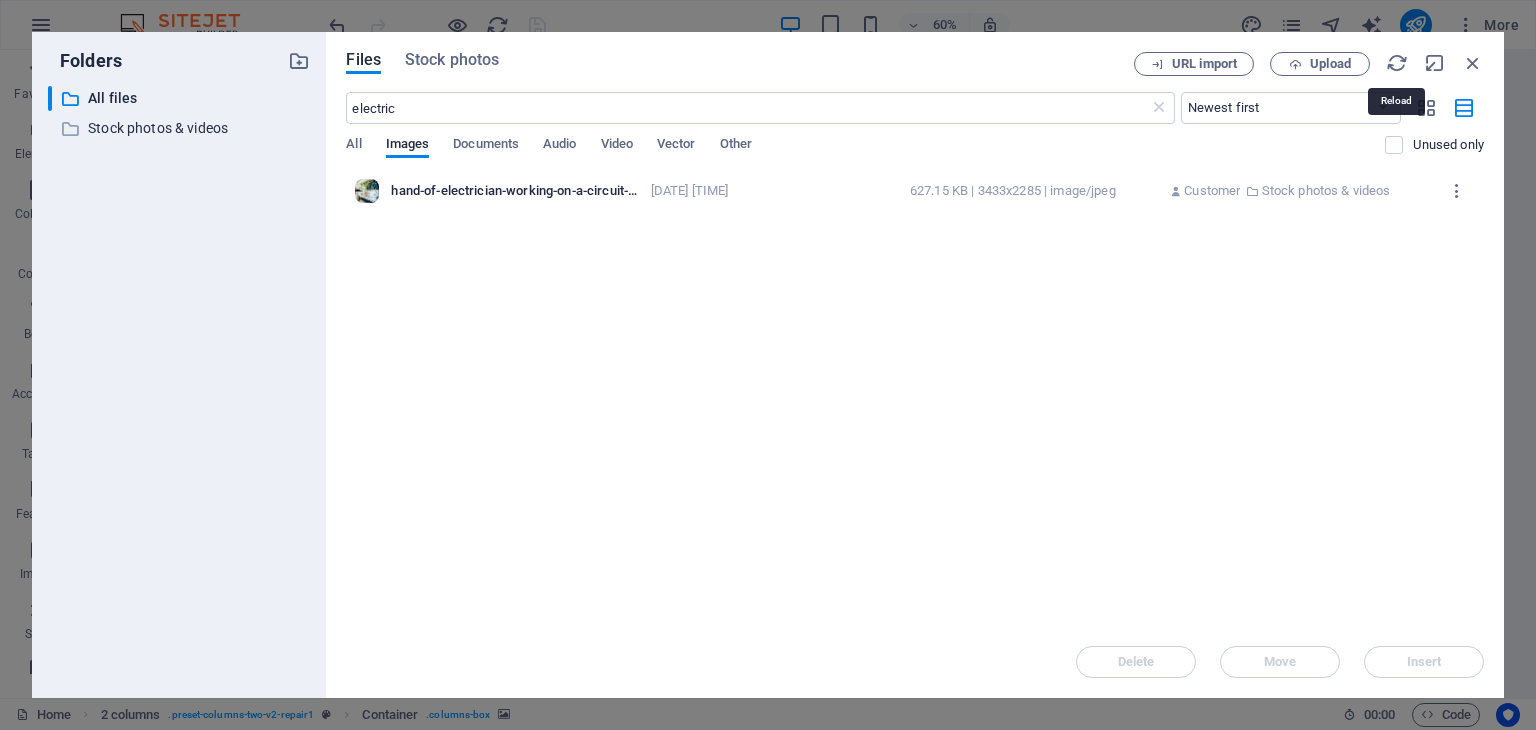click at bounding box center (1397, 63) 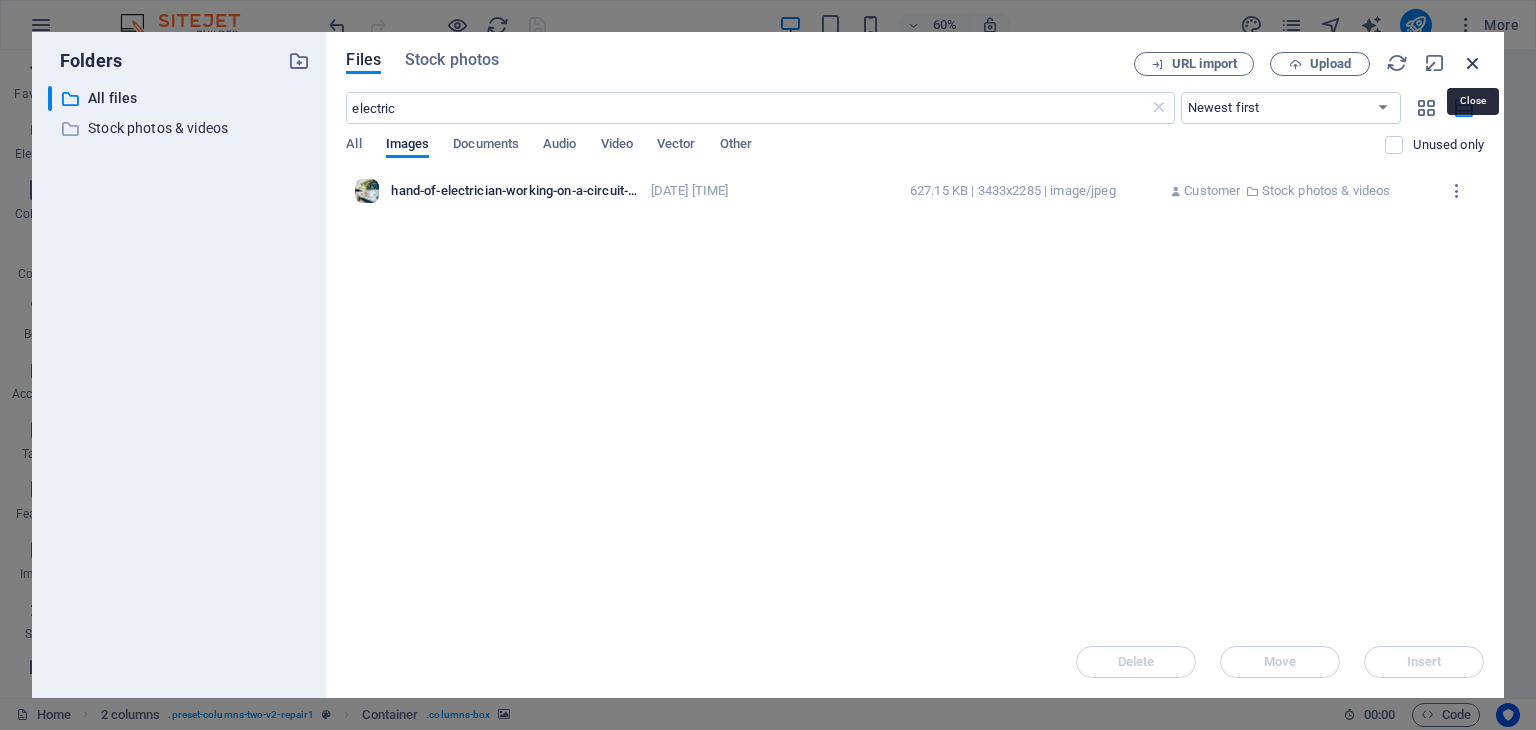 click at bounding box center [1473, 63] 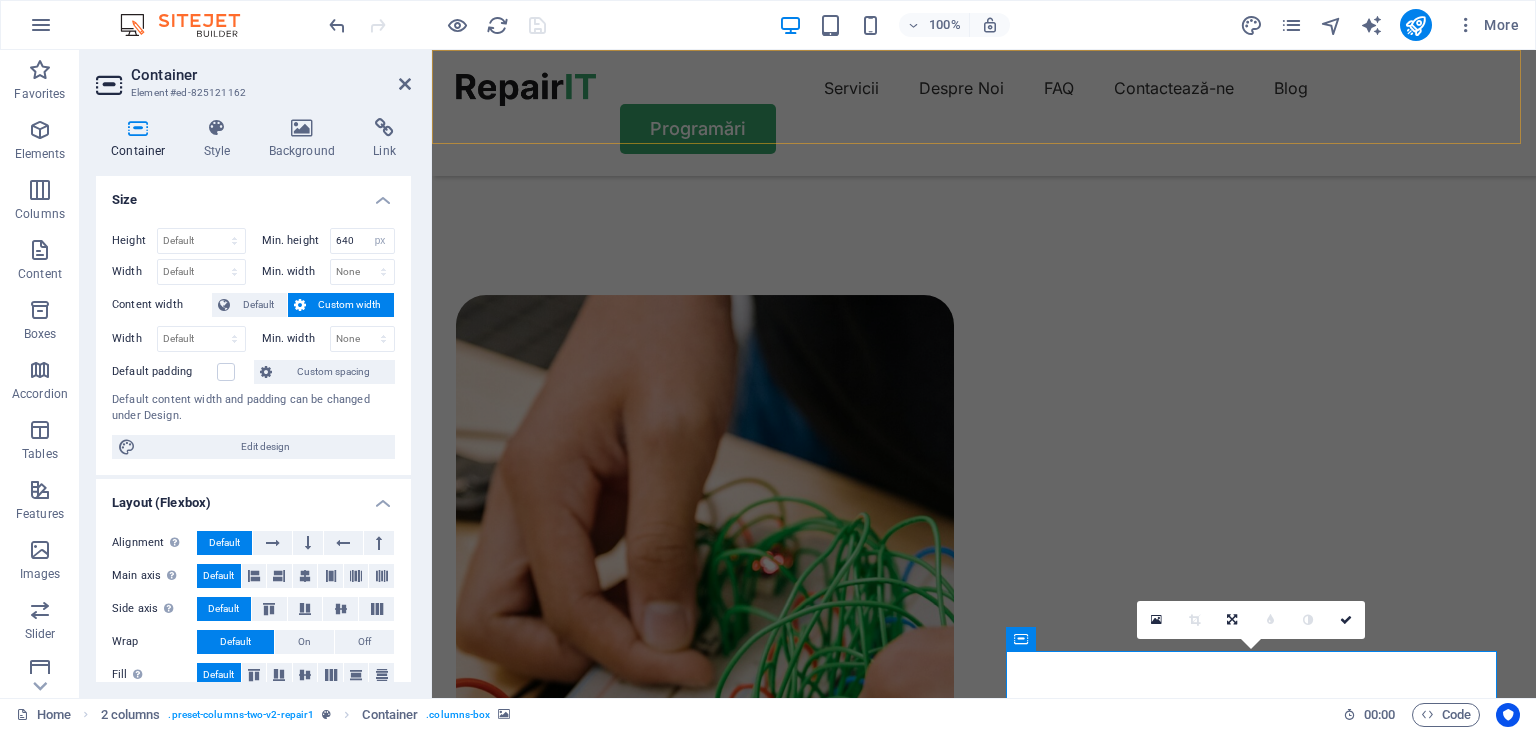 scroll, scrollTop: 1170, scrollLeft: 0, axis: vertical 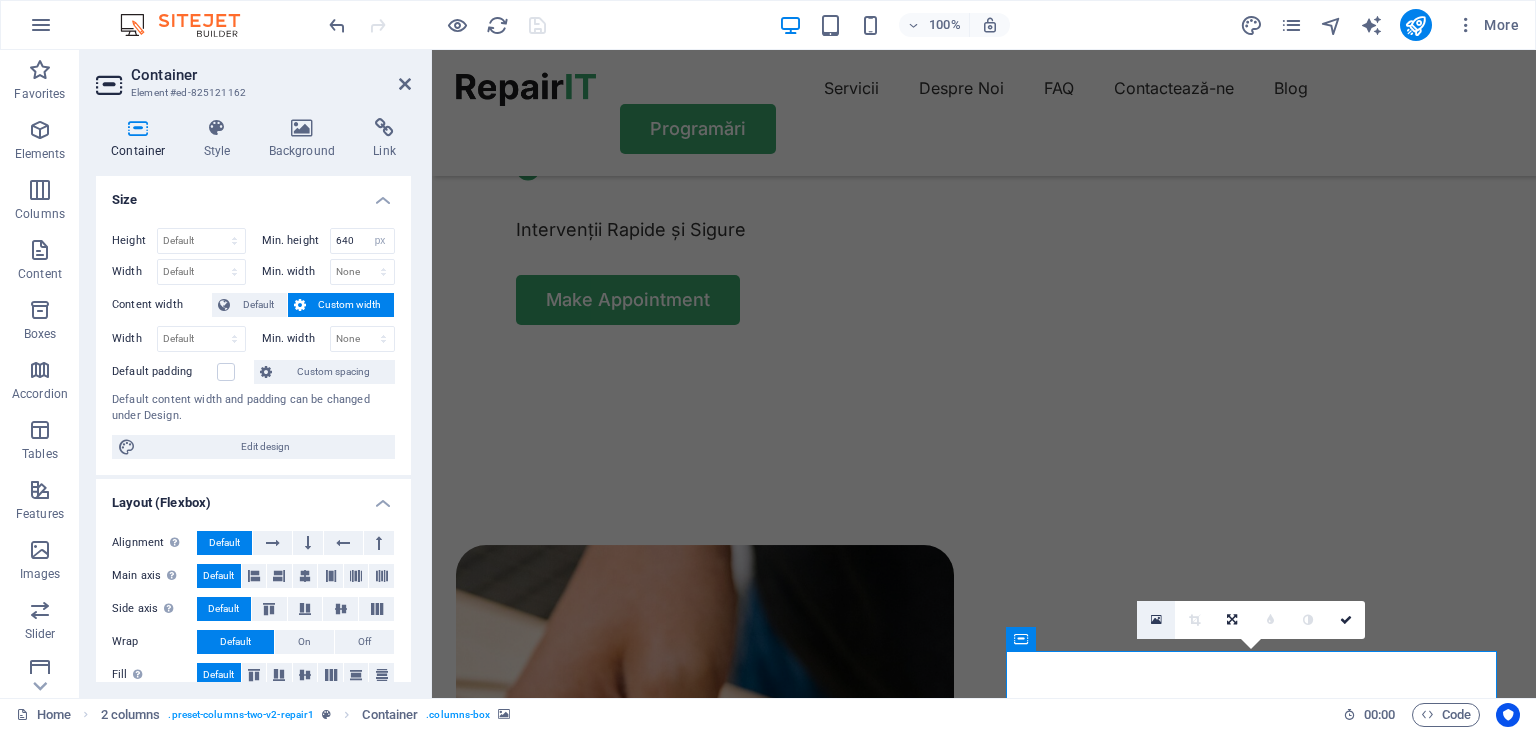 click at bounding box center (1156, 620) 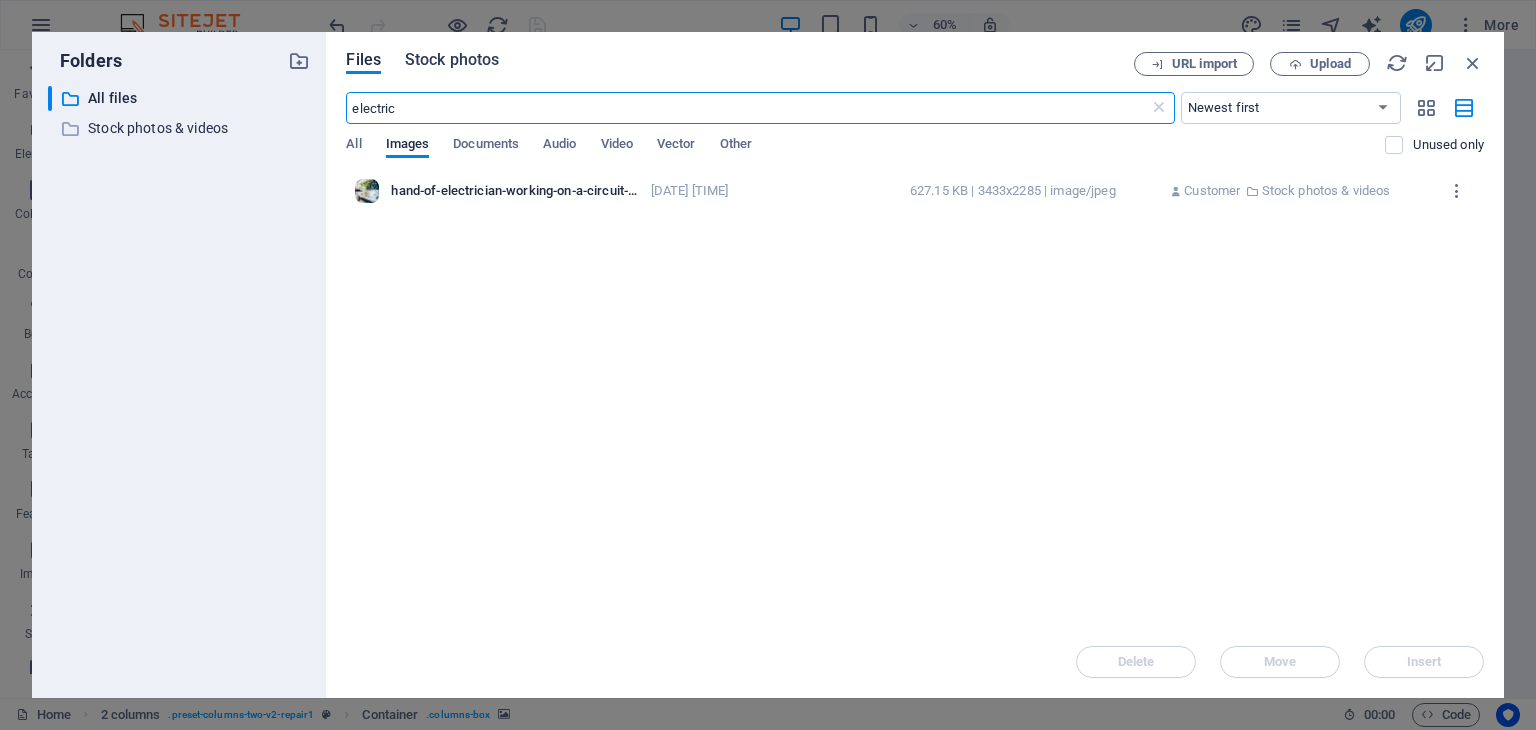 click on "Stock photos" at bounding box center (452, 60) 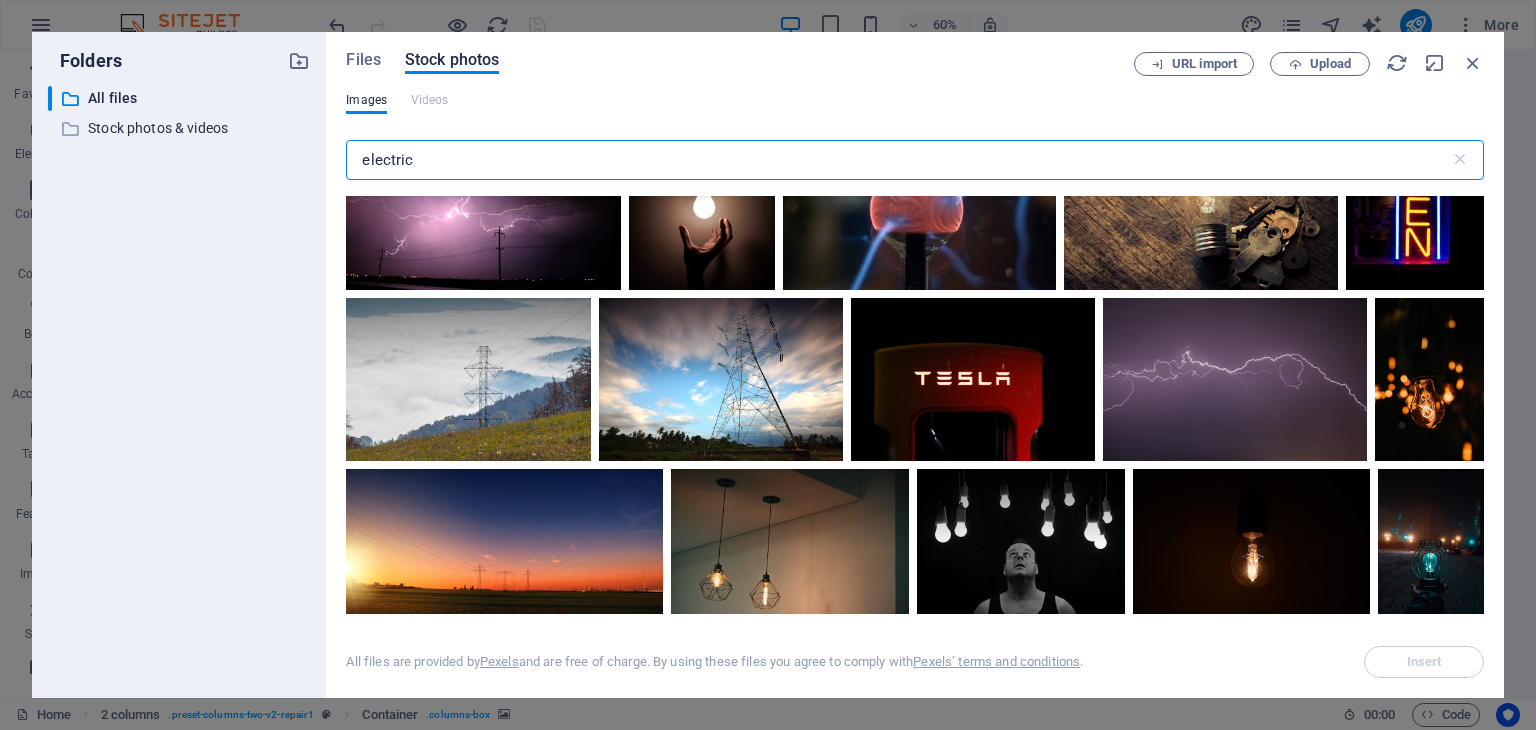 scroll, scrollTop: 1100, scrollLeft: 0, axis: vertical 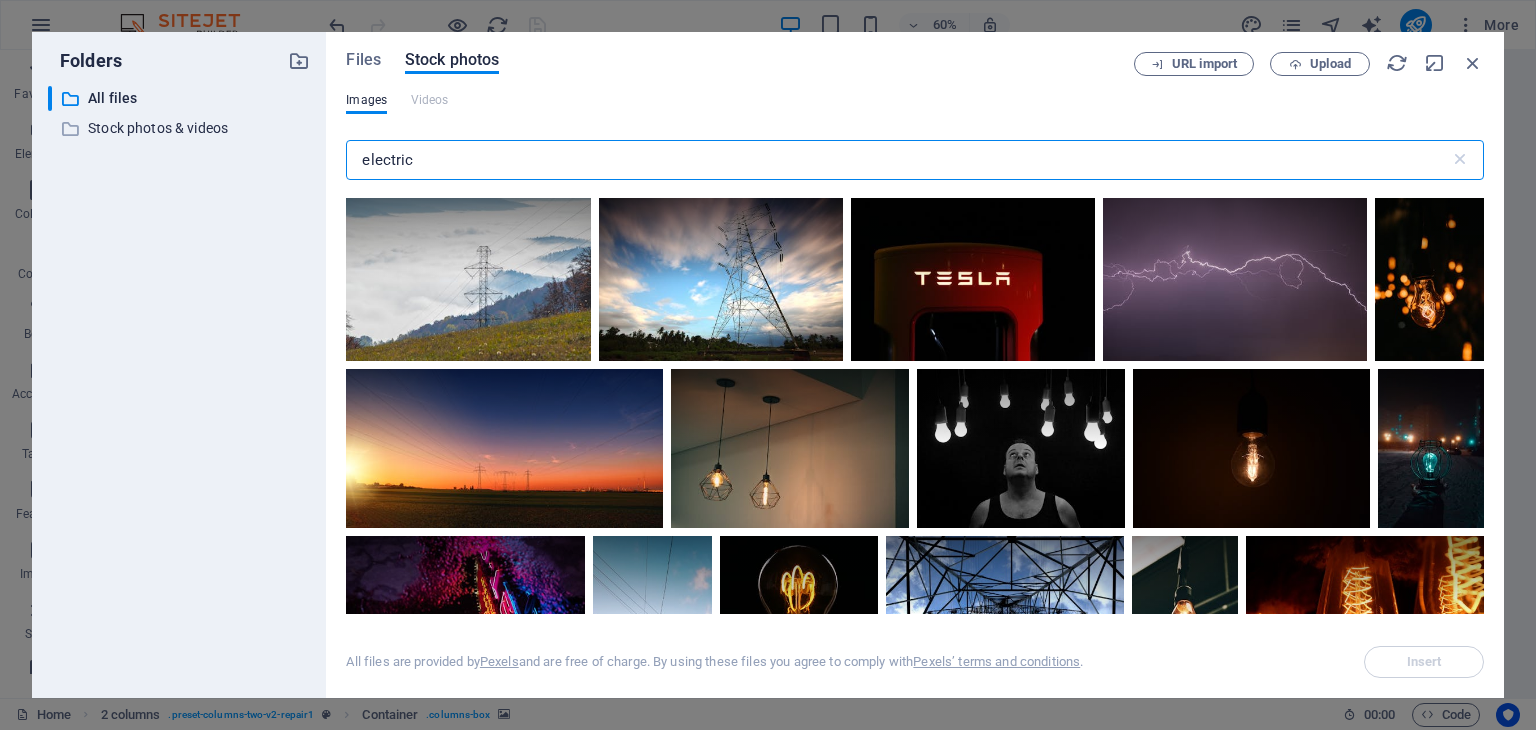 click on "electric" at bounding box center [897, 160] 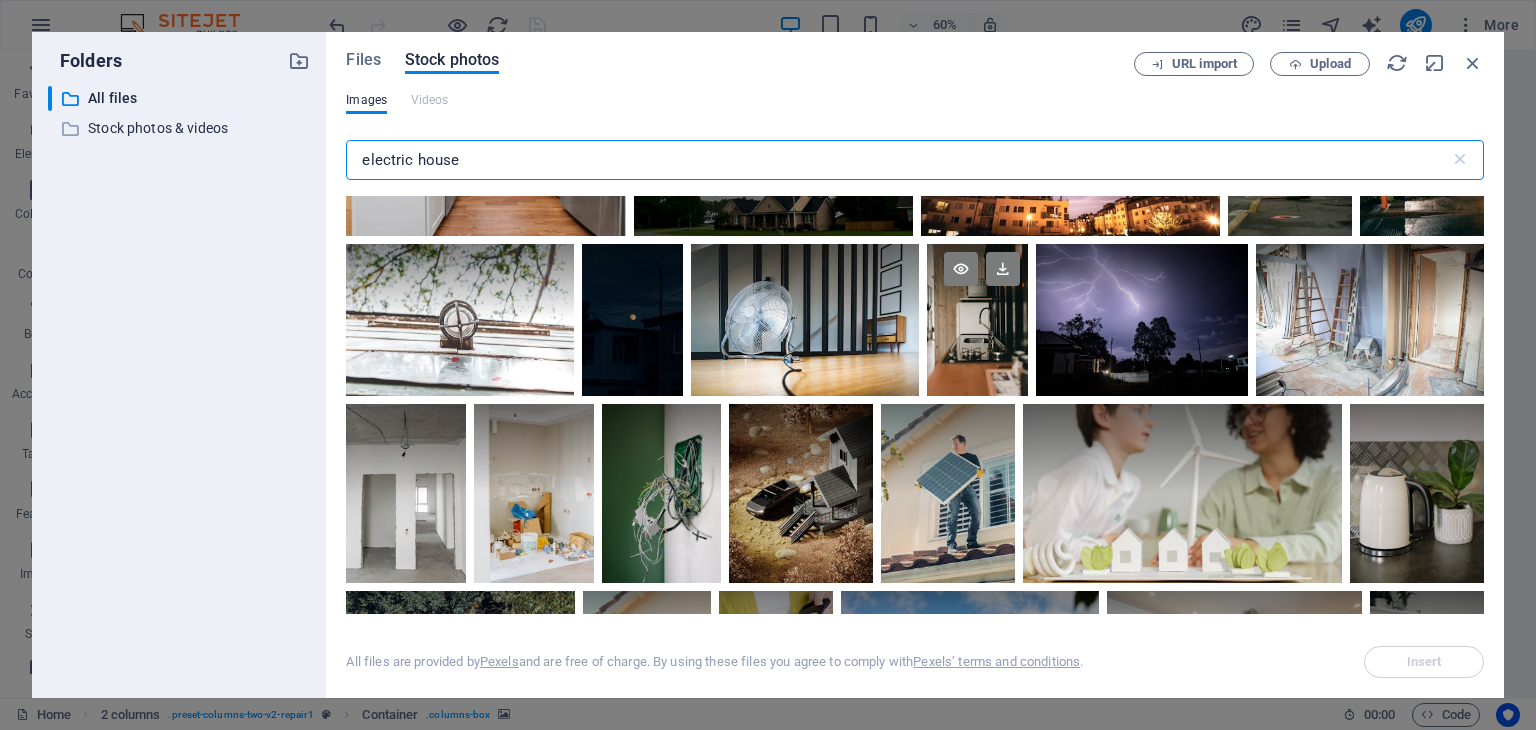 scroll, scrollTop: 3700, scrollLeft: 0, axis: vertical 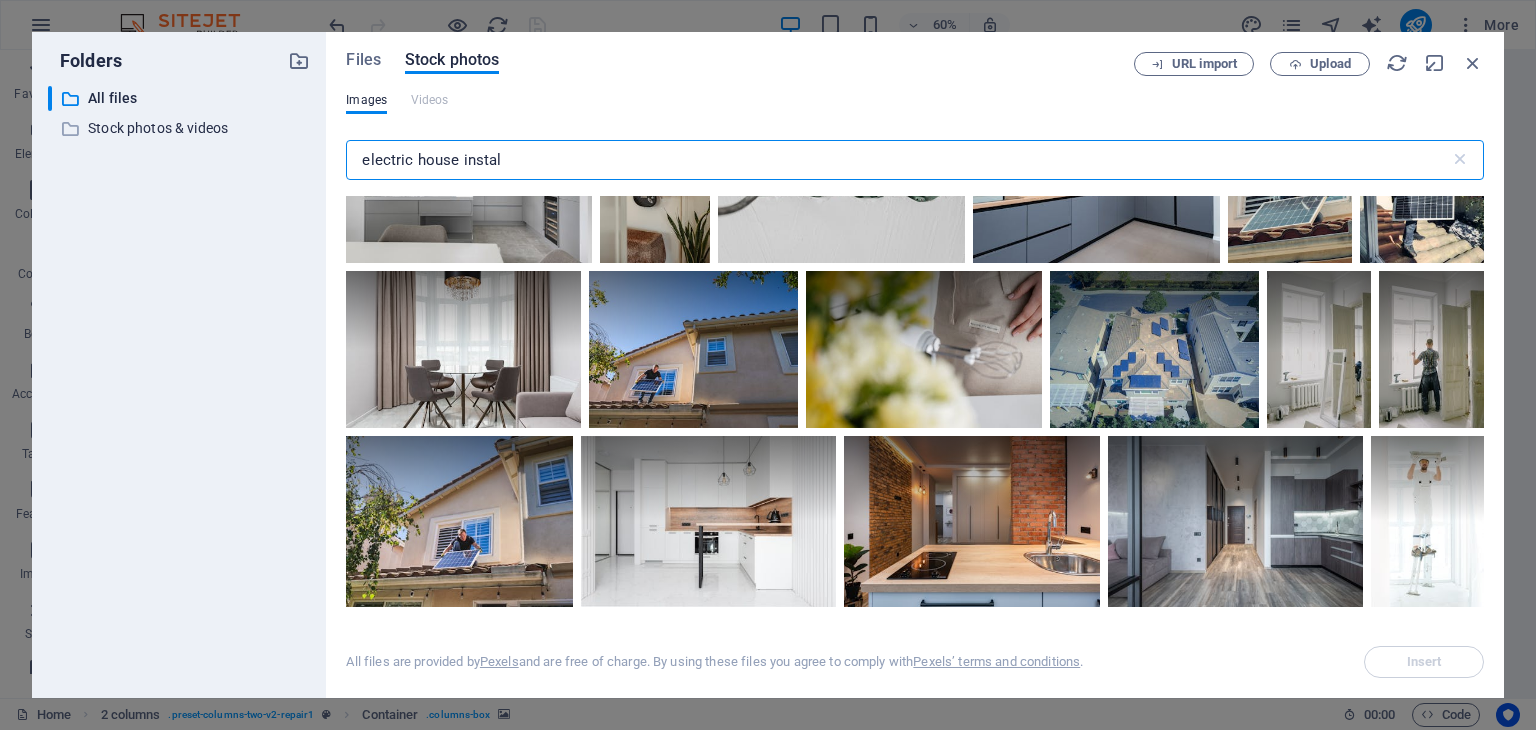 click on "electric house instal" at bounding box center [897, 160] 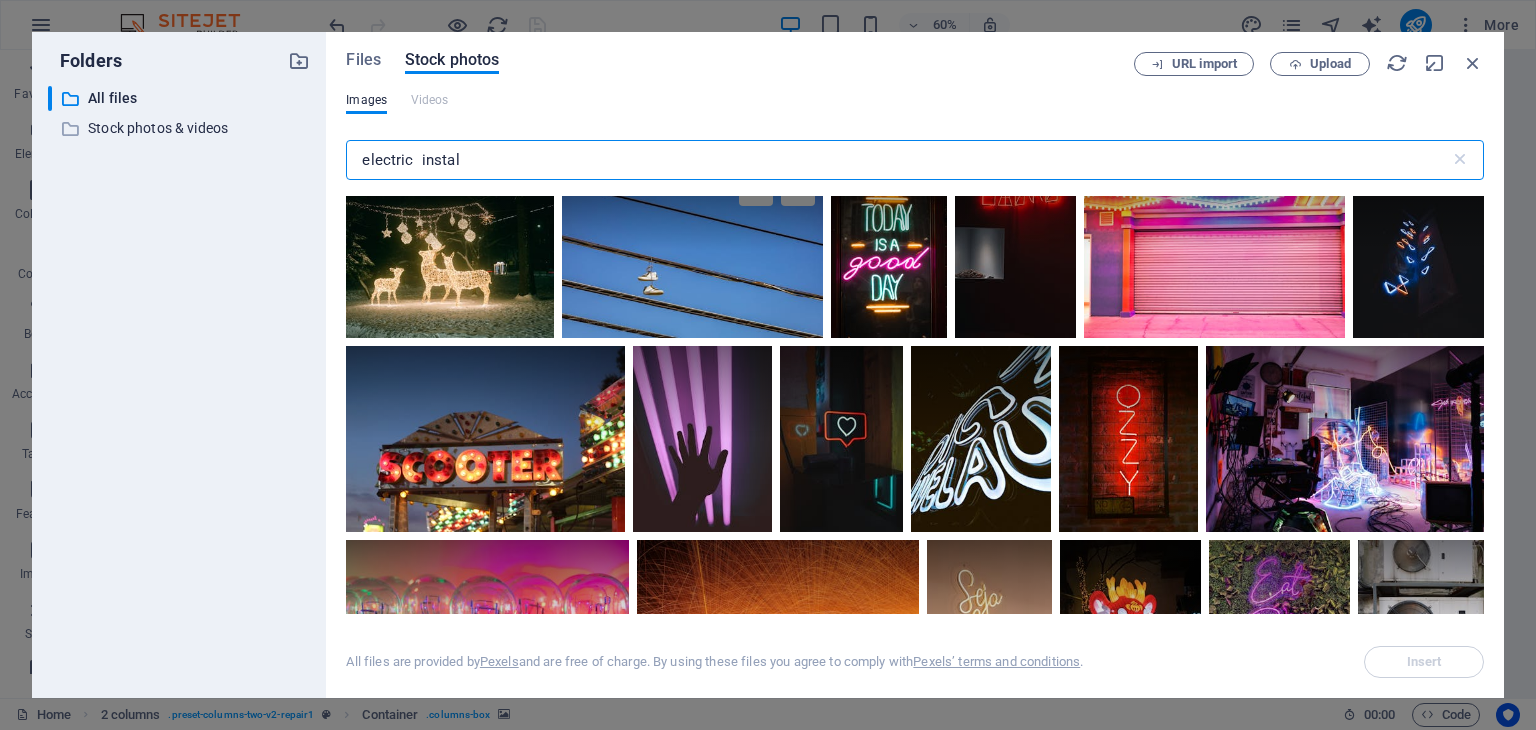 scroll, scrollTop: 6500, scrollLeft: 0, axis: vertical 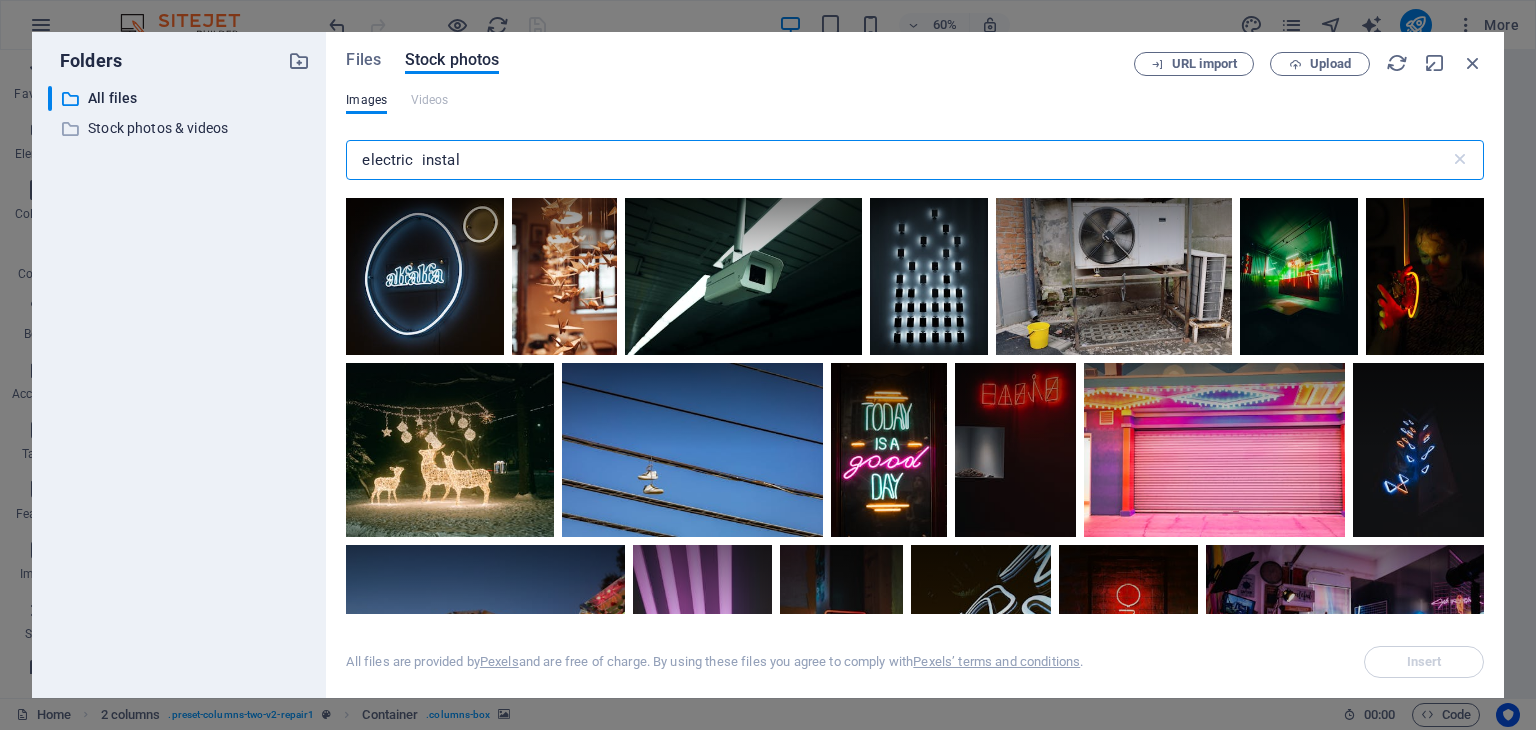 click on "electric  instal" at bounding box center [897, 160] 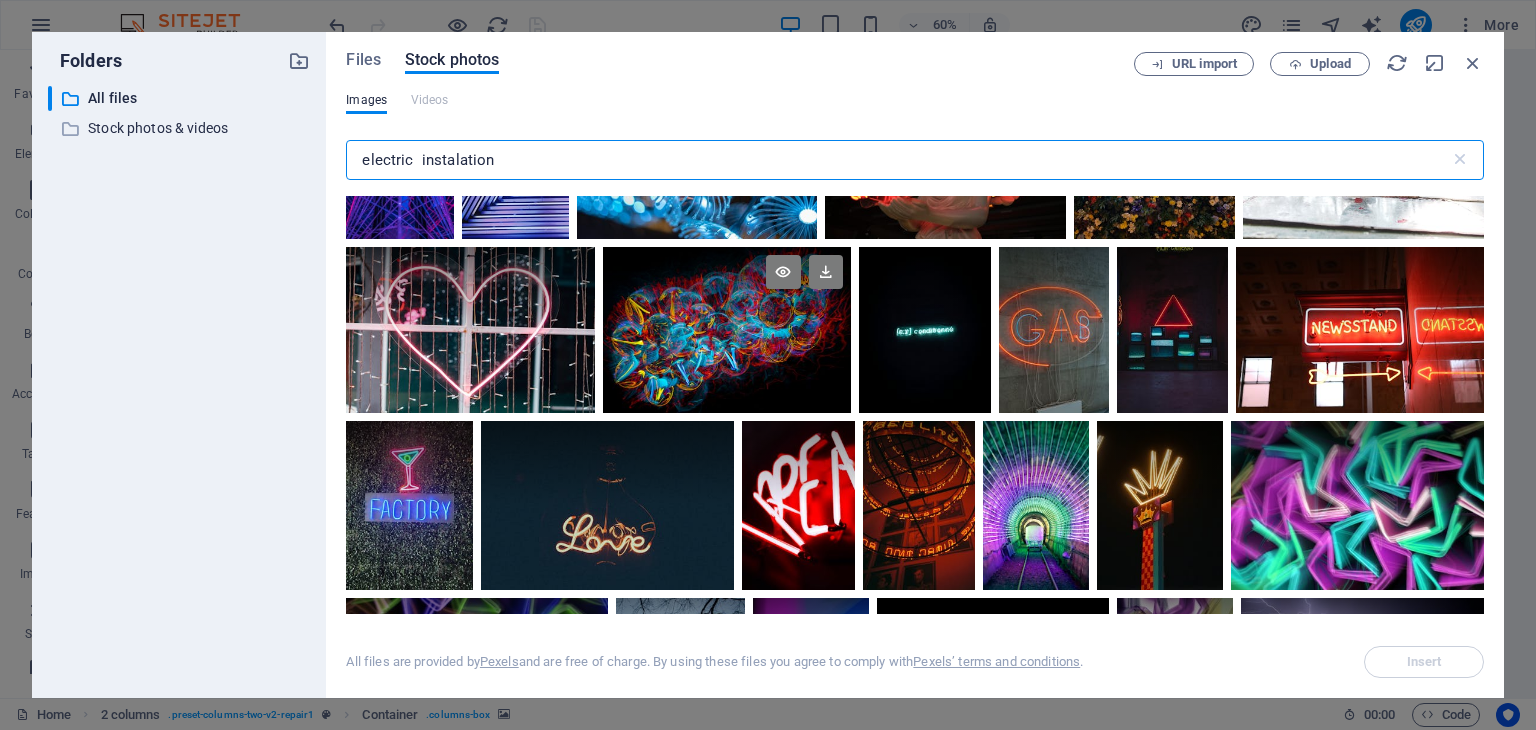 scroll, scrollTop: 8100, scrollLeft: 0, axis: vertical 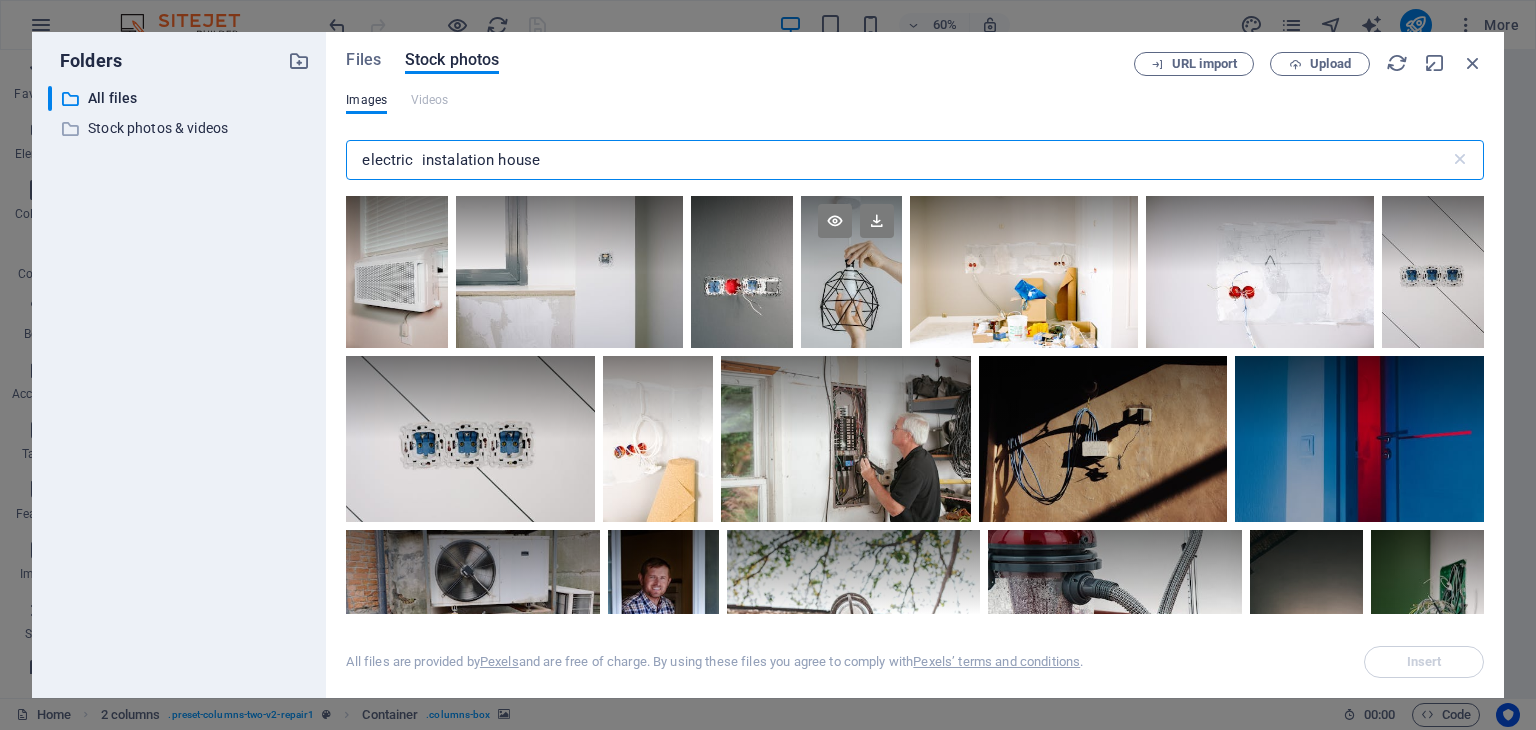 type on "electric  instalation house" 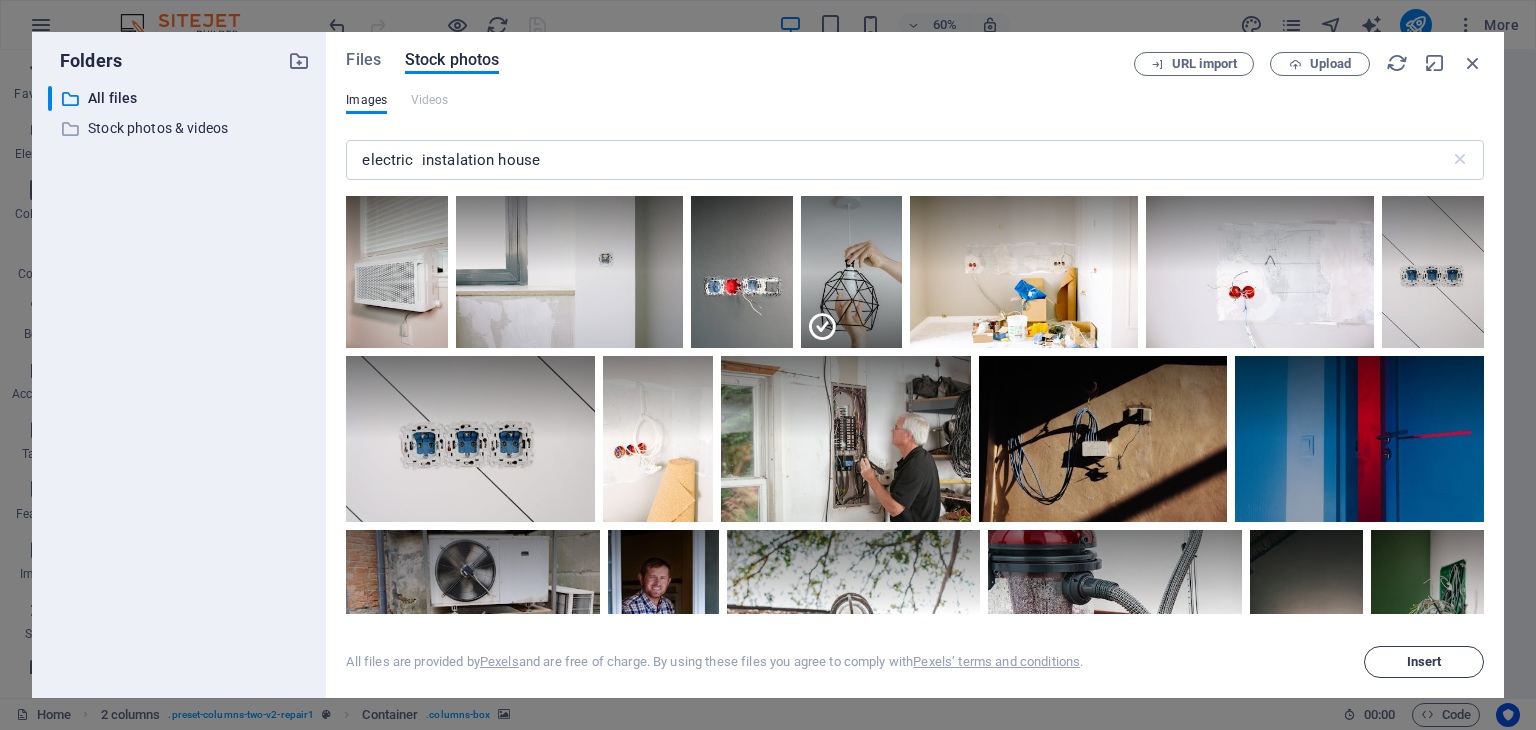 click on "Insert" at bounding box center (1424, 662) 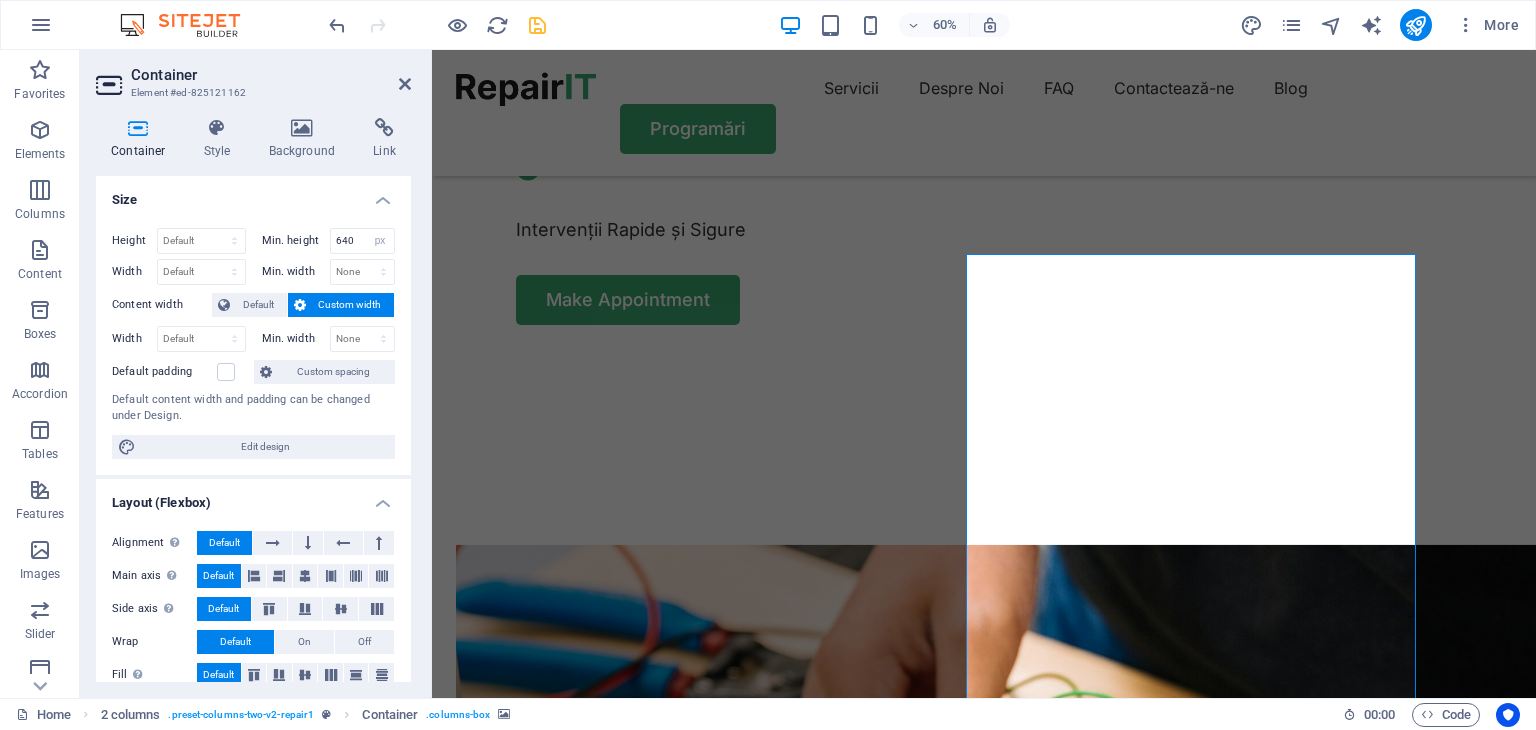 scroll, scrollTop: 1840, scrollLeft: 0, axis: vertical 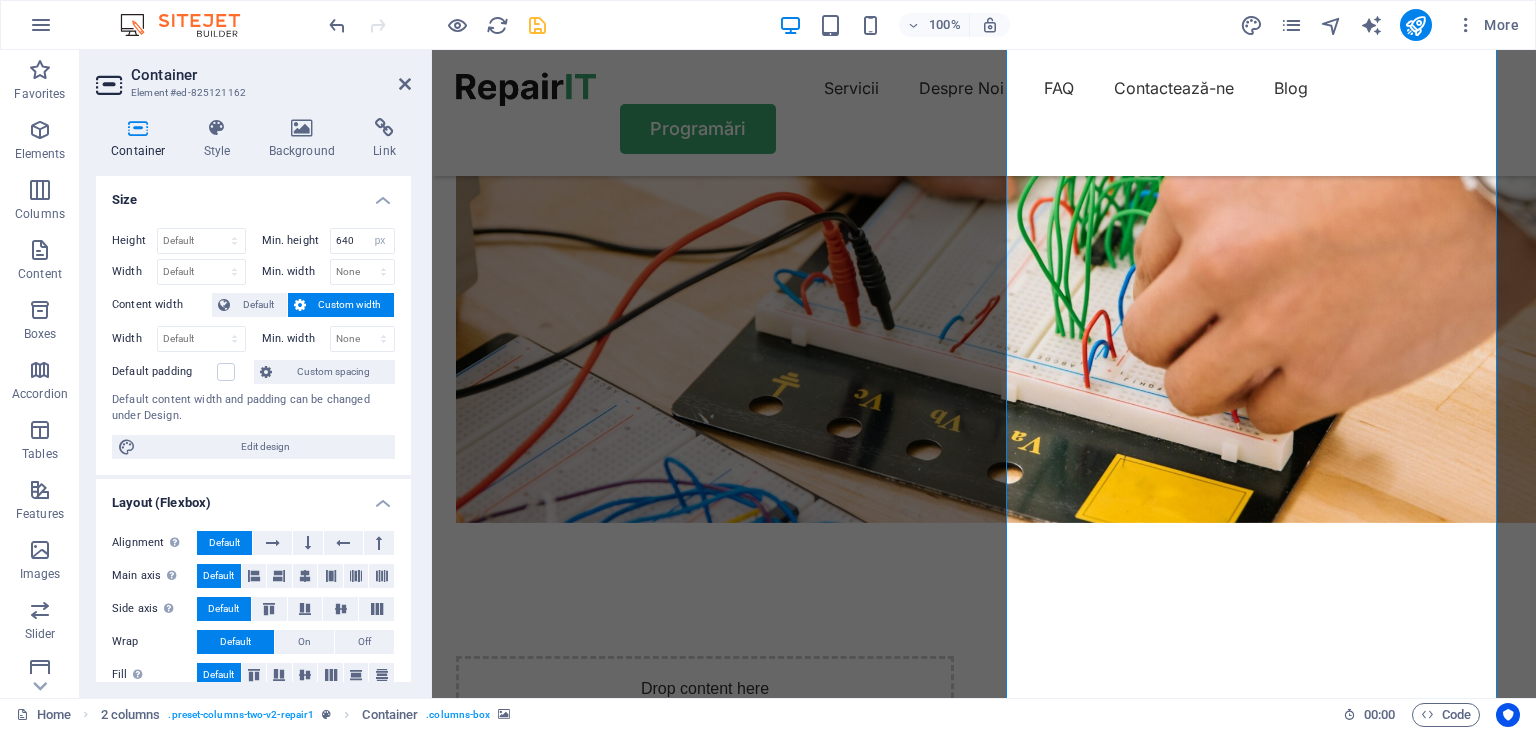 click at bounding box center [705, 3259] 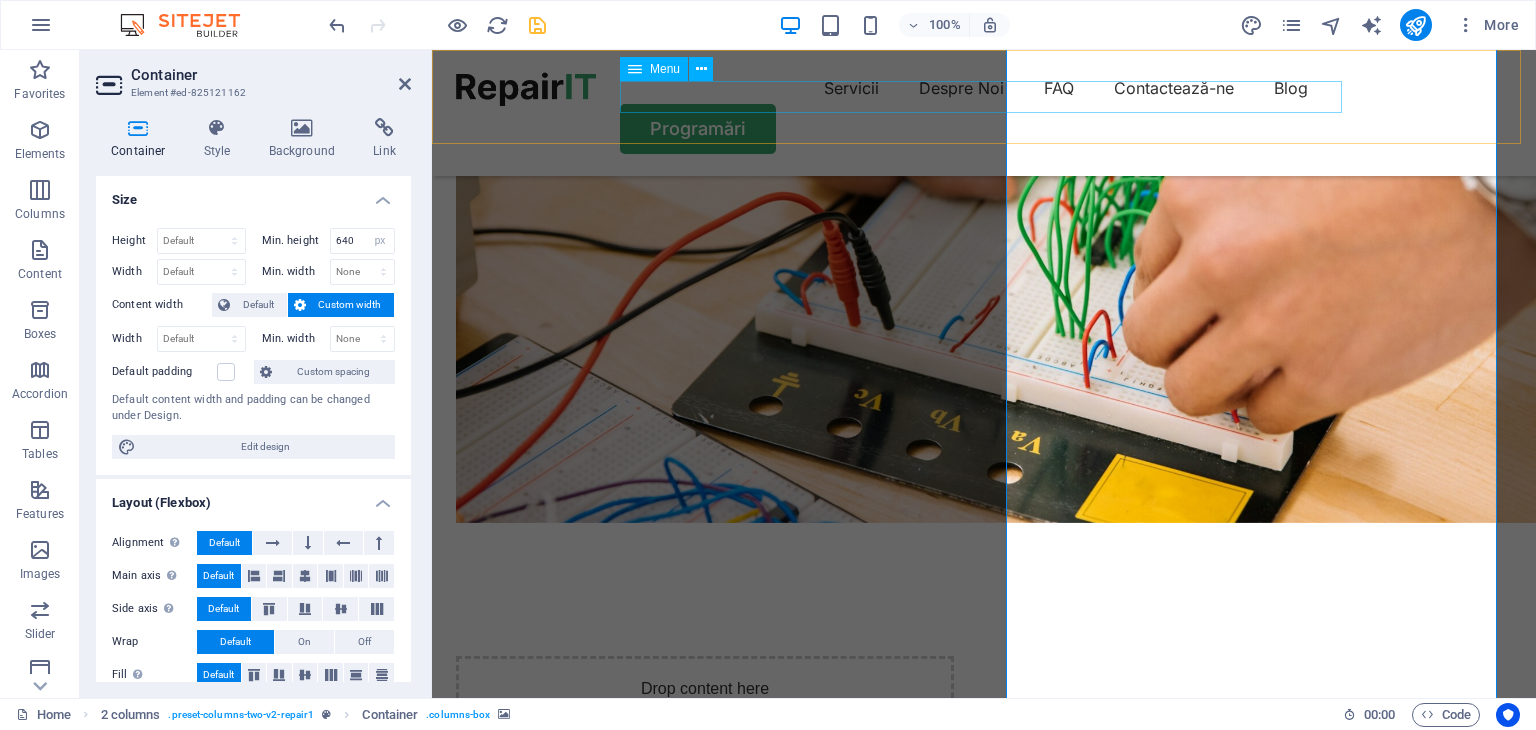 click on "Servicii  Despre Noi FAQ Contactează-ne Blog" at bounding box center (984, 88) 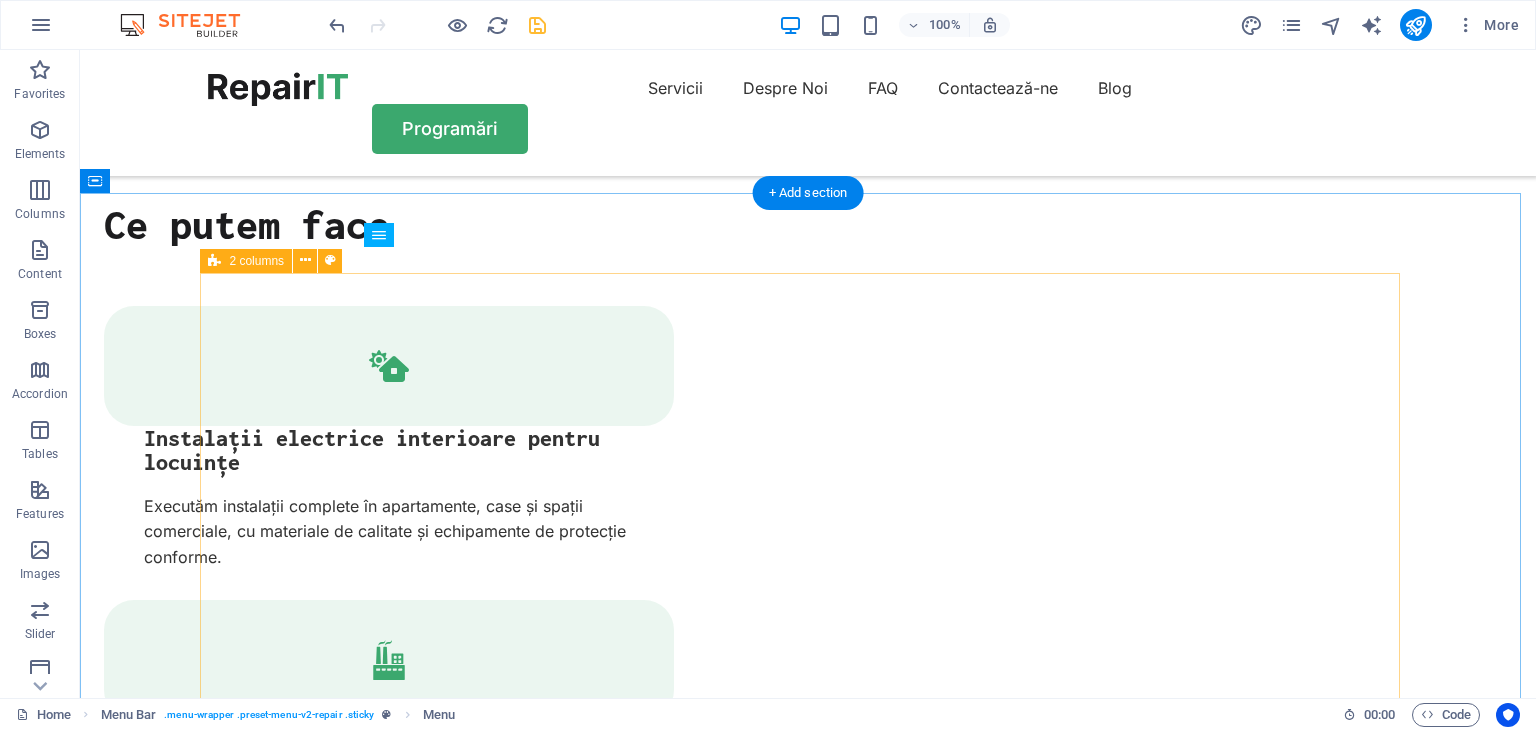 scroll, scrollTop: 2516, scrollLeft: 0, axis: vertical 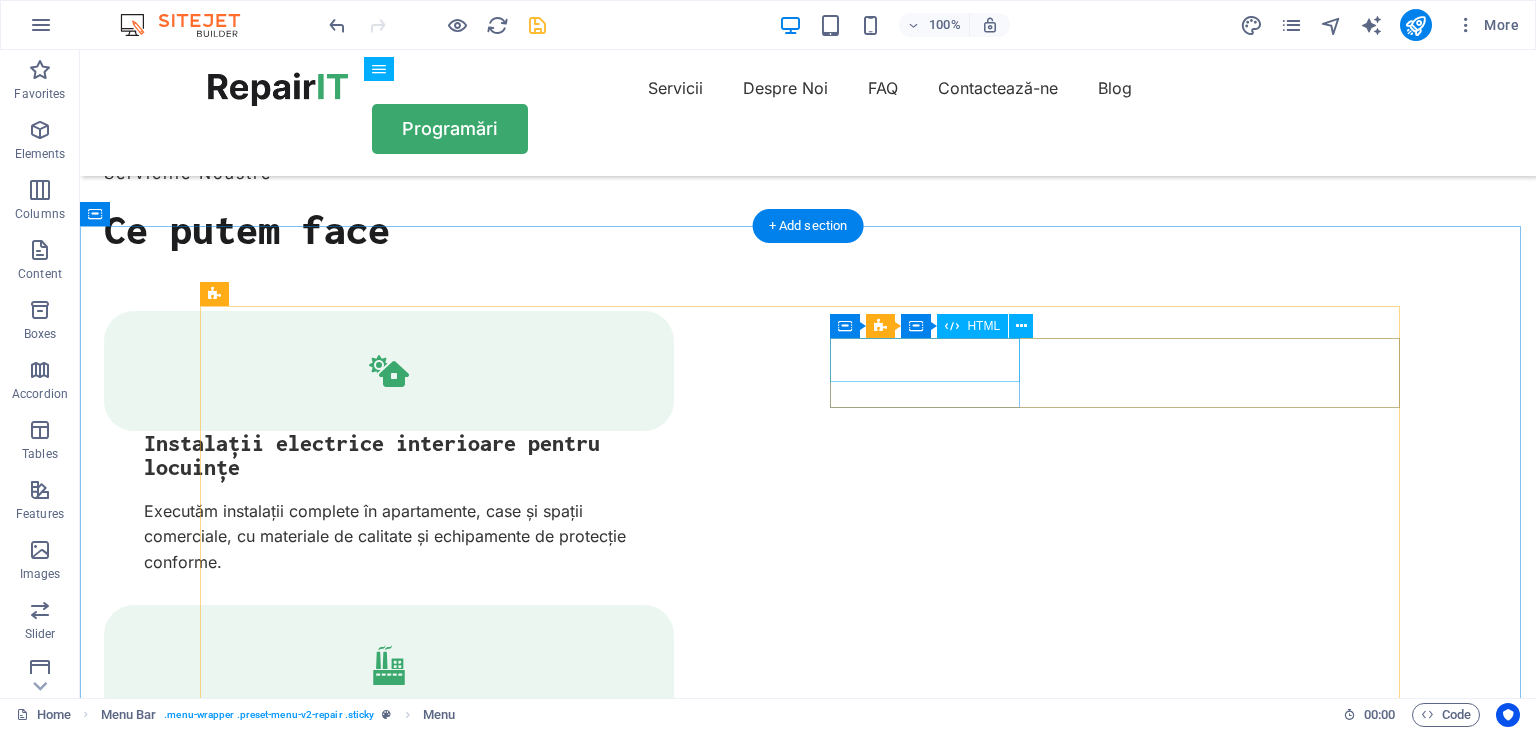 click on "32 +" at bounding box center (302, 3503) 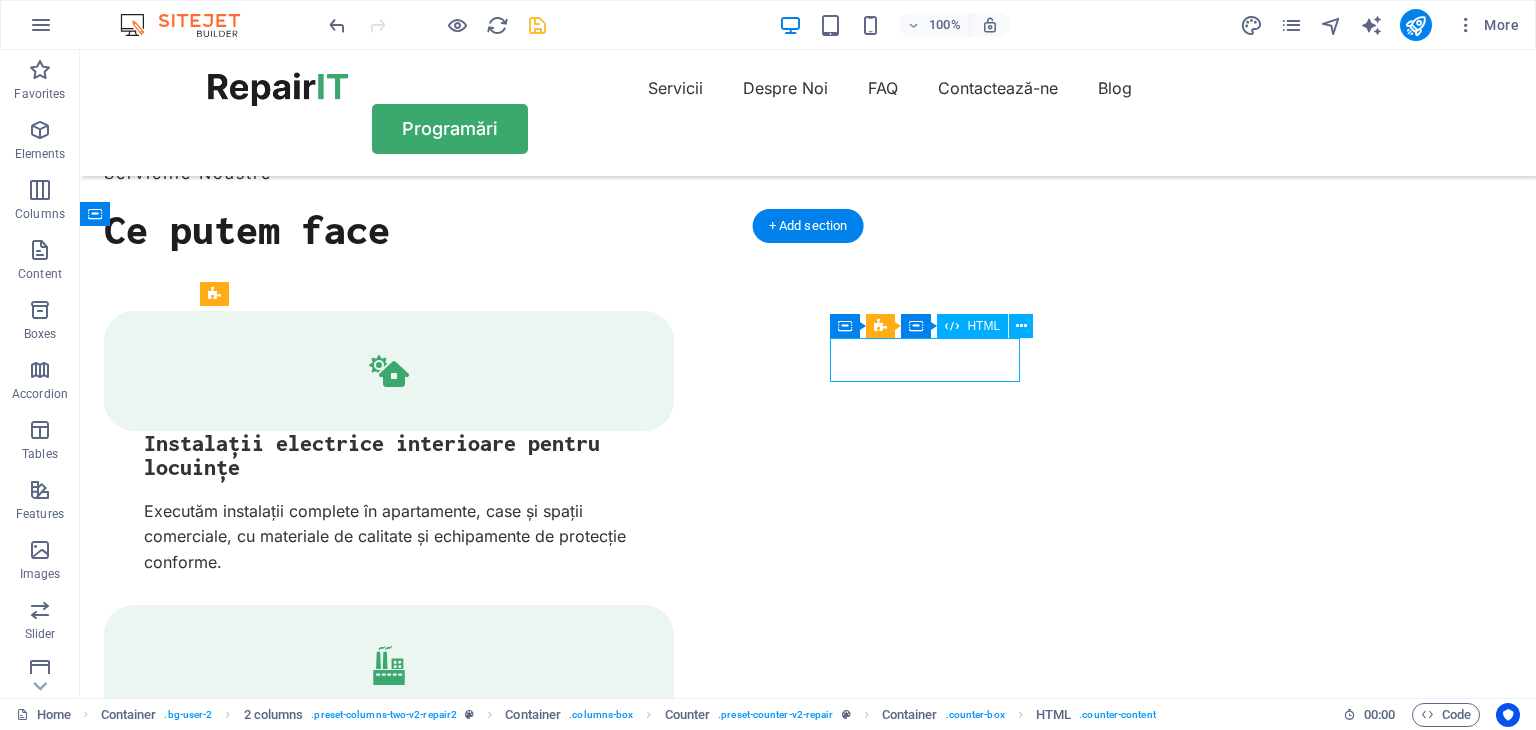 click on "32 +" at bounding box center (302, 3503) 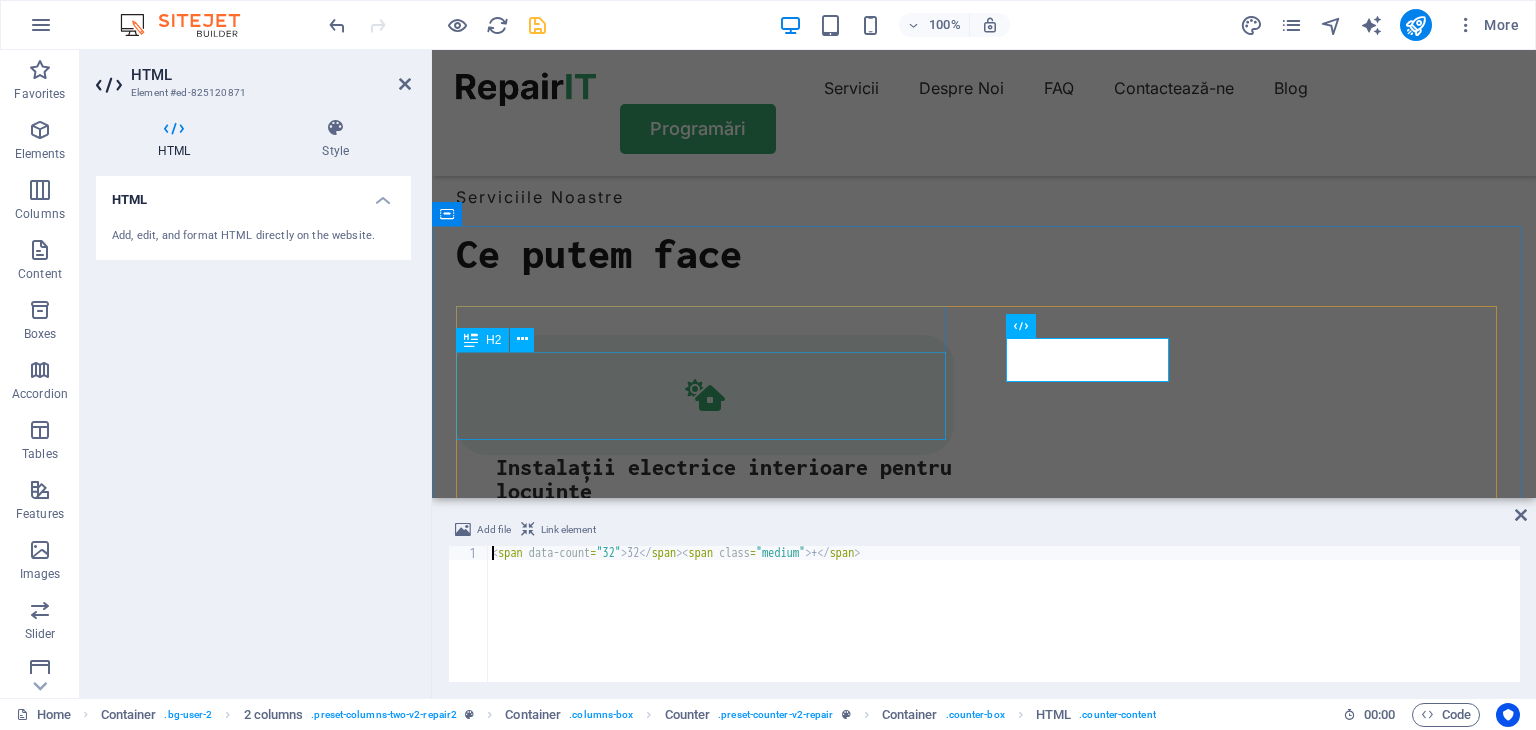 scroll, scrollTop: 2540, scrollLeft: 0, axis: vertical 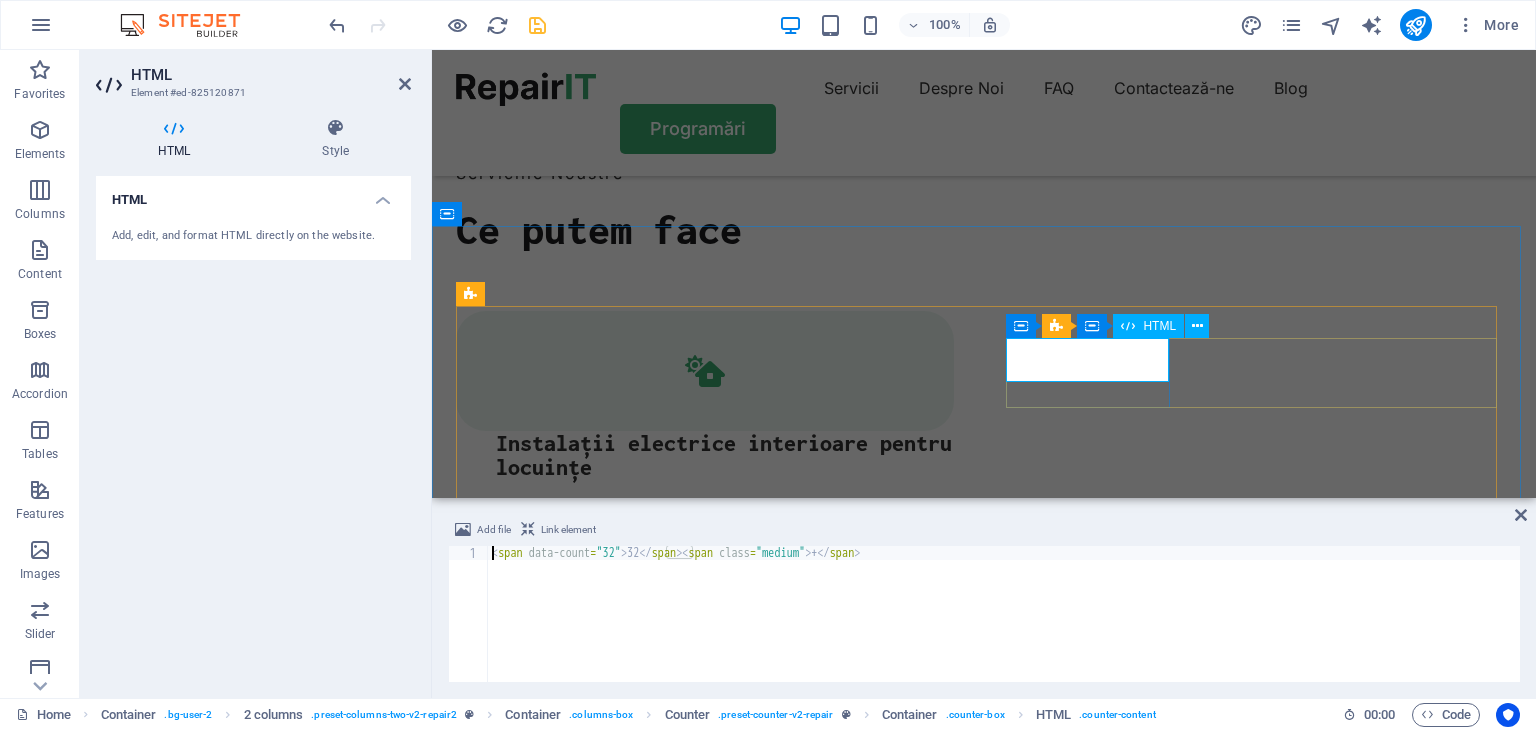 click on "32 +" at bounding box center [538, 3552] 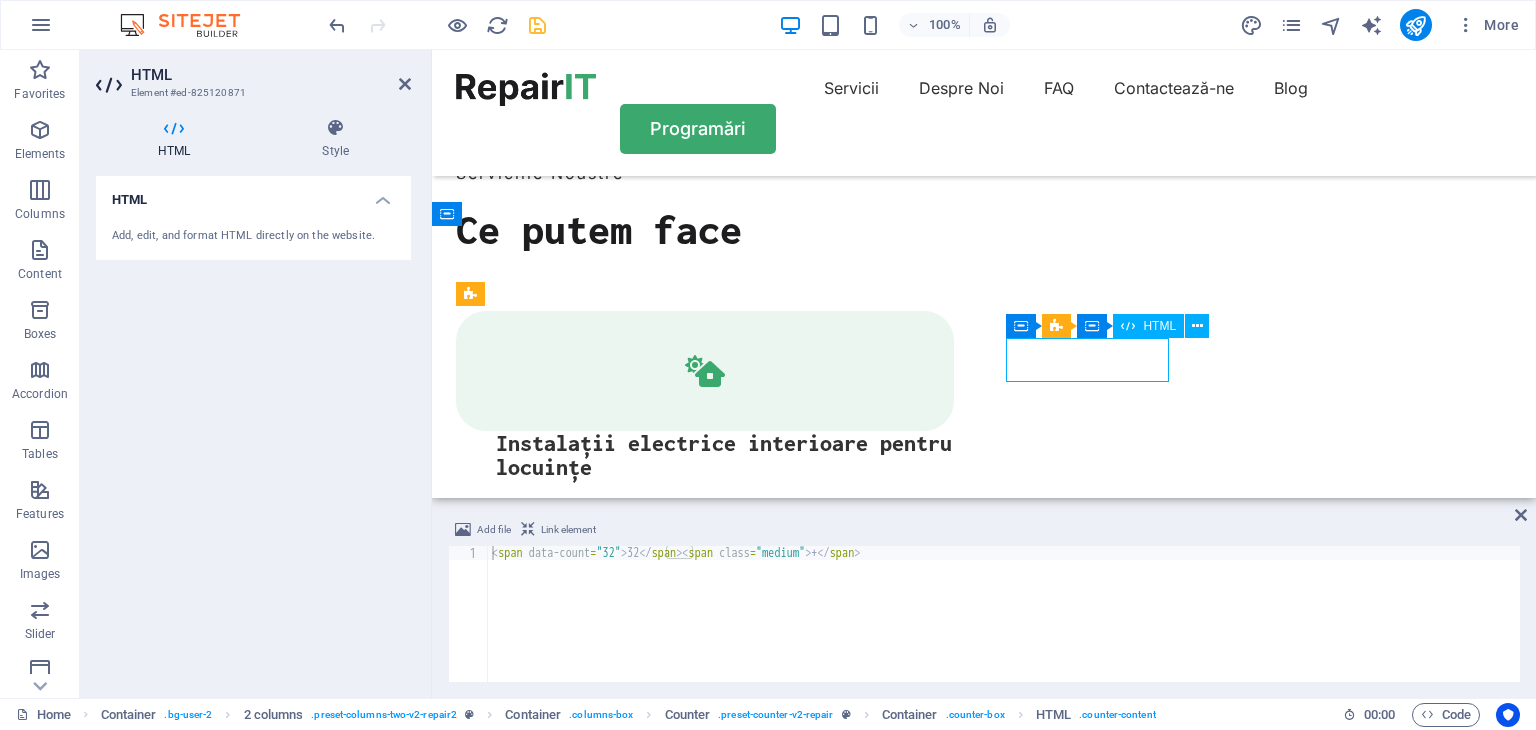 click on "32 +" at bounding box center (538, 3552) 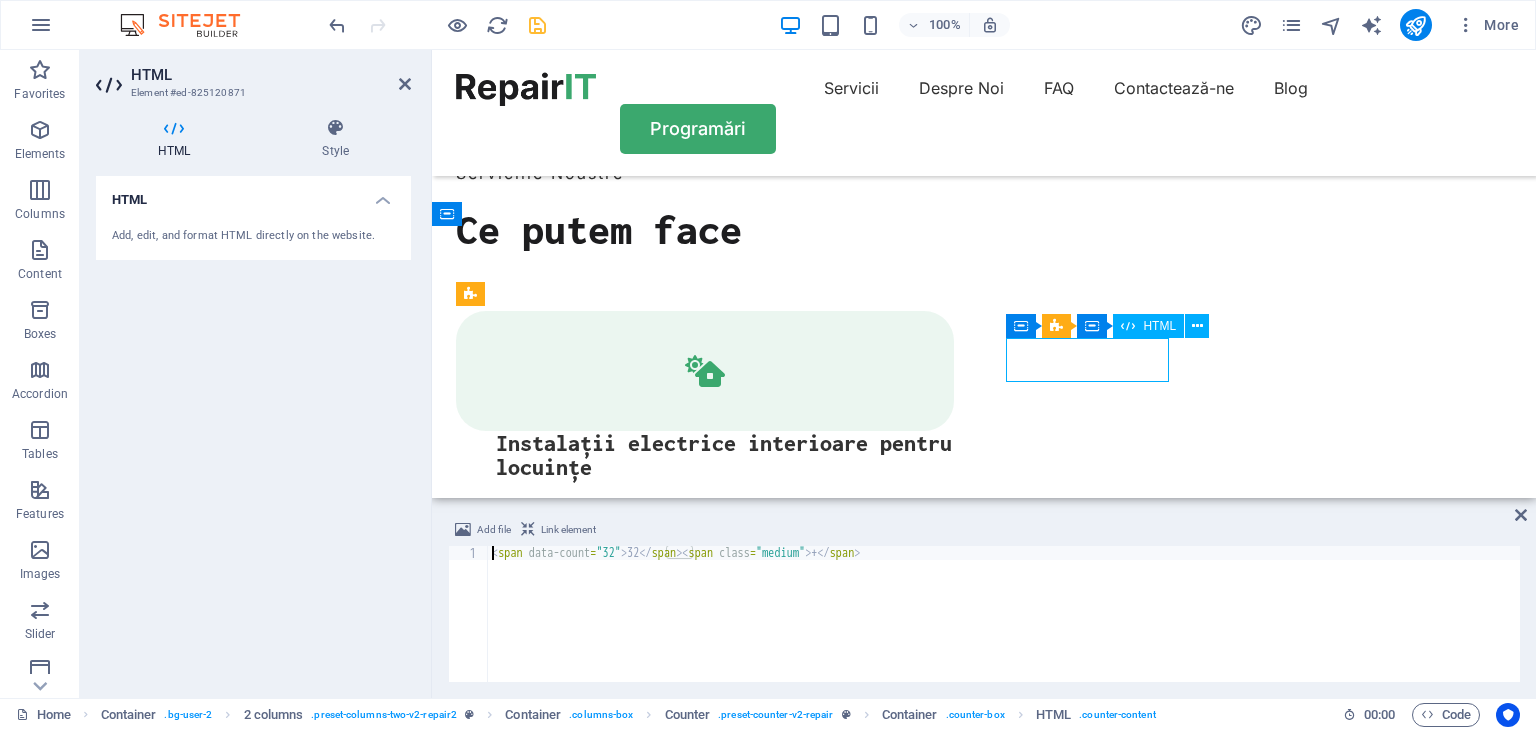 click on "32 +" at bounding box center (538, 3552) 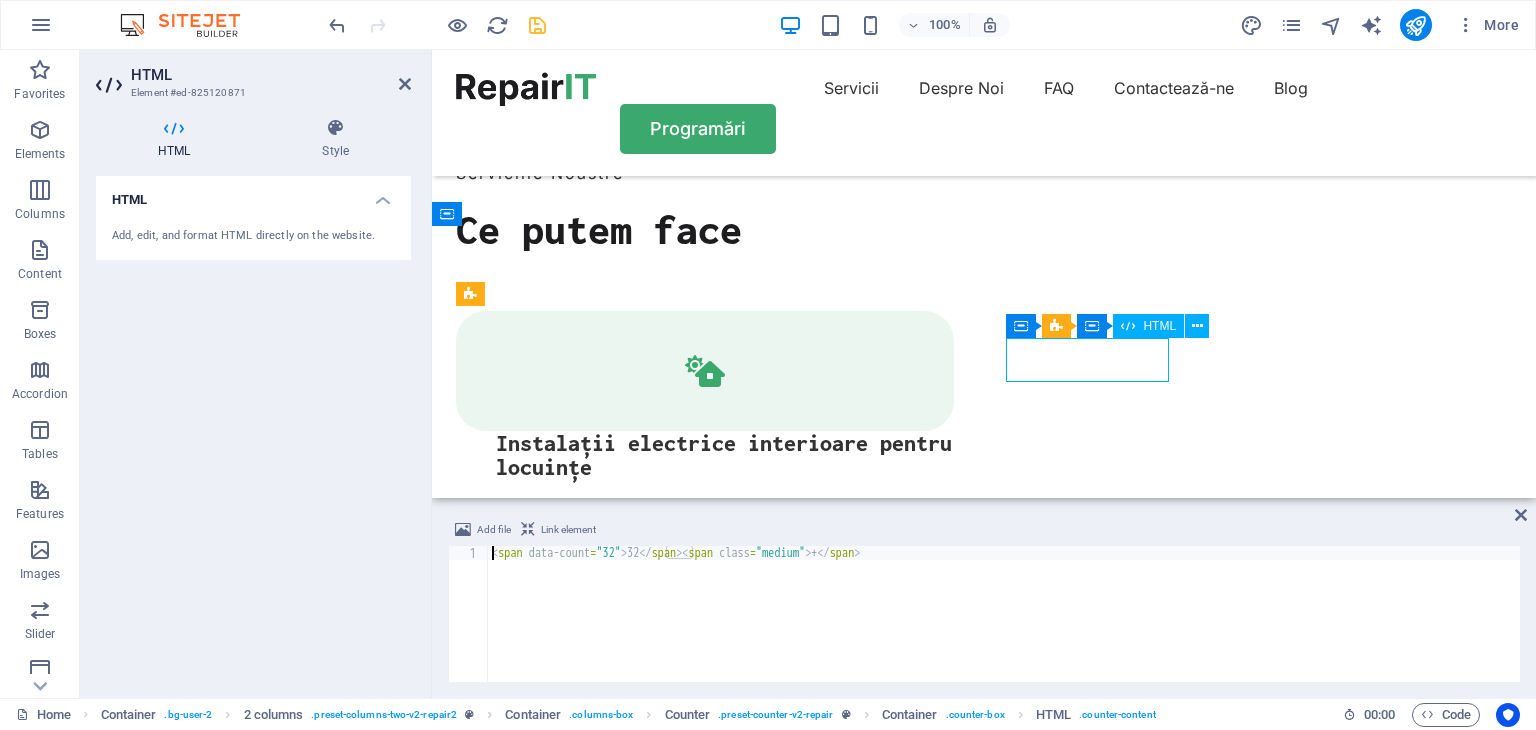 click on "32 +" at bounding box center [538, 3552] 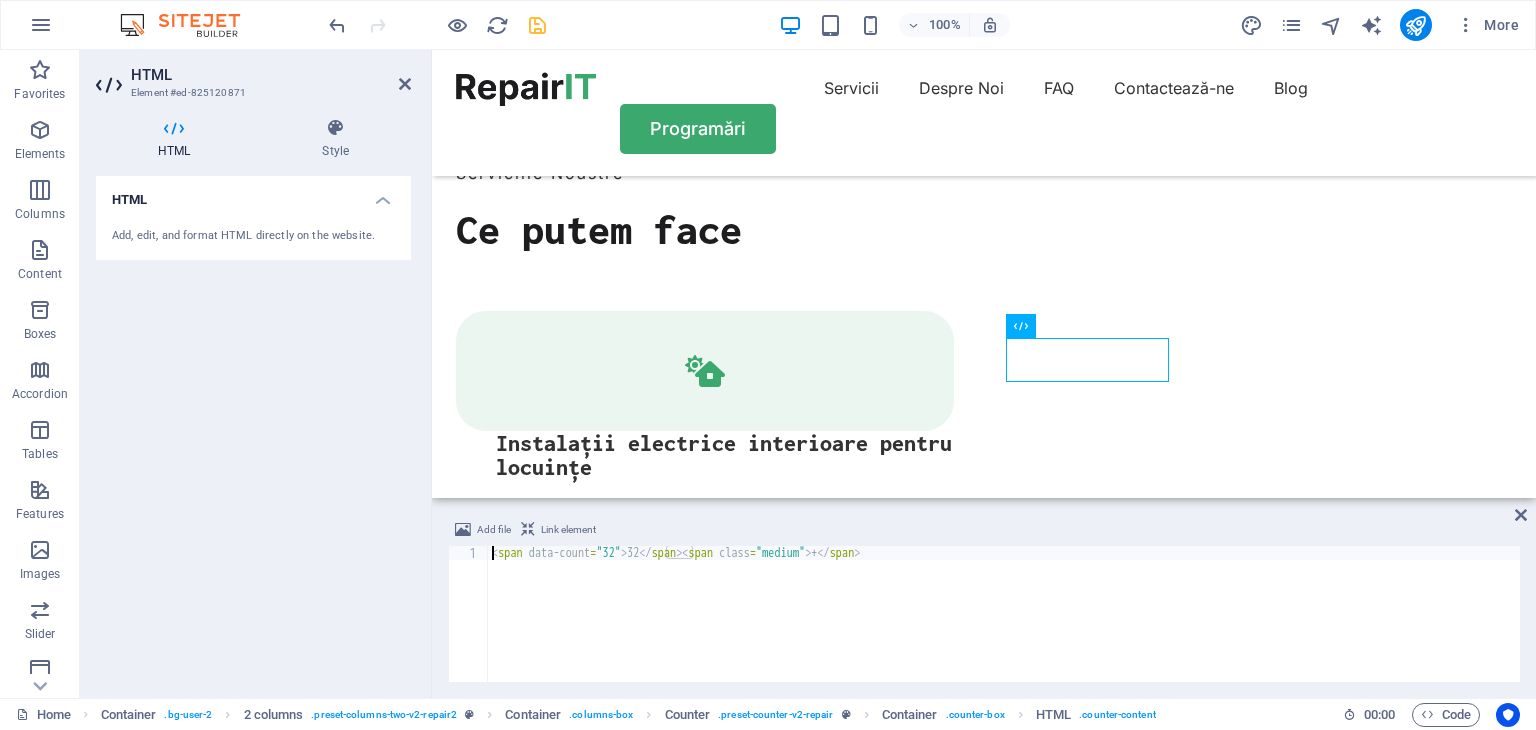 click on "< span   data-count = "32" > 32 </ span > < span   class = "medium" > + </ span >" at bounding box center [1004, 628] 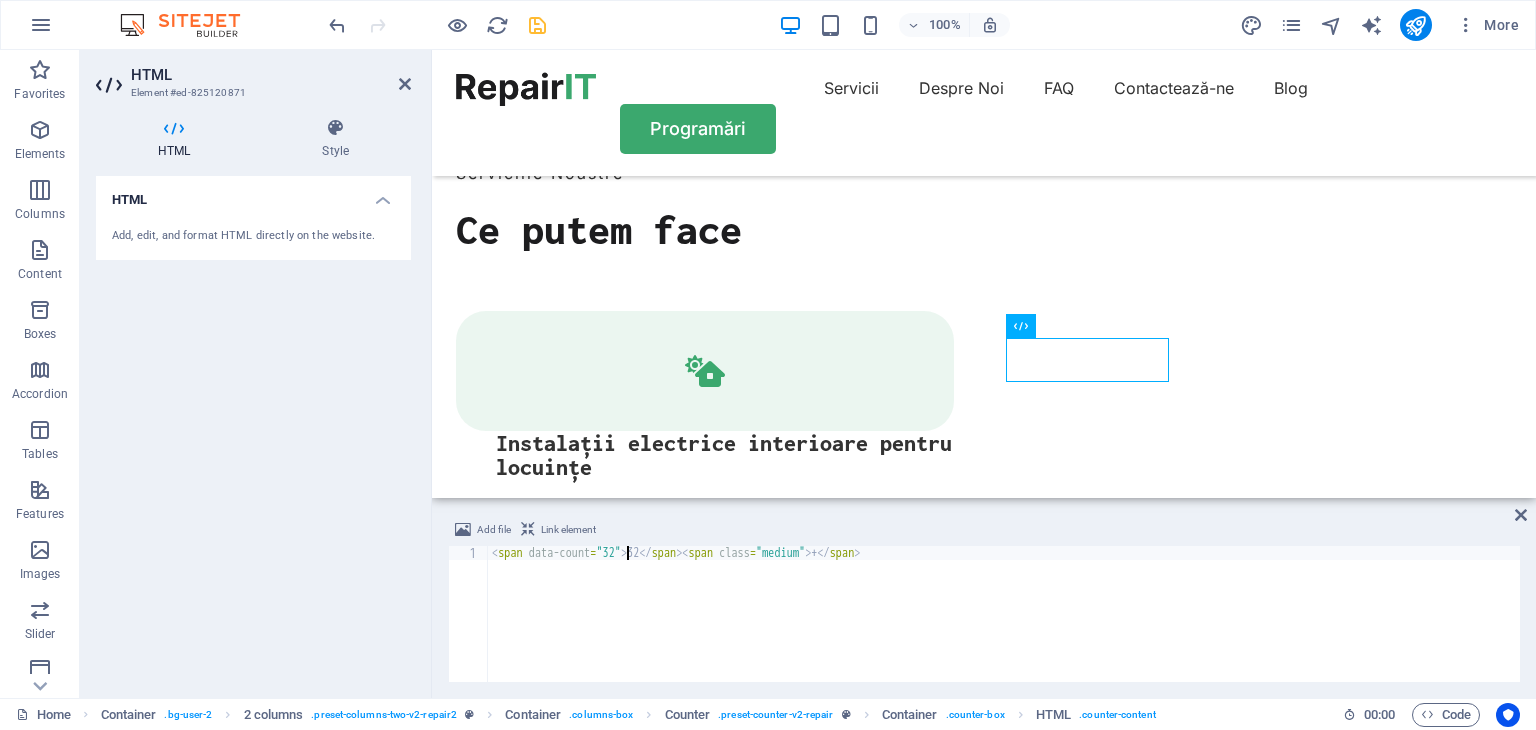 click on "< span   data-count = "32" > 32 </ span > < span   class = "medium" > + </ span >" at bounding box center [1004, 628] 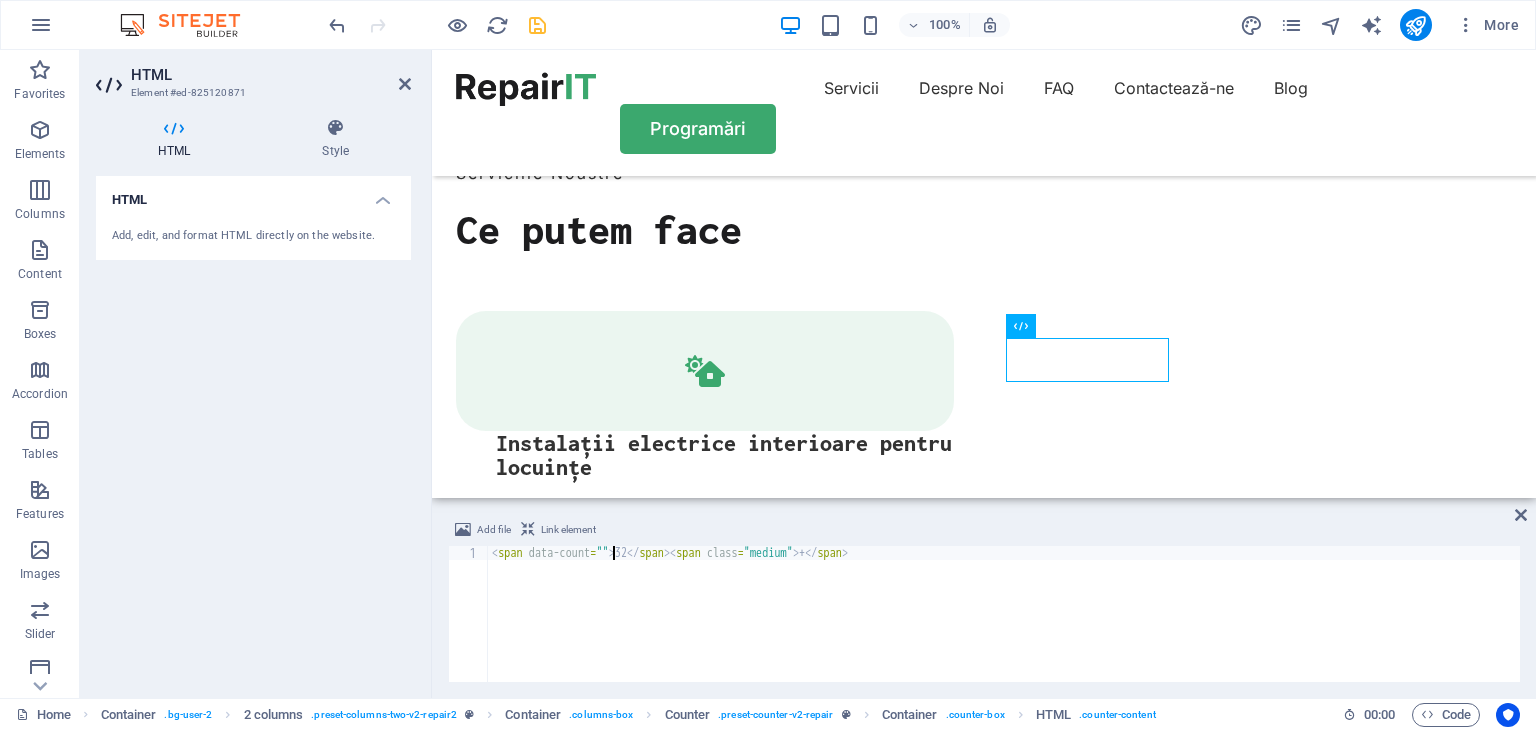 click on "< span   data-count = "" > 32 </ span > < span   class = "medium" > + </ span >" at bounding box center [1004, 628] 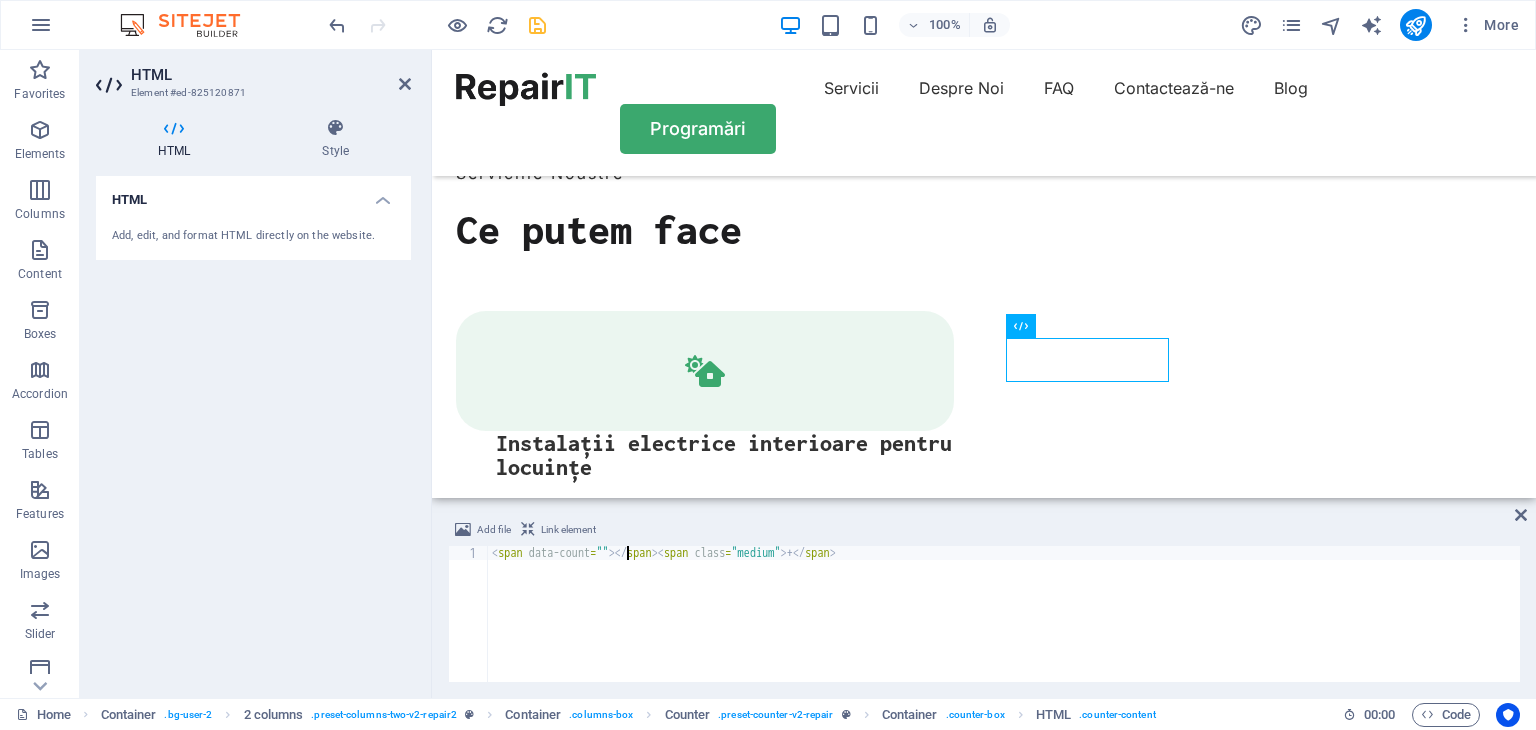 type on "<span data-count=""></span><span class="medium">+</span>" 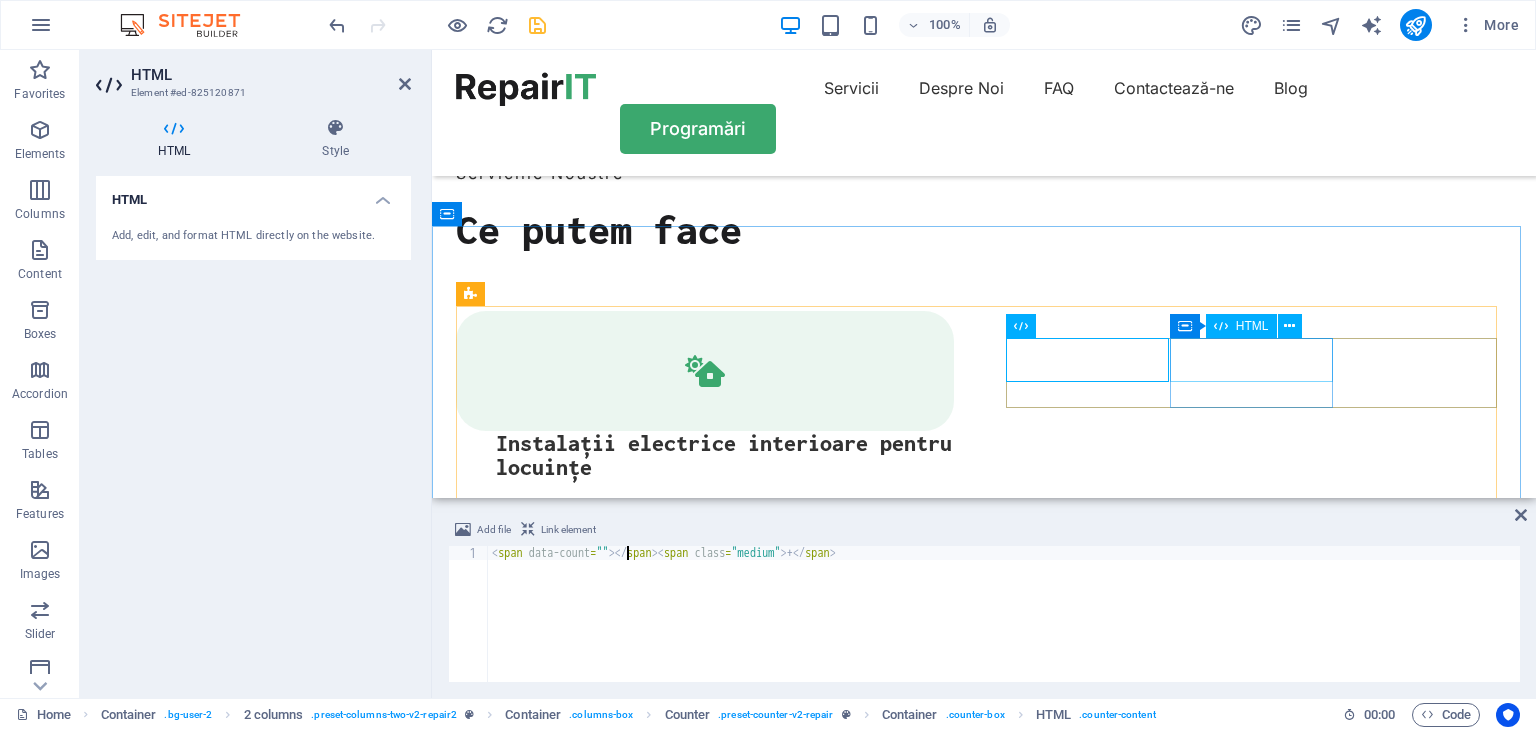click on "15 +" at bounding box center (538, 3622) 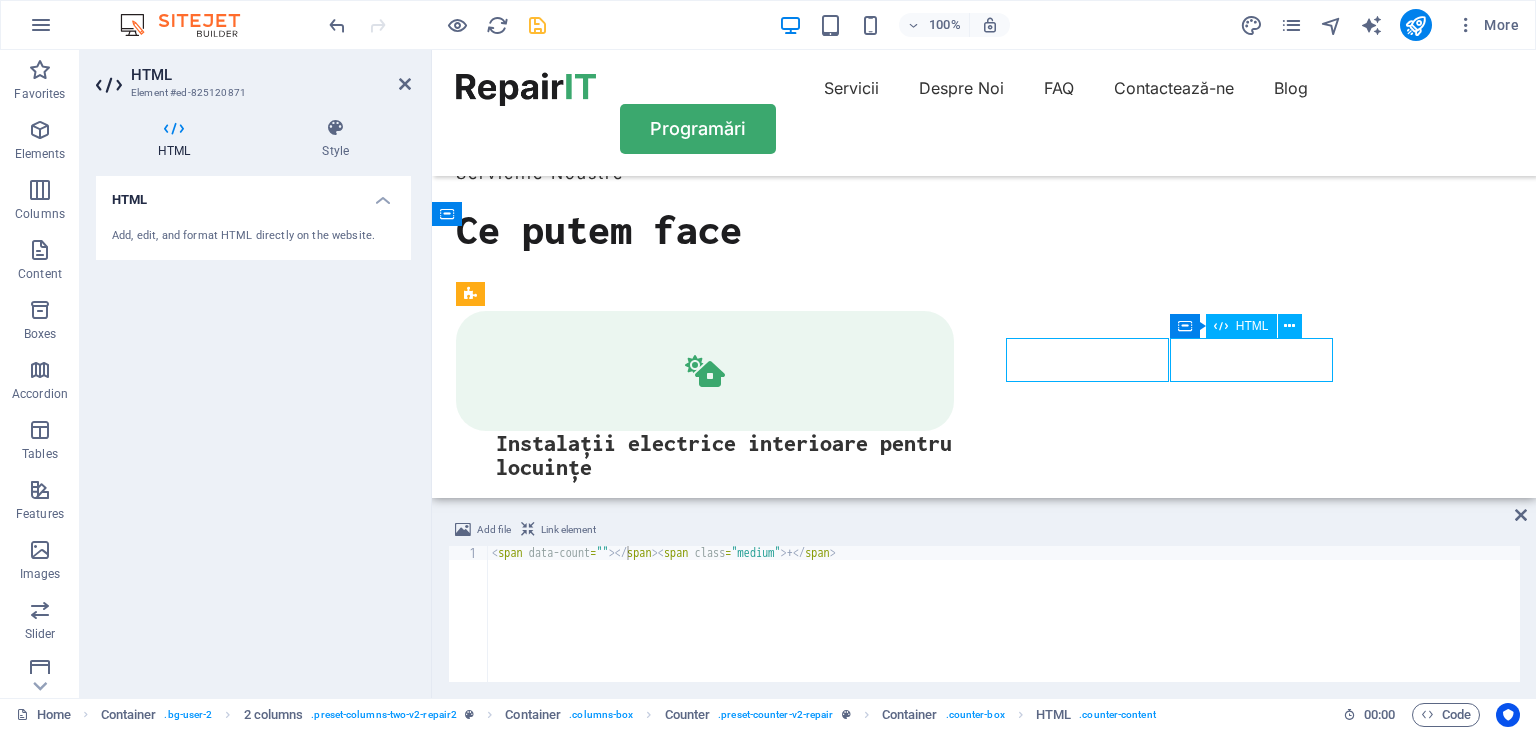 scroll, scrollTop: 2516, scrollLeft: 0, axis: vertical 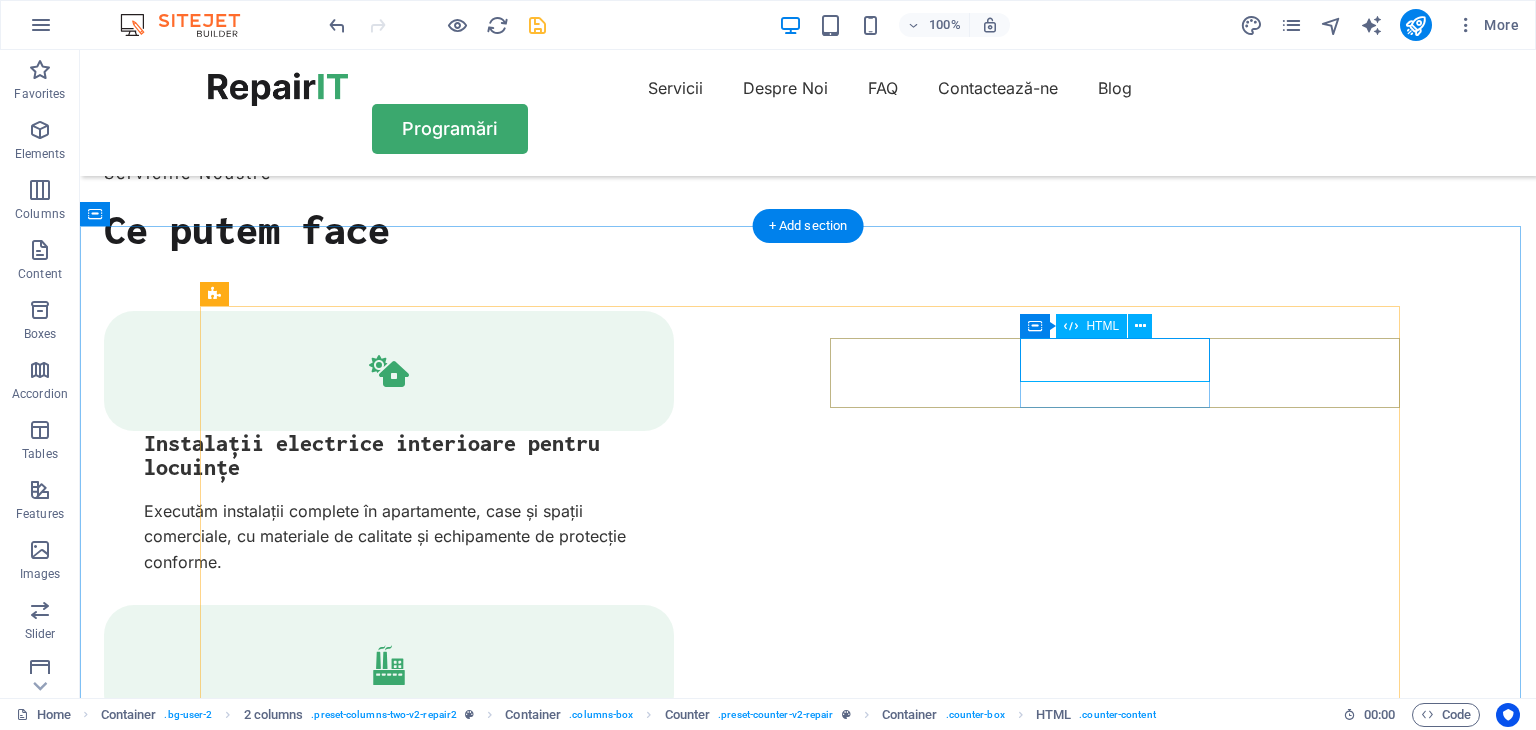 click on "15 +" at bounding box center (302, 3573) 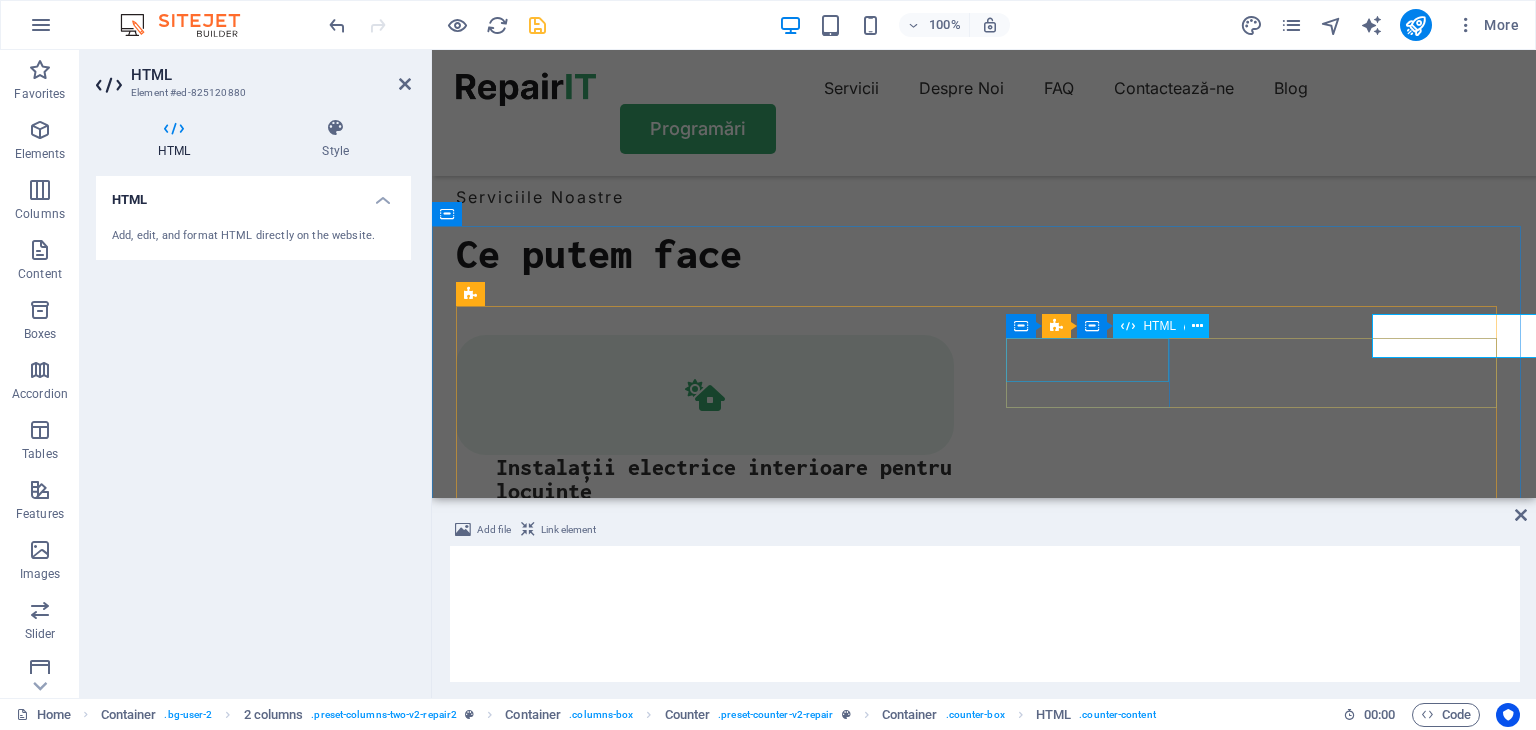 scroll, scrollTop: 2540, scrollLeft: 0, axis: vertical 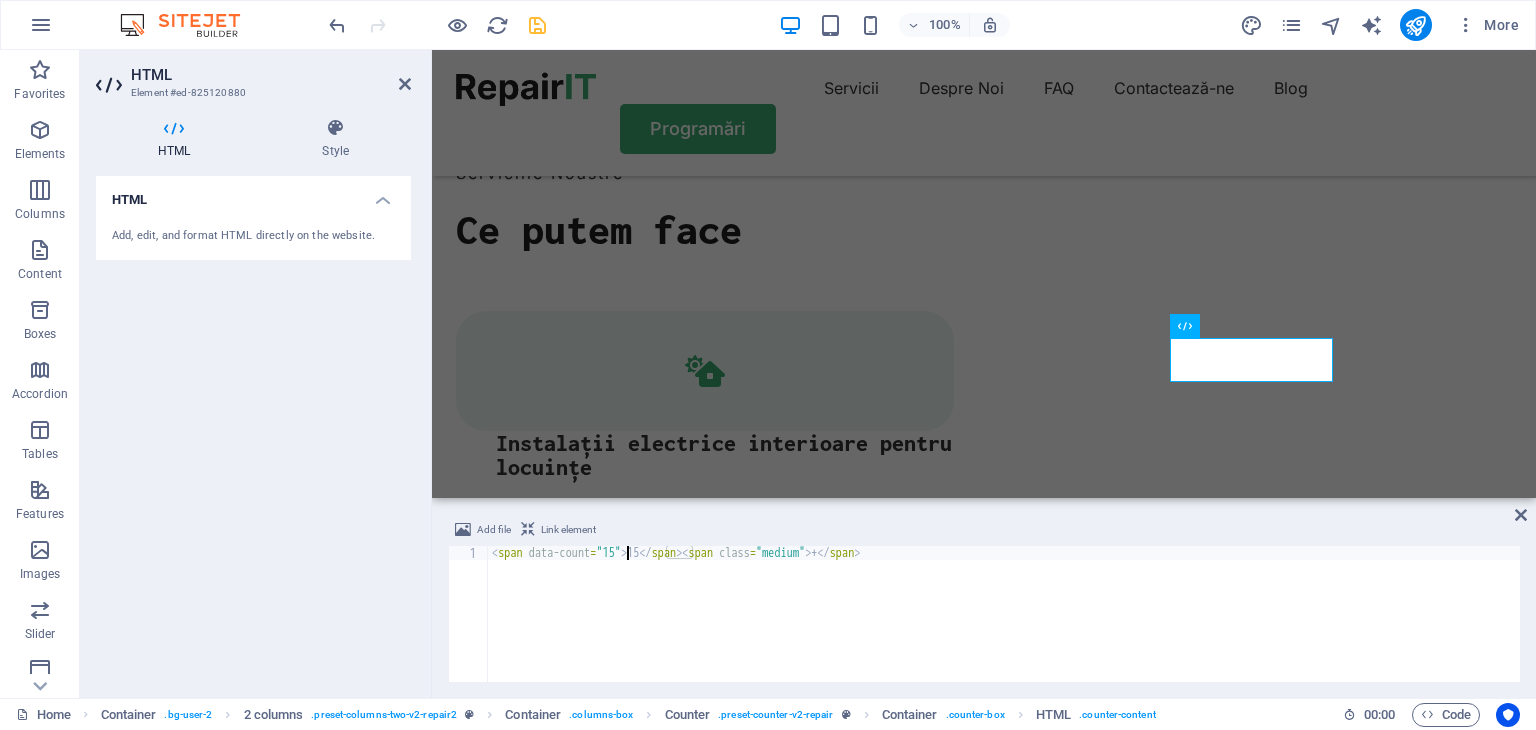 click on "< span   data-count = "15" > 15 </ span > < span   class = "medium" > + </ span >" at bounding box center [1004, 628] 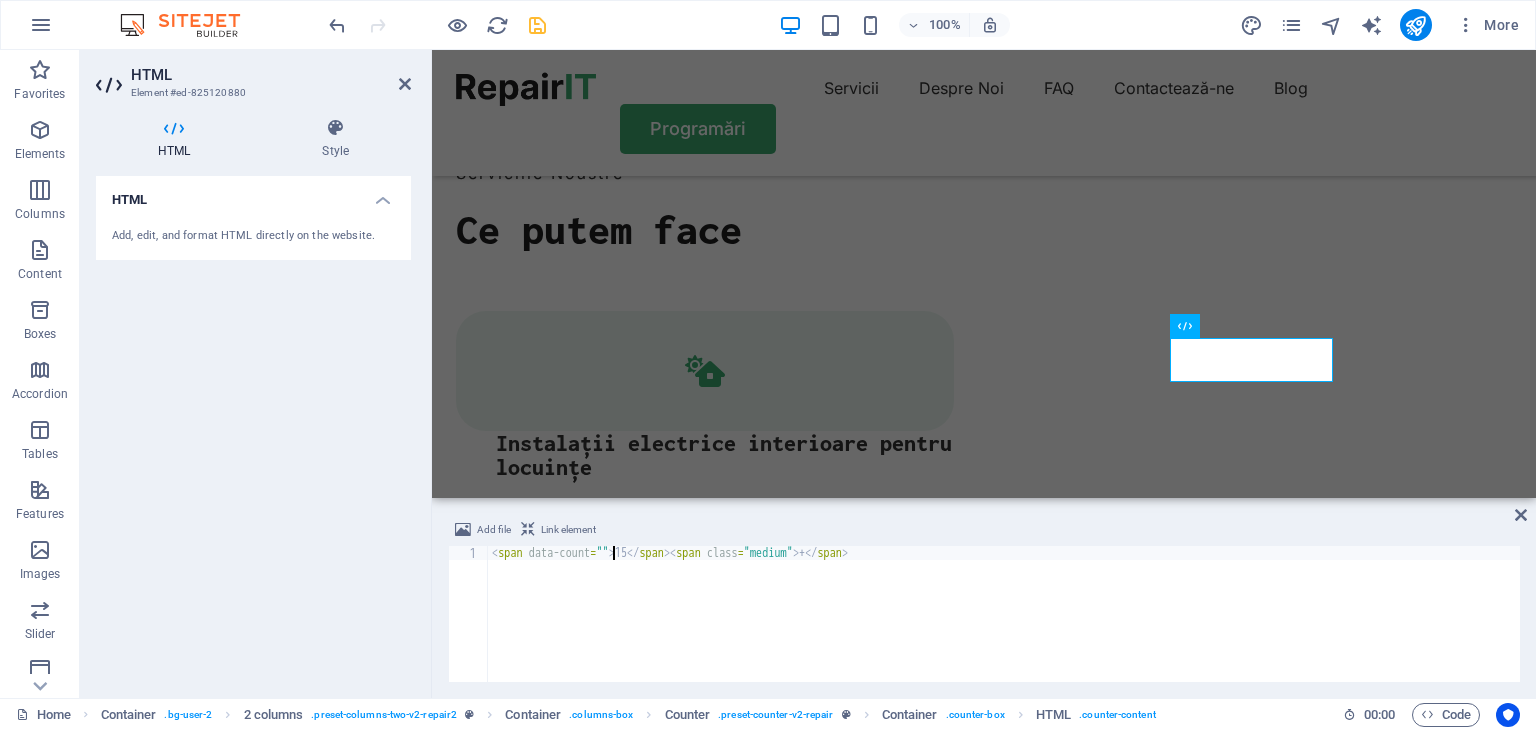 click on "< span   data-count = "" > 15 </ span > < span   class = "medium" > + </ span >" at bounding box center (1004, 628) 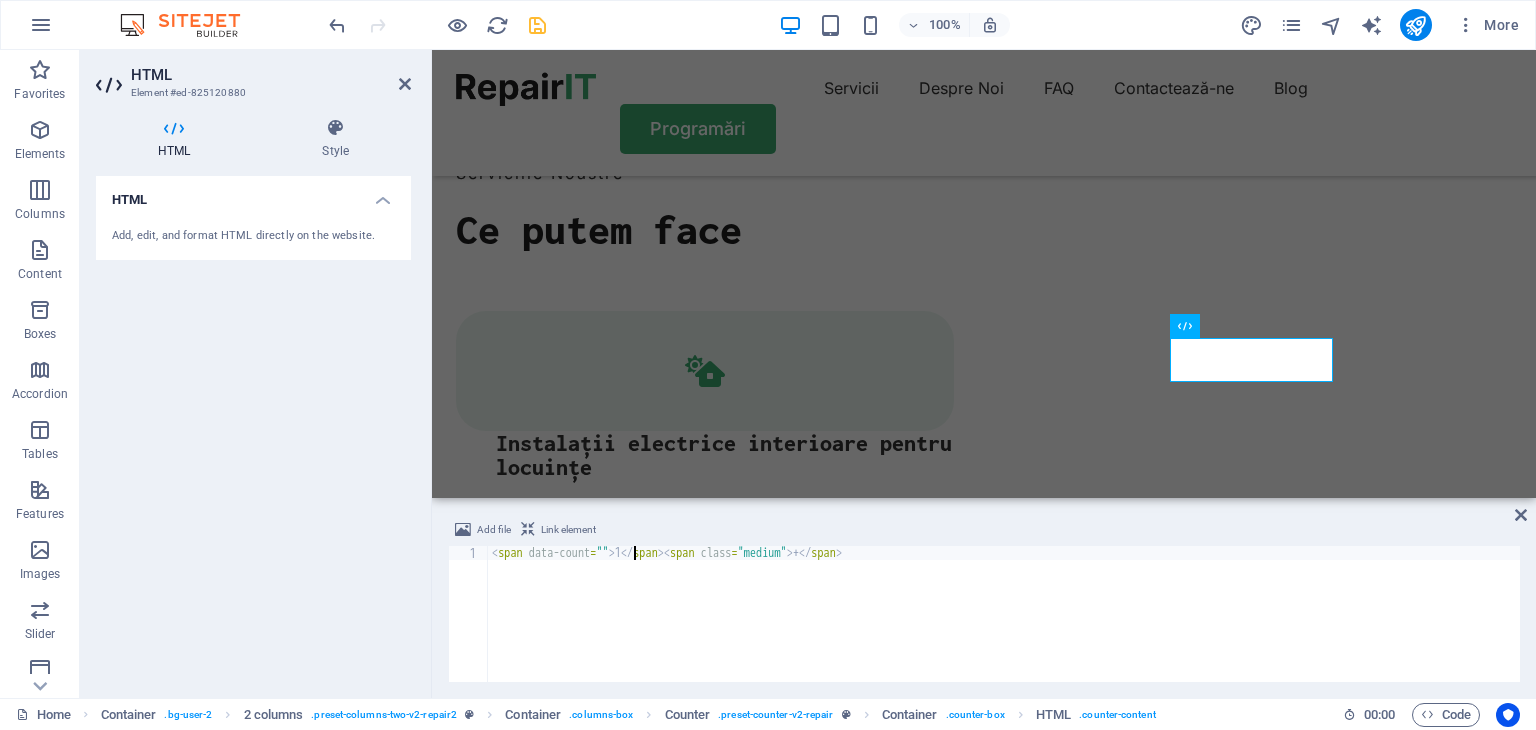 type on "<span data-count=""></span><span class="medium">+</span>" 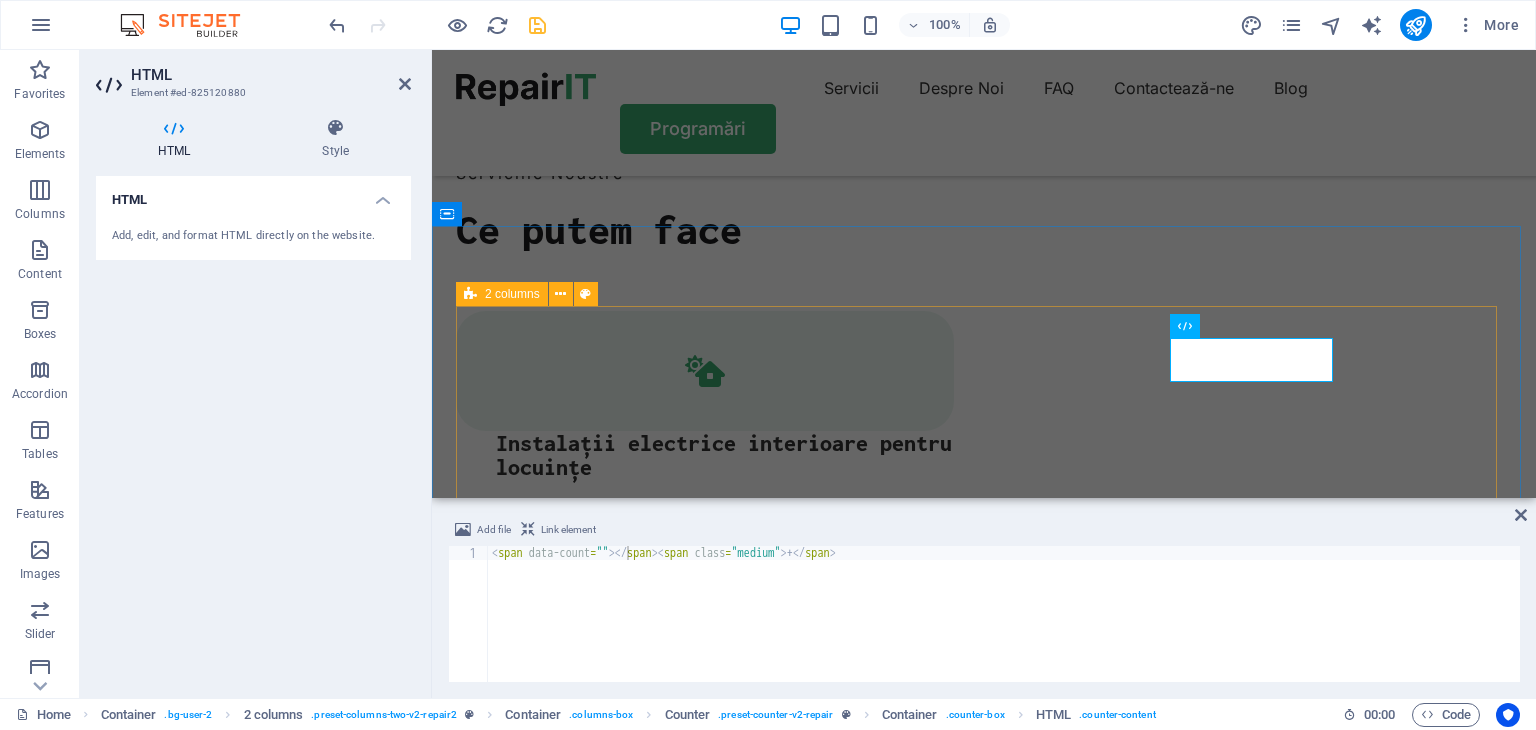 click on "WHY US Trusted Service With Affordable Price + Years Experience + Professional Team 2649 + Client Satisfication Drop content here or  Add elements  Paste clipboard Experienced Turpis nisl praesent tempor congue magna neque amet. Reliable Turpis nisl praesent tempor congue magna neque amet. High-quality Turpis nisl praesent tempor congue magna neque amet. Flexible Turpis nisl praesent tempor congue magna neque amet." at bounding box center (984, 4482) 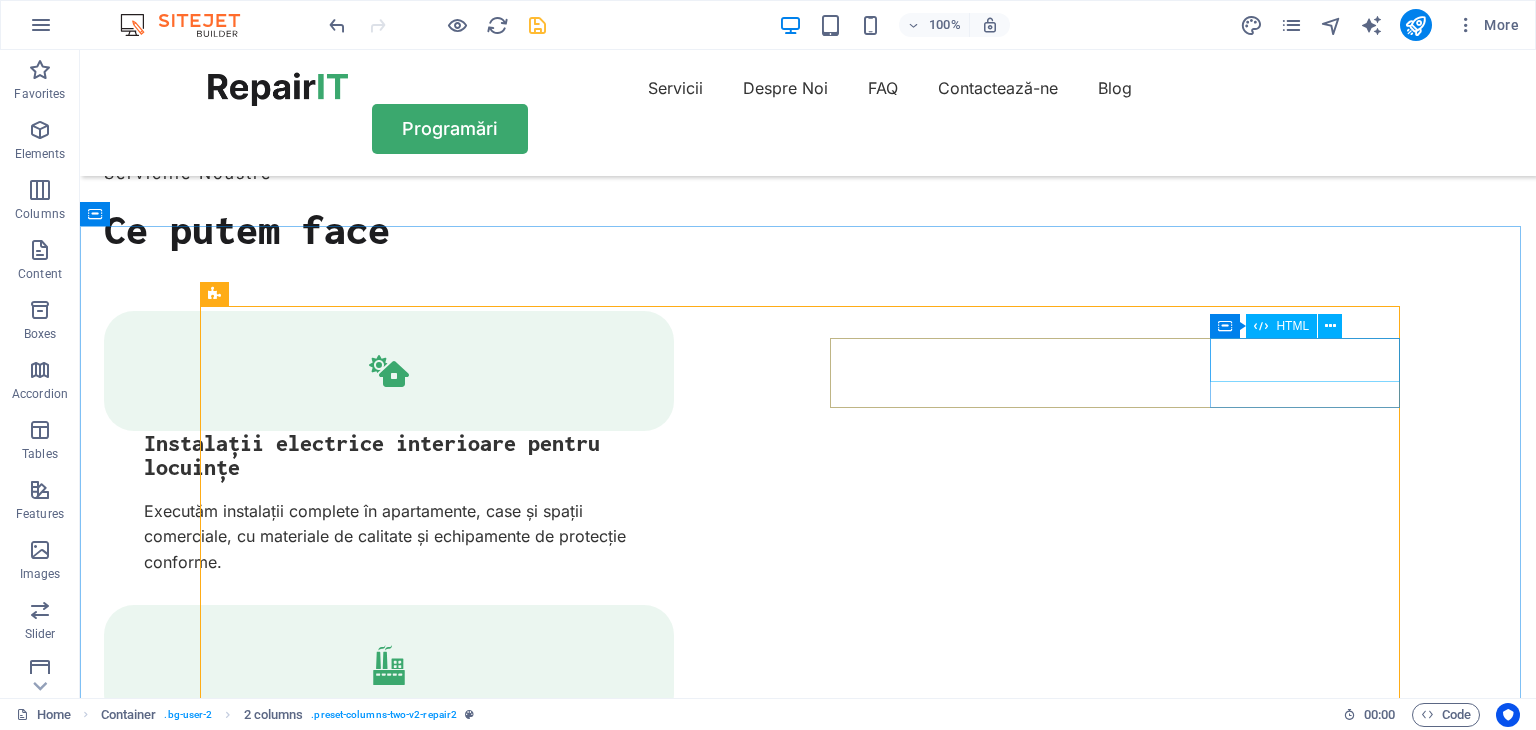 scroll, scrollTop: 2516, scrollLeft: 0, axis: vertical 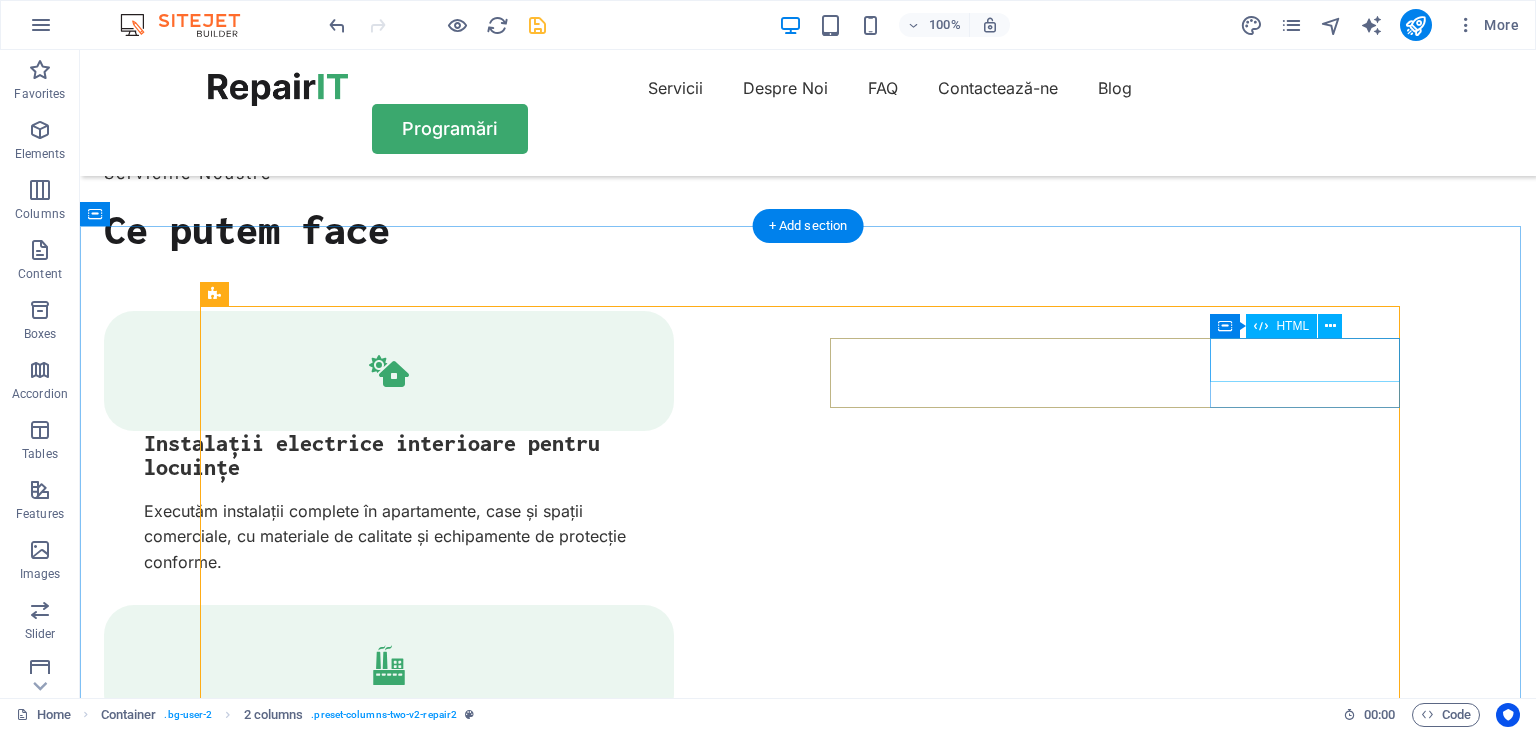 click on "2649 +" at bounding box center (302, 3643) 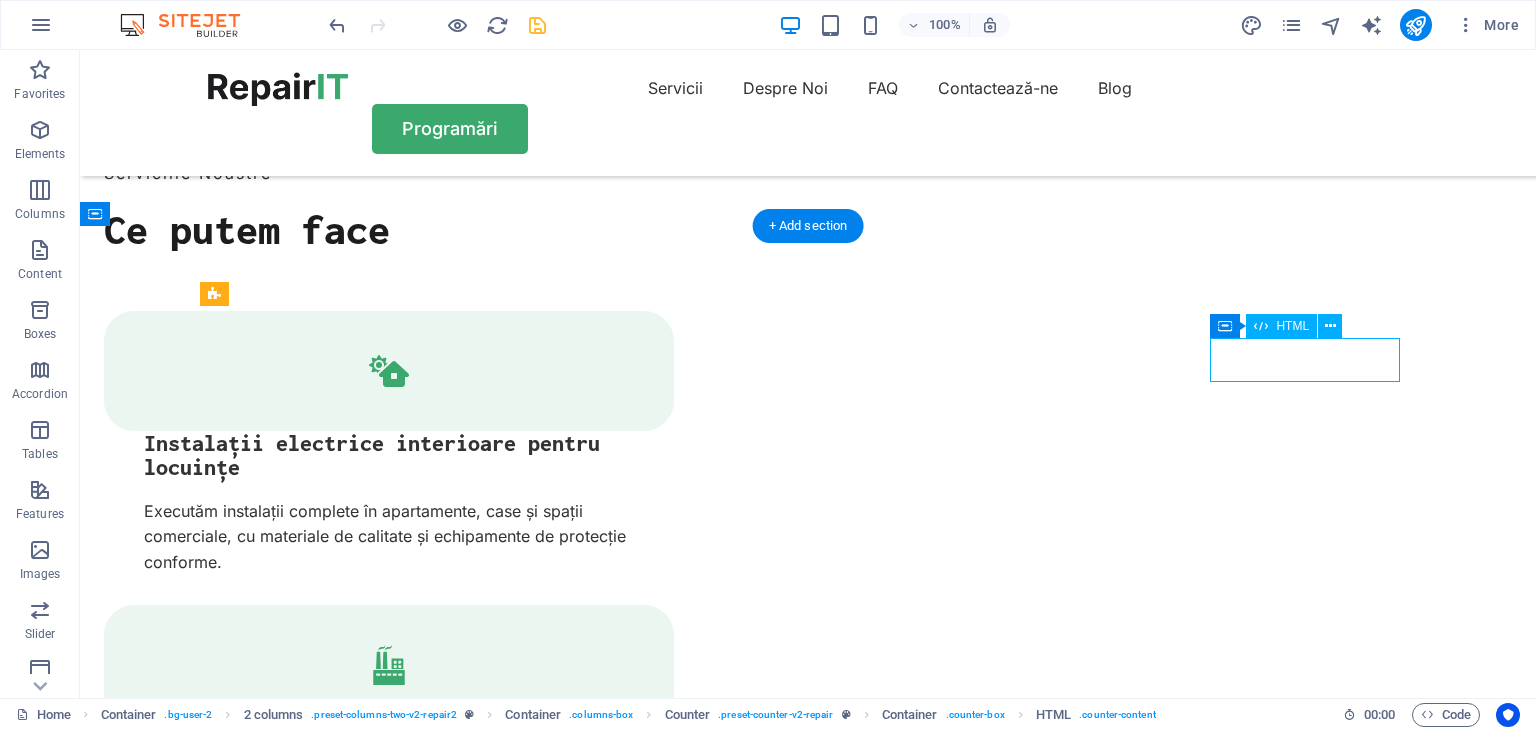 click on "2649 +" at bounding box center (302, 3643) 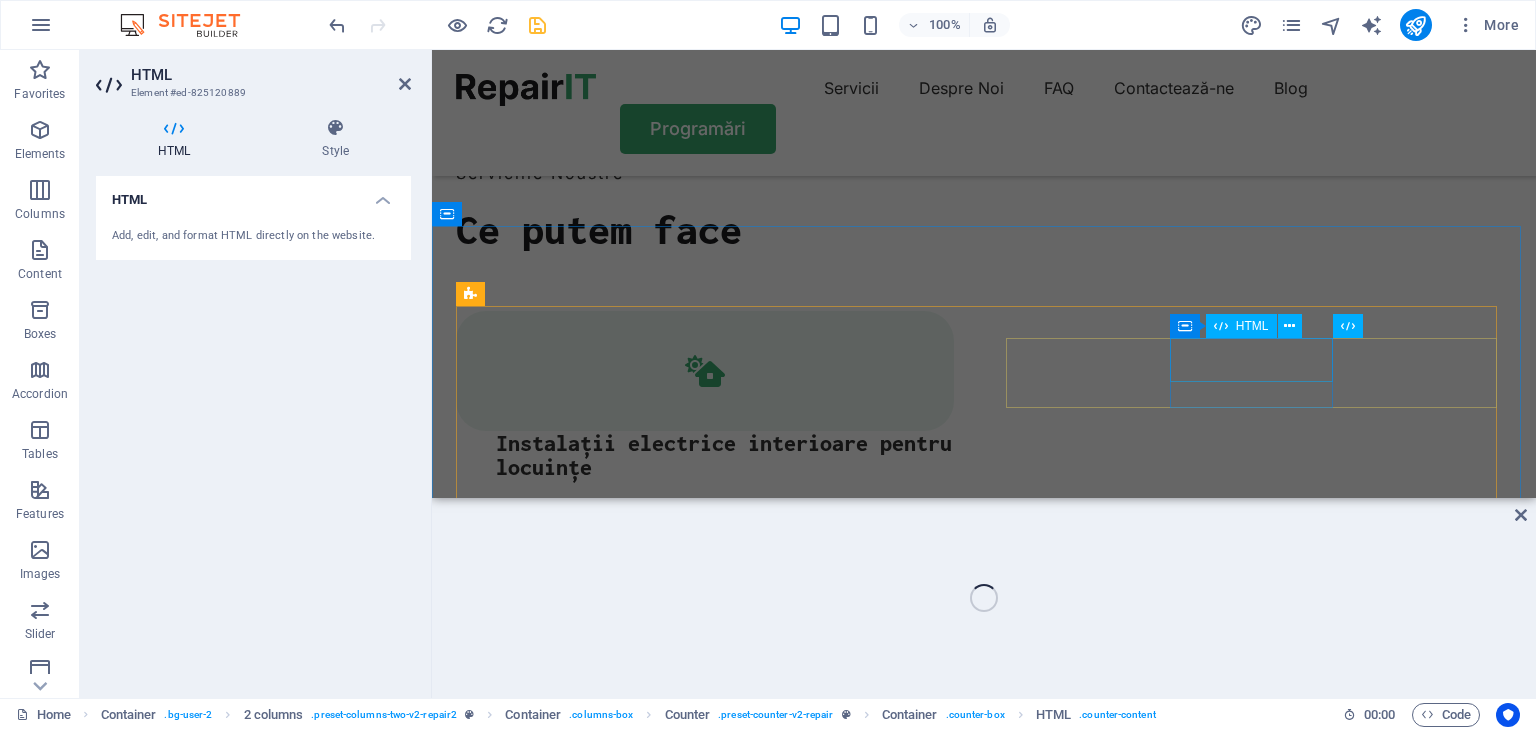 click on "+" at bounding box center [538, 3622] 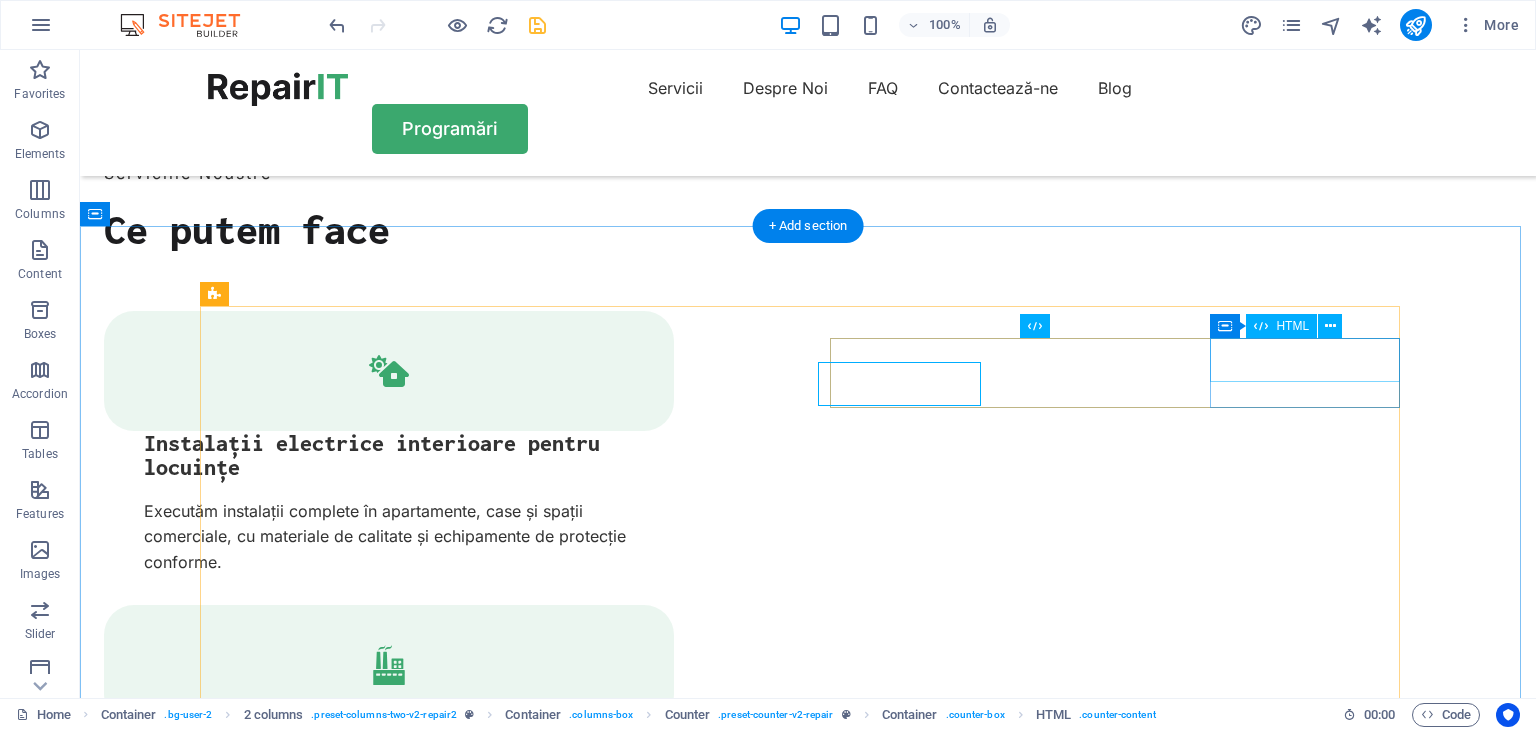 scroll, scrollTop: 2516, scrollLeft: 0, axis: vertical 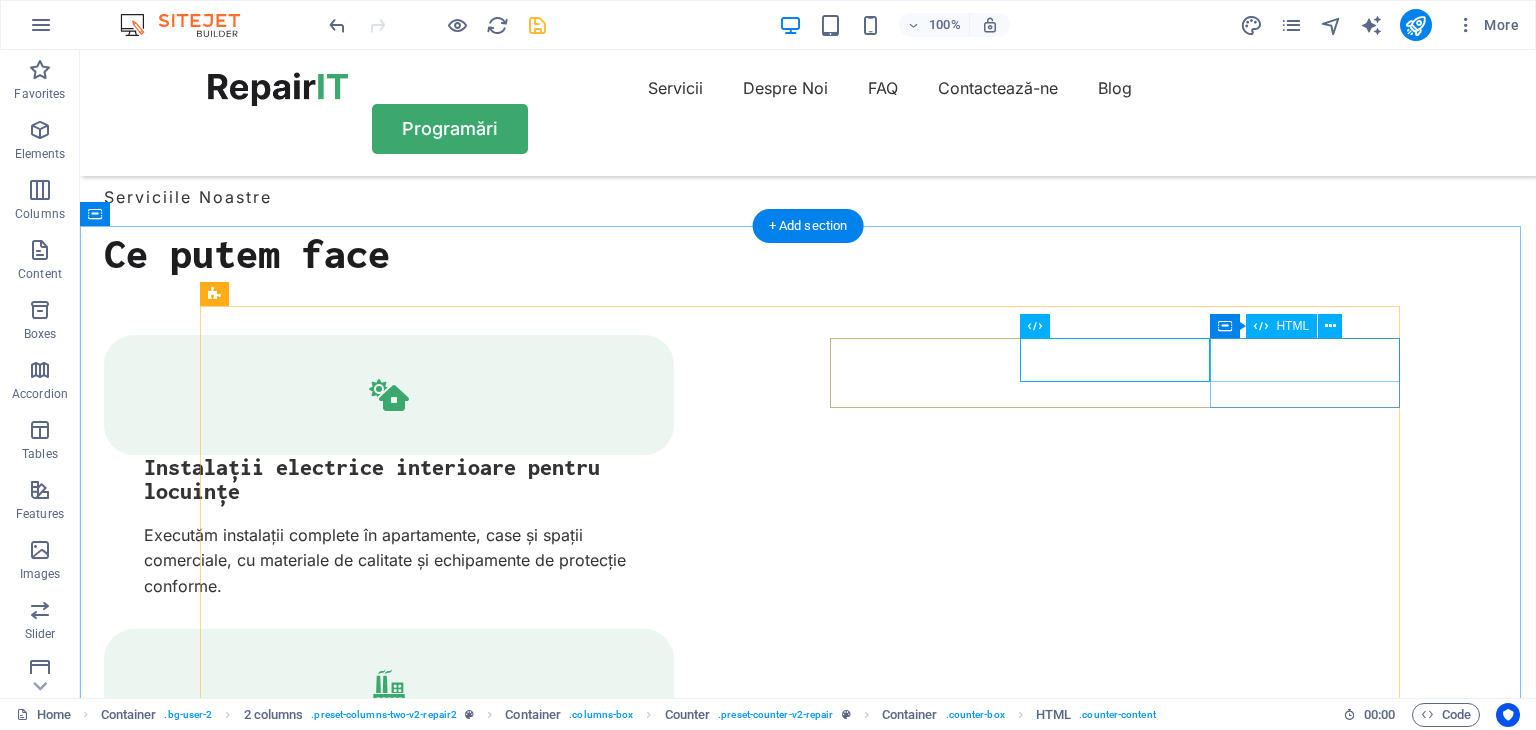 click on "2649 +" at bounding box center [302, 3667] 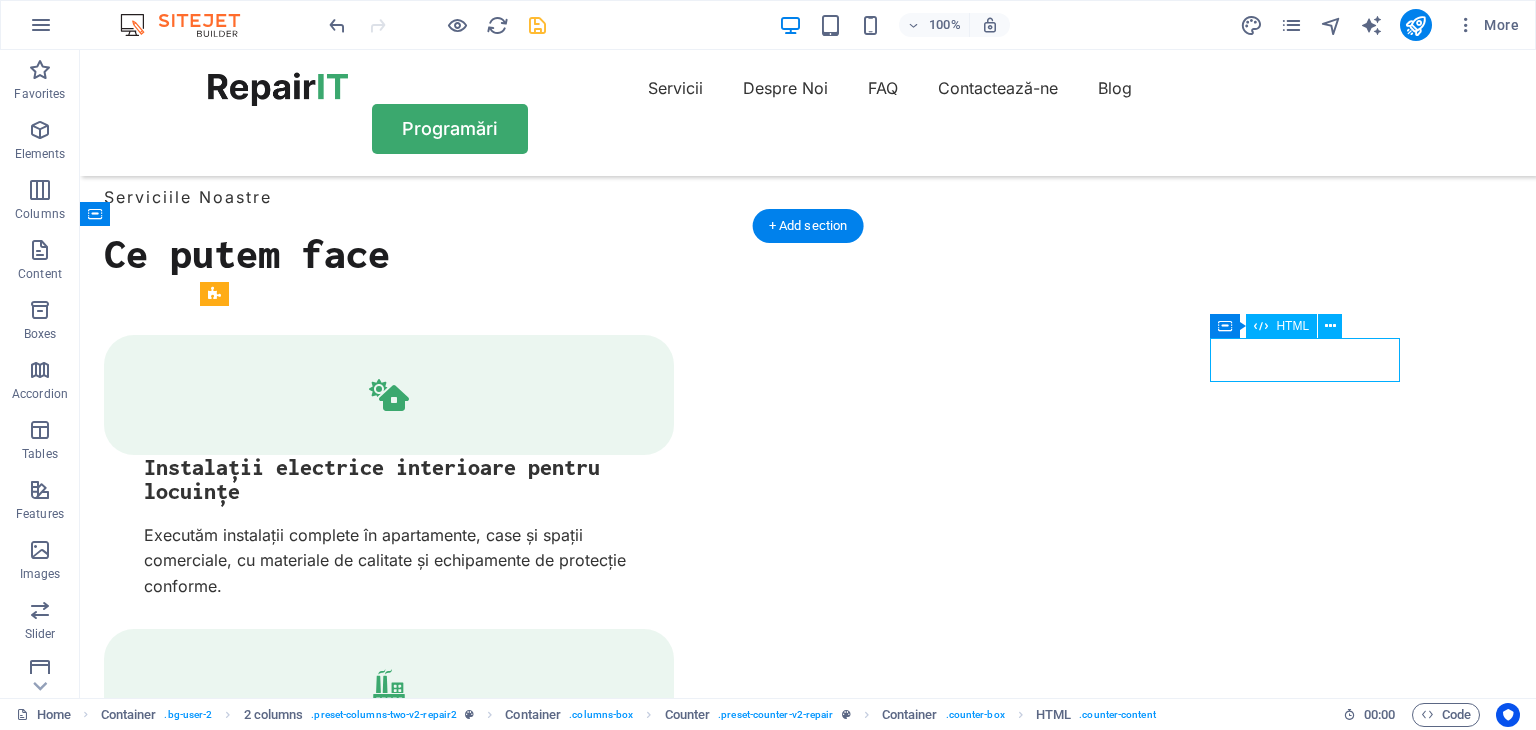click on "2649 +" at bounding box center (302, 3667) 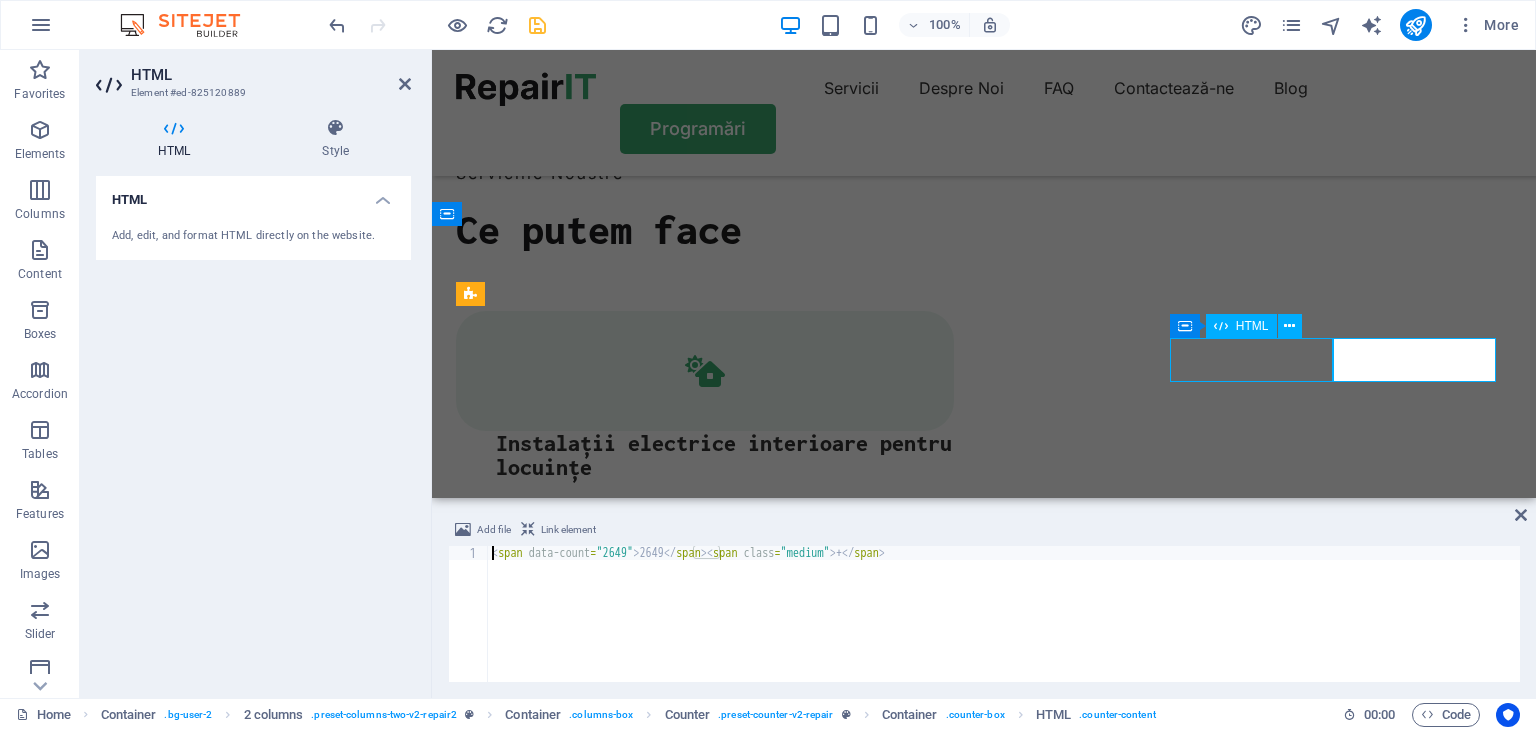 scroll, scrollTop: 2516, scrollLeft: 0, axis: vertical 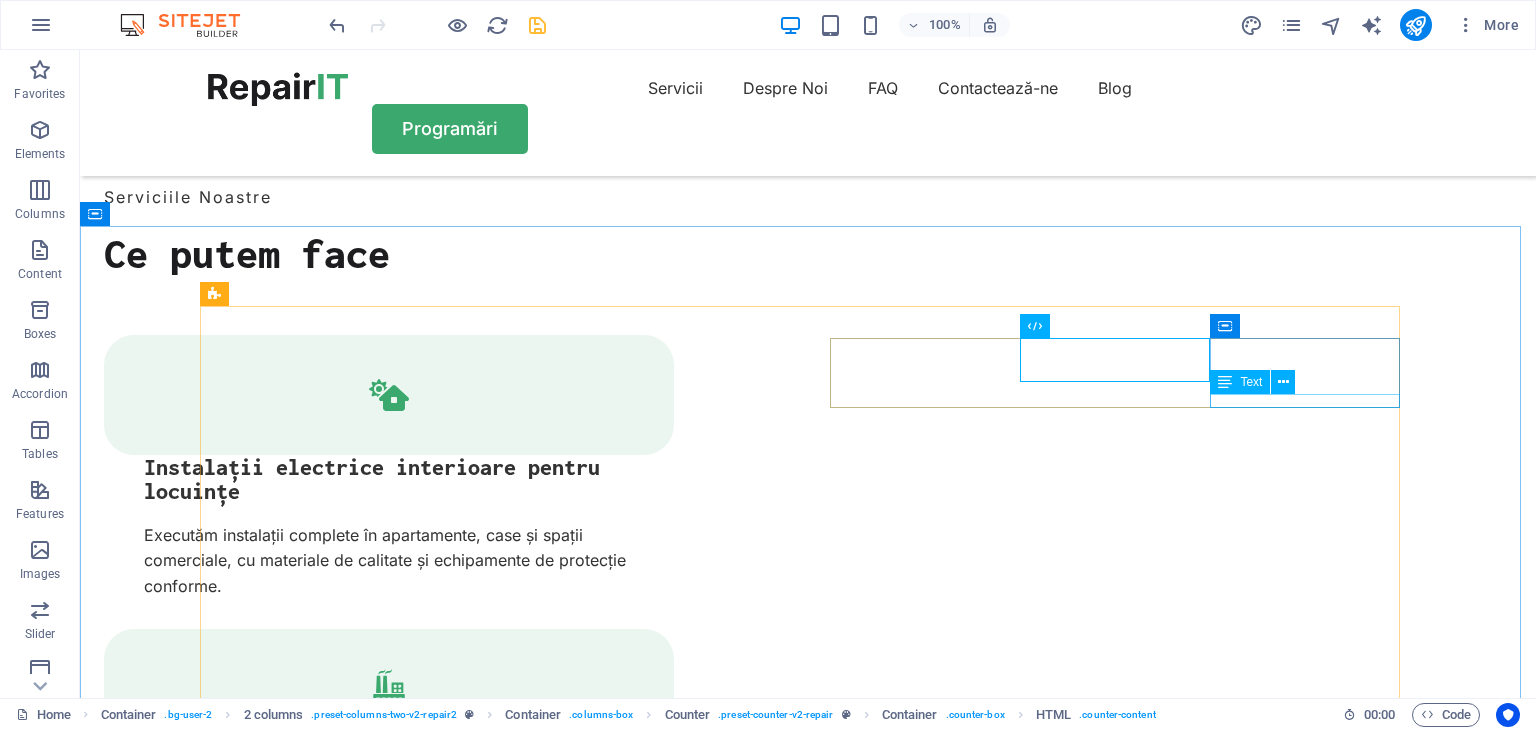 click on "Text" at bounding box center [1251, 382] 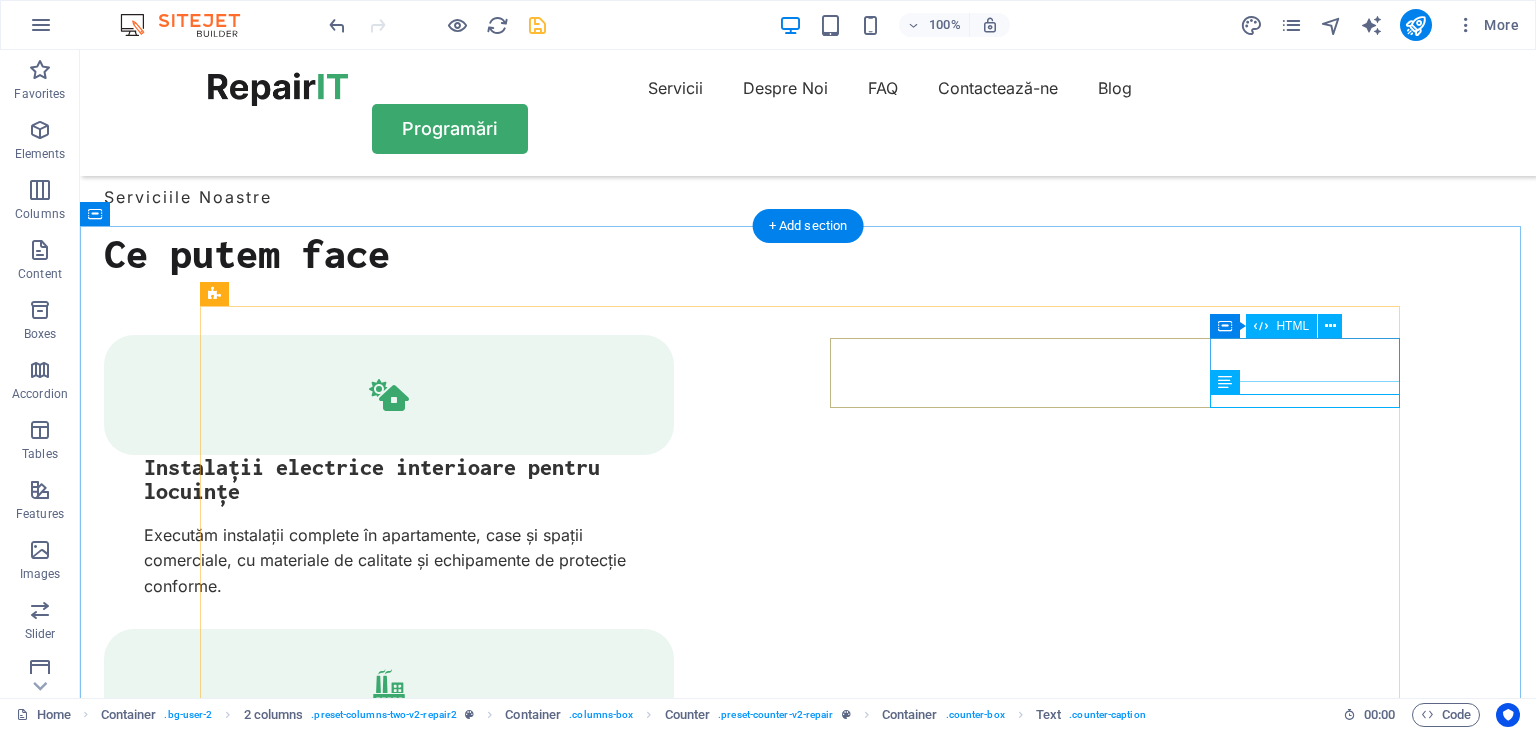 click on "2649 +" at bounding box center [302, 3667] 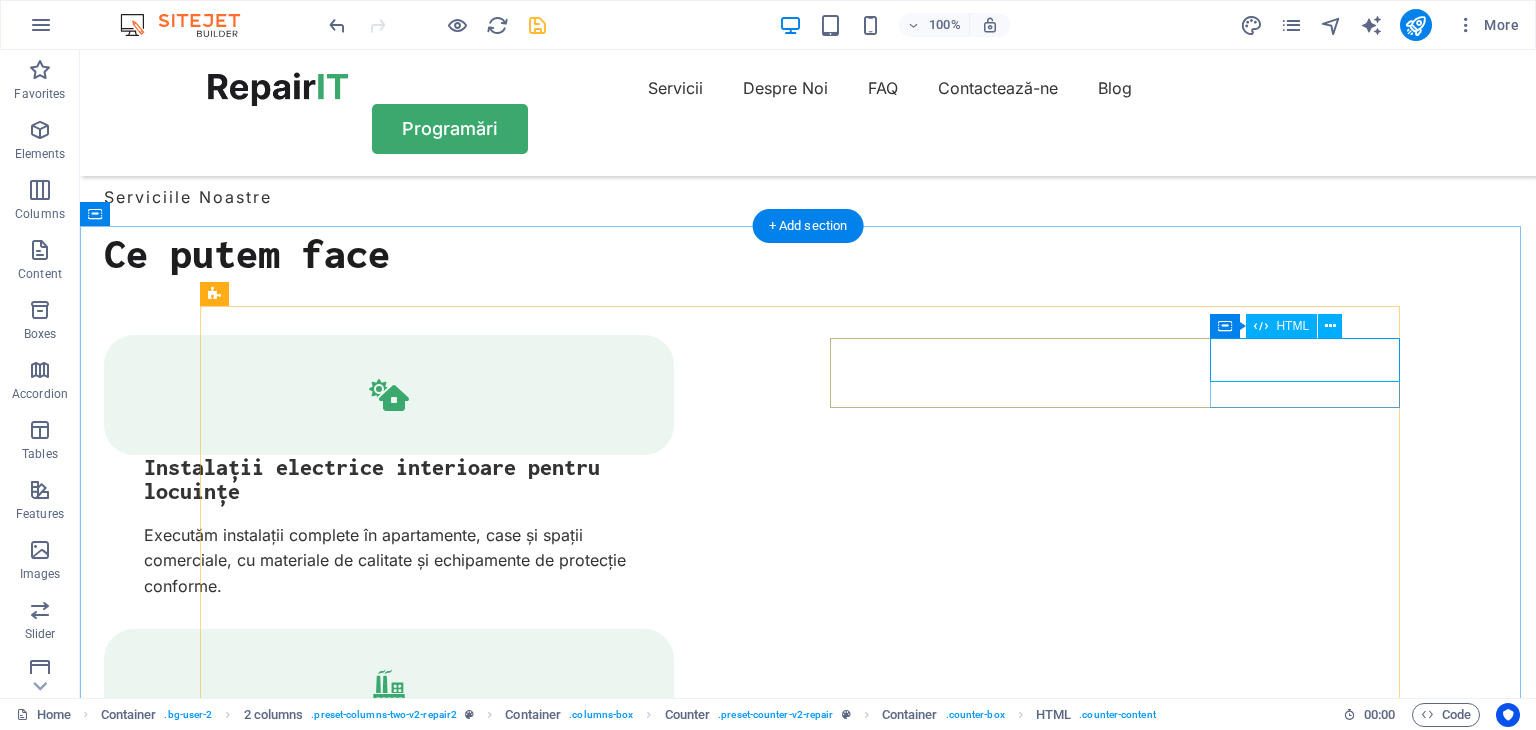 click on "2649 +" at bounding box center [302, 3667] 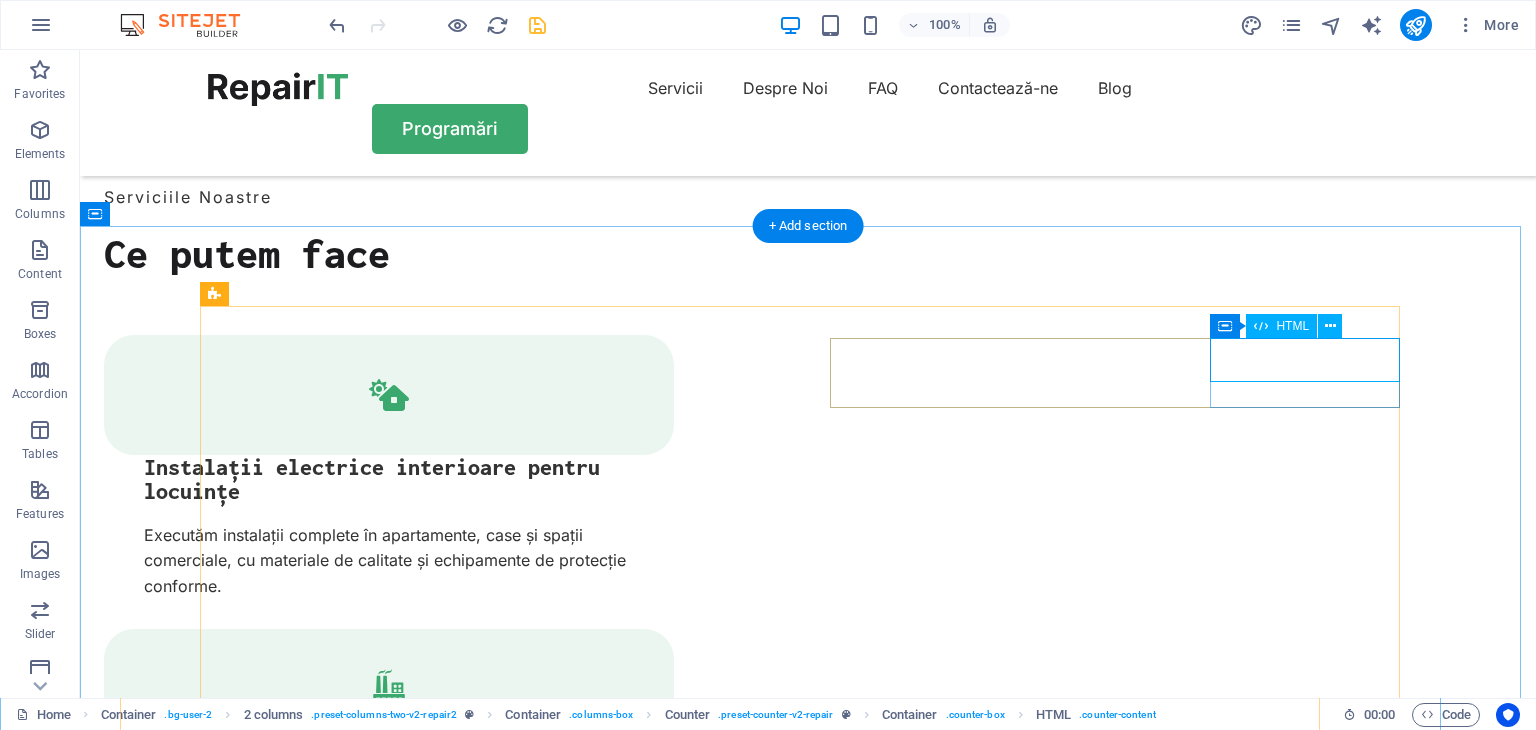 click on "2649 +" at bounding box center (302, 3667) 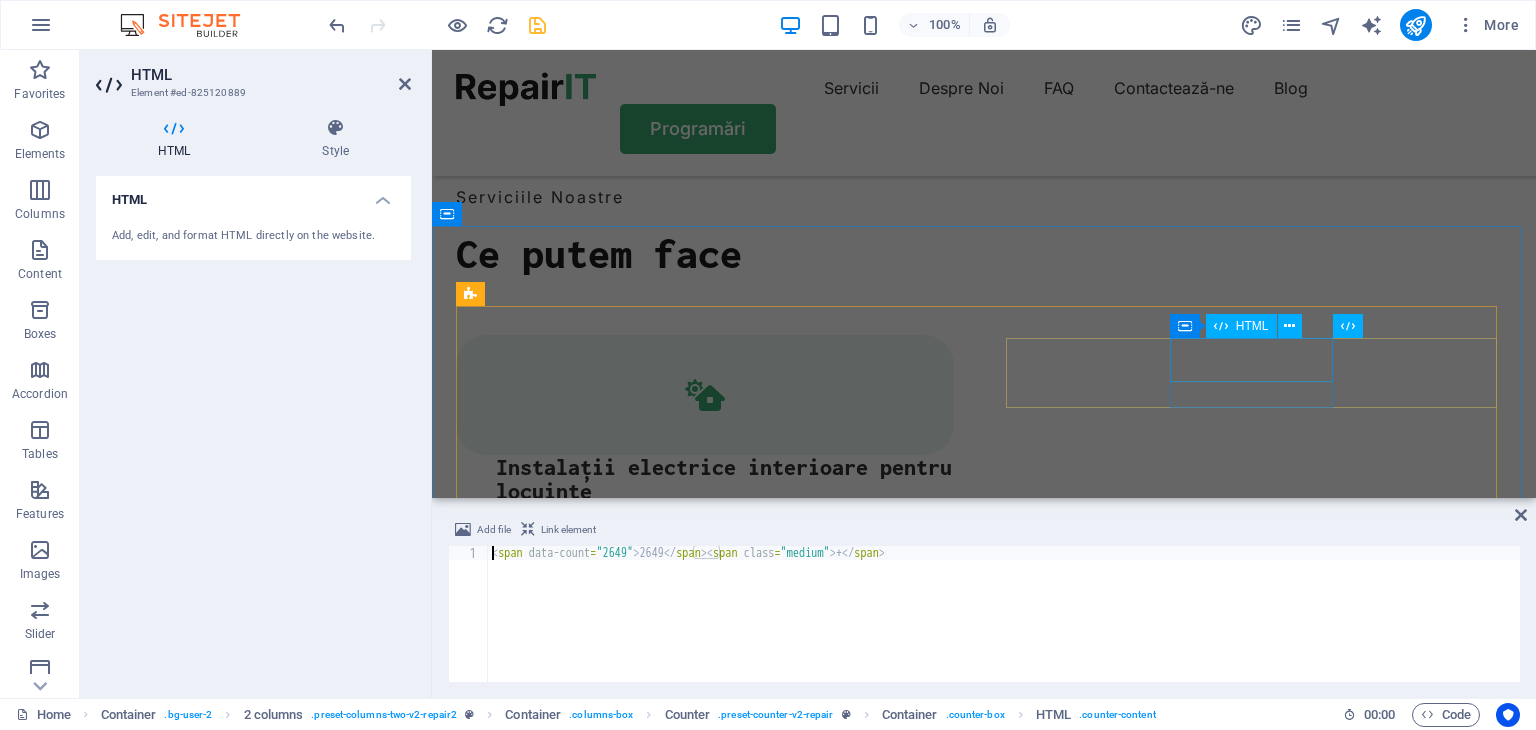 scroll, scrollTop: 2540, scrollLeft: 0, axis: vertical 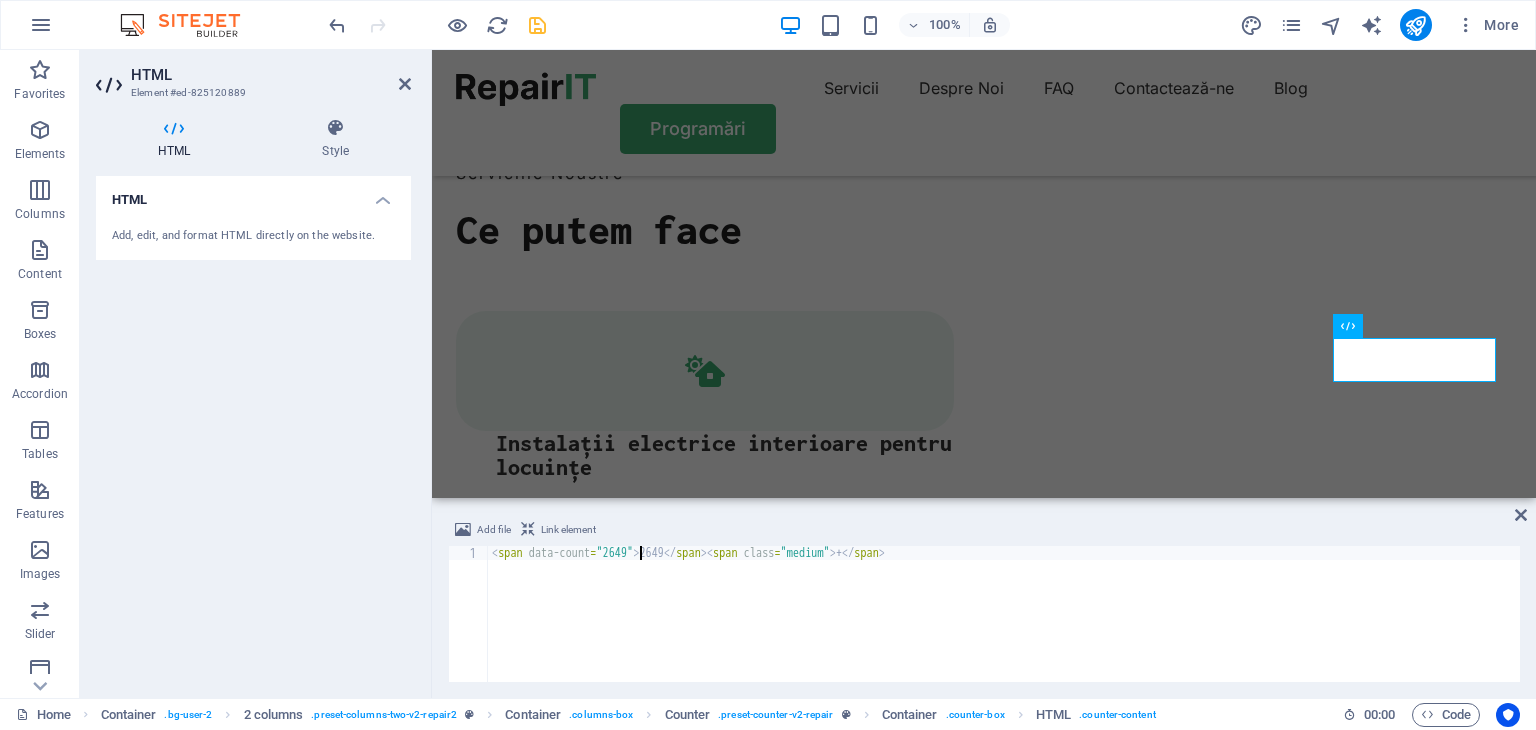 click on "< span   data-count = "2649" > 2649 </ span > < span   class = "medium" > + </ span >" at bounding box center (1004, 628) 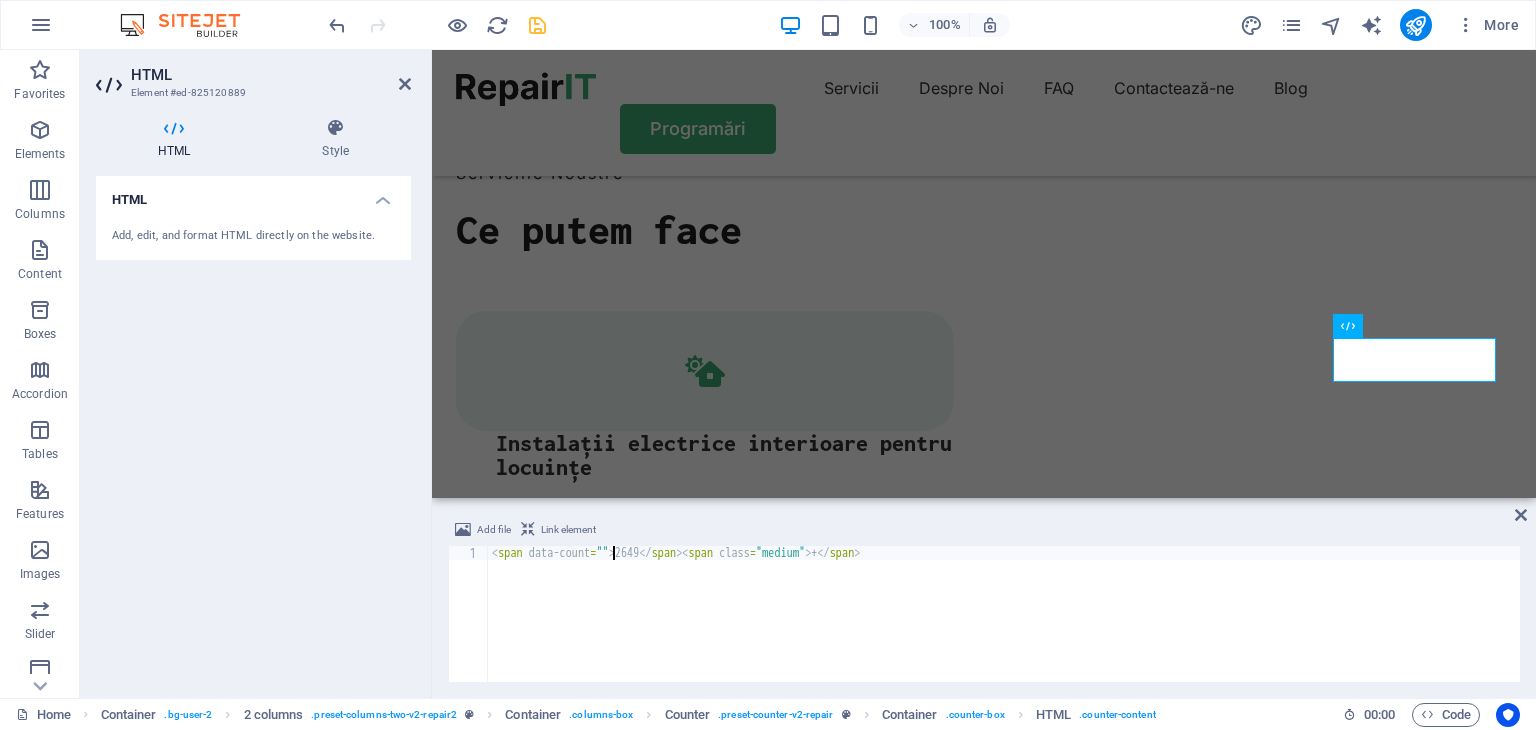 click on "< span   data-count = "" > 2649 </ span > < span   class = "medium" > + </ span >" at bounding box center [1004, 628] 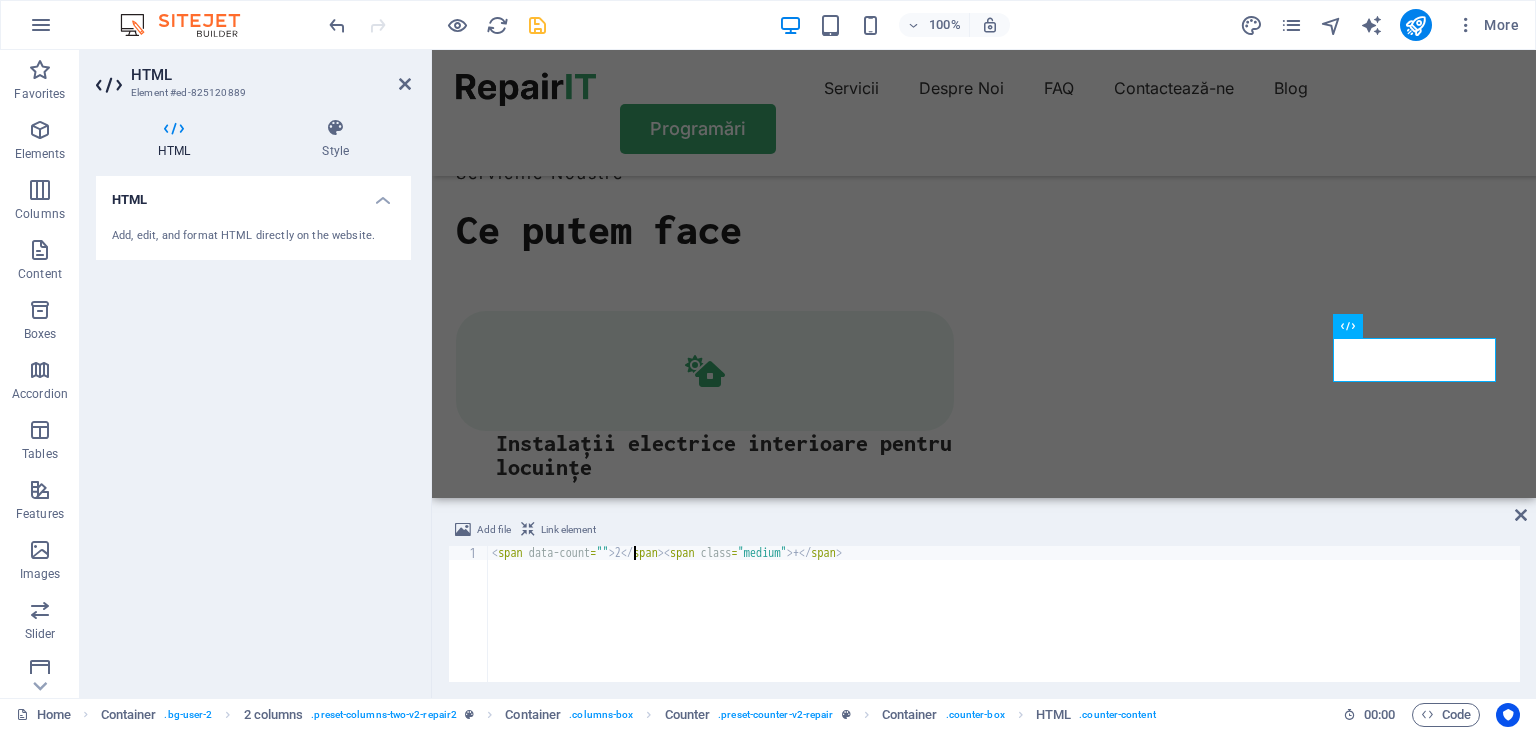 type on "<span data-count=""></span><span class="medium">+</span>" 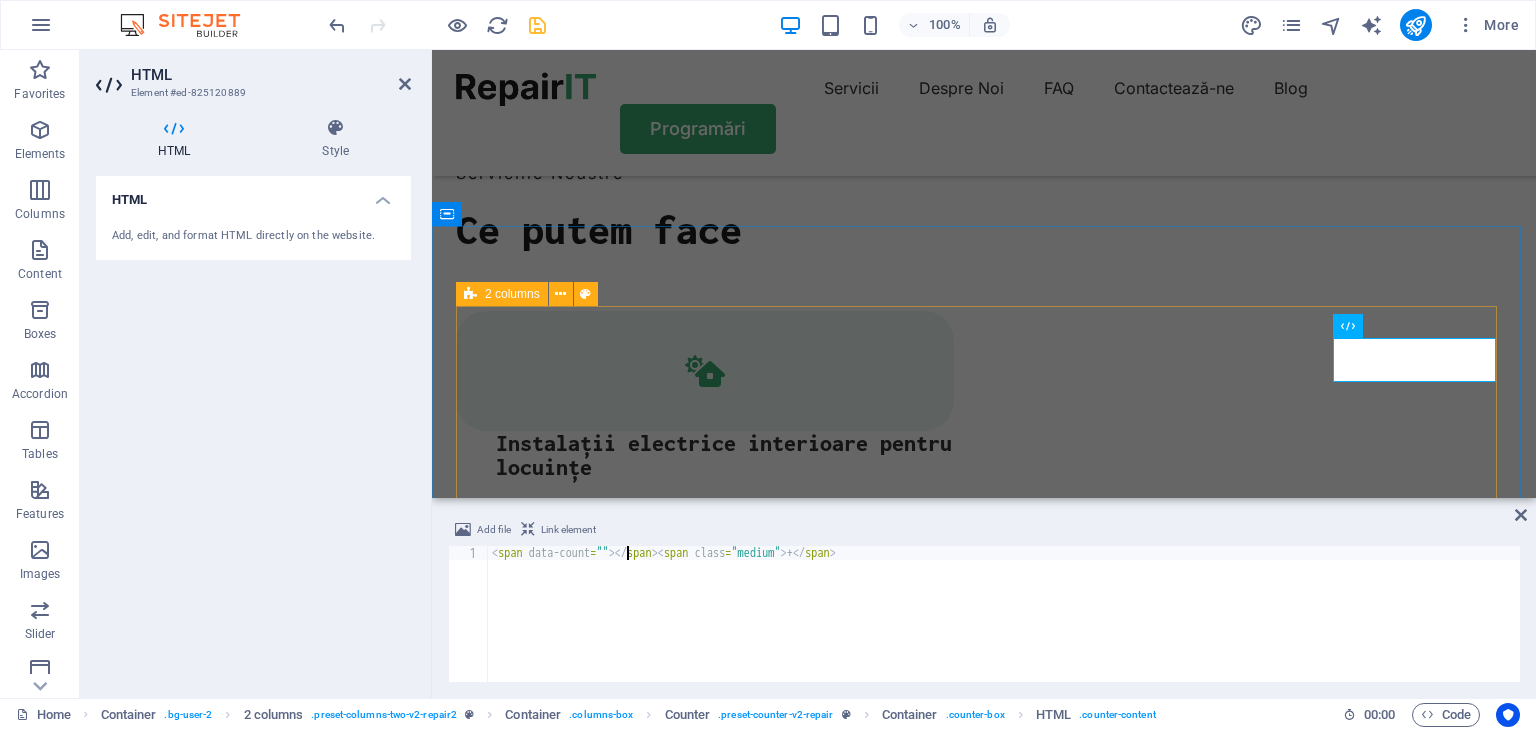 click on "WHY US Trusted Service With Affordable Price + Years Experience + Professional Team + Client Satisfication Drop content here or  Add elements  Paste clipboard Experienced Turpis nisl praesent tempor congue magna neque amet. Reliable Turpis nisl praesent tempor congue magna neque amet. High-quality Turpis nisl praesent tempor congue magna neque amet. Flexible Turpis nisl praesent tempor congue magna neque amet." at bounding box center (984, 4482) 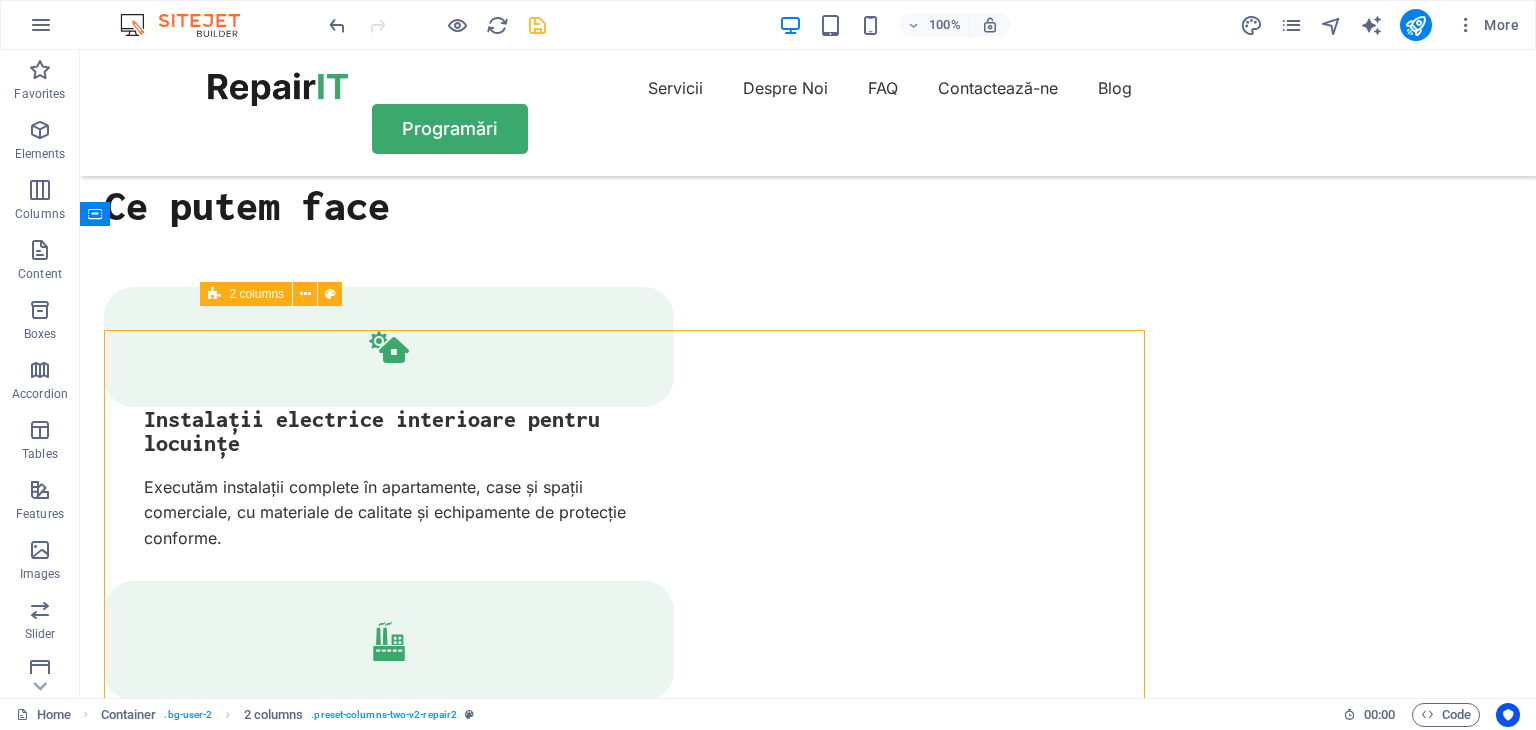 scroll, scrollTop: 2516, scrollLeft: 0, axis: vertical 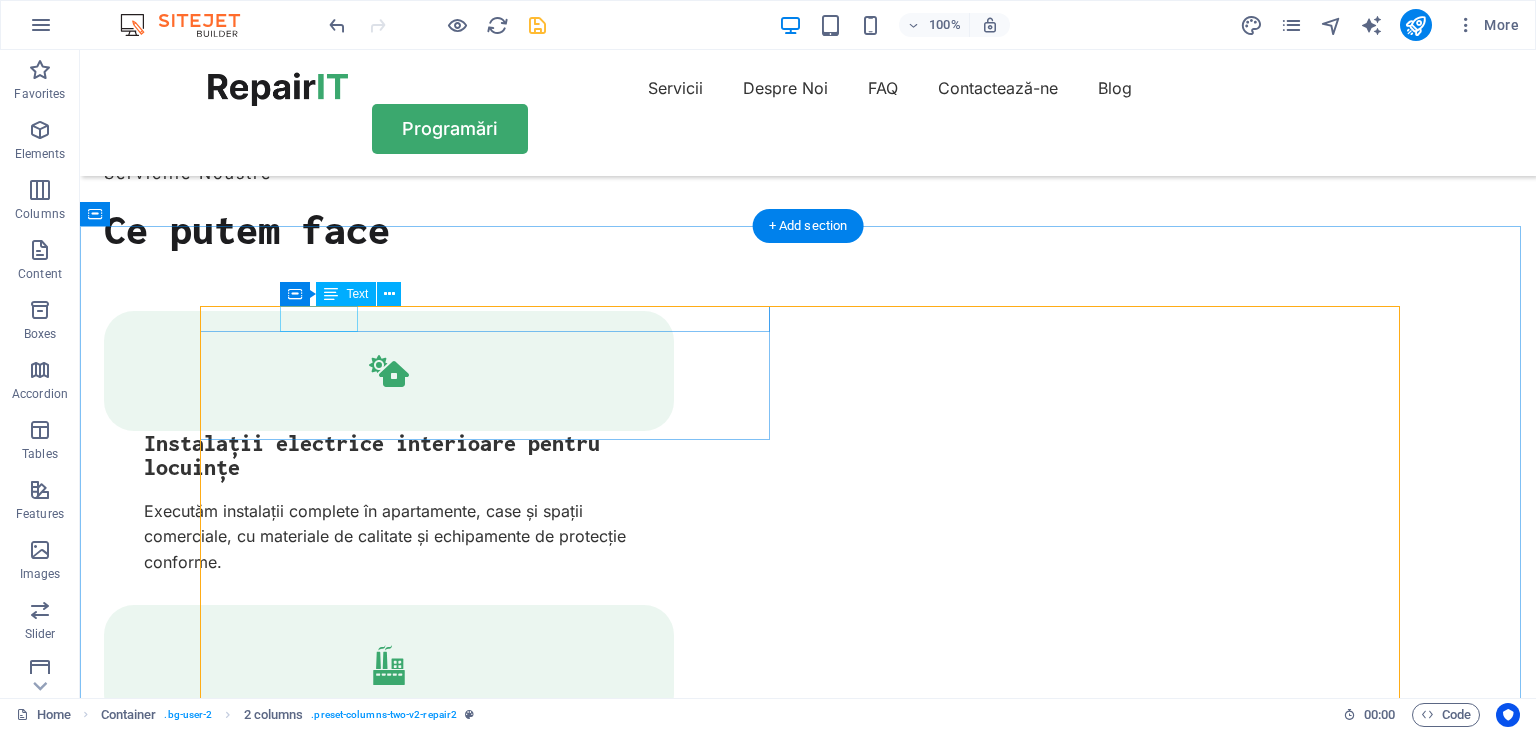 click on "WHY US" at bounding box center (493, 3330) 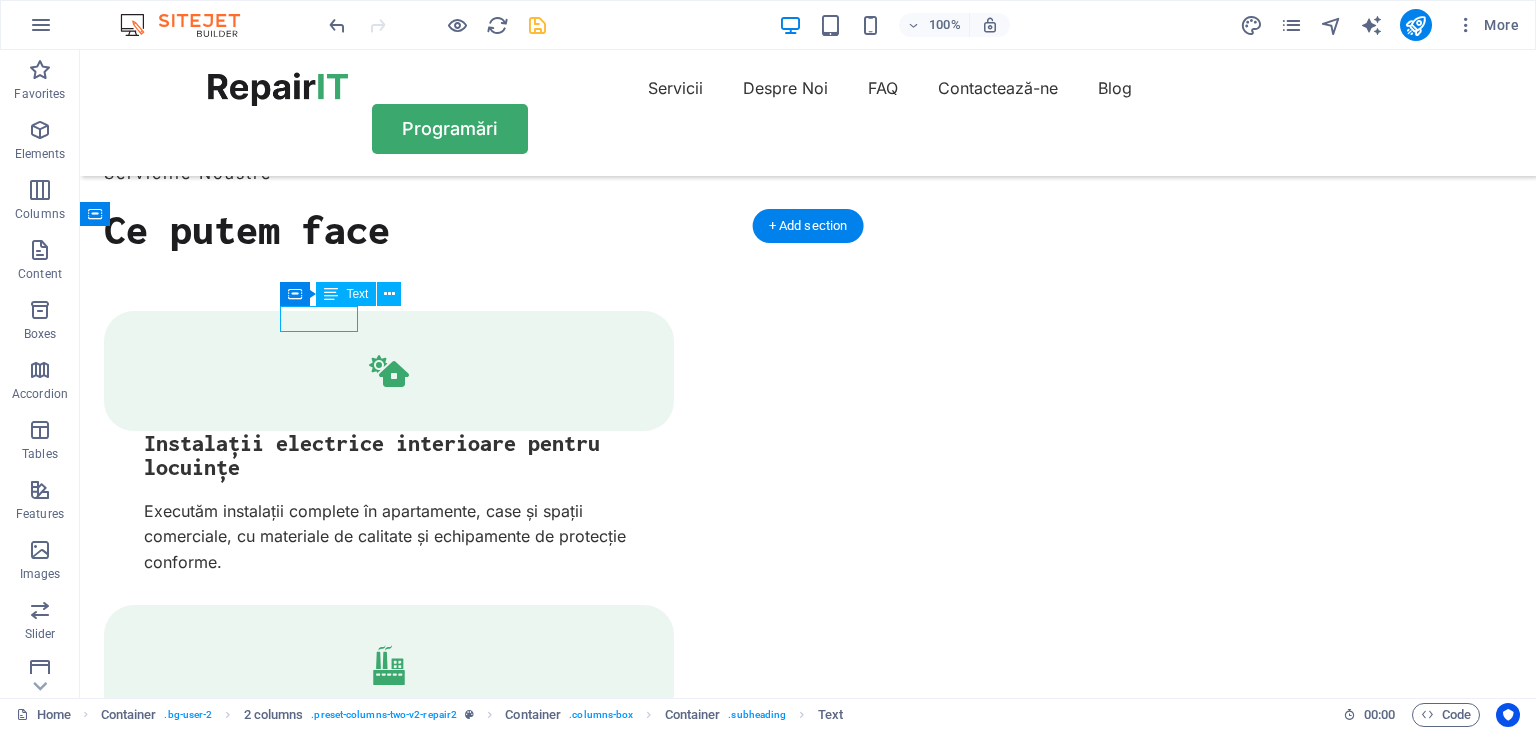 click on "WHY US" at bounding box center (493, 3330) 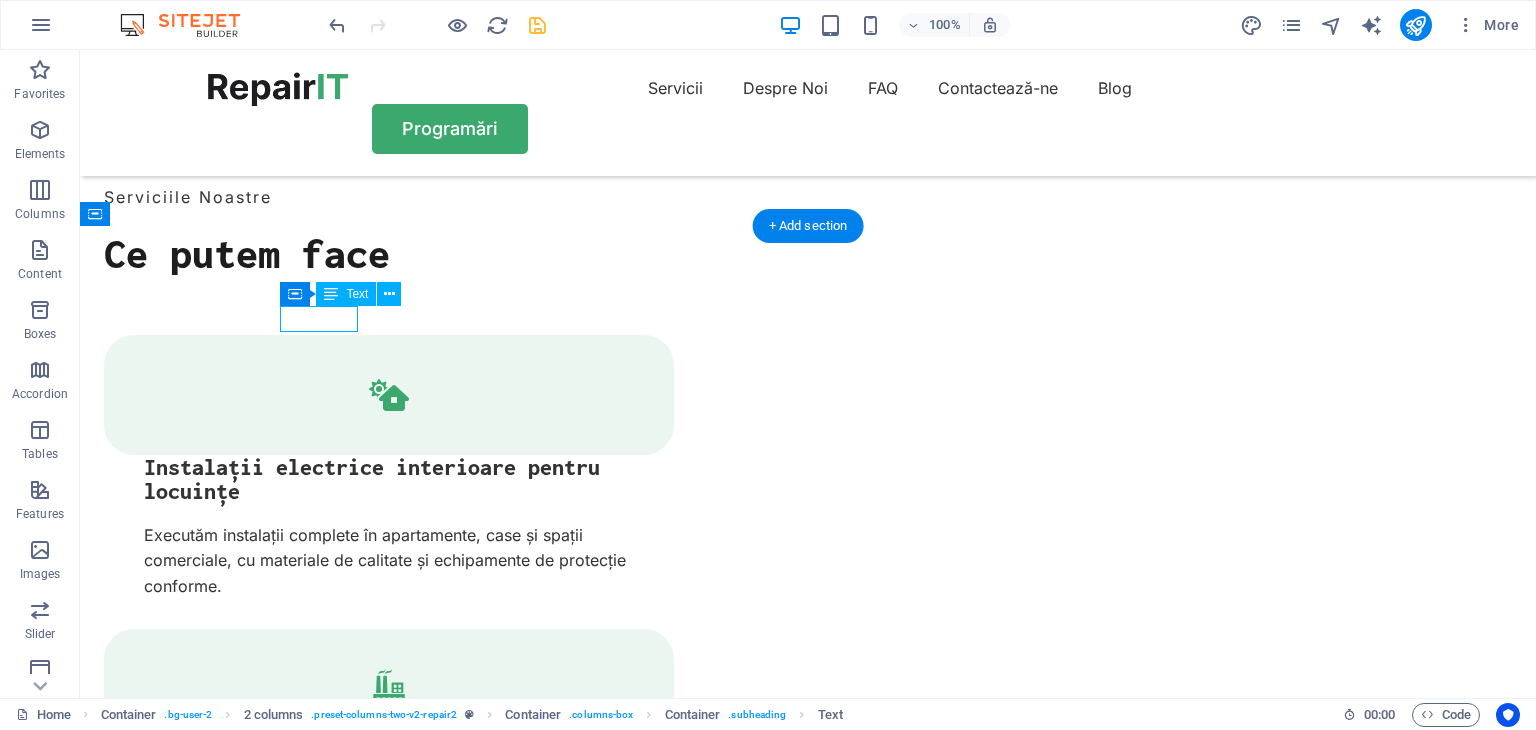 scroll, scrollTop: 2540, scrollLeft: 0, axis: vertical 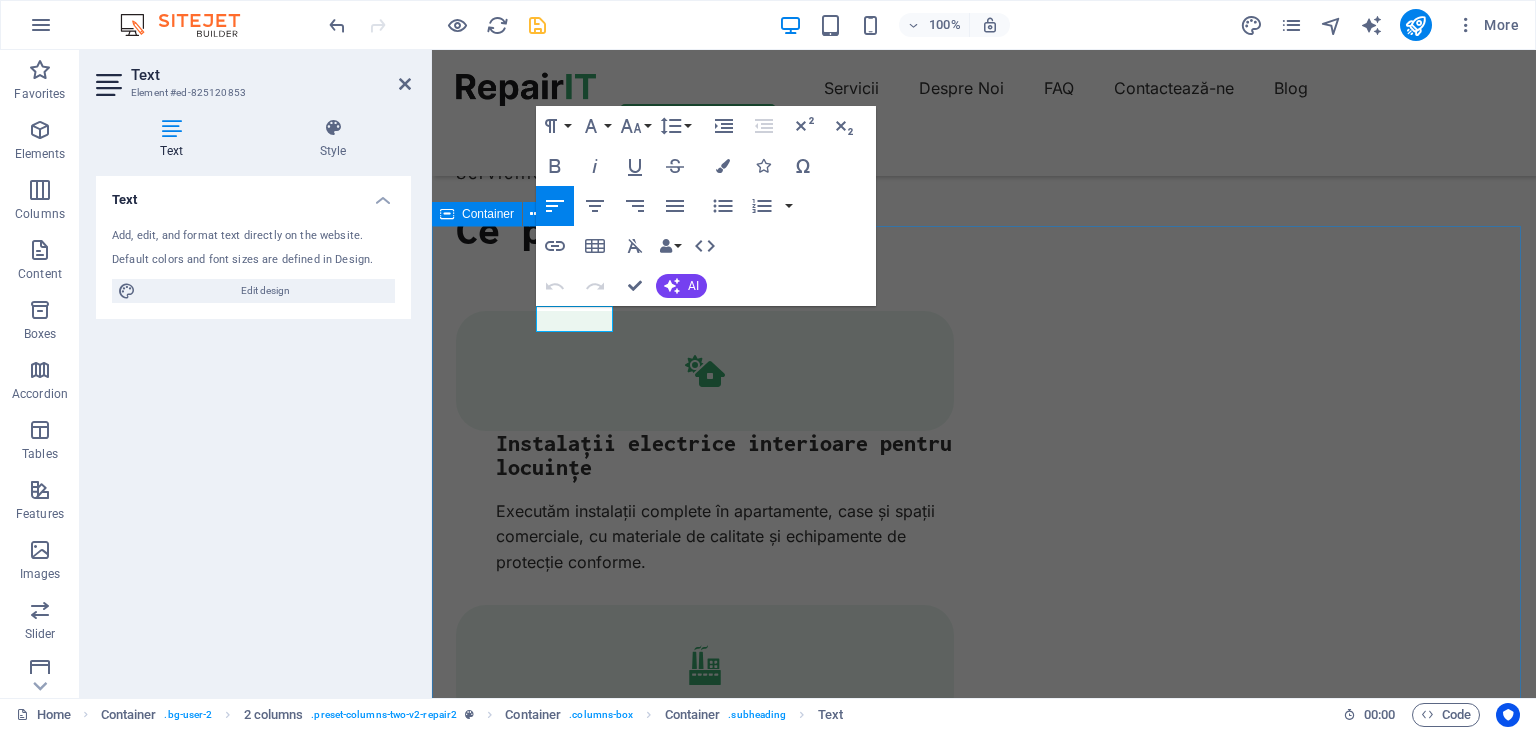 type 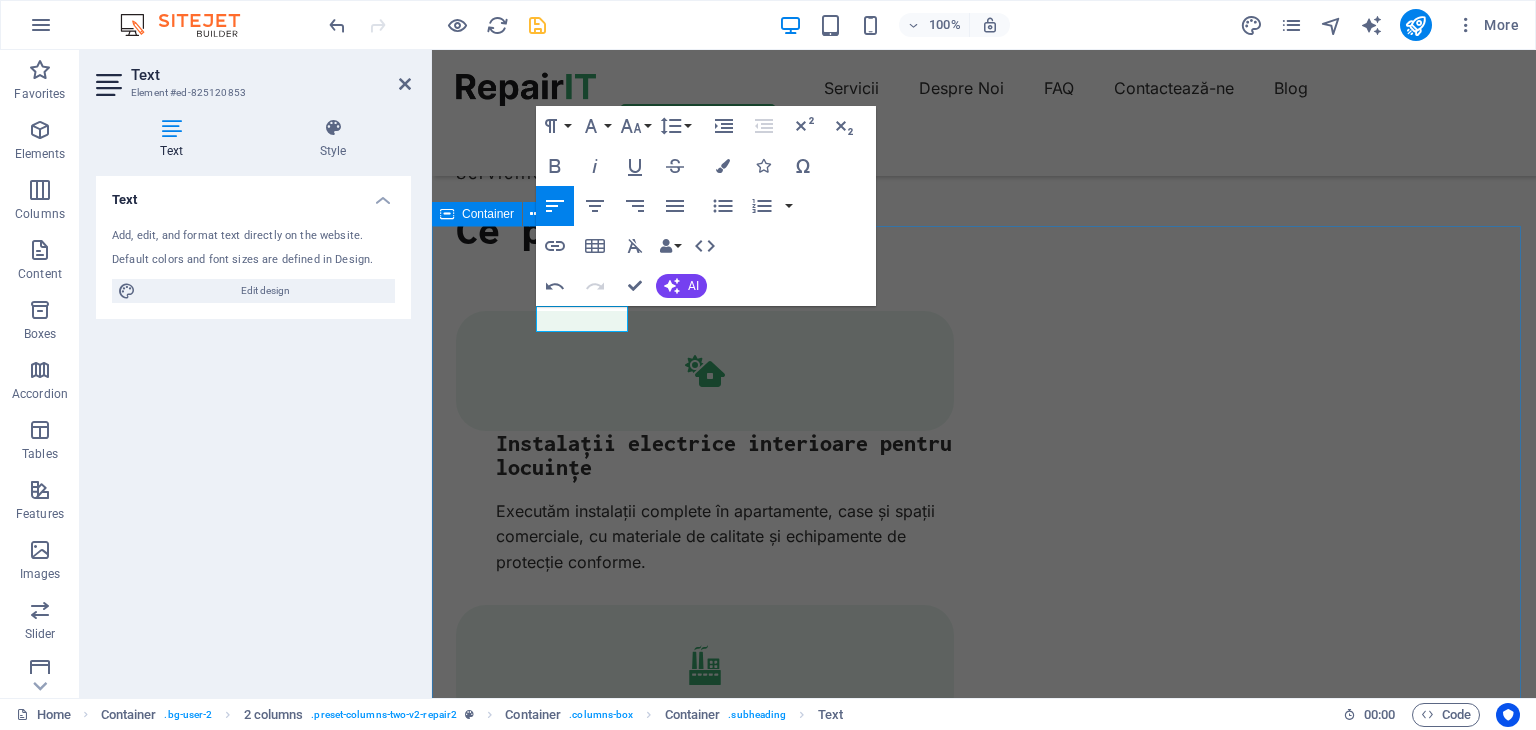 click on "De ce Noi Trusted Service With Affordable Price + Years Experience + Professional Team + Client Satisfication Drop content here or  Add elements  Paste clipboard Experienced Turpis nisl praesent tempor congue magna neque amet. Reliable Turpis nisl praesent tempor congue magna neque amet. High-quality Turpis nisl praesent tempor congue magna neque amet. Flexible Turpis nisl praesent tempor congue magna neque amet." at bounding box center [984, 4482] 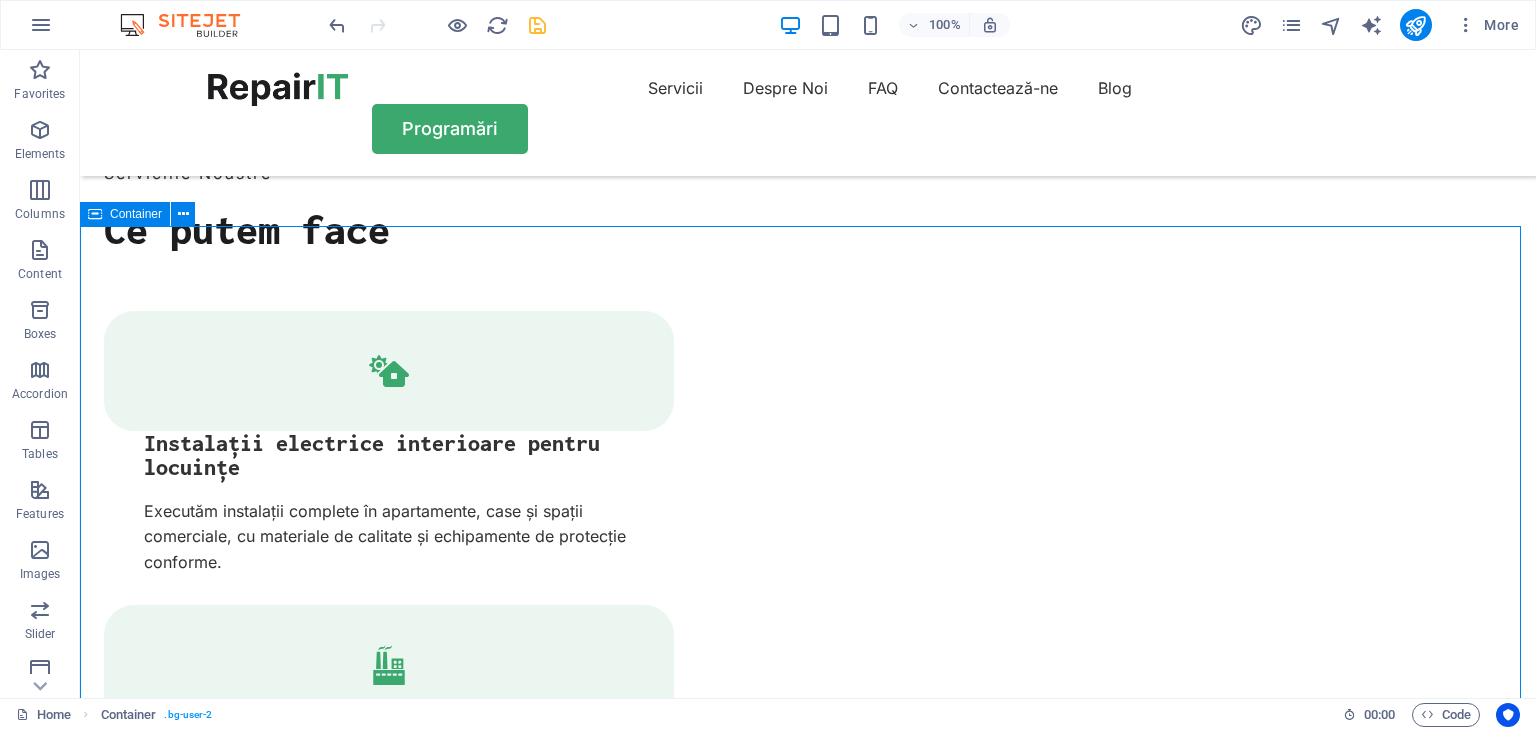 scroll, scrollTop: 2516, scrollLeft: 0, axis: vertical 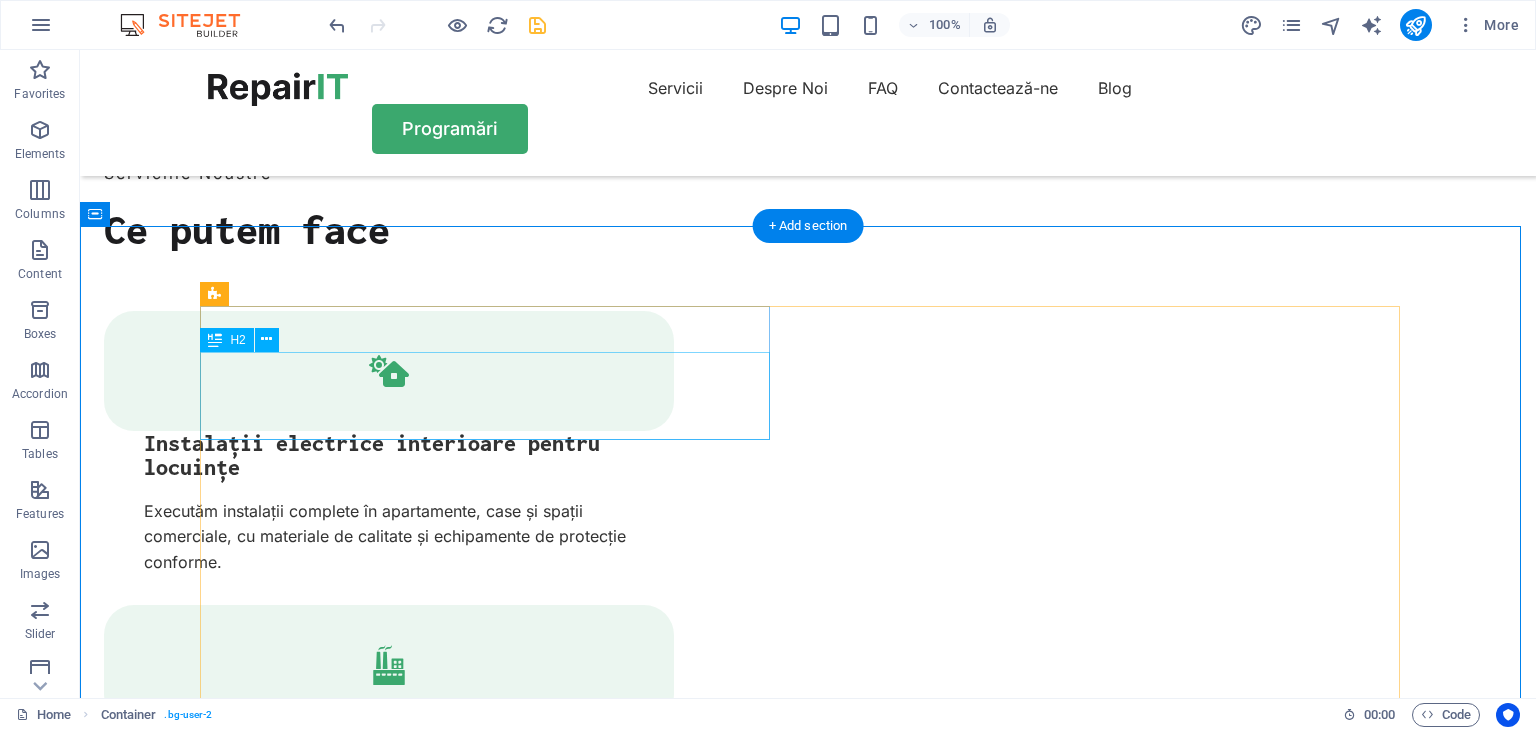 click on "Trusted Service With Affordable Price" at bounding box center [493, 3407] 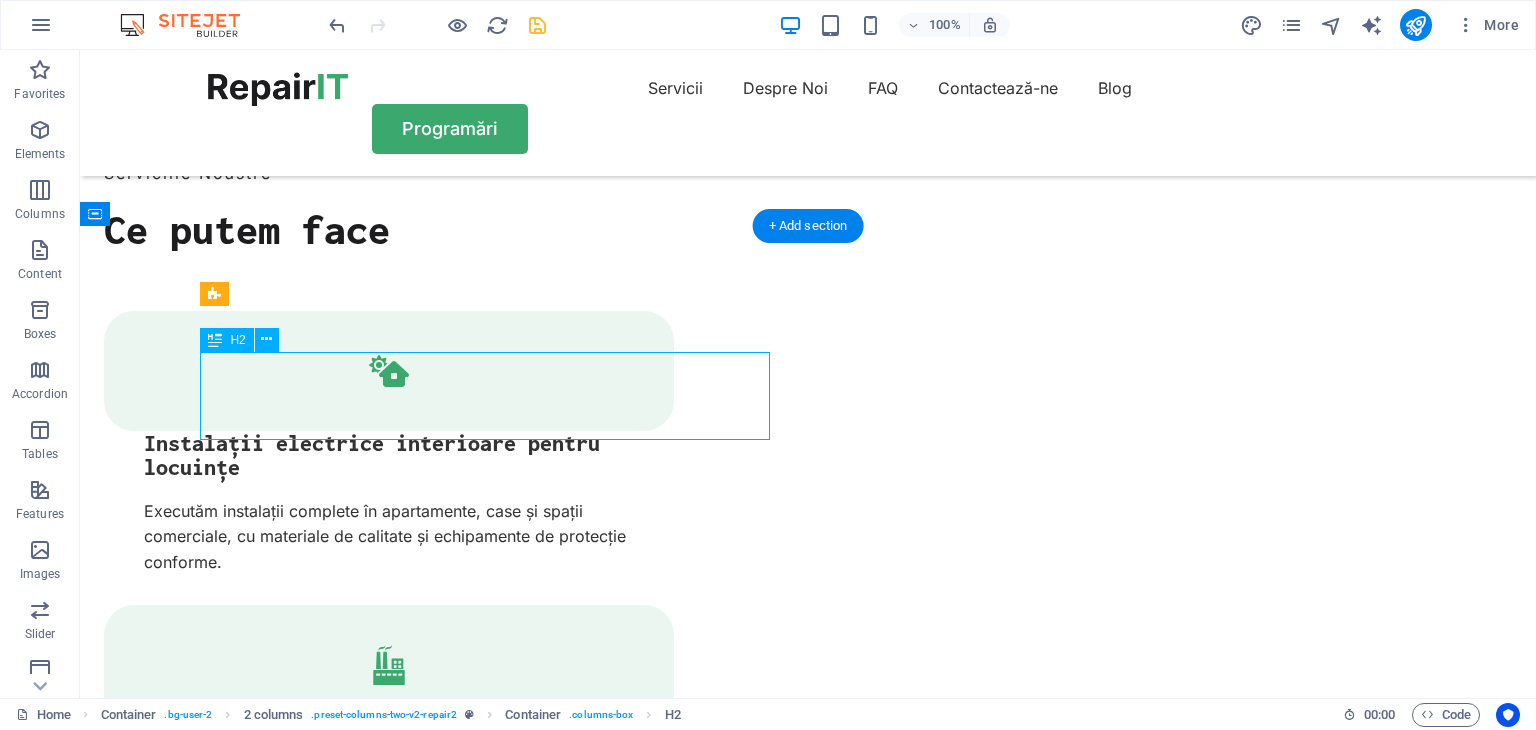 click on "Trusted Service With Affordable Price" at bounding box center (493, 3407) 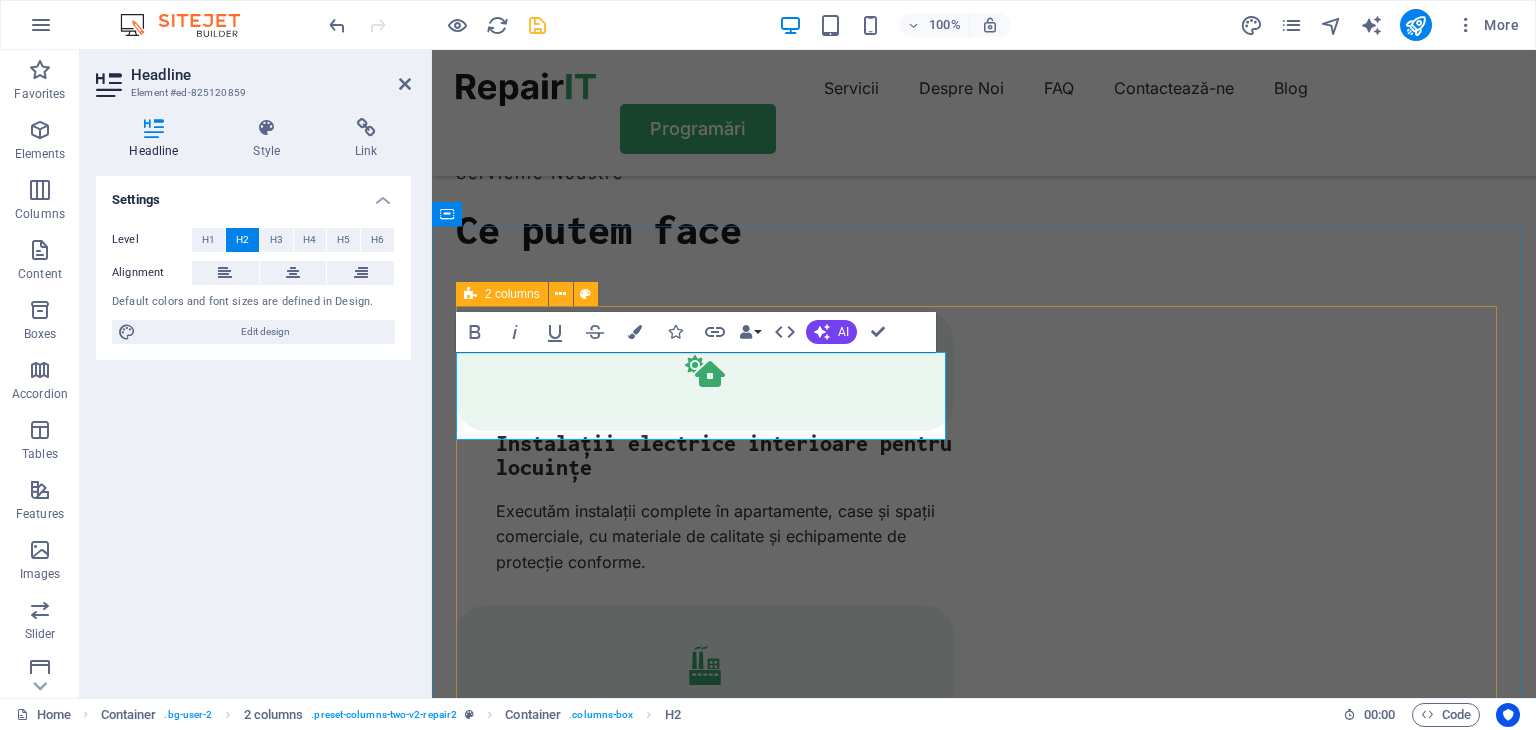 type 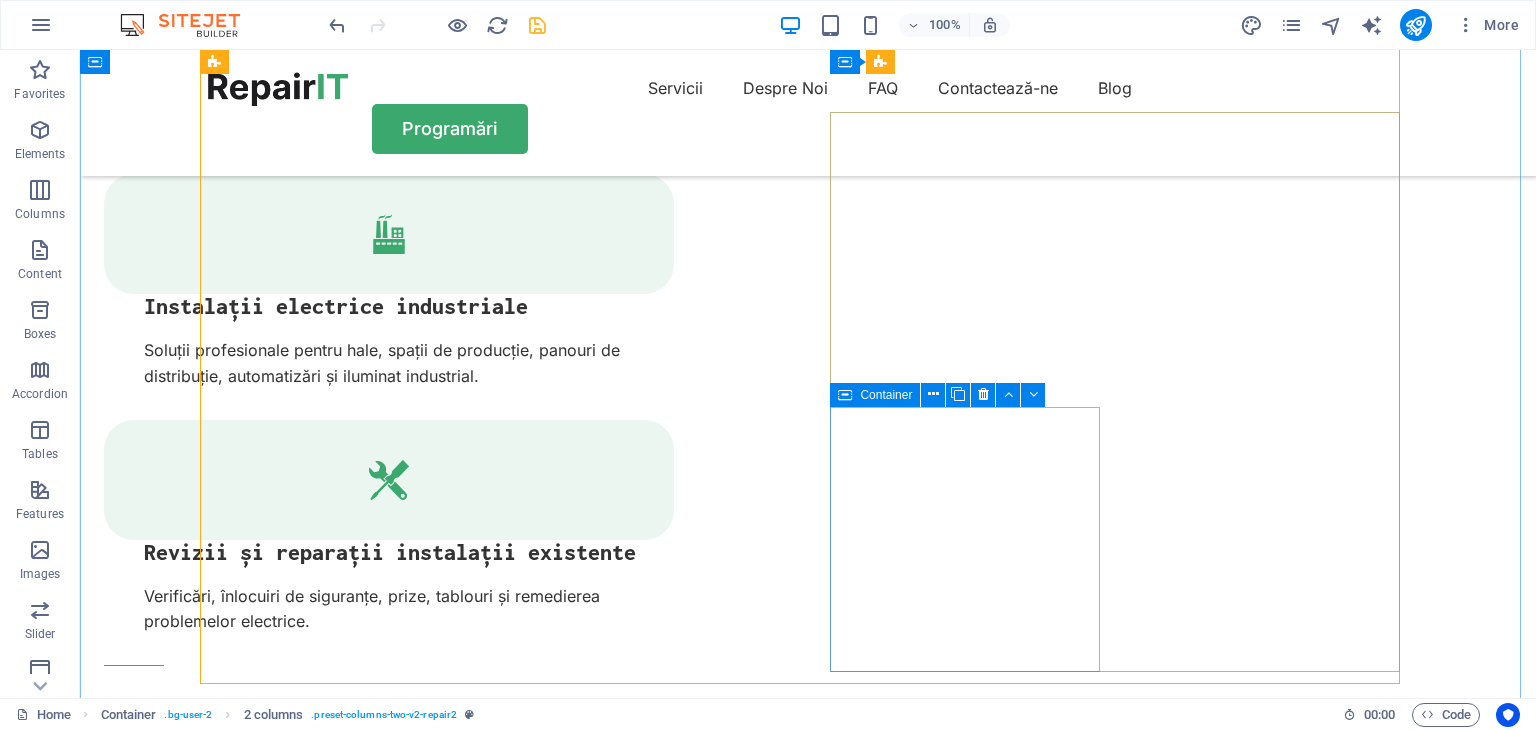 scroll, scrollTop: 2916, scrollLeft: 0, axis: vertical 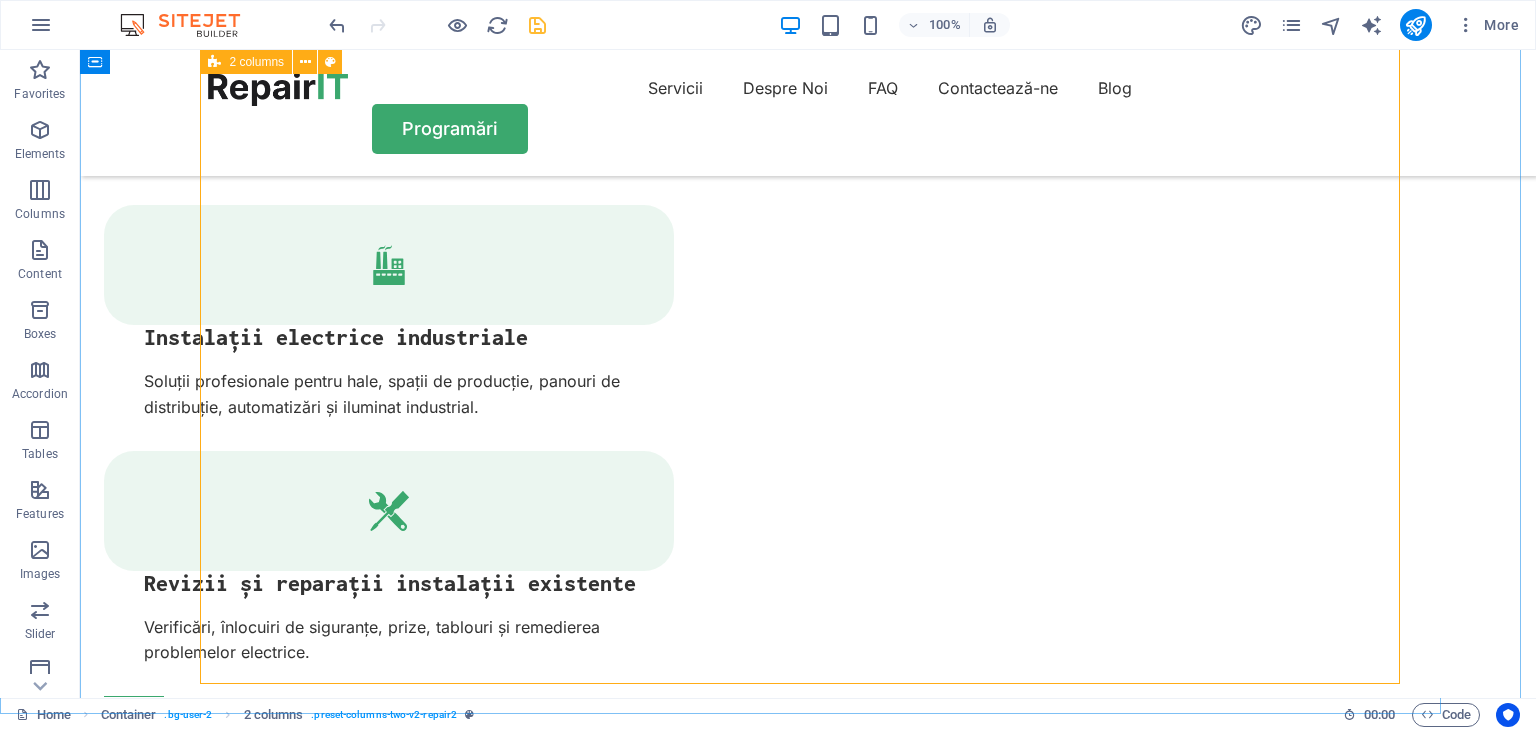 click at bounding box center [493, 3613] 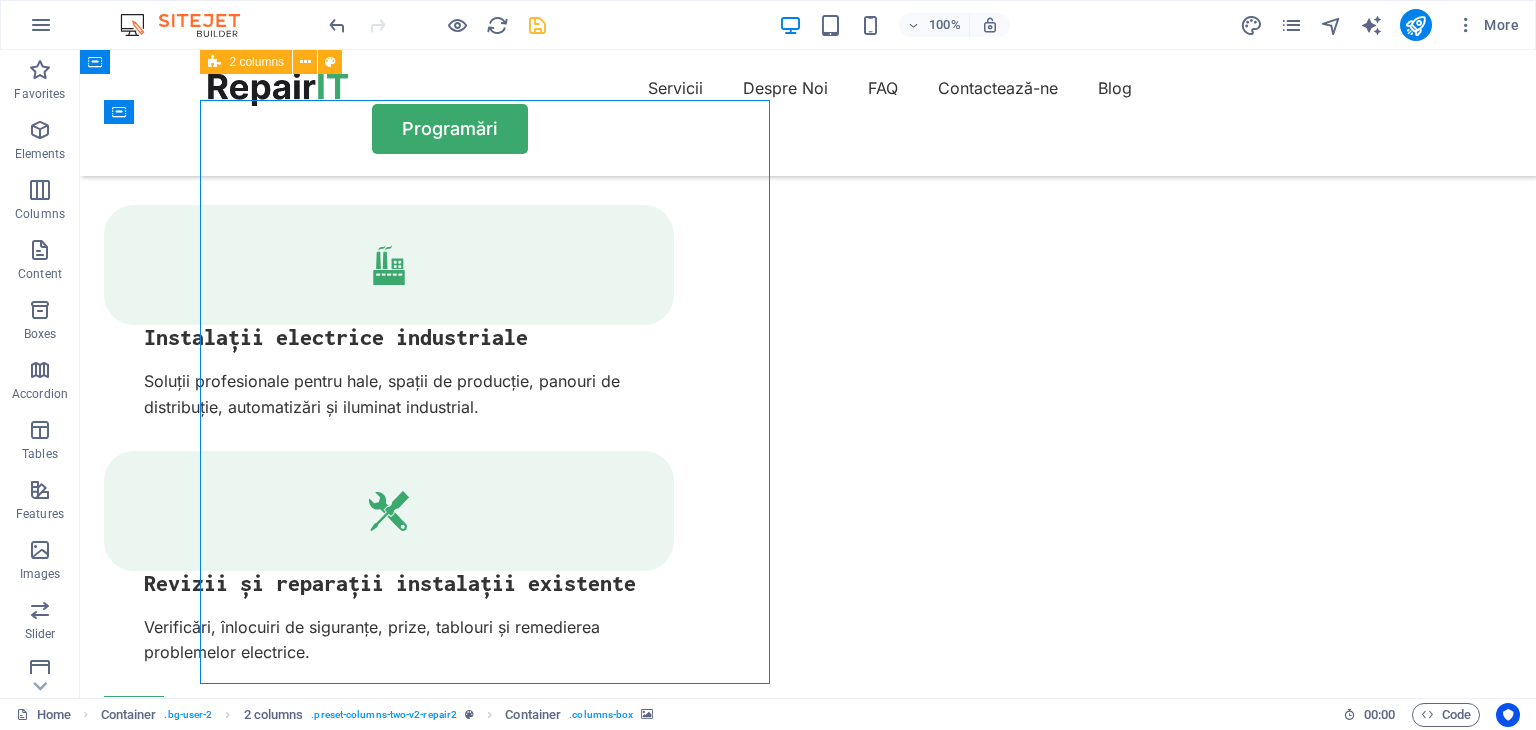 click at bounding box center (493, 3613) 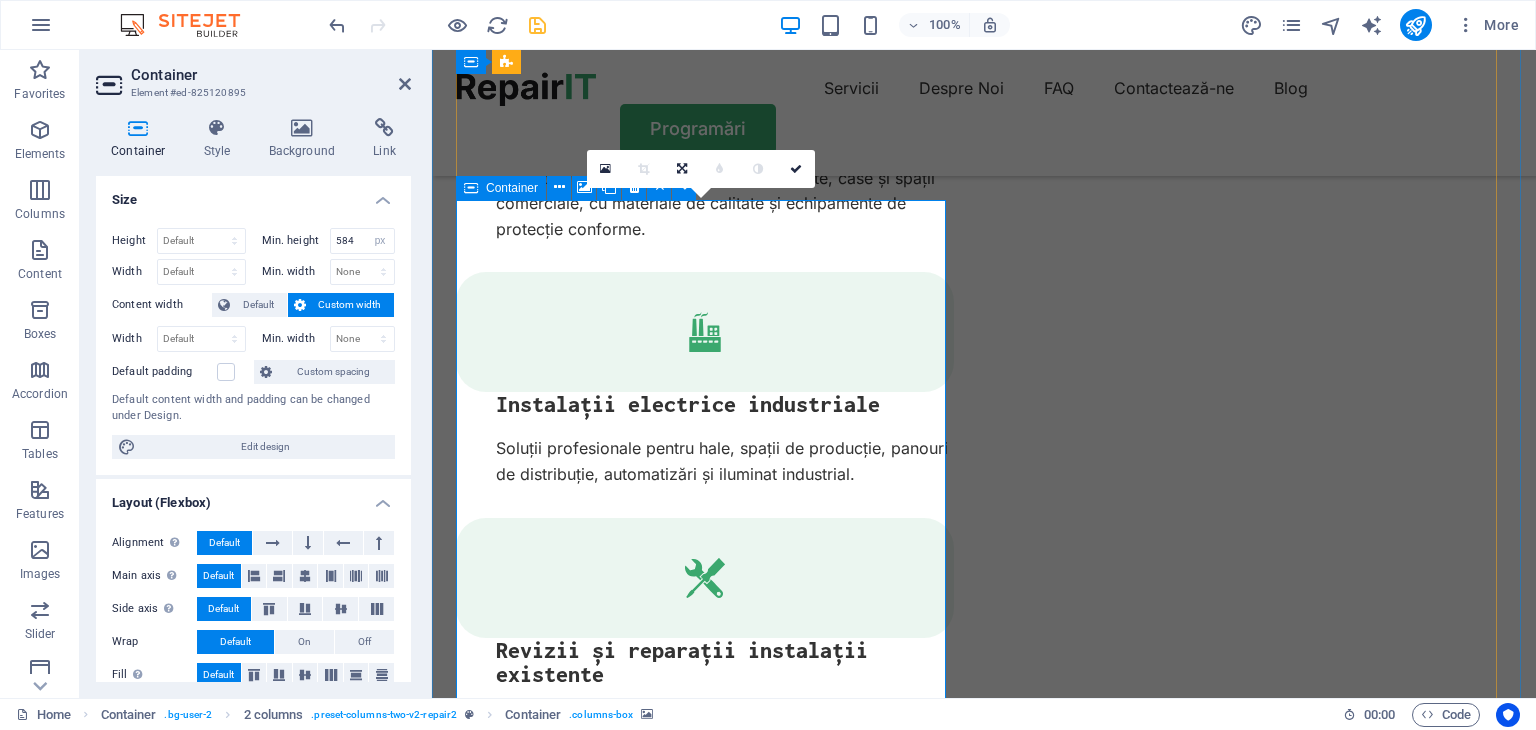 scroll, scrollTop: 2840, scrollLeft: 0, axis: vertical 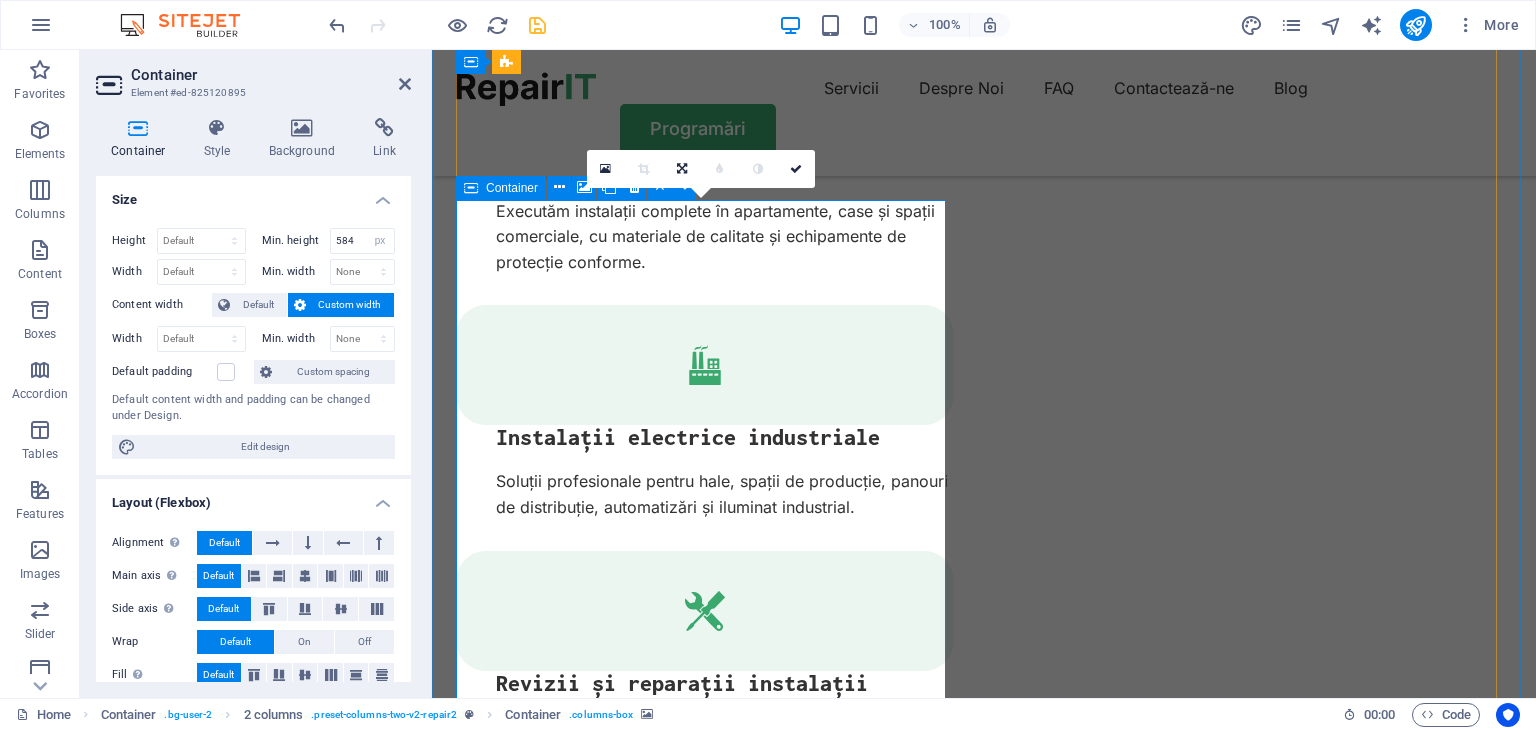 click on "Container" at bounding box center [512, 188] 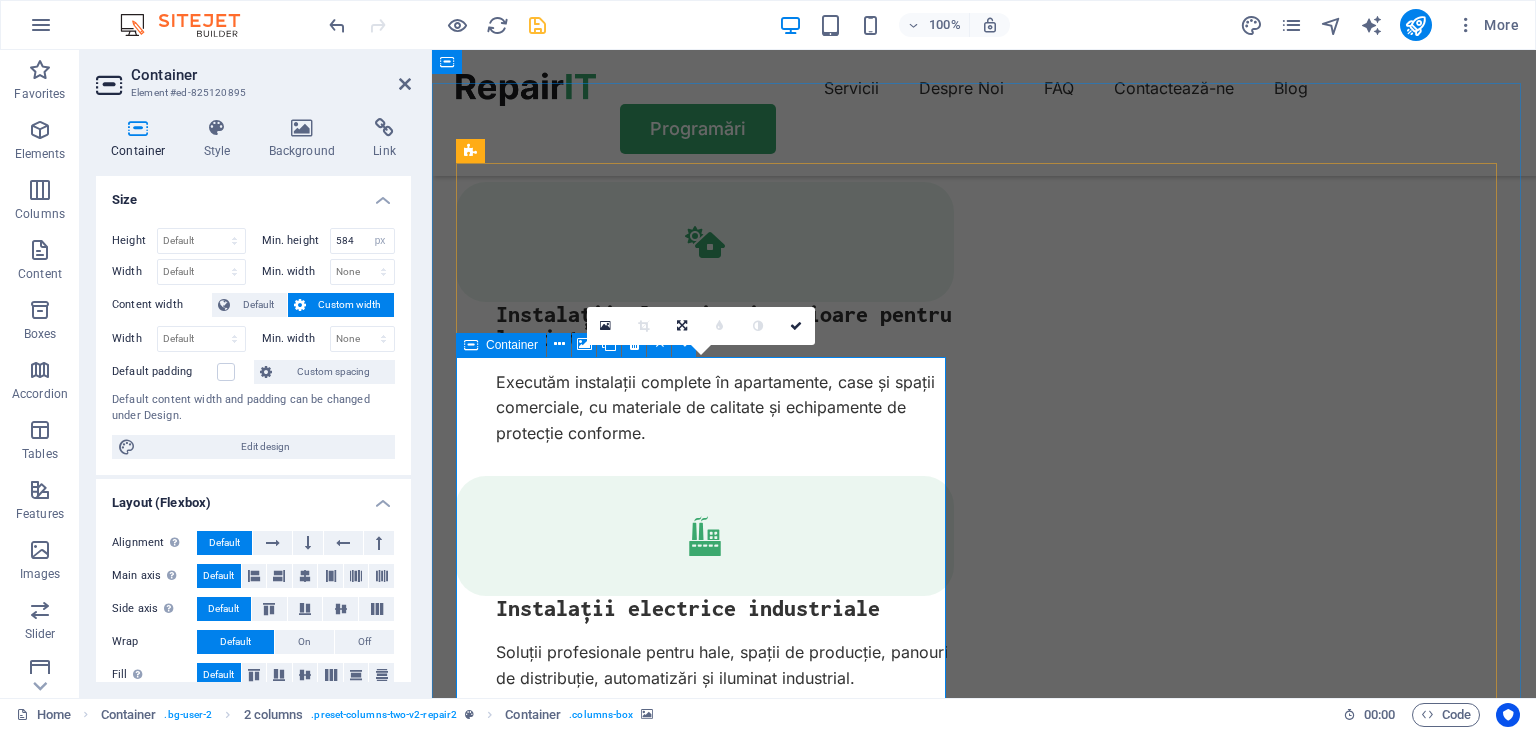 scroll, scrollTop: 2640, scrollLeft: 0, axis: vertical 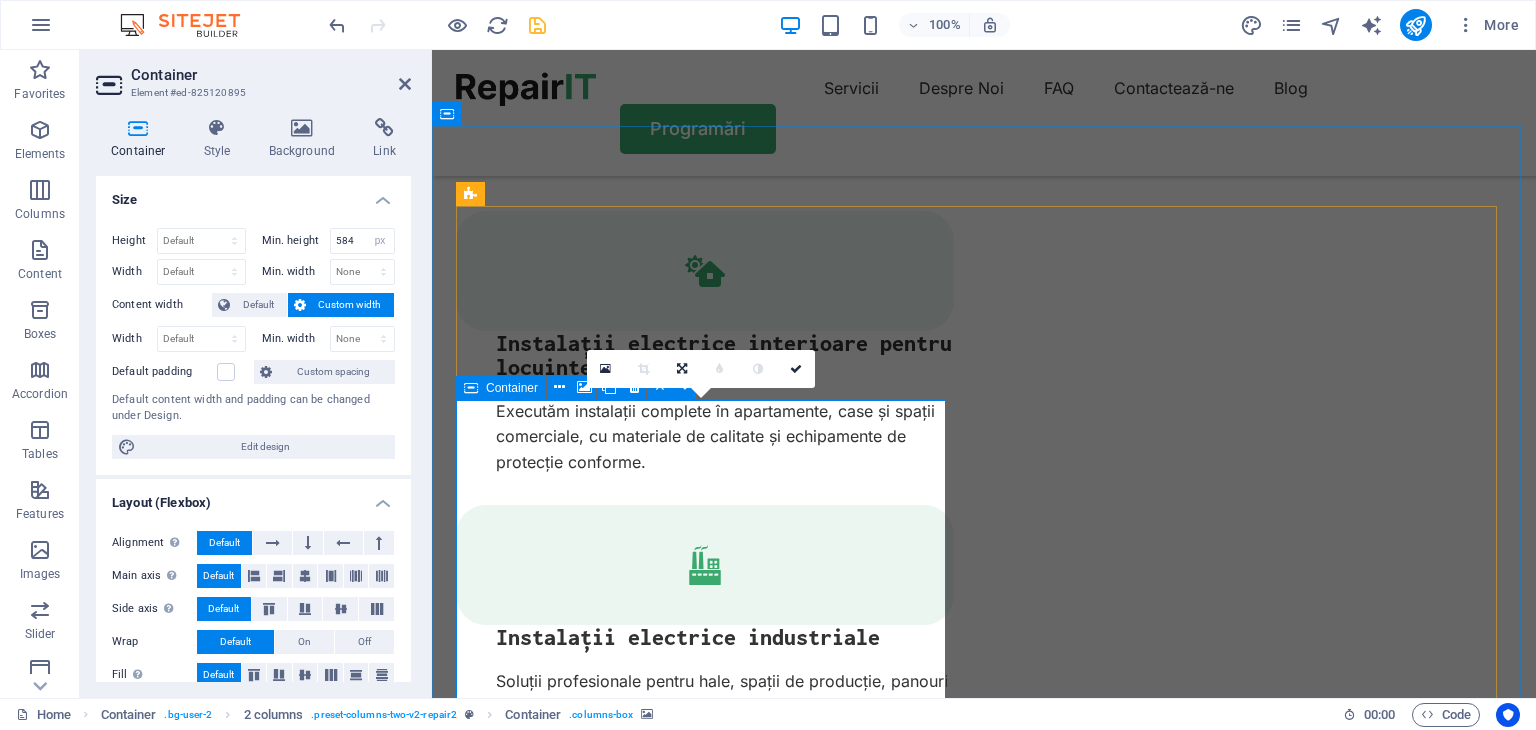 click on "Add elements" at bounding box center (646, 4355) 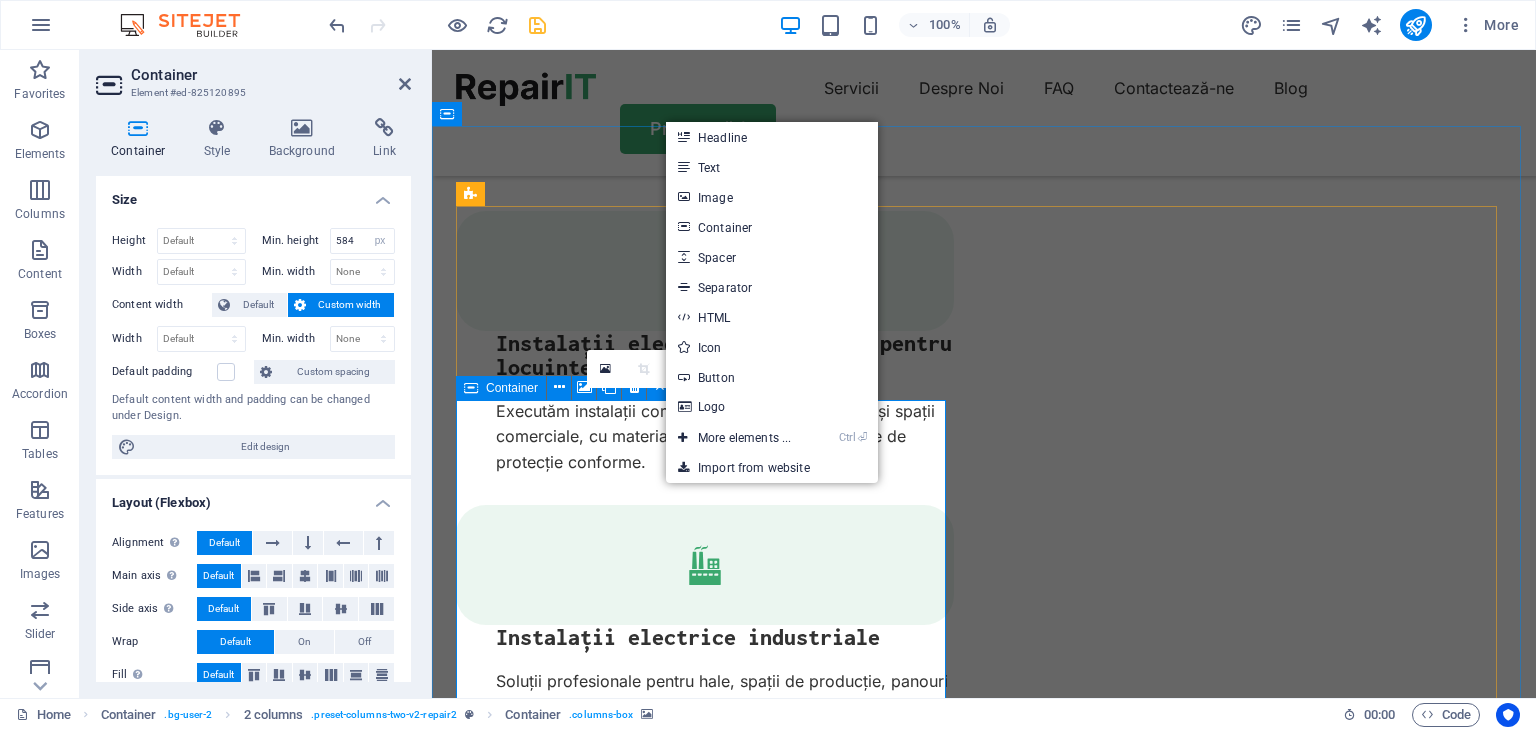 click on "Drop content here or  Add elements  Paste clipboard" at bounding box center (705, 4325) 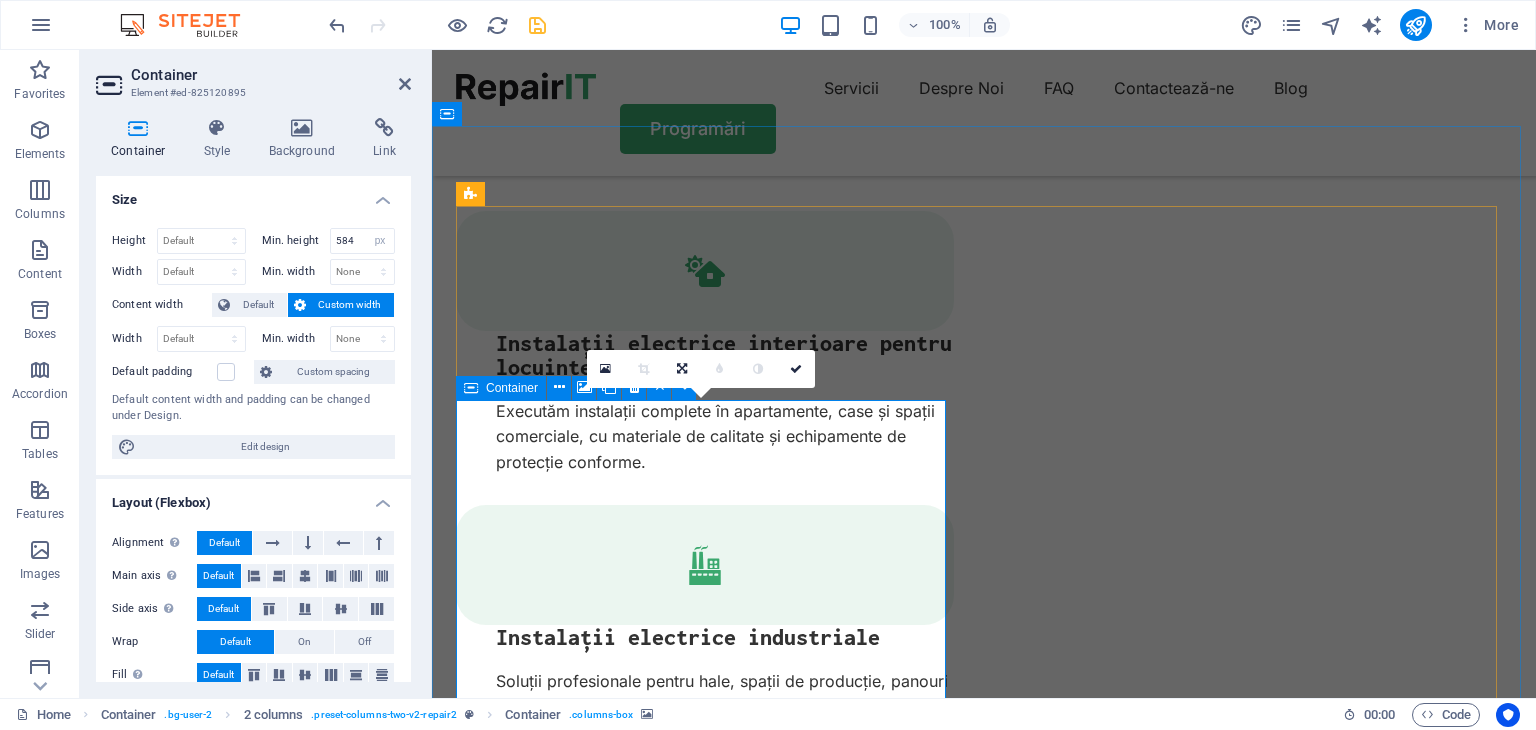 click on "Drop content here or  Add elements  Paste clipboard" at bounding box center [705, 4325] 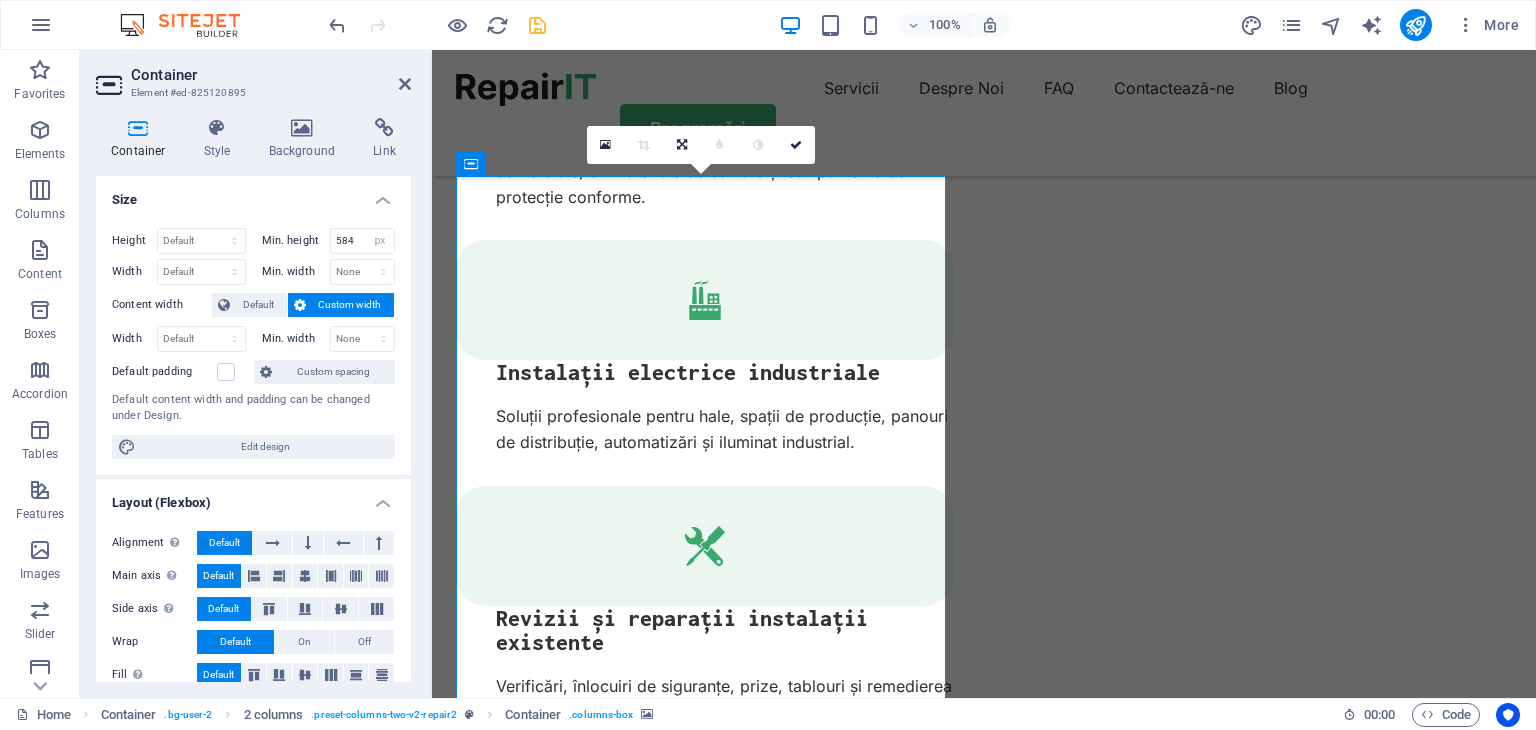 scroll, scrollTop: 2940, scrollLeft: 0, axis: vertical 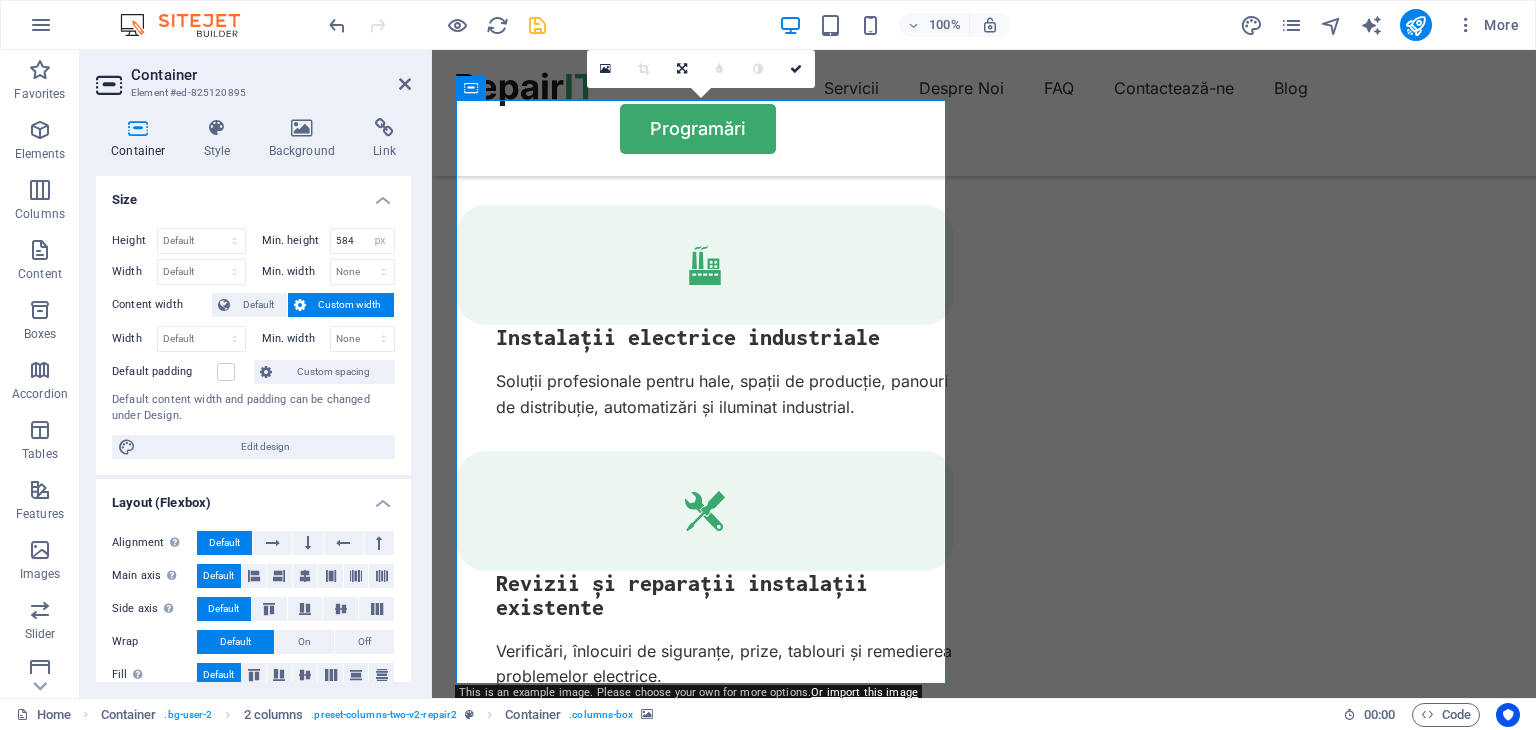 click at bounding box center (705, 3662) 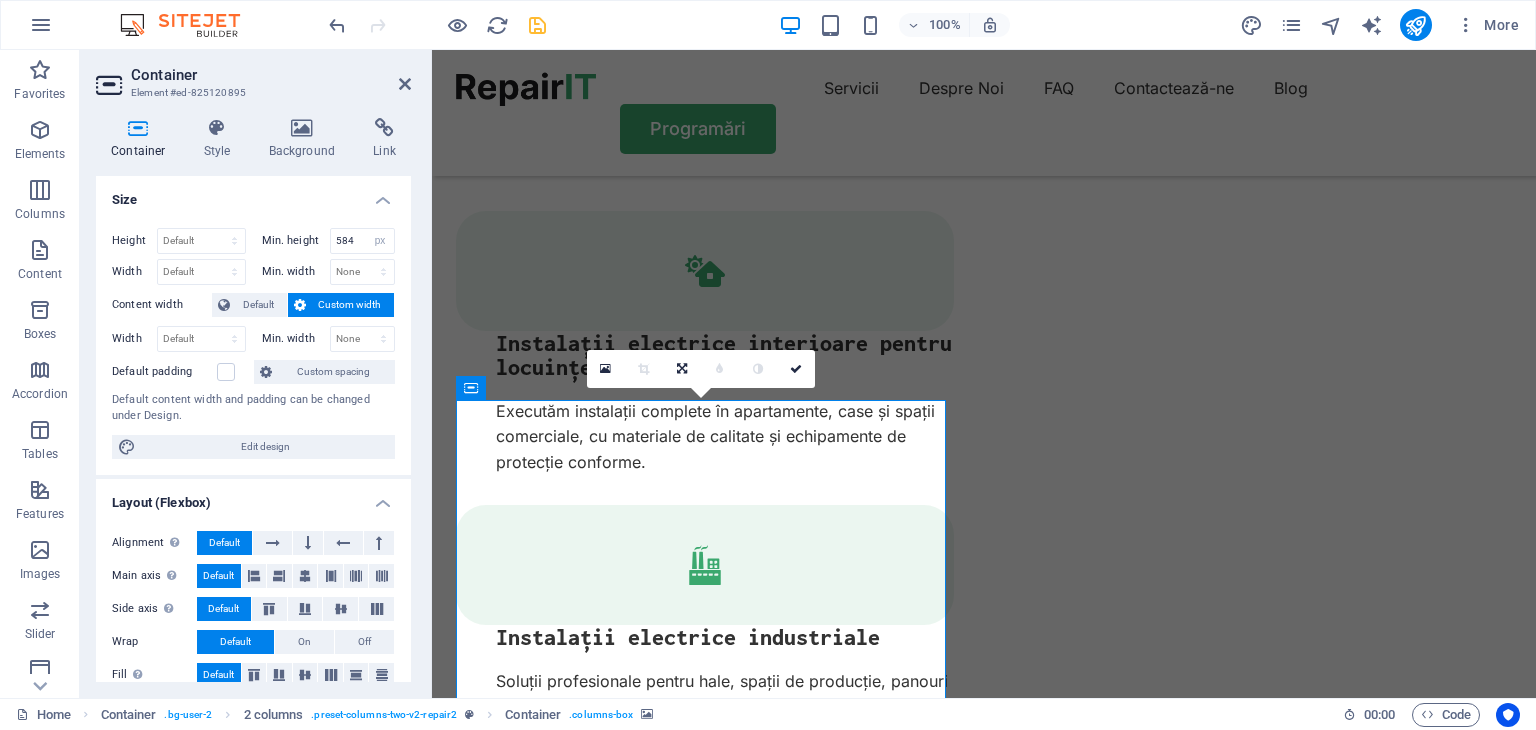 scroll, scrollTop: 2540, scrollLeft: 0, axis: vertical 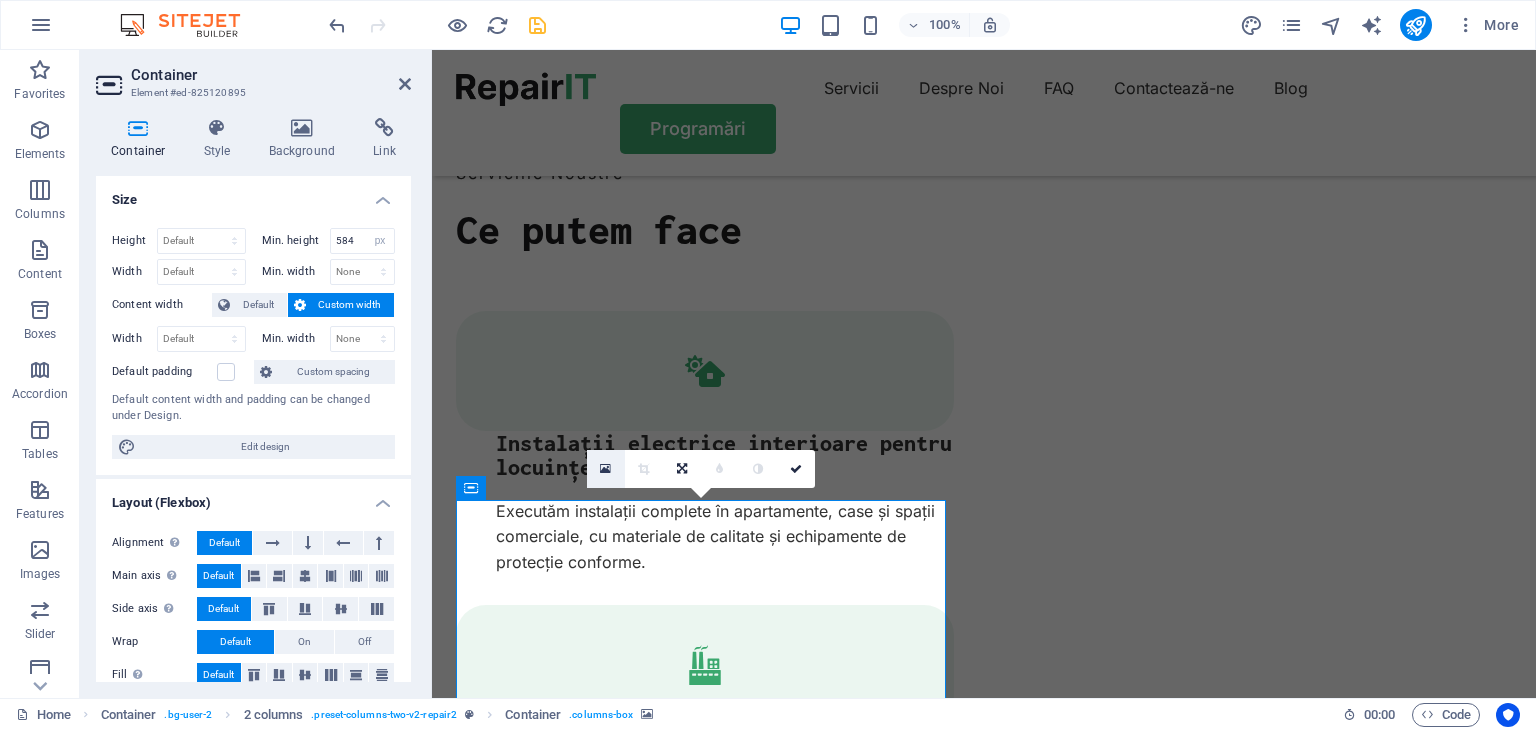 click at bounding box center [605, 469] 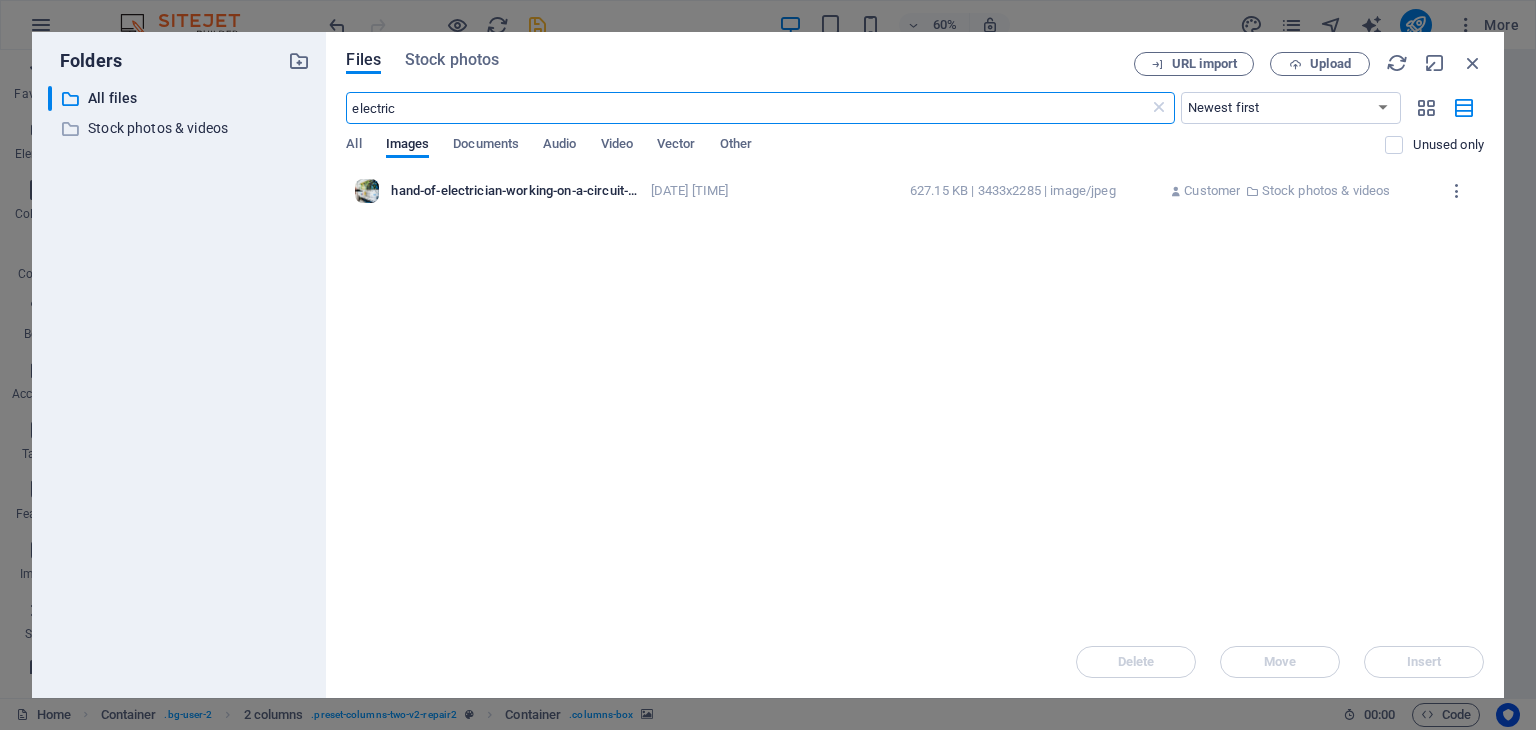 scroll, scrollTop: 2814, scrollLeft: 0, axis: vertical 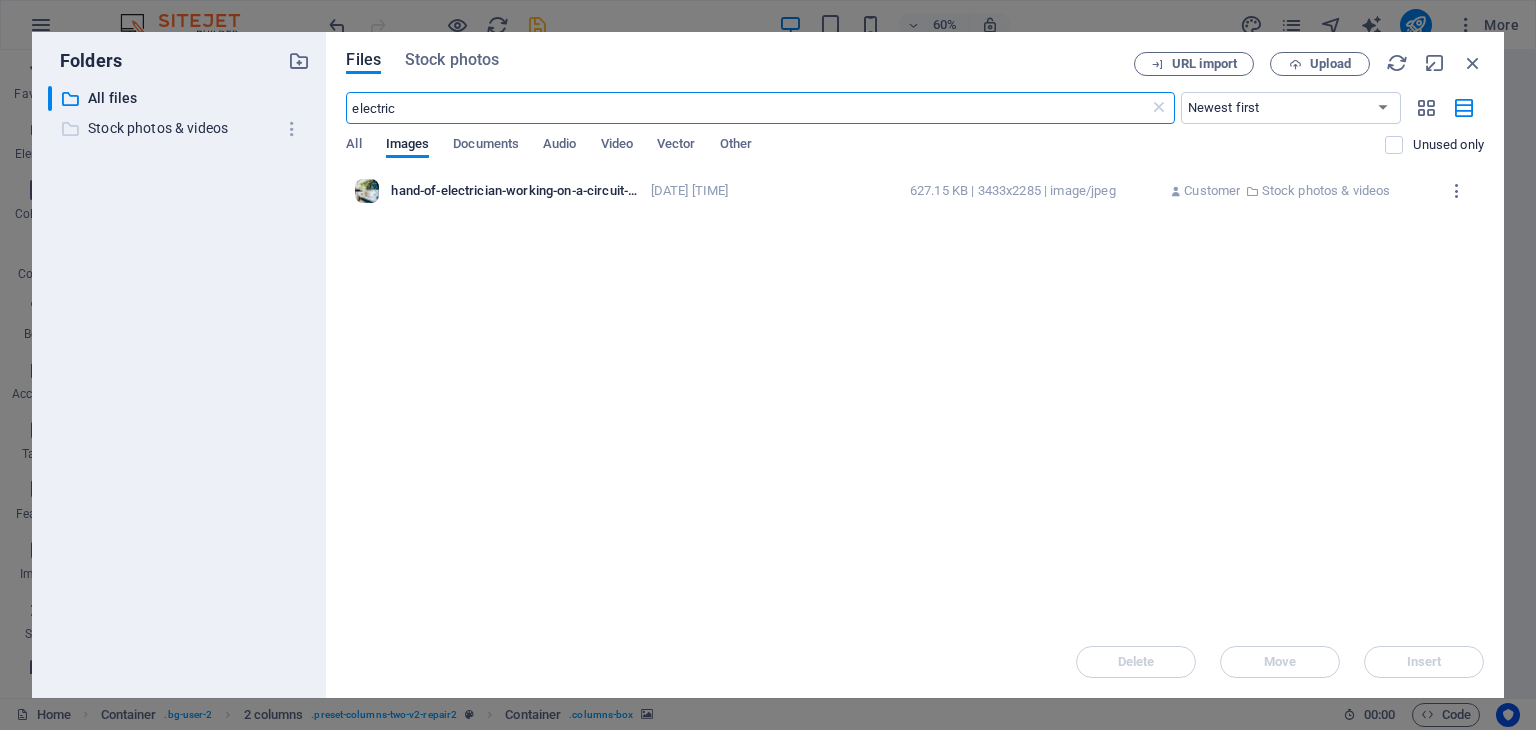 click on "Stock photos & videos" at bounding box center (181, 128) 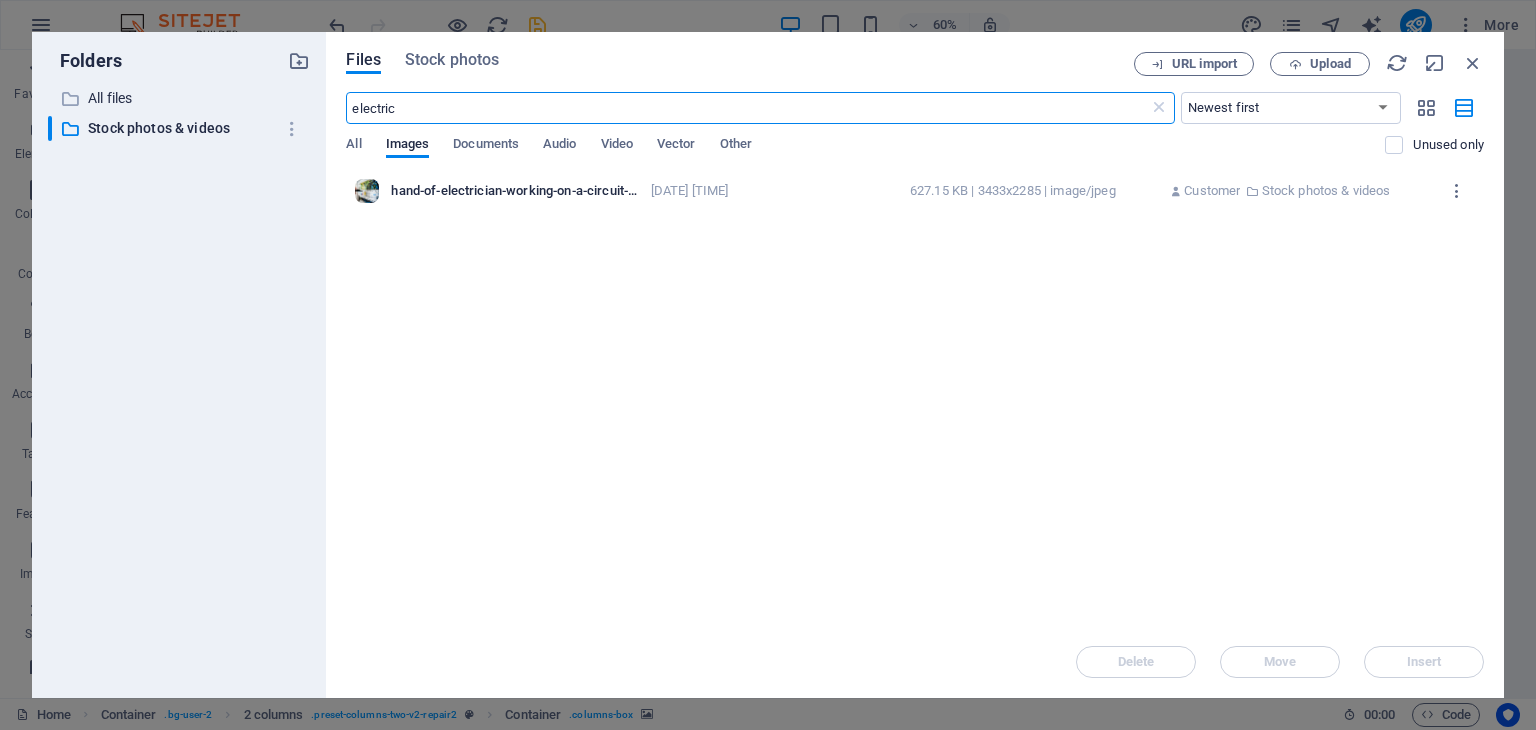 click on "electric" at bounding box center [747, 108] 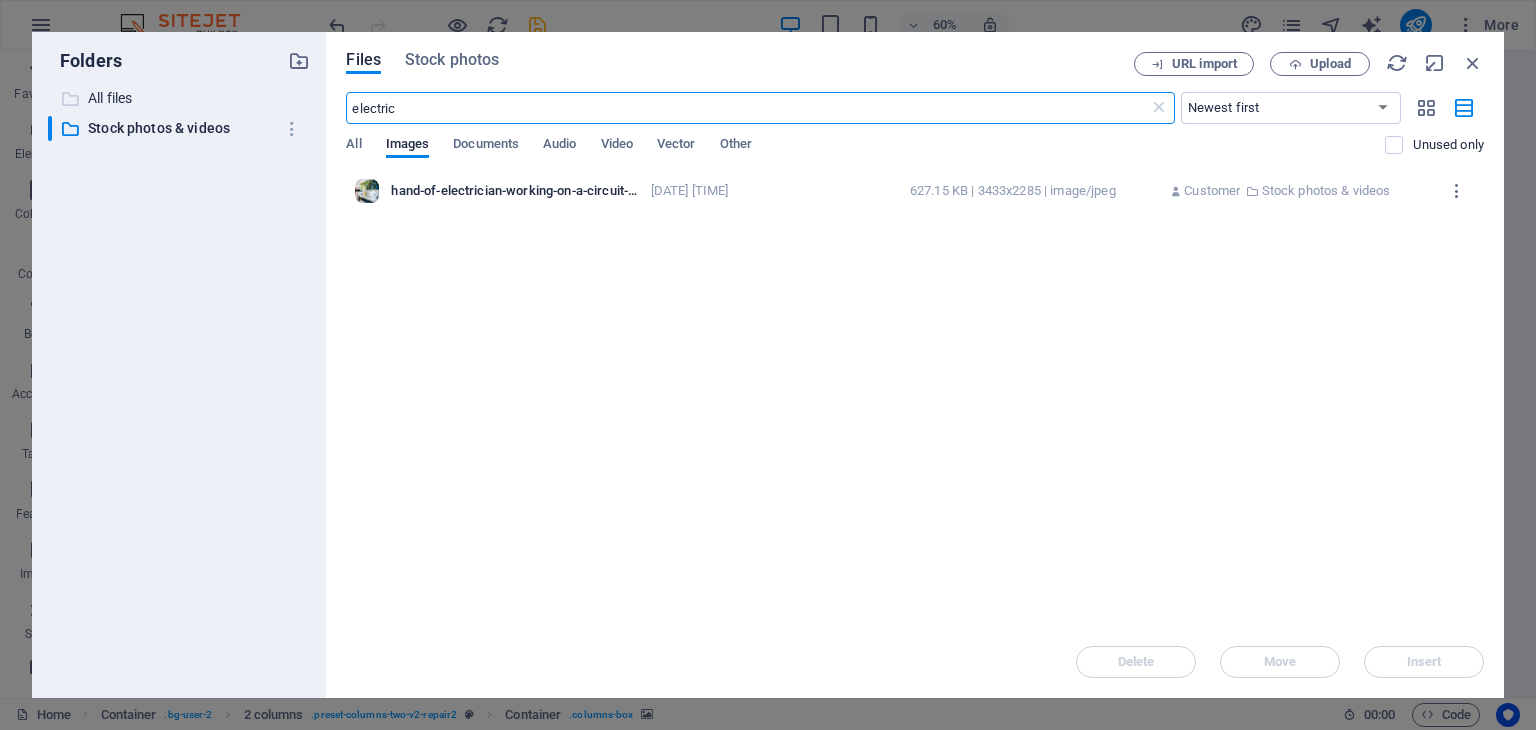 click on "All files" at bounding box center [181, 98] 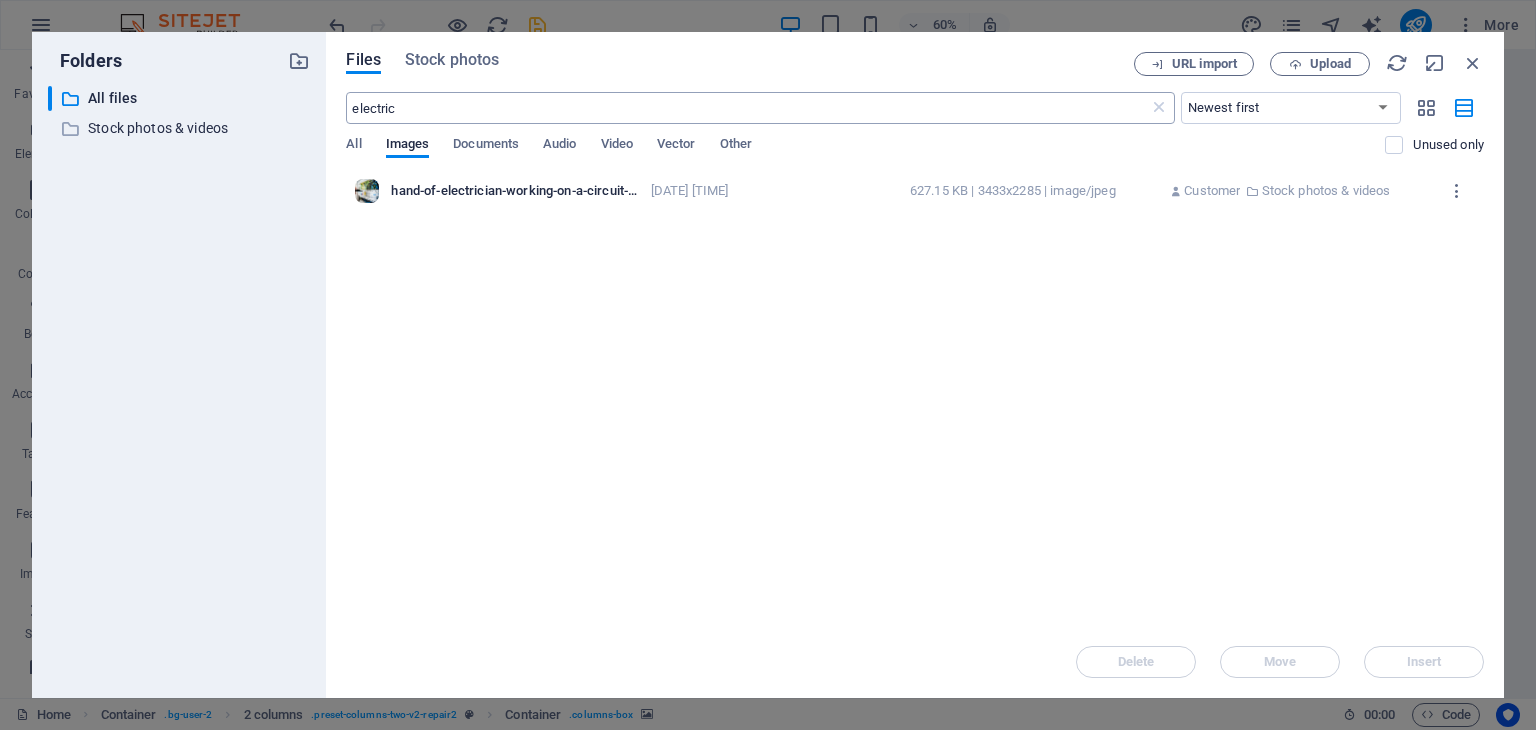 click on "electric" at bounding box center [747, 108] 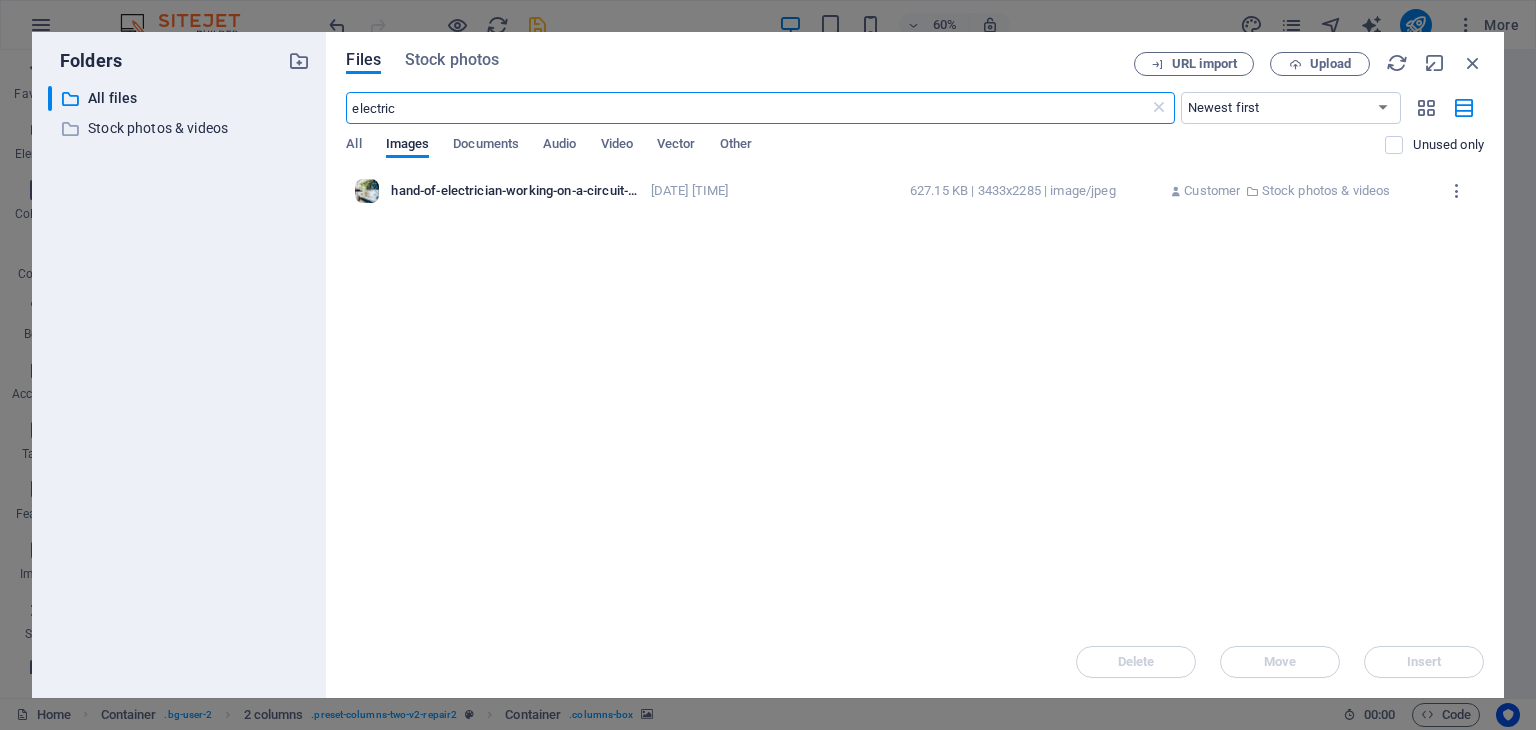 type on "electric" 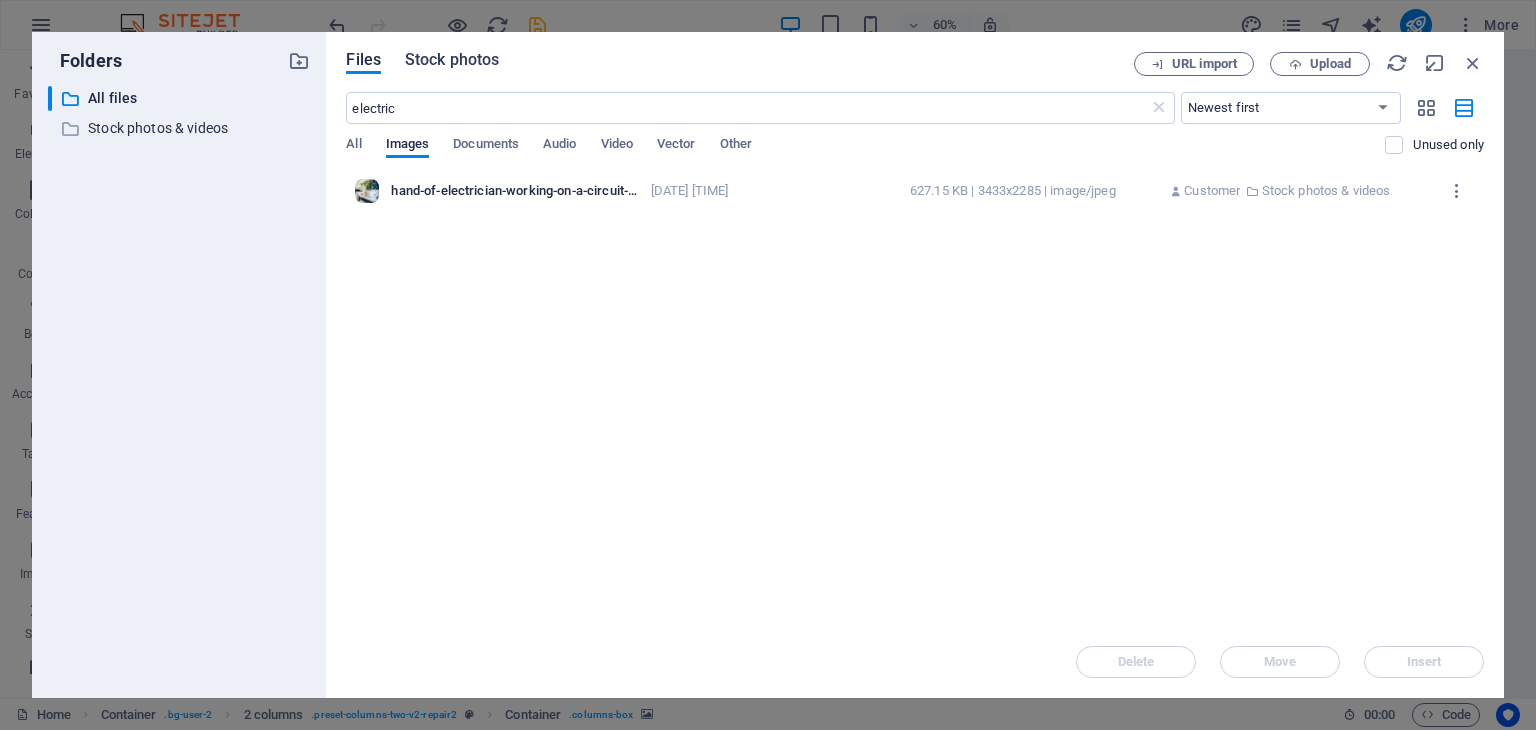 click on "Stock photos" at bounding box center [452, 60] 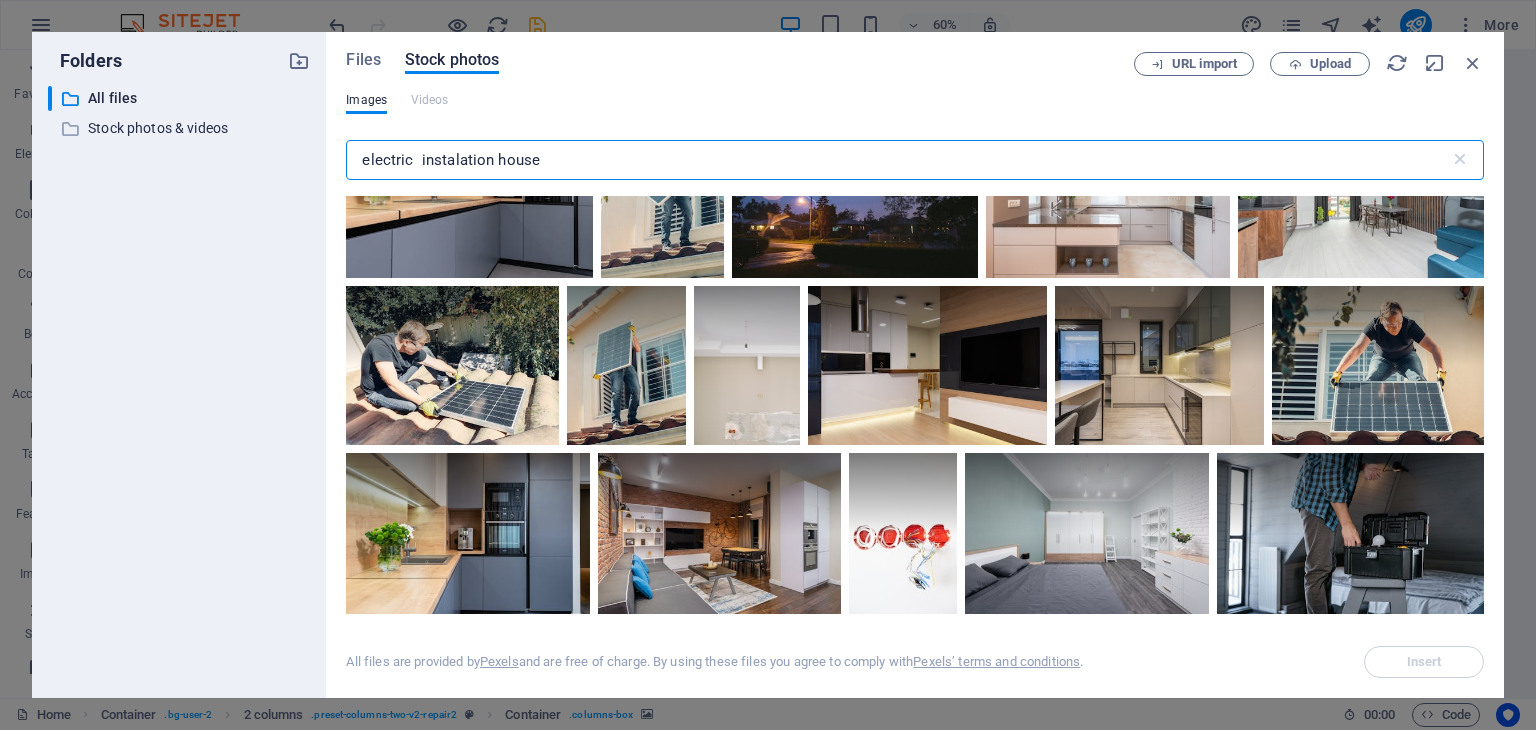 scroll, scrollTop: 800, scrollLeft: 0, axis: vertical 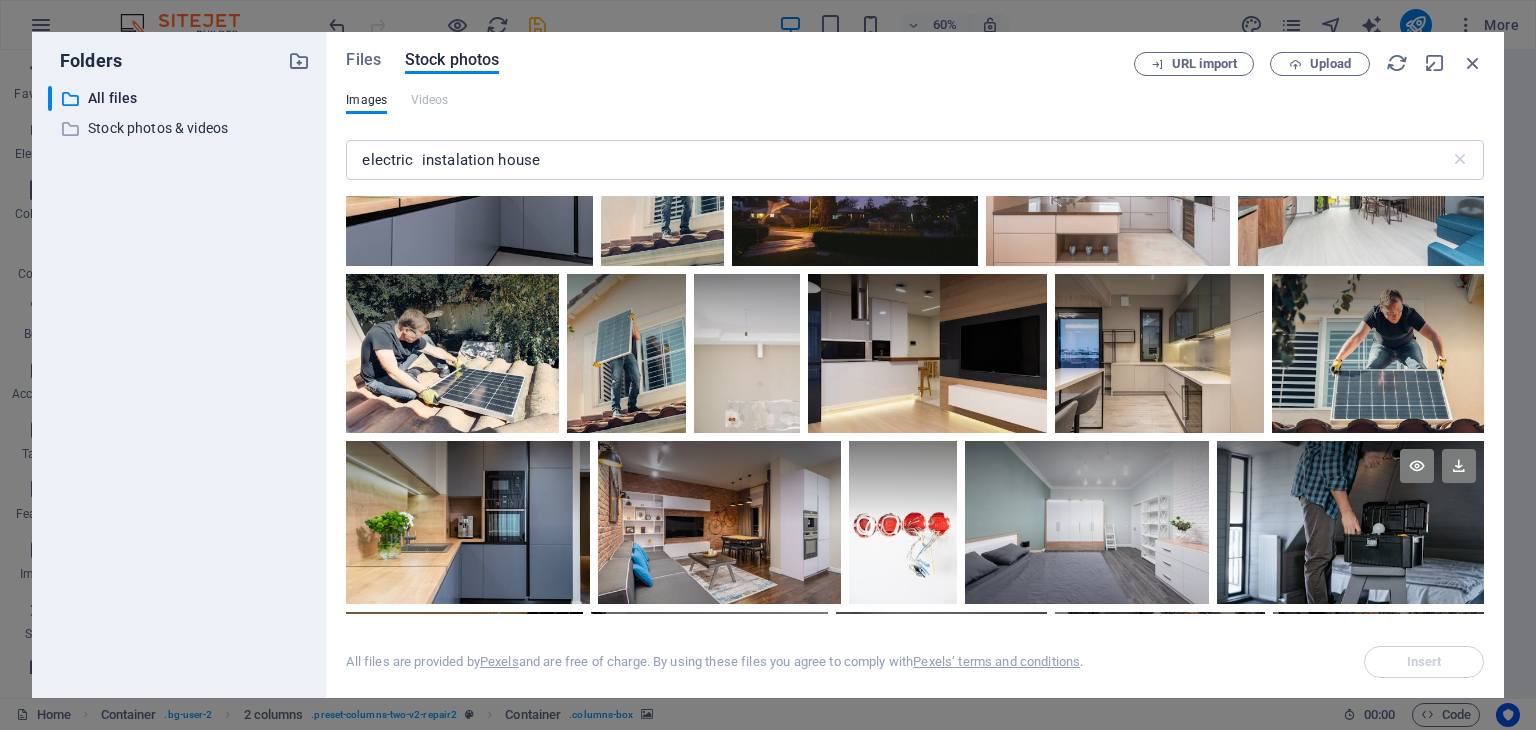 click at bounding box center [1350, 522] 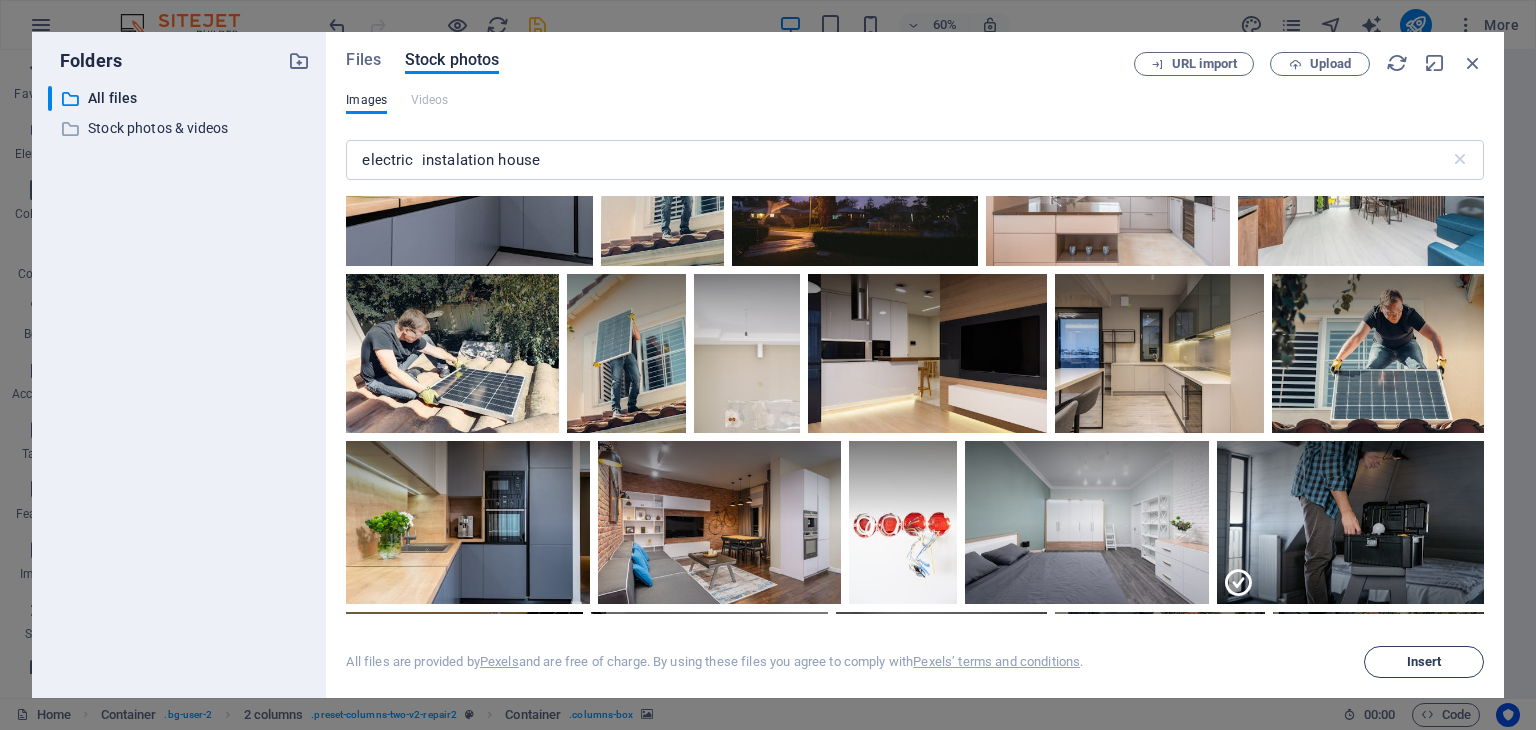 click on "Insert" at bounding box center [1424, 662] 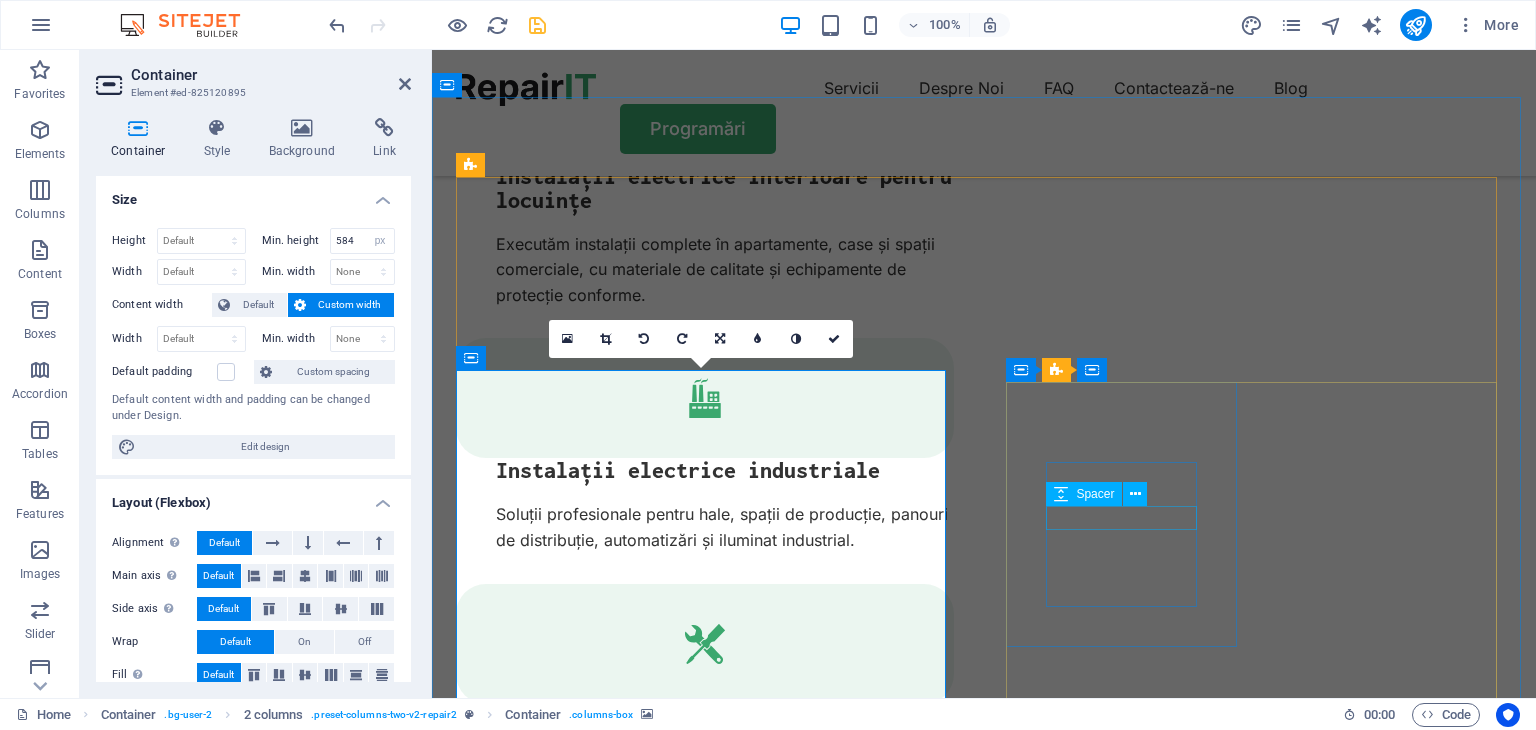 scroll, scrollTop: 2840, scrollLeft: 0, axis: vertical 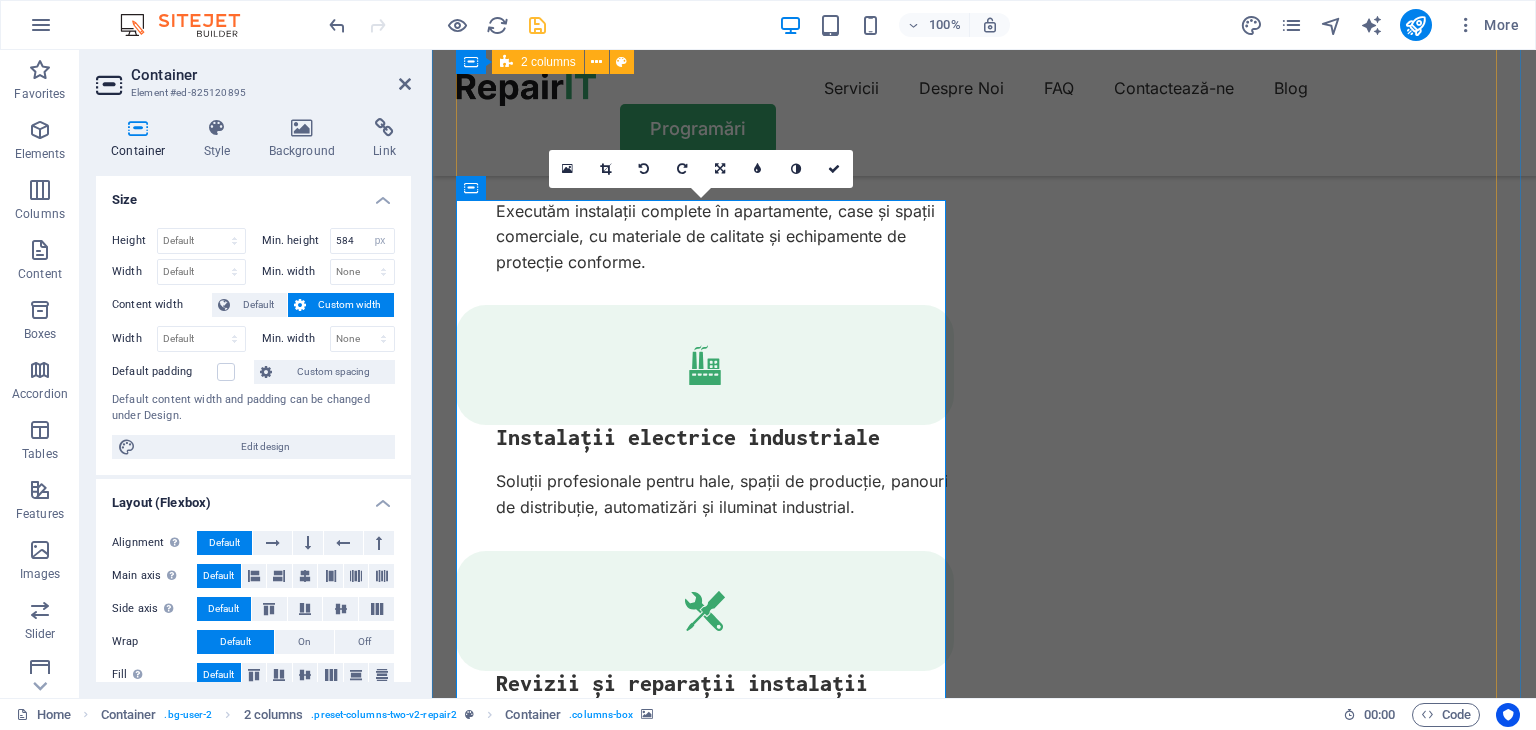 click on "De ce Noi Servicii de încredere la prețuri accesibile + Years Experience + Professional Team + Client Satisfication Drop content here or  Add elements  Paste clipboard Experienced Turpis nisl praesent tempor congue magna neque amet. Reliable Turpis nisl praesent tempor congue magna neque amet. High-quality Turpis nisl praesent tempor congue magna neque amet. Flexible Turpis nisl praesent tempor congue magna neque amet." at bounding box center [984, 4182] 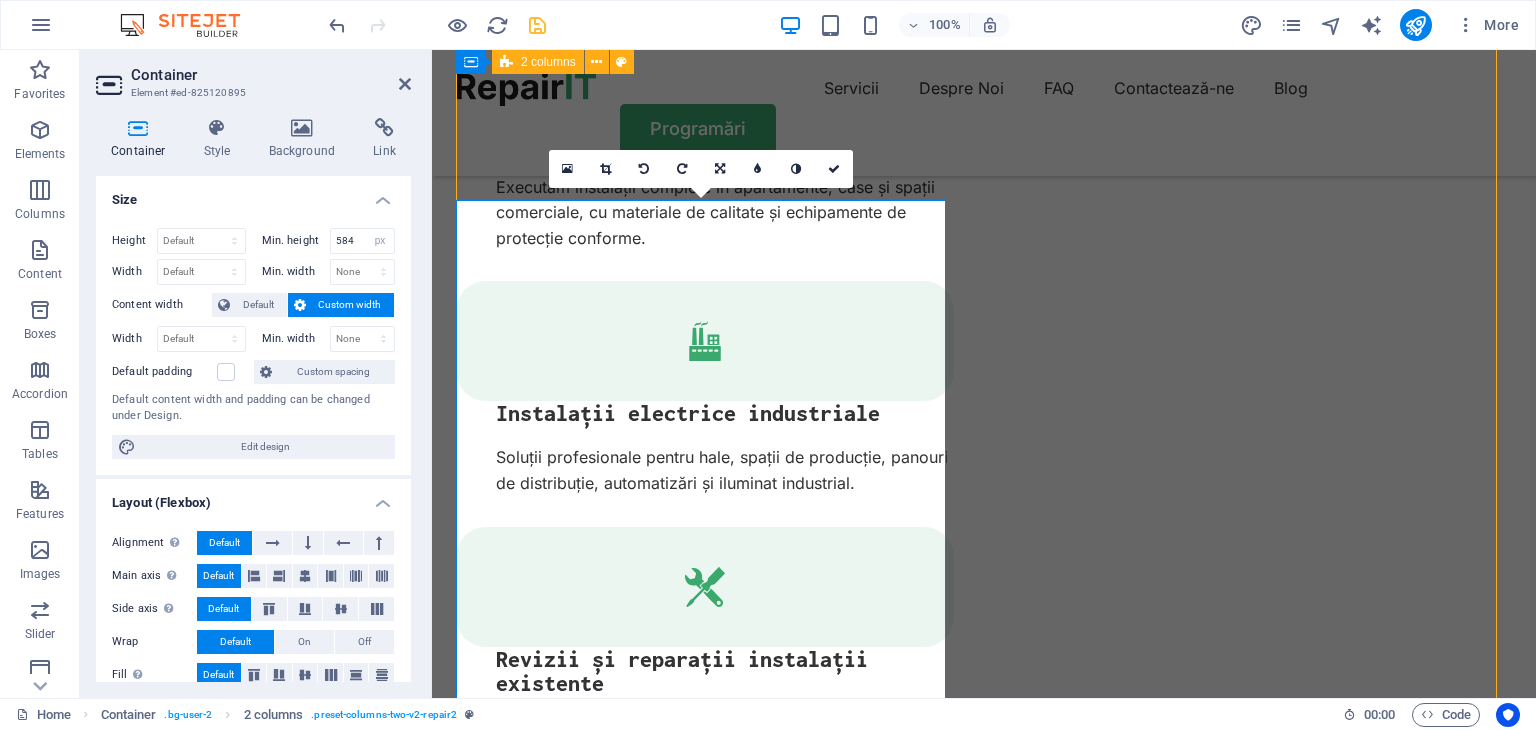 scroll, scrollTop: 2816, scrollLeft: 0, axis: vertical 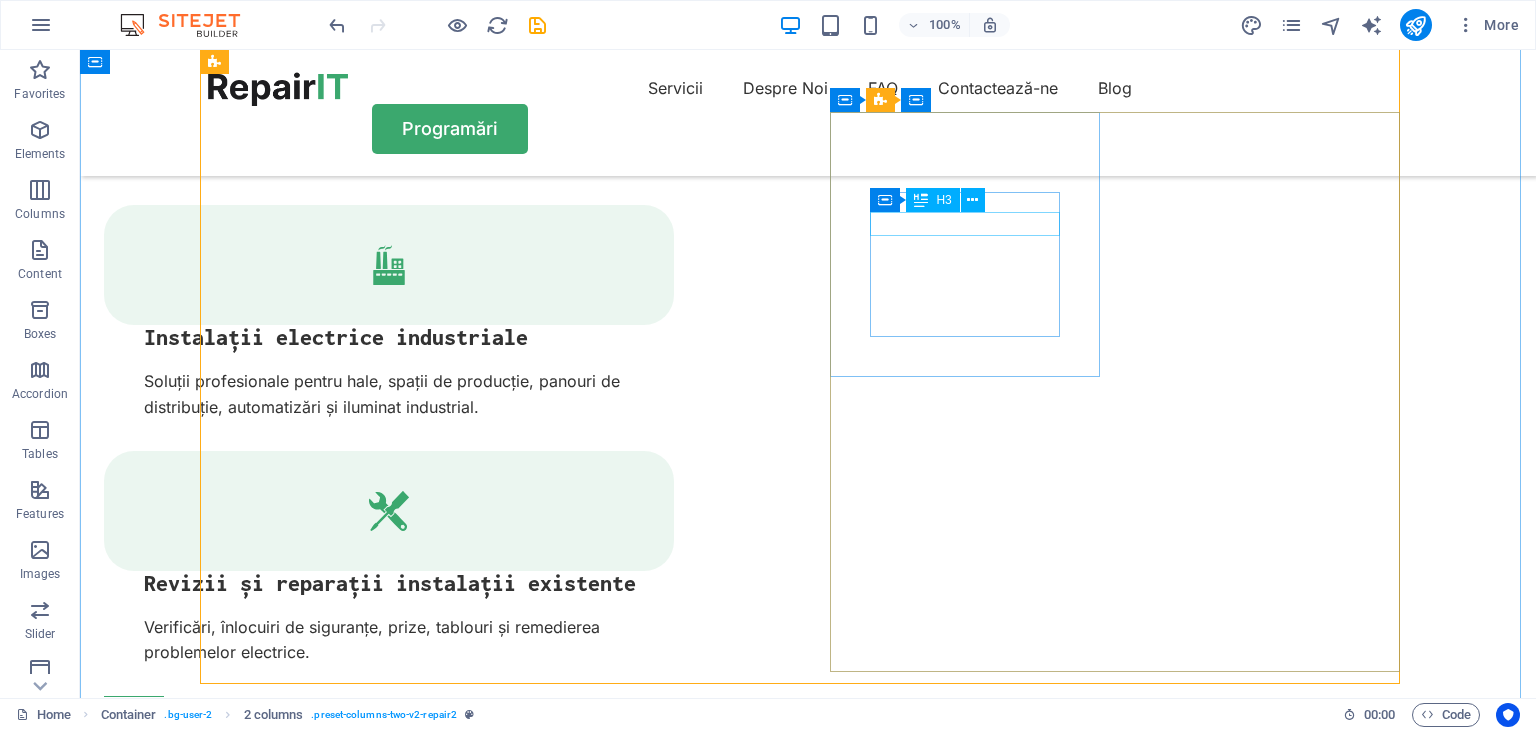 click on "Experienced" at bounding box center [343, 4189] 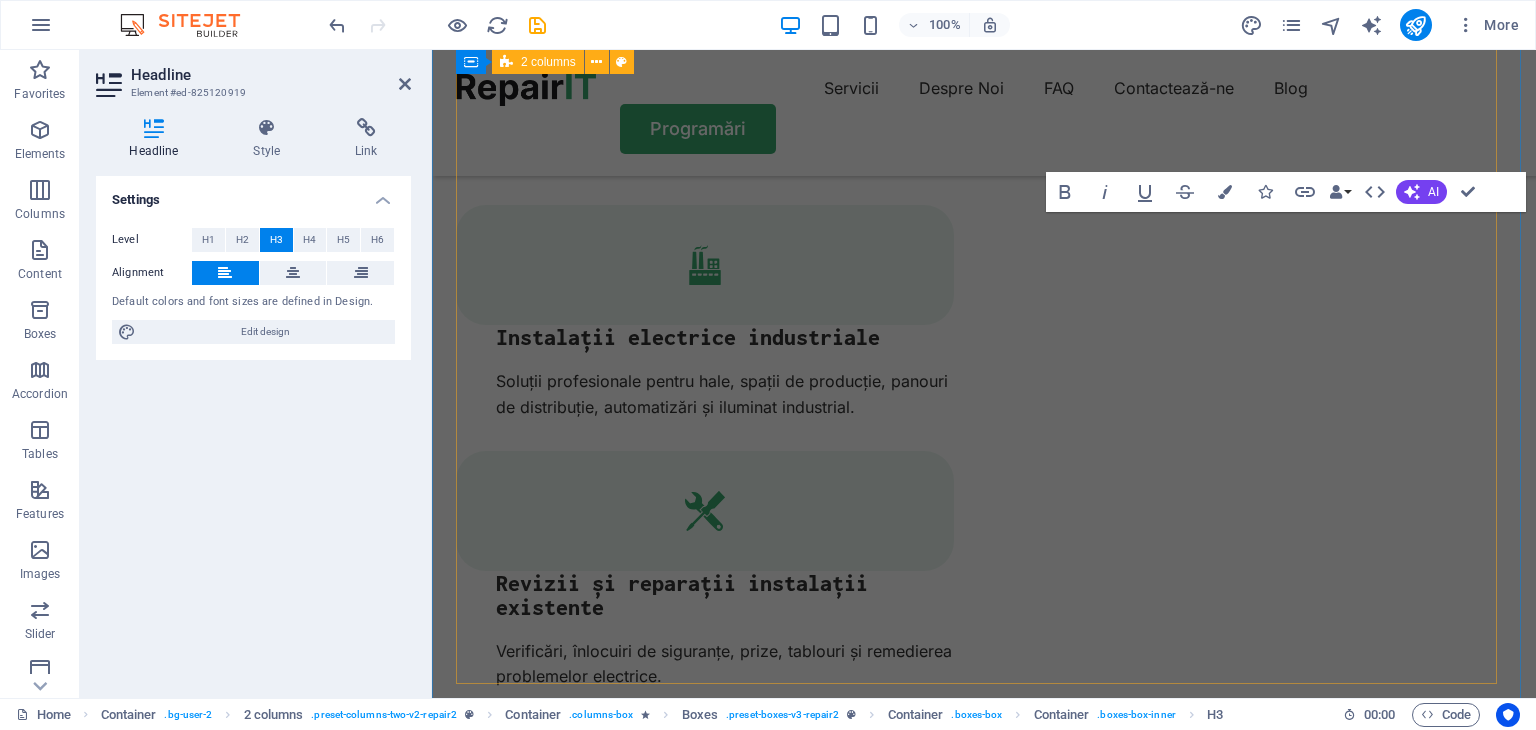 scroll, scrollTop: 2940, scrollLeft: 0, axis: vertical 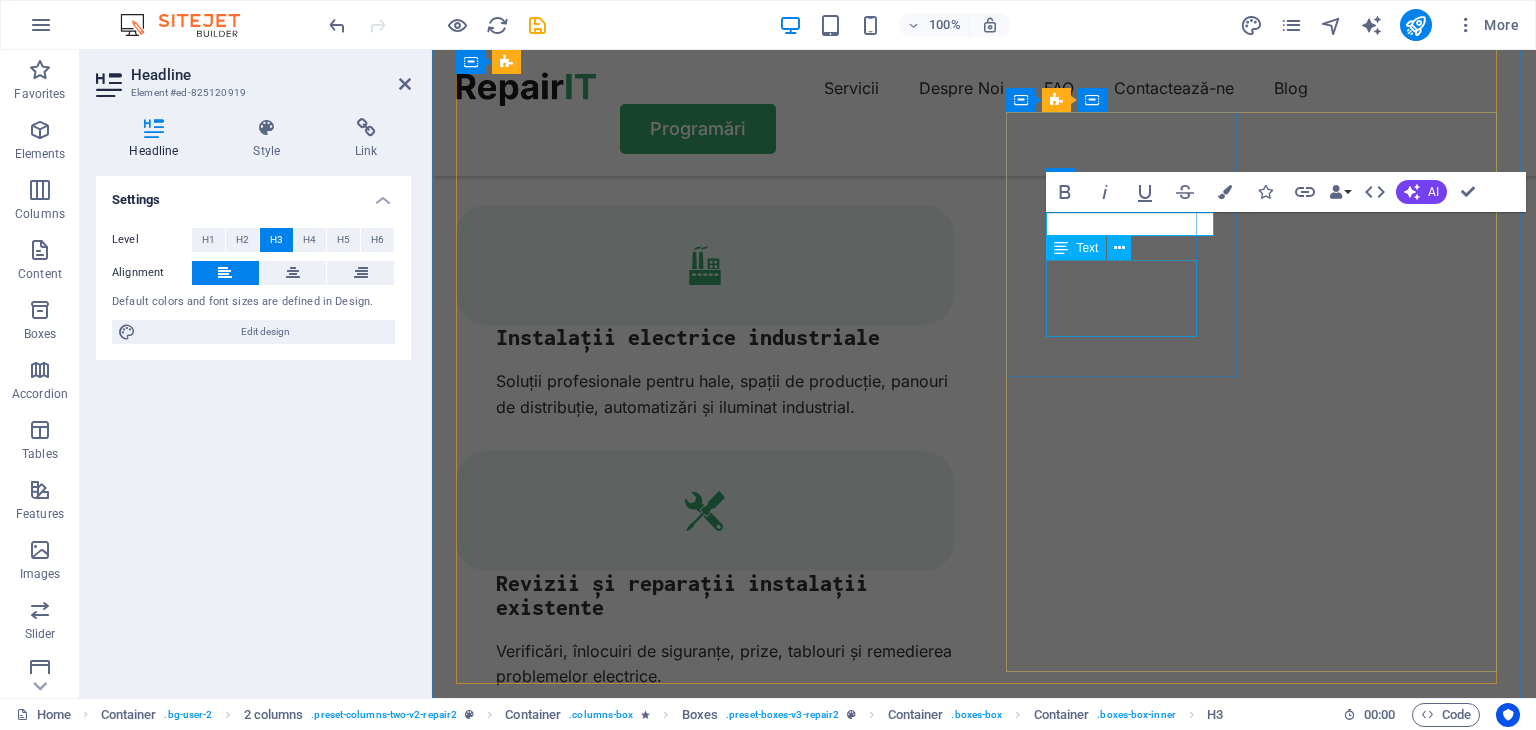 click on "Turpis nisl praesent tempor congue magna neque amet." at bounding box center [573, 4336] 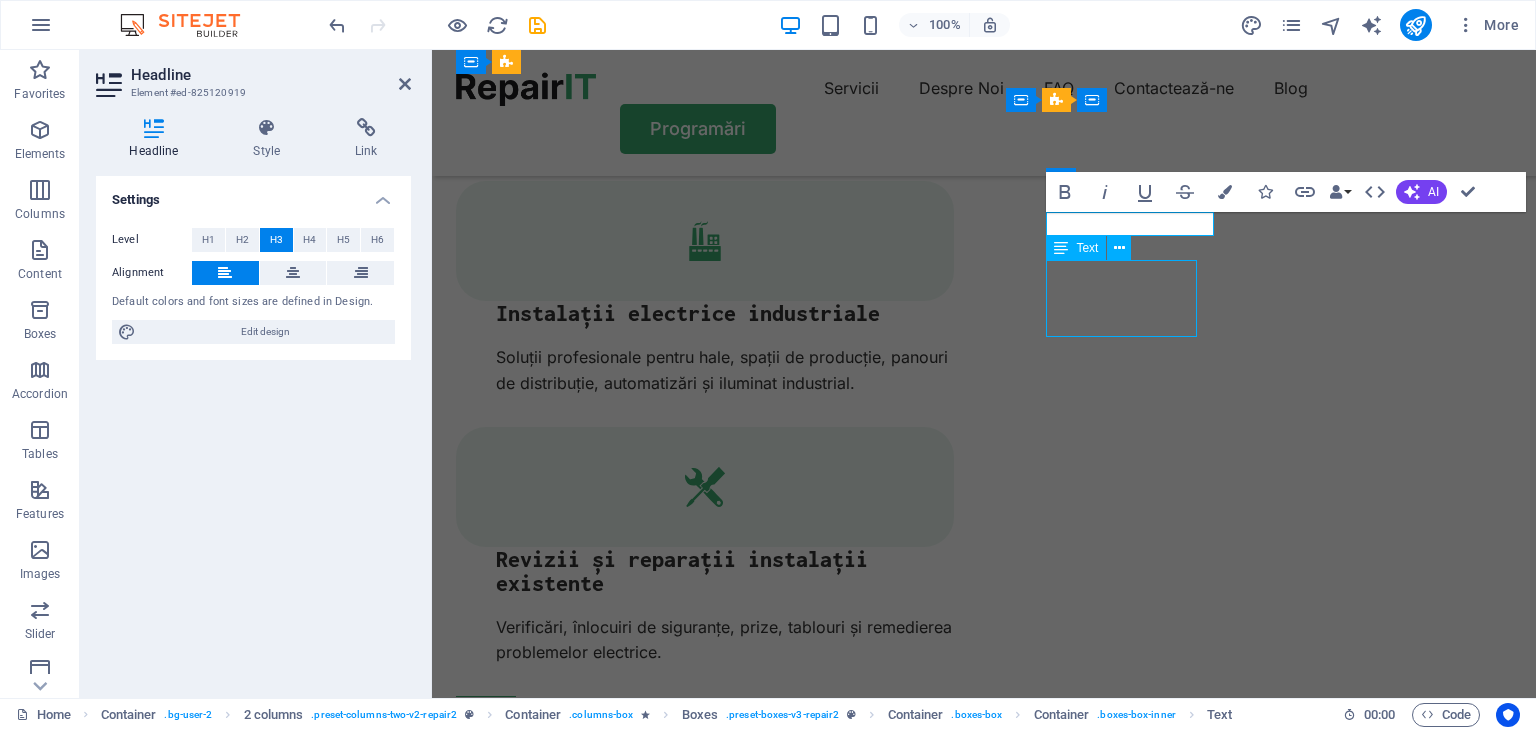 scroll, scrollTop: 2916, scrollLeft: 0, axis: vertical 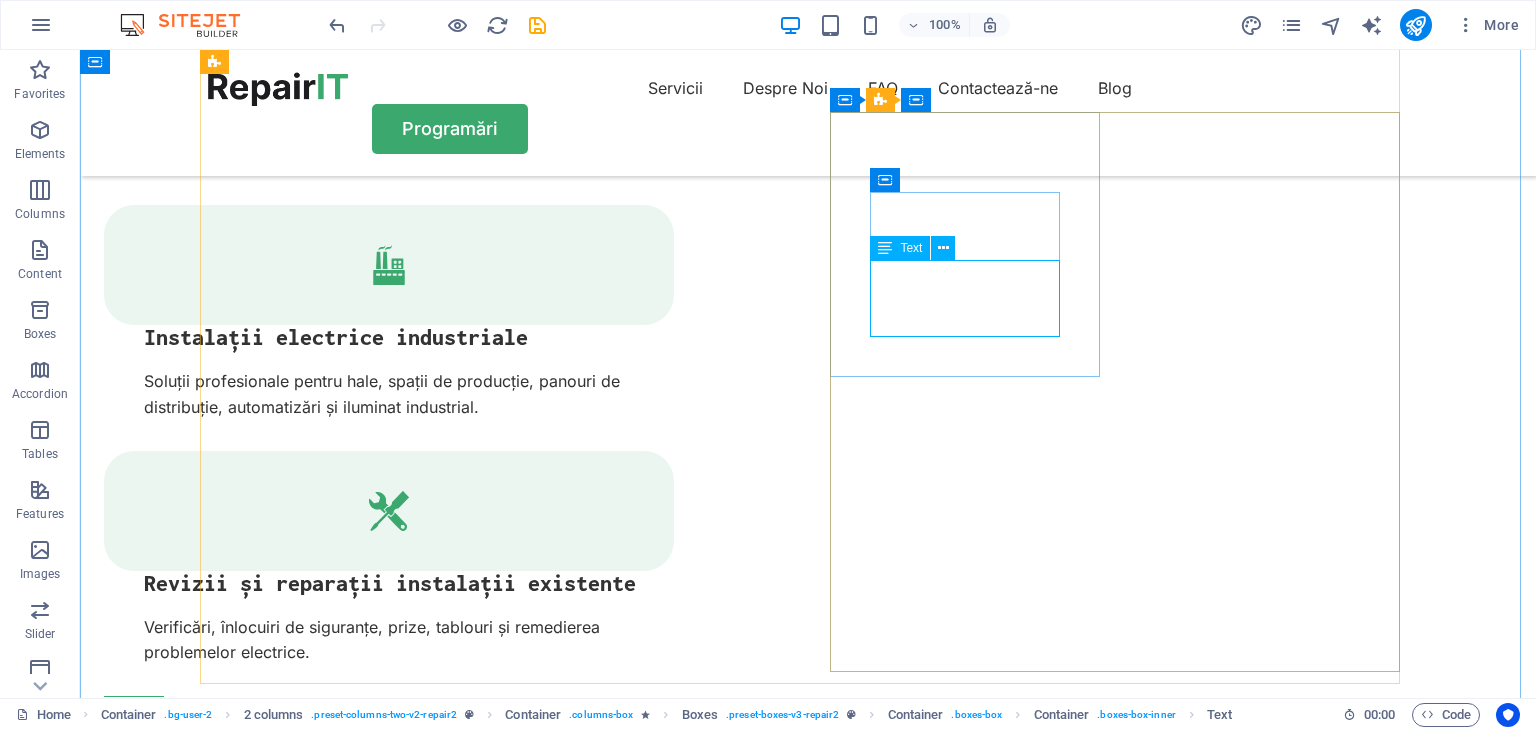 click on "Turpis nisl praesent tempor congue magna neque amet." at bounding box center [343, 4263] 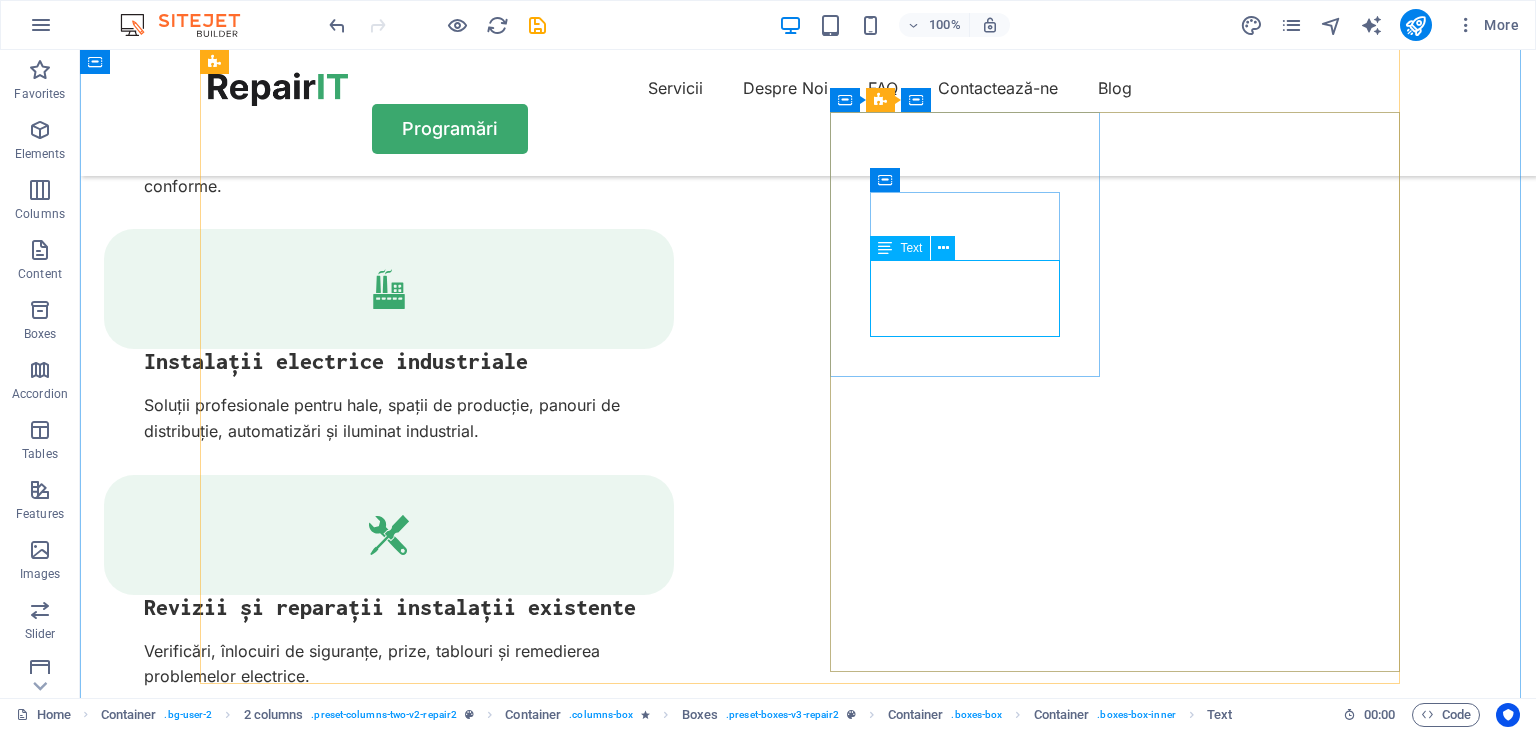 scroll, scrollTop: 2940, scrollLeft: 0, axis: vertical 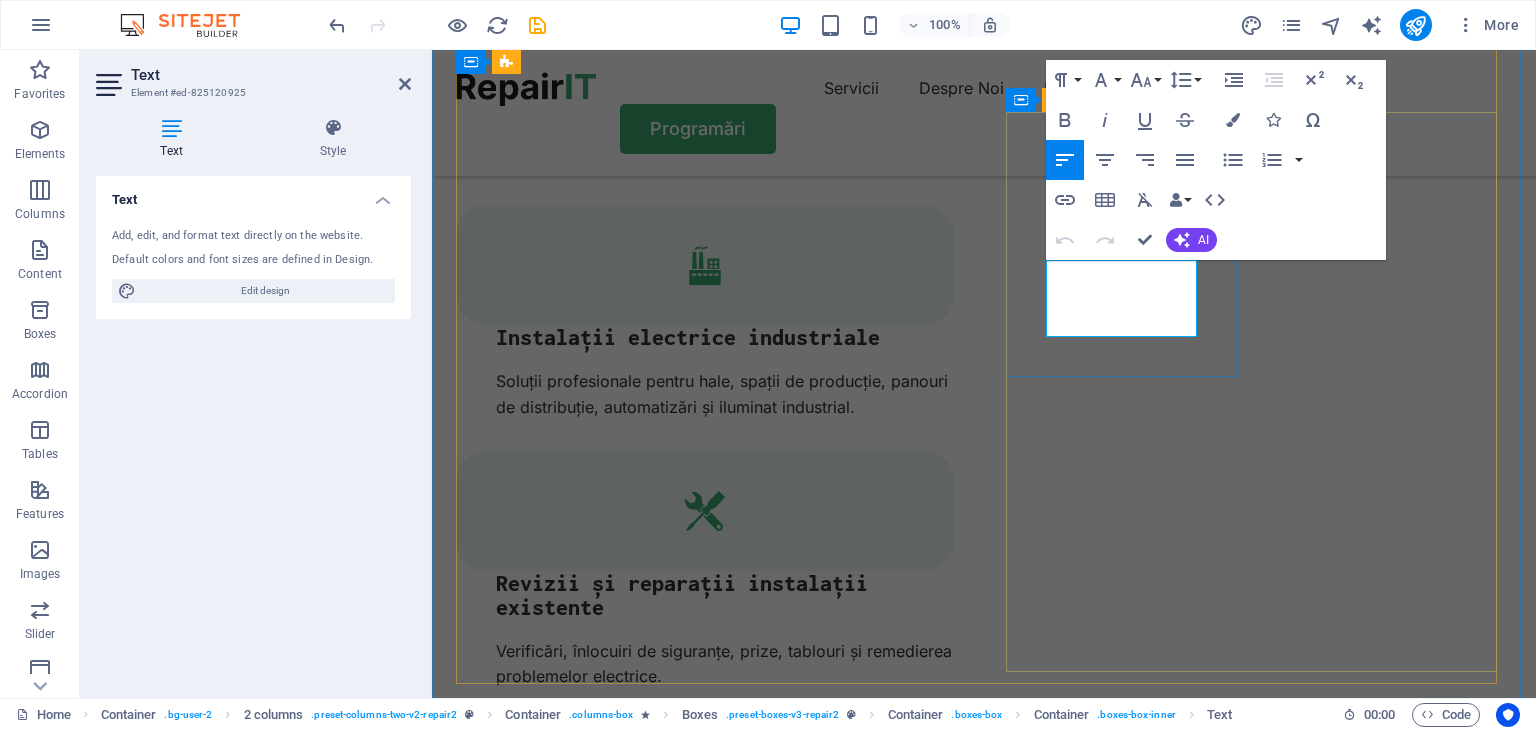 drag, startPoint x: 1196, startPoint y: 326, endPoint x: 1044, endPoint y: 269, distance: 162.33607 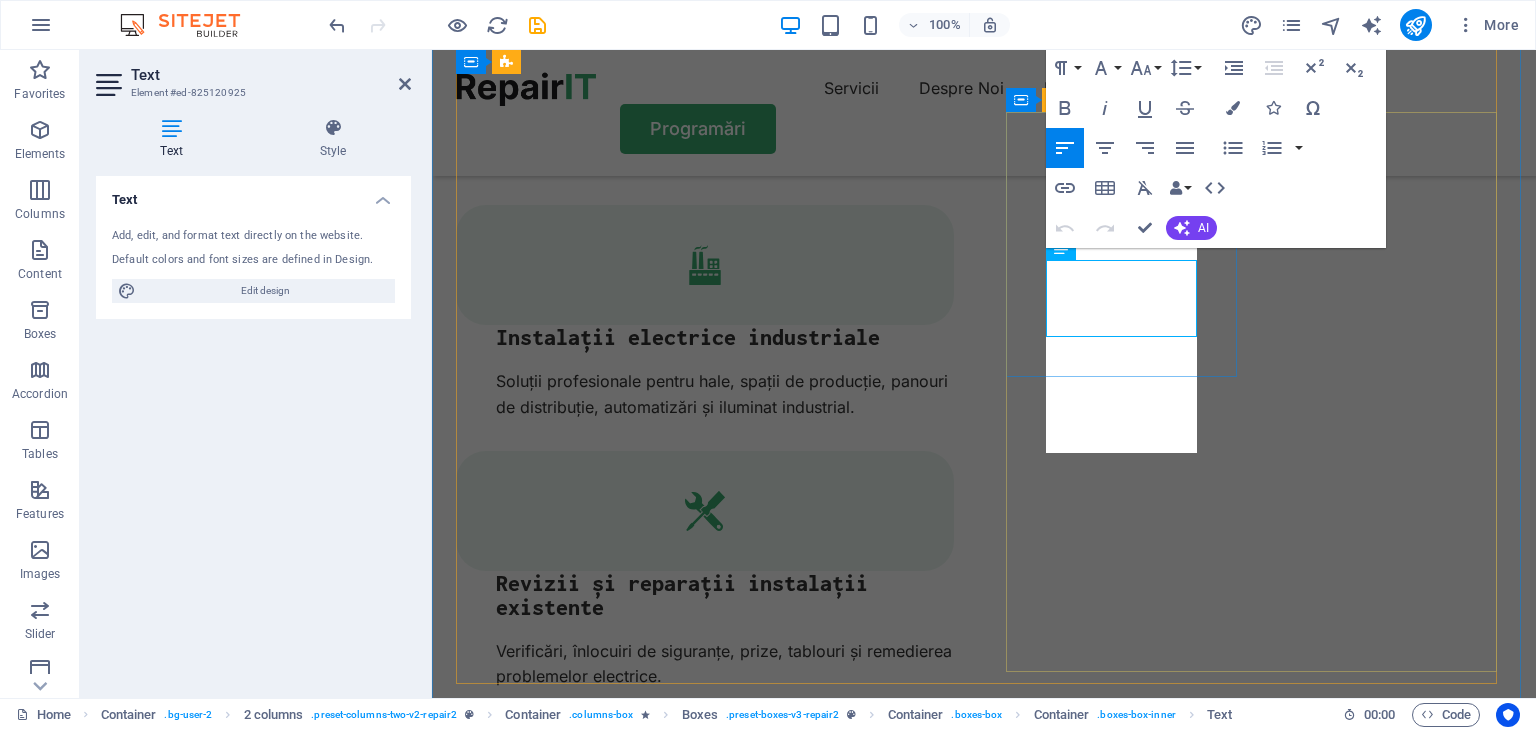 scroll, scrollTop: 2928, scrollLeft: 0, axis: vertical 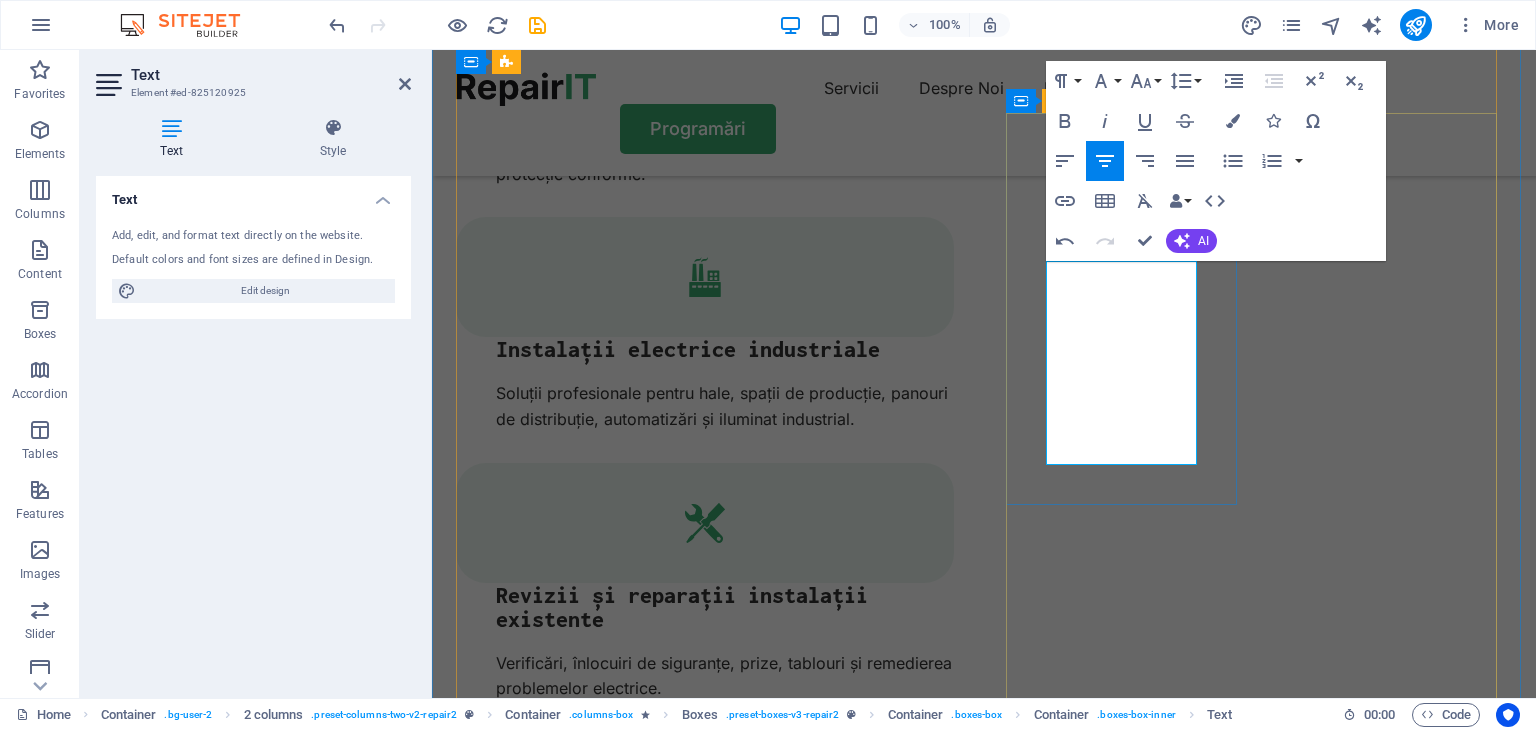 click on "Echipa noastră este formată din electricieni cu experiență și autorizări ANRE, pregătiți pentru orice lucrare." at bounding box center [573, 4375] 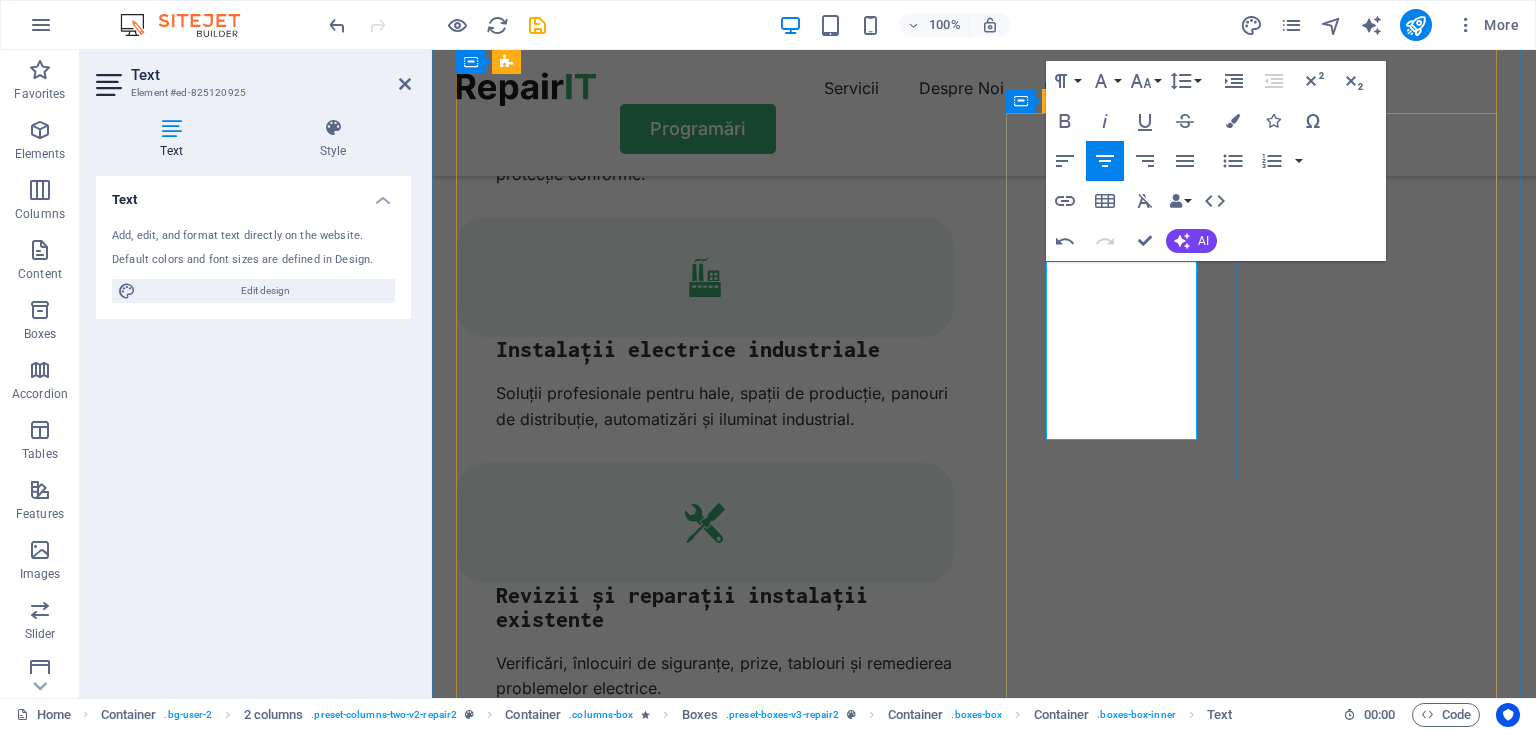 type 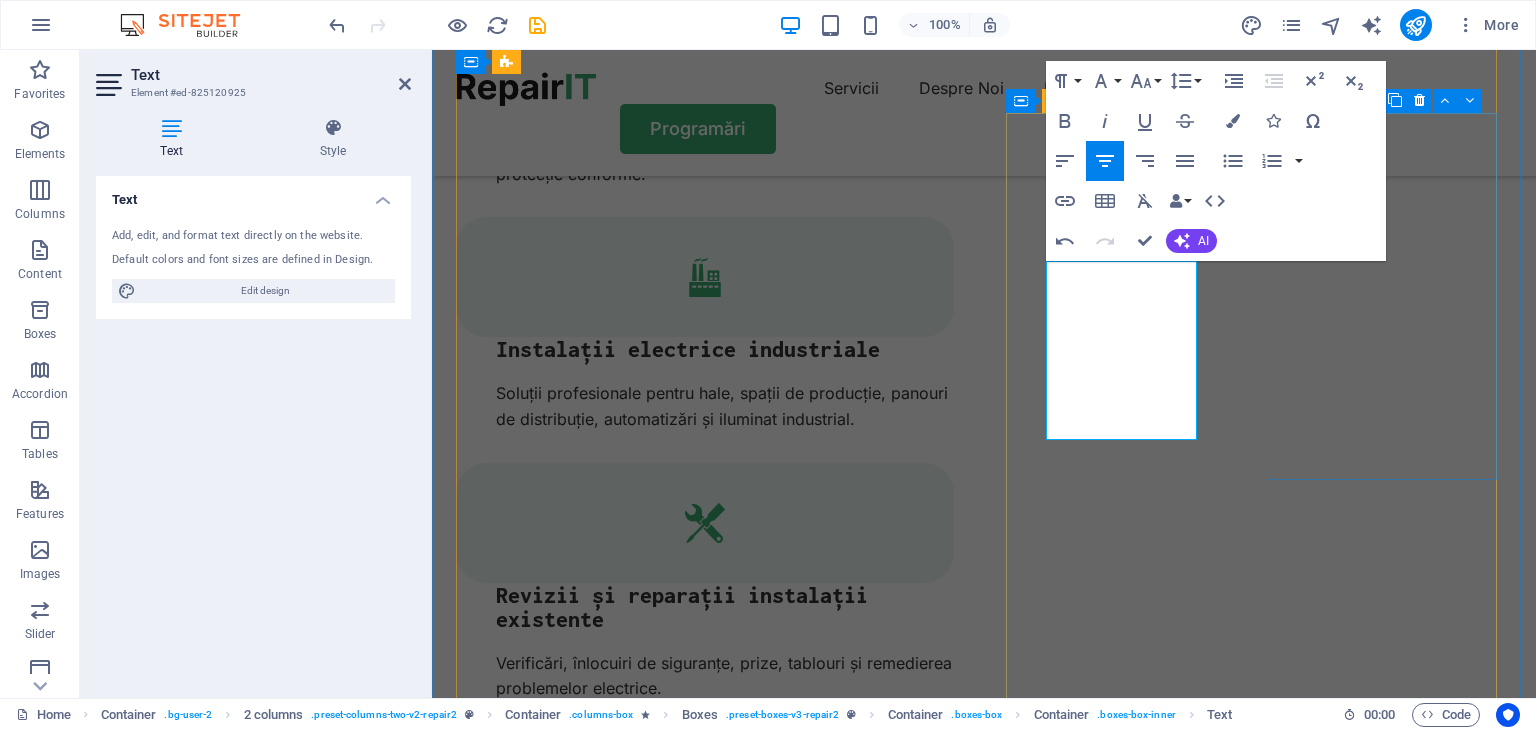 click on "Reliable Turpis nisl praesent tempor congue magna neque amet." at bounding box center (573, 4627) 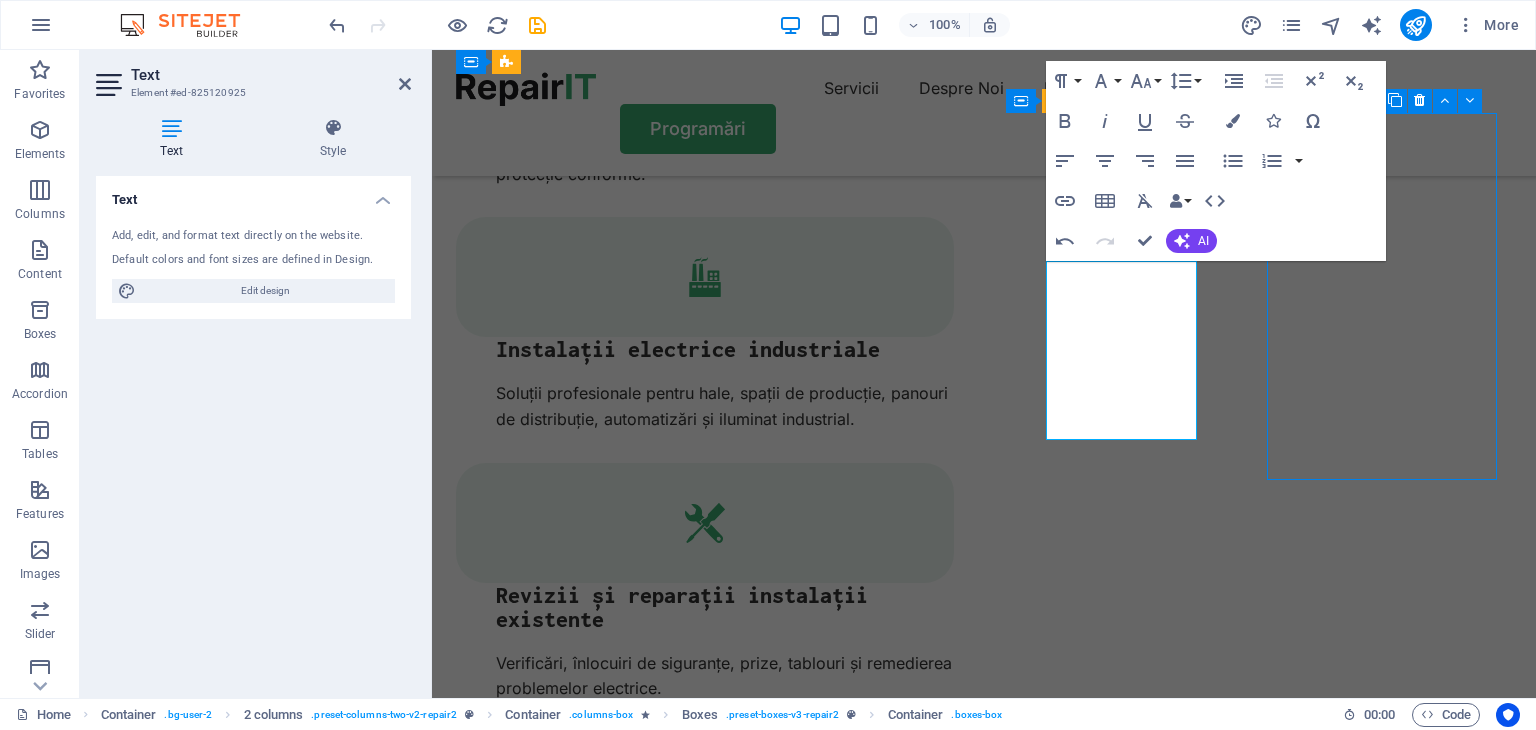 scroll, scrollTop: 2904, scrollLeft: 0, axis: vertical 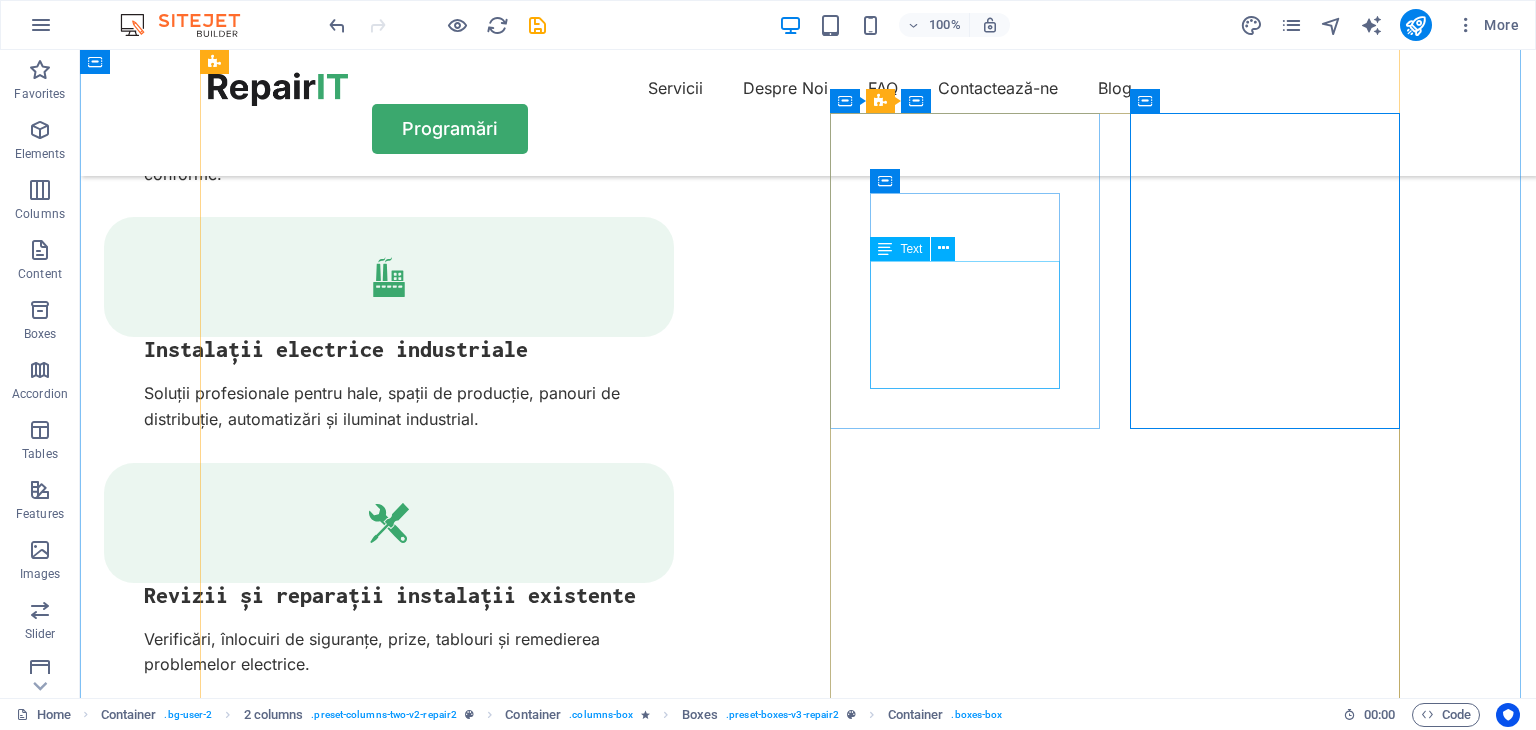 click on "Echipa noastră este formată din electricieni cu experiență,  pregătiți pentru orice lucrare." at bounding box center [343, 4301] 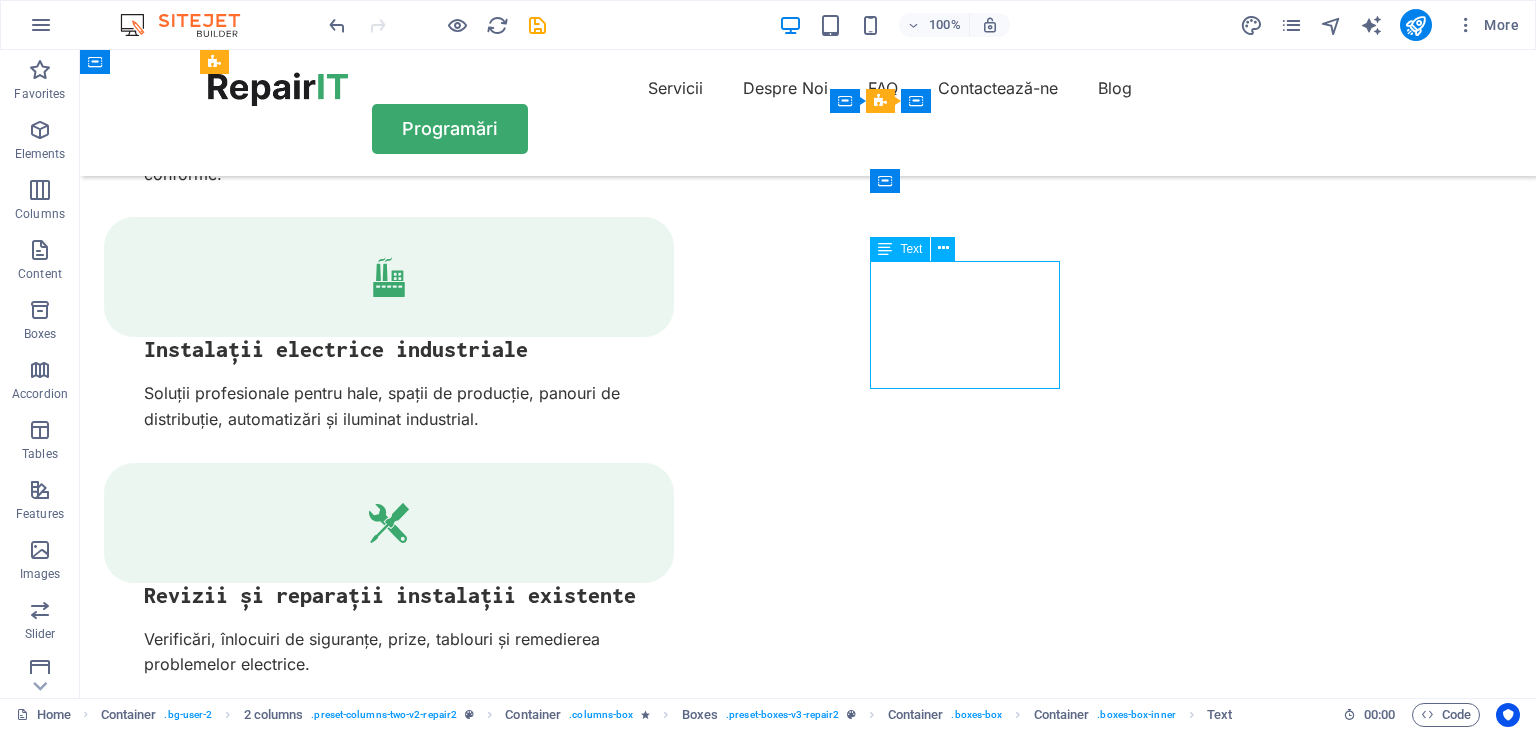 click on "Echipa noastră este formată din electricieni cu experiență,  pregătiți pentru orice lucrare." at bounding box center [343, 4301] 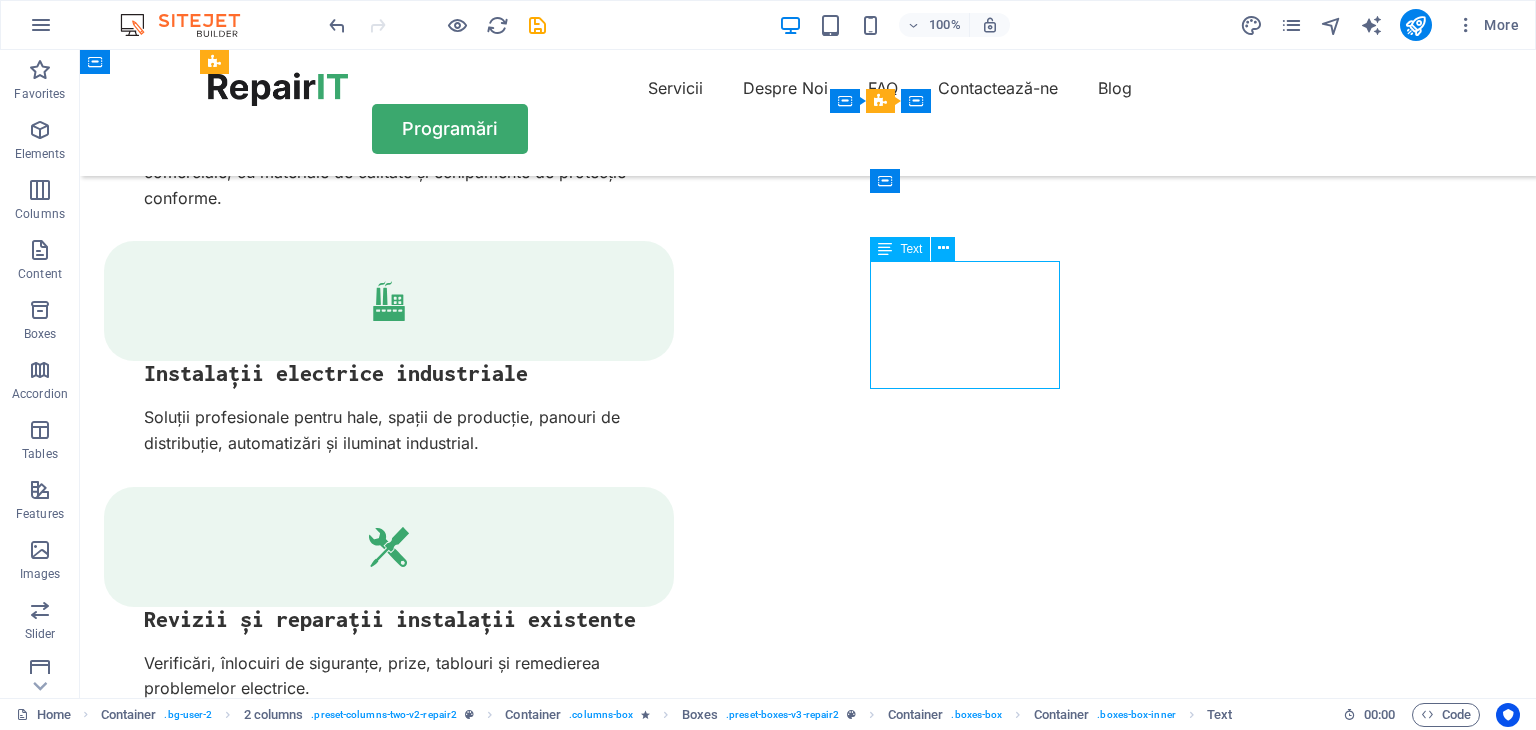 scroll, scrollTop: 2928, scrollLeft: 0, axis: vertical 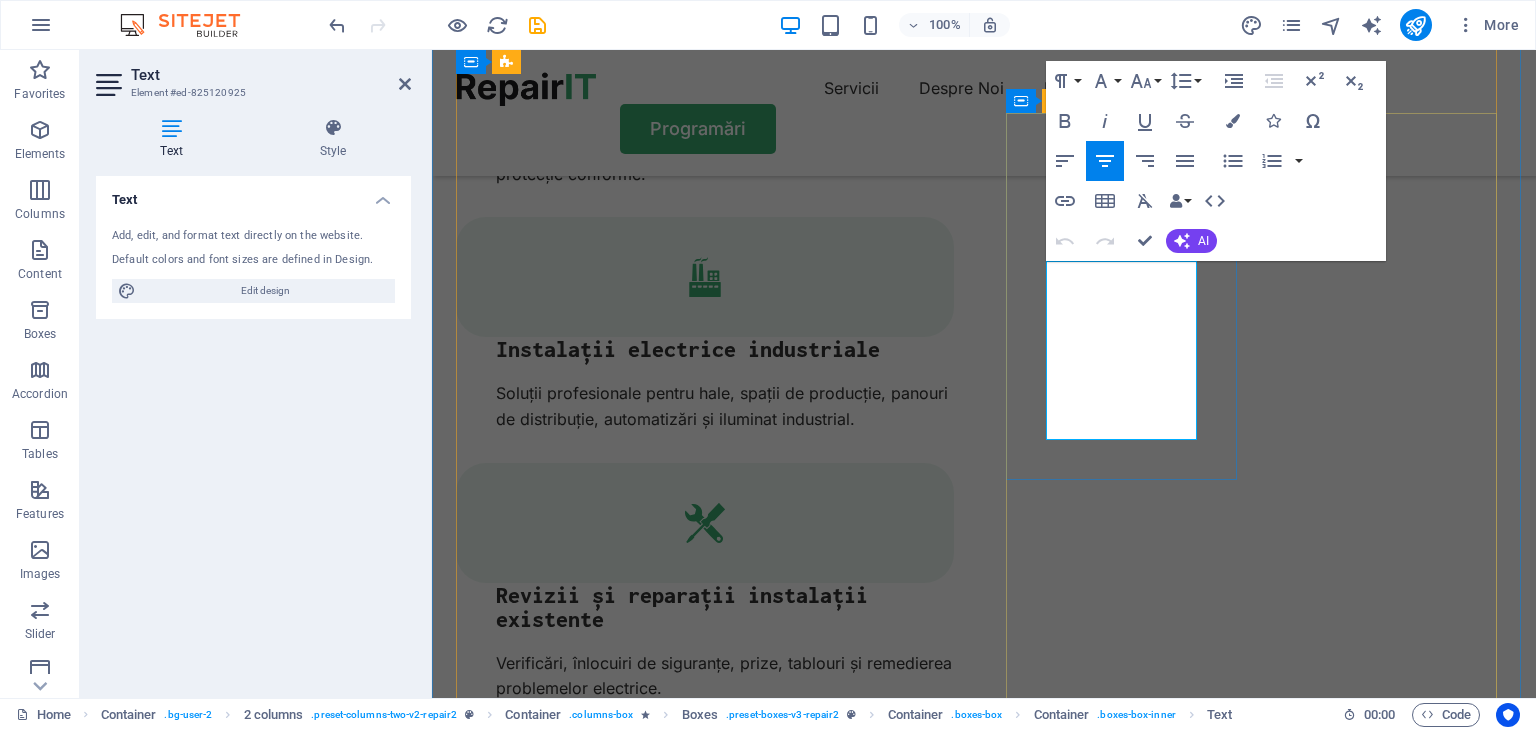 click on "Echipa noastră este formată din electricieni cu experiență,  pregătiți pentru orice lucrare." at bounding box center (573, 4363) 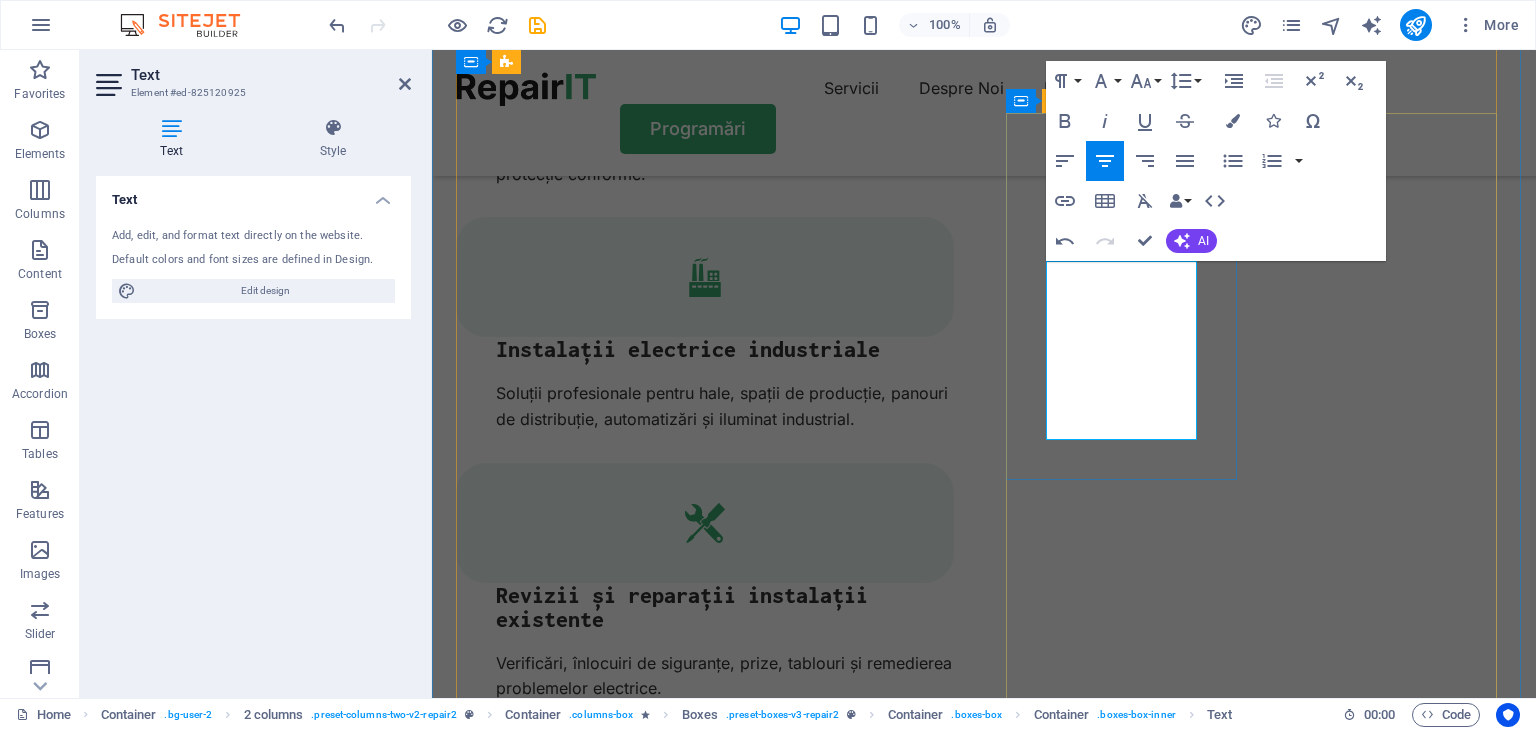 click on "Echipa noastră este formată din electricieni cu experiență, pregătiți pentru orice lucrare." at bounding box center (573, 4350) 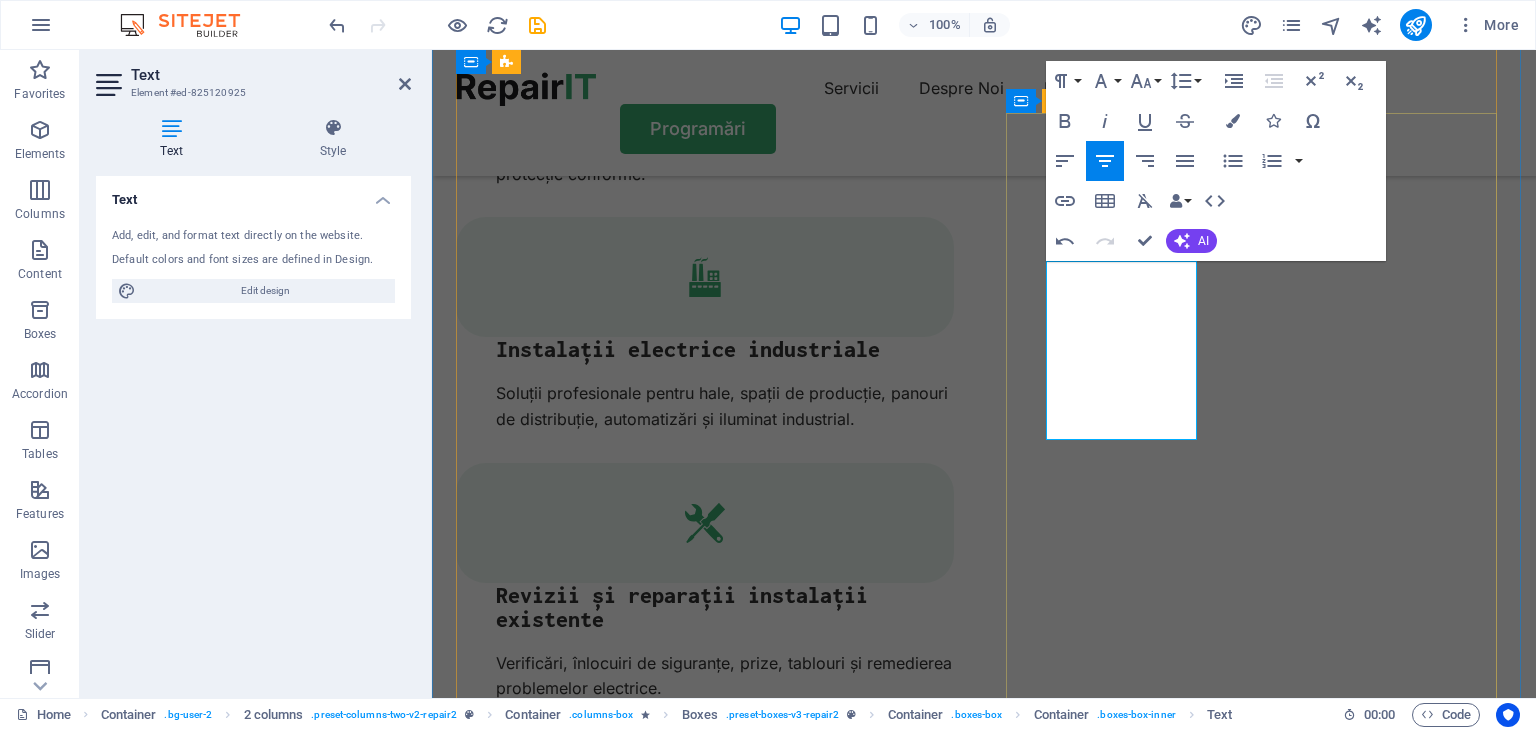click on "Reliable Turpis nisl praesent tempor congue magna neque amet." at bounding box center (573, 4627) 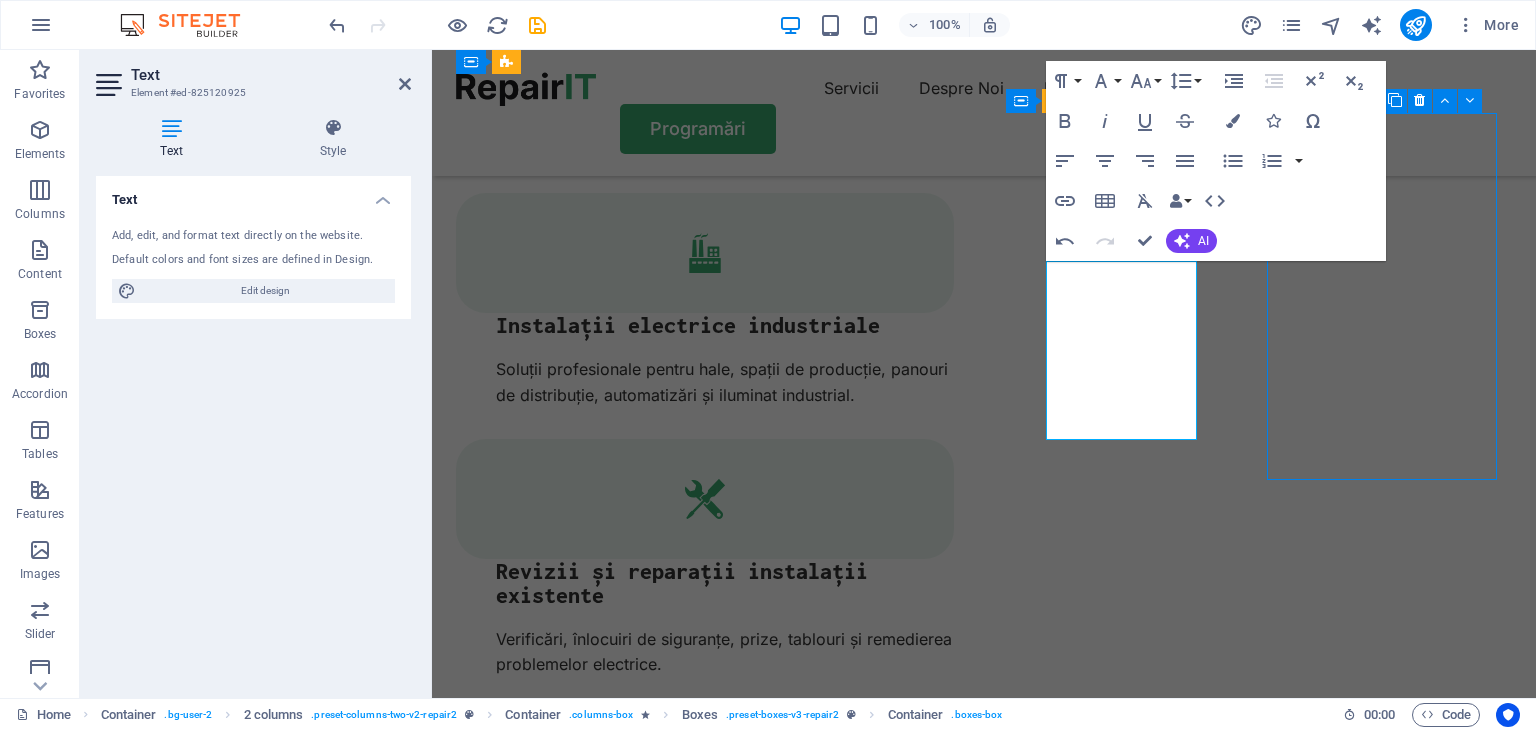 scroll, scrollTop: 2904, scrollLeft: 0, axis: vertical 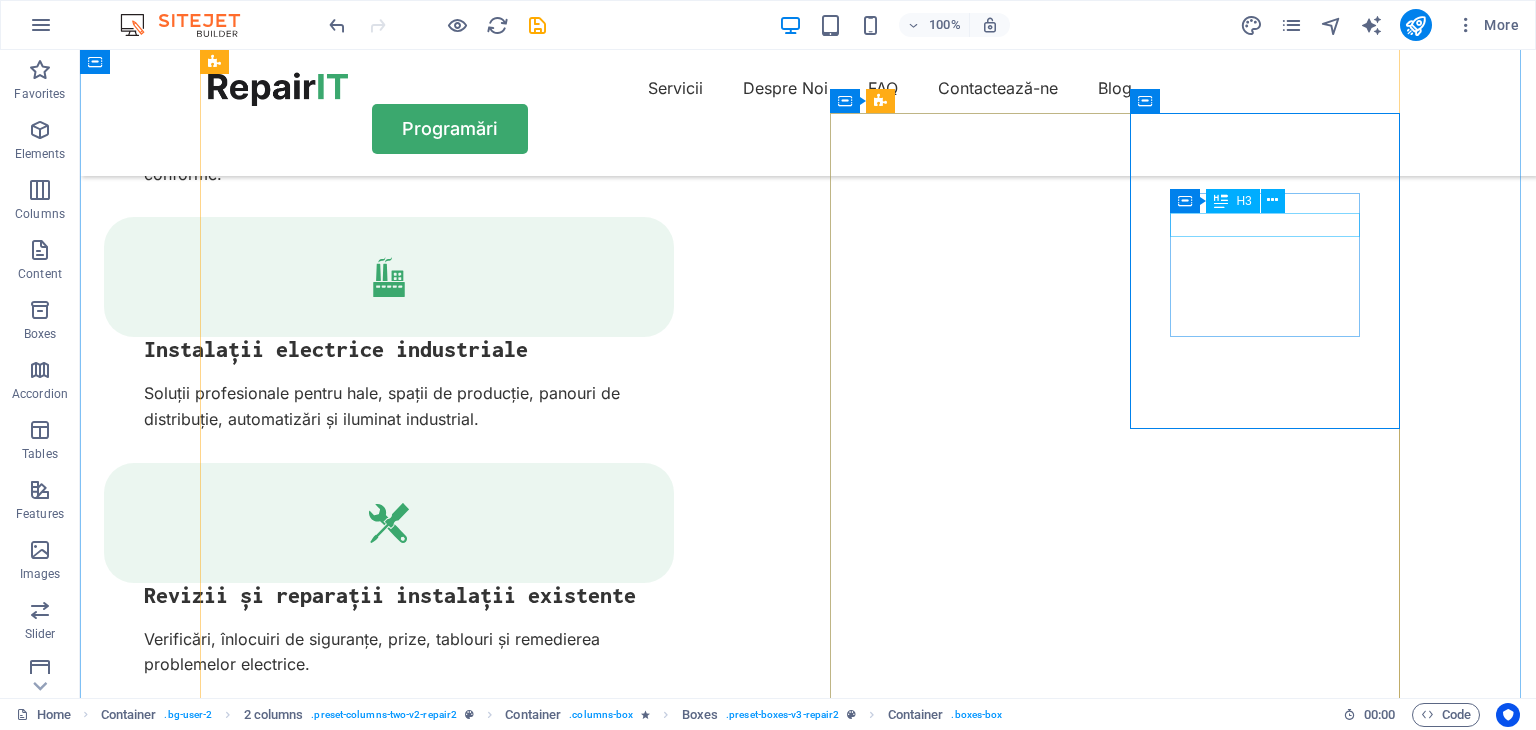 click on "Reliable" at bounding box center [343, 4532] 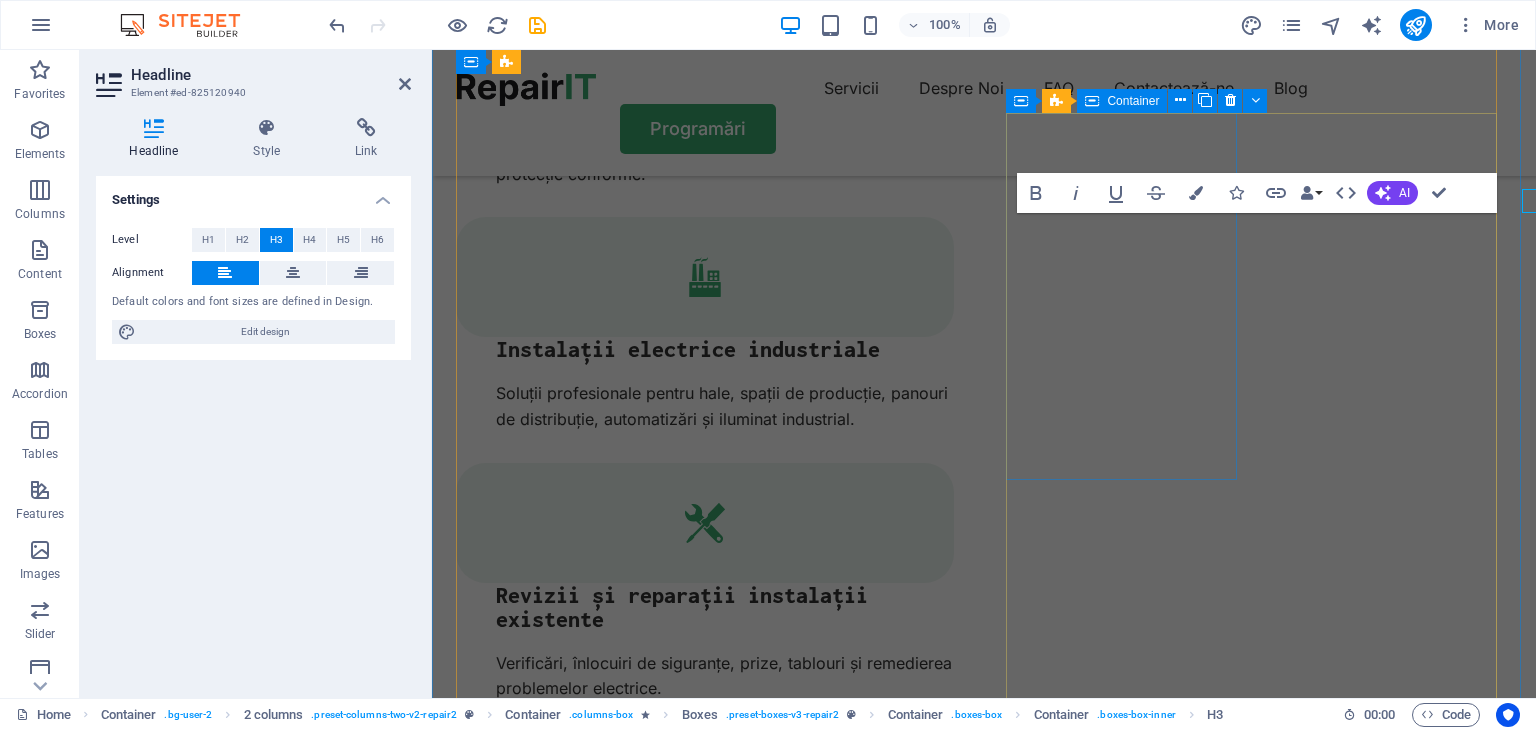 scroll, scrollTop: 2928, scrollLeft: 0, axis: vertical 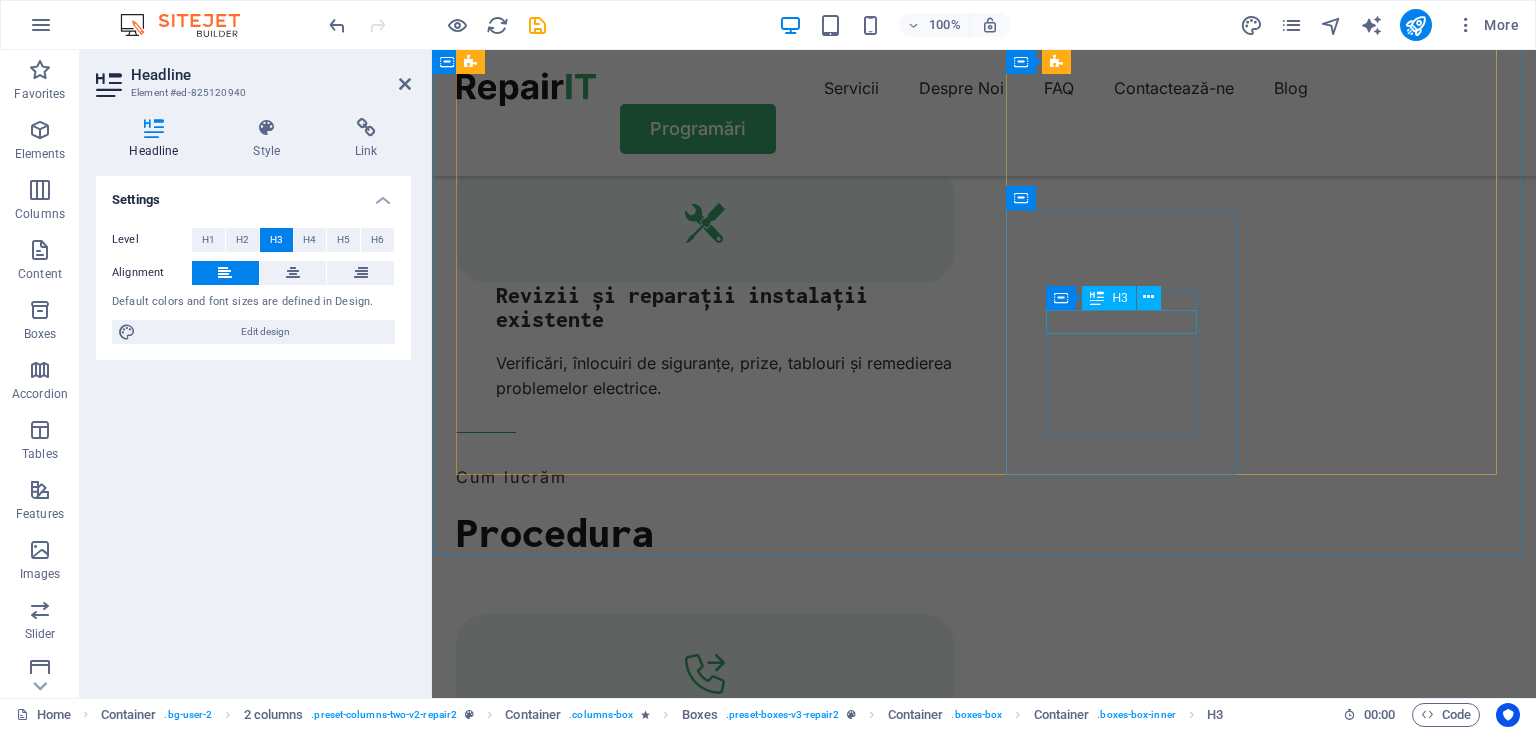 click on "High-quality" at bounding box center [573, 4587] 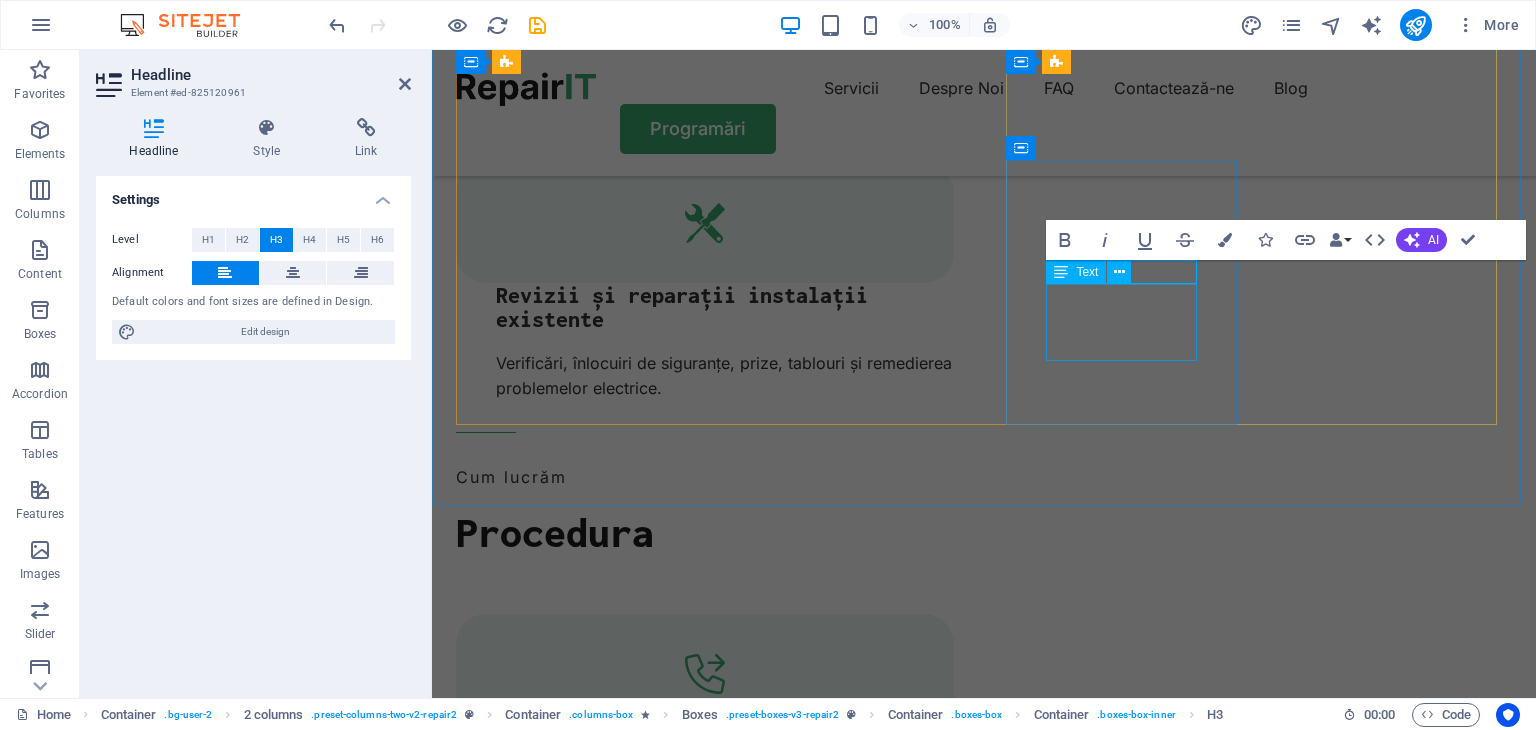 scroll, scrollTop: 3277, scrollLeft: 0, axis: vertical 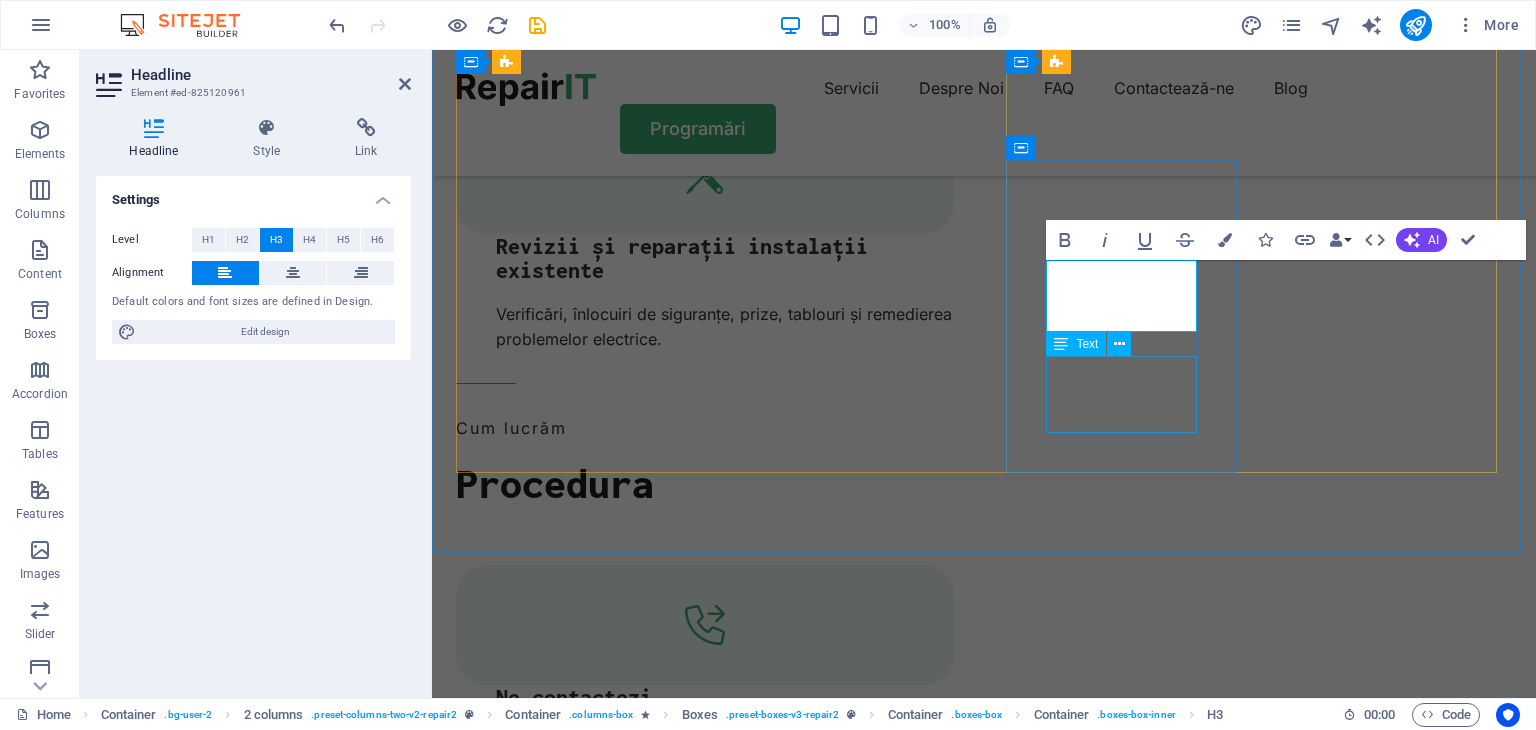 click on "Turpis nisl praesent tempor congue magna neque amet." at bounding box center (573, 4660) 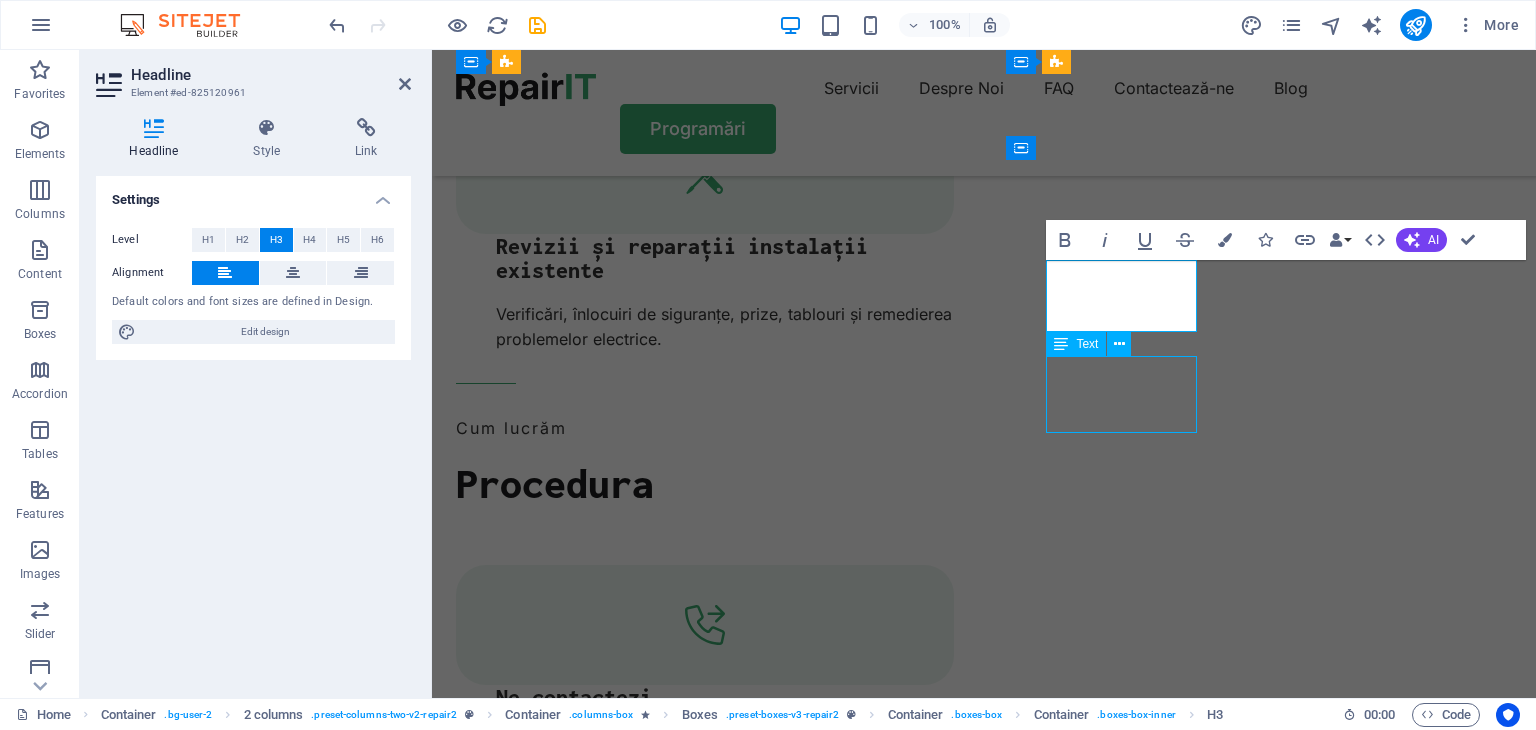 click on "Turpis nisl praesent tempor congue magna neque amet." at bounding box center [573, 4660] 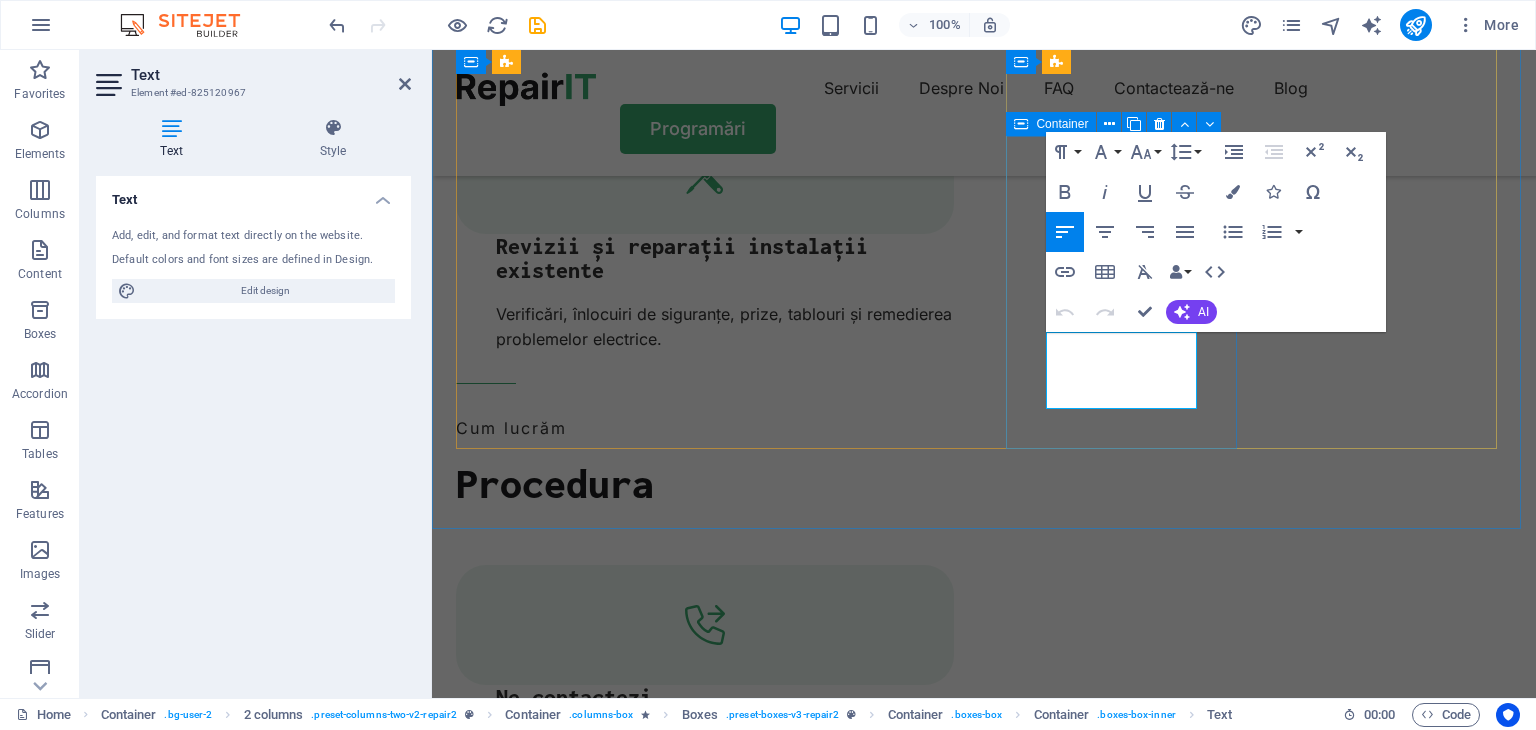 scroll, scrollTop: 3301, scrollLeft: 0, axis: vertical 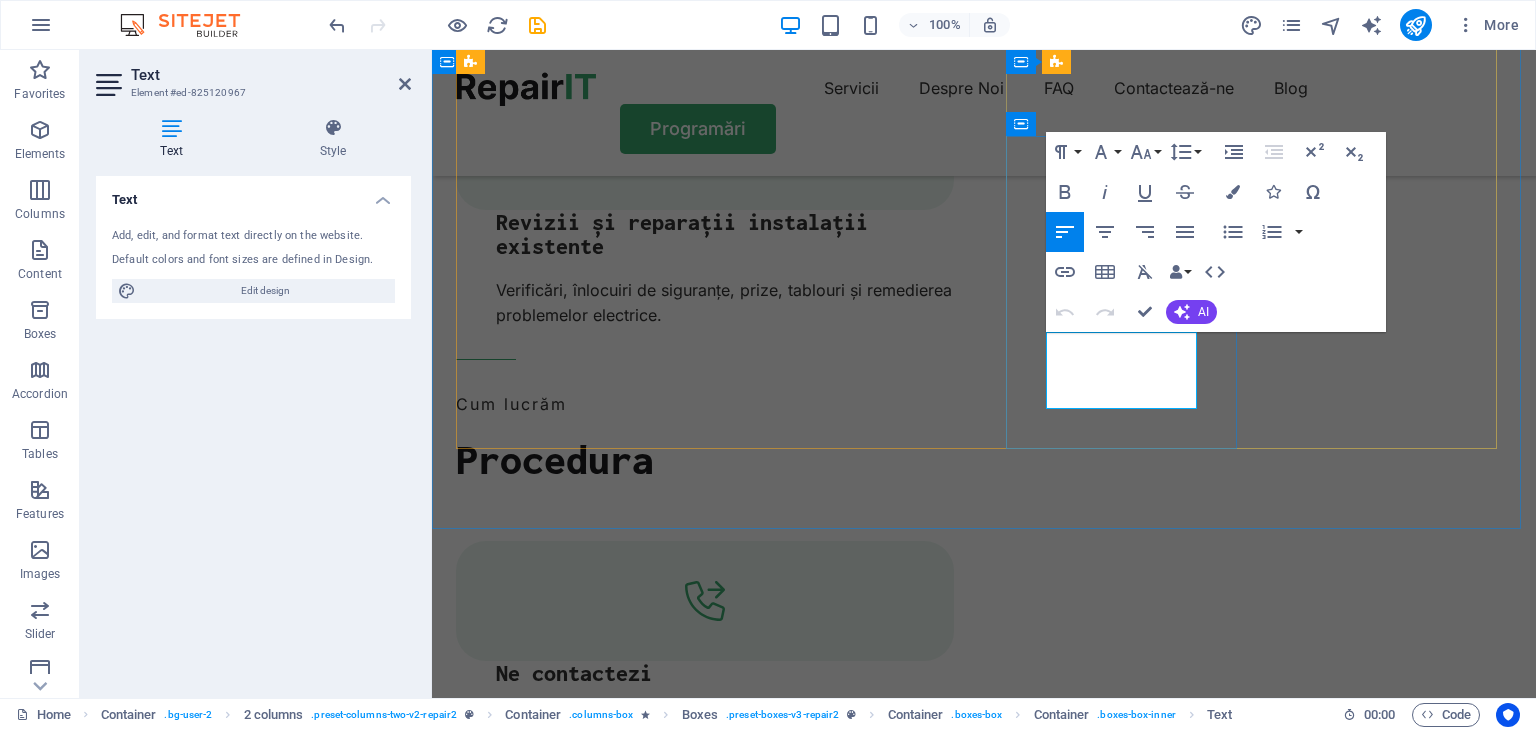 drag, startPoint x: 1047, startPoint y: 344, endPoint x: 1194, endPoint y: 401, distance: 157.6642 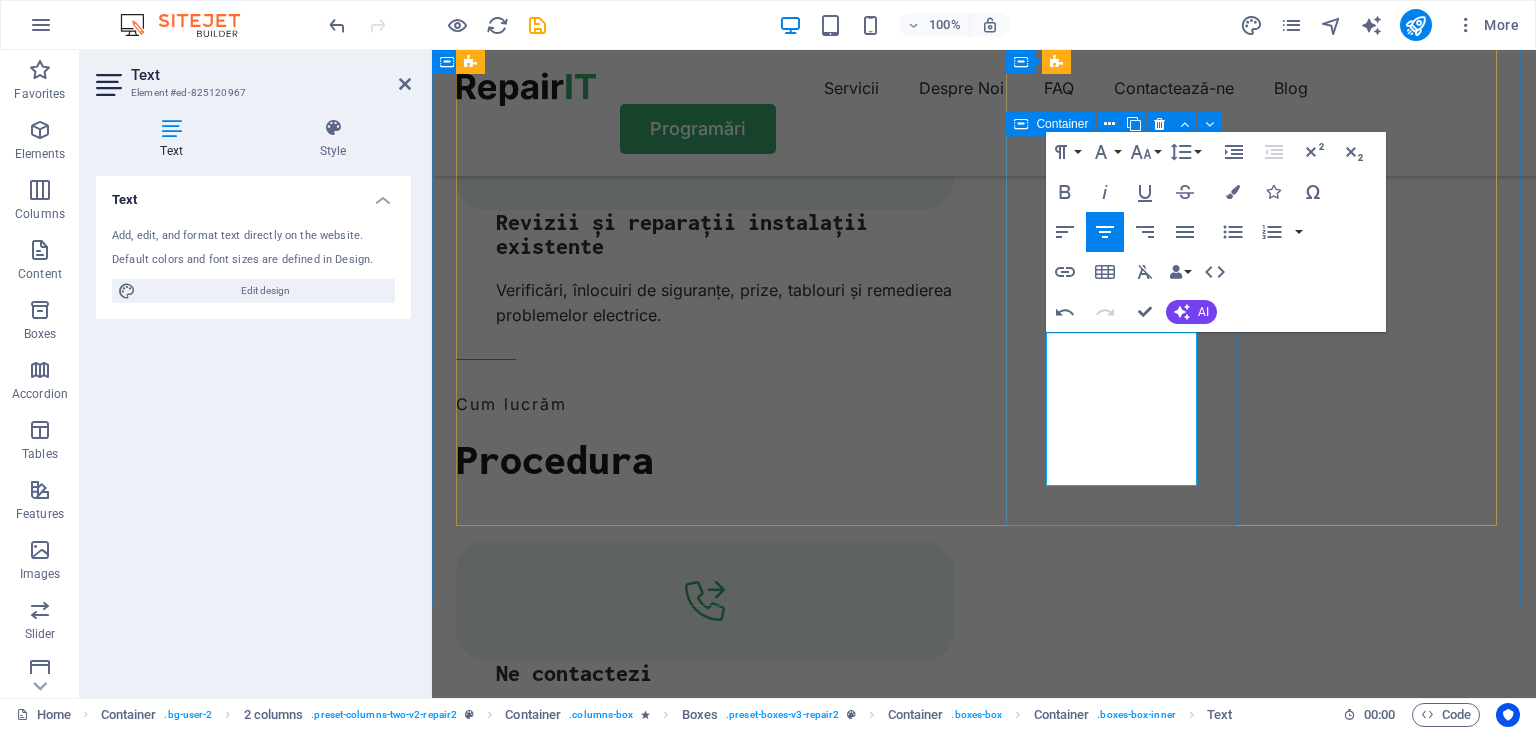 scroll, scrollTop: 1008, scrollLeft: 0, axis: vertical 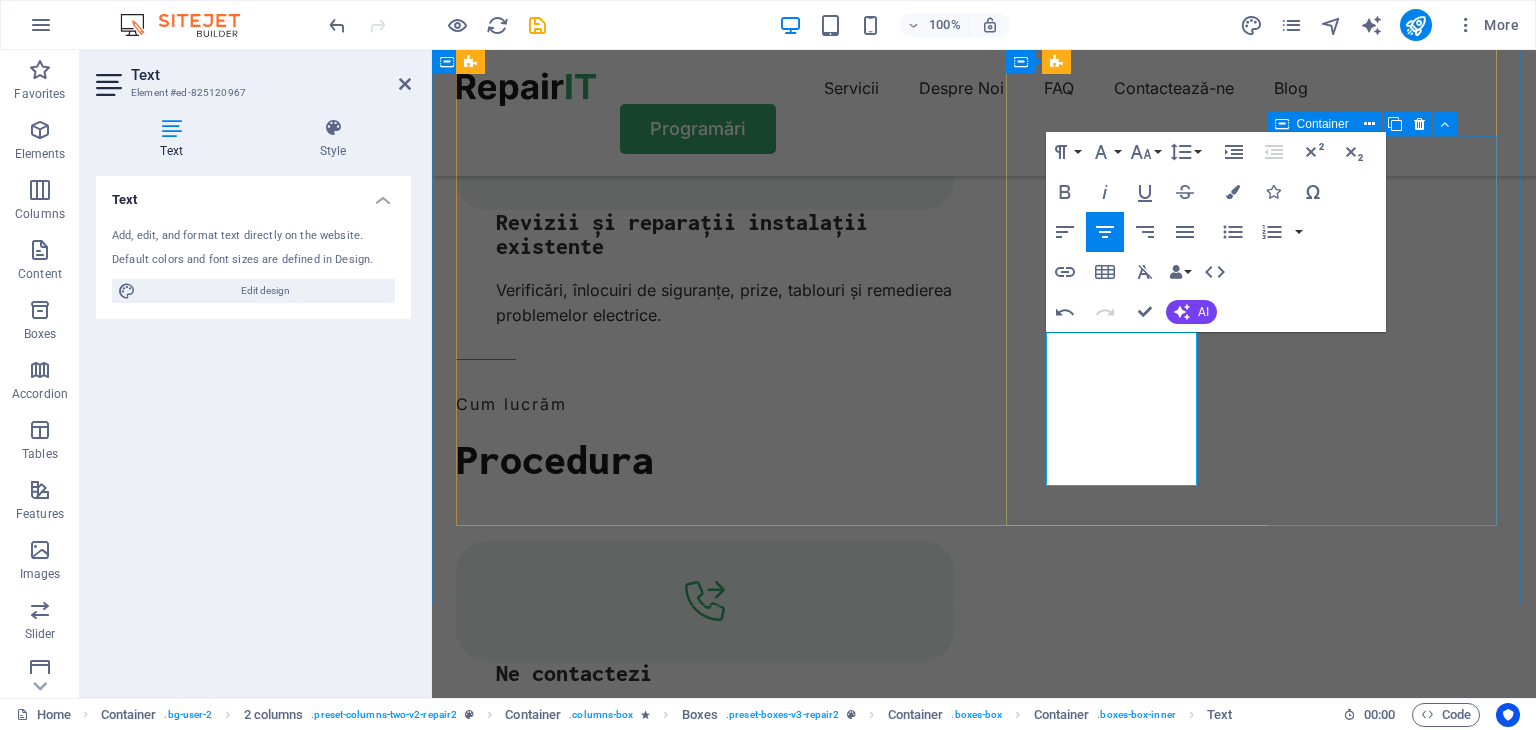 click on "Flexible Turpis nisl praesent tempor congue magna neque amet." at bounding box center [573, 4938] 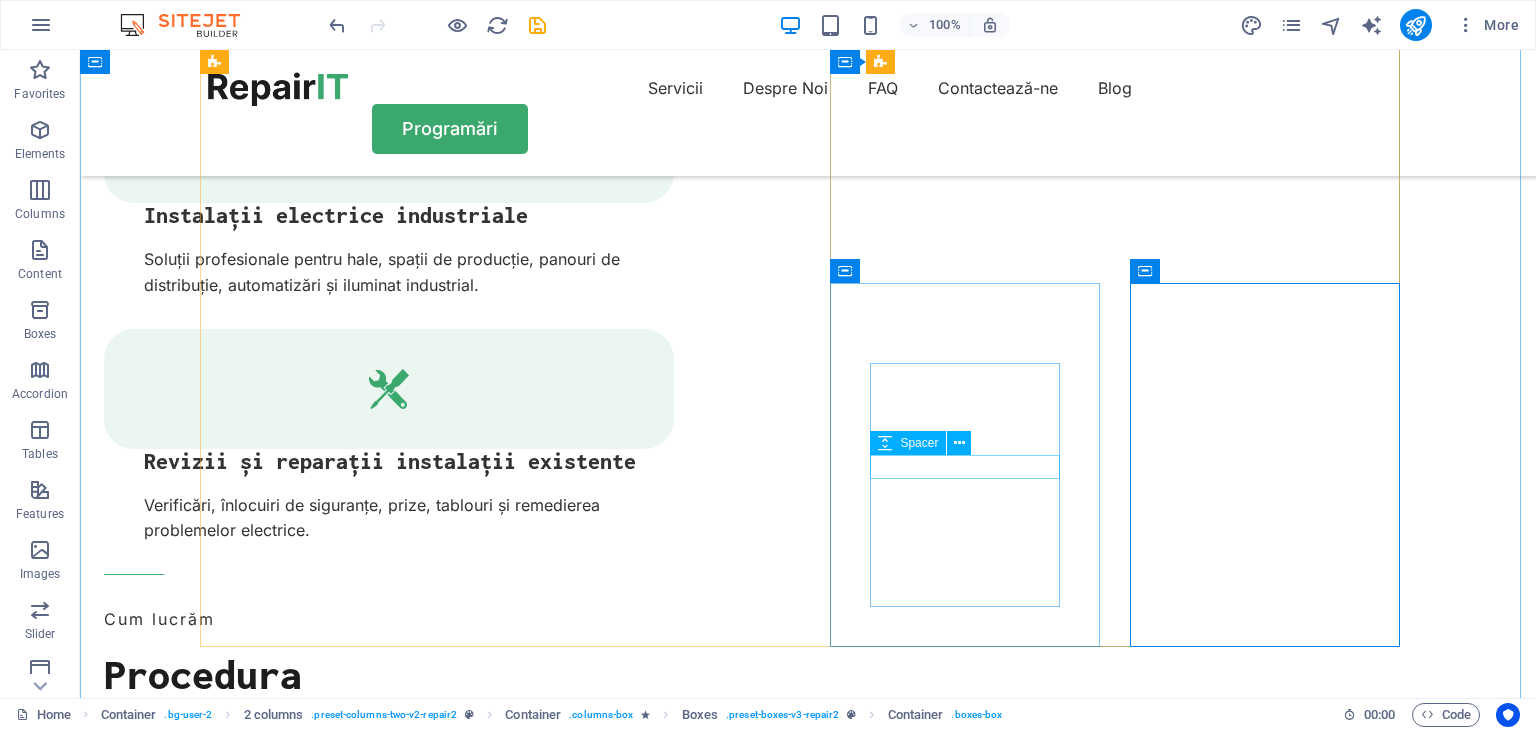 scroll, scrollTop: 3101, scrollLeft: 0, axis: vertical 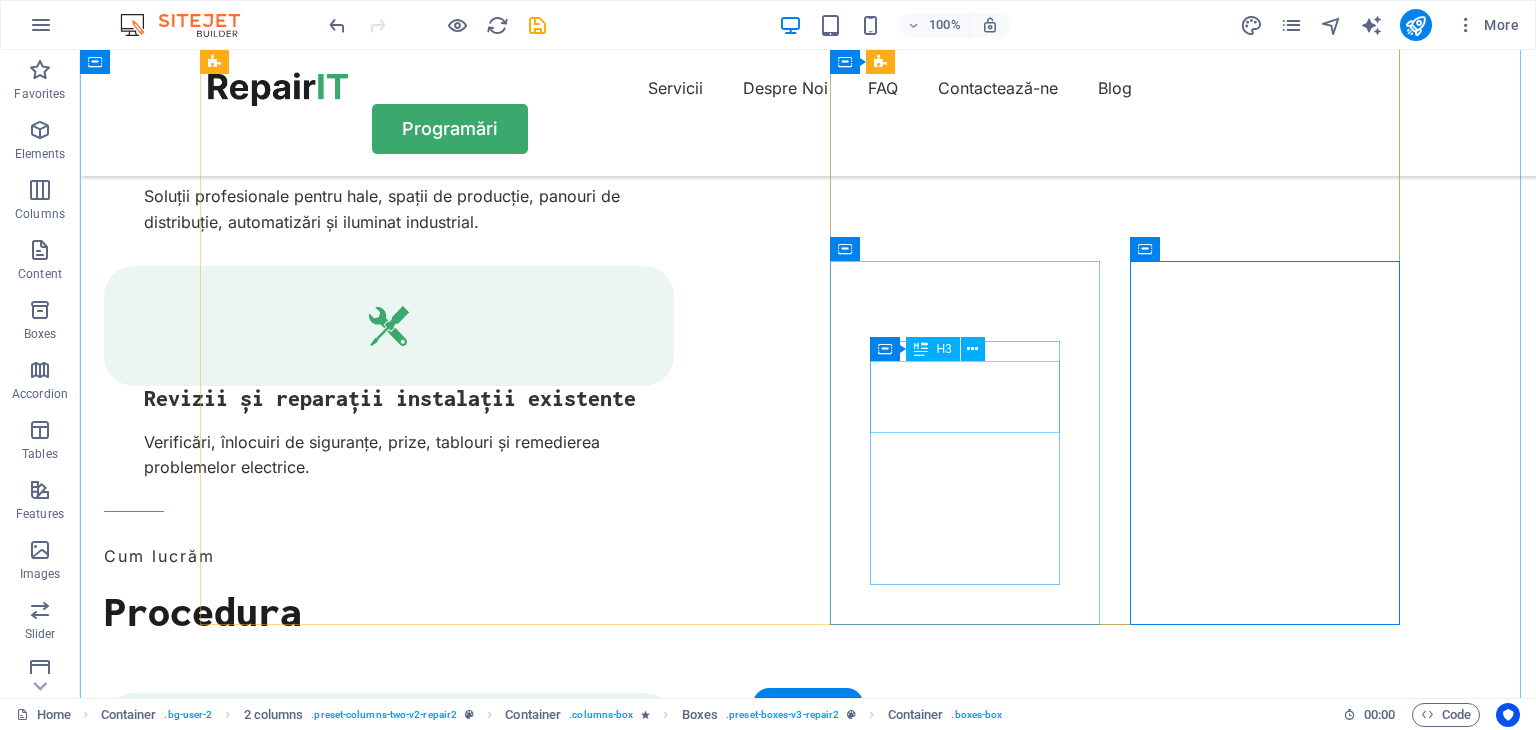 click on "Intervenții rapide și flexibile" at bounding box center [343, 4639] 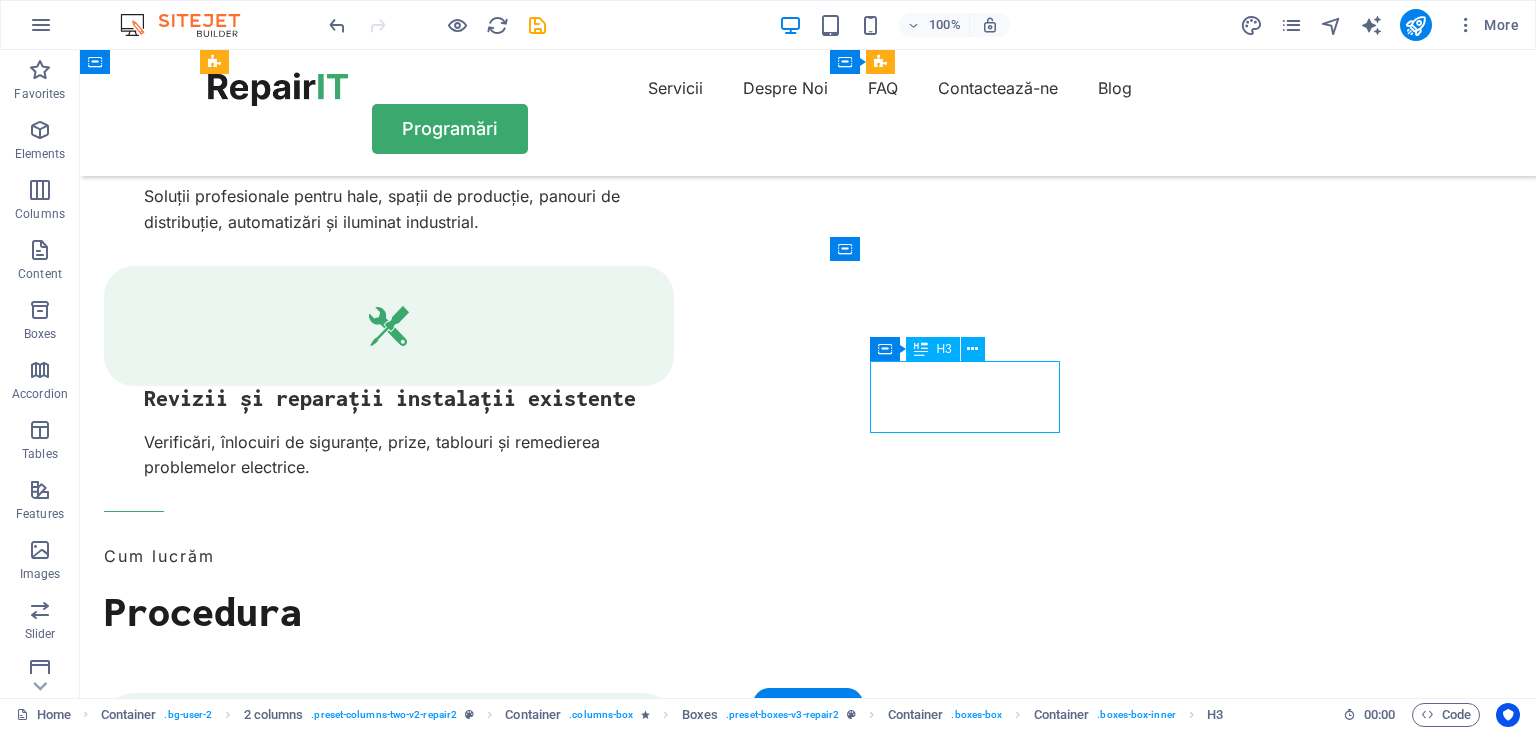 click on "Intervenții rapide și flexibile" at bounding box center [343, 4639] 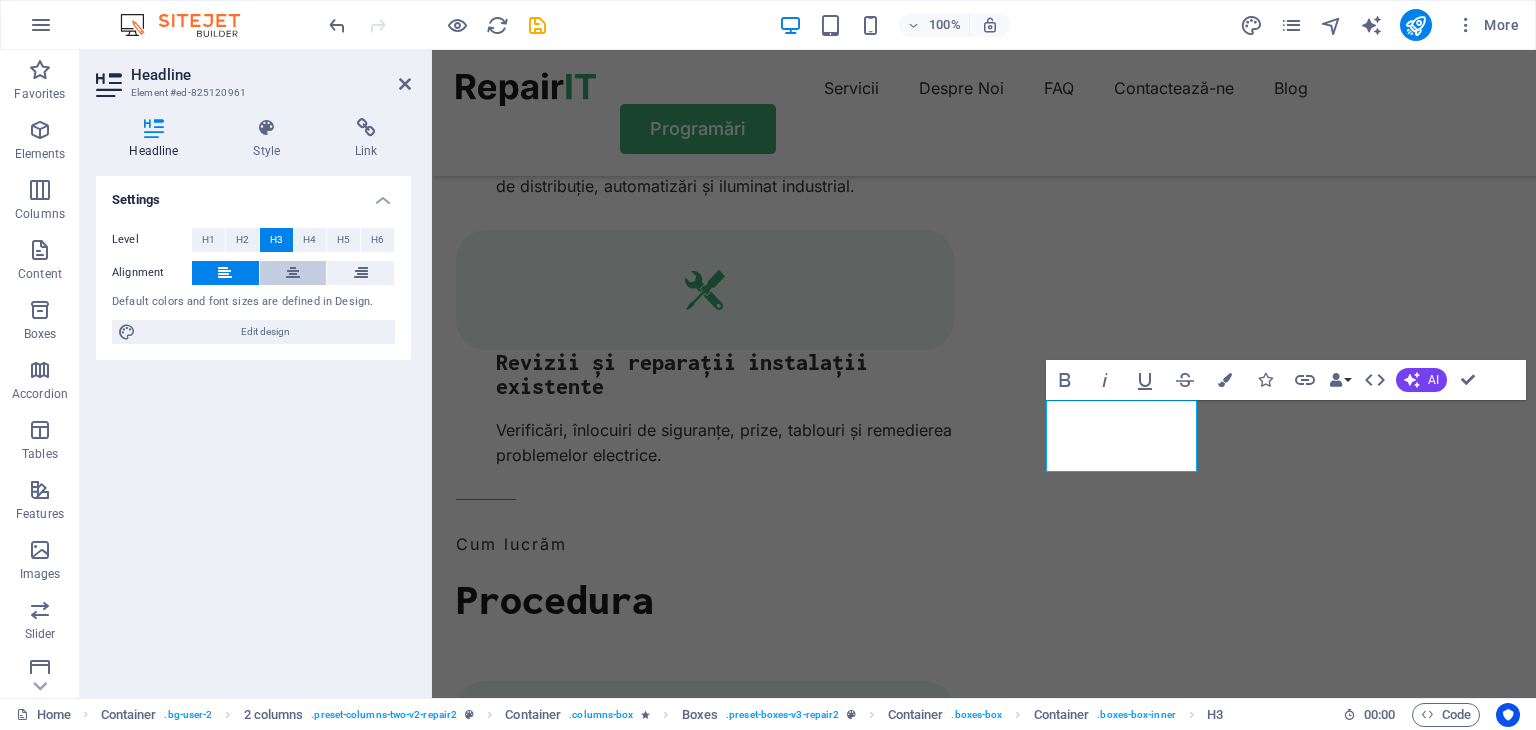 click at bounding box center [293, 273] 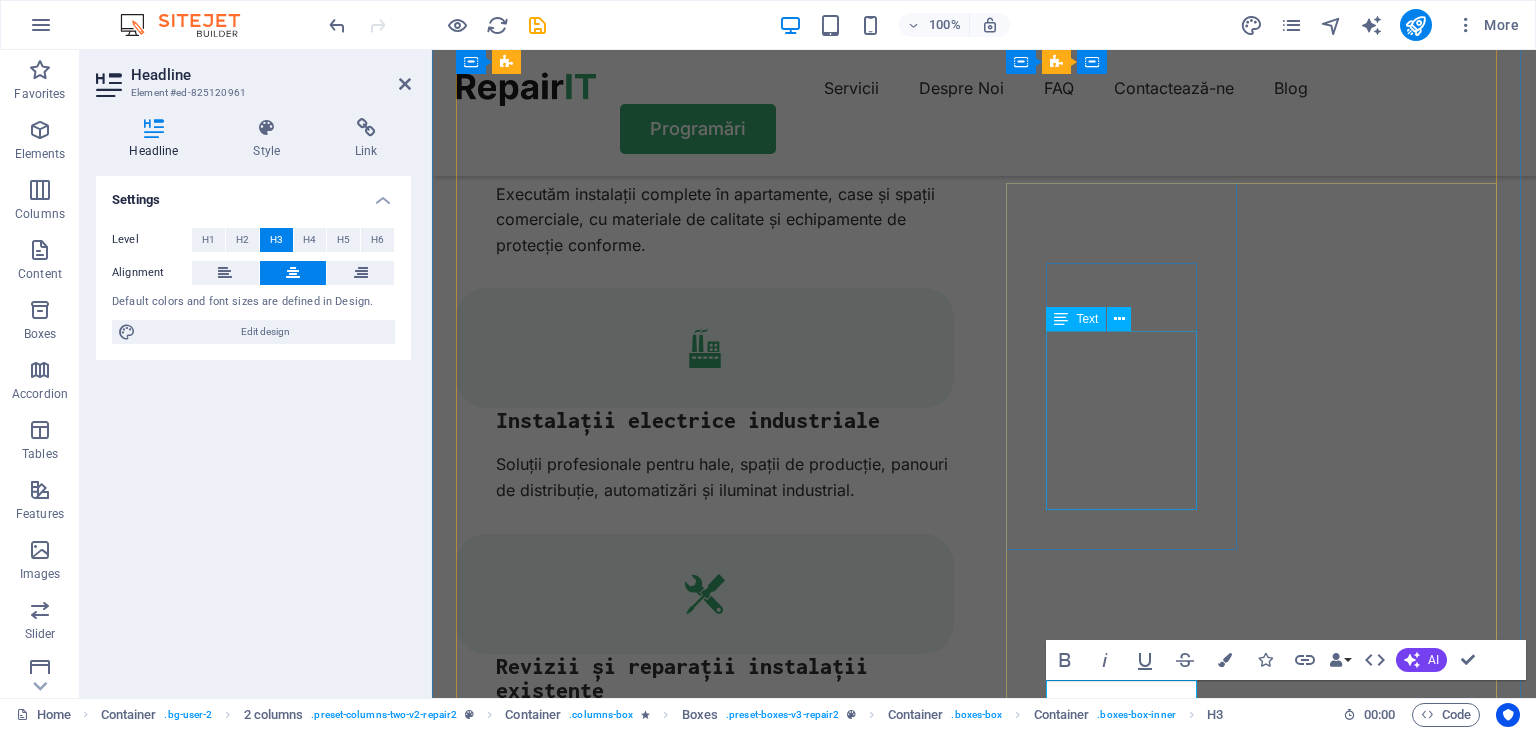 scroll, scrollTop: 2837, scrollLeft: 0, axis: vertical 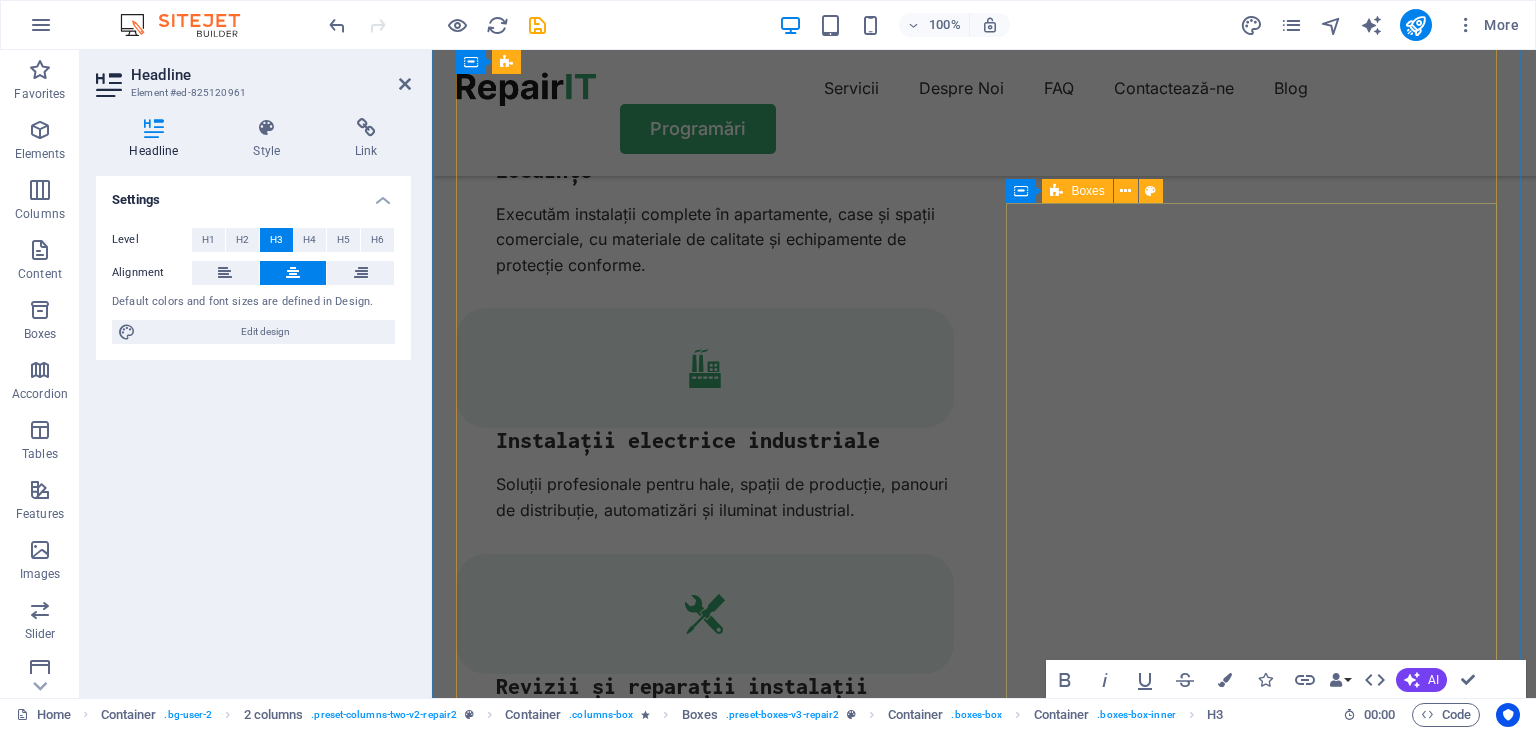 click on "Profesioniști  Echipa noastră este formată din electricieni cu experiență, pregătiți pentru orice lucrare. Reliable Turpis nisl praesent tempor congue magna neque amet. Intervenții rapide și flexibile Programări la ore convenabile și intervenții eficiente în cel mai scurt timp posibil. Flexible Turpis nisl praesent tempor congue magna neque amet." at bounding box center (705, 4882) 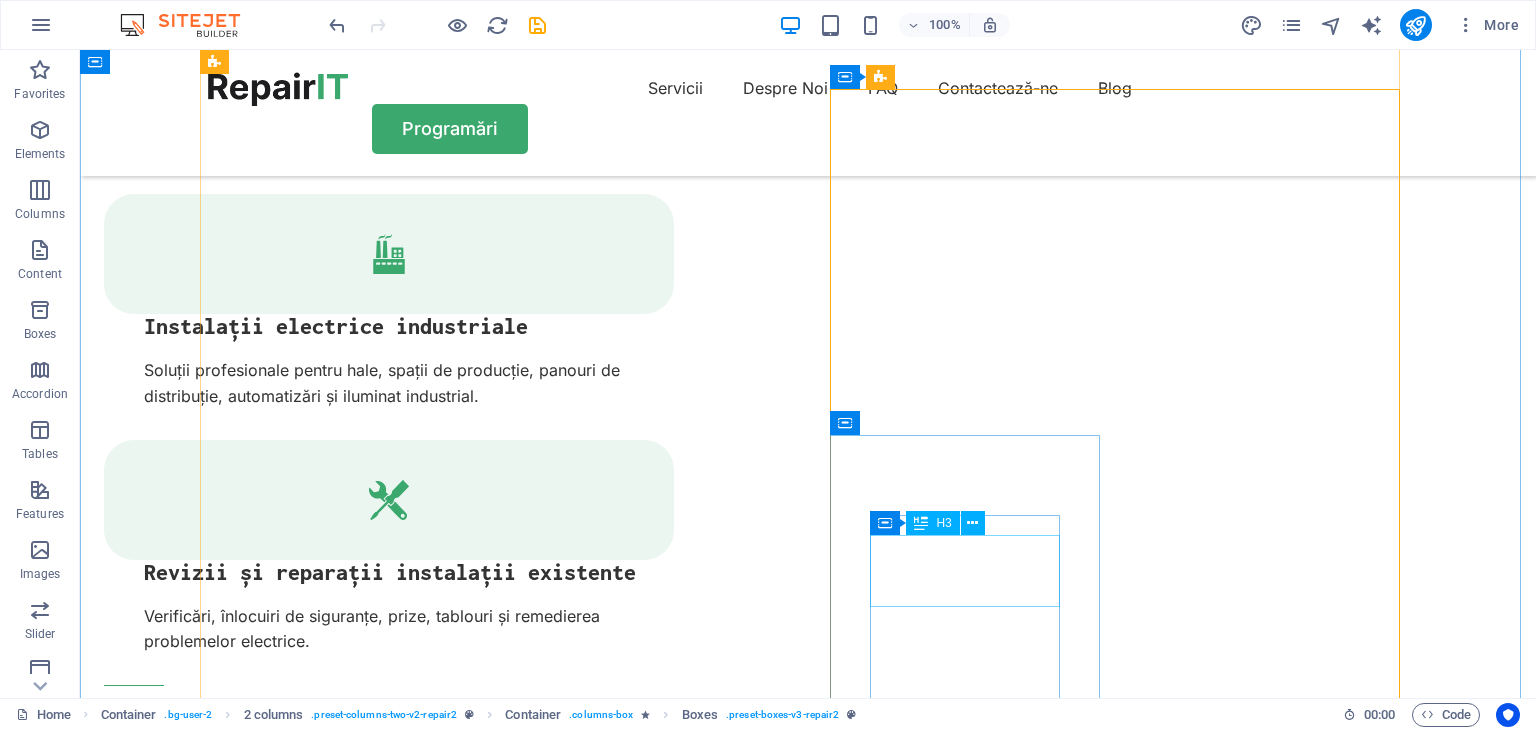scroll, scrollTop: 3113, scrollLeft: 0, axis: vertical 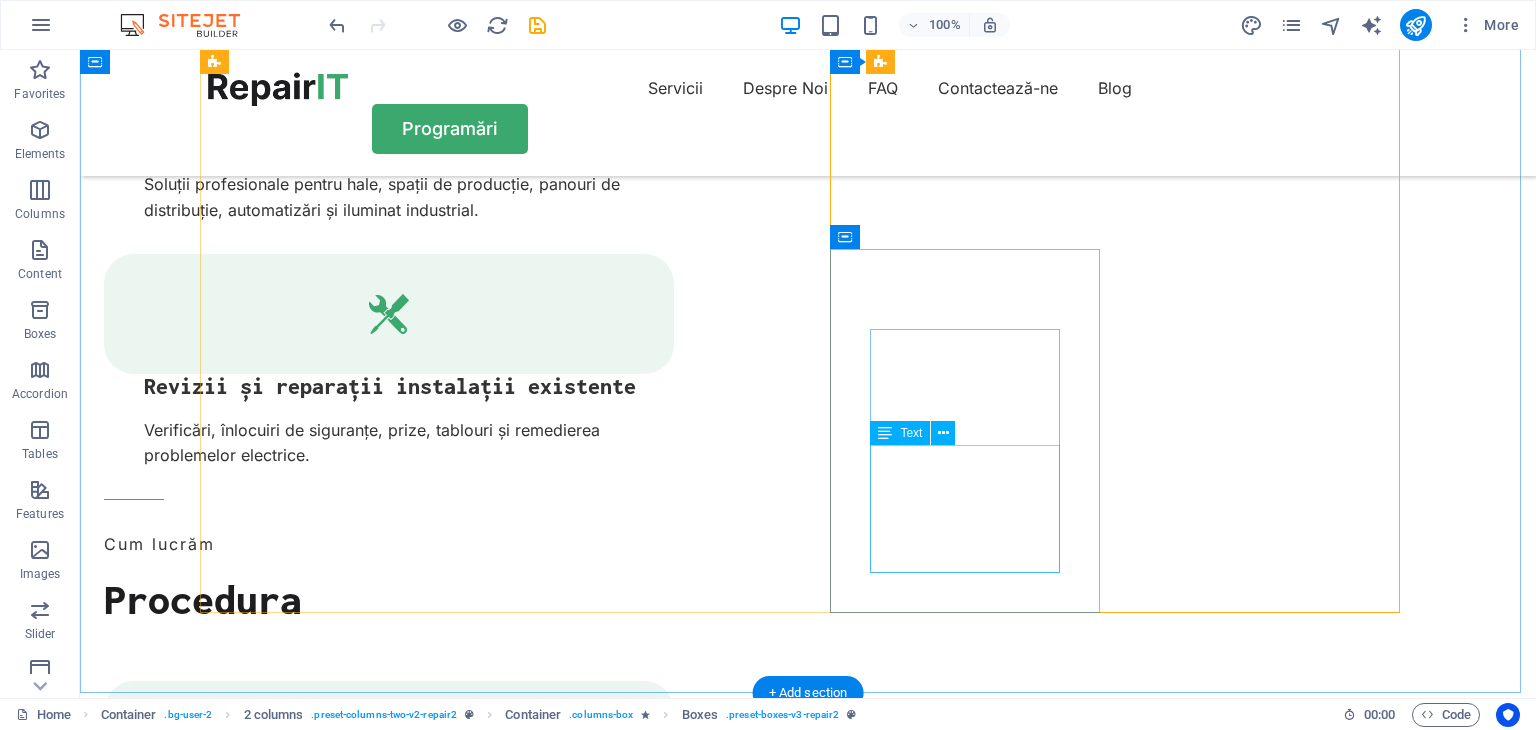 click on "Programări la ore convenabile și intervenții eficiente în cel mai scurt timp posibil." at bounding box center (343, 4751) 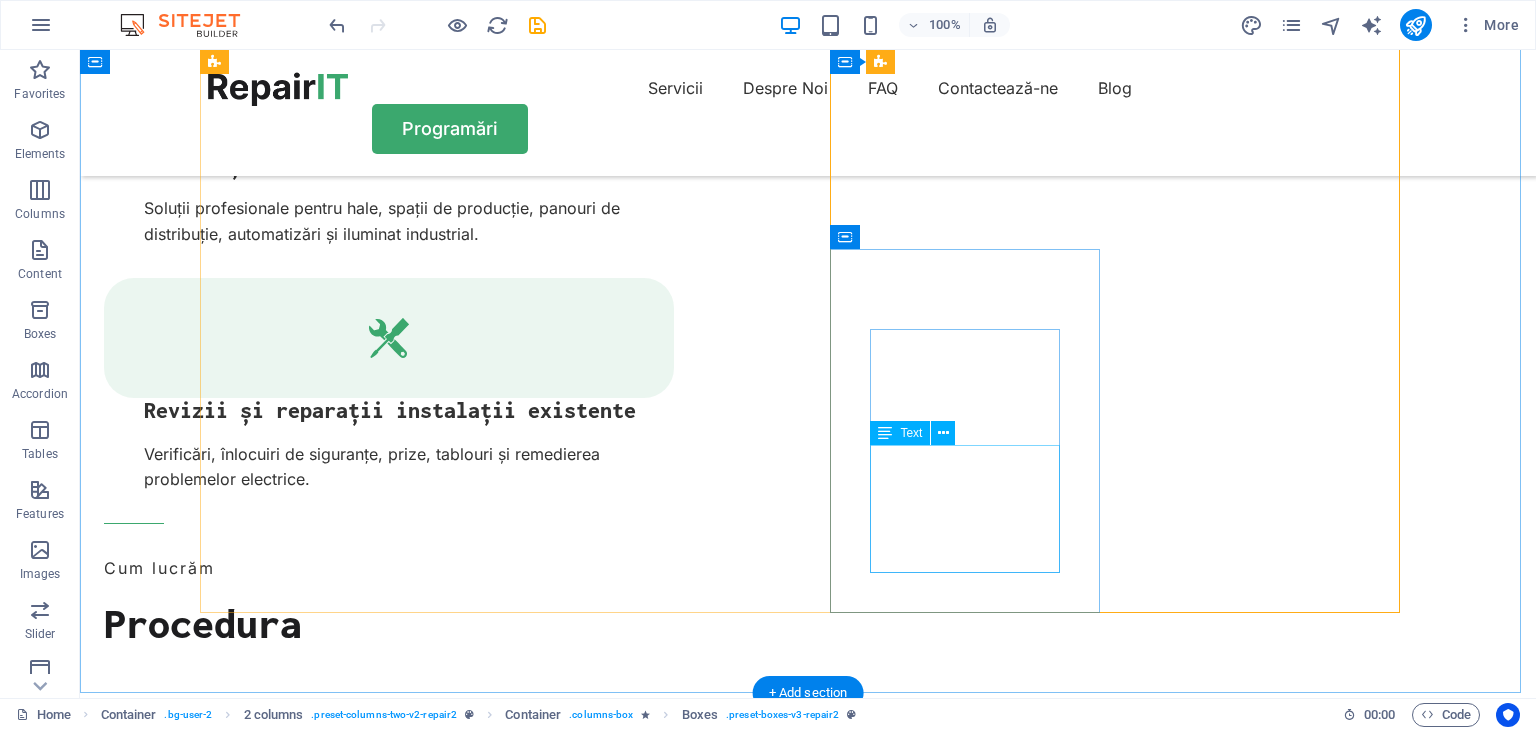 click on "De ce Noi Servicii de încredere la prețuri accesibile + Years Experience + Professional Team + Client Satisfication Drop content here or  Add elements  Paste clipboard Profesioniști  Echipa noastră este formată din electricieni cu experiență, pregătiți pentru orice lucrare. Reliable Turpis nisl praesent tempor congue magna neque amet. Intervenții rapide și flexibile Programări la ore convenabile și intervenții eficiente în cel mai scurt timp posibil. Flexible Turpis nisl praesent tempor congue magna neque amet." at bounding box center (808, 3934) 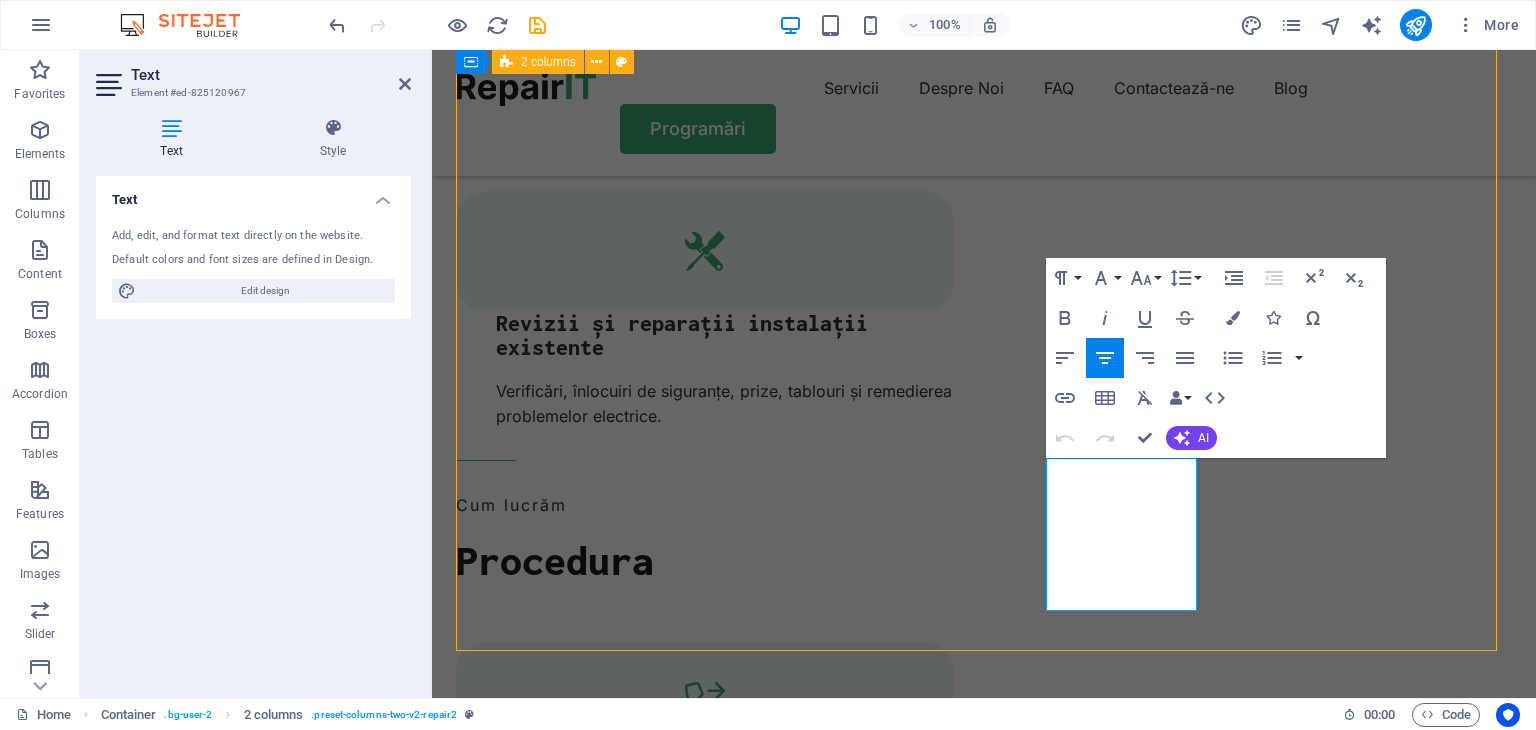 scroll, scrollTop: 3100, scrollLeft: 0, axis: vertical 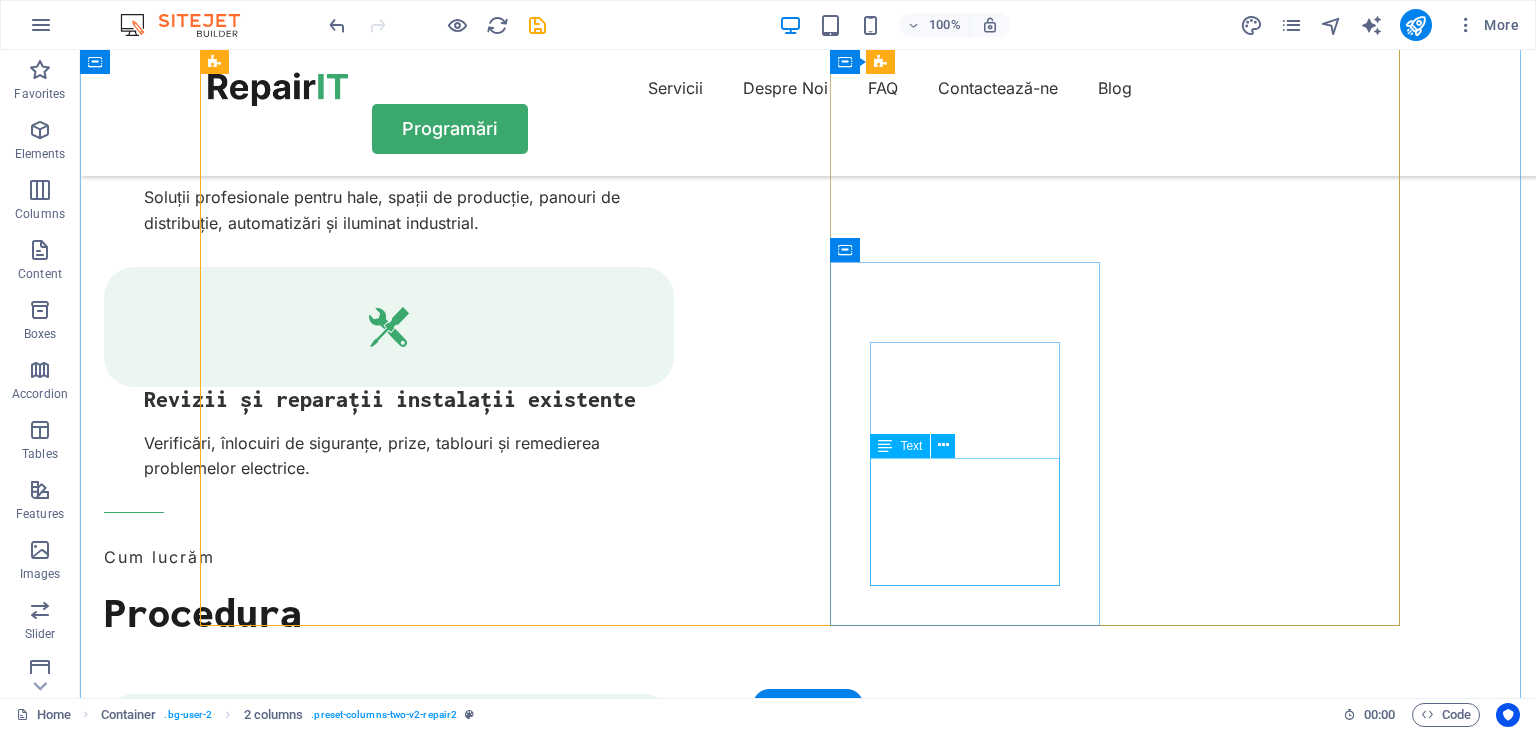 click on "Programări la ore convenabile și intervenții eficiente în cel mai scurt timp posibil." at bounding box center [343, 4764] 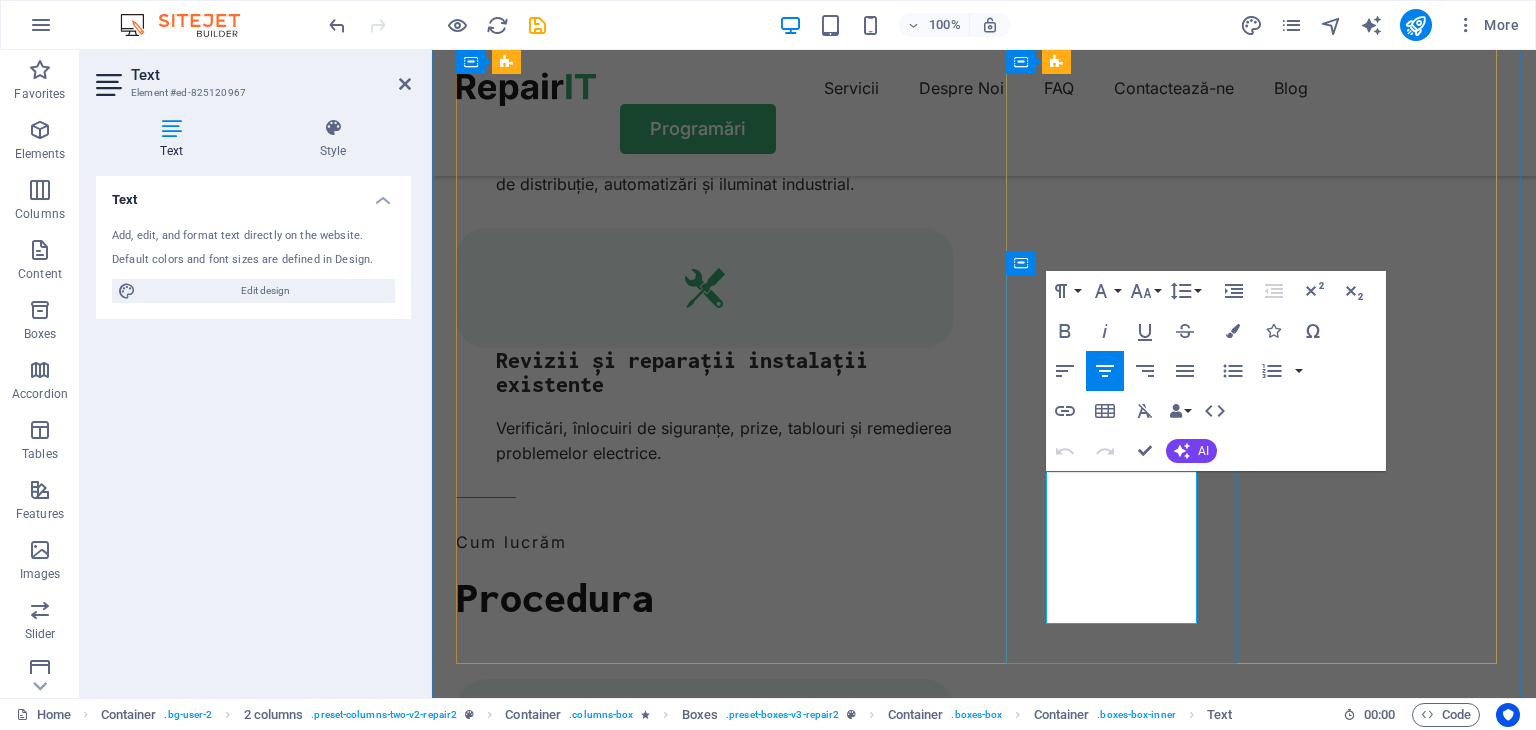click on "Programări la ore convenabile și intervenții eficiente în cel mai scurt timp posibil." at bounding box center [573, 4800] 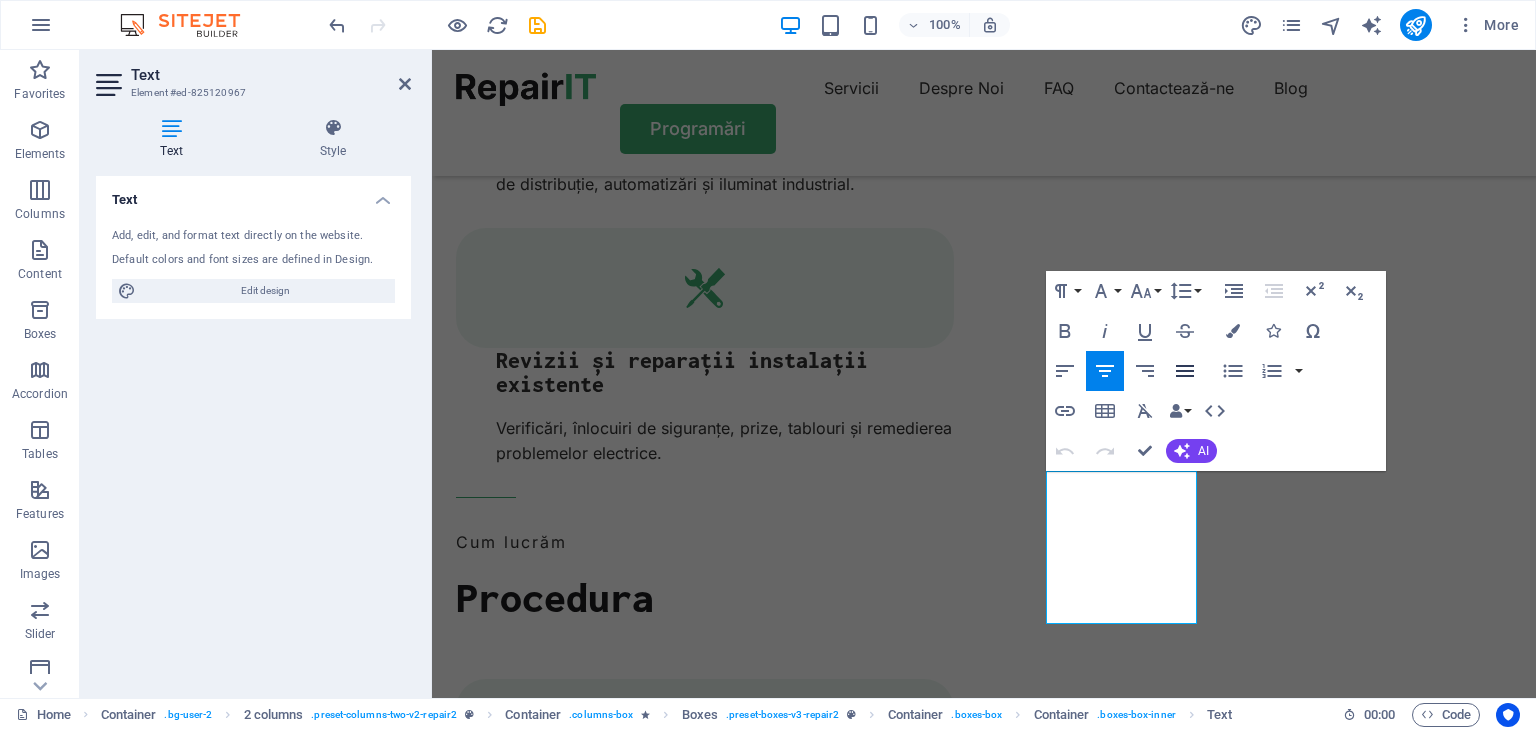 click 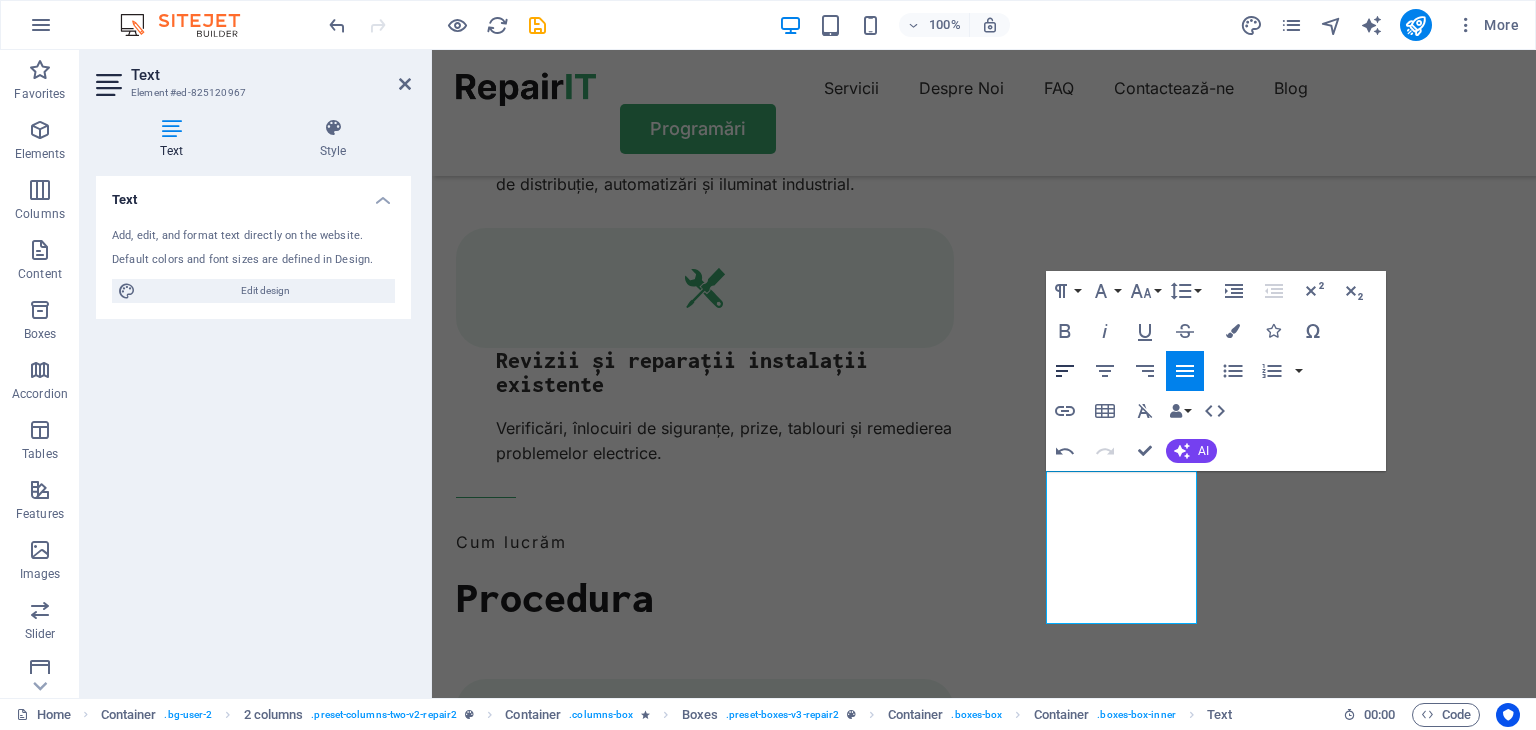 click 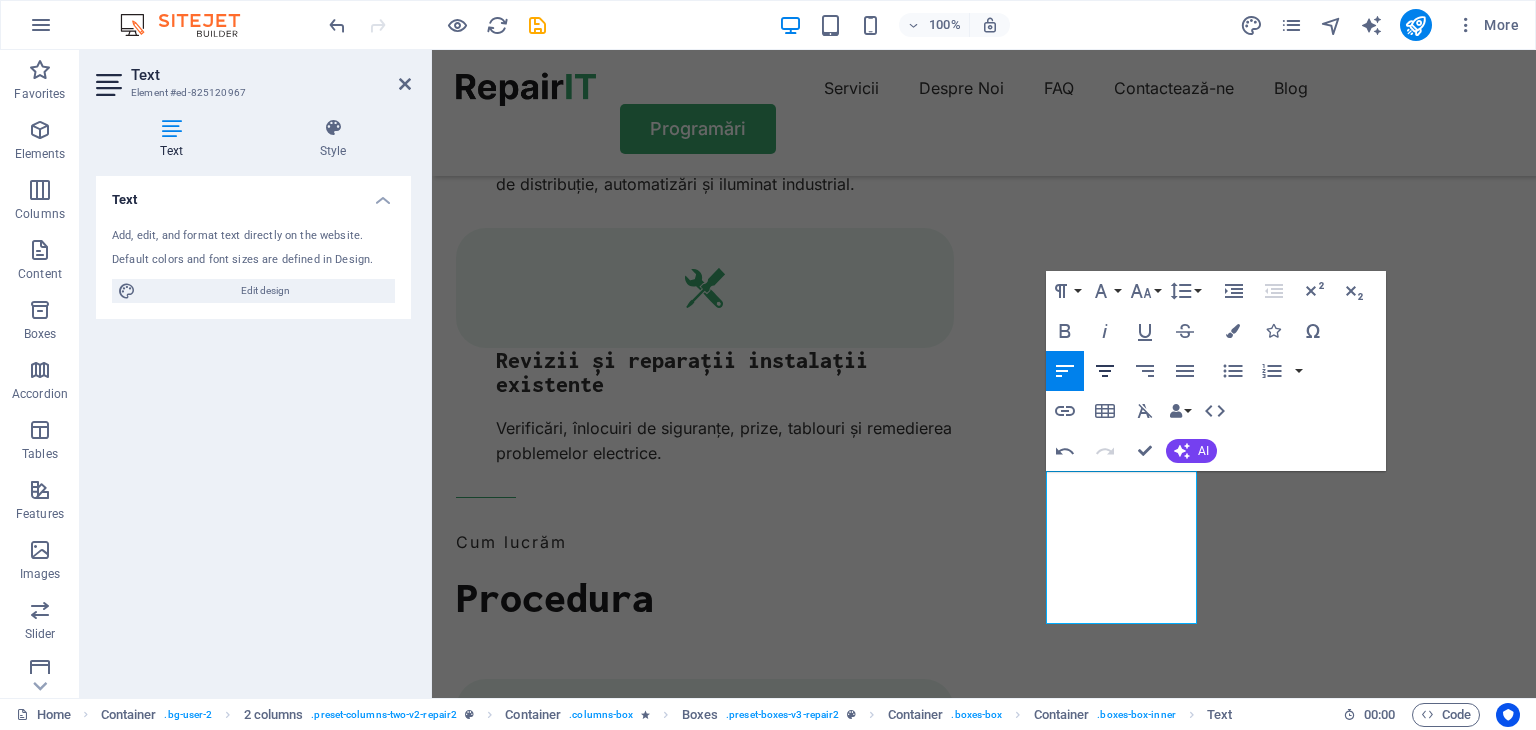click 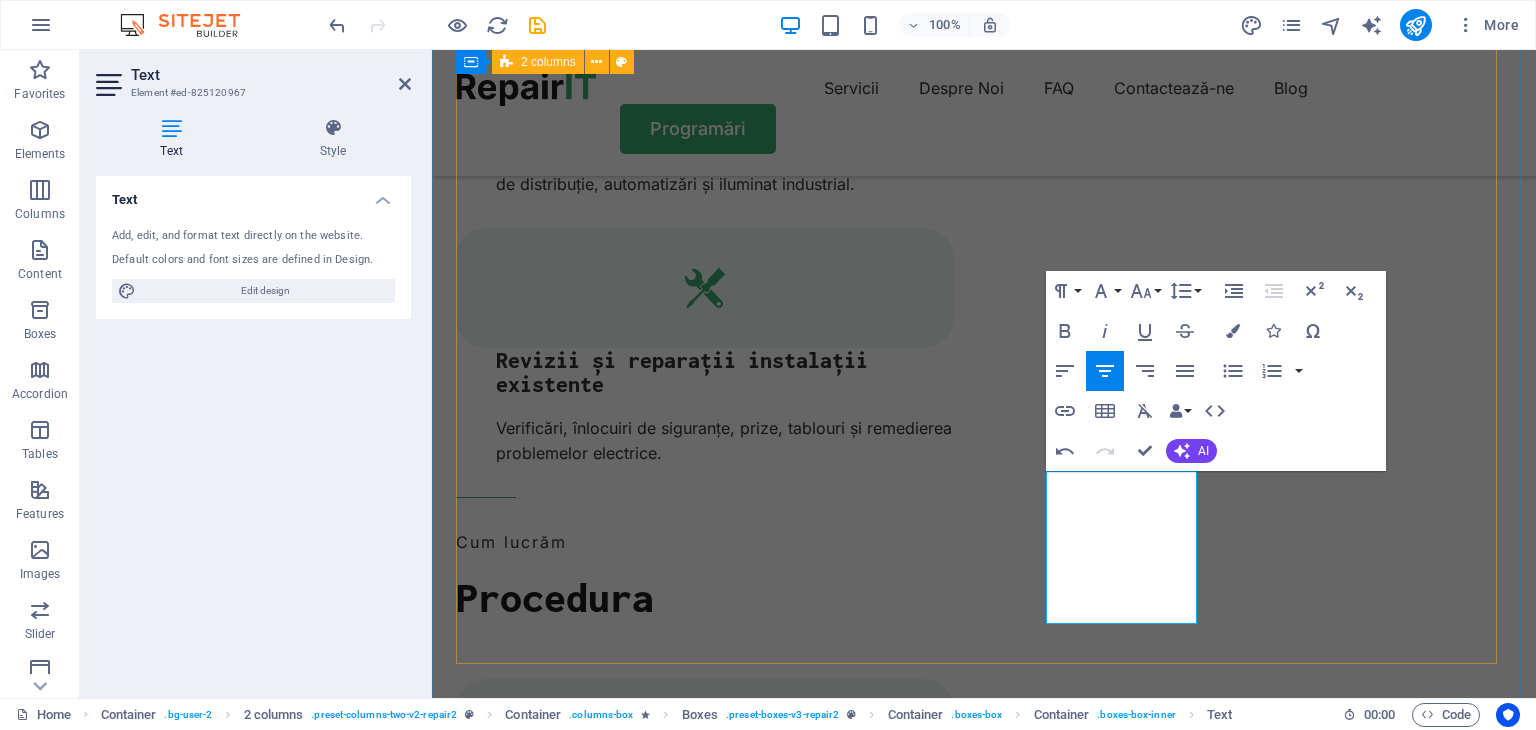 click on "De ce Noi Servicii de încredere la prețuri accesibile + Years Experience + Professional Team + Client Satisfication Drop content here or  Add elements  Paste clipboard Profesioniști  Echipa noastră este formată din electricieni cu experiență, pregătiți pentru orice lucrare. Reliable Turpis nisl praesent tempor congue magna neque amet. Intervenții rapide și flexibile Programări la ore convenabile și intervenții eficiente în cel mai scurt timp posibil. Flexible Turpis nisl praesent tempor congue magna neque amet." at bounding box center [984, 3960] 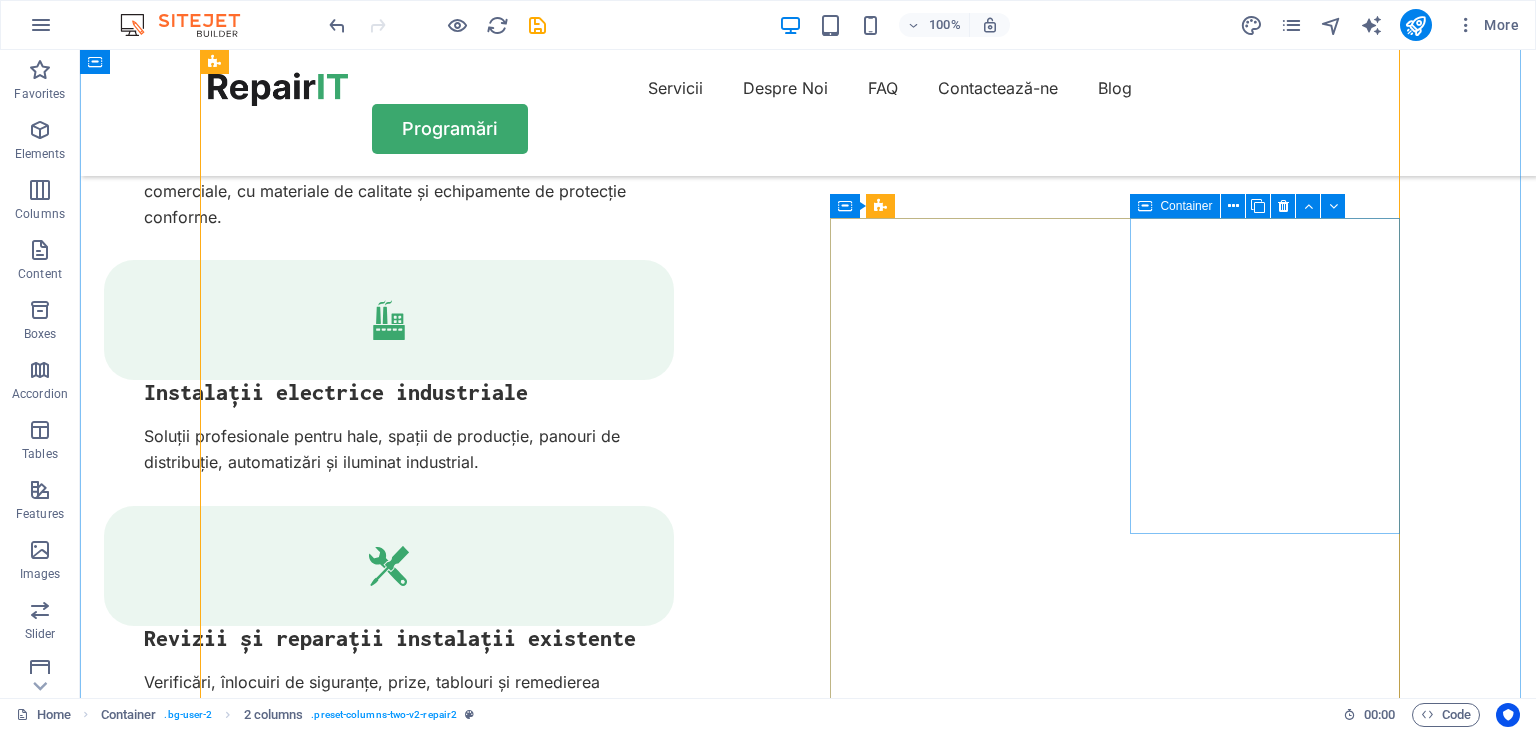 scroll, scrollTop: 2788, scrollLeft: 0, axis: vertical 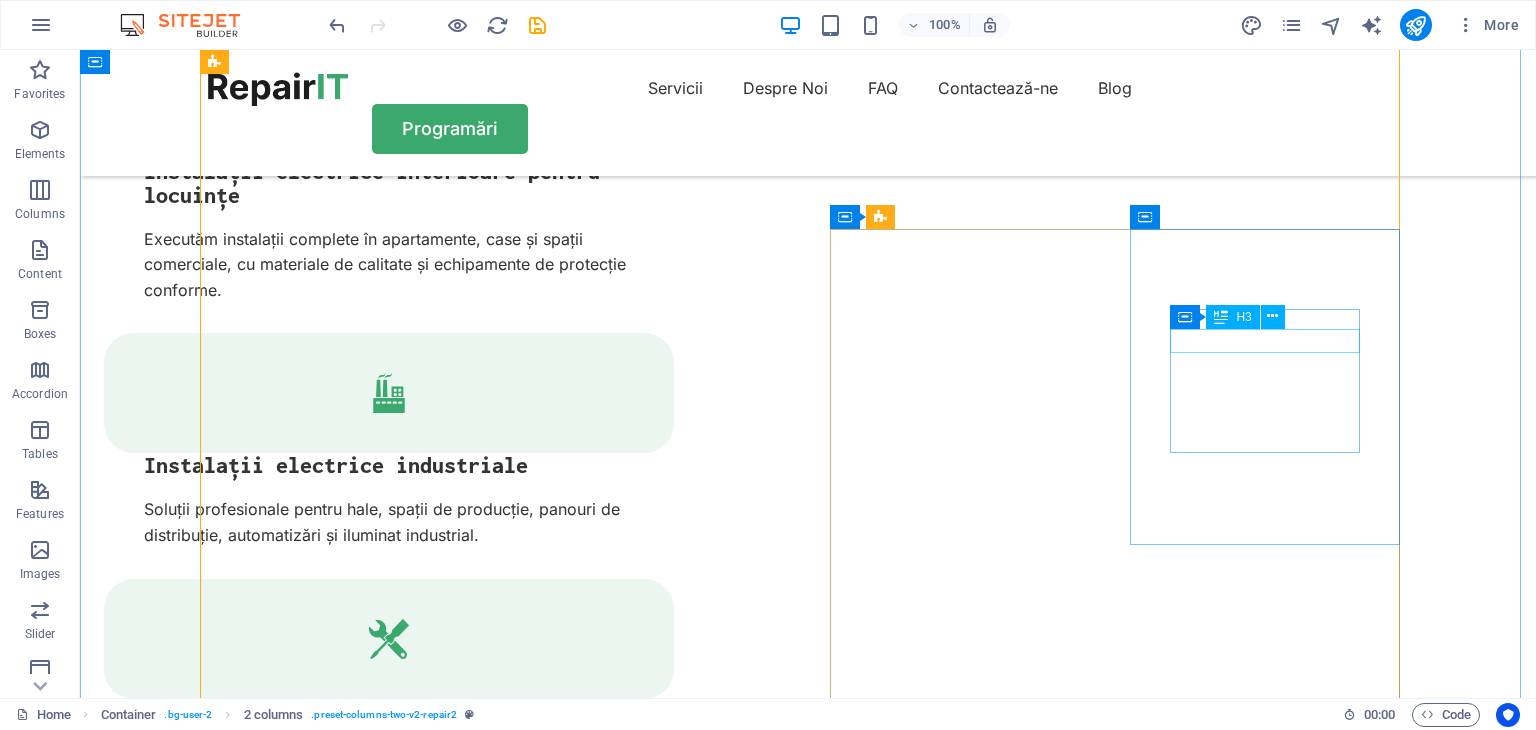 click on "Reliable" at bounding box center (343, 4648) 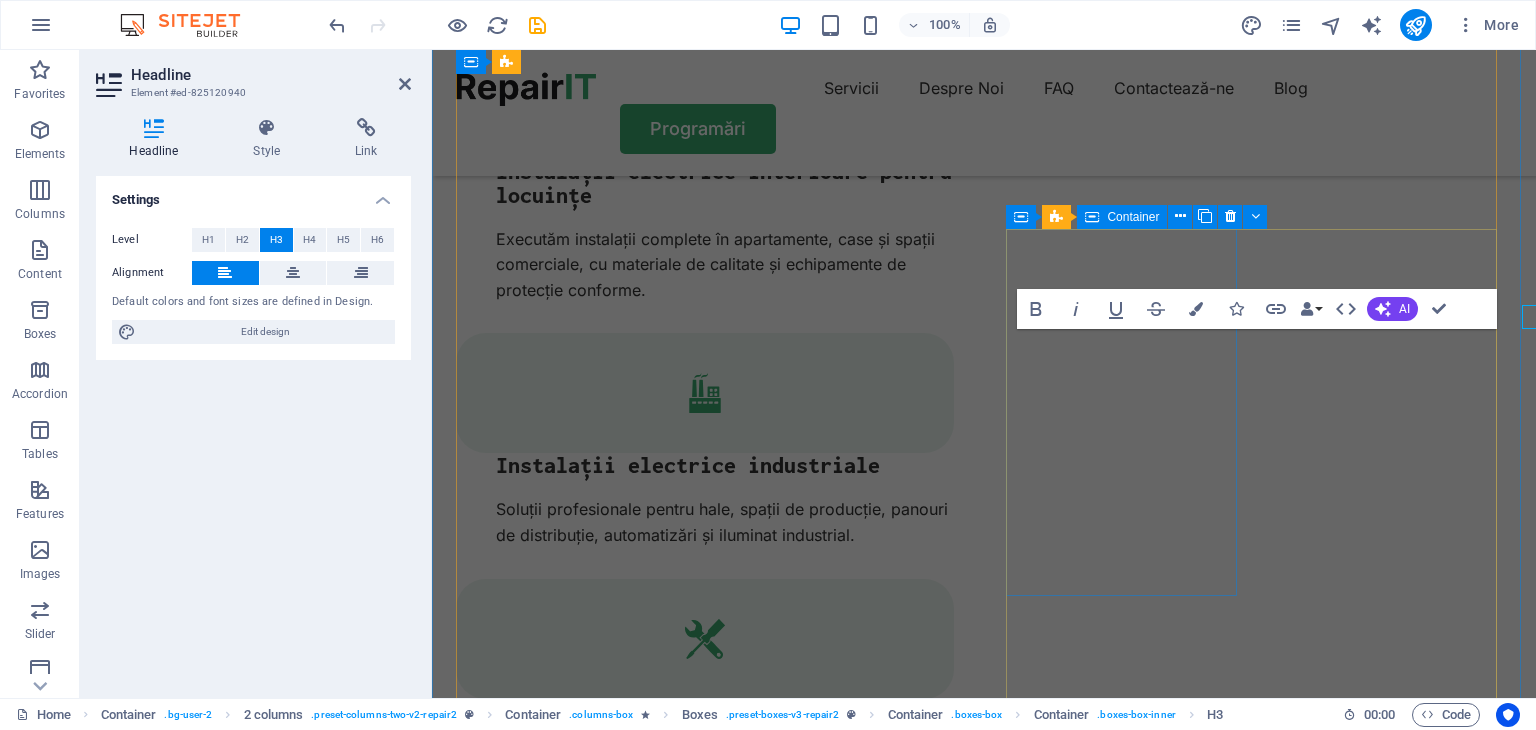 scroll, scrollTop: 2812, scrollLeft: 0, axis: vertical 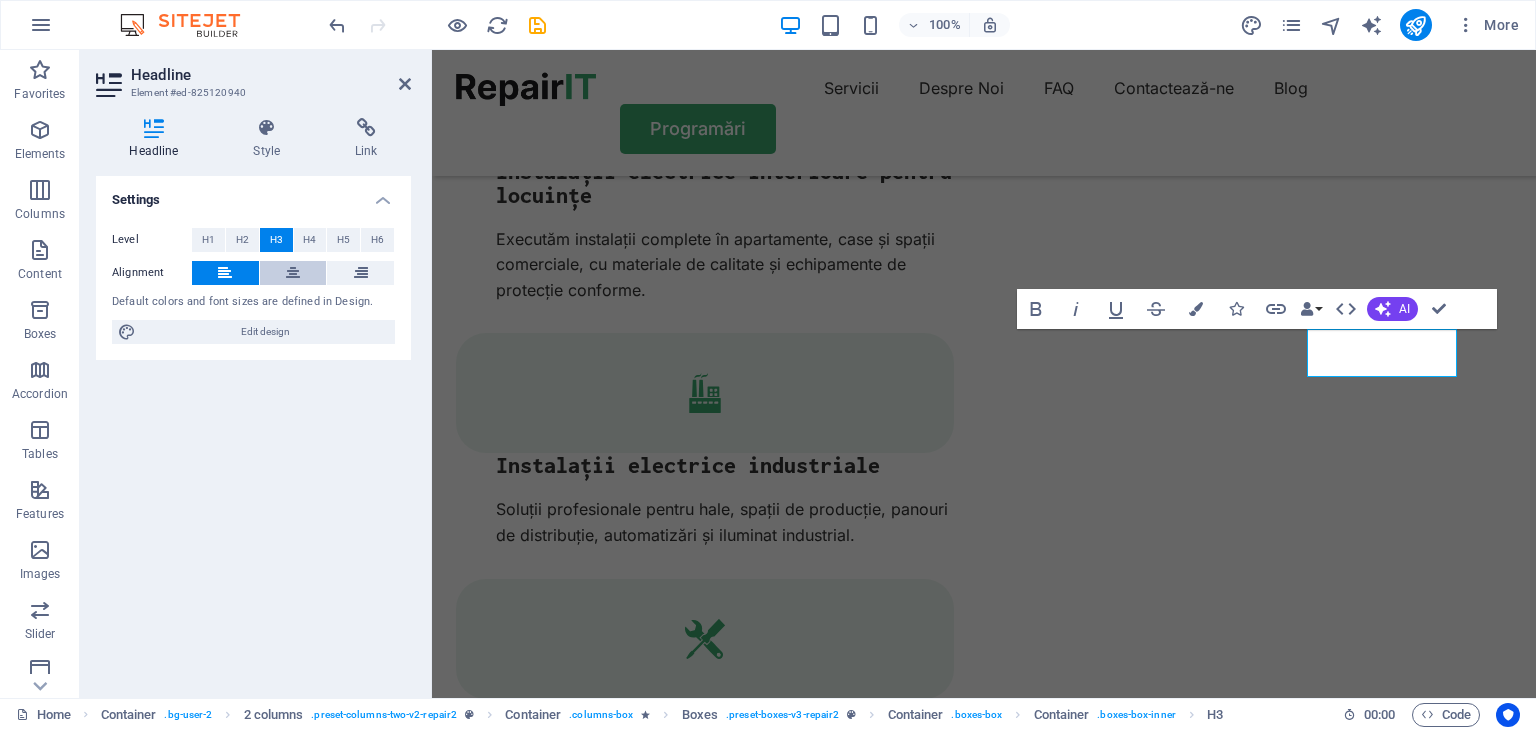 click at bounding box center [293, 273] 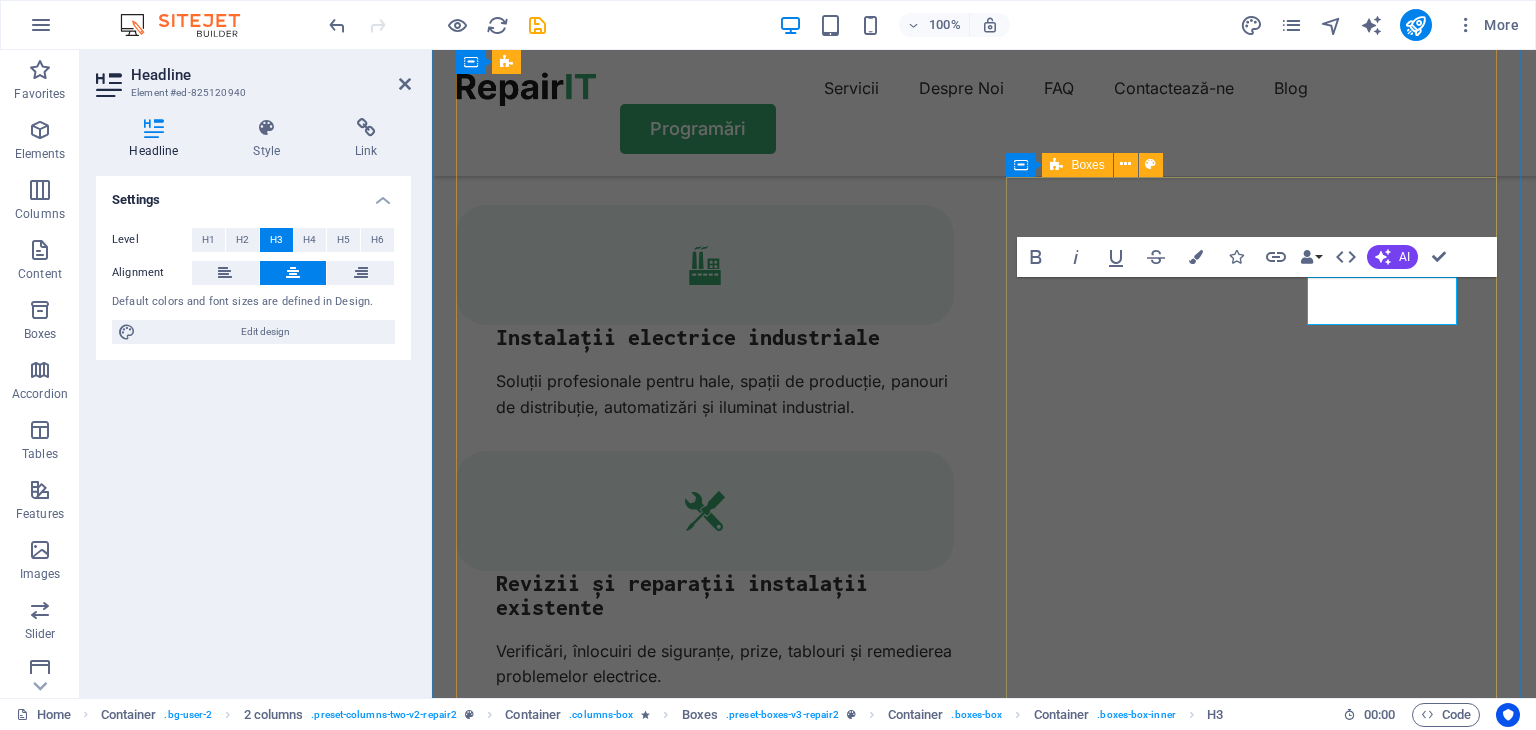 scroll, scrollTop: 3012, scrollLeft: 0, axis: vertical 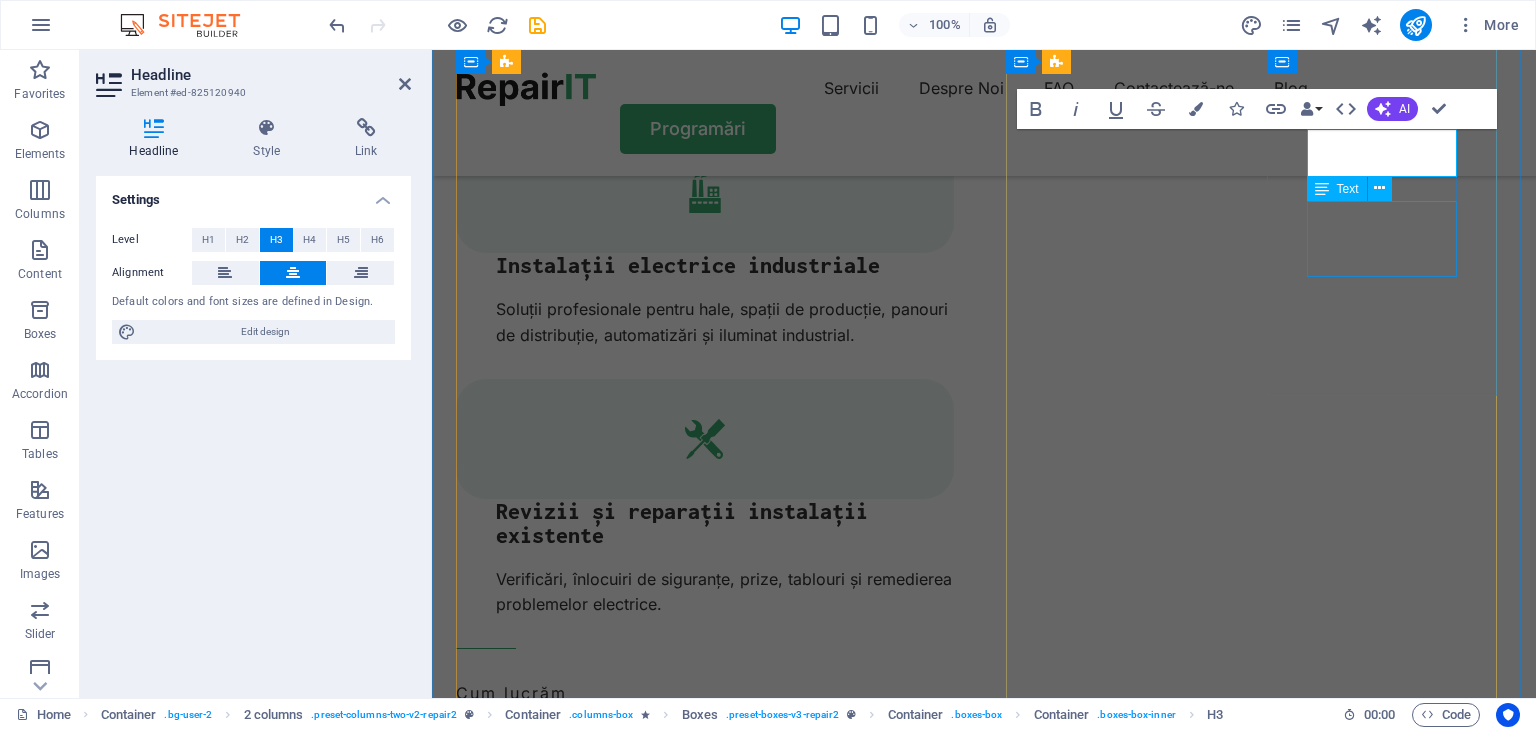 click on "Turpis nisl praesent tempor congue magna neque amet." at bounding box center (573, 4621) 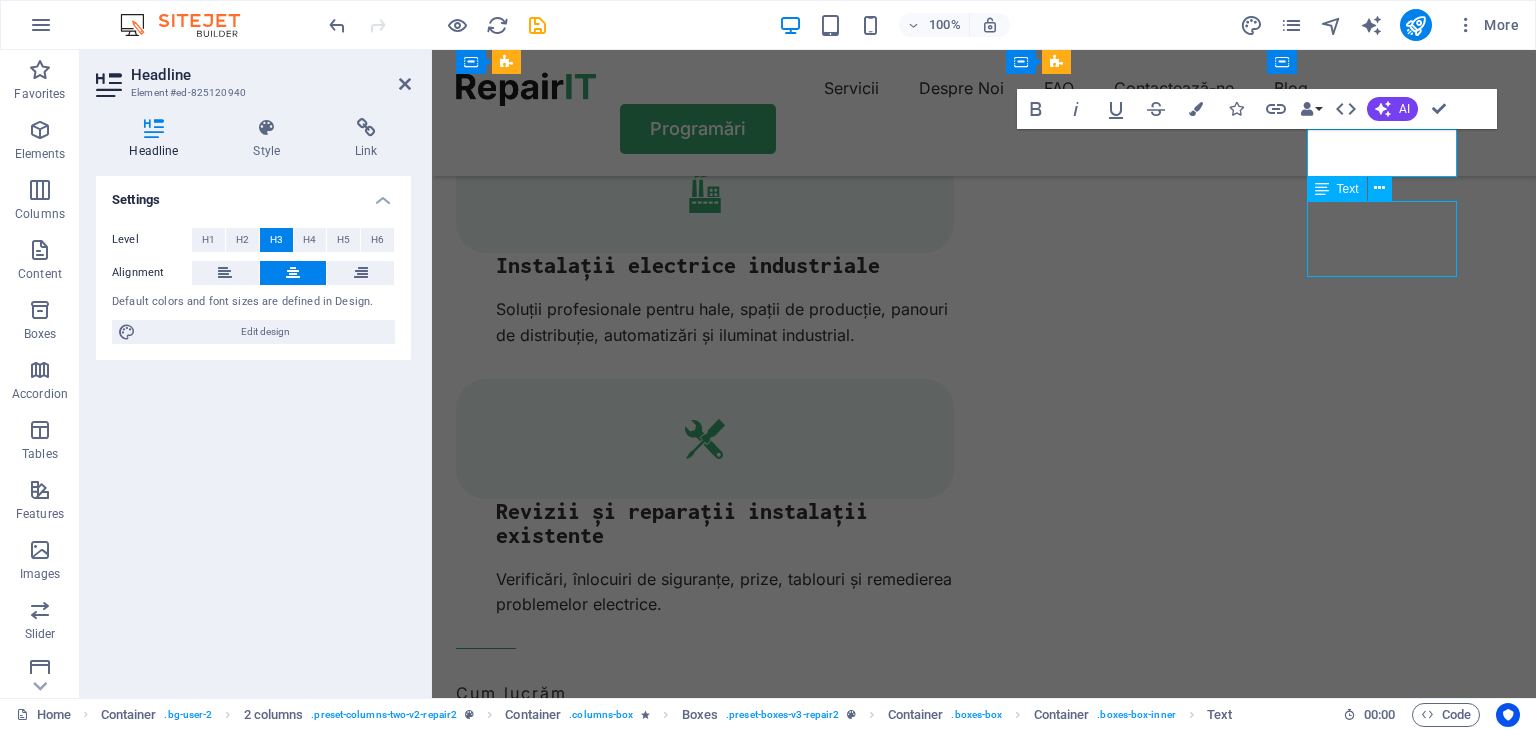 click on "Turpis nisl praesent tempor congue magna neque amet." at bounding box center (573, 4621) 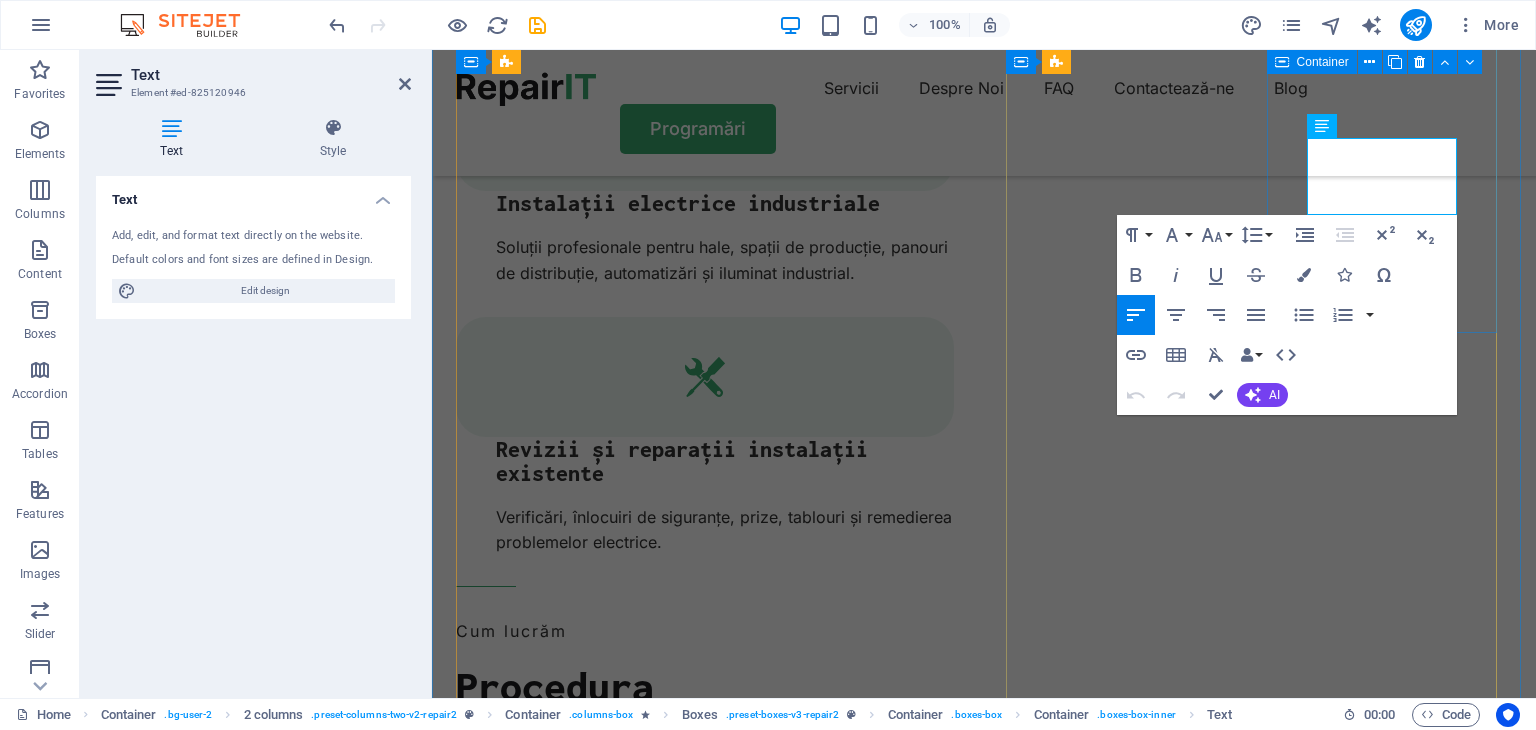 drag, startPoint x: 1307, startPoint y: 148, endPoint x: 1460, endPoint y: 197, distance: 160.6549 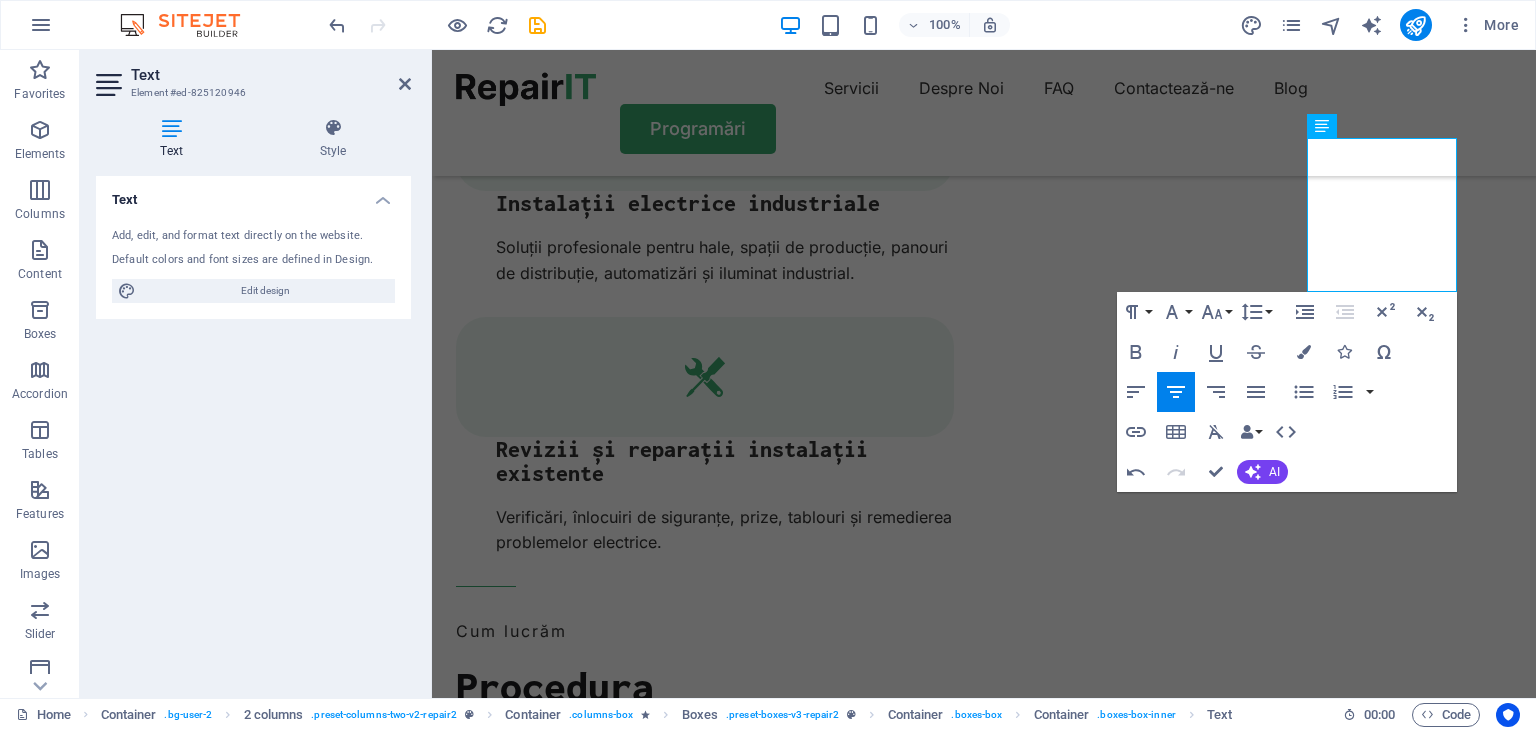 scroll, scrollTop: 1142, scrollLeft: 0, axis: vertical 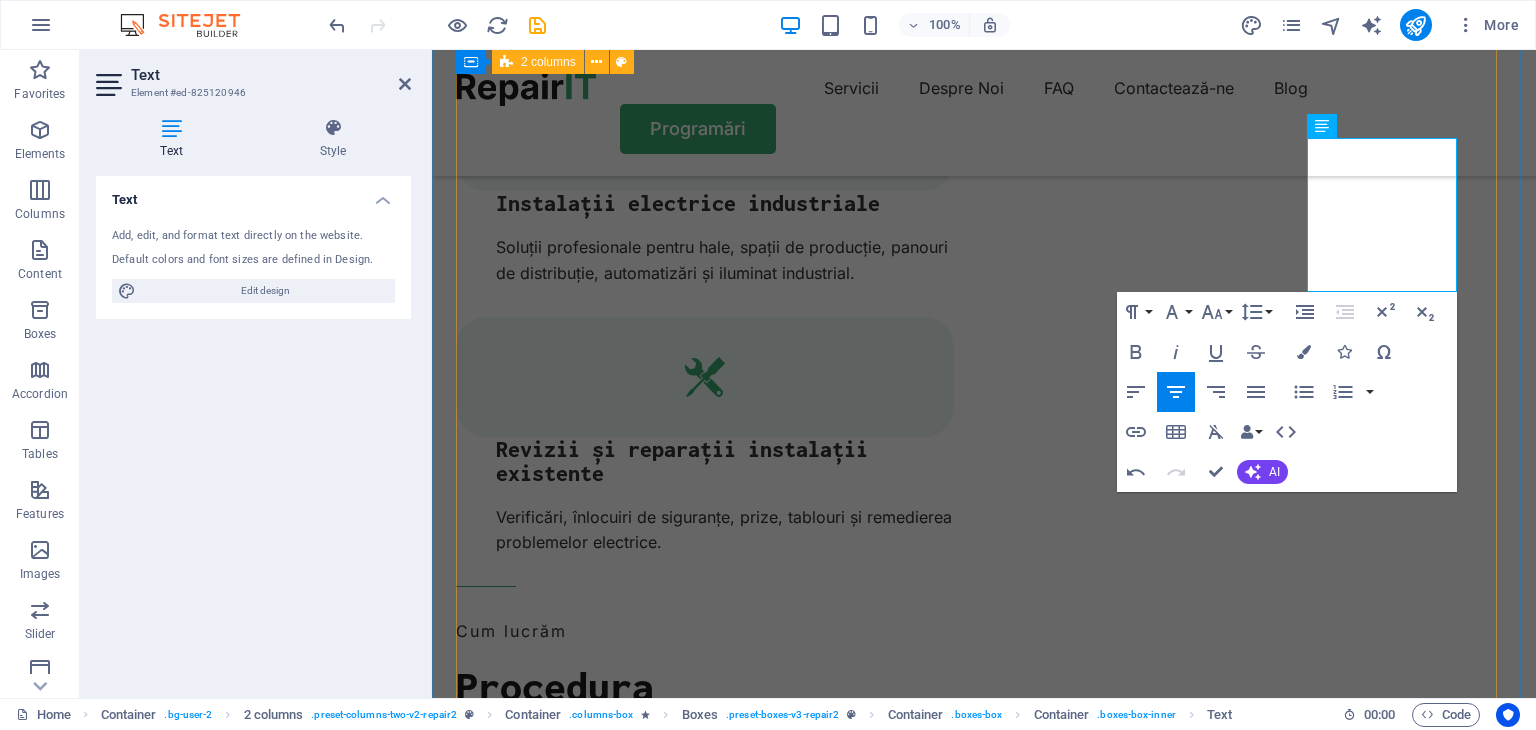 click on "De ce Noi Servicii de încredere la prețuri accesibile + Years Experience + Professional Team + Client Satisfication Drop content here or  Add elements  Paste clipboard Profesioniști  Echipa noastră este formată din electricieni cu experiență, pregătiți pentru orice lucrare. Calitate garantată Folosim materiale certificate și oferim garanție scrisă pentru fiecare lucrare executată. Folosim materiale certificate și oferim garanție scrisă pentru fiecare lucrare executată. Intervenții rapide și flexibile Programări la ore convenabile și intervenții eficiente în cel mai scurt timp posibil. Flexible Turpis nisl praesent tempor congue magna neque amet." at bounding box center [984, 4099] 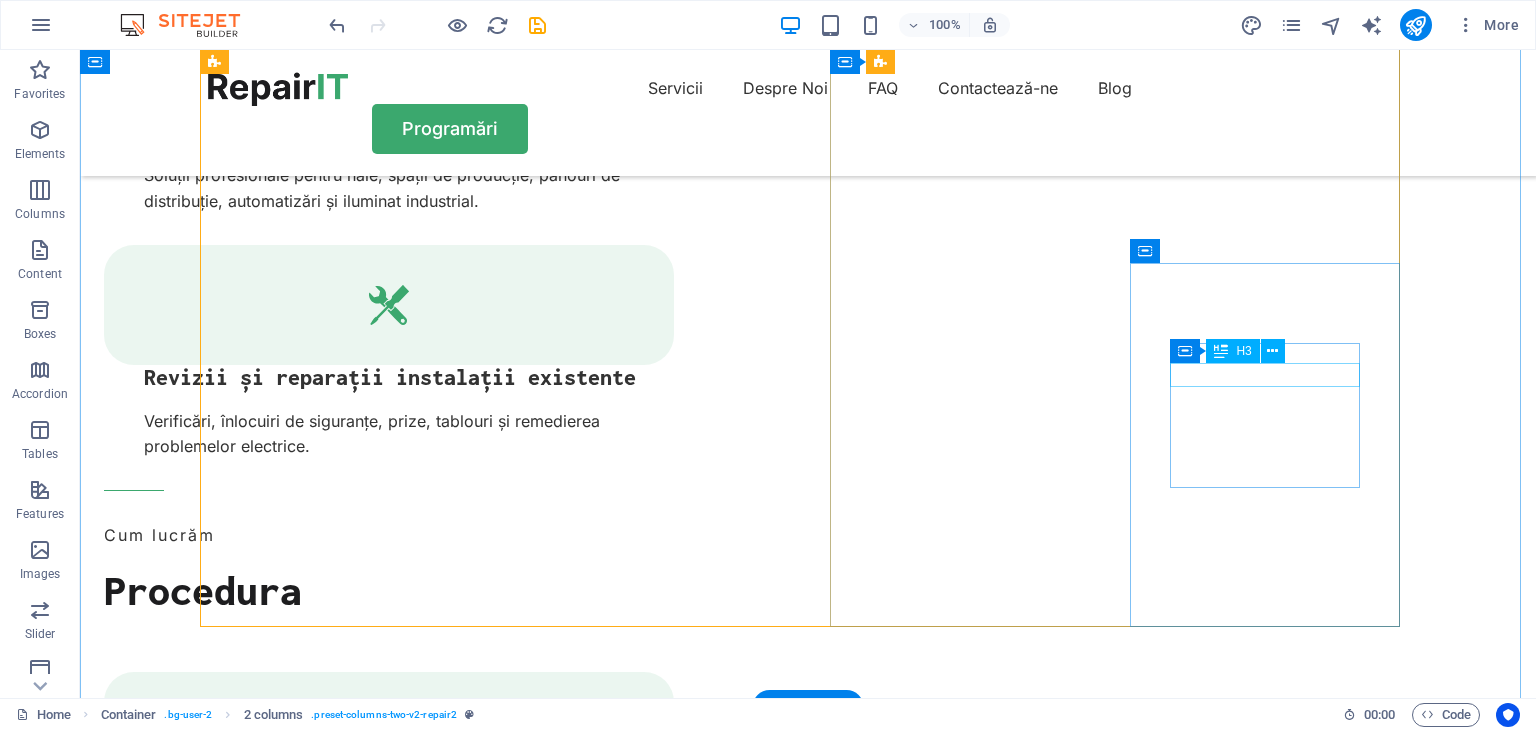 scroll, scrollTop: 3150, scrollLeft: 0, axis: vertical 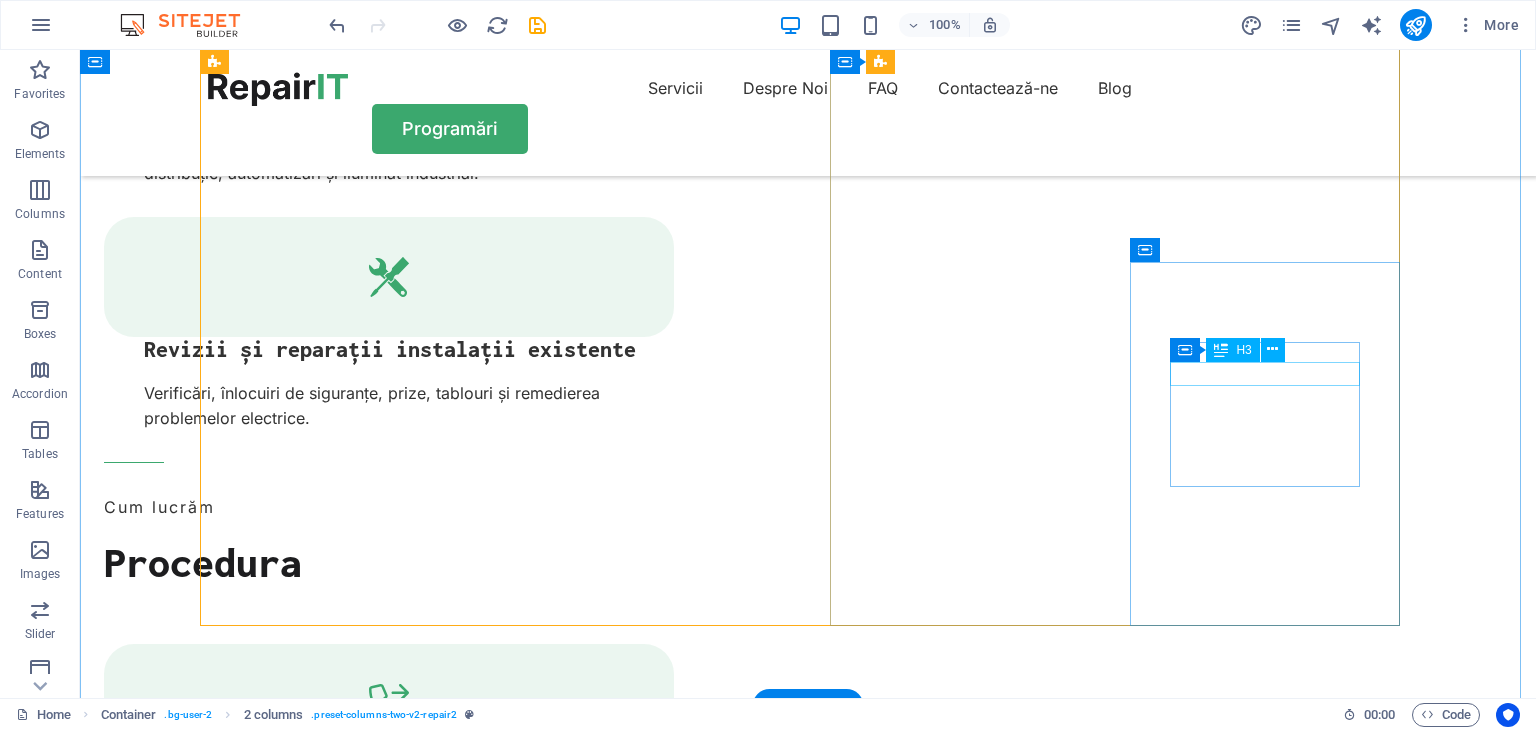 click on "Flexible" at bounding box center (343, 5045) 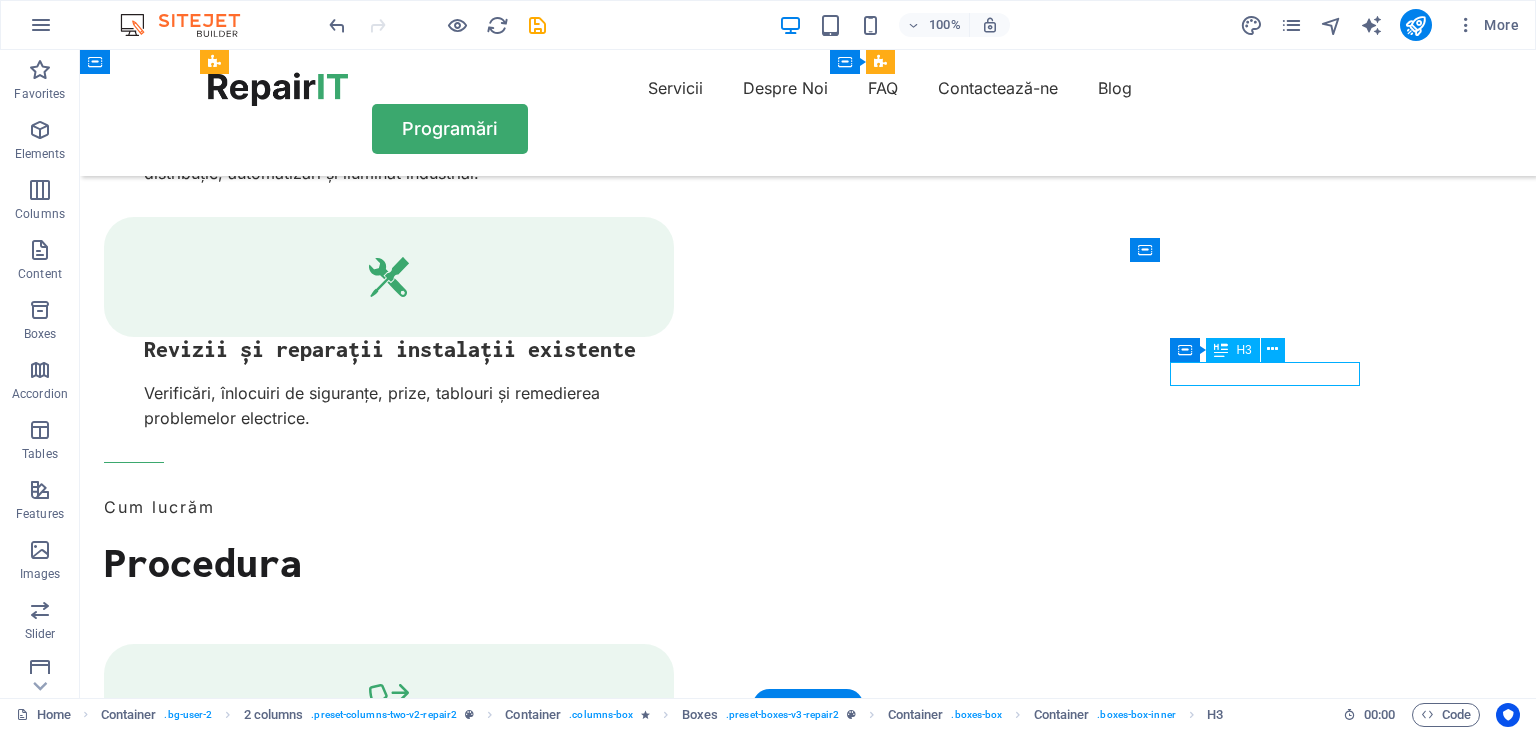 click on "Flexible" at bounding box center (343, 5045) 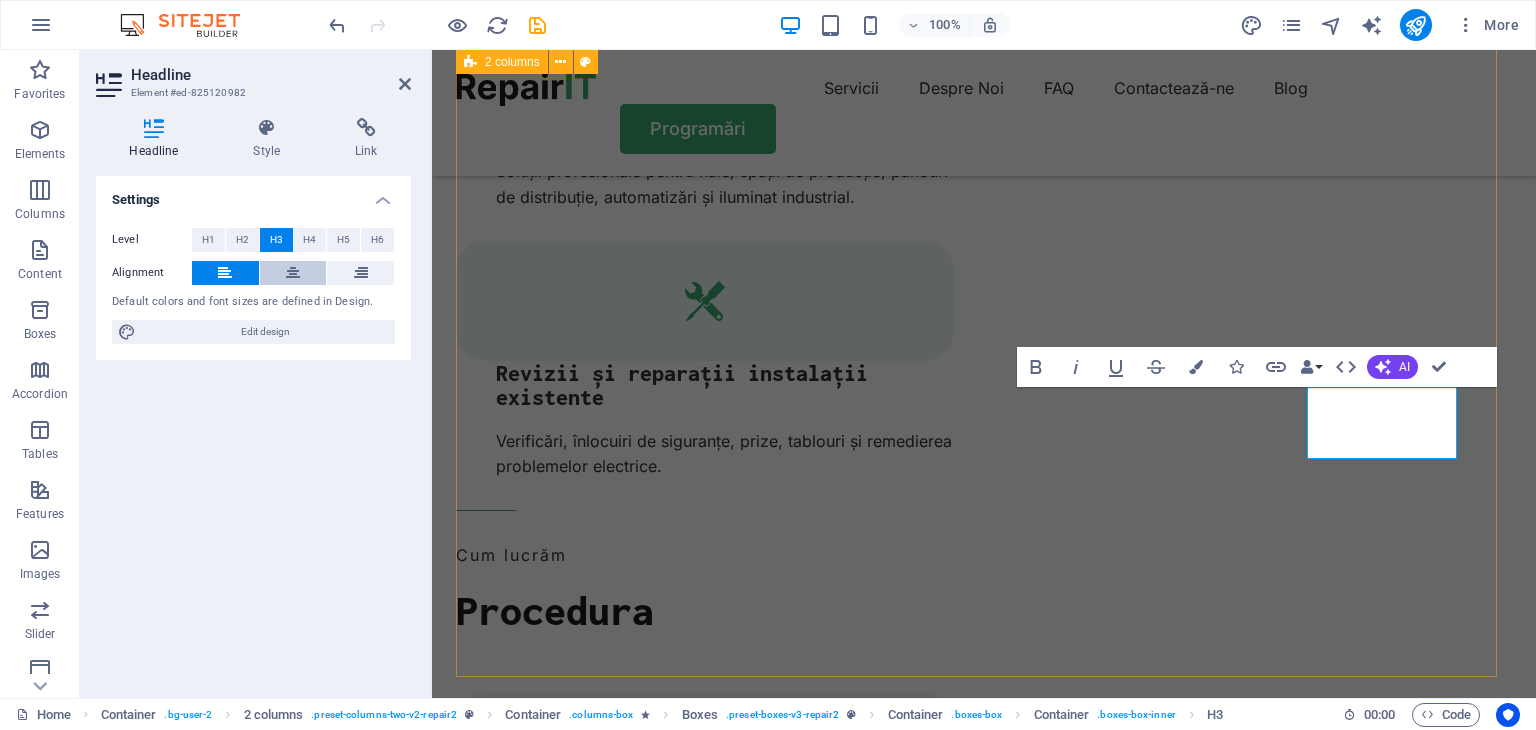 click at bounding box center [293, 273] 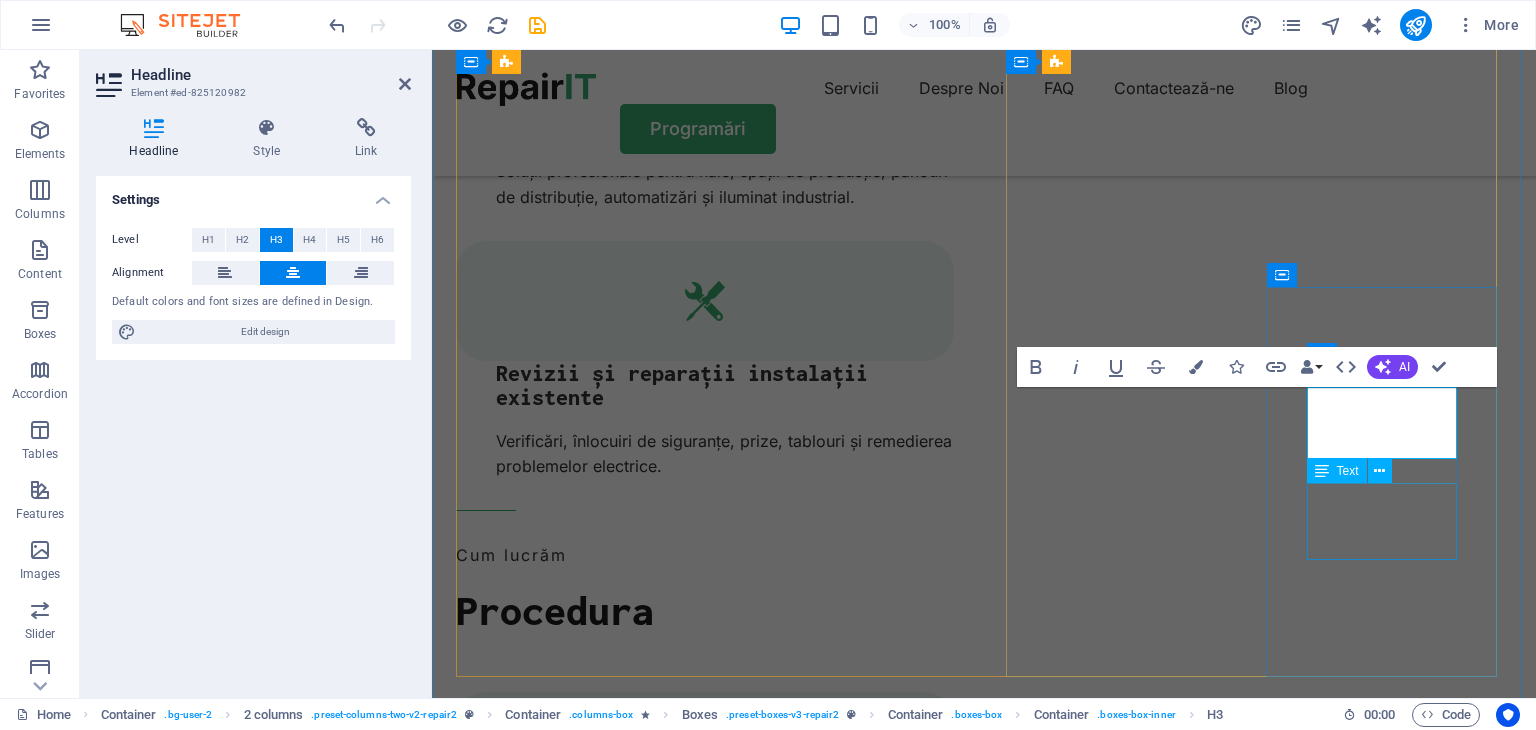 click on "Turpis nisl praesent tempor congue magna neque amet." at bounding box center (573, 5292) 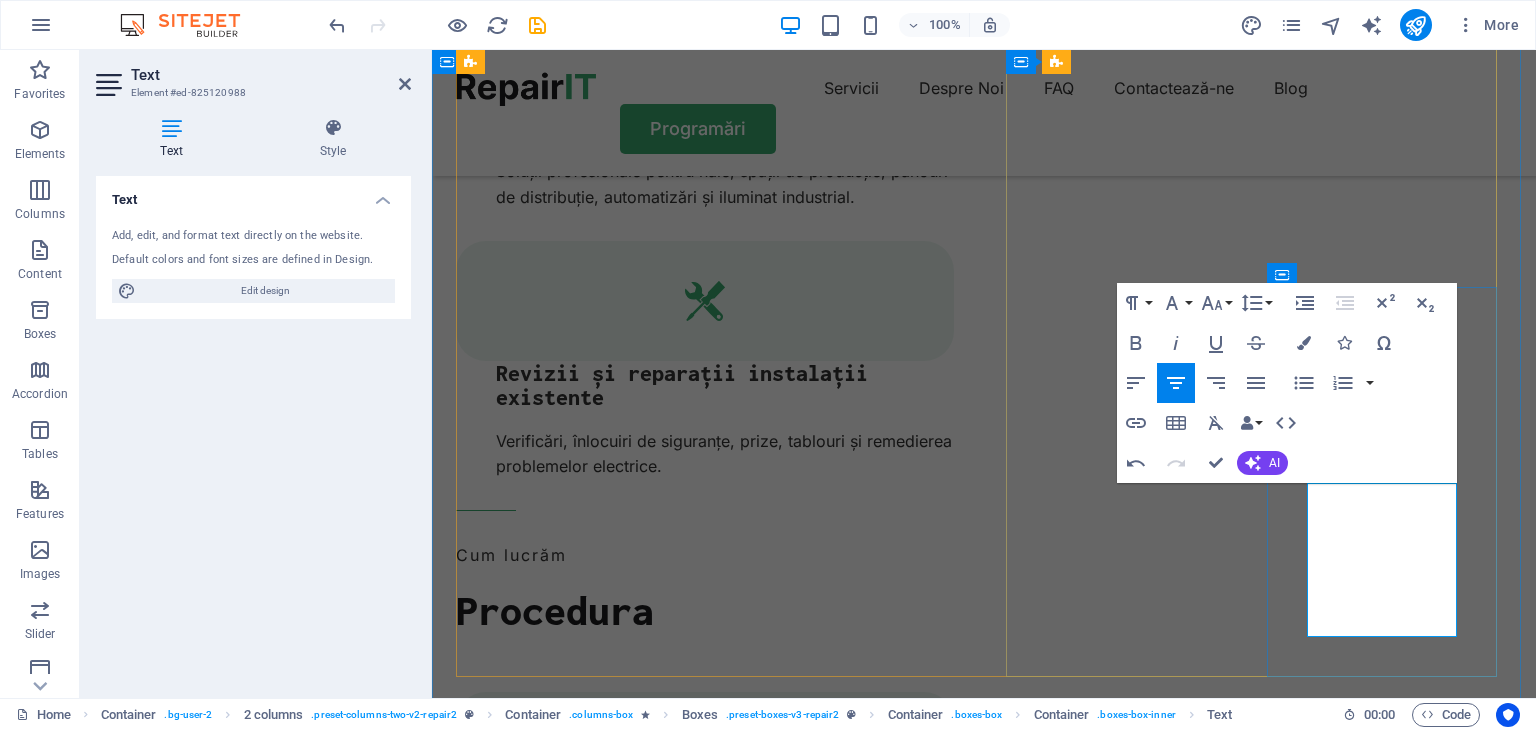 scroll, scrollTop: 828, scrollLeft: 0, axis: vertical 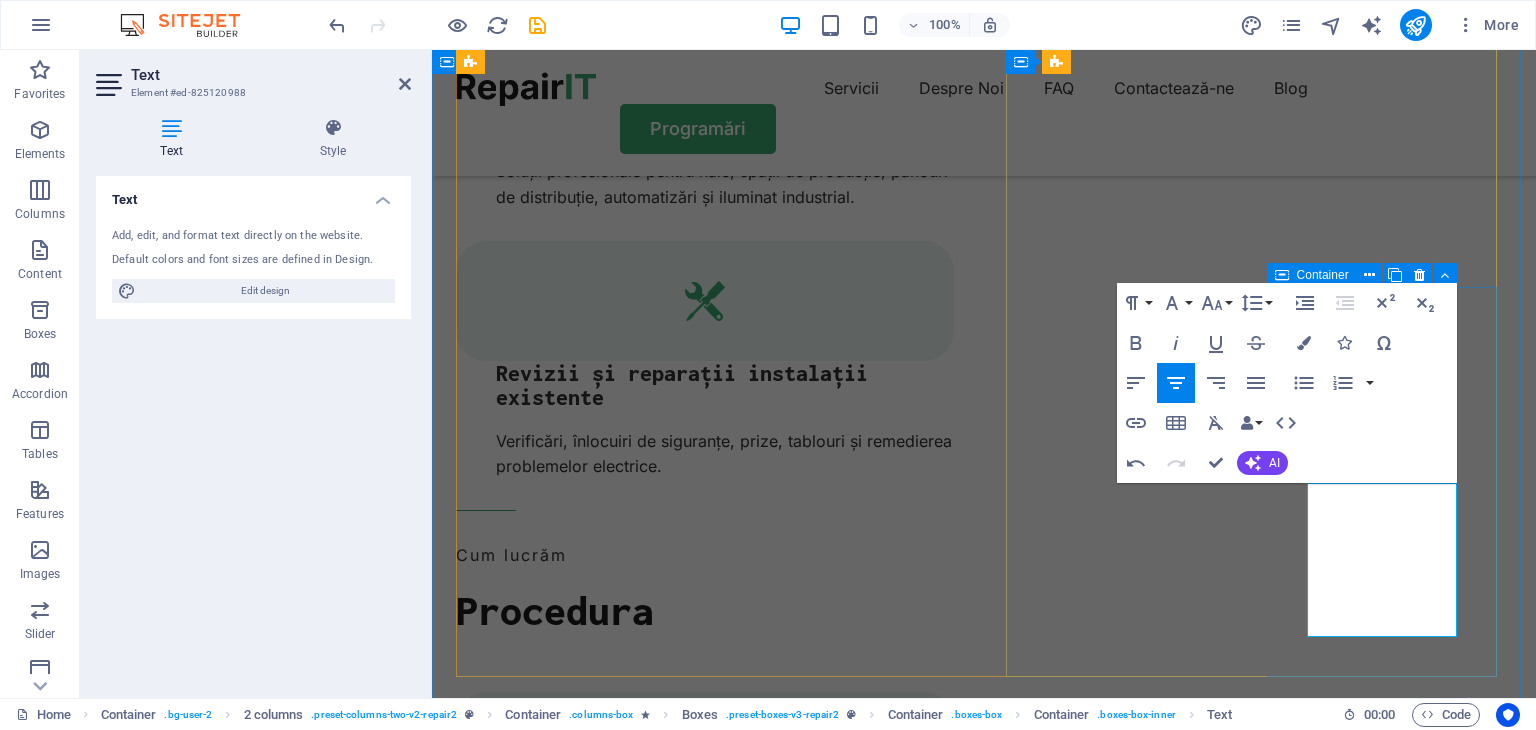 click on "Lucrăm local, cu seriozitate Suntem din județul Vâlcea și ne asumăm fiecare proiect cu responsabilitate. Suntem din județul Vâlcea și ne asumăm fiecare proiect cu responsabilitate." at bounding box center [573, 5253] 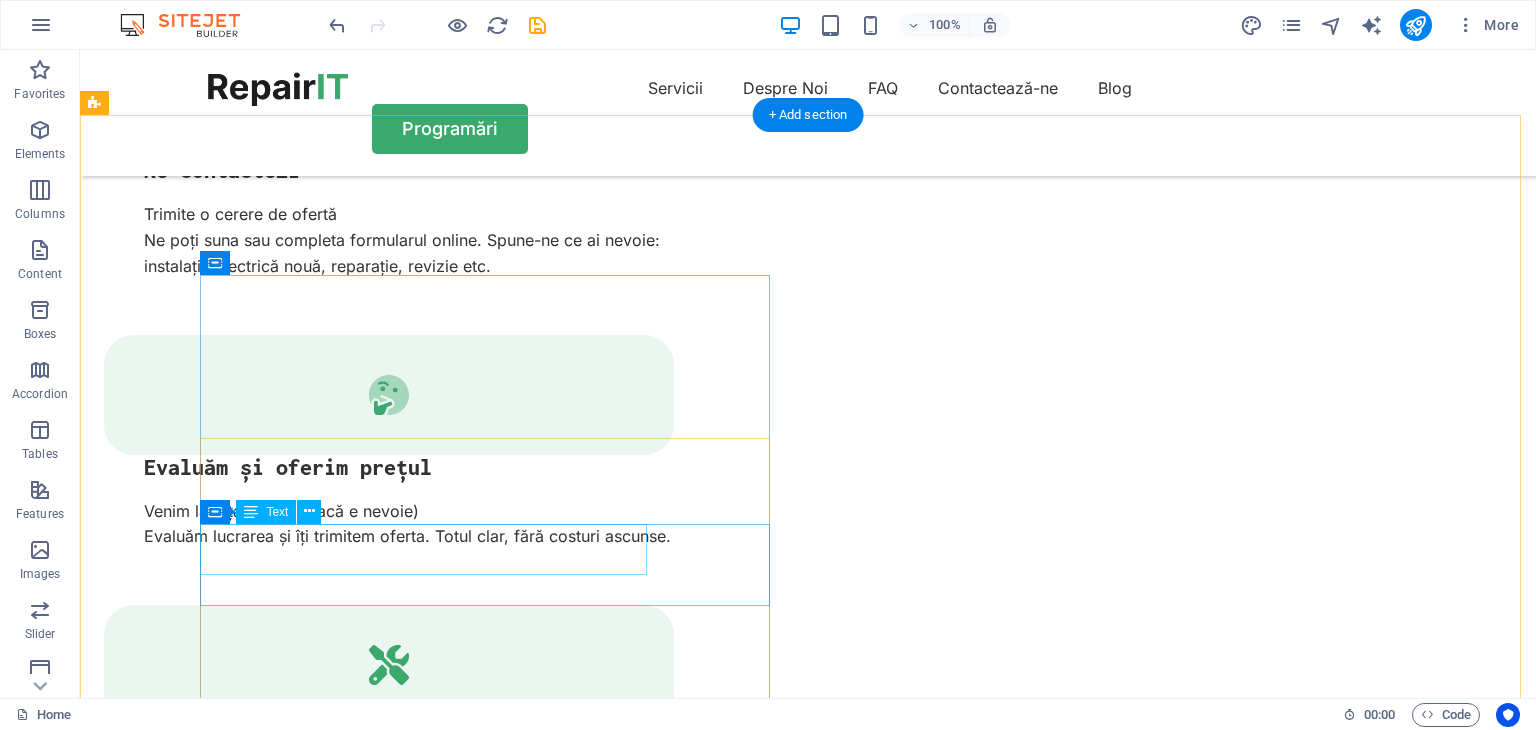 scroll, scrollTop: 3800, scrollLeft: 0, axis: vertical 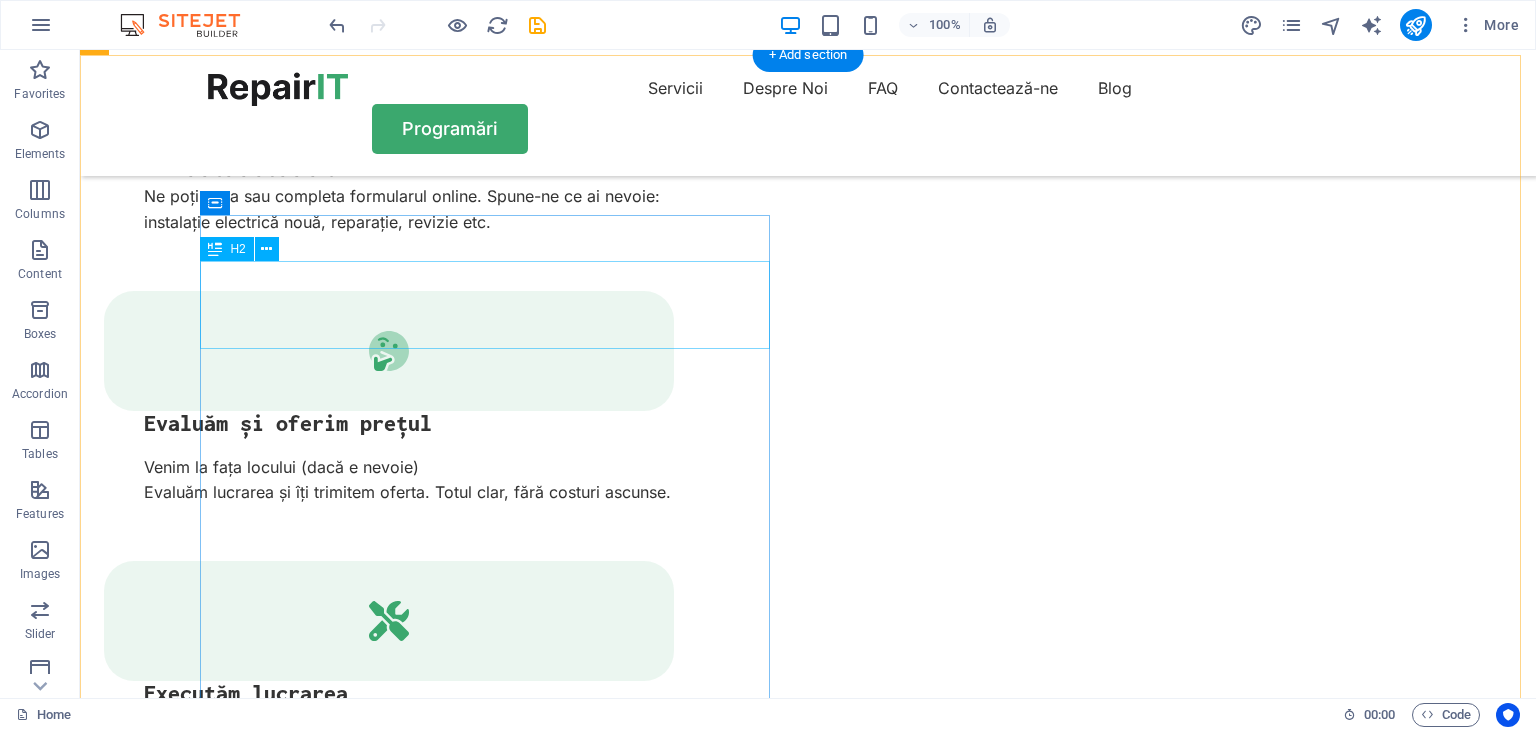 click on "Frequently Asked Questions" at bounding box center (389, 4986) 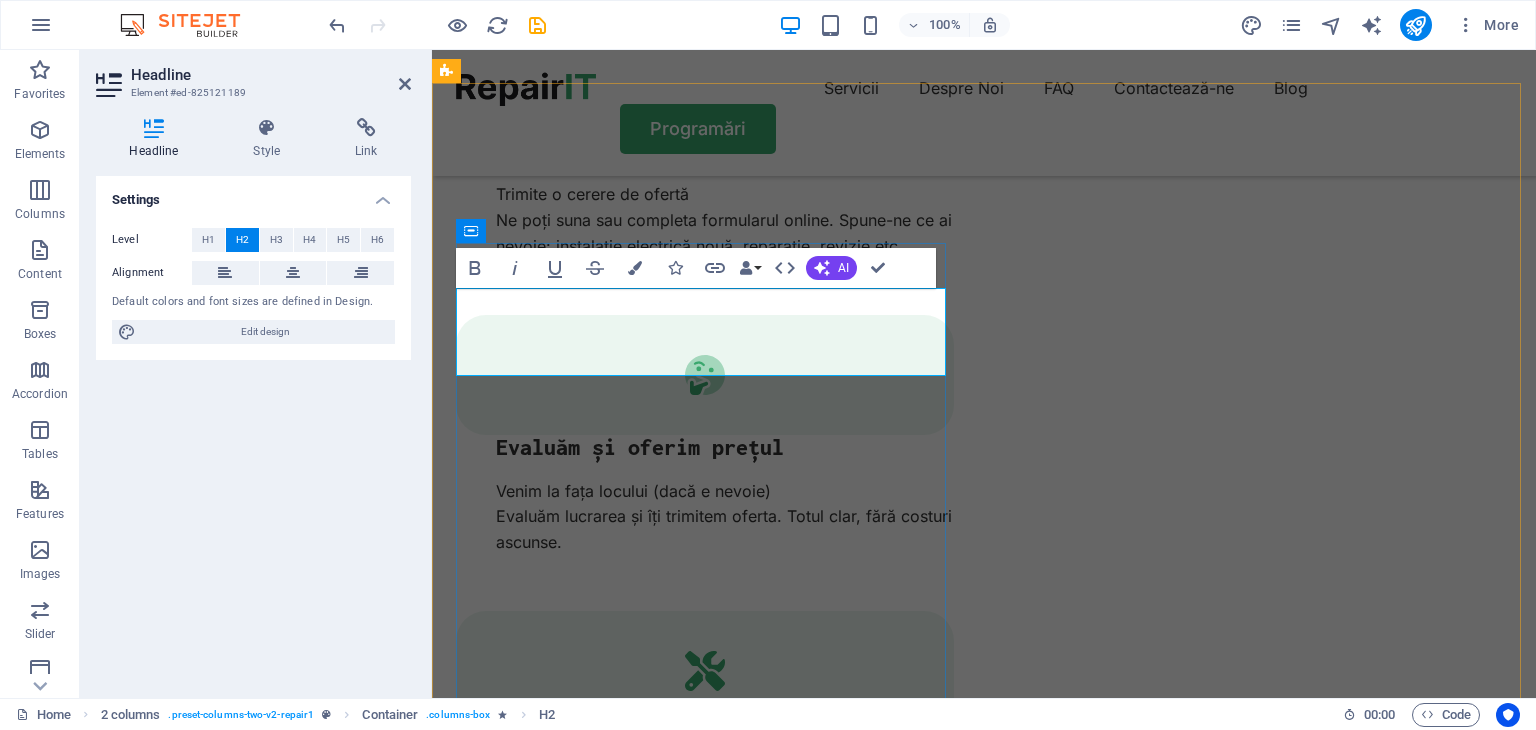 click on "Frequently Asked Questions" at bounding box center (705, 5136) 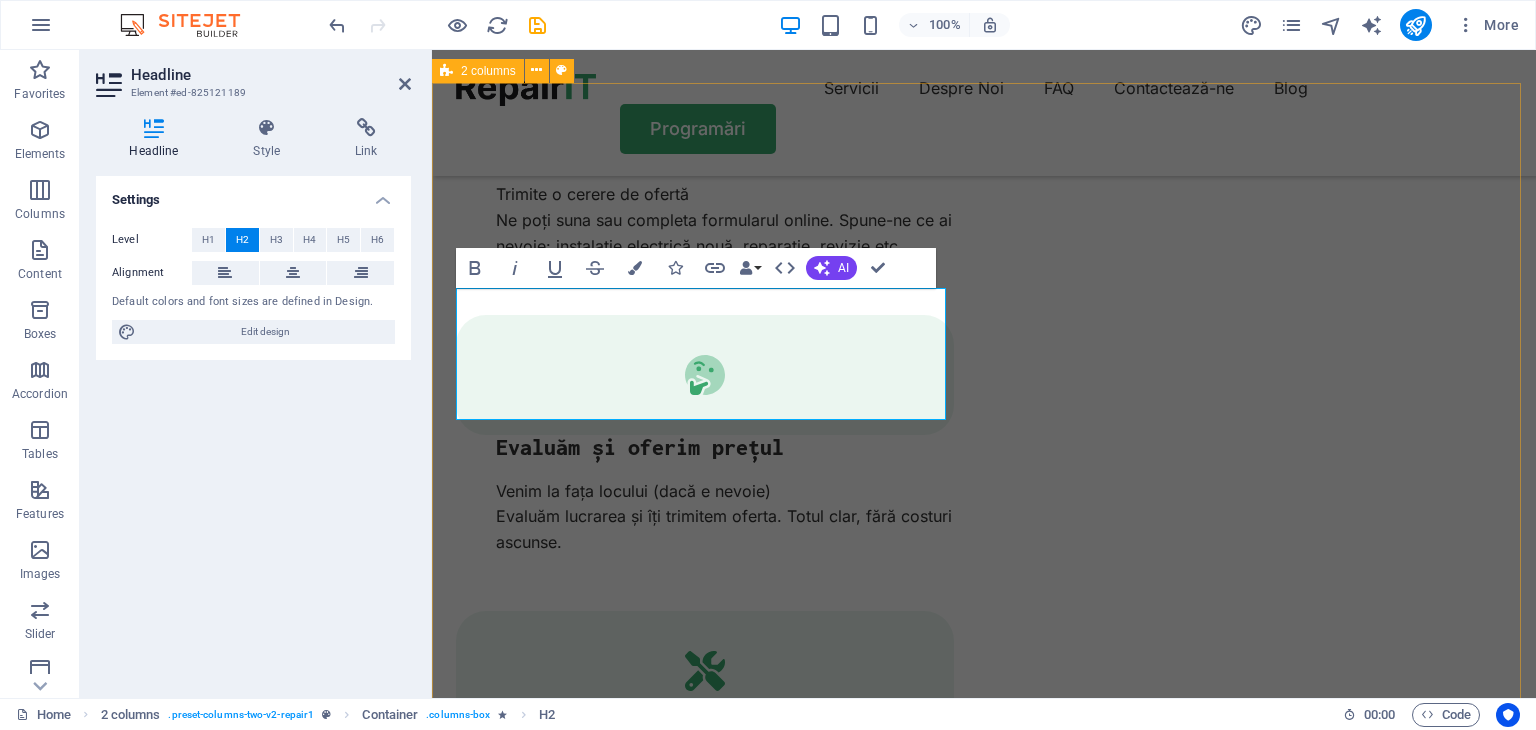 click on "FAQ Frequently Asked Questions-Întrebări Frecvente What services does RepairIT cover? Sem morbi netus mauris purus eros blandit tristique at maecenas. Eu tellus enim cursus lectus nunc. Do you offer emergency repair? Sem morbi netus mauris purus eros blandit tristique at maecenas. Eu tellus enim cursus lectus nunc. Can I send my device to you? Sem morbi netus mauris purus eros blandit tristique at maecenas. Eu tellus enim cursus lectus nunc. Do you offer a warranty? Sem morbi netus mauris purus eros blandit tristique at maecenas. Eu tellus enim cursus lectus nunc. Need More Help? Sem morbi netus mauris purus eros blandit tristique at maecenas. Eu tellus enim. Need More Help? Sem morbi netus mauris purus eros blandit tristique at maecenas. Eu tellus enim. Contact Us" at bounding box center [984, 5802] 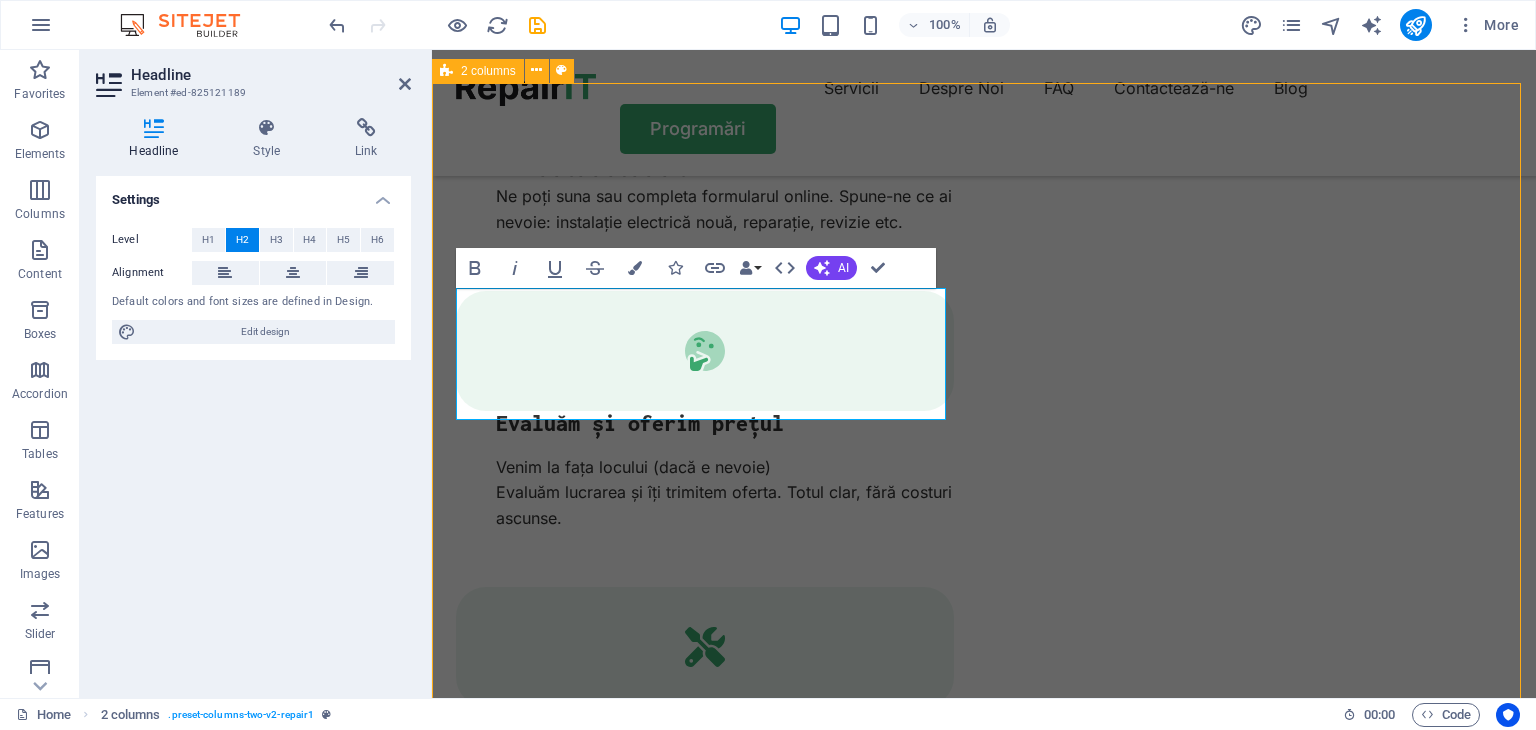 scroll, scrollTop: 3773, scrollLeft: 0, axis: vertical 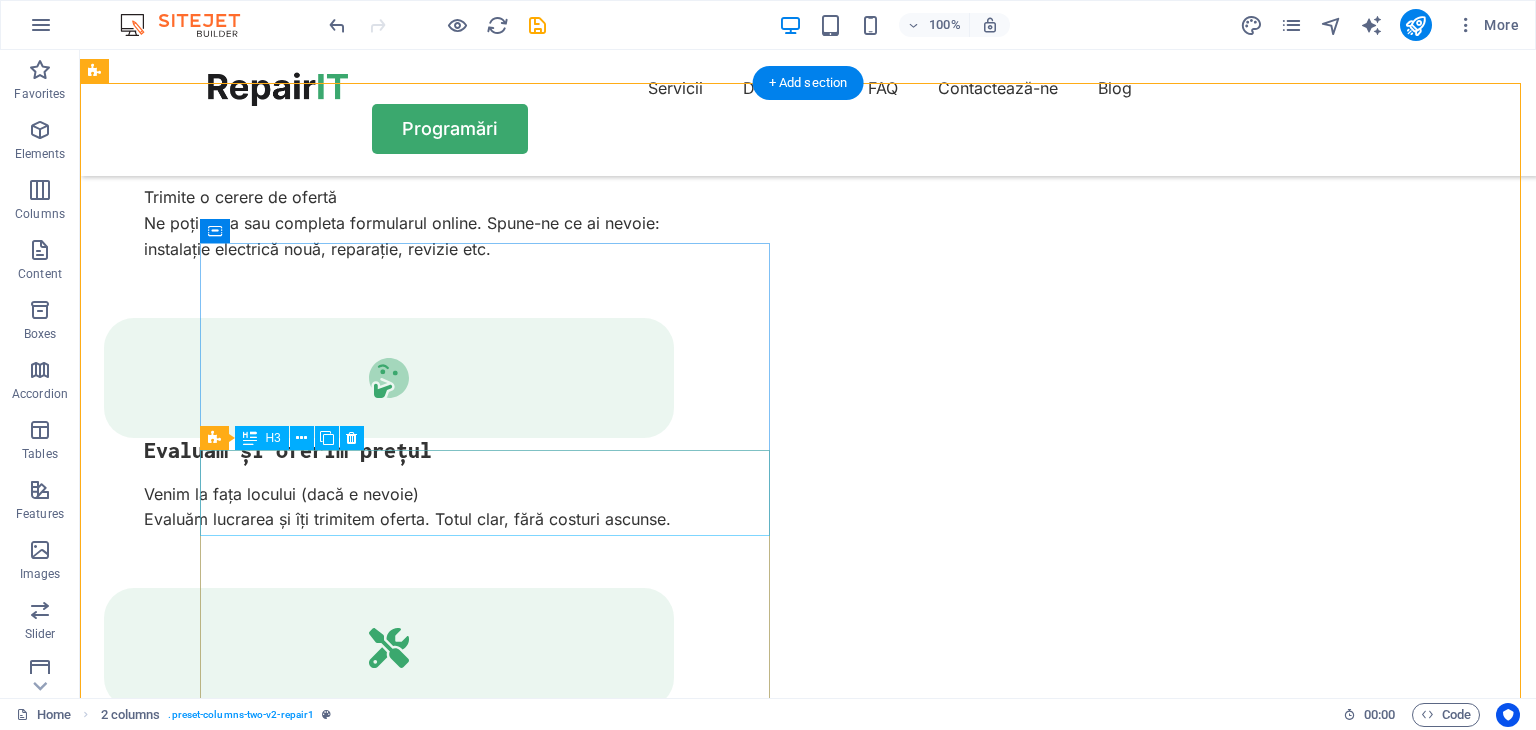 click on "What services does RepairIT cover?" at bounding box center (389, 5174) 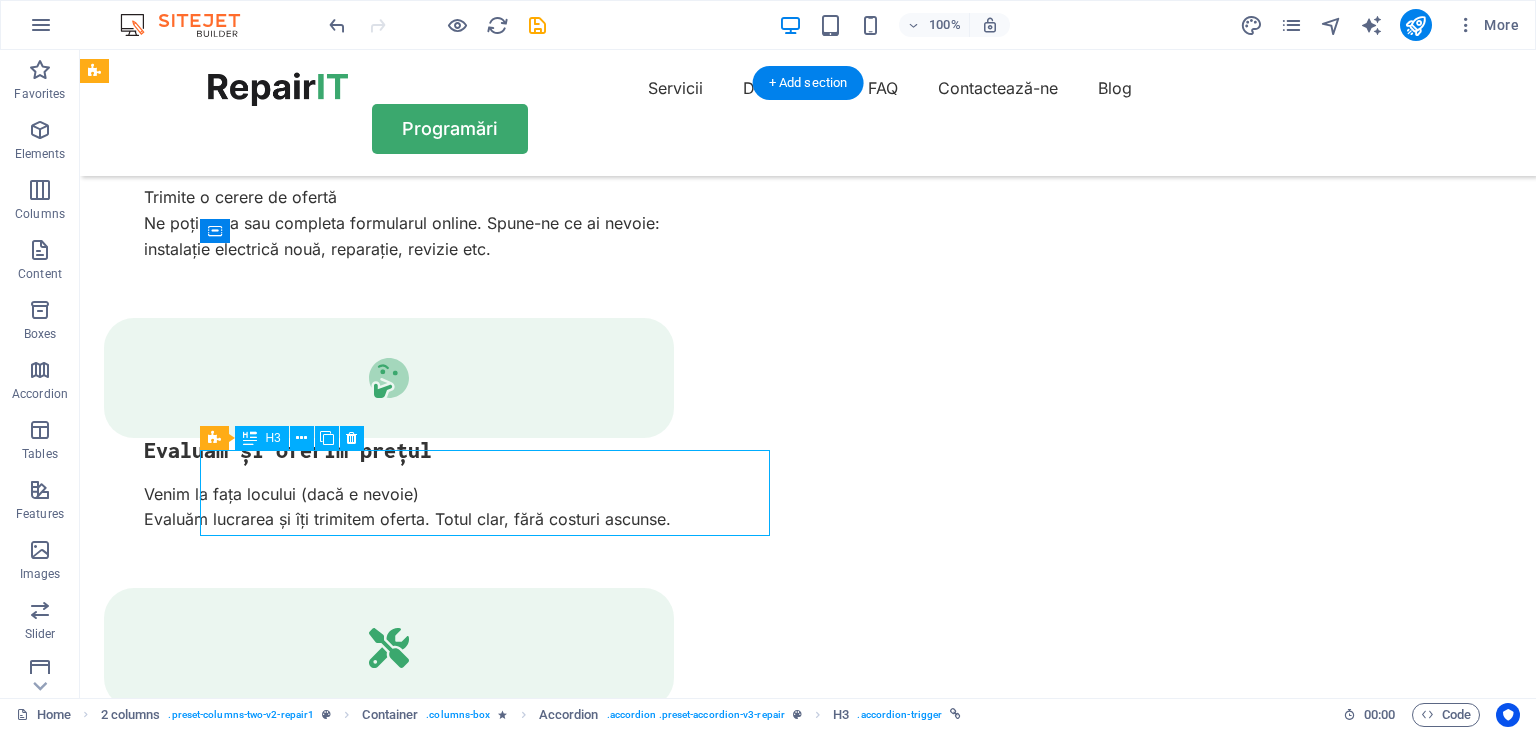 click on "What services does RepairIT cover?" at bounding box center (389, 5174) 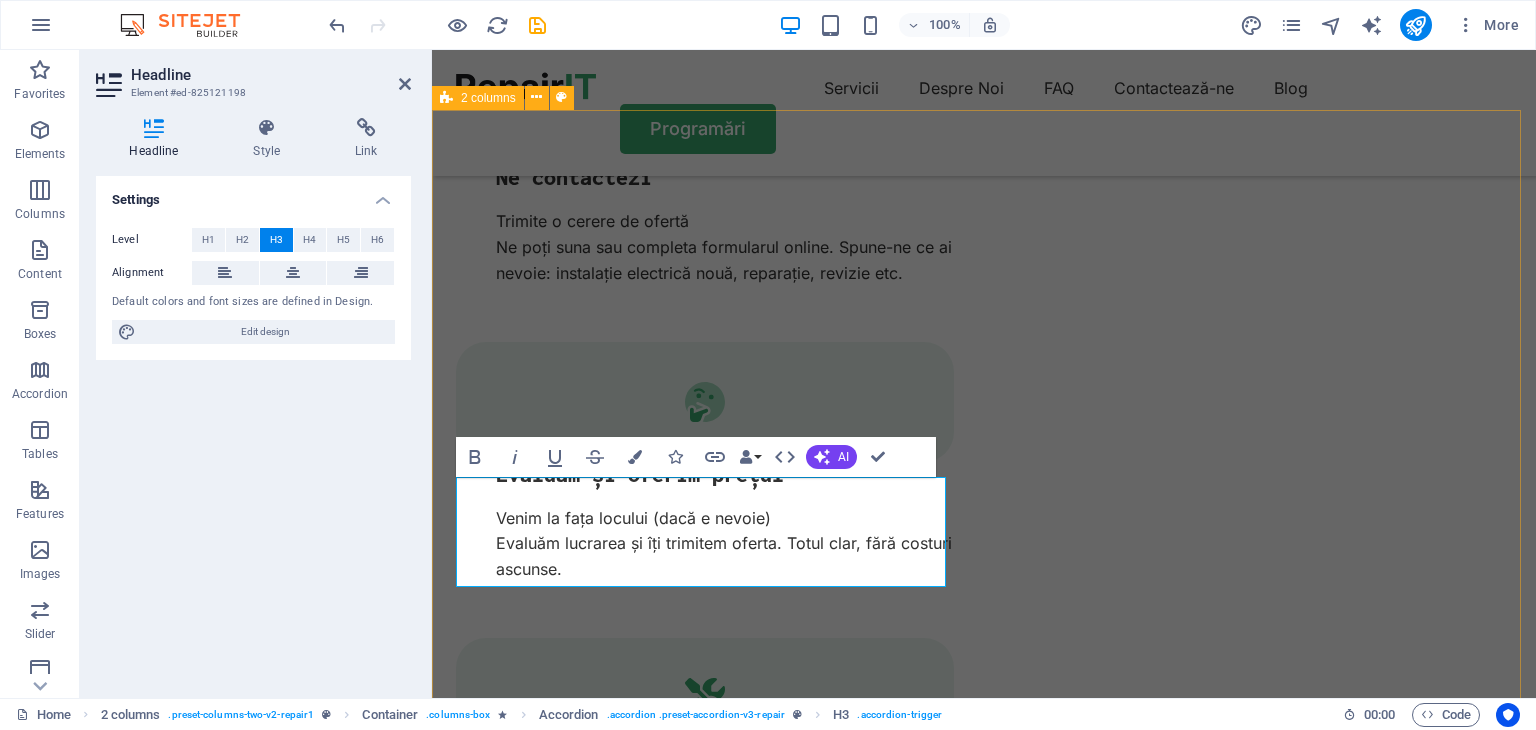 click on "FAQ Frequently Asked Questions-Întrebări Frecvente Ce servicii oferă Amper Instal? Ce servicii oferă Amper Instal? Sem morbi netus mauris purus eros blandit tristique at maecenas. Eu tellus enim cursus lectus nunc. Do you offer emergency repair? Sem morbi netus mauris purus eros blandit tristique at maecenas. Eu tellus enim cursus lectus nunc. Can I send my device to you? Sem morbi netus mauris purus eros blandit tristique at maecenas. Eu tellus enim cursus lectus nunc. Do you offer a warranty? Sem morbi netus mauris purus eros blandit tristique at maecenas. Eu tellus enim cursus lectus nunc. Need More Help? Sem morbi netus mauris purus eros blandit tristique at maecenas. Eu tellus enim. Need More Help? Sem morbi netus mauris purus eros blandit tristique at maecenas. Eu tellus enim. Contact Us" at bounding box center (984, 5841) 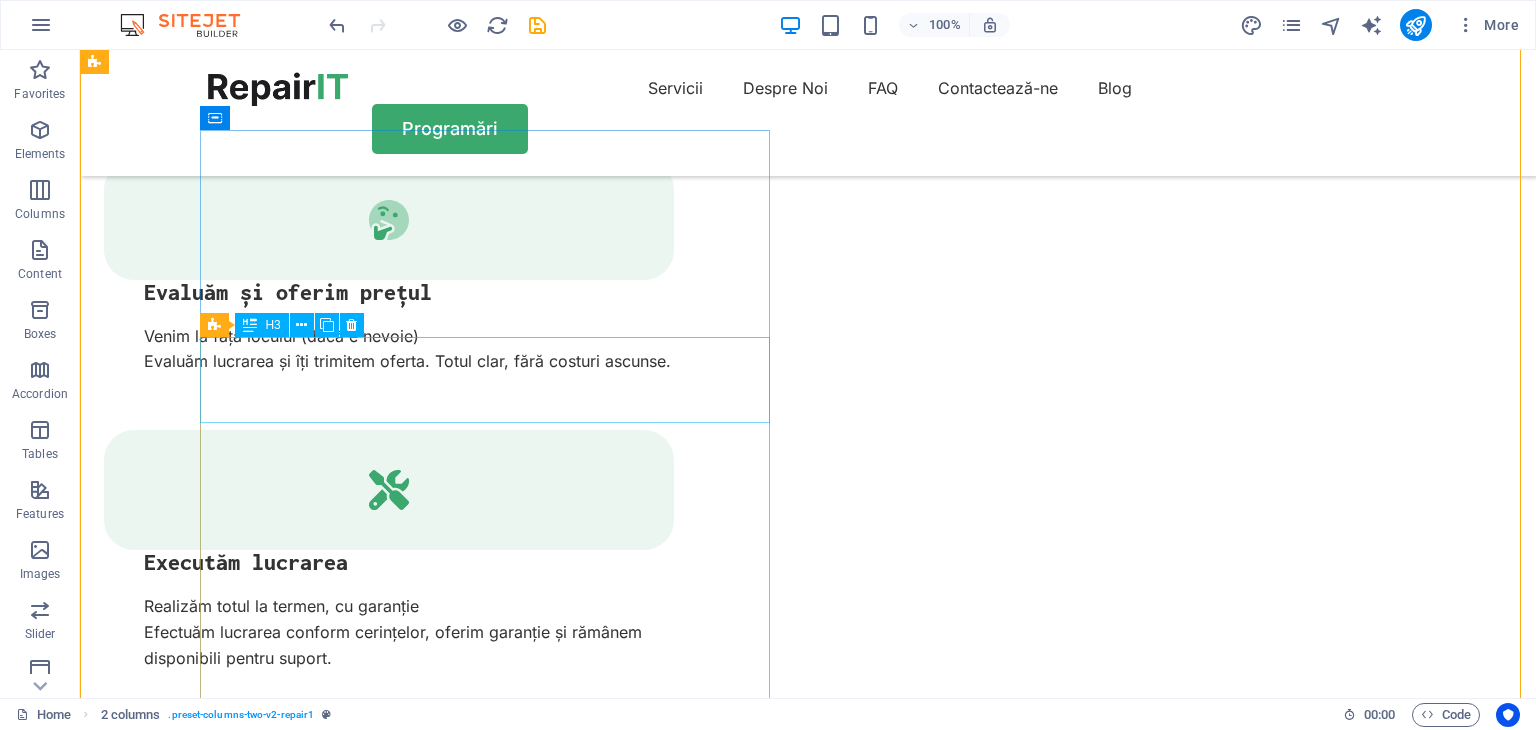 scroll, scrollTop: 3946, scrollLeft: 0, axis: vertical 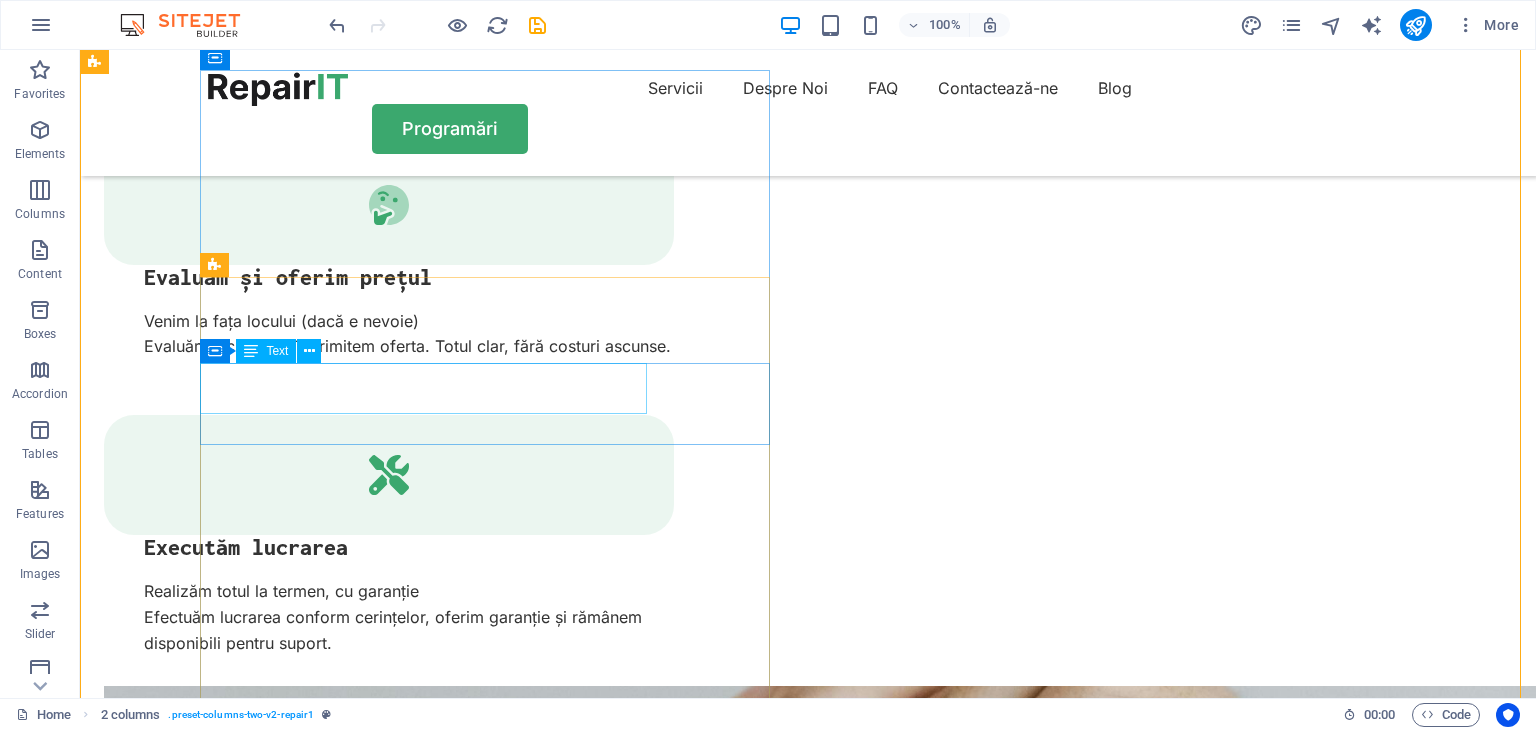 click on "Sem morbi netus mauris purus eros blandit tristique at maecenas. Eu tellus enim cursus lectus nunc." at bounding box center [389, 5069] 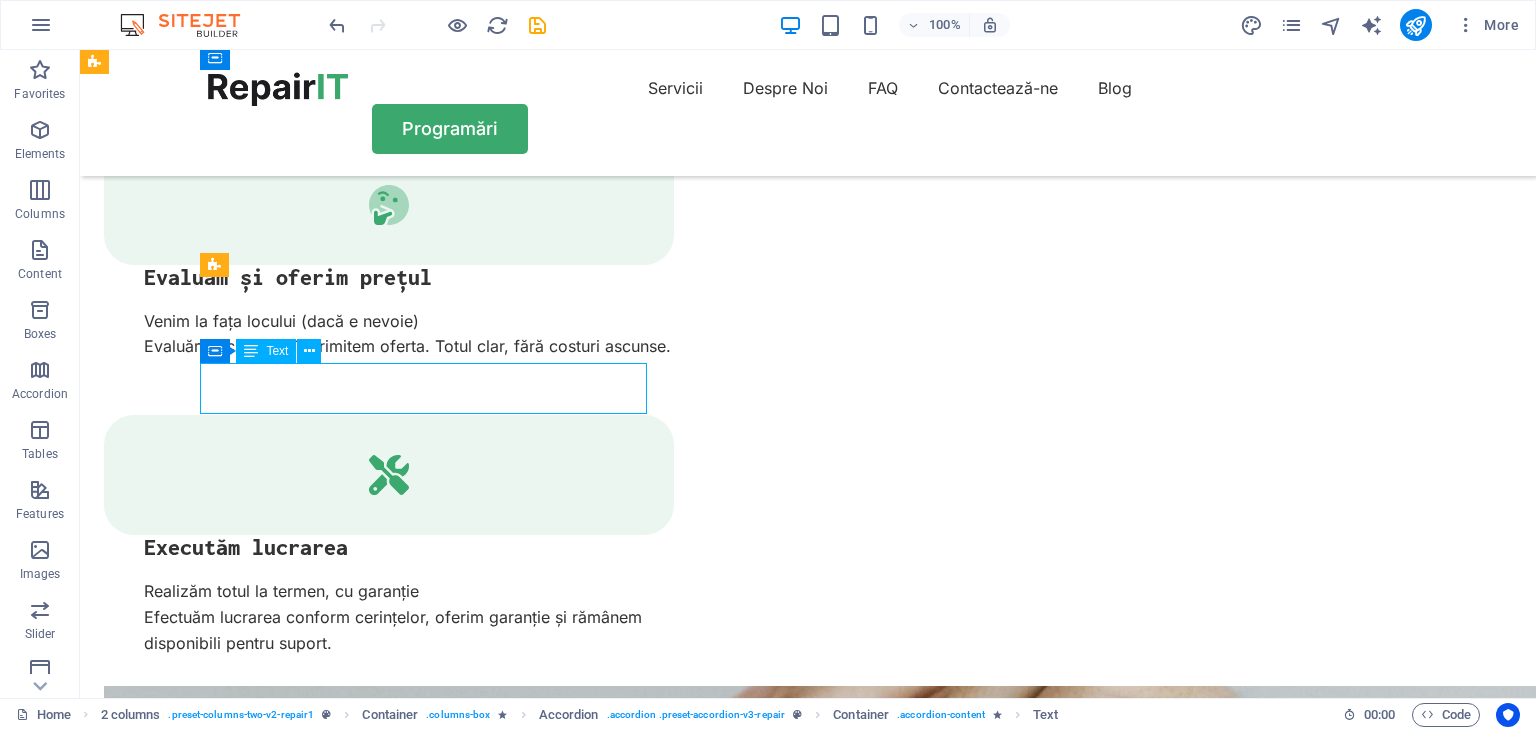 click on "Sem morbi netus mauris purus eros blandit tristique at maecenas. Eu tellus enim cursus lectus nunc." at bounding box center (389, 5069) 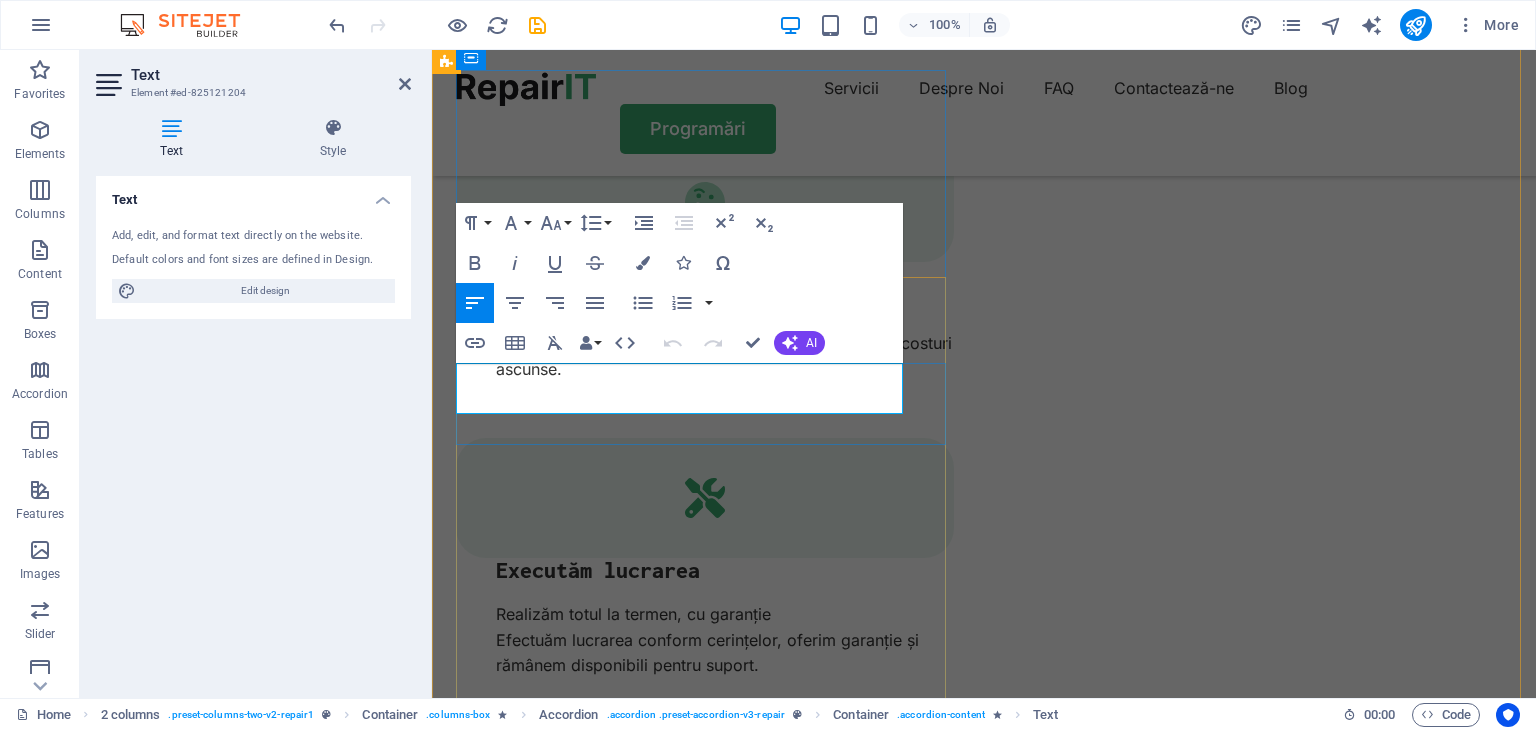 drag, startPoint x: 811, startPoint y: 405, endPoint x: 456, endPoint y: 381, distance: 355.81033 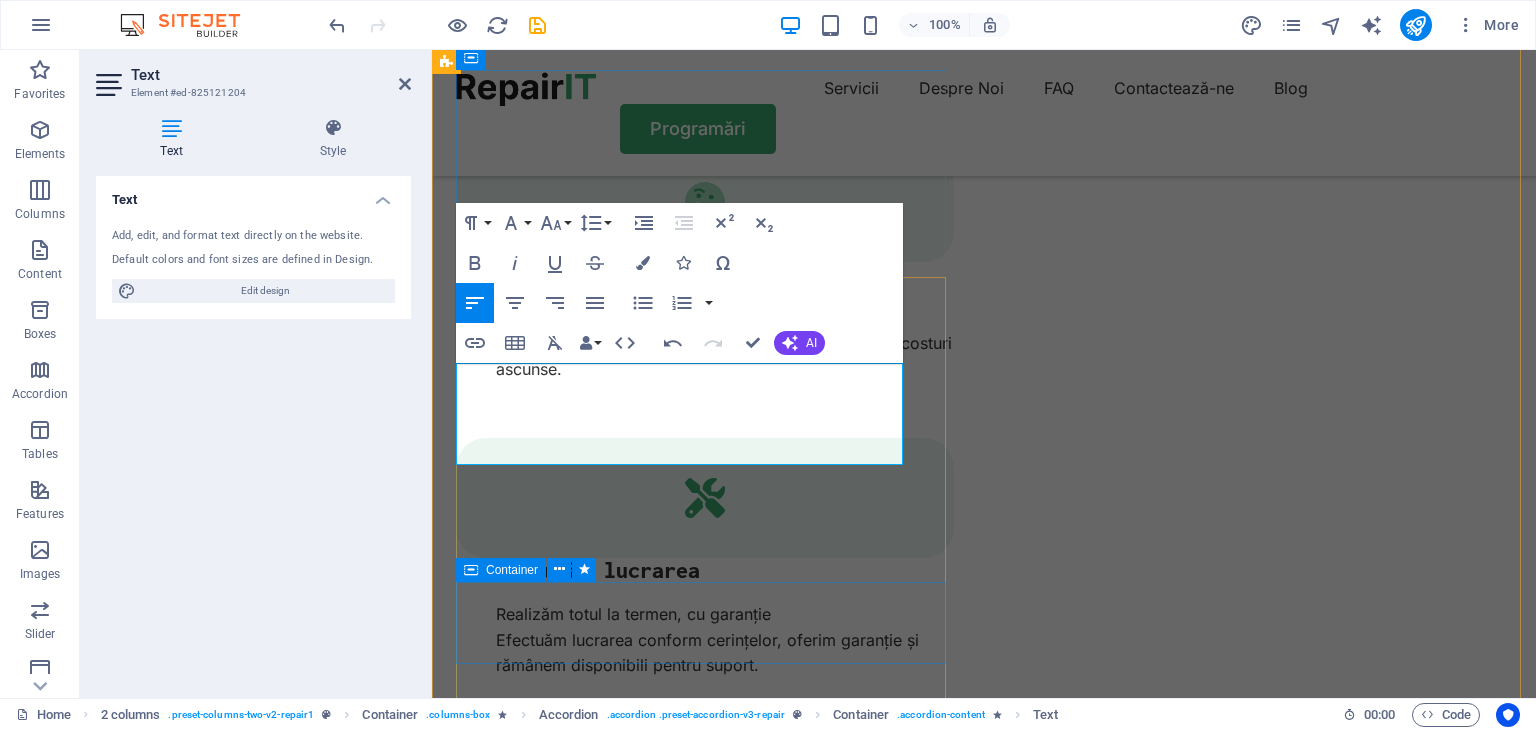scroll, scrollTop: 2710, scrollLeft: 0, axis: vertical 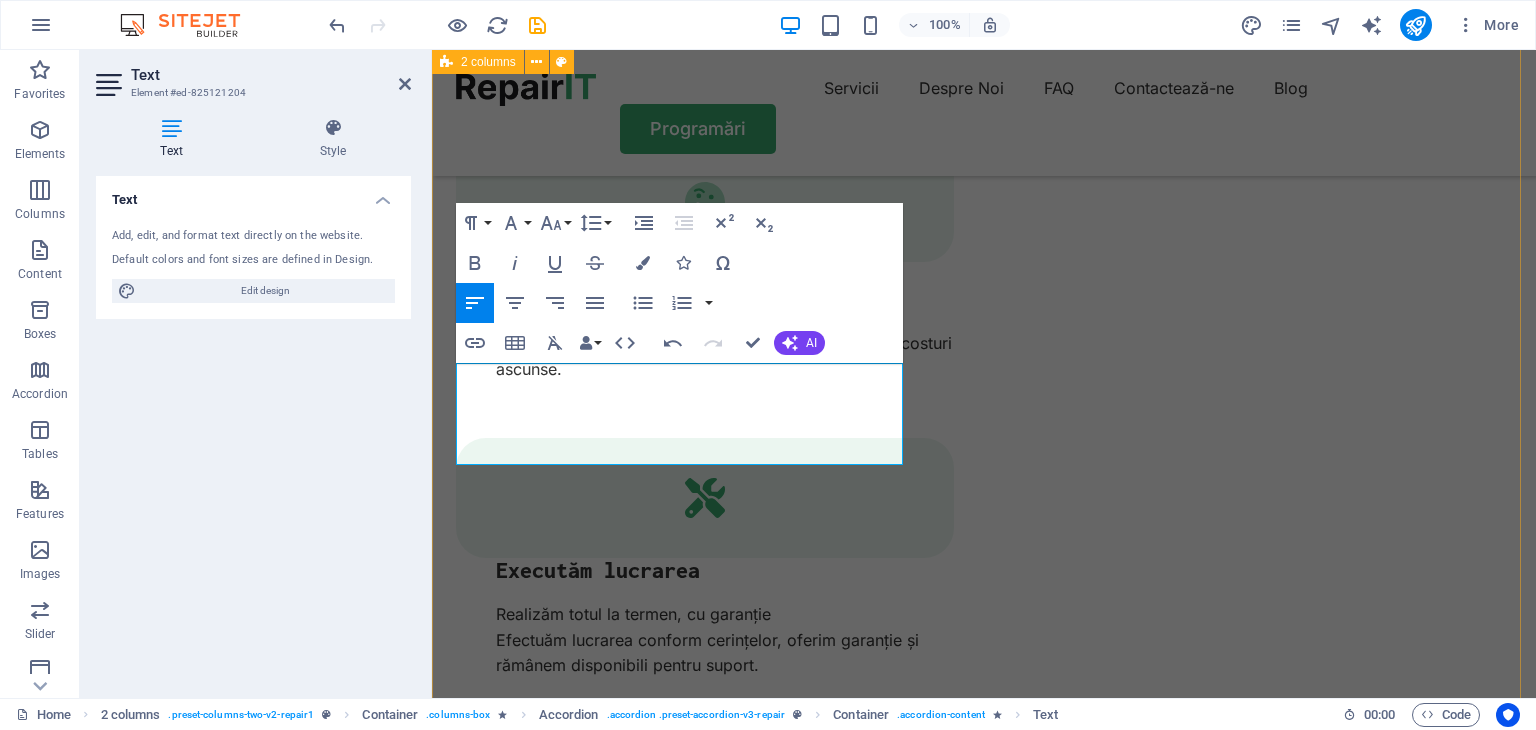 click on "FAQ Frequently Asked Questions-Întrebări Frecvente Ce servicii oferă Amper Instal? Oferim instalații electrice pentru locuințe, hale industriale, birouri și spații comerciale. Executăm și revizii, reparații sau modernizări ale instalațiilor existente. Oferim instalații electrice pentru locuințe, hale industriale, birouri și spații comerciale. Executăm și revizii, reparații sau modernizări ale instalațiilor existente. Do you offer emergency repair? Sem morbi netus mauris purus eros blandit tristique at maecenas. Eu tellus enim cursus lectus nunc. Can I send my device to you? Sem morbi netus mauris purus eros blandit tristique at maecenas. Eu tellus enim cursus lectus nunc. Do you offer a warranty? Sem morbi netus mauris purus eros blandit tristique at maecenas. Eu tellus enim cursus lectus nunc. Need More Help? Sem morbi netus mauris purus eros blandit tristique at maecenas. Eu tellus enim. Need More Help? Sem morbi netus mauris purus eros blandit tristique at maecenas. Eu tellus enim." at bounding box center (984, 5655) 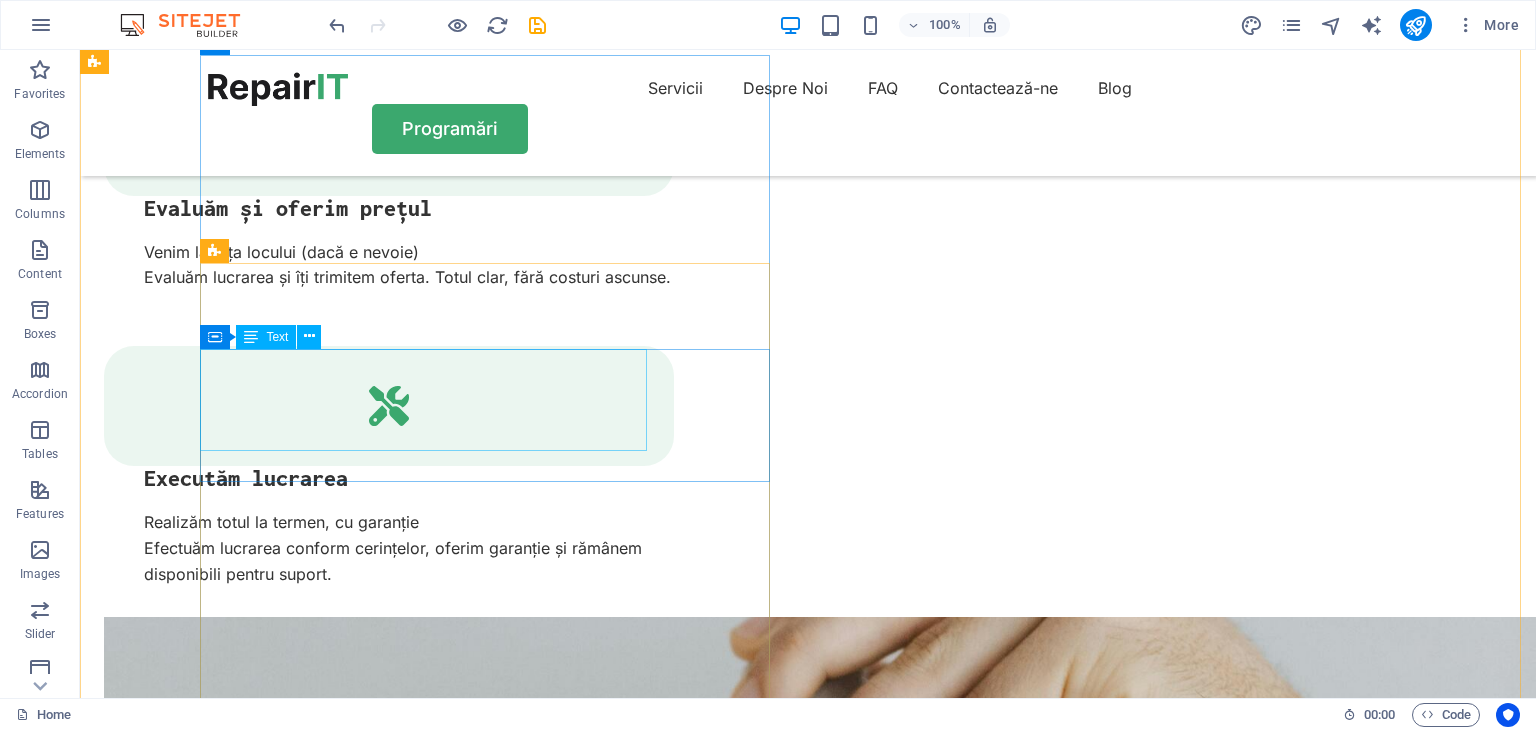 scroll, scrollTop: 4046, scrollLeft: 0, axis: vertical 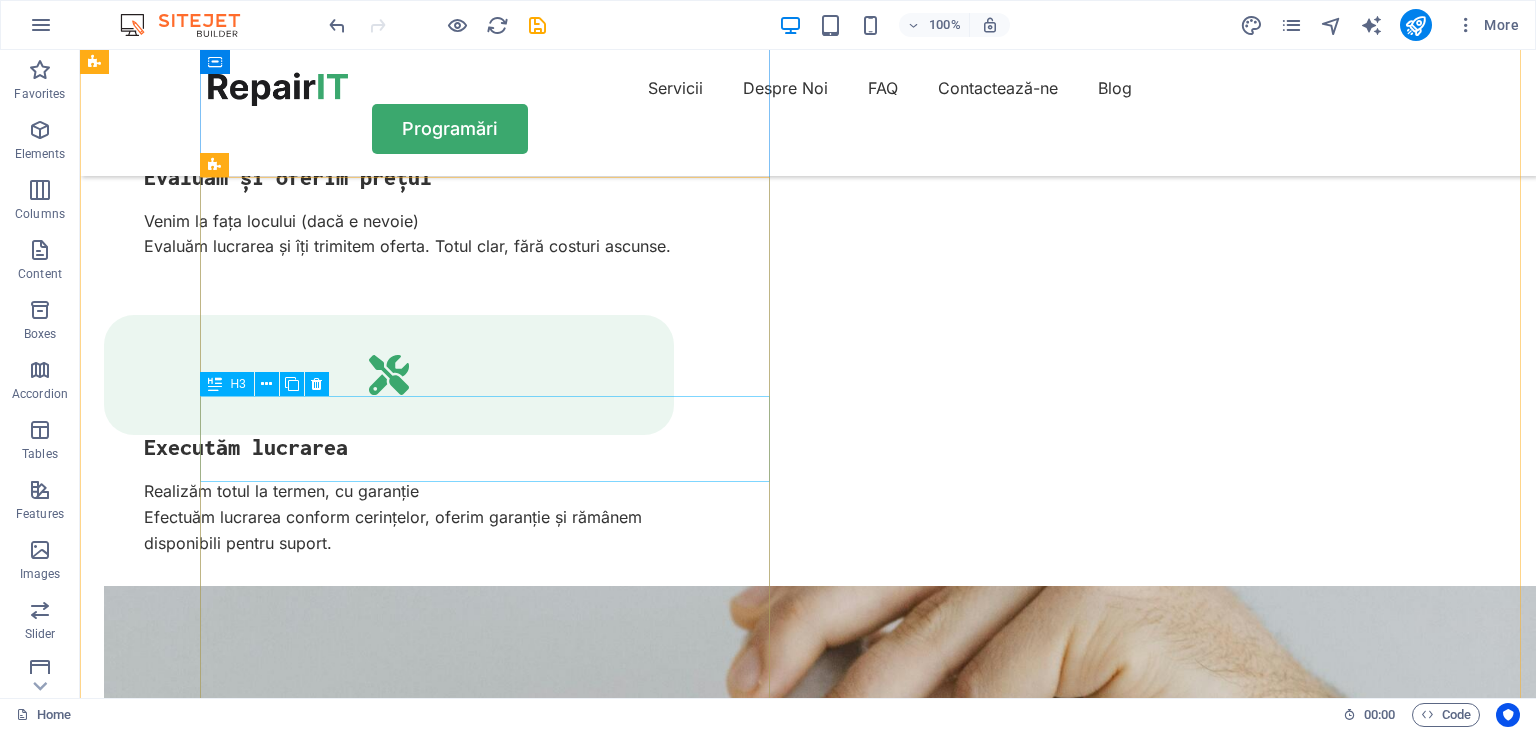 click on "Do you offer emergency repair?" at bounding box center (389, 5120) 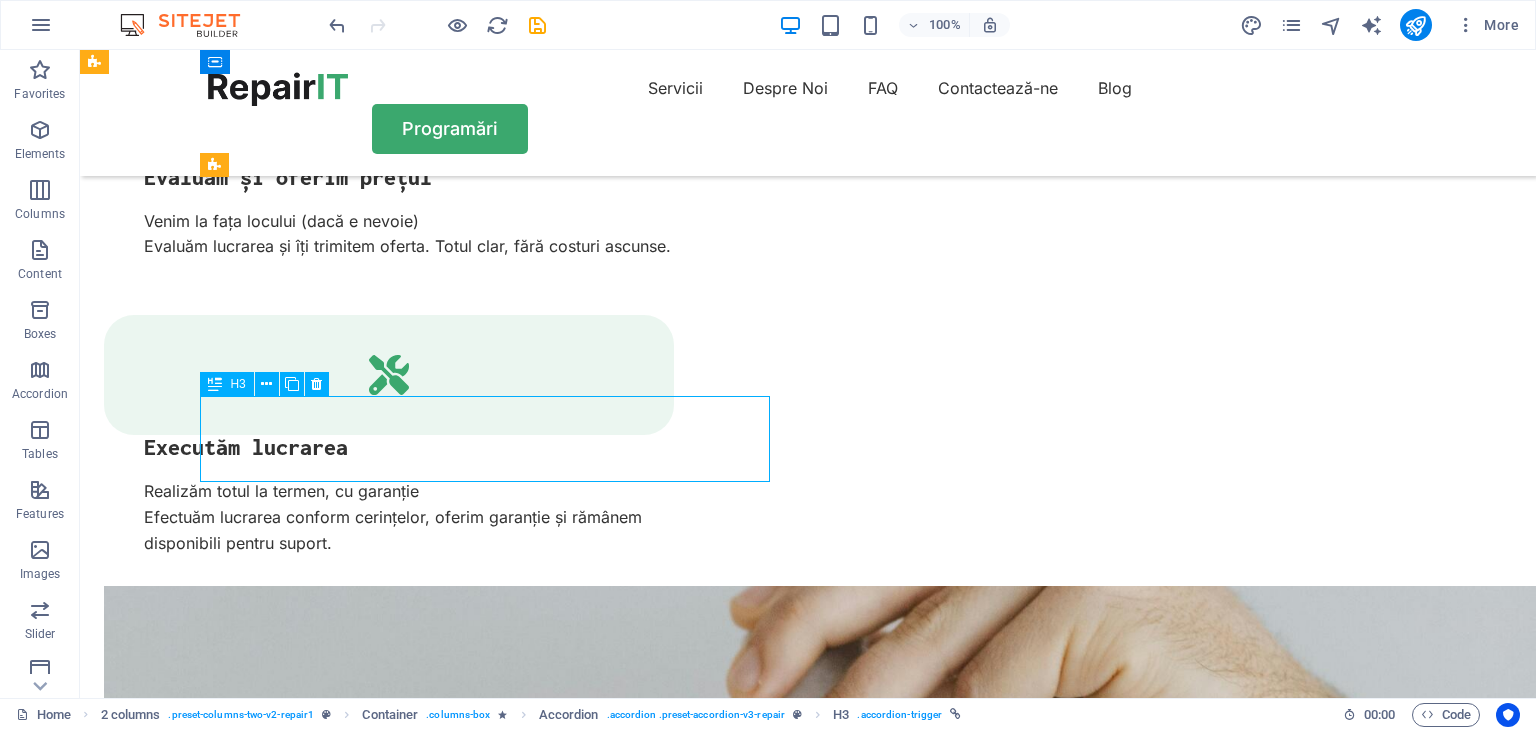 click on "Do you offer emergency repair?" at bounding box center (389, 5120) 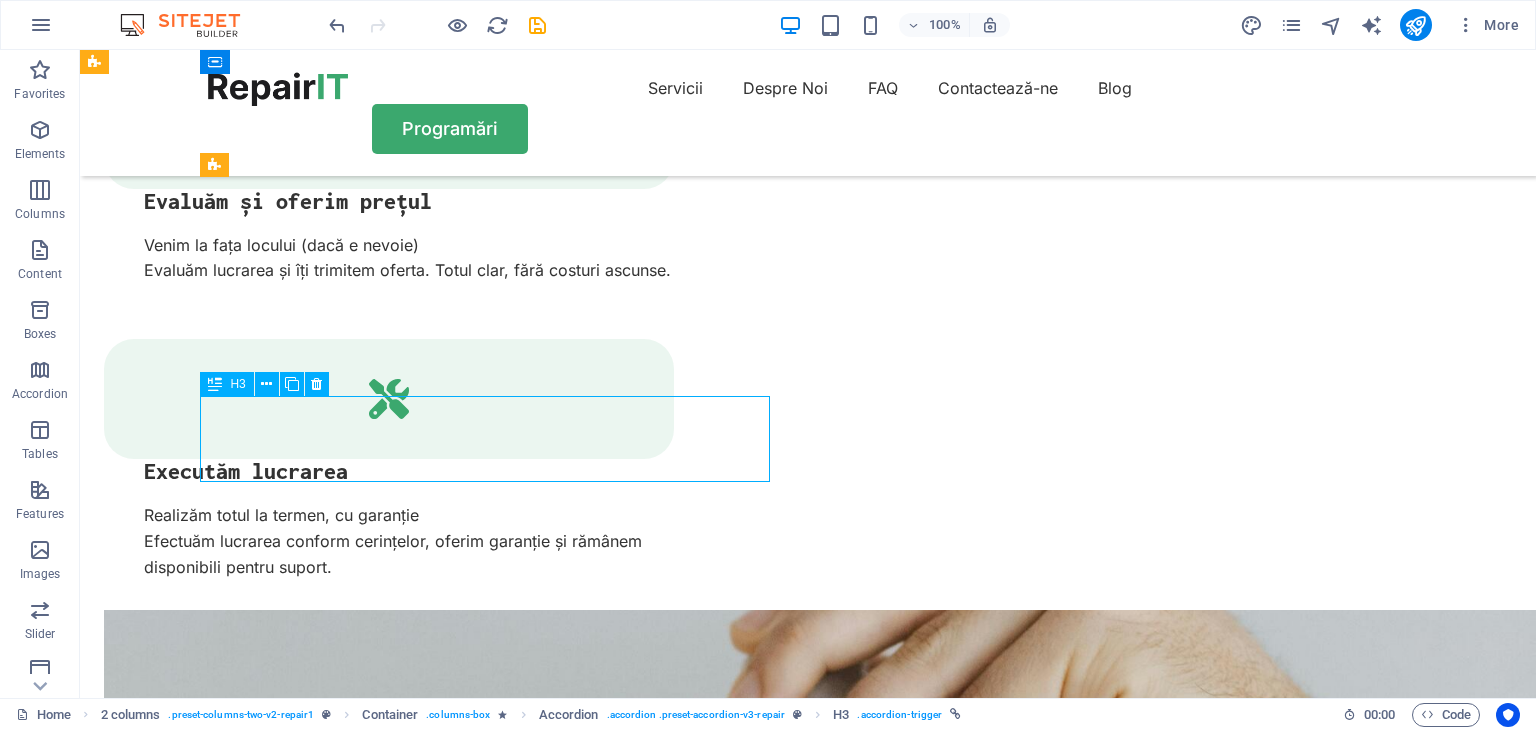 scroll, scrollTop: 4097, scrollLeft: 0, axis: vertical 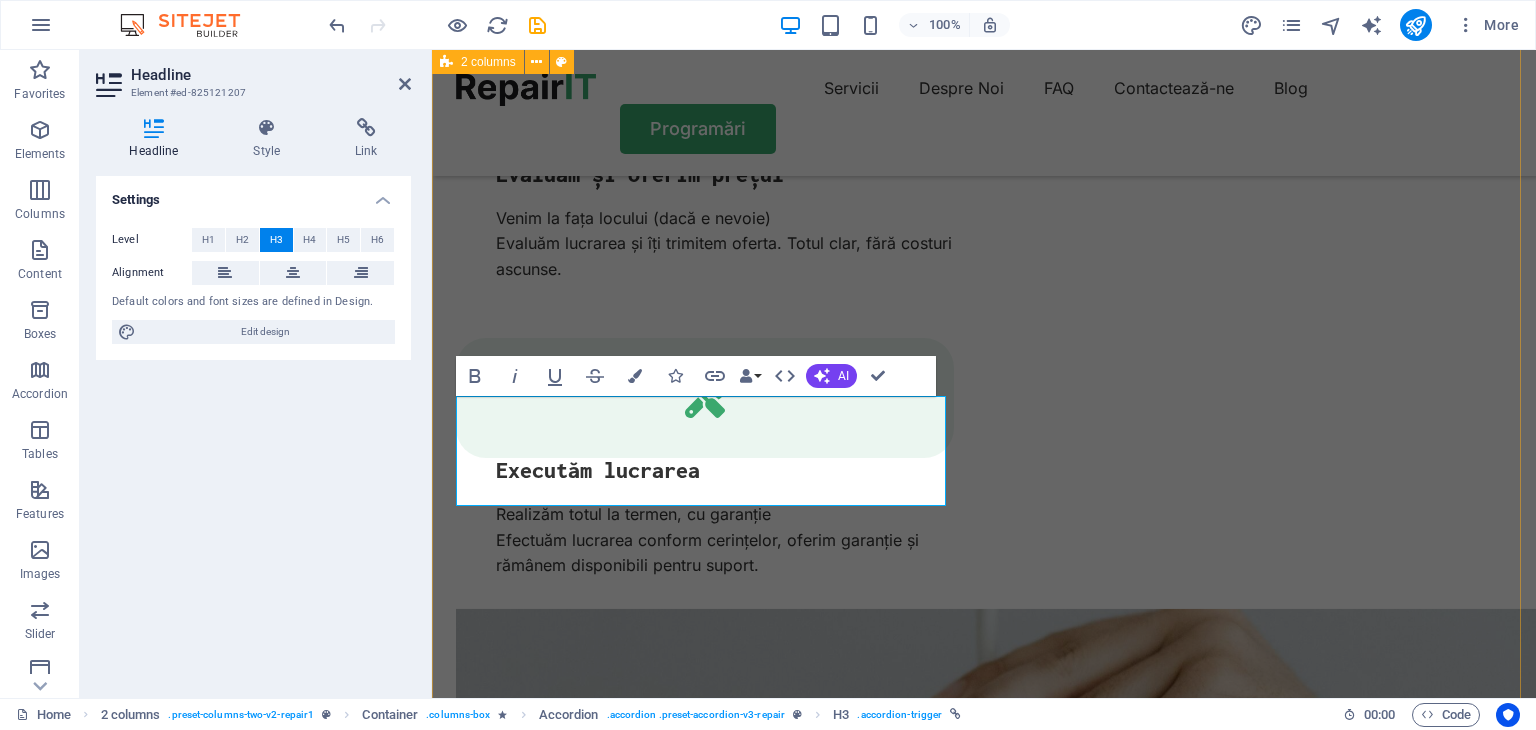click on "FAQ Frequently Asked Questions-Întrebări Frecvente Ce servicii oferă Amper Instal? Oferim instalații electrice pentru locuințe, hale industriale, birouri și spații comerciale. Executăm și revizii, reparații sau modernizări ale instalațiilor existente. Interveniți în caz de urgență? Interveniți în caz de urgență? Sem morbi netus mauris purus eros blandit tristique at maecenas. Eu tellus enim cursus lectus nunc. Can I send my device to you? Sem morbi netus mauris purus eros blandit tristique at maecenas. Eu tellus enim cursus lectus nunc. Do you offer a warranty? Sem morbi netus mauris purus eros blandit tristique at maecenas. Eu tellus enim cursus lectus nunc. Need More Help? Sem morbi netus mauris purus eros blandit tristique at maecenas. Eu tellus enim. Need More Help? Sem morbi netus mauris purus eros blandit tristique at maecenas. Eu tellus enim. Contact Us" at bounding box center [984, 5567] 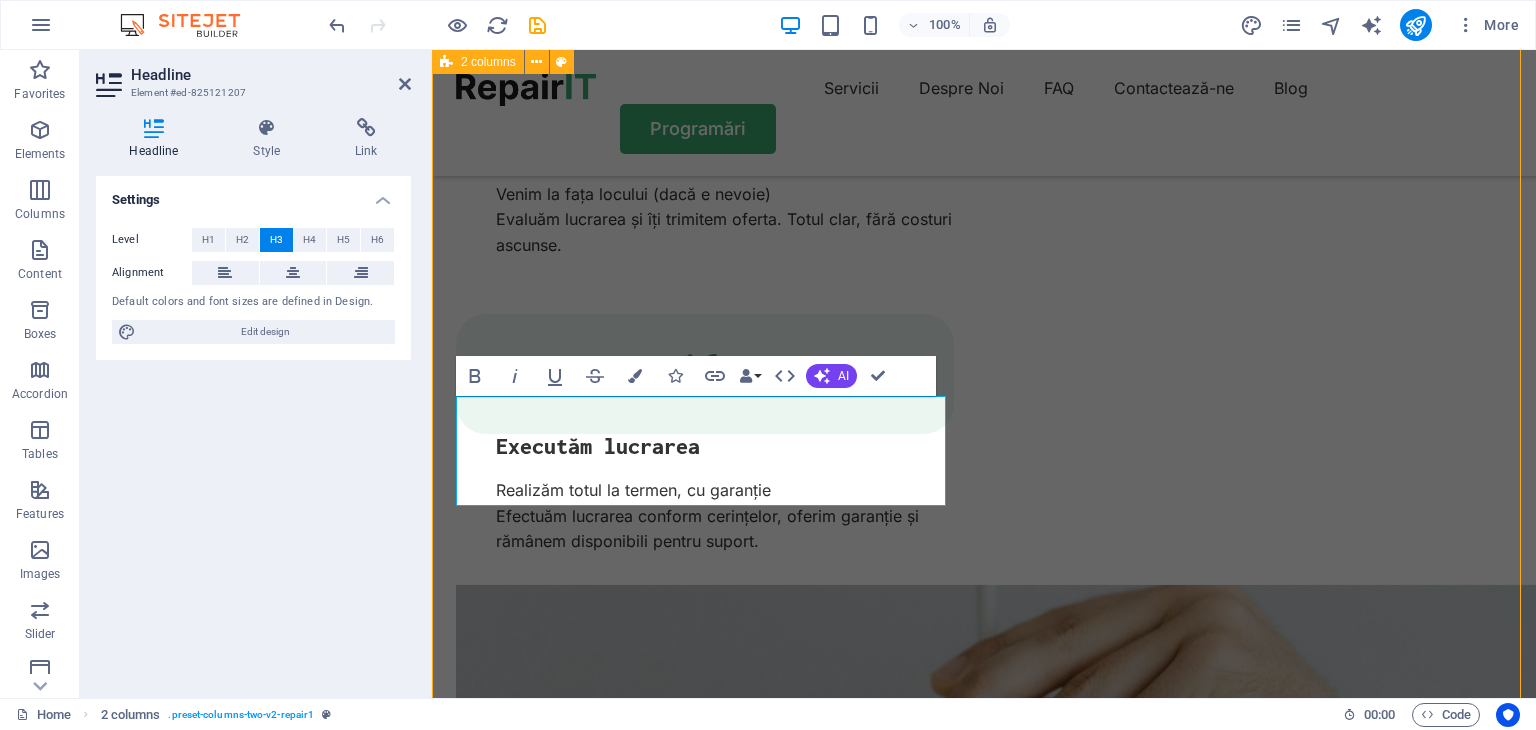 scroll, scrollTop: 4046, scrollLeft: 0, axis: vertical 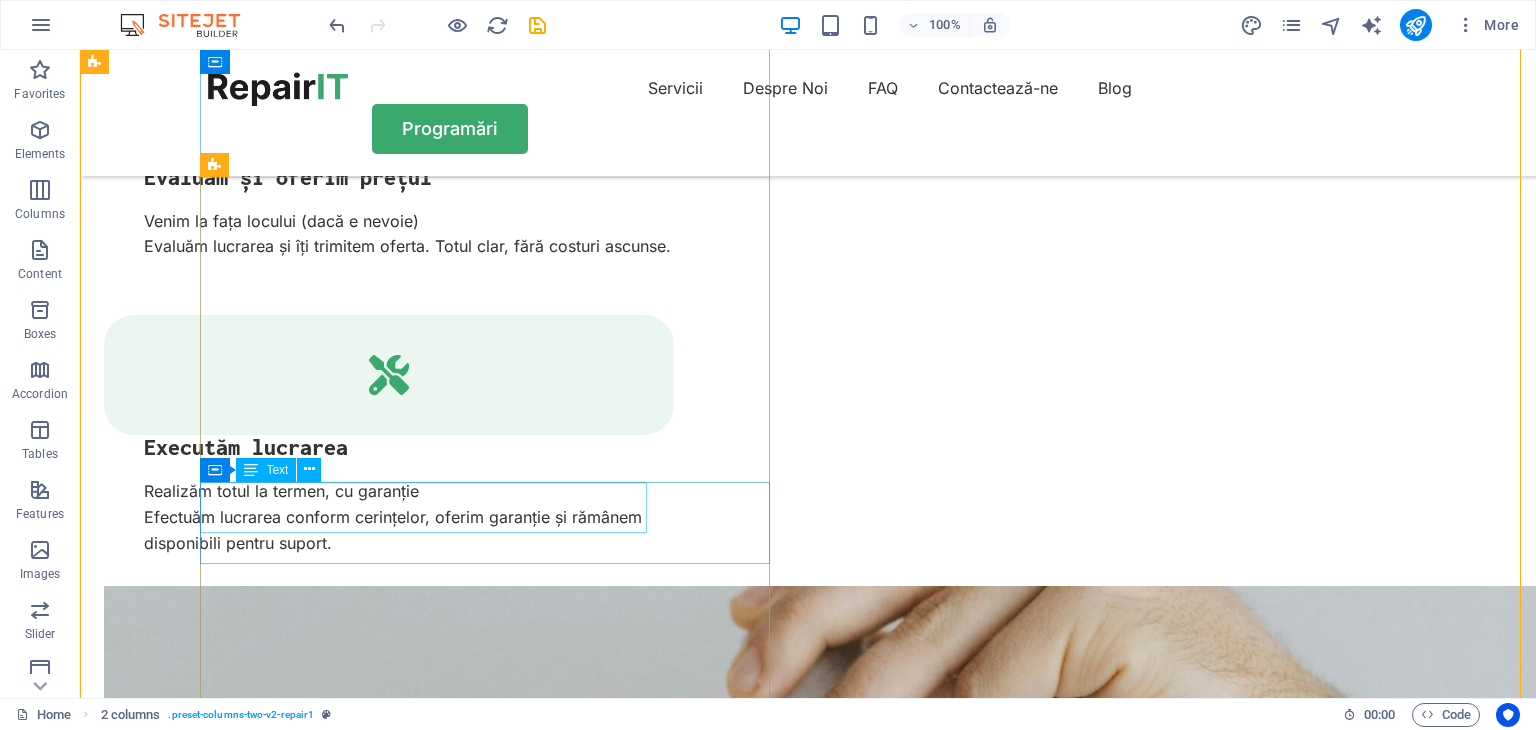 click on "Sem morbi netus mauris purus eros blandit tristique at maecenas. Eu tellus enim cursus lectus nunc." at bounding box center (389, 5188) 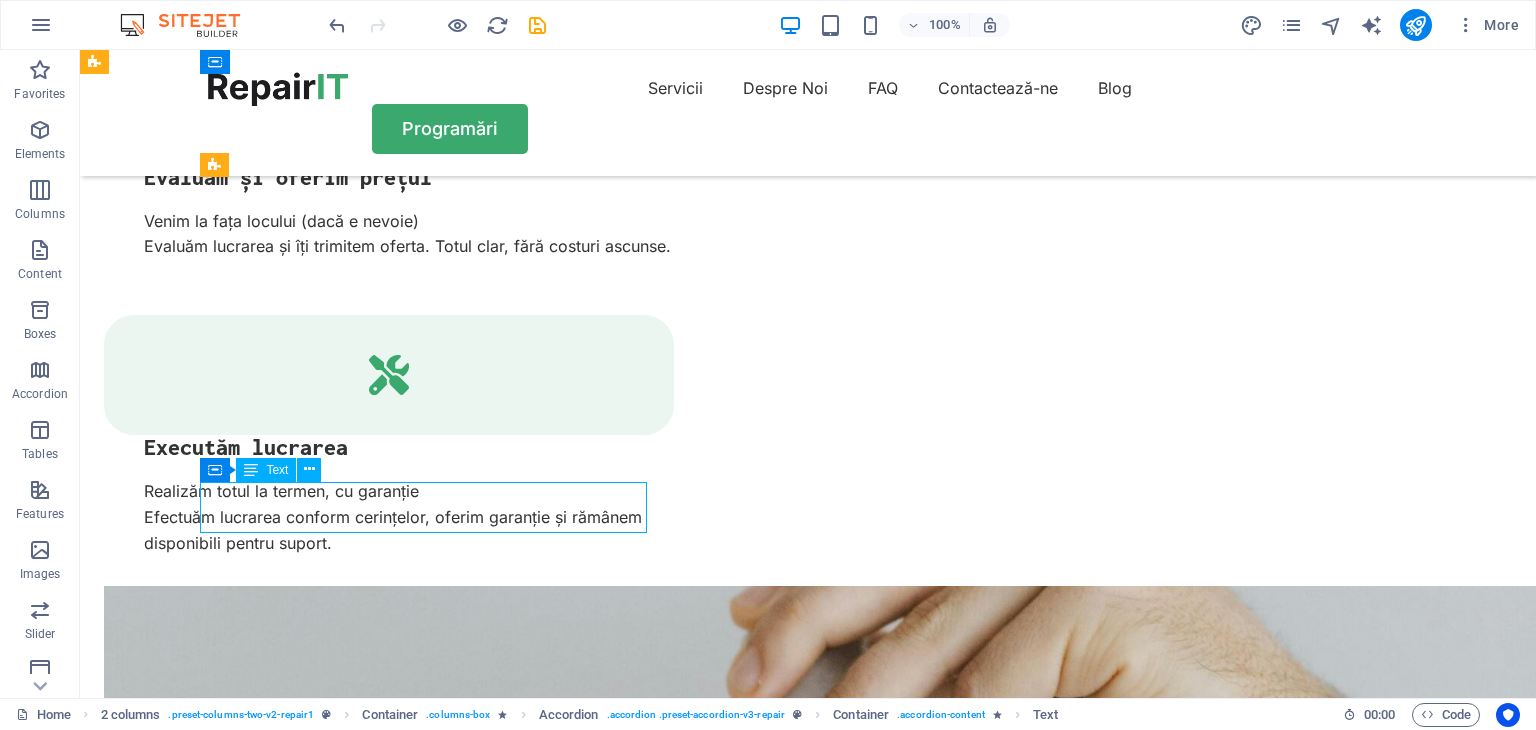 click on "Sem morbi netus mauris purus eros blandit tristique at maecenas. Eu tellus enim cursus lectus nunc." at bounding box center [389, 5188] 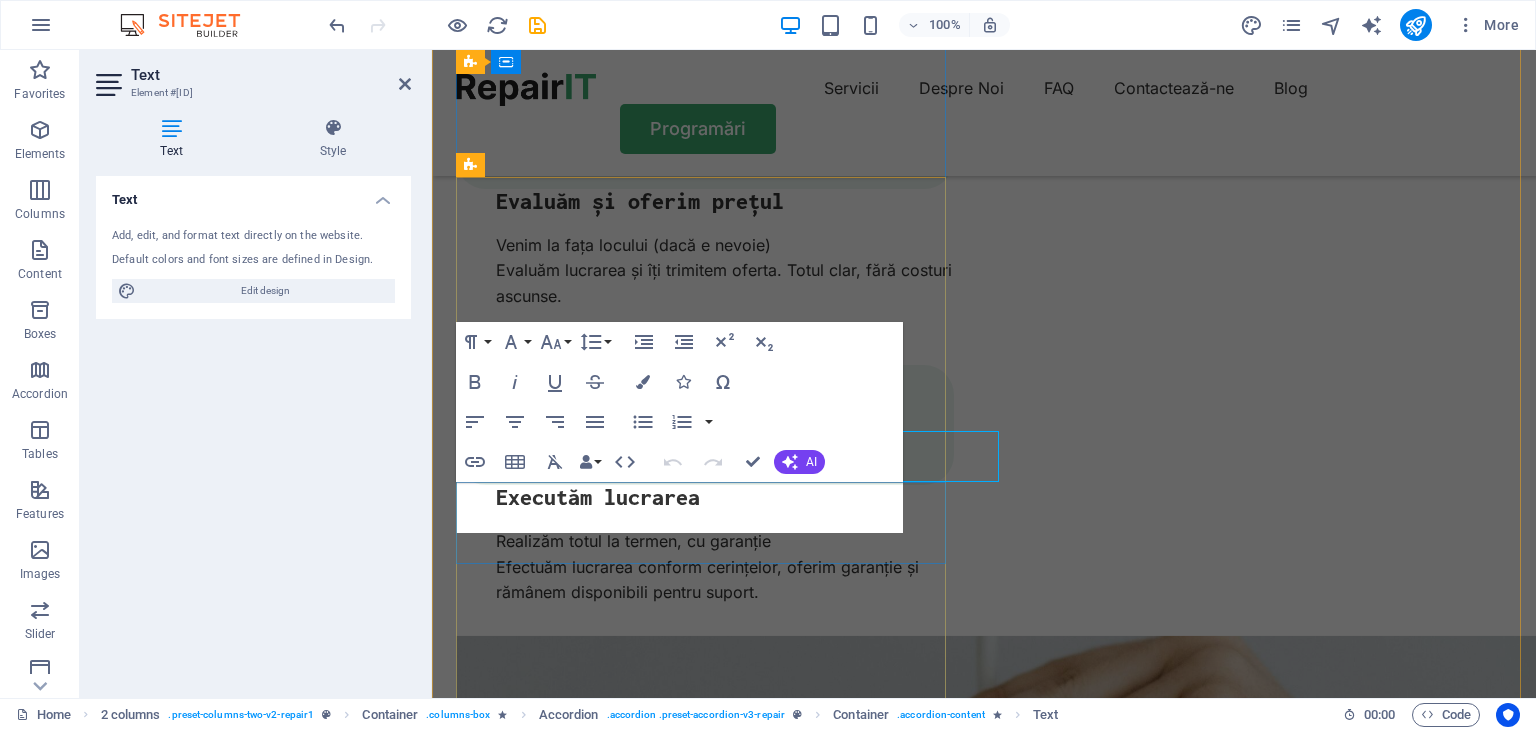 scroll, scrollTop: 4097, scrollLeft: 0, axis: vertical 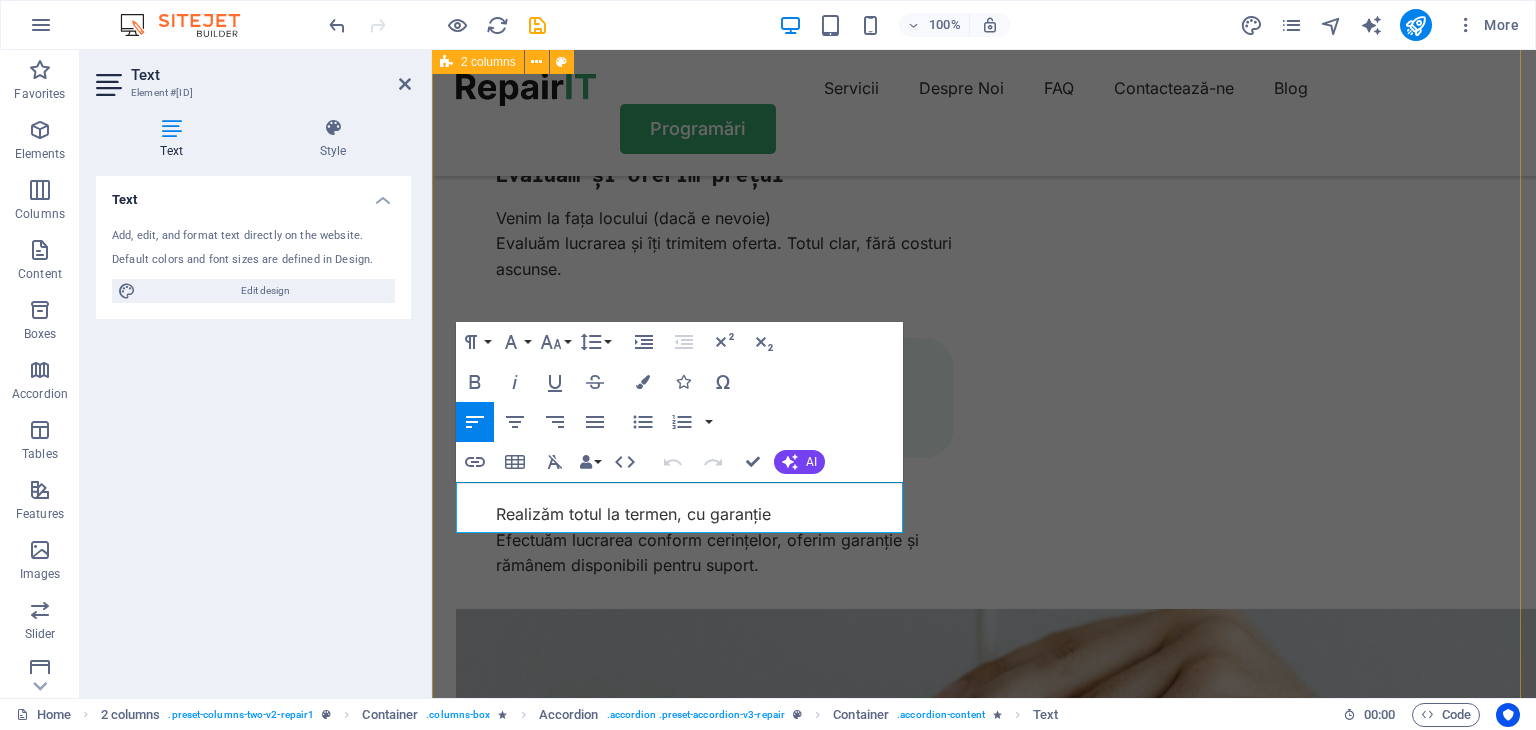 drag, startPoint x: 806, startPoint y: 528, endPoint x: 454, endPoint y: 496, distance: 353.45154 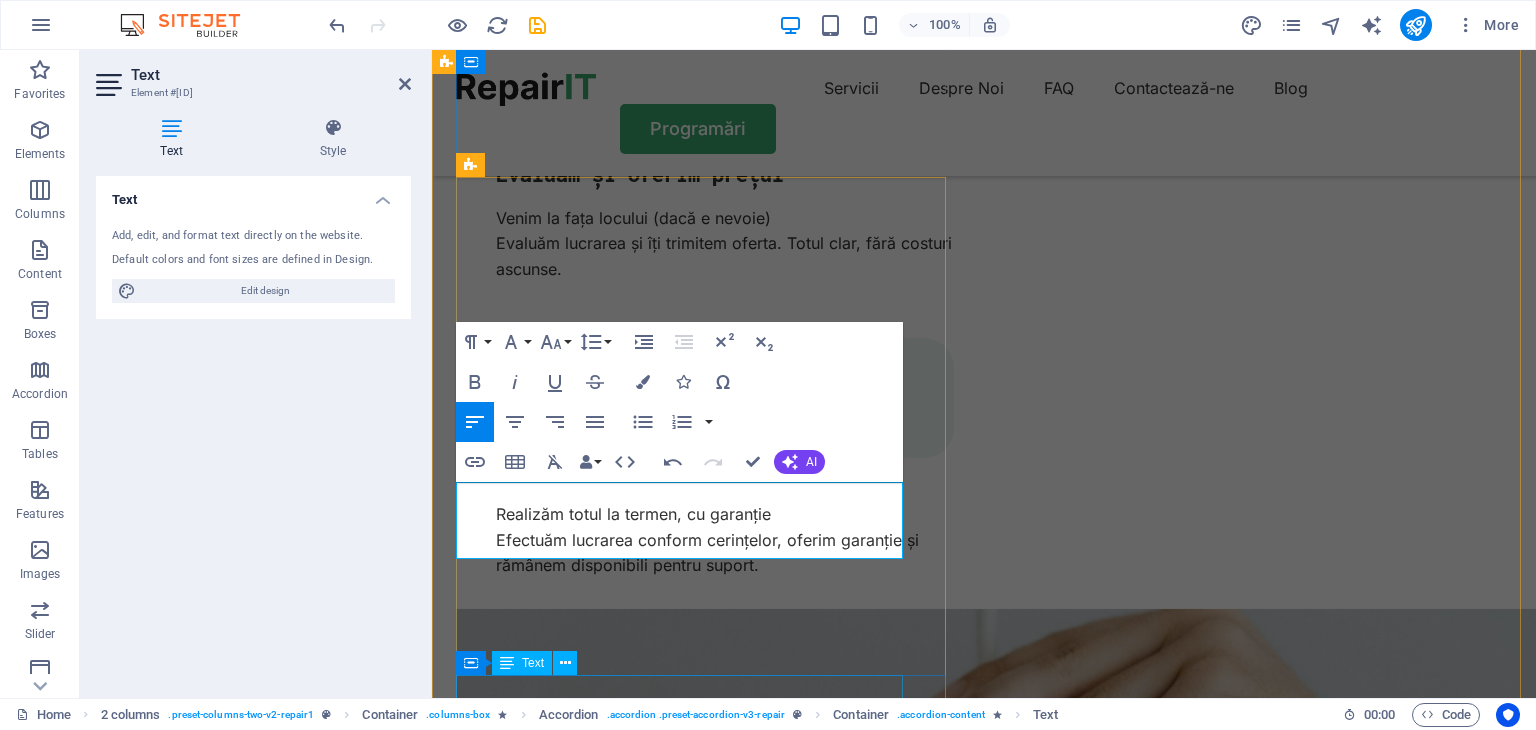 scroll, scrollTop: 2038, scrollLeft: 3, axis: both 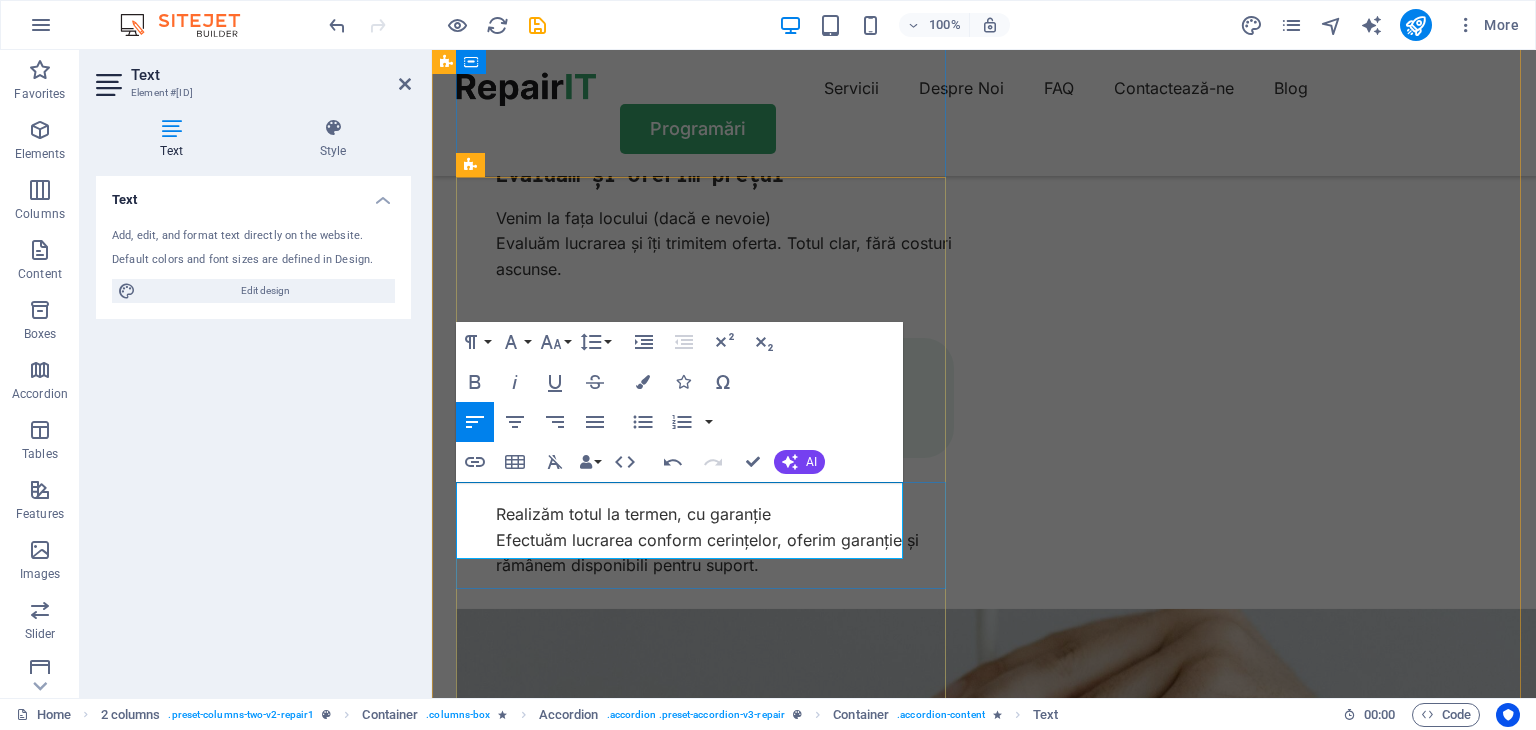 click on "Da. În funcție de locație și disponibilitate, putem interveni rapid pentru întreruperi de curent, scurtcircuite sau alte defecțiuni grave. Da. În funcție de locație și disponibilitate, putem interveni rapid pentru întreruperi de curent, scurtcircuite sau alte defecțiuni grave." at bounding box center (705, 5341) 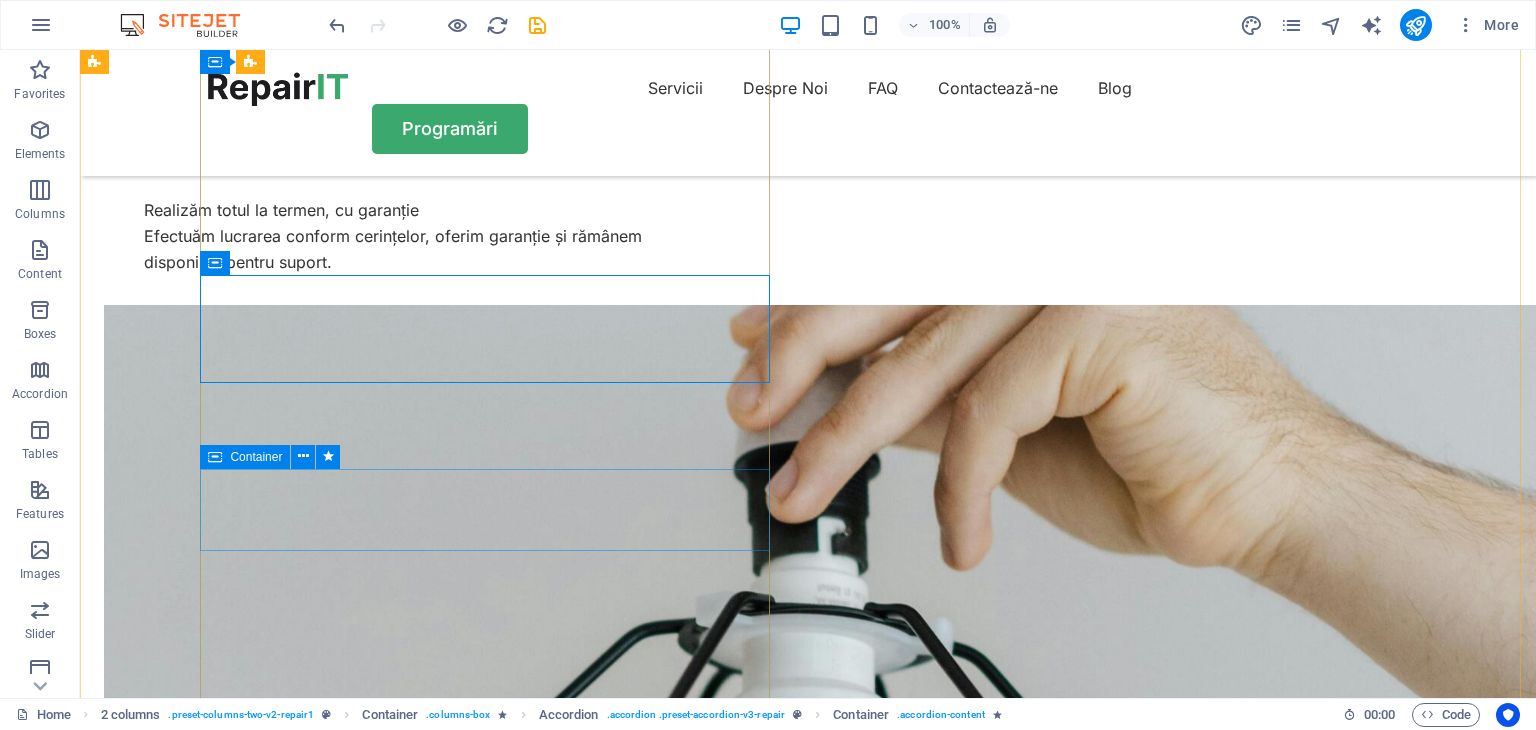 scroll, scrollTop: 4346, scrollLeft: 0, axis: vertical 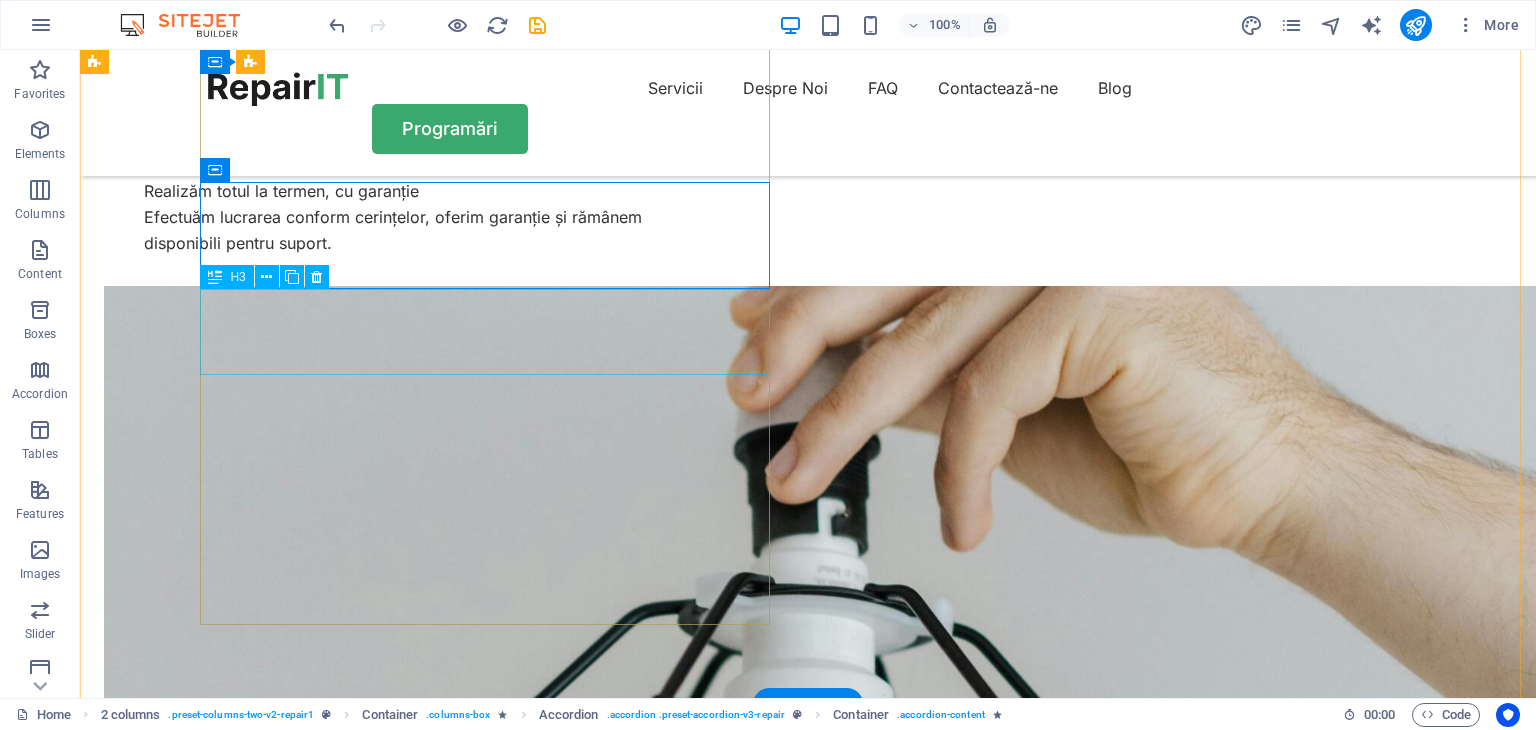 click on "Can I send my device to you?" at bounding box center [389, 4988] 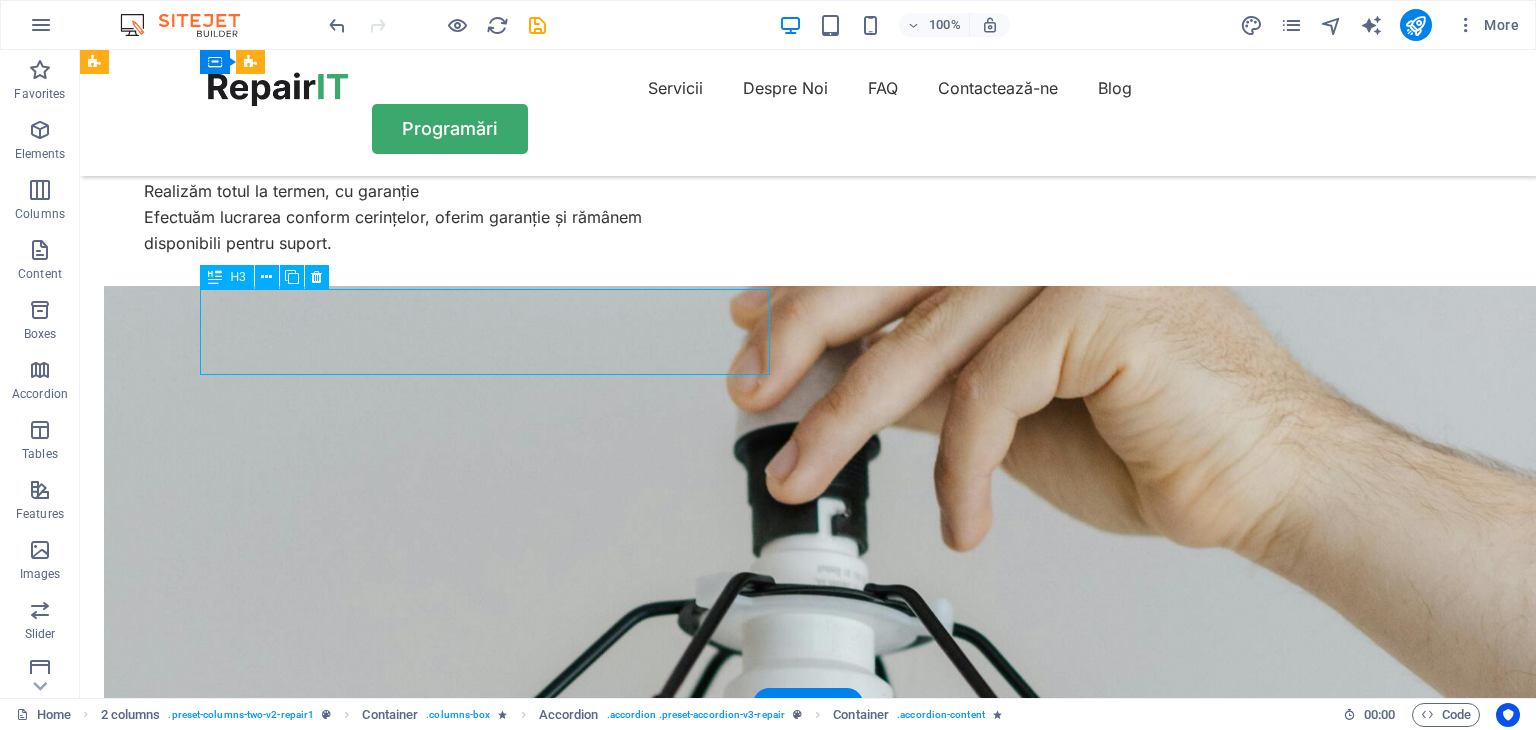 click on "Can I send my device to you?" at bounding box center [389, 4988] 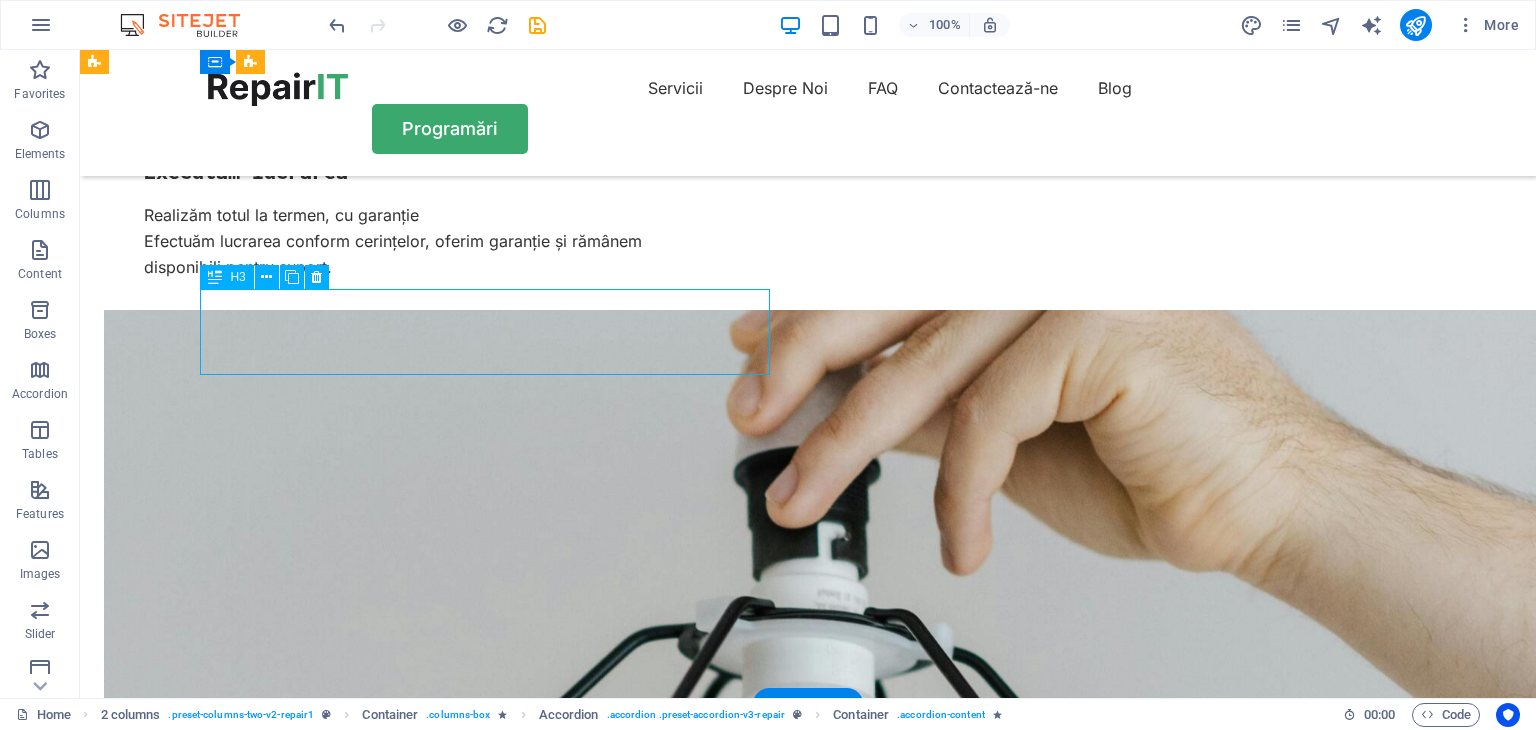 scroll, scrollTop: 4397, scrollLeft: 0, axis: vertical 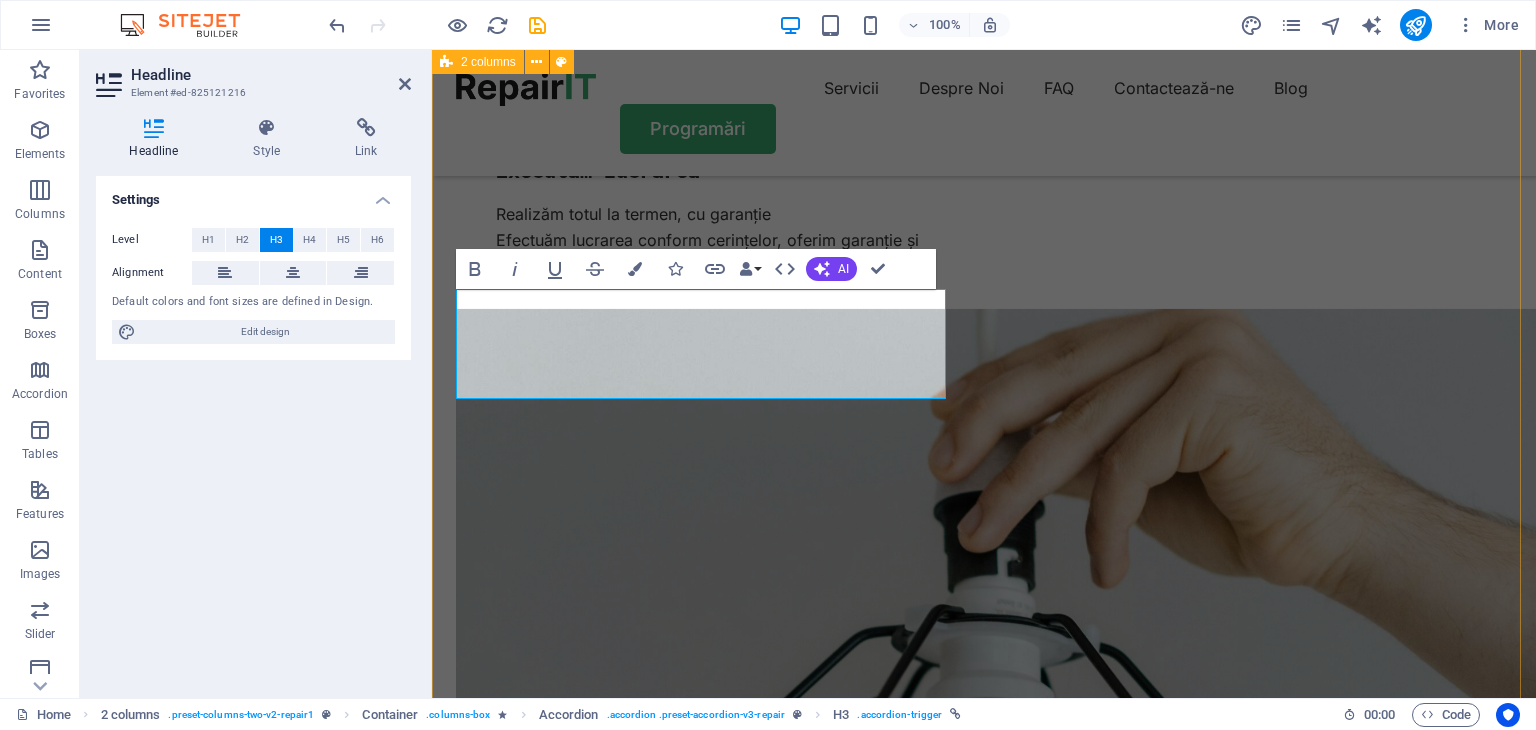 click on "FAQ Frequently Asked Questions-Întrebări Frecvente Ce servicii oferă Amper Instal? Oferim instalații electrice pentru locuințe, hale industriale, birouri și spații comerciale. Executăm și revizii, reparații sau modernizări ale instalațiilor existente. Interveniți în caz de urgență? Da. În funcție de locație și disponibilitate, putem interveni rapid pentru întreruperi de curent, scurtcircuite sau alte defecțiuni grave. Lucrați doar în Râmnicu Vâlcea? Lucrați doar în Râmnicu Vâlcea? Sem morbi netus mauris purus eros blandit tristique at maecenas. Eu tellus enim cursus lectus nunc. Do you offer a warranty? Sem morbi netus mauris purus eros blandit tristique at maecenas. Eu tellus enim cursus lectus nunc. Need More Help? Sem morbi netus mauris purus eros blandit tristique at maecenas. Eu tellus enim. Need More Help? Sem morbi netus mauris purus eros blandit tristique at maecenas. Eu tellus enim. Contact Us" at bounding box center [984, 5280] 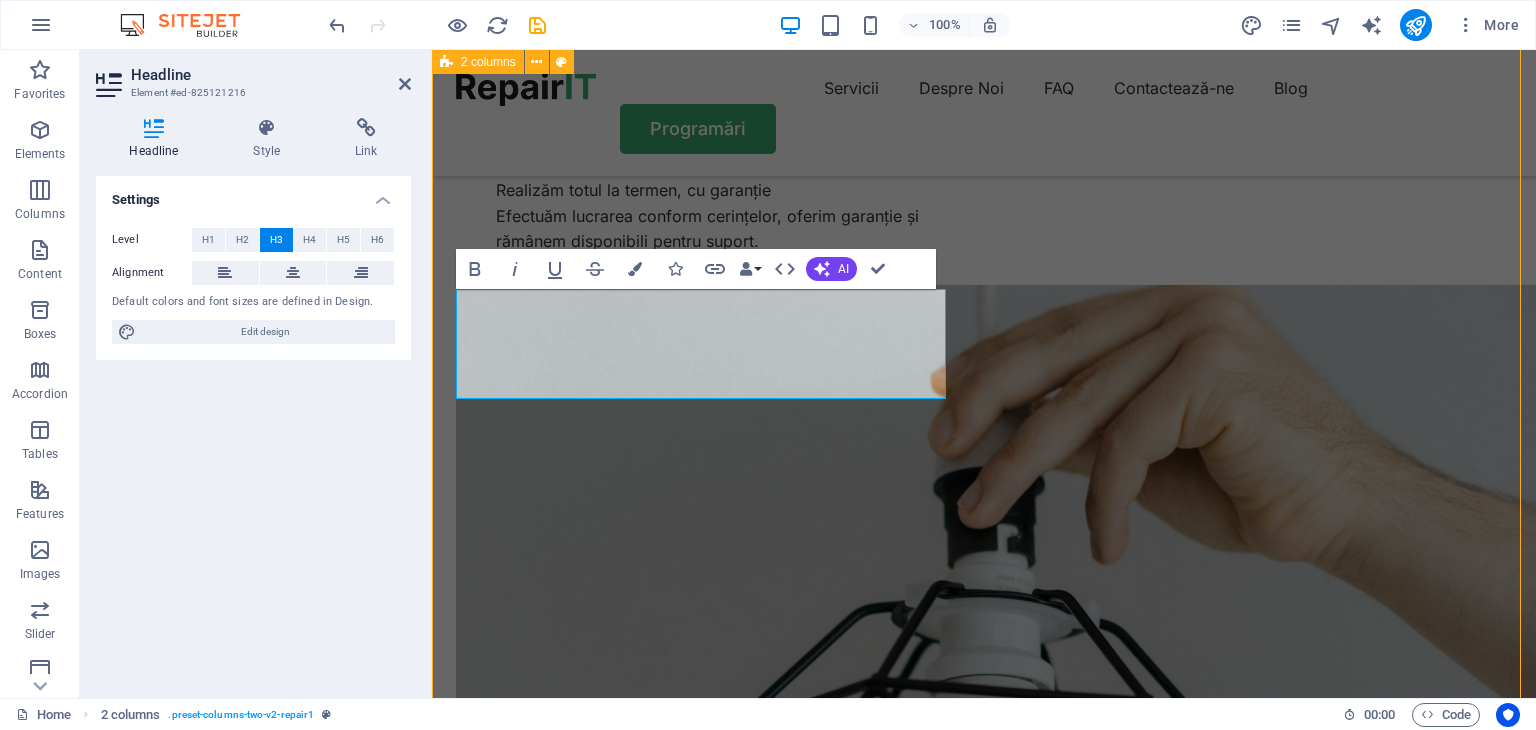 scroll, scrollTop: 4346, scrollLeft: 0, axis: vertical 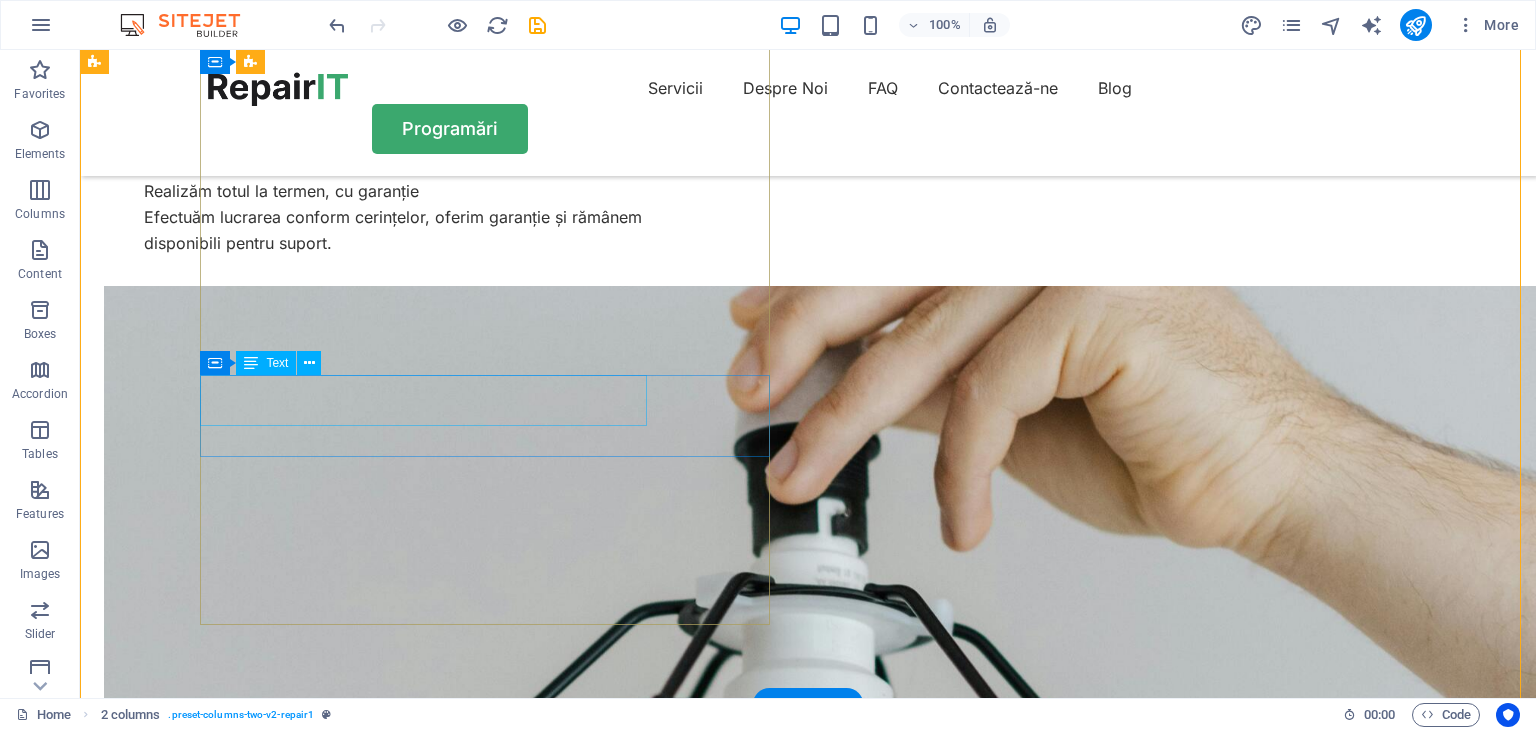 click on "Sem morbi netus mauris purus eros blandit tristique at maecenas. Eu tellus enim cursus lectus nunc." at bounding box center [389, 5056] 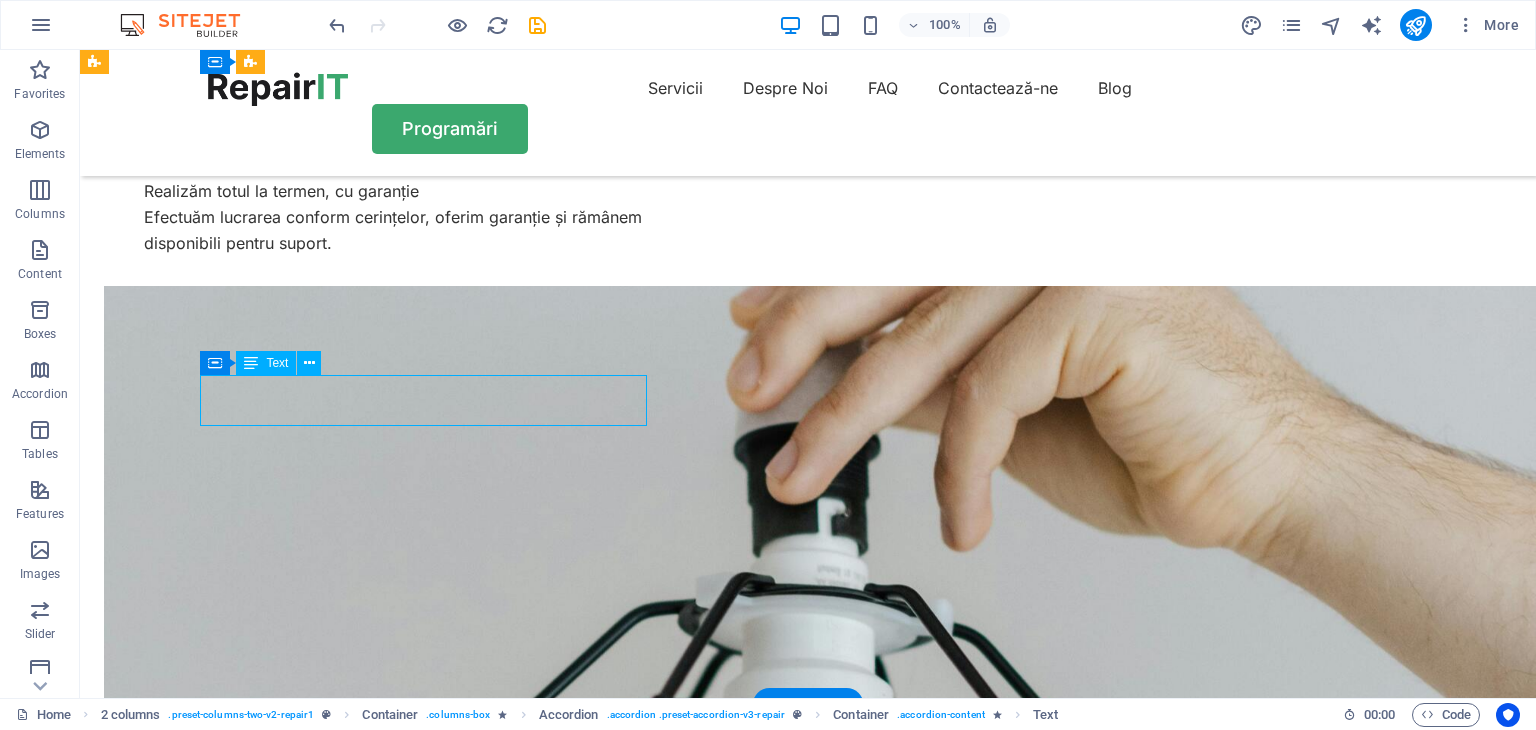 click on "Sem morbi netus mauris purus eros blandit tristique at maecenas. Eu tellus enim cursus lectus nunc." at bounding box center (389, 5056) 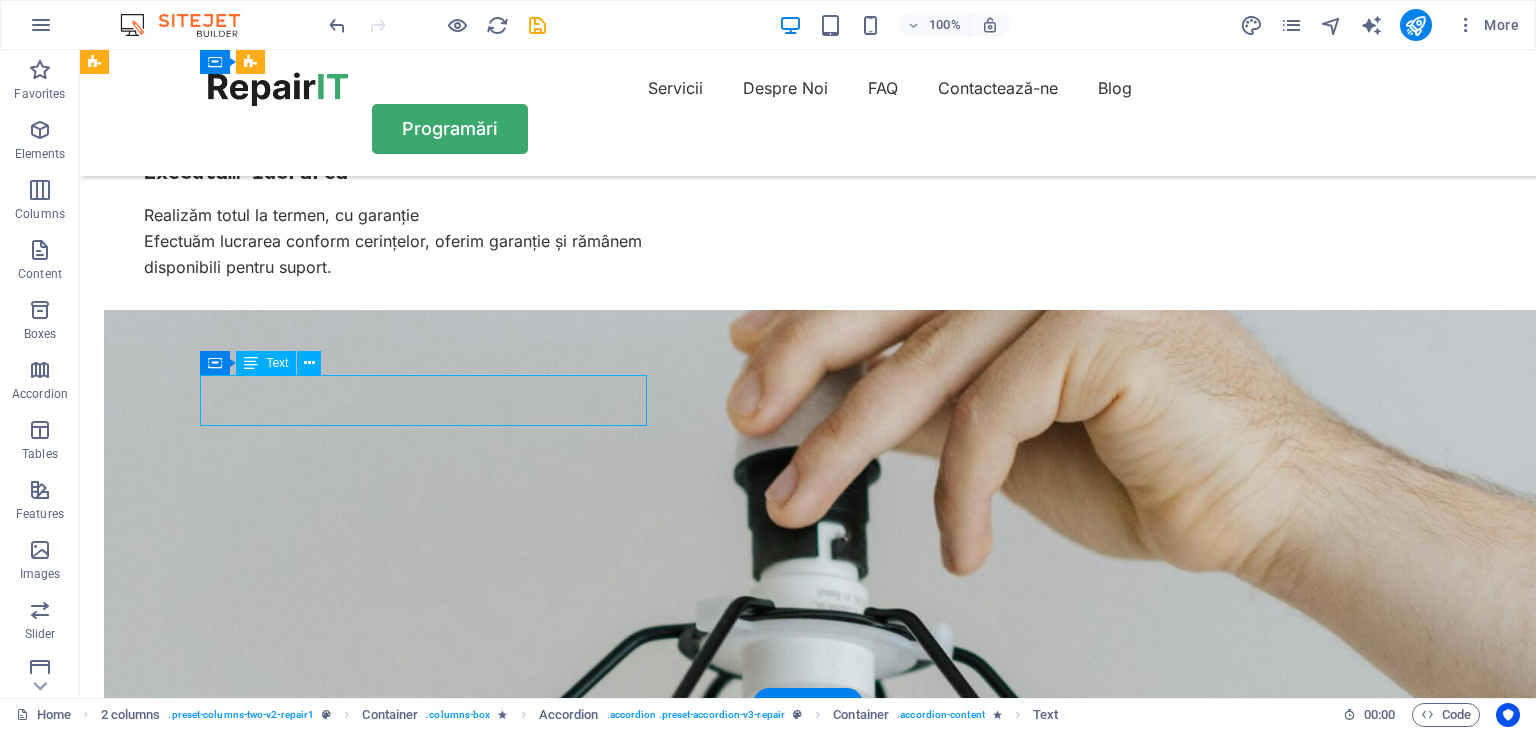 scroll, scrollTop: 4397, scrollLeft: 0, axis: vertical 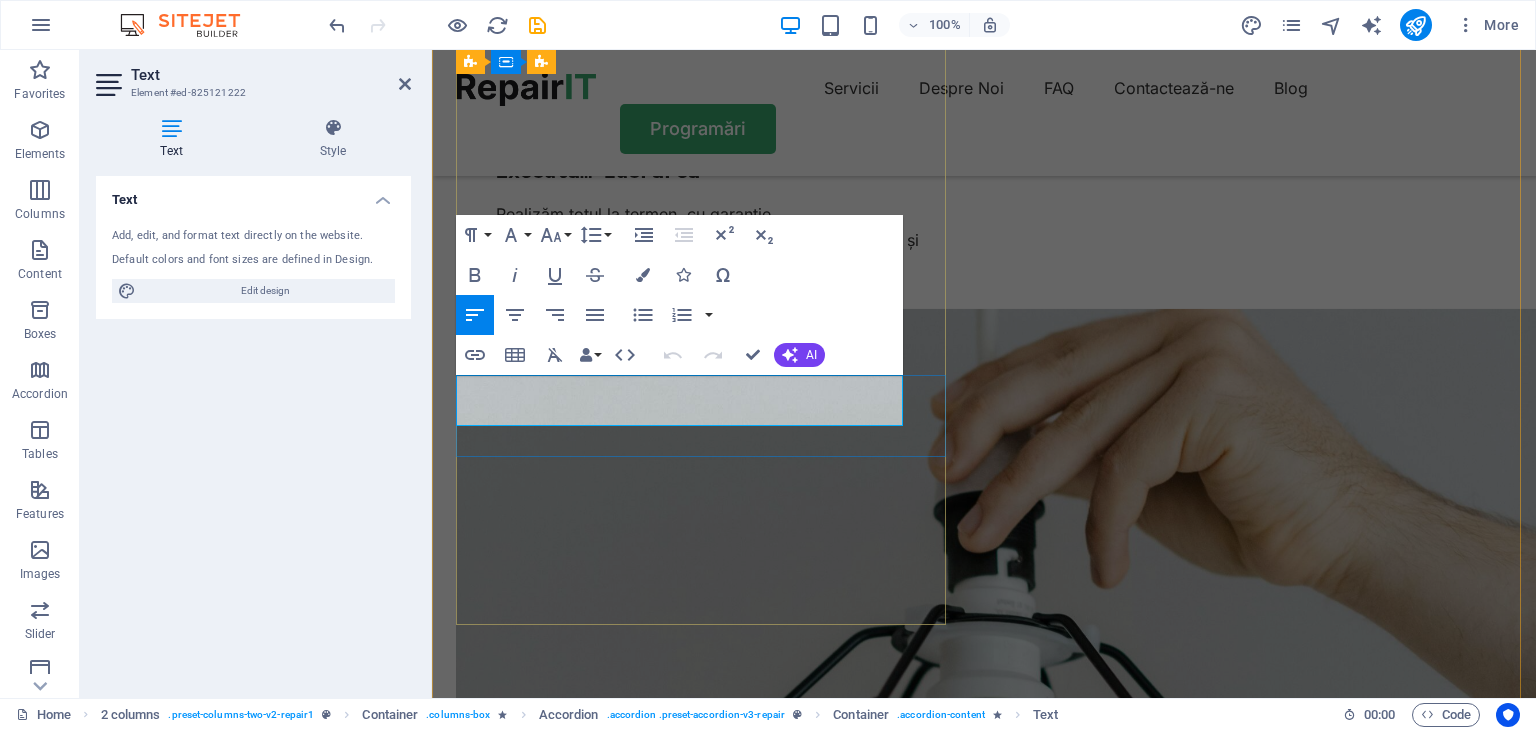 click on "Sem morbi netus mauris purus eros blandit tristique at maecenas. Eu tellus enim cursus lectus nunc." at bounding box center (705, 5205) 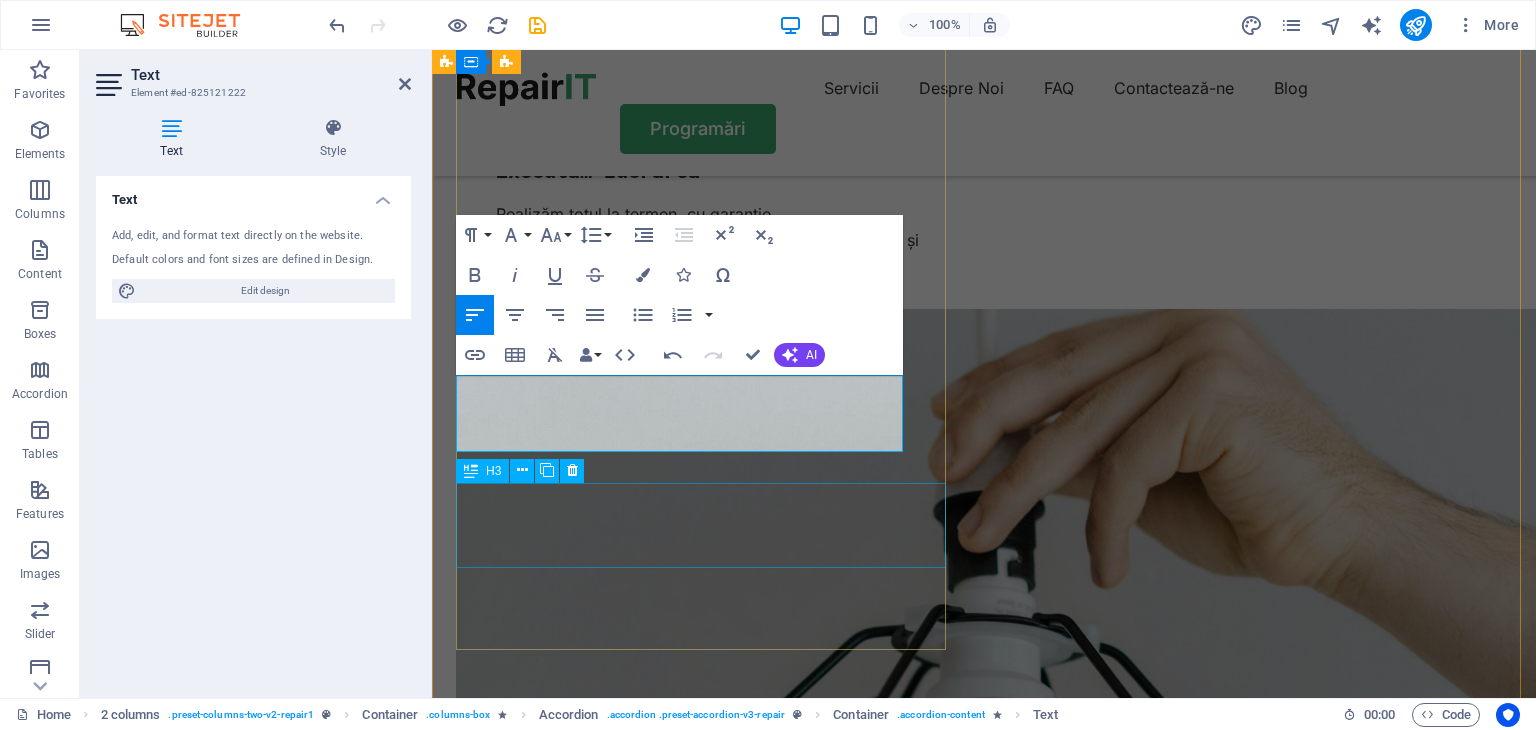 scroll, scrollTop: 1523, scrollLeft: 0, axis: vertical 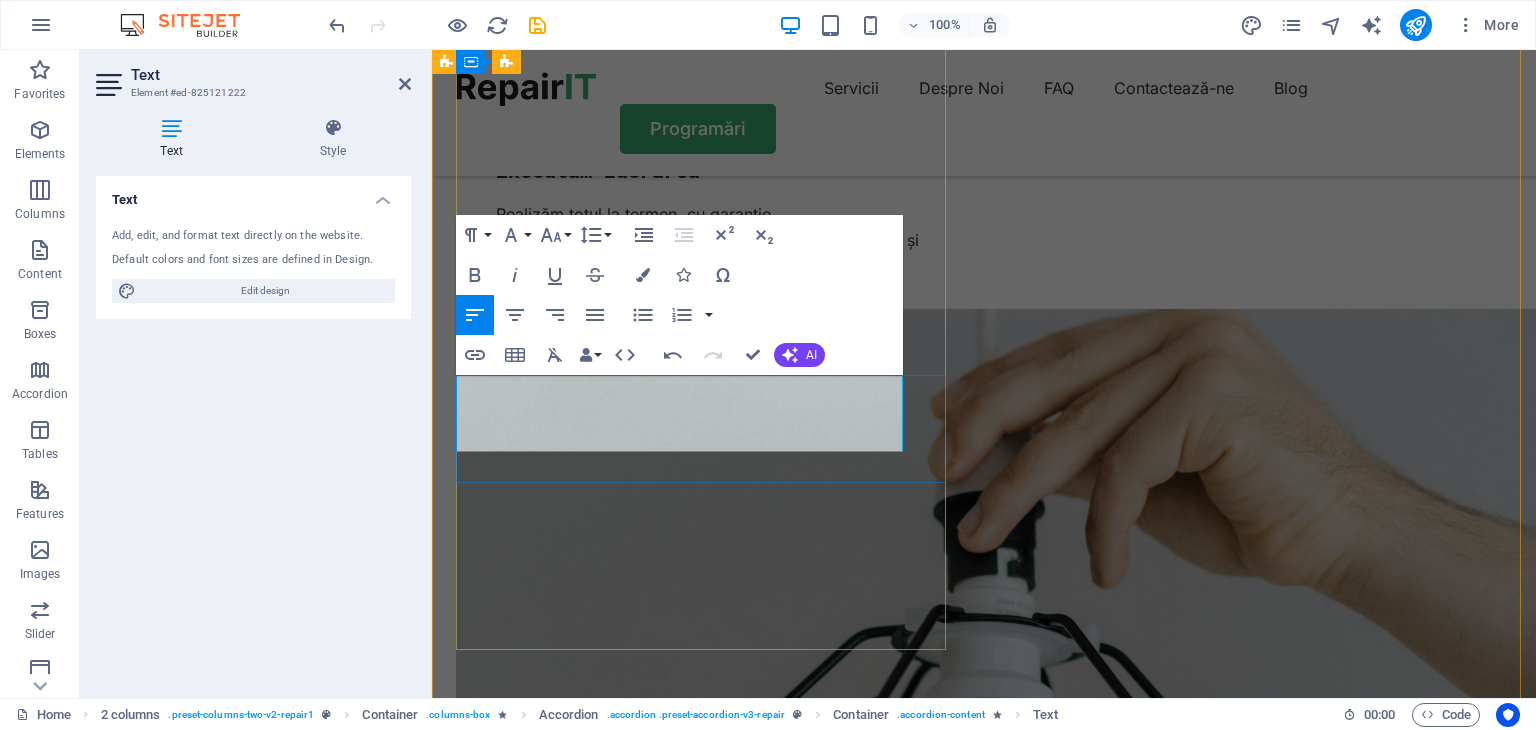 click on "Executăm lucrări în tot județul Vâlcea și, la cerere, și în județele învecinate. Ne poți contacta pentru detalii." at bounding box center [705, 5205] 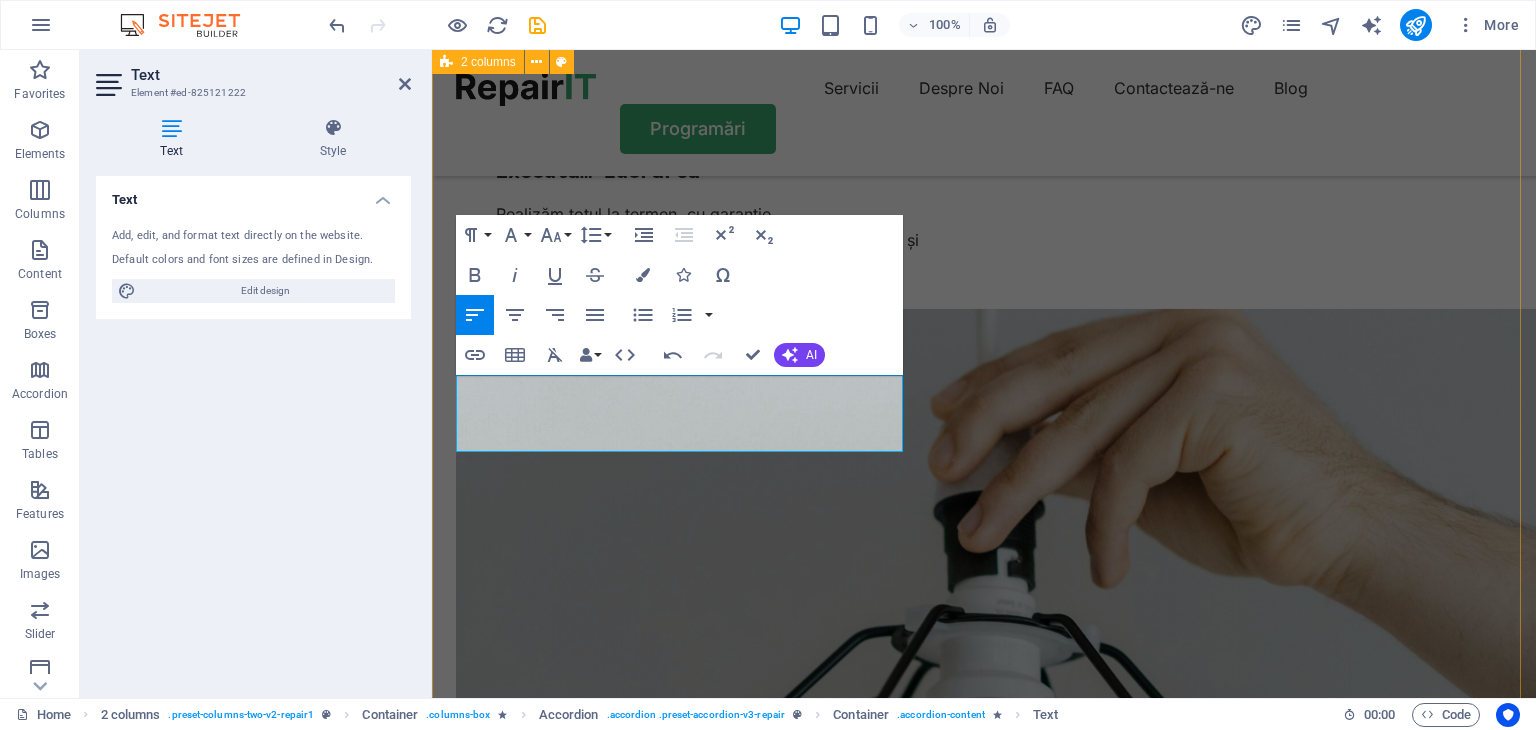 click on "FAQ Frequently Asked Questions-Întrebări Frecvente Ce servicii oferă Amper Instal? Oferim instalații electrice pentru locuințe, hale industriale, birouri și spații comerciale. Executăm și revizii, reparații sau modernizări ale instalațiilor existente. Interveniți în caz de urgență? Da. În funcție de locație și disponibilitate, putem interveni rapid pentru întreruperi de curent, scurtcircuite sau alte defecțiuni grave. Lucrați doar în Râmnicu Vâlcea? Executăm lucrări în tot județul Vâlcea și, la cerere, și în județele învecinate. Ne poți contacta pentru detalii. Executăm lucrări în tot județul Vâlcea și, la cerere, și în județele învecinate. Ne poți contacta pentru detalii. Do you offer a warranty? Sem morbi netus mauris purus eros blandit tristique at maecenas. Eu tellus enim cursus lectus nunc. Need More Help? Sem morbi netus mauris purus eros blandit tristique at maecenas. Eu tellus enim. Need More Help? Contact Us" at bounding box center [984, 5281] 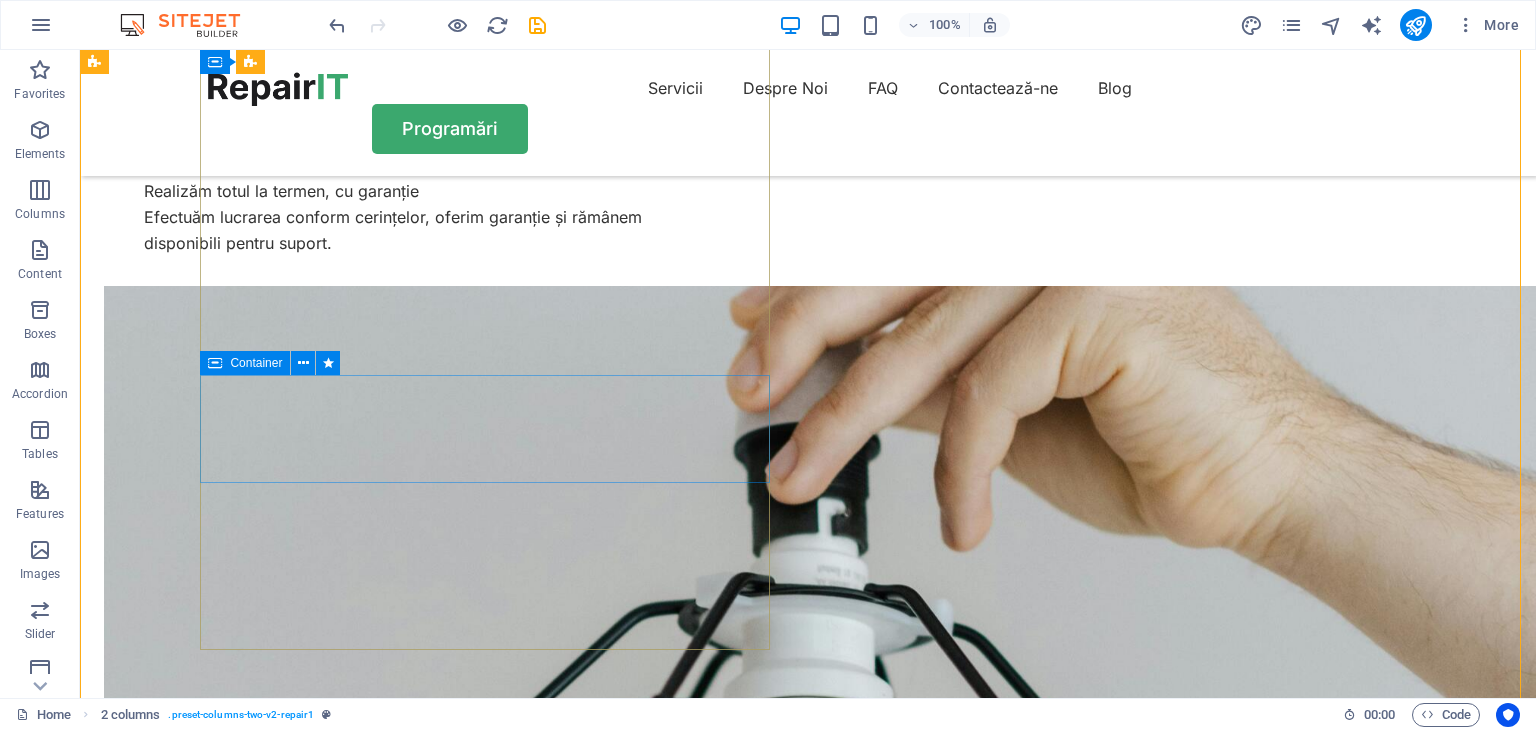 scroll, scrollTop: 4446, scrollLeft: 0, axis: vertical 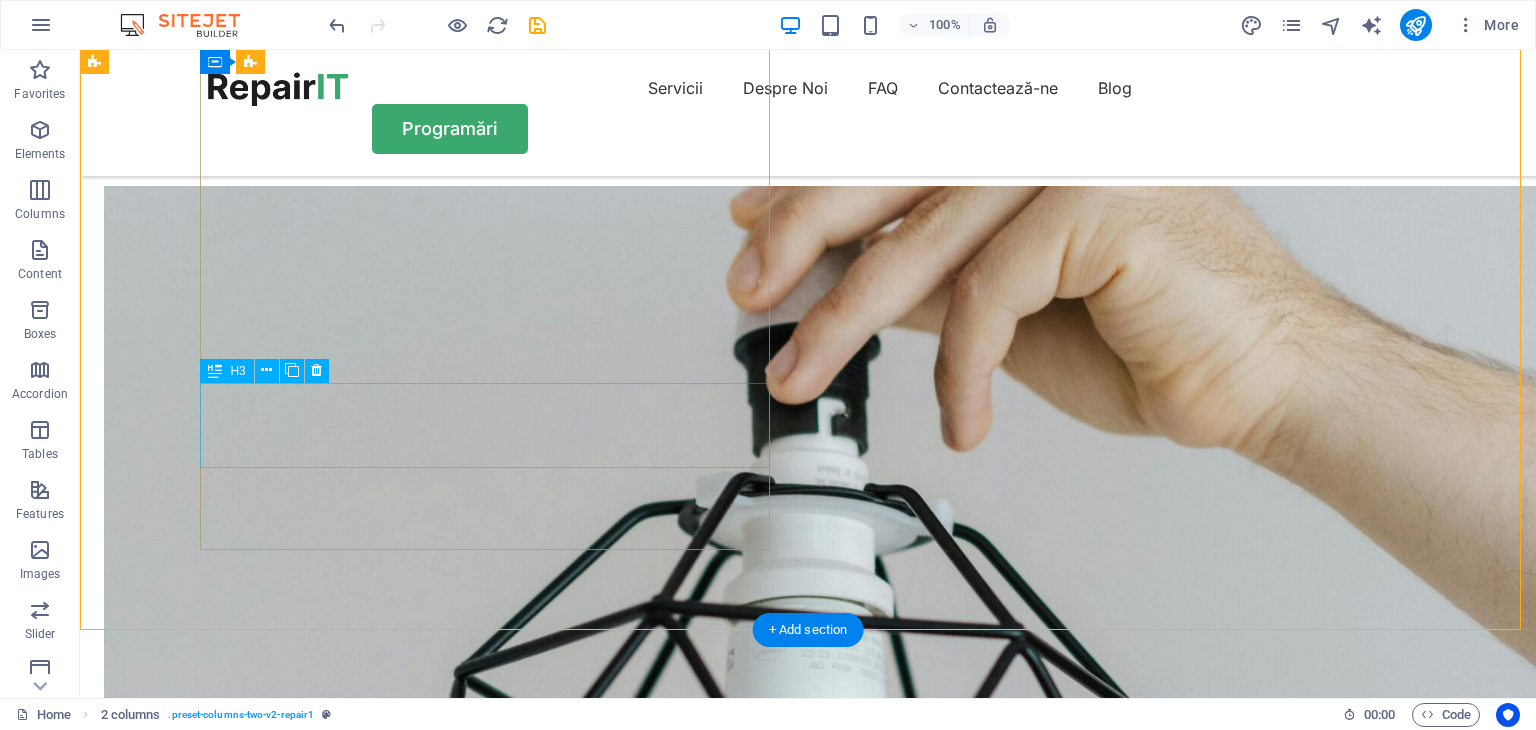 click on "Do you offer a warranty?" at bounding box center [389, 5082] 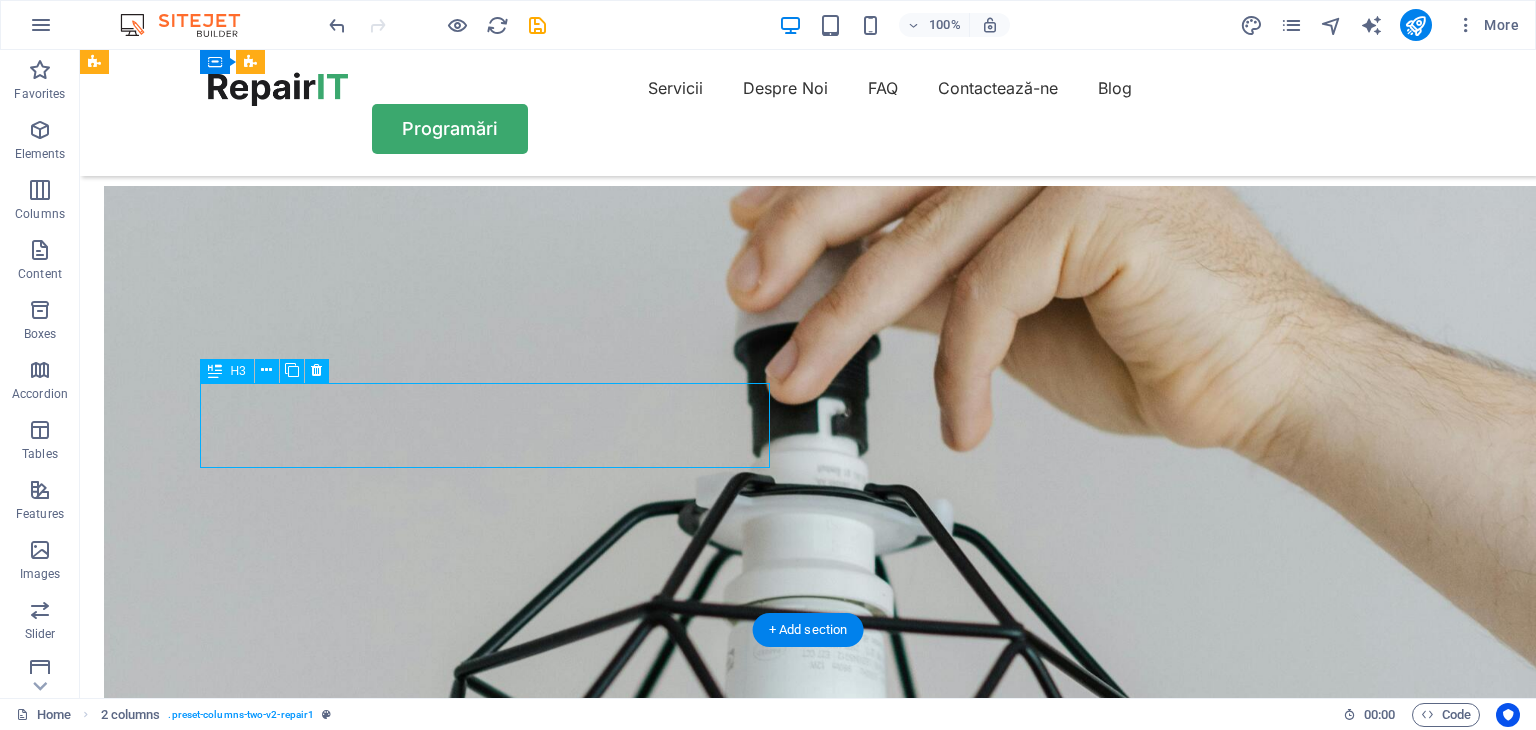 click on "Do you offer a warranty?" at bounding box center (389, 5082) 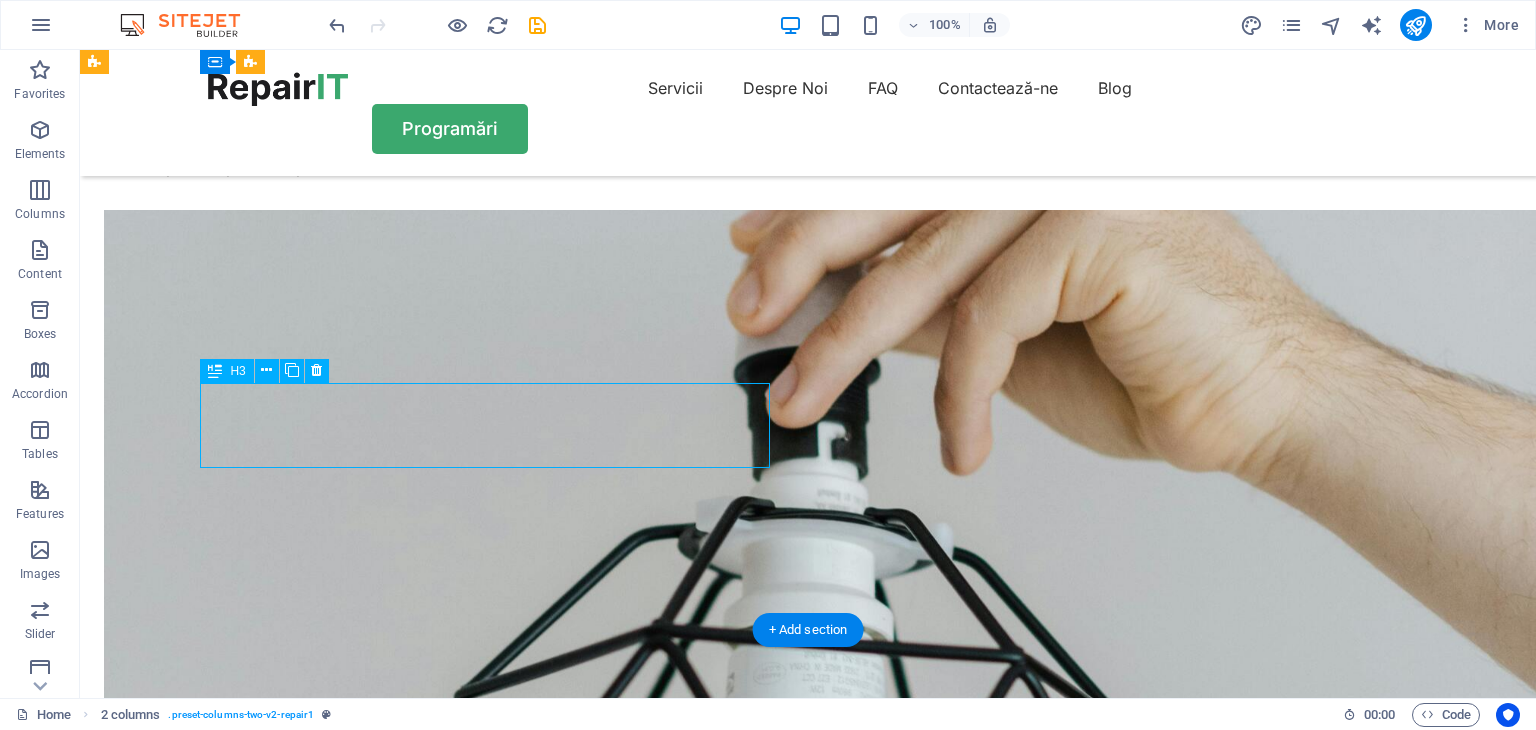 scroll, scrollTop: 4497, scrollLeft: 0, axis: vertical 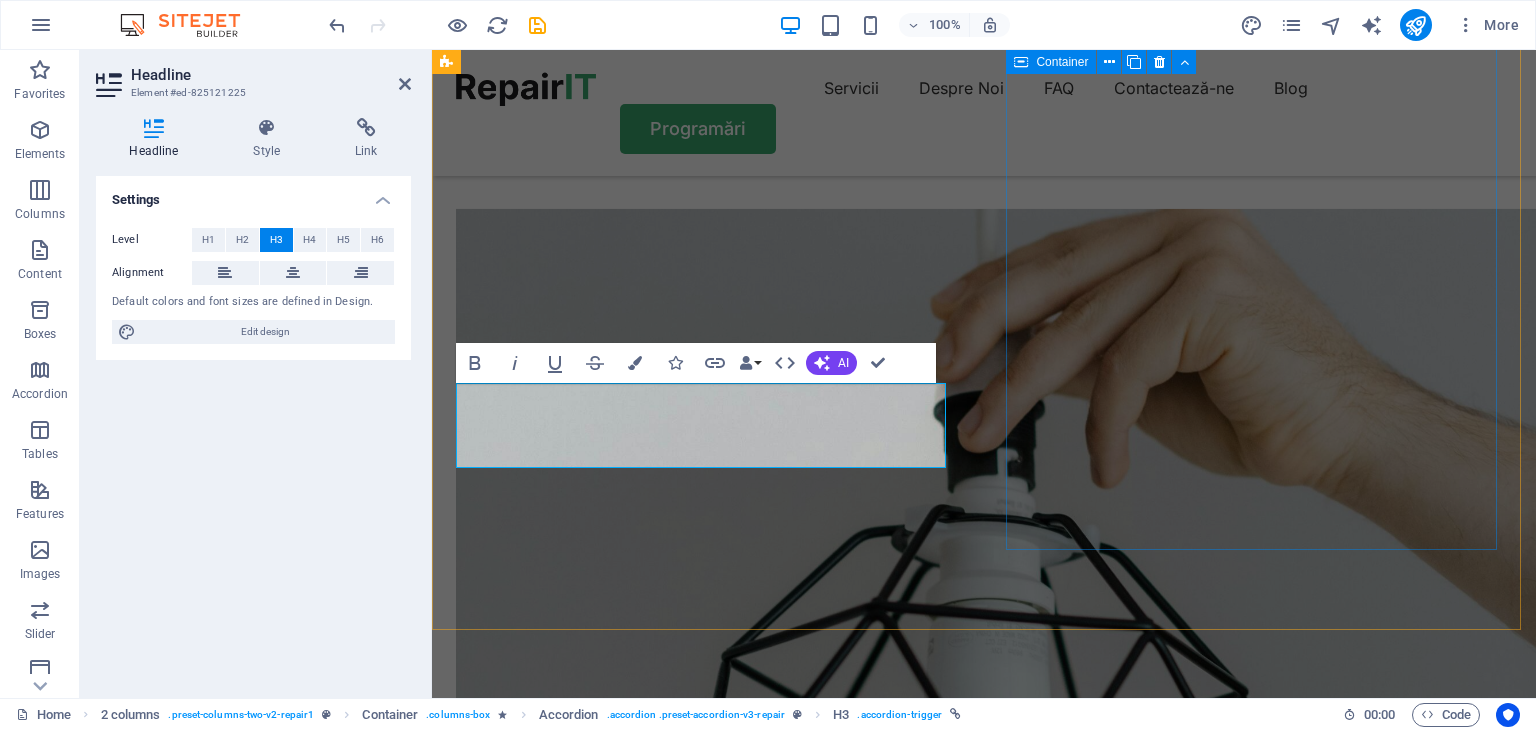 drag, startPoint x: 1028, startPoint y: 485, endPoint x: 1382, endPoint y: 484, distance: 354.0014 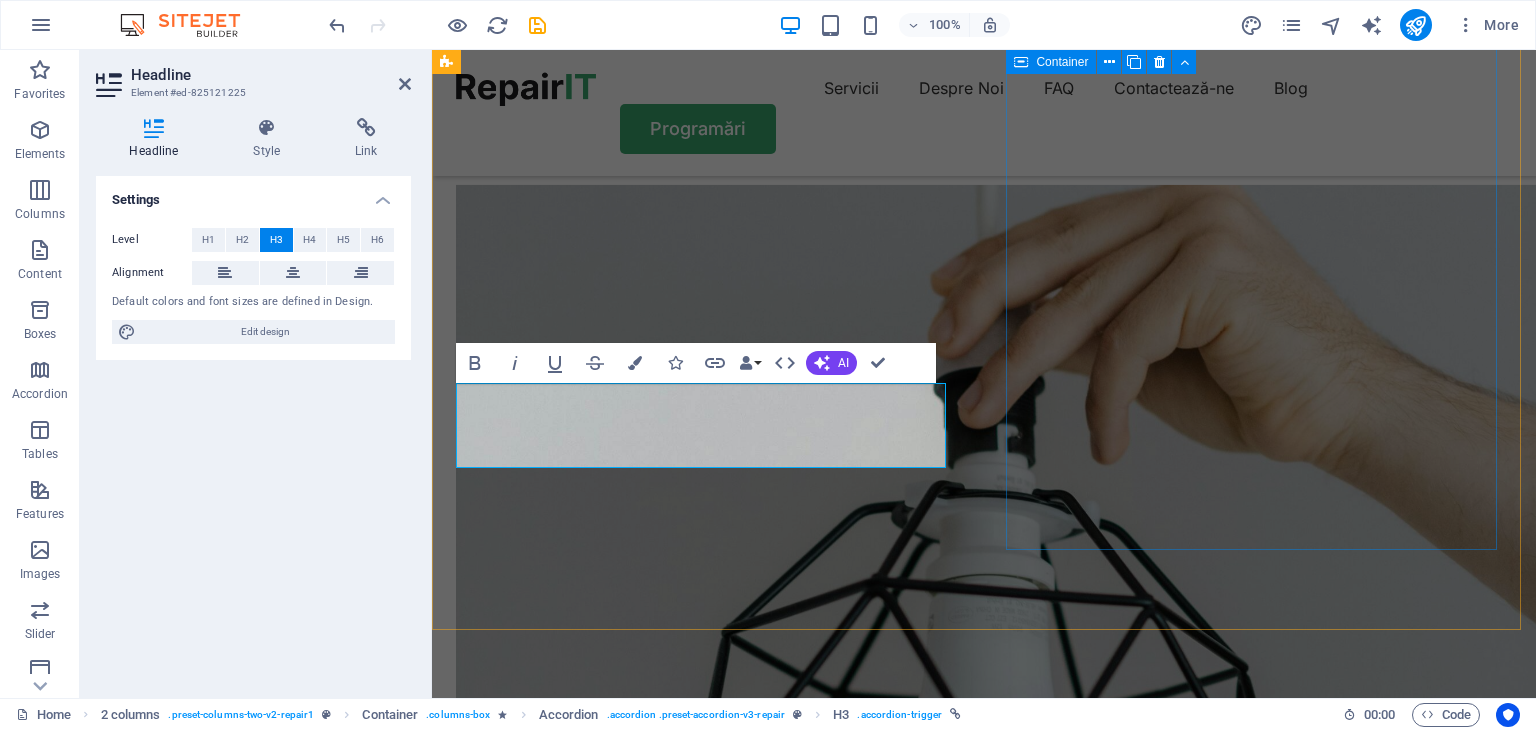 scroll, scrollTop: 4446, scrollLeft: 0, axis: vertical 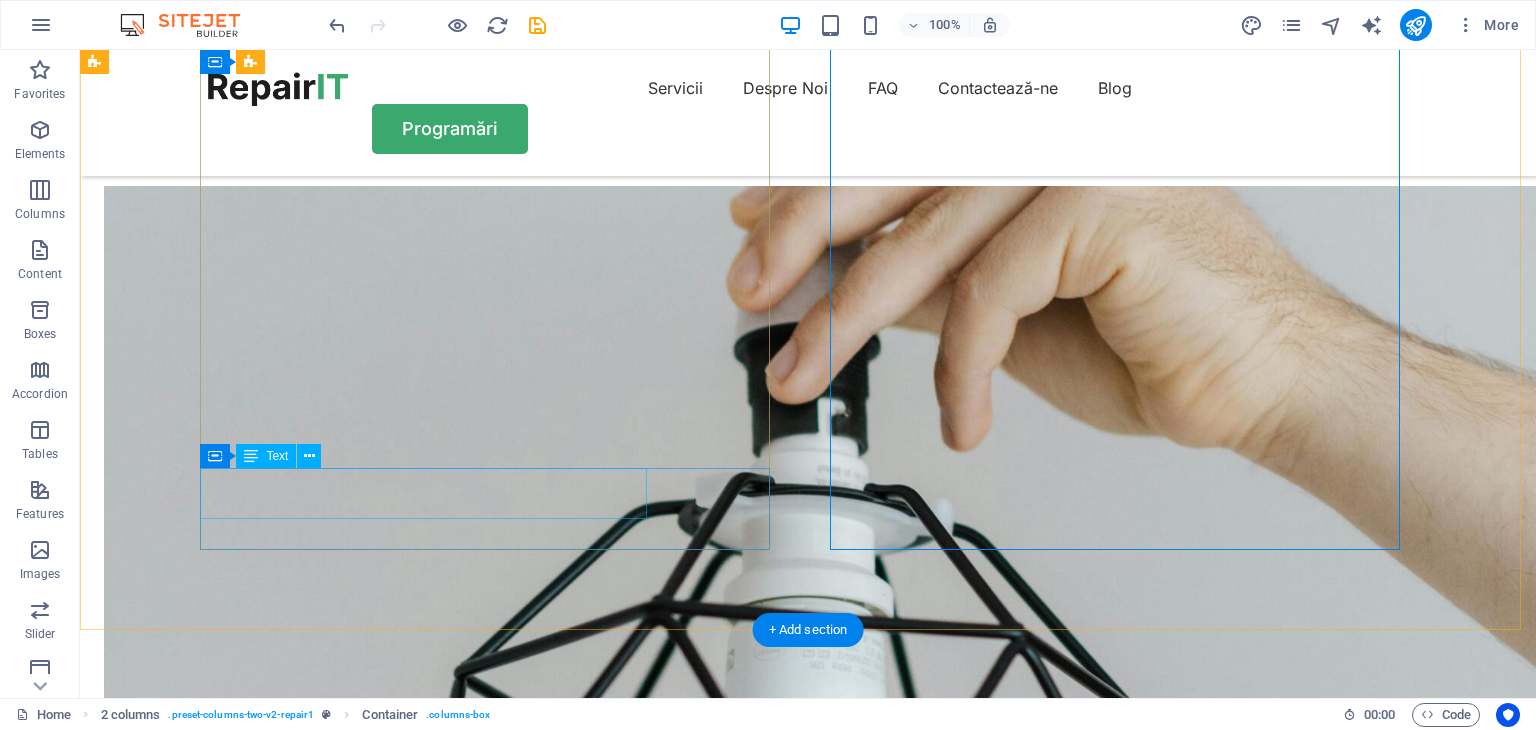 click on "Sem morbi netus mauris purus eros blandit tristique at maecenas. Eu tellus enim cursus lectus nunc." at bounding box center (389, 5150) 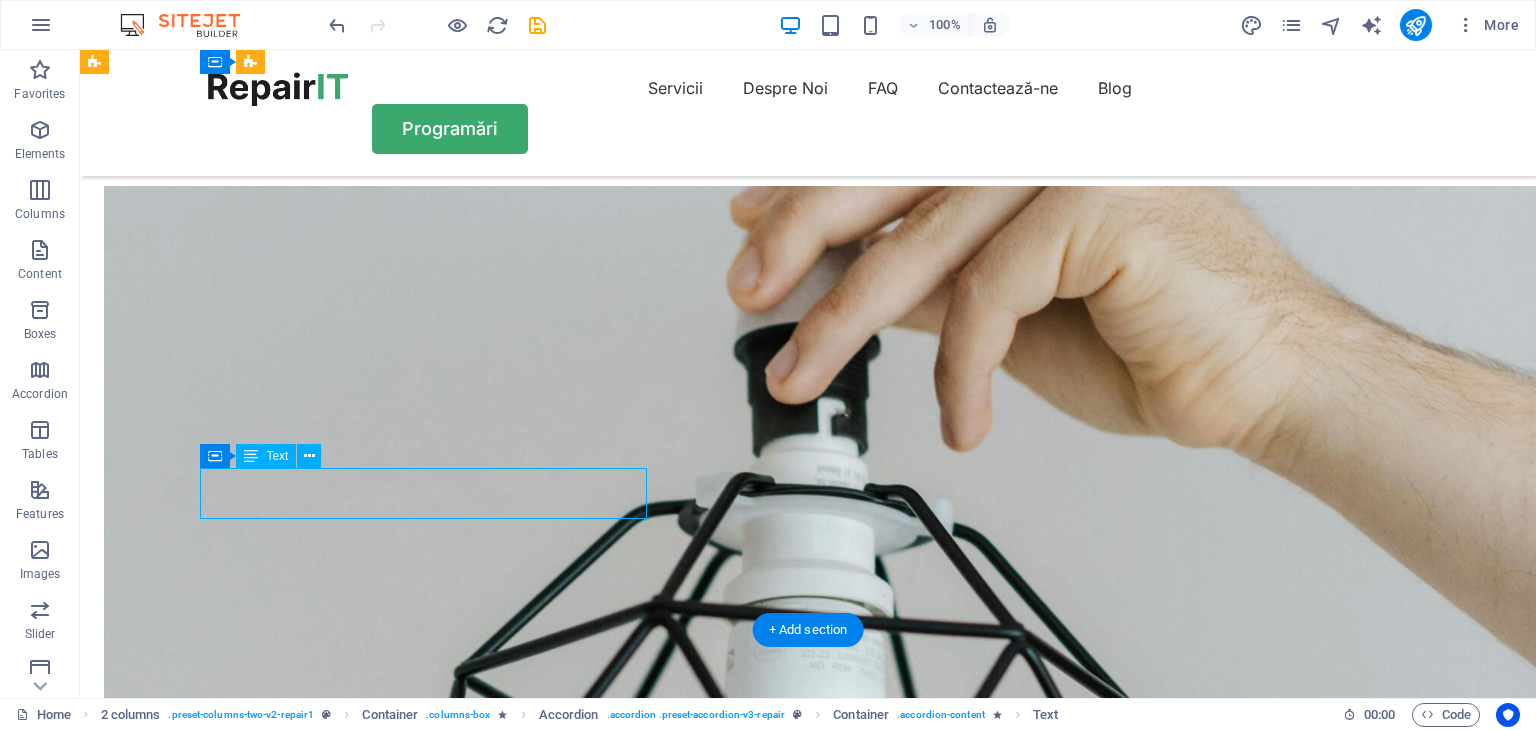 click on "Sem morbi netus mauris purus eros blandit tristique at maecenas. Eu tellus enim cursus lectus nunc." at bounding box center (389, 5150) 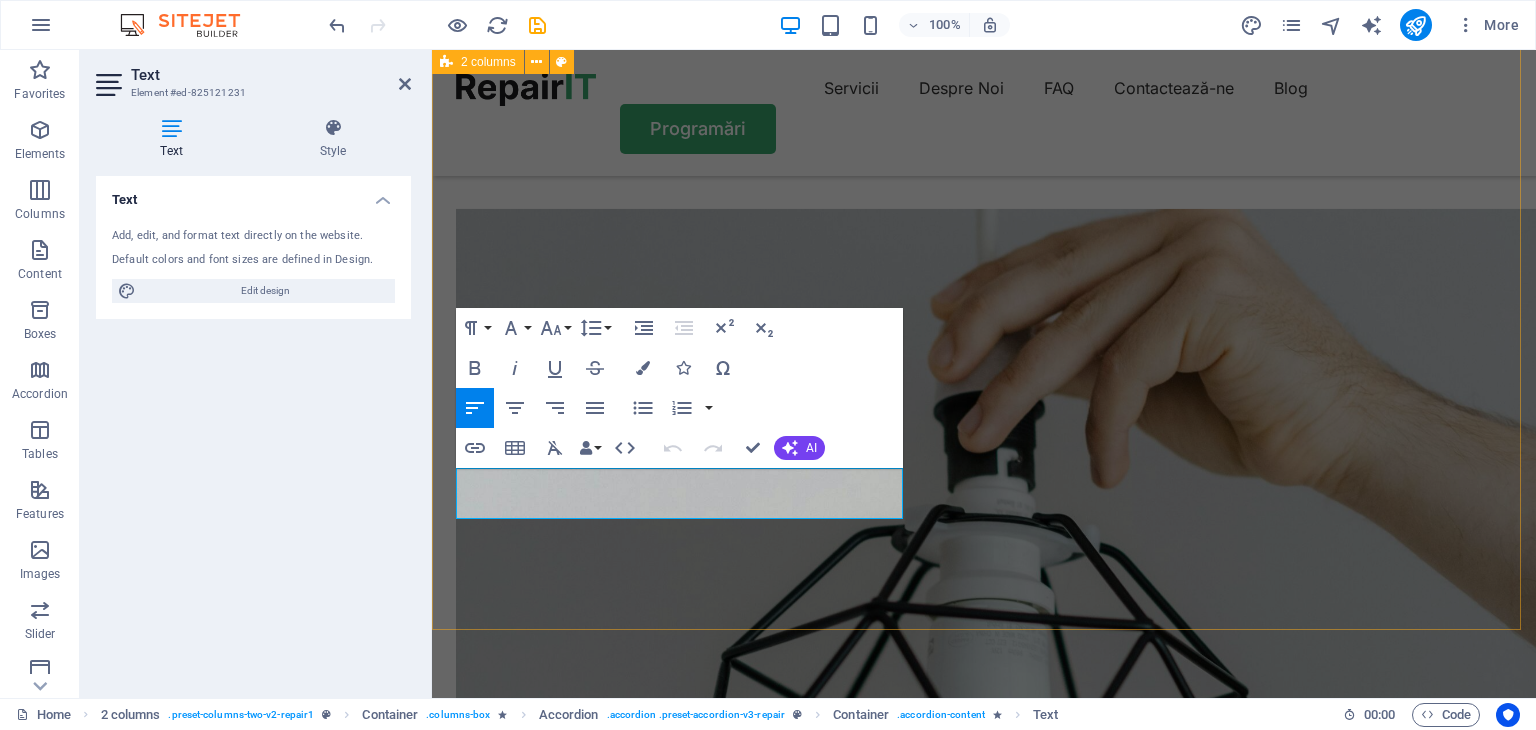 drag, startPoint x: 816, startPoint y: 505, endPoint x: 452, endPoint y: 489, distance: 364.35147 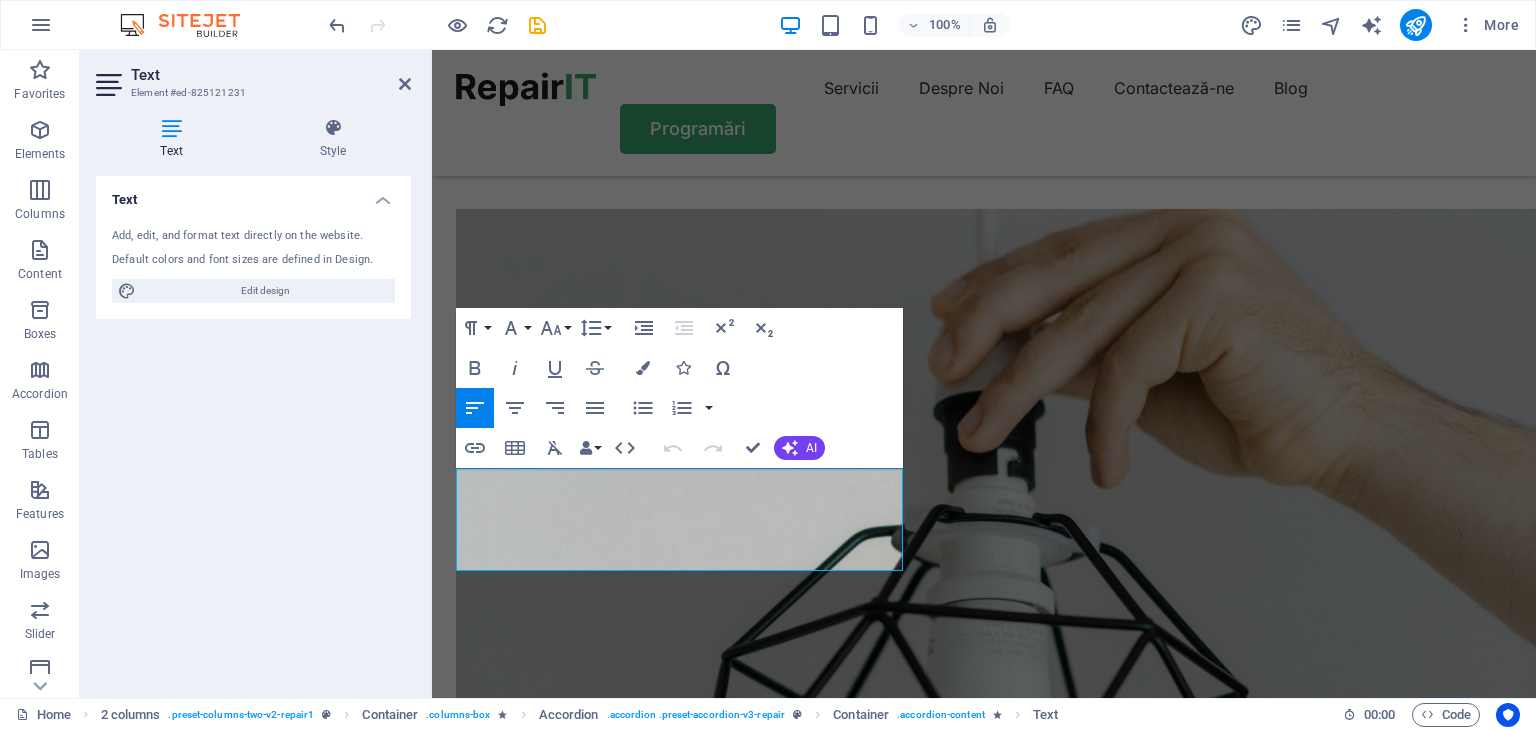 scroll, scrollTop: 2352, scrollLeft: 0, axis: vertical 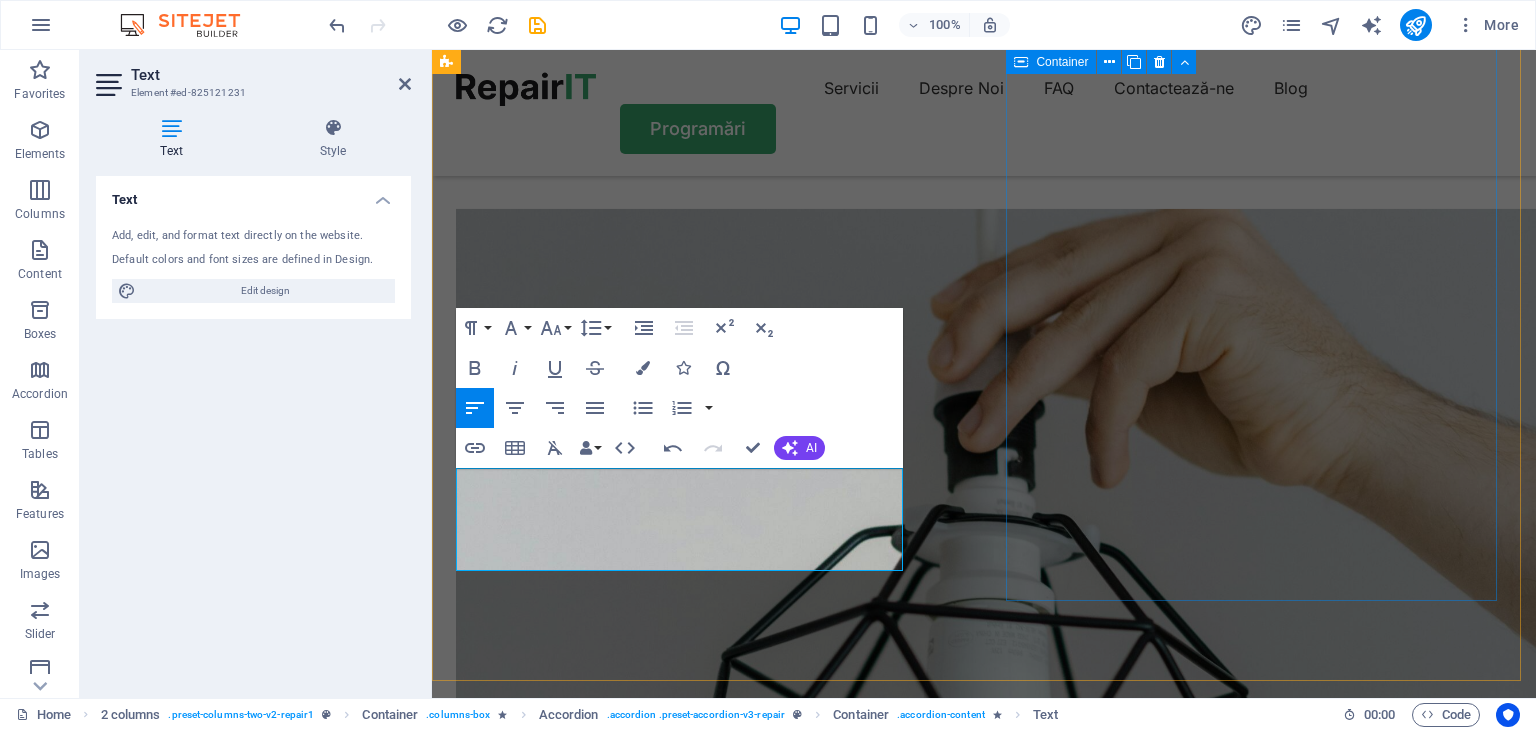 click on "Need More Help? Sem morbi netus mauris purus eros blandit tristique at maecenas. Eu tellus enim. Need More Help? Sem morbi netus mauris purus eros blandit tristique at maecenas. Eu tellus enim. Contact Us" at bounding box center [705, 5795] 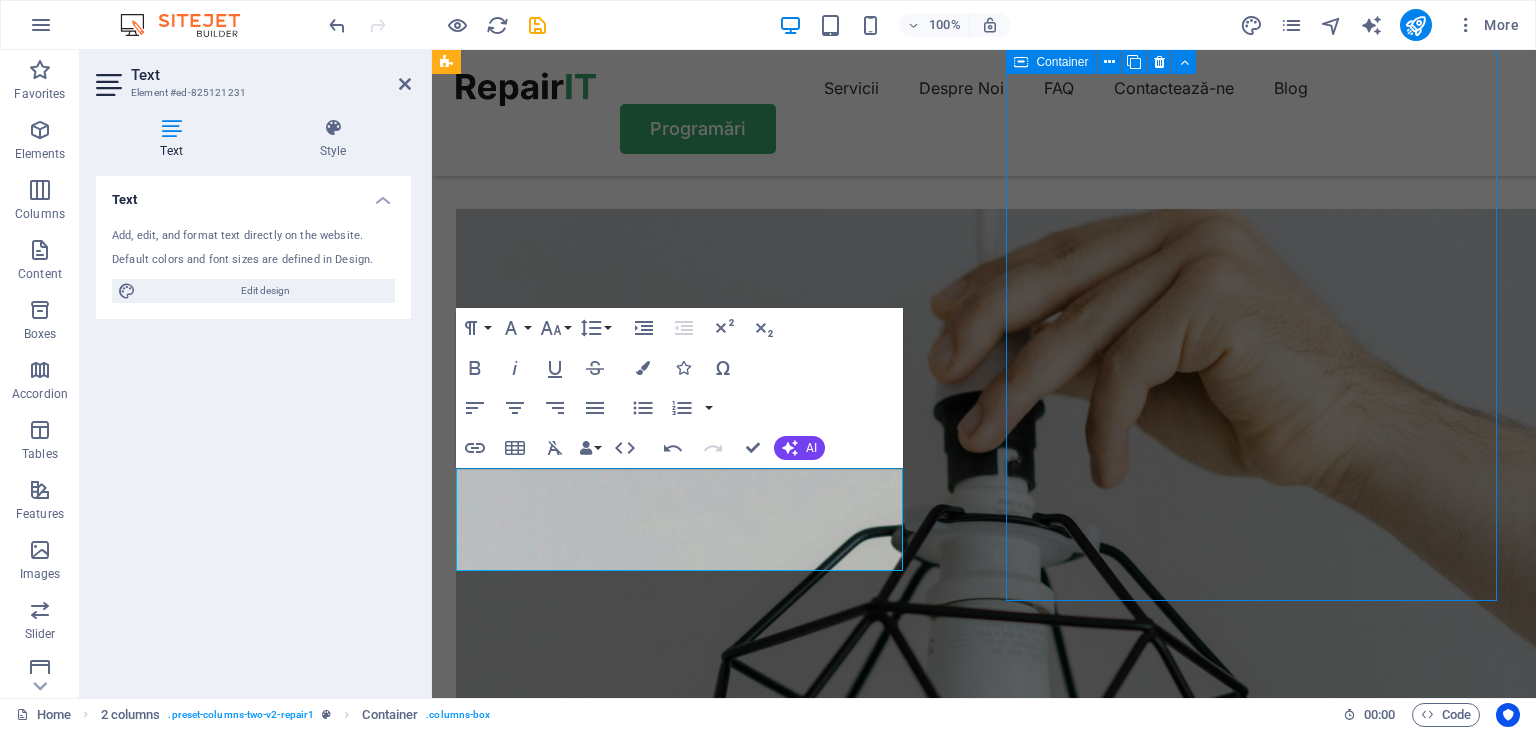 scroll, scrollTop: 4446, scrollLeft: 0, axis: vertical 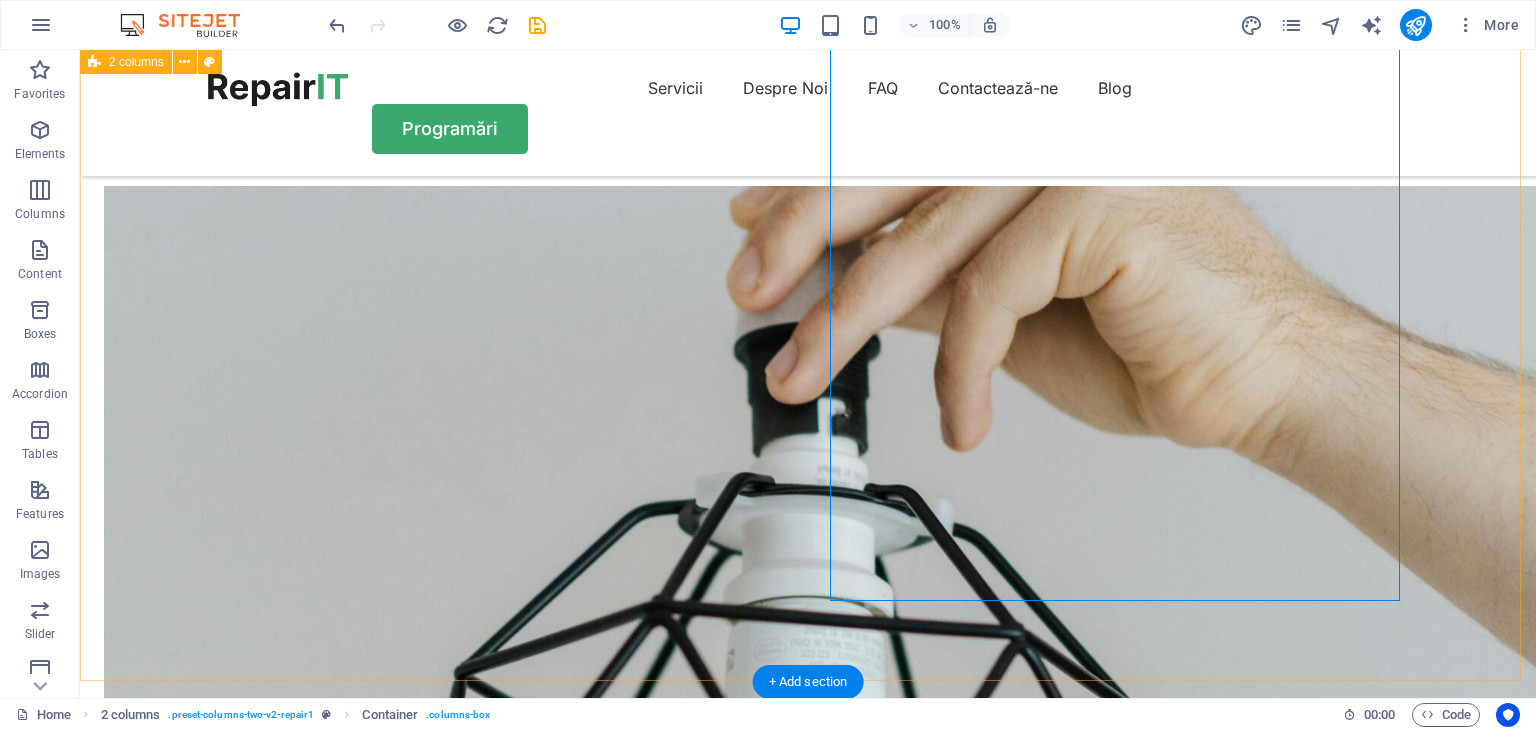 click on "FAQ Frequently Asked Questions-Întrebări Frecvente Ce servicii oferă Amper Instal? Oferim instalații electrice pentru locuințe, hale industriale, birouri și spații comerciale. Executăm și revizii, reparații sau modernizări ale instalațiilor existente. Interveniți în caz de urgență? Da. În funcție de locație și disponibilitate, putem interveni rapid pentru întreruperi de curent, scurtcircuite sau alte defecțiuni grave. Lucrați doar în Râmnicu Vâlcea? Executăm lucrări în tot județul Vâlcea și, la cerere, și în județele învecinate. Ne poți contacta pentru detalii. Ce tipuri de instalații realizați? Instalații electrice interioare, tablouri de distribuție, iluminat industrial și ambiental, prize și circuite speciale (boilere, pompe, aparate mari). Need More Help? Sem morbi netus mauris purus eros blandit tristique at maecenas. Eu tellus enim. Need More Help? Sem morbi netus mauris purus eros blandit tristique at maecenas. Eu tellus enim. Contact Us" at bounding box center (808, 5082) 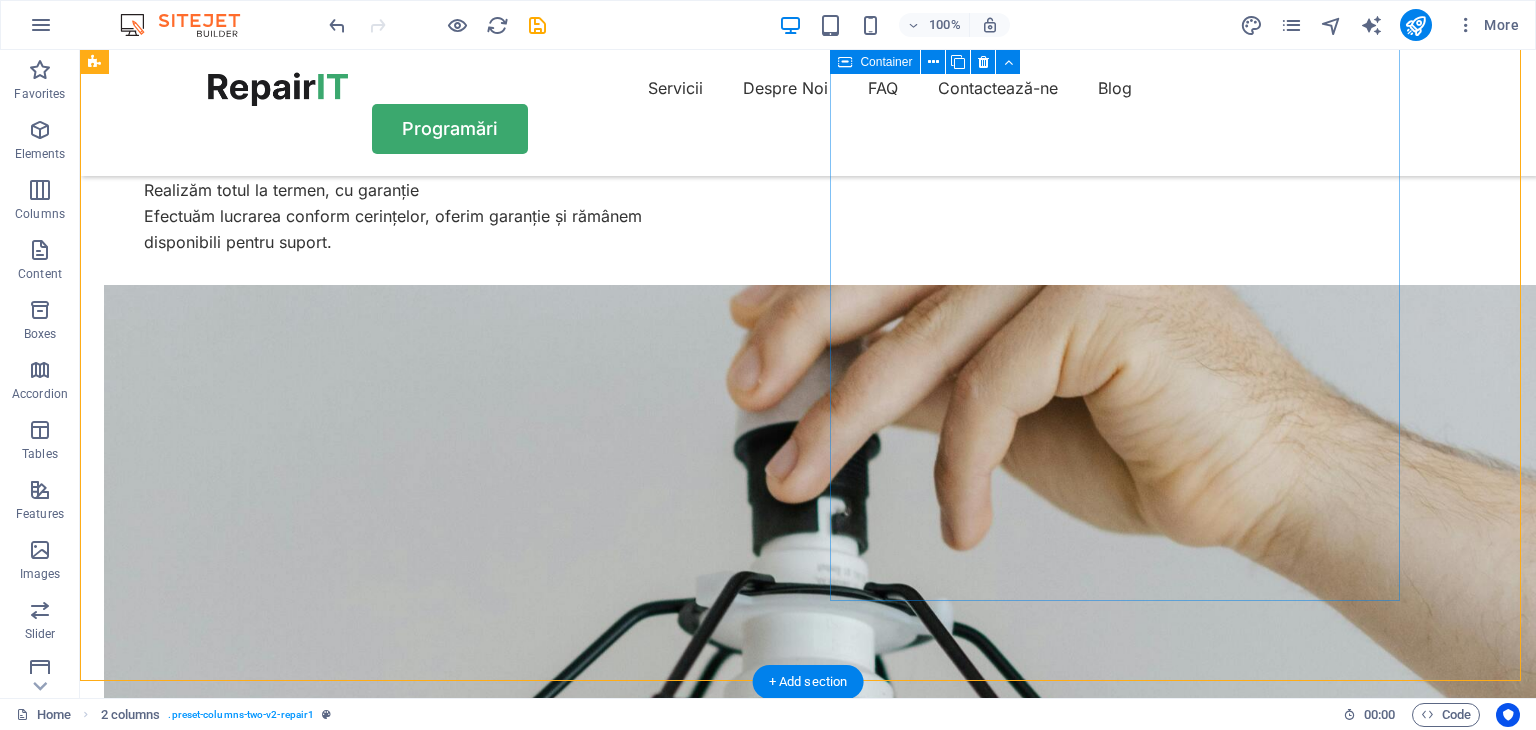 scroll, scrollTop: 4246, scrollLeft: 0, axis: vertical 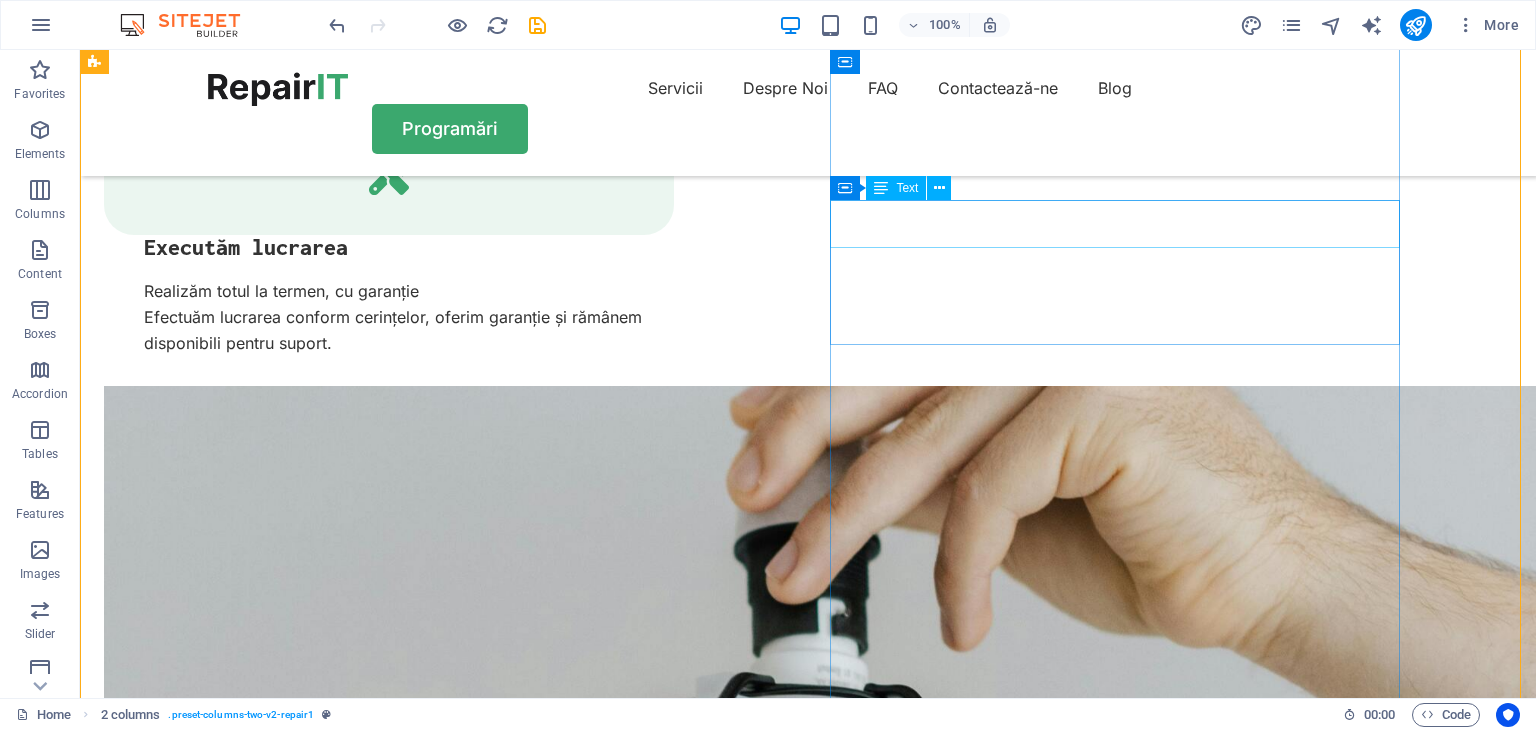 click on "Need More Help?" at bounding box center (389, 5917) 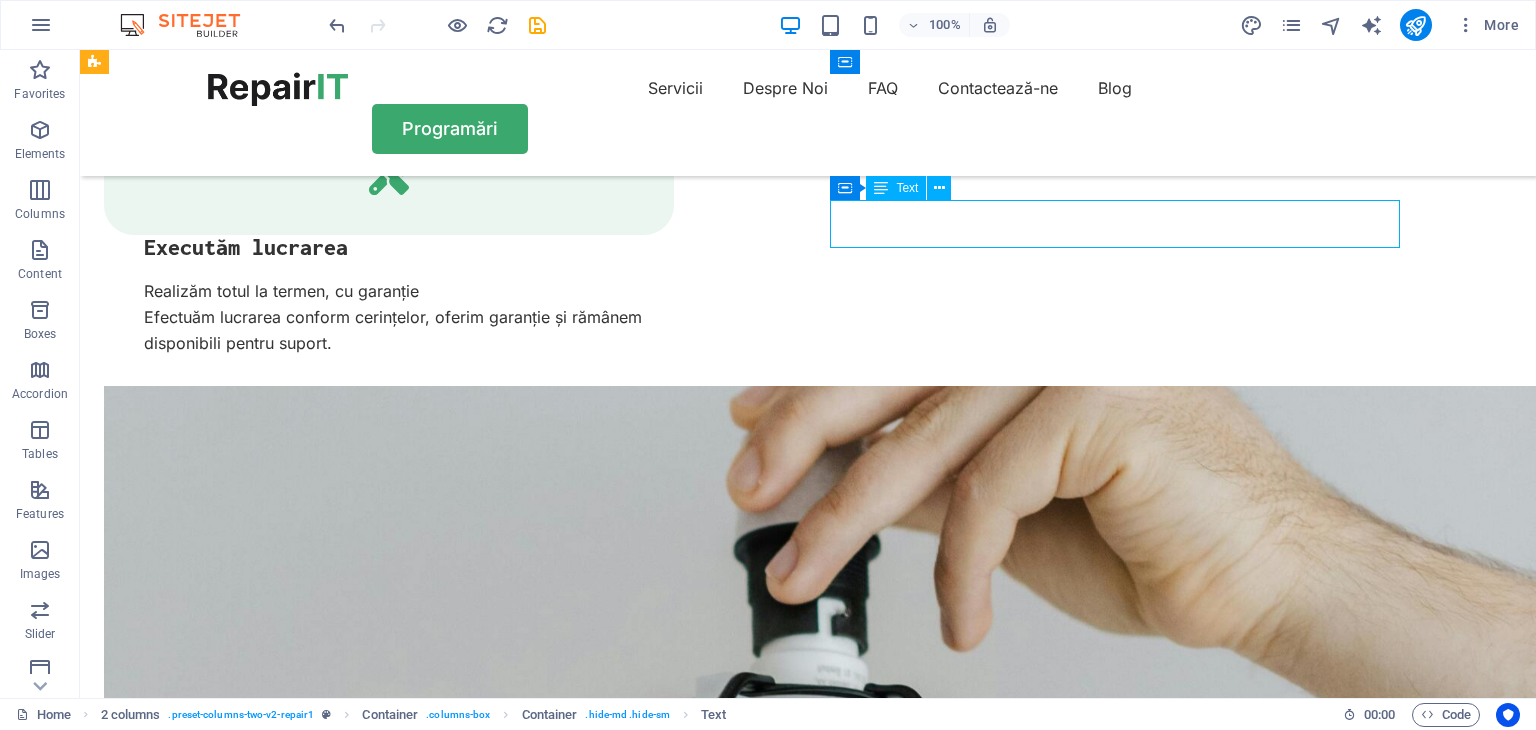 click on "Need More Help?" at bounding box center [389, 5917] 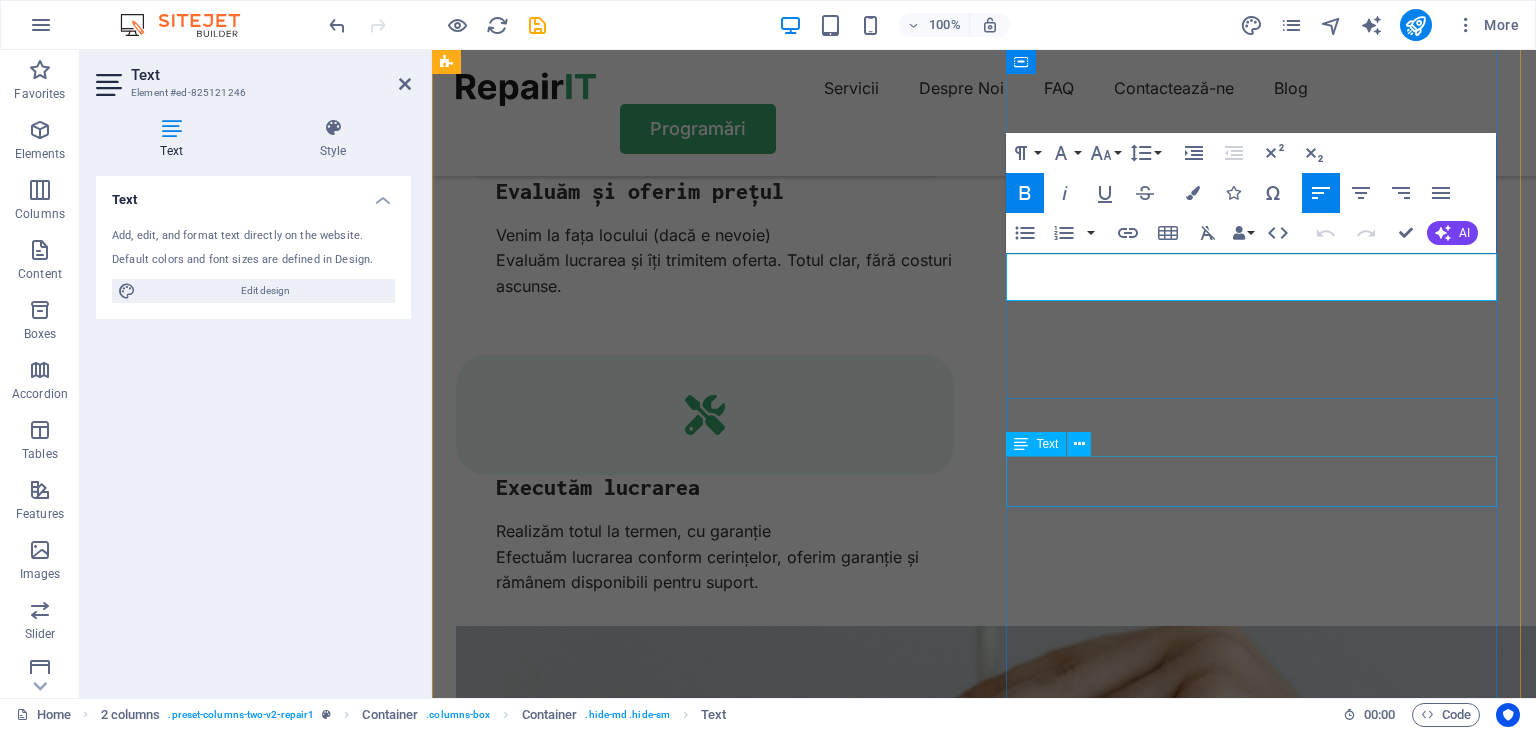 scroll, scrollTop: 3997, scrollLeft: 0, axis: vertical 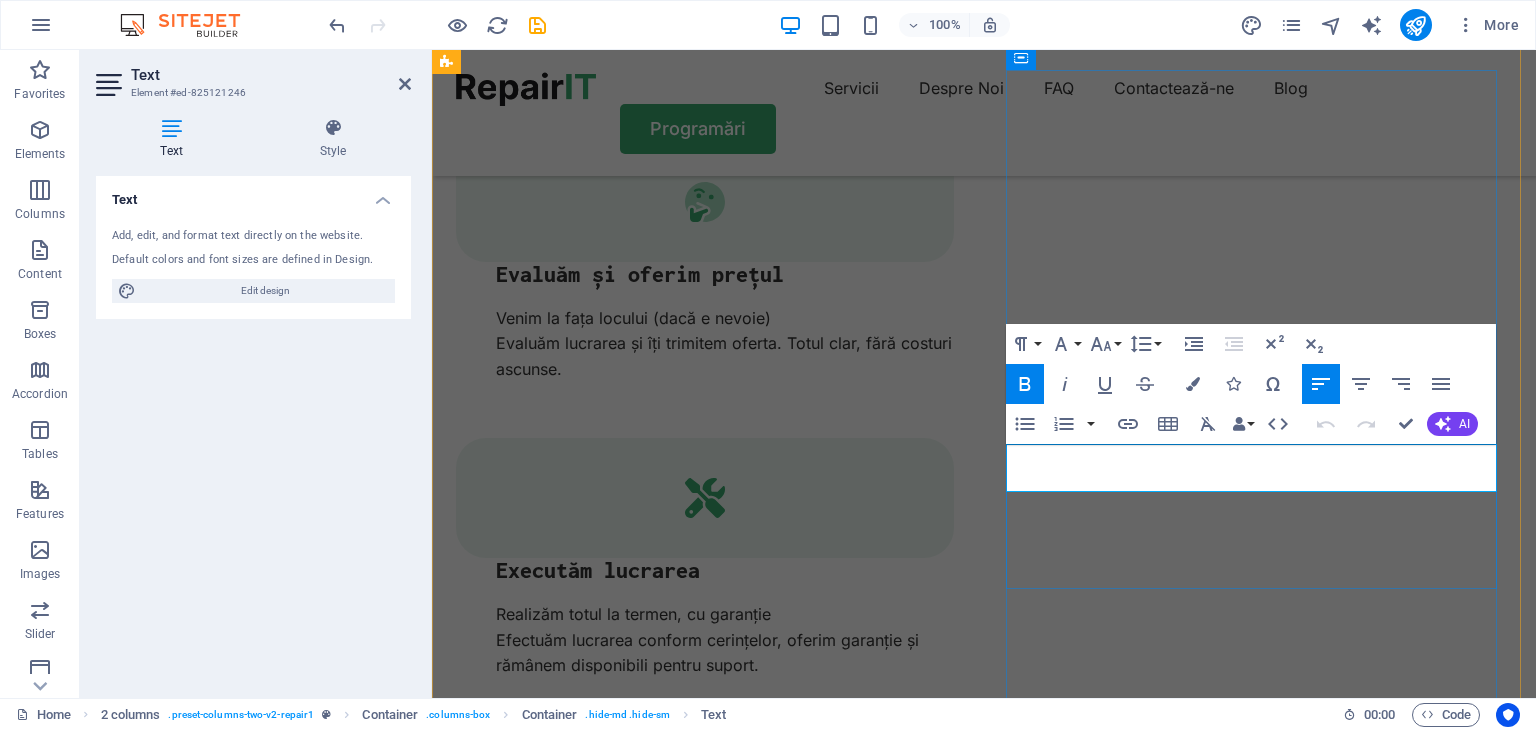 click on "Need More Help?" at bounding box center (581, 6341) 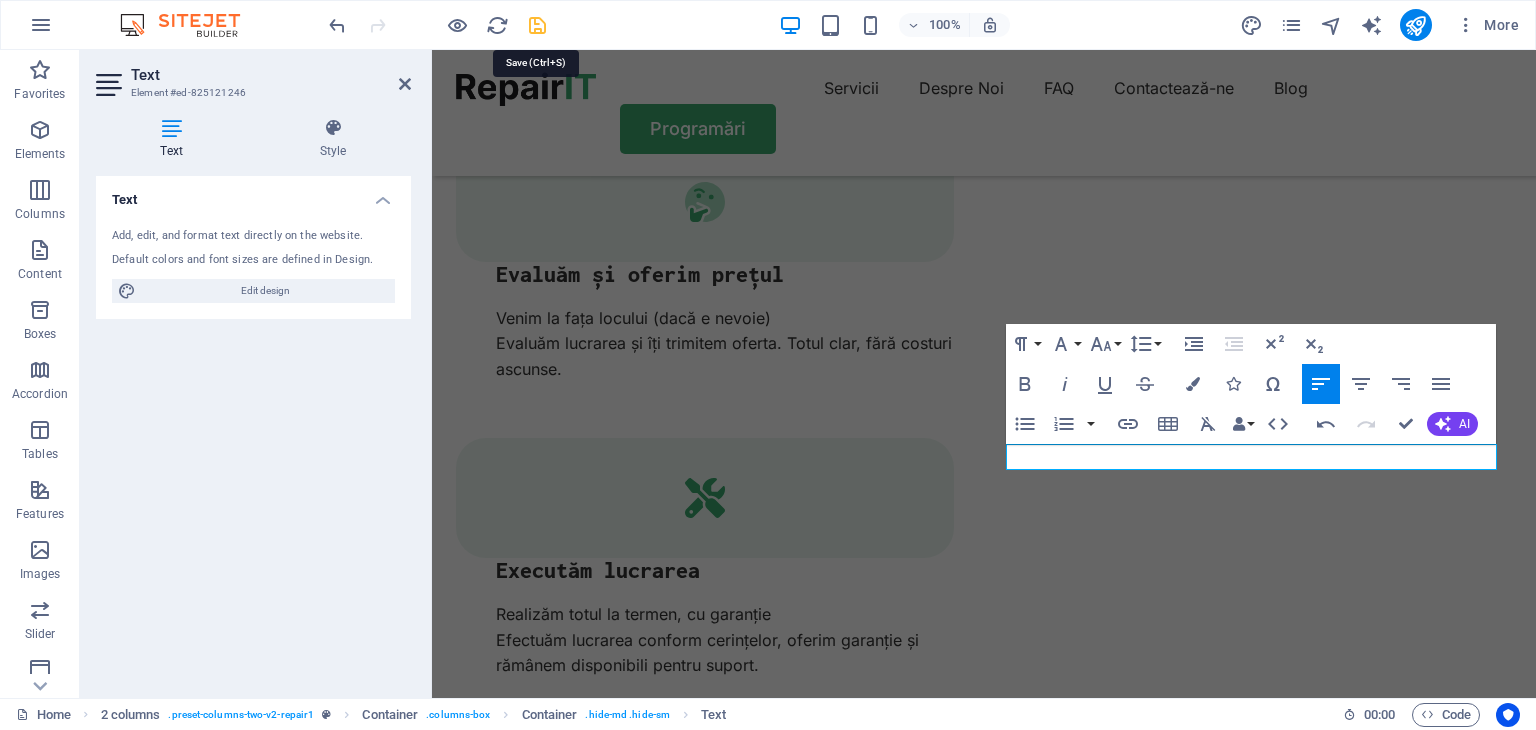 click at bounding box center [537, 25] 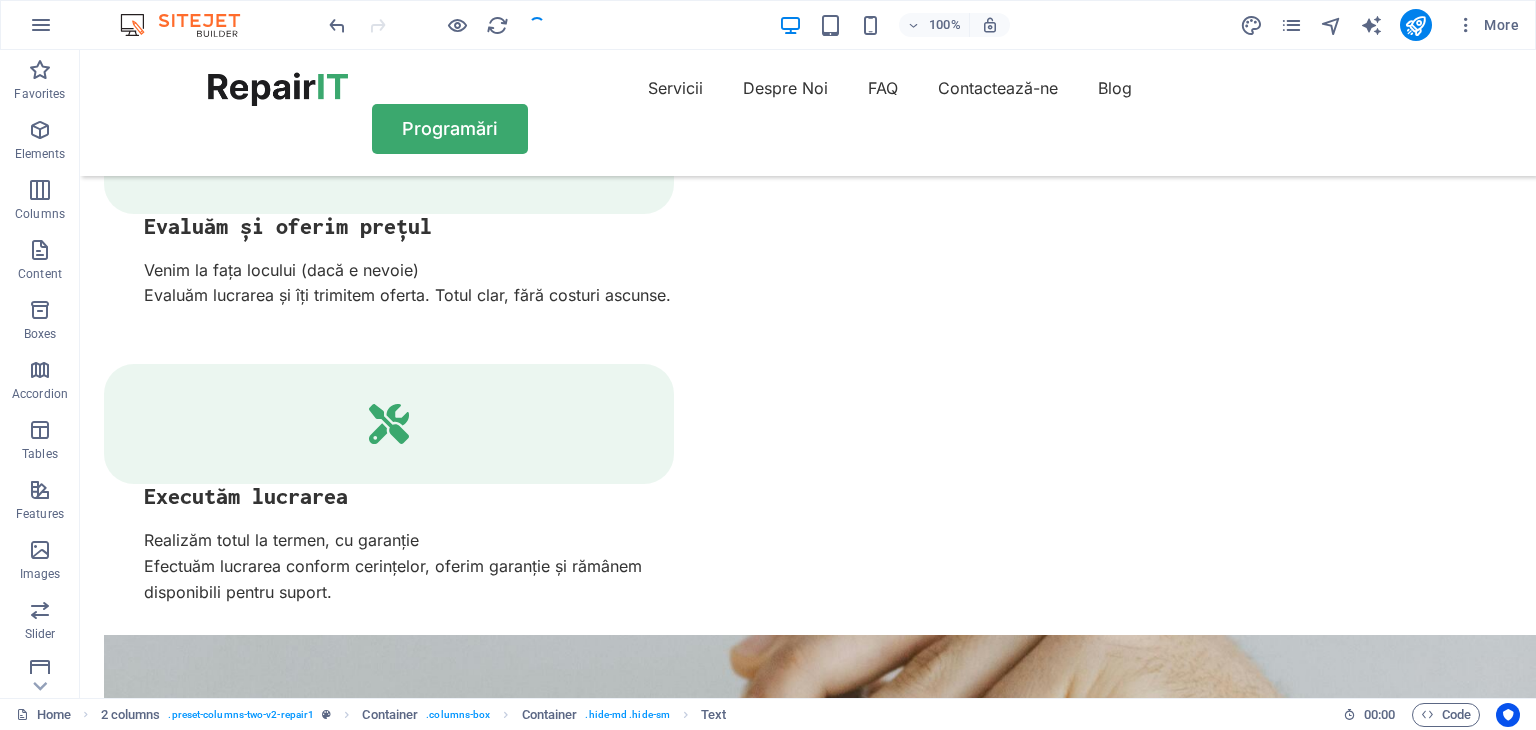 scroll, scrollTop: 3946, scrollLeft: 0, axis: vertical 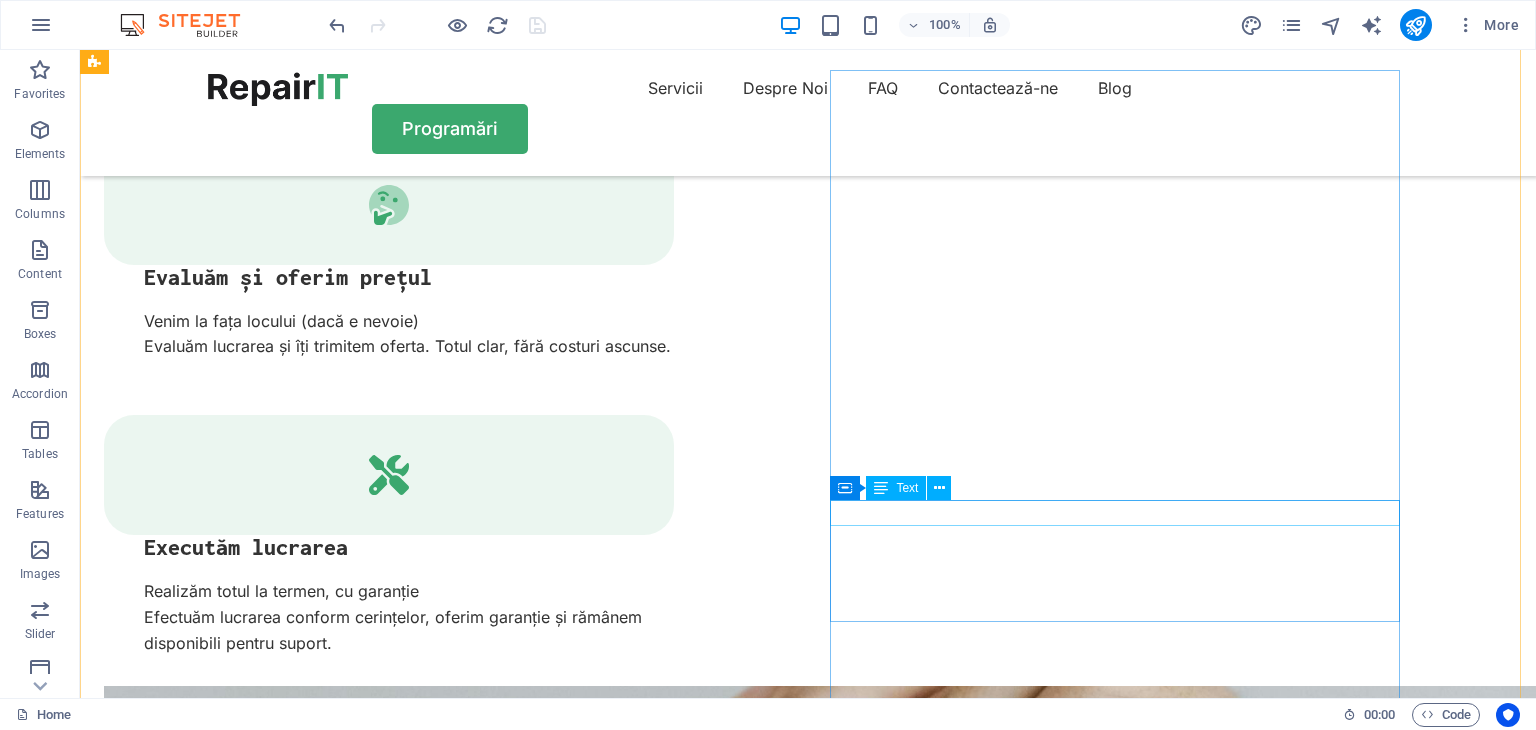 click on "A" at bounding box center (389, 6206) 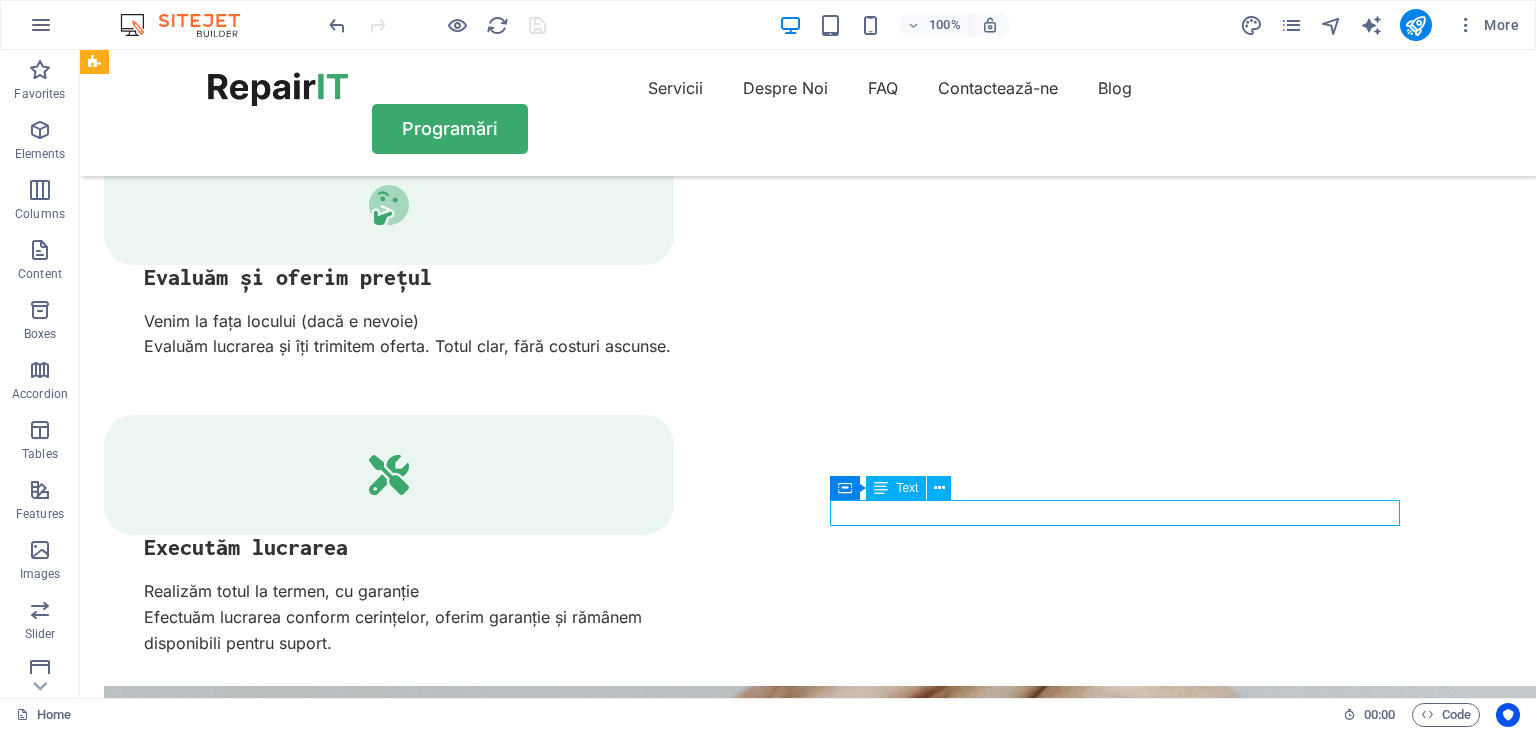 click on "A" at bounding box center [389, 6206] 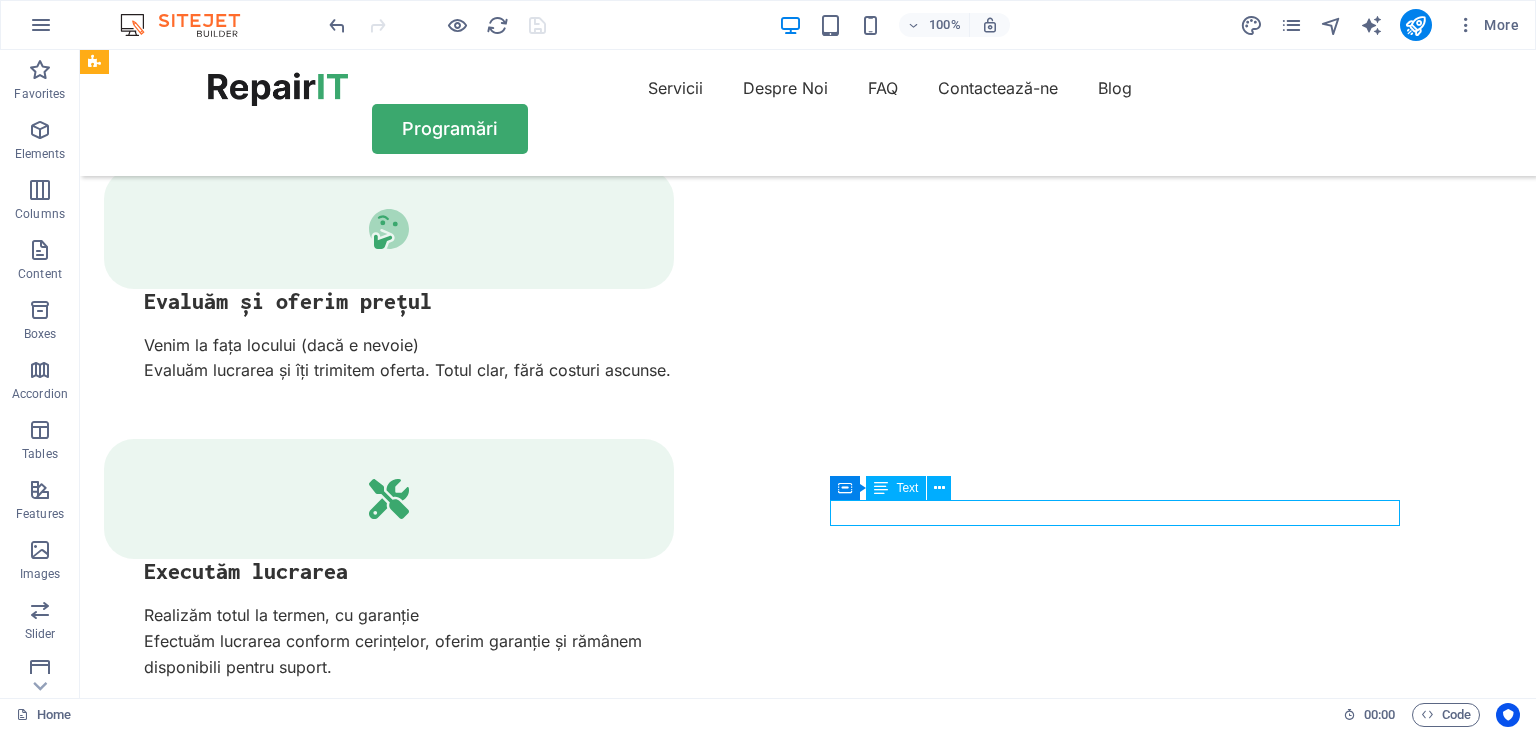 scroll, scrollTop: 3997, scrollLeft: 0, axis: vertical 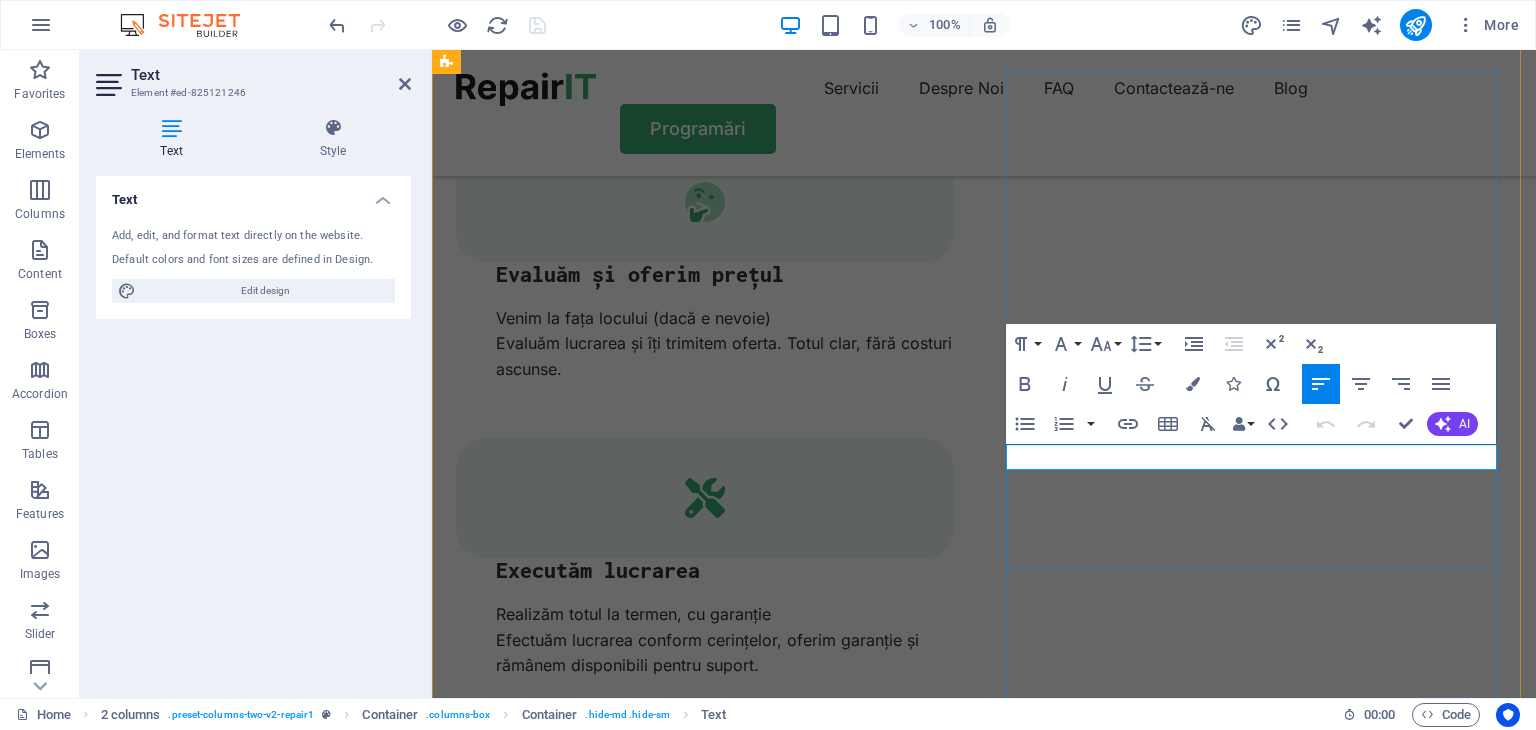 click on "A" at bounding box center (705, 6330) 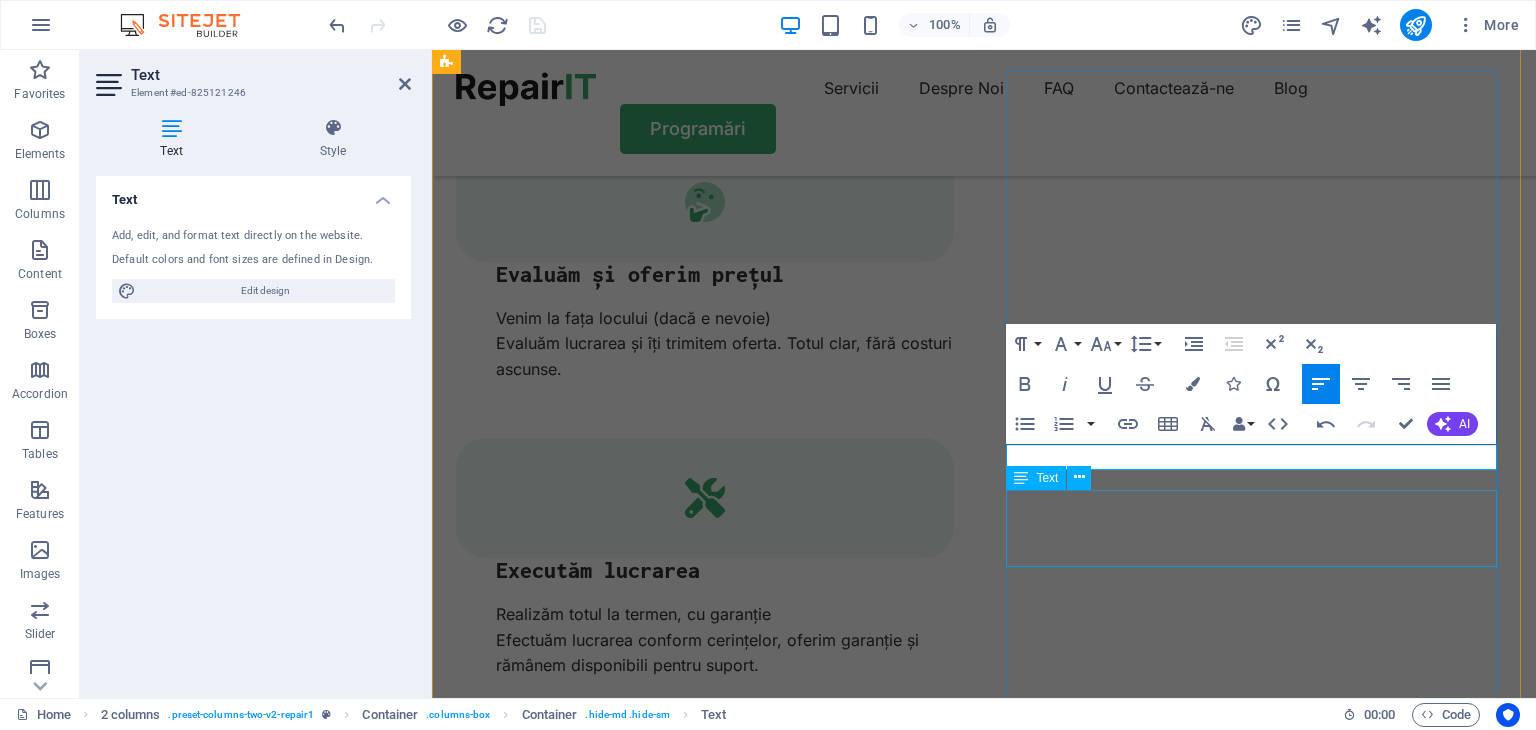 click on "Sem morbi netus mauris purus eros blandit tristique at maecenas. Eu tellus enim." at bounding box center (705, 6401) 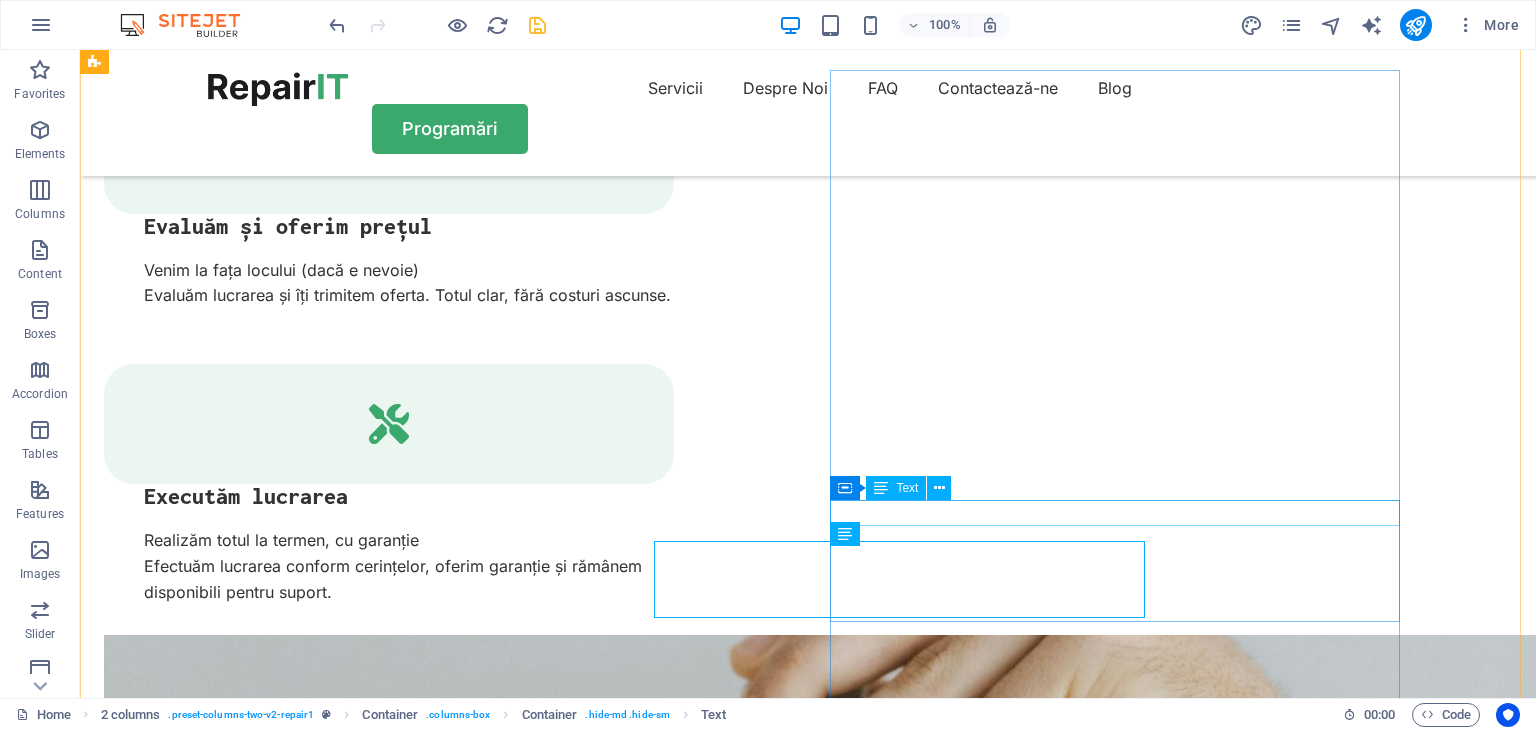 scroll, scrollTop: 3946, scrollLeft: 0, axis: vertical 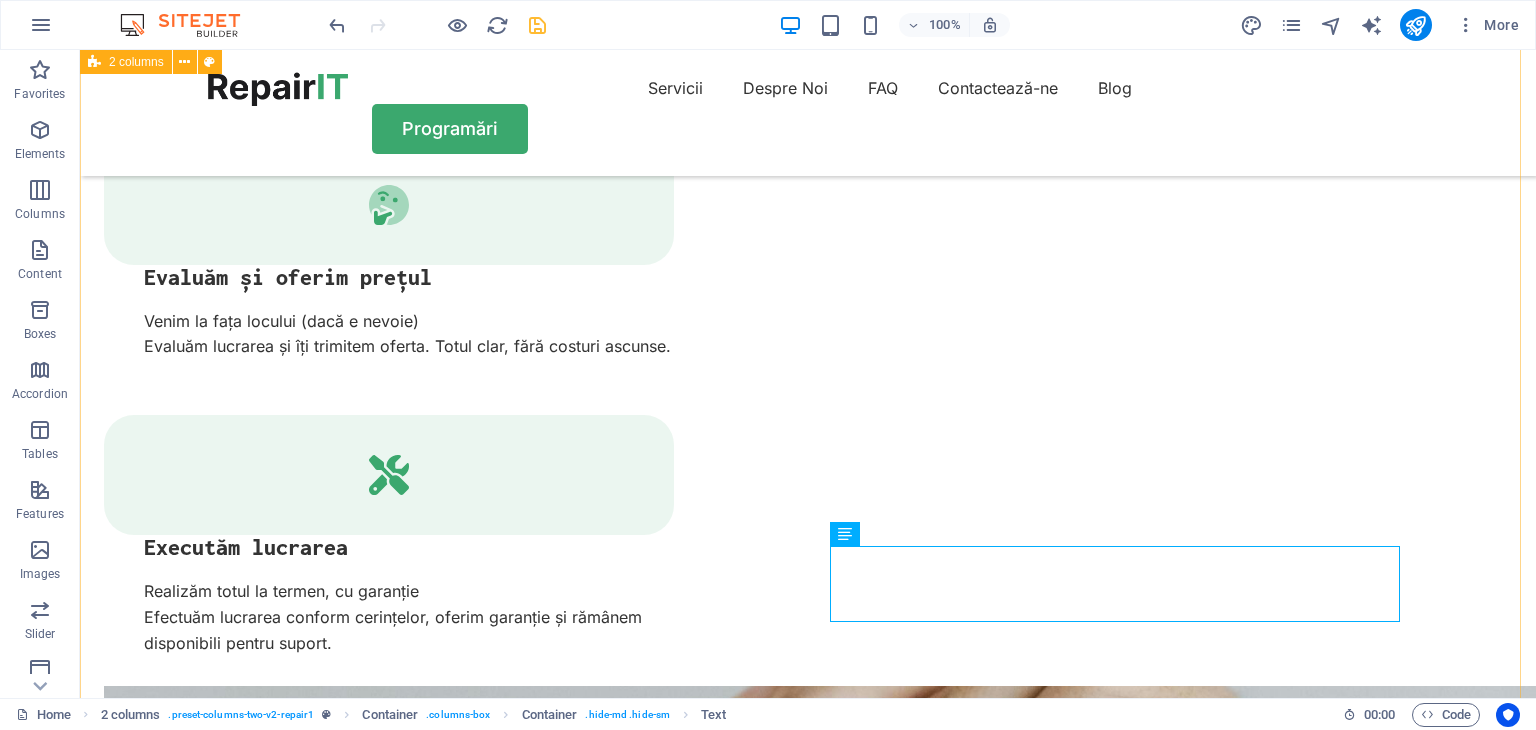click on "FAQ Frequently Asked Questions-Întrebări Frecvente Ce servicii oferă Amper Instal? Oferim instalații electrice pentru locuințe, hale industriale, birouri și spații comerciale. Executăm și revizii, reparații sau modernizări ale instalațiilor existente. Interveniți în caz de urgență? Da. În funcție de locație și disponibilitate, putem interveni rapid pentru întreruperi de curent, scurtcircuite sau alte defecțiuni grave. Lucrați doar în Râmnicu Vâlcea? Executăm lucrări în tot județul Vâlcea și, la cerere, și în județele învecinate. Ne poți contacta pentru detalii. Ce tipuri de instalații realizați? Instalații electrice interioare, tablouri de distribuție, iluminat industrial și ambiental, prize și circuite speciale (boilere, pompe, aparate mari). Ai nevoie de mai multe detalii? Sem morbi netus mauris purus eros blandit tristique at maecenas. Eu tellus enim. Need More Help? Sem morbi netus mauris purus eros blandit tristique at maecenas. Eu tellus enim. Contact Us" at bounding box center (808, 5571) 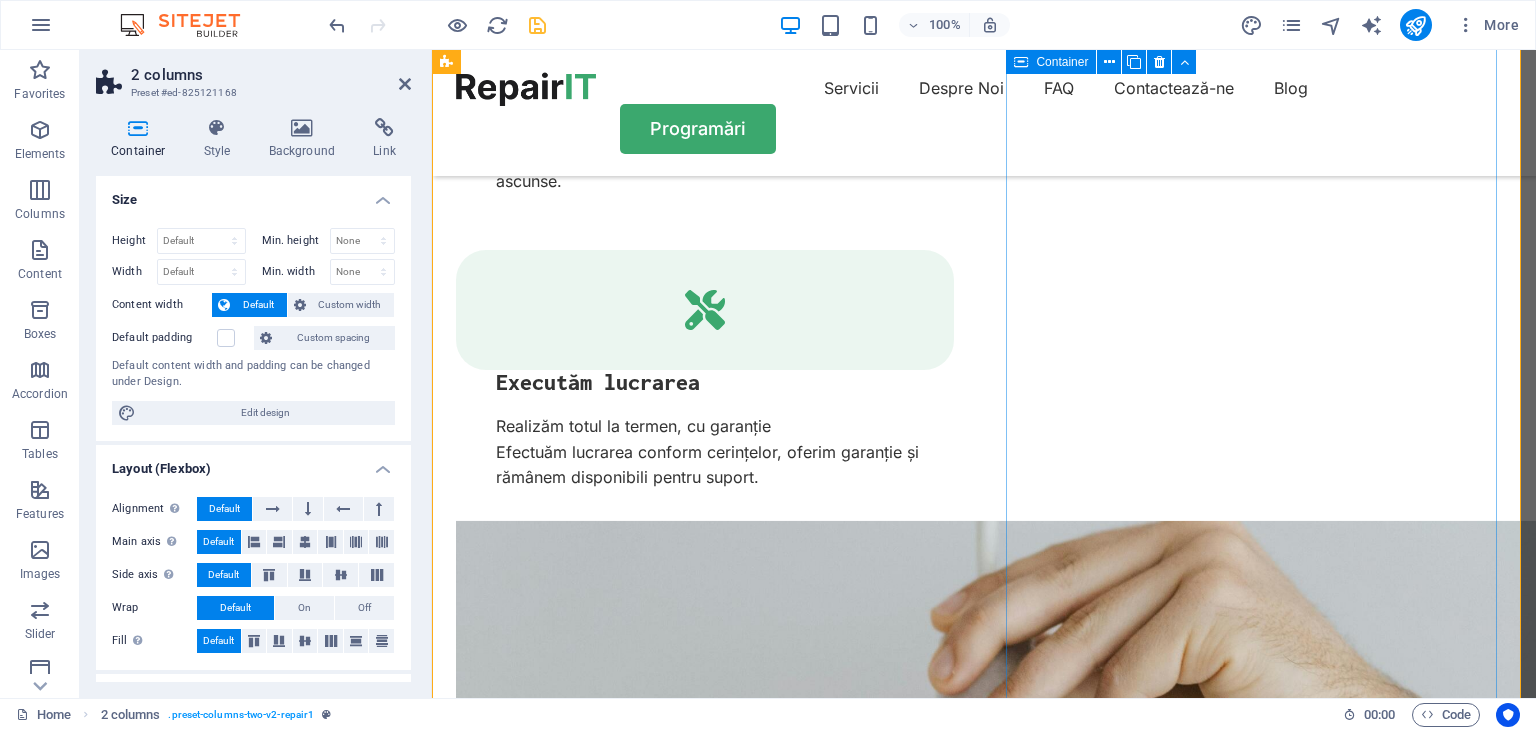 scroll, scrollTop: 4197, scrollLeft: 0, axis: vertical 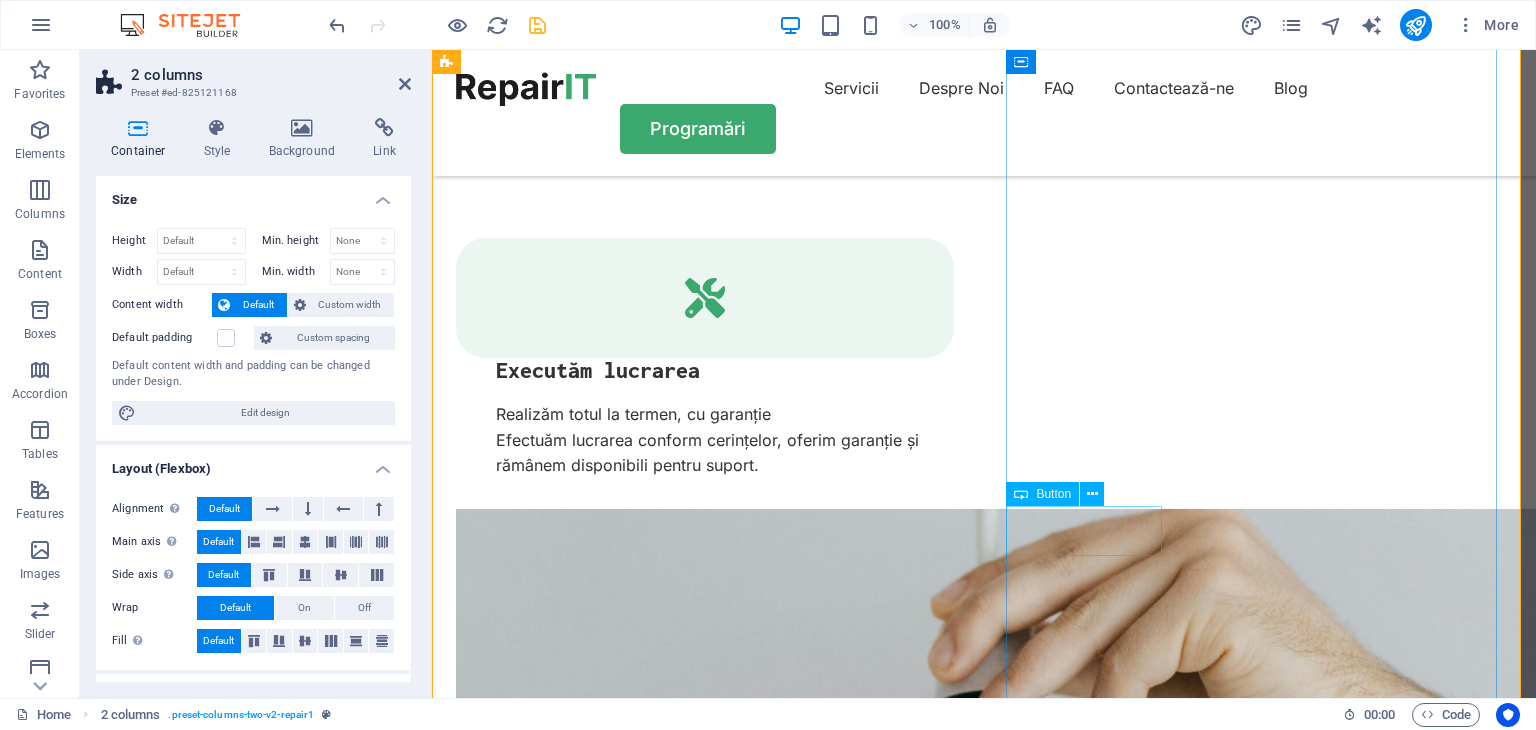 click on "Contact Us" at bounding box center [705, 6404] 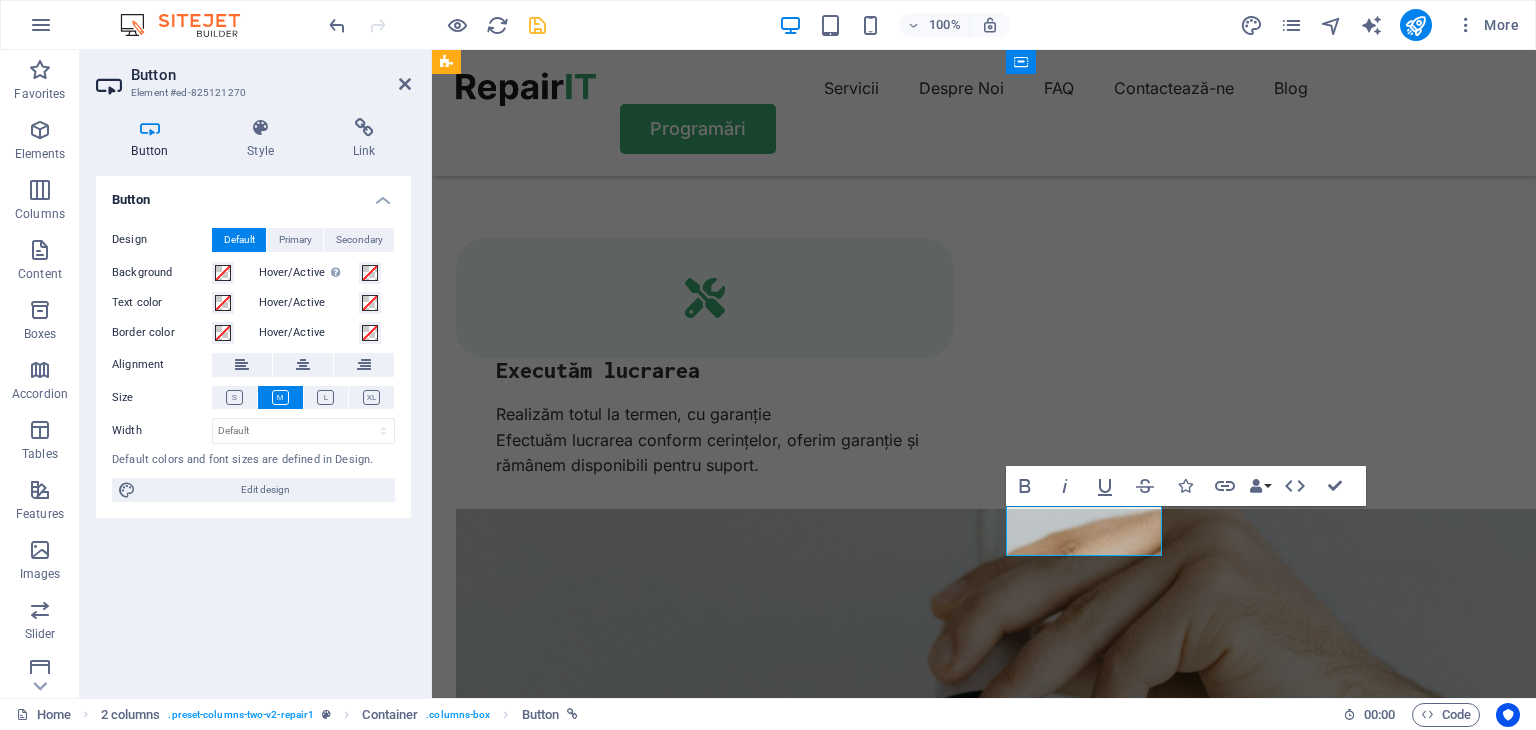 type 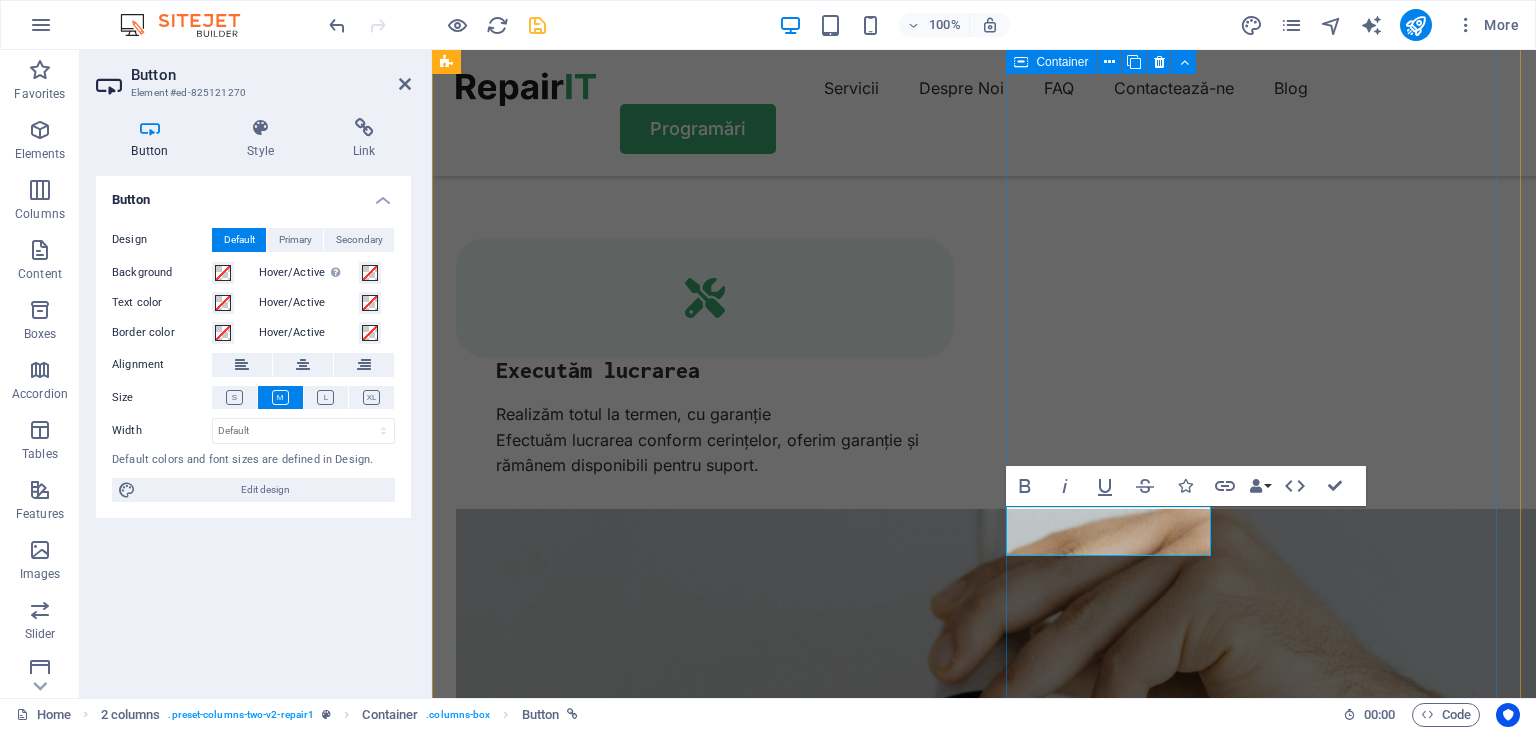 click on "Ai nevoie de mai multe detalii? Sem morbi netus mauris purus eros blandit tristique at maecenas. Eu tellus enim. Need More Help? Sem morbi netus mauris purus eros blandit tristique at maecenas. Eu tellus enim. Contactează-ne!" at bounding box center [705, 6084] 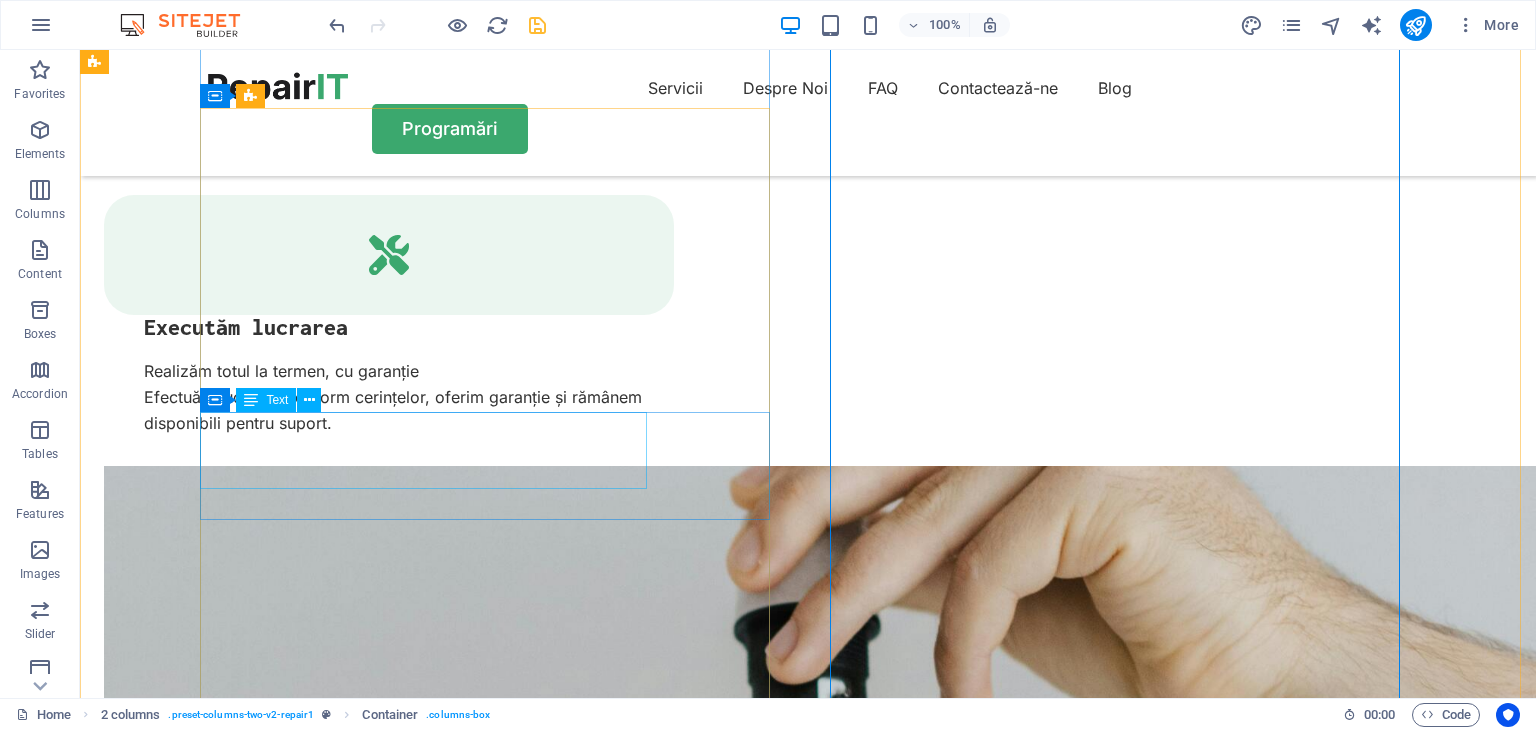 scroll, scrollTop: 4102, scrollLeft: 0, axis: vertical 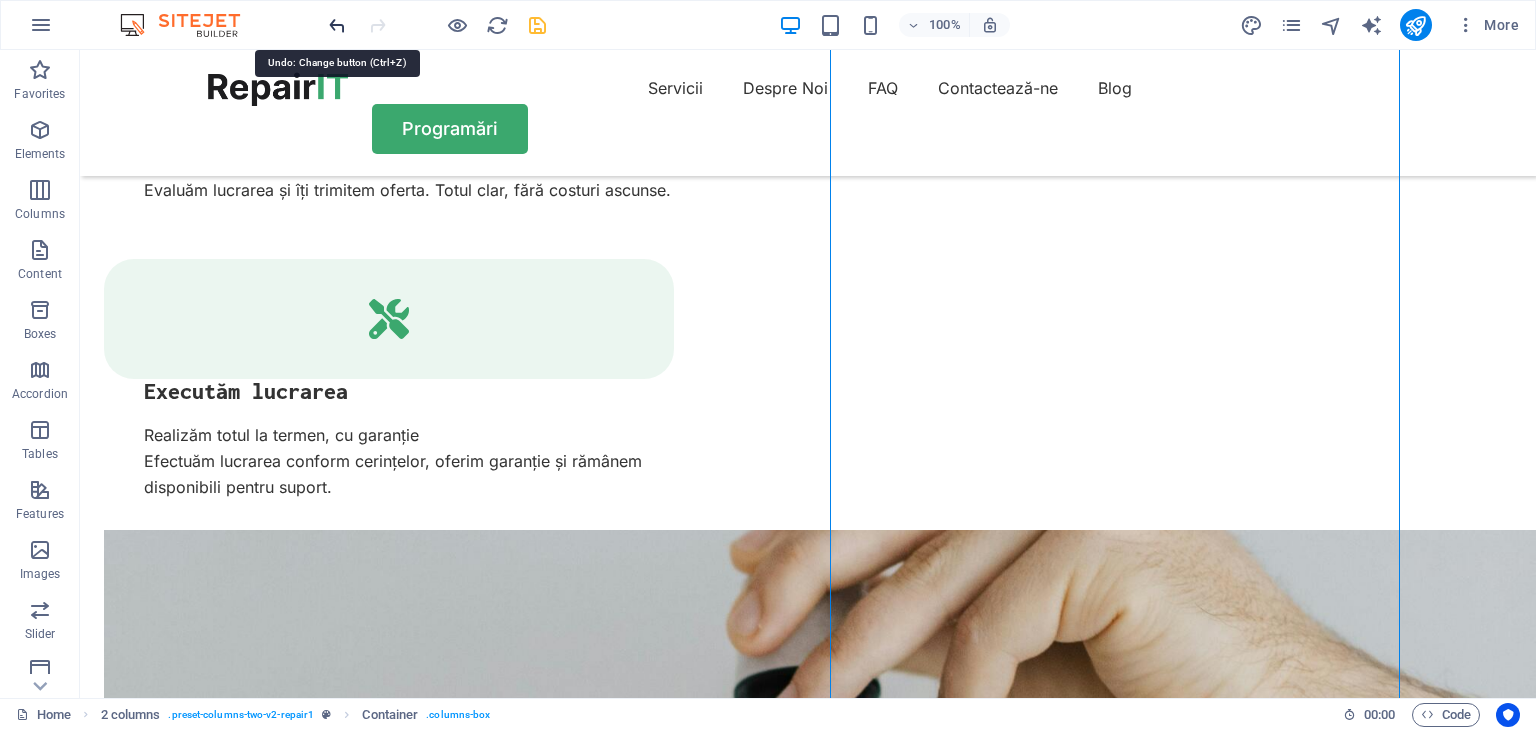click at bounding box center (337, 25) 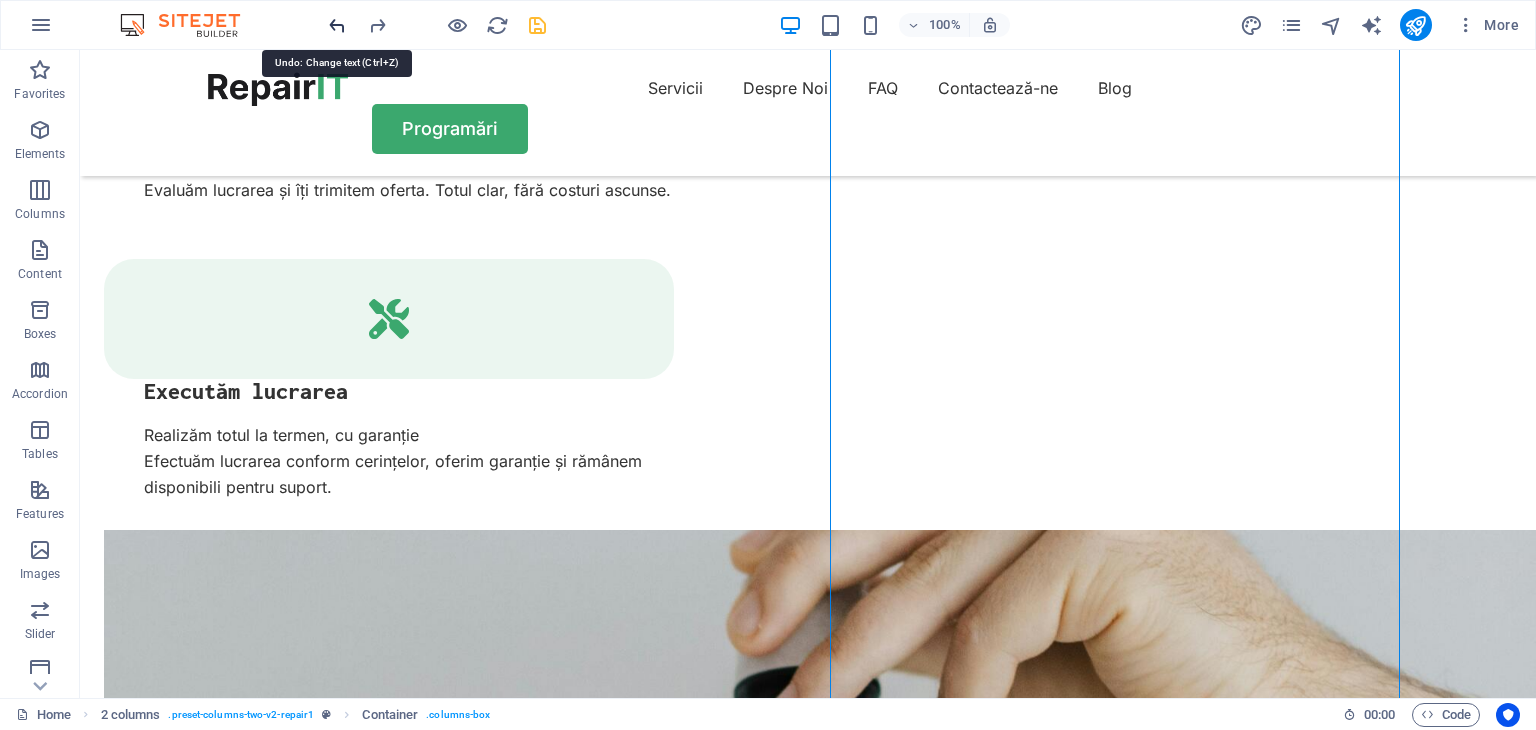 click at bounding box center (337, 25) 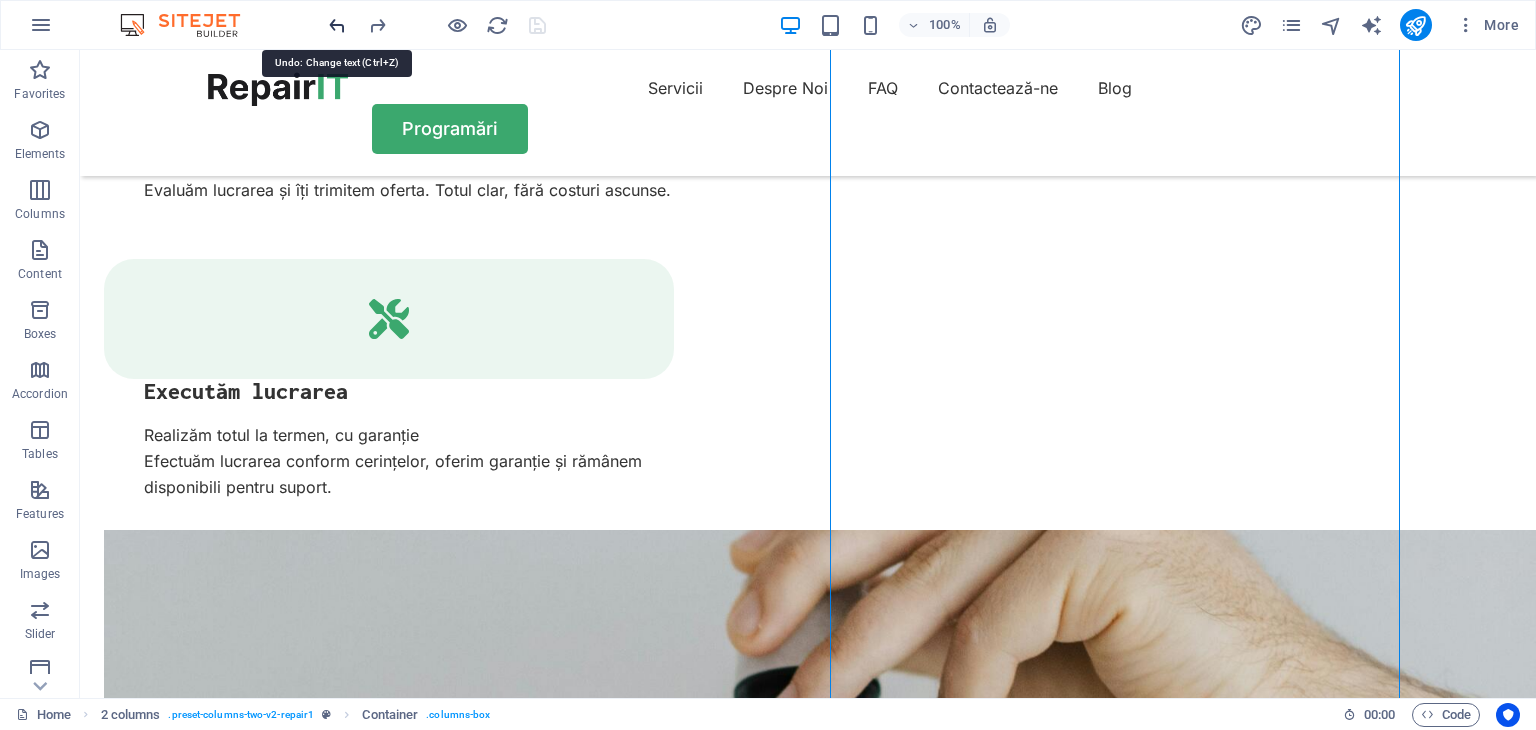 click at bounding box center [337, 25] 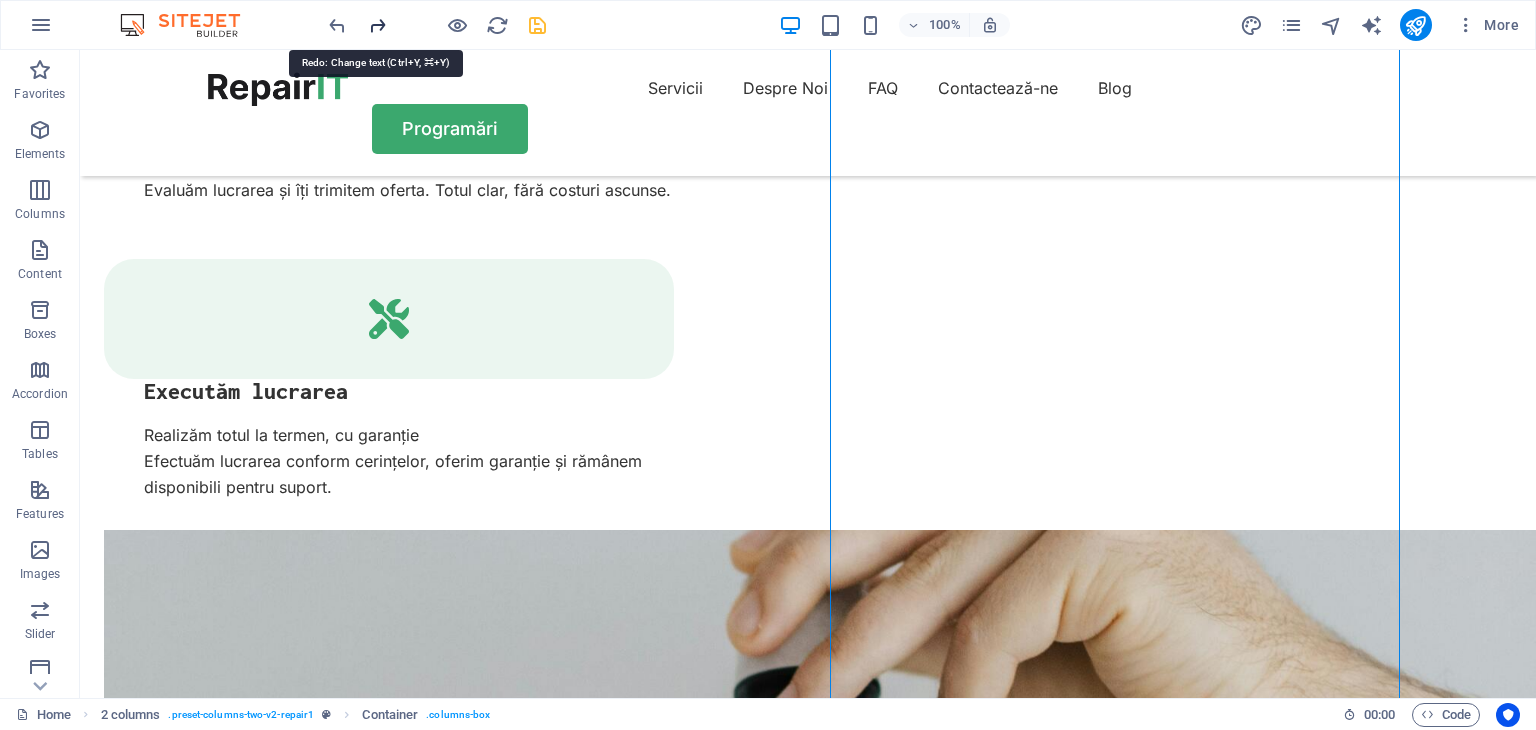 click at bounding box center (377, 25) 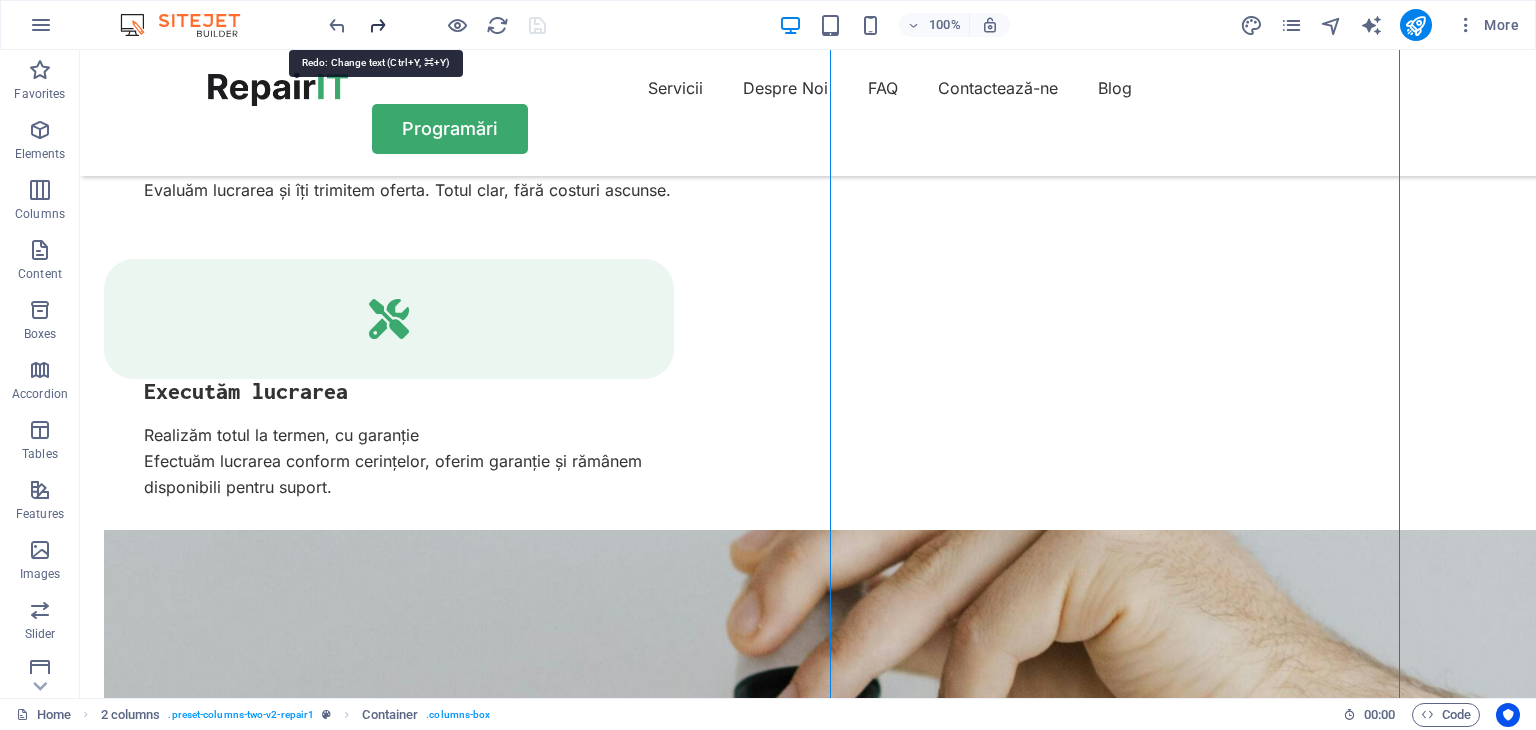 click at bounding box center (377, 25) 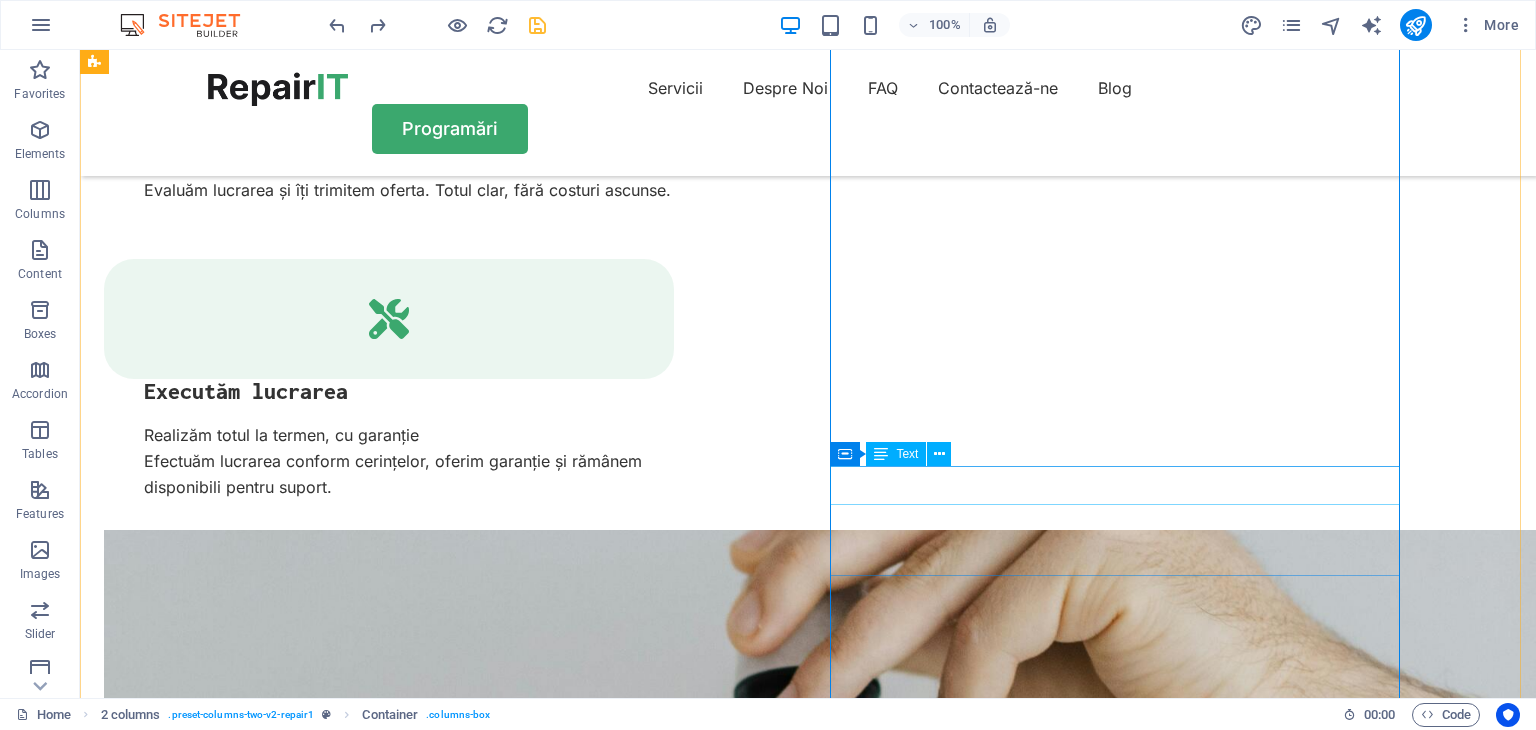 click on "Need More Help?" at bounding box center (389, 6179) 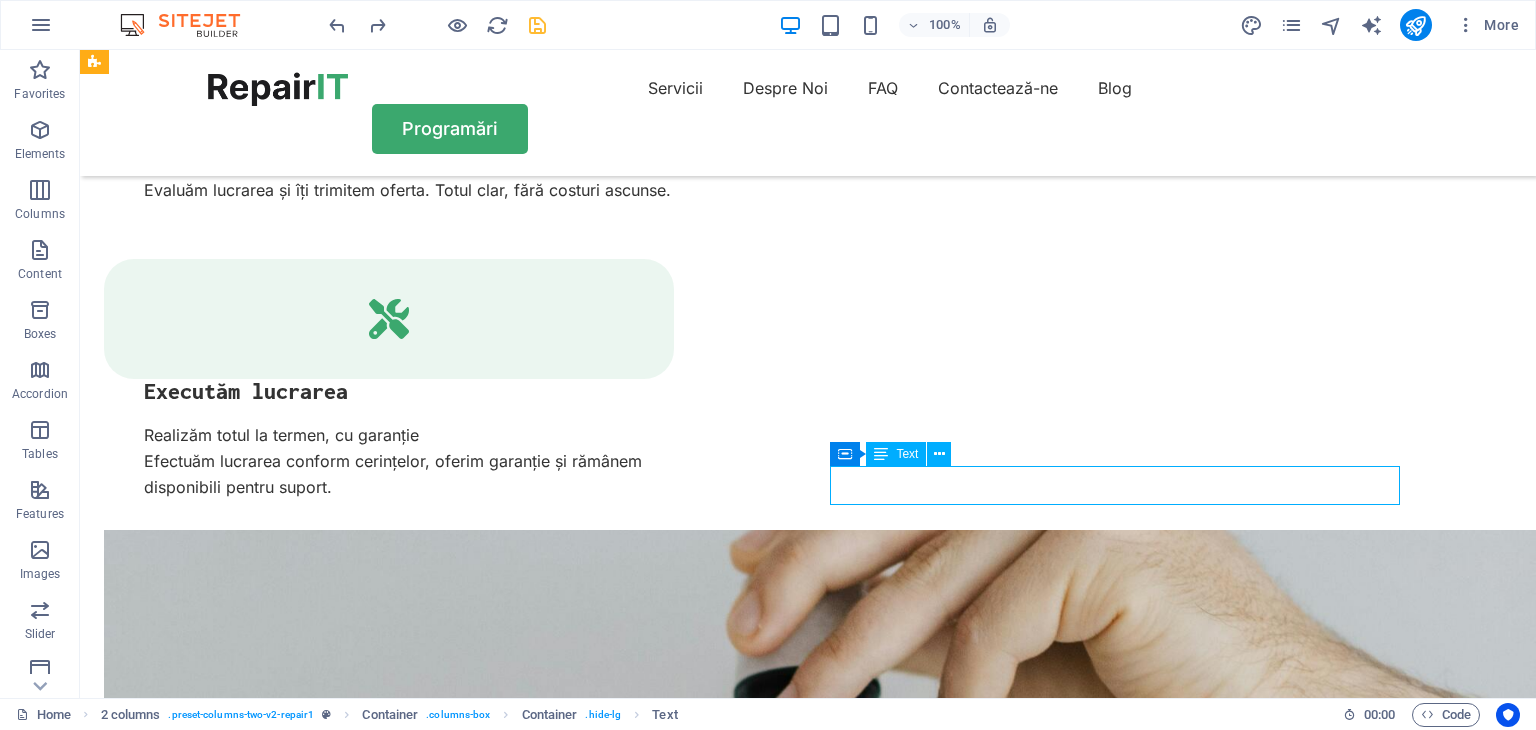 click on "Need More Help?" at bounding box center [389, 6179] 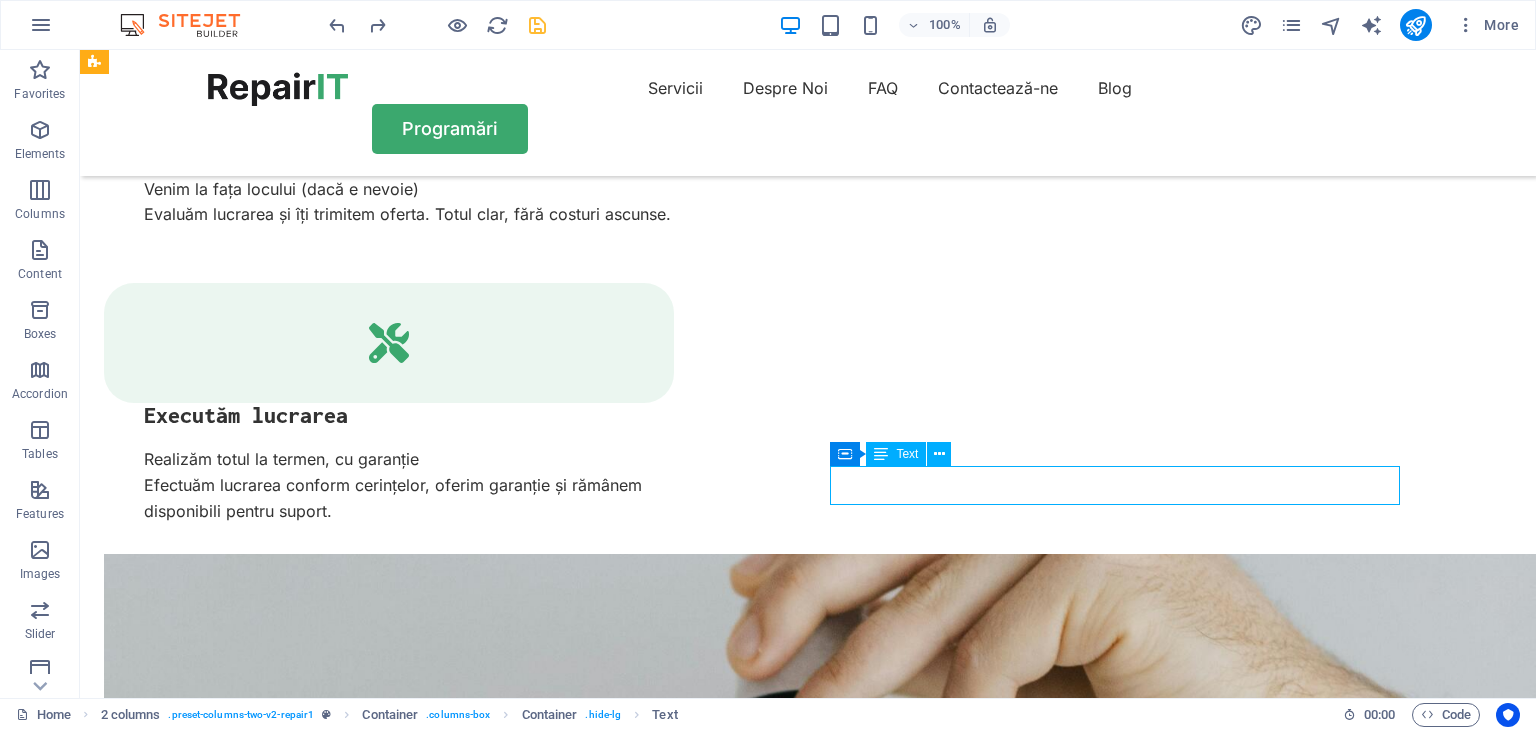 scroll, scrollTop: 4153, scrollLeft: 0, axis: vertical 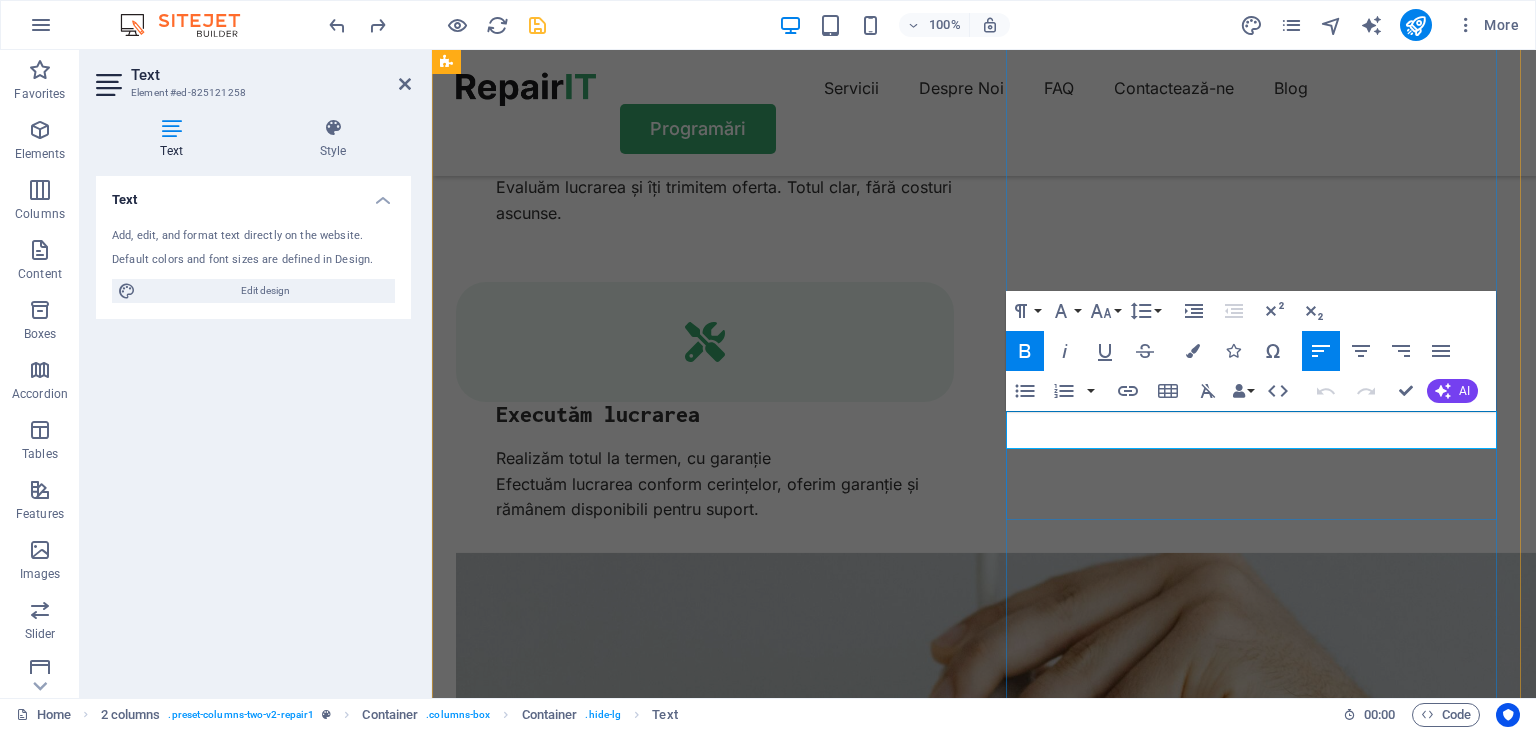 click on "Need More Help?" at bounding box center (556, 6302) 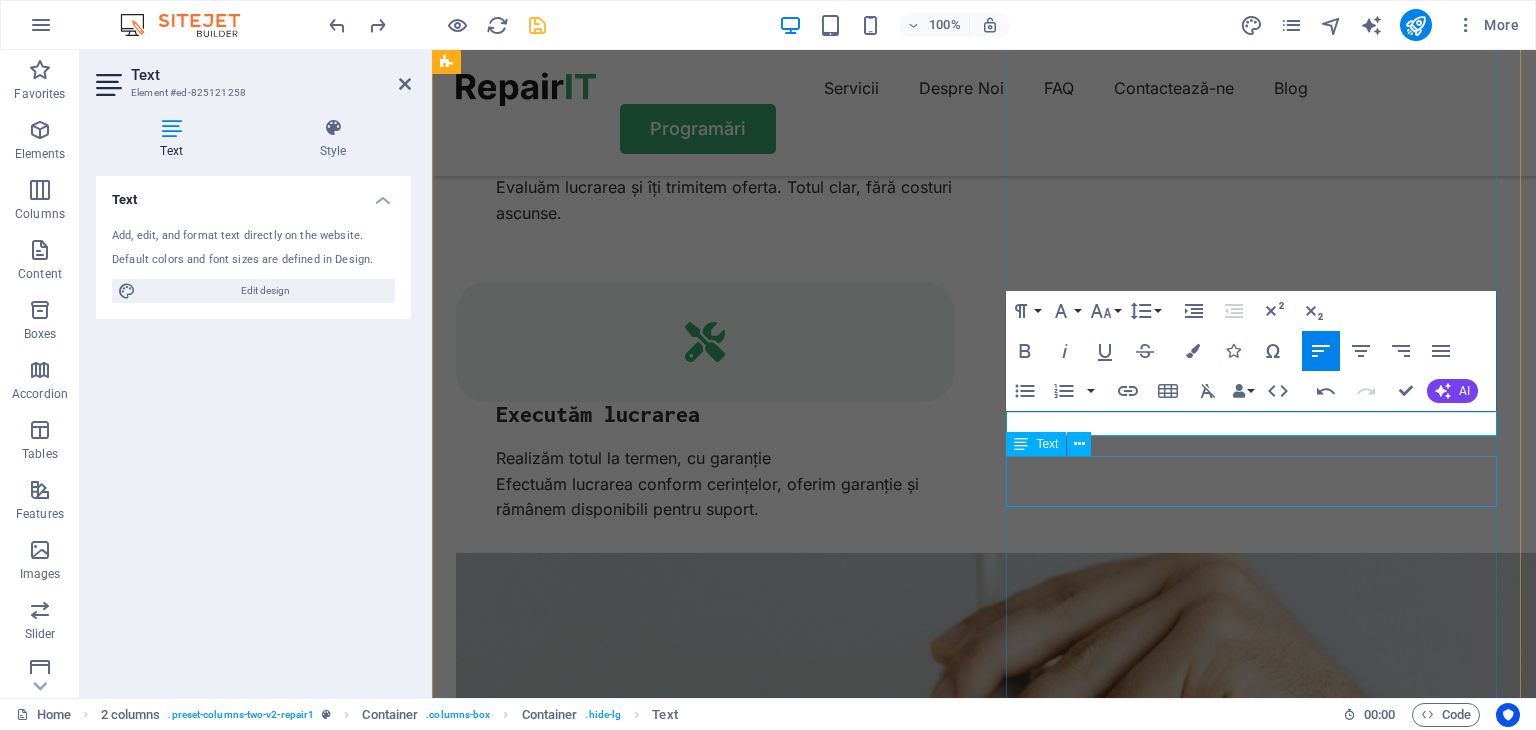 click on "Sem morbi netus mauris purus eros blandit tristique at maecenas. Eu tellus enim." at bounding box center [705, 6354] 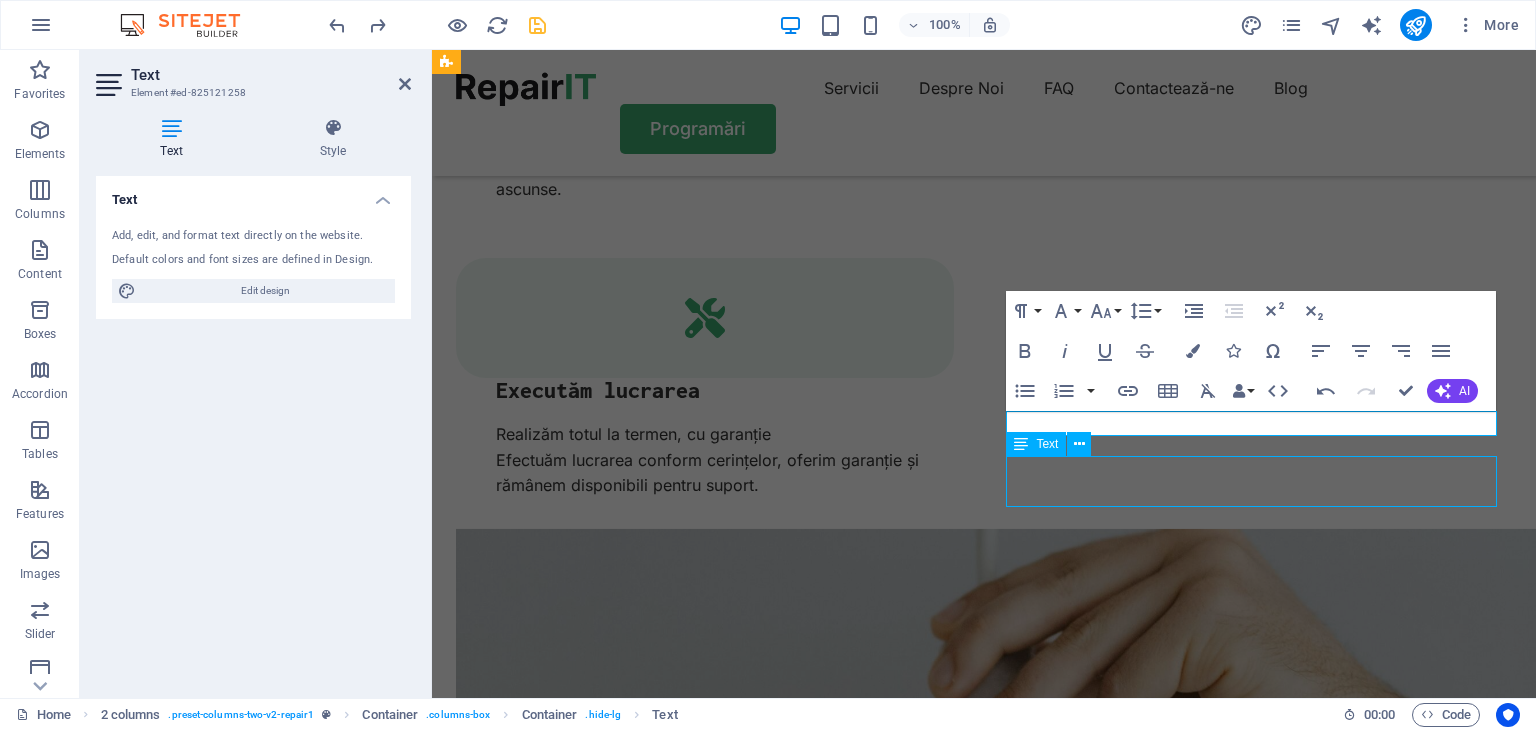 scroll, scrollTop: 4102, scrollLeft: 0, axis: vertical 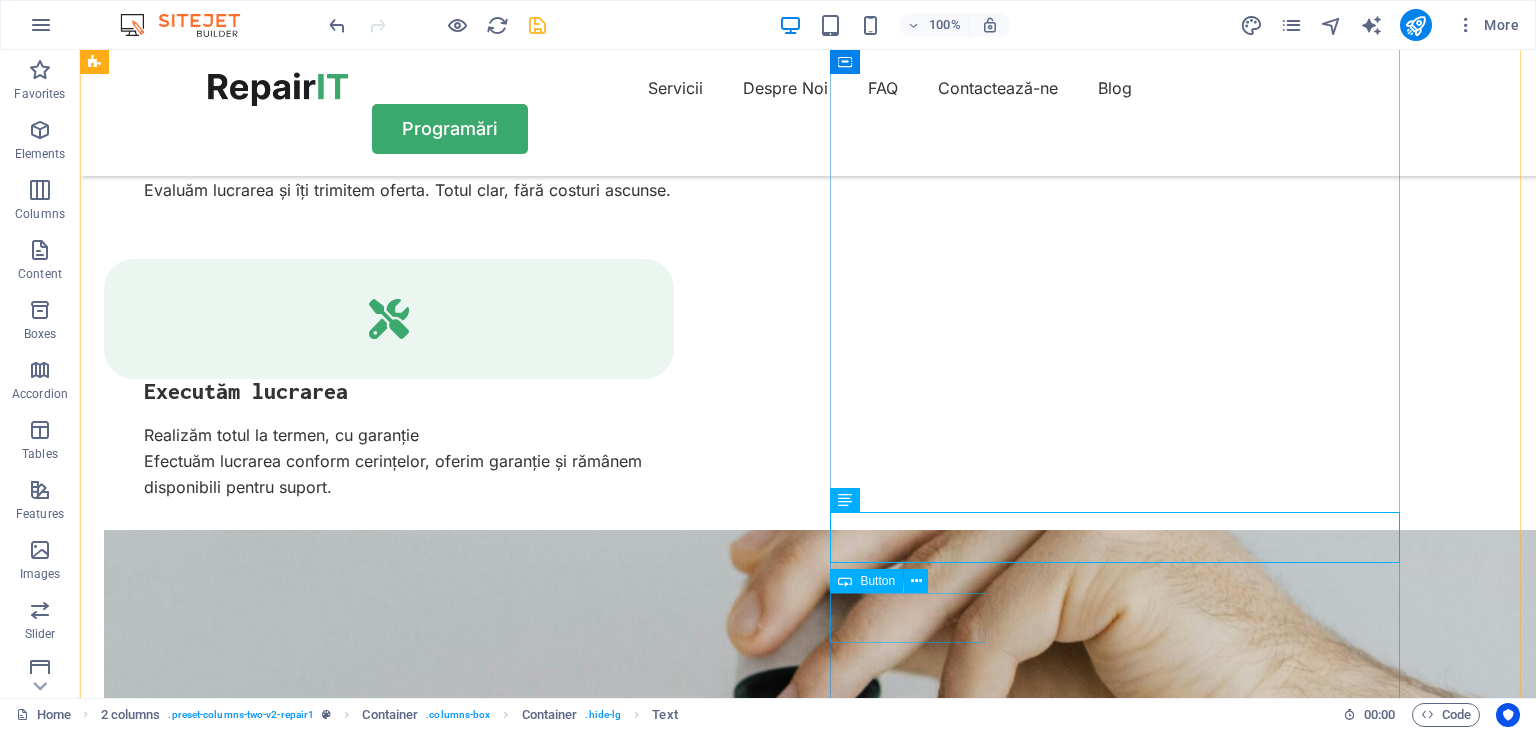 click on "Contact Us" at bounding box center [389, 6311] 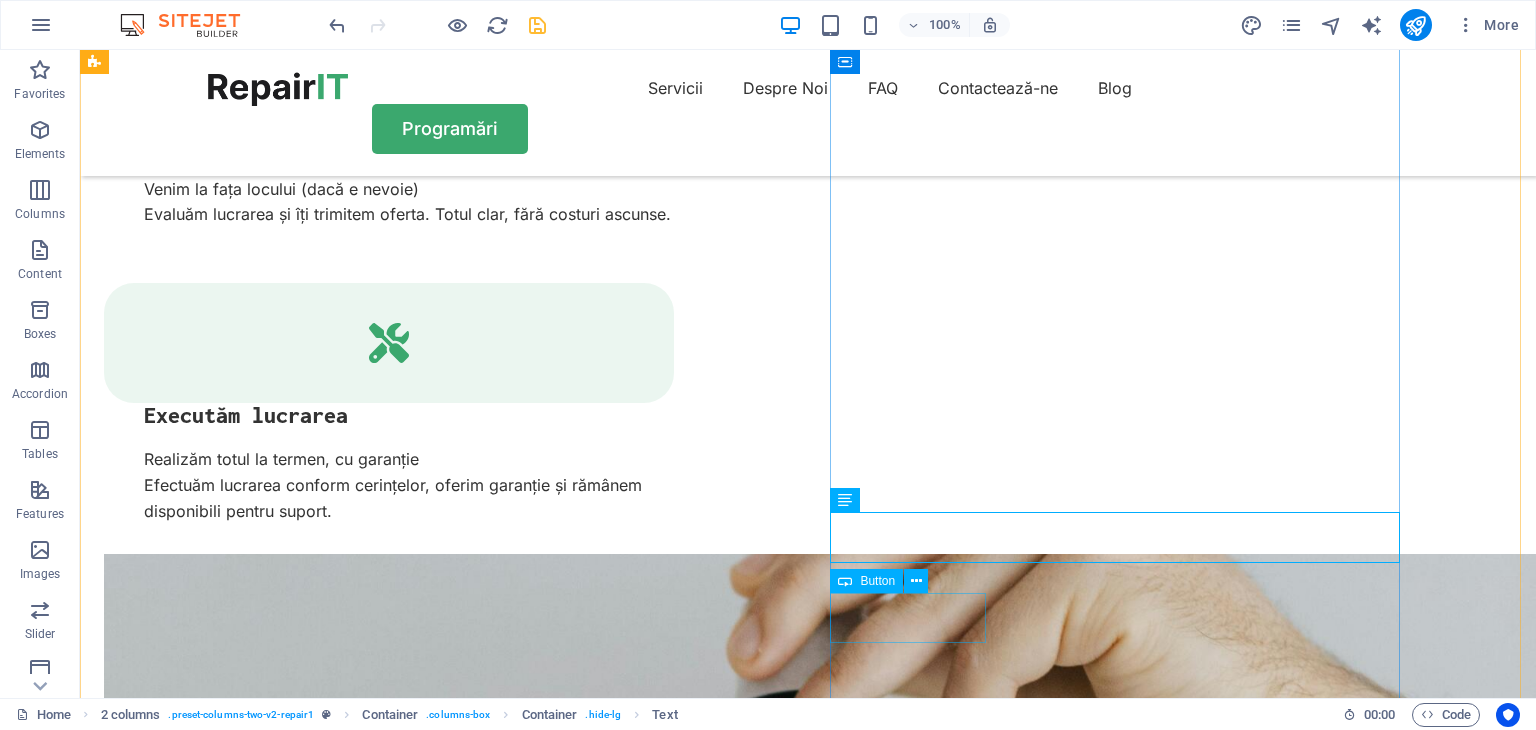 click on "Executăm lucrări în tot județul Vâlcea și, la cerere, și în județele învecinate. Ne poți contacta pentru detalii." at bounding box center (389, 5353) 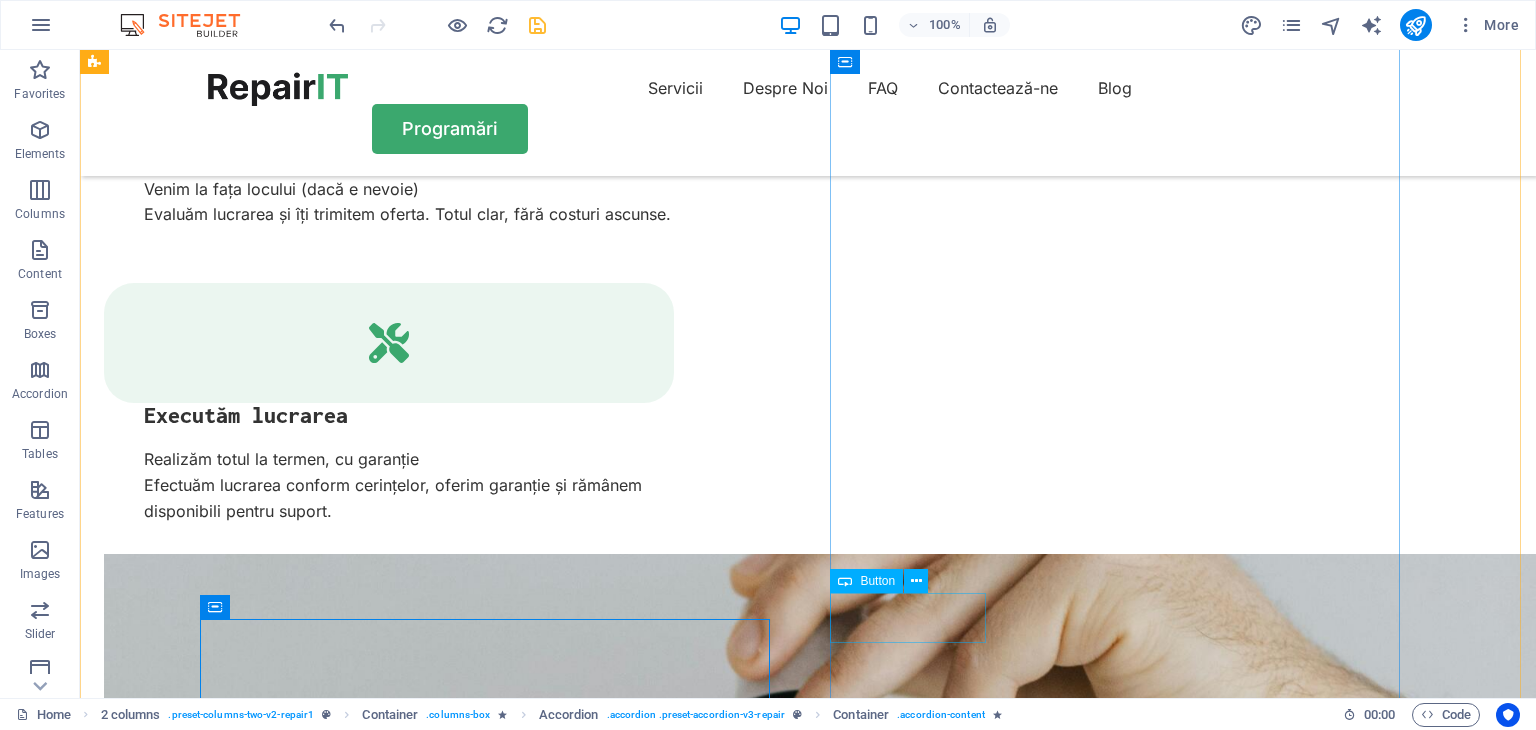 click on "Contact Us" at bounding box center (389, 6335) 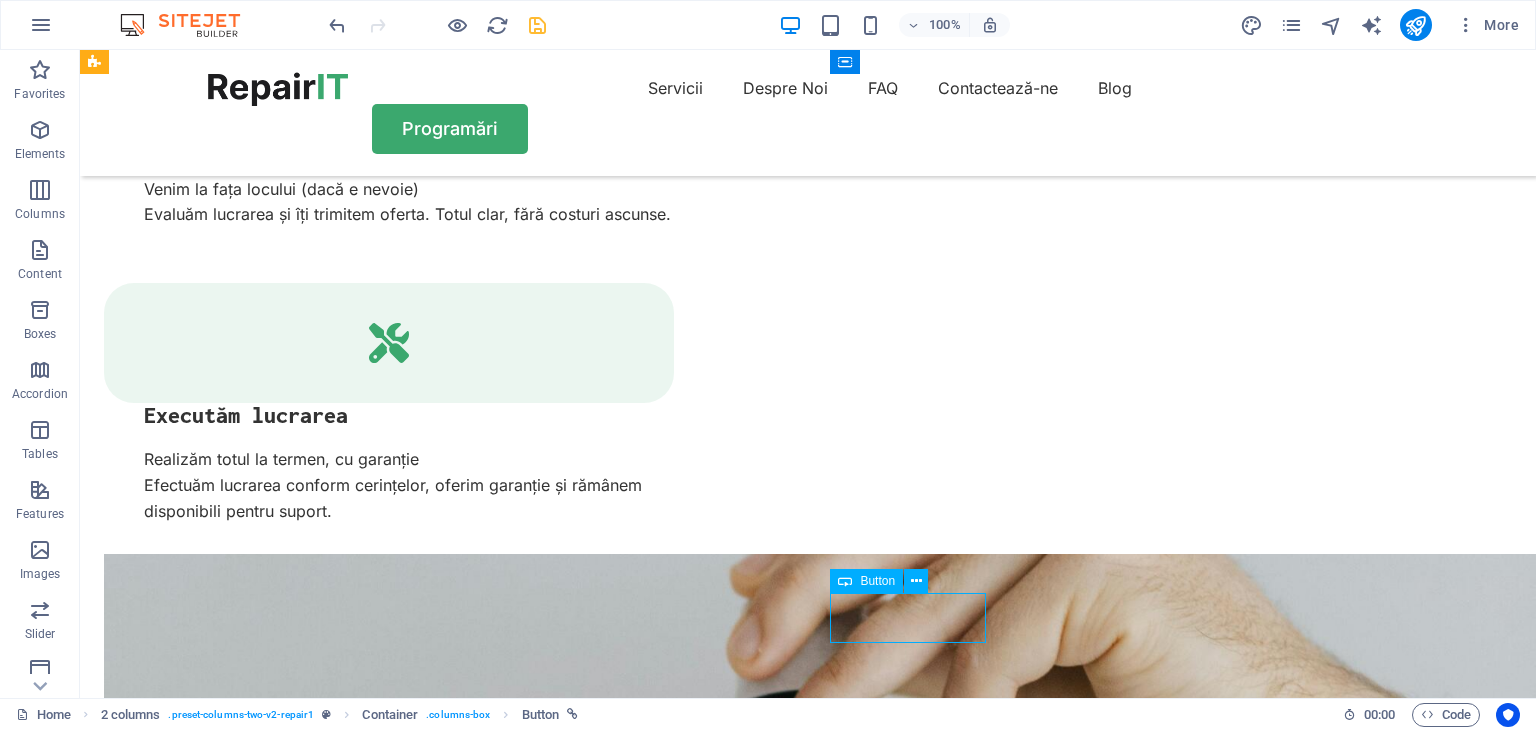 click on "Contact Us" at bounding box center [389, 6335] 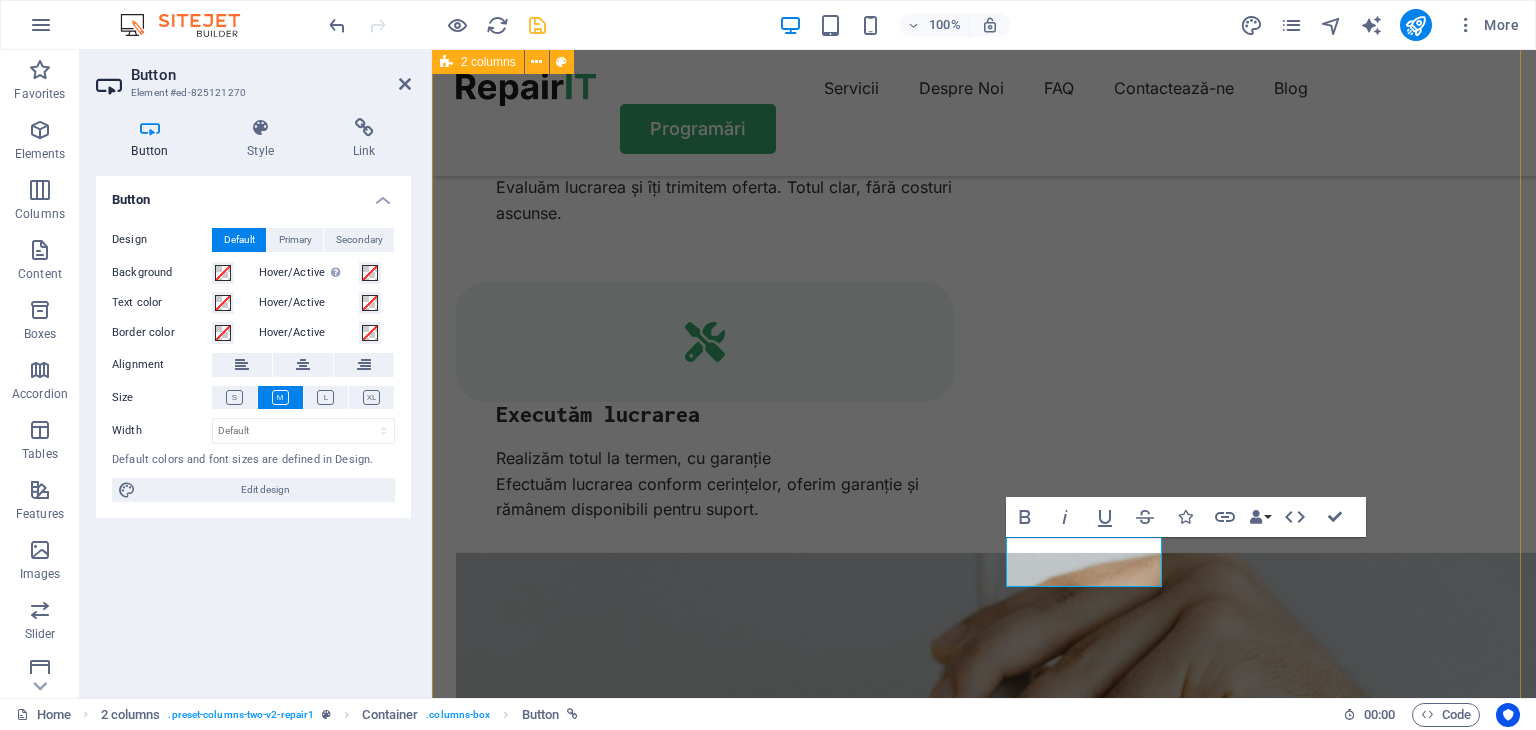 type 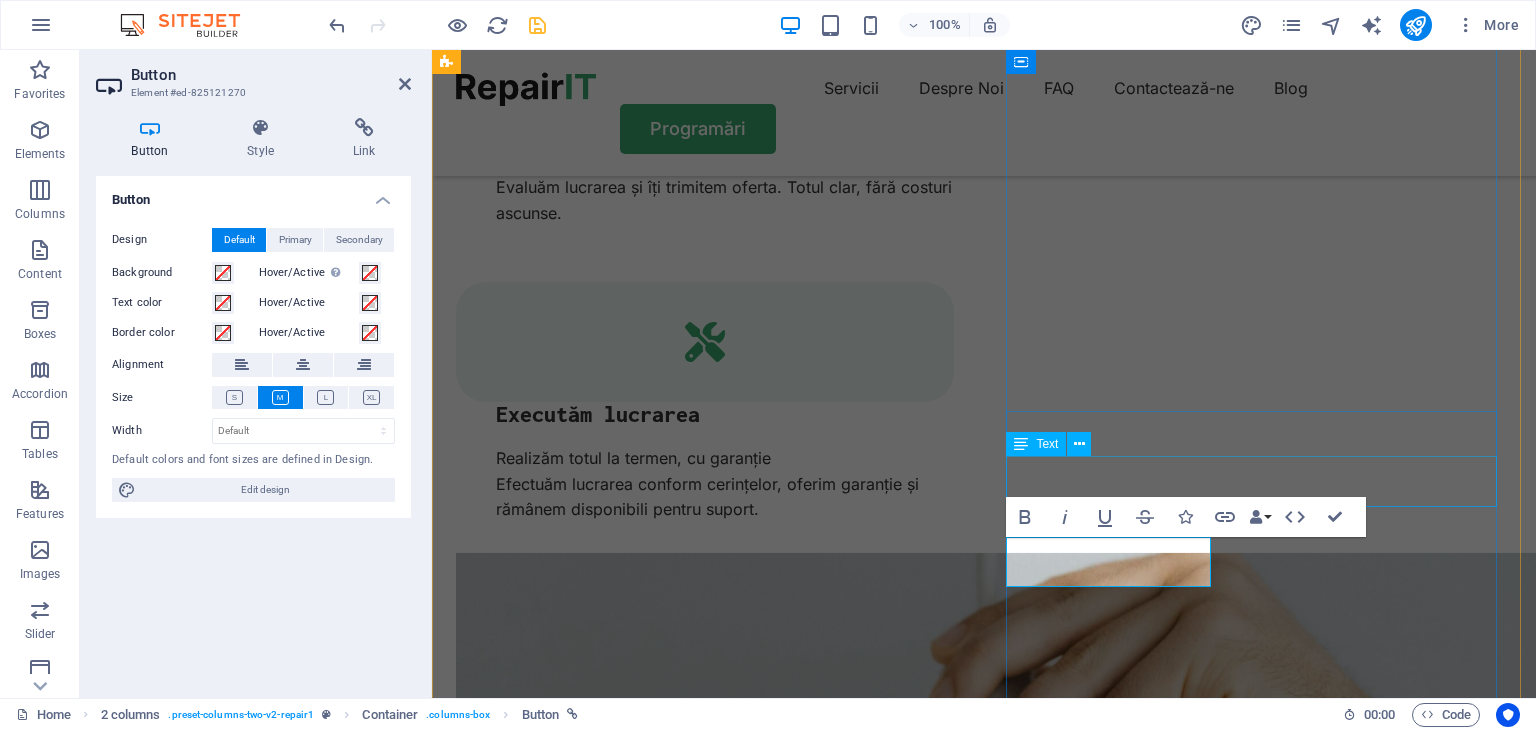 click on "Sem morbi netus mauris purus eros blandit tristique at maecenas. Eu tellus enim." at bounding box center [705, 6354] 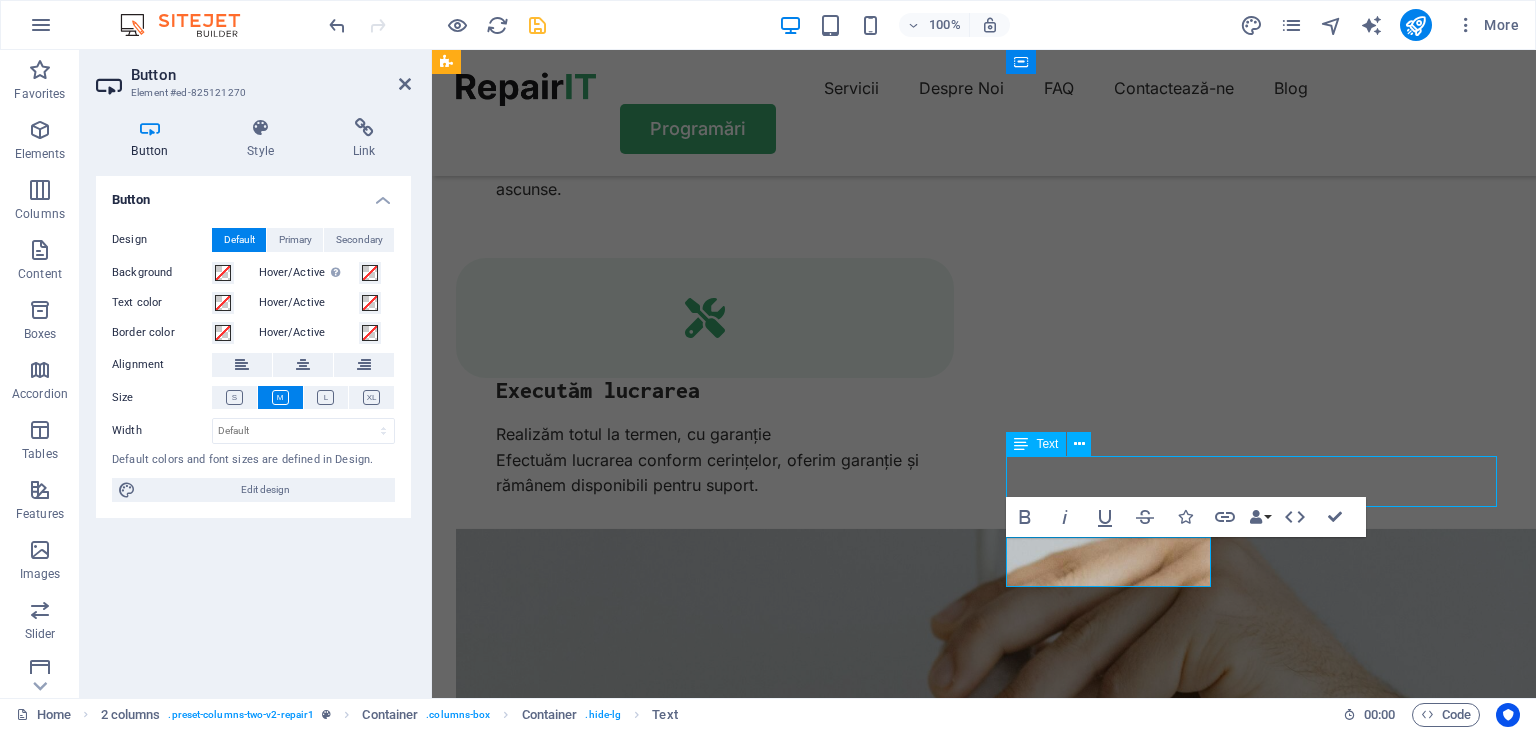 scroll, scrollTop: 4102, scrollLeft: 0, axis: vertical 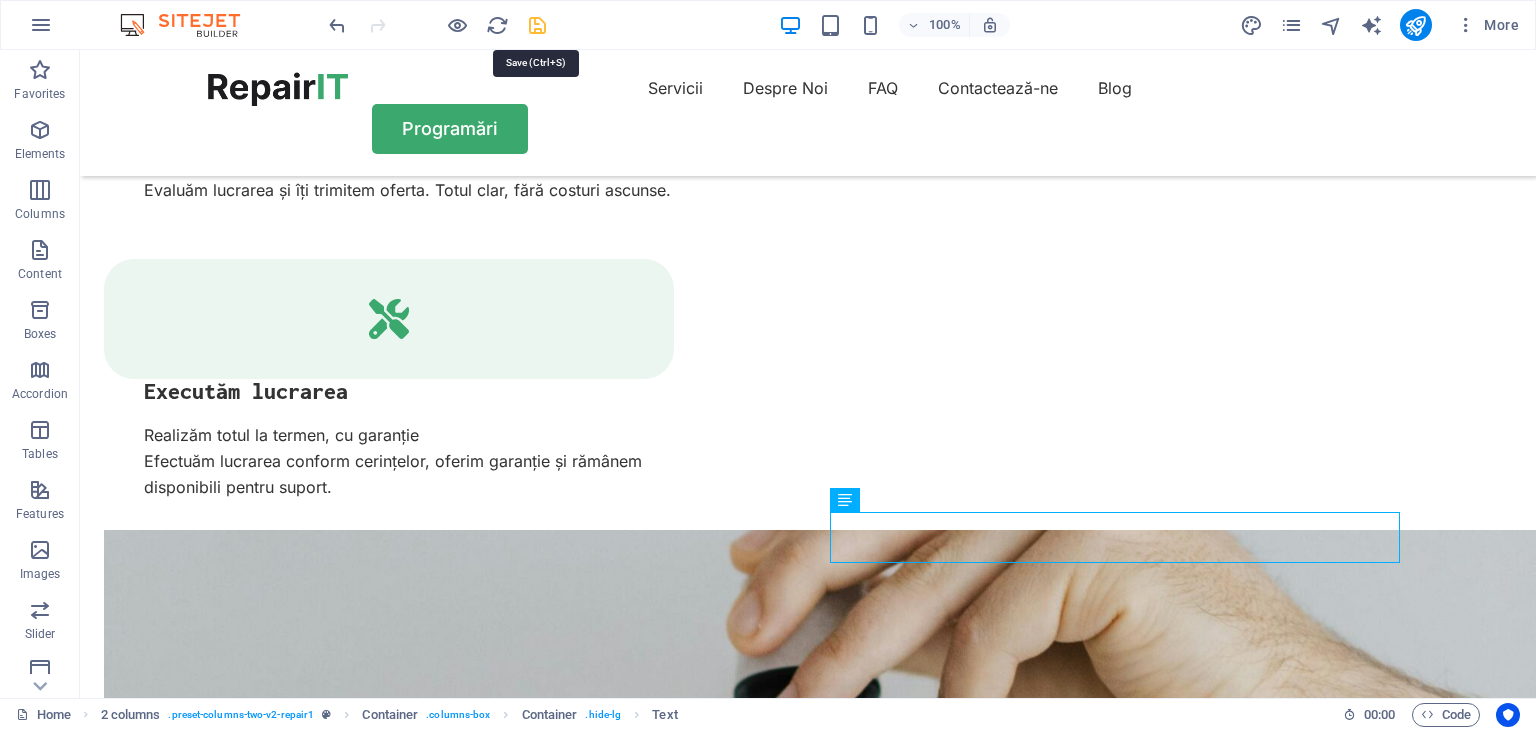 click at bounding box center (537, 25) 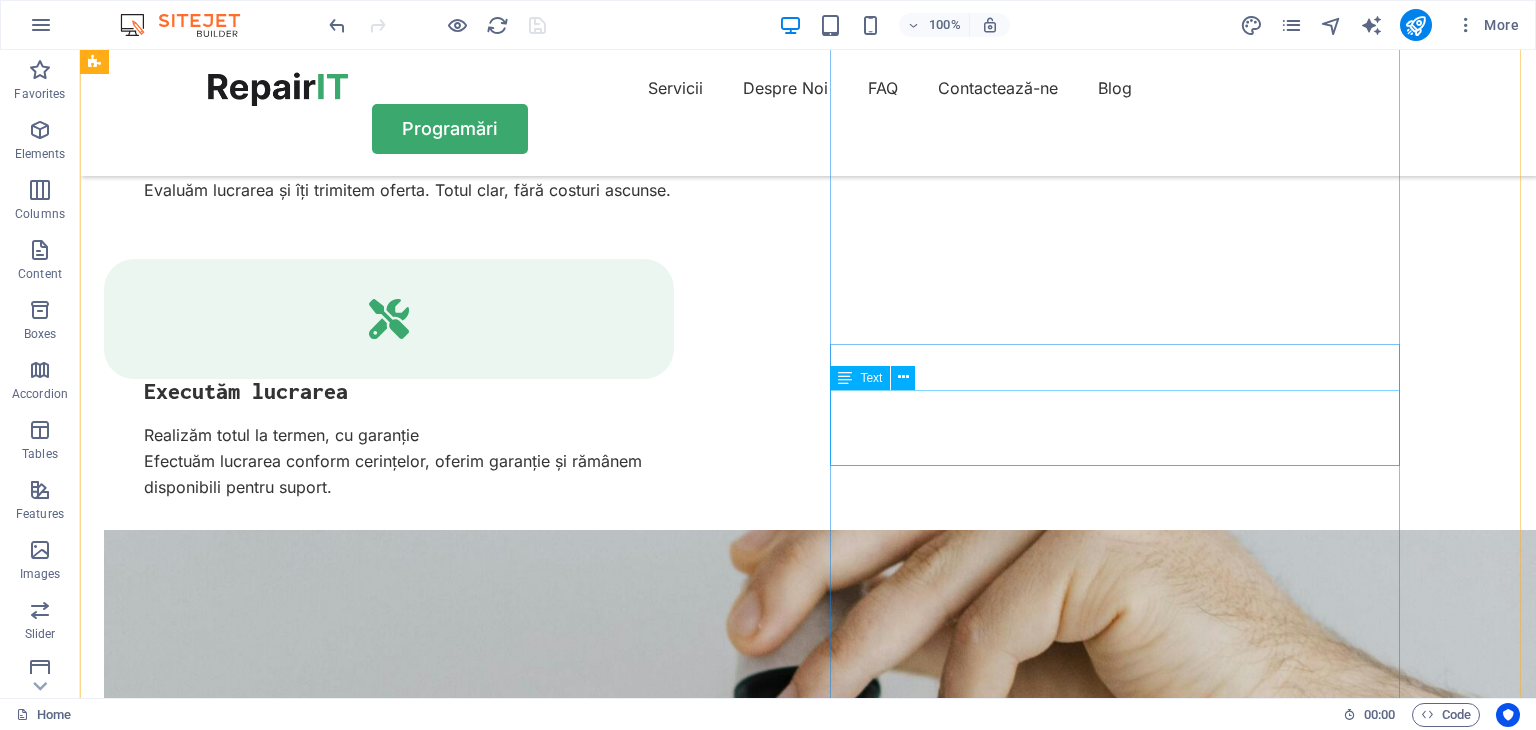 click on "Sem morbi netus mauris purus eros blandit tristique at maecenas. Eu tellus enim." at bounding box center (389, 6121) 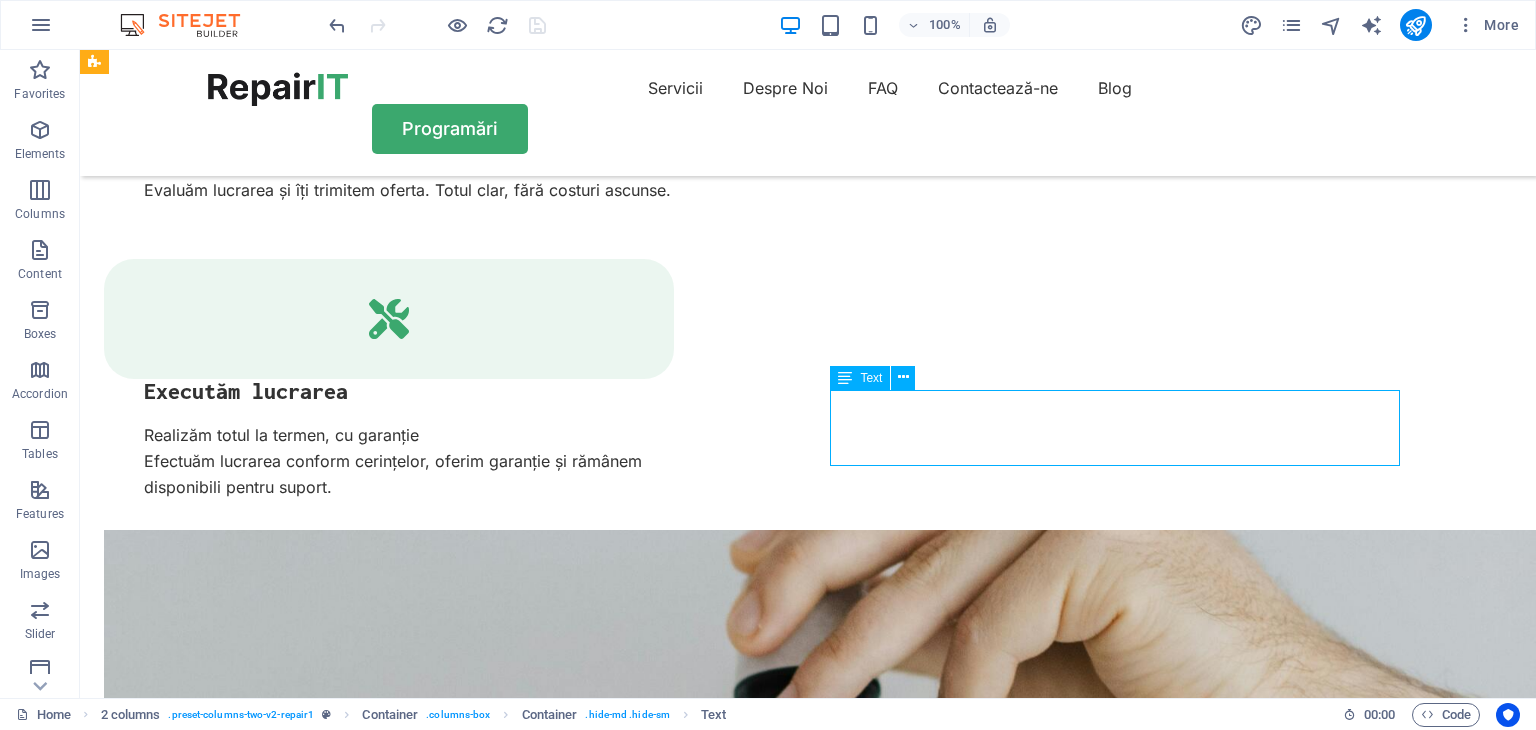 click on "Sem morbi netus mauris purus eros blandit tristique at maecenas. Eu tellus enim." at bounding box center [389, 6121] 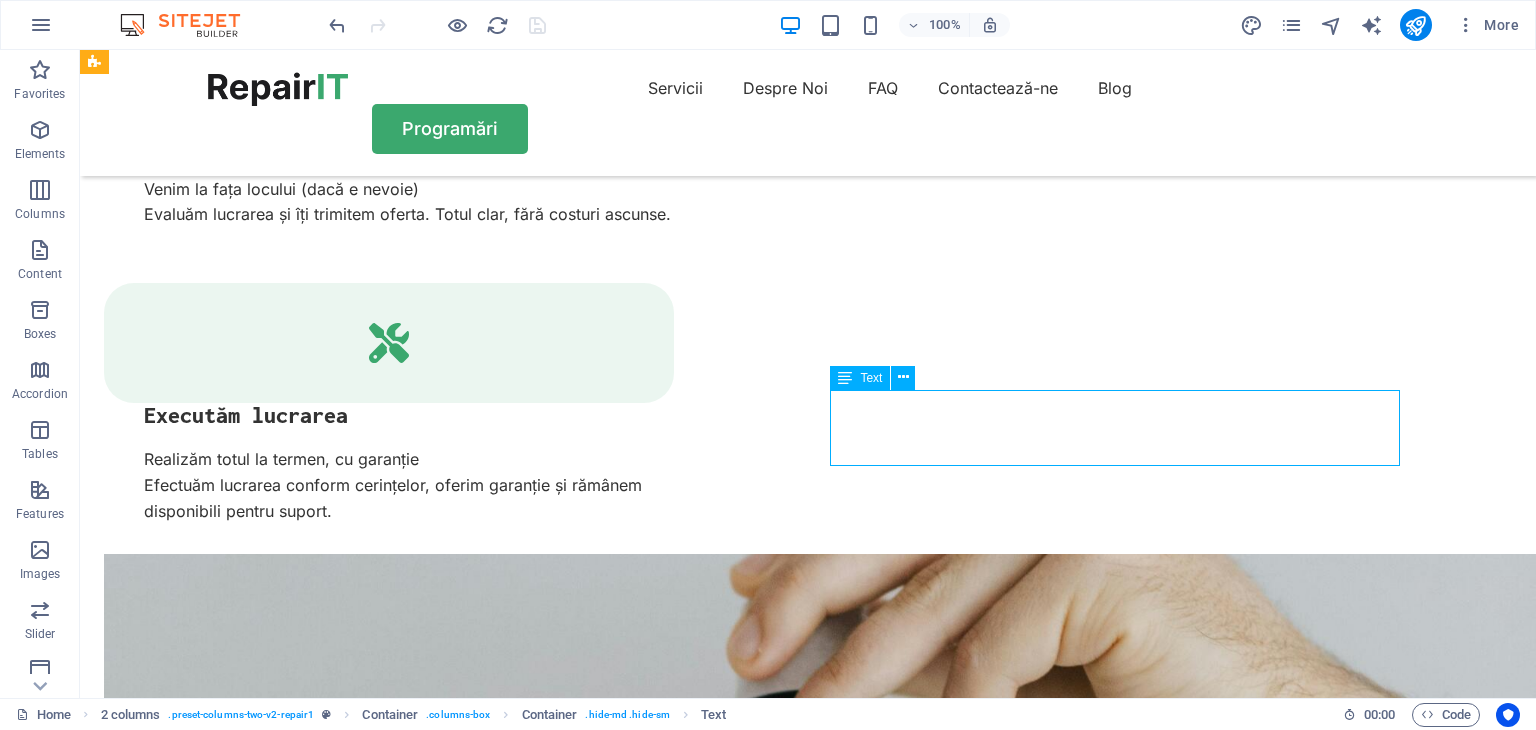 scroll, scrollTop: 4153, scrollLeft: 0, axis: vertical 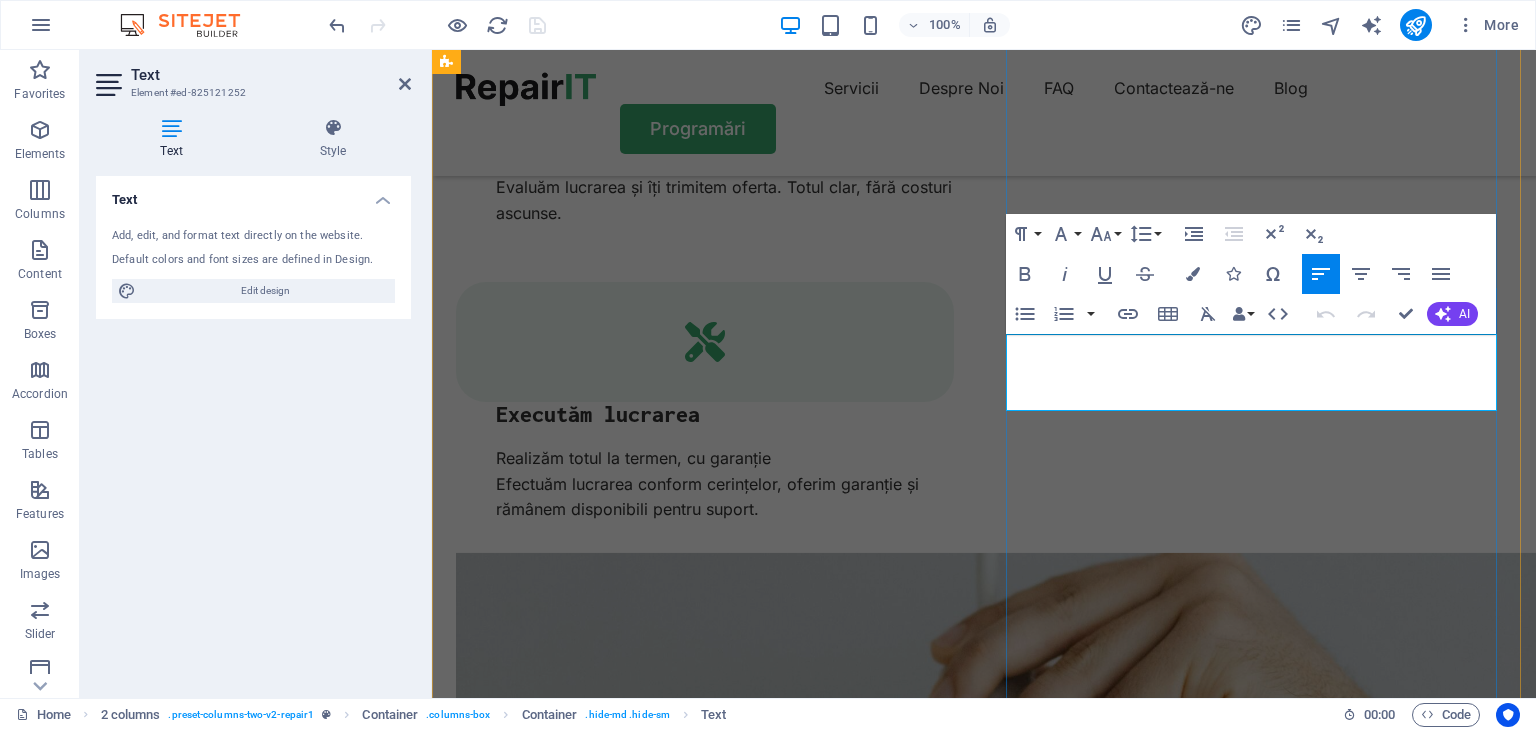drag, startPoint x: 1430, startPoint y: 398, endPoint x: 1011, endPoint y: 353, distance: 421.40955 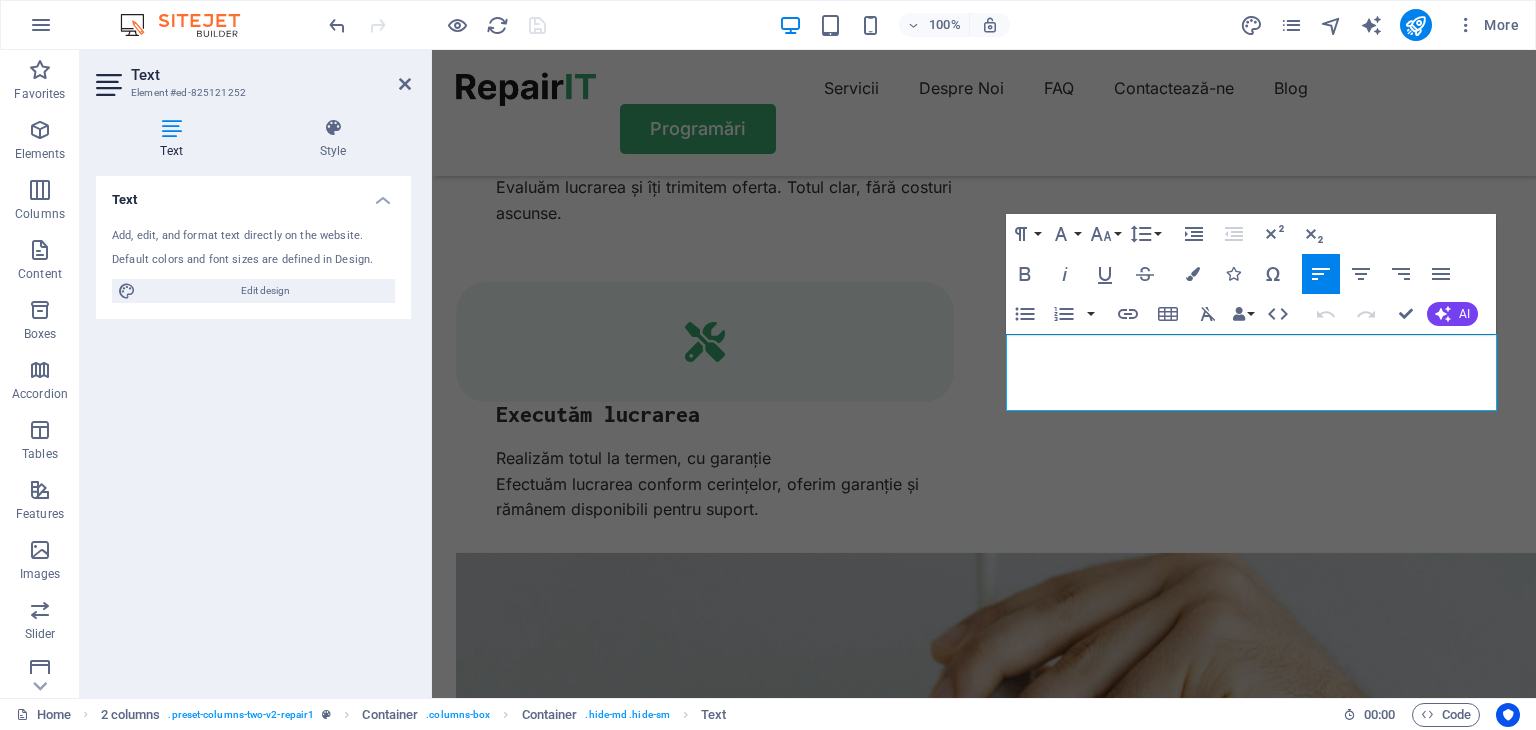 type 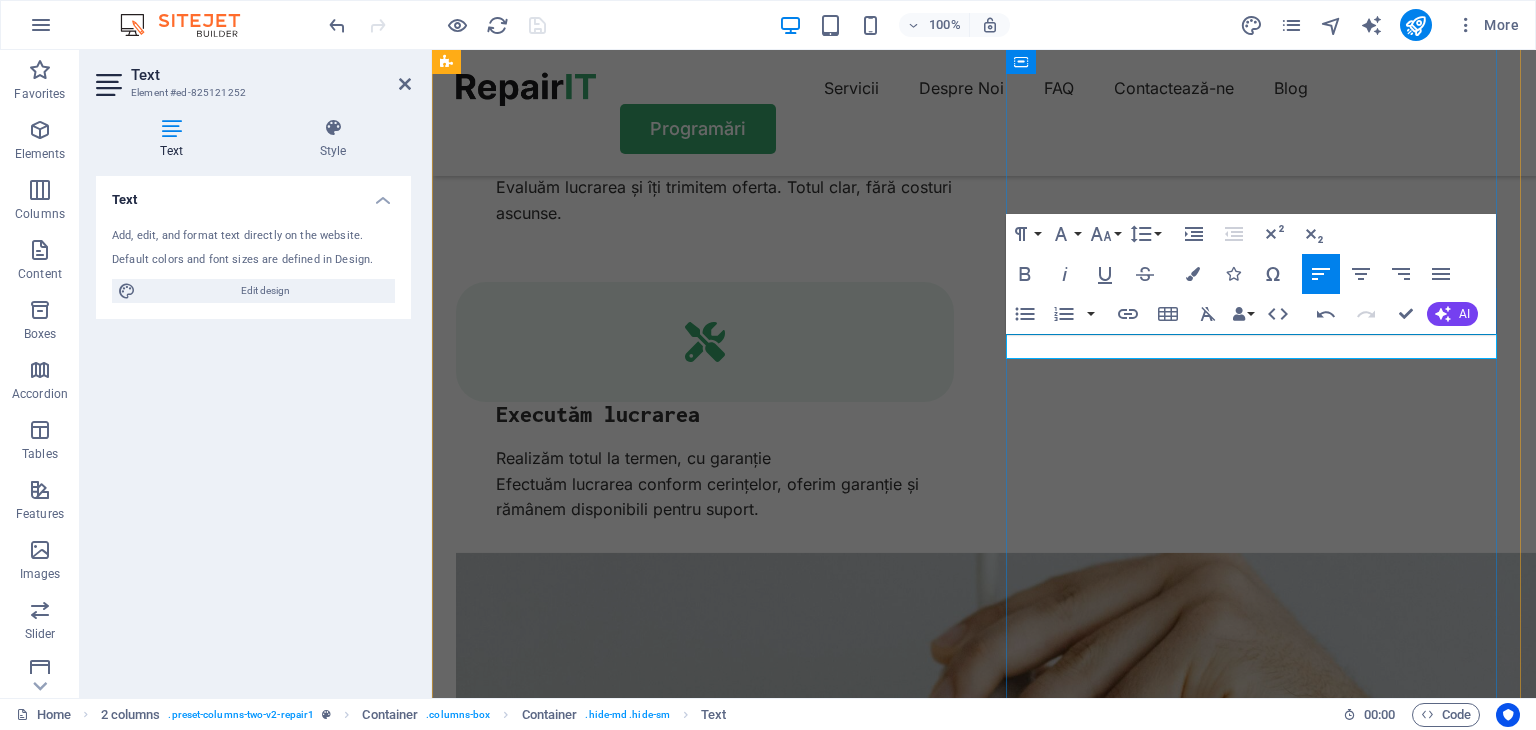 drag, startPoint x: 1222, startPoint y: 346, endPoint x: 1008, endPoint y: 347, distance: 214.00233 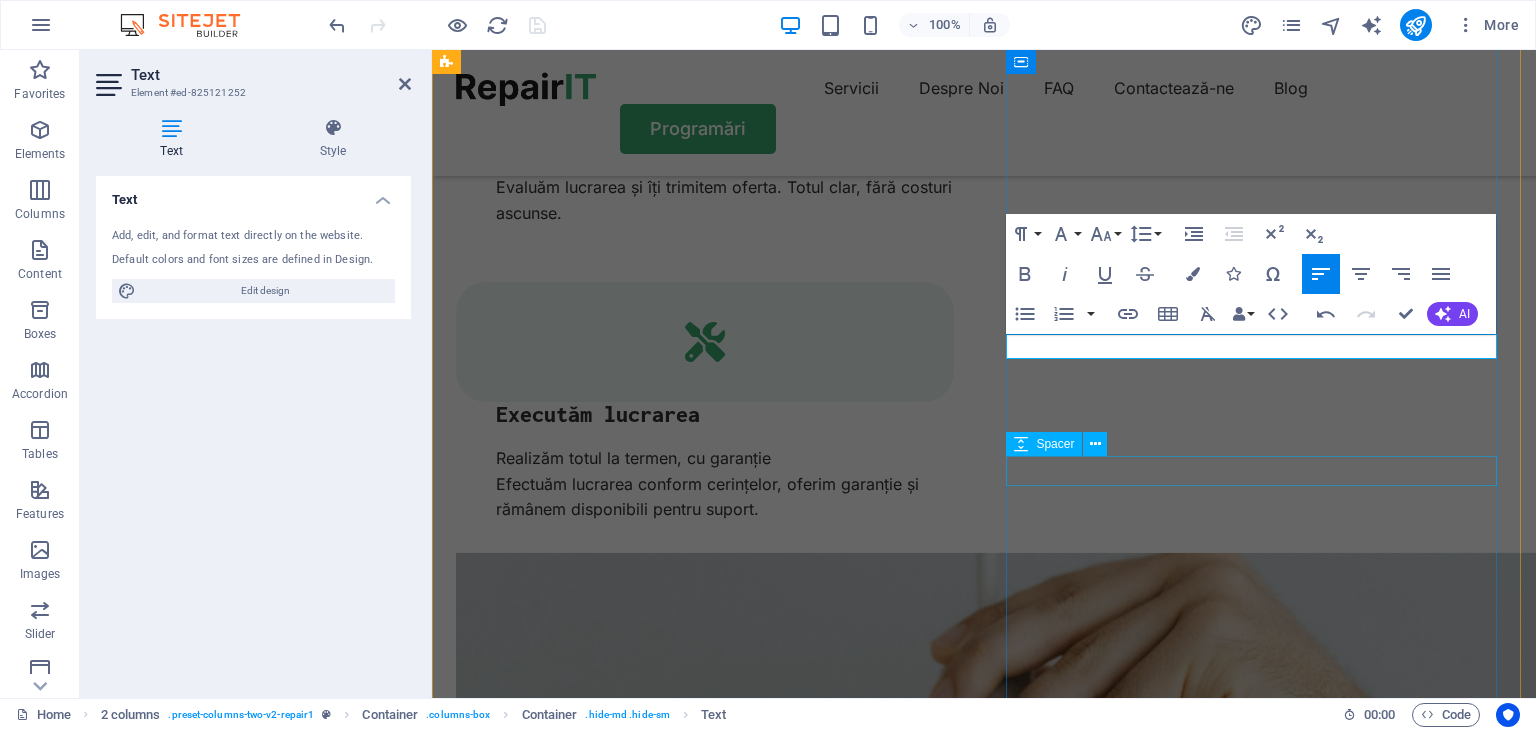 click at bounding box center (705, 6344) 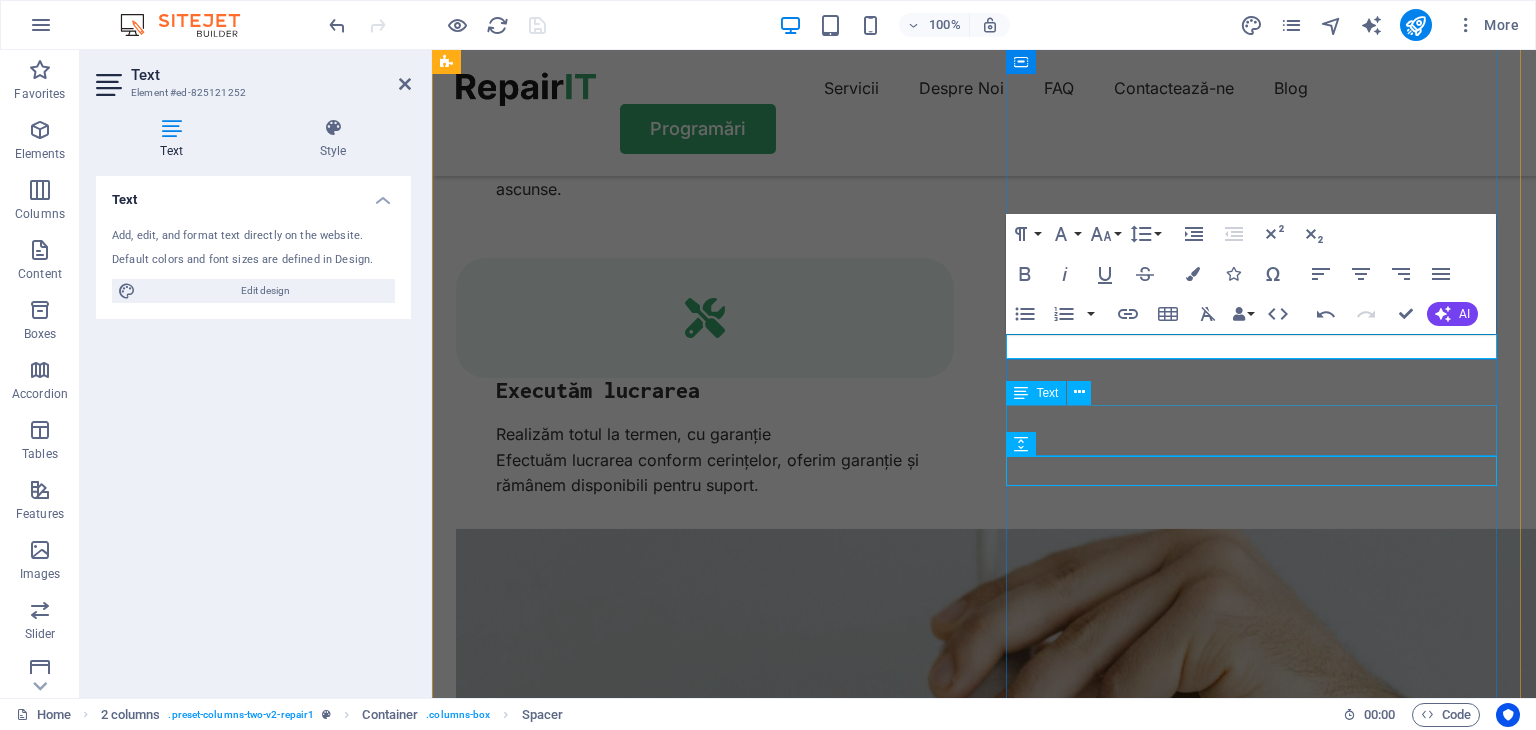 scroll, scrollTop: 4102, scrollLeft: 0, axis: vertical 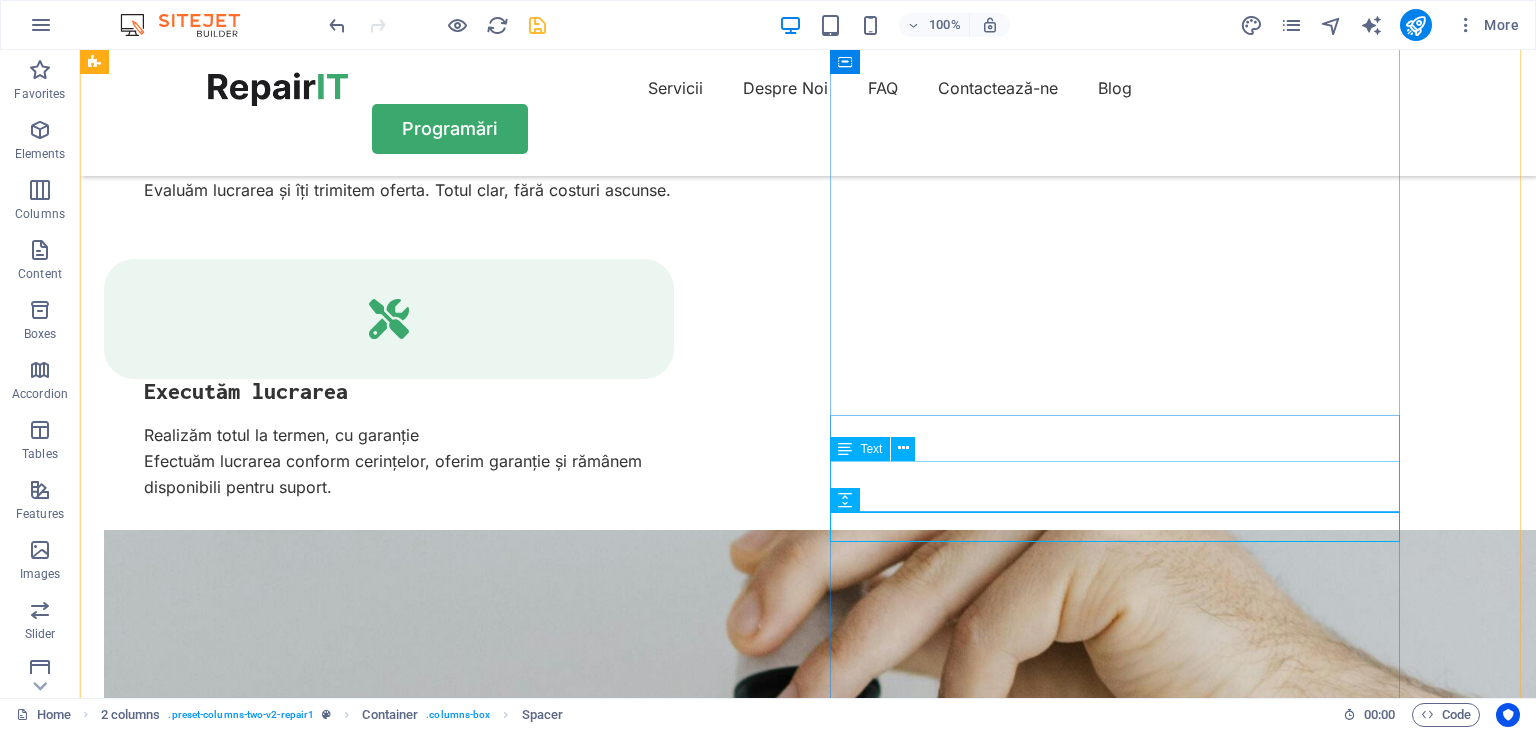 click on "Sem morbi netus mauris purus eros blandit tristique at maecenas. Eu tellus enim." at bounding box center [389, 6179] 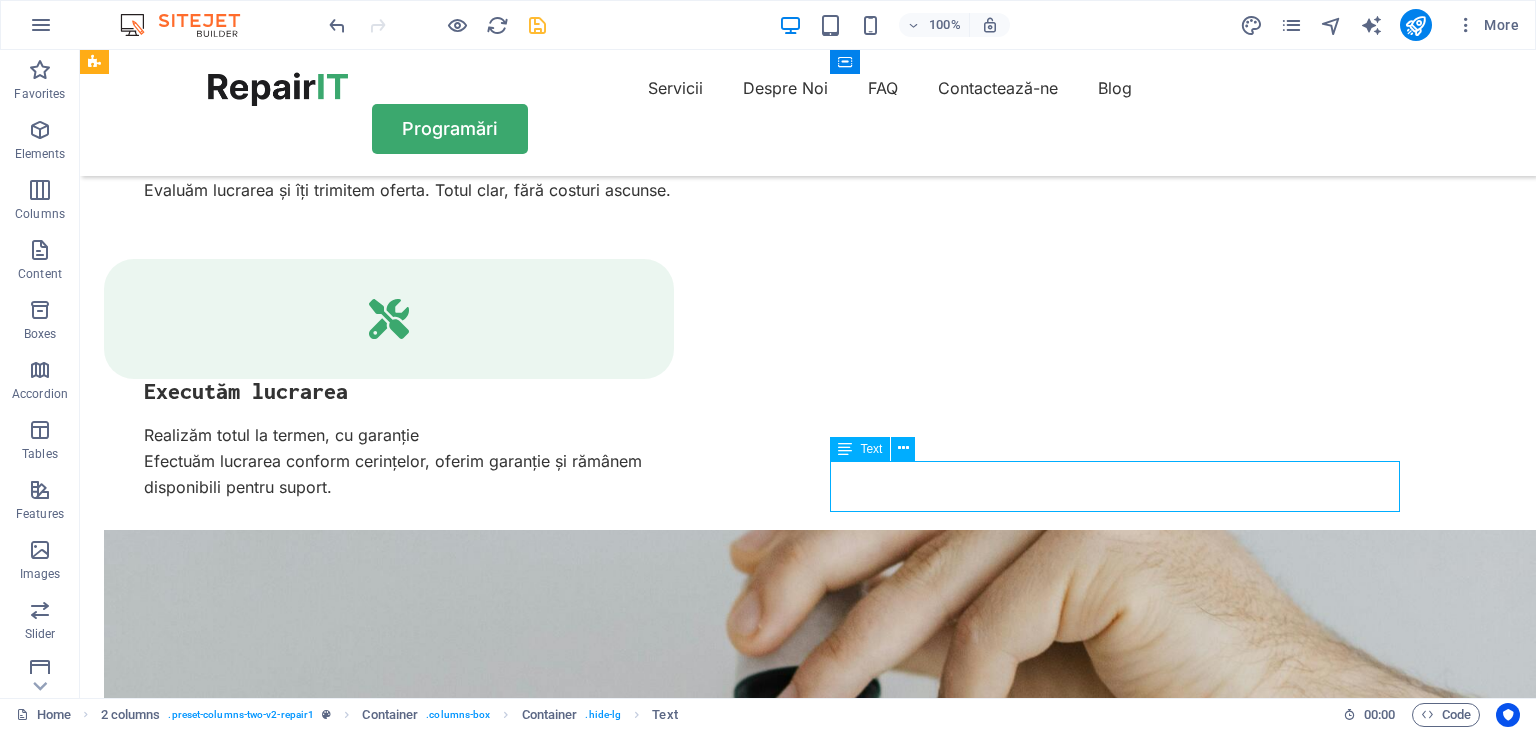 click on "Sem morbi netus mauris purus eros blandit tristique at maecenas. Eu tellus enim." at bounding box center (389, 6179) 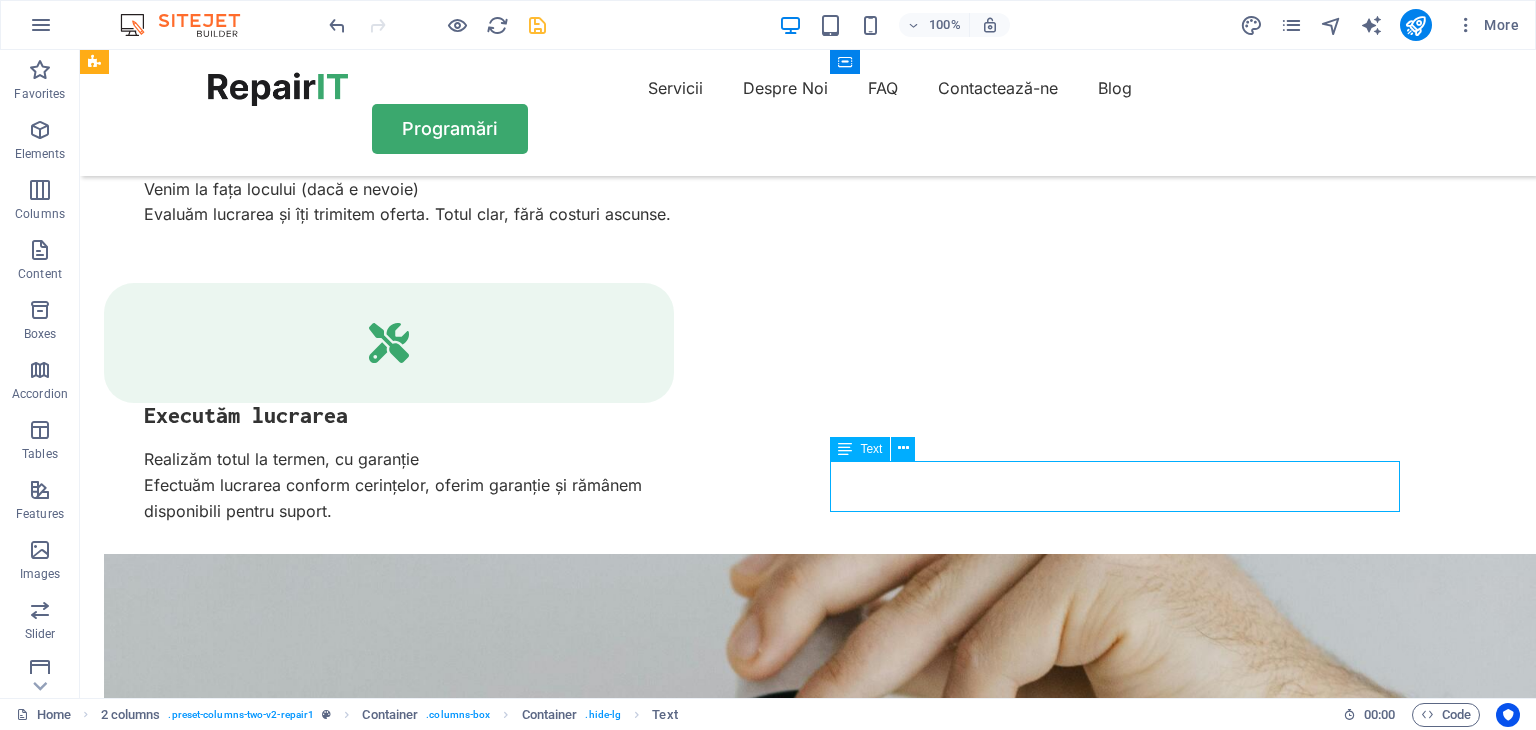 scroll, scrollTop: 4153, scrollLeft: 0, axis: vertical 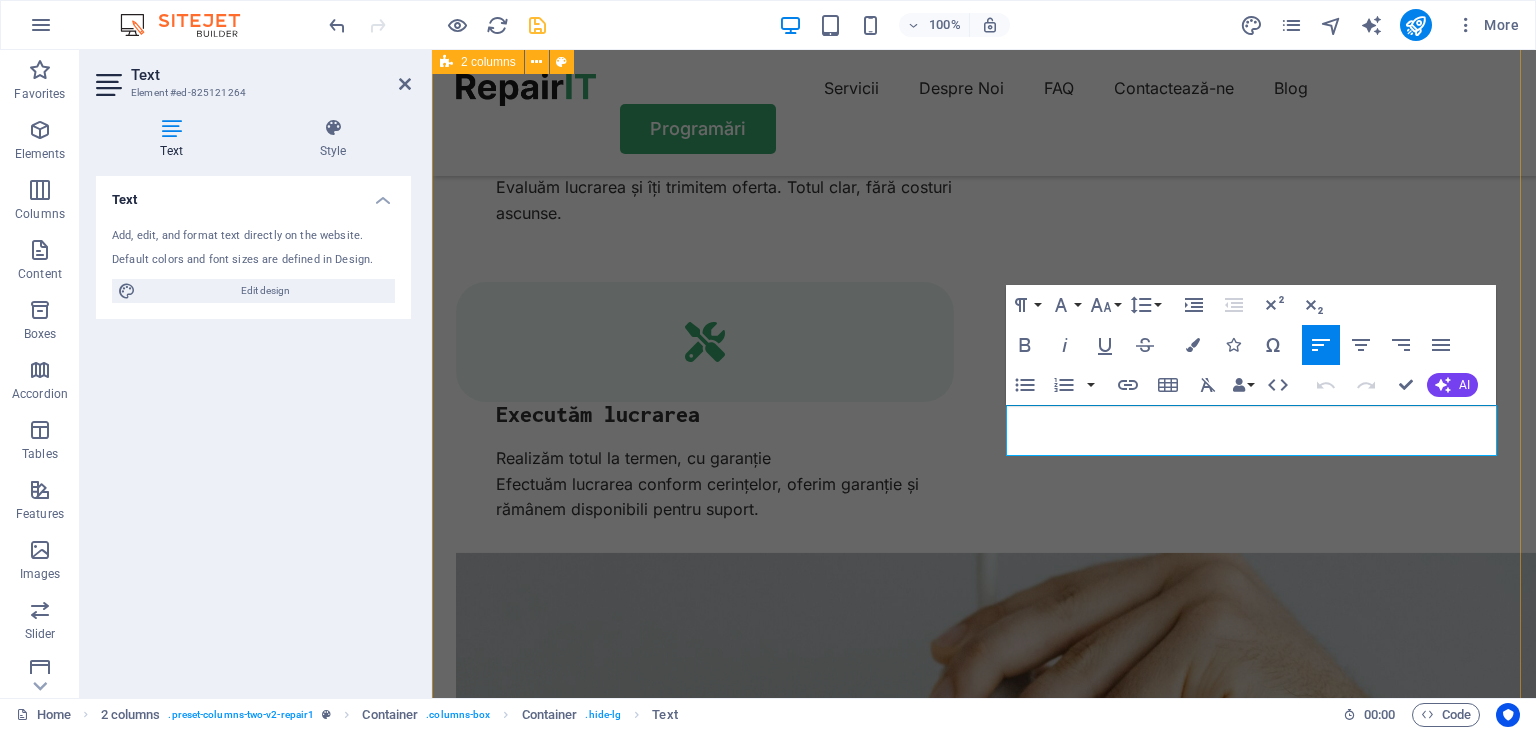drag, startPoint x: 1216, startPoint y: 444, endPoint x: 1002, endPoint y: 421, distance: 215.23244 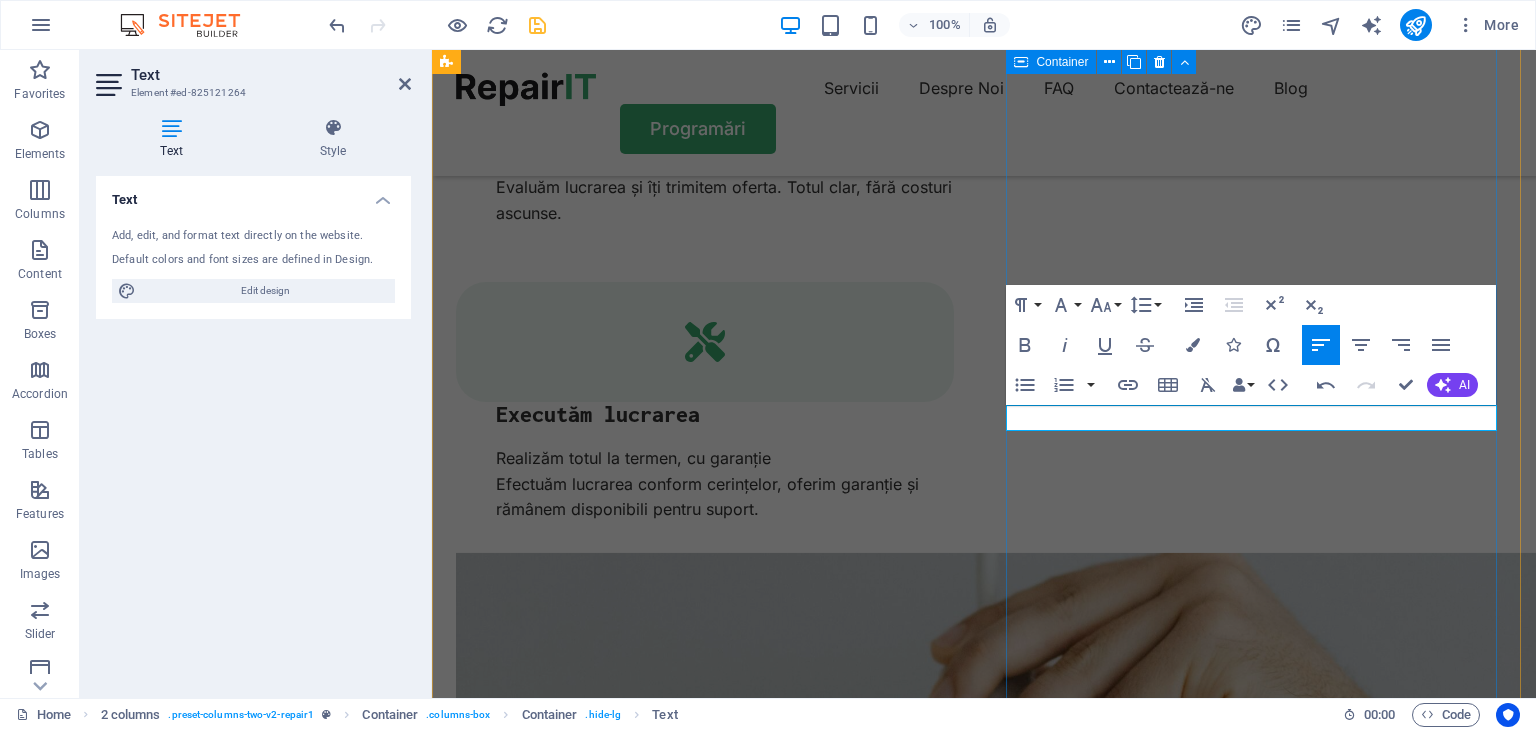click on "Ai nevoie de mai multe detalii? Nu ezita să ne contactezi! Ai nevoie de mai multe detalii? Nu ezita să ne contactezi! Contactează-ne!" at bounding box center (705, 6102) 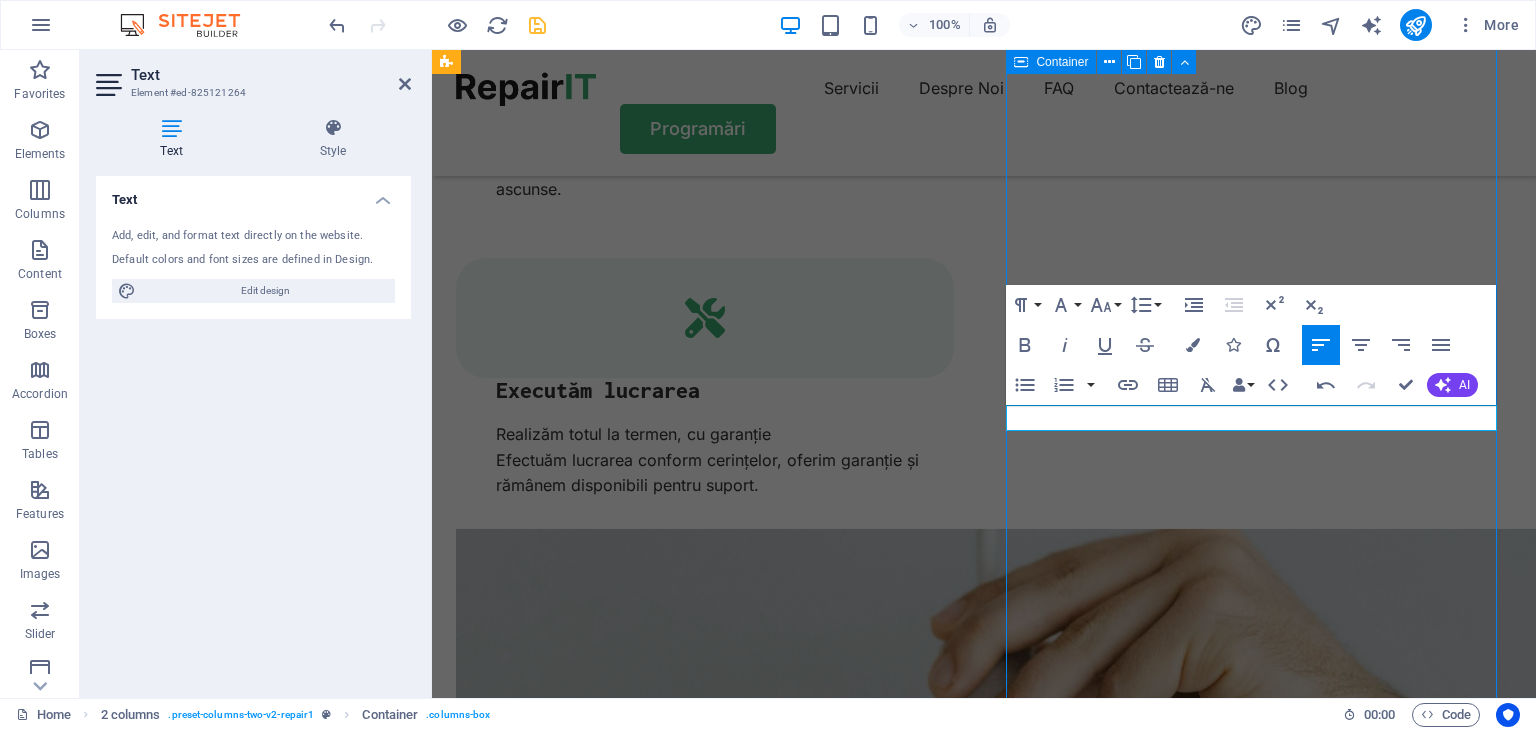 scroll, scrollTop: 4158, scrollLeft: 0, axis: vertical 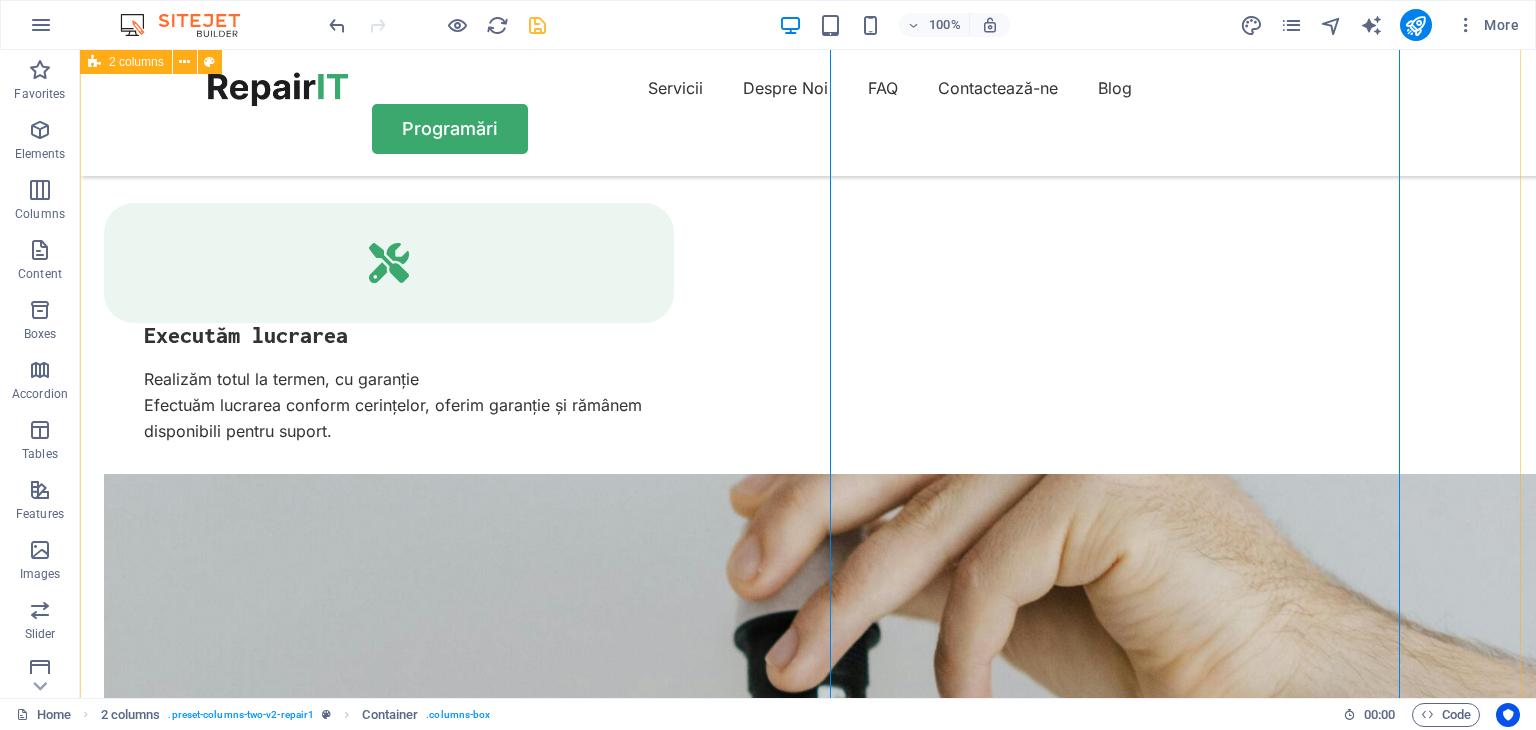click on "FAQ Frequently Asked Questions-Întrebări Frecvente Ce servicii oferă Amper Instal? Oferim instalații electrice pentru locuințe, hale industriale, birouri și spații comerciale. Executăm și revizii, reparații sau modernizări ale instalațiilor existente. Interveniți în caz de urgență? Da. În funcție de locație și disponibilitate, putem interveni rapid pentru întreruperi de curent, scurtcircuite sau alte defecțiuni grave. Lucrați doar în Râmnicu Vâlcea? Executăm lucrări în tot județul Vâlcea și, la cerere, și în județele învecinate. Ne poți contacta pentru detalii. Ce tipuri de instalații realizați? Instalații electrice interioare, tablouri de distribuție, iluminat industrial și ambiental, prize și circuite speciale (boilere, pompe, aparate mari). Ai nevoie de mai multe detalii? Nu ezita să ne contactezi! Ai nevoie de mai multe detalii? Nu ezita să ne contactezi! Contactează-ne!" at bounding box center [808, 5314] 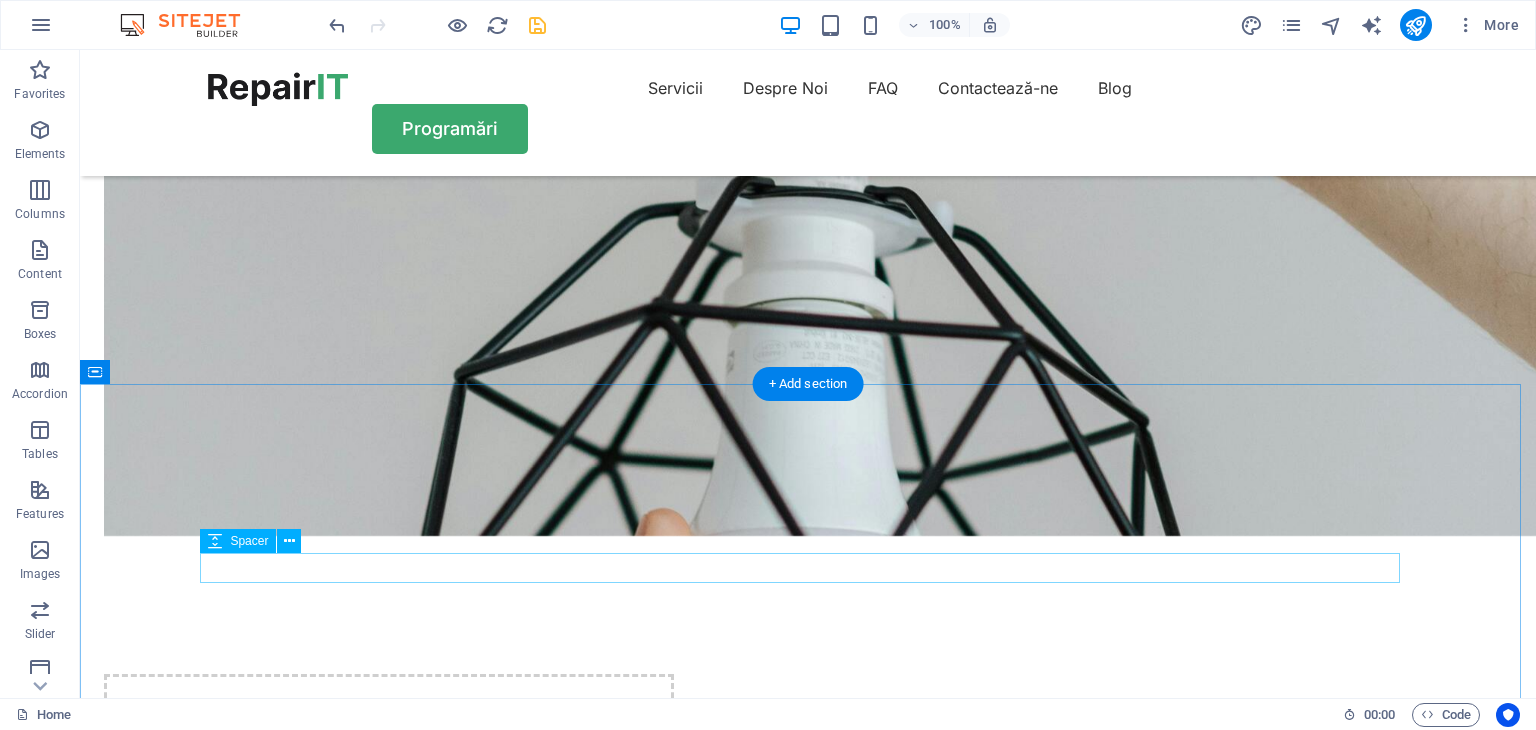 scroll, scrollTop: 4944, scrollLeft: 0, axis: vertical 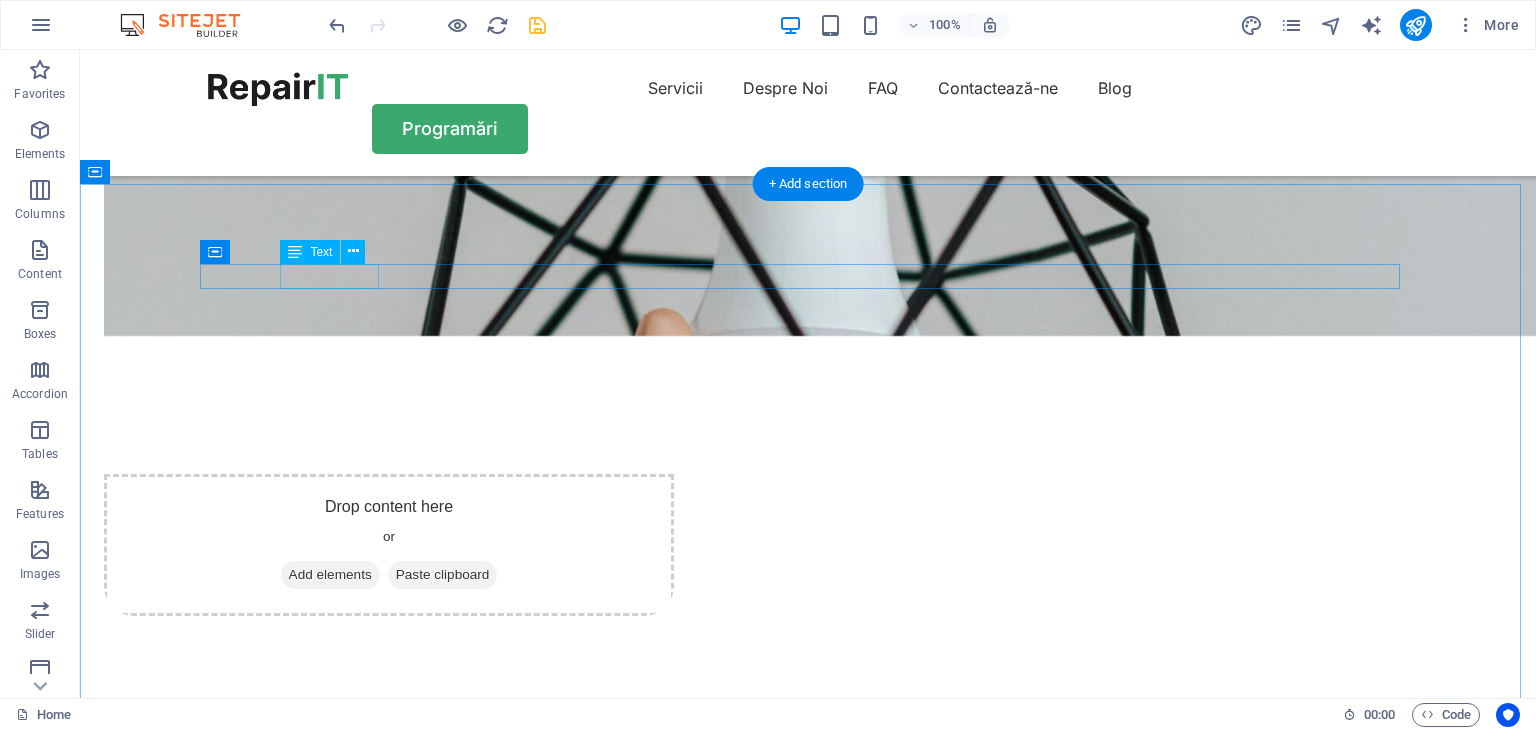 click on "OUR BLOG" at bounding box center [808, 5632] 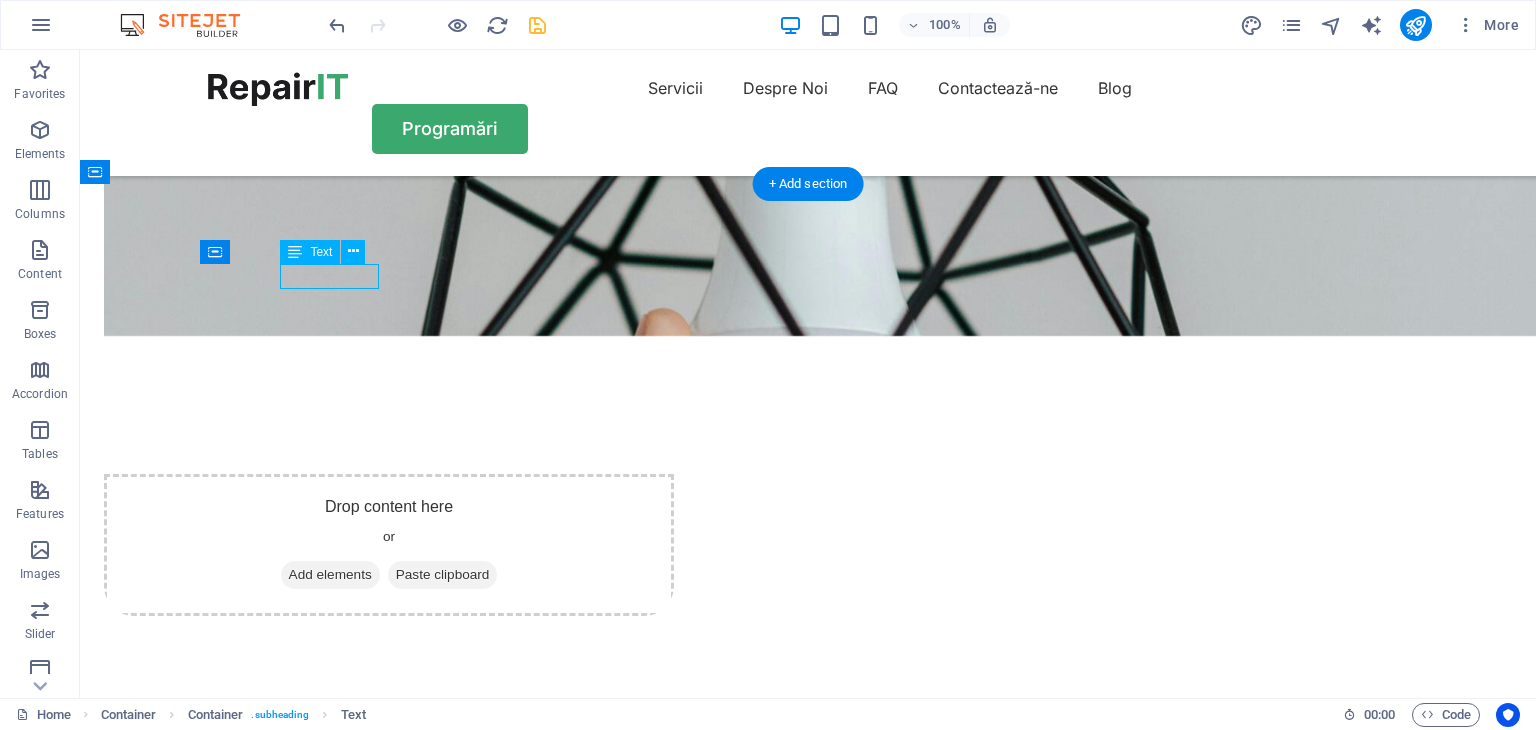 click on "OUR BLOG" at bounding box center (808, 5632) 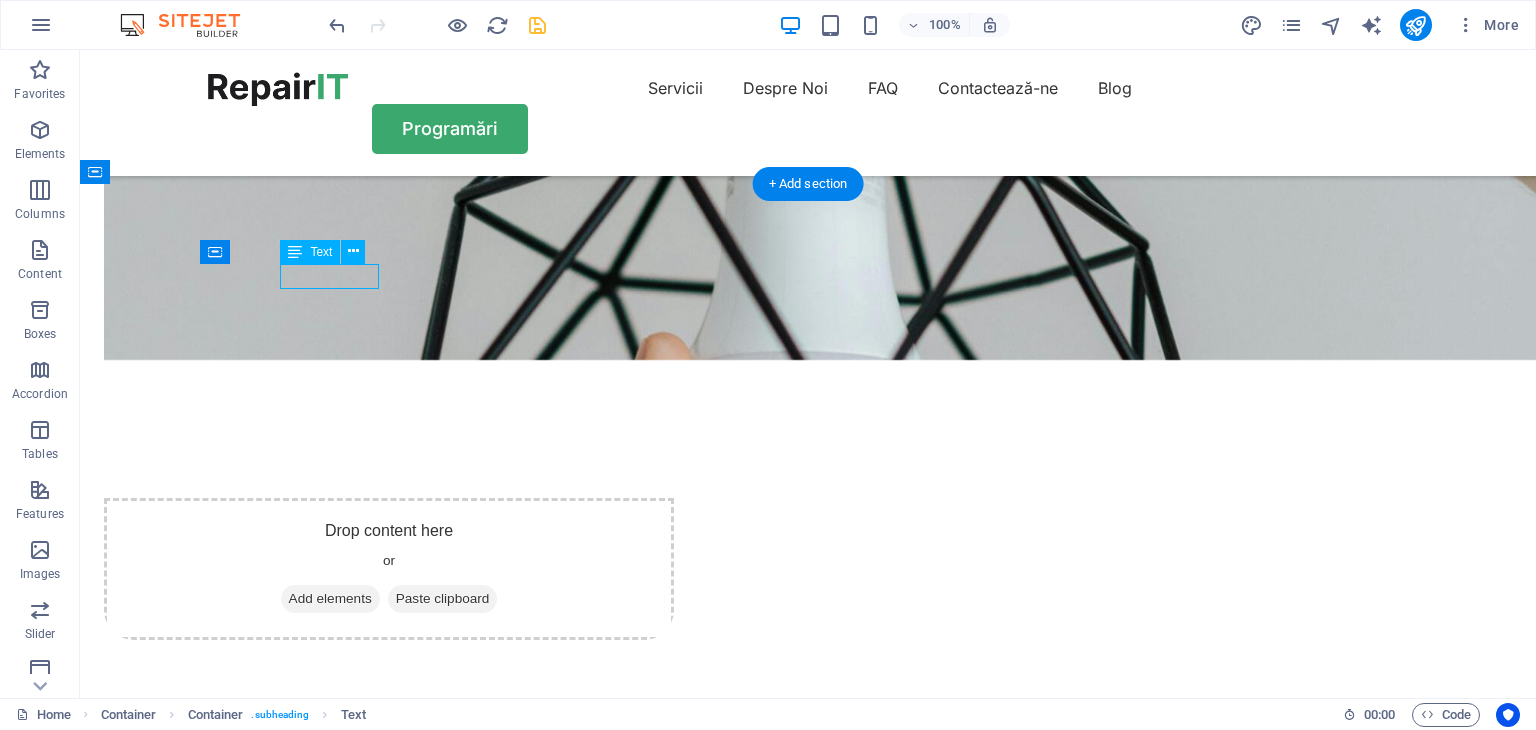 scroll, scrollTop: 4995, scrollLeft: 0, axis: vertical 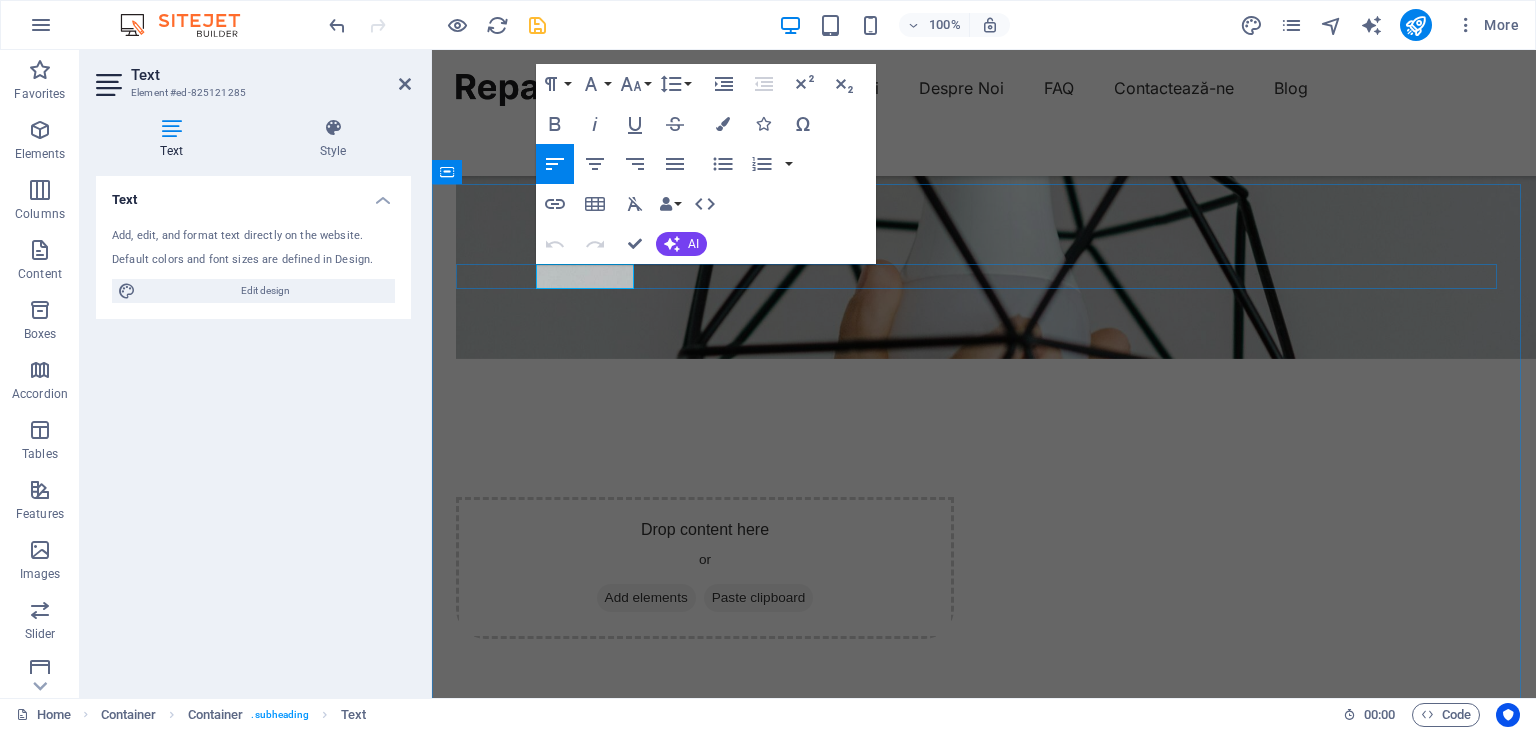 click on "OUR BLOG" at bounding box center [505, 5793] 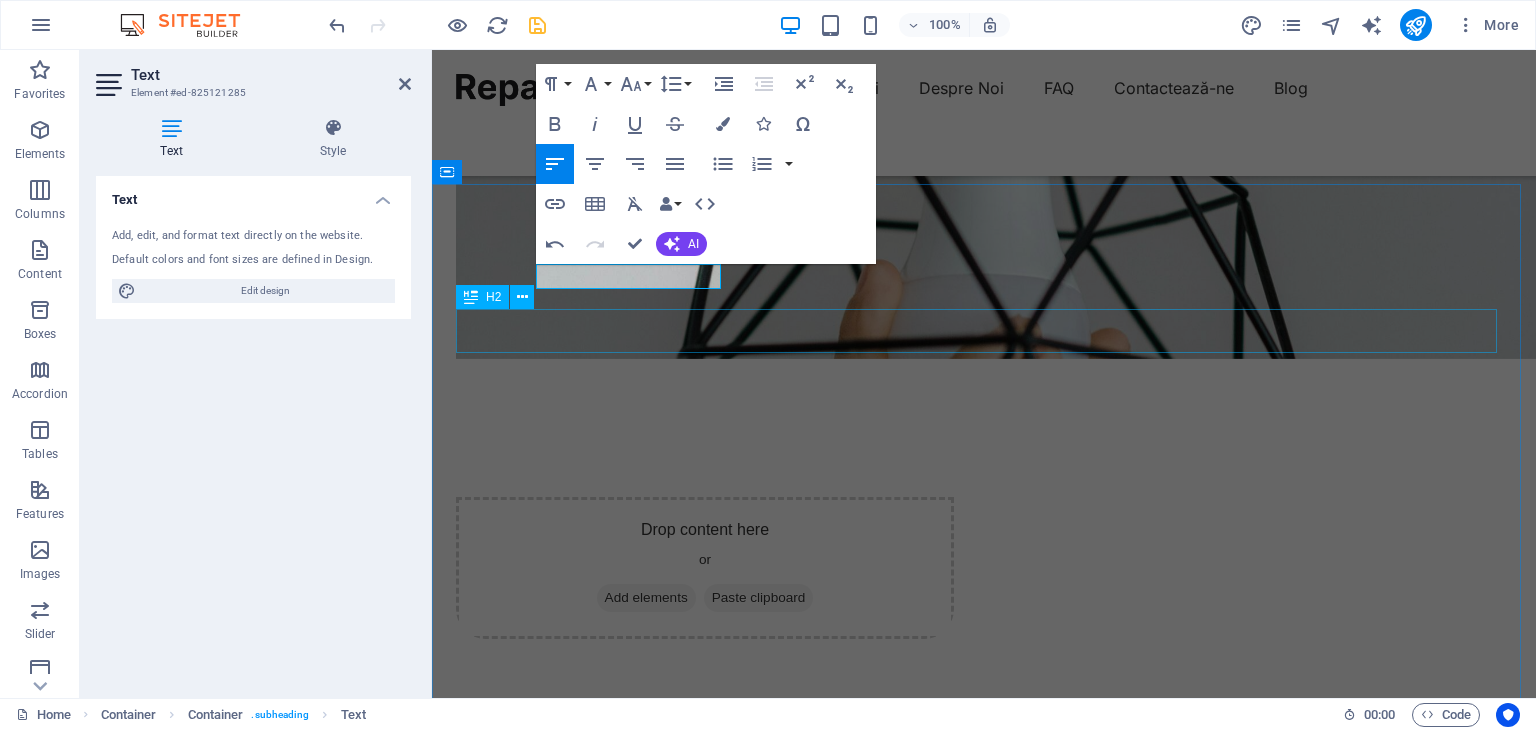 click on "Read Our News" at bounding box center (984, 5848) 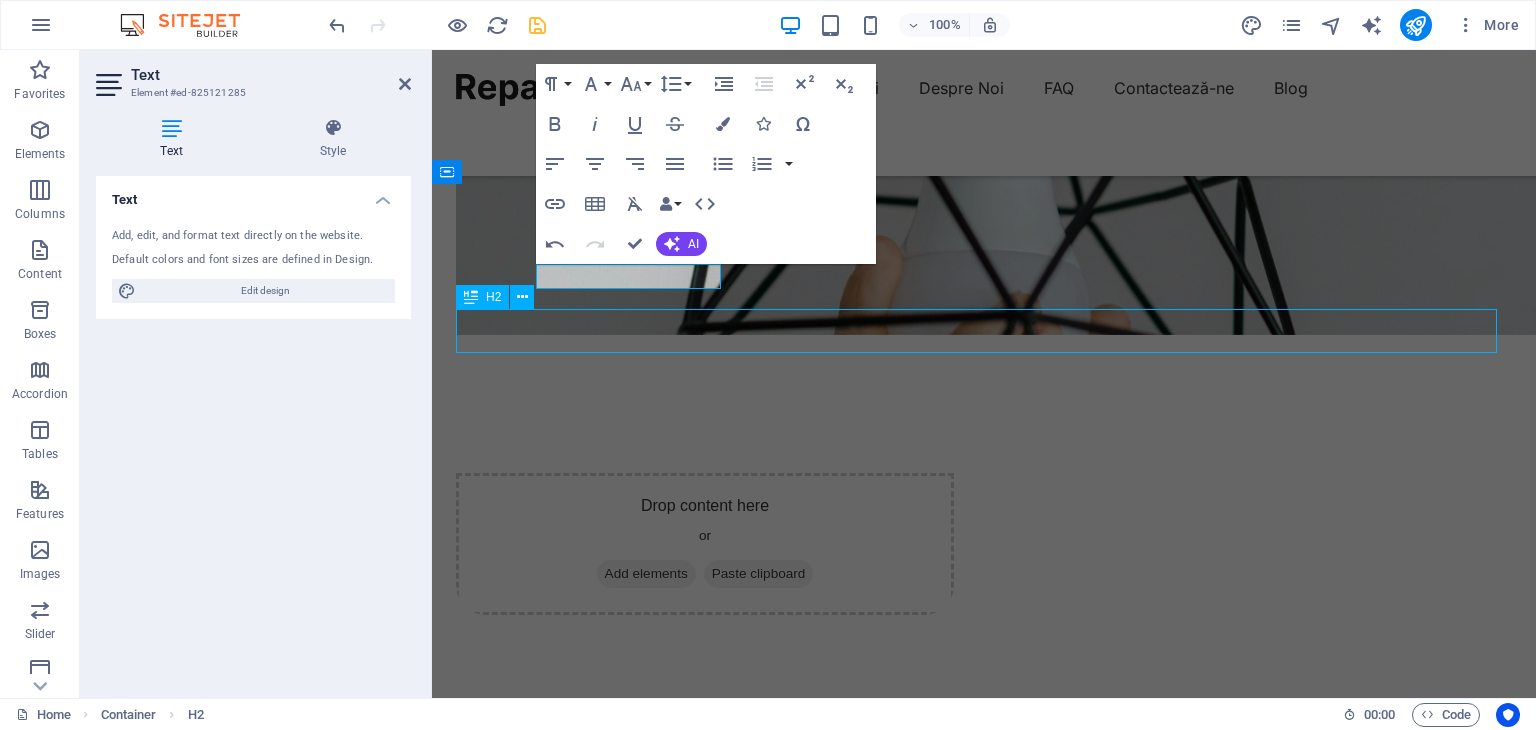 scroll, scrollTop: 4944, scrollLeft: 0, axis: vertical 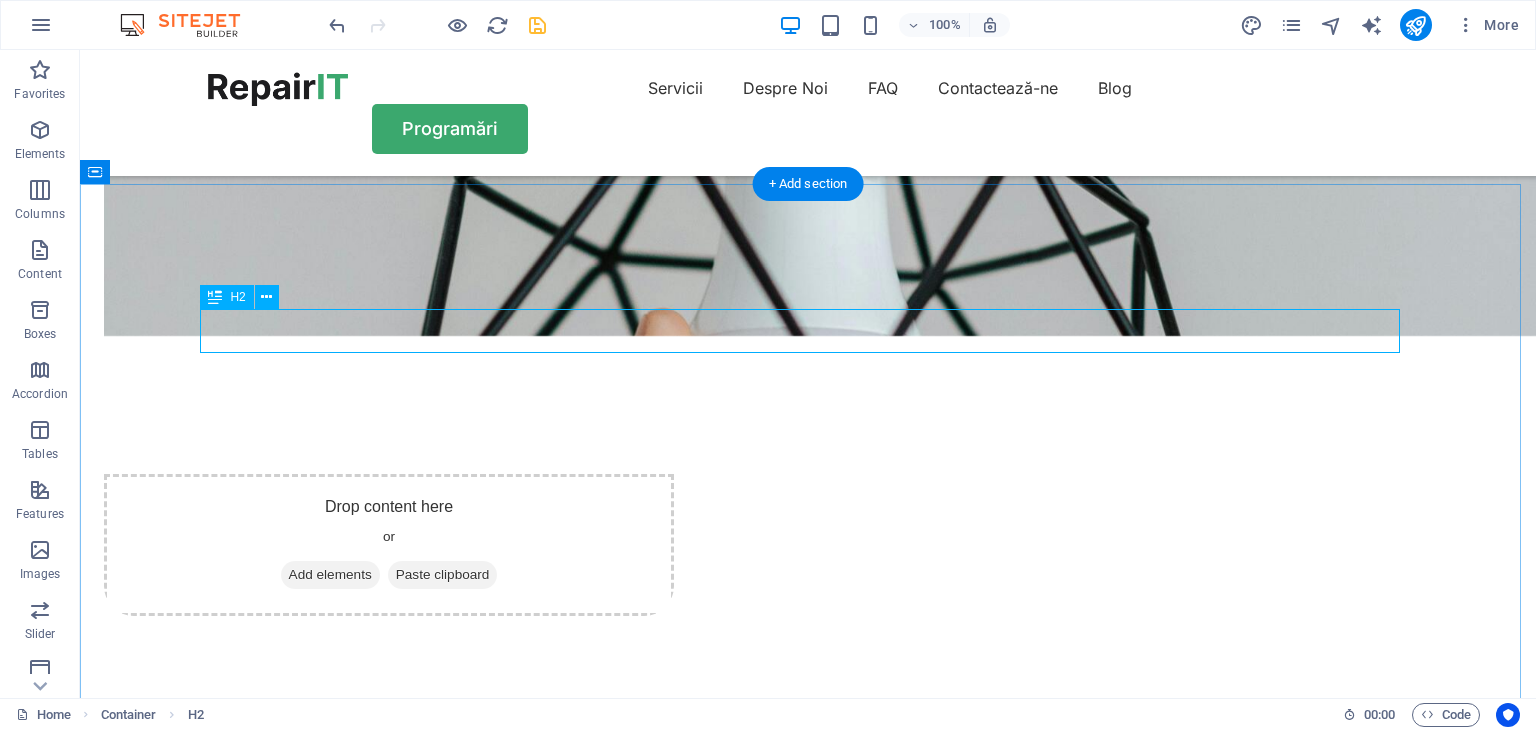 click on "Read Our News" at bounding box center (808, 5686) 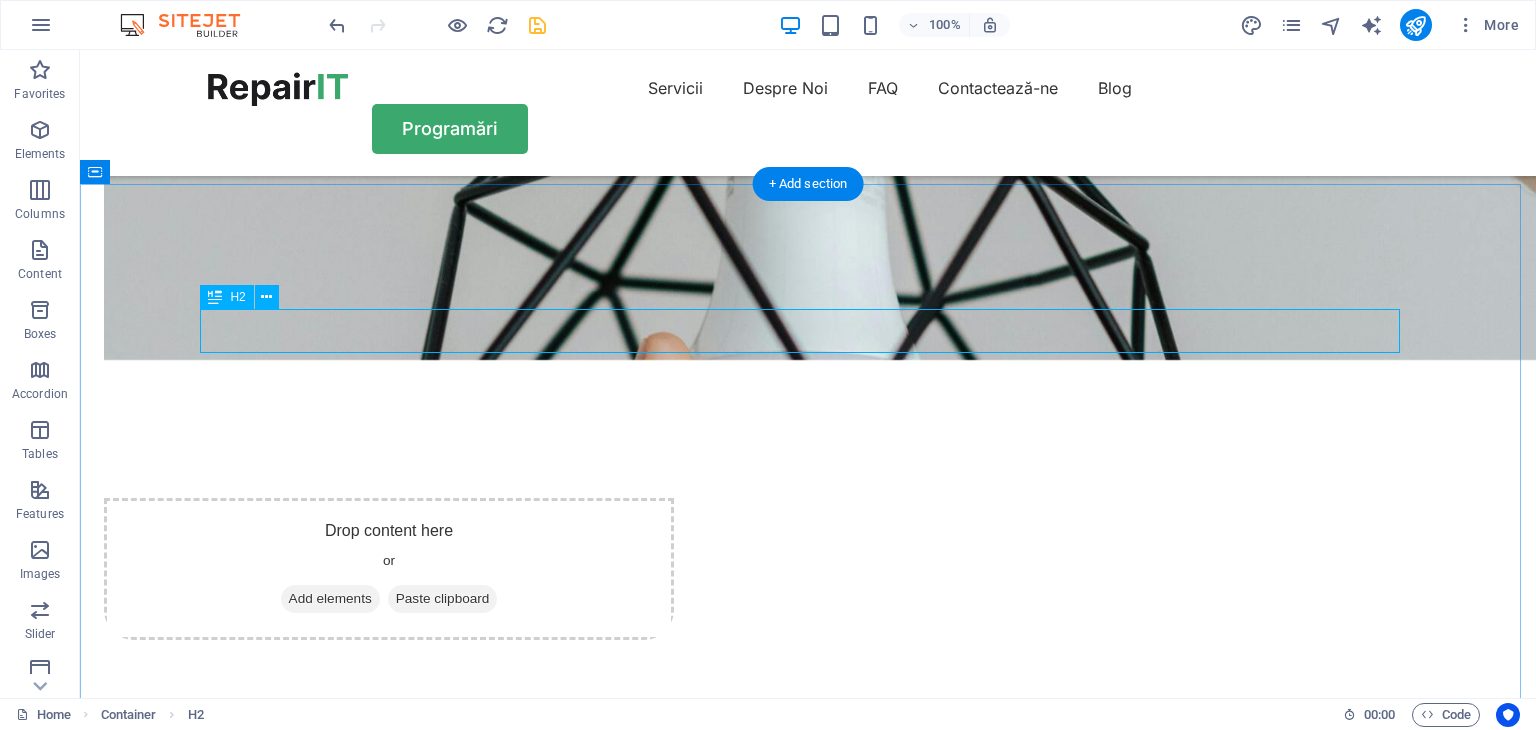 scroll, scrollTop: 4995, scrollLeft: 0, axis: vertical 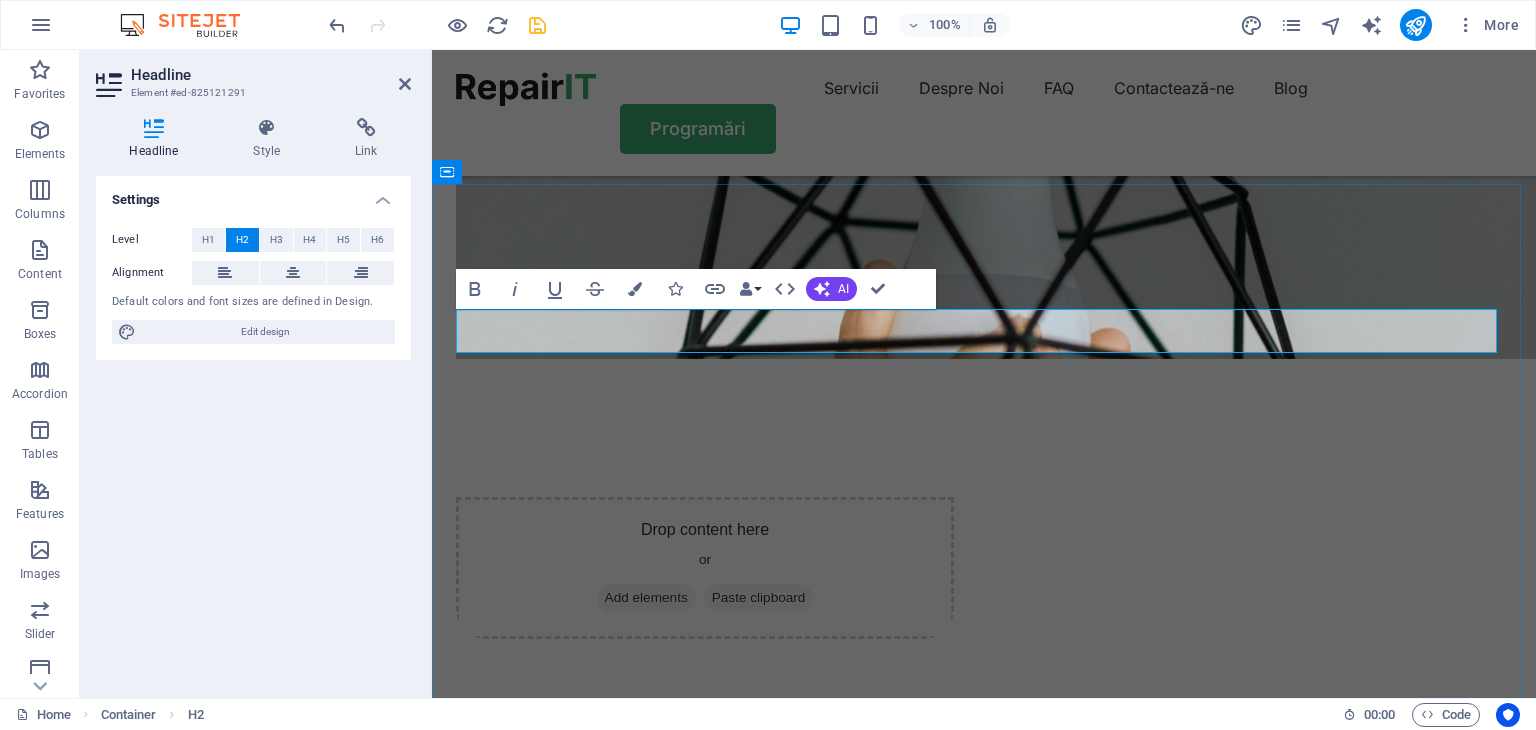 type 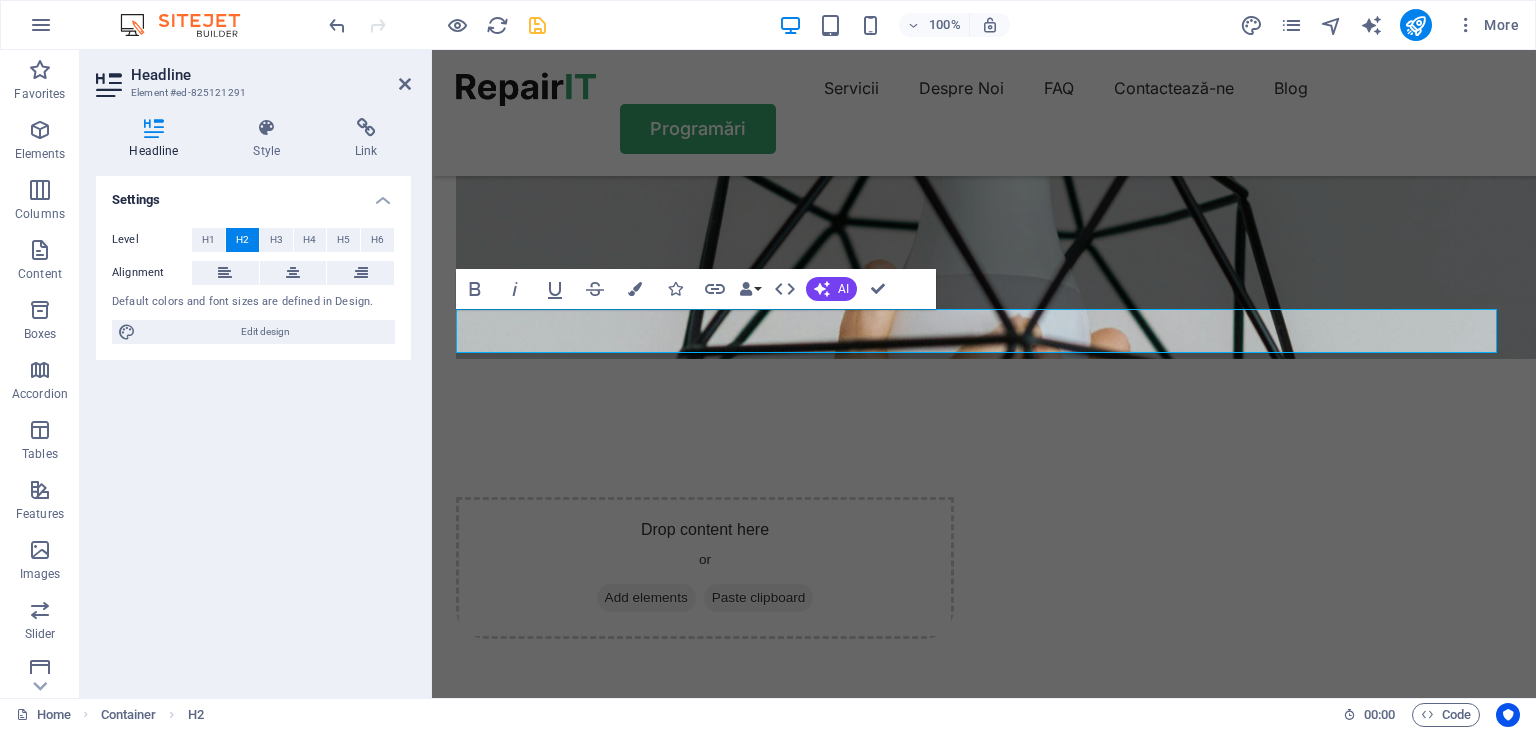 click on "Settings Level H1 H2 H3 H4 H5 H6 Alignment Default colors and font sizes are defined in Design. Edit design" at bounding box center [253, 429] 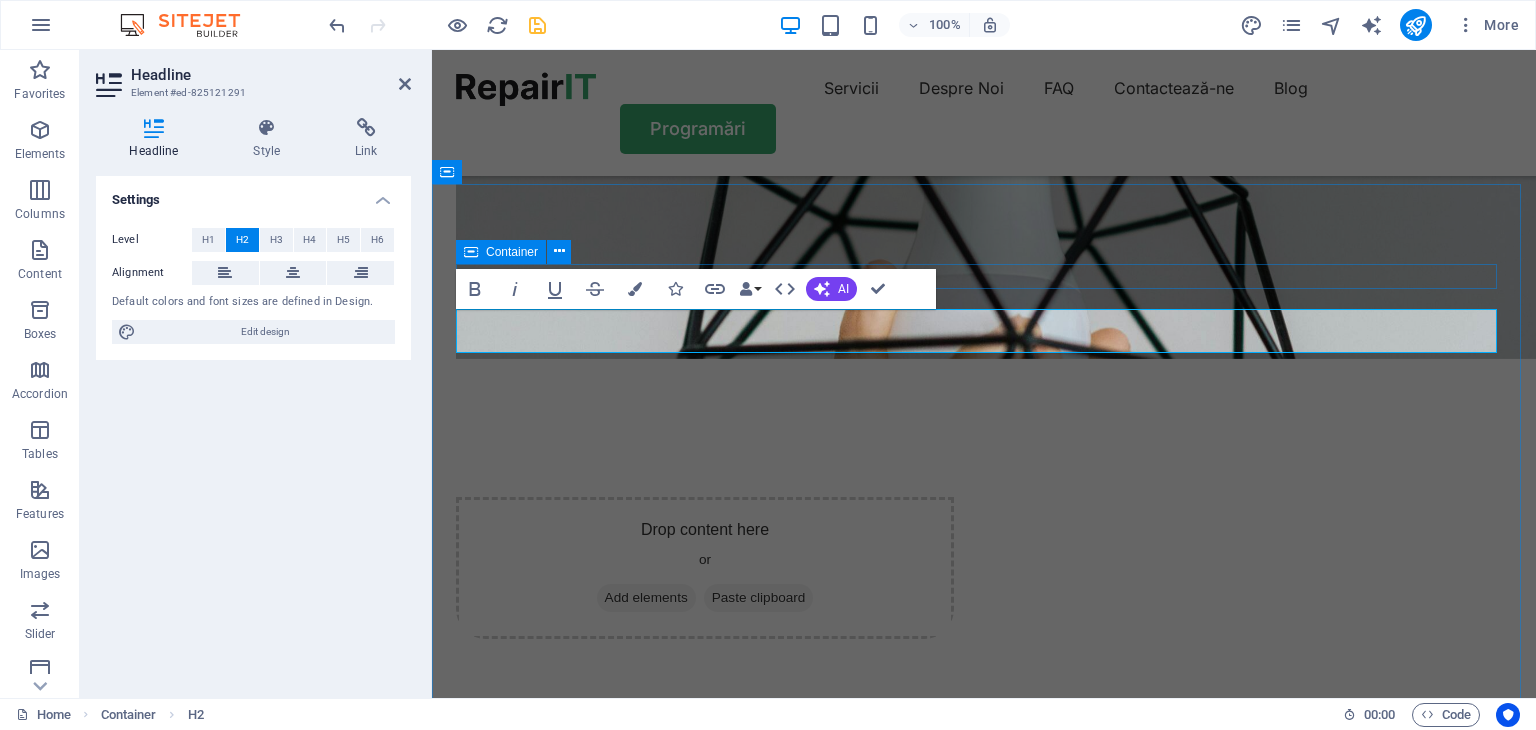 click on "Blogul Amper Instal" at bounding box center [984, 5777] 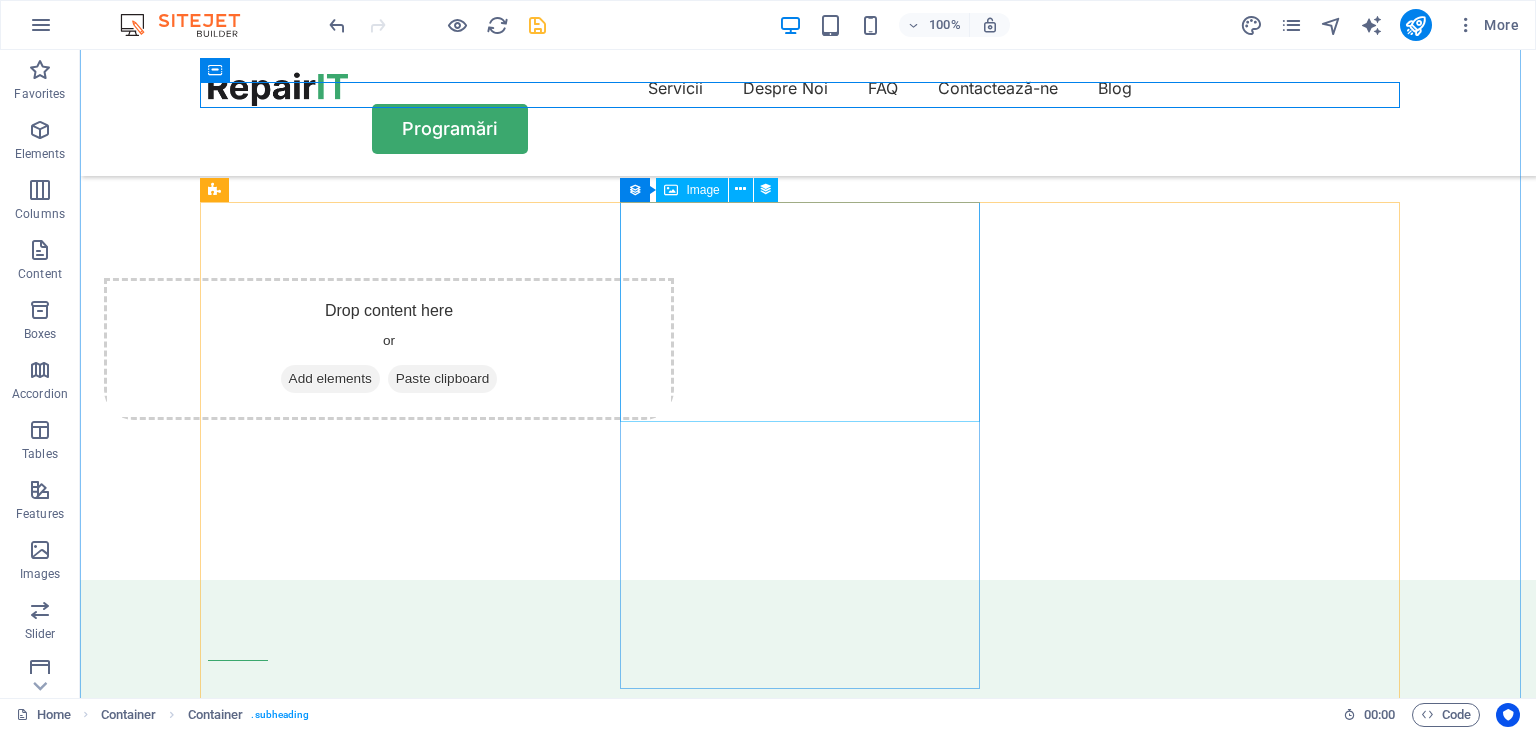 scroll, scrollTop: 5144, scrollLeft: 0, axis: vertical 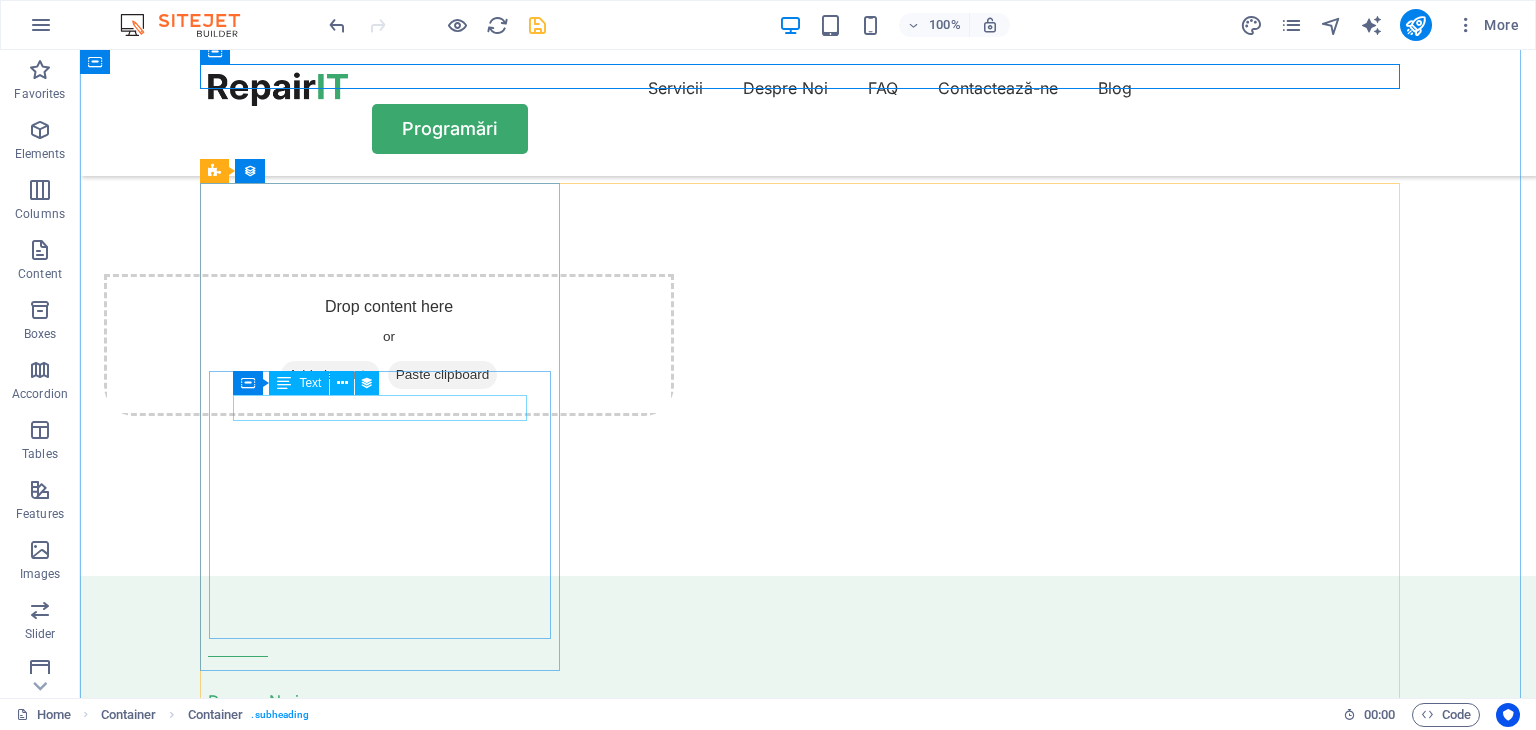 click on "20 octombrie 2024" at bounding box center (778, 5763) 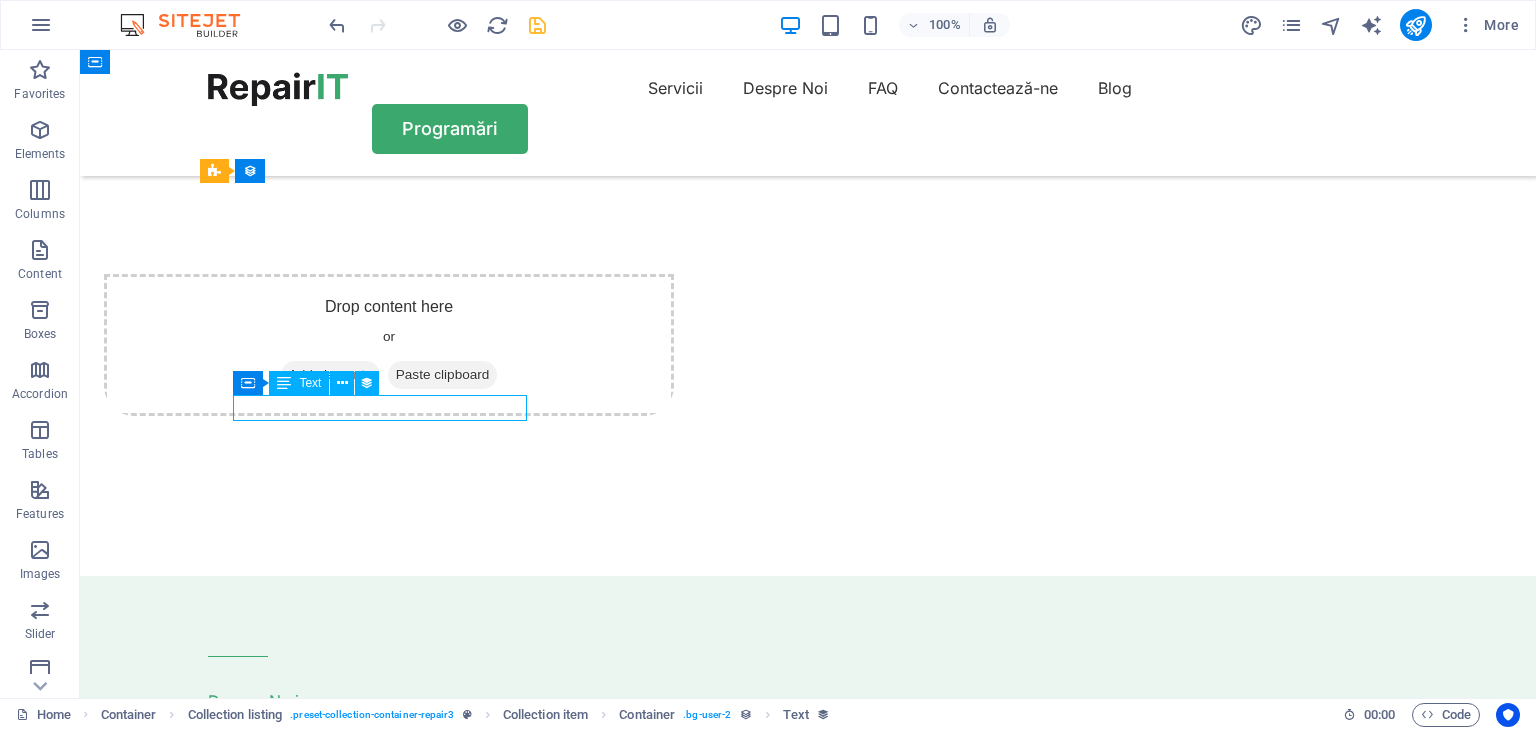 click on "20 octombrie 2024" at bounding box center [778, 5763] 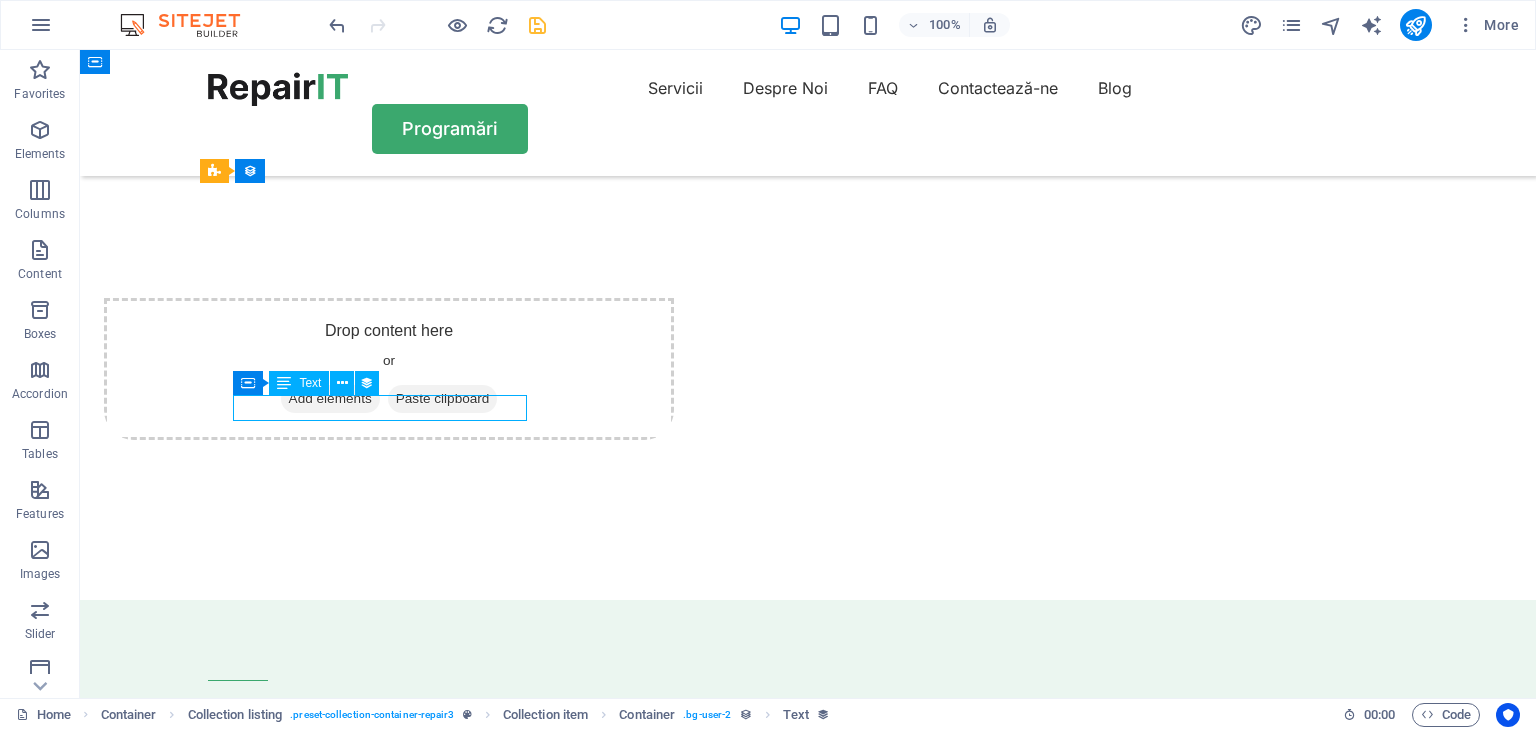 scroll, scrollTop: 5195, scrollLeft: 0, axis: vertical 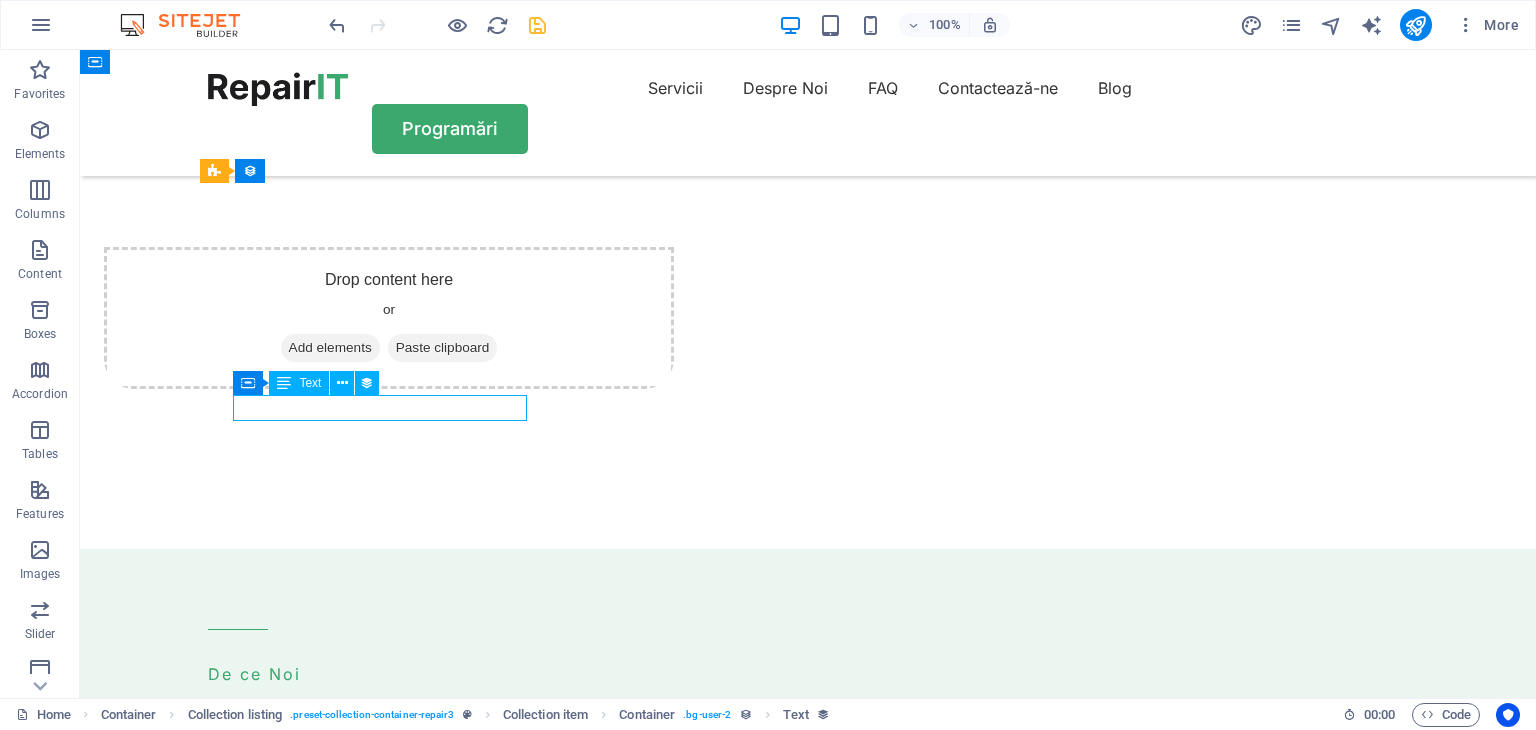 select on "createdAt" 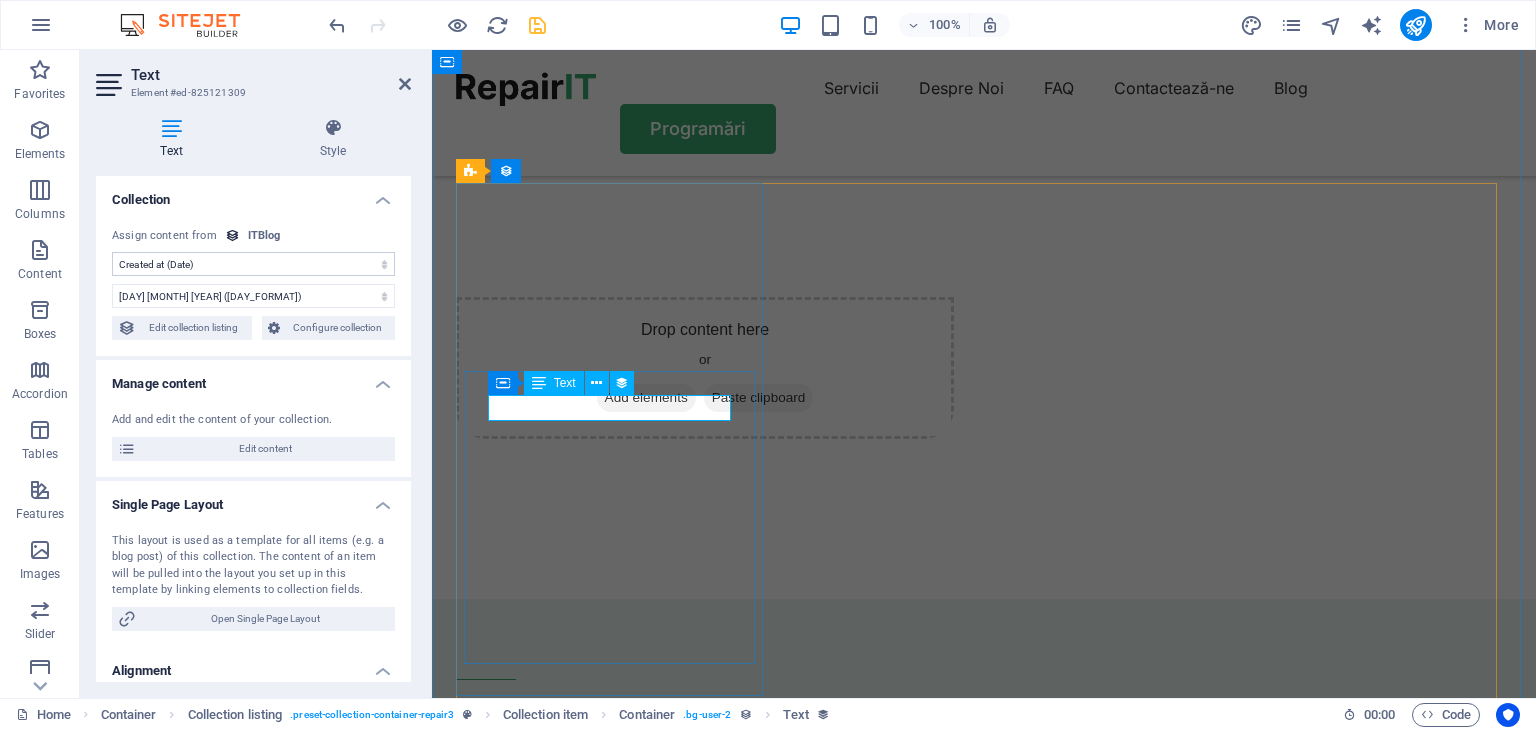 click on "20 octombrie 2024" at bounding box center (957, 5925) 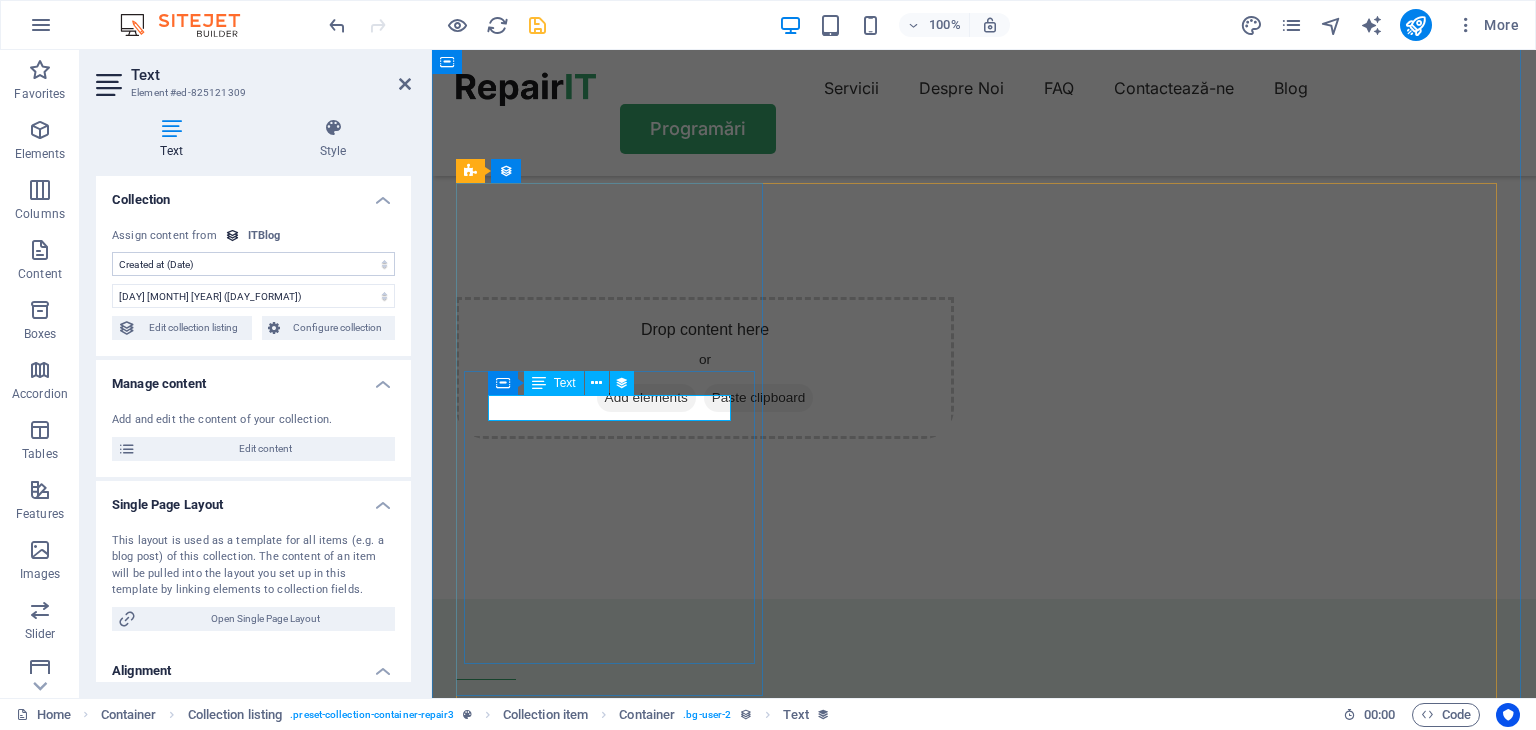 click on "20 octombrie 2024" at bounding box center [957, 5925] 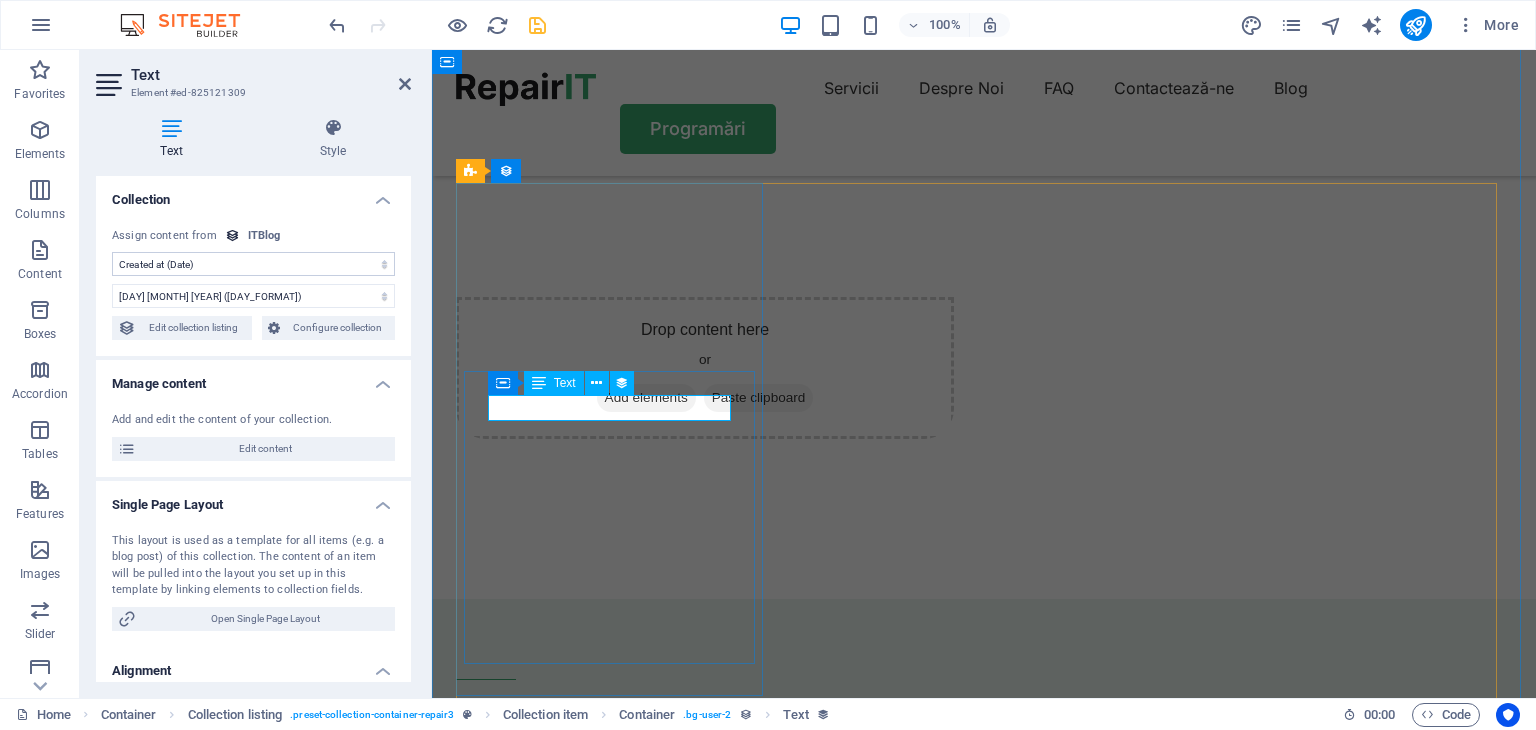 click on "20 octombrie 2024" at bounding box center (957, 5925) 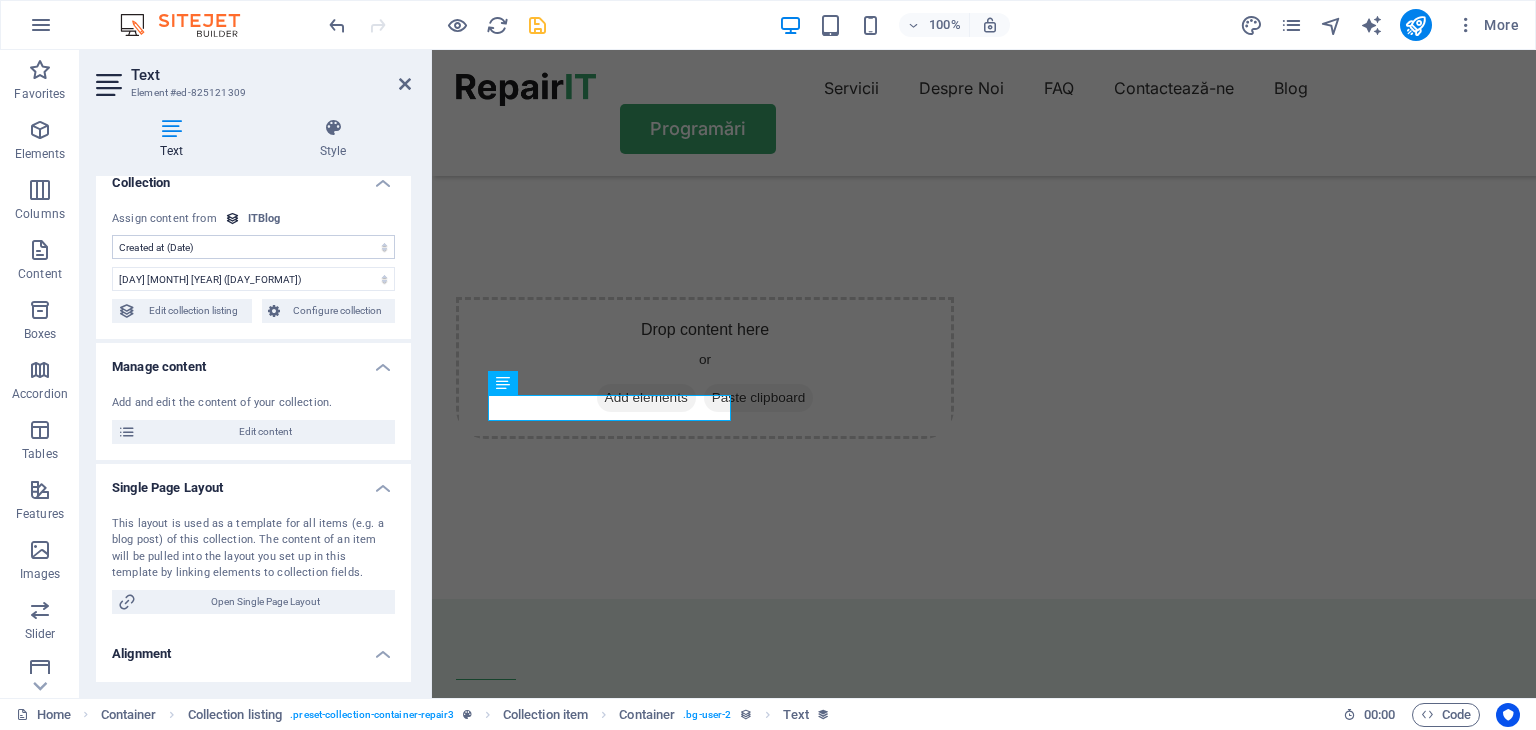 scroll, scrollTop: 0, scrollLeft: 0, axis: both 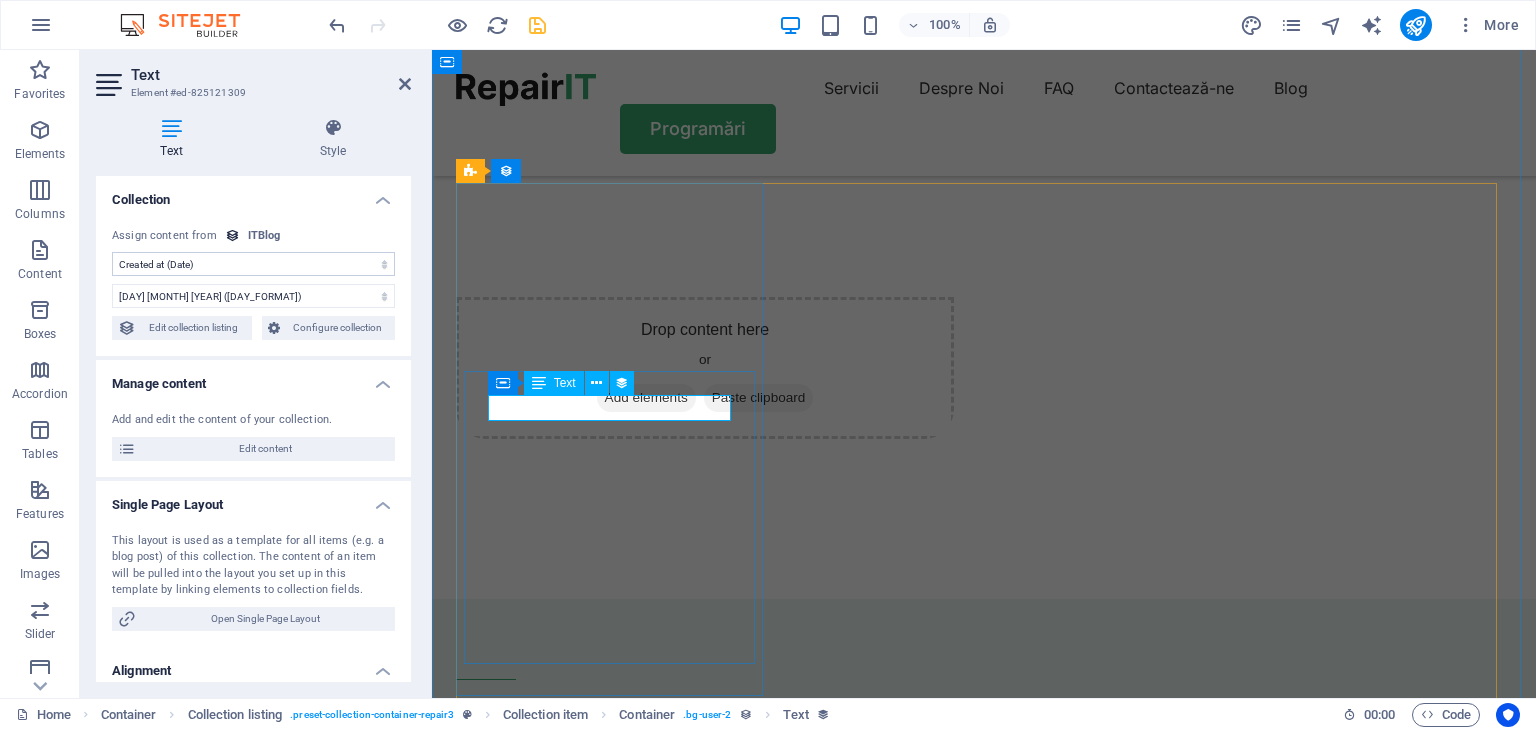 click on "20 octombrie 2024" at bounding box center [957, 5925] 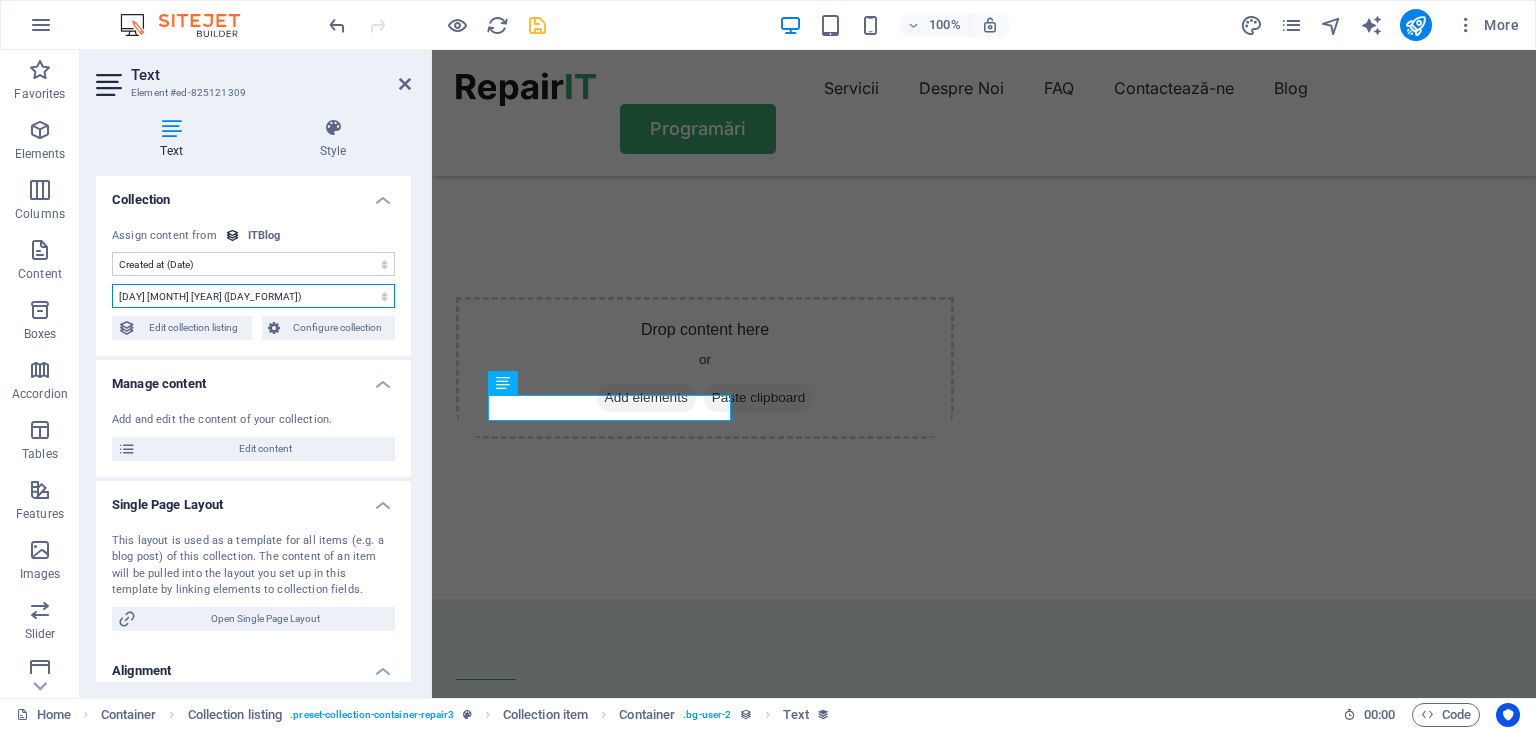 click on "3.8.2025 (l) 03.08.2025 (L) 3 aug. 2025 (ll) 3 august 2025 (LL) 3 aug. 2025 13:10 (lll) 3 august 2025 13:10 (LLL) Dum, 3 aug. 2025 13:10 (llll) duminică, 3 august 2025 13:10 (LLLL) 3.8.2025 (D.M.YYYY) 3. aug. 2025 (D. MMM YYYY) 3. august 2025 (D. MMMM YYYY) Du, 3.8.2025 (dd, D.M.YYYY) Du, 3. aug. 2025 (dd, D. MMM YYYY) duminică, 3. august 2025 (dddd, D. MMMM YYYY) 13:10 (LT) 3 (D) 03 (DD) 3 (Do) 8 (M) 08 (MM) aug. (MMM) august (MMMM) 25 (YY) 2025 (YYYY) câteva secunde în urmă" at bounding box center (253, 296) 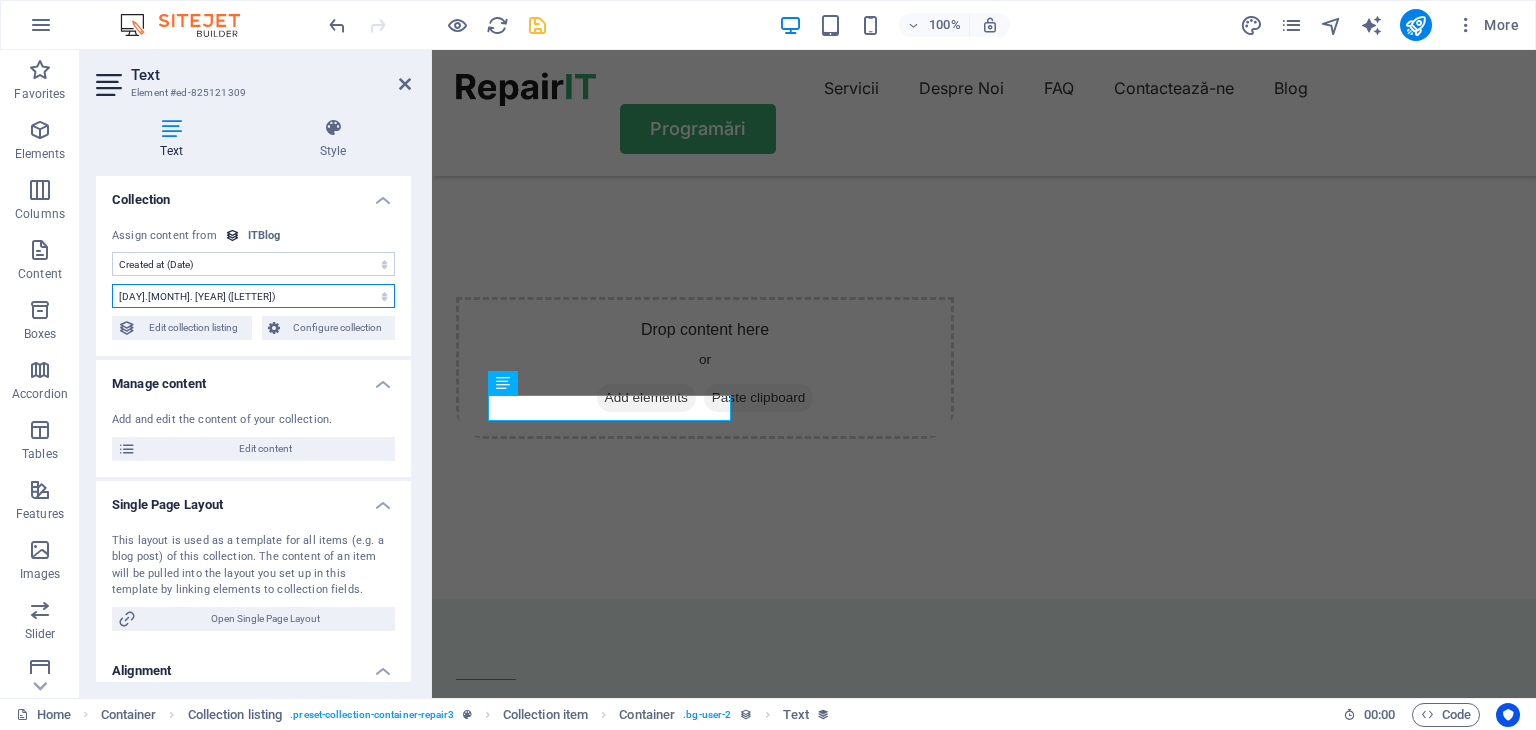 click on "3.8.2025 (l) 03.08.2025 (L) 3 aug. 2025 (ll) 3 august 2025 (LL) 3 aug. 2025 13:10 (lll) 3 august 2025 13:10 (LLL) Dum, 3 aug. 2025 13:10 (llll) duminică, 3 august 2025 13:10 (LLLL) 3.8.2025 (D.M.YYYY) 3. aug. 2025 (D. MMM YYYY) 3. august 2025 (D. MMMM YYYY) Du, 3.8.2025 (dd, D.M.YYYY) Du, 3. aug. 2025 (dd, D. MMM YYYY) duminică, 3. august 2025 (dddd, D. MMMM YYYY) 13:10 (LT) 3 (D) 03 (DD) 3 (Do) 8 (M) 08 (MM) aug. (MMM) august (MMMM) 25 (YY) 2025 (YYYY) câteva secunde în urmă" at bounding box center (253, 296) 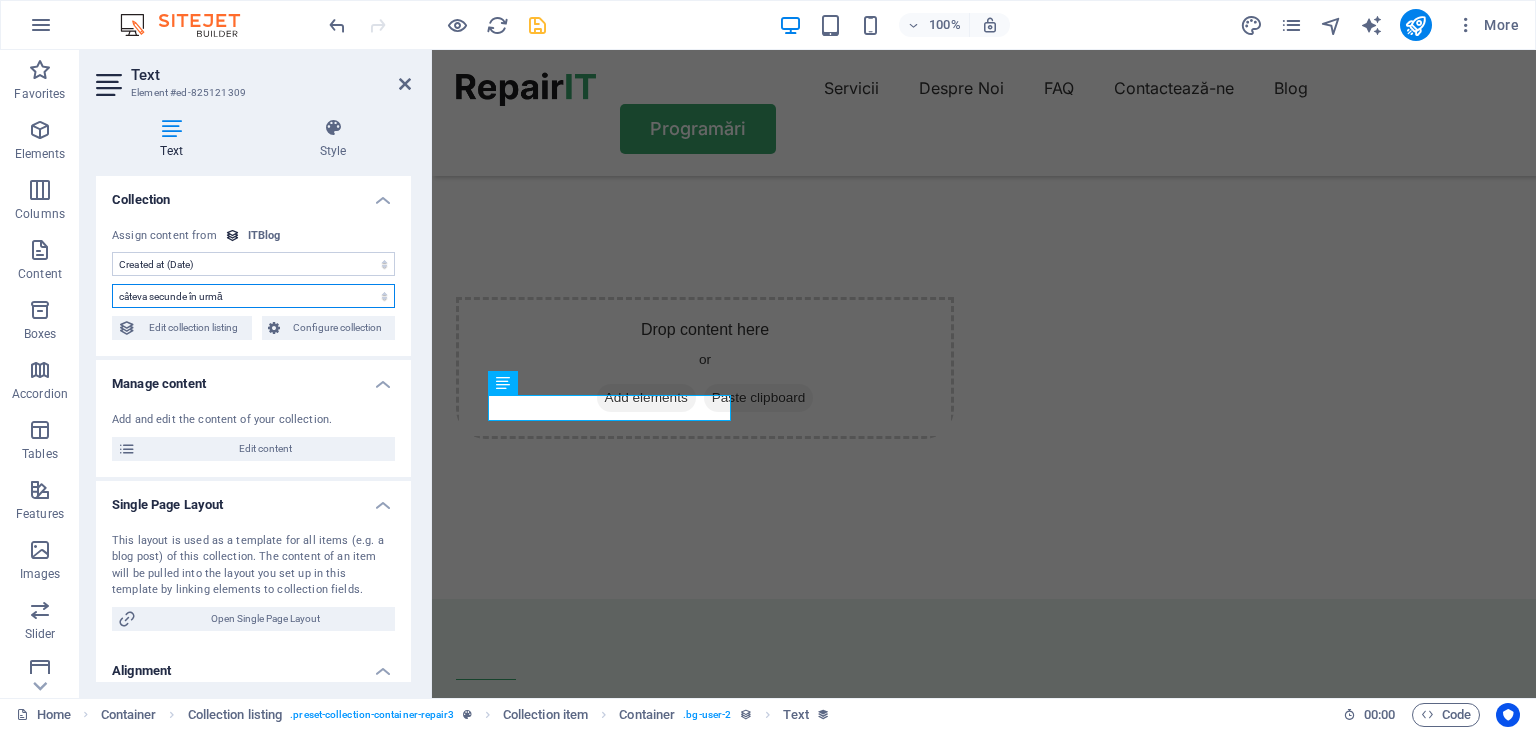 click on "3.8.2025 (l) 03.08.2025 (L) 3 aug. 2025 (ll) 3 august 2025 (LL) 3 aug. 2025 13:10 (lll) 3 august 2025 13:10 (LLL) Dum, 3 aug. 2025 13:10 (llll) duminică, 3 august 2025 13:10 (LLLL) 3.8.2025 (D.M.YYYY) 3. aug. 2025 (D. MMM YYYY) 3. august 2025 (D. MMMM YYYY) Du, 3.8.2025 (dd, D.M.YYYY) Du, 3. aug. 2025 (dd, D. MMM YYYY) duminică, 3. august 2025 (dddd, D. MMMM YYYY) 13:10 (LT) 3 (D) 03 (DD) 3 (Do) 8 (M) 08 (MM) aug. (MMM) august (MMMM) 25 (YY) 2025 (YYYY) câteva secunde în urmă" at bounding box center (253, 296) 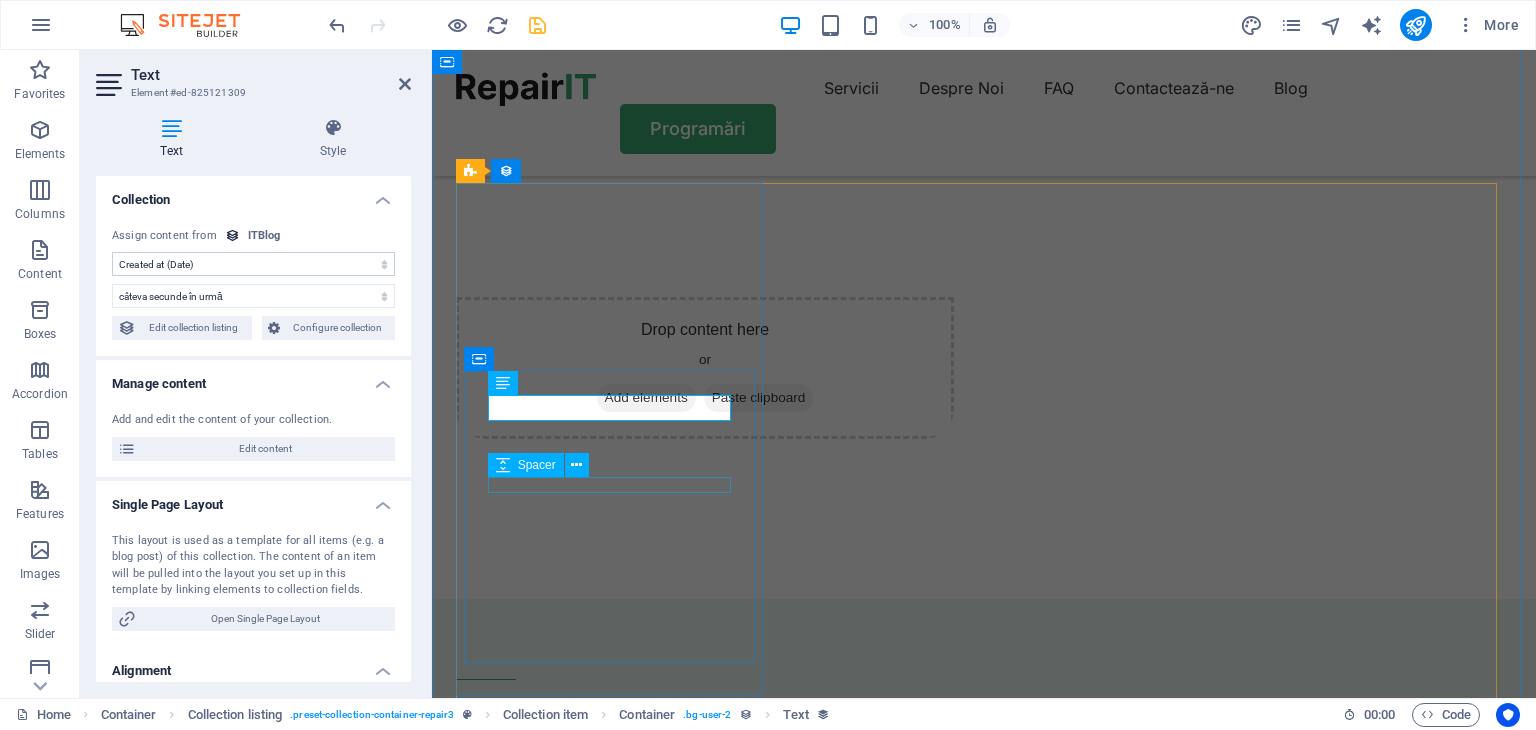 click at bounding box center [957, 5978] 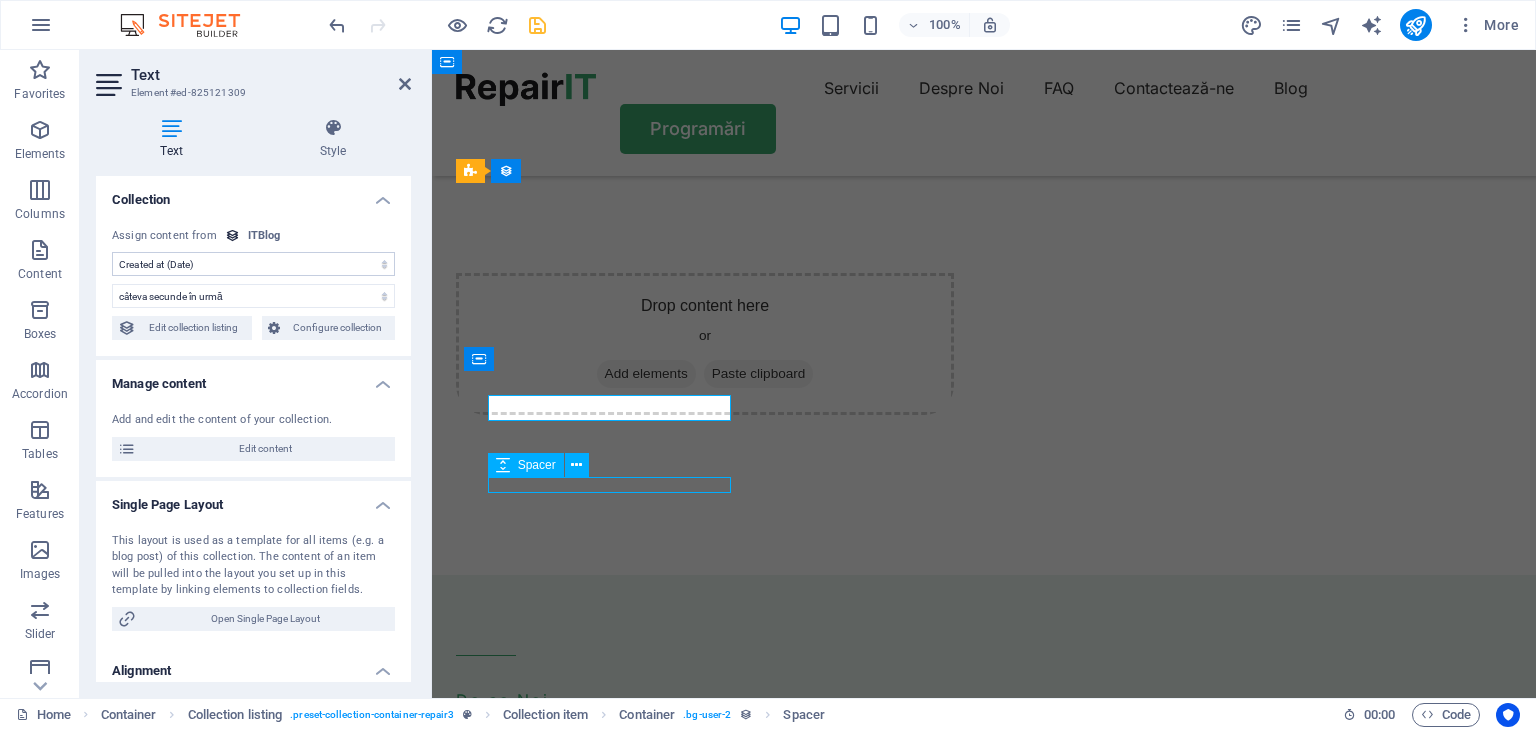 scroll, scrollTop: 5144, scrollLeft: 0, axis: vertical 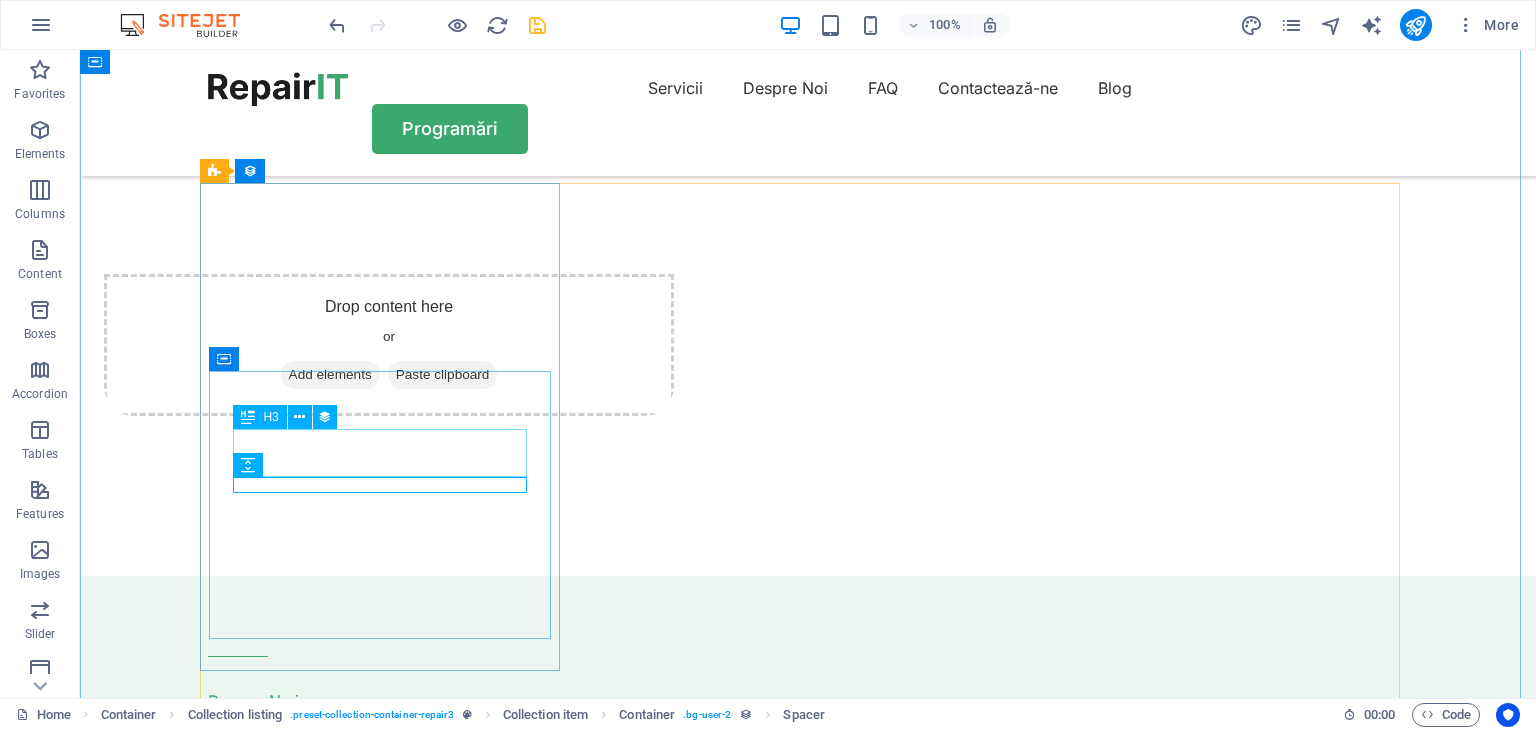 click on "Updating Your Device Firmware" at bounding box center (778, 5796) 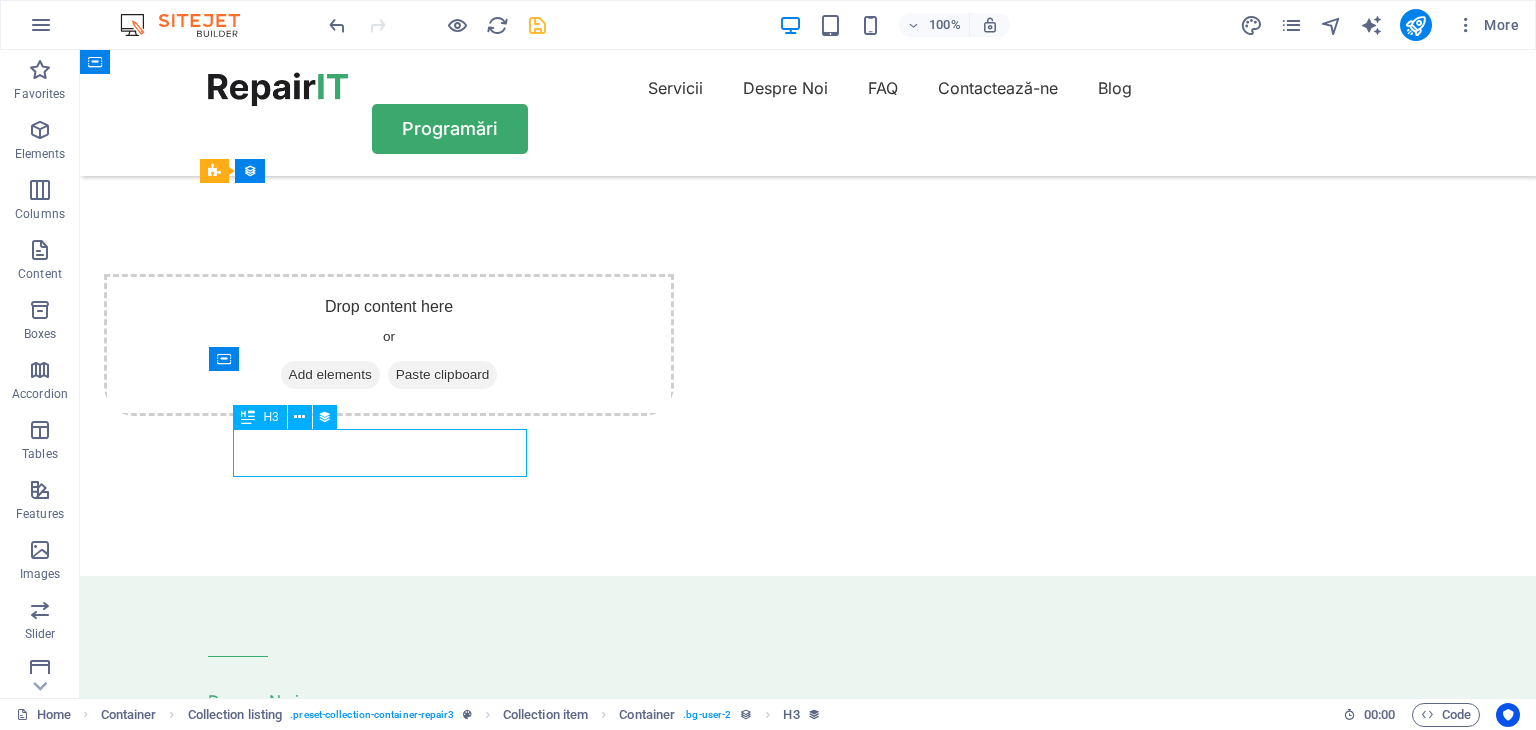 click on "Updating Your Device Firmware" at bounding box center (778, 5796) 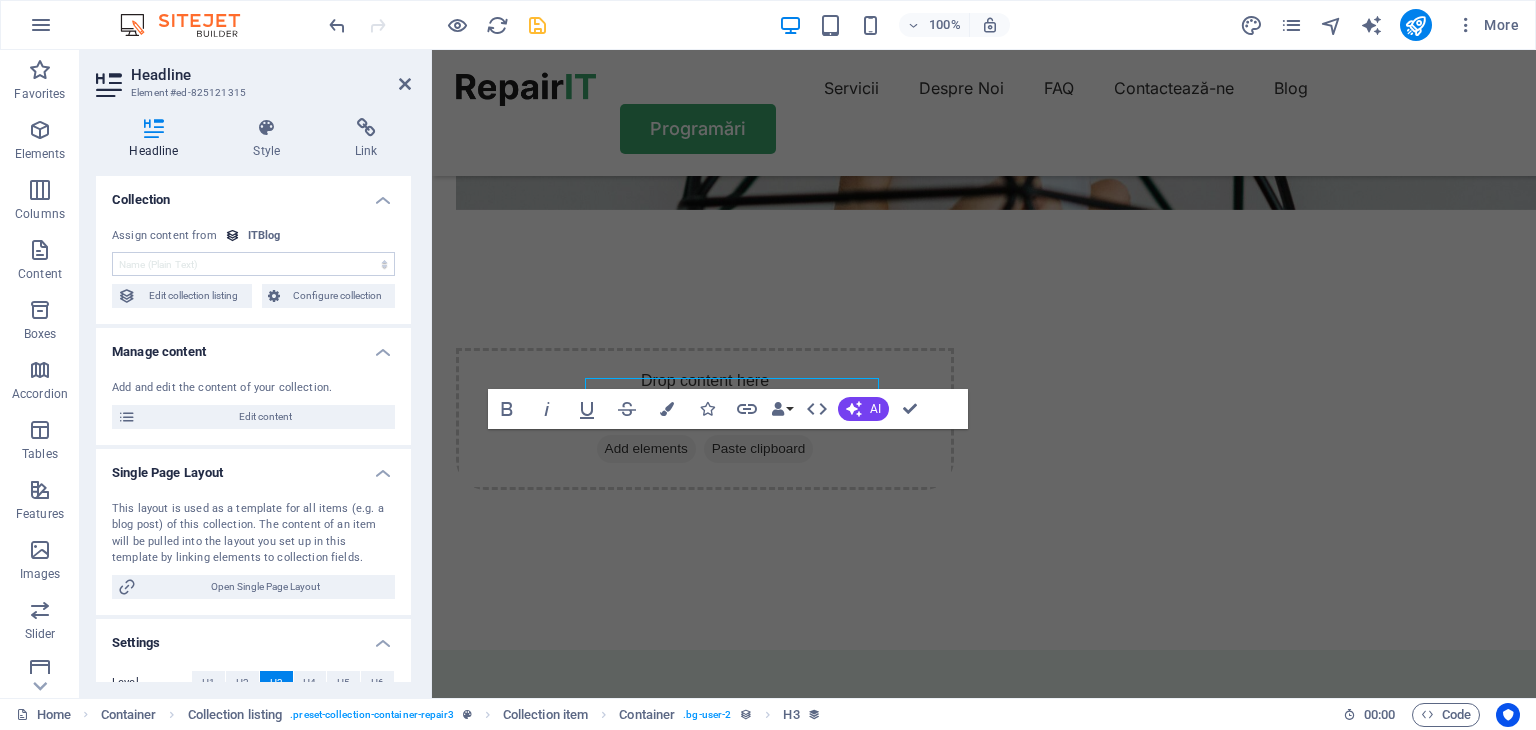 scroll, scrollTop: 5195, scrollLeft: 0, axis: vertical 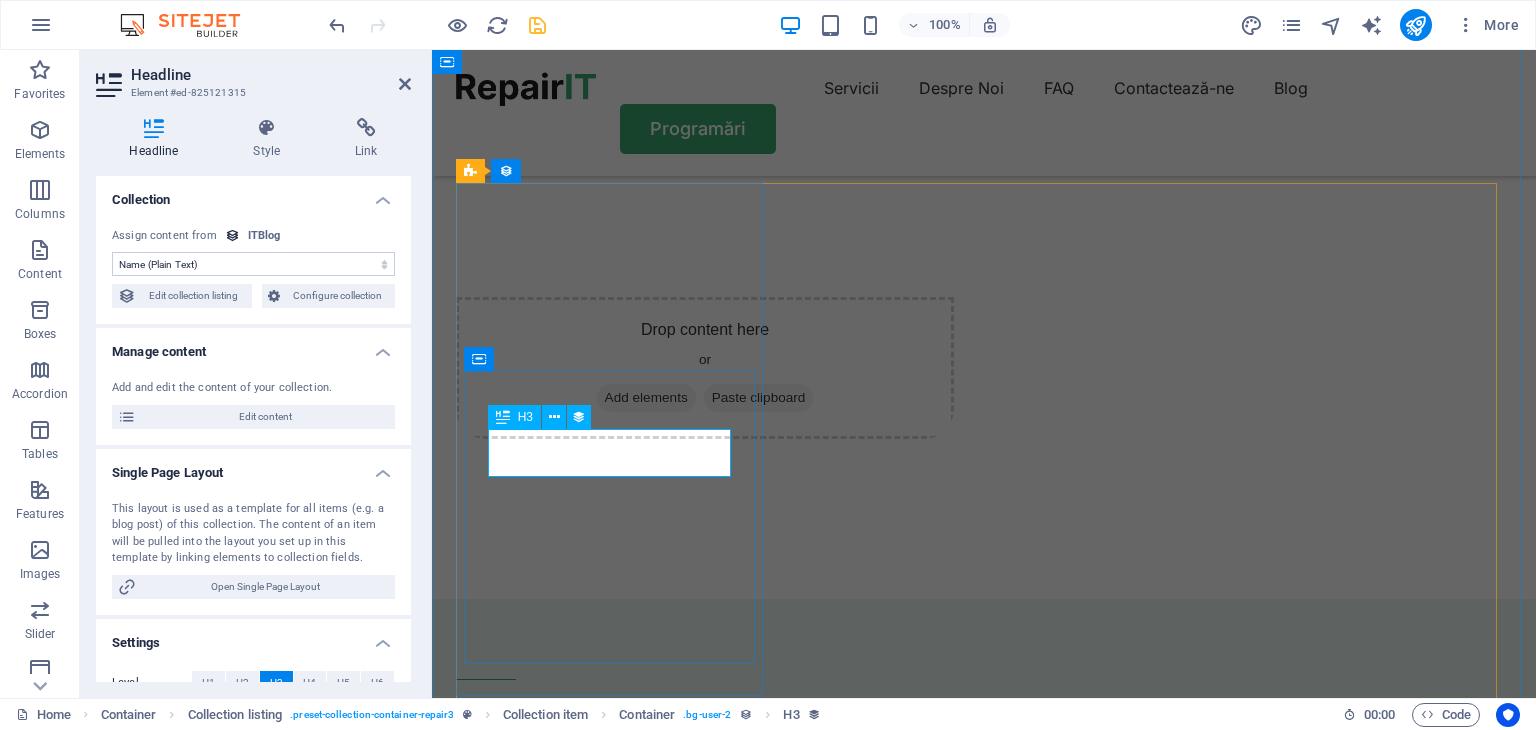 drag, startPoint x: 623, startPoint y: 453, endPoint x: 606, endPoint y: 457, distance: 17.464249 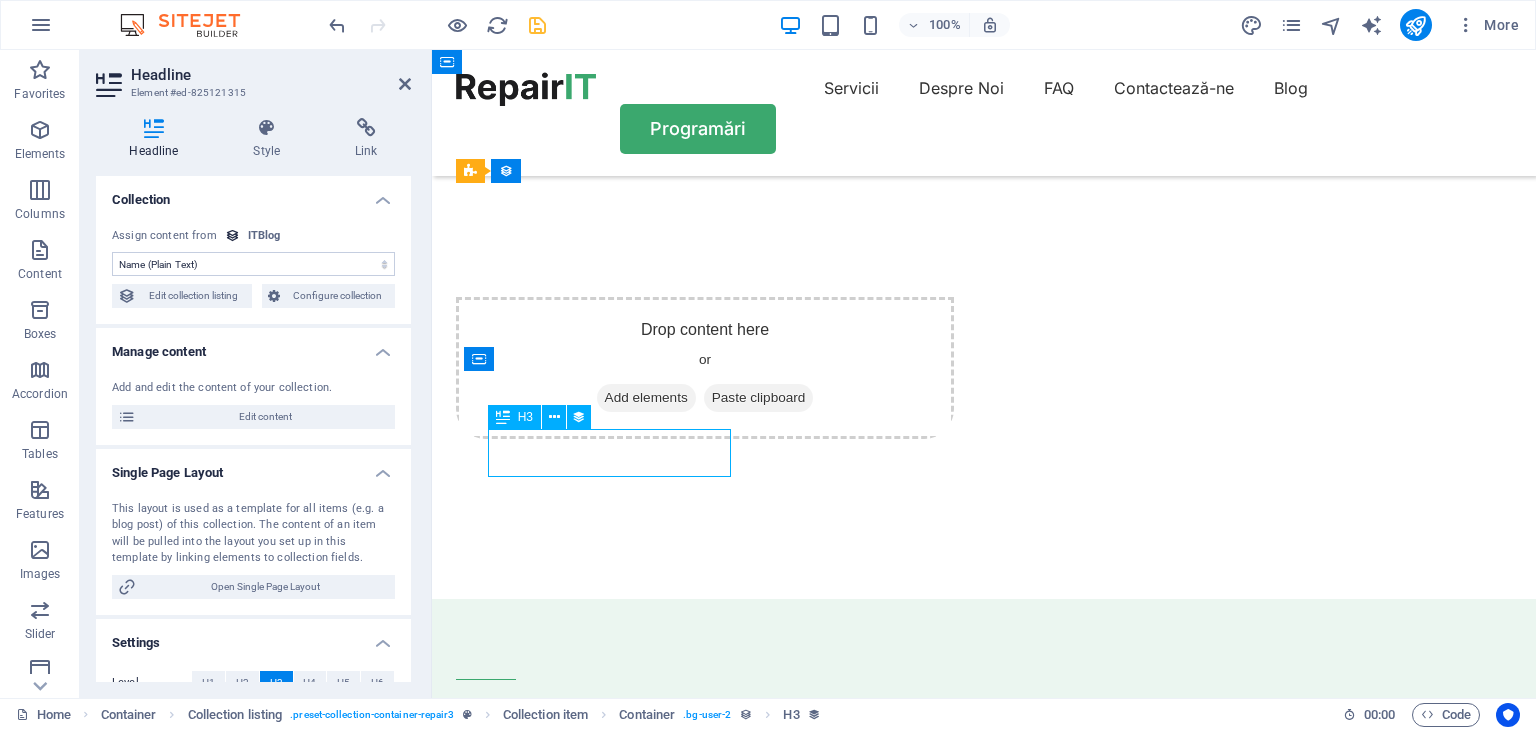 click on "Updating Your Device Firmware" at bounding box center (957, 5958) 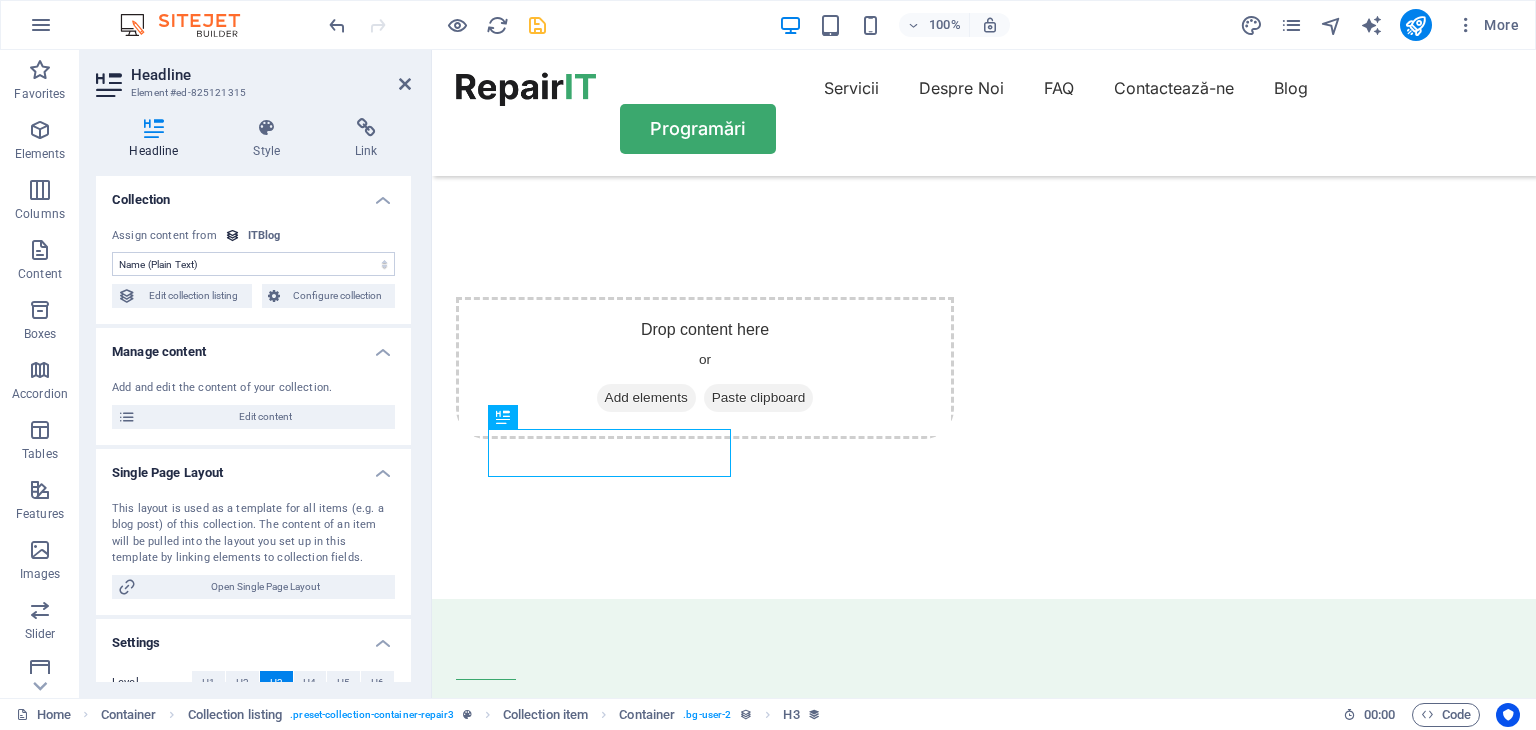 click on "No assignment, content remains static Created at (Date) Updated at (Date) ITBlog Image (File) ITBlog Date (Date) Name (Plain Text) Slug (Plain Text) Short Description (Rich Text) Long Intro (Rich Text) ITBlog Author Avatar (File) ITBlog Author Name (Plain Text) ITBlog Content (CMS) Featured Blog (Checkbox) Related Tag (Choice)" at bounding box center (253, 264) 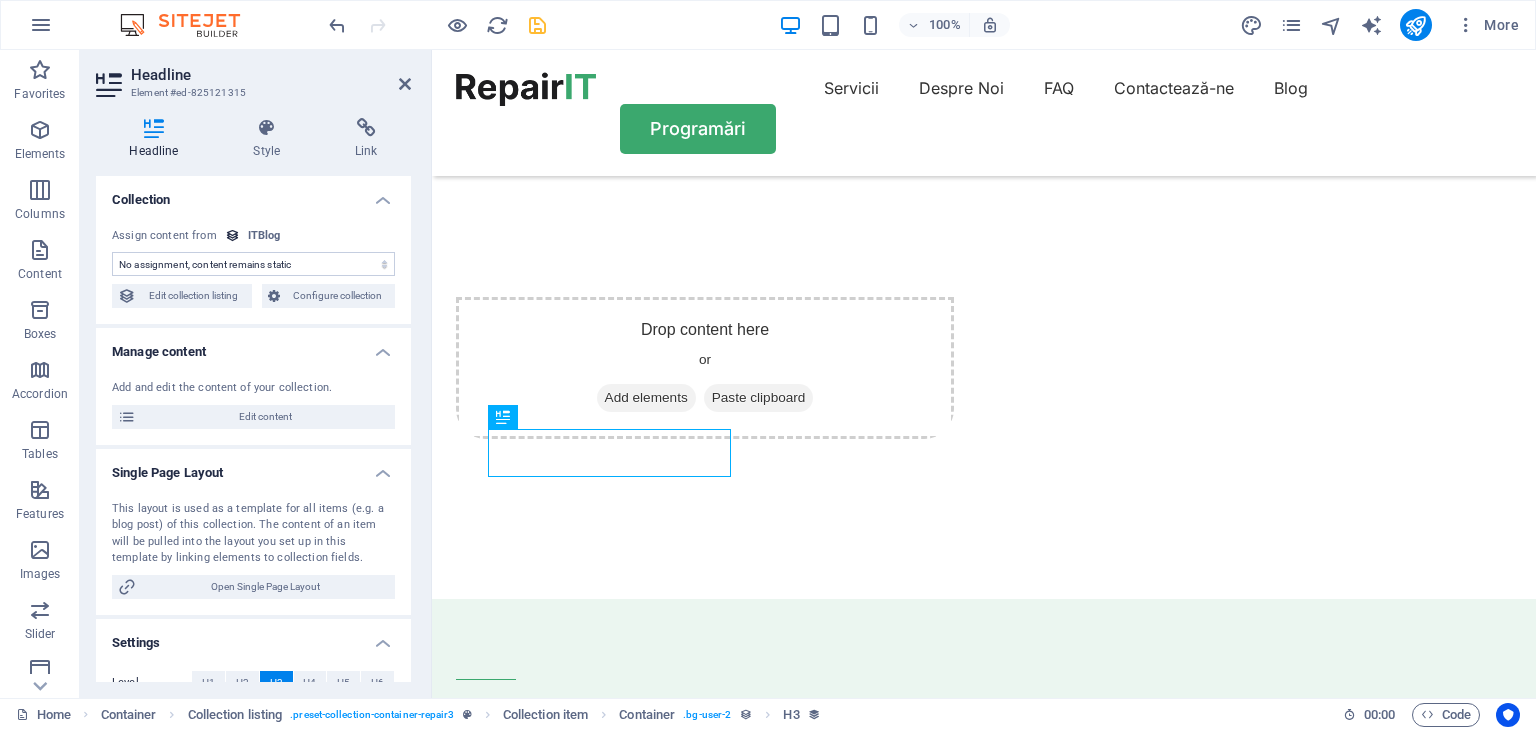 click on "No assignment, content remains static Created at (Date) Updated at (Date) ITBlog Image (File) ITBlog Date (Date) Name (Plain Text) Slug (Plain Text) Short Description (Rich Text) Long Intro (Rich Text) ITBlog Author Avatar (File) ITBlog Author Name (Plain Text) ITBlog Content (CMS) Featured Blog (Checkbox) Related Tag (Choice)" at bounding box center [253, 264] 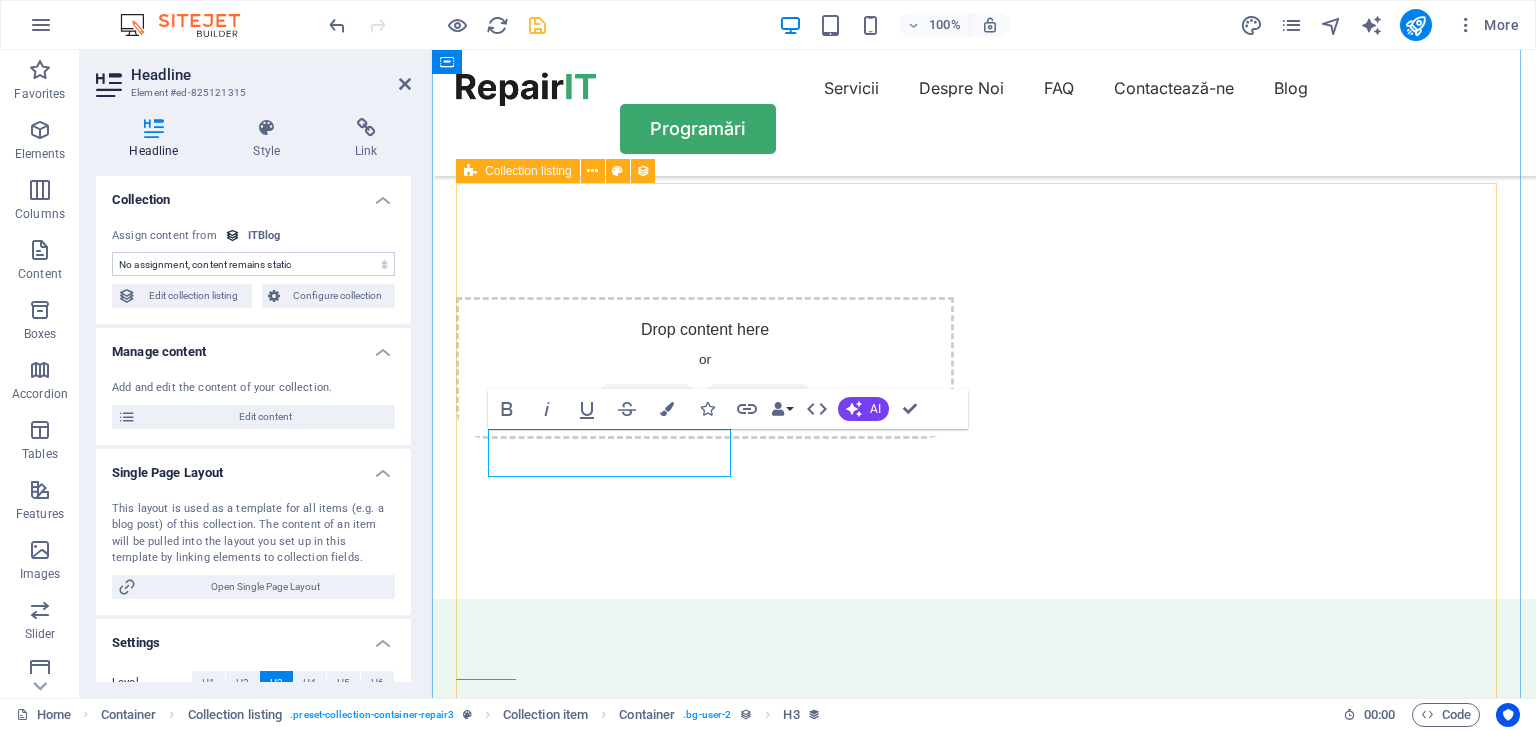 click on "9 luni în urmă Updating Your Device Firmware Learn how to prevent frozen pipes during the cold winter months and avoid costly repairs with these helpful tips. Read More 9 luni în urmă Updating Your Device Firmware Learn how to prevent frozen pipes during the cold winter months and avoid costly repairs with these helpful tips. Read More 9 luni în urmă Updating Your Device Firmware Learn how to prevent frozen pipes during the cold winter months and avoid costly repairs with these helpful tips. Read More  Vorherige Nächste" at bounding box center (984, 6466) 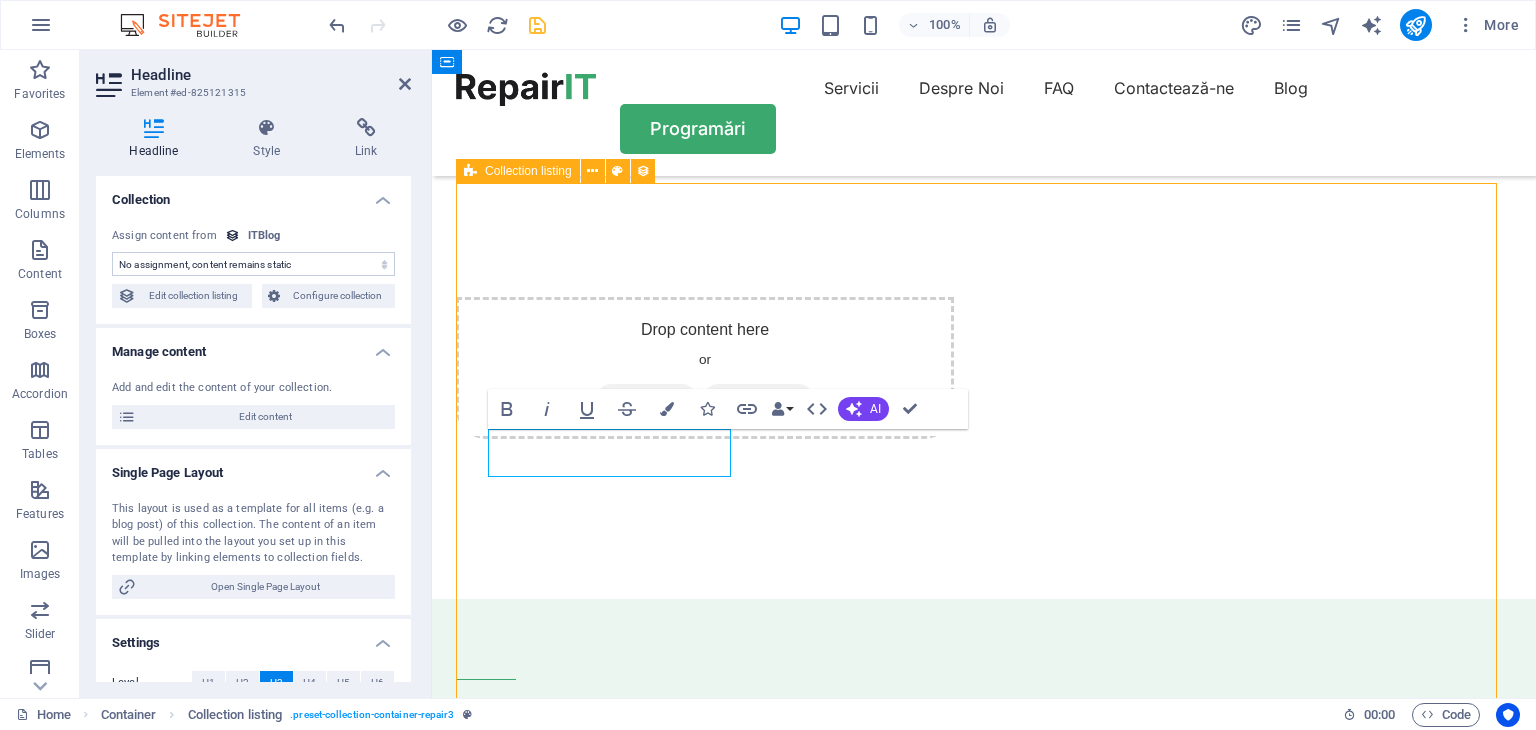 scroll, scrollTop: 5144, scrollLeft: 0, axis: vertical 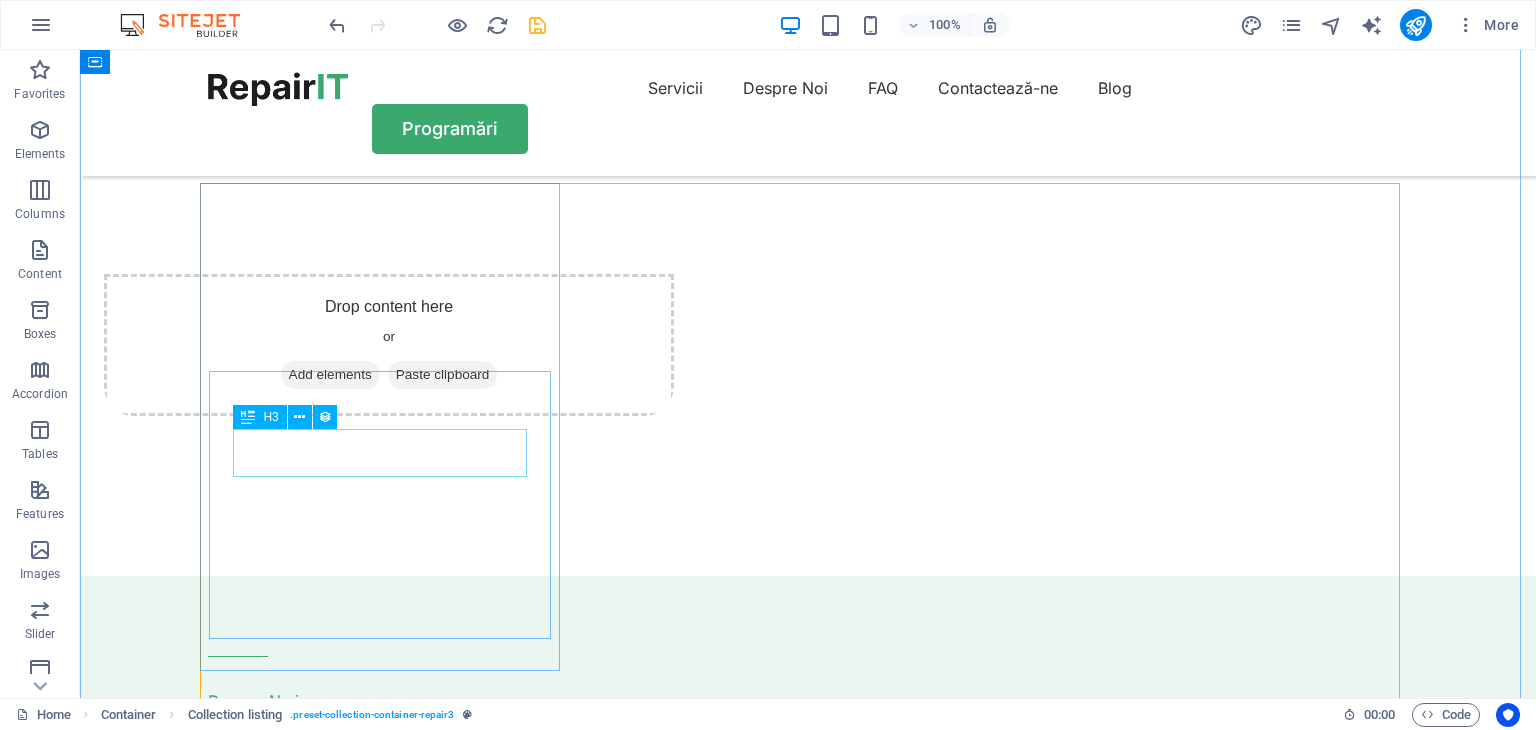 click on "Updating Your Device Firmware" at bounding box center (778, 5796) 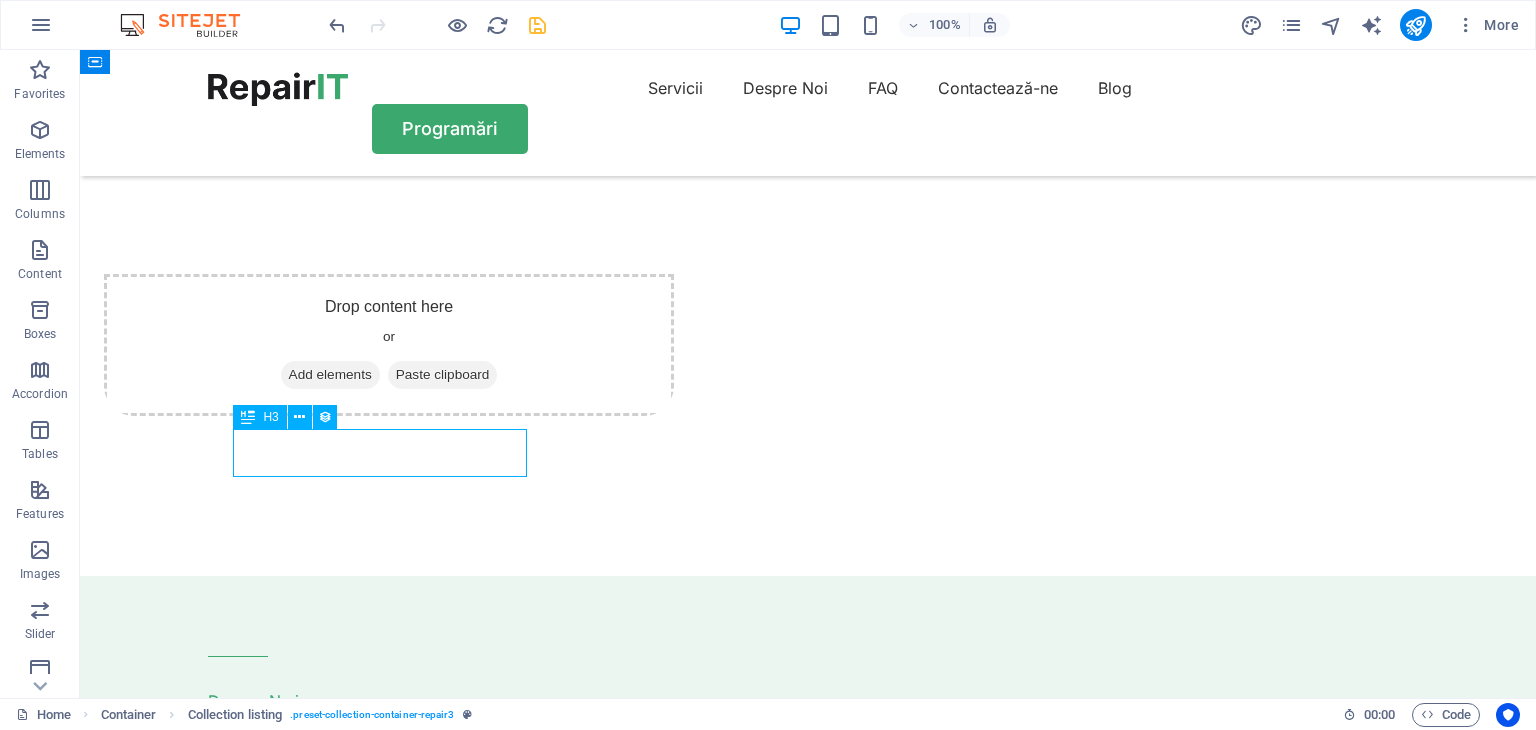 click on "Updating Your Device Firmware" at bounding box center [778, 5796] 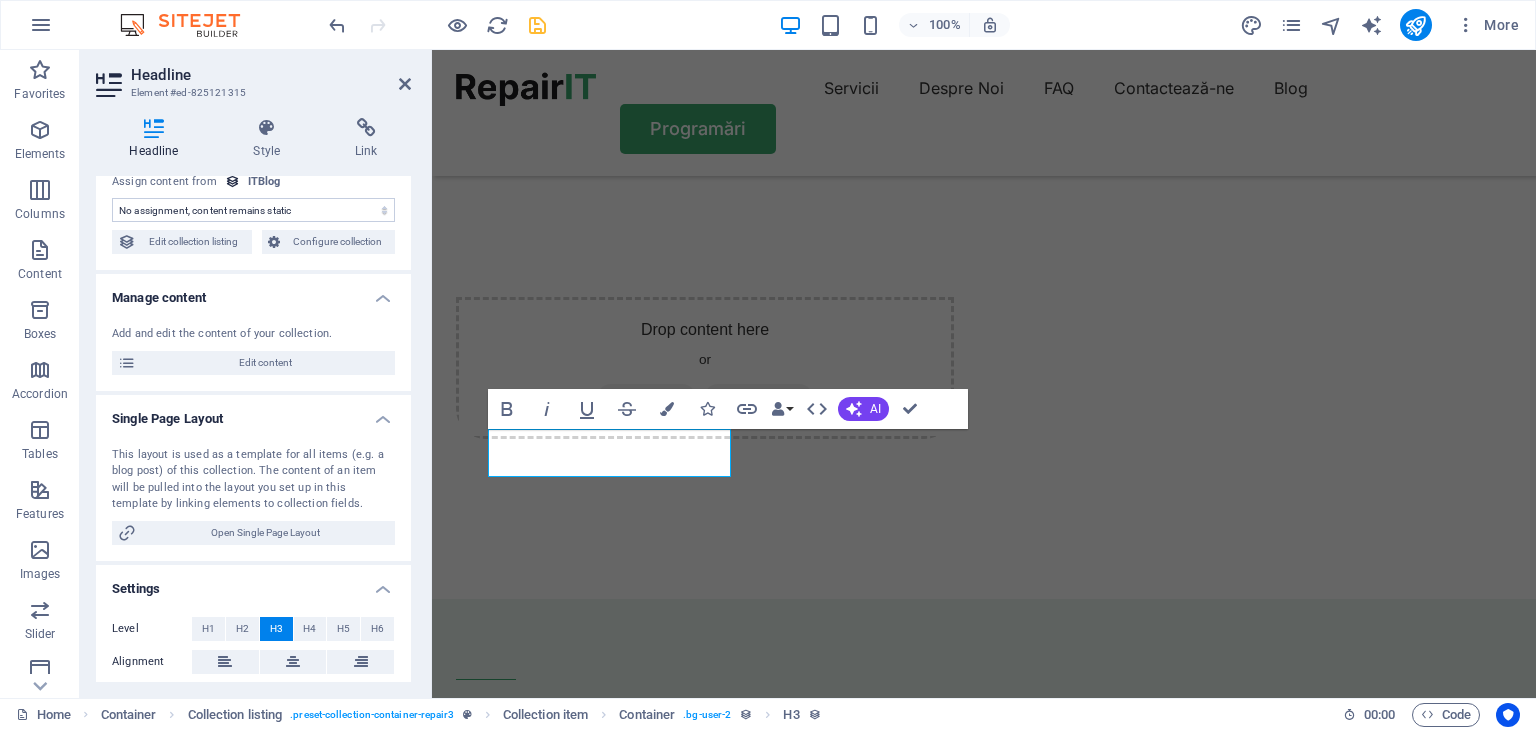 scroll, scrollTop: 0, scrollLeft: 0, axis: both 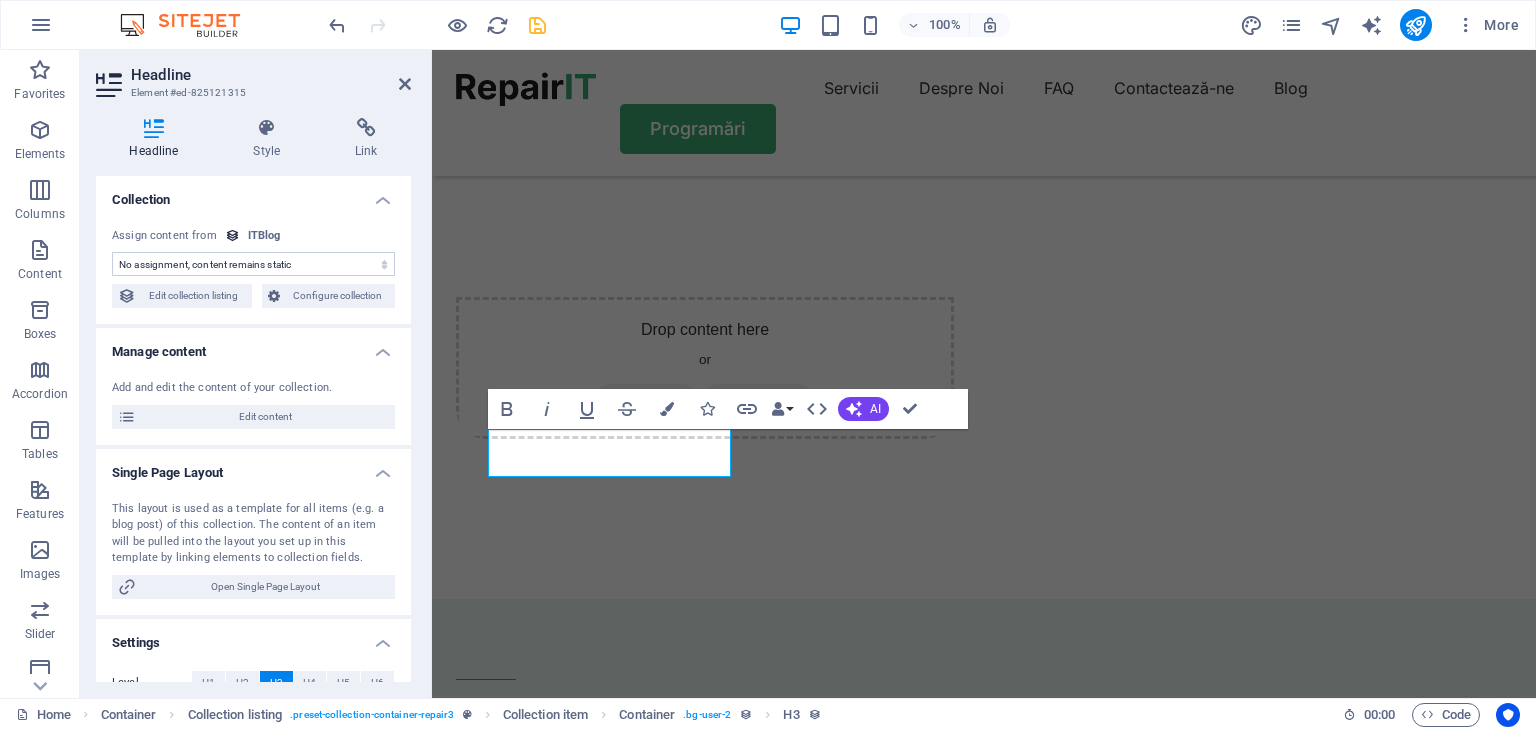 click on "No assignment, content remains static Created at (Date) Updated at (Date) ITBlog Image (File) ITBlog Date (Date) Name (Plain Text) Slug (Plain Text) Short Description (Rich Text) Long Intro (Rich Text) ITBlog Author Avatar (File) ITBlog Author Name (Plain Text) ITBlog Content (CMS) Featured Blog (Checkbox) Related Tag (Choice)" at bounding box center (253, 264) 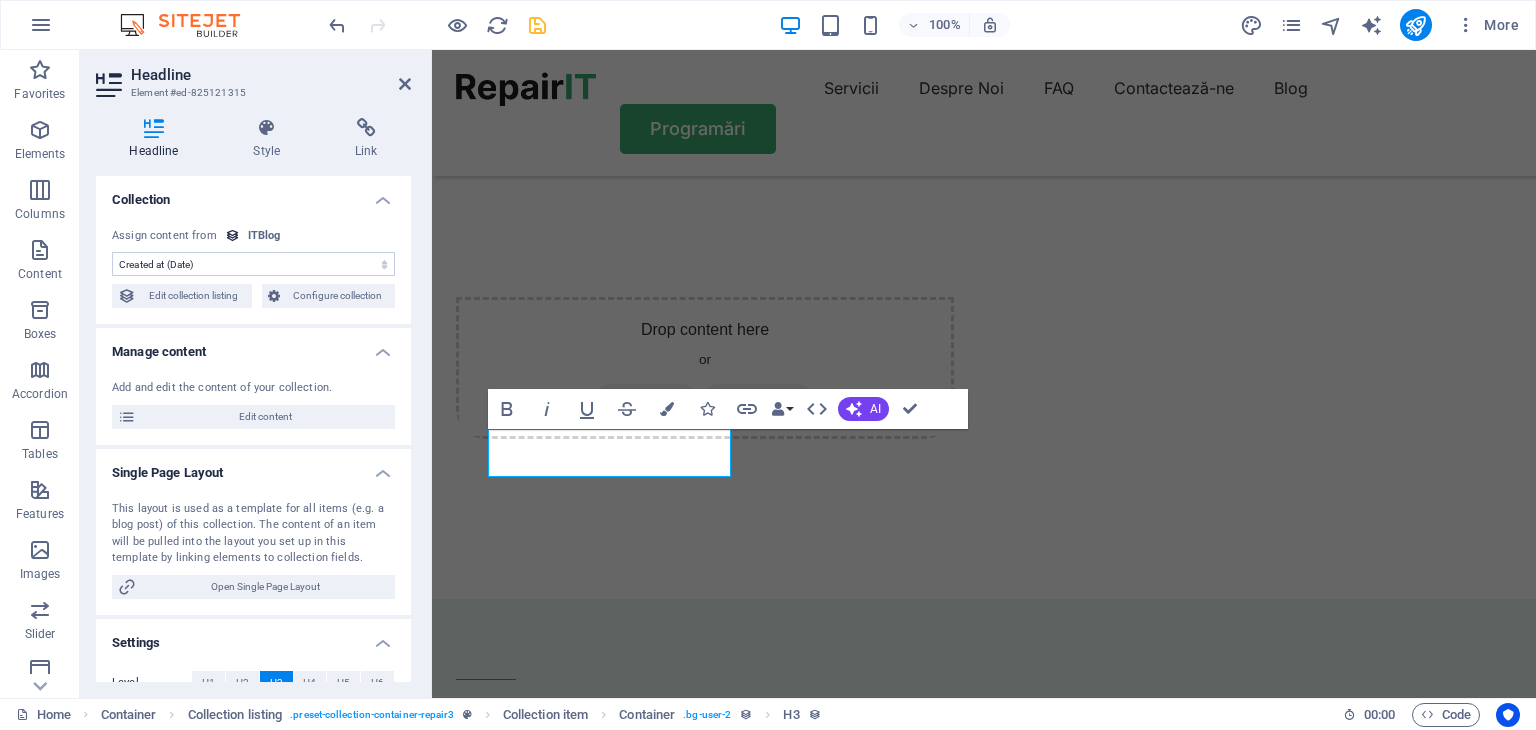 click on "No assignment, content remains static Created at (Date) Updated at (Date) ITBlog Image (File) ITBlog Date (Date) Name (Plain Text) Slug (Plain Text) Short Description (Rich Text) Long Intro (Rich Text) ITBlog Author Avatar (File) ITBlog Author Name (Plain Text) ITBlog Content (CMS) Featured Blog (Checkbox) Related Tag (Choice)" at bounding box center [253, 264] 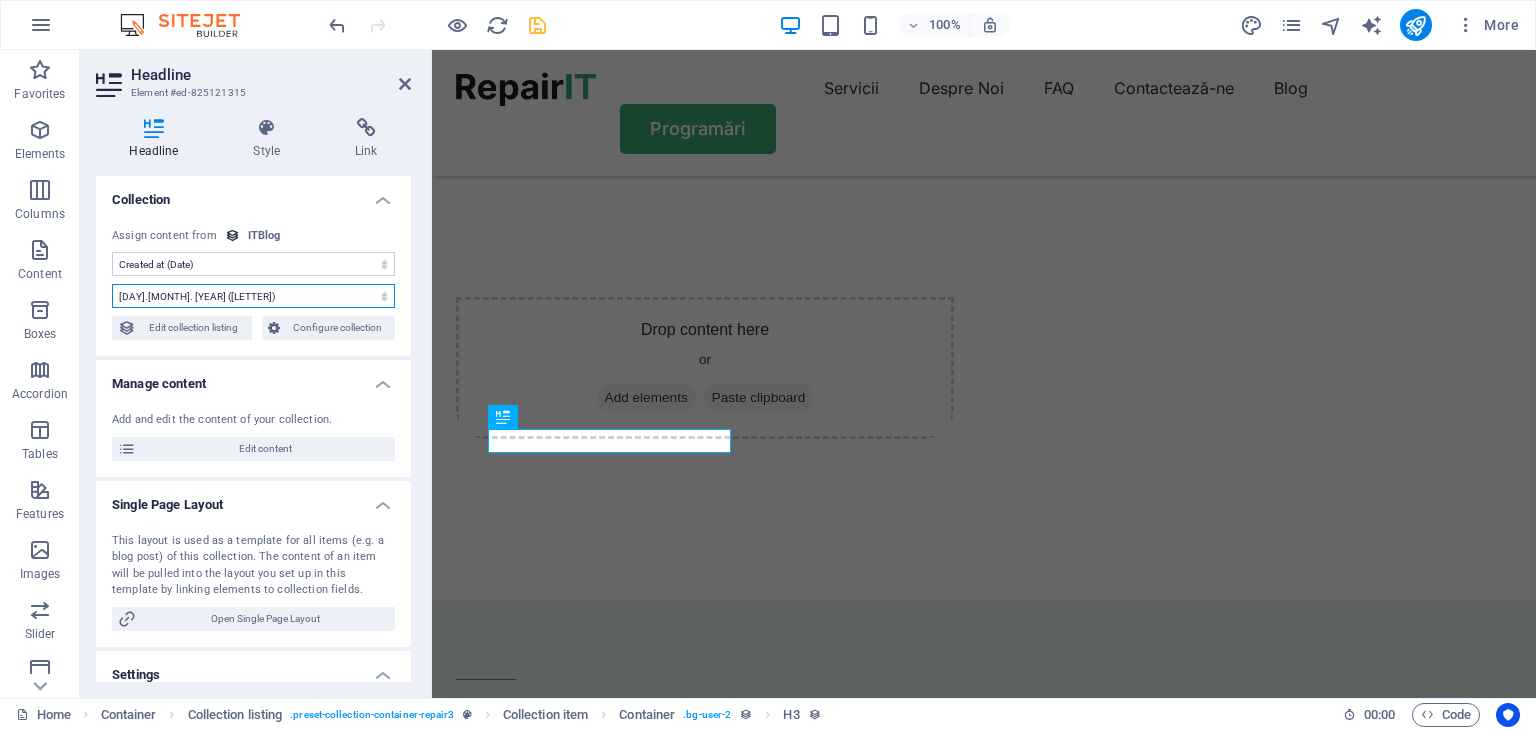 click on "3.8.2025 (l) 03.08.2025 (L) 3 aug. 2025 (ll) 3 august 2025 (LL) 3 aug. 2025 13:11 (lll) 3 august 2025 13:11 (LLL) Dum, 3 aug. 2025 13:11 (llll) duminică, 3 august 2025 13:11 (LLLL) 3.8.2025 (D.M.YYYY) 3. aug. 2025 (D. MMM YYYY) 3. august 2025 (D. MMMM YYYY) Du, 3.8.2025 (dd, D.M.YYYY) Du, 3. aug. 2025 (dd, D. MMM YYYY) duminică, 3. august 2025 (dddd, D. MMMM YYYY) 13:11 (LT) 3 (D) 03 (DD) 3 (Do) 8 (M) 08 (MM) aug. (MMM) august (MMMM) 25 (YY) 2025 (YYYY) câteva secunde în urmă" at bounding box center [253, 296] 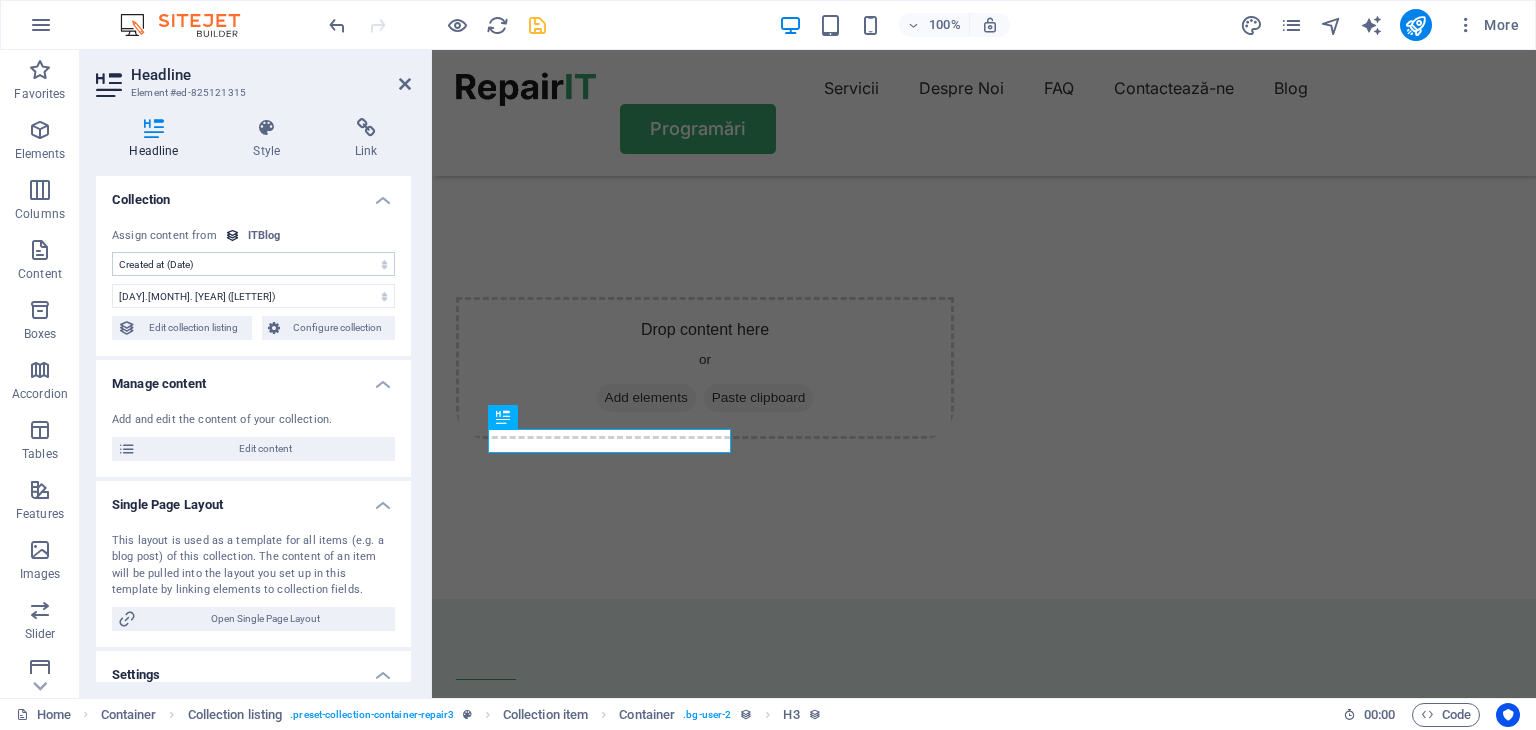 click on "No assignment, content remains static Created at (Date) Updated at (Date) ITBlog Image (File) ITBlog Date (Date) Name (Plain Text) Slug (Plain Text) Short Description (Rich Text) Long Intro (Rich Text) ITBlog Author Avatar (File) ITBlog Author Name (Plain Text) ITBlog Content (CMS) Featured Blog (Checkbox) Related Tag (Choice)" at bounding box center [253, 264] 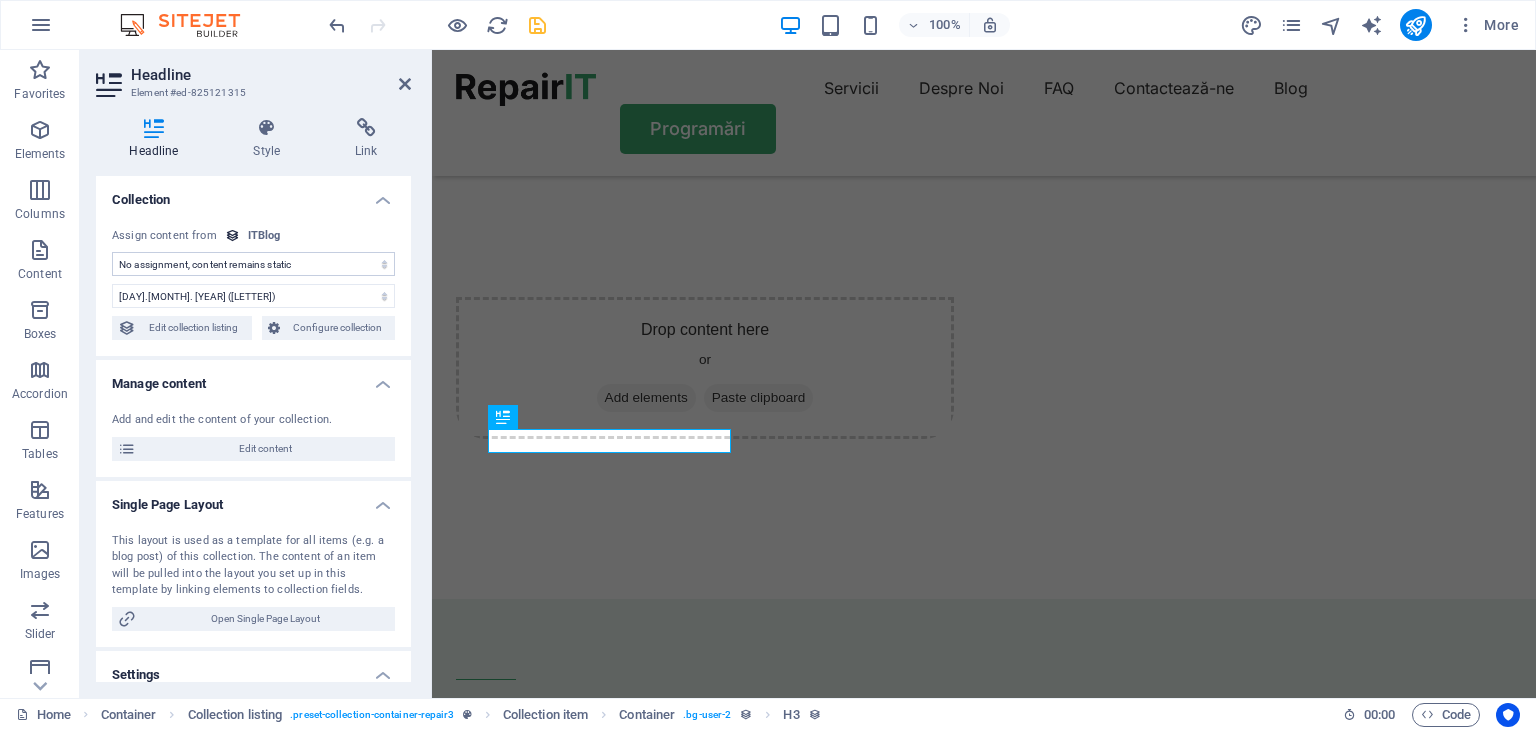 click on "No assignment, content remains static Created at (Date) Updated at (Date) ITBlog Image (File) ITBlog Date (Date) Name (Plain Text) Slug (Plain Text) Short Description (Rich Text) Long Intro (Rich Text) ITBlog Author Avatar (File) ITBlog Author Name (Plain Text) ITBlog Content (CMS) Featured Blog (Checkbox) Related Tag (Choice)" at bounding box center [253, 264] 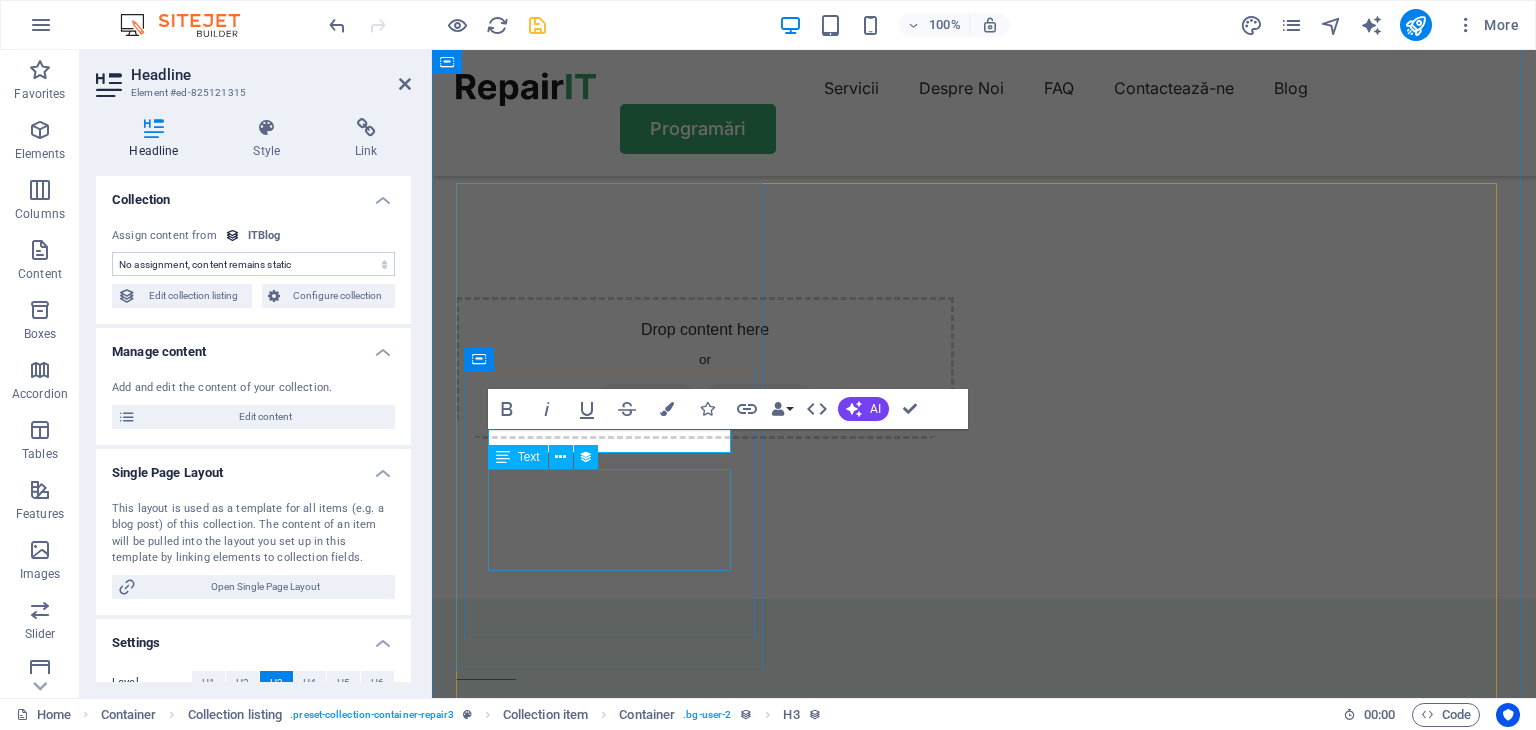 click on "Learn how to prevent frozen pipes during the cold winter months and avoid costly repairs with these helpful tips." at bounding box center [957, 5999] 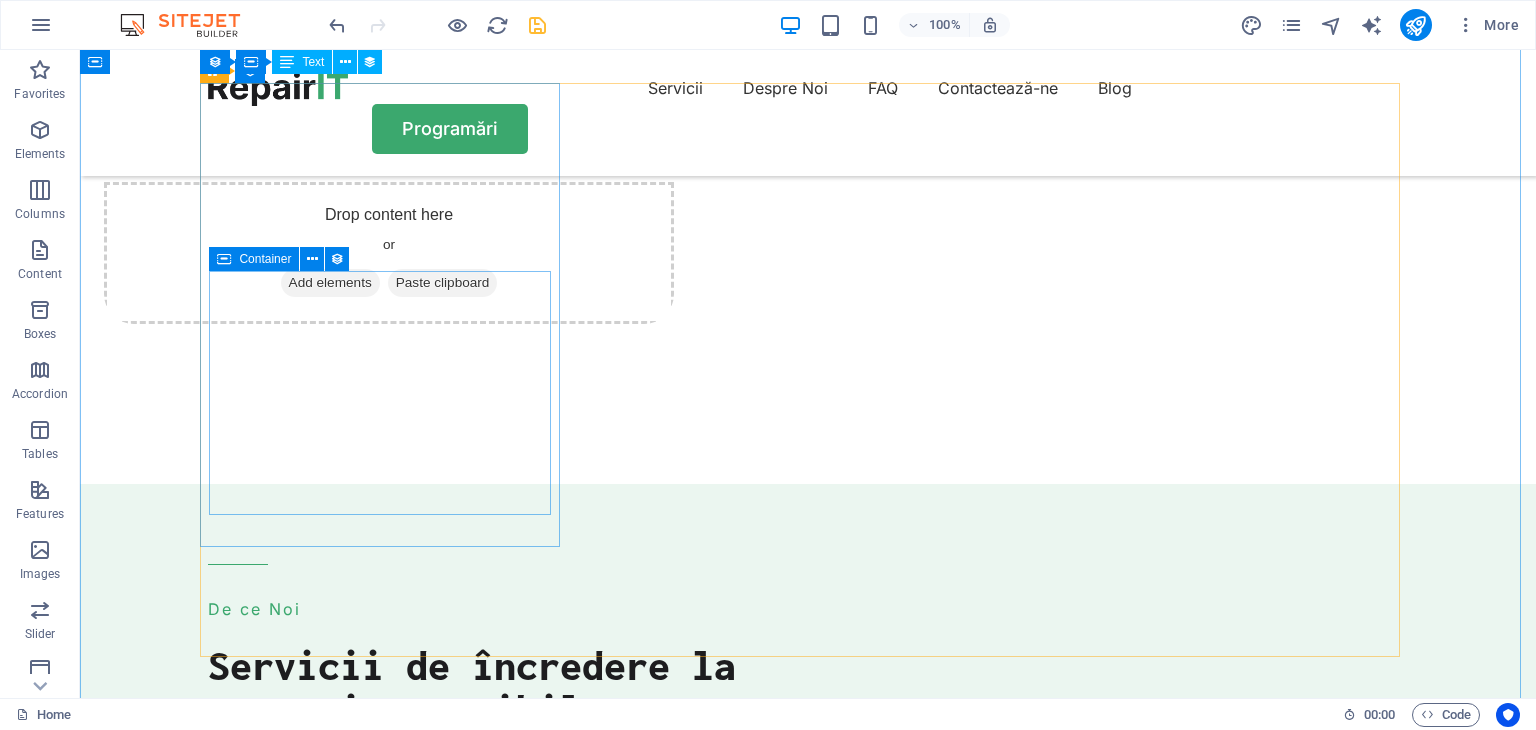 scroll, scrollTop: 5144, scrollLeft: 0, axis: vertical 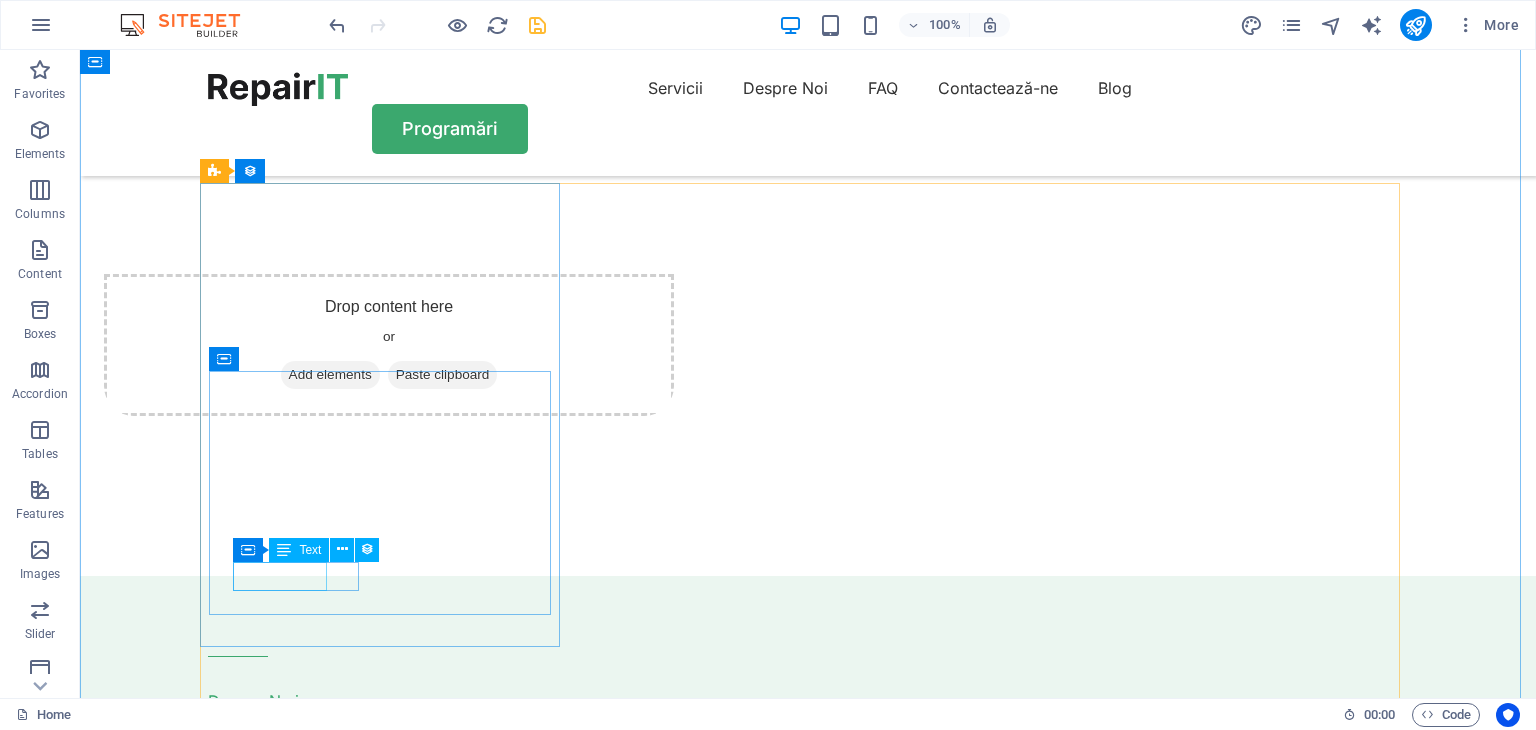 click on "Read More" at bounding box center (778, 5879) 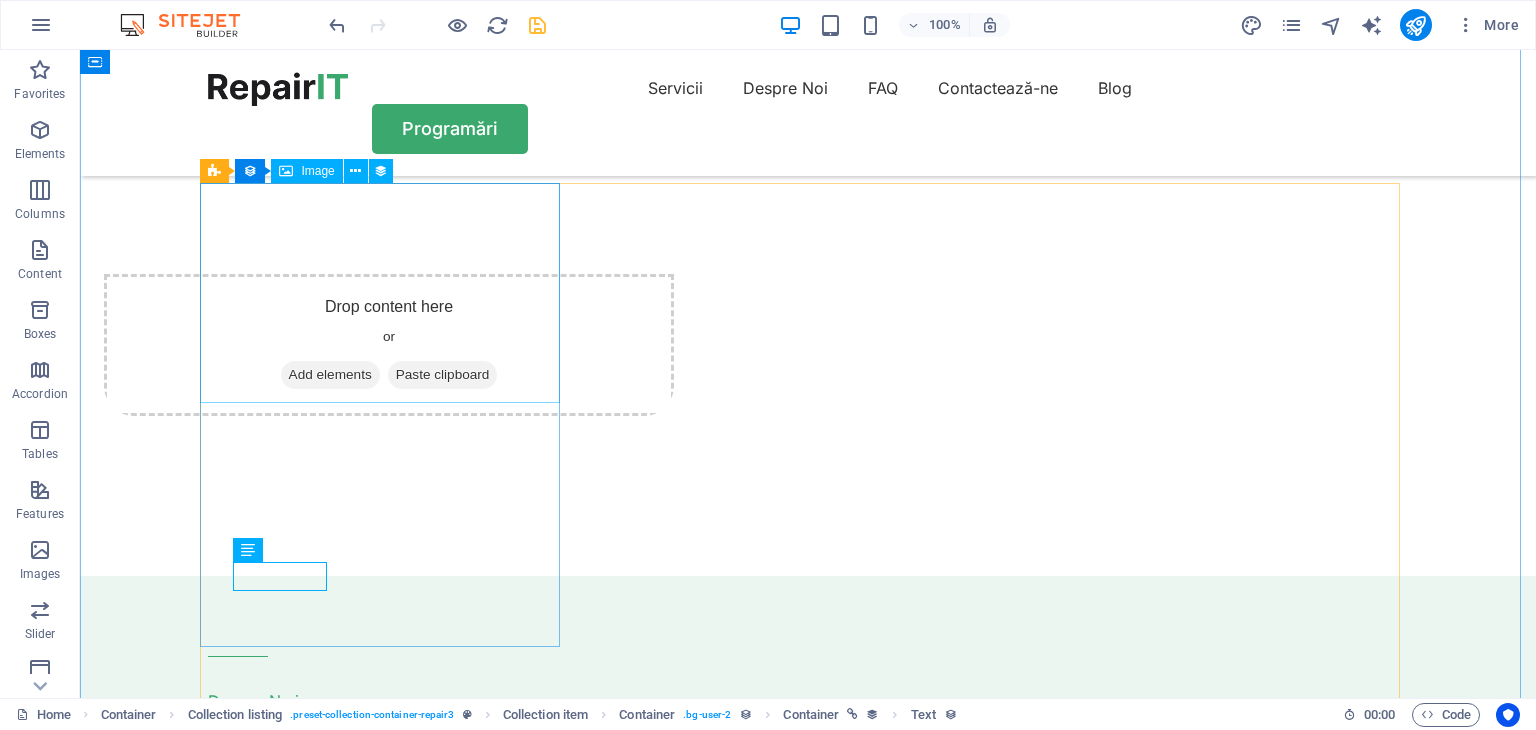 click at bounding box center [808, 5648] 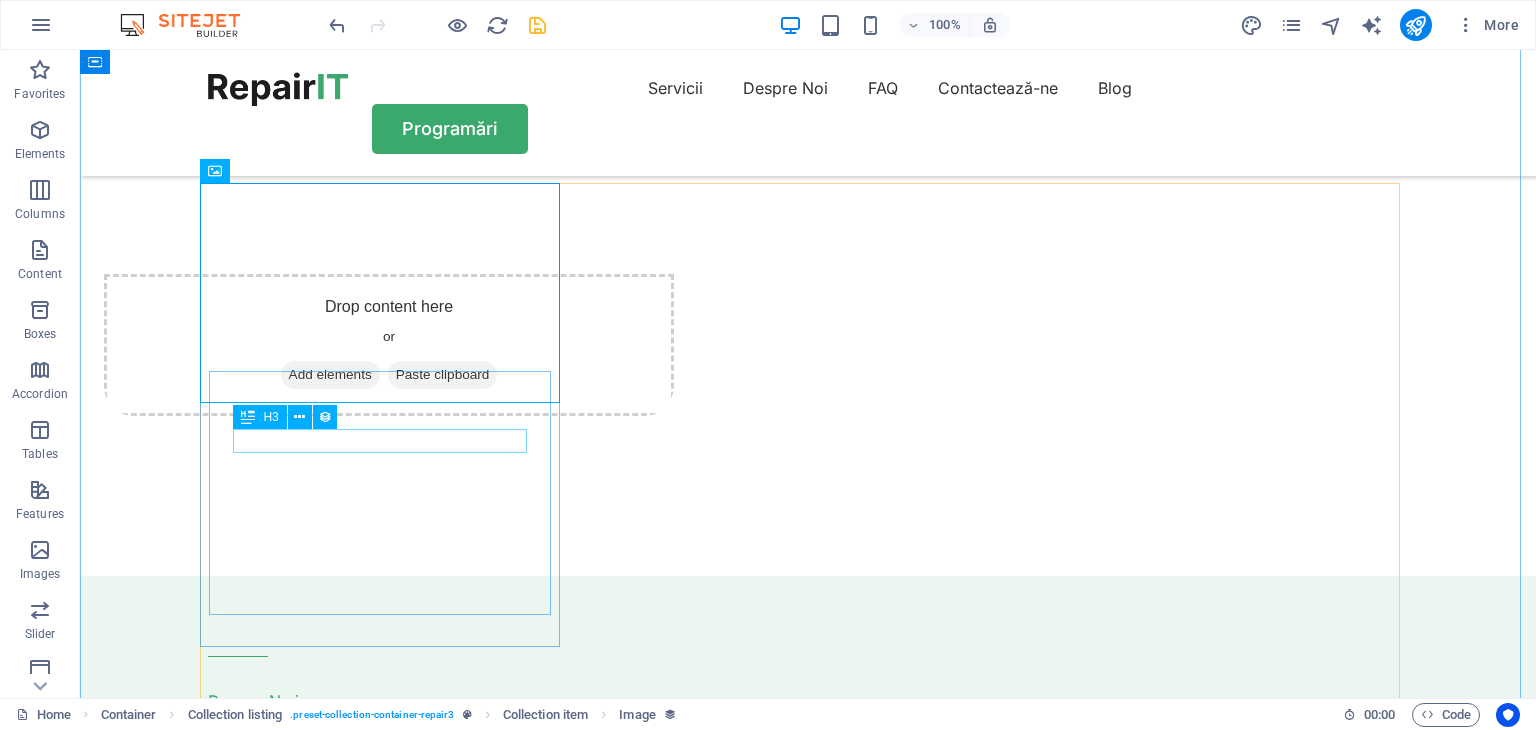 click on "[DATE]" at bounding box center [778, 5796] 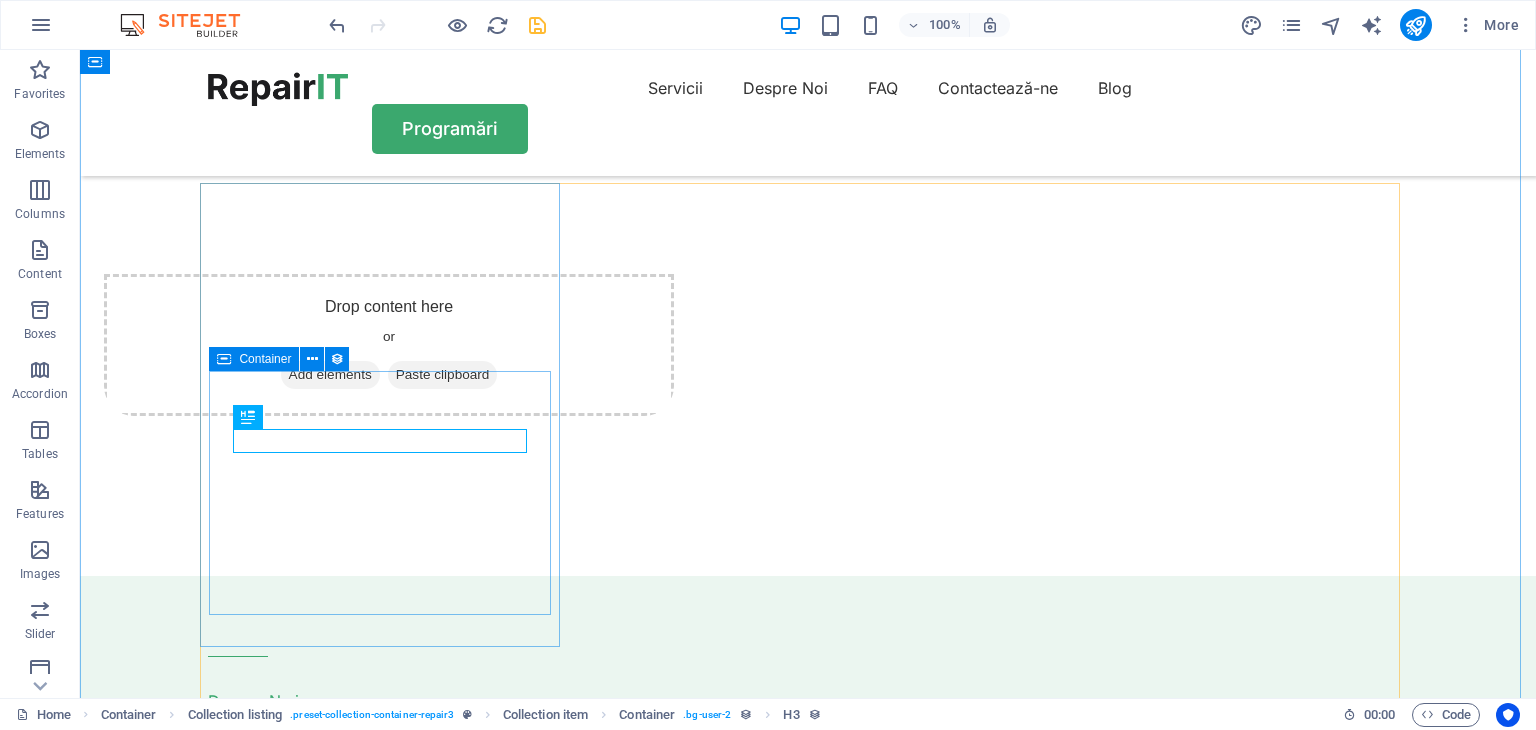 click on "9 luni în urmă 20.10.2024 Learn how to prevent frozen pipes during the cold winter months and avoid costly repairs with these helpful tips. Read More" at bounding box center [778, 5840] 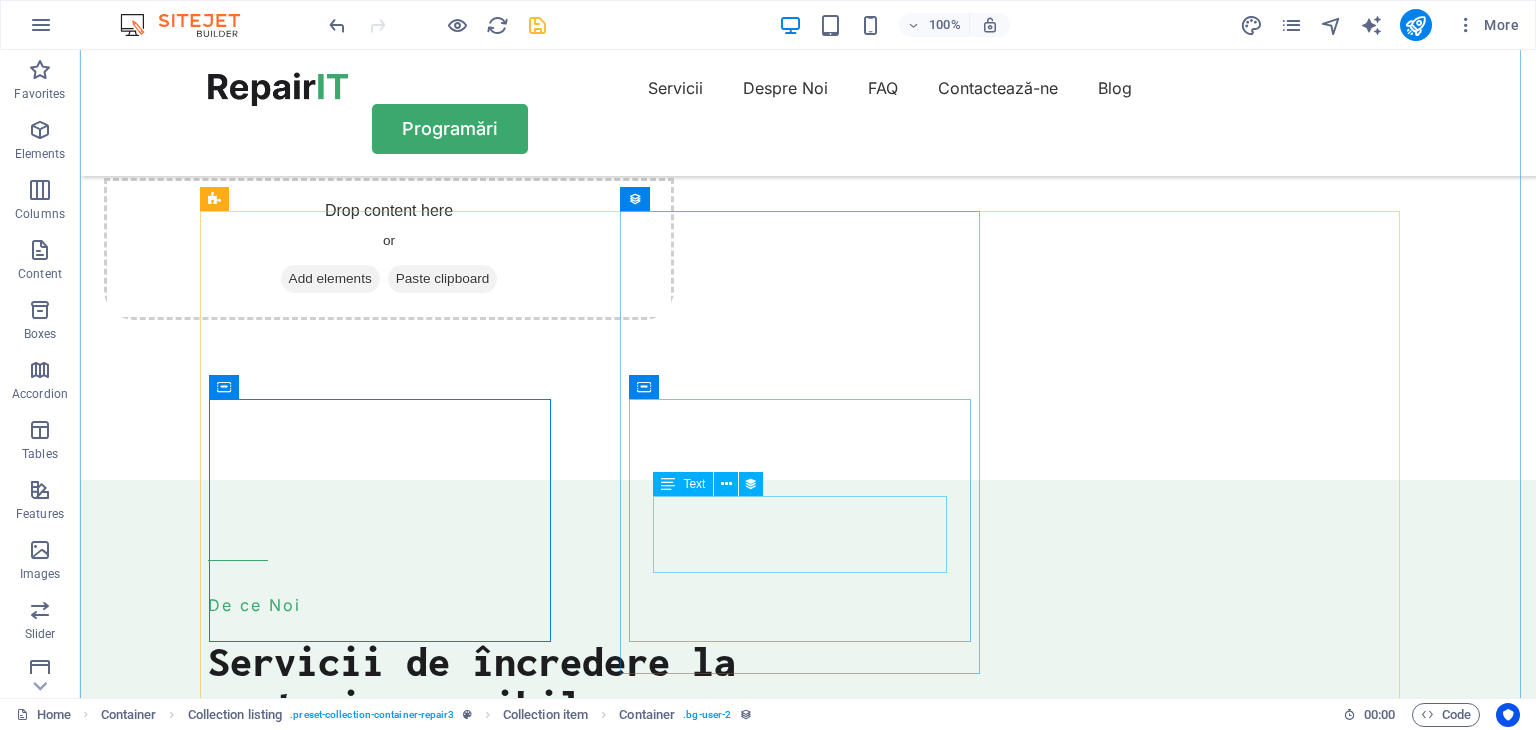 scroll, scrollTop: 5244, scrollLeft: 0, axis: vertical 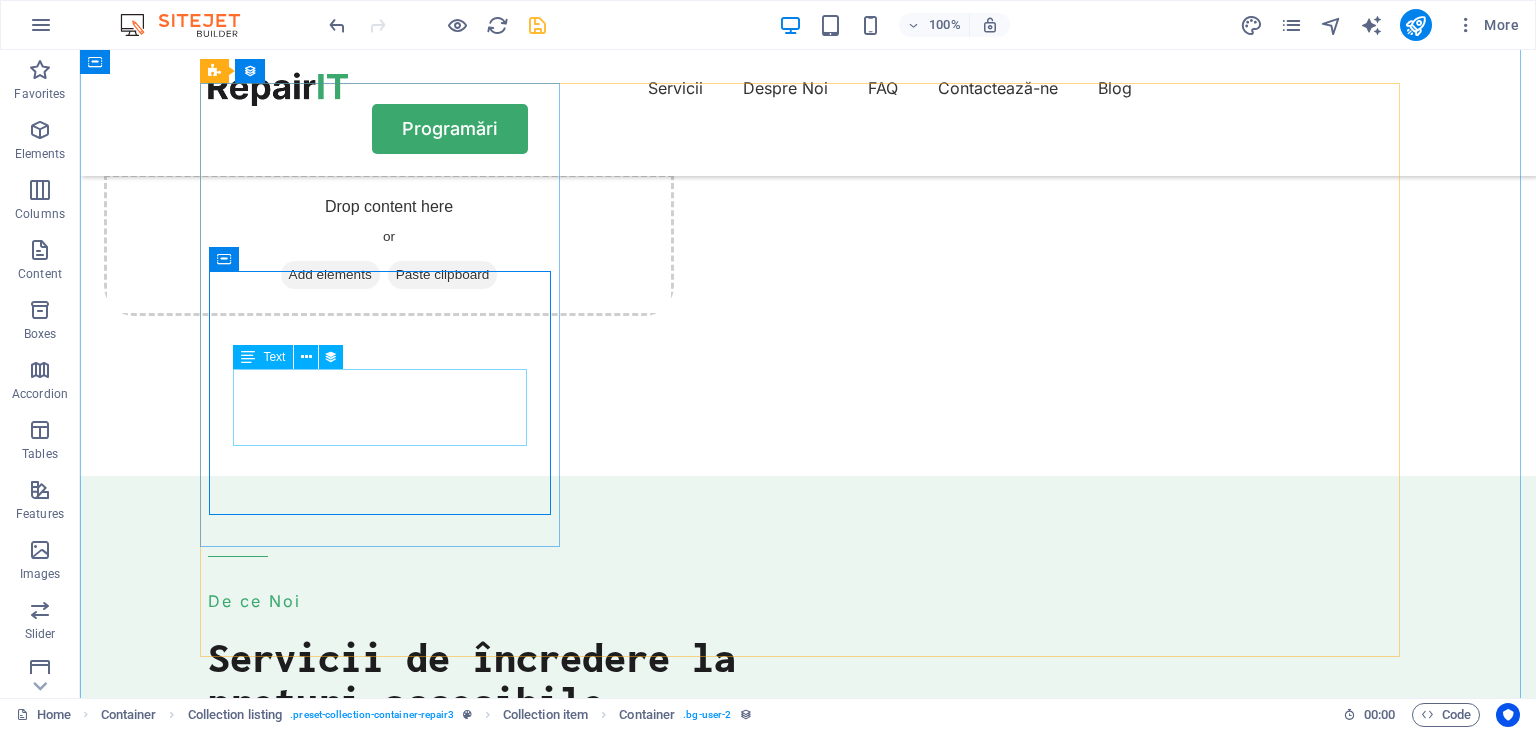 click on "Learn how to prevent frozen pipes during the cold winter months and avoid costly repairs with these helpful tips." at bounding box center (778, 5737) 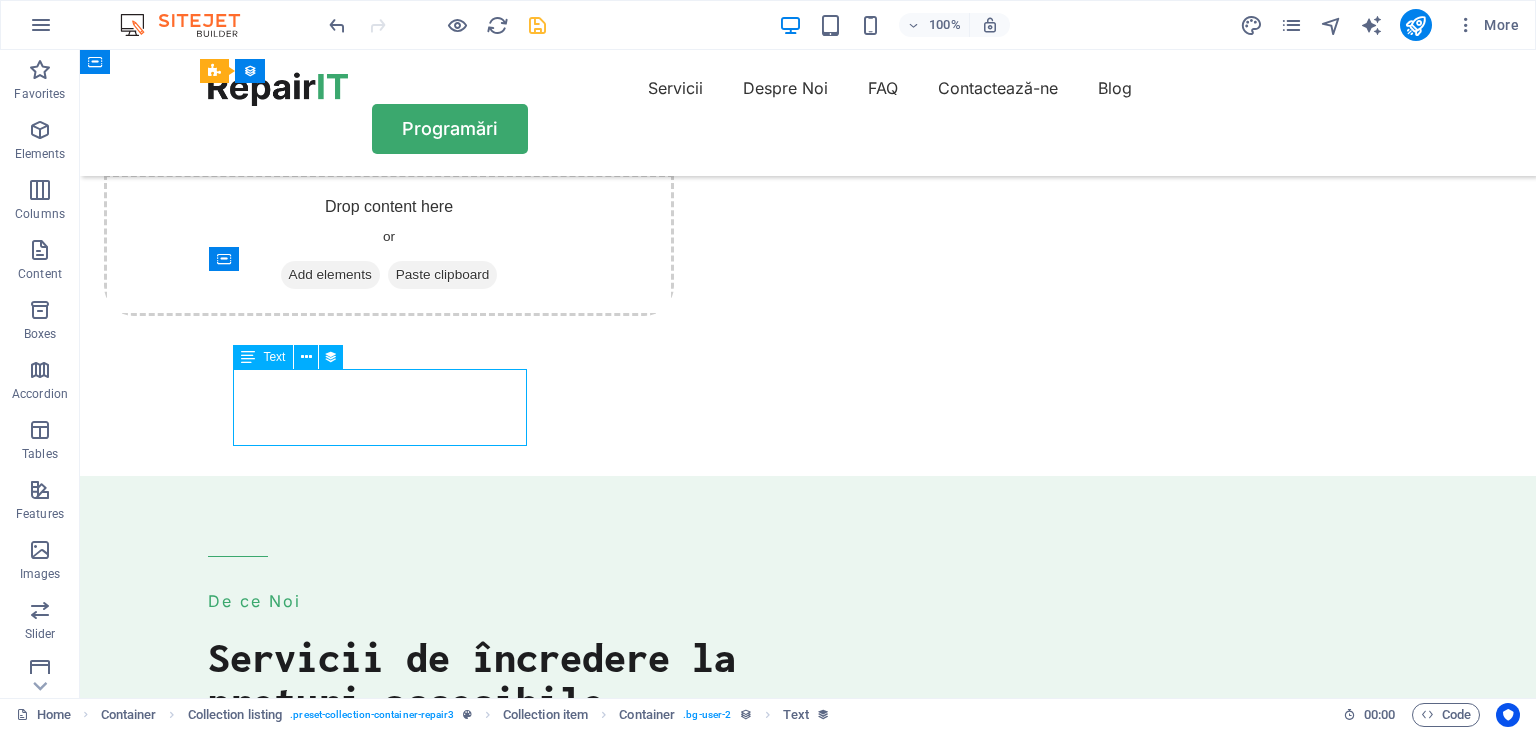 click on "Learn how to prevent frozen pipes during the cold winter months and avoid costly repairs with these helpful tips." at bounding box center [778, 5737] 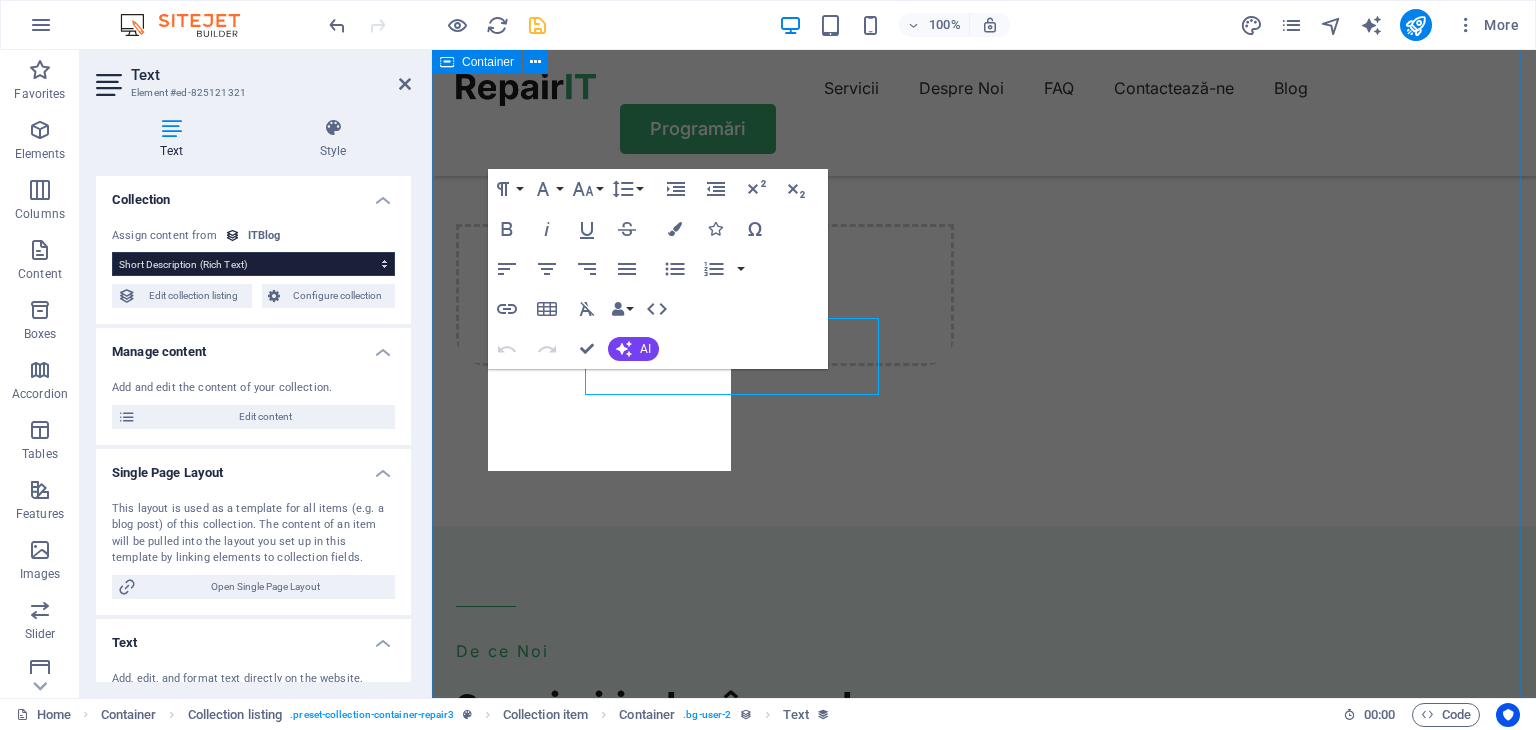 scroll, scrollTop: 5295, scrollLeft: 0, axis: vertical 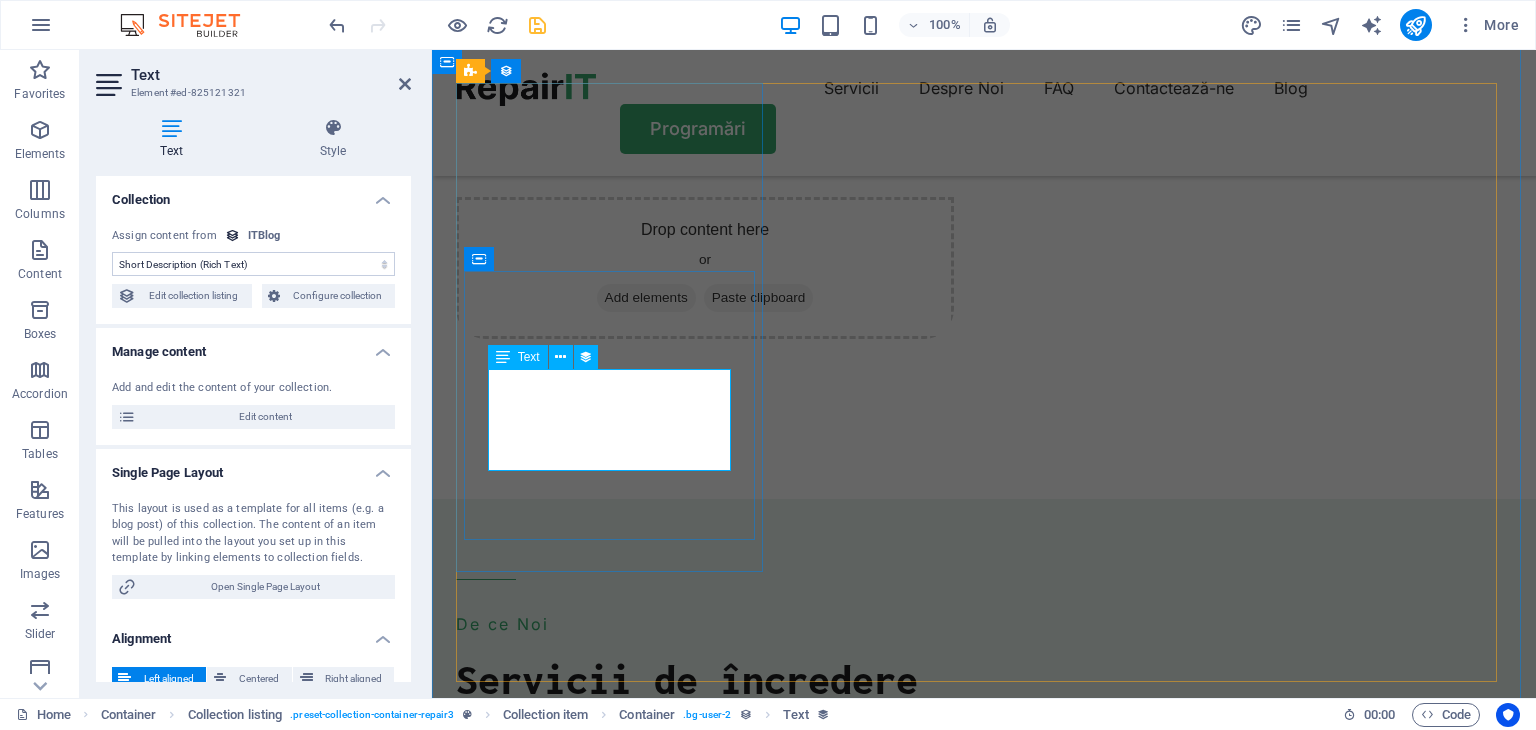 click on "Learn how to prevent frozen pipes during the cold winter months and avoid costly repairs with these helpful tips." at bounding box center [957, 5899] 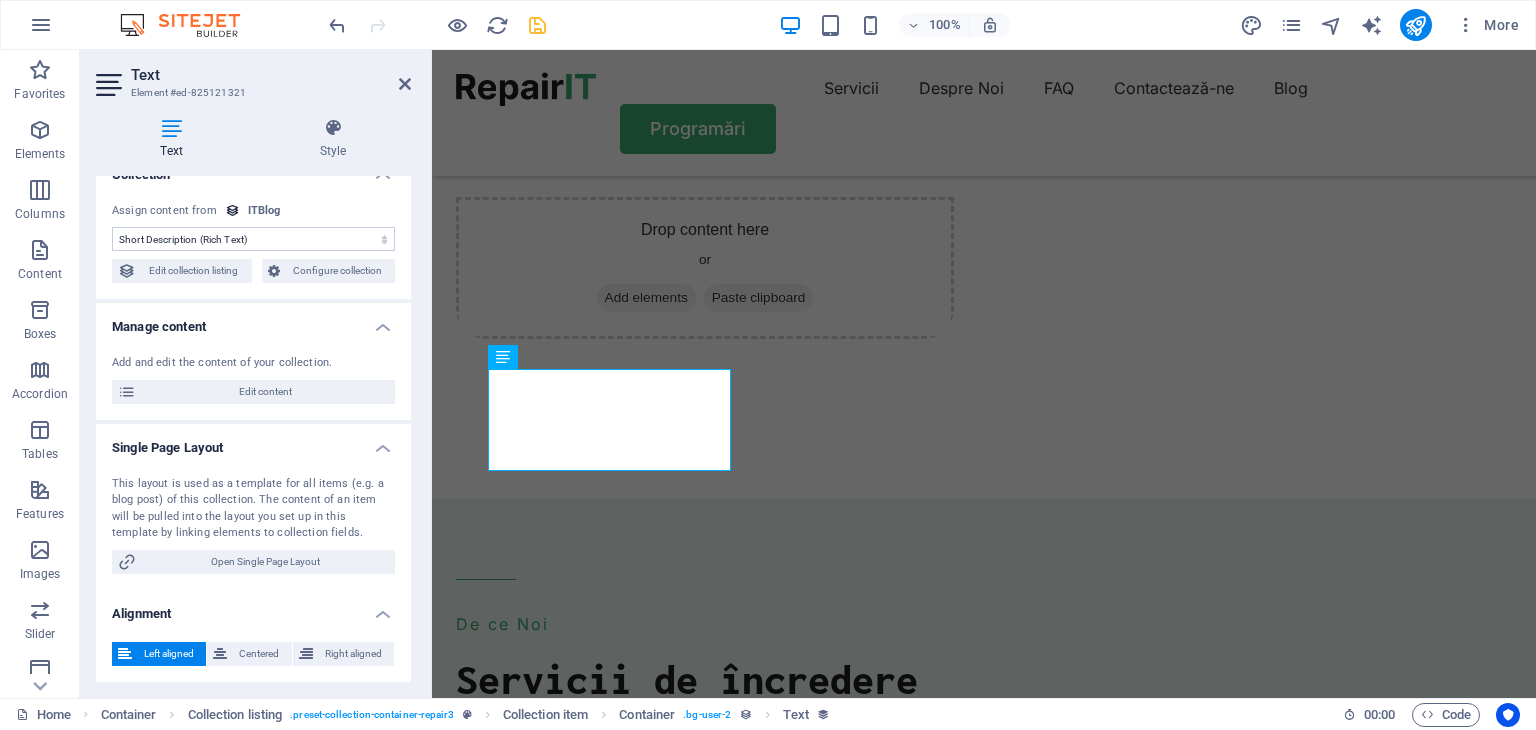 scroll, scrollTop: 0, scrollLeft: 0, axis: both 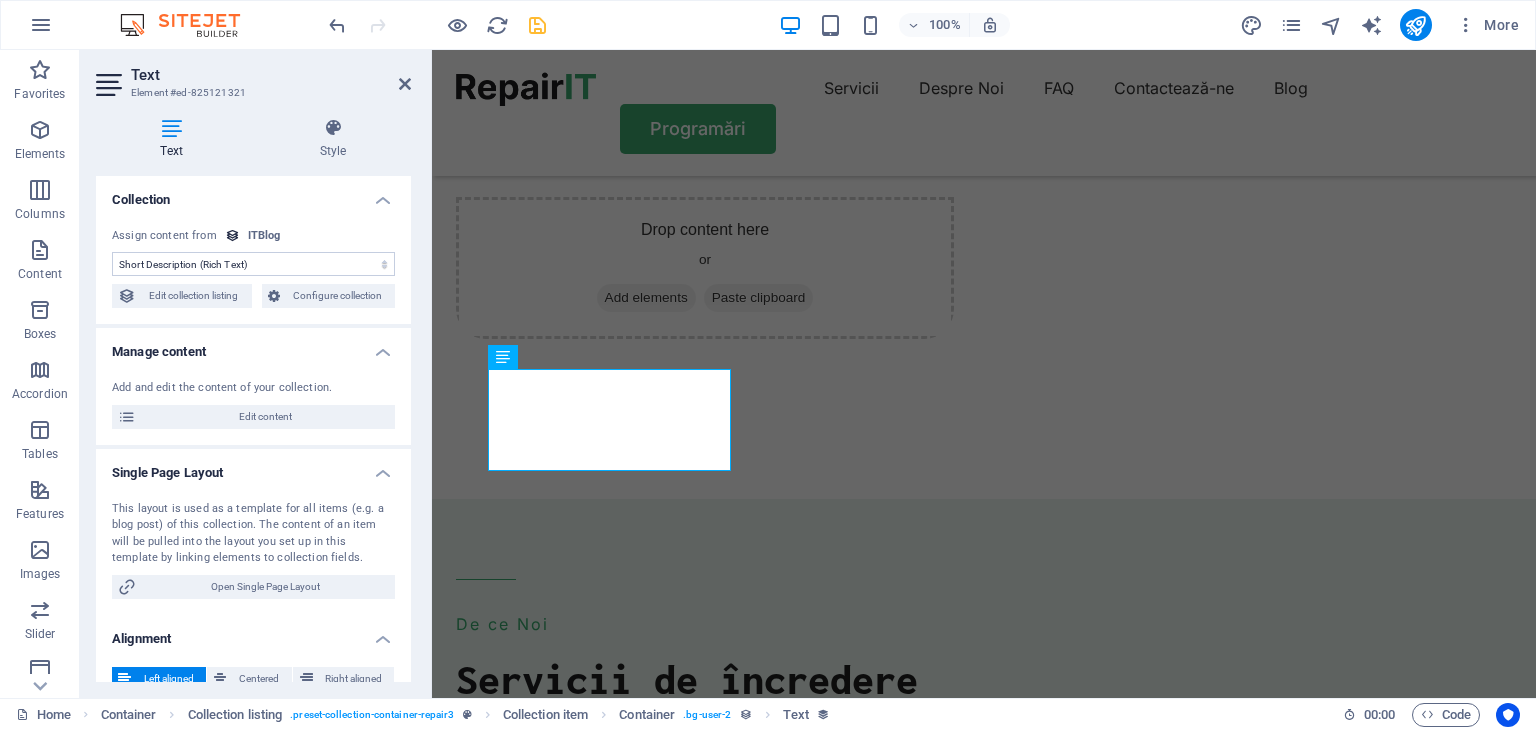 click at bounding box center (171, 128) 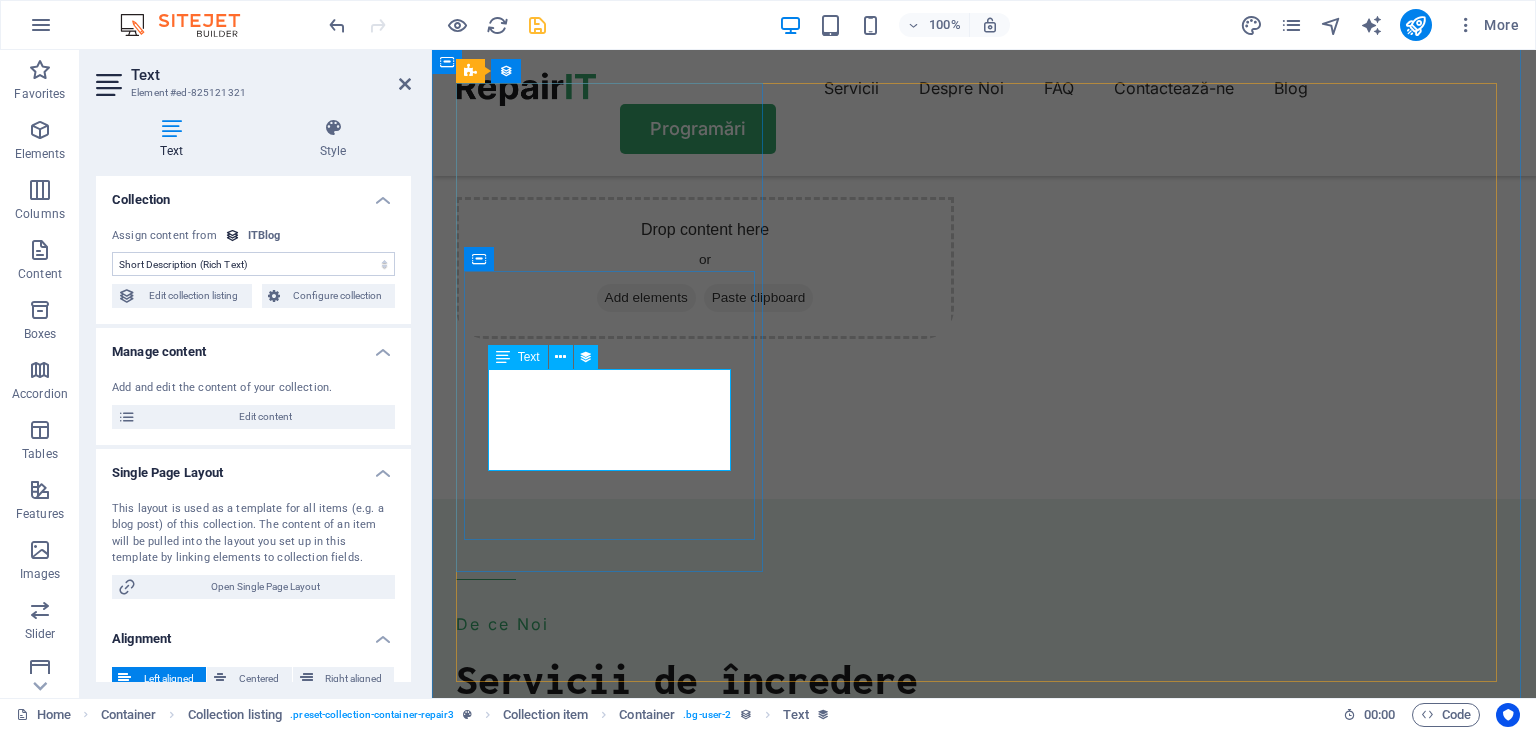 click on "Text" at bounding box center [529, 357] 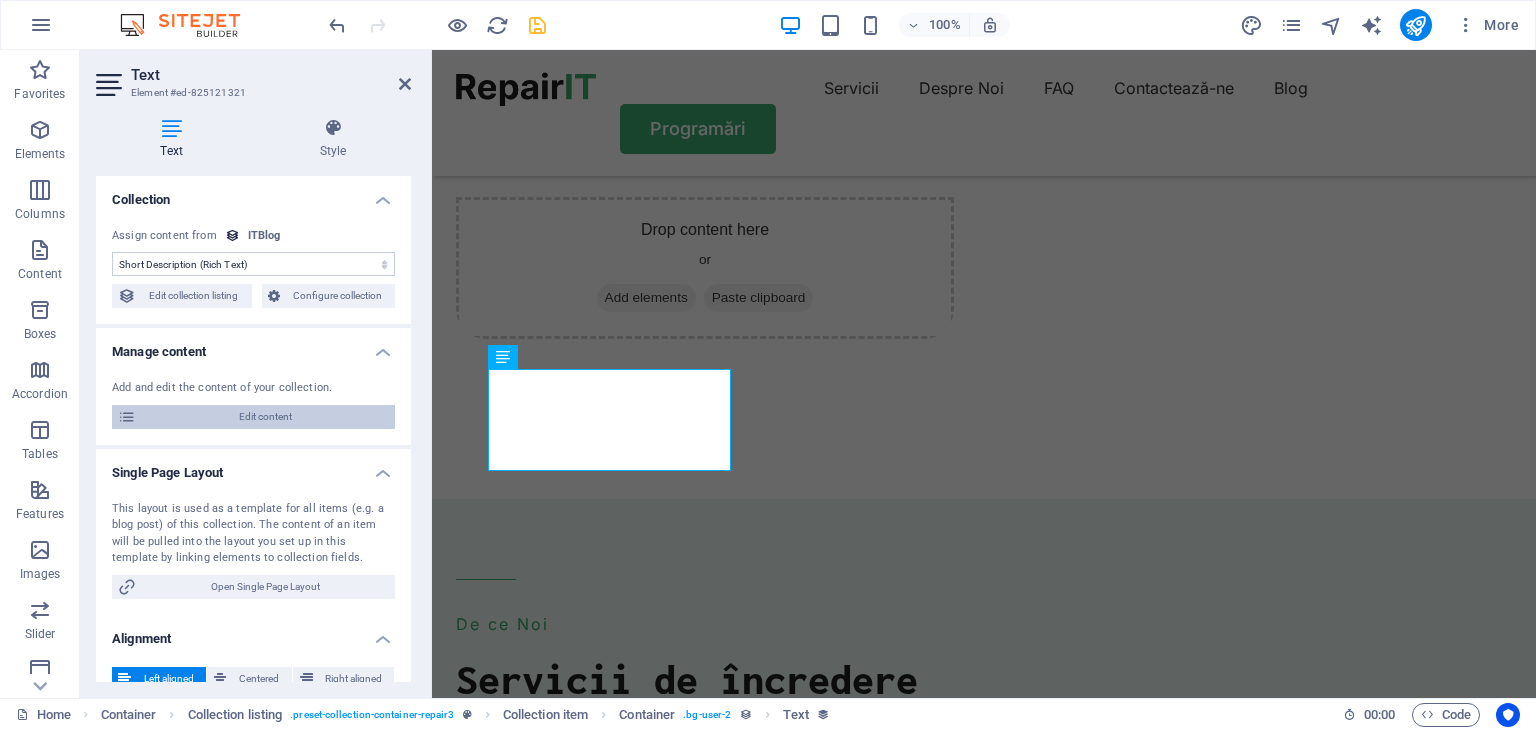 click on "Edit content" at bounding box center (265, 417) 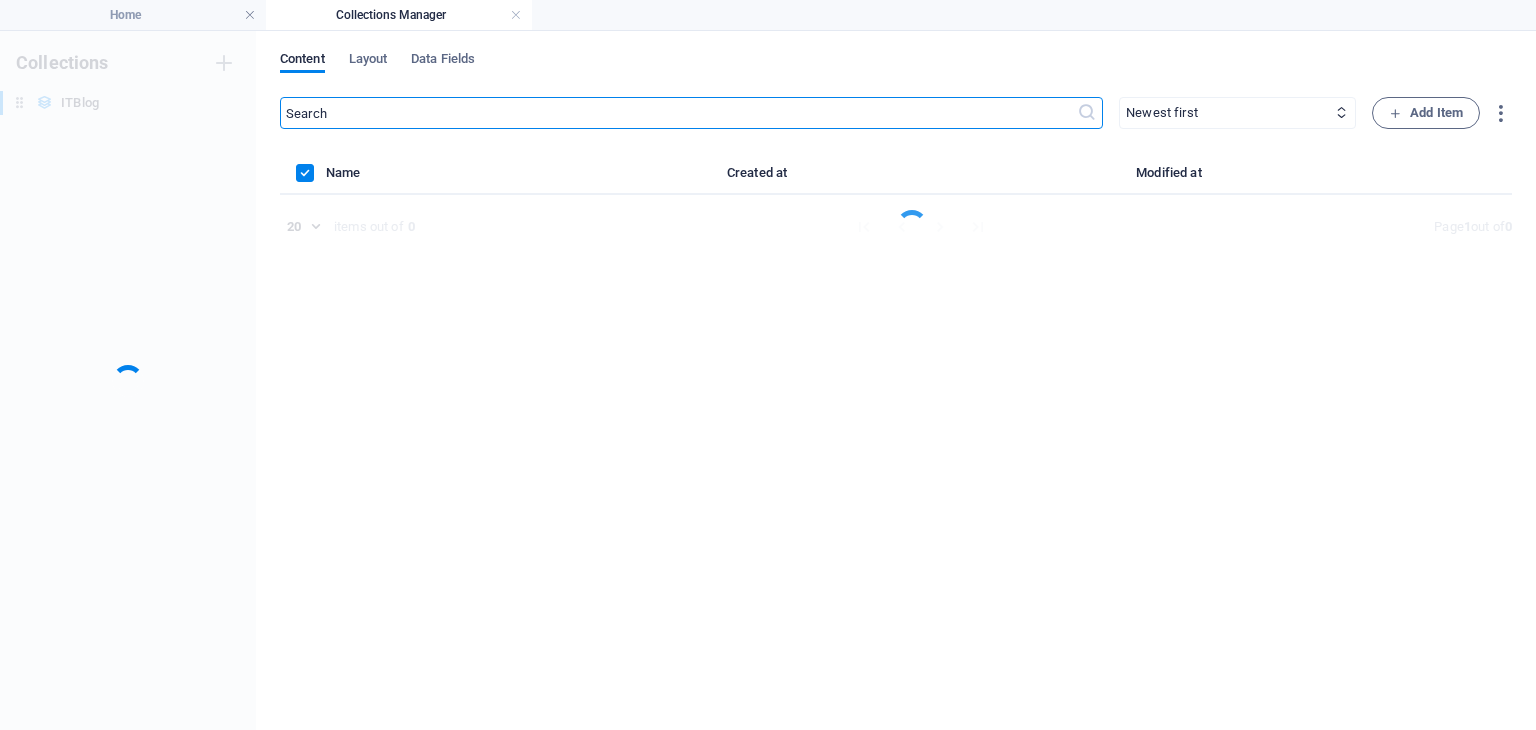 scroll, scrollTop: 0, scrollLeft: 0, axis: both 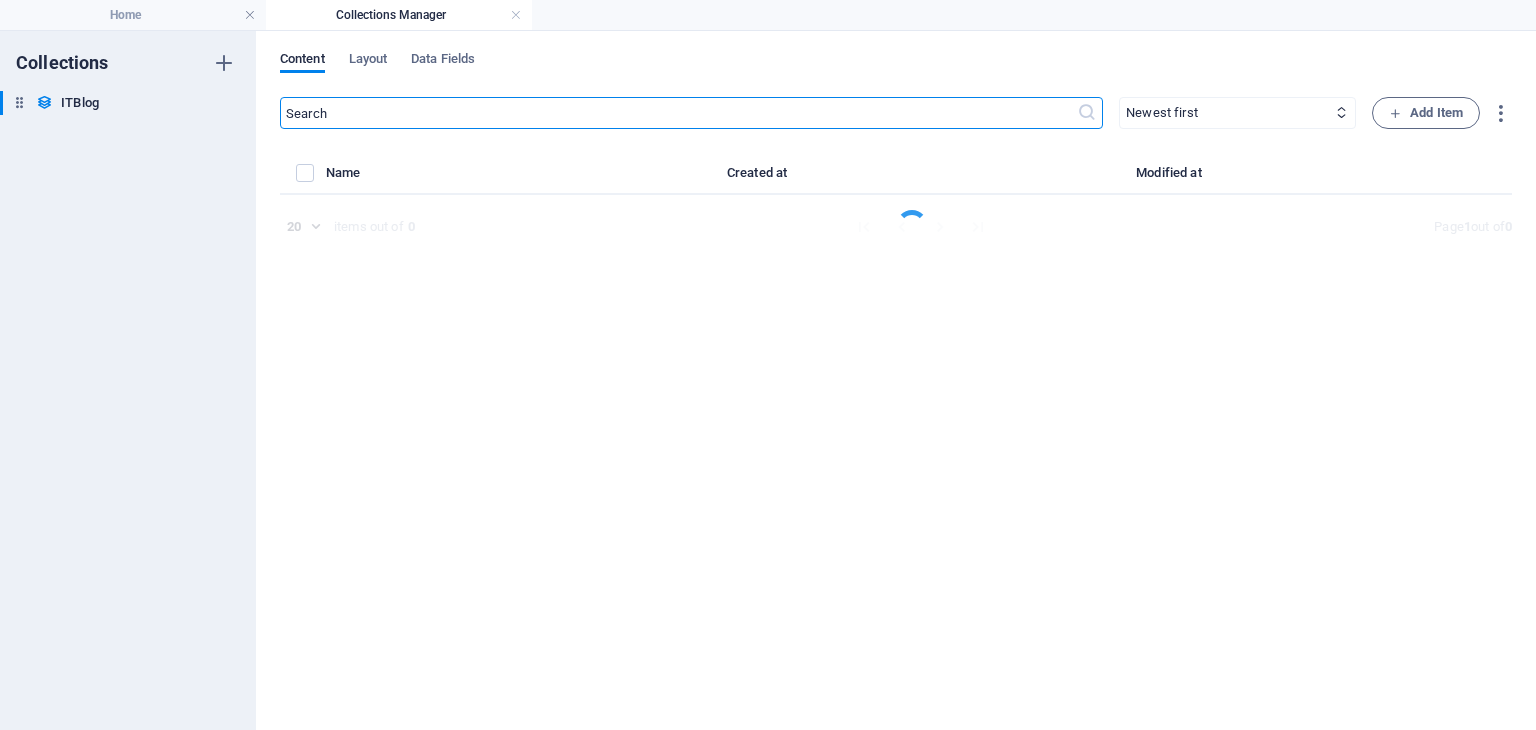 select on "Mobile" 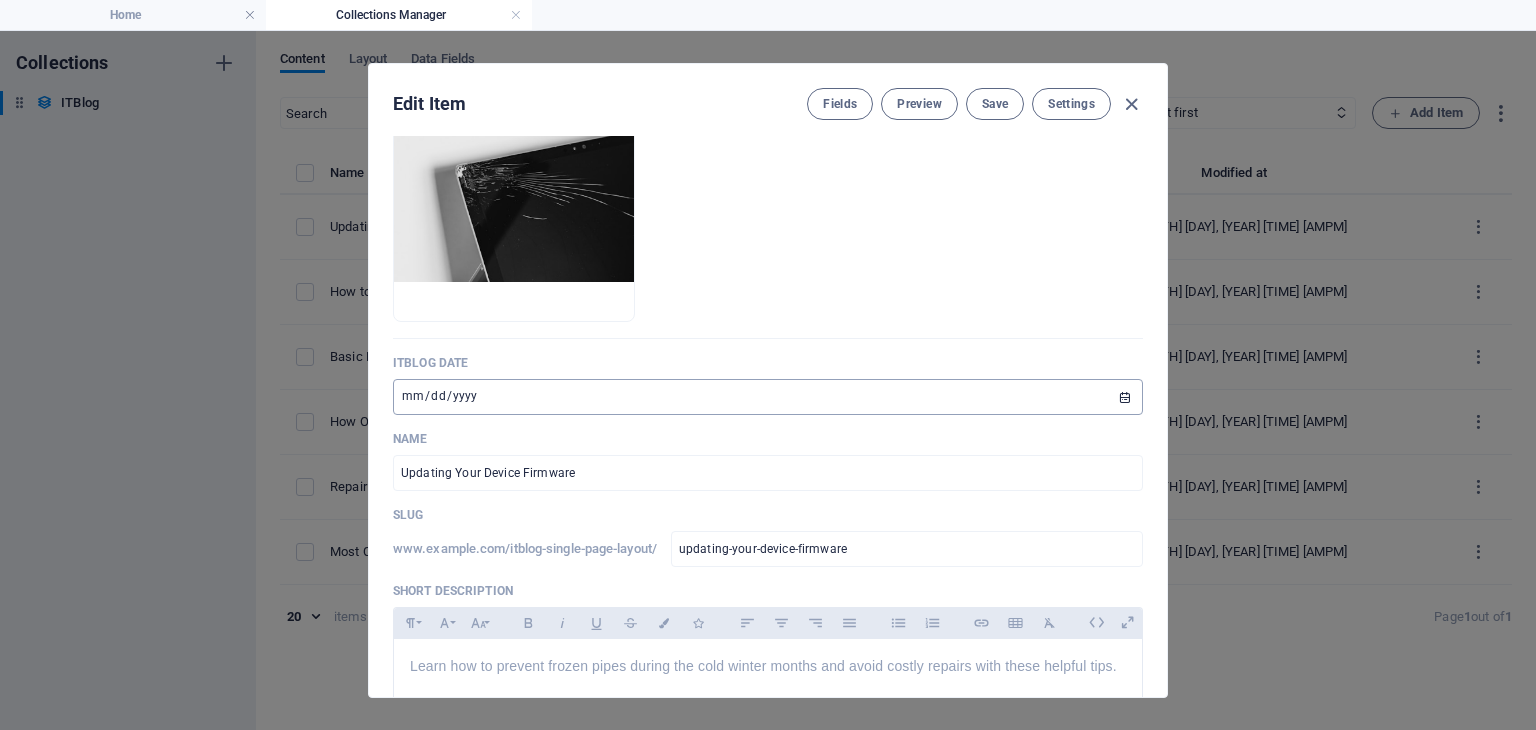 scroll, scrollTop: 0, scrollLeft: 0, axis: both 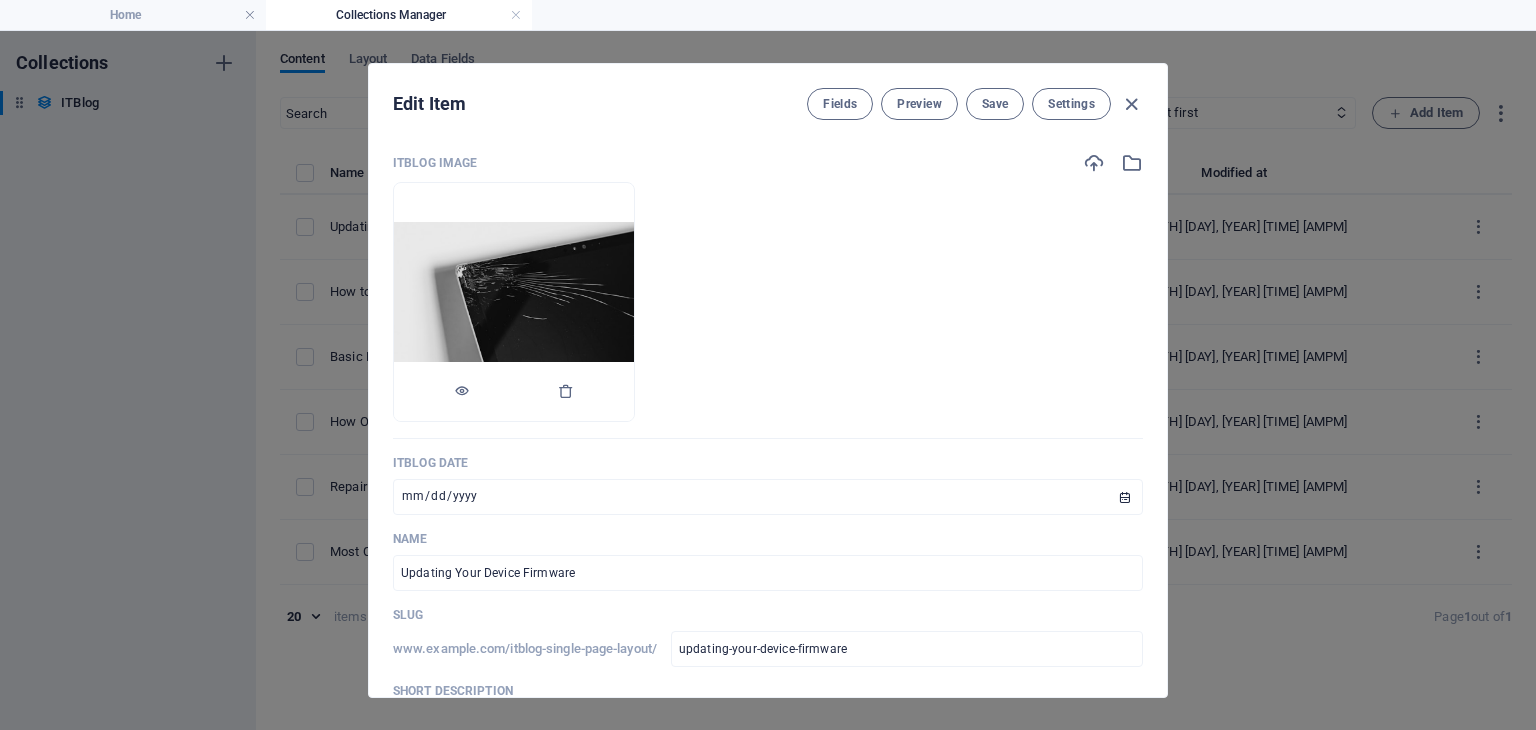 click at bounding box center [514, 302] 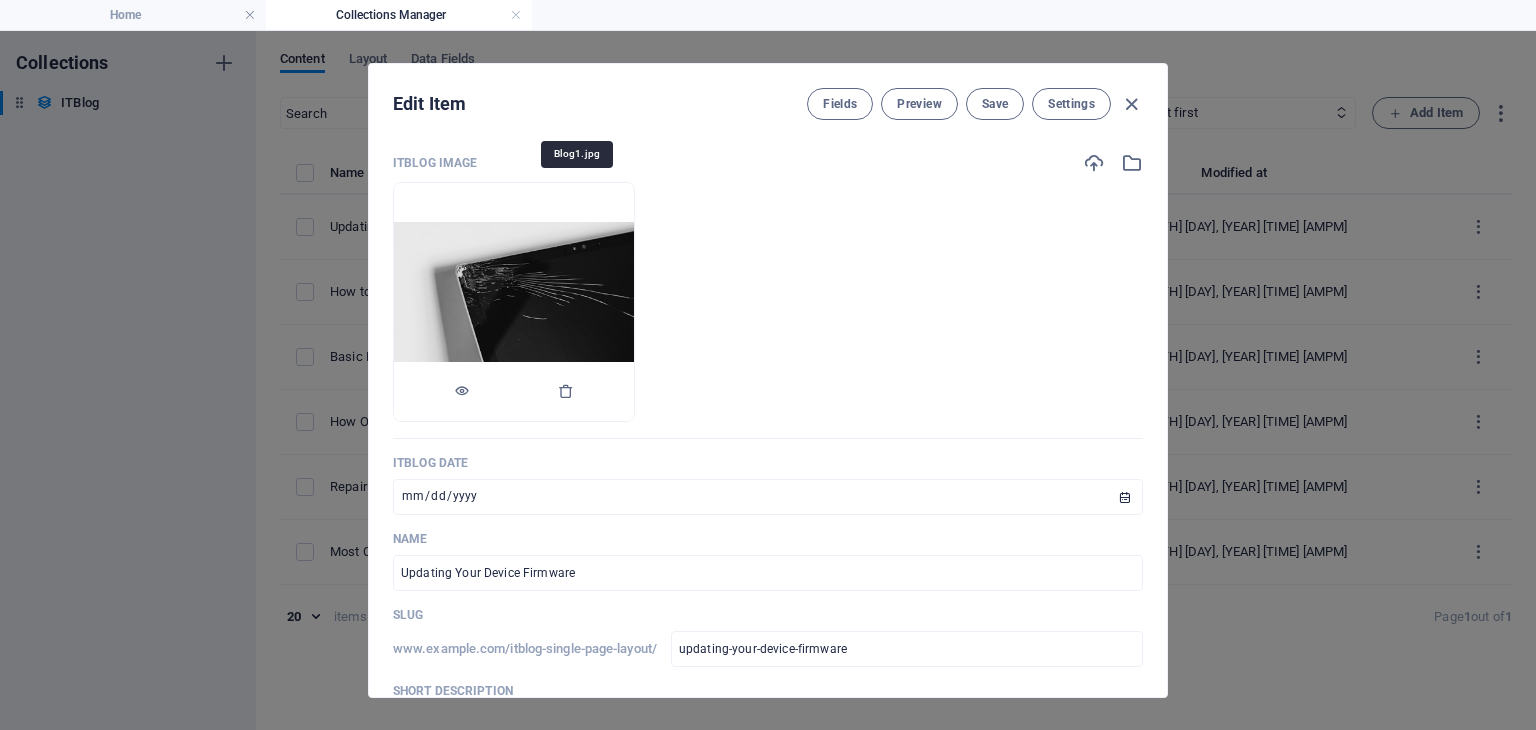 click at bounding box center (514, 302) 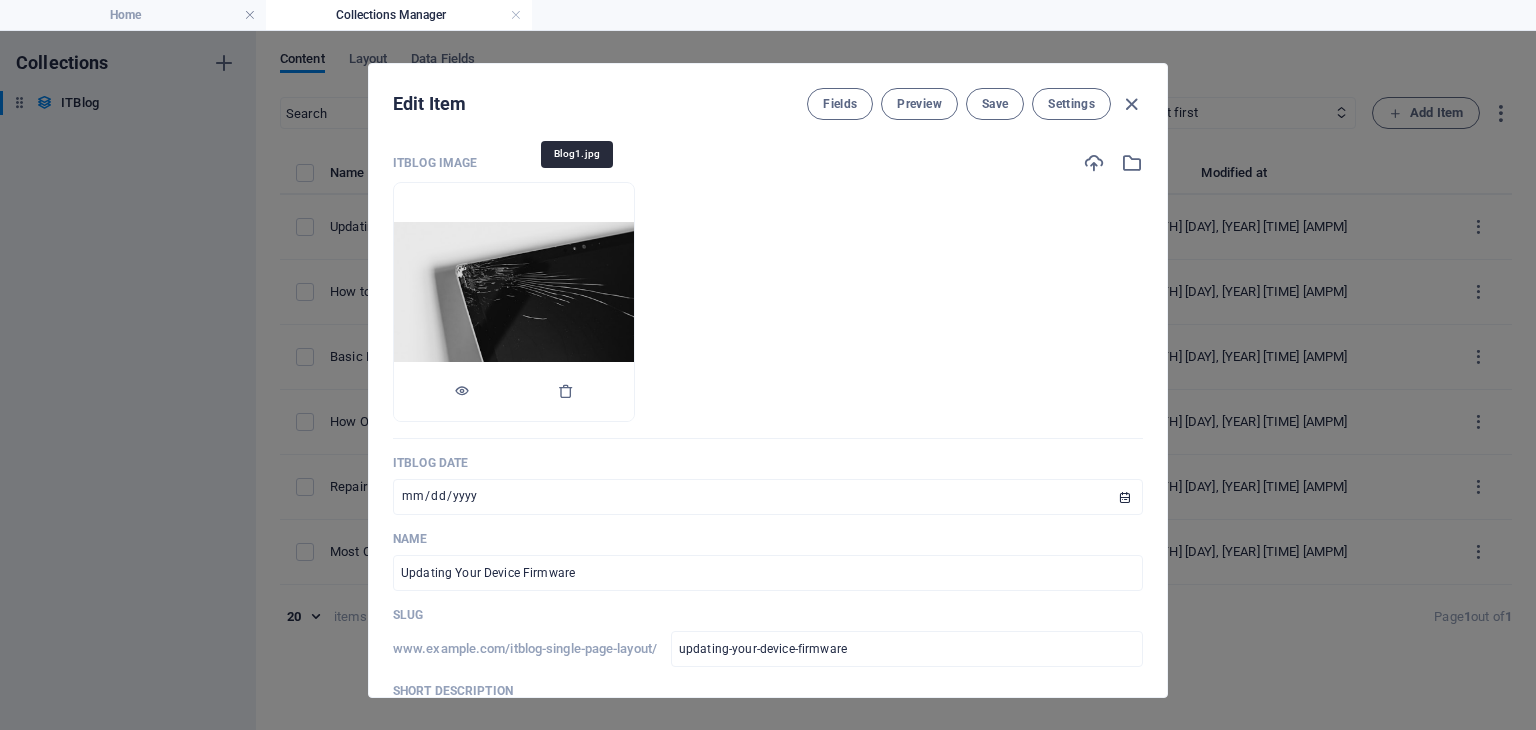 click at bounding box center [514, 302] 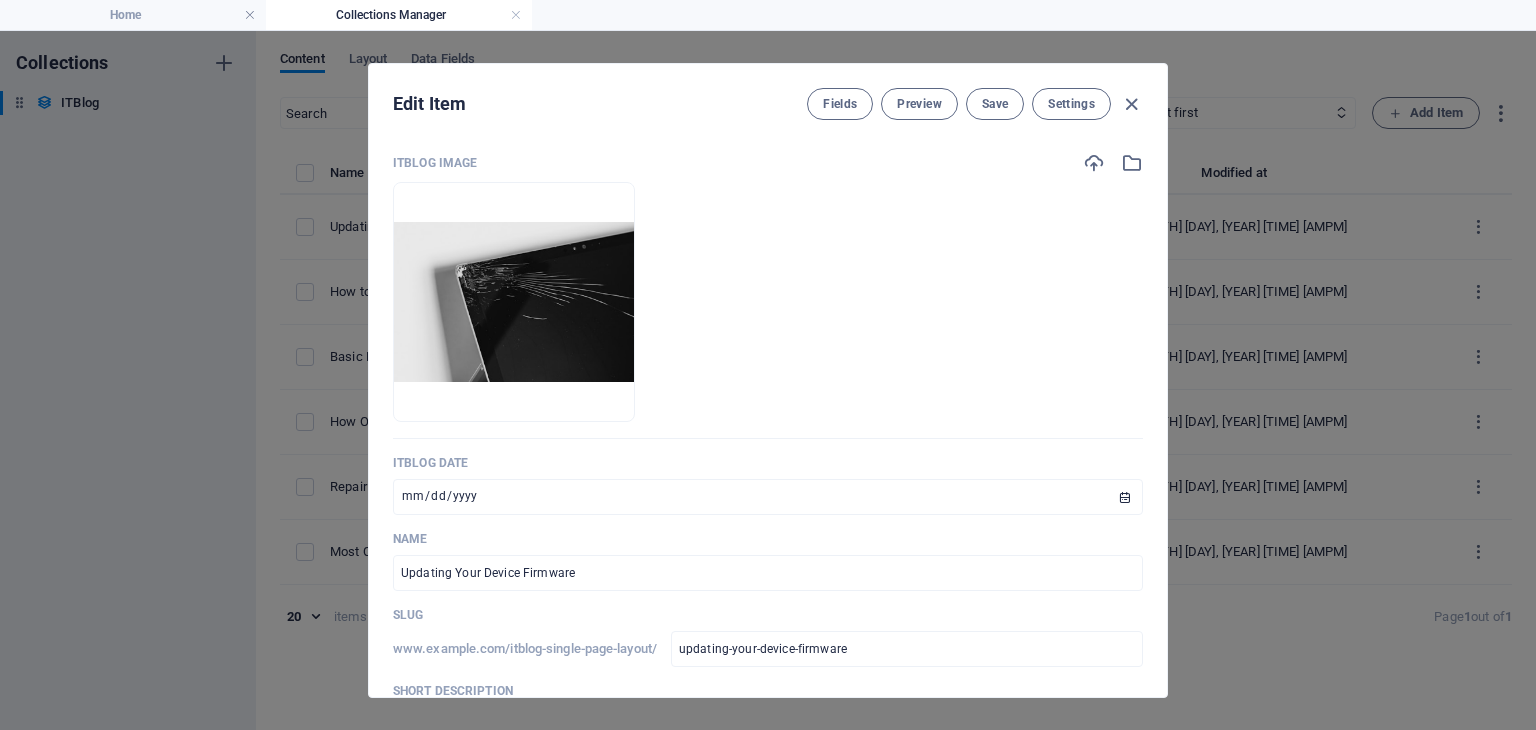 click on "ITBlog Date" at bounding box center (768, 463) 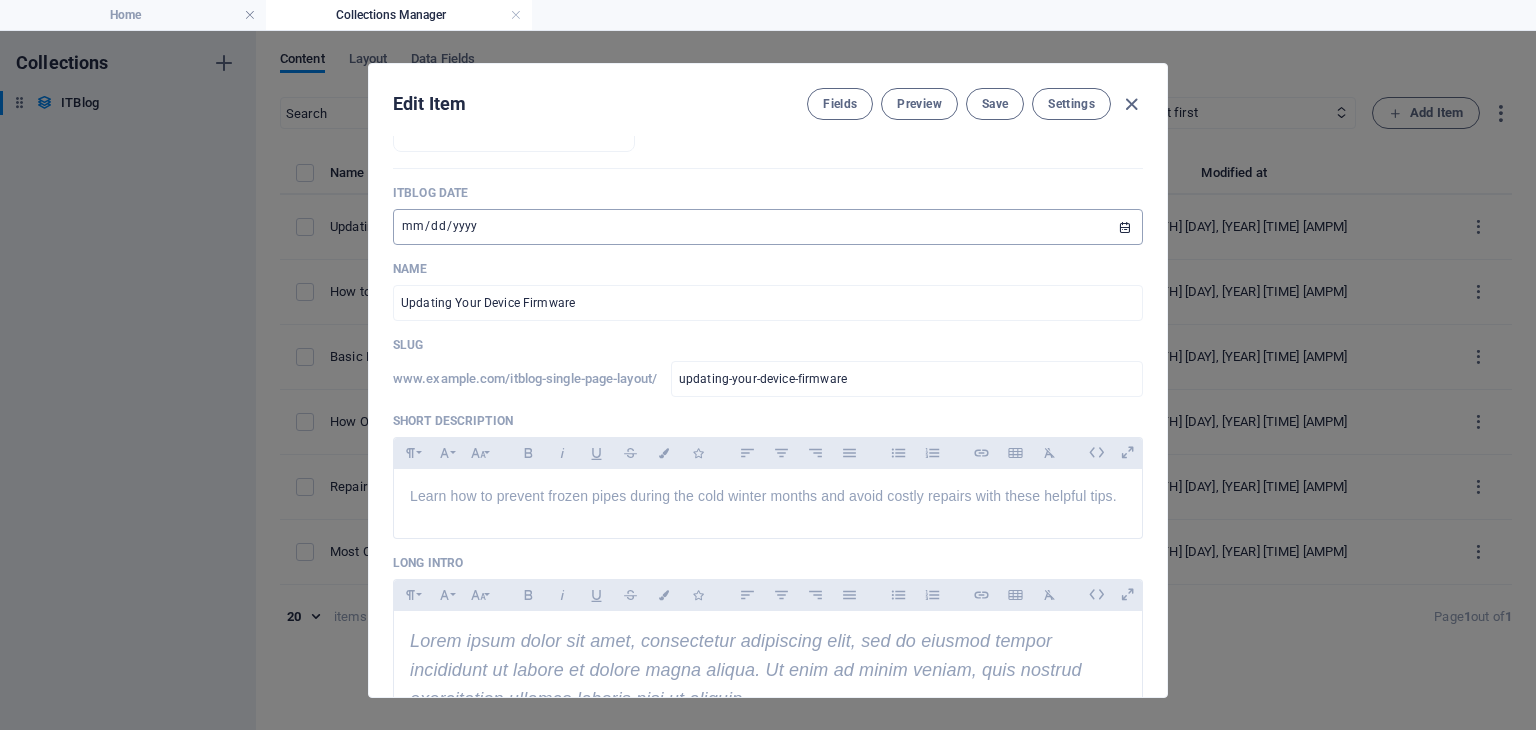 scroll, scrollTop: 300, scrollLeft: 0, axis: vertical 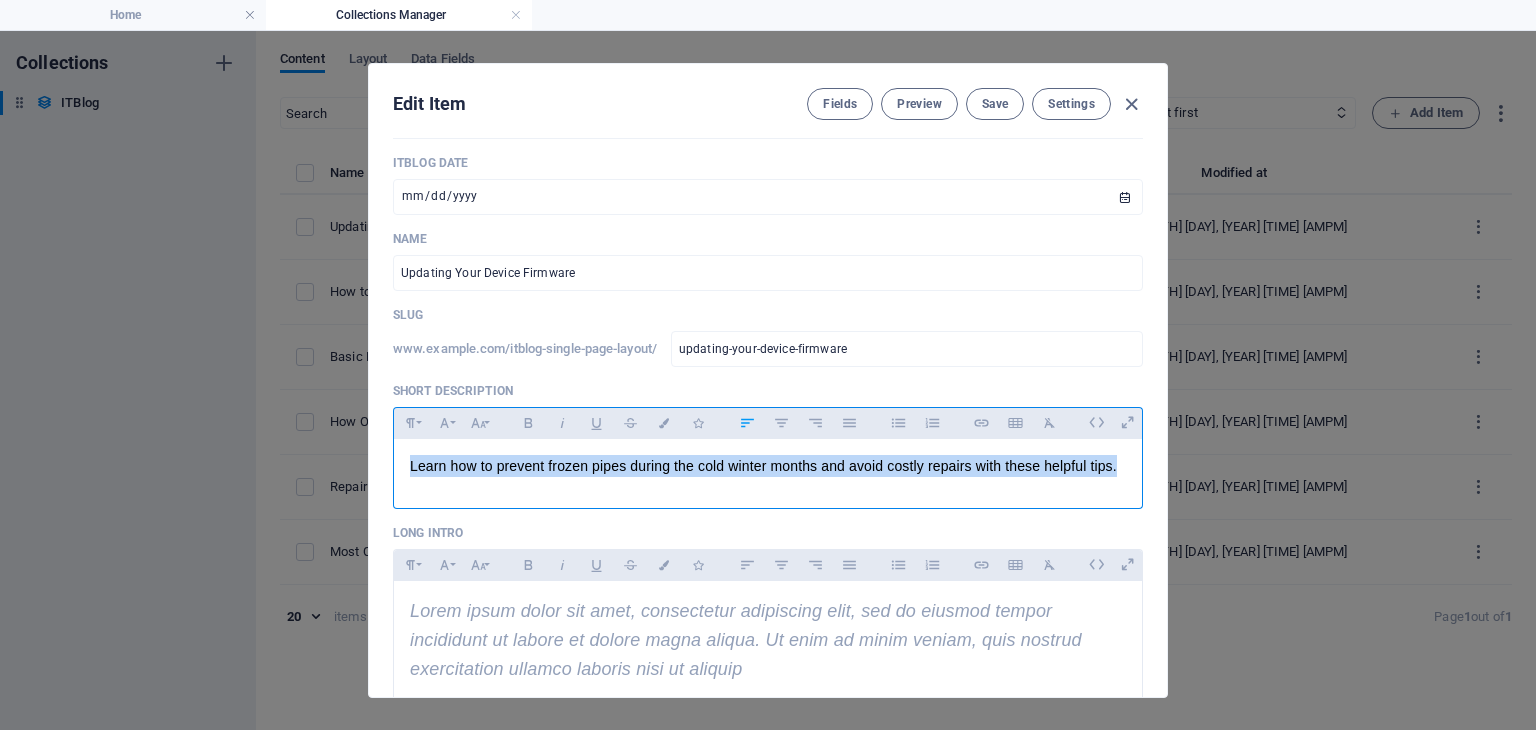 drag, startPoint x: 1118, startPoint y: 468, endPoint x: 408, endPoint y: 441, distance: 710.5132 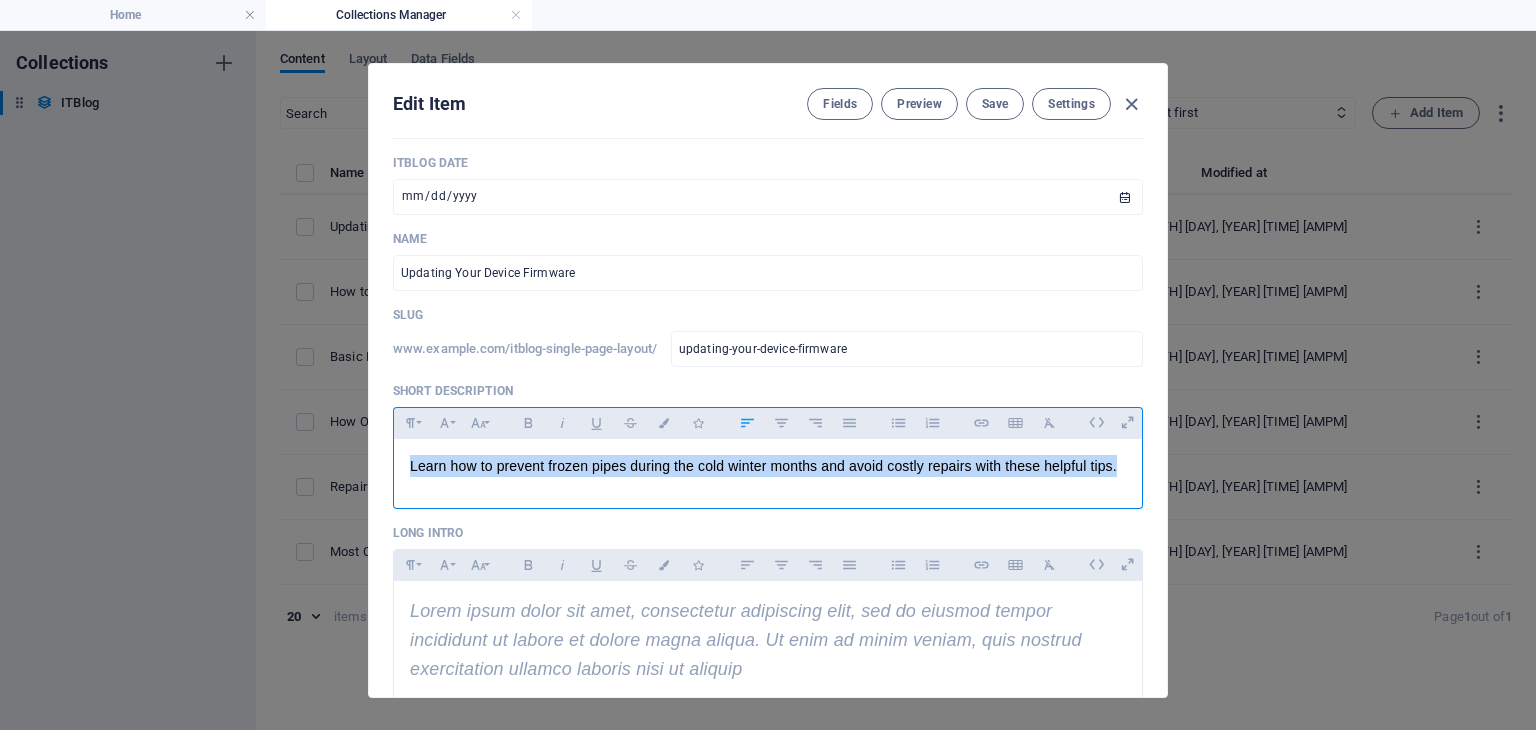 click on "Learn how to prevent frozen pipes during the cold winter months and avoid costly repairs with these helpful tips." at bounding box center (768, 469) 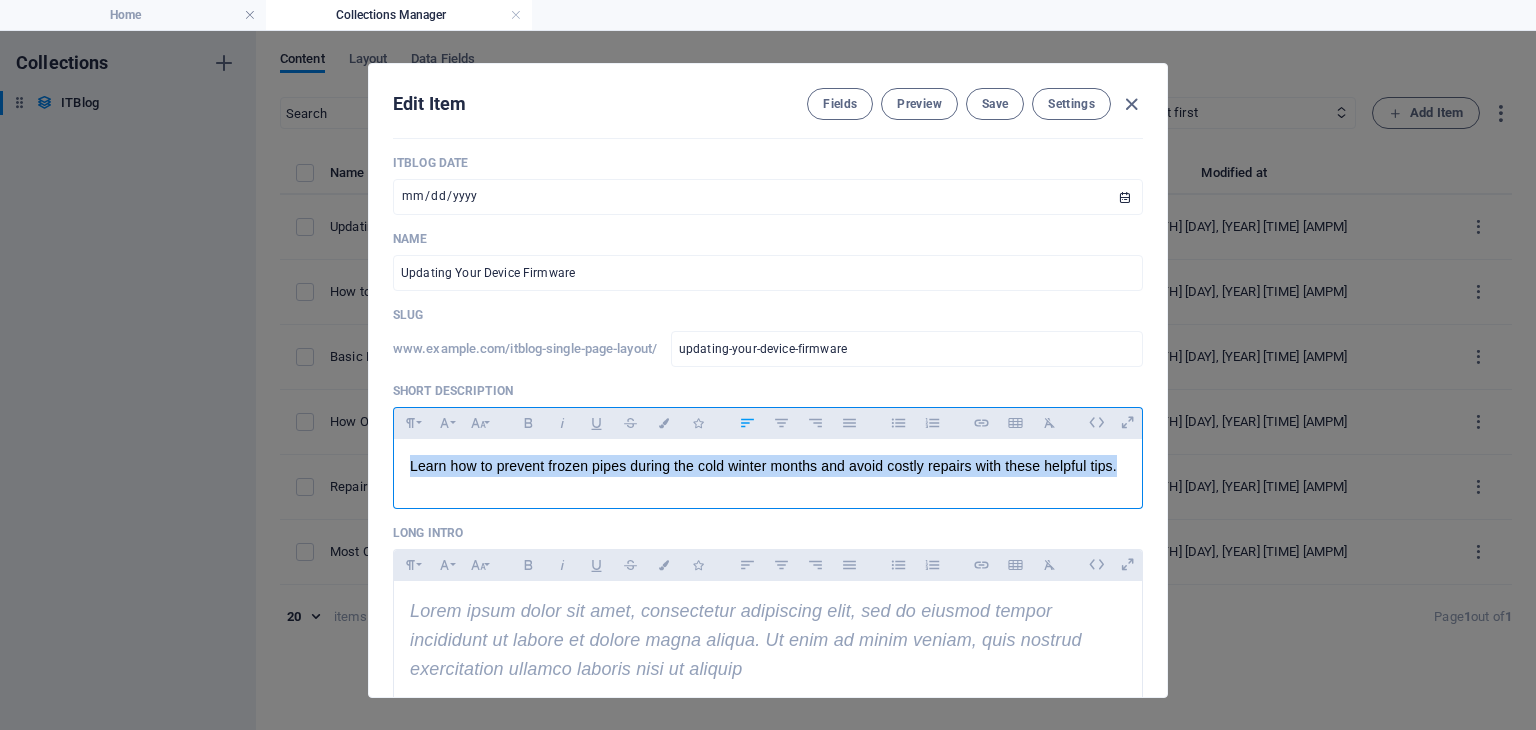 type 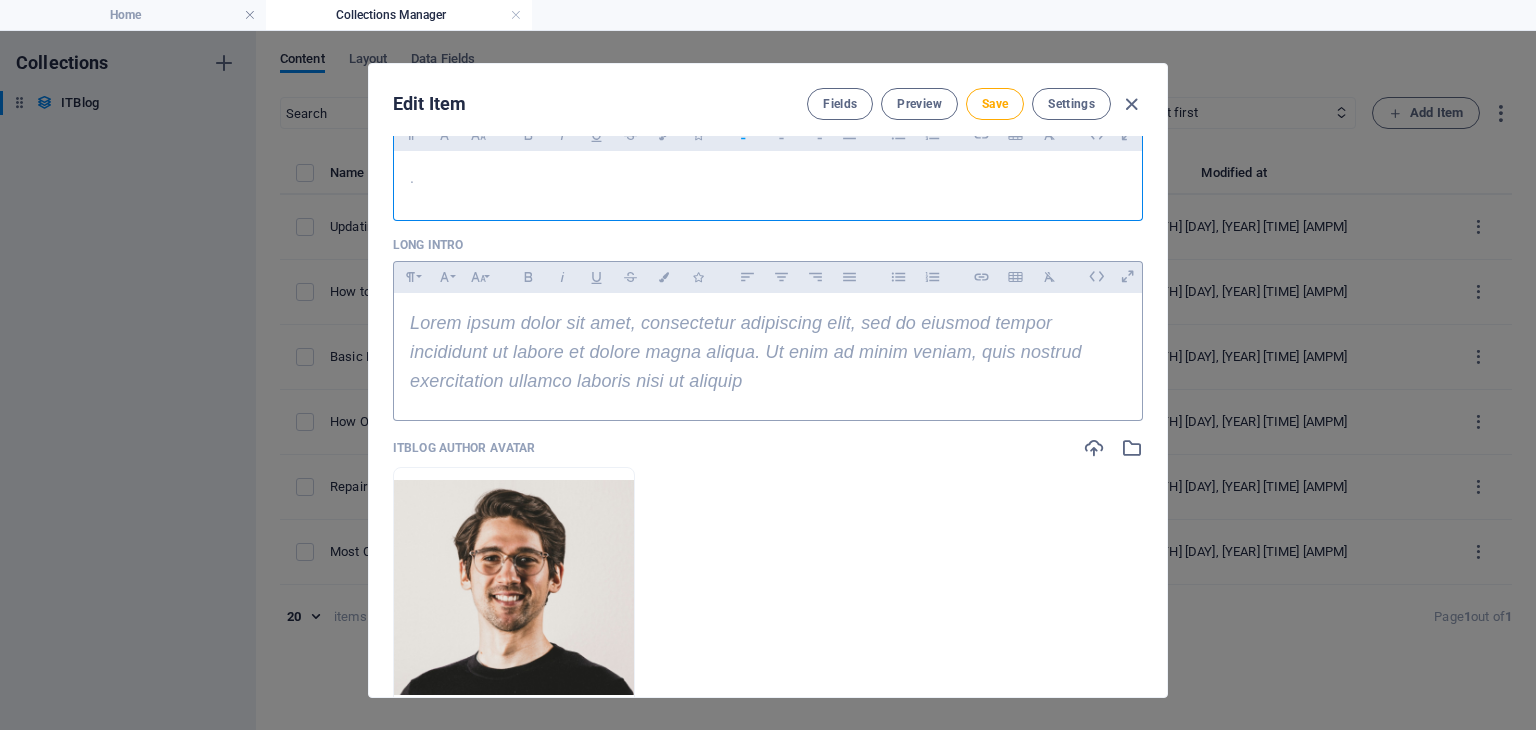 scroll, scrollTop: 600, scrollLeft: 0, axis: vertical 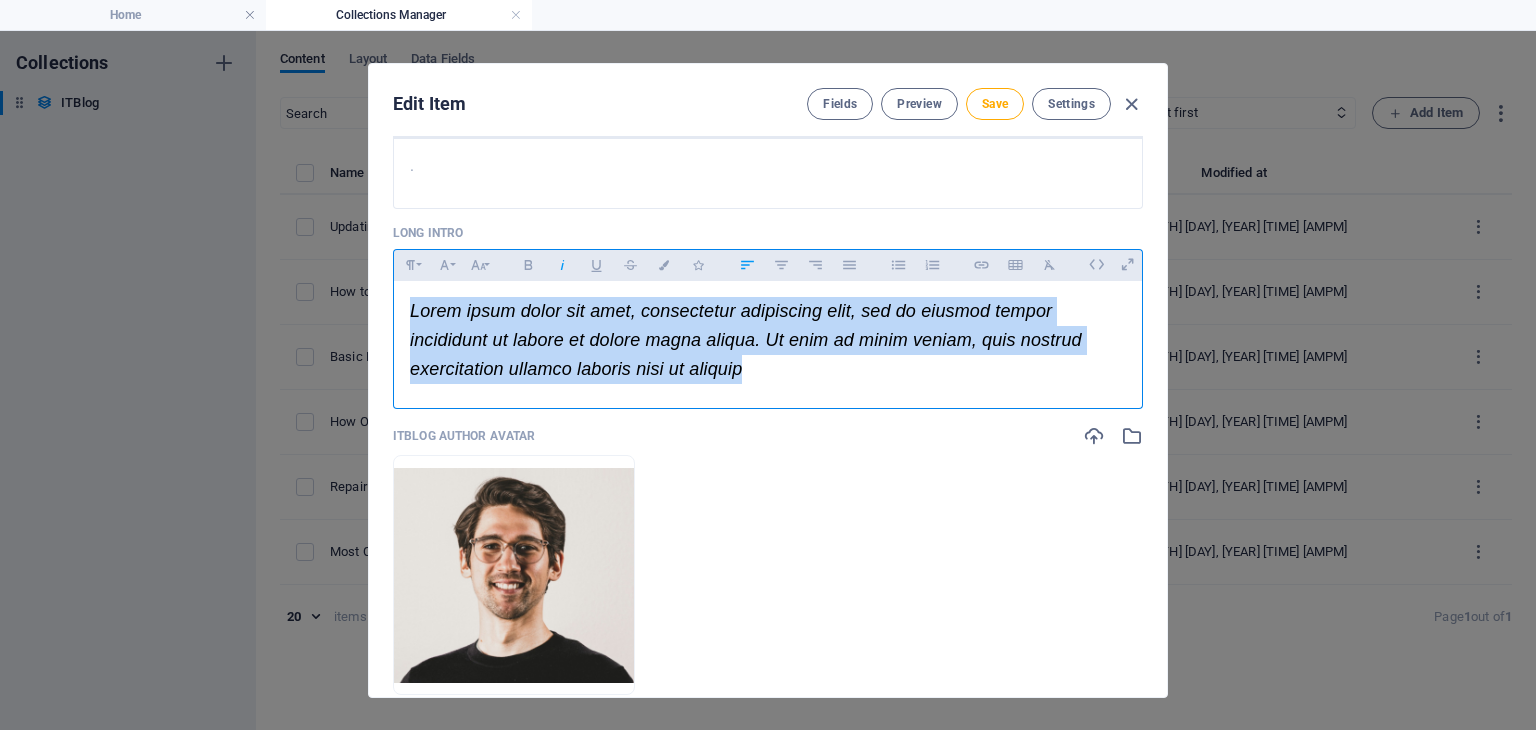 drag, startPoint x: 775, startPoint y: 371, endPoint x: 406, endPoint y: 309, distance: 374.17242 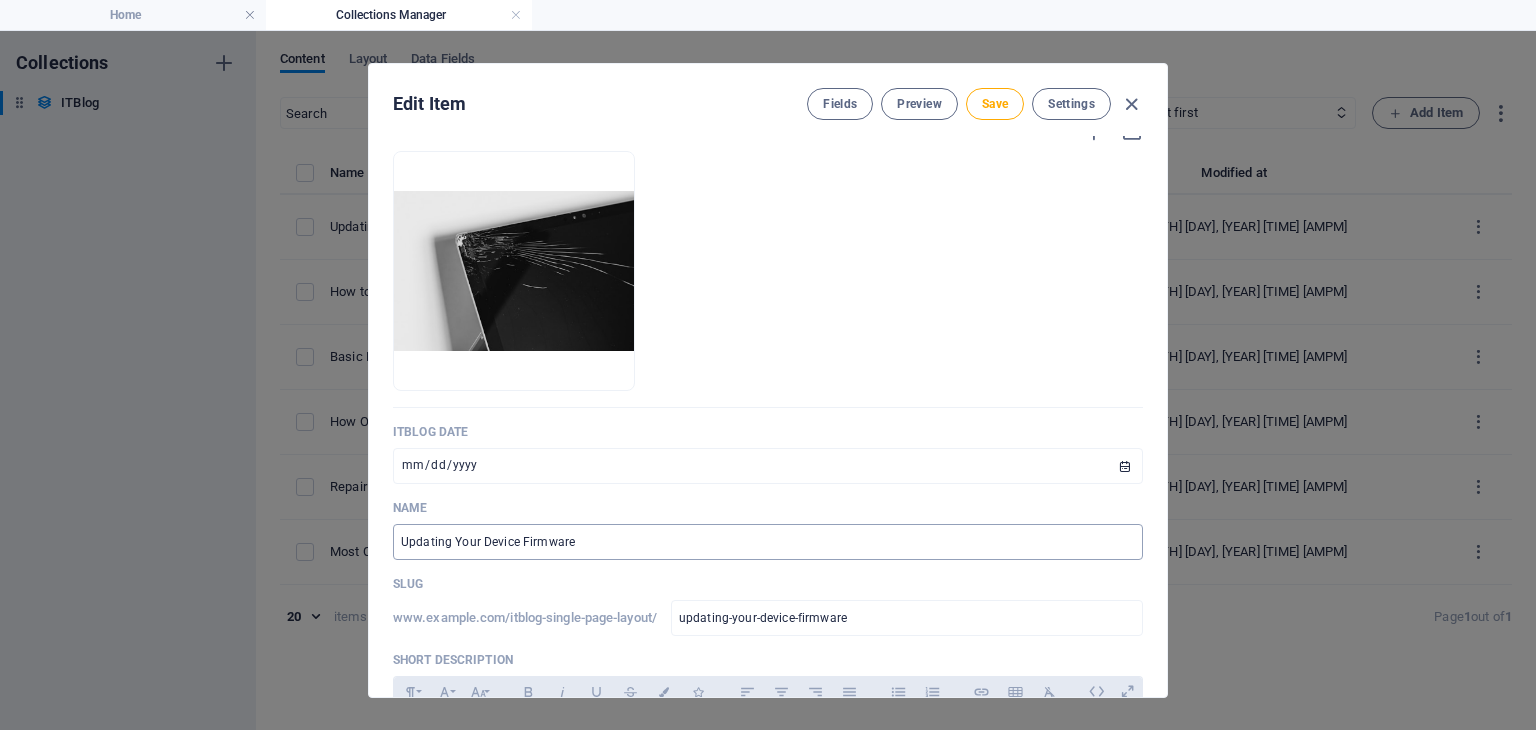 scroll, scrollTop: 0, scrollLeft: 0, axis: both 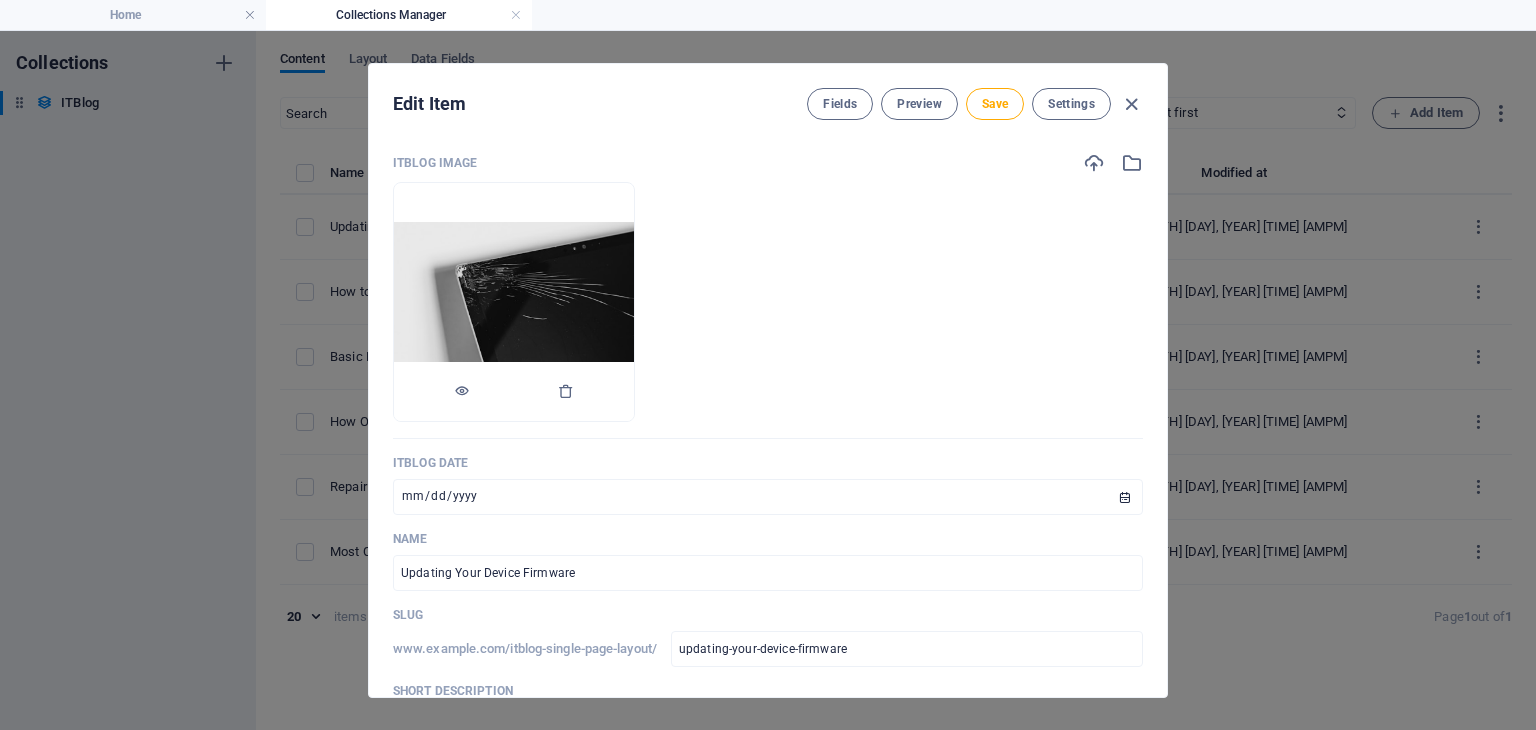click at bounding box center [514, 392] 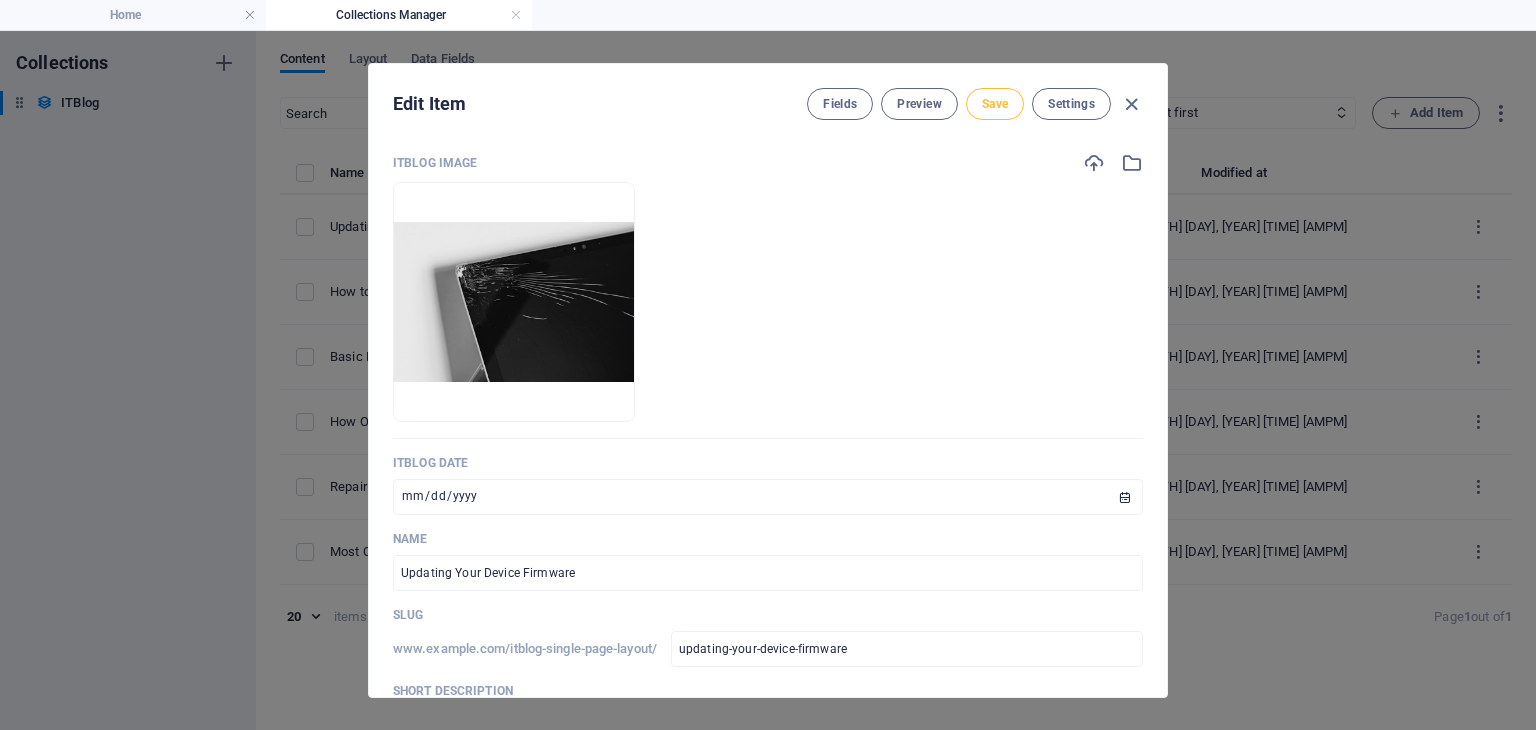 click on "Save" at bounding box center (995, 104) 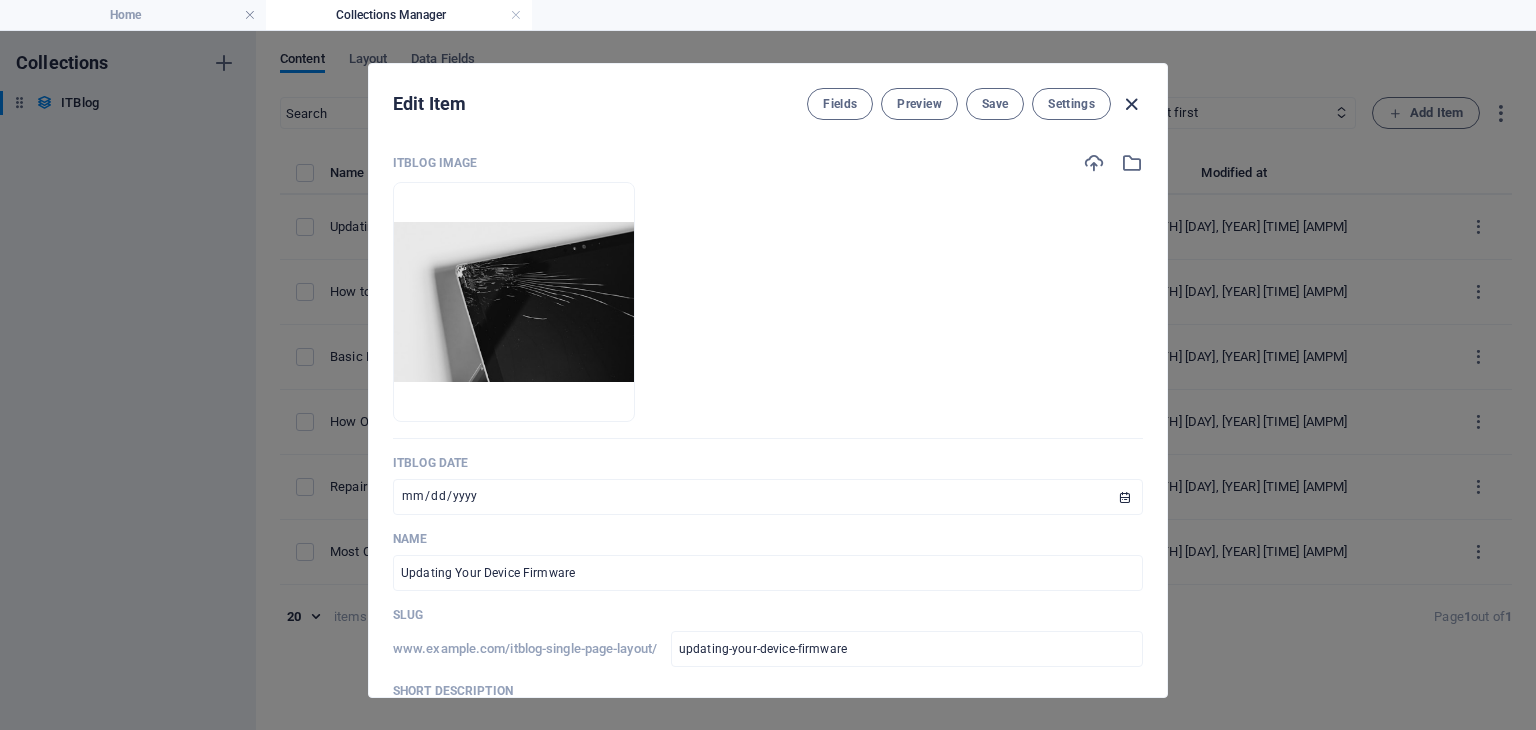 click at bounding box center [1131, 104] 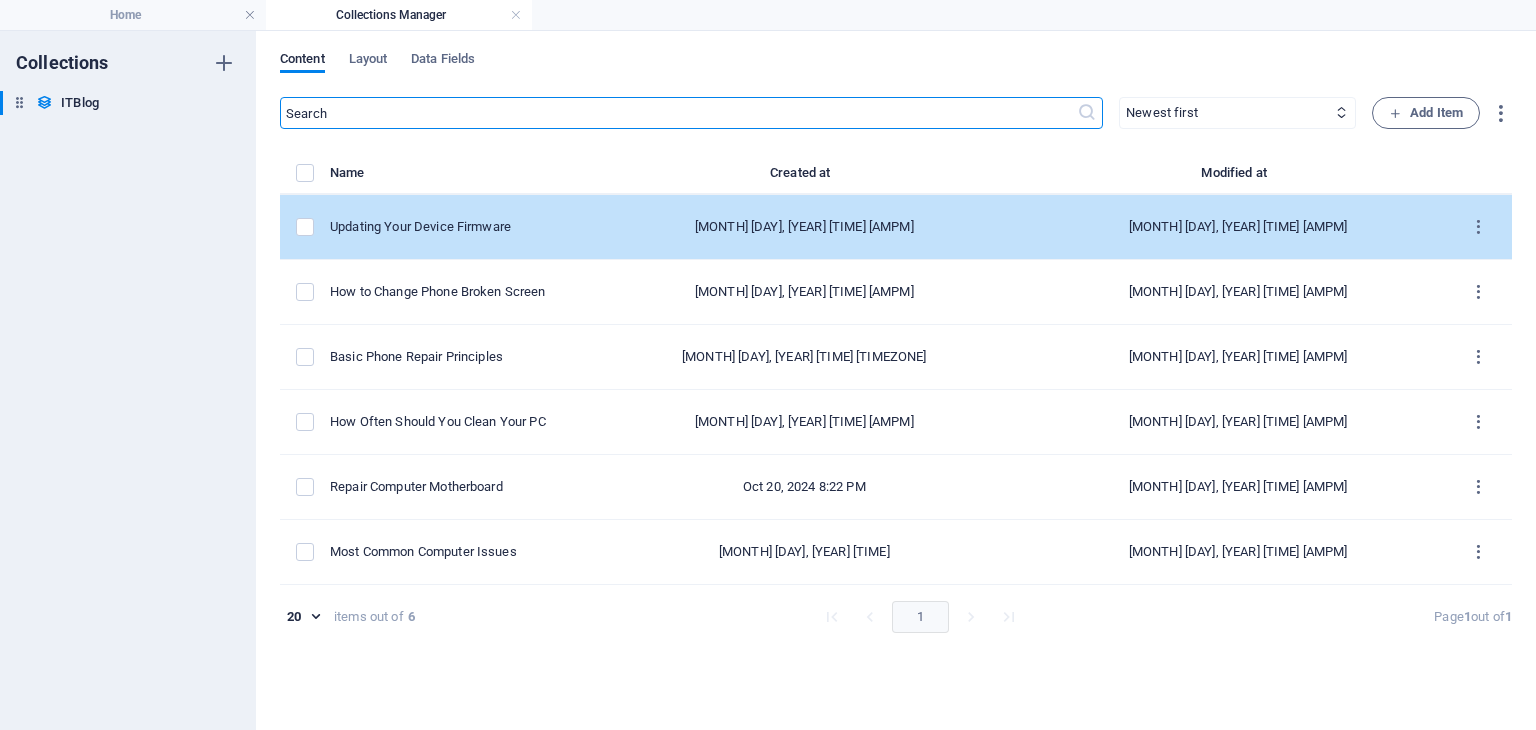 click on "Updating Your Device Firmware" at bounding box center (445, 227) 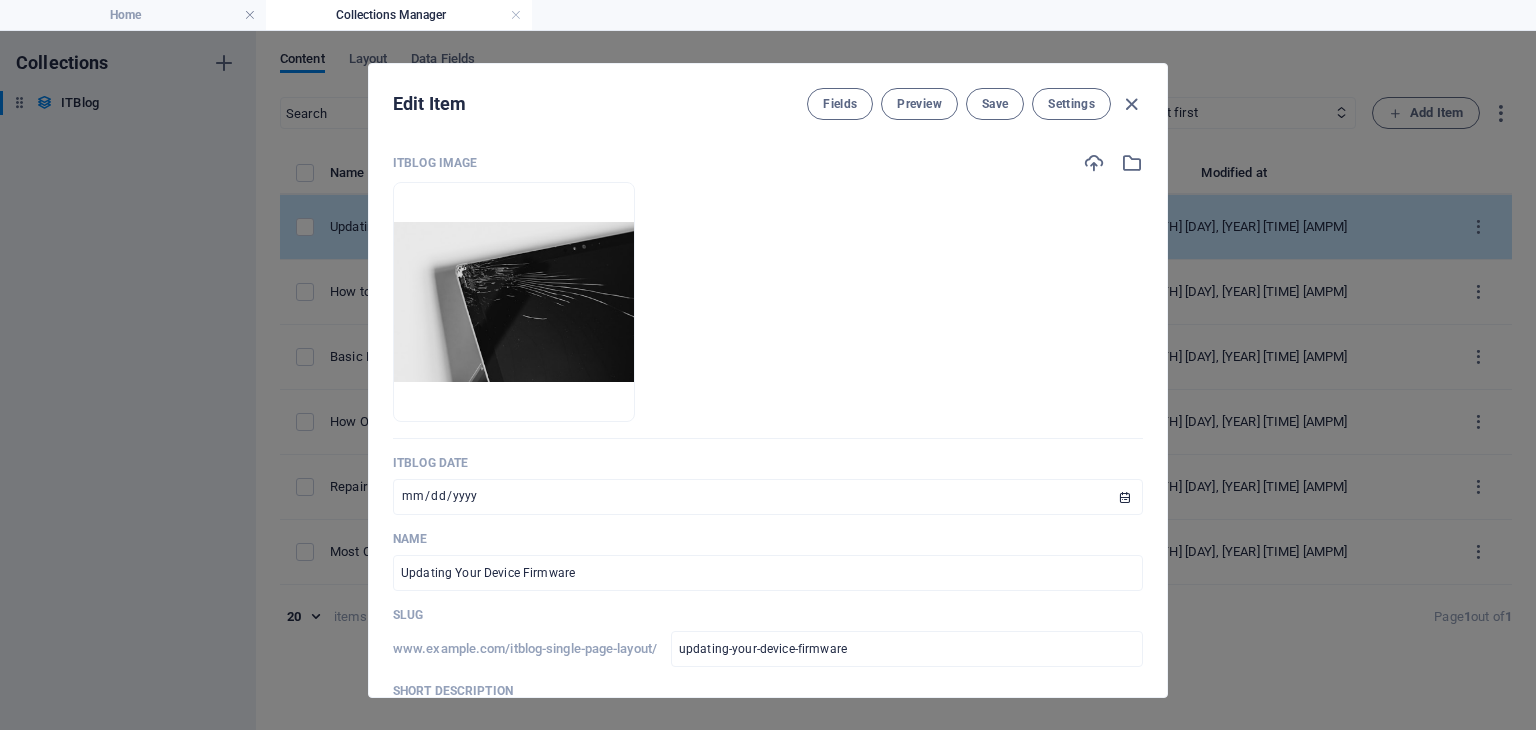 click at bounding box center (514, 302) 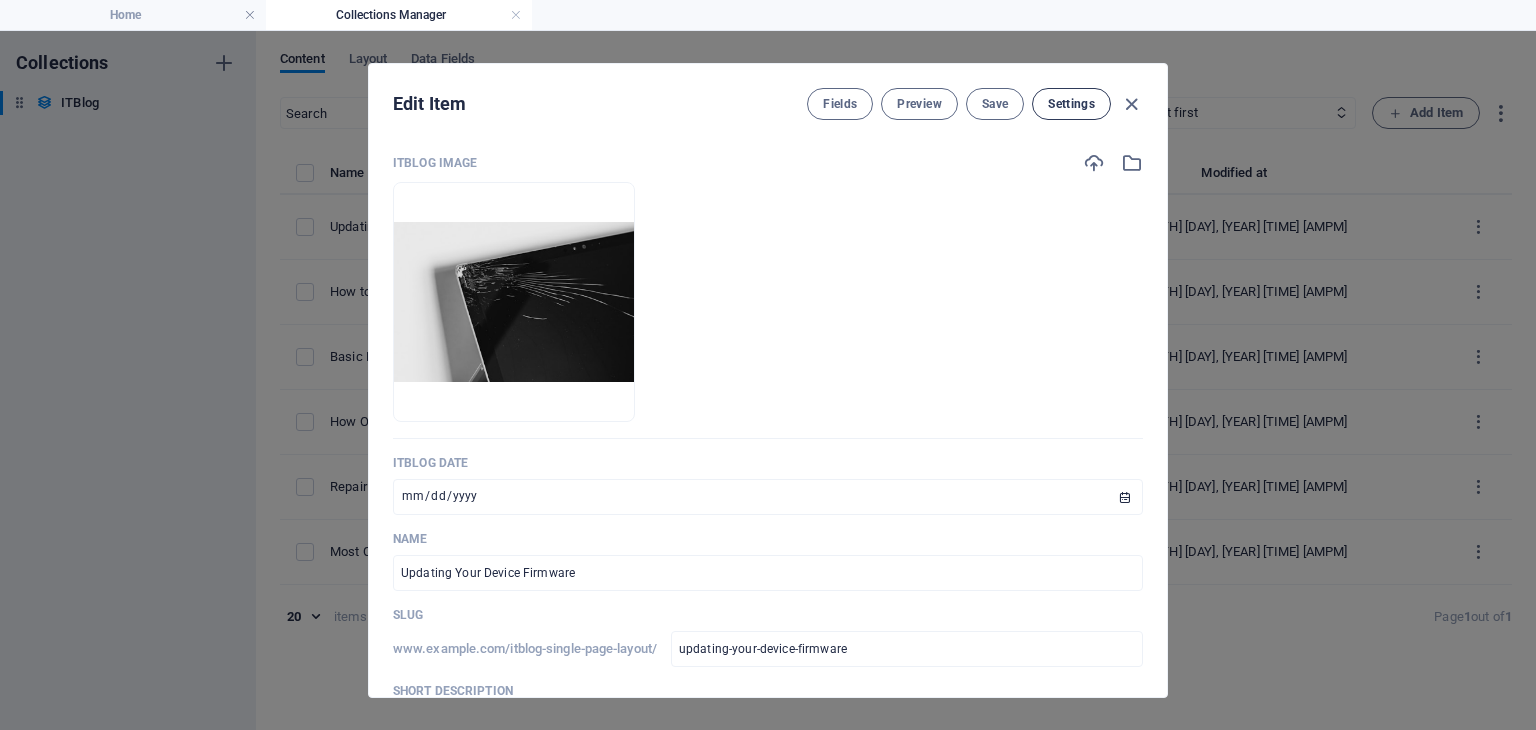 click on "Settings" at bounding box center [1071, 104] 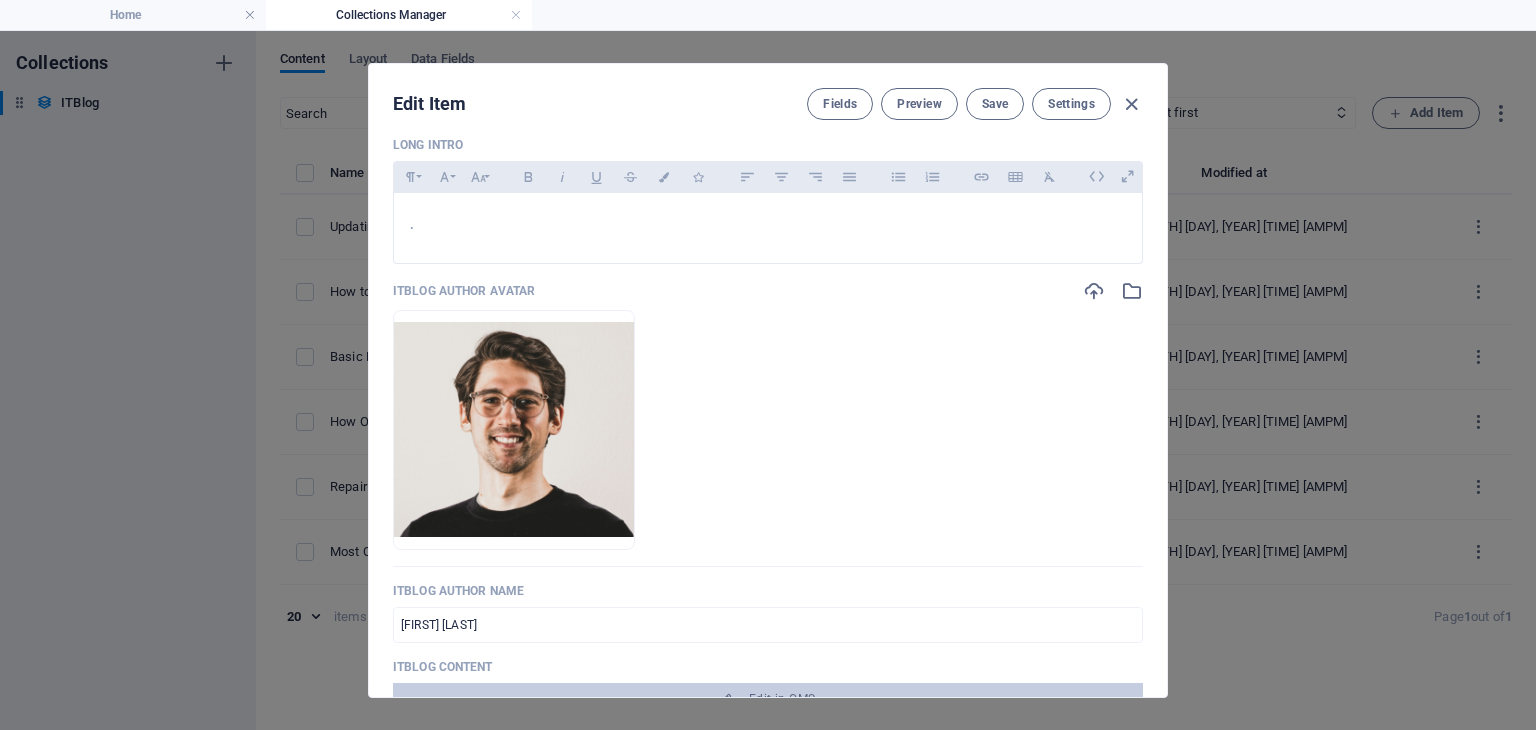 scroll, scrollTop: 0, scrollLeft: 0, axis: both 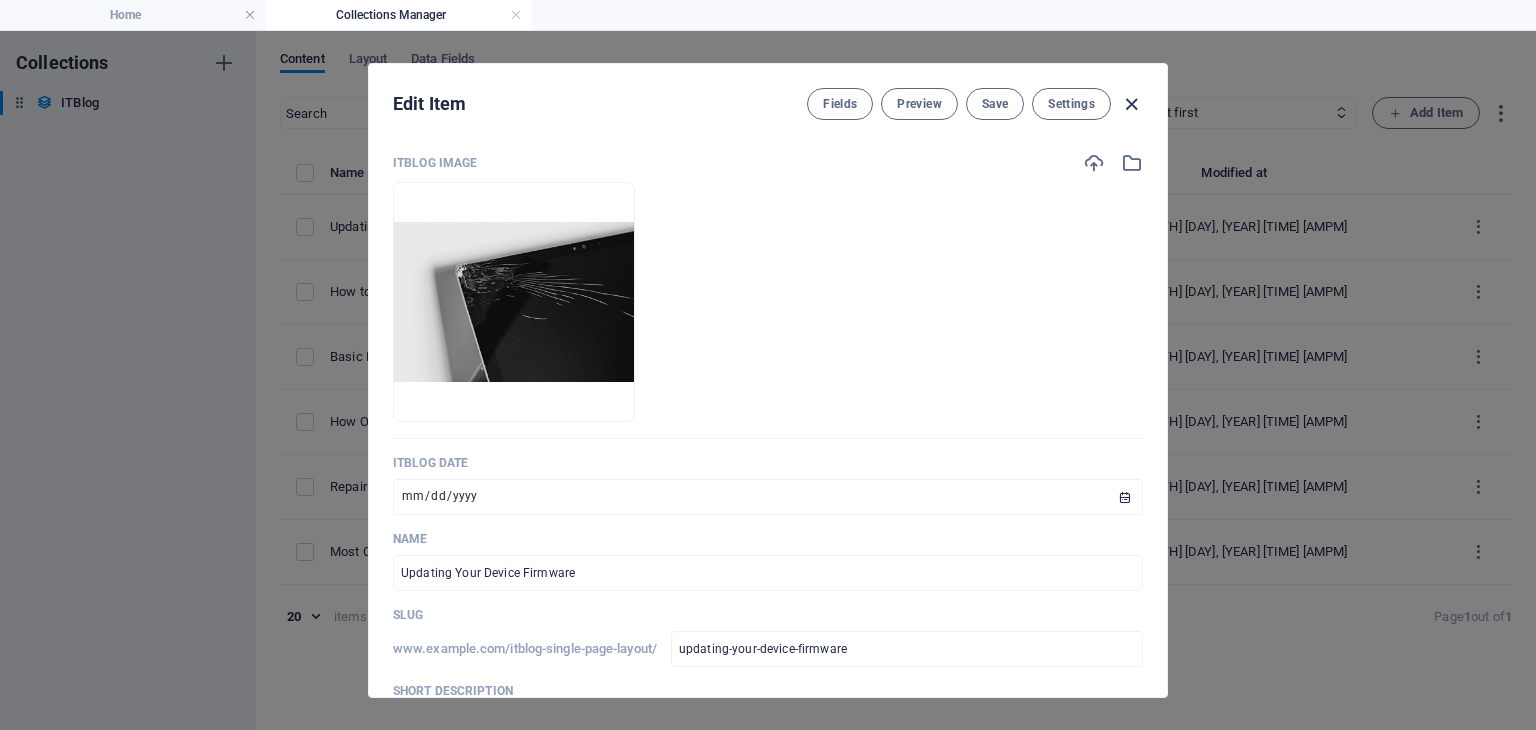 click at bounding box center (1131, 104) 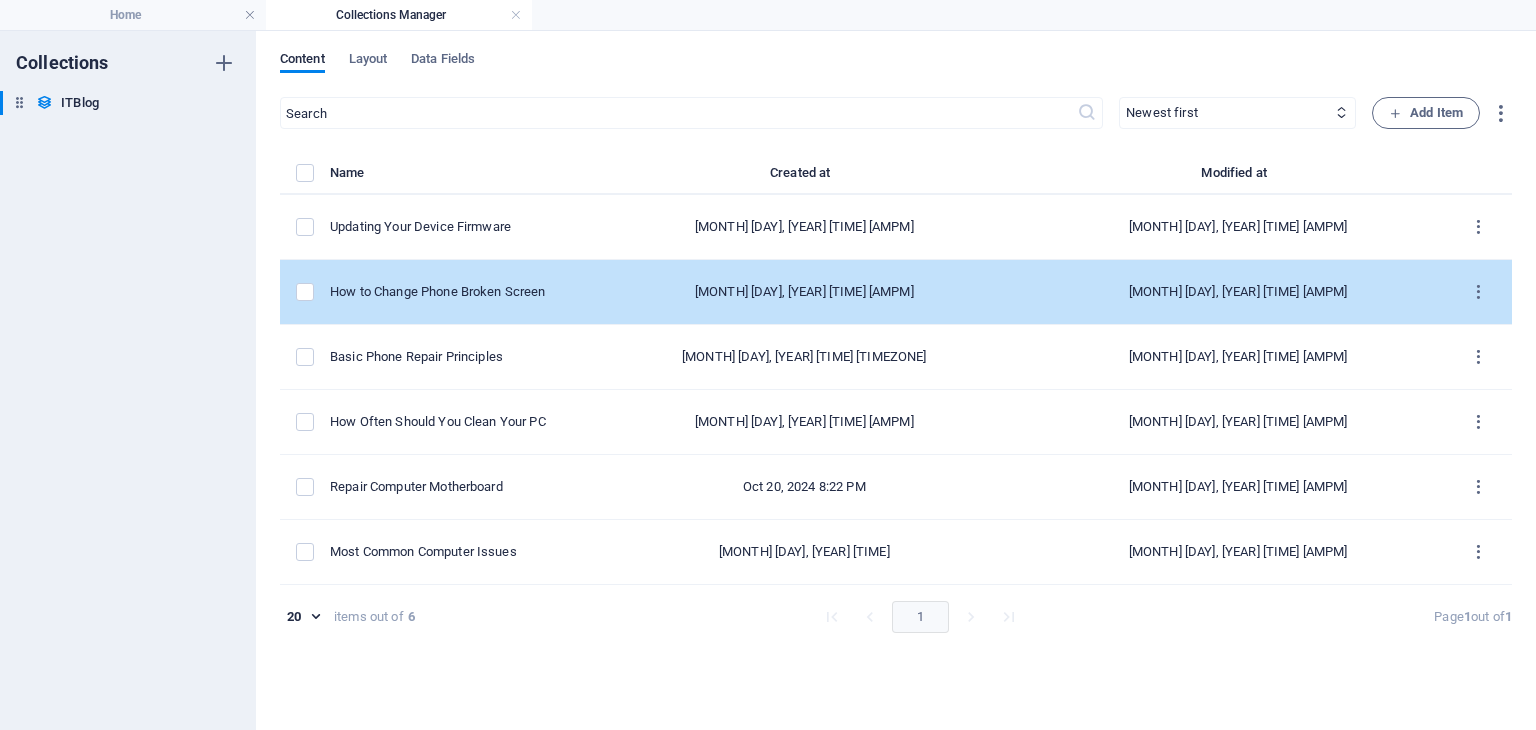 click on "How to Change Phone Broken Screen" at bounding box center [445, 292] 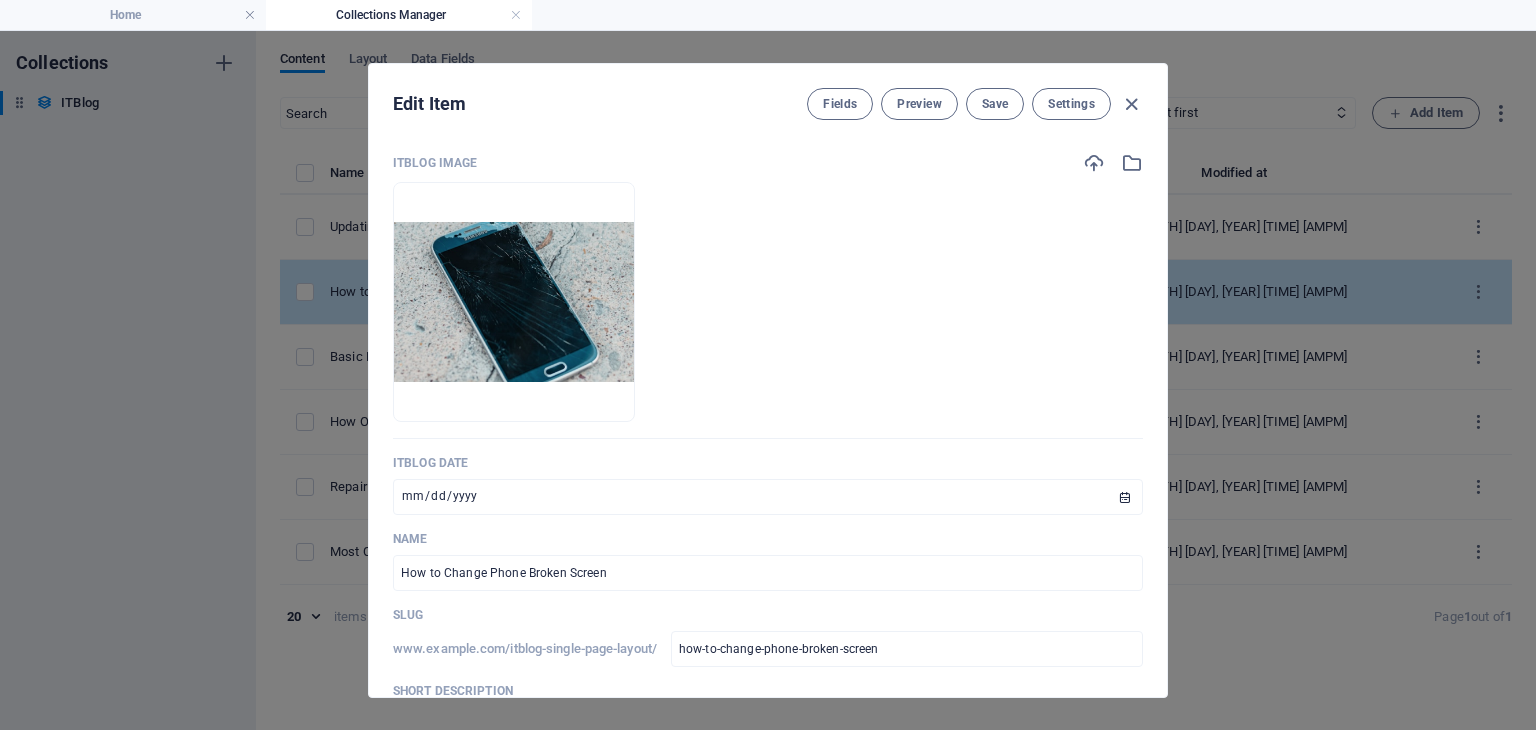 click at bounding box center (514, 302) 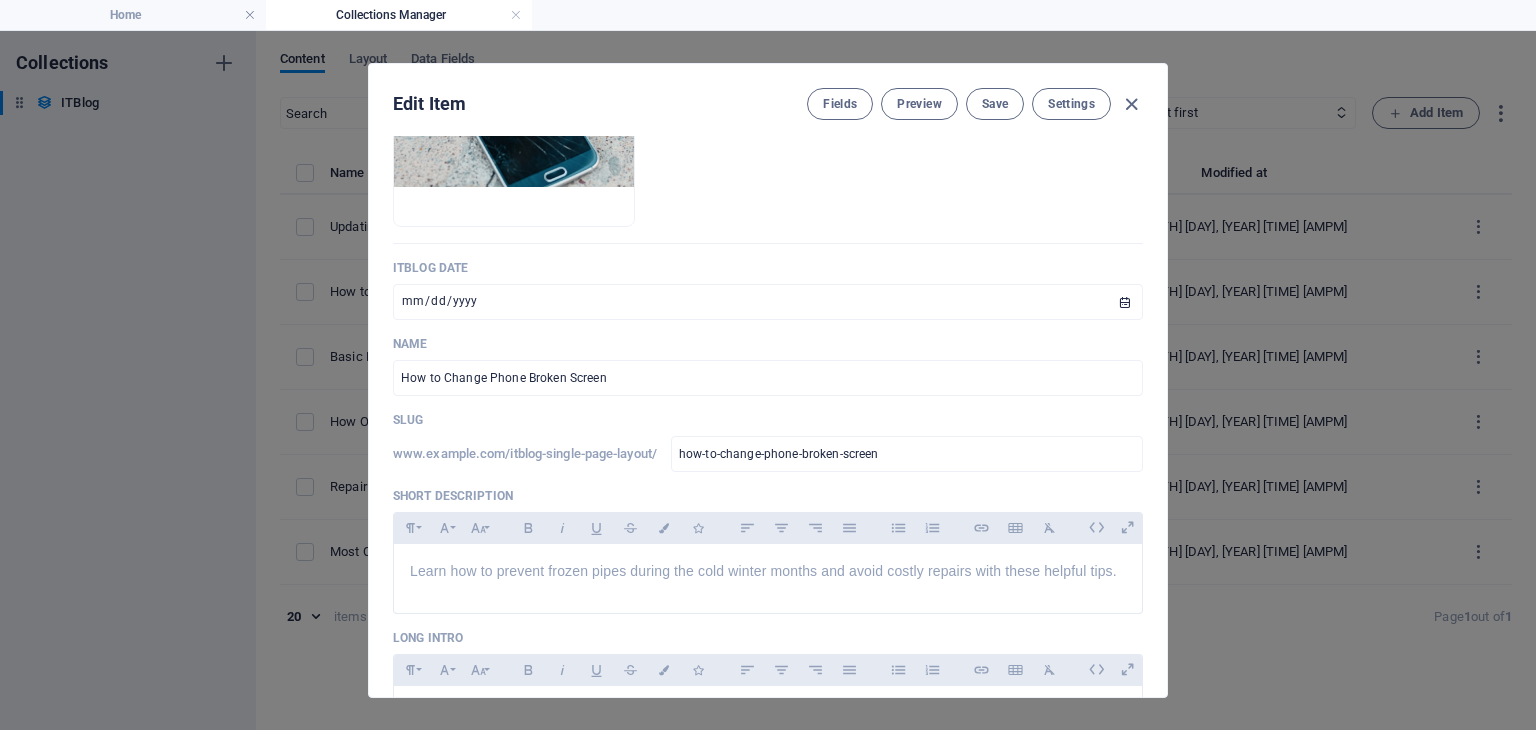 scroll, scrollTop: 200, scrollLeft: 0, axis: vertical 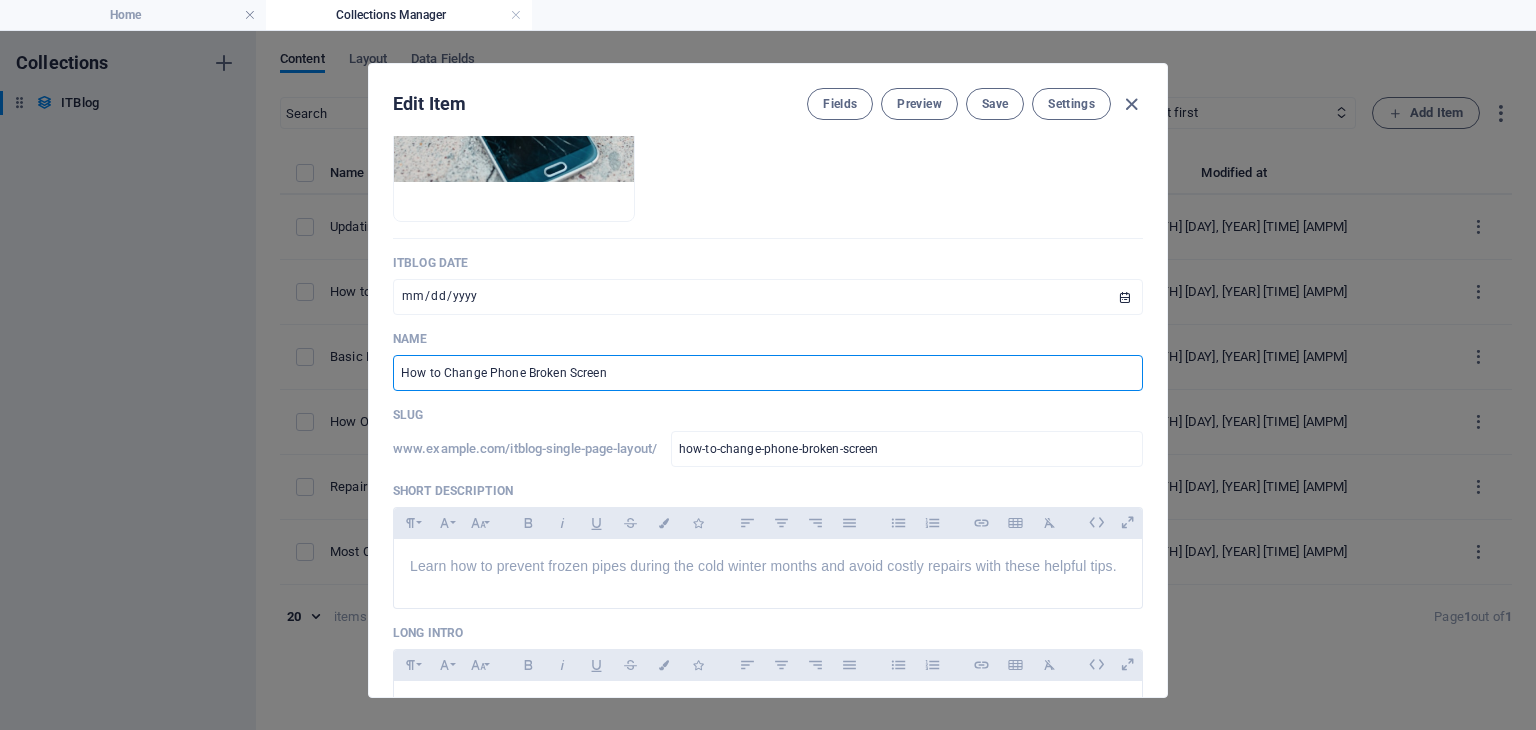 drag, startPoint x: 633, startPoint y: 365, endPoint x: 397, endPoint y: 373, distance: 236.13556 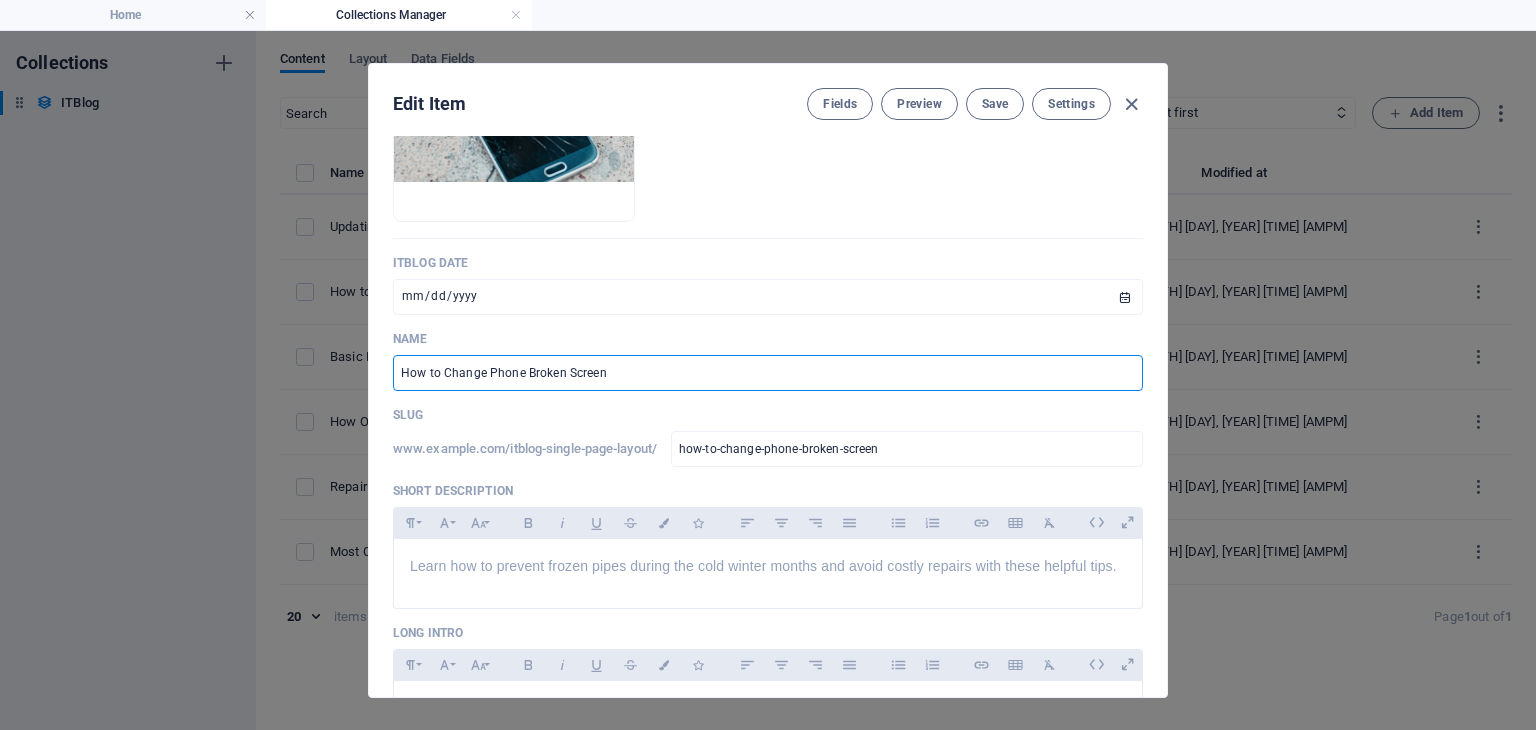 click on "How to Change Phone Broken Screen" at bounding box center (768, 373) 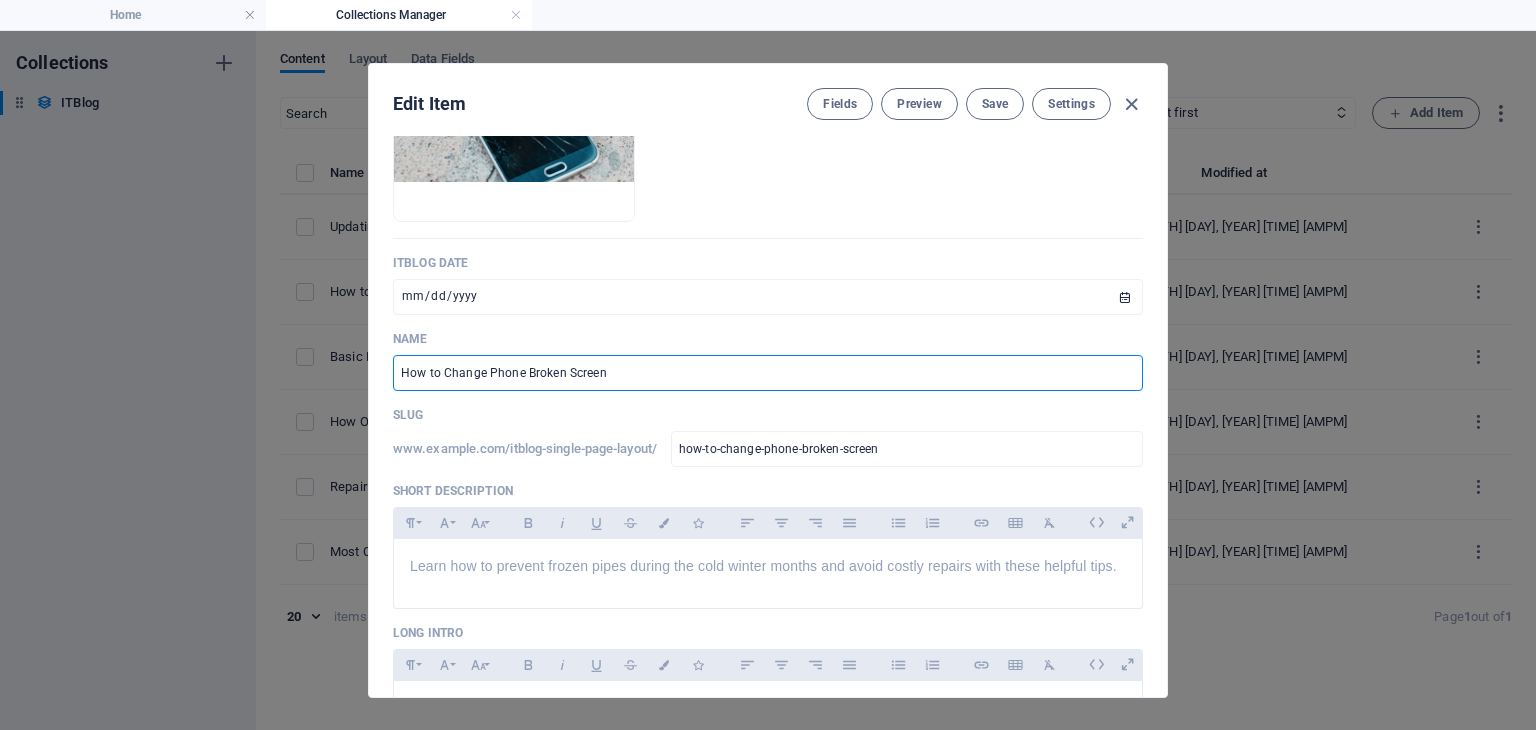 type on "." 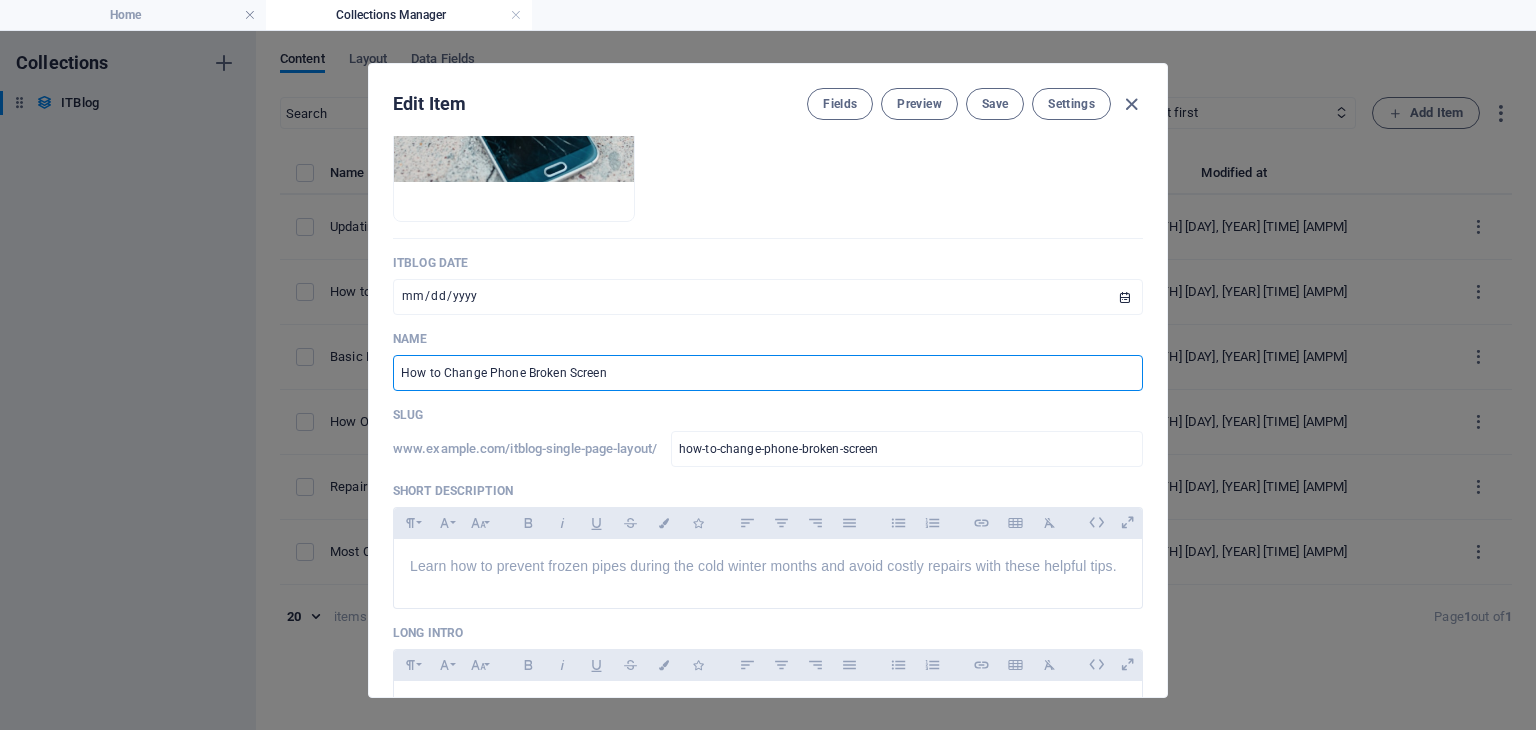 type 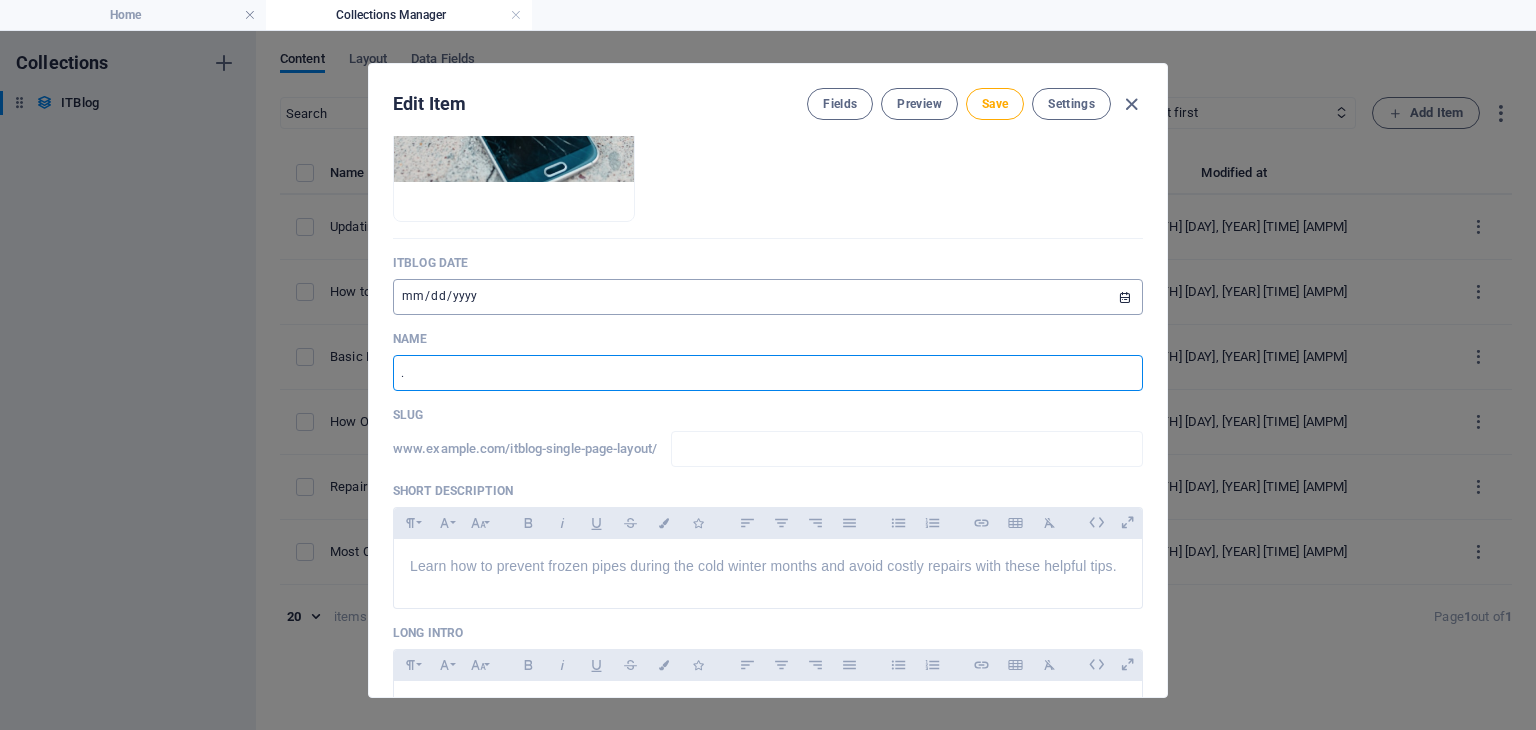 type on "." 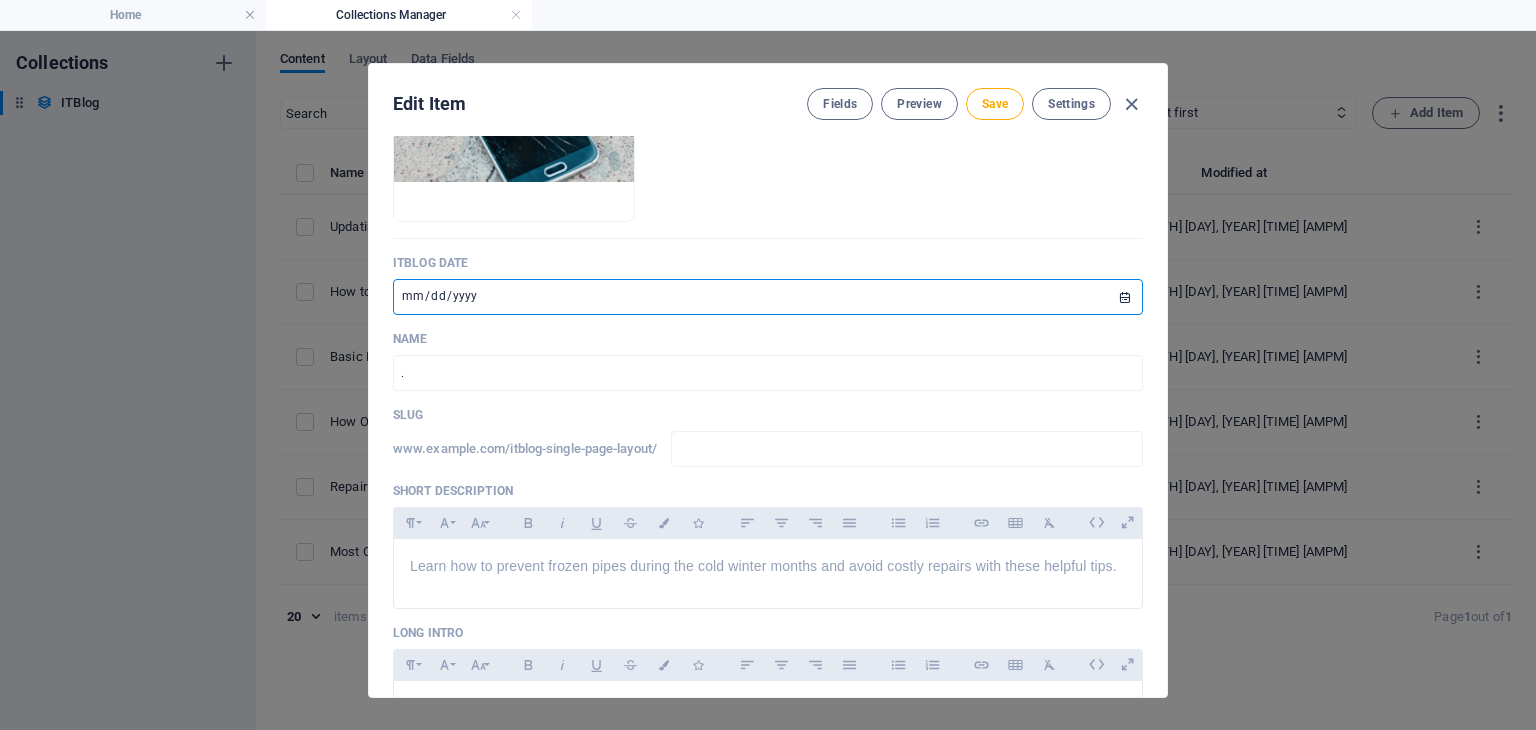 click on "2024-10-20" at bounding box center (768, 297) 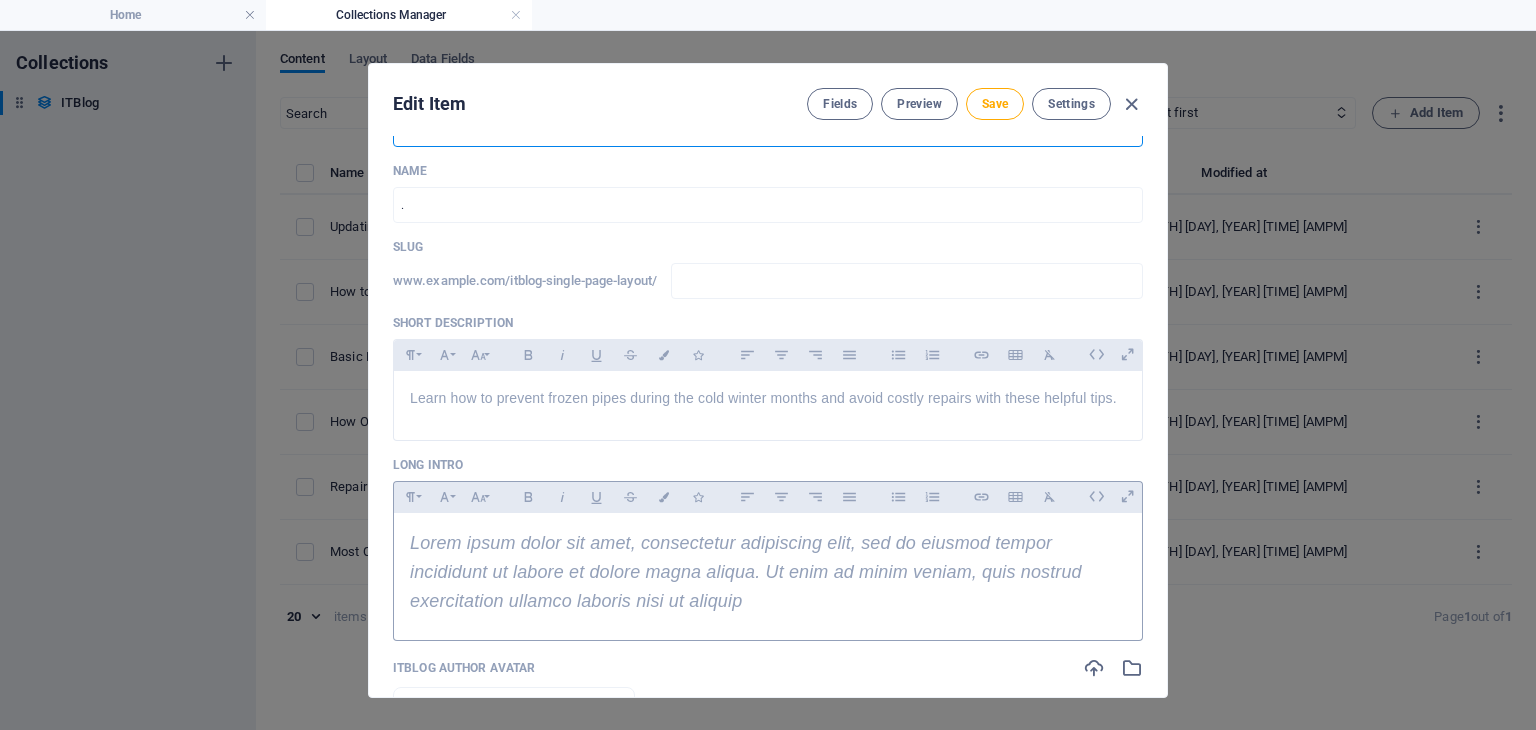 scroll, scrollTop: 400, scrollLeft: 0, axis: vertical 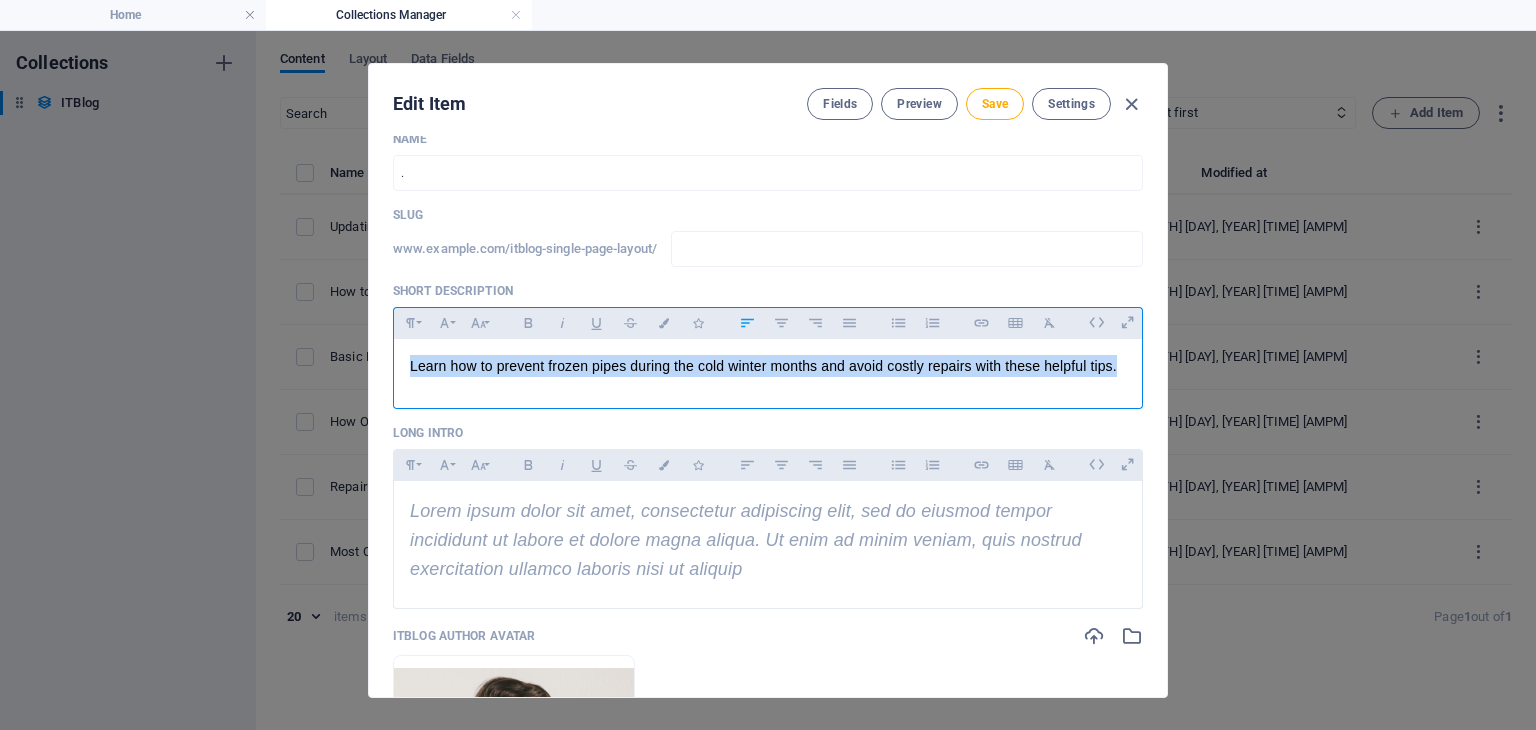 drag, startPoint x: 1109, startPoint y: 365, endPoint x: 407, endPoint y: 375, distance: 702.0712 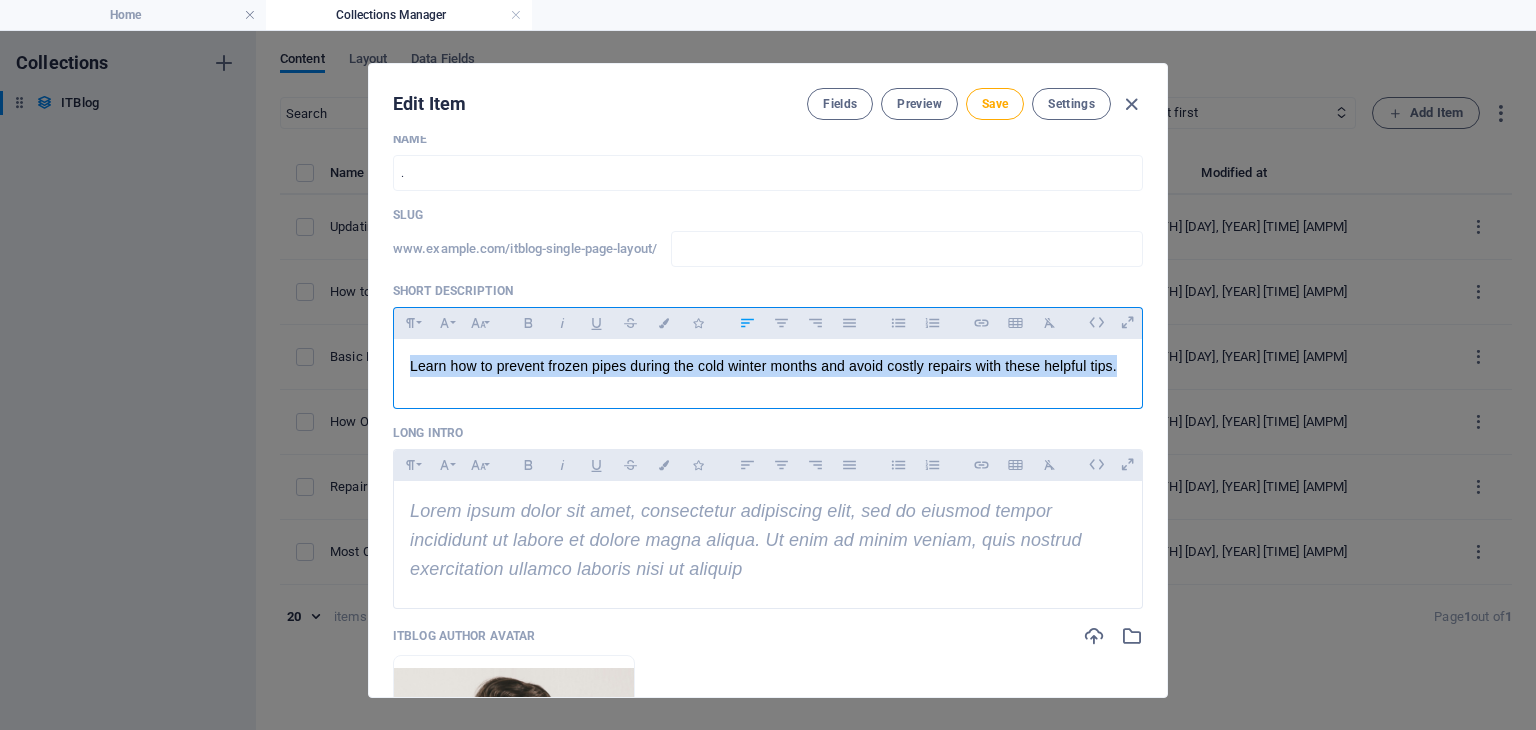 click on "Learn how to prevent frozen pipes during the cold winter months and avoid costly repairs with these helpful tips." at bounding box center [768, 369] 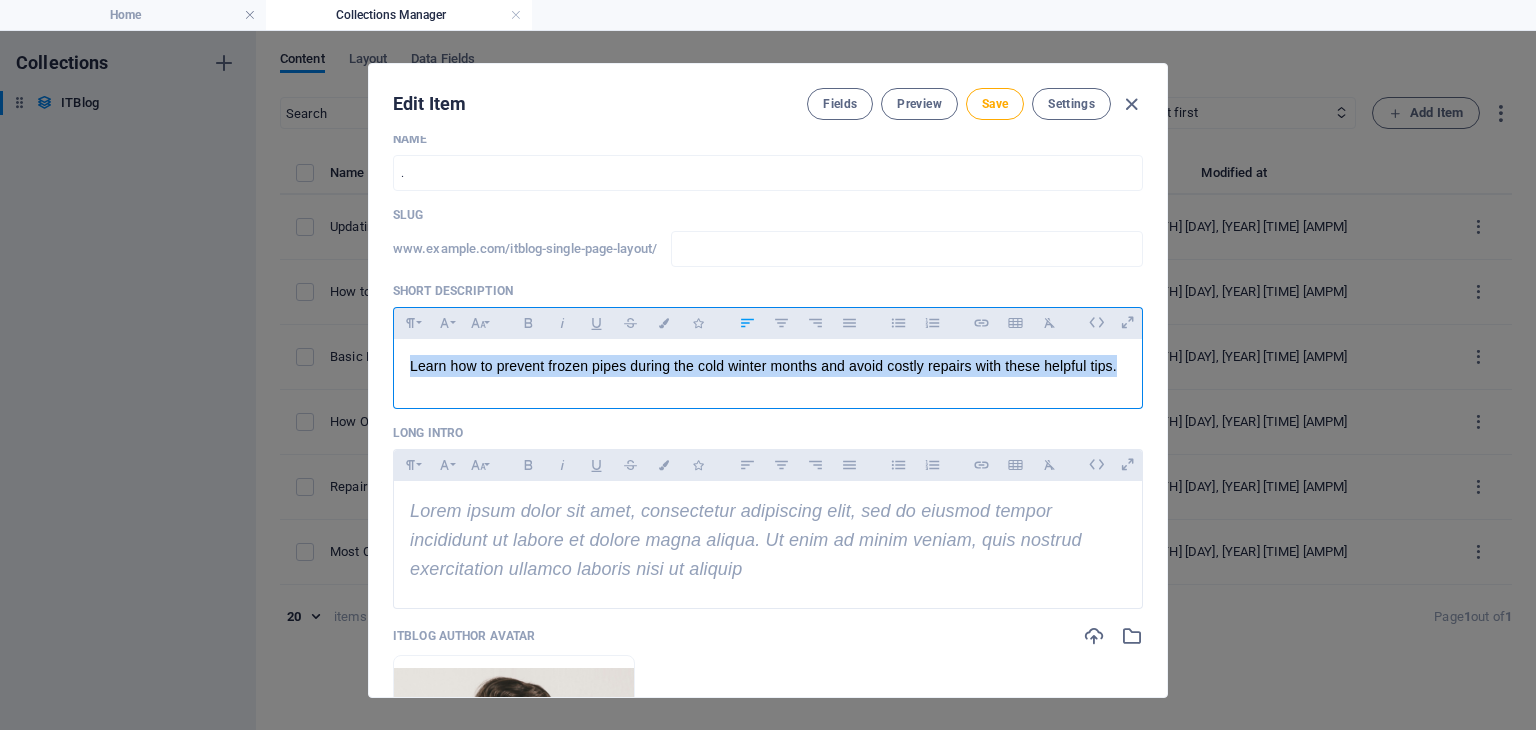 type 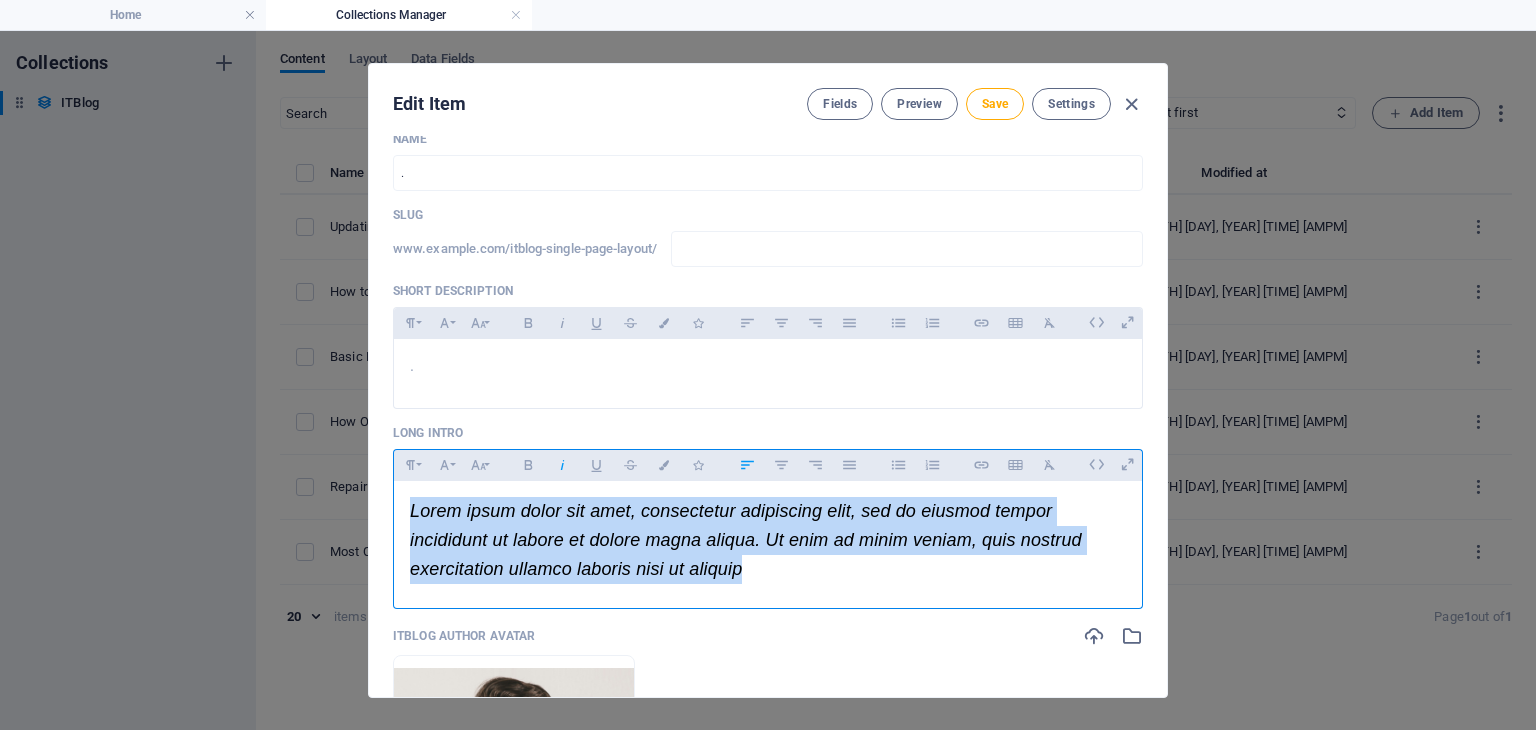 drag, startPoint x: 766, startPoint y: 573, endPoint x: 407, endPoint y: 515, distance: 363.65506 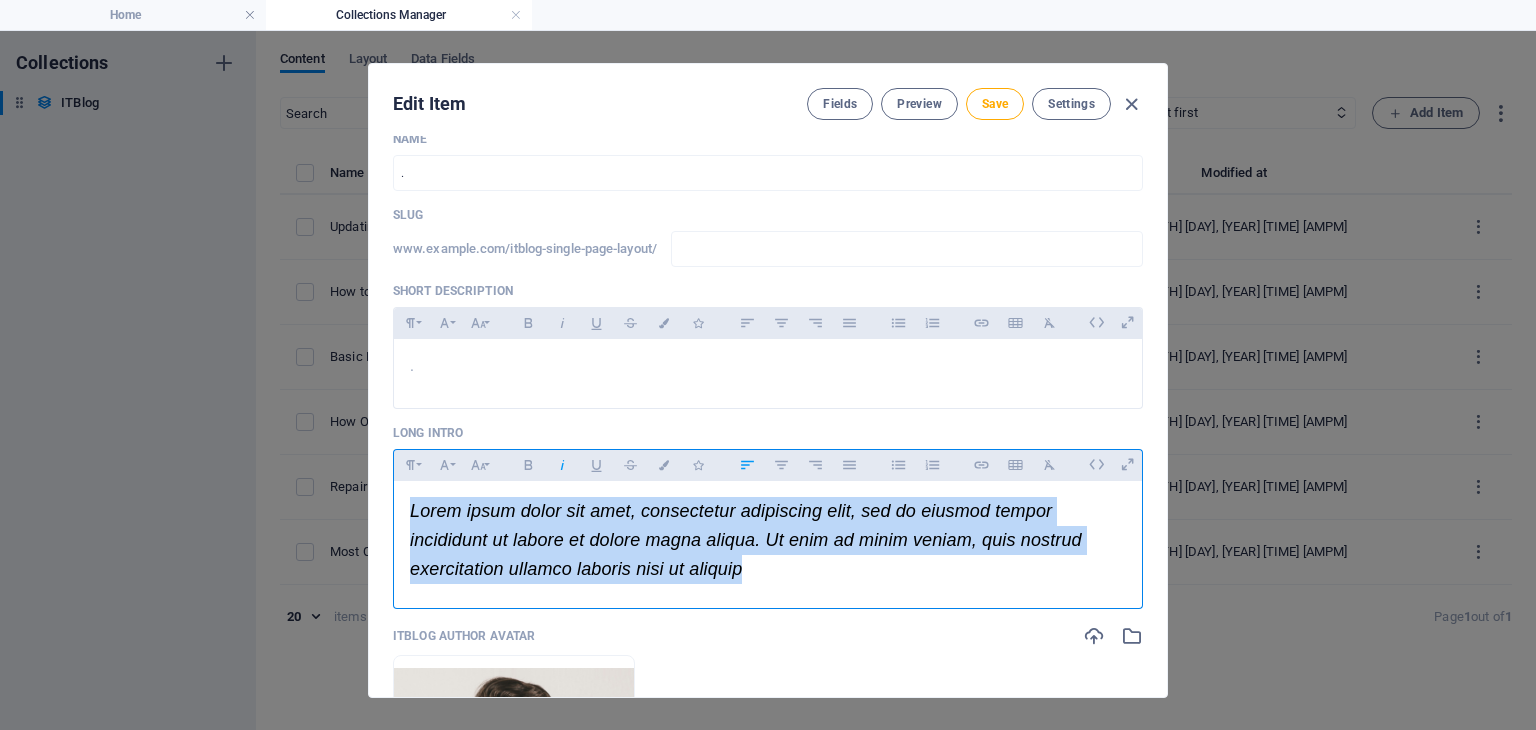 click on "Lorem ipsum dolor sit amet, consectetur adipiscing elit, sed do eiusmod tempor incididunt ut labore et dolore magna aliqua. Ut enim ad minim veniam, quis nostrud exercitation ullamco laboris nisi ut aliquip" at bounding box center [768, 540] 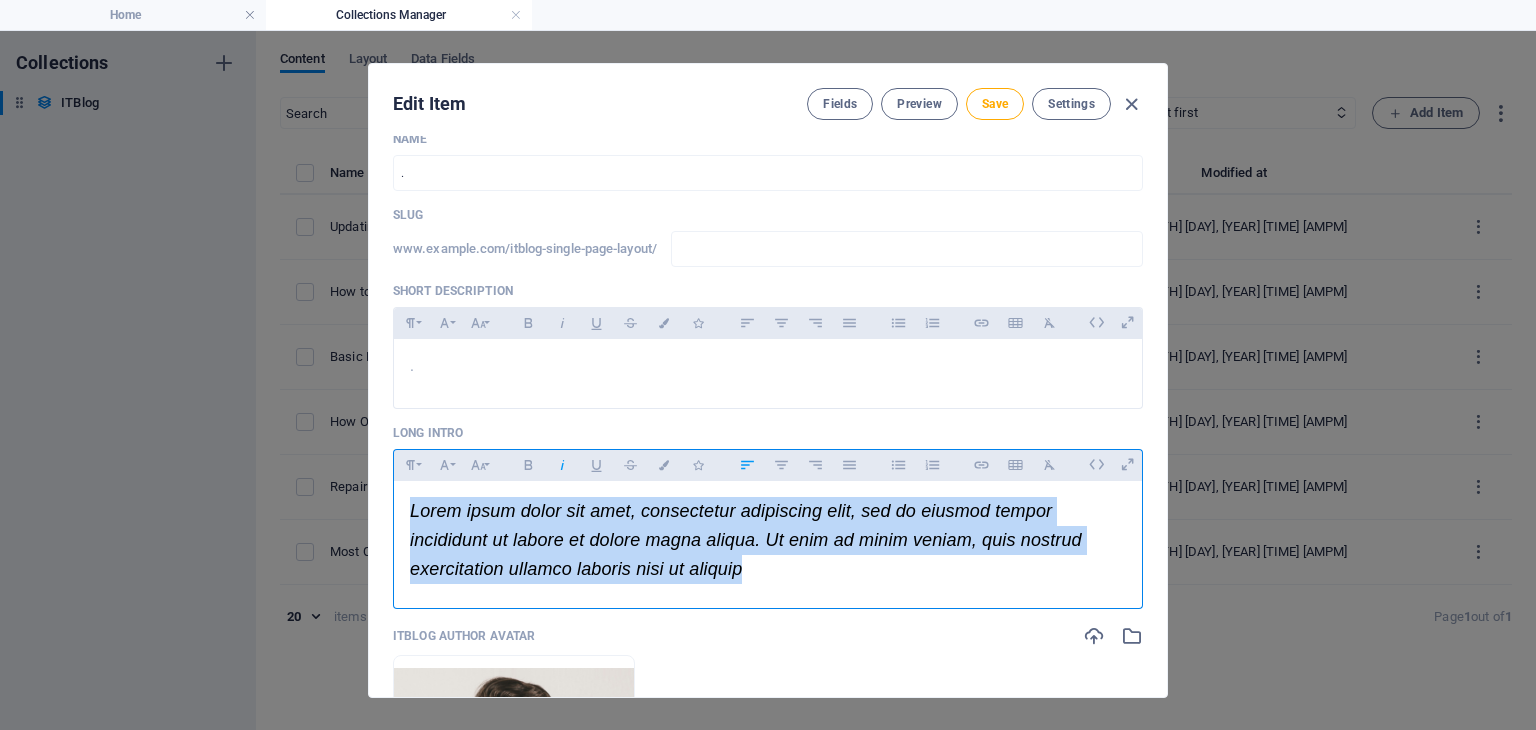 type 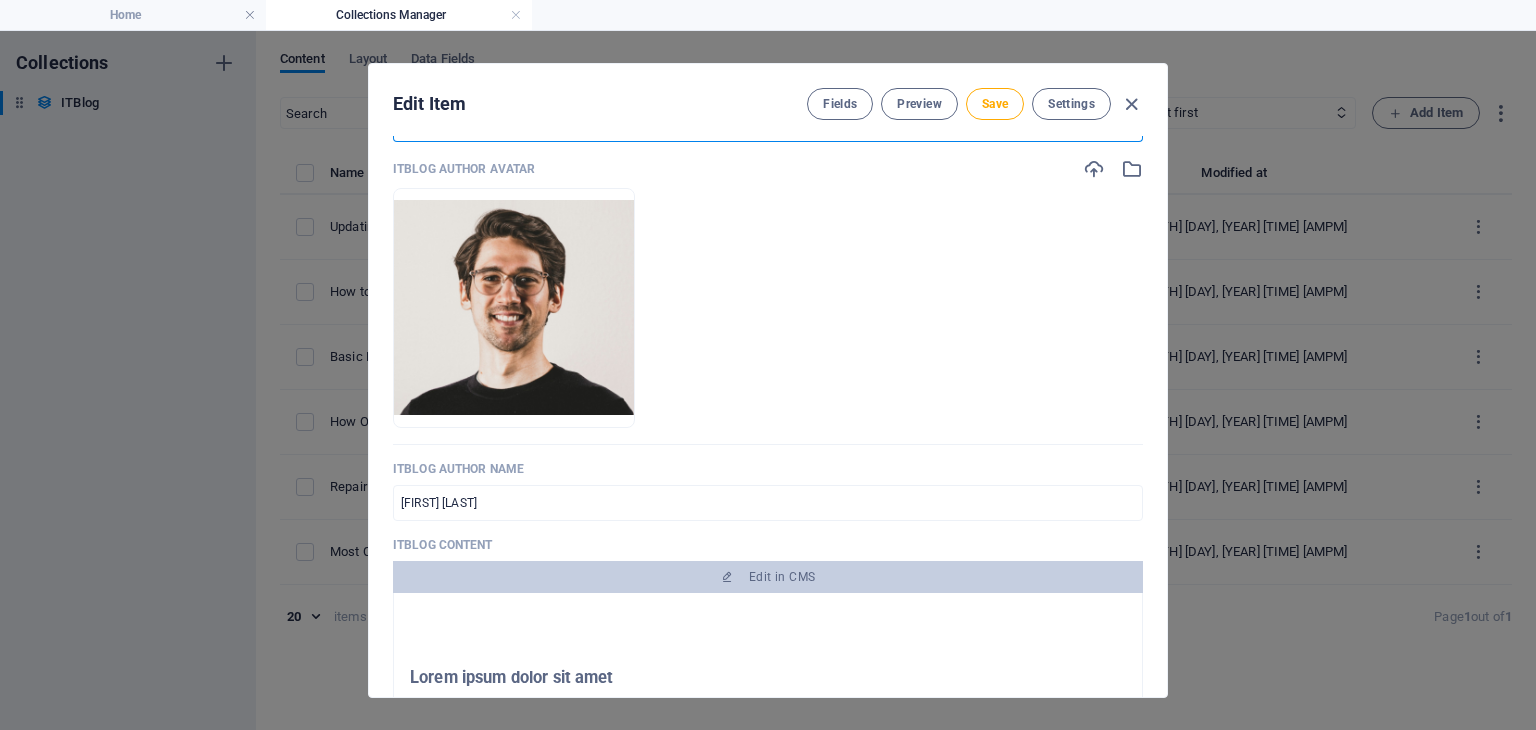 scroll, scrollTop: 1200, scrollLeft: 0, axis: vertical 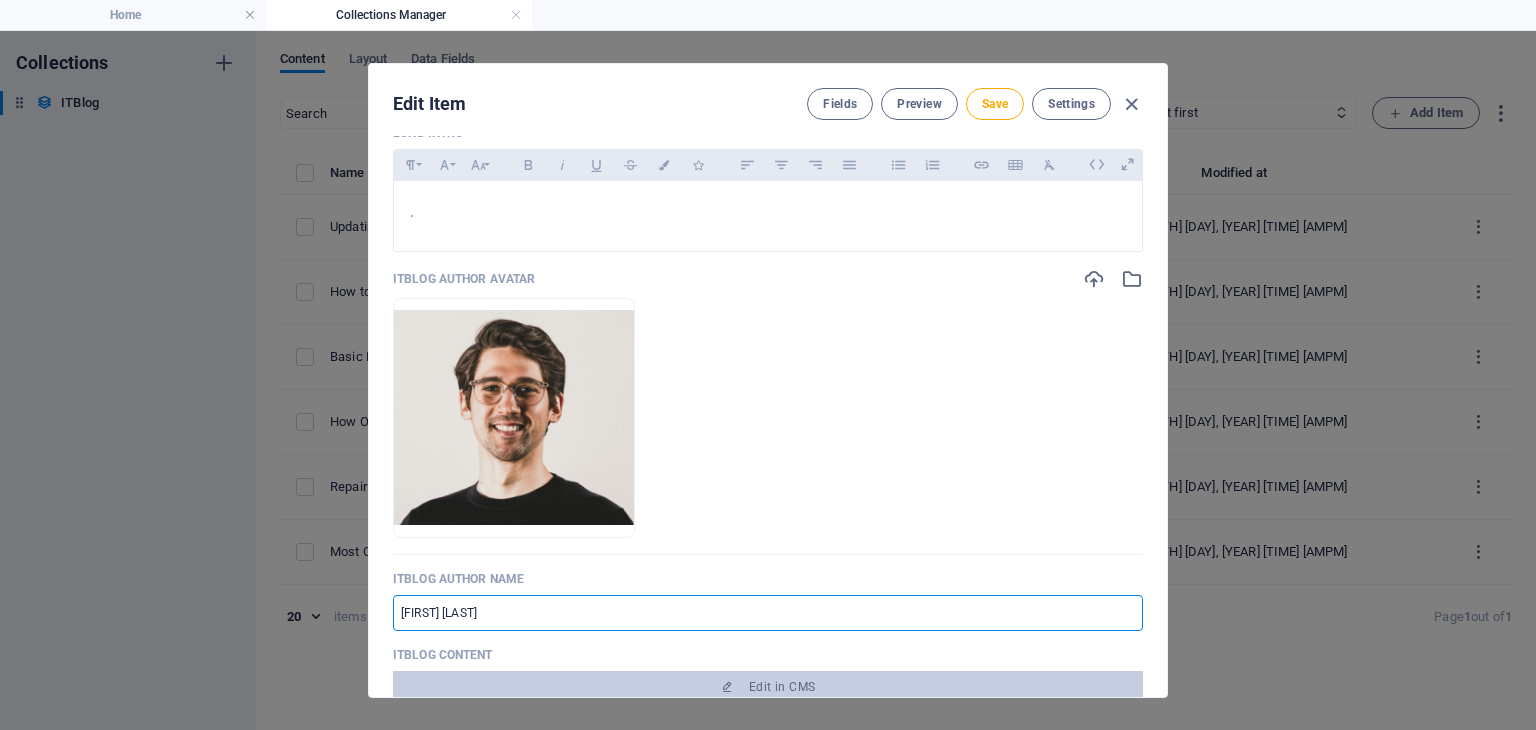 drag, startPoint x: 410, startPoint y: 275, endPoint x: 817, endPoint y: 345, distance: 412.9758 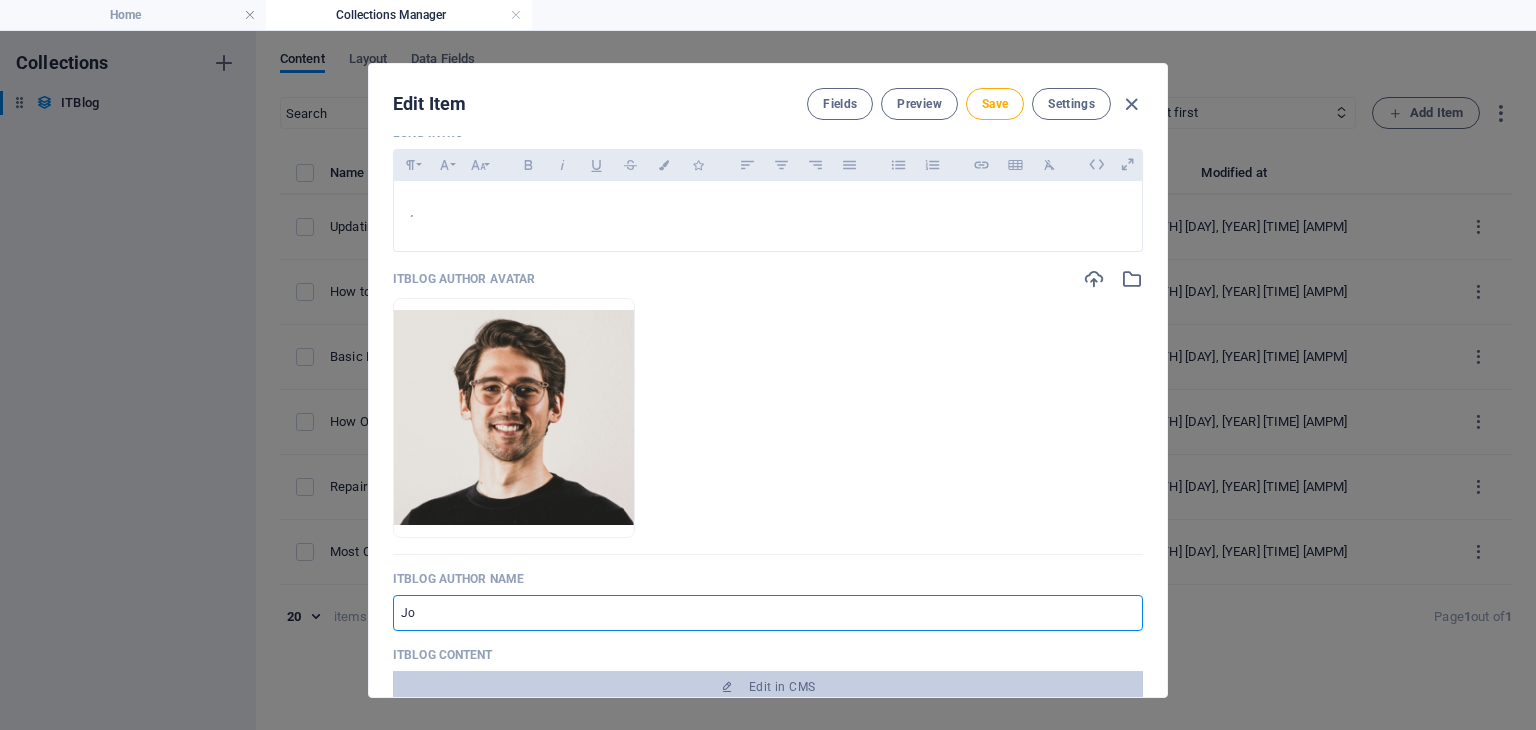 type on "J" 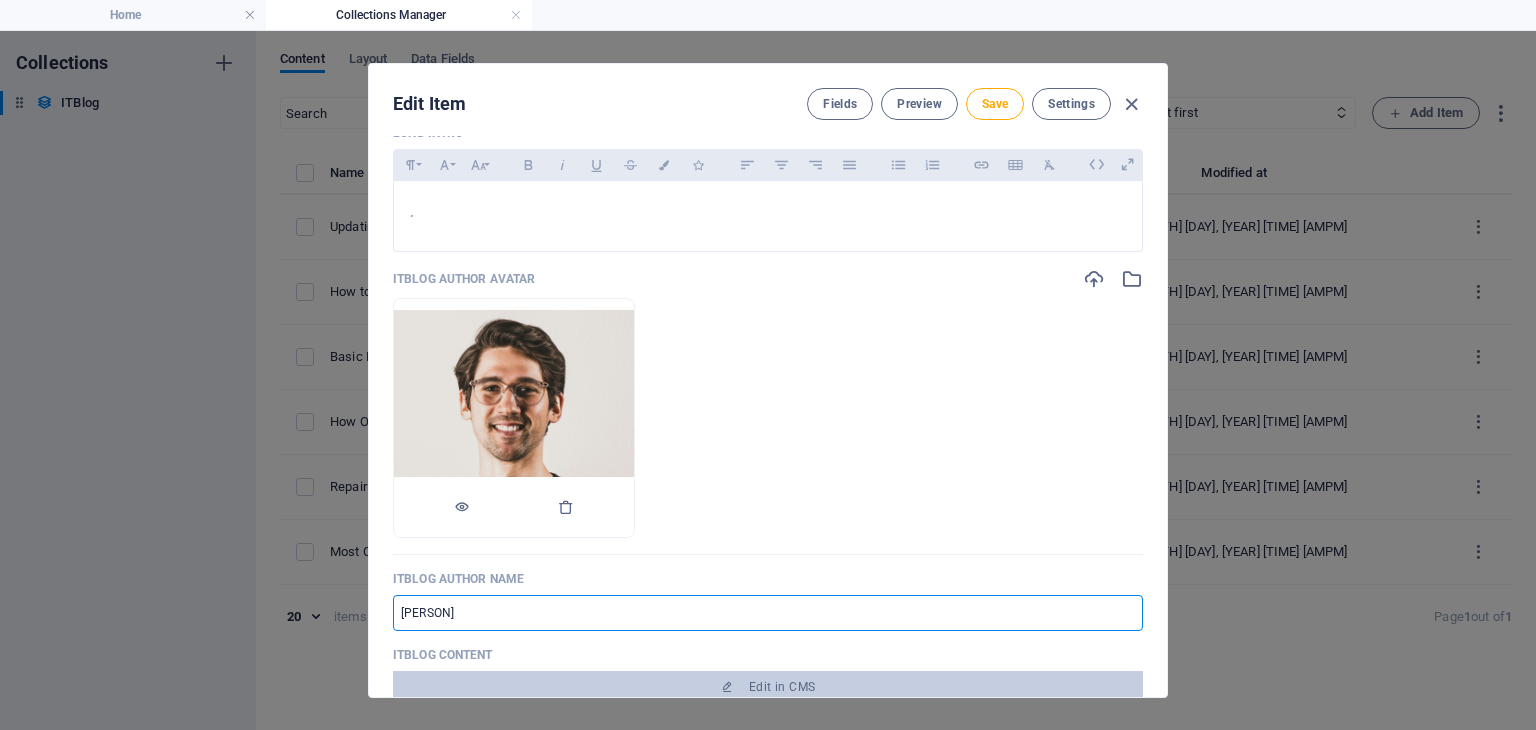 type on "Alexandru Băiașu" 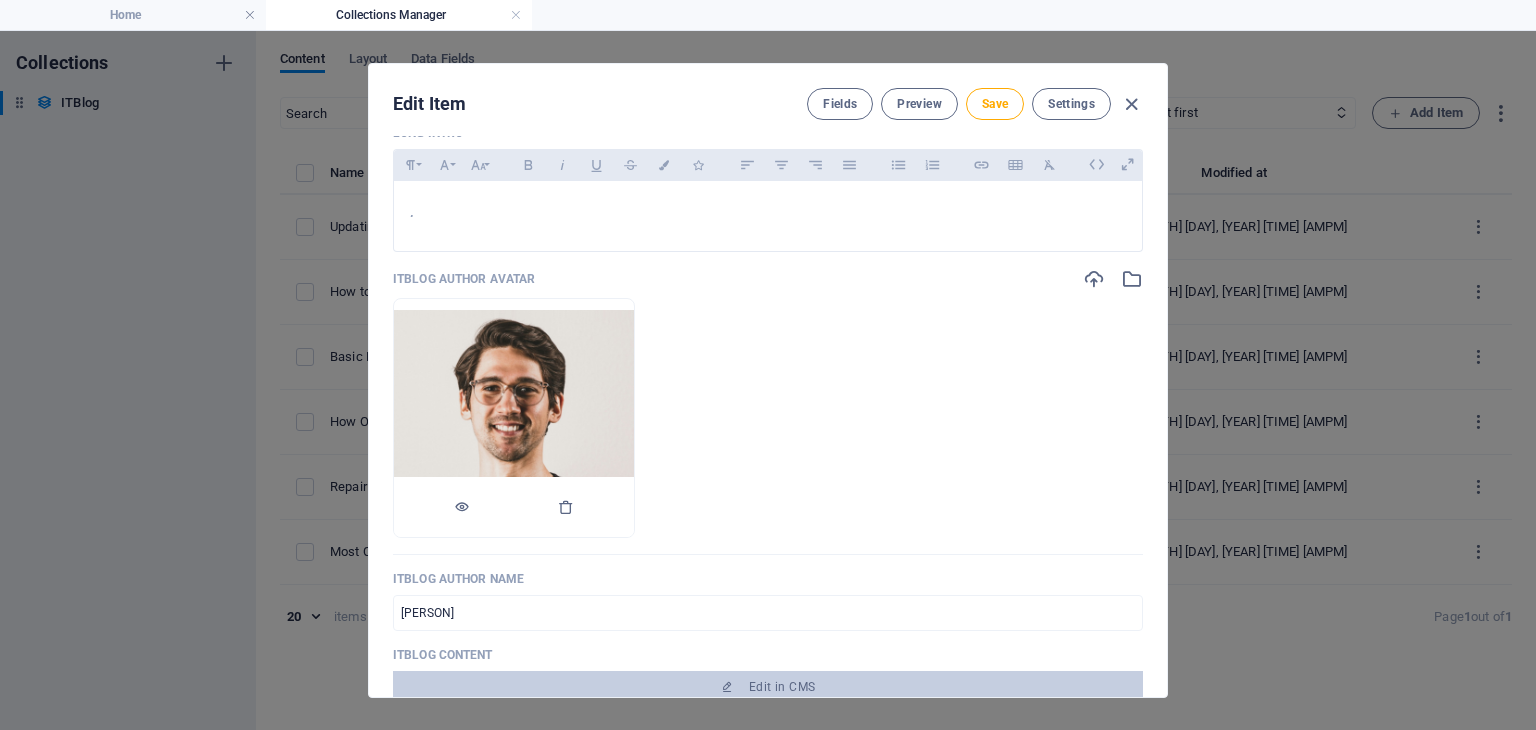 click at bounding box center (514, 417) 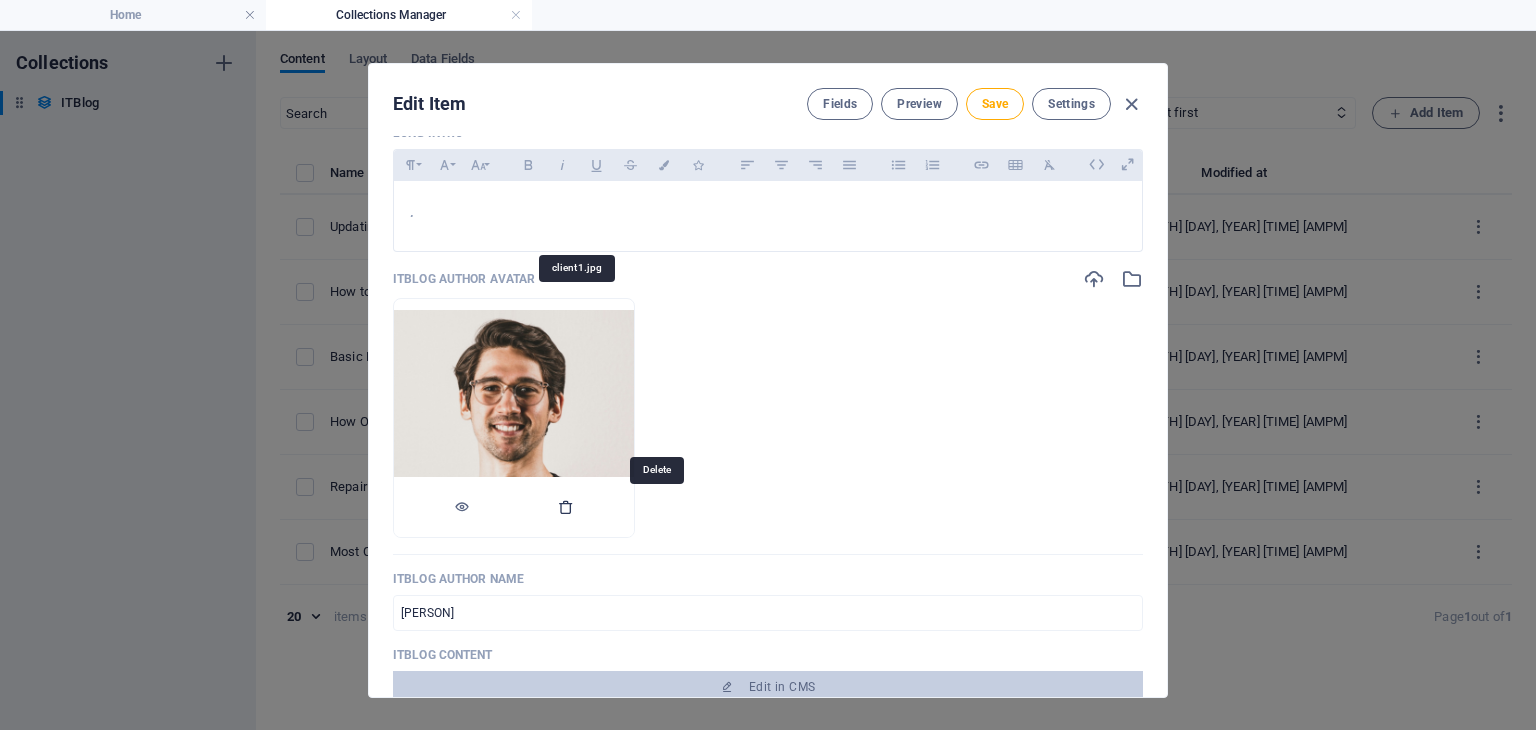 click at bounding box center [566, 507] 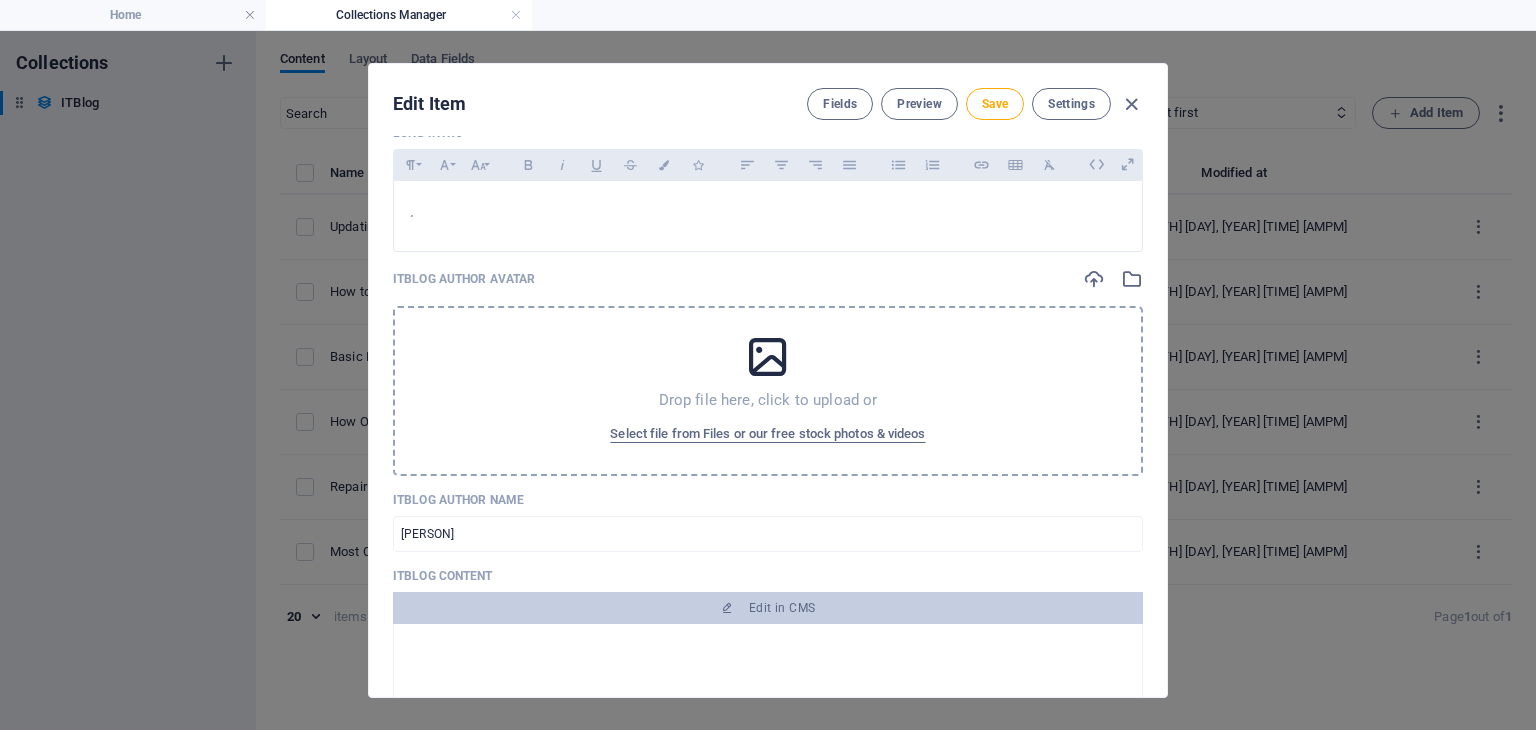 click on "Select file from Files or our free stock photos & videos" at bounding box center [767, 434] 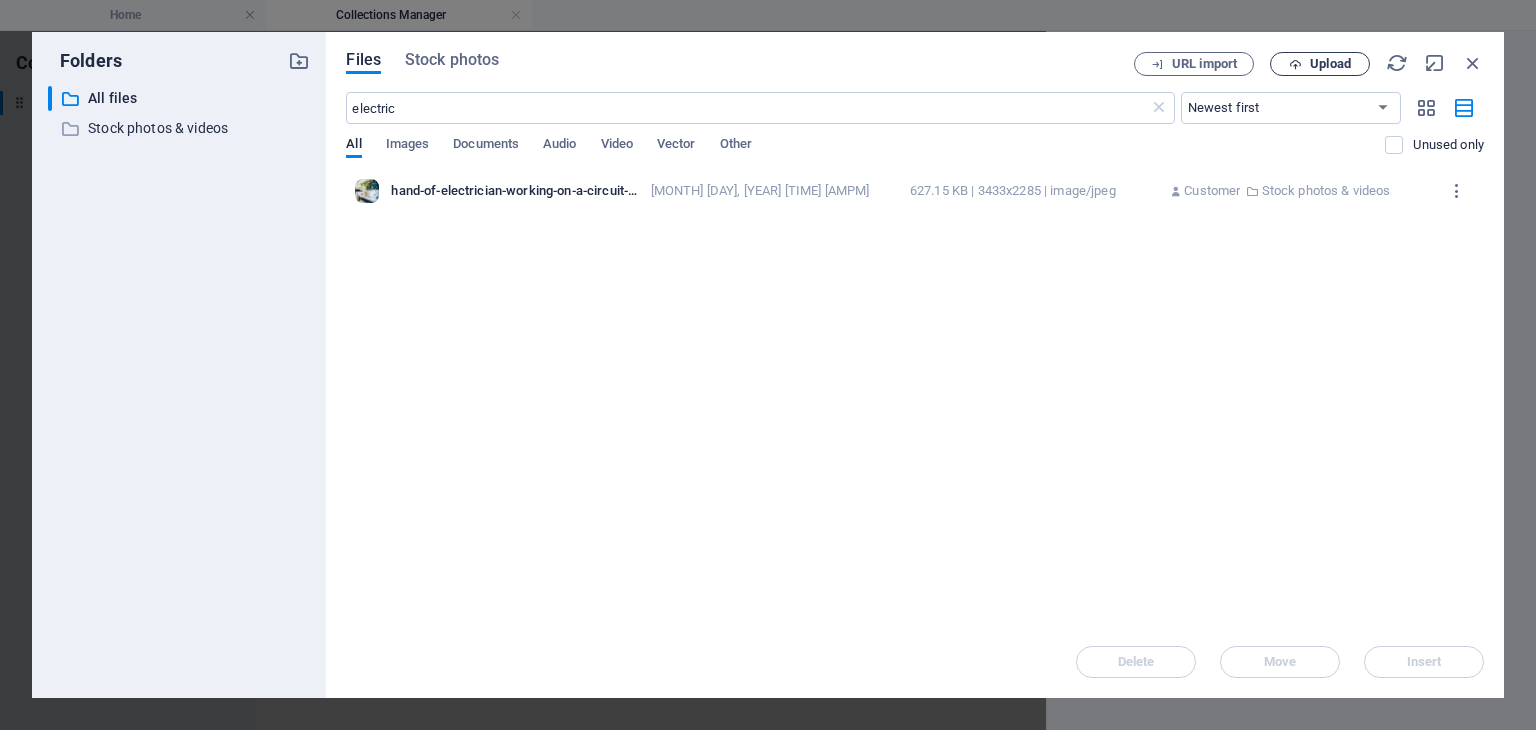 click on "Upload" at bounding box center (1320, 64) 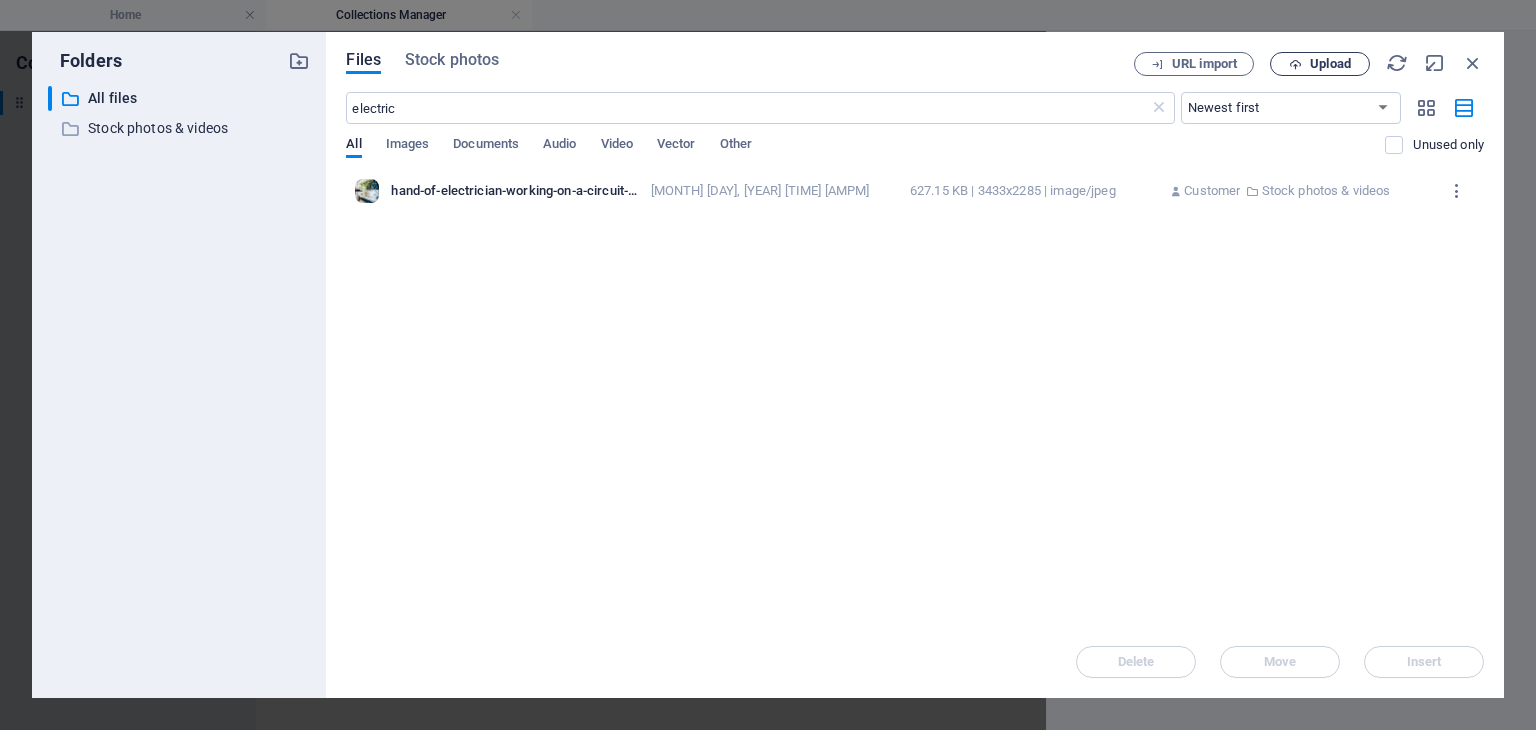 click on "Upload" at bounding box center [1330, 64] 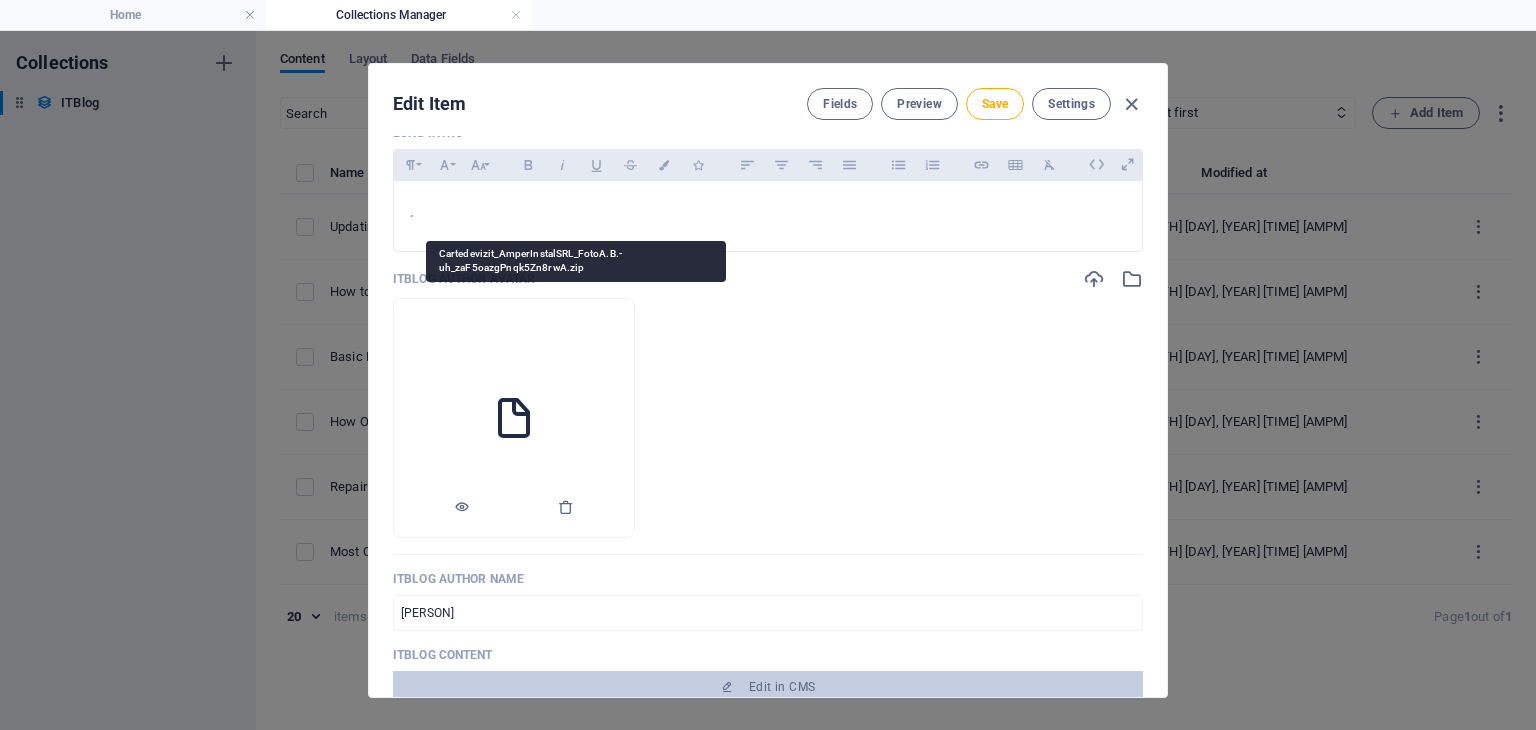 click at bounding box center (514, 418) 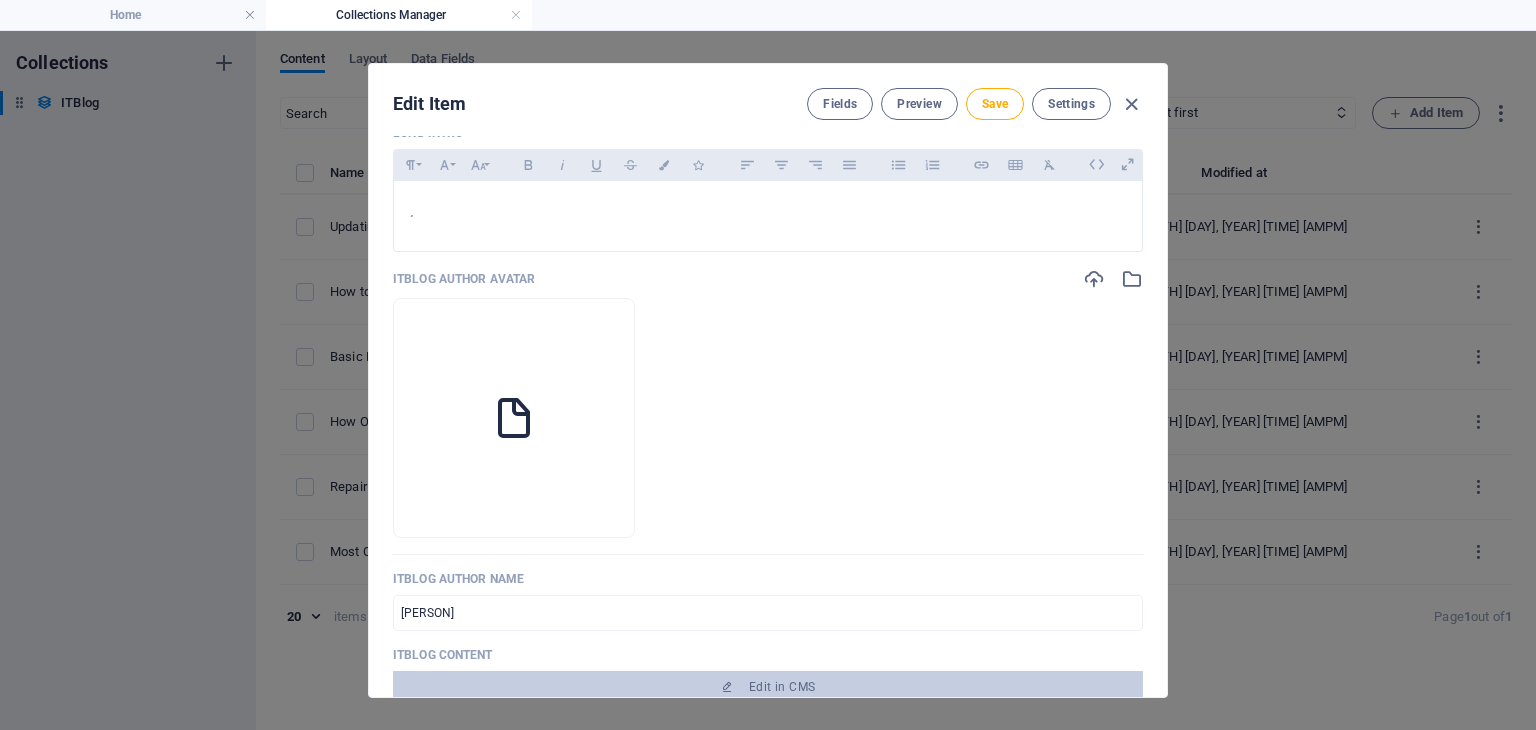 click at bounding box center [566, 507] 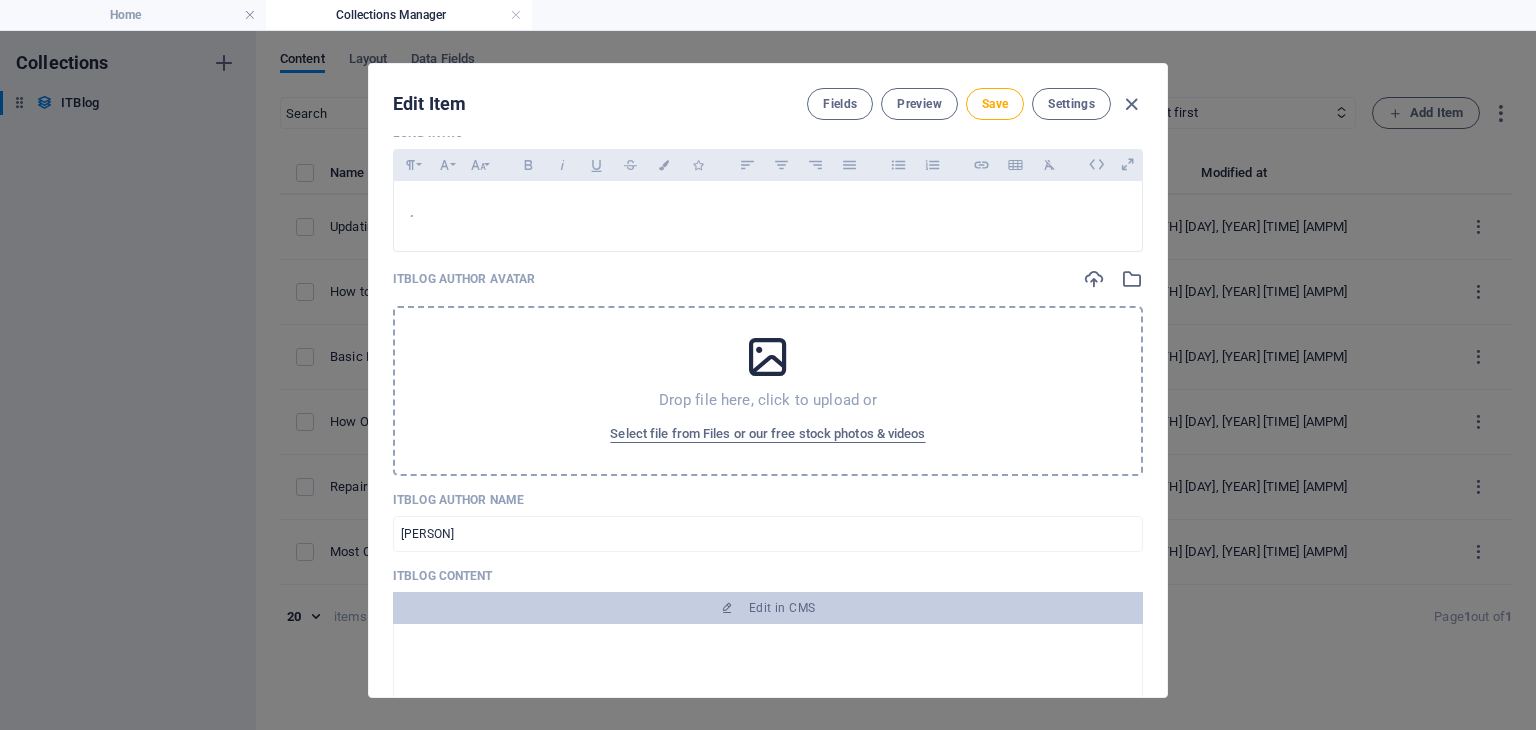 click on "Drop file here, click to upload or" at bounding box center [768, 400] 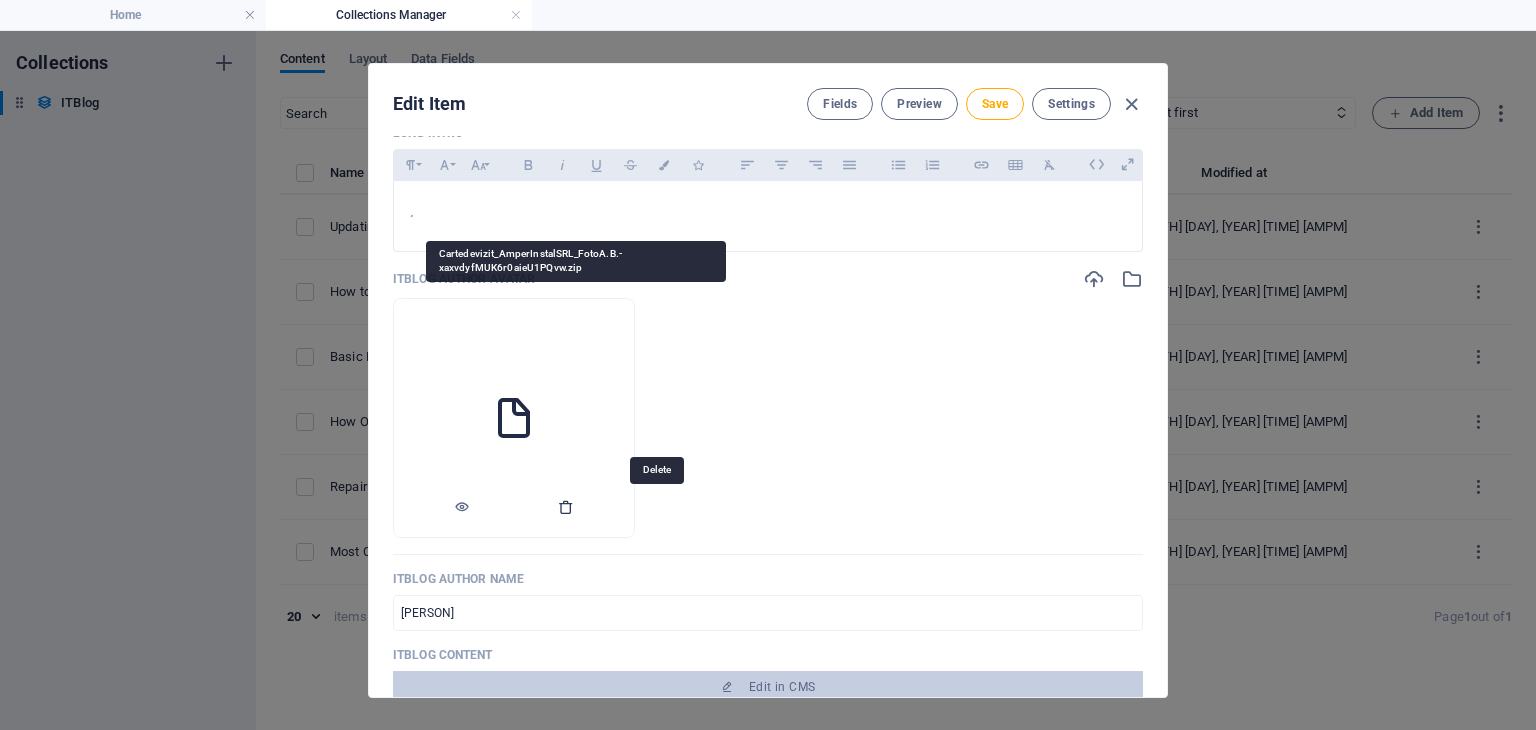 click at bounding box center [566, 507] 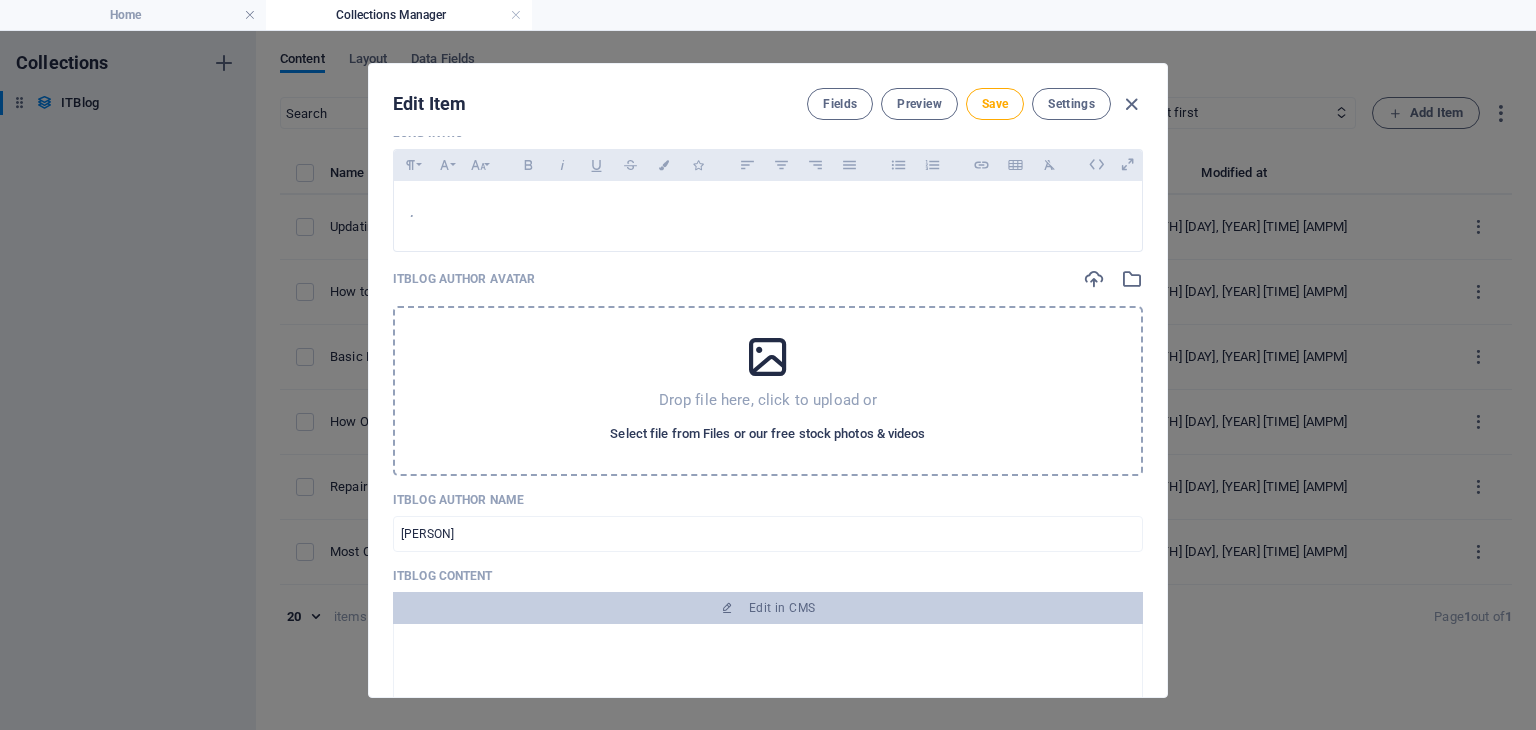 click on "Select file from Files or our free stock photos & videos" at bounding box center (767, 434) 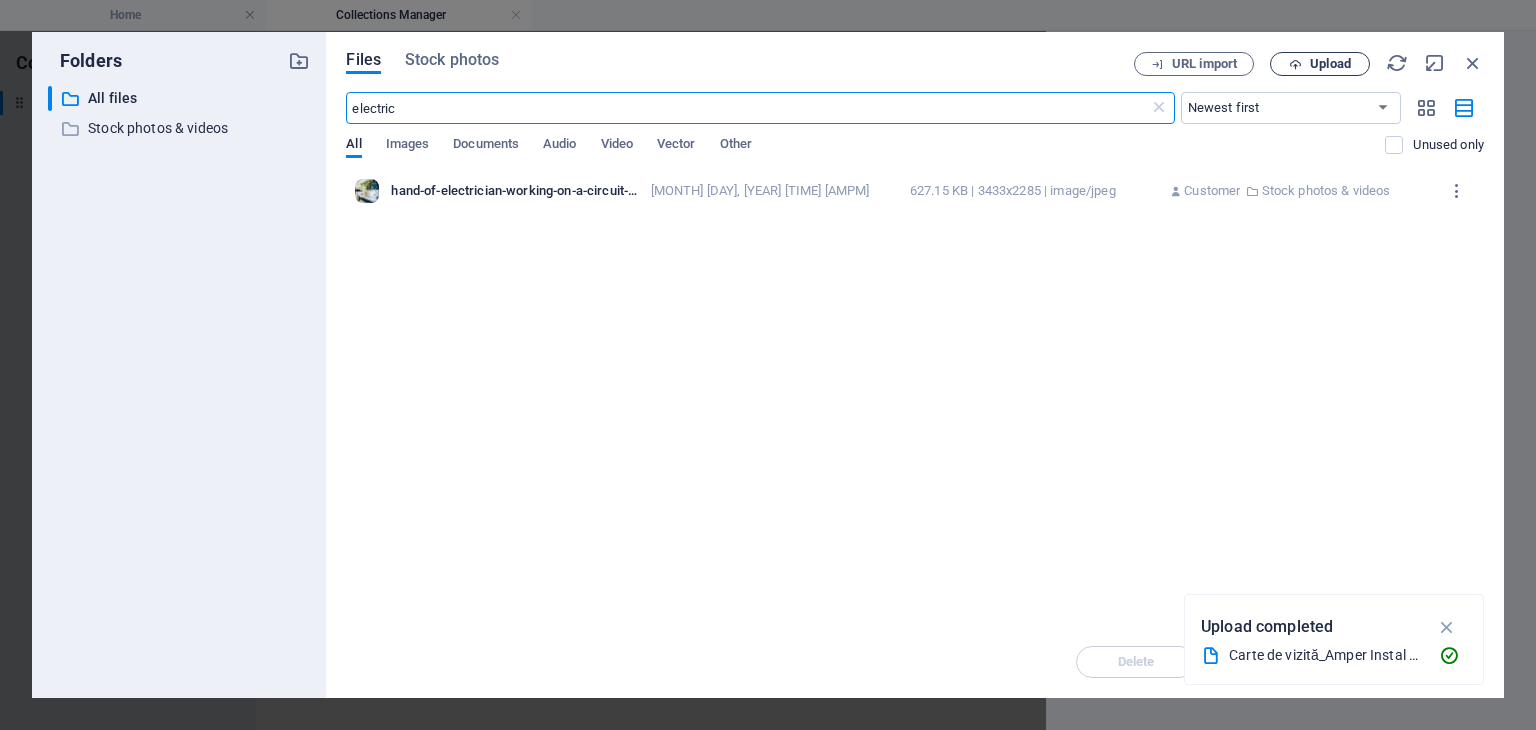 click on "Upload" at bounding box center (1330, 64) 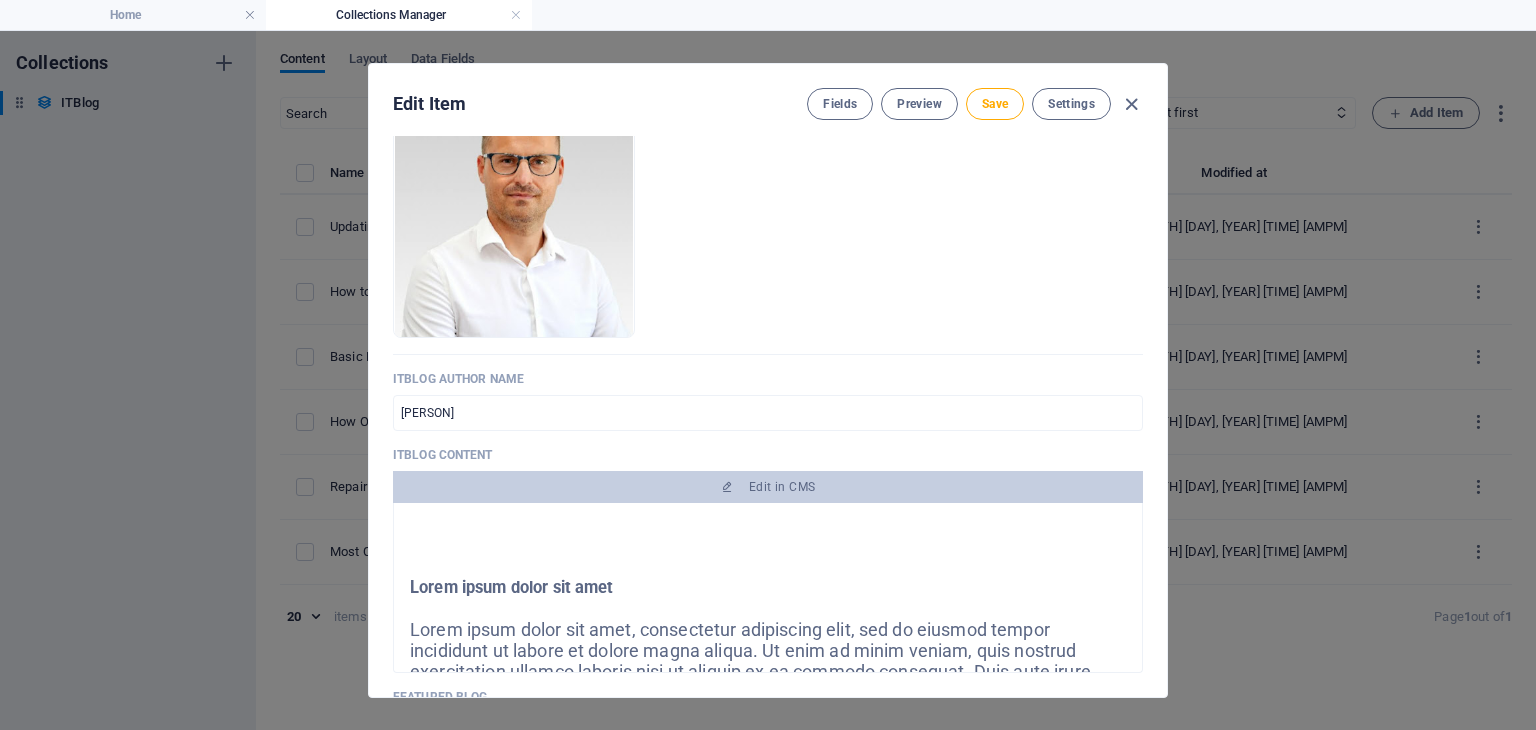 scroll, scrollTop: 800, scrollLeft: 0, axis: vertical 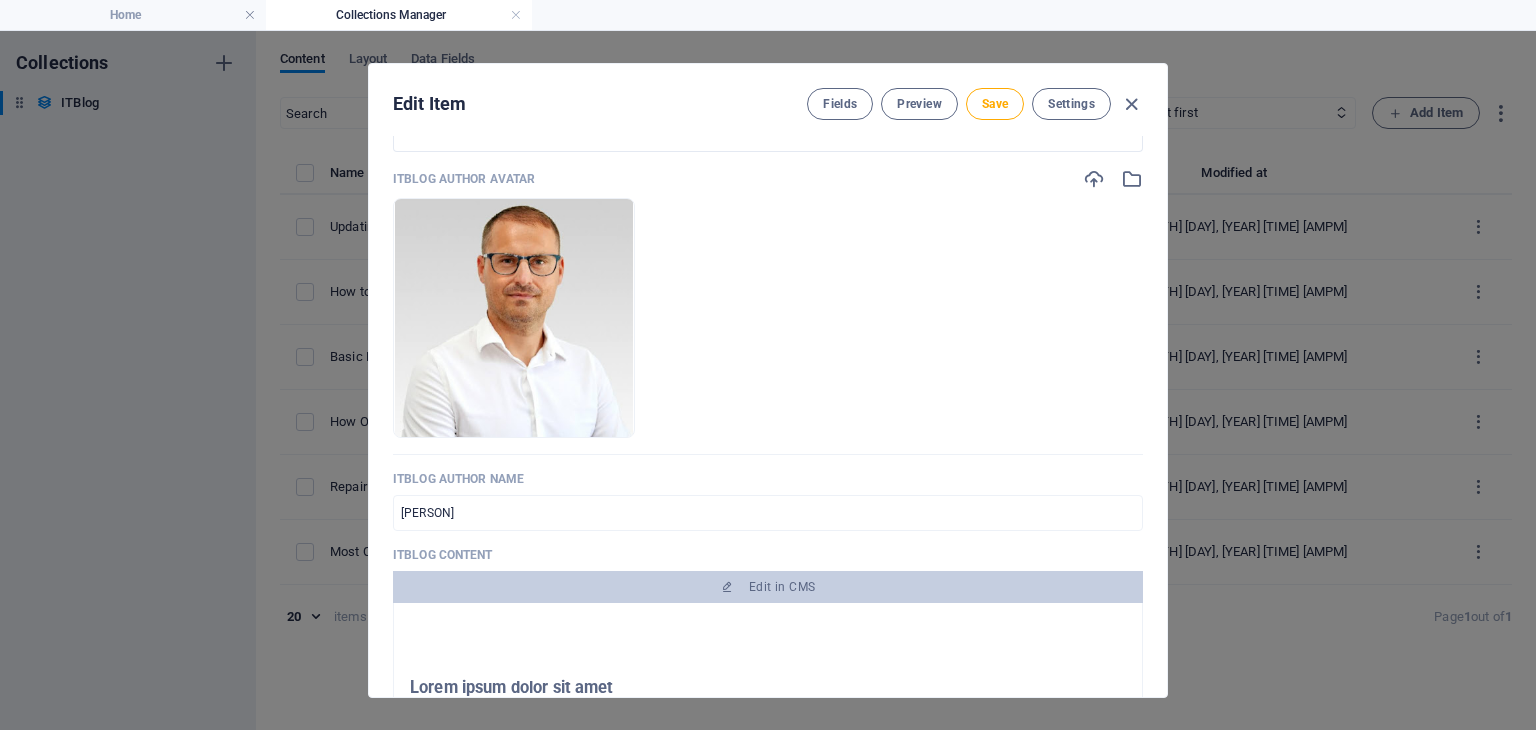 click on "ITBlog Author Name" at bounding box center (768, 479) 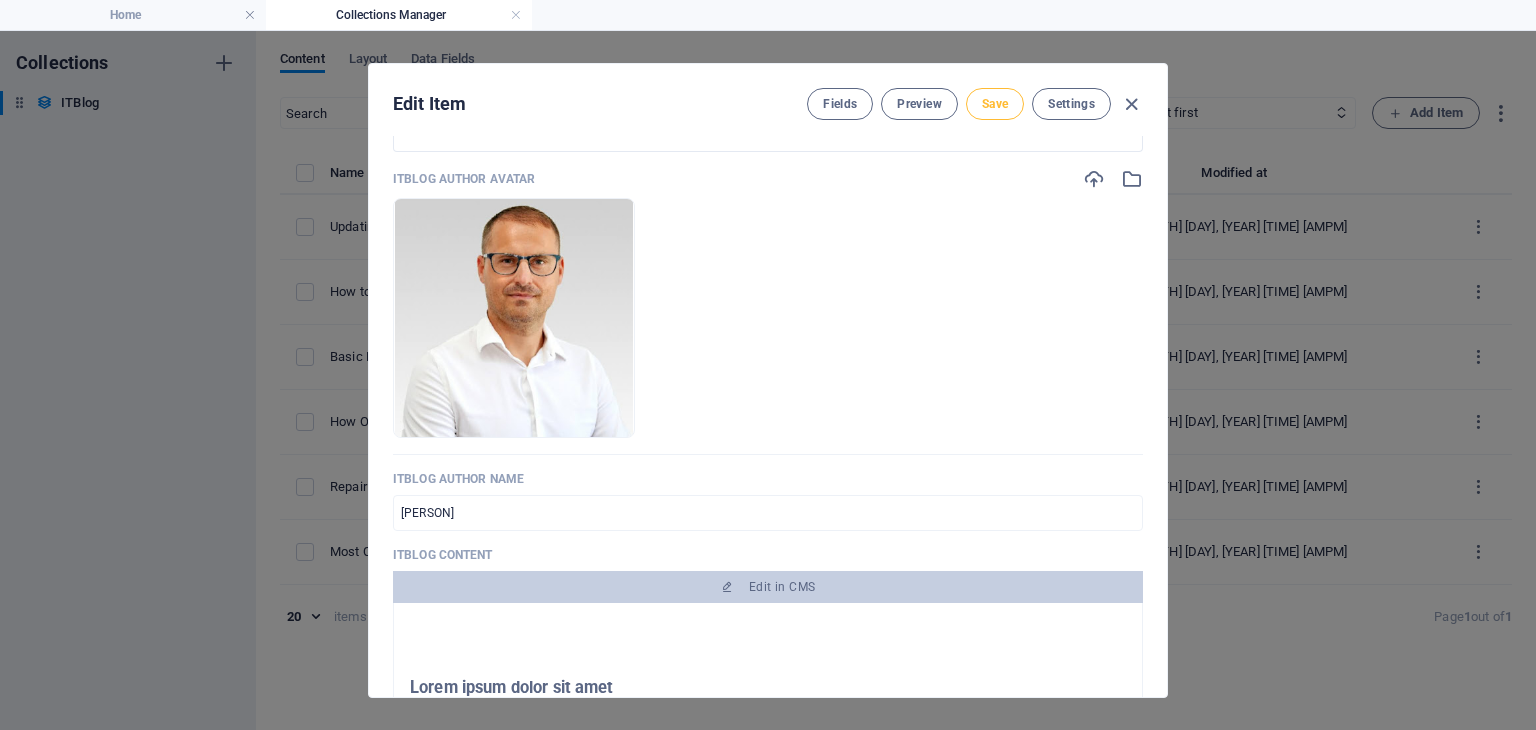 click on "Save" at bounding box center (995, 104) 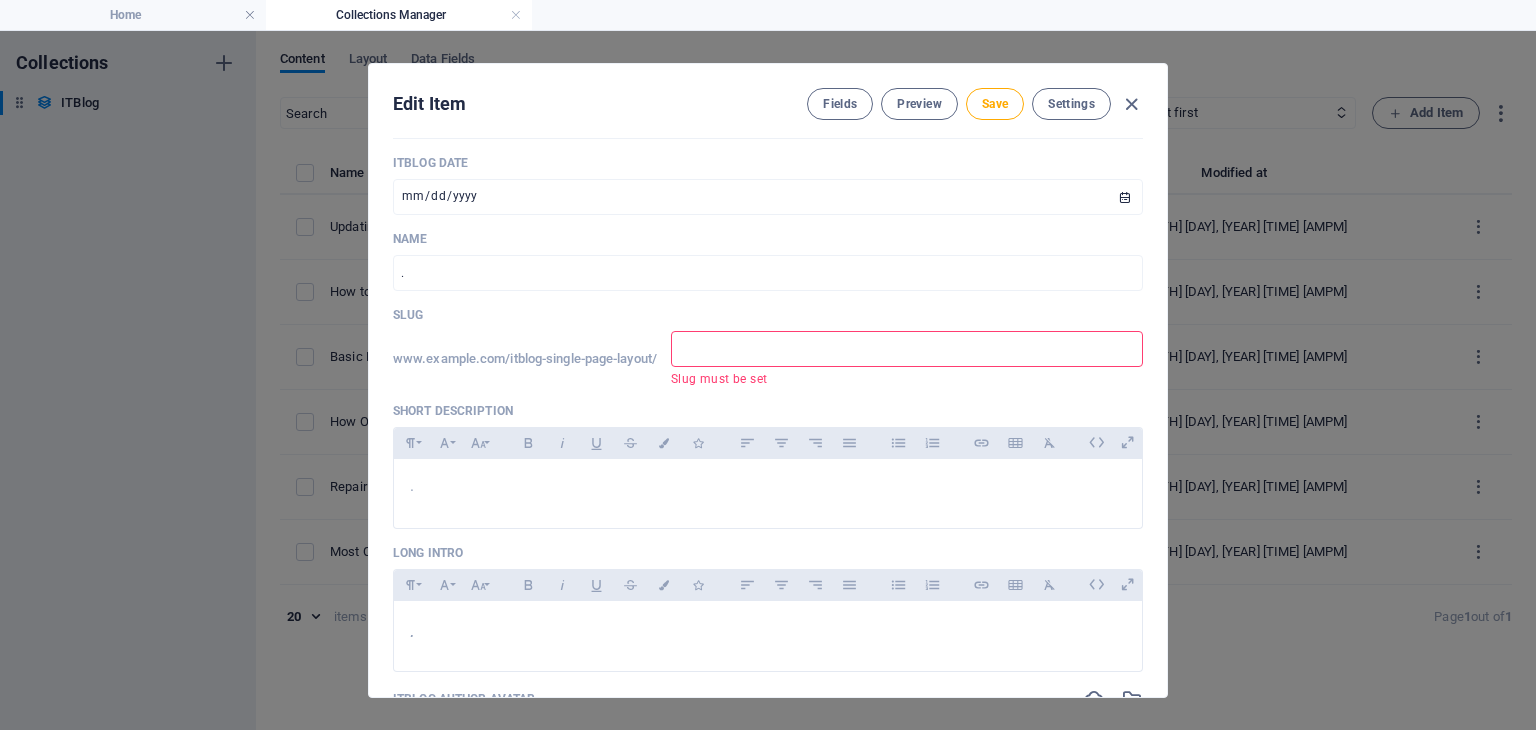 scroll, scrollTop: 0, scrollLeft: 0, axis: both 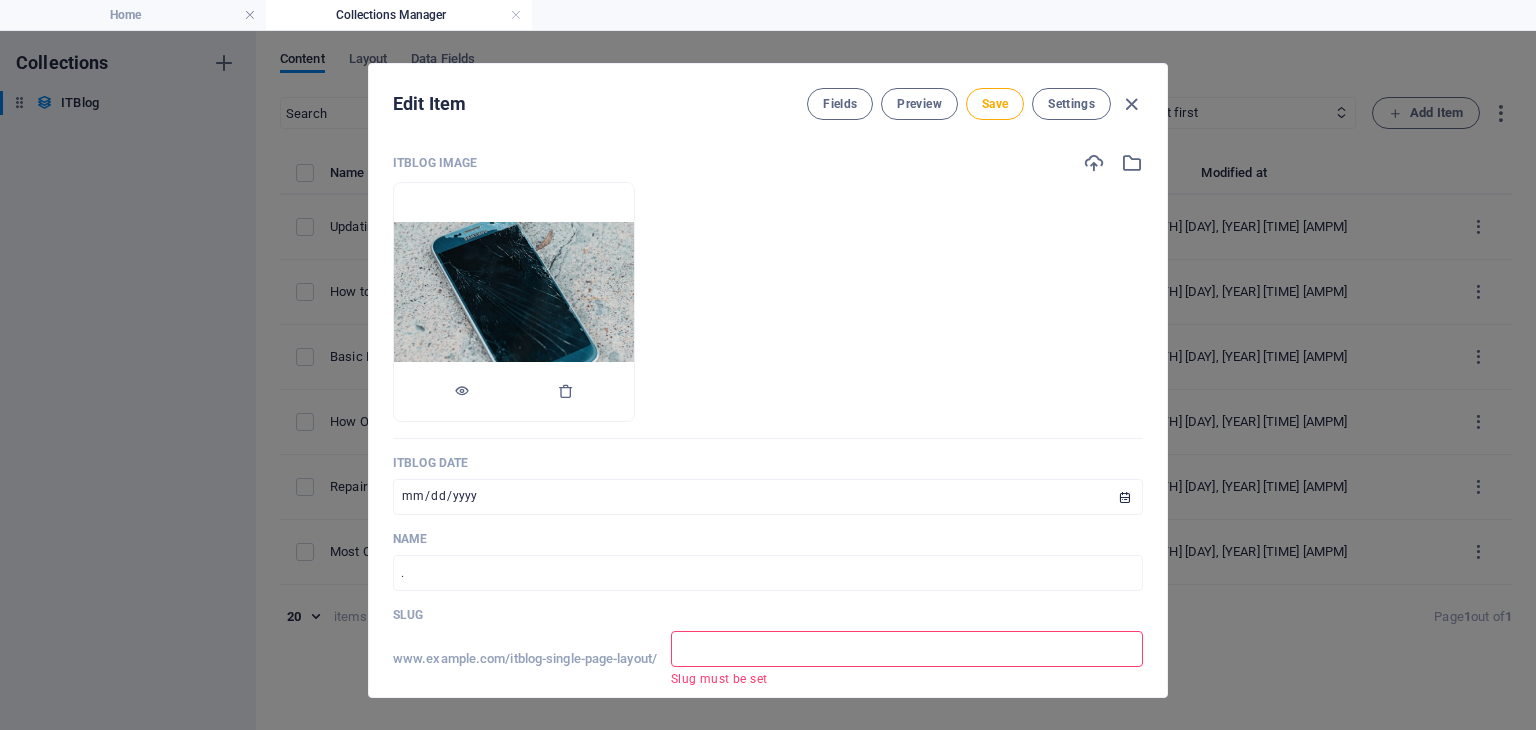 click at bounding box center [514, 302] 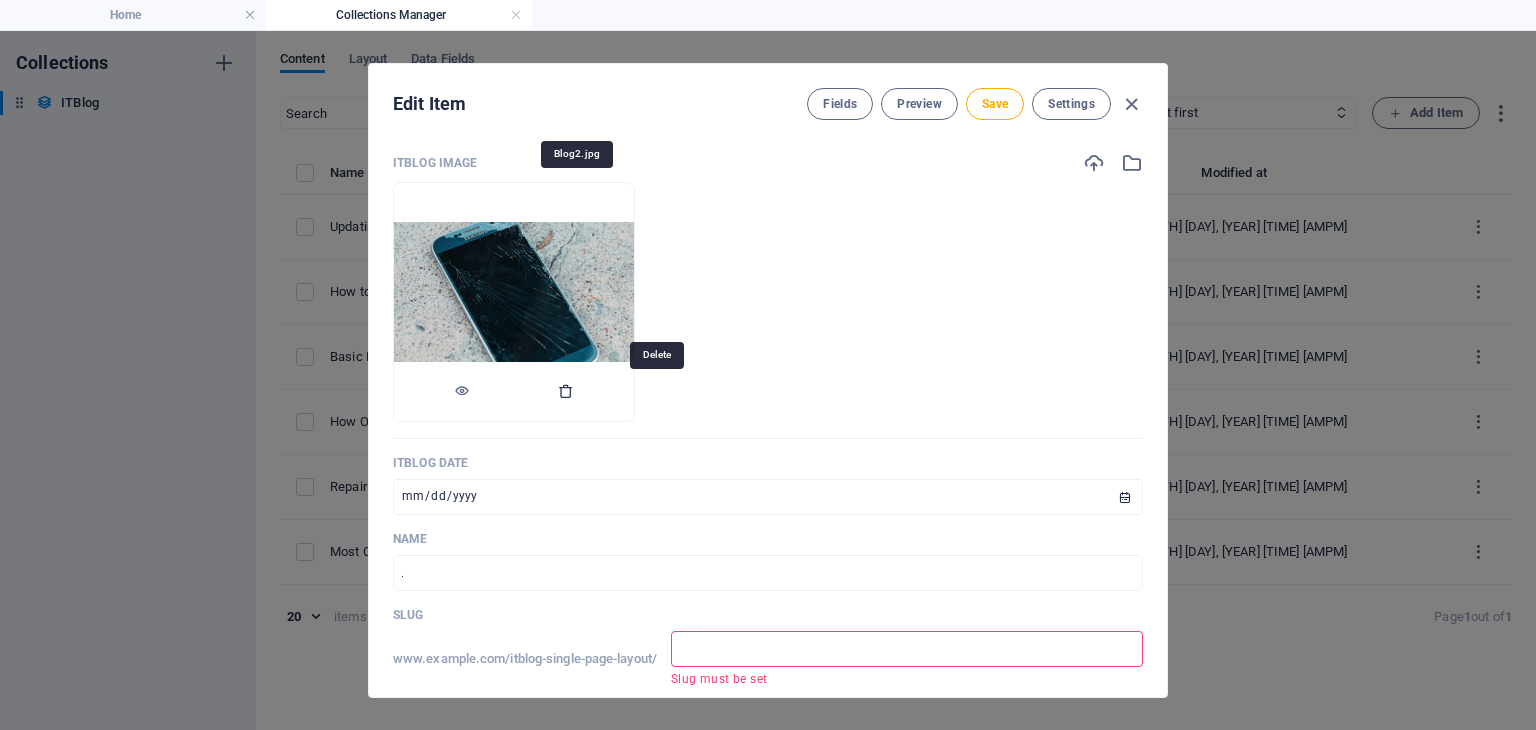 click at bounding box center (566, 391) 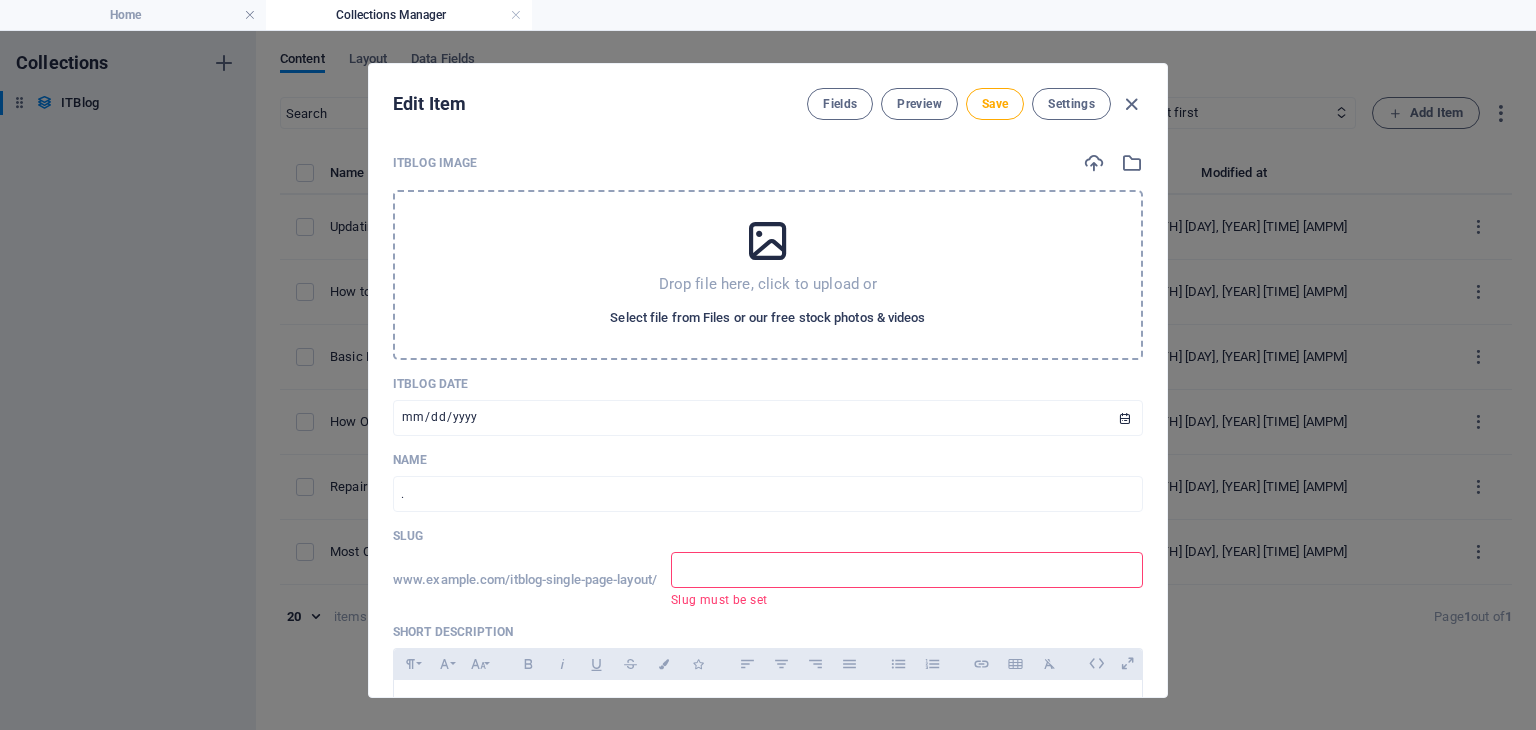 click on "Select file from Files or our free stock photos & videos" at bounding box center (767, 318) 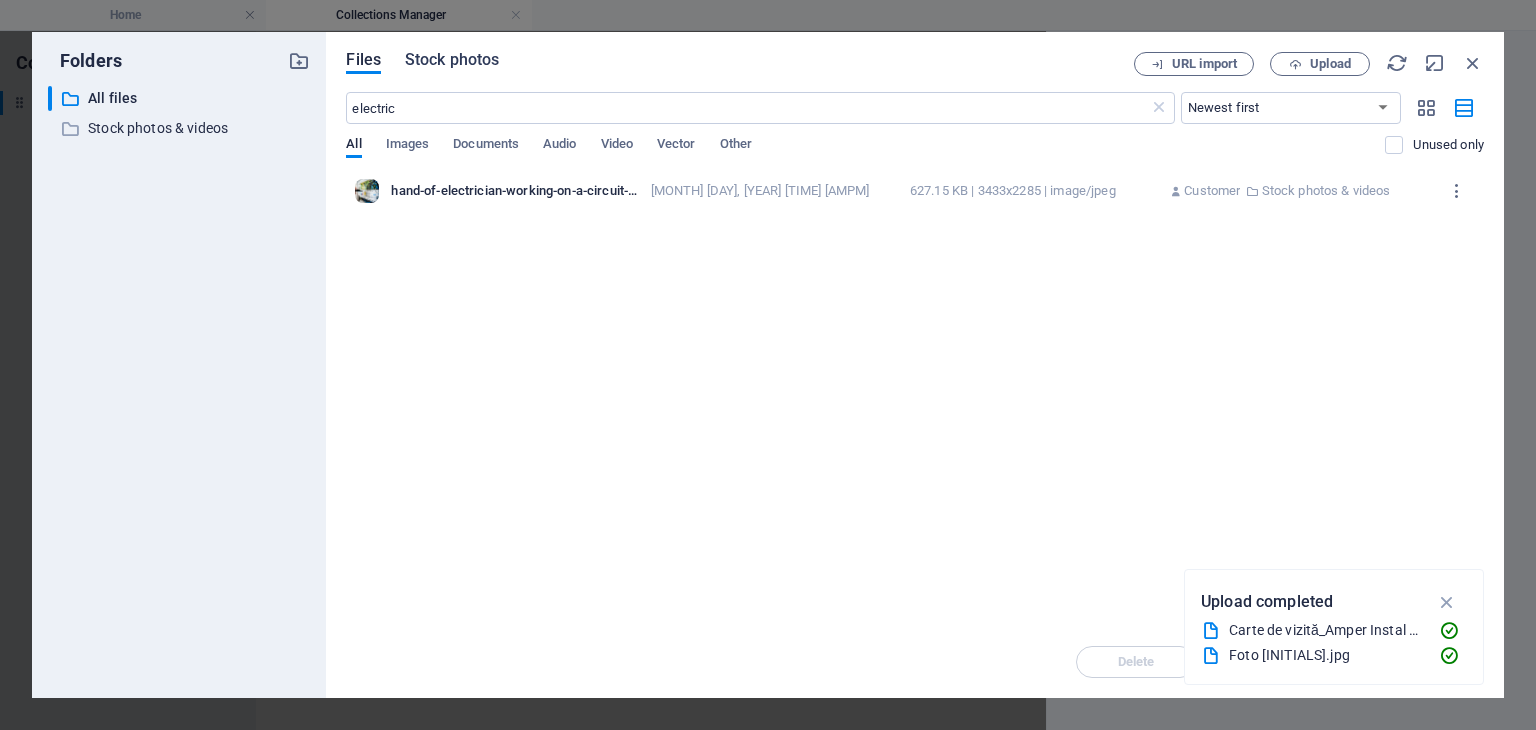 click on "Stock photos" at bounding box center (452, 60) 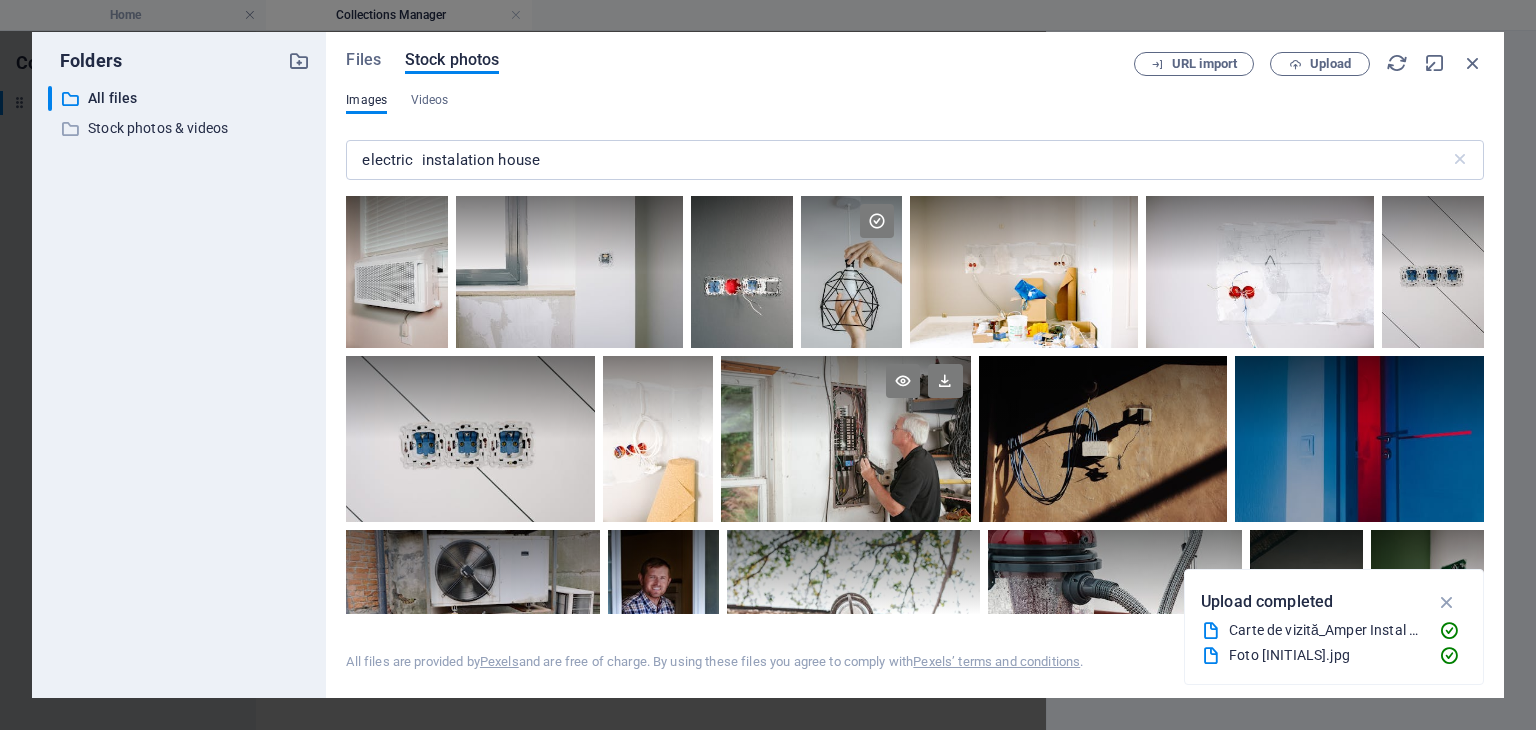 click at bounding box center [845, 439] 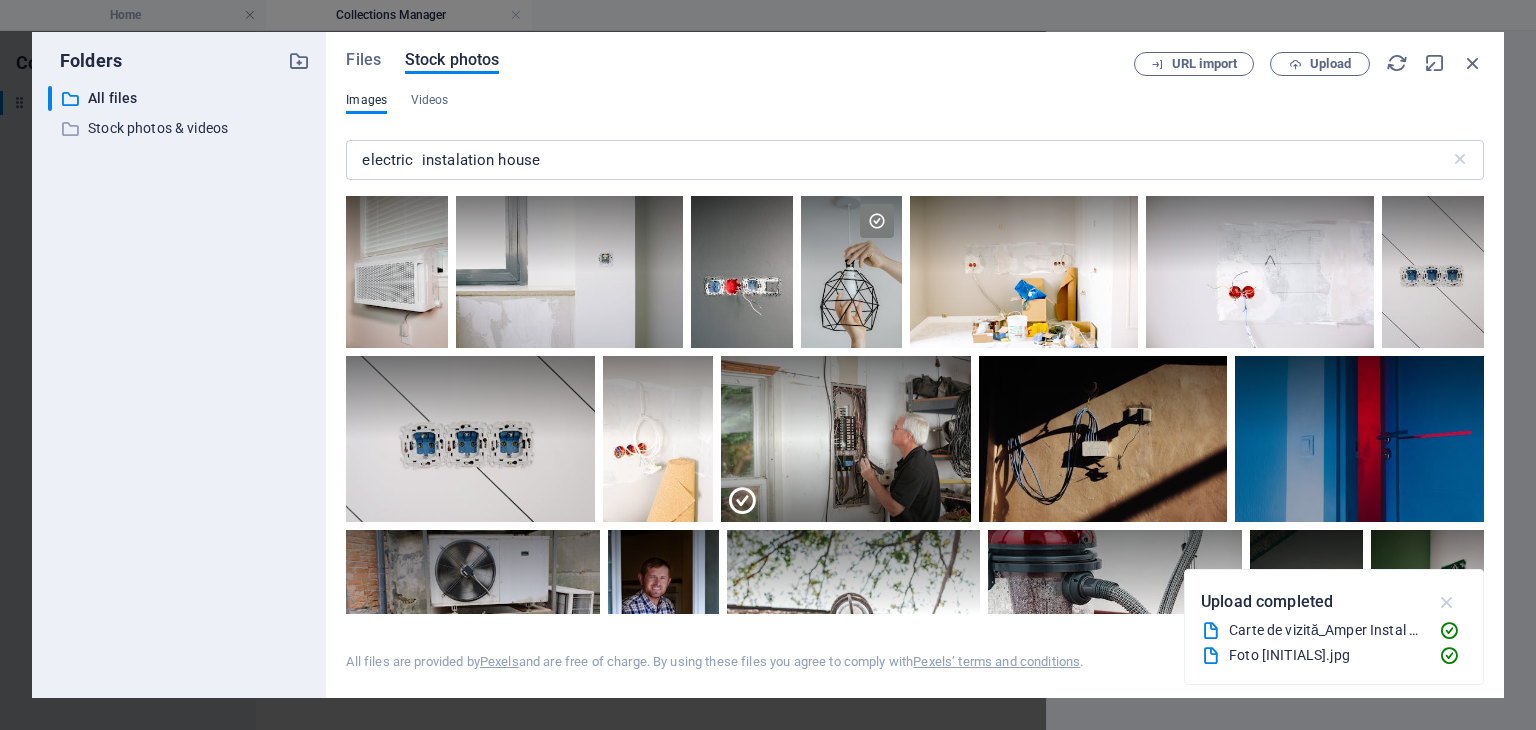 click at bounding box center (1447, 602) 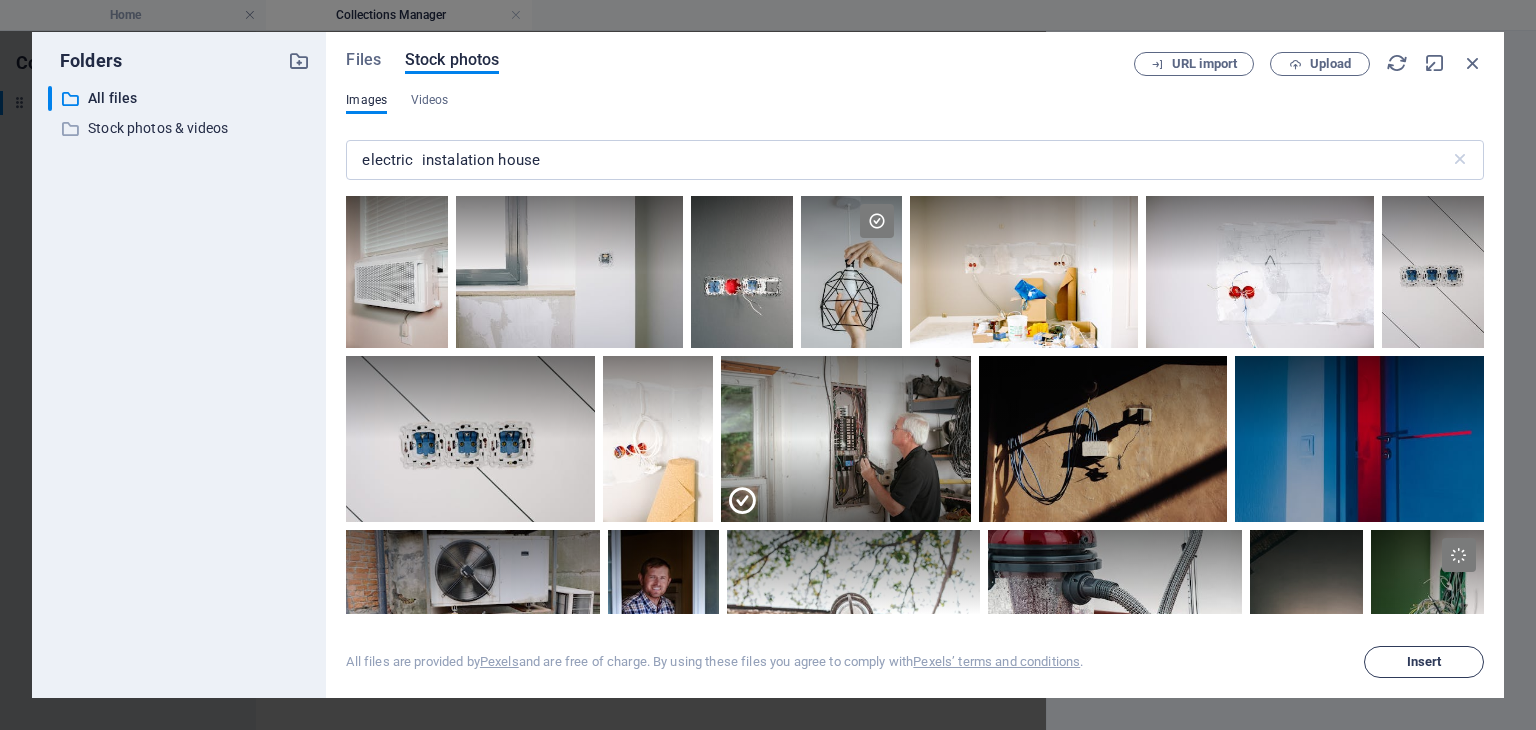 click on "Insert" at bounding box center (1424, 662) 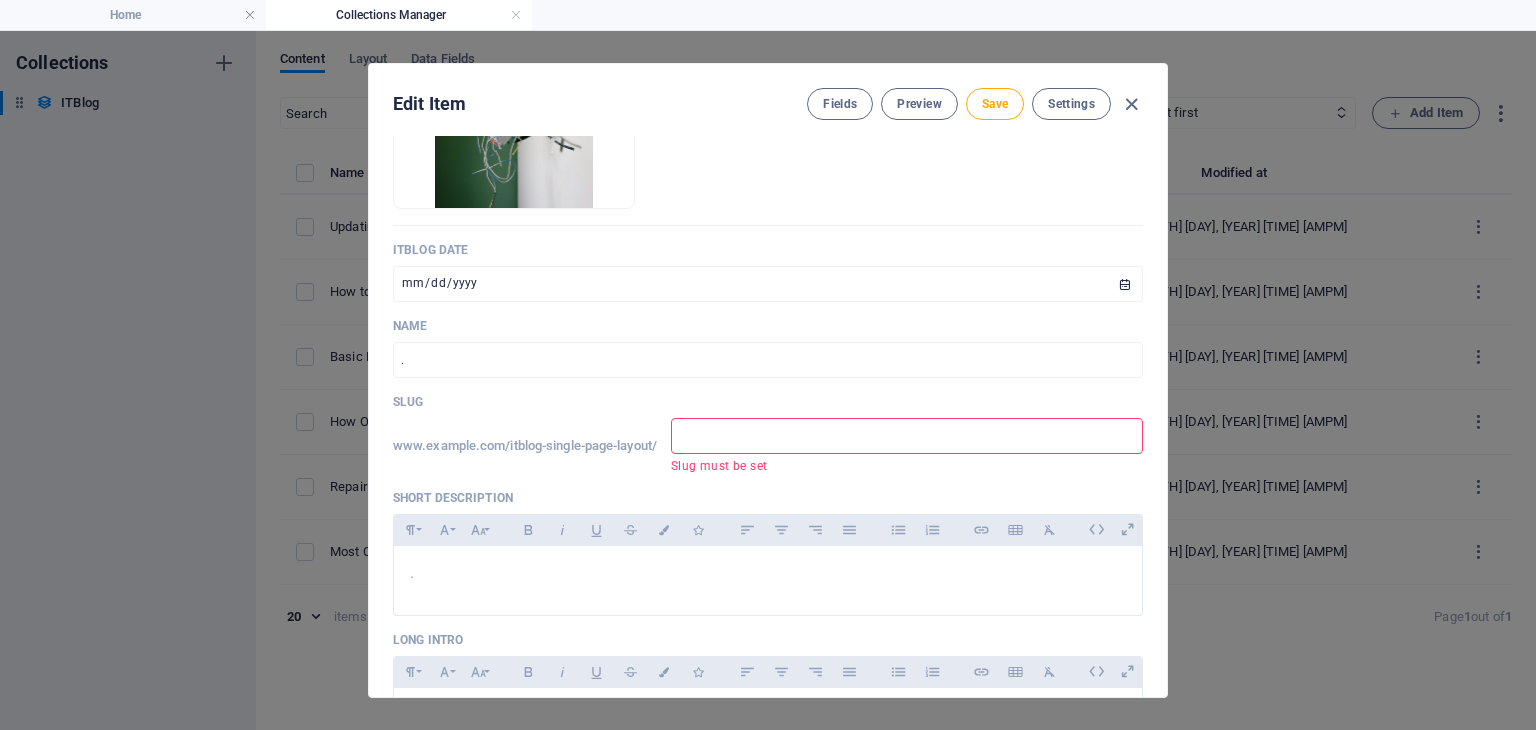 scroll, scrollTop: 200, scrollLeft: 0, axis: vertical 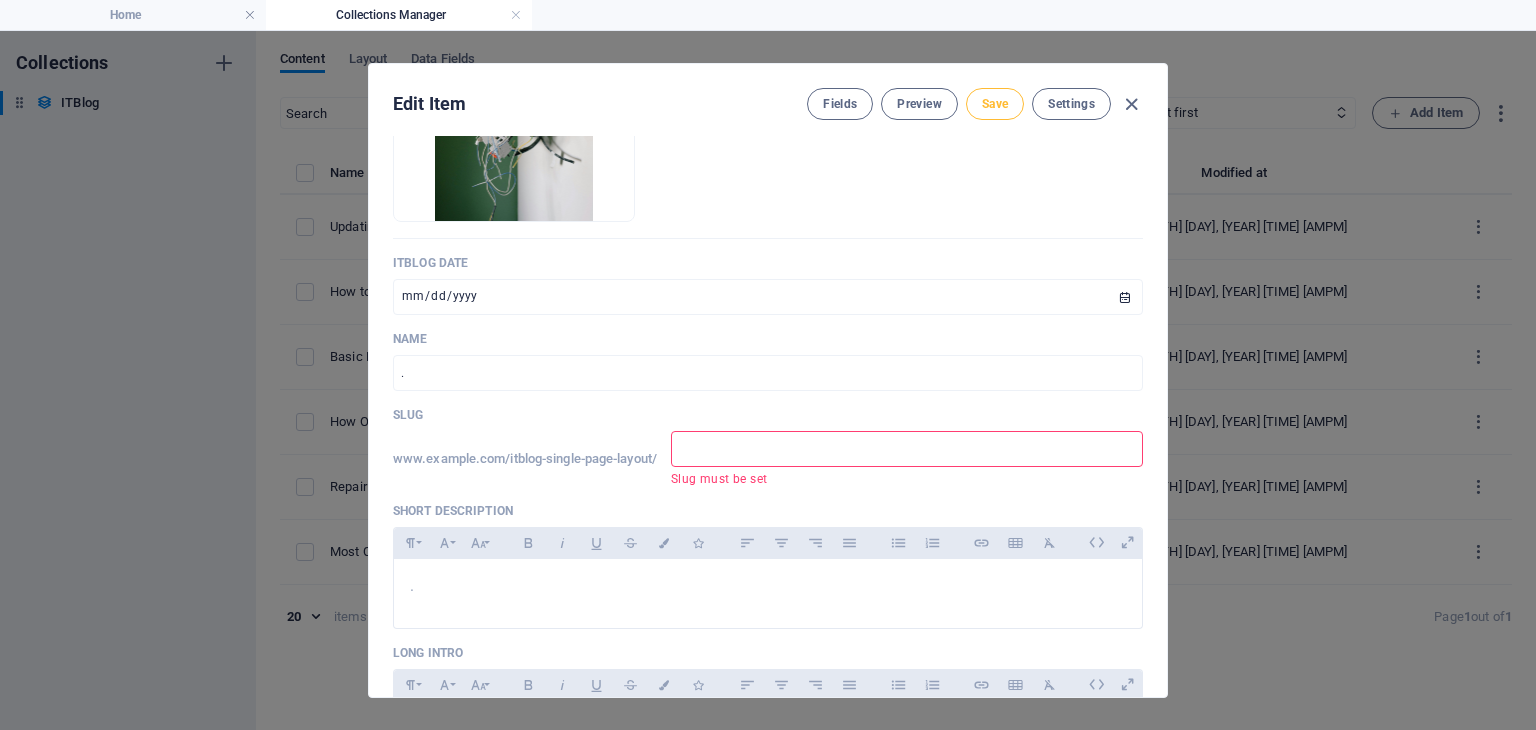 click on "Save" at bounding box center (995, 104) 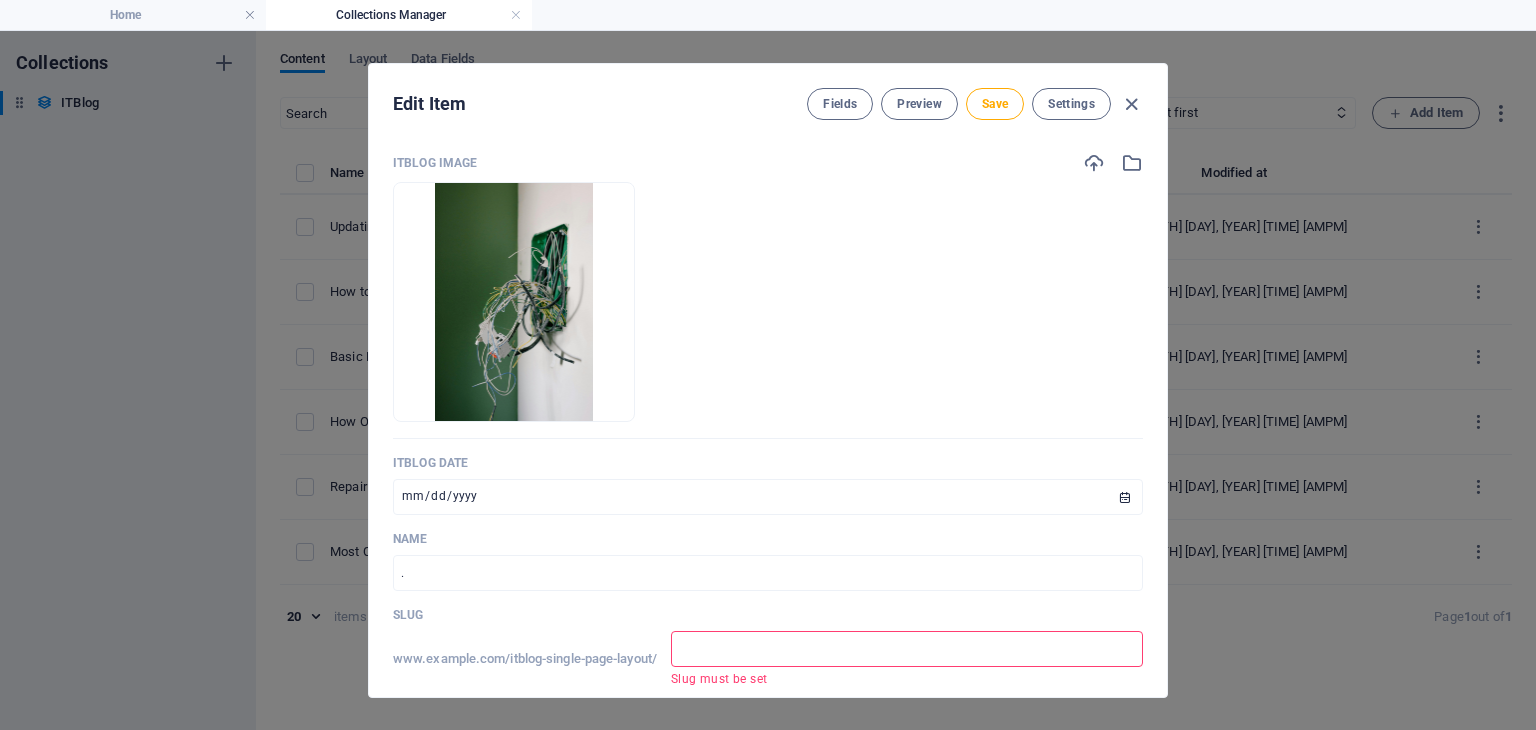 scroll, scrollTop: 200, scrollLeft: 0, axis: vertical 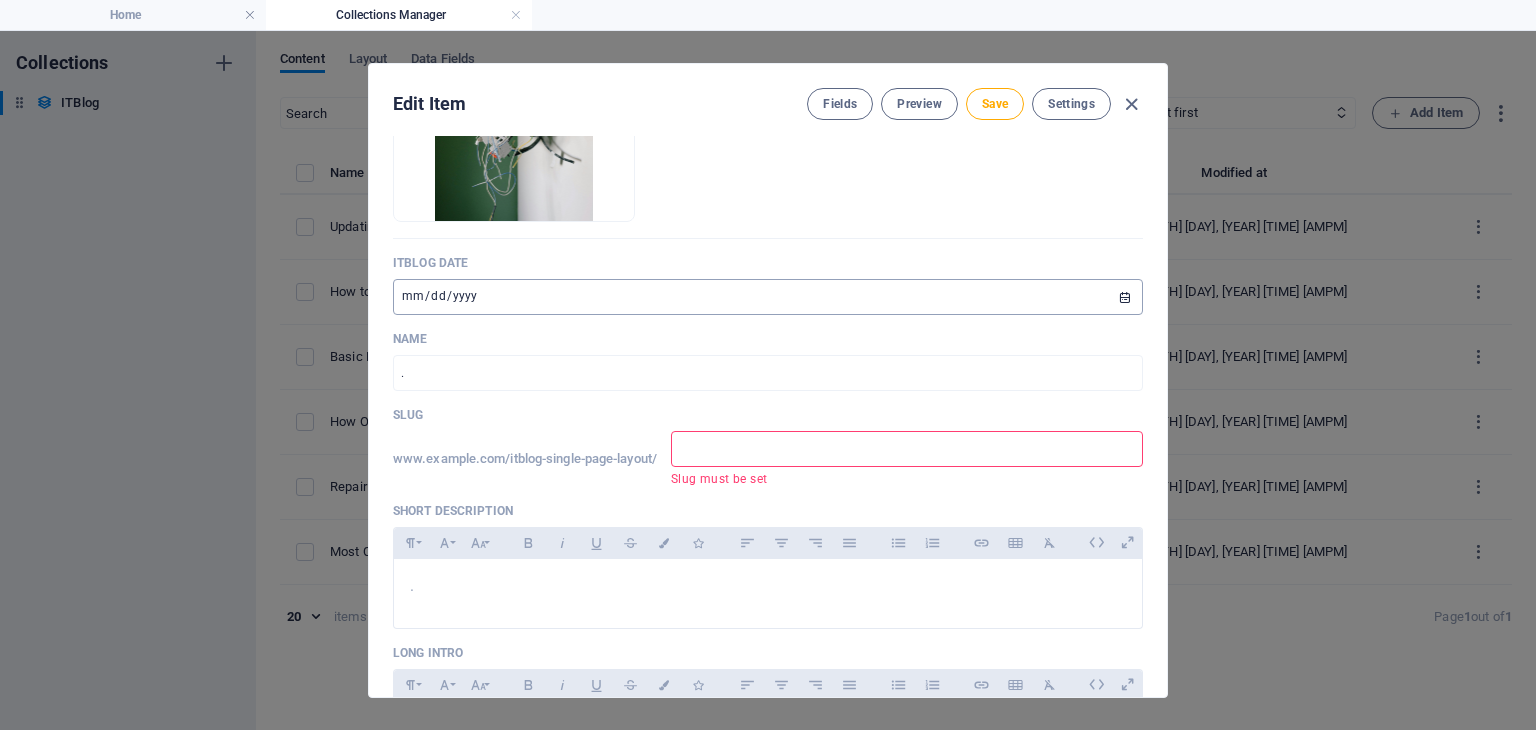 type on "G" 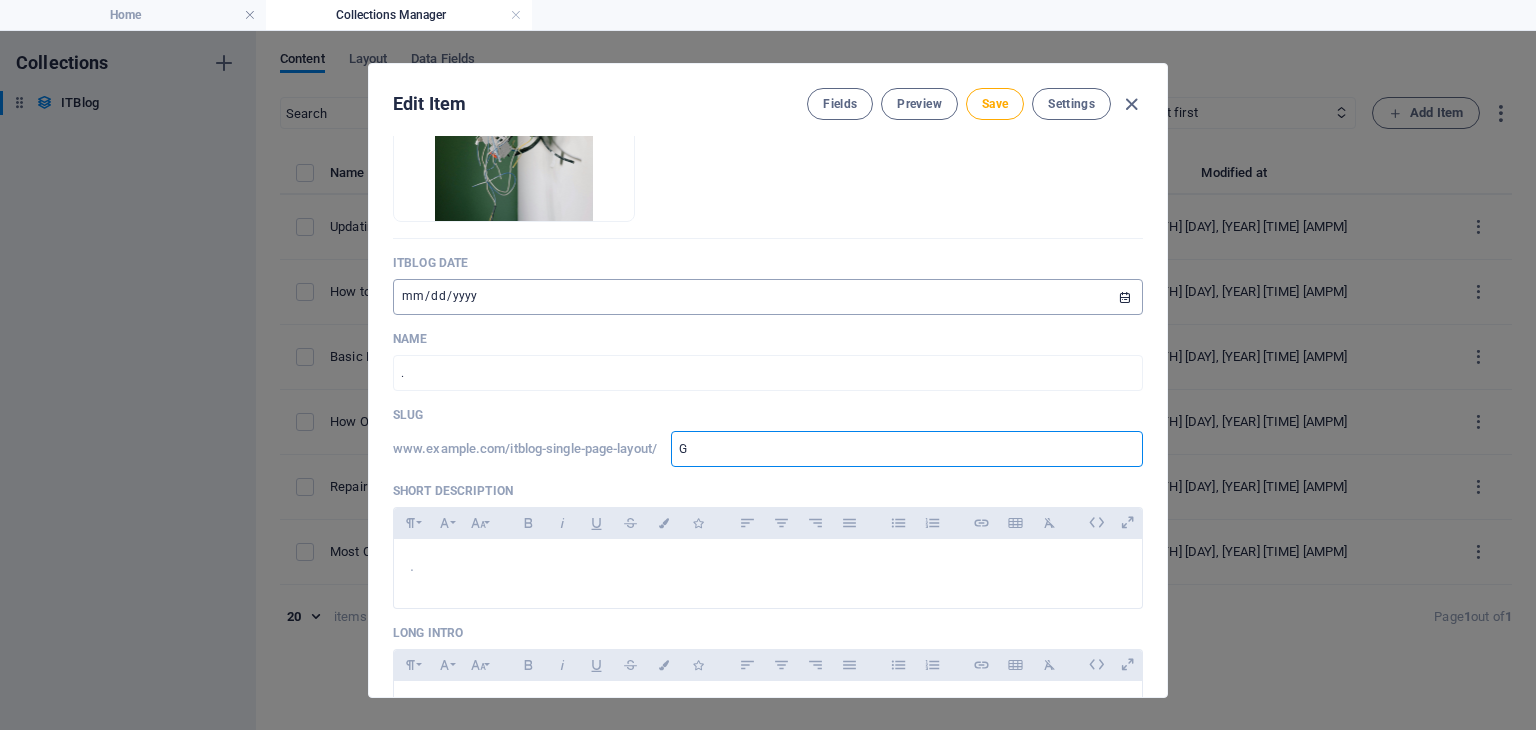 type on "Gr" 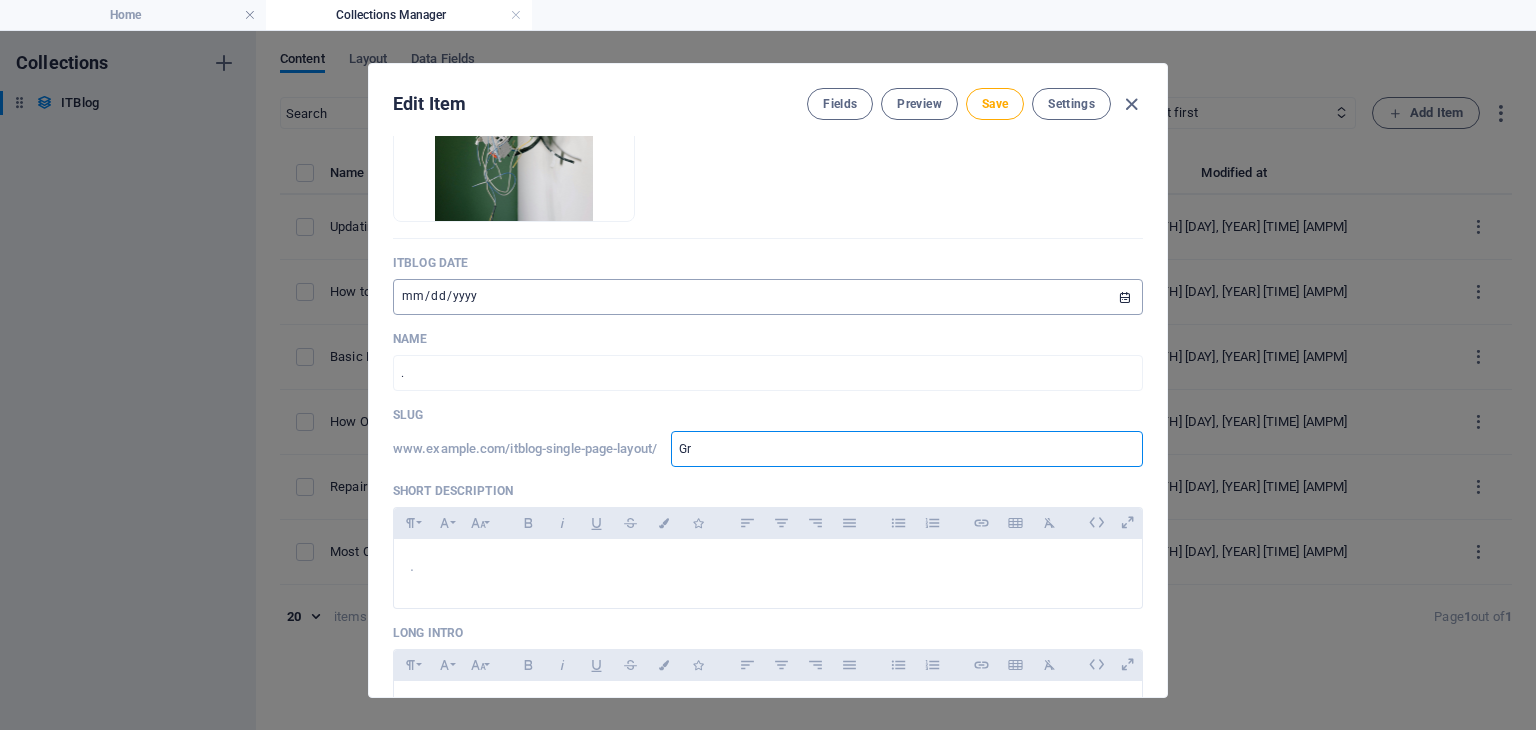 type on "Gre" 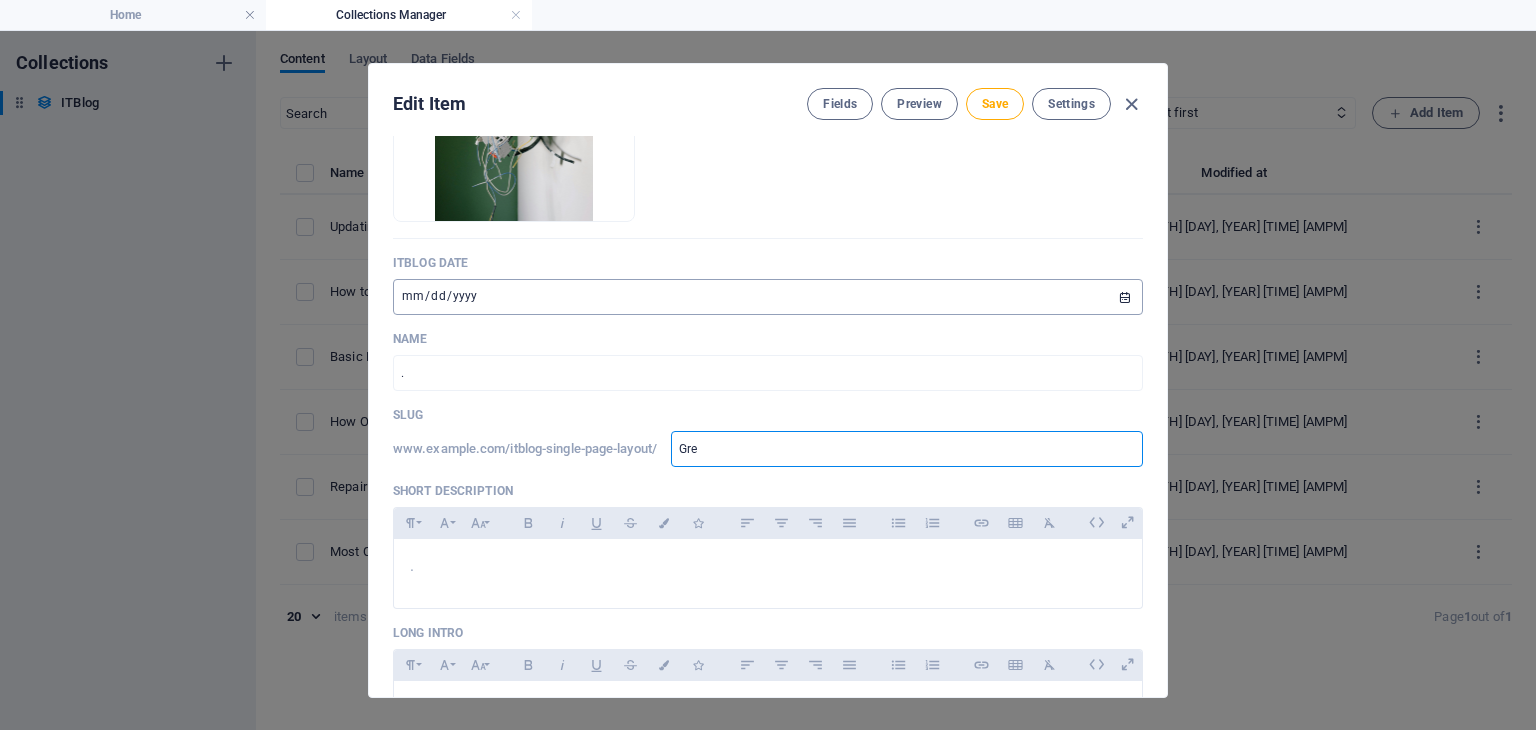 type on "Greș" 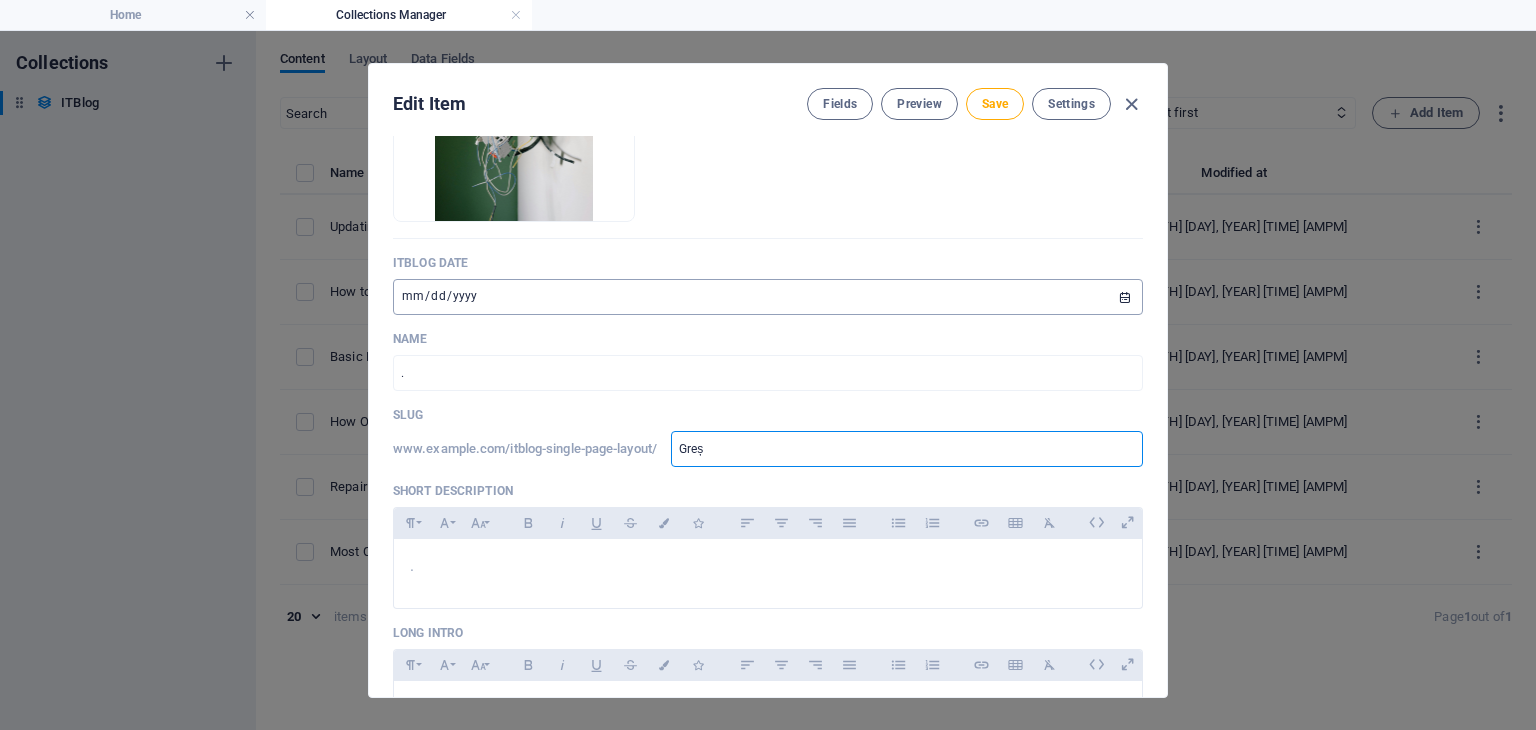 type on "Greșe" 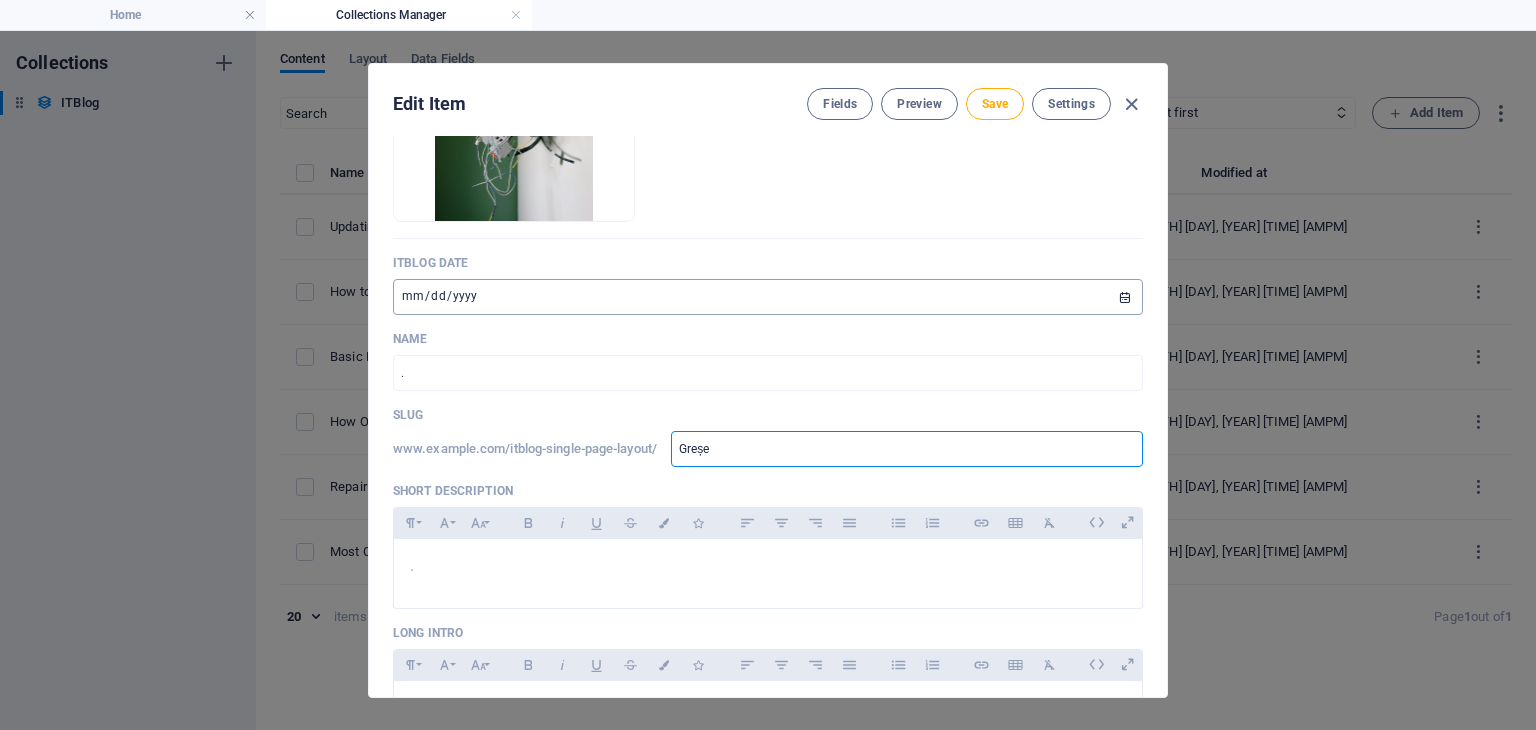 type on "Greșel" 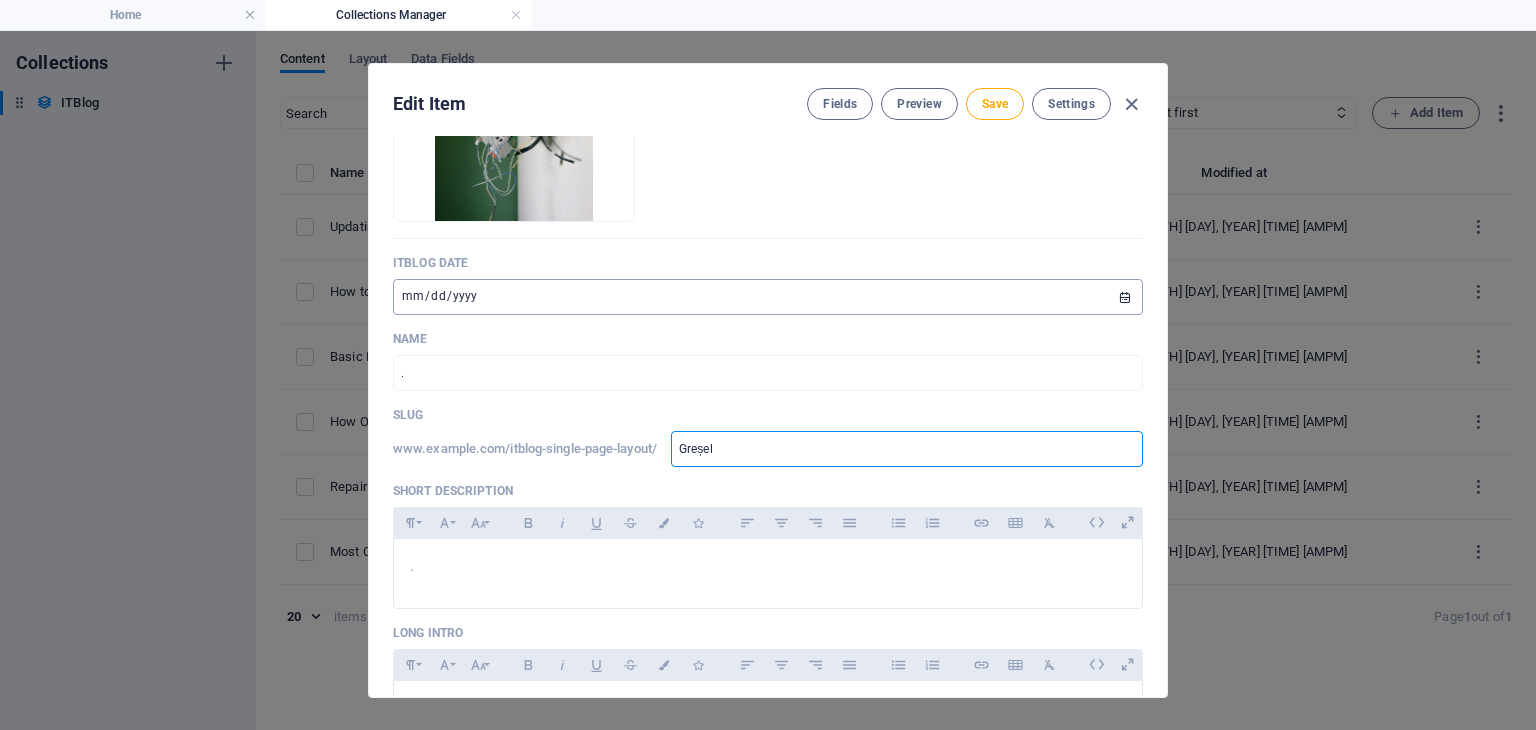 type on "Greșeli" 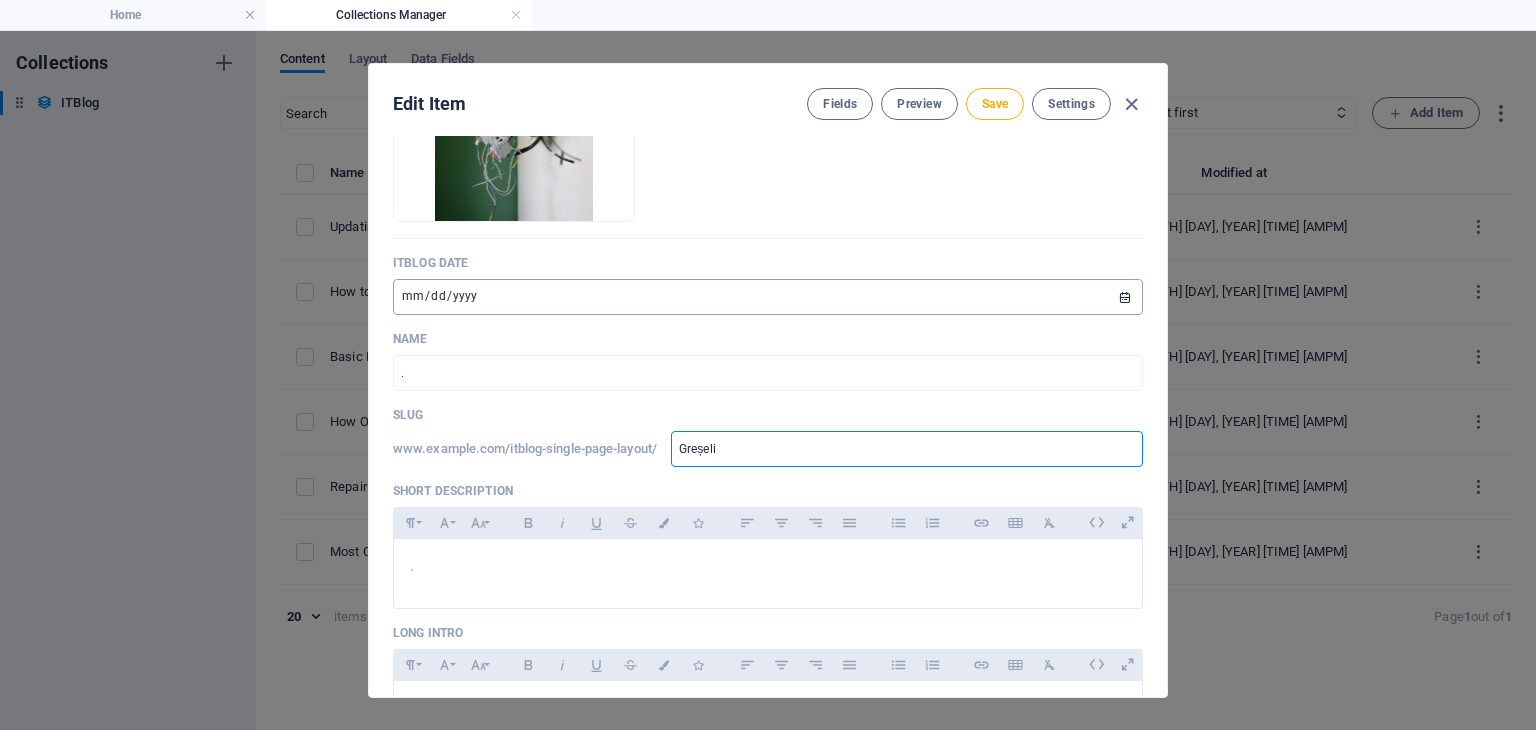 type on "Greșeli-" 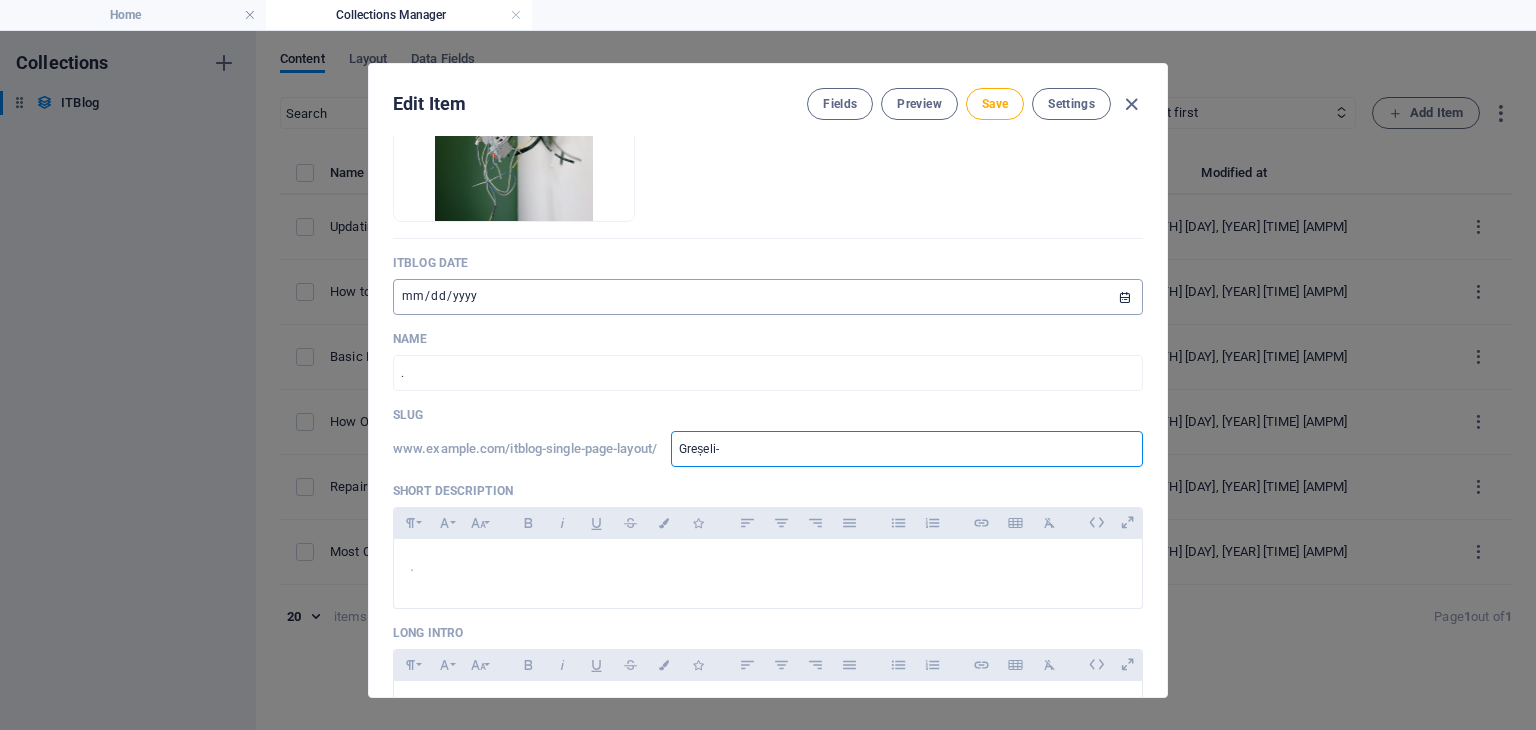type on "Greșeli-i" 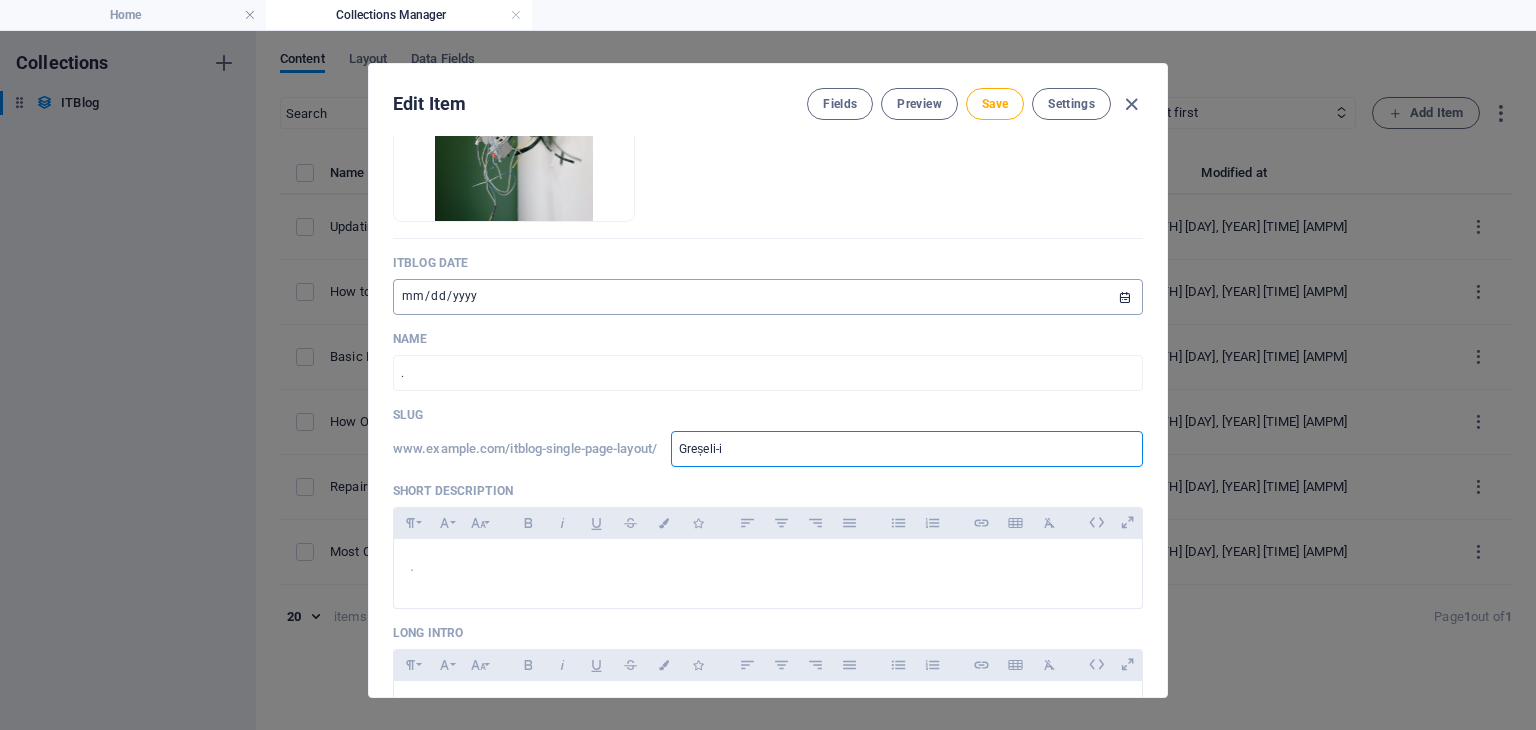 type on "Greșeli-in" 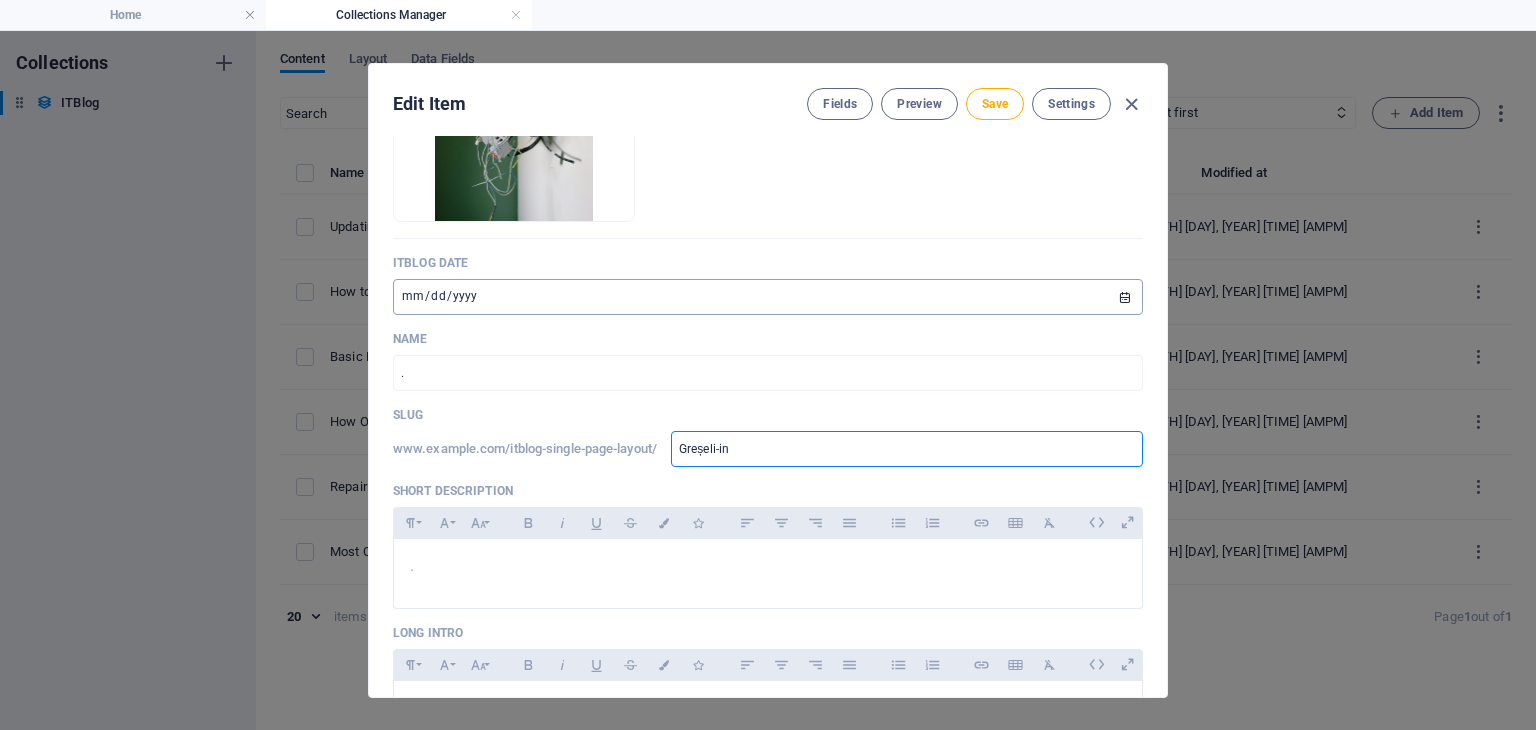 type on "Greșeli-ins" 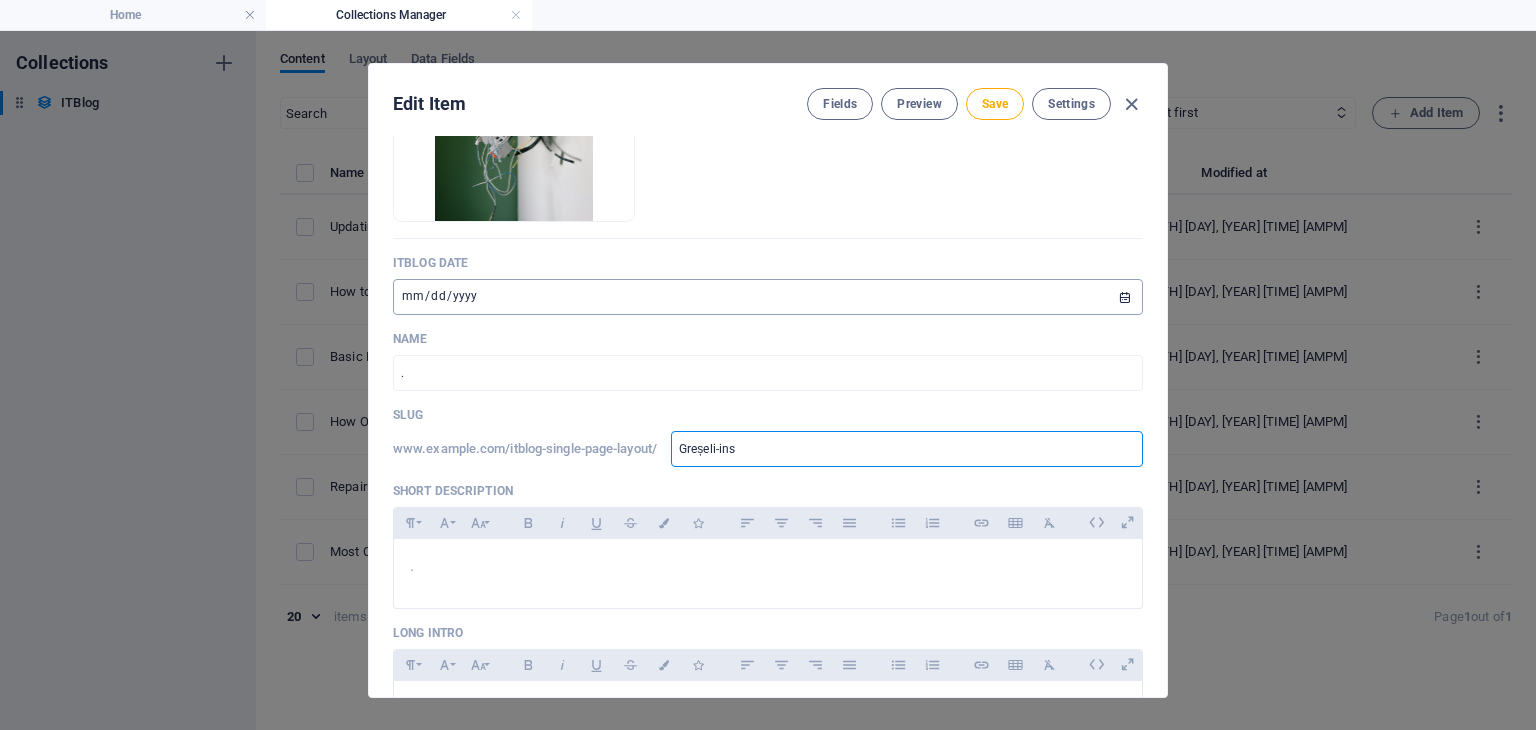 type on "Greșeli-inst" 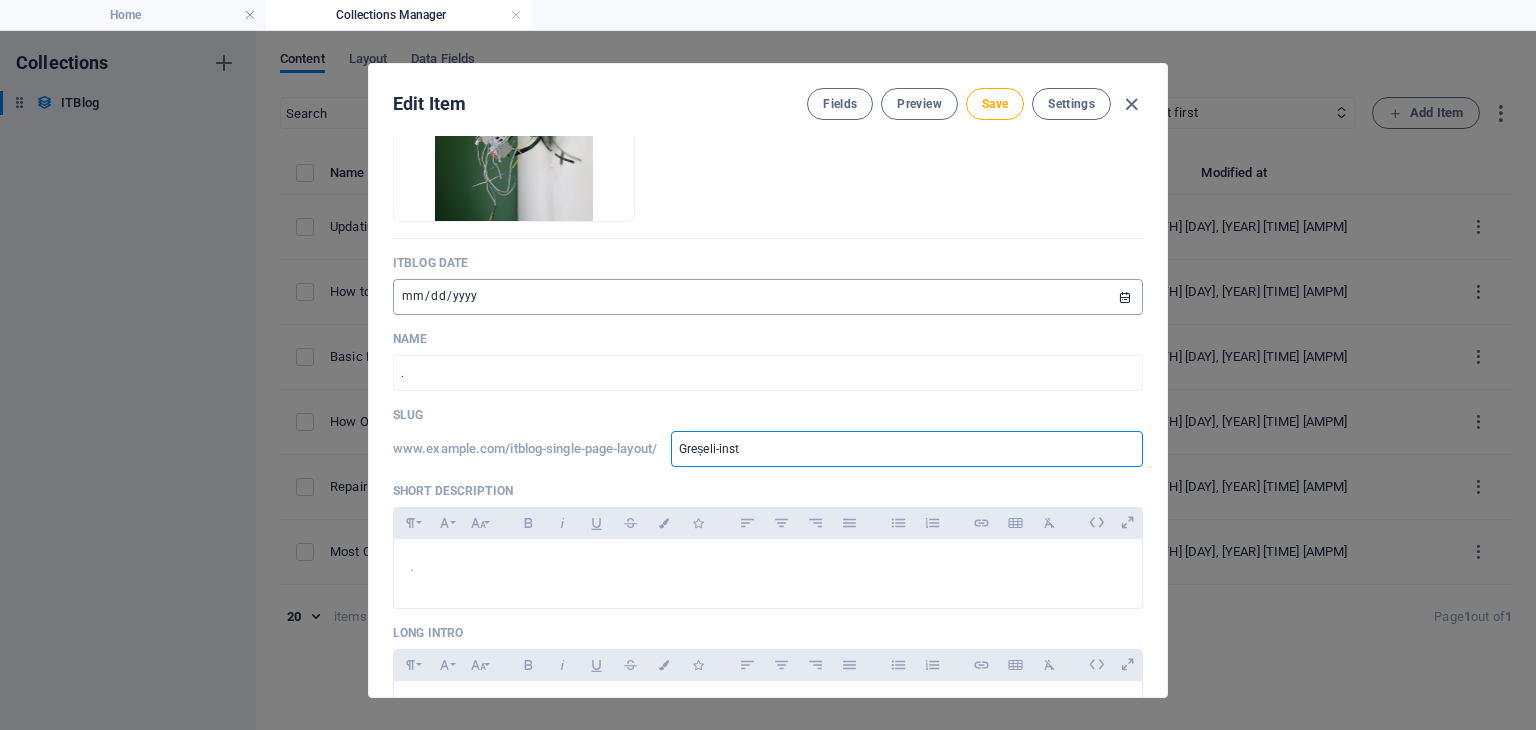 type on "Greșeli-insta" 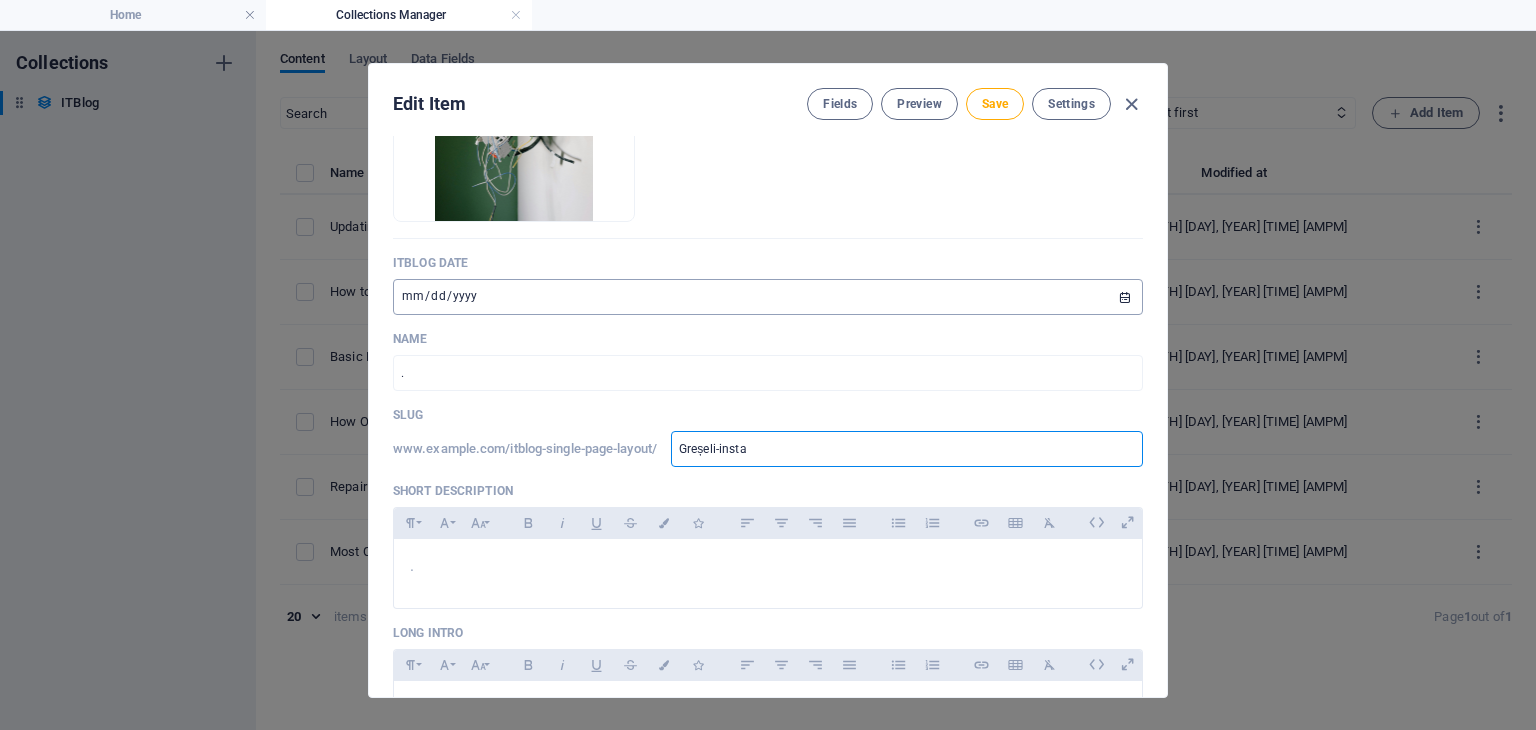 type on "Greșeli-instal" 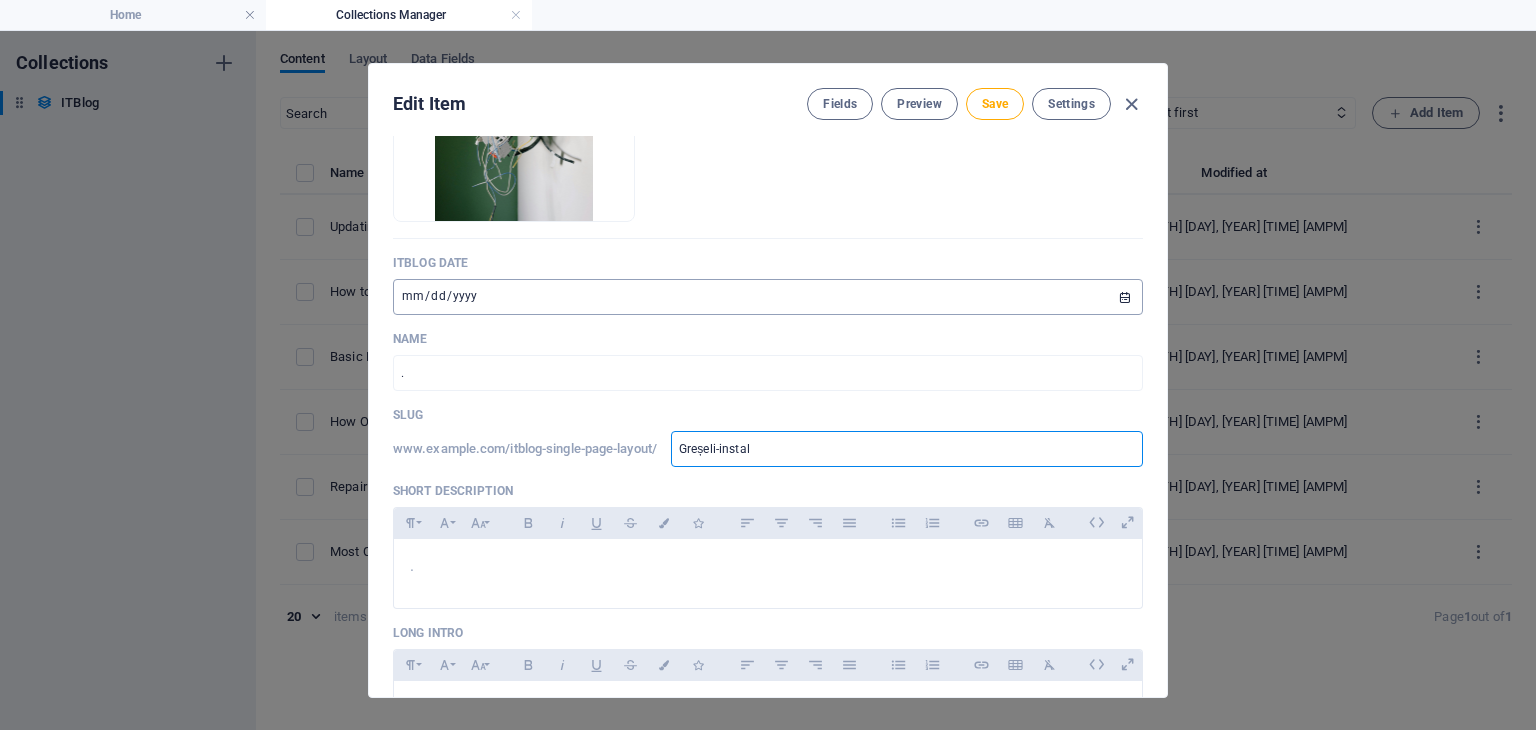 type on "Greșeli-instala" 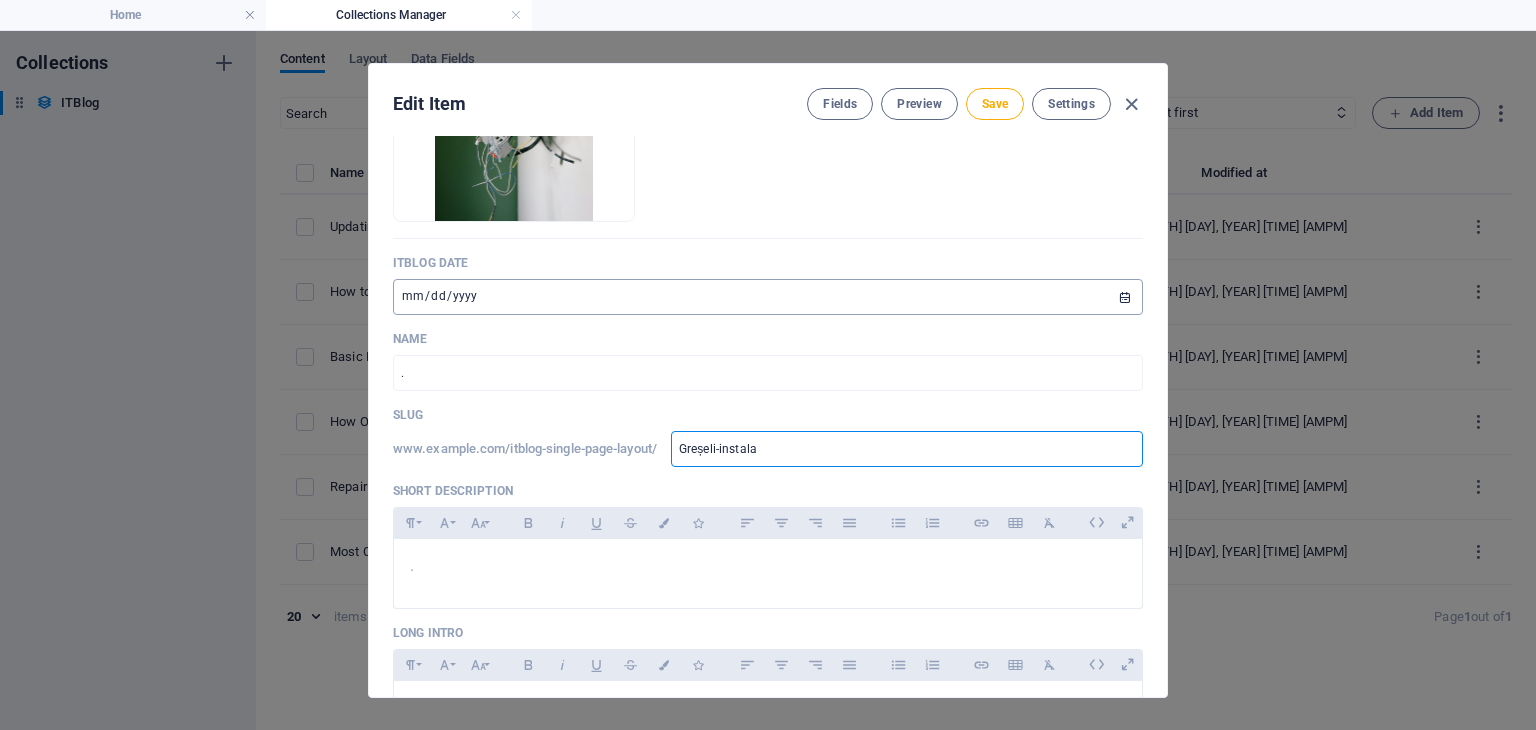 type on "Greșeli-instalat" 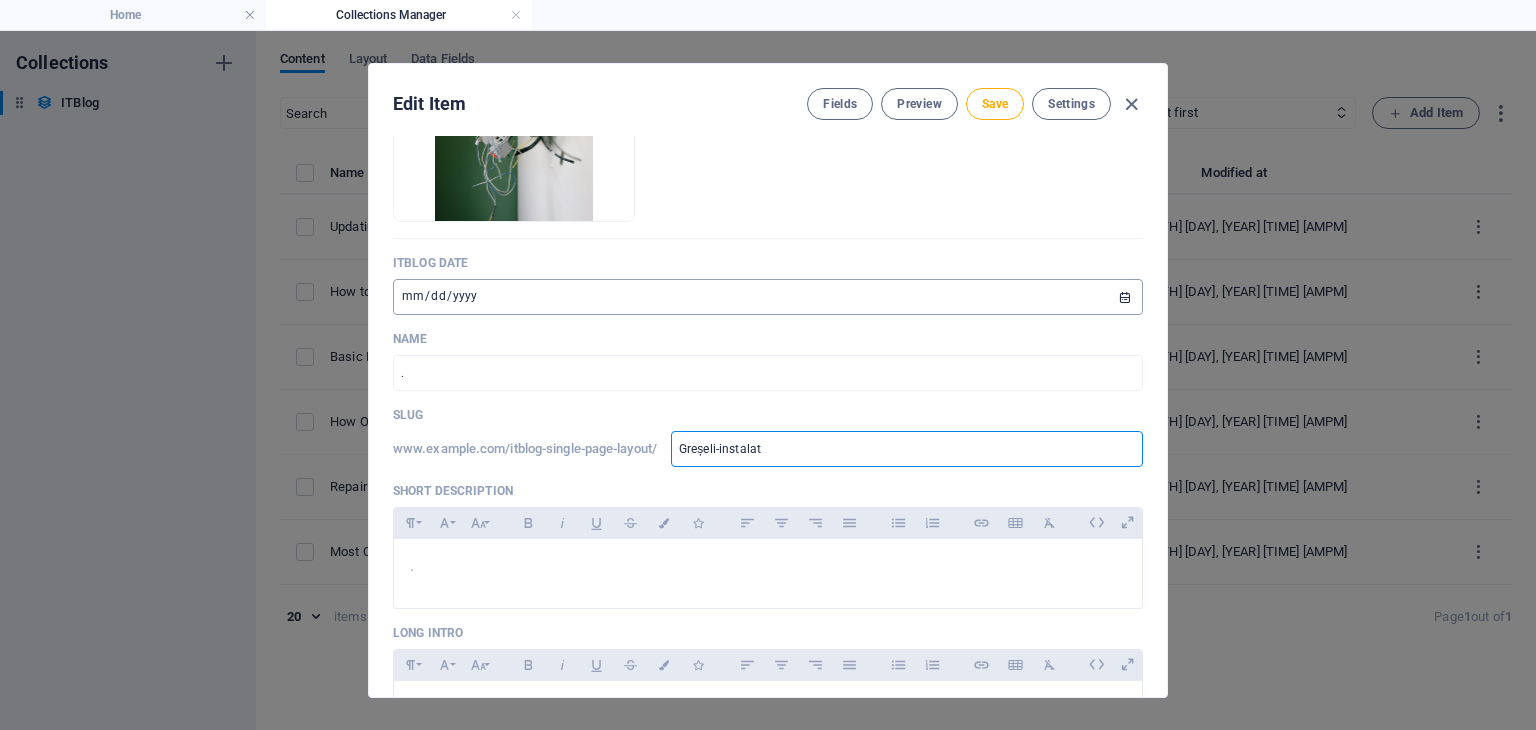 type on "Greșeli-instalati" 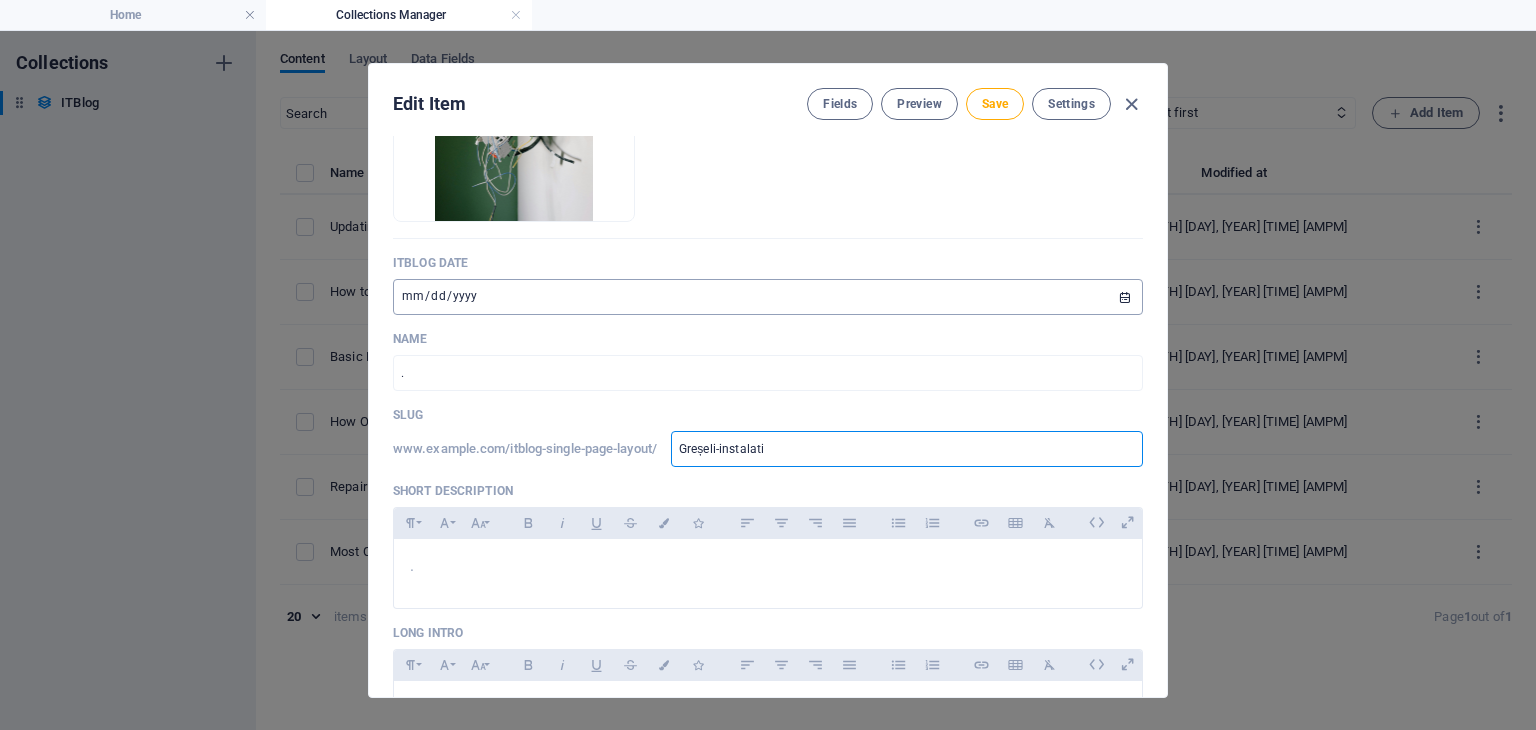 type on "Greșeli-instalatii" 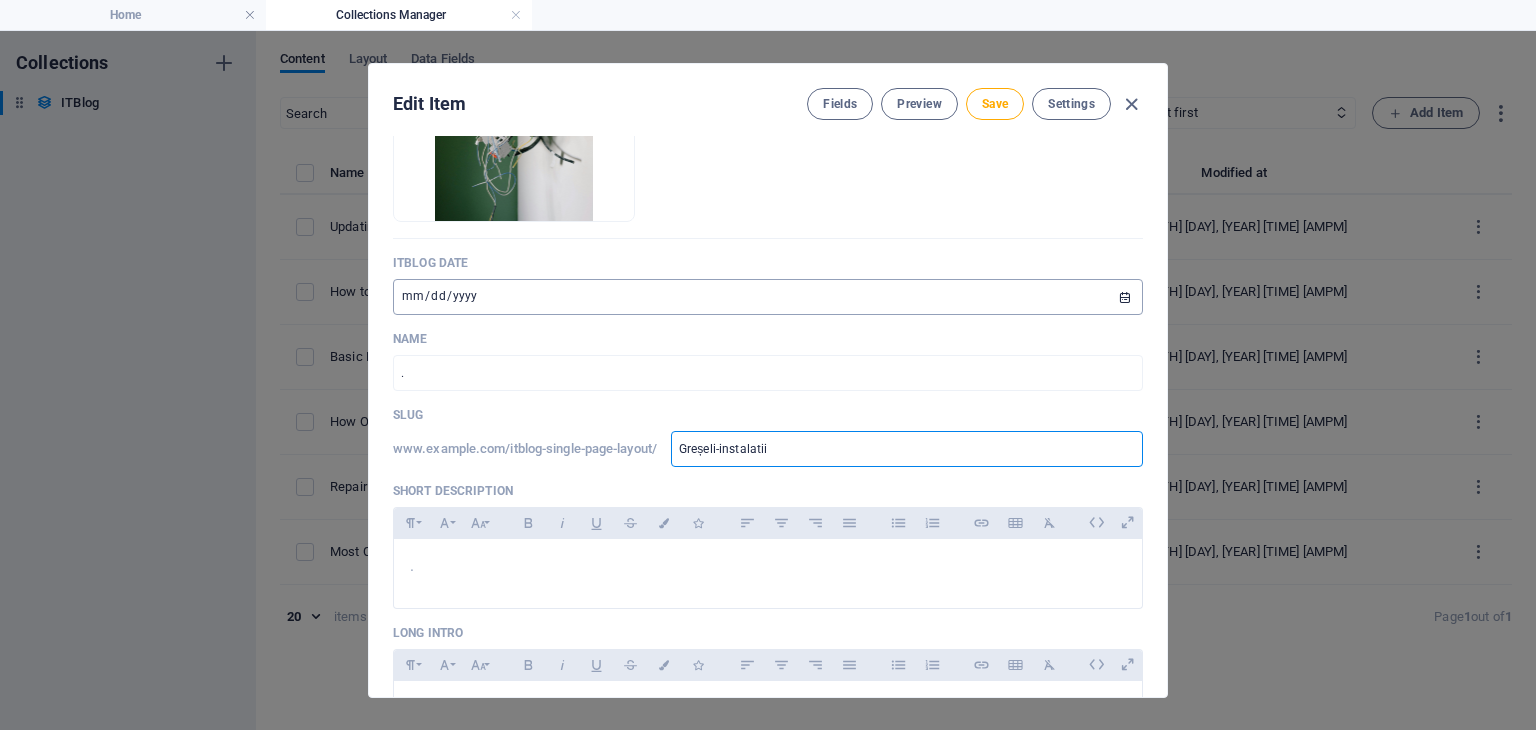 type on "Greșeli-instalatii-" 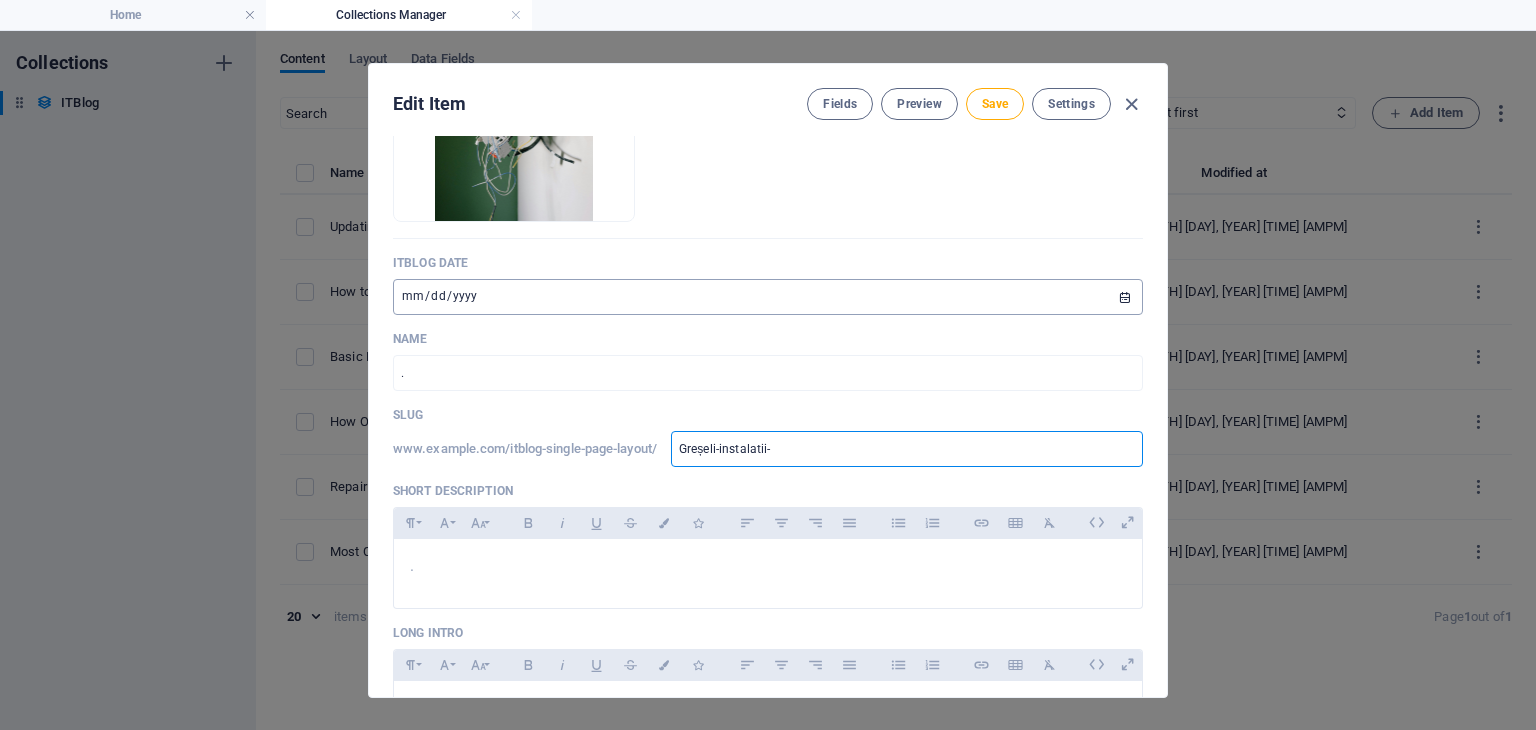 type on "Greșeli-instalatii-a" 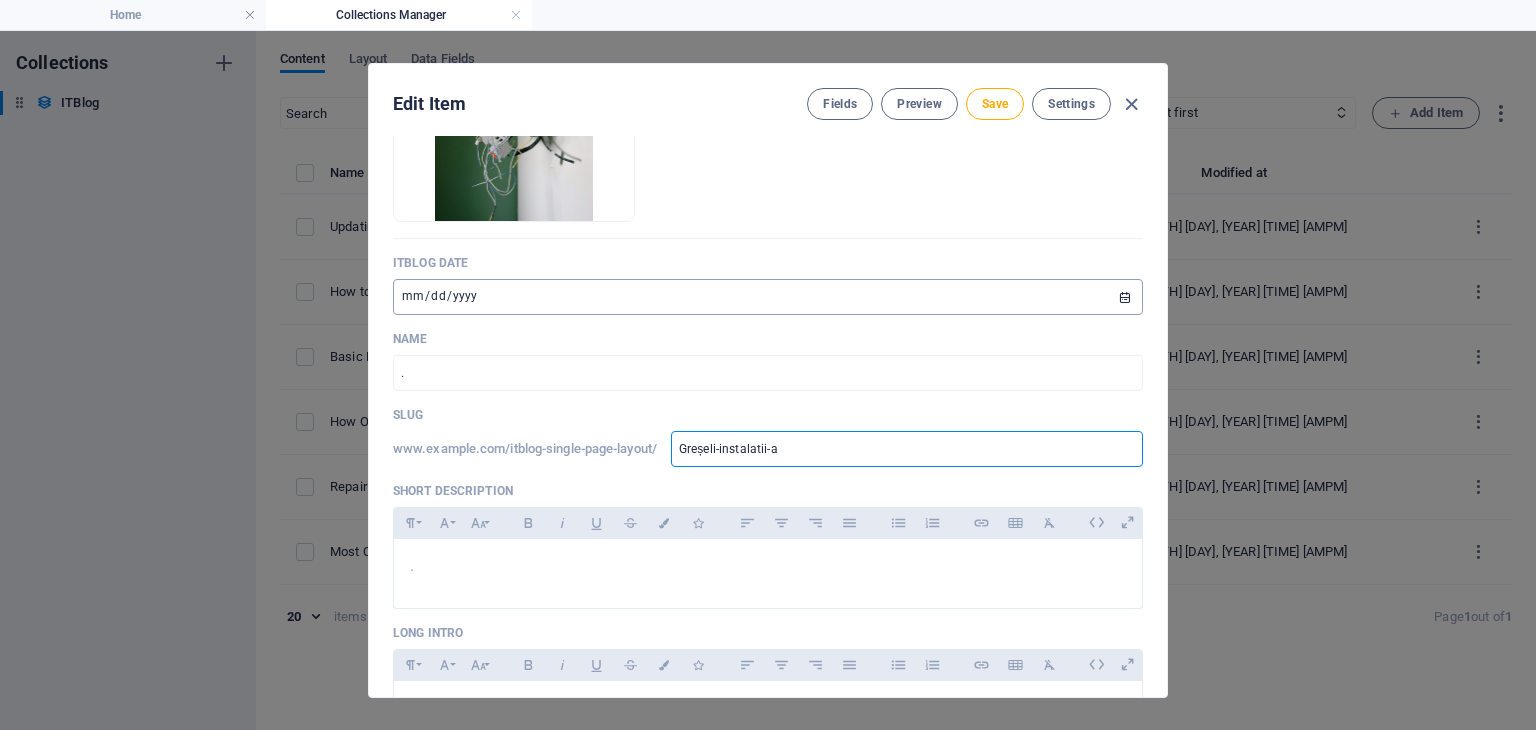 type on "Greșeli-instalatii-ap" 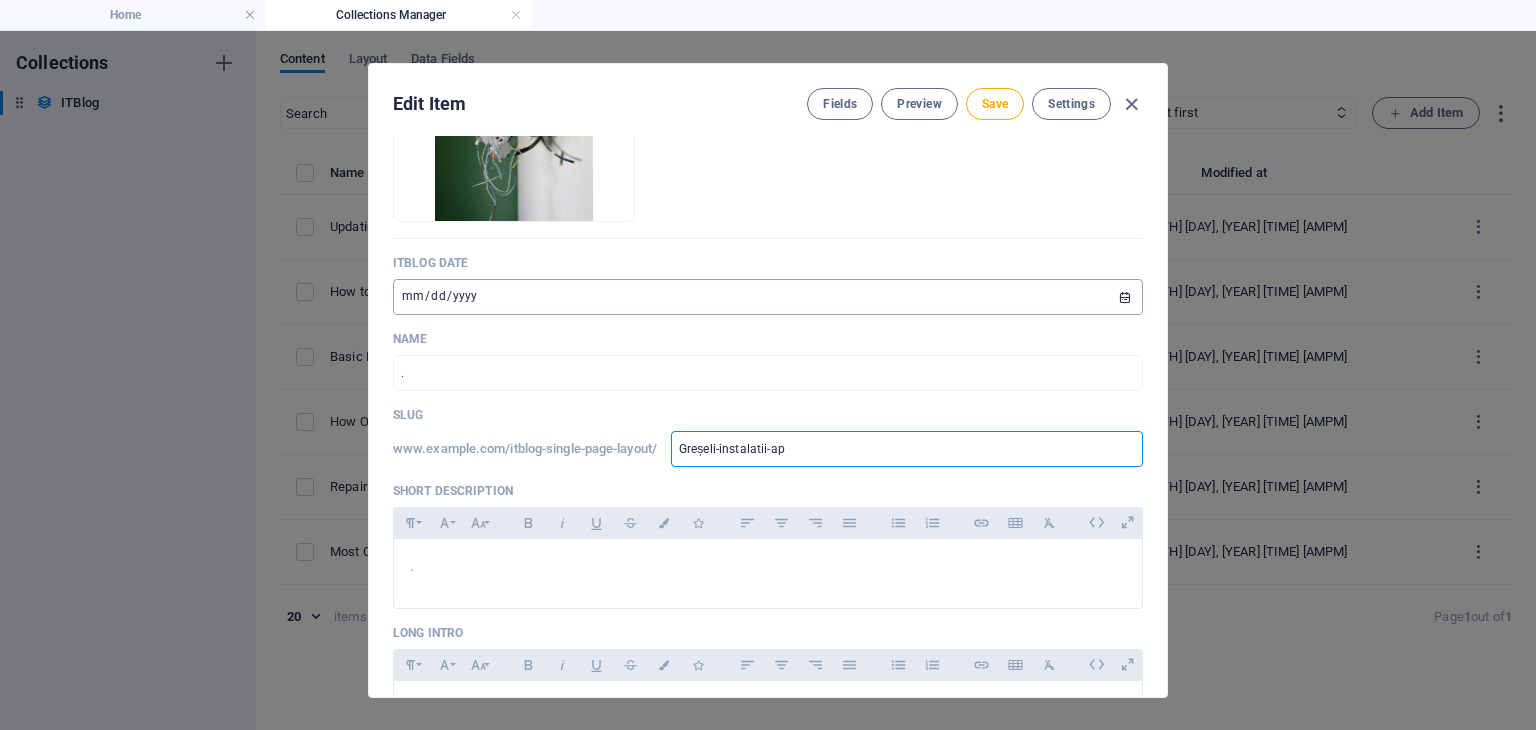 type on "Greșeli-instalatii-ap" 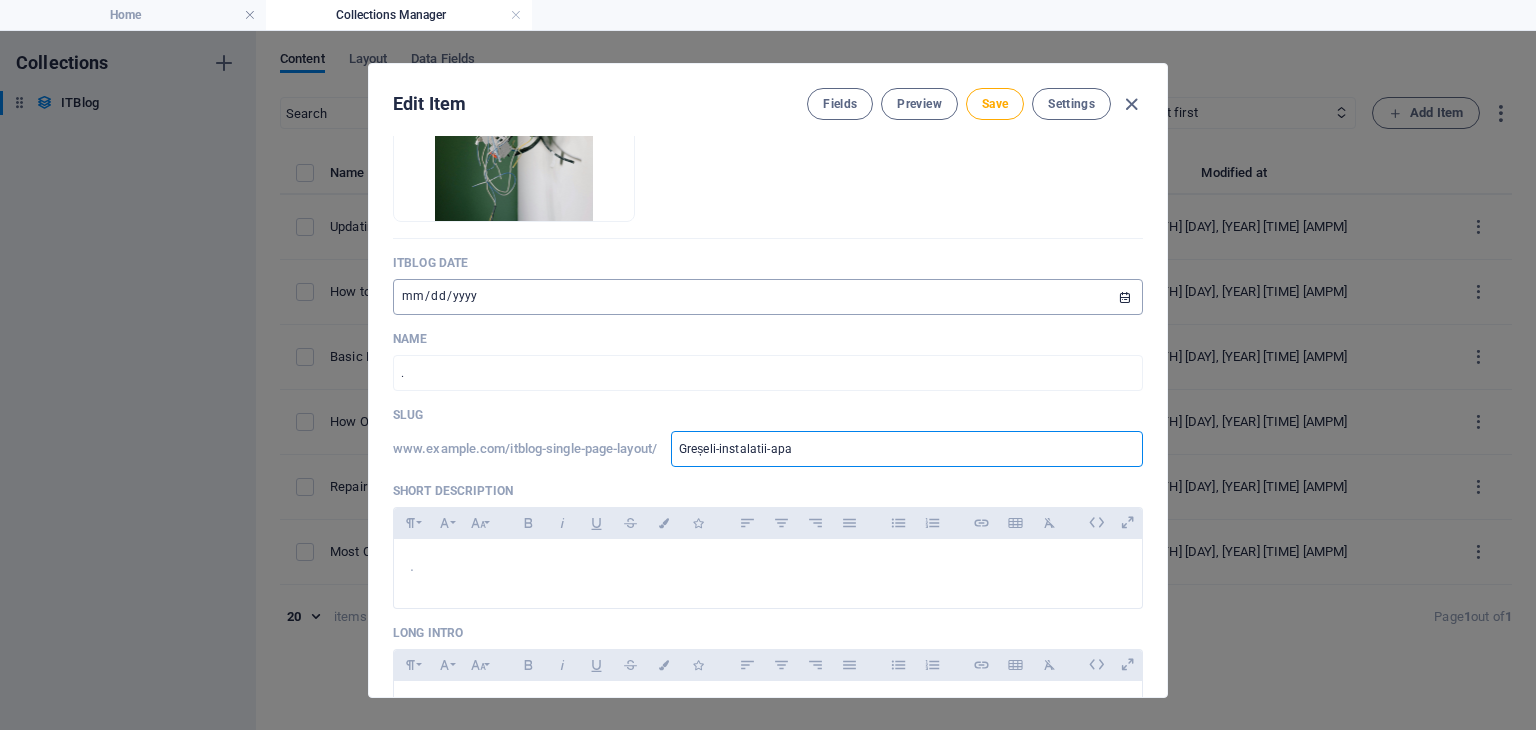 type on "Greșeli-instalatii-apar" 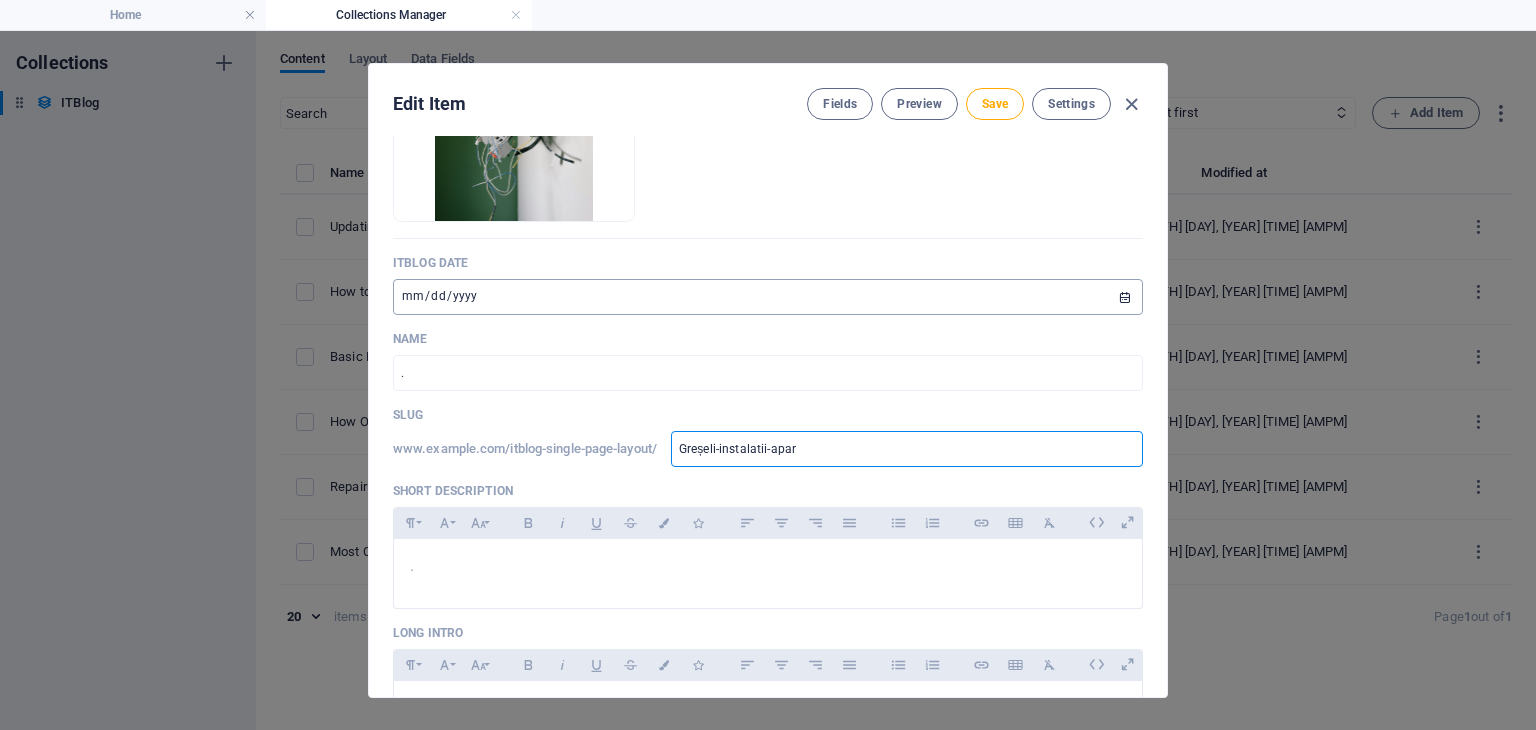 type on "Greșeli-instalatii-apart" 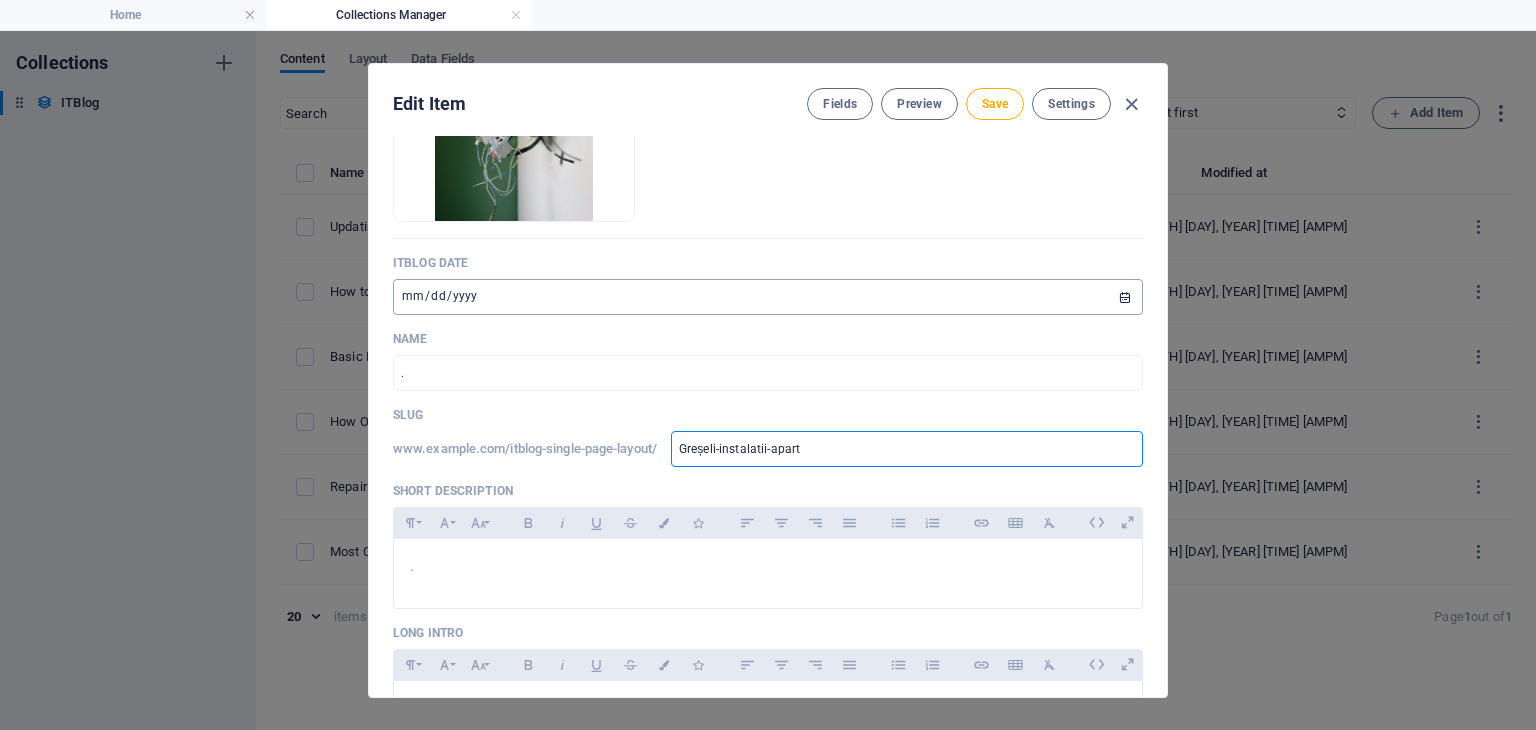type on "Greșeli-instalatii-aparta" 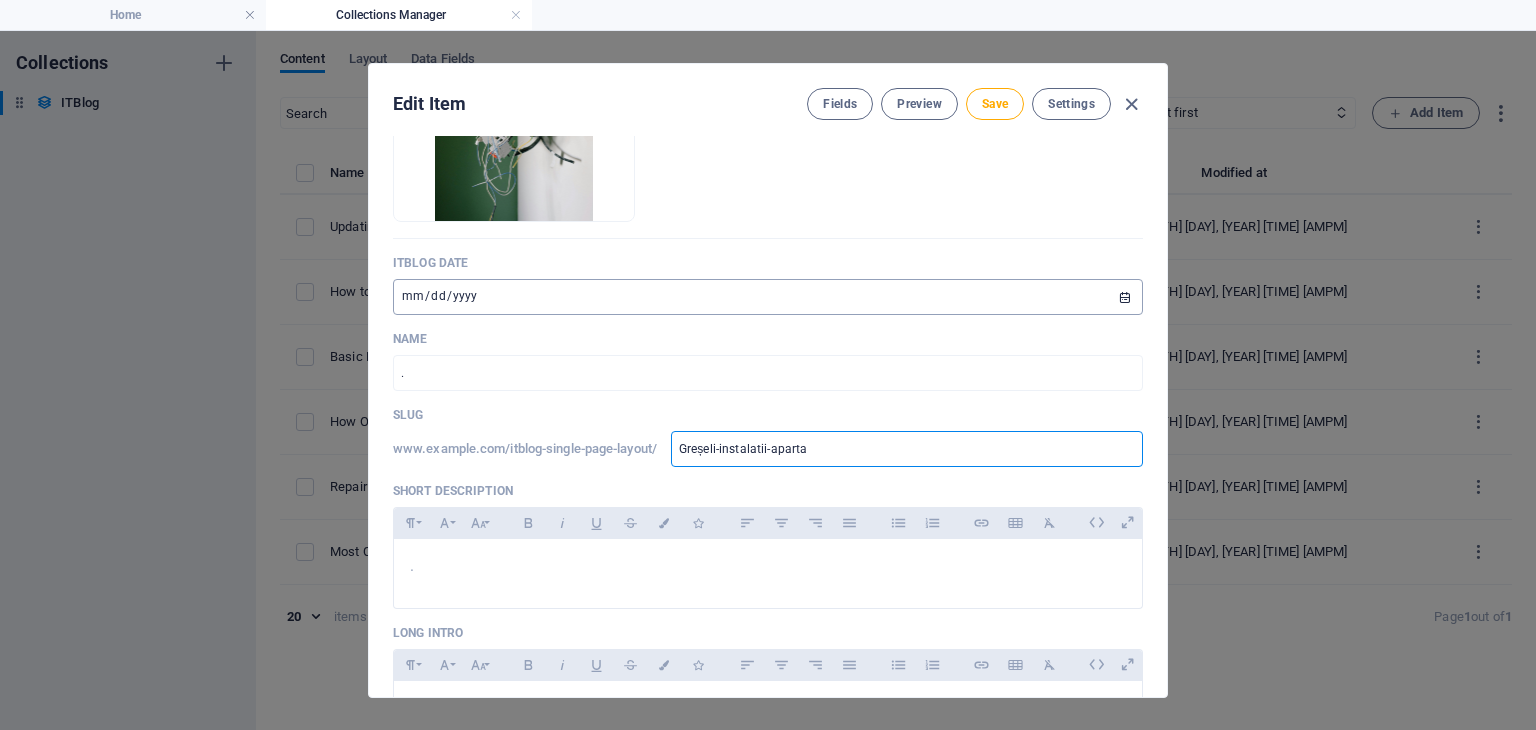 type on "Greșeli-instalatii-apartam" 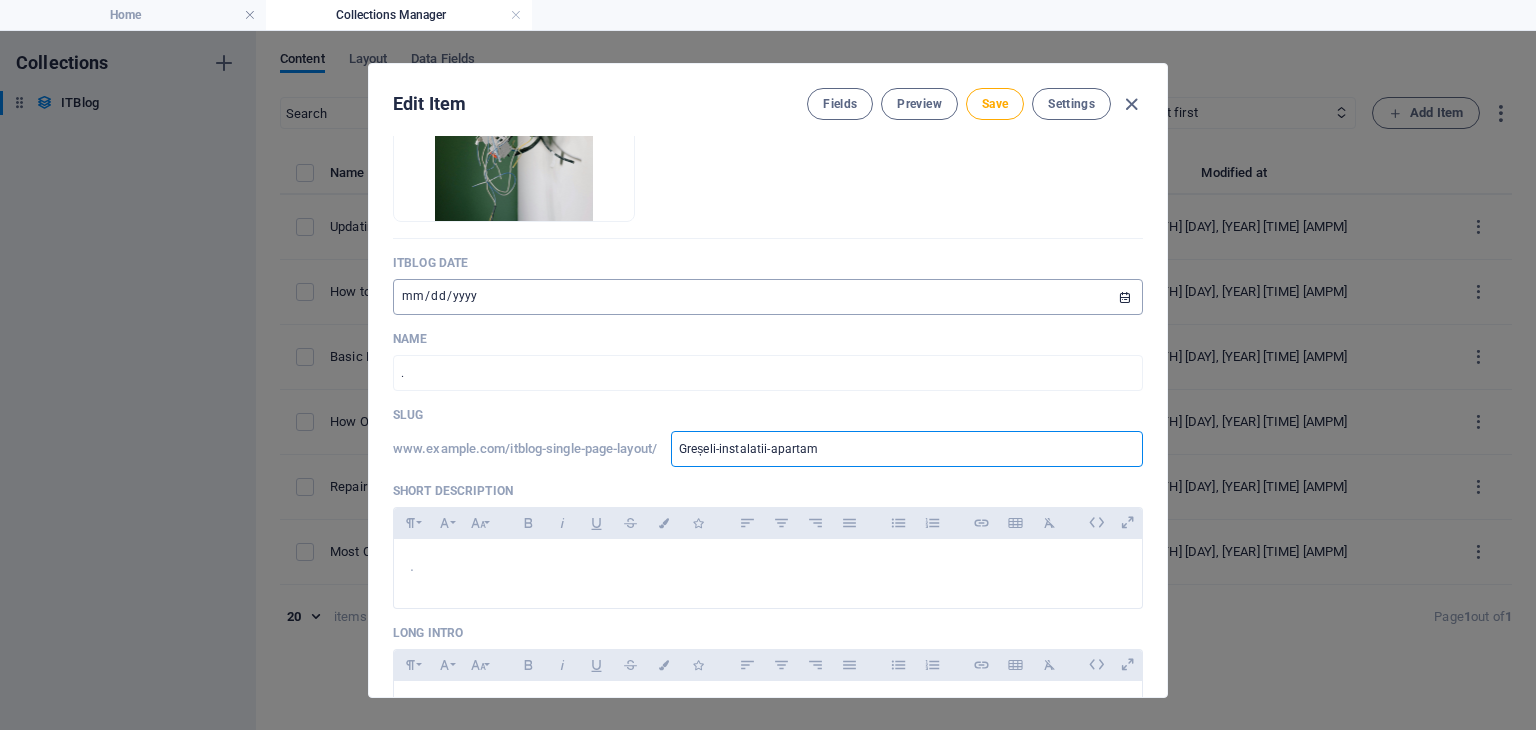 type on "Greșeli-instalatii-apartame" 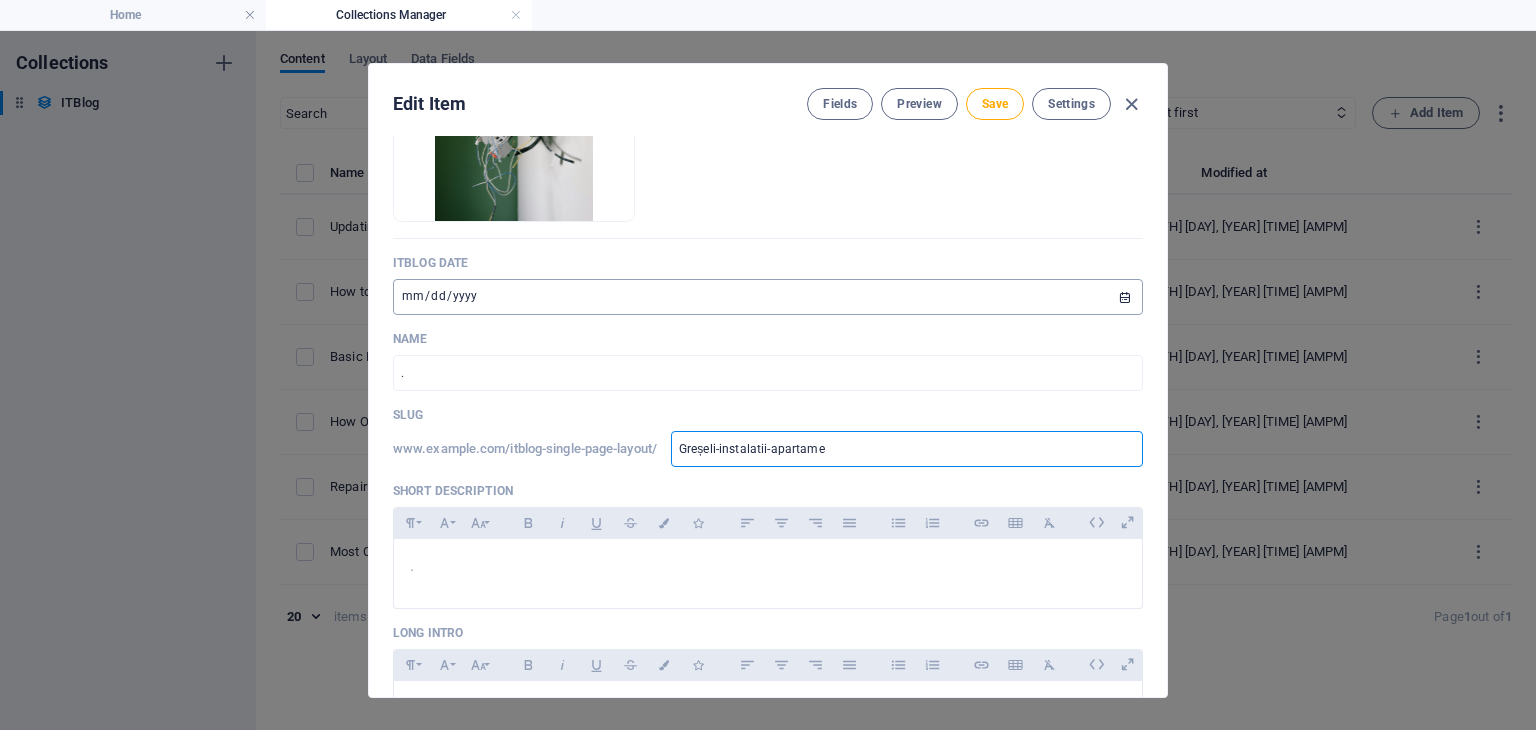 type on "Greșeli-instalatii-apartamen" 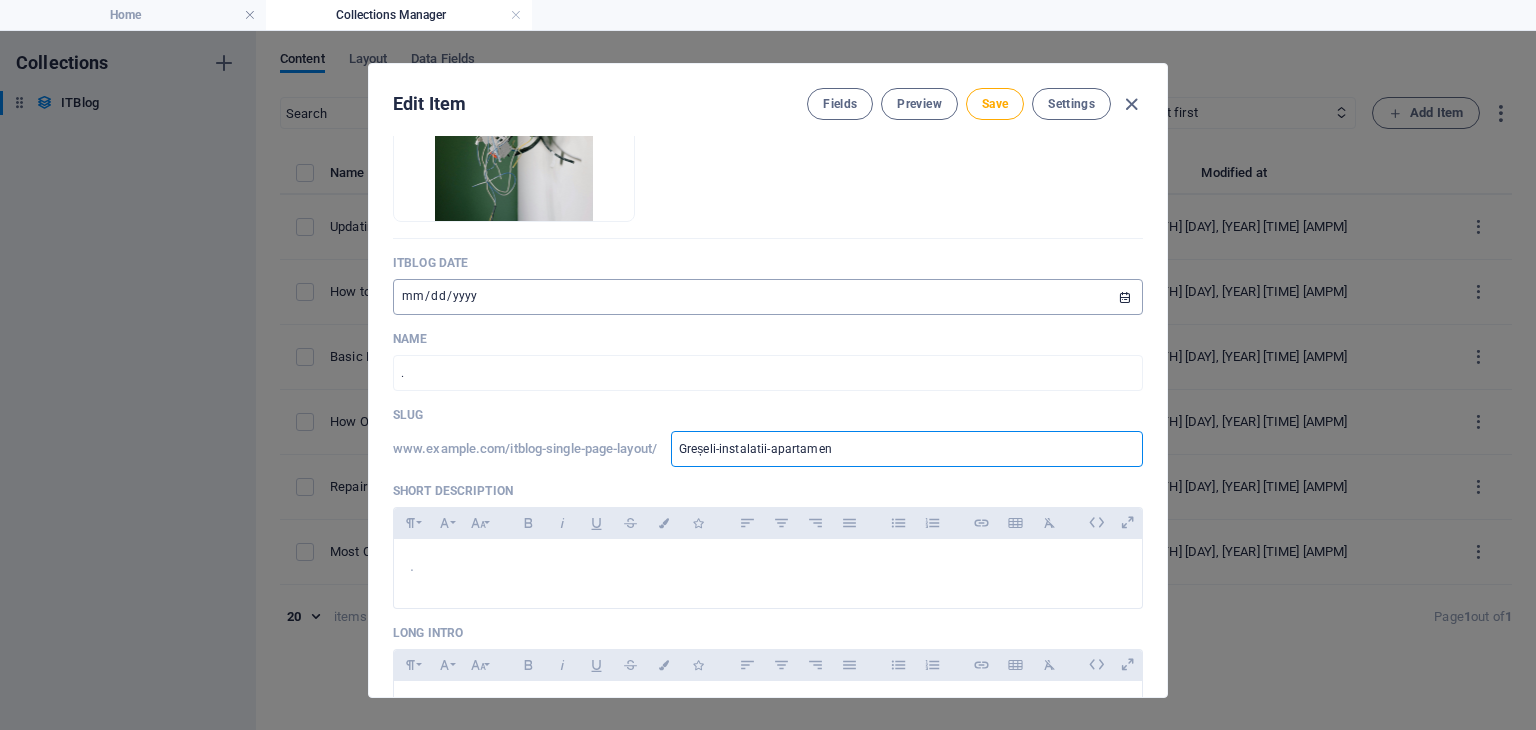 type on "Greșeli-instalatii-apartament" 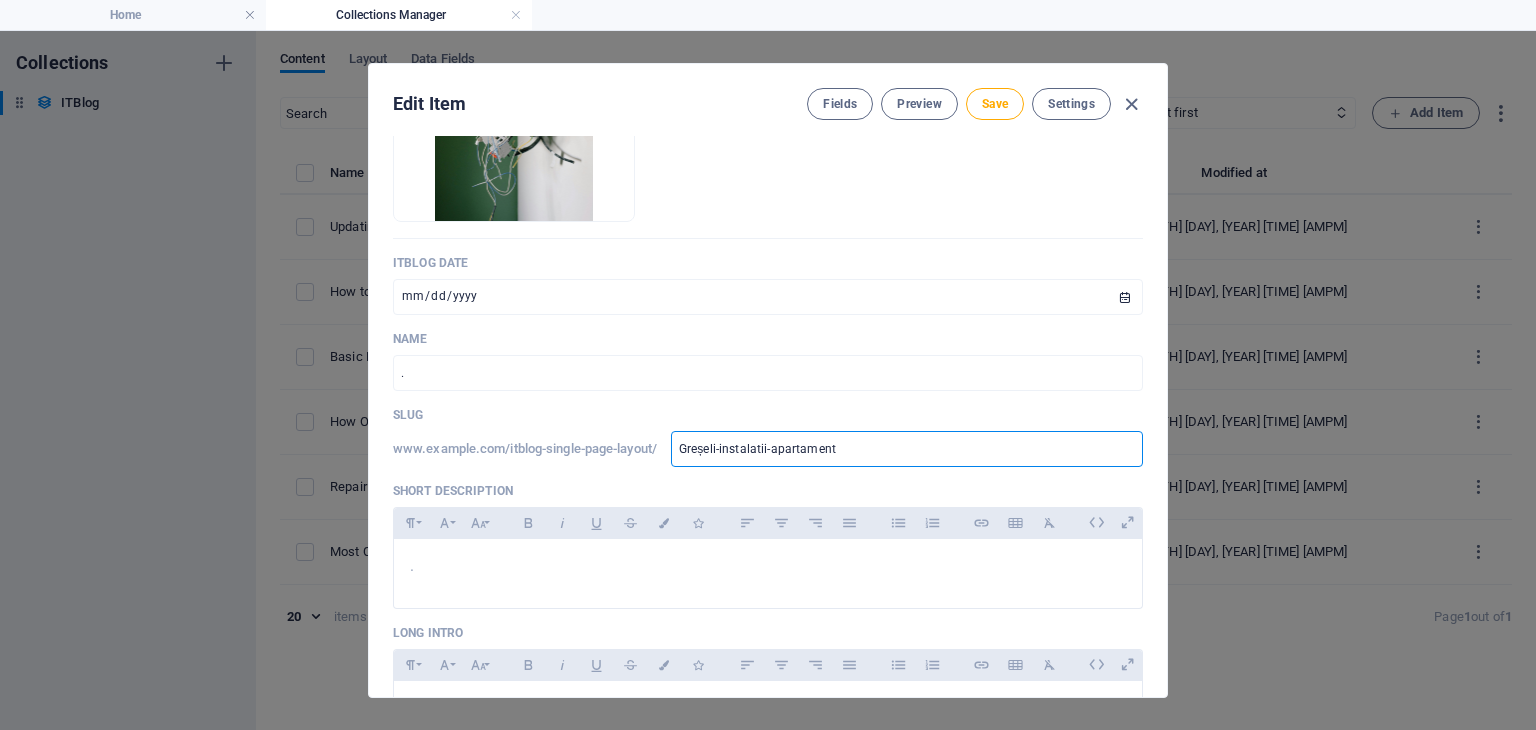 click on "Greșeli-instalatii-apartament" at bounding box center (907, 449) 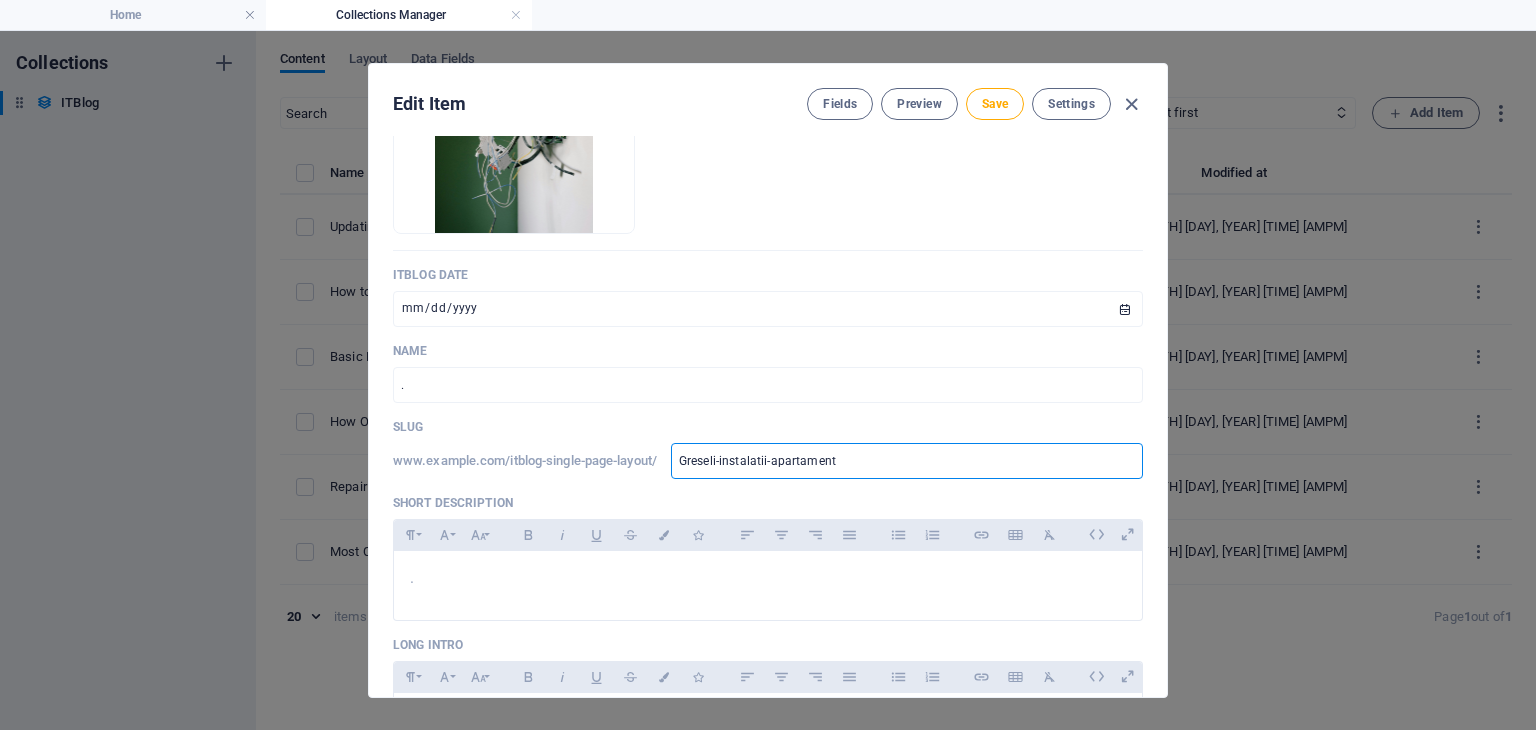 scroll, scrollTop: 100, scrollLeft: 0, axis: vertical 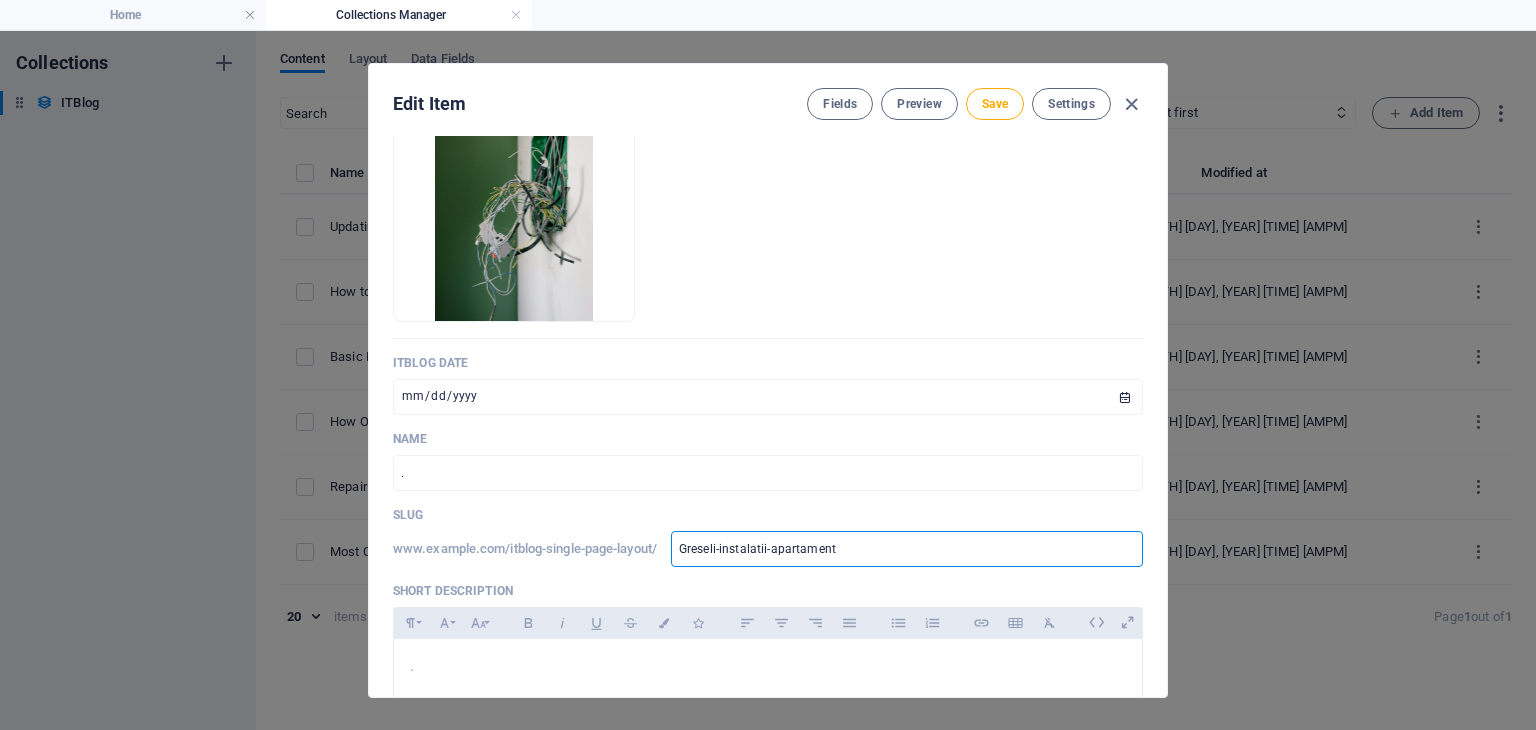 type on "greseli-instalatii-apartament" 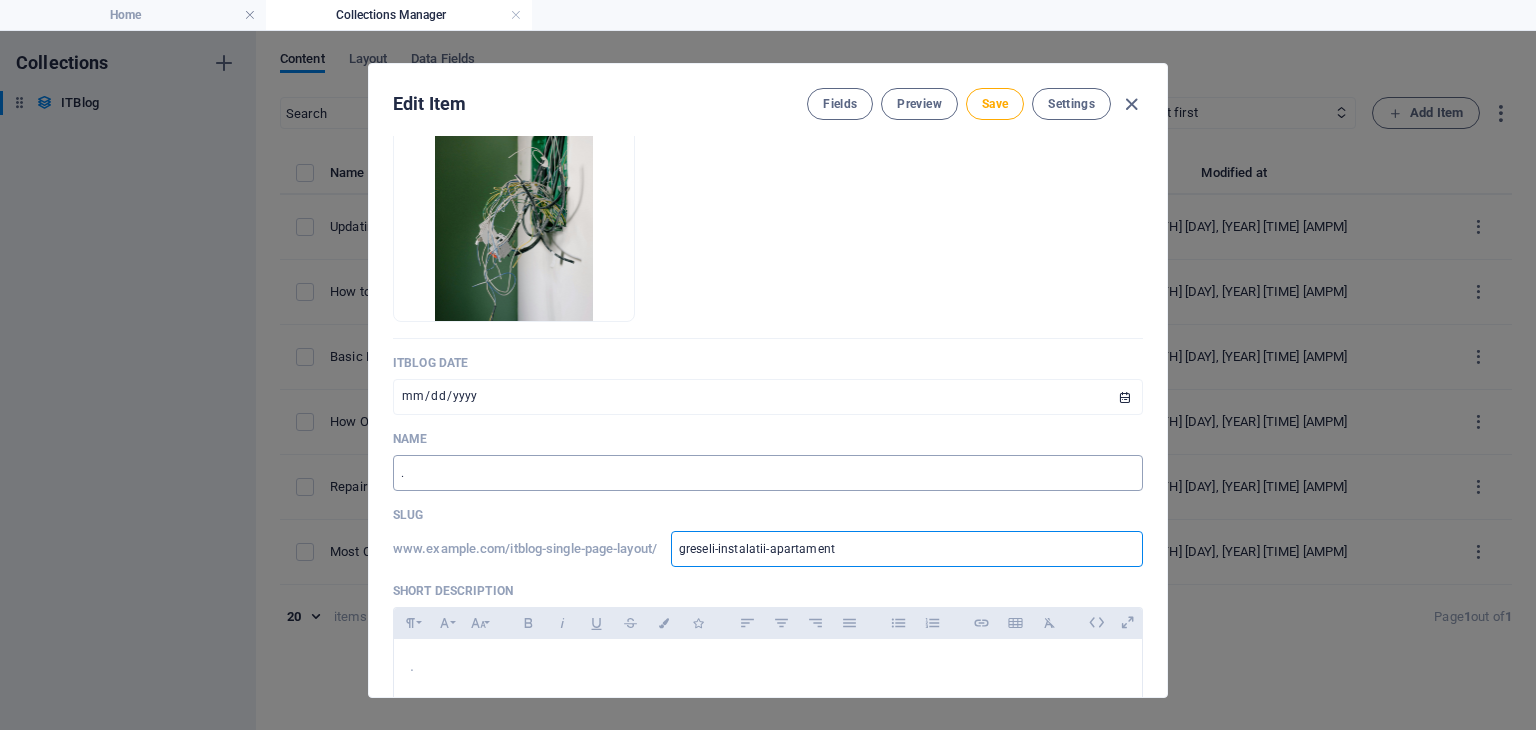 click on "." at bounding box center [768, 473] 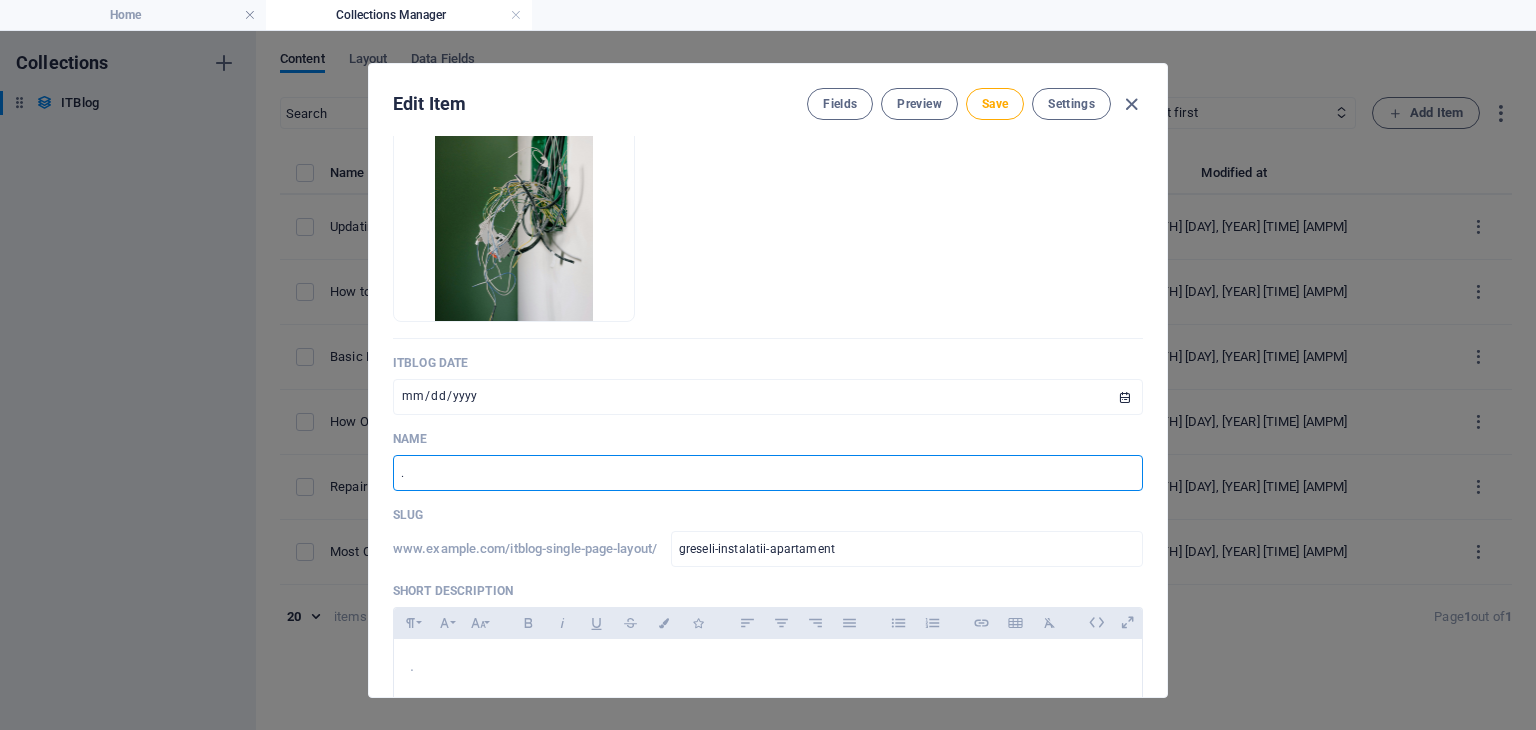 type 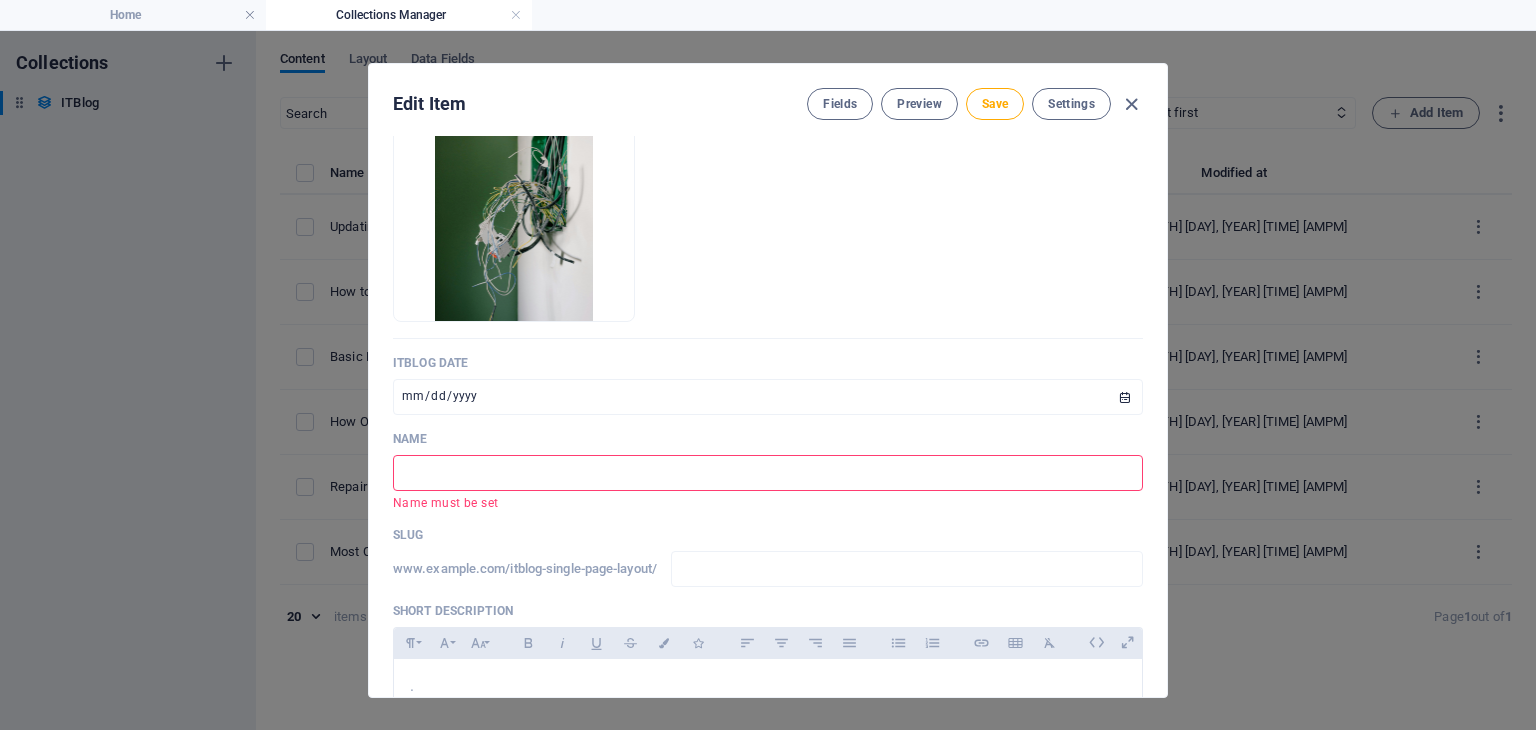 paste on "5 greșeli frecvente în instalațiile electrice de apartament" 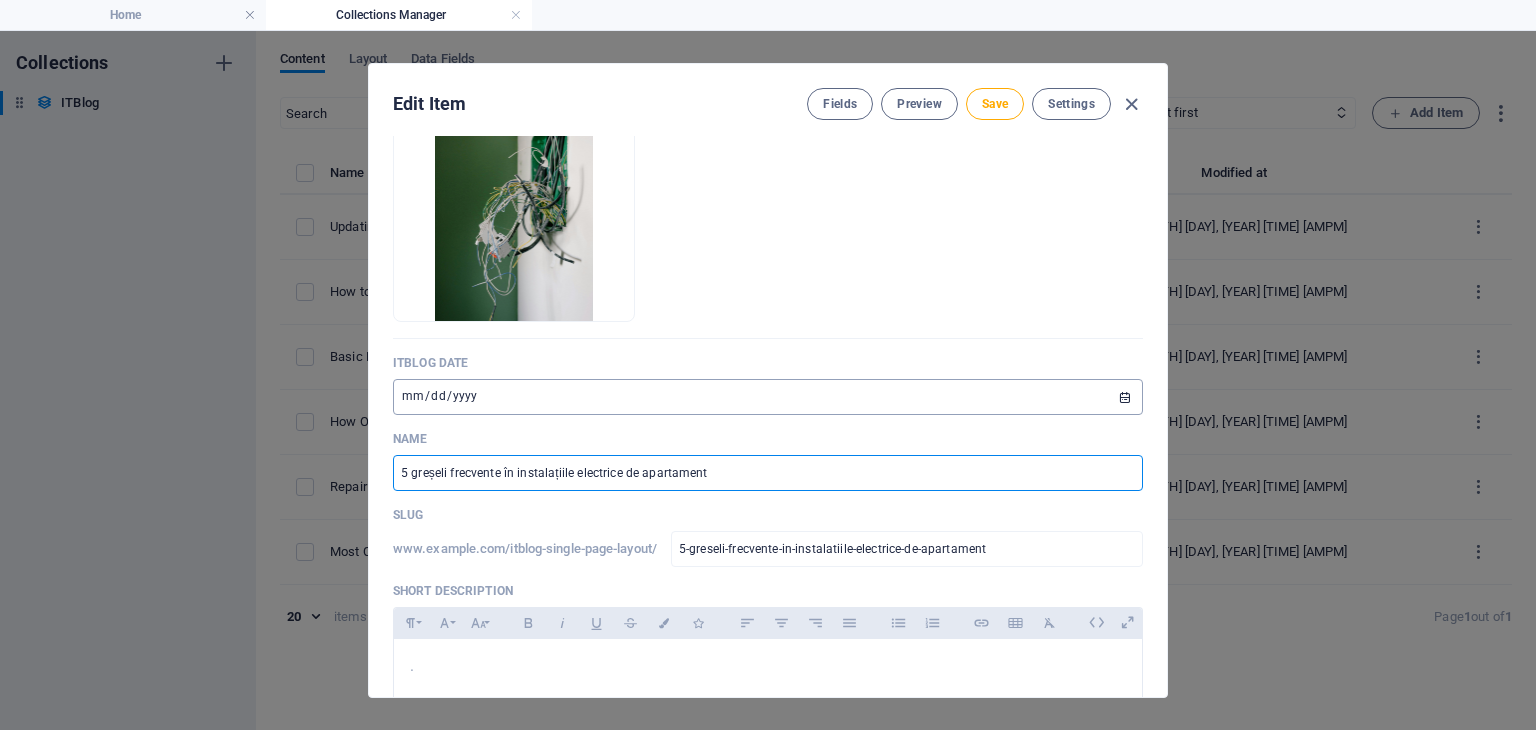 type on "5 greșeli frecvente în instalațiile electrice de apartament" 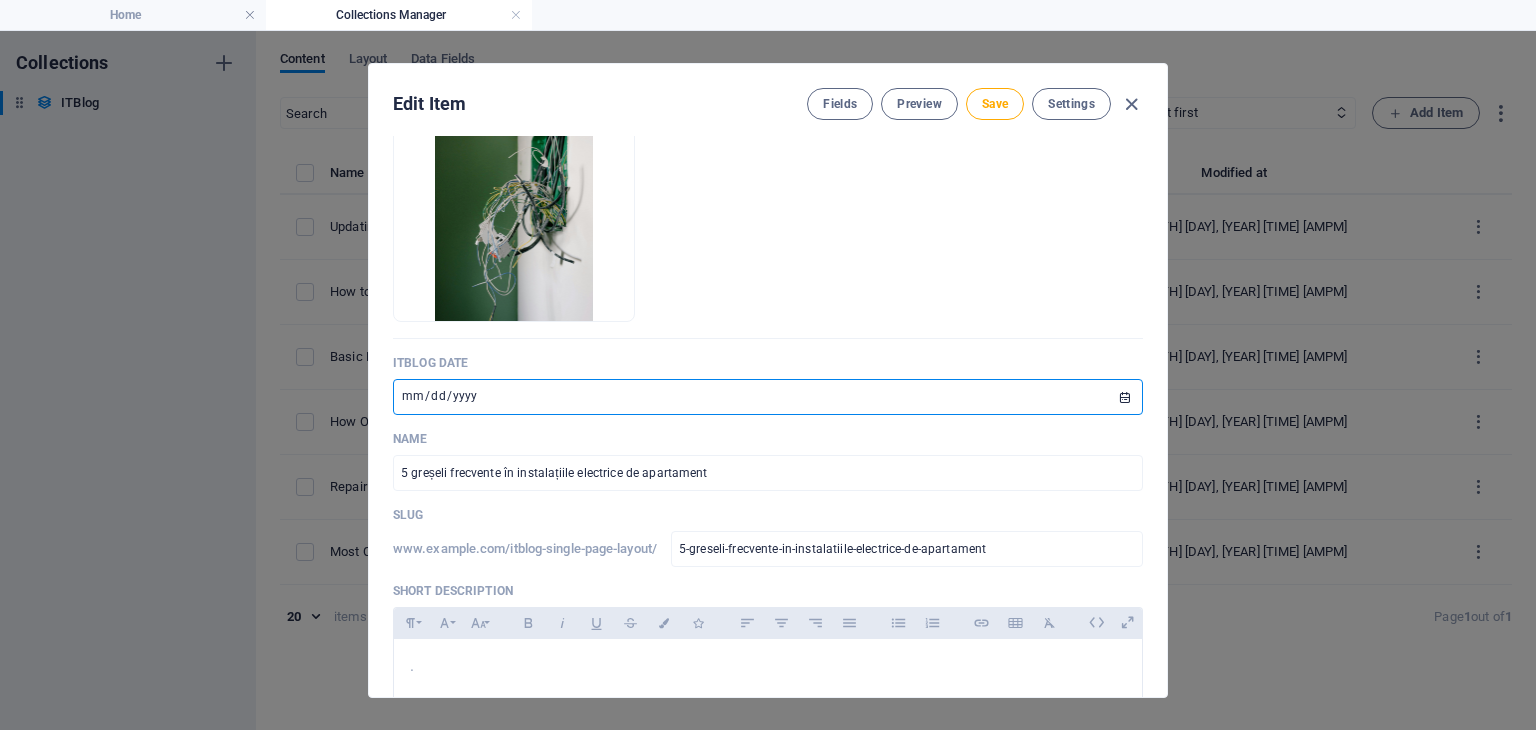 click on "2024-10-20" at bounding box center [768, 397] 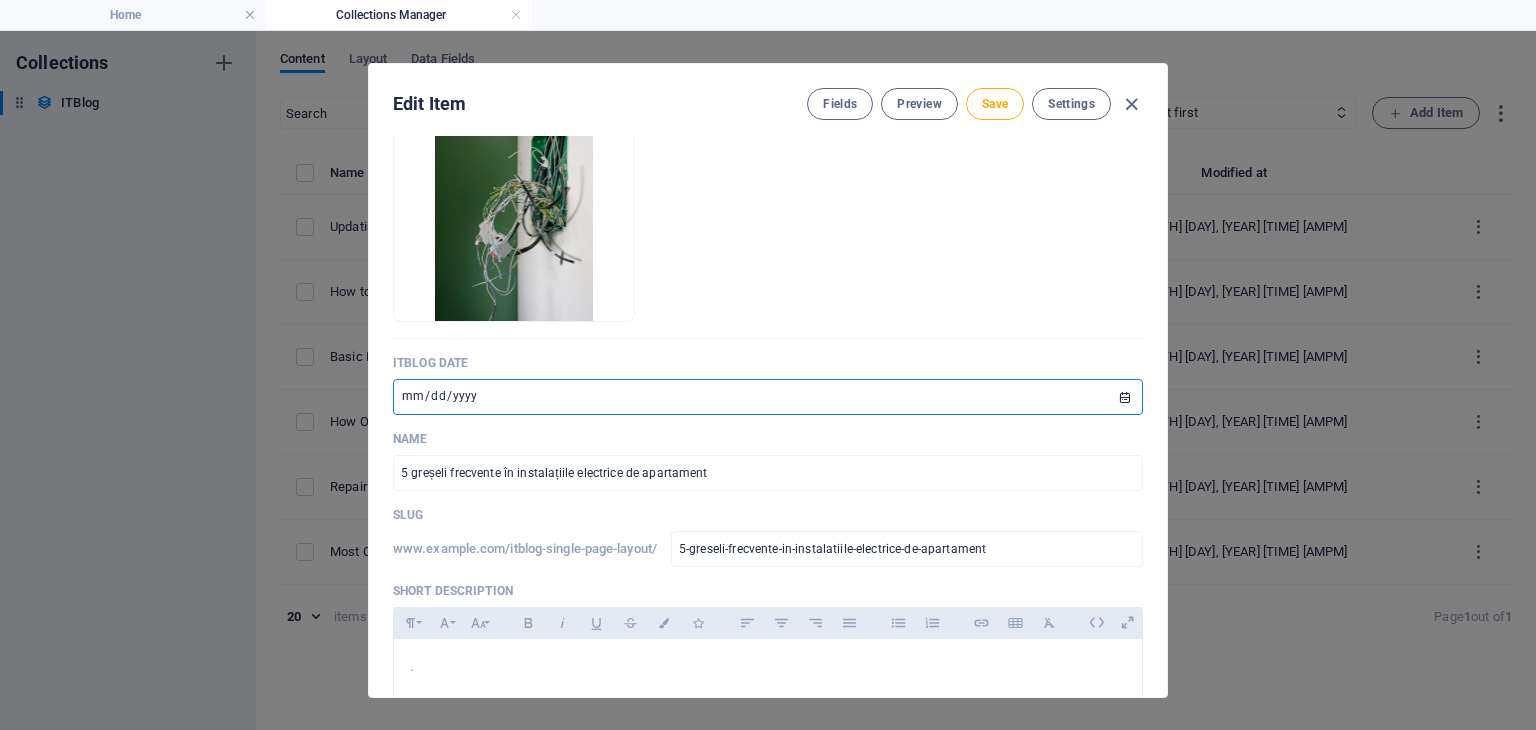 click on "2024-10-20" at bounding box center (768, 397) 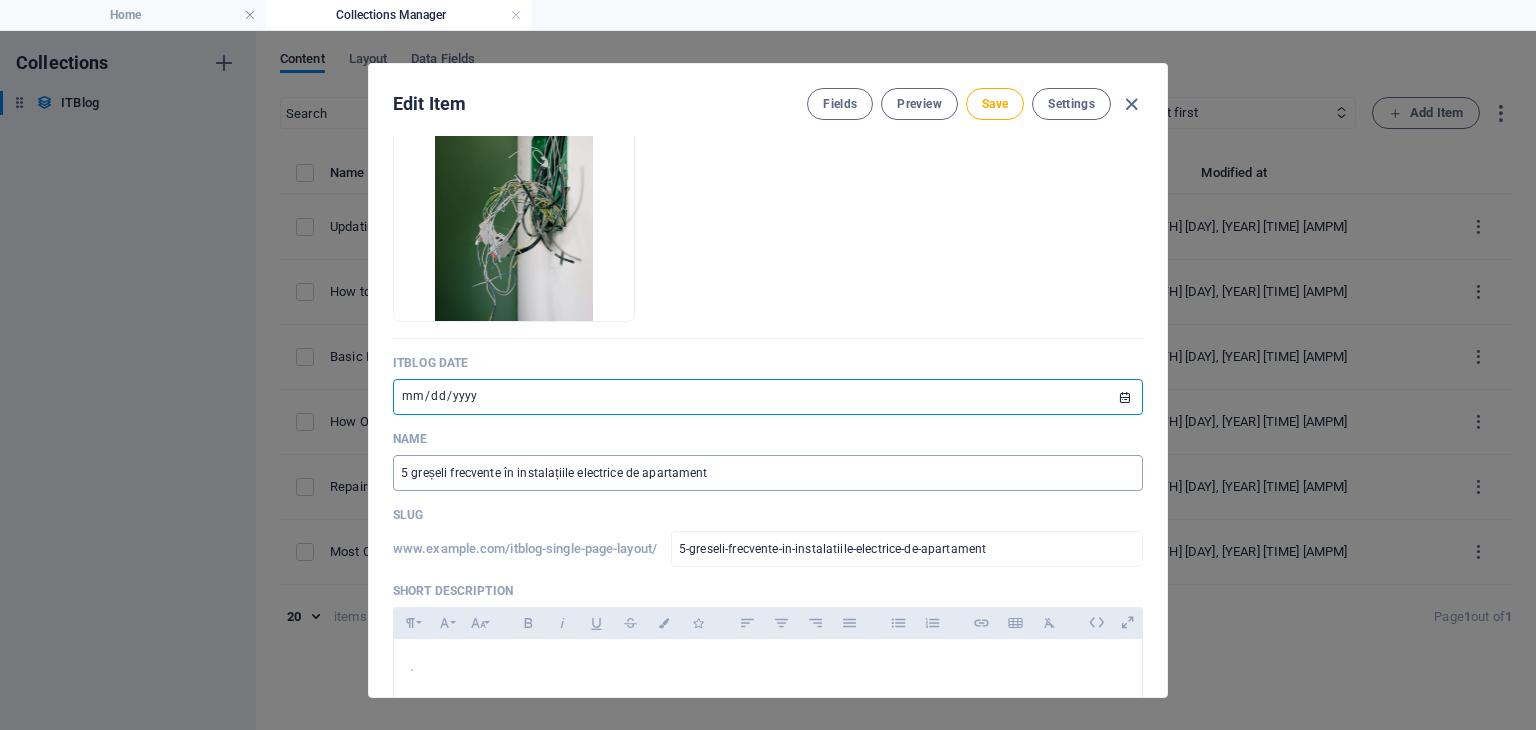 type on "2025-08-03" 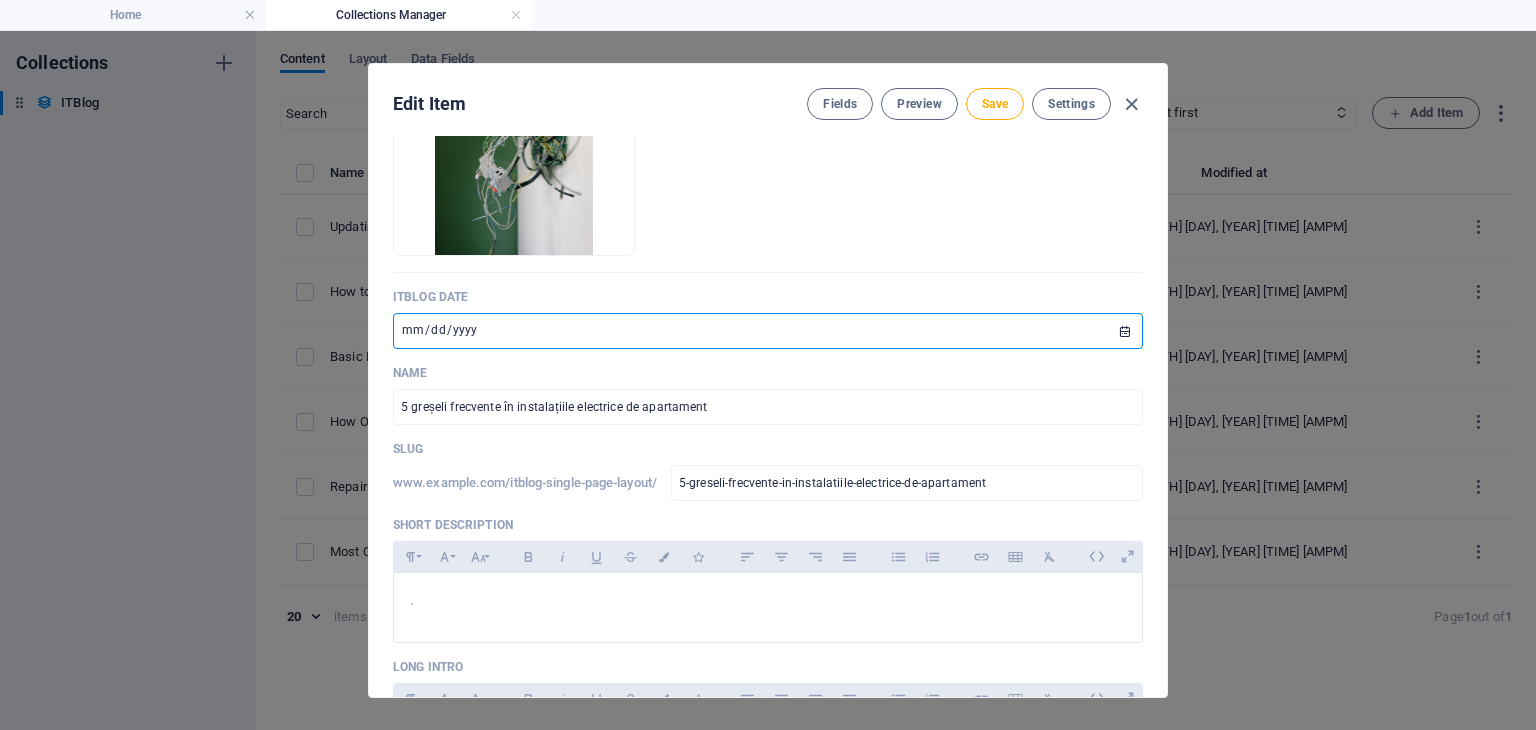 scroll, scrollTop: 200, scrollLeft: 0, axis: vertical 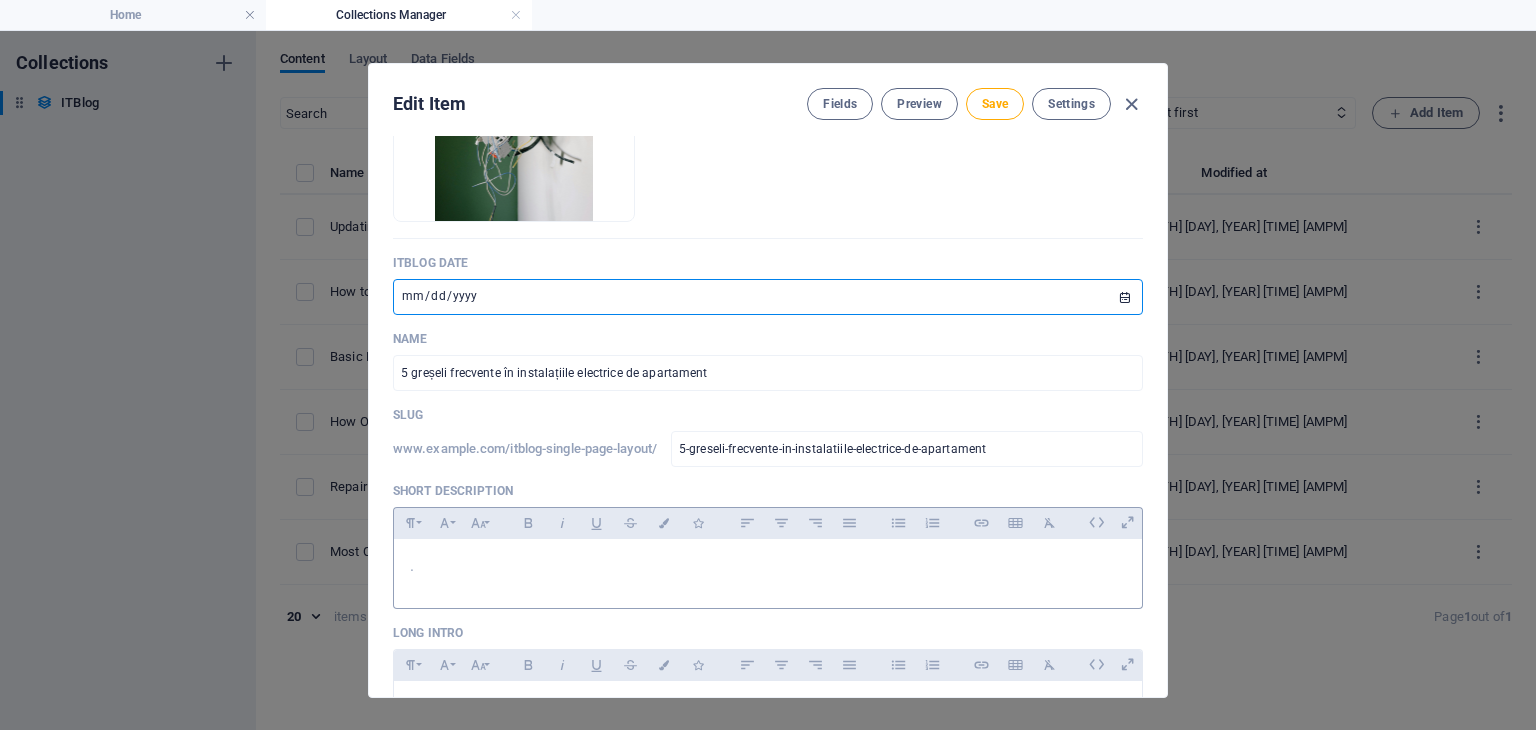 click on "." at bounding box center (768, 566) 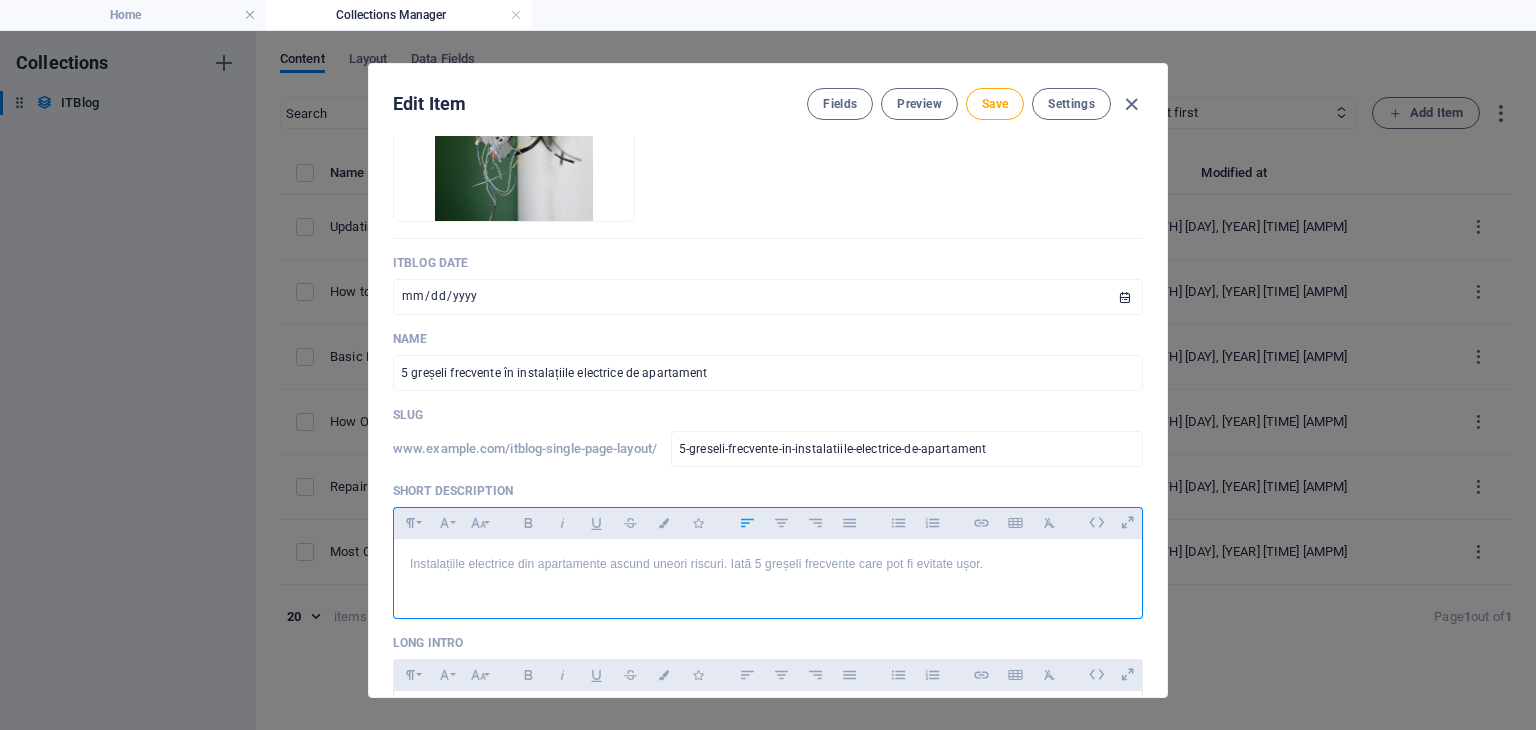 scroll, scrollTop: 1052, scrollLeft: 0, axis: vertical 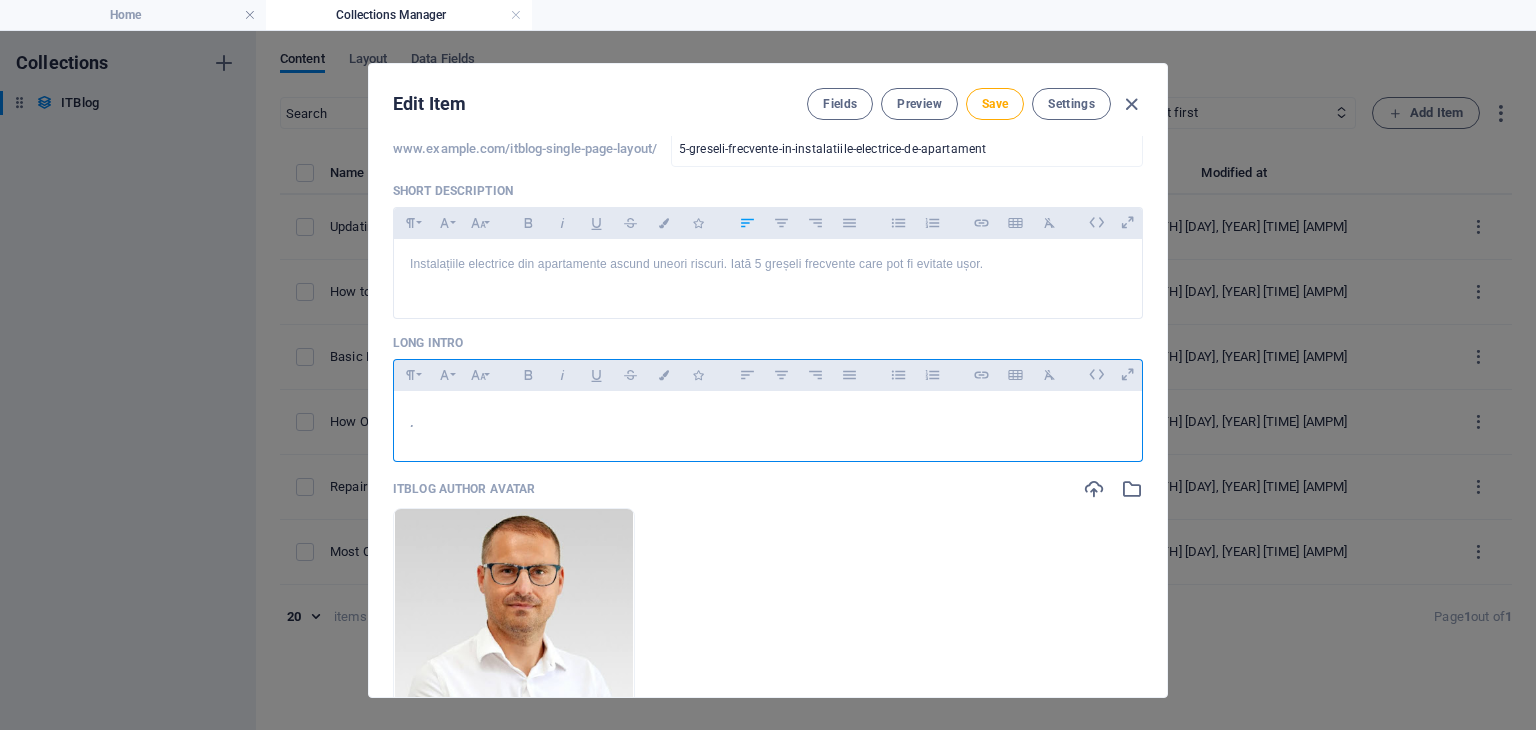 click on "." at bounding box center [768, 421] 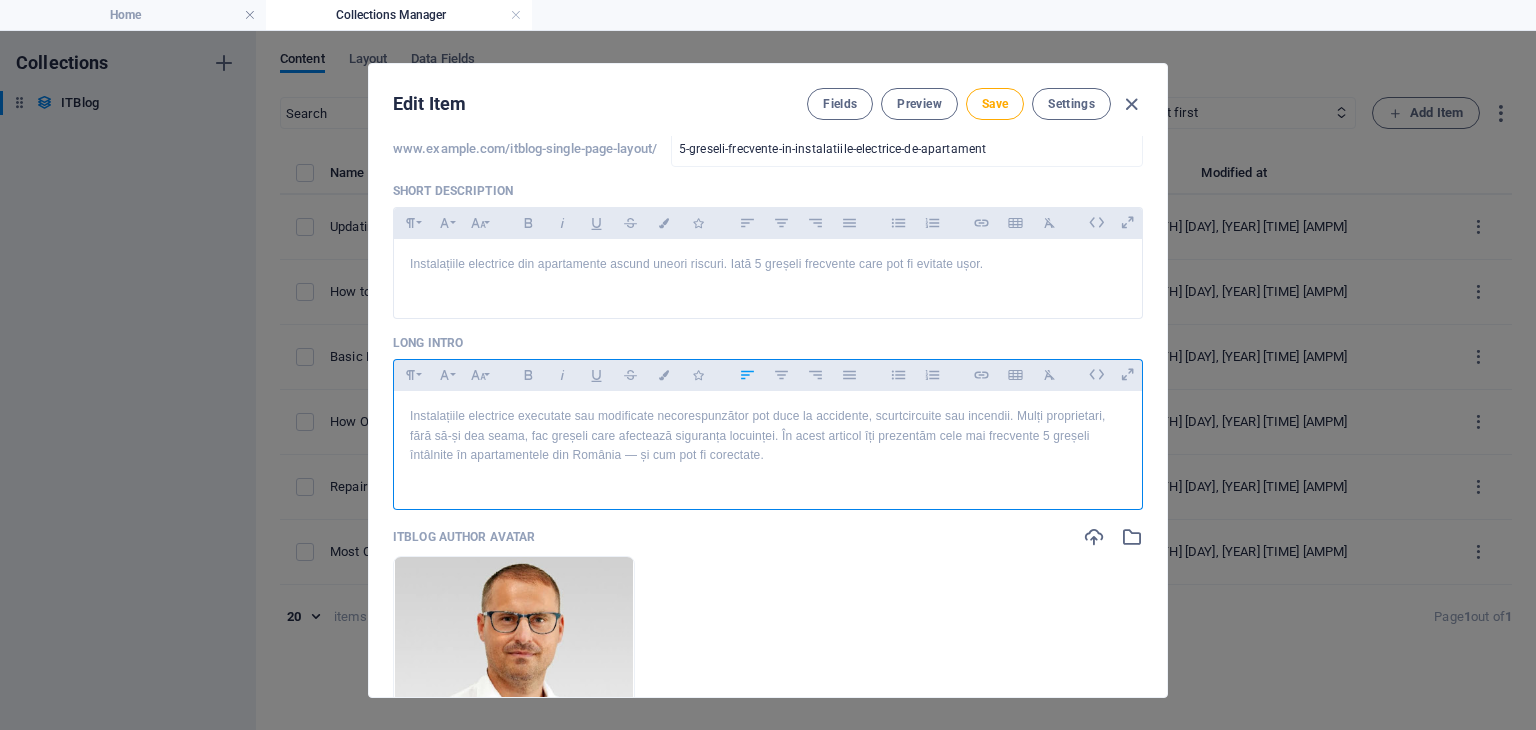 scroll, scrollTop: 4455, scrollLeft: 0, axis: vertical 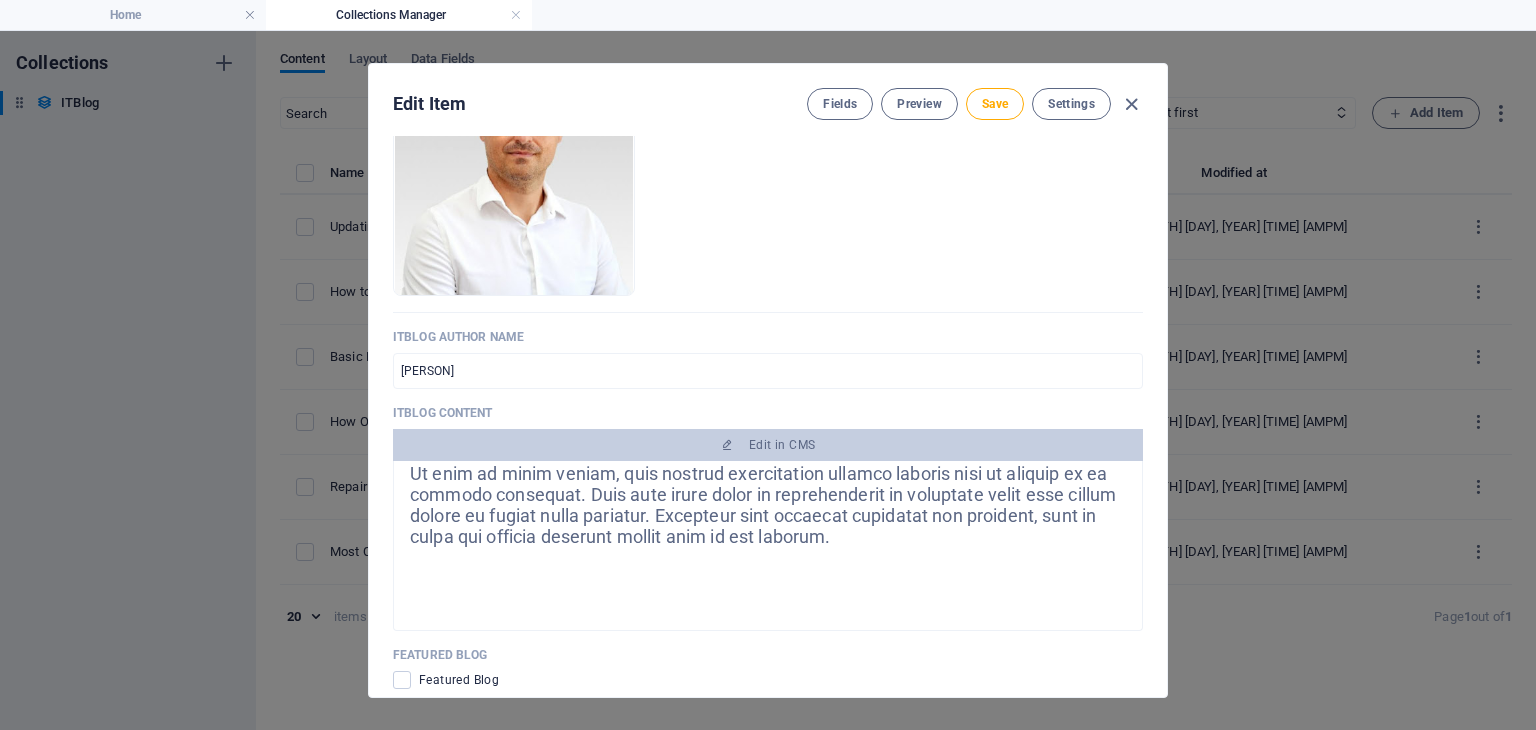 drag, startPoint x: 411, startPoint y: 540, endPoint x: 924, endPoint y: 488, distance: 515.6287 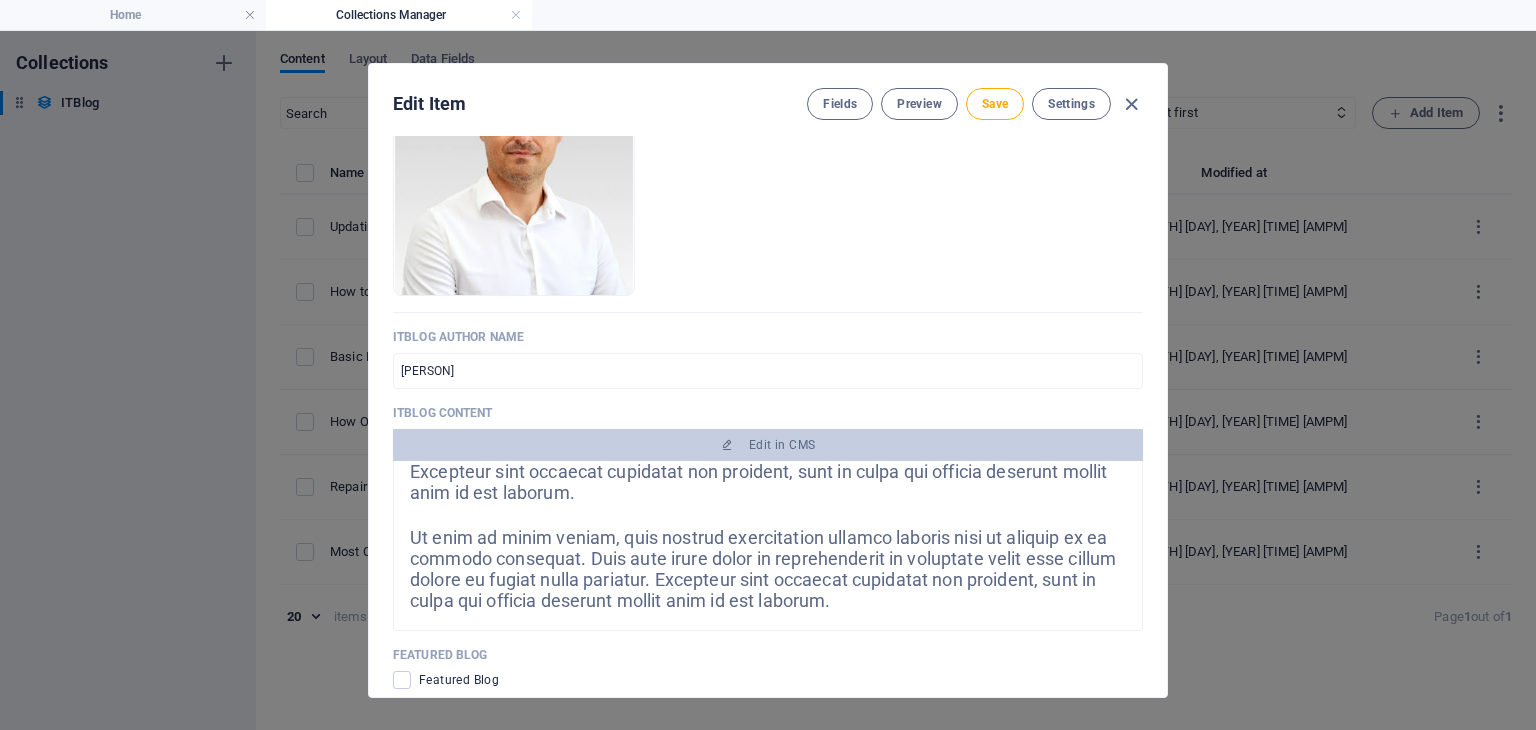 scroll, scrollTop: 0, scrollLeft: 0, axis: both 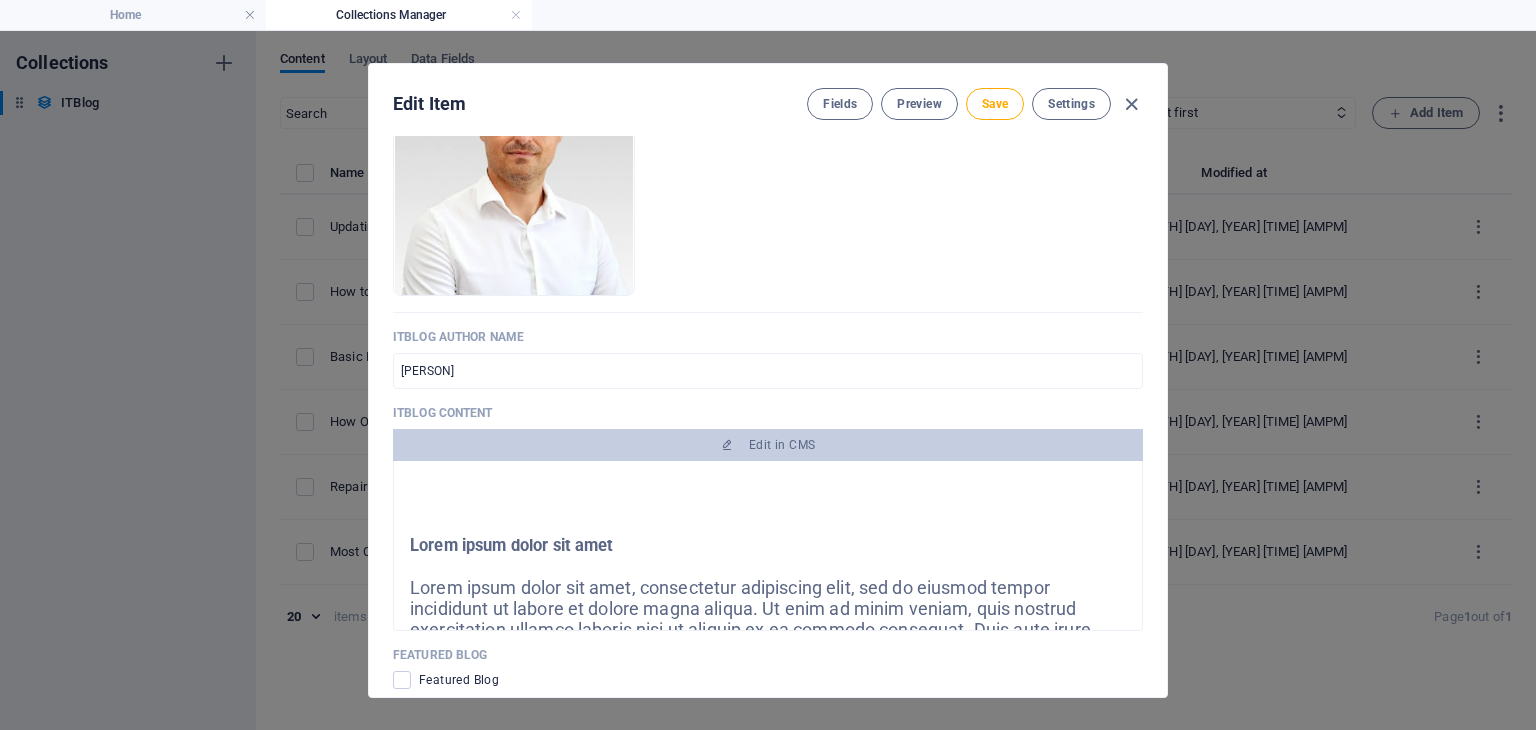 click on "Lorem ipsum dolor sit amet" at bounding box center (768, 546) 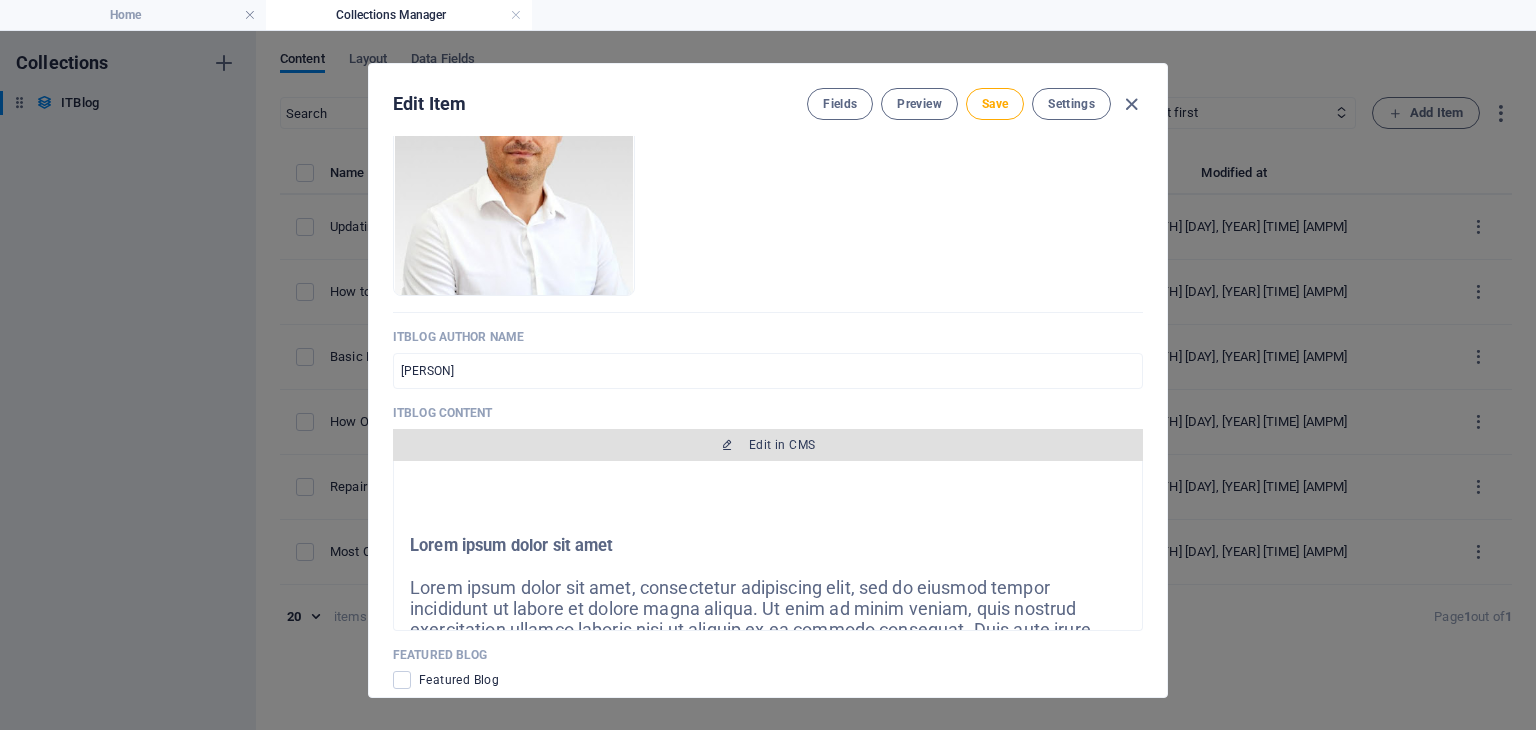 click at bounding box center [727, 445] 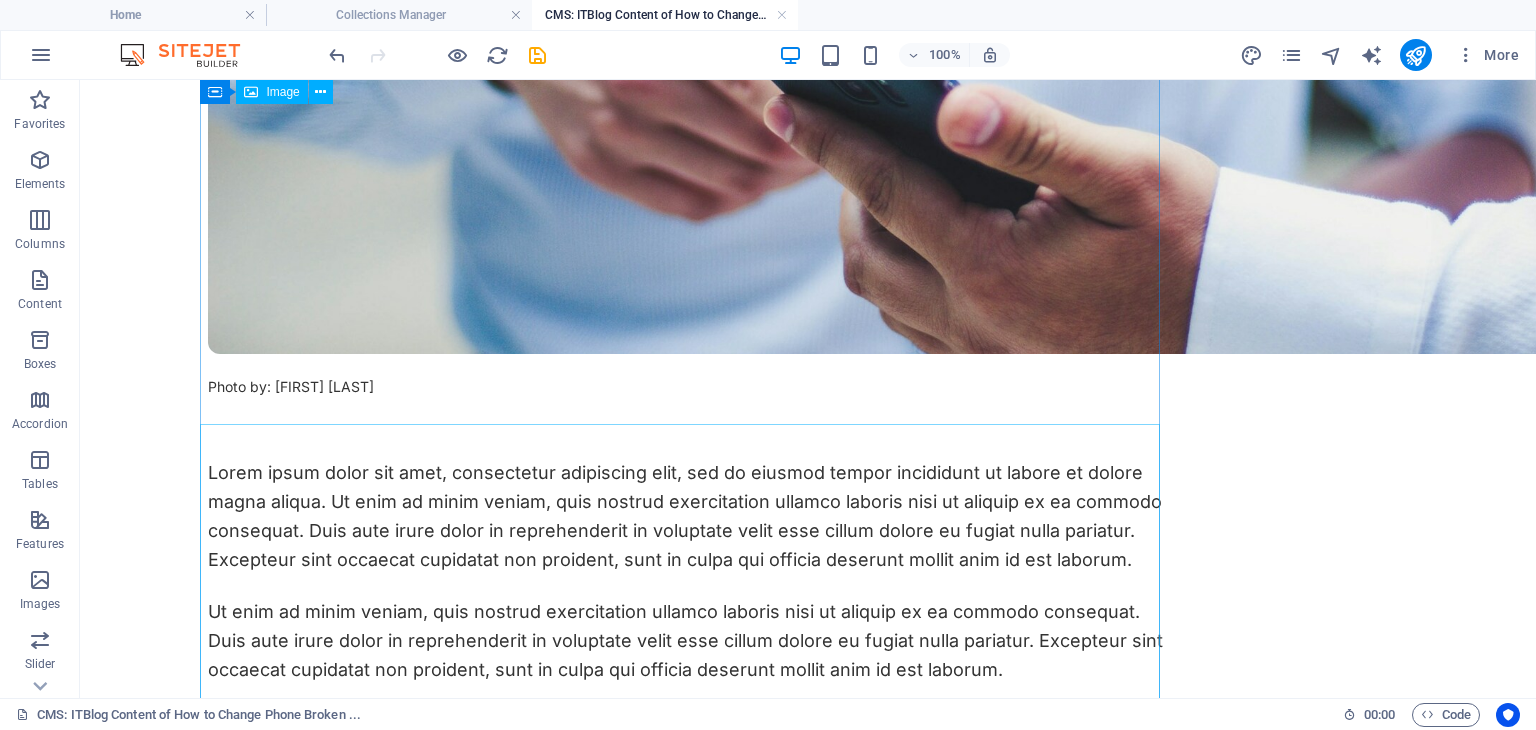 scroll, scrollTop: 0, scrollLeft: 0, axis: both 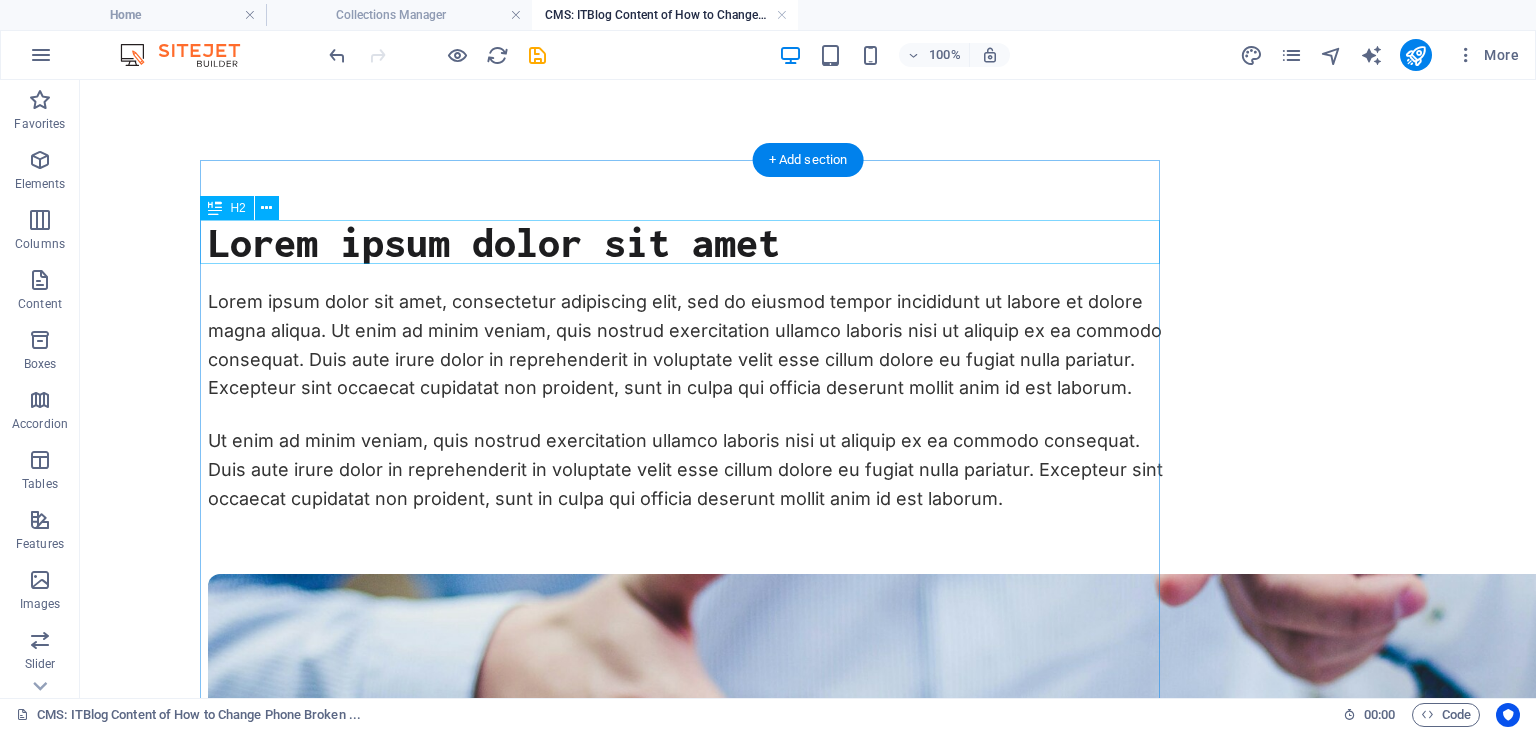 click on "Lorem ipsum dolor sit amet" at bounding box center [688, 242] 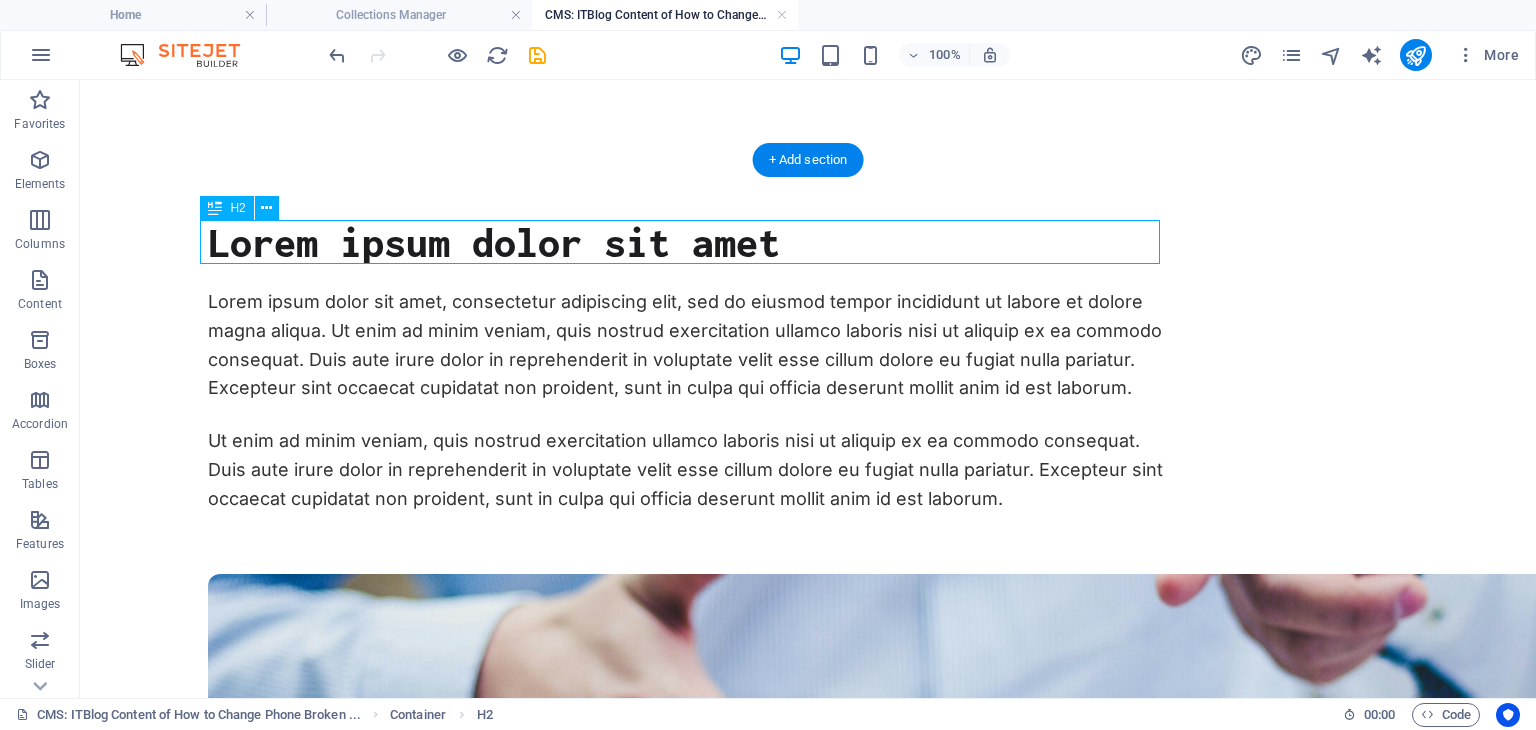 click on "Lorem ipsum dolor sit amet" at bounding box center (688, 242) 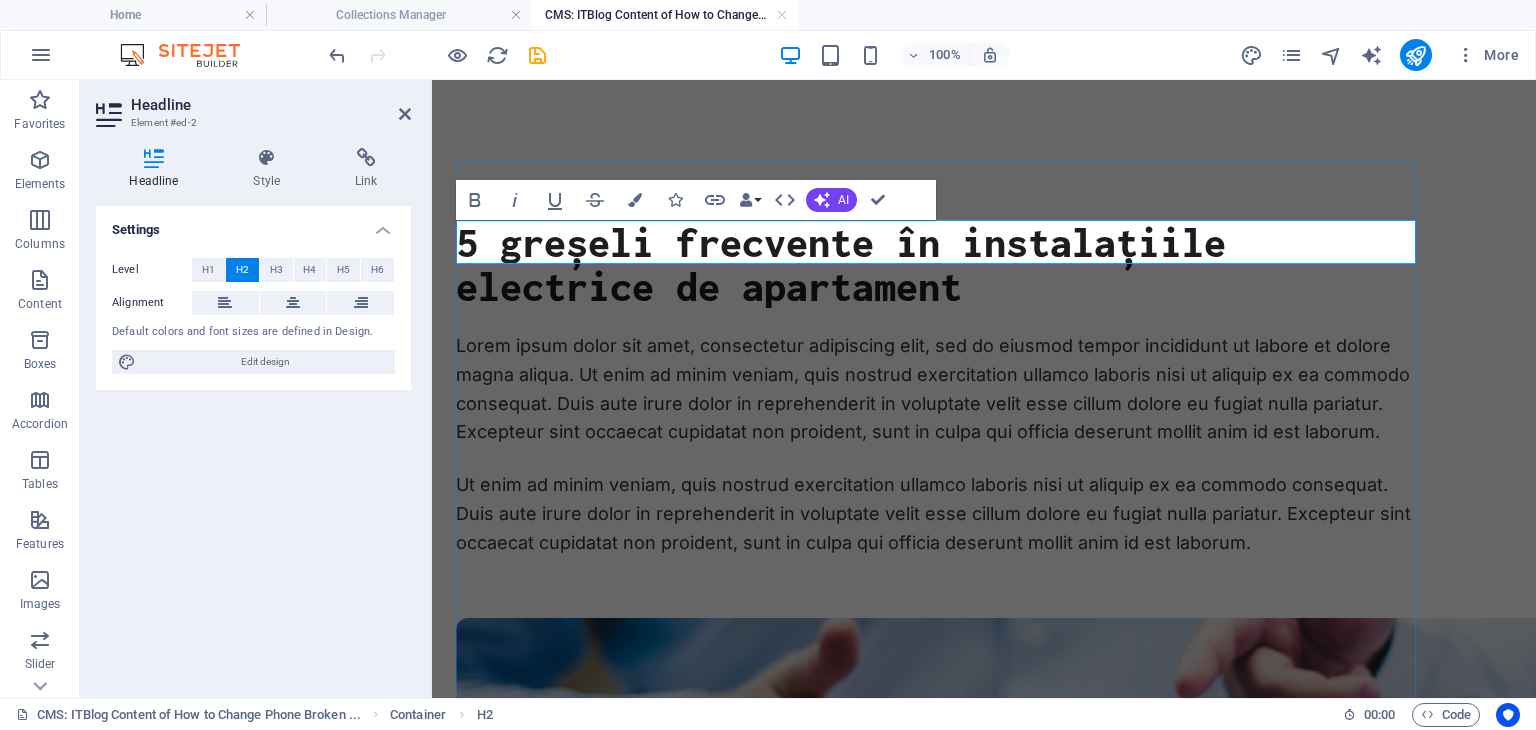 scroll, scrollTop: 568, scrollLeft: 0, axis: vertical 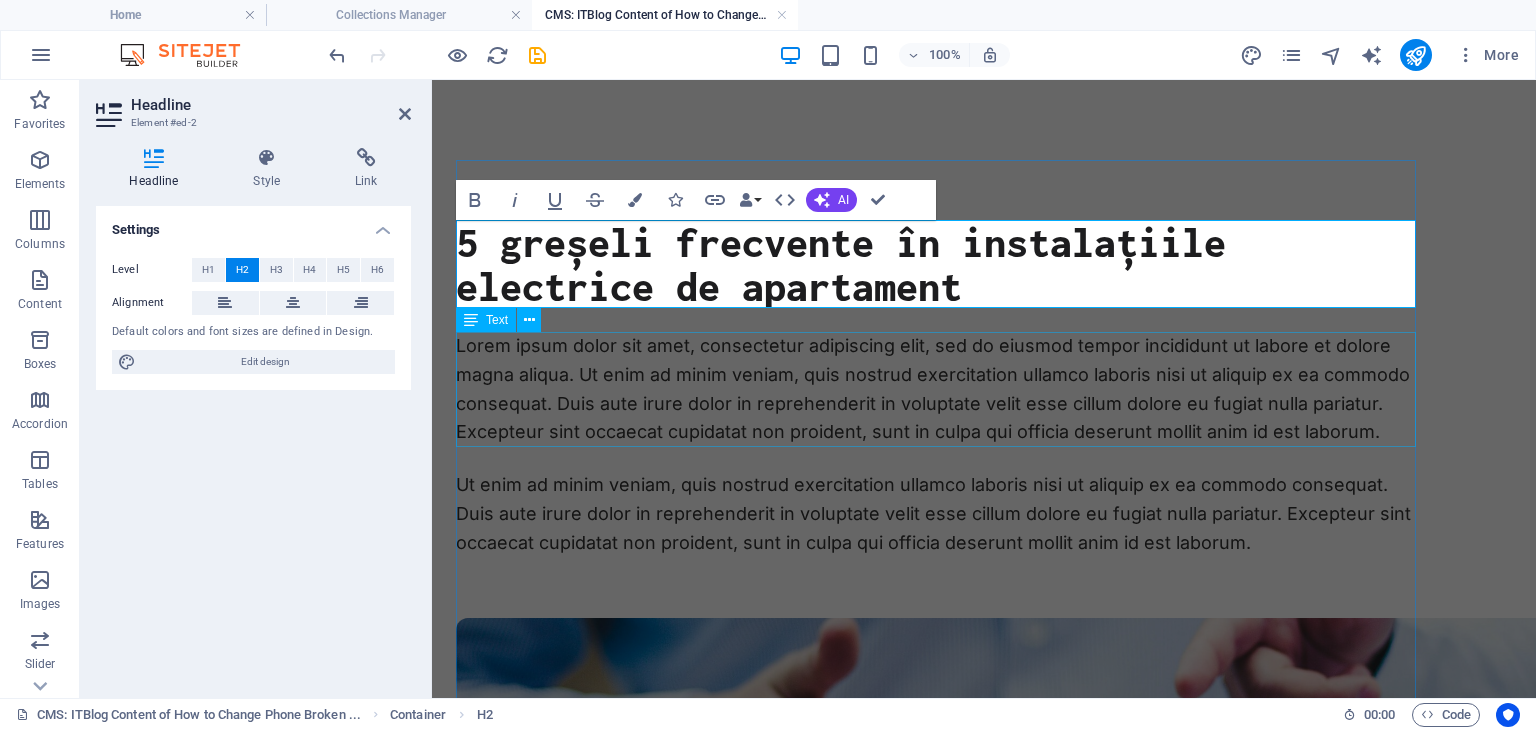 click on "Lorem ipsum dolor sit amet, consectetur adipiscing elit, sed do eiusmod tempor incididunt ut labore et dolore magna aliqua. Ut enim ad minim veniam, quis nostrud exercitation ullamco laboris nisi ut aliquip ex ea commodo consequat. Duis aute irure dolor in reprehenderit in voluptate velit esse cillum dolore eu fugiat nulla pariatur. Excepteur sint occaecat cupidatat non proident, sunt in culpa qui officia deserunt mollit anim id est laborum." at bounding box center [936, 389] 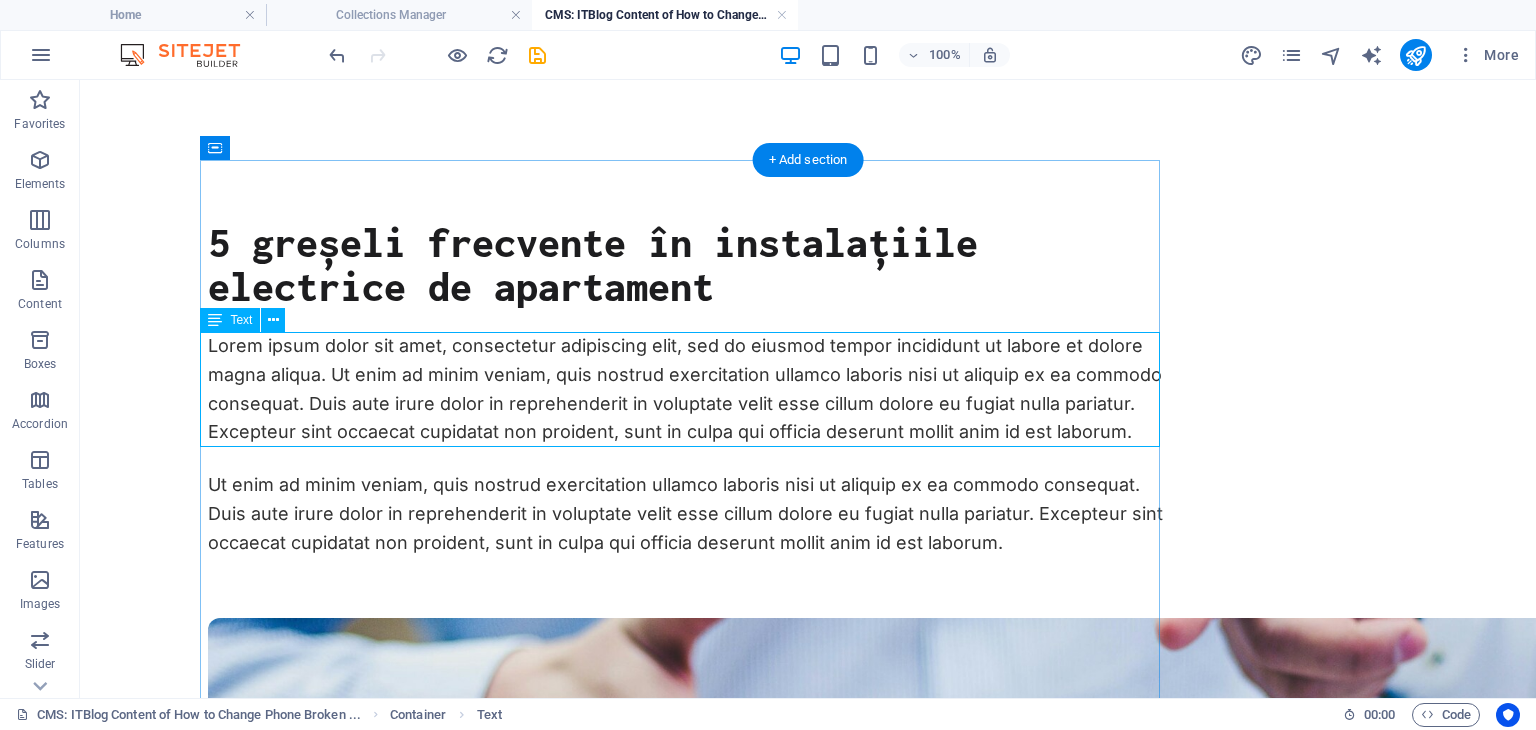click on "Lorem ipsum dolor sit amet, consectetur adipiscing elit, sed do eiusmod tempor incididunt ut labore et dolore magna aliqua. Ut enim ad minim veniam, quis nostrud exercitation ullamco laboris nisi ut aliquip ex ea commodo consequat. Duis aute irure dolor in reprehenderit in voluptate velit esse cillum dolore eu fugiat nulla pariatur. Excepteur sint occaecat cupidatat non proident, sunt in culpa qui officia deserunt mollit anim id est laborum." at bounding box center (688, 389) 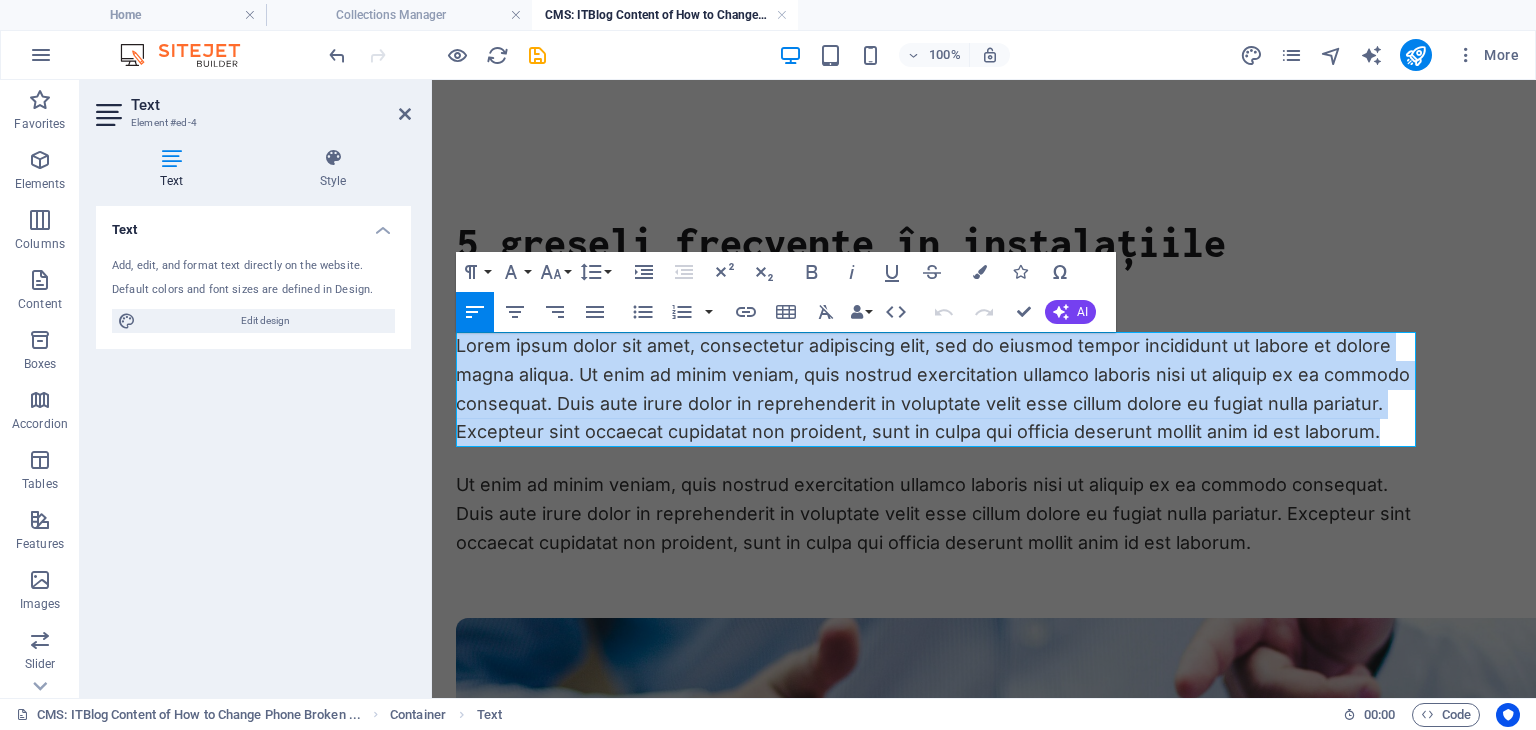 drag, startPoint x: 1388, startPoint y: 438, endPoint x: 454, endPoint y: 353, distance: 937.8598 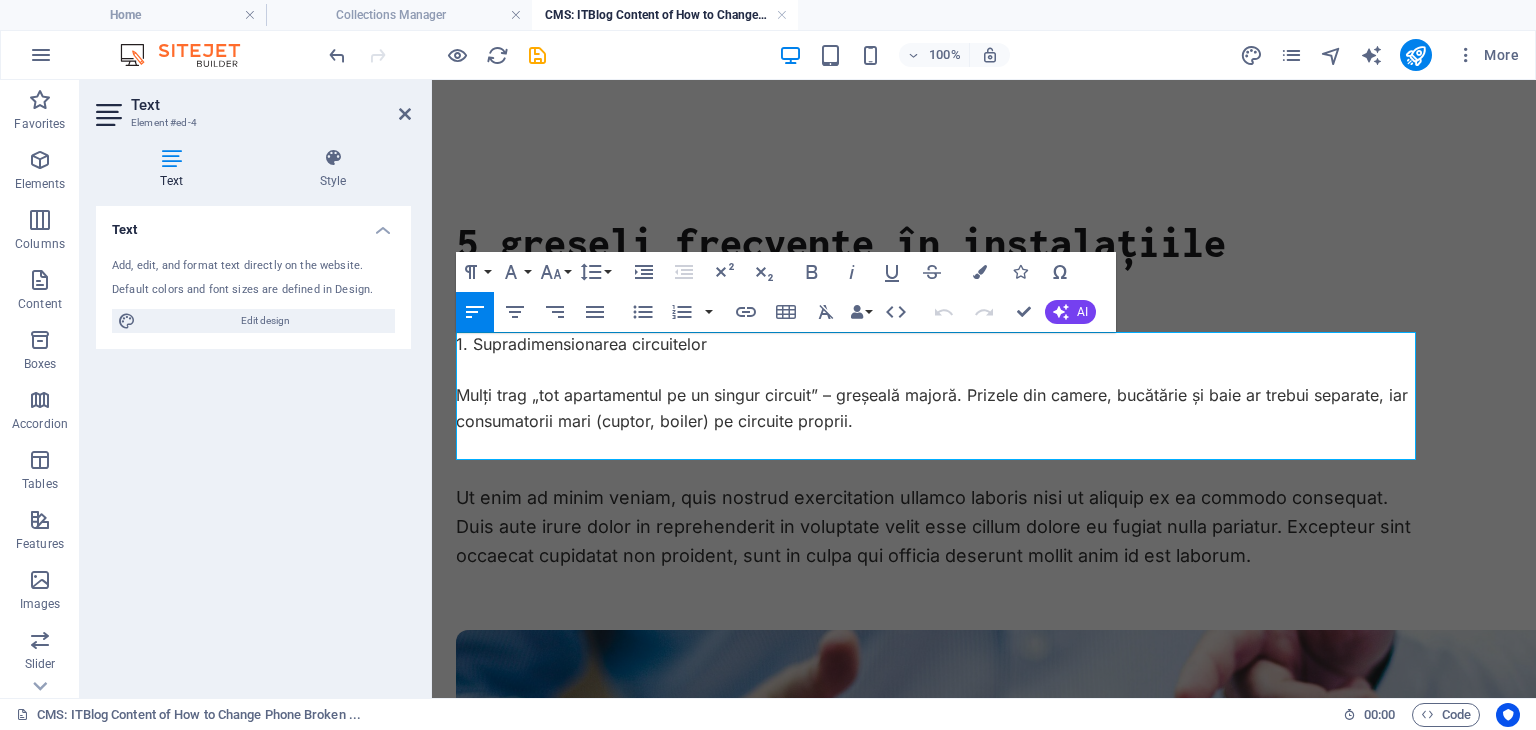 scroll, scrollTop: 3726, scrollLeft: 0, axis: vertical 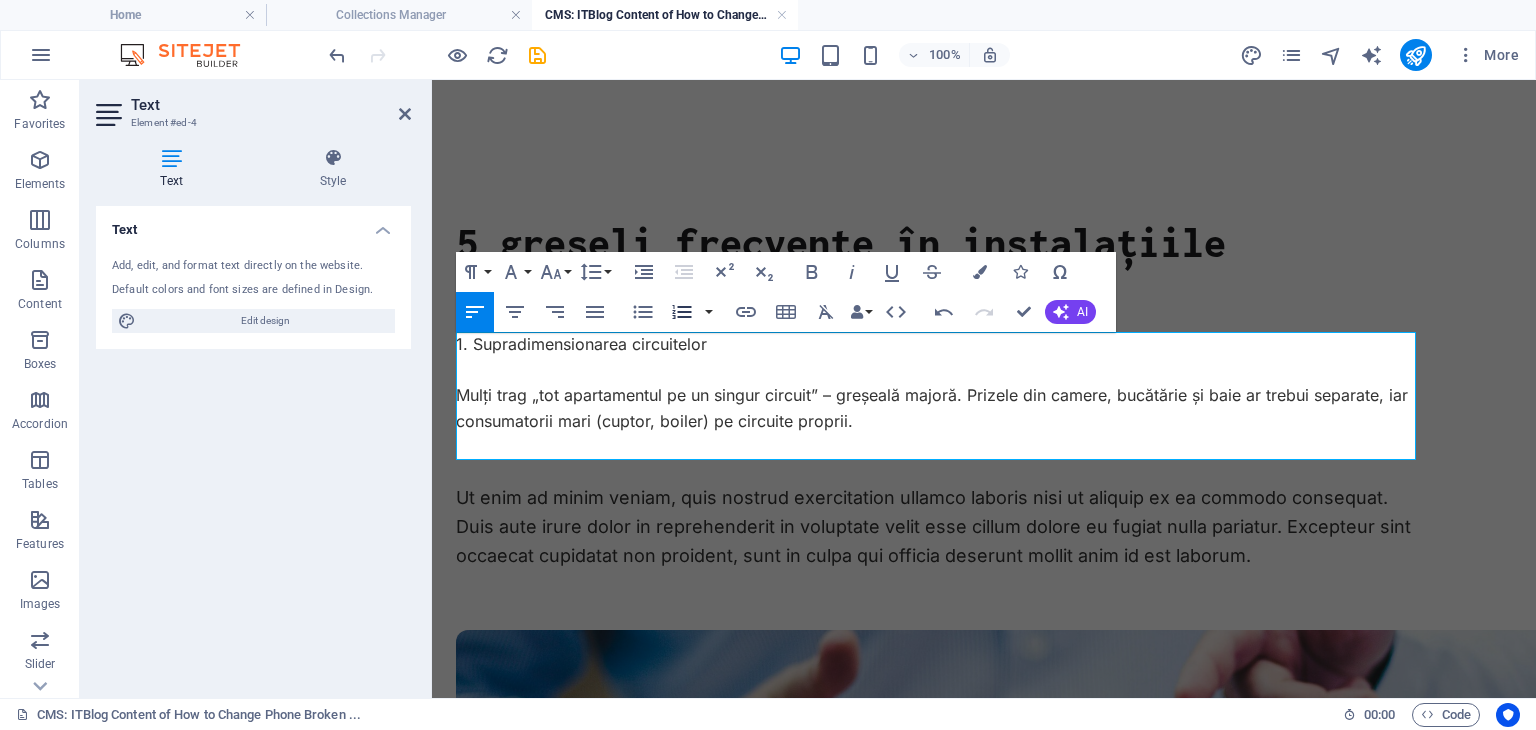 click 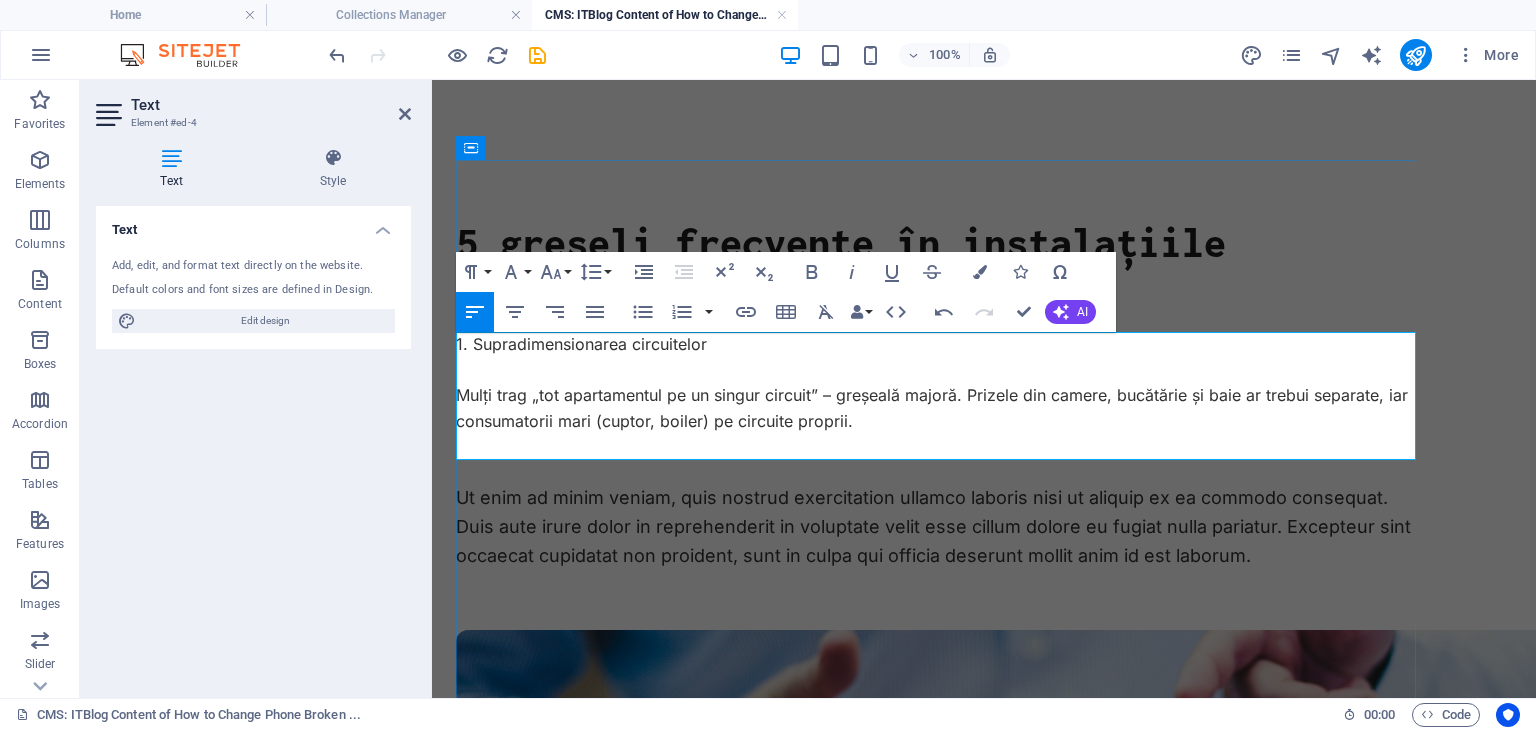 click on "1. Supradimensionarea circuitelor" at bounding box center [936, 345] 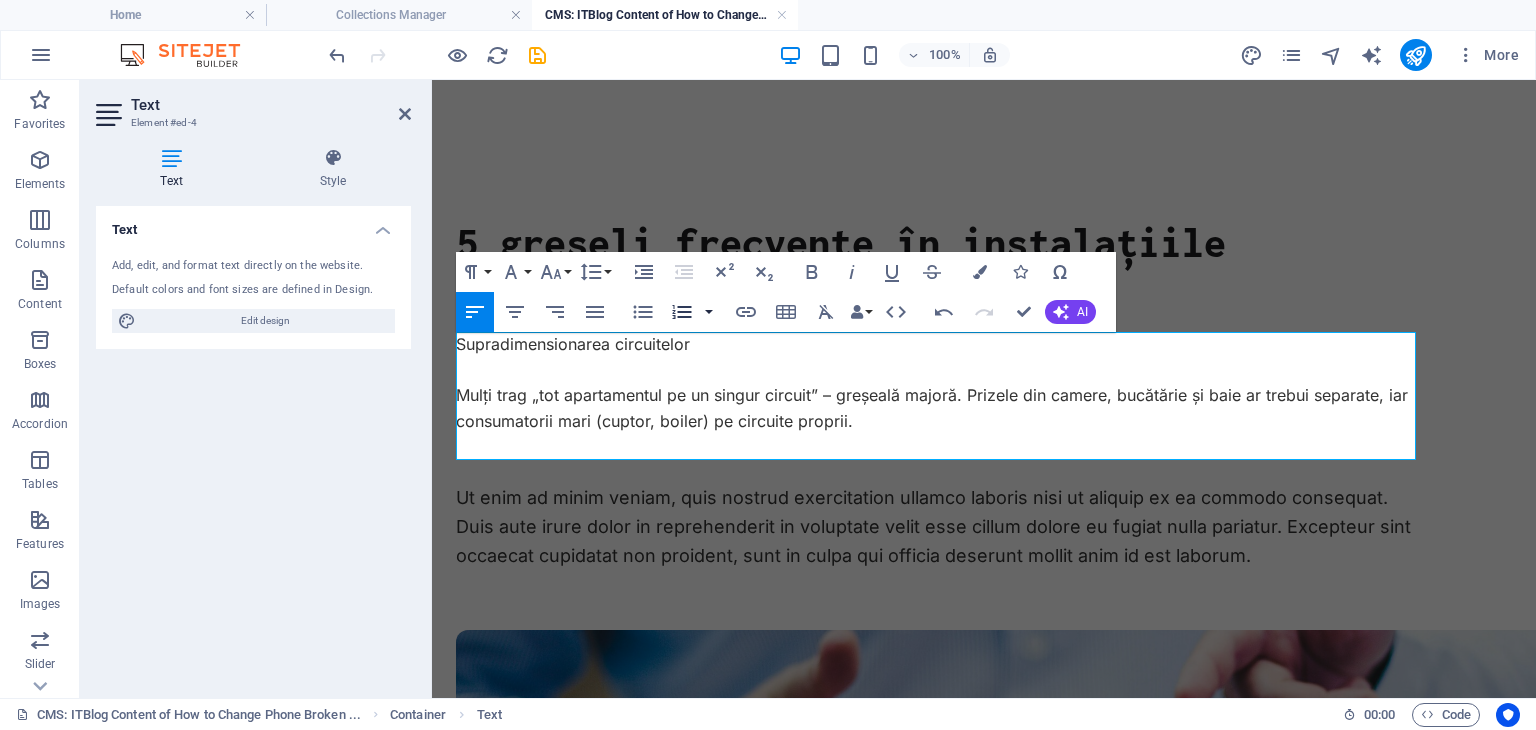 click at bounding box center [709, 312] 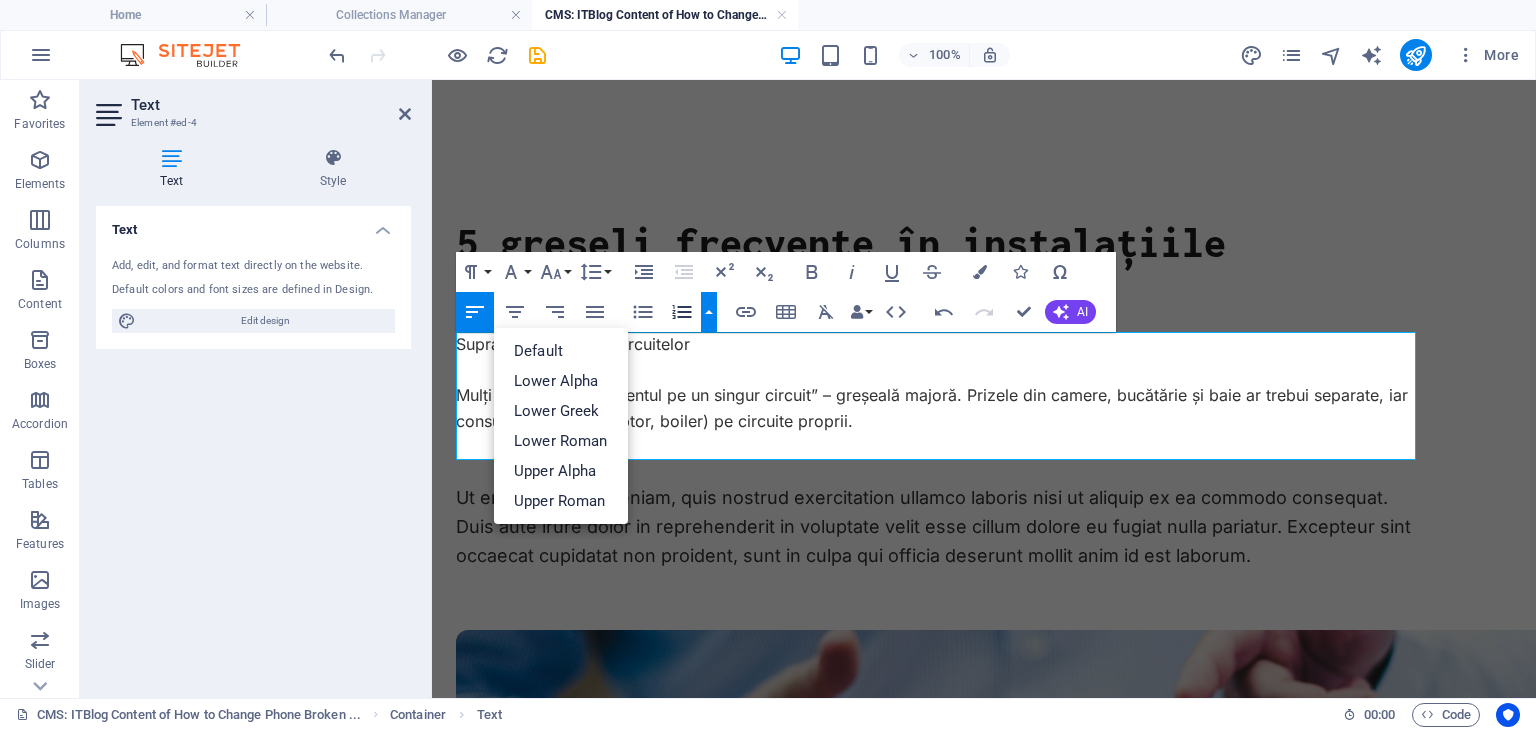 click 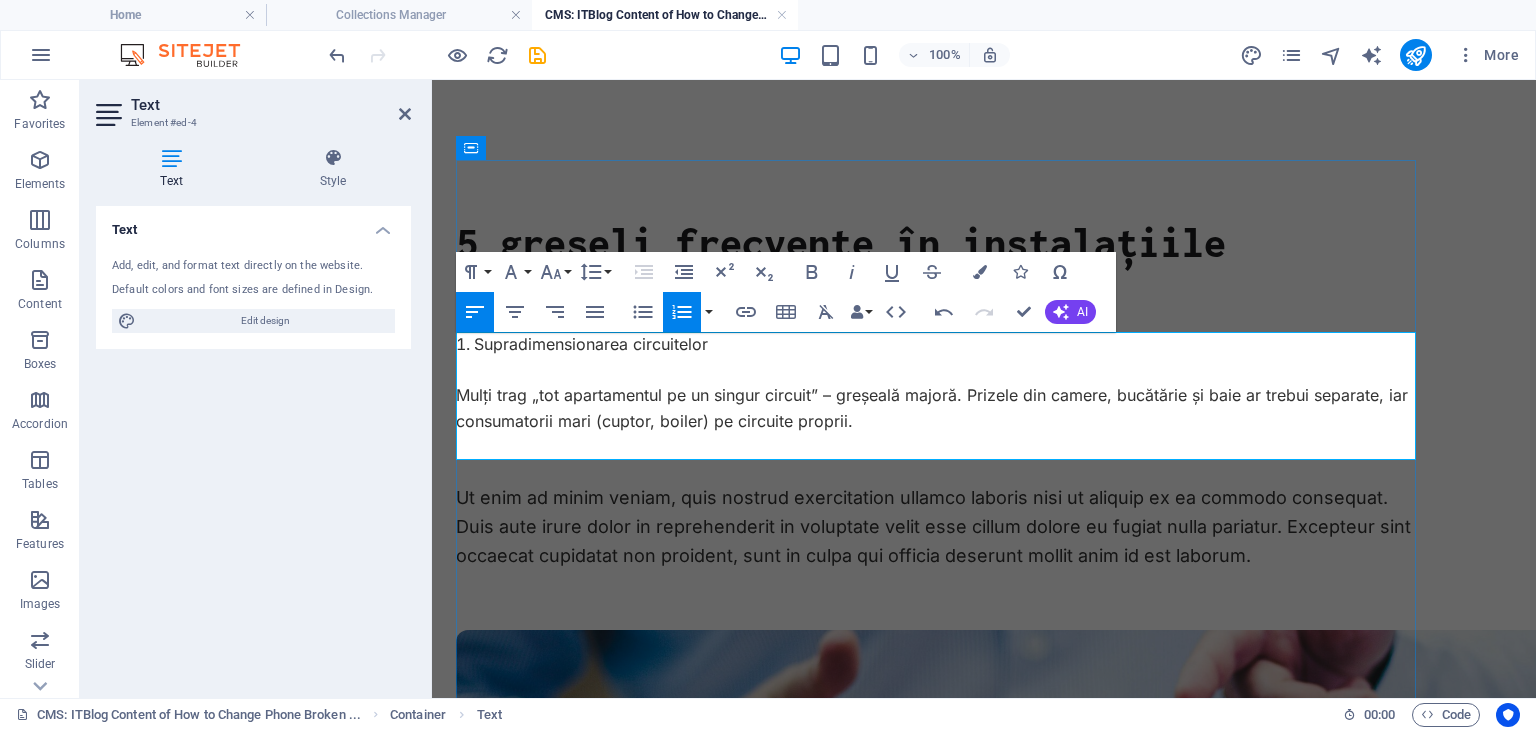 click at bounding box center [936, 371] 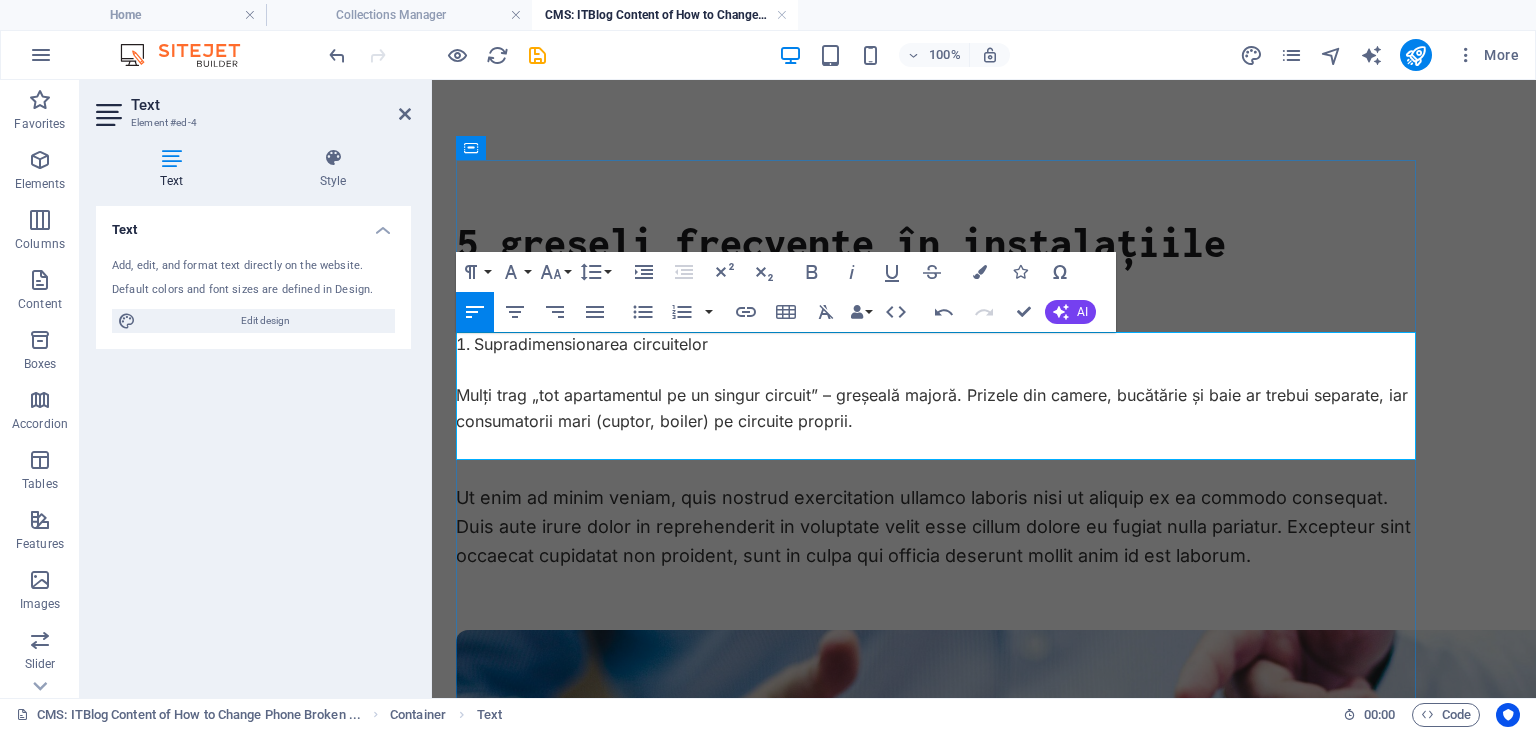 click at bounding box center (936, 371) 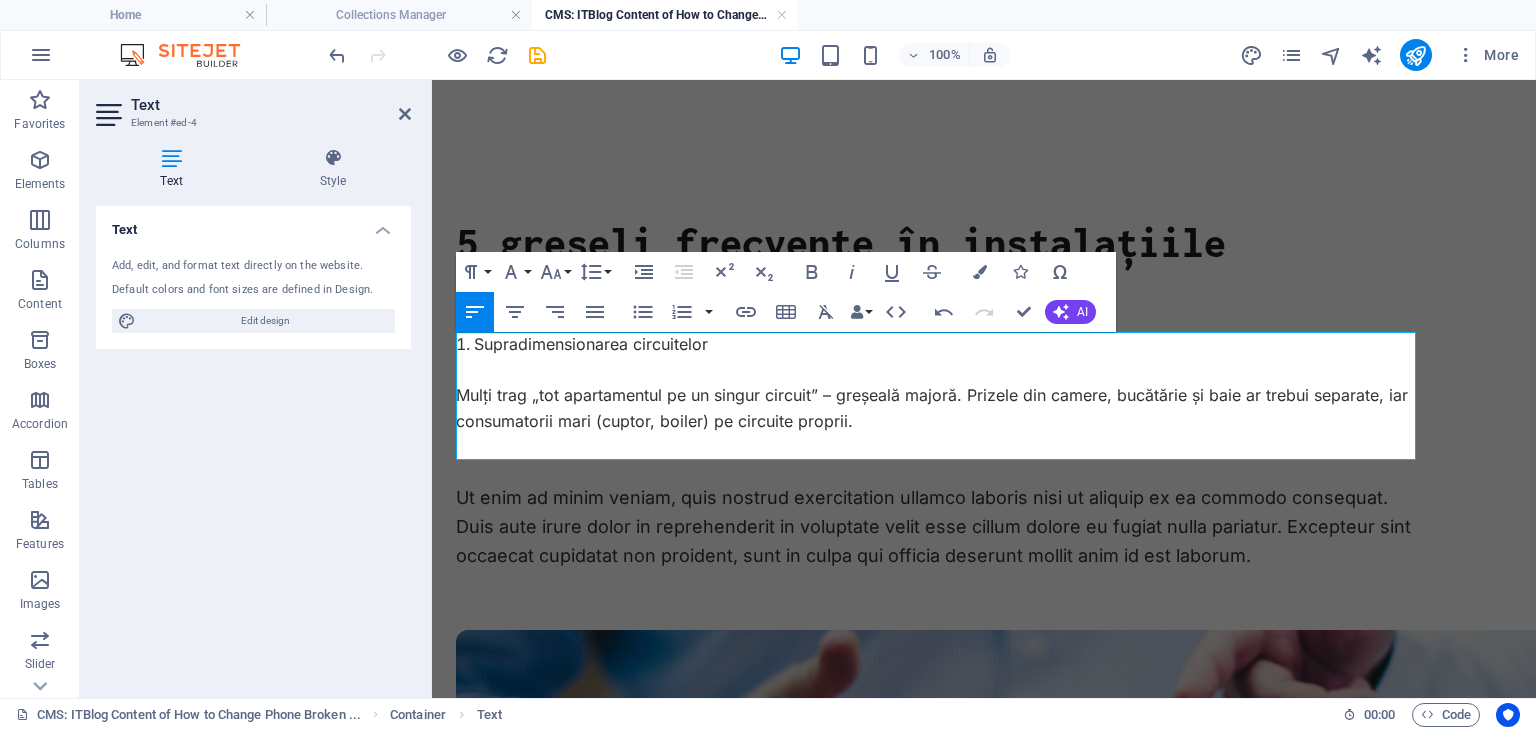 click on "5 greșeli frecvente în instalațiile electrice de apartament  Supradimensionarea circuitelor Mulți trag „tot apartamentul pe un singur circuit” – greșeală majoră. Prizele din camere, bucătărie și baie ar trebui separate, iar consumatorii mari (cuptor, boiler) pe circuite proprii.  1. Supradimensionarea circuitelor Mulți trag „tot apartamentul pe un singur circuit” – greșeală majoră. Prizele din camere, bucătărie și baie ar trebui separate, iar consumatorii mari (cuptor, boiler) pe circuite proprii. Ut enim ad minim veniam, quis nostrud exercitation ullamco laboris nisi ut aliquip ex ea commodo consequat. Duis aute irure dolor in reprehenderit in voluptate velit esse cillum dolore eu fugiat nulla pariatur. Excepteur sint occaecat cupidatat non proident, sunt in culpa qui officia deserunt mollit anim id est laborum. Photo by: Luis Villasmil Lorem ipsum dolor sit amet Similar Blog Posts October 20, 2024 Updating Your Device Firmware Read More  Vorherige Nächste" at bounding box center [984, 1398] 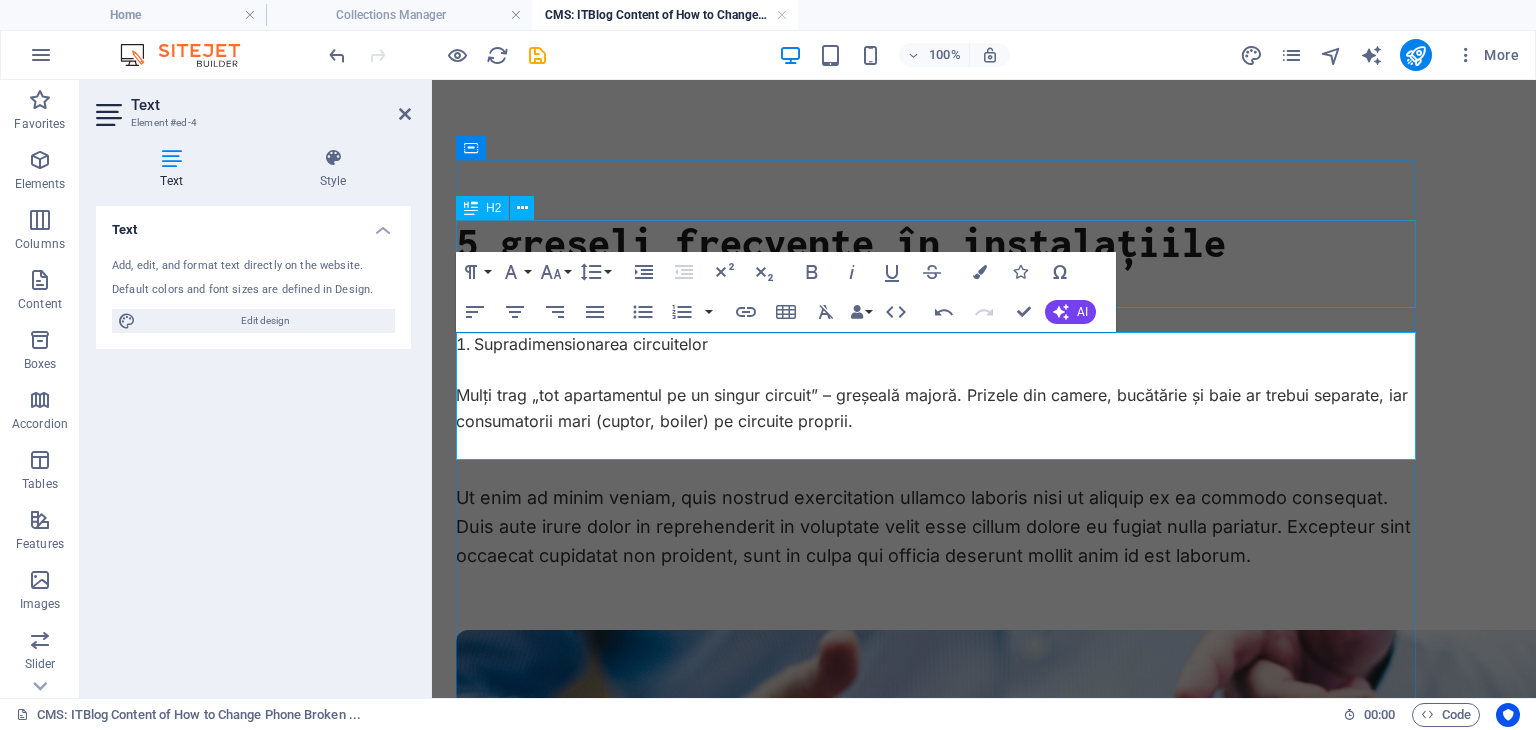 click on "5 greșeli frecvente în instalațiile electrice de apartament" at bounding box center [936, 264] 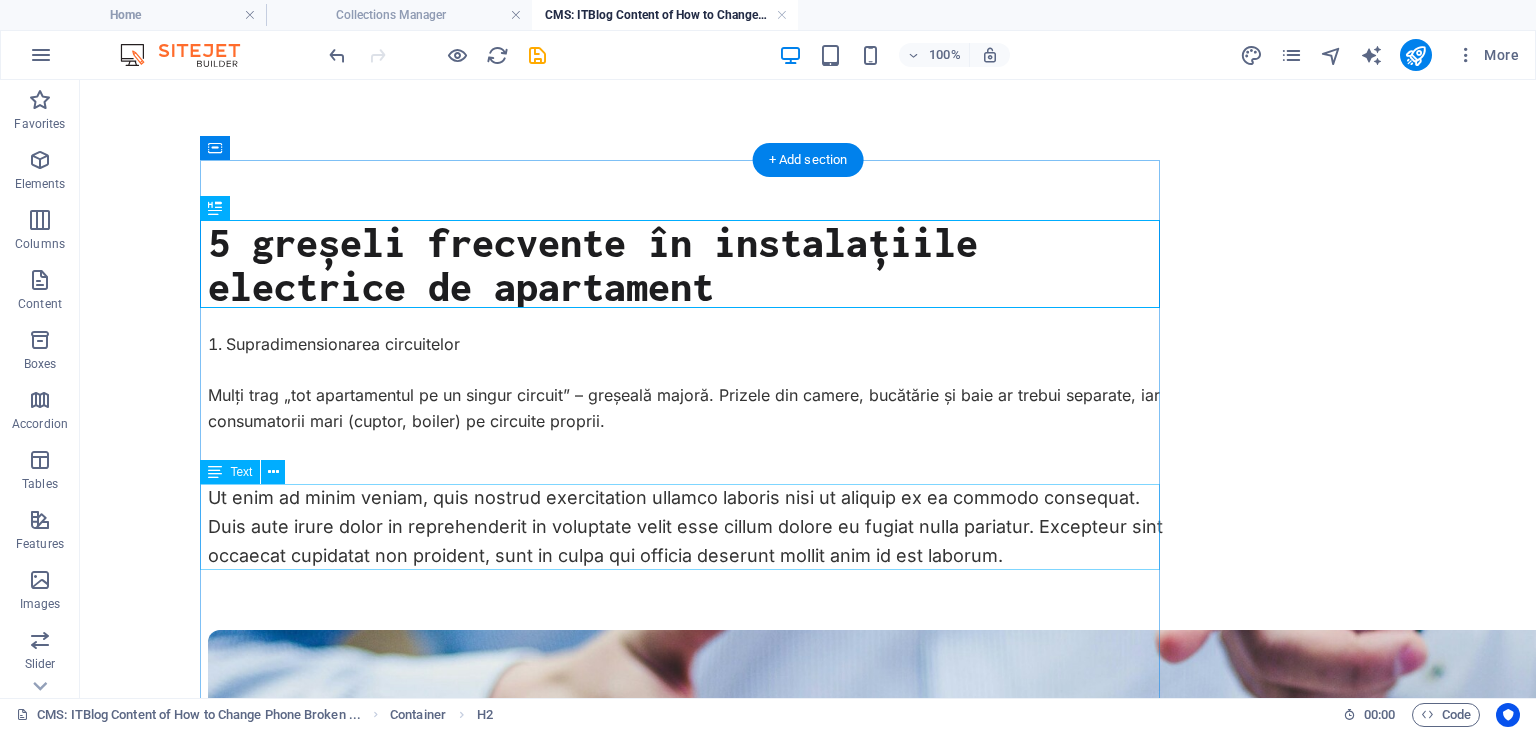 click on "Ut enim ad minim veniam, quis nostrud exercitation ullamco laboris nisi ut aliquip ex ea commodo consequat. Duis aute irure dolor in reprehenderit in voluptate velit esse cillum dolore eu fugiat nulla pariatur. Excepteur sint occaecat cupidatat non proident, sunt in culpa qui officia deserunt mollit anim id est laborum." at bounding box center [688, 527] 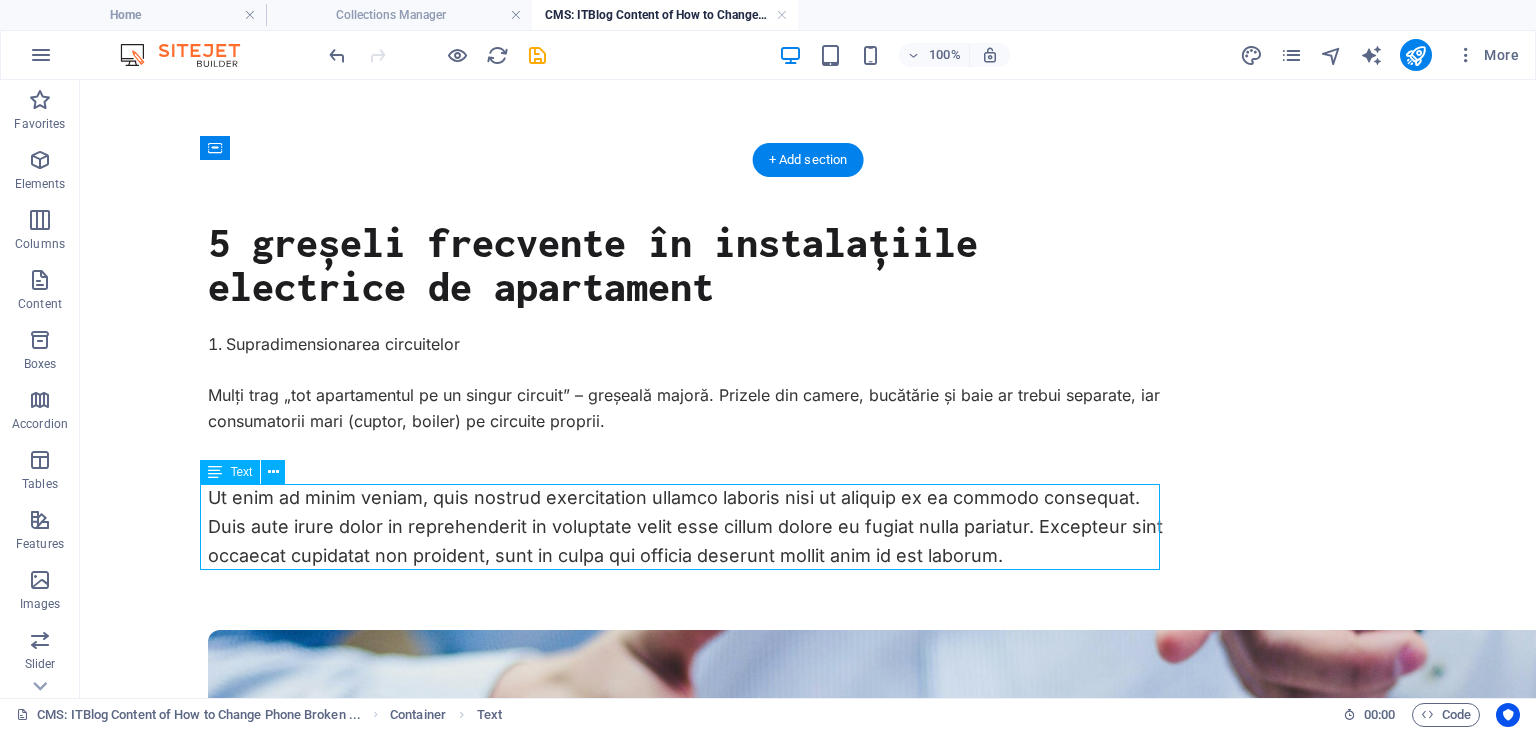 click on "Ut enim ad minim veniam, quis nostrud exercitation ullamco laboris nisi ut aliquip ex ea commodo consequat. Duis aute irure dolor in reprehenderit in voluptate velit esse cillum dolore eu fugiat nulla pariatur. Excepteur sint occaecat cupidatat non proident, sunt in culpa qui officia deserunt mollit anim id est laborum." at bounding box center (688, 527) 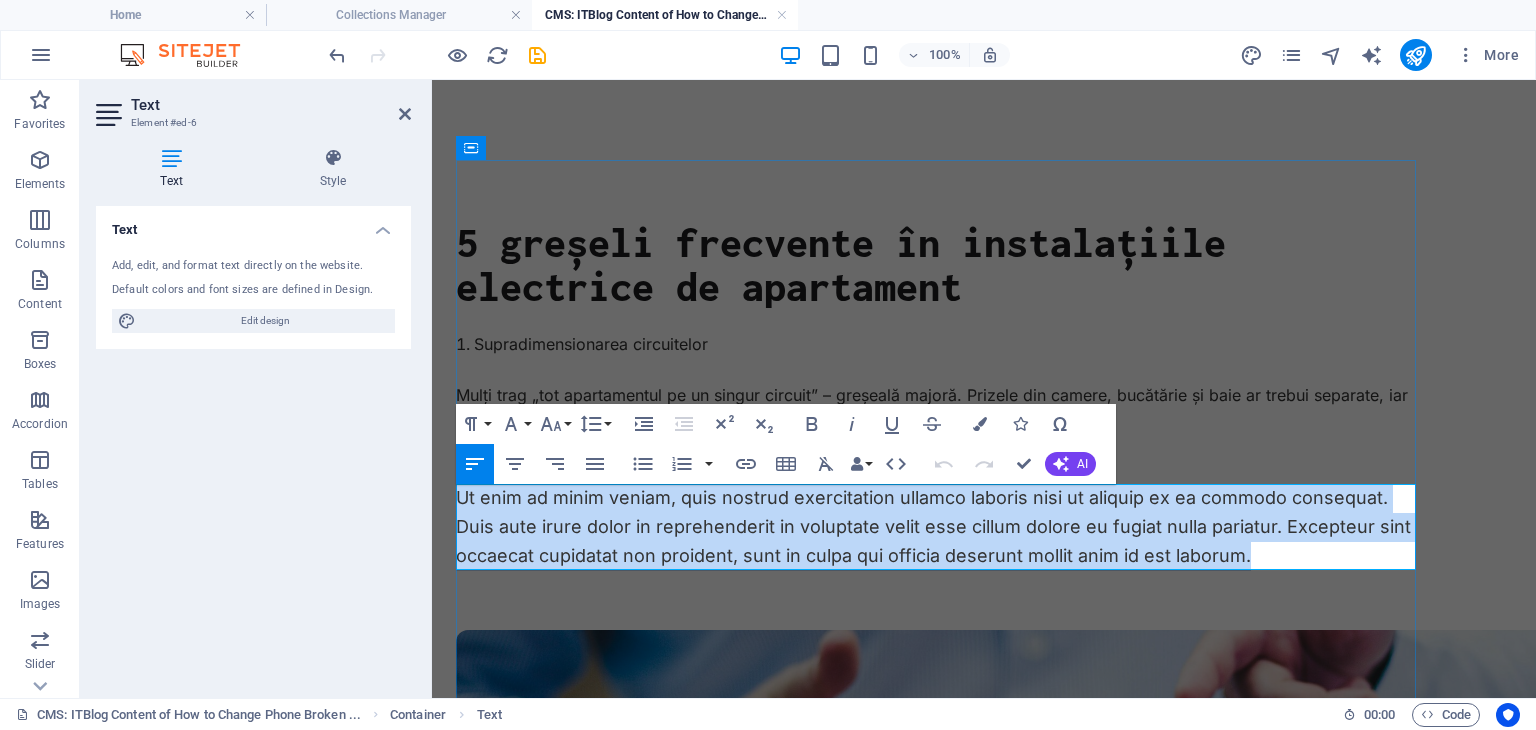 drag, startPoint x: 1258, startPoint y: 557, endPoint x: 455, endPoint y: 505, distance: 804.68195 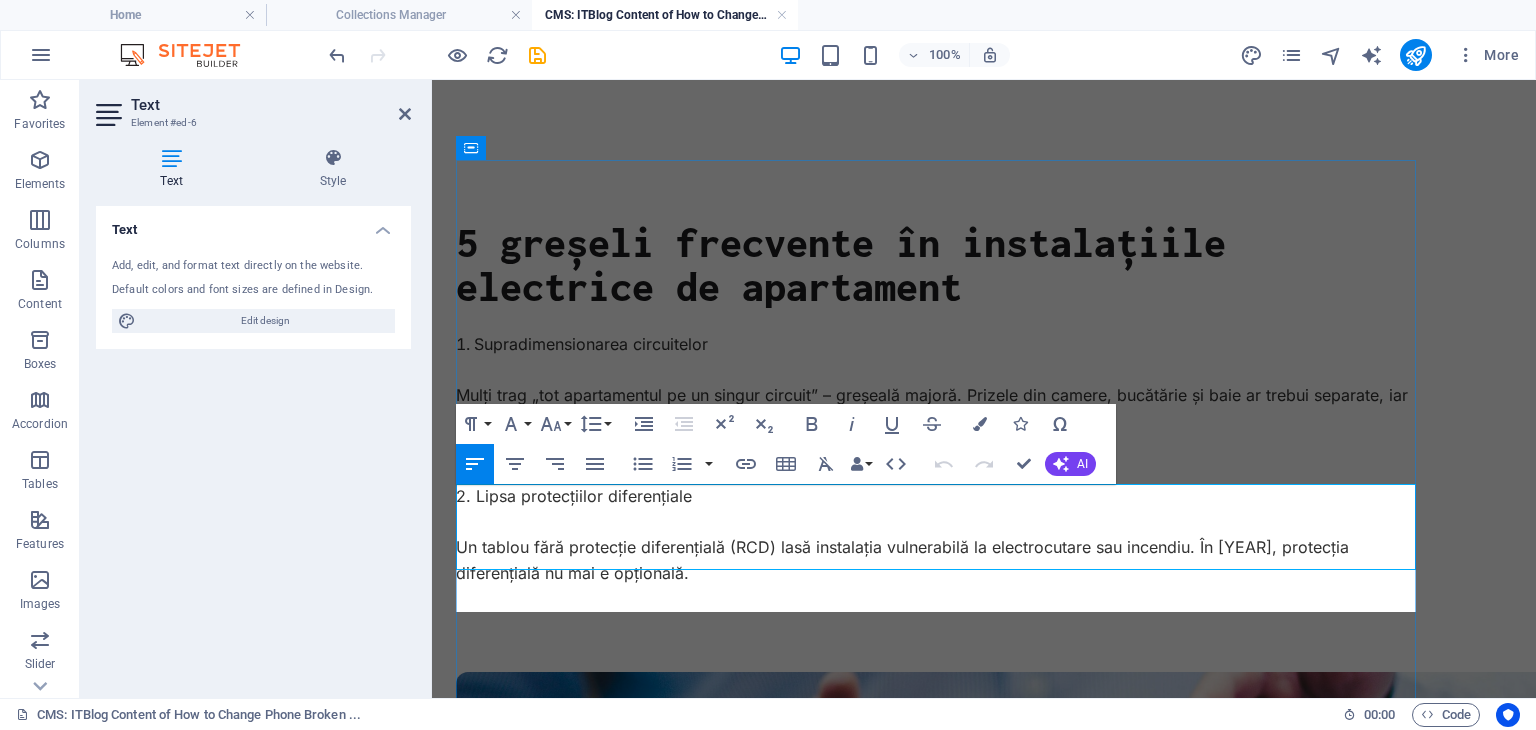 scroll, scrollTop: 3121, scrollLeft: 0, axis: vertical 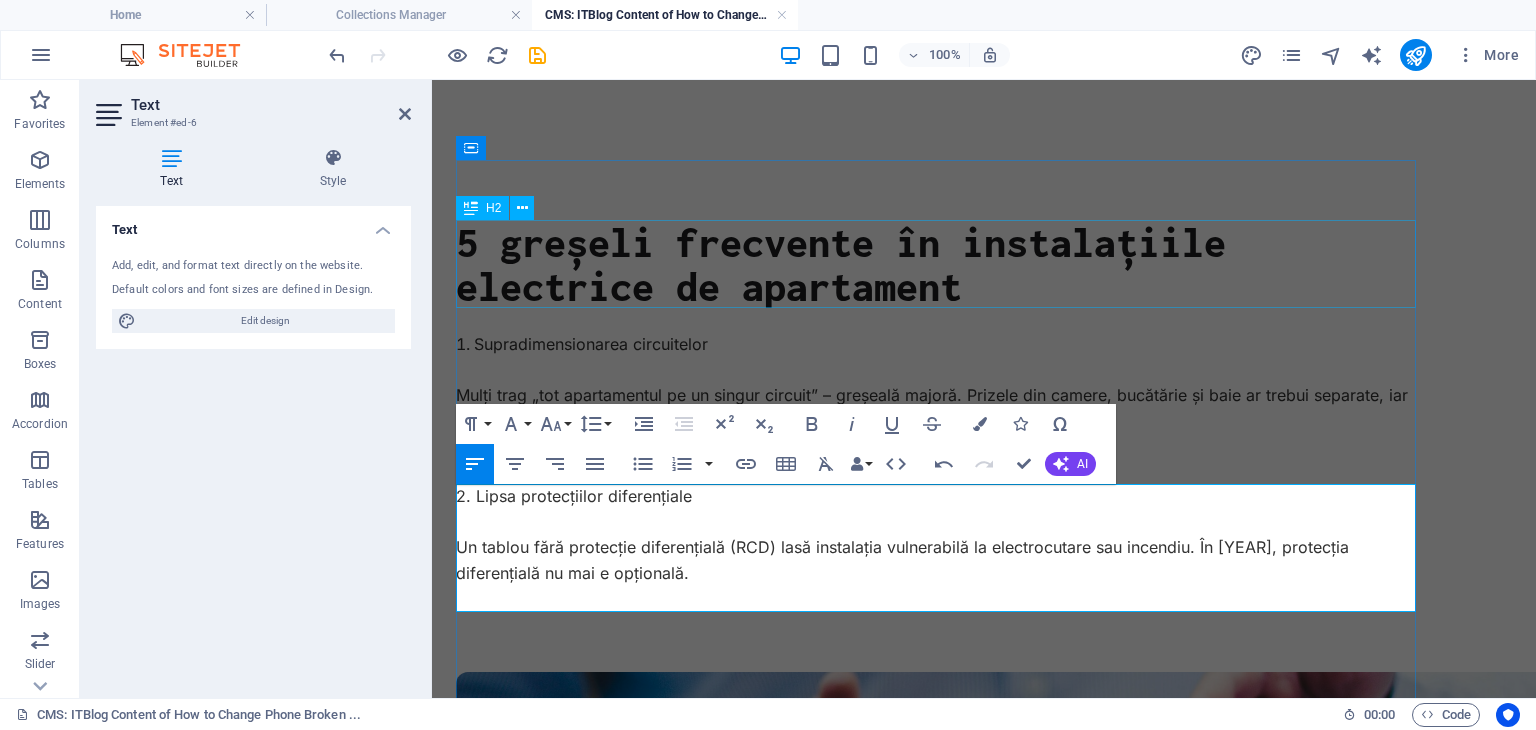 click on "5 greșeli frecvente în instalațiile electrice de apartament" at bounding box center [936, 264] 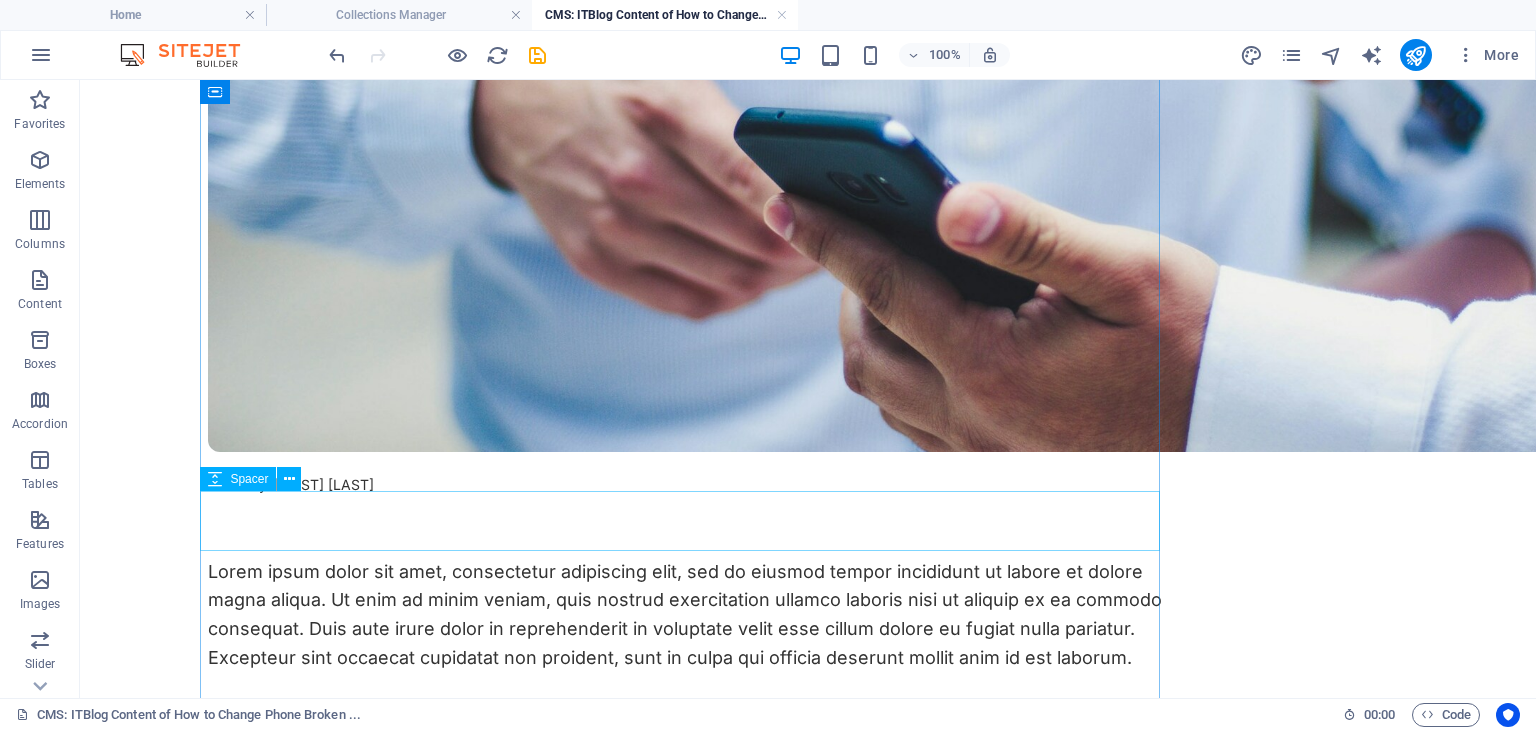 scroll, scrollTop: 800, scrollLeft: 0, axis: vertical 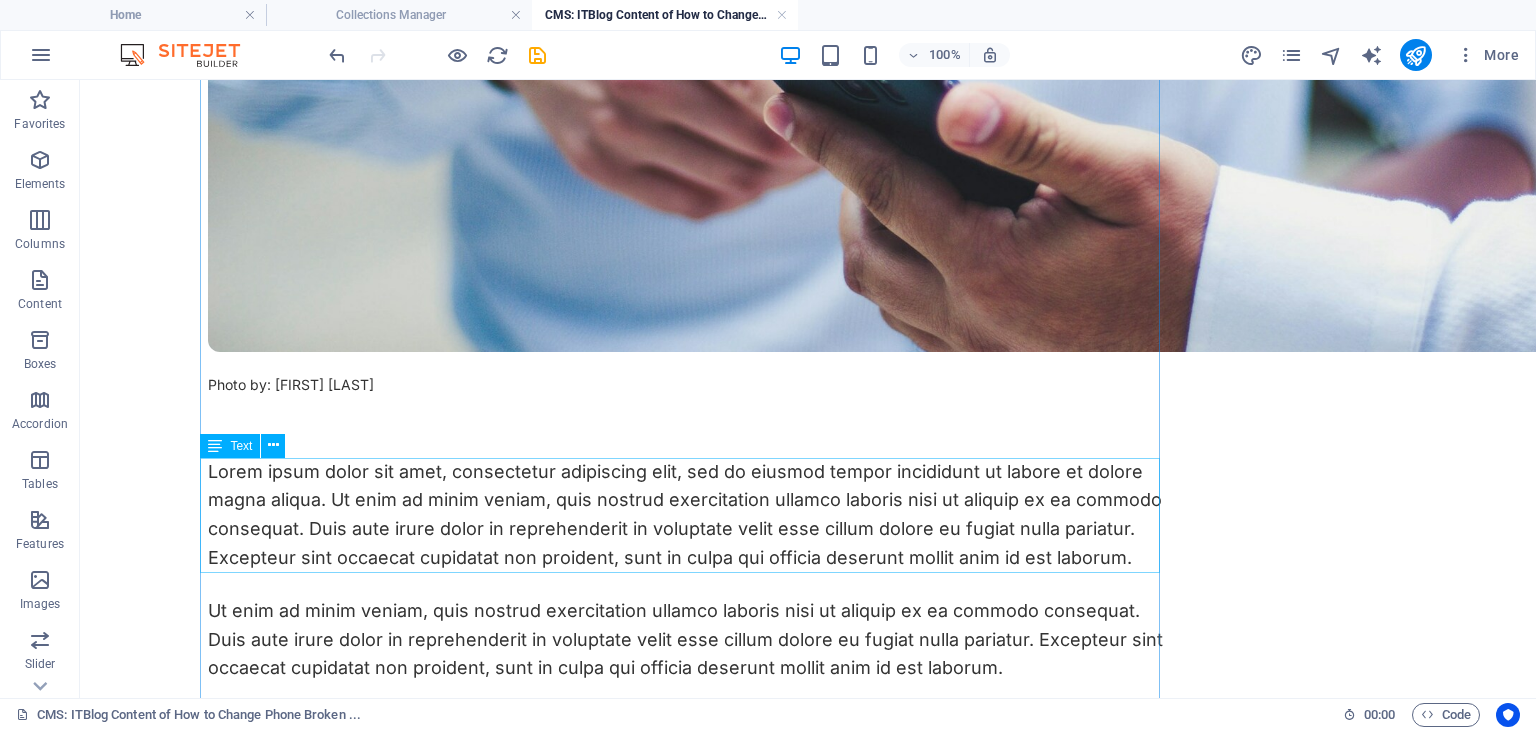 click on "Lorem ipsum dolor sit amet, consectetur adipiscing elit, sed do eiusmod tempor incididunt ut labore et dolore magna aliqua. Ut enim ad minim veniam, quis nostrud exercitation ullamco laboris nisi ut aliquip ex ea commodo consequat. Duis aute irure dolor in reprehenderit in voluptate velit esse cillum dolore eu fugiat nulla pariatur. Excepteur sint occaecat cupidatat non proident, sunt in culpa qui officia deserunt mollit anim id est laborum." at bounding box center [688, 515] 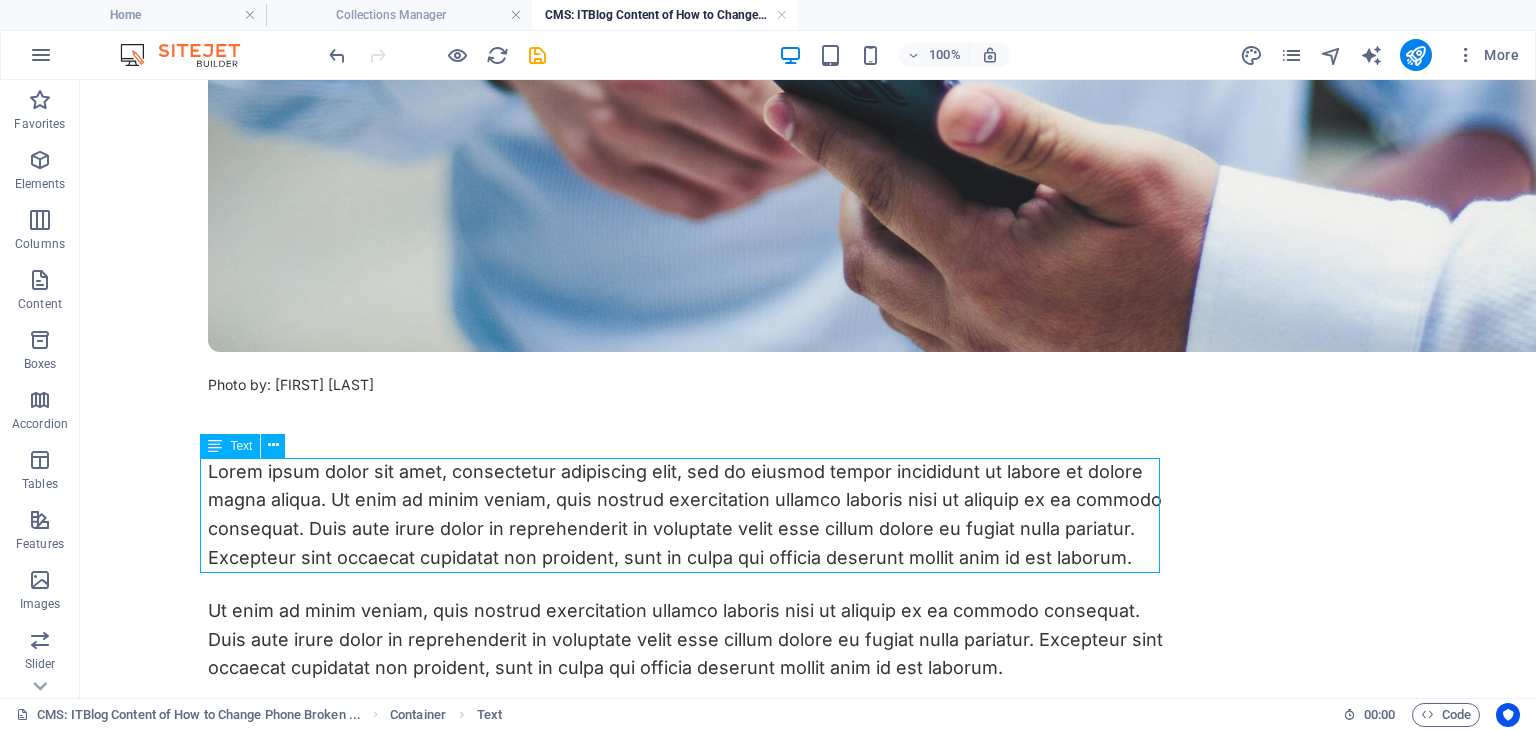 click on "Lorem ipsum dolor sit amet, consectetur adipiscing elit, sed do eiusmod tempor incididunt ut labore et dolore magna aliqua. Ut enim ad minim veniam, quis nostrud exercitation ullamco laboris nisi ut aliquip ex ea commodo consequat. Duis aute irure dolor in reprehenderit in voluptate velit esse cillum dolore eu fugiat nulla pariatur. Excepteur sint occaecat cupidatat non proident, sunt in culpa qui officia deserunt mollit anim id est laborum." at bounding box center (688, 515) 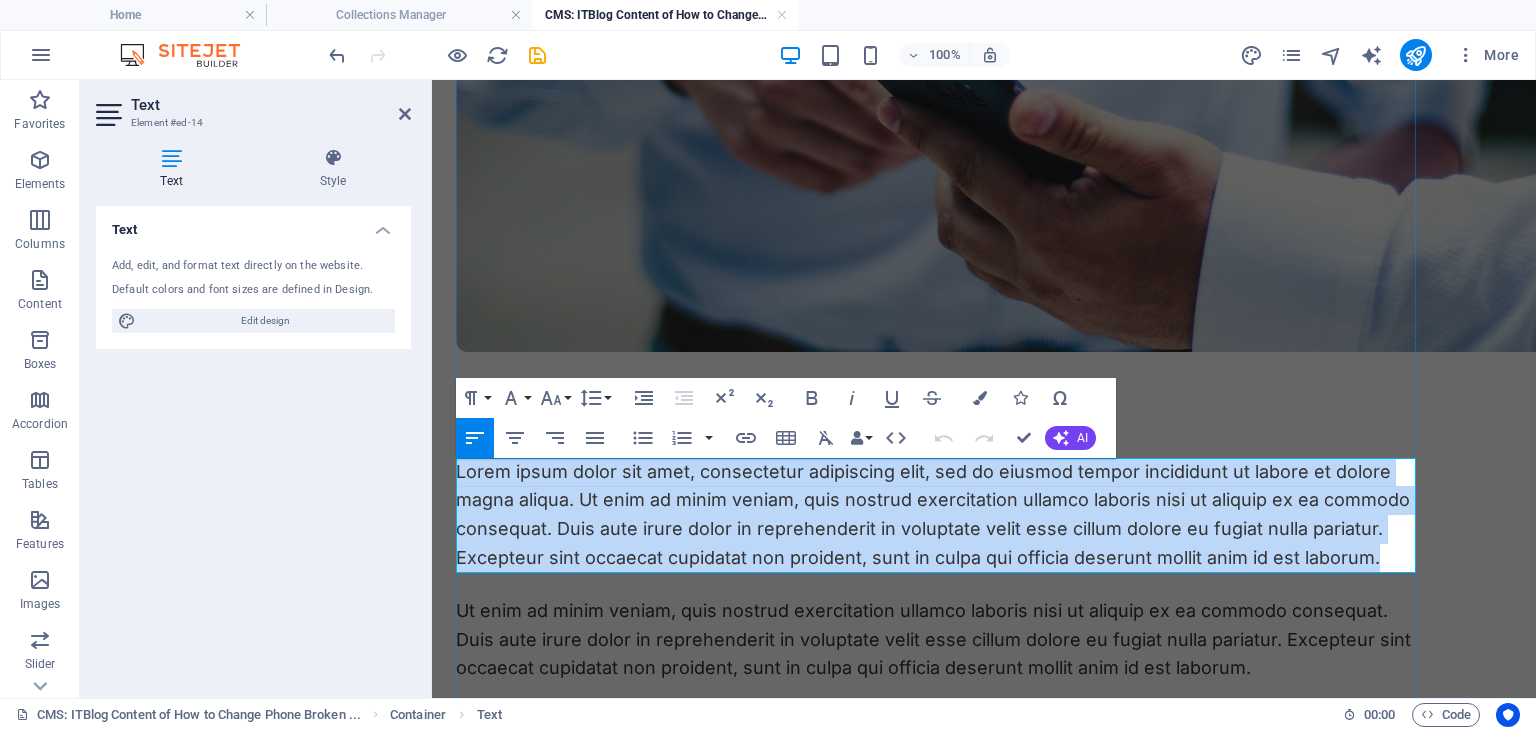 drag, startPoint x: 1383, startPoint y: 563, endPoint x: 456, endPoint y: 475, distance: 931.16754 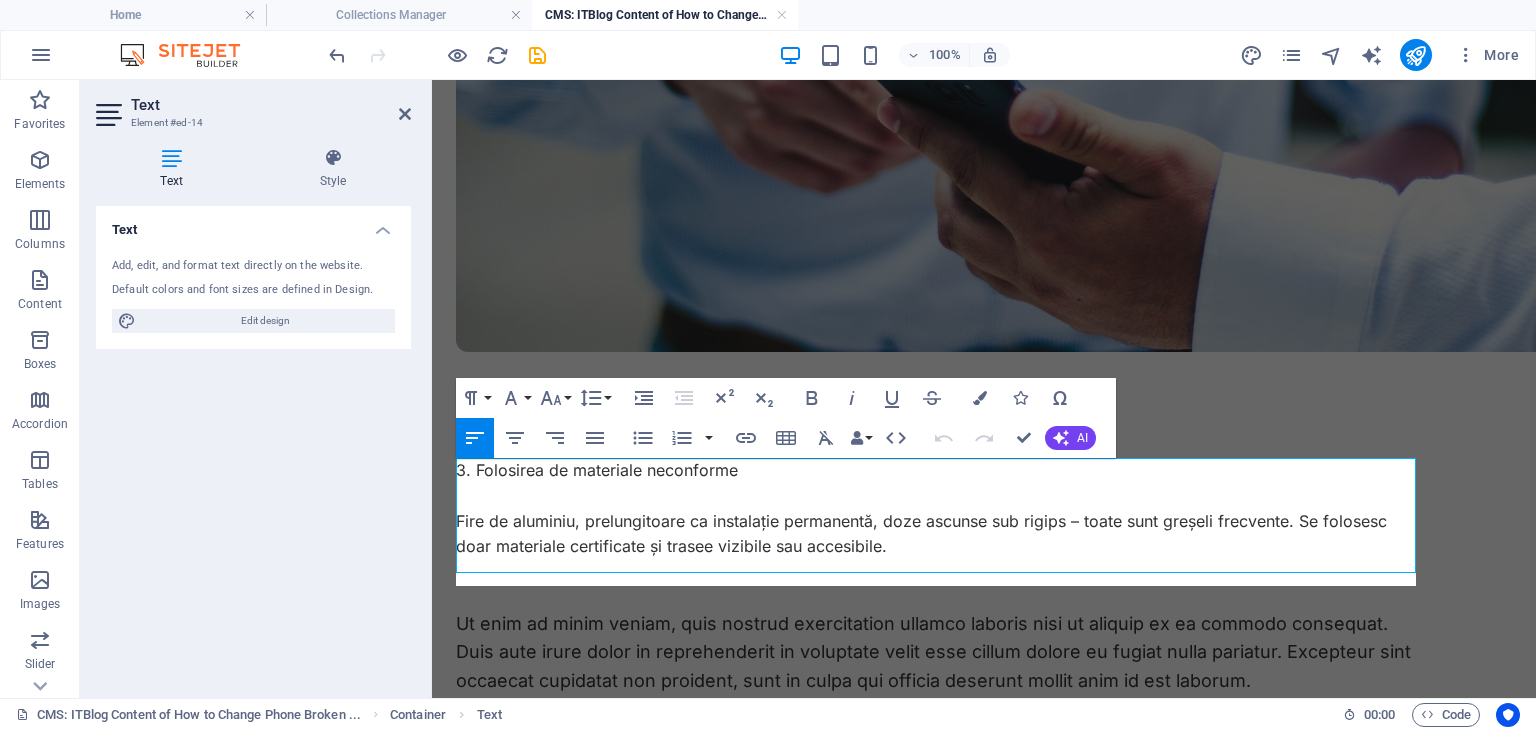 scroll, scrollTop: 3771, scrollLeft: 0, axis: vertical 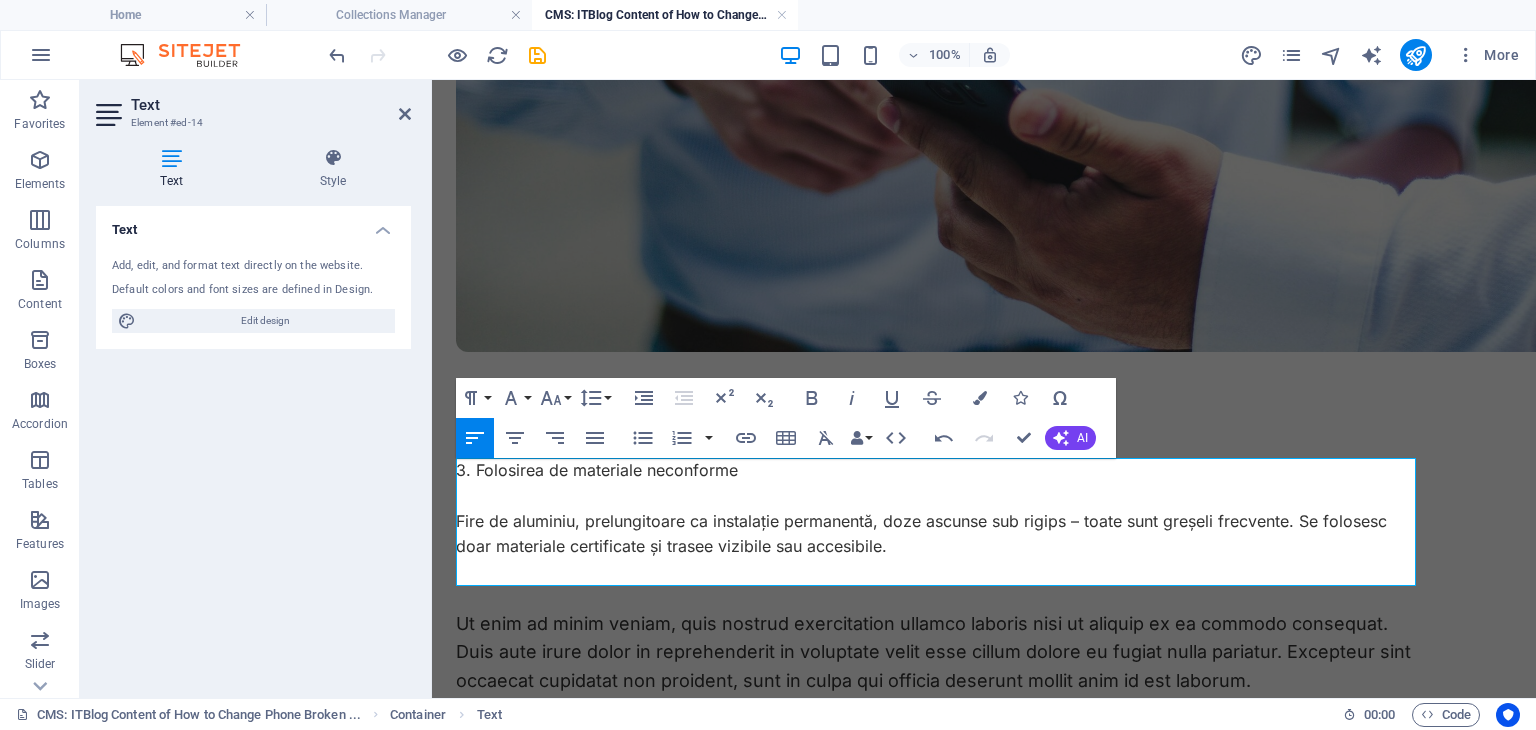 click on "5 greșeli frecvente în instalațiile electrice de apartament  Supradimensionarea circuitelor Mulți trag „tot apartamentul pe un singur circuit” – greșeală majoră. Prizele din camere, bucătărie și baie ar trebui separate, iar consumatorii mari (cuptor, boiler) pe circuite proprii. 2. Lipsa protecțiilor diferențiale Un tablou fără protecție diferențială (RCD) lasă instalația vulnerabilă la electrocutare sau incendiu. În 2024, protecția diferențială nu mai e opțională. Photo by: Luis Villasmil 3. Folosirea de materiale neconforme Fire de aluminiu, prelungitoare ca instalație permanentă, doze ascunse sub rigips – toate sunt greșeli frecvente. Se folosesc doar materiale certificate și trasee vizibile sau accesibile. 3. Folosirea de materiale neconforme Fire de aluminiu, prelungitoare ca instalație permanentă, doze ascunse sub rigips – toate sunt greșeli frecvente. Se folosesc doar materiale certificate și trasee vizibile sau accesibile. Lorem ipsum dolor sit amet" at bounding box center [984, 625] 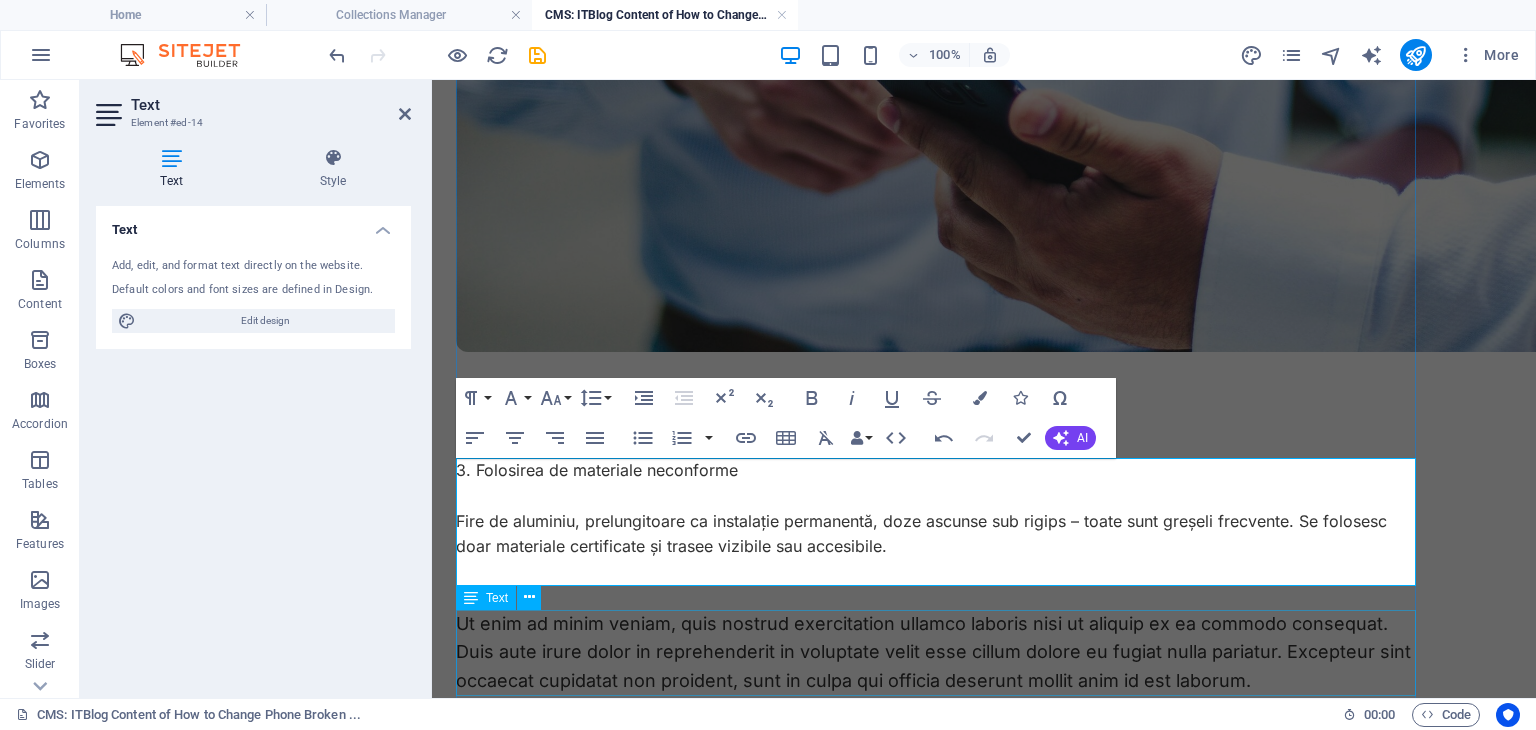click on "Ut enim ad minim veniam, quis nostrud exercitation ullamco laboris nisi ut aliquip ex ea commodo consequat. Duis aute irure dolor in reprehenderit in voluptate velit esse cillum dolore eu fugiat nulla pariatur. Excepteur sint occaecat cupidatat non proident, sunt in culpa qui officia deserunt mollit anim id est laborum." at bounding box center (936, 653) 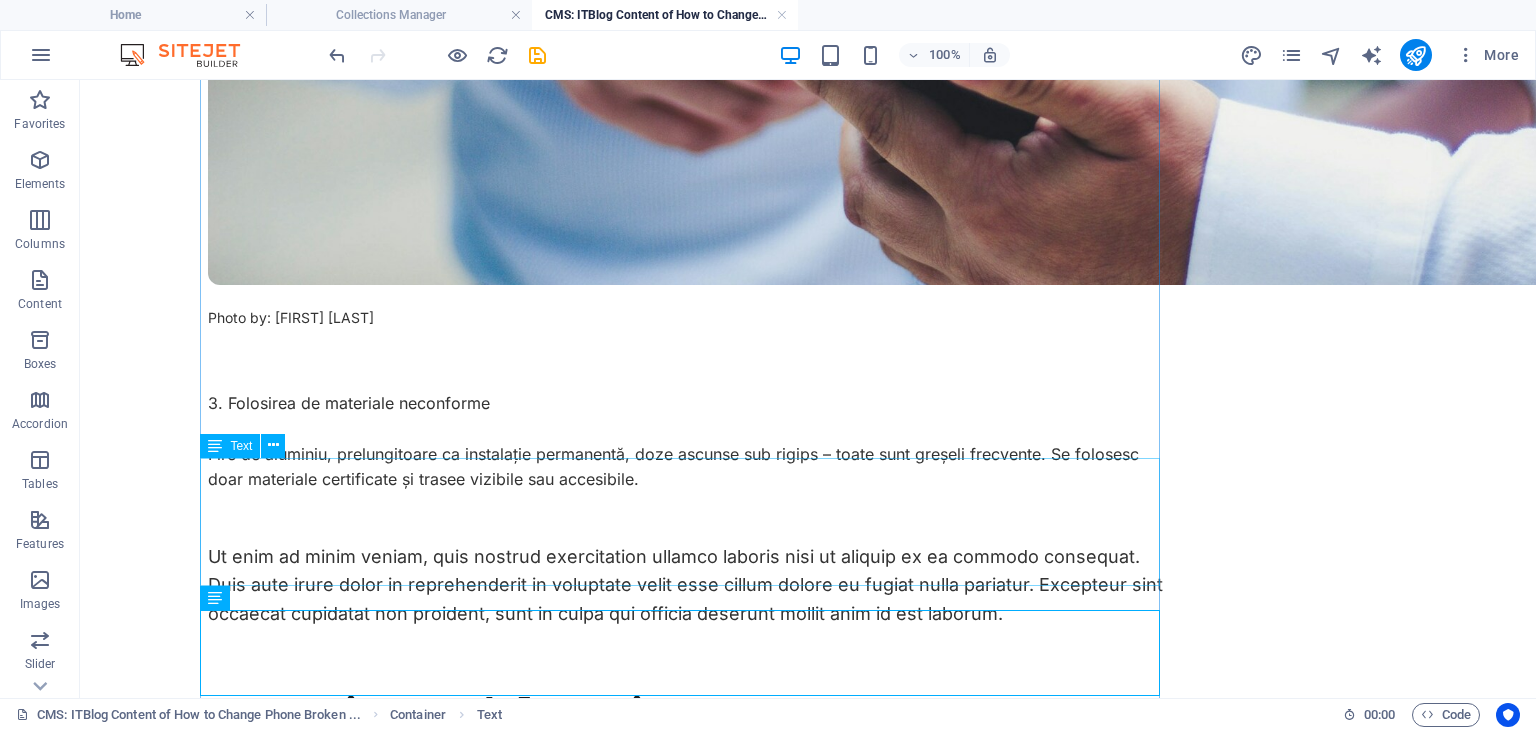 scroll, scrollTop: 900, scrollLeft: 0, axis: vertical 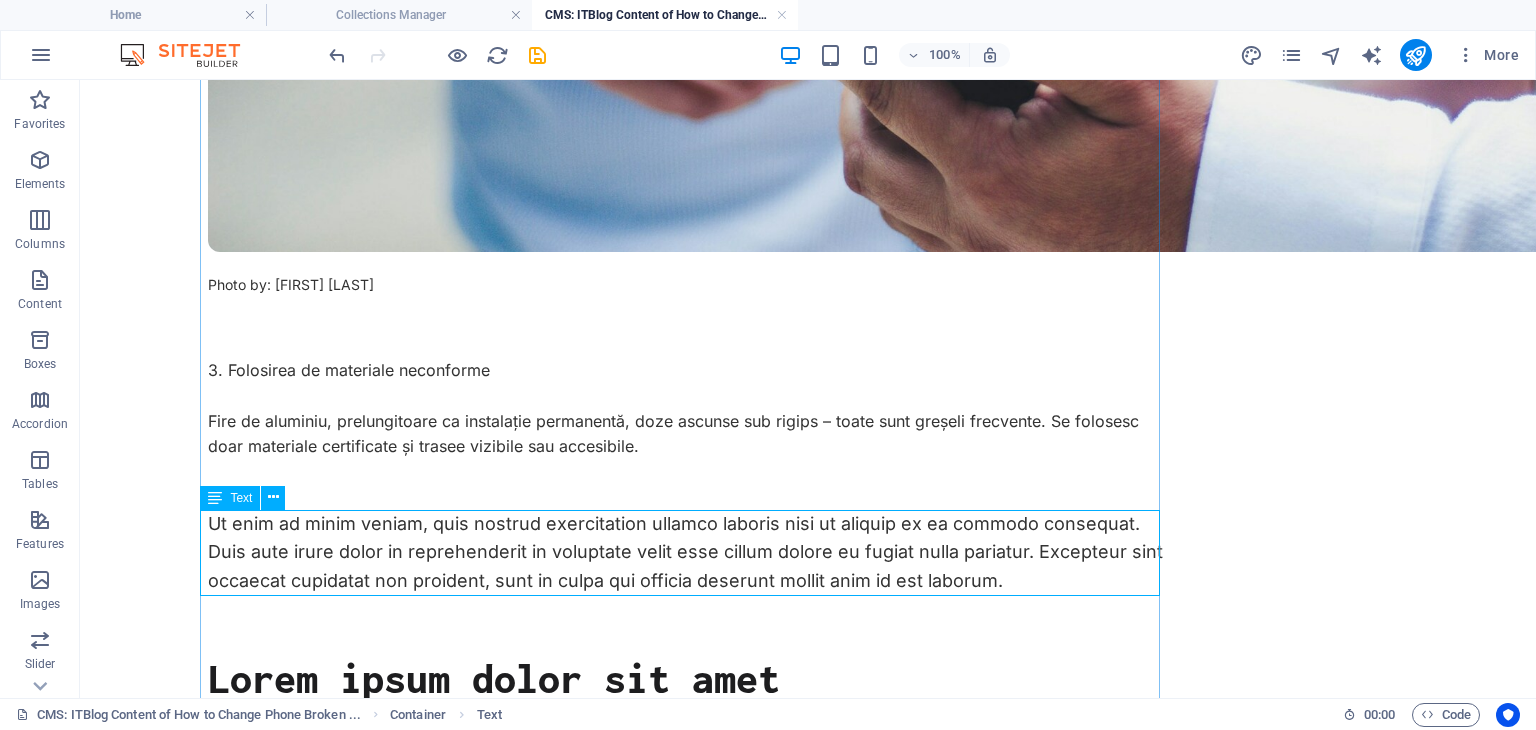 click on "Ut enim ad minim veniam, quis nostrud exercitation ullamco laboris nisi ut aliquip ex ea commodo consequat. Duis aute irure dolor in reprehenderit in voluptate velit esse cillum dolore eu fugiat nulla pariatur. Excepteur sint occaecat cupidatat non proident, sunt in culpa qui officia deserunt mollit anim id est laborum." at bounding box center [688, 553] 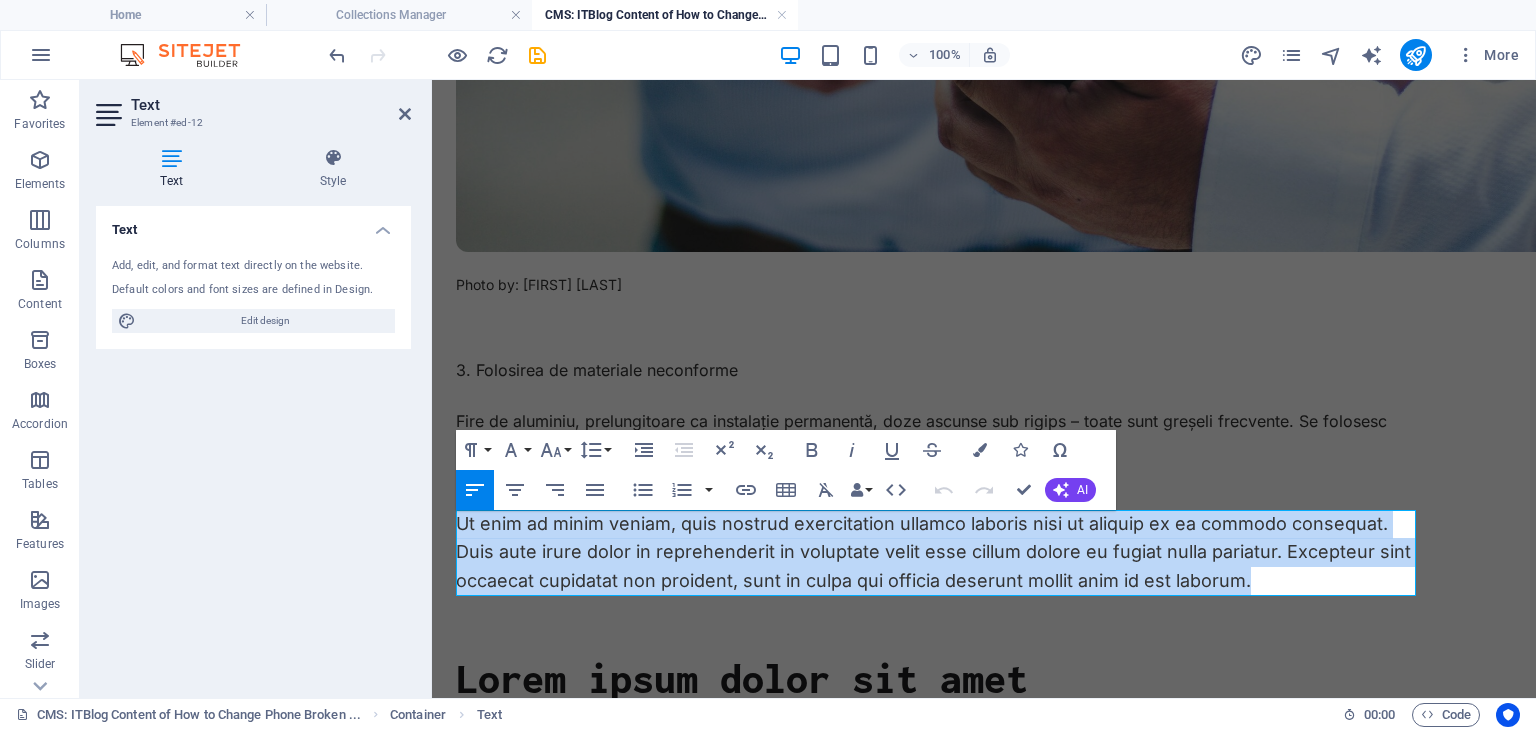 drag, startPoint x: 1254, startPoint y: 586, endPoint x: 454, endPoint y: 529, distance: 802.0281 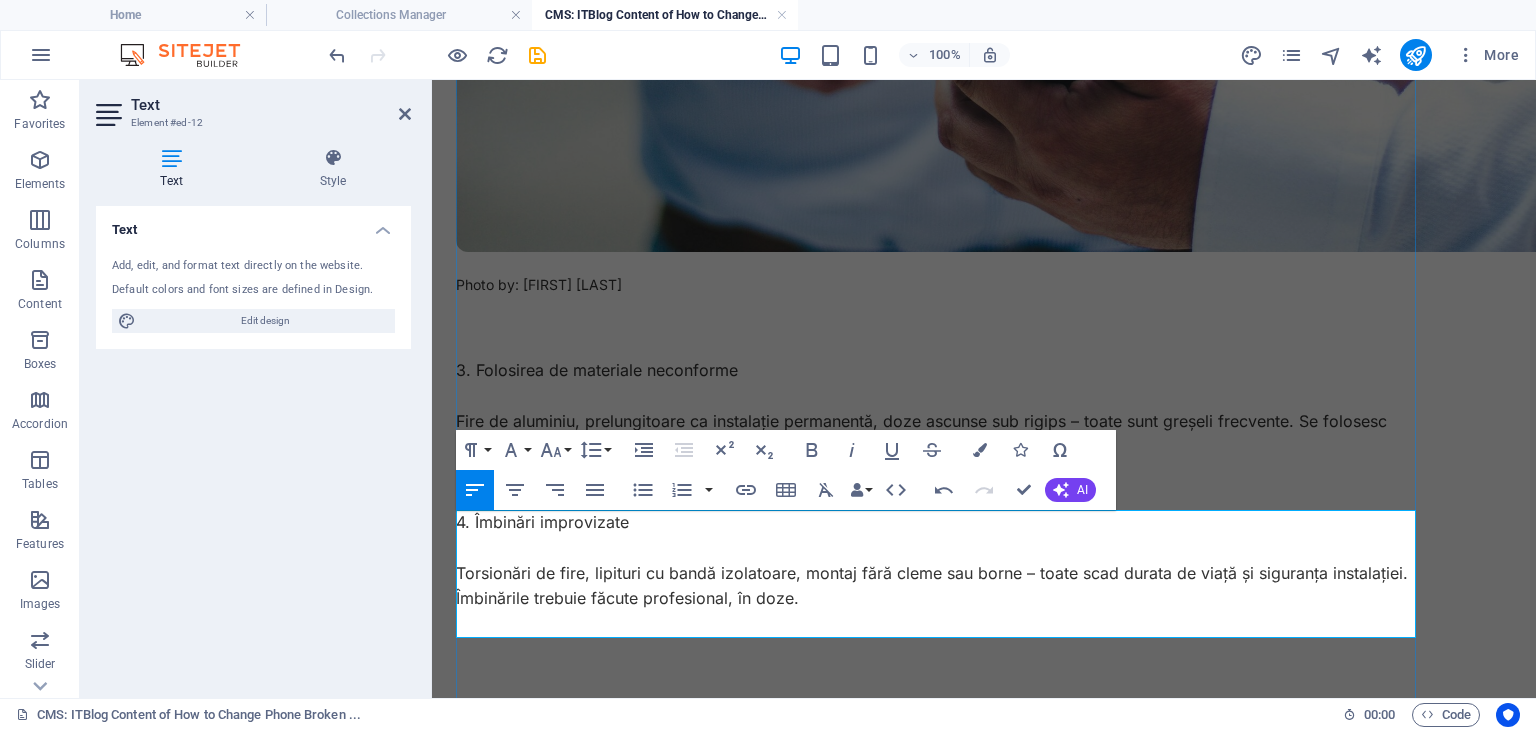 scroll, scrollTop: 3345, scrollLeft: 0, axis: vertical 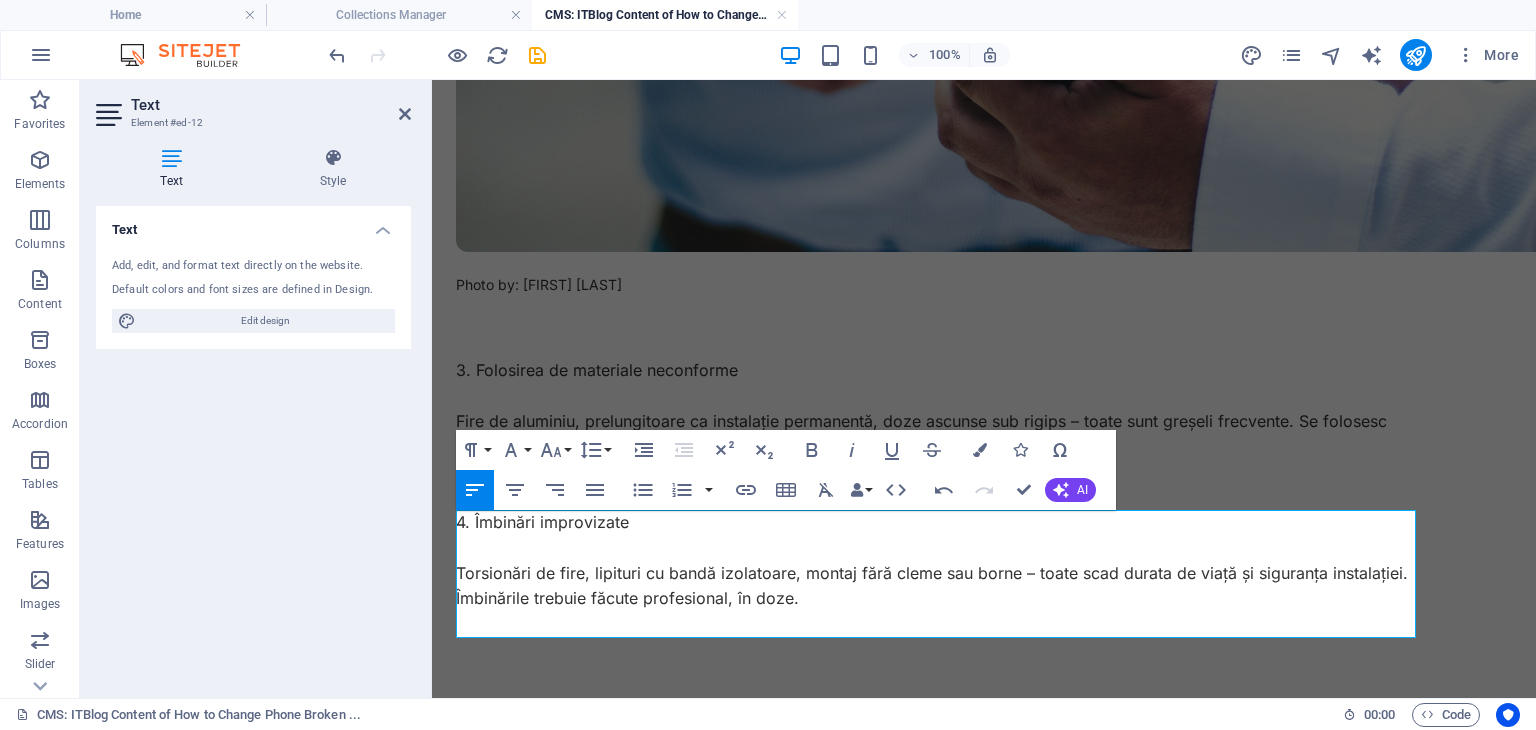 click on "5 greșeli frecvente în instalațiile electrice de apartament  Supradimensionarea circuitelor Mulți trag „tot apartamentul pe un singur circuit” – greșeală majoră. Prizele din camere, bucătărie și baie ar trebui separate, iar consumatorii mari (cuptor, boiler) pe circuite proprii. 2. Lipsa protecțiilor diferențiale Un tablou fără protecție diferențială (RCD) lasă instalația vulnerabilă la electrocutare sau incendiu. În 2024, protecția diferențială nu mai e opțională. Photo by: Luis Villasmil 3. Folosirea de materiale neconforme Fire de aluminiu, prelungitoare ca instalație permanentă, doze ascunse sub rigips – toate sunt greșeli frecvente. Se folosesc doar materiale certificate și trasee vizibile sau accesibile. 4. Îmbinări improvizate Torsionări de fire, lipituri cu bandă izolatoare, montaj fără cleme sau borne – toate scad durata de viață și siguranța instalației. Îmbinările trebuie făcute profesional, în doze. 4. Îmbinări improvizate October 20, 2024" at bounding box center (984, 546) 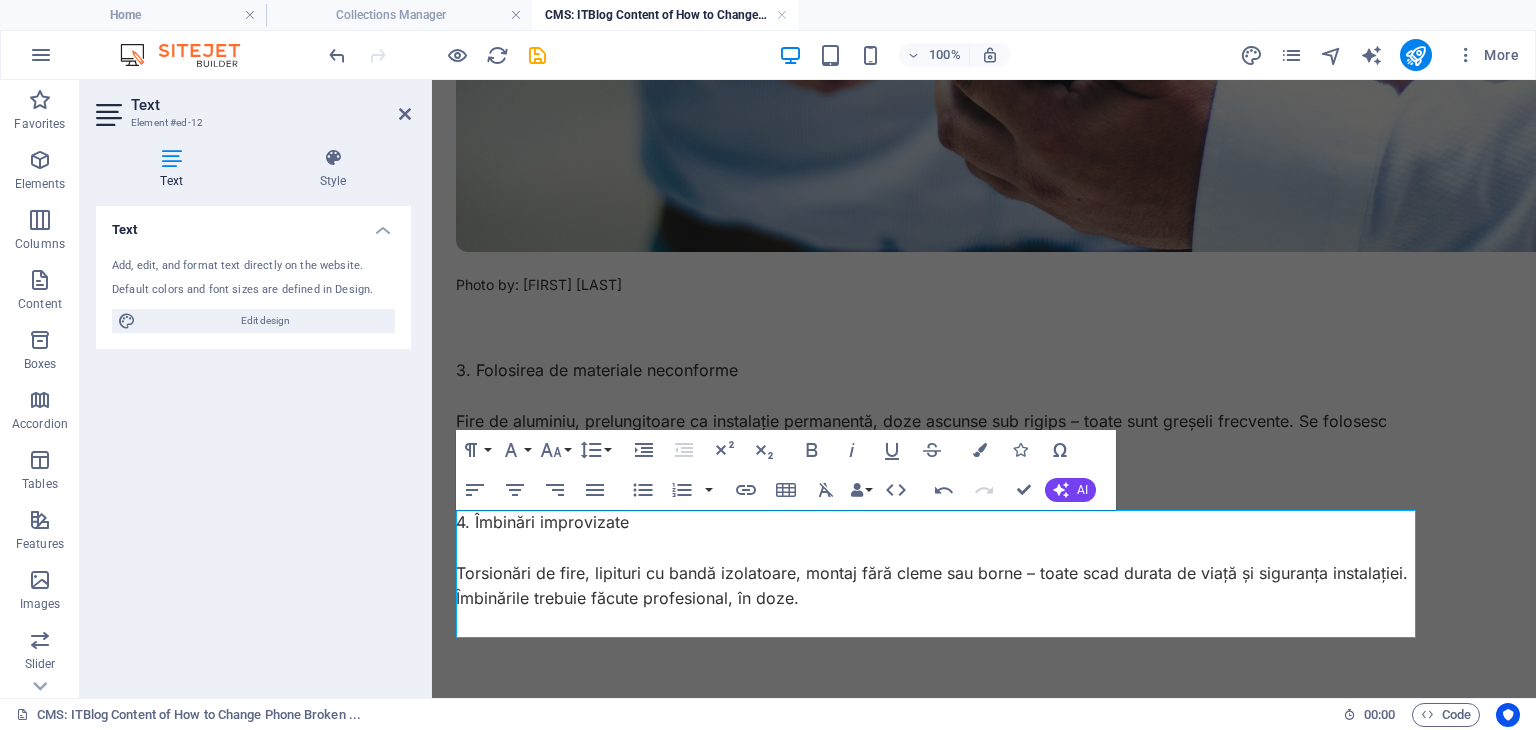 click on "5 greșeli frecvente în instalațiile electrice de apartament  Supradimensionarea circuitelor Mulți trag „tot apartamentul pe un singur circuit” – greșeală majoră. Prizele din camere, bucătărie și baie ar trebui separate, iar consumatorii mari (cuptor, boiler) pe circuite proprii. 2. Lipsa protecțiilor diferențiale Un tablou fără protecție diferențială (RCD) lasă instalația vulnerabilă la electrocutare sau incendiu. În 2024, protecția diferențială nu mai e opțională. Photo by: Luis Villasmil 3. Folosirea de materiale neconforme Fire de aluminiu, prelungitoare ca instalație permanentă, doze ascunse sub rigips – toate sunt greșeli frecvente. Se folosesc doar materiale certificate și trasee vizibile sau accesibile. 4. Îmbinări improvizate Torsionări de fire, lipituri cu bandă izolatoare, montaj fără cleme sau borne – toate scad durata de viață și siguranța instalației. Îmbinările trebuie făcute profesional, în doze. 4. Îmbinări improvizate October 20, 2024" at bounding box center (984, 546) 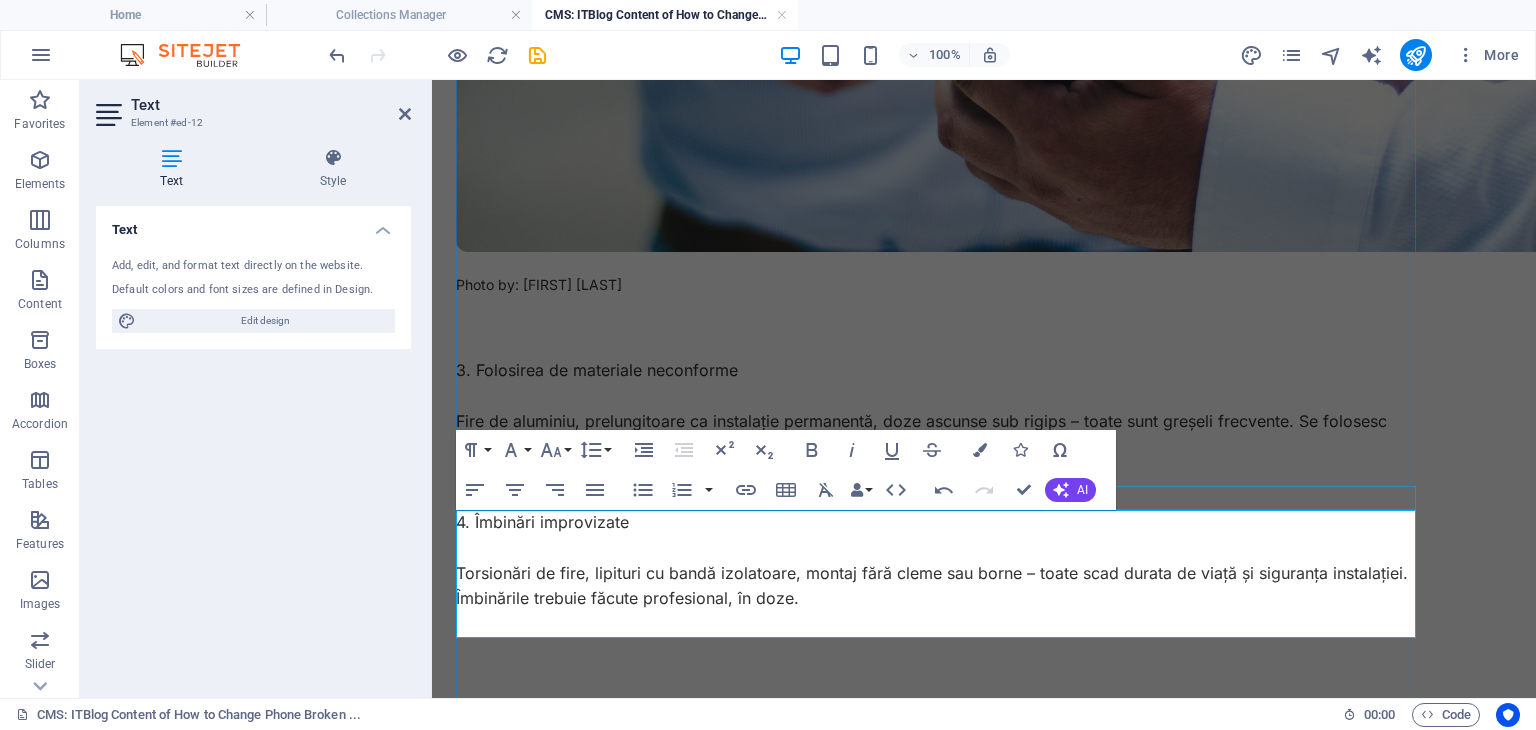 click at bounding box center [936, 498] 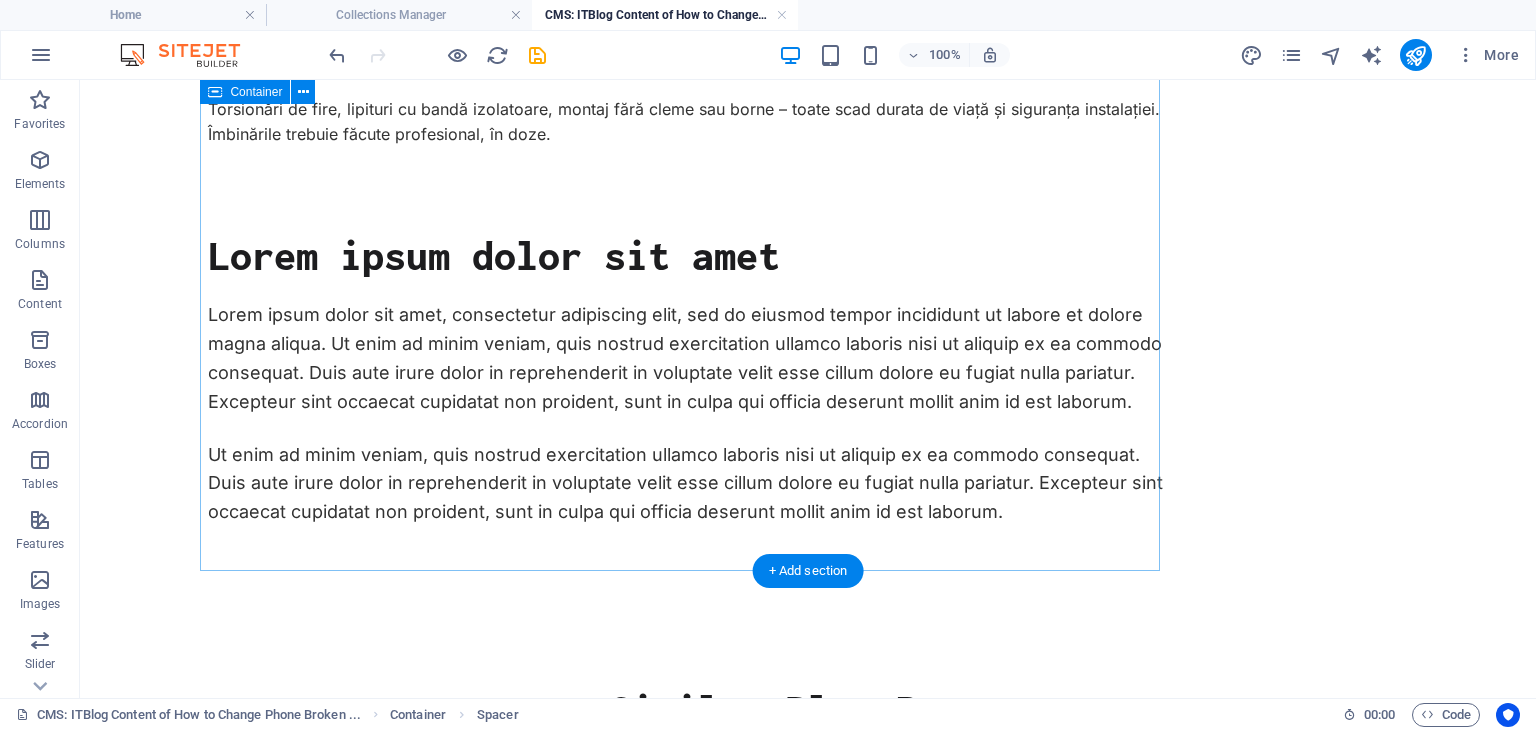 scroll, scrollTop: 1400, scrollLeft: 0, axis: vertical 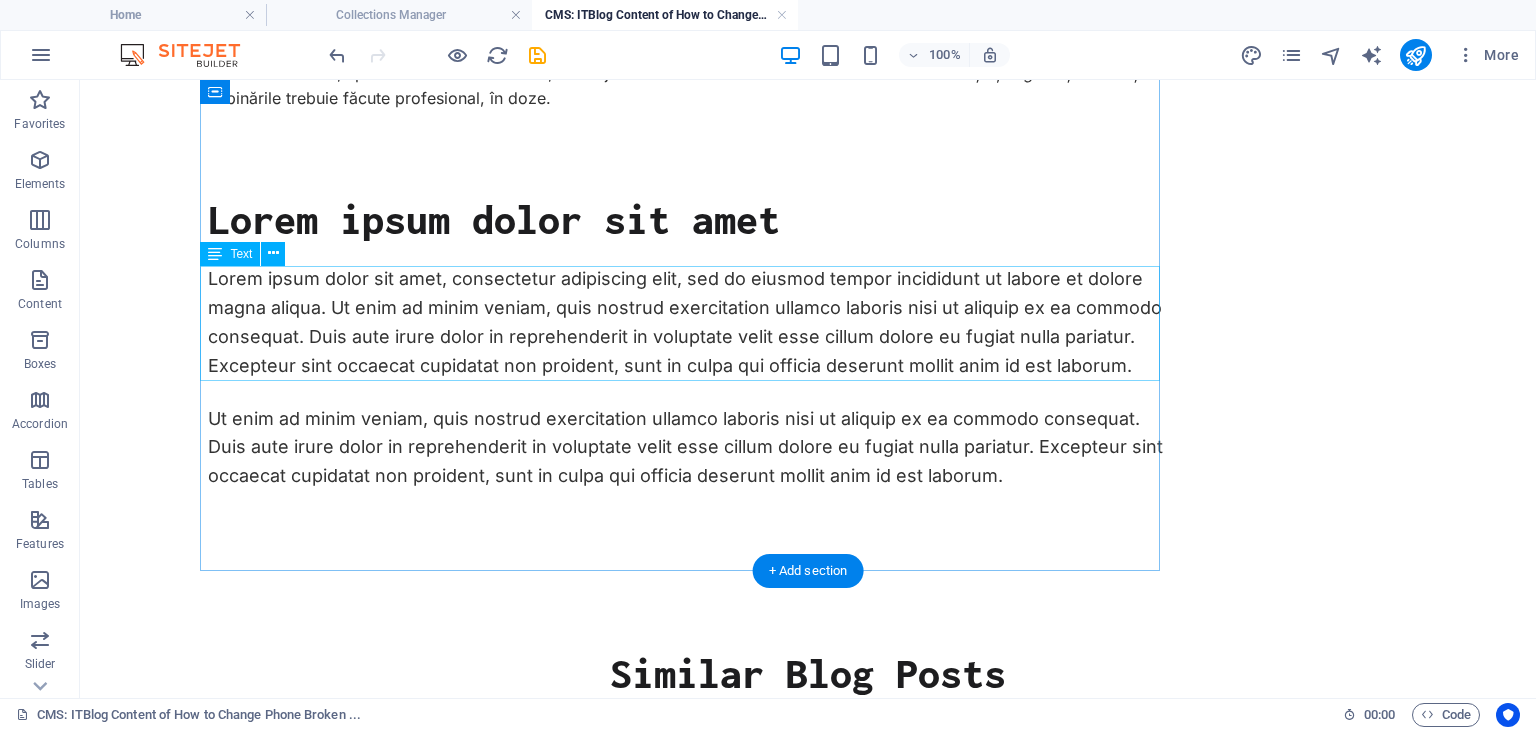 click on "Lorem ipsum dolor sit amet, consectetur adipiscing elit, sed do eiusmod tempor incididunt ut labore et dolore magna aliqua. Ut enim ad minim veniam, quis nostrud exercitation ullamco laboris nisi ut aliquip ex ea commodo consequat. Duis aute irure dolor in reprehenderit in voluptate velit esse cillum dolore eu fugiat nulla pariatur. Excepteur sint occaecat cupidatat non proident, sunt in culpa qui officia deserunt mollit anim id est laborum." at bounding box center (688, 322) 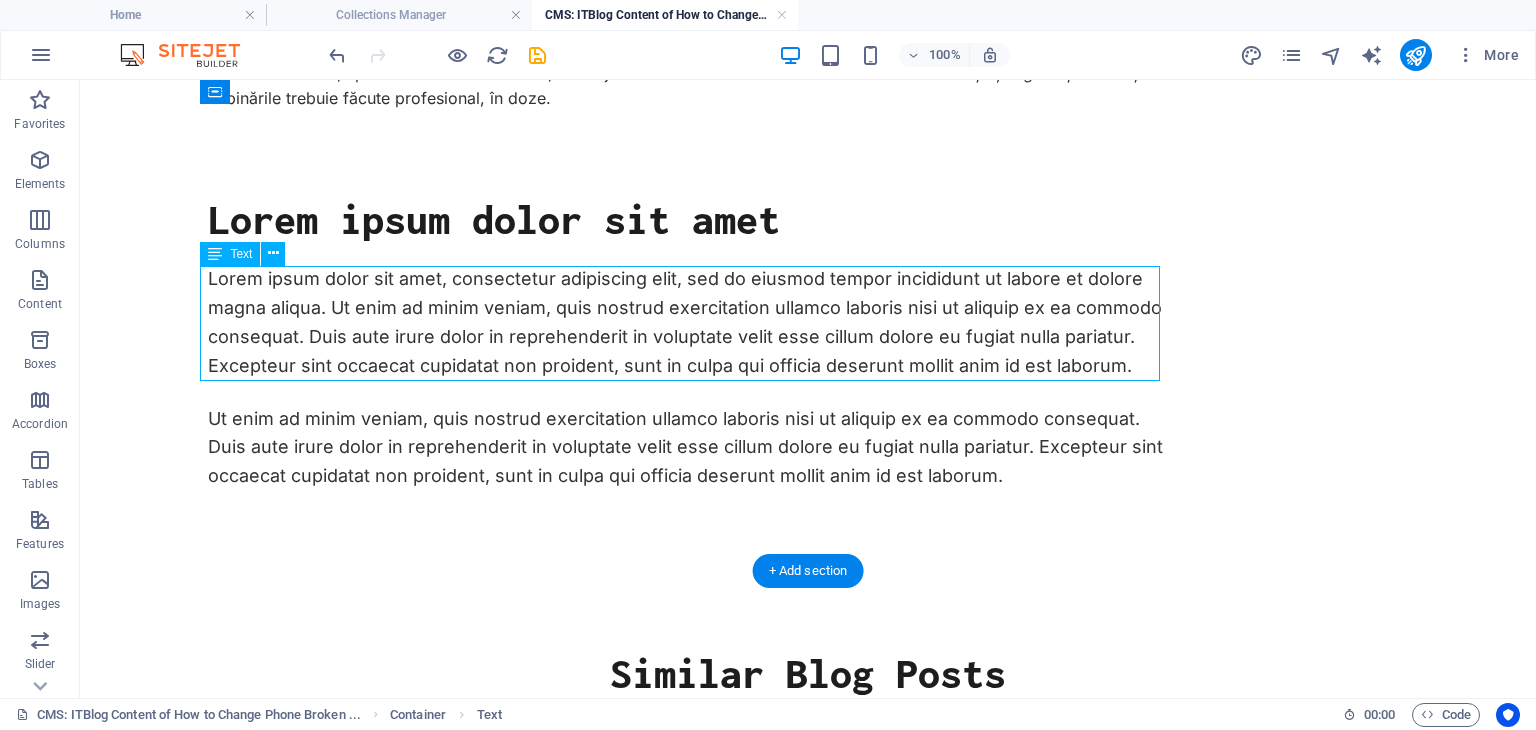 click on "Lorem ipsum dolor sit amet, consectetur adipiscing elit, sed do eiusmod tempor incididunt ut labore et dolore magna aliqua. Ut enim ad minim veniam, quis nostrud exercitation ullamco laboris nisi ut aliquip ex ea commodo consequat. Duis aute irure dolor in reprehenderit in voluptate velit esse cillum dolore eu fugiat nulla pariatur. Excepteur sint occaecat cupidatat non proident, sunt in culpa qui officia deserunt mollit anim id est laborum." at bounding box center (688, 322) 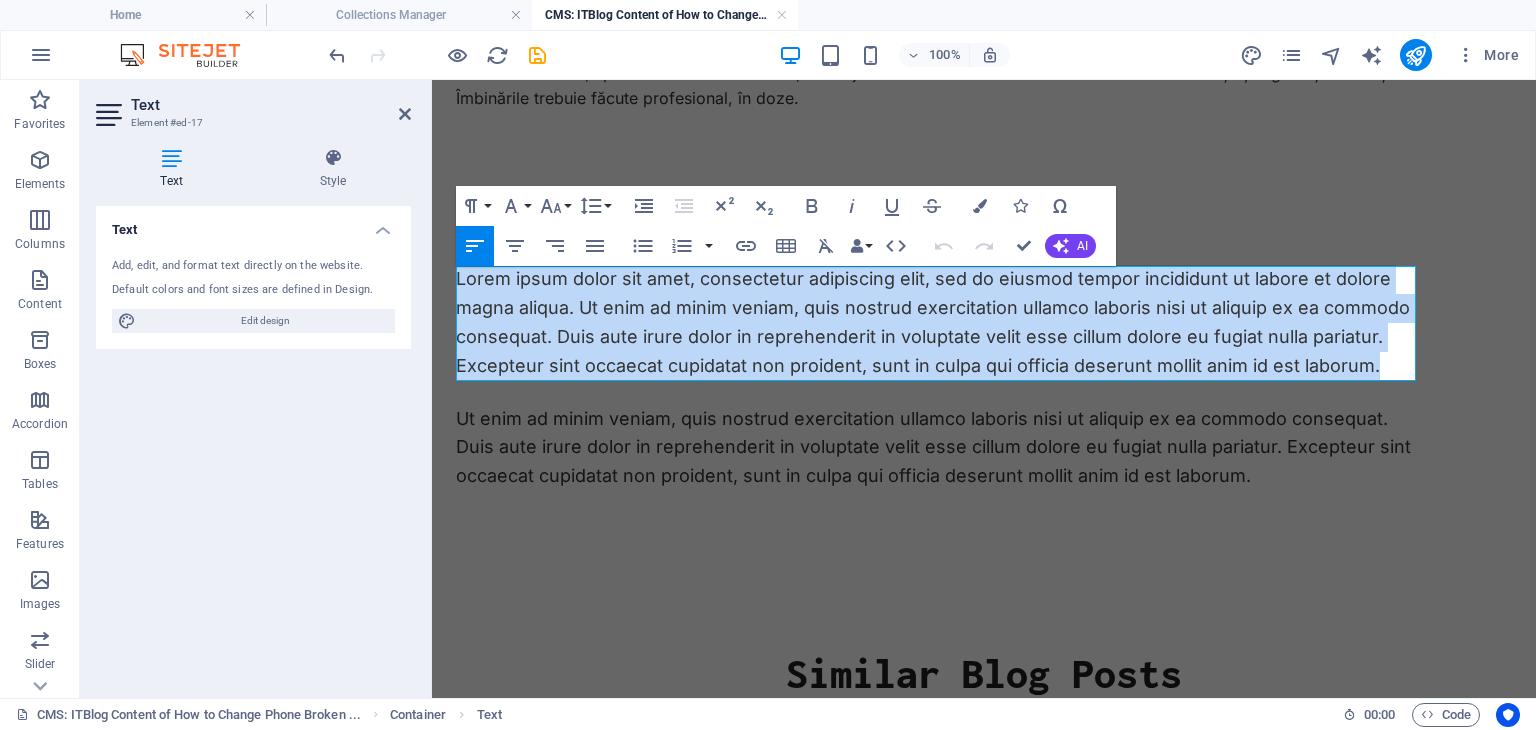 drag, startPoint x: 1389, startPoint y: 369, endPoint x: 444, endPoint y: 275, distance: 949.66364 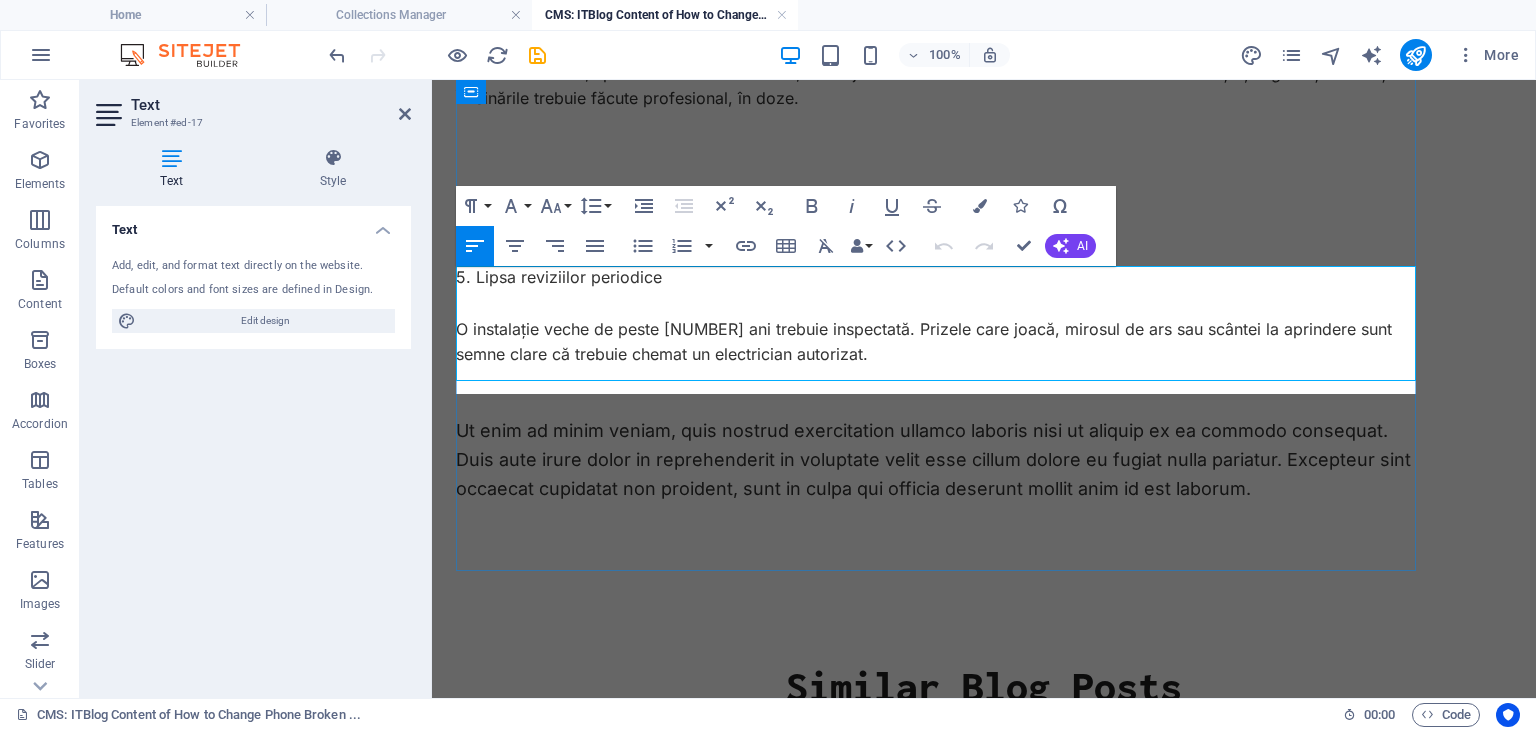 scroll, scrollTop: 3323, scrollLeft: 0, axis: vertical 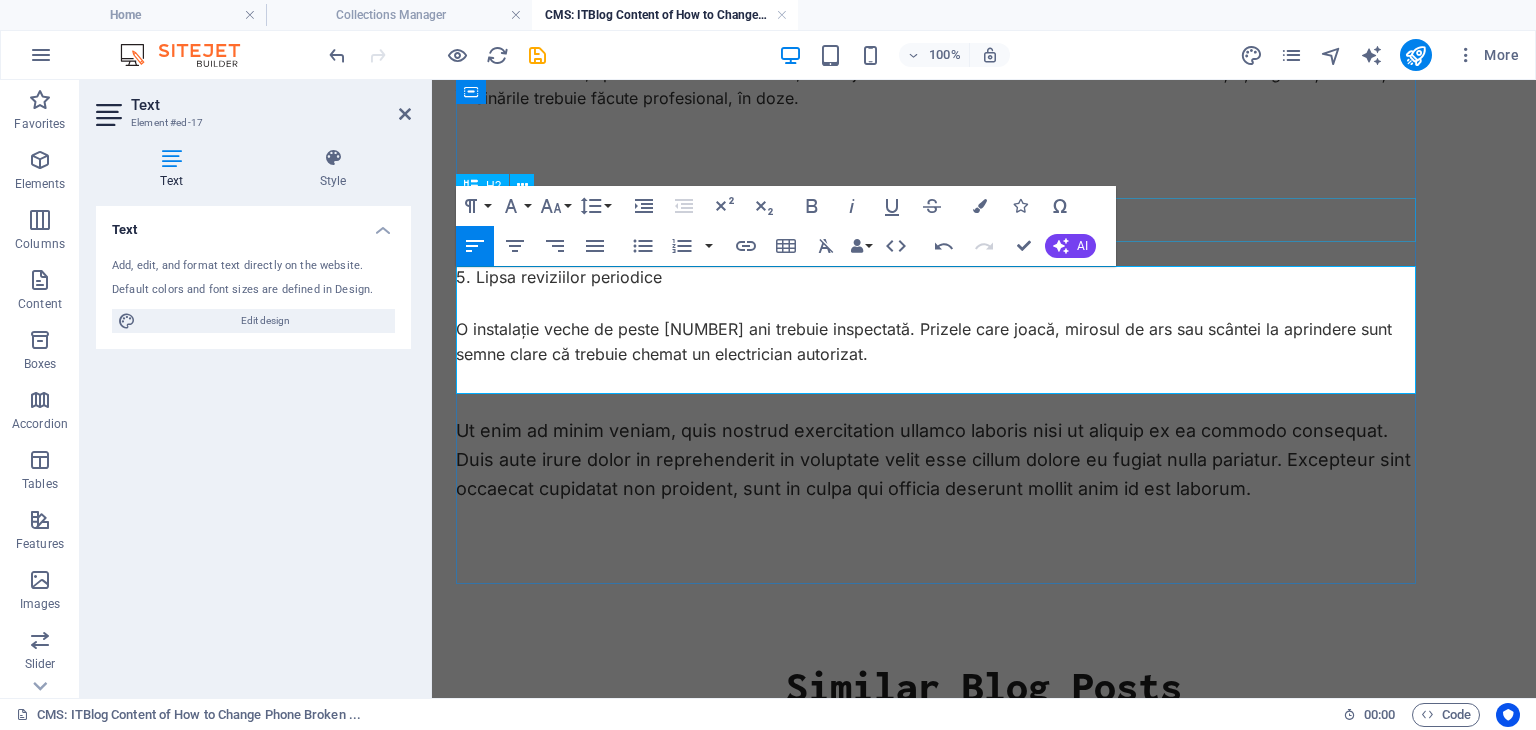 click on "Lorem ipsum dolor sit amet" at bounding box center [936, 219] 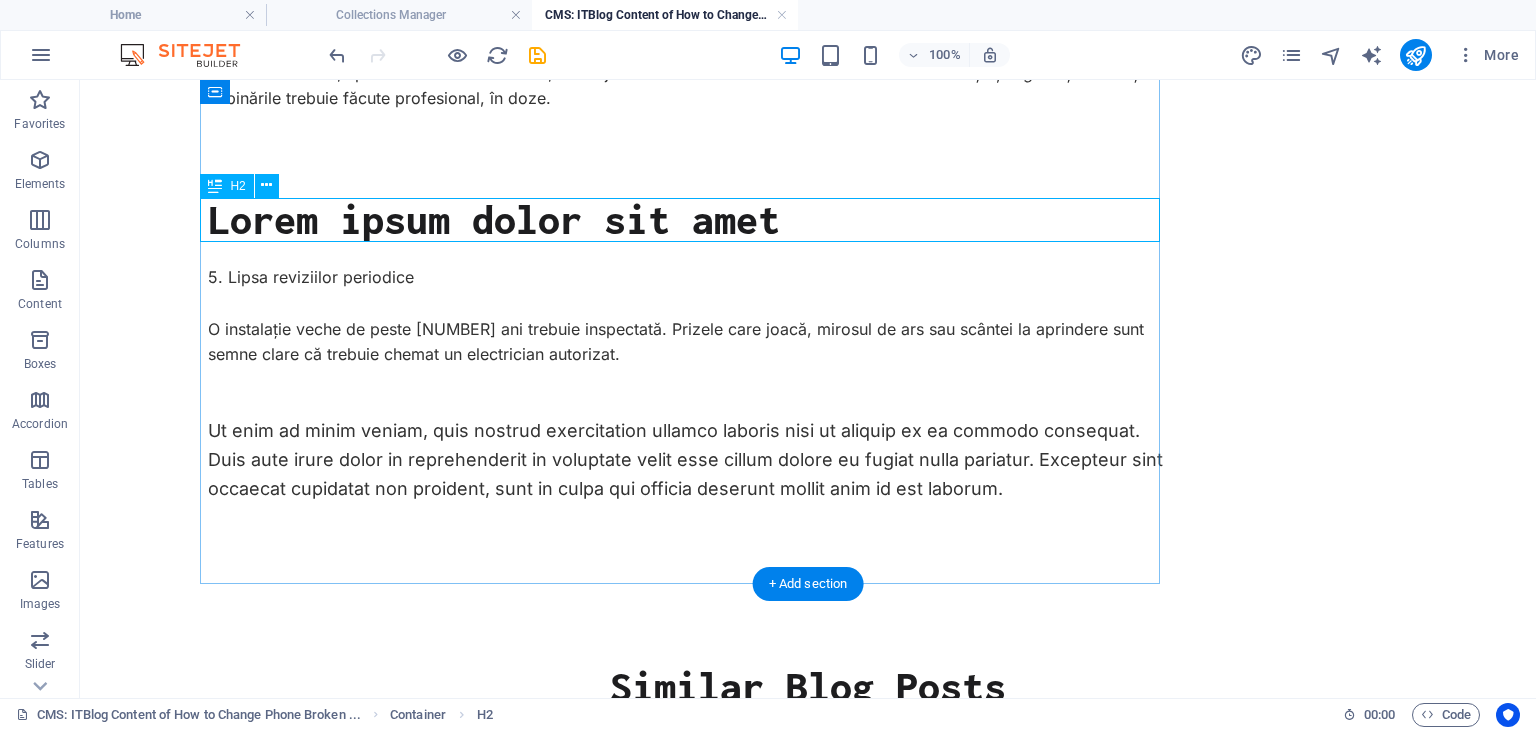 click on "Lorem ipsum dolor sit amet" at bounding box center (688, 219) 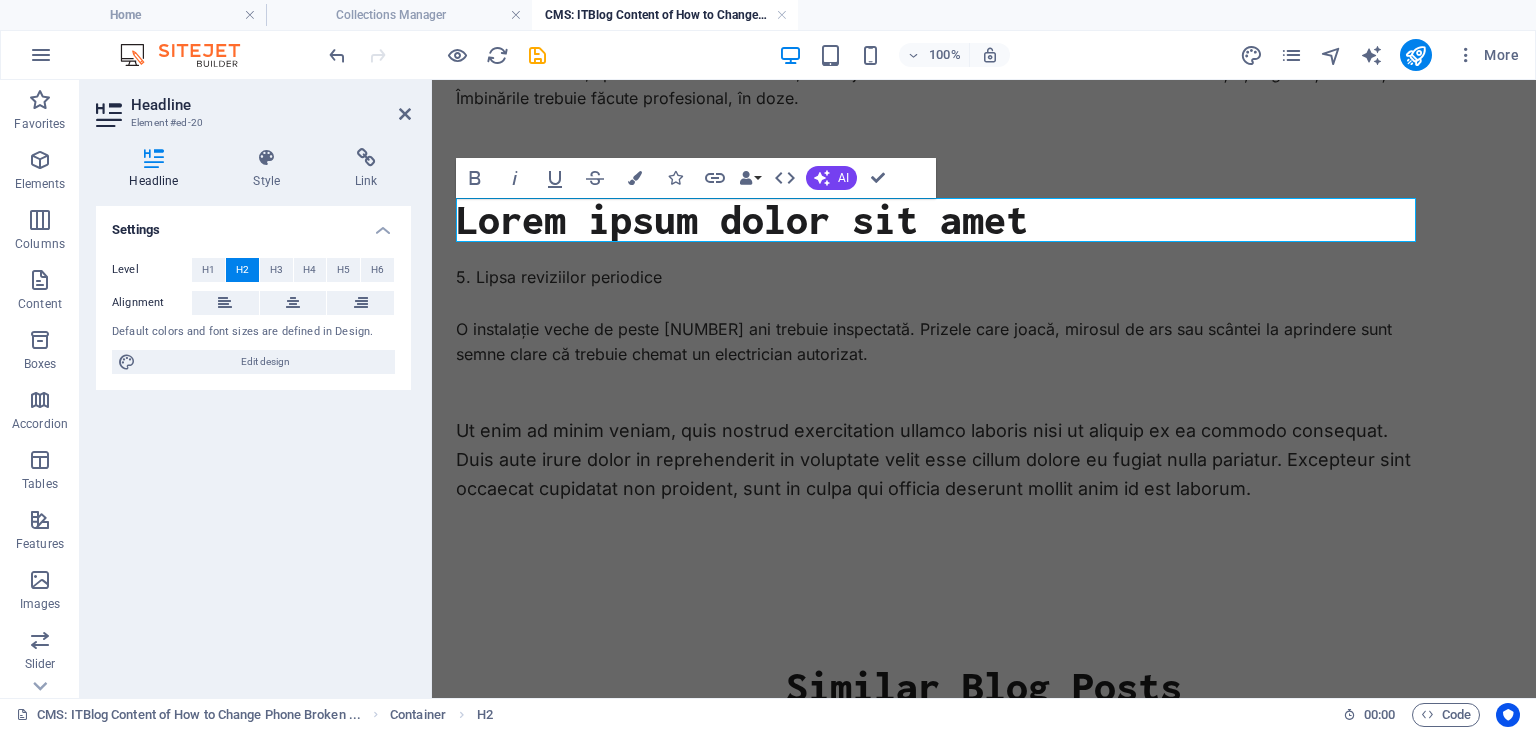 type 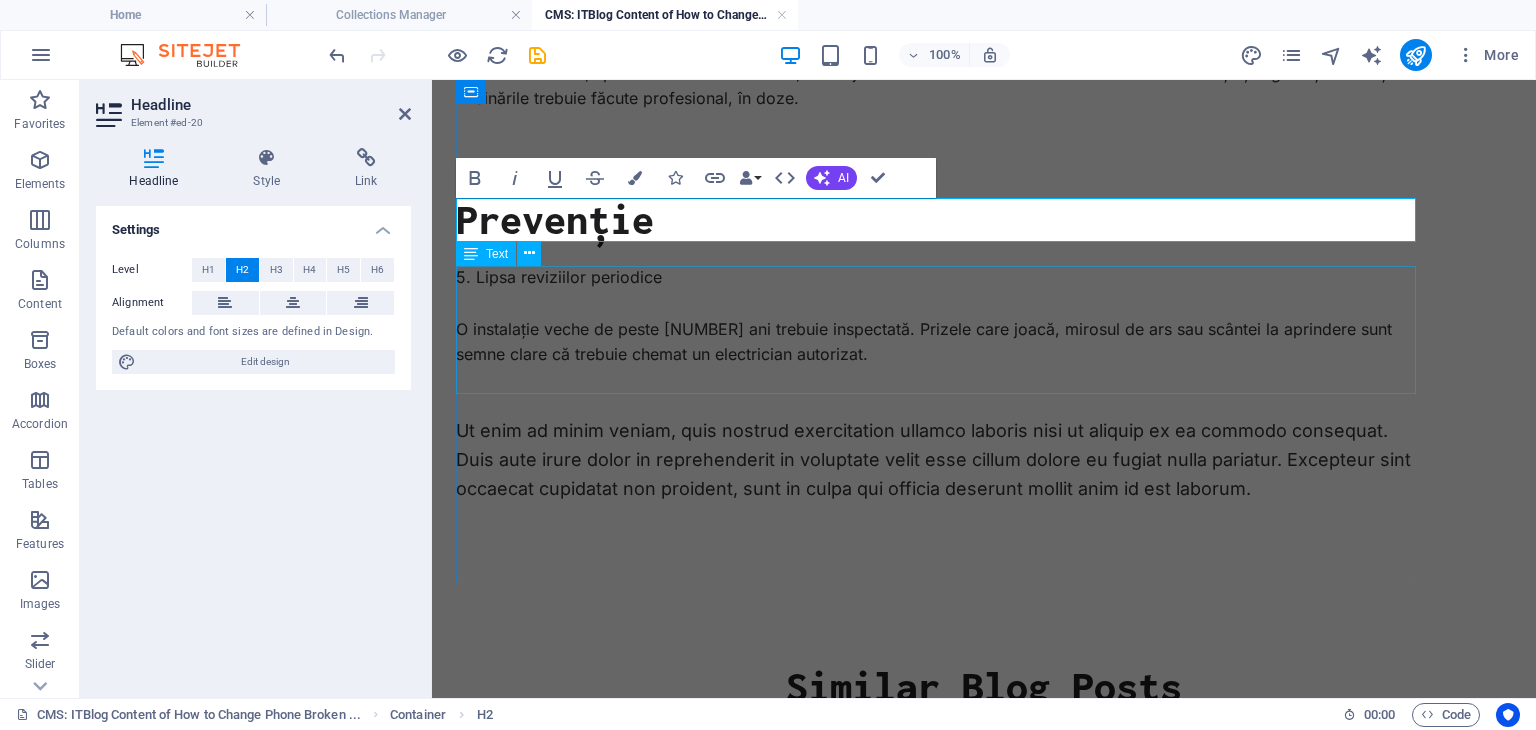click on "5. Lipsa reviziilor periodice O instalație veche de peste 15 ani trebuie inspectată. Prizele care joacă, mirosul de ars sau scântei la aprindere sunt semne clare că trebuie chemat un electrician autorizat." at bounding box center (936, 329) 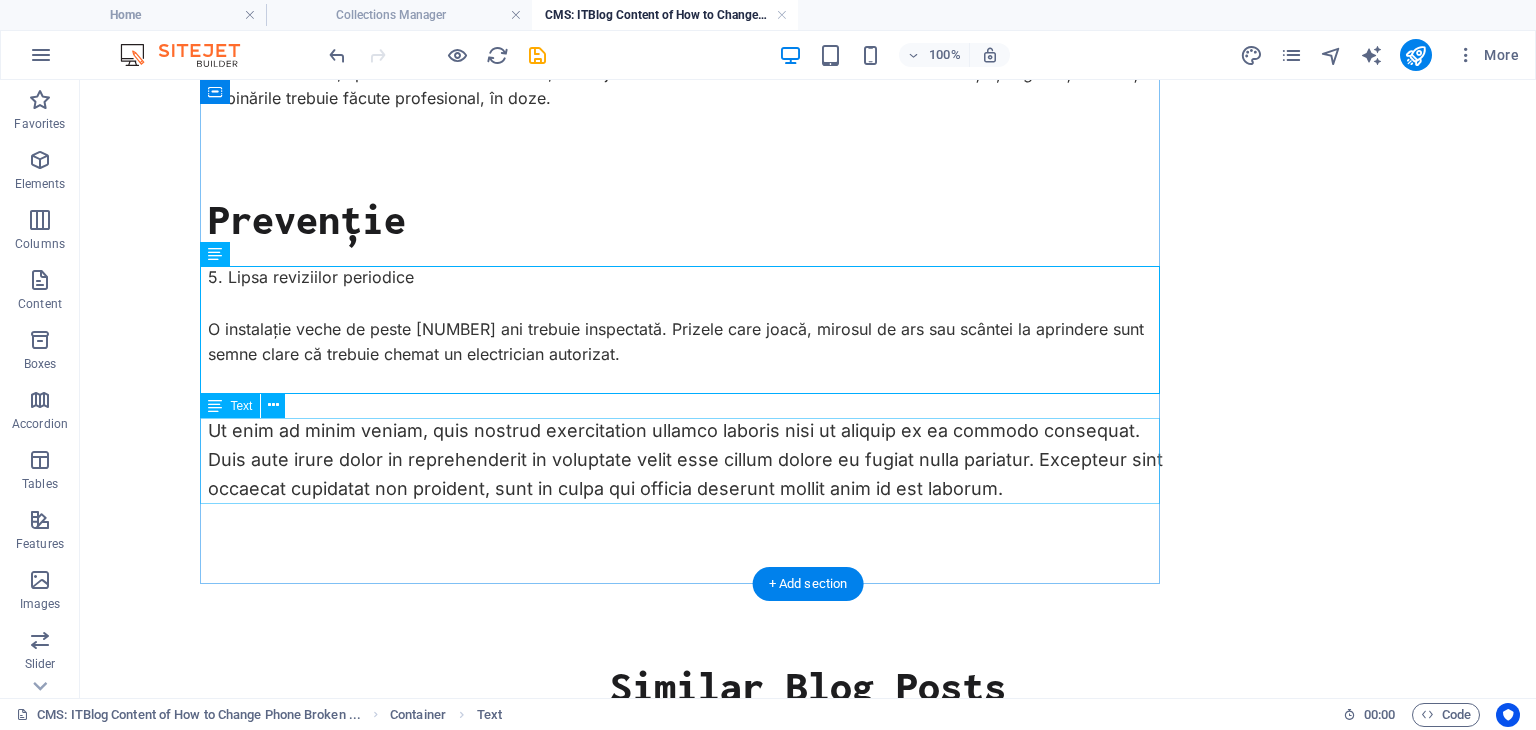 click on "Ut enim ad minim veniam, quis nostrud exercitation ullamco laboris nisi ut aliquip ex ea commodo consequat. Duis aute irure dolor in reprehenderit in voluptate velit esse cillum dolore eu fugiat nulla pariatur. Excepteur sint occaecat cupidatat non proident, sunt in culpa qui officia deserunt mollit anim id est laborum." at bounding box center (688, 460) 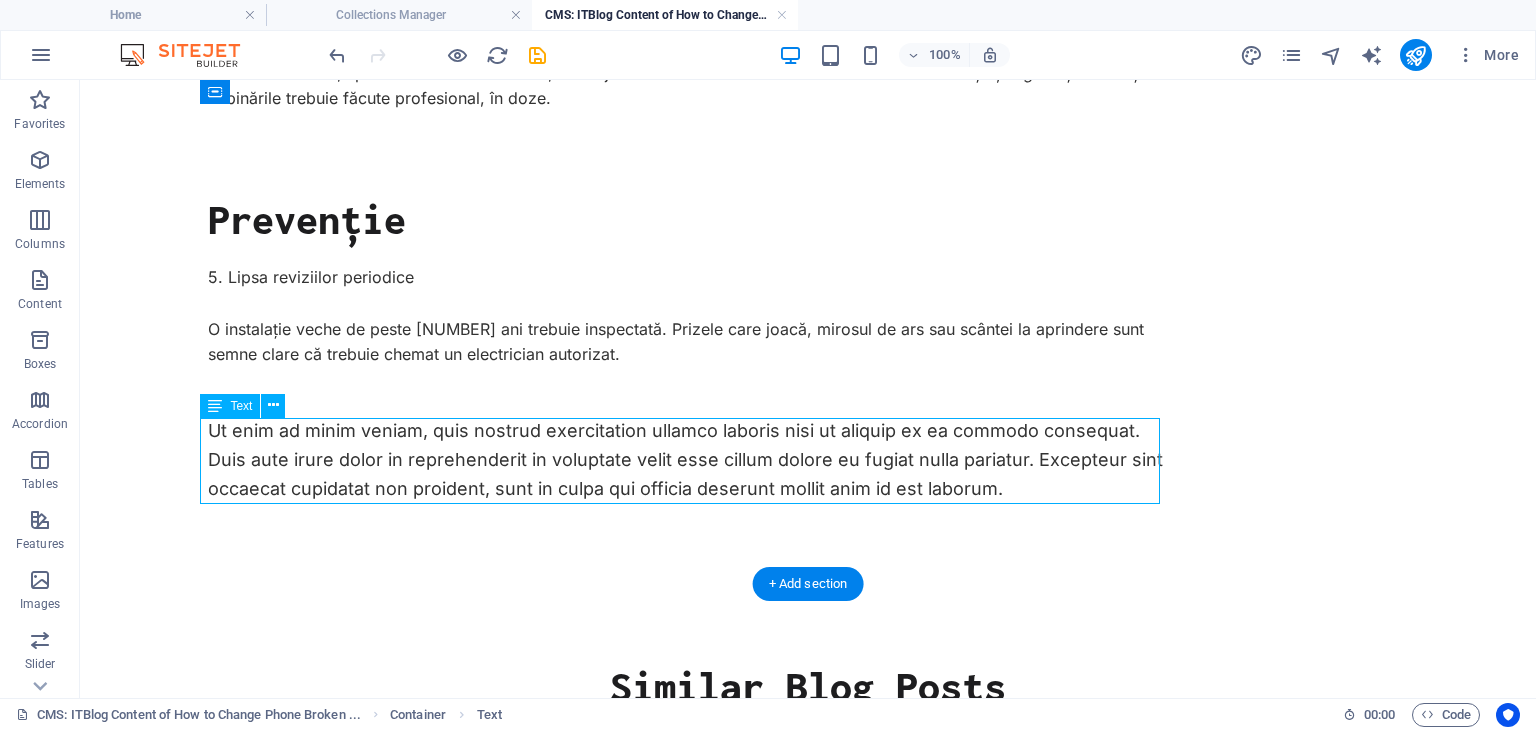 click on "Ut enim ad minim veniam, quis nostrud exercitation ullamco laboris nisi ut aliquip ex ea commodo consequat. Duis aute irure dolor in reprehenderit in voluptate velit esse cillum dolore eu fugiat nulla pariatur. Excepteur sint occaecat cupidatat non proident, sunt in culpa qui officia deserunt mollit anim id est laborum." at bounding box center [688, 460] 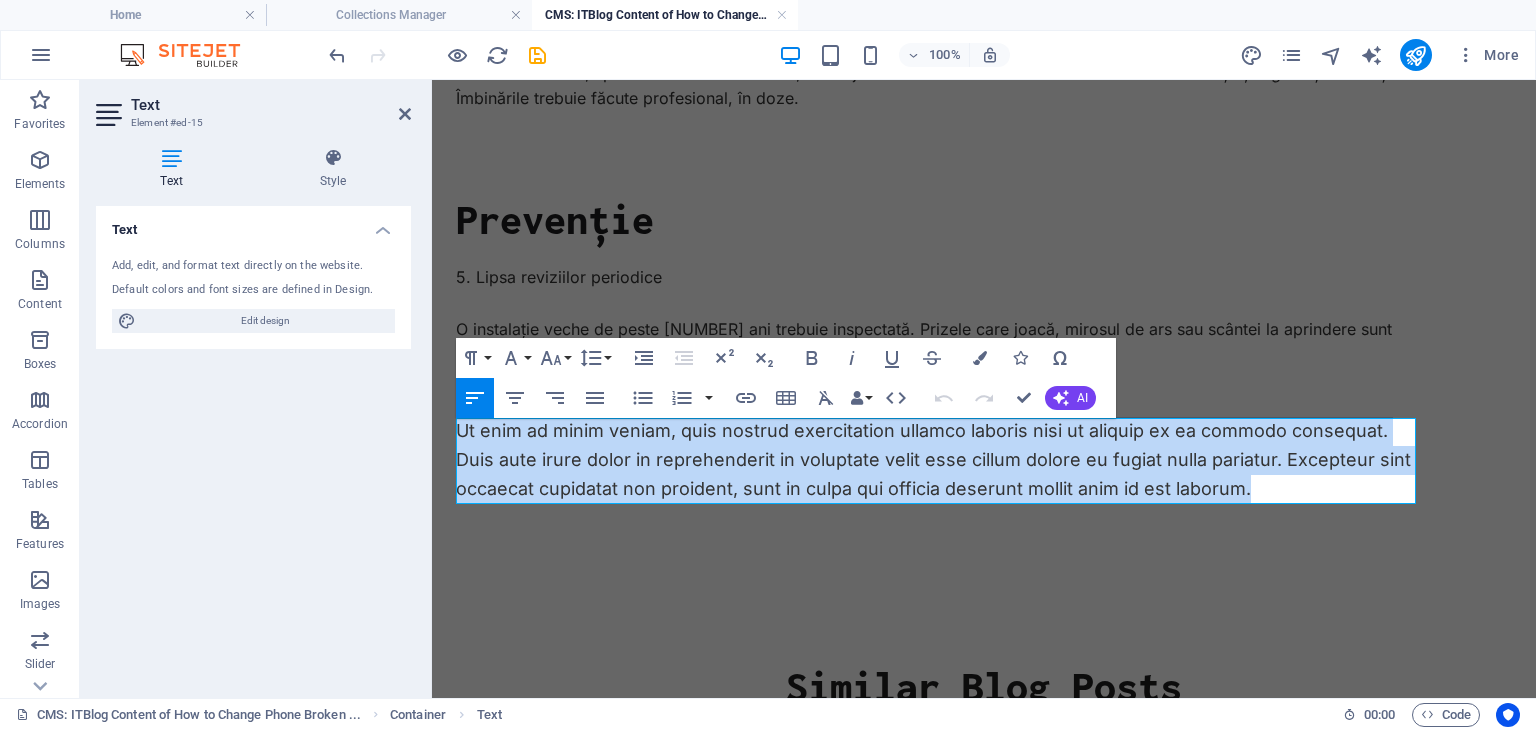 drag, startPoint x: 1256, startPoint y: 497, endPoint x: 442, endPoint y: 445, distance: 815.65924 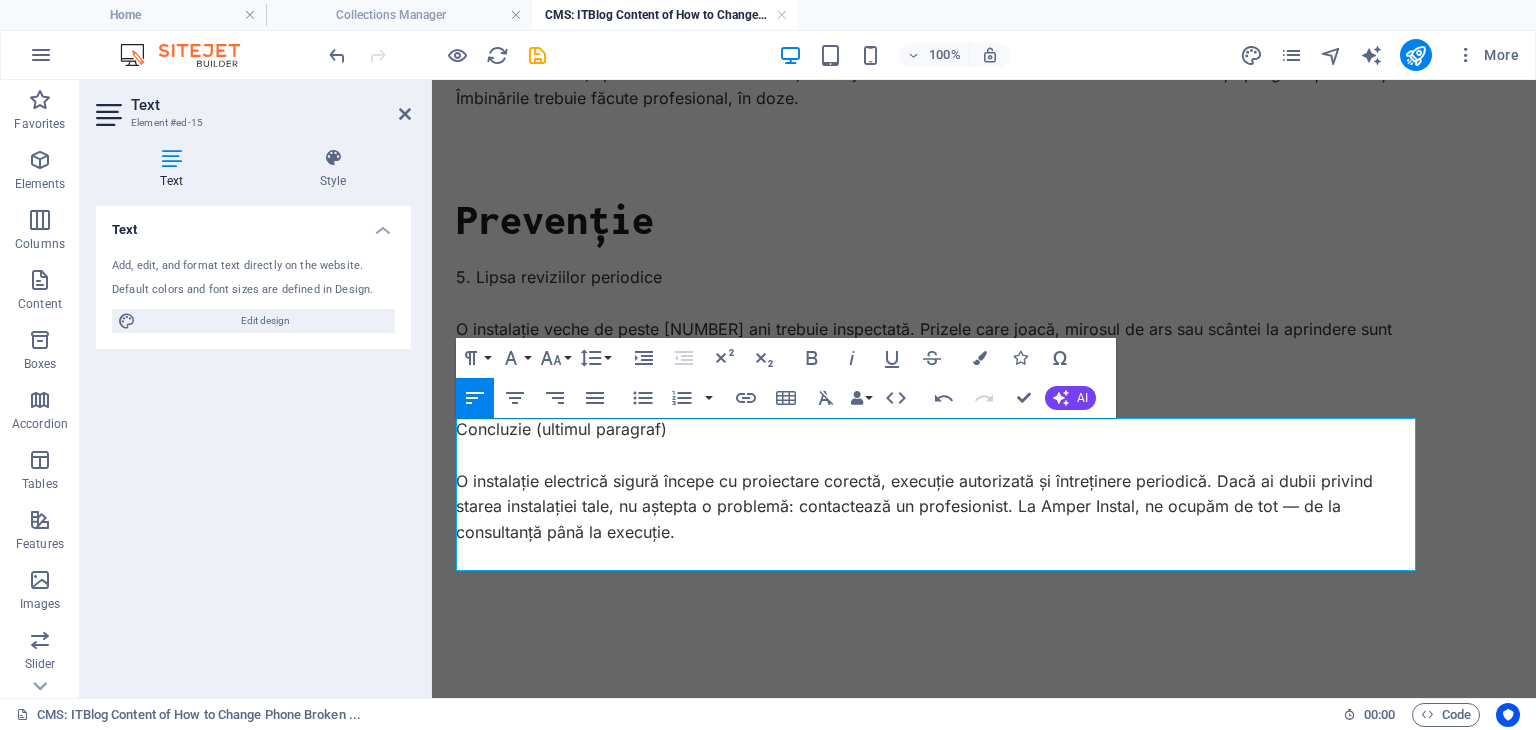 scroll, scrollTop: 5294, scrollLeft: 0, axis: vertical 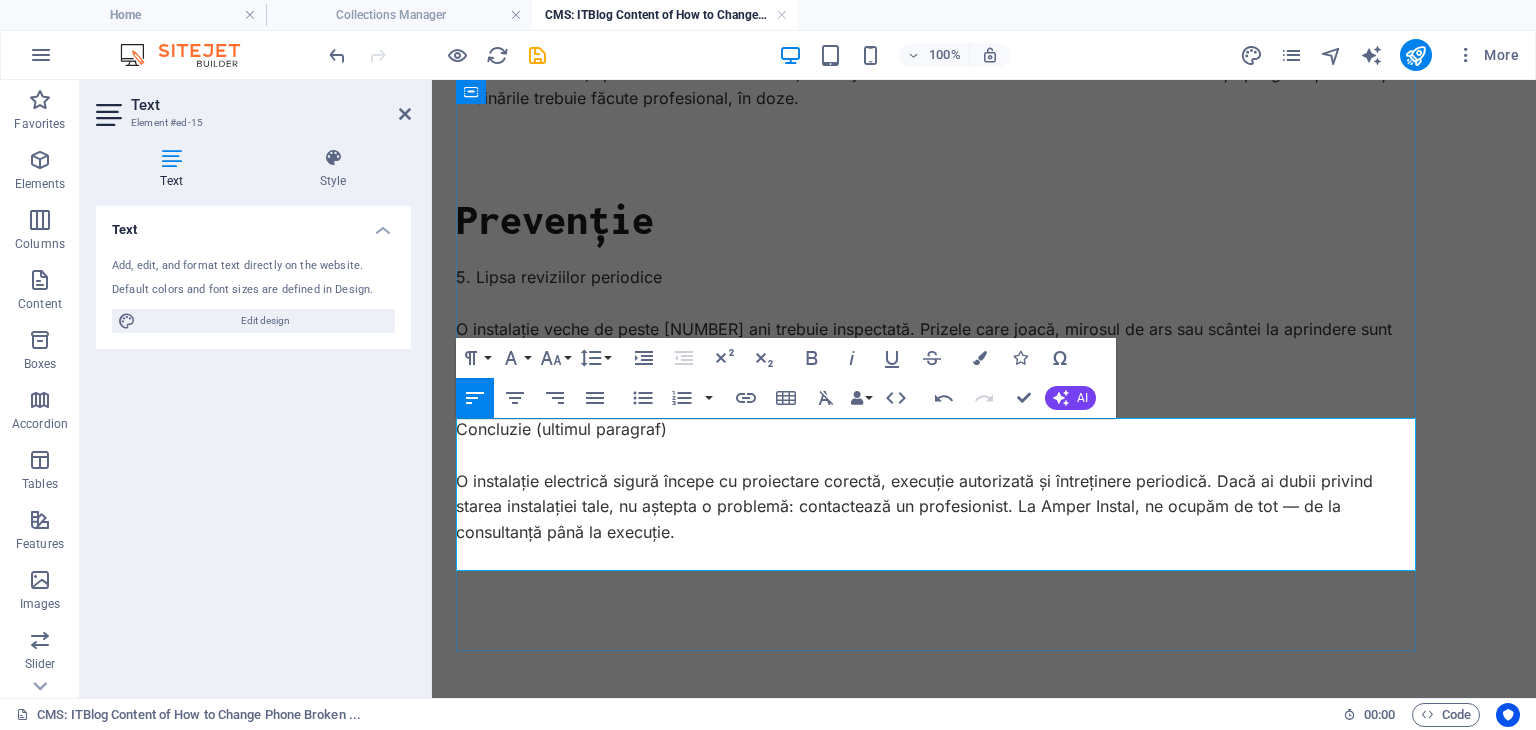 click on "Concluzie (ultimul paragraf)" at bounding box center (936, 430) 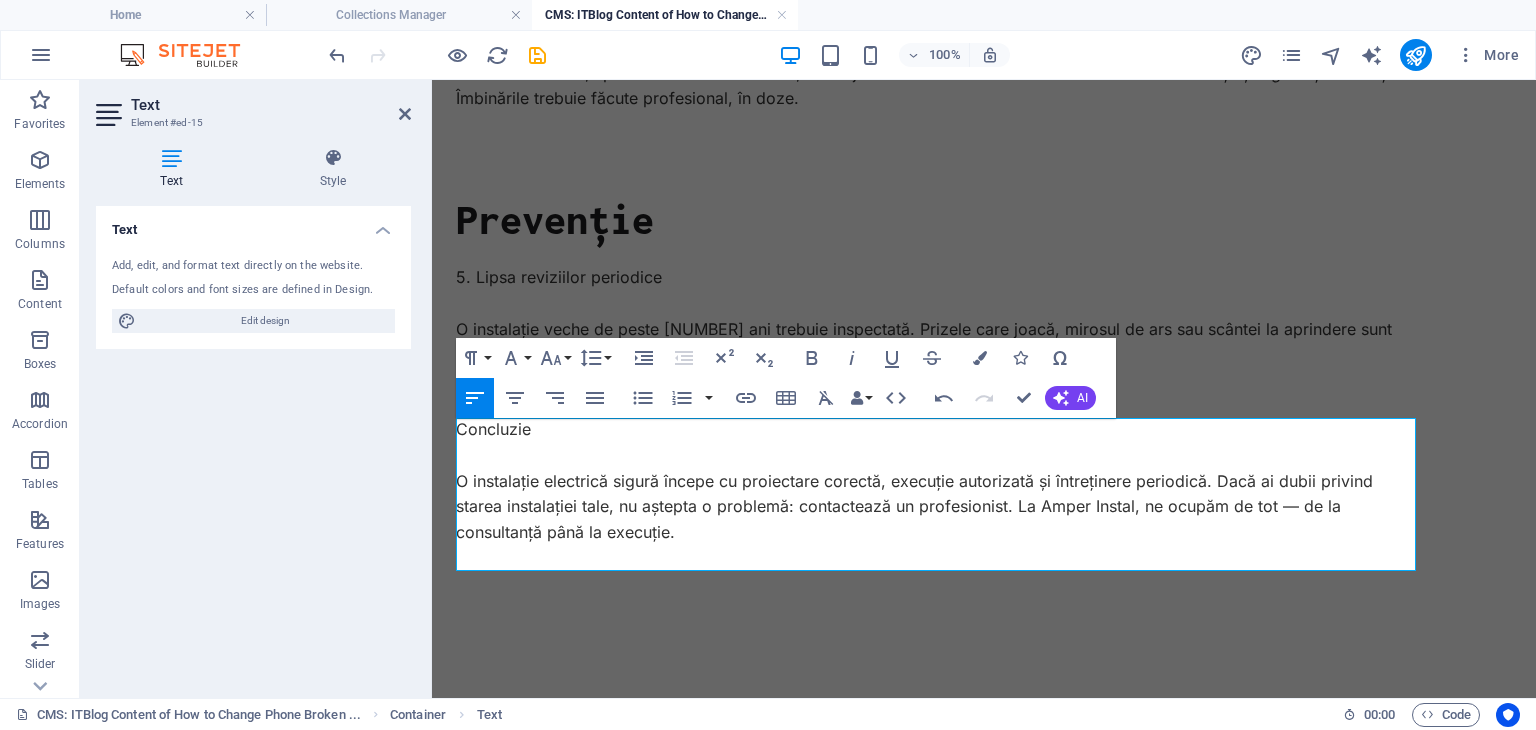 type 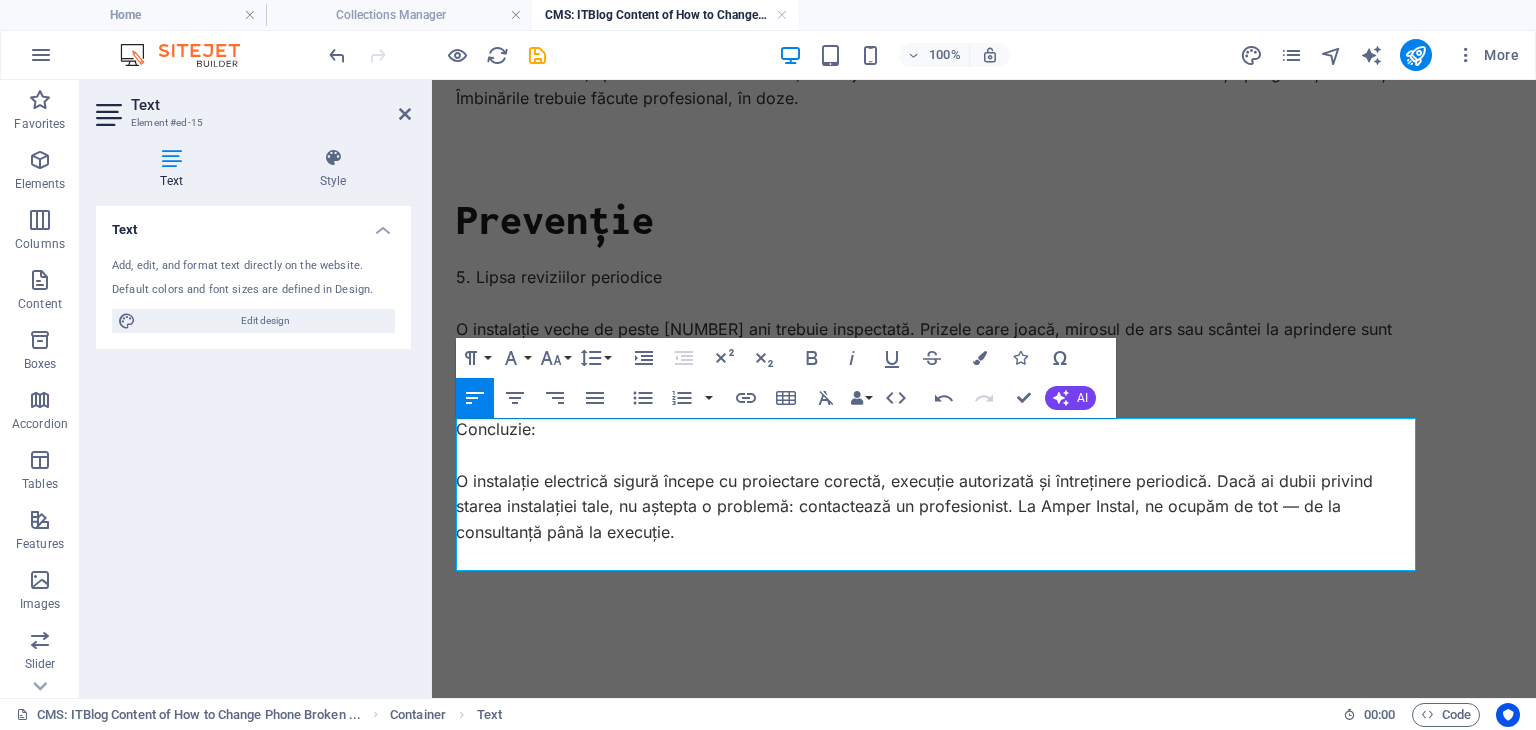 click on "5 greșeli frecvente în instalațiile electrice de apartament  Supradimensionarea circuitelor Mulți trag „tot apartamentul pe un singur circuit” – greșeală majoră. Prizele din camere, bucătărie și baie ar trebui separate, iar consumatorii mari (cuptor, boiler) pe circuite proprii. 2. Lipsa protecțiilor diferențiale Un tablou fără protecție diferențială (RCD) lasă instalația vulnerabilă la electrocutare sau incendiu. În 2024, protecția diferențială nu mai e opțională. Photo by: Luis Villasmil 3. Folosirea de materiale neconforme Fire de aluminiu, prelungitoare ca instalație permanentă, doze ascunse sub rigips – toate sunt greșeli frecvente. Se folosesc doar materiale certificate și trasee vizibile sau accesibile. 4. Îmbinări improvizate Torsionări de fire, lipituri cu bandă izolatoare, montaj fără cleme sau borne – toate scad durata de viață și siguranța instalației. Îmbinările trebuie făcute profesional, în doze. Prevenție  5. Lipsa reviziilor periodice" at bounding box center (984, 86) 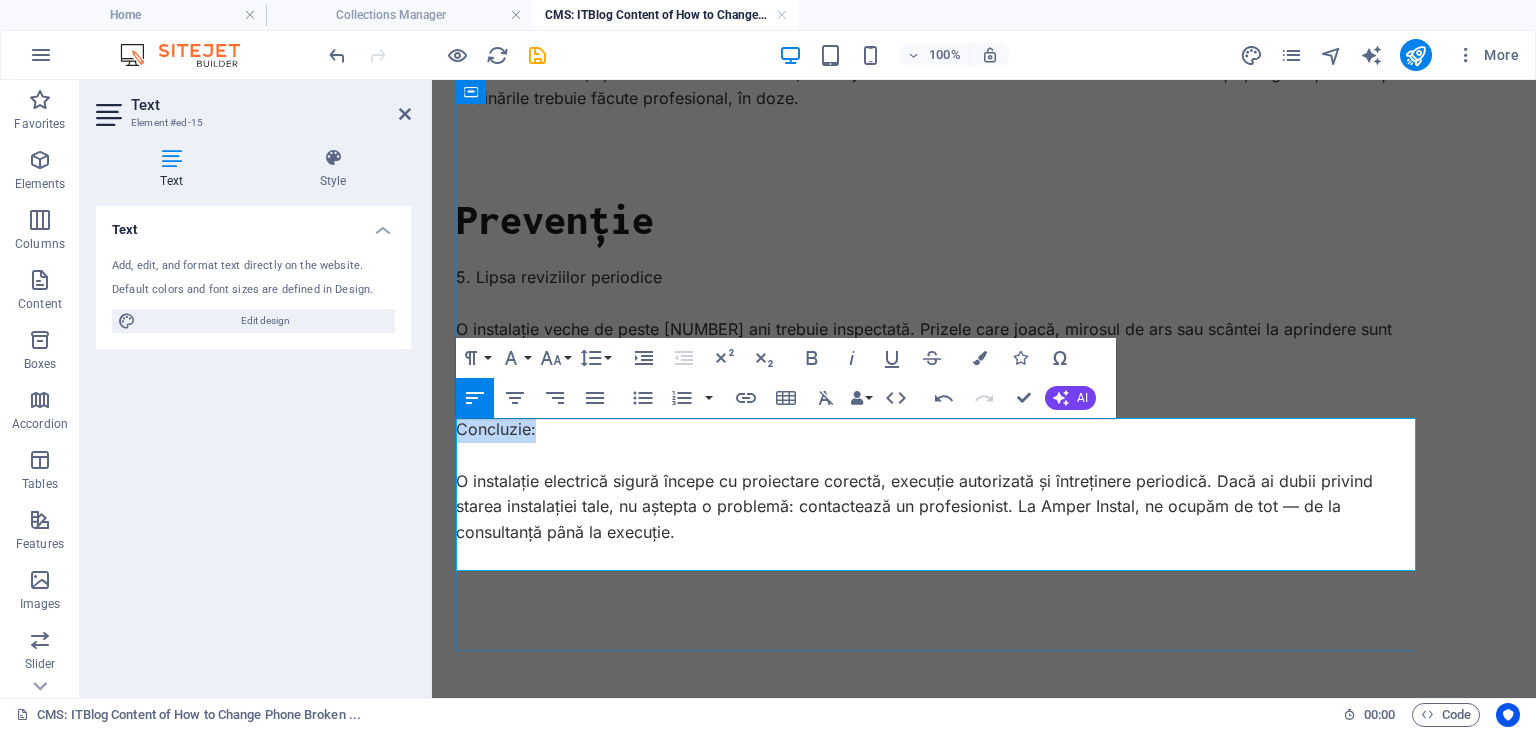 drag, startPoint x: 556, startPoint y: 434, endPoint x: 459, endPoint y: 431, distance: 97.04638 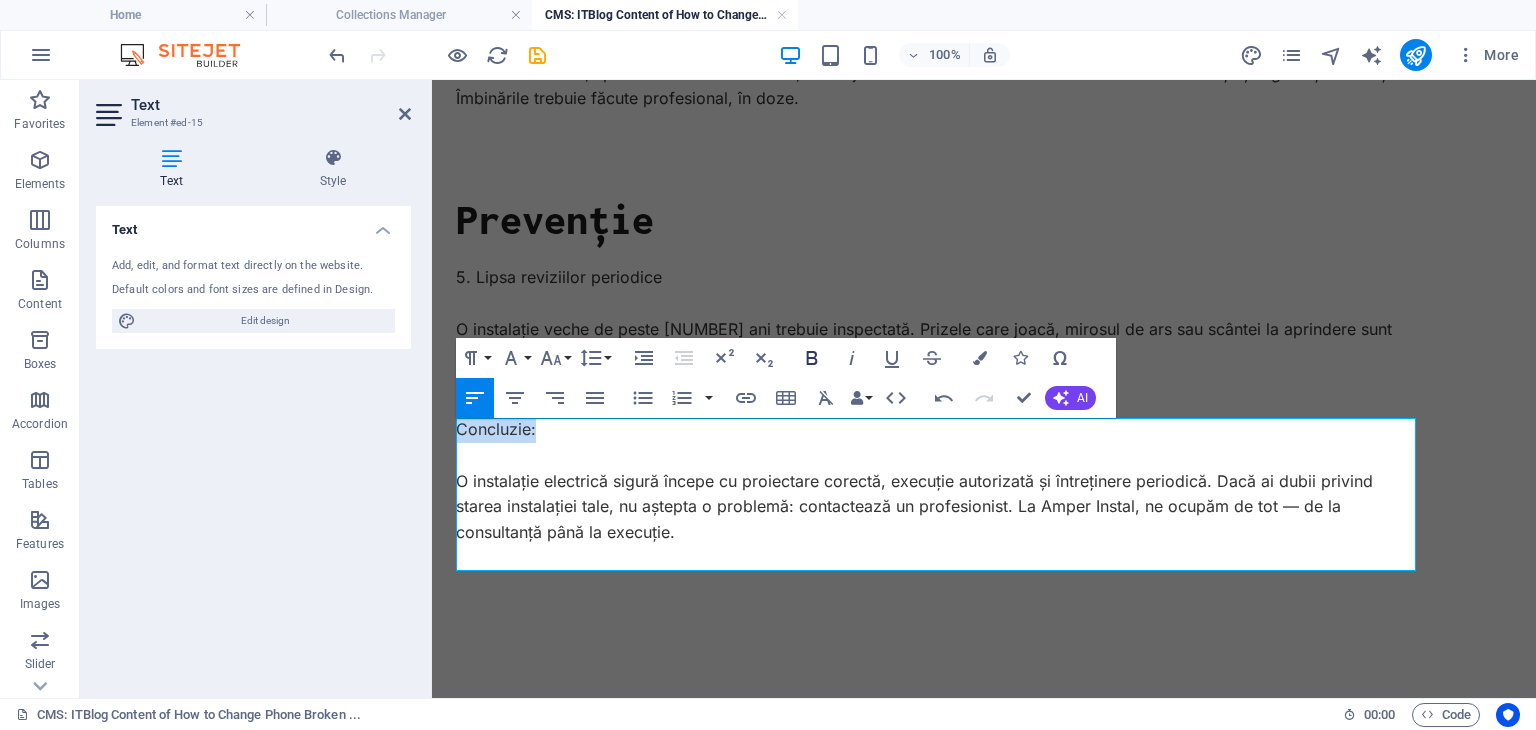 click 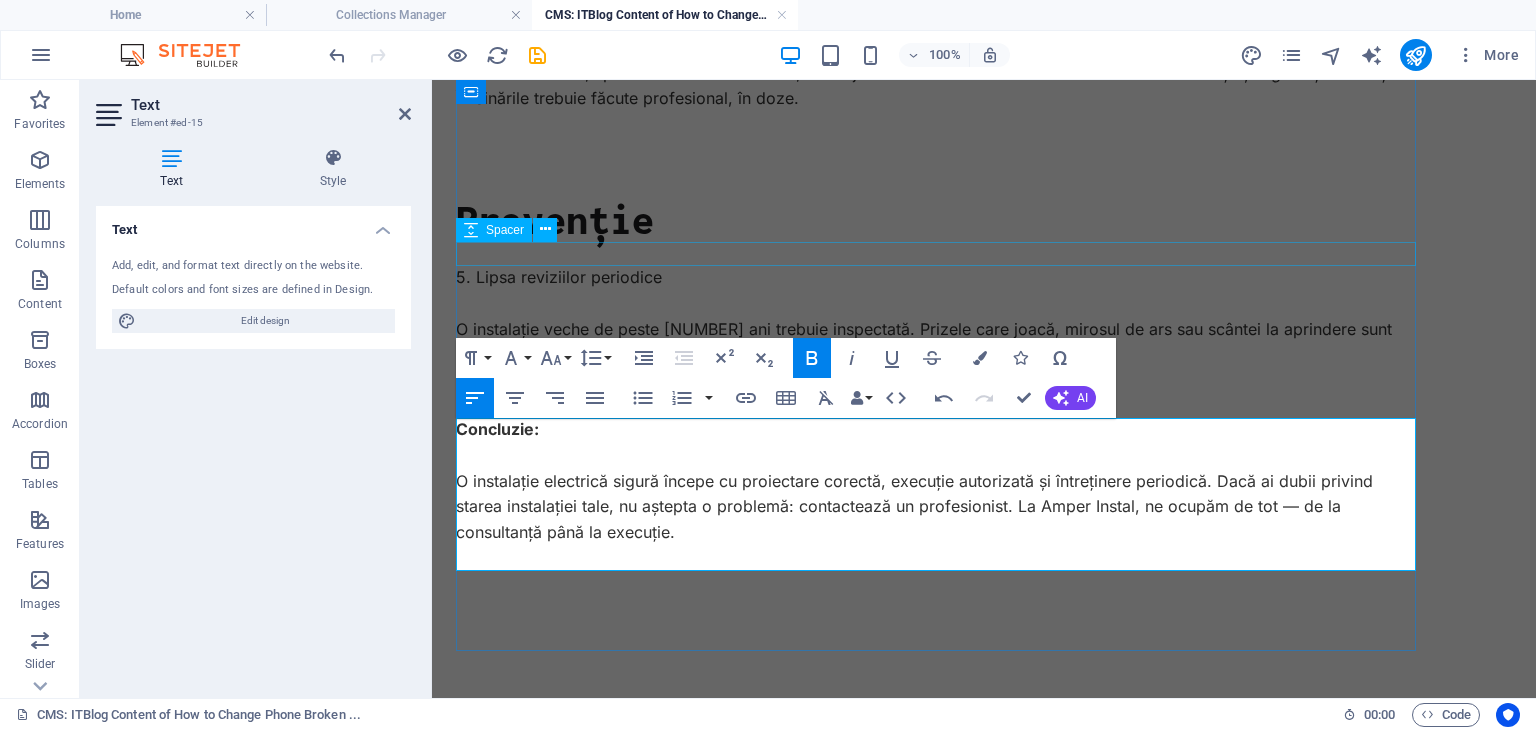 click at bounding box center (936, 253) 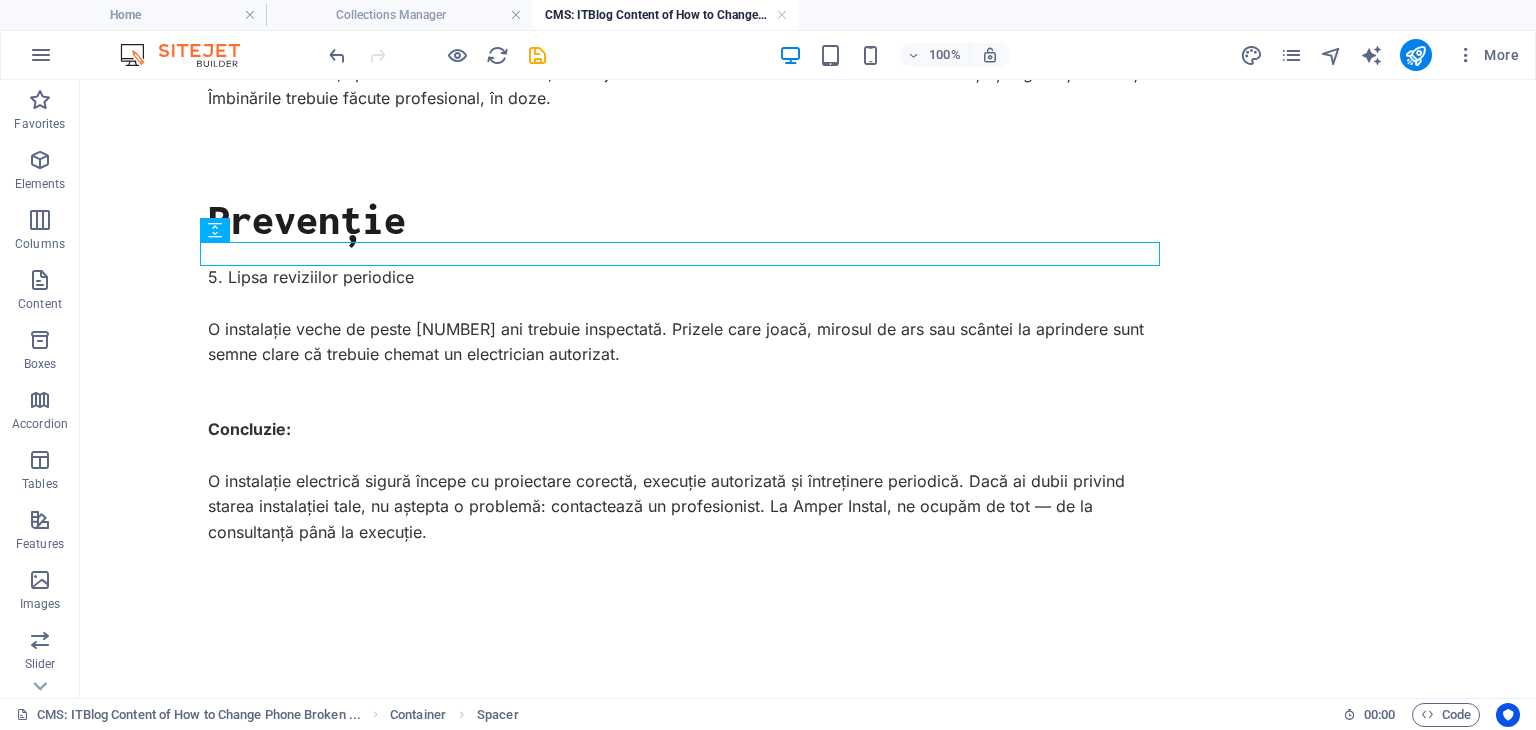 click on "5 greșeli frecvente în instalațiile electrice de apartament  Supradimensionarea circuitelor Mulți trag „tot apartamentul pe un singur circuit” – greșeală majoră. Prizele din camere, bucătărie și baie ar trebui separate, iar consumatorii mari (cuptor, boiler) pe circuite proprii. 2. Lipsa protecțiilor diferențiale Un tablou fără protecție diferențială (RCD) lasă instalația vulnerabilă la electrocutare sau incendiu. În 2024, protecția diferențială nu mai e opțională. Photo by: Luis Villasmil 3. Folosirea de materiale neconforme Fire de aluminiu, prelungitoare ca instalație permanentă, doze ascunse sub rigips – toate sunt greșeli frecvente. Se folosesc doar materiale certificate și trasee vizibile sau accesibile. 4. Îmbinări improvizate Torsionări de fire, lipituri cu bandă izolatoare, montaj fără cleme sau borne – toate scad durata de viață și siguranța instalației. Îmbinările trebuie făcute profesional, în doze. Prevenție  5. Lipsa reviziilor periodice" at bounding box center [808, 86] 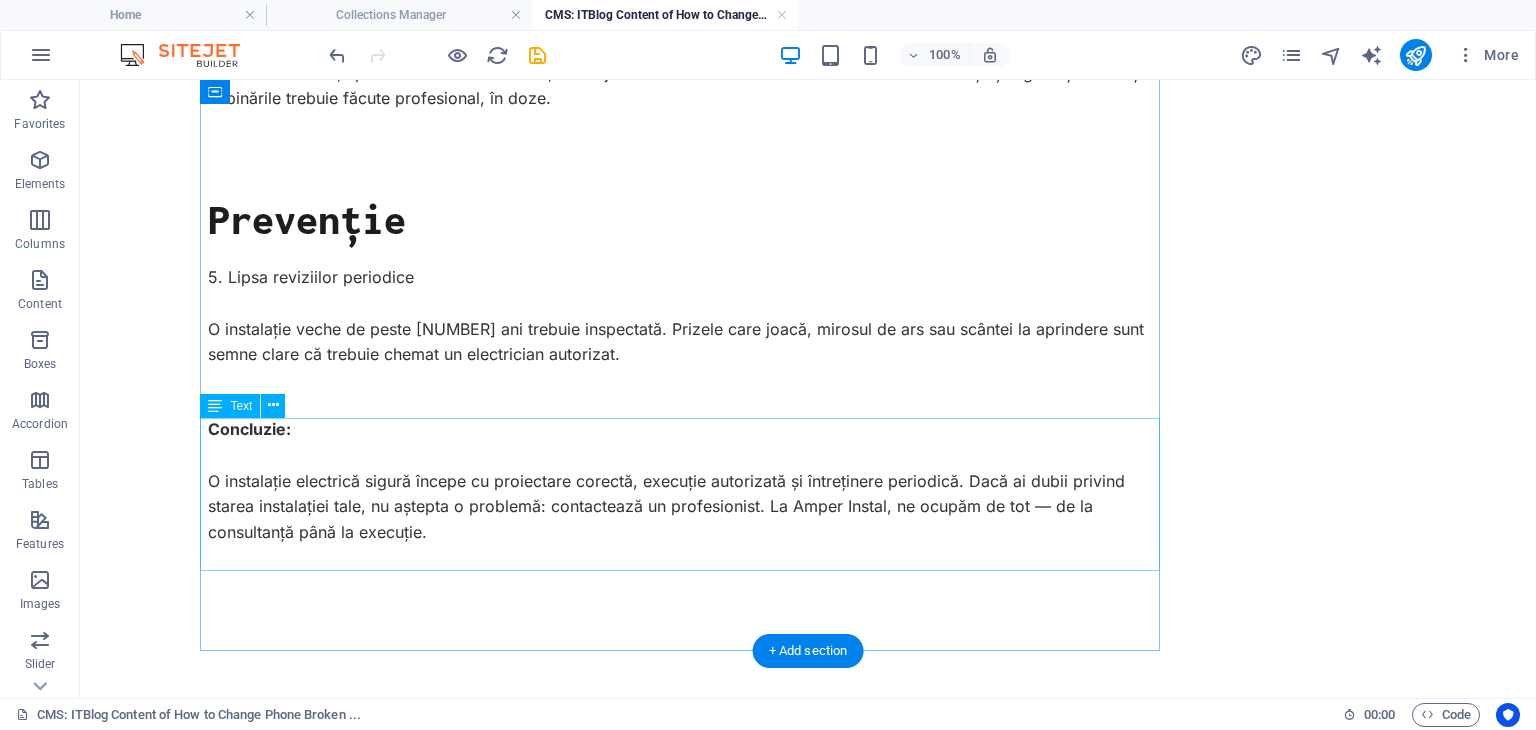click on "Concluzie: O instalație electrică sigură începe cu proiectare corectă, execuție autorizată și întreținere periodică. Dacă ai dubii privind starea instalației tale, nu aștepta o problemă: contactează un profesionist. La Amper Instal, ne ocupăm de tot — de la consultanță până la execuție." at bounding box center (688, 494) 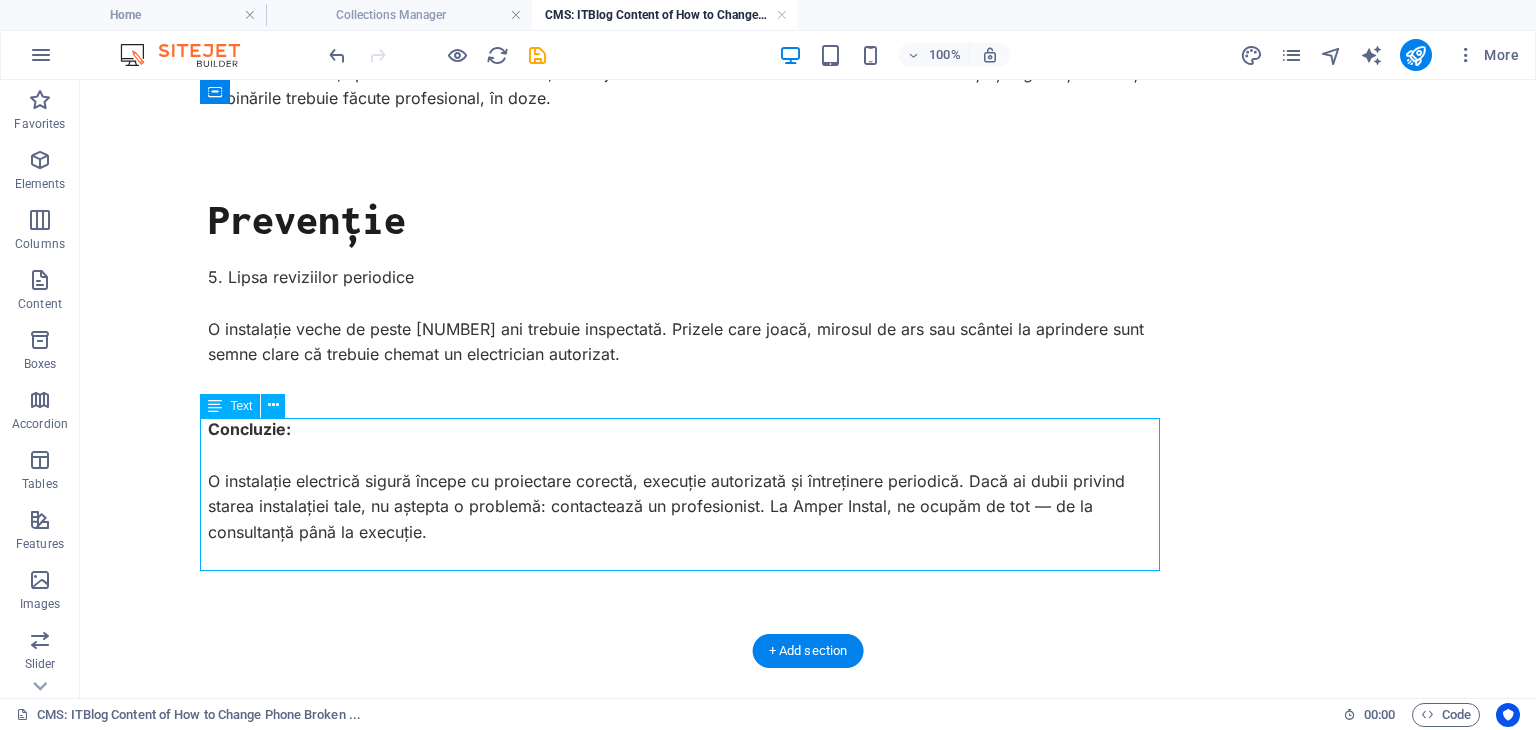 click on "Concluzie: O instalație electrică sigură începe cu proiectare corectă, execuție autorizată și întreținere periodică. Dacă ai dubii privind starea instalației tale, nu aștepta o problemă: contactează un profesionist. La Amper Instal, ne ocupăm de tot — de la consultanță până la execuție." at bounding box center (688, 494) 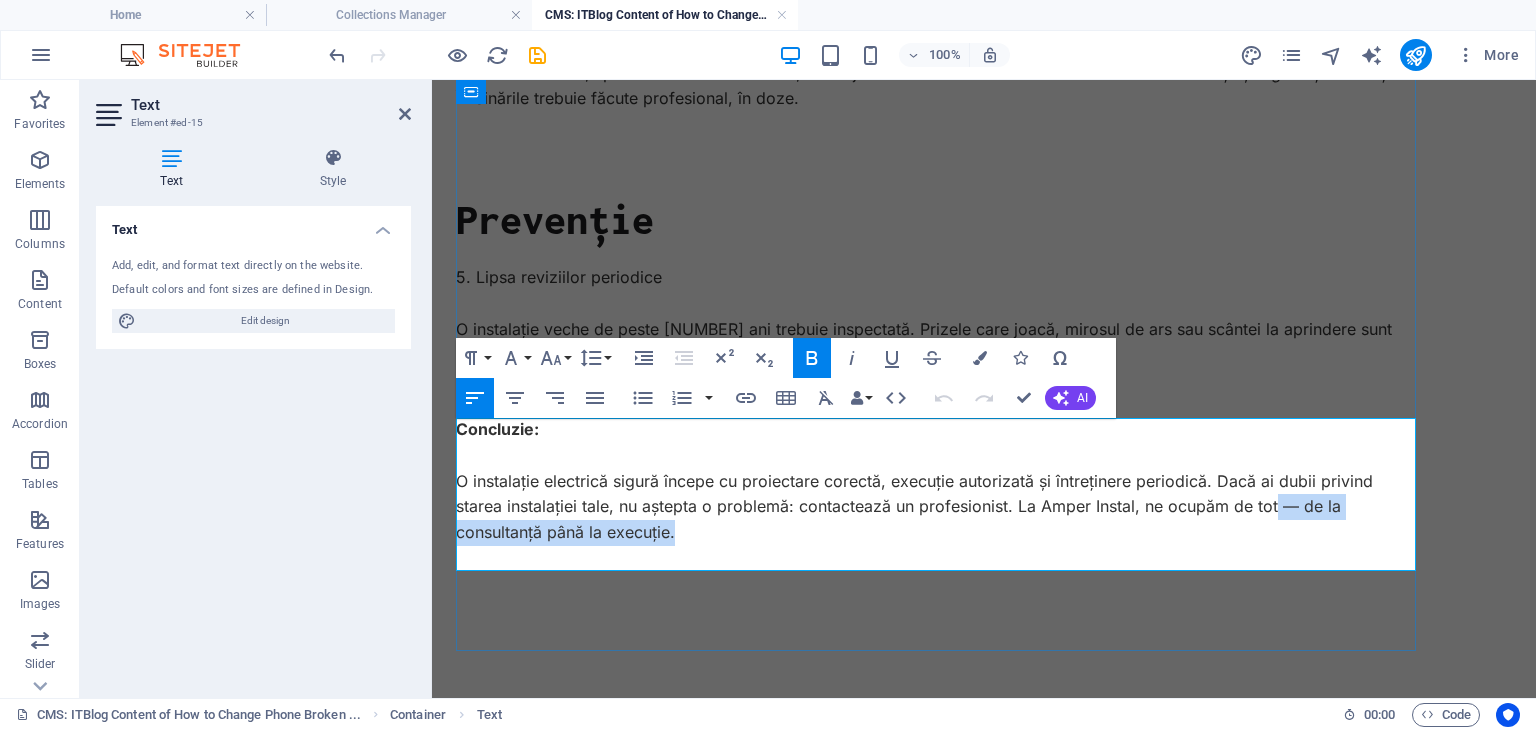 drag, startPoint x: 712, startPoint y: 538, endPoint x: 1274, endPoint y: 505, distance: 562.968 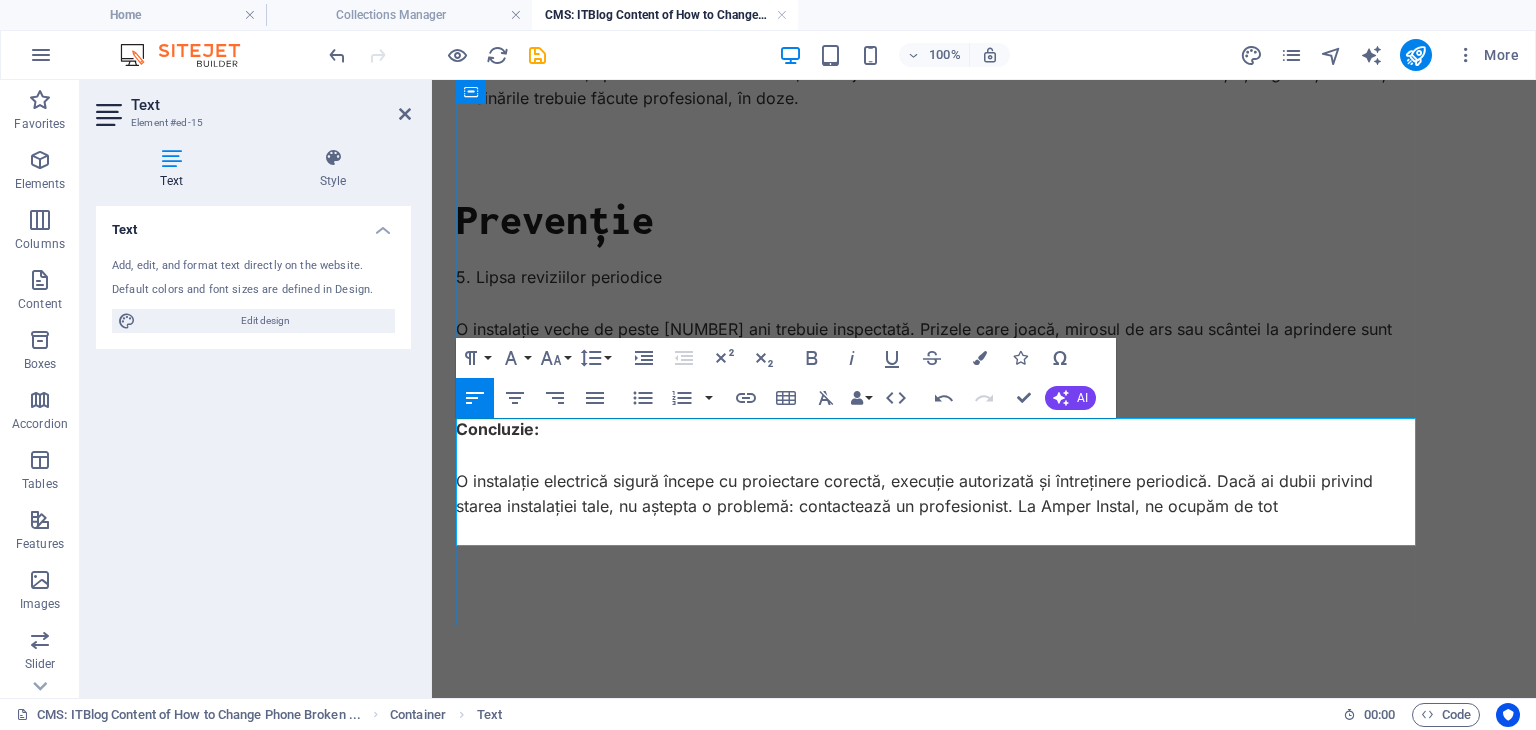 type 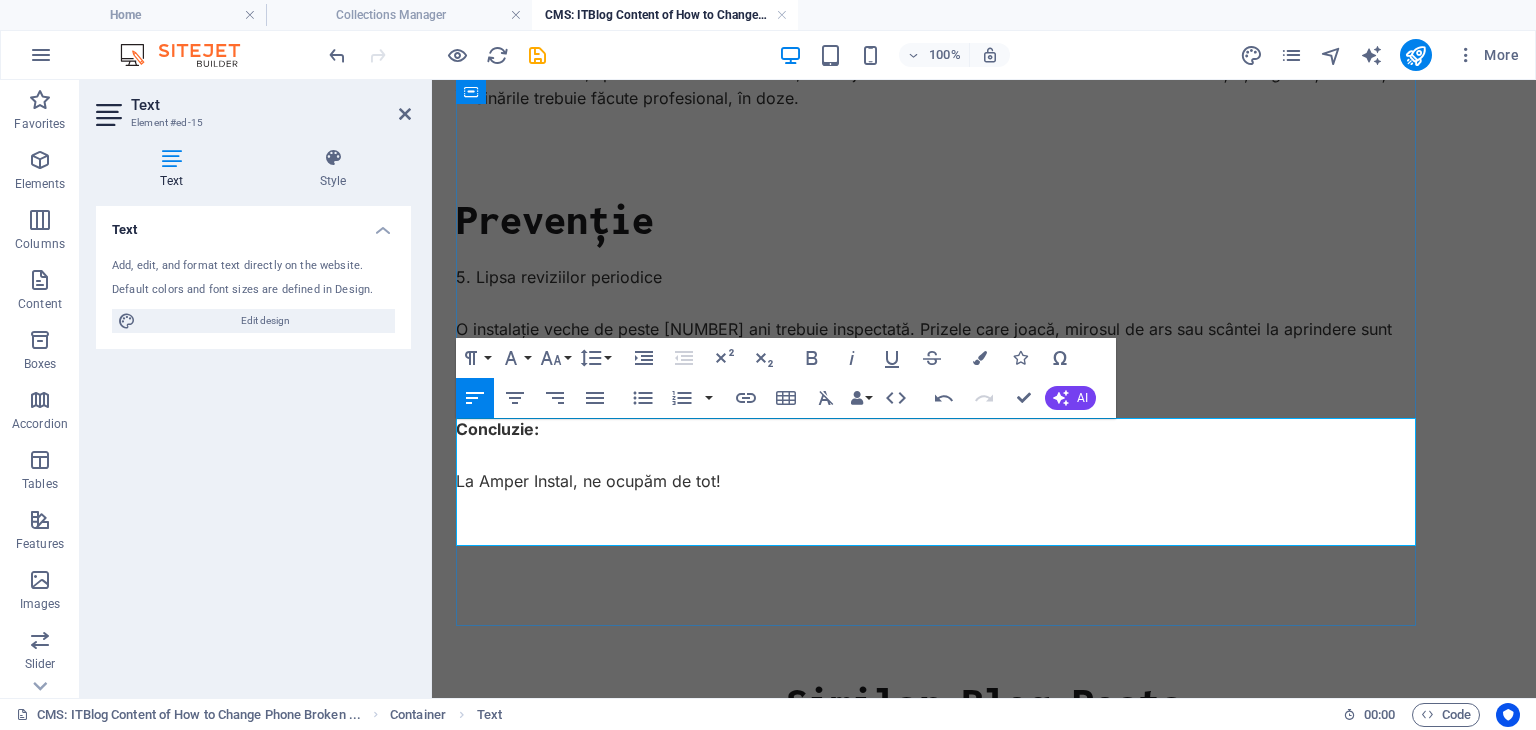click on "O instalație electrică sigură începe cu proiectare corectă, execuție autorizată și întreținere periodică. Dacă ai dubii privind starea instalației tale, nu aștepta o problemă: contactează un profesionist. La Amper Instal, ne ocupăm de tot!" at bounding box center [936, 482] 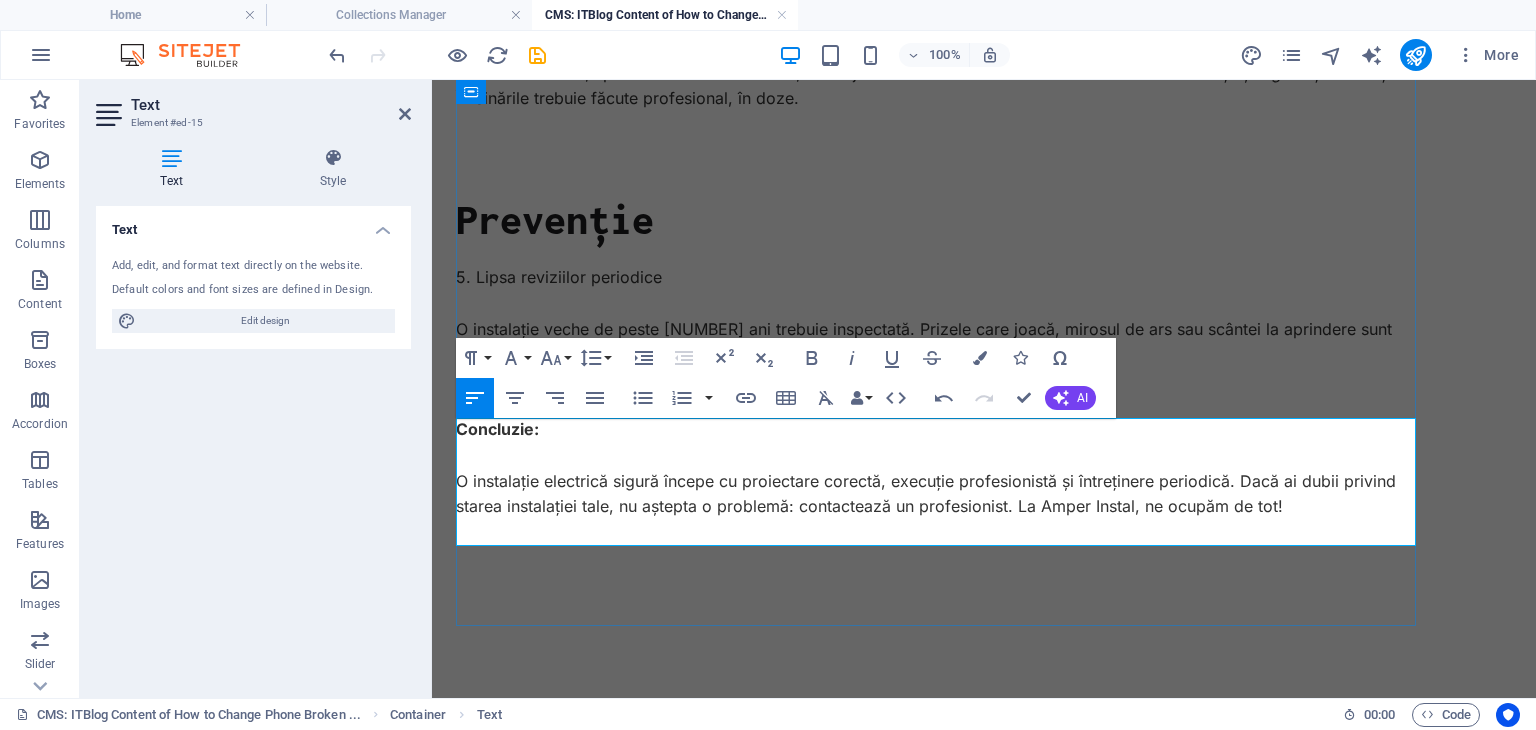 click on "O instalație electrică sigură începe cu proiectare corectă, execuție profesionistă și întreținere periodică. Dacă ai dubii privind starea instalației tale, nu aștepta o problemă: contactează un profesionist. La Amper Instal, ne ocupăm de tot!" at bounding box center (936, 494) 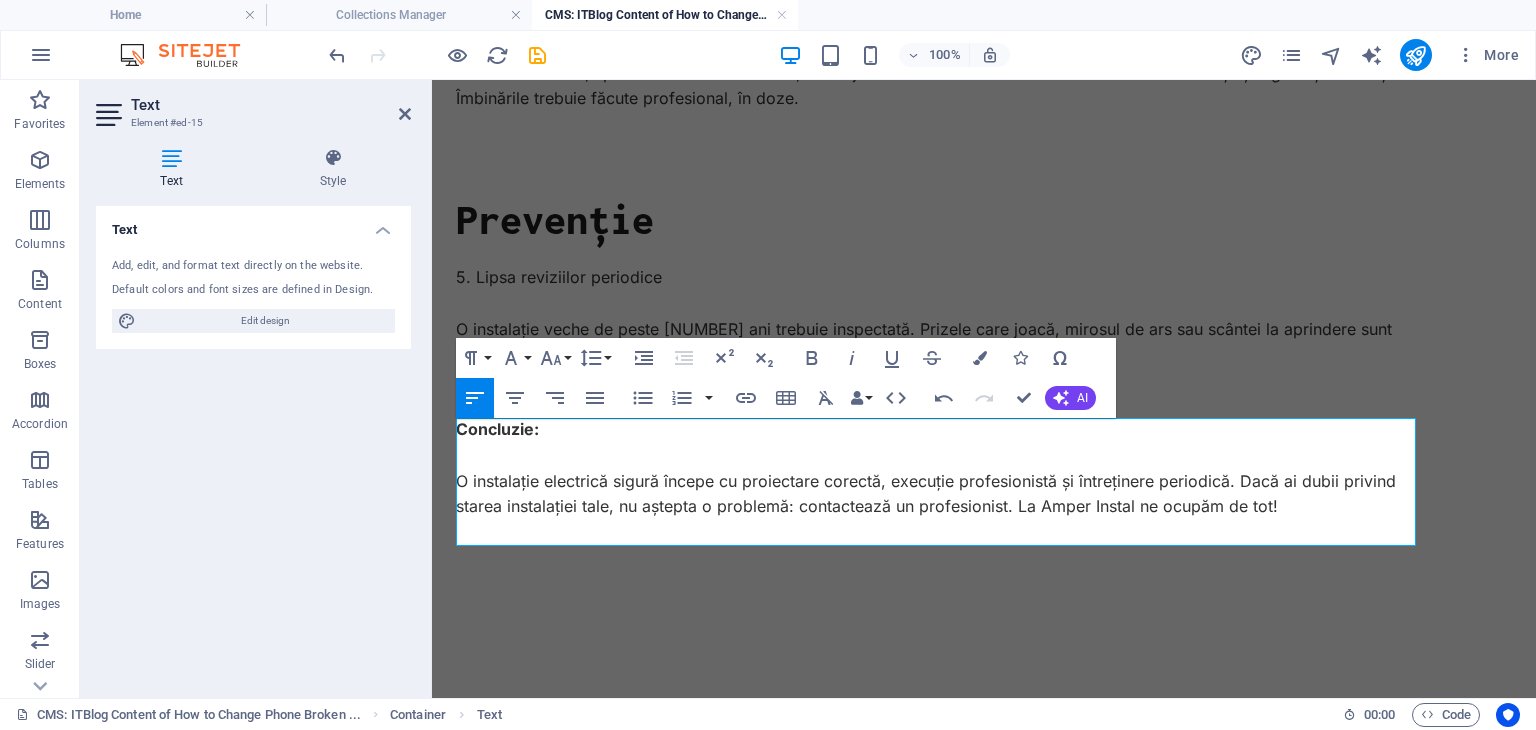 click on "5 greșeli frecvente în instalațiile electrice de apartament  Supradimensionarea circuitelor Mulți trag „tot apartamentul pe un singur circuit” – greșeală majoră. Prizele din camere, bucătărie și baie ar trebui separate, iar consumatorii mari (cuptor, boiler) pe circuite proprii. 2. Lipsa protecțiilor diferențiale Un tablou fără protecție diferențială (RCD) lasă instalația vulnerabilă la electrocutare sau incendiu. În 2024, protecția diferențială nu mai e opțională. Photo by: Luis Villasmil 3. Folosirea de materiale neconforme Fire de aluminiu, prelungitoare ca instalație permanentă, doze ascunse sub rigips – toate sunt greșeli frecvente. Se folosesc doar materiale certificate și trasee vizibile sau accesibile. 4. Îmbinări improvizate Torsionări de fire, lipituri cu bandă izolatoare, montaj fără cleme sau borne – toate scad durata de viață și siguranța instalației. Îmbinările trebuie făcute profesional, în doze. Prevenție  5. Lipsa reviziilor periodice" at bounding box center (984, 73) 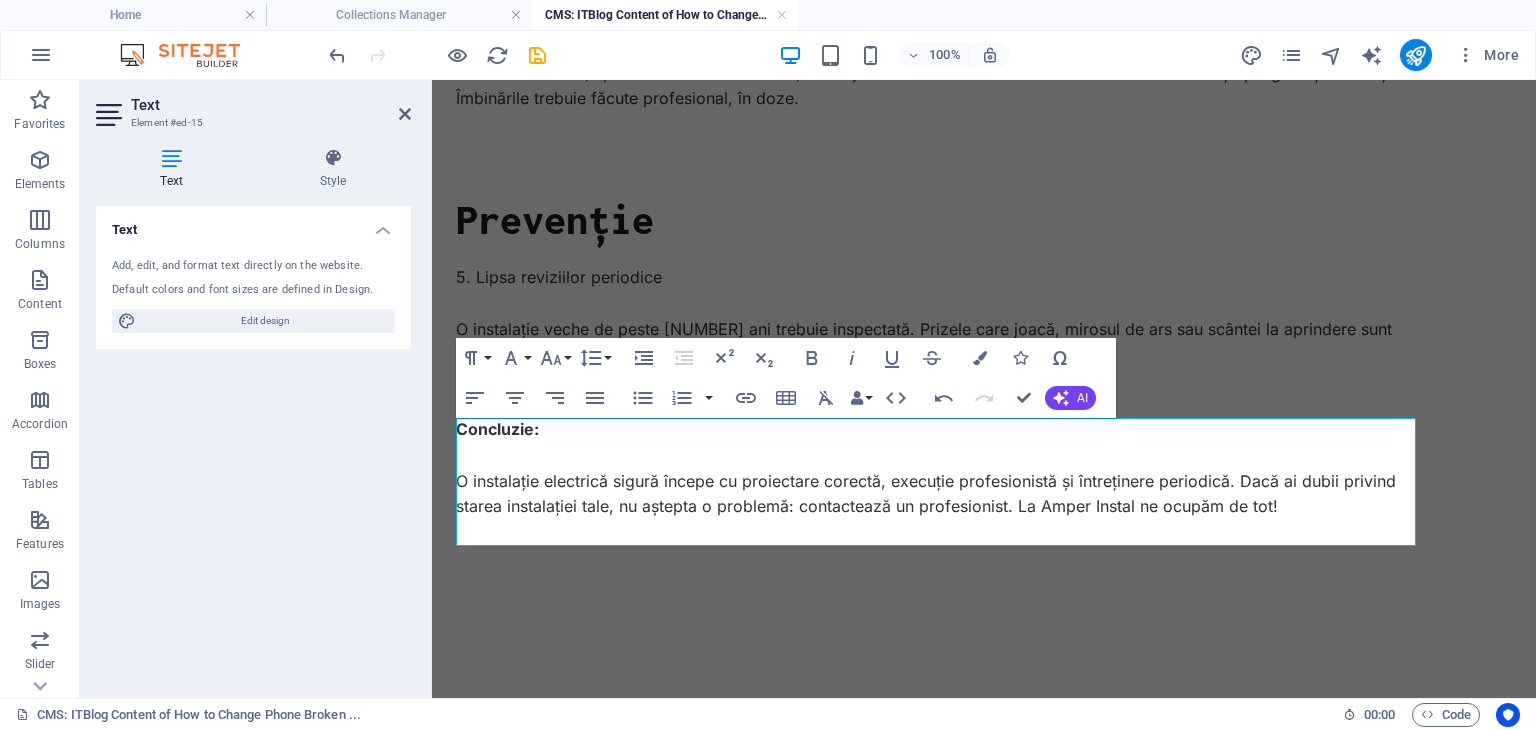 click on "5 greșeli frecvente în instalațiile electrice de apartament  Supradimensionarea circuitelor Mulți trag „tot apartamentul pe un singur circuit” – greșeală majoră. Prizele din camere, bucătărie și baie ar trebui separate, iar consumatorii mari (cuptor, boiler) pe circuite proprii. 2. Lipsa protecțiilor diferențiale Un tablou fără protecție diferențială (RCD) lasă instalația vulnerabilă la electrocutare sau incendiu. În 2024, protecția diferențială nu mai e opțională. Photo by: Luis Villasmil 3. Folosirea de materiale neconforme Fire de aluminiu, prelungitoare ca instalație permanentă, doze ascunse sub rigips – toate sunt greșeli frecvente. Se folosesc doar materiale certificate și trasee vizibile sau accesibile. 4. Îmbinări improvizate Torsionări de fire, lipituri cu bandă izolatoare, montaj fără cleme sau borne – toate scad durata de viață și siguranța instalației. Îmbinările trebuie făcute profesional, în doze. Prevenție  5. Lipsa reviziilor periodice" at bounding box center (984, 73) 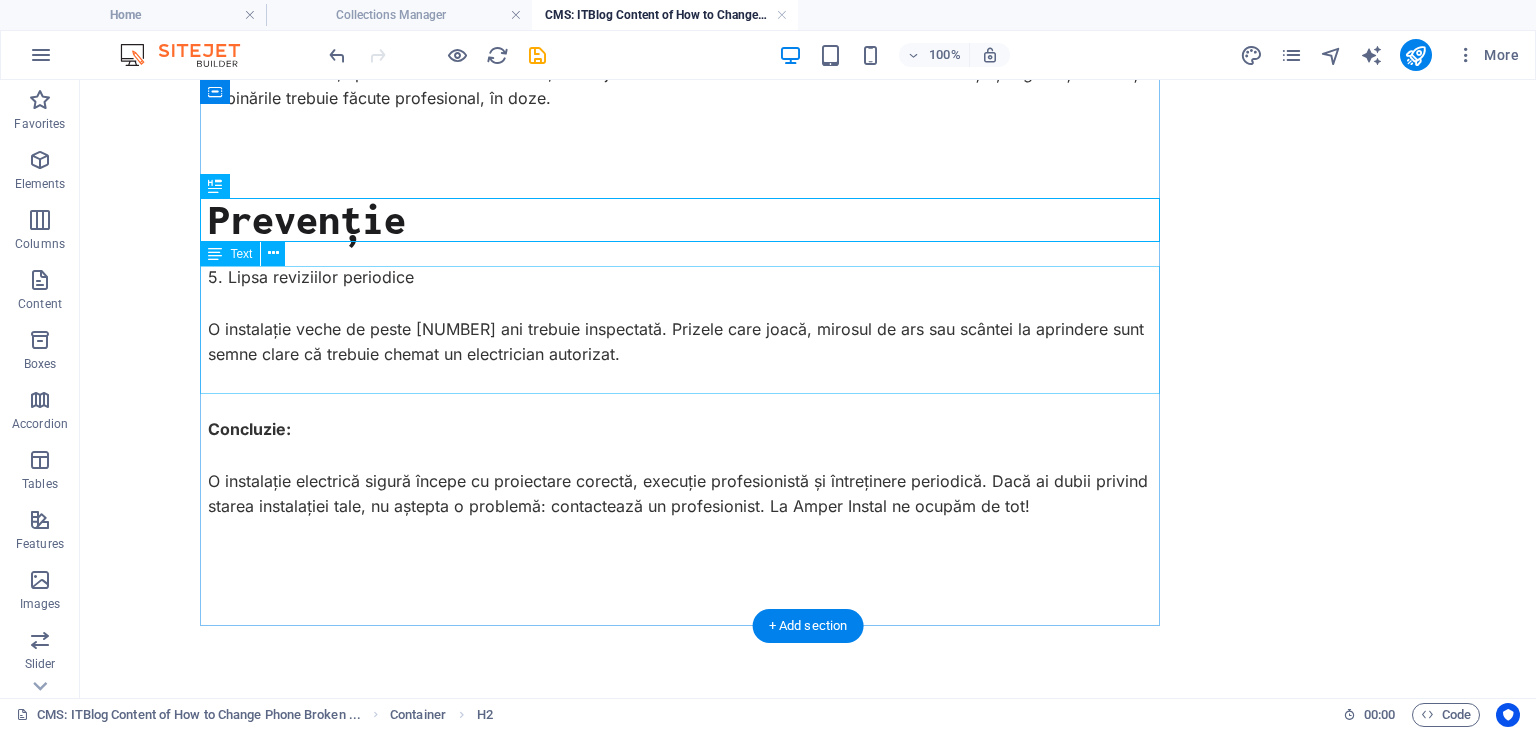 click on "5. Lipsa reviziilor periodice O instalație veche de peste 15 ani trebuie inspectată. Prizele care joacă, mirosul de ars sau scântei la aprindere sunt semne clare că trebuie chemat un electrician autorizat." at bounding box center (688, 329) 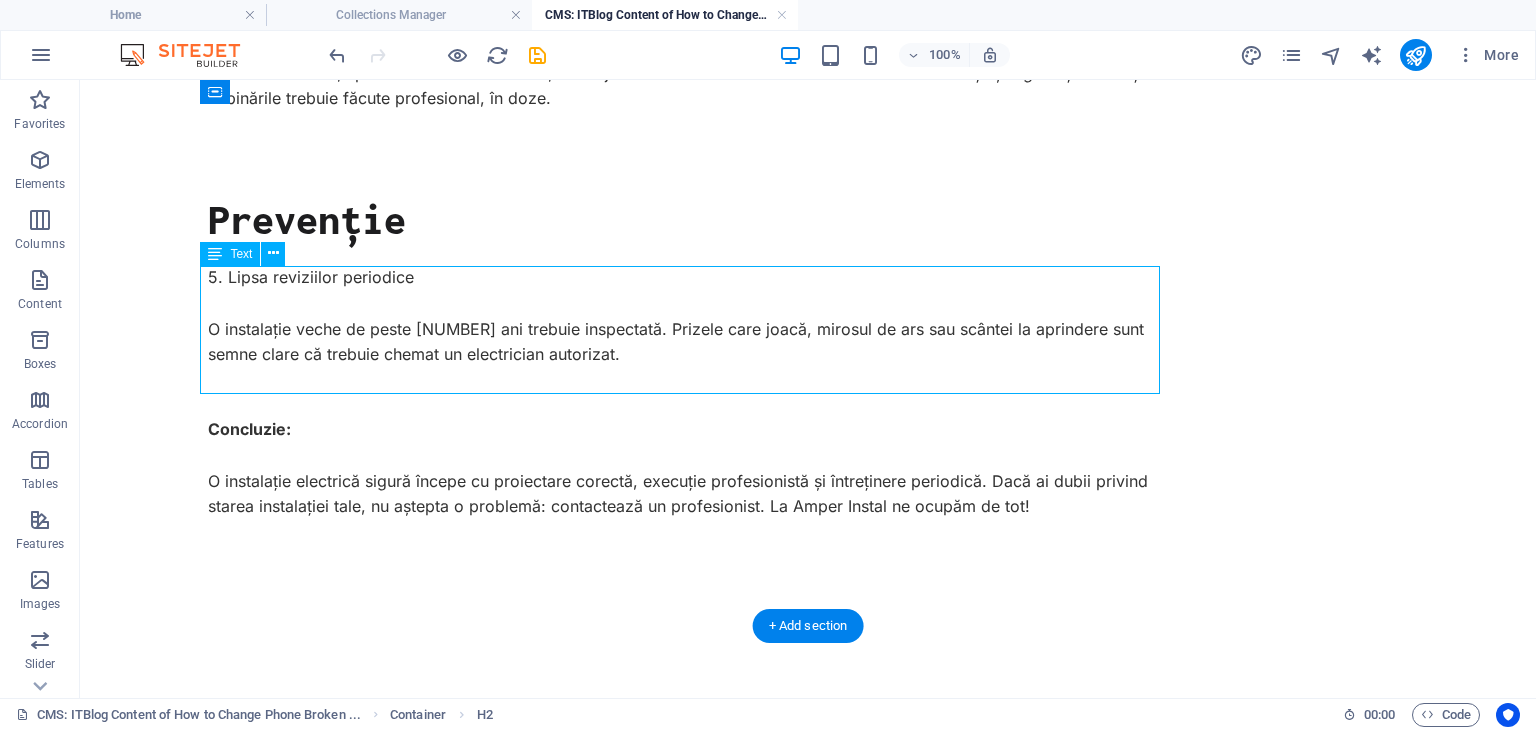 click on "5. Lipsa reviziilor periodice O instalație veche de peste 15 ani trebuie inspectată. Prizele care joacă, mirosul de ars sau scântei la aprindere sunt semne clare că trebuie chemat un electrician autorizat." at bounding box center (688, 329) 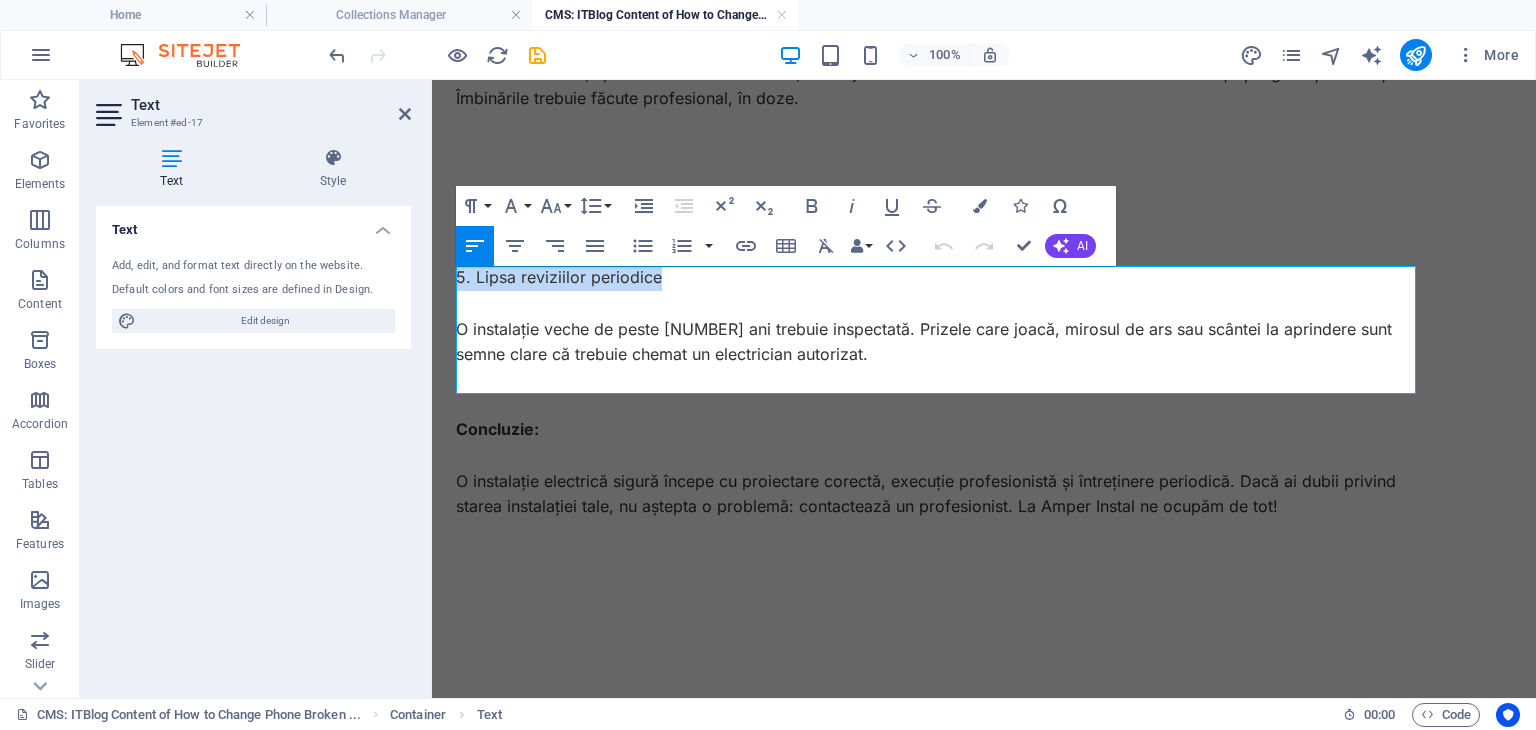 drag, startPoint x: 664, startPoint y: 279, endPoint x: 452, endPoint y: 283, distance: 212.03773 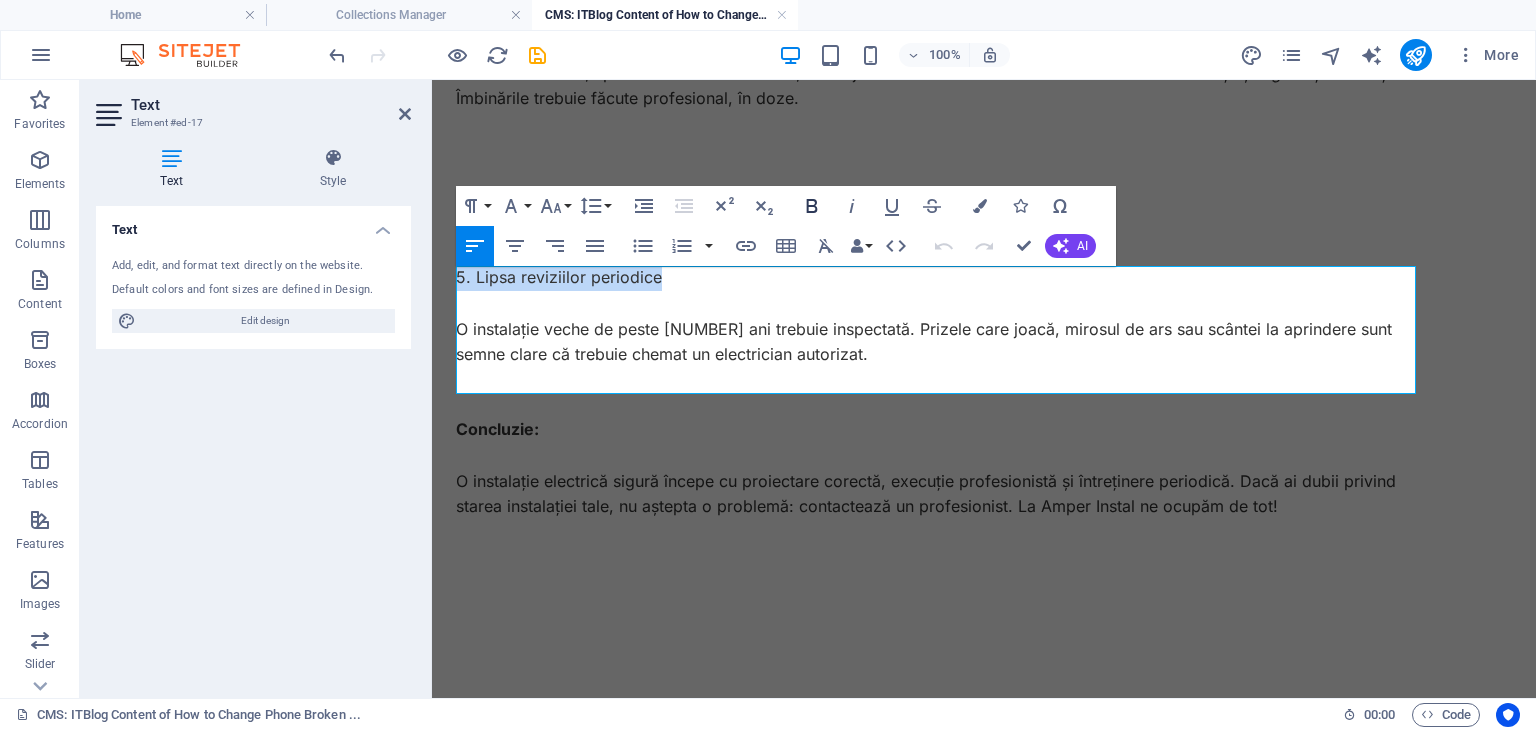 click 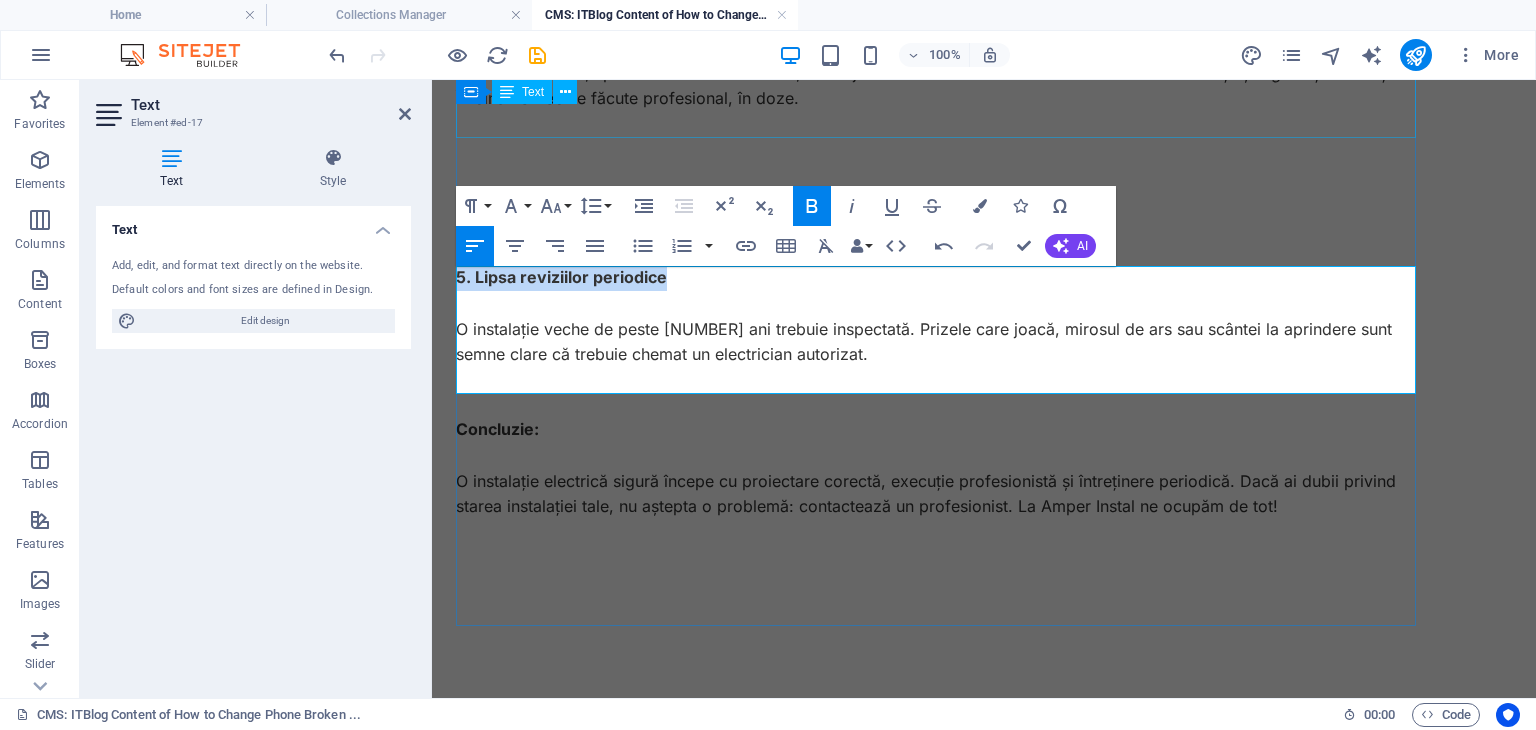 click on "4. Îmbinări improvizate Torsionări de fire, lipituri cu bandă izolatoare, montaj fără cleme sau borne – toate scad durata de viață și siguranța instalației. Îmbinările trebuie făcute profesional, în doze." at bounding box center (936, 74) 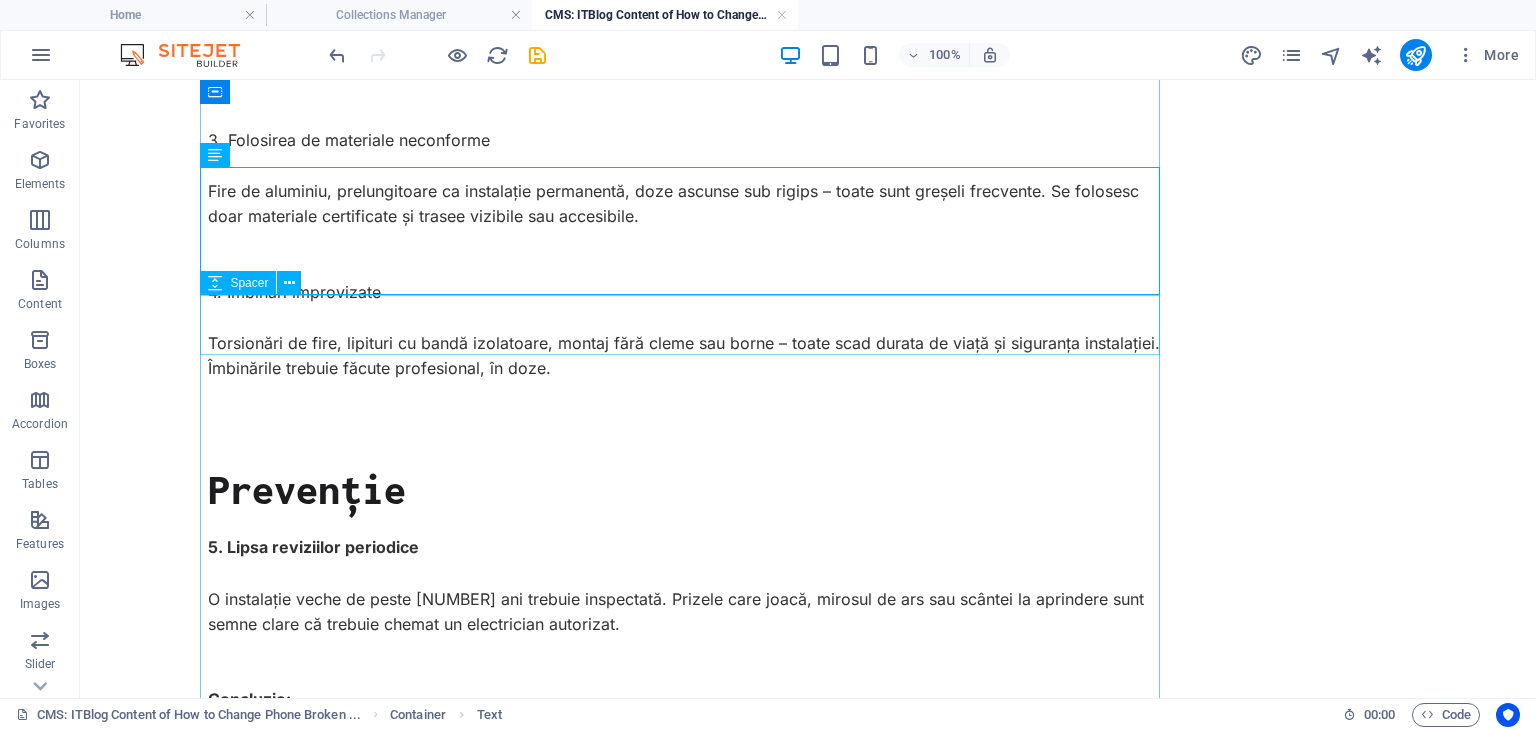 scroll, scrollTop: 1100, scrollLeft: 0, axis: vertical 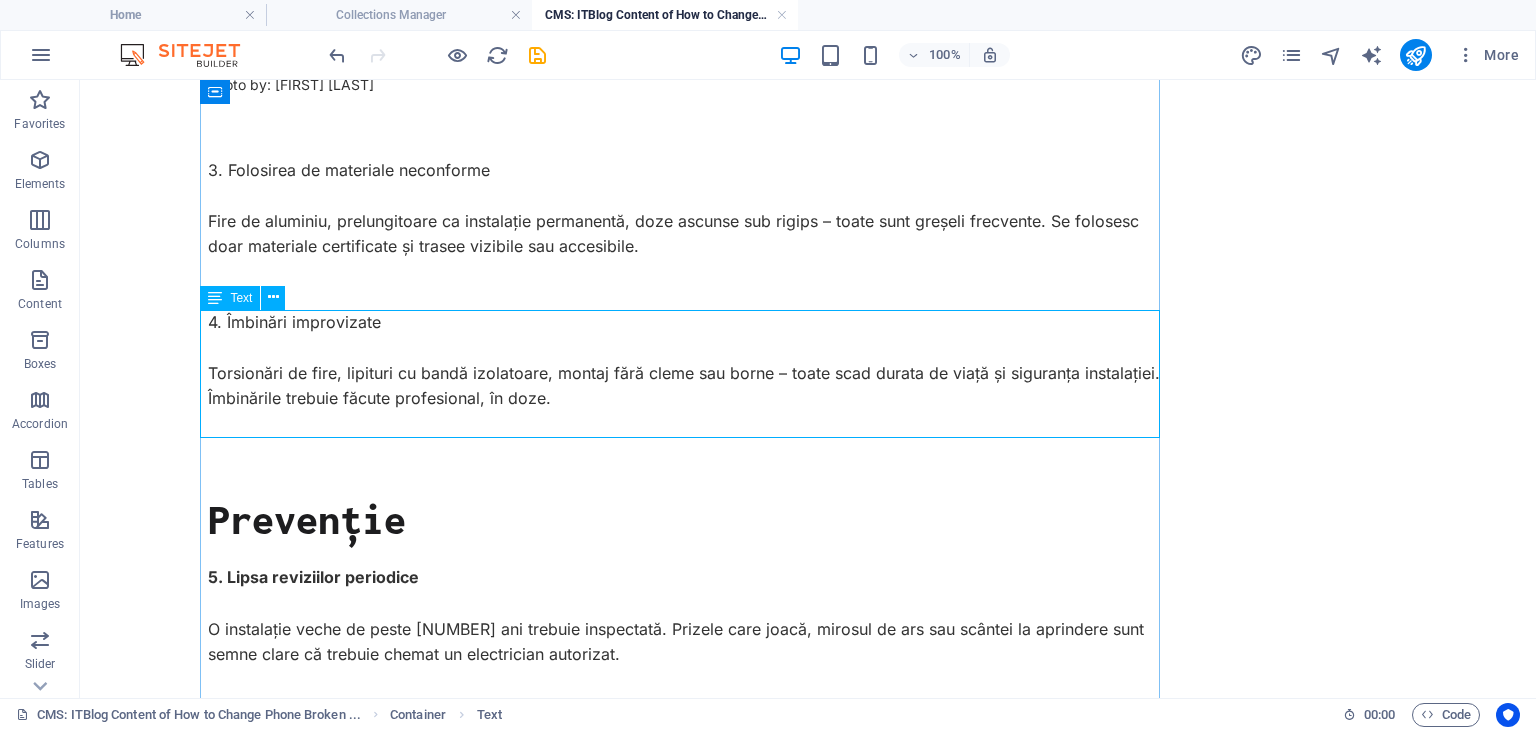 click on "4. Îmbinări improvizate Torsionări de fire, lipituri cu bandă izolatoare, montaj fără cleme sau borne – toate scad durata de viață și siguranța instalației. Îmbinările trebuie făcute profesional, în doze." at bounding box center [688, 374] 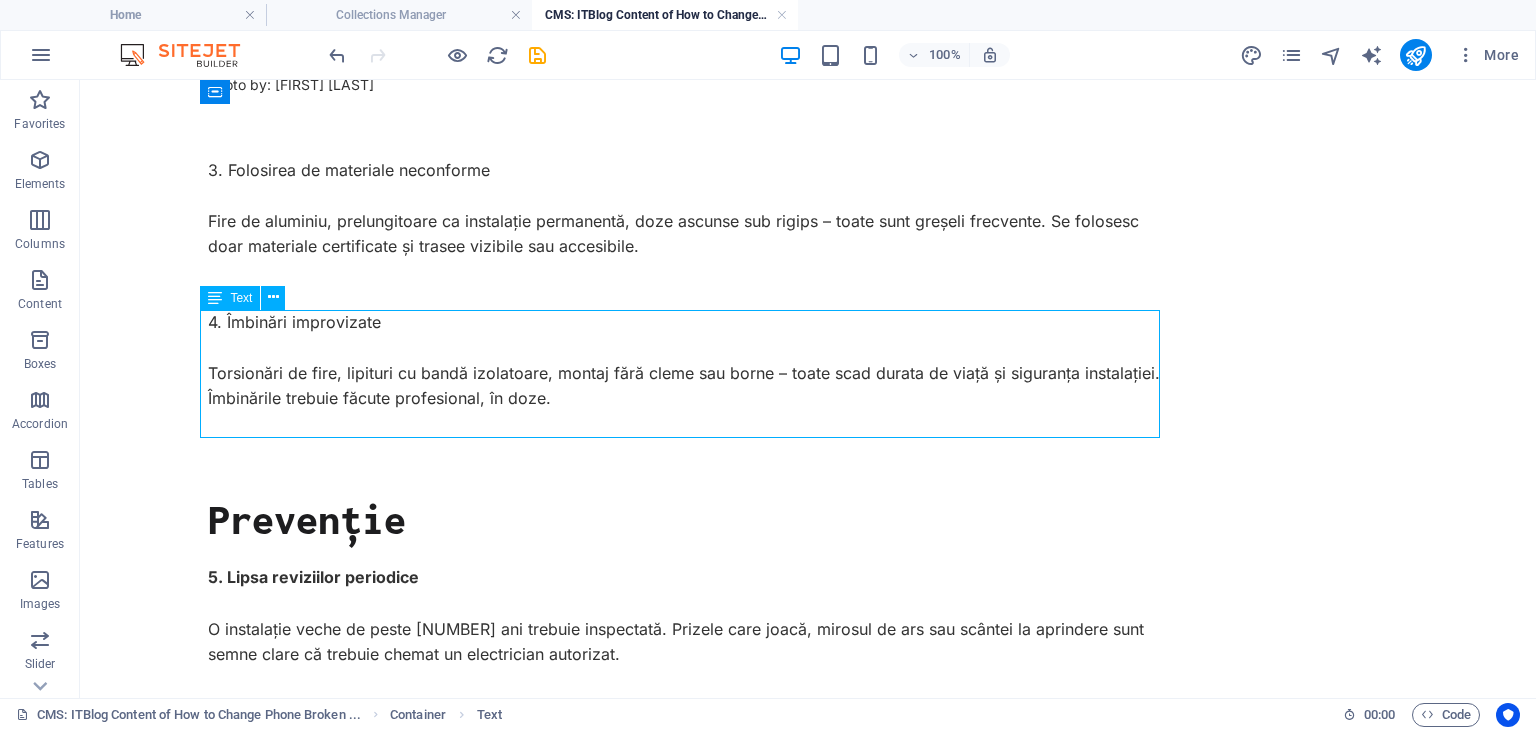click on "4. Îmbinări improvizate Torsionări de fire, lipituri cu bandă izolatoare, montaj fără cleme sau borne – toate scad durata de viață și siguranța instalației. Îmbinările trebuie făcute profesional, în doze." at bounding box center [688, 374] 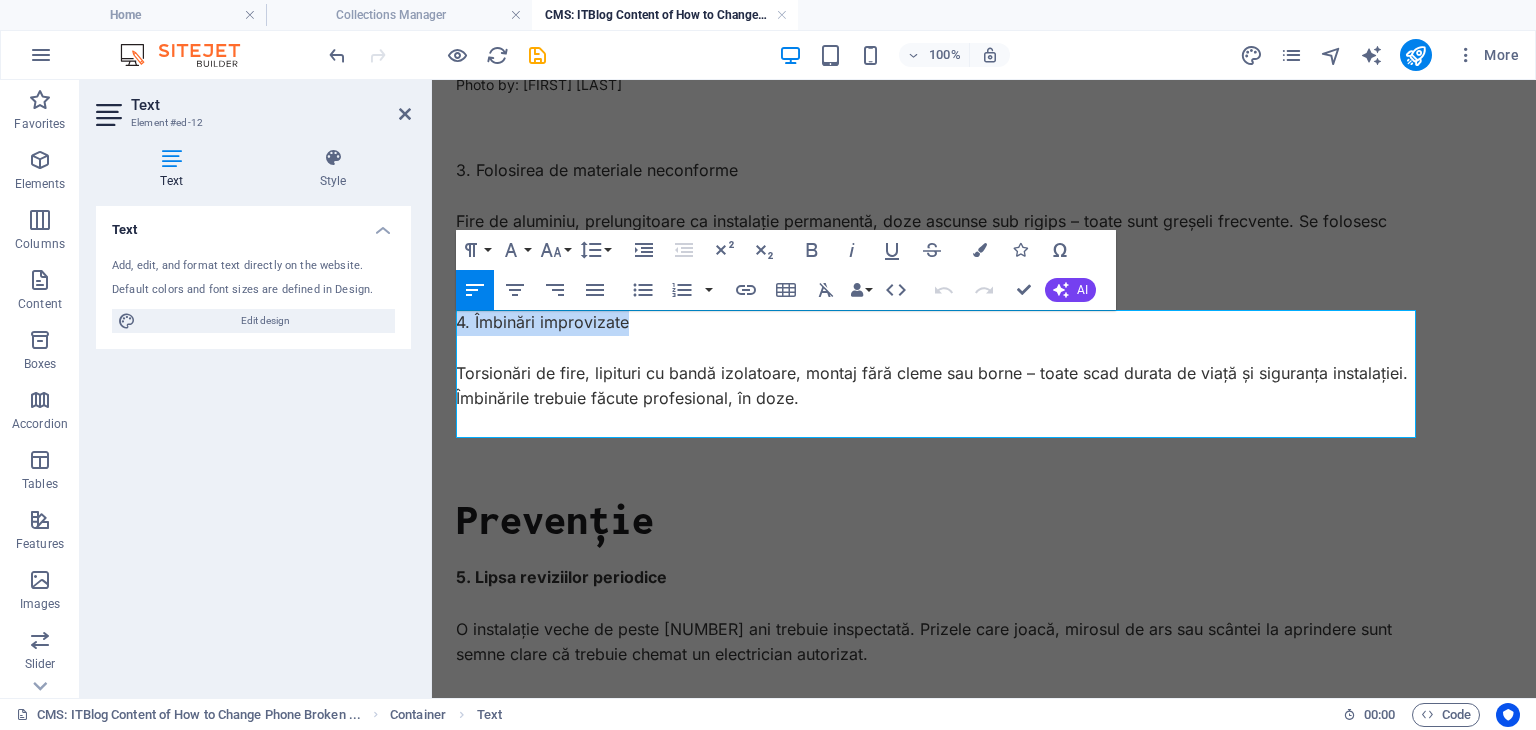 drag, startPoint x: 630, startPoint y: 322, endPoint x: 452, endPoint y: 325, distance: 178.02528 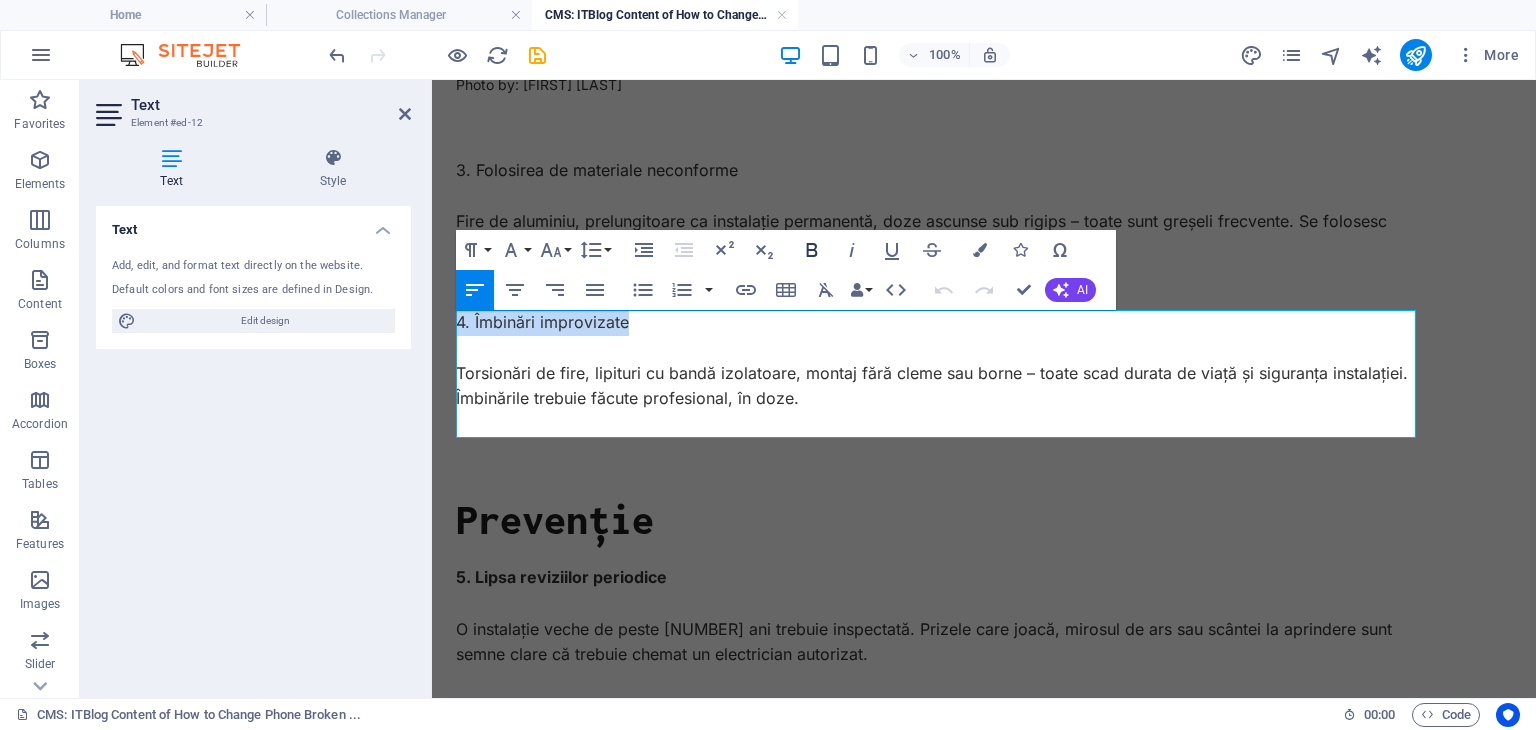 click 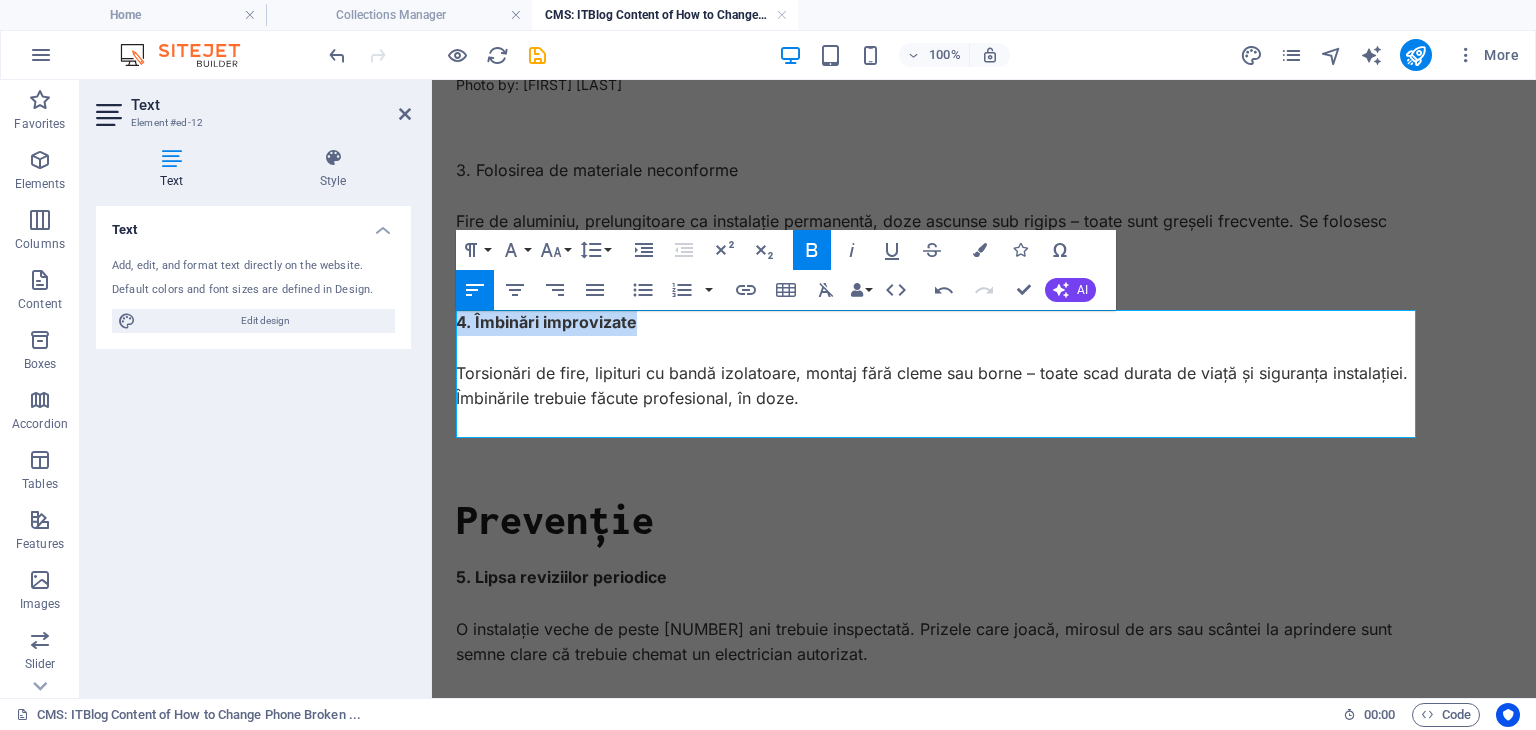 click on "5 greșeli frecvente în instalațiile electrice de apartament  Supradimensionarea circuitelor Mulți trag „tot apartamentul pe un singur circuit” – greșeală majoră. Prizele din camere, bucătărie și baie ar trebui separate, iar consumatorii mari (cuptor, boiler) pe circuite proprii. 2. Lipsa protecțiilor diferențiale Un tablou fără protecție diferențială (RCD) lasă instalația vulnerabilă la electrocutare sau incendiu. În 2024, protecția diferențială nu mai e opțională. Photo by: Luis Villasmil 3. Folosirea de materiale neconforme Fire de aluminiu, prelungitoare ca instalație permanentă, doze ascunse sub rigips – toate sunt greșeli frecvente. Se folosesc doar materiale certificate și trasee vizibile sau accesibile. 4. Îmbinări improvizate Torsionări de fire, lipituri cu bandă izolatoare, montaj fără cleme sau borne – toate scad durata de viață și siguranța instalației. Îmbinările trebuie făcute profesional, în doze. Prevenție  5. Lipsa reviziilor periodice" at bounding box center [984, 373] 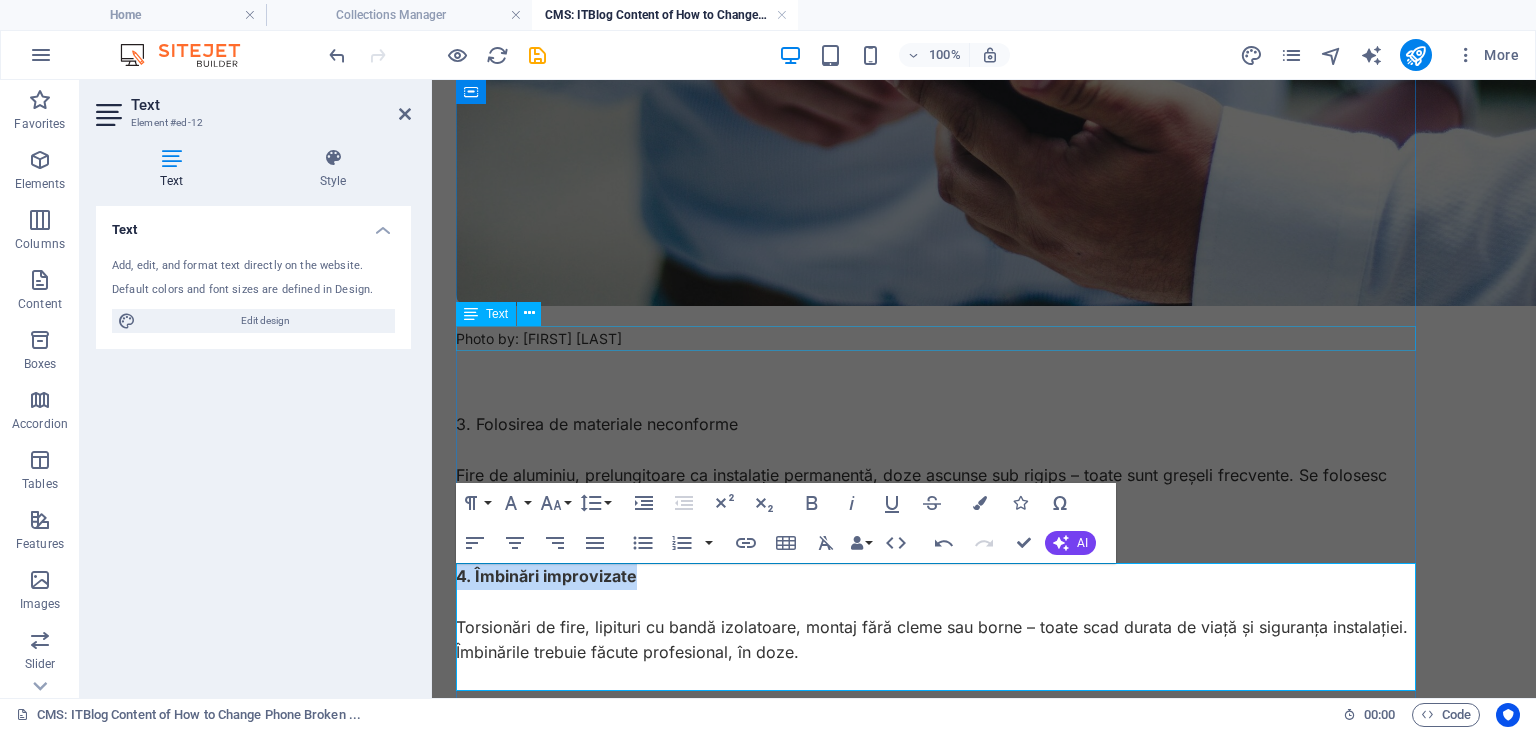 scroll, scrollTop: 800, scrollLeft: 0, axis: vertical 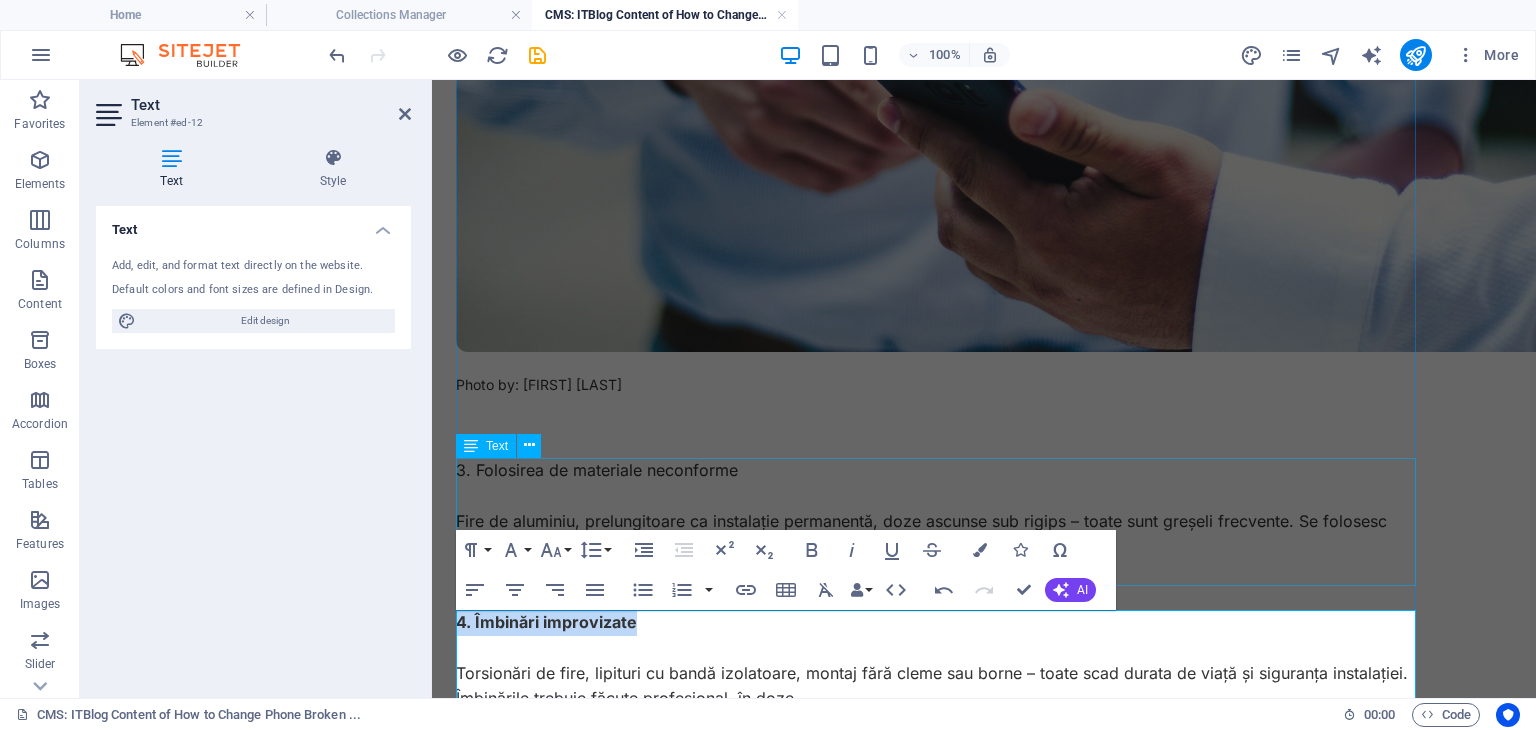 click on "3. Folosirea de materiale neconforme Fire de aluminiu, prelungitoare ca instalație permanentă, doze ascunse sub rigips – toate sunt greșeli frecvente. Se folosesc doar materiale certificate și trasee vizibile sau accesibile." at bounding box center [936, 522] 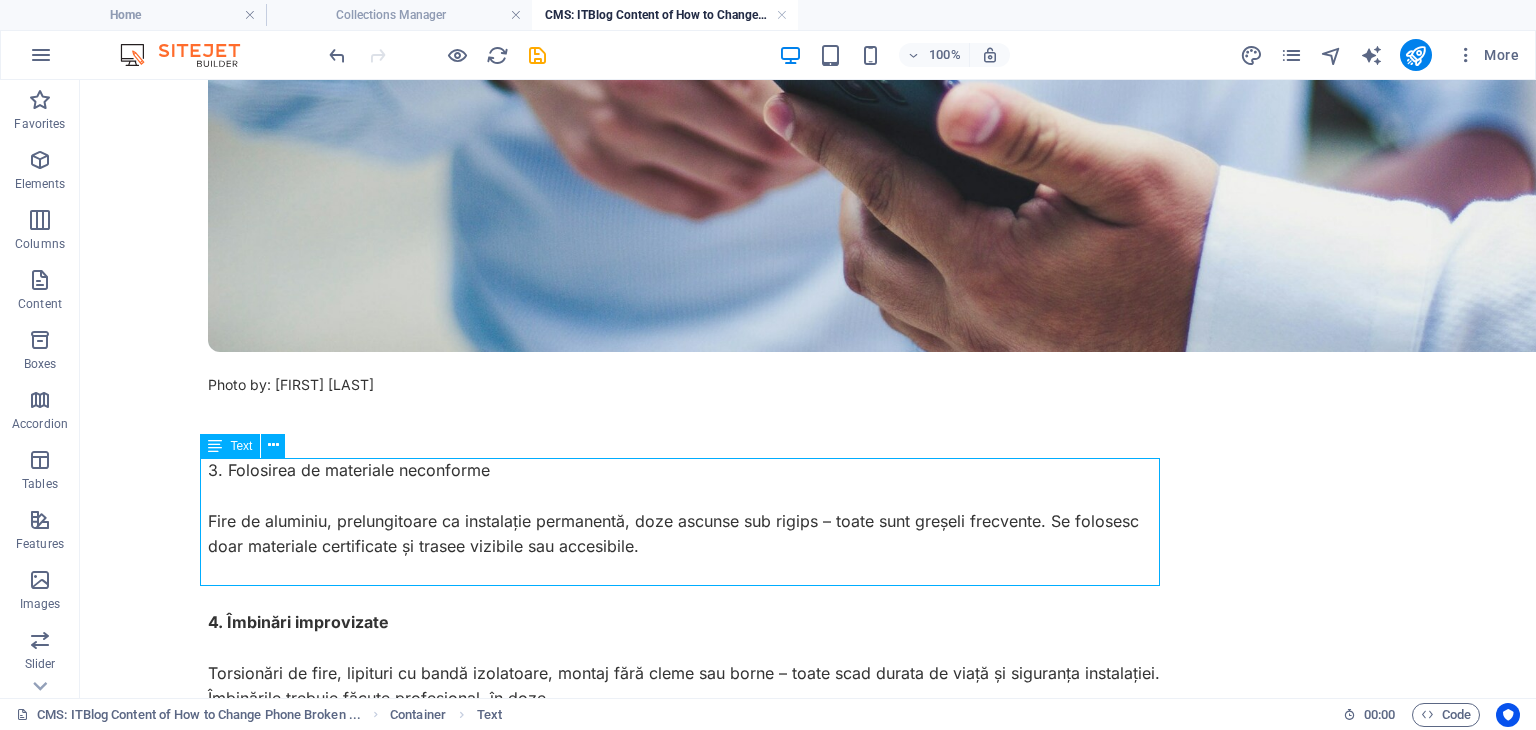 click on "3. Folosirea de materiale neconforme Fire de aluminiu, prelungitoare ca instalație permanentă, doze ascunse sub rigips – toate sunt greșeli frecvente. Se folosesc doar materiale certificate și trasee vizibile sau accesibile." at bounding box center (688, 522) 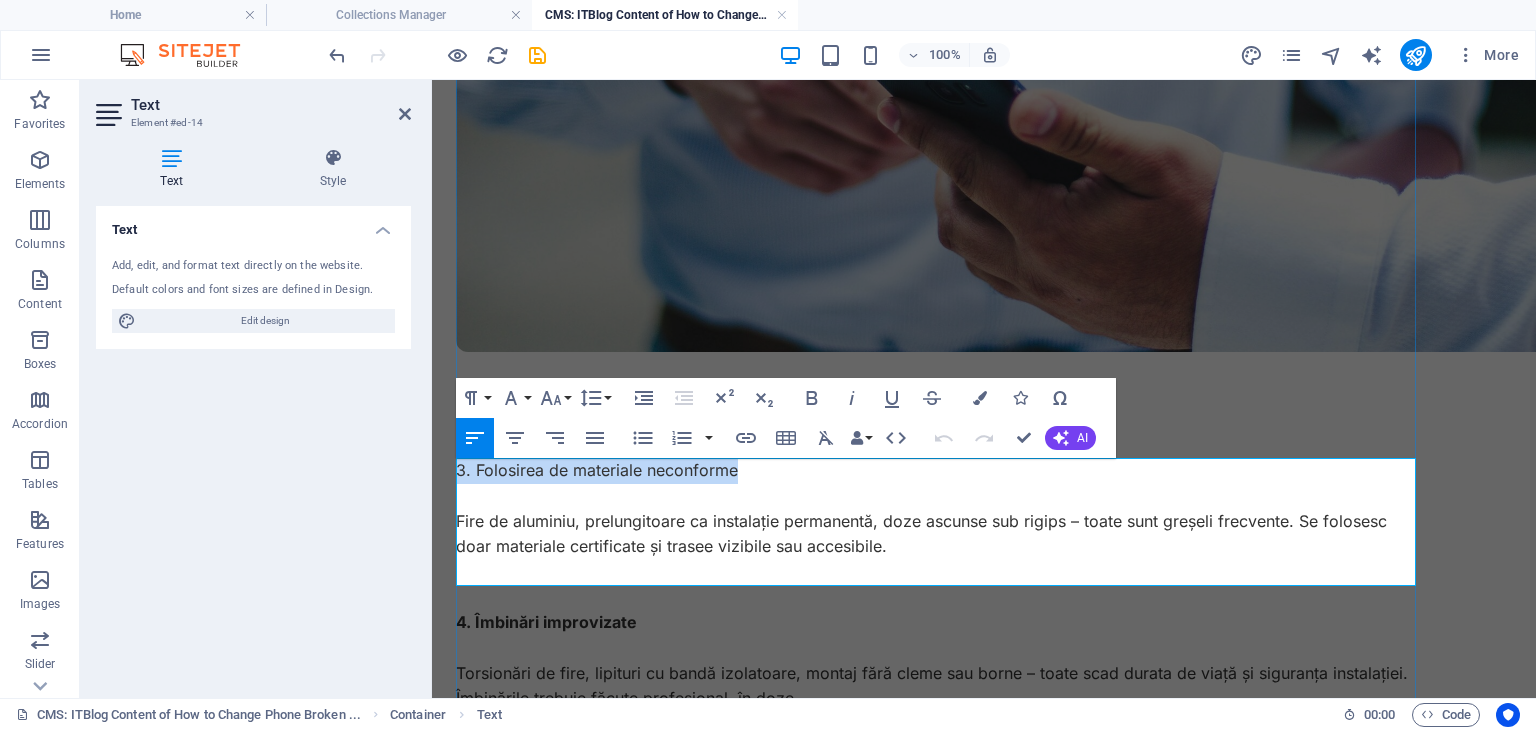 drag, startPoint x: 719, startPoint y: 476, endPoint x: 456, endPoint y: 473, distance: 263.01712 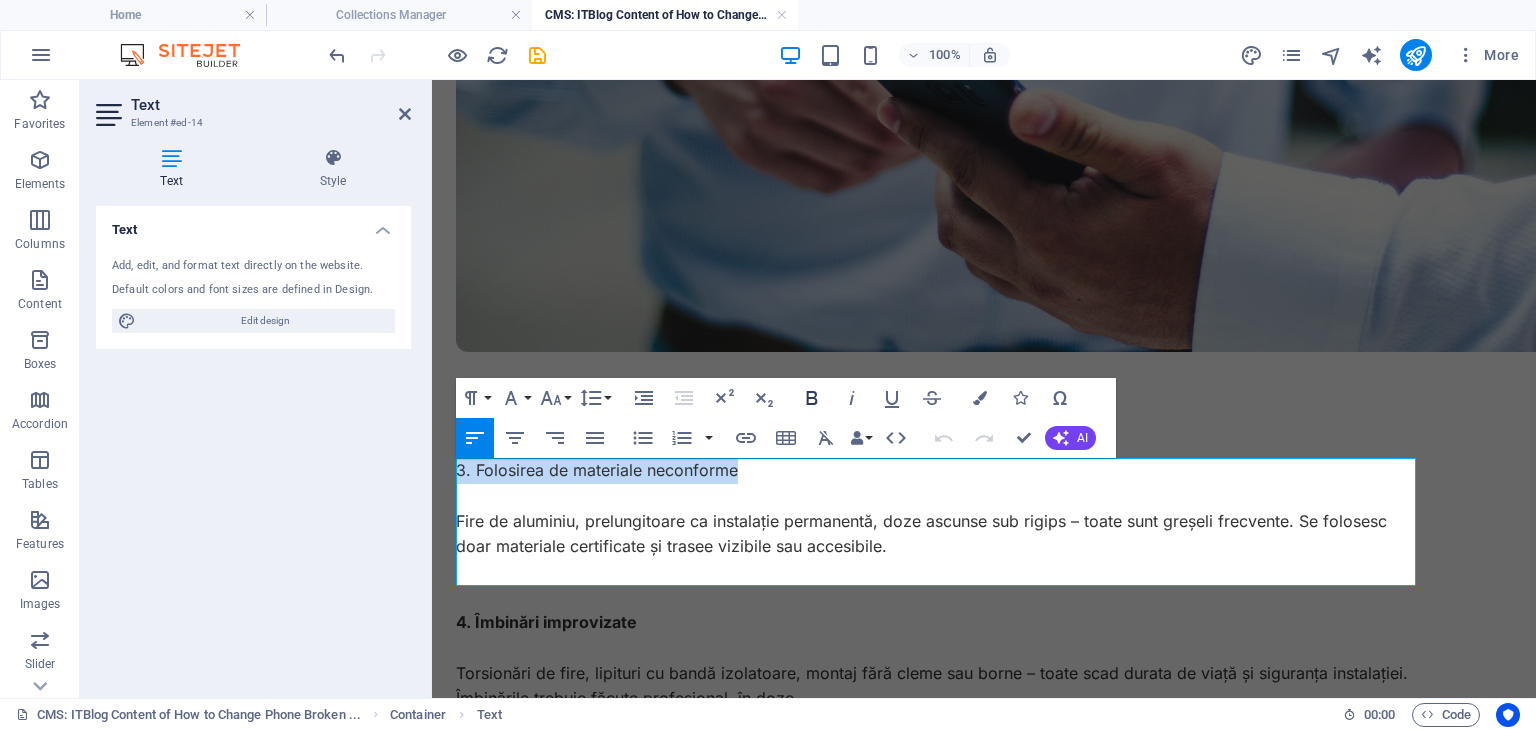 click 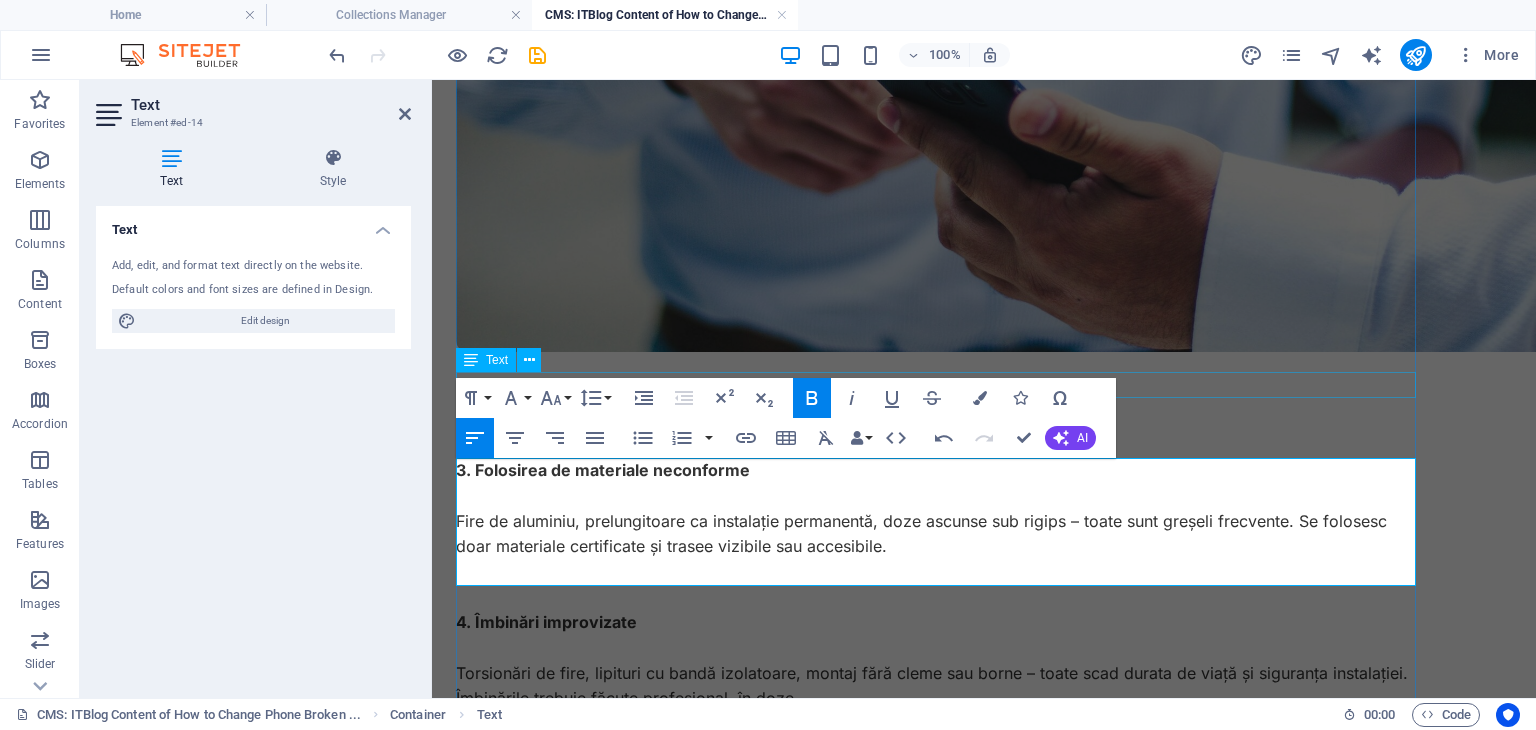click on "Photo by: Luis Villasmil" at bounding box center [936, 385] 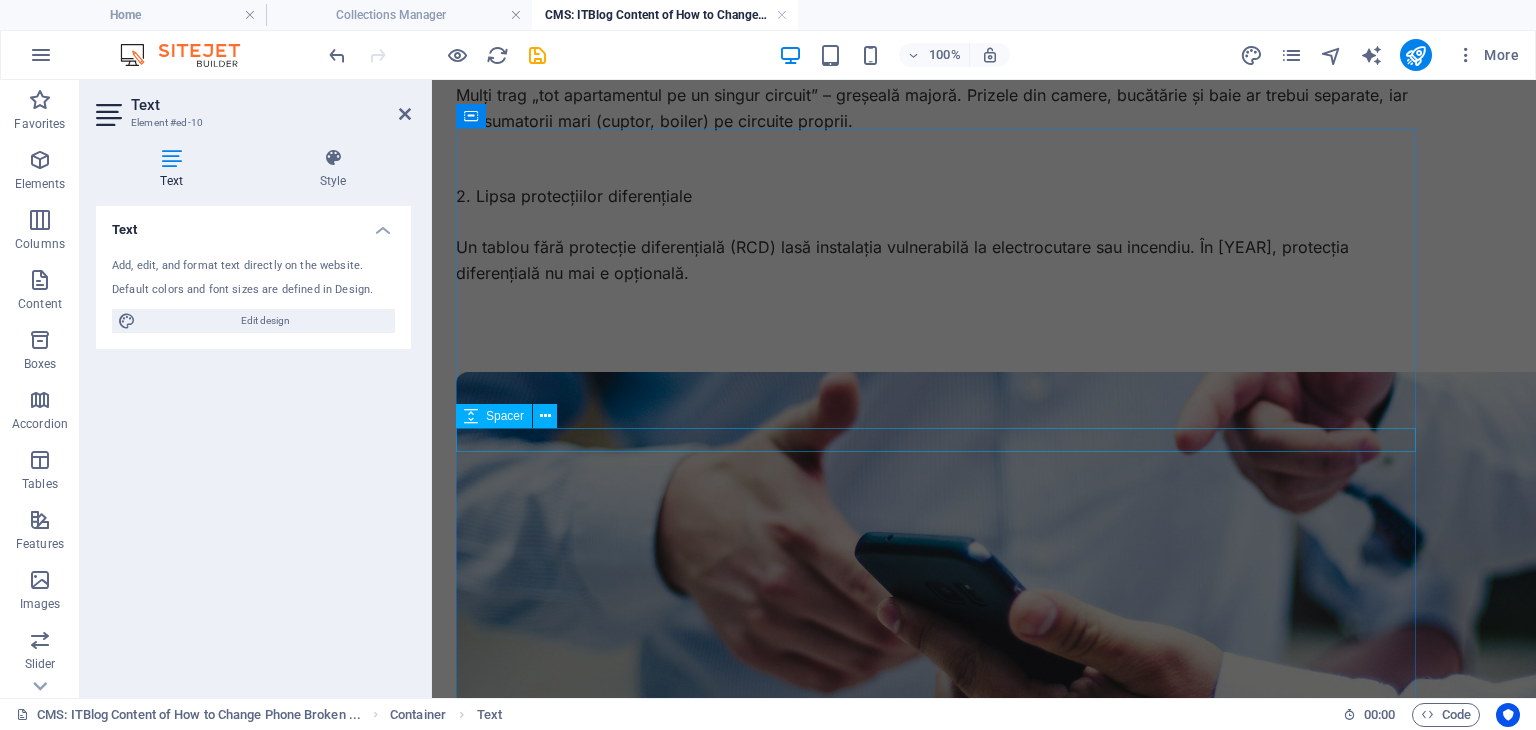 scroll, scrollTop: 0, scrollLeft: 0, axis: both 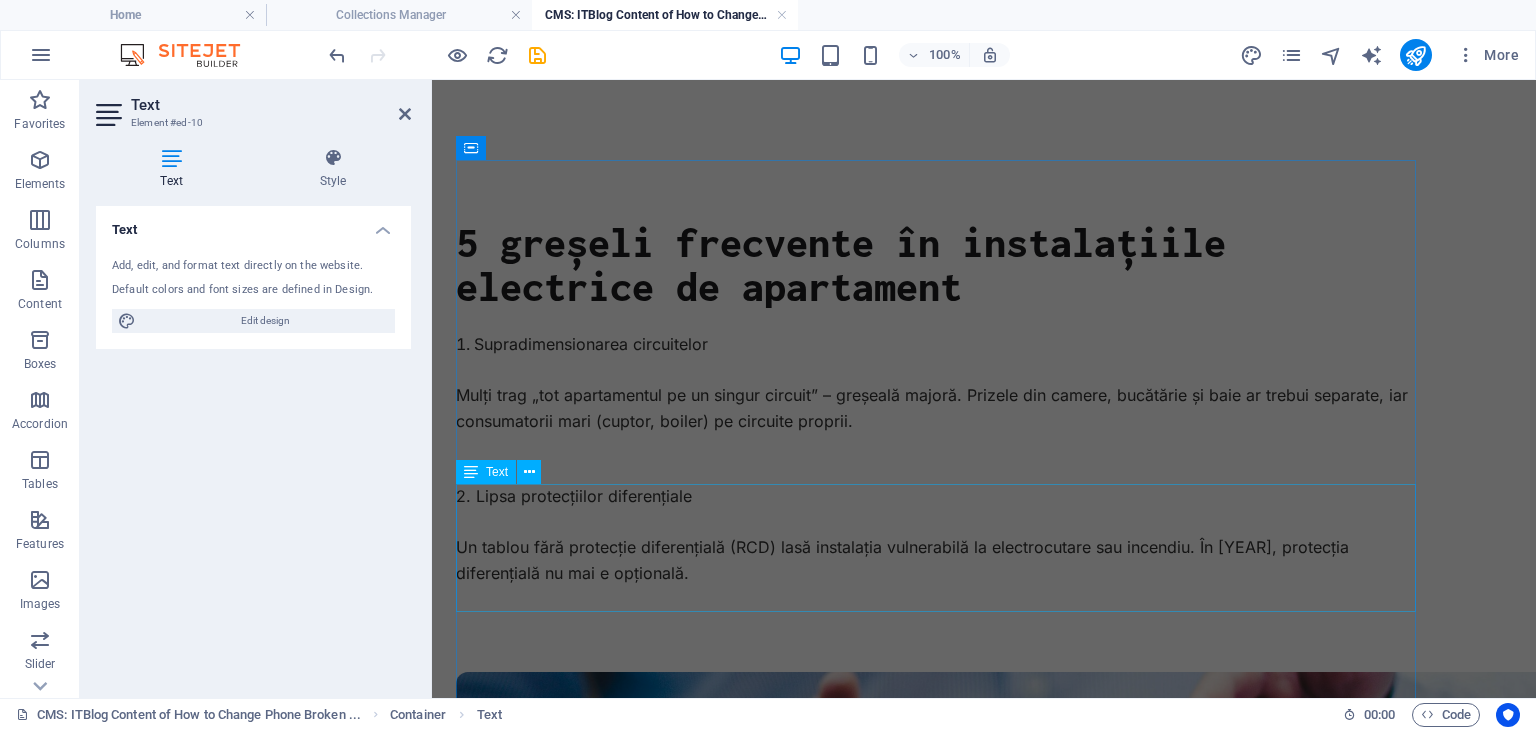 click on "2. Lipsa protecțiilor diferențiale Un tablou fără protecție diferențială (RCD) lasă instalația vulnerabilă la electrocutare sau incendiu. În 2024, protecția diferențială nu mai e opțională." at bounding box center (936, 548) 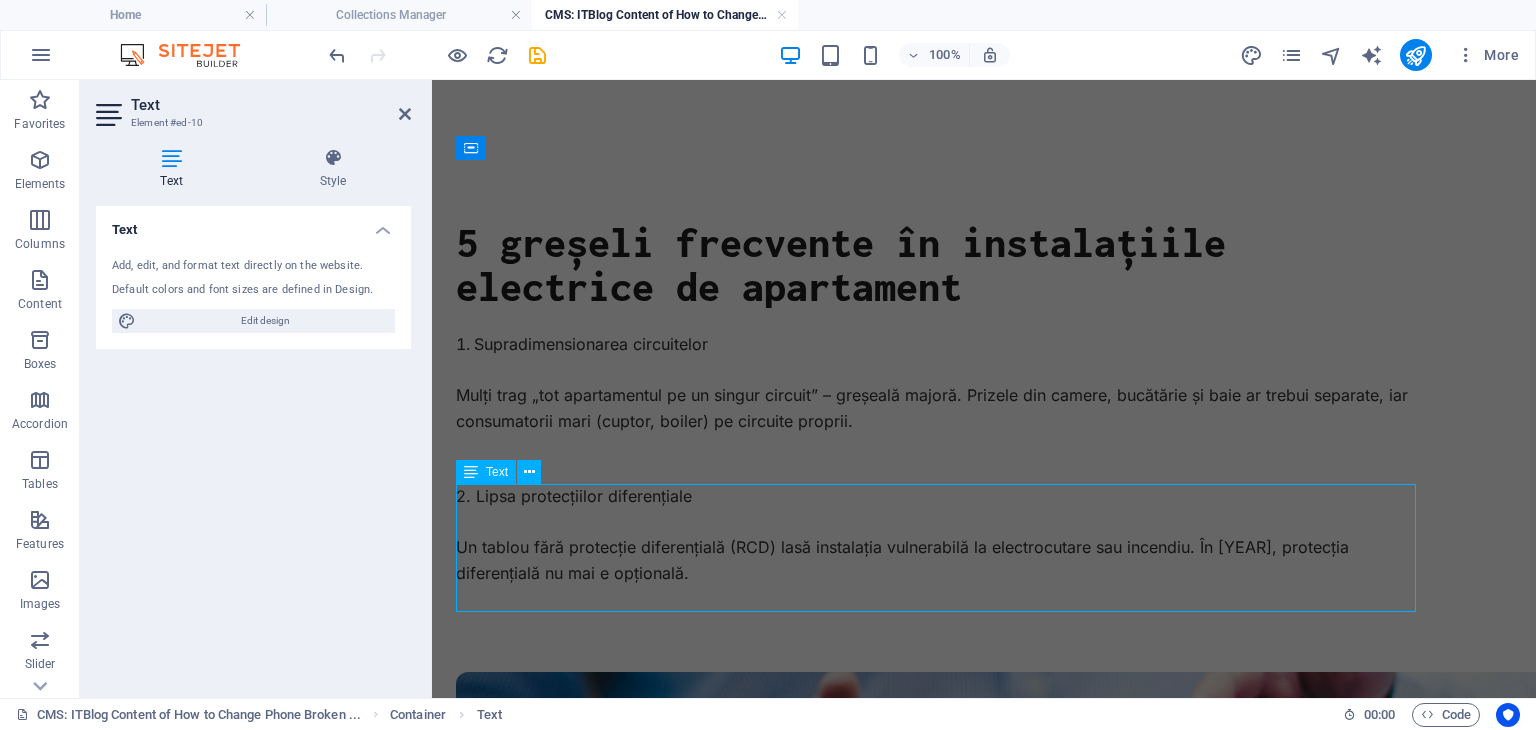 click on "2. Lipsa protecțiilor diferențiale Un tablou fără protecție diferențială (RCD) lasă instalația vulnerabilă la electrocutare sau incendiu. În 2024, protecția diferențială nu mai e opțională." at bounding box center [936, 548] 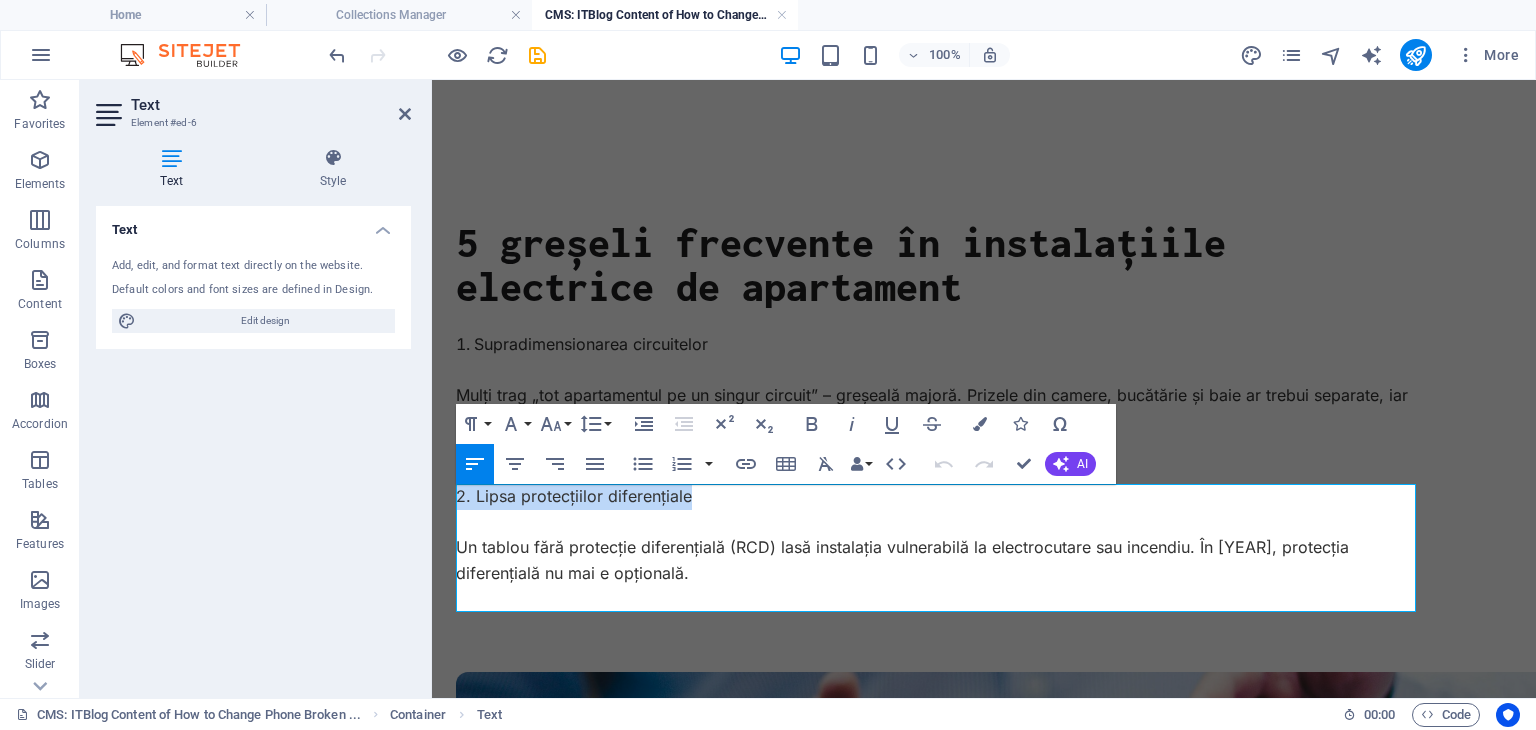 drag, startPoint x: 704, startPoint y: 497, endPoint x: 452, endPoint y: 499, distance: 252.00793 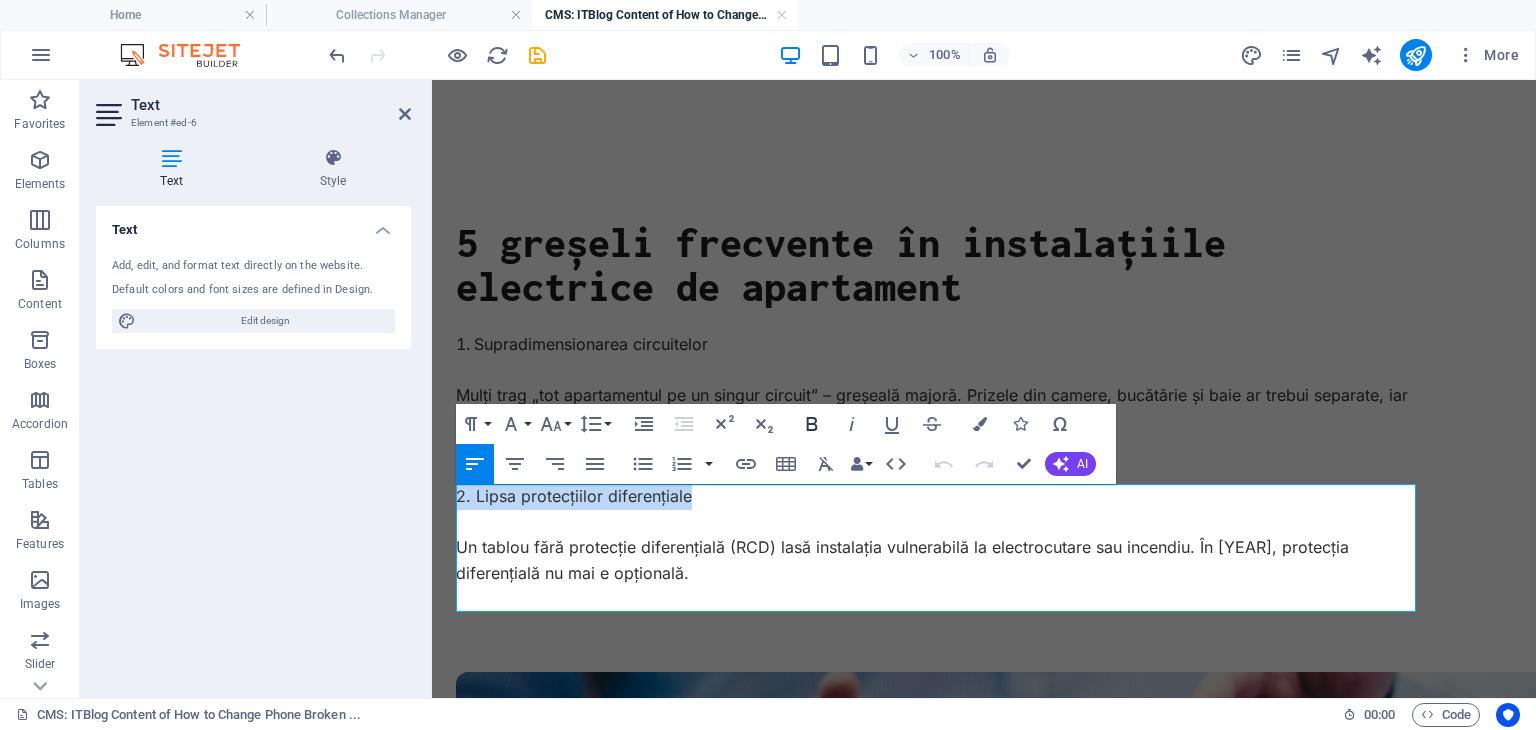 click 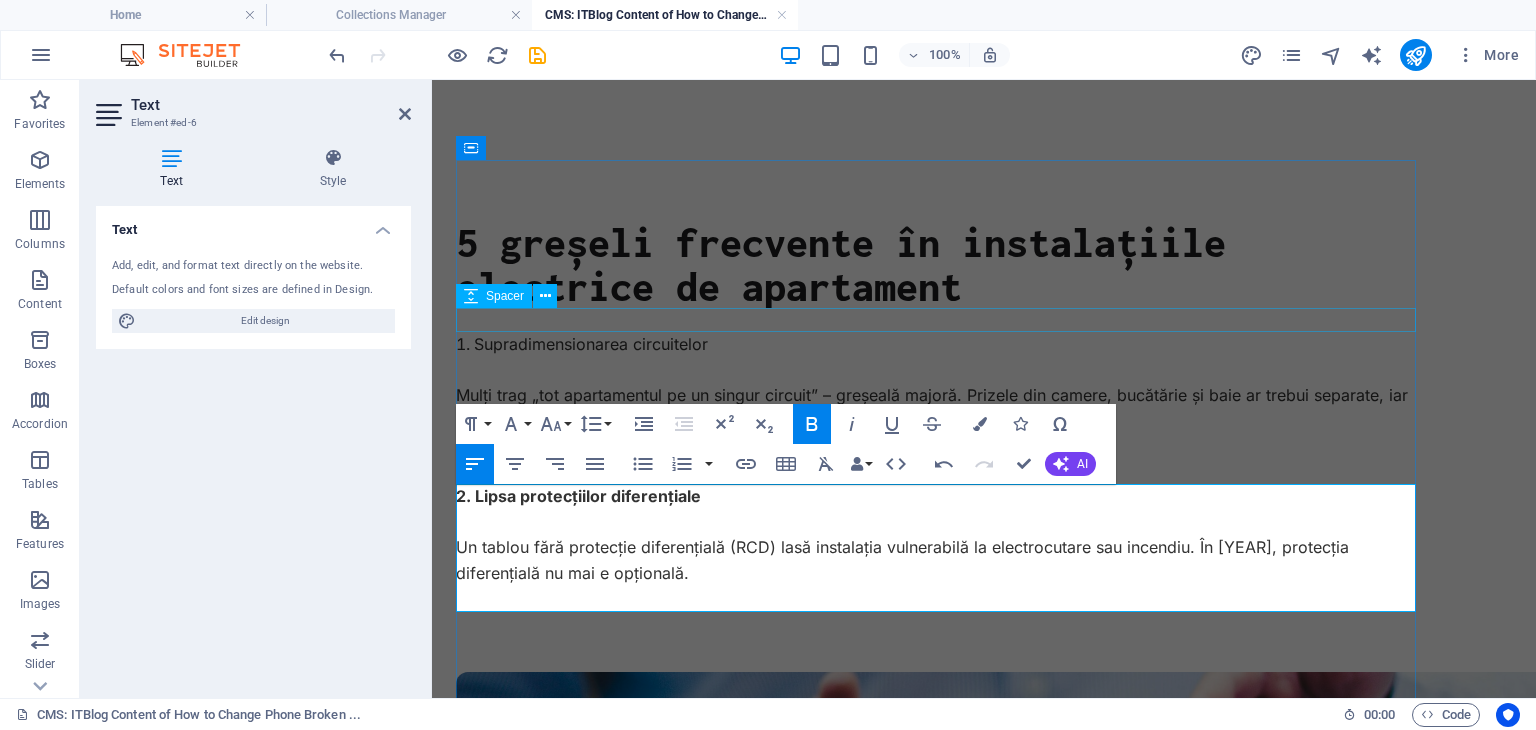 click at bounding box center (936, 320) 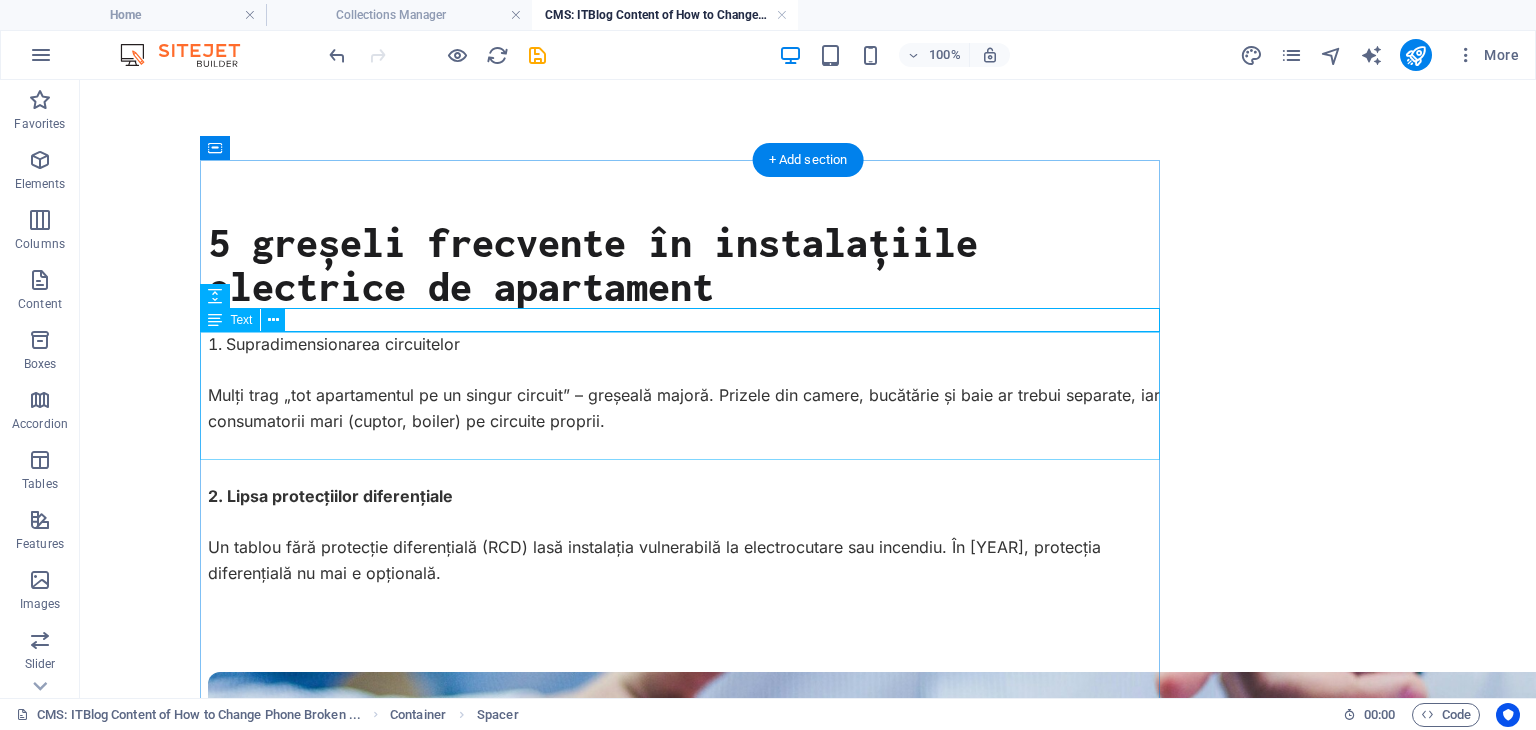 click on "Supradimensionarea circuitelor Mulți trag „tot apartamentul pe un singur circuit” – greșeală majoră. Prizele din camere, bucătărie și baie ar trebui separate, iar consumatorii mari (cuptor, boiler) pe circuite proprii." at bounding box center [688, 396] 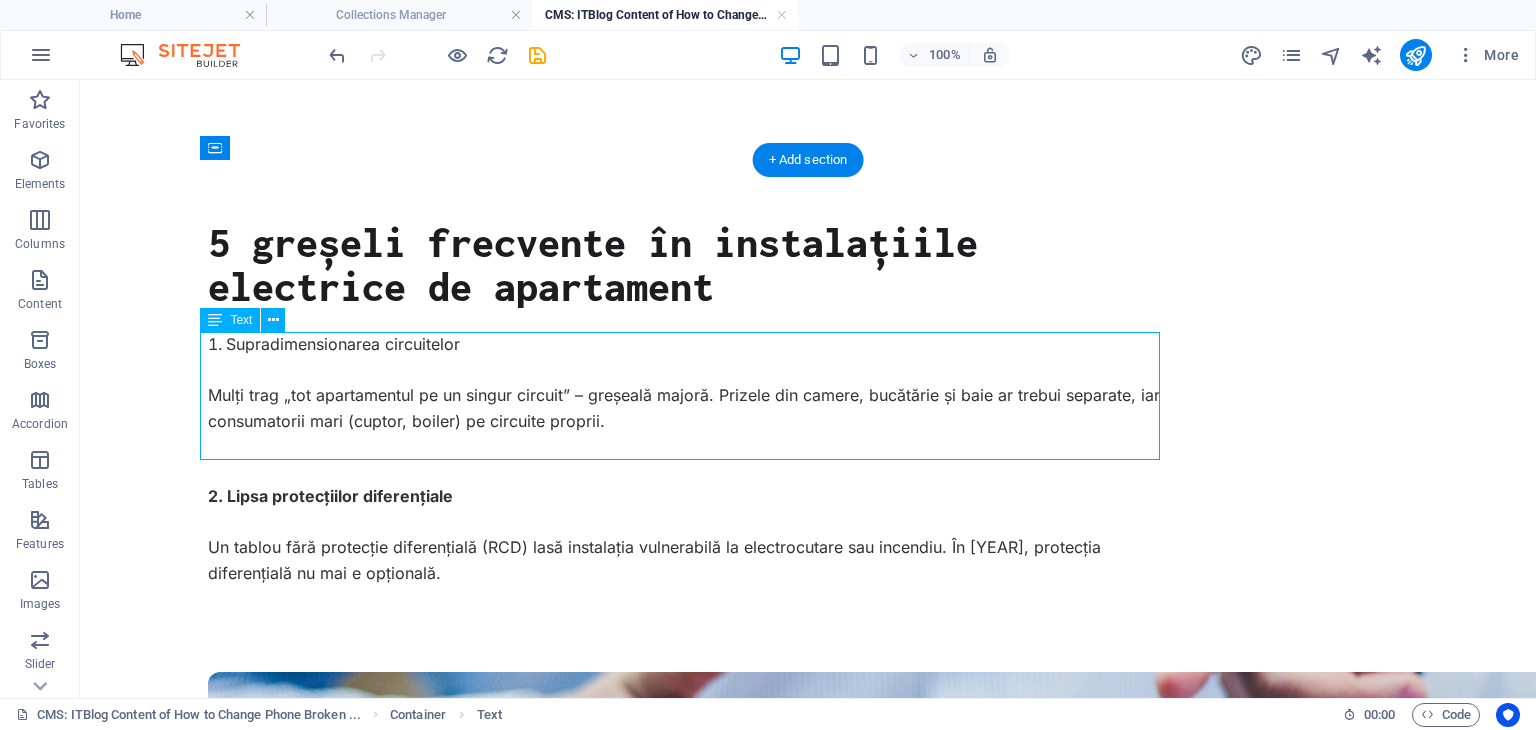 click on "Supradimensionarea circuitelor Mulți trag „tot apartamentul pe un singur circuit” – greșeală majoră. Prizele din camere, bucătărie și baie ar trebui separate, iar consumatorii mari (cuptor, boiler) pe circuite proprii." at bounding box center [688, 396] 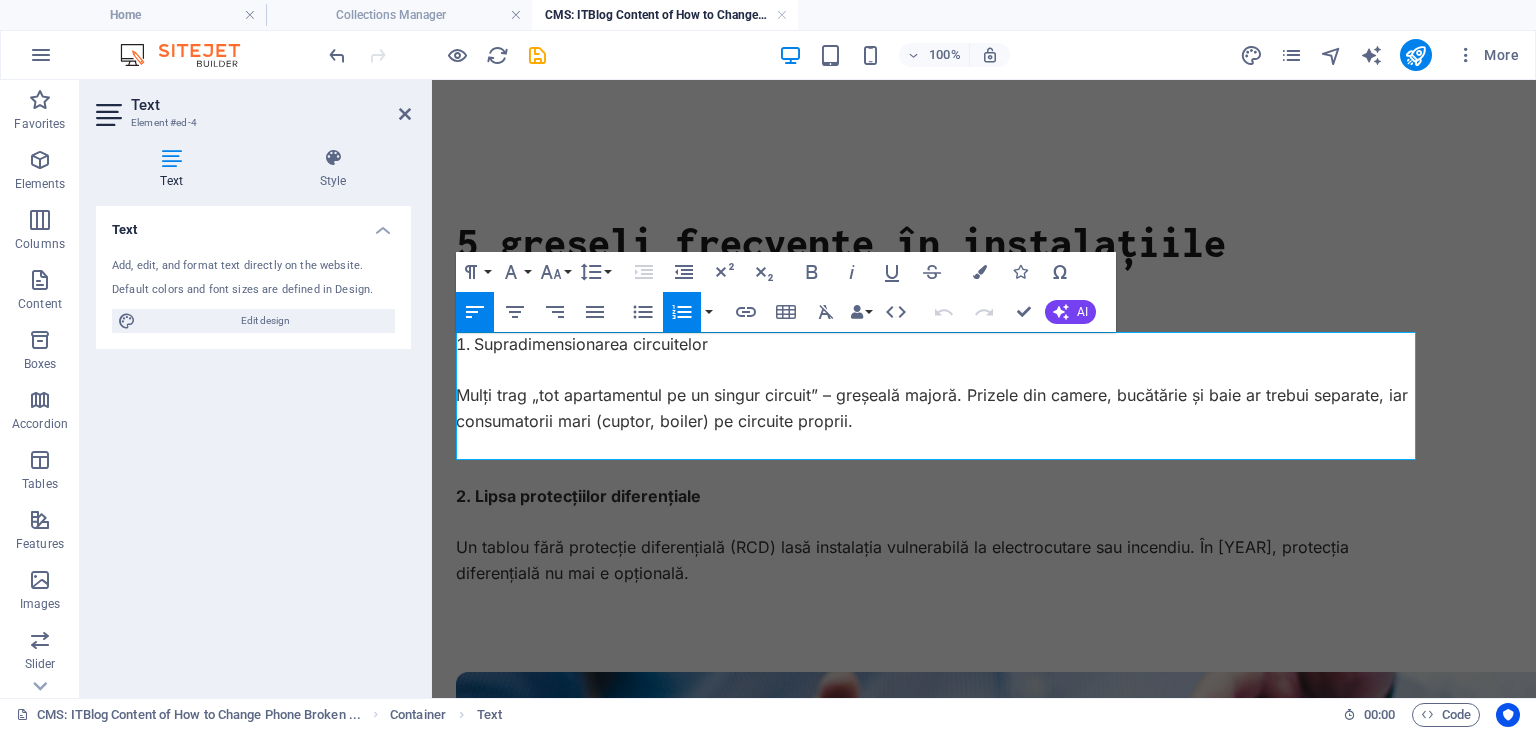 drag, startPoint x: 731, startPoint y: 352, endPoint x: 448, endPoint y: 341, distance: 283.2137 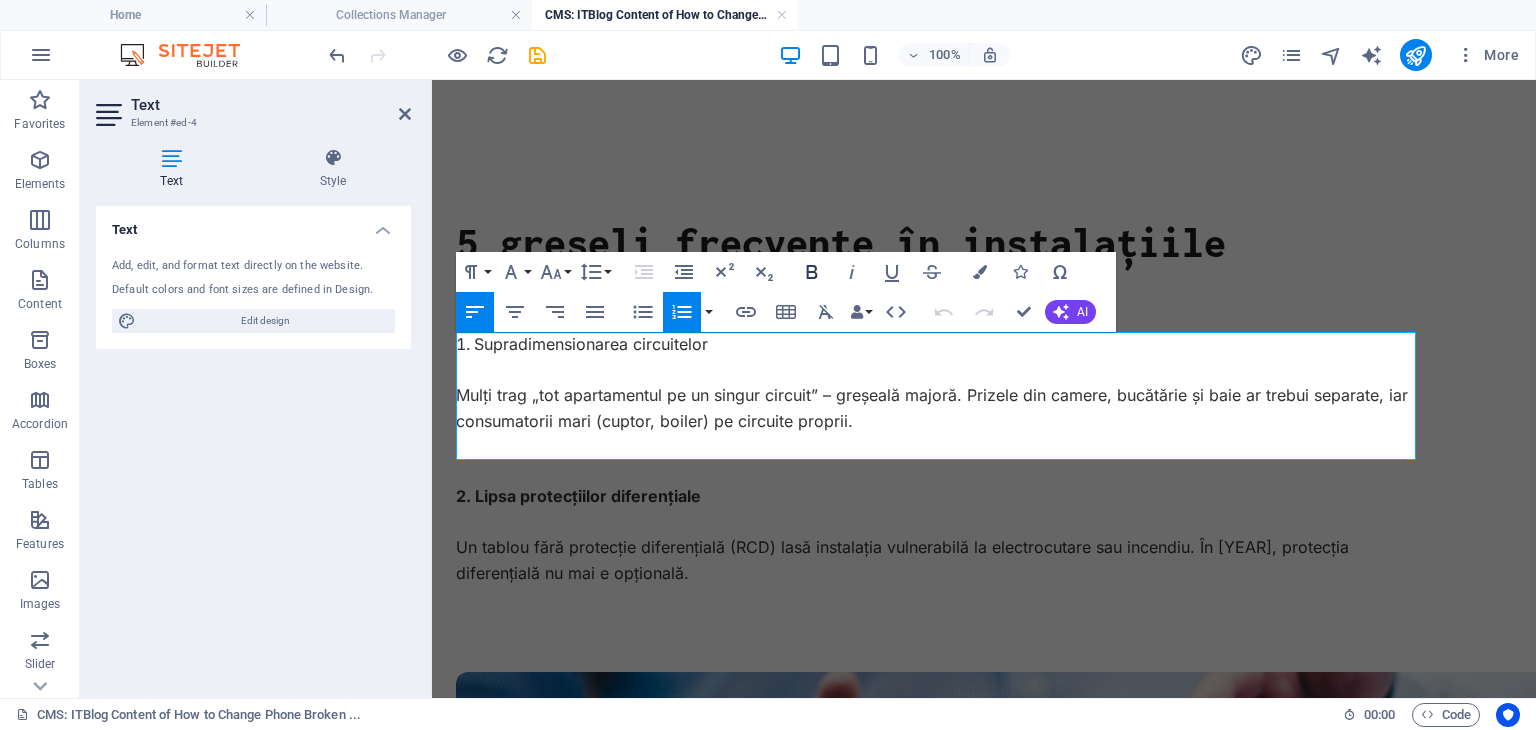click 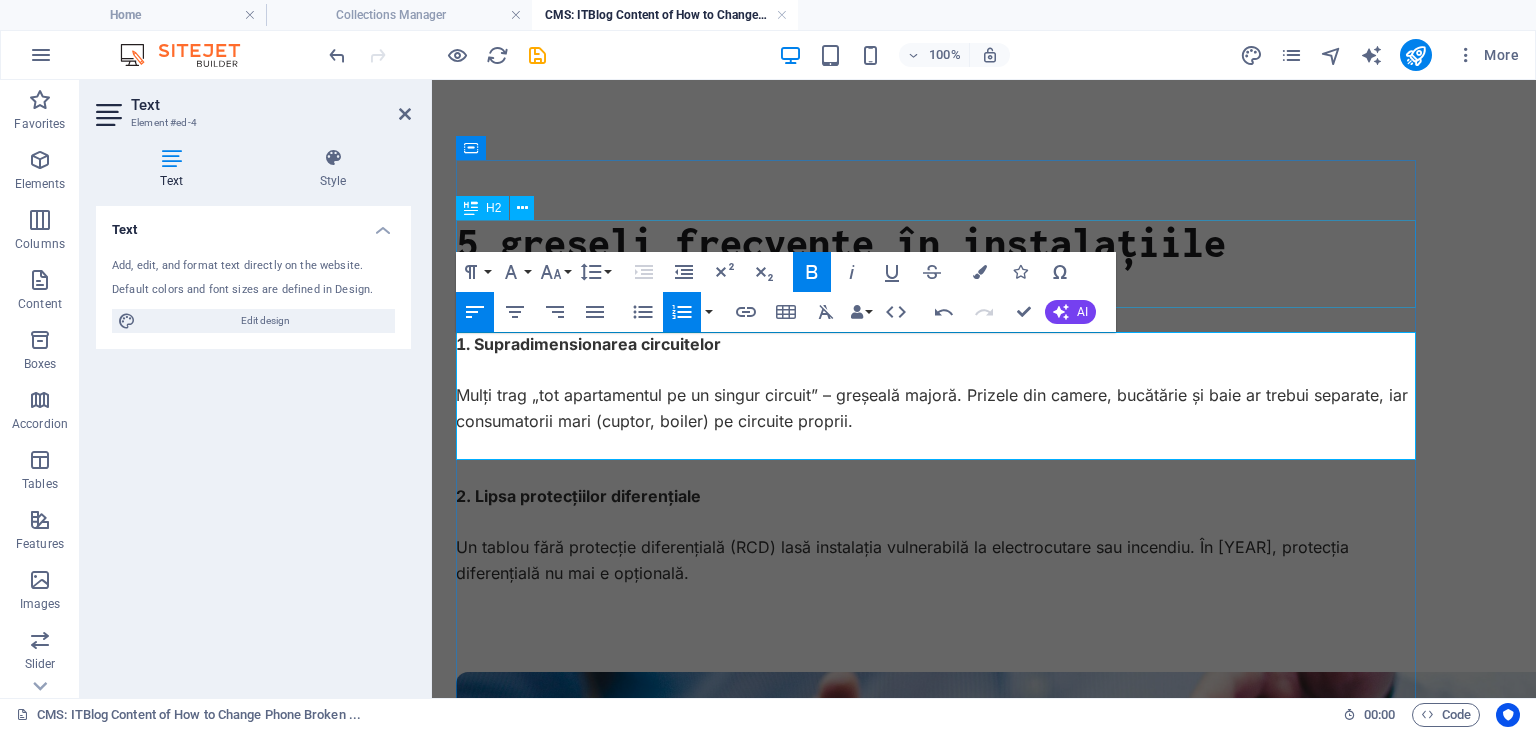 click on "5 greșeli frecvente în instalațiile electrice de apartament" at bounding box center [936, 264] 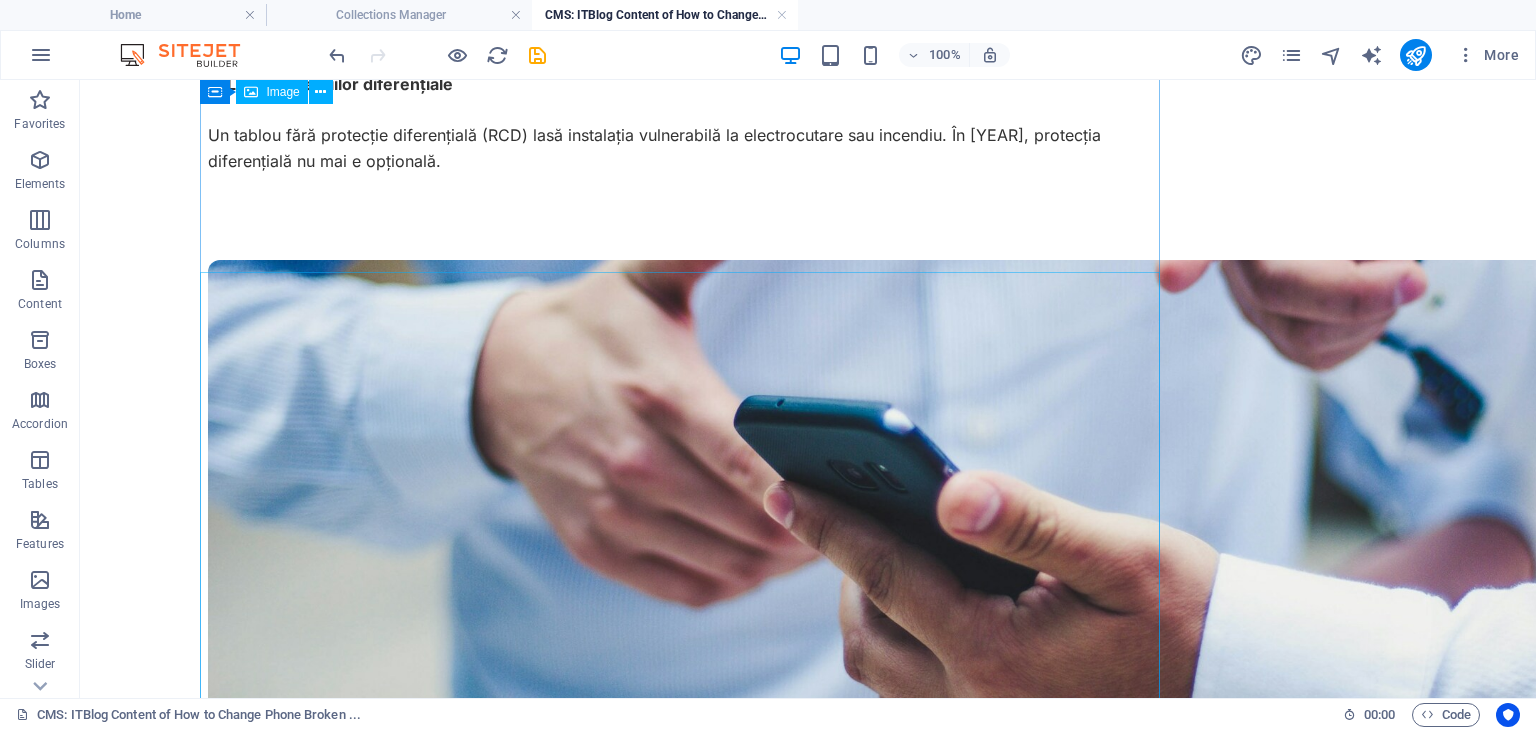 scroll, scrollTop: 400, scrollLeft: 0, axis: vertical 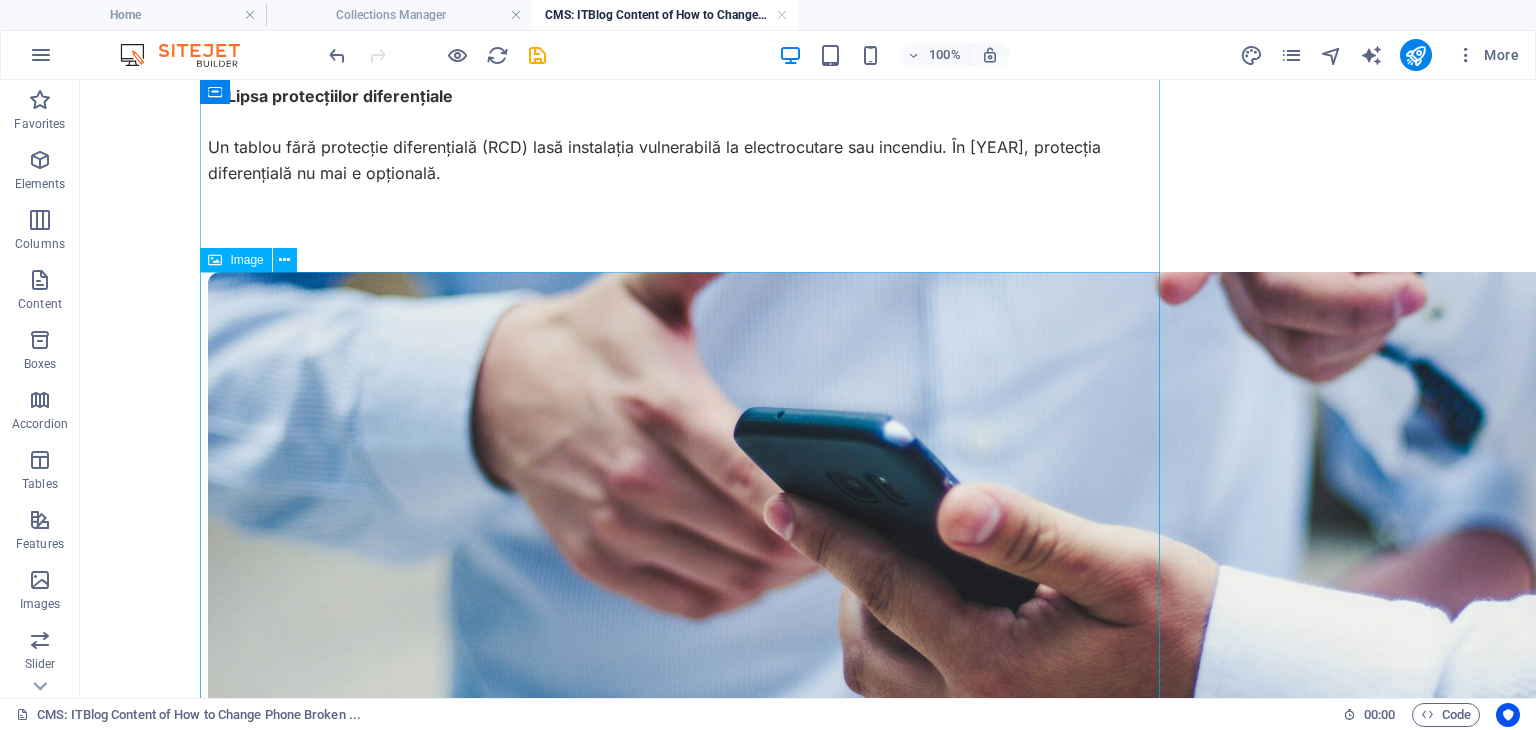 click at bounding box center [688, 512] 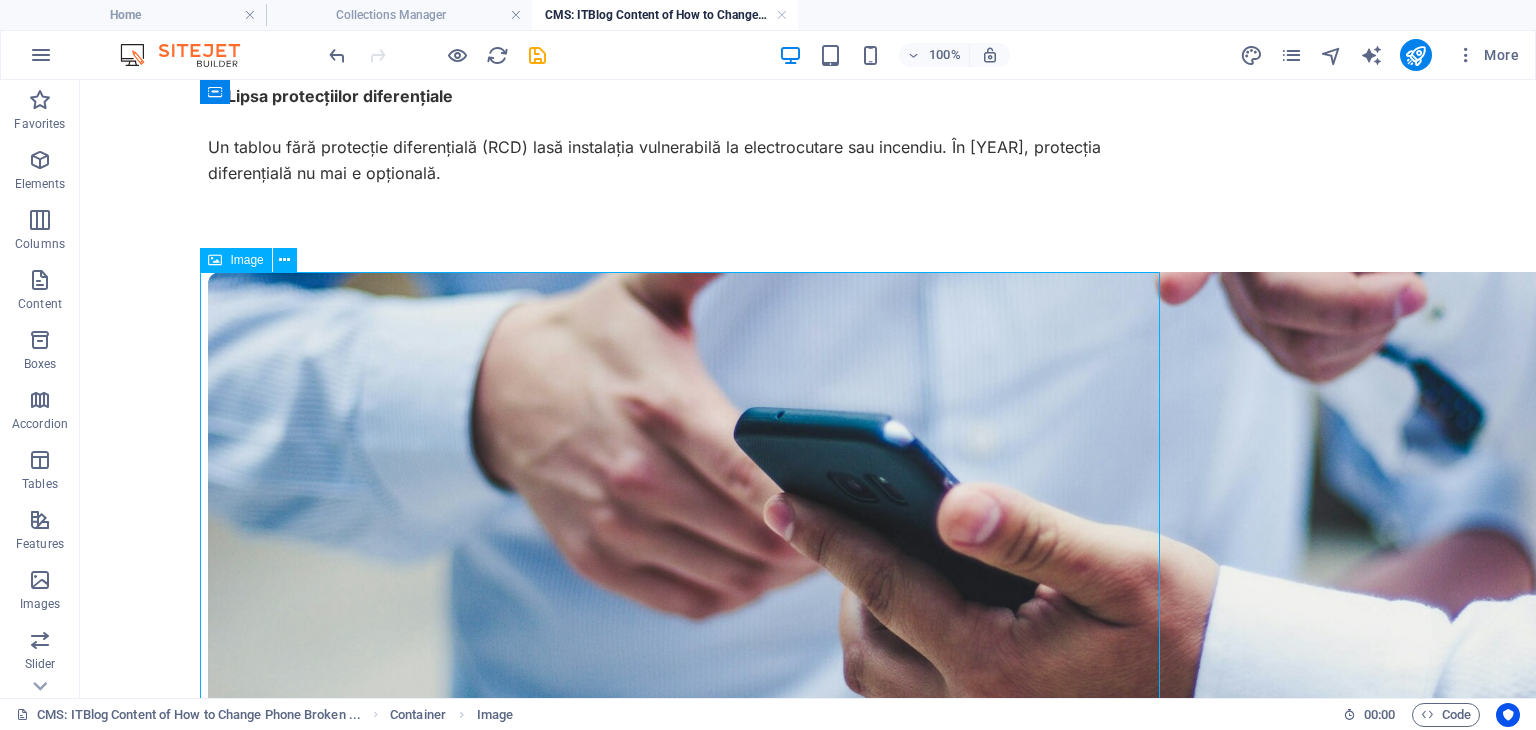 click at bounding box center [688, 512] 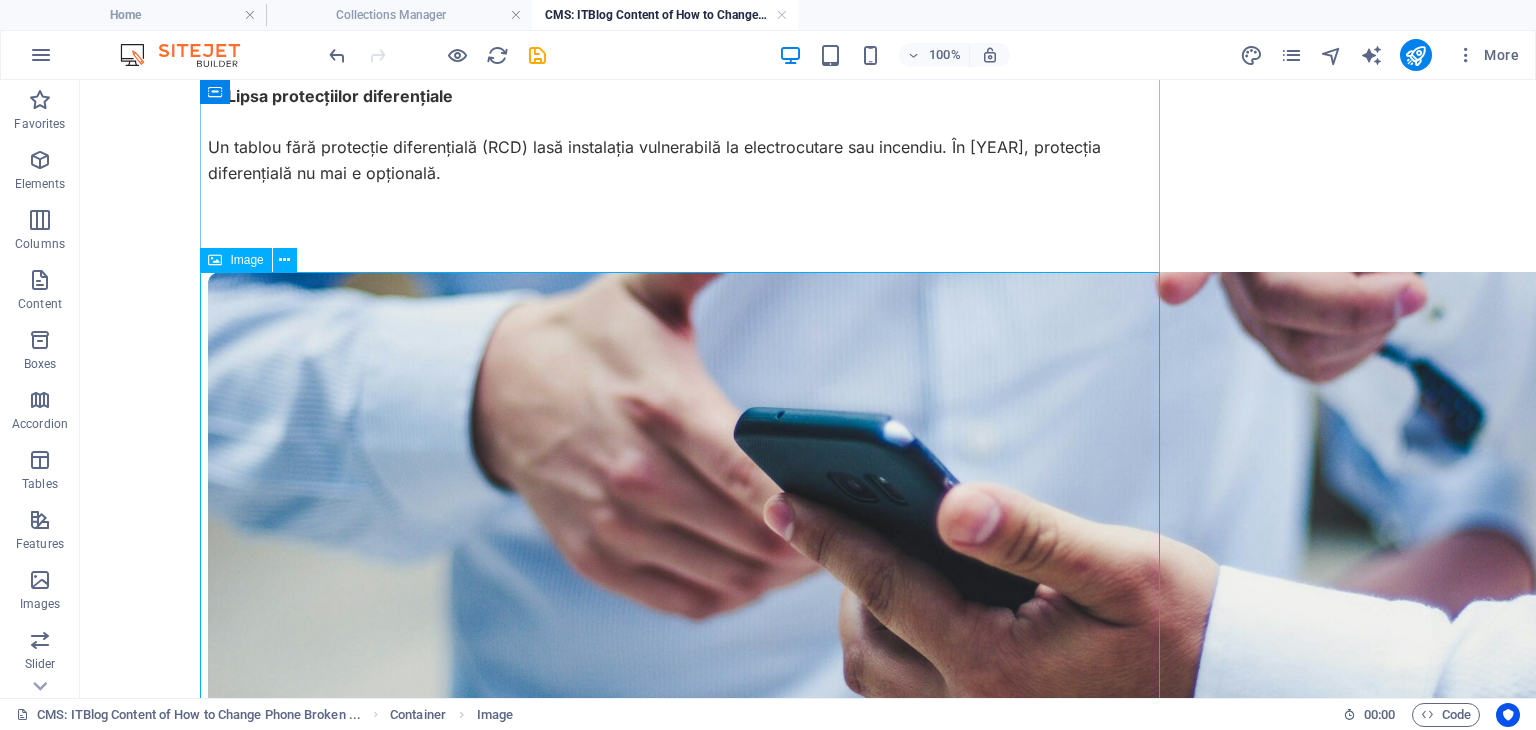 click at bounding box center (688, 512) 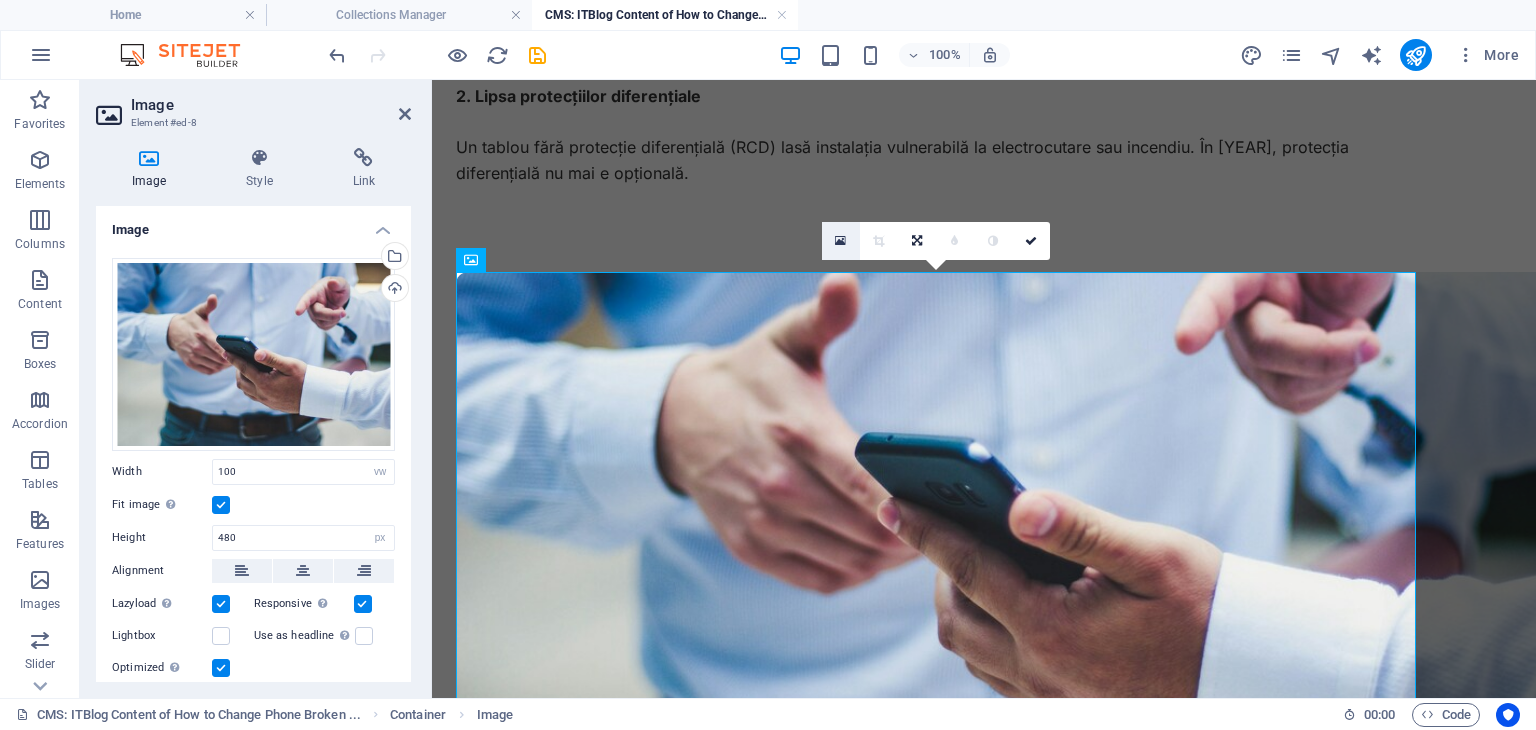 click at bounding box center [840, 241] 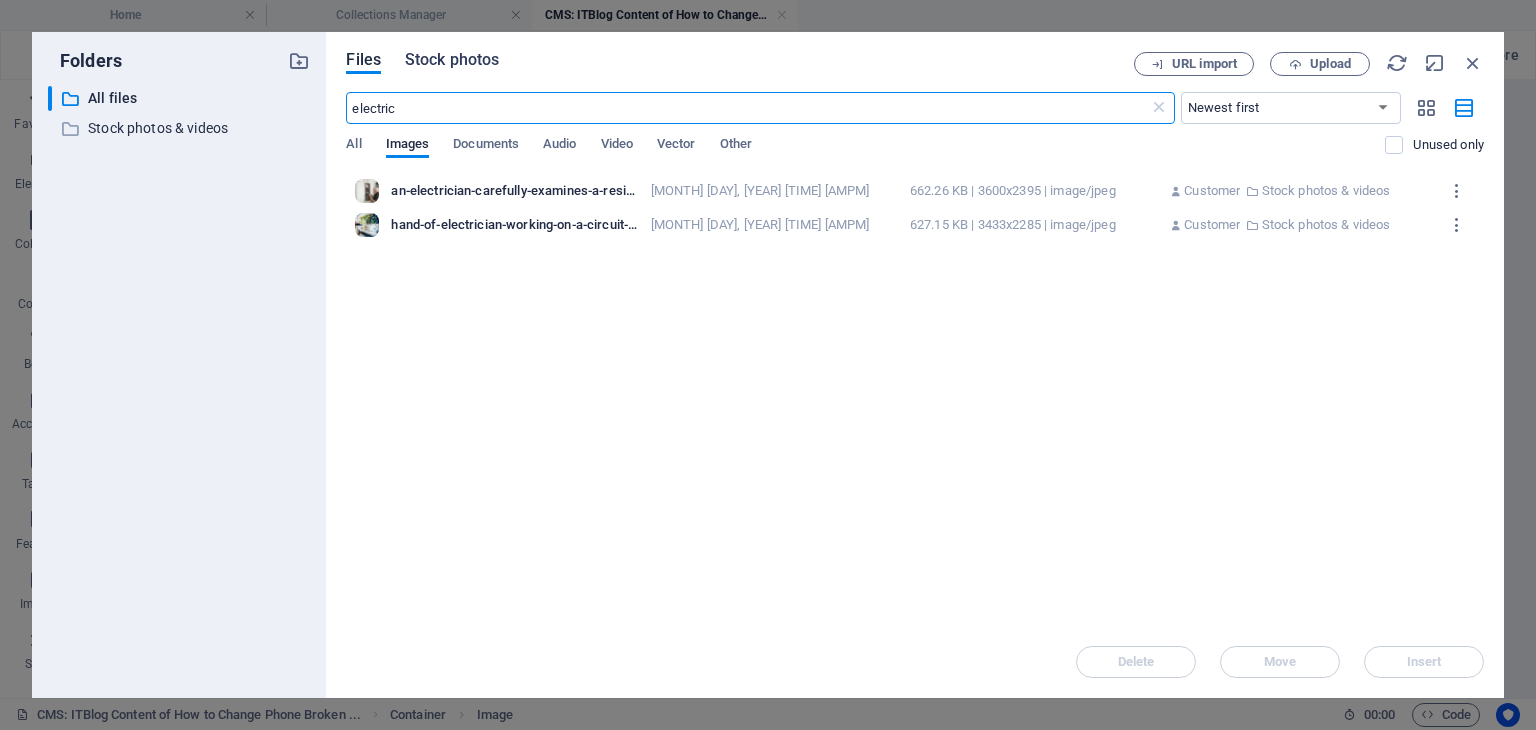 click on "Stock photos" at bounding box center (452, 60) 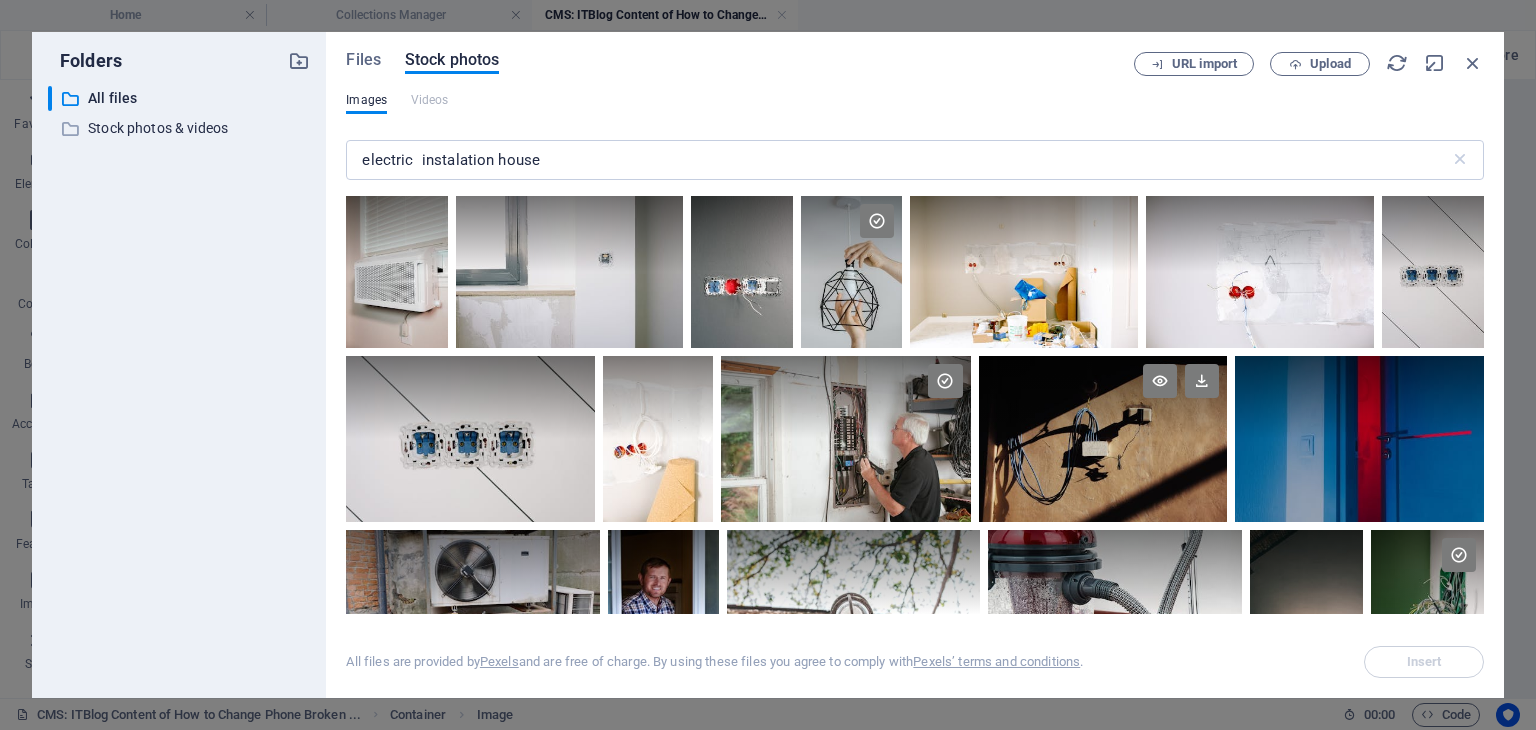click at bounding box center [1103, 439] 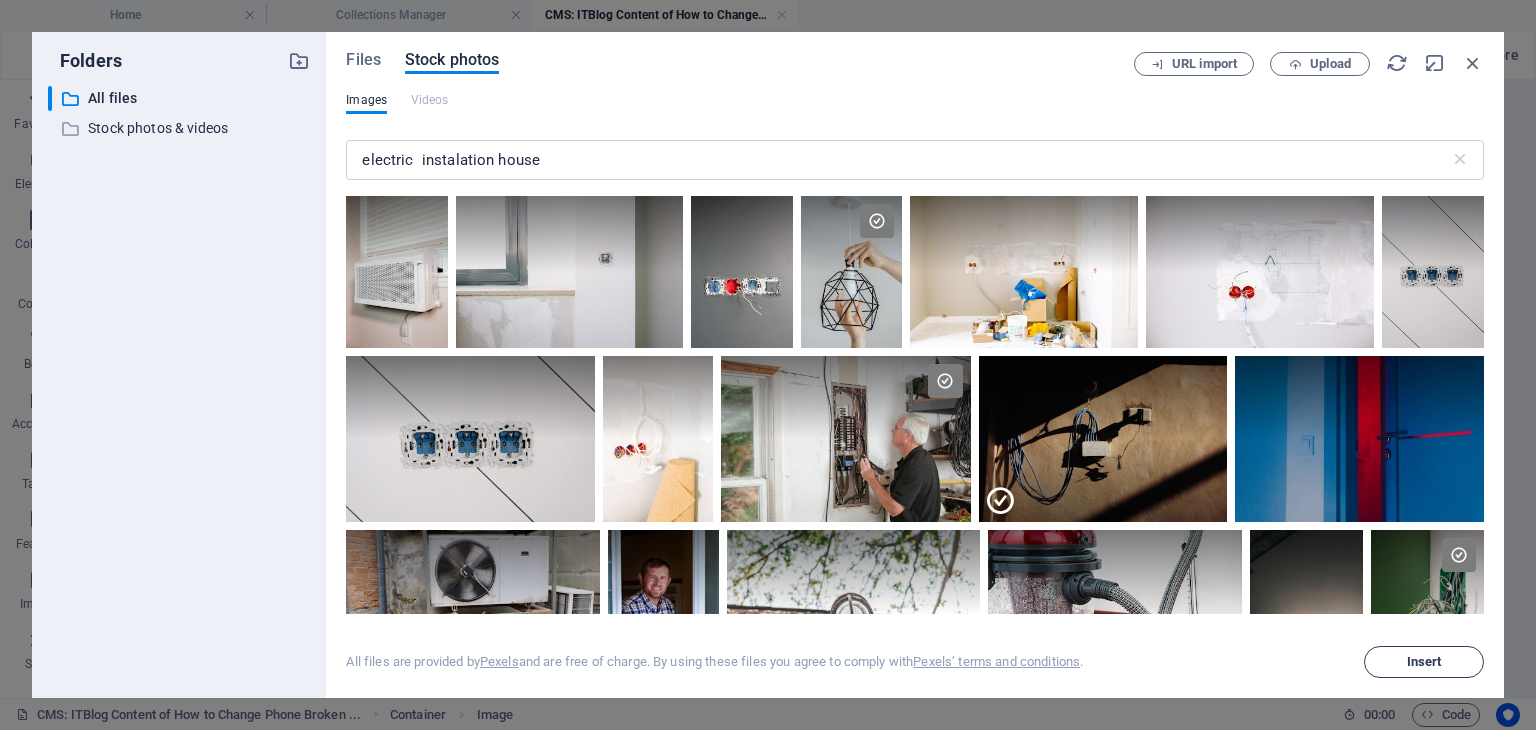 click on "Insert" at bounding box center [1424, 662] 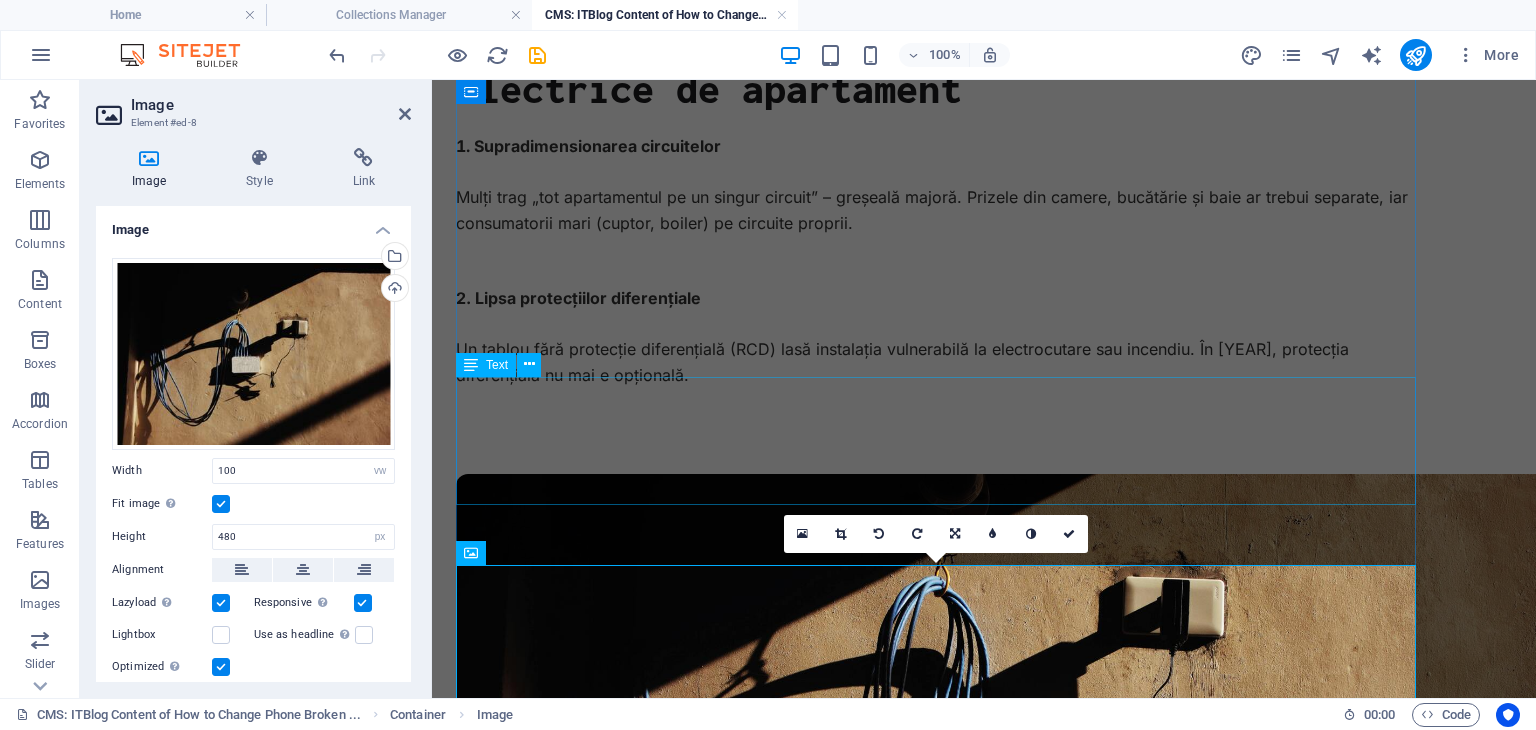 scroll, scrollTop: 100, scrollLeft: 0, axis: vertical 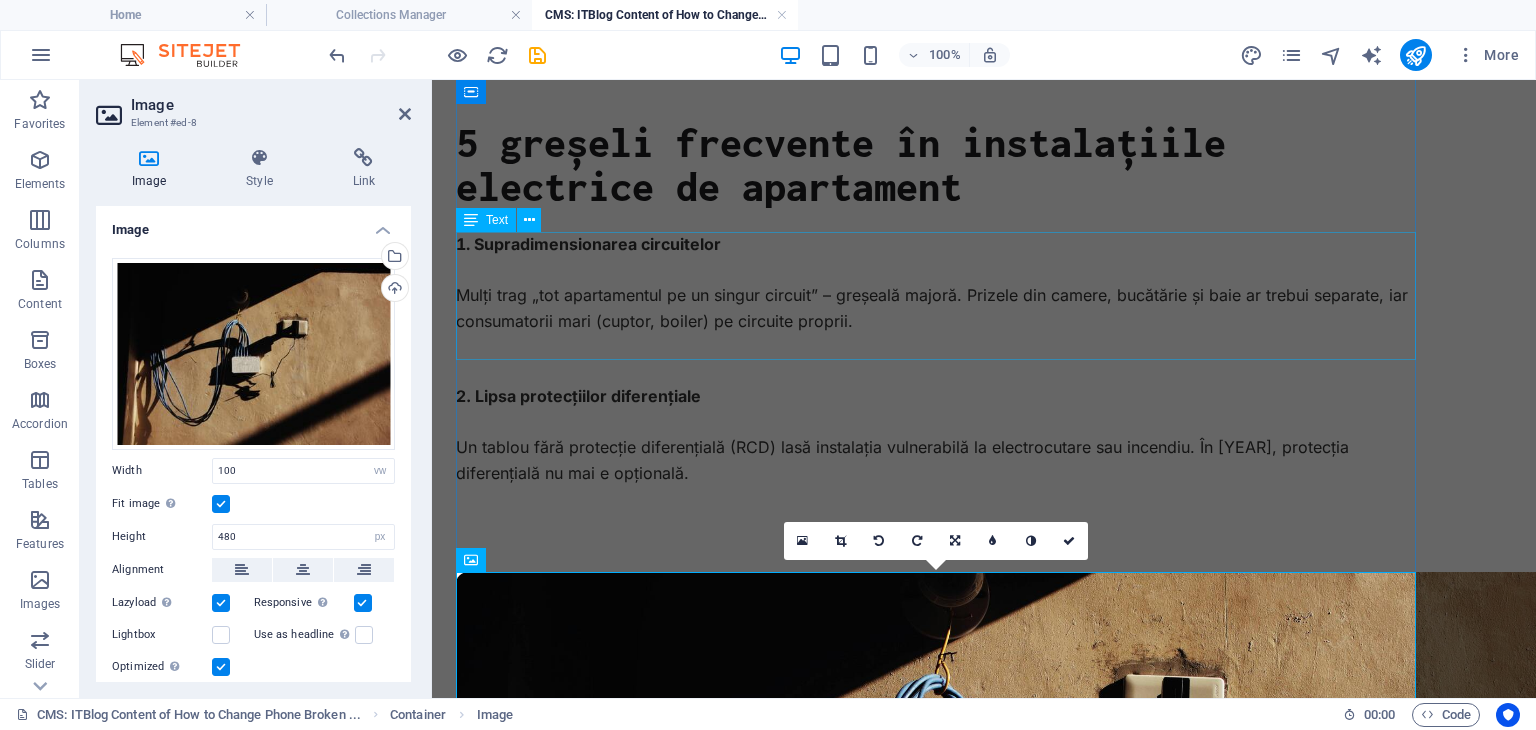click on "Supradimensionarea circuitelor Mulți trag „tot apartamentul pe un singur circuit” – greșeală majoră. Prizele din camere, bucătărie și baie ar trebui separate, iar consumatorii mari (cuptor, boiler) pe circuite proprii." at bounding box center (936, 296) 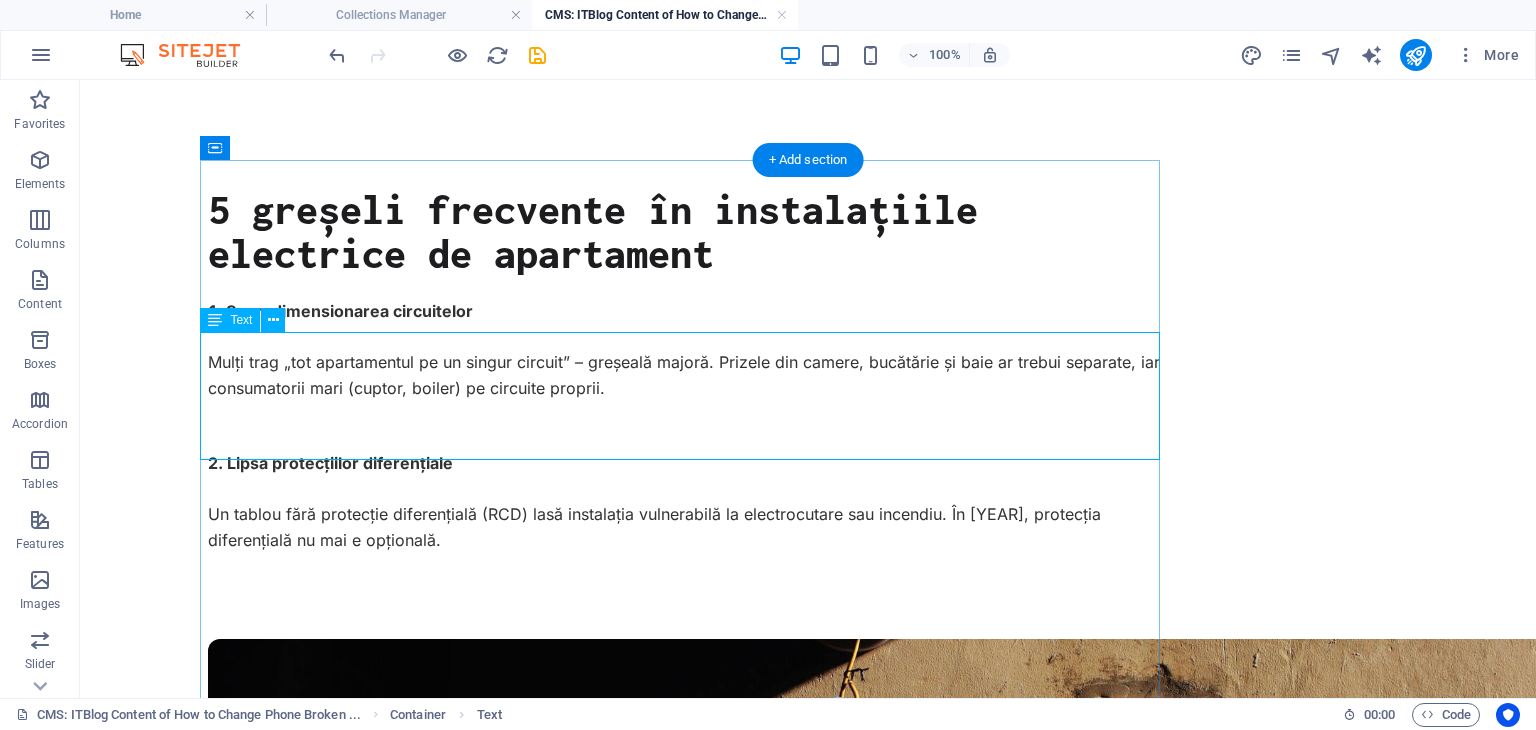 scroll, scrollTop: 0, scrollLeft: 0, axis: both 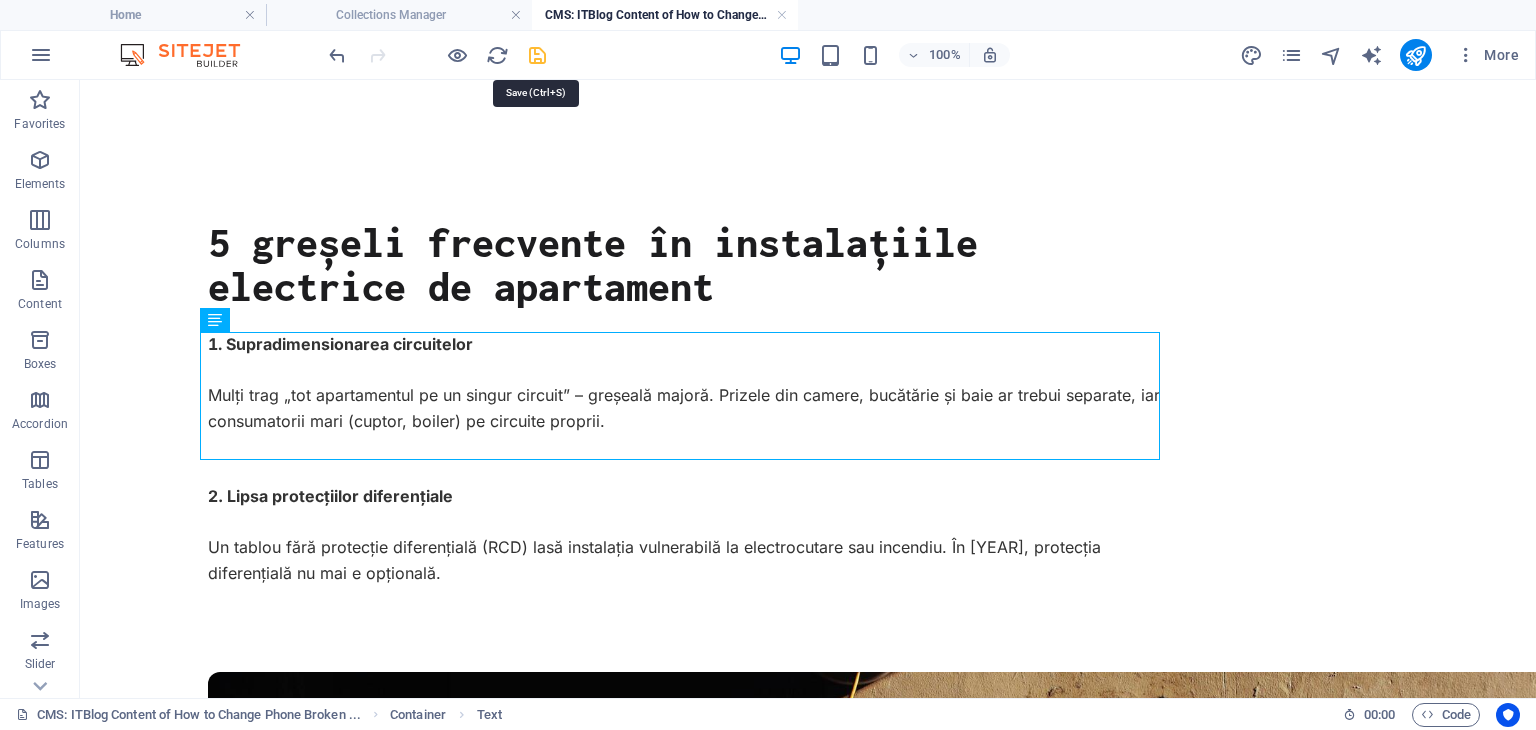 click at bounding box center (537, 55) 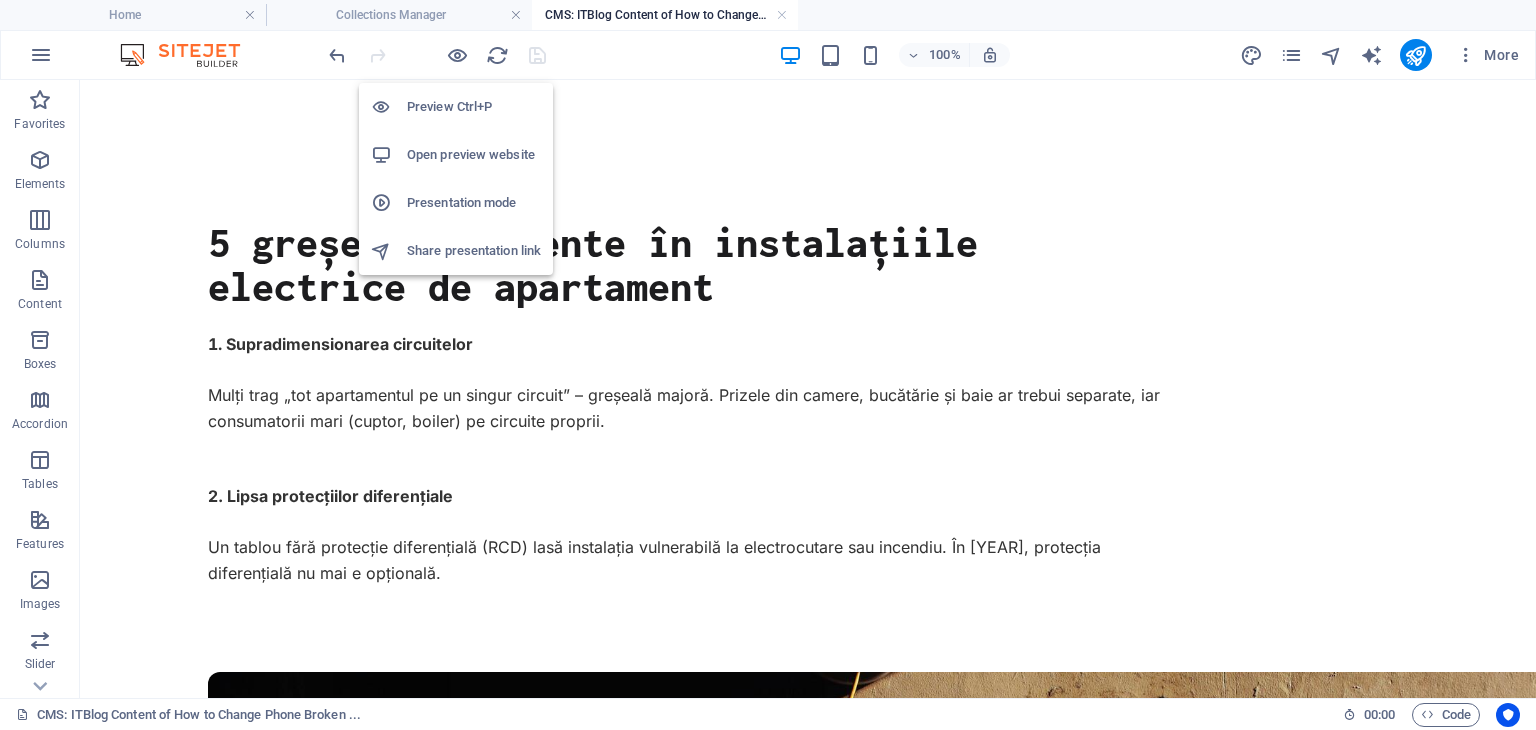 click on "Open preview website" at bounding box center [474, 155] 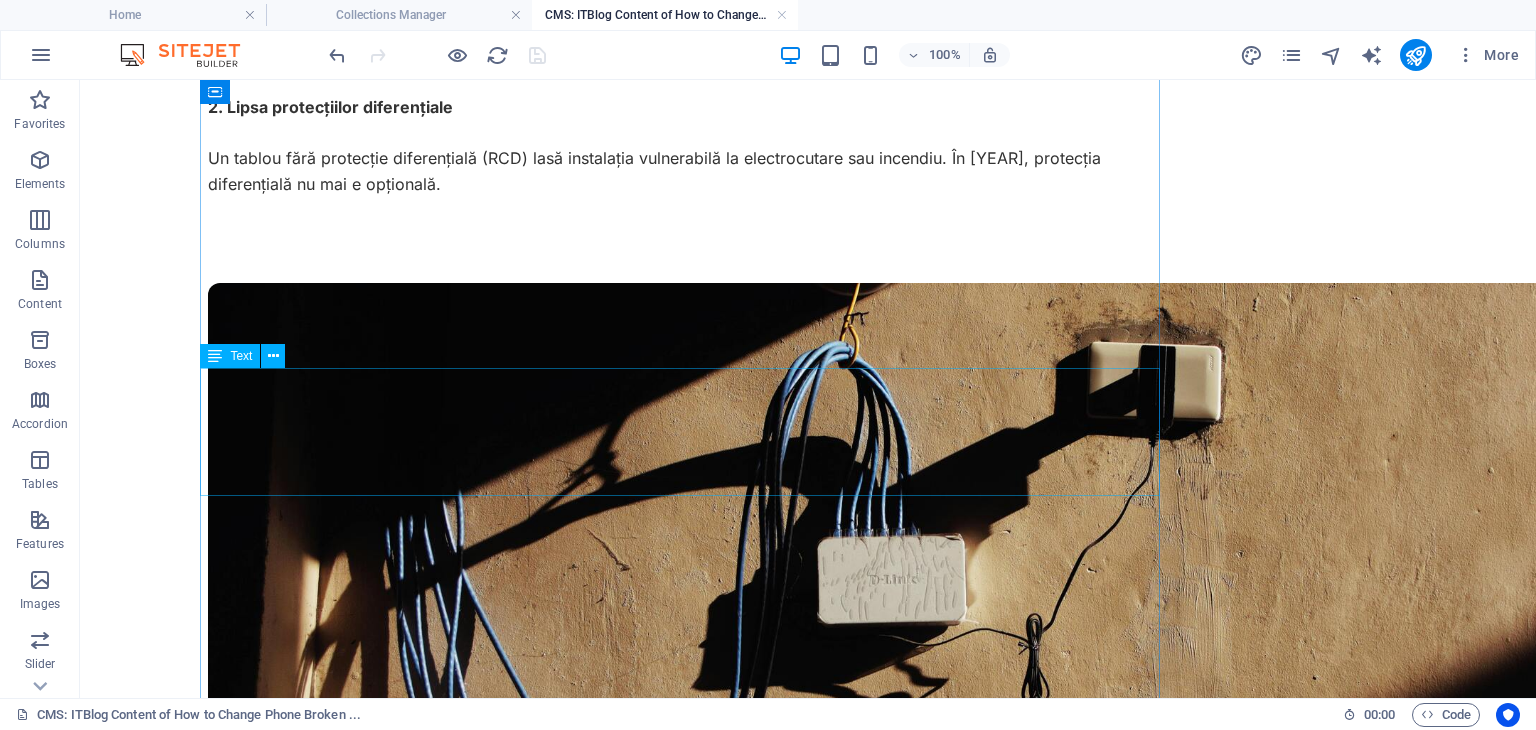 scroll, scrollTop: 0, scrollLeft: 0, axis: both 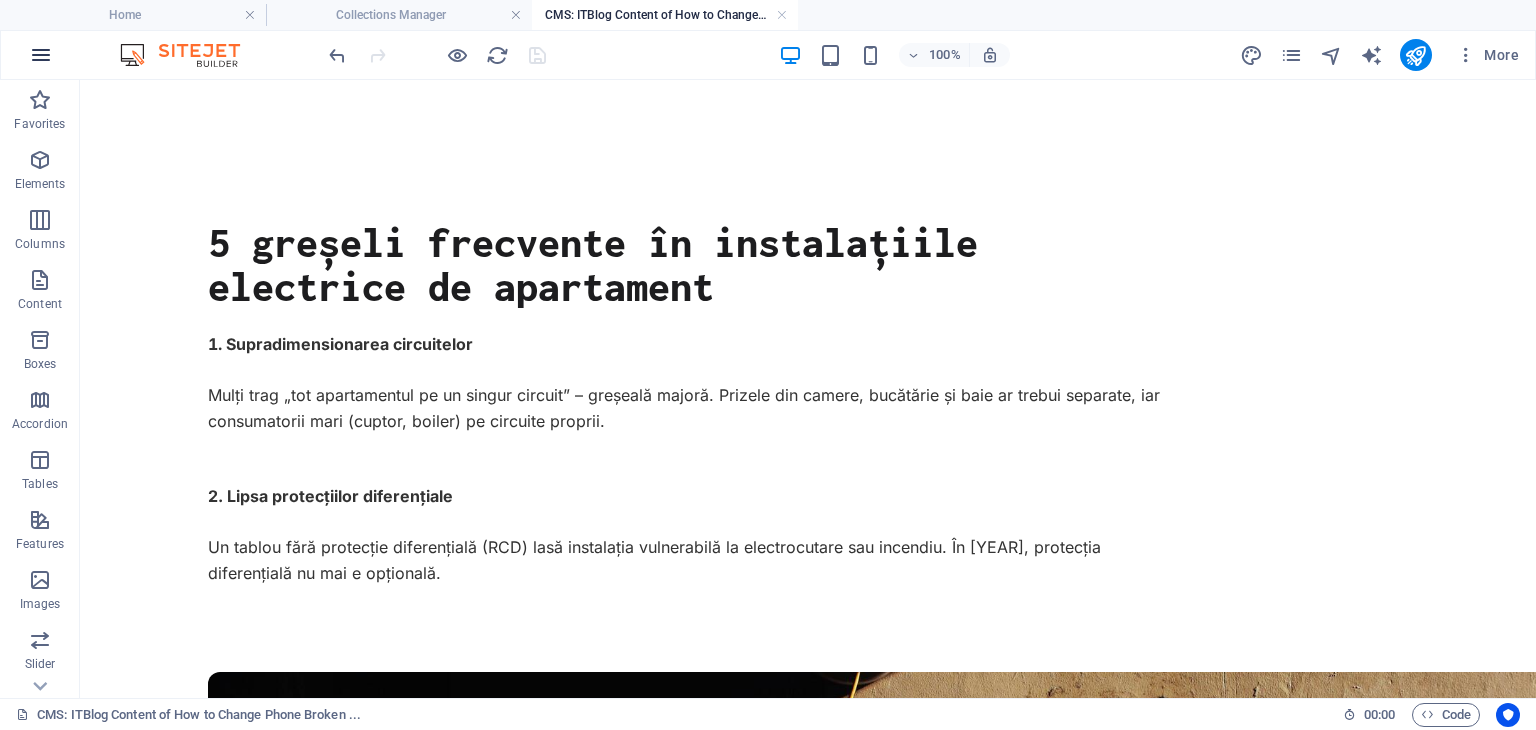 click at bounding box center (41, 55) 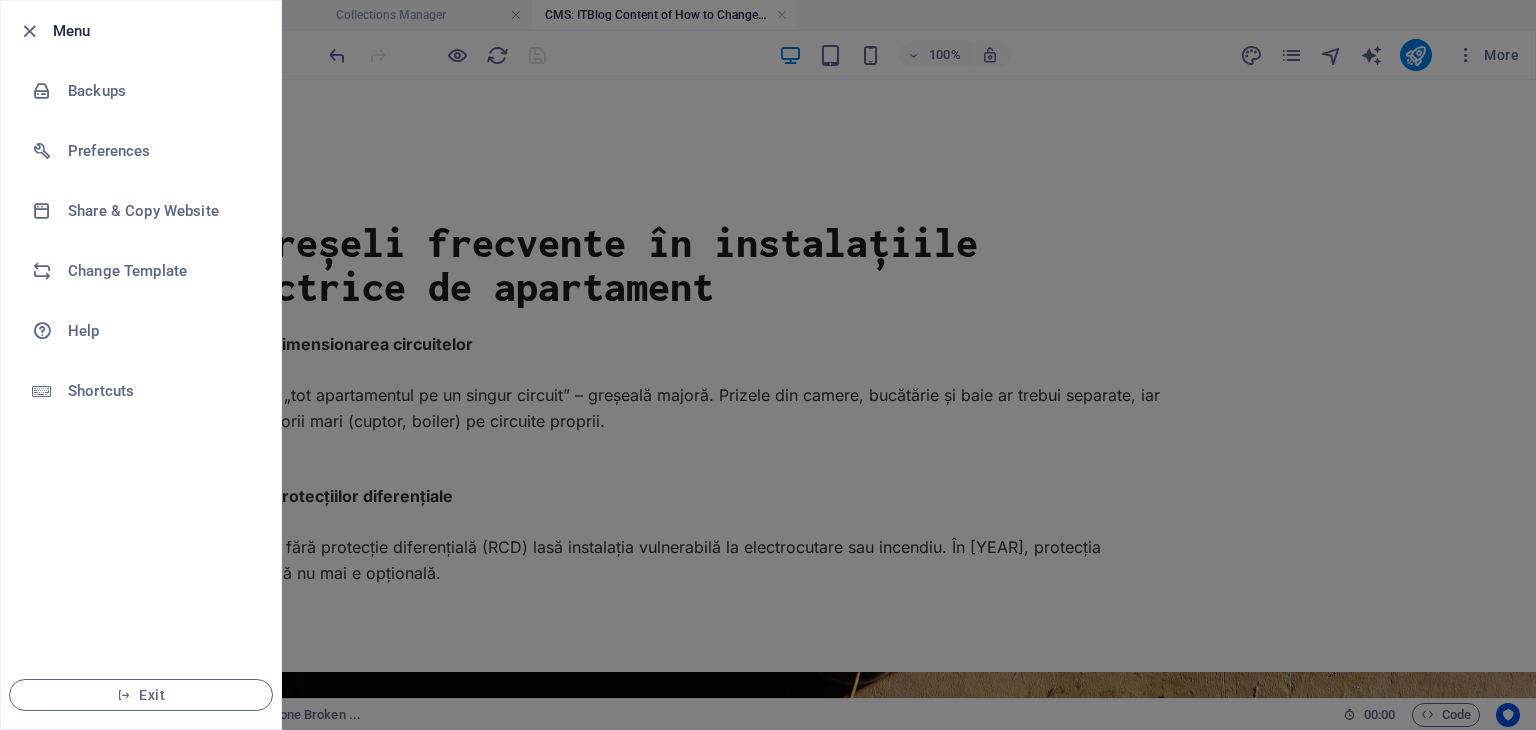 click at bounding box center (768, 365) 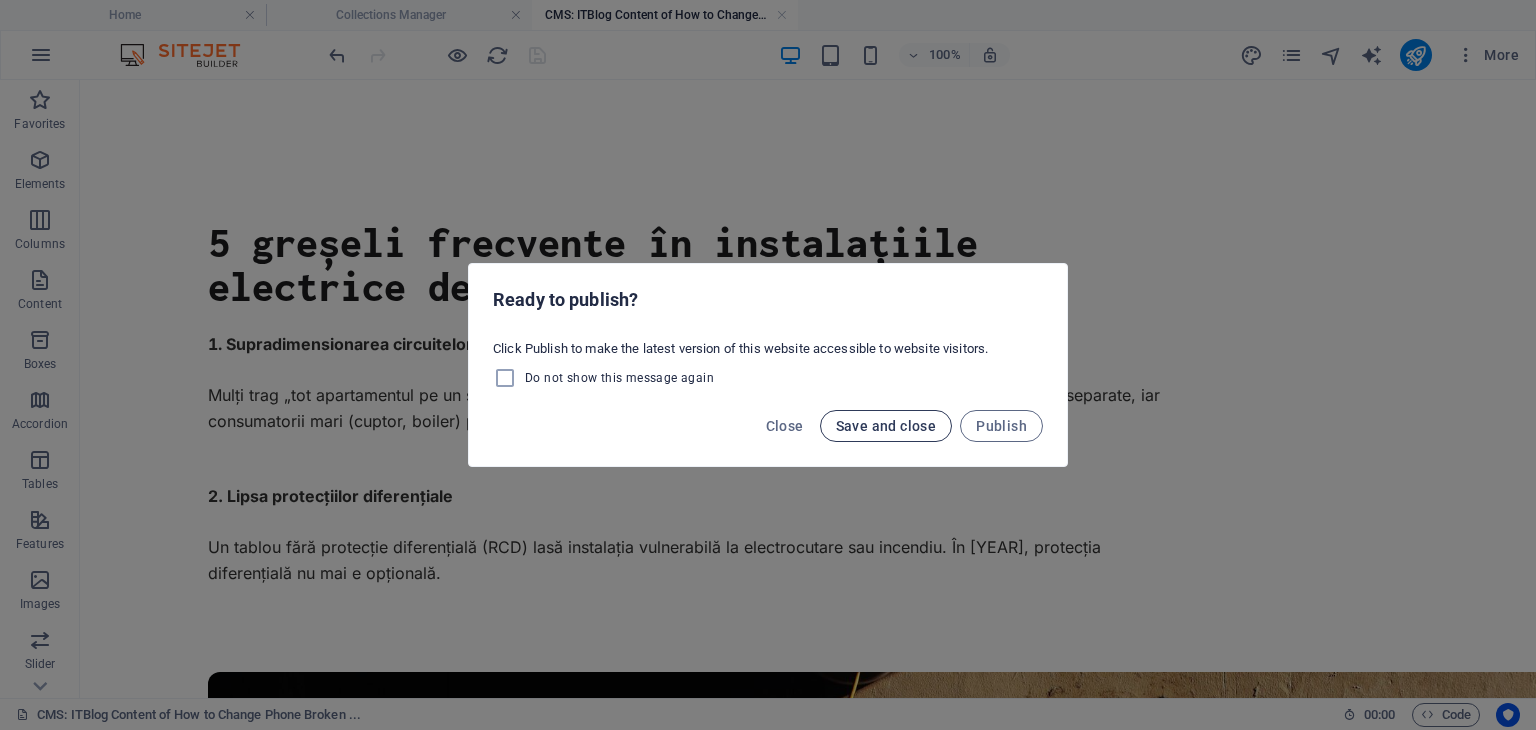 click on "Save and close" at bounding box center (886, 426) 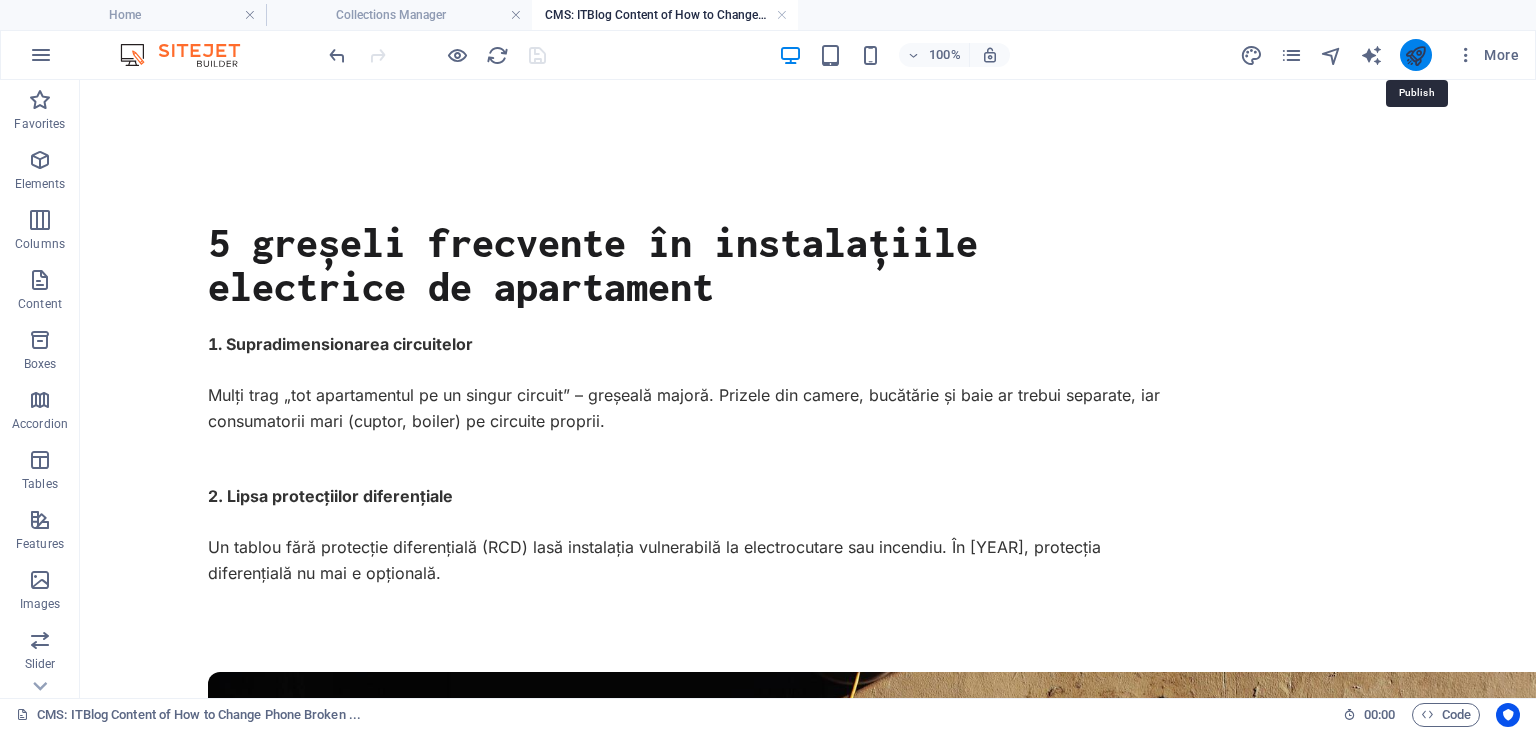 click at bounding box center (1415, 55) 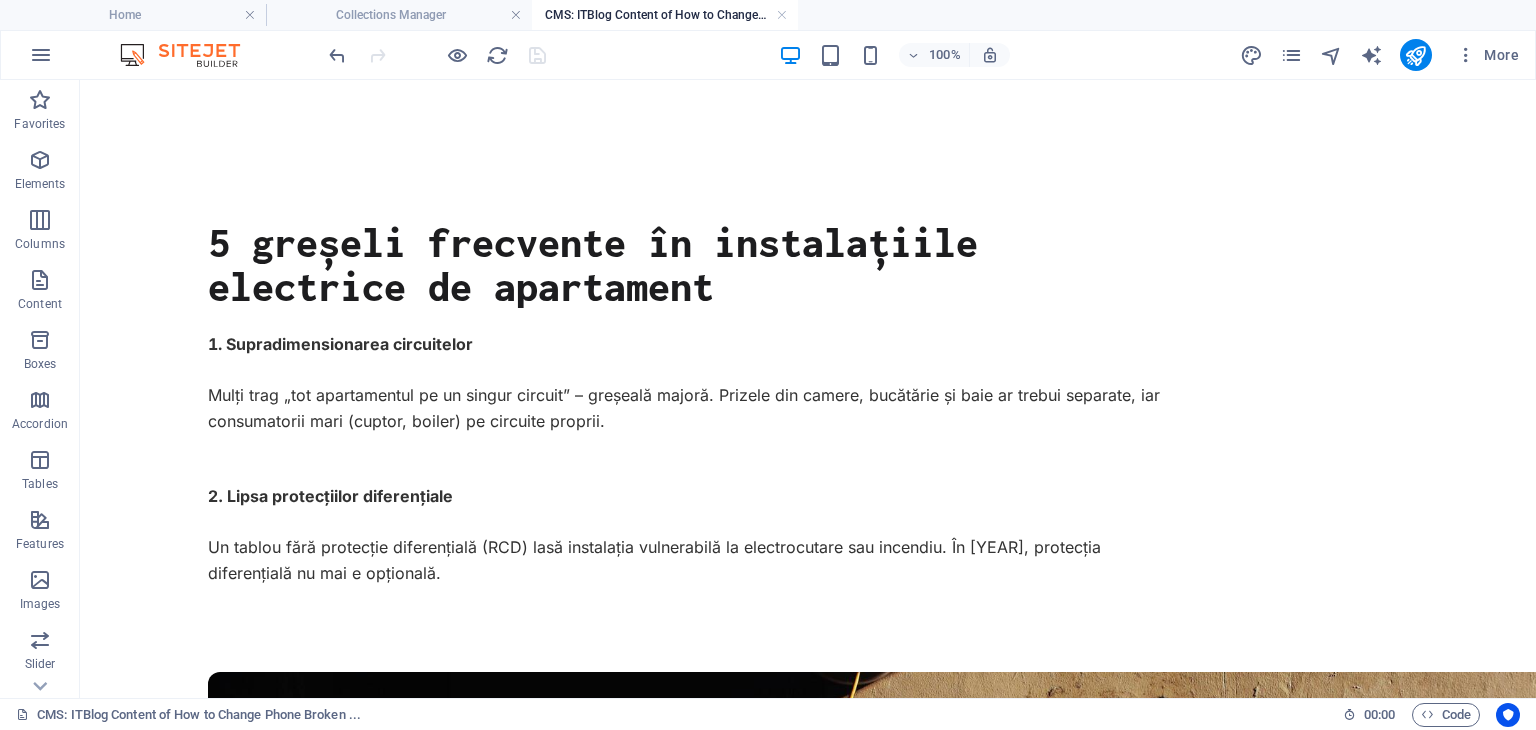 click at bounding box center [437, 55] 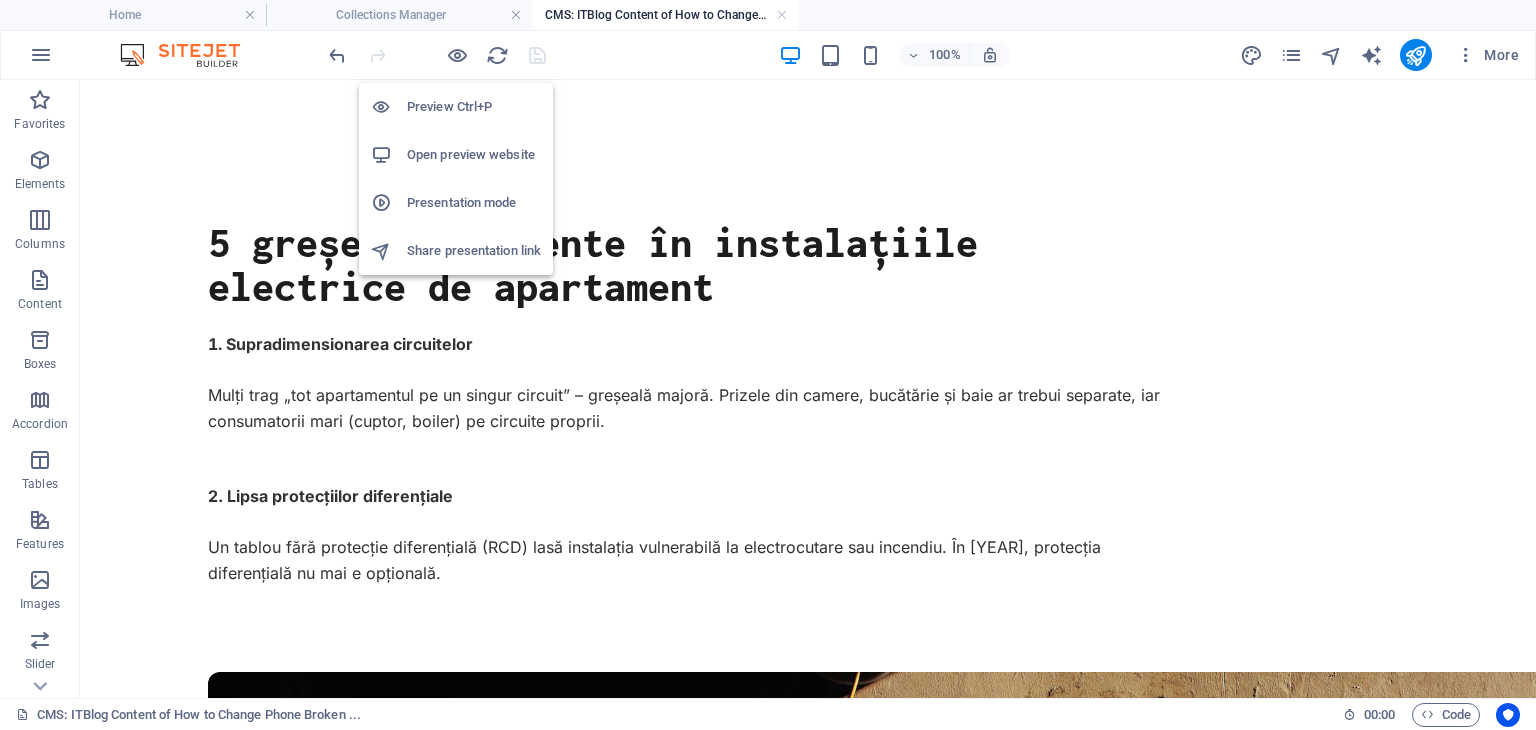 click on "Preview Ctrl+P" at bounding box center (474, 107) 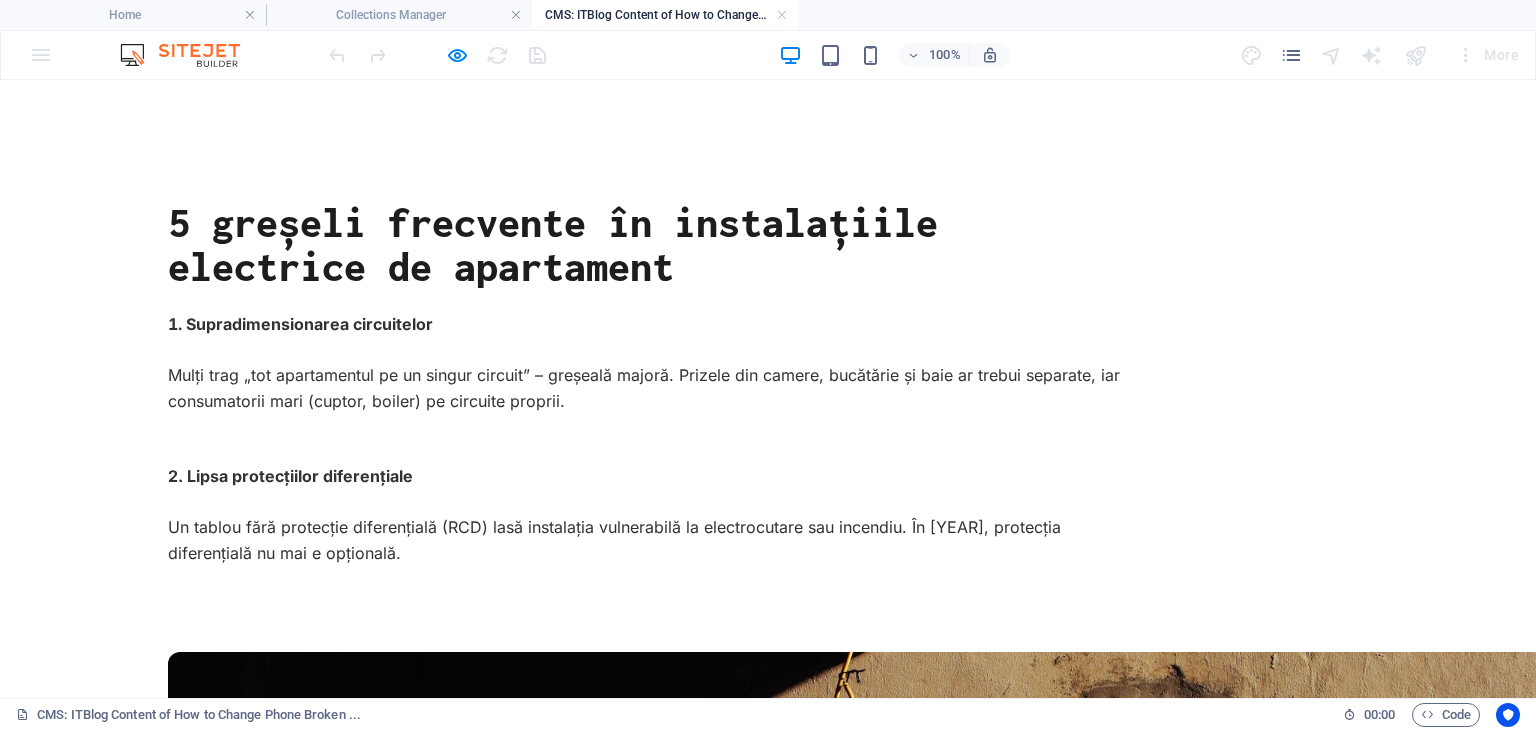 scroll, scrollTop: 0, scrollLeft: 0, axis: both 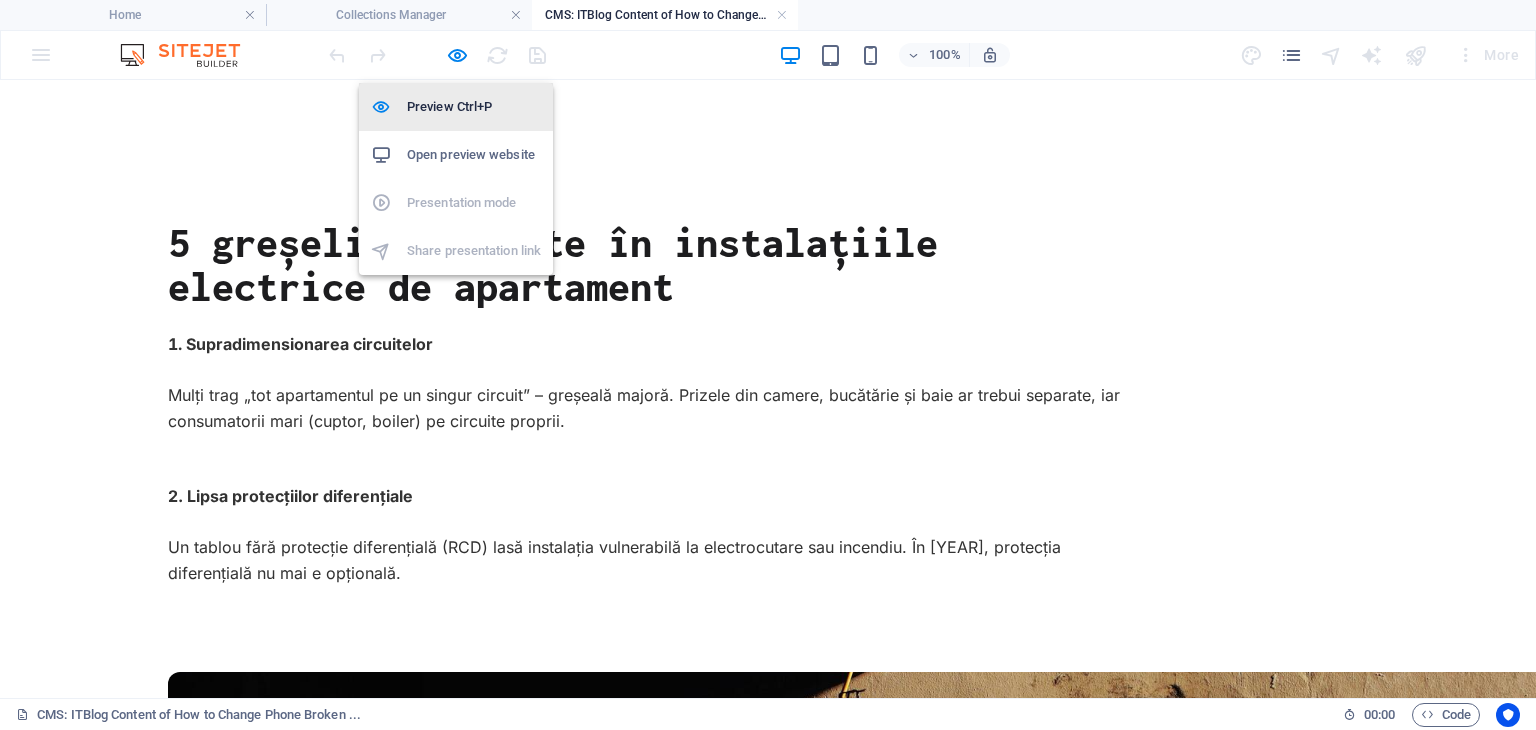 click on "Preview Ctrl+P" at bounding box center (474, 107) 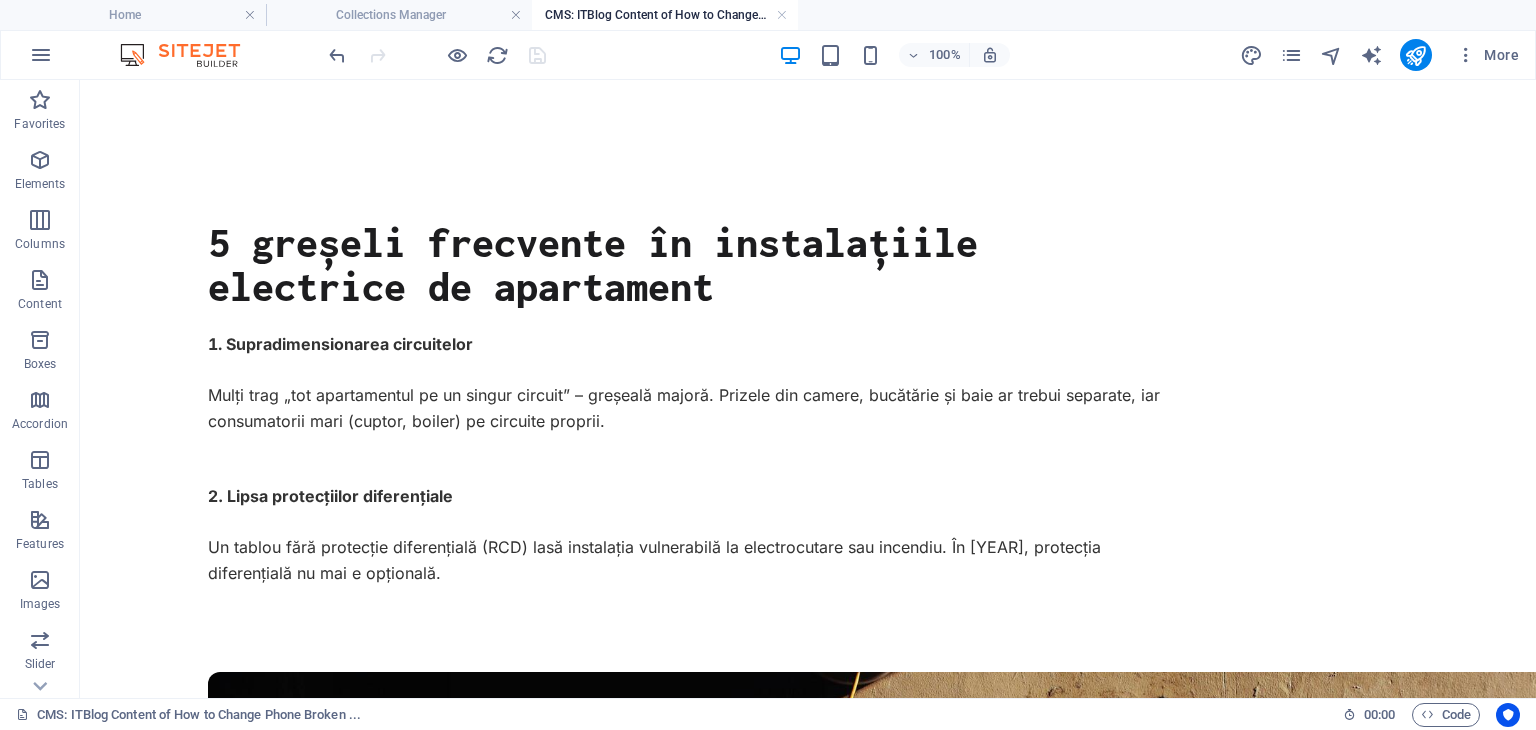 click at bounding box center [190, 55] 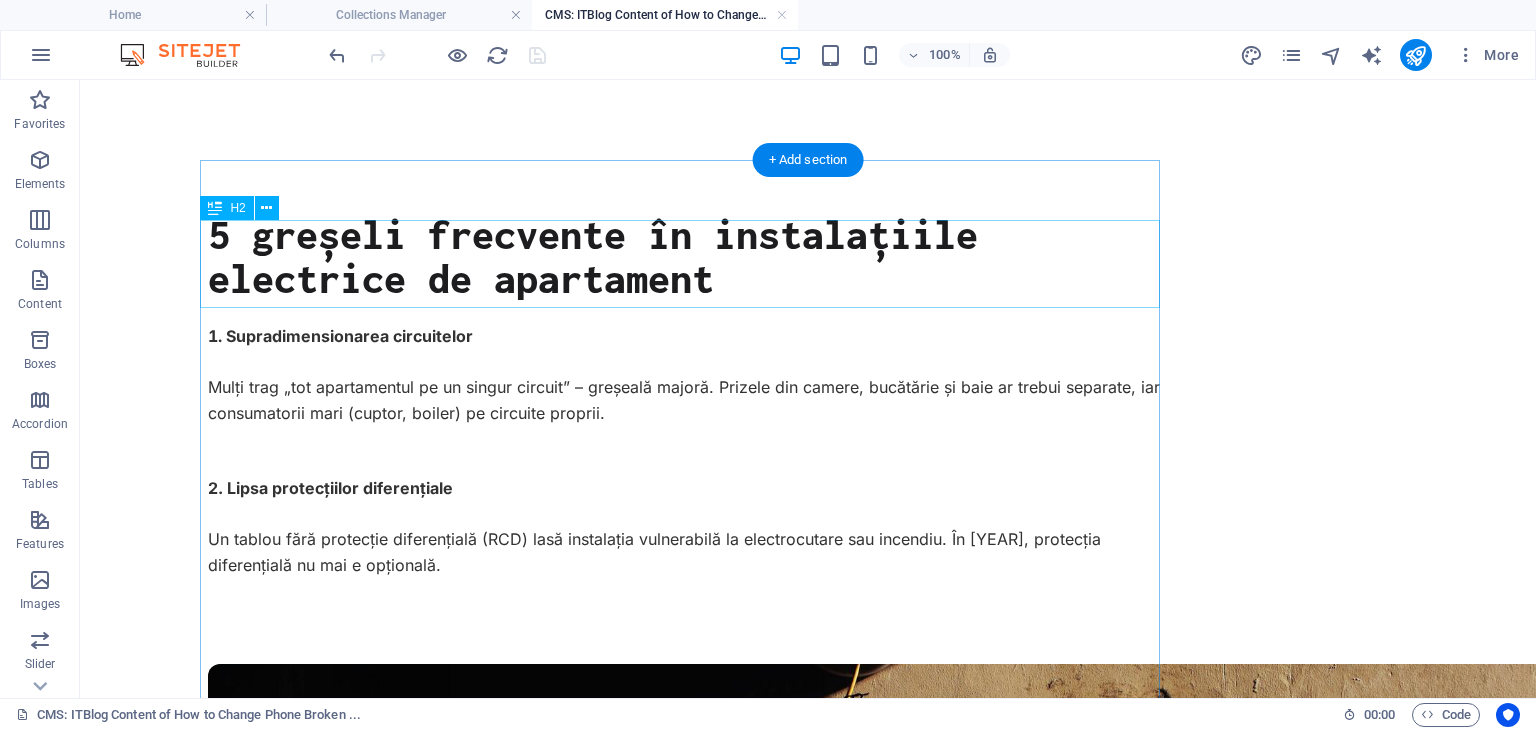scroll, scrollTop: 0, scrollLeft: 0, axis: both 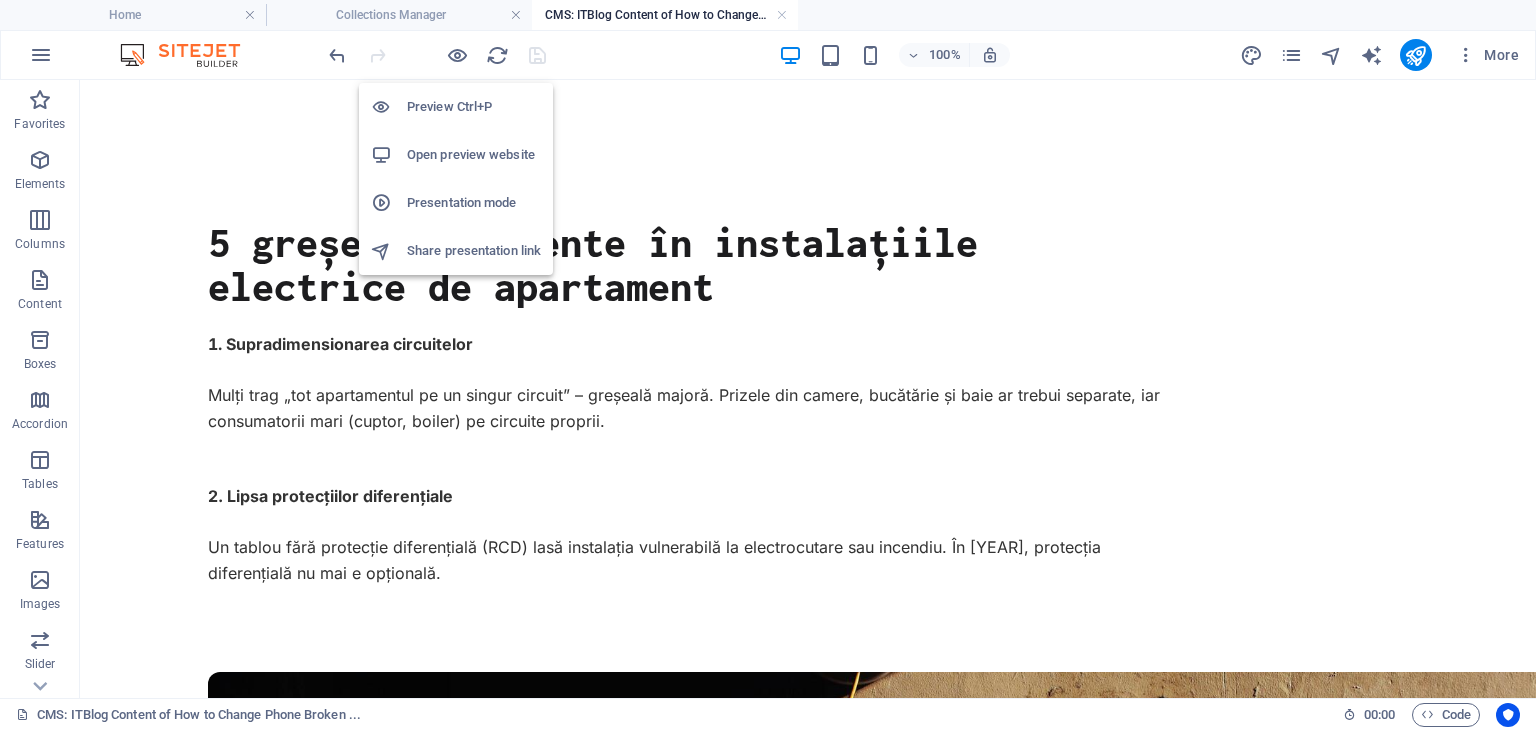 click on "Preview Ctrl+P" at bounding box center (474, 107) 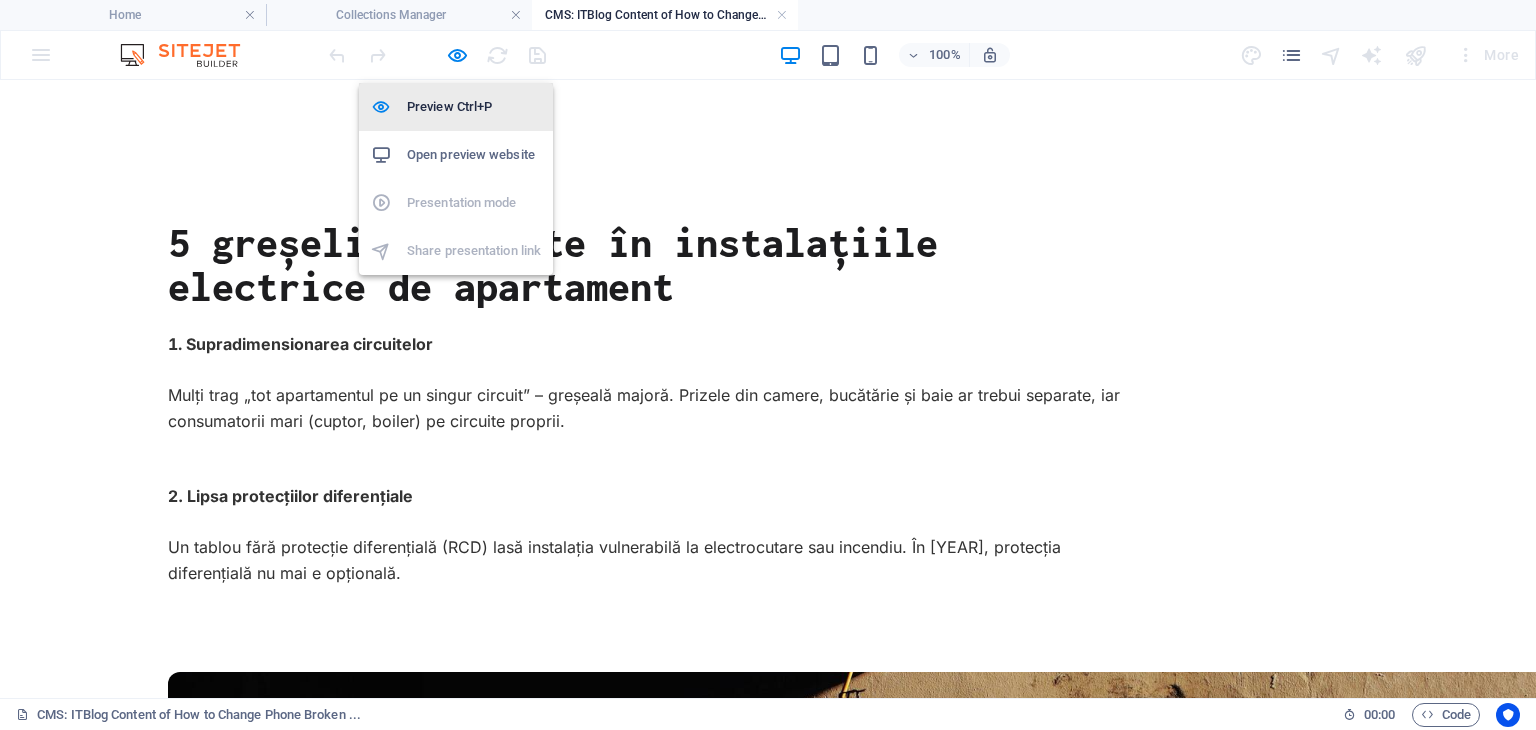 click on "Preview Ctrl+P" at bounding box center (474, 107) 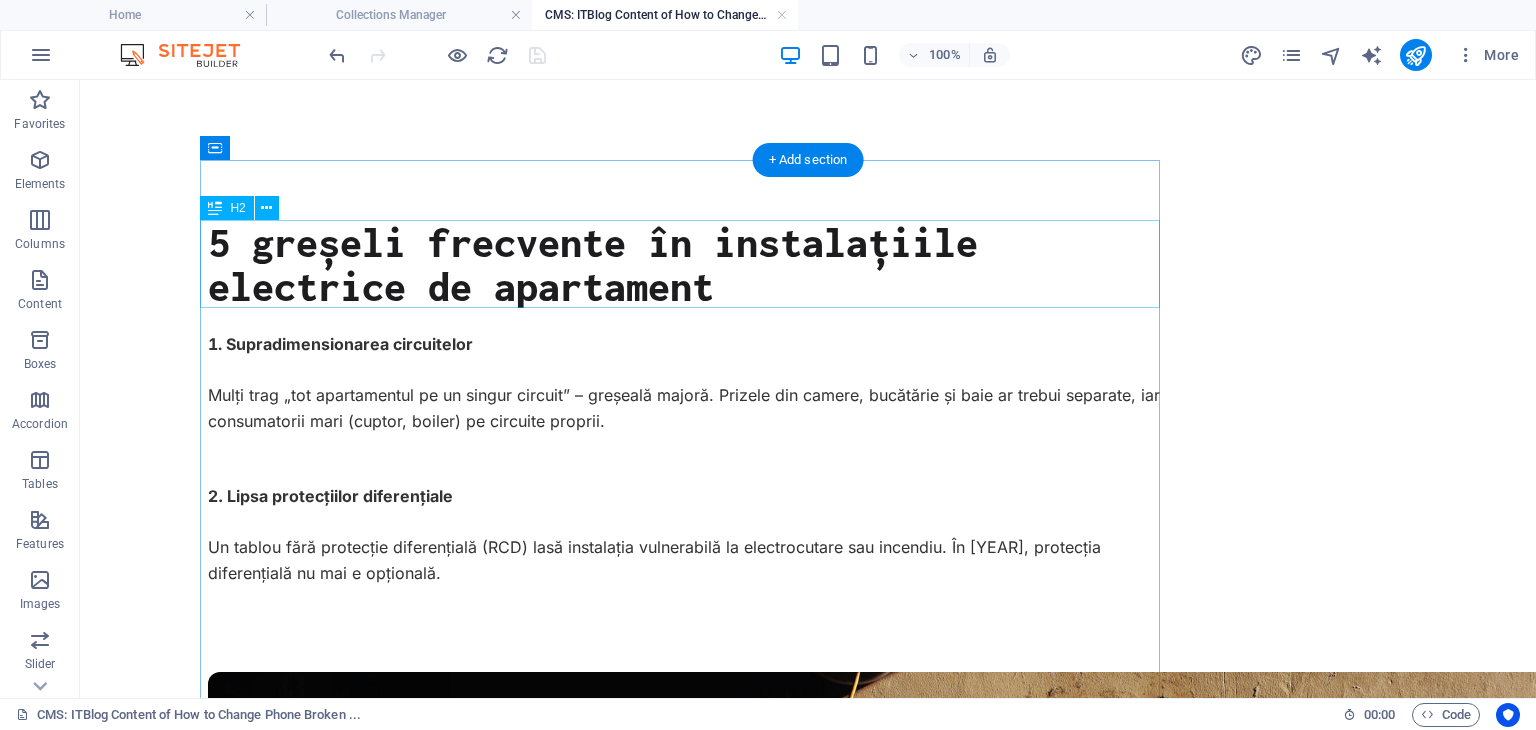click on "5 greșeli frecvente în instalațiile electrice de apartament" at bounding box center (688, 264) 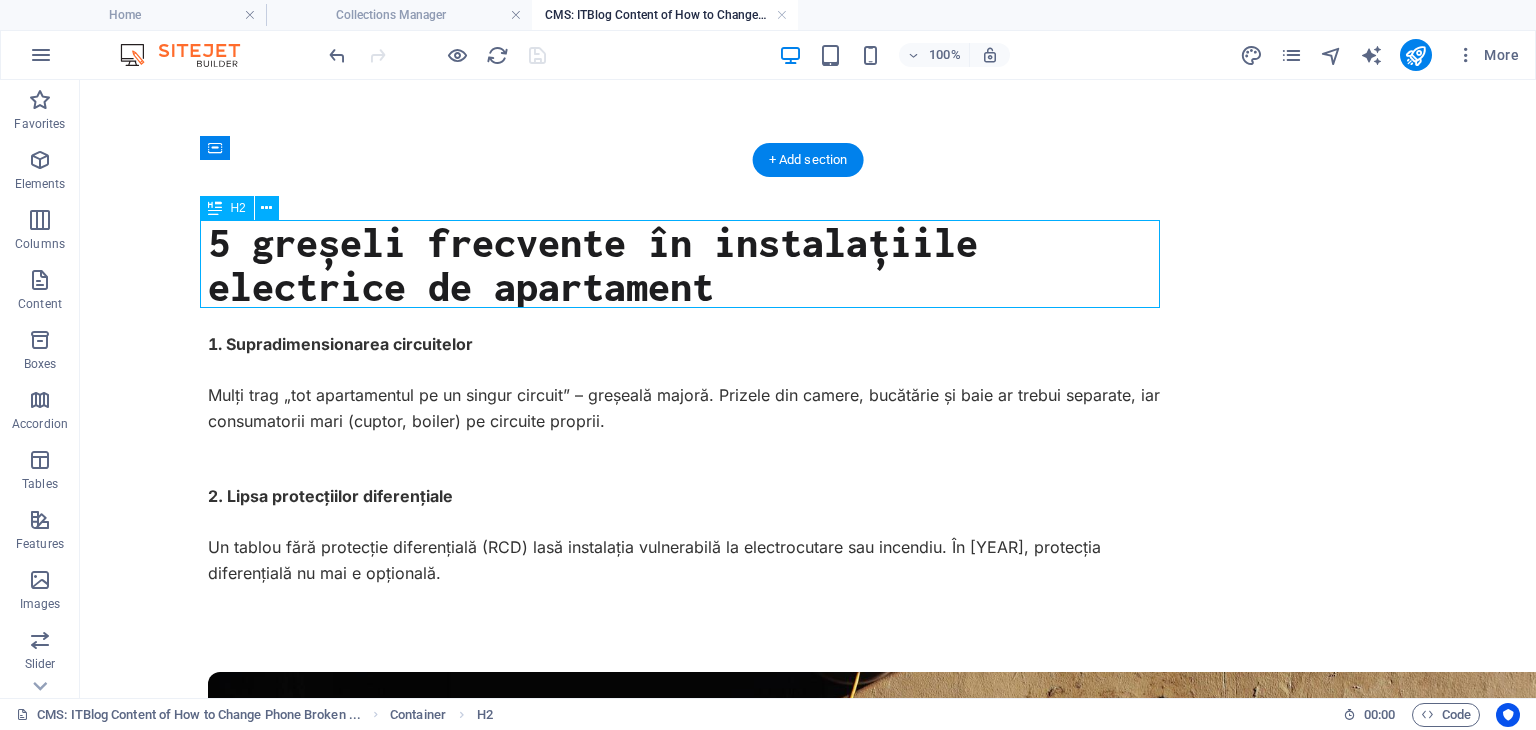 click on "5 greșeli frecvente în instalațiile electrice de apartament" at bounding box center (688, 264) 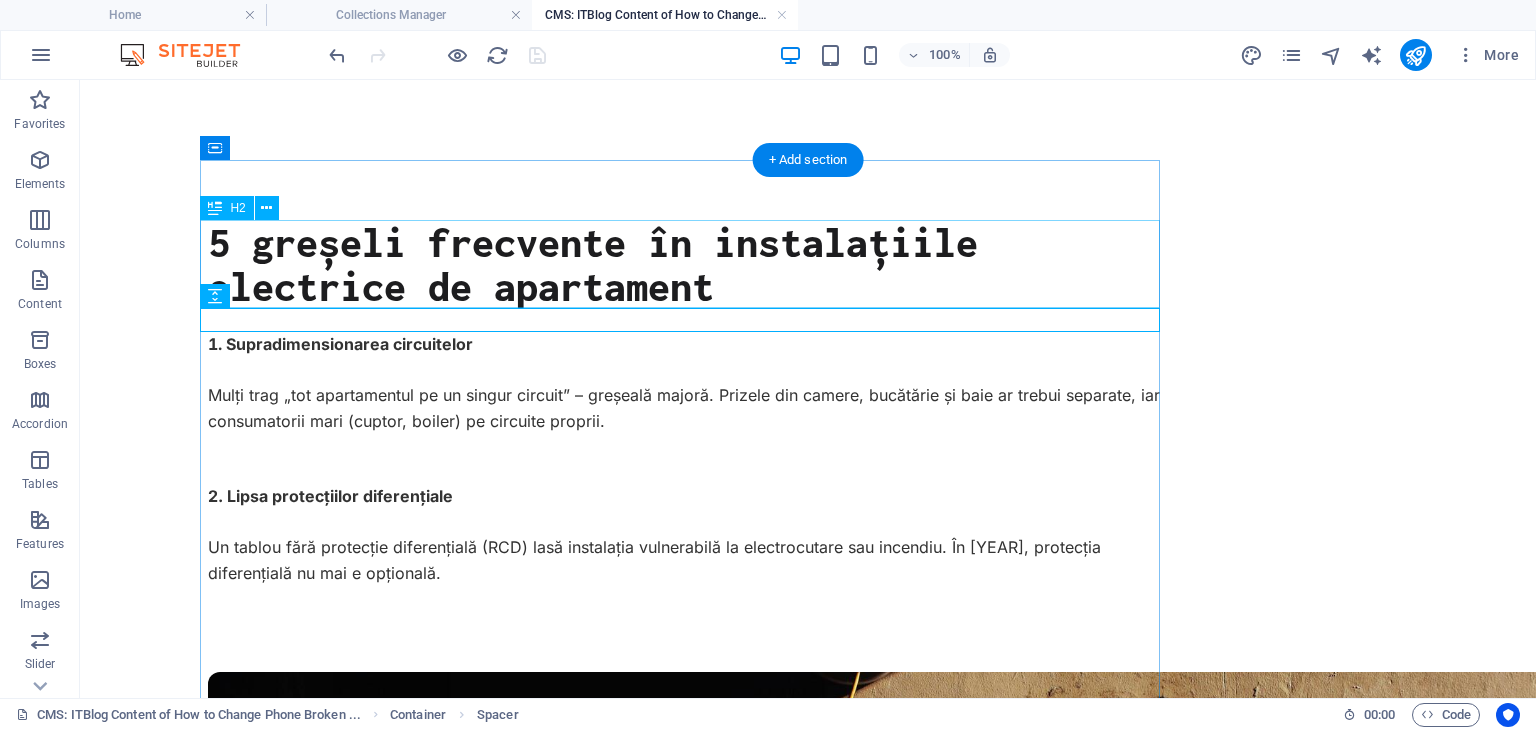 click on "5 greșeli frecvente în instalațiile electrice de apartament" at bounding box center (688, 264) 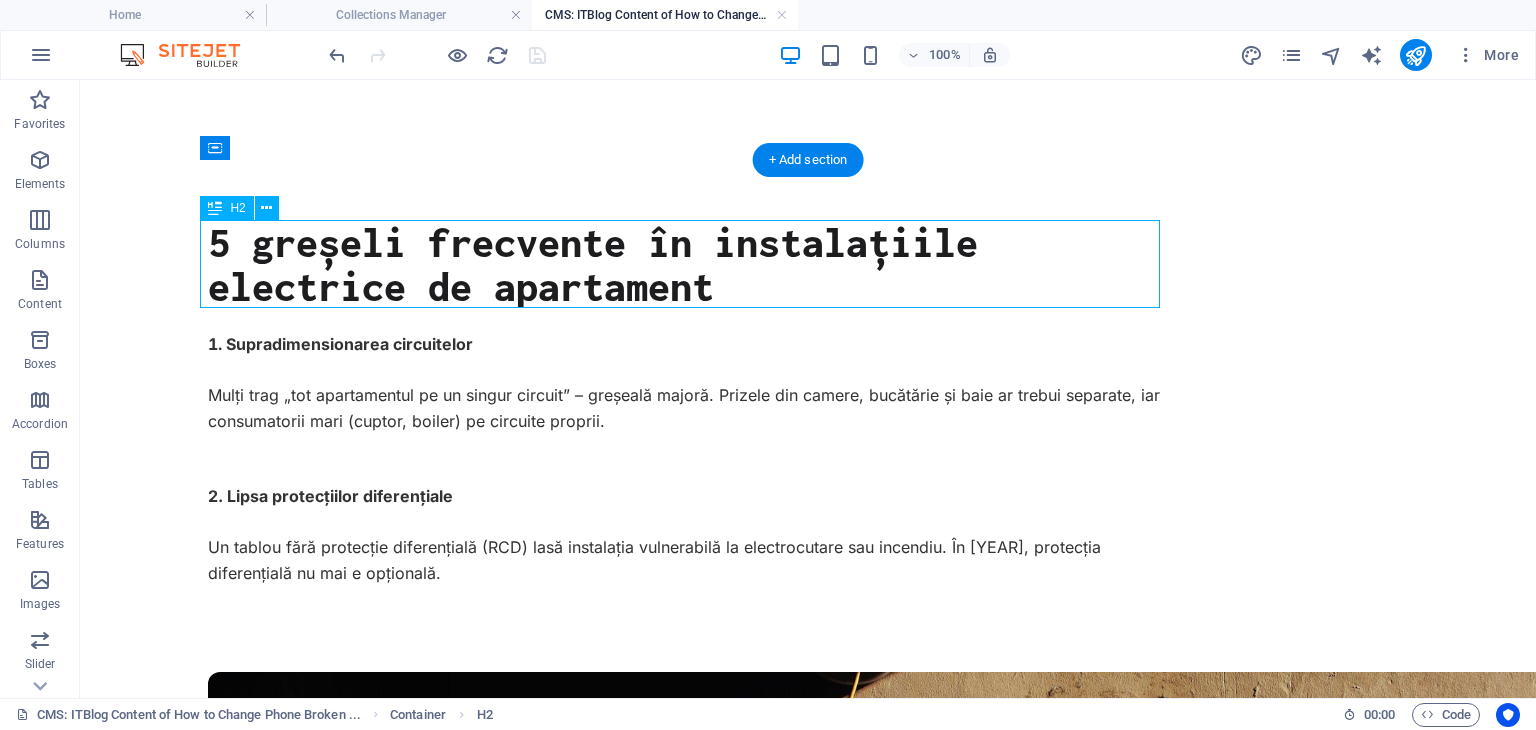 click on "5 greșeli frecvente în instalațiile electrice de apartament" at bounding box center (688, 264) 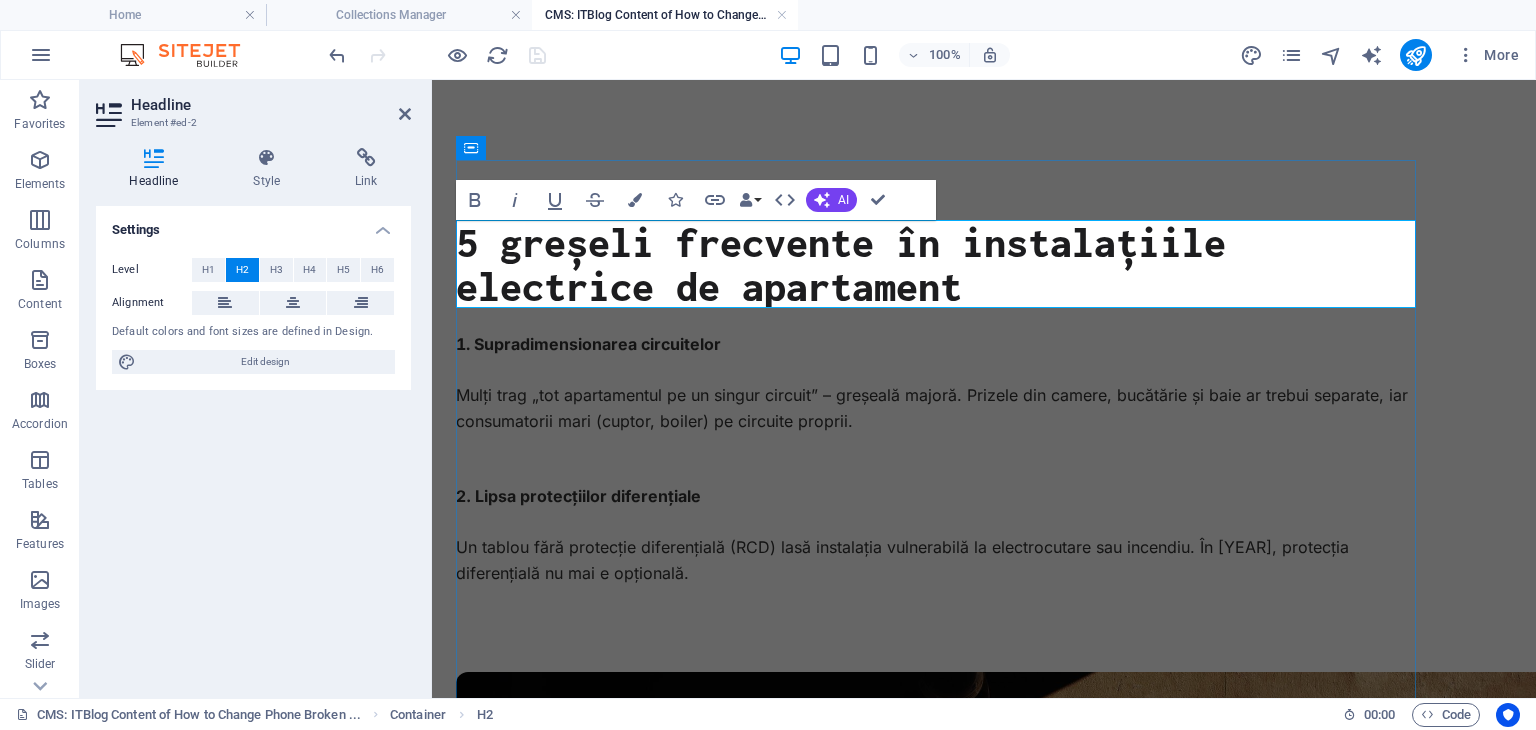 click on "5 greșeli frecvente în instalațiile electrice de apartament" at bounding box center (936, 264) 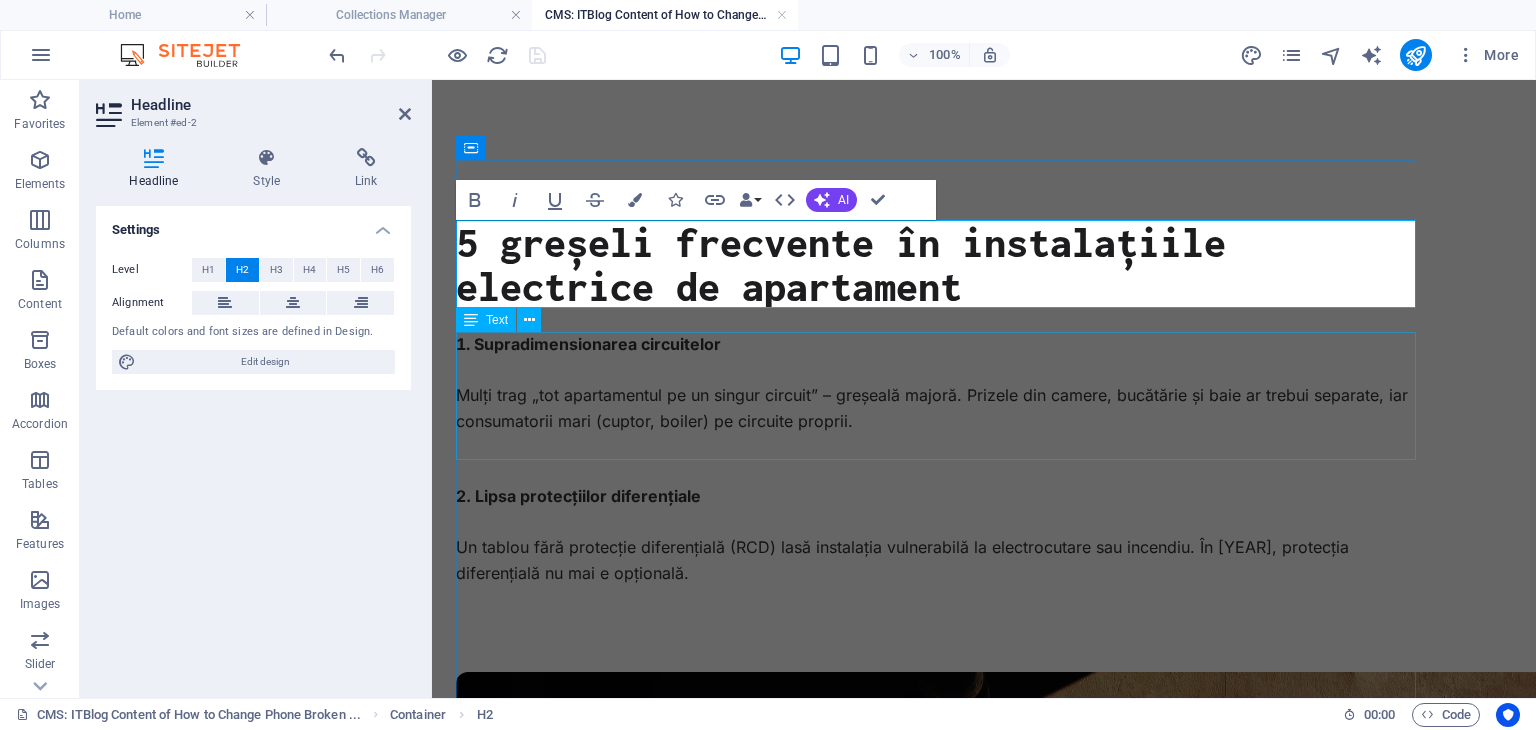 click on "Supradimensionarea circuitelor Mulți trag „tot apartamentul pe un singur circuit” – greșeală majoră. Prizele din camere, bucătărie și baie ar trebui separate, iar consumatorii mari (cuptor, boiler) pe circuite proprii." at bounding box center [936, 396] 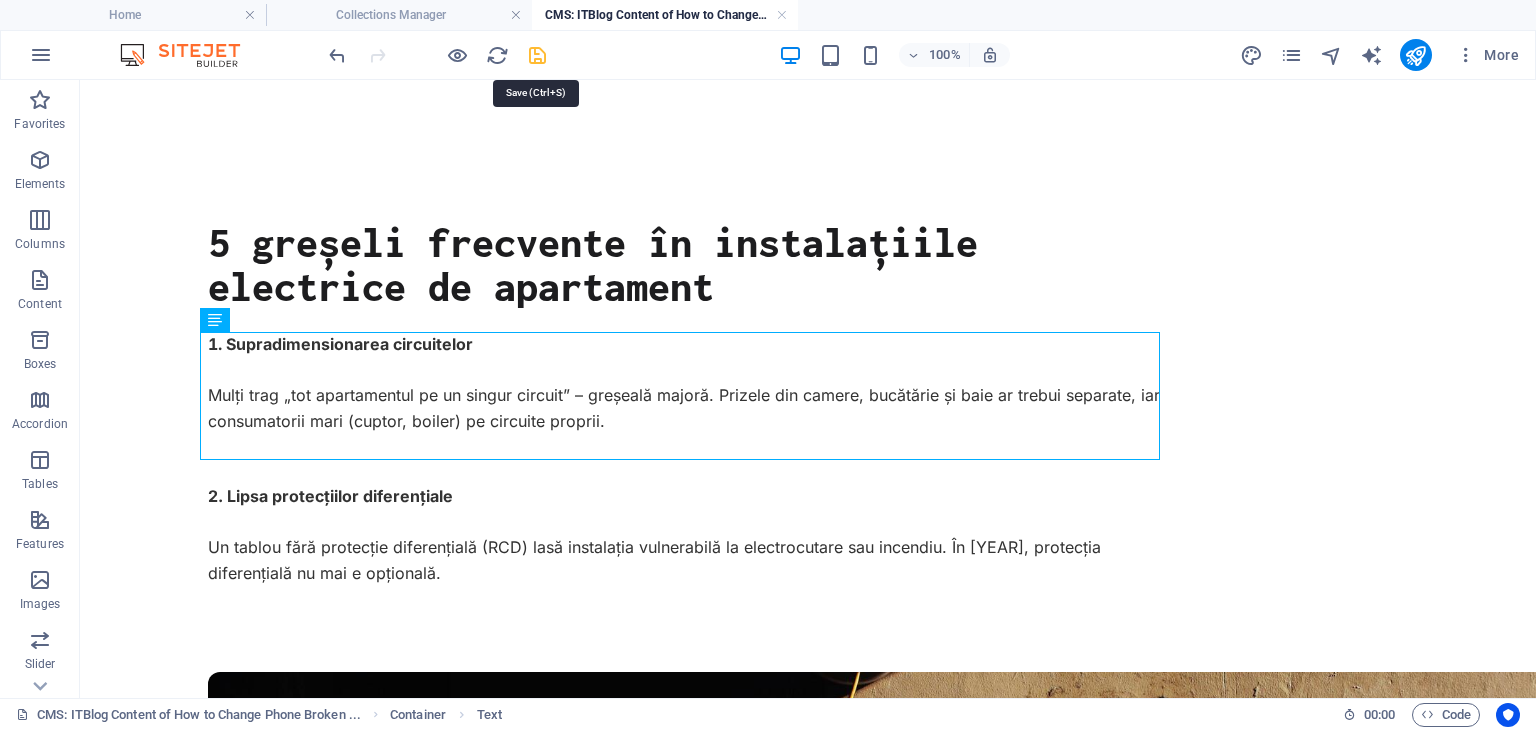 click at bounding box center (537, 55) 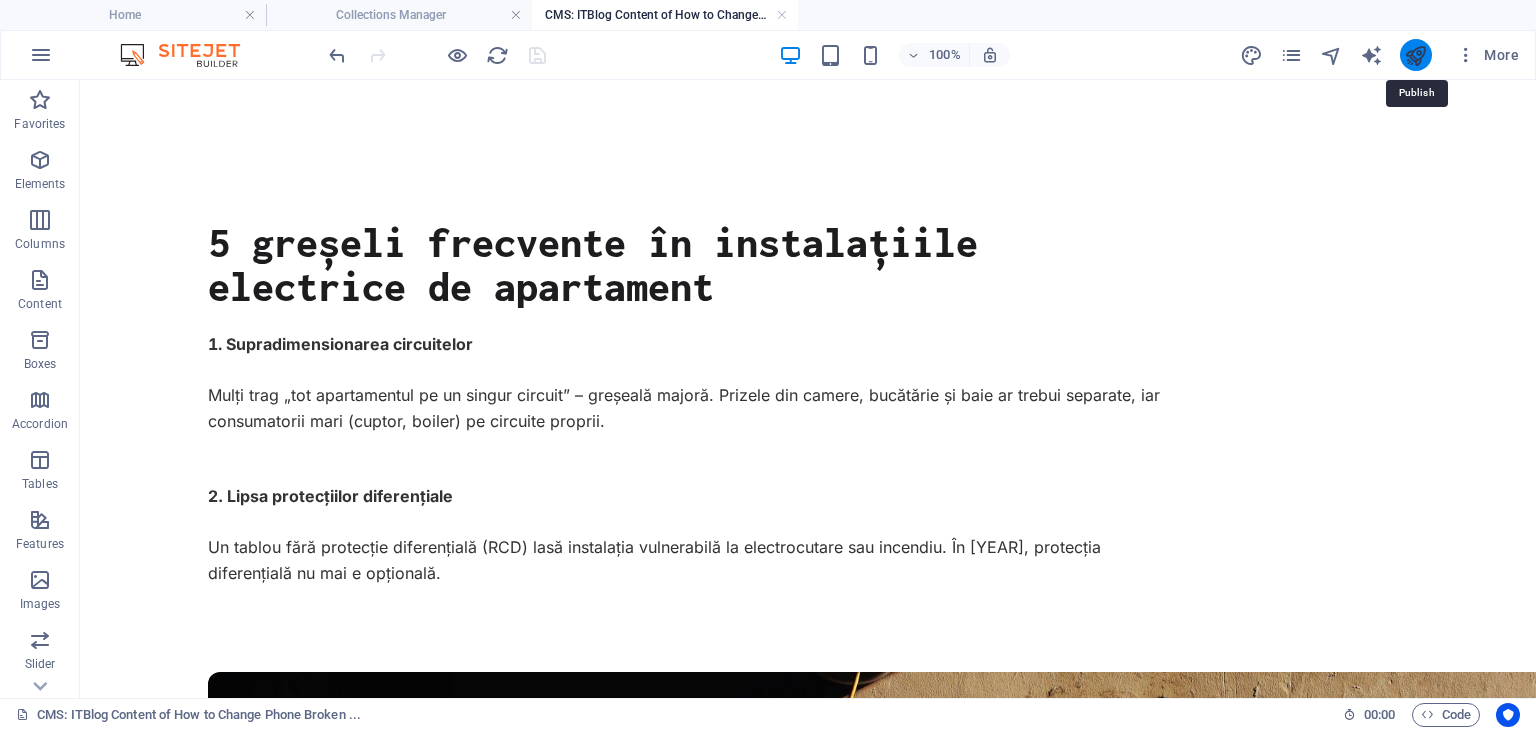 click at bounding box center (1415, 55) 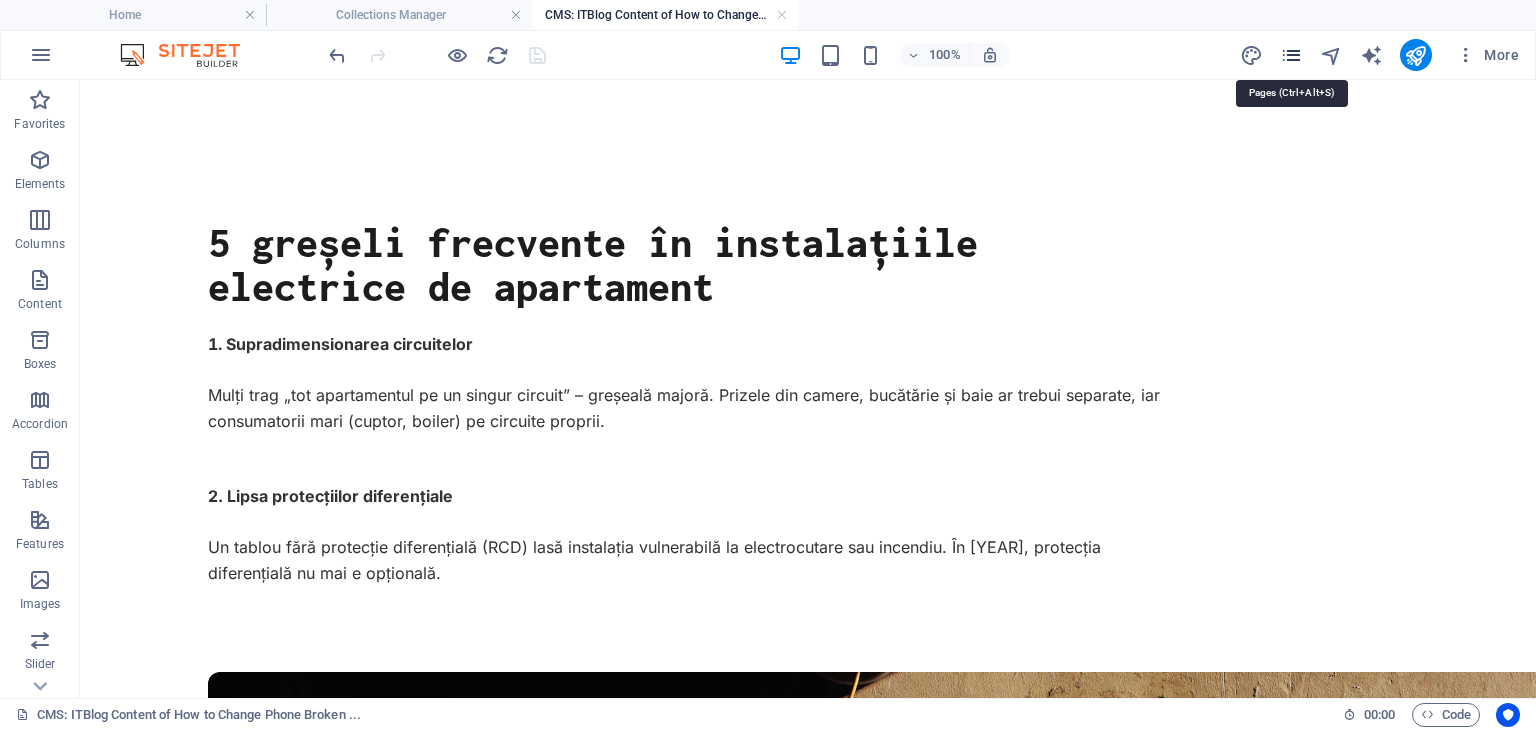 click at bounding box center (1291, 55) 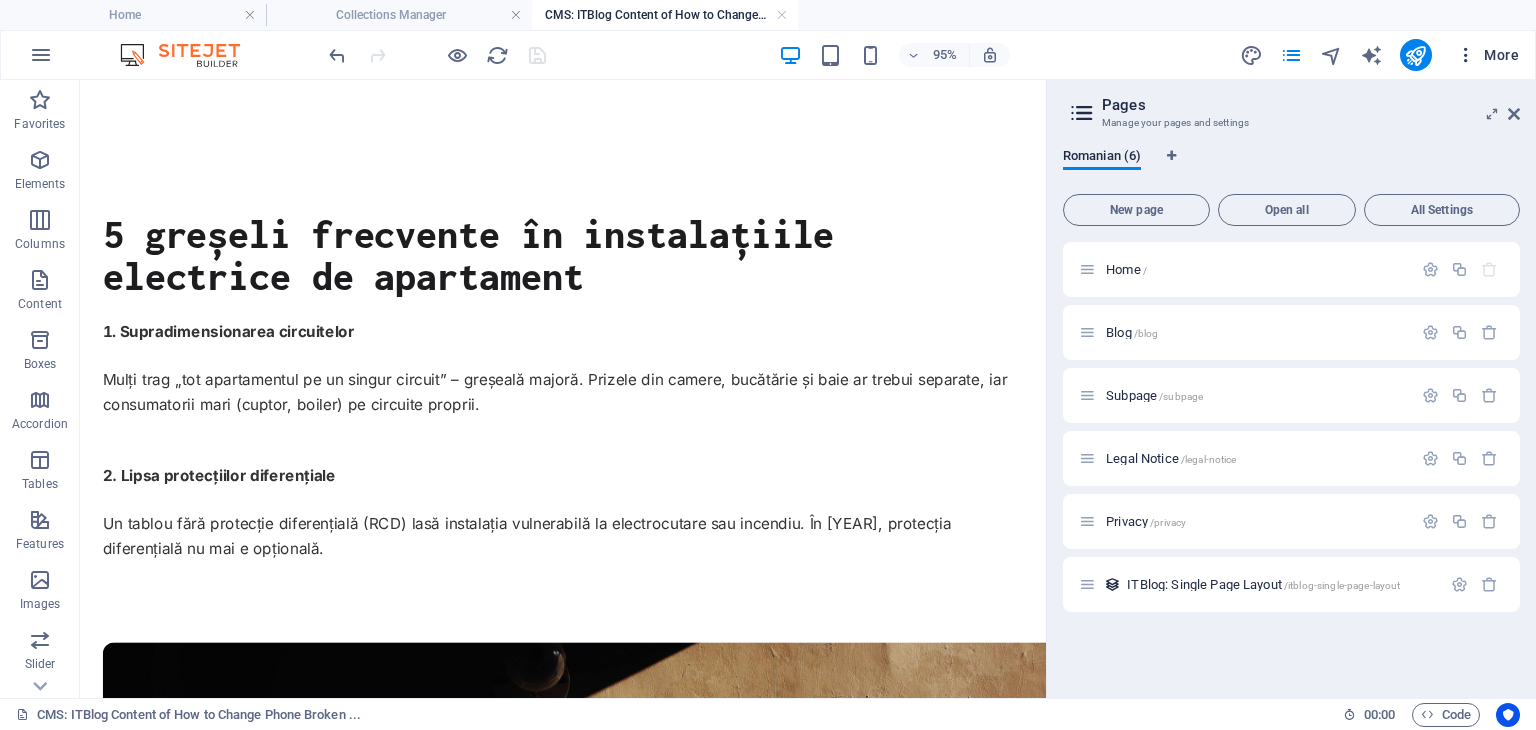 click at bounding box center (1466, 55) 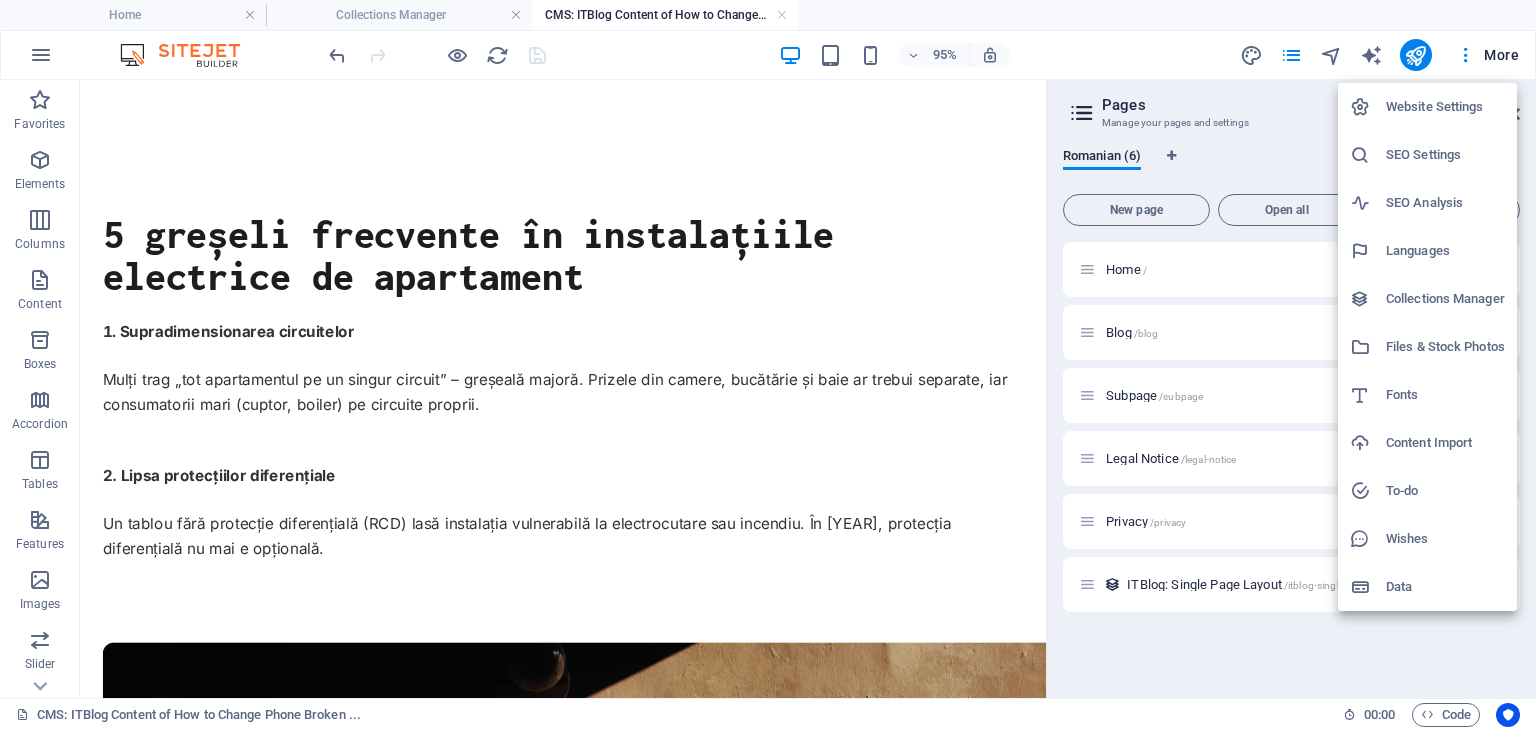click at bounding box center (768, 365) 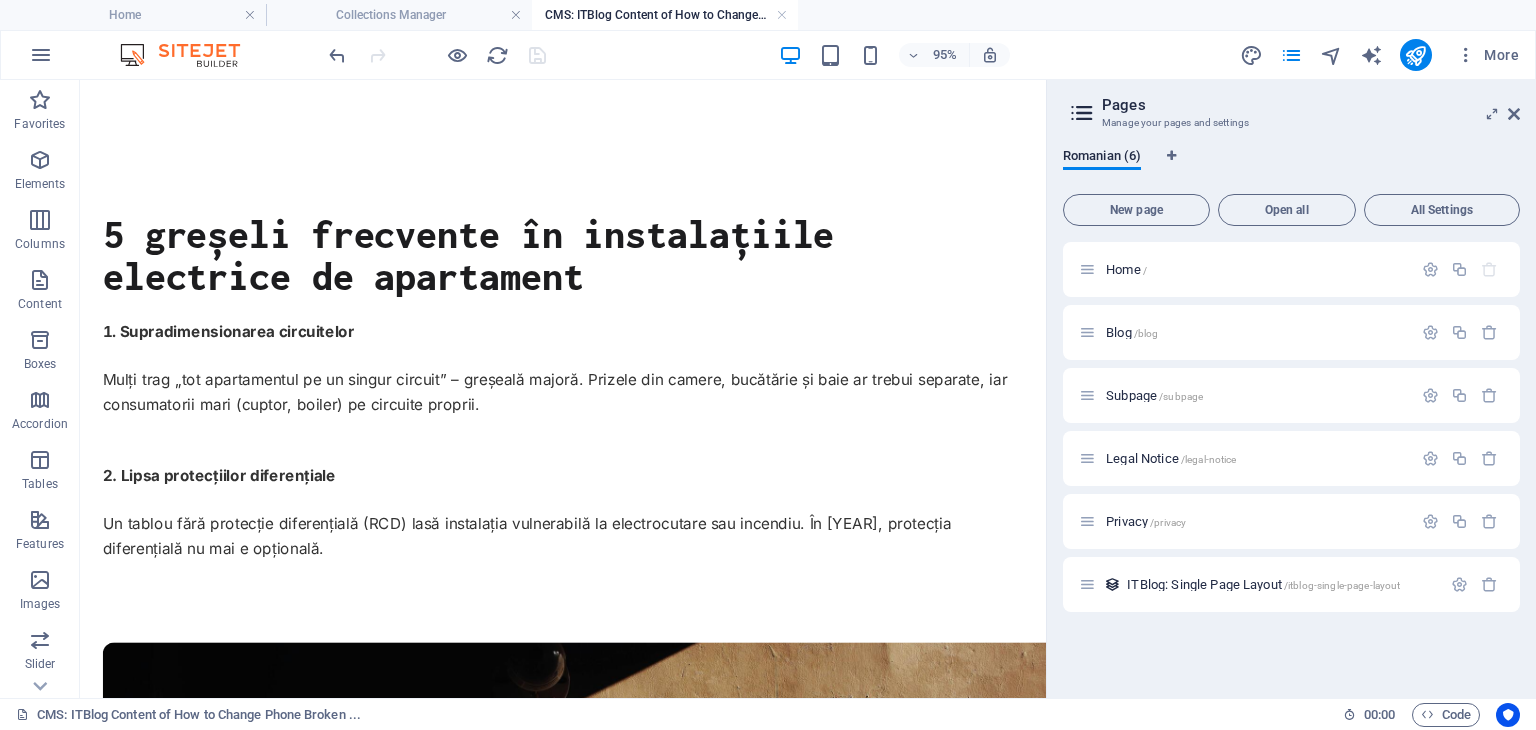 click at bounding box center (190, 55) 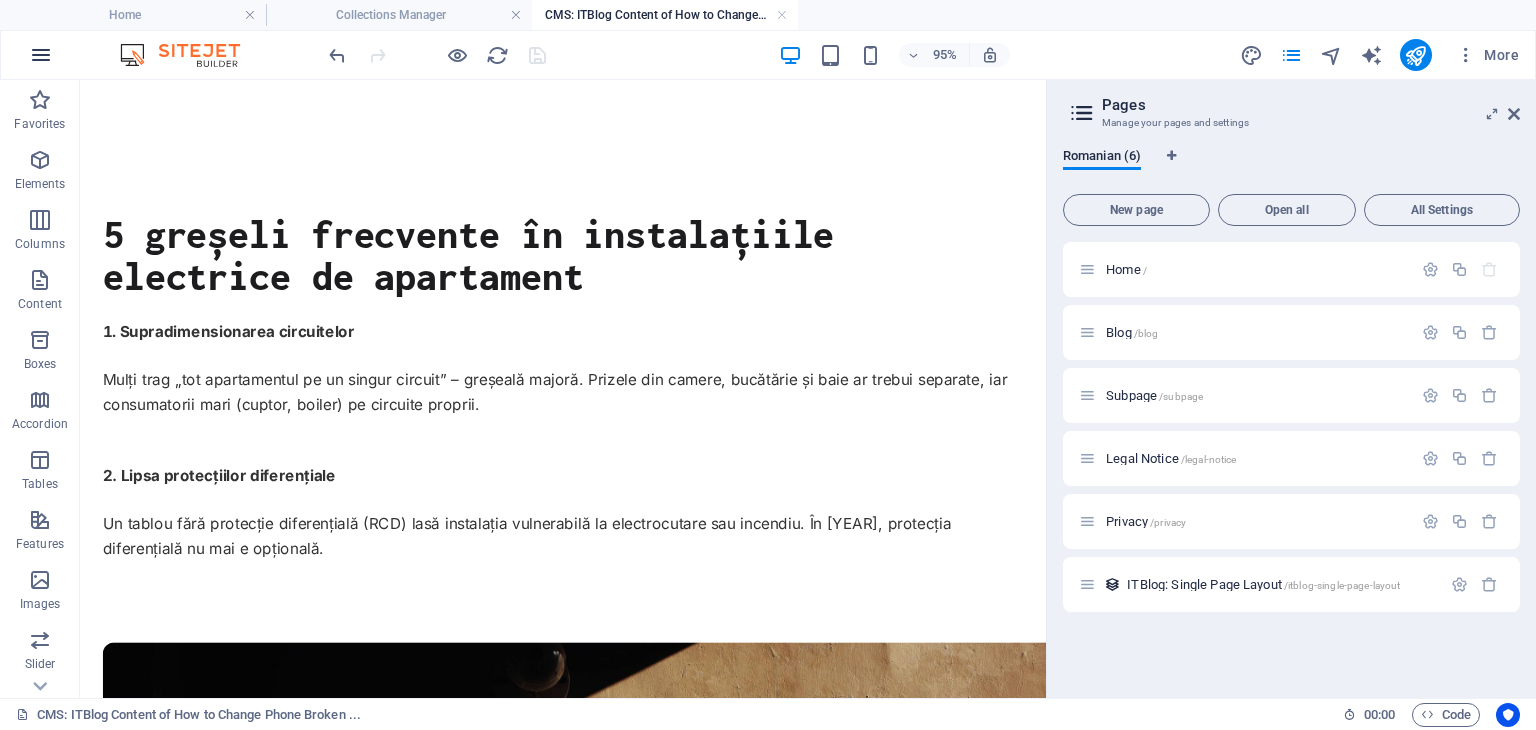 click at bounding box center (41, 55) 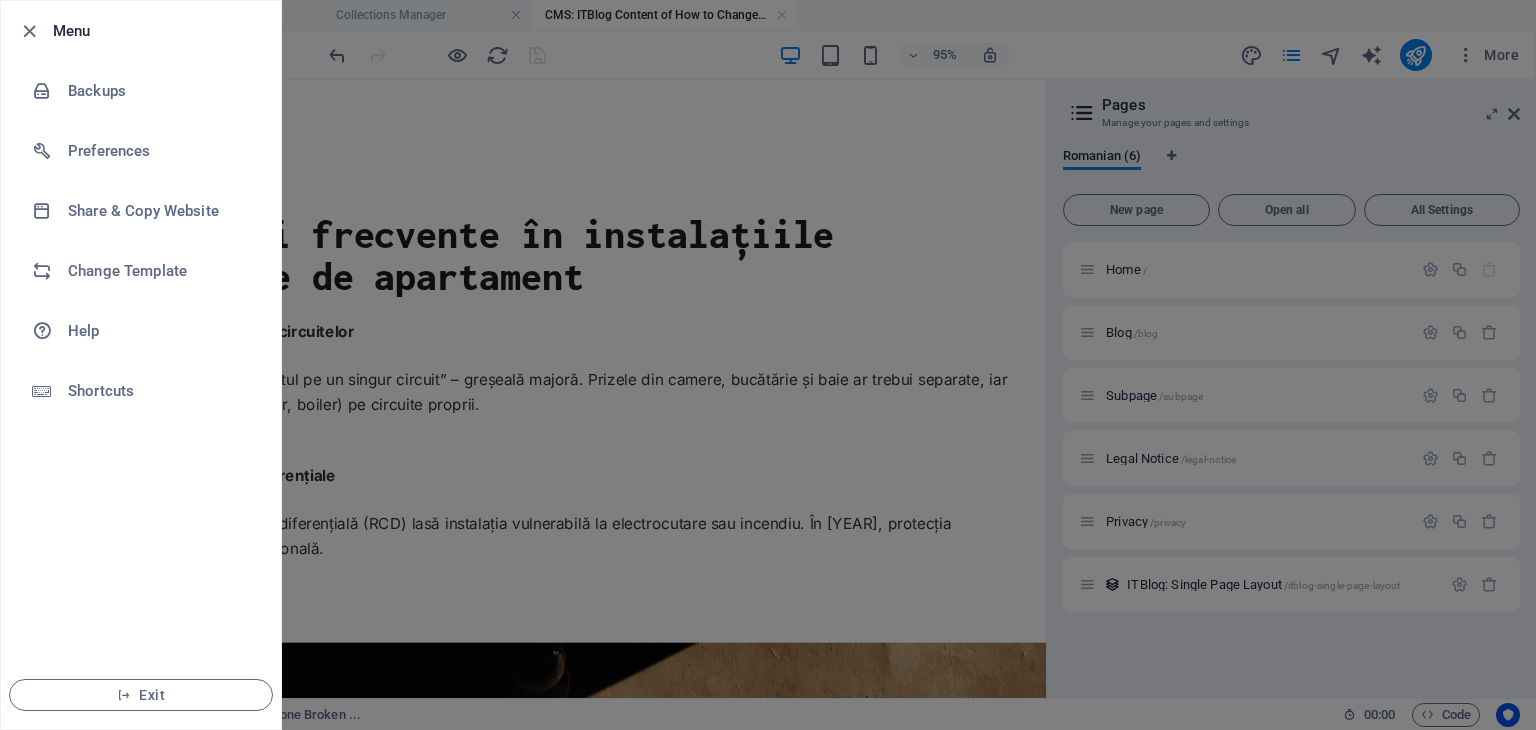 click at bounding box center [768, 365] 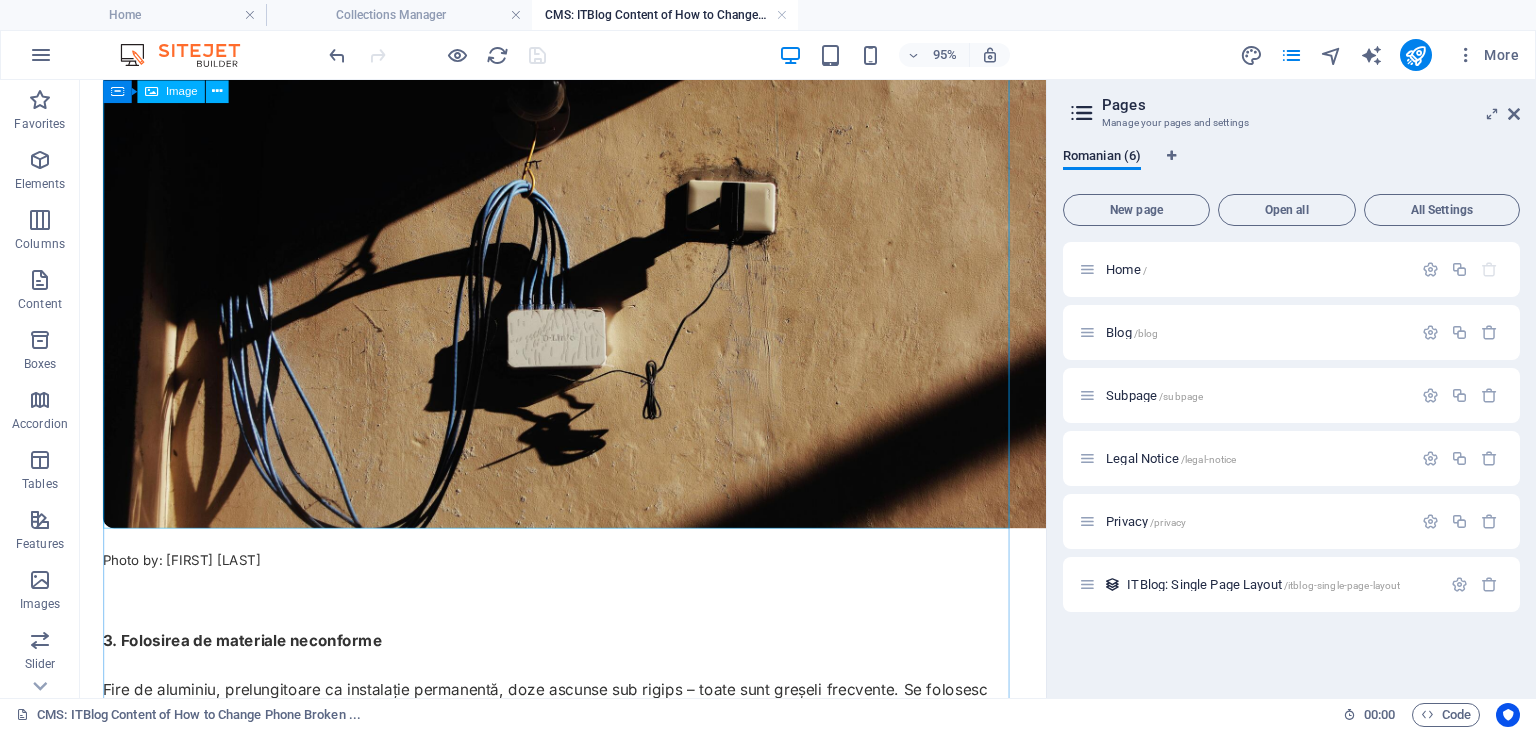 scroll, scrollTop: 800, scrollLeft: 0, axis: vertical 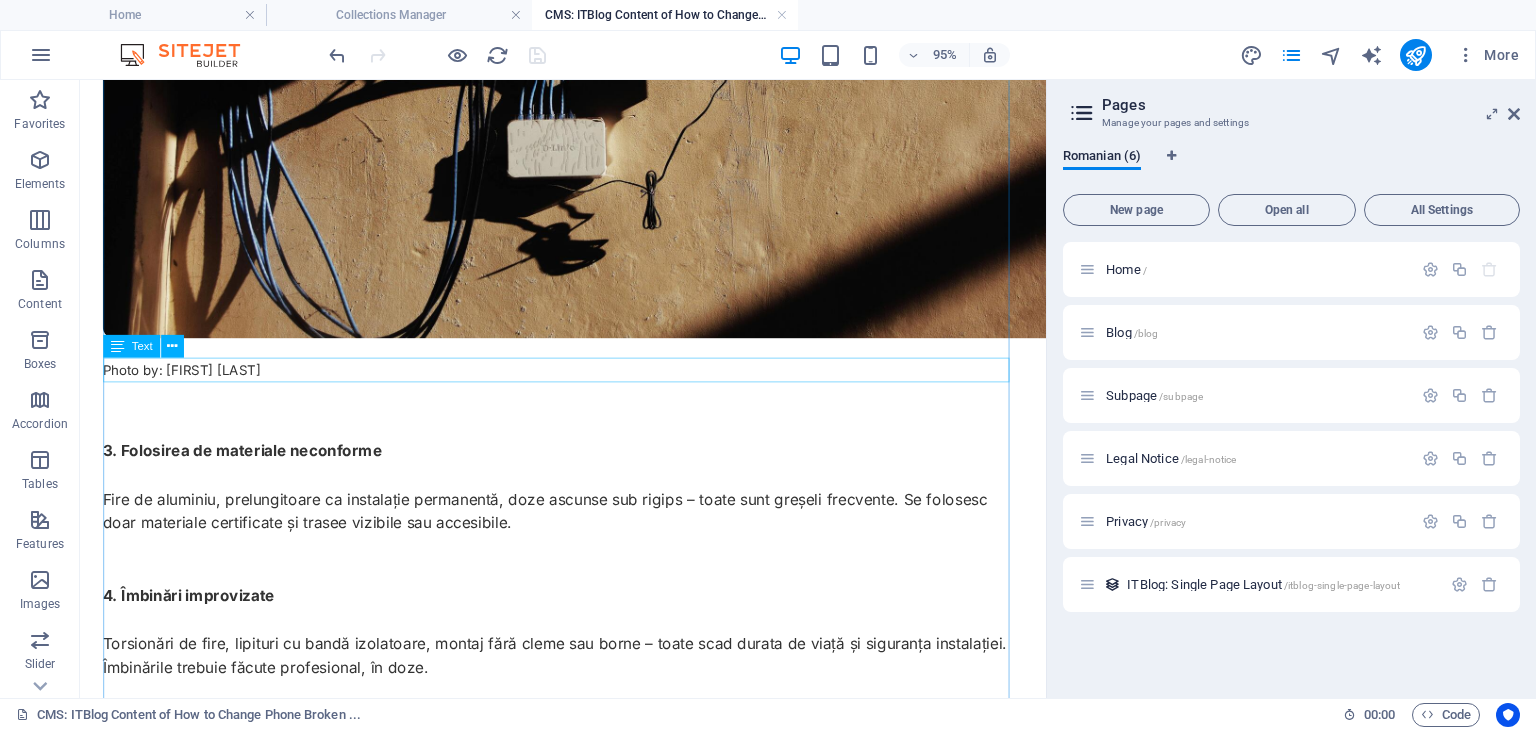 click on "Photo by: Luis Villasmil" at bounding box center (584, 385) 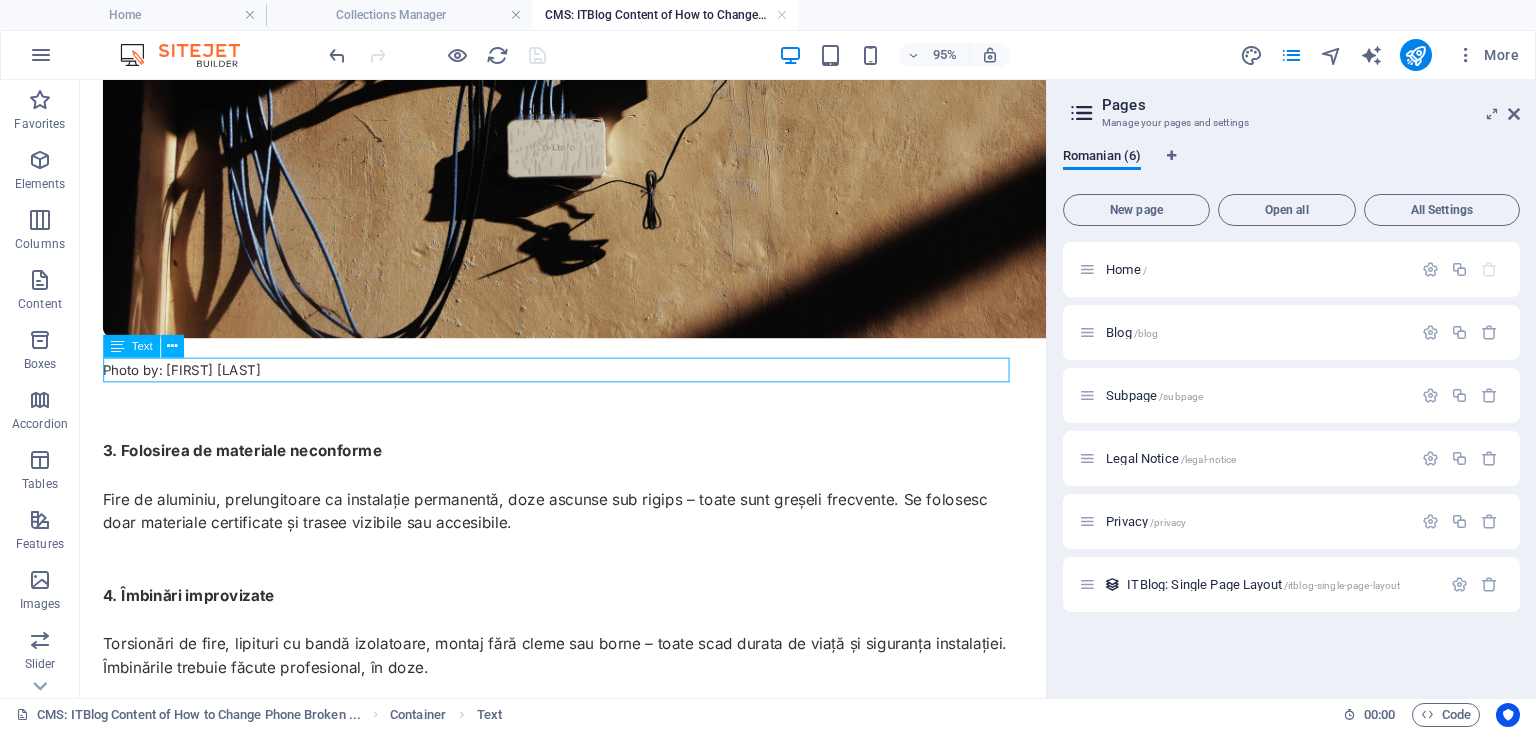 click on "Photo by: Luis Villasmil" at bounding box center (584, 385) 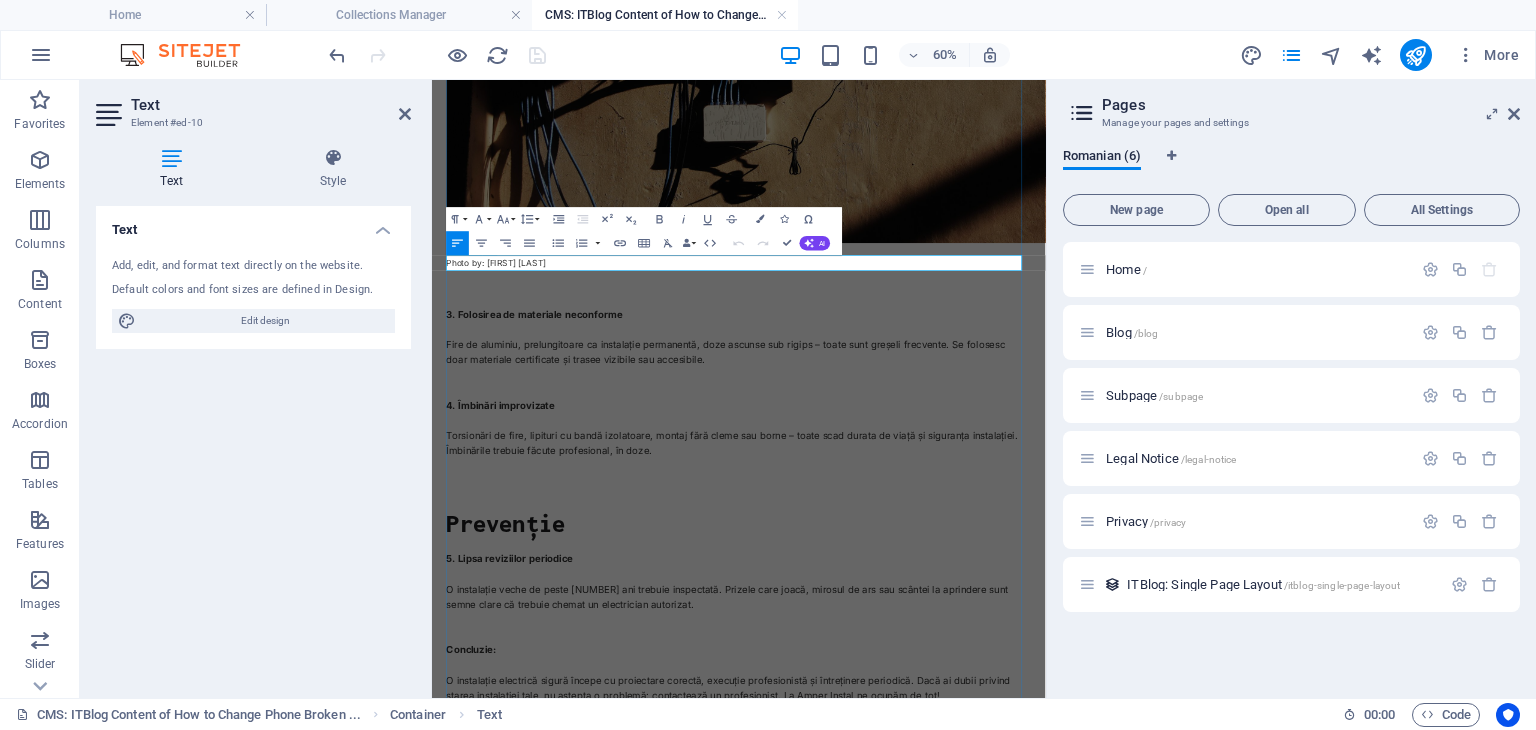 click on "Photo by: Luis Villasmil" at bounding box center [539, 384] 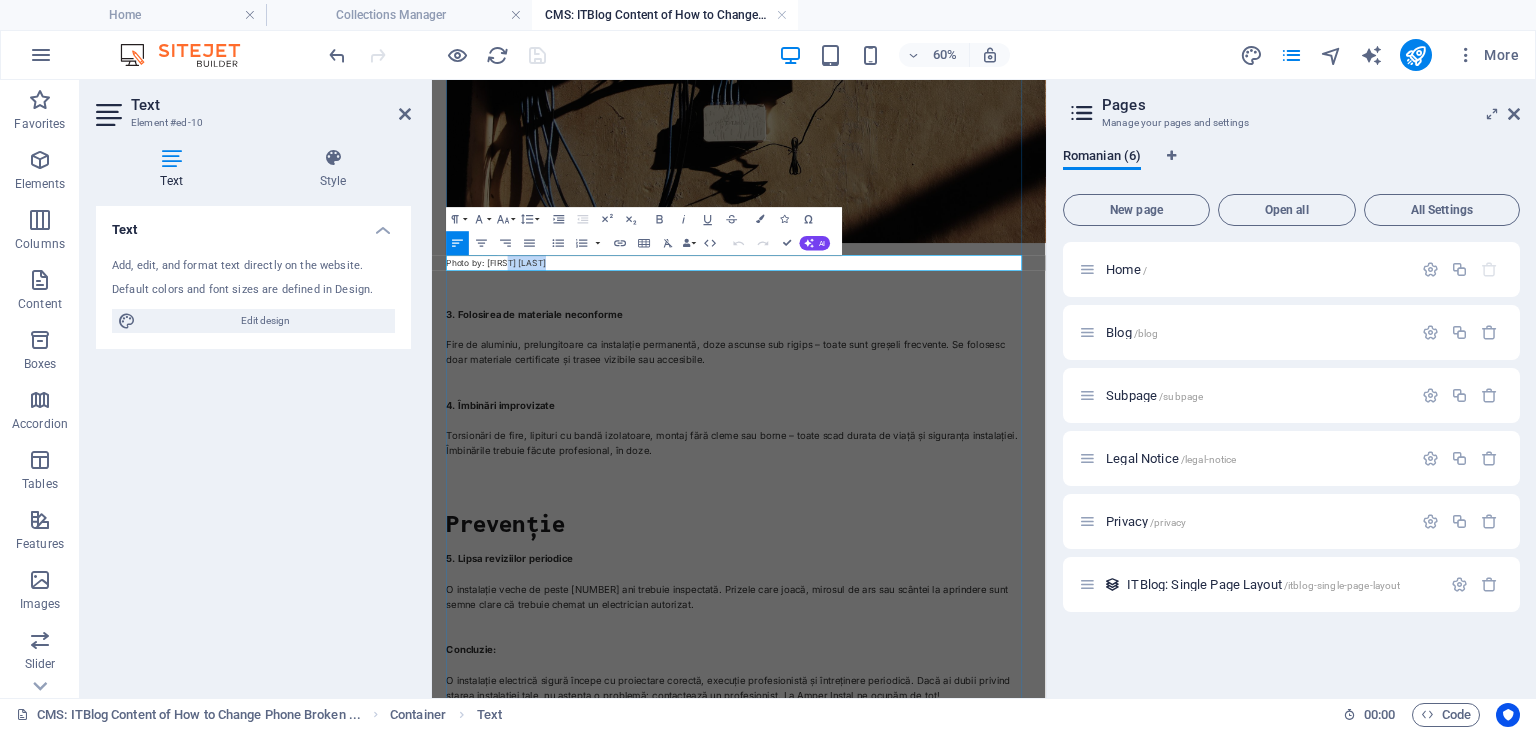 click on "Photo by: Luis Villasmil" at bounding box center [539, 384] 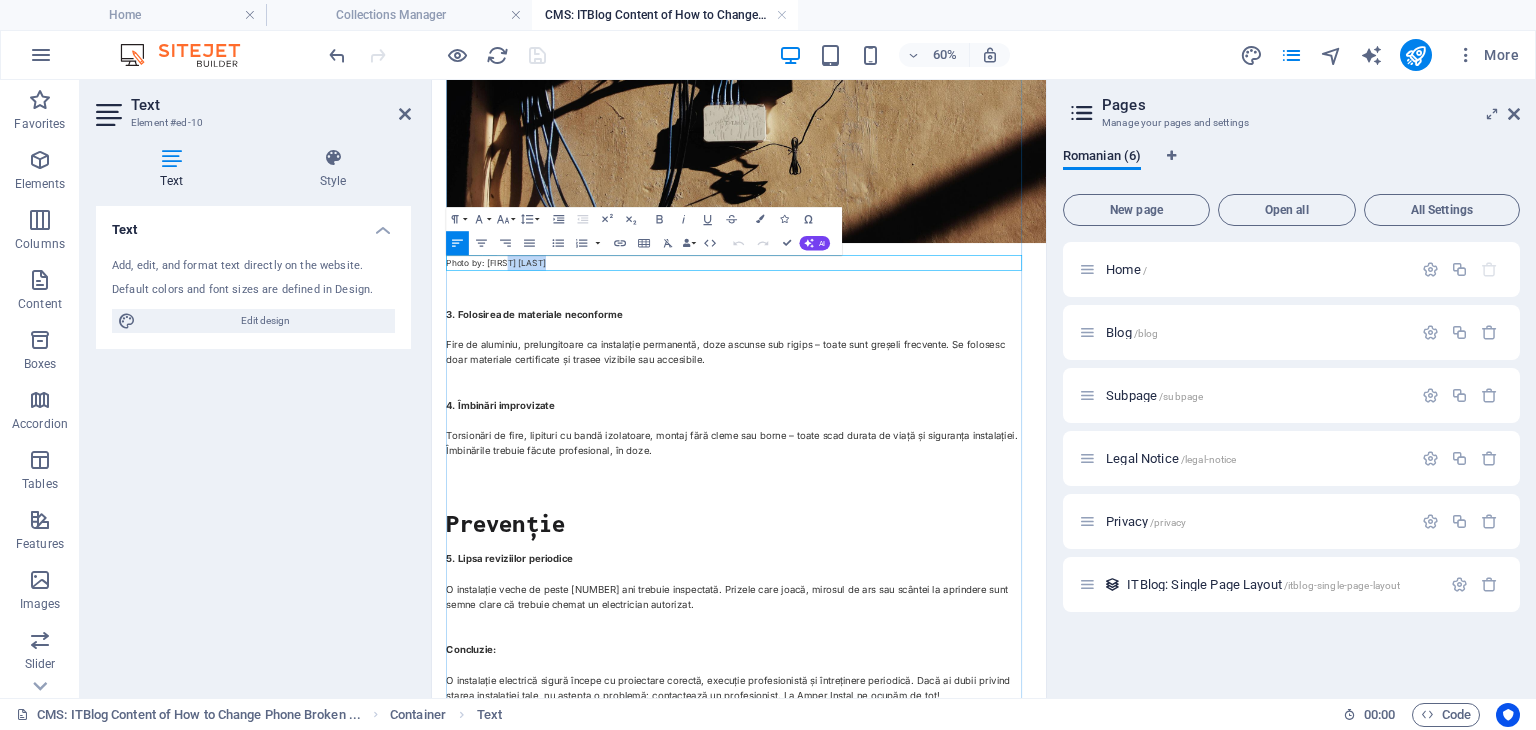 click on "Photo by: Luis Villasmil" at bounding box center (936, 385) 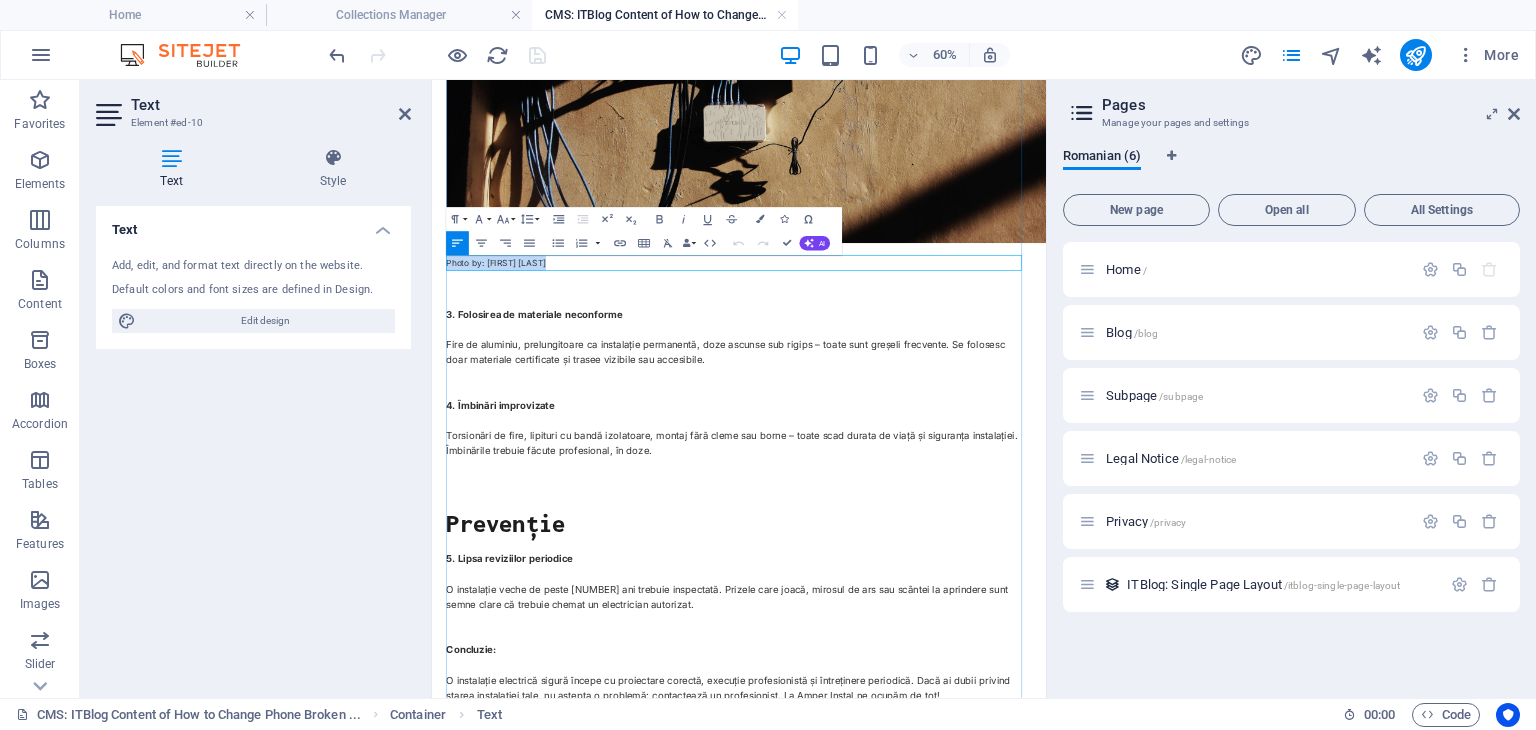 click on "Photo by: Luis Villasmil" at bounding box center [936, 385] 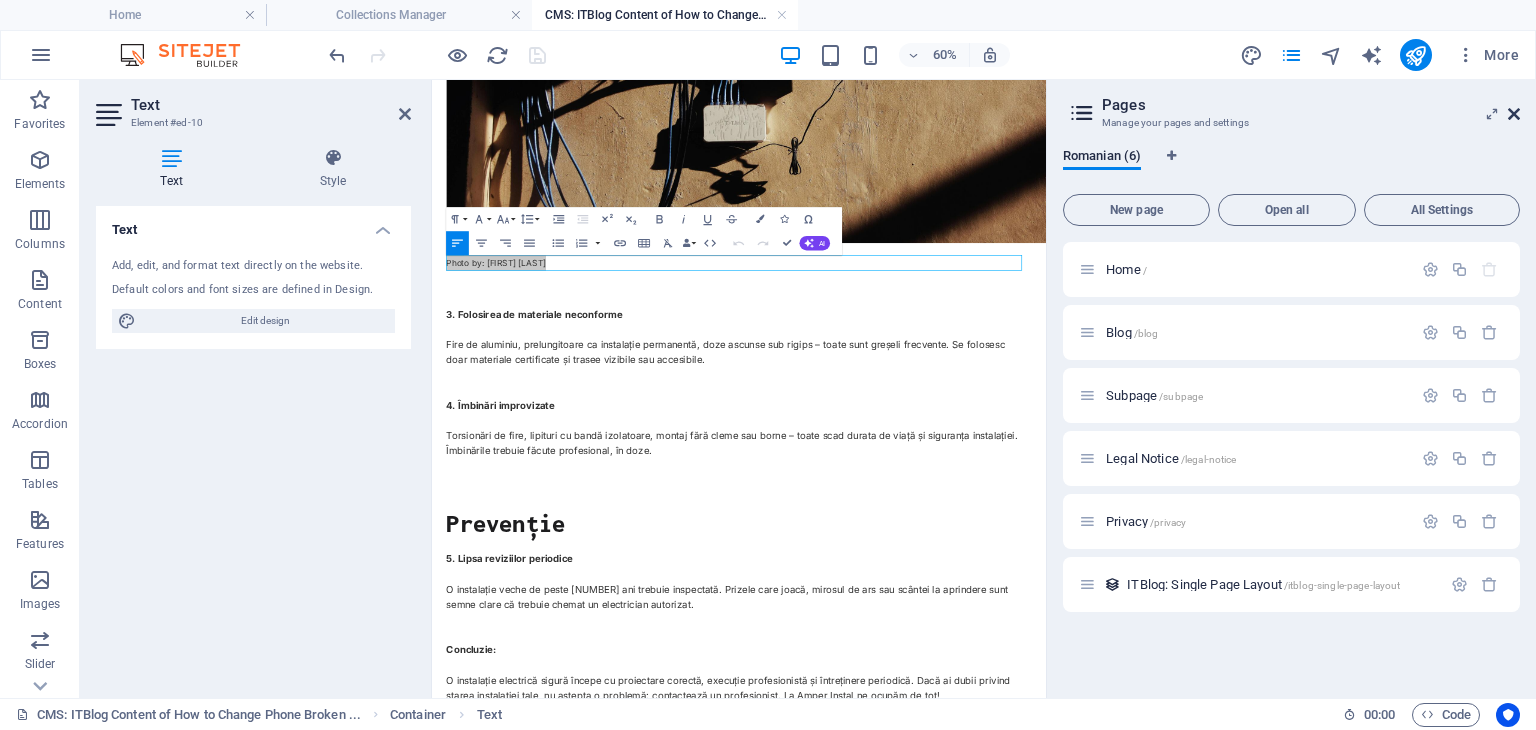 click at bounding box center (1514, 114) 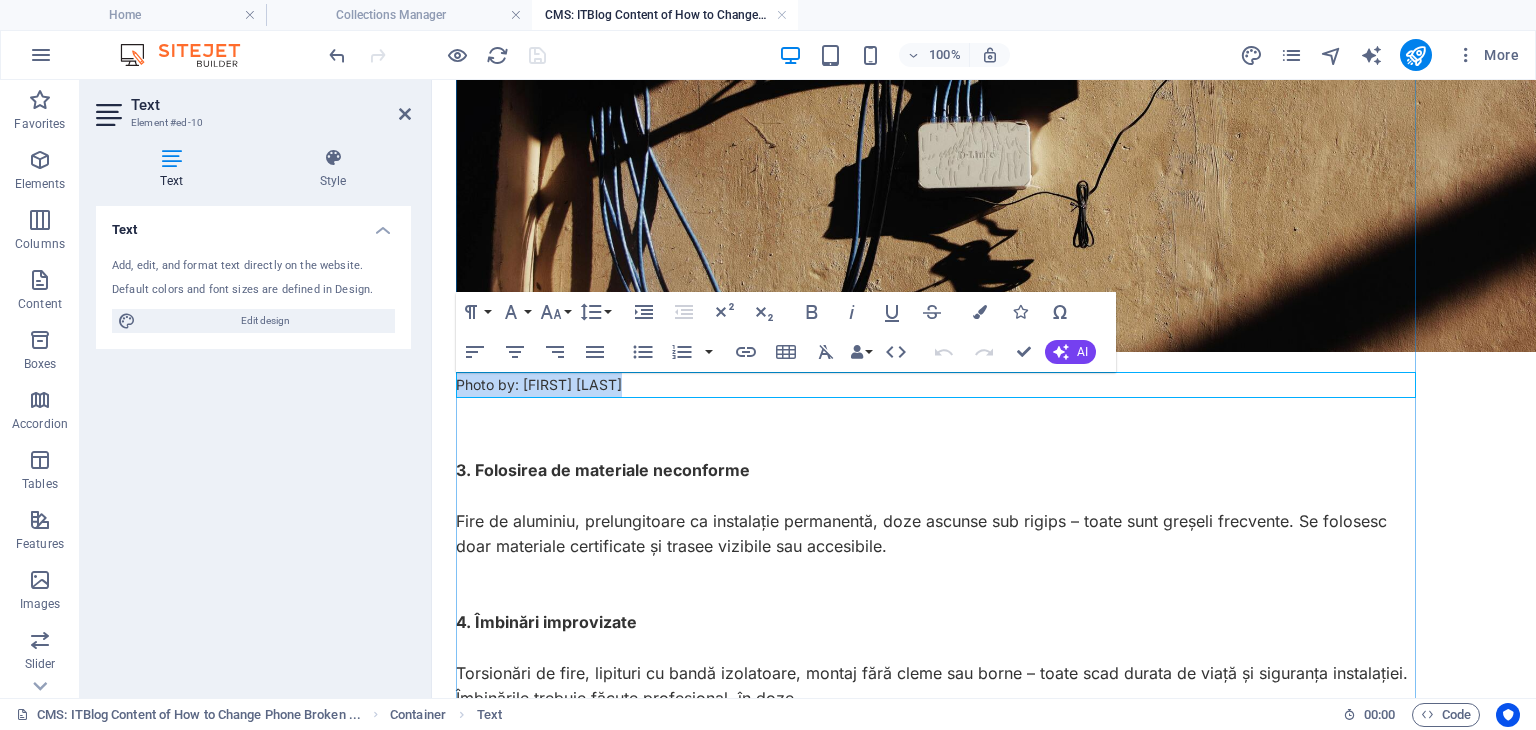 click on "Photo by: Luis Villasmil" at bounding box center [936, 385] 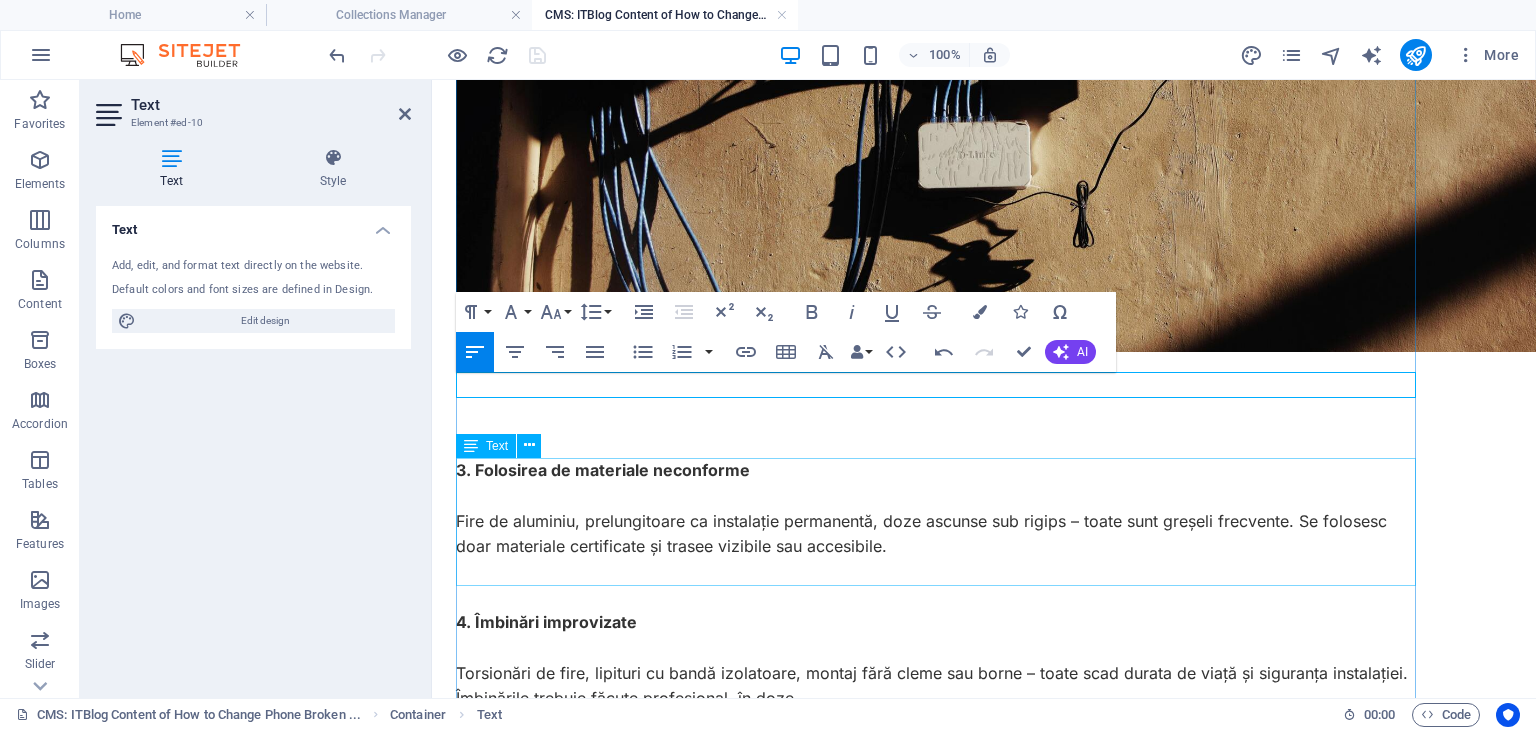 type 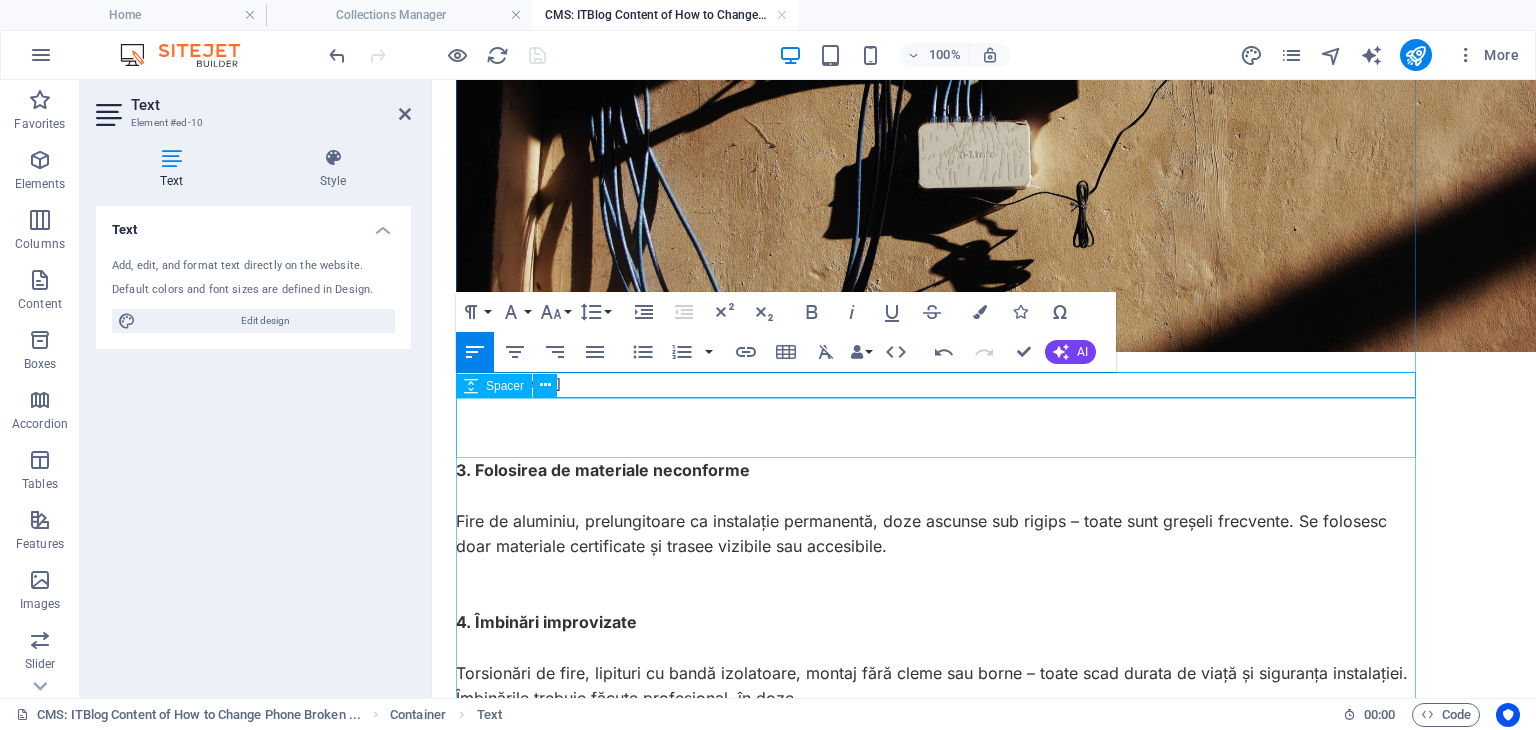 click at bounding box center [936, 428] 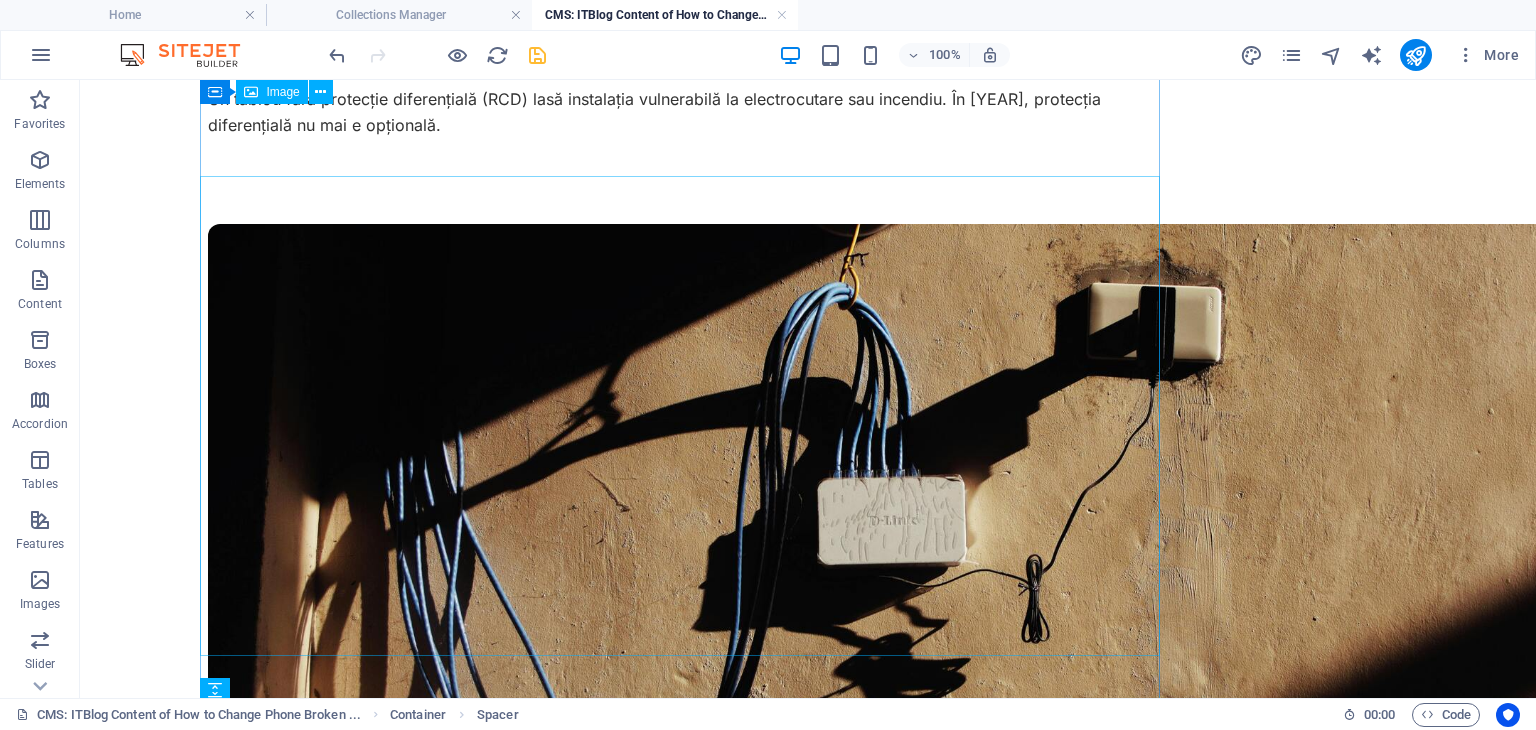scroll, scrollTop: 400, scrollLeft: 0, axis: vertical 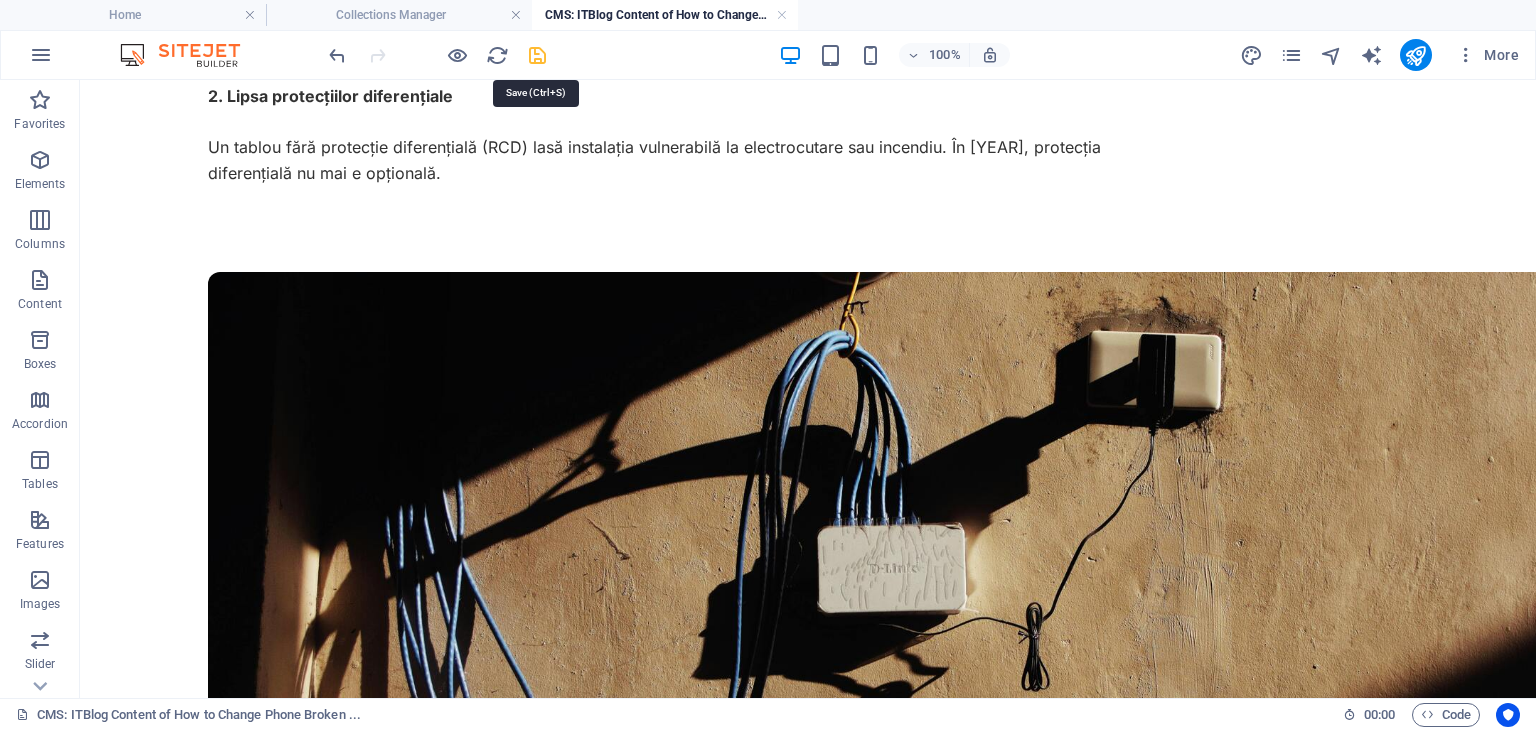 click at bounding box center [537, 55] 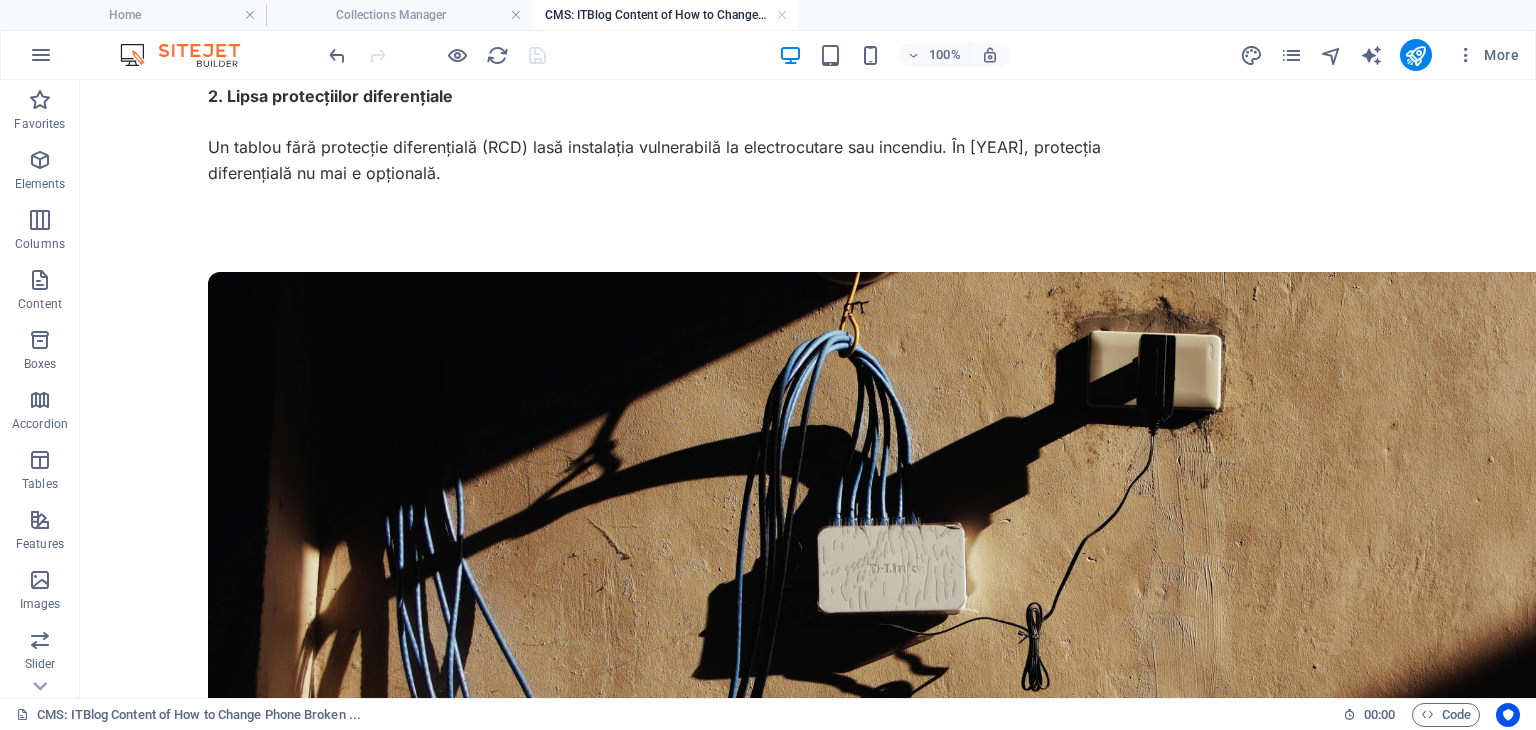 click on "CMS: ITBlog Content of How to Change Phone Broken ..." at bounding box center [665, 15] 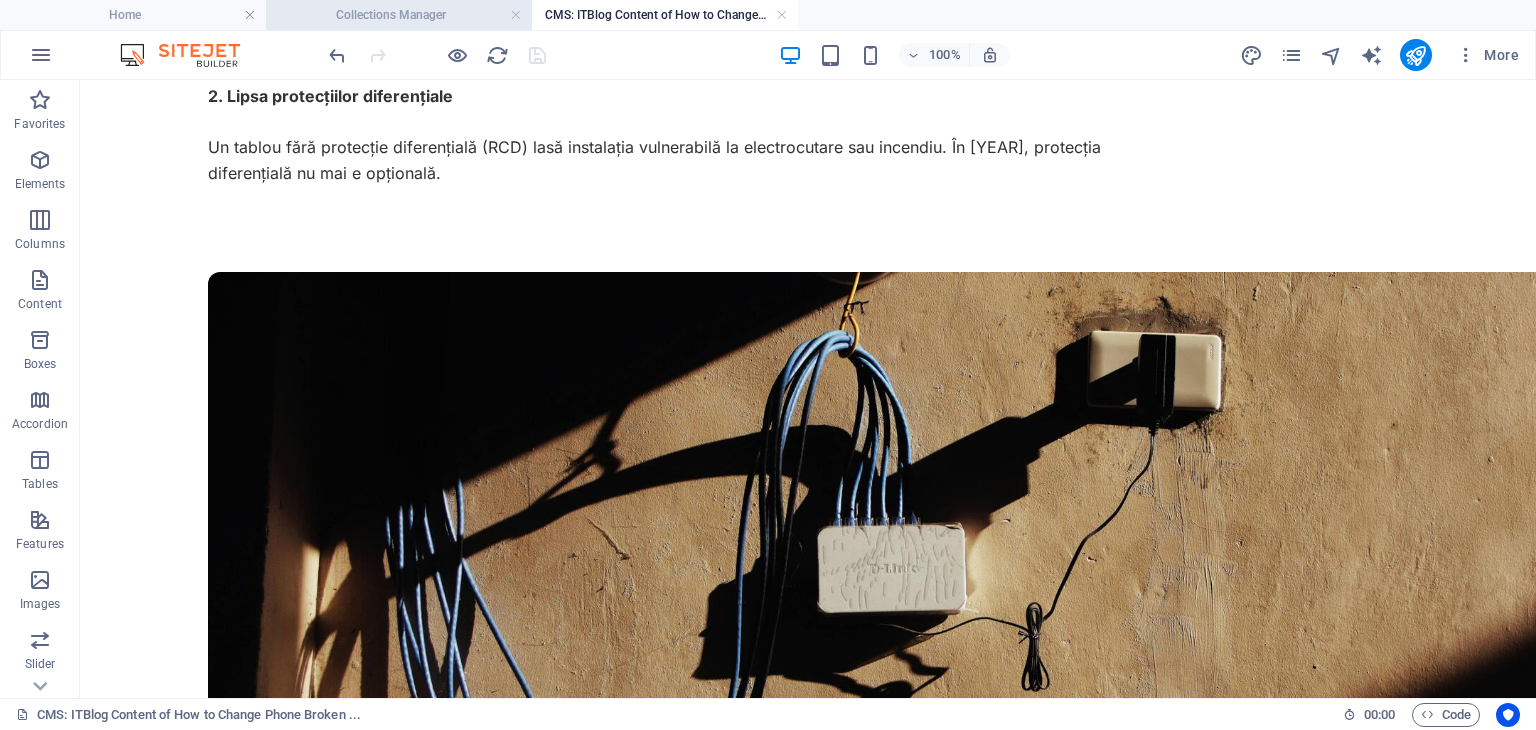 click on "Collections Manager" at bounding box center [399, 15] 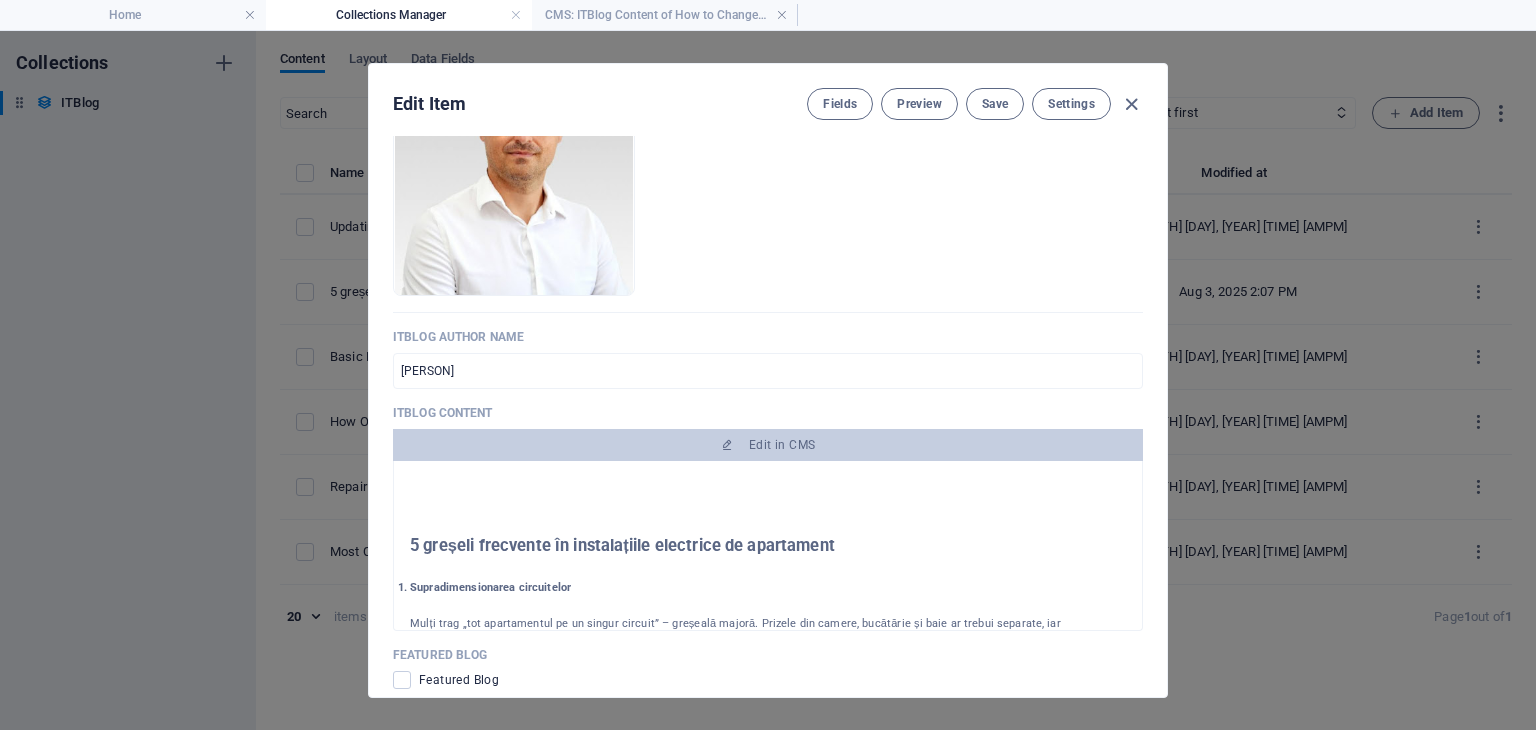 scroll, scrollTop: 0, scrollLeft: 0, axis: both 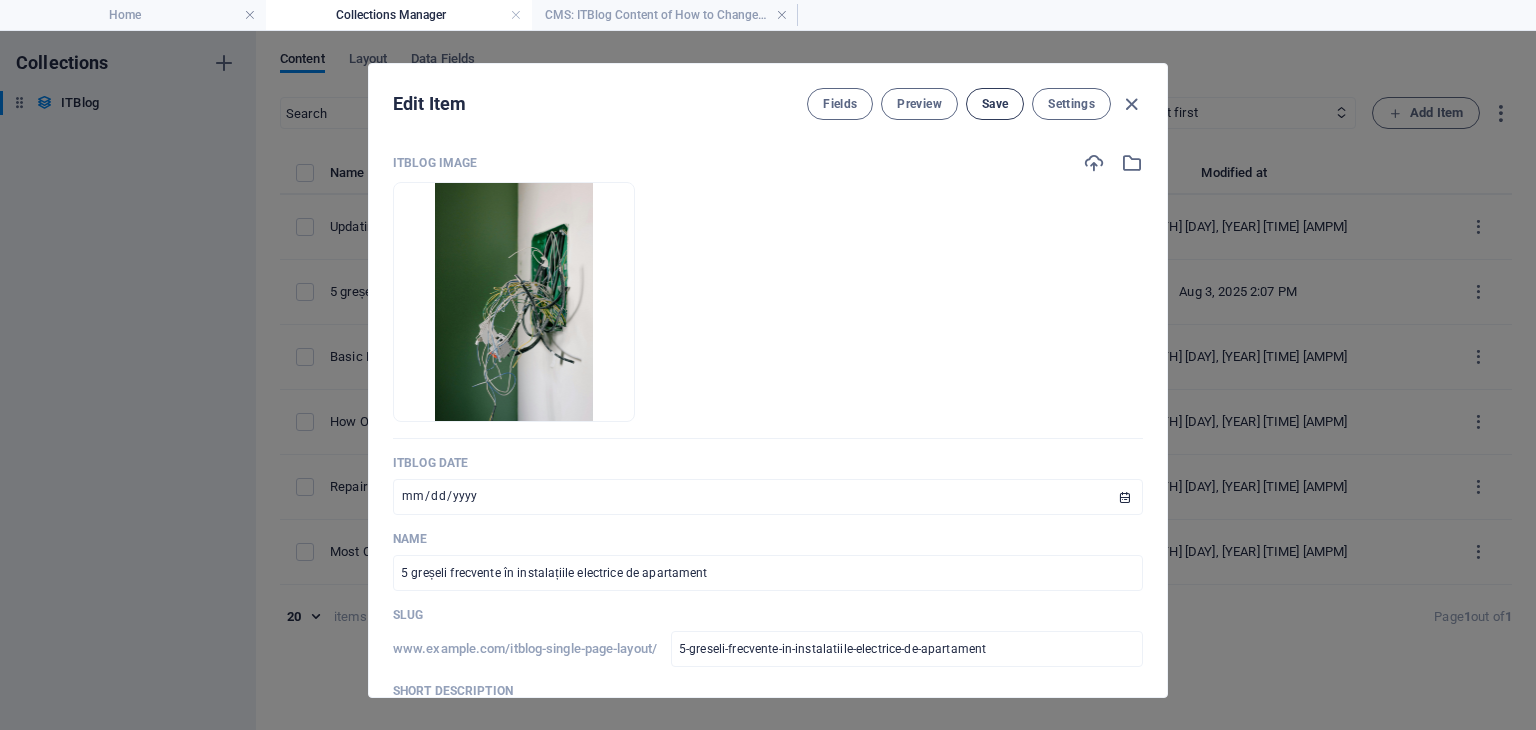 click on "Save" at bounding box center [995, 104] 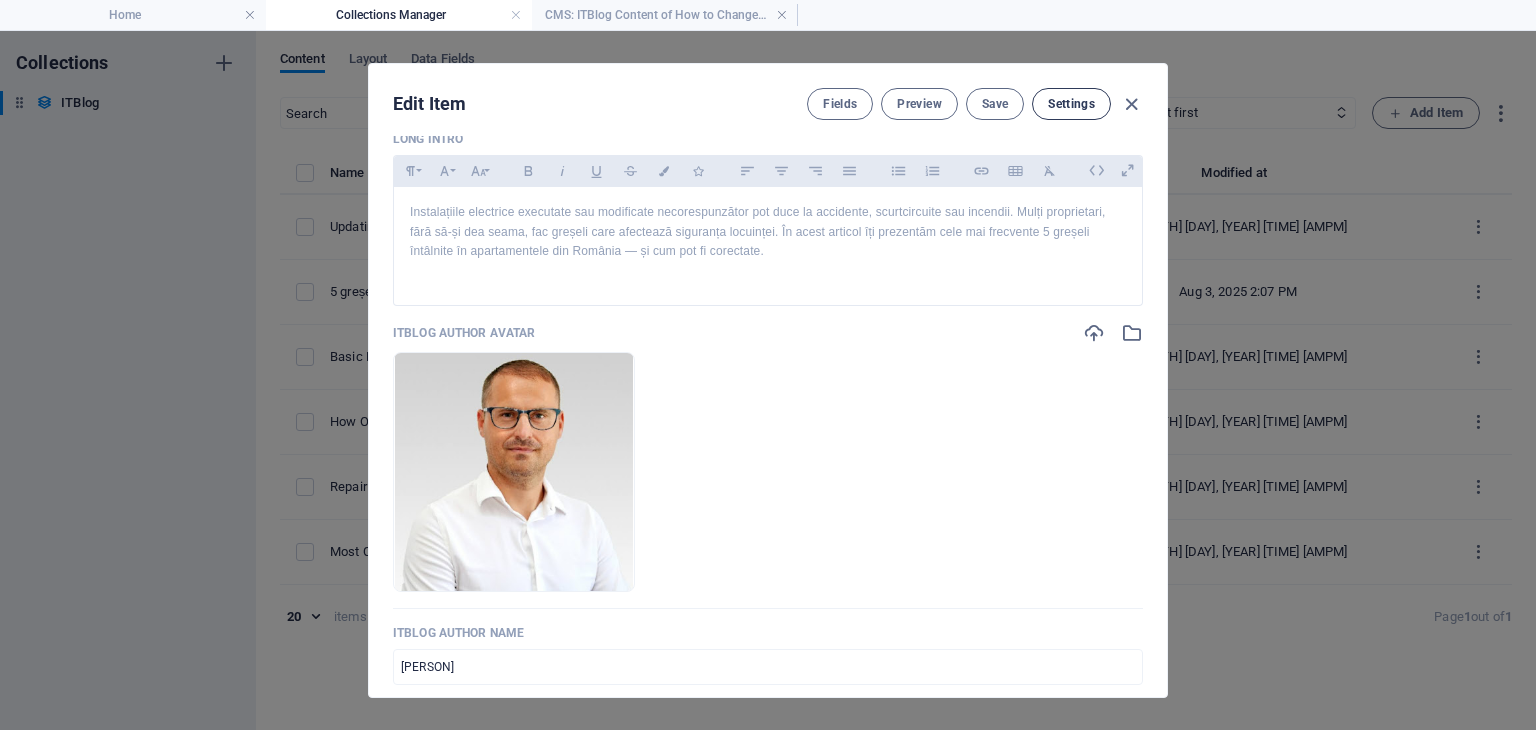 scroll, scrollTop: 700, scrollLeft: 0, axis: vertical 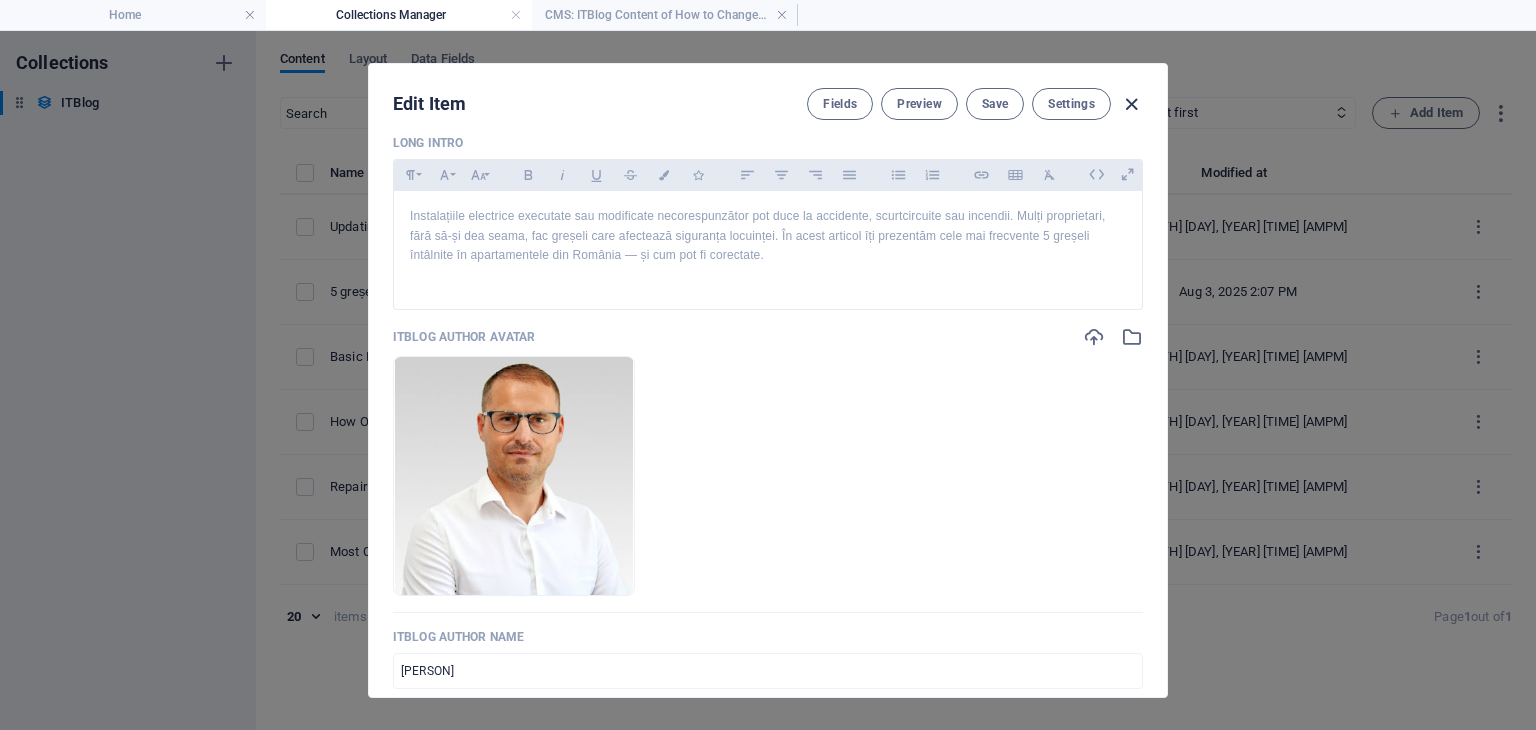 click at bounding box center [1131, 104] 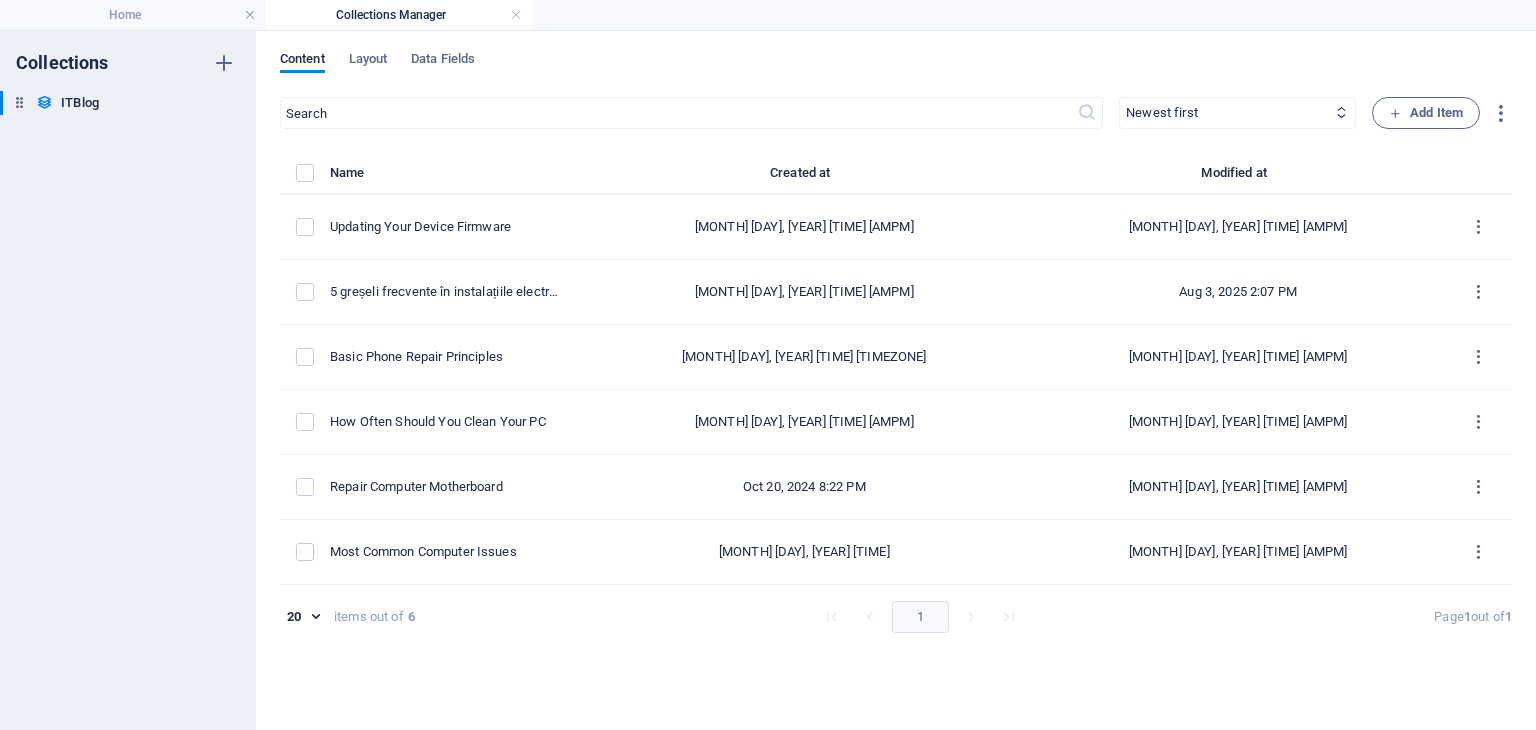click on "Collections Manager" at bounding box center (399, 15) 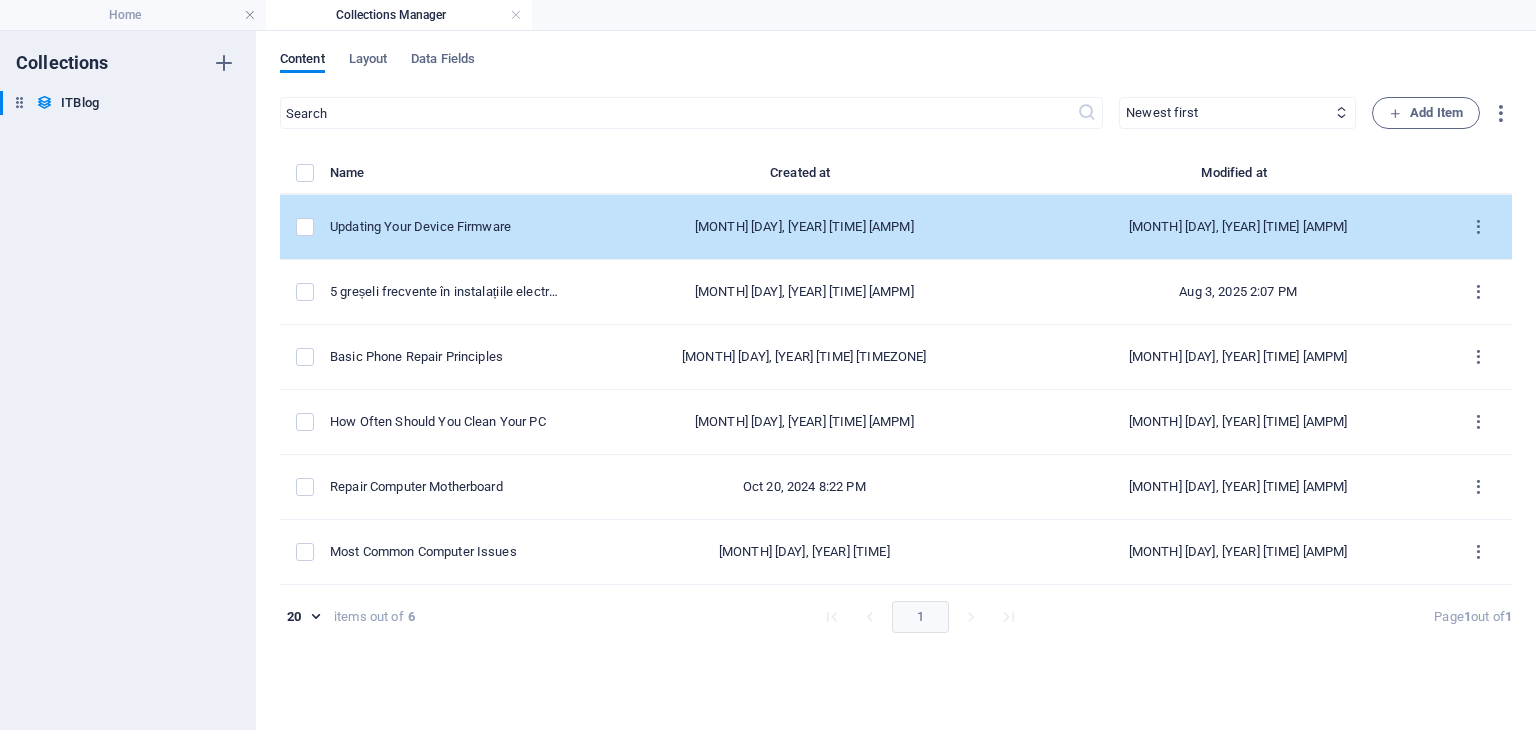 drag, startPoint x: 466, startPoint y: 301, endPoint x: 462, endPoint y: 227, distance: 74.10803 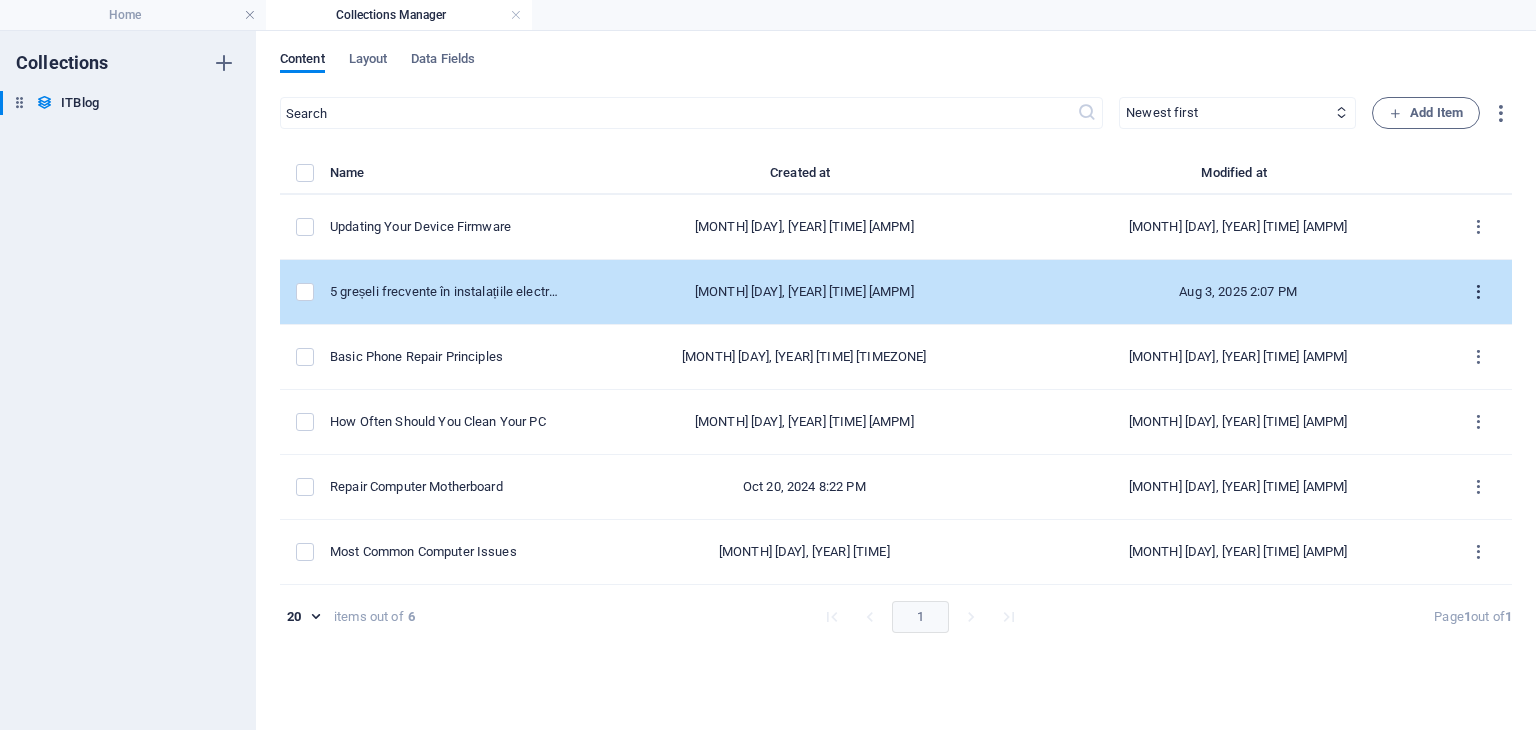 click at bounding box center [1478, 292] 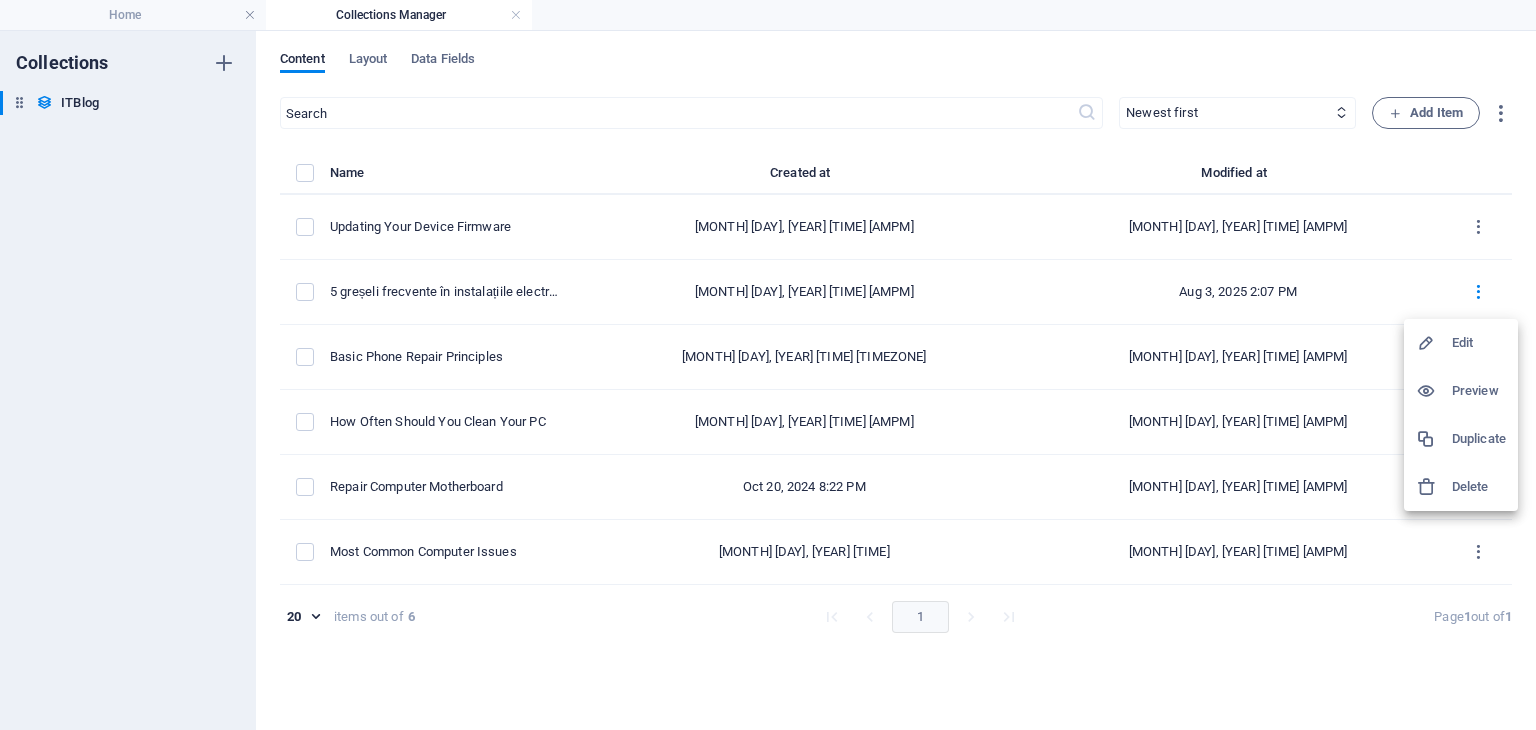 click at bounding box center [768, 365] 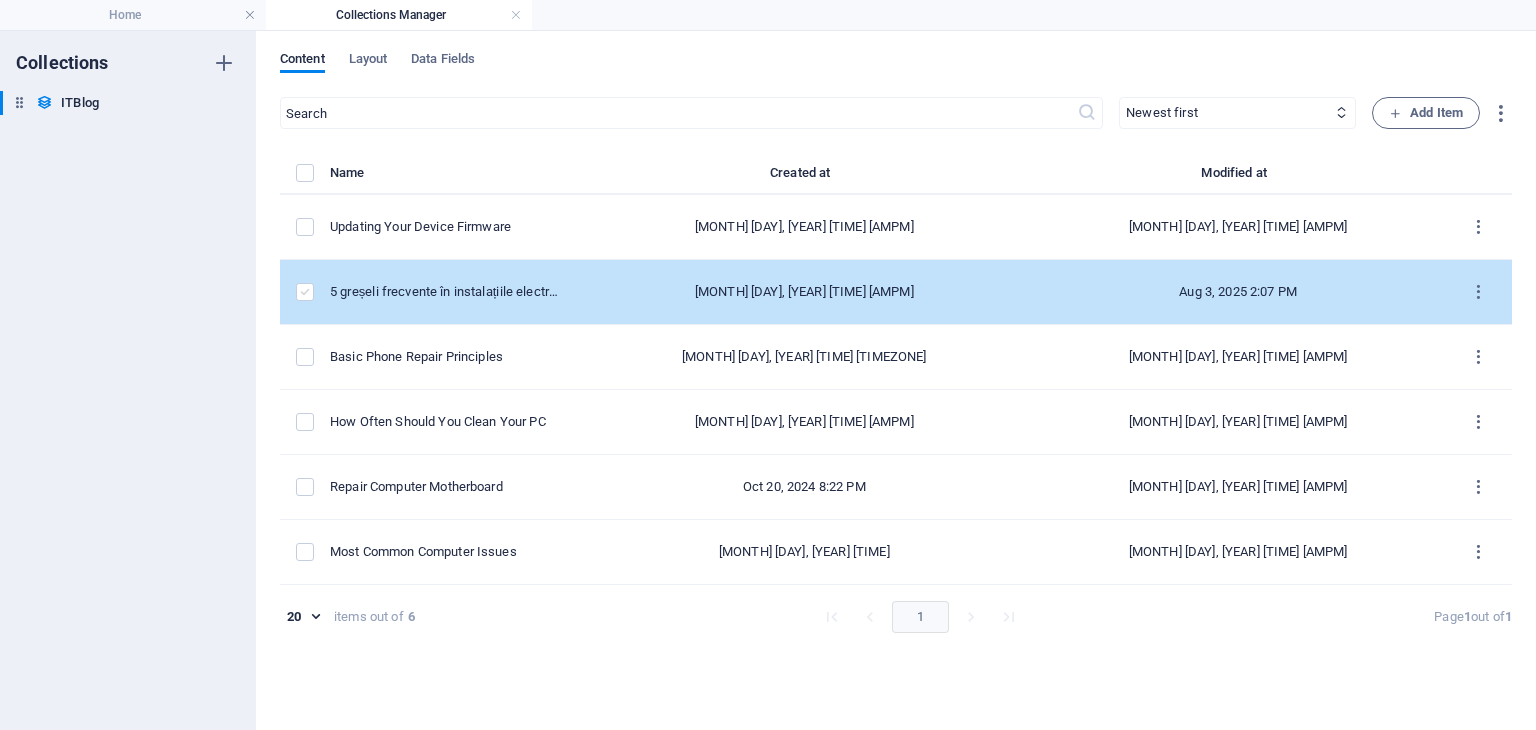 click at bounding box center (305, 292) 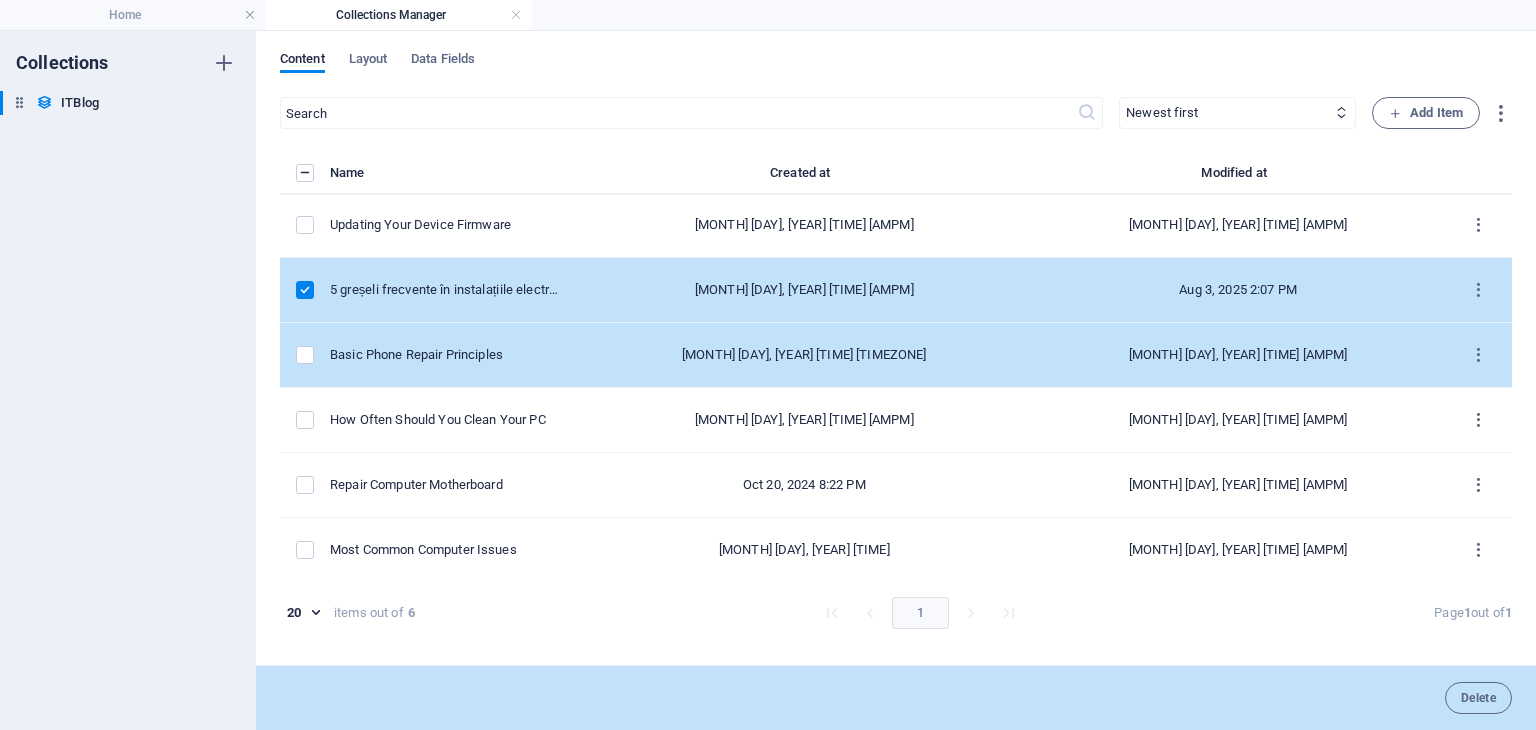 scroll, scrollTop: 0, scrollLeft: 0, axis: both 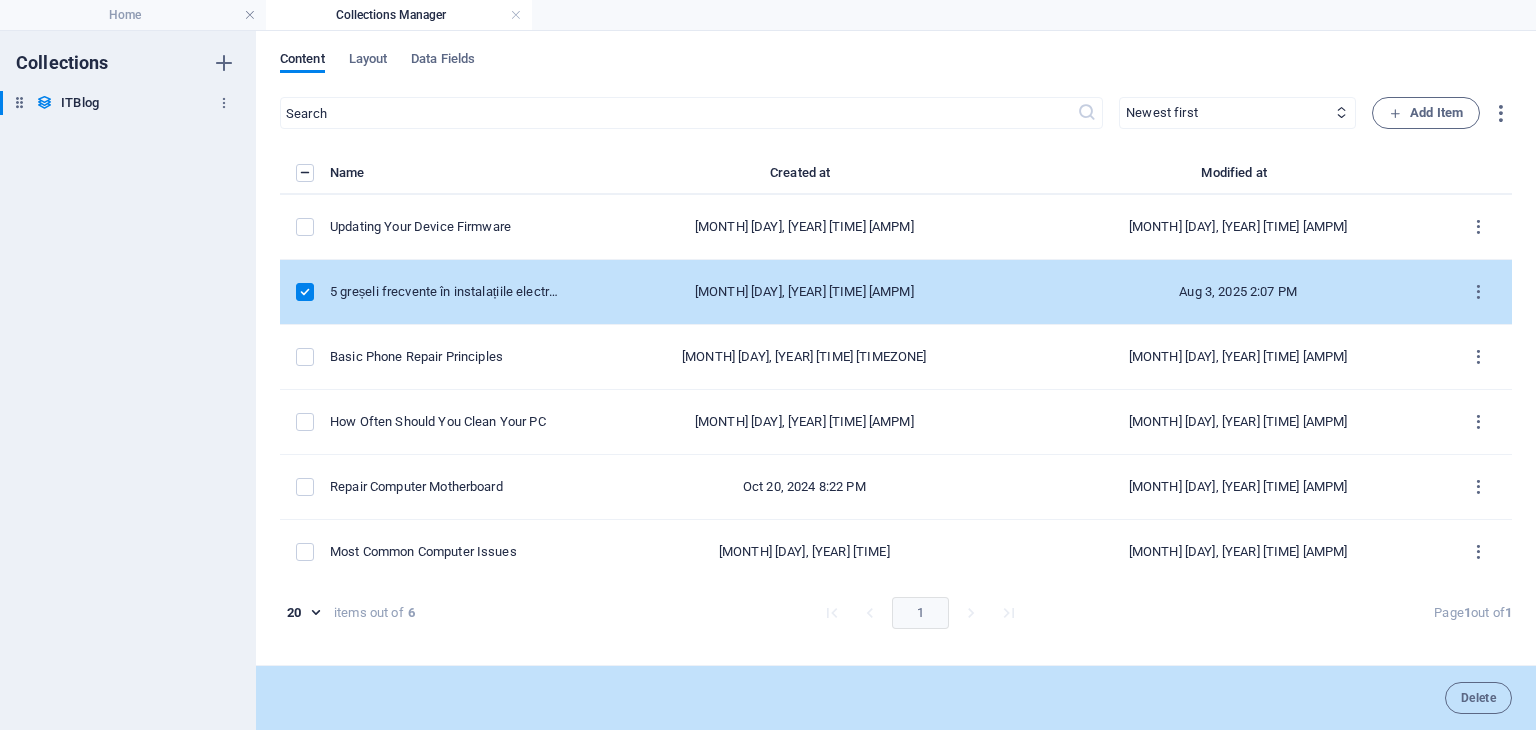 click on "ITBlog" at bounding box center (80, 103) 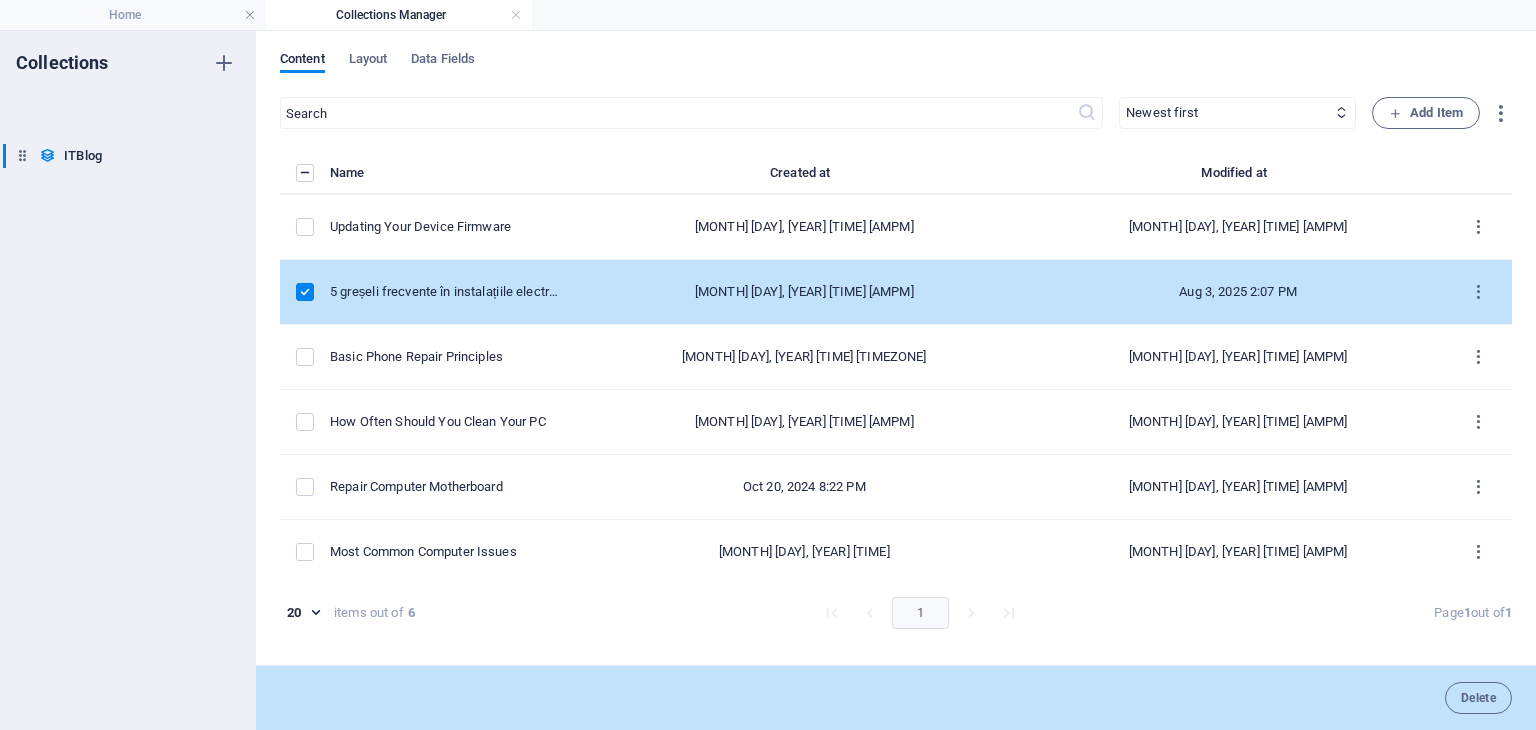 drag, startPoint x: 18, startPoint y: 101, endPoint x: 24, endPoint y: 162, distance: 61.294373 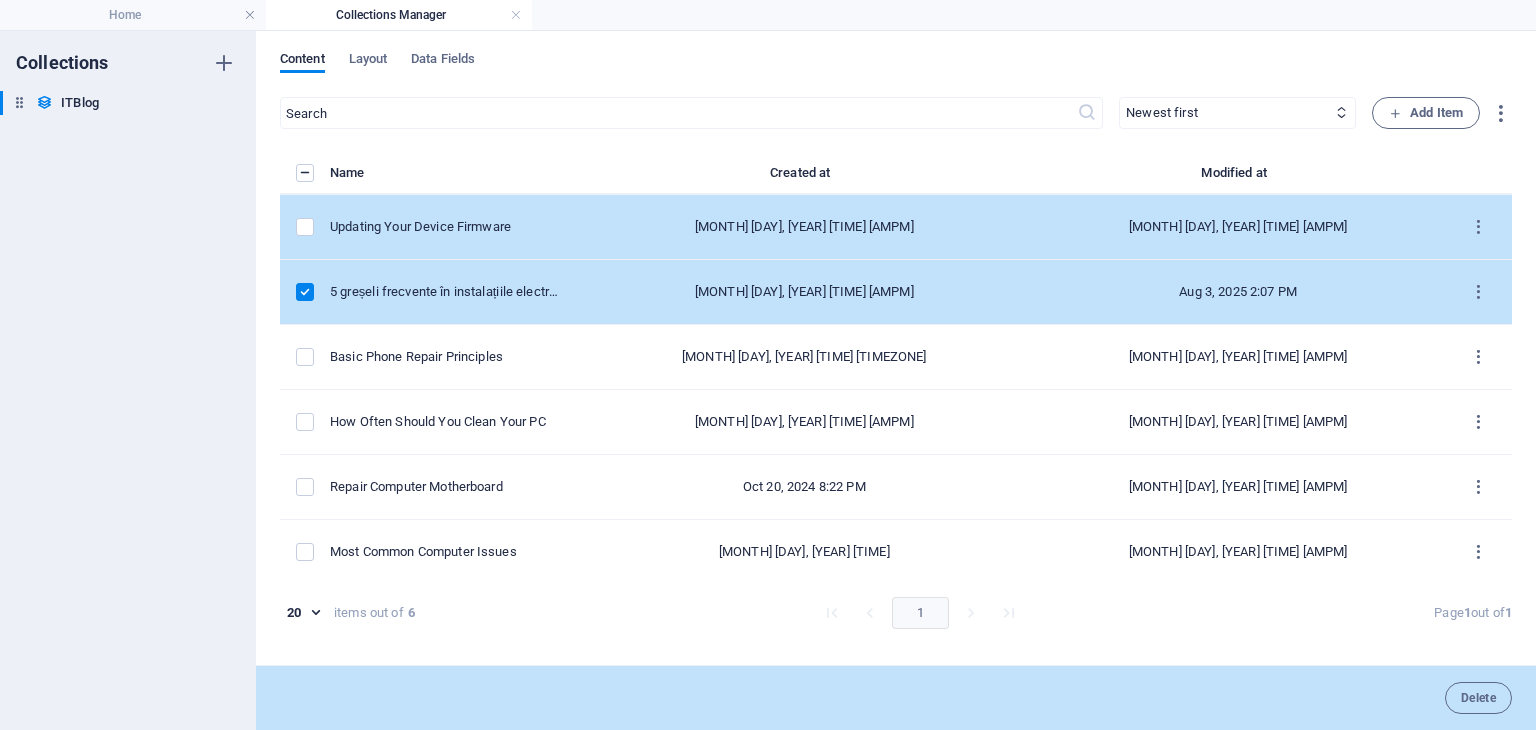 drag, startPoint x: 345, startPoint y: 289, endPoint x: 345, endPoint y: 231, distance: 58 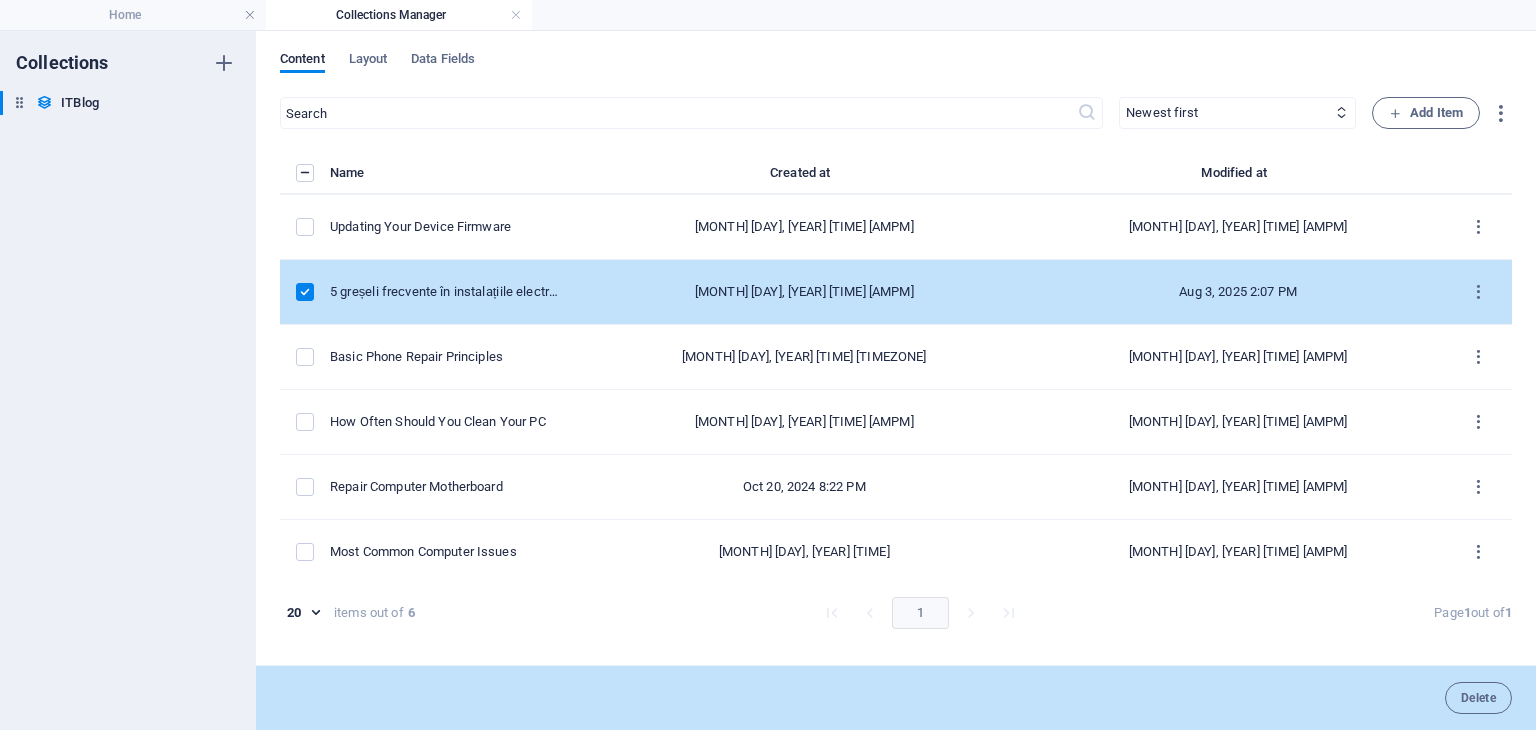 click on "Collections ITBlog ITBlog" at bounding box center [128, 380] 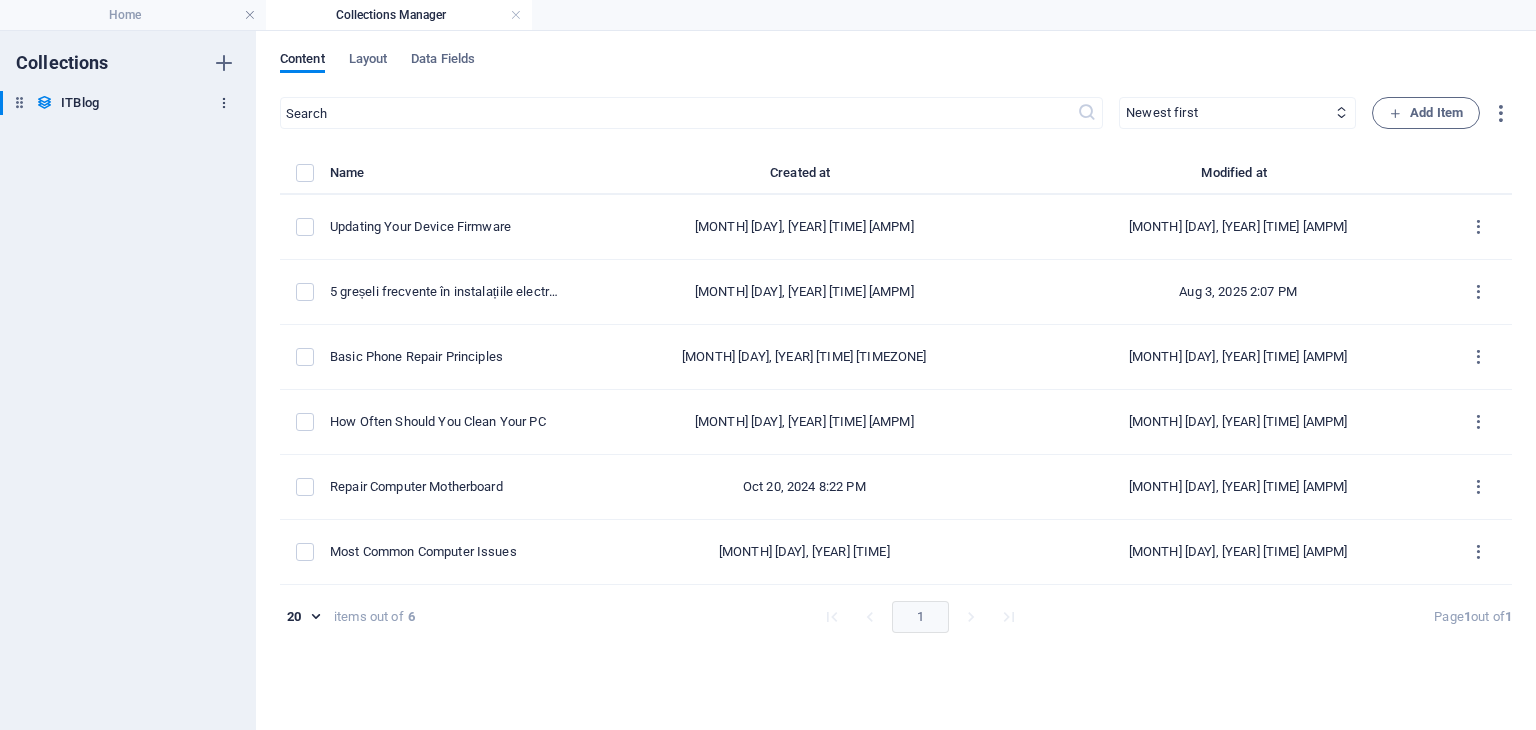 click at bounding box center (224, 103) 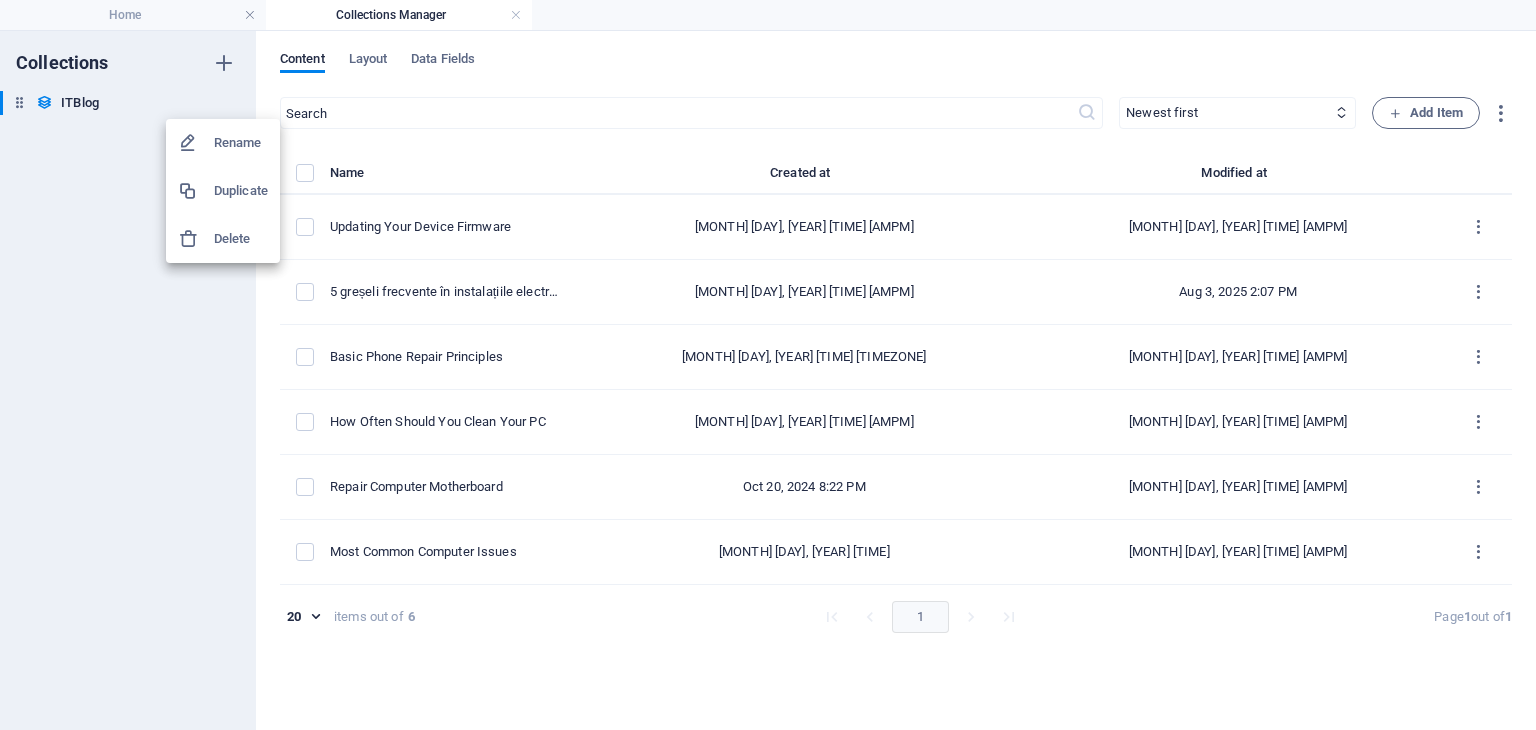 click at bounding box center (768, 365) 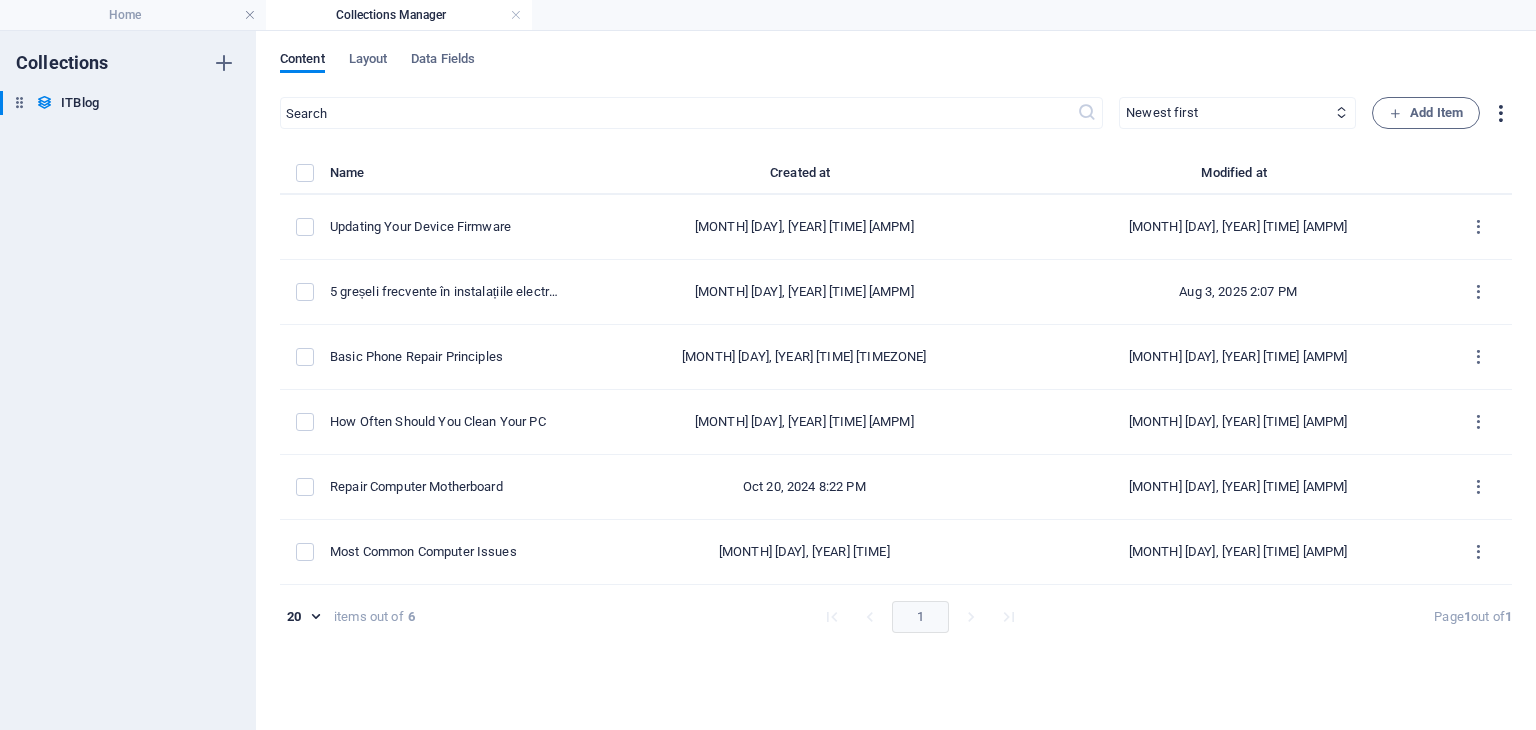 click at bounding box center (1500, 113) 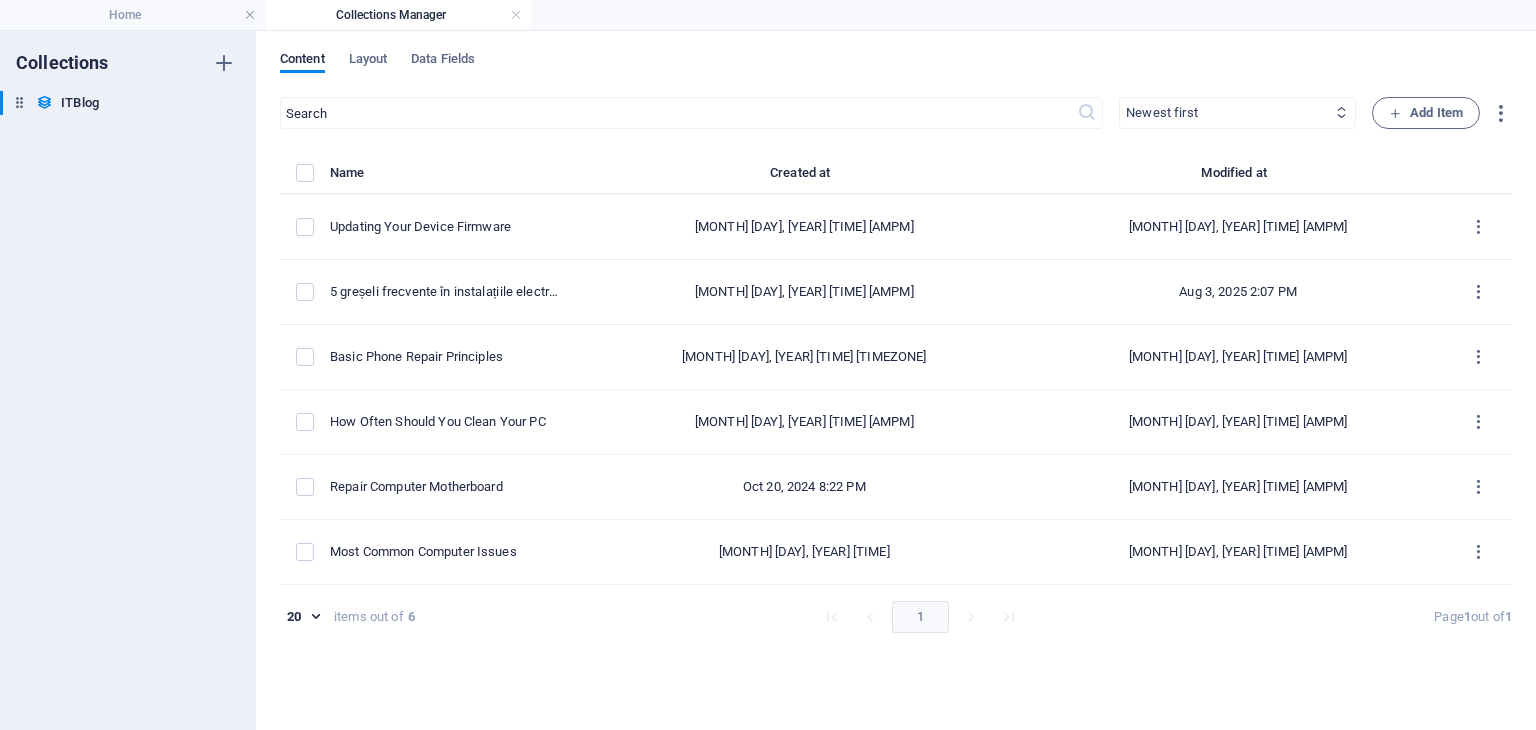 click on "Newest first Oldest first Last modified ITBlog Date (ascending) ITBlog Date (descending) Name (ascending) Name (descending) Slug (ascending) Slug (descending) ITBlog Author Name (ascending) ITBlog Author Name (descending) Featured Blog (ascending) Featured Blog (descending) Related Tag (ascending) Related Tag (descending)" at bounding box center (1237, 113) 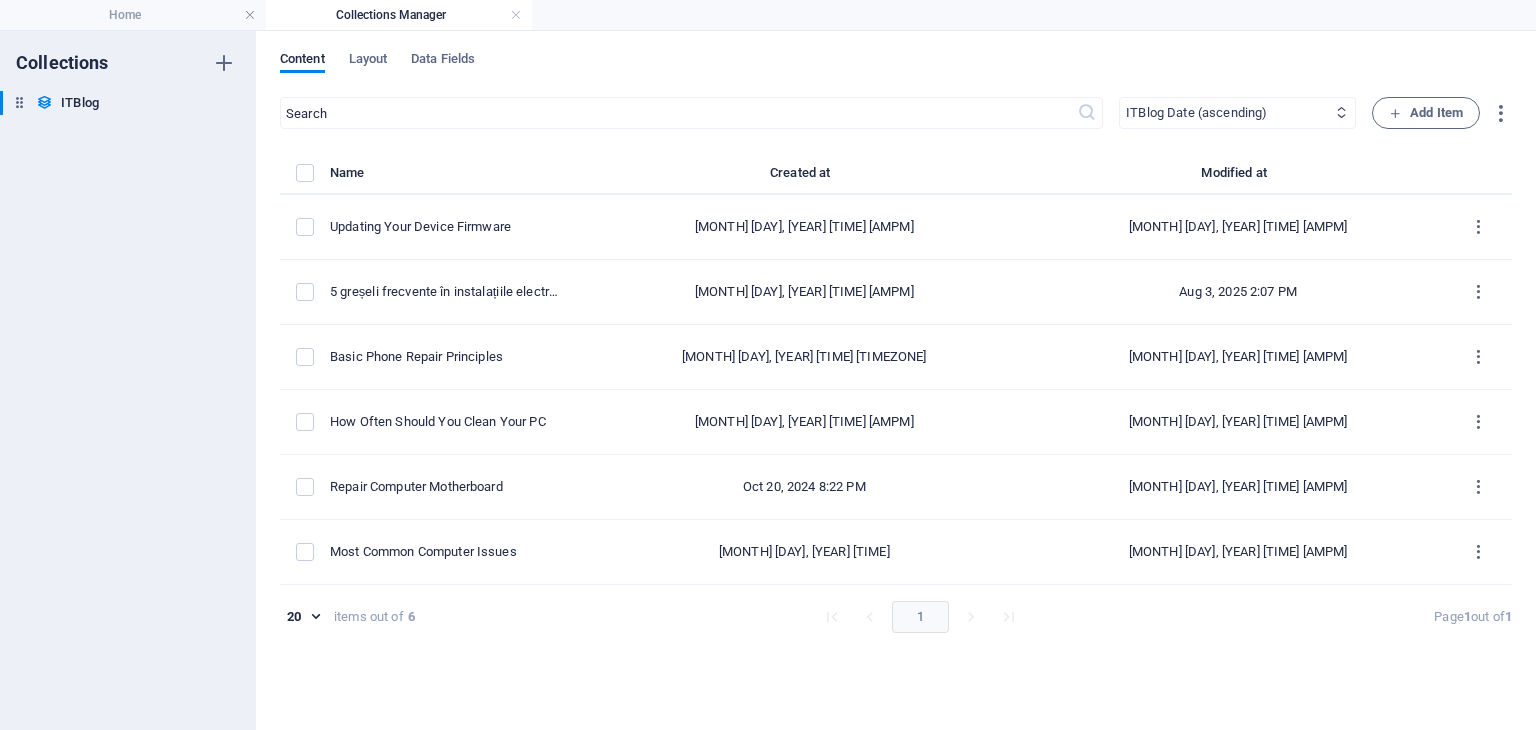 click on "Newest first Oldest first Last modified ITBlog Date (ascending) ITBlog Date (descending) Name (ascending) Name (descending) Slug (ascending) Slug (descending) ITBlog Author Name (ascending) ITBlog Author Name (descending) Featured Blog (ascending) Featured Blog (descending) Related Tag (ascending) Related Tag (descending)" at bounding box center [1237, 113] 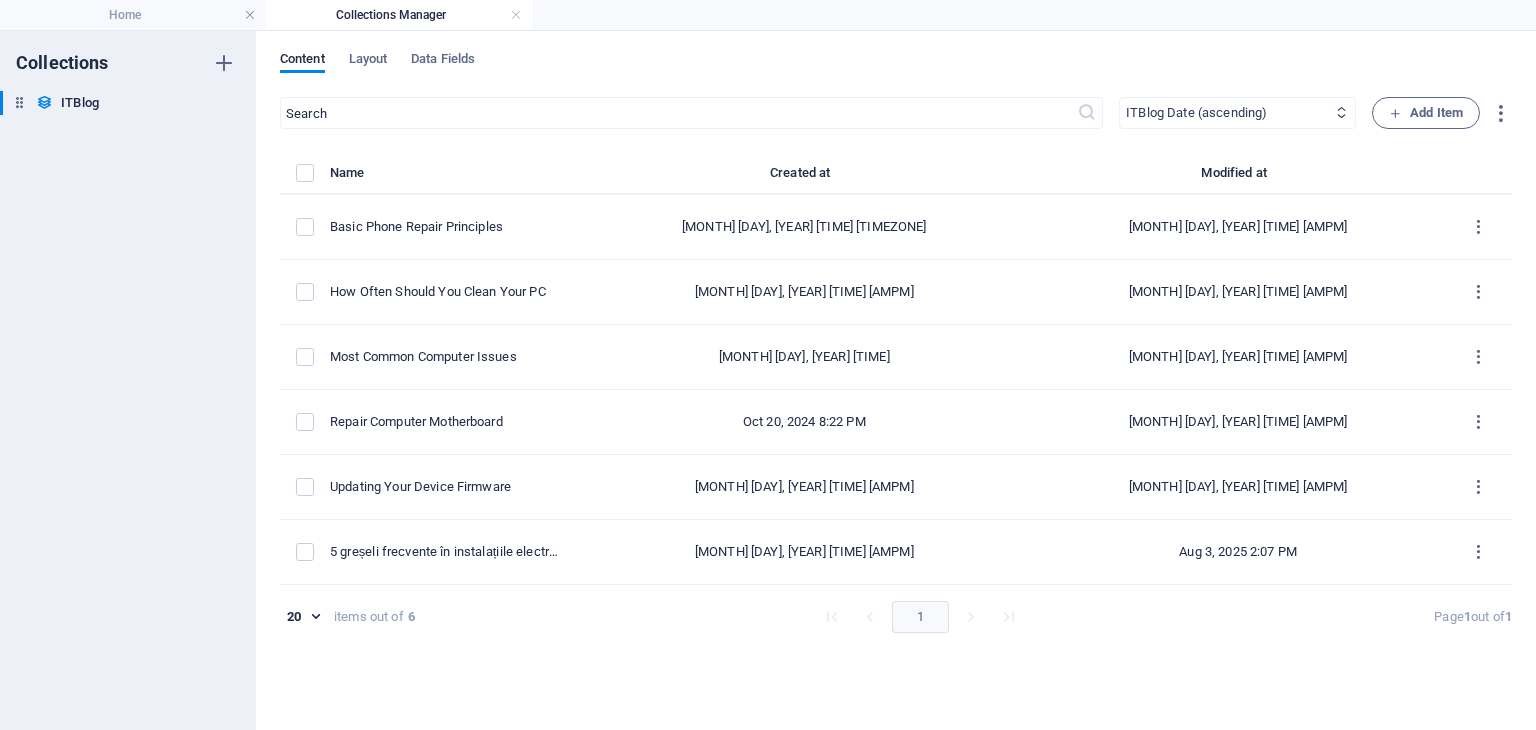 click at bounding box center (1341, 112) 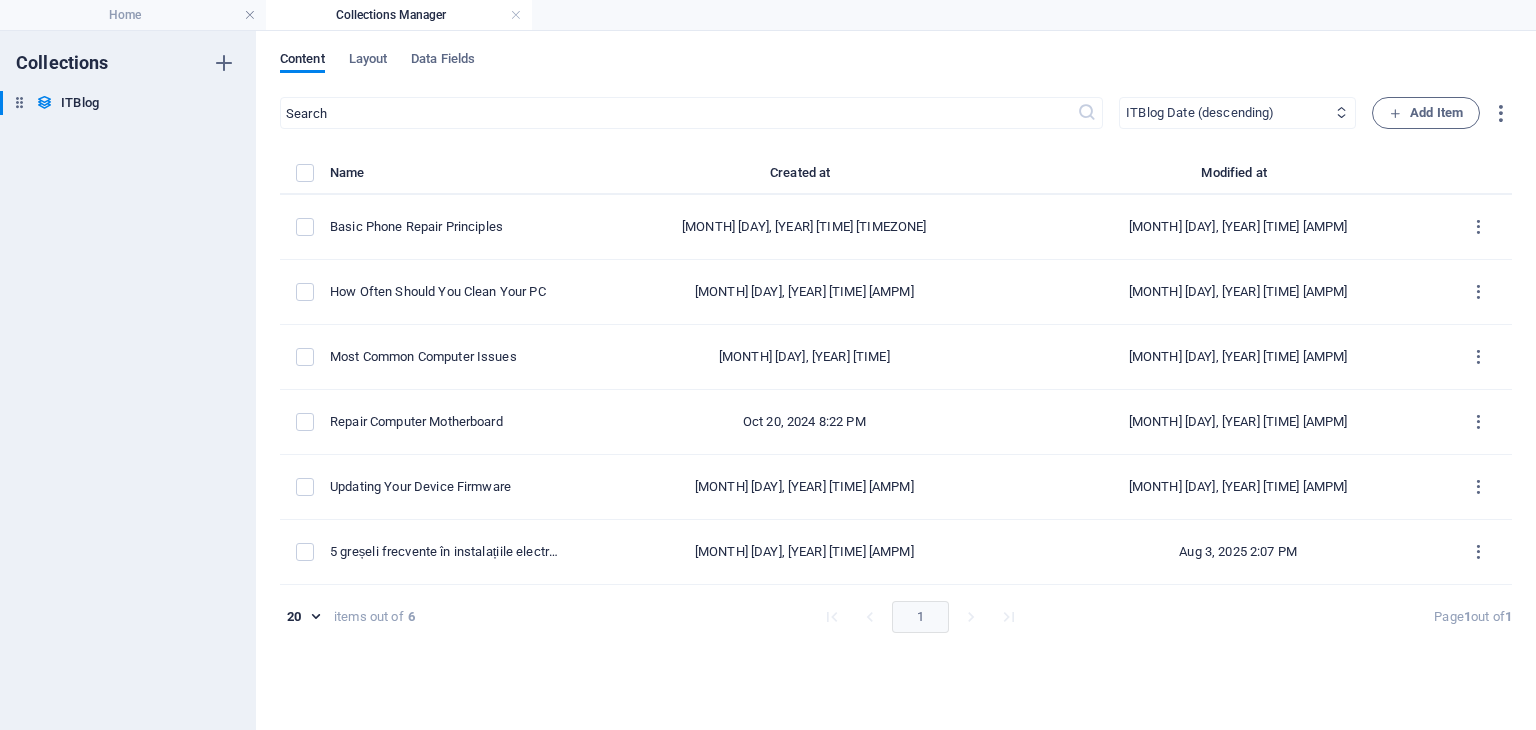 click on "Newest first Oldest first Last modified ITBlog Date (ascending) ITBlog Date (descending) Name (ascending) Name (descending) Slug (ascending) Slug (descending) ITBlog Author Name (ascending) ITBlog Author Name (descending) Featured Blog (ascending) Featured Blog (descending) Related Tag (ascending) Related Tag (descending)" at bounding box center [1237, 113] 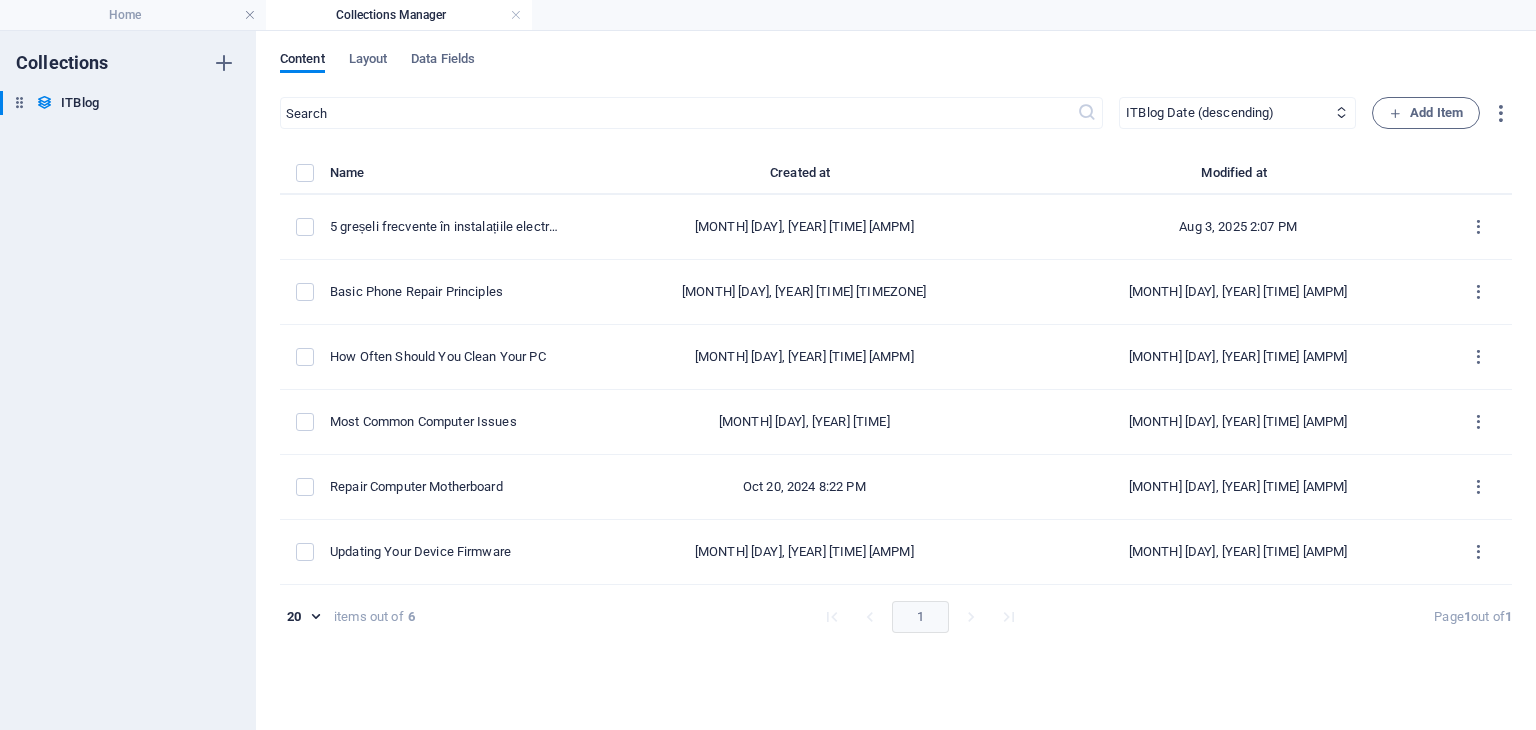 click on "Collections ITBlog ITBlog" at bounding box center [128, 380] 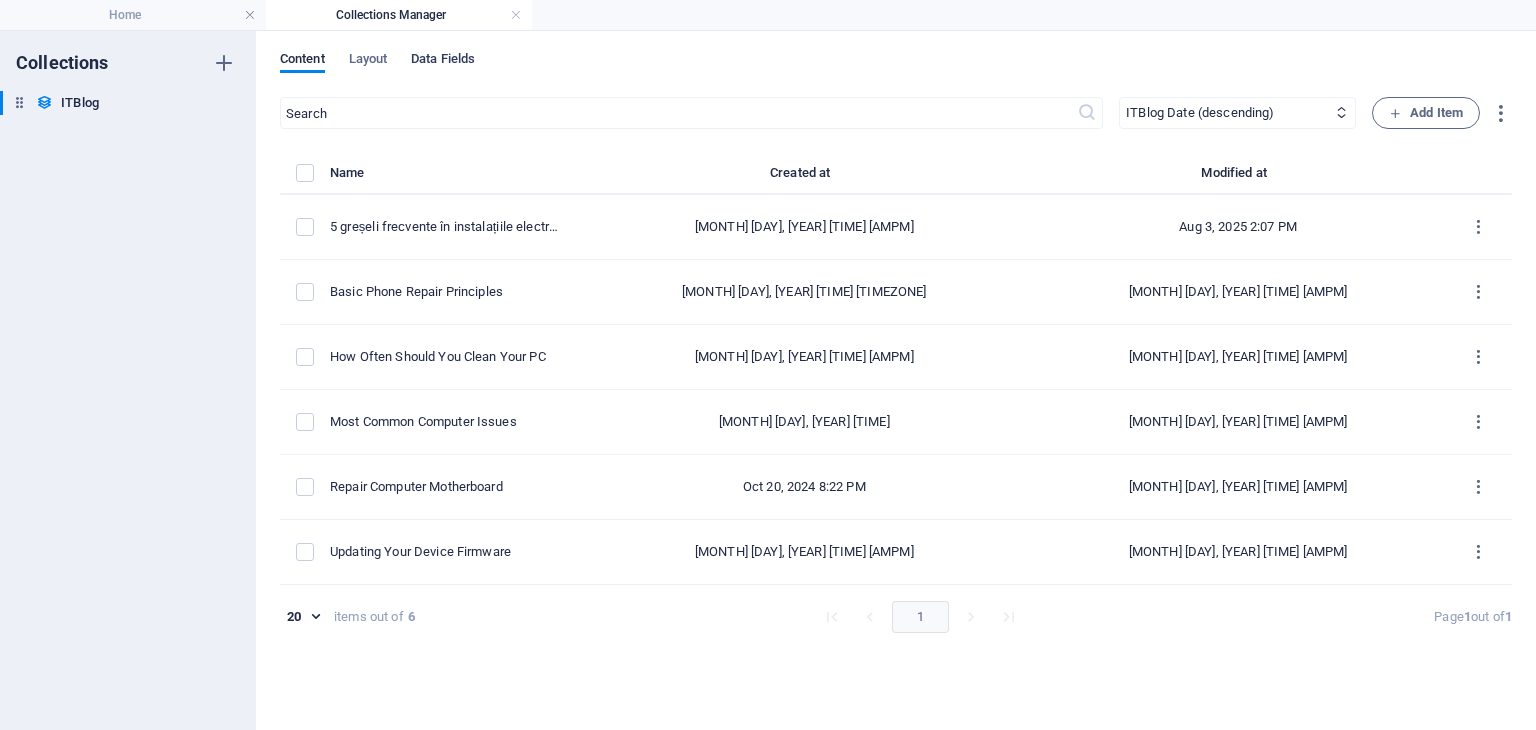 click on "Data Fields" at bounding box center (443, 61) 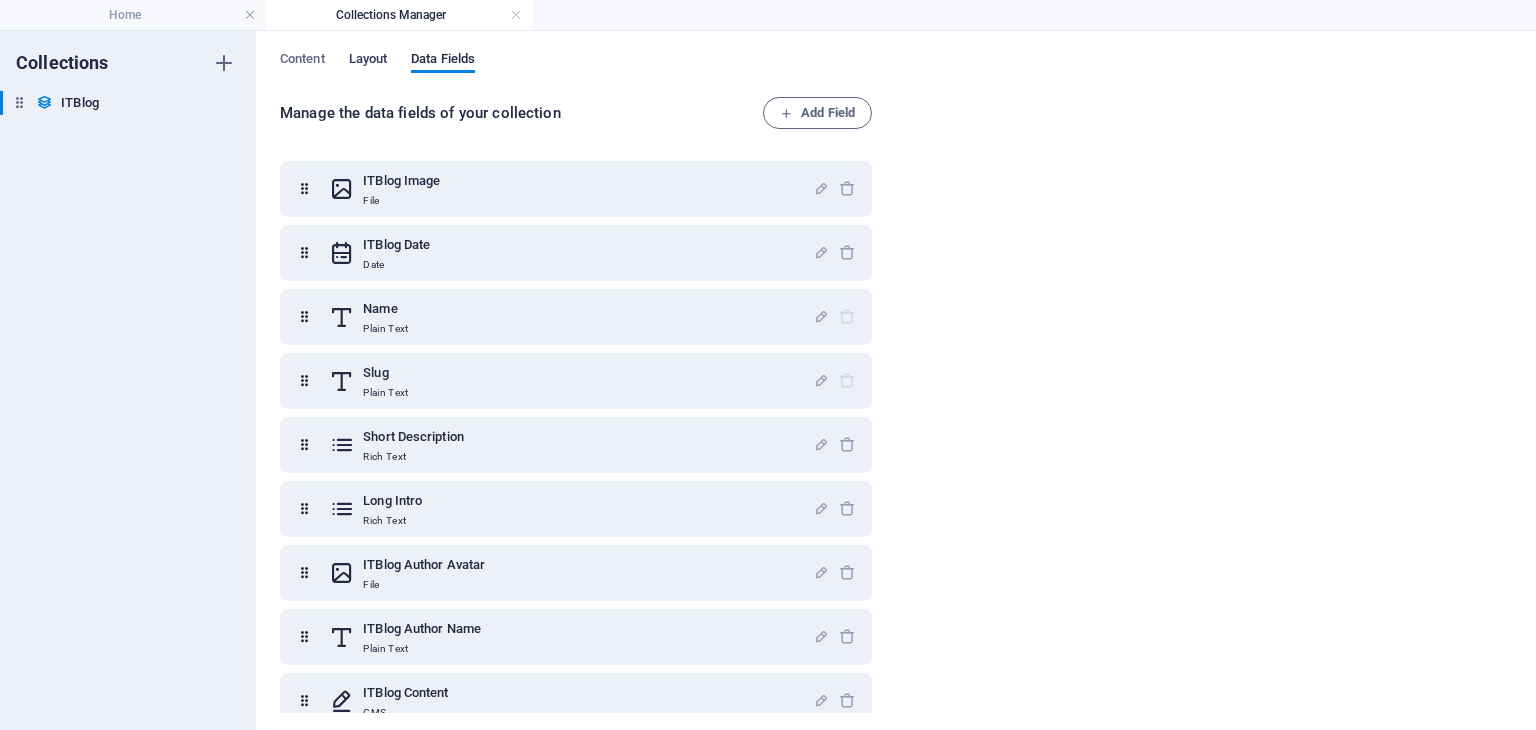 click on "Layout" at bounding box center [368, 61] 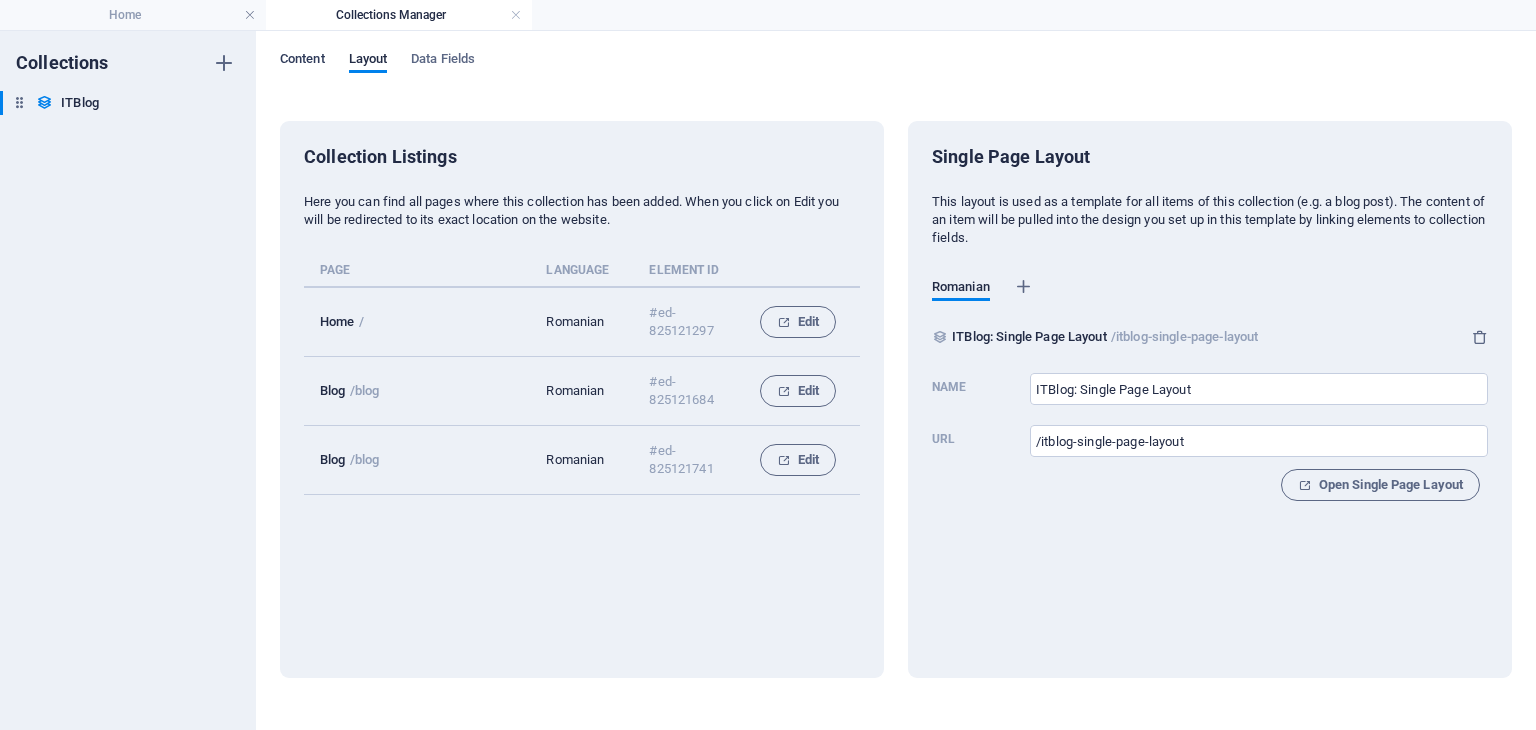 click on "Content" at bounding box center [302, 61] 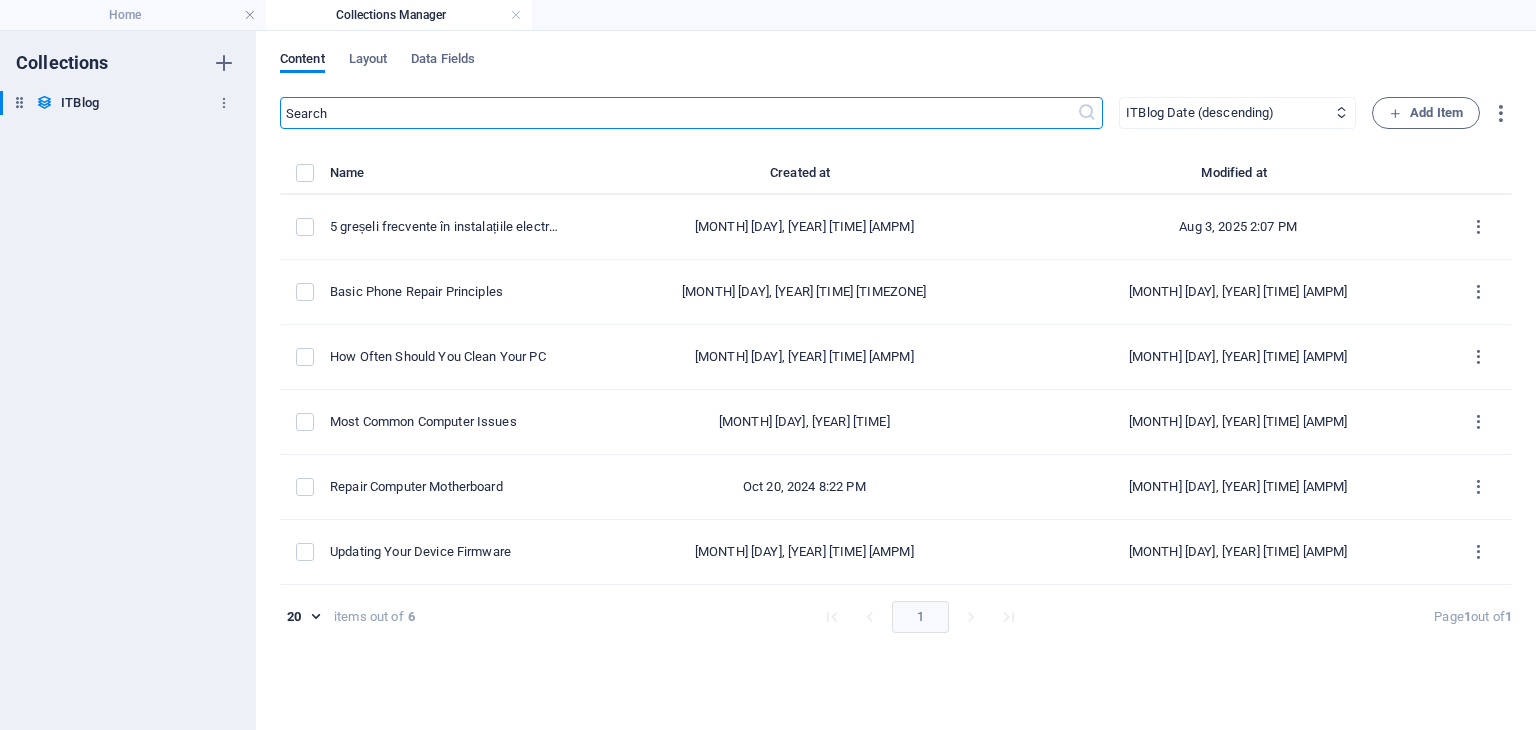 click at bounding box center (19, 102) 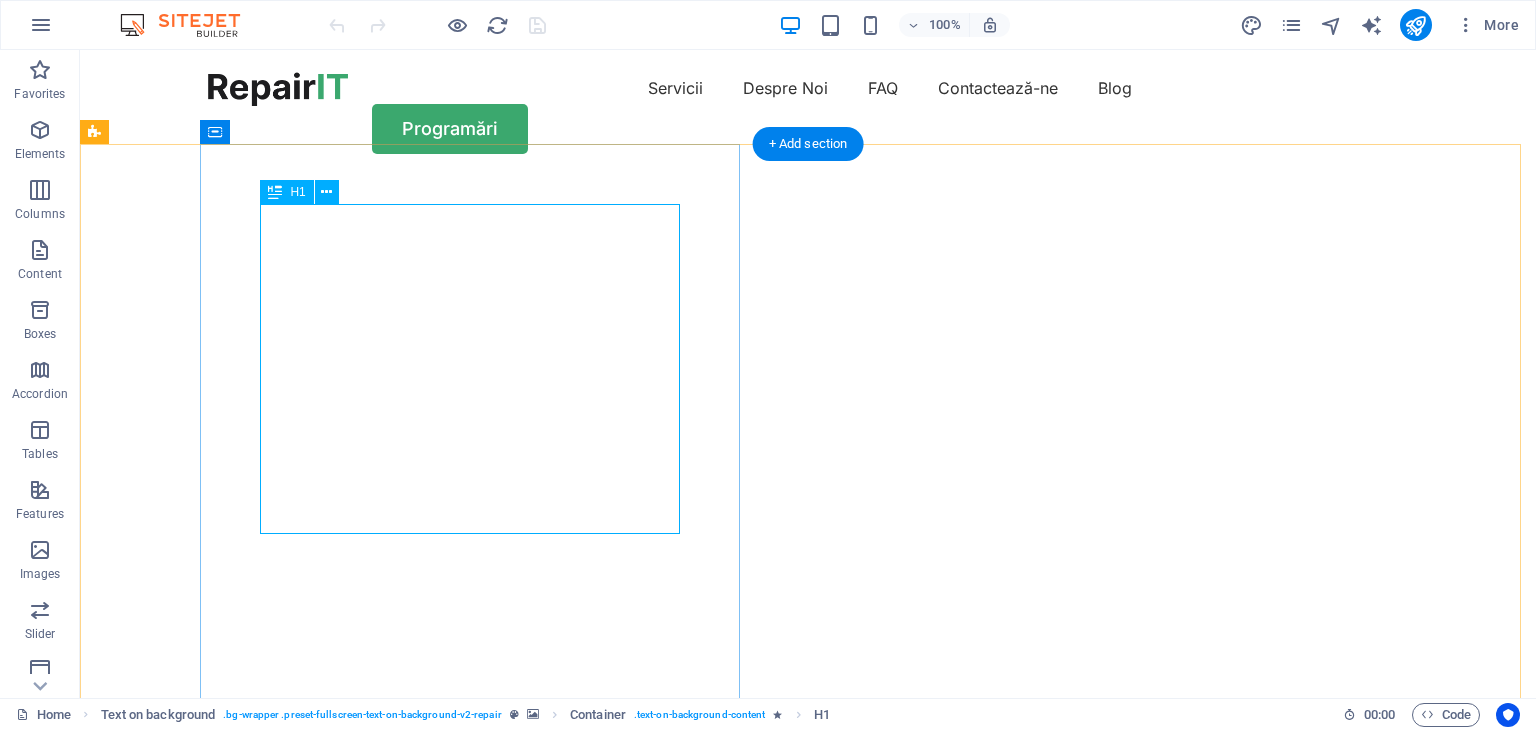 scroll, scrollTop: 0, scrollLeft: 0, axis: both 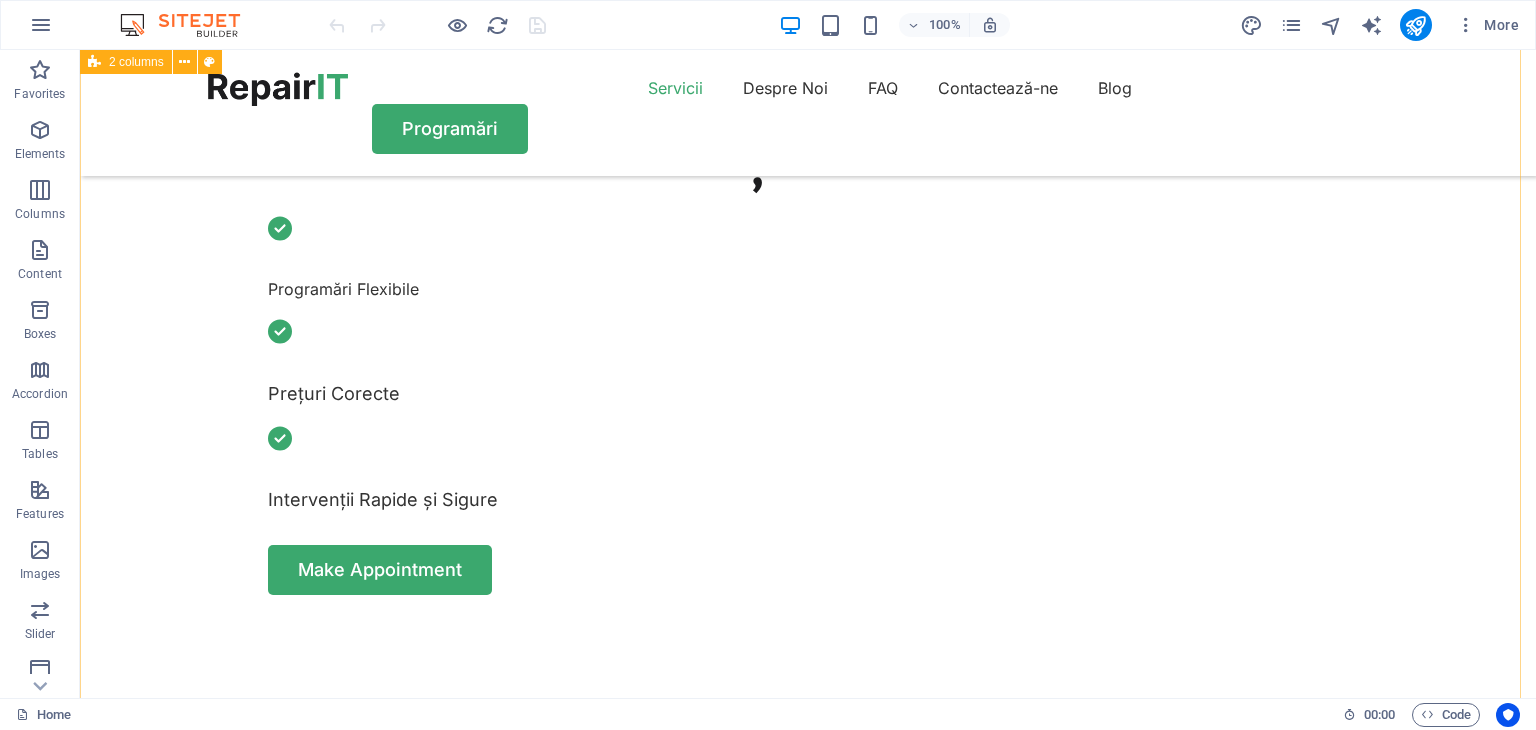 click at bounding box center [389, 1193] 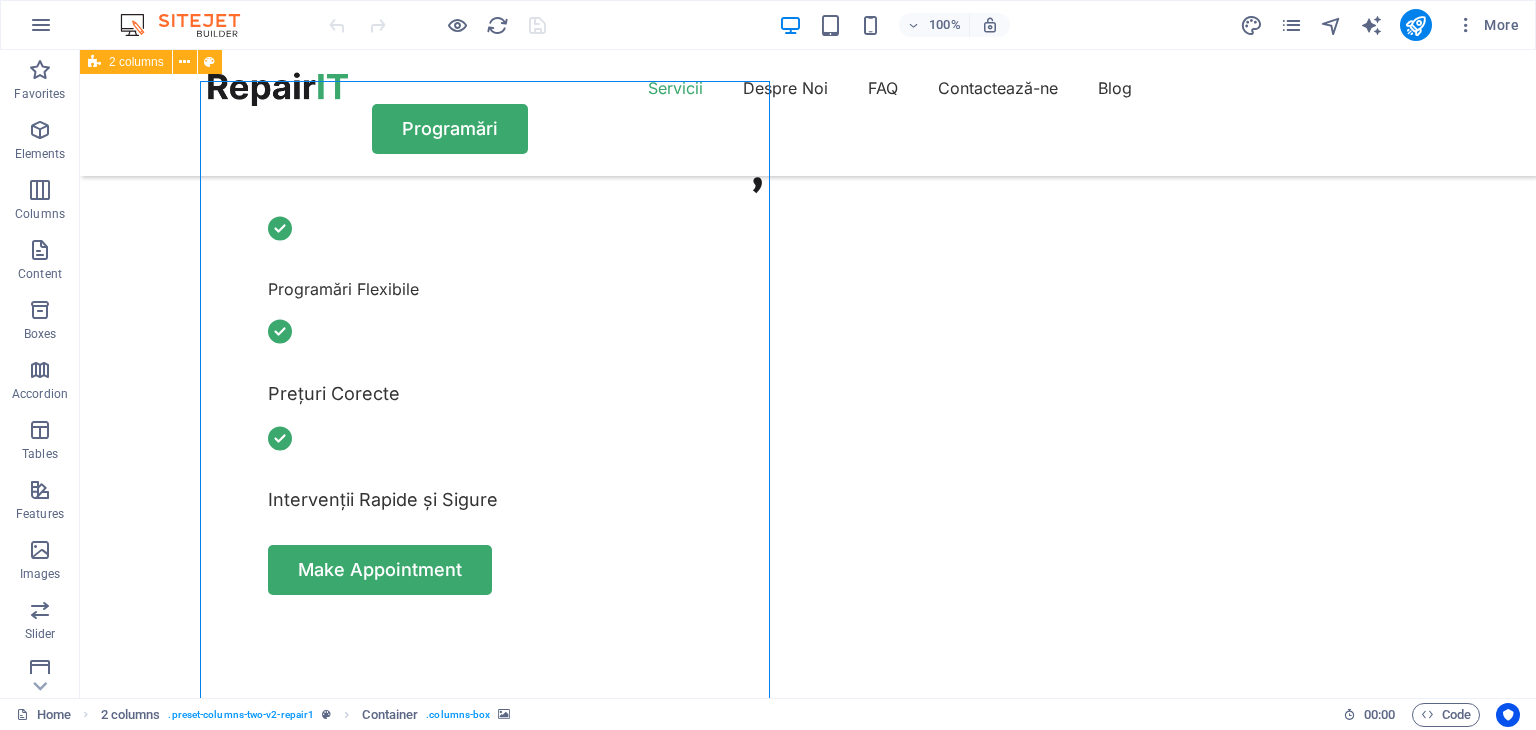 click at bounding box center (389, 1193) 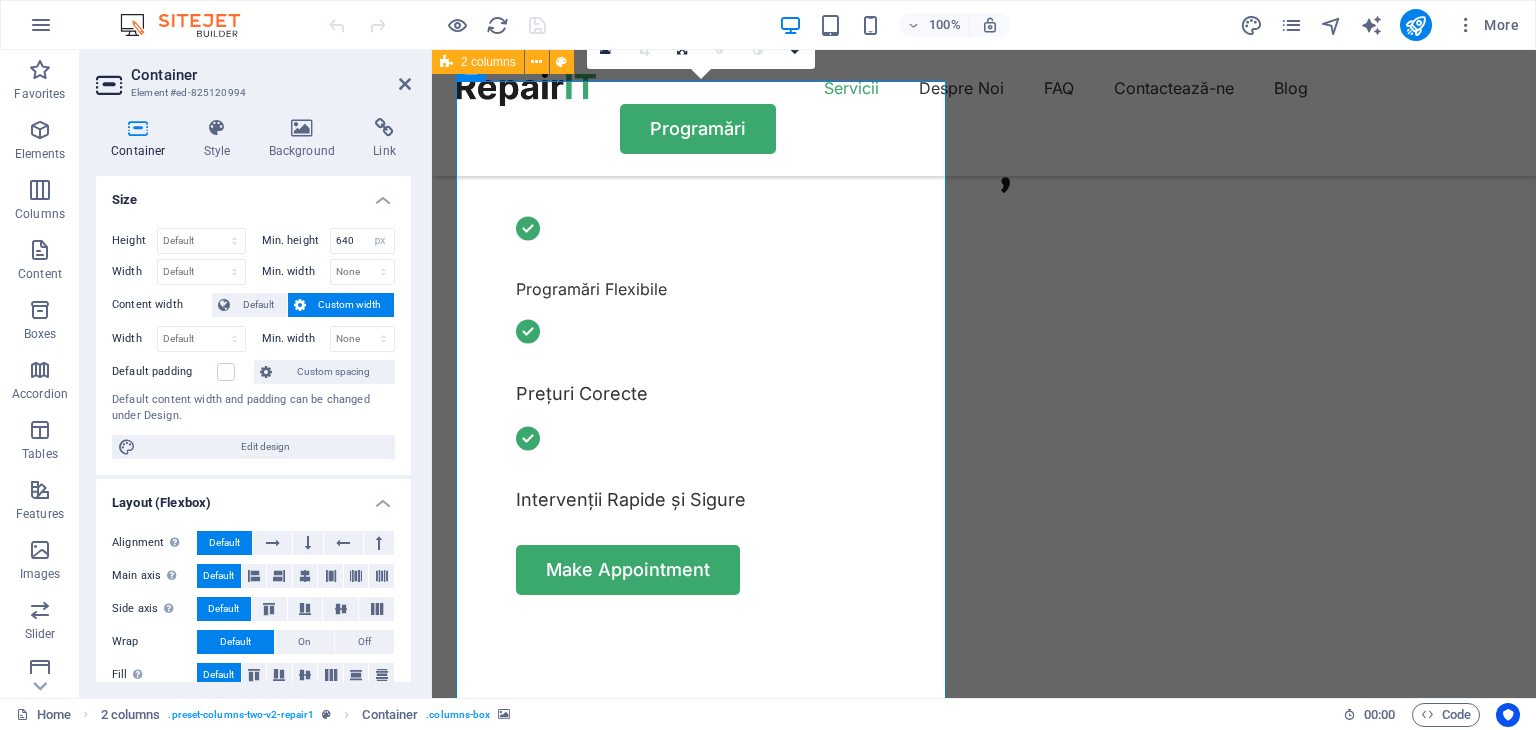 scroll, scrollTop: 700, scrollLeft: 0, axis: vertical 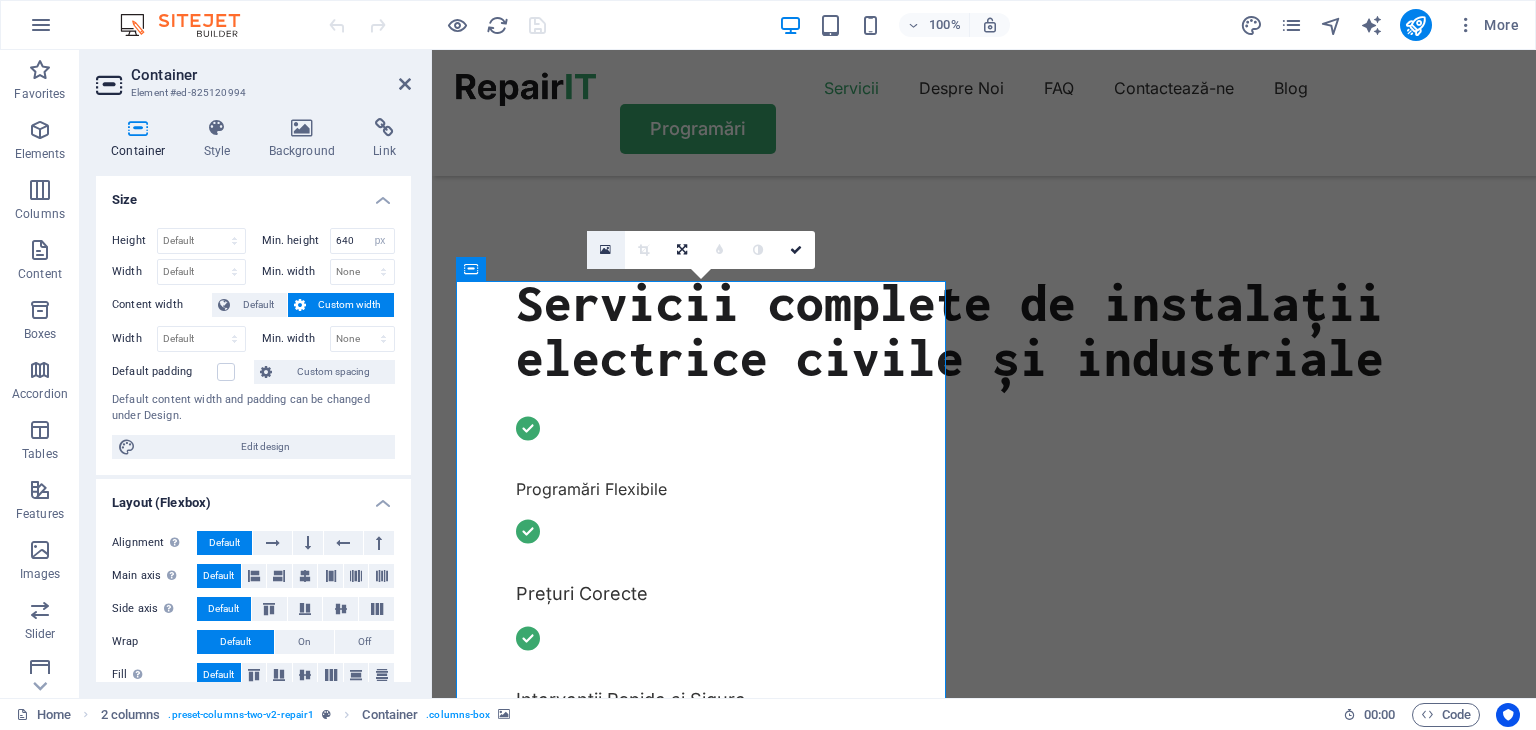 click at bounding box center (605, 250) 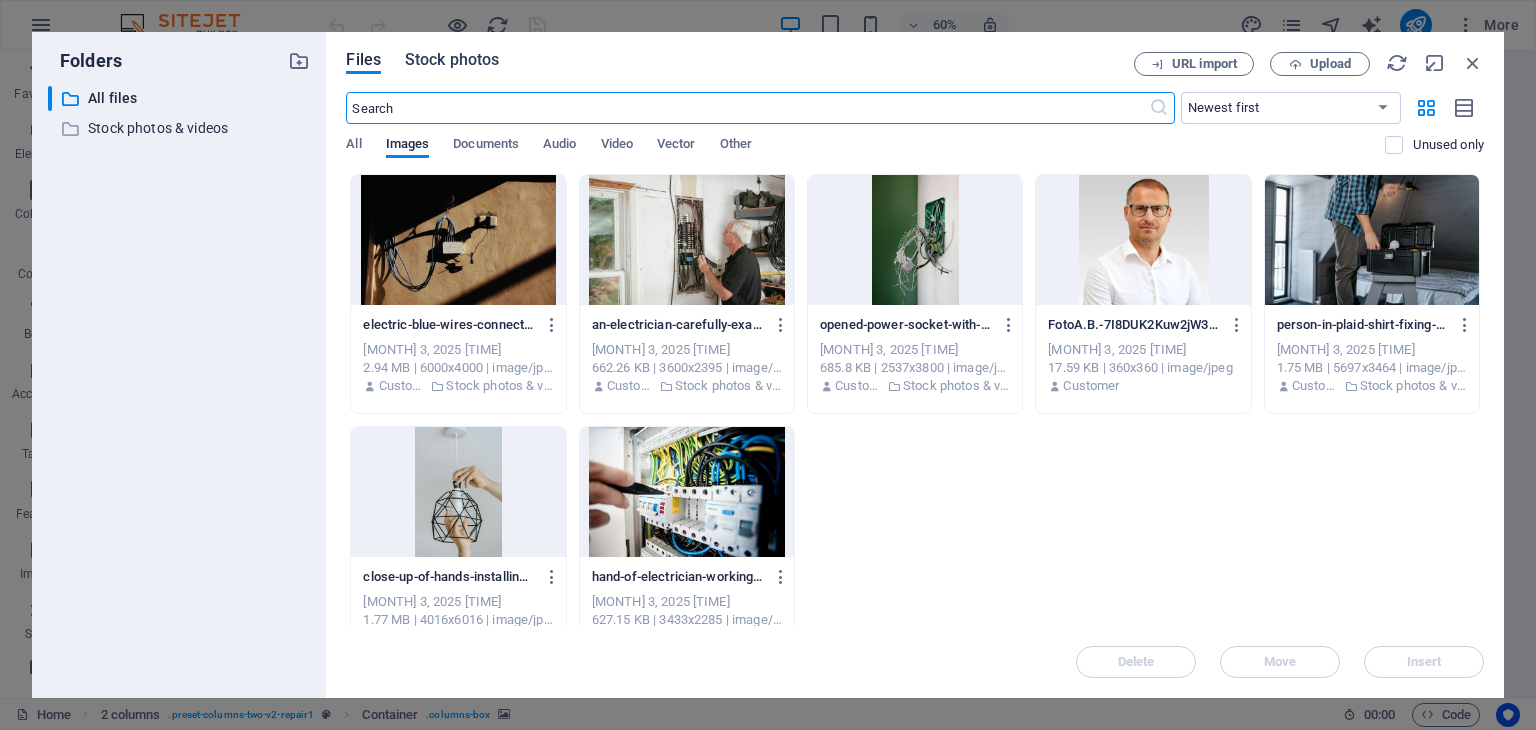 click on "Stock photos" at bounding box center [452, 60] 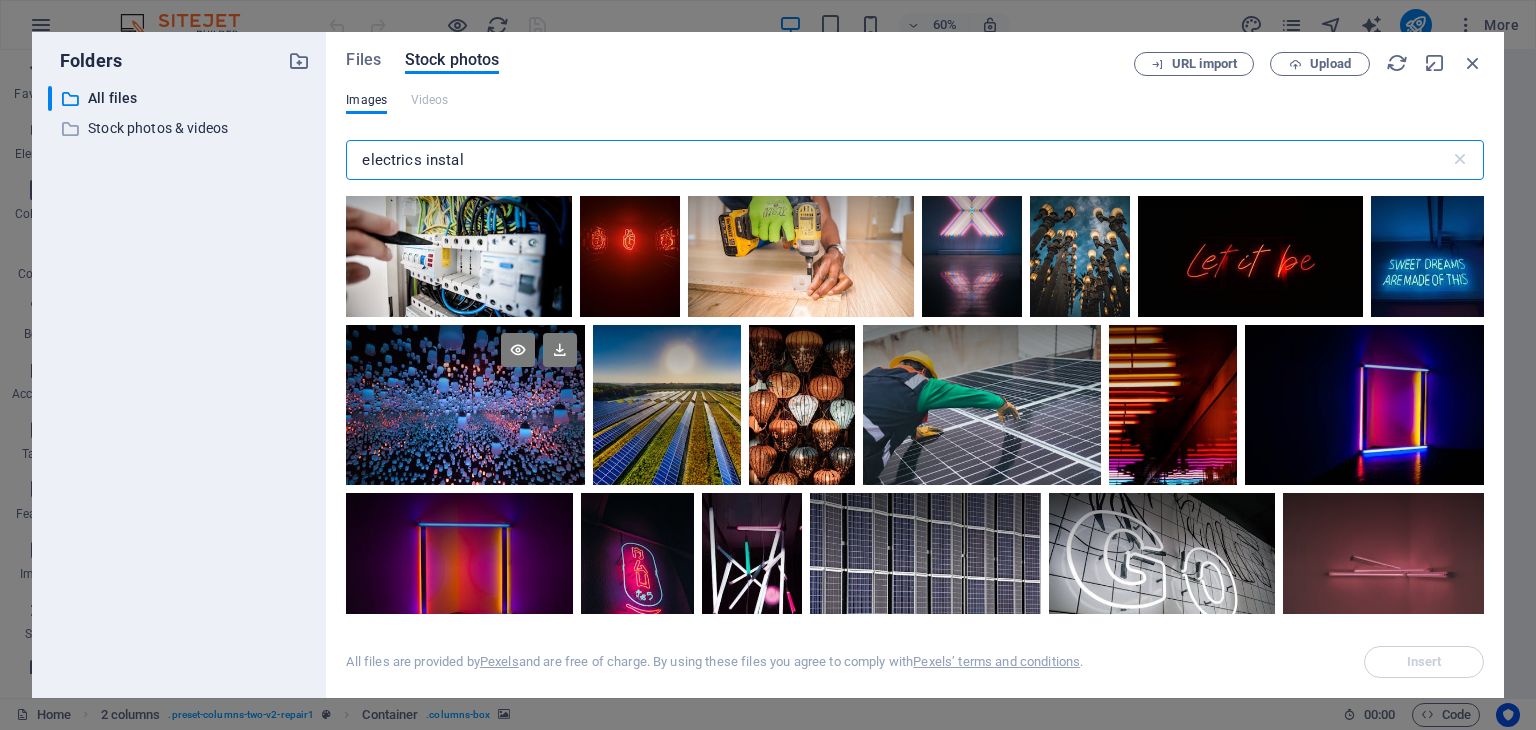 scroll, scrollTop: 0, scrollLeft: 0, axis: both 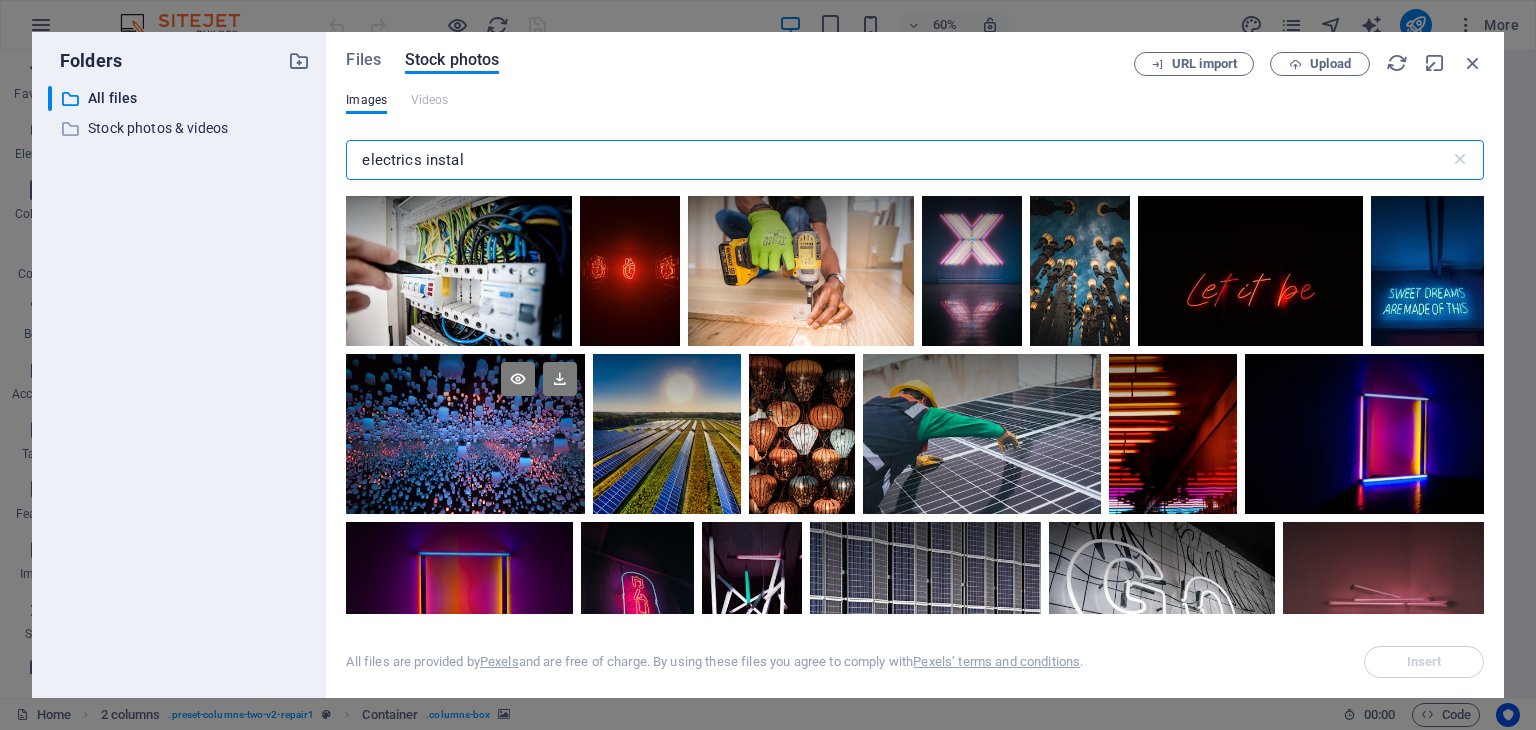 type on "electrics instal" 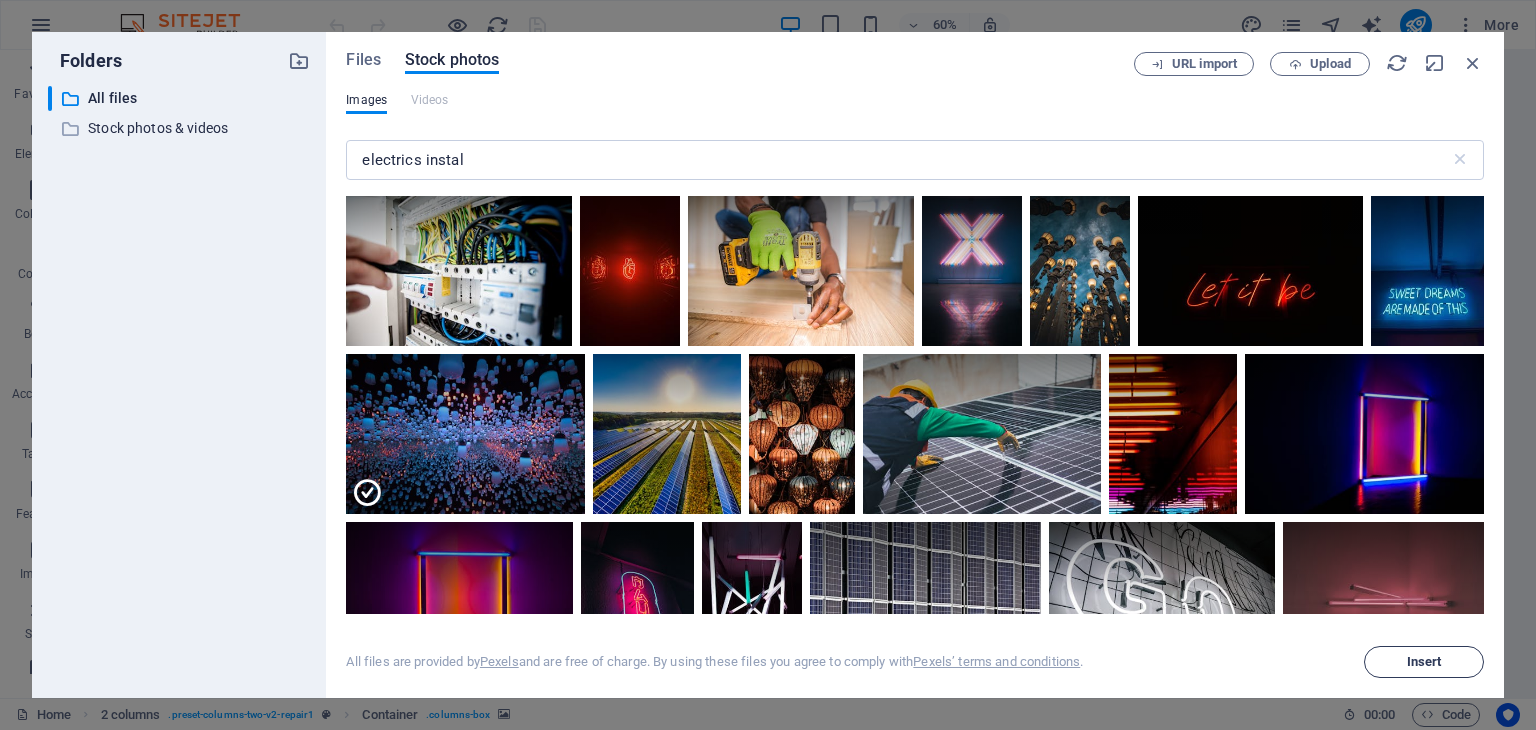 click on "Insert" at bounding box center (1424, 662) 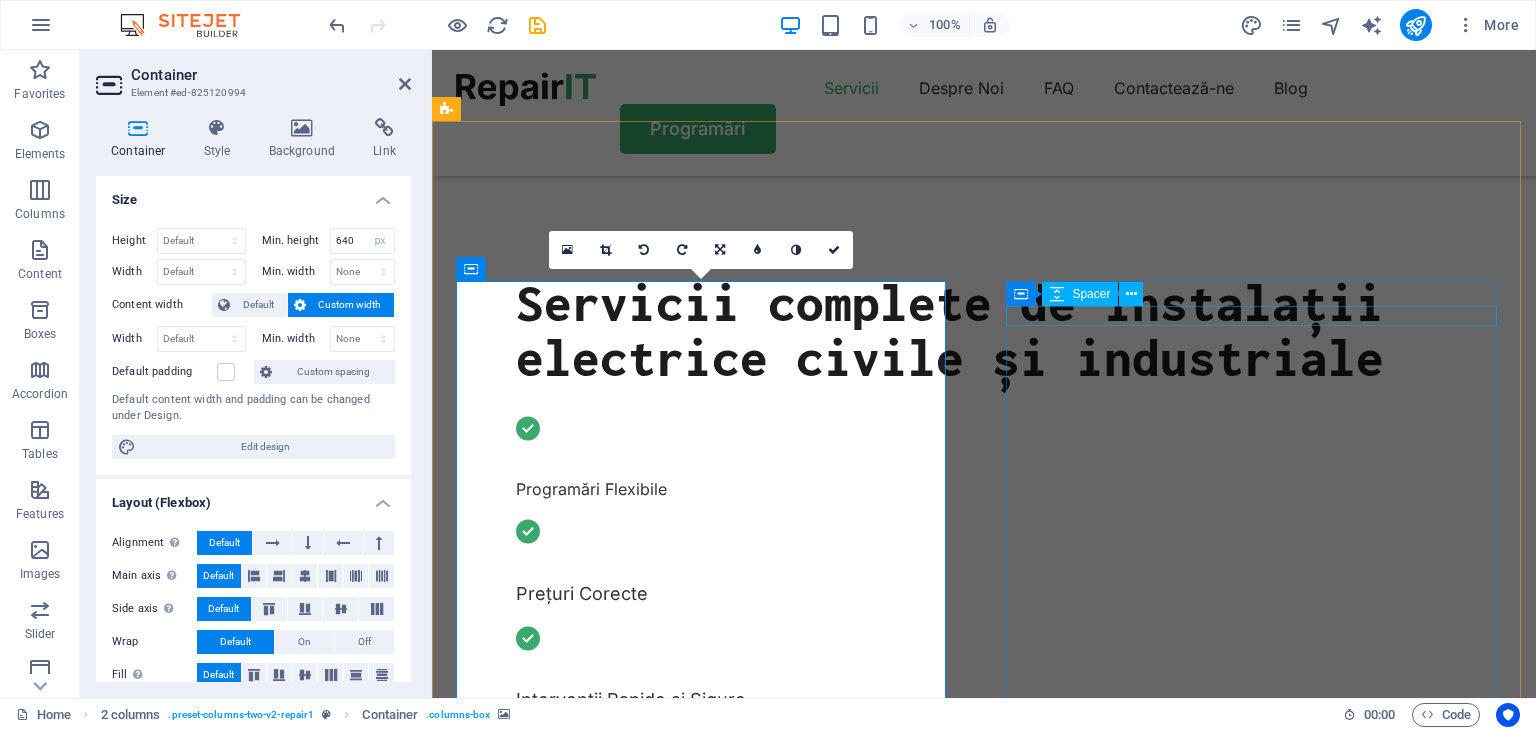 click at bounding box center [705, 2037] 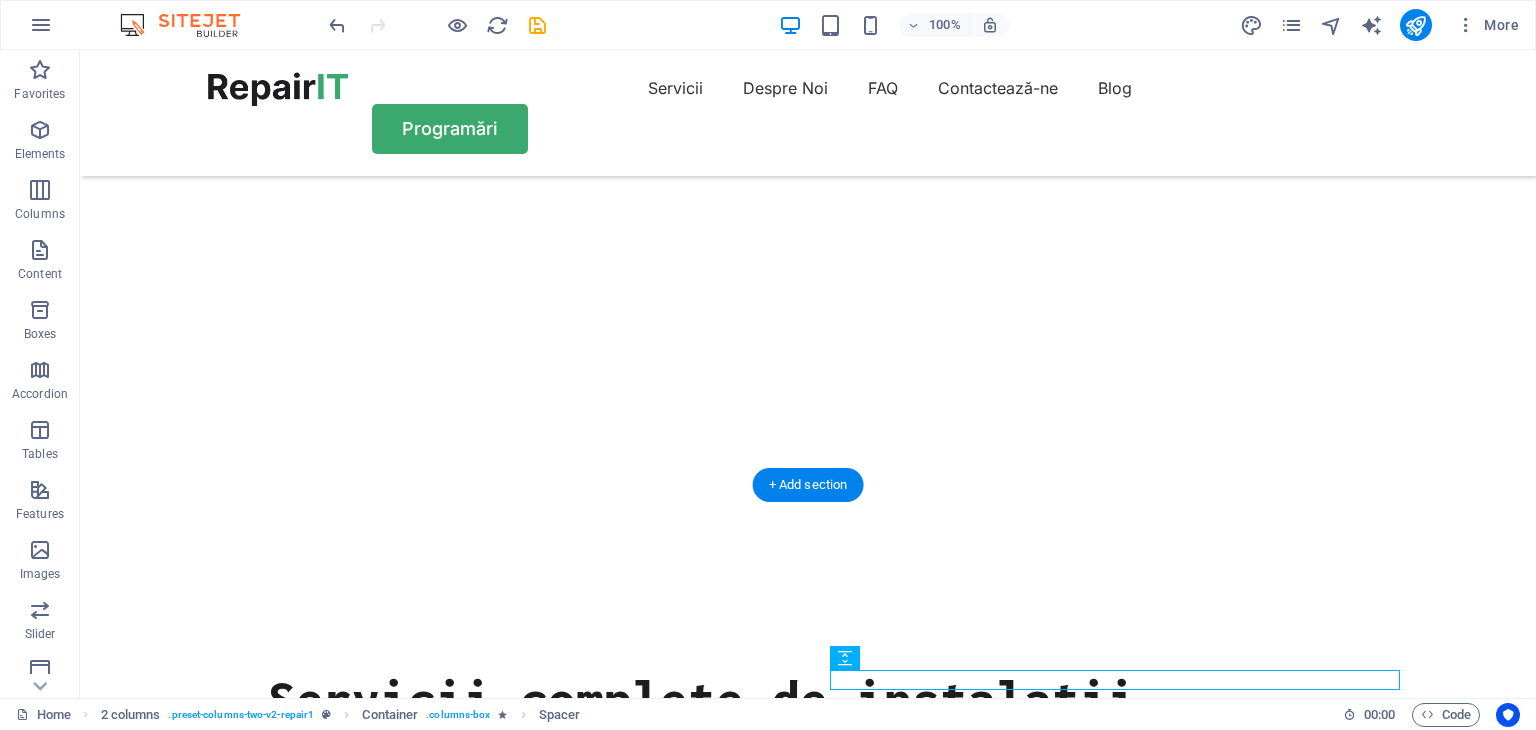 scroll, scrollTop: 300, scrollLeft: 0, axis: vertical 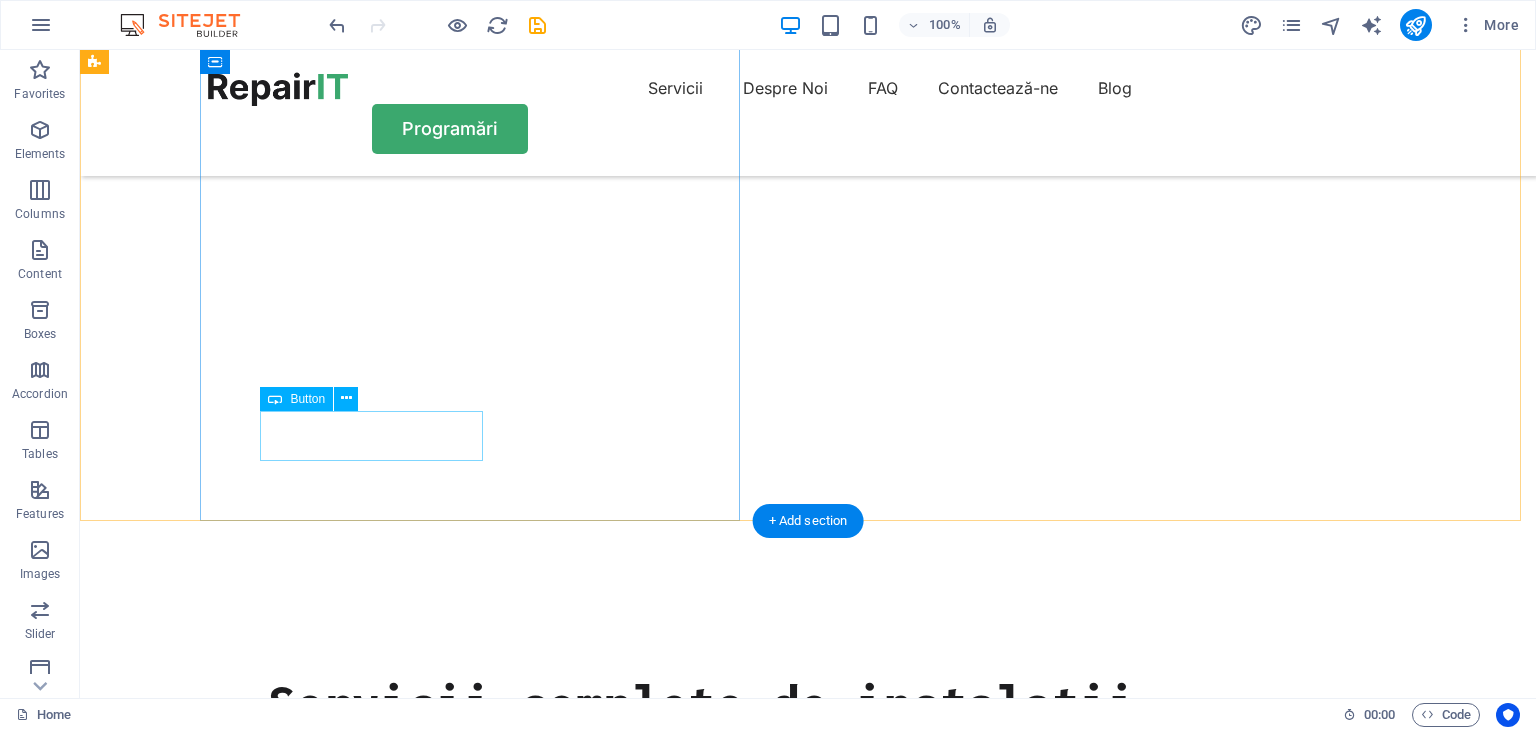 click on "Make Appointment" at bounding box center [808, 1170] 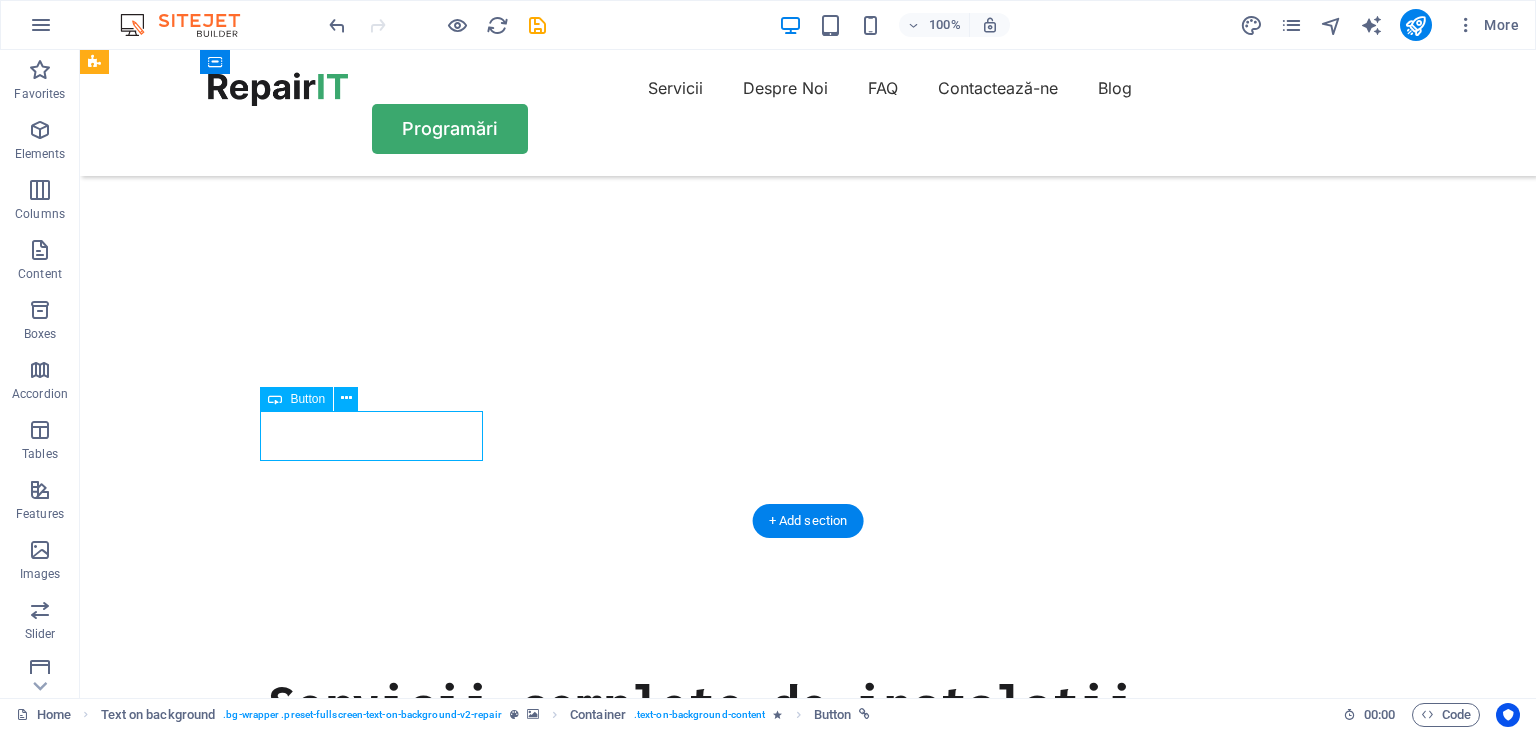 click on "Make Appointment" at bounding box center (808, 1170) 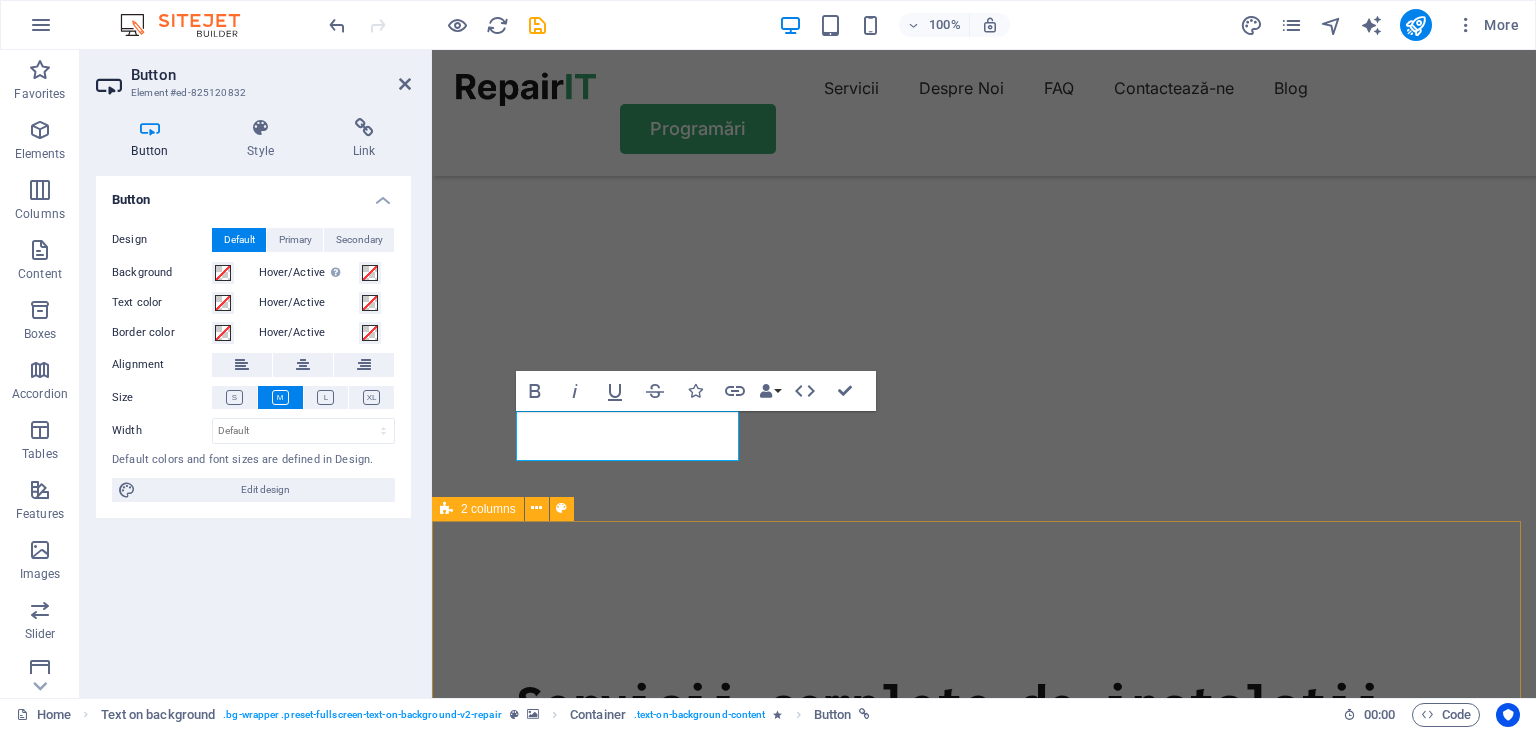 type 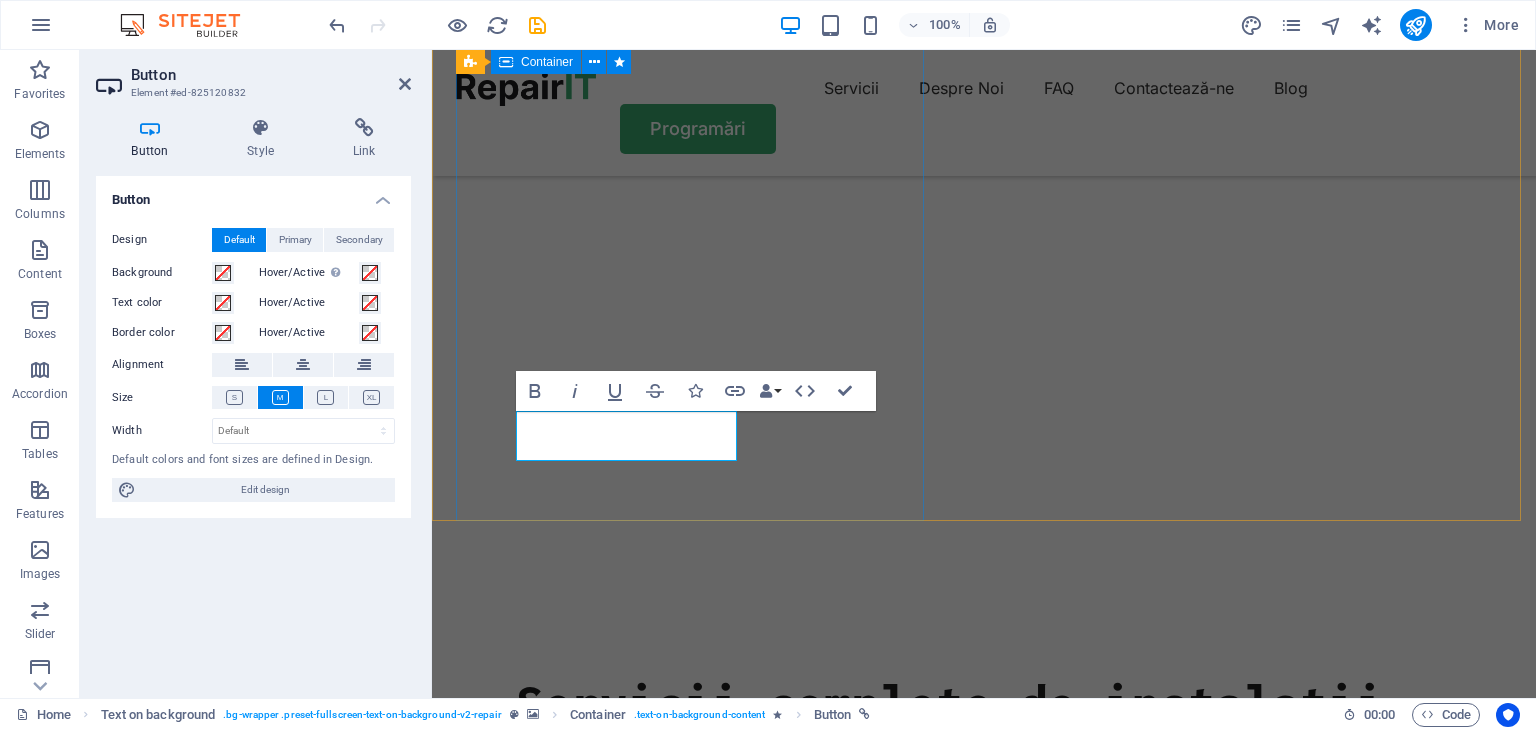 click on "Servicii complete de instalații electrice civile și industriale Programări Flexibile Prețuri Corecte Intervenții Rapide și Sigure Fă-ți o programare" at bounding box center (984, 935) 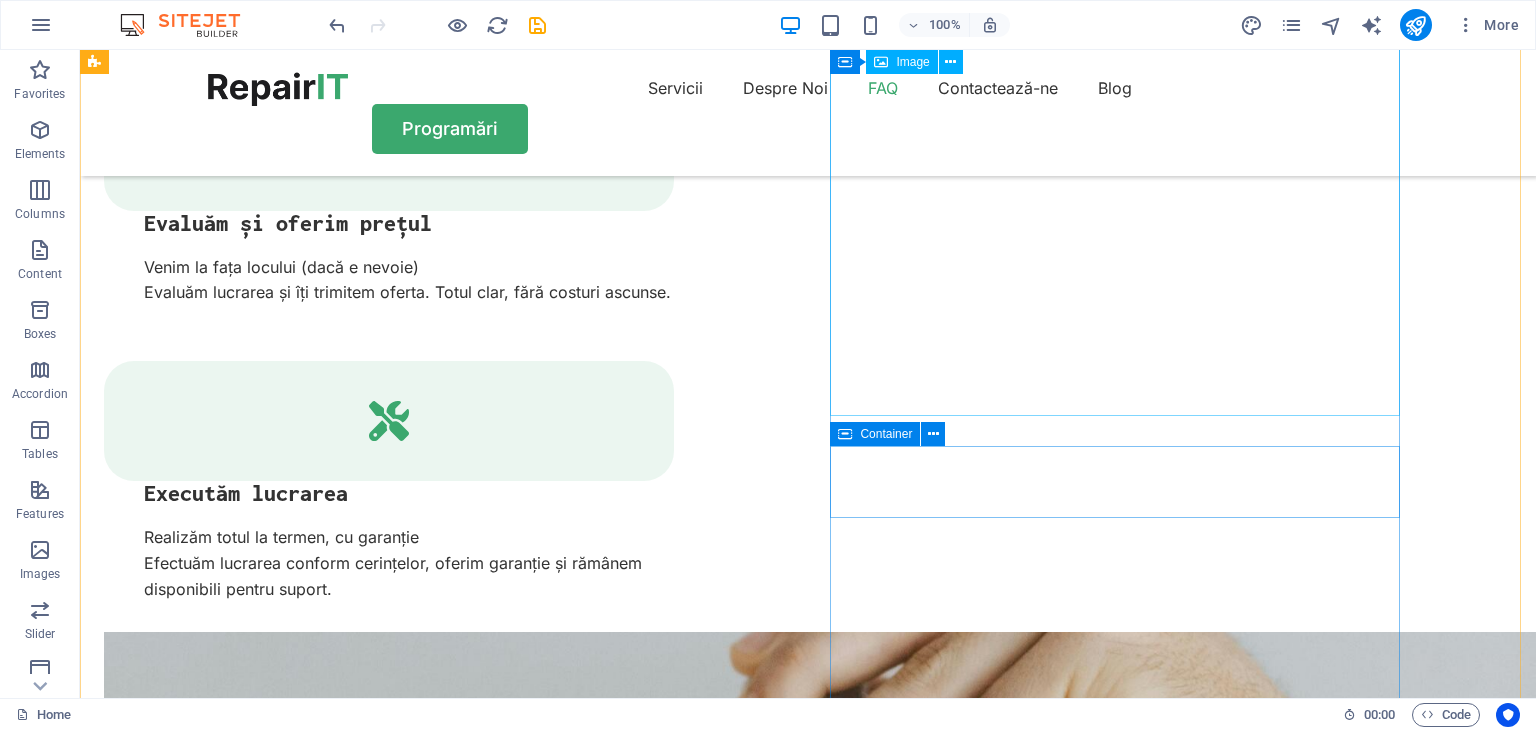 scroll, scrollTop: 3900, scrollLeft: 0, axis: vertical 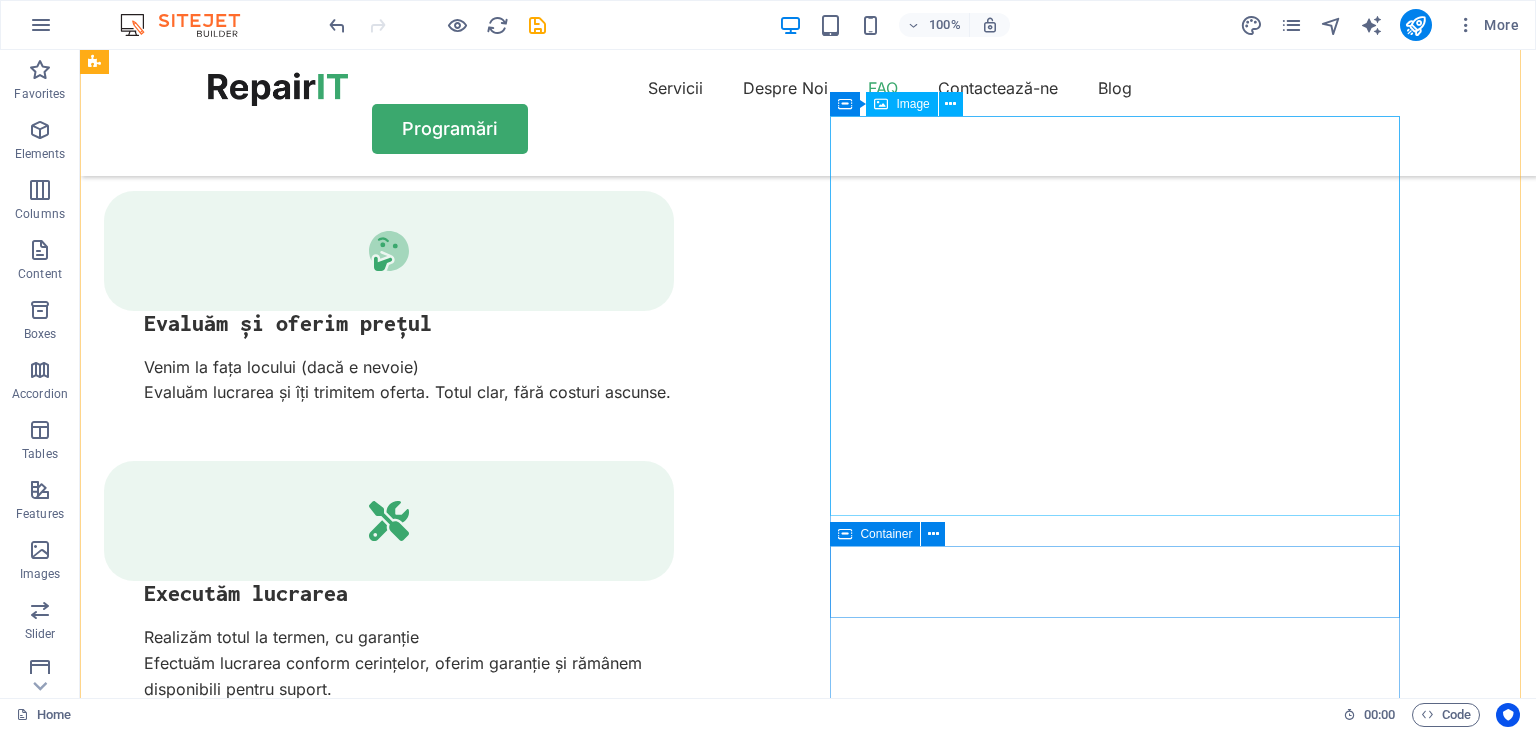 click at bounding box center [389, 6009] 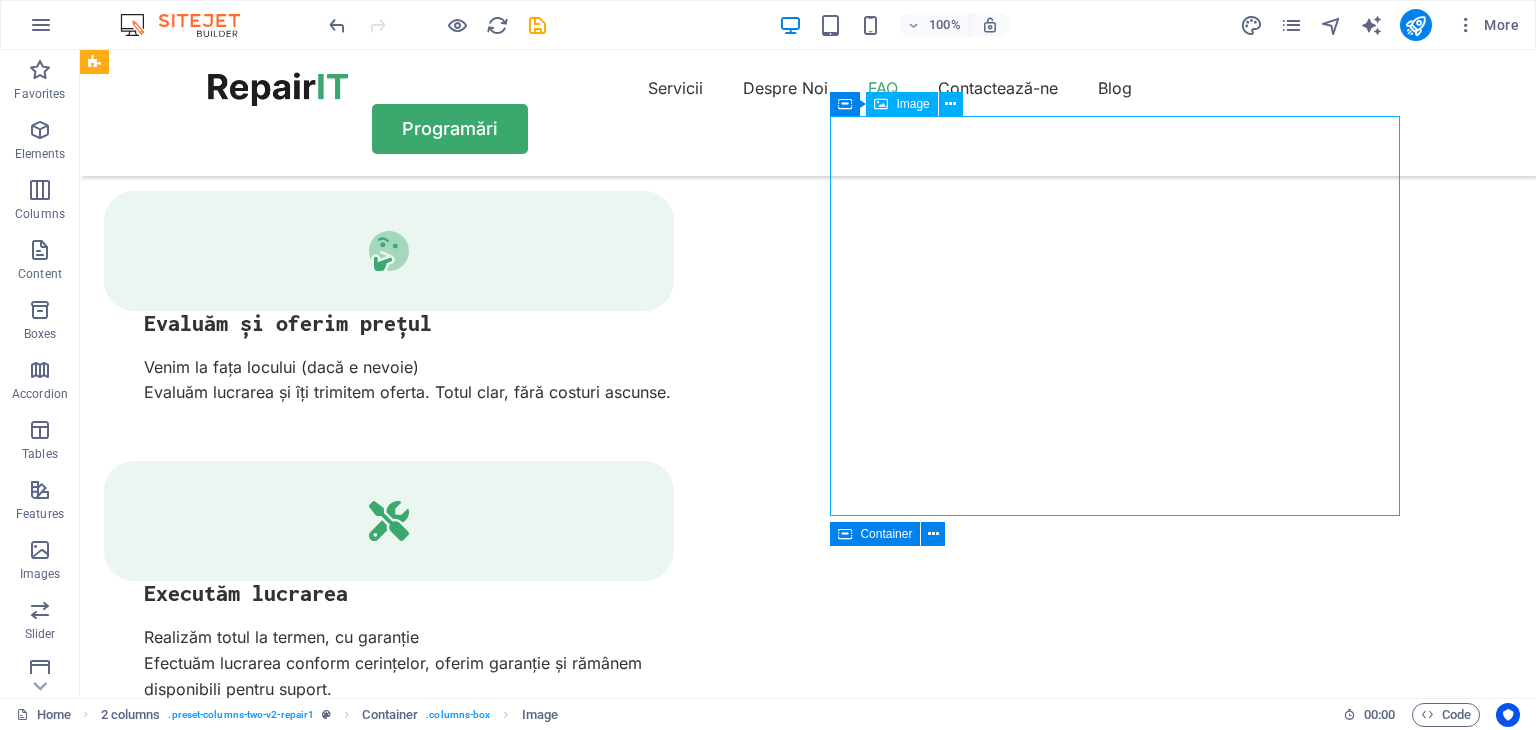 click at bounding box center [389, 6009] 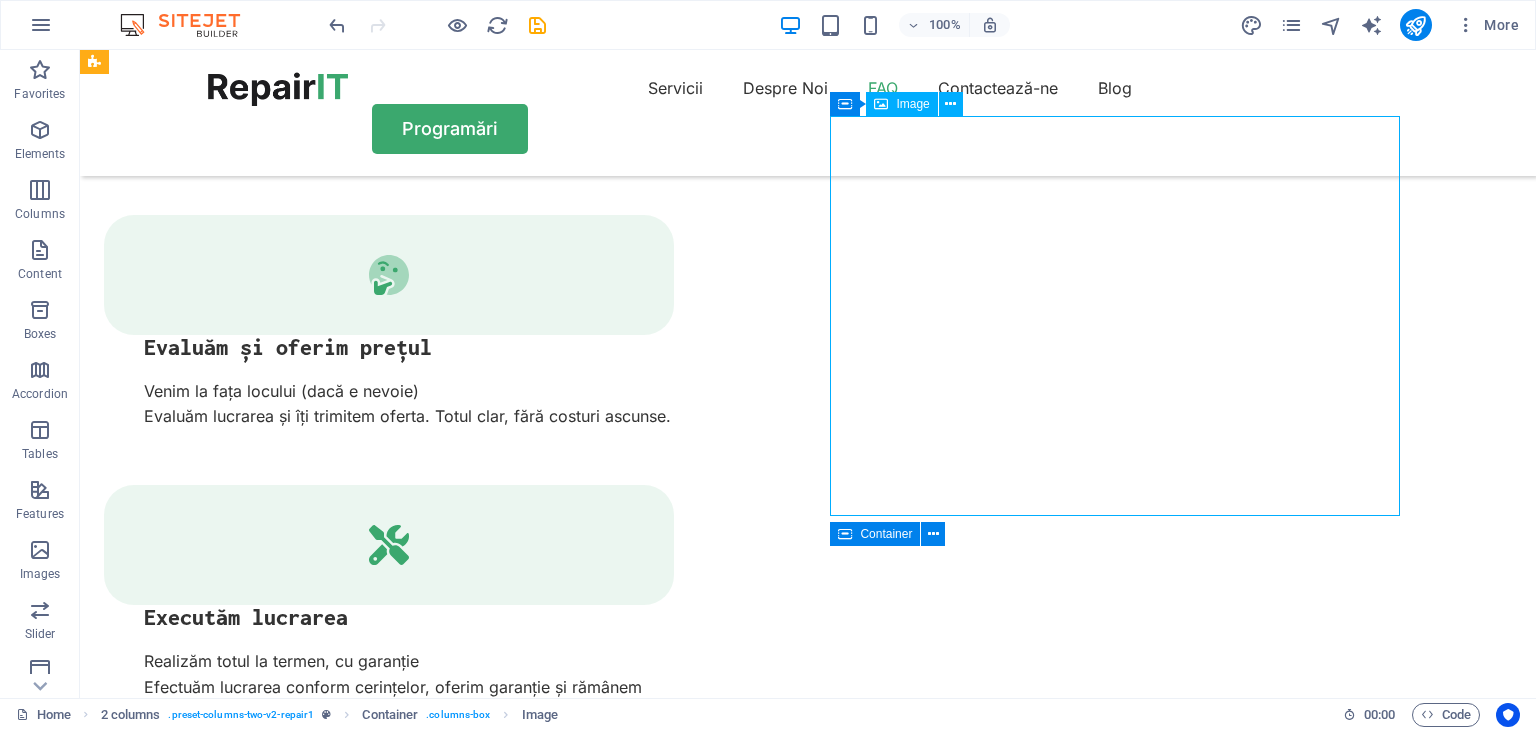 select on "%" 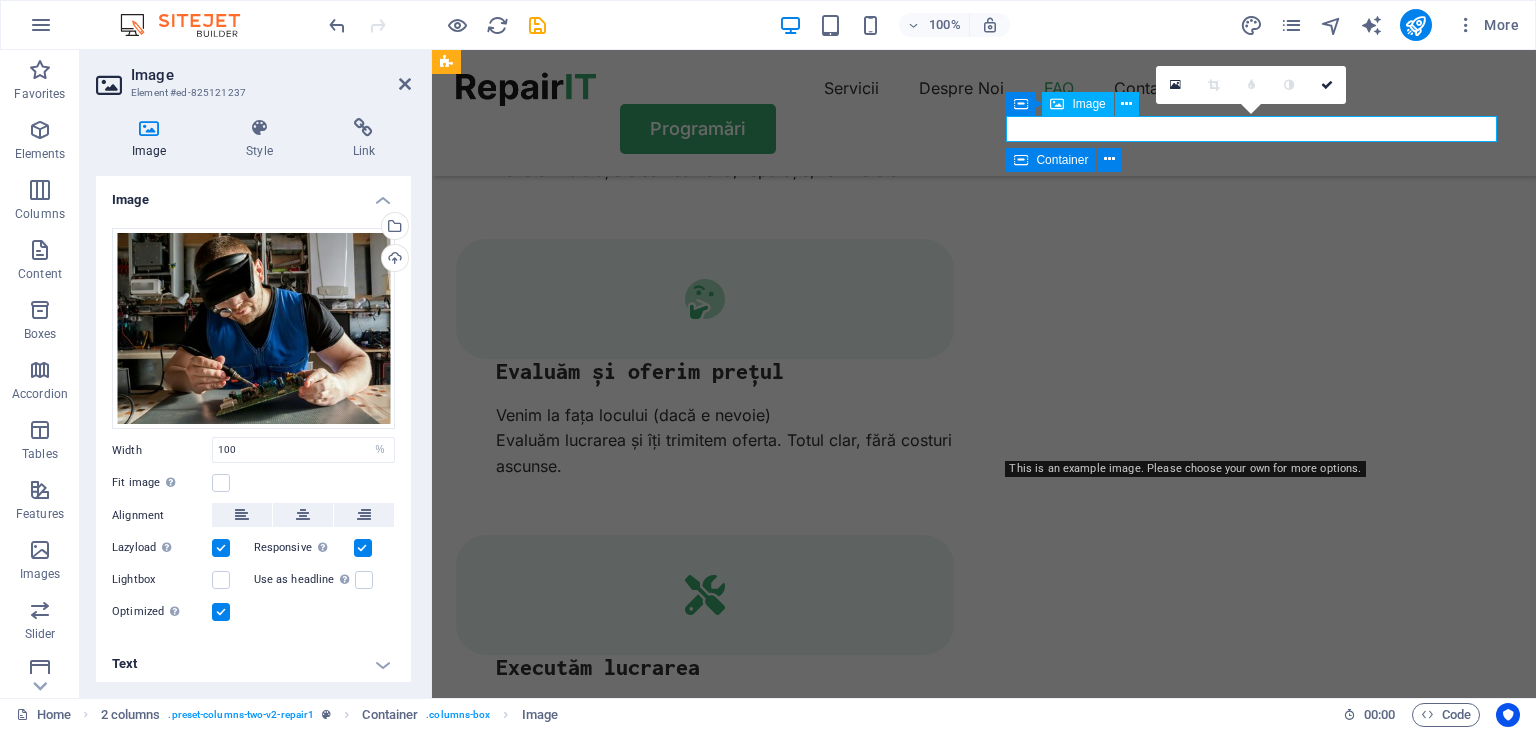 scroll, scrollTop: 3951, scrollLeft: 0, axis: vertical 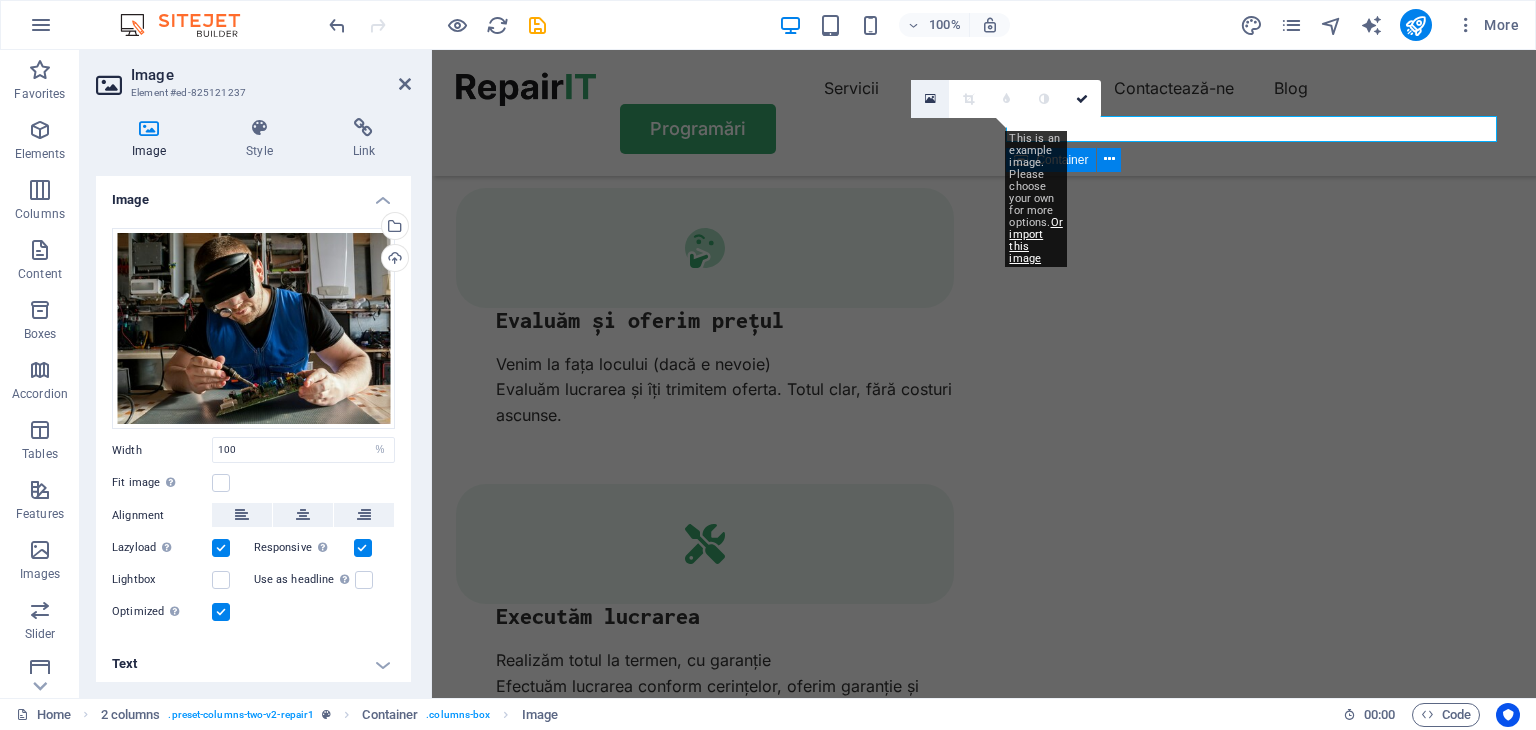 click at bounding box center [930, 99] 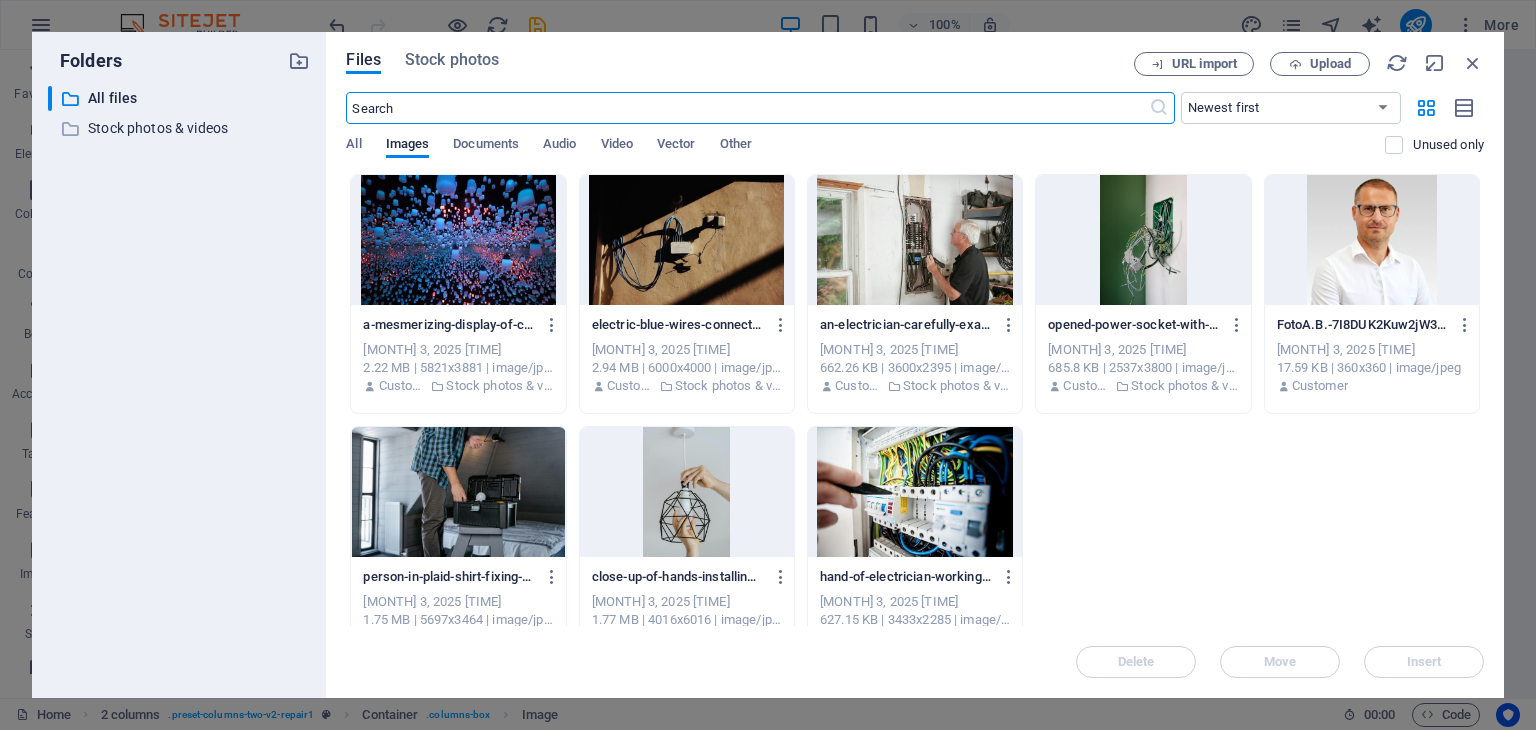 scroll, scrollTop: 4343, scrollLeft: 0, axis: vertical 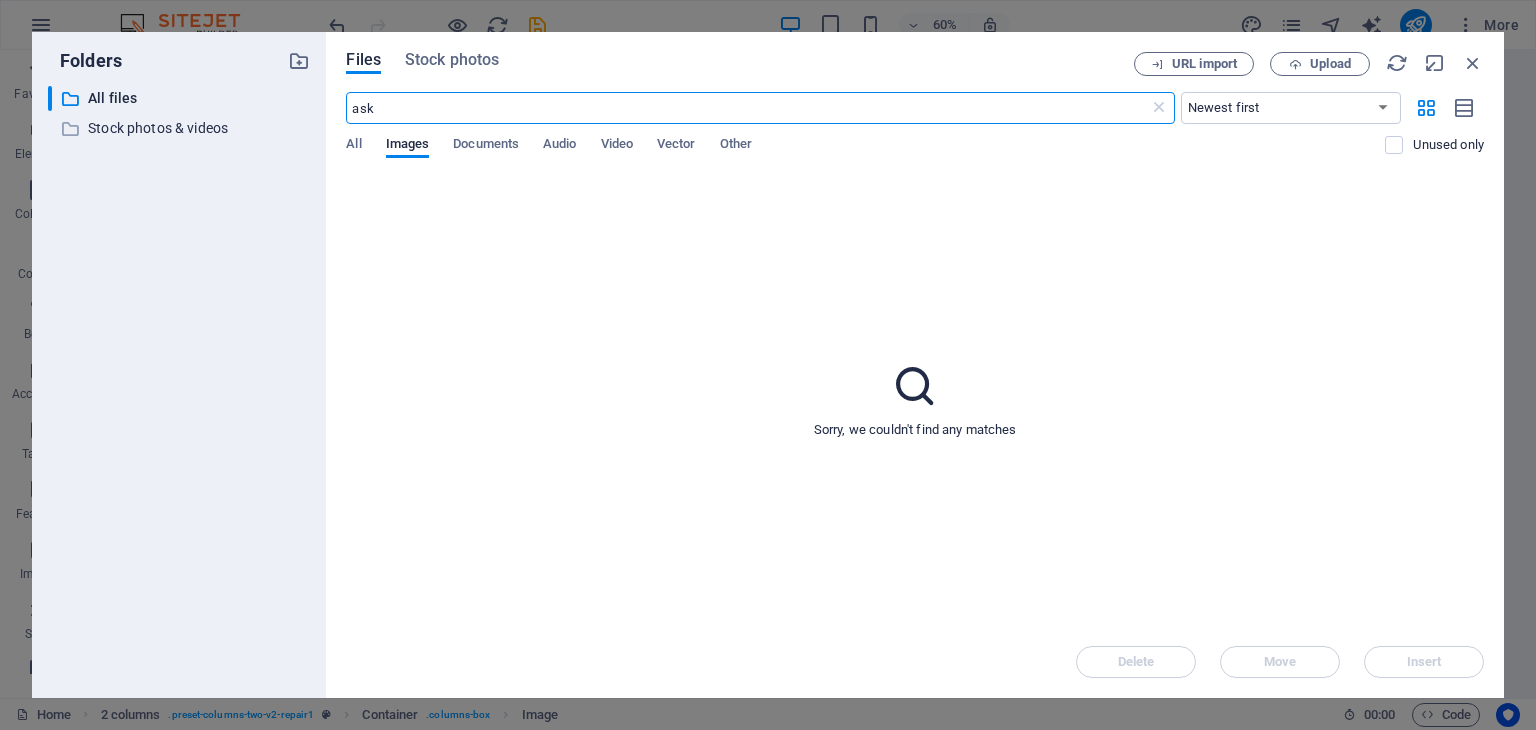type on "ask" 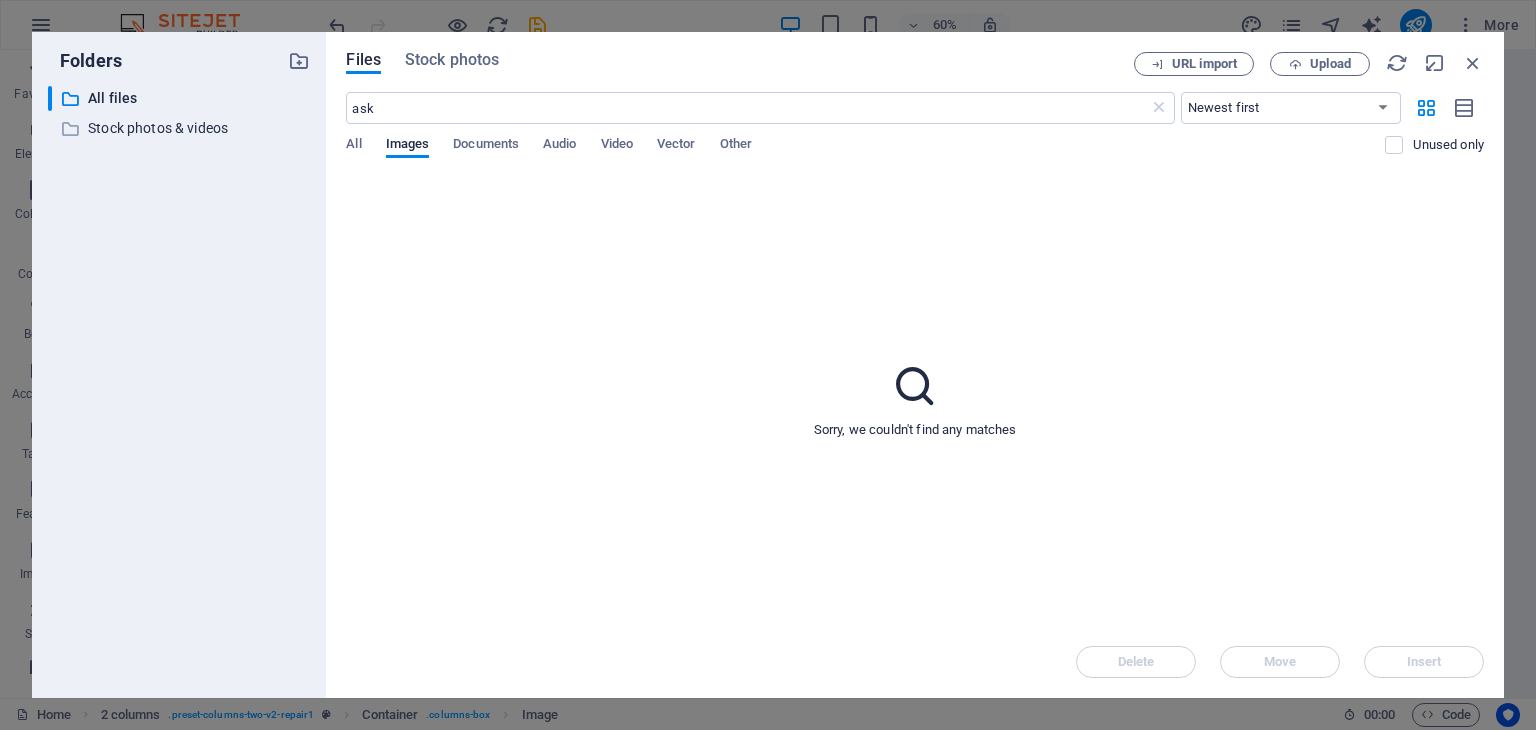 click on "Files Stock photos" at bounding box center (740, 63) 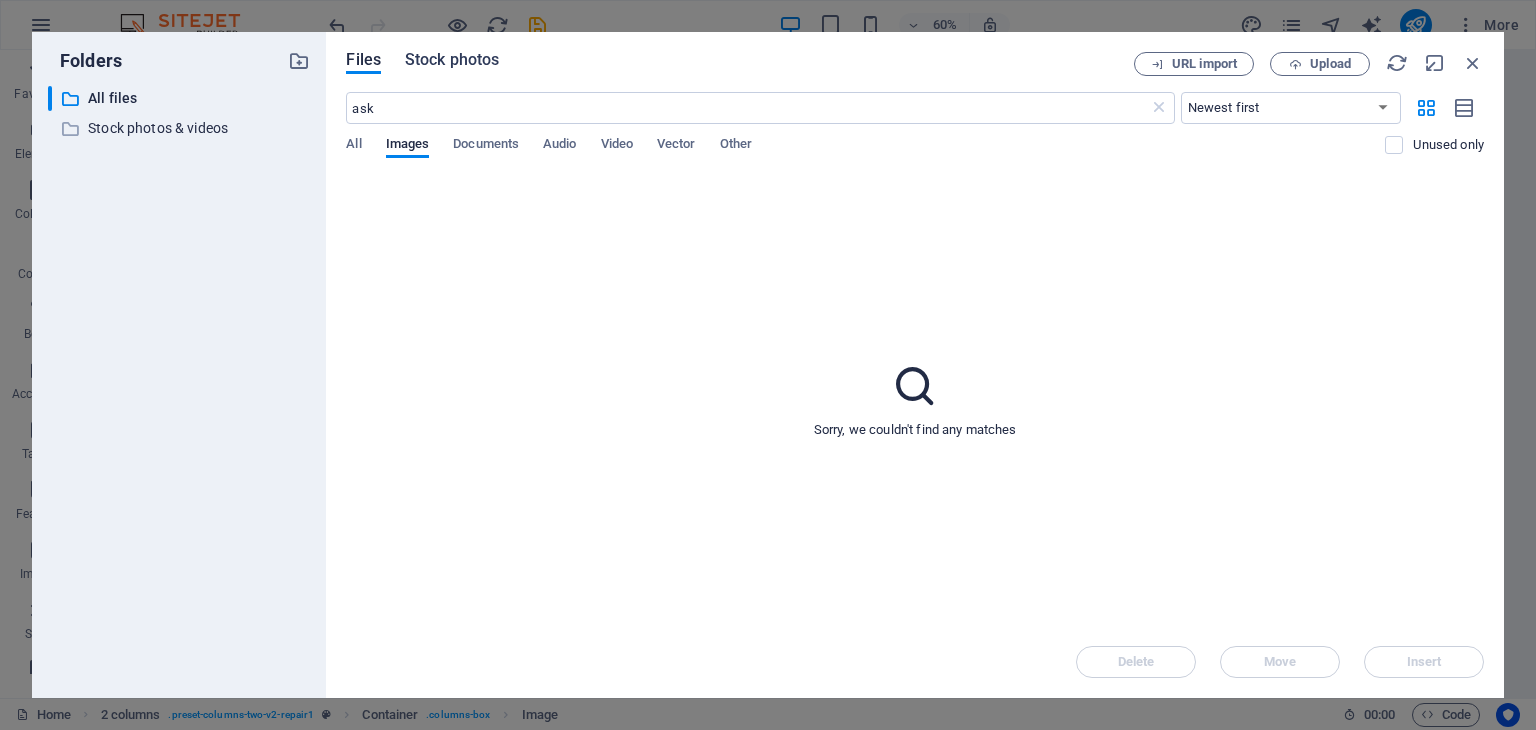 click on "Stock photos" at bounding box center [452, 60] 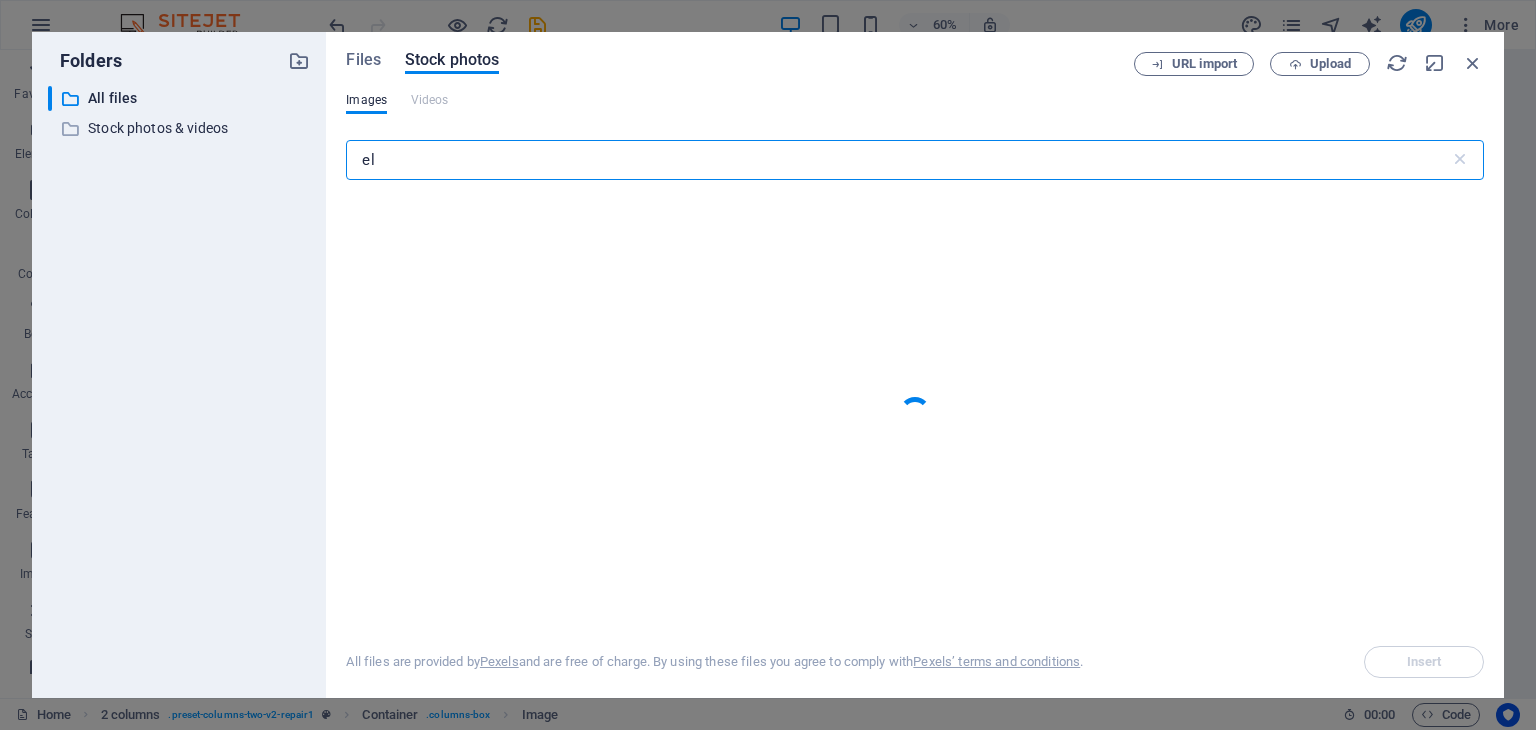 type on "e" 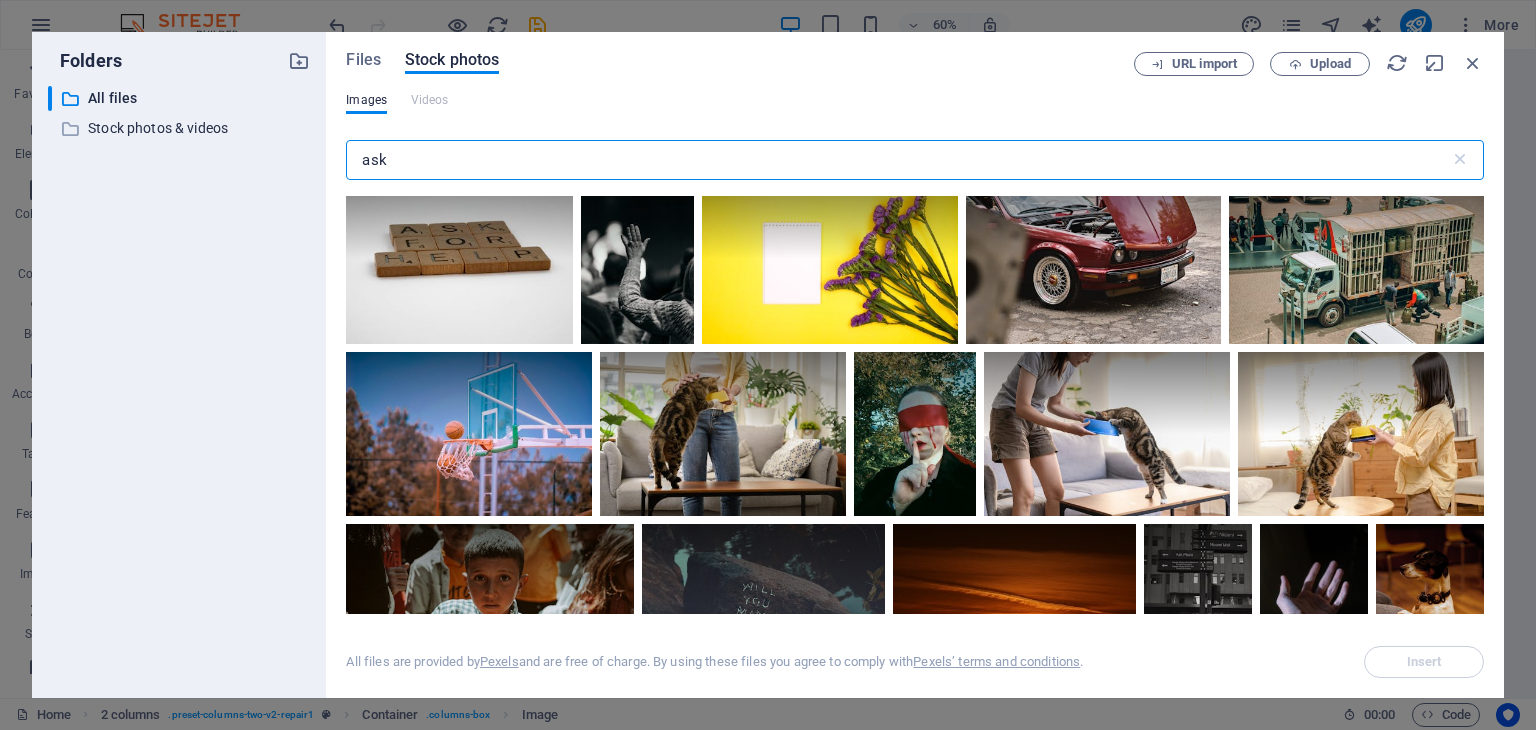 scroll, scrollTop: 2600, scrollLeft: 0, axis: vertical 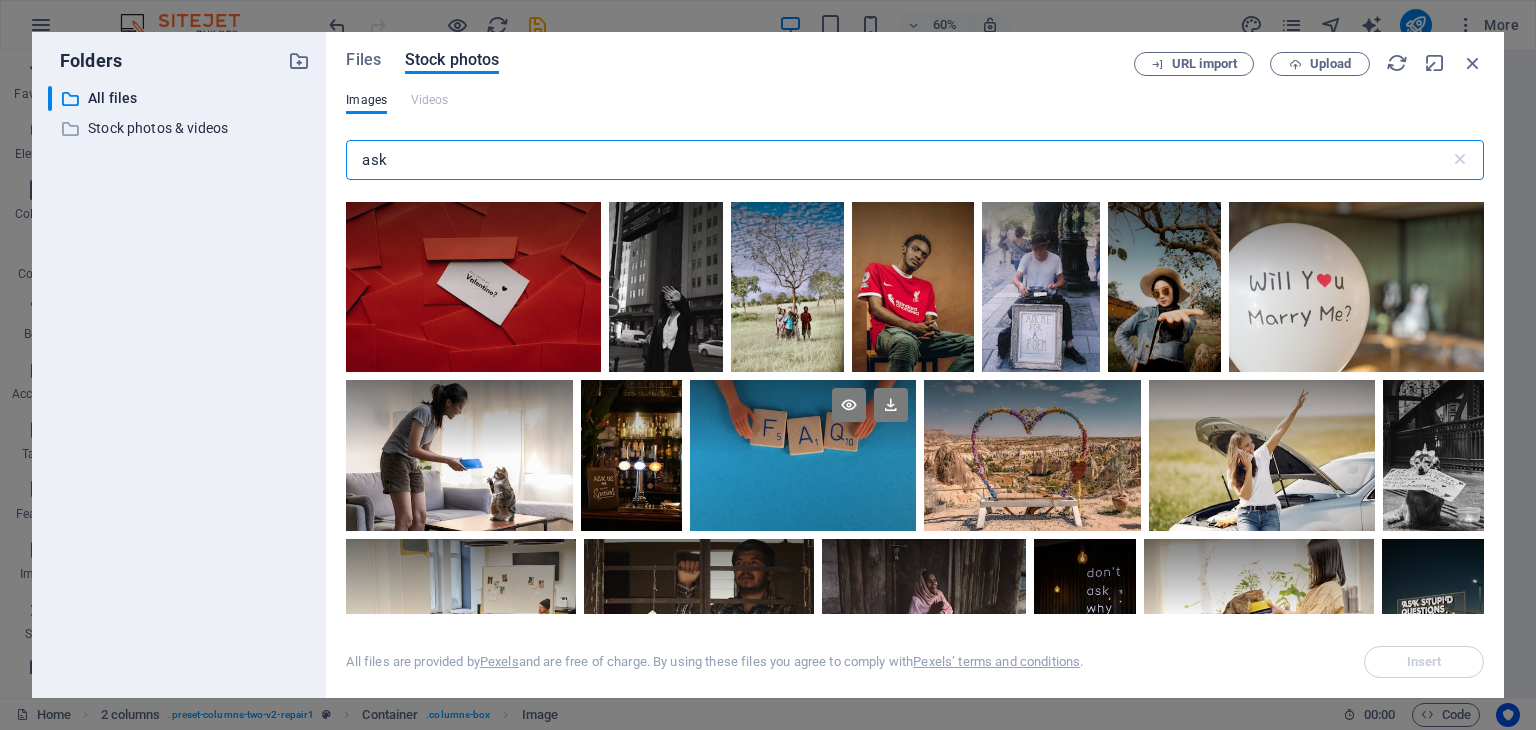 type on "ask" 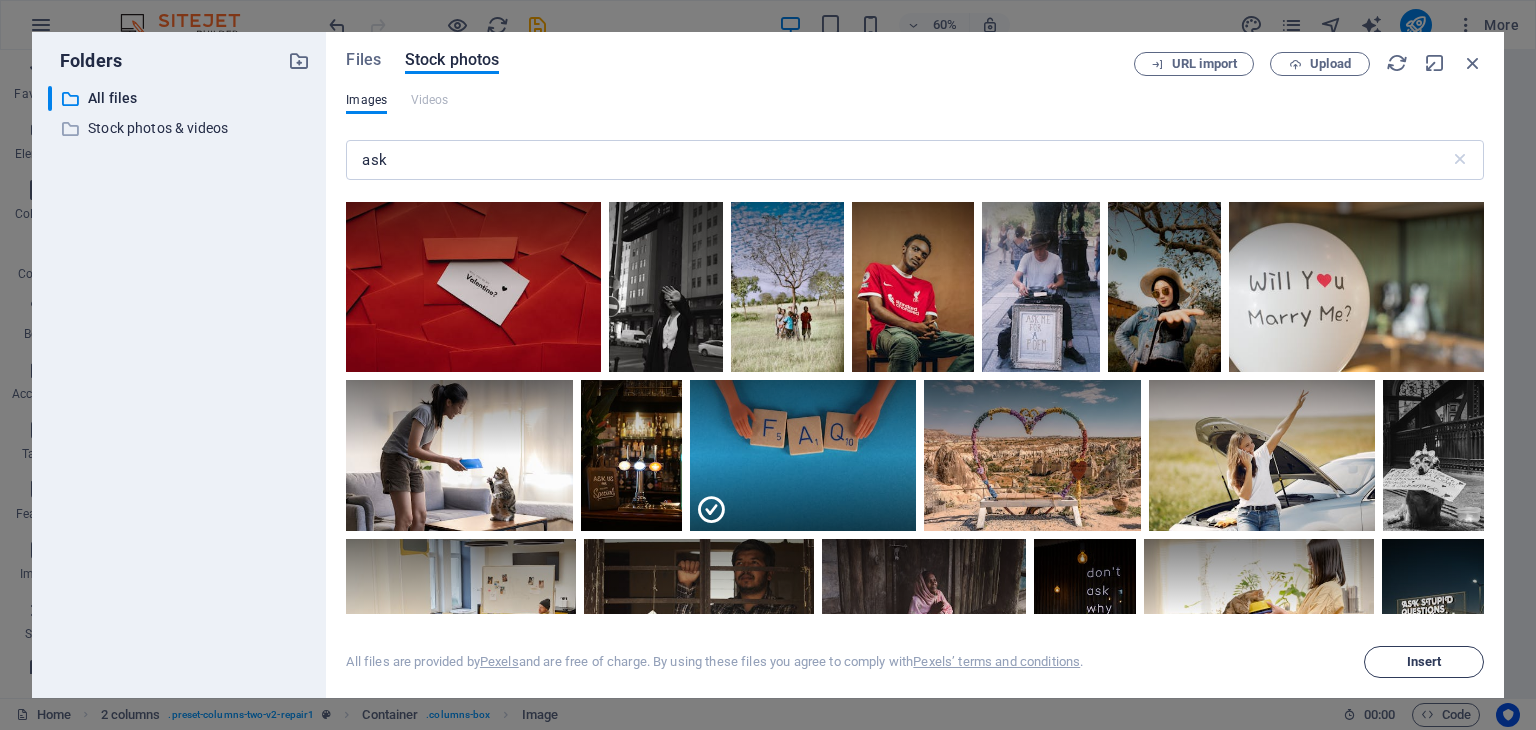 click on "Insert" at bounding box center (1424, 662) 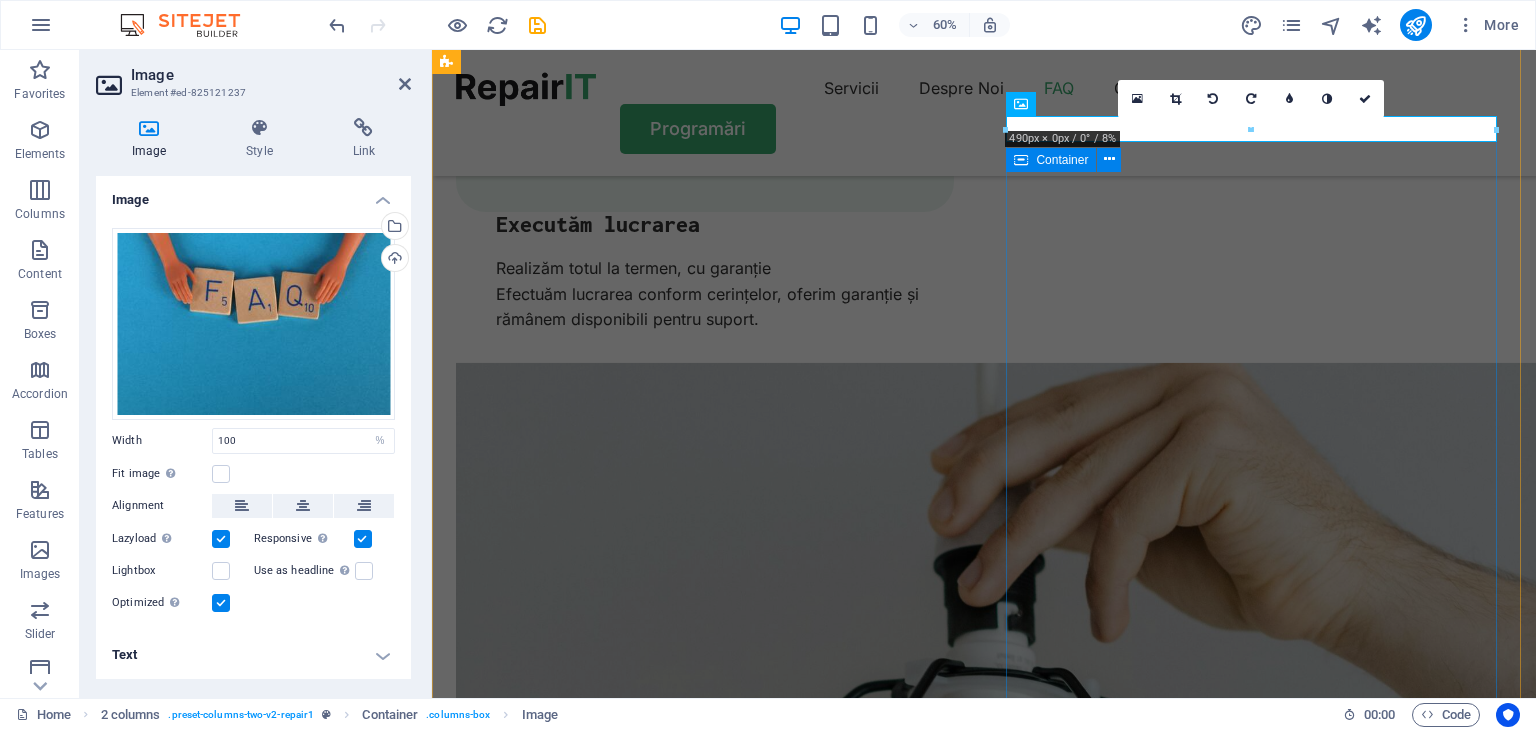 scroll, scrollTop: 3951, scrollLeft: 0, axis: vertical 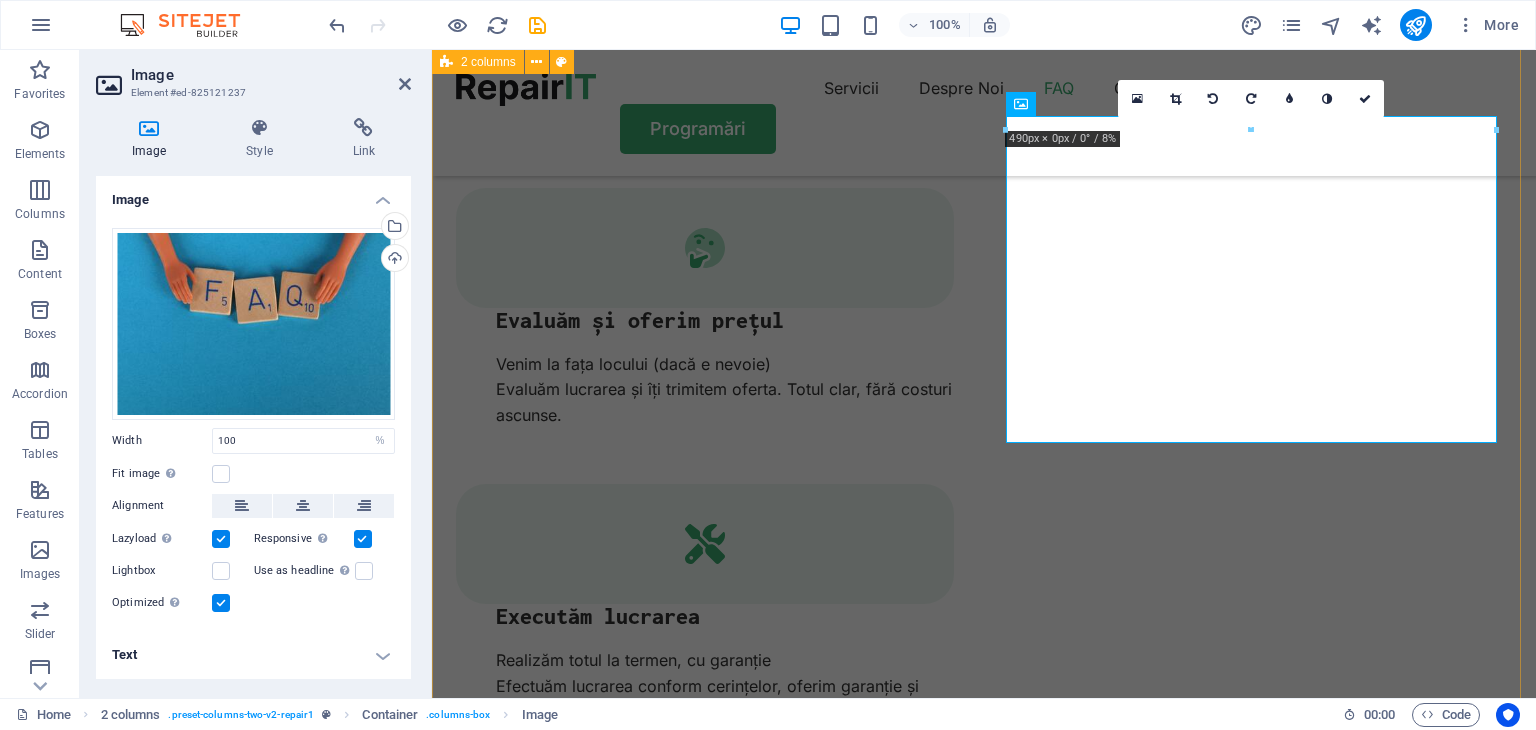 click on "FAQ Frequently Asked Questions-Întrebări Frecvente Ce servicii oferă Amper Instal? Oferim instalații electrice pentru locuințe, hale industriale, birouri și spații comerciale. Executăm și revizii, reparații sau modernizări ale instalațiilor existente. Interveniți în caz de urgență? Da. În funcție de locație și disponibilitate, putem interveni rapid pentru întreruperi de curent, scurtcircuite sau alte defecțiuni grave. Lucrați doar în Râmnicu Vâlcea? Executăm lucrări în tot județul Vâlcea și, la cerere, și în județele învecinate. Ne poți contacta pentru detalii. Ce tipuri de instalații realizați? Instalații electrice interioare, tablouri de distribuție, iluminat industrial și ambiental, prize și circuite speciale (boilere, pompe, aparate mari). Ai nevoie de mai multe detalii? Nu ezita să ne contactezi! Ai nevoie de mai multe detalii? Nu ezita să ne contactezi! Contactează-ne!" at bounding box center (984, 5715) 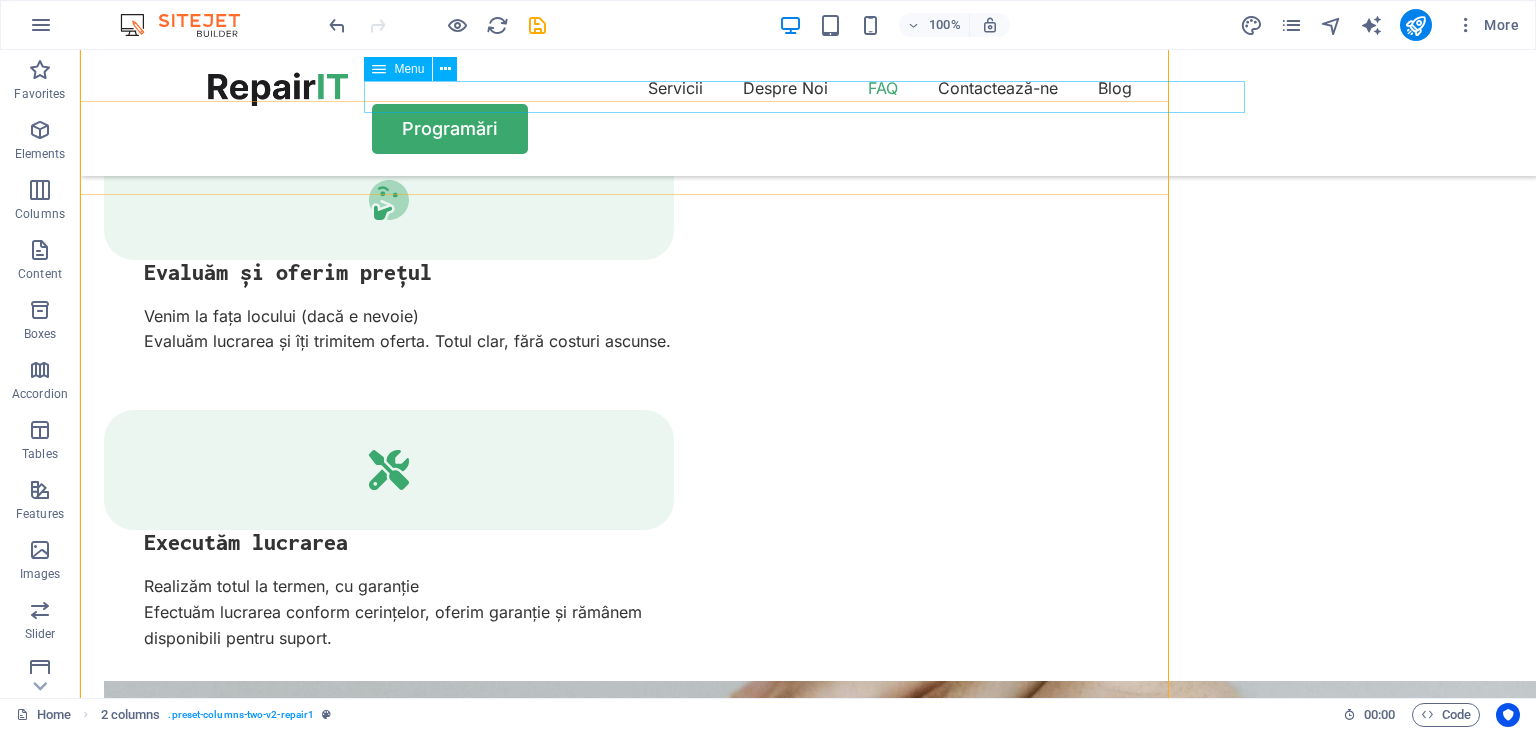scroll, scrollTop: 3900, scrollLeft: 0, axis: vertical 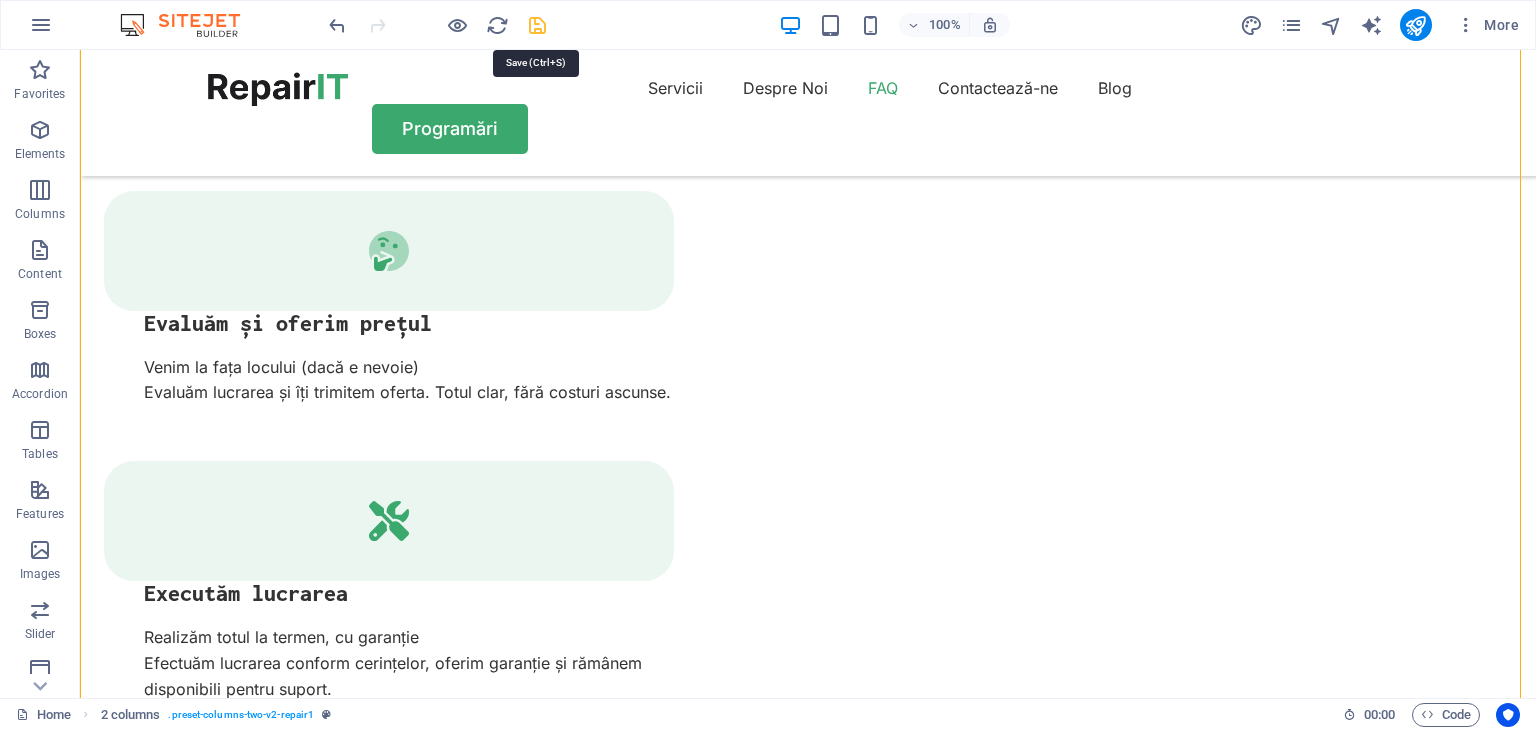 click at bounding box center (537, 25) 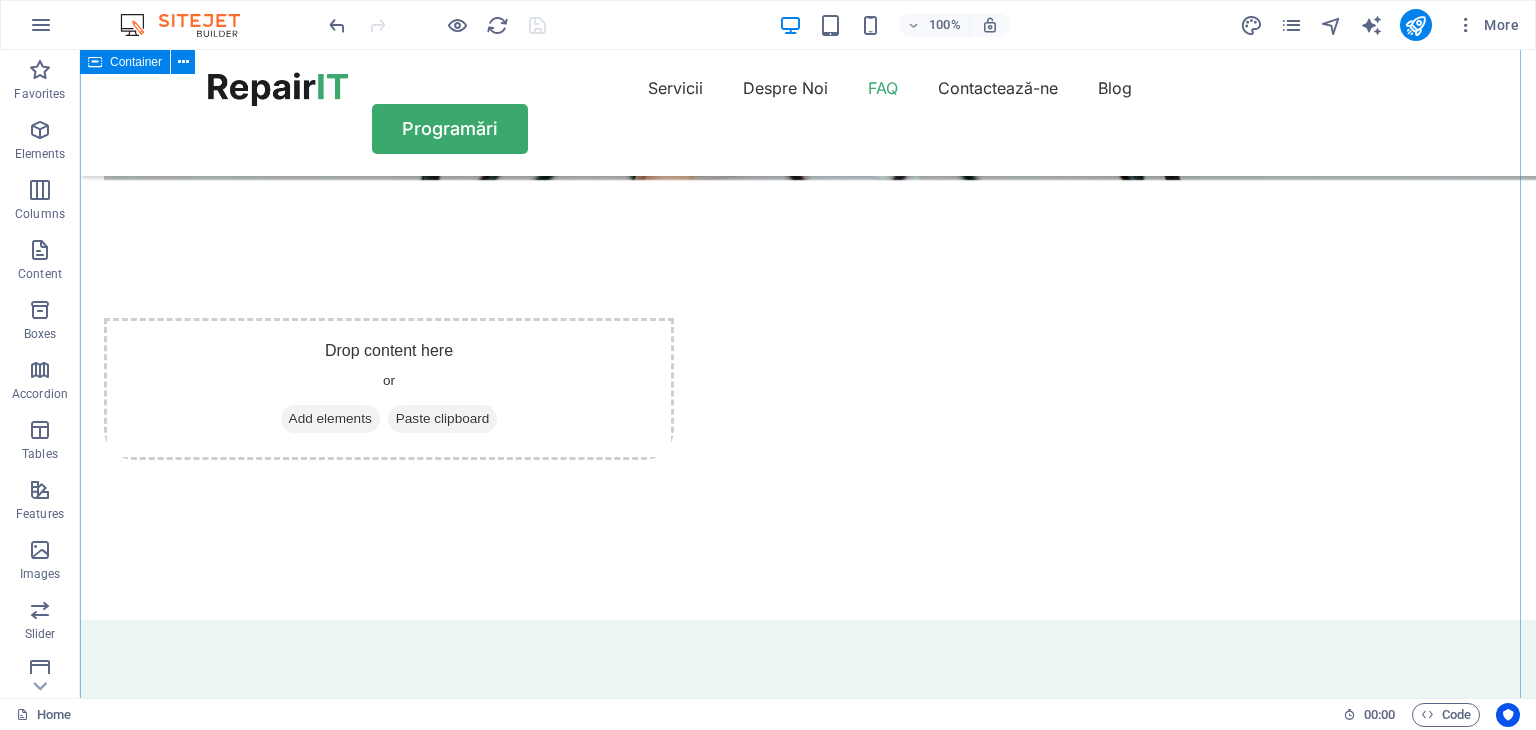 scroll, scrollTop: 5000, scrollLeft: 0, axis: vertical 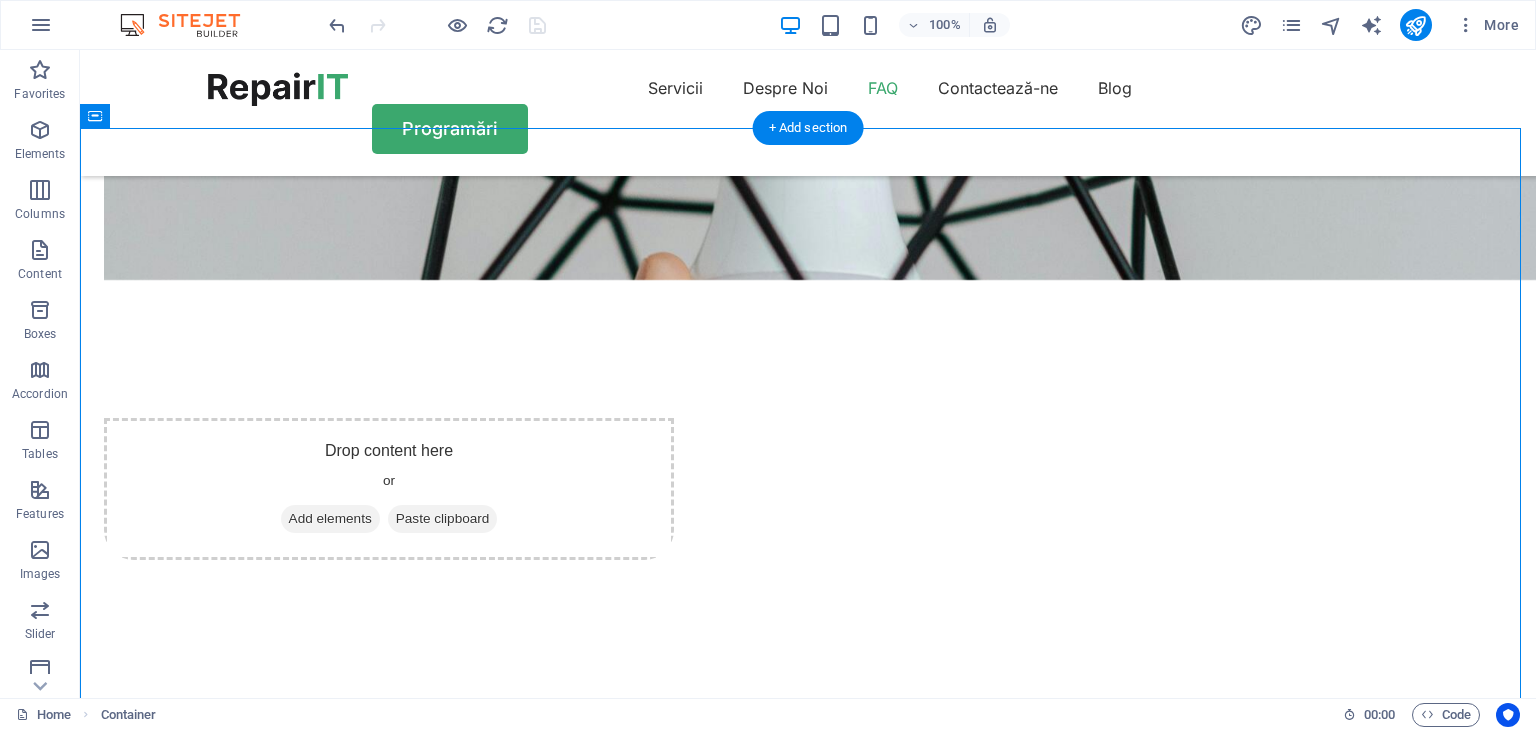 drag, startPoint x: 823, startPoint y: 383, endPoint x: 467, endPoint y: 381, distance: 356.0056 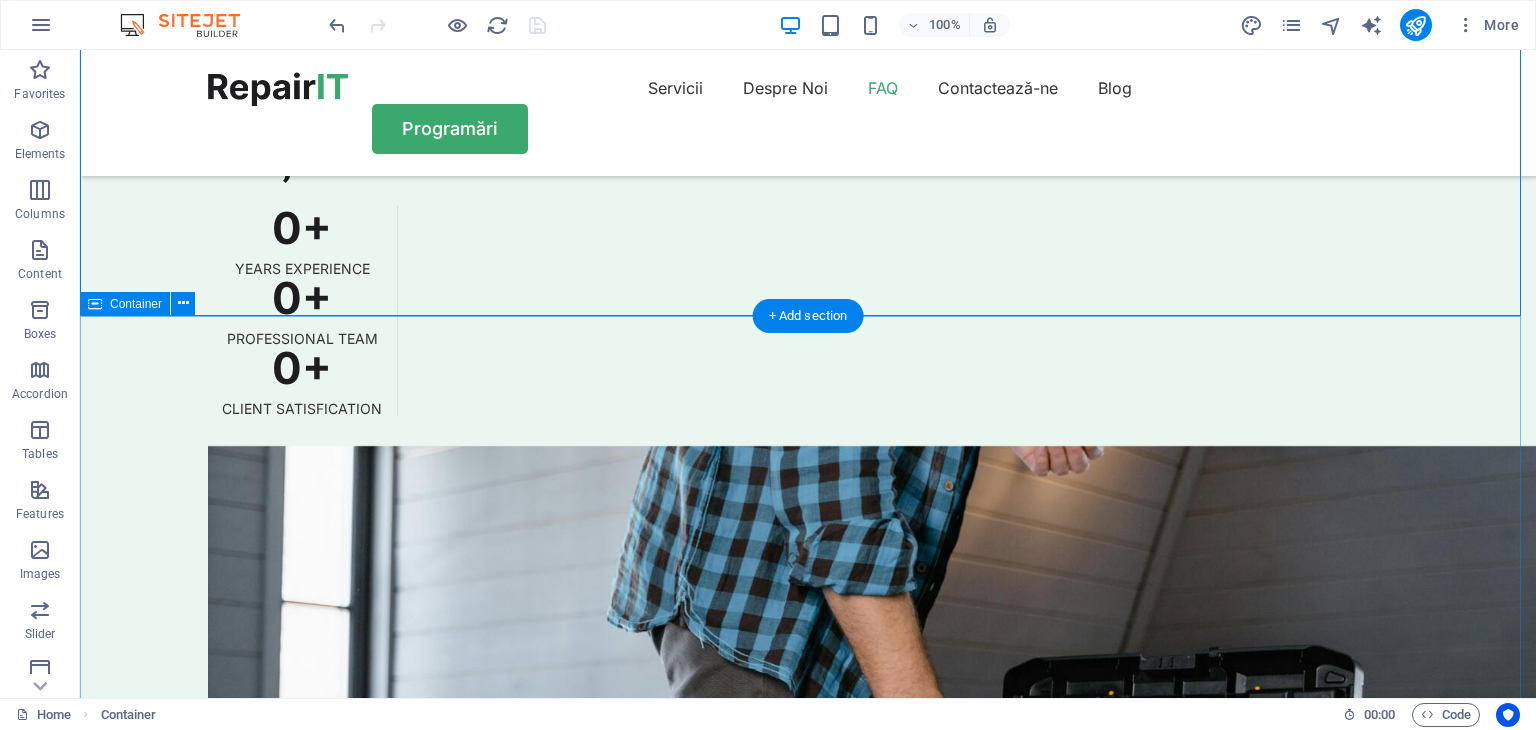scroll, scrollTop: 5800, scrollLeft: 0, axis: vertical 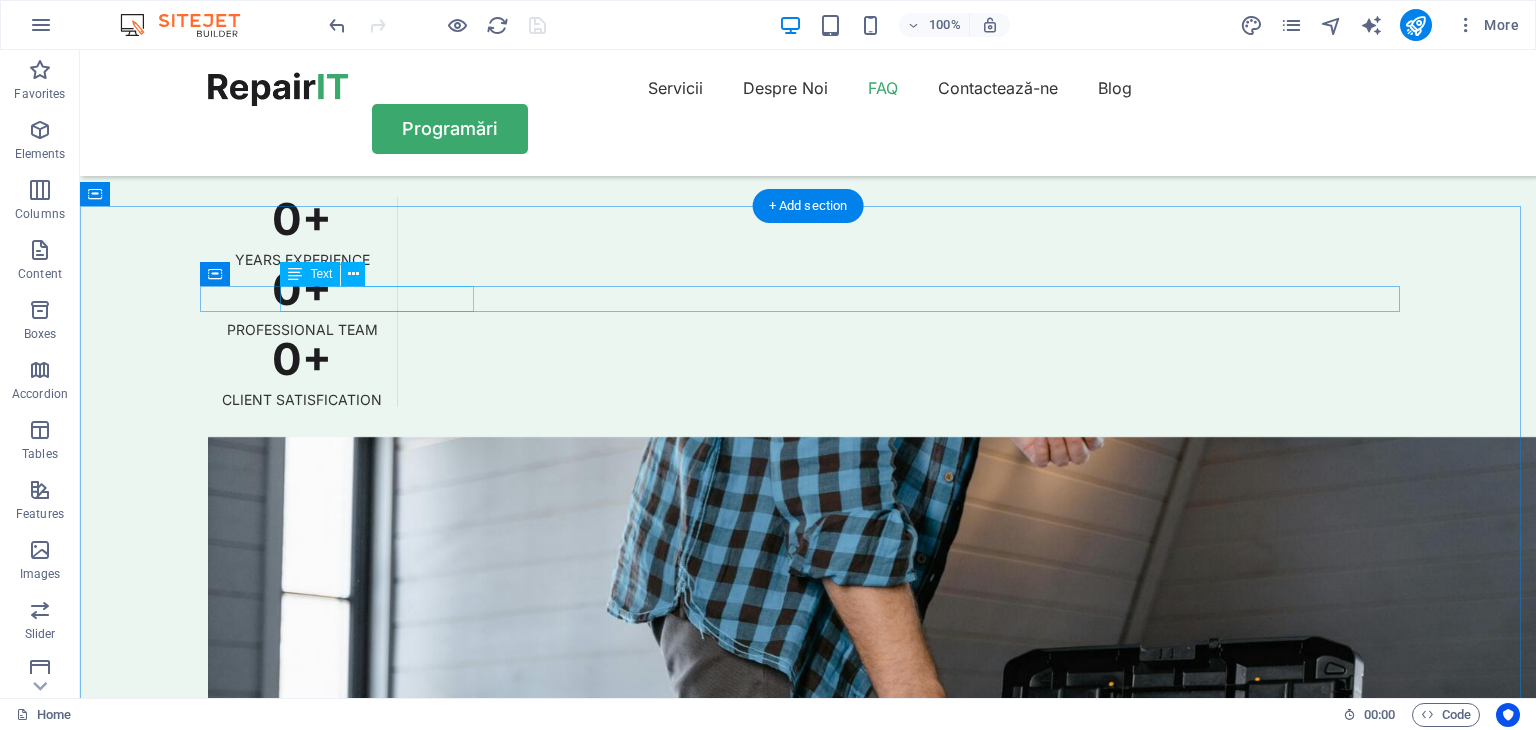 click on "CUSTOMER STORIES" at bounding box center [808, 6642] 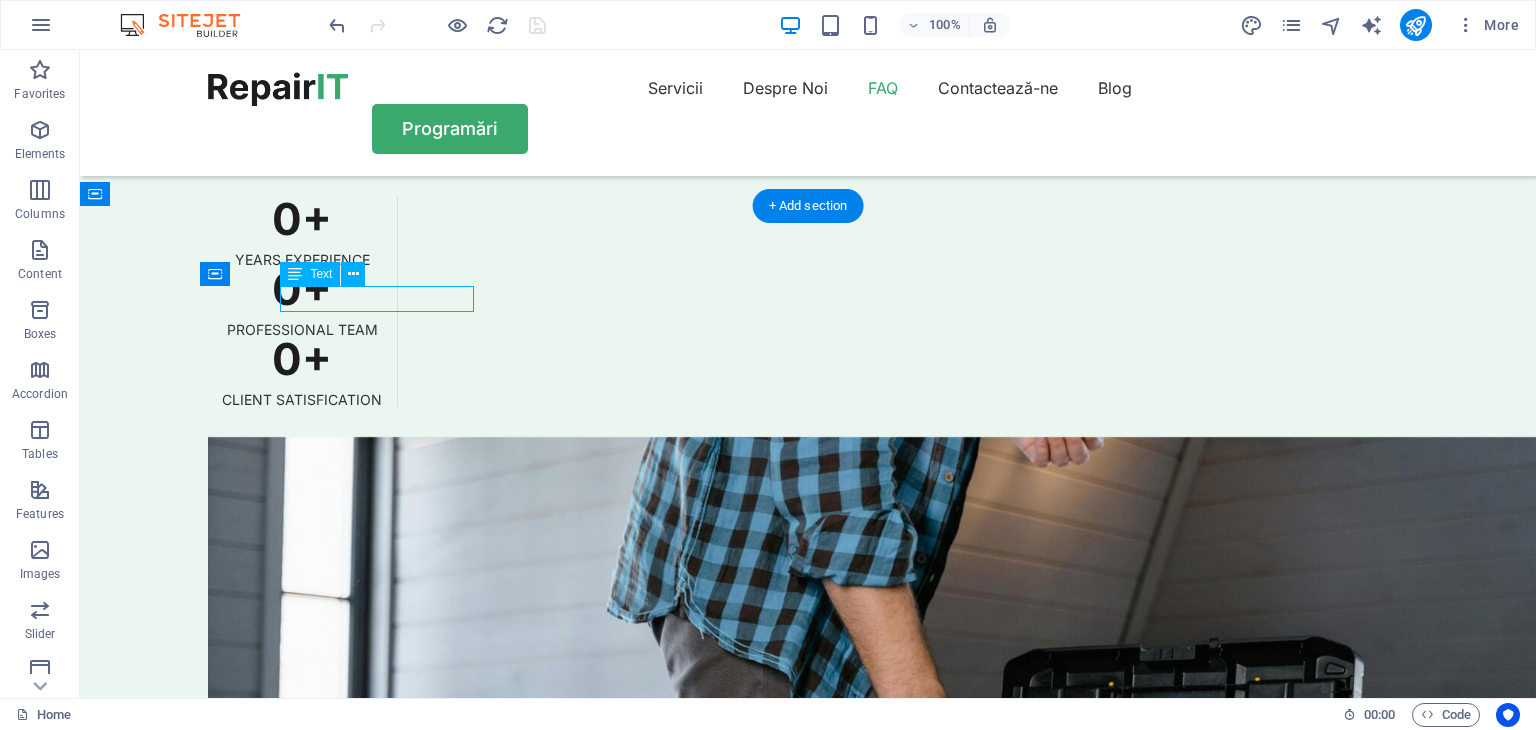 click on "CUSTOMER STORIES" at bounding box center (808, 6642) 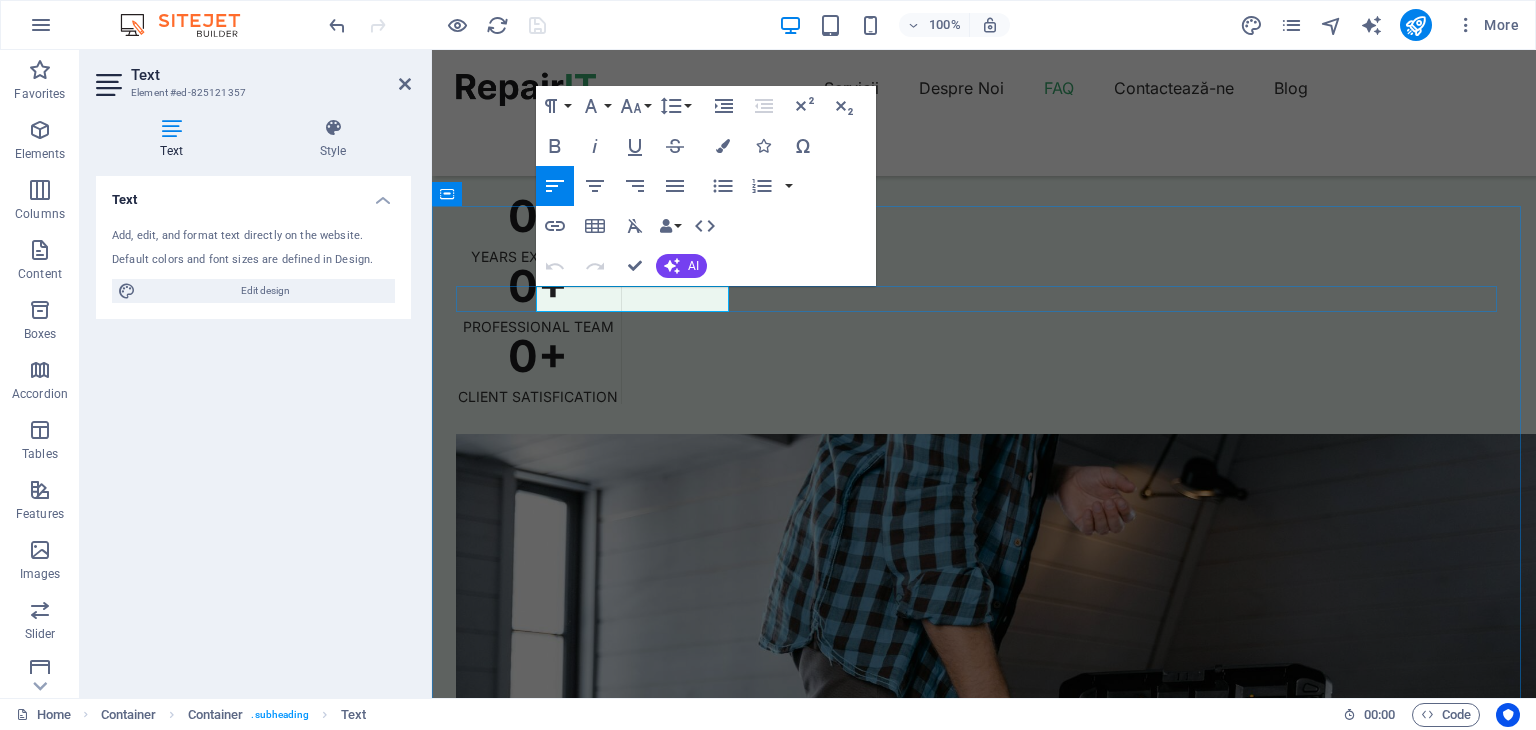 click on "CUSTOMER STORIES" at bounding box center (552, 6791) 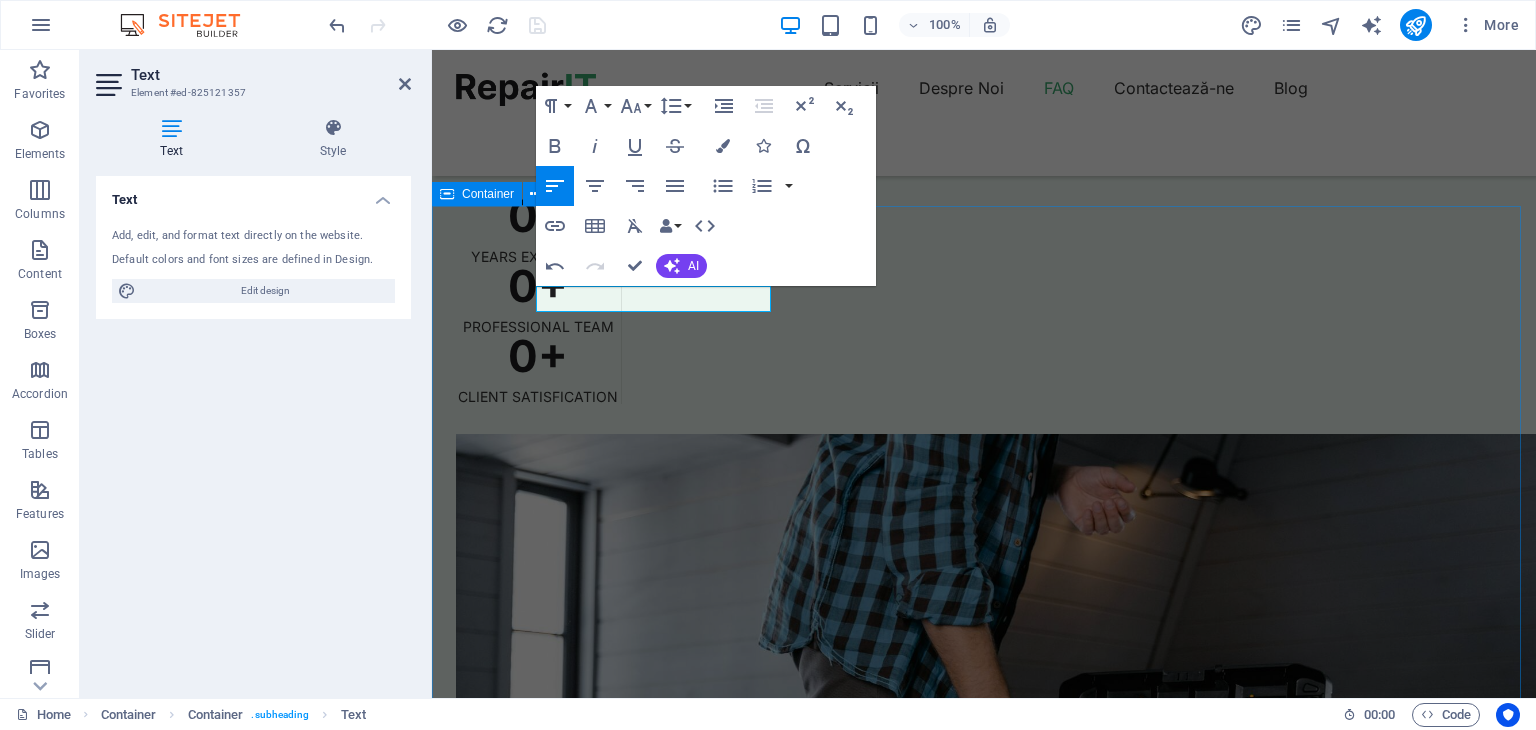 click on "Opiniile Clienților Noștrii What Customers Say About Our Service [FIRST] [LAST] Problem: Broken Phone Glass 4.5 Lorem ipsum dolor sit amet, consectetur adipiscing elit, sed do eiusmod tempor incididunt ut labore et dolore magna aliqua. Ut enim ad minim veniam, quis nostrud exercitation ullamco laboris. Drop content here or Add elements Paste clipboard [FIRST] [LAST] Problem : Data Recovery needed 4.5 Lorem ipsum dolor sit amet, consectetur adipiscing elit, sed do eiusmod tempor incididunt ut labore et dolore magna aliqua. [FIRST] [LAST] Problem : Laptop didn't start 4.5 Lorem ipsum dolor sit amet, consectetur adipiscing elit, sed do eiusmod tempor incididunt ut labore et dolore magna aliqua." at bounding box center [984, 7871] 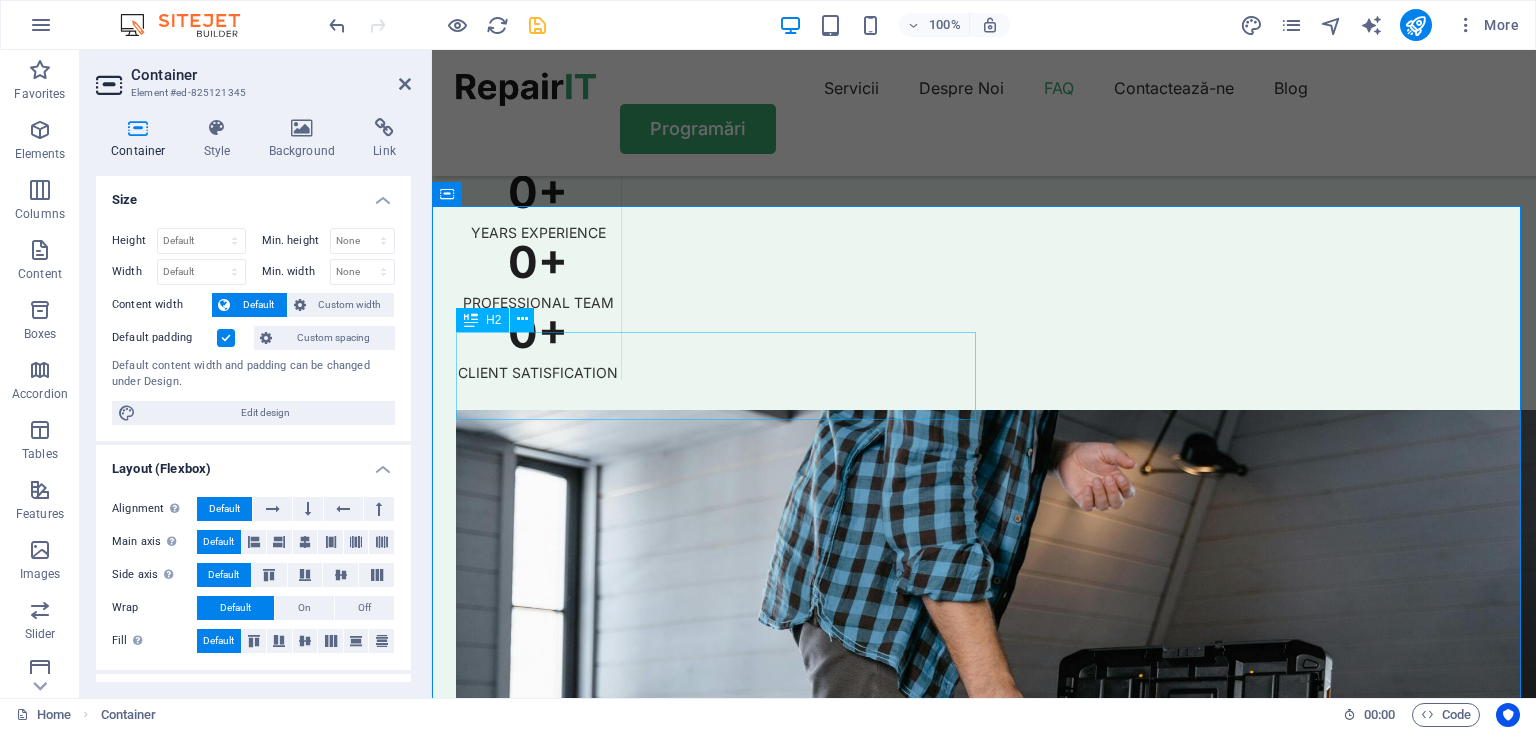 click on "What Customers Say About Our Service" at bounding box center (984, 6822) 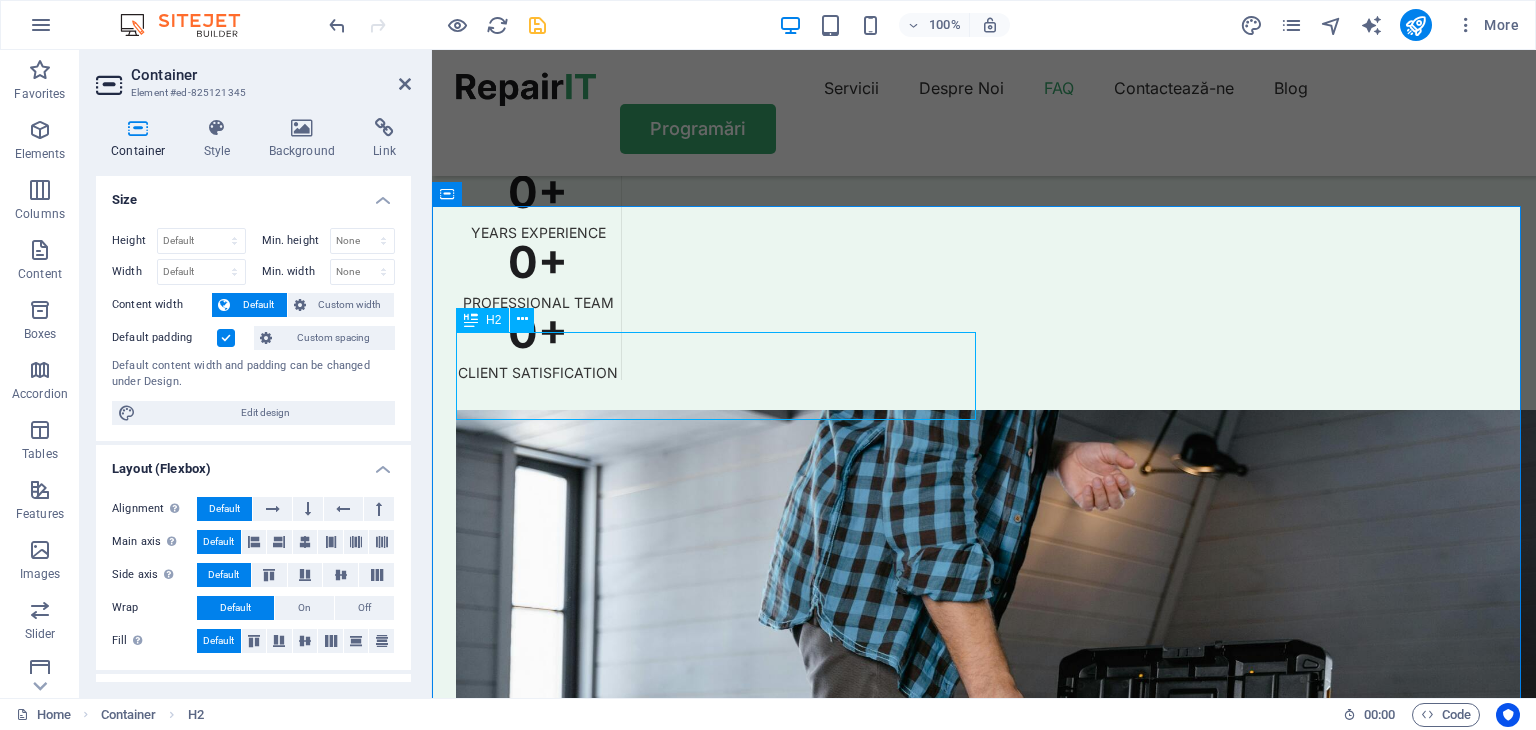 click on "What Customers Say About Our Service" at bounding box center [984, 6822] 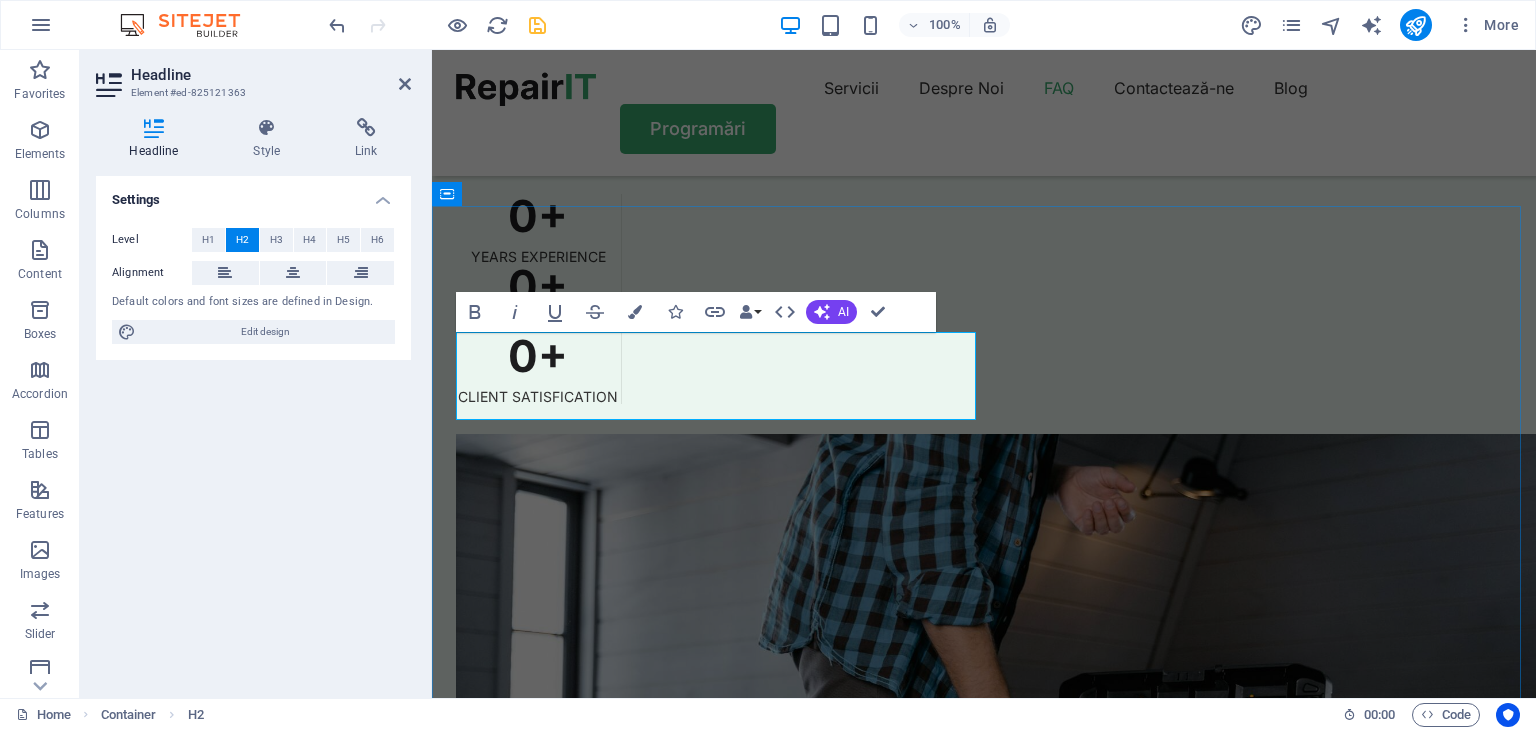 type 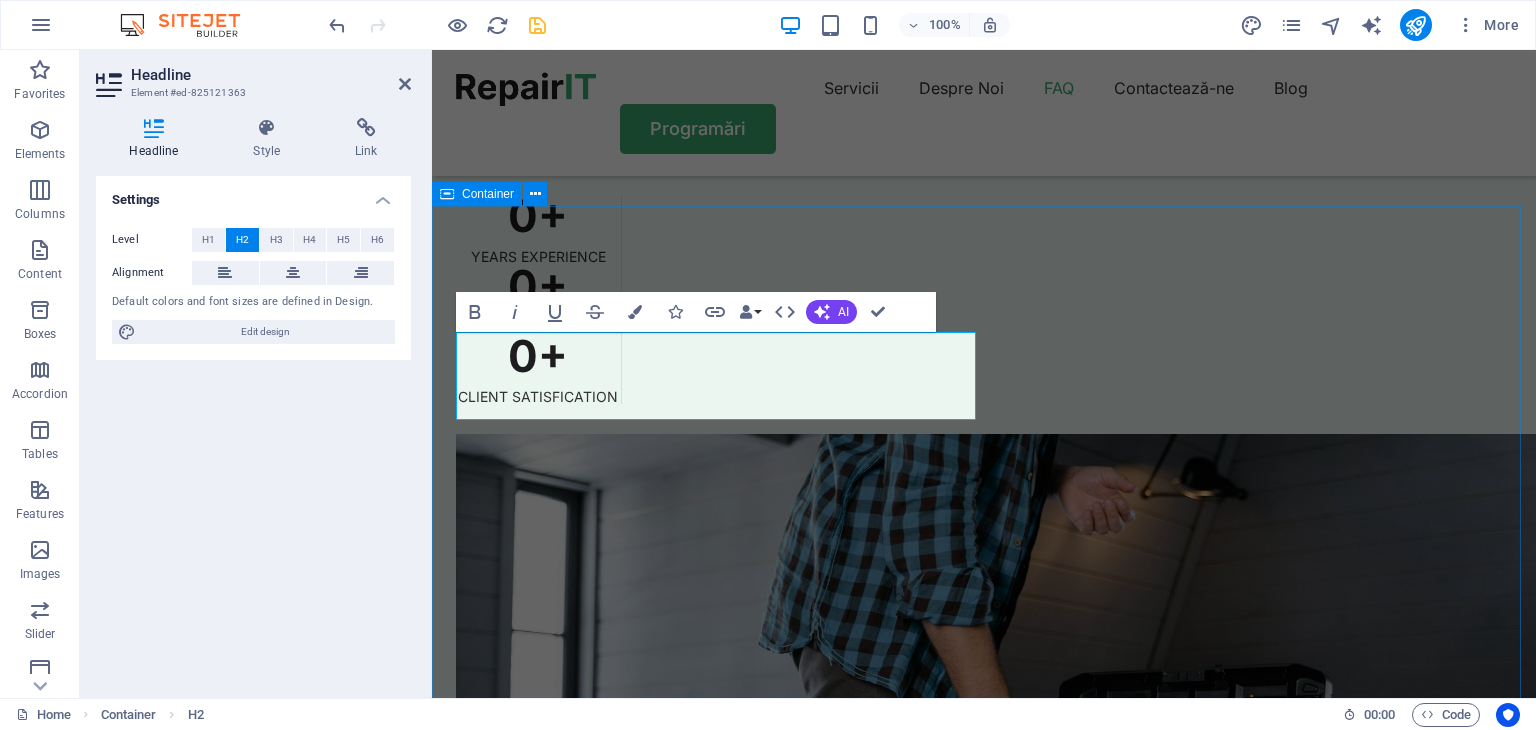 click at bounding box center (984, 6814) 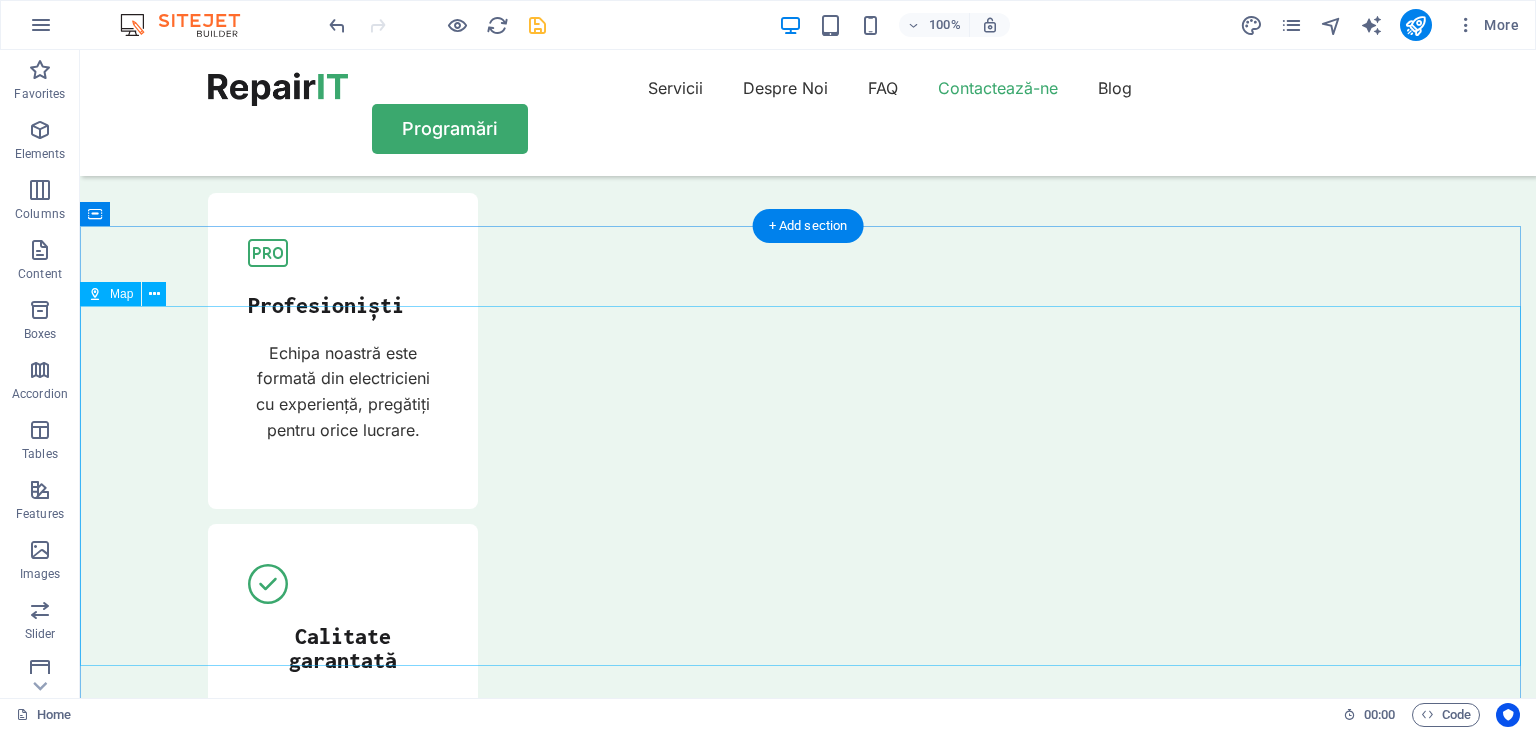 scroll, scrollTop: 6900, scrollLeft: 0, axis: vertical 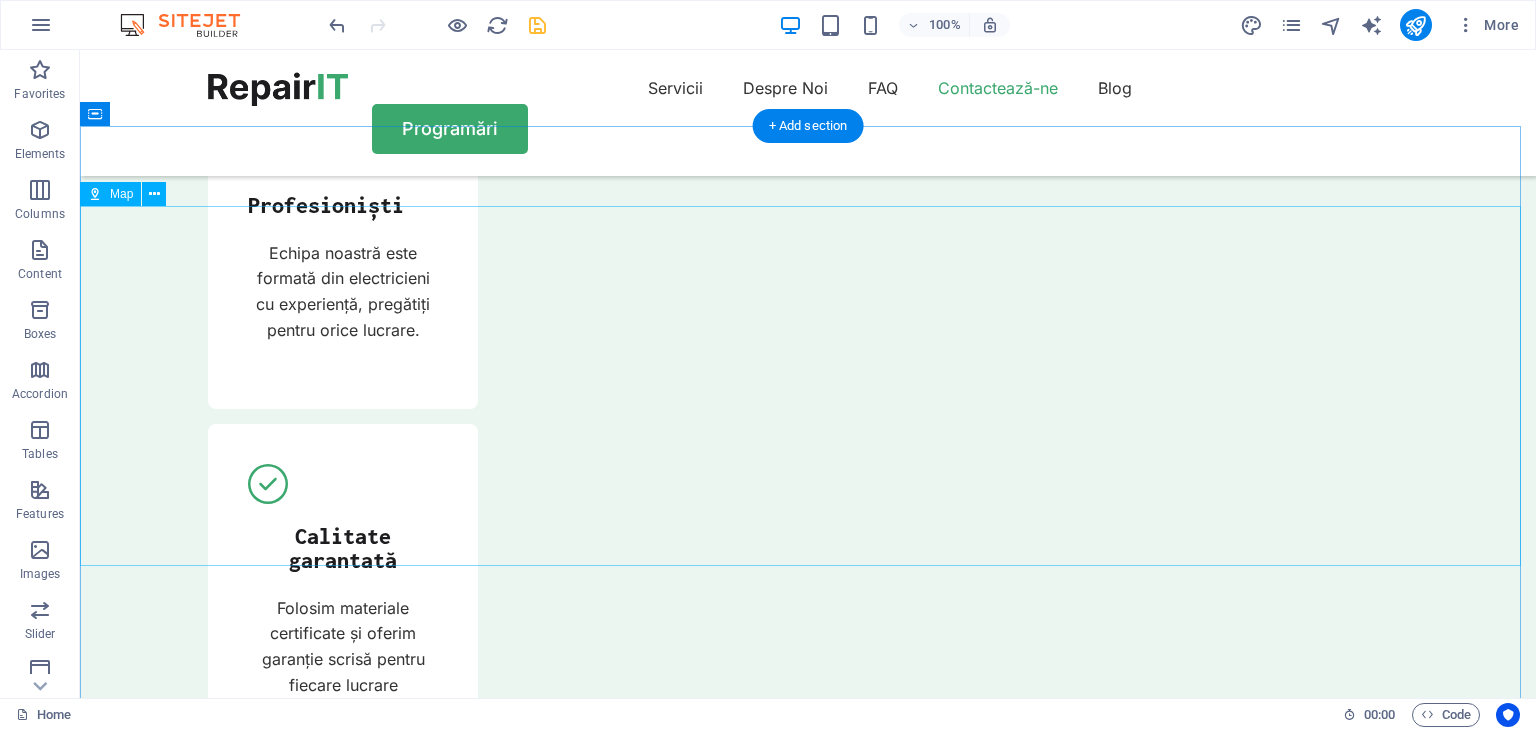 click on "← Mută la stânga → Mută spre dreapta ↑ Mută în sus ↓ Mută în jos + Mărește - Micșorează Acasă Mută la stânga cu 75 % End Mută la dreapta cu 75 % O pagină mai sus Mută în sus cu 75 % O pagină mai jos Mută în jos cu 75 % Hartă Teren Satelit Etichete Comenzi rapide de la tastatură Date cartografice Date hartă ©2025 Google Date hartă ©2025 Google 1 km Dă clic pentru a trece de la sistemul metric la cel imperial și viceversa Condiții Raportează o eroare pe hartă" at bounding box center (808, 8094) 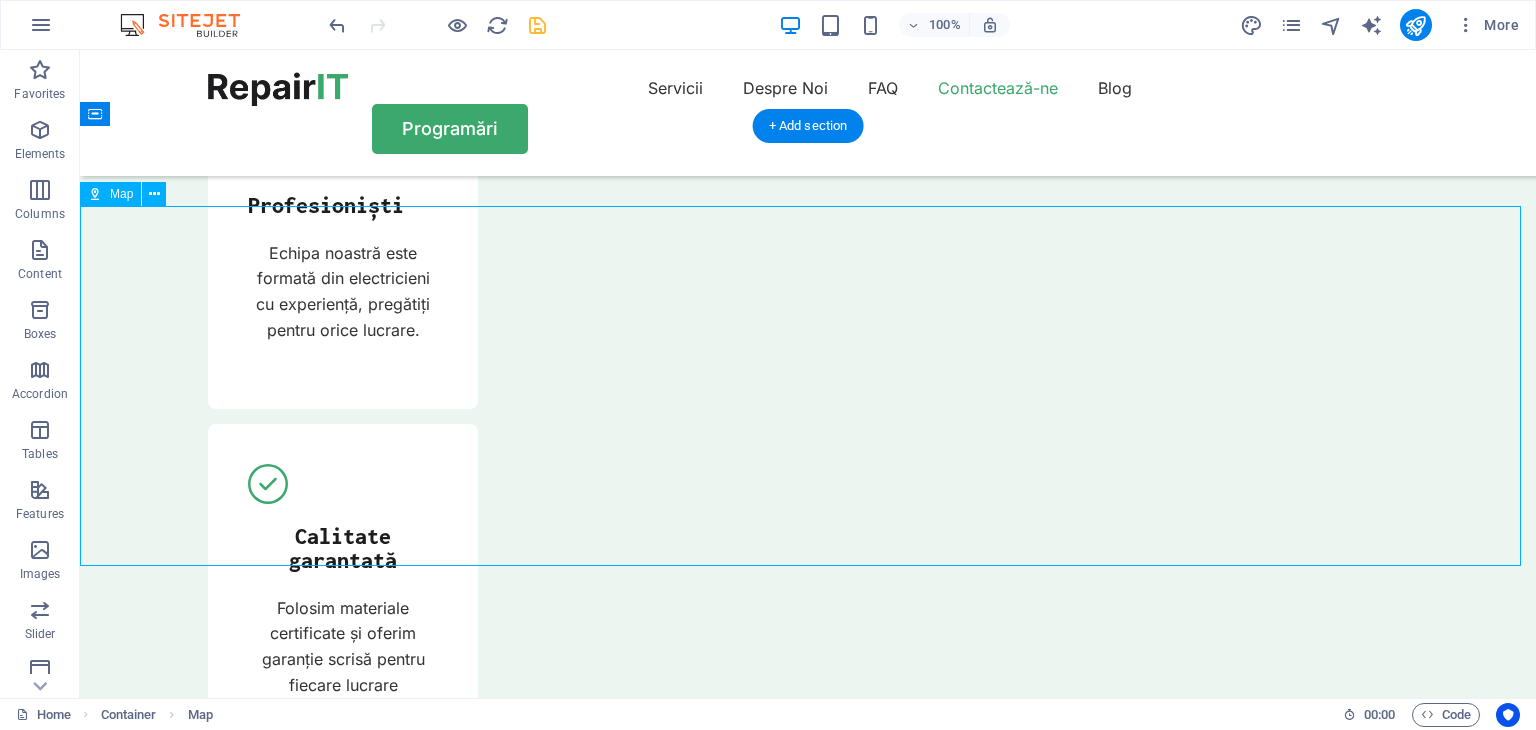 click on "← Mută la stânga → Mută spre dreapta ↑ Mută în sus ↓ Mută în jos + Mărește - Micșorează Acasă Mută la stânga cu 75 % End Mută la dreapta cu 75 % O pagină mai sus Mută în sus cu 75 % O pagină mai jos Mută în jos cu 75 % Hartă Teren Satelit Etichete Comenzi rapide de la tastatură Date cartografice Date hartă ©2025 Google Date hartă ©2025 Google 1 km Dă clic pentru a trece de la sistemul metric la cel imperial și viceversa Condiții Raportează o eroare pe hartă" at bounding box center (808, 8094) 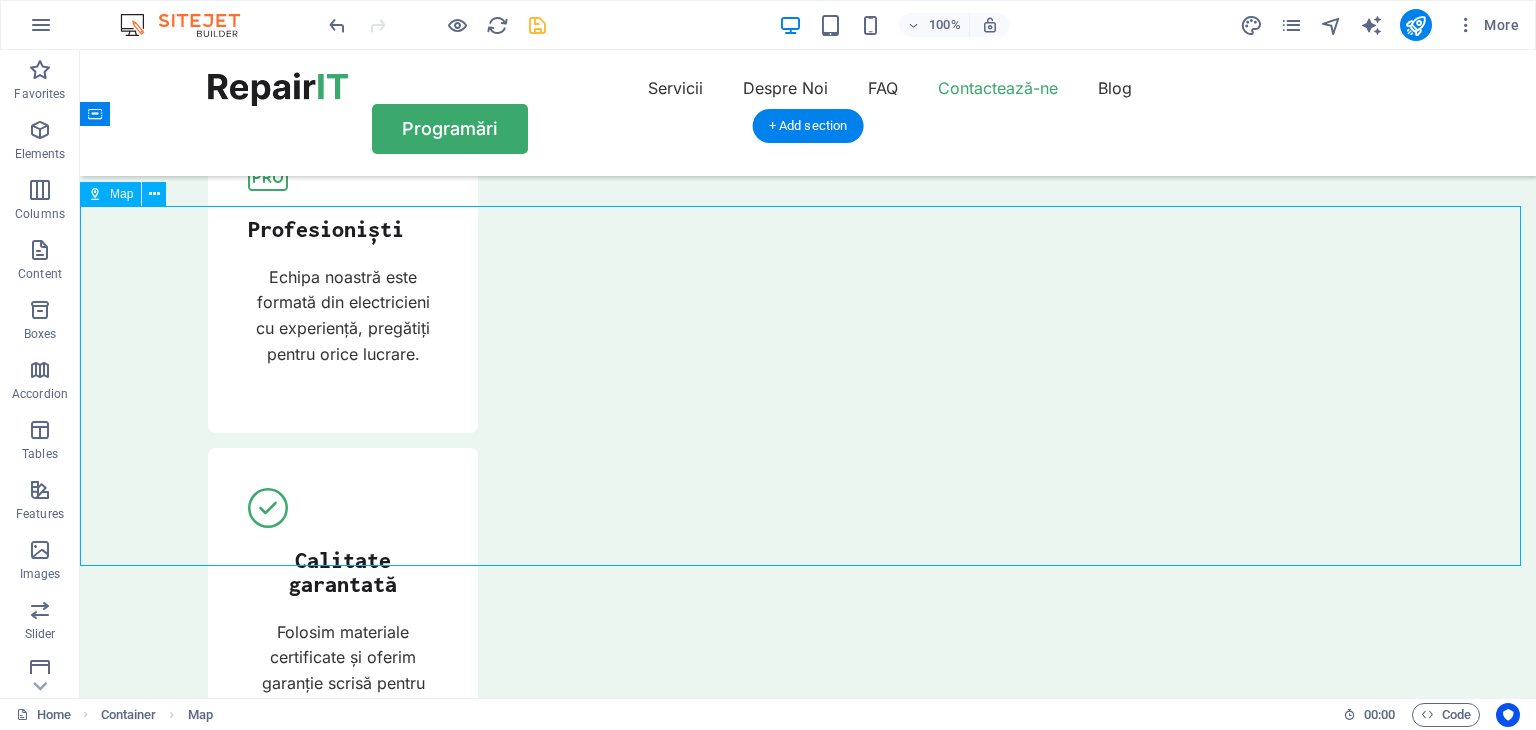 select on "1" 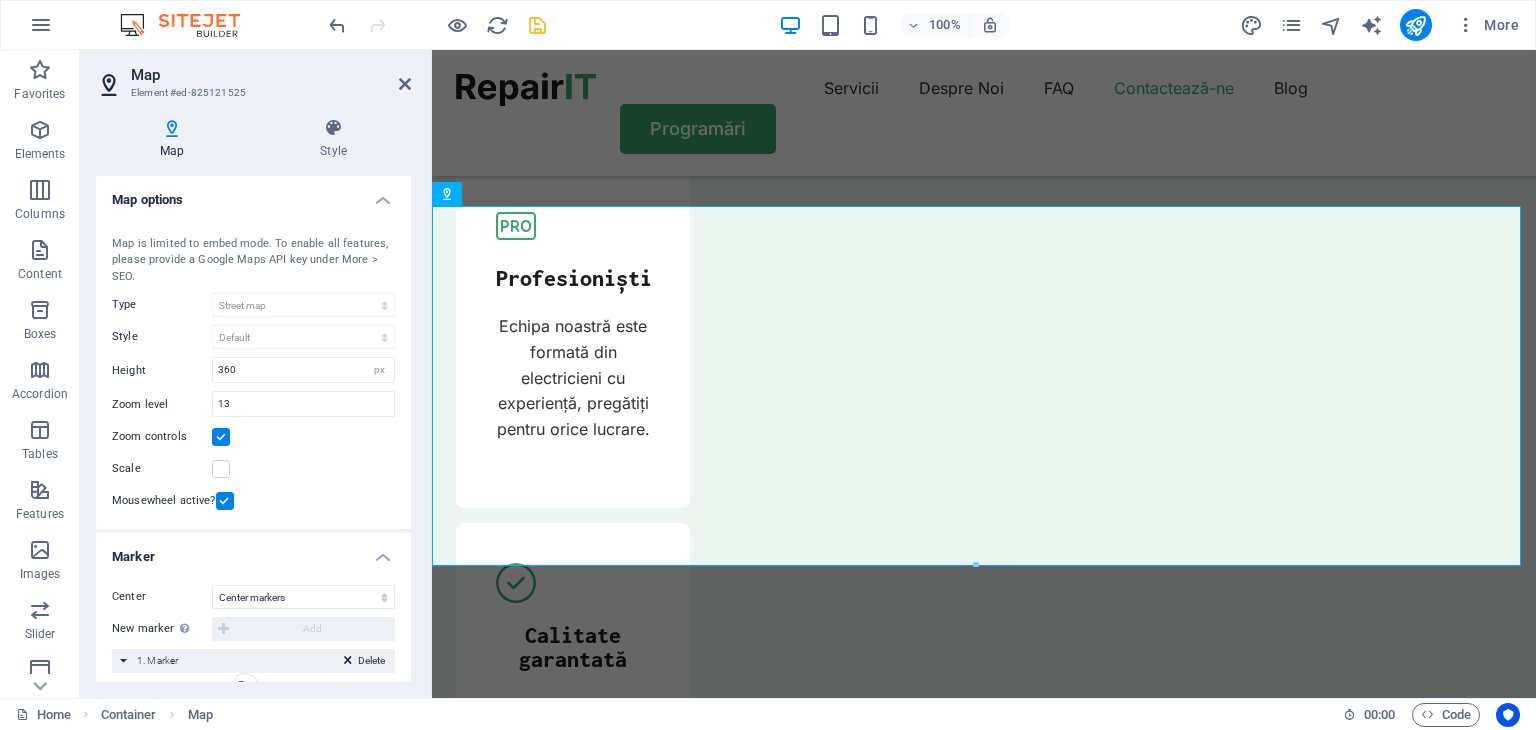 scroll, scrollTop: 6976, scrollLeft: 0, axis: vertical 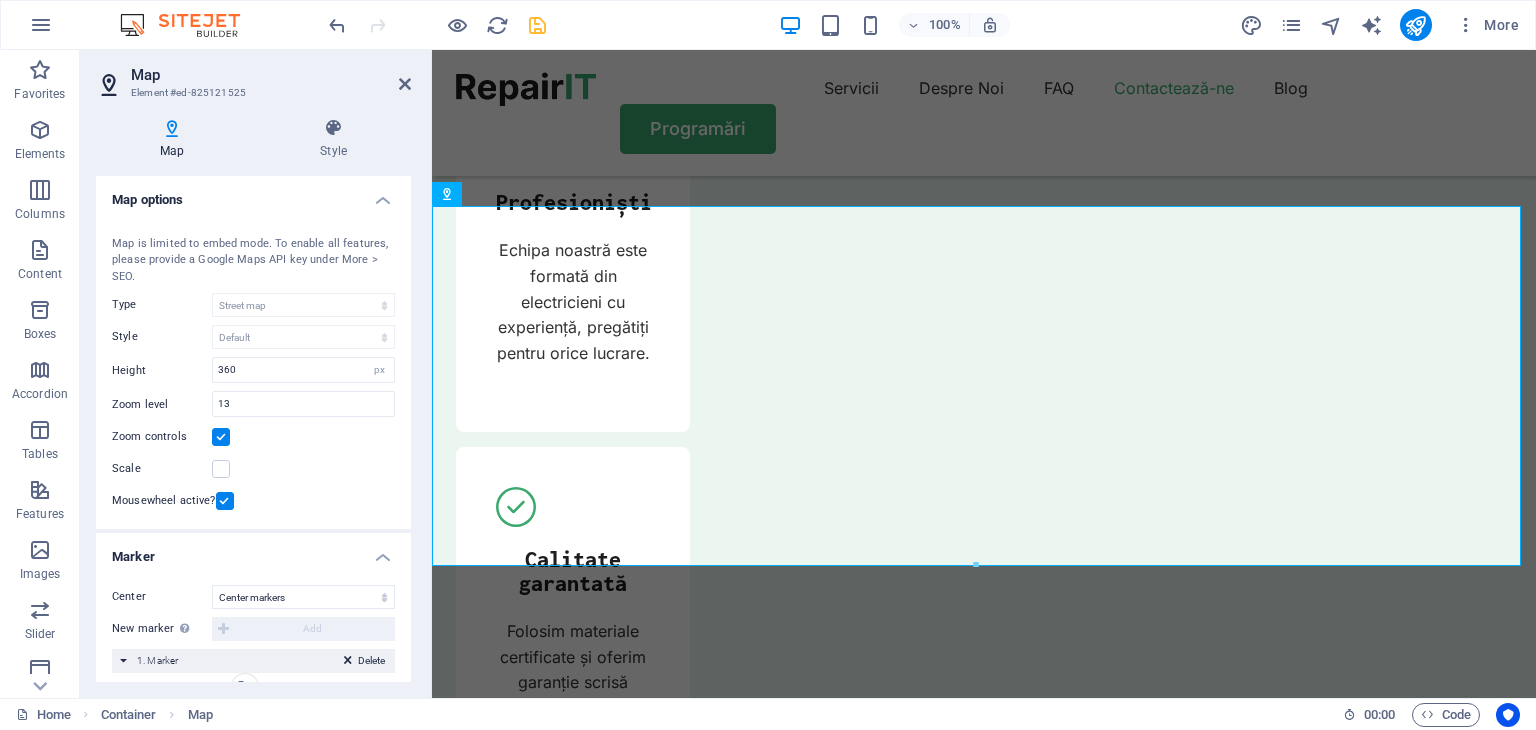 click on "Map" at bounding box center [176, 139] 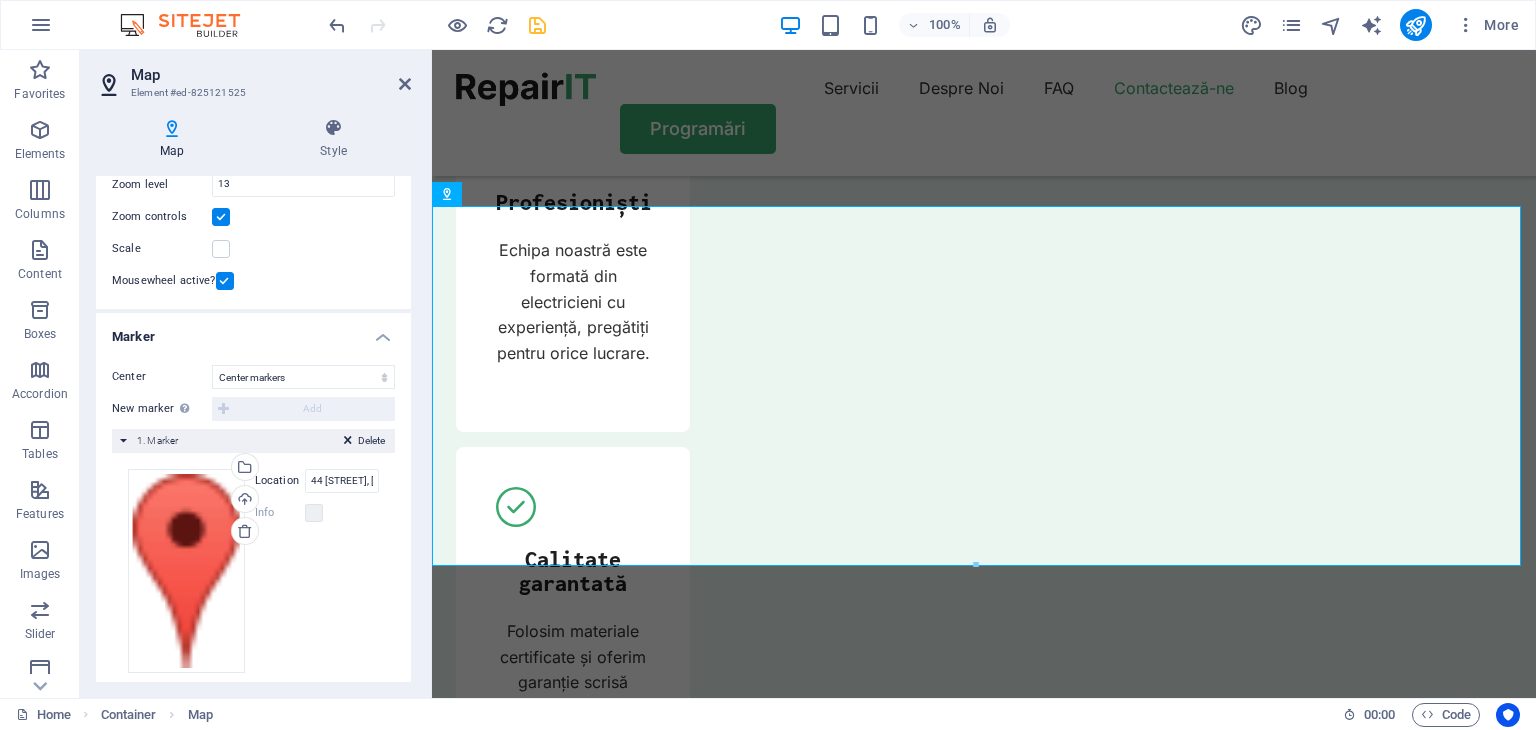 scroll, scrollTop: 239, scrollLeft: 0, axis: vertical 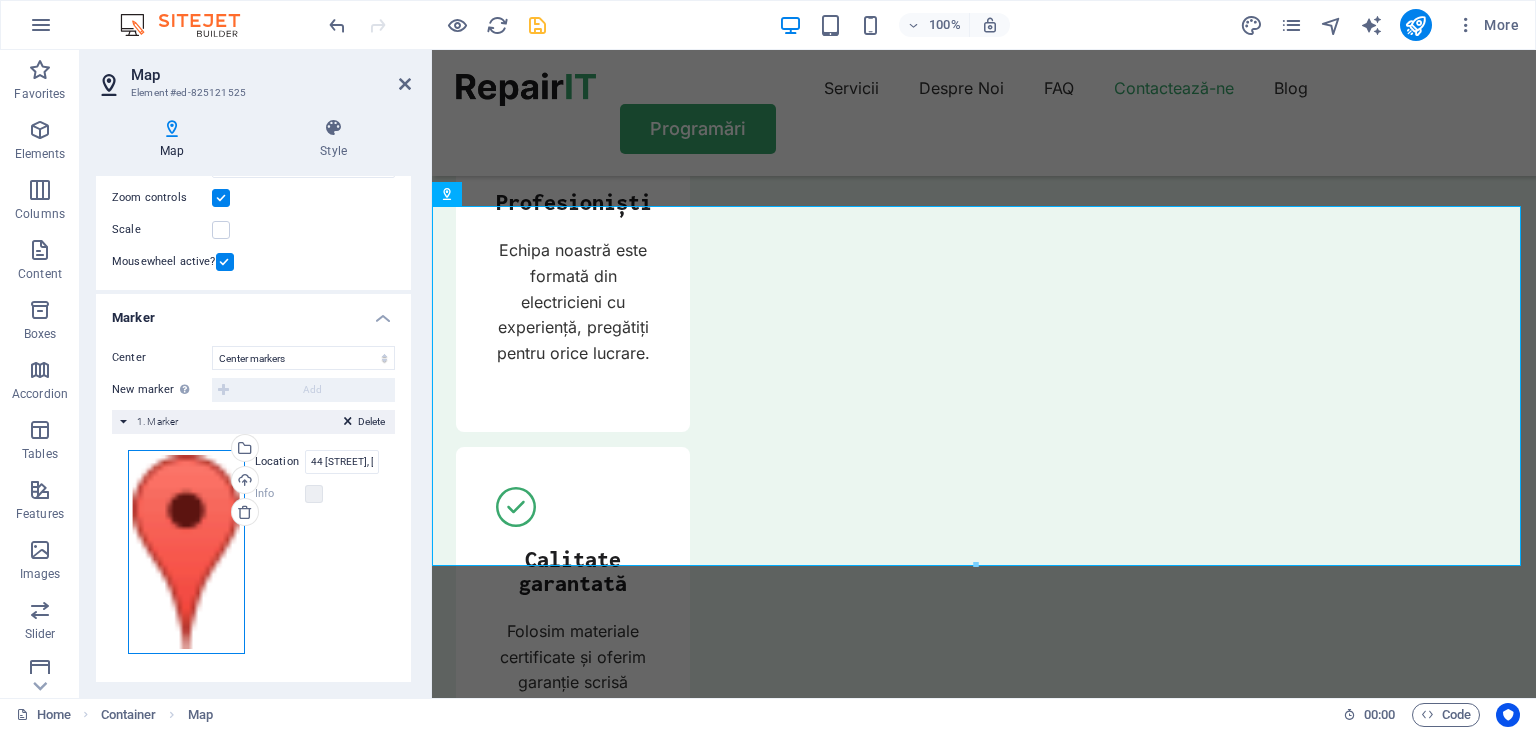 click on "Drag files here, click to choose files or select files from Files or our free stock photos & videos" at bounding box center [186, 552] 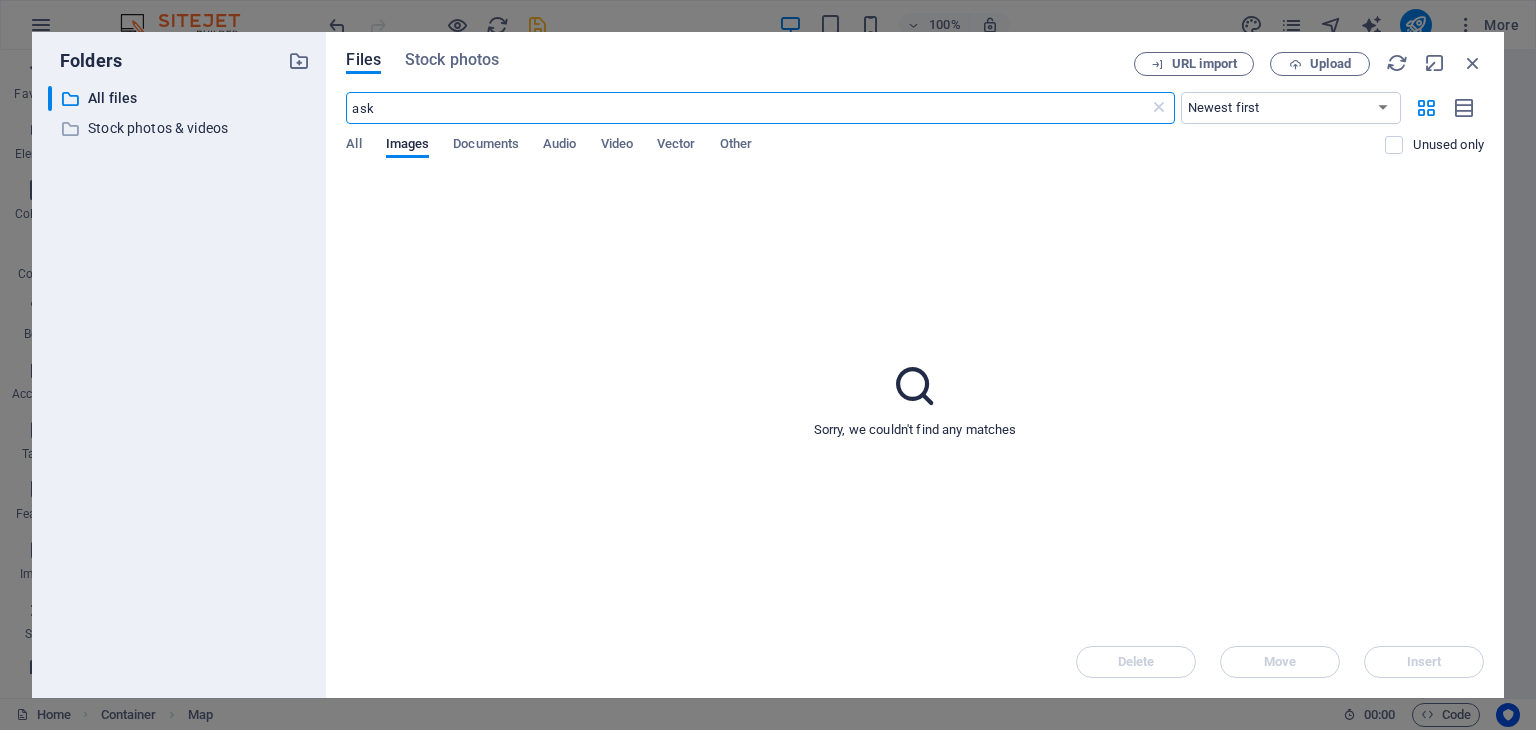 scroll, scrollTop: 7395, scrollLeft: 0, axis: vertical 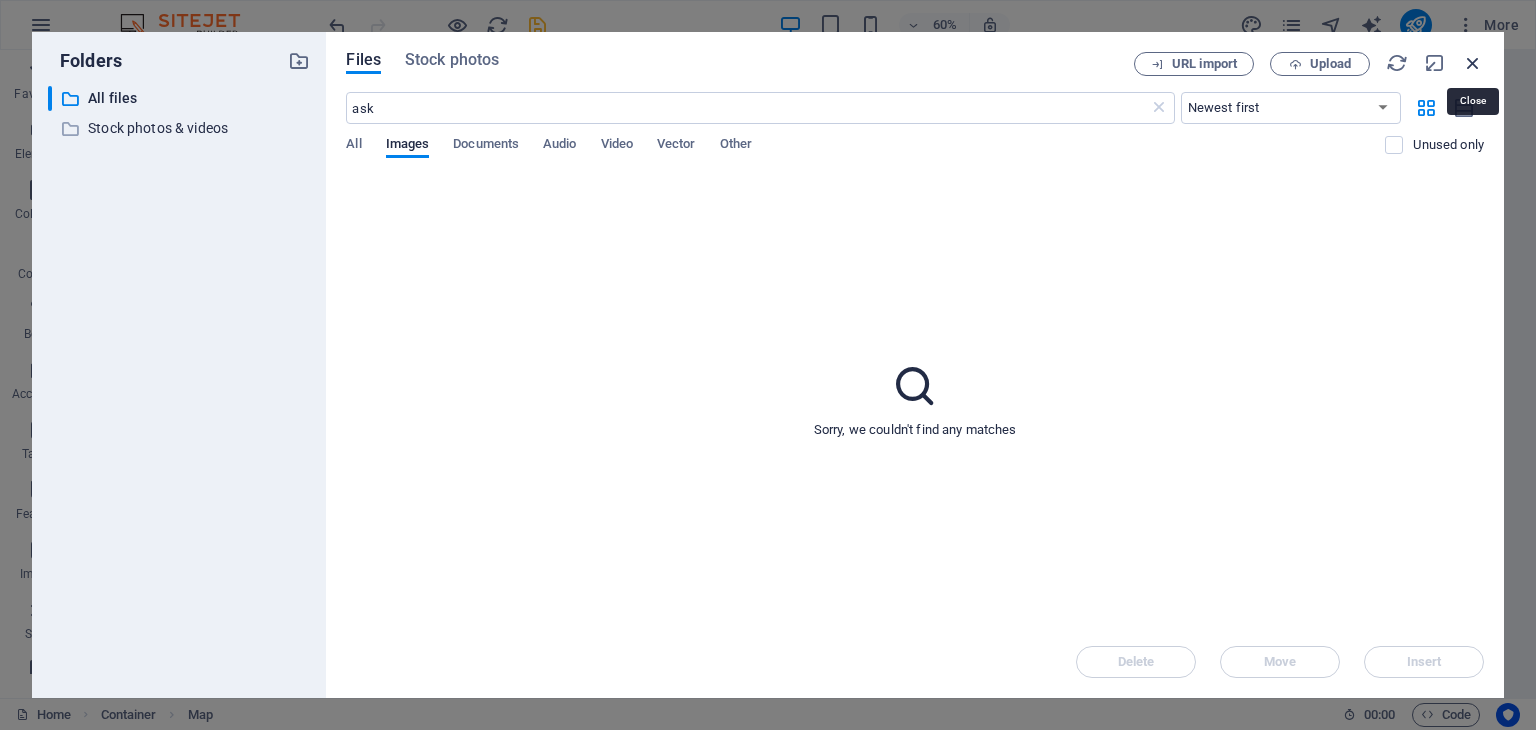 drag, startPoint x: 1476, startPoint y: 62, endPoint x: 1044, endPoint y: 13, distance: 434.77005 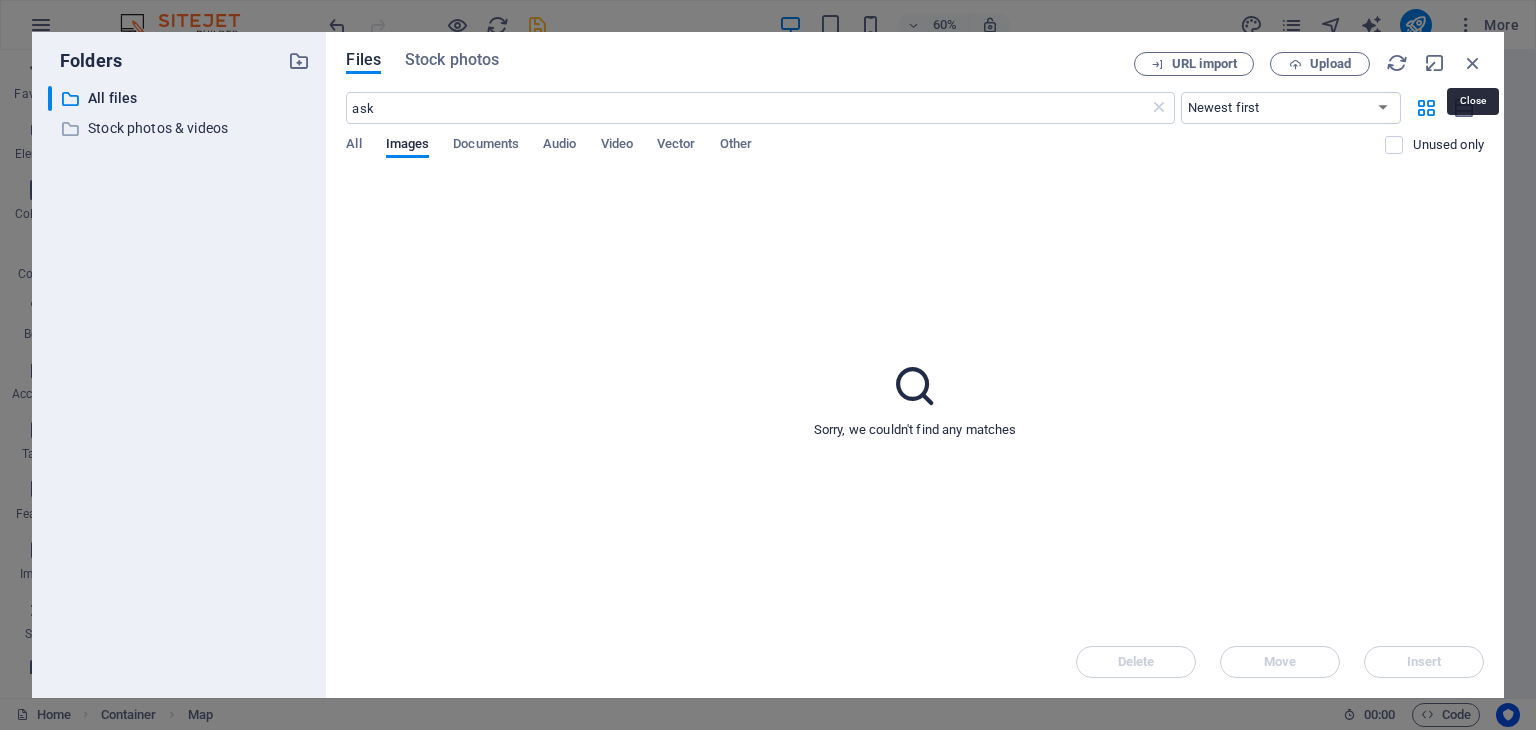 scroll, scrollTop: 6976, scrollLeft: 0, axis: vertical 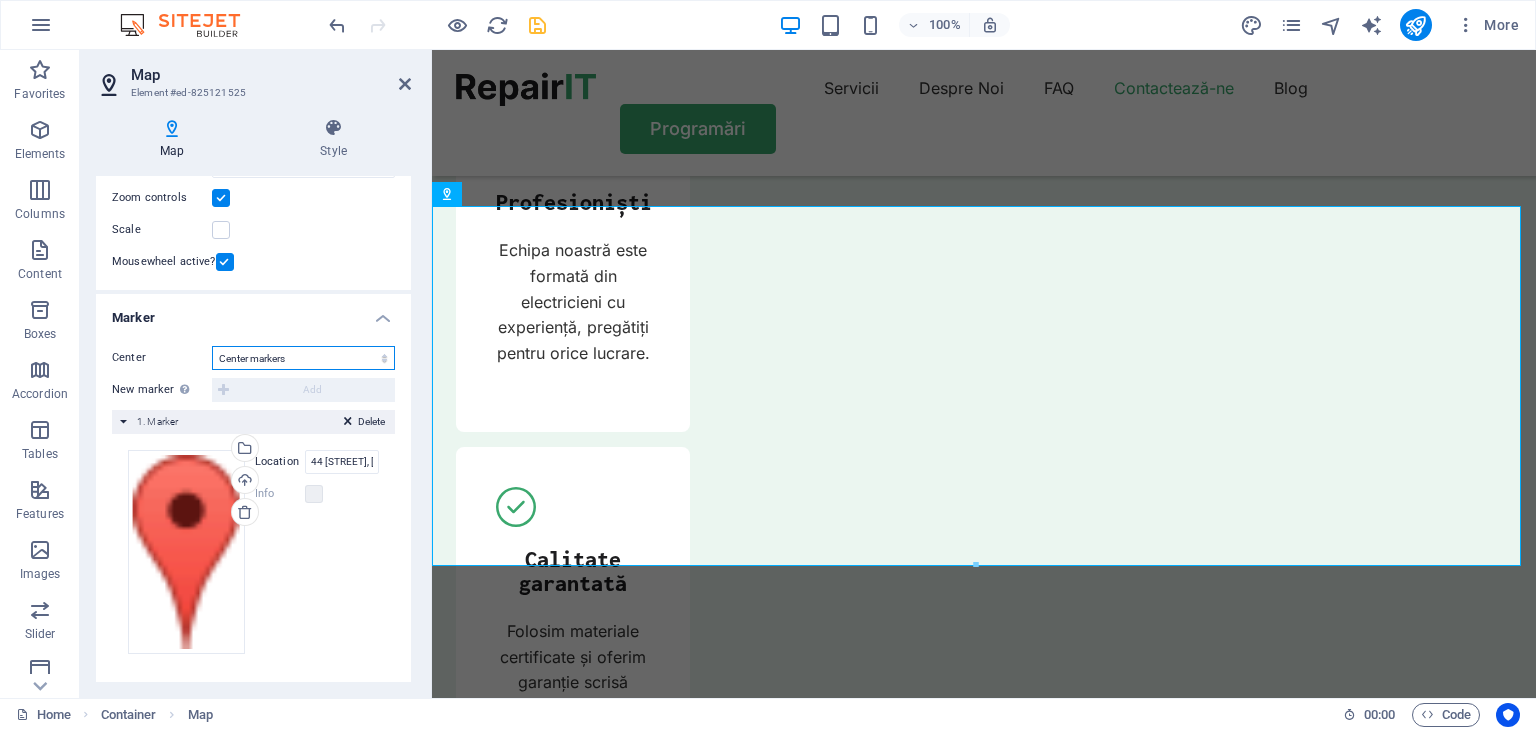 click on "Don't center Center markers Center and zoom markers" at bounding box center [303, 358] 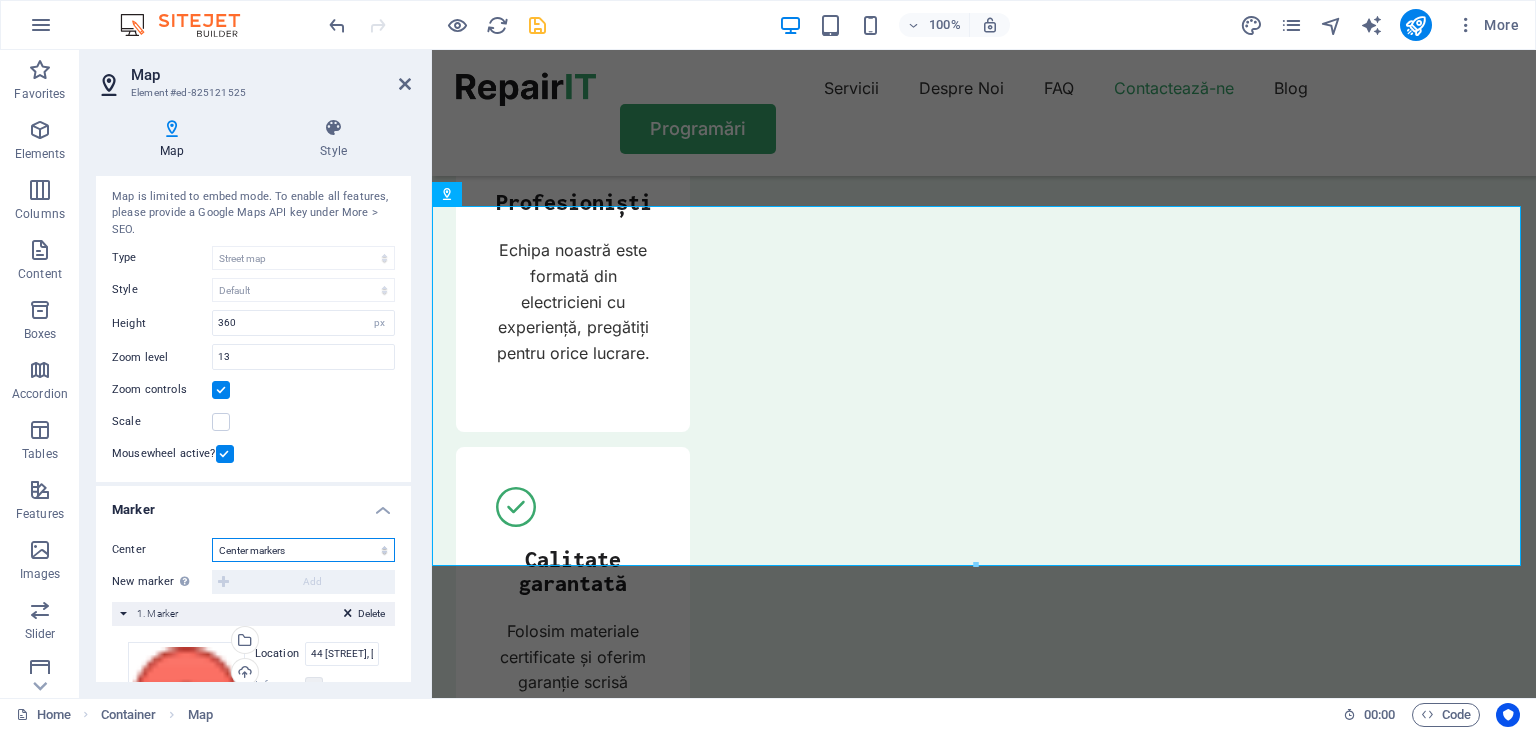 scroll, scrollTop: 0, scrollLeft: 0, axis: both 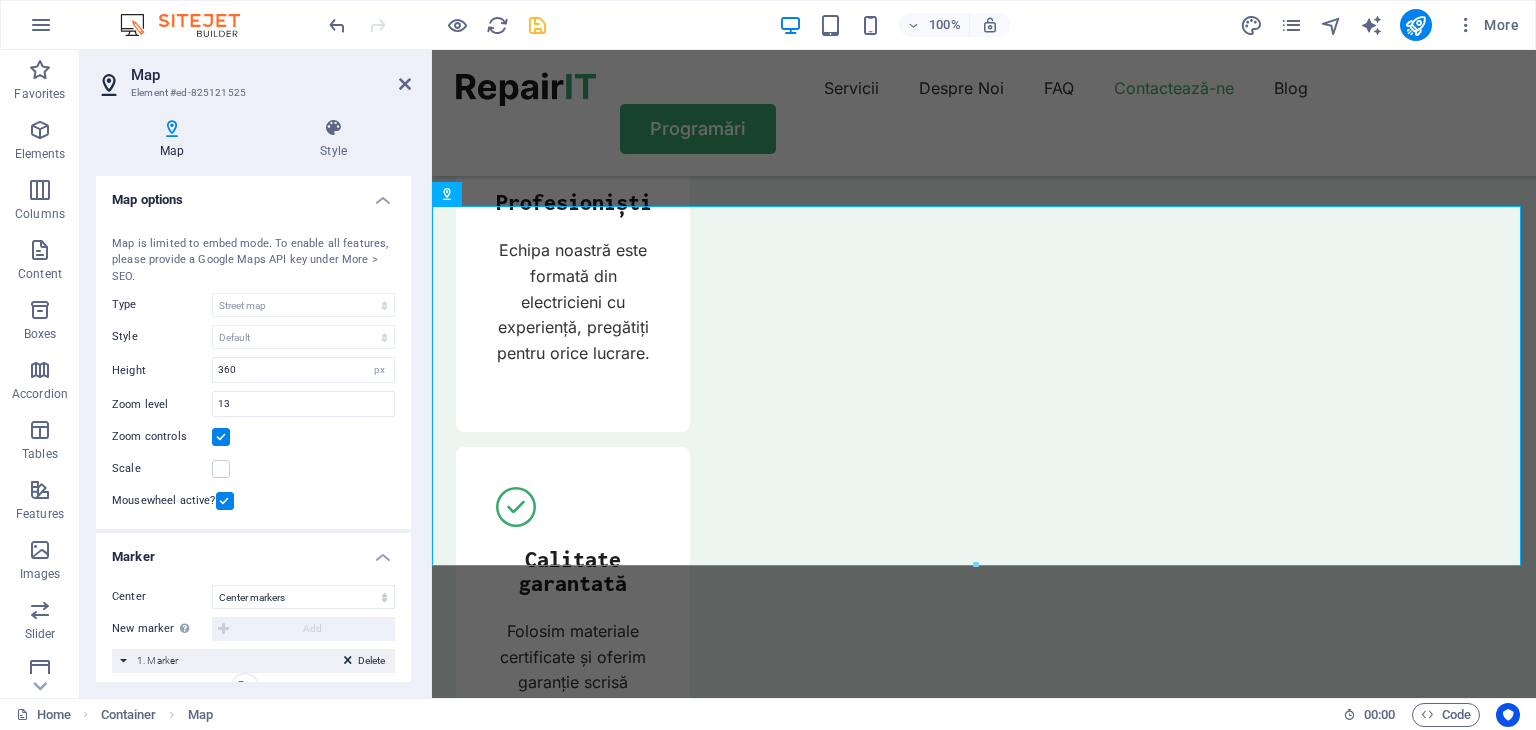 click on "Map" at bounding box center (176, 139) 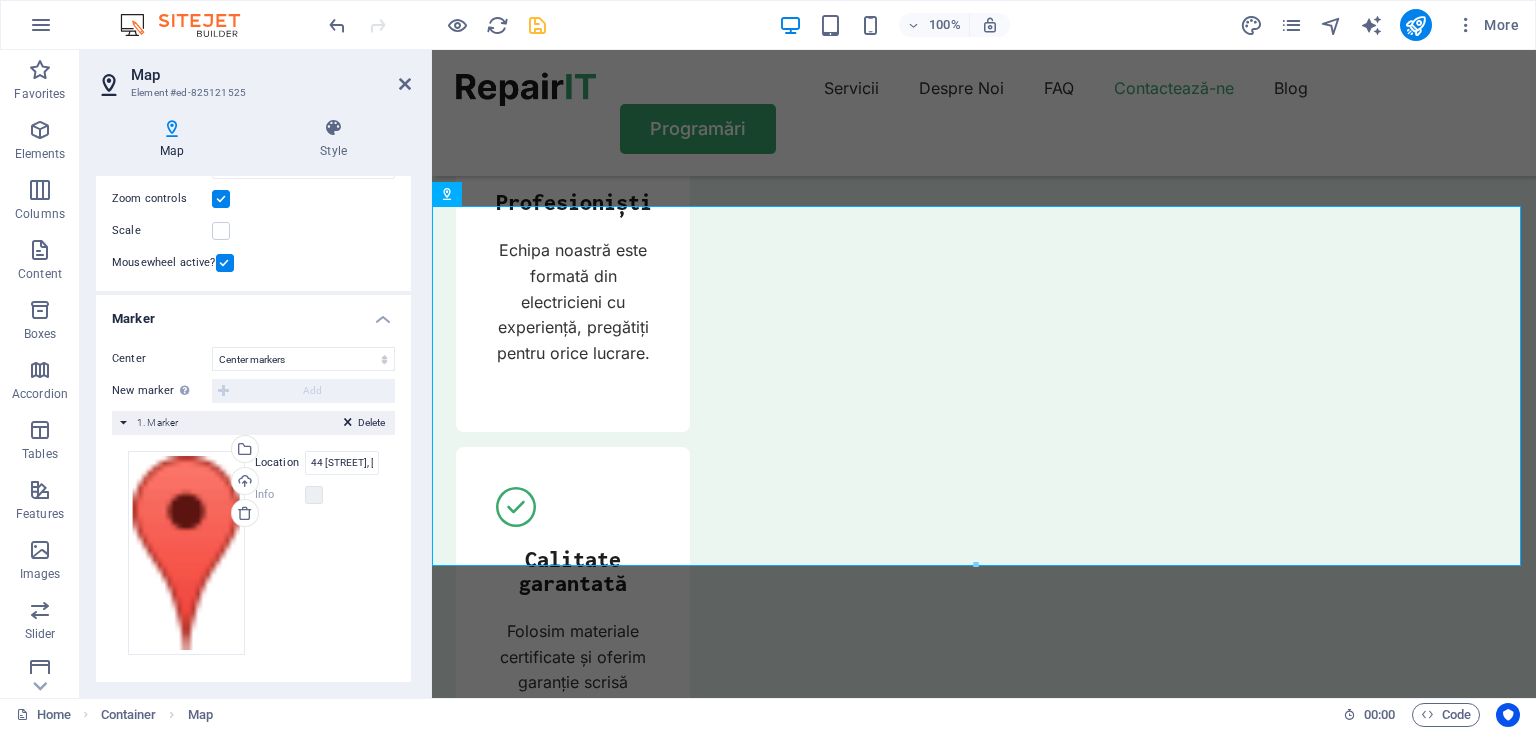 scroll, scrollTop: 239, scrollLeft: 0, axis: vertical 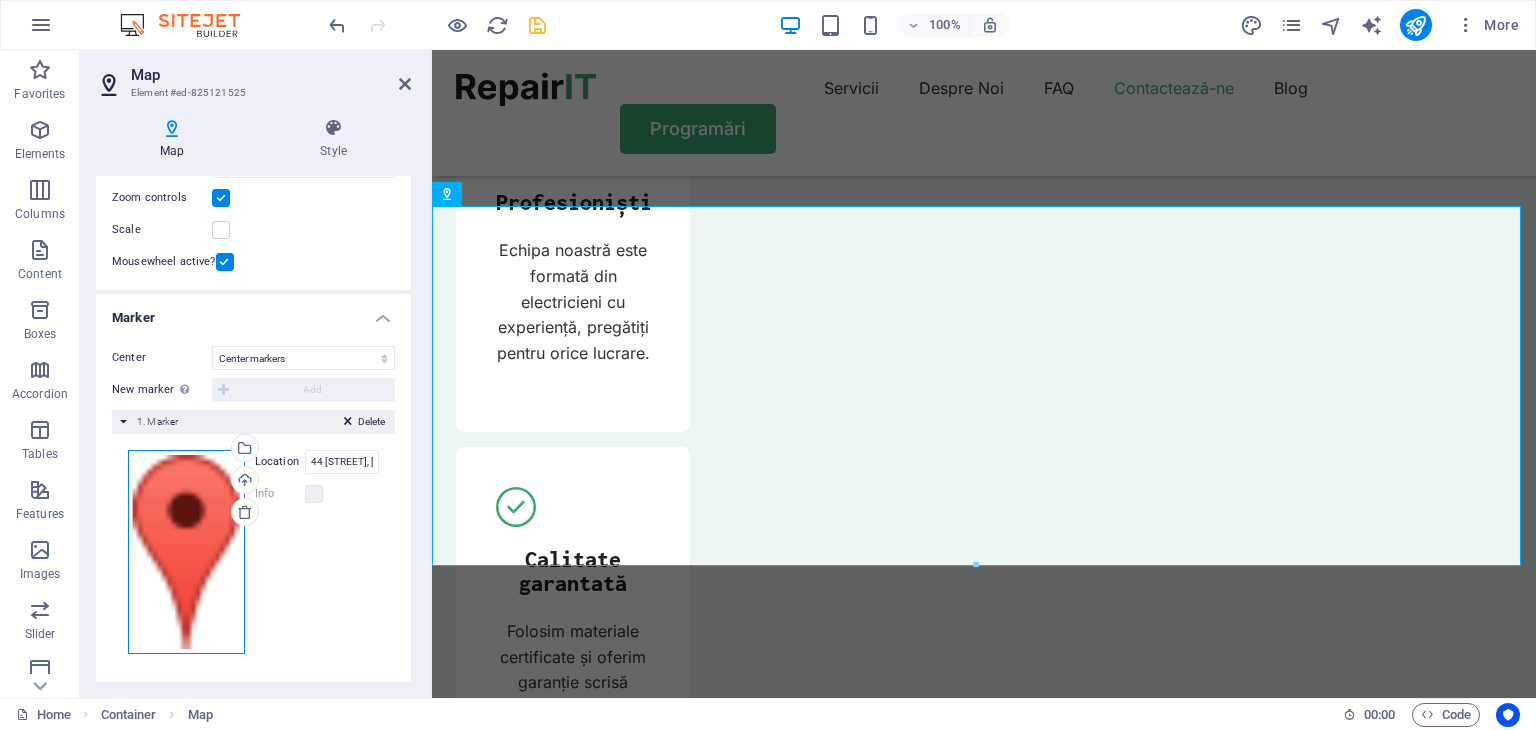 click on "Drag files here, click to choose files or select files from Files or our free stock photos & videos" at bounding box center [186, 552] 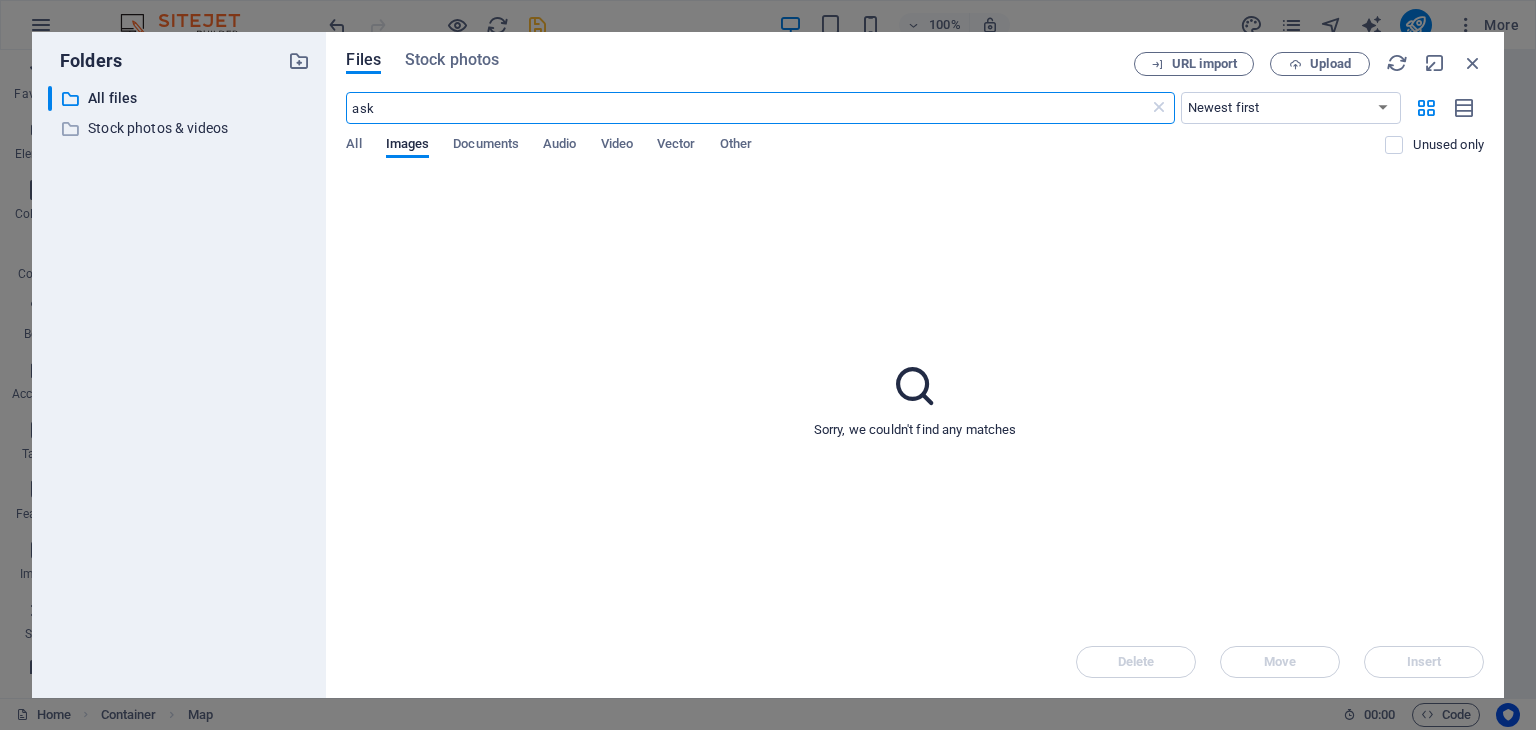 scroll, scrollTop: 7395, scrollLeft: 0, axis: vertical 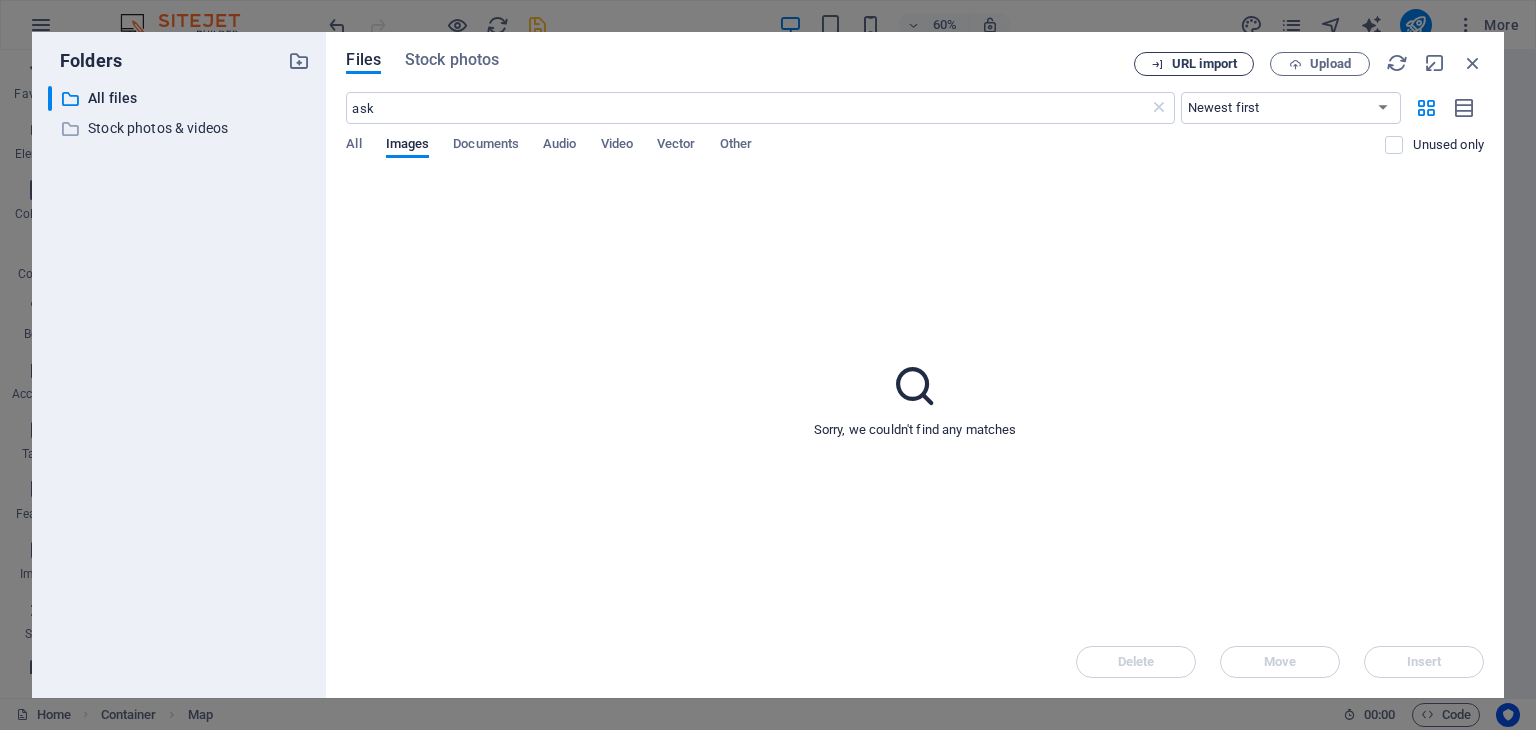 click on "URL import" at bounding box center [1204, 64] 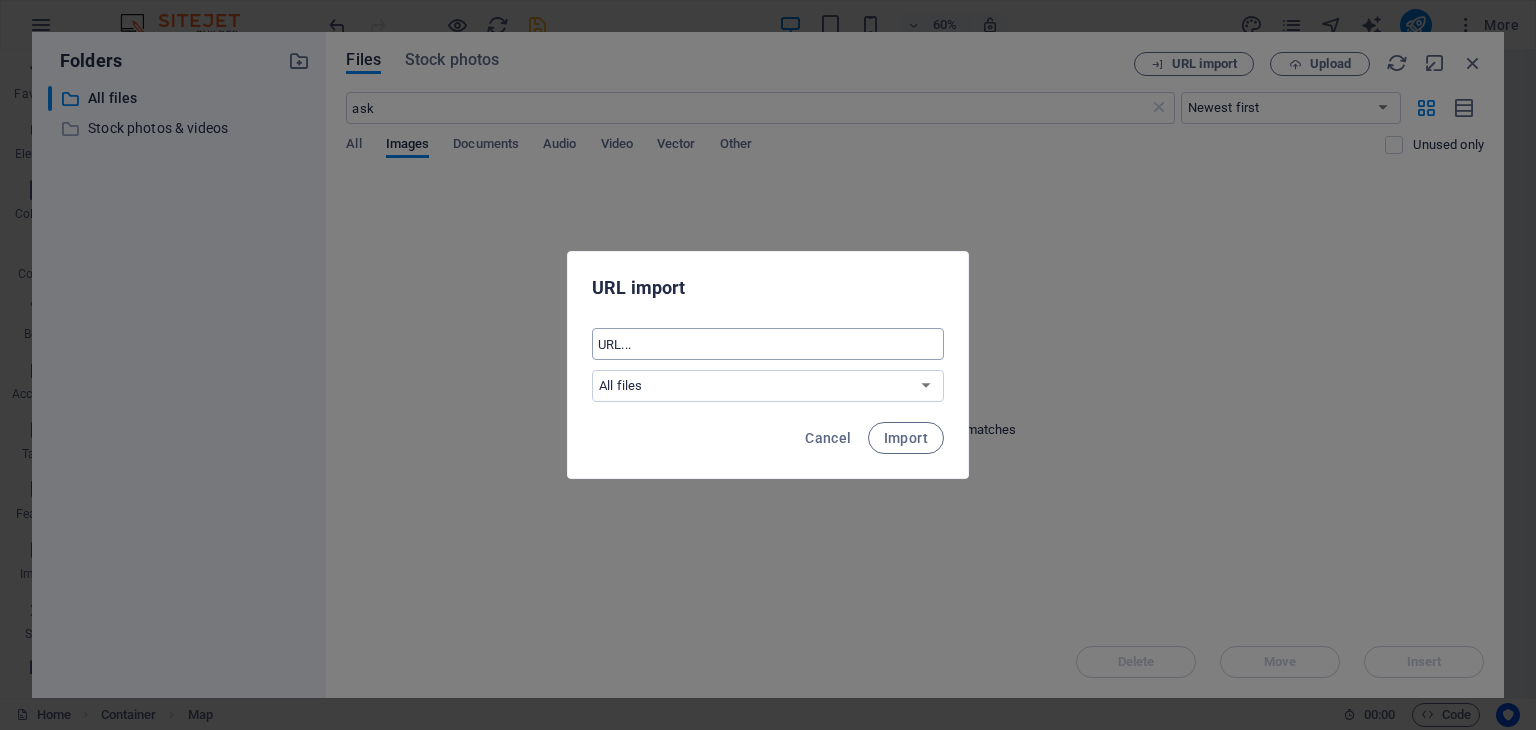 click at bounding box center [768, 344] 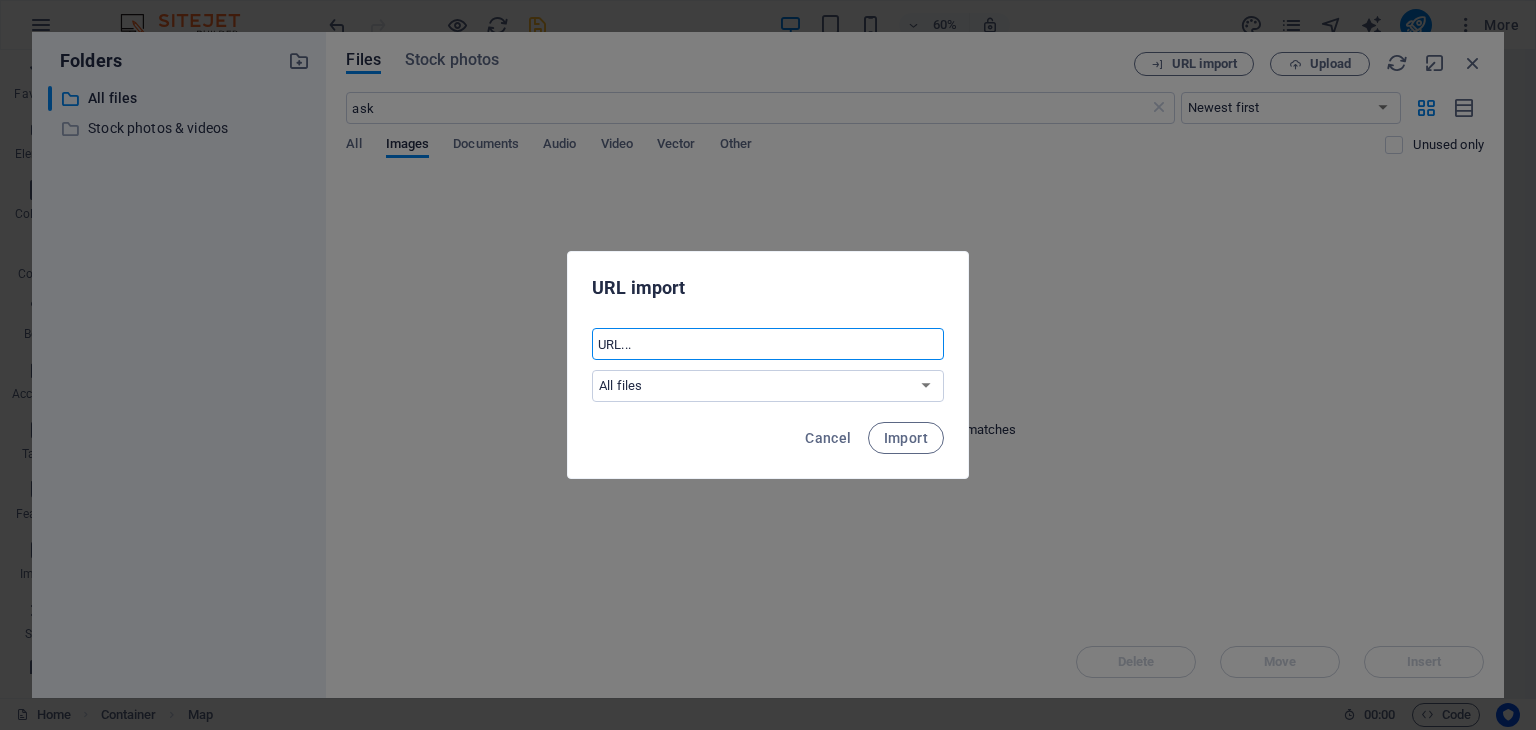 paste on "Dă clic pentru a trece de la sistemul metric la cel imperial și viceversa Condiții Raportează o eroare pe hartă" 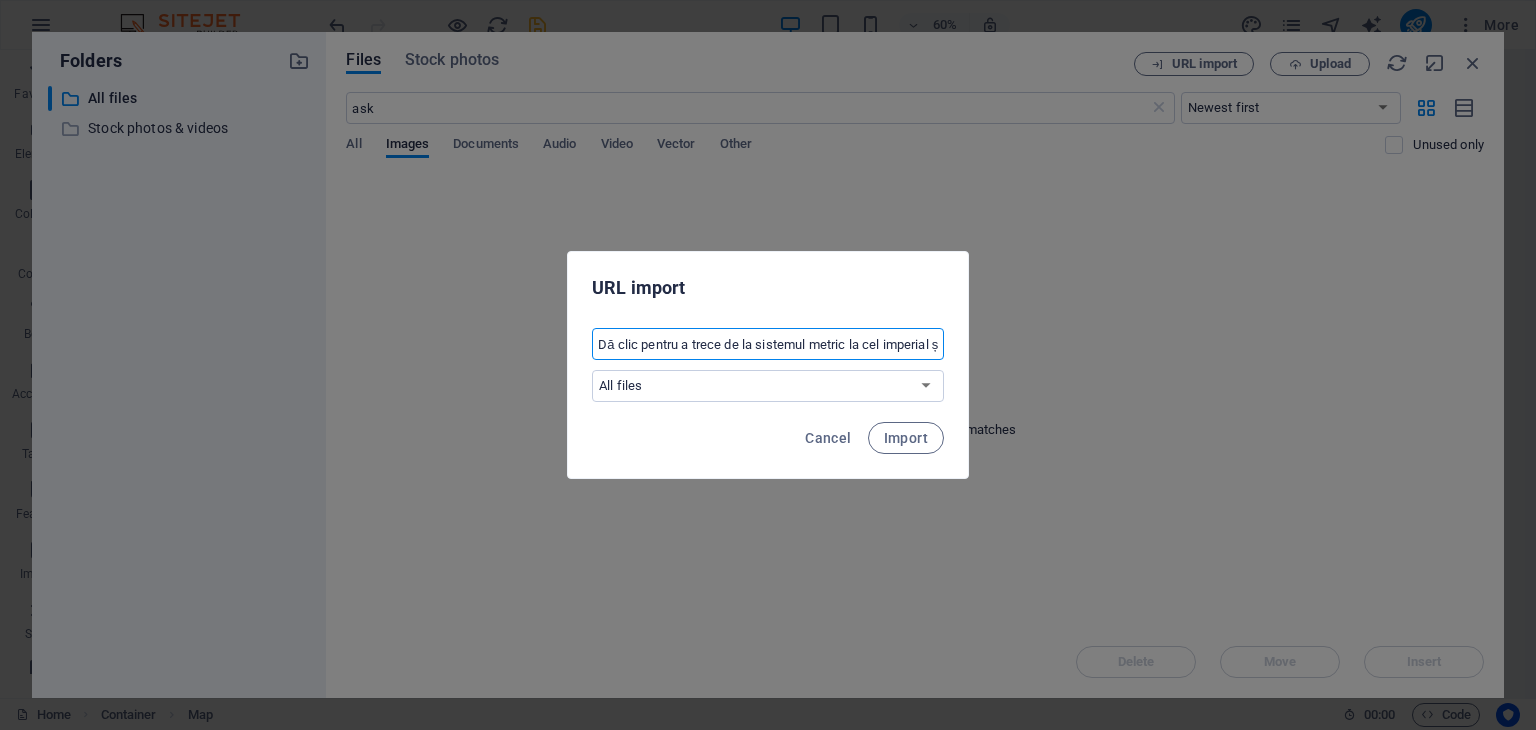 scroll, scrollTop: 0, scrollLeft: 1887, axis: horizontal 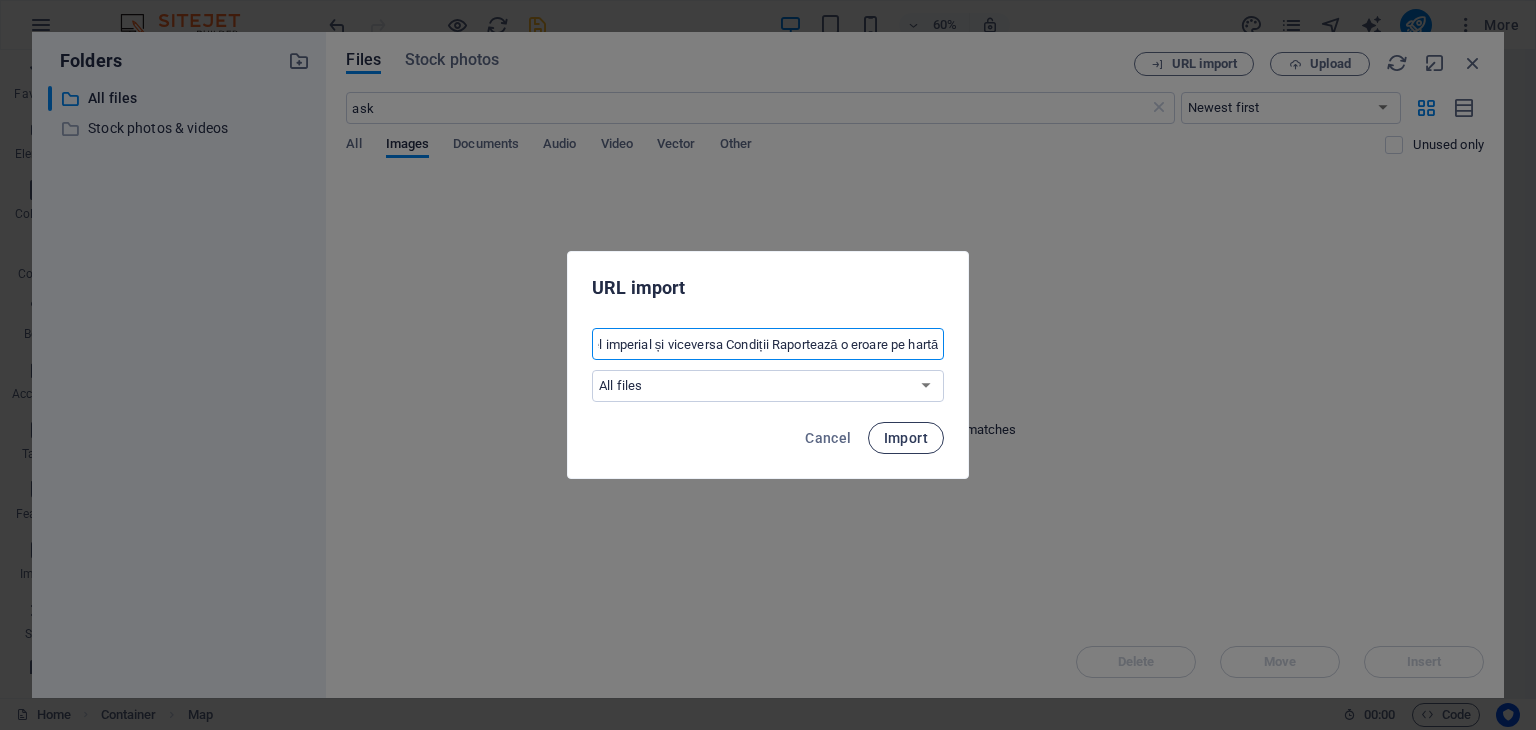 type on "Dă clic pentru a trece de la sistemul metric la cel imperial și viceversa Condiții Raportează o eroare pe hartă" 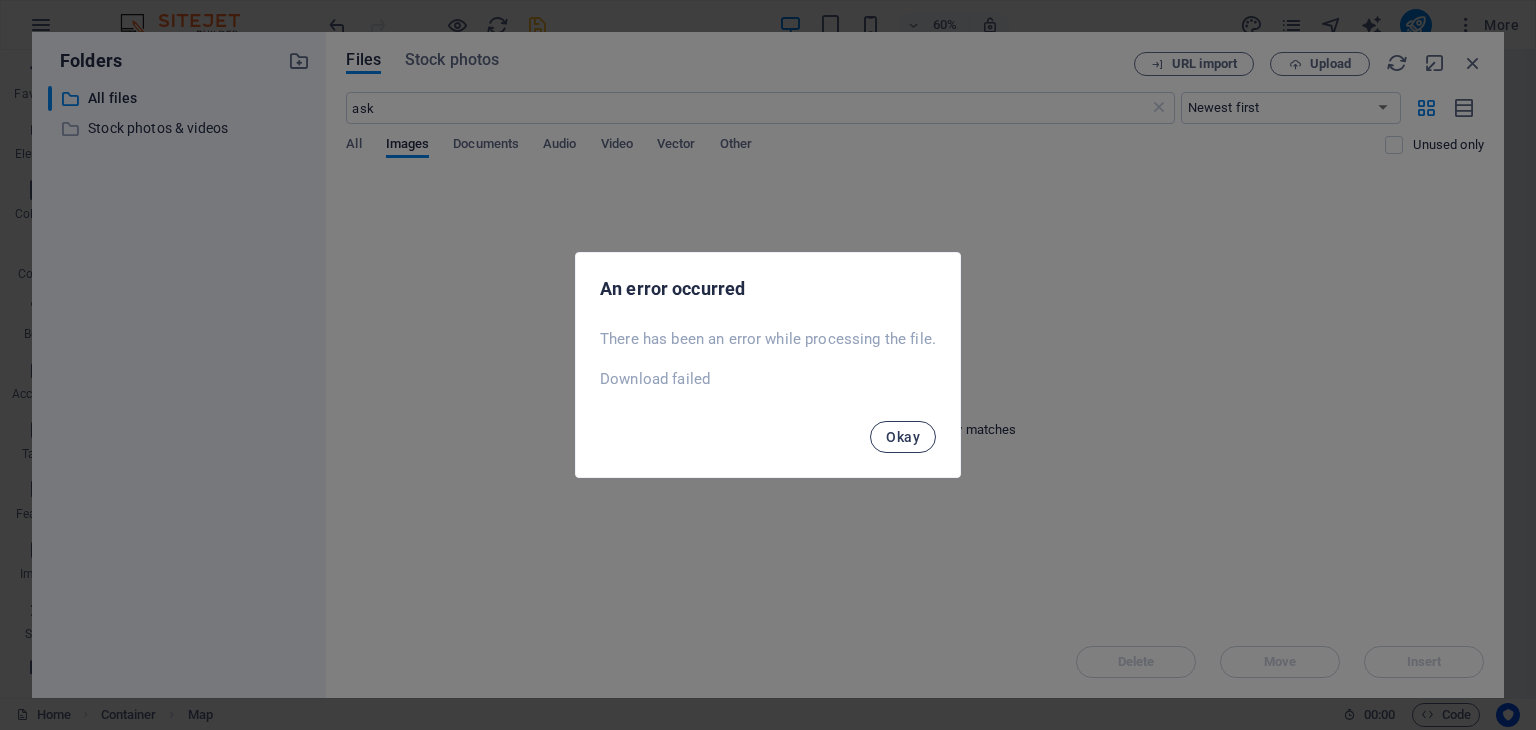 click on "Okay" at bounding box center (903, 437) 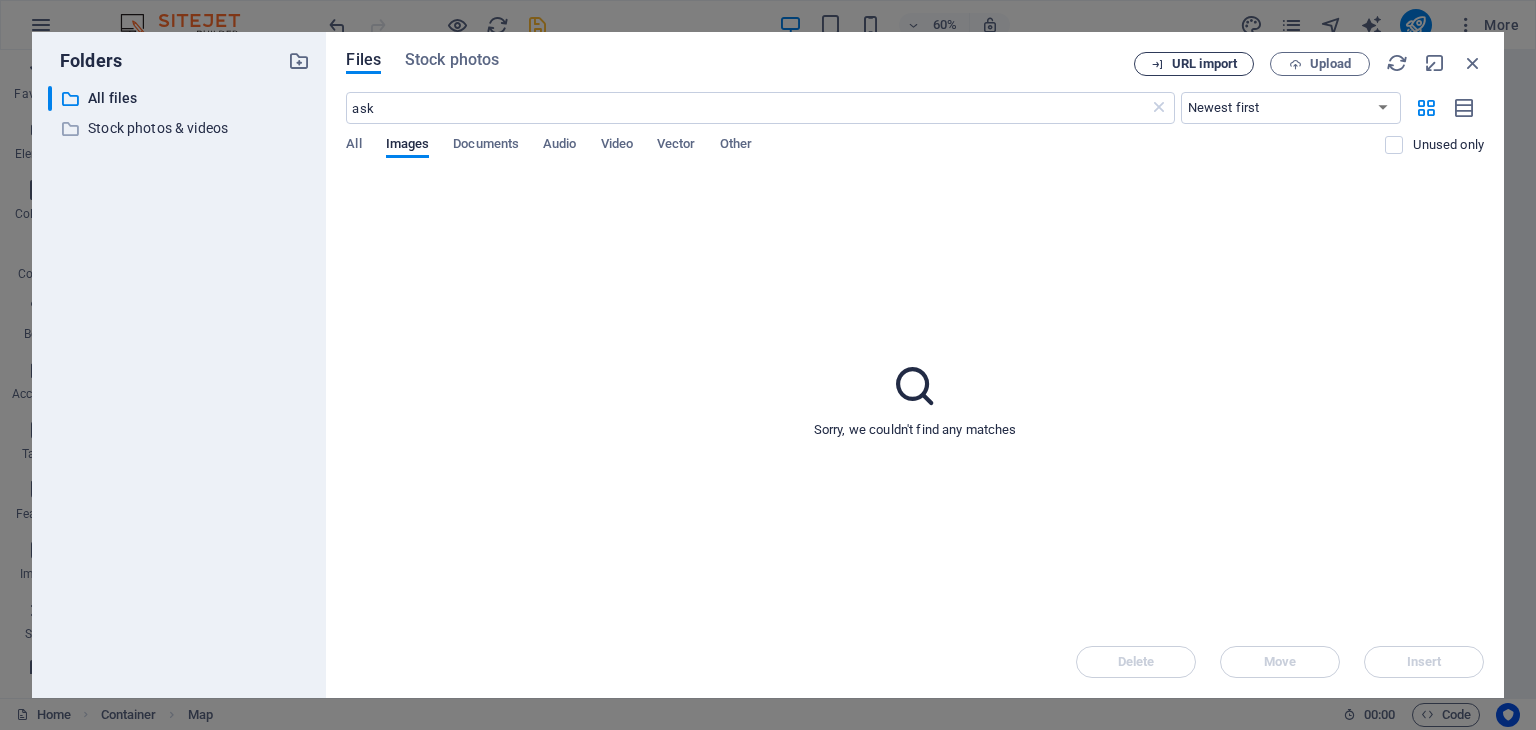 click on "URL import" at bounding box center [1204, 64] 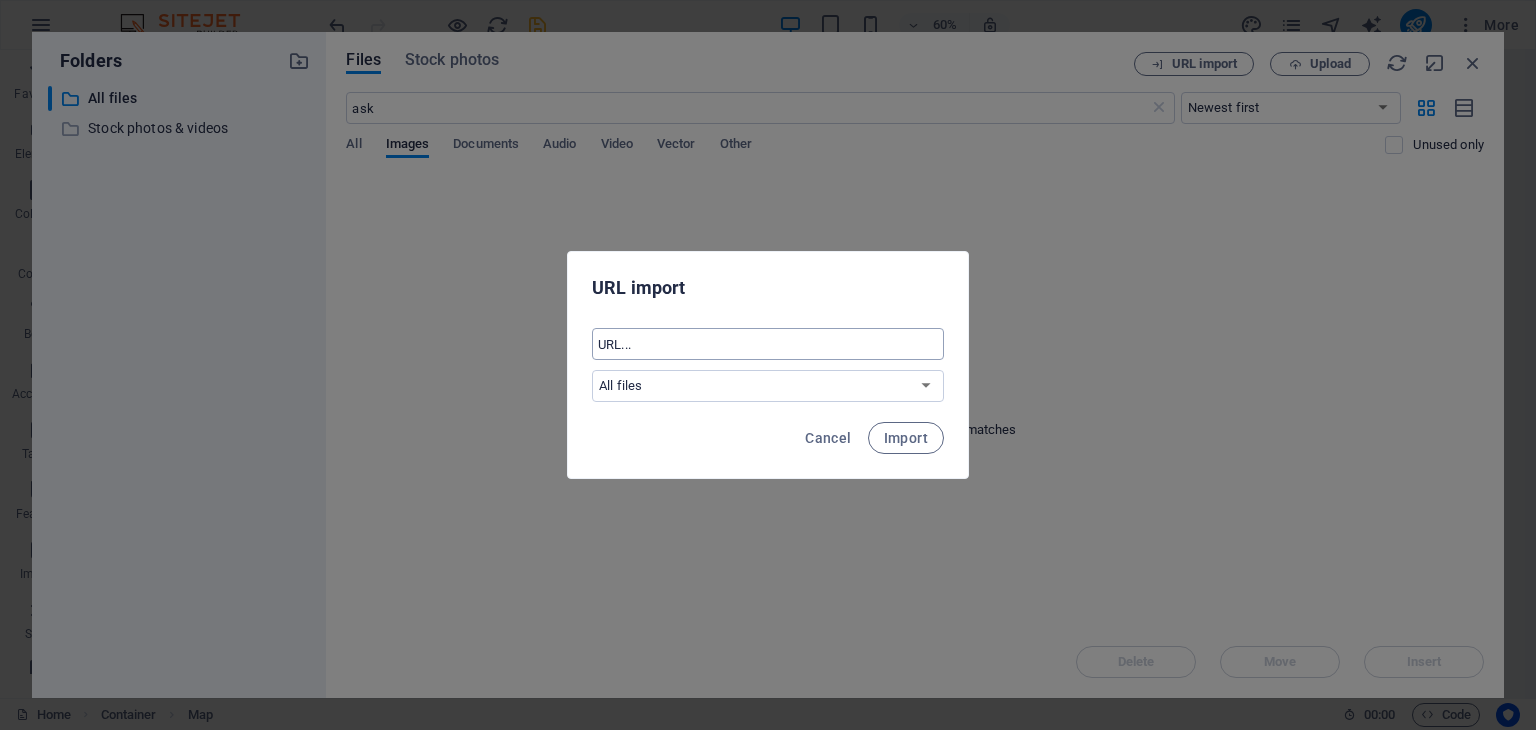 click at bounding box center [768, 344] 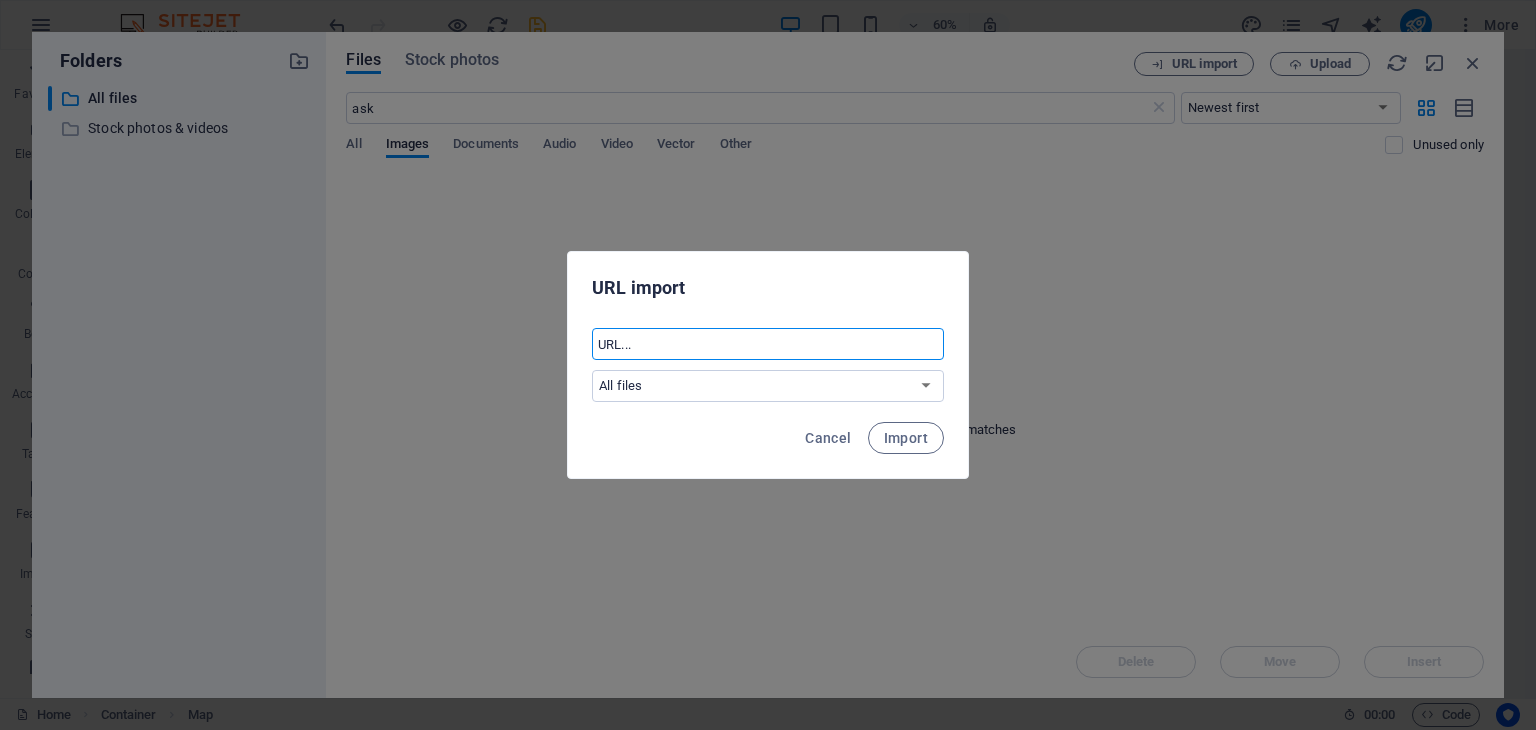 paste on "https://maps.app.goo.gl/WvEmfDLMXJmwty2o8" 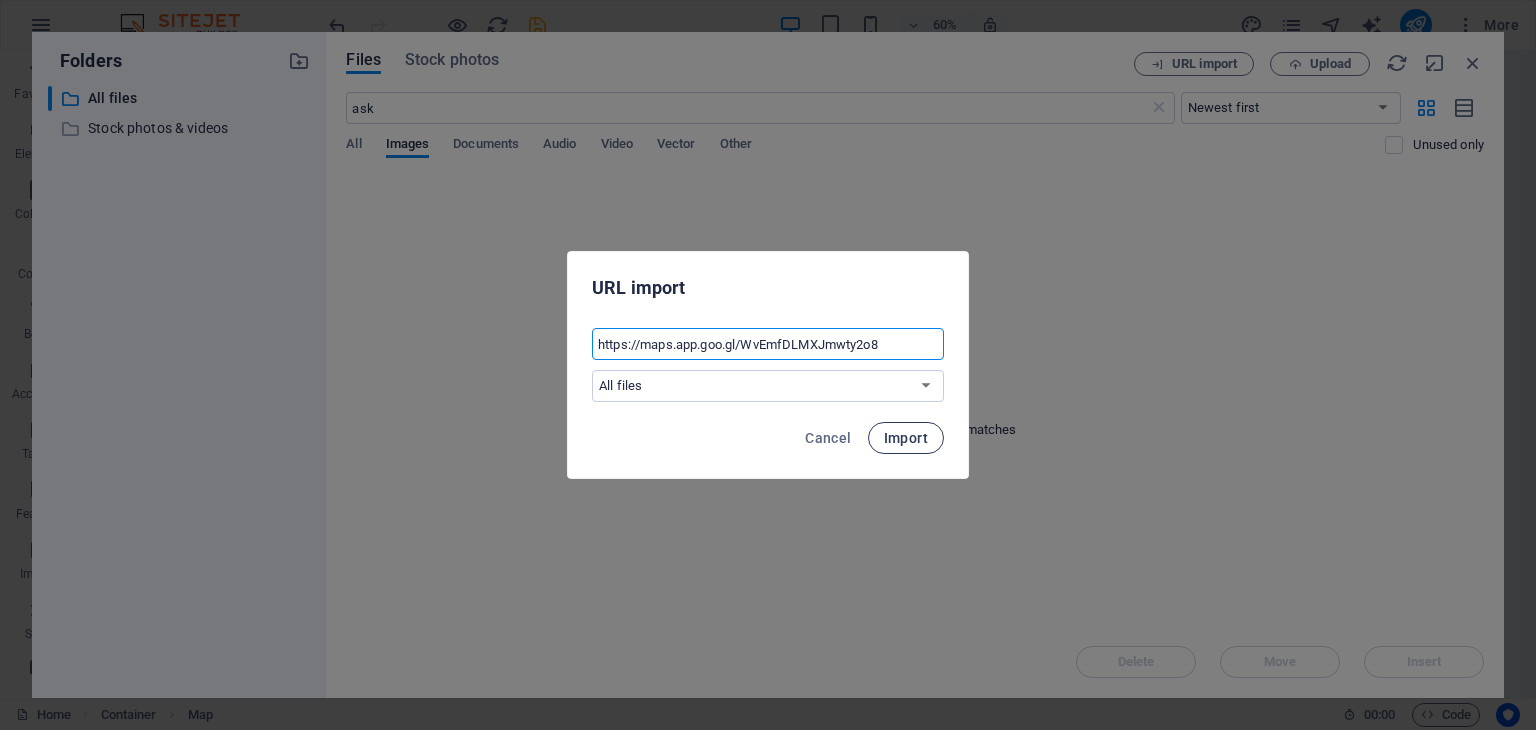 type on "https://maps.app.goo.gl/WvEmfDLMXJmwty2o8" 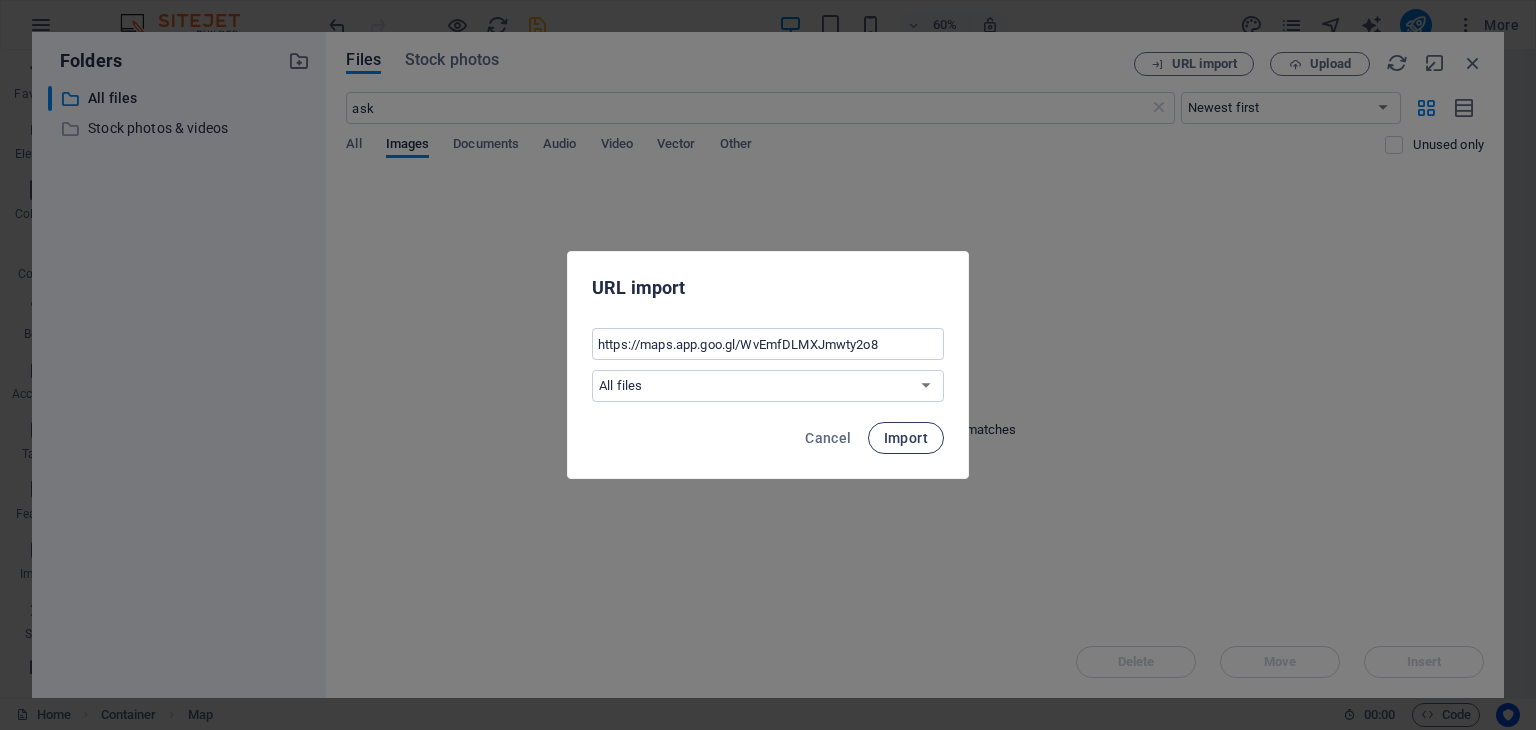 click on "Import" at bounding box center [906, 438] 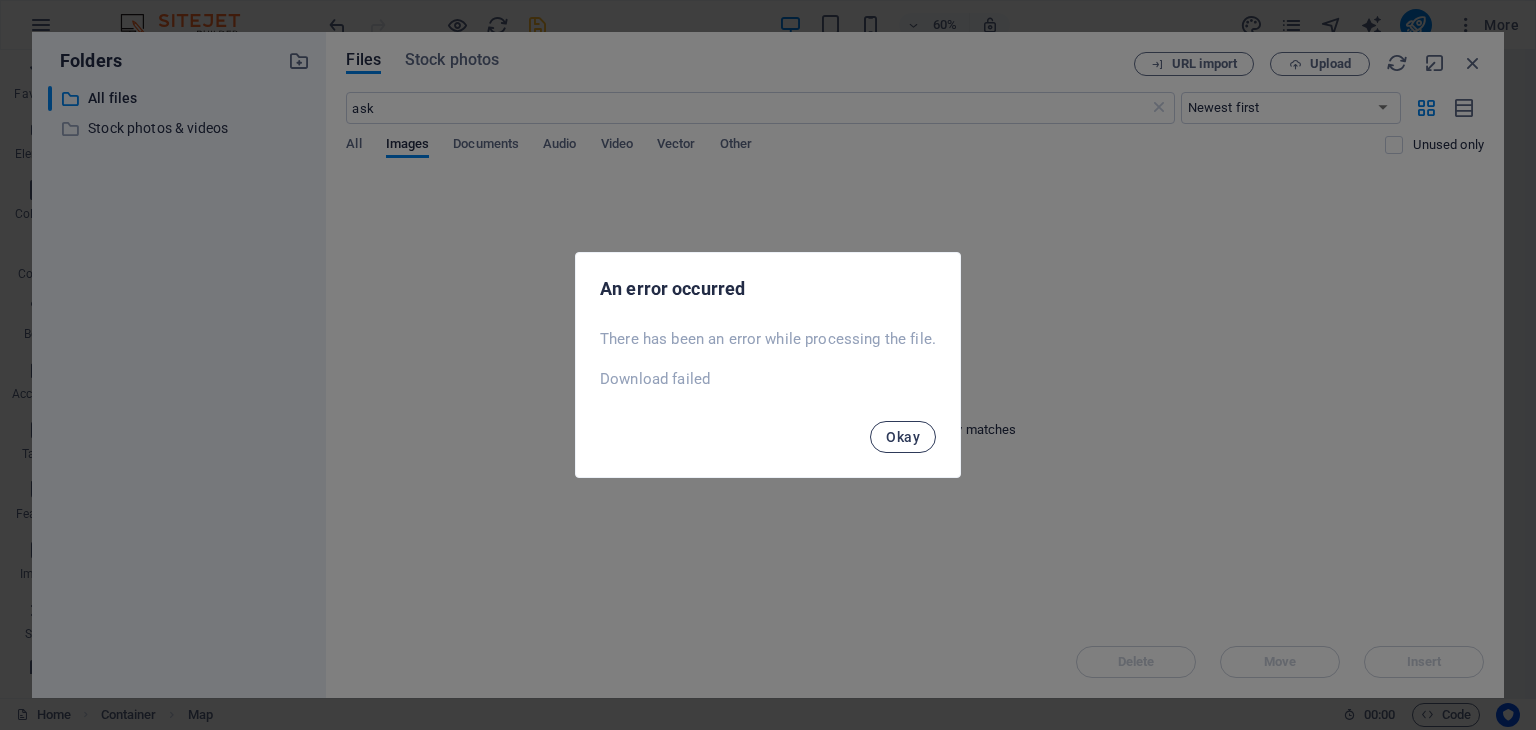 click on "Okay" at bounding box center (903, 437) 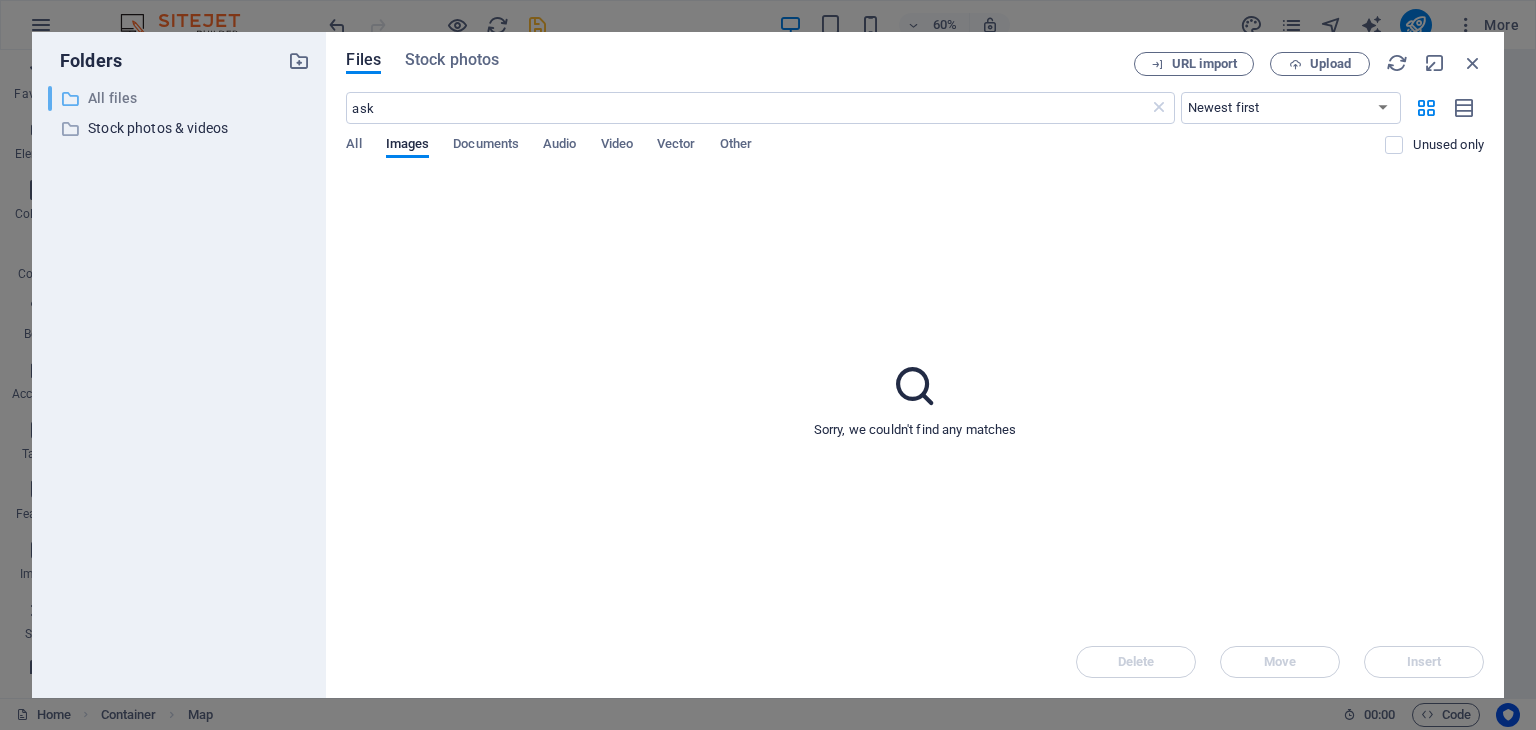 click on "All files" at bounding box center [181, 98] 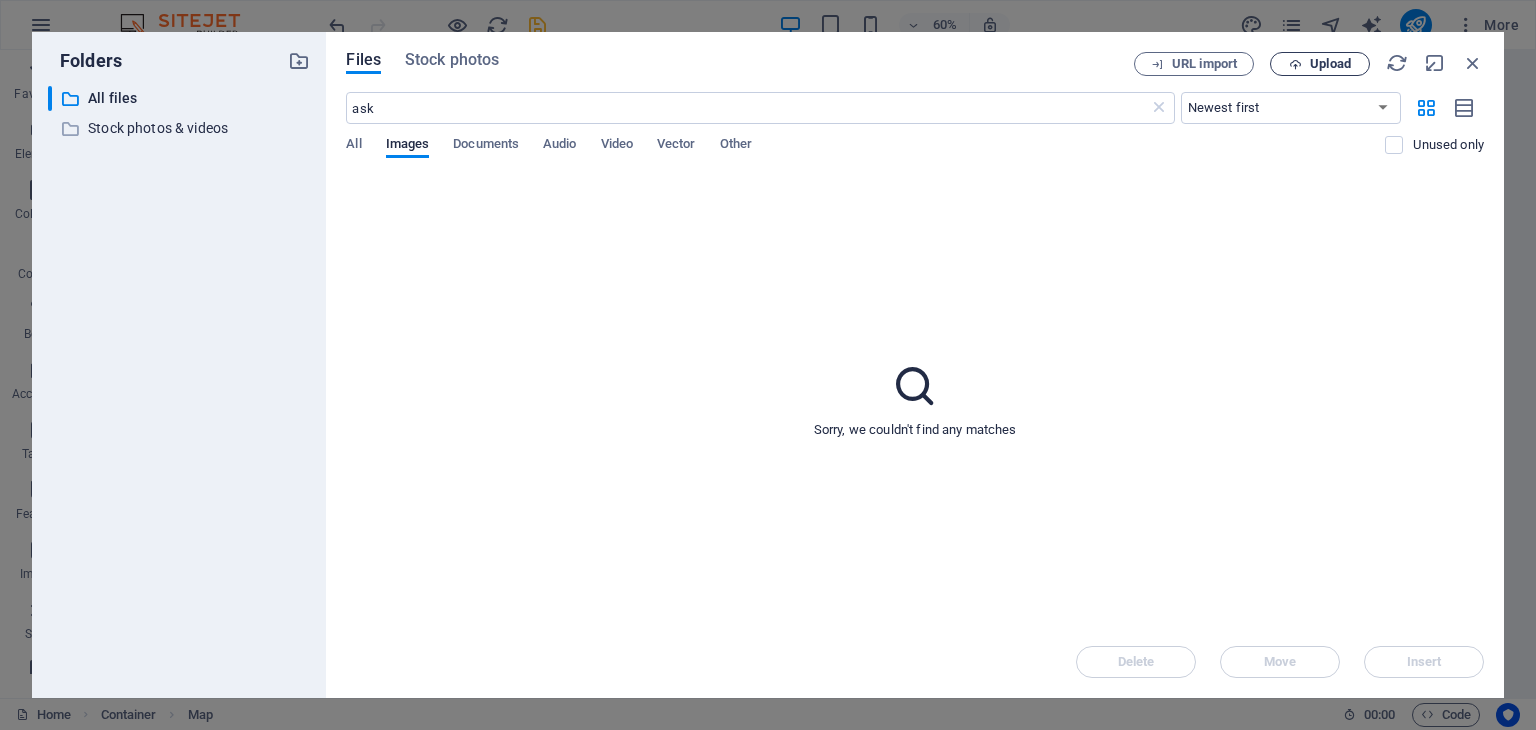 click on "Upload" at bounding box center (1330, 64) 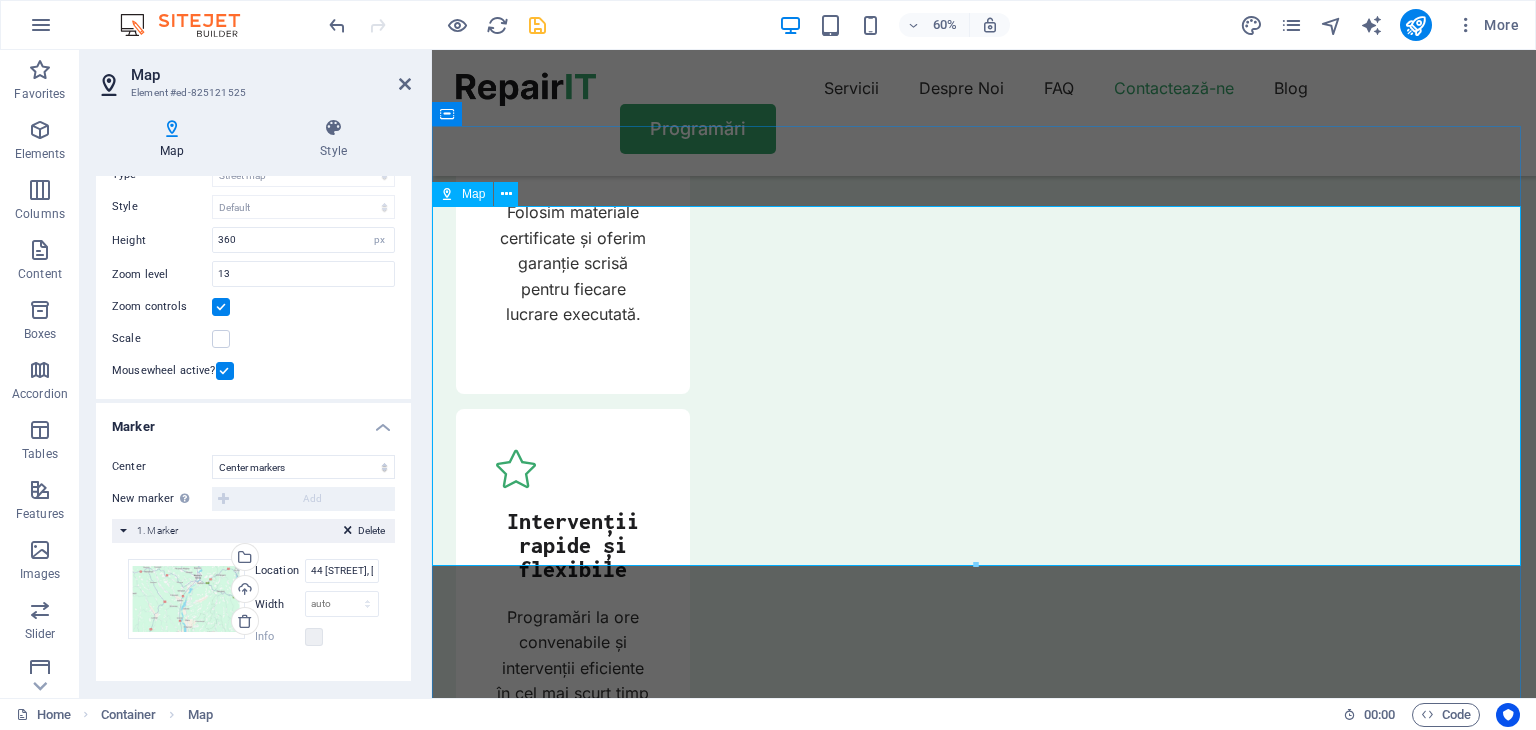 scroll, scrollTop: 6976, scrollLeft: 0, axis: vertical 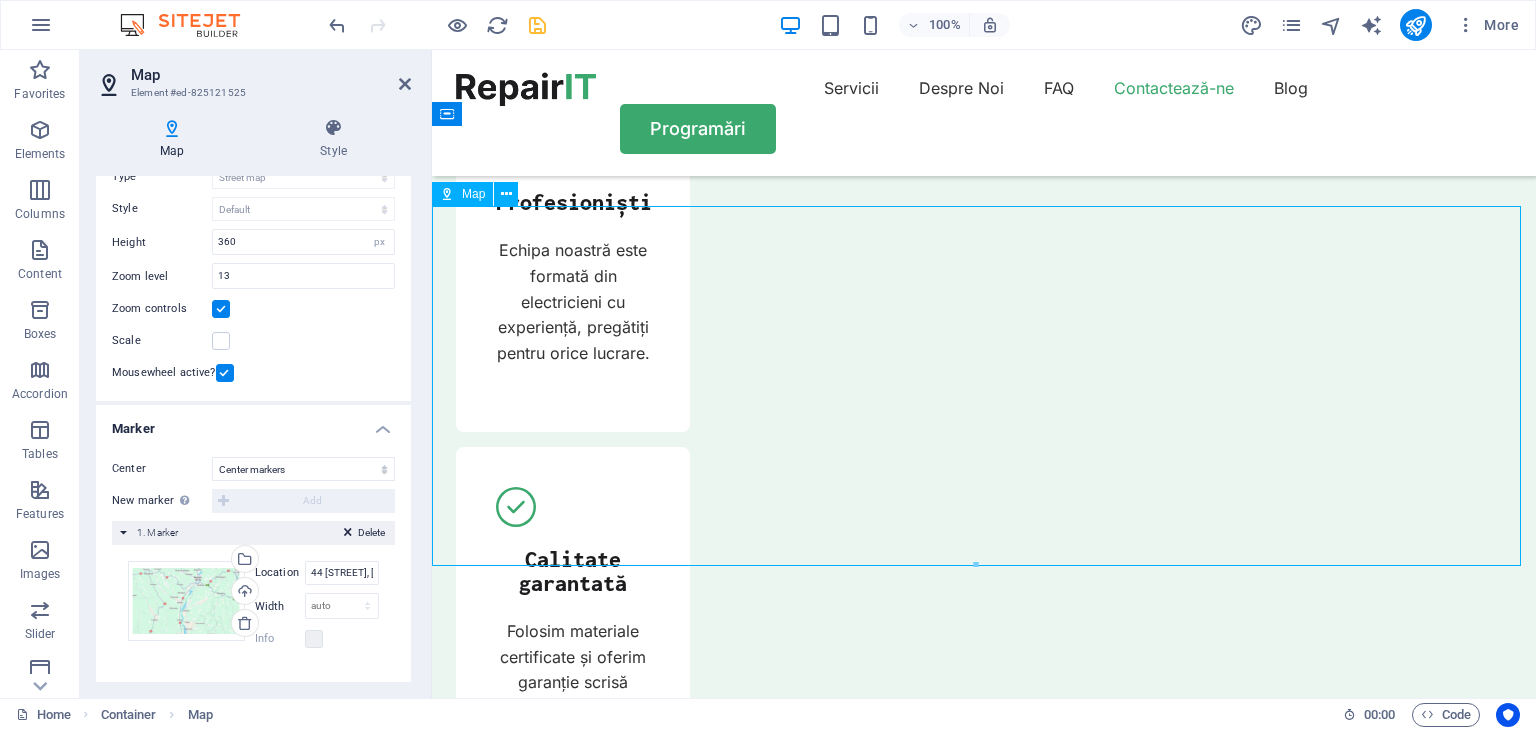 drag, startPoint x: 858, startPoint y: 297, endPoint x: 854, endPoint y: 397, distance: 100.07997 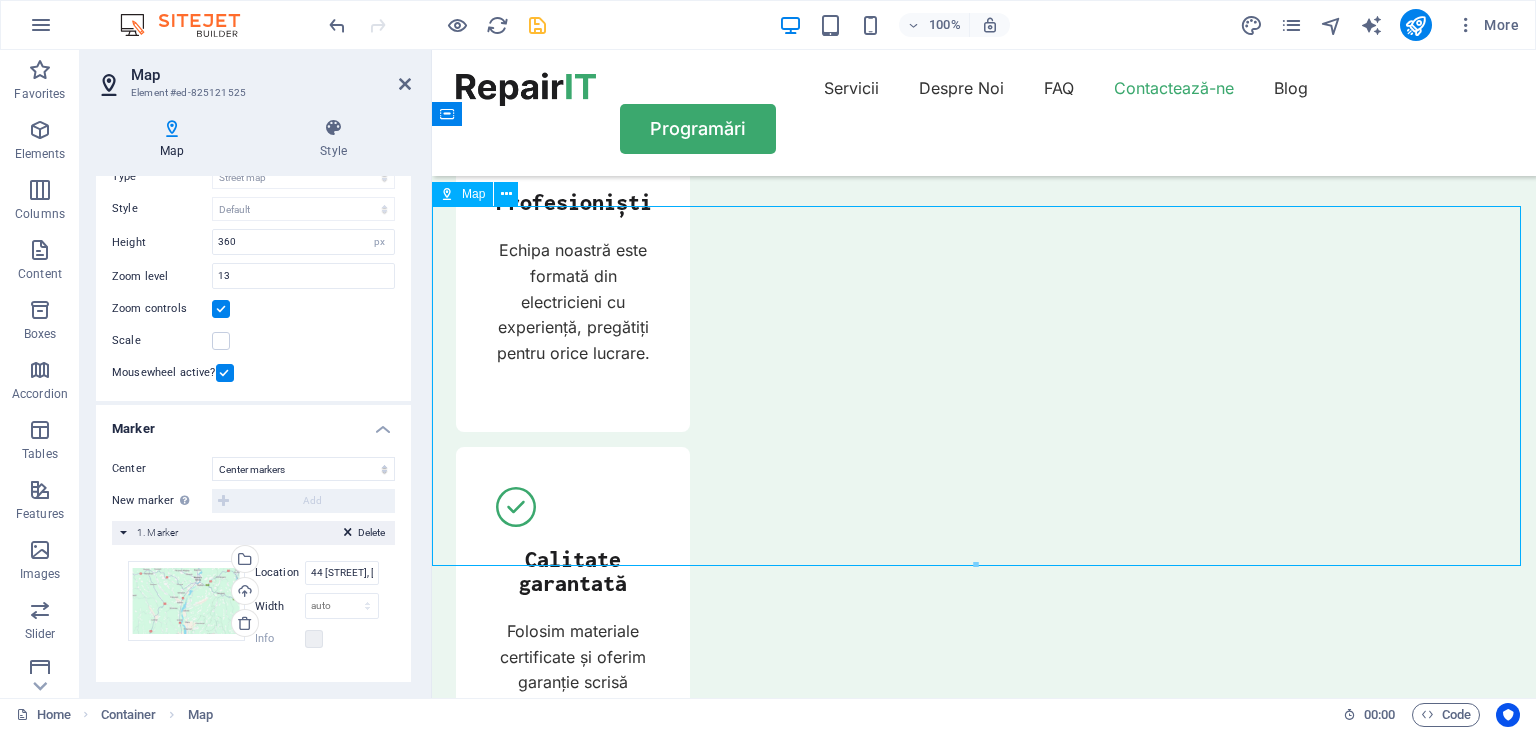 click on "← Mută la stânga → Mută spre dreapta ↑ Mută în sus ↓ Mută în jos + Mărește - Micșorează Acasă Mută la stânga cu 75 % End Mută la dreapta cu 75 % O pagină mai sus Mută în sus cu 75 % O pagină mai jos Mută în jos cu 75 % Hartă Teren Satelit Etichete Comenzi rapide de la tastatură Date cartografice Date hartă ©2025 Google Date hartă ©2025 Google 1 km Dă clic pentru a trece de la sistemul metric la cel imperial și viceversa Condiții Raportează o eroare pe hartă" at bounding box center (984, 8243) 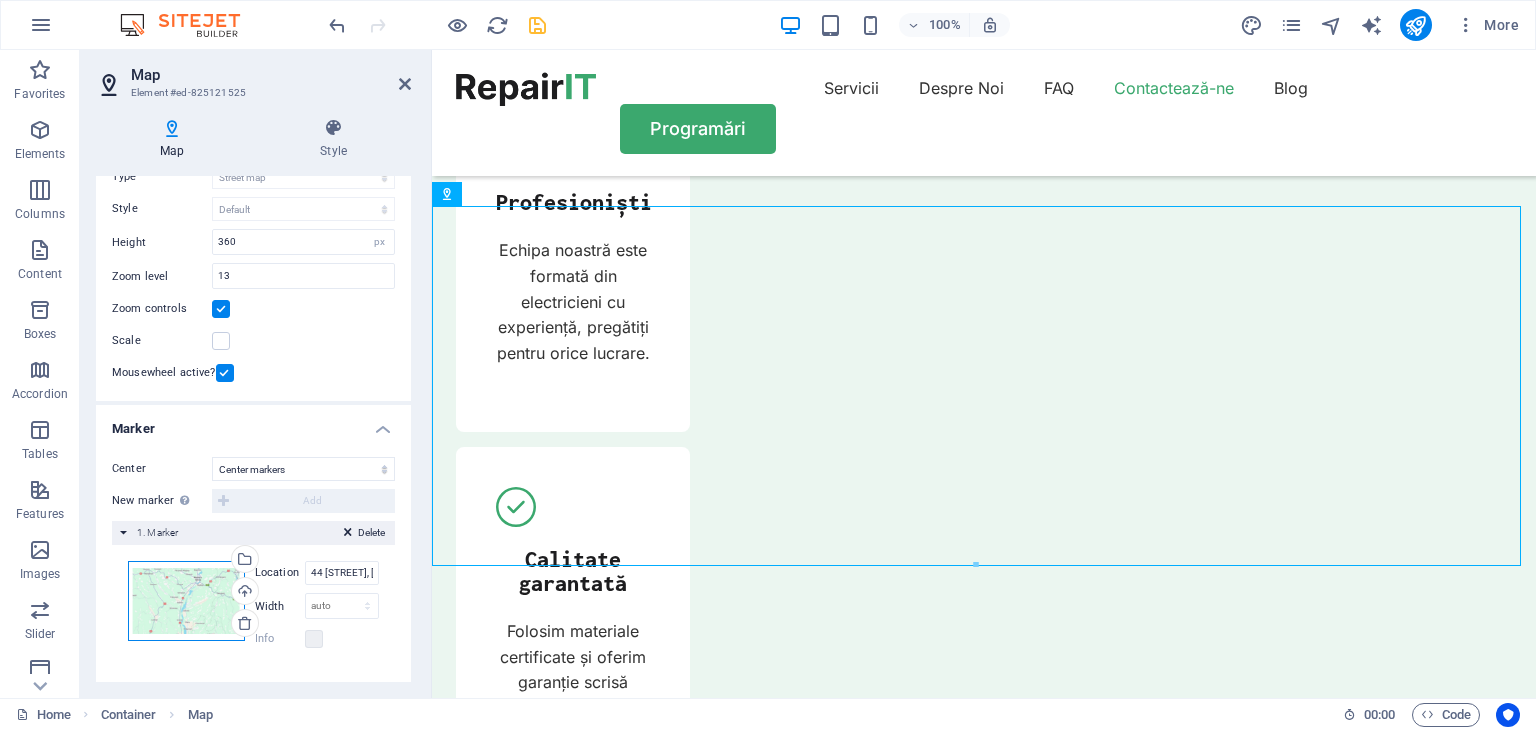 drag, startPoint x: 186, startPoint y: 608, endPoint x: 182, endPoint y: 588, distance: 20.396078 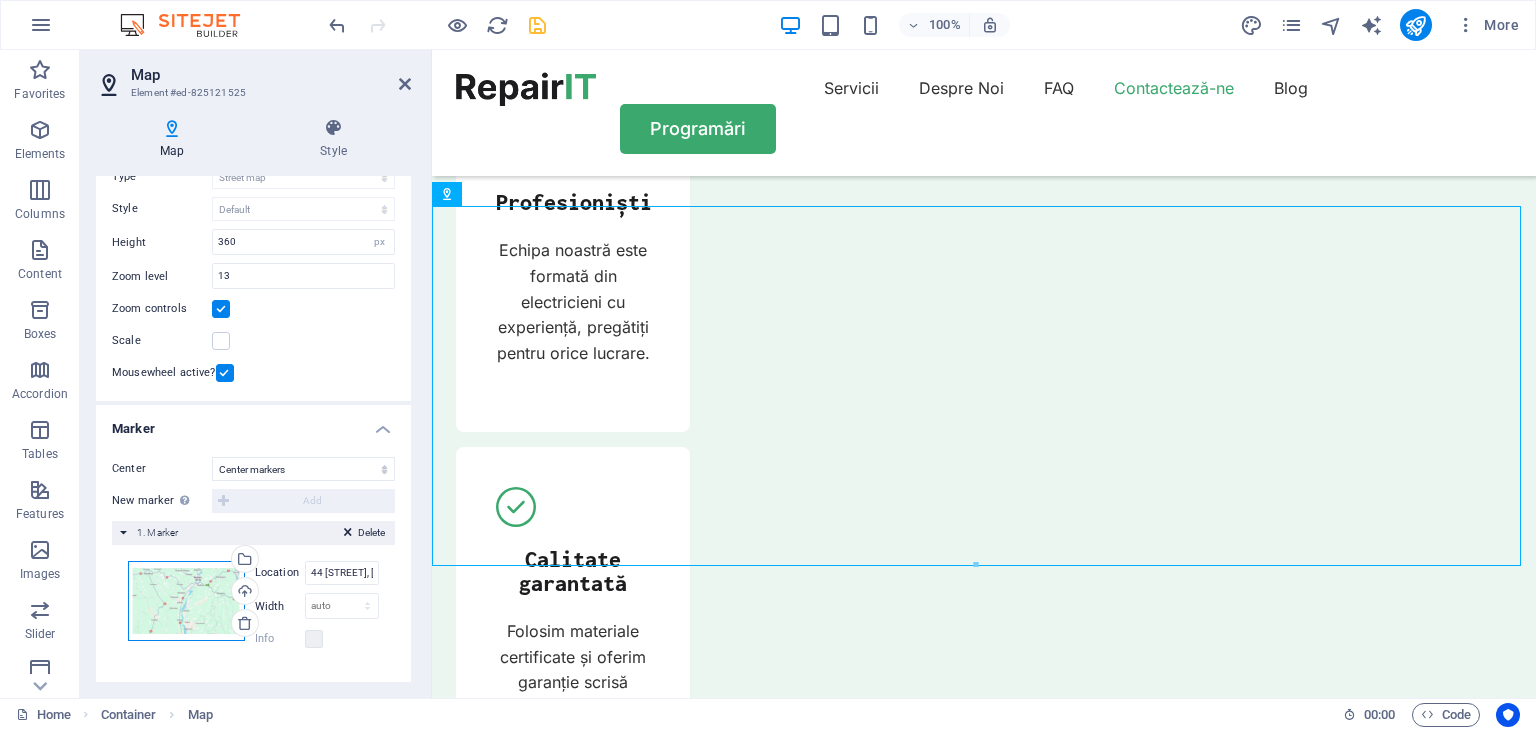 click on "Drag files here, click to choose files or select files from Files or our free stock photos & videos" at bounding box center [186, 601] 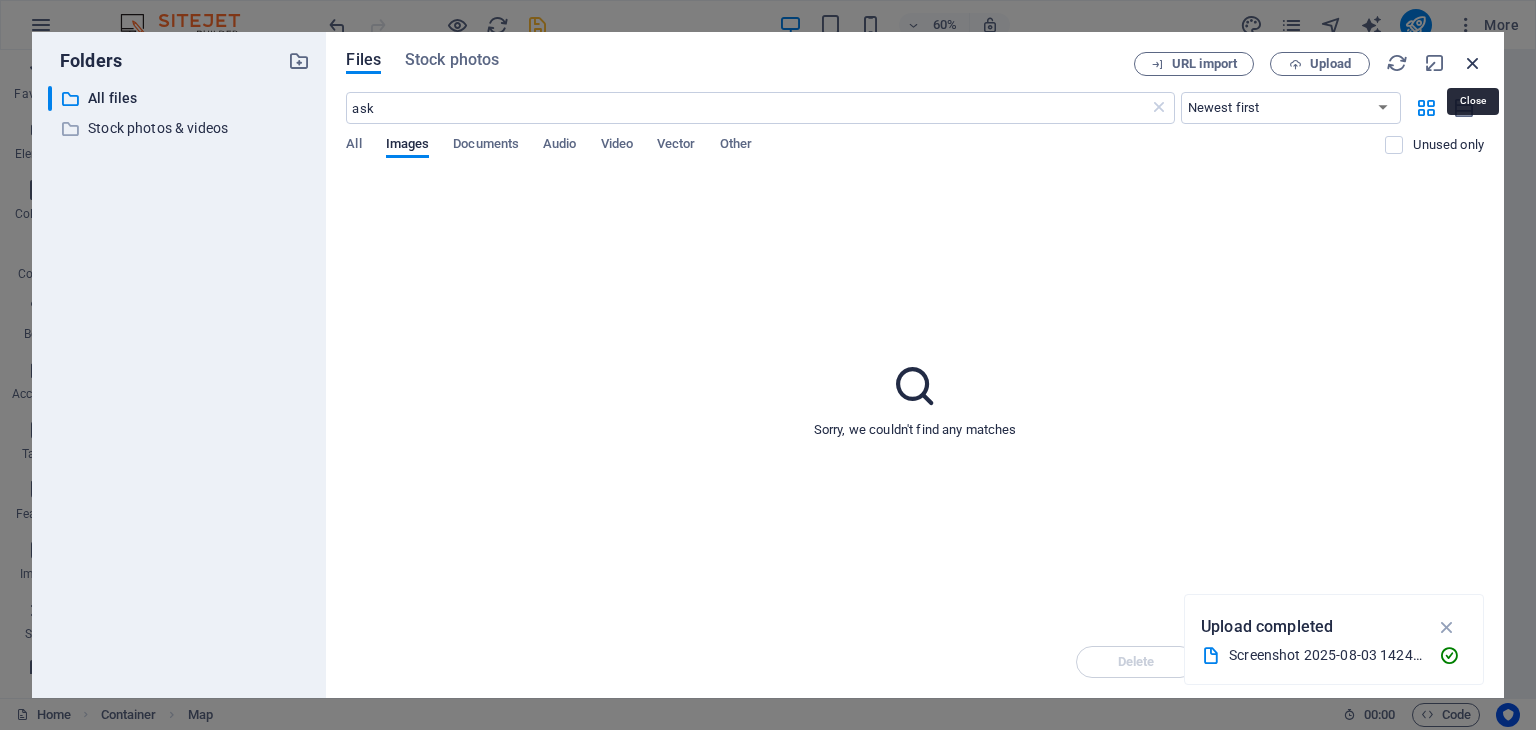 click at bounding box center [1473, 63] 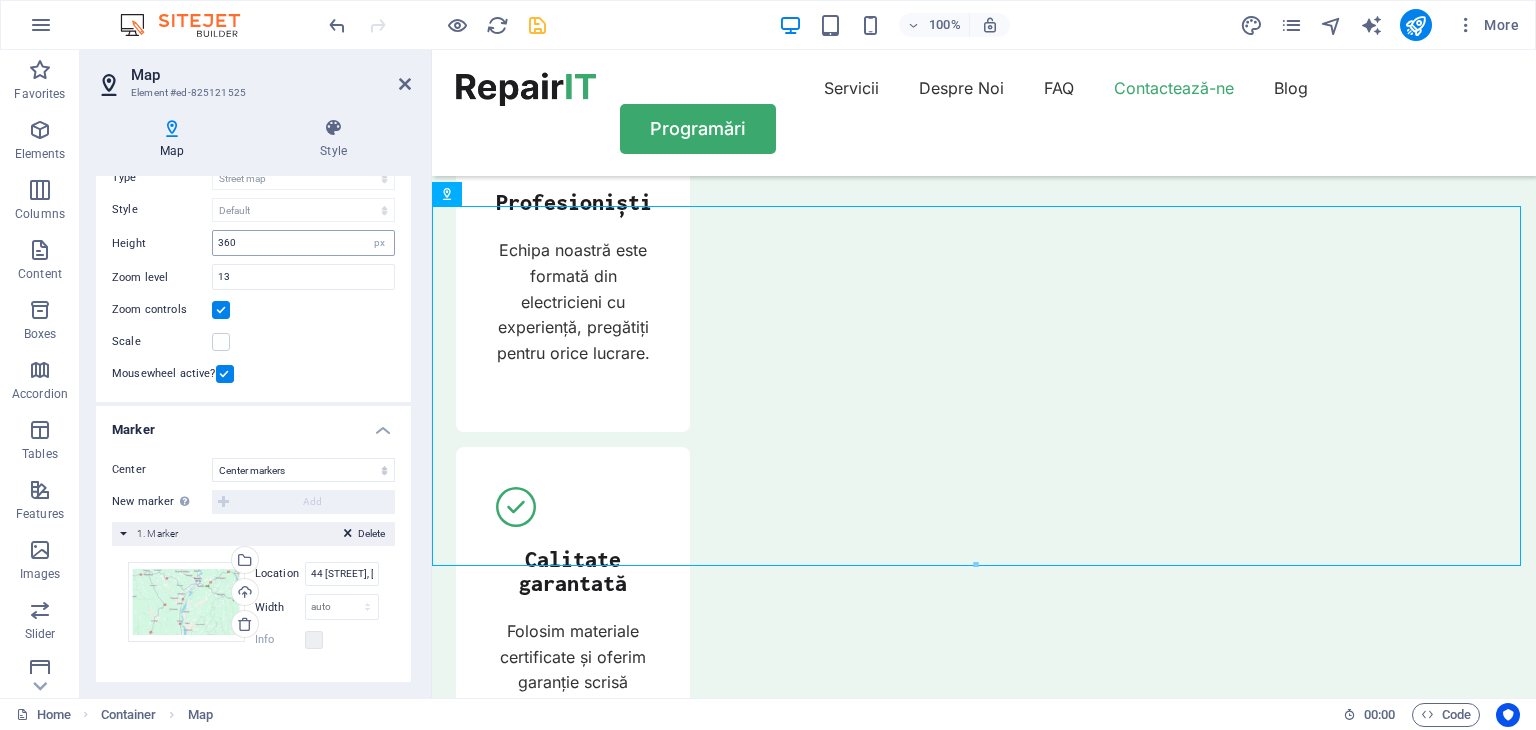 scroll, scrollTop: 128, scrollLeft: 0, axis: vertical 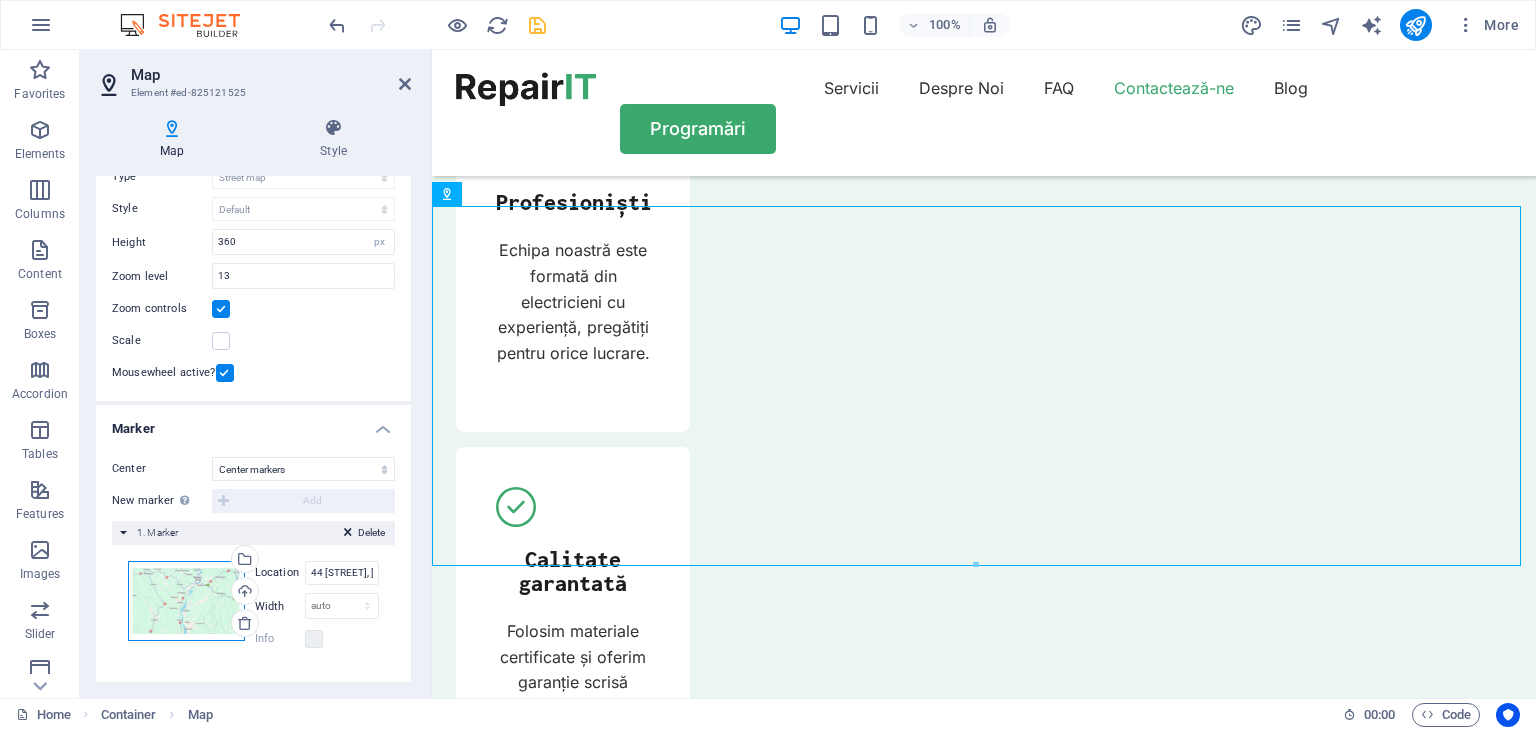 click on "Drag files here, click to choose files or select files from Files or our free stock photos & videos" at bounding box center [186, 601] 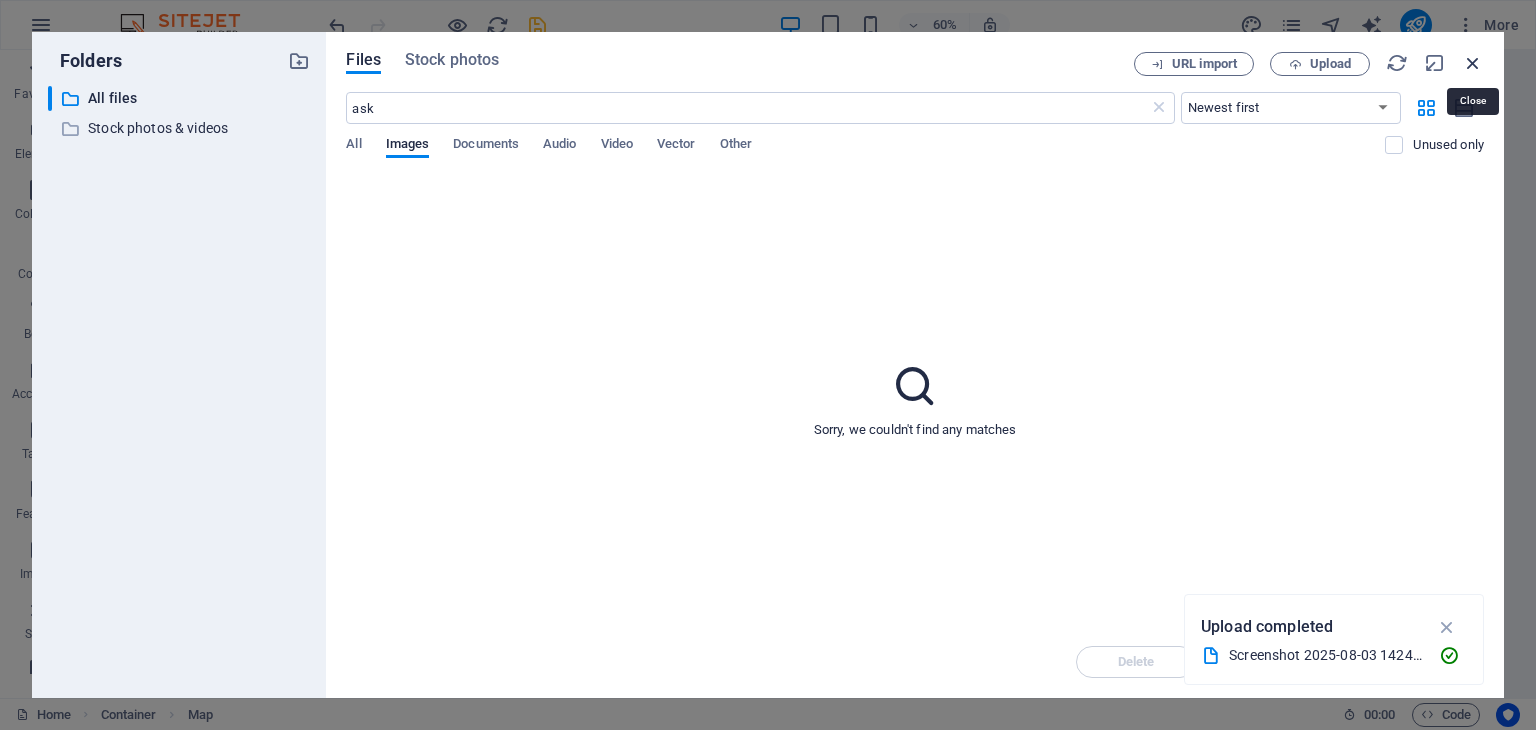 drag, startPoint x: 1477, startPoint y: 58, endPoint x: 1032, endPoint y: 12, distance: 447.37122 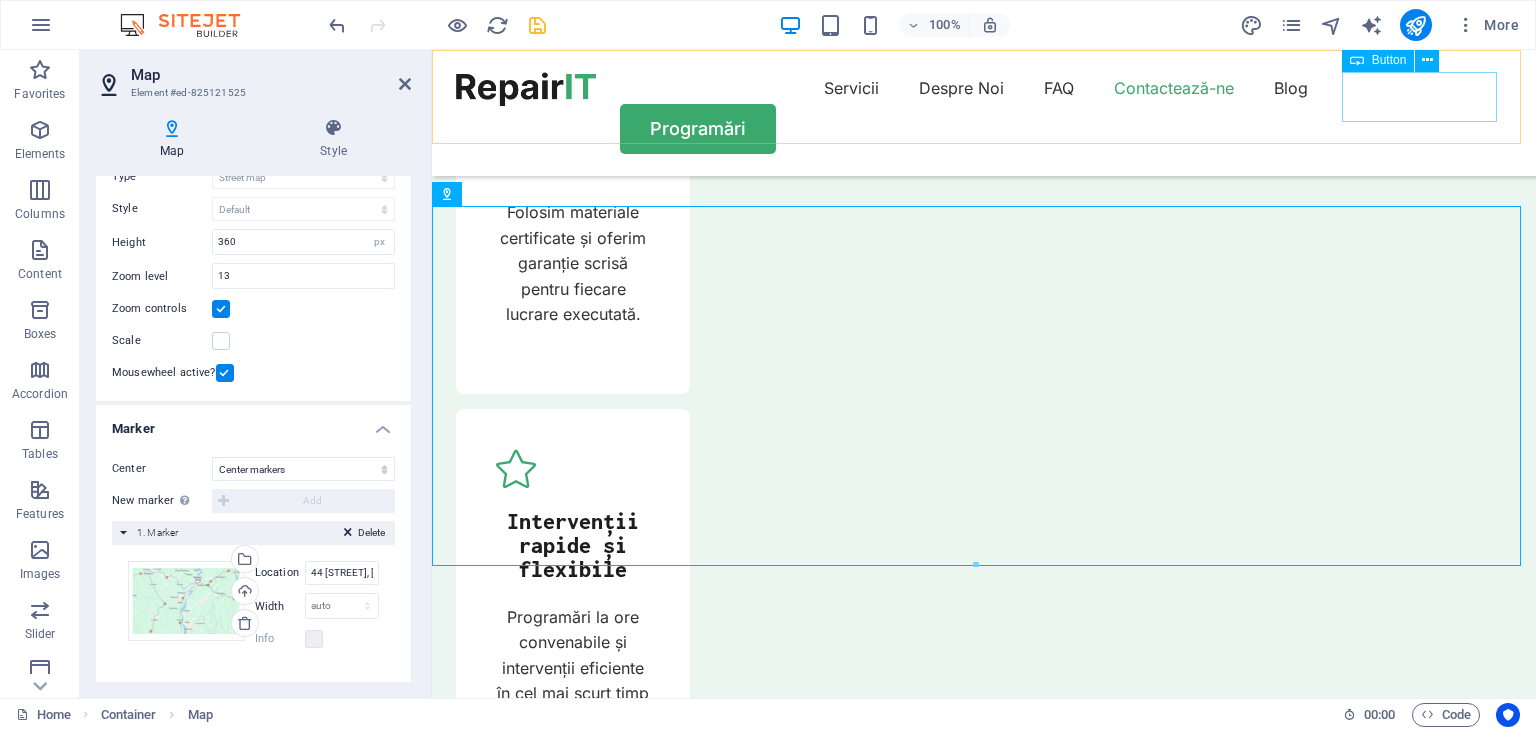 scroll, scrollTop: 6976, scrollLeft: 0, axis: vertical 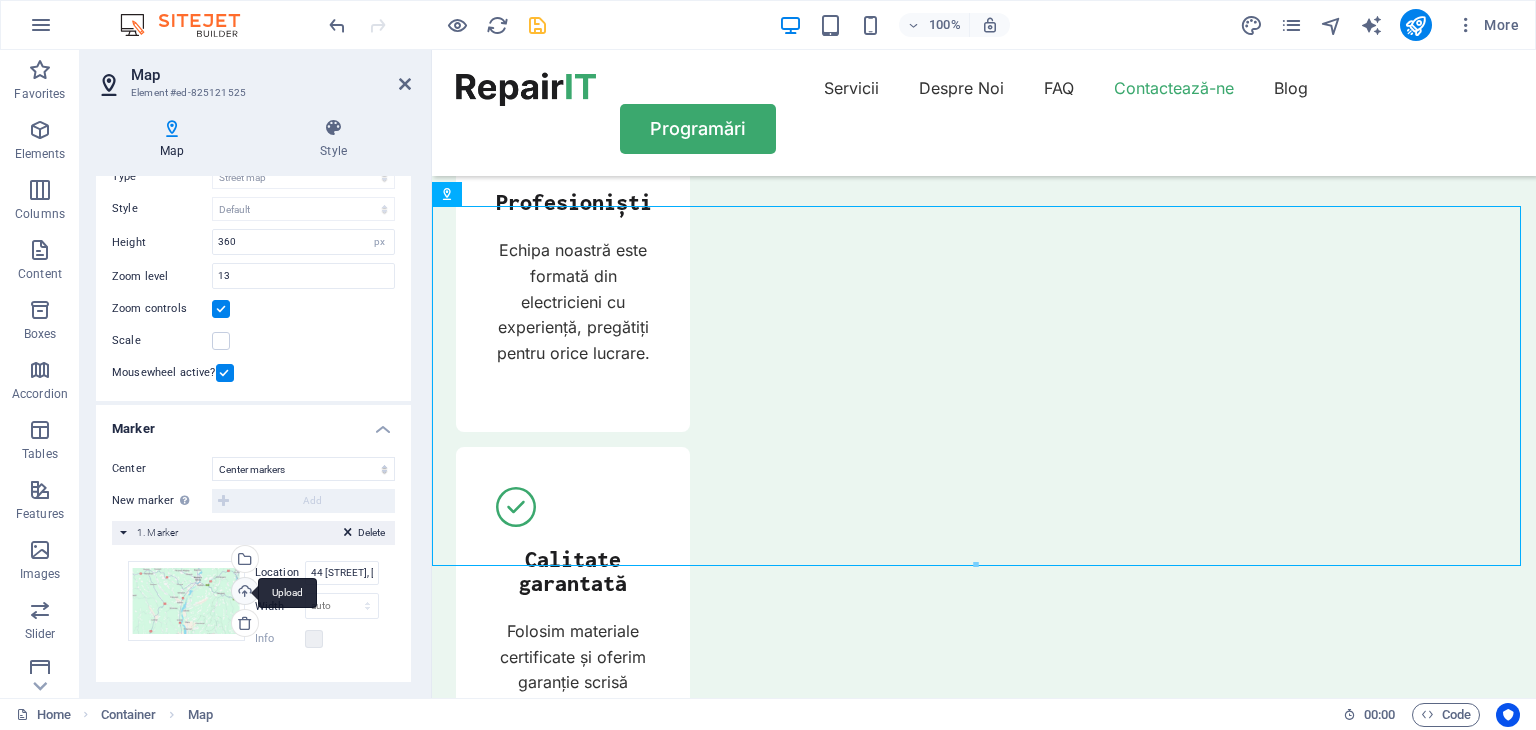click on "Upload" at bounding box center [243, 593] 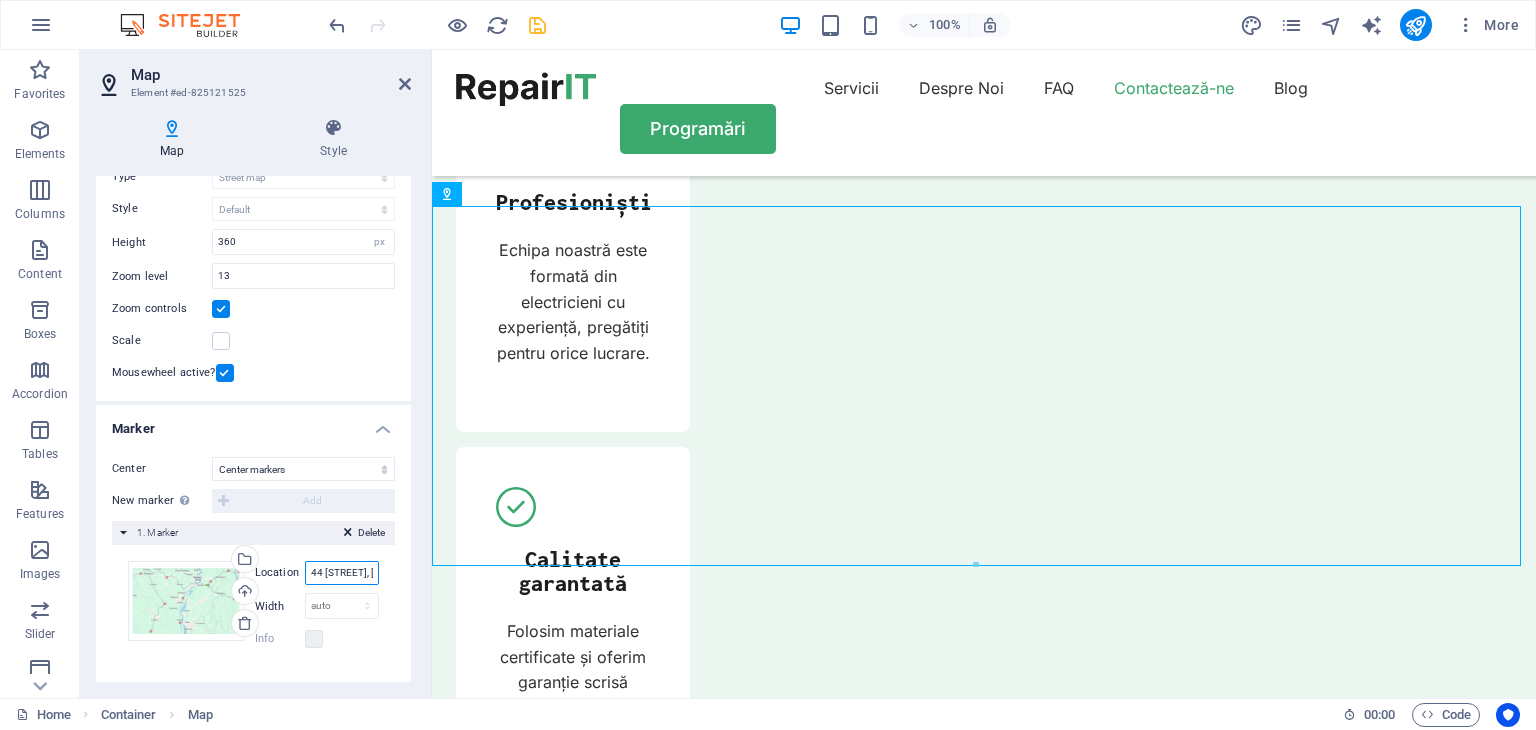 click on "44 [STREET], [STATE] ([STATE_ABBR]) [POSTAL_CODE] Hartford" at bounding box center [342, 573] 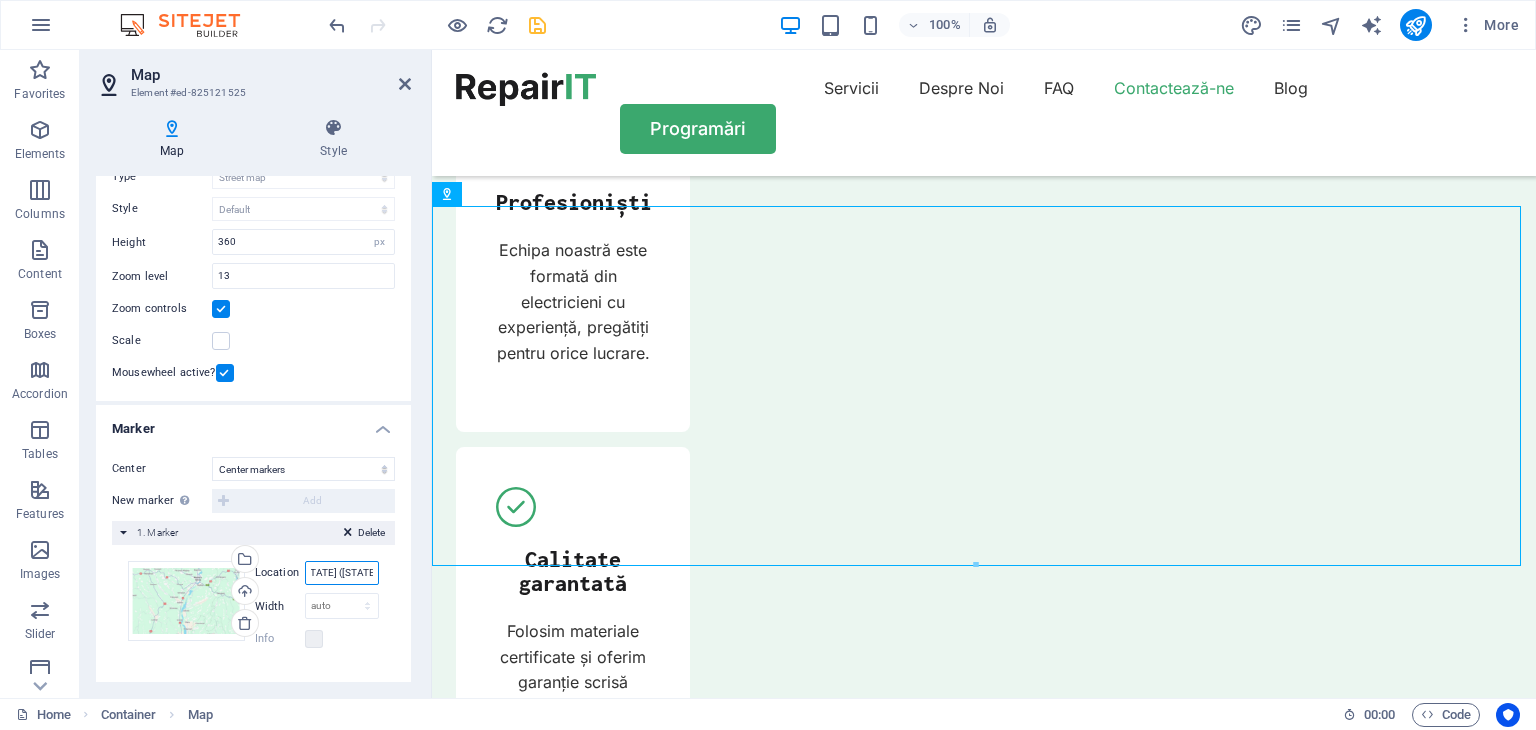 click on "44 [STREET], [STATE] ([STATE_ABBR]) [POSTAL_CODE] Hartford" at bounding box center (342, 573) 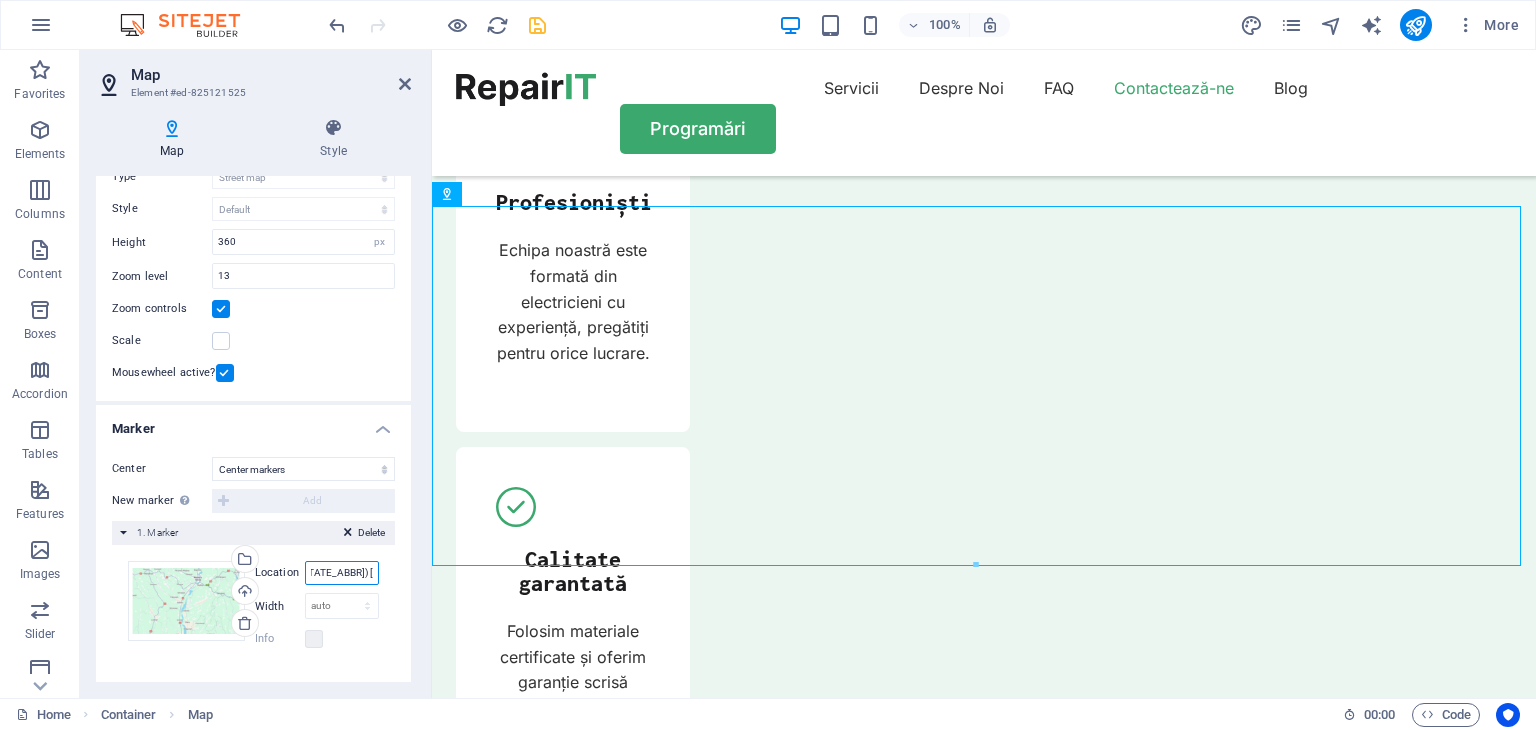 click on "44 [STREET], [STATE] ([STATE_ABBR]) [POSTAL_CODE] Hartford" at bounding box center [342, 573] 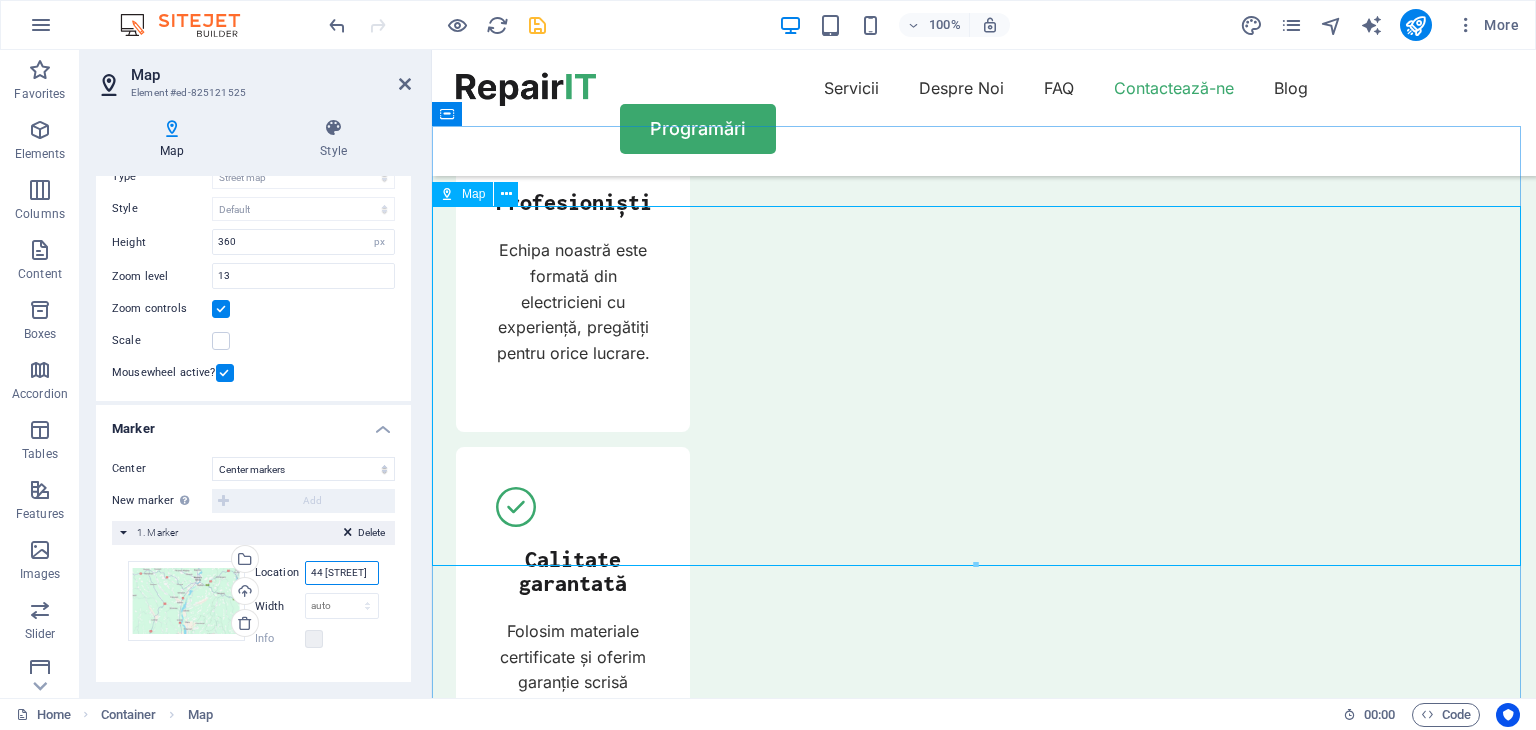 scroll, scrollTop: 0, scrollLeft: 0, axis: both 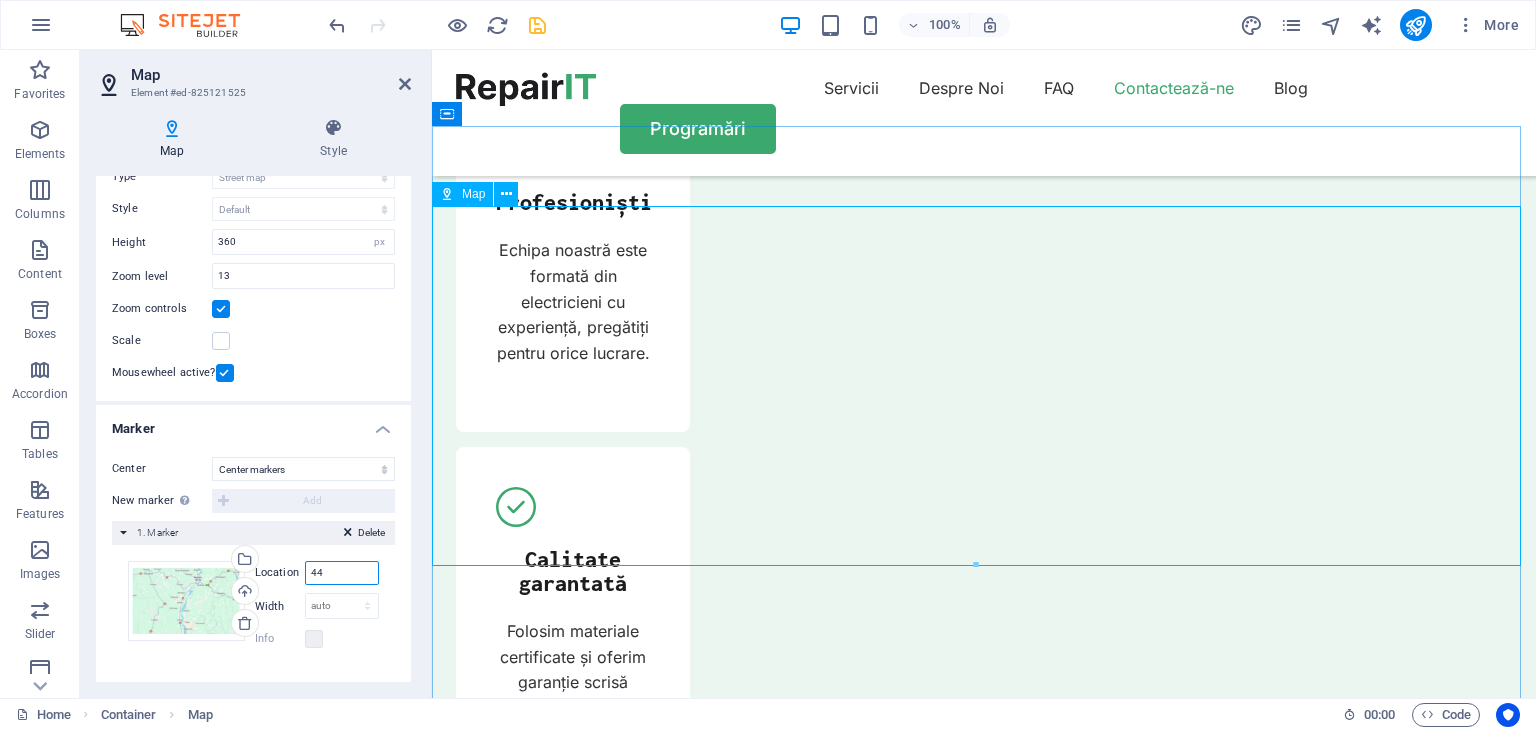 type on "4" 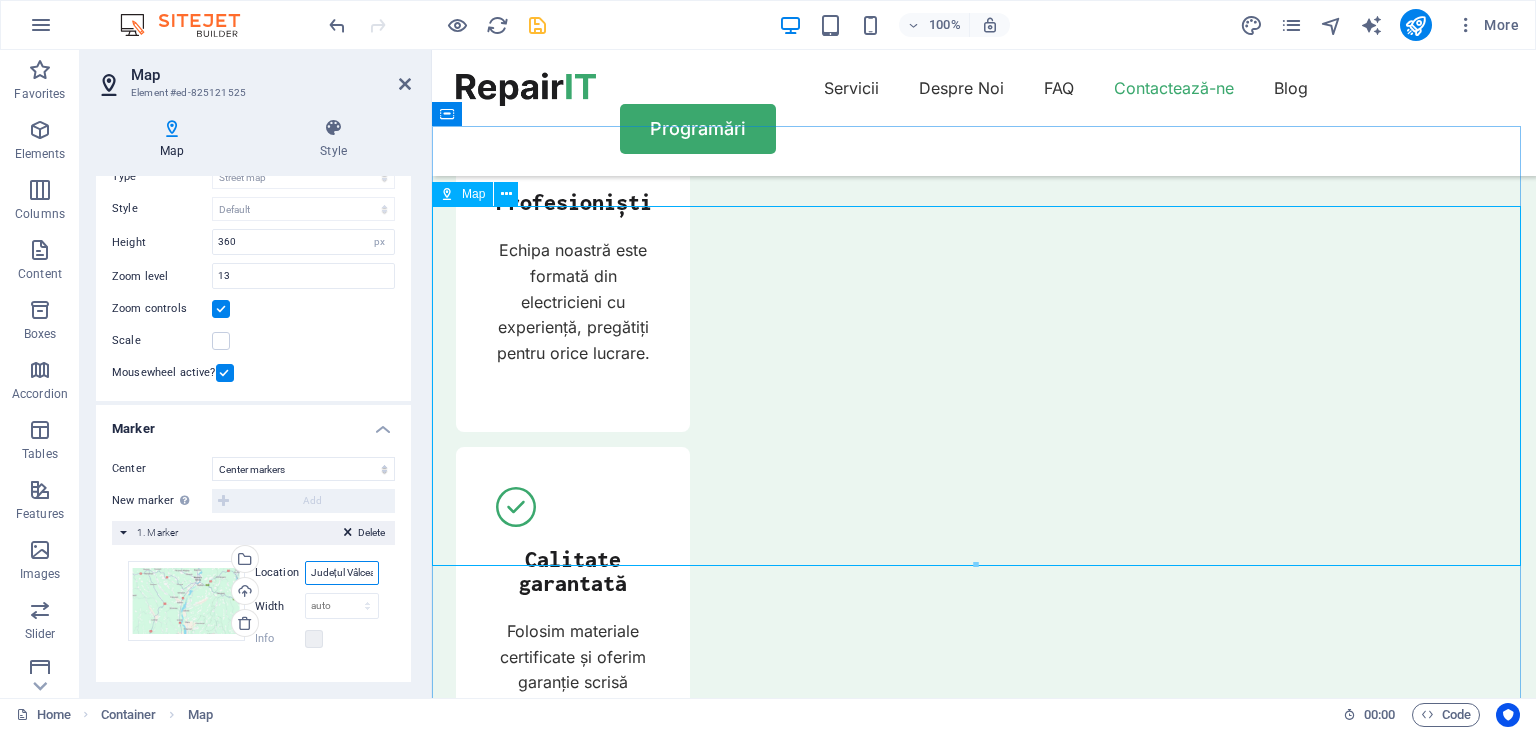 scroll, scrollTop: 0, scrollLeft: 82, axis: horizontal 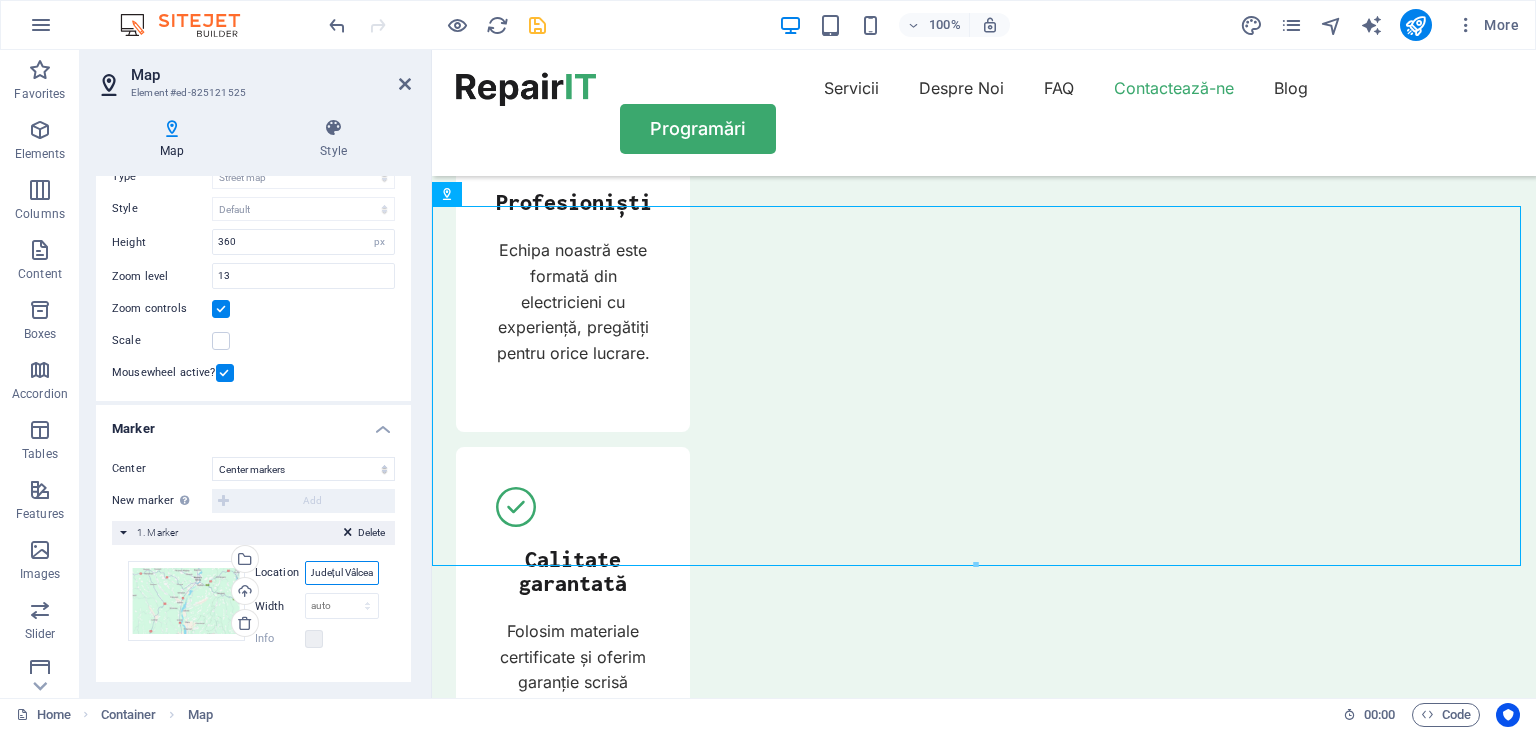 type on "Comuna Galicea, Județul Vâlcea" 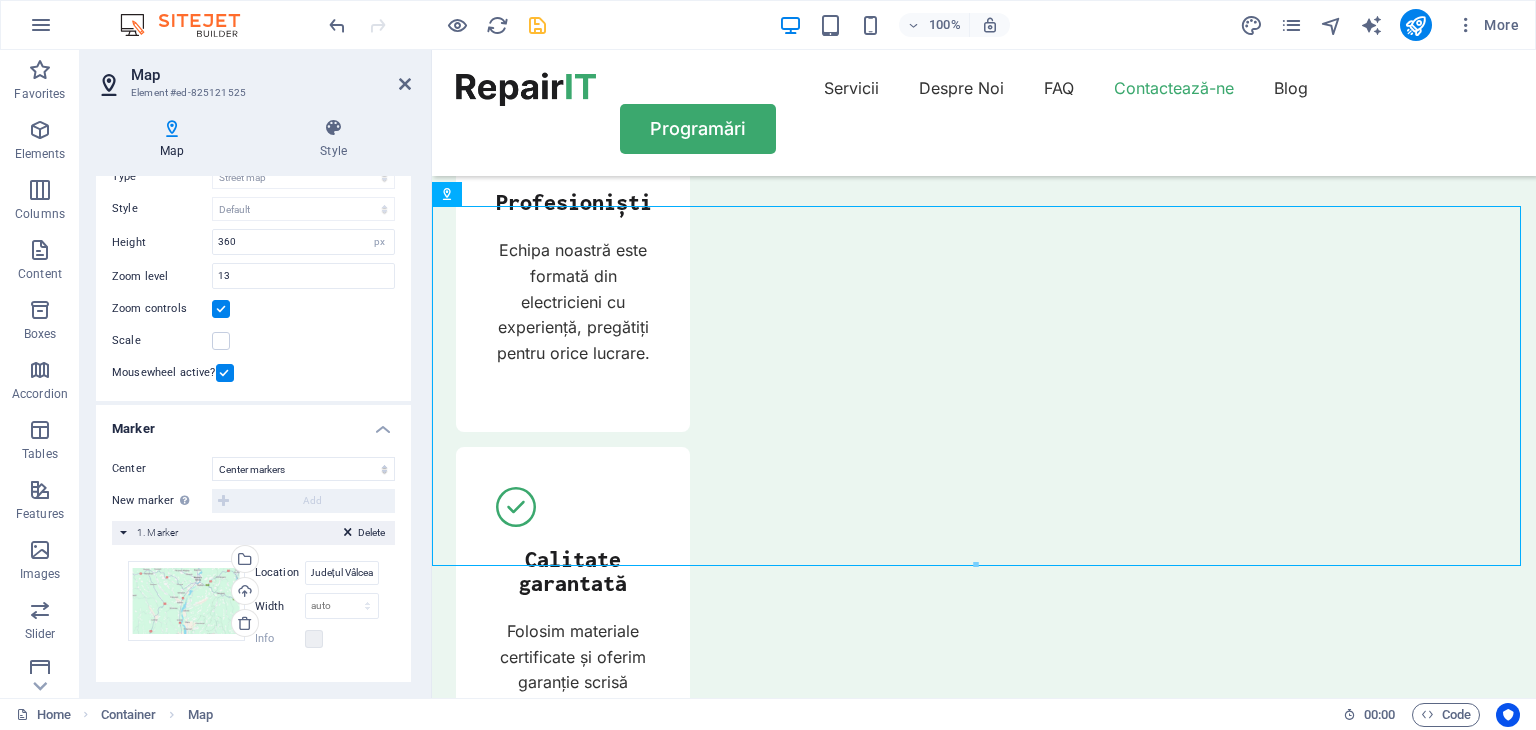 click on "Drag files here, click to choose files or select files from Files or our free stock photos & videos Select files from the file manager, stock photos, or upload file(s) Upload Location Comuna Galicea, Județul Vâlcea Width auto px Info Opened? Headline RepairIT Template SEO Description Paragraph Format Normal Heading 1 Heading 2 Heading 3 Heading 4 Heading 5 Heading 6 Code Font Family Arial Georgia Impact Tahoma Times New Roman Verdana Inconsolata Inter Font Size 8 9 10 11 12 14 18 24 30 36 48 60 72 96 Bold Italic Underline Strikethrough Colors Icons Align Left Align Center Align Right Align Justify Unordered List Ordered List Insert Link Clear Formatting HTML" at bounding box center (253, 606) 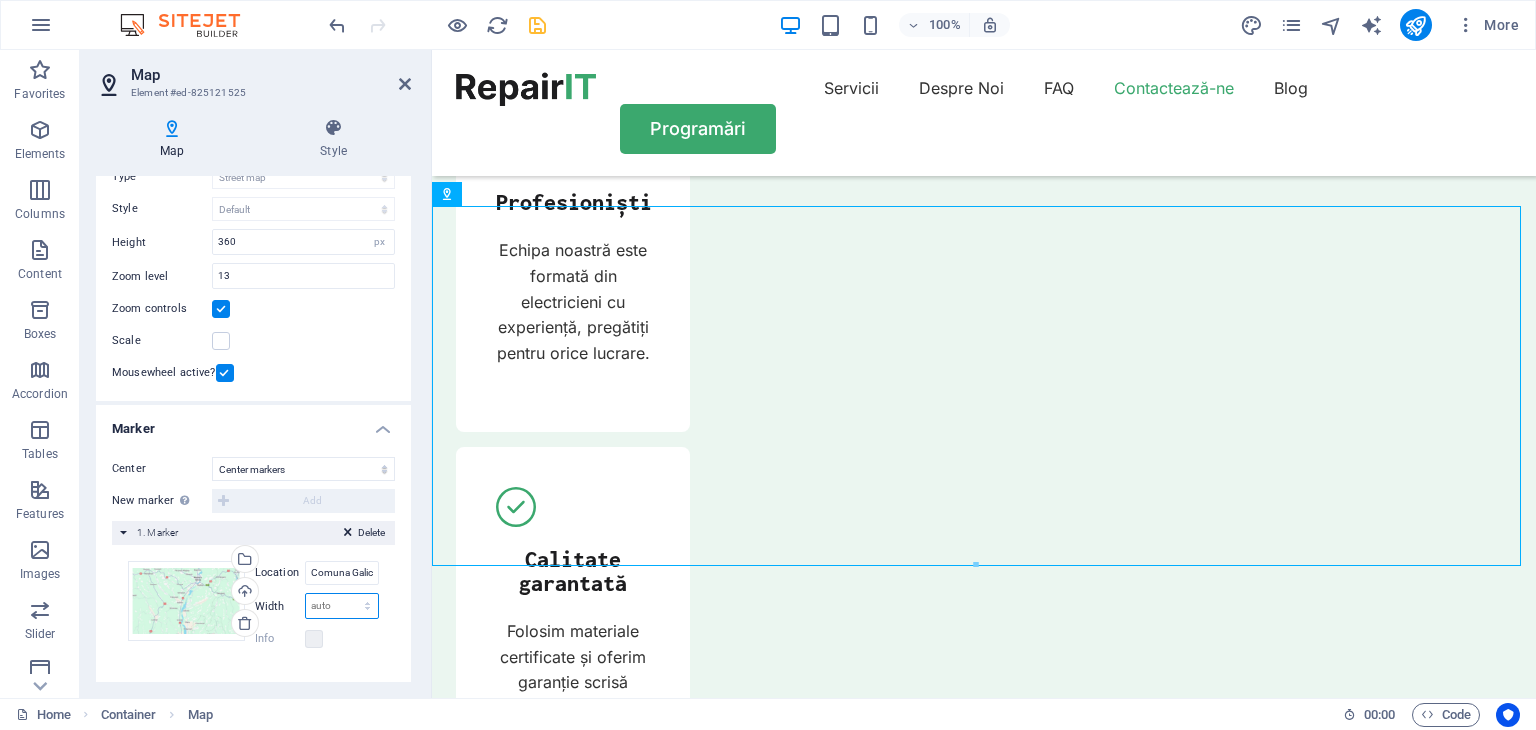 click on "auto px" at bounding box center (342, 606) 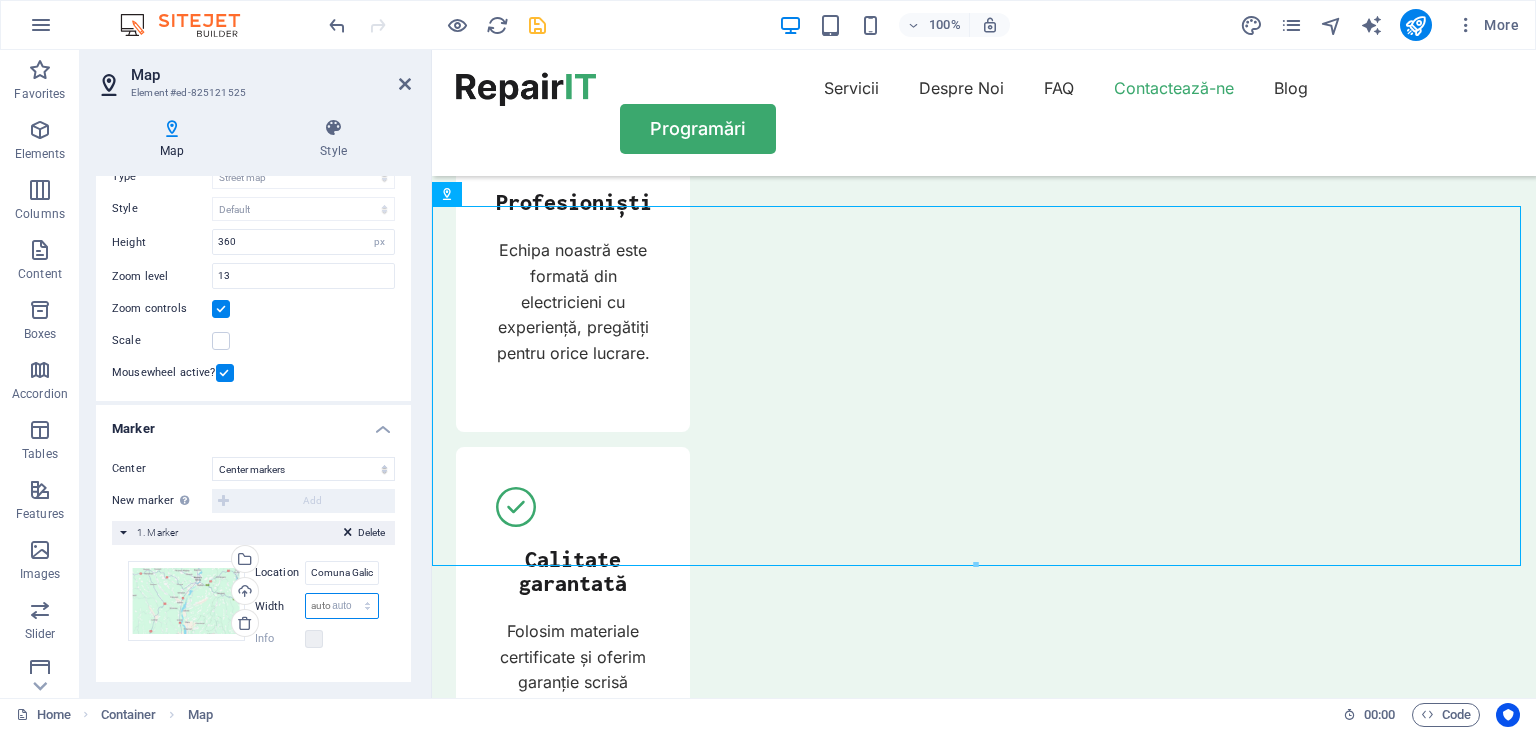 click on "auto px" at bounding box center (342, 606) 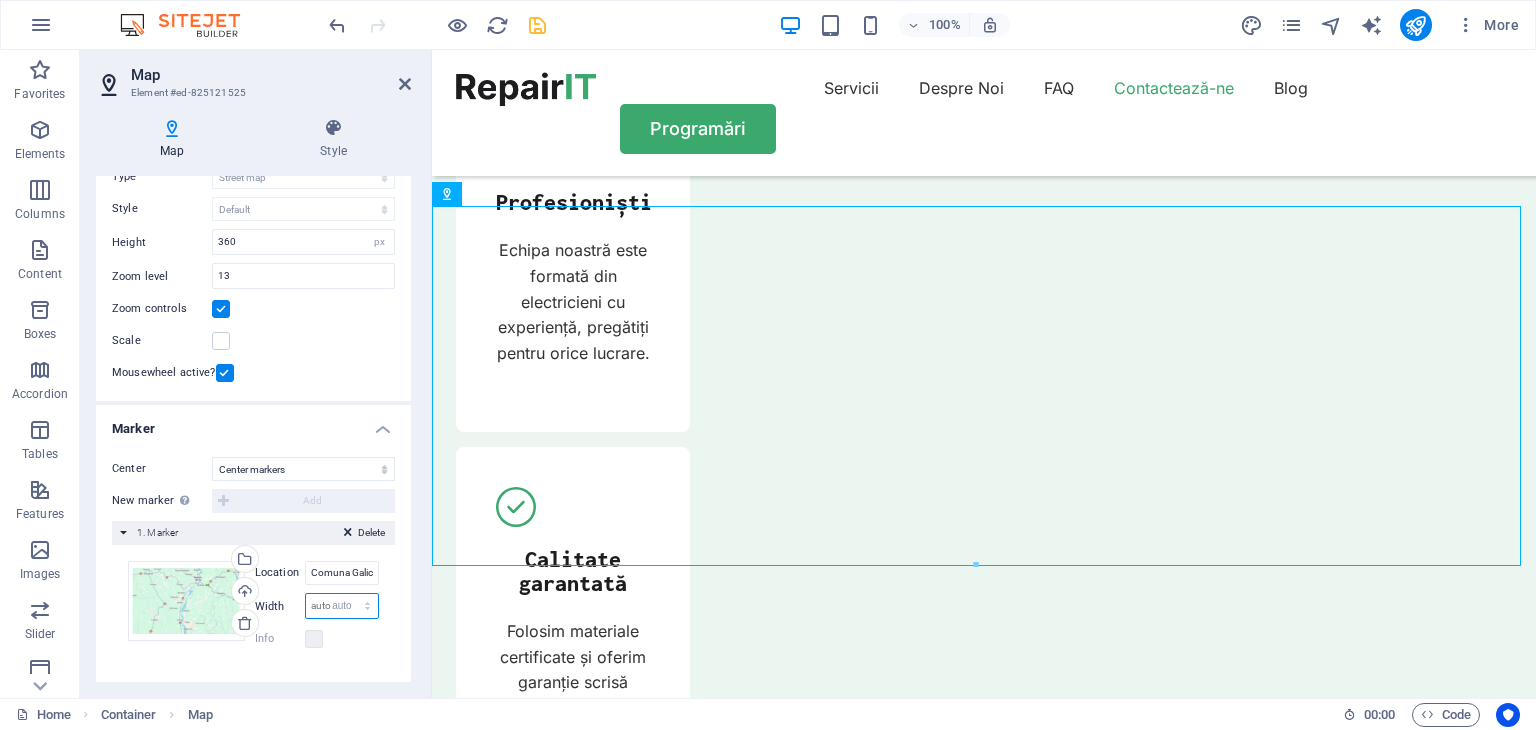 select on "DISABLED_OPTION_VALUE" 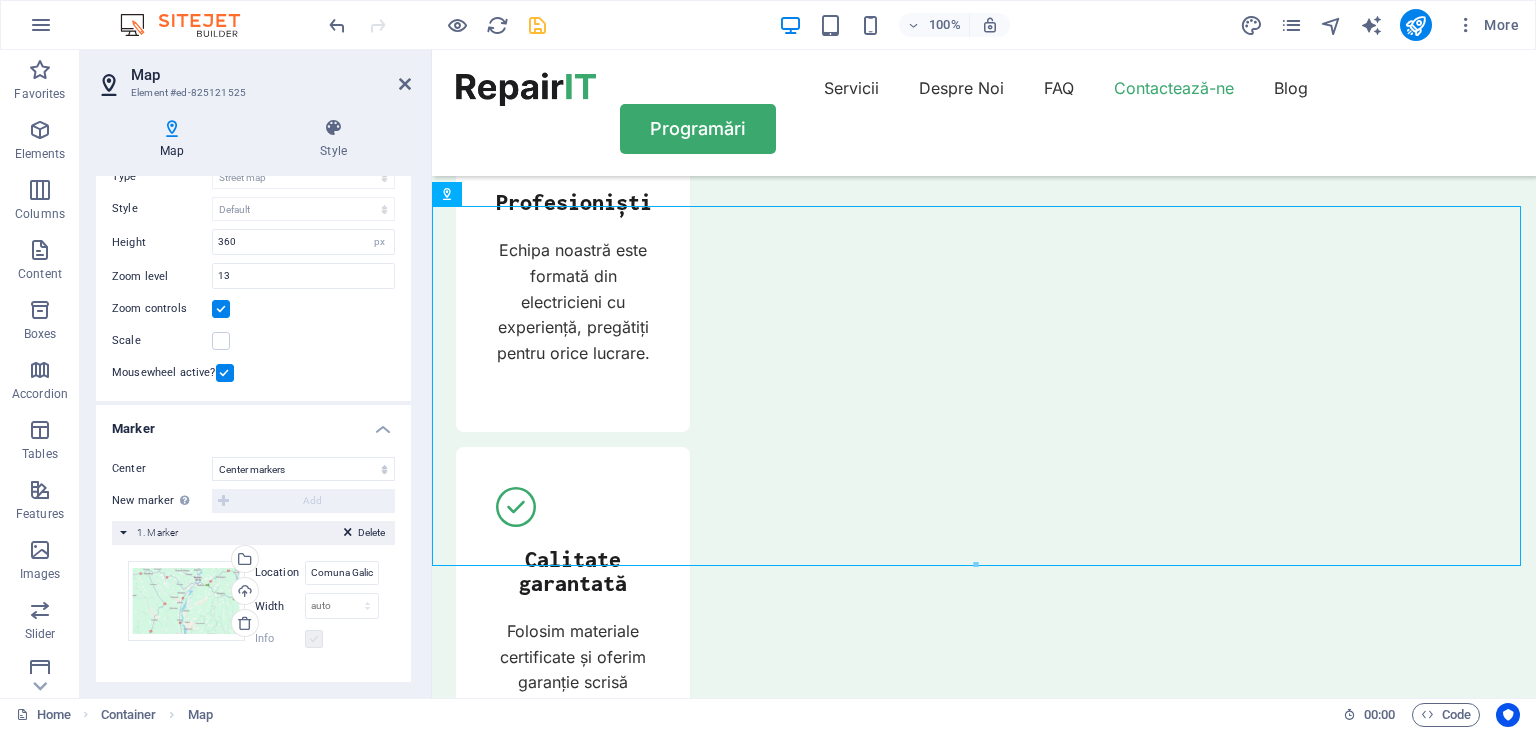 click at bounding box center (314, 639) 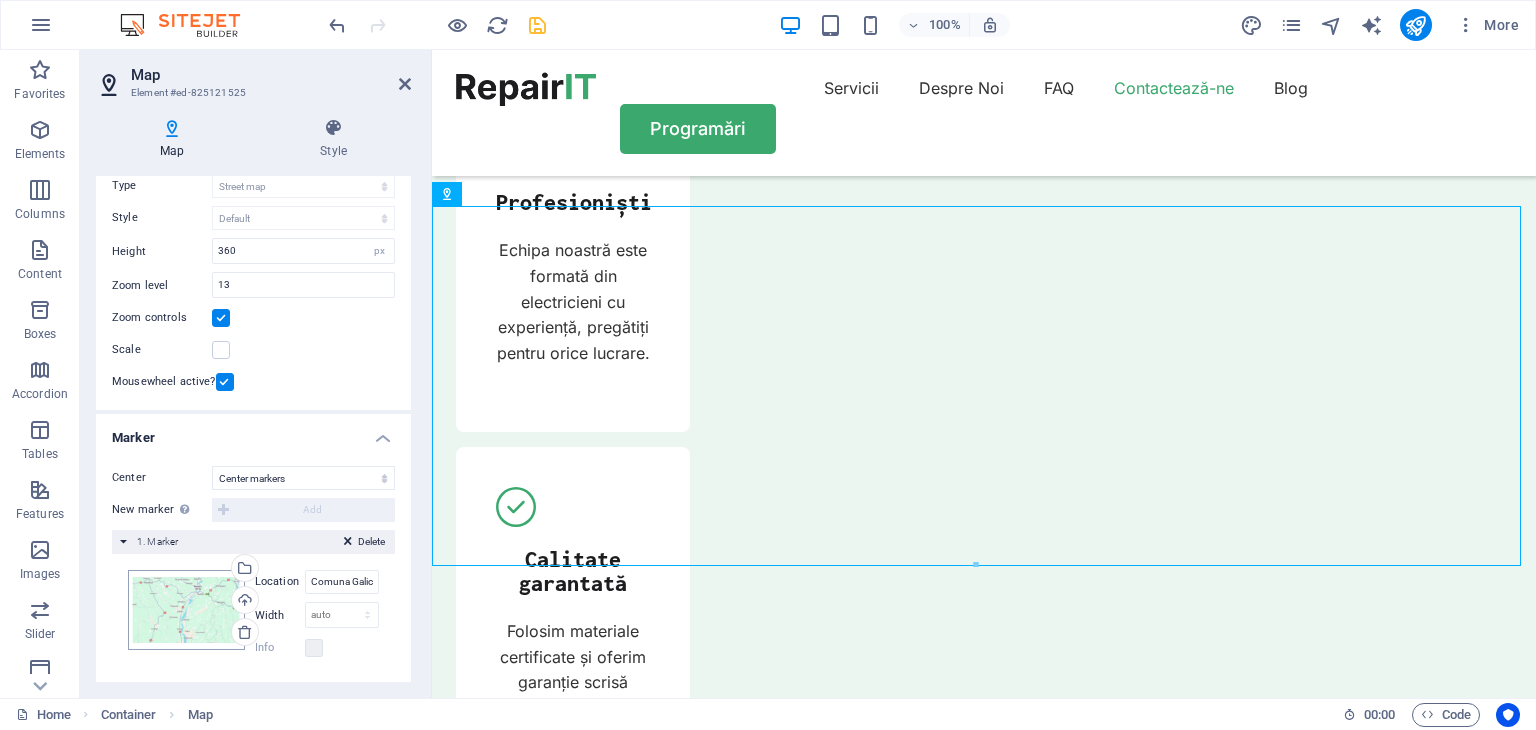 scroll, scrollTop: 128, scrollLeft: 0, axis: vertical 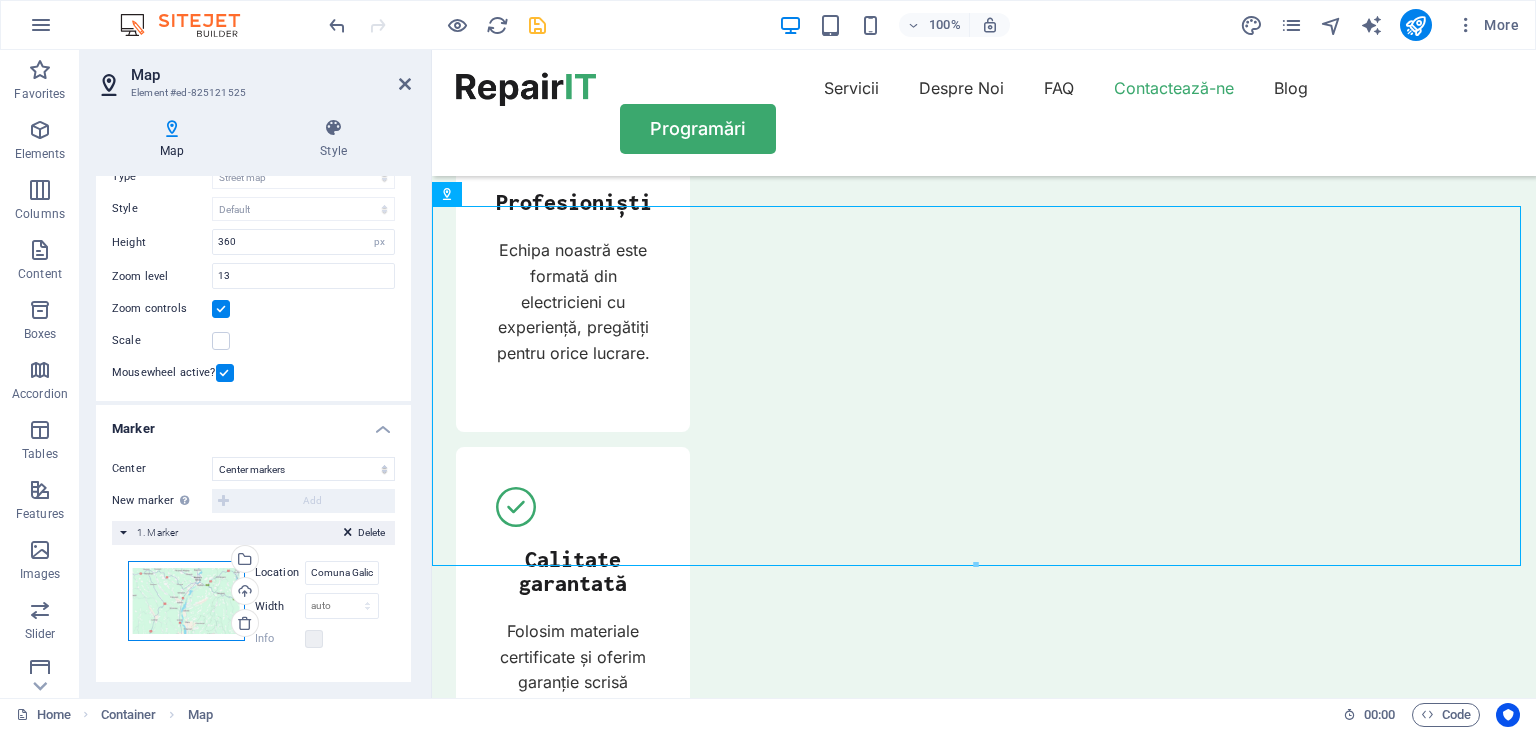 click on "Drag files here, click to choose files or select files from Files or our free stock photos & videos" at bounding box center (186, 601) 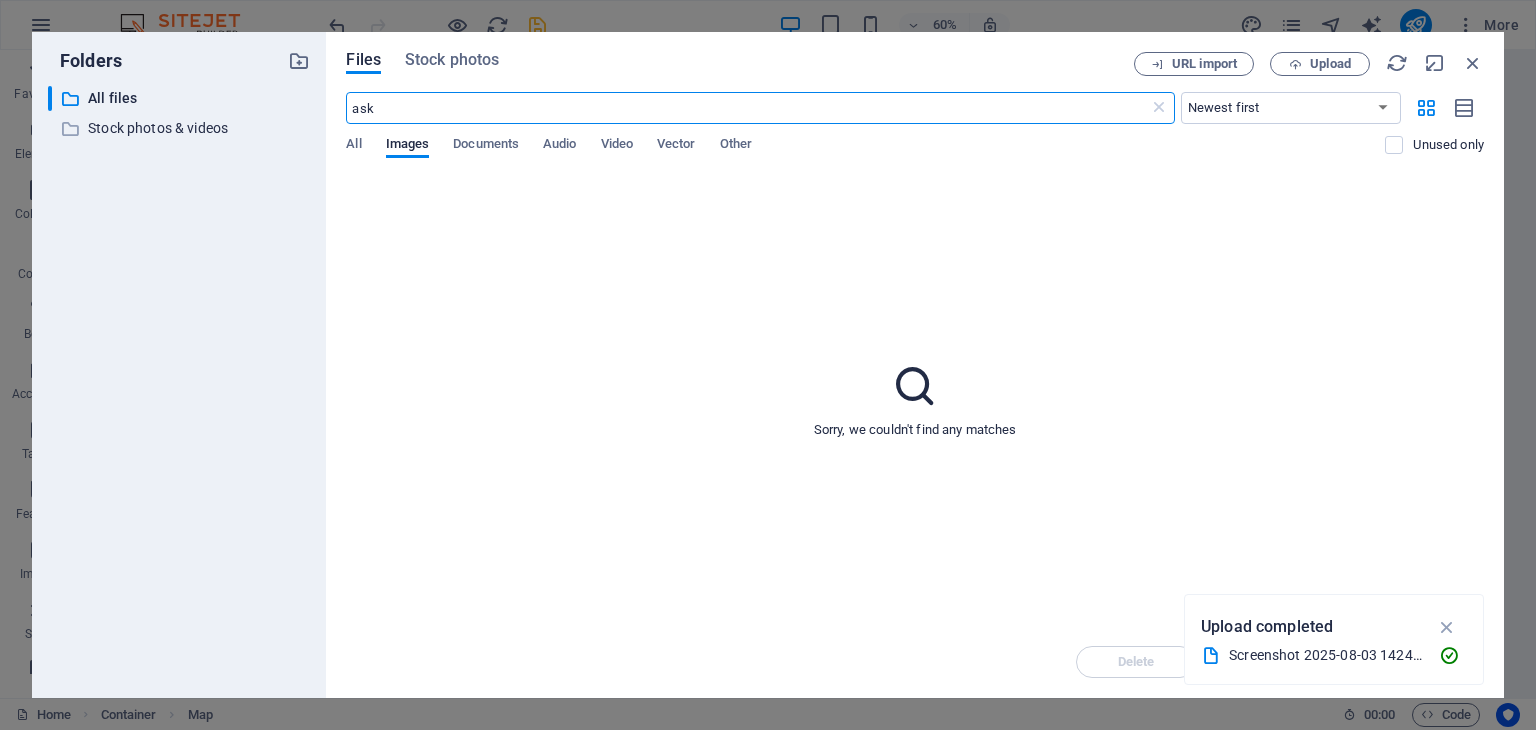 scroll, scrollTop: 7395, scrollLeft: 0, axis: vertical 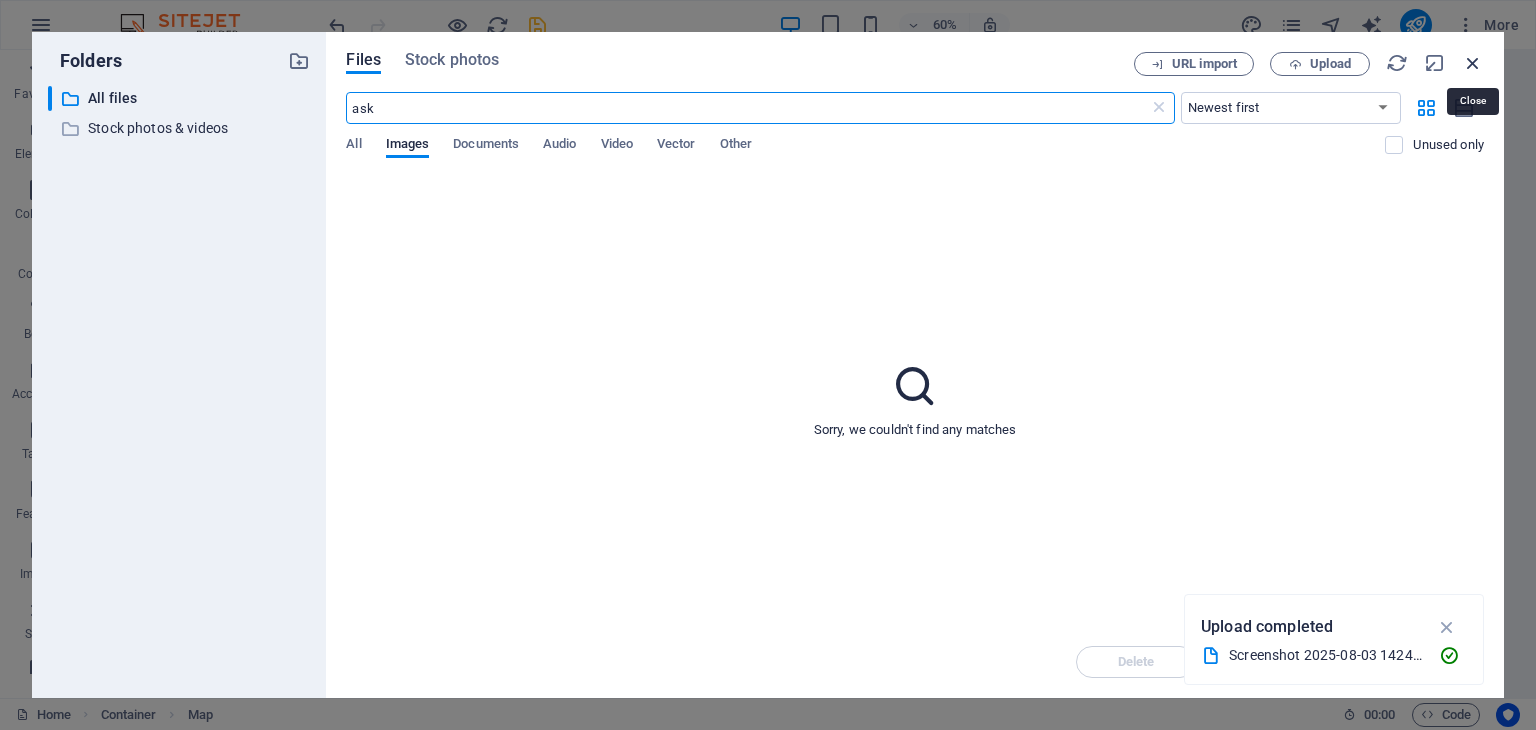 click at bounding box center (1473, 63) 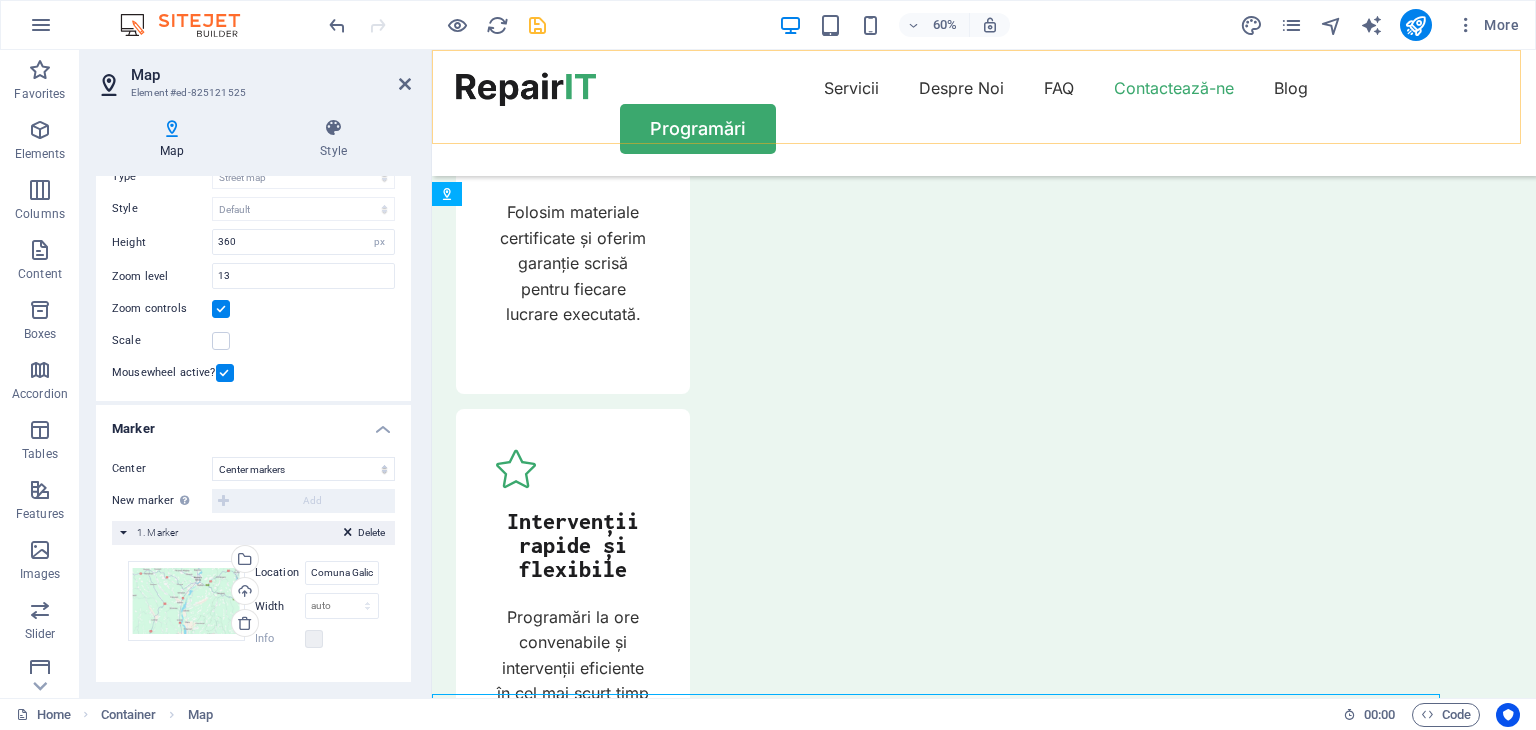 scroll, scrollTop: 6976, scrollLeft: 0, axis: vertical 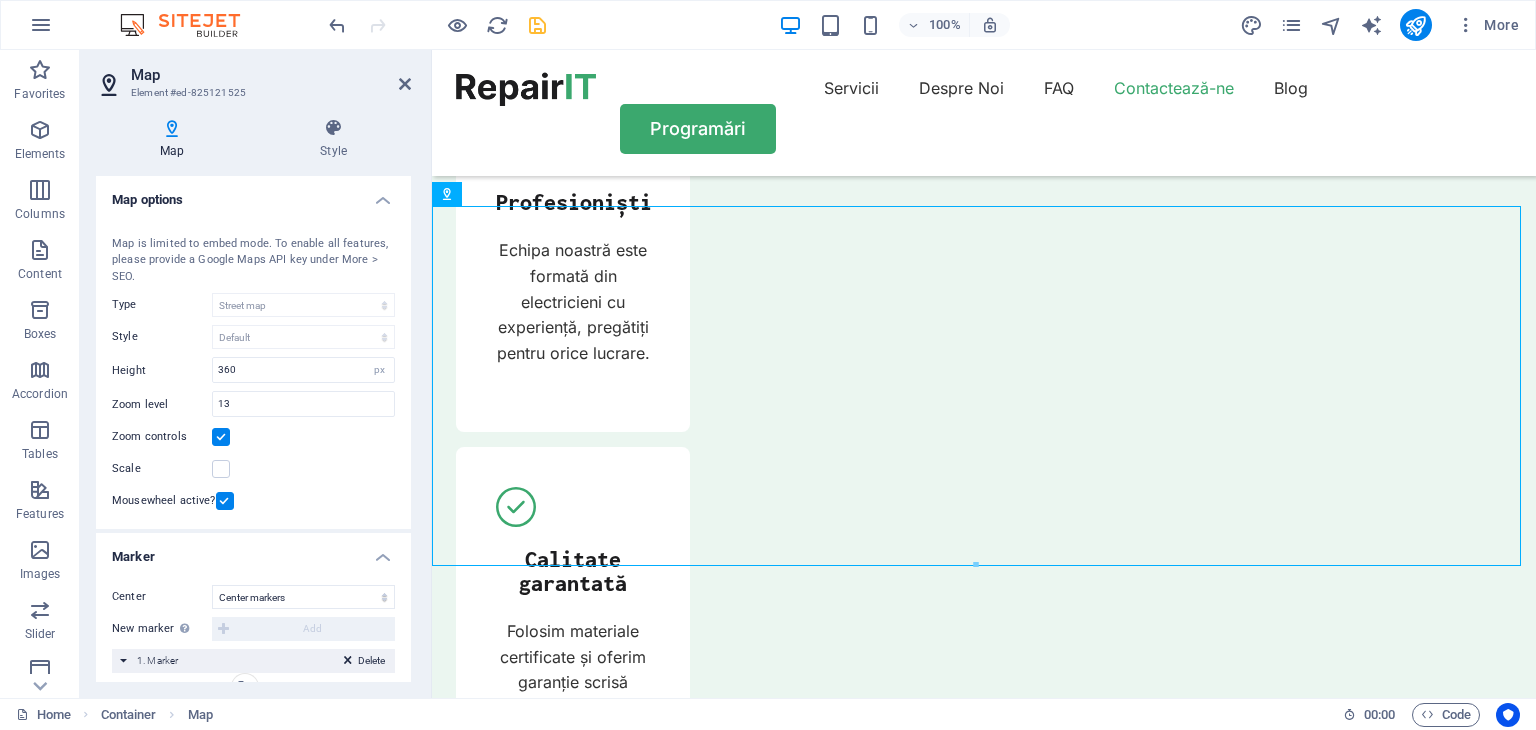 click on "Map" at bounding box center [176, 139] 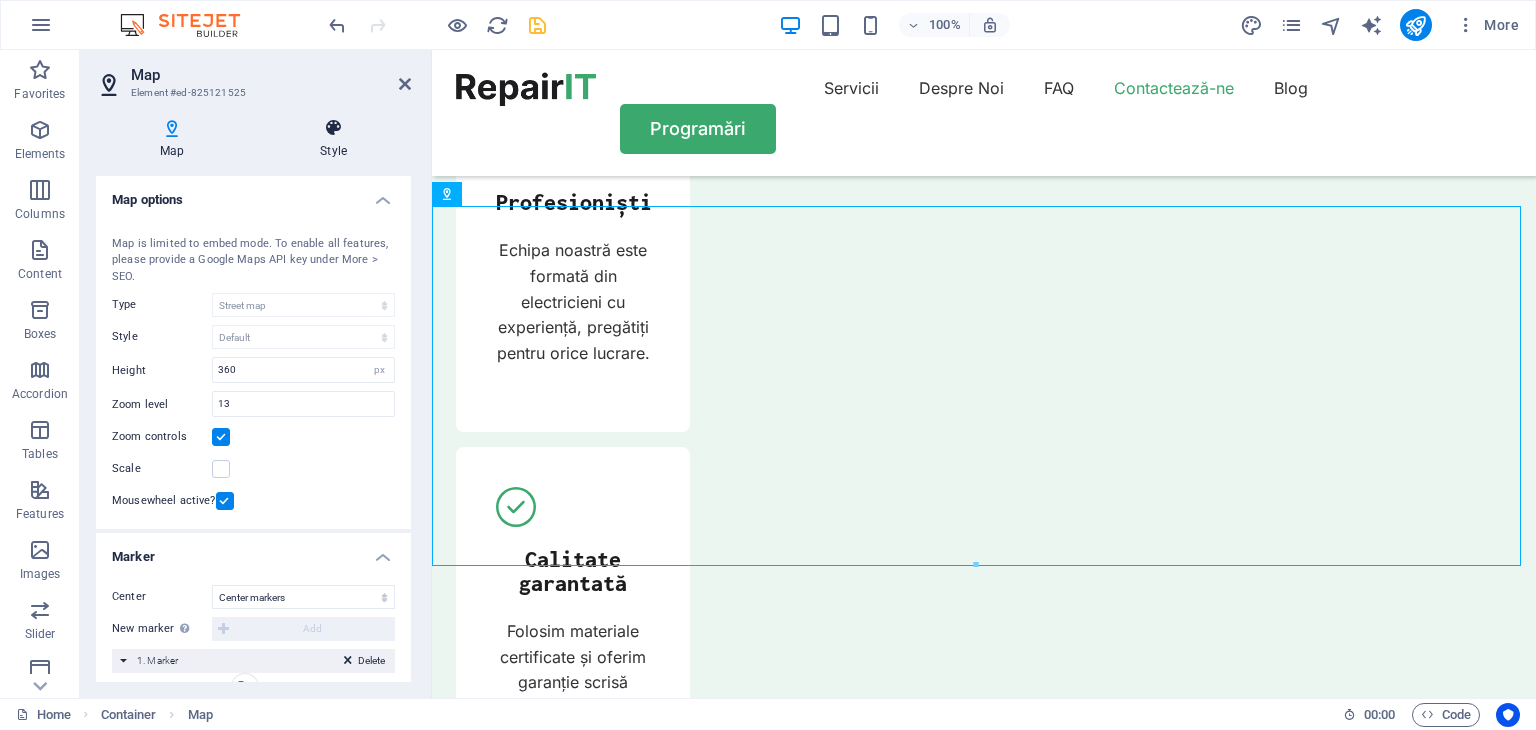 click on "Style" at bounding box center [333, 139] 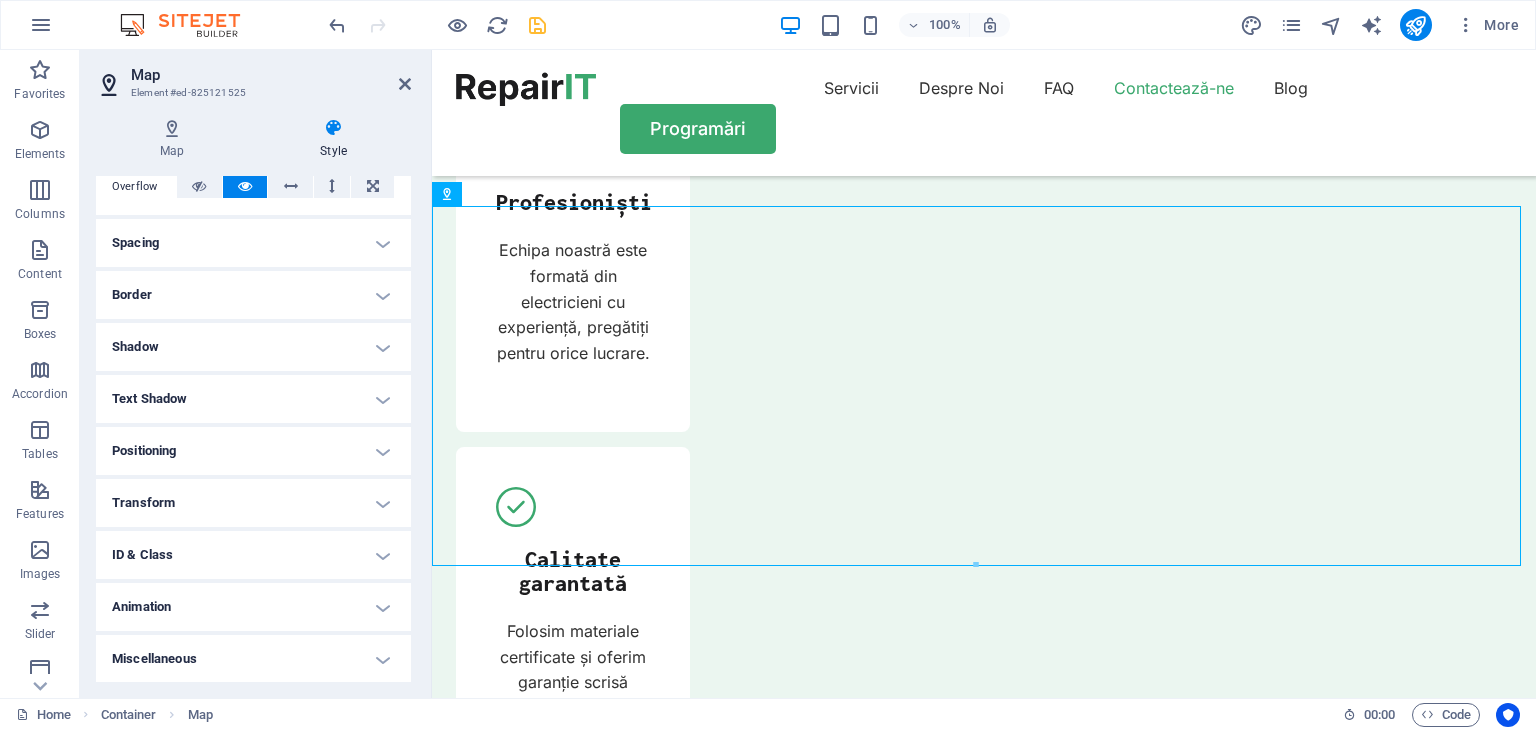 scroll, scrollTop: 39, scrollLeft: 0, axis: vertical 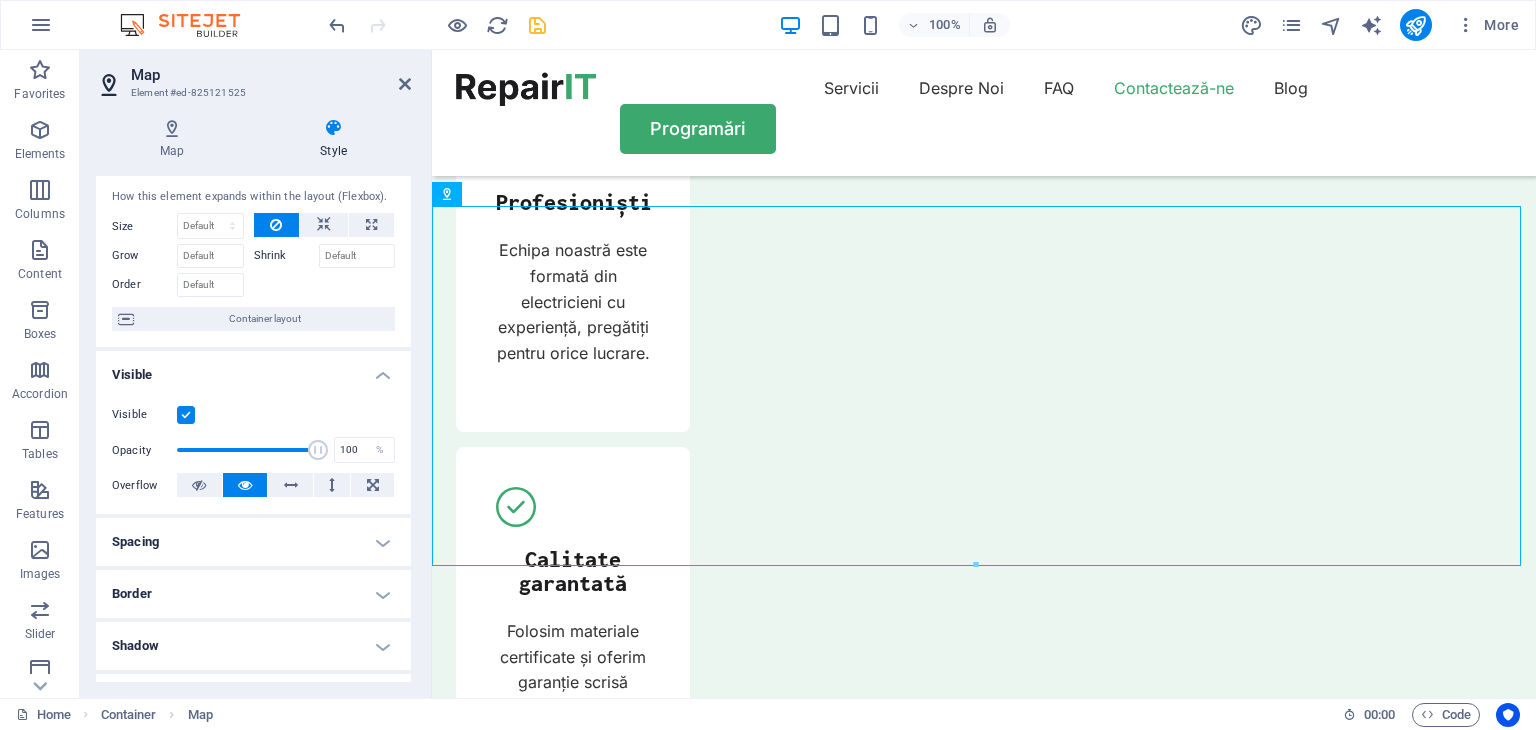 click on "Spacing" at bounding box center (253, 542) 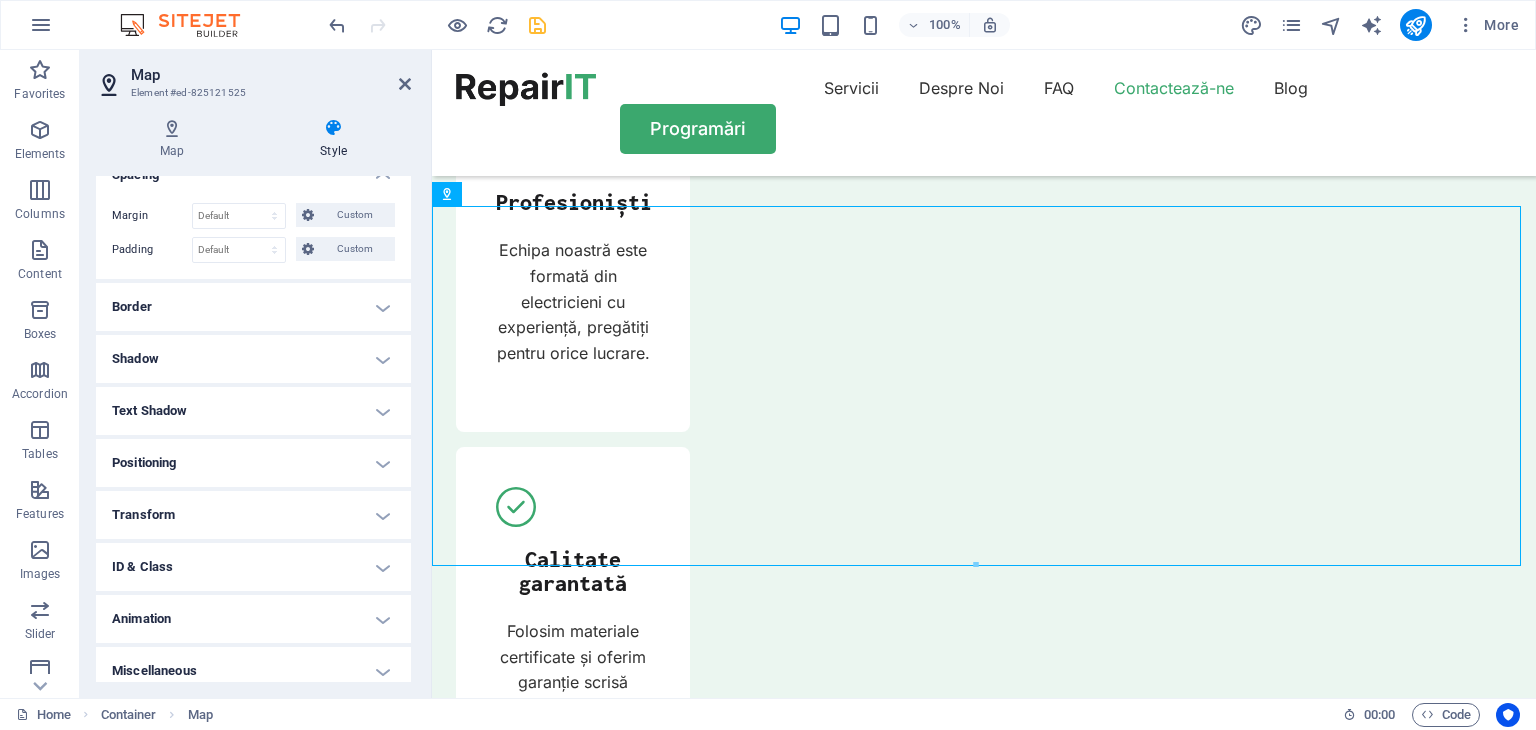 scroll, scrollTop: 417, scrollLeft: 0, axis: vertical 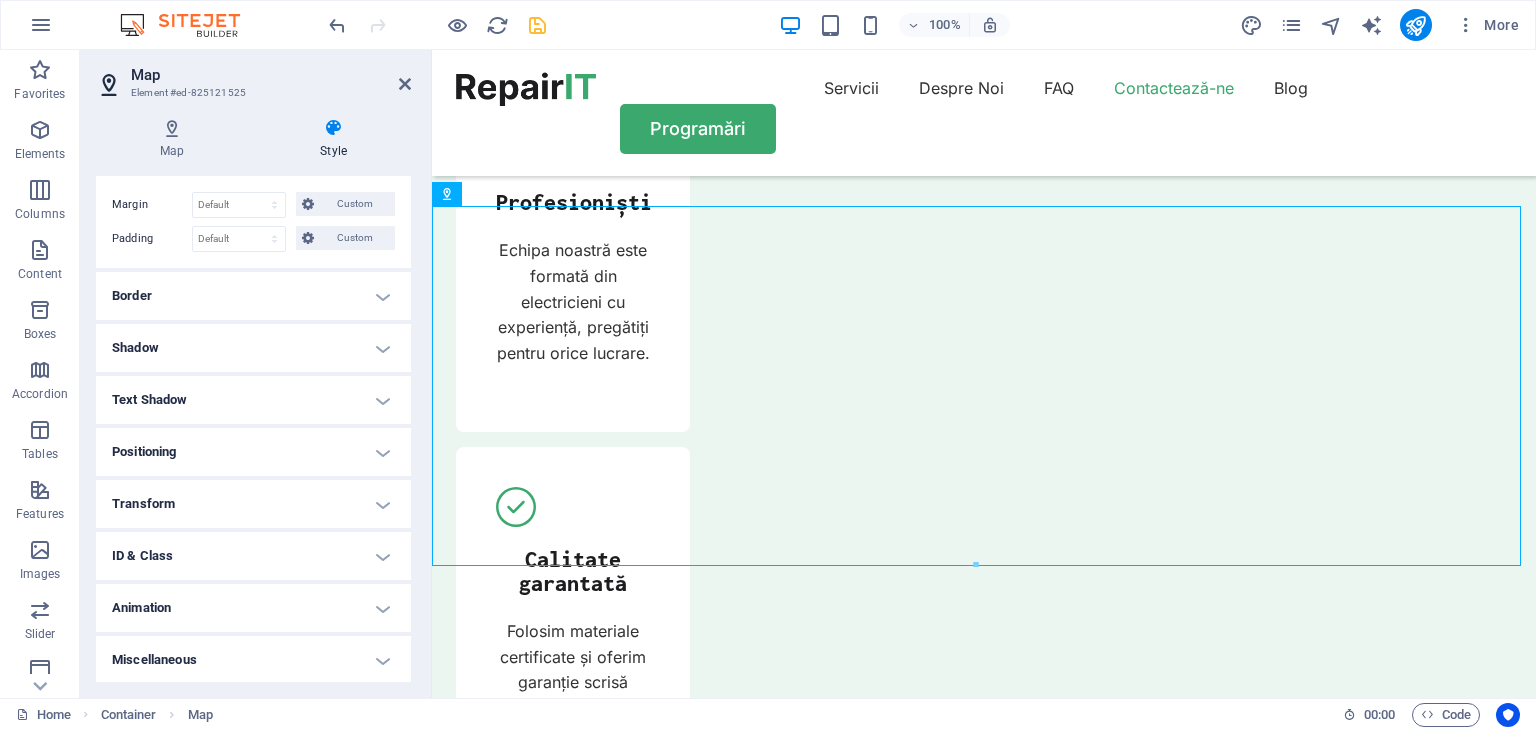 click on "Border" at bounding box center (253, 296) 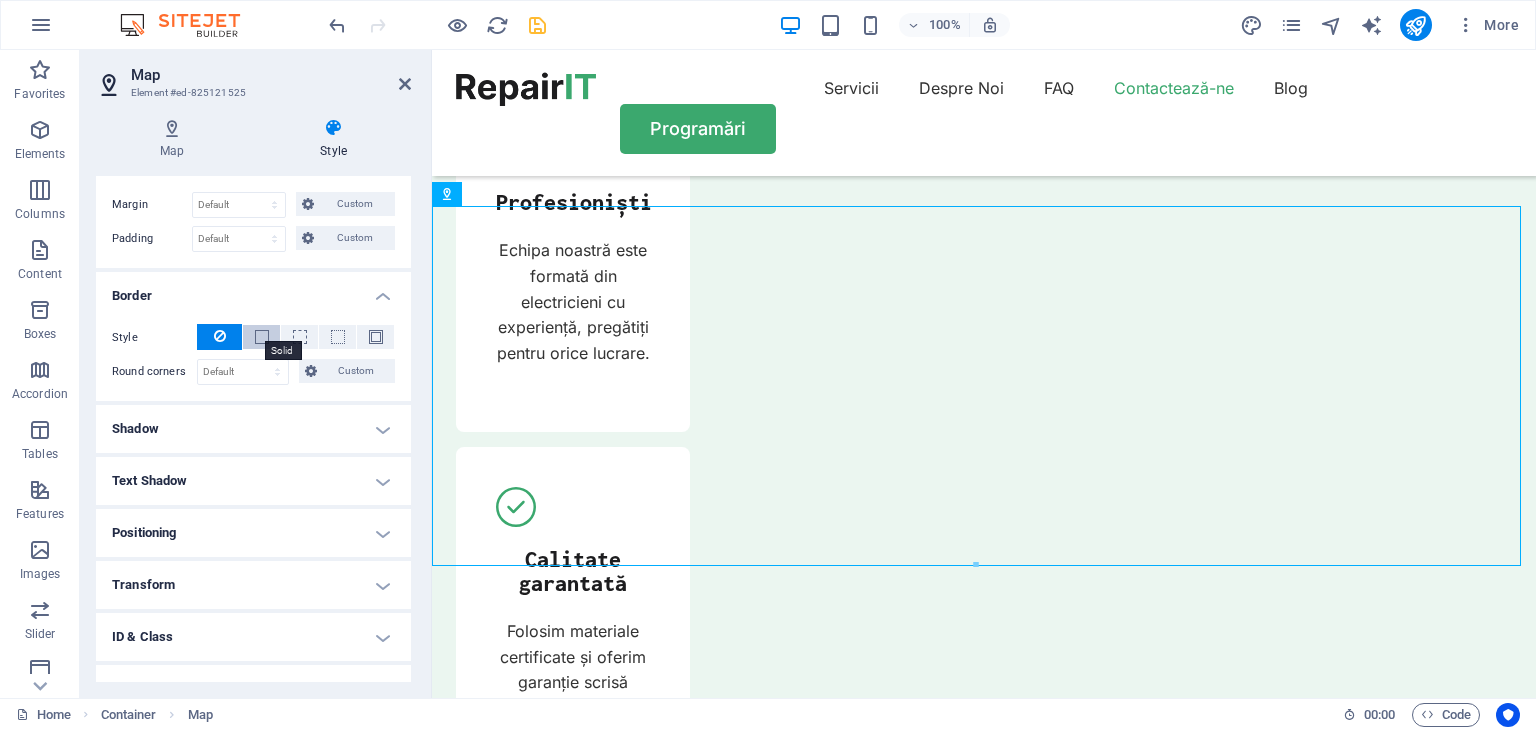 click at bounding box center (262, 337) 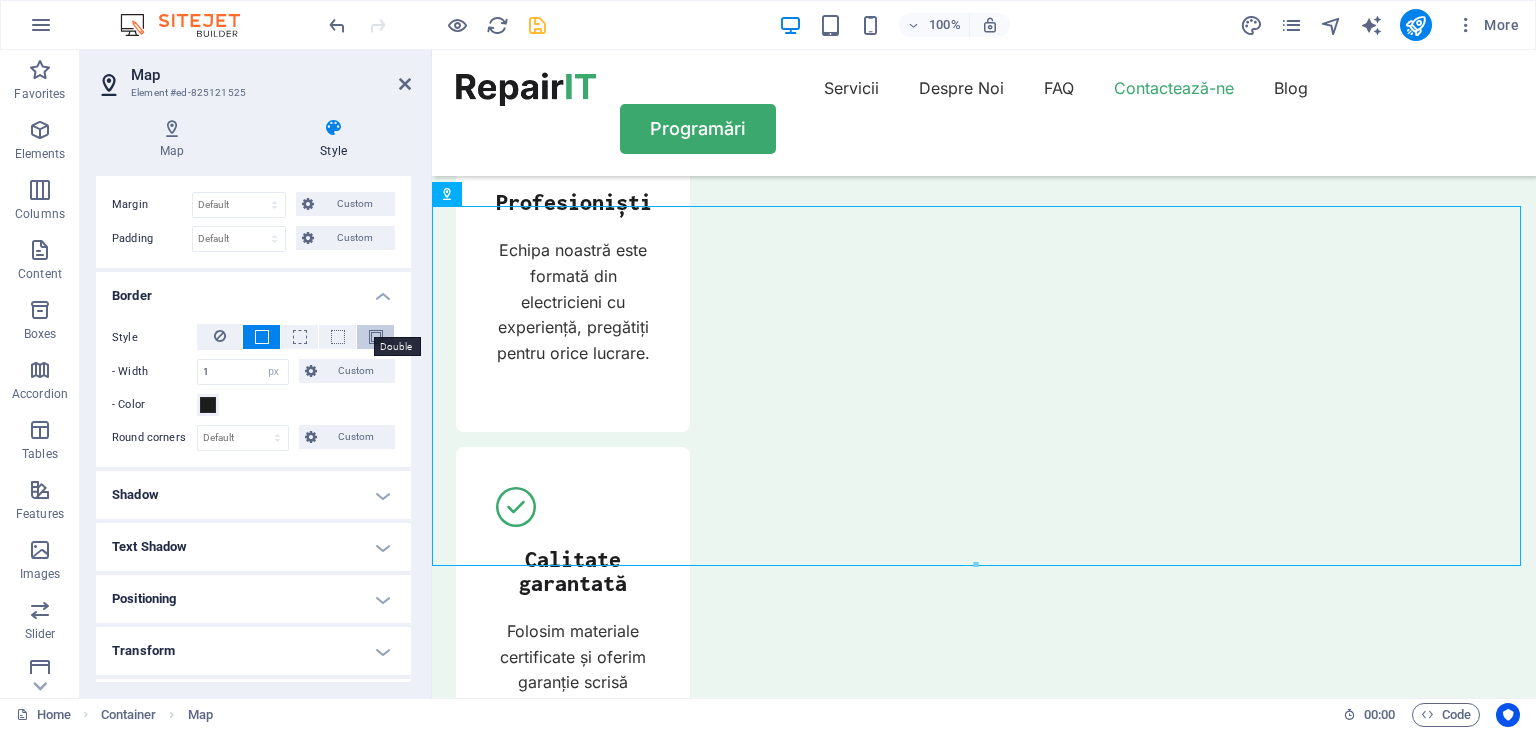 click at bounding box center (376, 337) 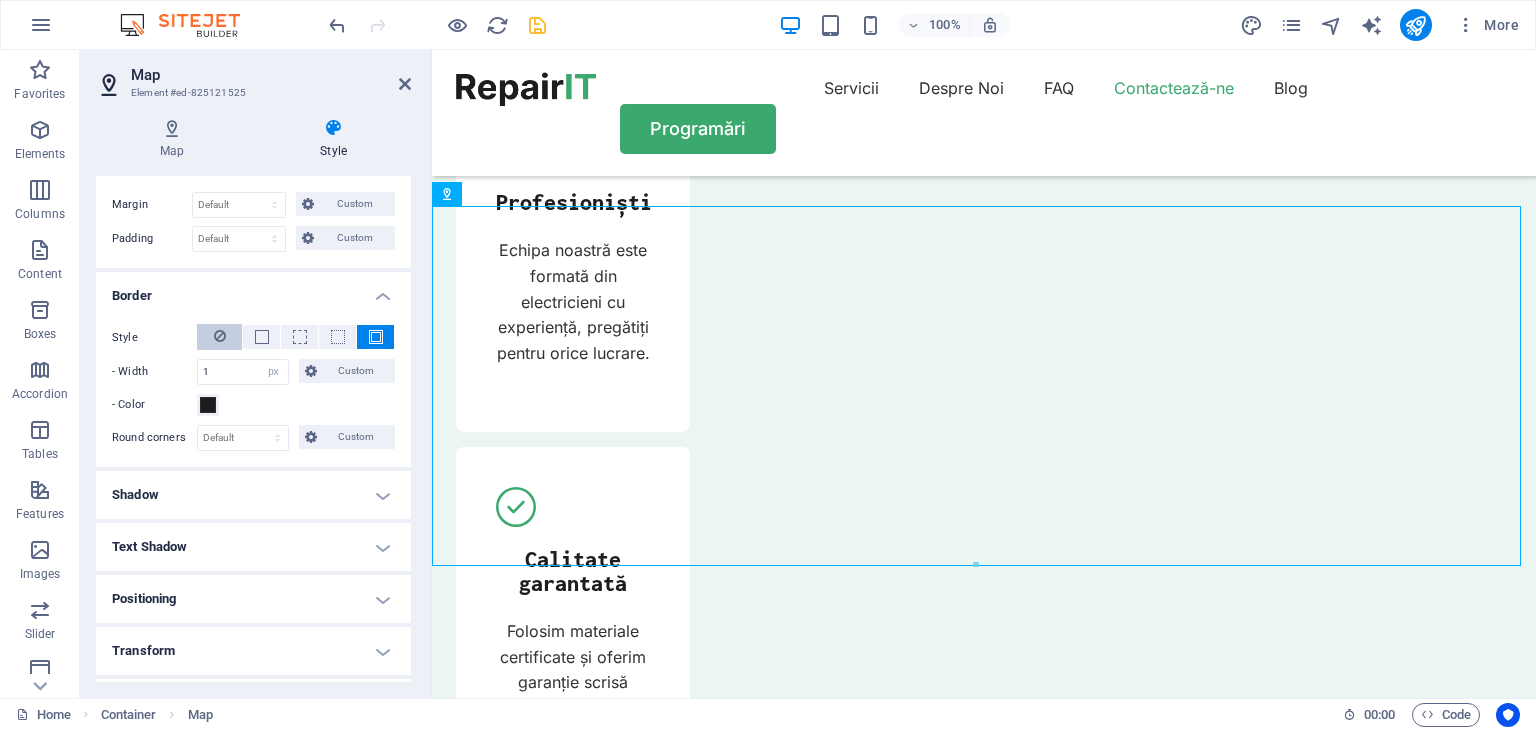 click at bounding box center (220, 336) 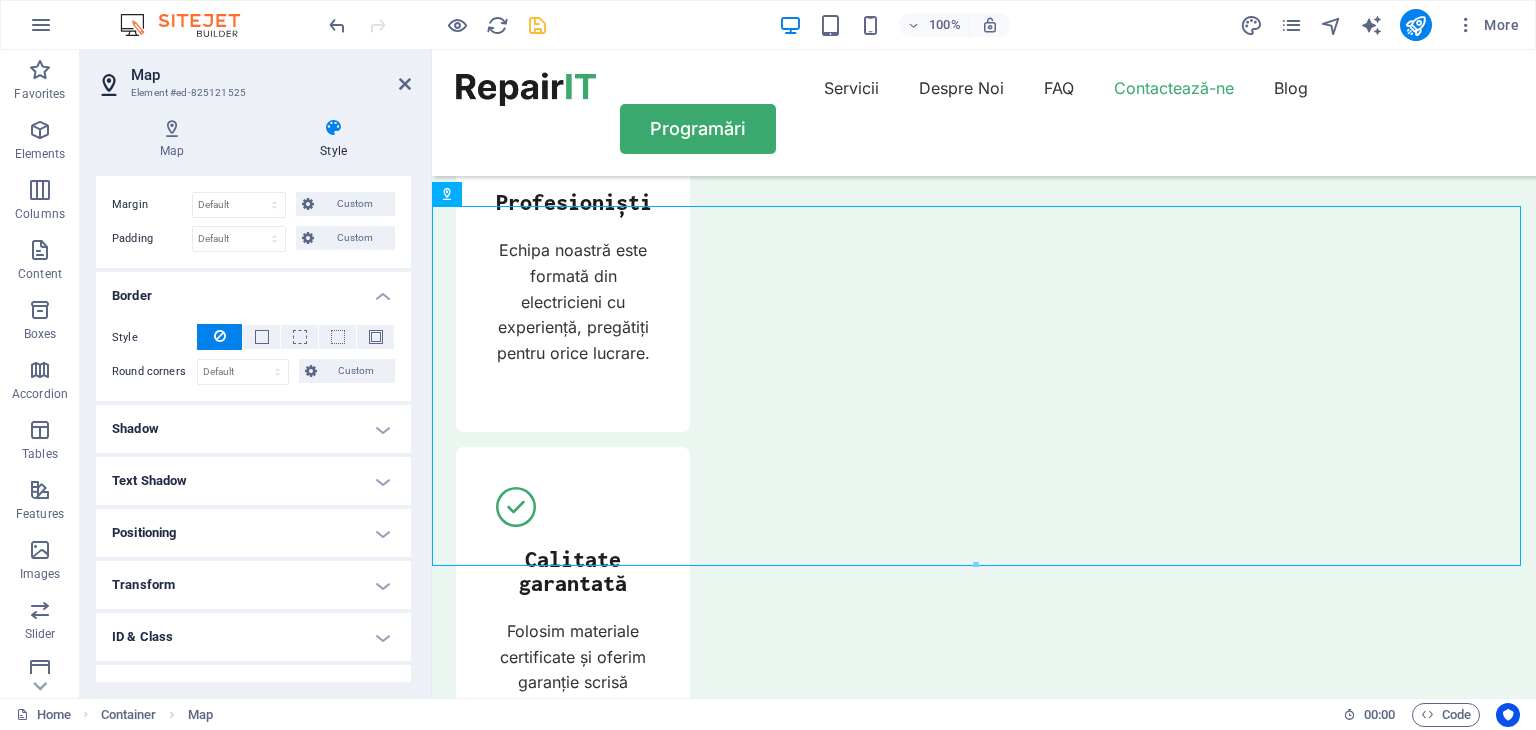 click on "Shadow" at bounding box center [253, 429] 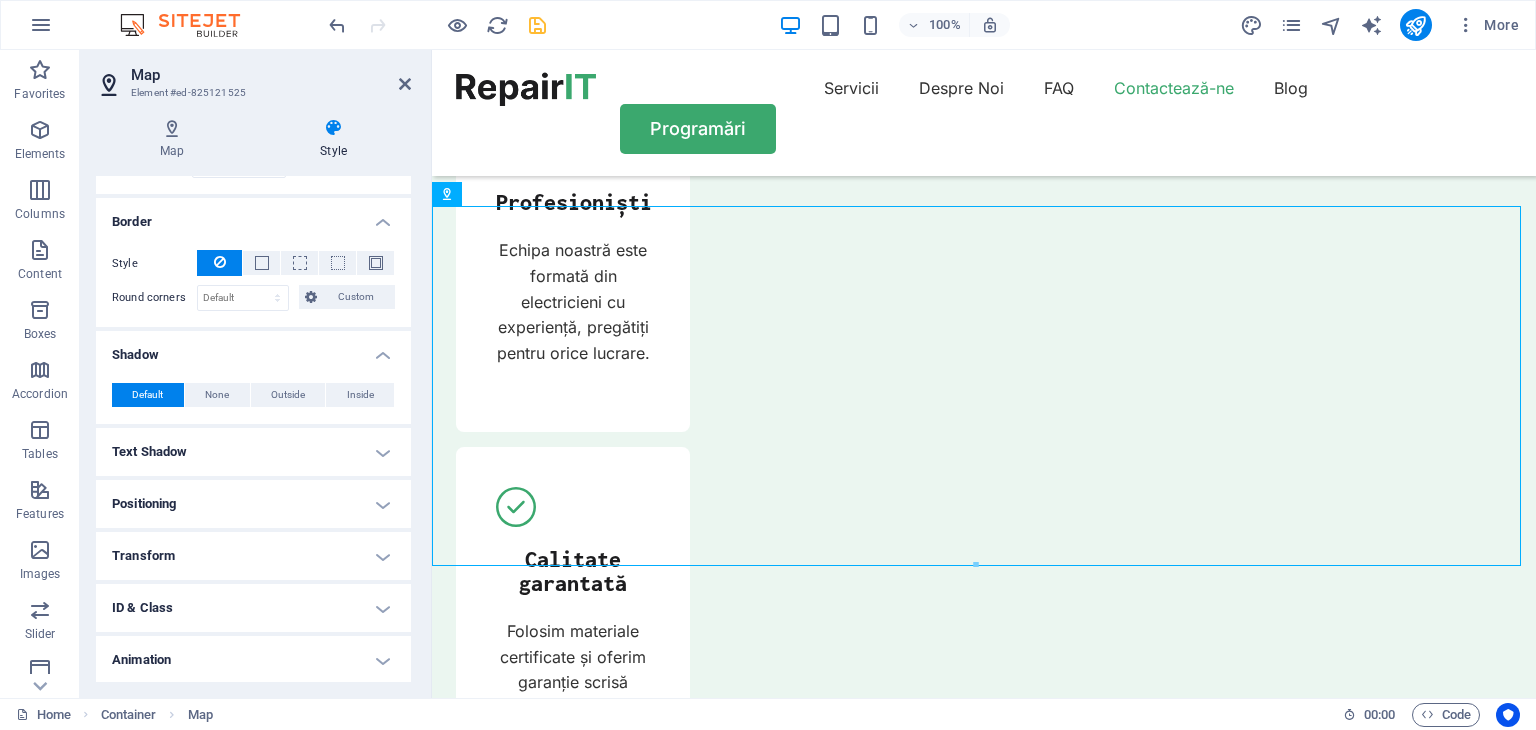 scroll, scrollTop: 543, scrollLeft: 0, axis: vertical 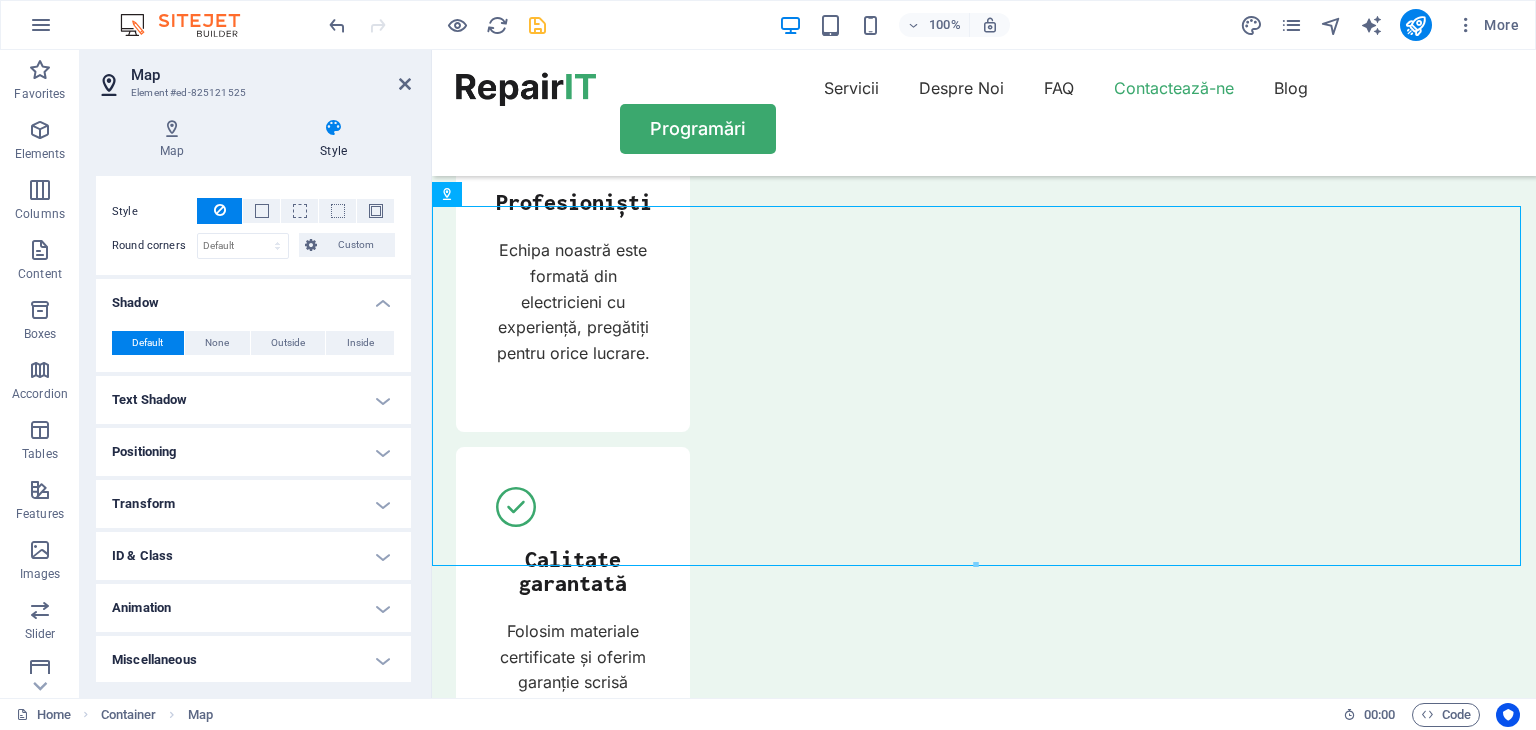 click on "Text Shadow" at bounding box center [253, 400] 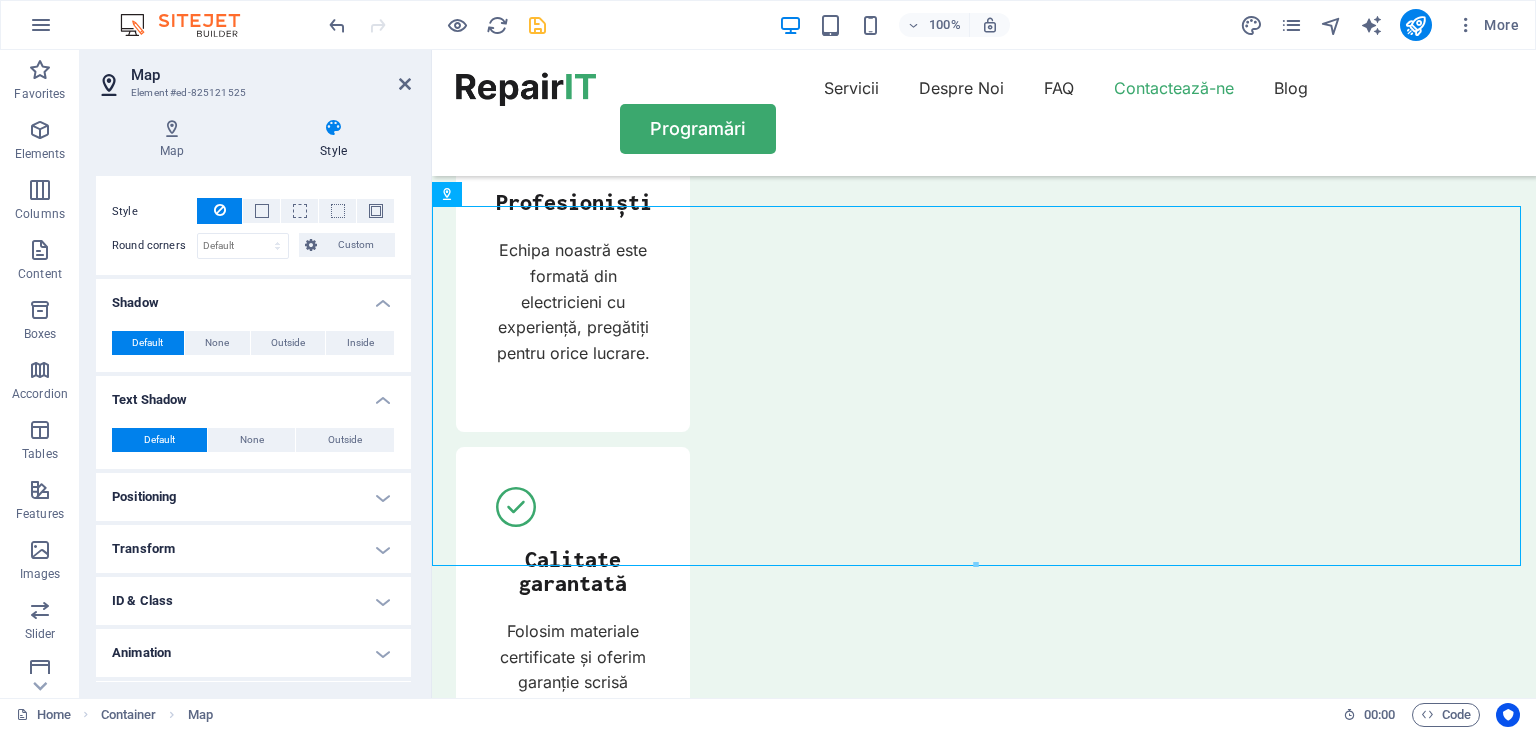 scroll, scrollTop: 588, scrollLeft: 0, axis: vertical 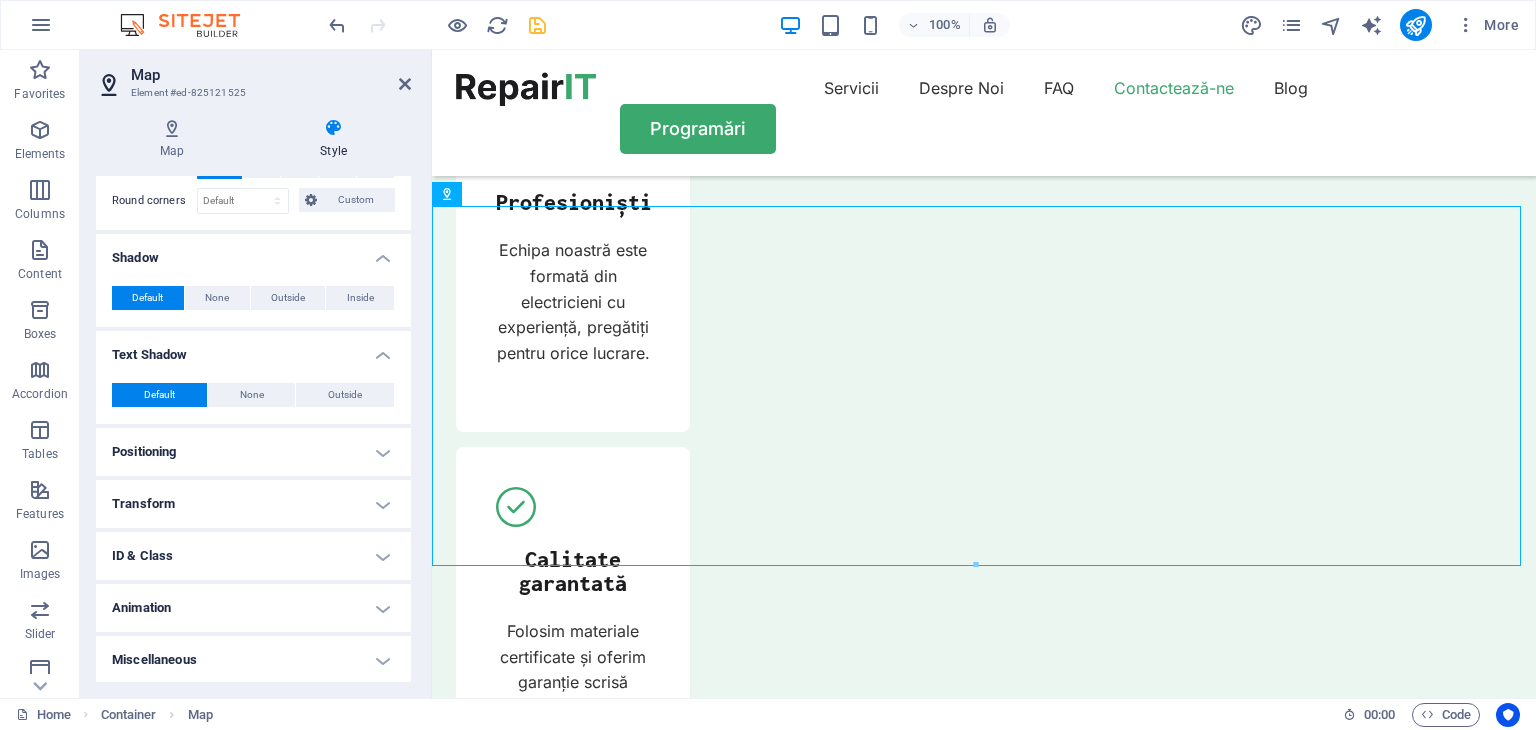 click on "Positioning" at bounding box center [253, 452] 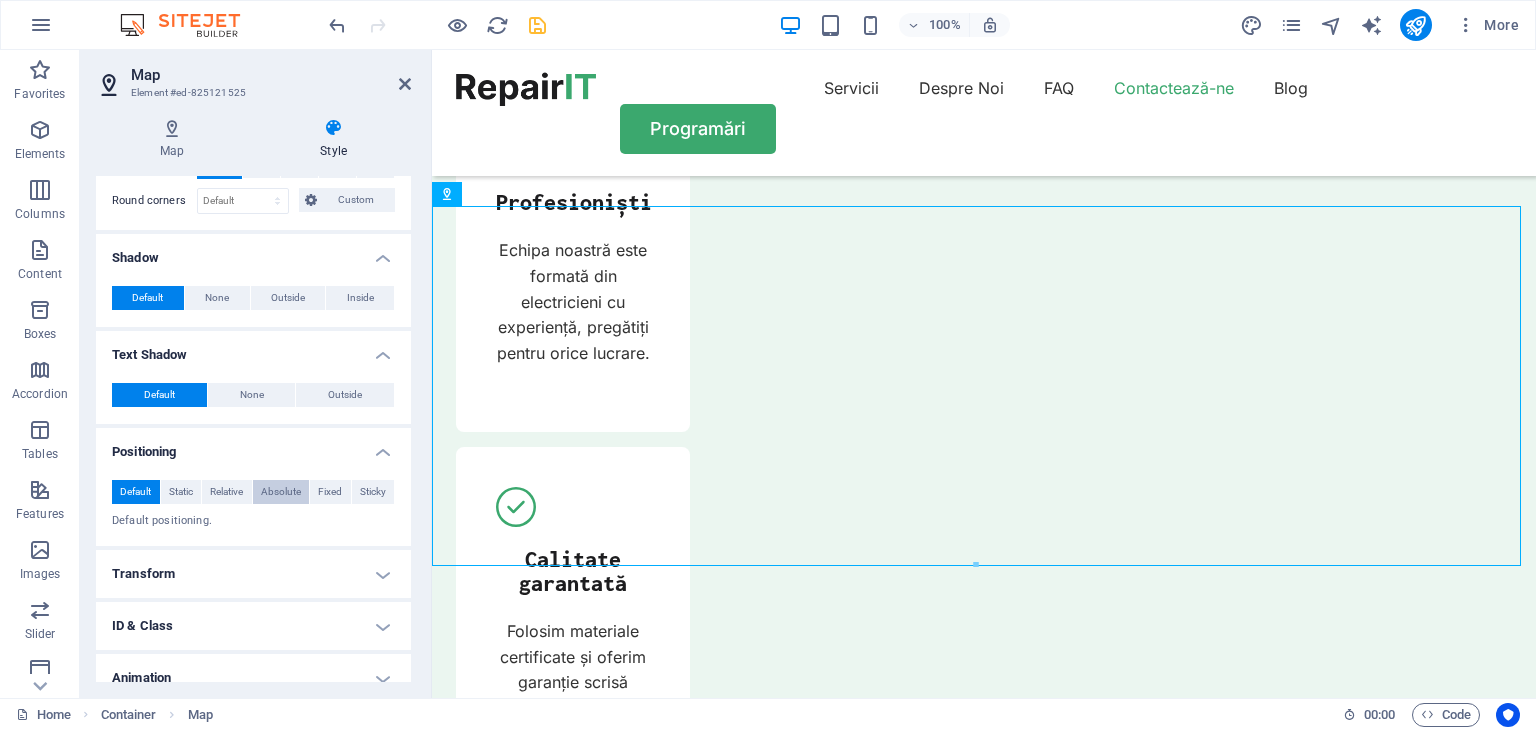 click on "Absolute" at bounding box center (281, 492) 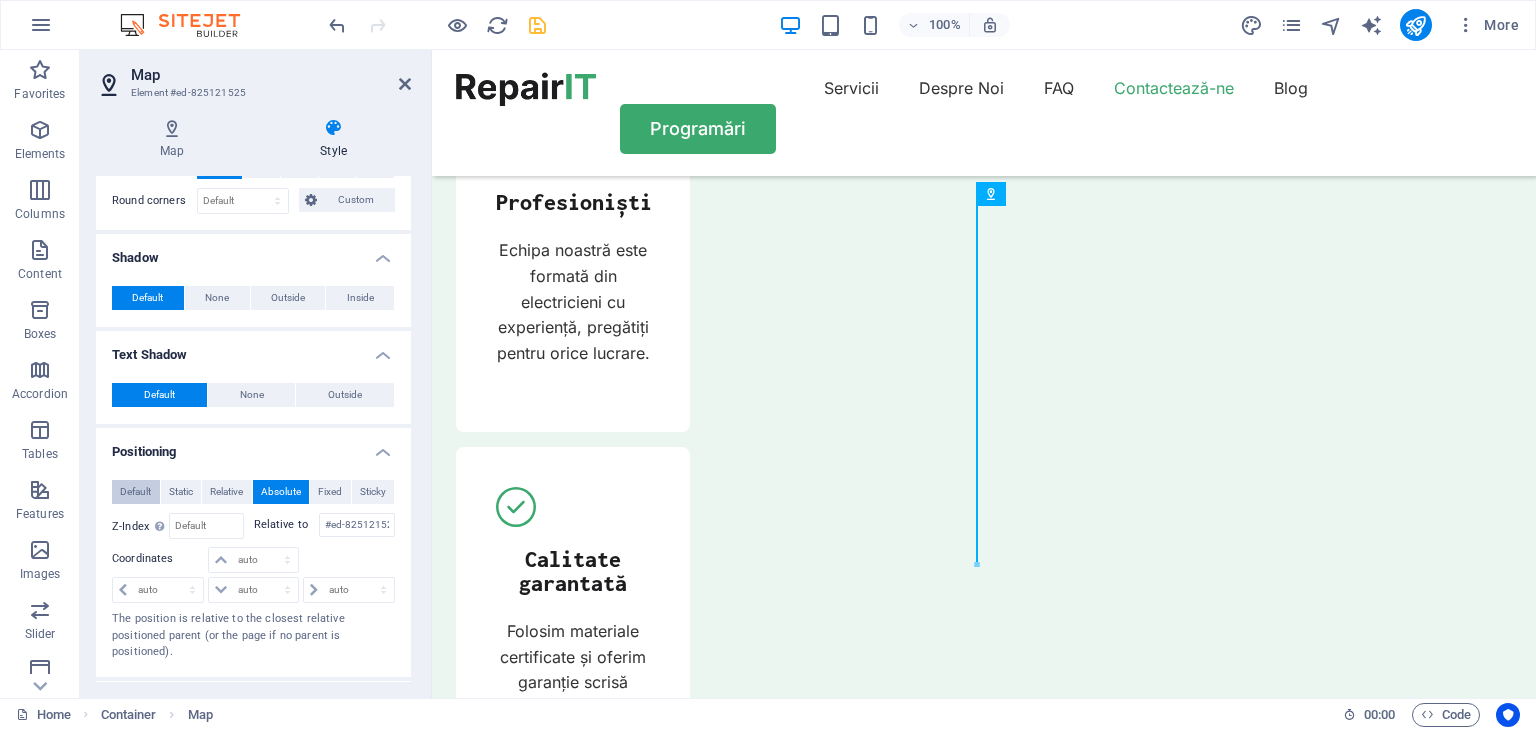 click on "Default" at bounding box center [135, 492] 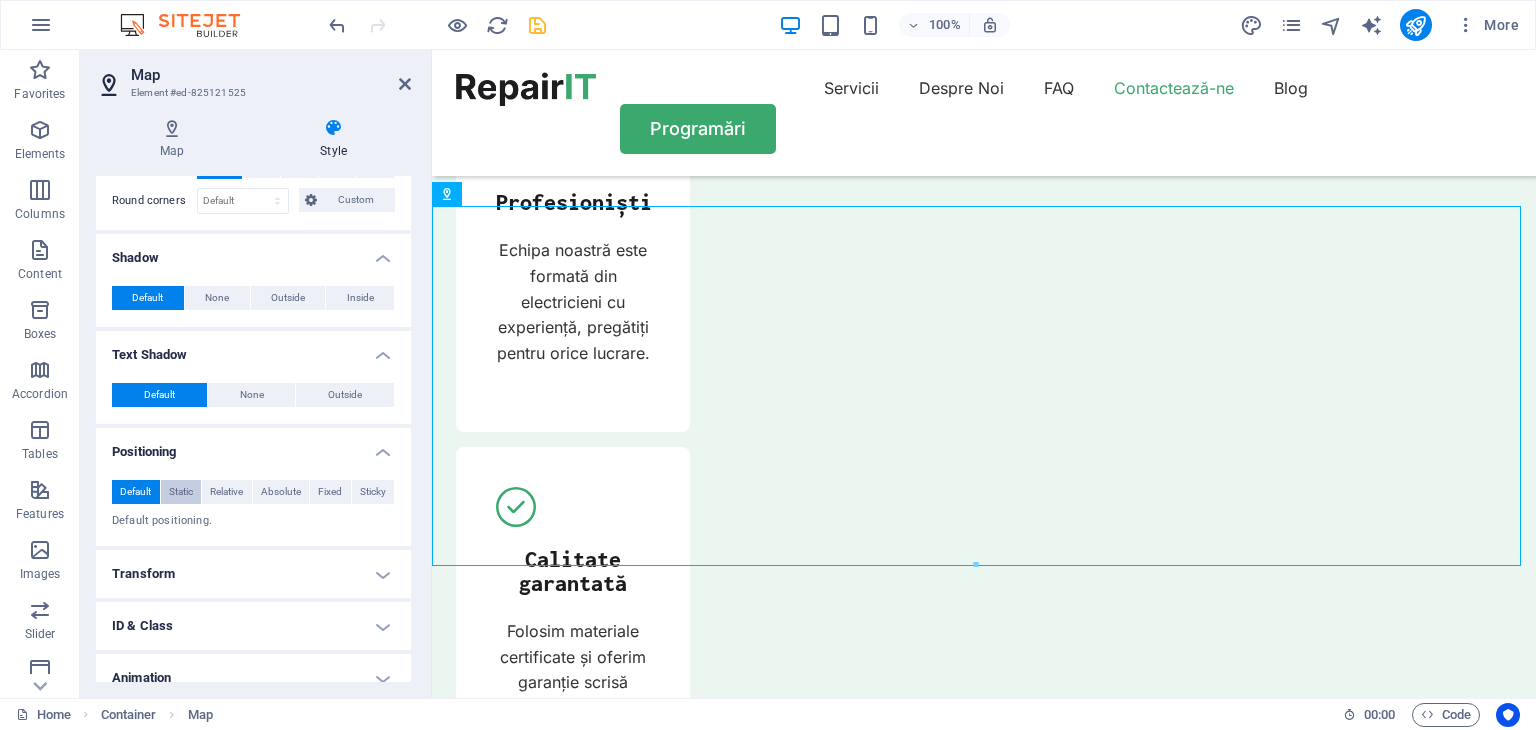 click on "Static" at bounding box center (181, 492) 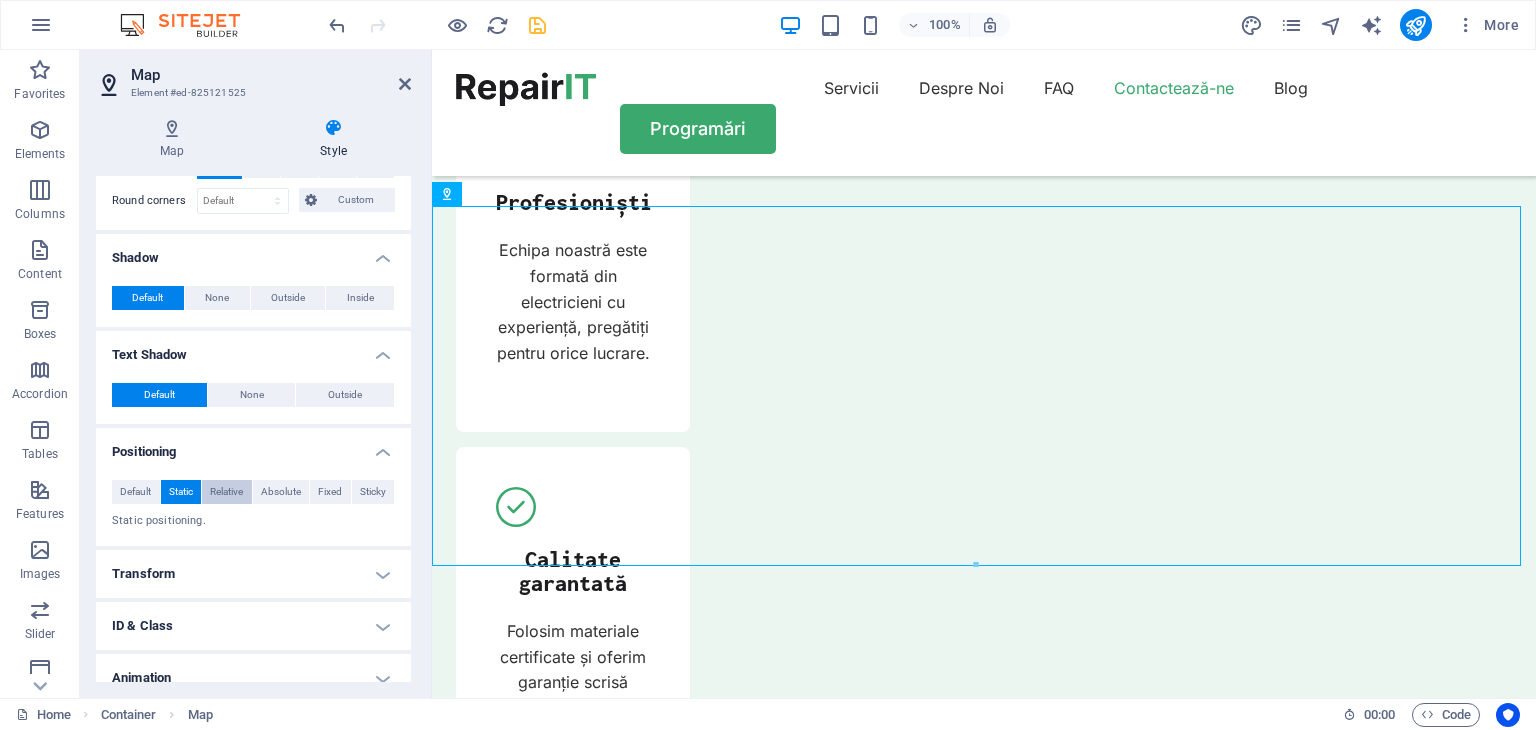 click on "Relative" at bounding box center (227, 492) 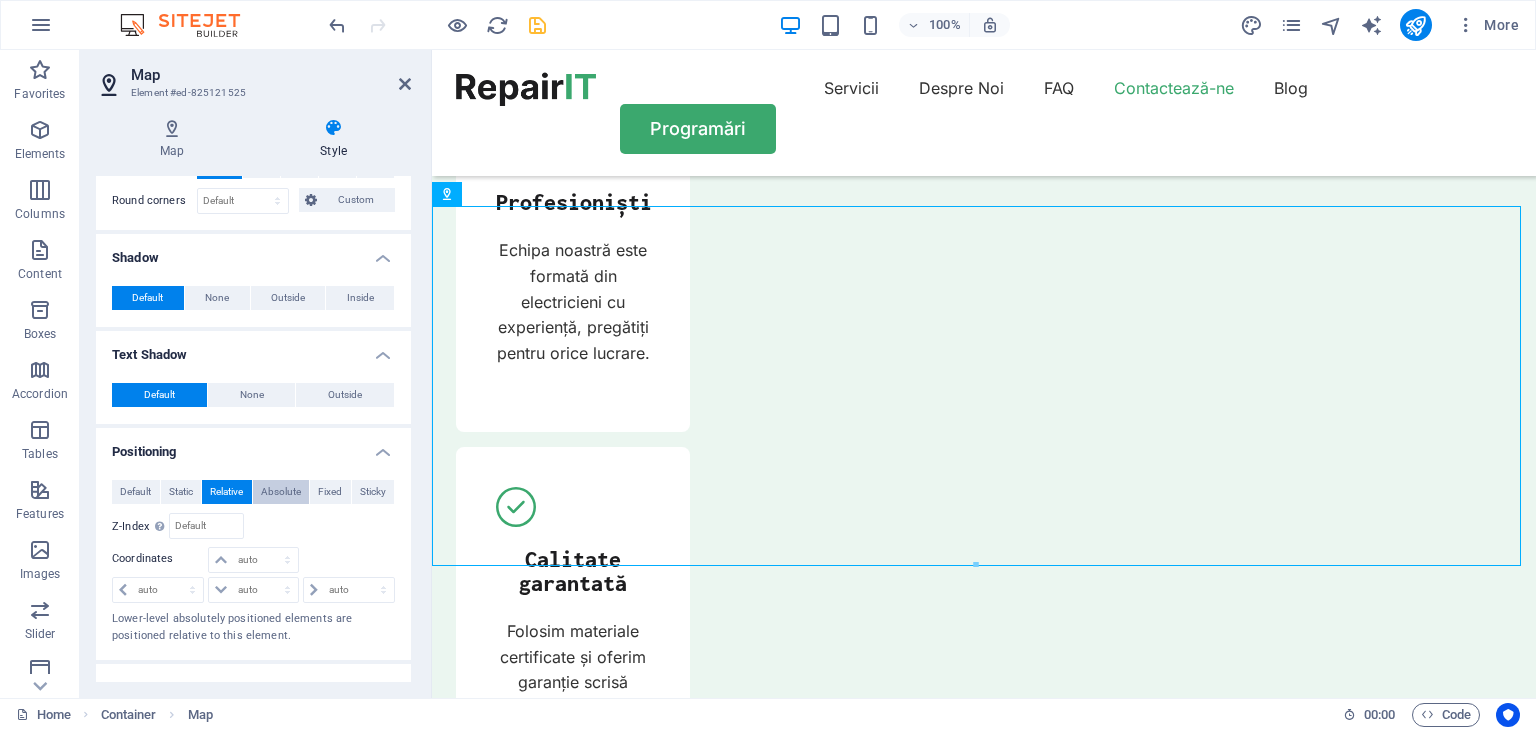 click on "Absolute" at bounding box center [281, 492] 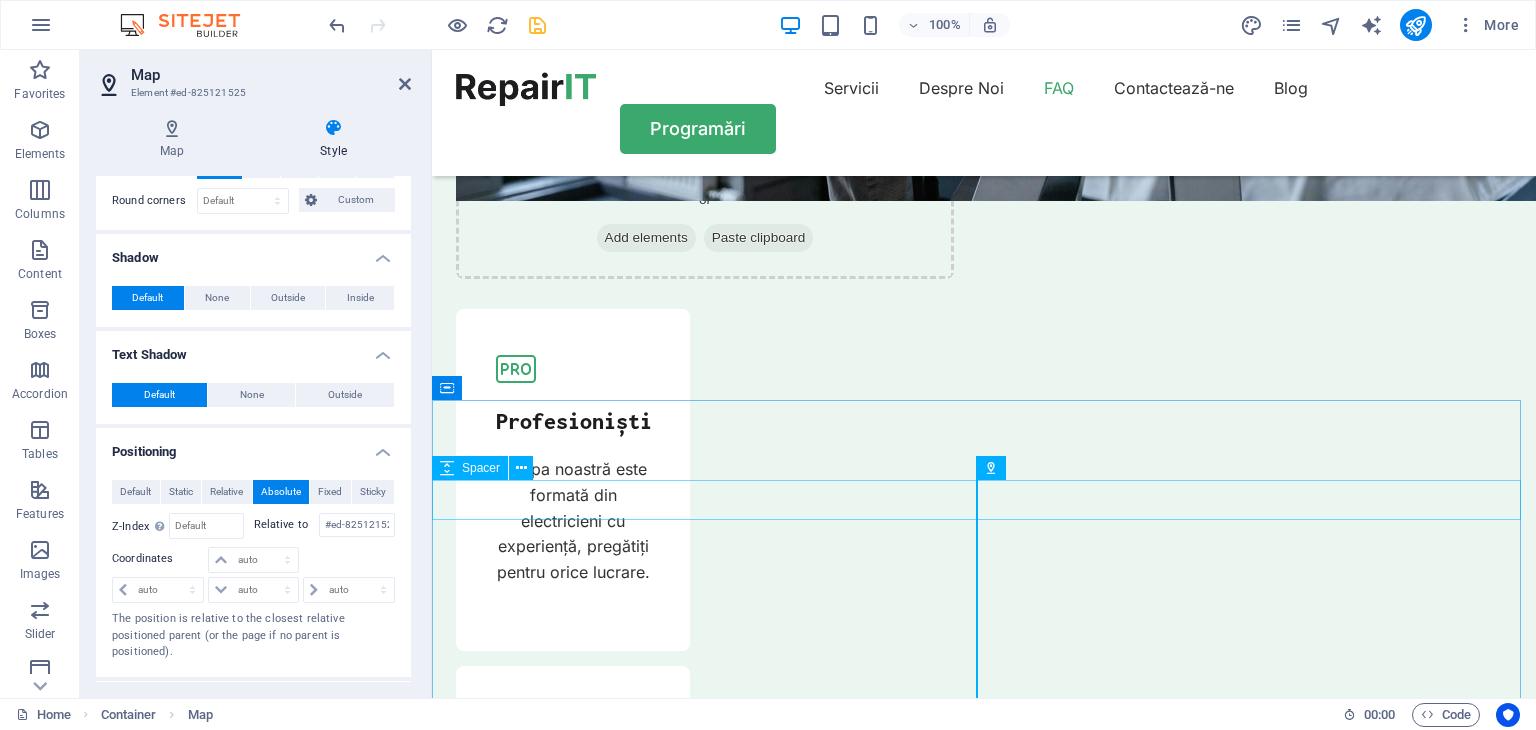 scroll, scrollTop: 6776, scrollLeft: 0, axis: vertical 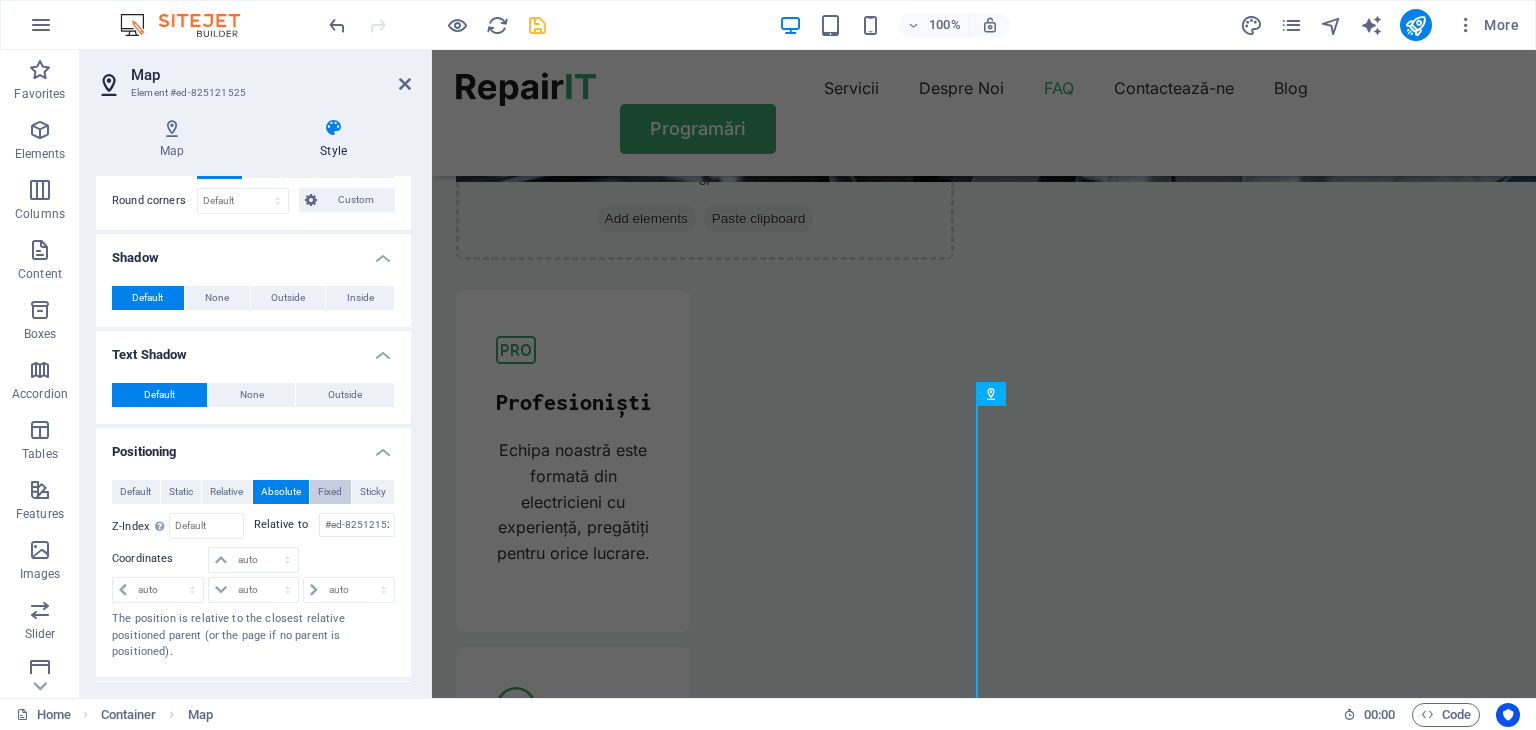 click on "Fixed" at bounding box center [330, 492] 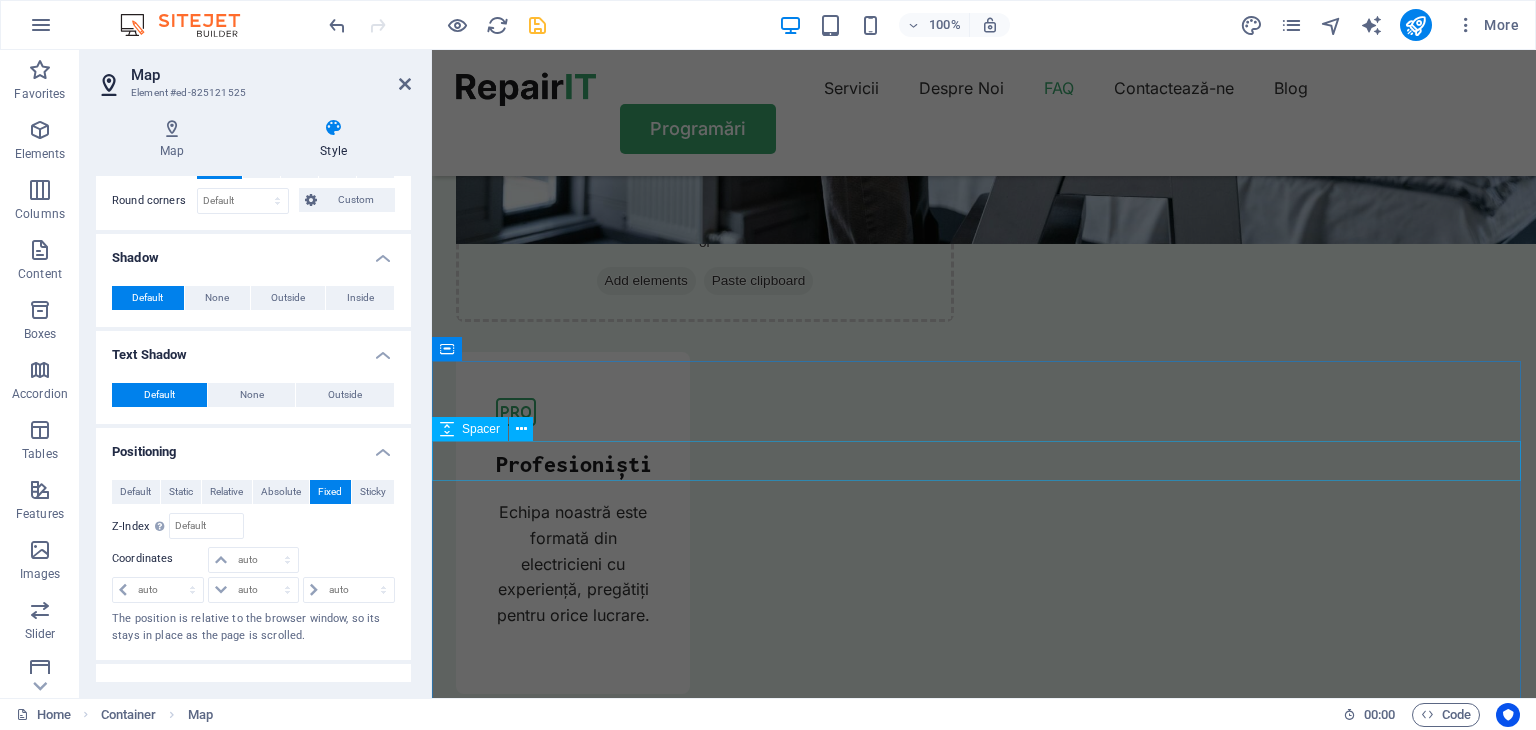 scroll, scrollTop: 6762, scrollLeft: 0, axis: vertical 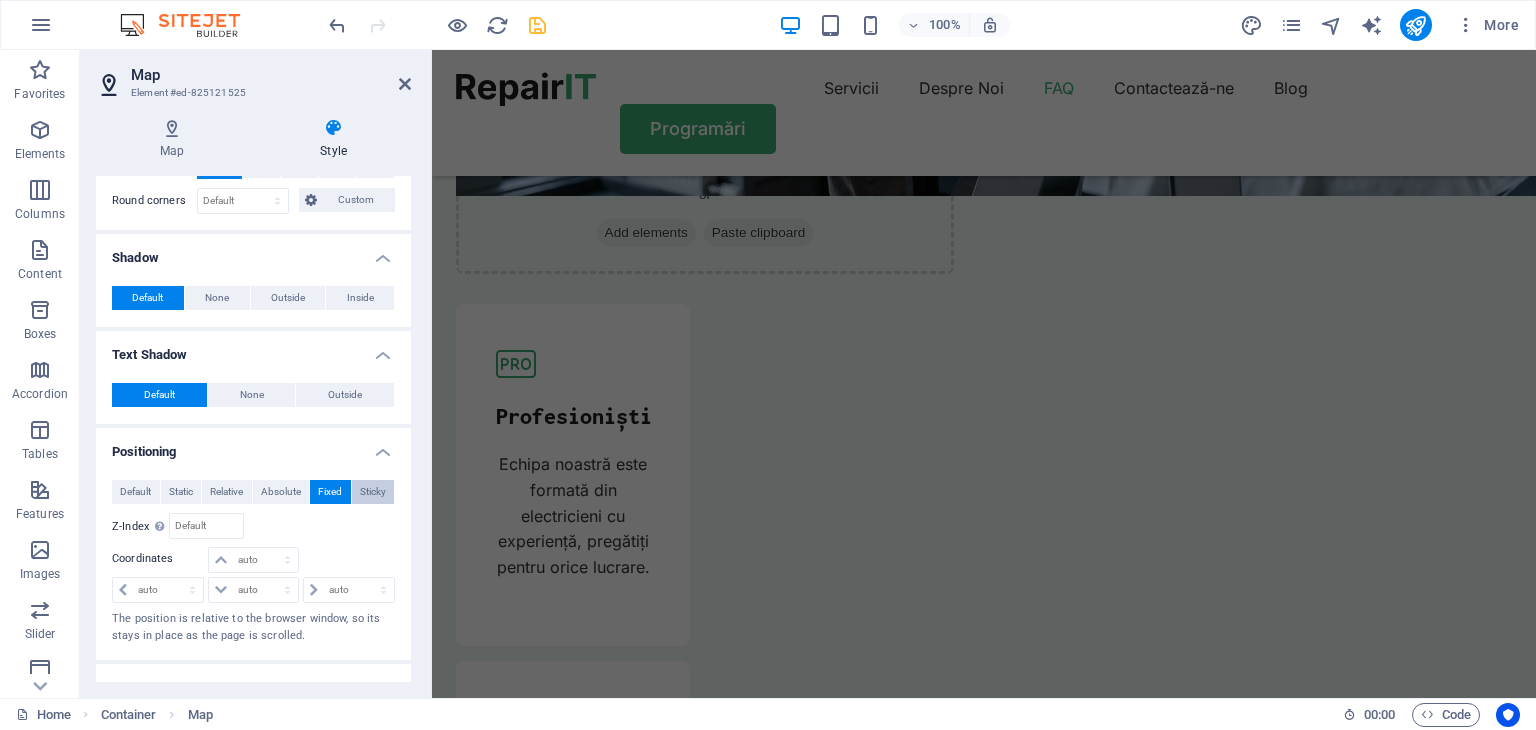 click on "Sticky" at bounding box center (373, 492) 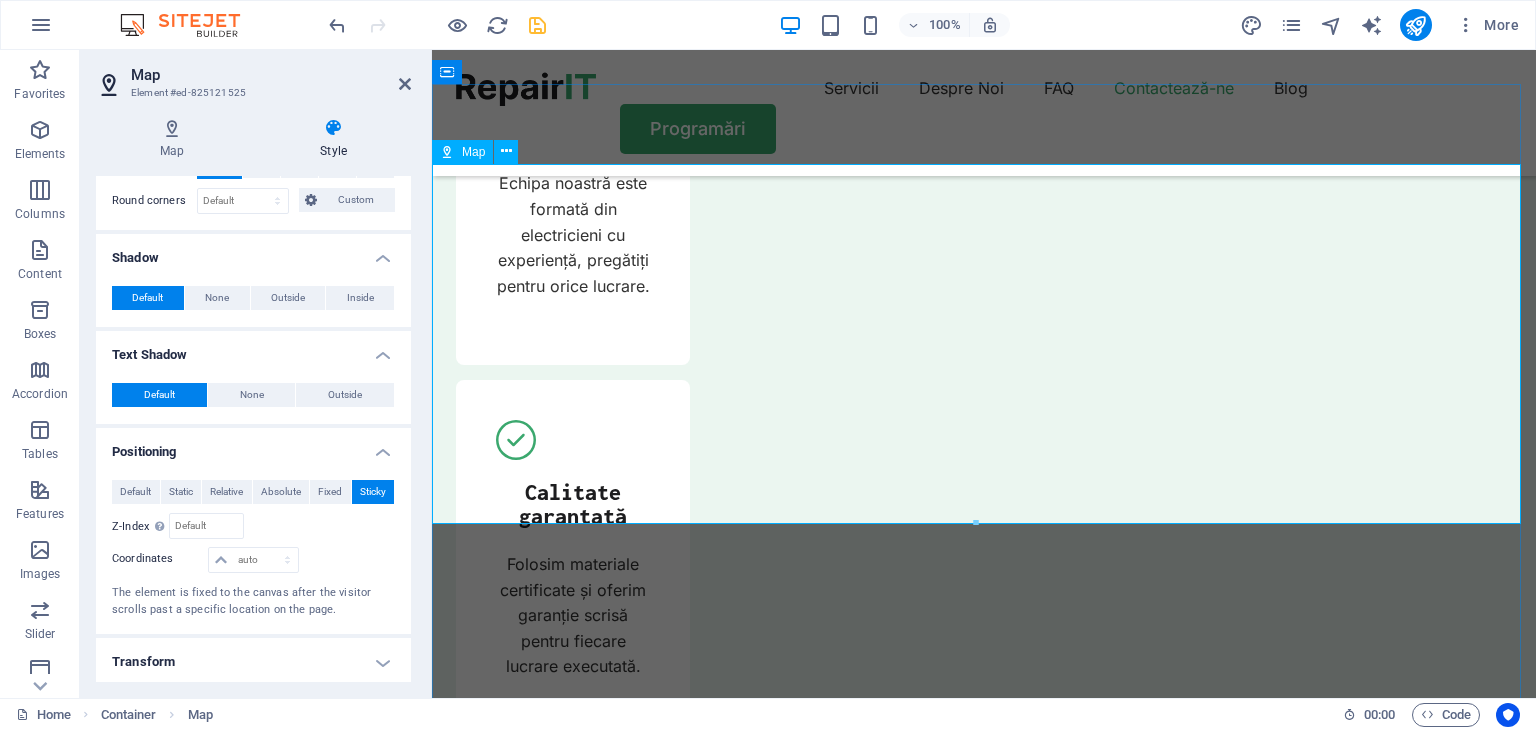 scroll, scrollTop: 7062, scrollLeft: 0, axis: vertical 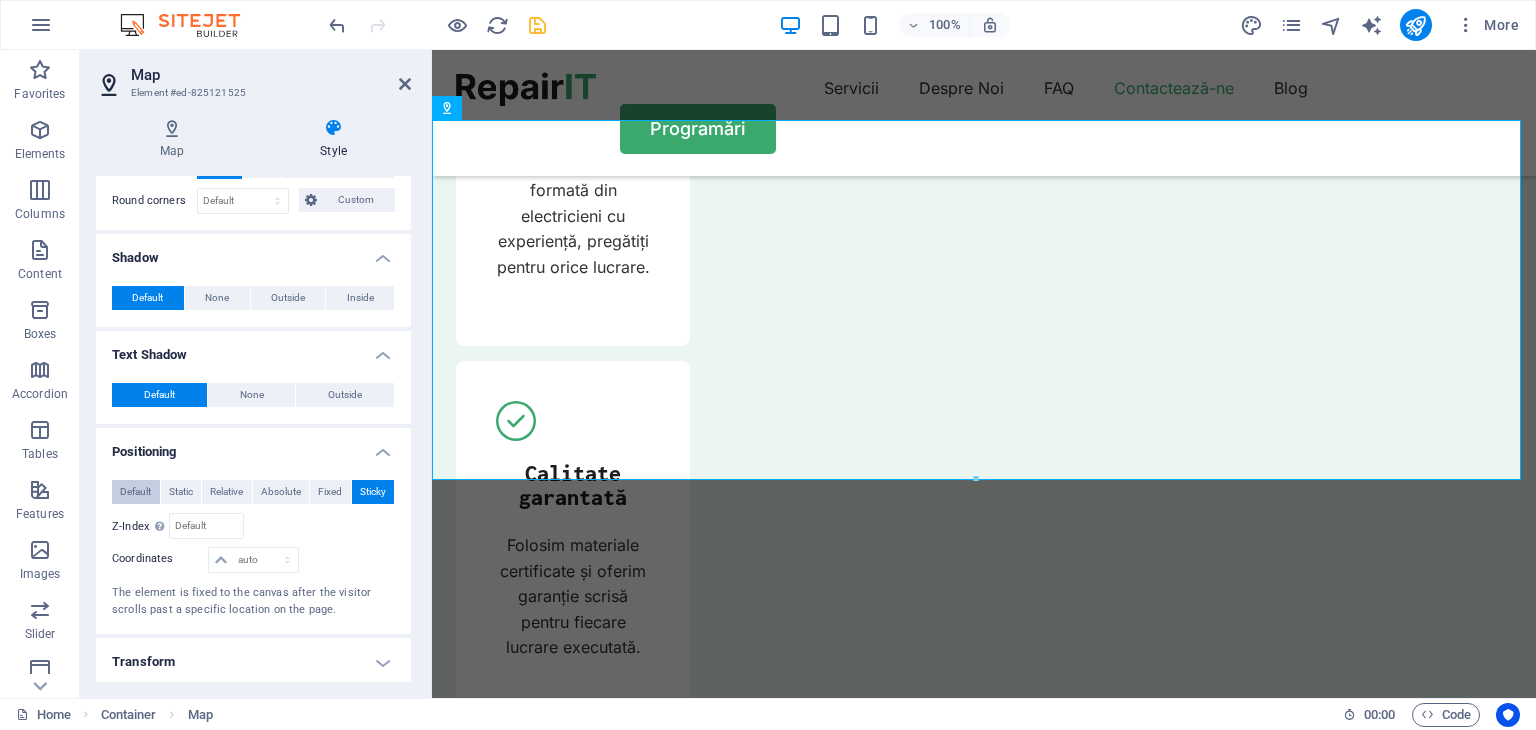 click on "Default" at bounding box center [135, 492] 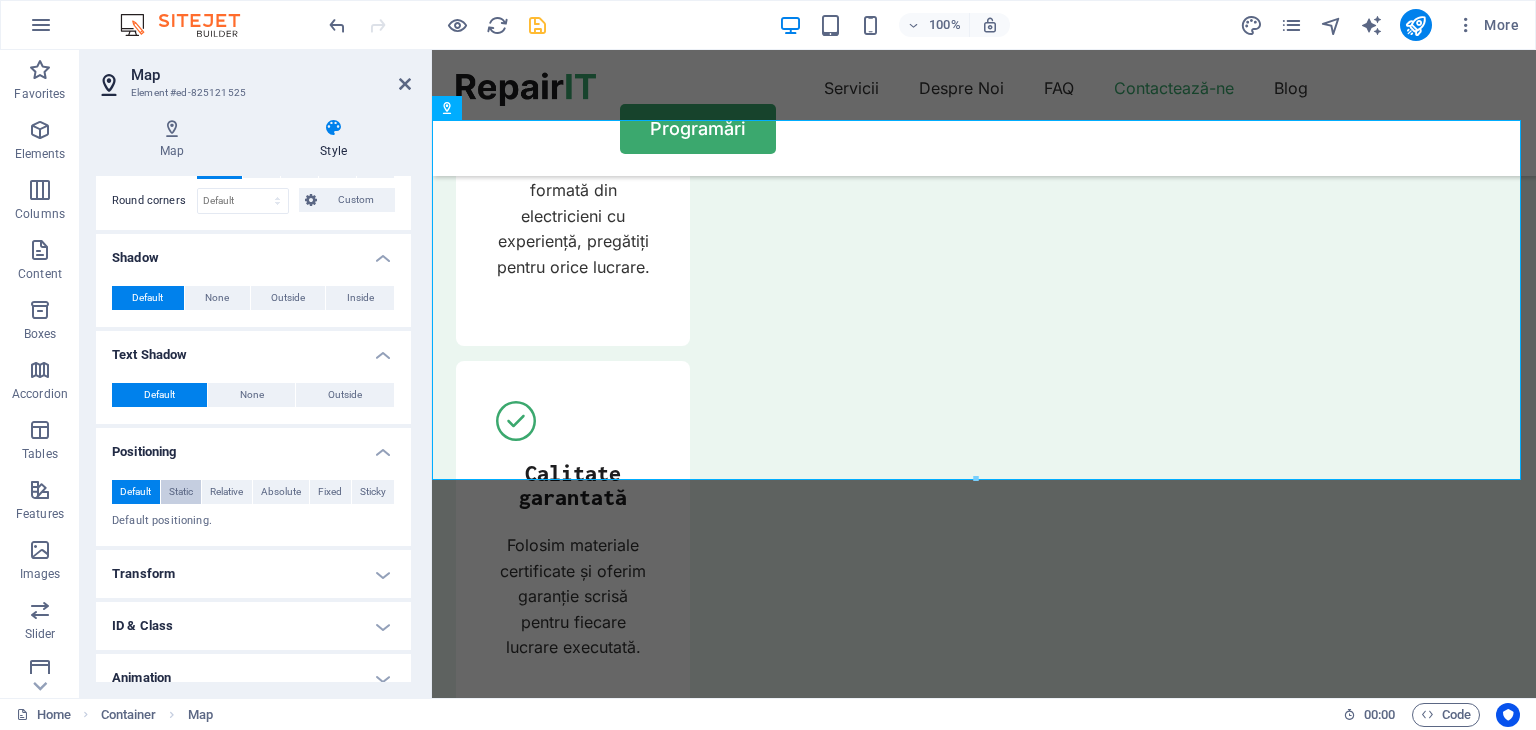 click on "Static" at bounding box center [181, 492] 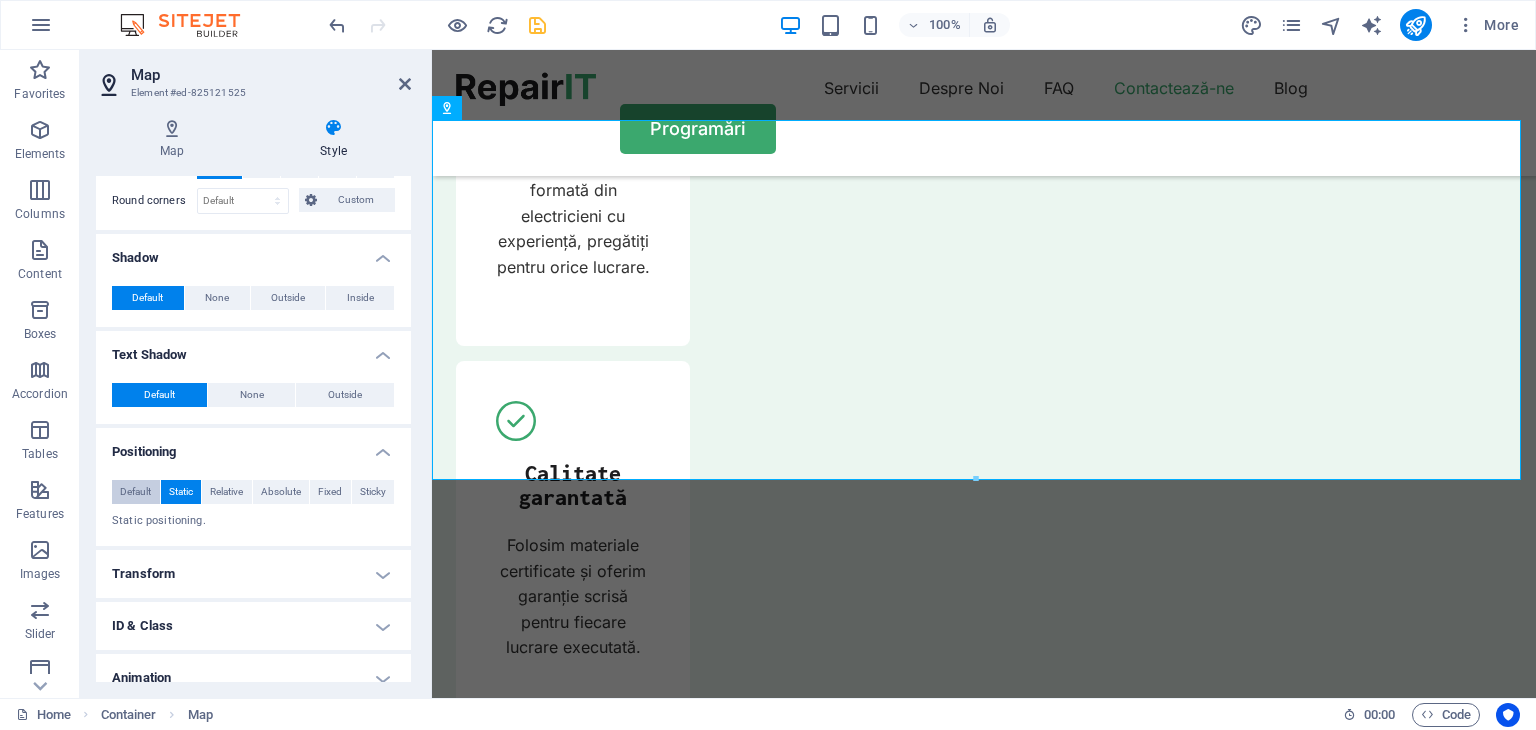 click on "Default" at bounding box center [135, 492] 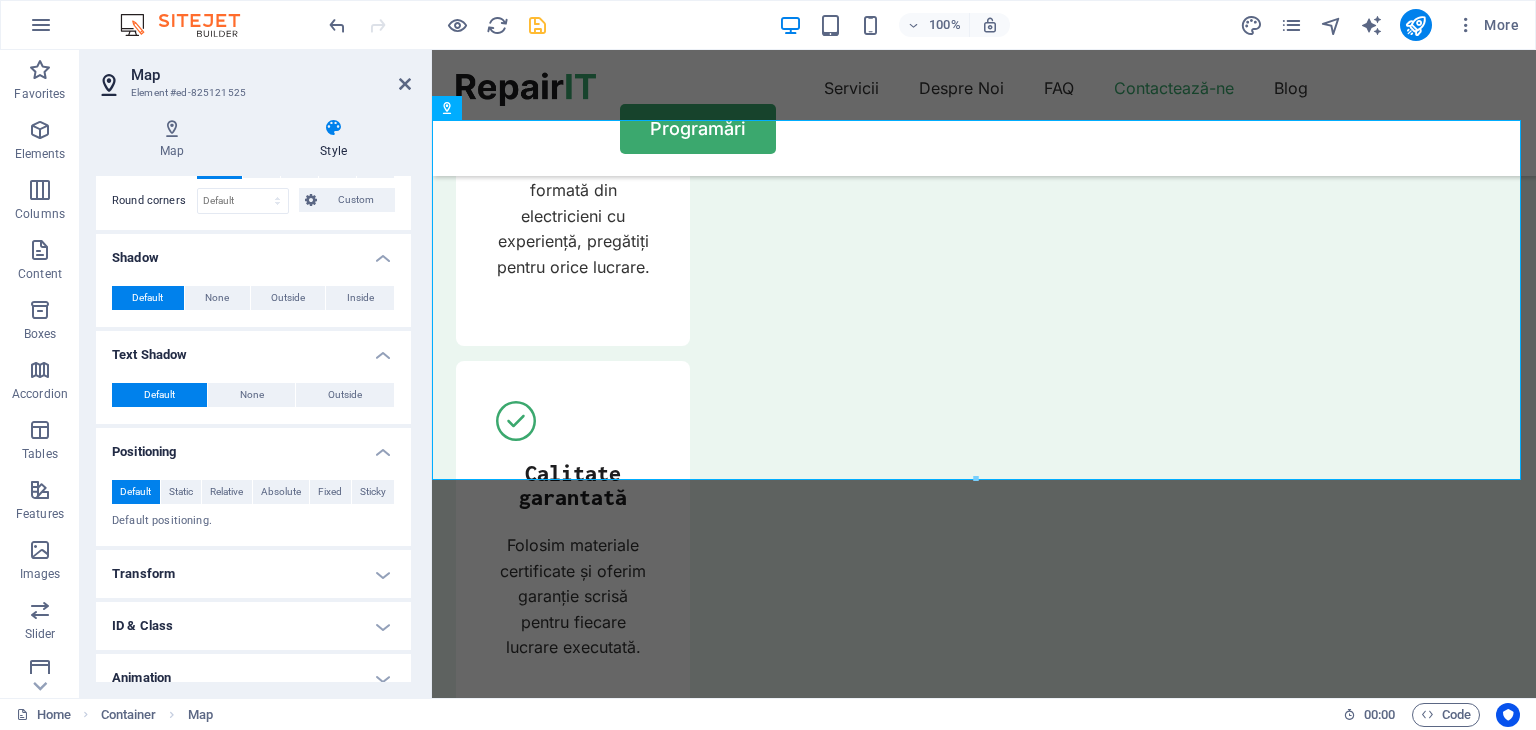 click on "Transform" at bounding box center (253, 574) 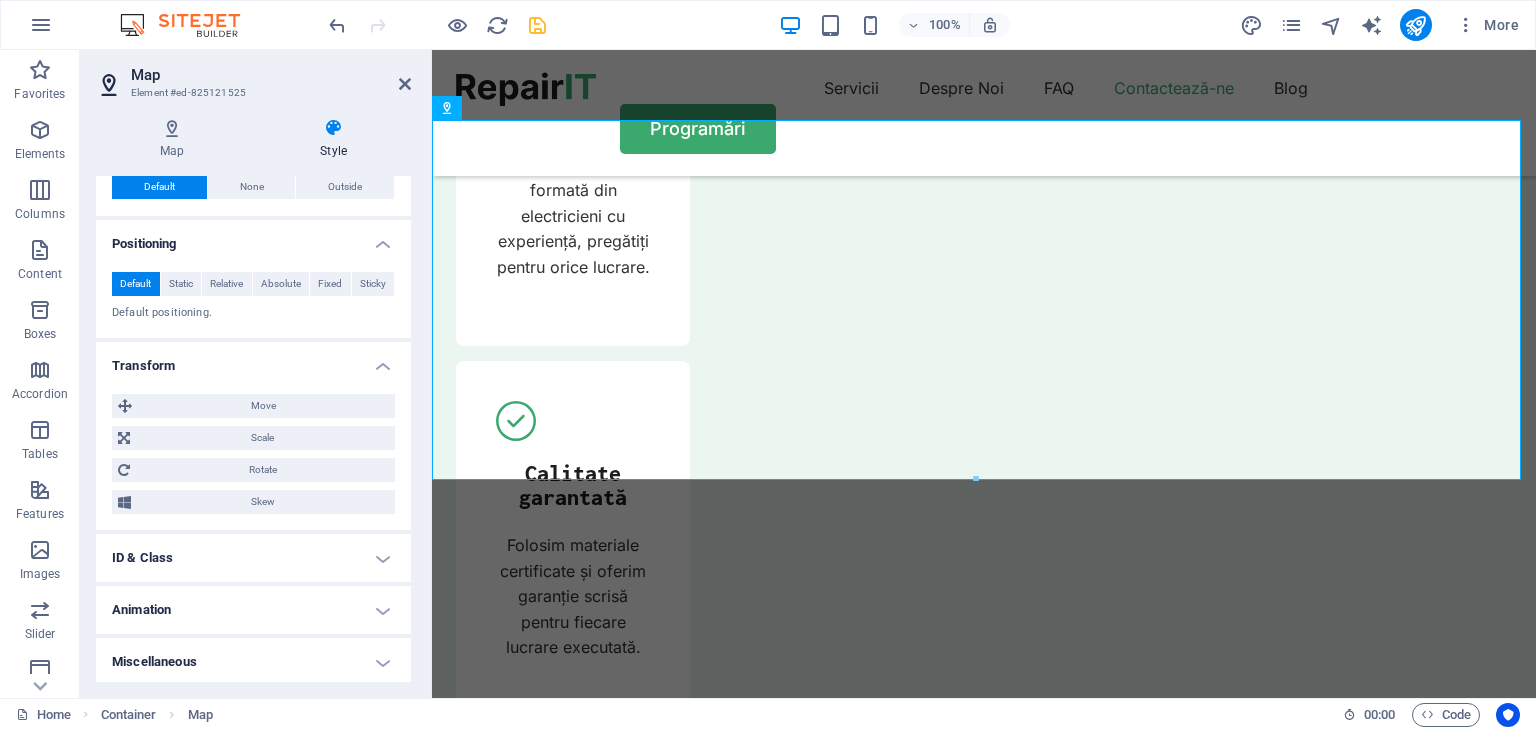 scroll, scrollTop: 797, scrollLeft: 0, axis: vertical 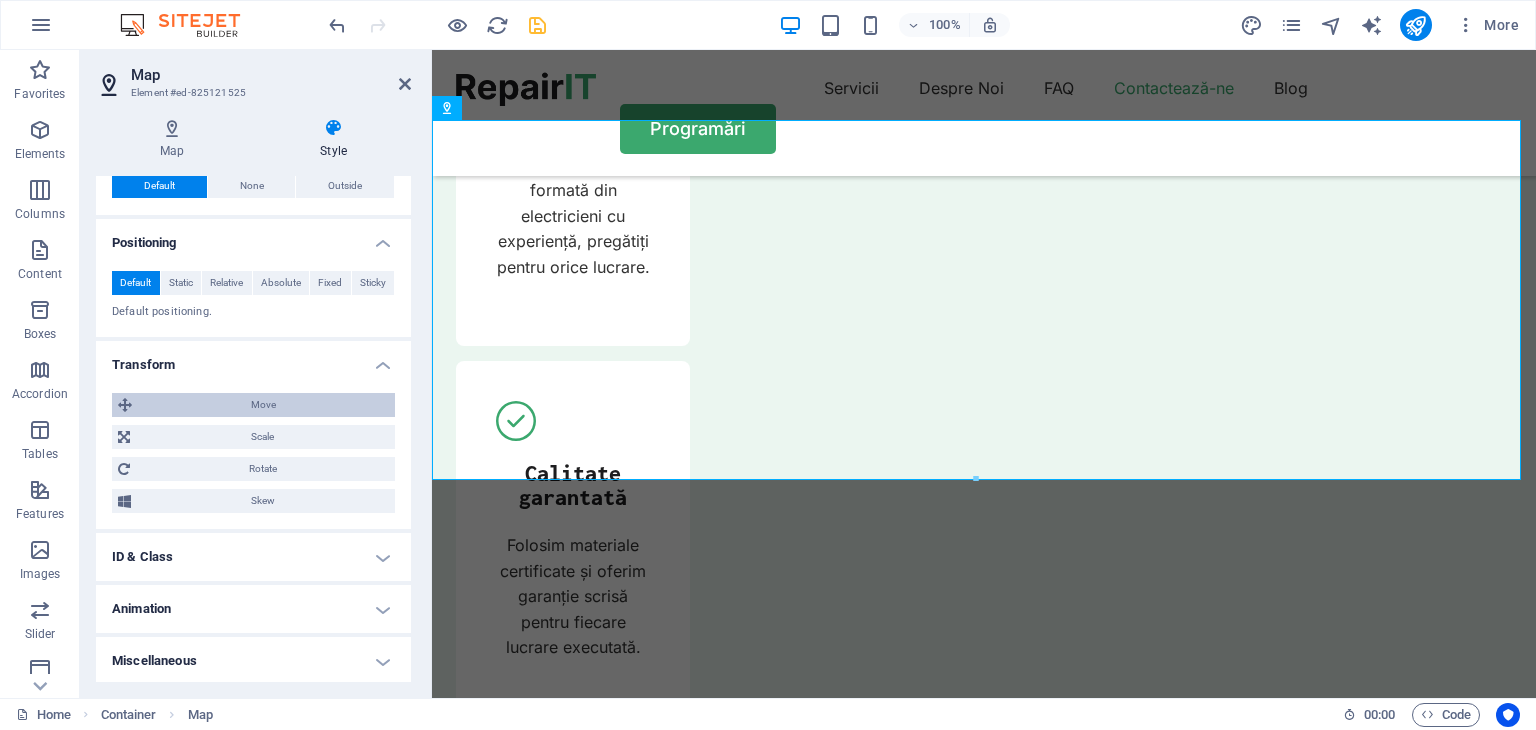 click on "Move" at bounding box center (263, 405) 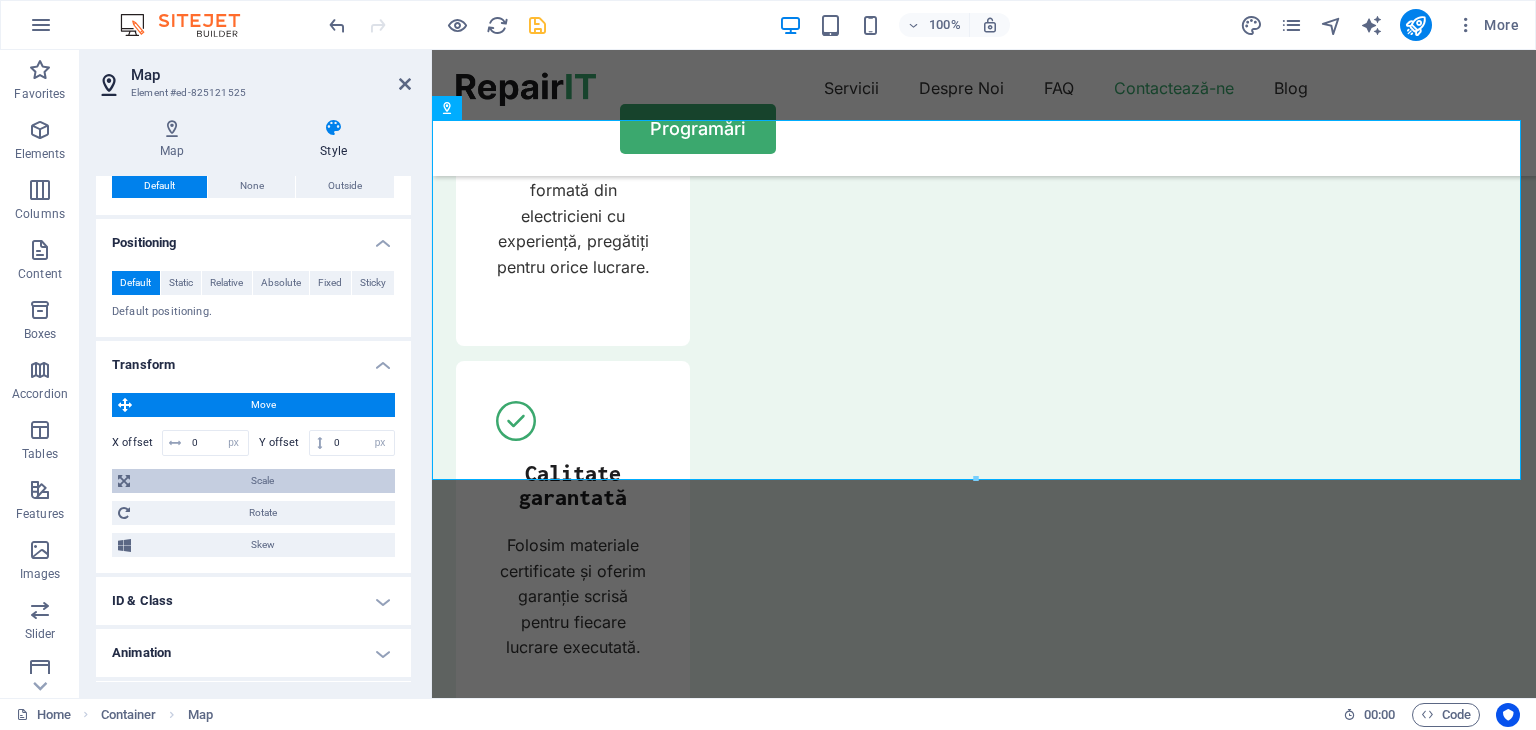click on "Scale" at bounding box center [262, 481] 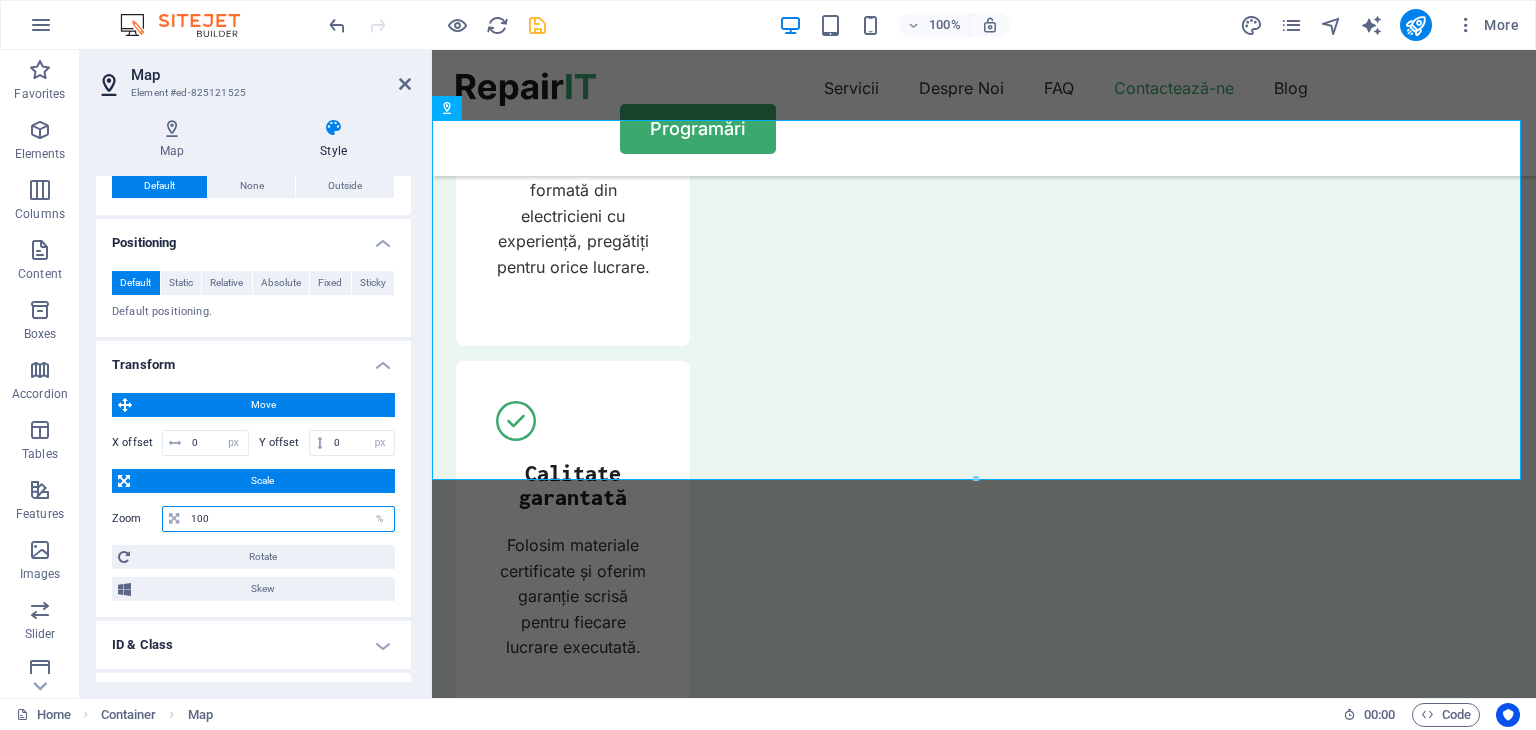 click on "100" at bounding box center [290, 519] 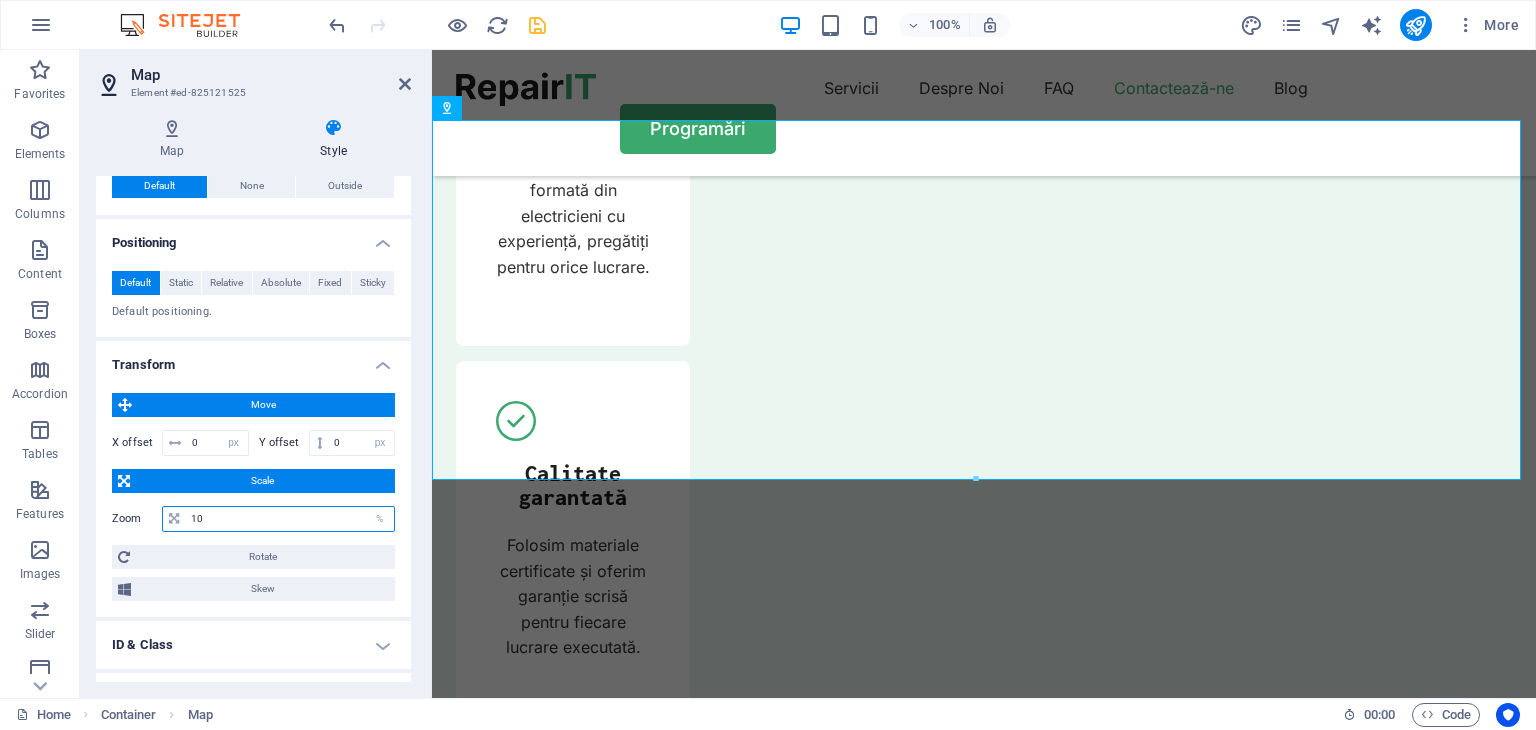 type on "1" 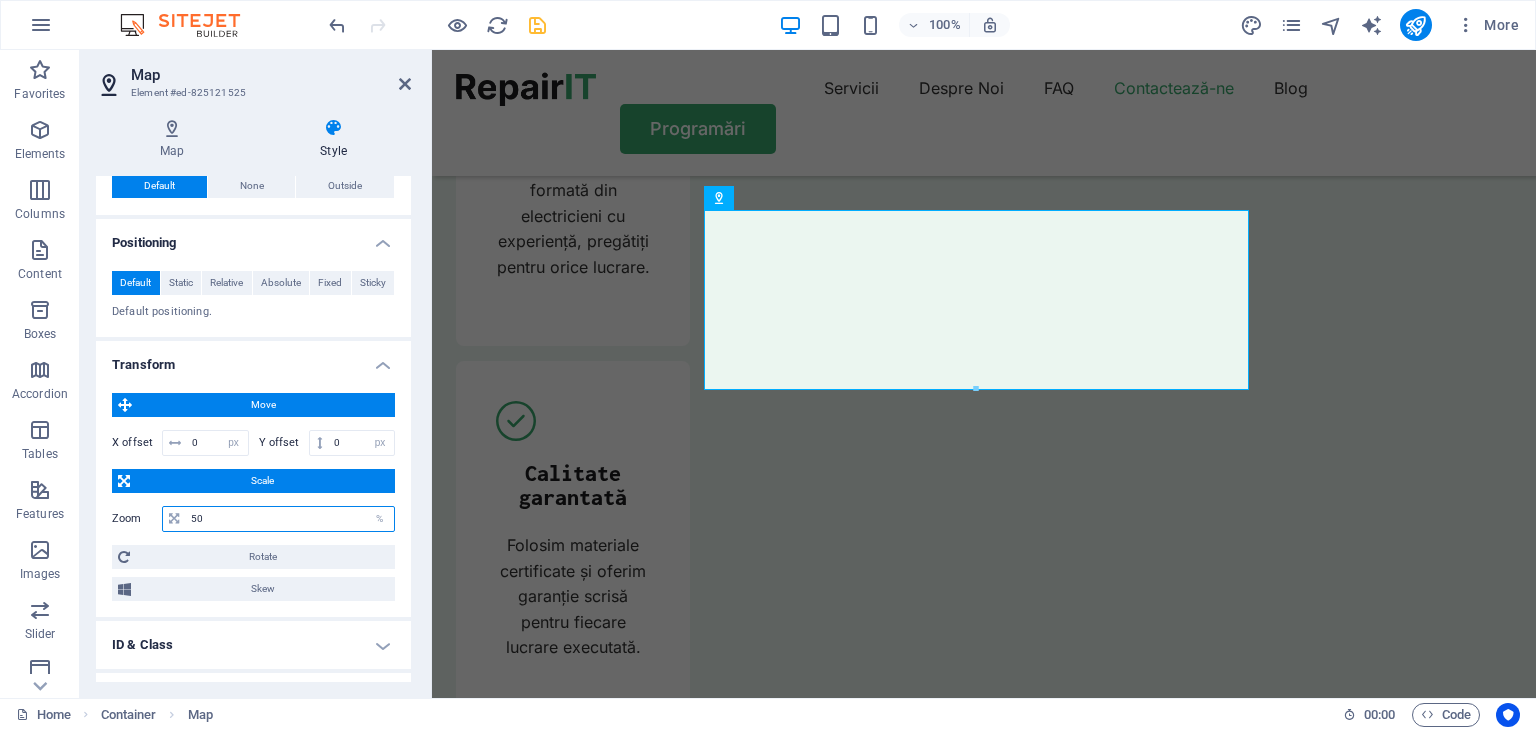 type on "5" 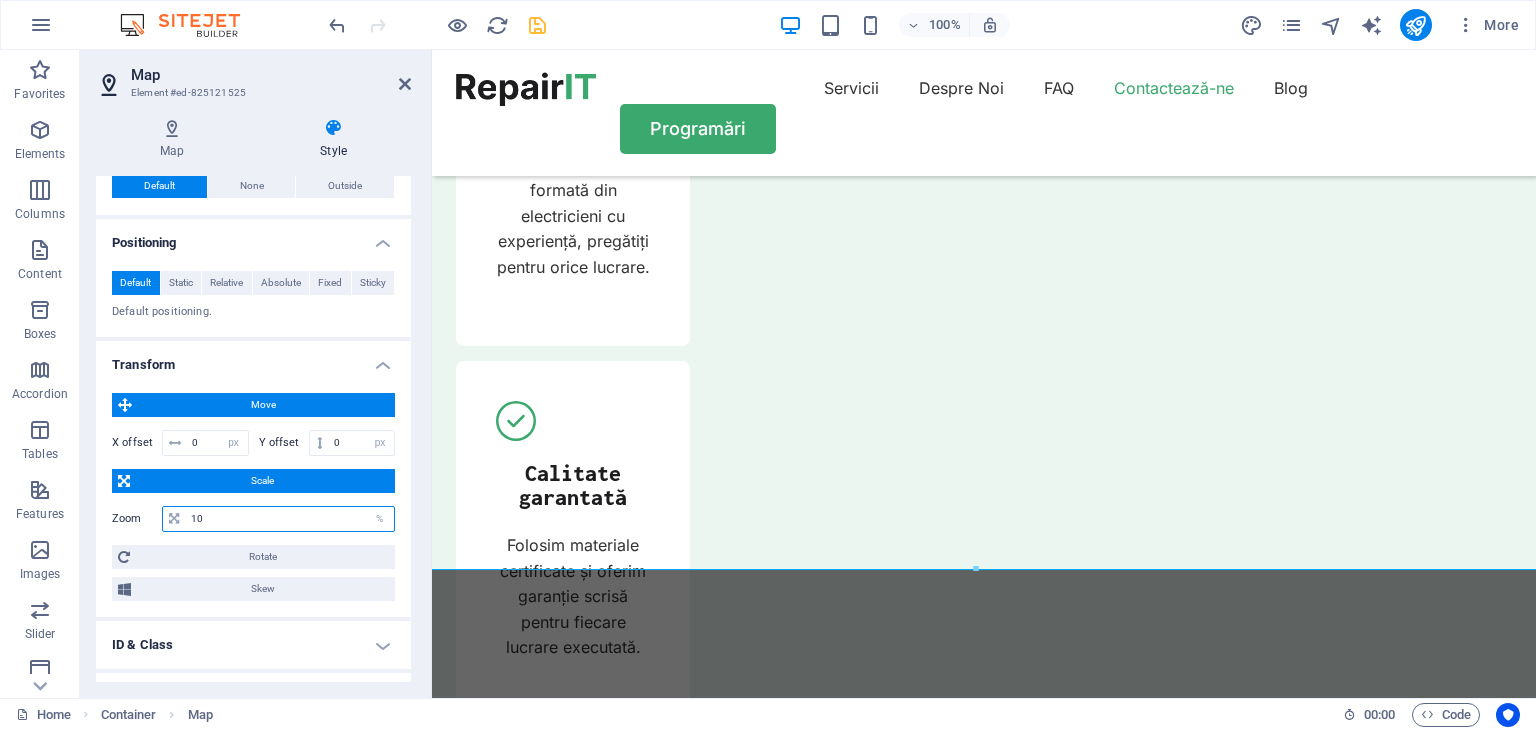 type on "100" 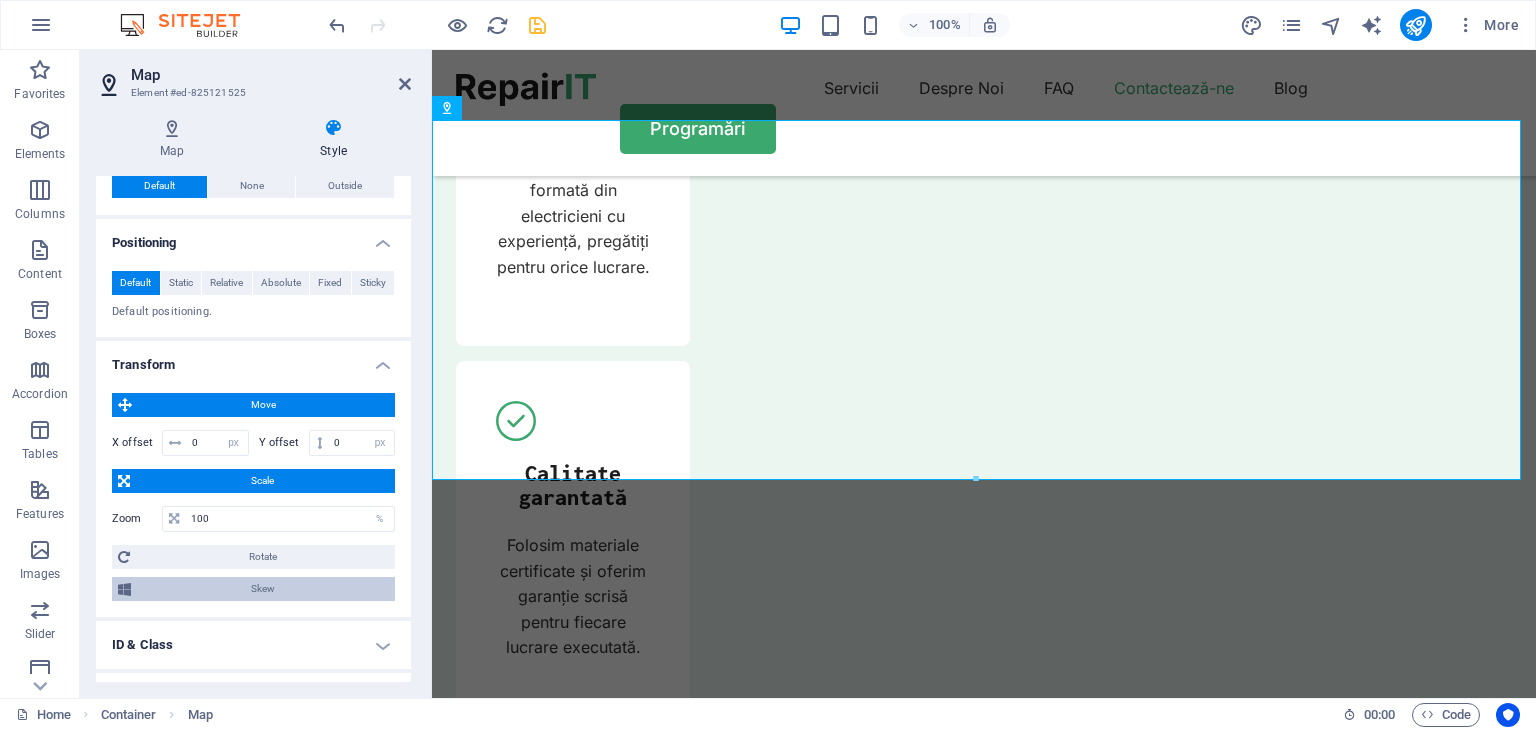 click on "Skew" at bounding box center [263, 589] 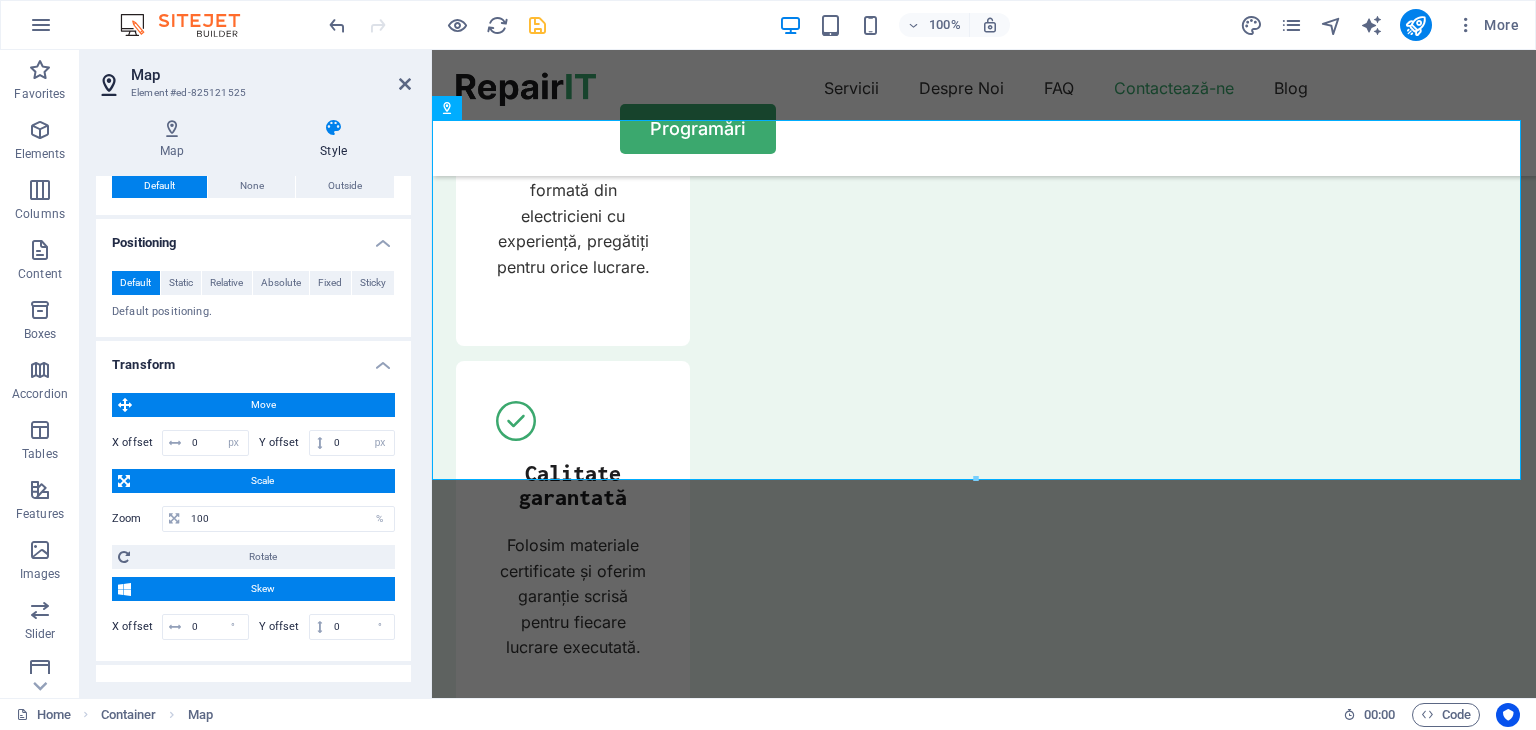 scroll, scrollTop: 897, scrollLeft: 0, axis: vertical 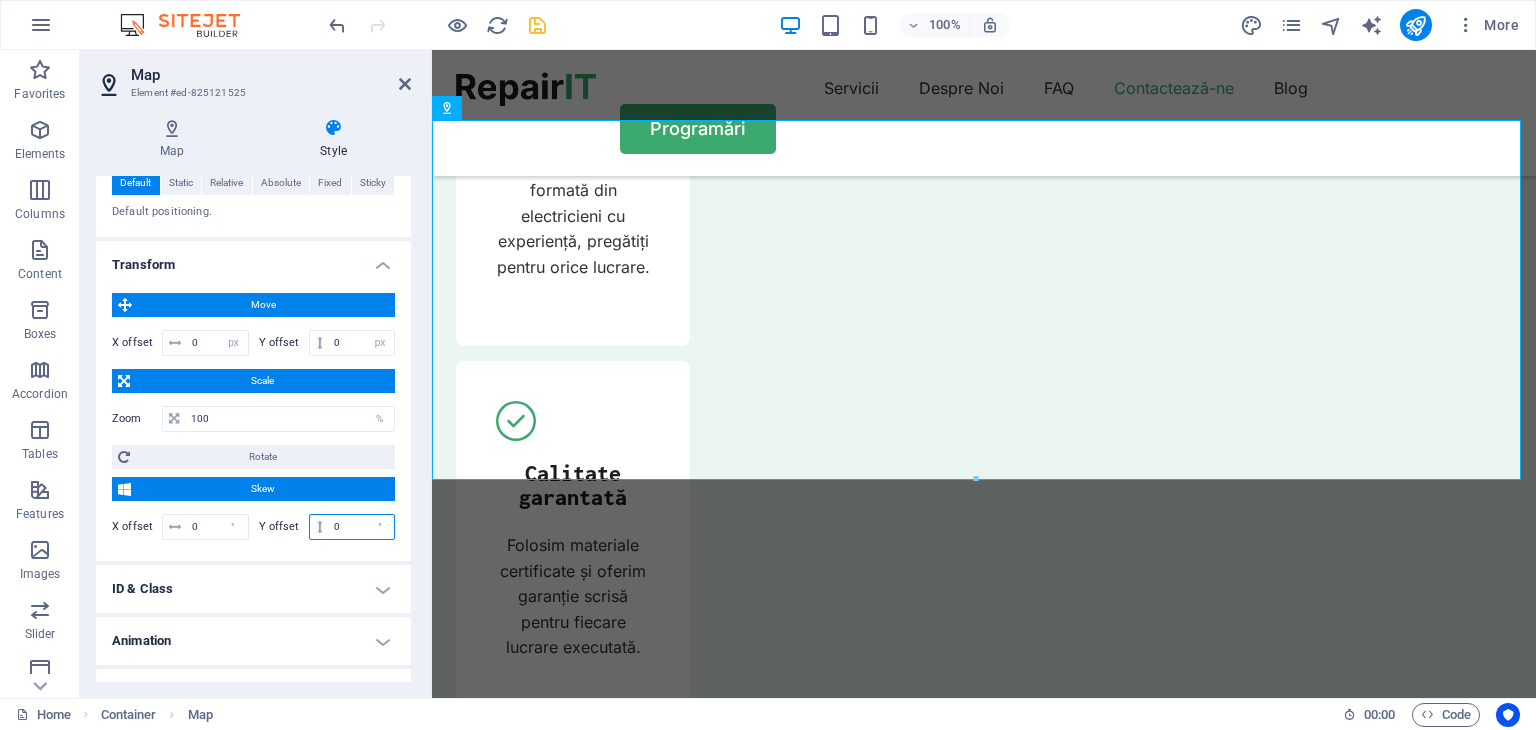 click on "0" at bounding box center [361, 527] 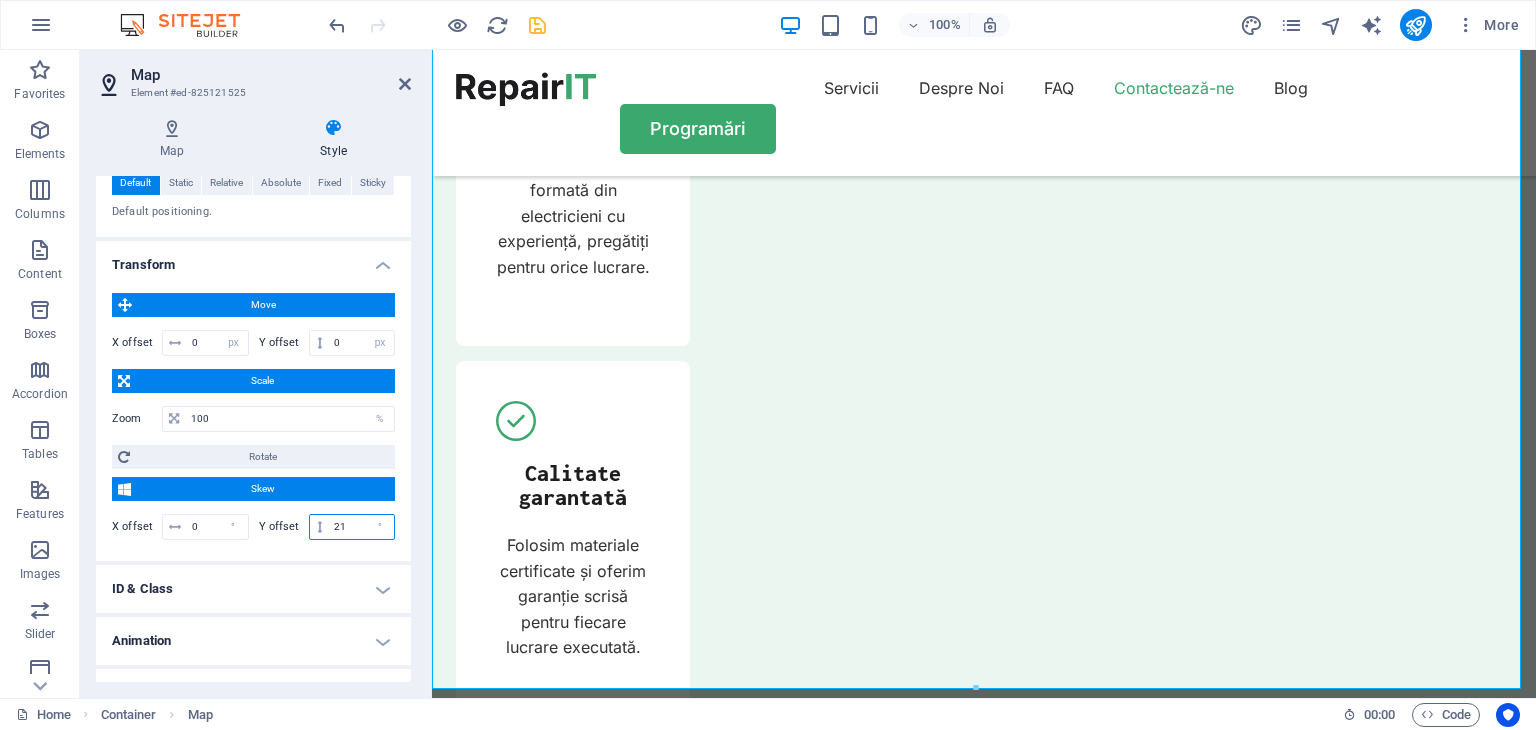 type on "2" 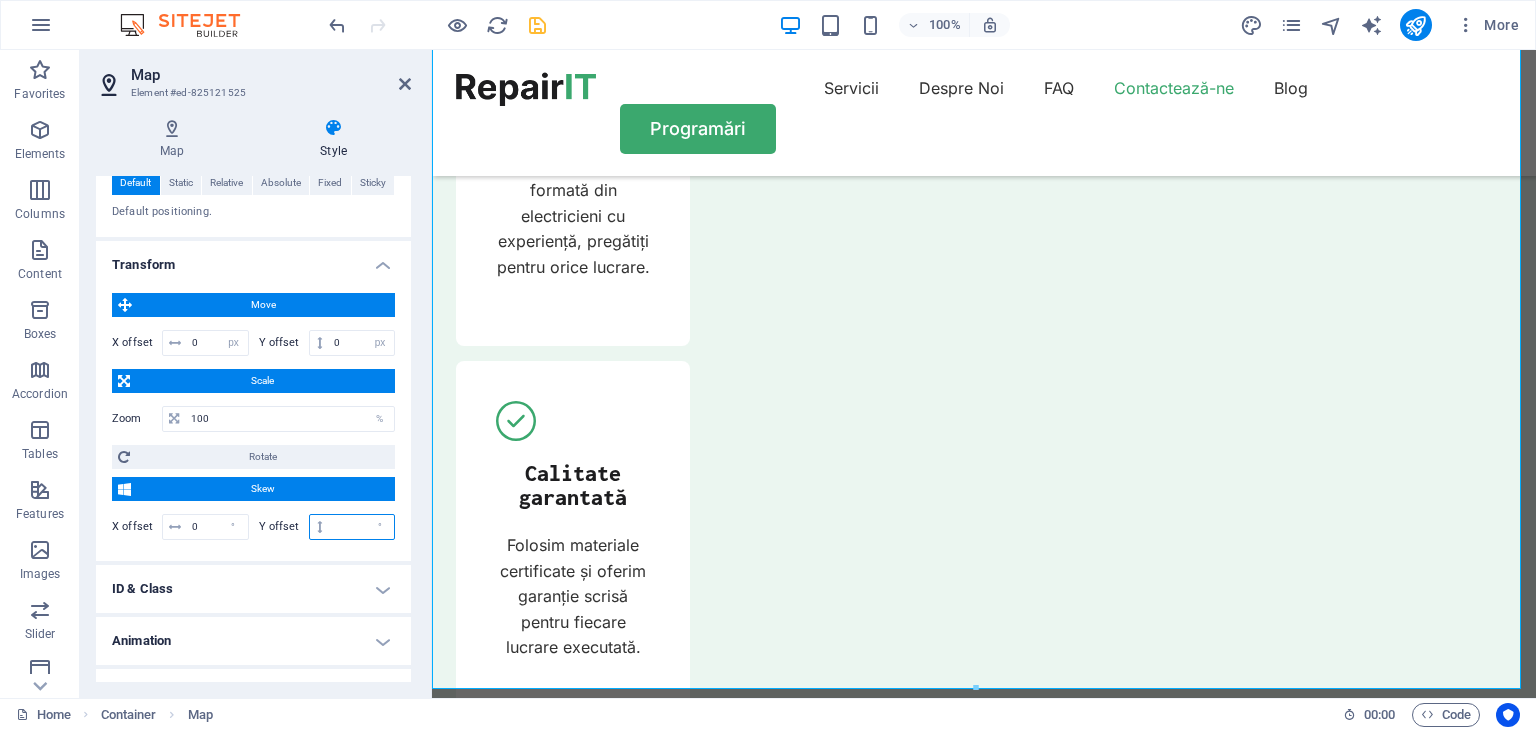 type on "0" 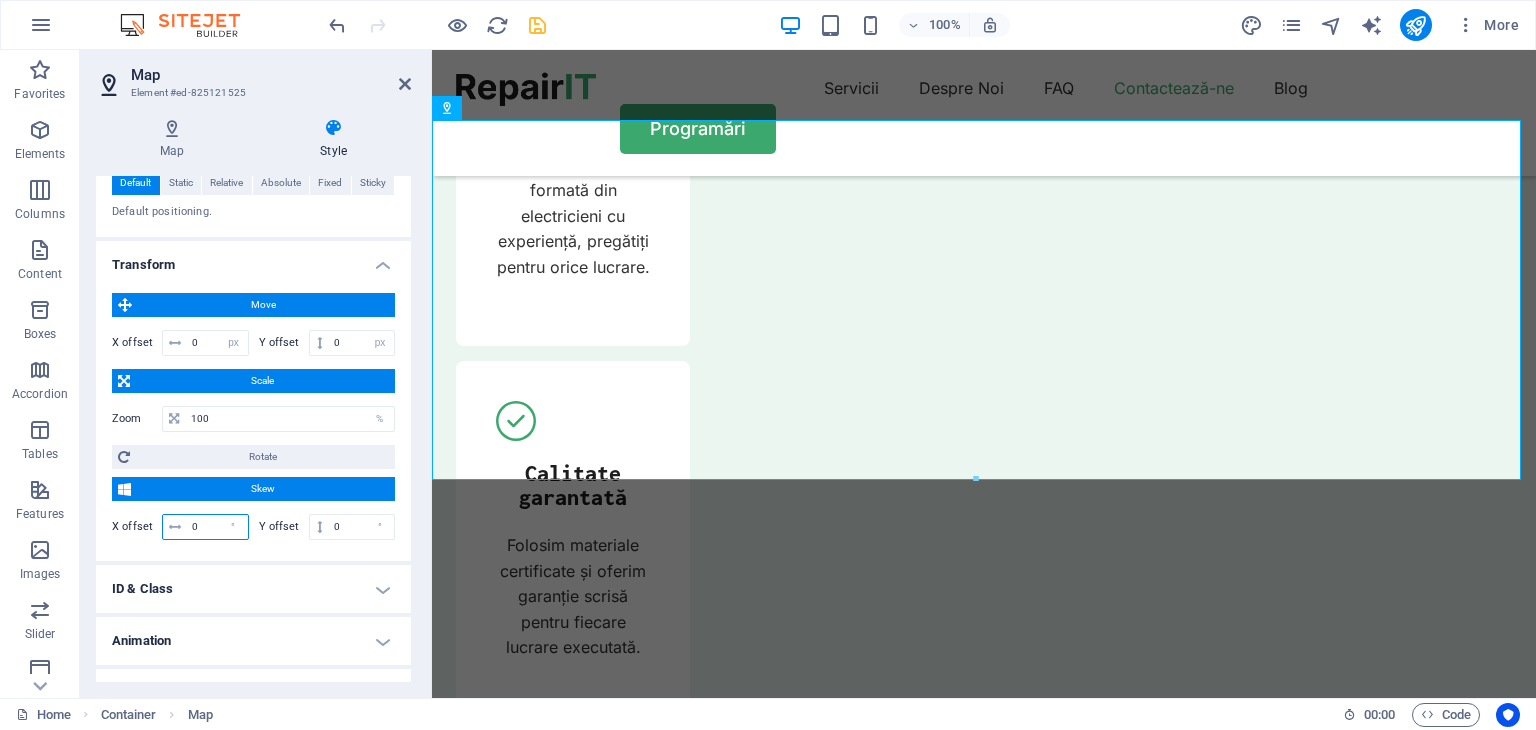 click on "0" at bounding box center (217, 527) 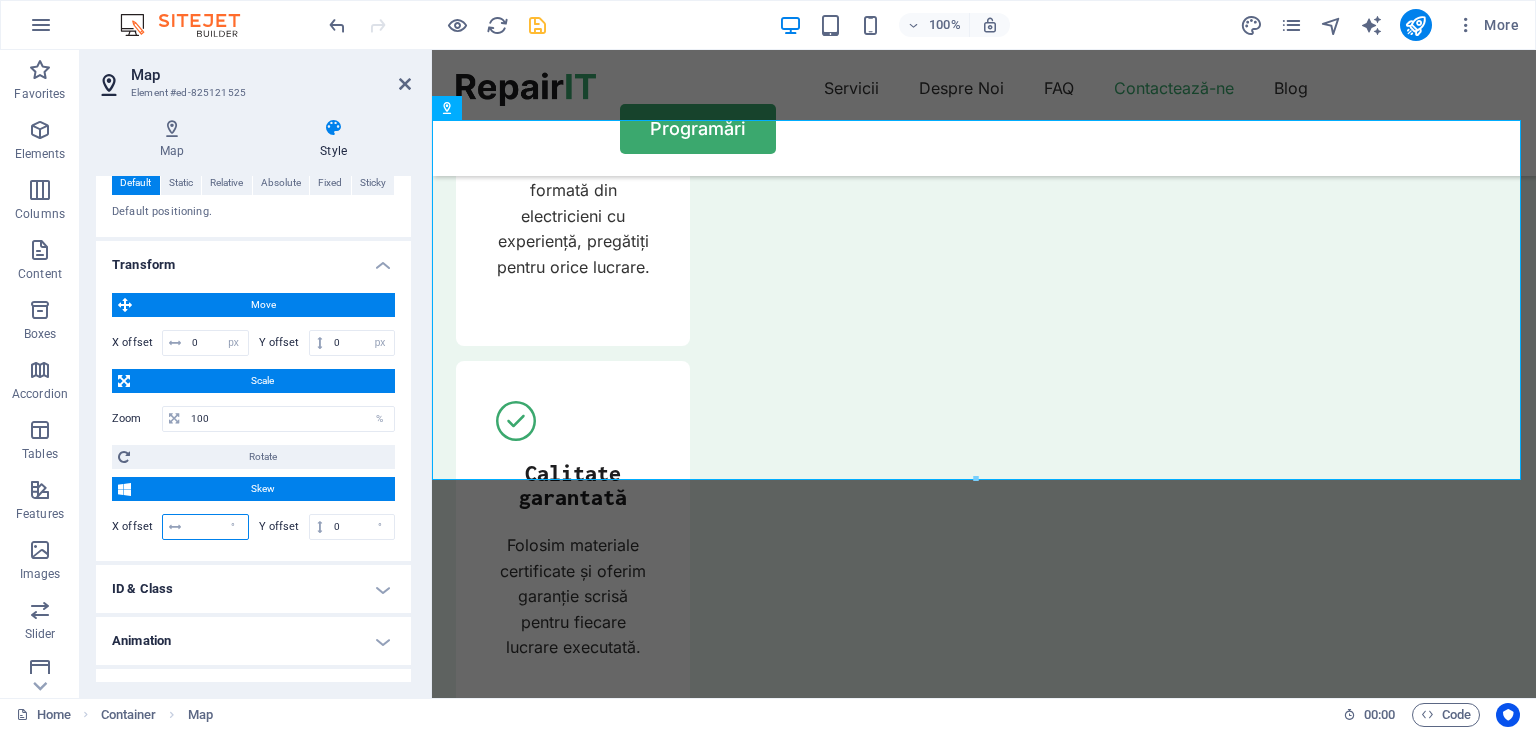 type on "4" 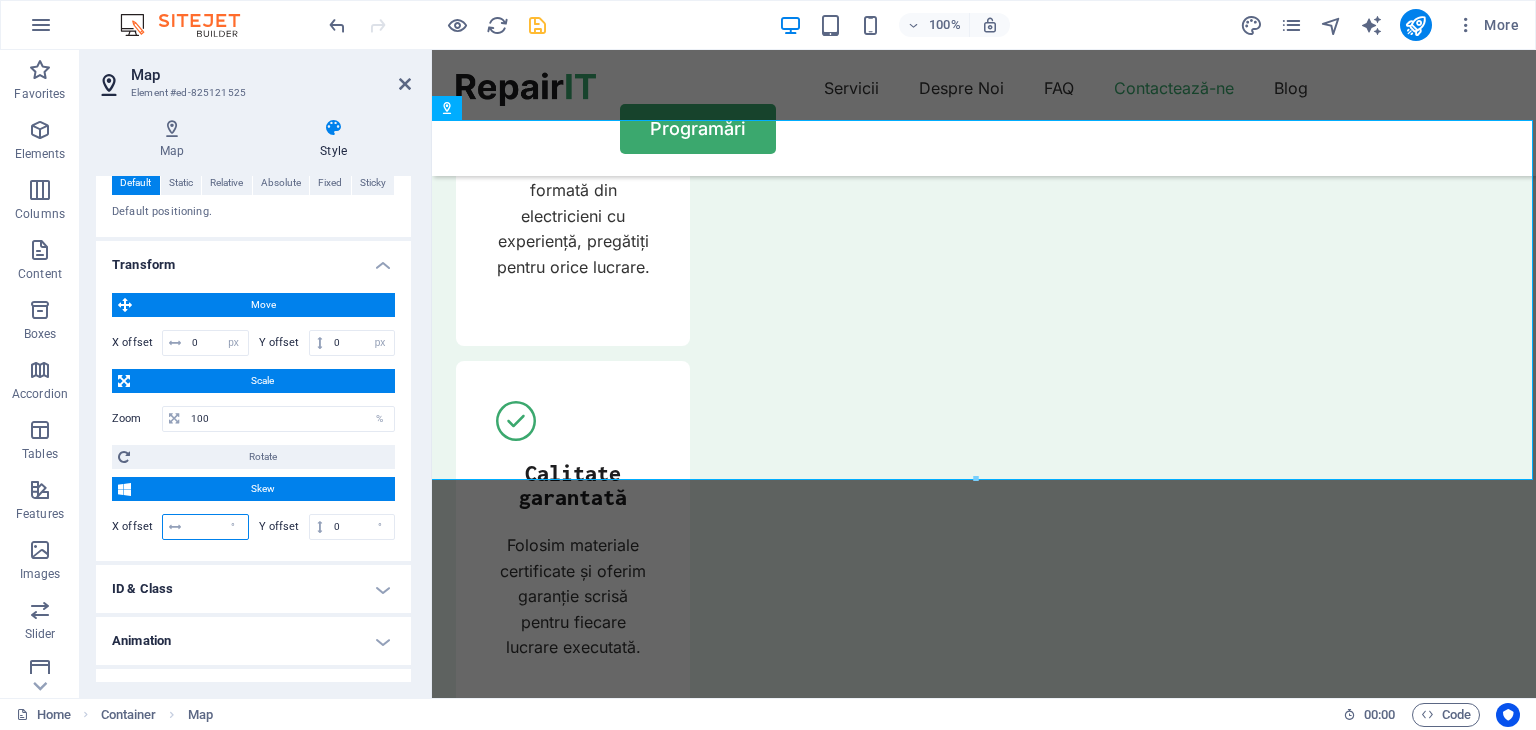 type on "0" 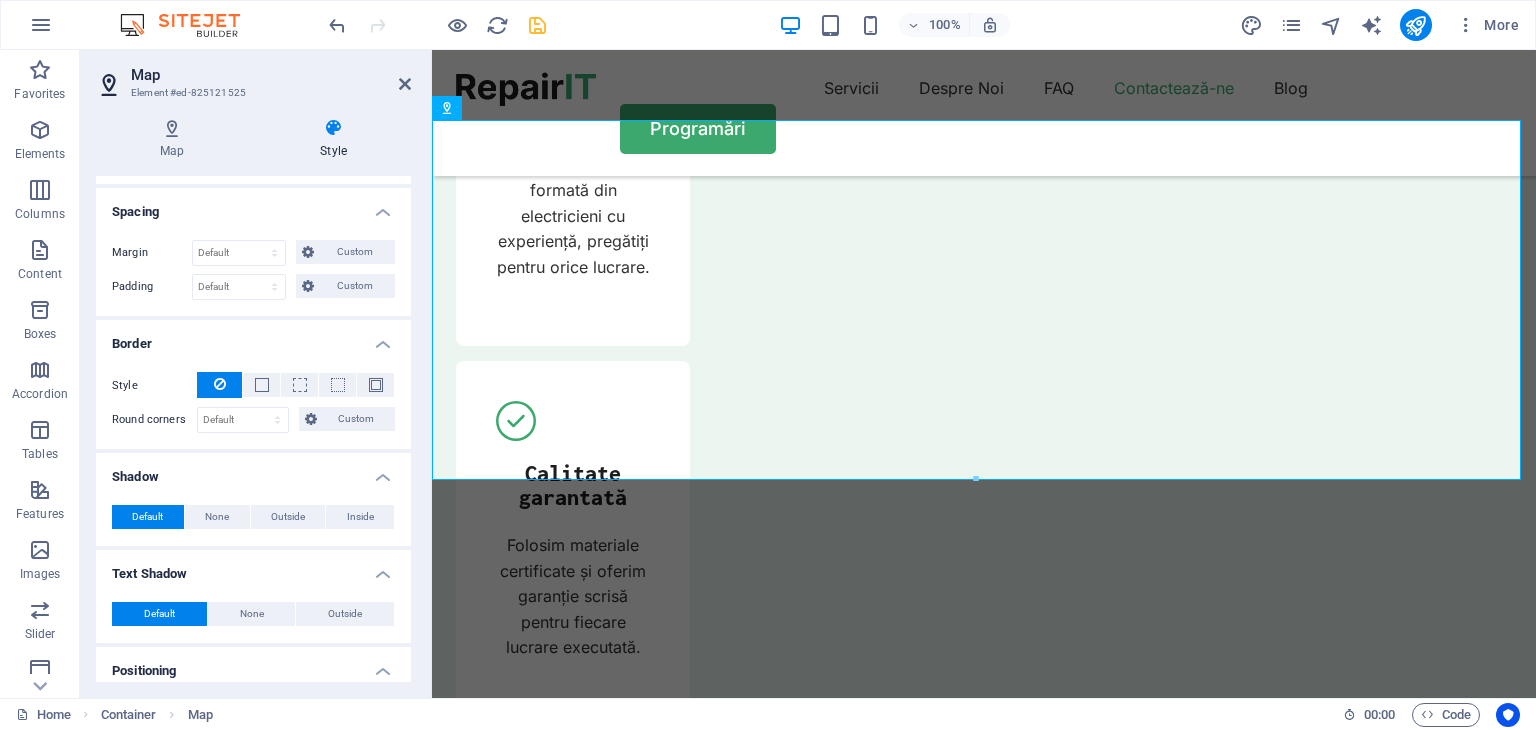 scroll, scrollTop: 328, scrollLeft: 0, axis: vertical 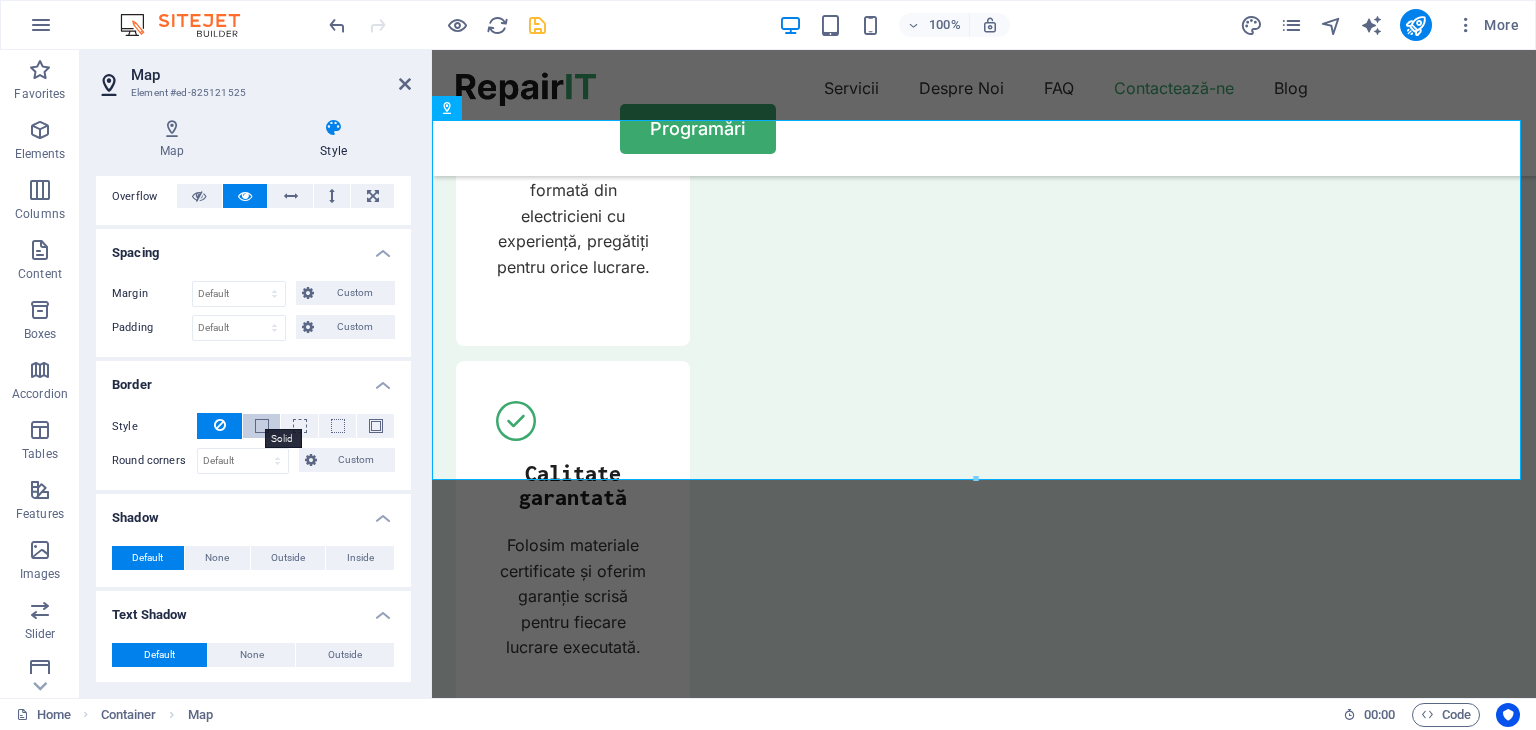 click at bounding box center [262, 426] 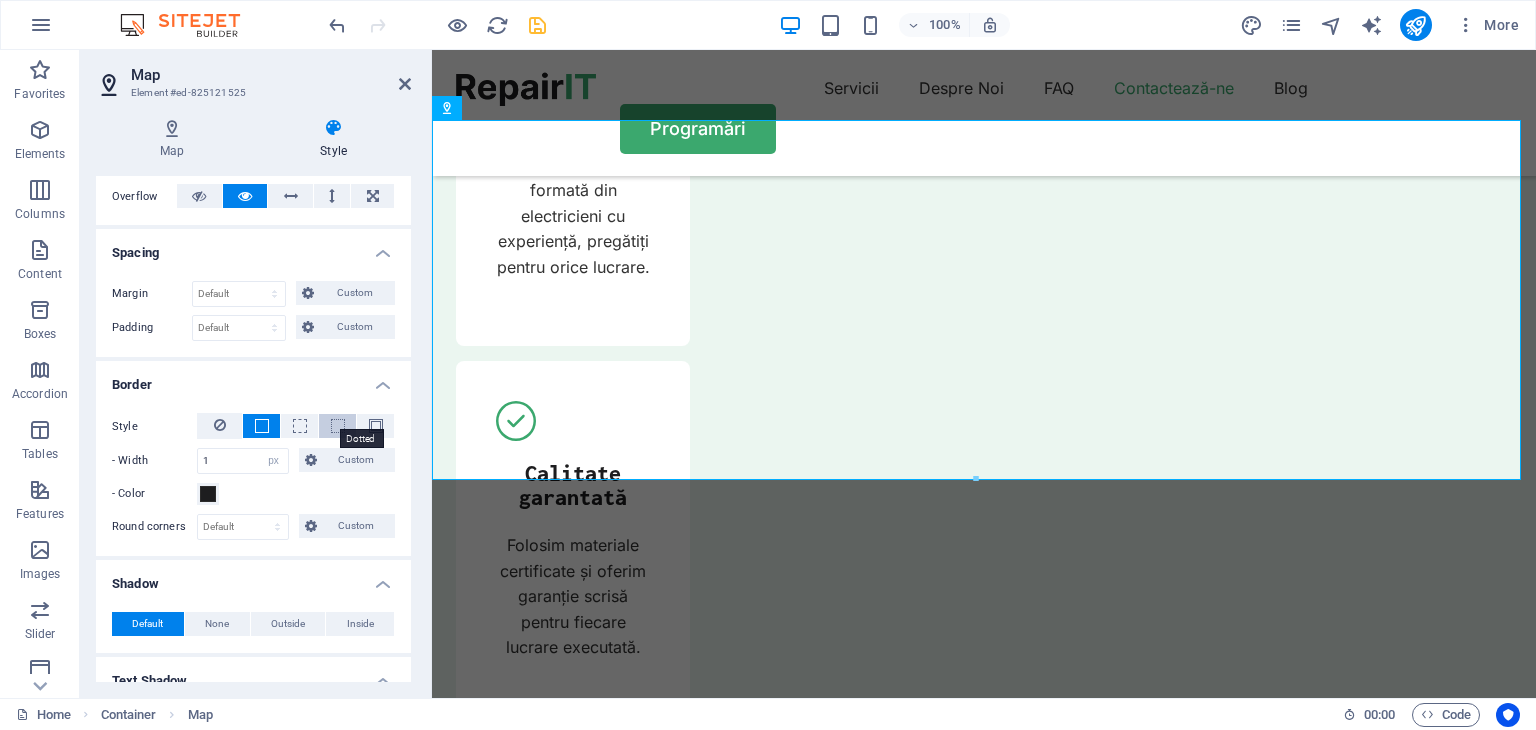 click at bounding box center [338, 426] 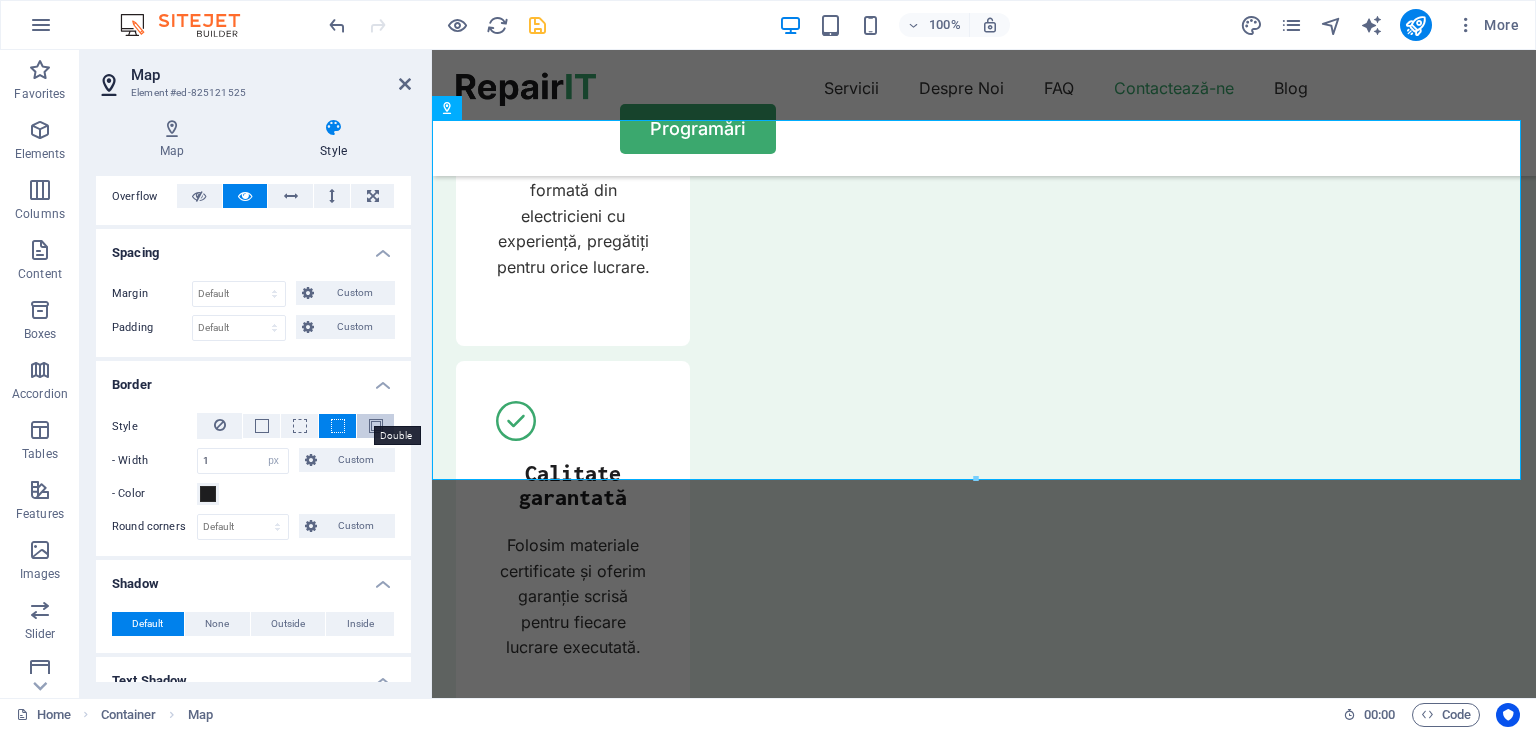 click at bounding box center [376, 426] 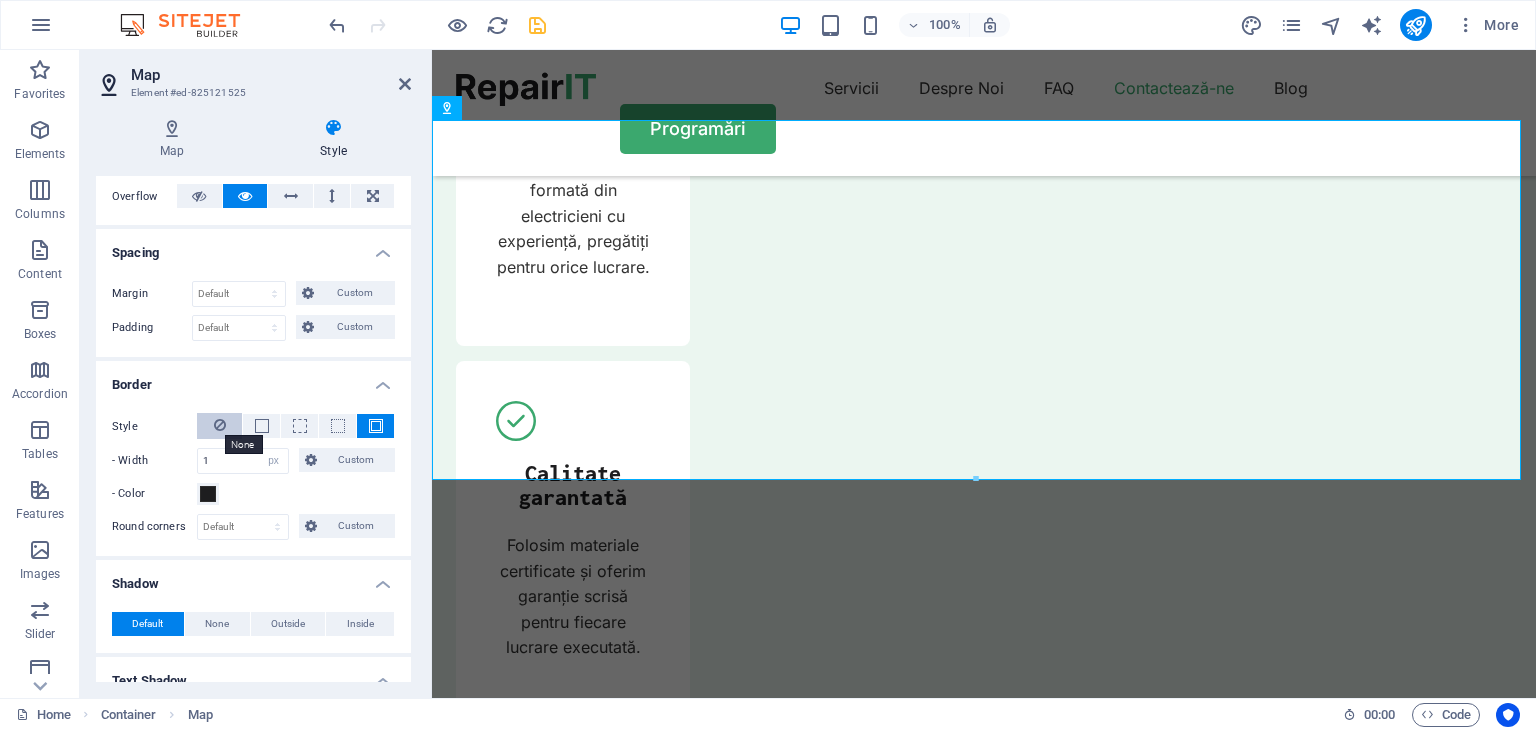 click at bounding box center [220, 425] 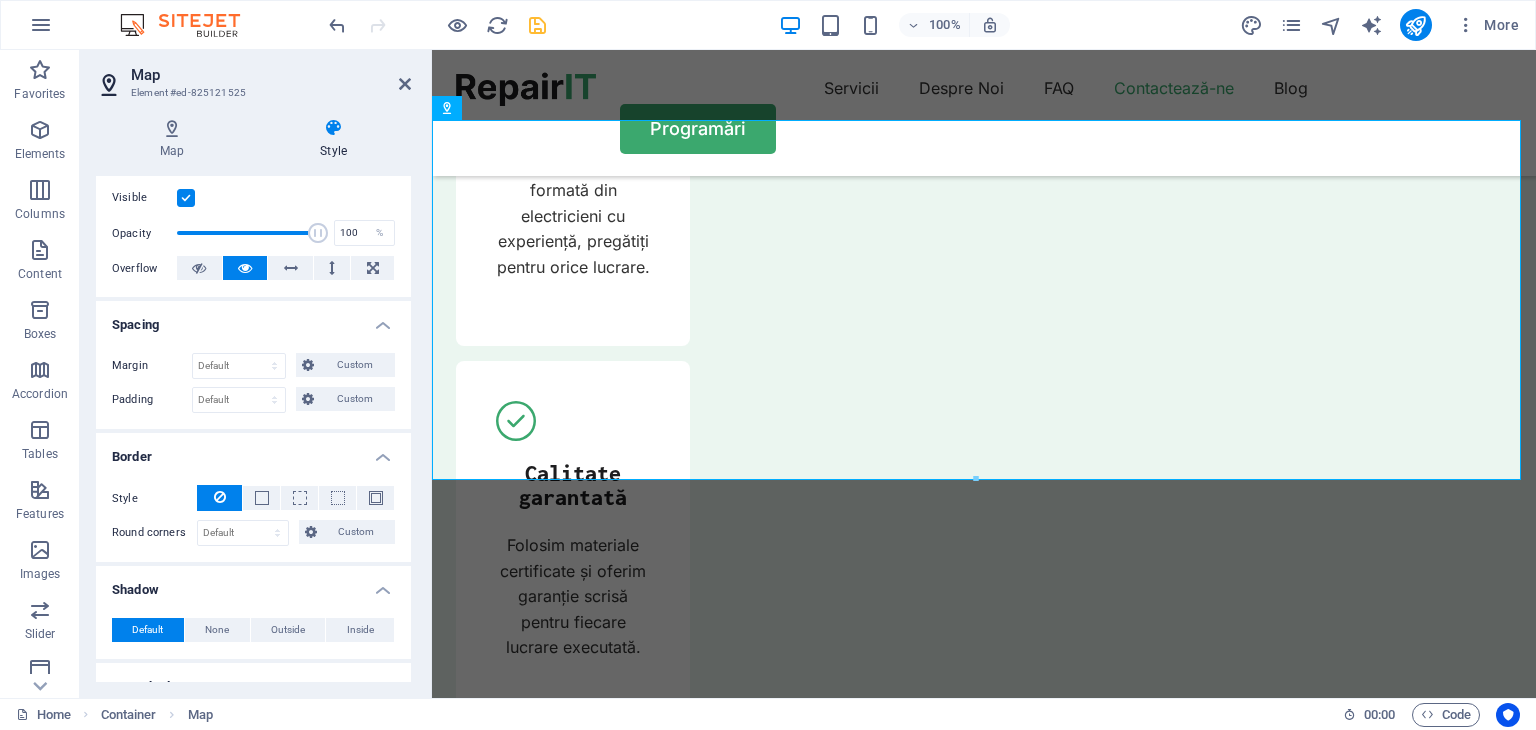 scroll, scrollTop: 228, scrollLeft: 0, axis: vertical 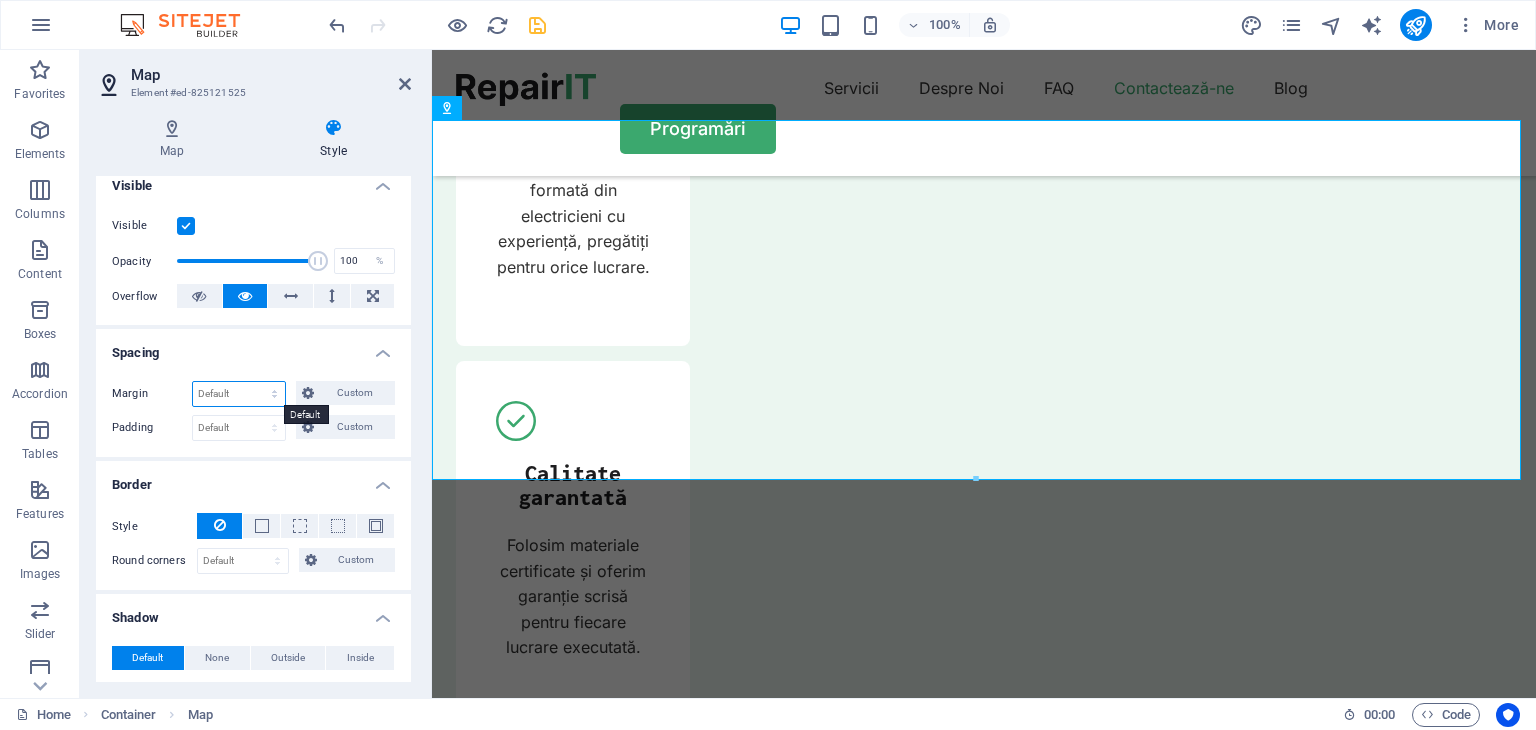 click on "Default auto px % rem vw vh Custom" at bounding box center [239, 394] 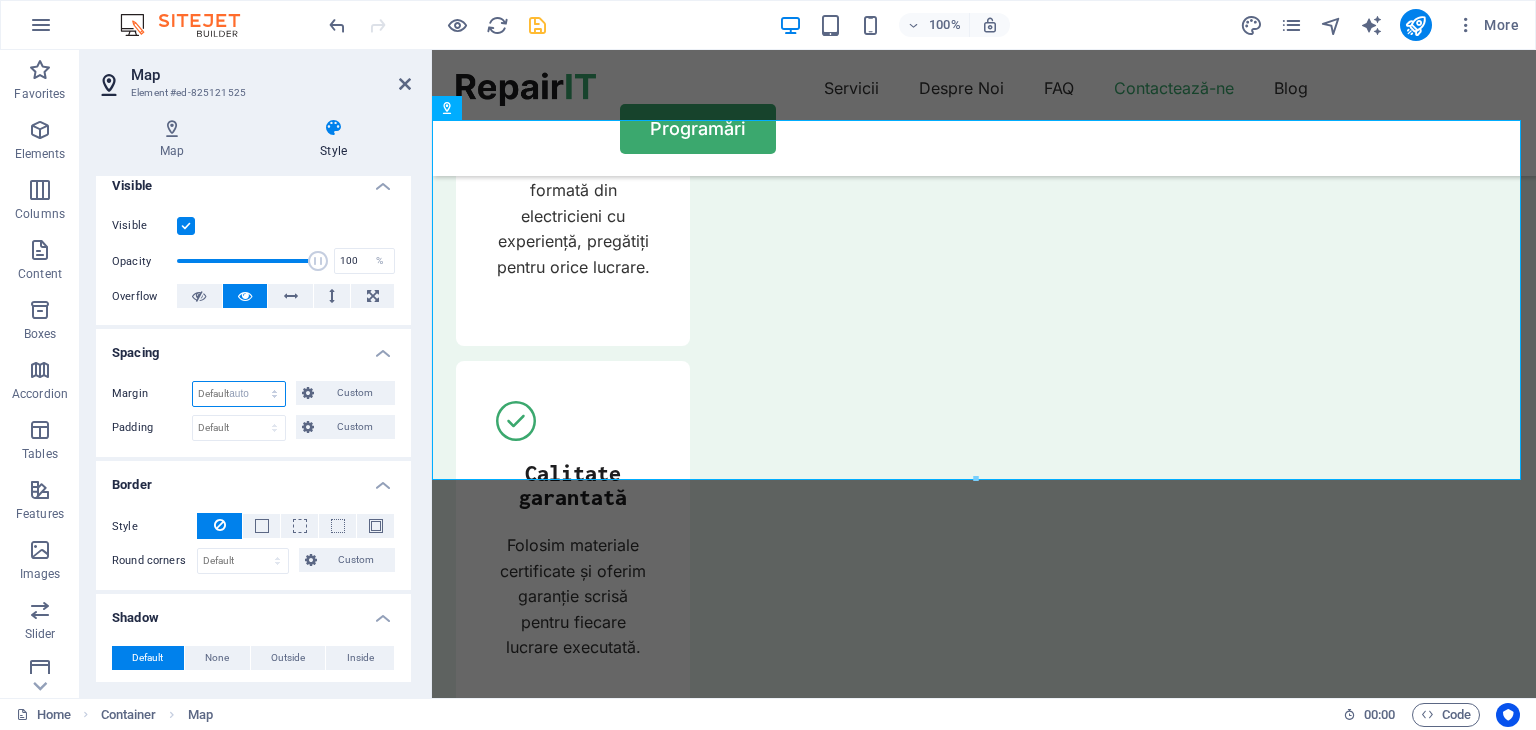 click on "Default auto px % rem vw vh Custom" at bounding box center (239, 394) 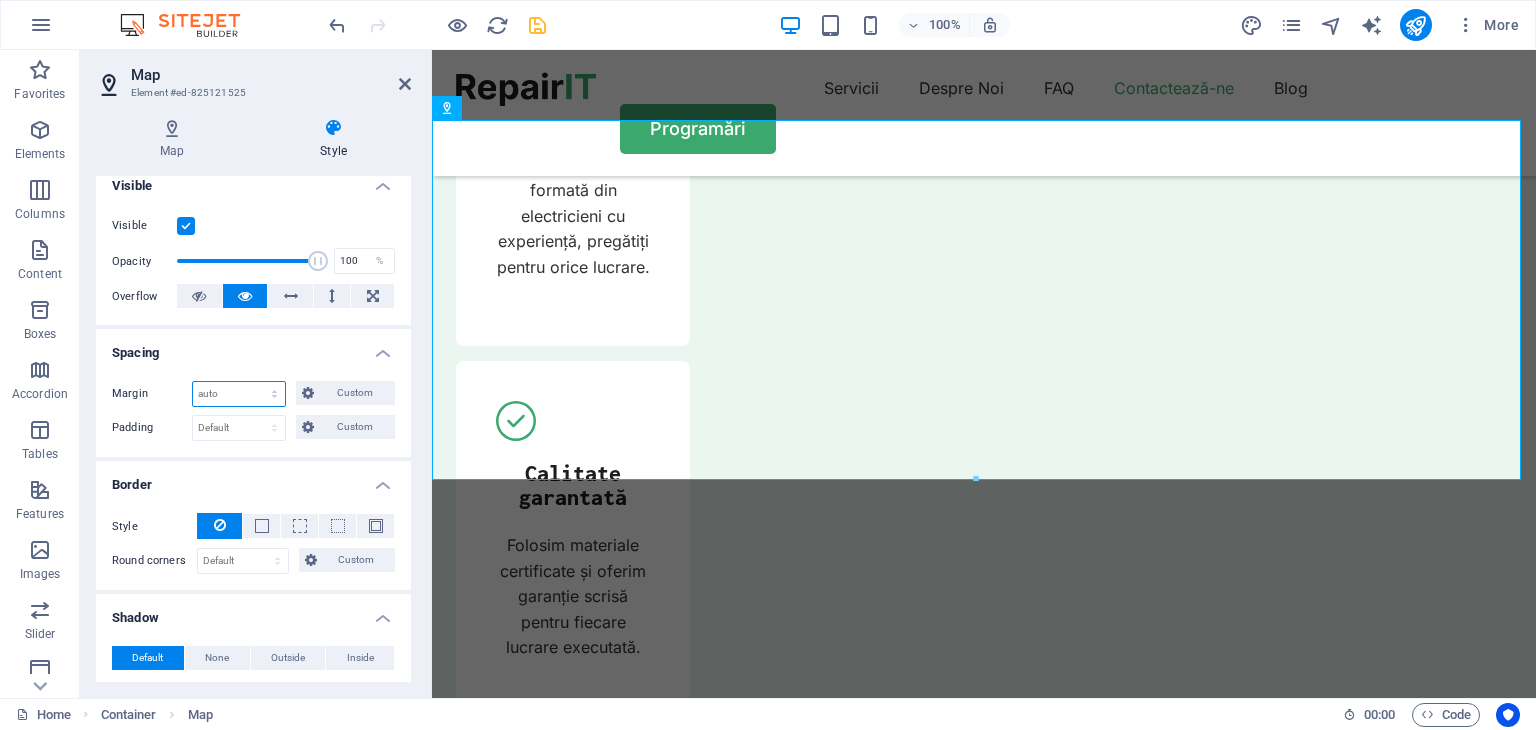 click on "Default auto px % rem vw vh Custom" at bounding box center [239, 394] 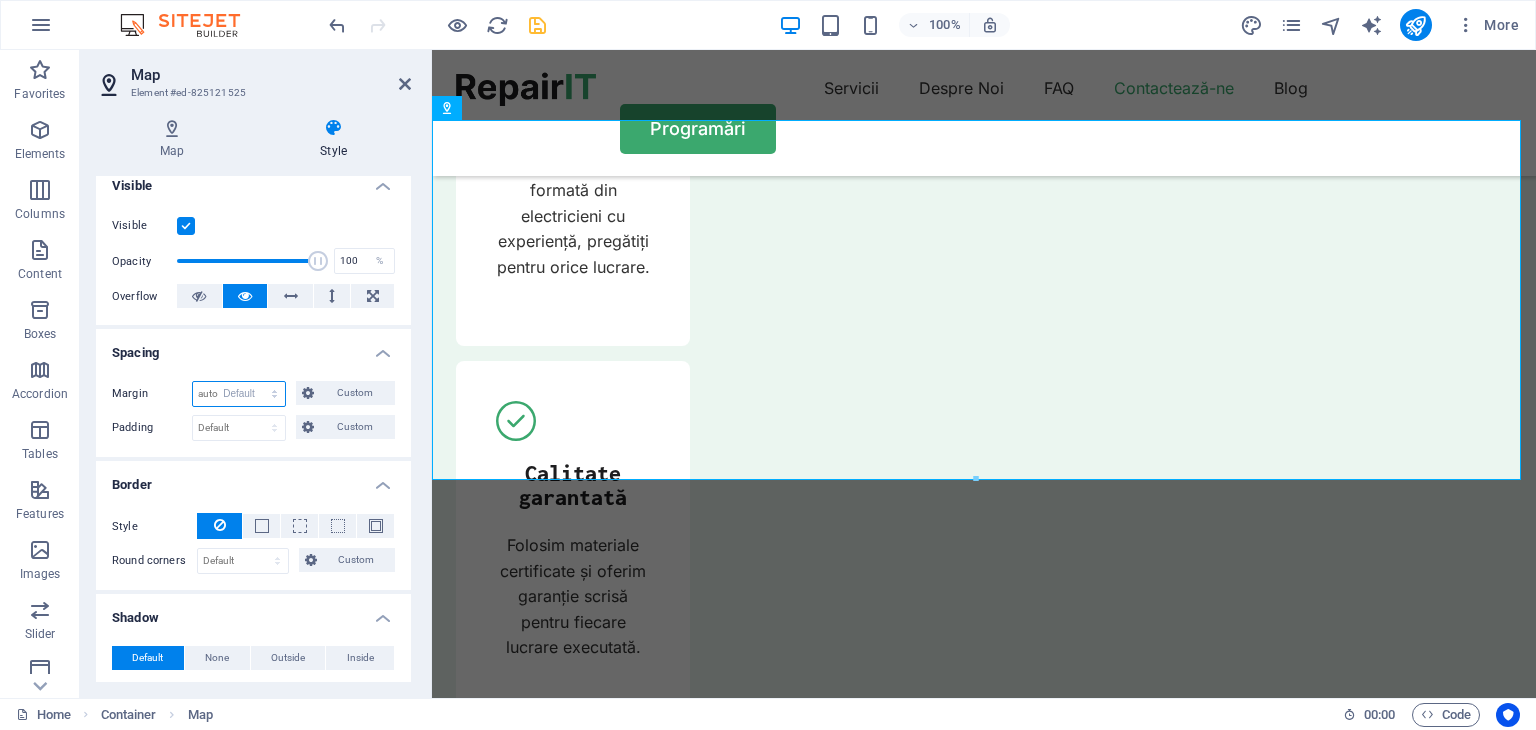 click on "Default auto px % rem vw vh Custom" at bounding box center [239, 394] 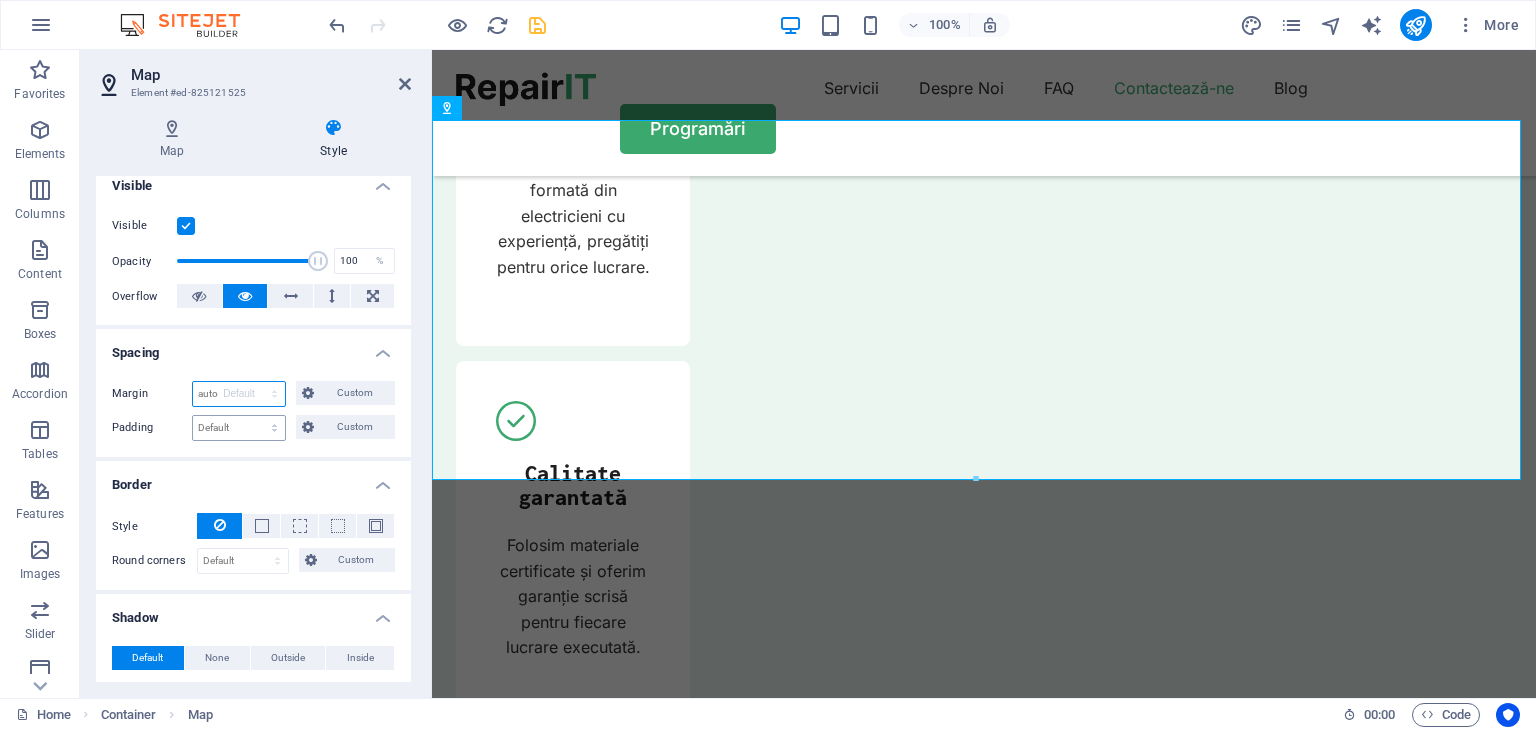 select on "DISABLED_OPTION_VALUE" 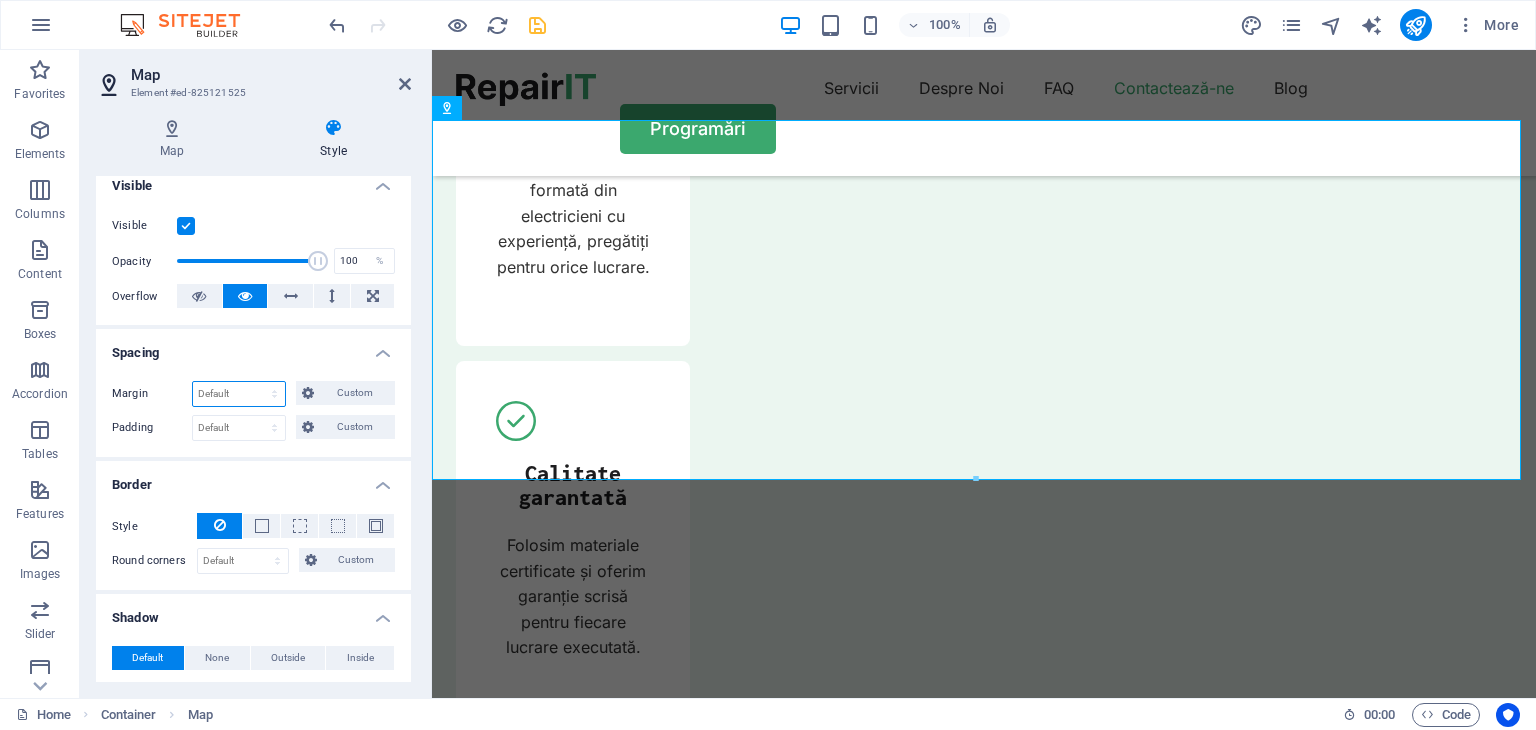 scroll, scrollTop: 128, scrollLeft: 0, axis: vertical 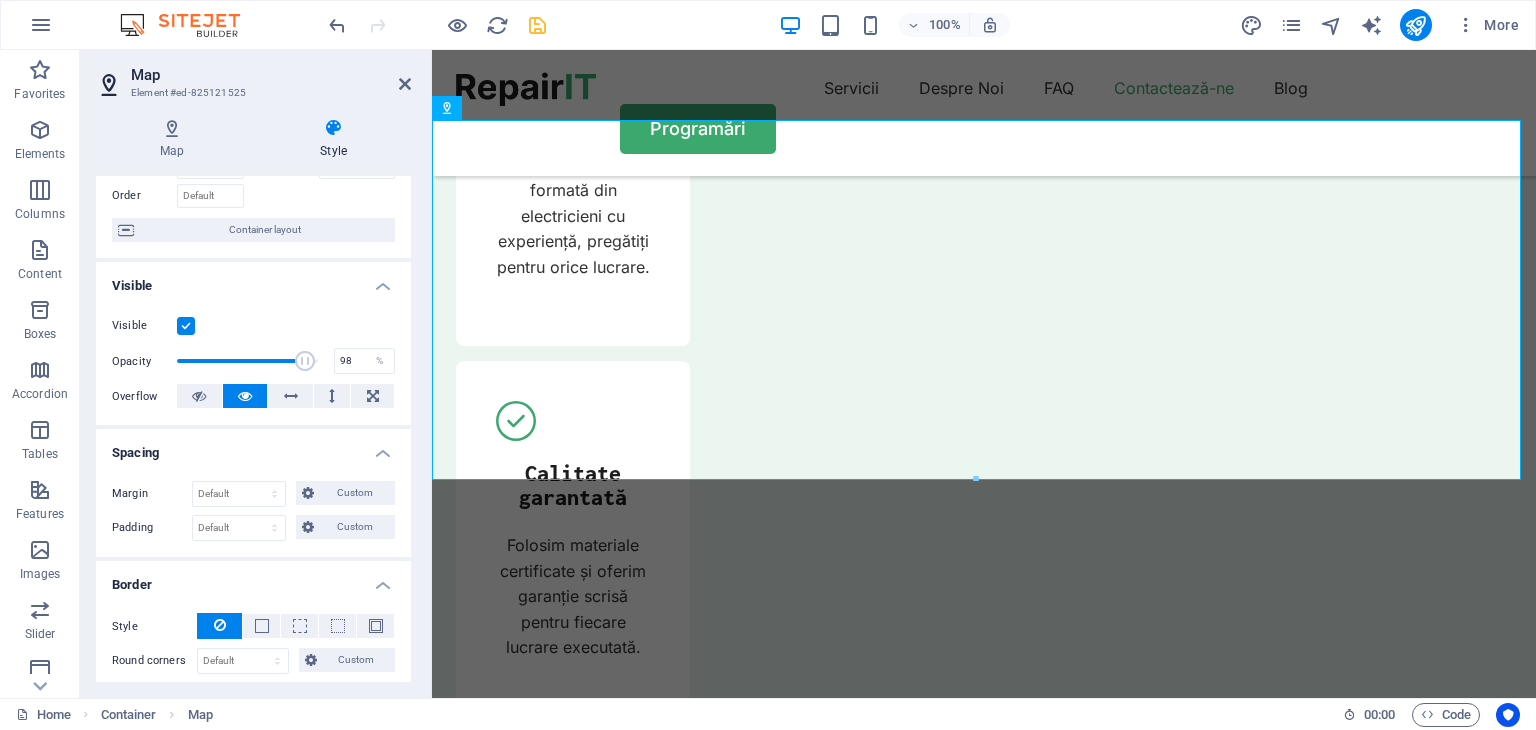 type on "100" 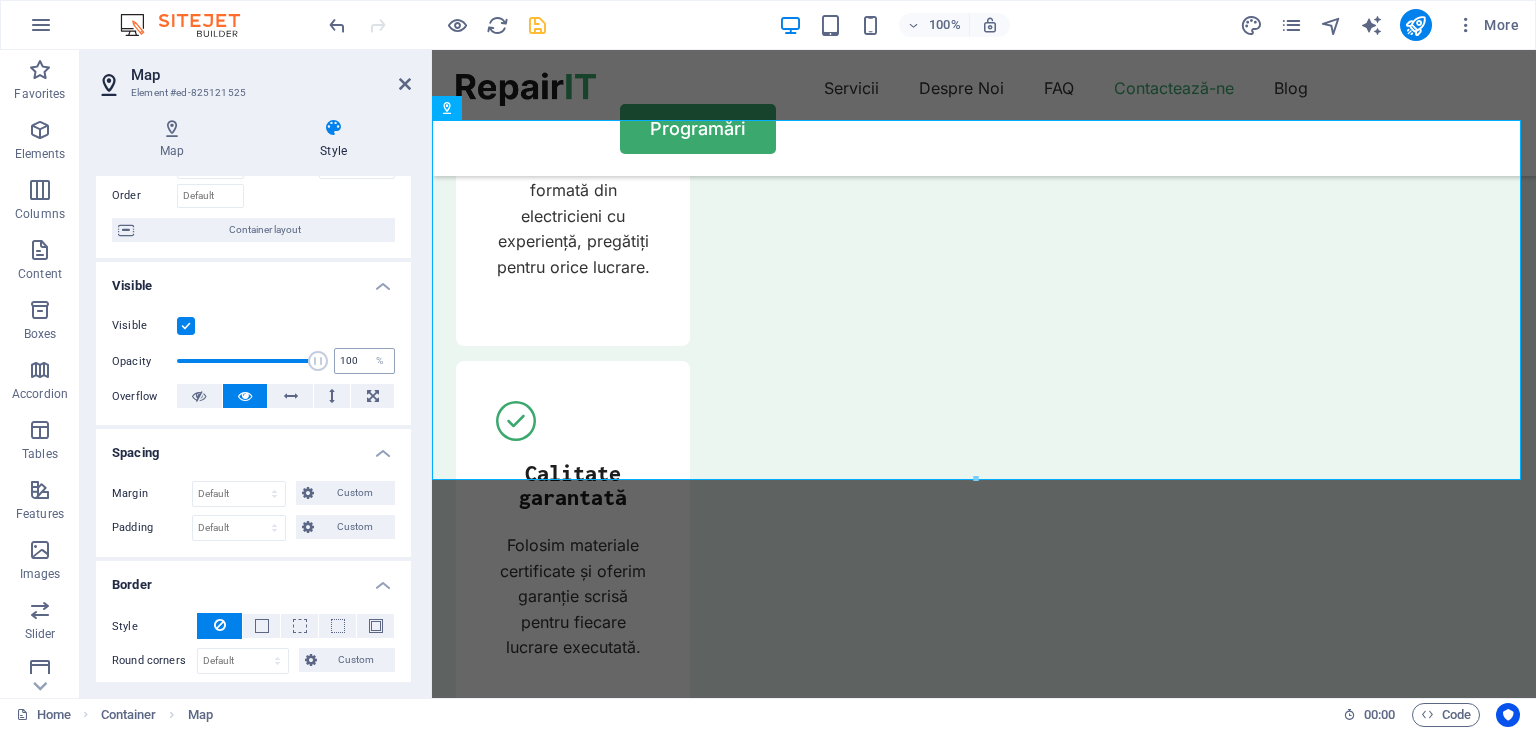drag, startPoint x: 308, startPoint y: 361, endPoint x: 332, endPoint y: 370, distance: 25.632011 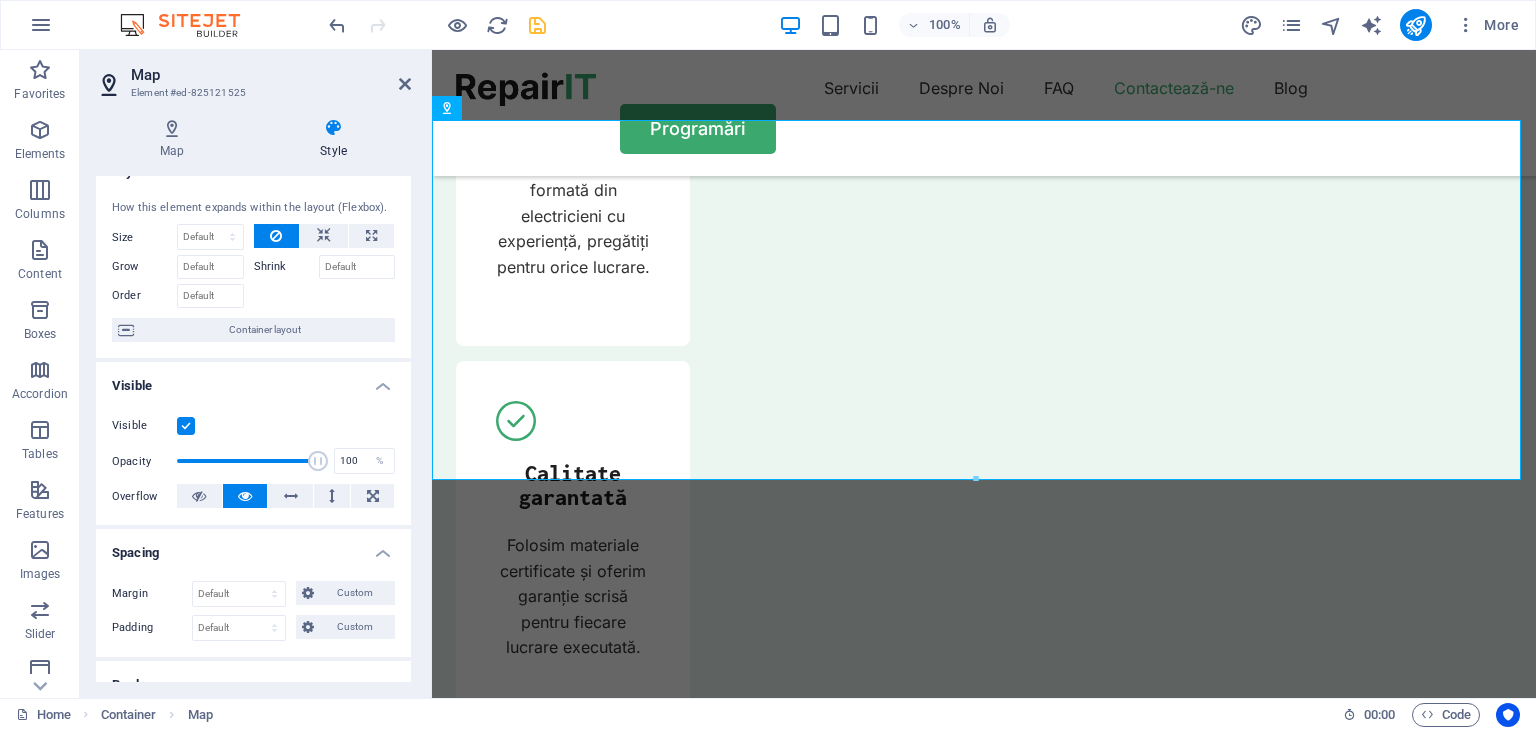 scroll, scrollTop: 0, scrollLeft: 0, axis: both 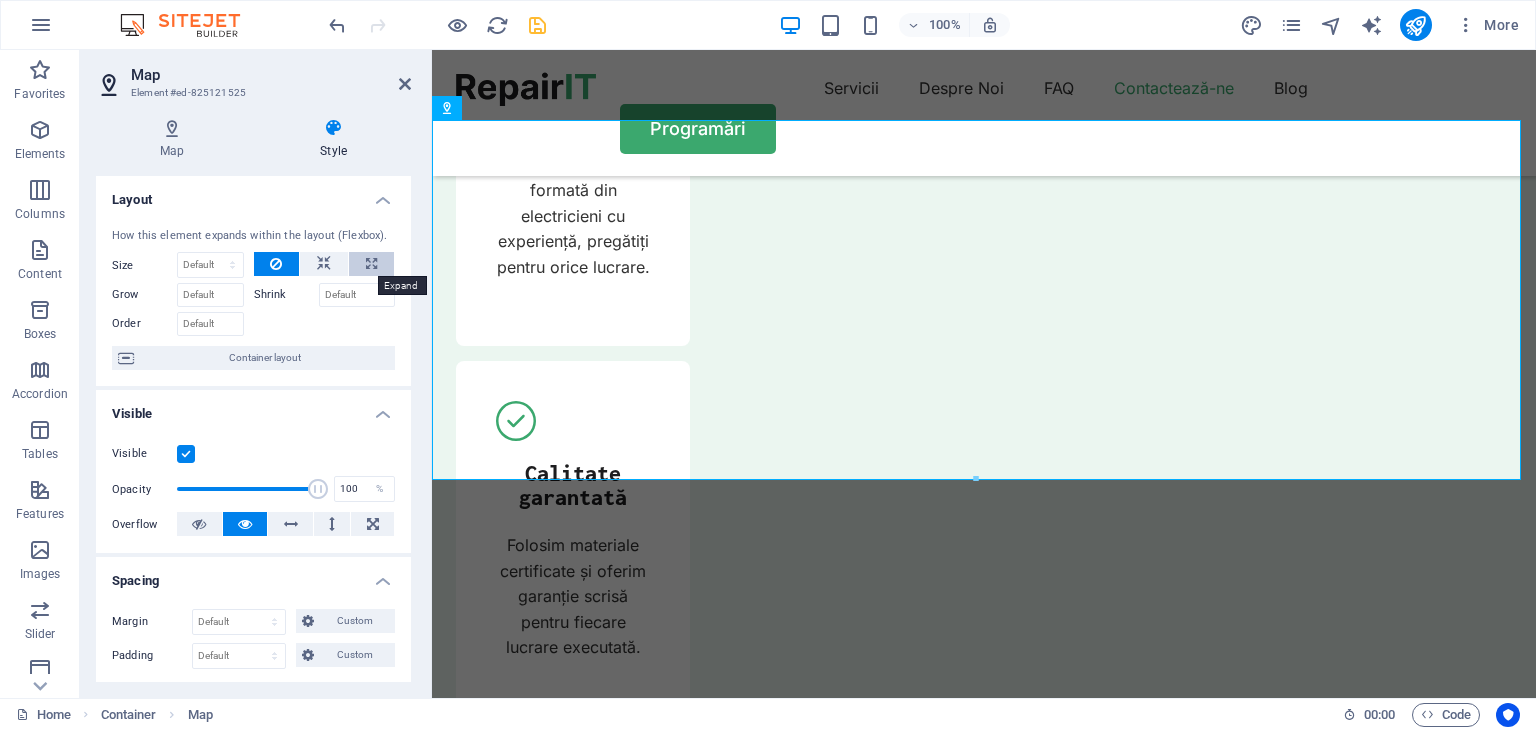 click at bounding box center [371, 264] 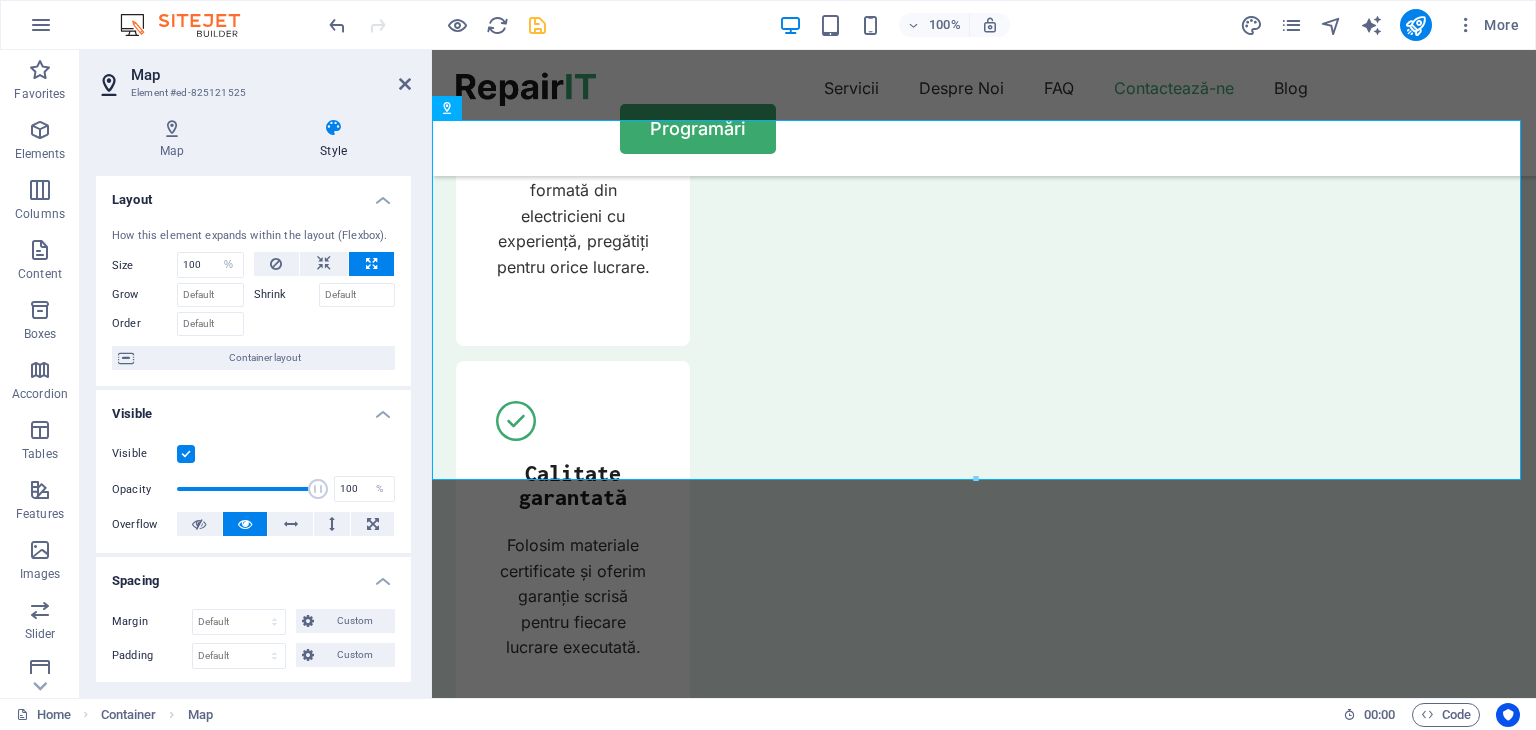 click at bounding box center [371, 264] 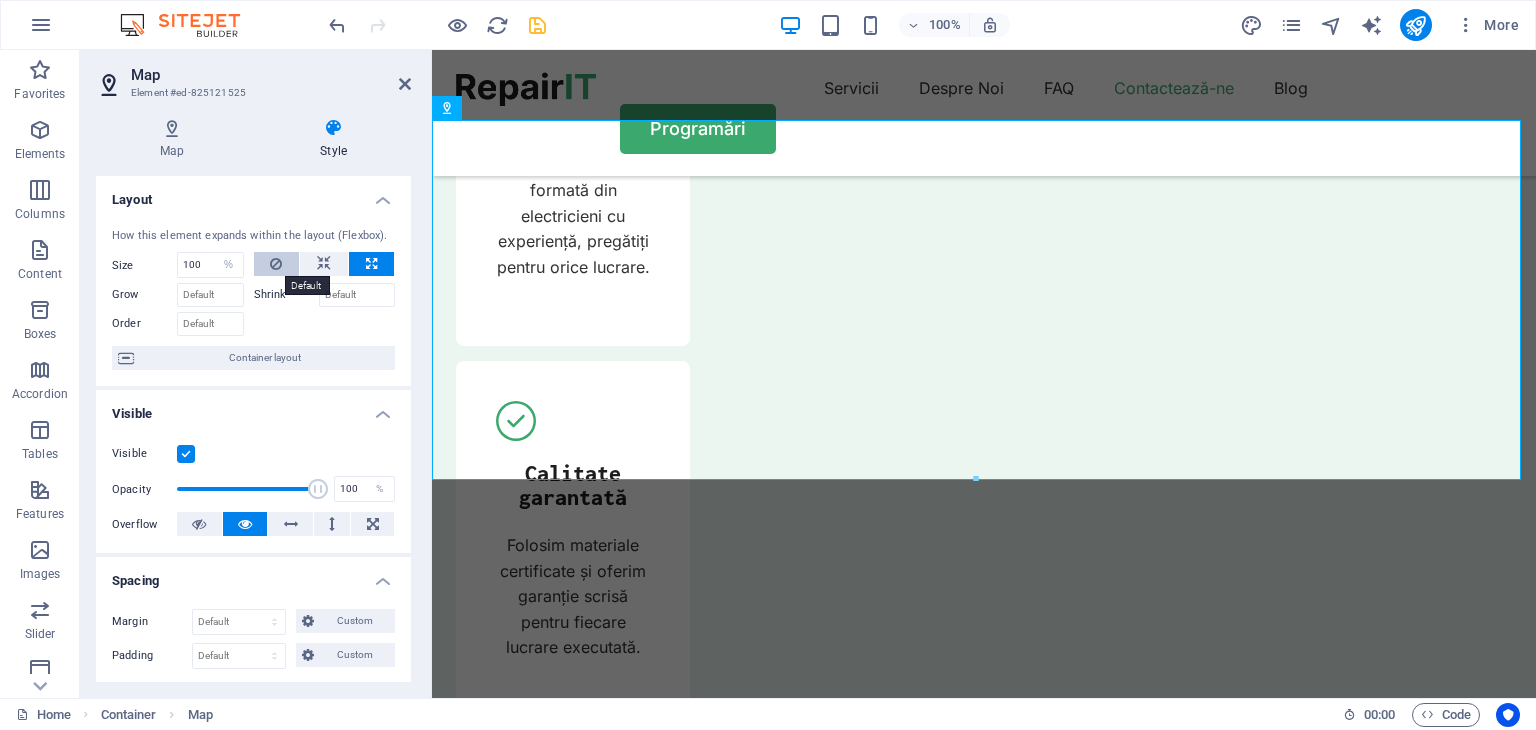 click at bounding box center [277, 264] 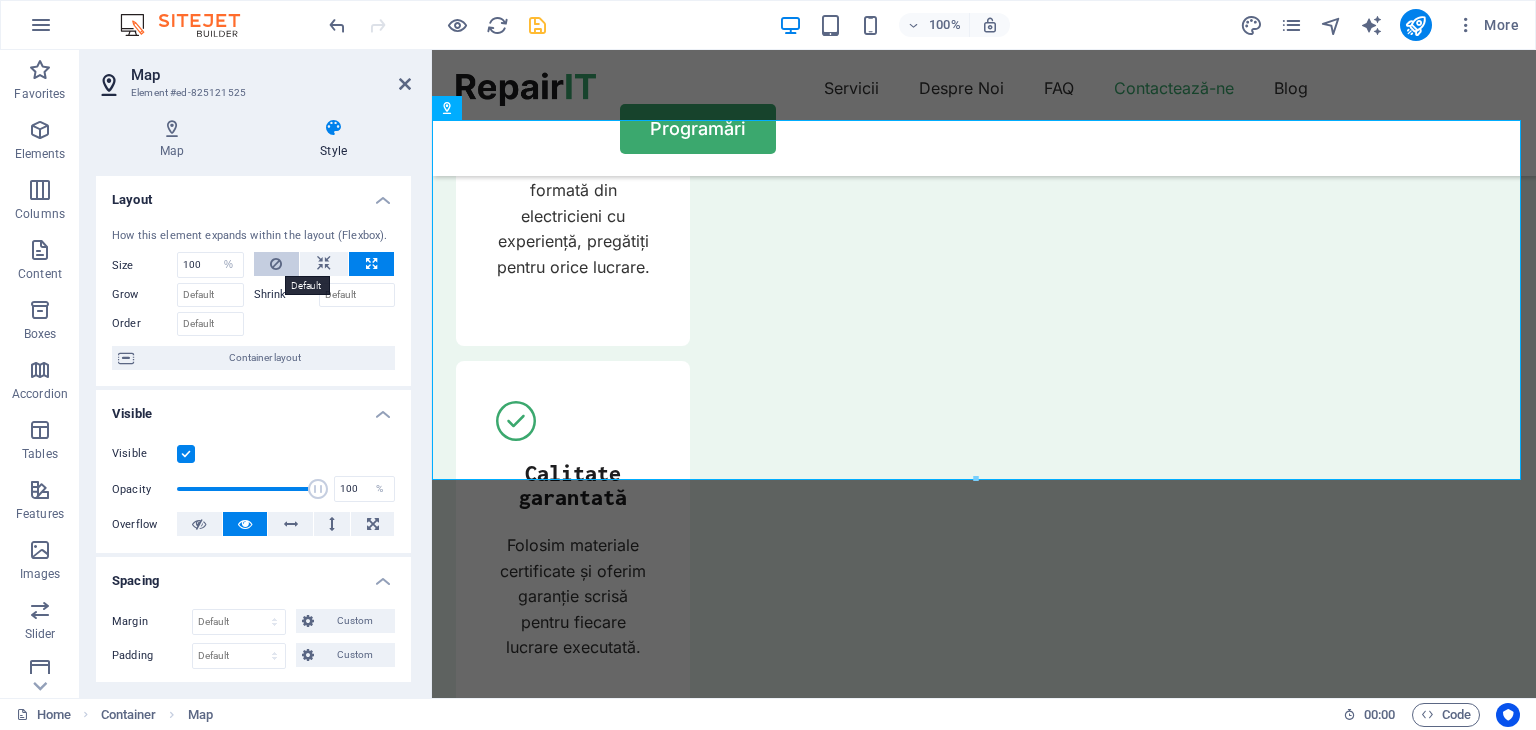 select on "DISABLED_OPTION_VALUE" 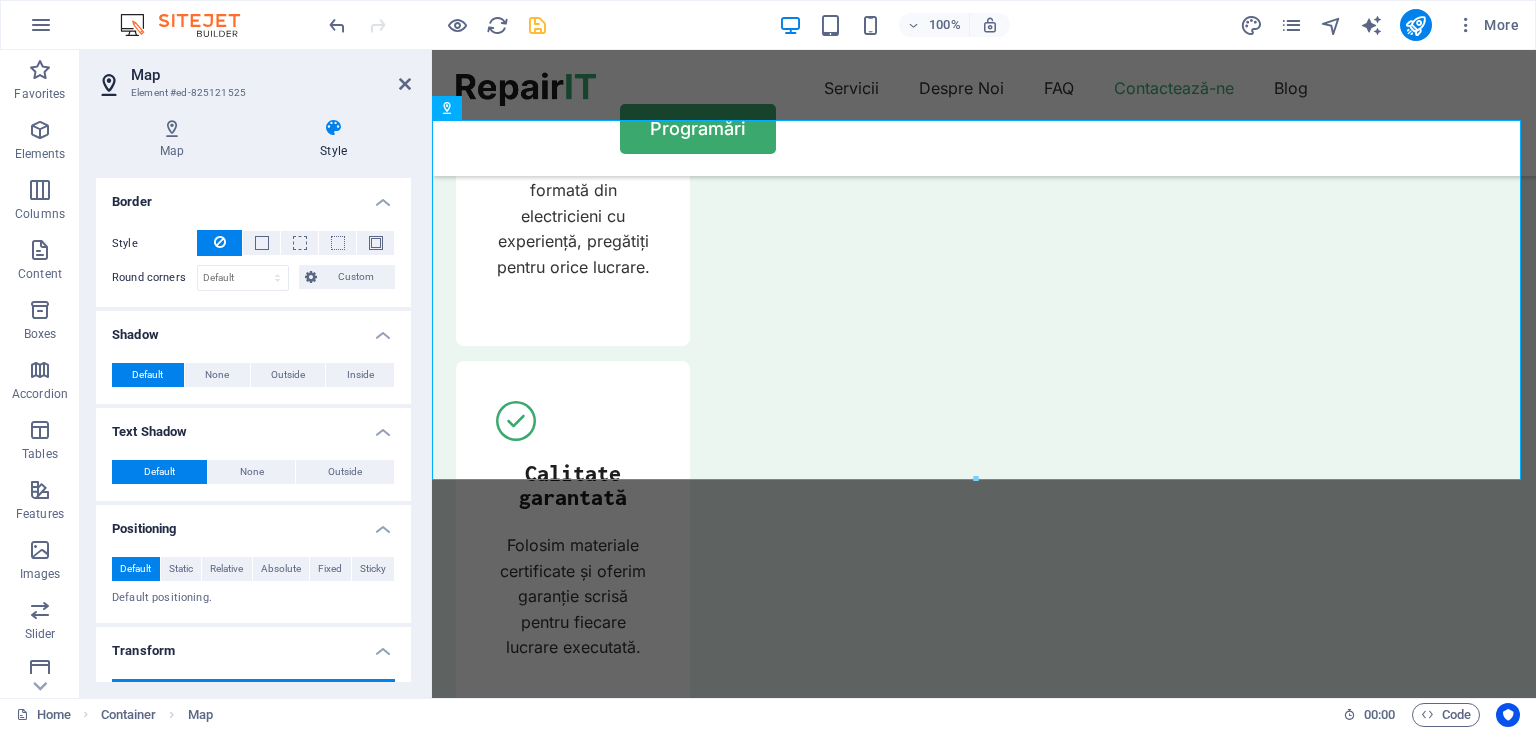 scroll, scrollTop: 928, scrollLeft: 0, axis: vertical 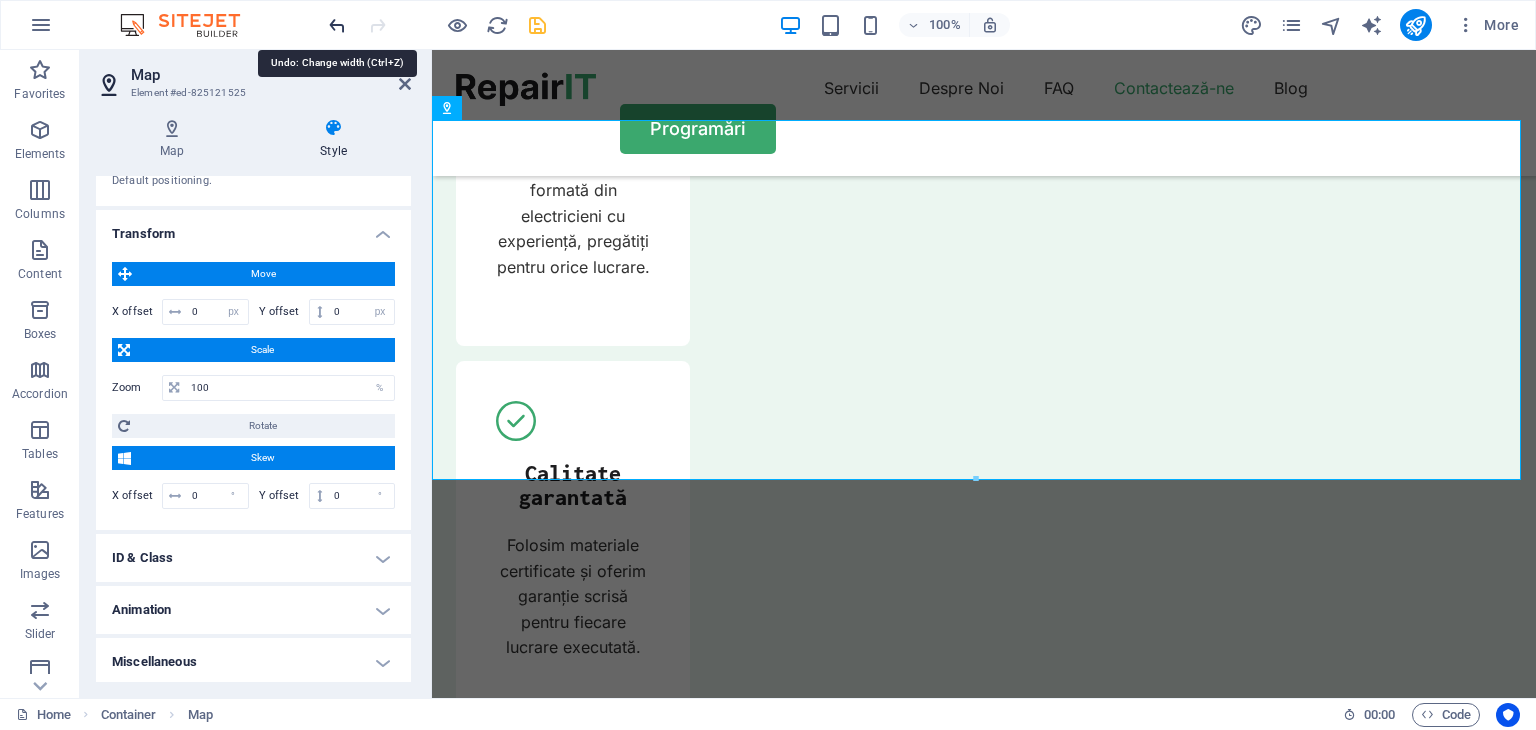 click at bounding box center [337, 25] 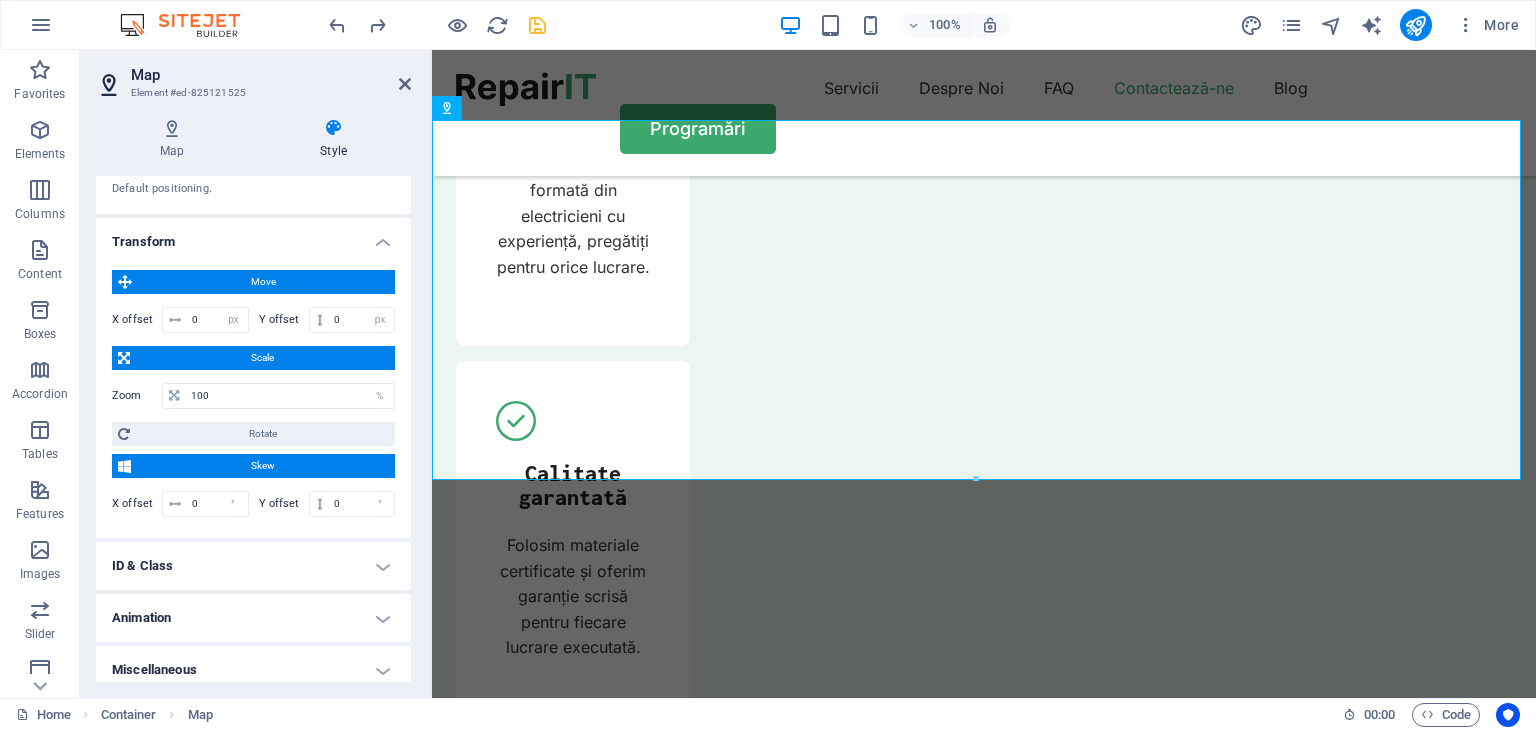 scroll, scrollTop: 928, scrollLeft: 0, axis: vertical 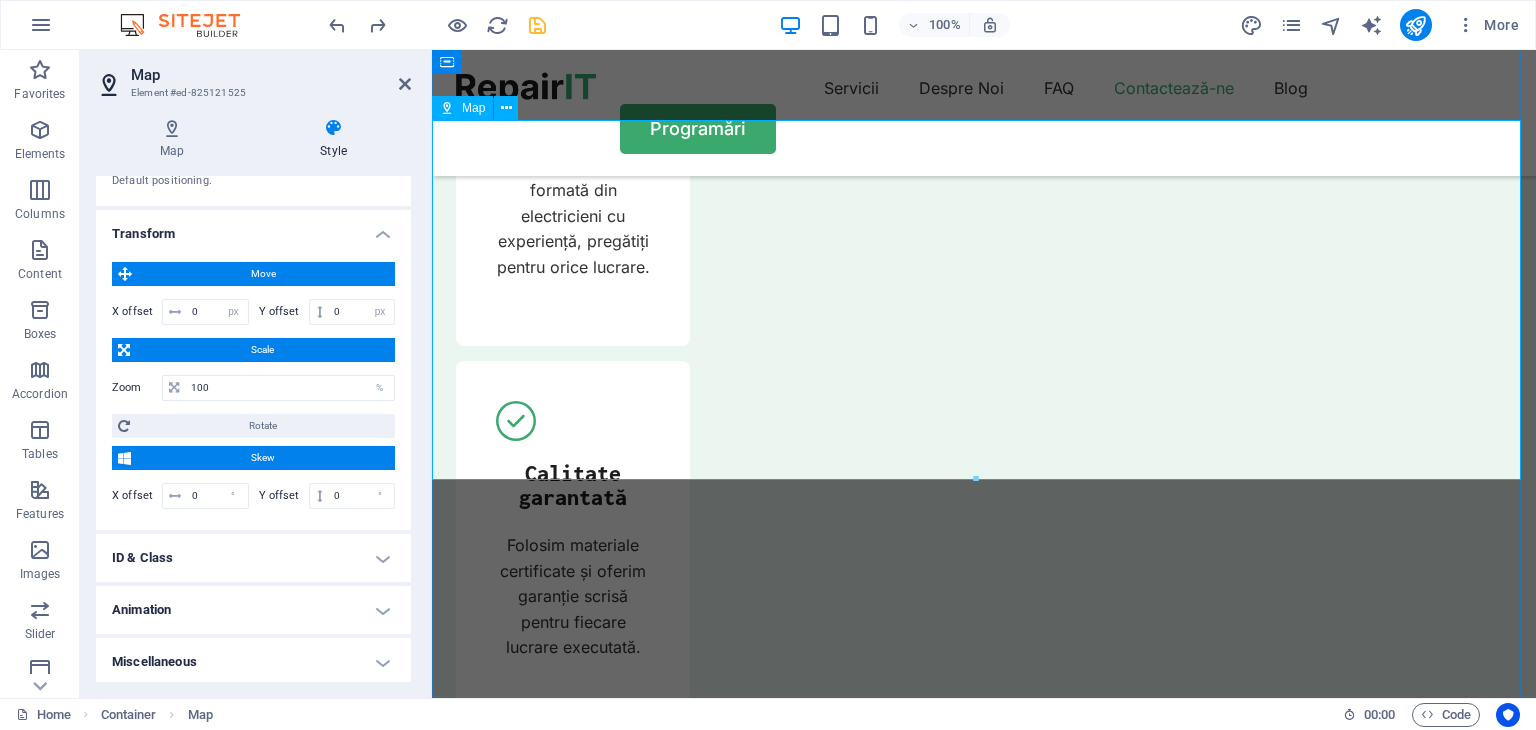 click on "← Mută la stânga → Mută spre dreapta ↑ Mută în sus ↓ Mută în jos + Mărește - Micșorează Acasă Mută la stânga cu 75 % End Mută la dreapta cu 75 % O pagină mai sus Mută în sus cu 75 % O pagină mai jos Mută în jos cu 75 % Hartă Teren Satelit Etichete Comenzi rapide de la tastatură Date cartografice Date hartă ©2025 Google Date hartă ©2025 Google 1 km Dă clic pentru a trece de la sistemul metric la cel imperial și viceversa Condiții Raportează o eroare pe hartă" at bounding box center (984, 8157) 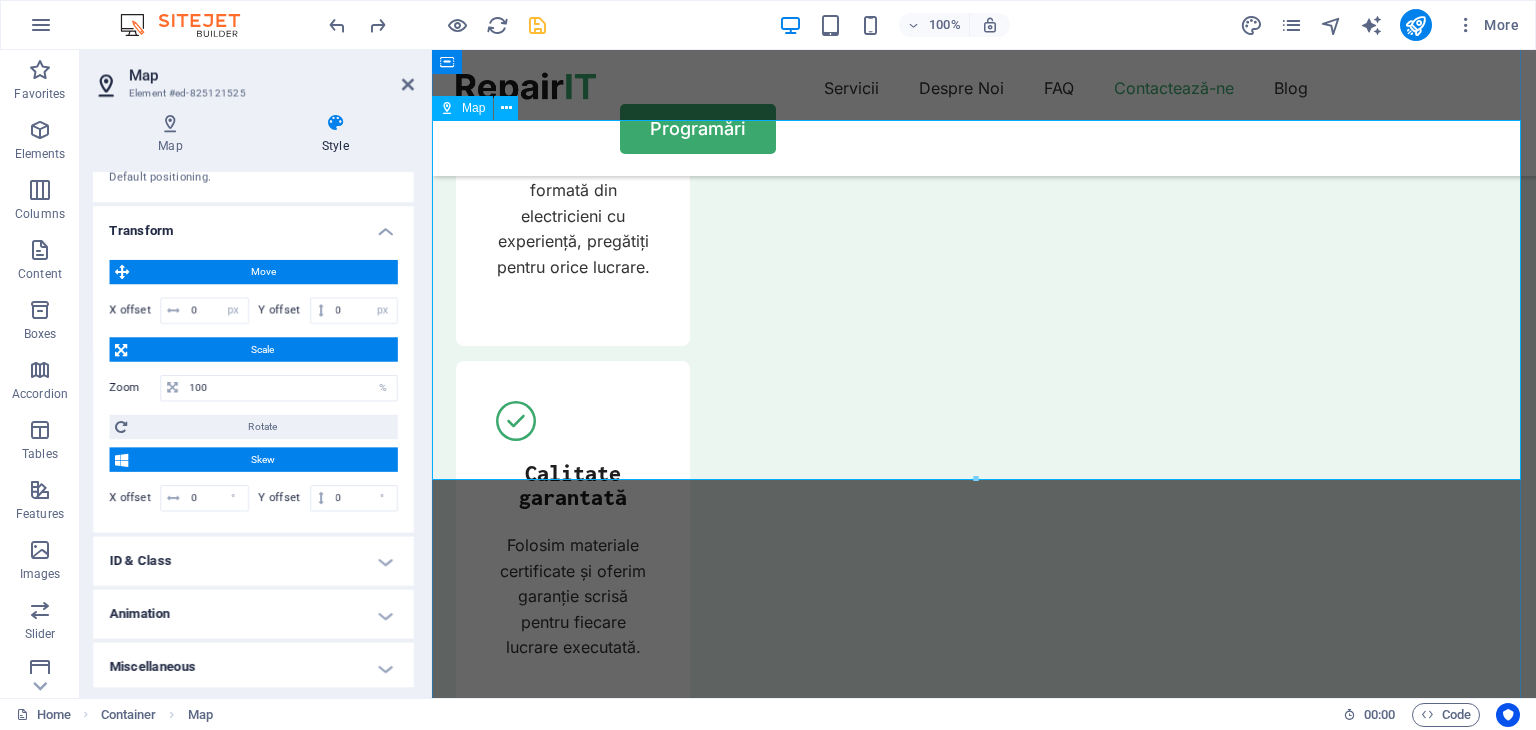 click on "← Mută la stânga → Mută spre dreapta ↑ Mută în sus ↓ Mută în jos + Mărește - Micșorează Acasă Mută la stânga cu 75 % End Mută la dreapta cu 75 % O pagină mai sus Mută în sus cu 75 % O pagină mai jos Mută în jos cu 75 % Hartă Teren Satelit Etichete Comenzi rapide de la tastatură Date cartografice Date hartă ©2025 Google Date hartă ©2025 Google 1 km Dă clic pentru a trece de la sistemul metric la cel imperial și viceversa Condiții Raportează o eroare pe hartă" at bounding box center (984, 8157) 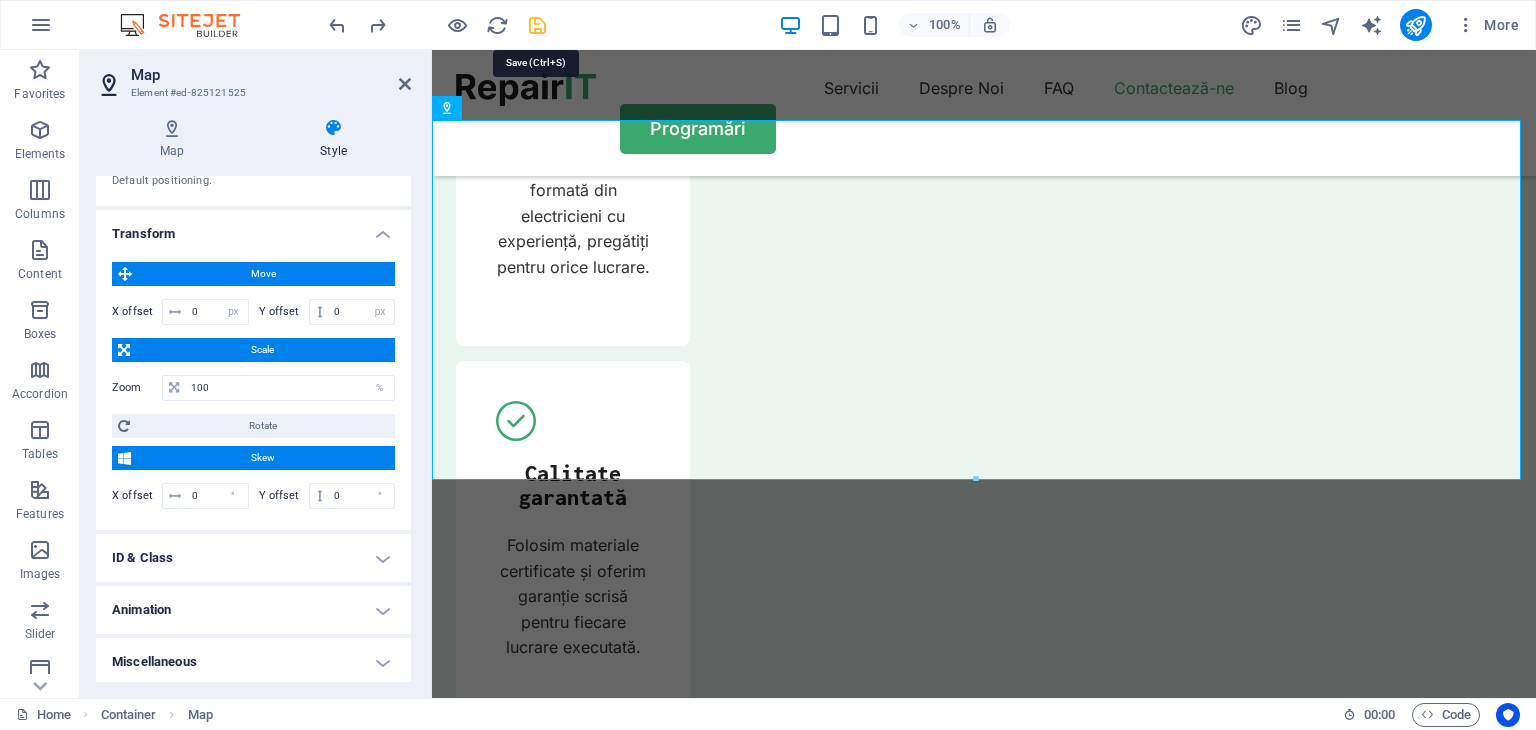 click at bounding box center (537, 25) 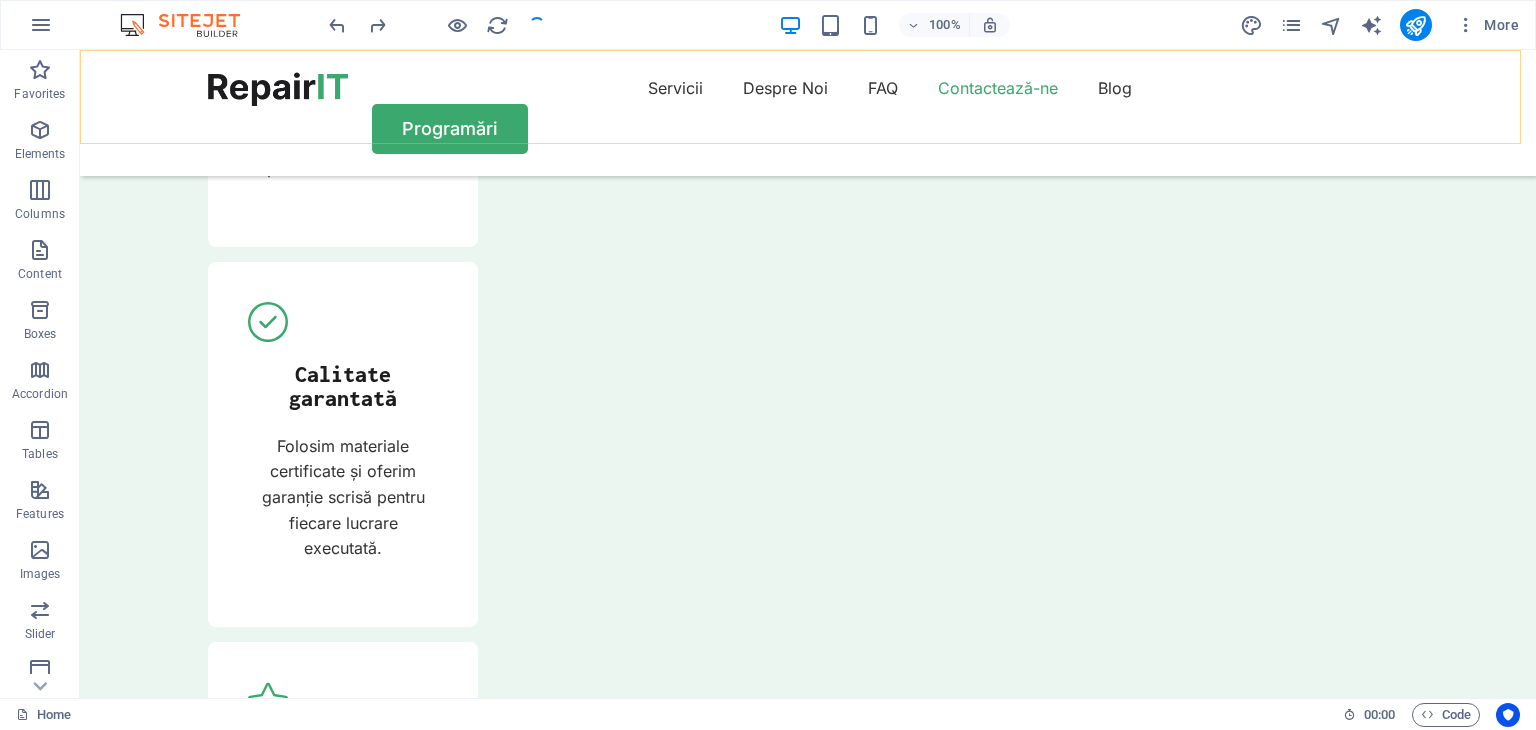 scroll, scrollTop: 6985, scrollLeft: 0, axis: vertical 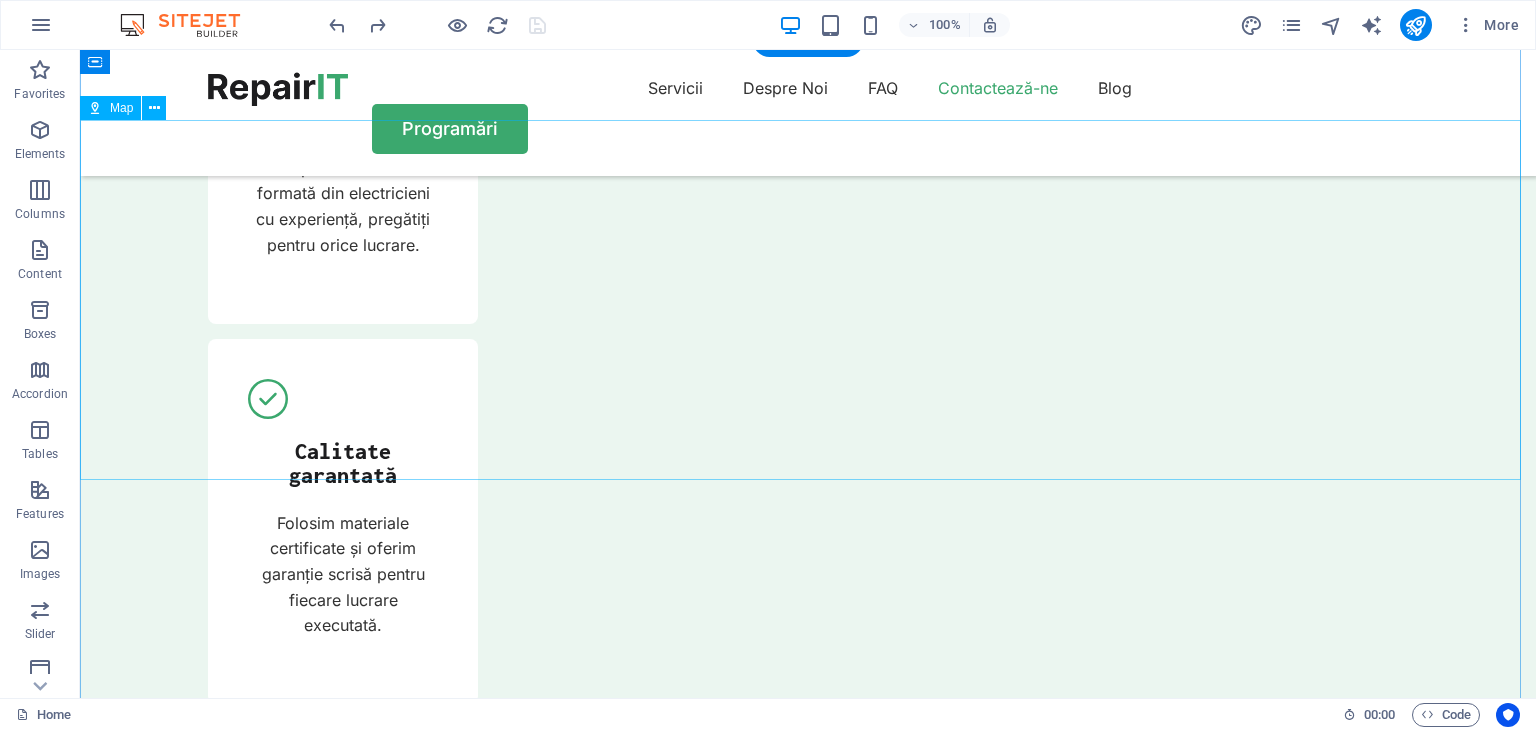 click on "← Mută la stânga → Mută spre dreapta ↑ Mută în sus ↓ Mută în jos + Mărește - Micșorează Acasă Mută la stânga cu 75 % End Mută la dreapta cu 75 % O pagină mai sus Mută în sus cu 75 % O pagină mai jos Mută în jos cu 75 % Hartă Teren Satelit Etichete Comenzi rapide de la tastatură Date cartografice Date hartă ©2025 Google Date hartă ©2025 Google 1 km Dă clic pentru a trece de la sistemul metric la cel imperial și viceversa Condiții Raportează o eroare pe hartă" at bounding box center [808, 8009] 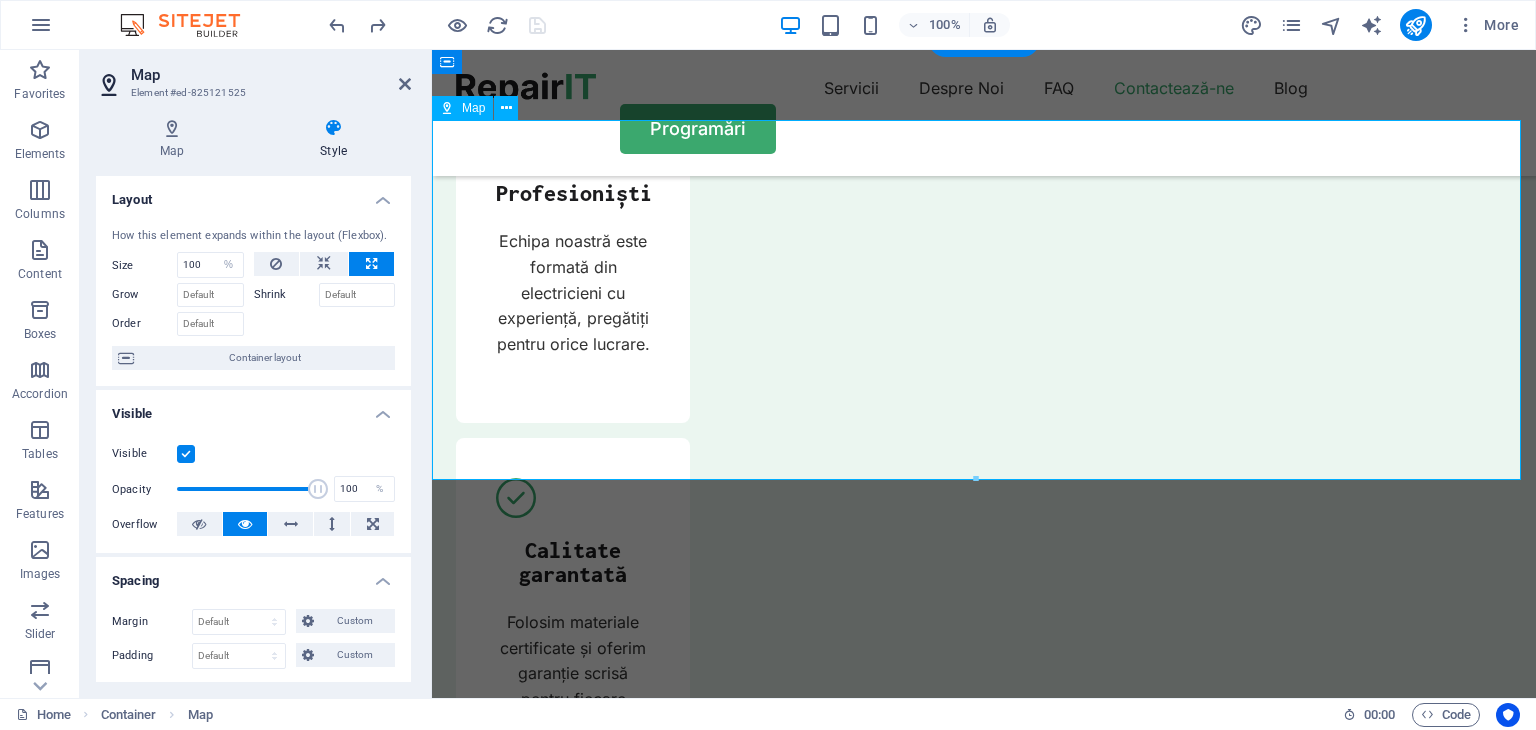 scroll, scrollTop: 7062, scrollLeft: 0, axis: vertical 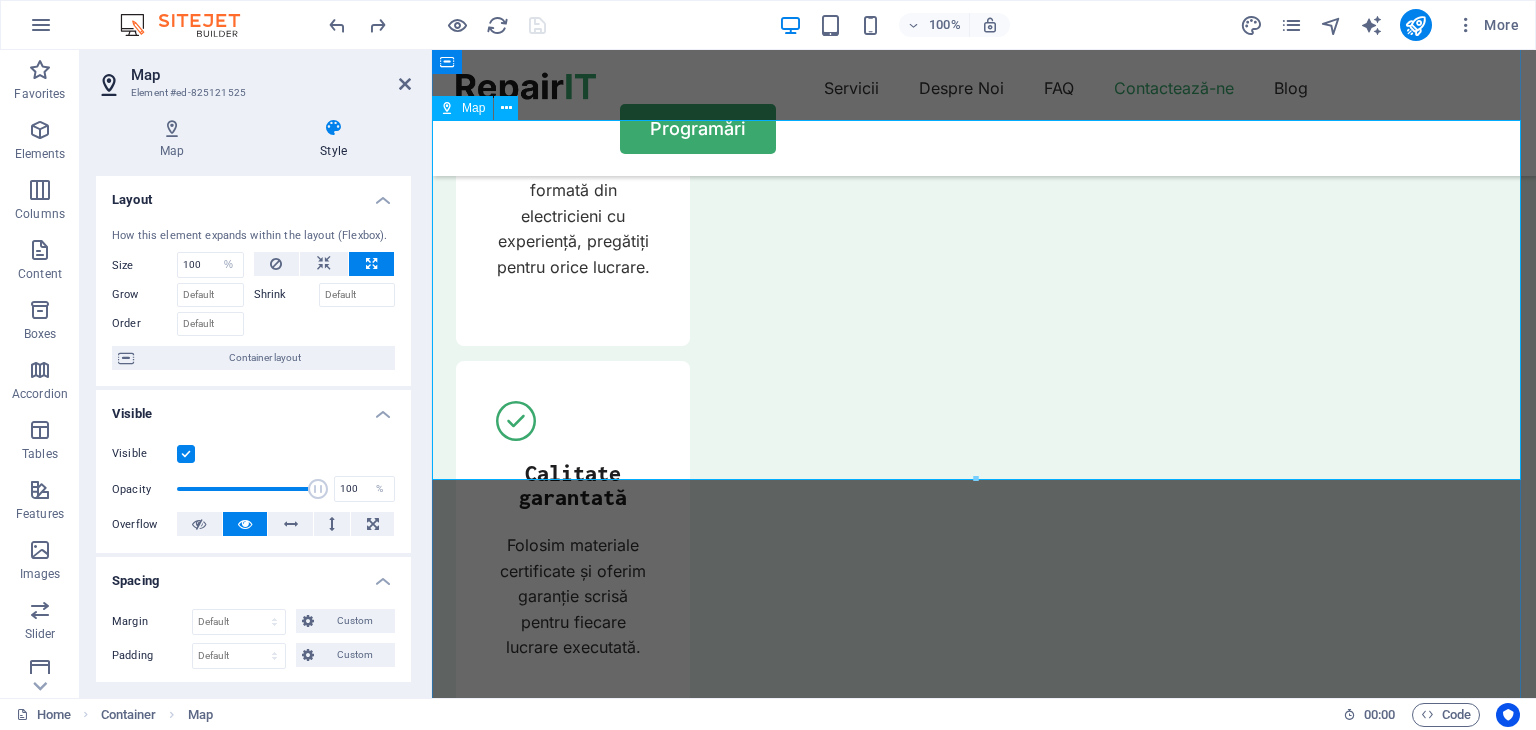 click on "← Mută la stânga → Mută spre dreapta ↑ Mută în sus ↓ Mută în jos + Mărește - Micșorează Acasă Mută la stânga cu 75 % End Mută la dreapta cu 75 % O pagină mai sus Mută în sus cu 75 % O pagină mai jos Mută în jos cu 75 % Hartă Teren Satelit Etichete Comenzi rapide de la tastatură Date cartografice Date hartă ©2025 Google Date hartă ©2025 Google 1 km Dă clic pentru a trece de la sistemul metric la cel imperial și viceversa Condiții Raportează o eroare pe hartă" at bounding box center [984, 8157] 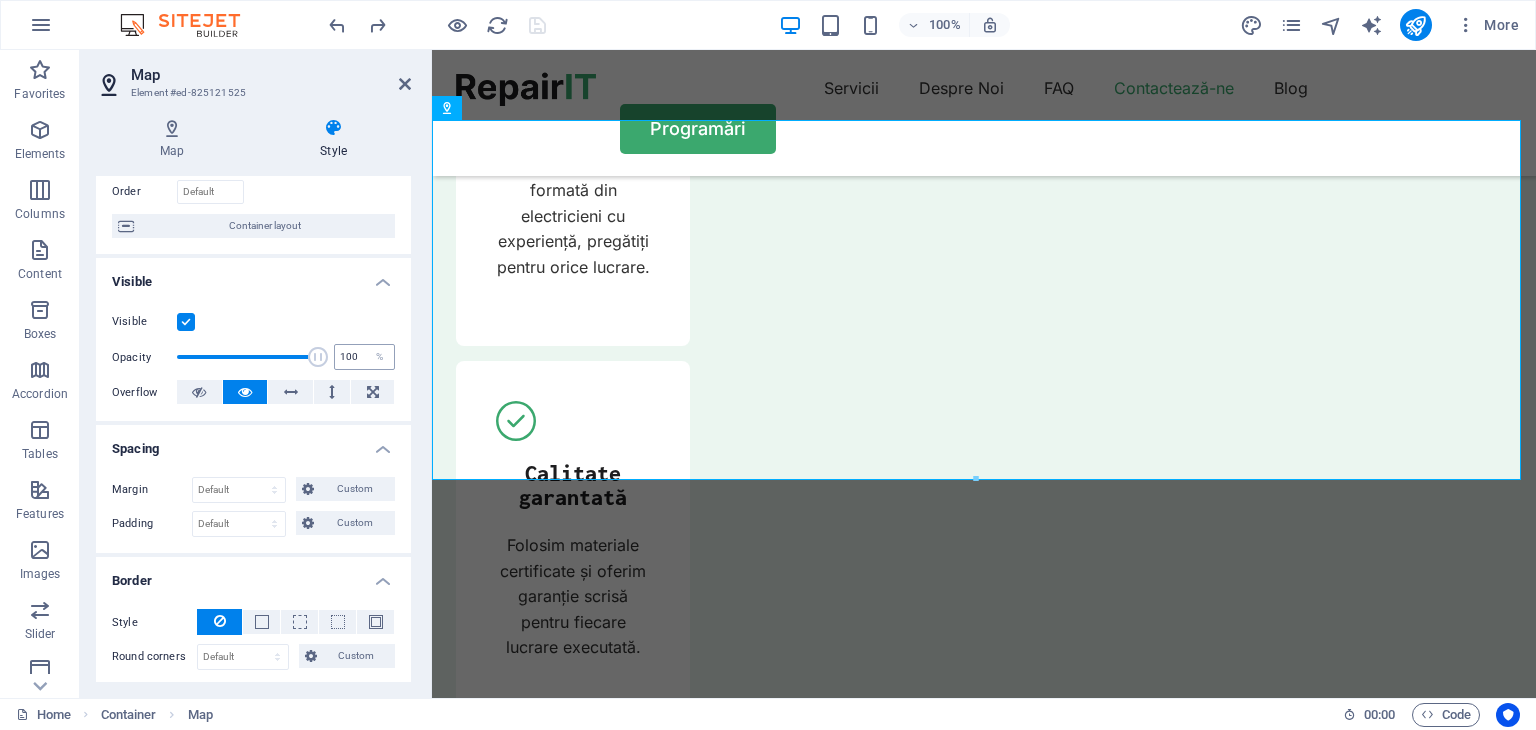 scroll, scrollTop: 0, scrollLeft: 0, axis: both 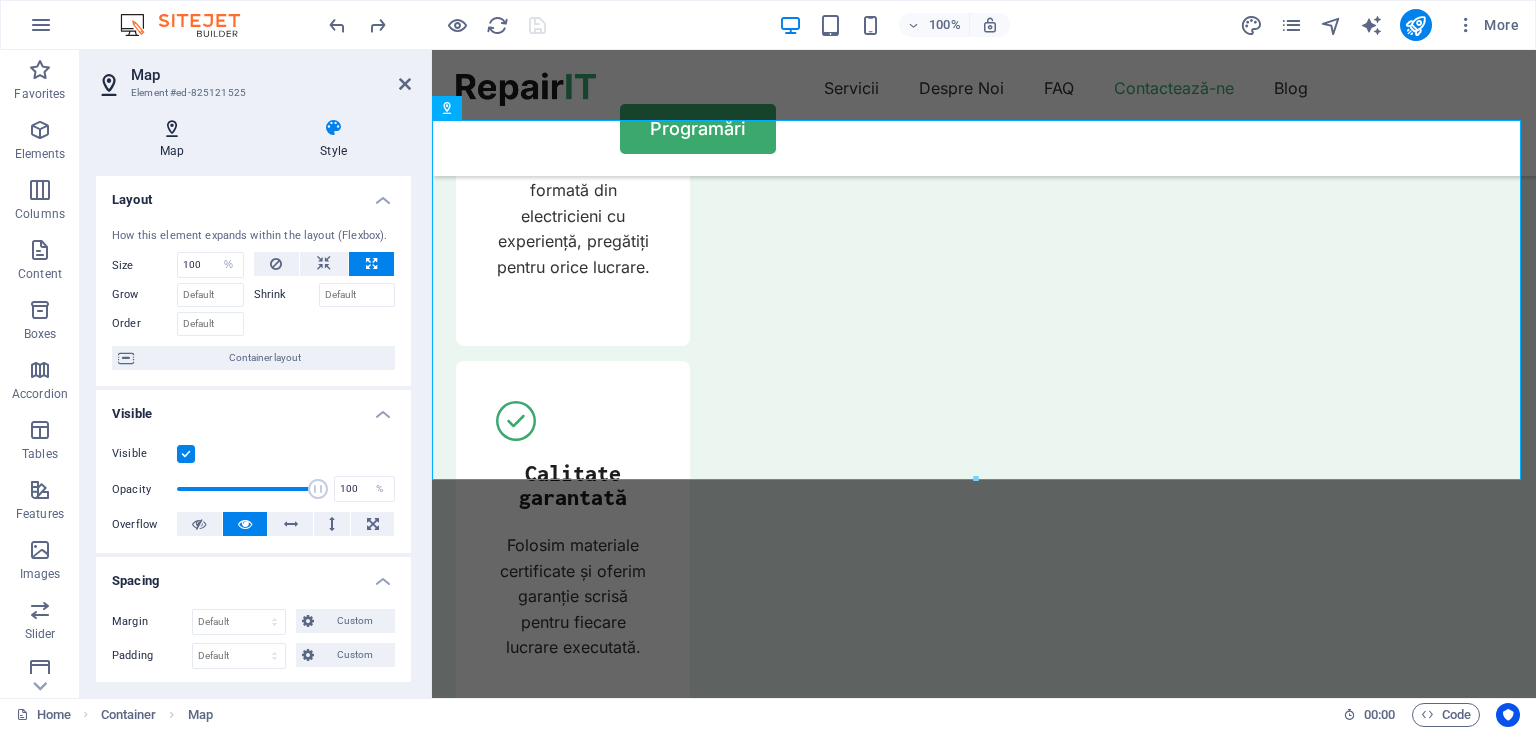 click on "Map" at bounding box center [176, 139] 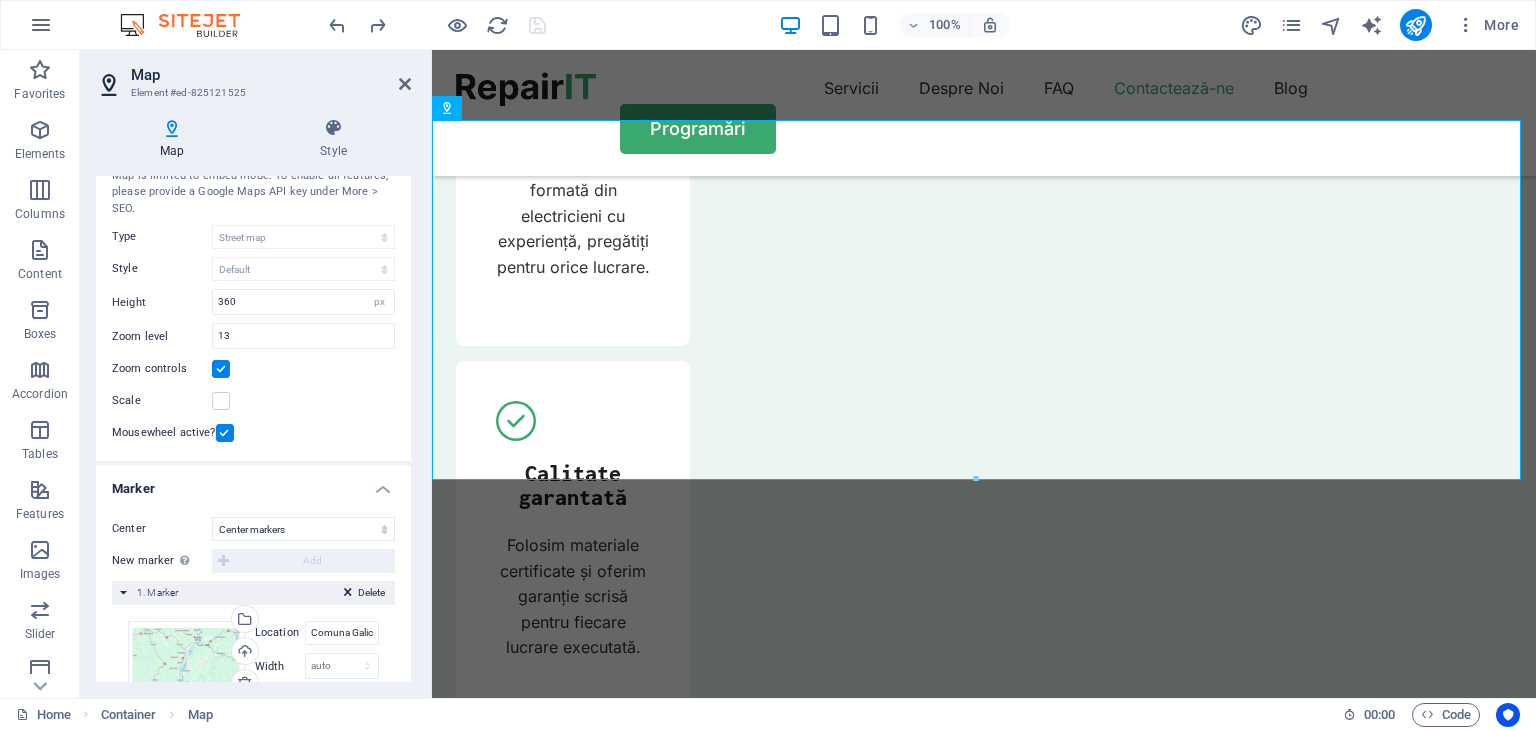 scroll, scrollTop: 128, scrollLeft: 0, axis: vertical 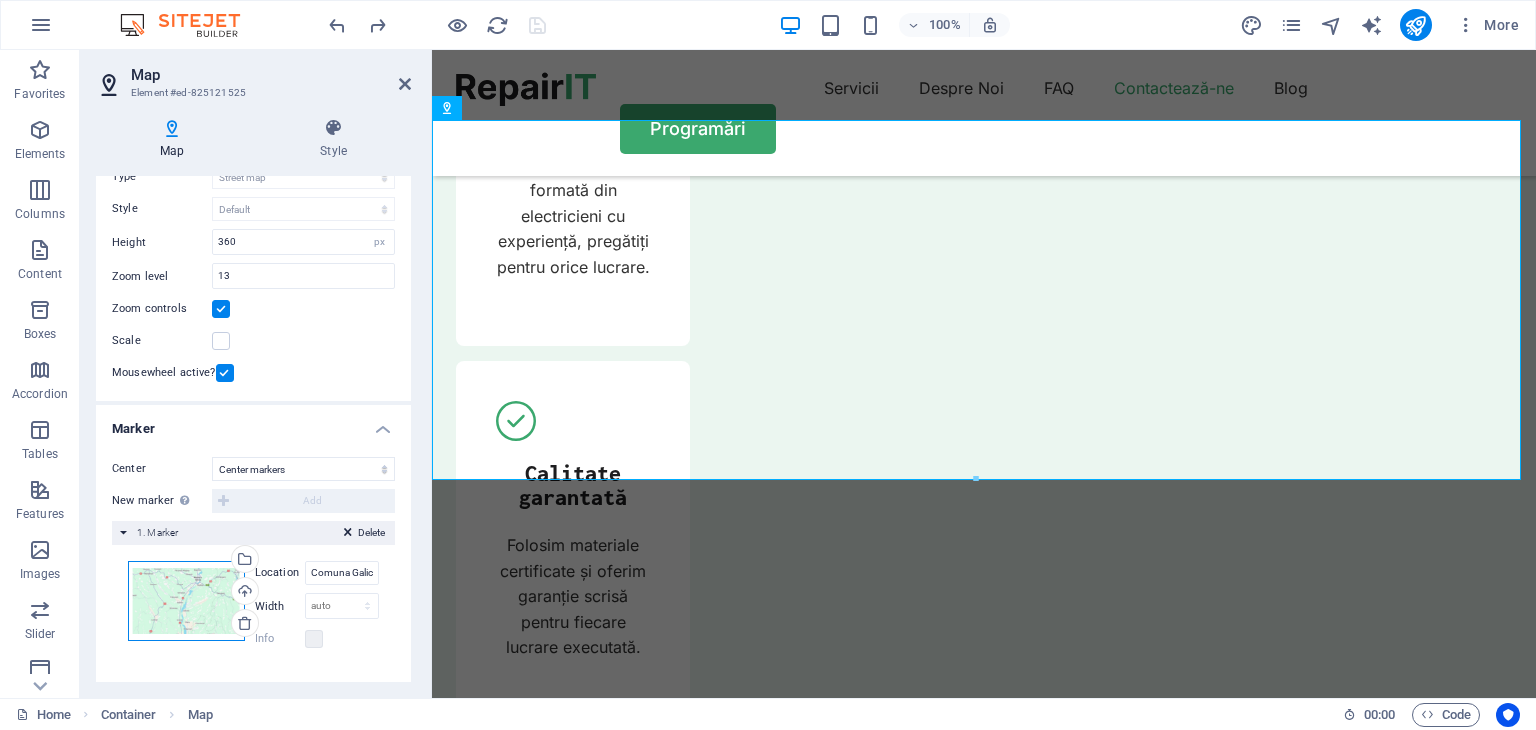 click on "Drag files here, click to choose files or select files from Files or our free stock photos & videos" at bounding box center [186, 601] 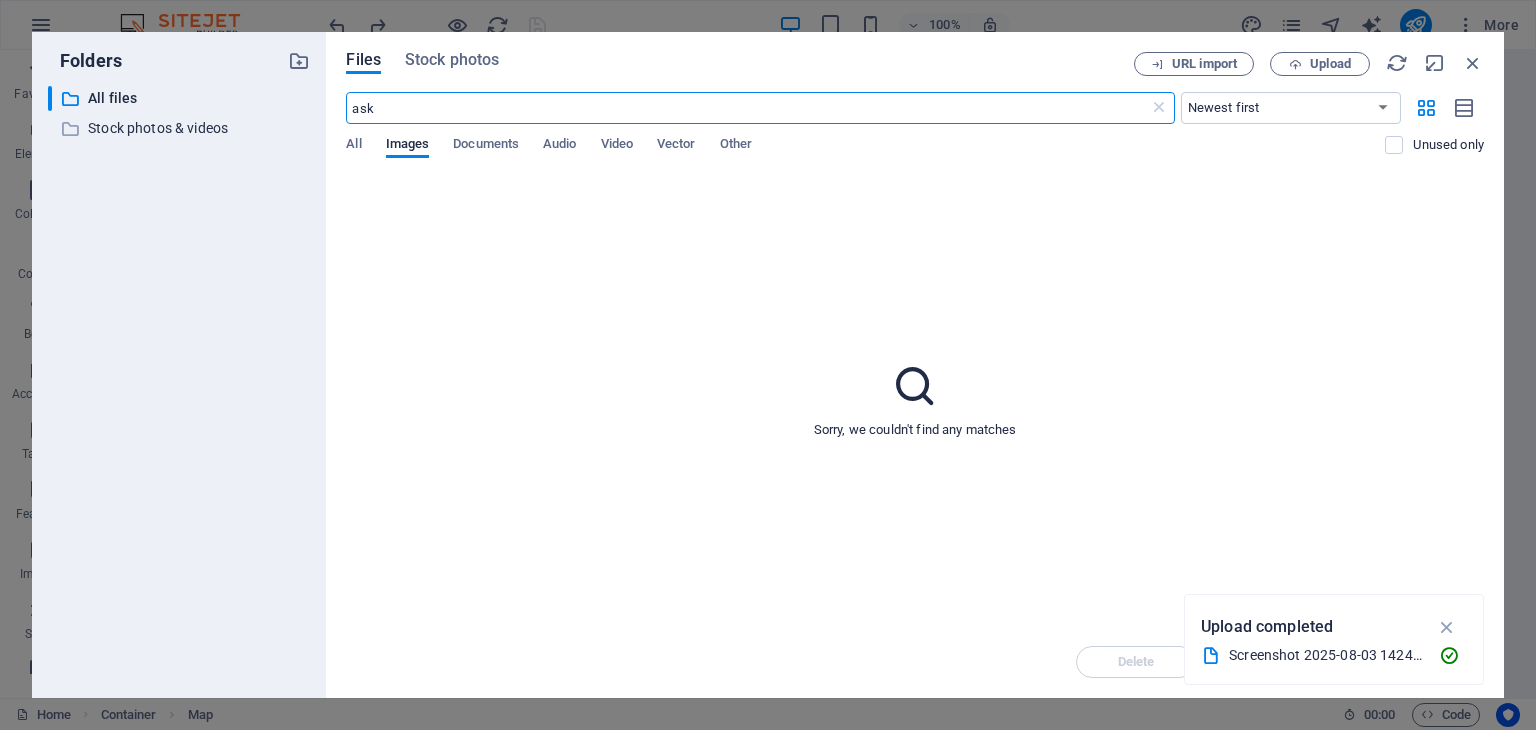 scroll, scrollTop: 7550, scrollLeft: 0, axis: vertical 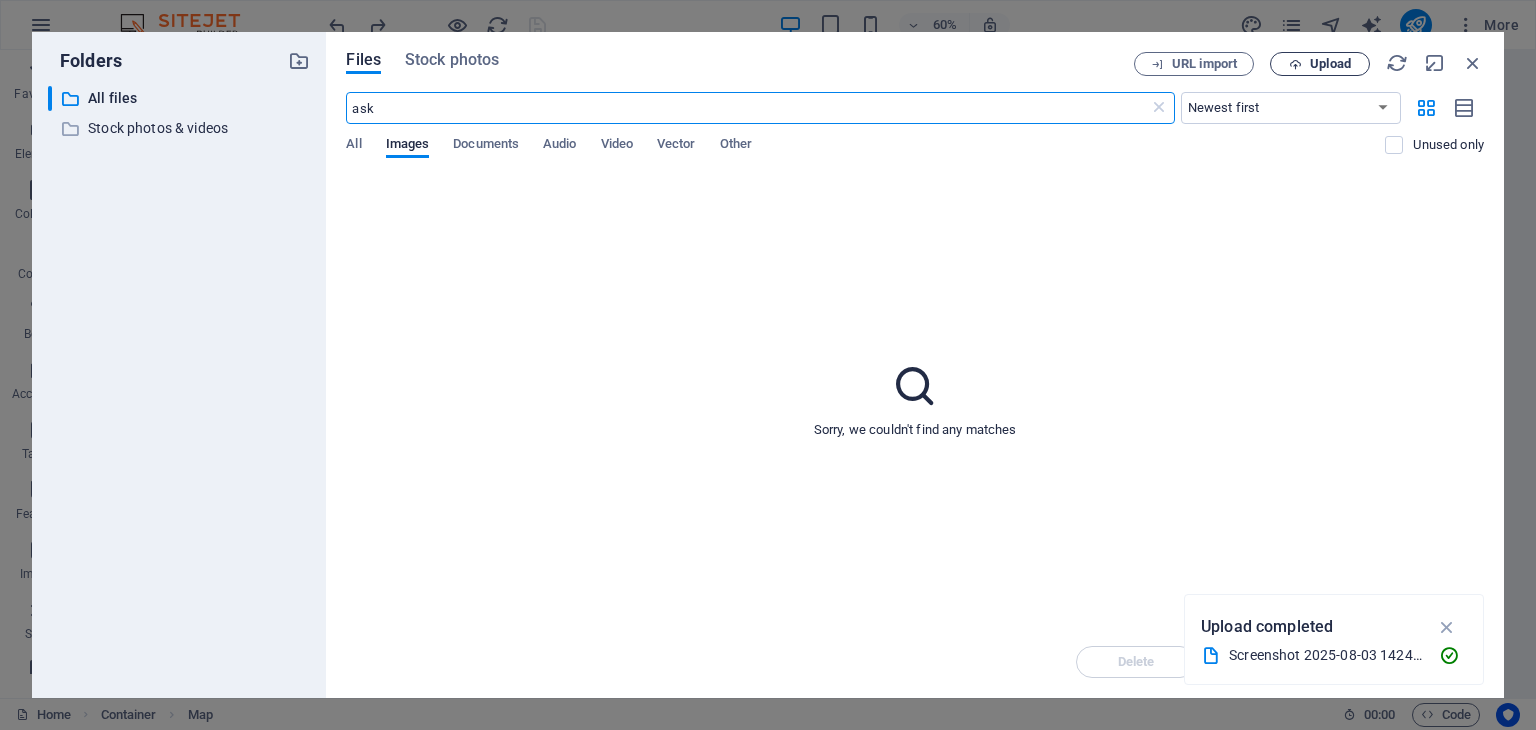 click on "Upload" at bounding box center (1330, 64) 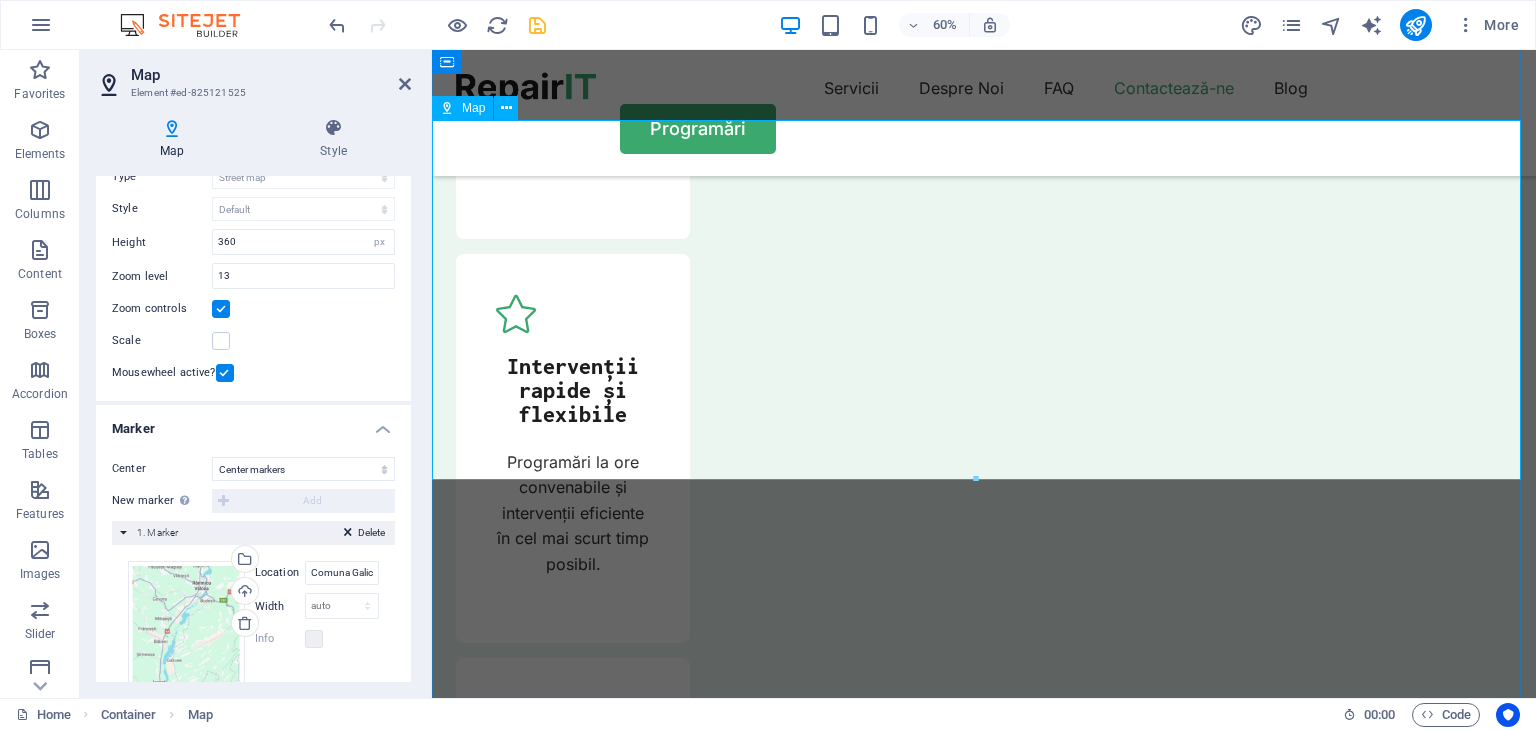 scroll, scrollTop: 7062, scrollLeft: 0, axis: vertical 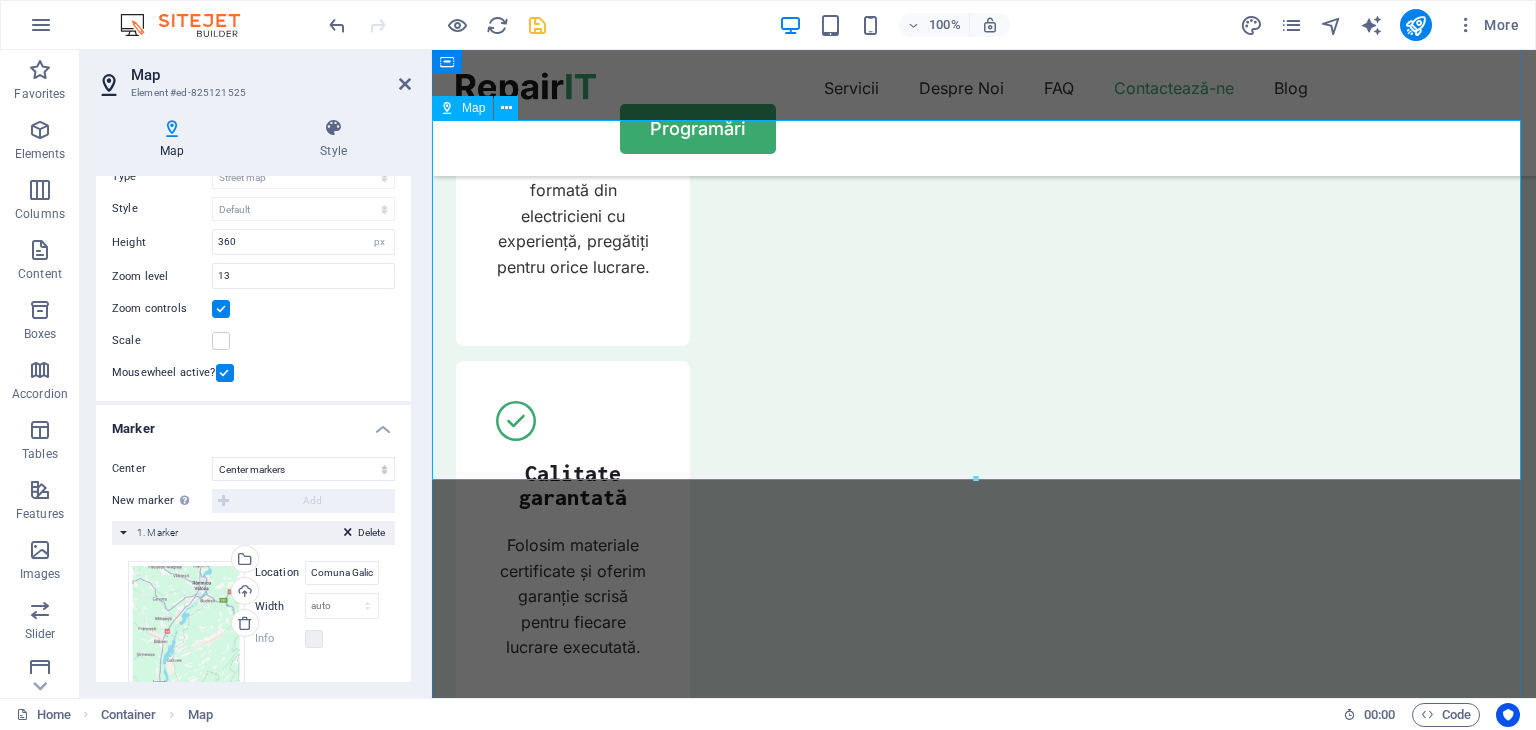 click on "← Mută la stânga → Mută spre dreapta ↑ Mută în sus ↓ Mută în jos + Mărește - Micșorează Acasă Mută la stânga cu 75 % End Mută la dreapta cu 75 % O pagină mai sus Mută în sus cu 75 % O pagină mai jos Mută în jos cu 75 % Hartă Teren Satelit Etichete Comenzi rapide de la tastatură Date cartografice Date hartă ©2025 Google Date hartă ©2025 Google 1 km Dă clic pentru a trece de la sistemul metric la cel imperial și viceversa Condiții Raportează o eroare pe hartă" at bounding box center (984, 8157) 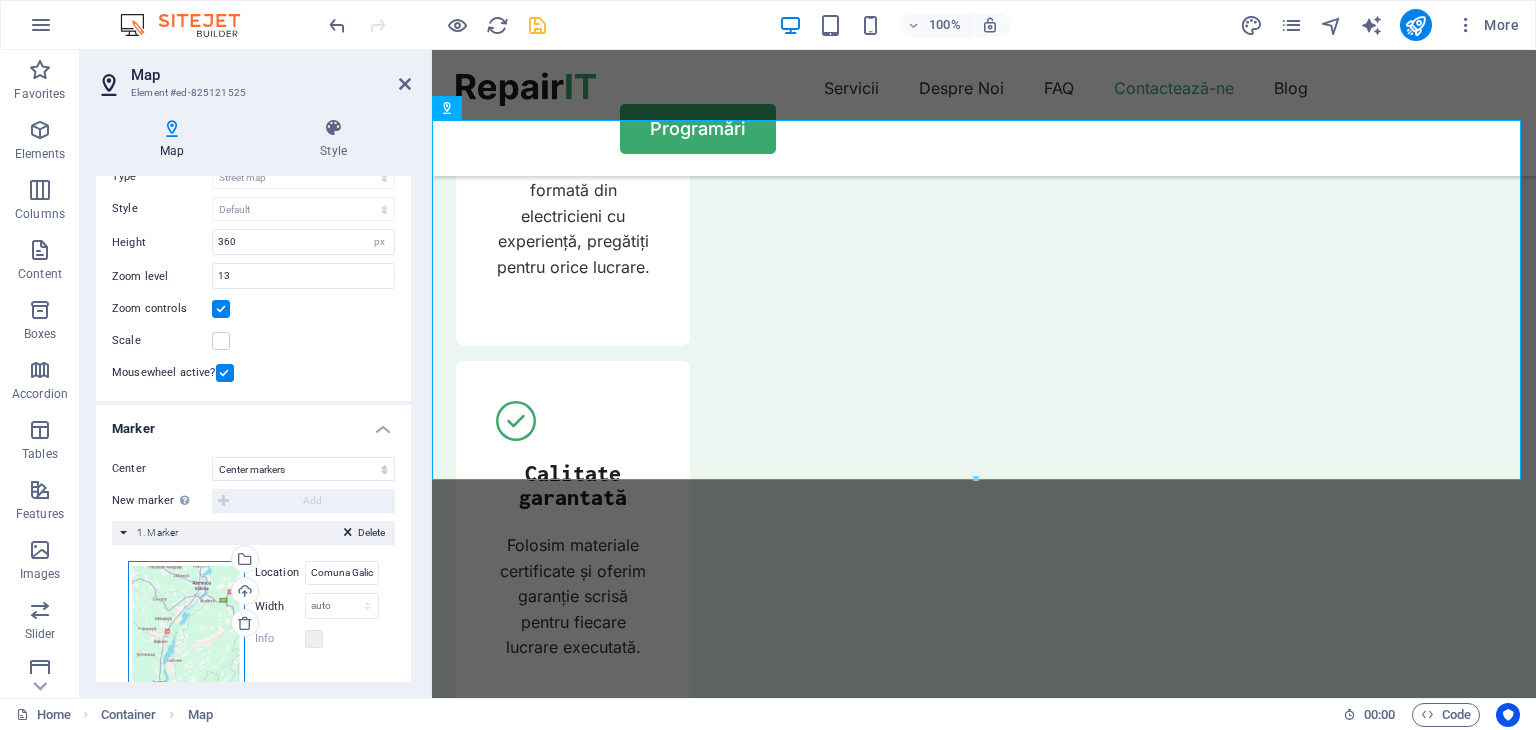 click on "Drag files here, click to choose files or select files from Files or our free stock photos & videos" at bounding box center (186, 673) 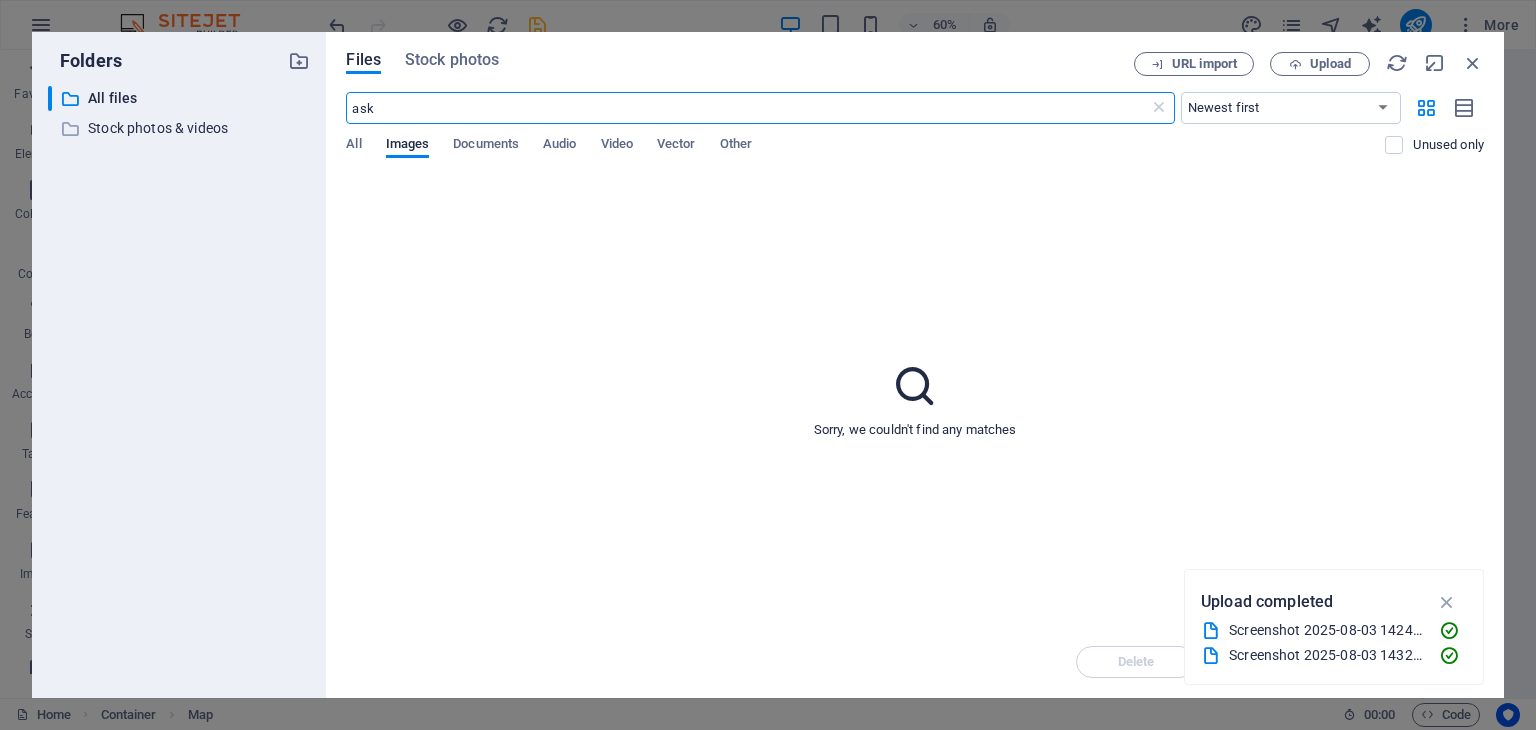 scroll, scrollTop: 7550, scrollLeft: 0, axis: vertical 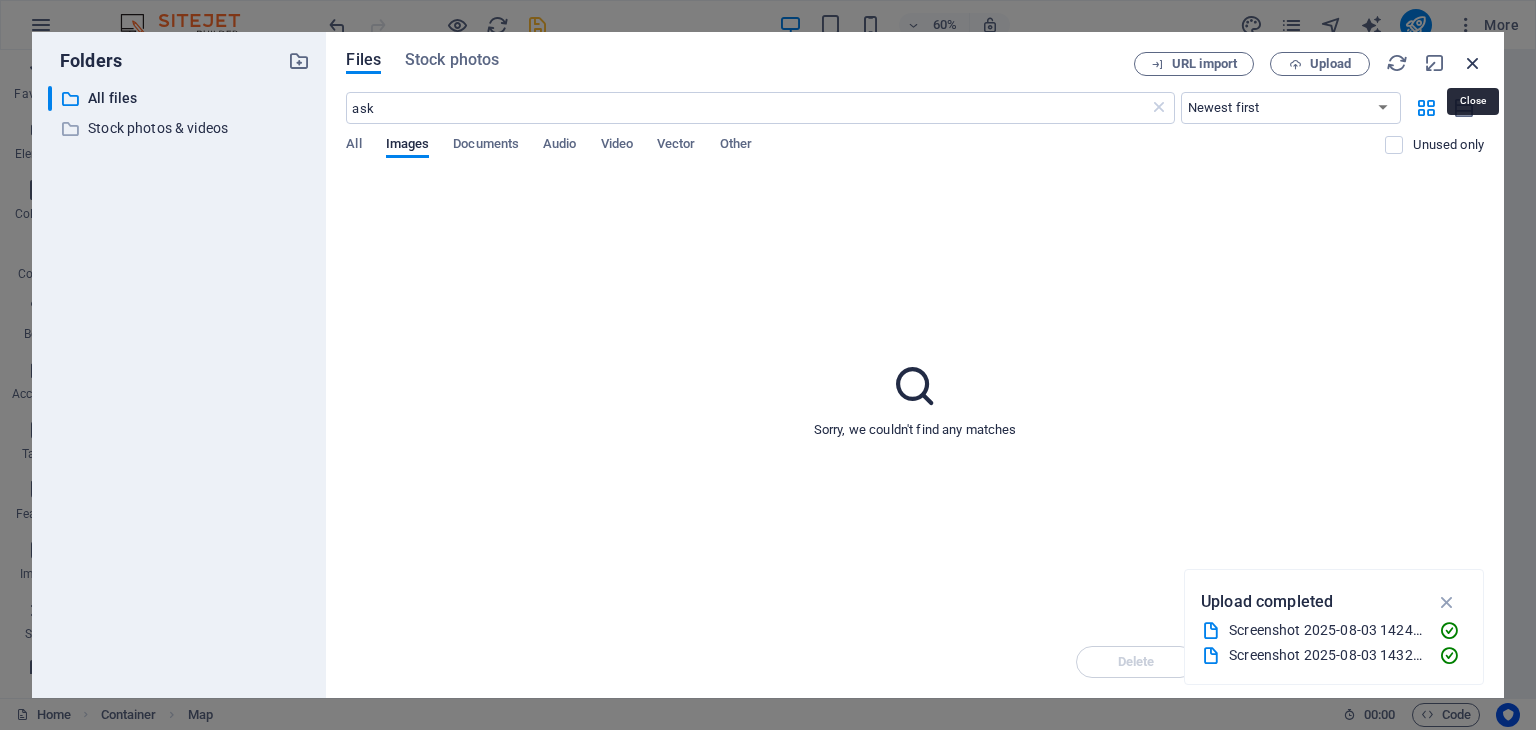 click at bounding box center (1473, 63) 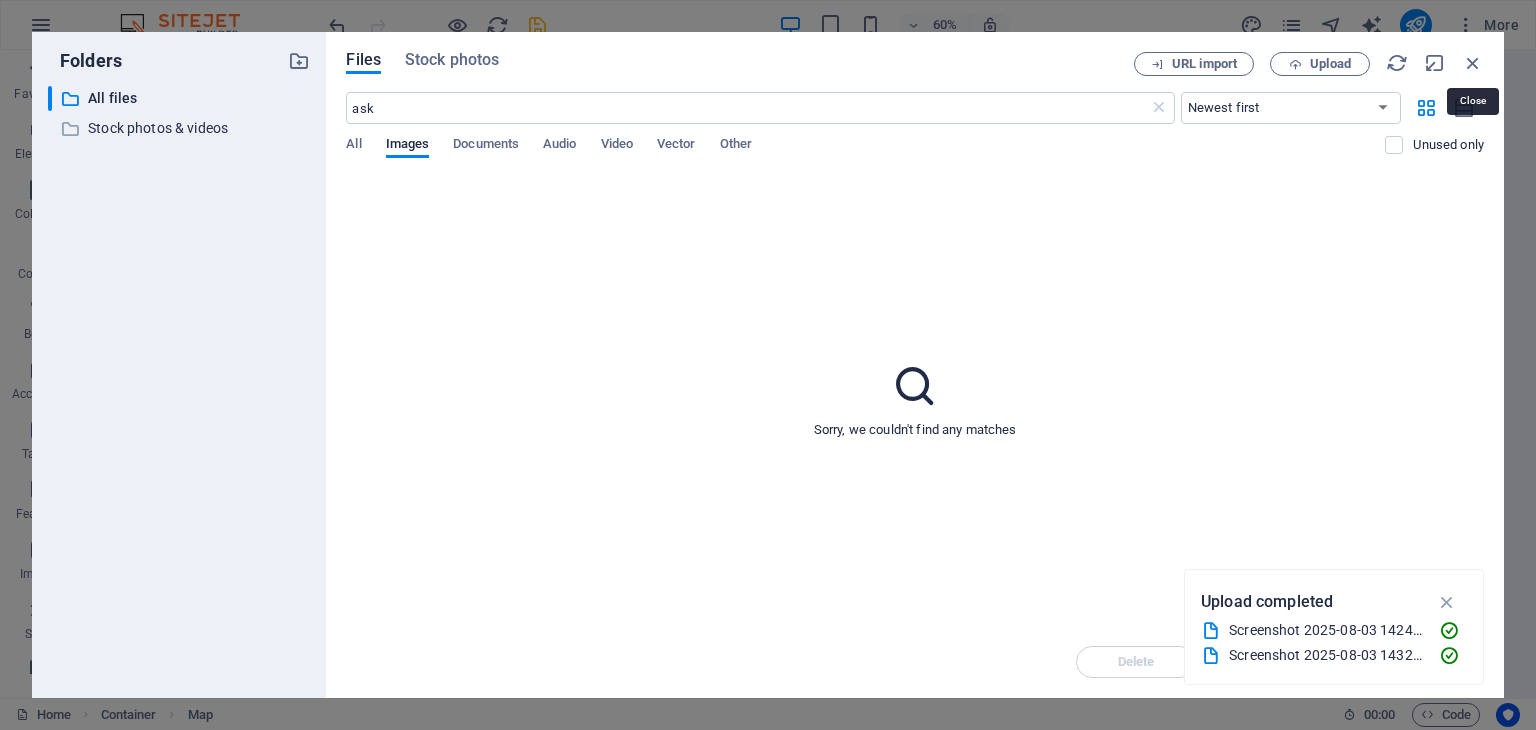scroll, scrollTop: 7062, scrollLeft: 0, axis: vertical 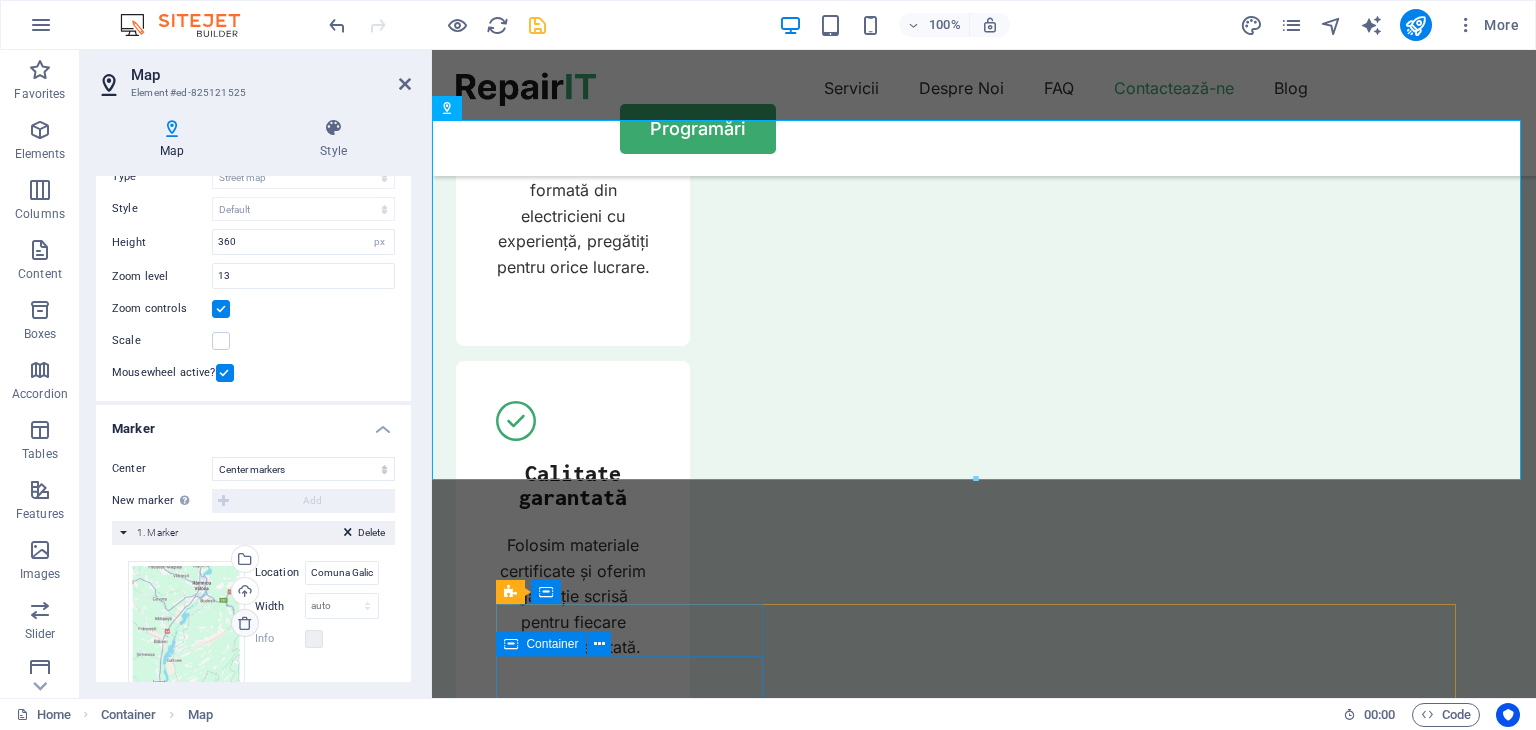 click at bounding box center [245, 623] 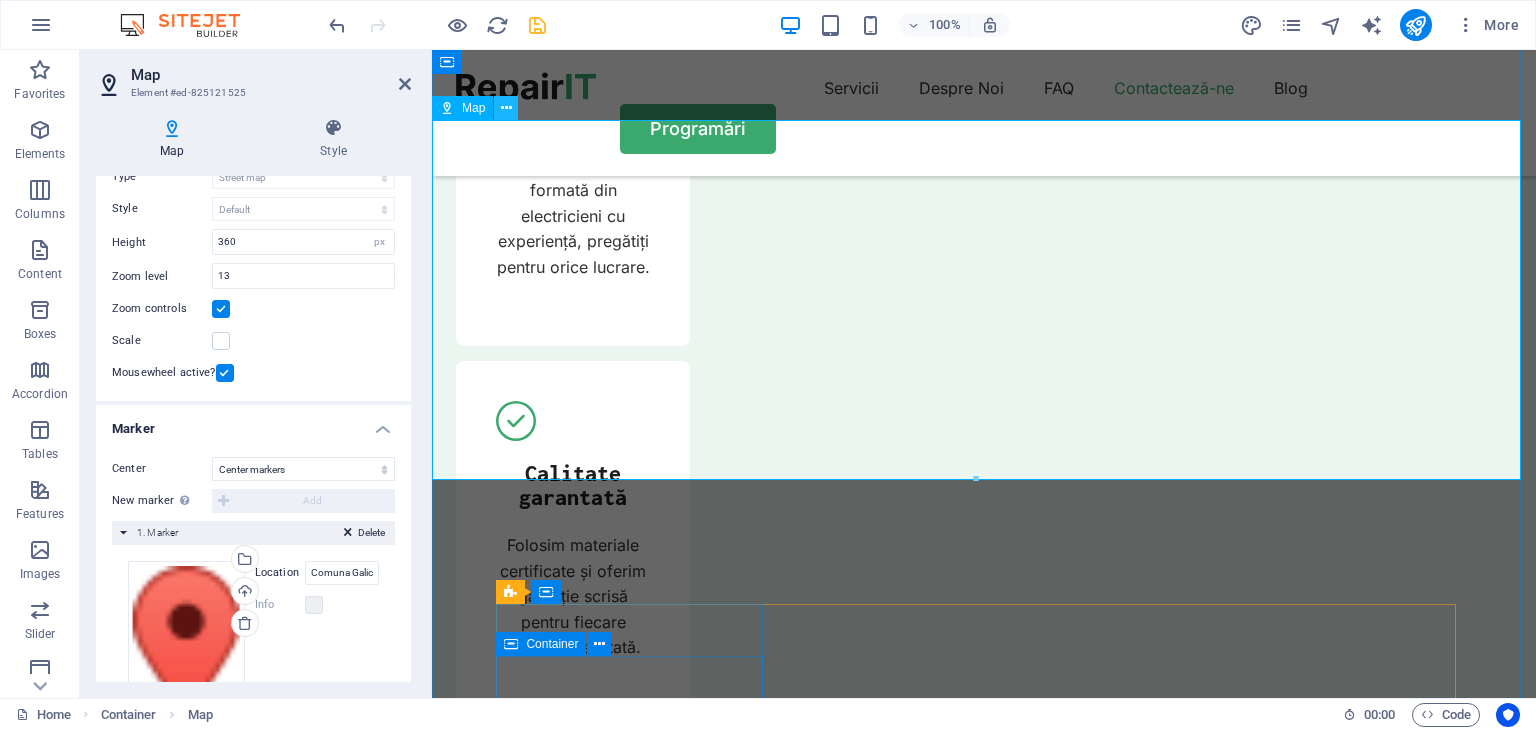 click at bounding box center [506, 108] 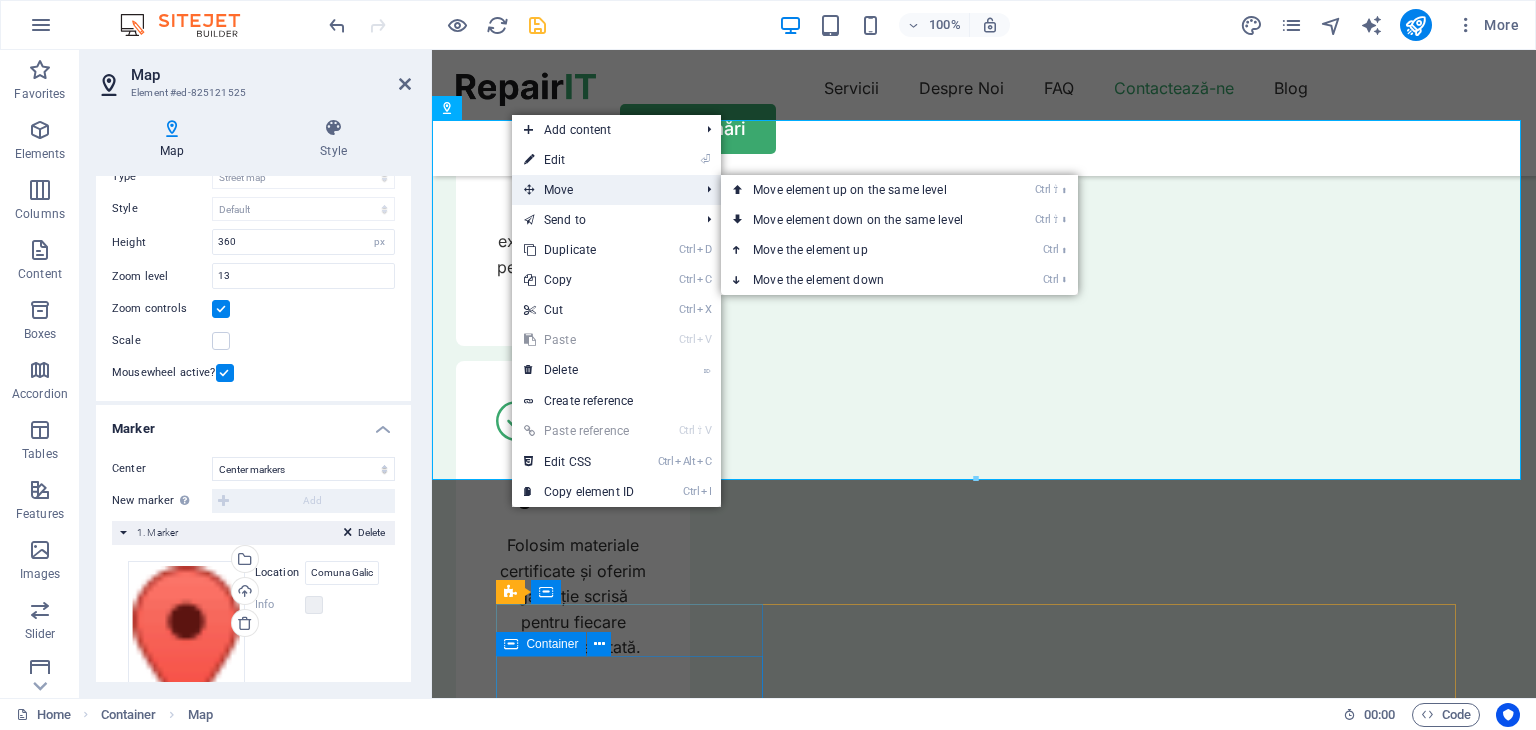 click on "Move" at bounding box center [601, 190] 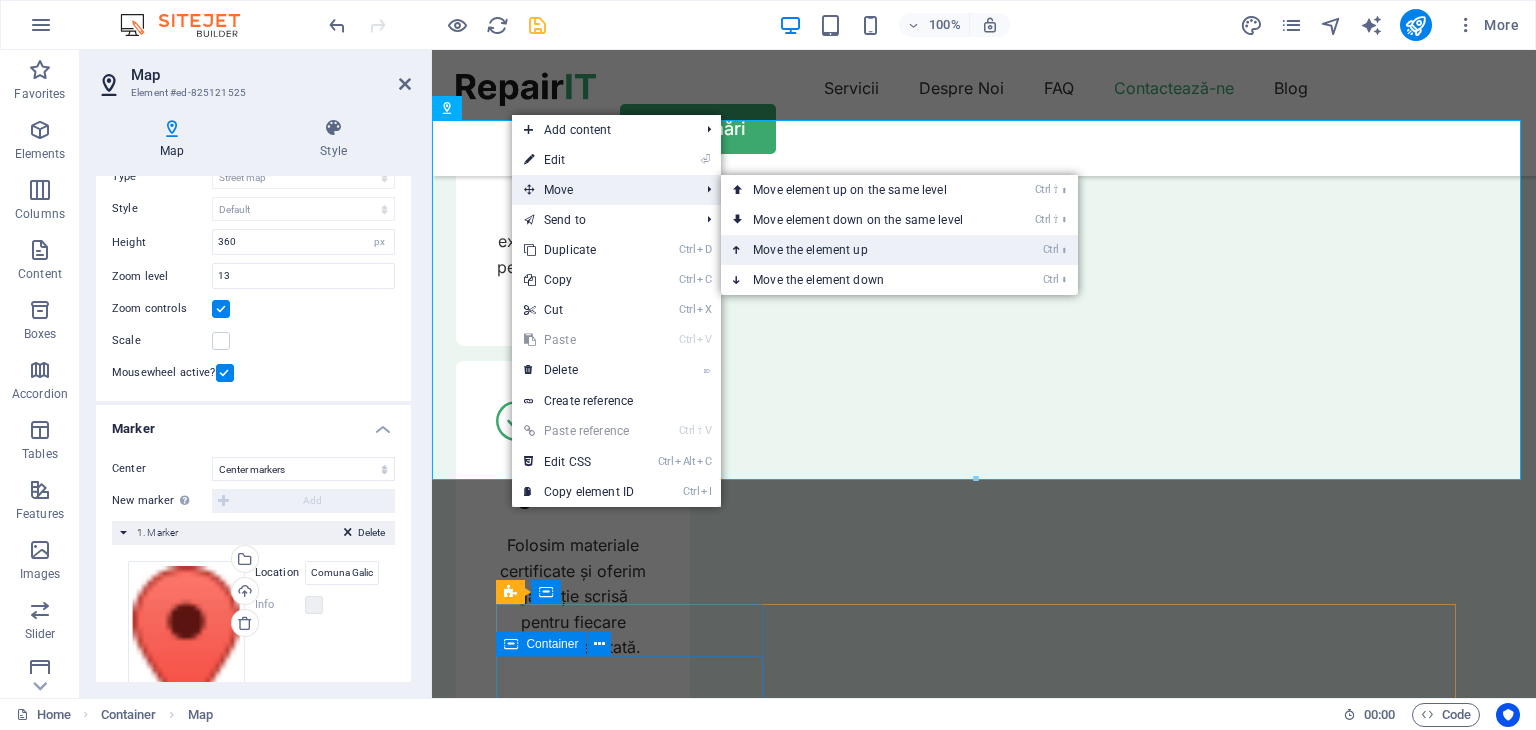 click on "Ctrl ⬆  Move the element up" at bounding box center (862, 250) 